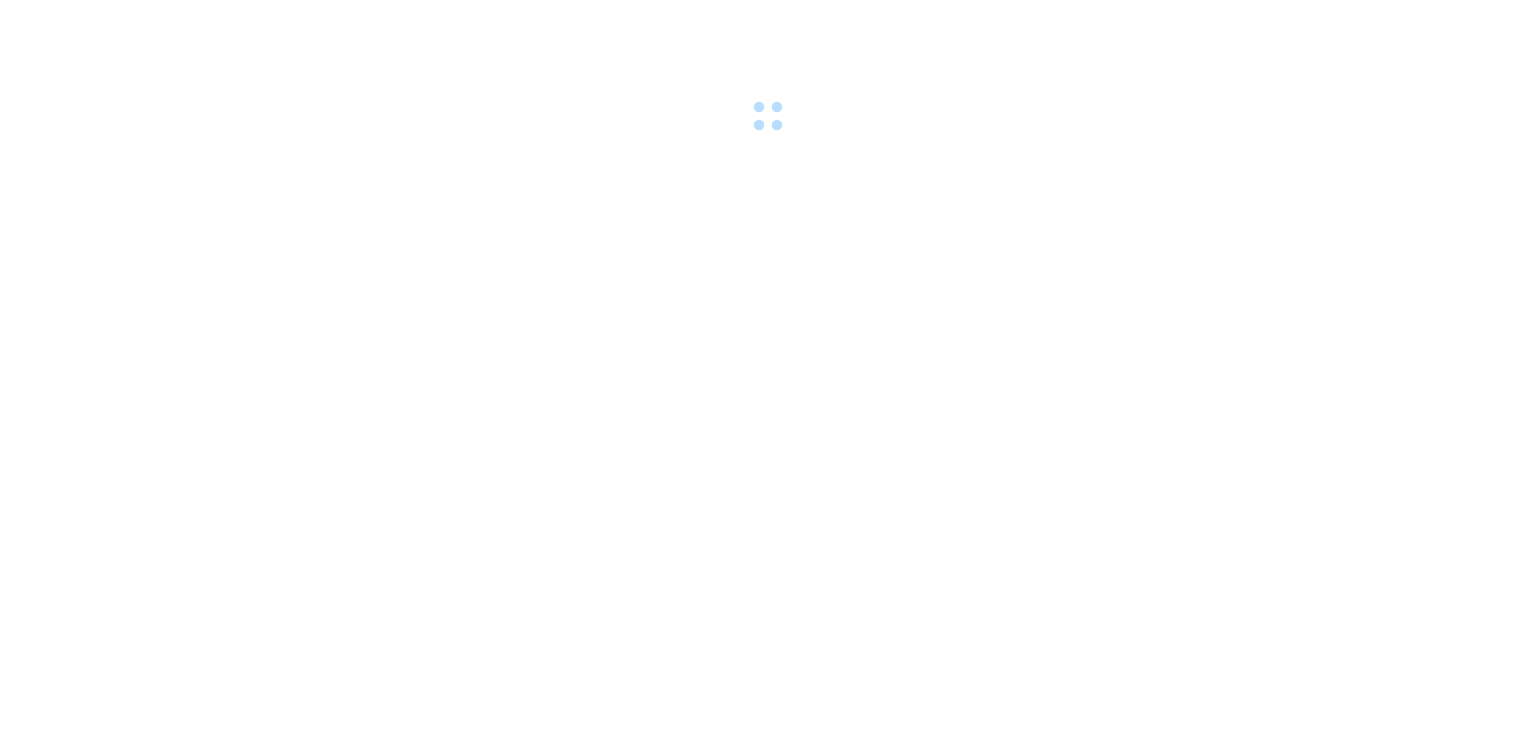 scroll, scrollTop: 0, scrollLeft: 0, axis: both 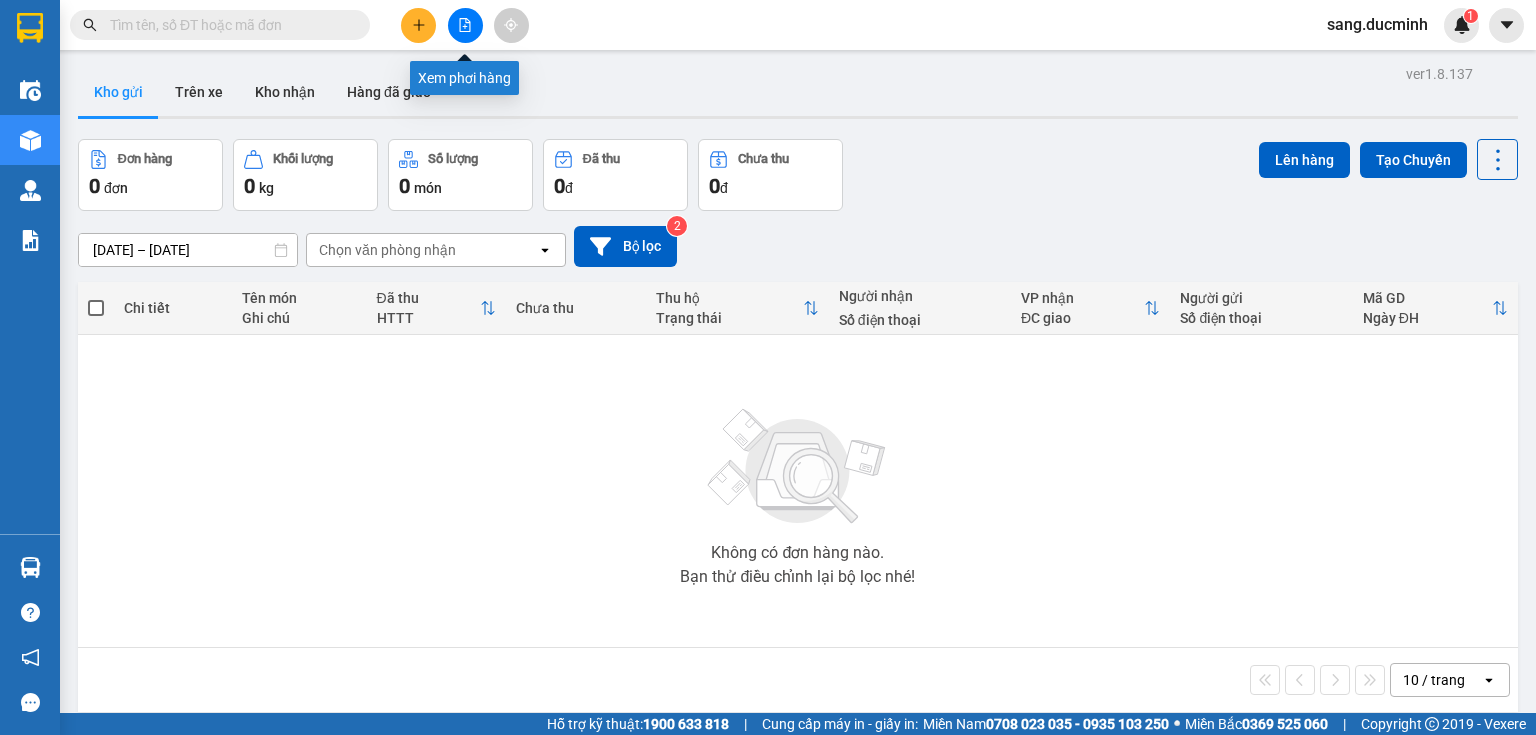 click 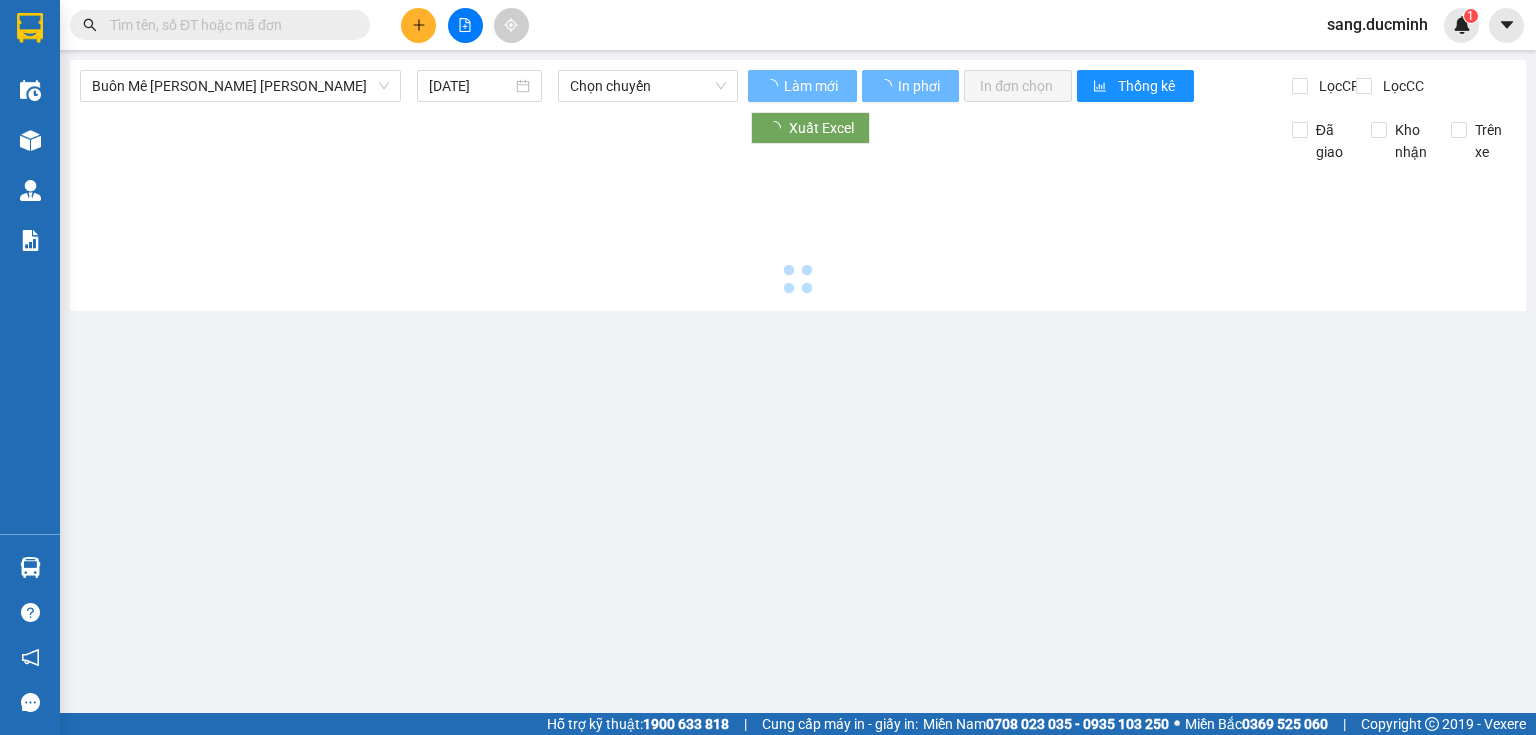 type on "[DATE]" 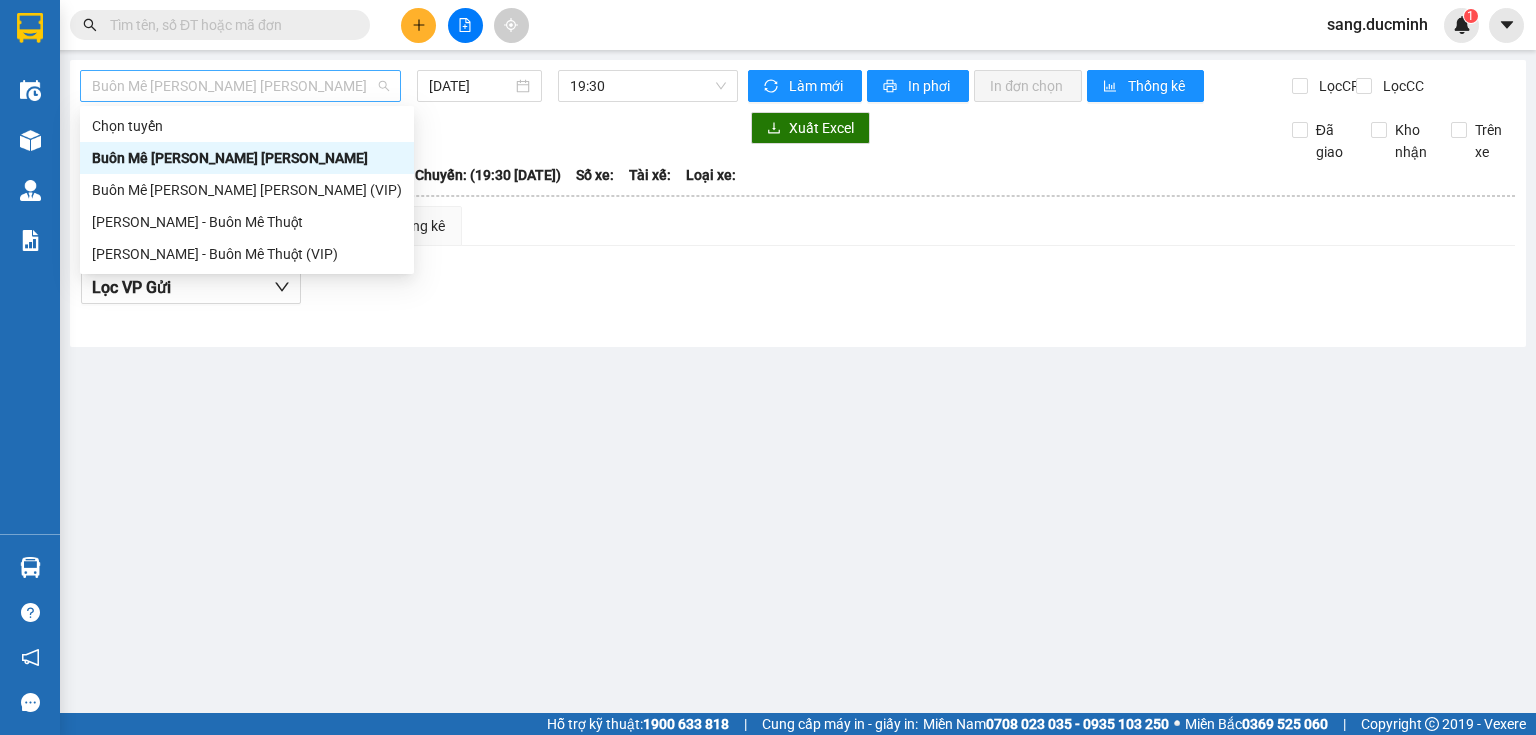 click on "Buôn Mê Thuột - Hồ Chí Minh" at bounding box center (240, 86) 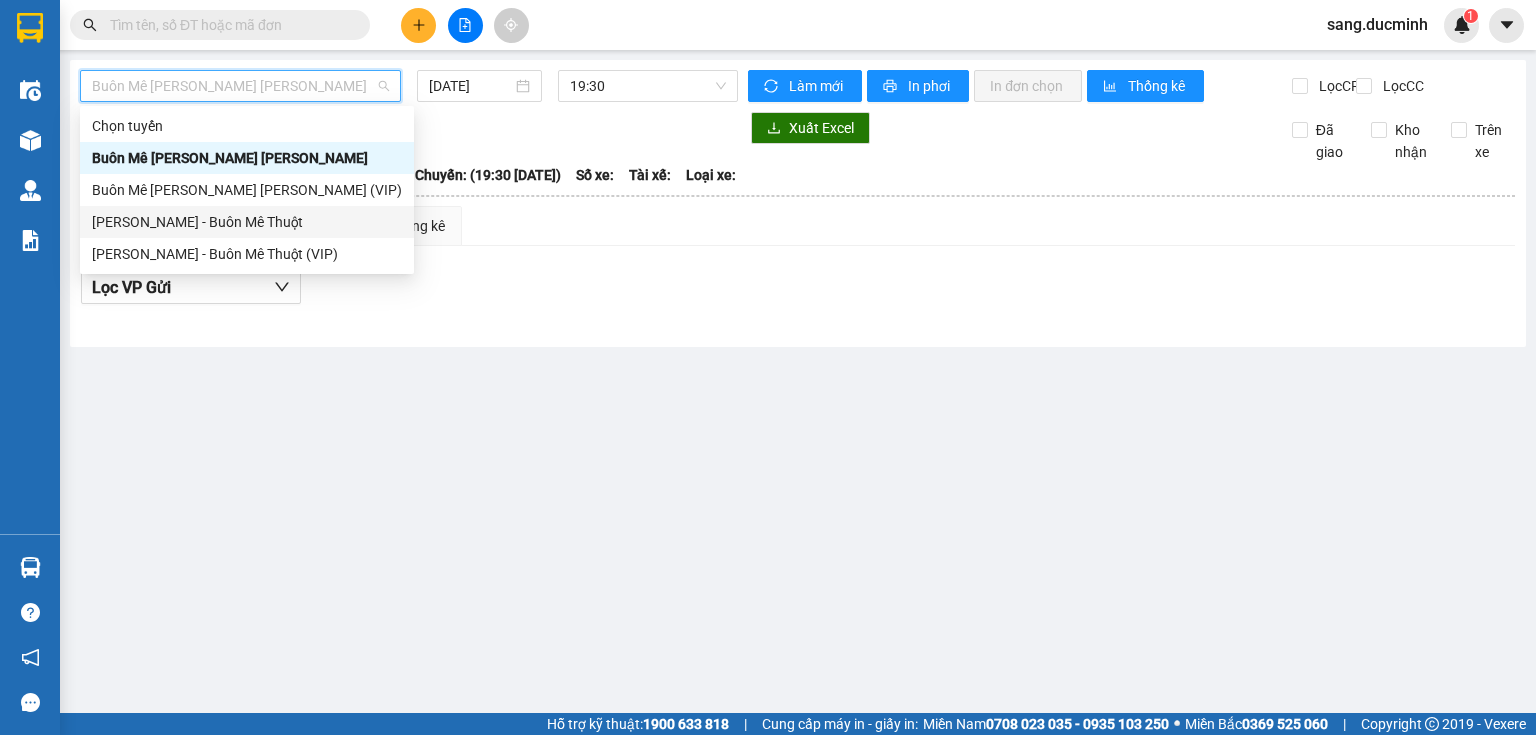 click on "Hồ Chí Minh - Buôn Mê Thuột" at bounding box center (247, 222) 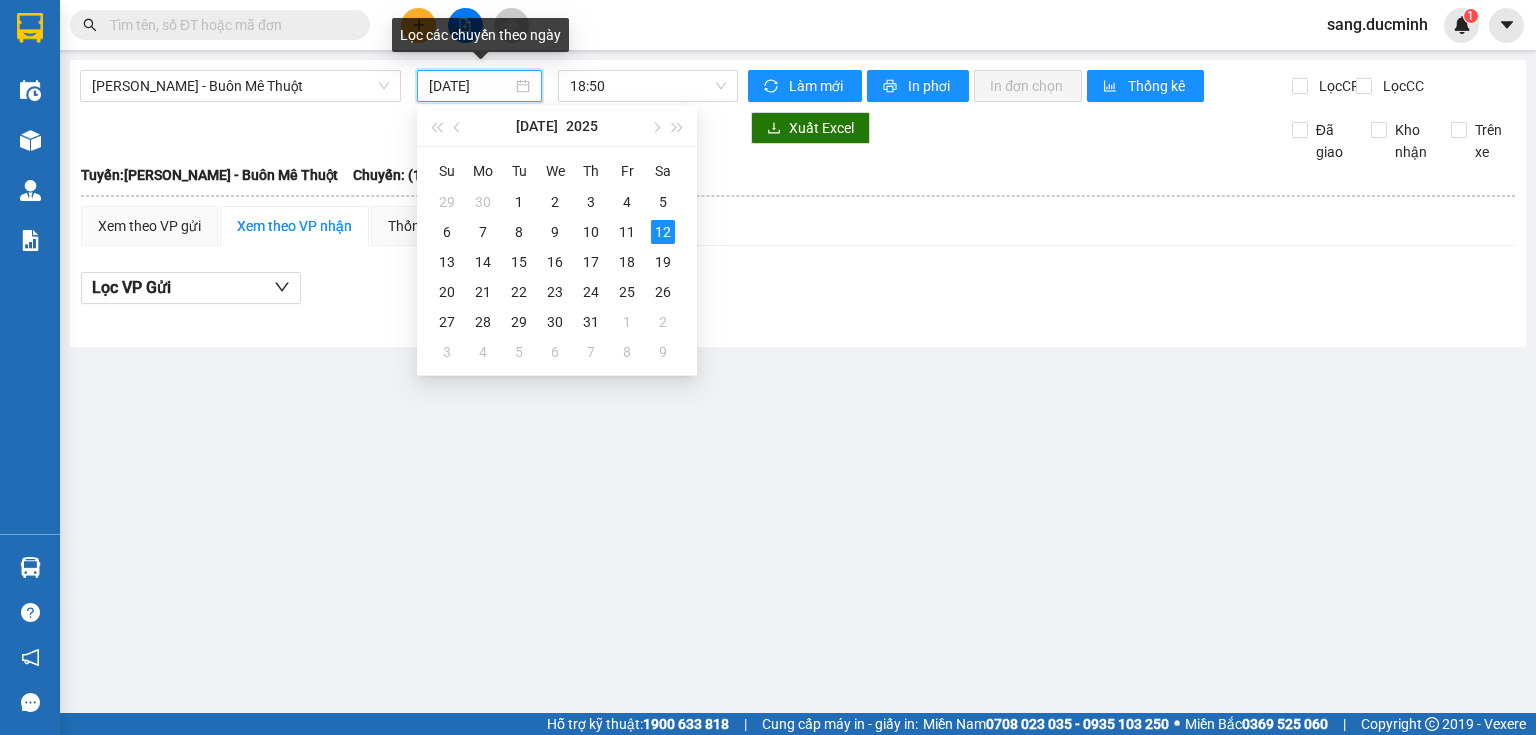 click on "[DATE]" at bounding box center [470, 86] 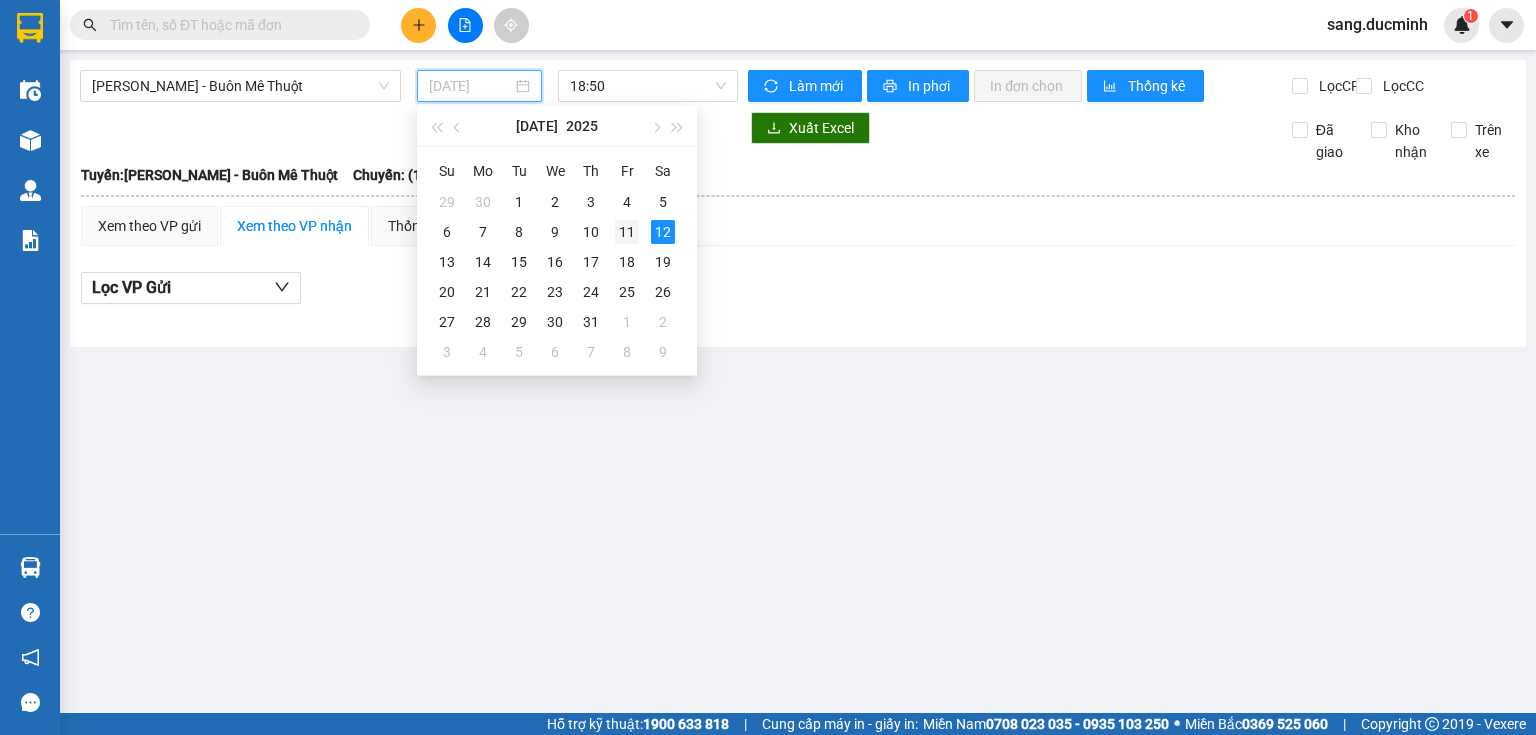 click on "11" at bounding box center (627, 232) 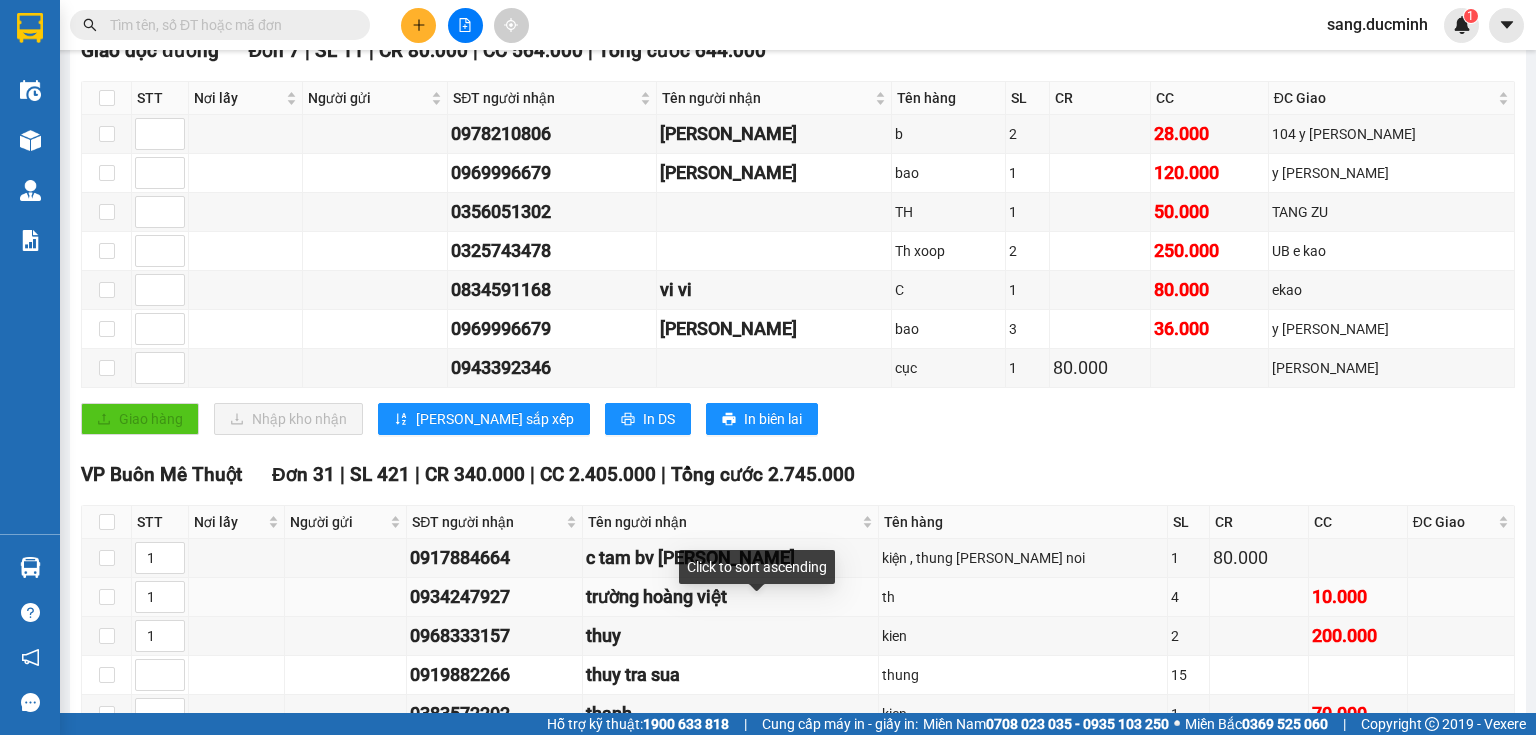 scroll, scrollTop: 400, scrollLeft: 0, axis: vertical 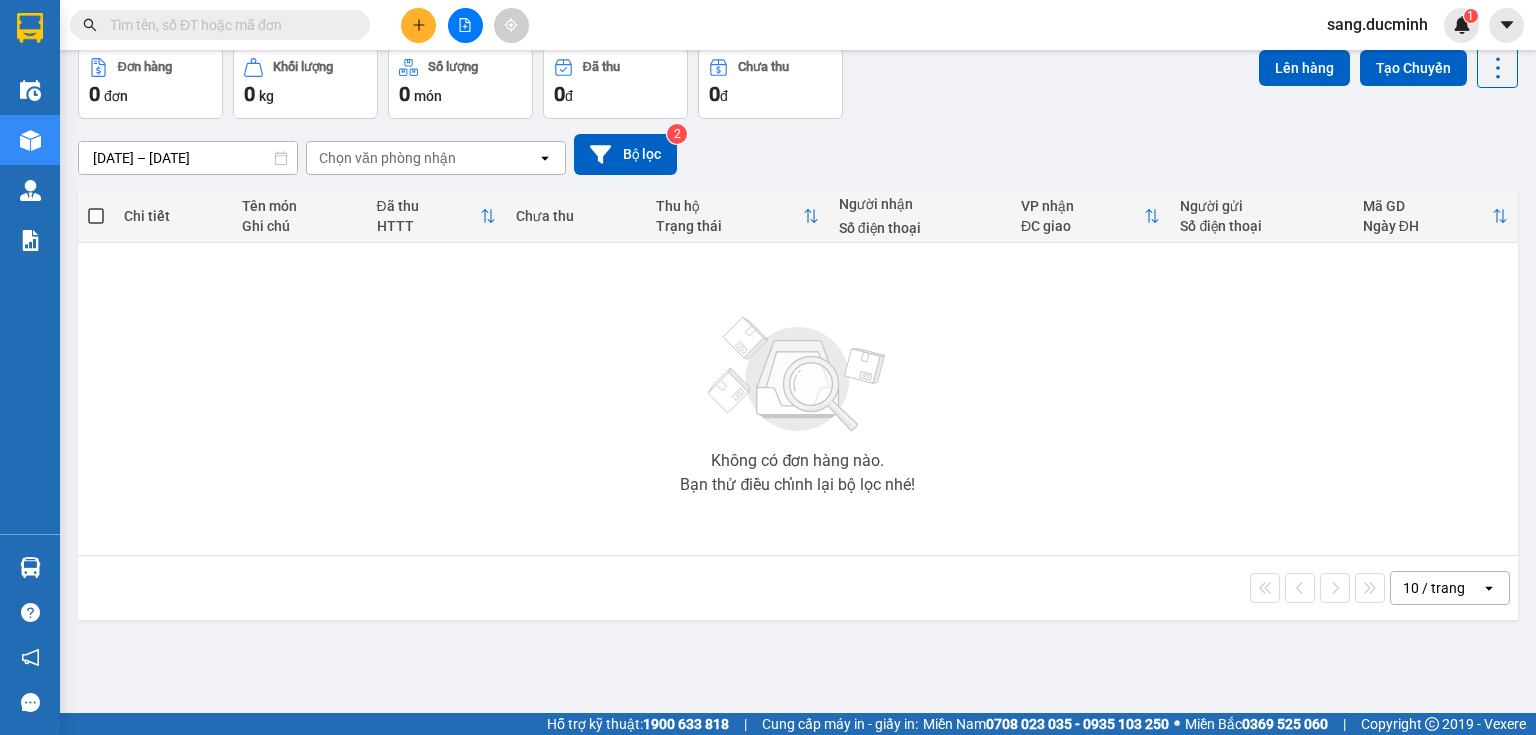 click at bounding box center (228, 25) 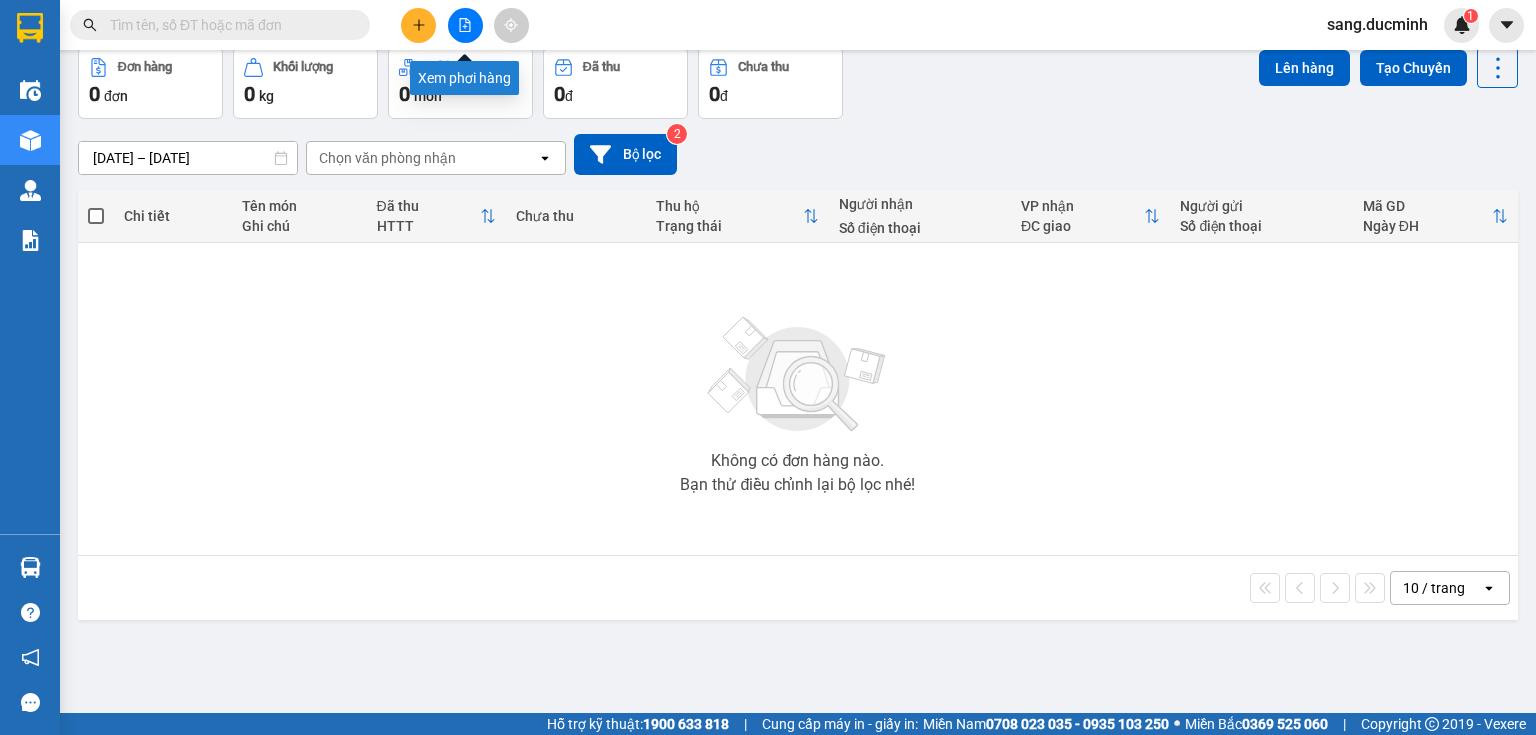 click 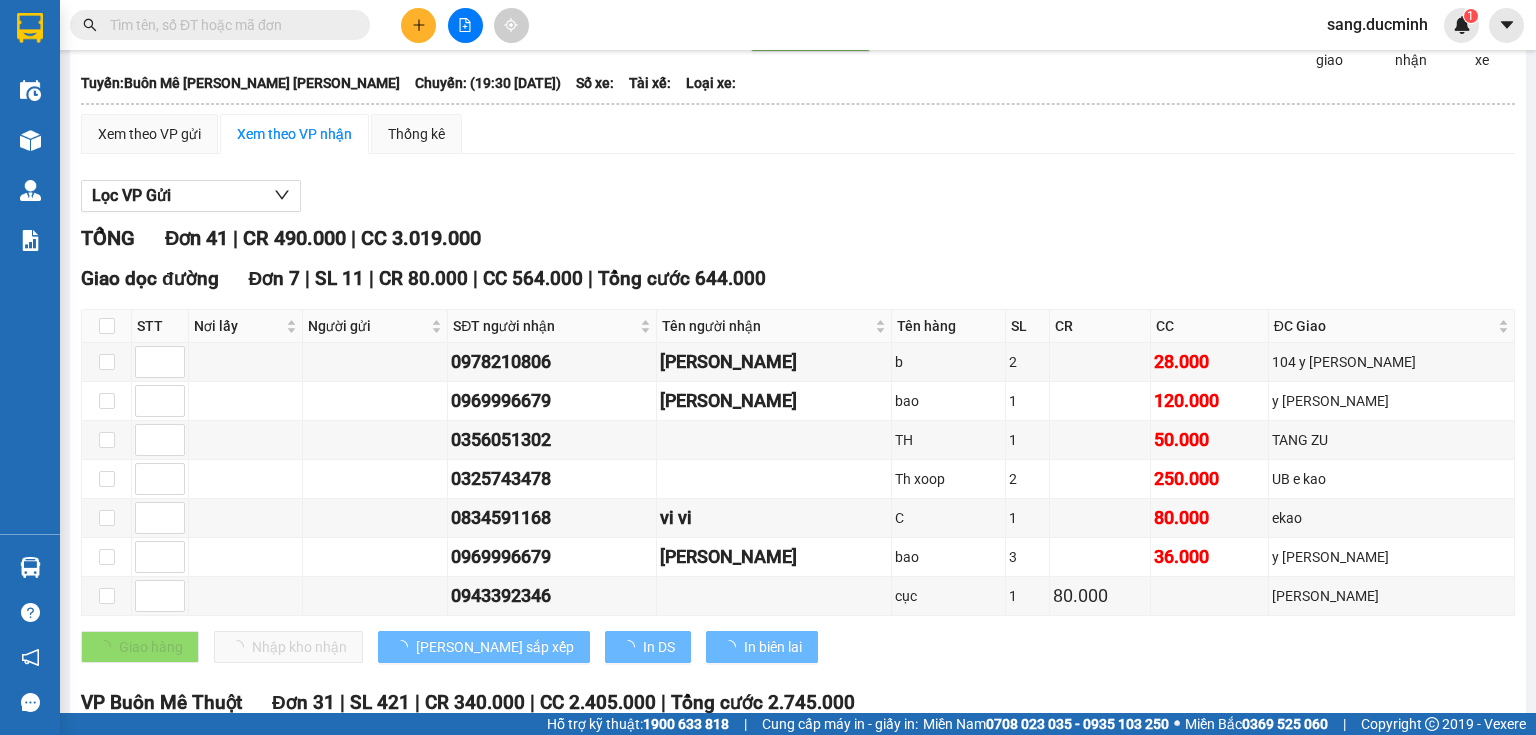 type on "[DATE]" 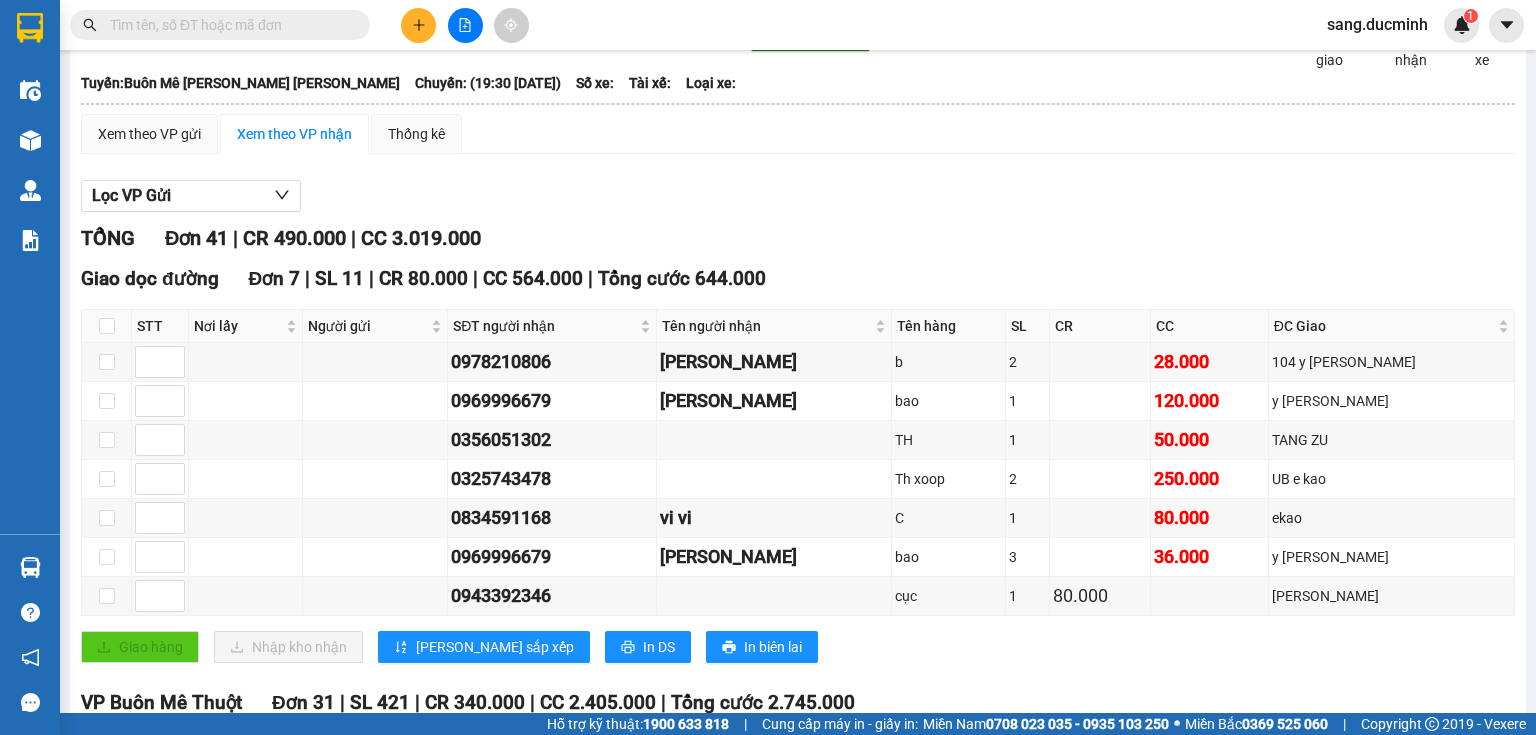 scroll, scrollTop: 0, scrollLeft: 0, axis: both 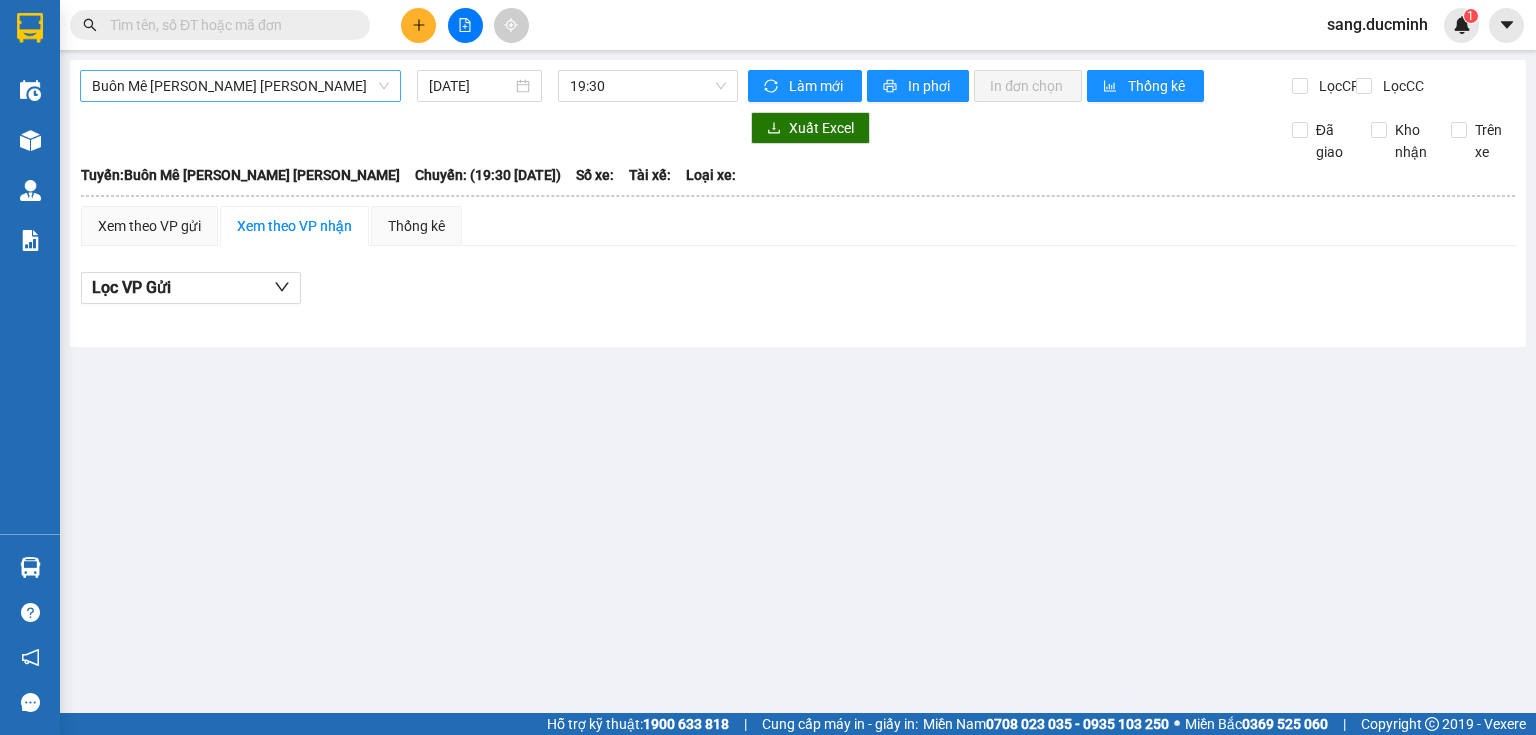 click on "Buôn Mê [PERSON_NAME] [PERSON_NAME]" at bounding box center [240, 86] 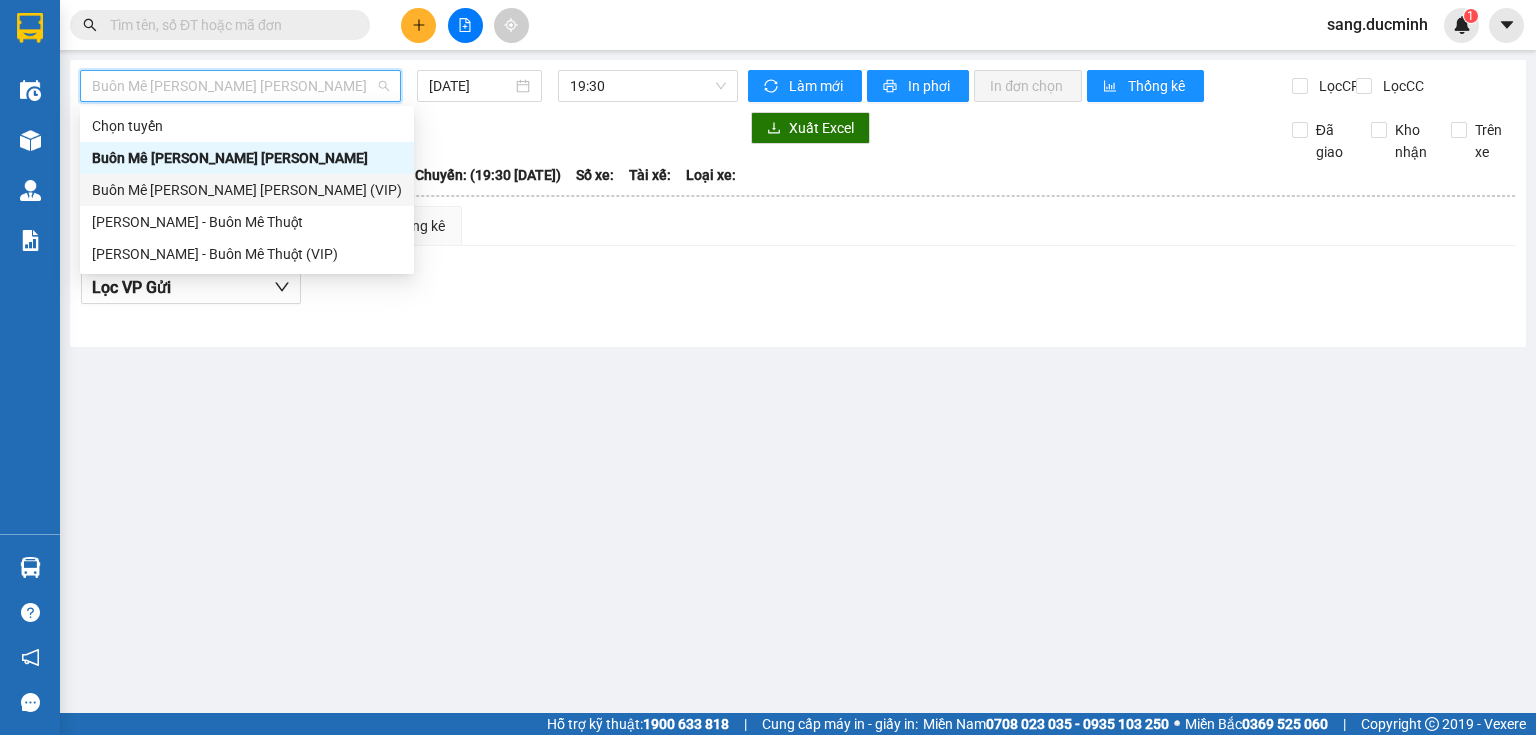 click on "Buôn Mê [PERSON_NAME] [PERSON_NAME] (VIP)" at bounding box center [247, 190] 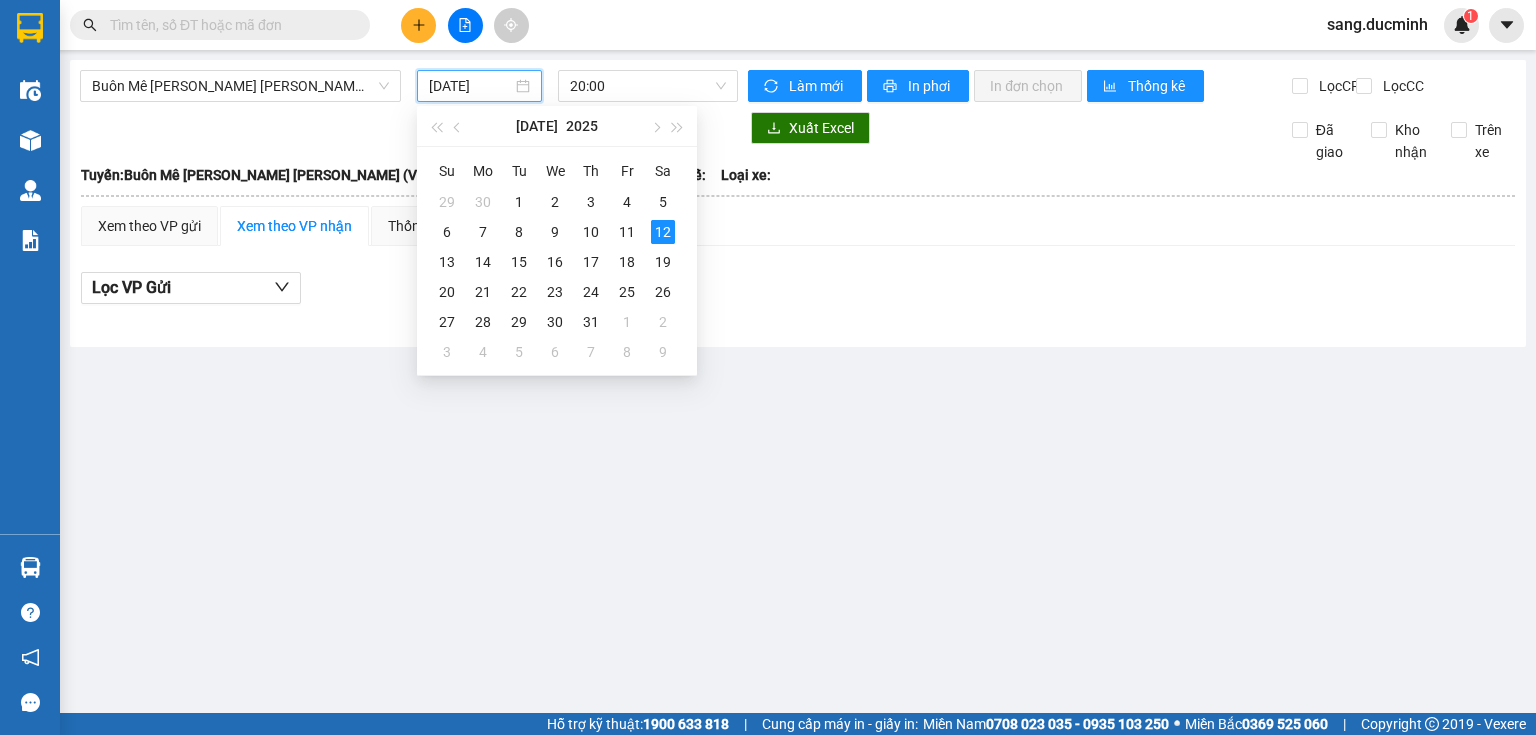 click on "[DATE]" at bounding box center (470, 86) 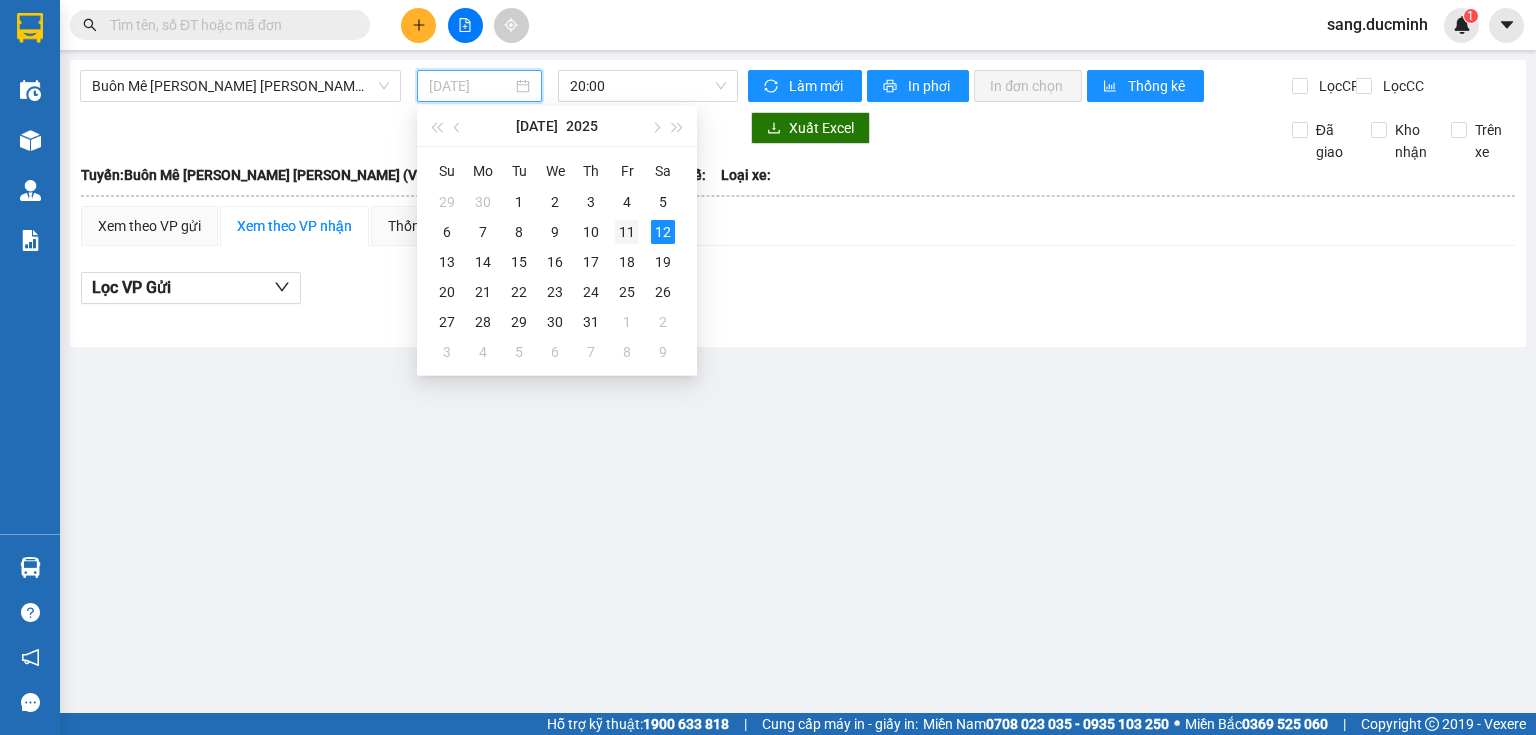 click on "11" at bounding box center (627, 232) 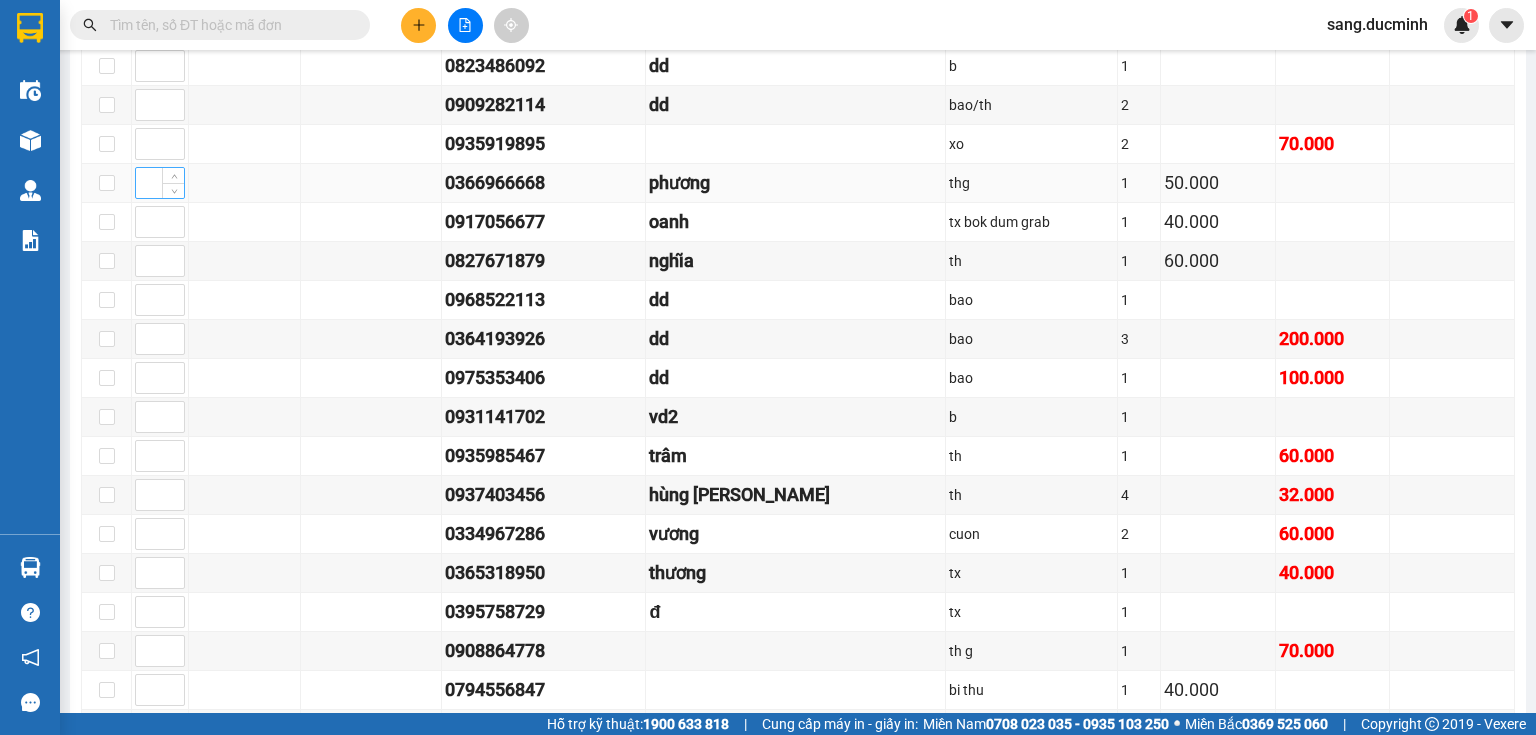 scroll, scrollTop: 1120, scrollLeft: 0, axis: vertical 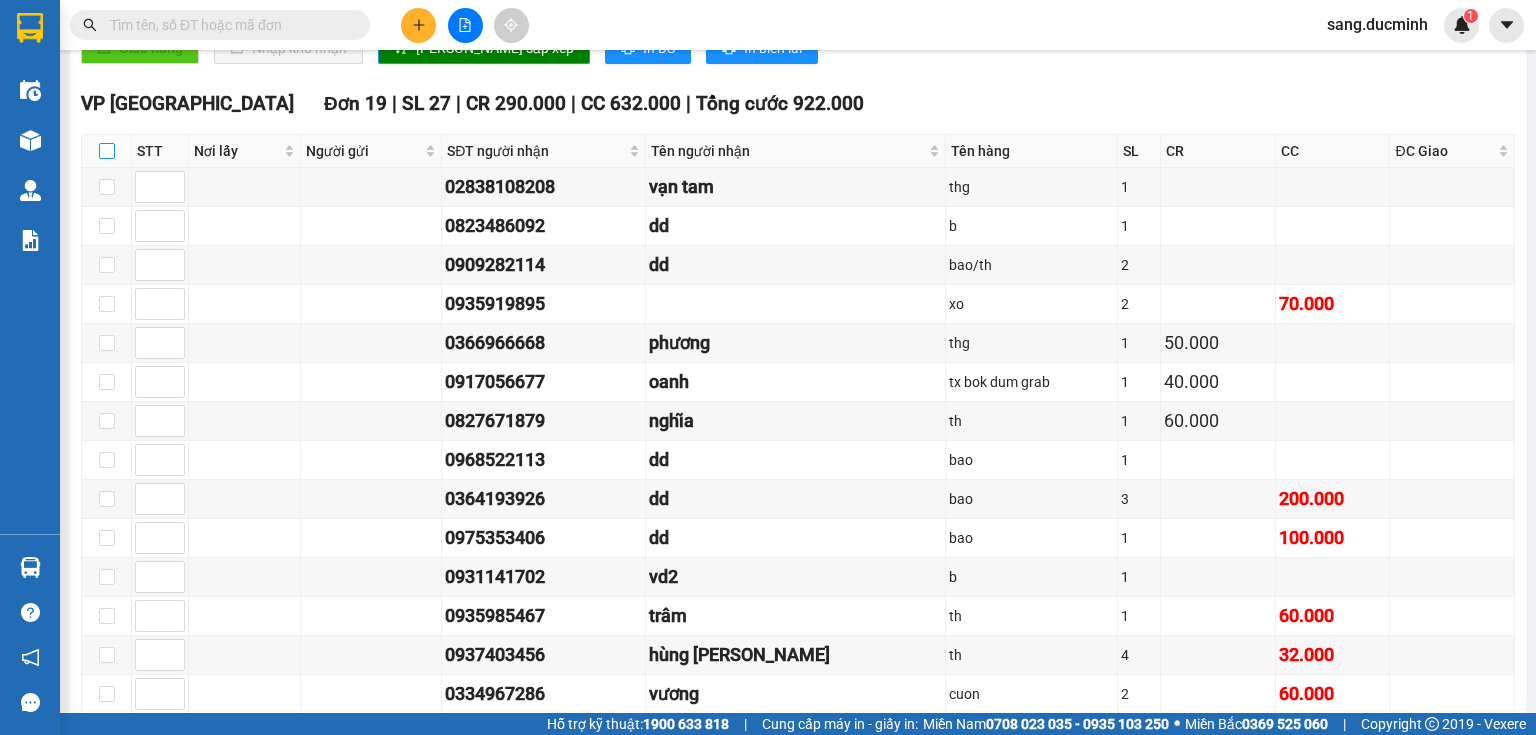 click at bounding box center (107, 151) 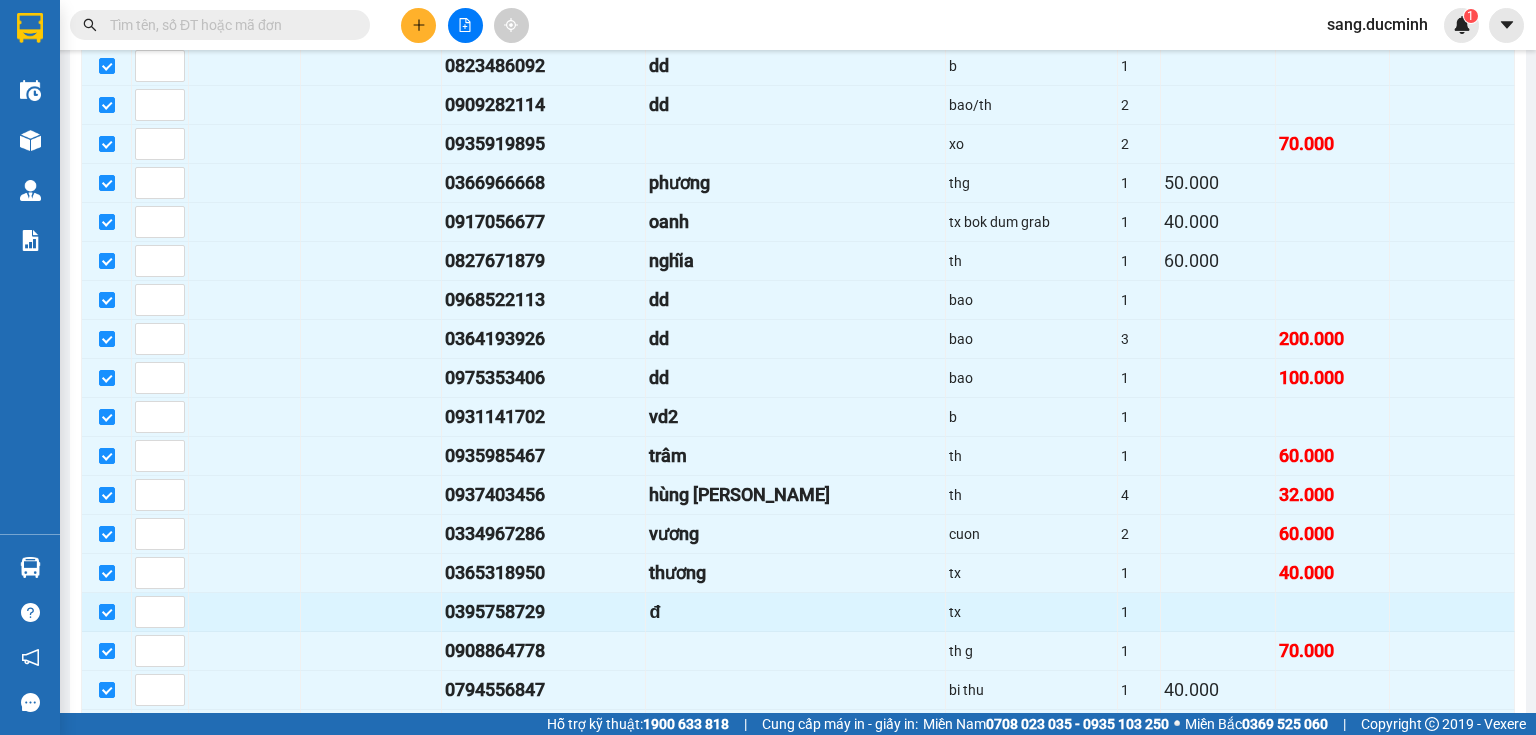 scroll, scrollTop: 1520, scrollLeft: 0, axis: vertical 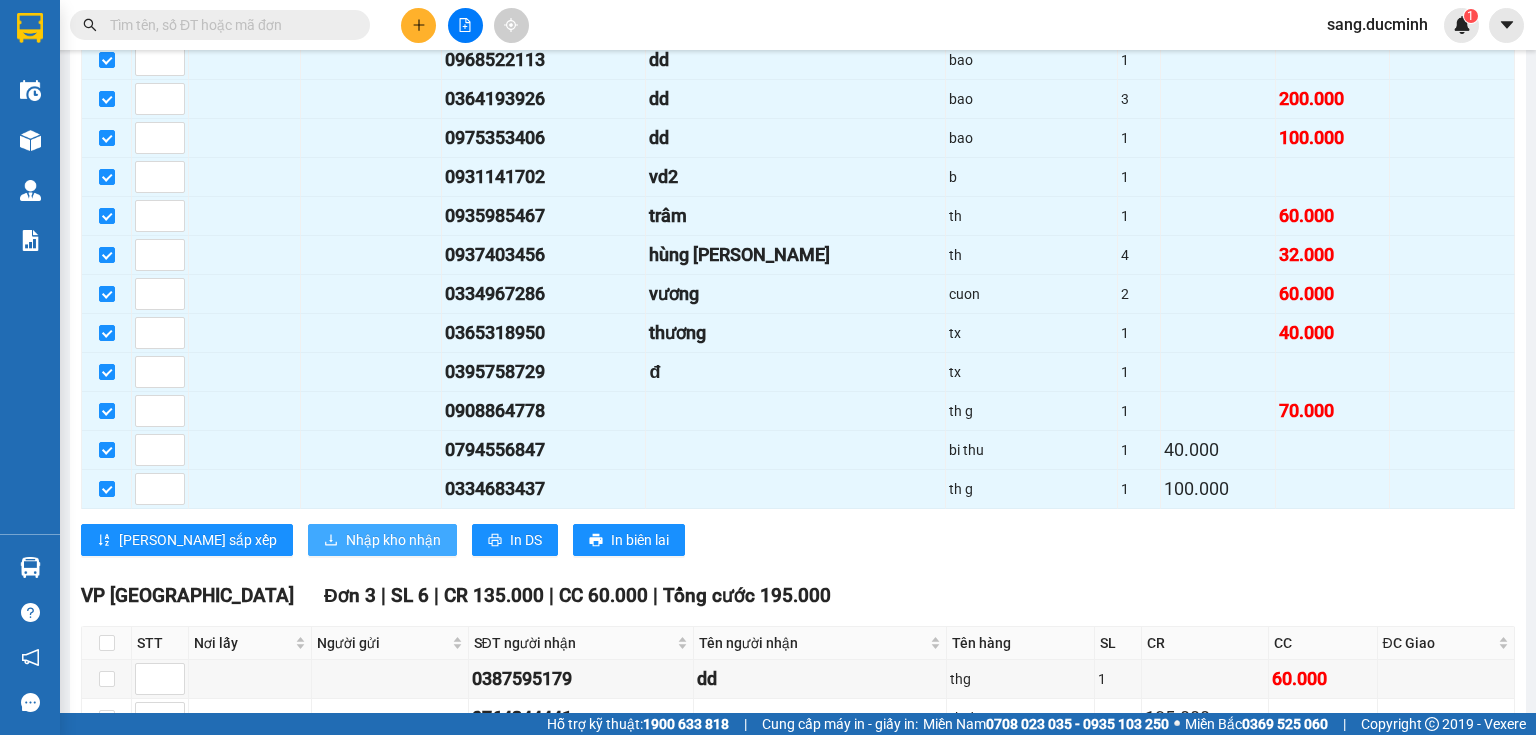 click on "Nhập kho nhận" at bounding box center [393, 540] 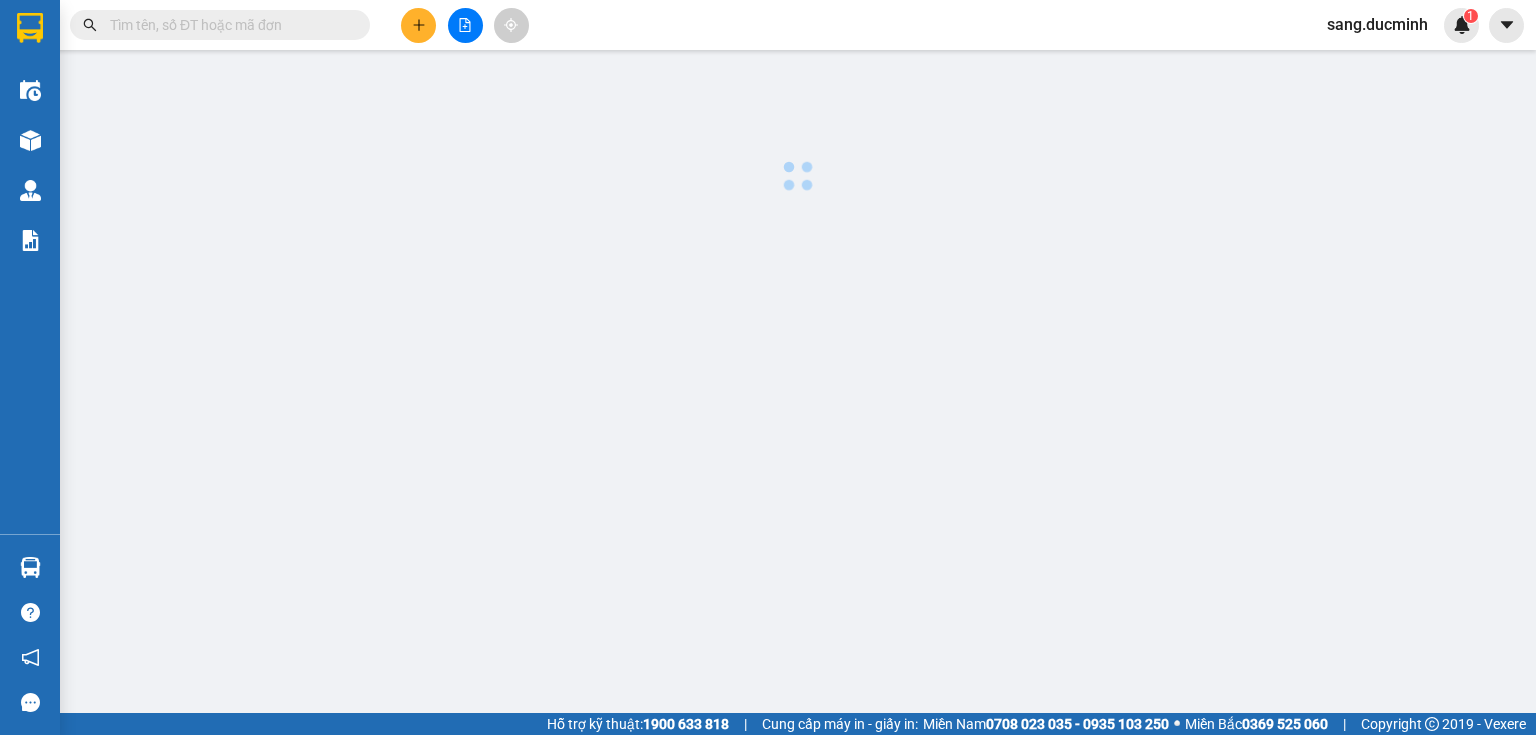 scroll, scrollTop: 0, scrollLeft: 0, axis: both 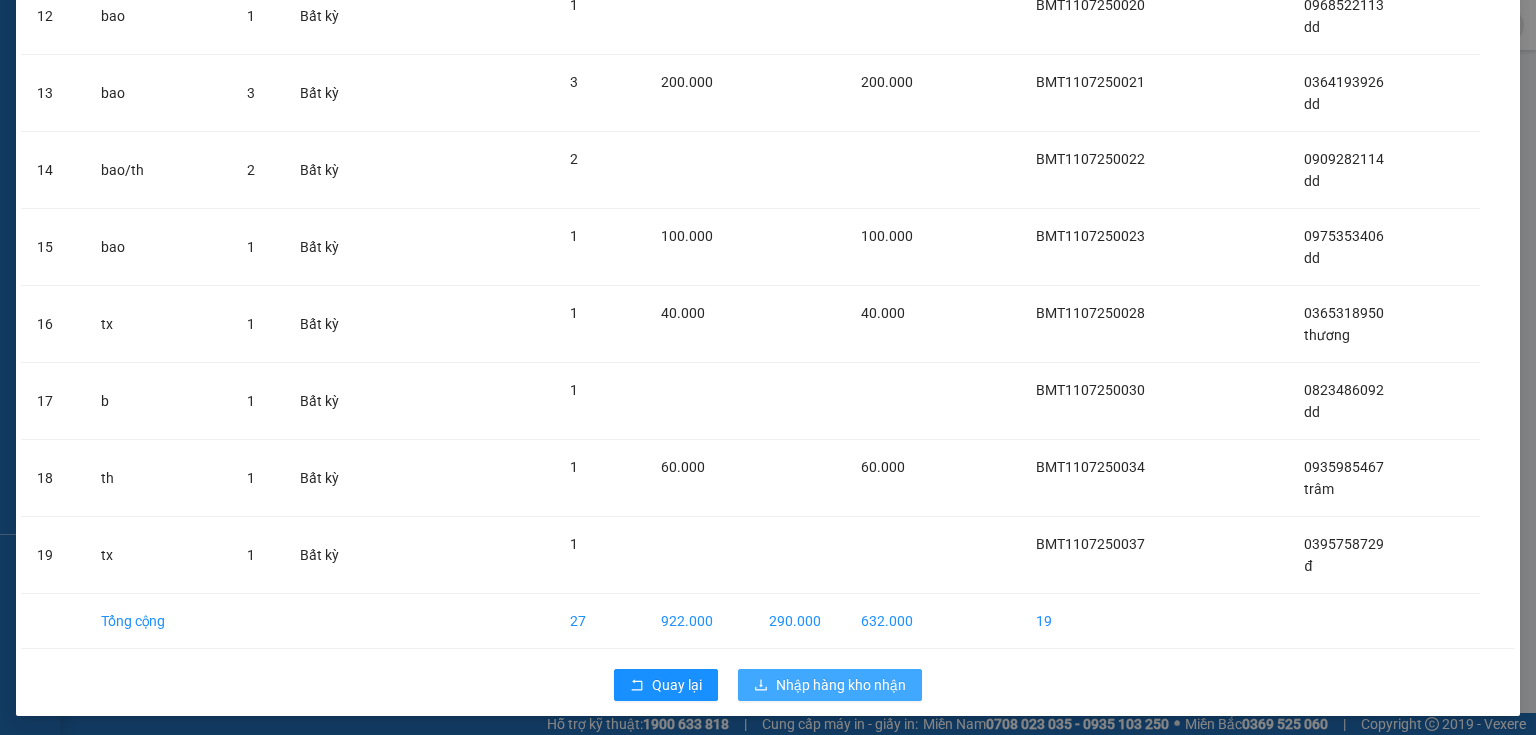 click on "Nhập hàng kho nhận" at bounding box center (841, 685) 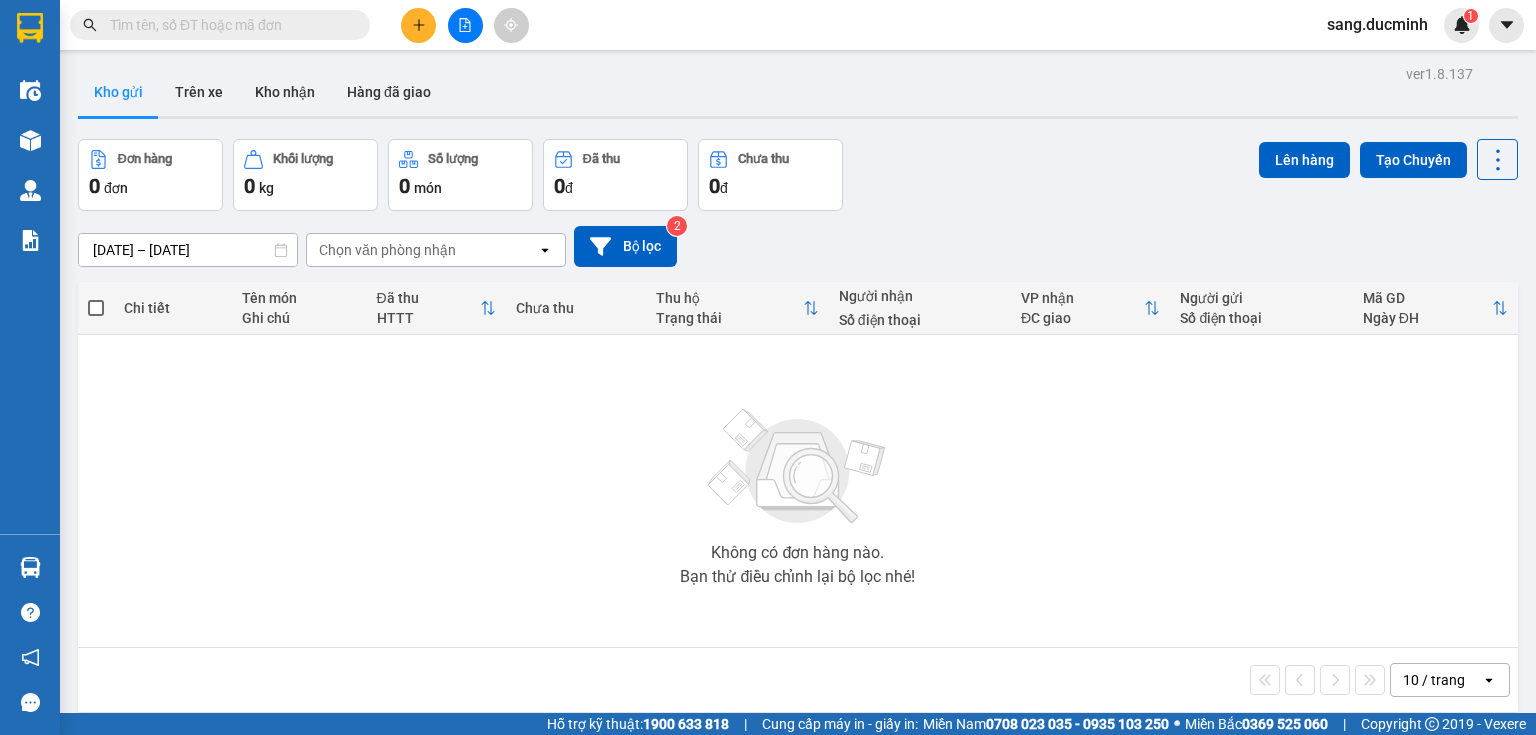 click at bounding box center [228, 25] 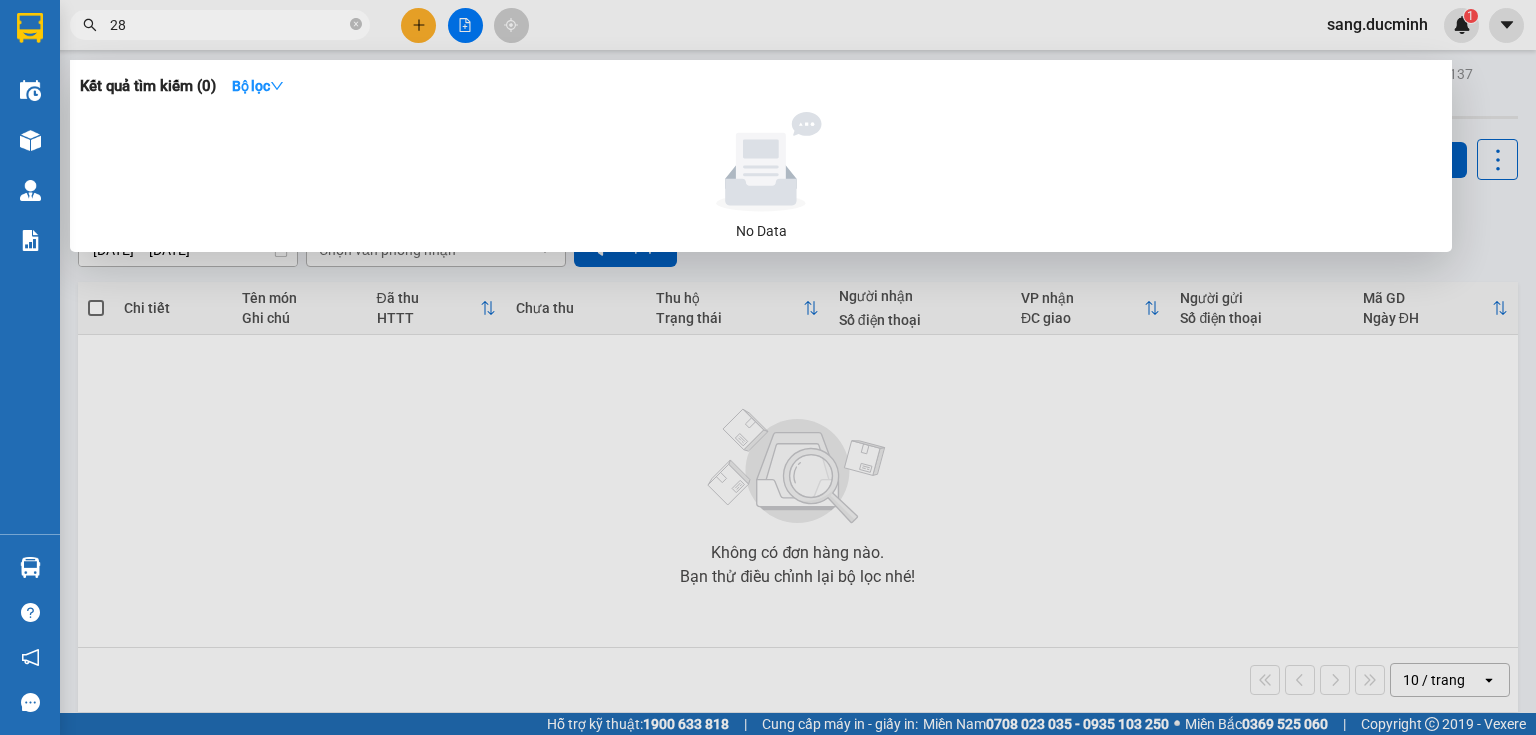 type on "286" 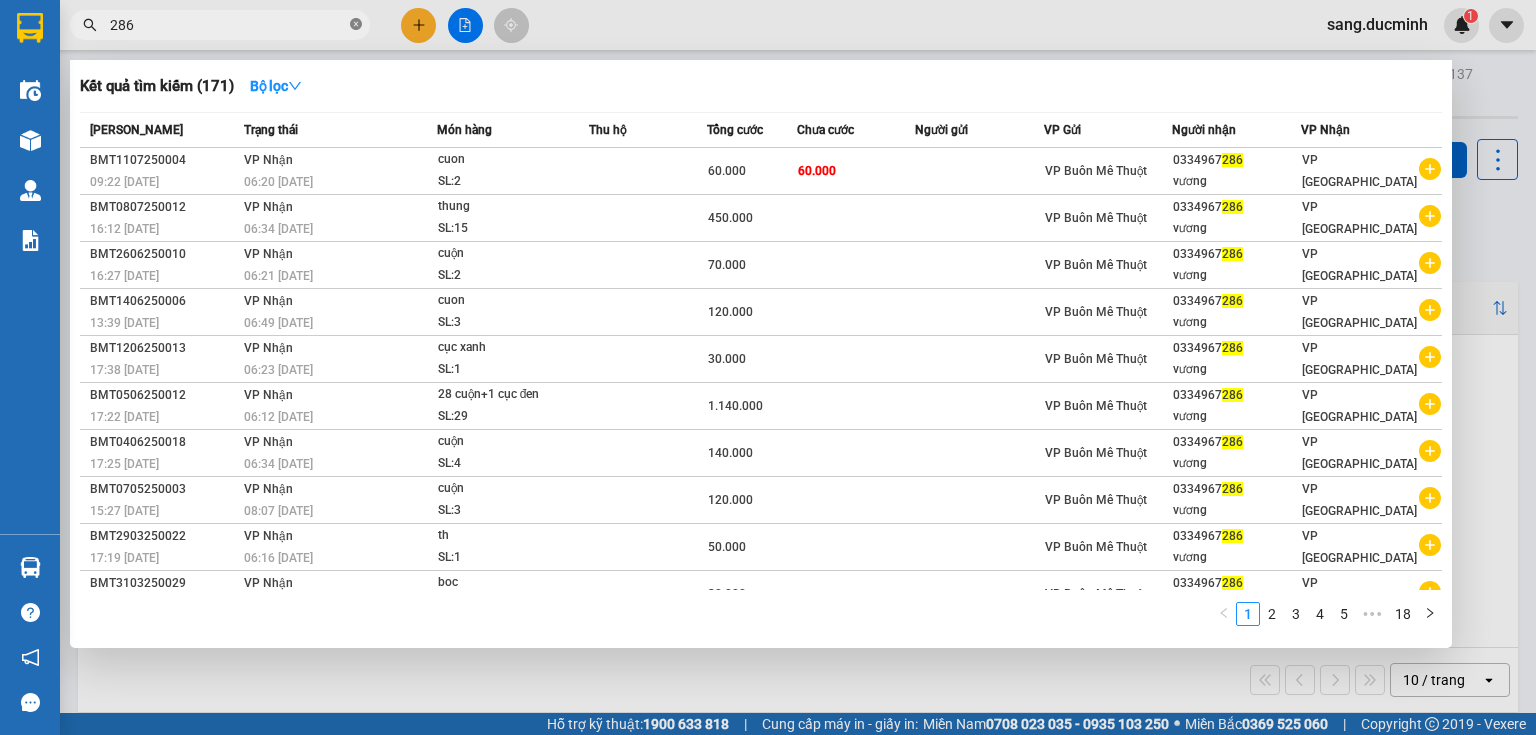 click 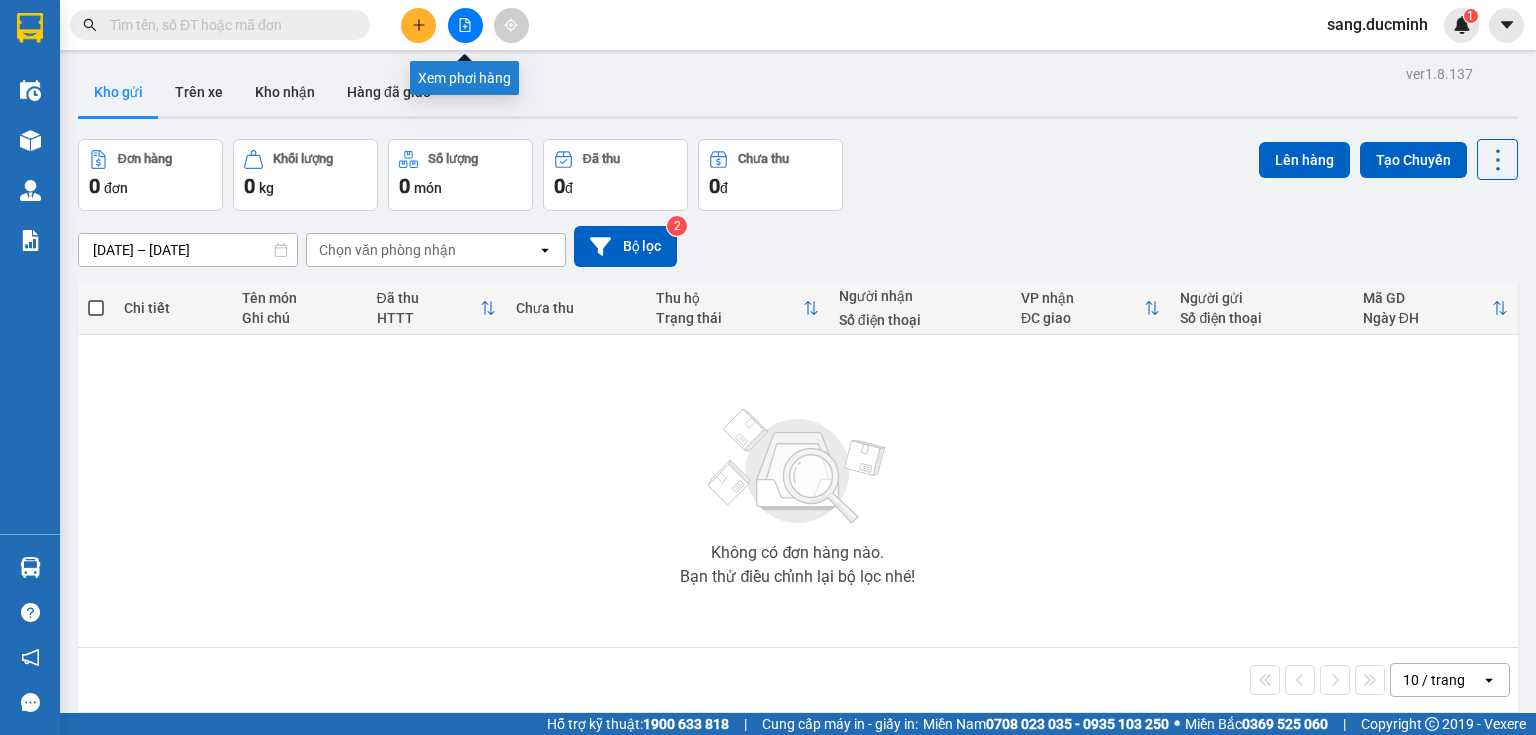 click 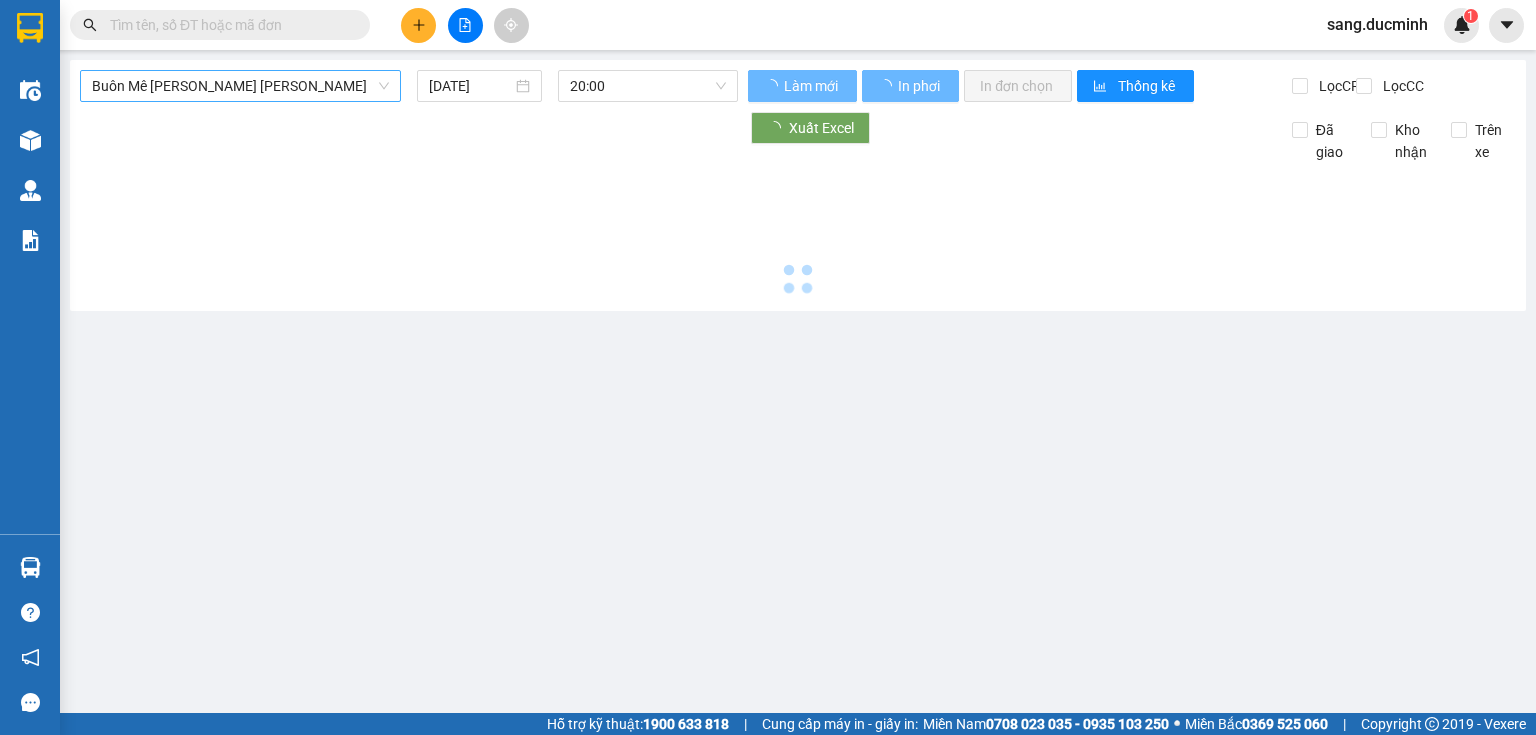 type on "[DATE]" 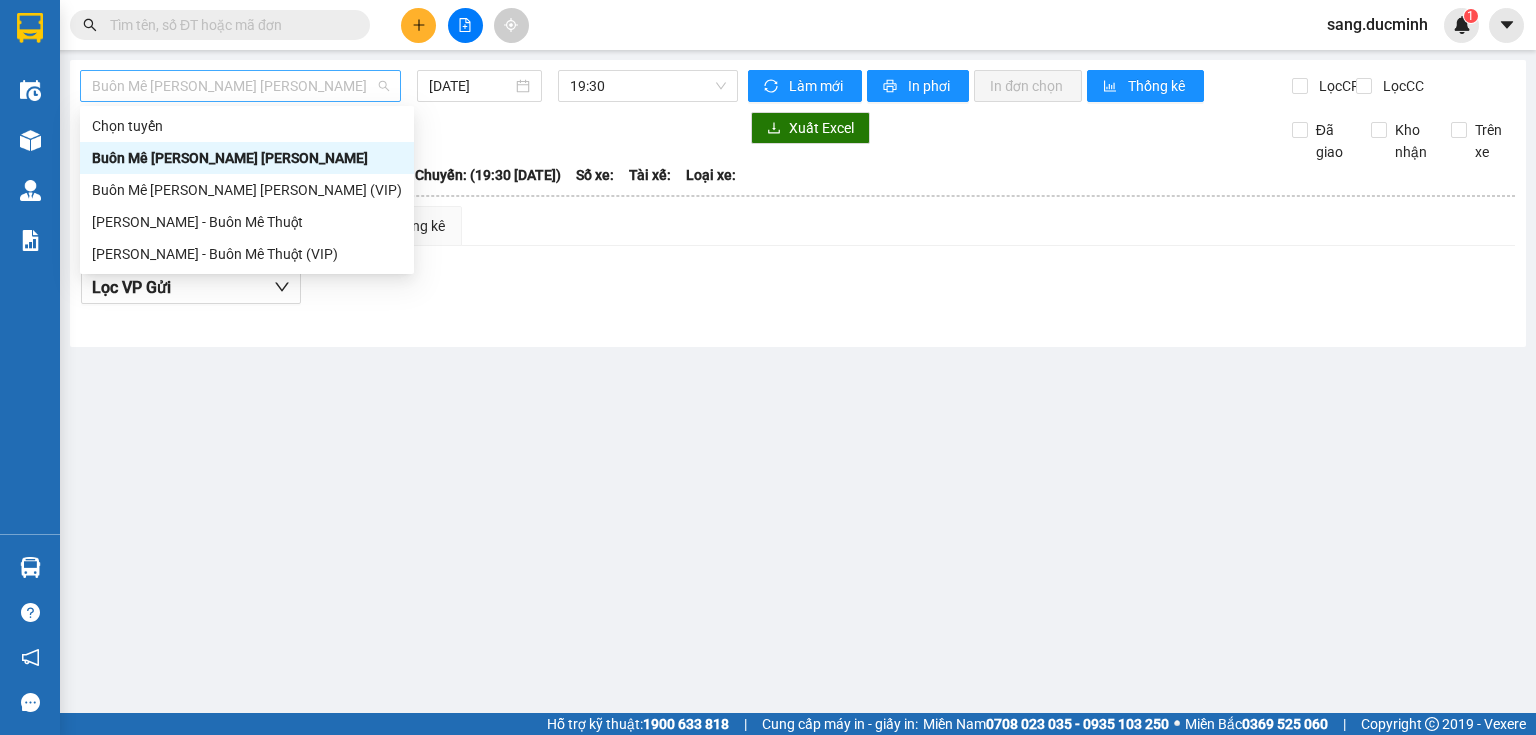 click on "Buôn Mê Thuột - Hồ Chí Minh" at bounding box center [240, 86] 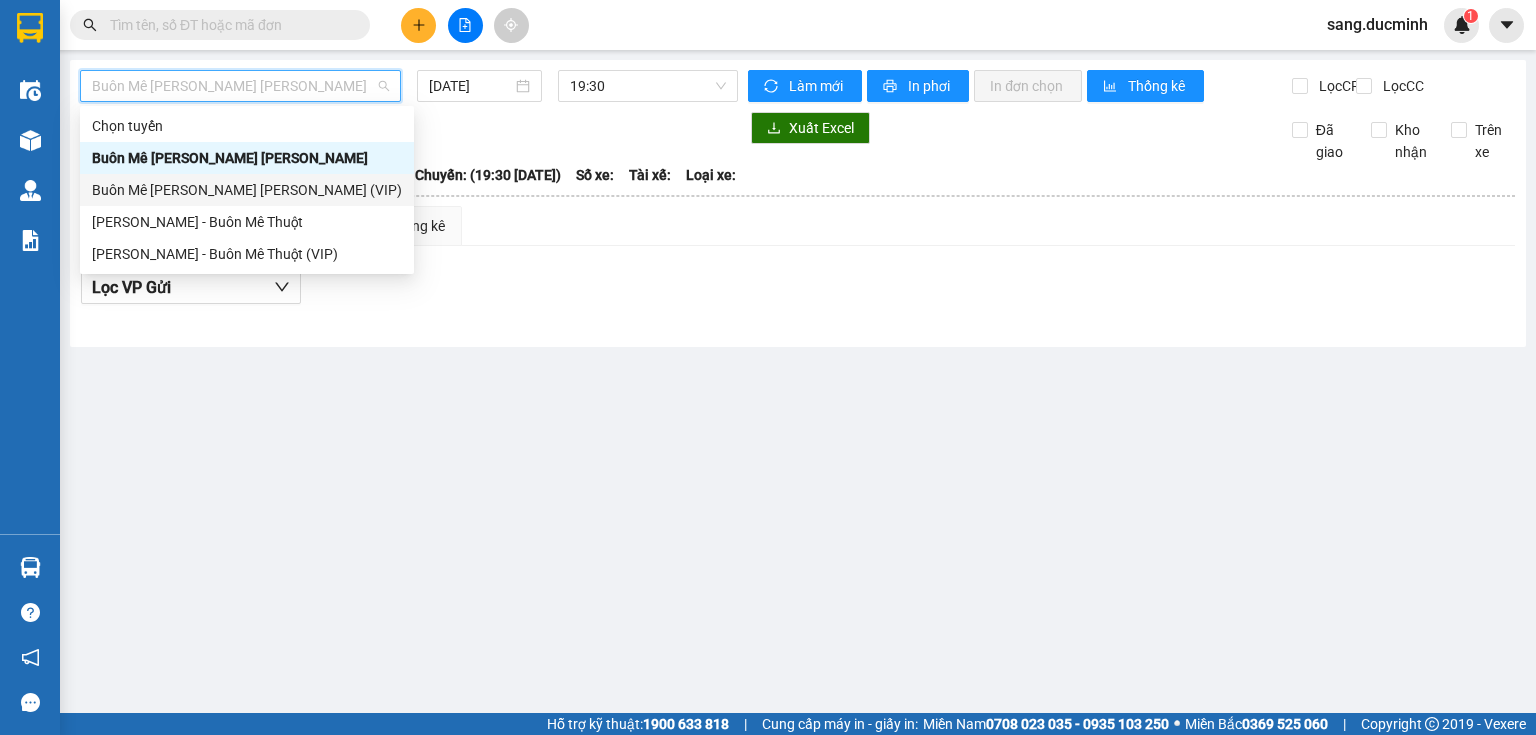 click on "Buôn Mê Thuột - Hồ Chí Minh (VIP)" at bounding box center [247, 190] 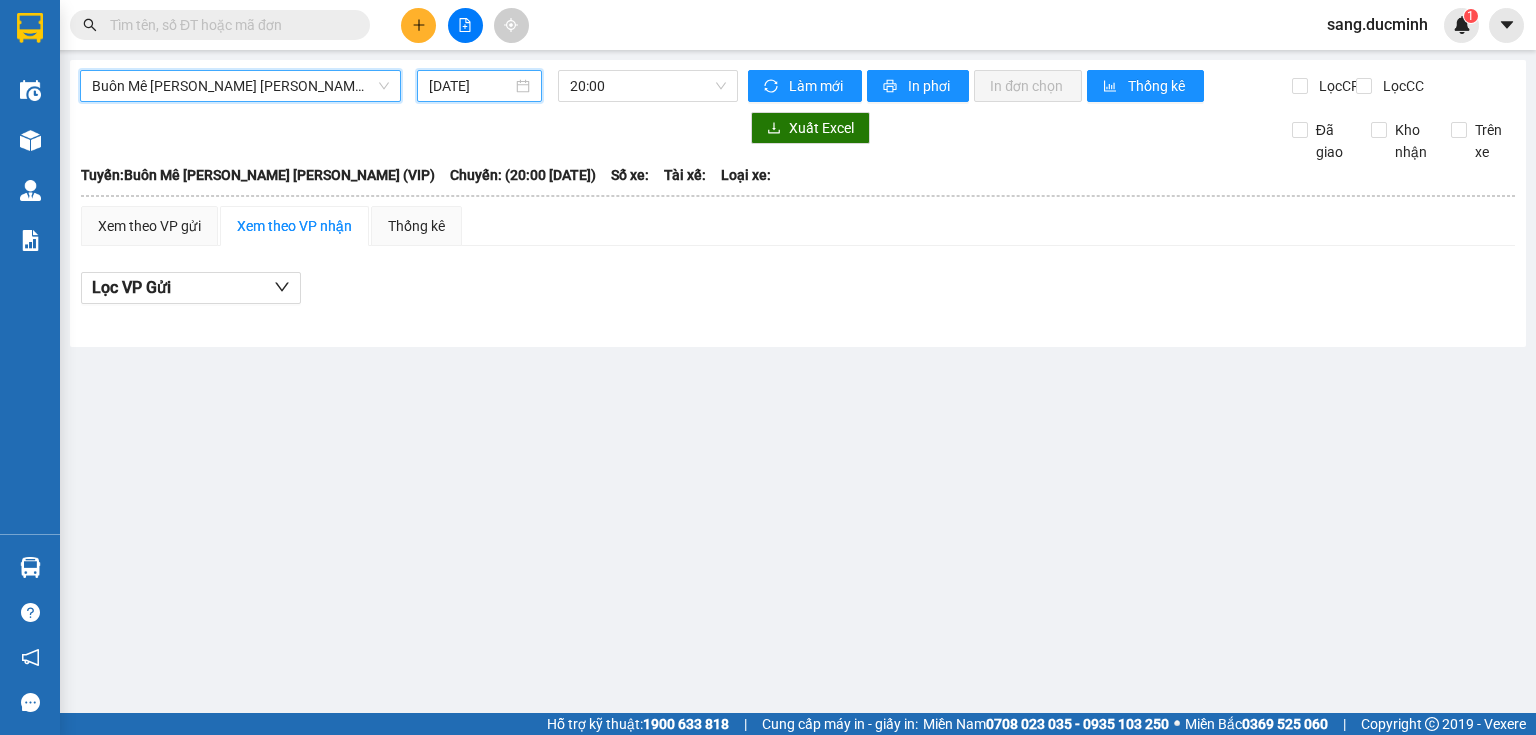 click on "[DATE]" at bounding box center [470, 86] 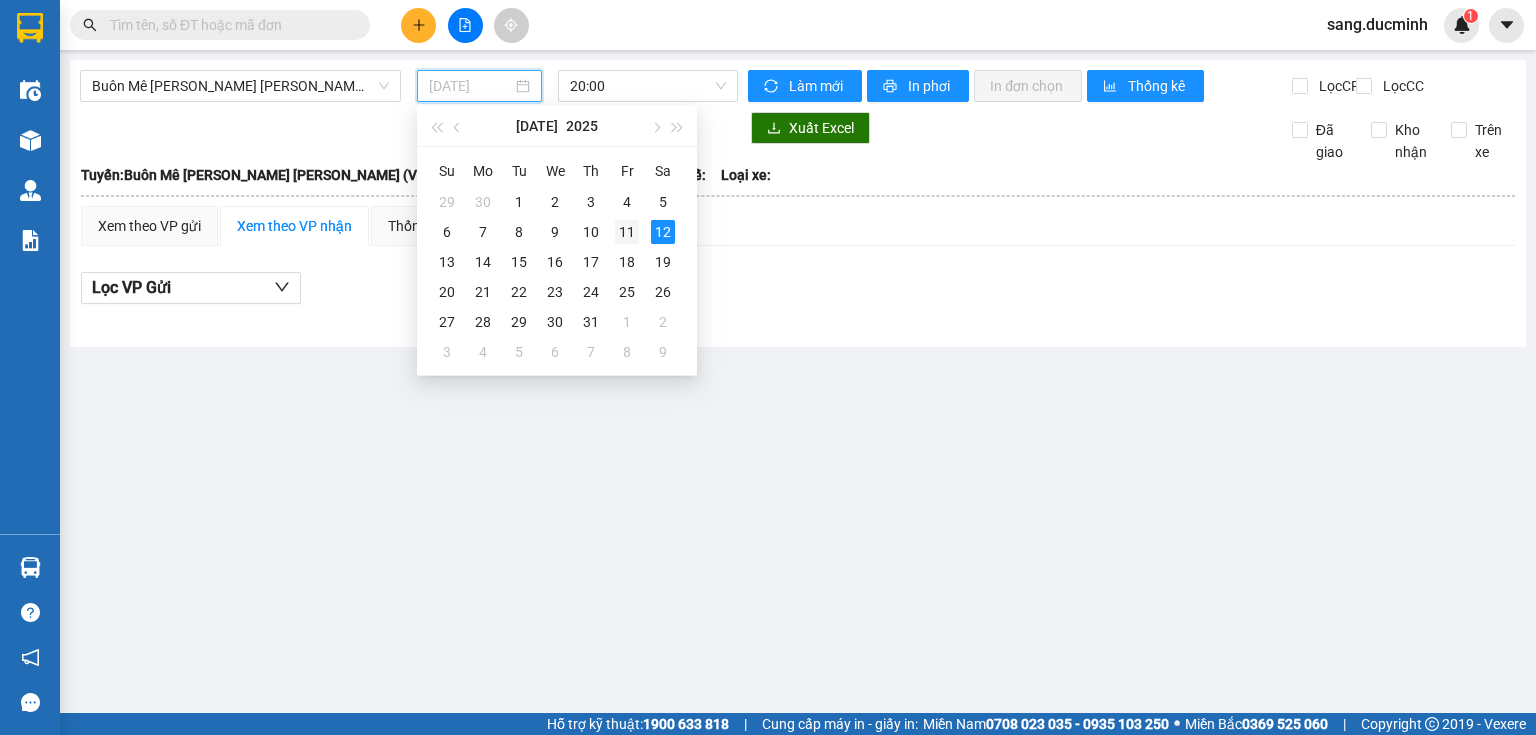 click on "11" at bounding box center [627, 232] 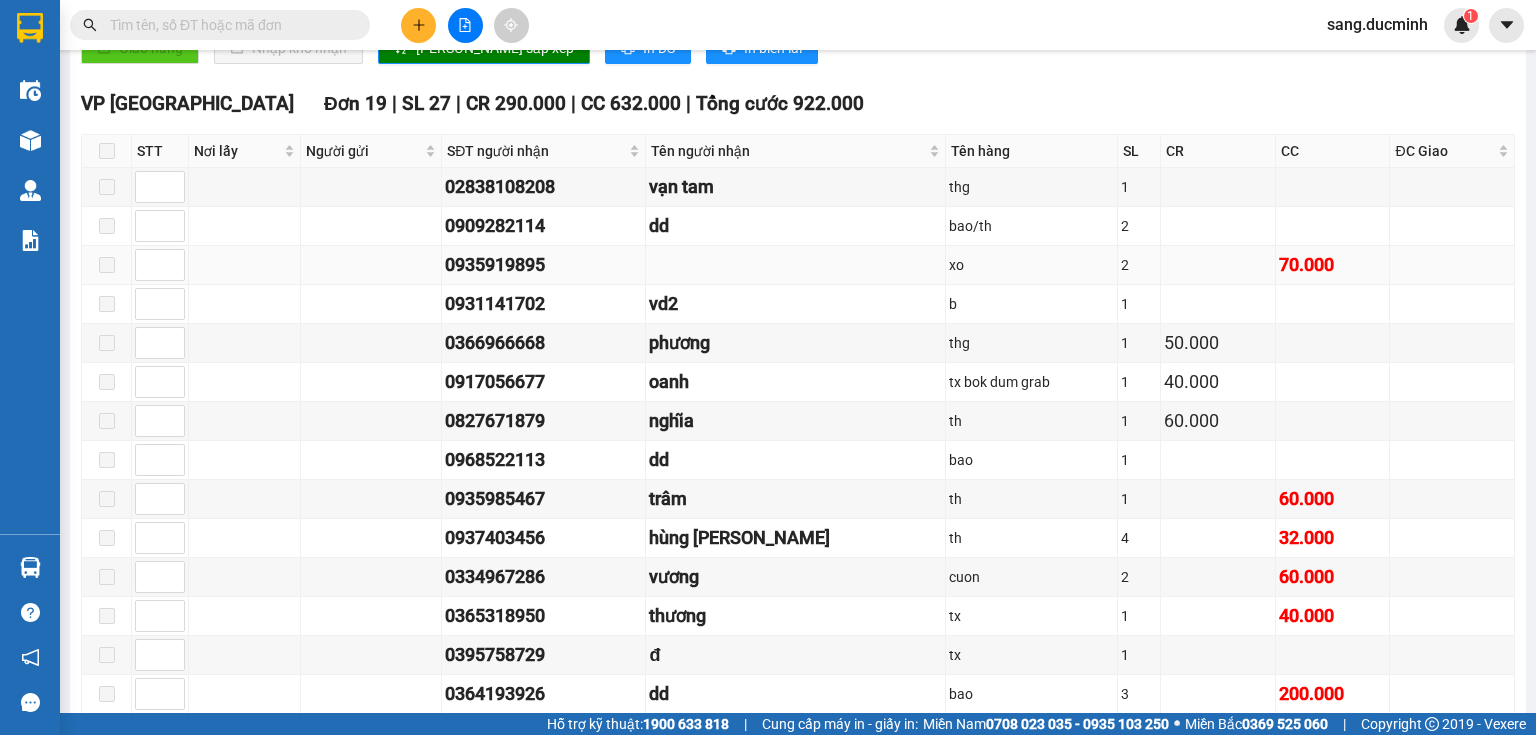 scroll, scrollTop: 76, scrollLeft: 0, axis: vertical 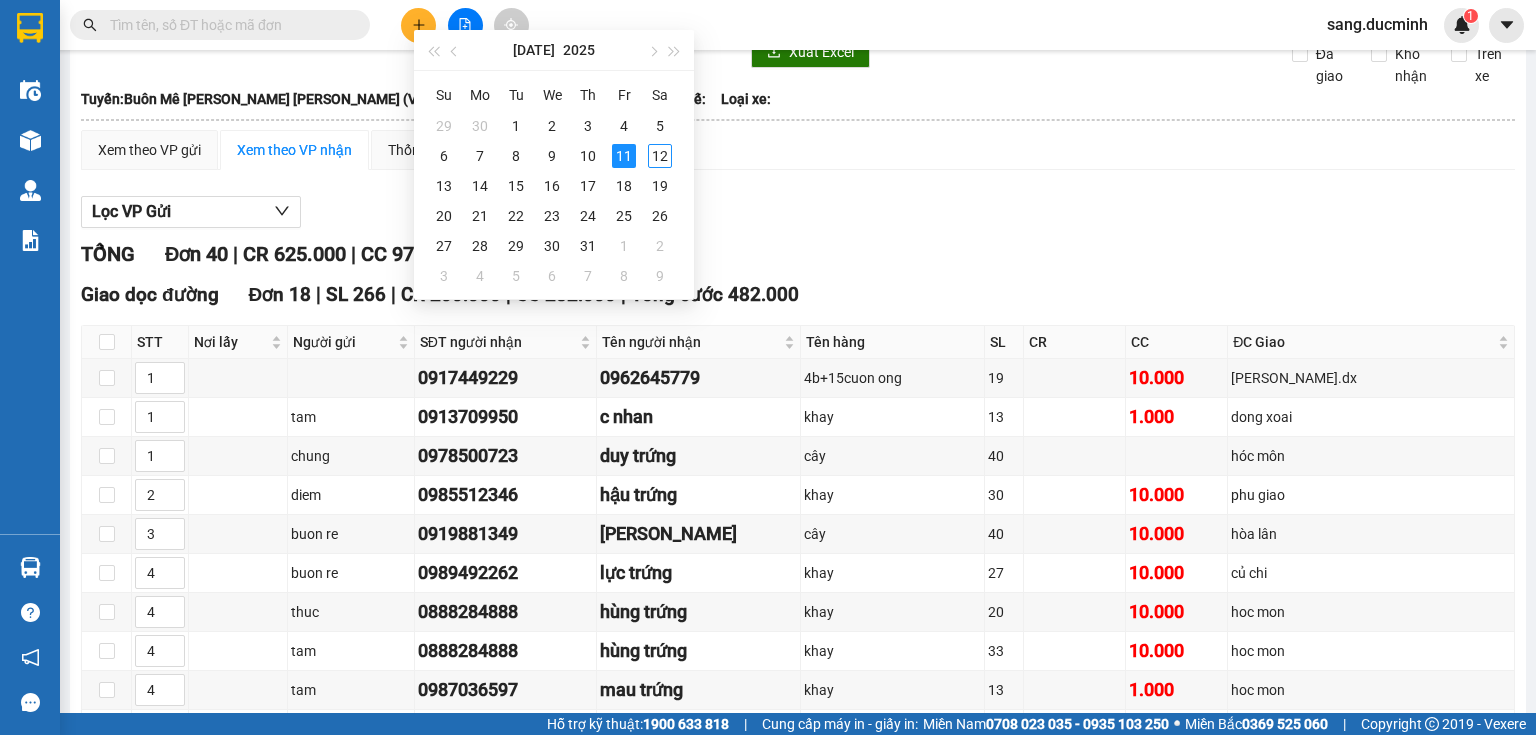 type on "11/07/2025" 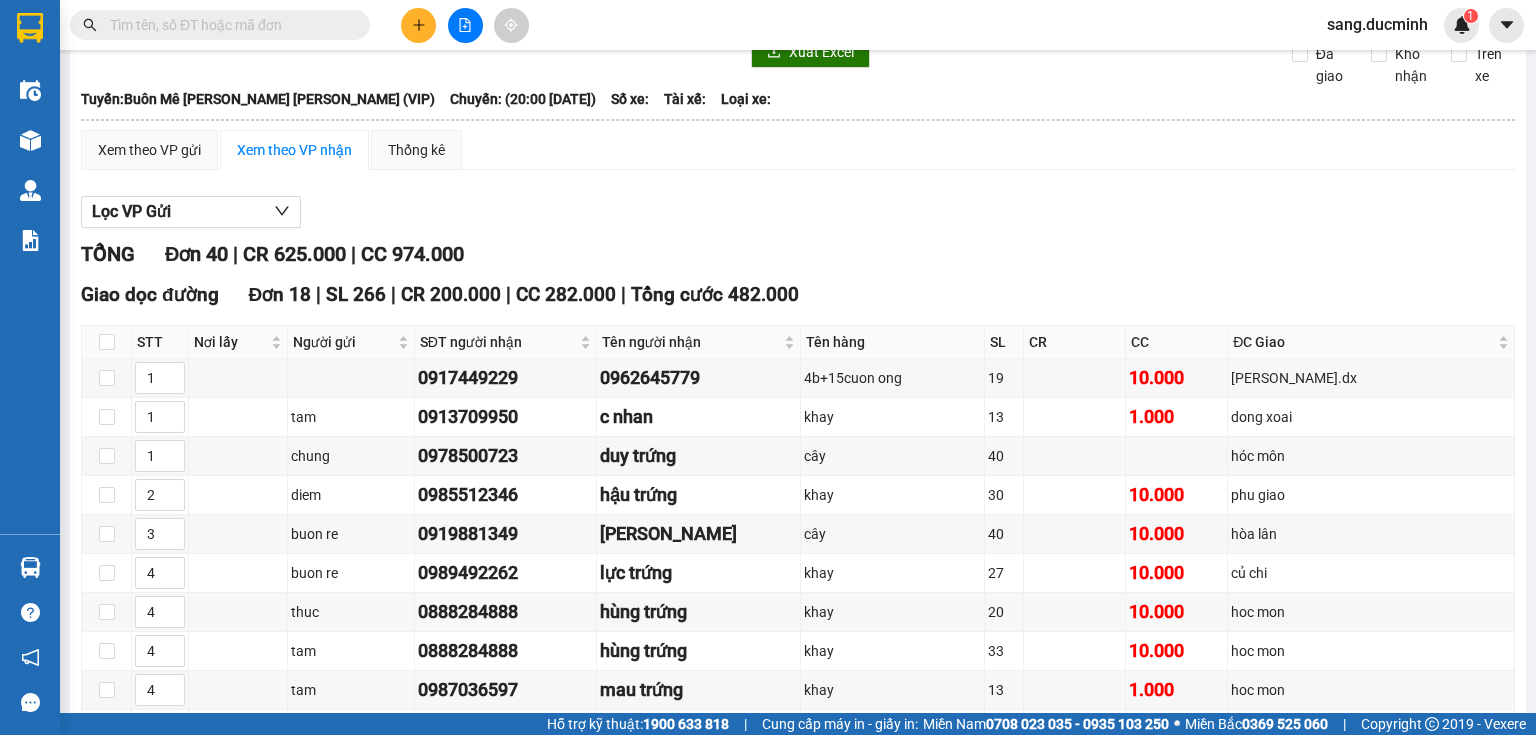 click at bounding box center (228, 25) 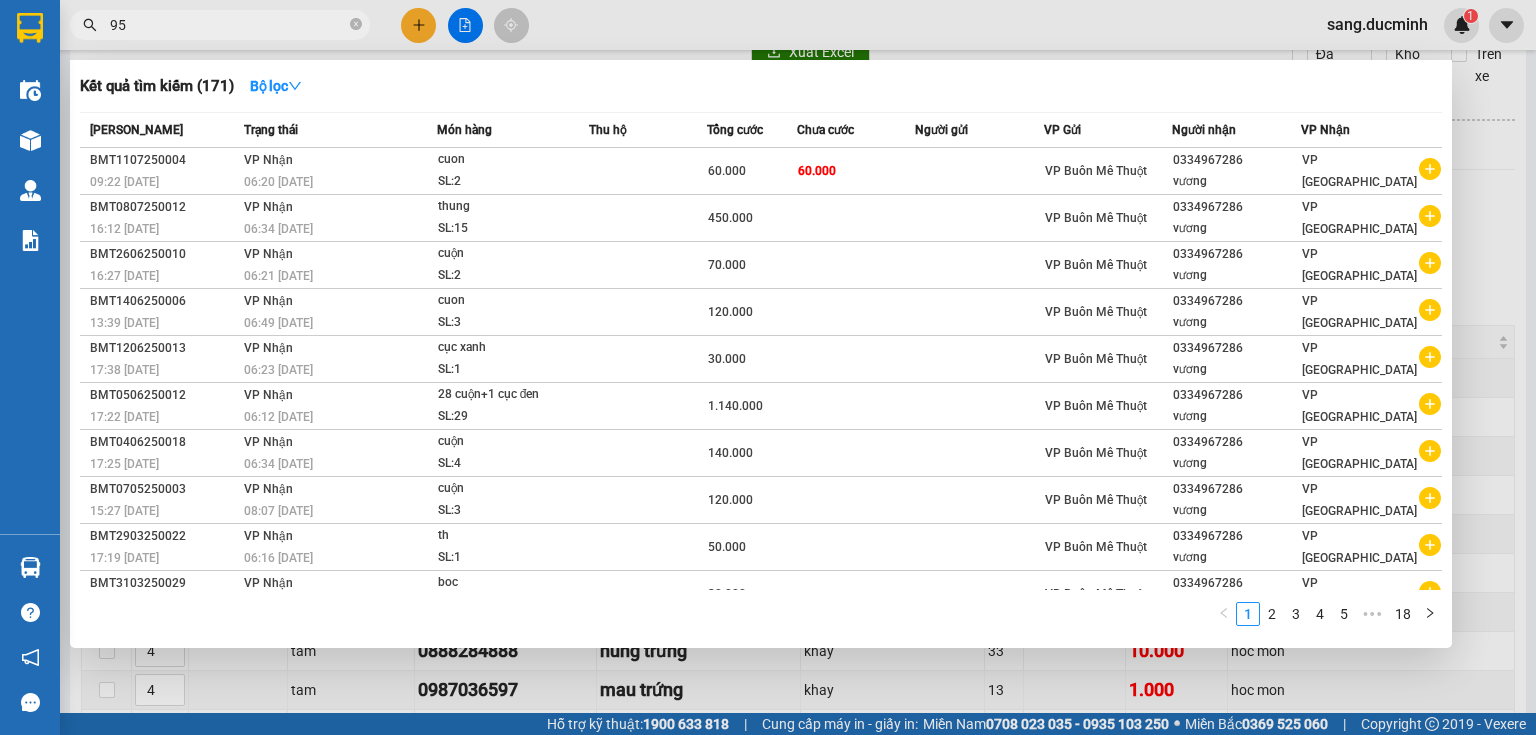 type on "950" 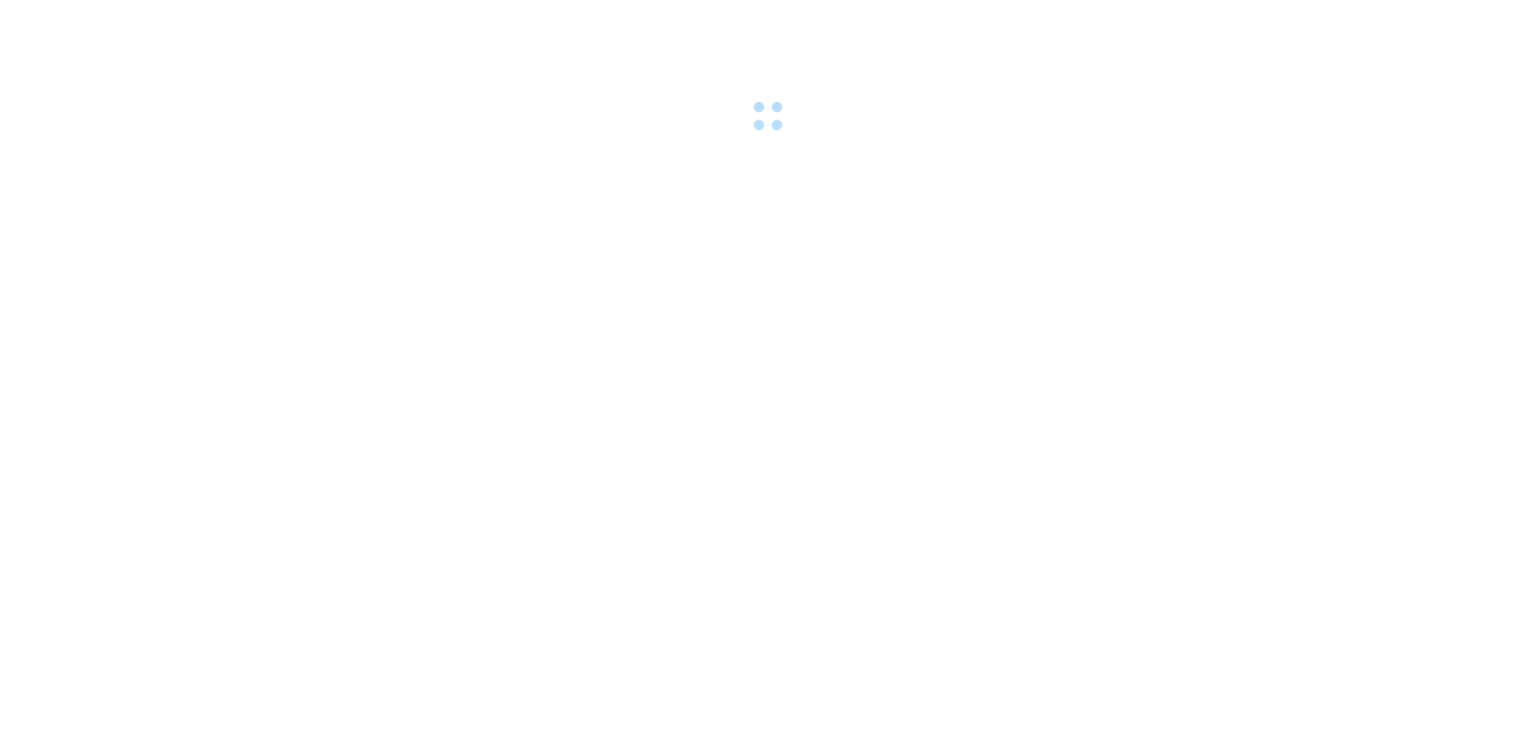 scroll, scrollTop: 0, scrollLeft: 0, axis: both 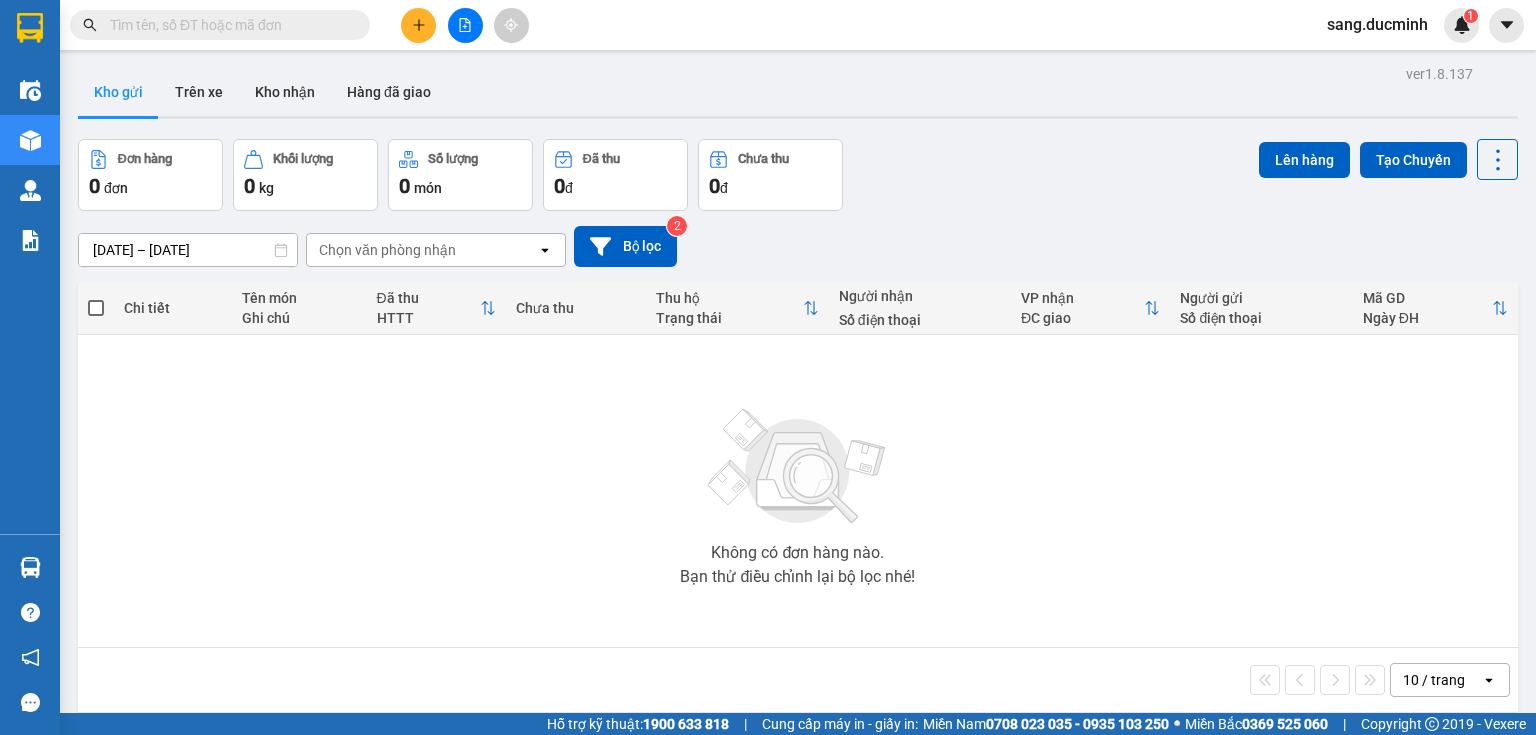 click 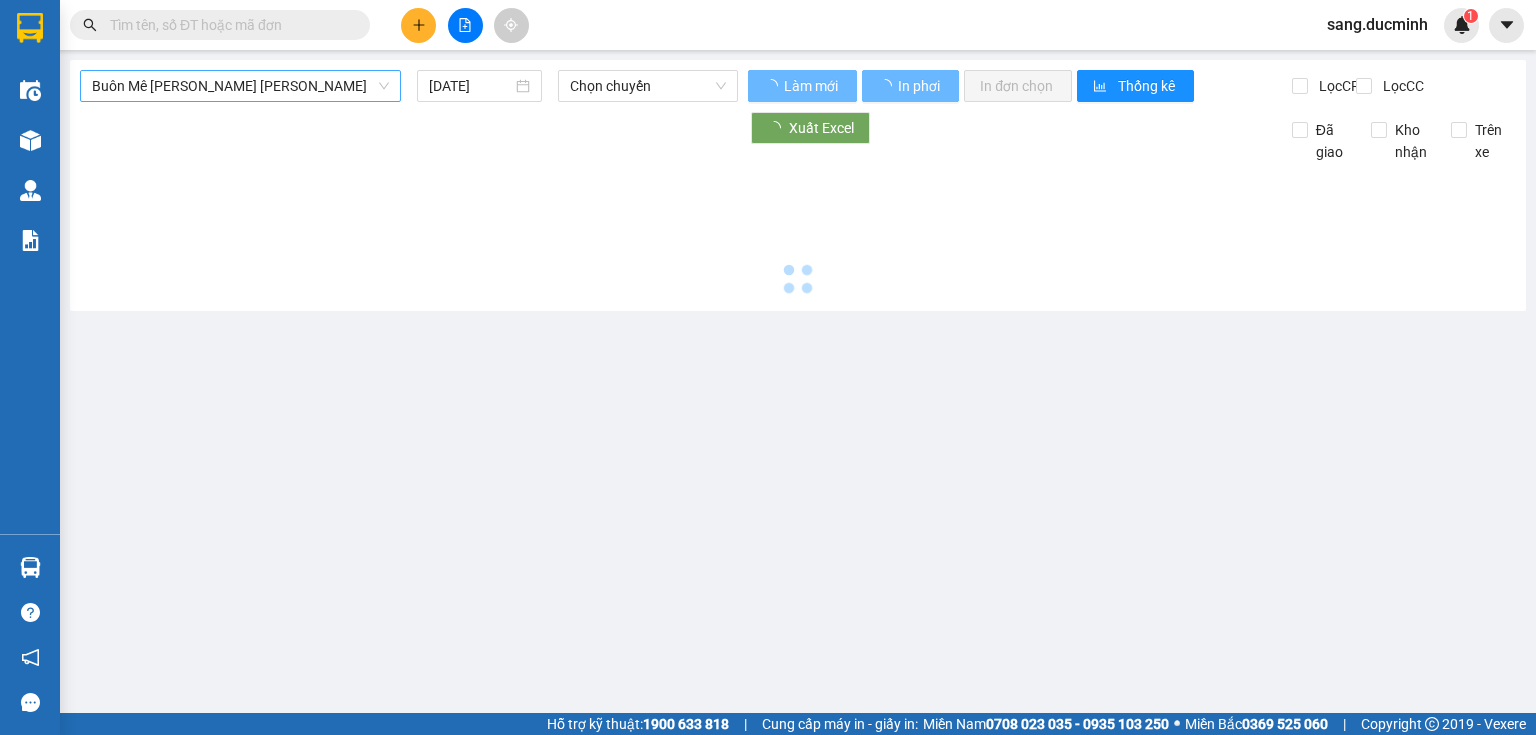 type on "[DATE]" 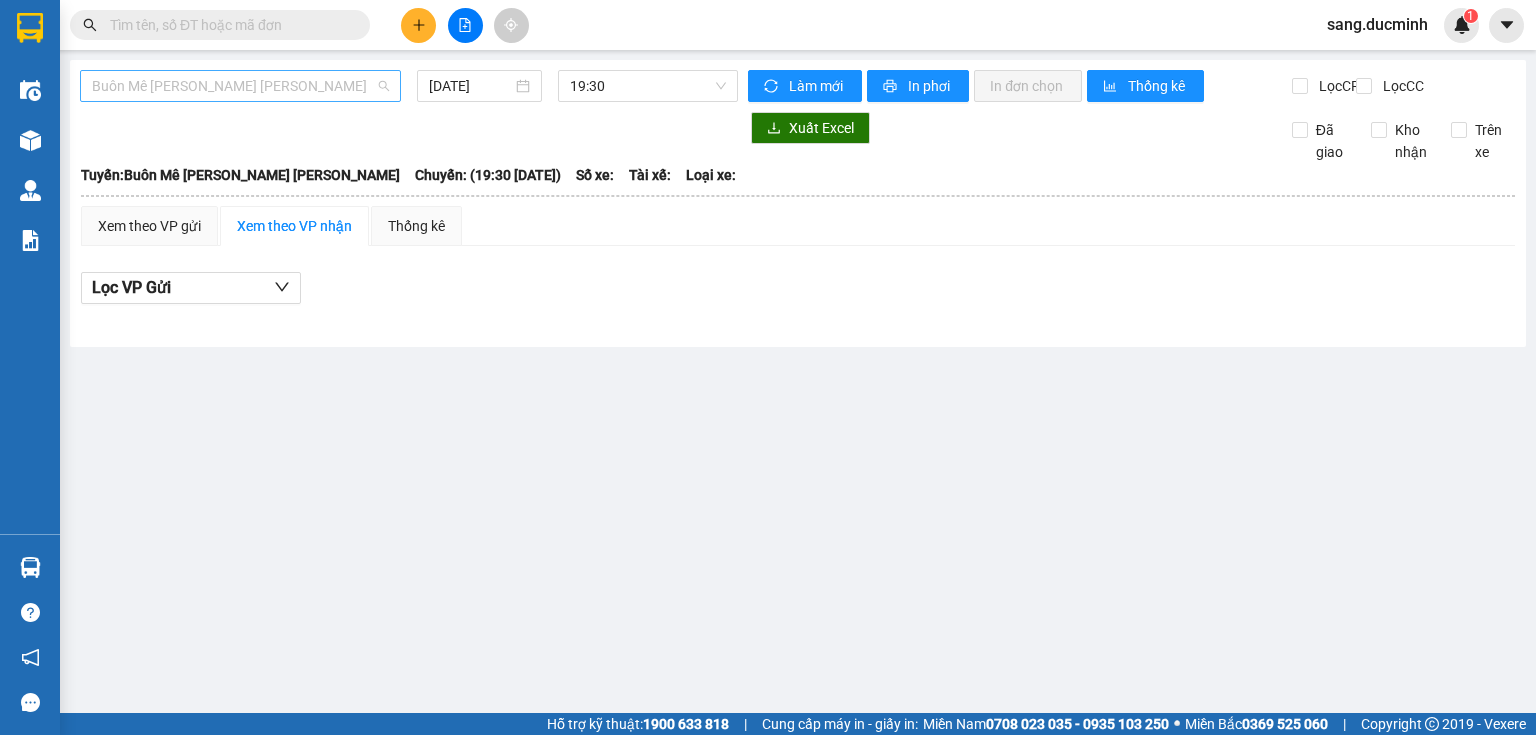 click on "Buôn Mê Thuột - Hồ Chí Minh" at bounding box center [240, 86] 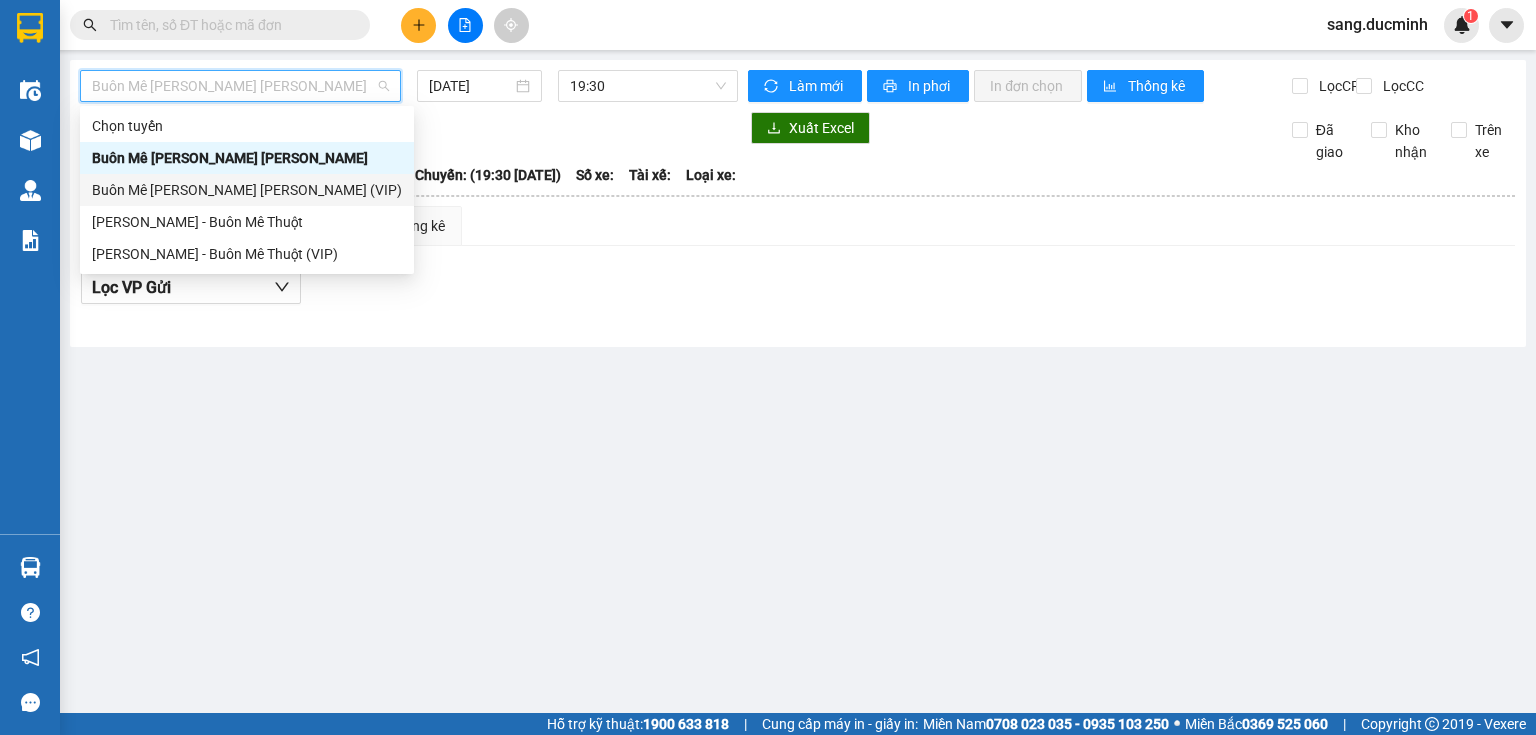 click on "Buôn Mê Thuột - Hồ Chí Minh (VIP)" at bounding box center (247, 190) 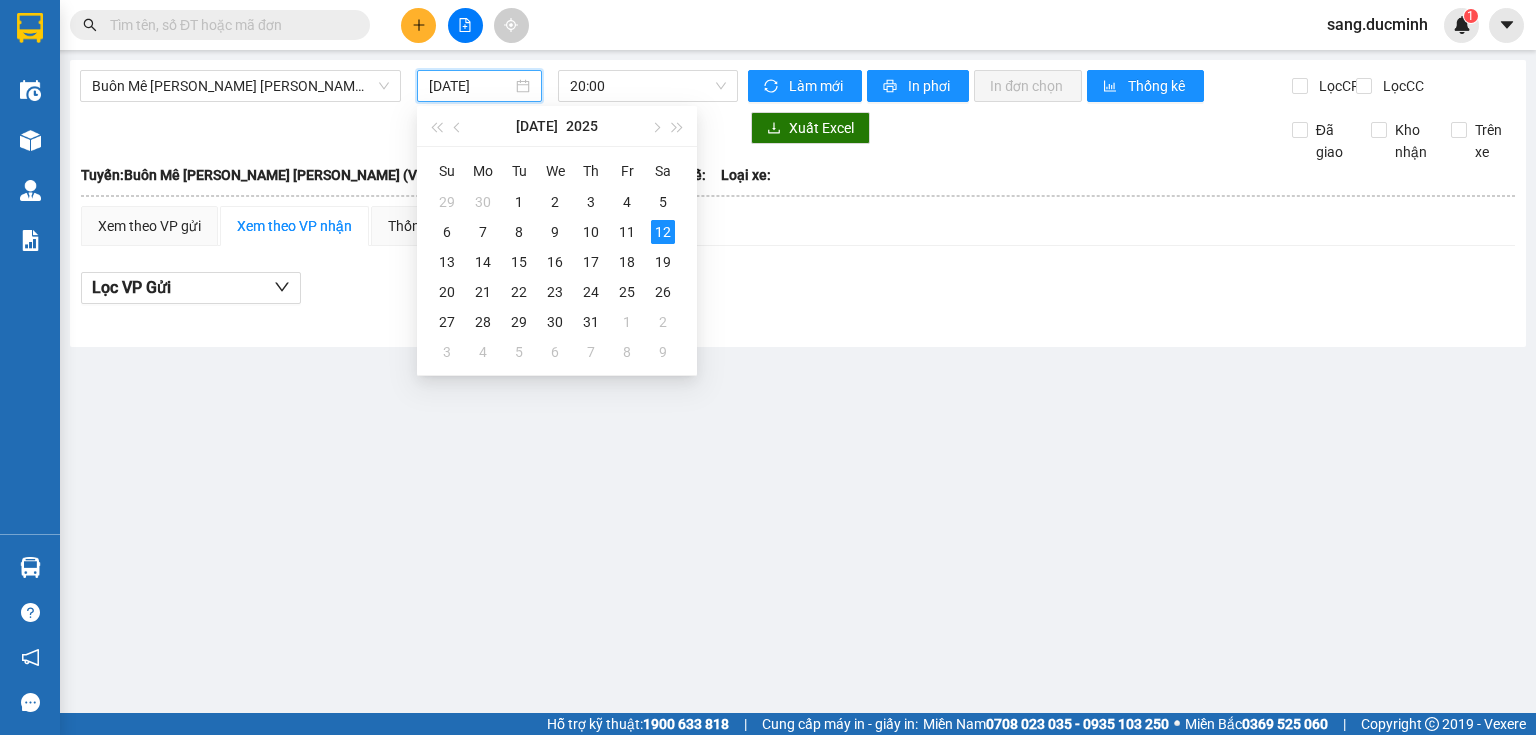 click on "[DATE]" at bounding box center [470, 86] 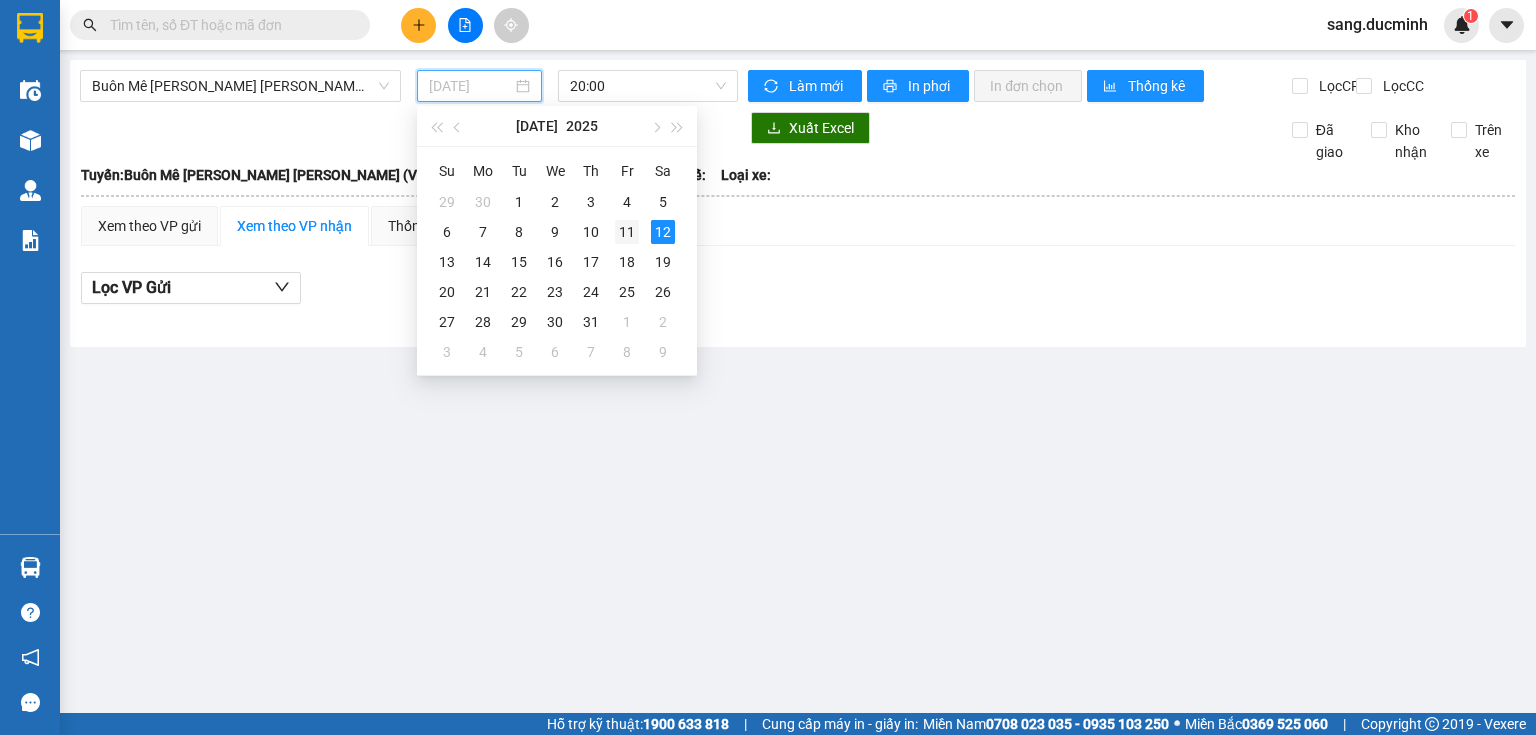 click on "11" at bounding box center [627, 232] 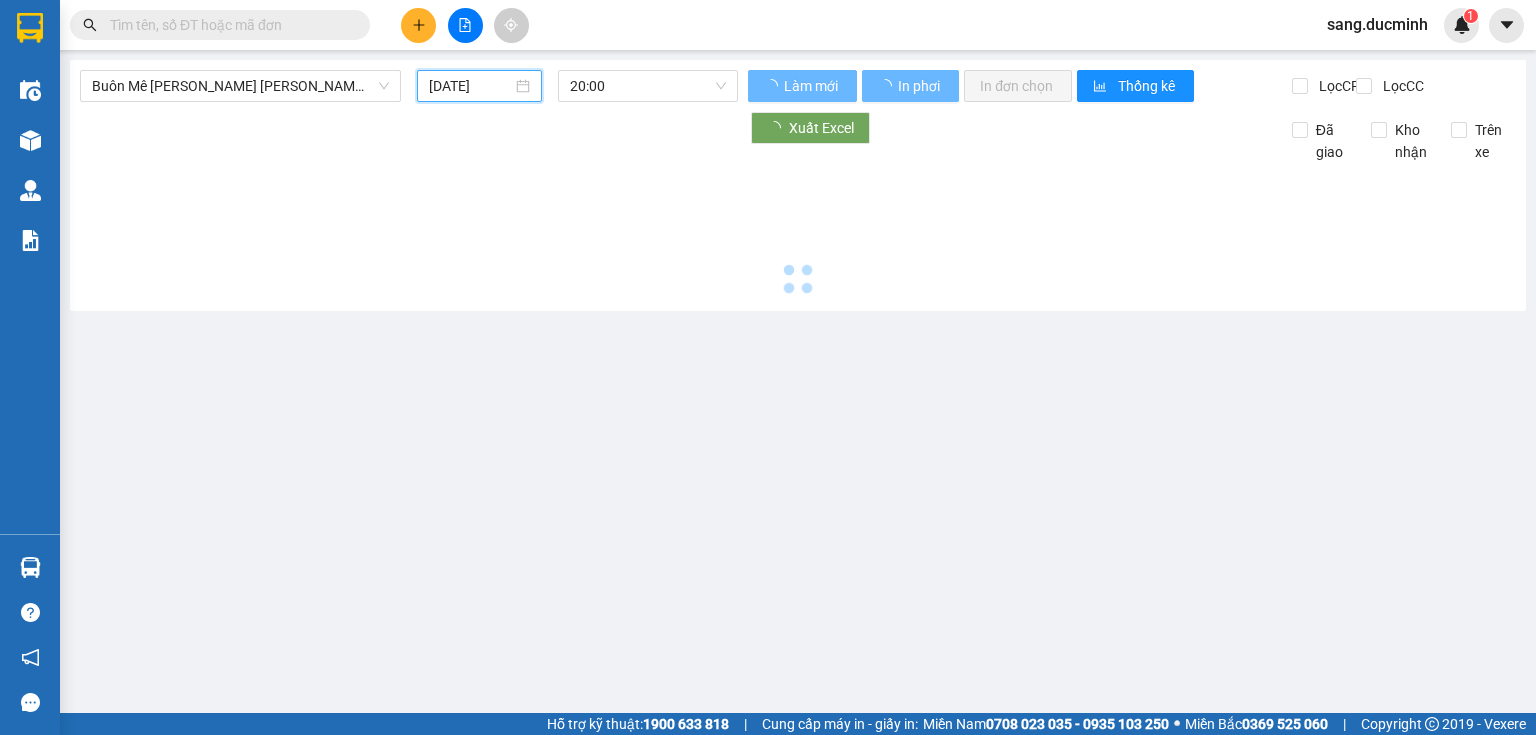 type on "[DATE]" 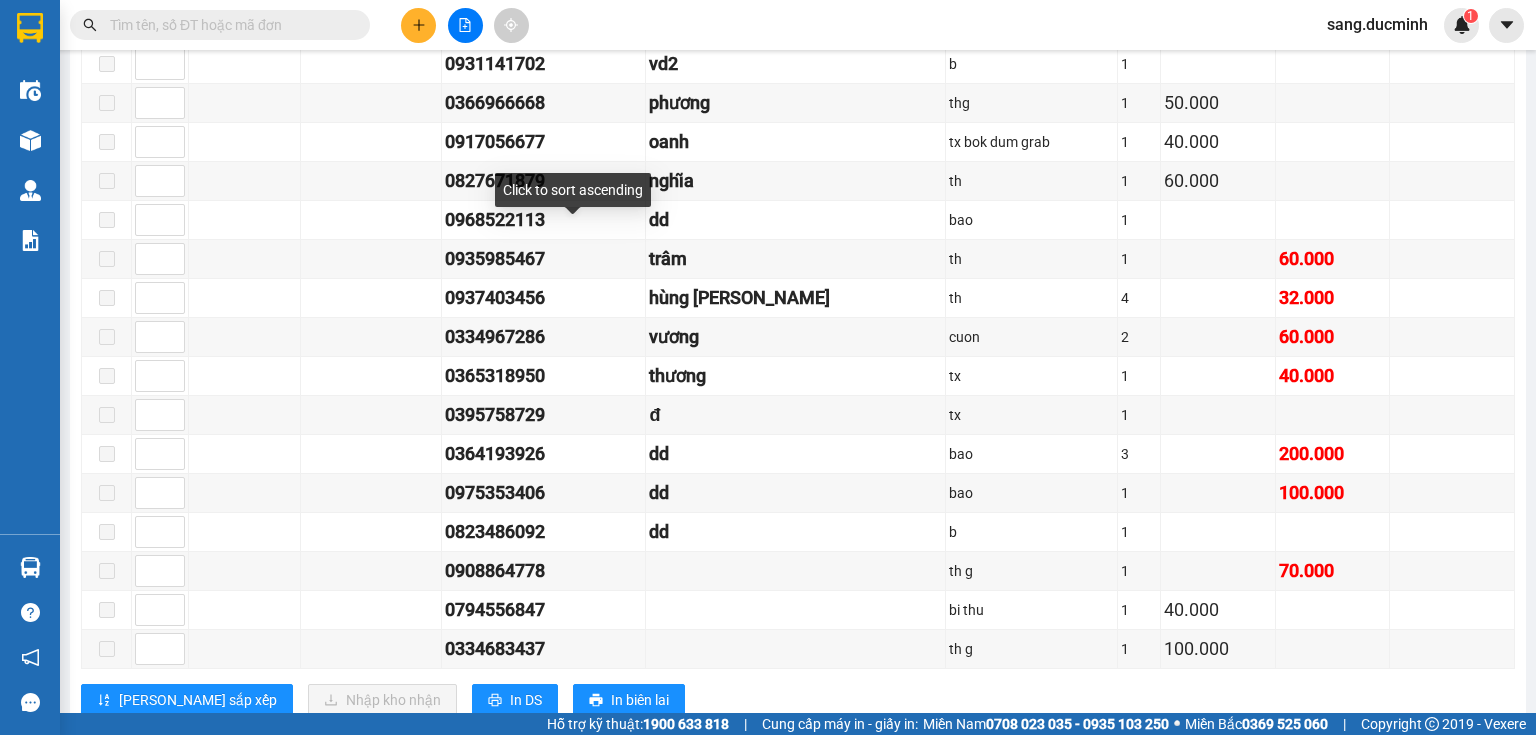 scroll, scrollTop: 1677, scrollLeft: 0, axis: vertical 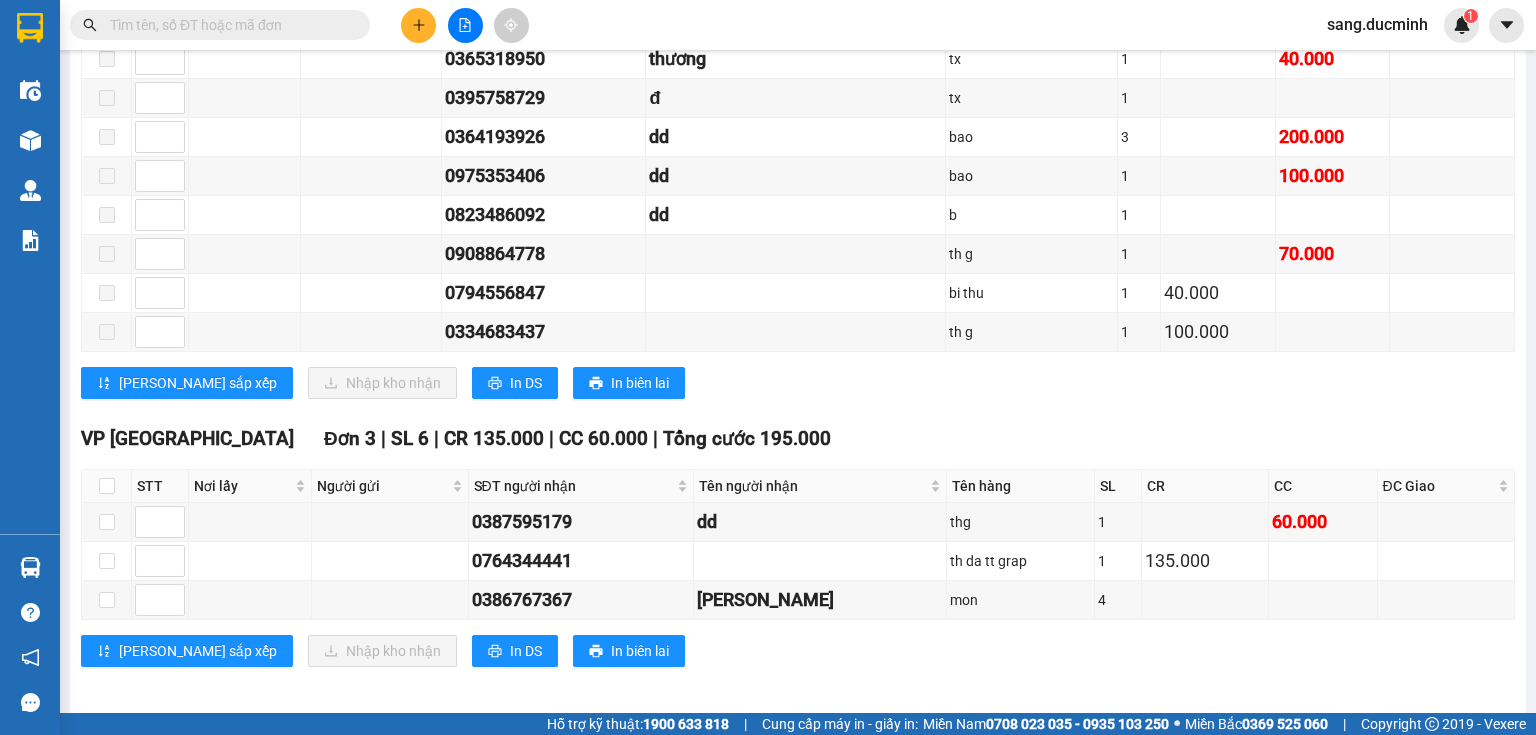click at bounding box center (228, 25) 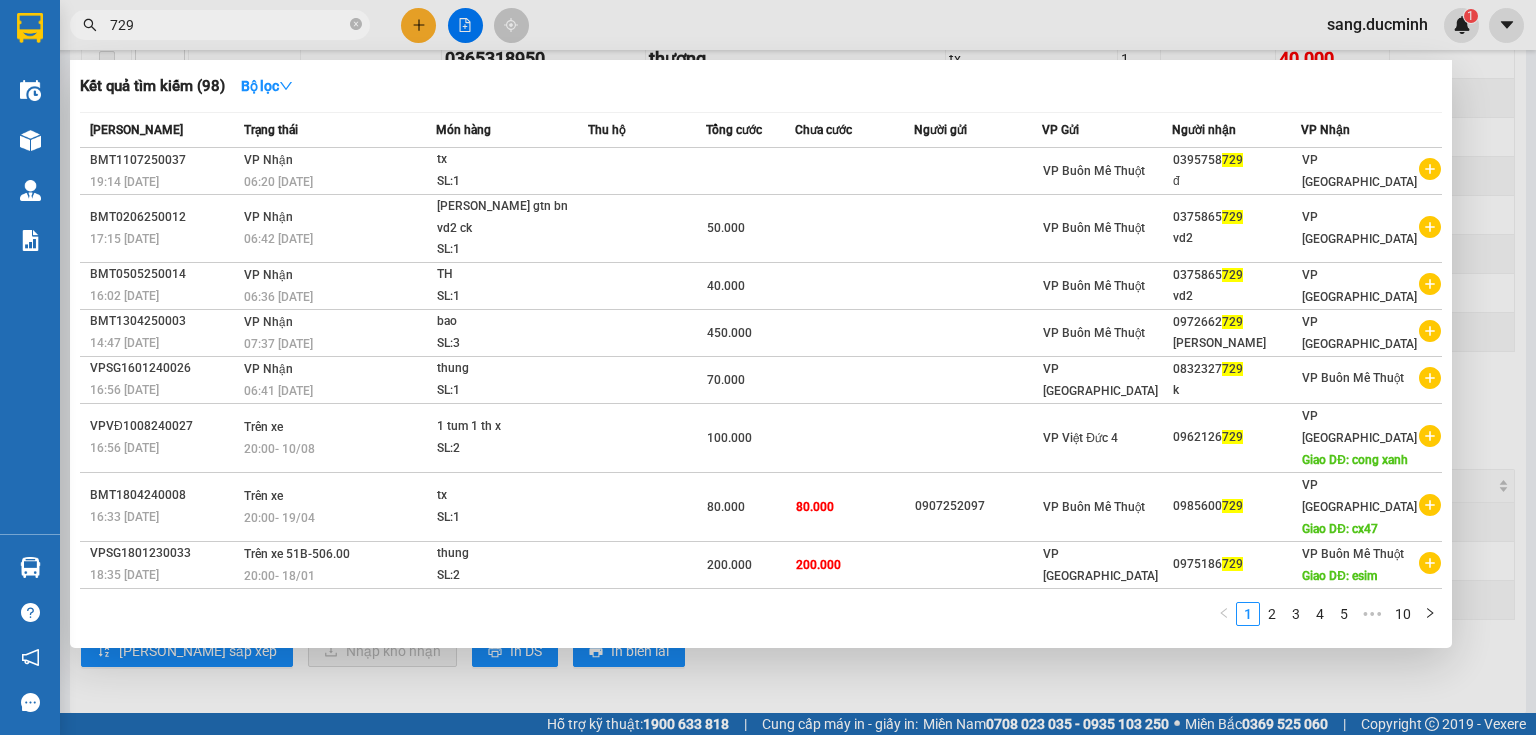 type on "729" 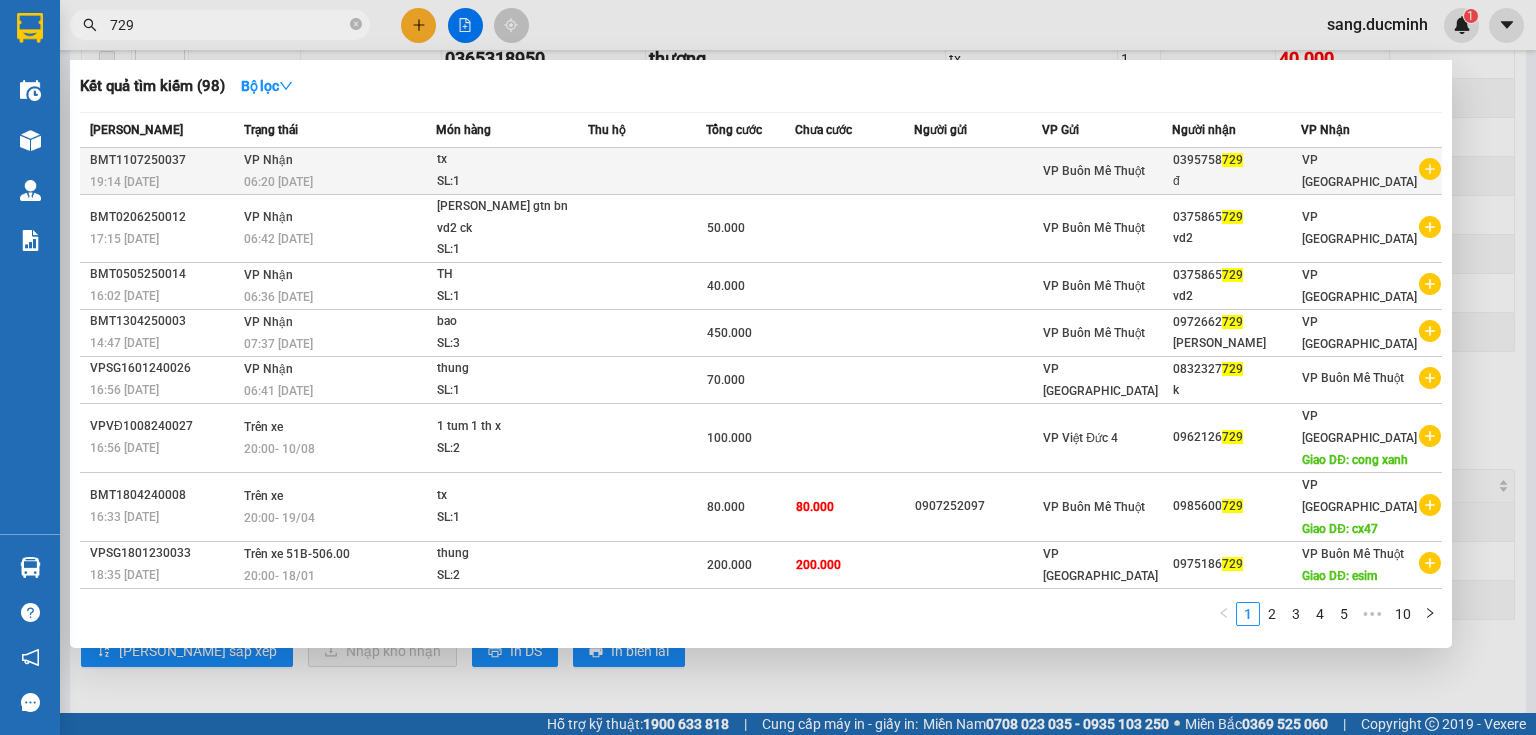 click on "729" at bounding box center [1232, 160] 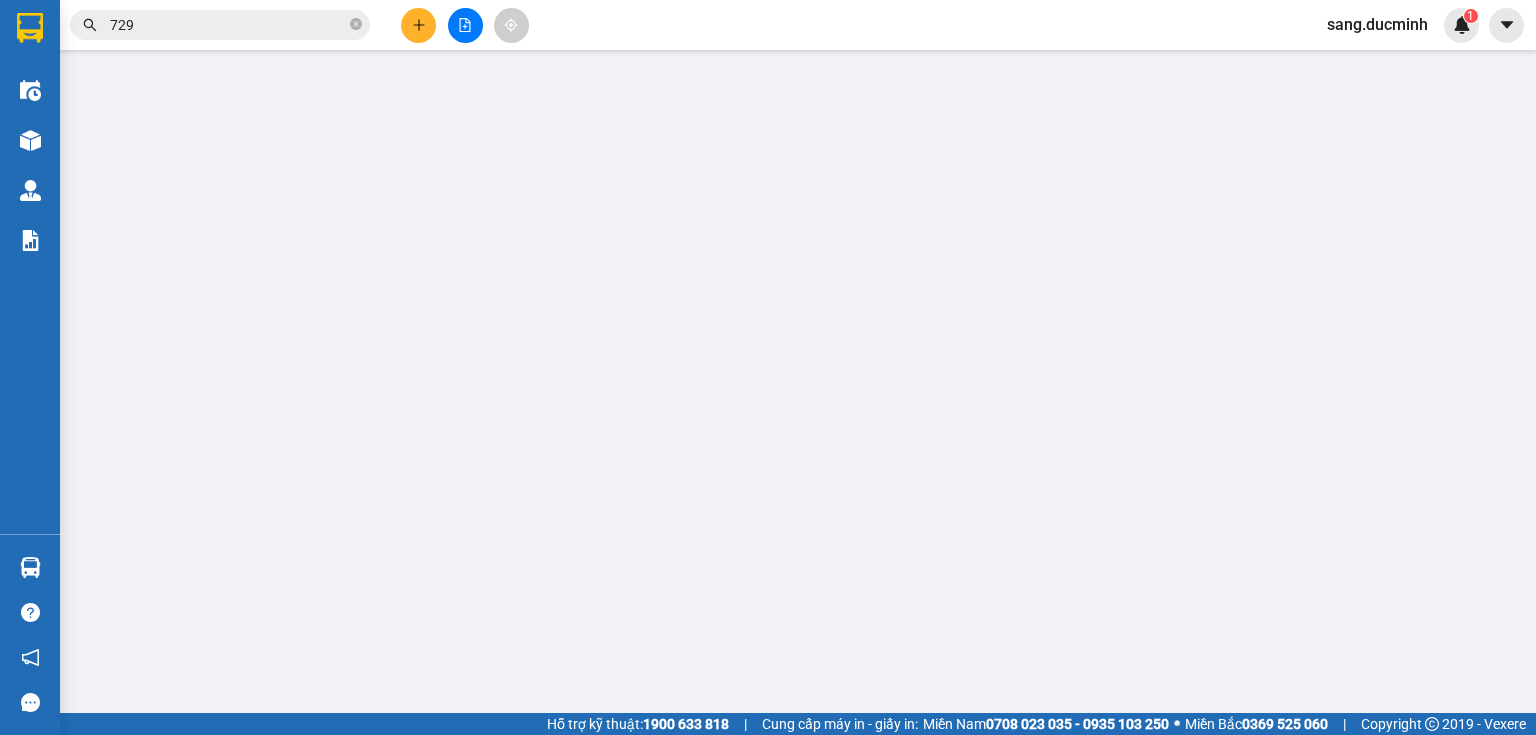 scroll, scrollTop: 0, scrollLeft: 0, axis: both 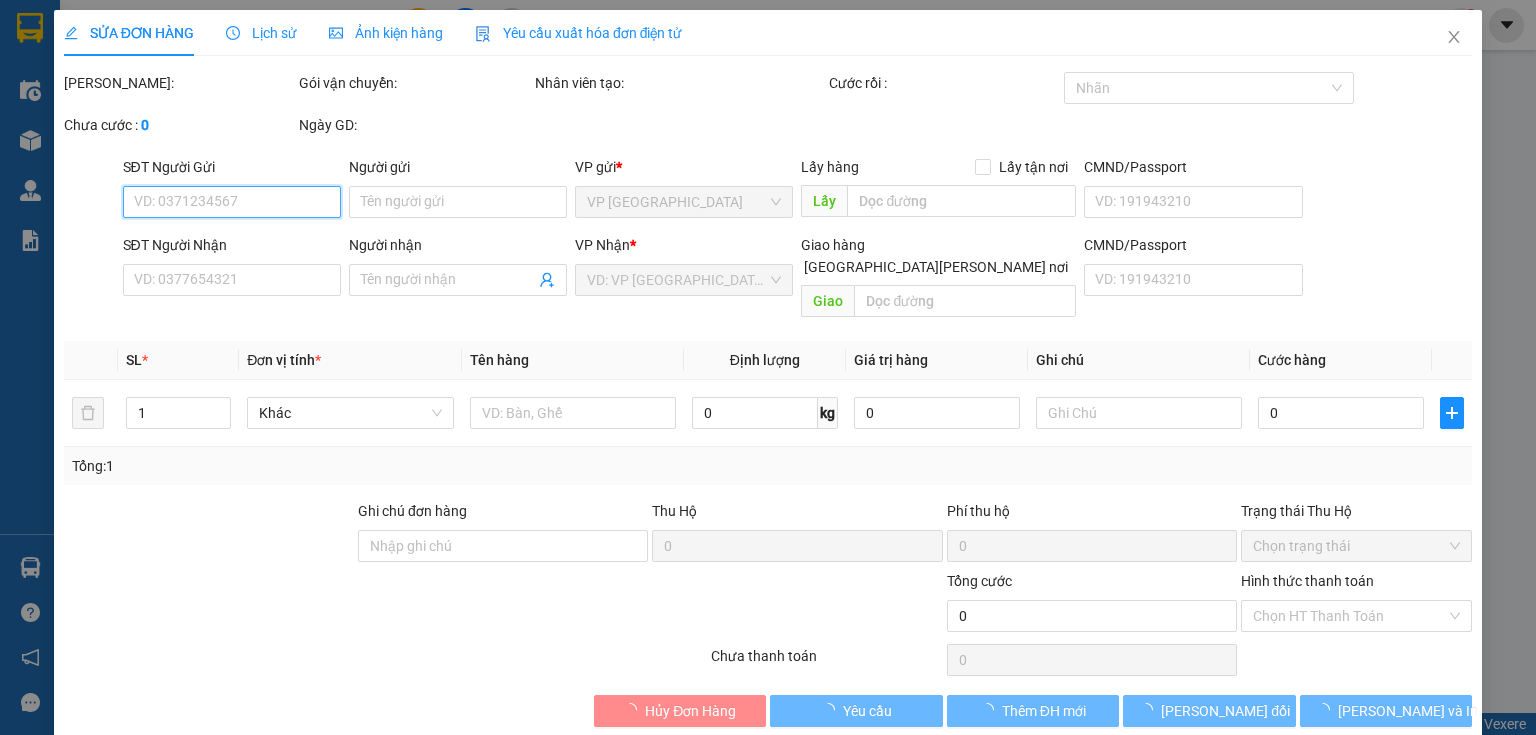 type on "0395758729" 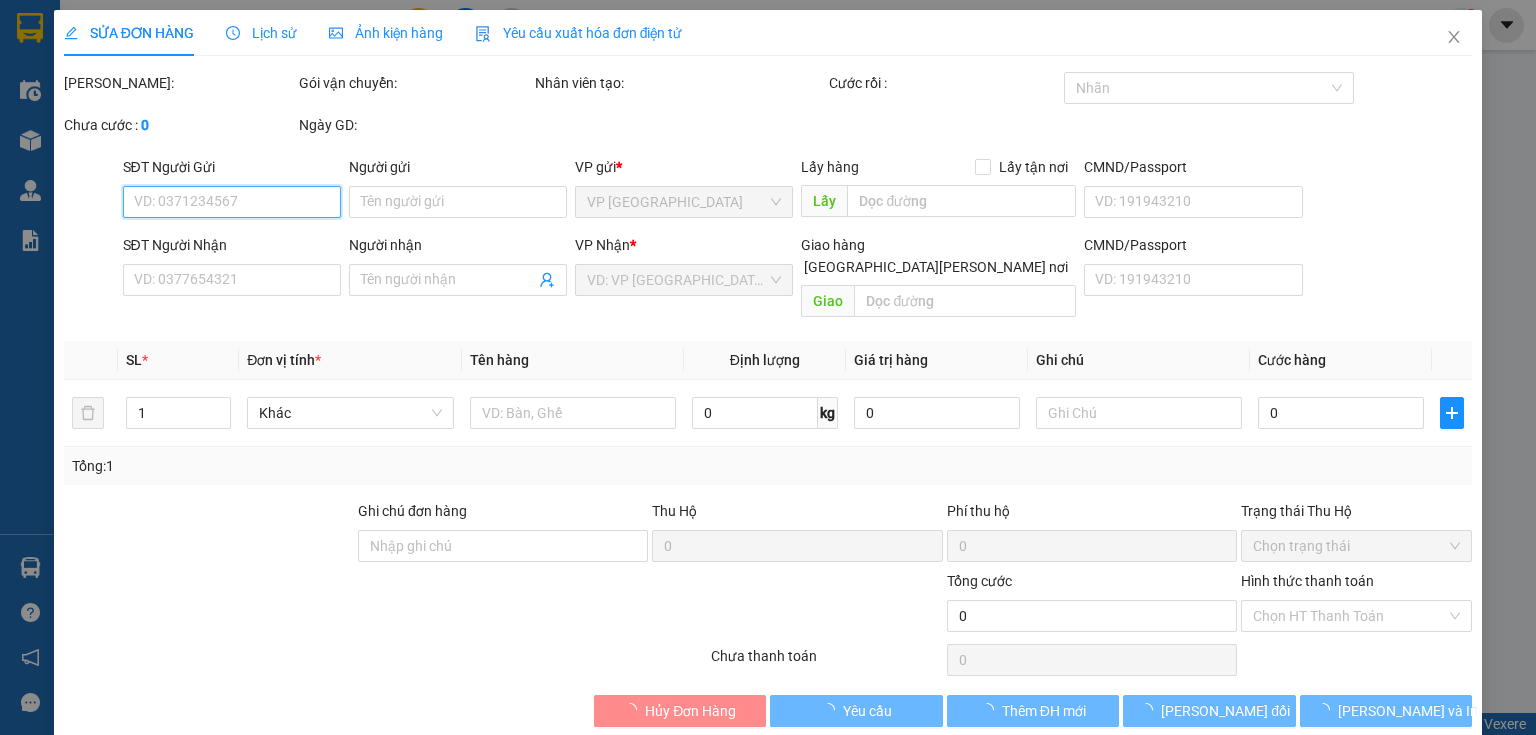 type on "đ" 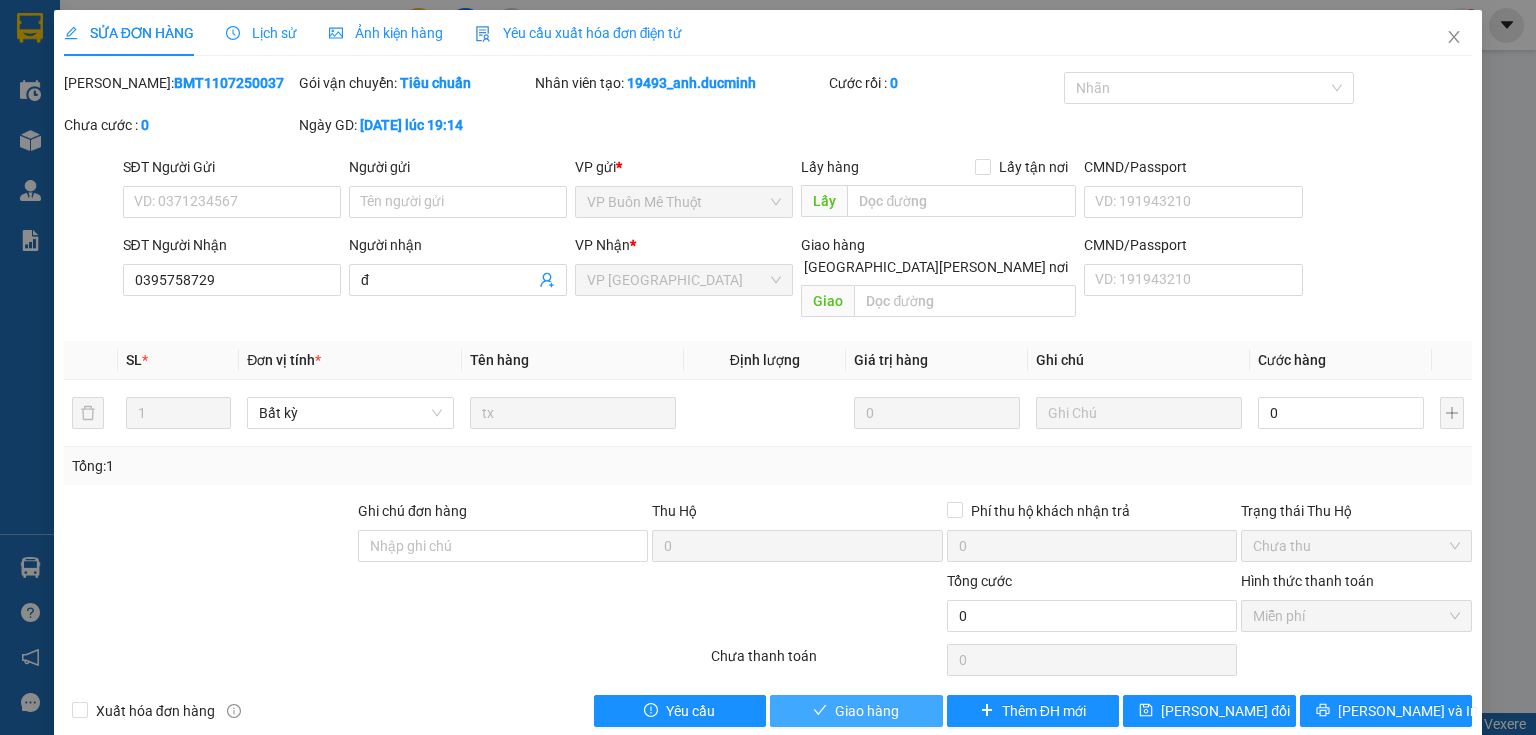 click on "Giao hàng" at bounding box center (867, 711) 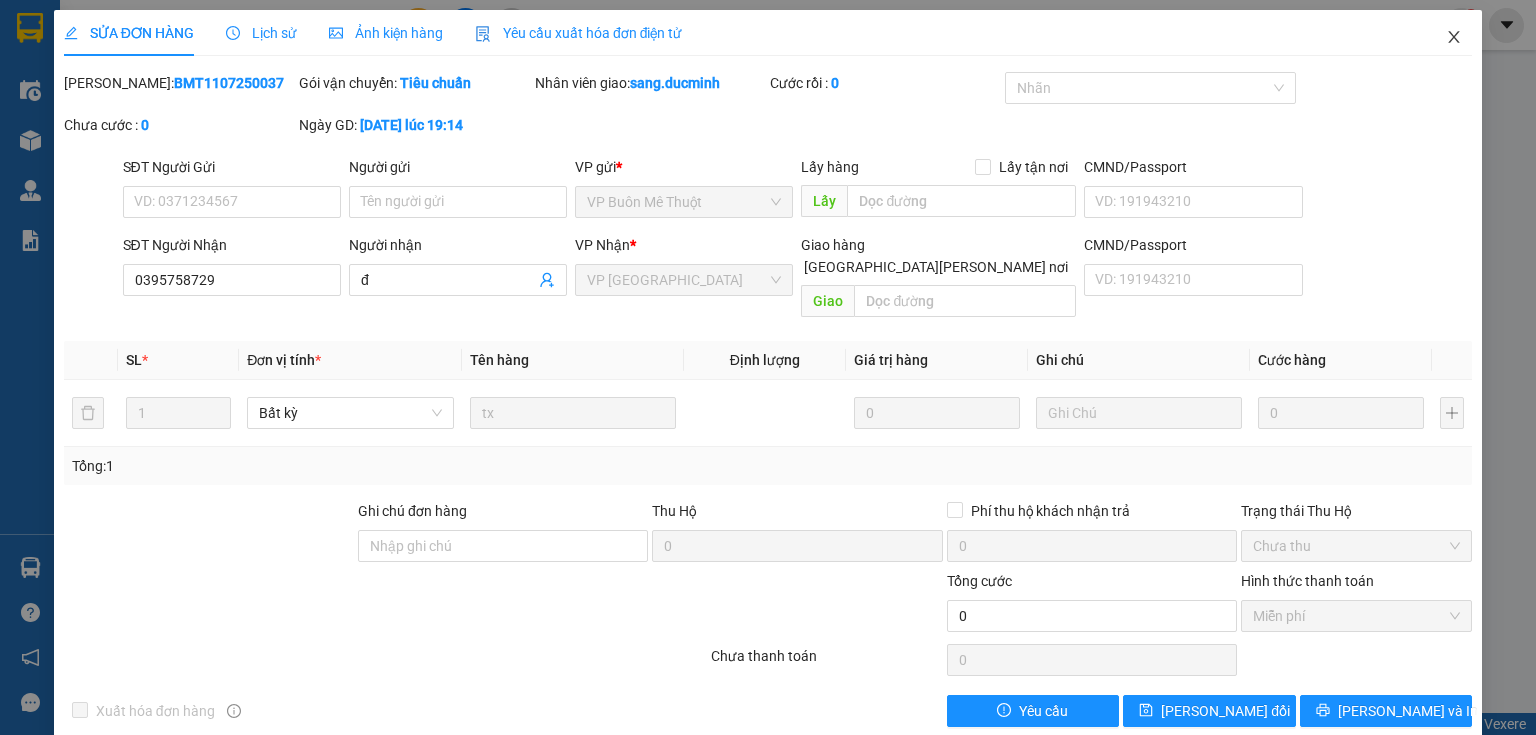 click 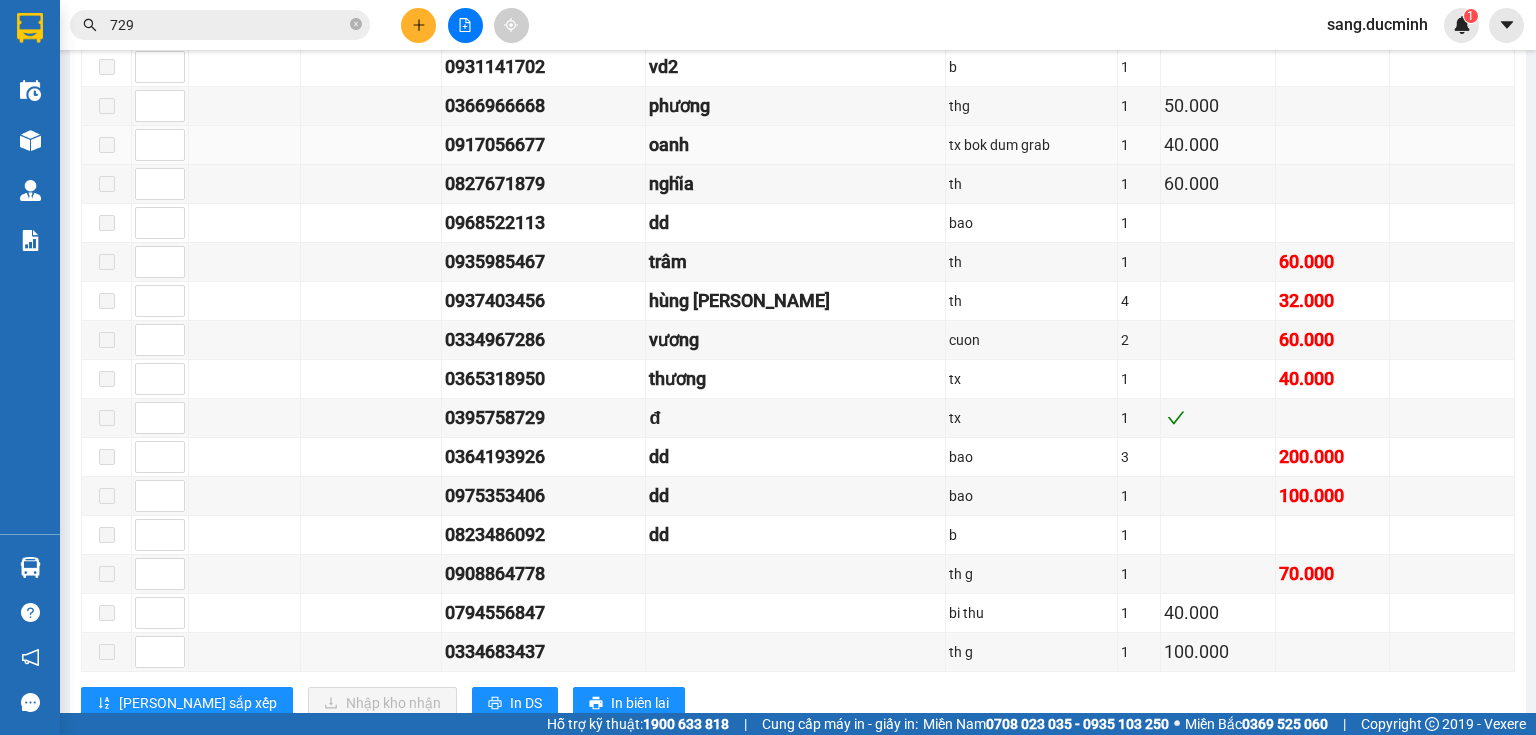 scroll, scrollTop: 1437, scrollLeft: 0, axis: vertical 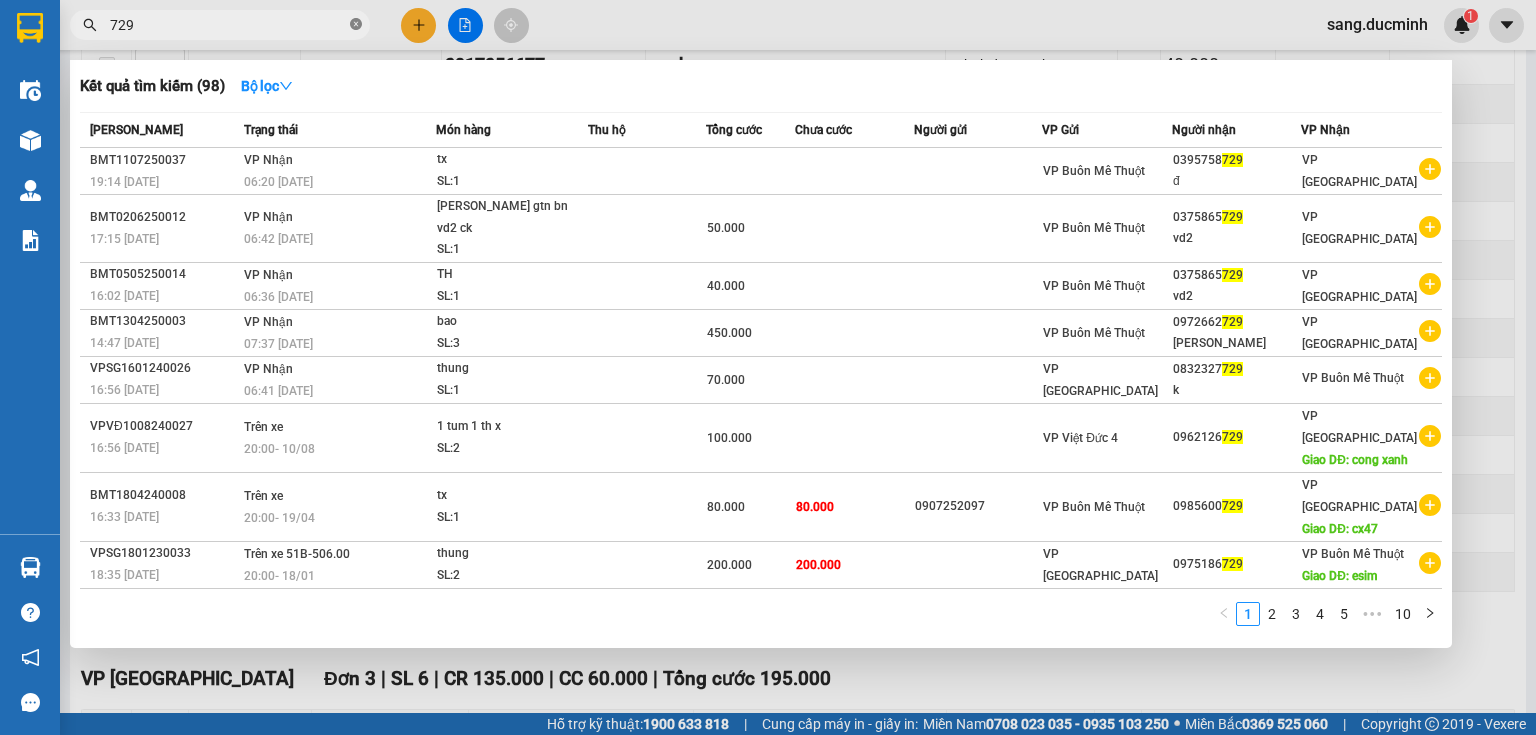 click 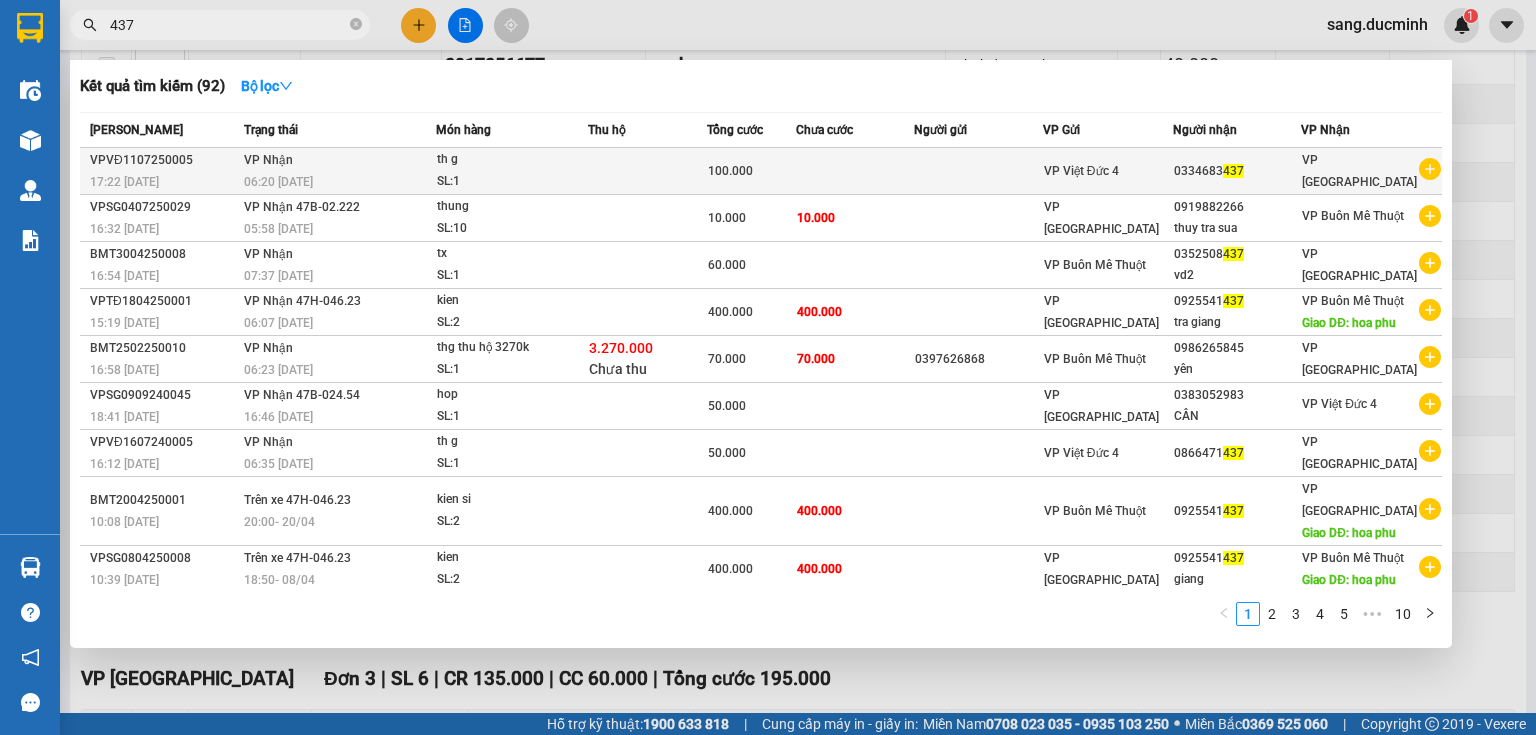 type on "437" 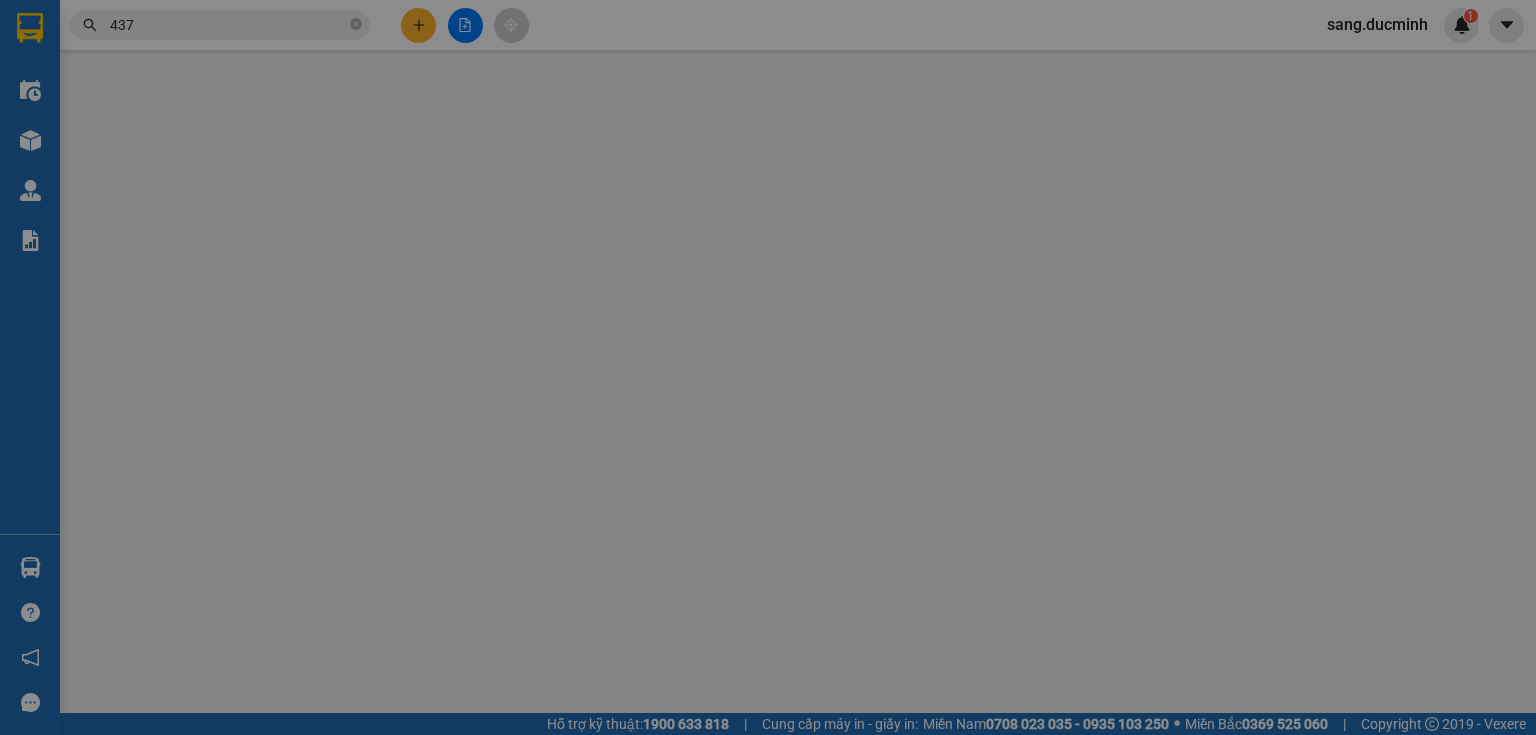 scroll, scrollTop: 0, scrollLeft: 0, axis: both 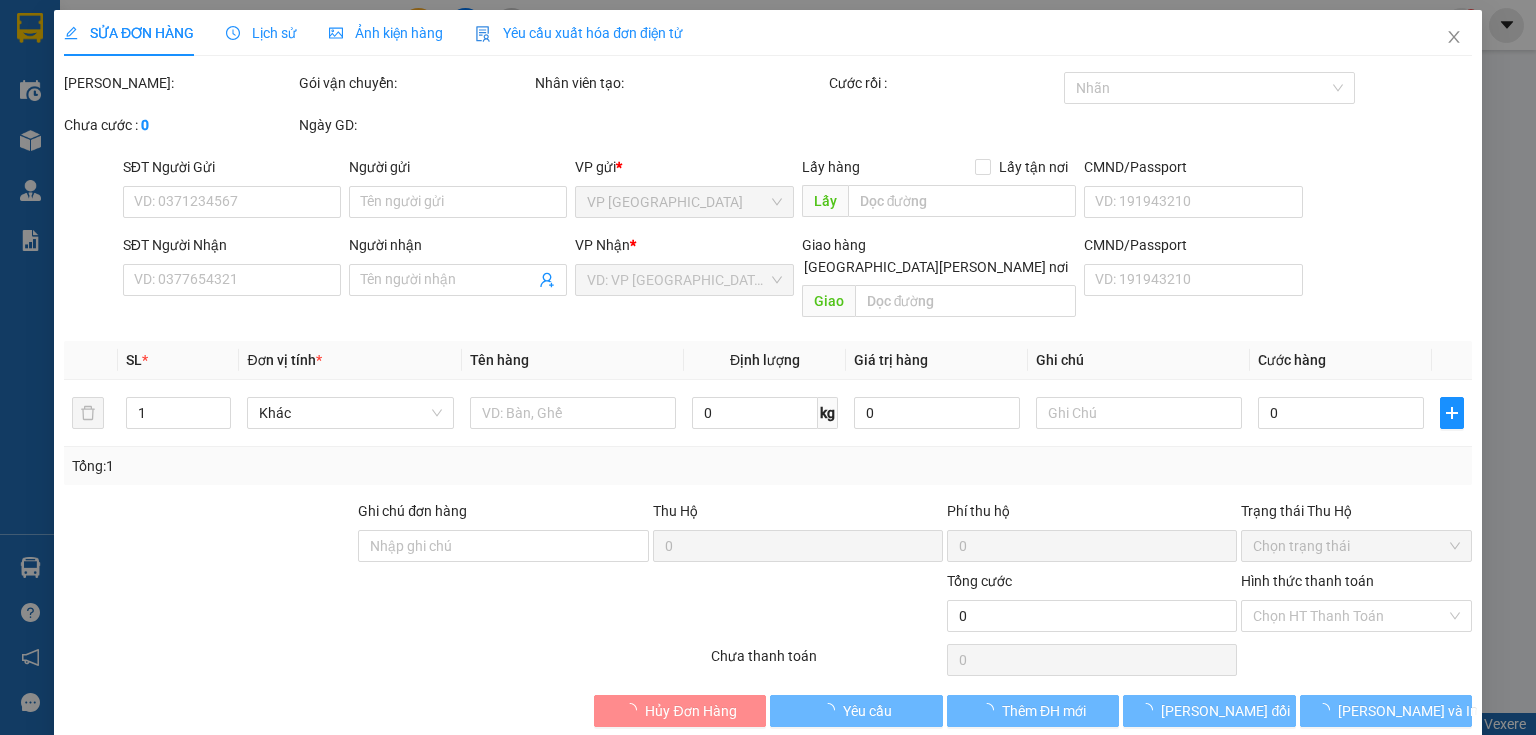 type on "0334683437" 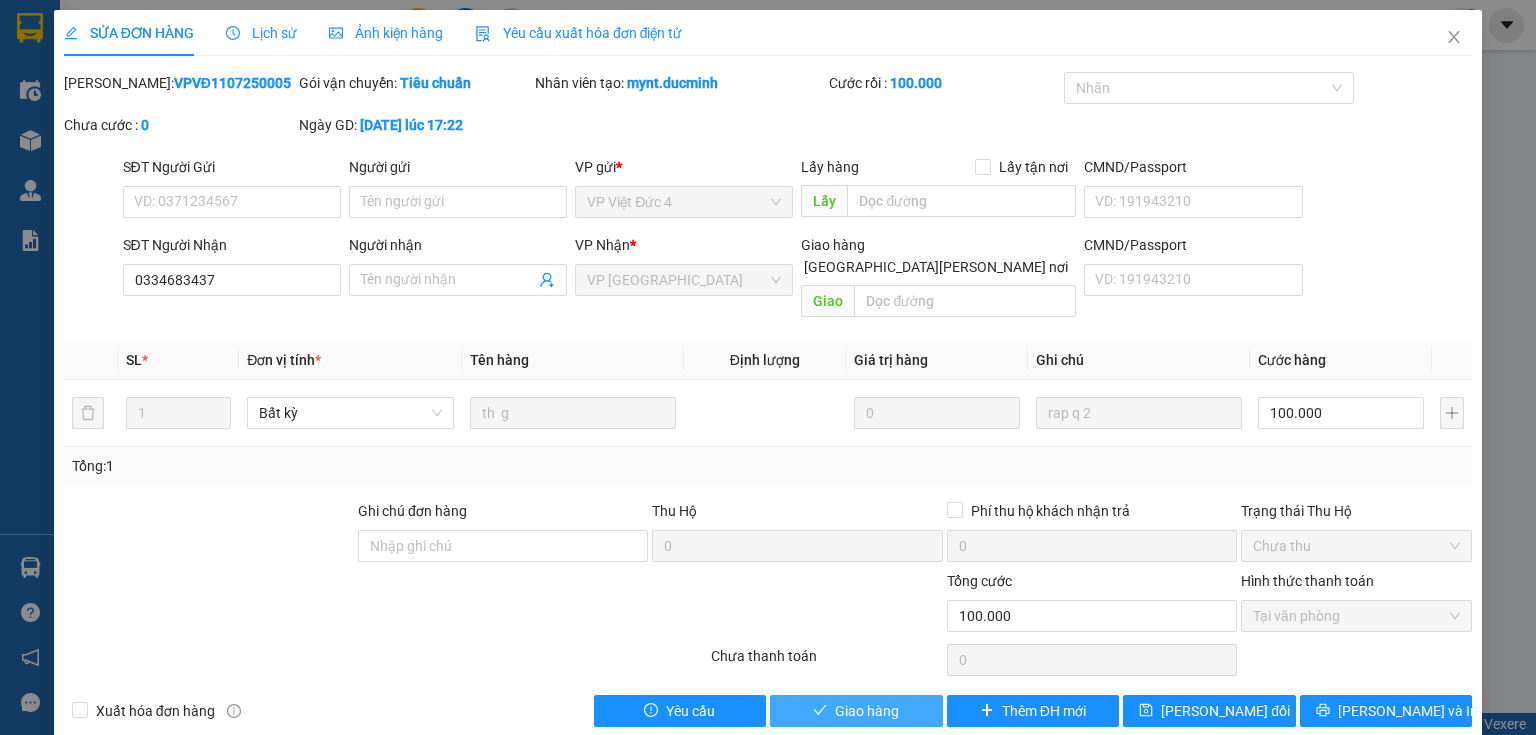 click on "Giao hàng" at bounding box center [867, 711] 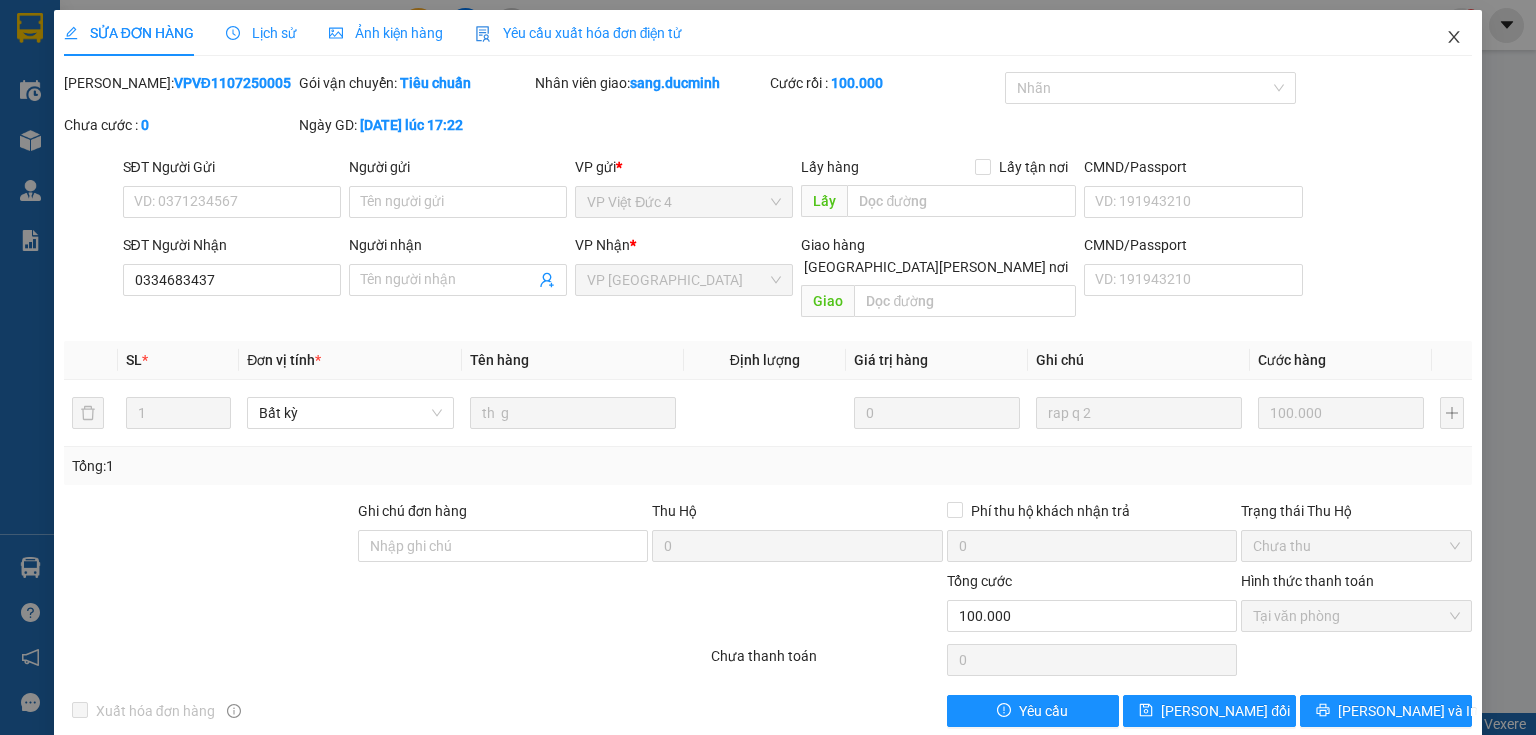 click 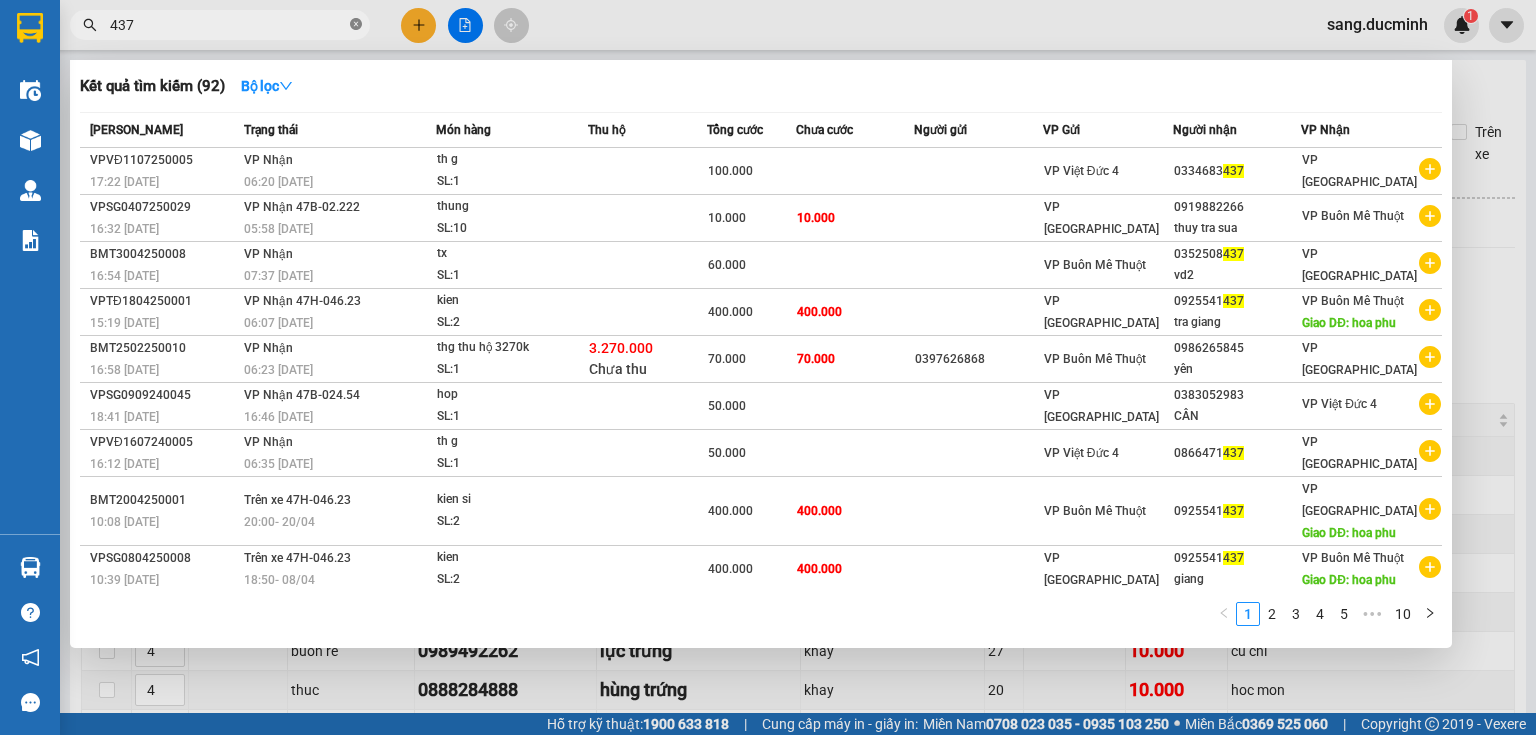 click 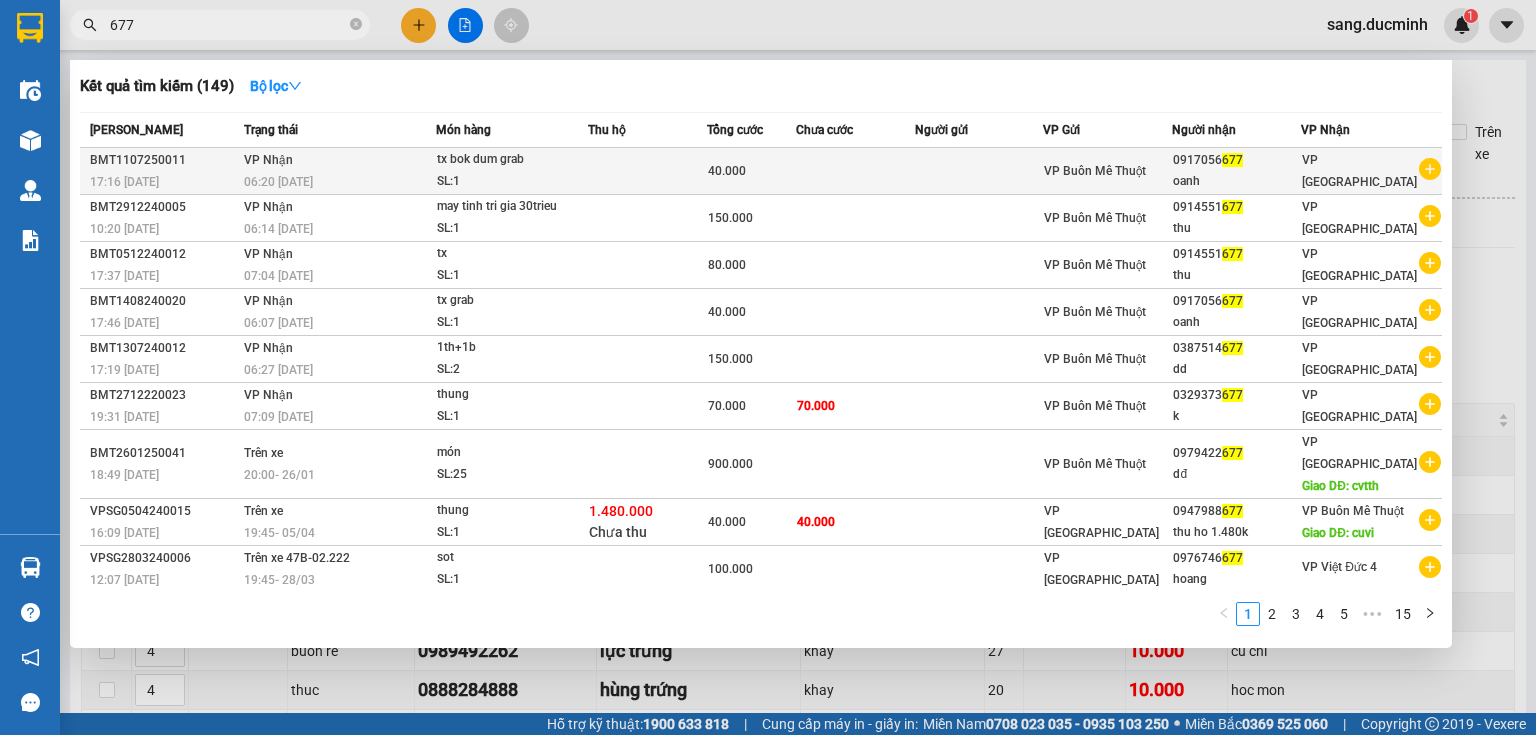 type on "677" 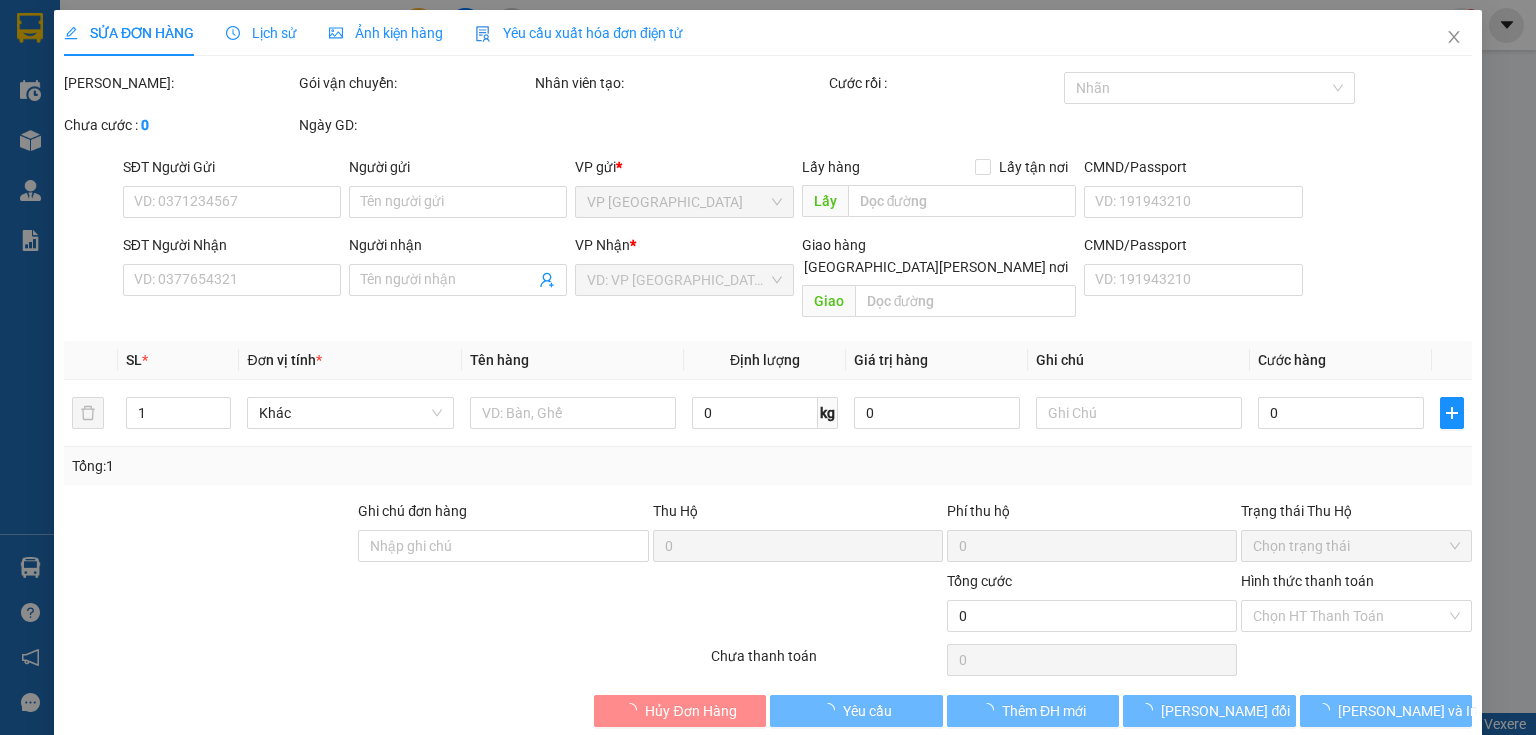 type on "0917056677" 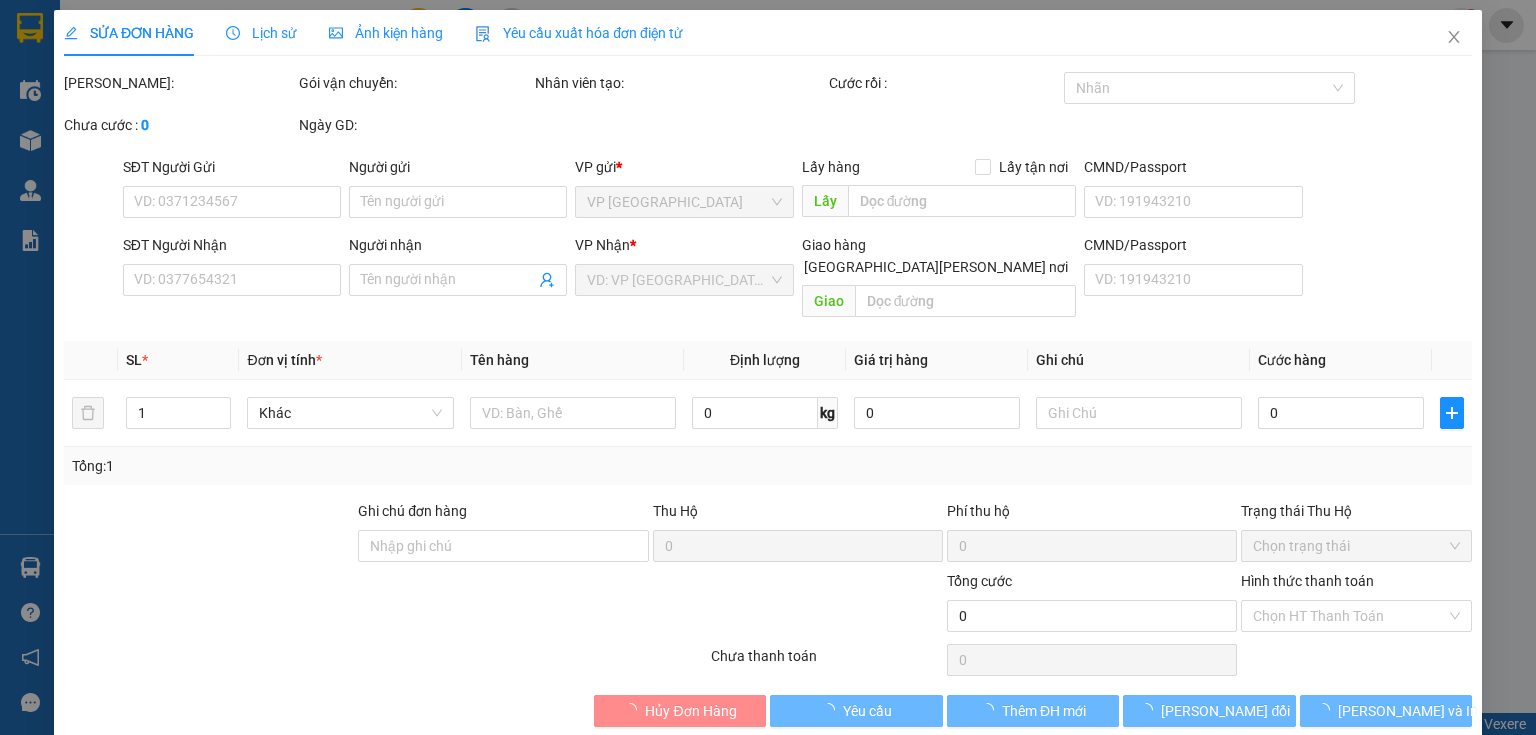 type on "oanh" 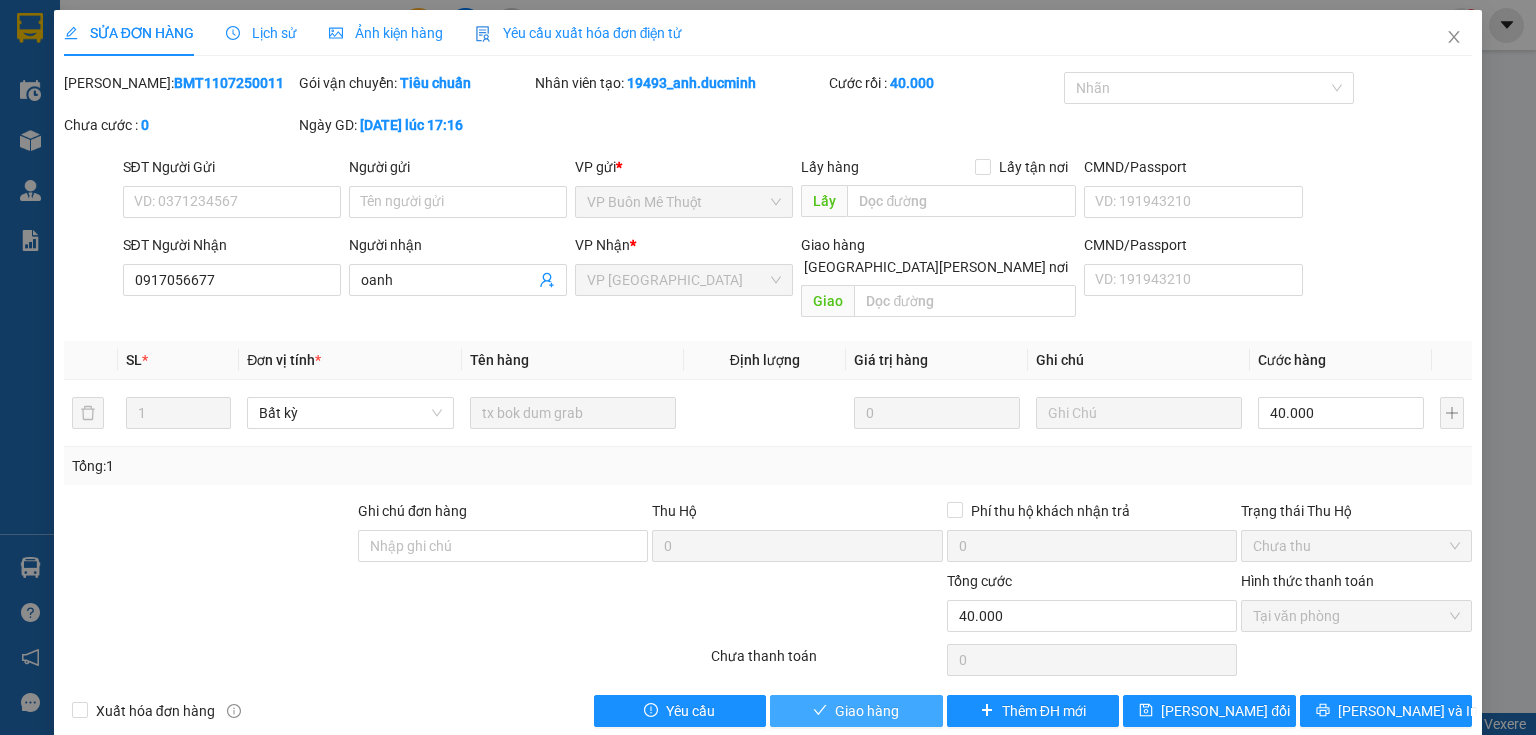 click on "Giao hàng" at bounding box center [867, 711] 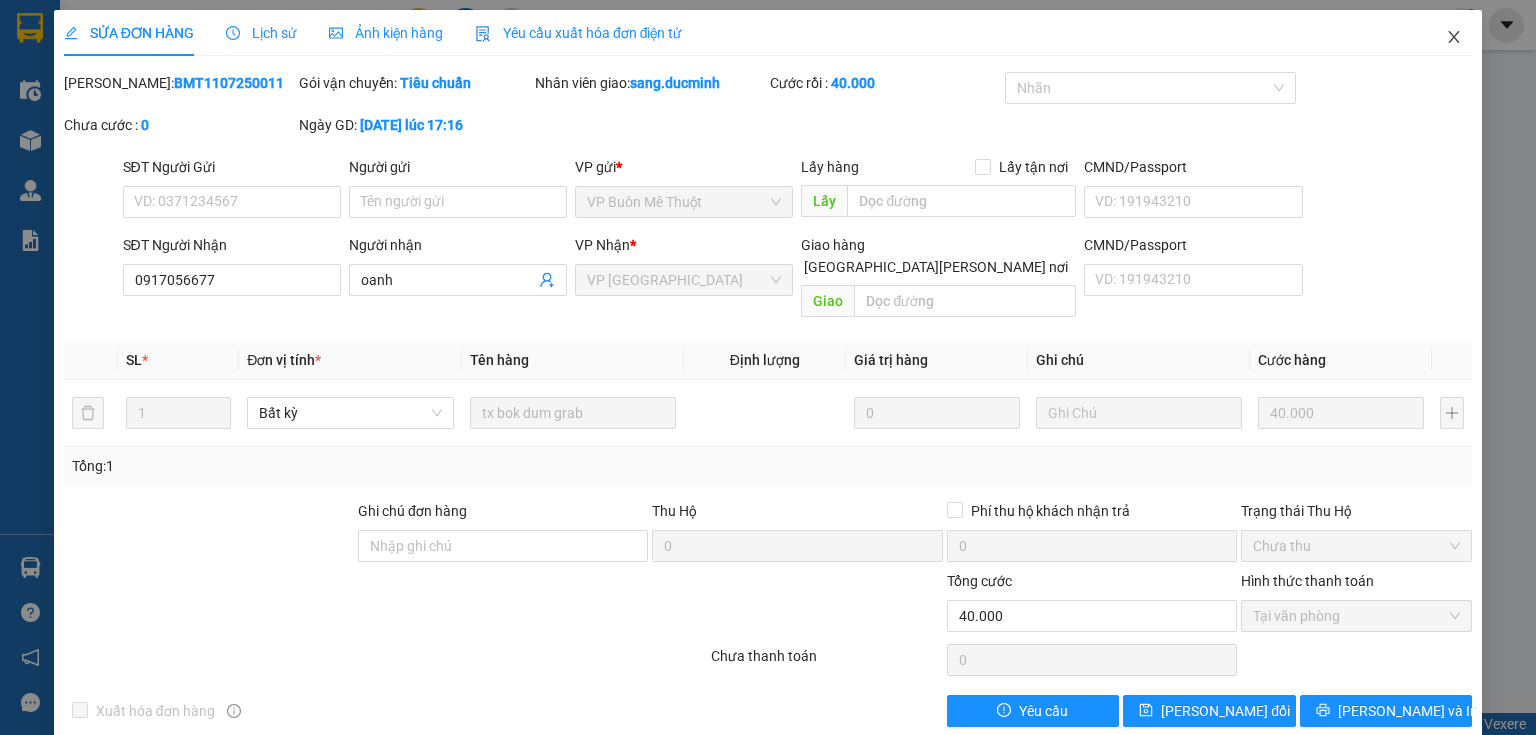 click 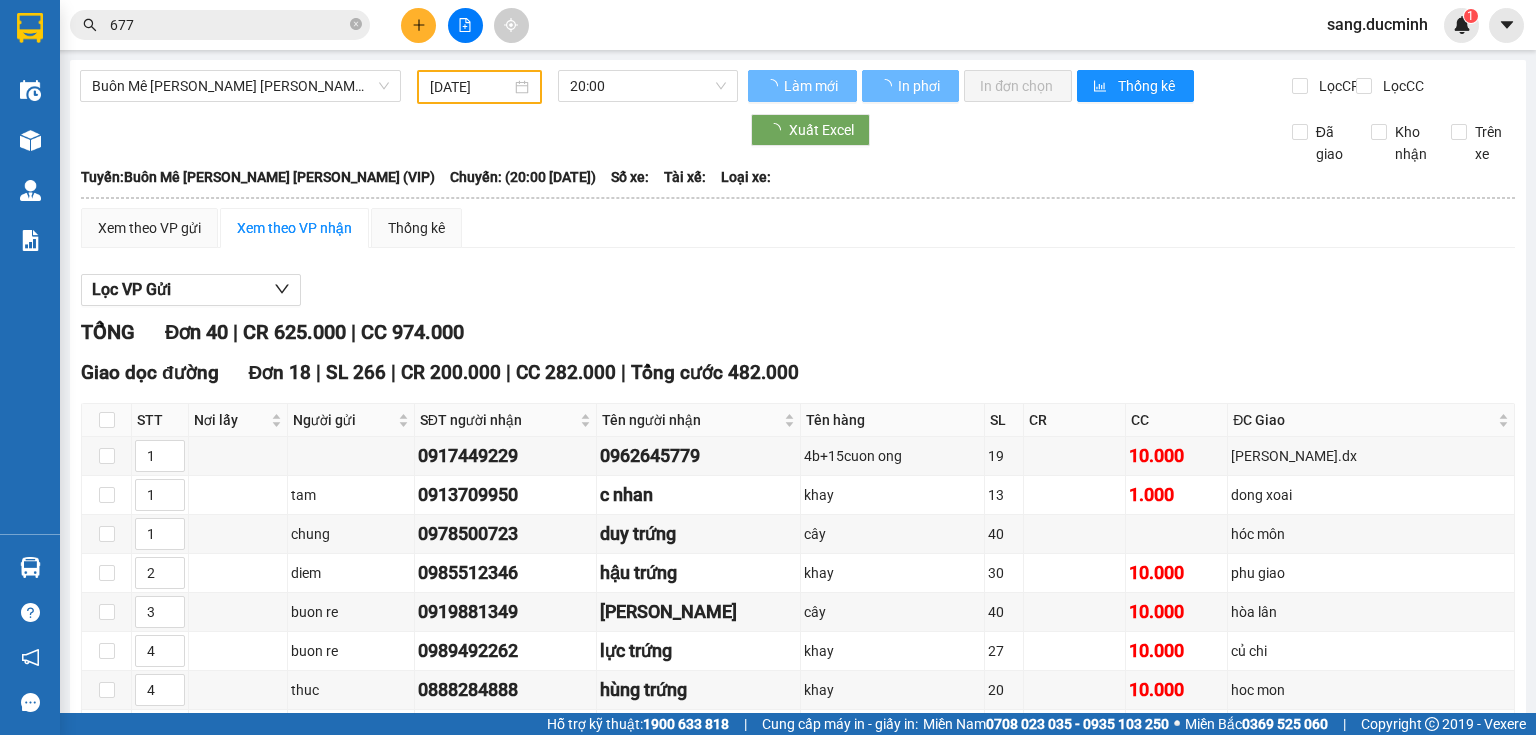 click on "sang.ducminh 1" at bounding box center [1395, 25] 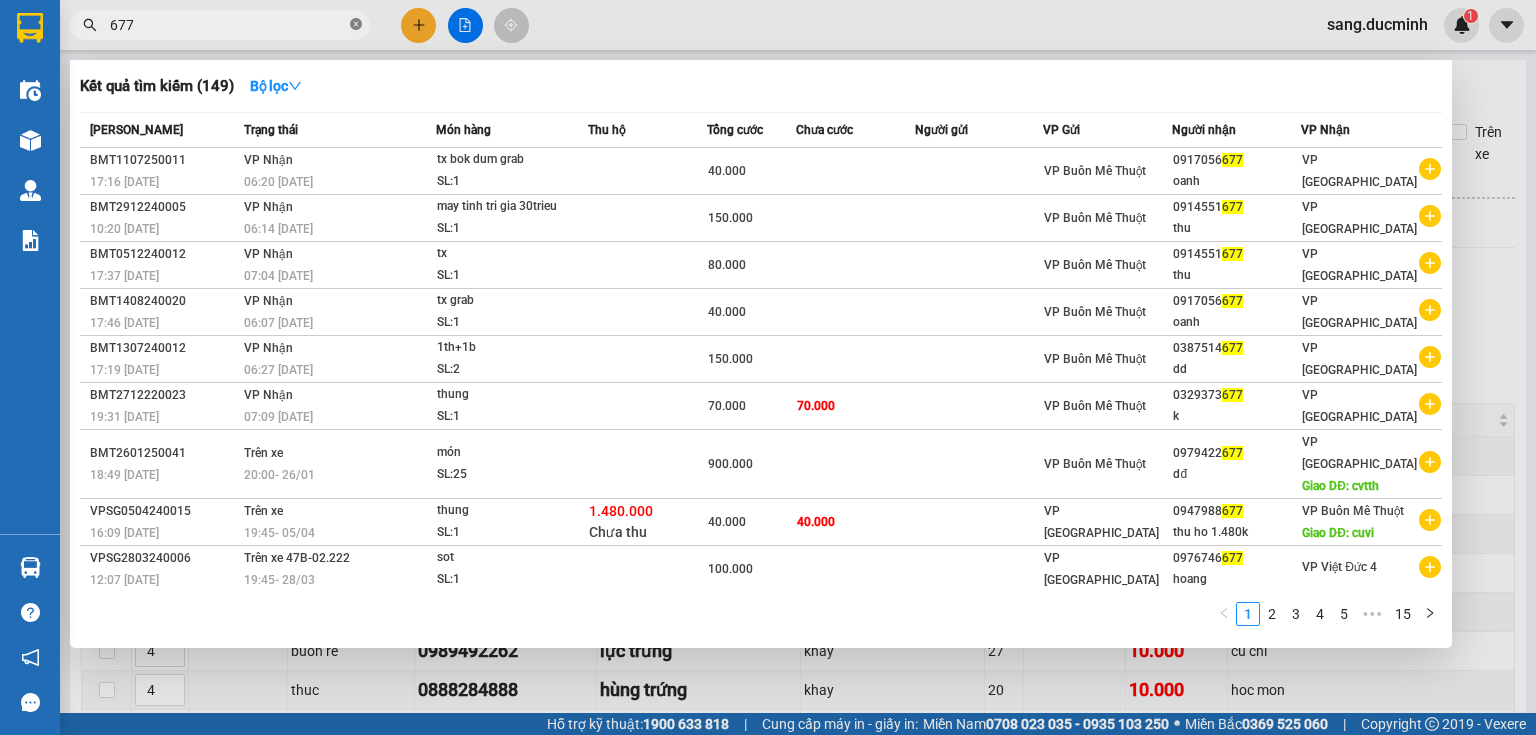 click 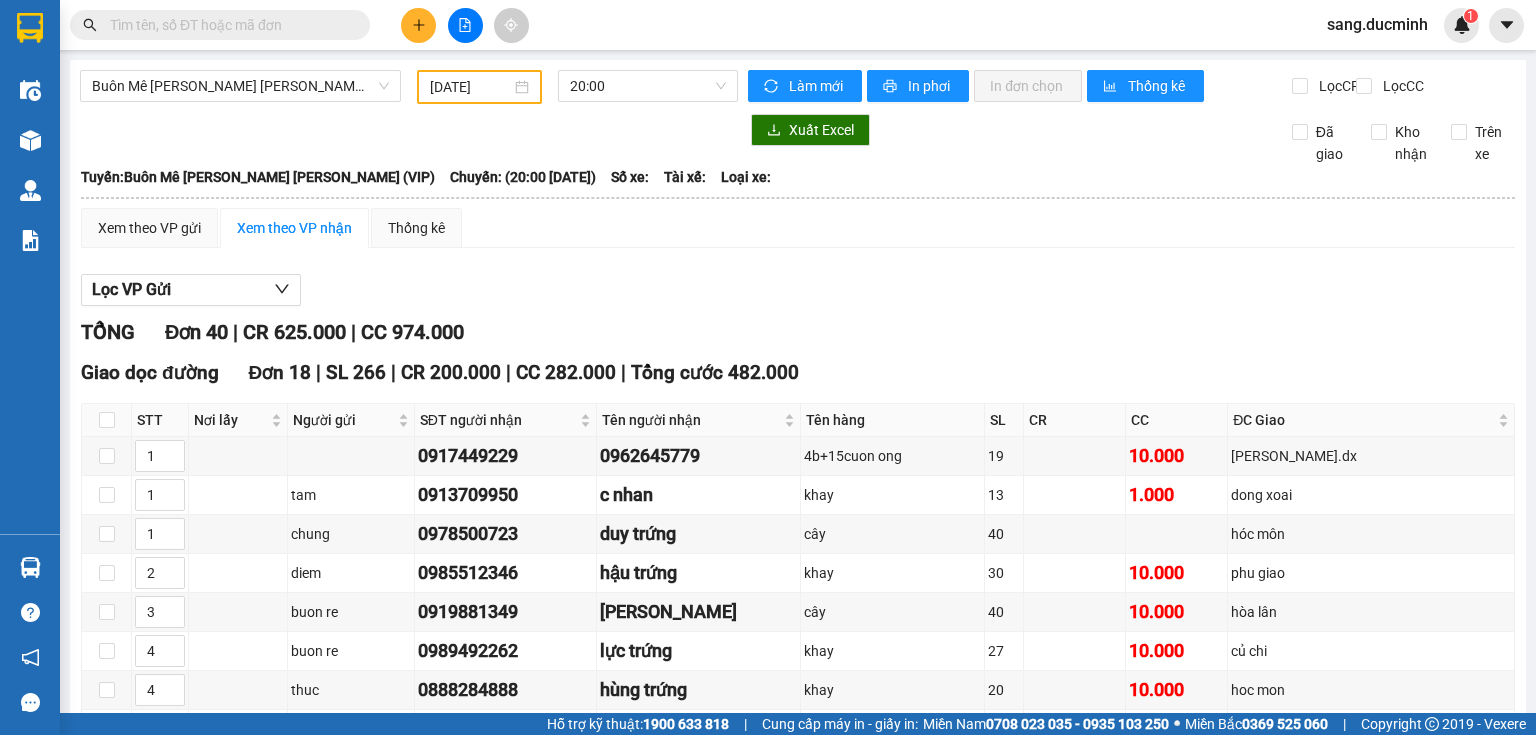 click at bounding box center [228, 25] 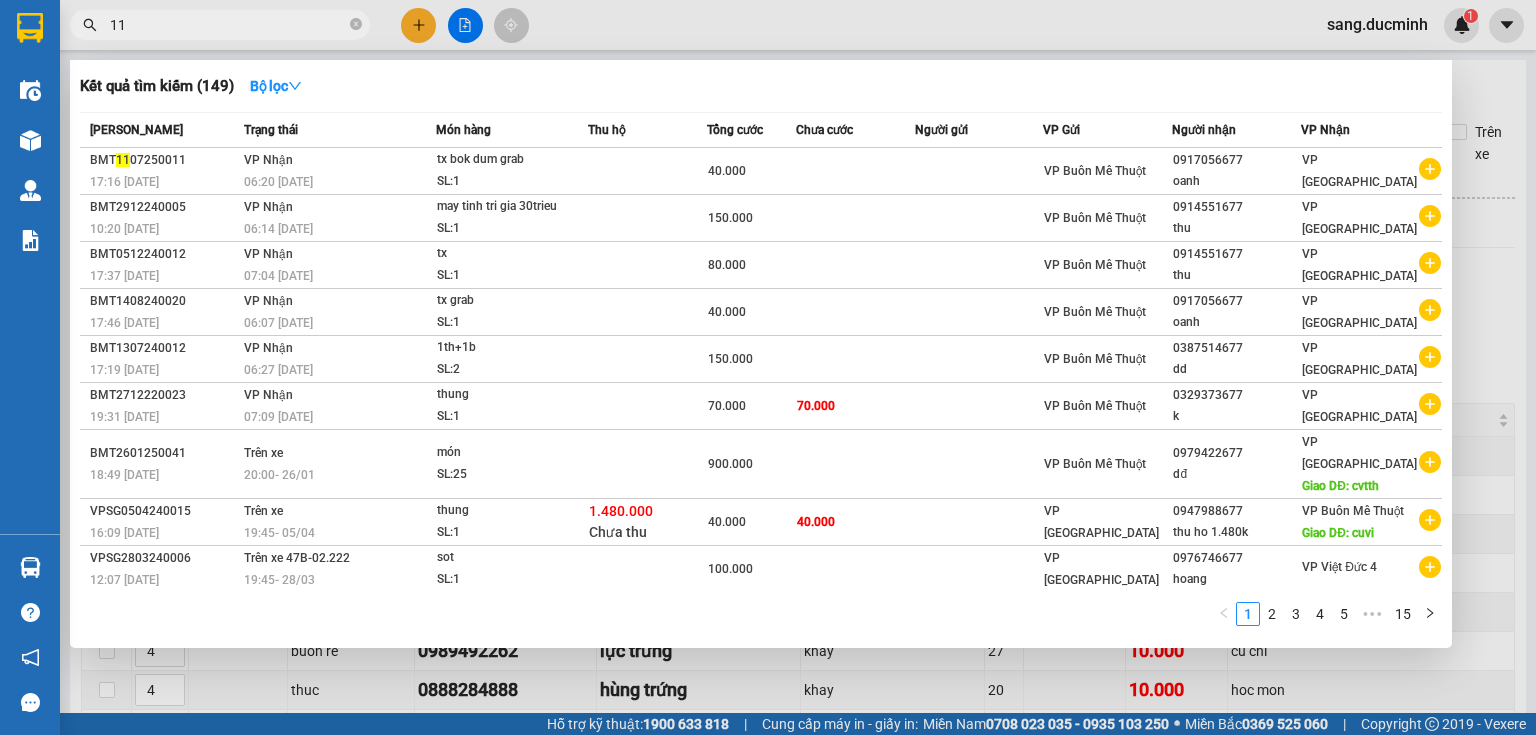 type on "113" 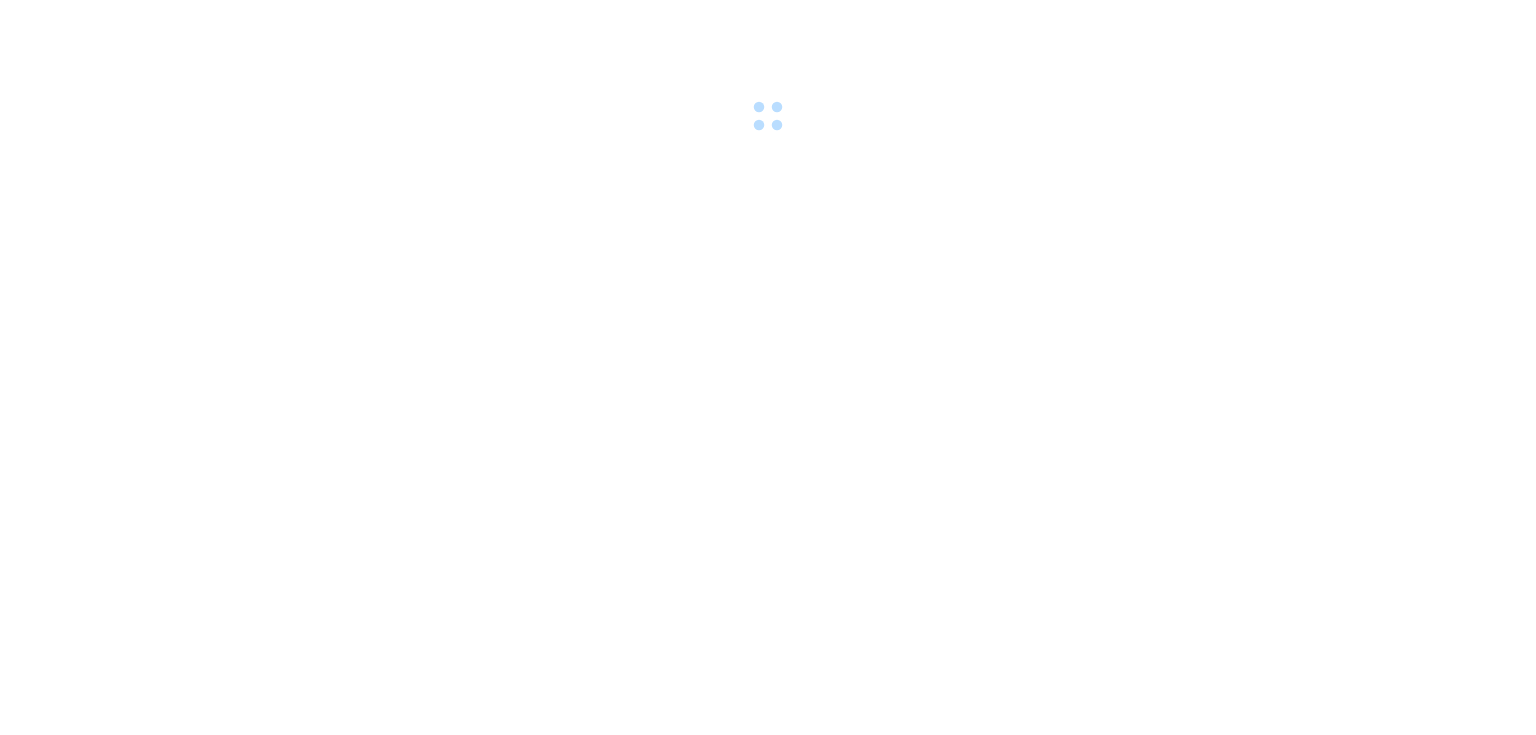 scroll, scrollTop: 0, scrollLeft: 0, axis: both 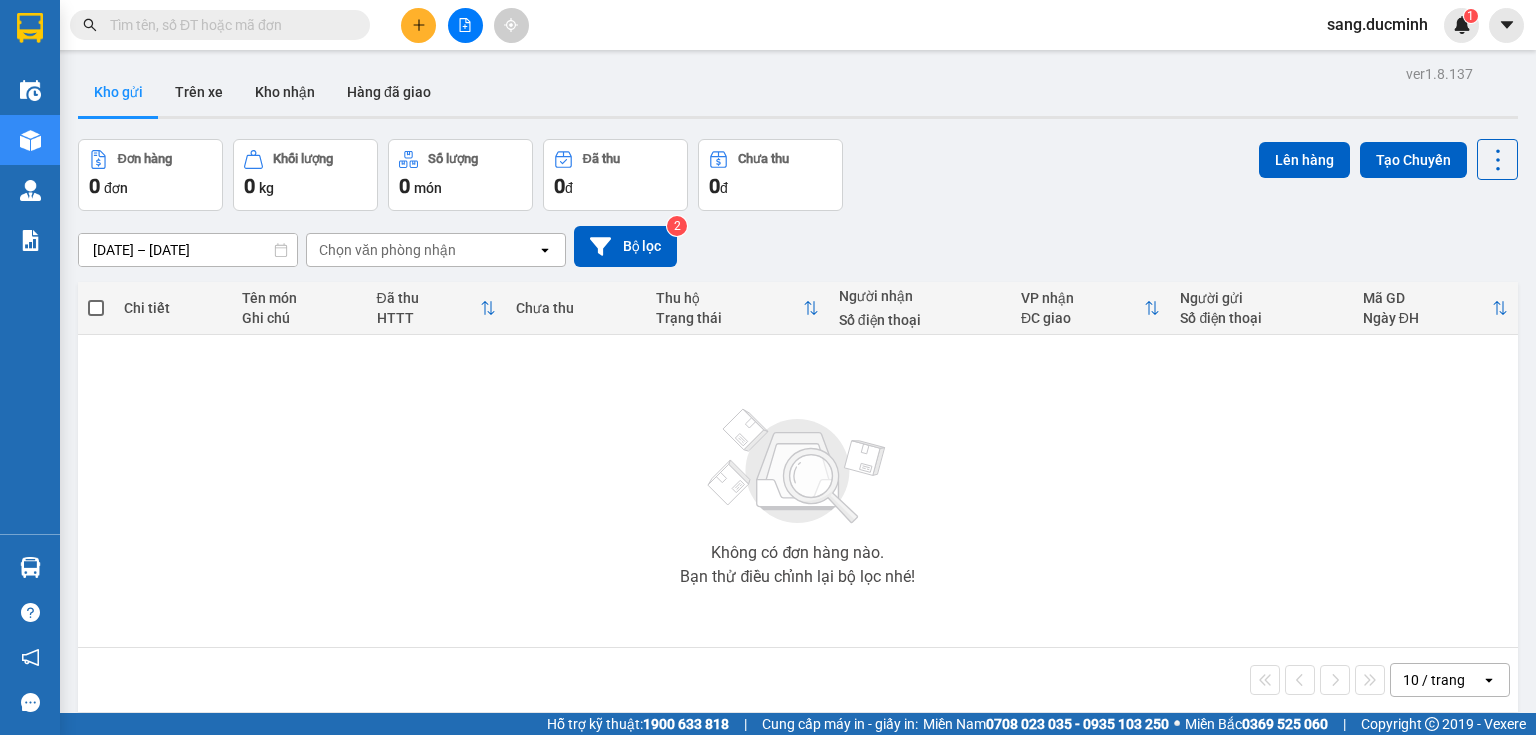 click at bounding box center (228, 25) 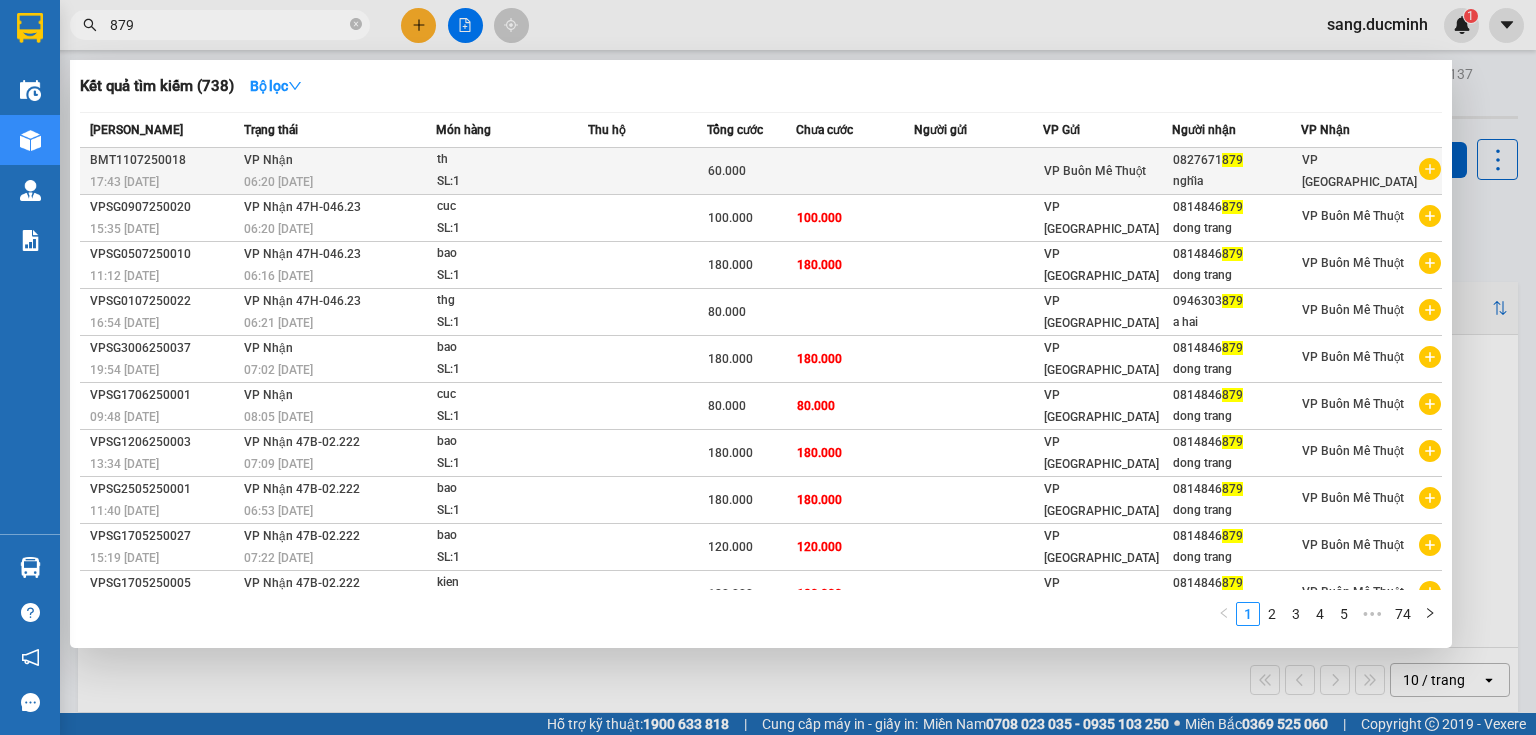 type on "879" 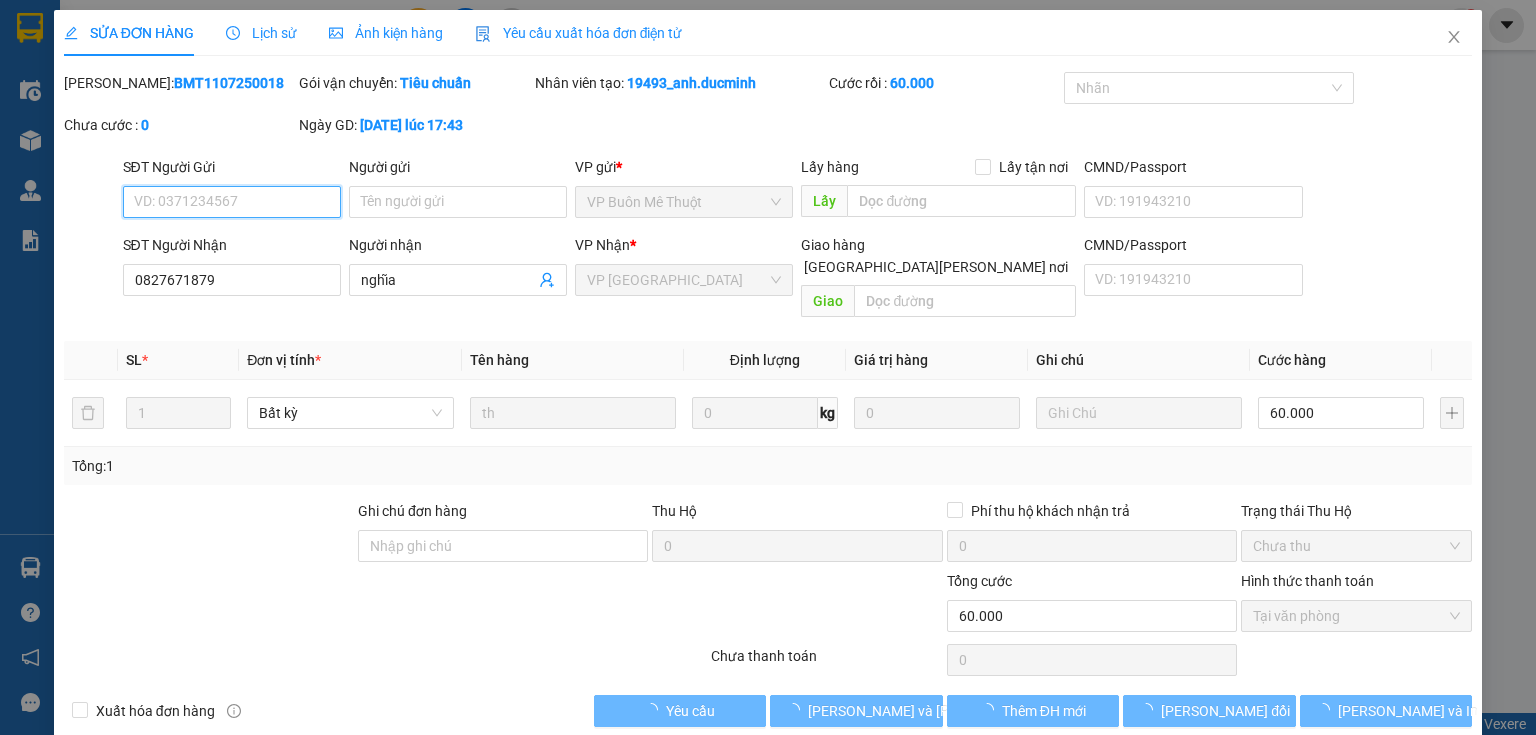type on "0827671879" 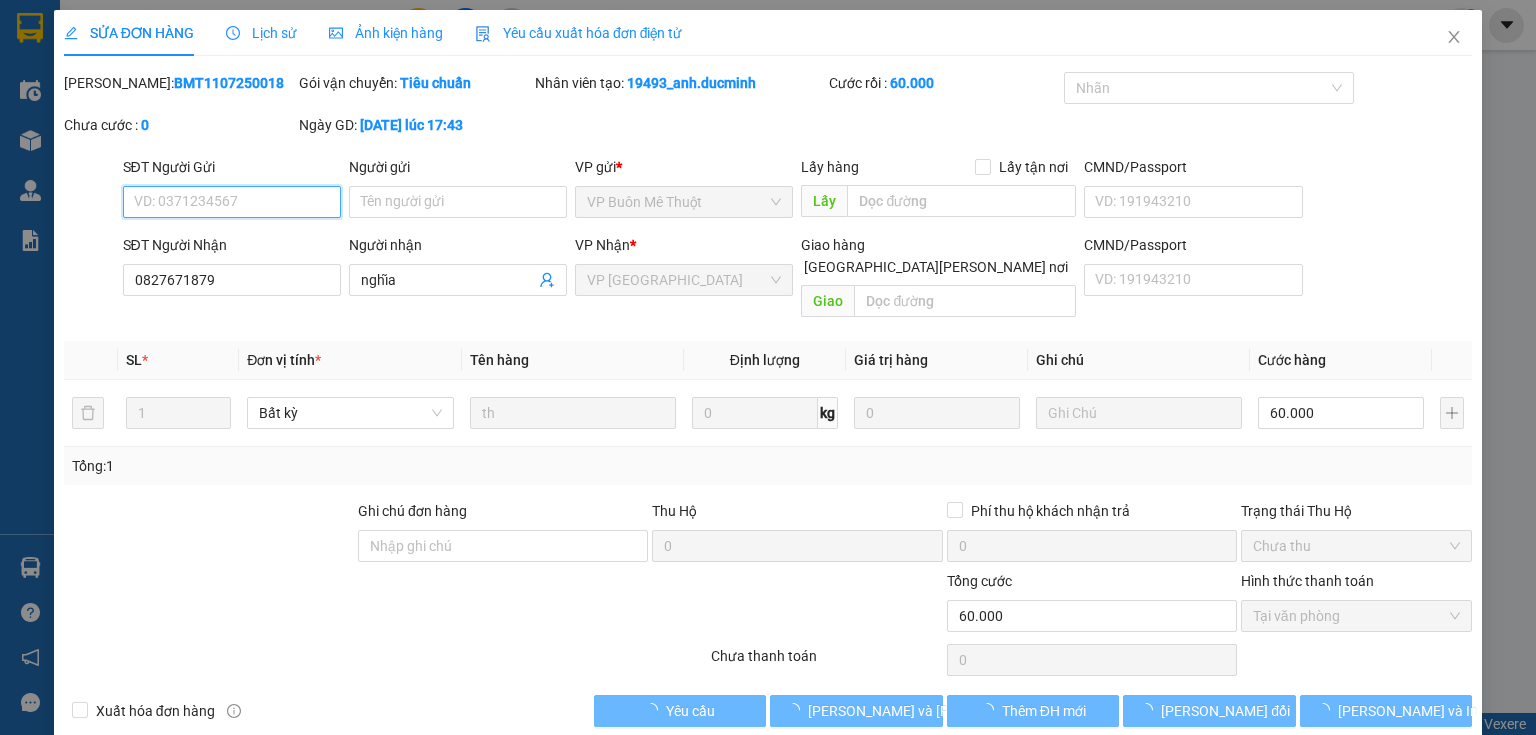type on "nghĩa" 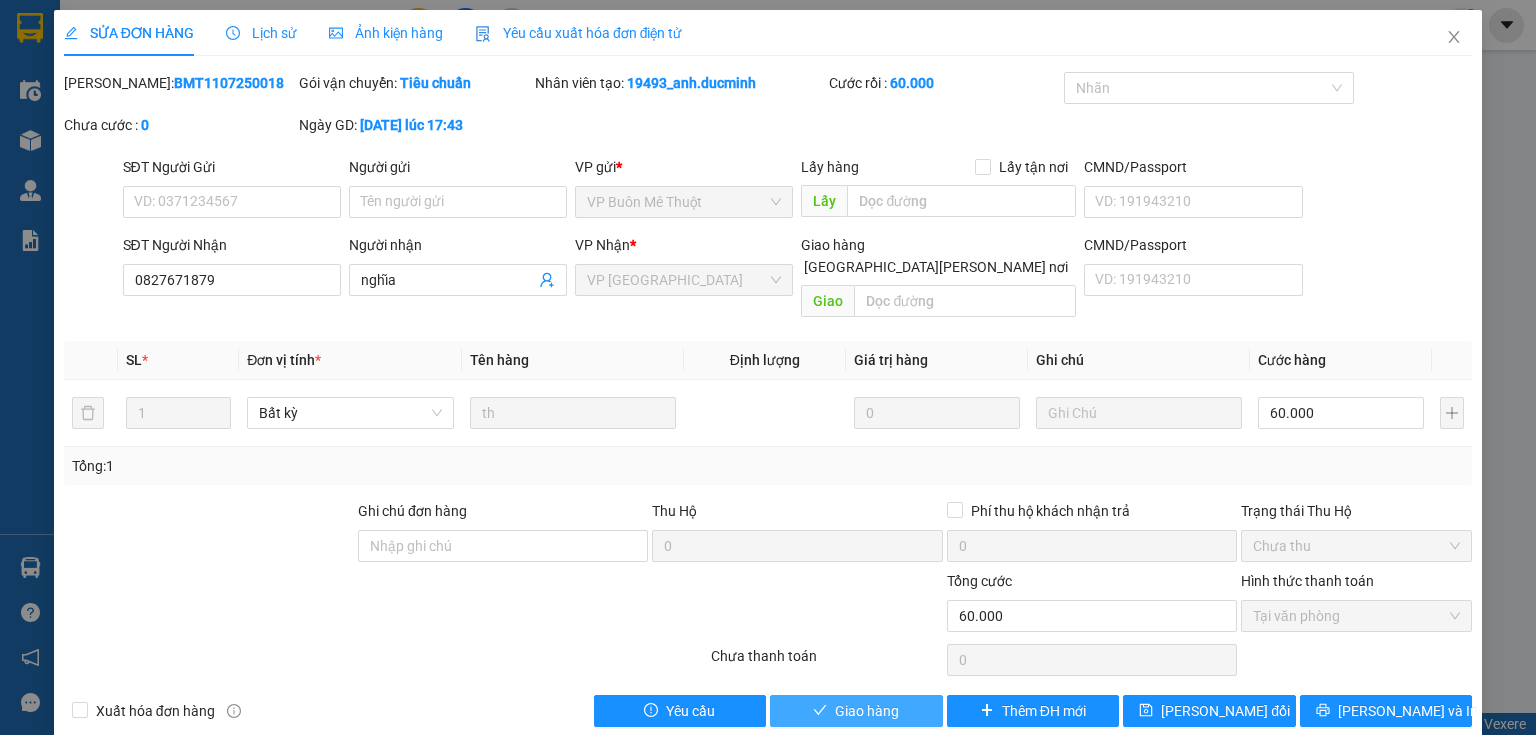 click on "Giao hàng" at bounding box center [867, 711] 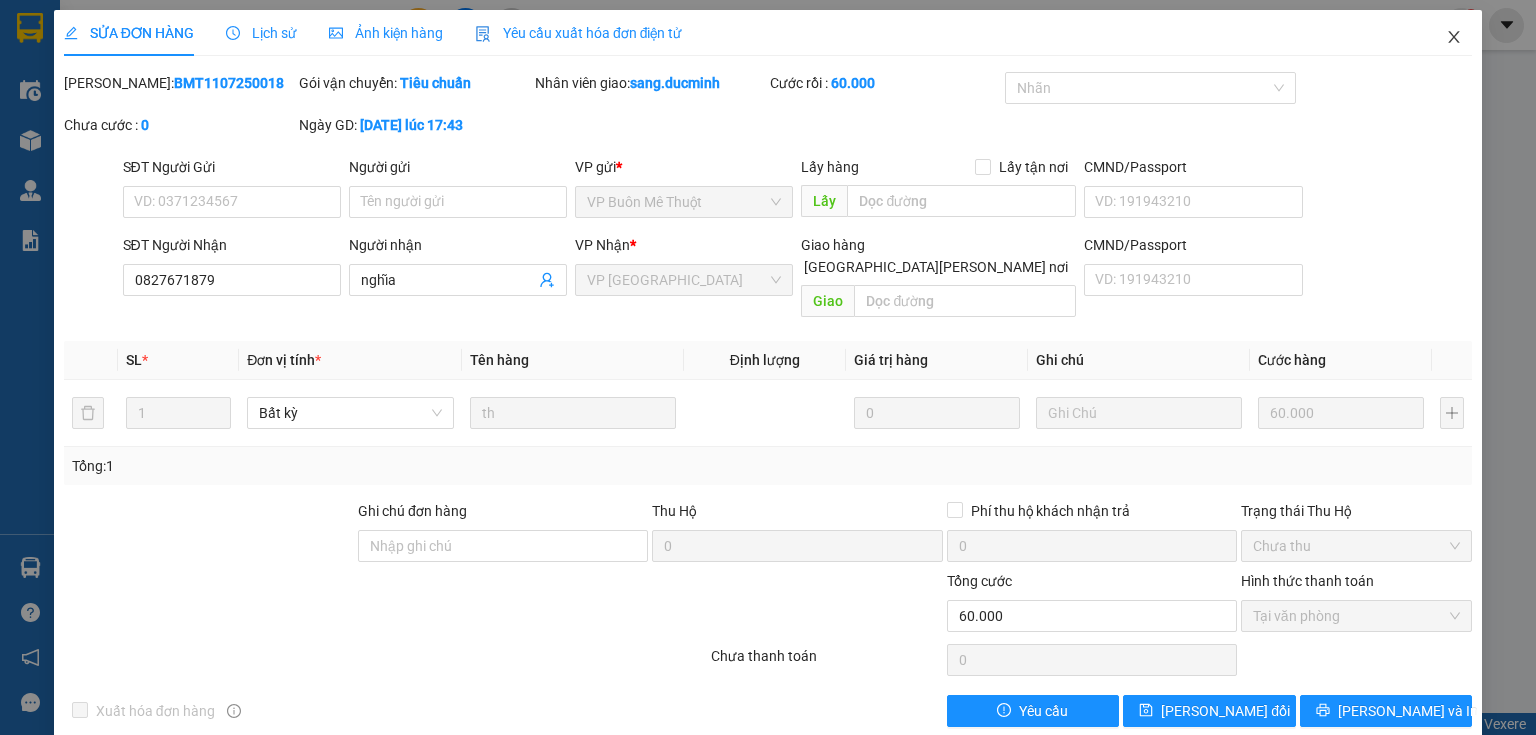 click 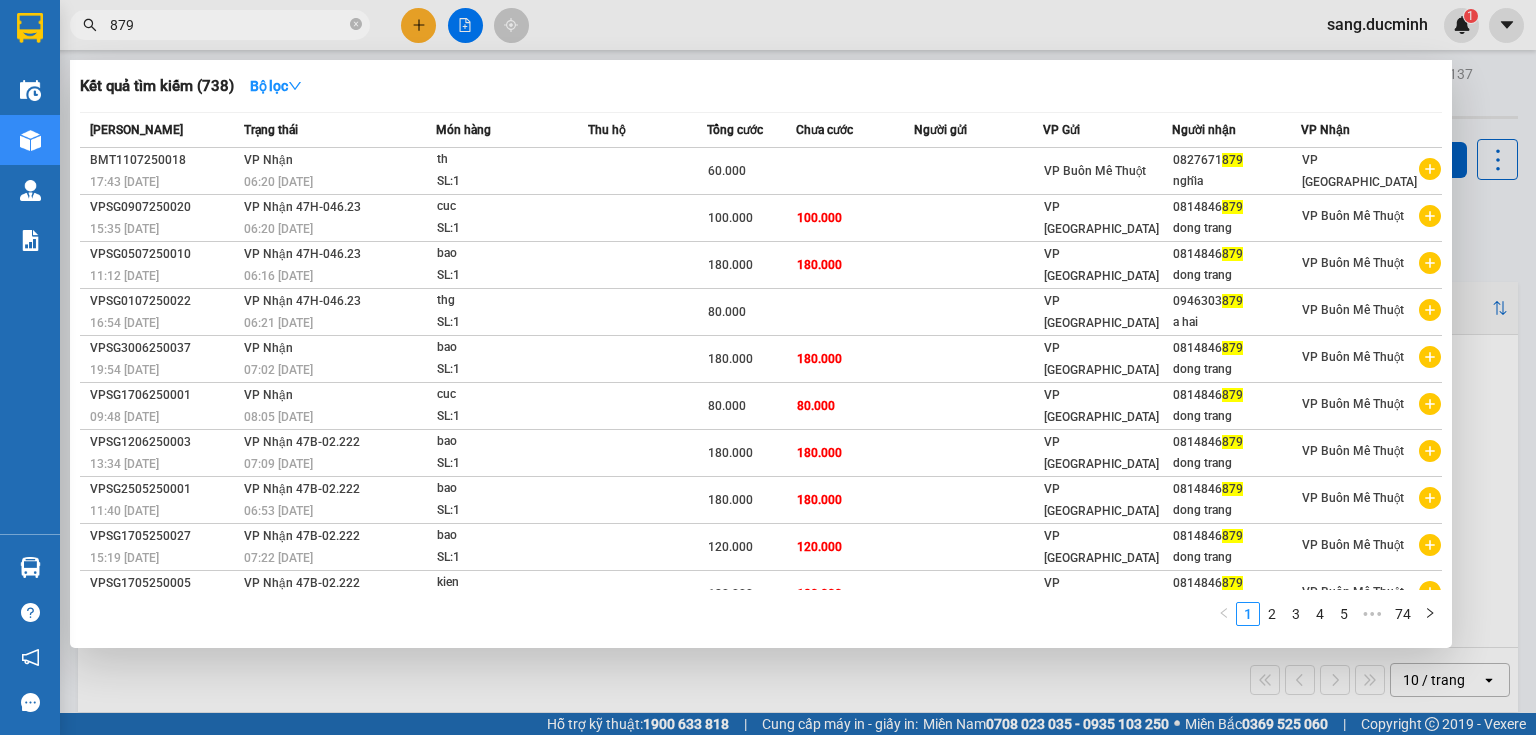 click on "879" at bounding box center (228, 25) 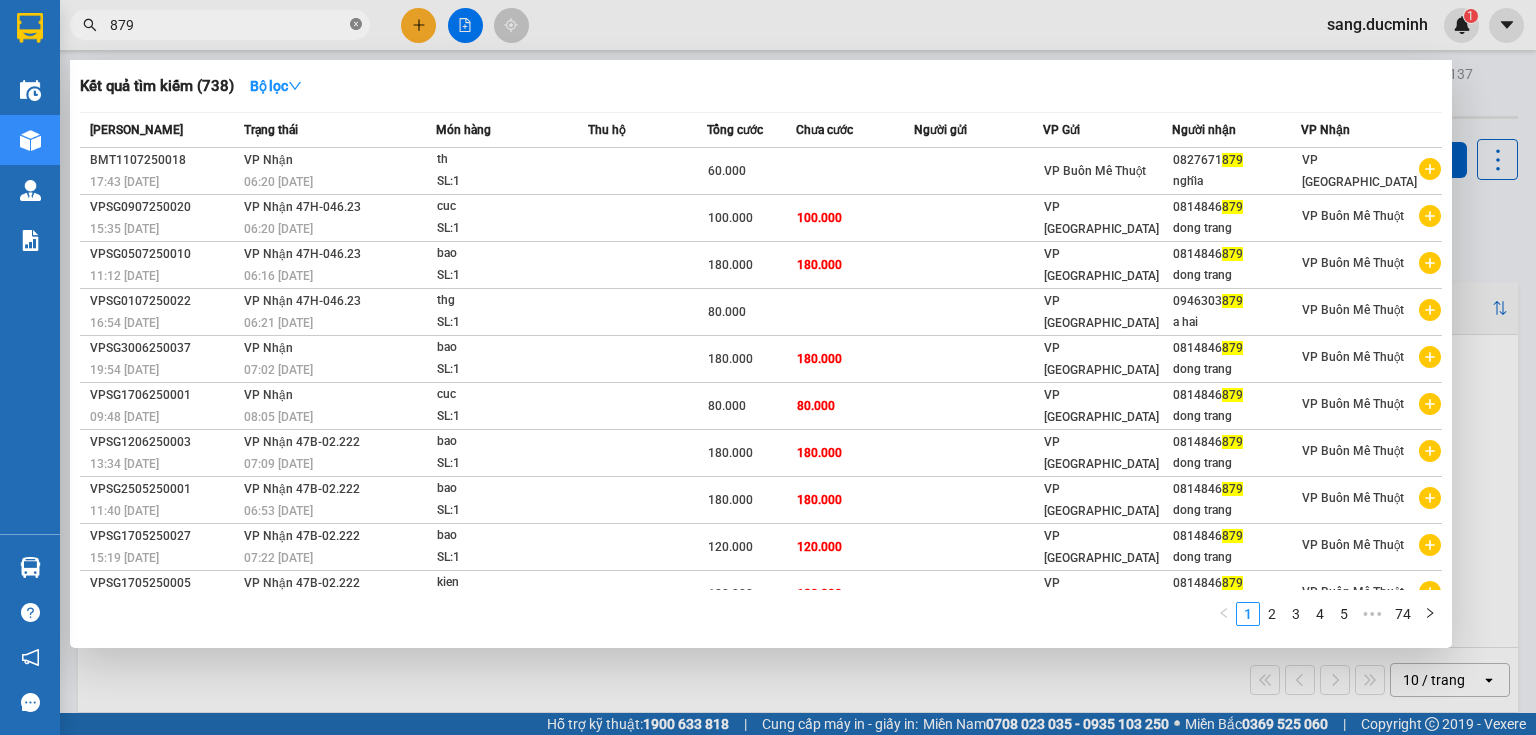 click 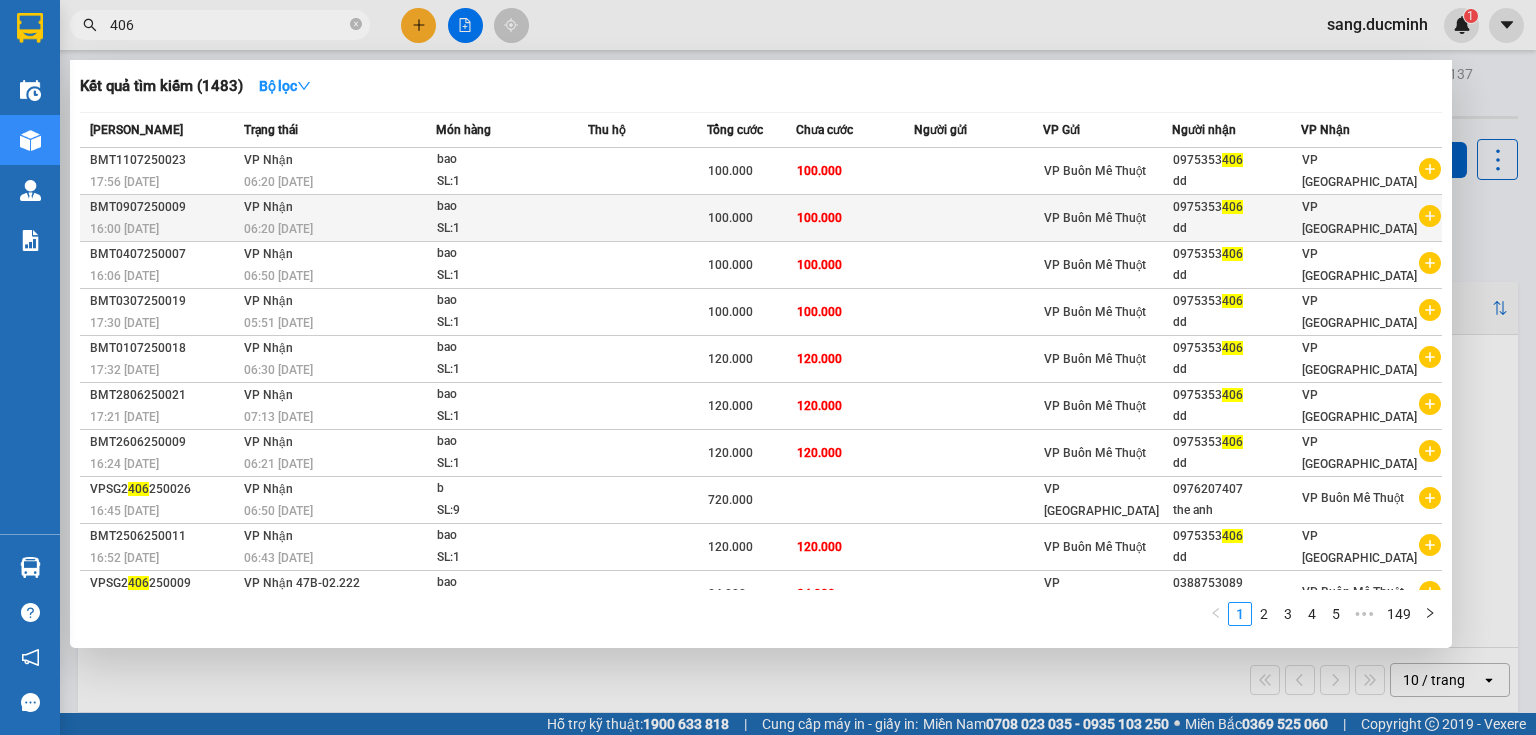 type on "406" 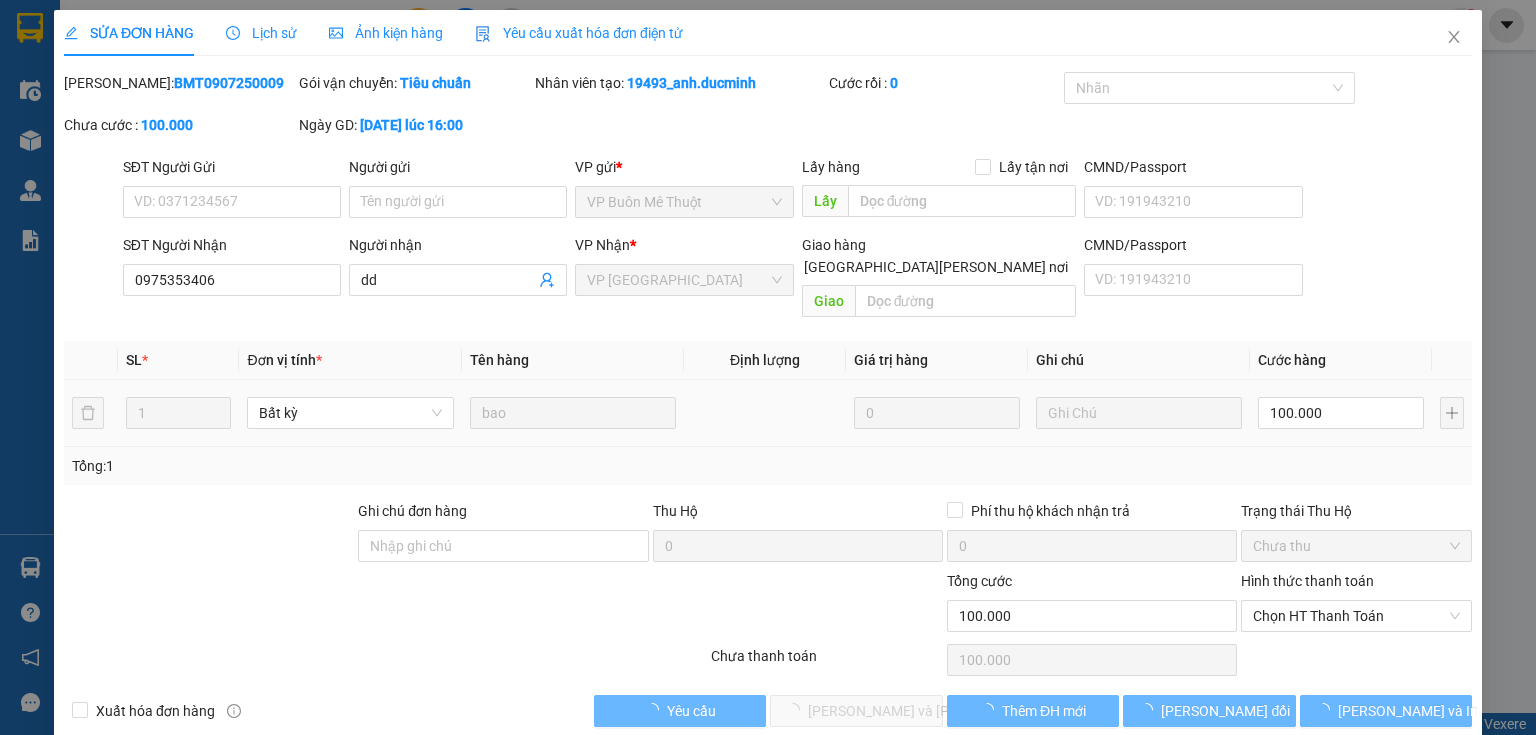 type on "0975353406" 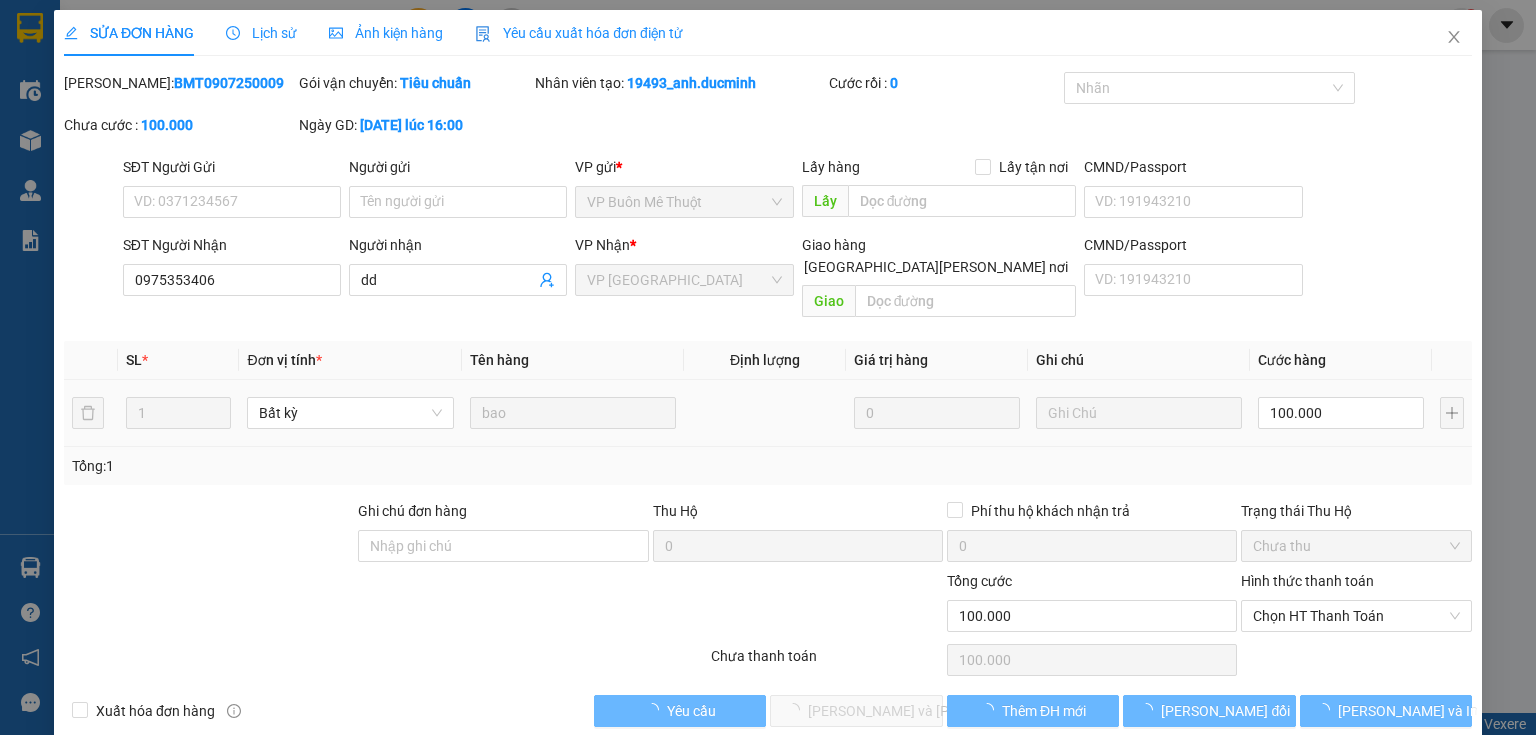 type on "dd" 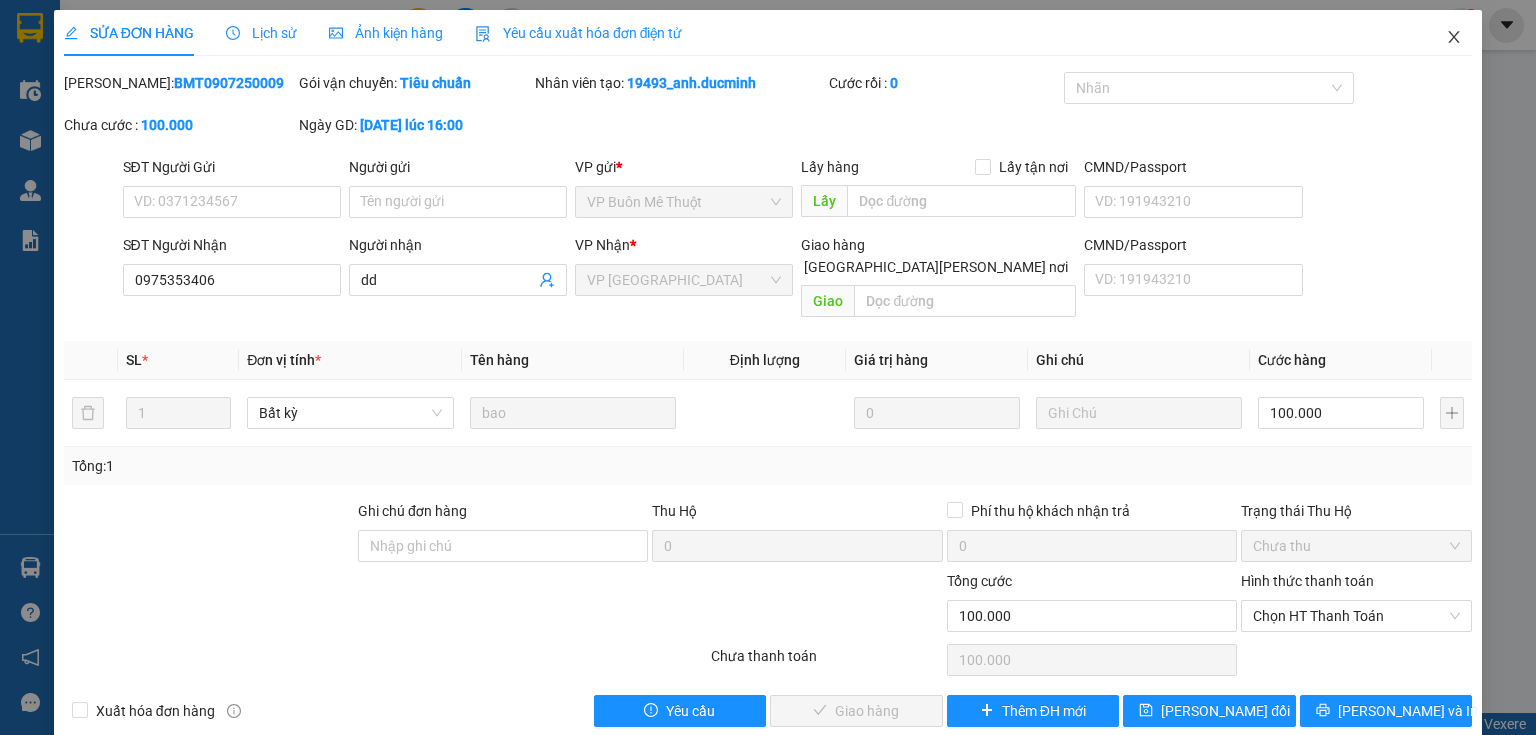 click 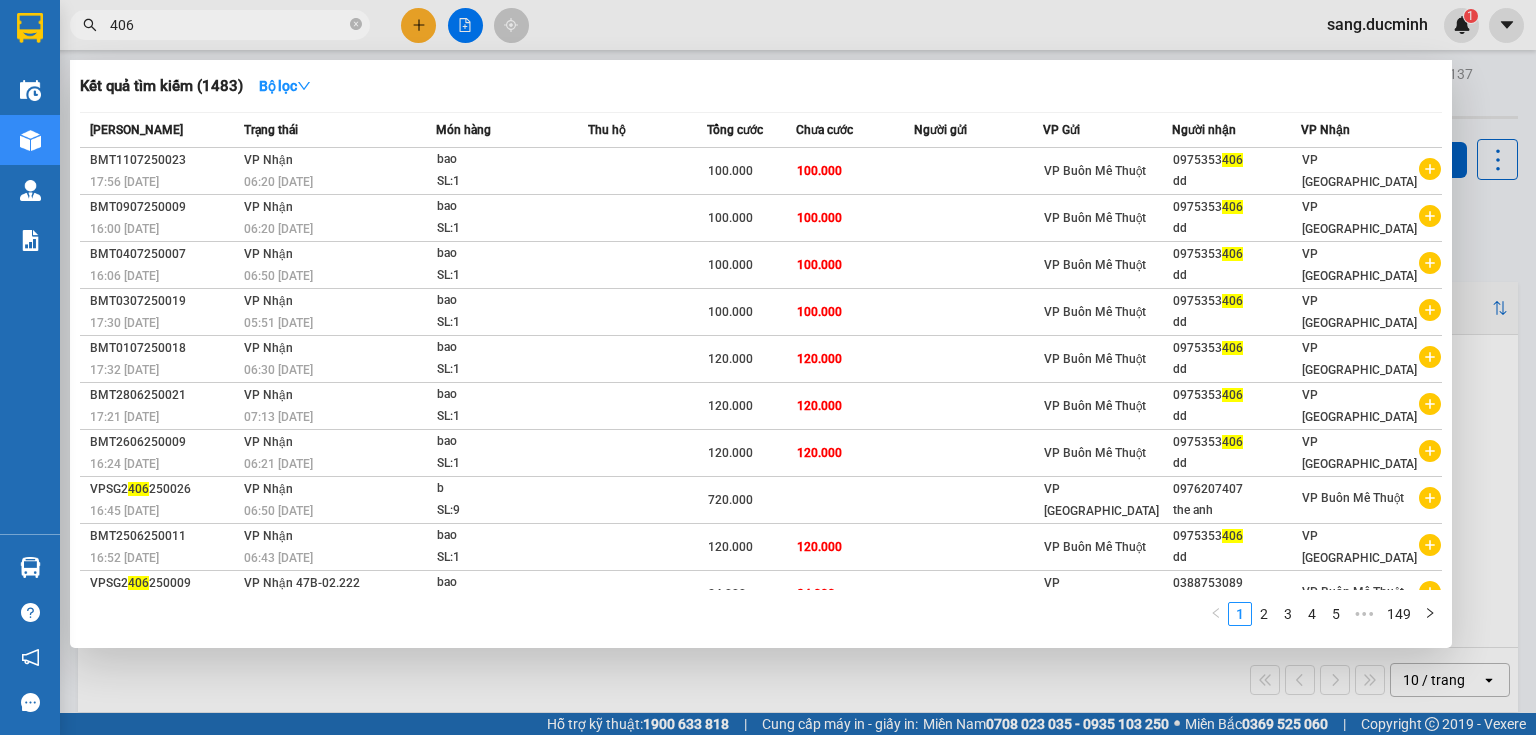 click on "406" at bounding box center (228, 25) 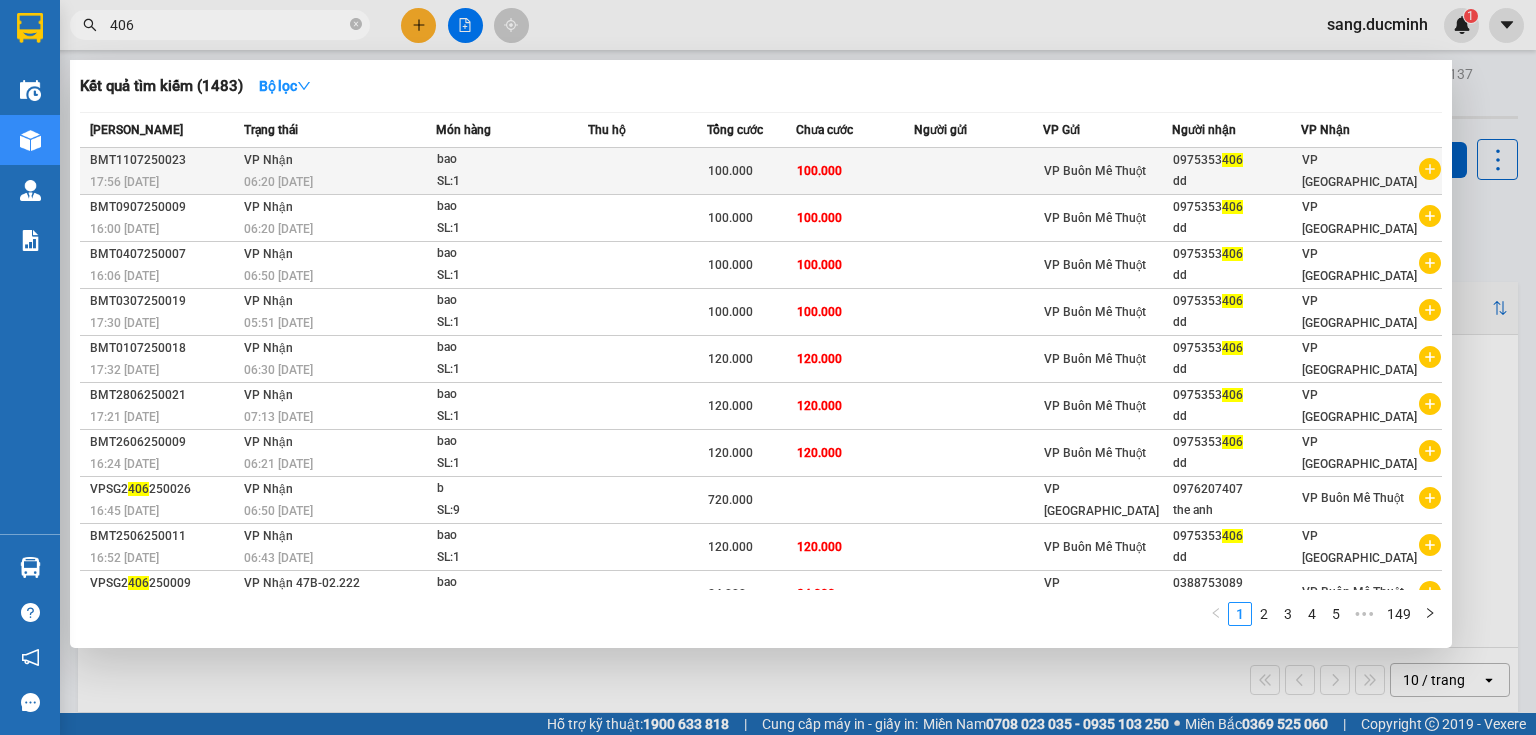 type on "4061" 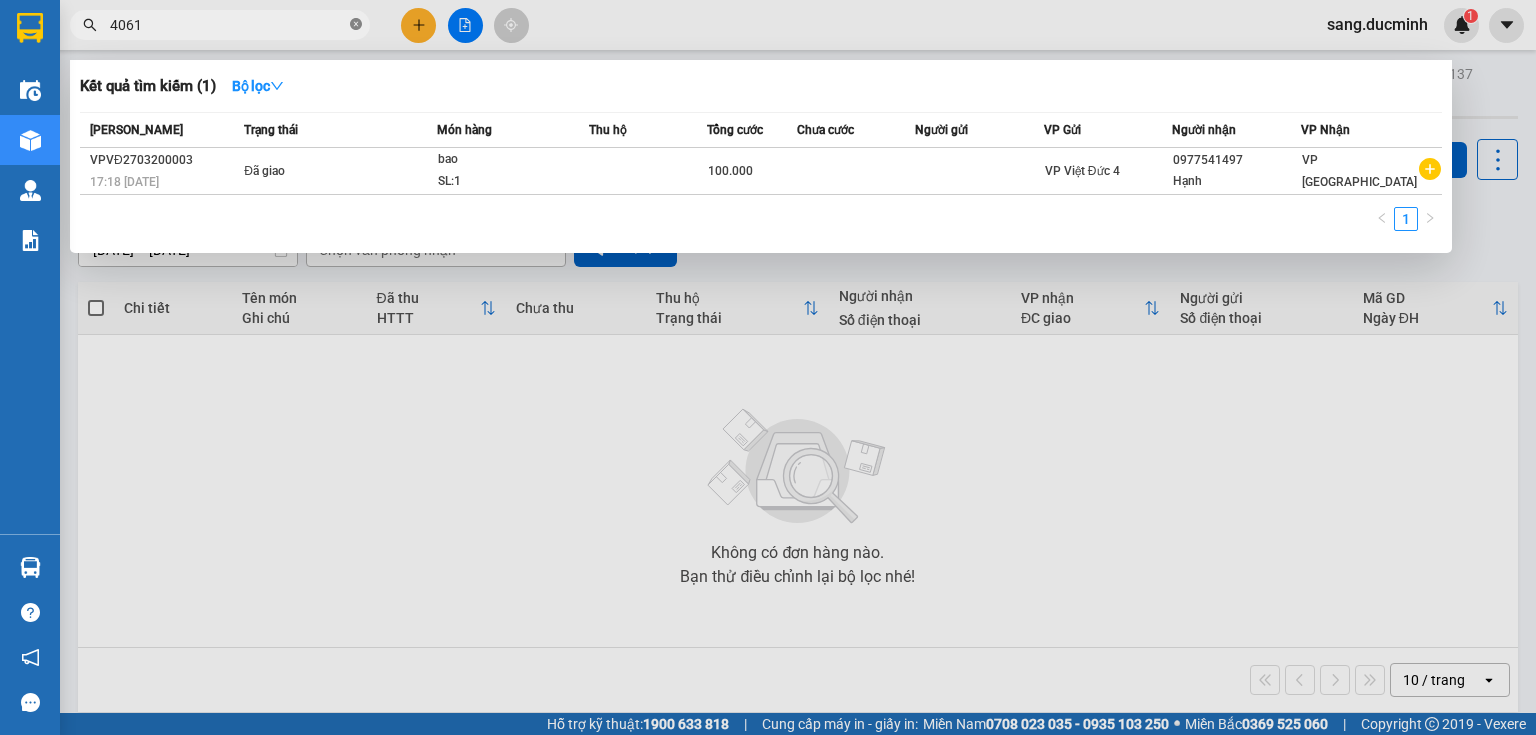 click at bounding box center (356, 25) 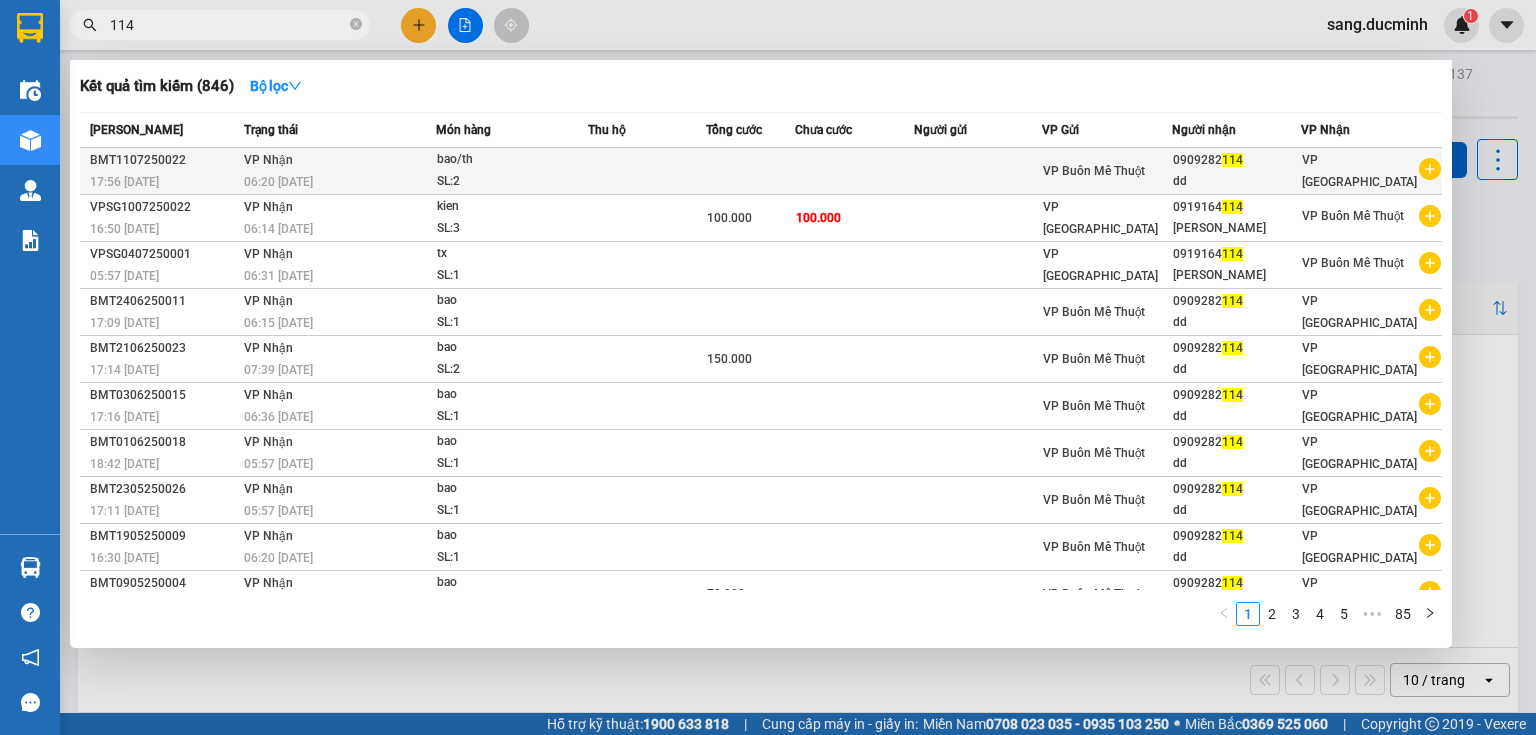 type on "114" 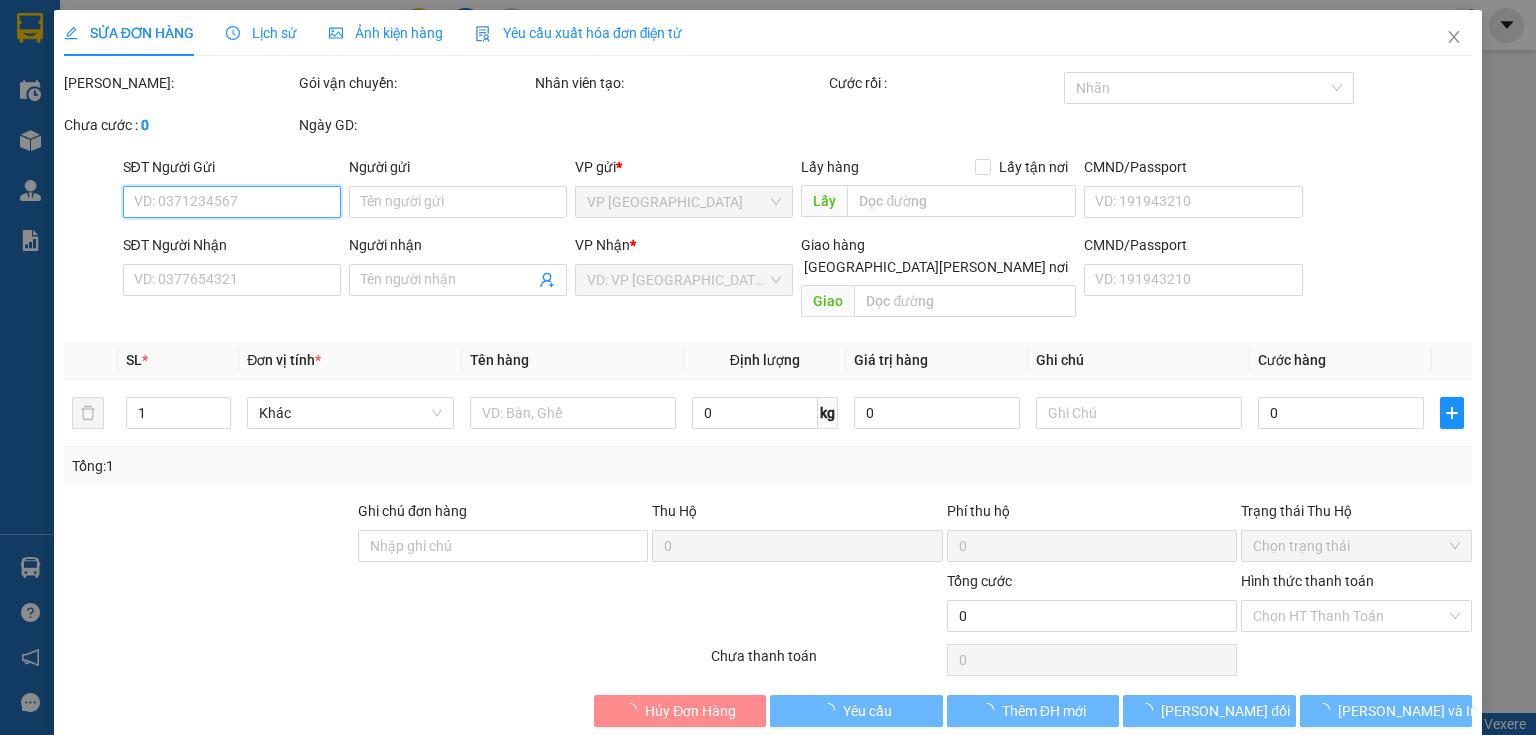 type on "0909282114" 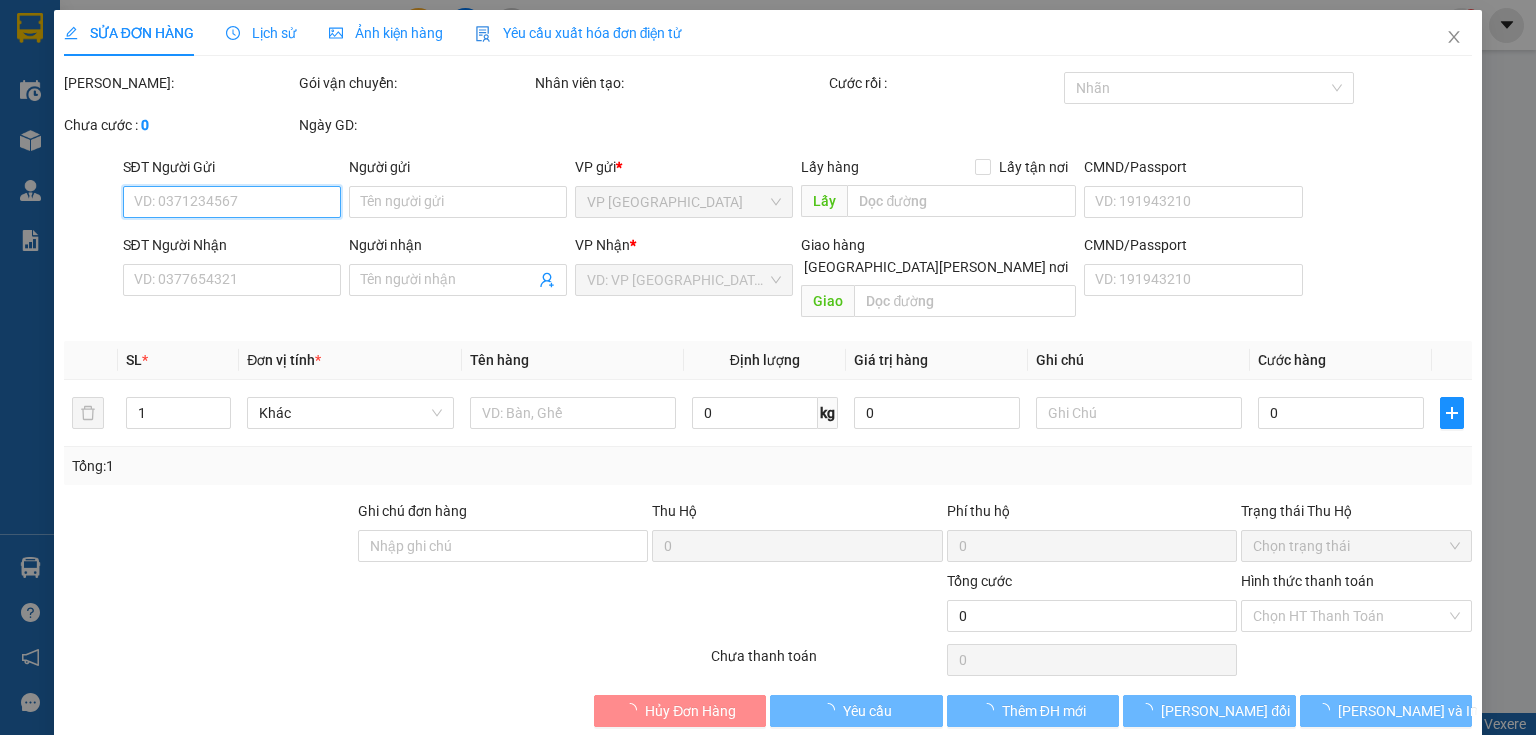 type on "dd" 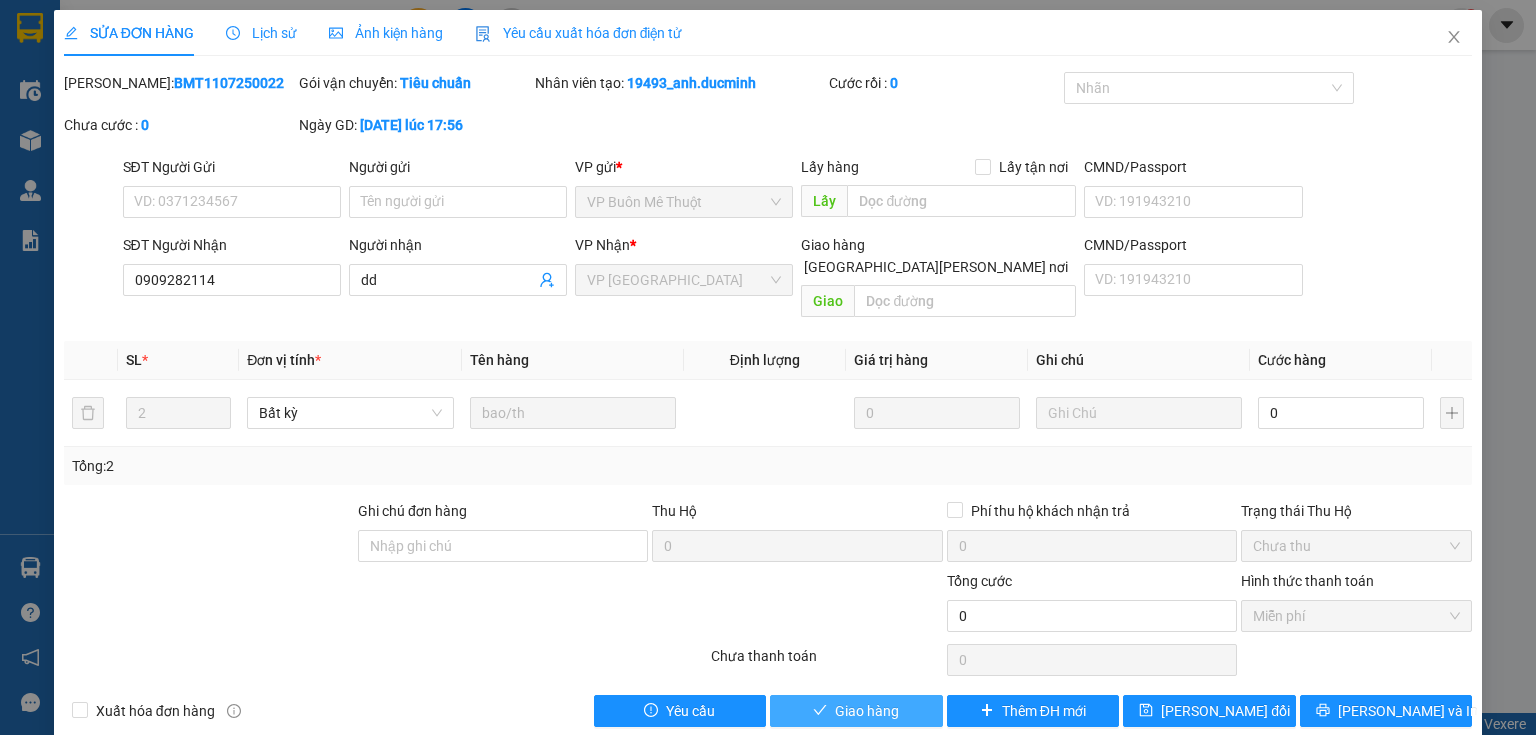 click on "Giao hàng" at bounding box center [867, 711] 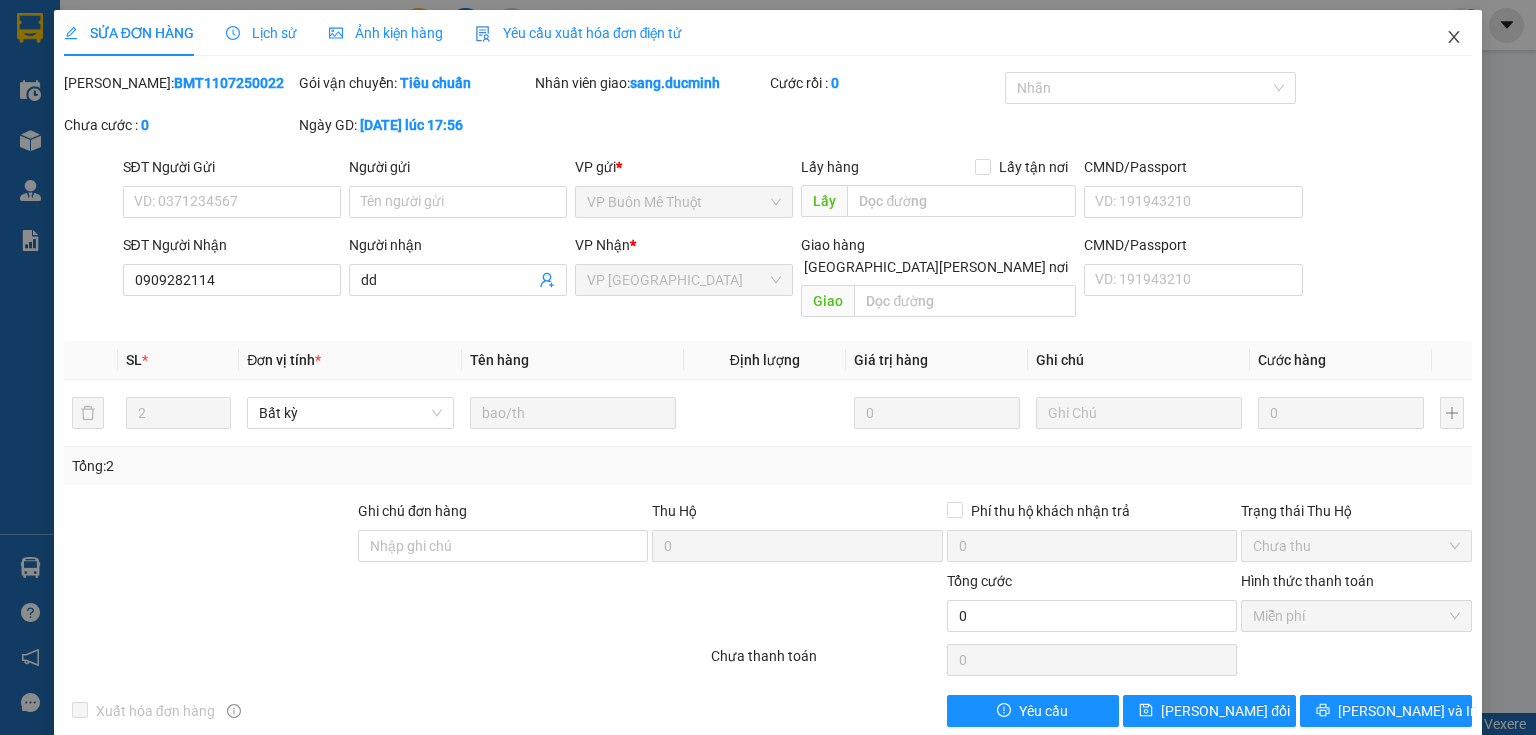 click 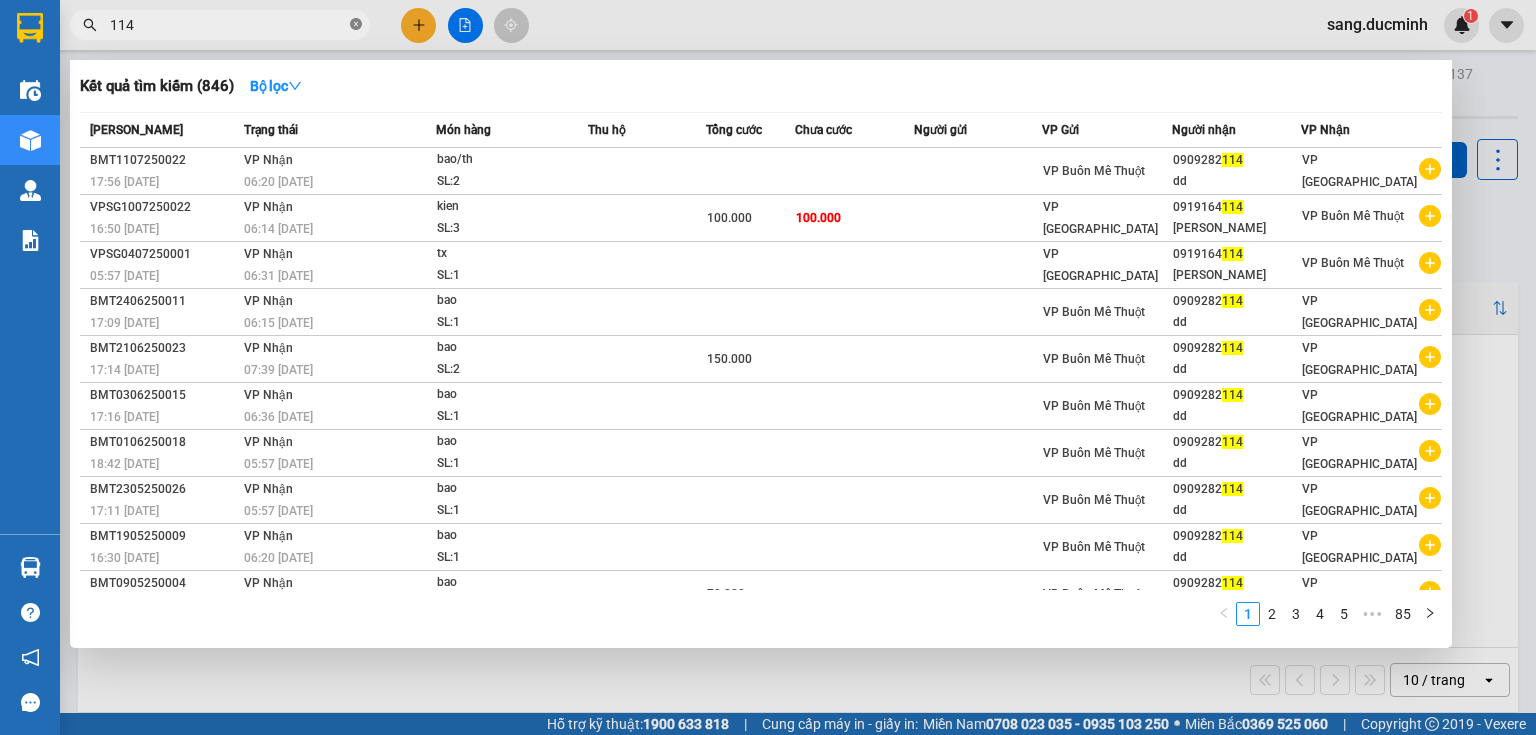 click at bounding box center (356, 25) 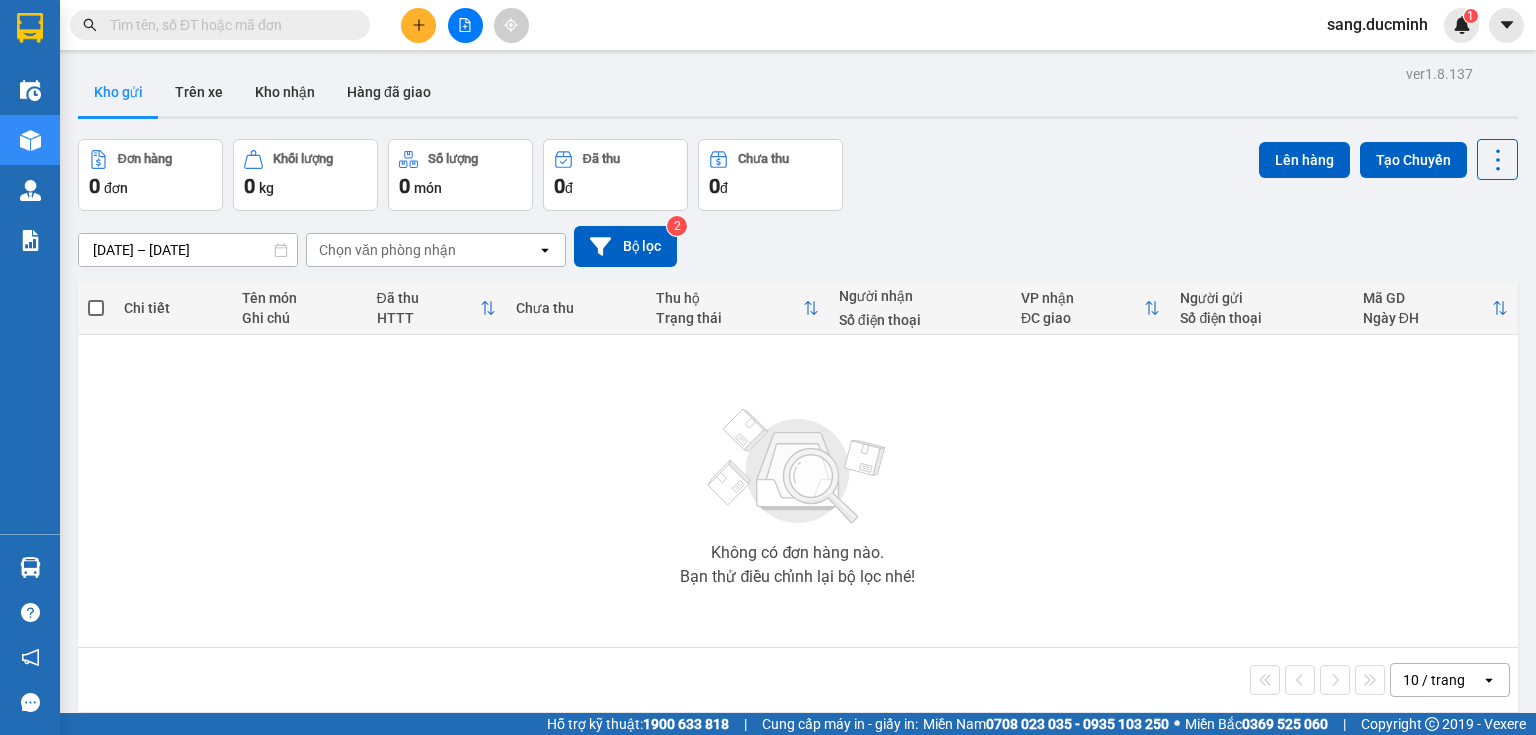 click at bounding box center [228, 25] 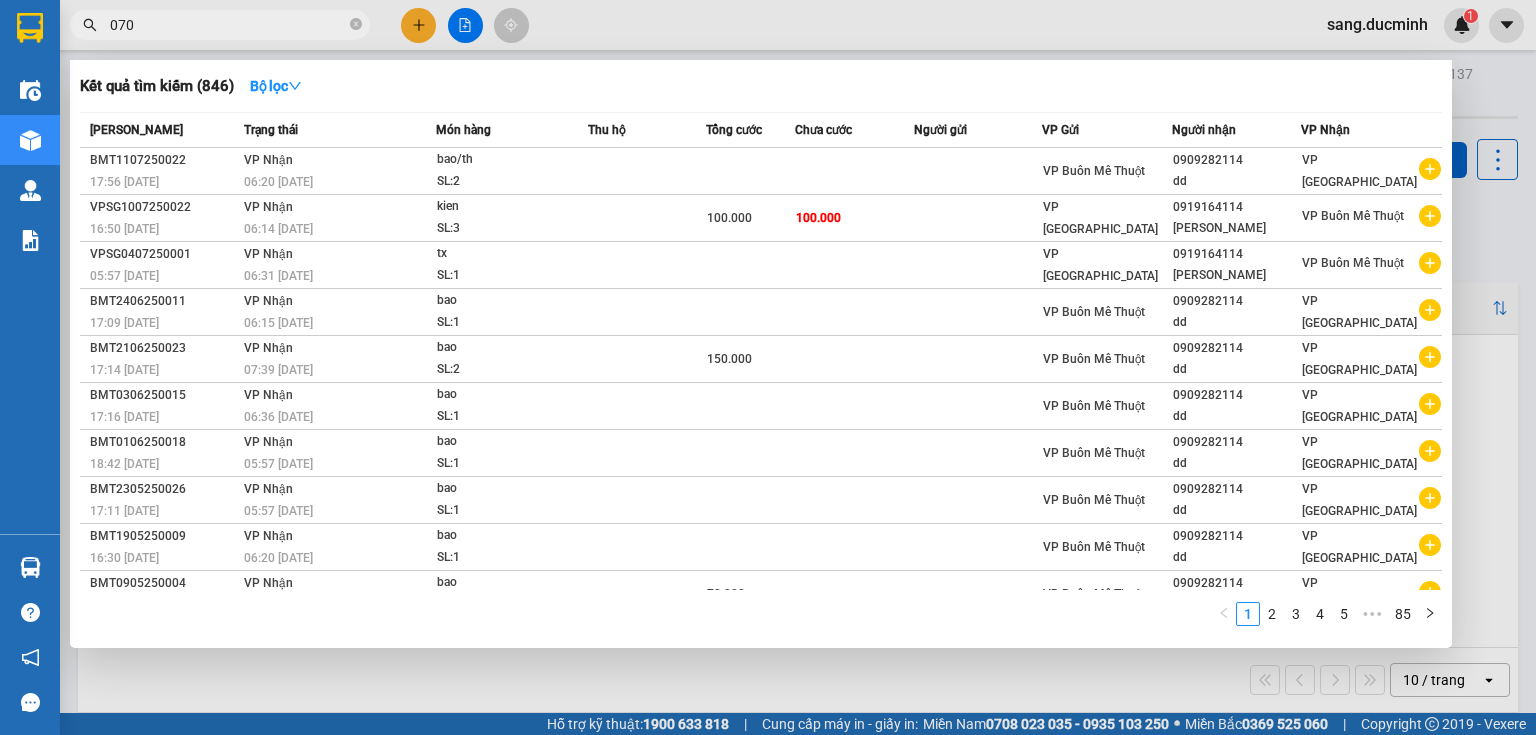 type on "0708" 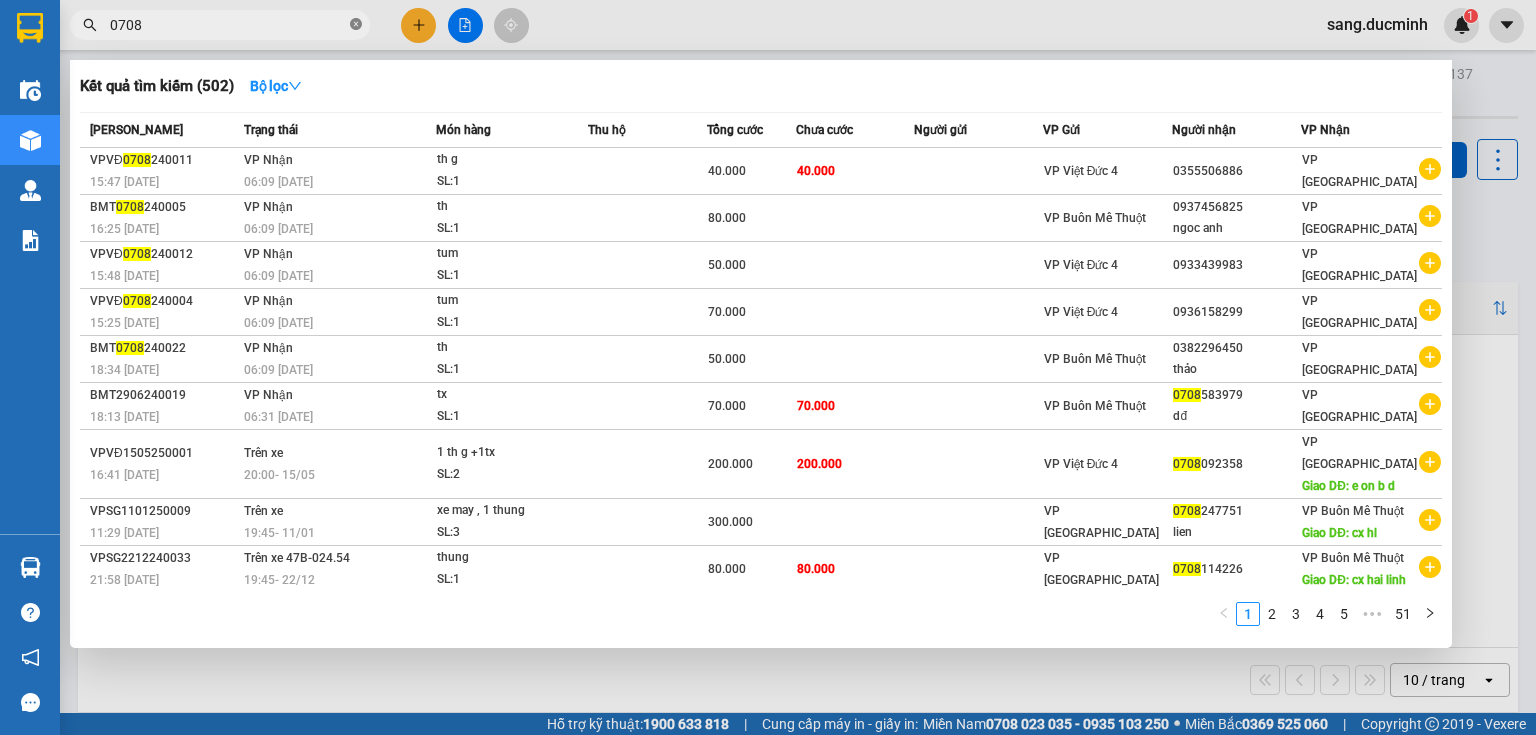click at bounding box center (356, 25) 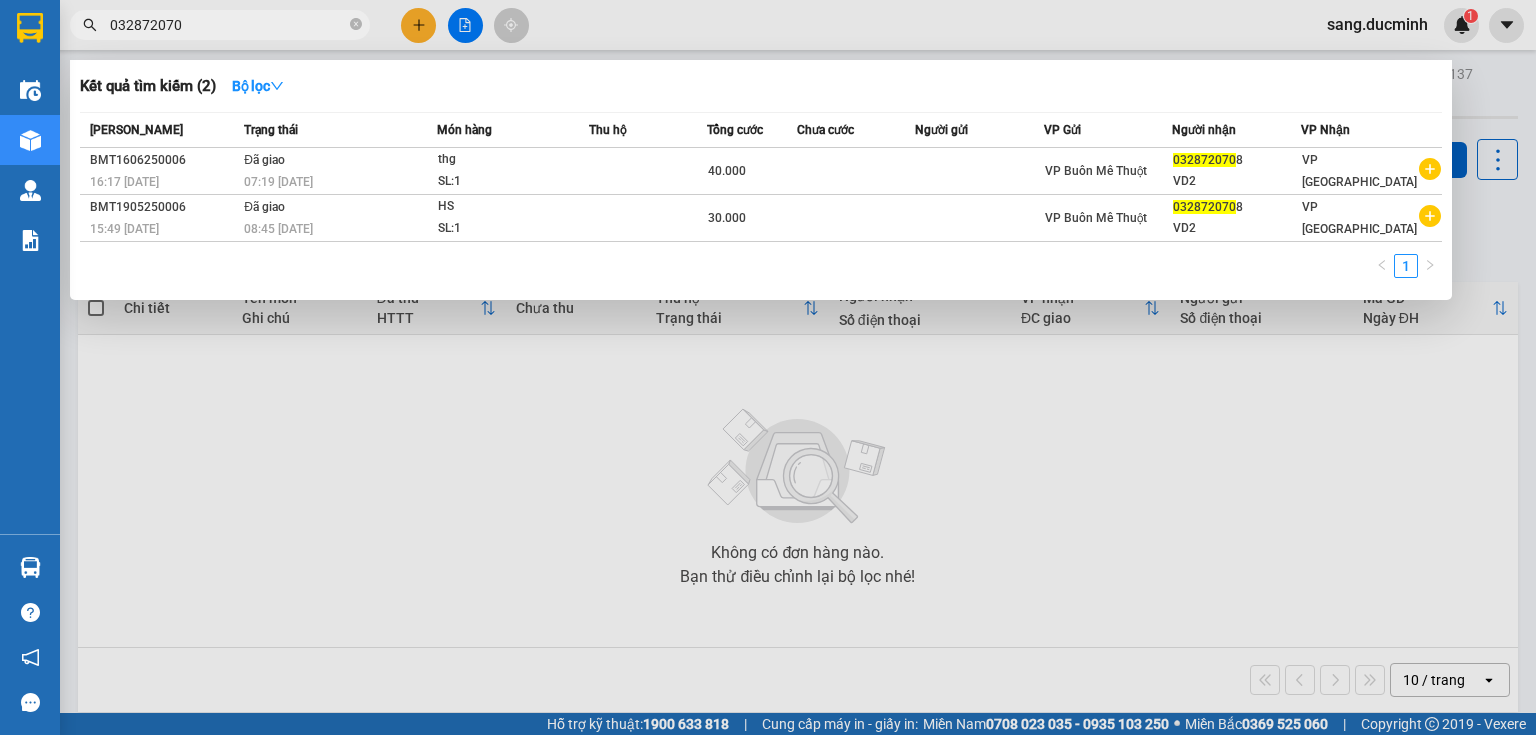 type on "0328720708" 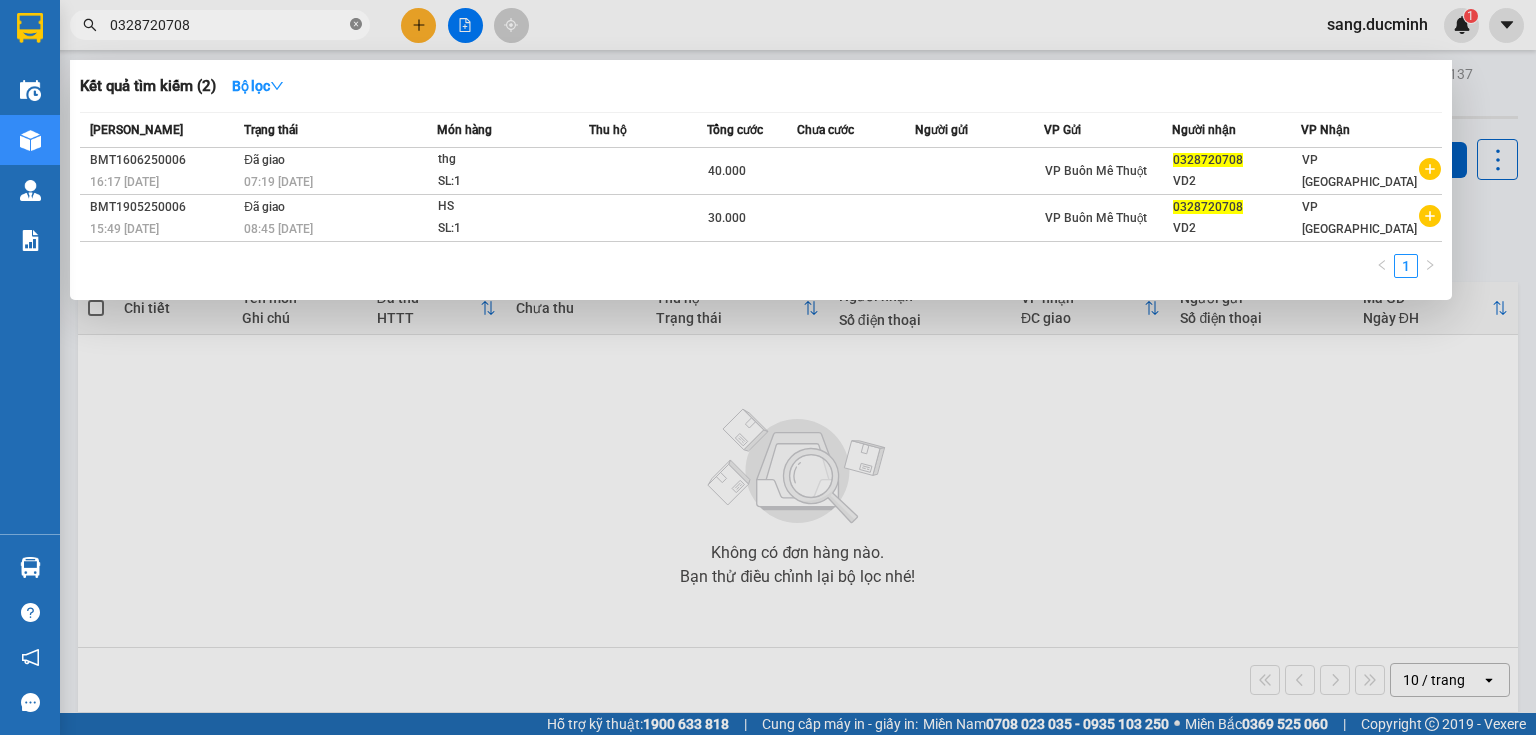 click at bounding box center [356, 25] 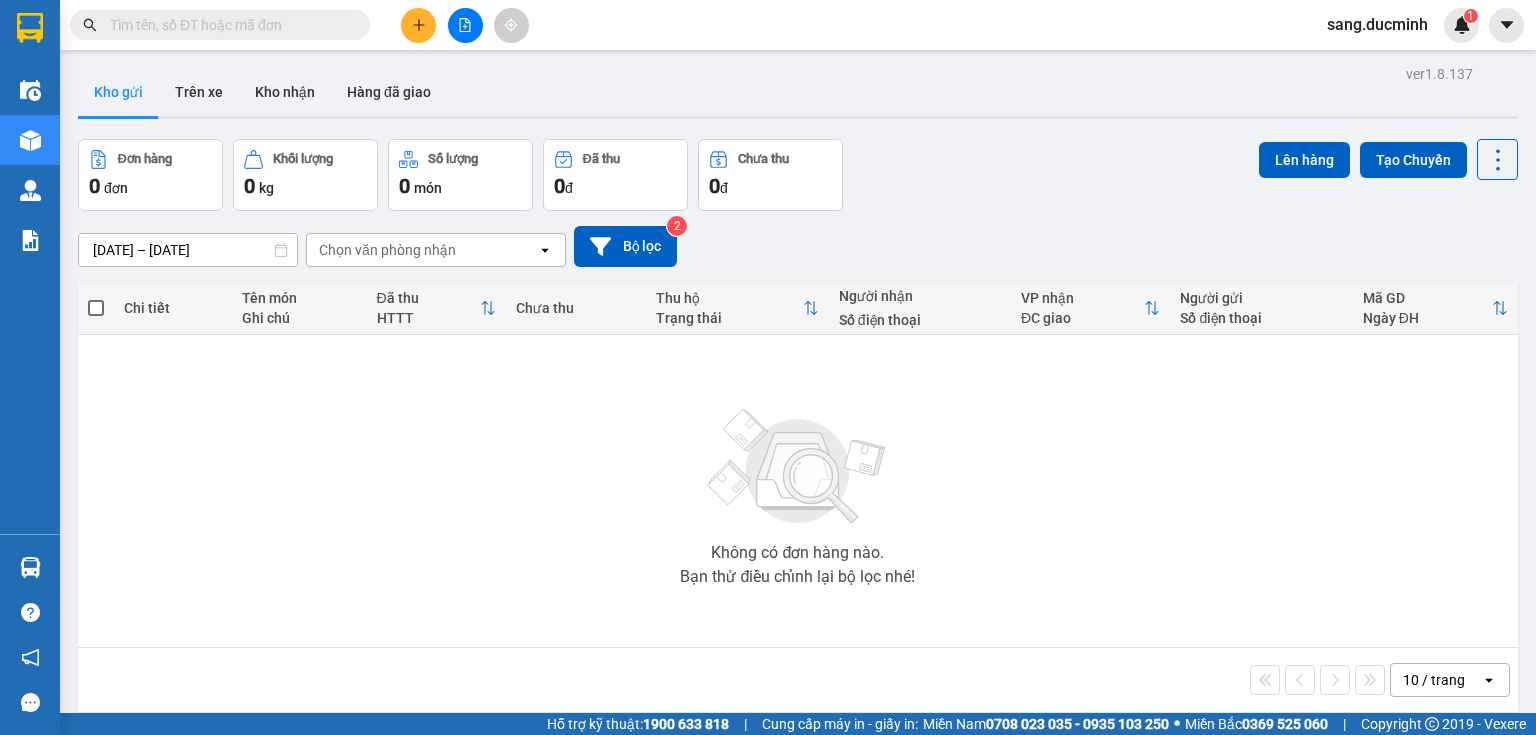 click at bounding box center [228, 25] 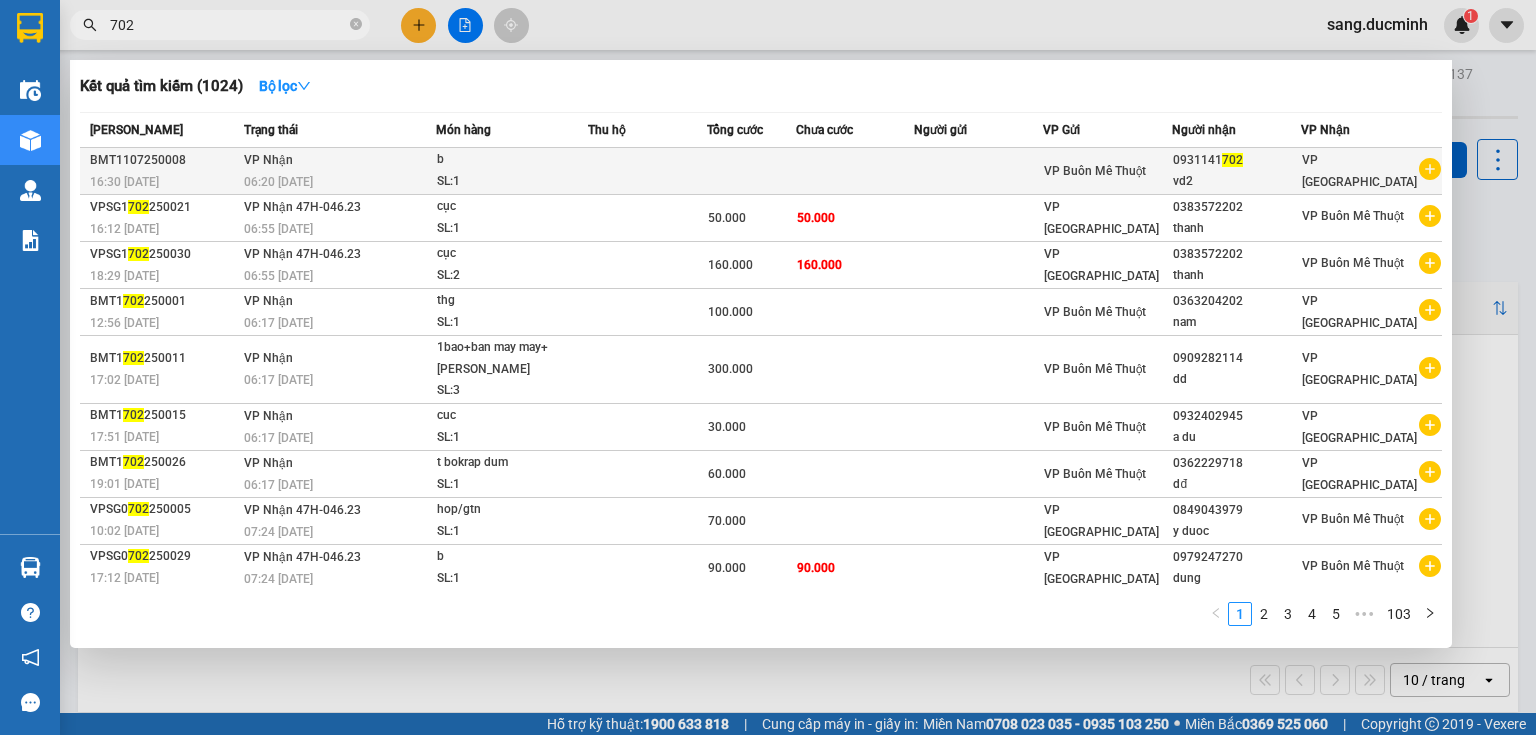 type on "702" 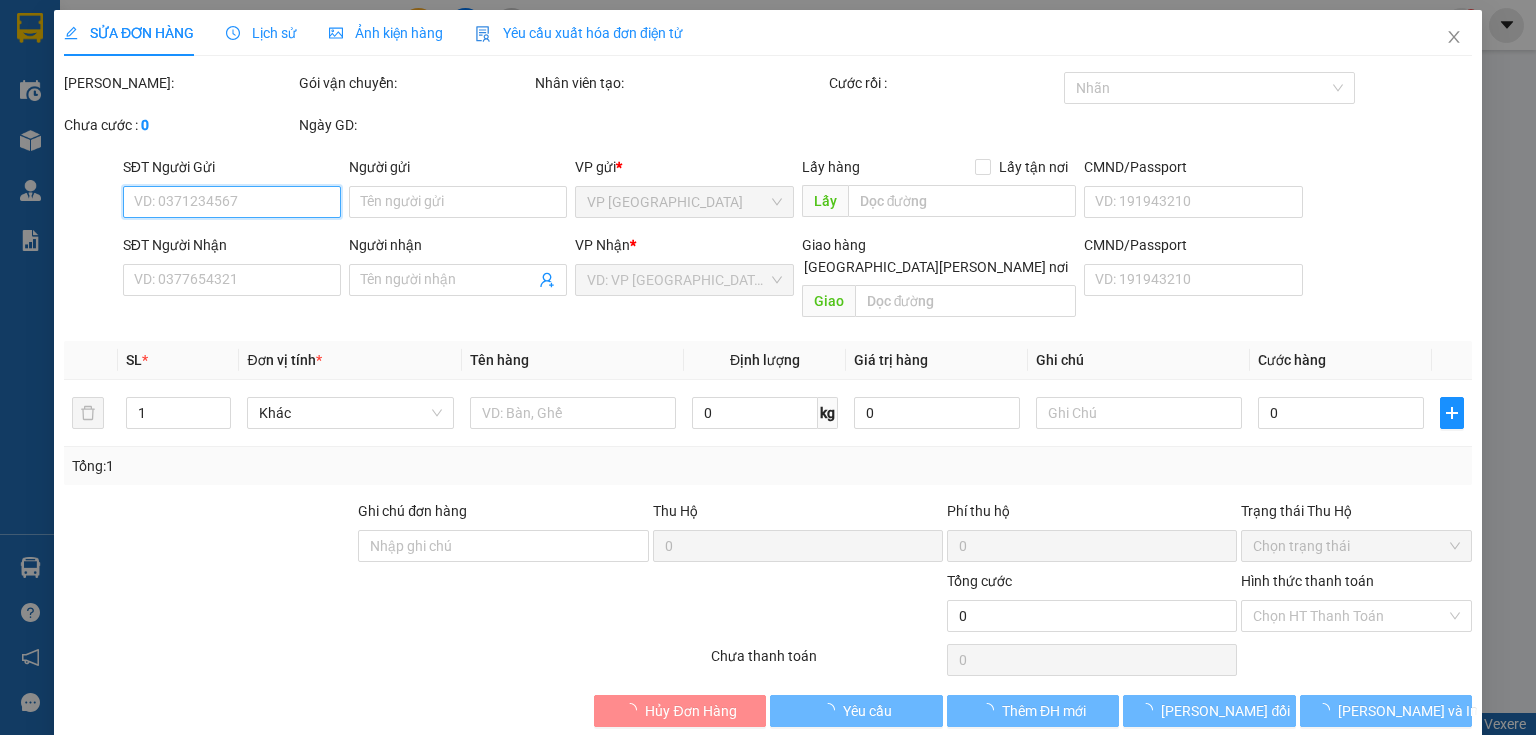 type on "0931141702" 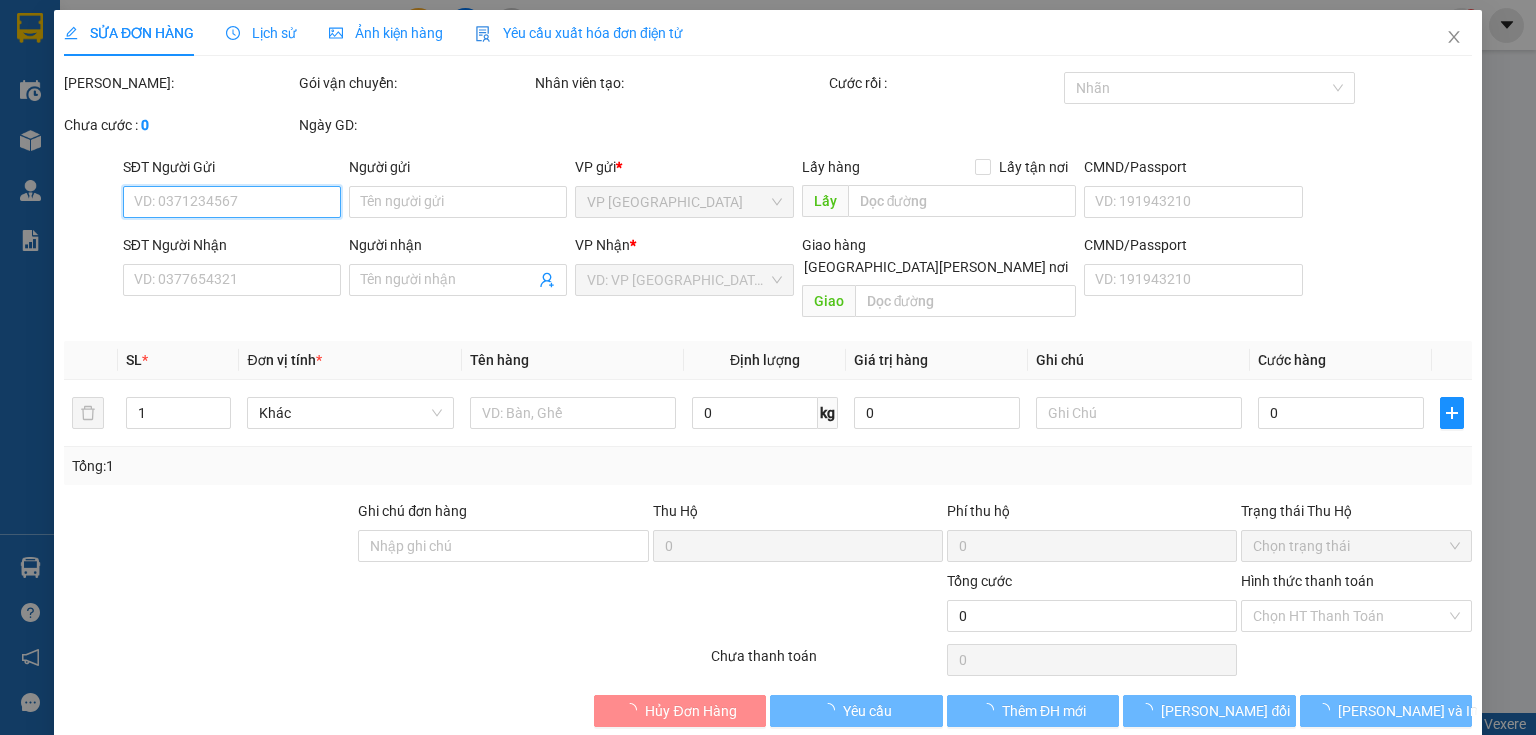 type on "vd2" 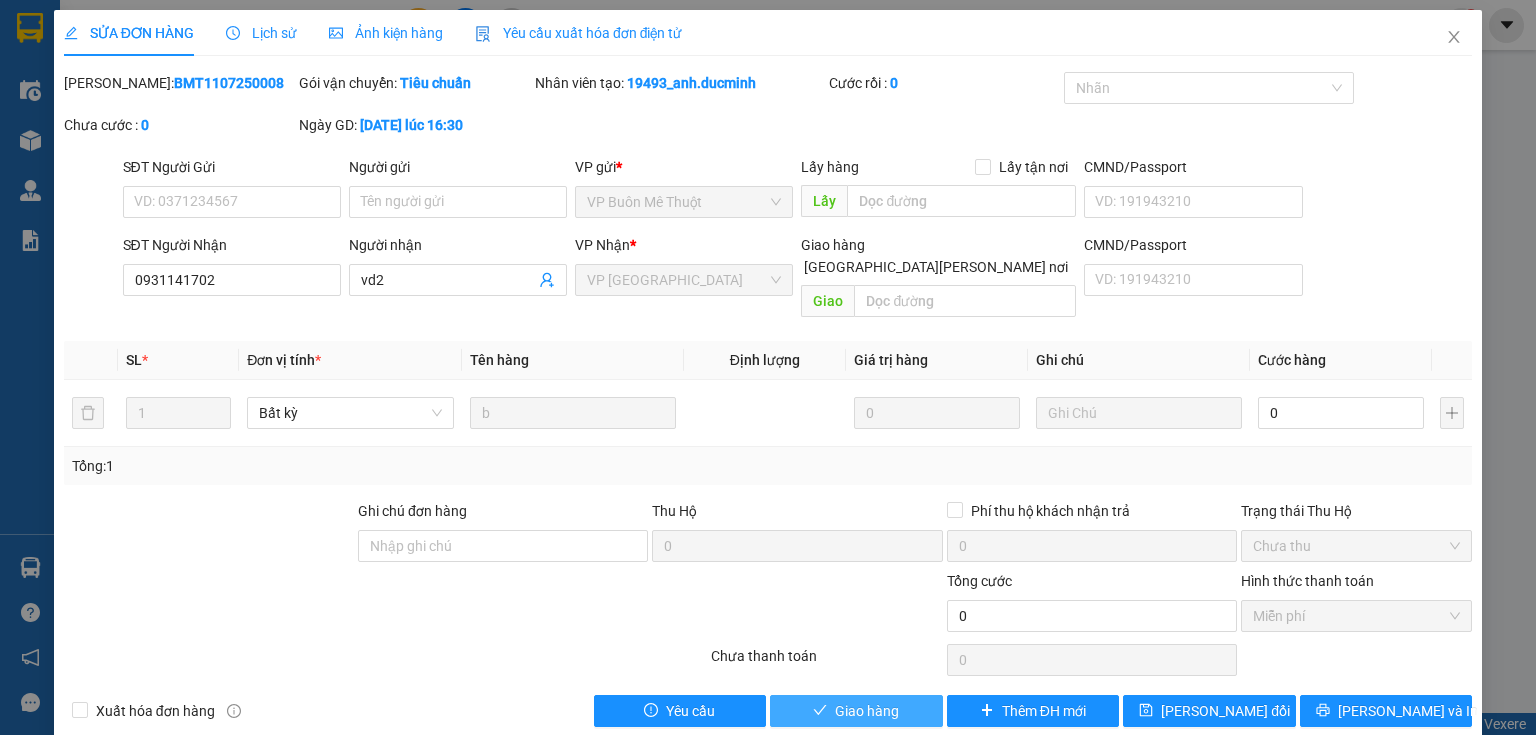 click on "Giao hàng" at bounding box center [856, 711] 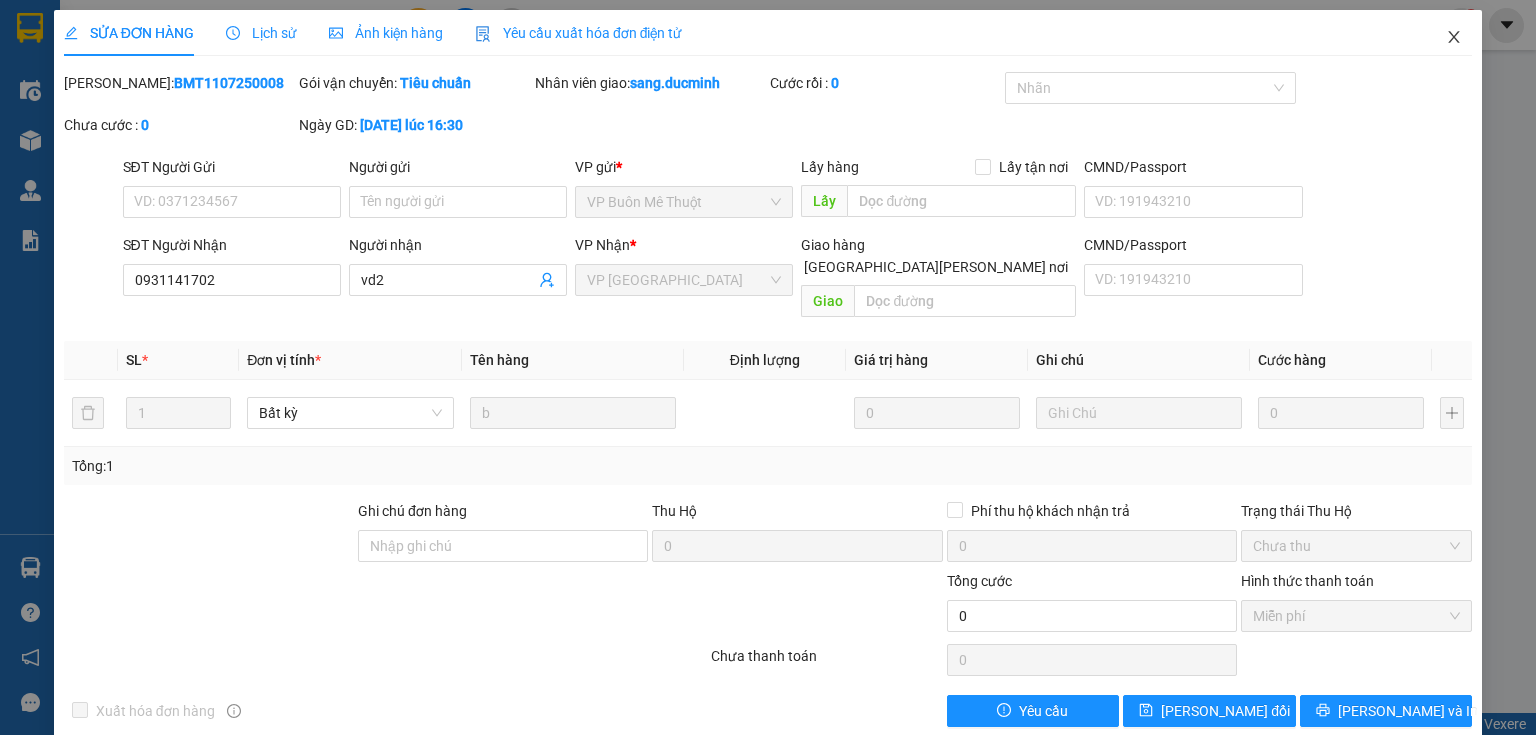 click 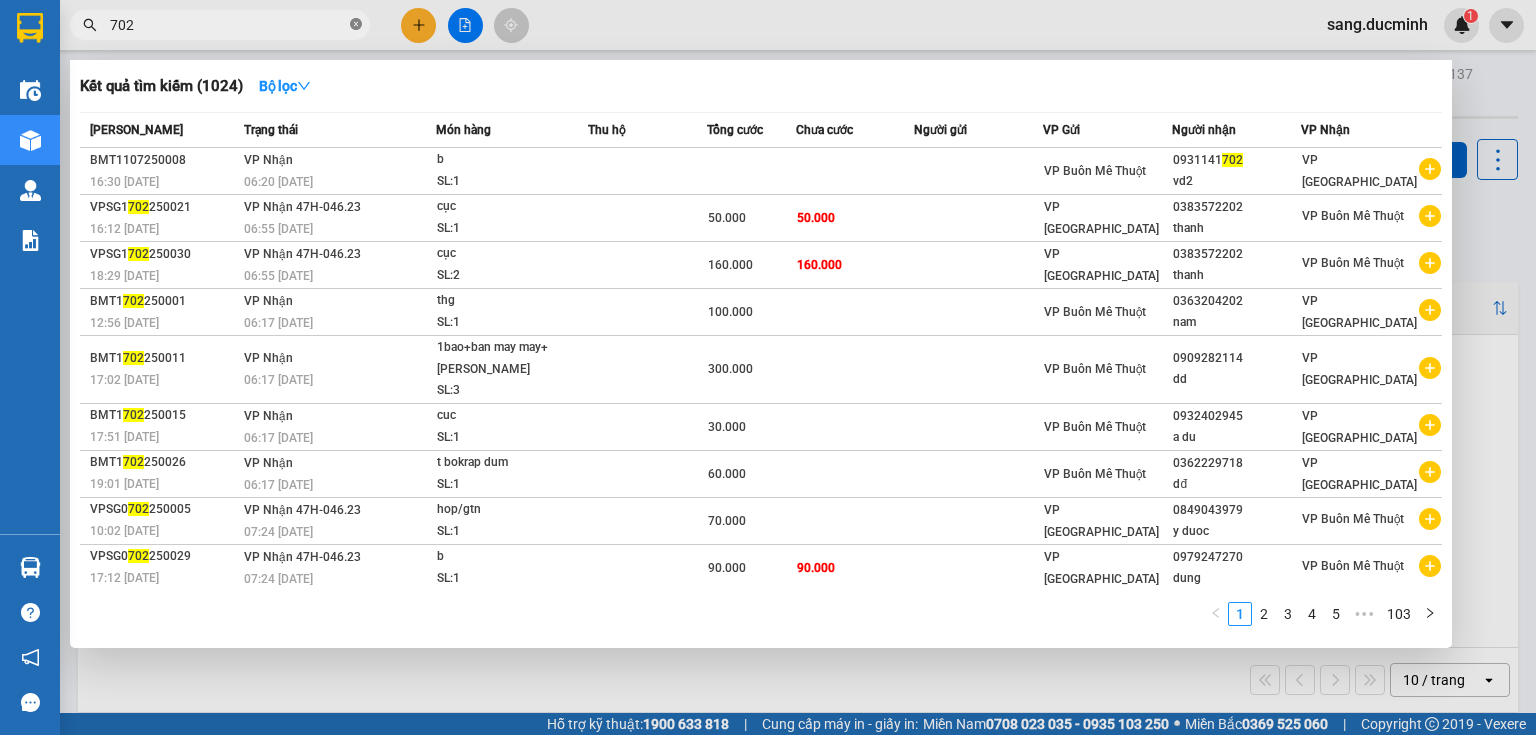click 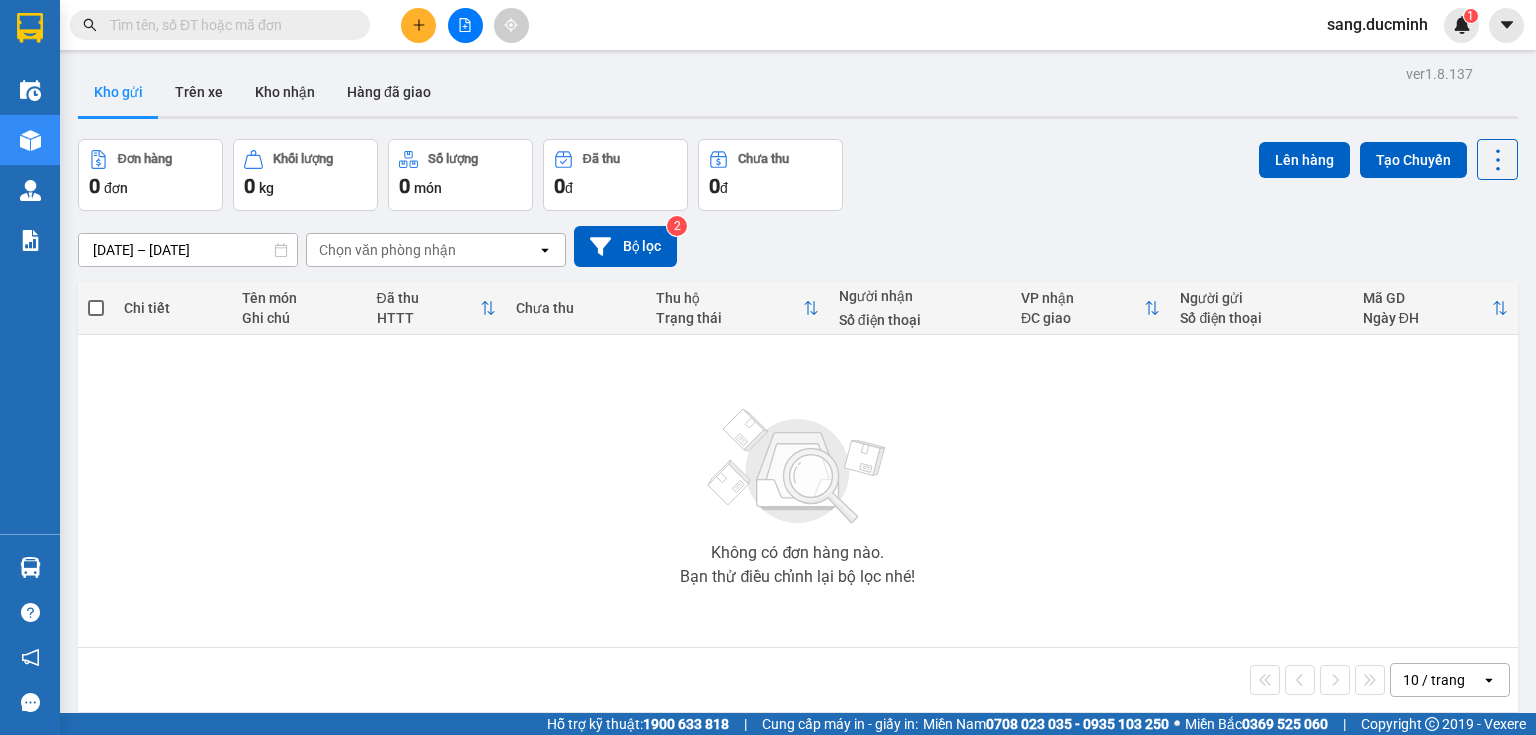 click at bounding box center (228, 25) 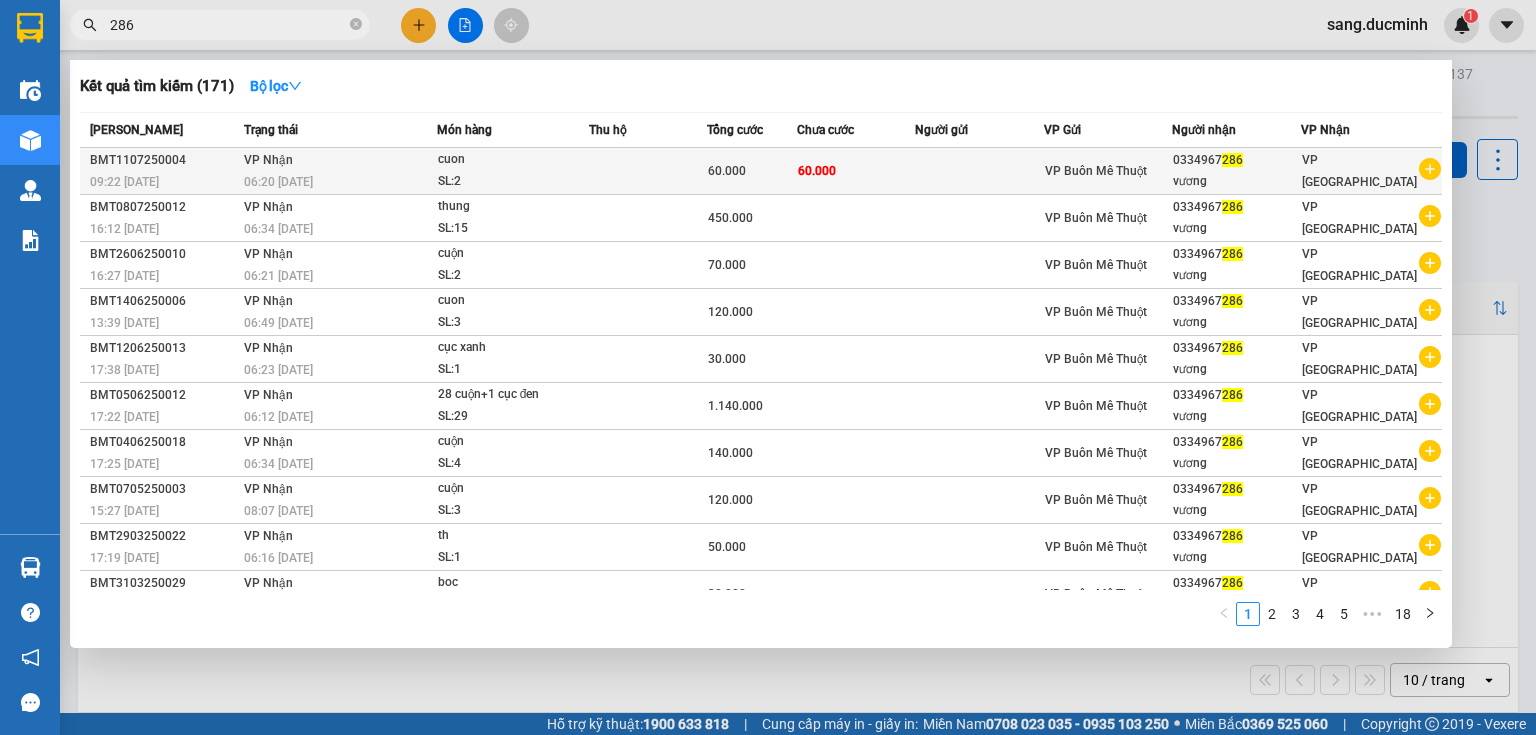 type on "286" 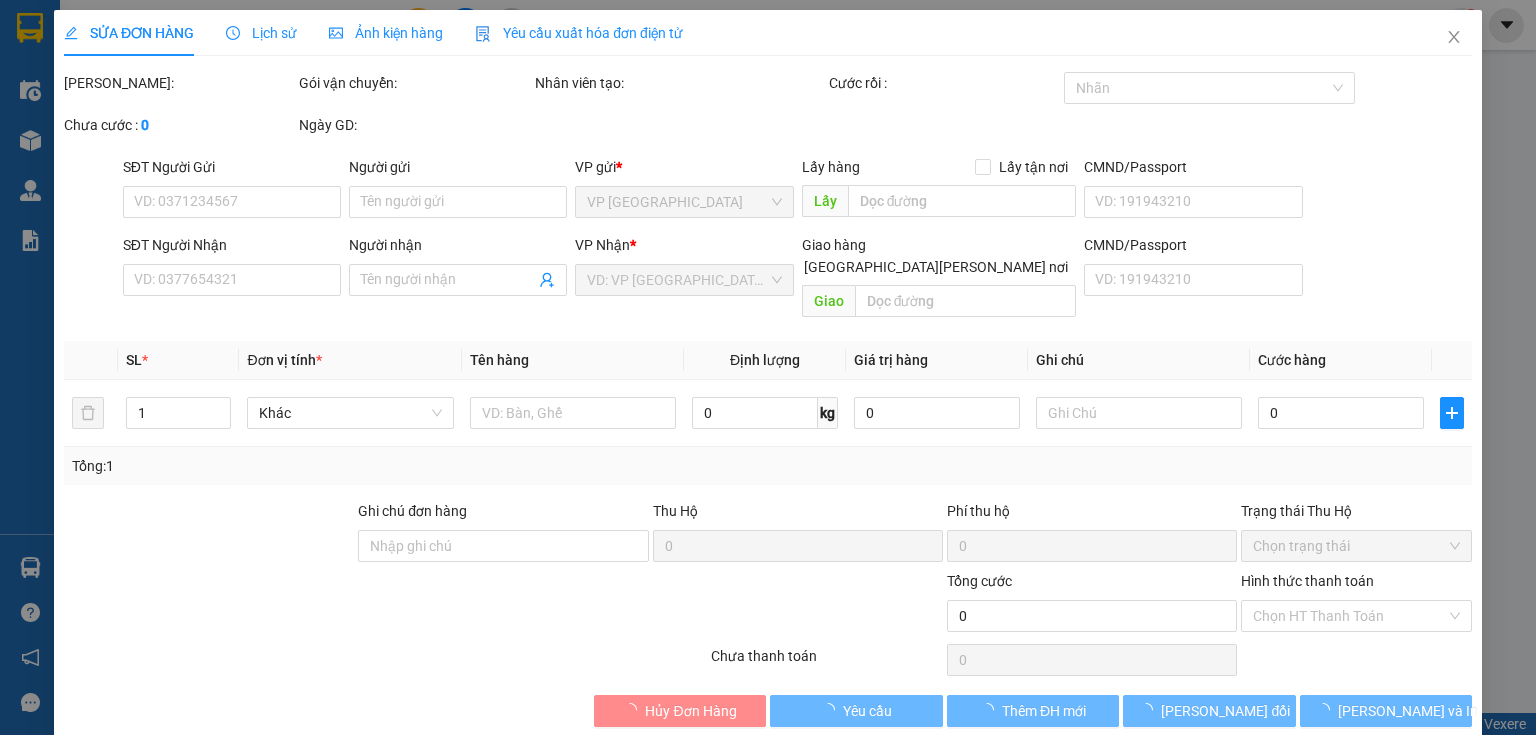 type on "0334967286" 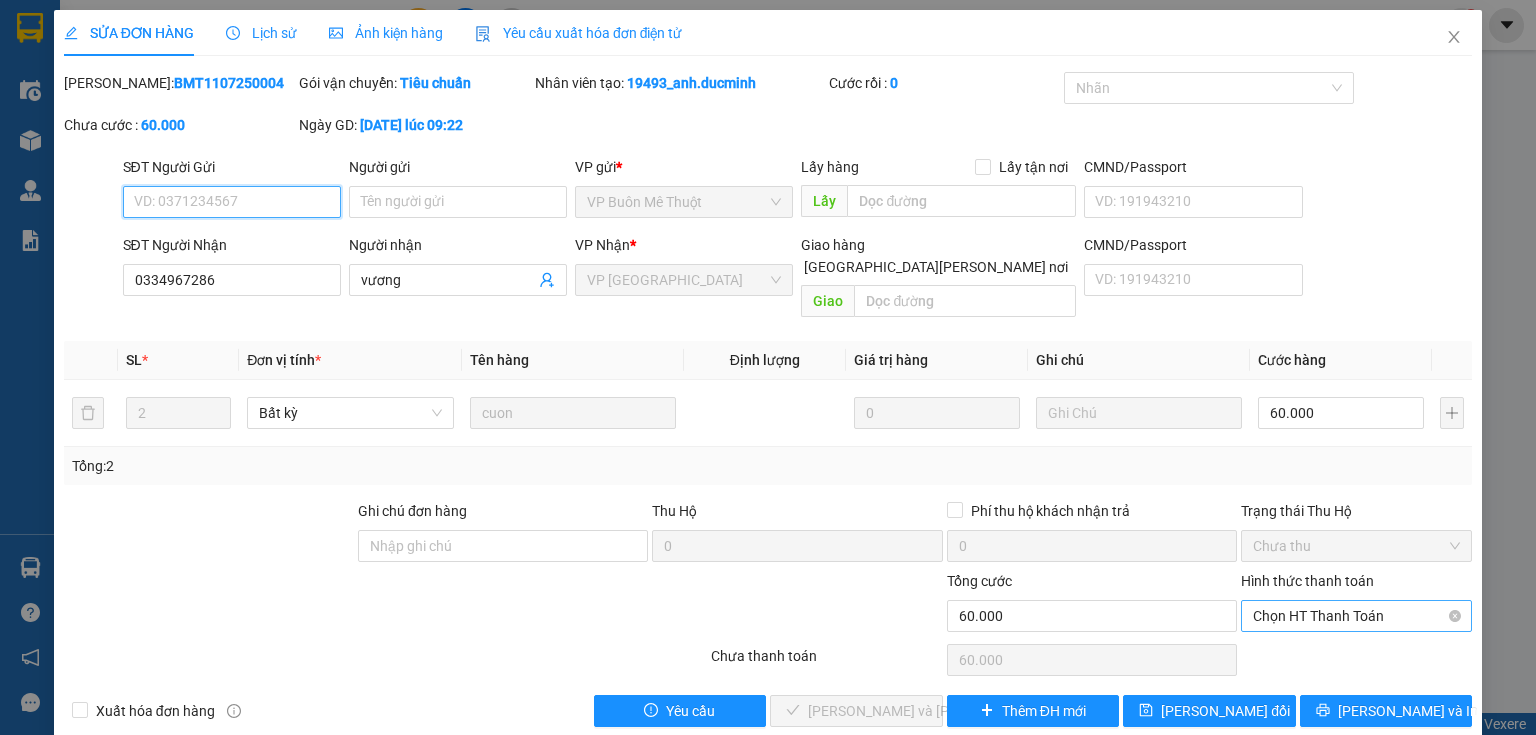 click on "Chọn HT Thanh Toán" at bounding box center (1356, 616) 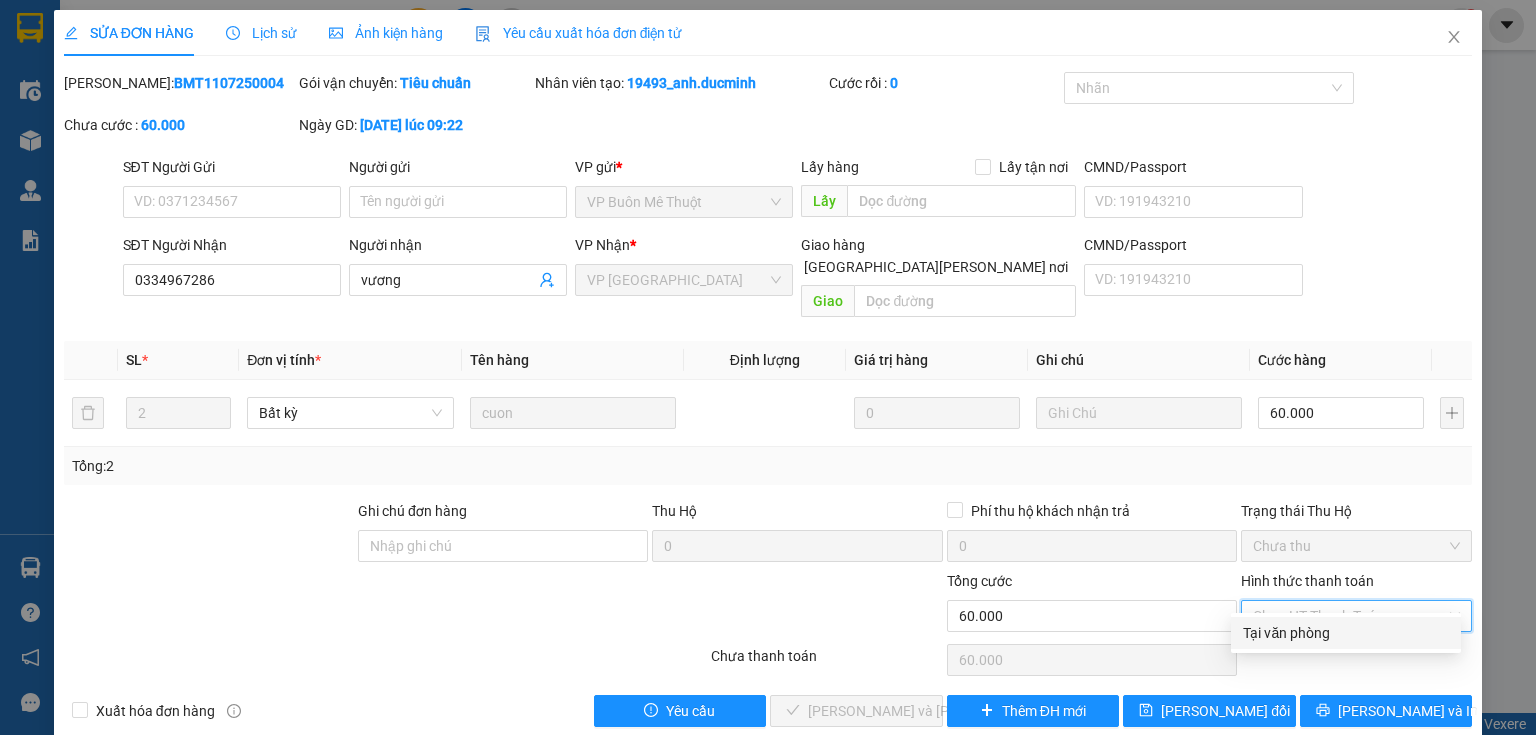 click on "Tại văn phòng" at bounding box center (1346, 633) 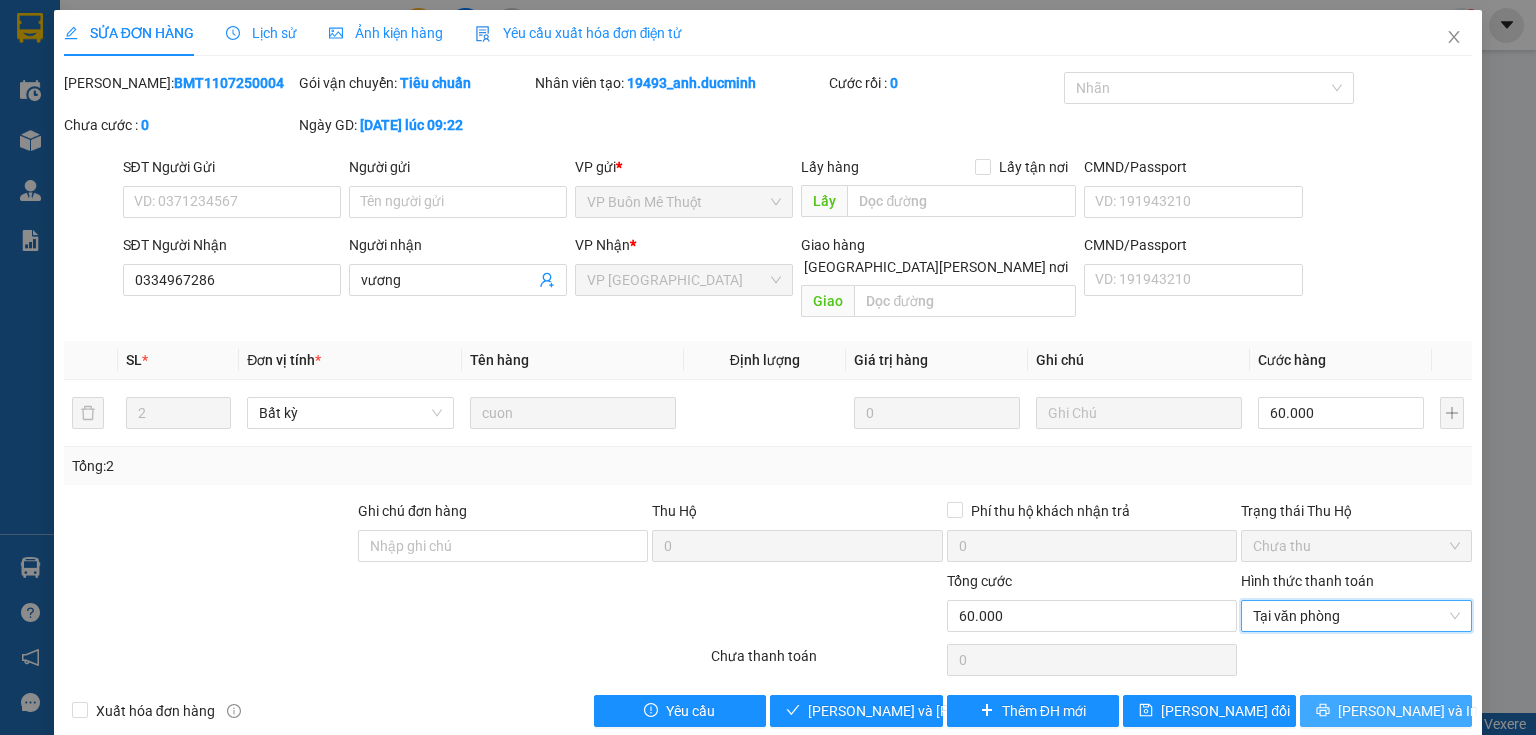 click on "[PERSON_NAME] và In" at bounding box center [1408, 711] 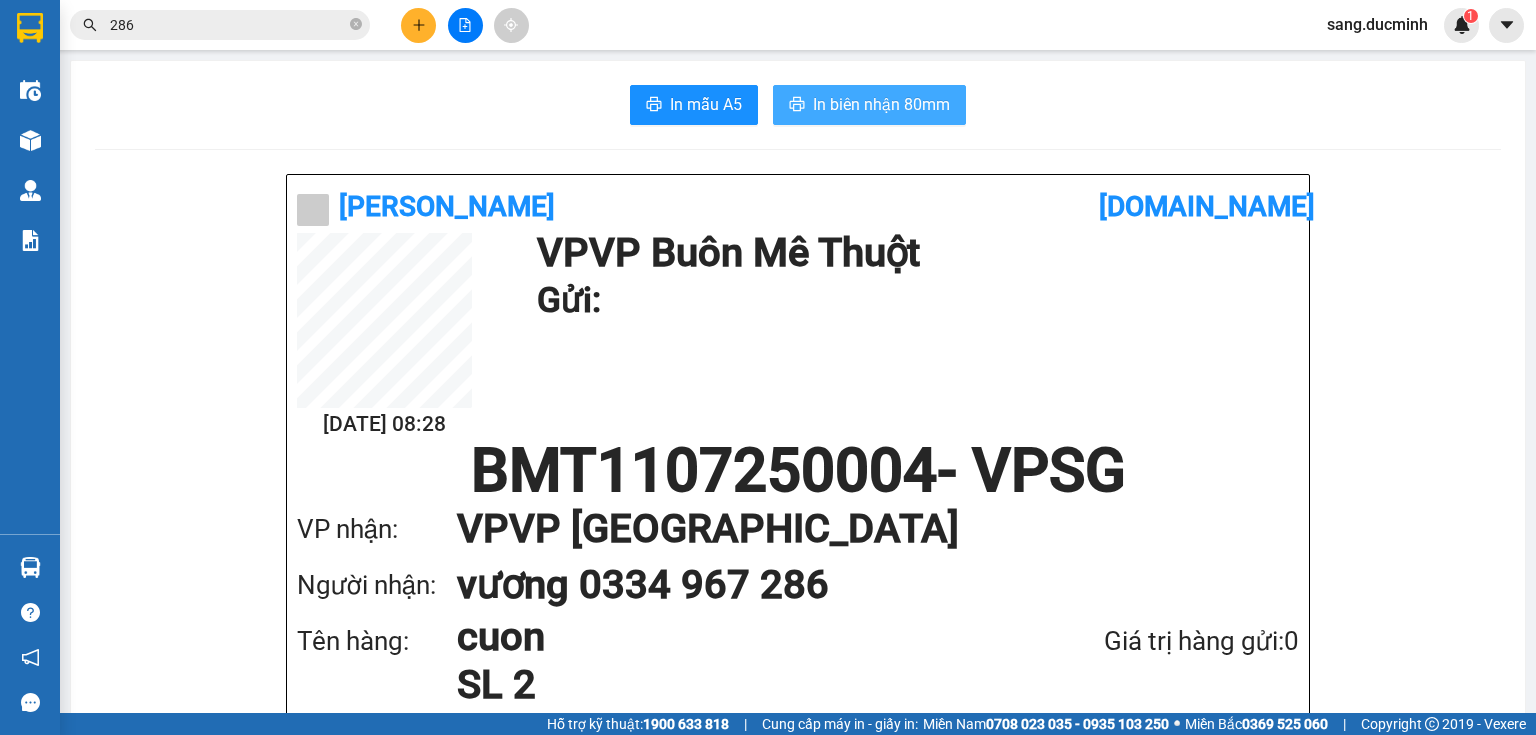 click on "In biên nhận 80mm" at bounding box center [881, 104] 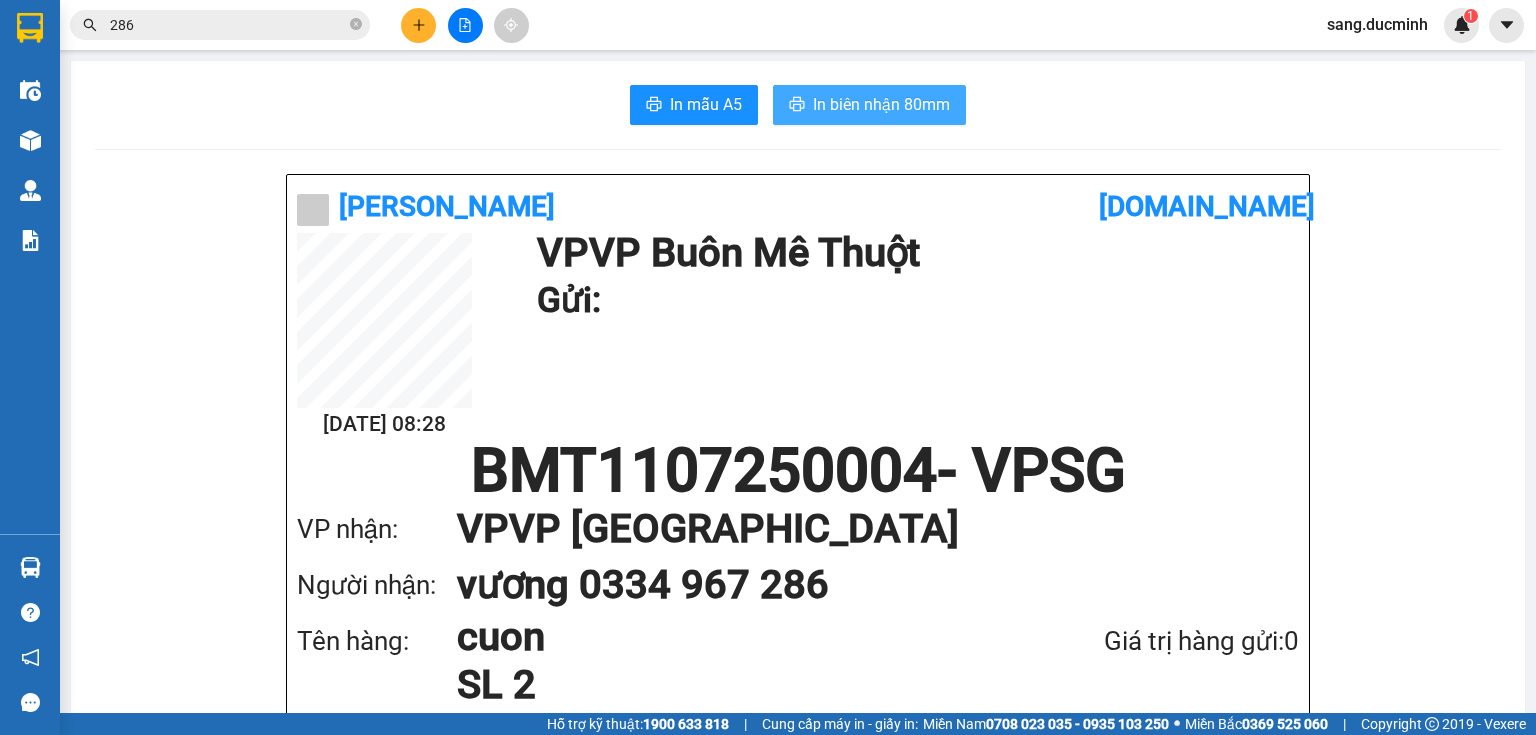 scroll, scrollTop: 0, scrollLeft: 0, axis: both 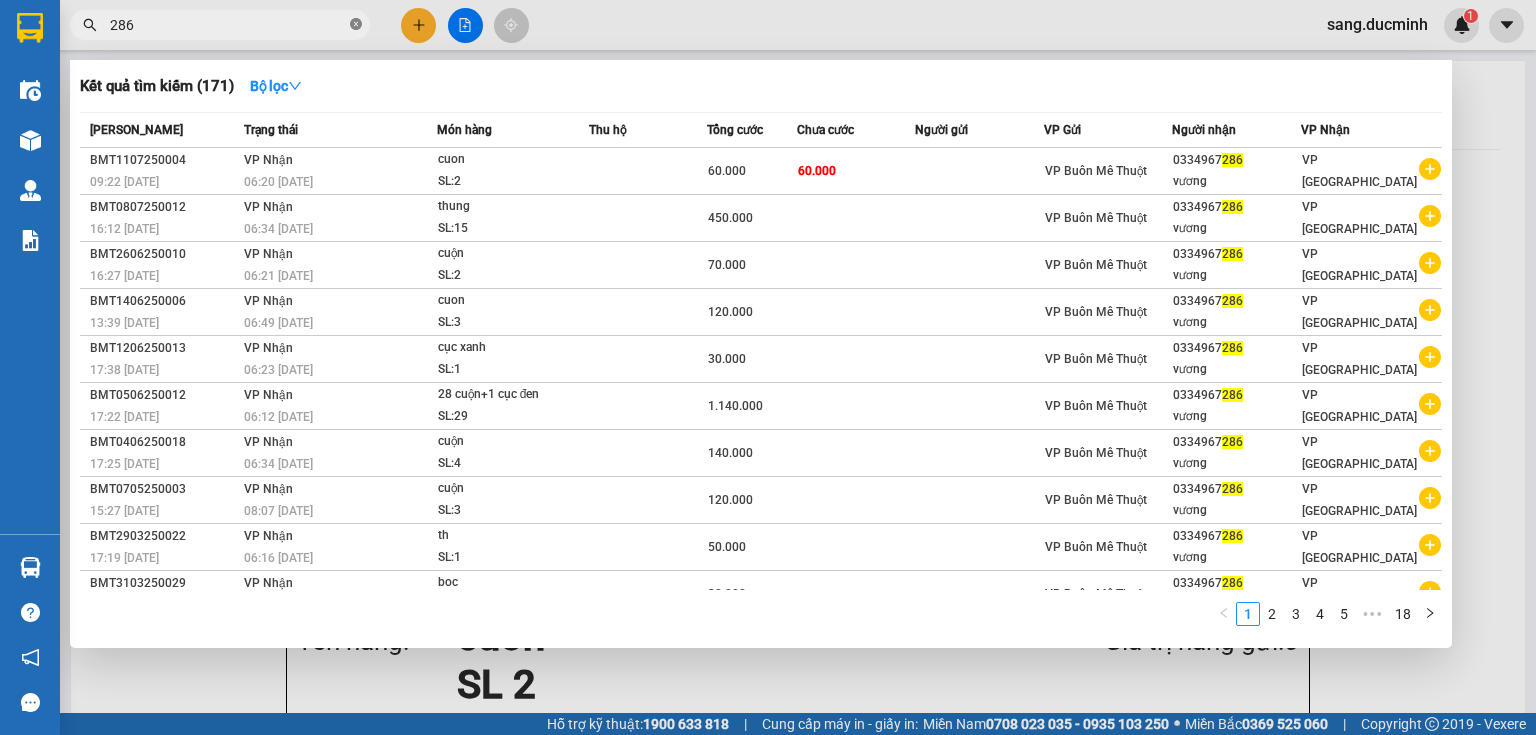 click at bounding box center (356, 25) 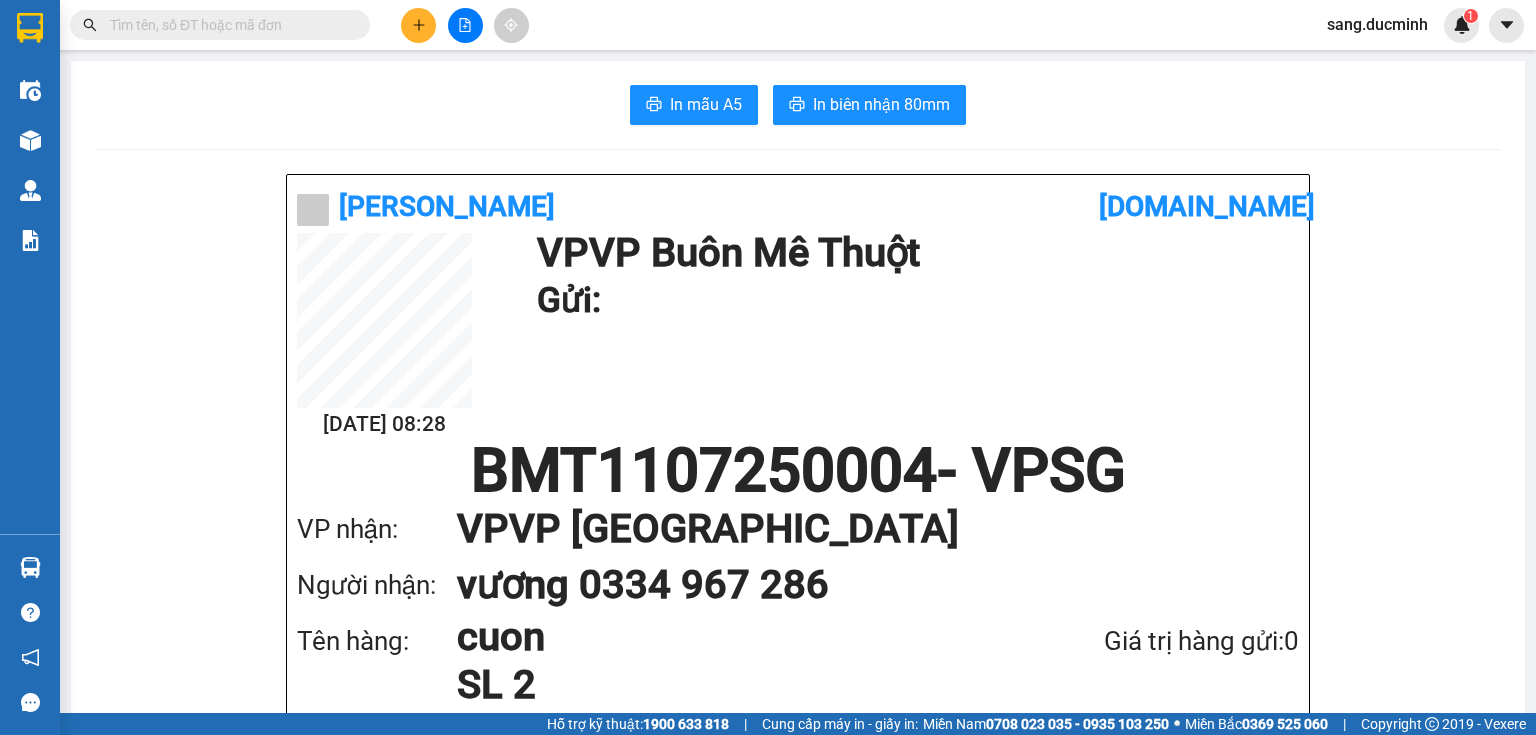 click at bounding box center (228, 25) 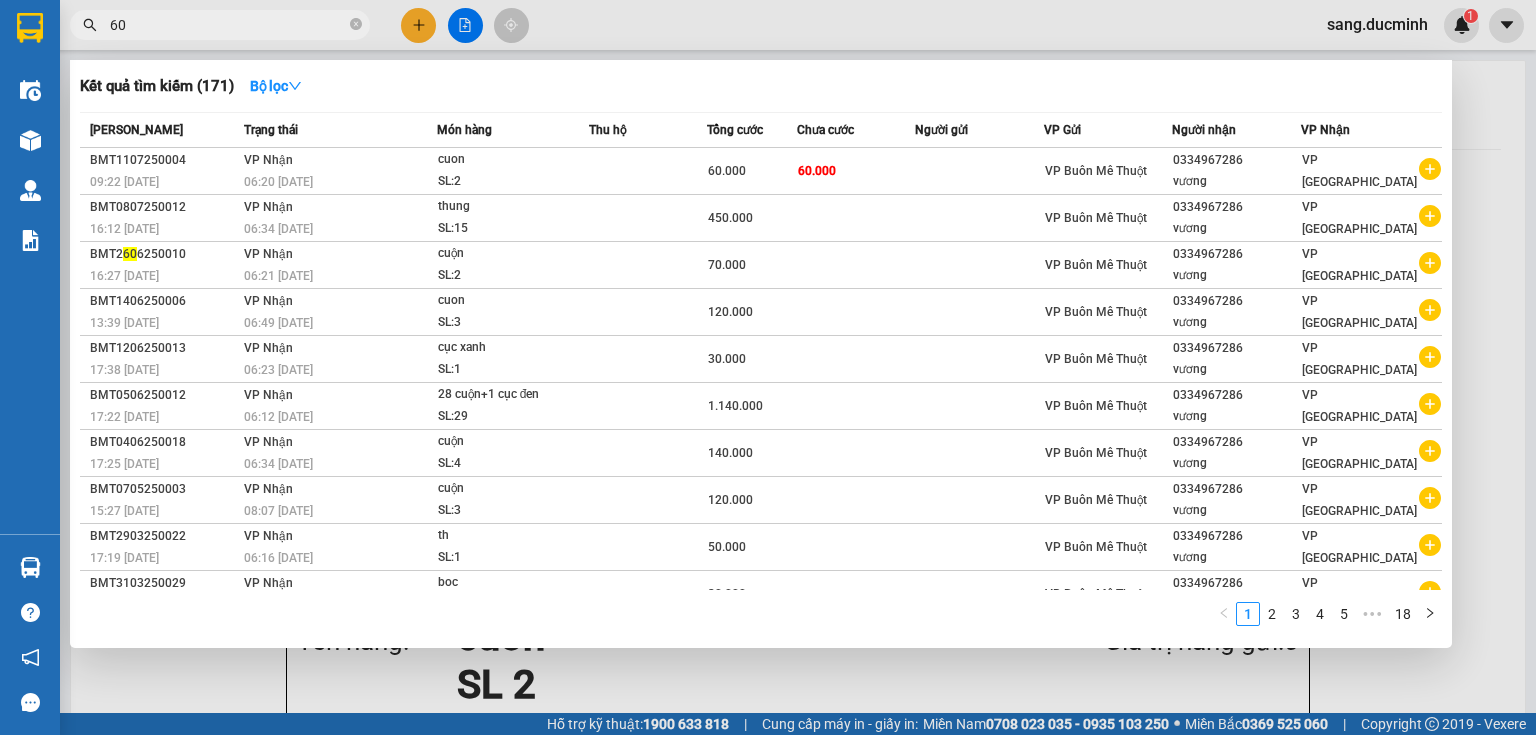 type on "604" 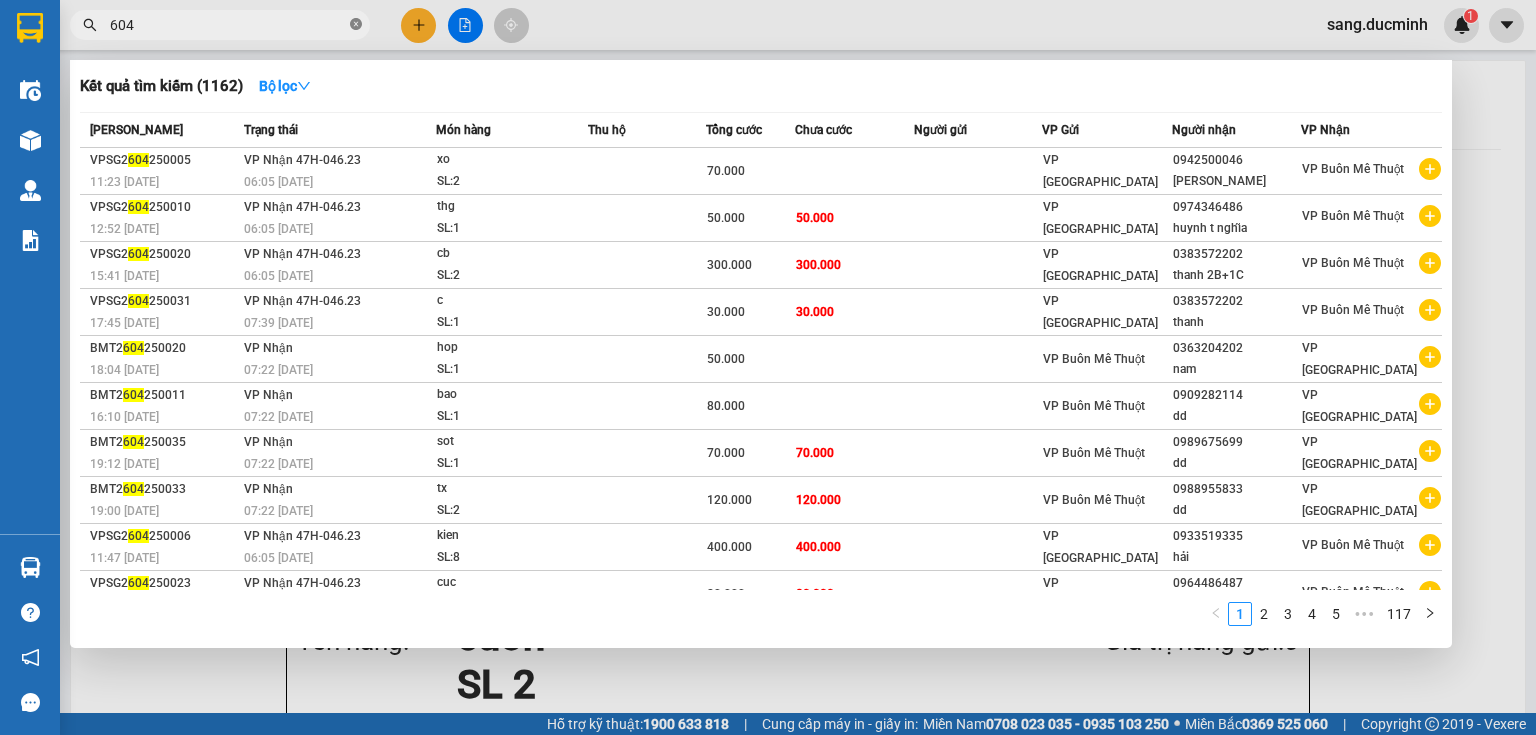 click at bounding box center (356, 25) 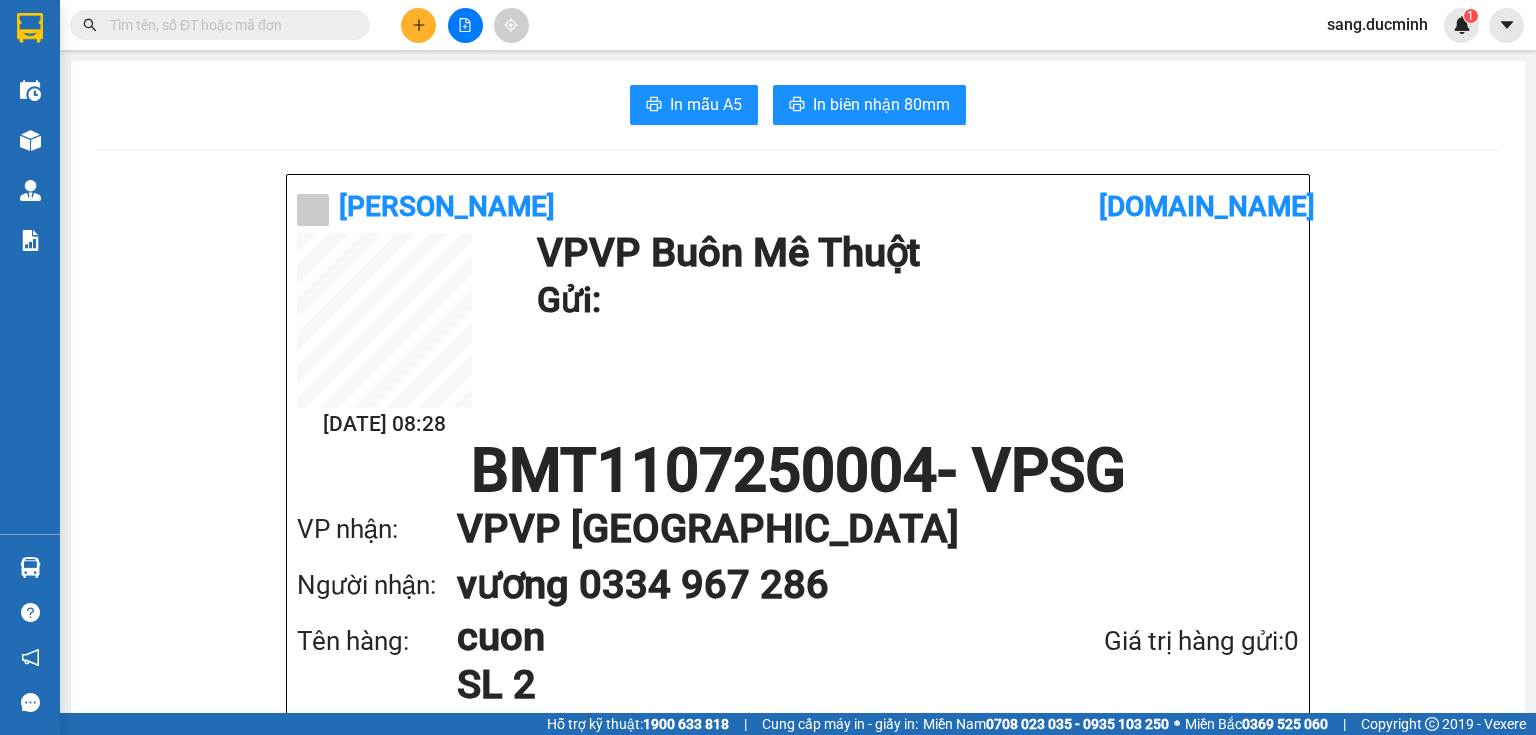 click at bounding box center (228, 25) 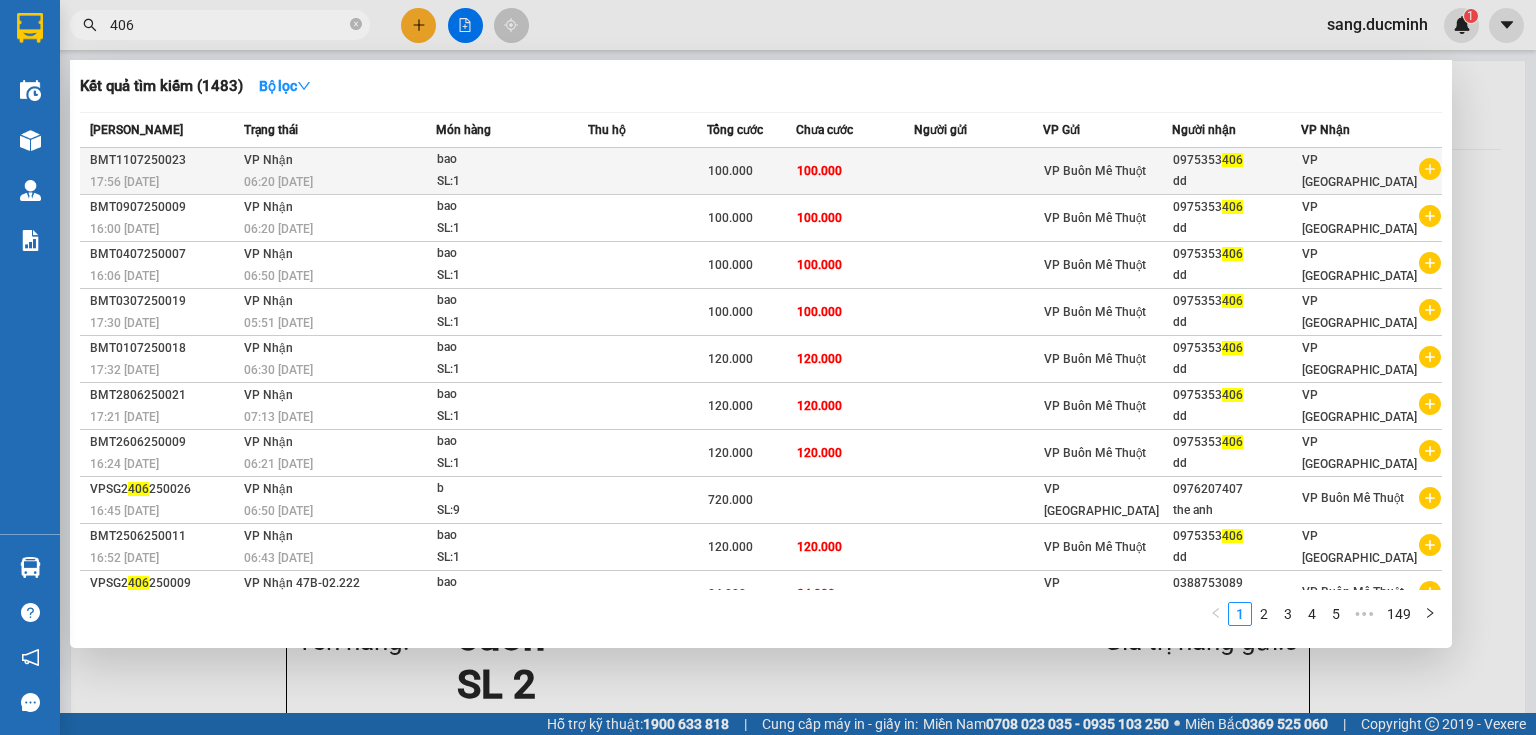 type on "406" 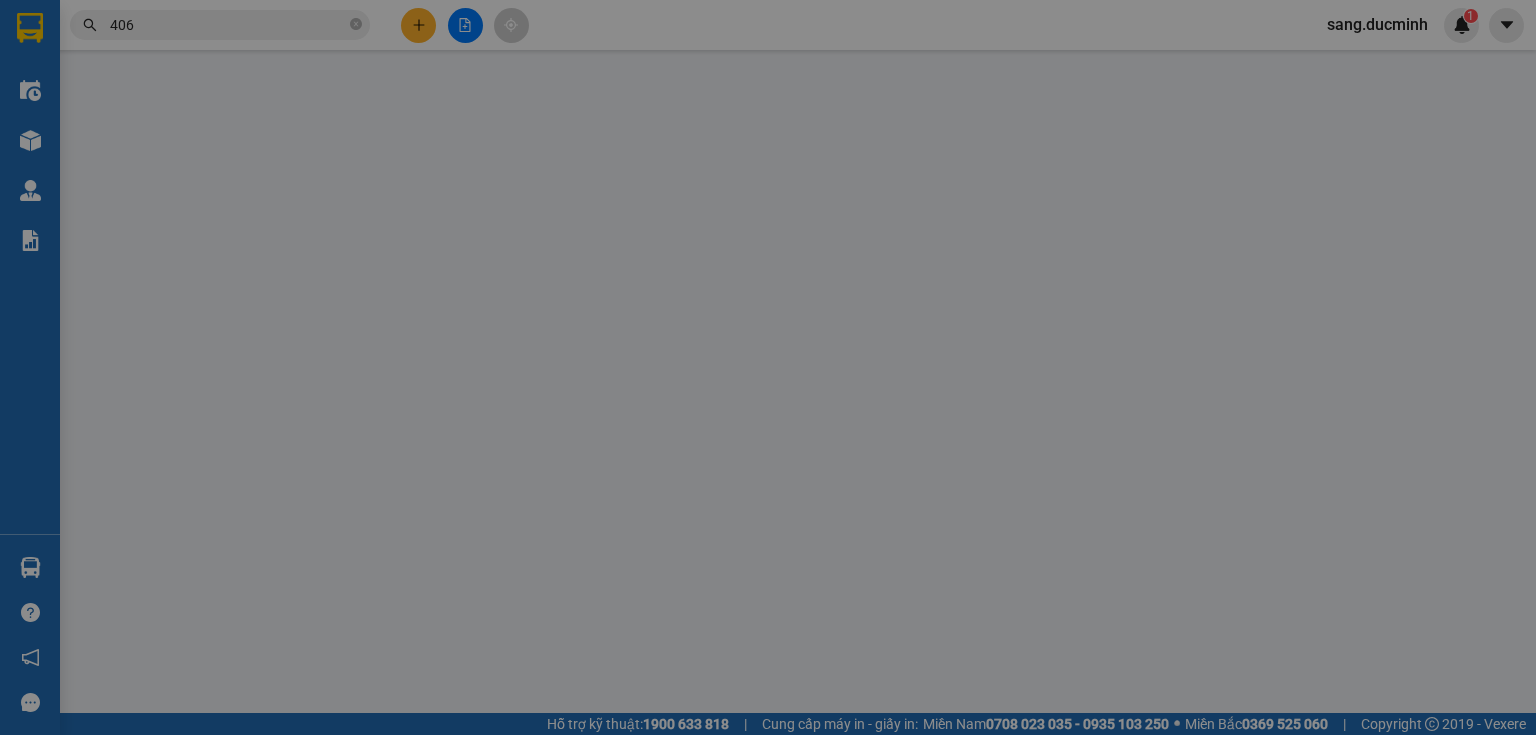 type on "0975353406" 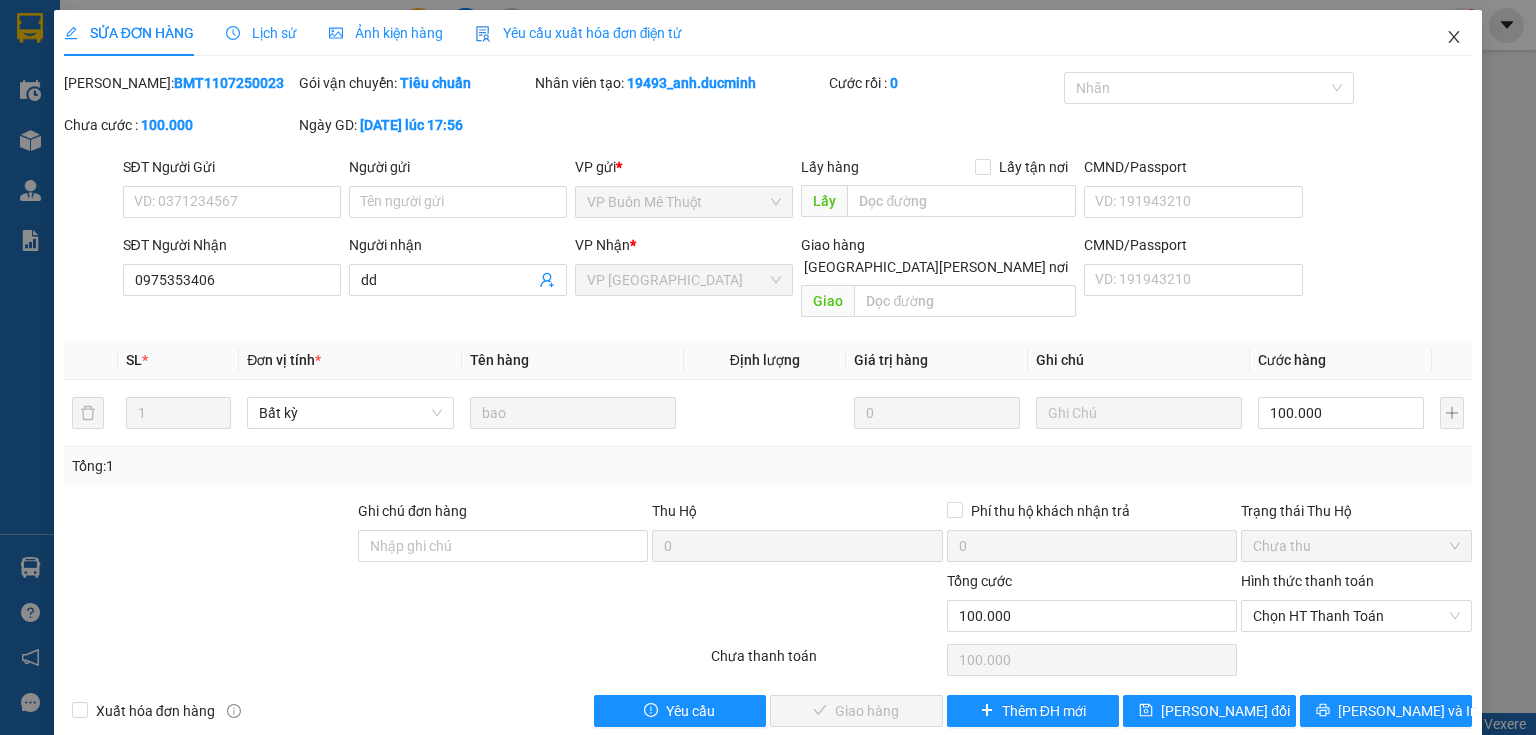 click 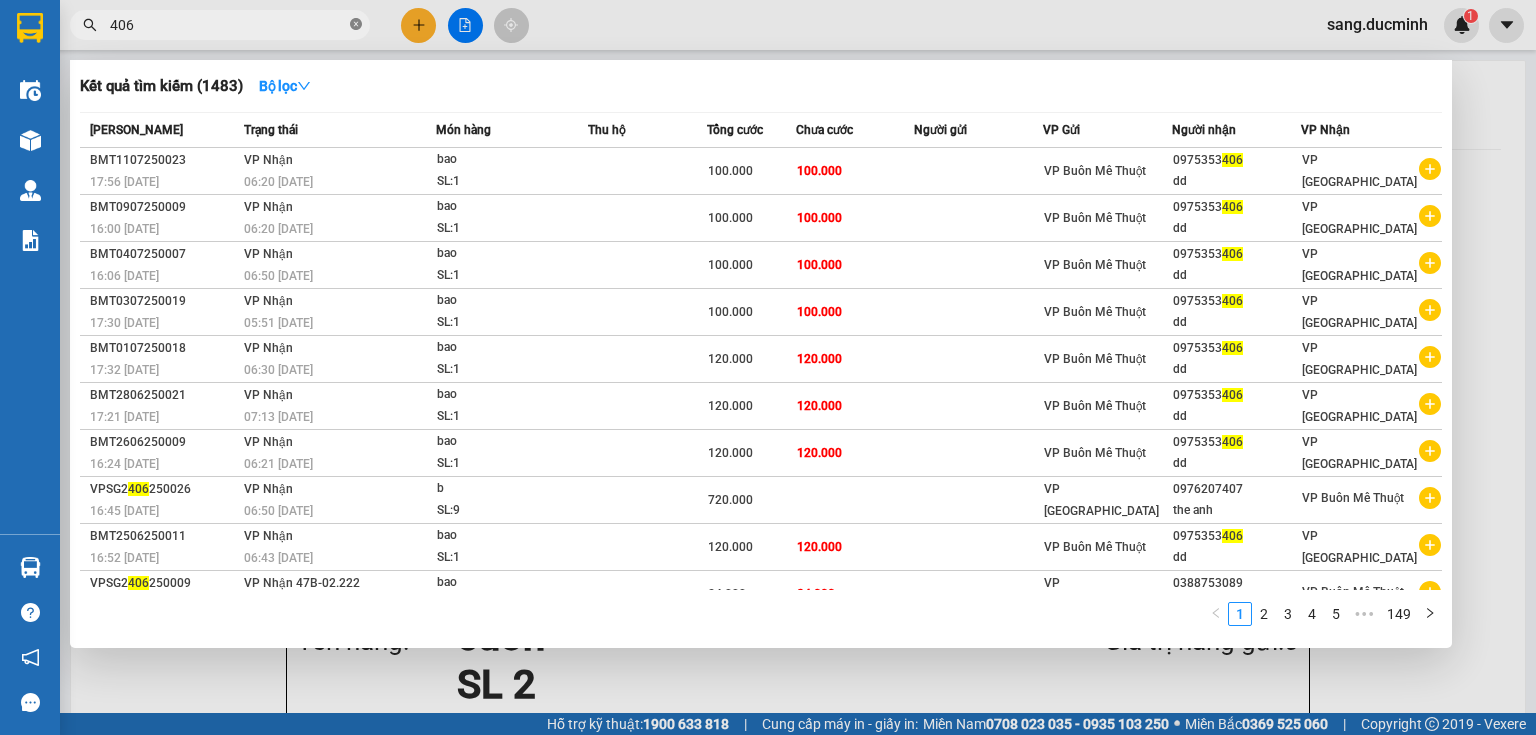 click 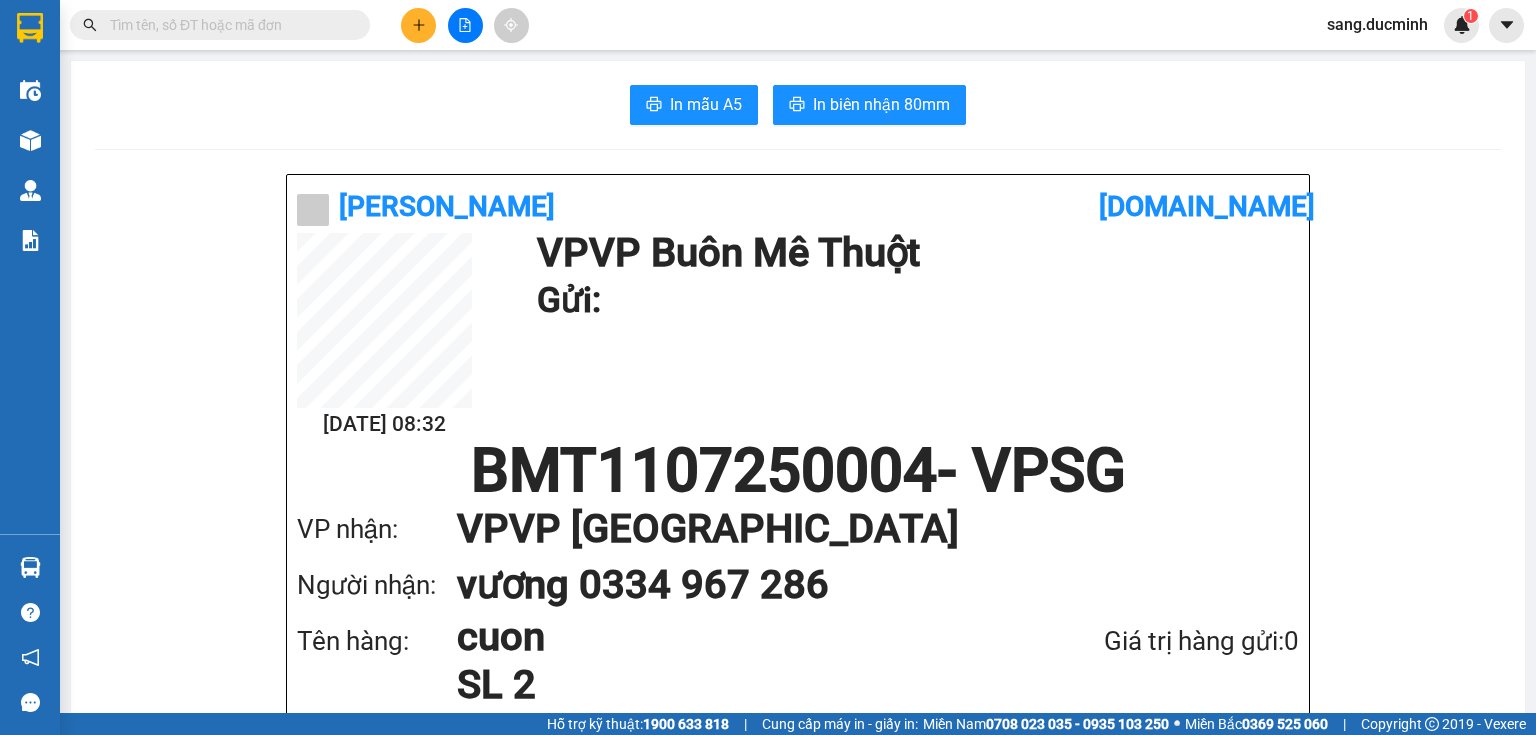 click at bounding box center [228, 25] 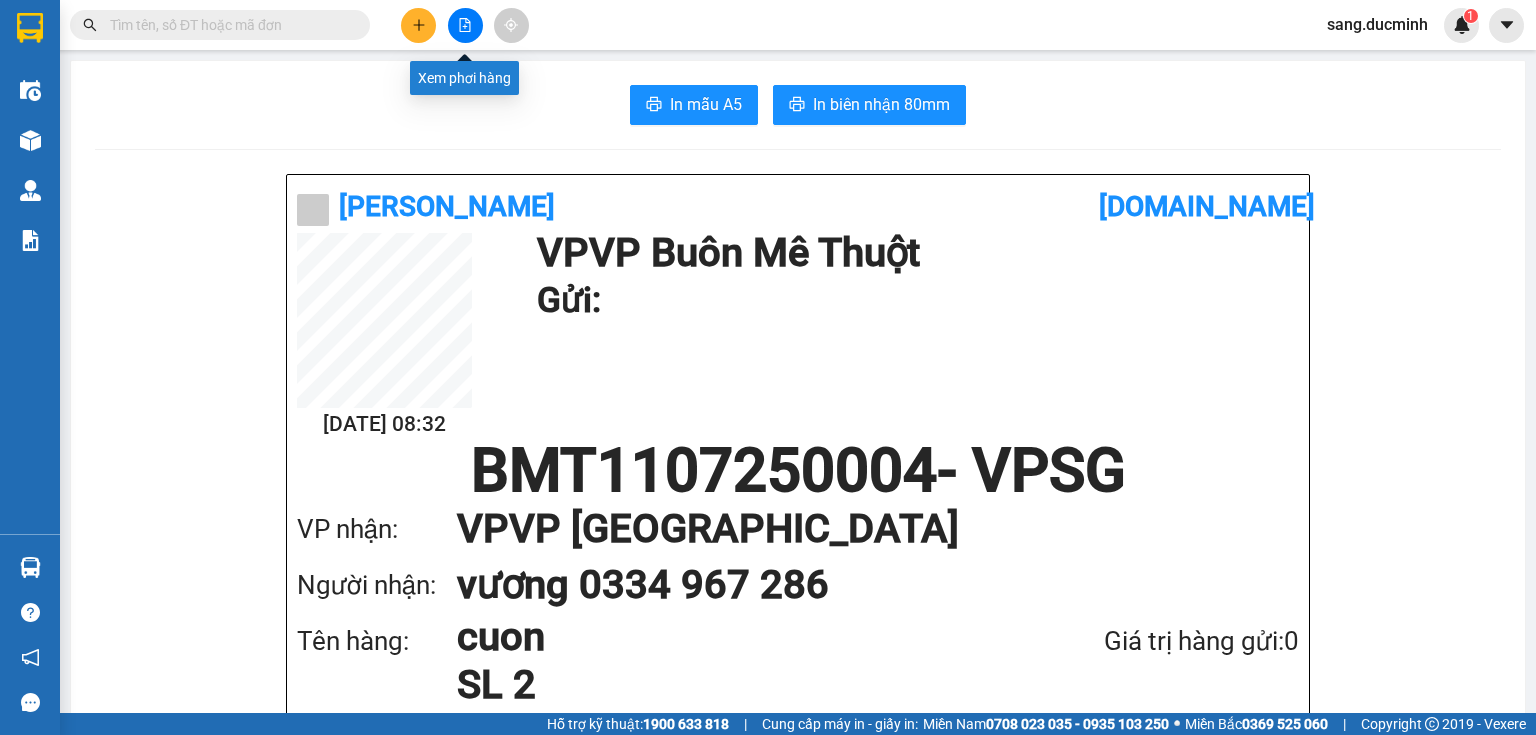 click 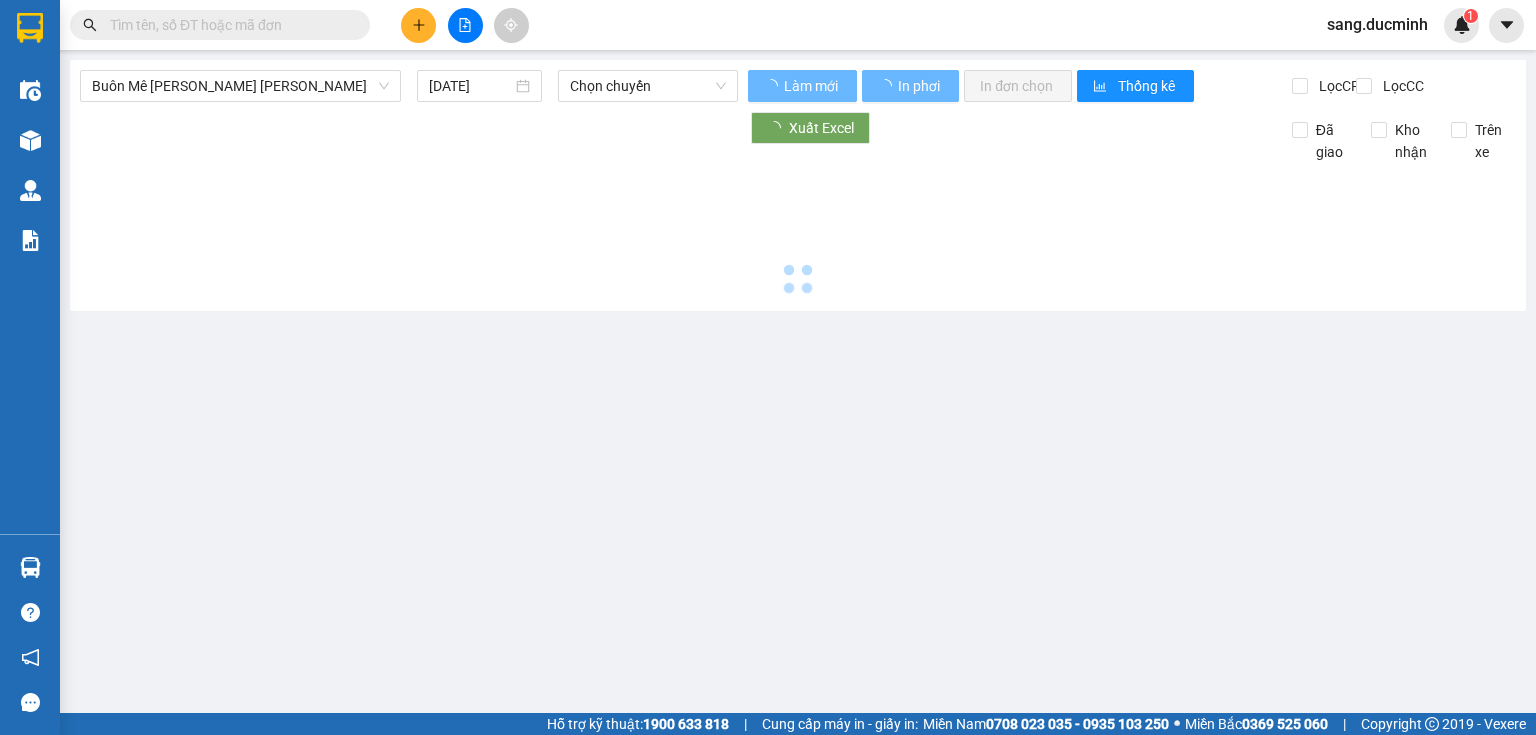 click 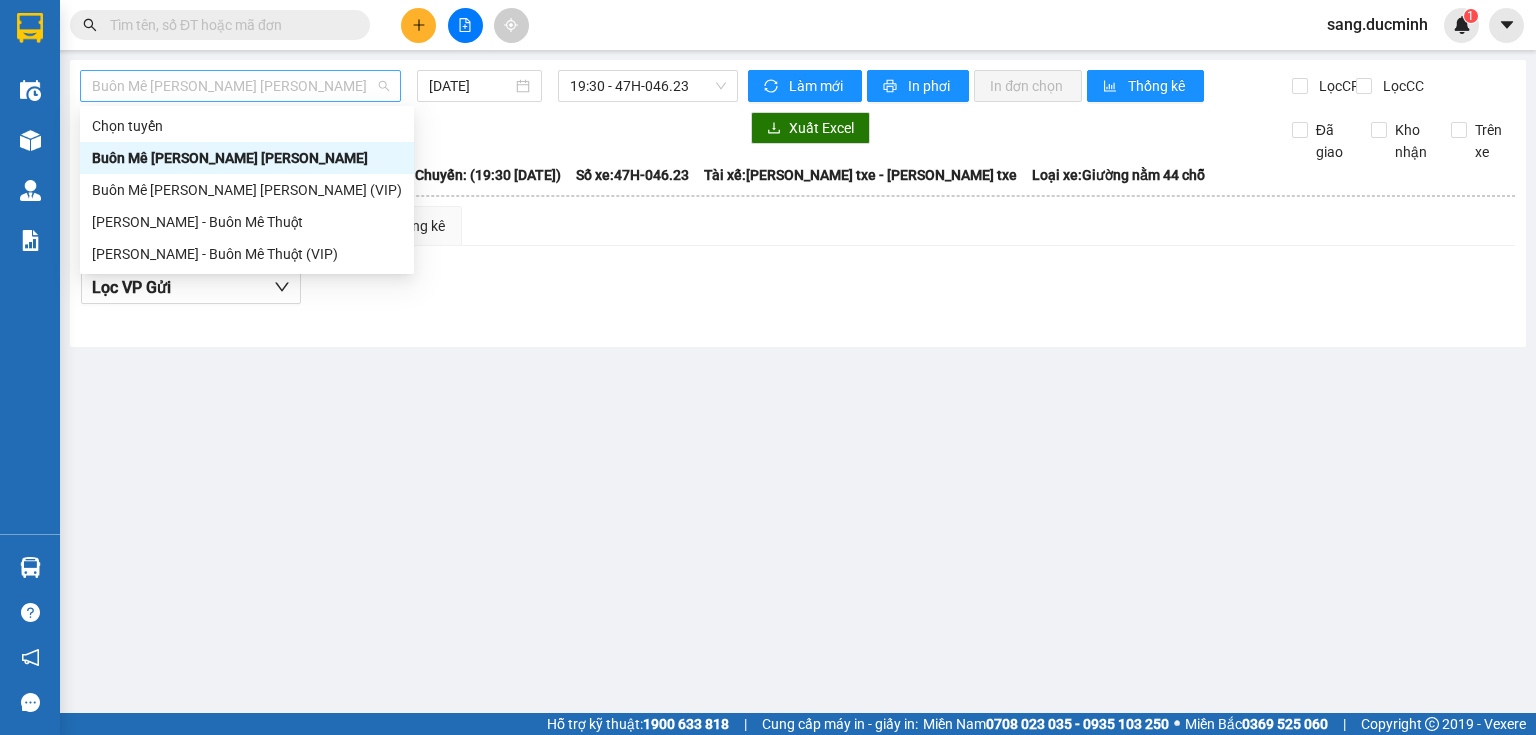 click on "Buôn Mê Thuột - Hồ Chí Minh" at bounding box center [240, 86] 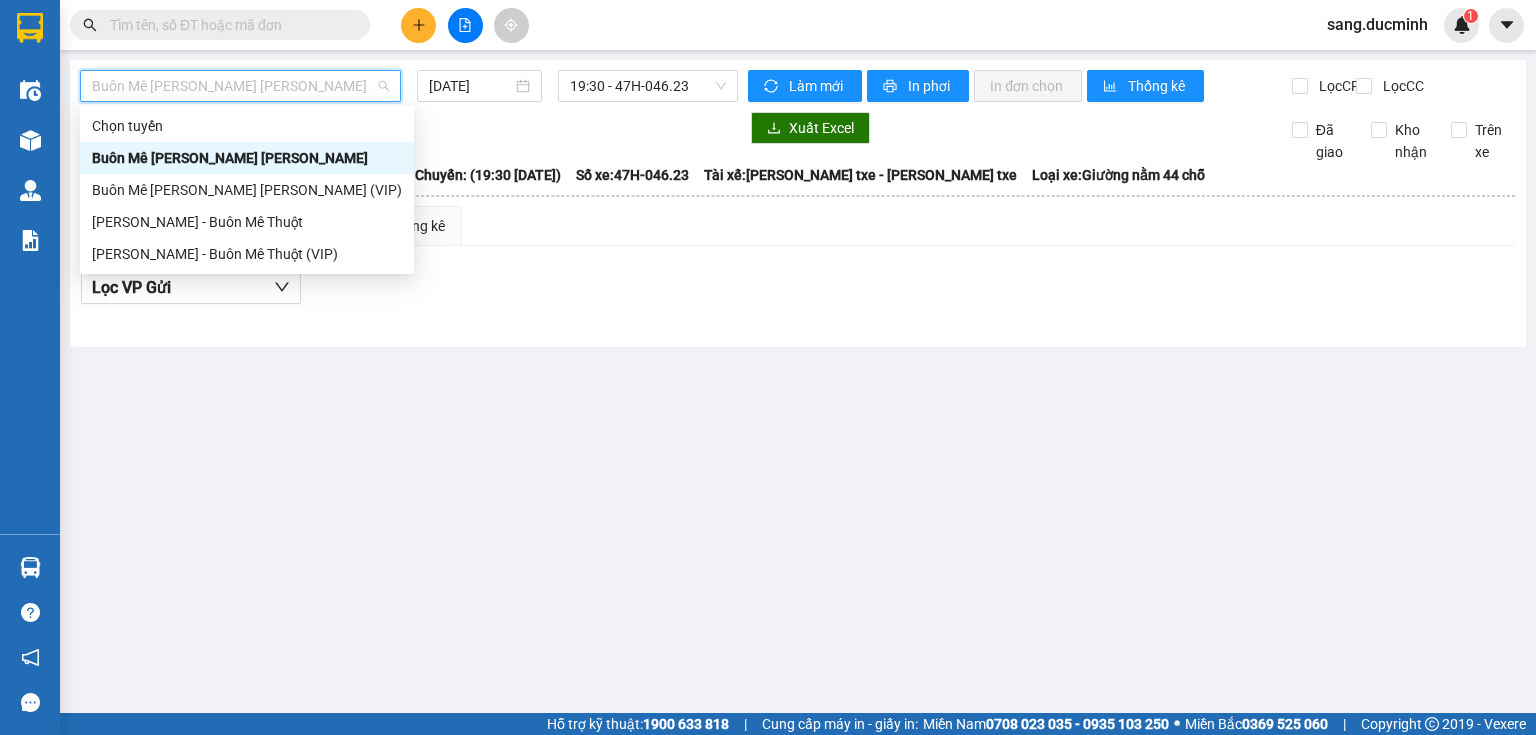 click on "Buôn Mê Thuột - Hồ Chí Minh" at bounding box center (247, 158) 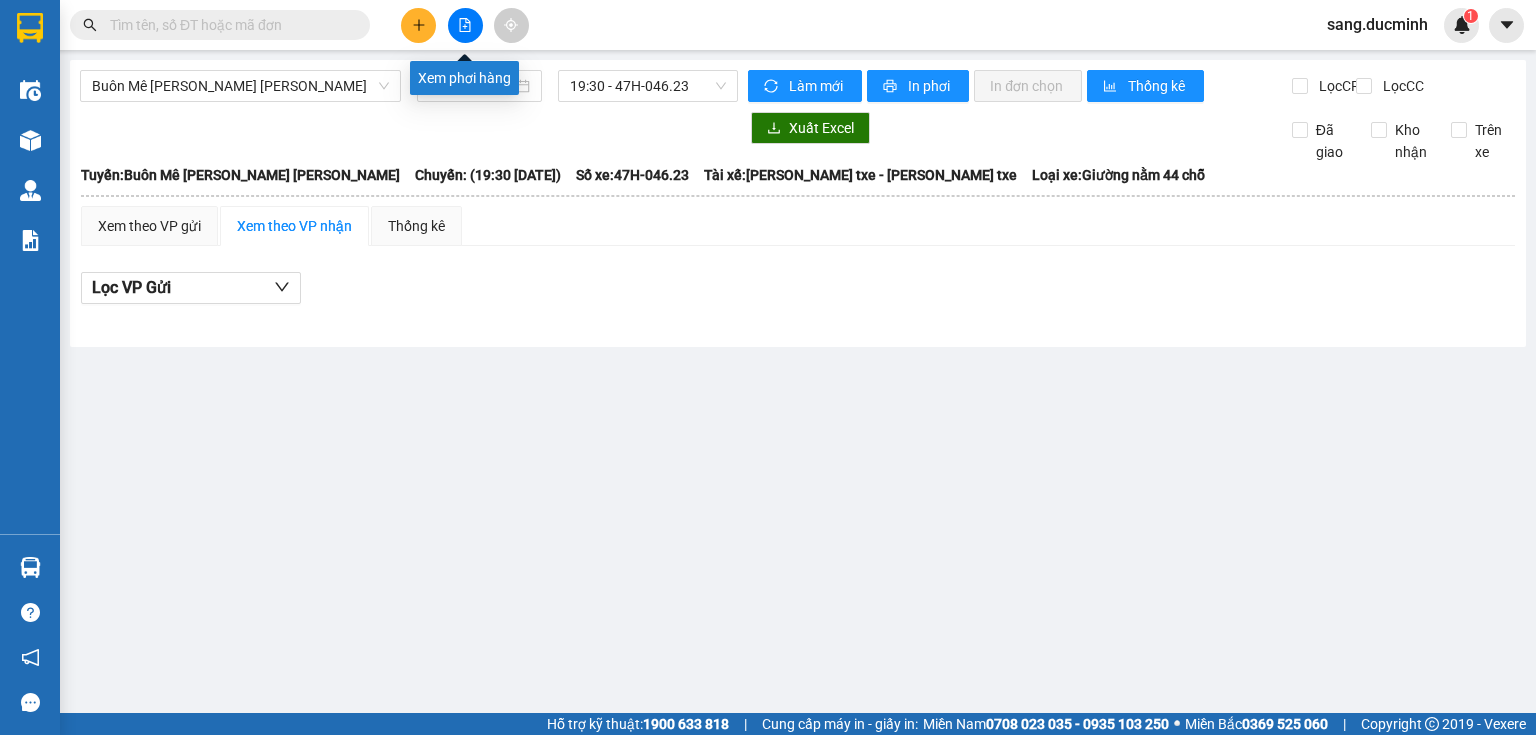 click at bounding box center (465, 25) 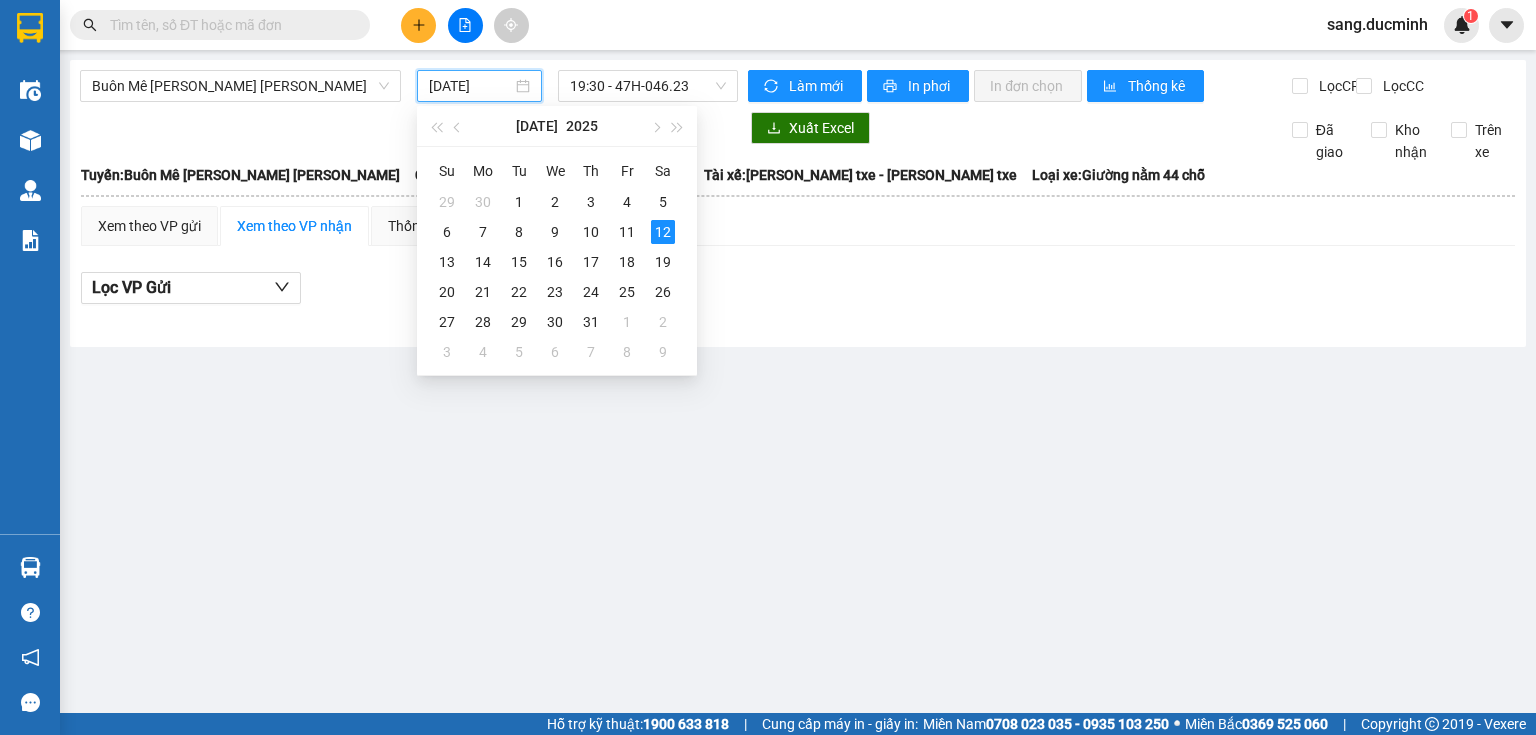 click on "12/07/2025" at bounding box center [470, 86] 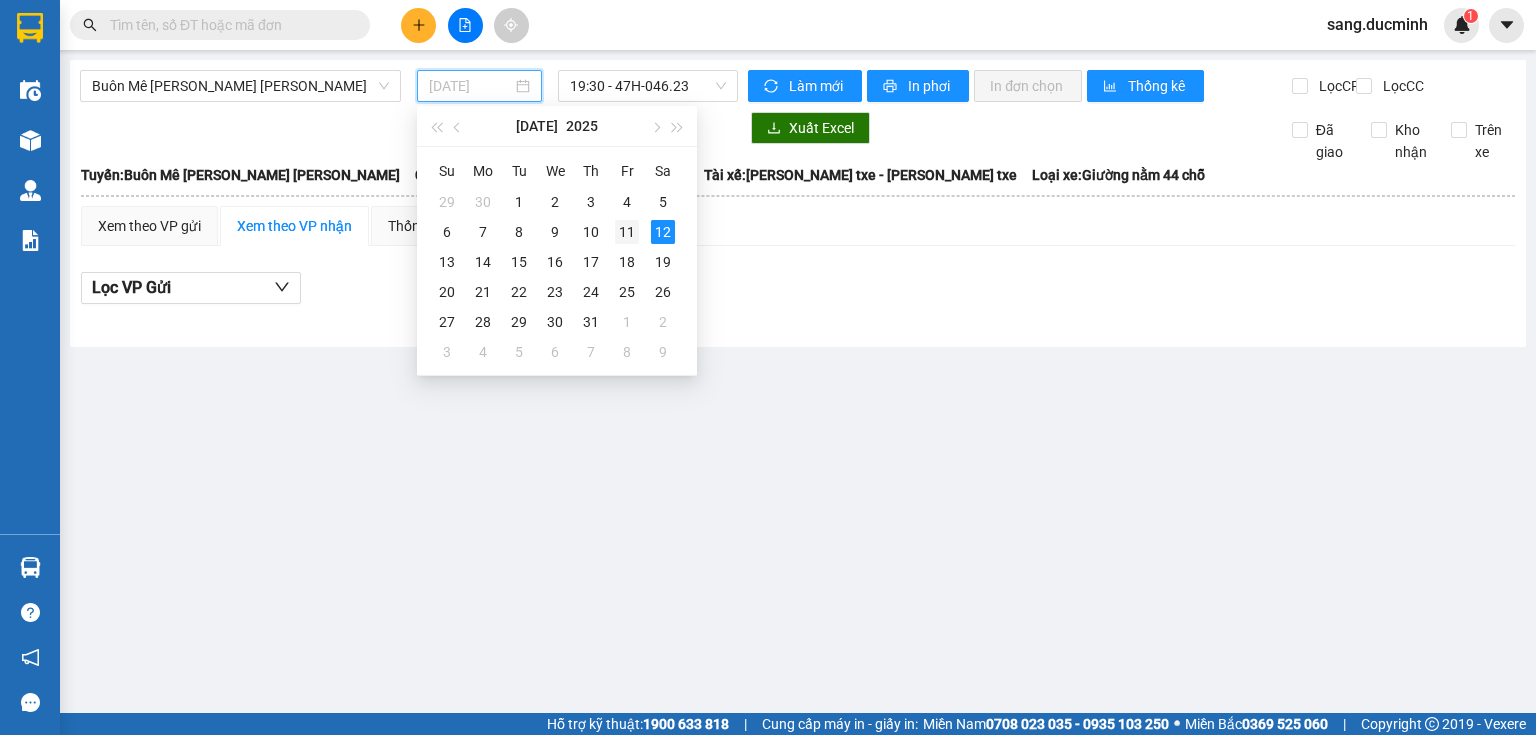 click on "11" at bounding box center [627, 232] 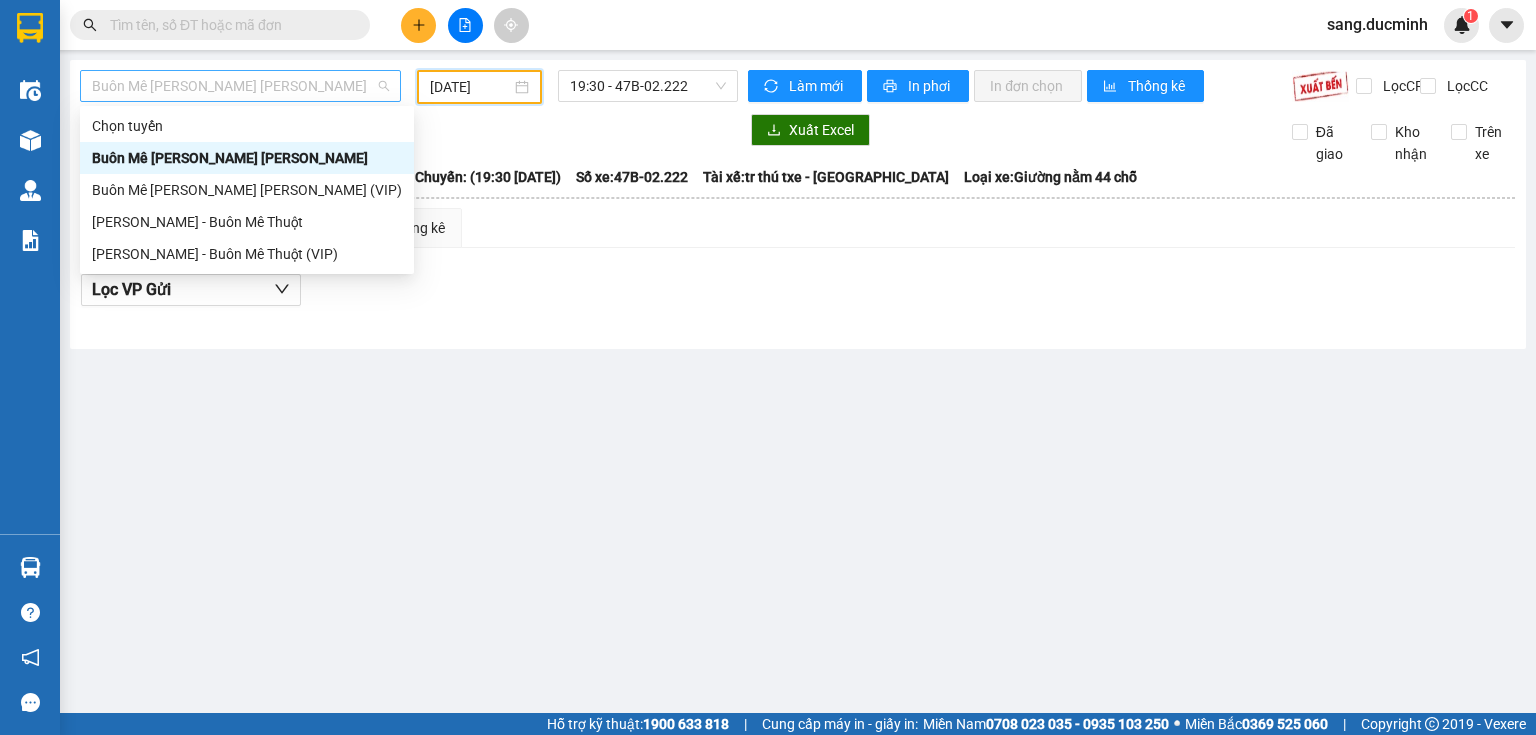 click on "Buôn Mê Thuột - Hồ Chí Minh" at bounding box center [240, 86] 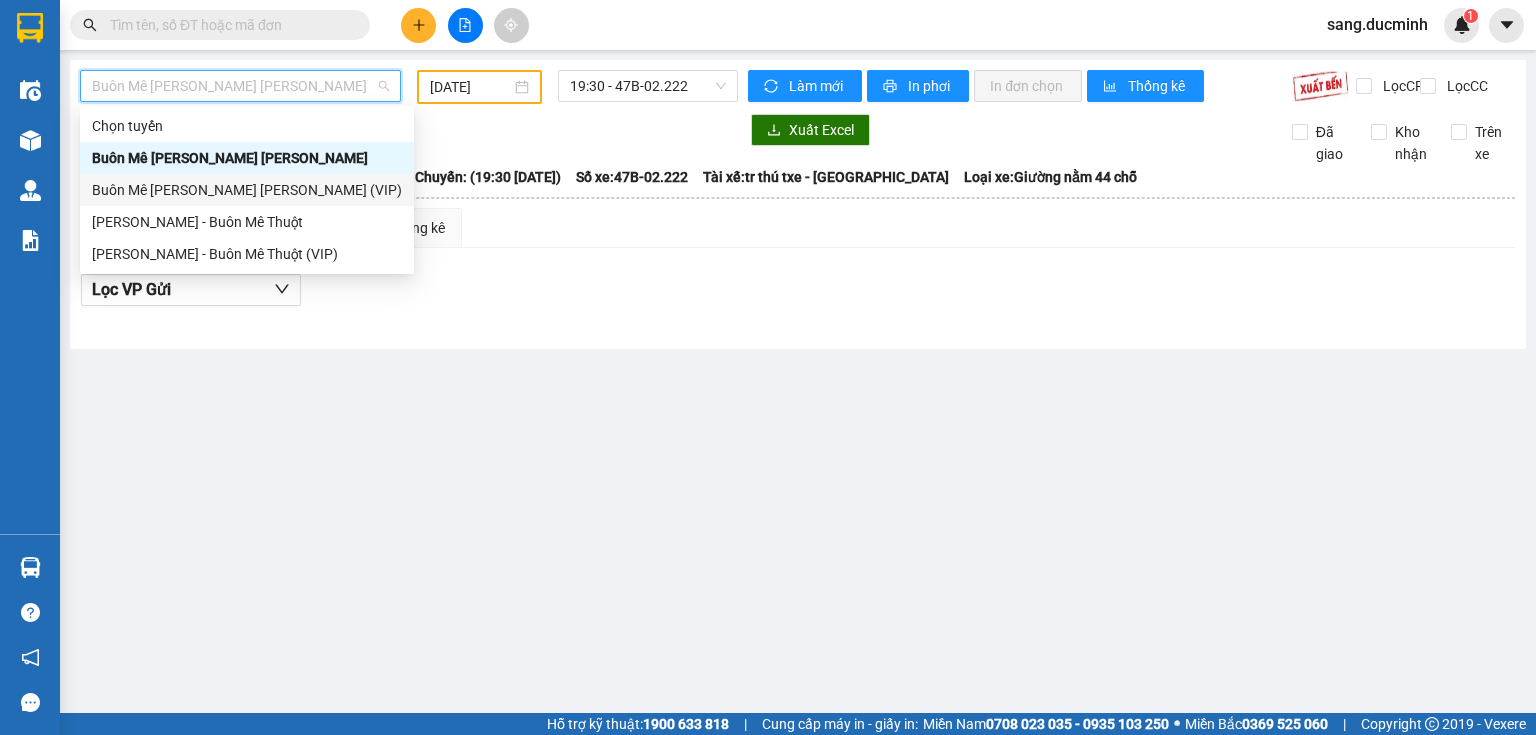 click on "Buôn Mê Thuột - Hồ Chí Minh (VIP)" at bounding box center [247, 190] 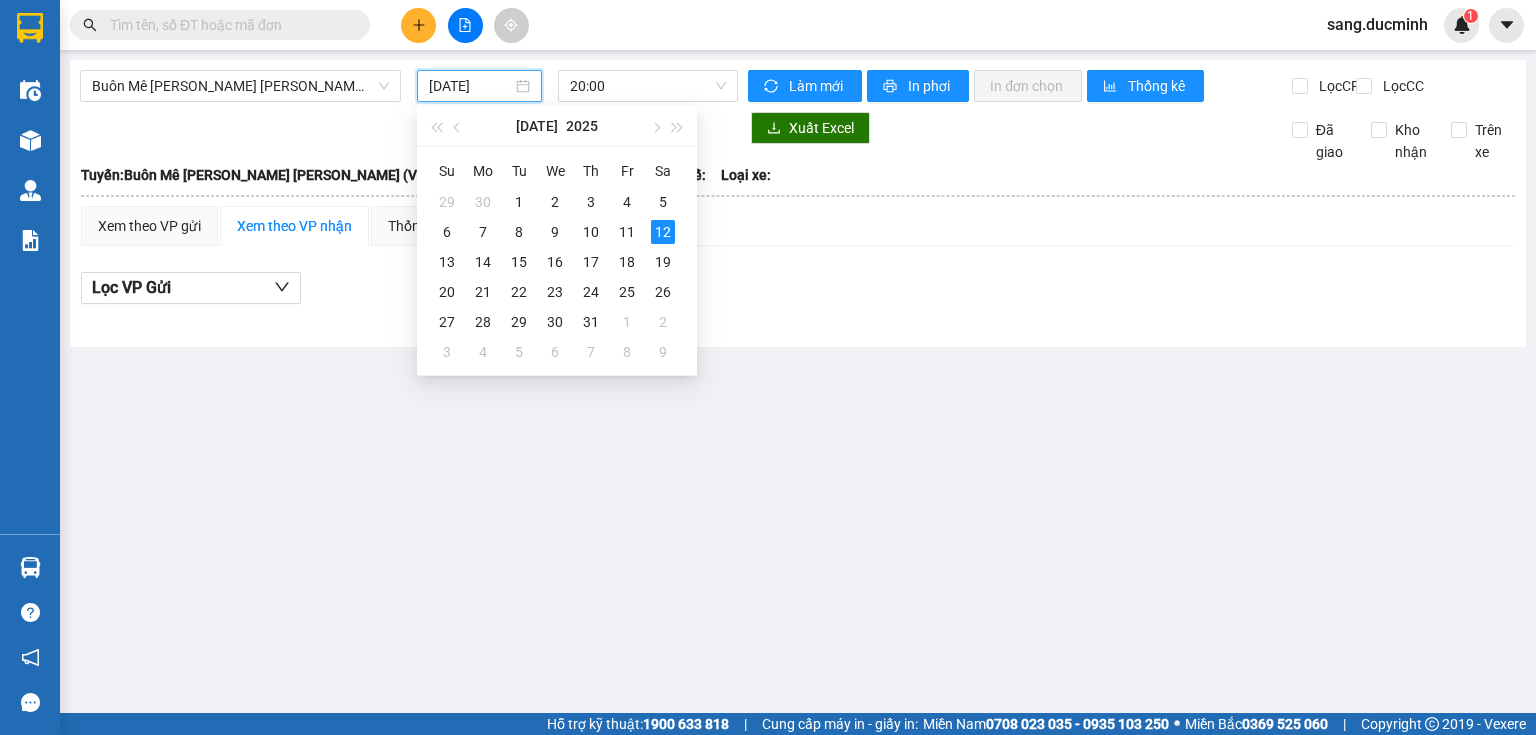 click on "12/07/2025" at bounding box center [470, 86] 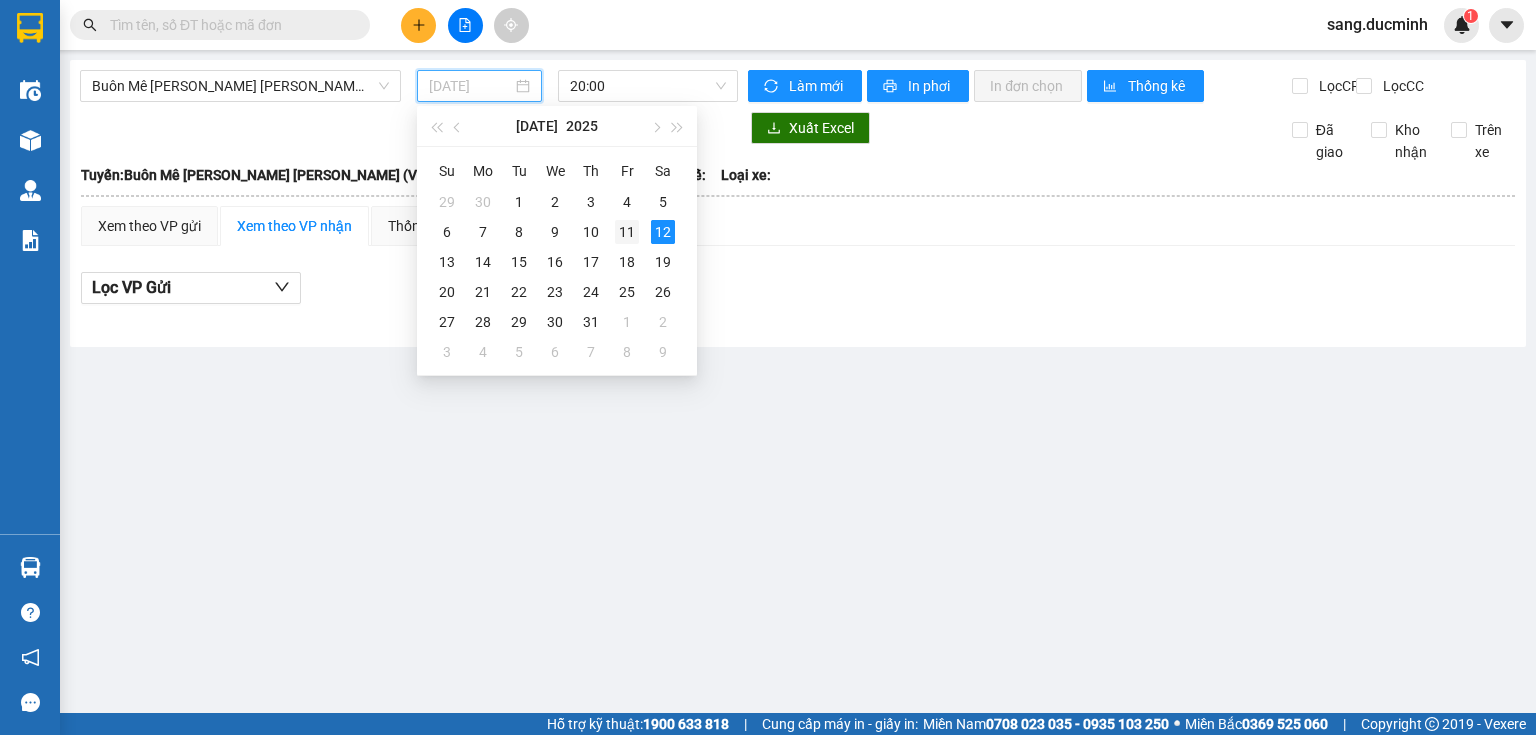 click on "11" at bounding box center [627, 232] 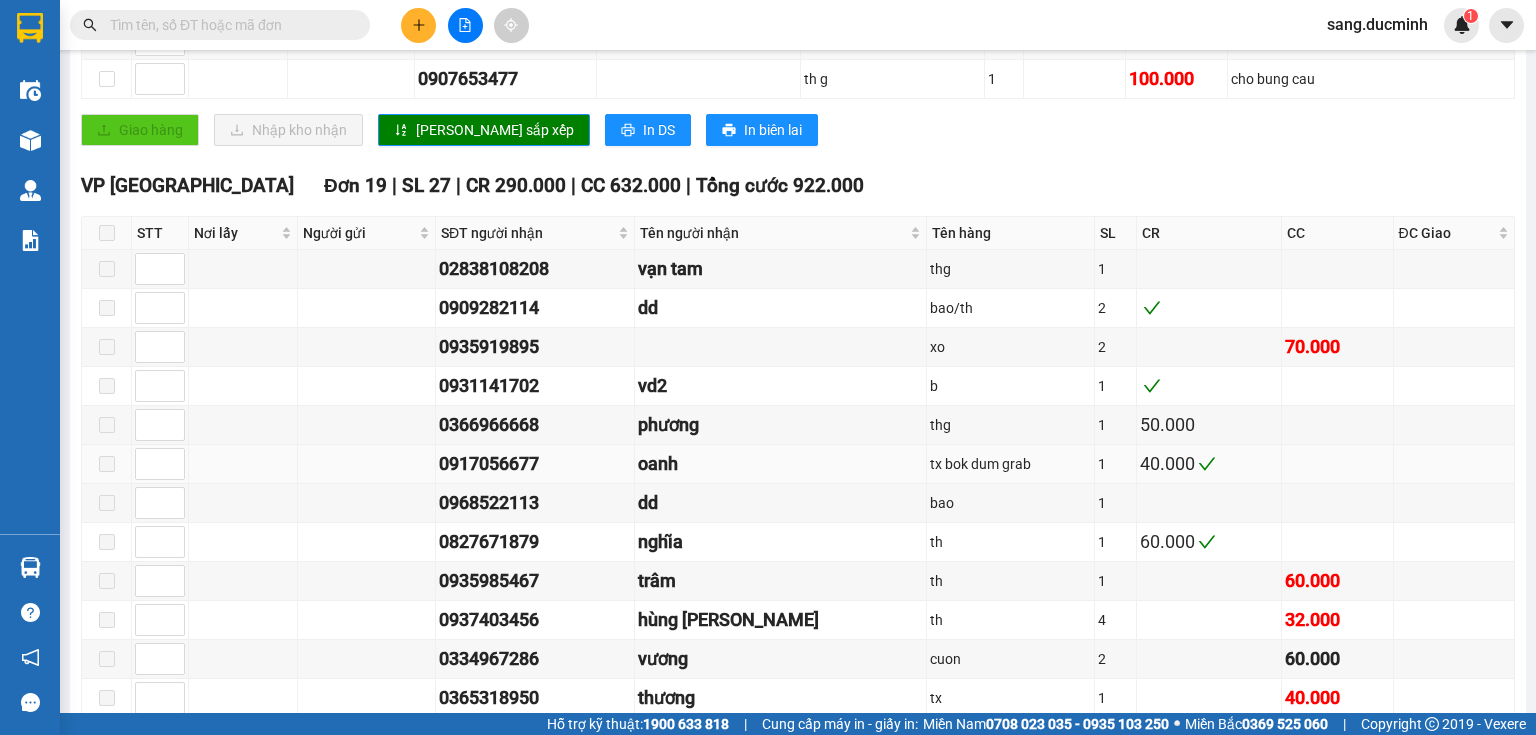 scroll, scrollTop: 1120, scrollLeft: 0, axis: vertical 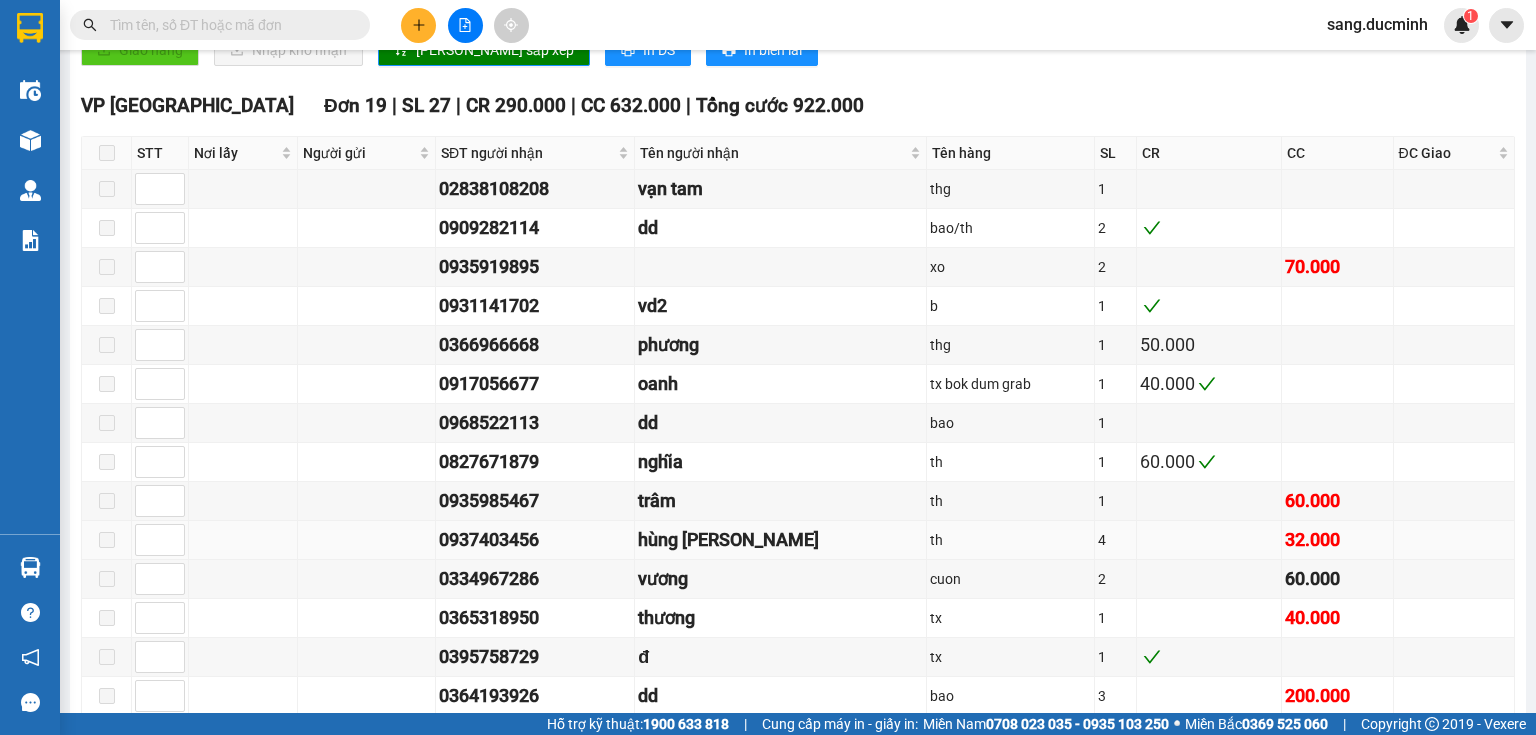 click on "th" at bounding box center (1010, 540) 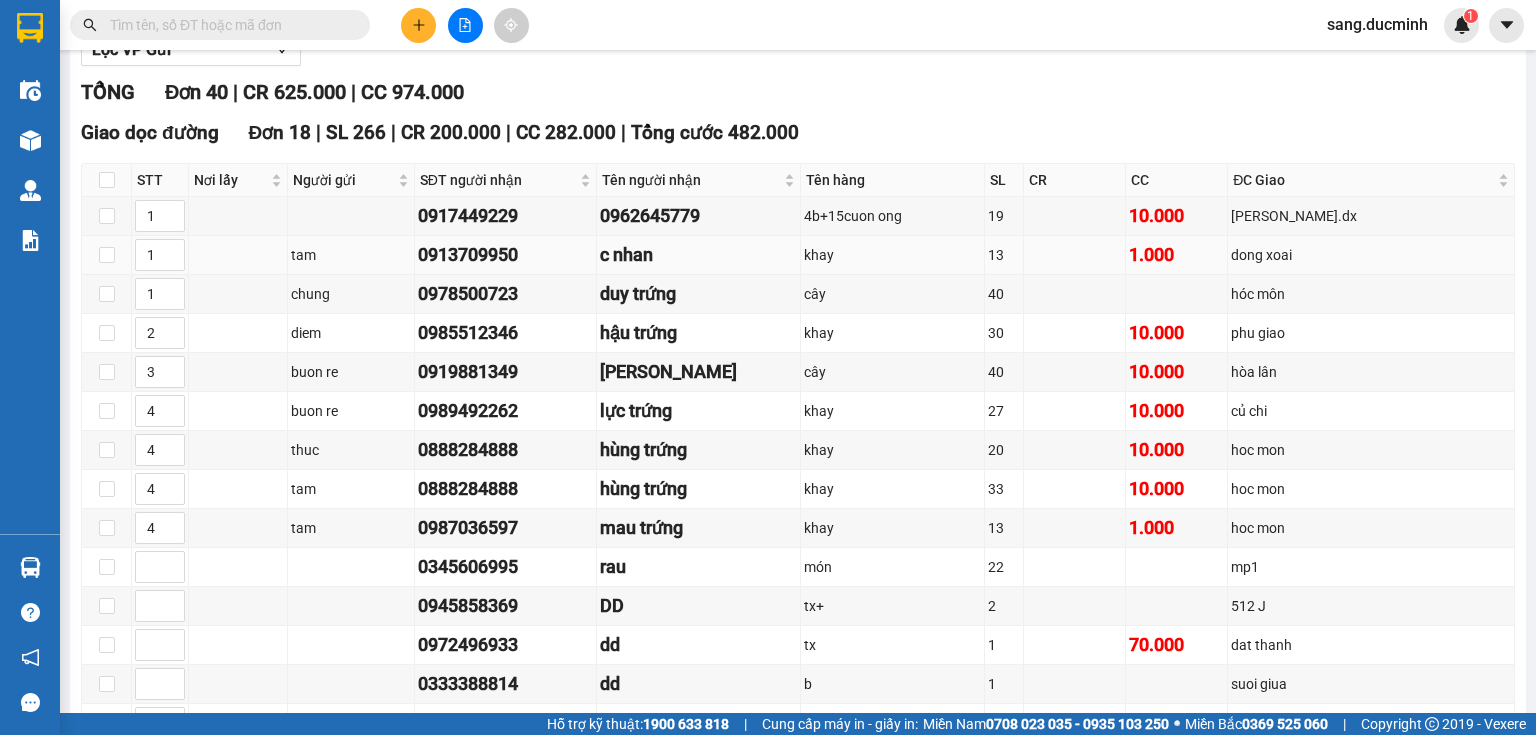 scroll, scrollTop: 0, scrollLeft: 0, axis: both 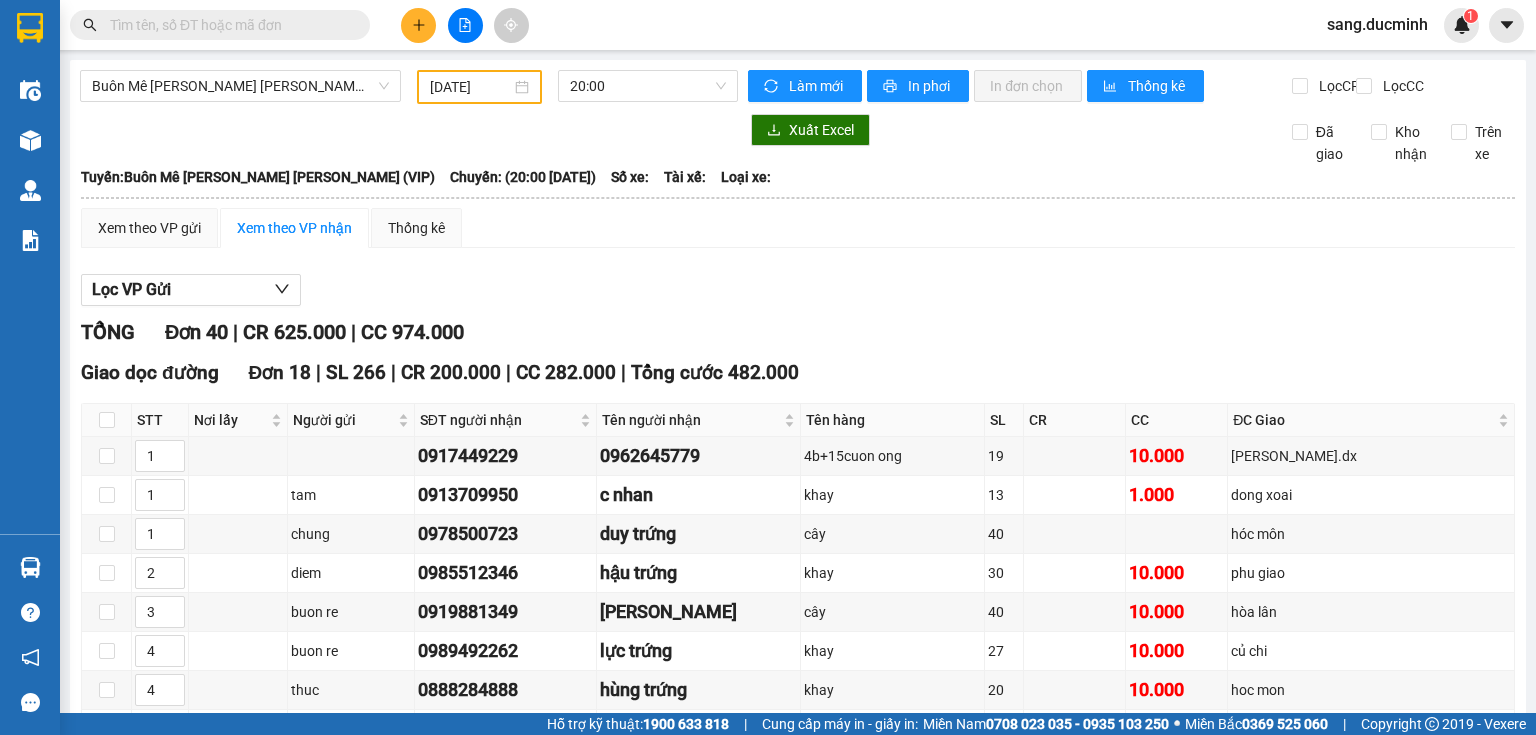 click at bounding box center [228, 25] 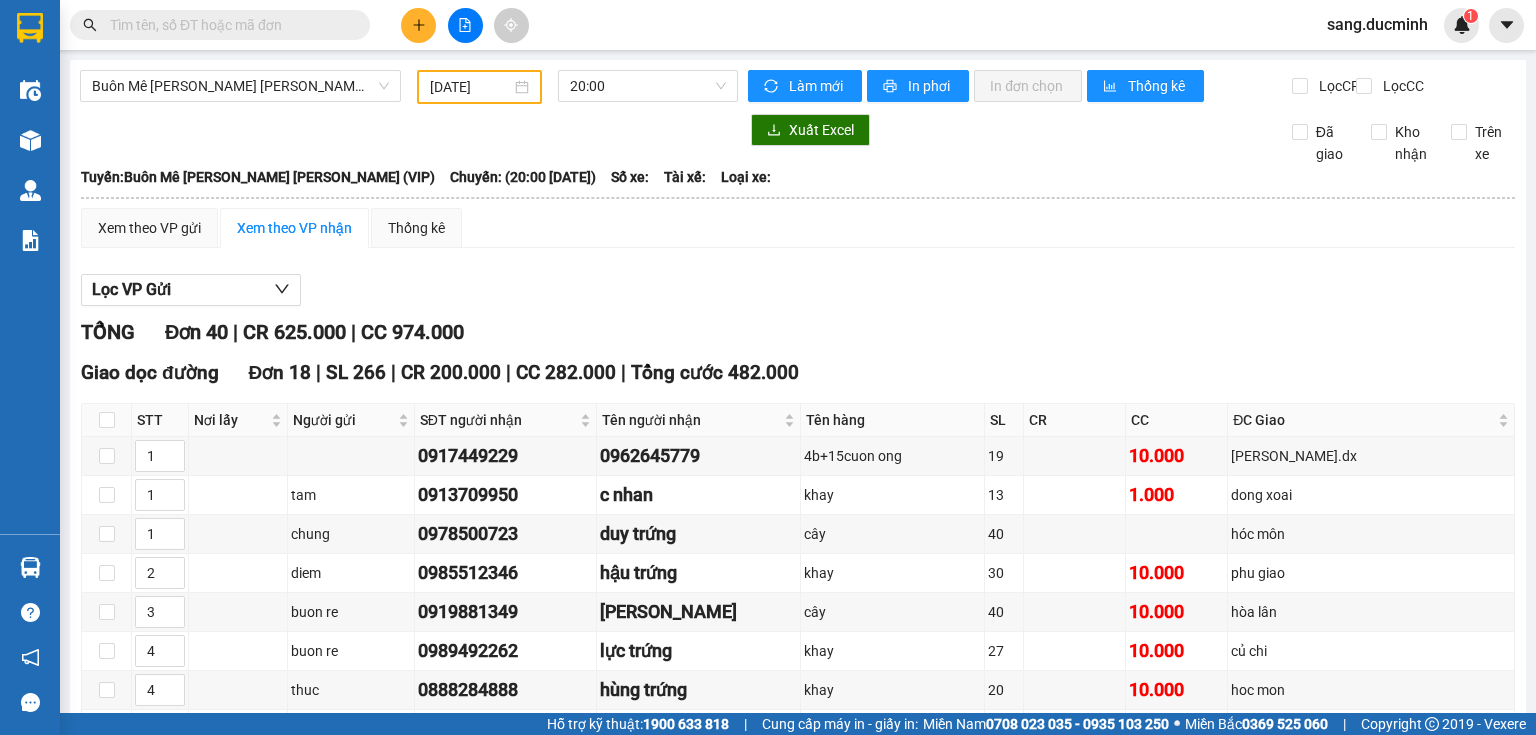 click at bounding box center (228, 25) 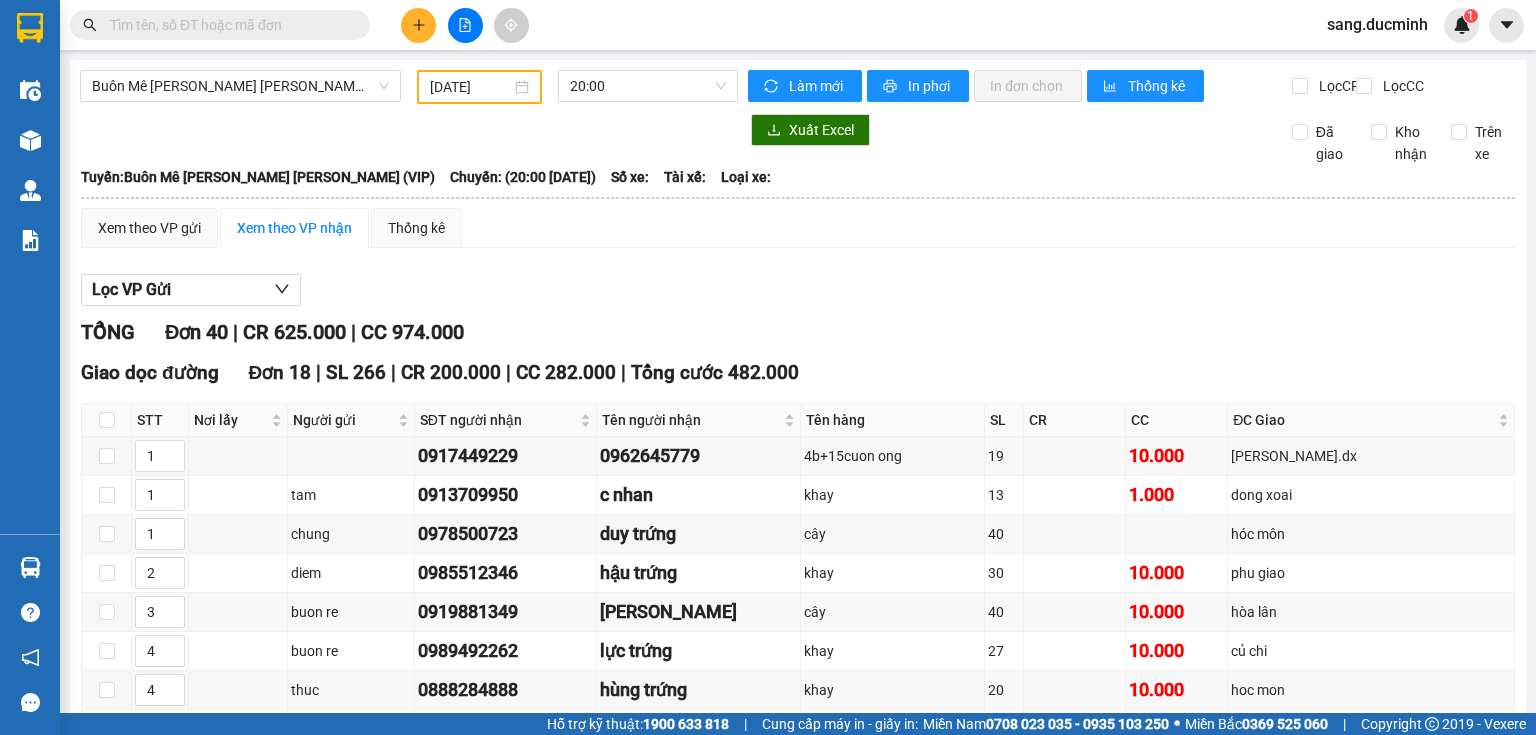 click at bounding box center [228, 25] 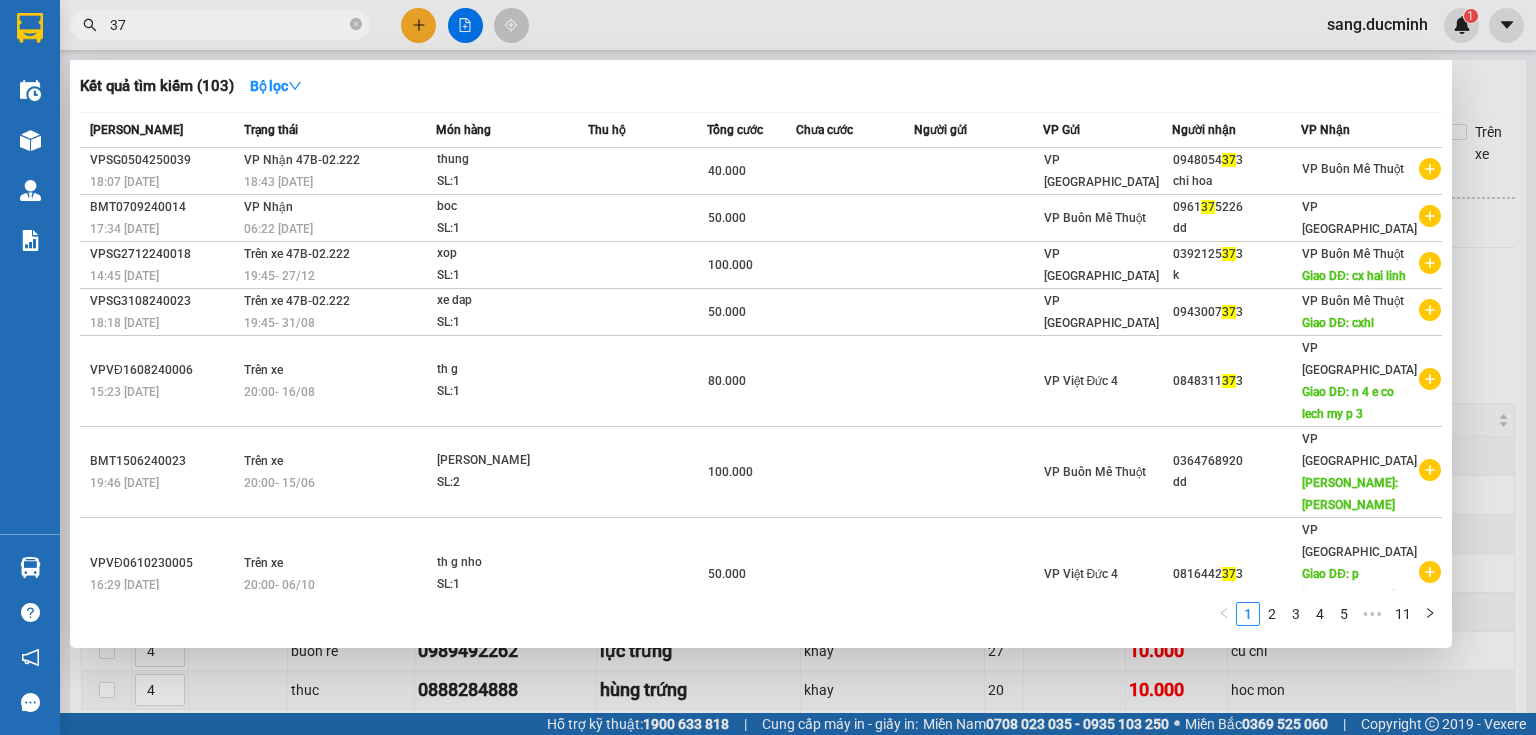 type on "3" 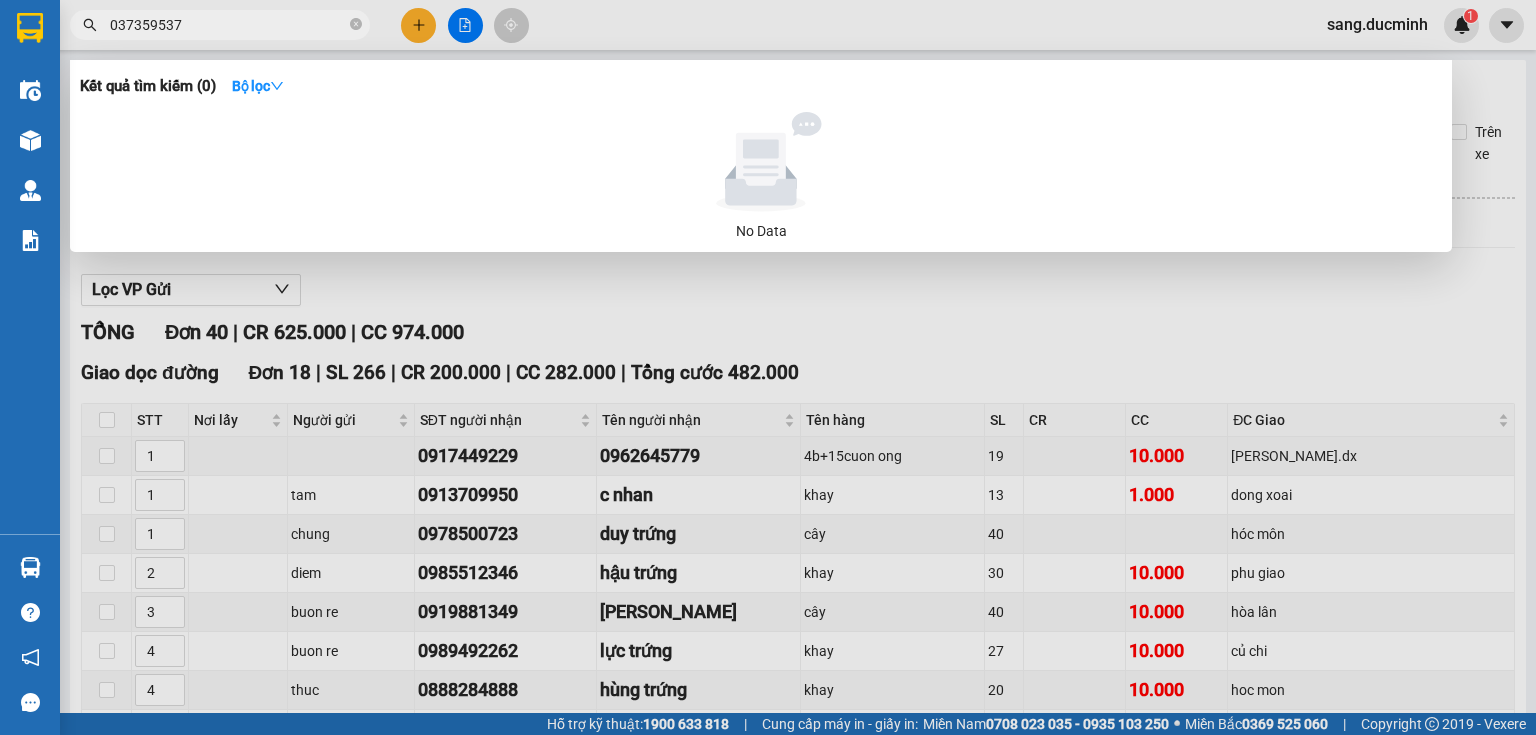 type on "0373595373" 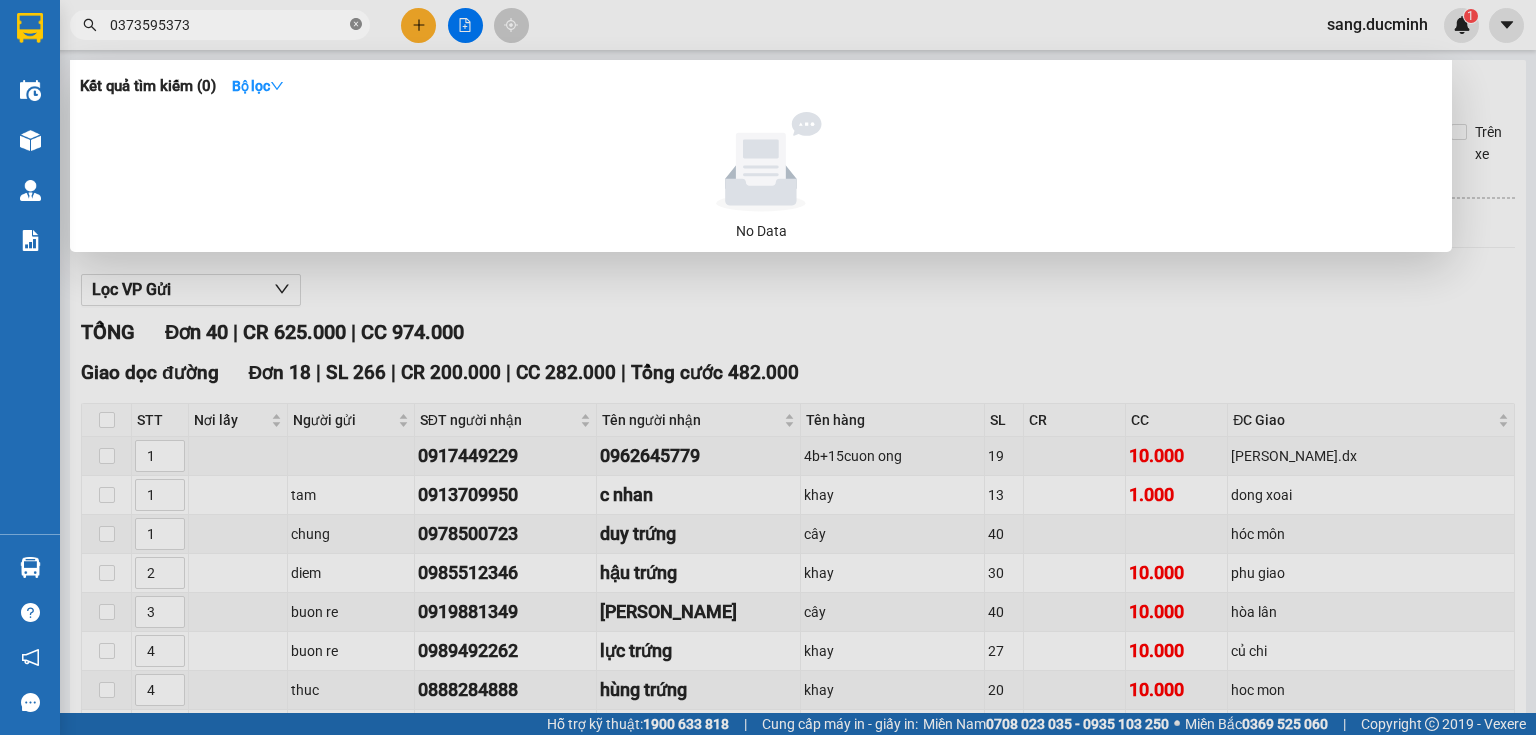 click at bounding box center [356, 25] 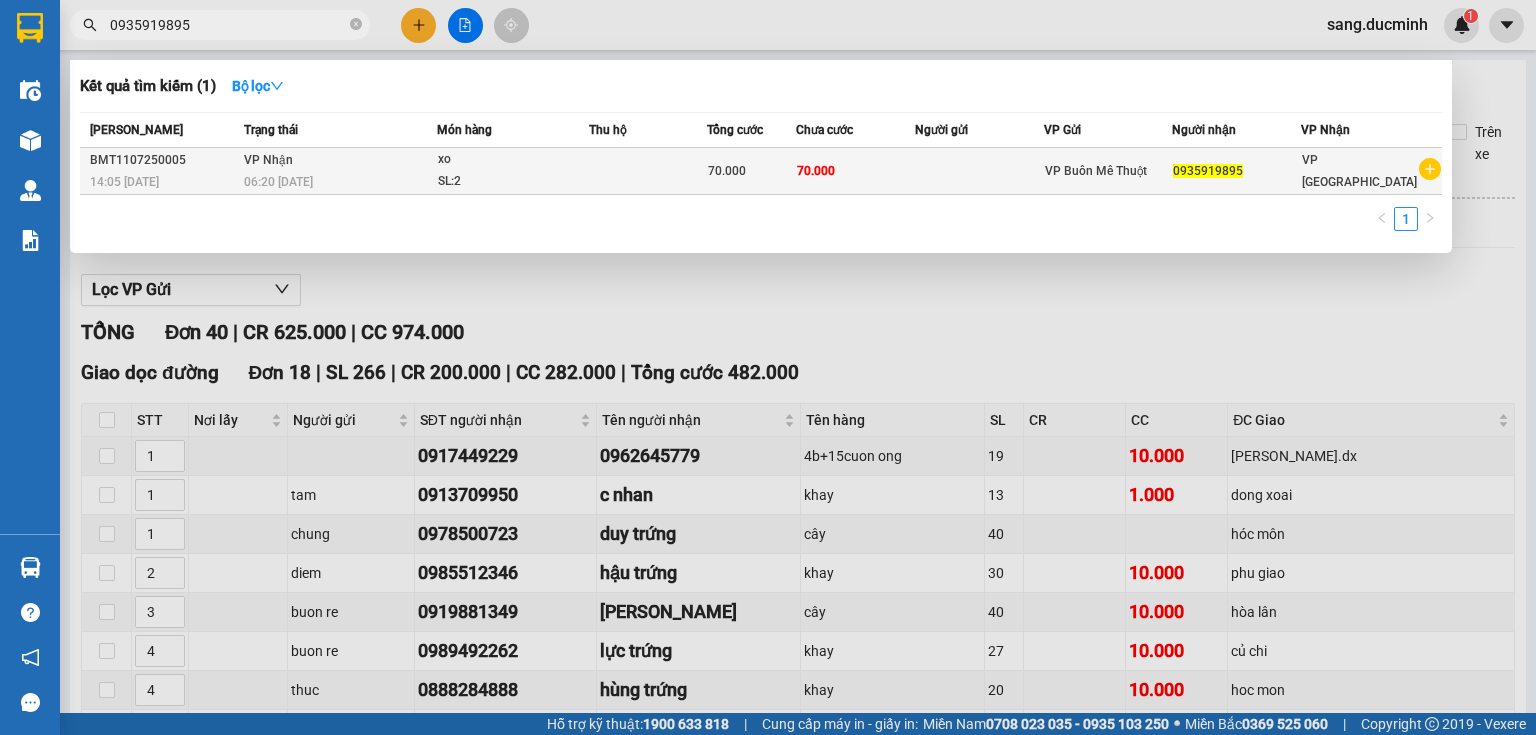 type on "0935919895" 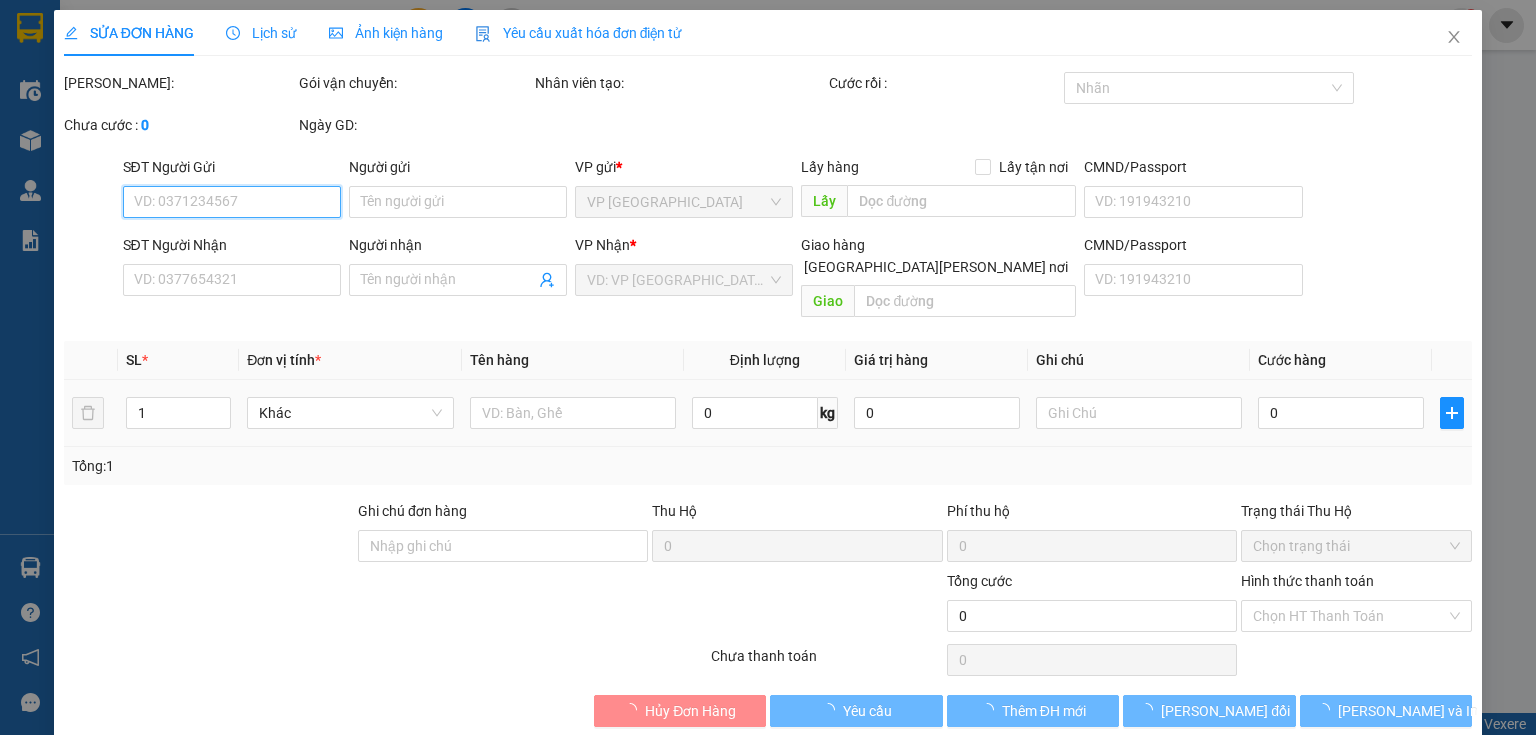type on "0935919895" 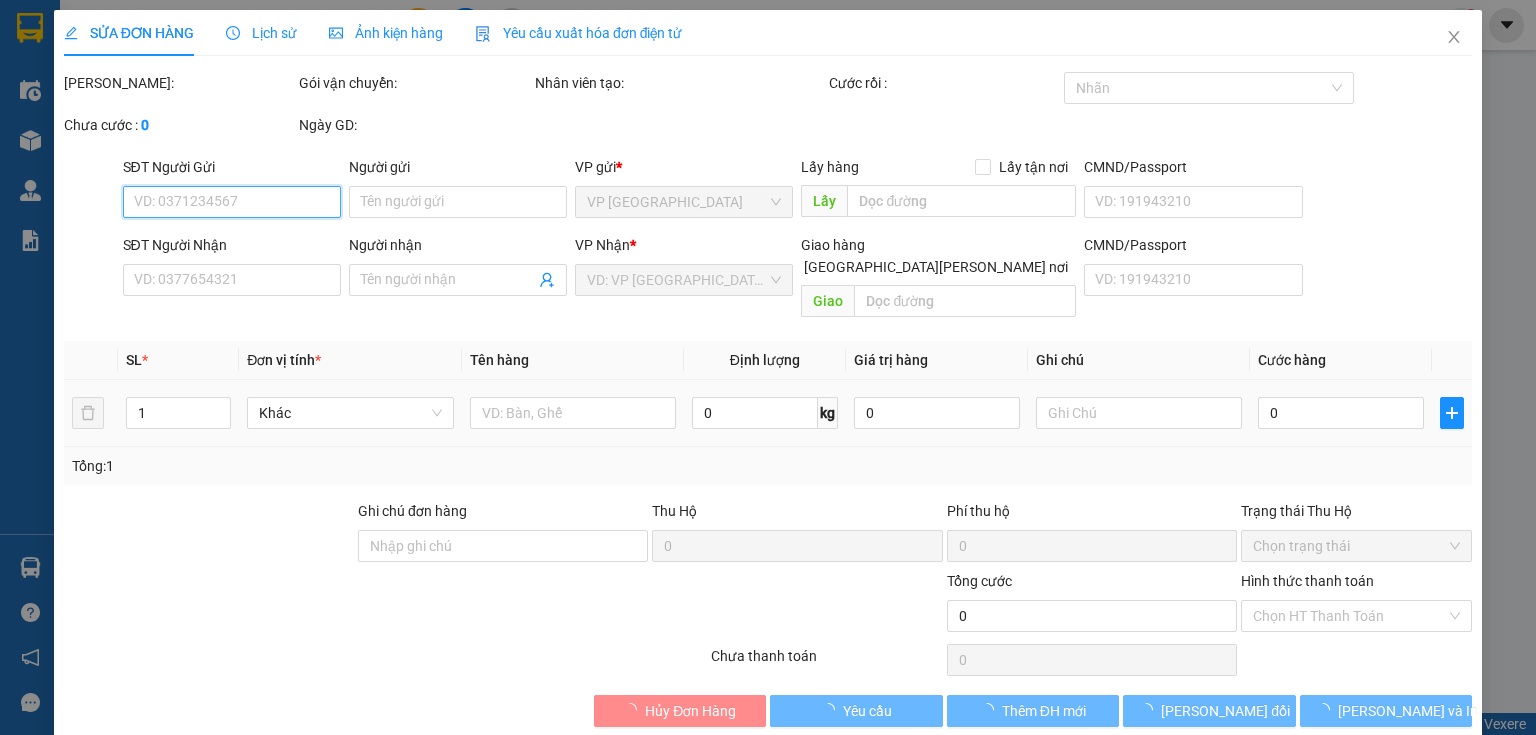 type on "70.000" 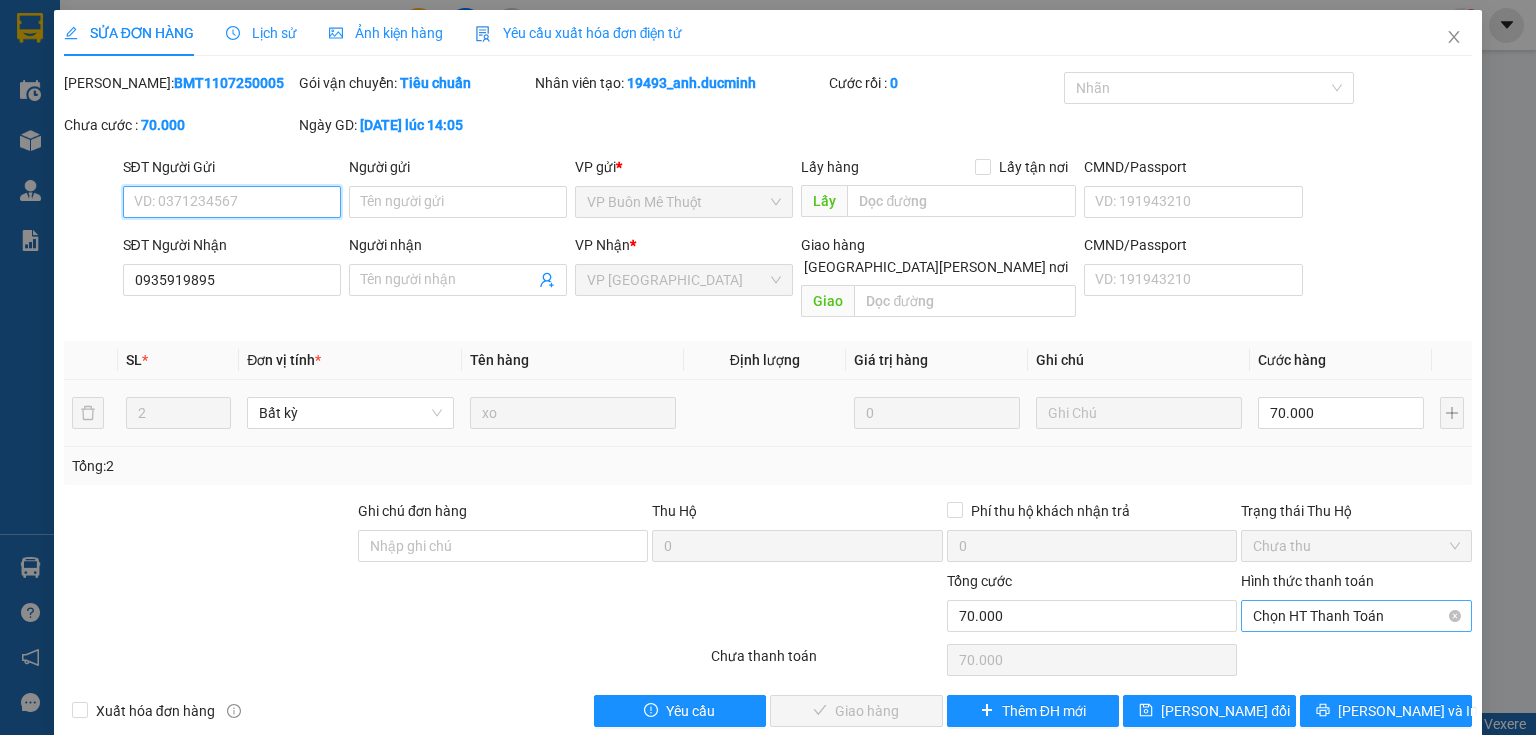 click on "Chọn HT Thanh Toán" at bounding box center [1356, 616] 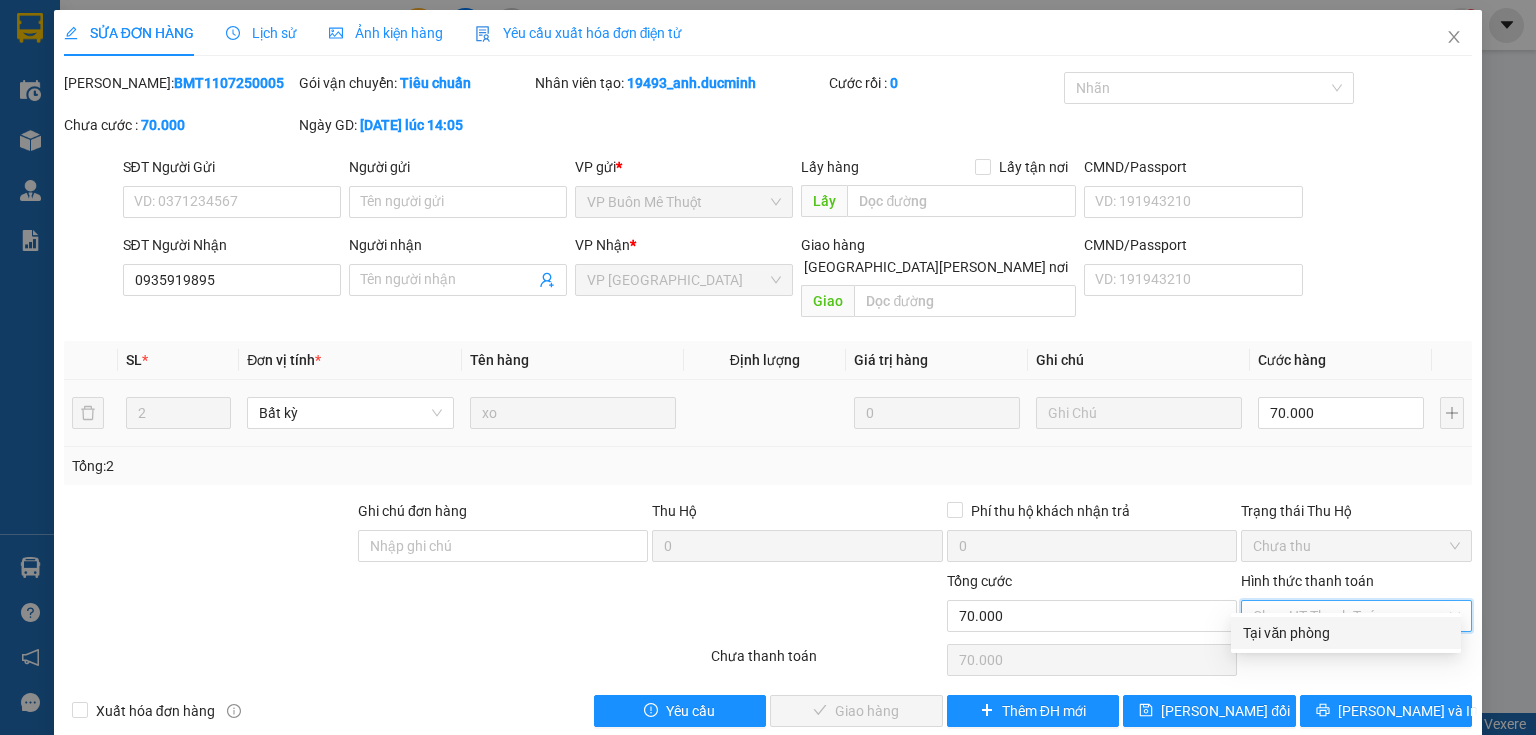 click on "Tại văn phòng" at bounding box center [1346, 633] 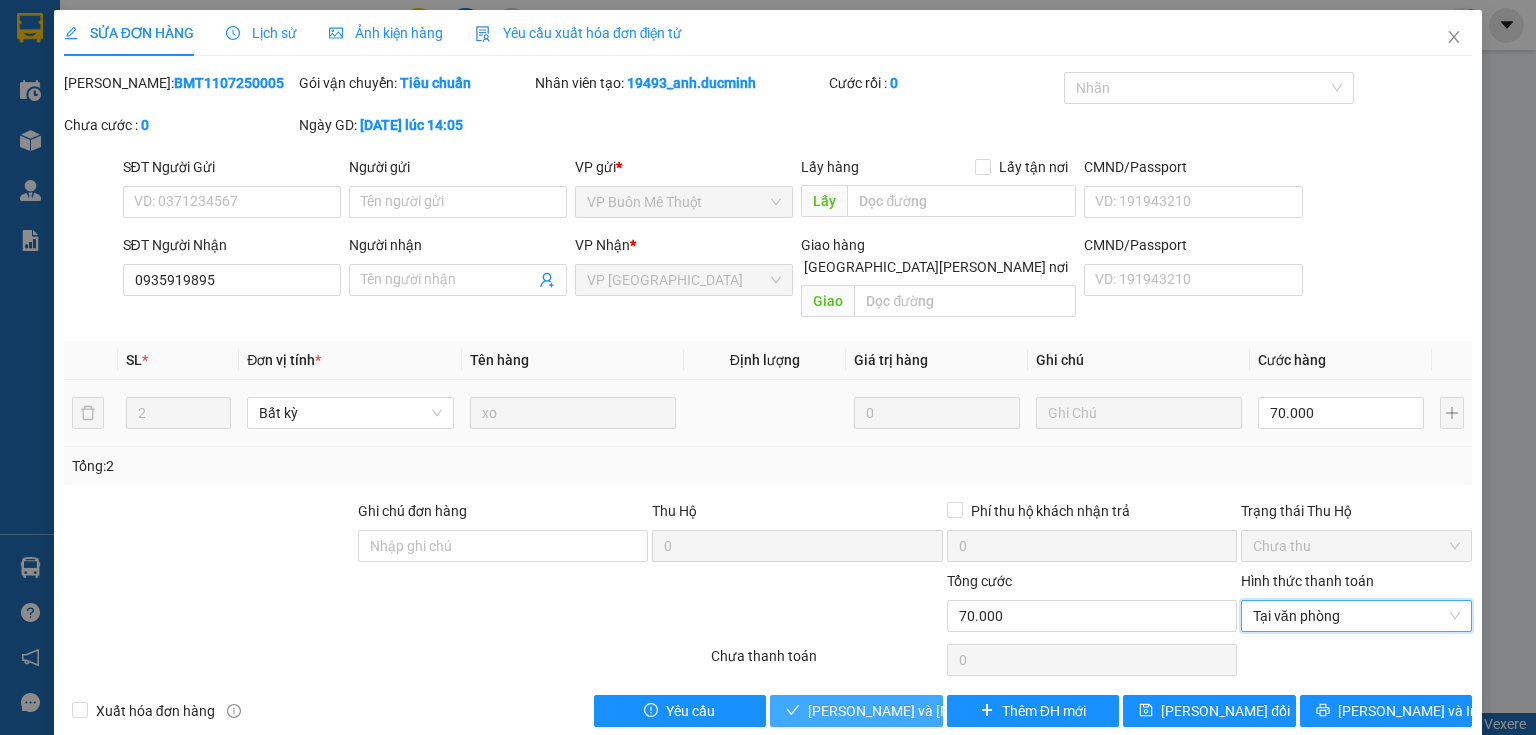 click on "Lưu và Giao hàng" at bounding box center (943, 711) 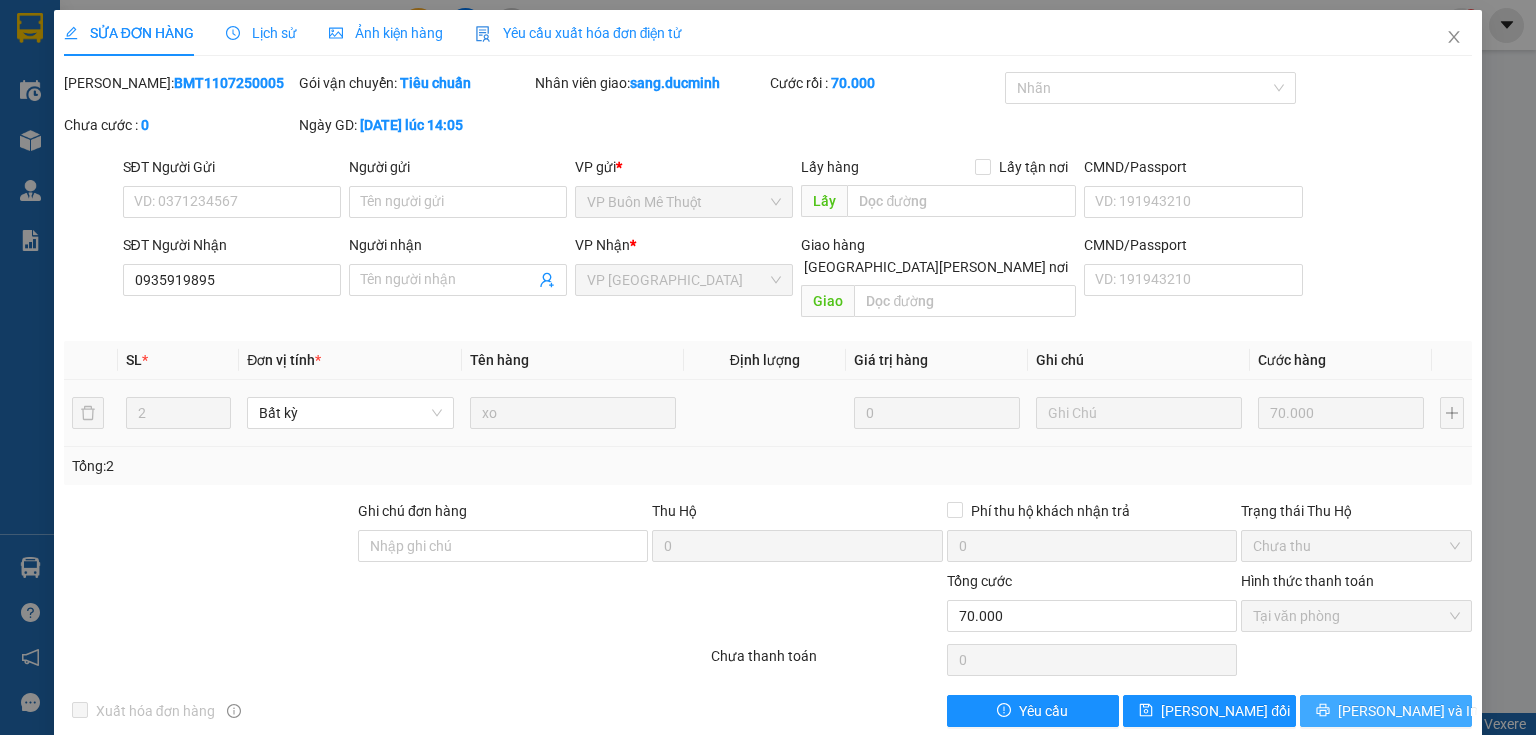 click on "[PERSON_NAME] và In" at bounding box center [1408, 711] 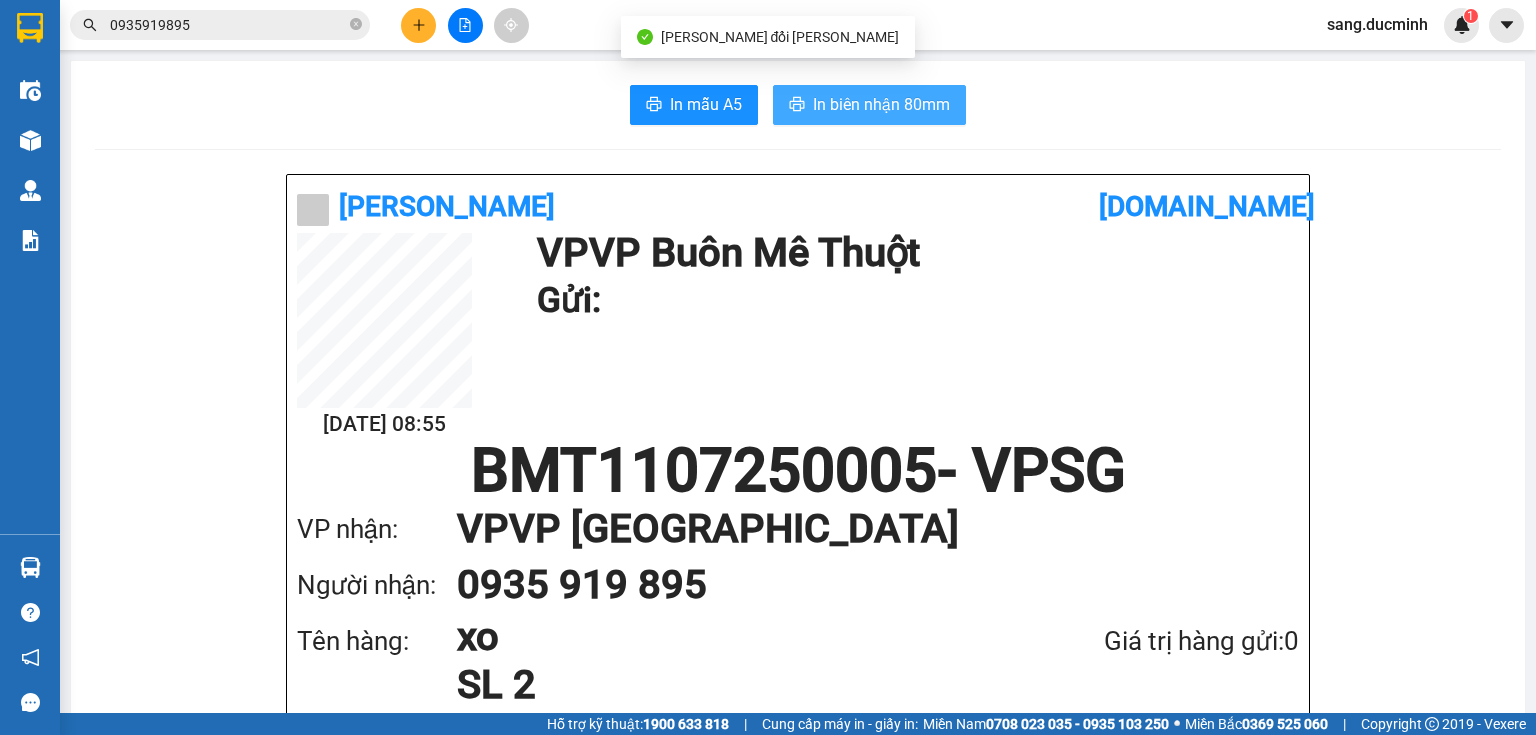 click on "In biên nhận 80mm" at bounding box center (881, 104) 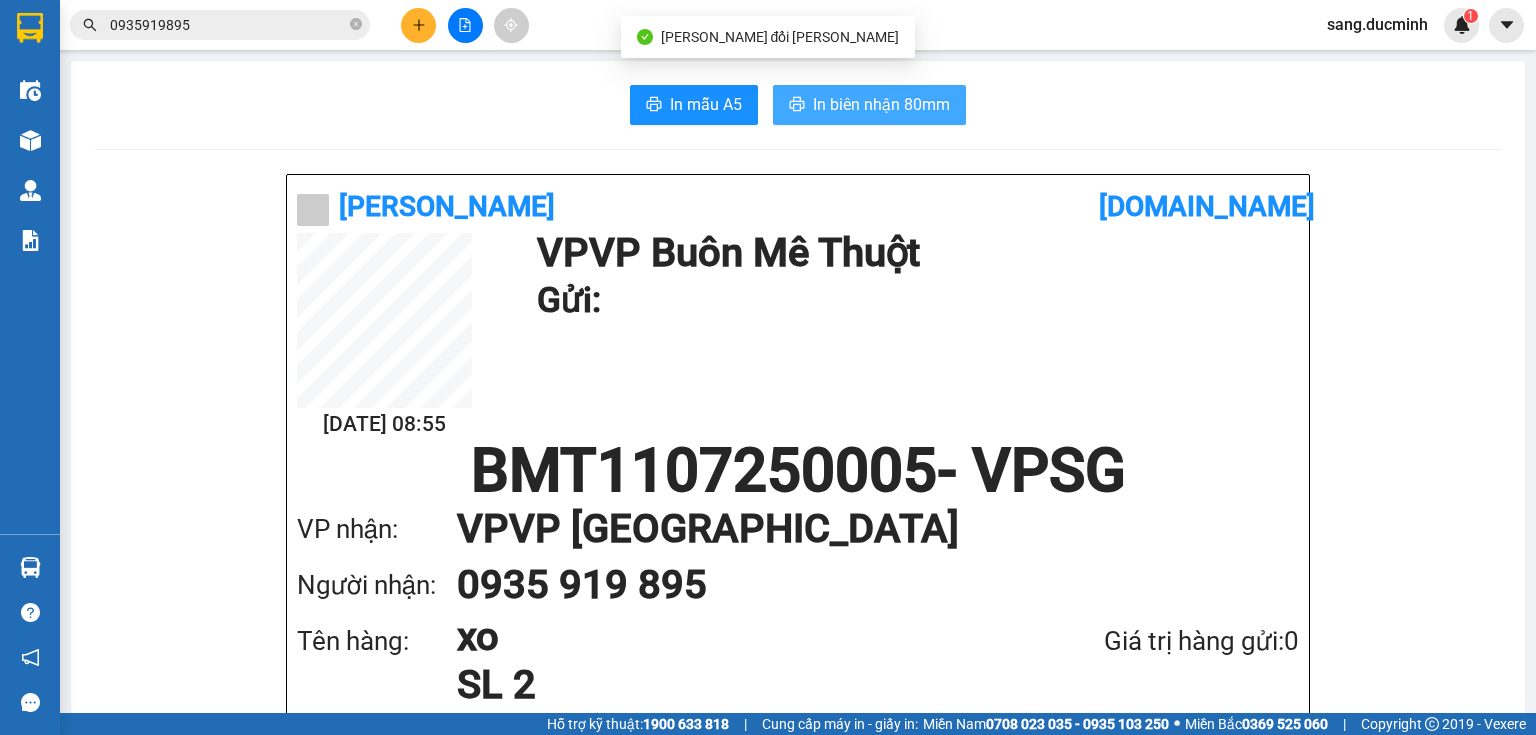 scroll, scrollTop: 0, scrollLeft: 0, axis: both 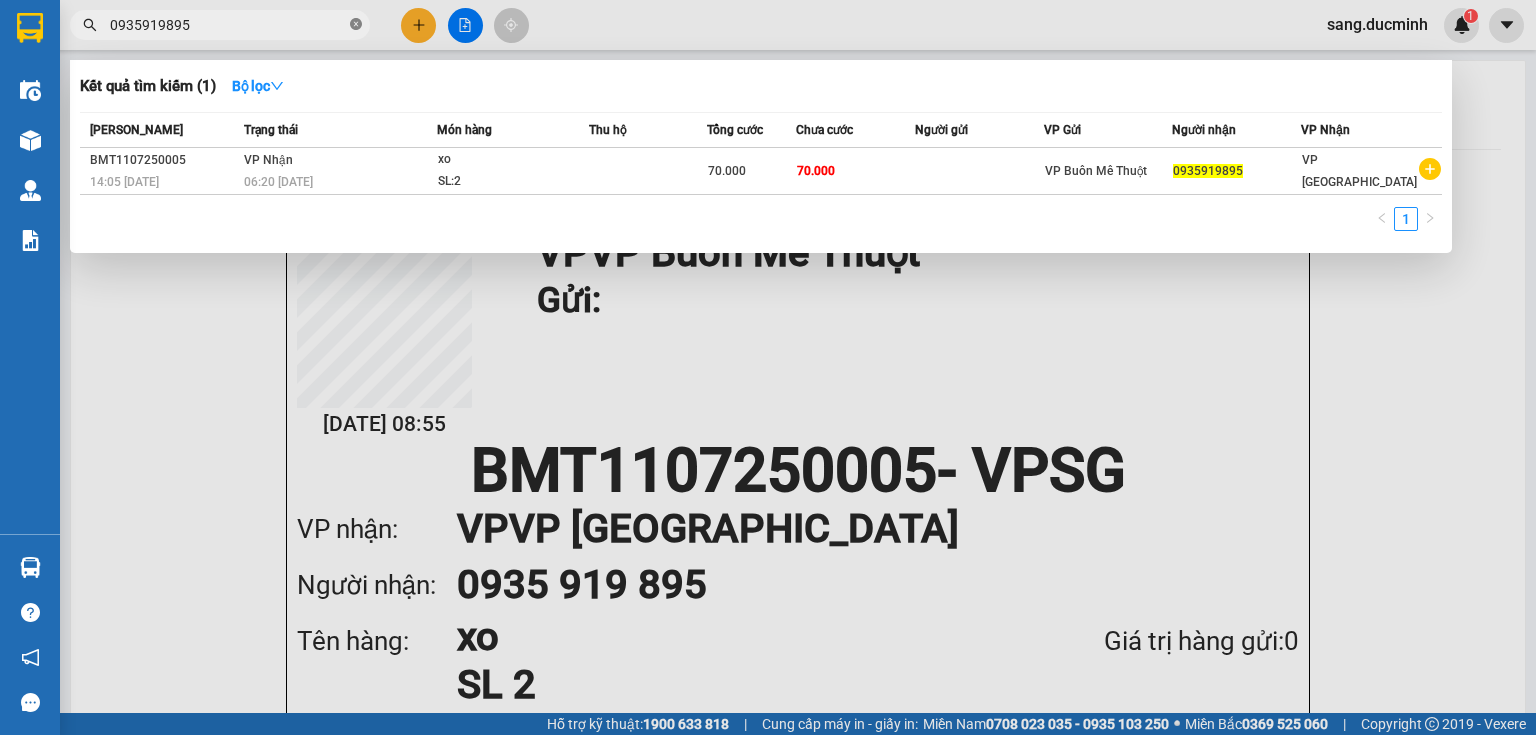 click 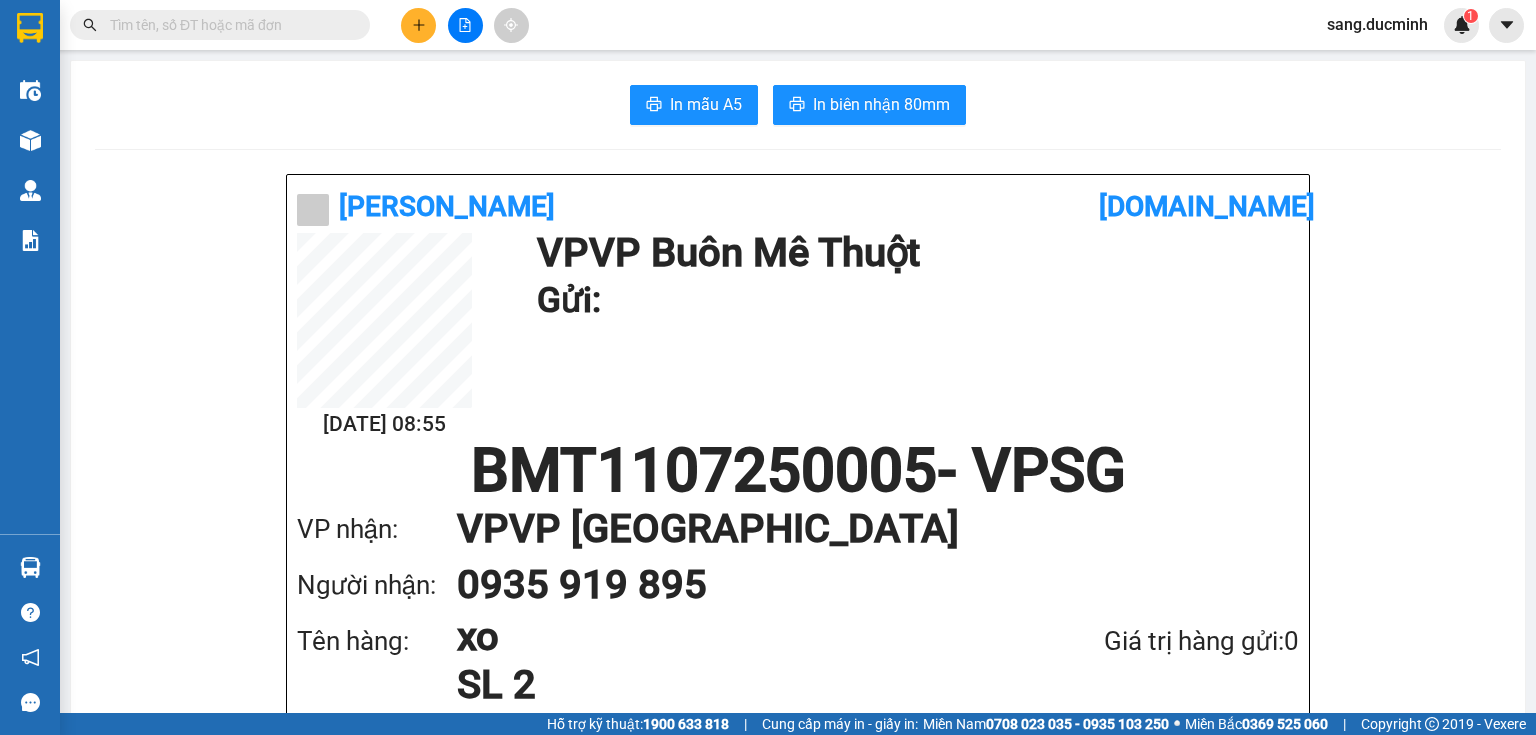 click at bounding box center (228, 25) 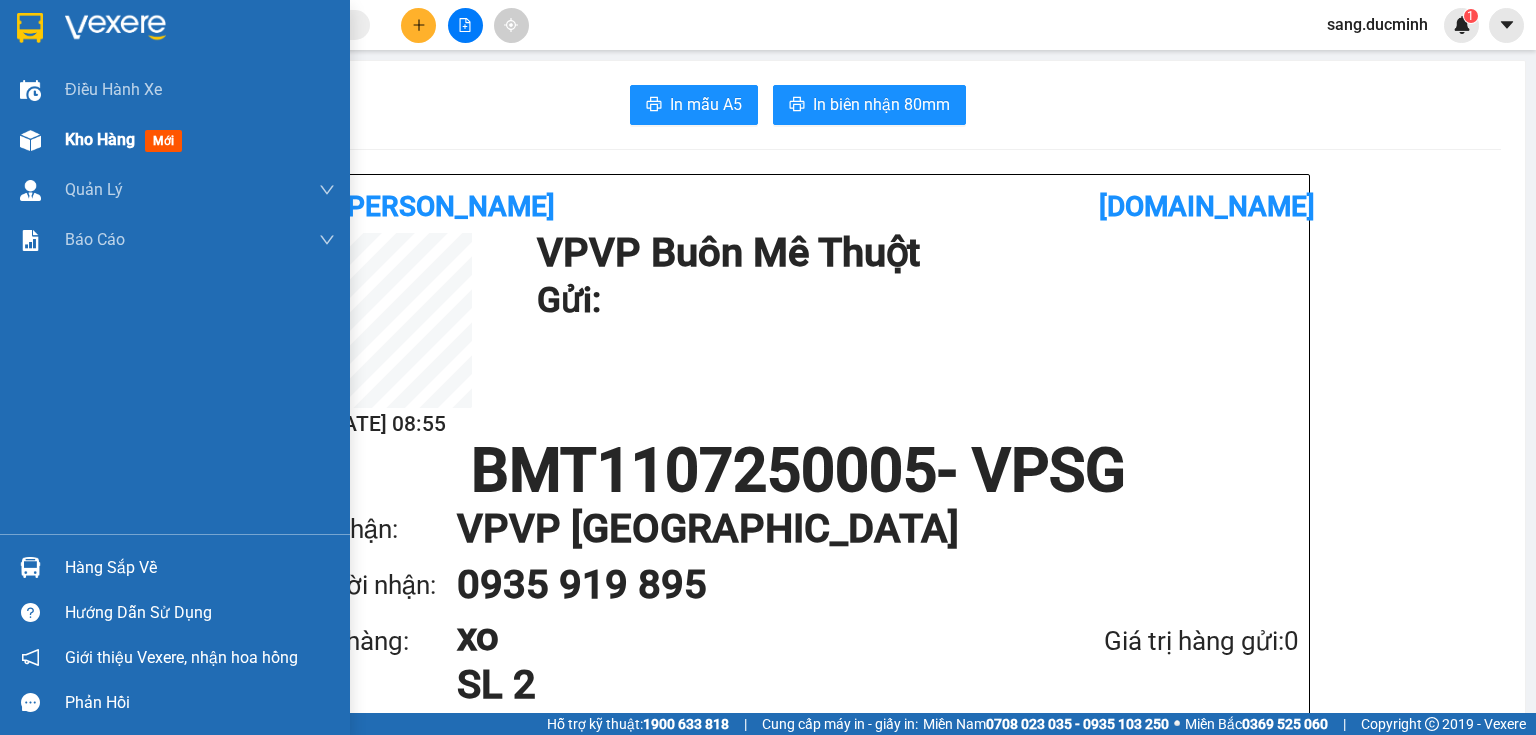 click on "Kho hàng" at bounding box center (100, 139) 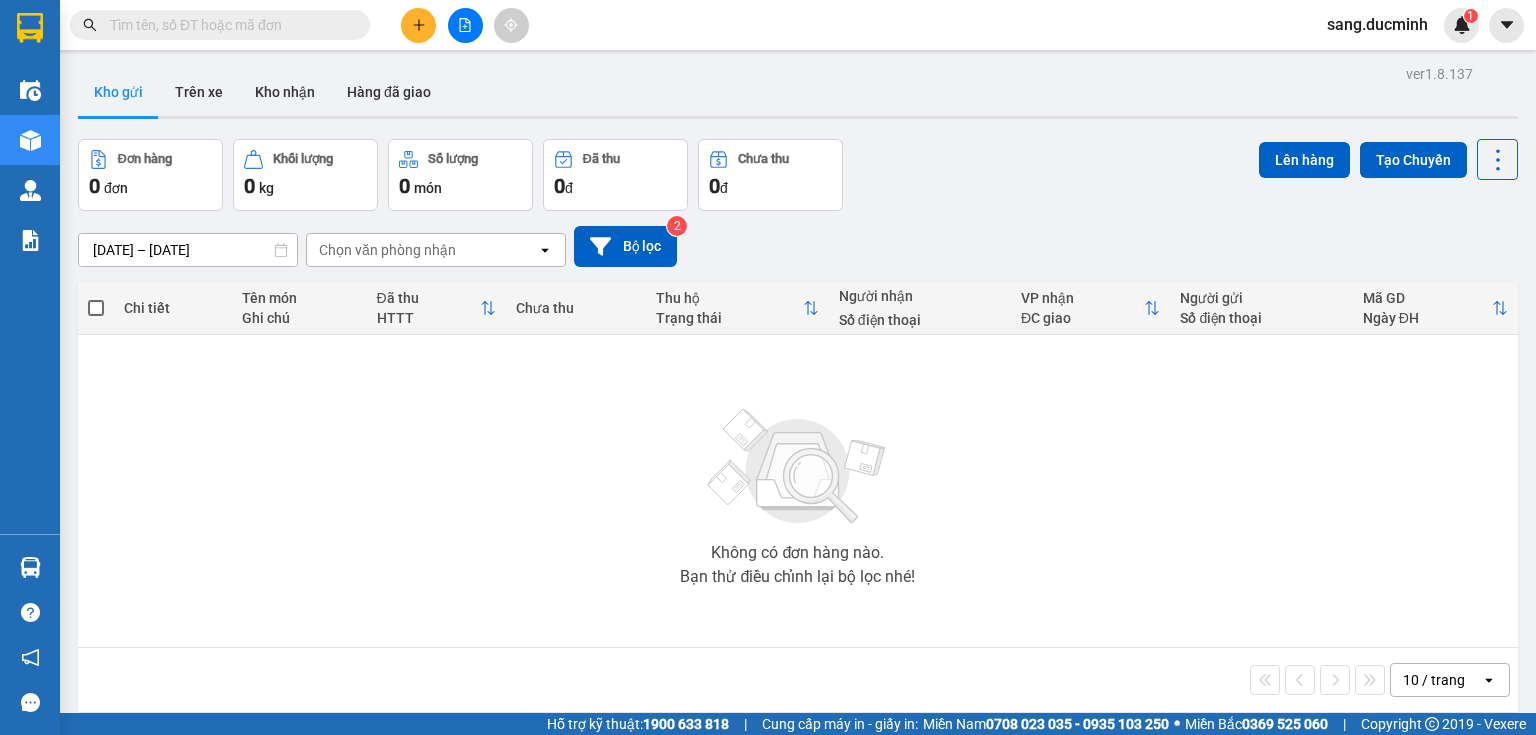 click on "[DATE] – [DATE]" at bounding box center (188, 250) 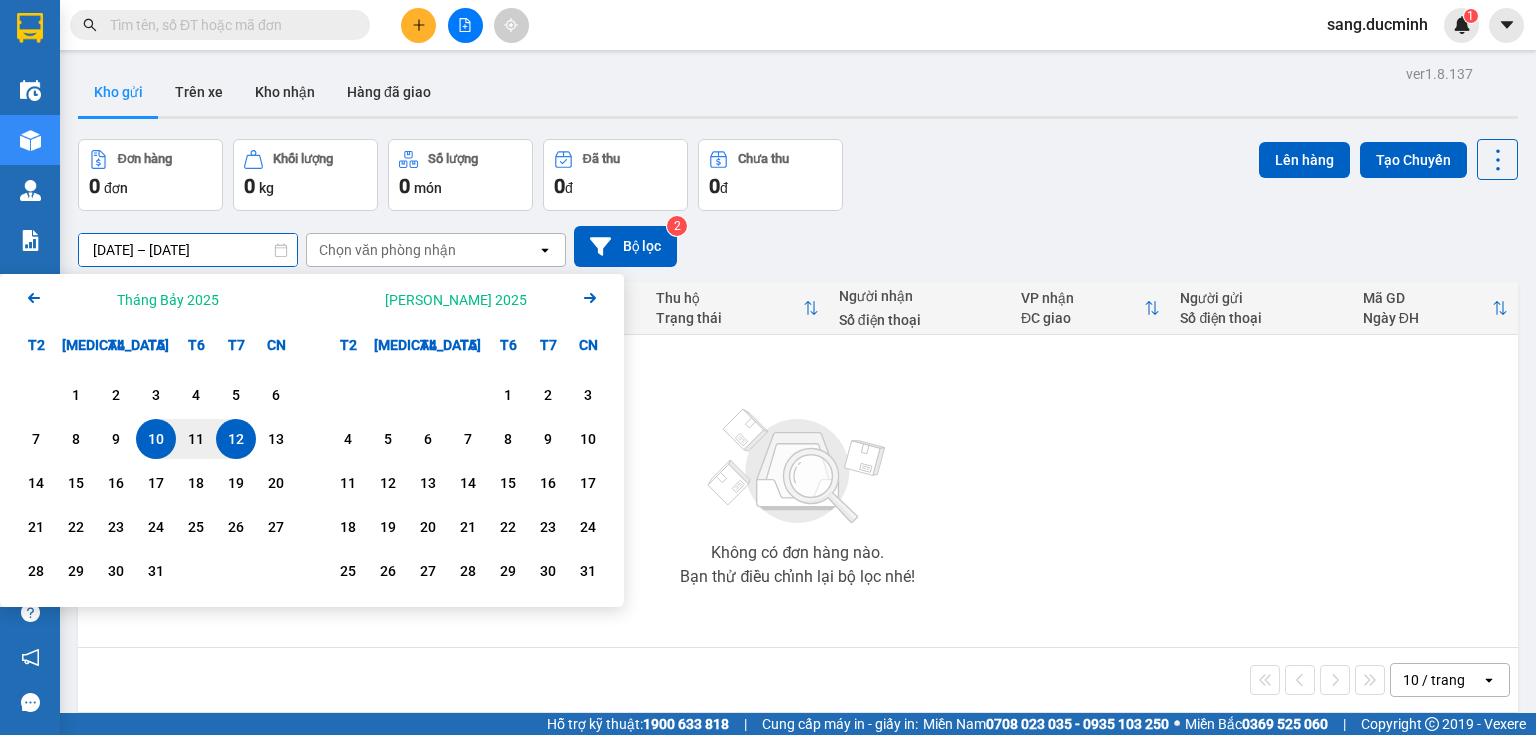 click on "[DATE] – [DATE]" at bounding box center [188, 250] 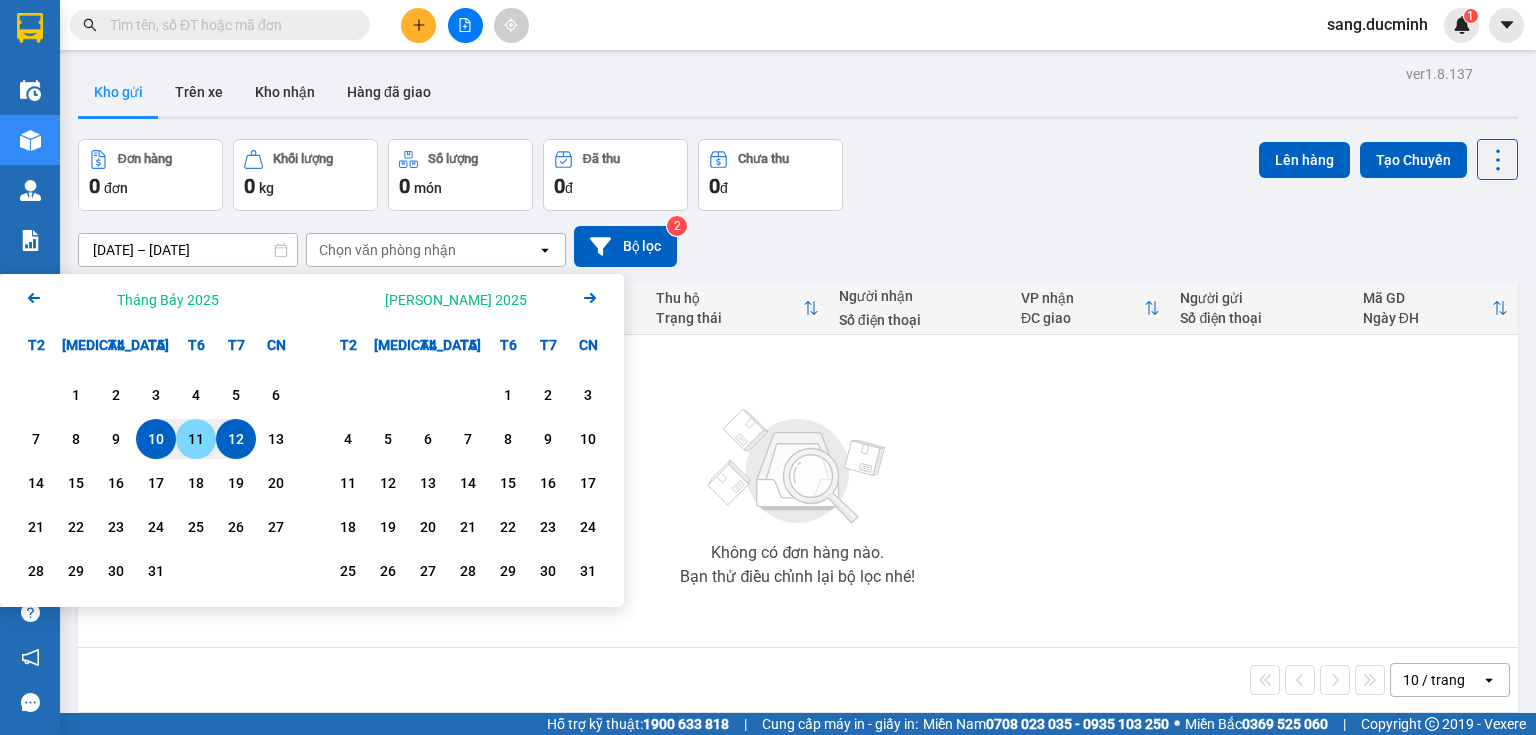 click on "11" at bounding box center [196, 439] 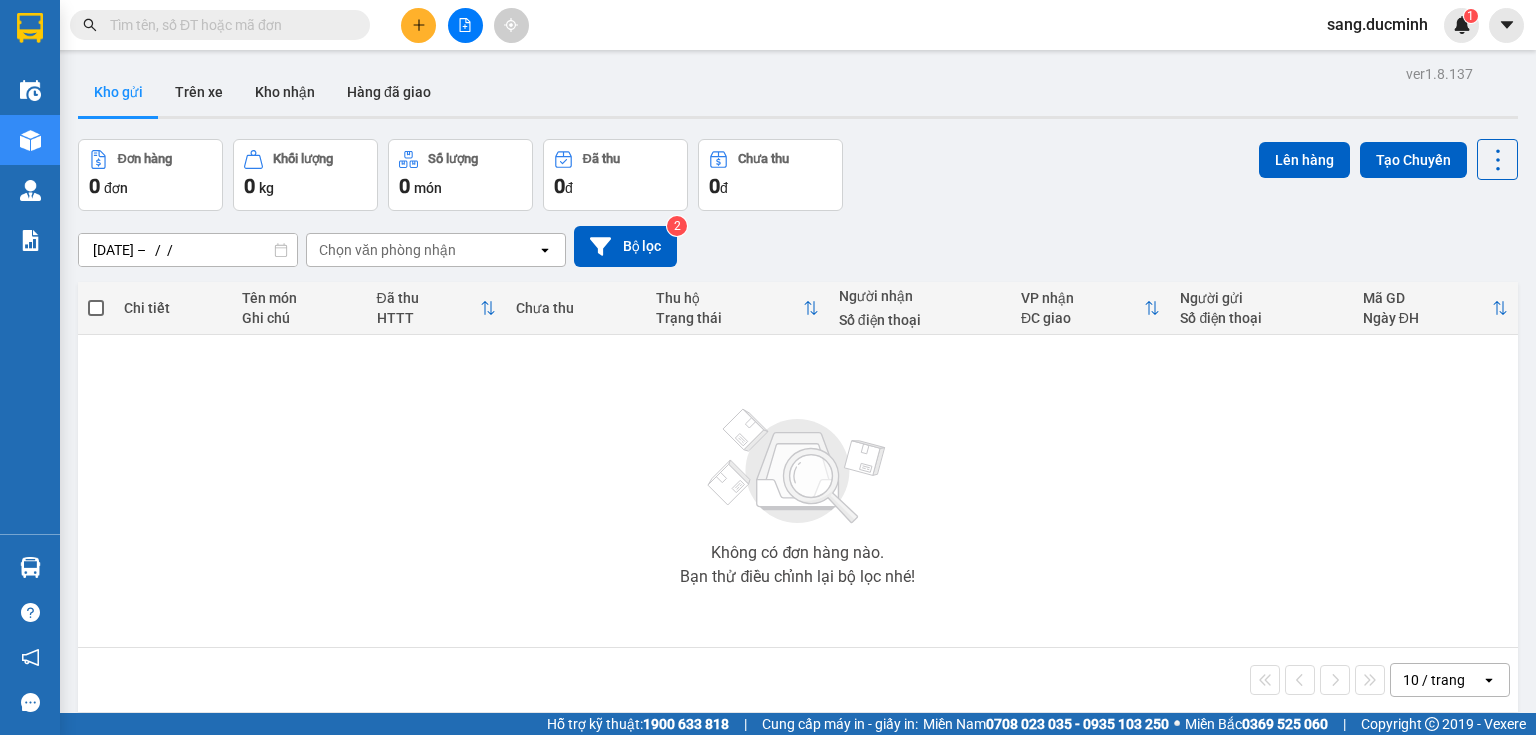 click on "Không có đơn hàng nào. Bạn thử điều chỉnh lại bộ lọc nhé!" at bounding box center (798, 491) 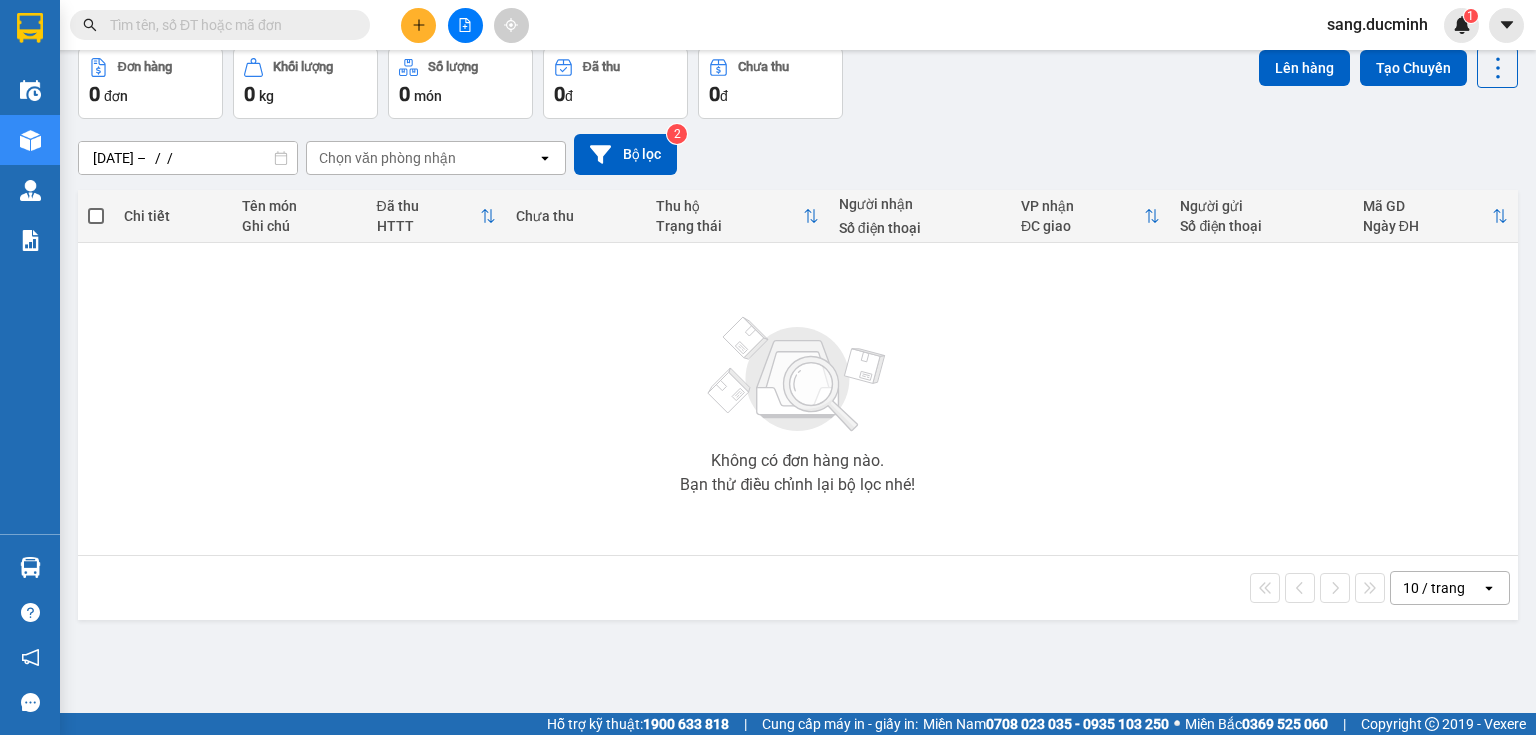 scroll, scrollTop: 12, scrollLeft: 0, axis: vertical 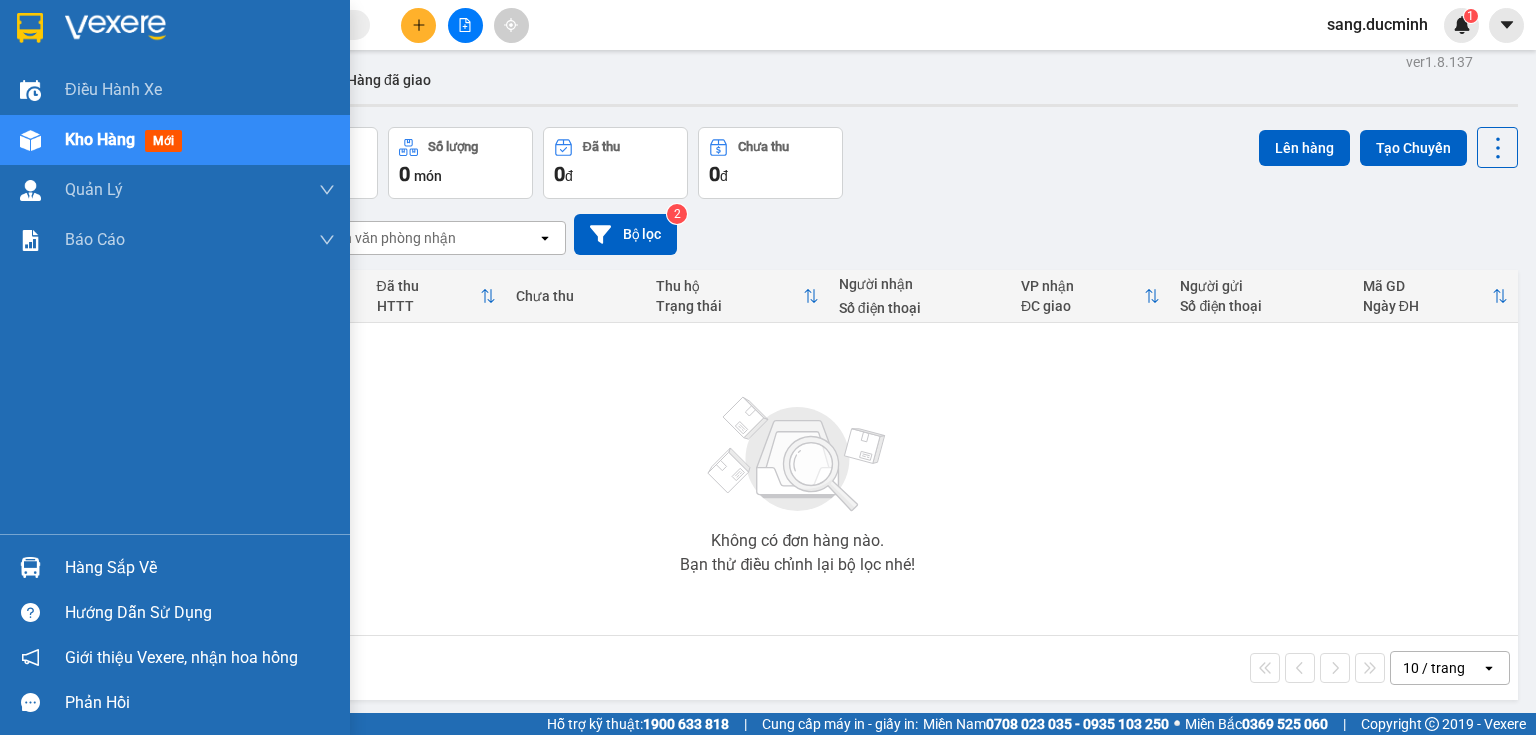 click at bounding box center [30, 140] 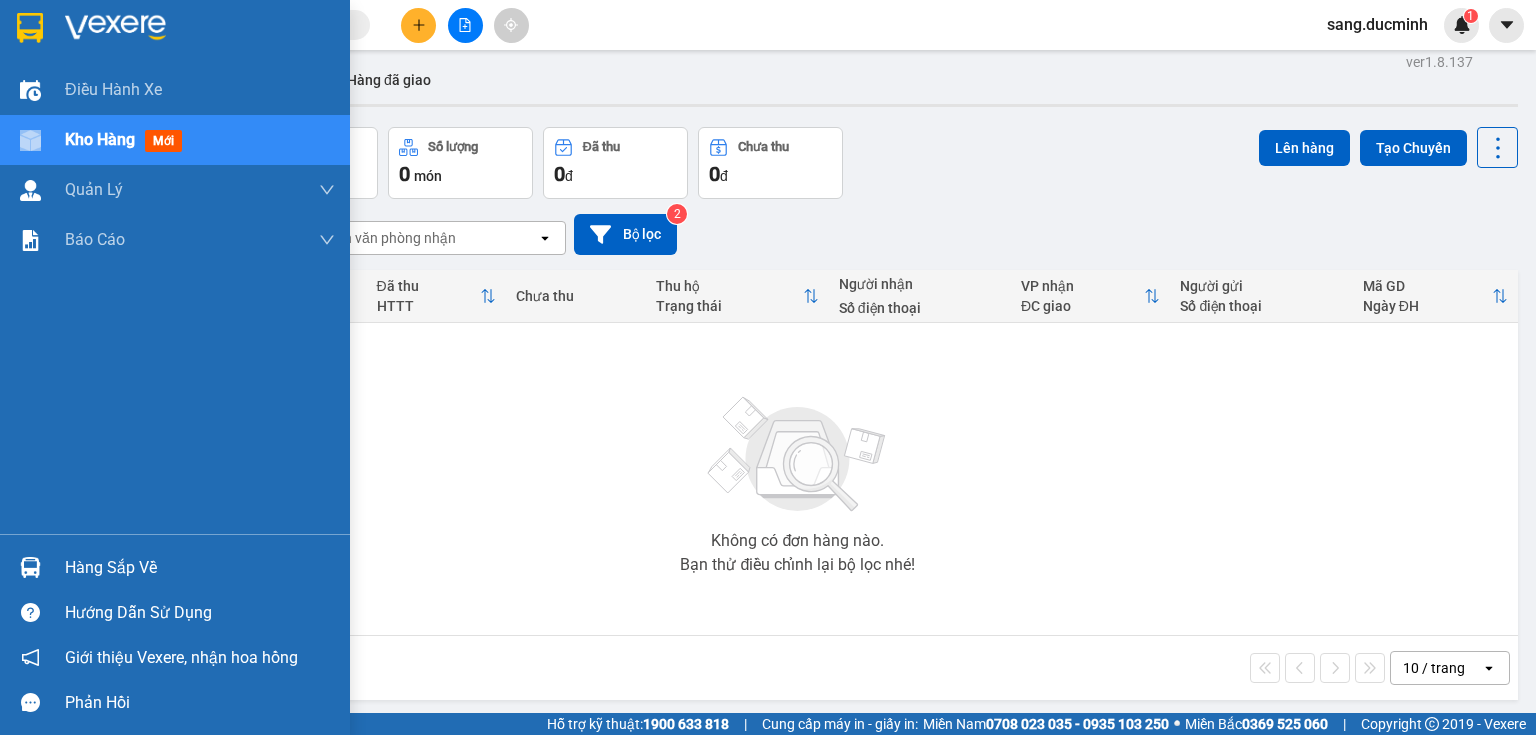 click at bounding box center [30, 140] 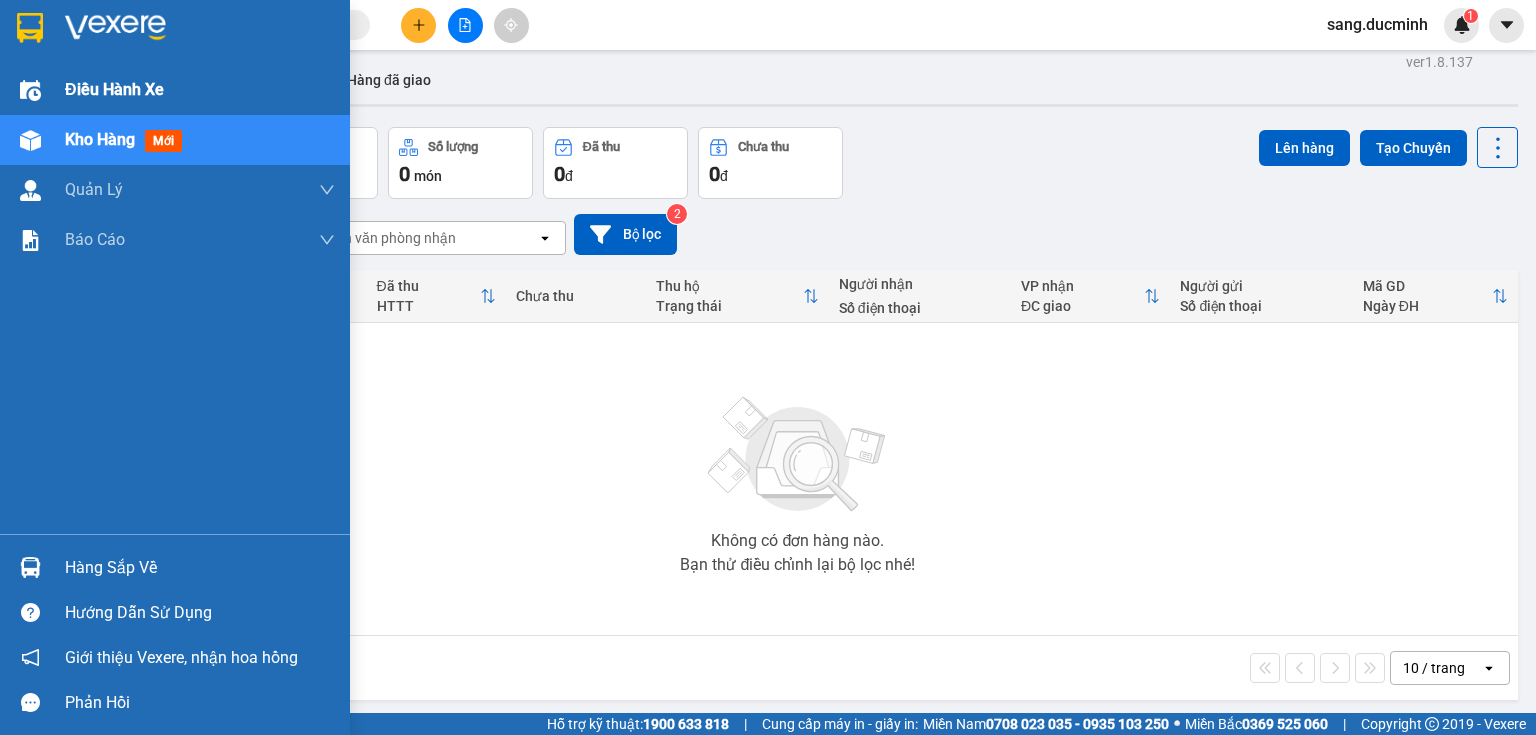 click at bounding box center (30, 90) 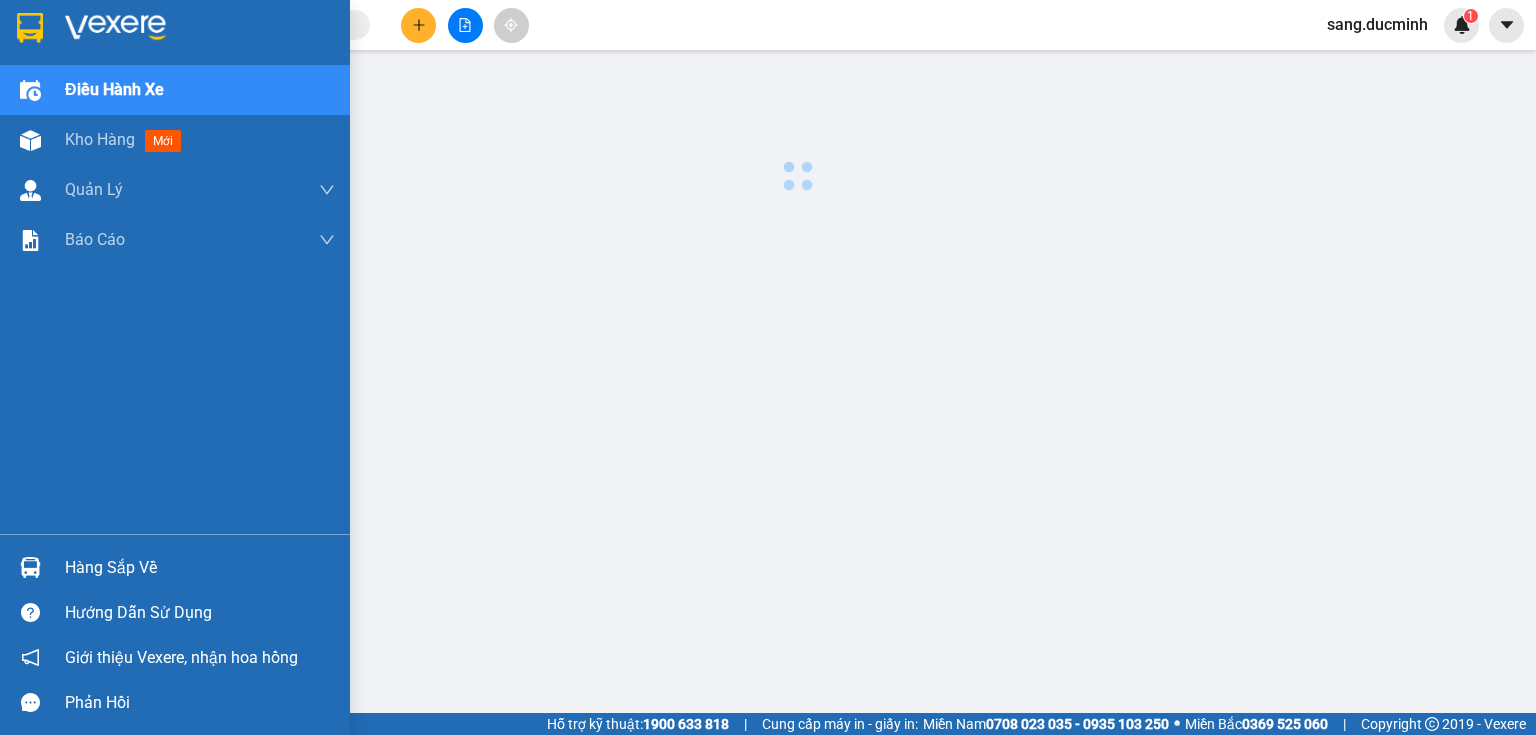 scroll, scrollTop: 0, scrollLeft: 0, axis: both 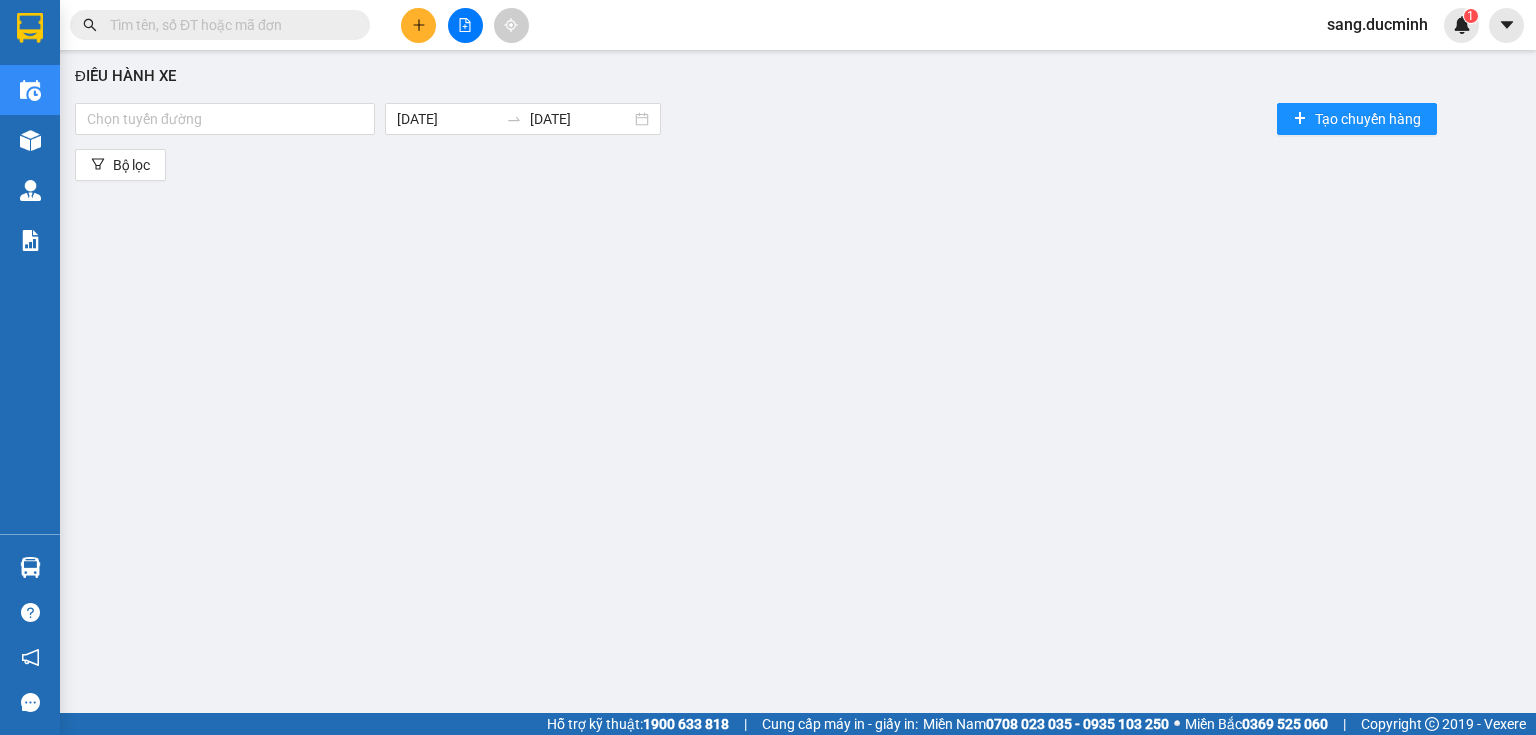 click at bounding box center (228, 25) 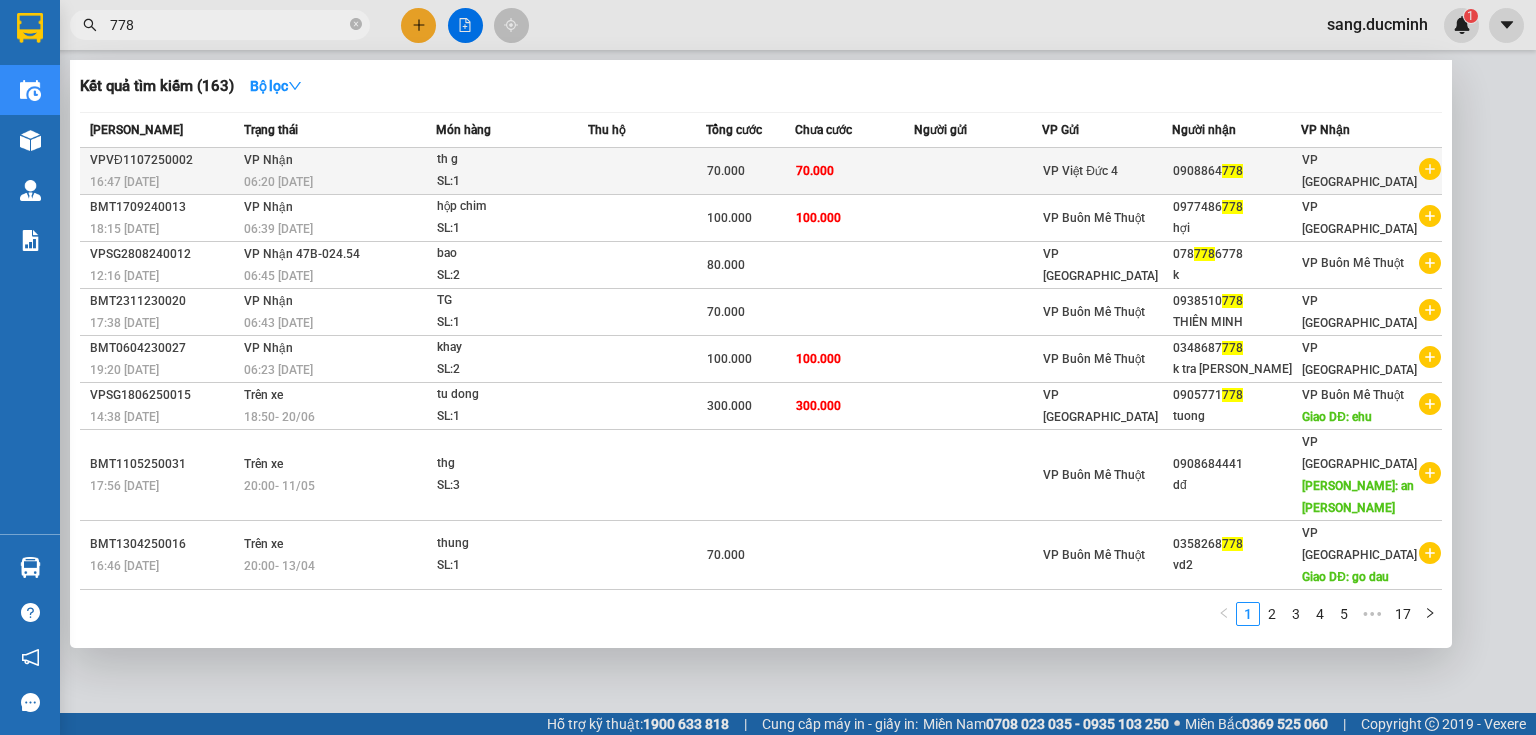 type on "778" 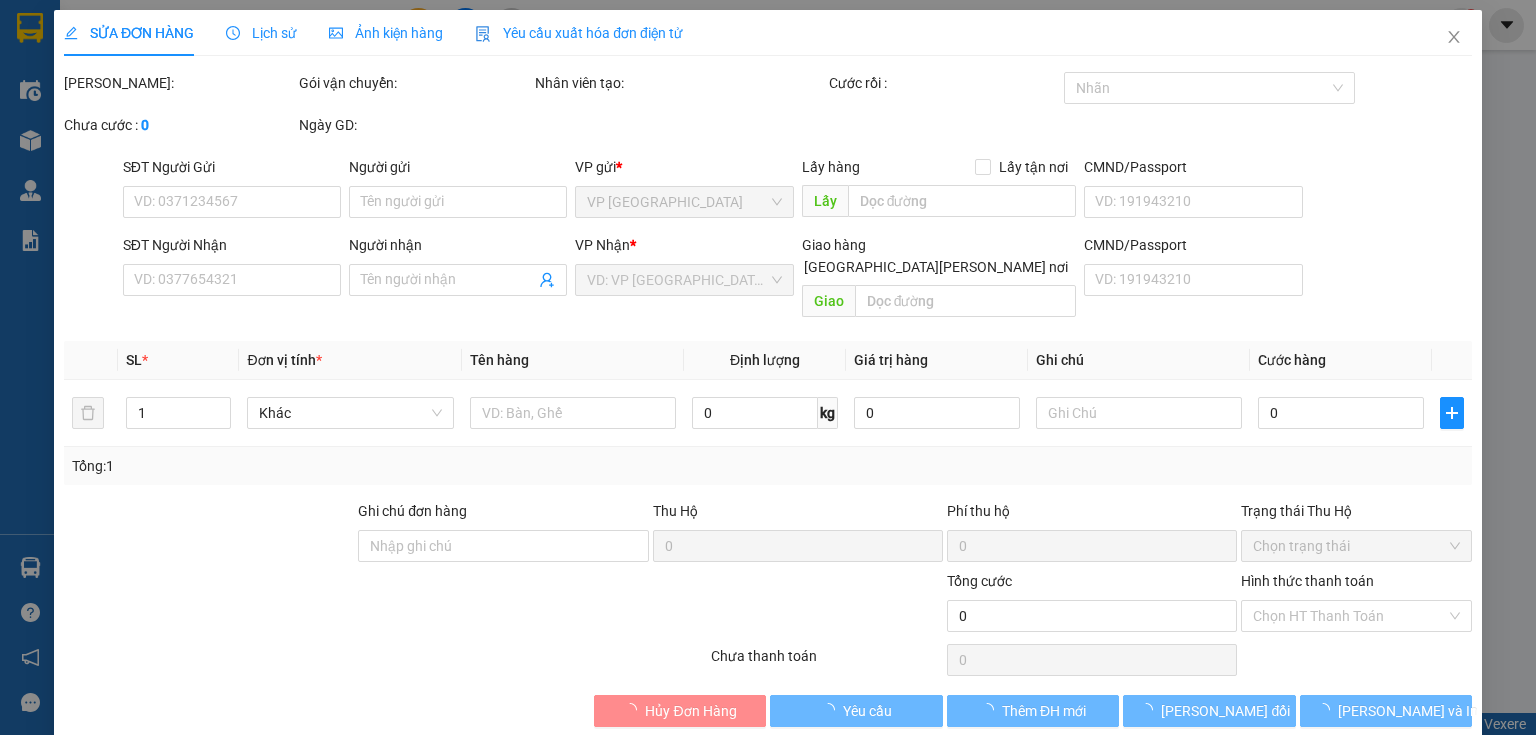 type on "0908864778" 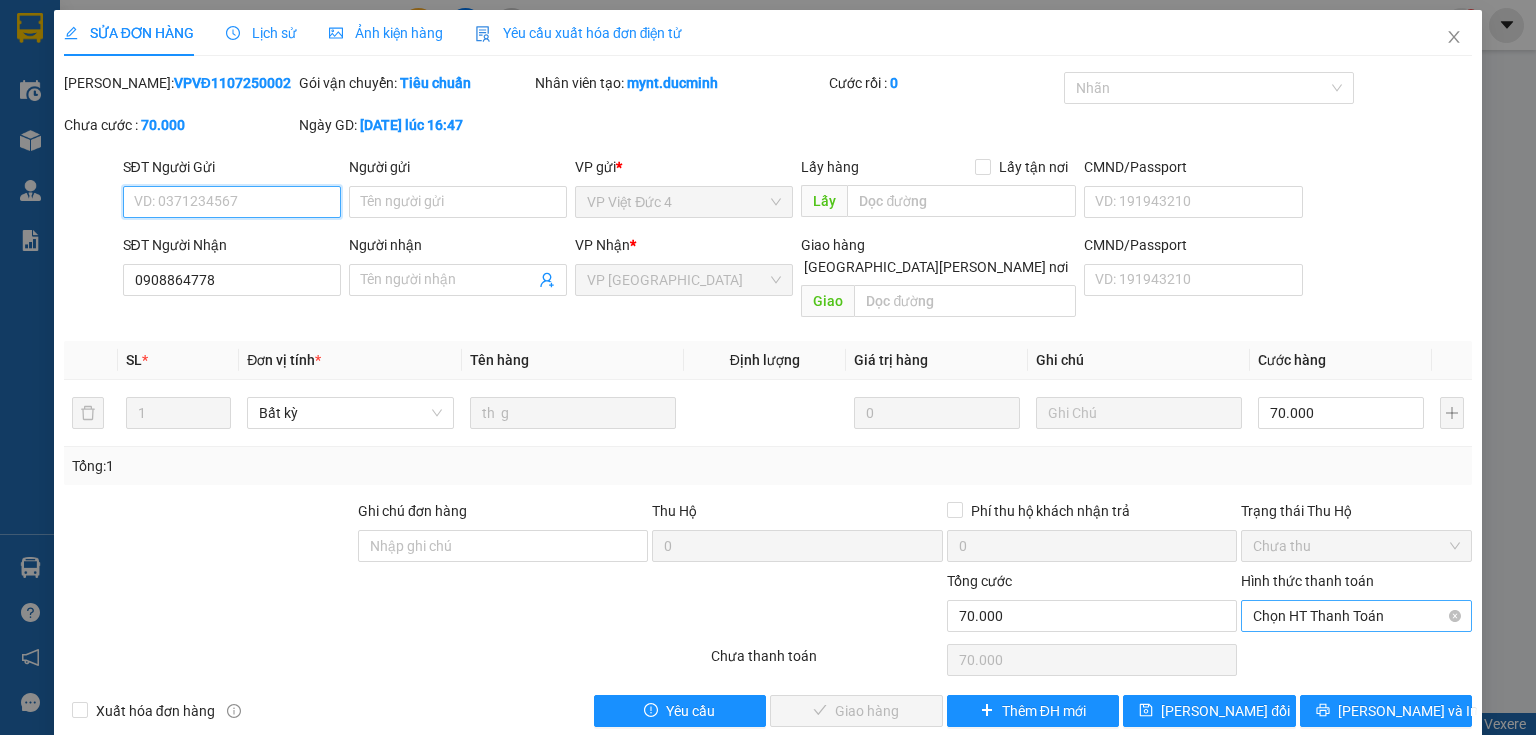 click on "Chọn HT Thanh Toán" at bounding box center (1356, 616) 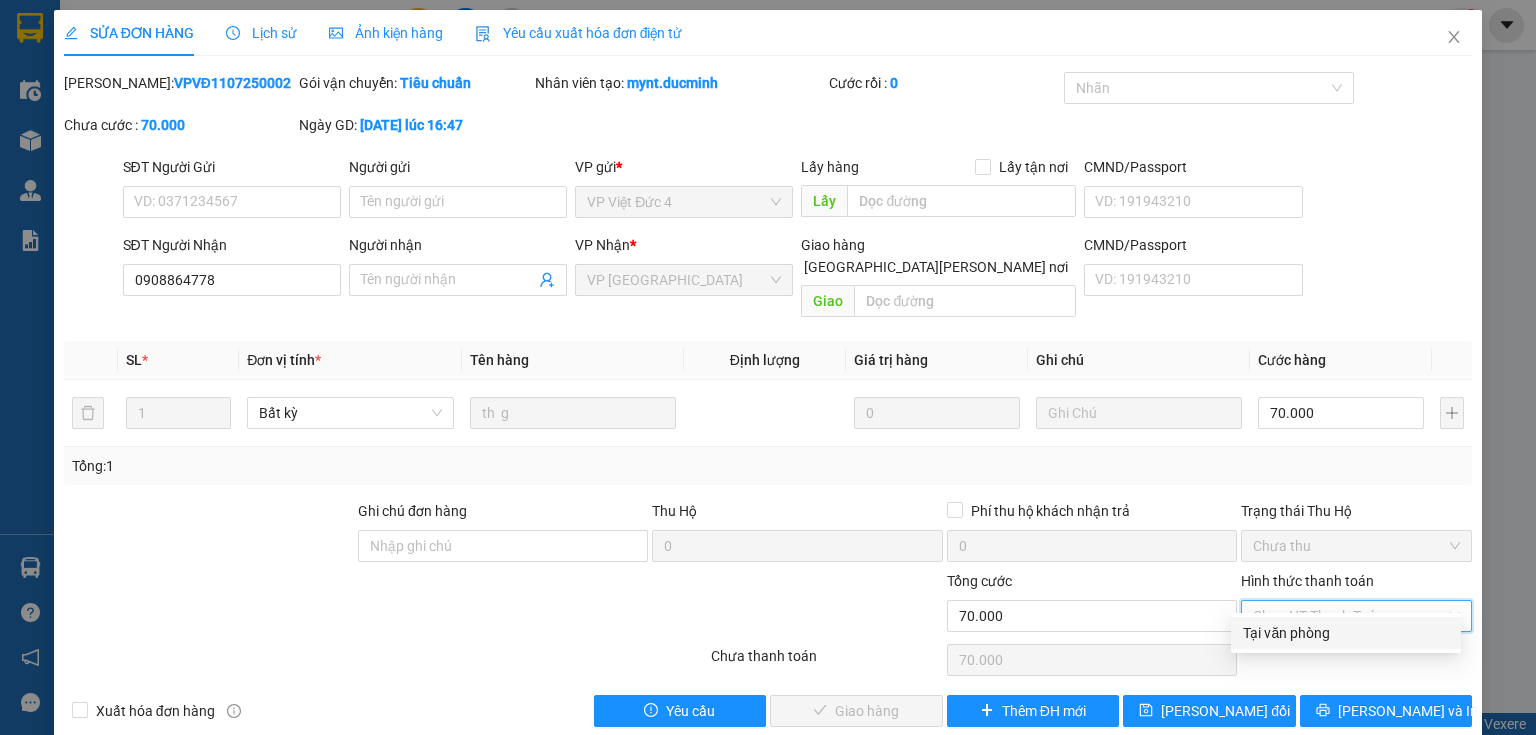 click on "Tại văn phòng" at bounding box center (1346, 633) 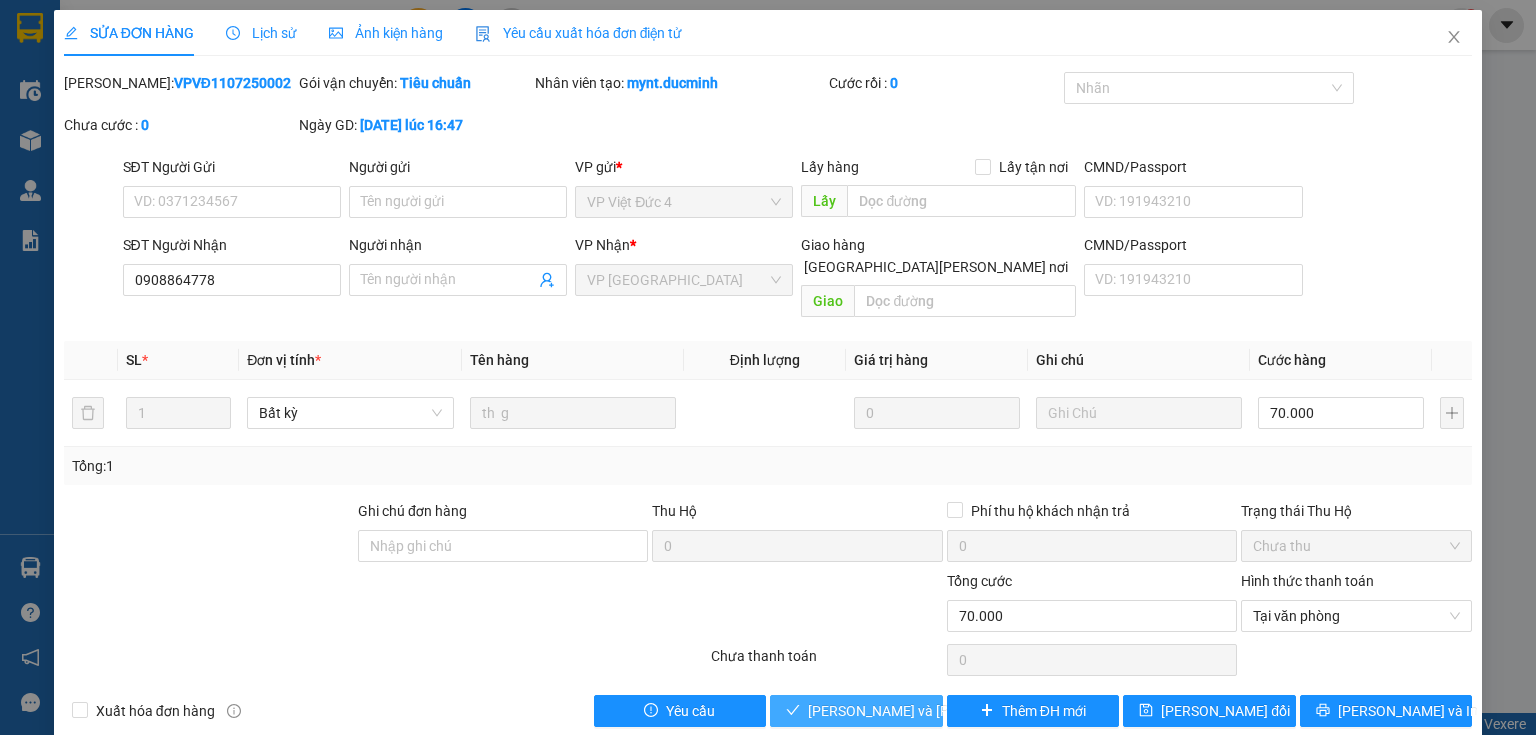 click on "[PERSON_NAME] và [PERSON_NAME] hàng" at bounding box center (943, 711) 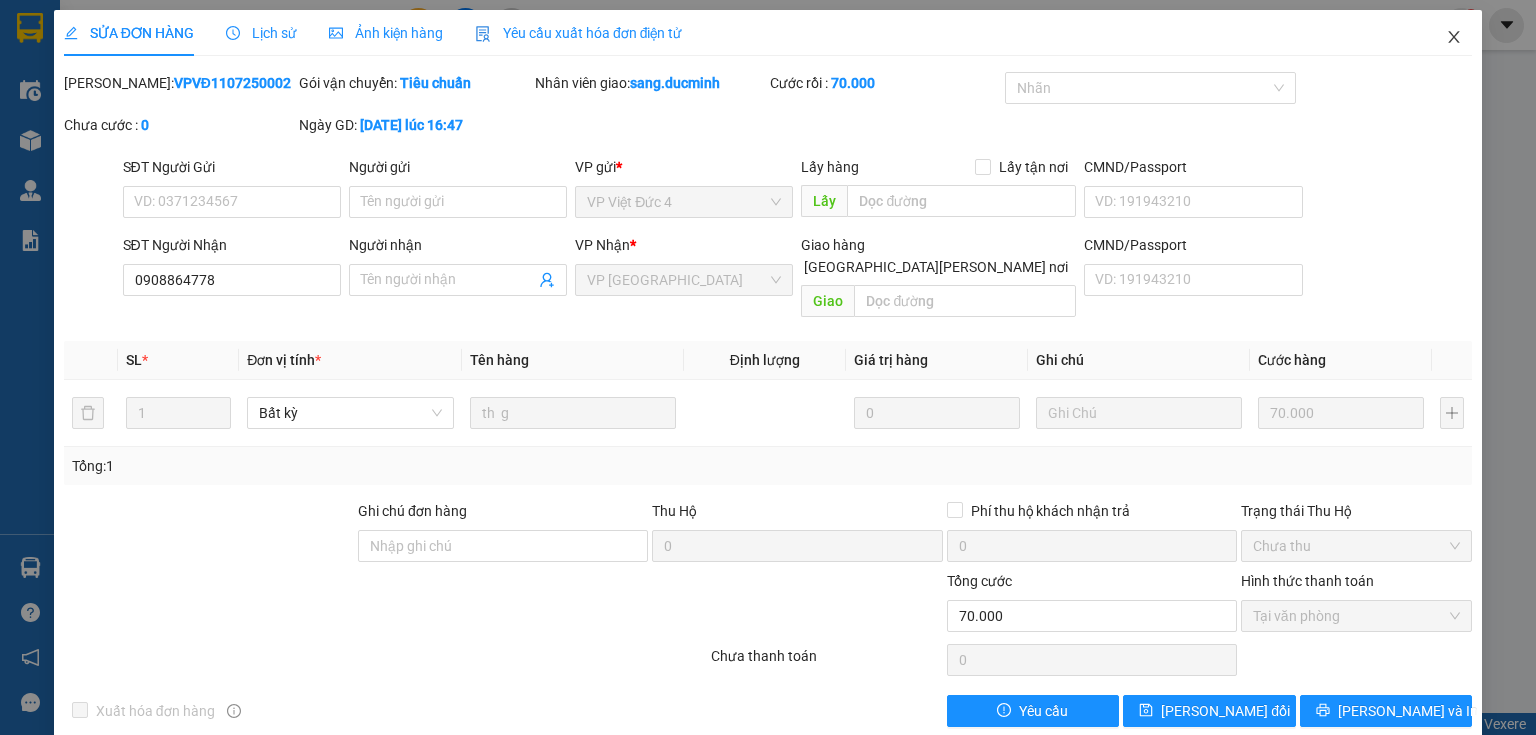 click 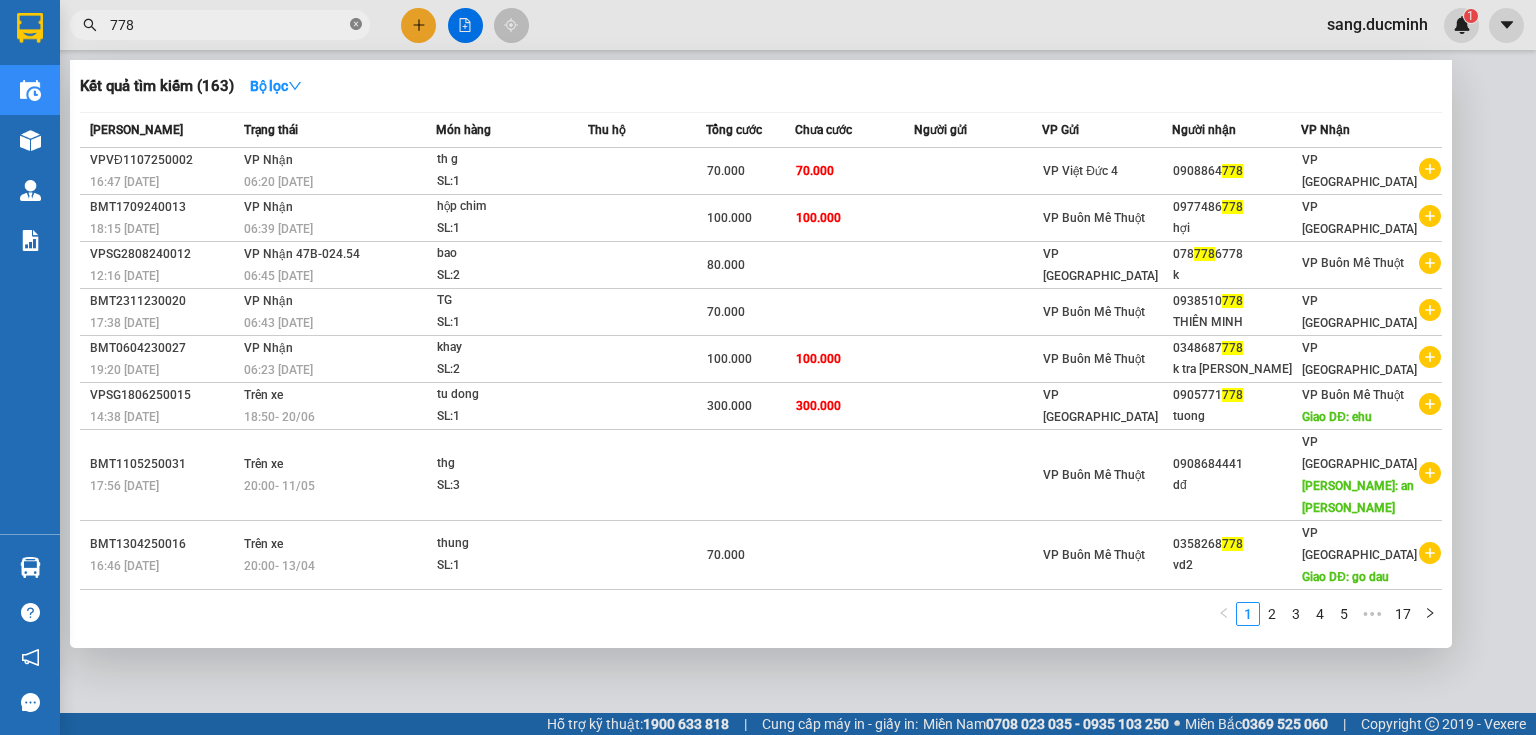 click at bounding box center (356, 25) 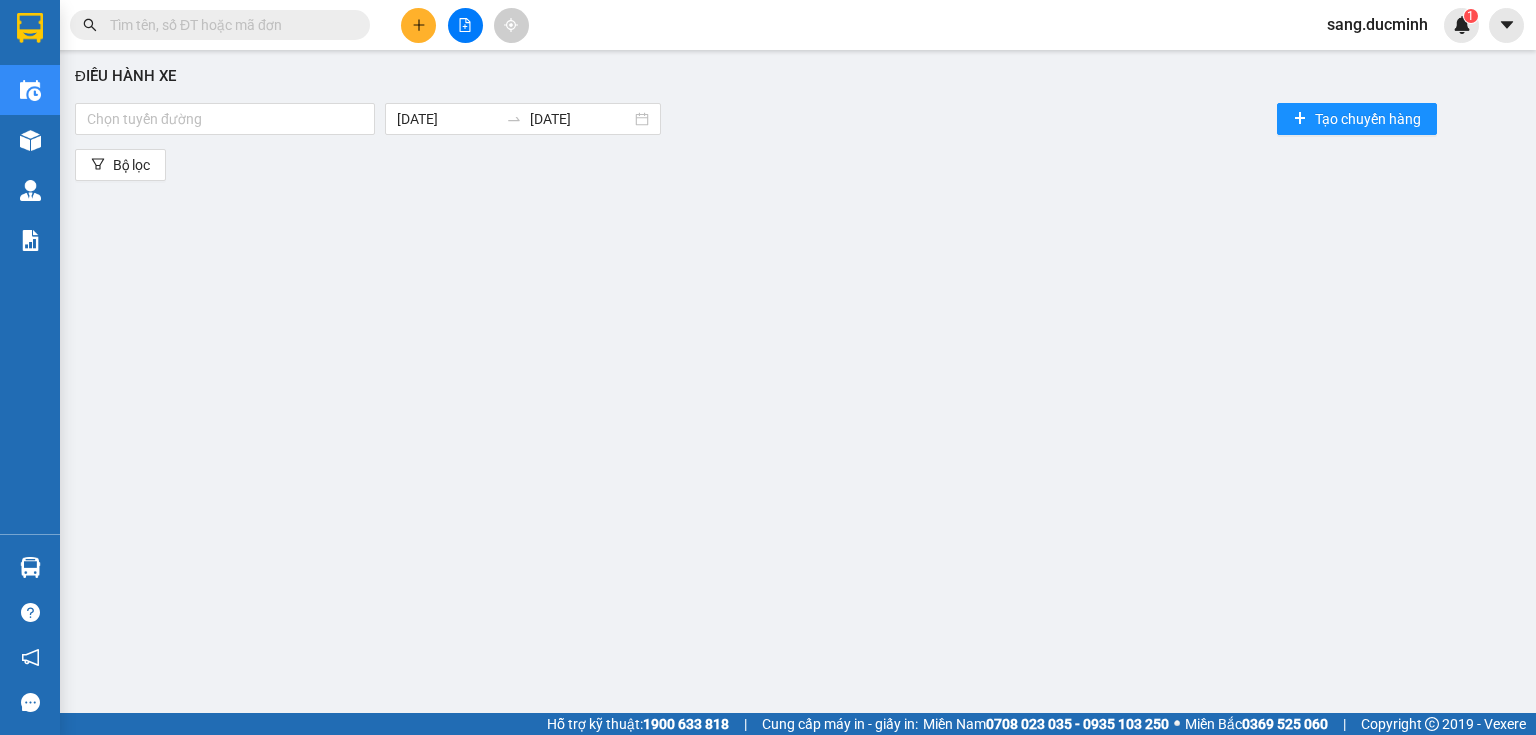click at bounding box center [228, 25] 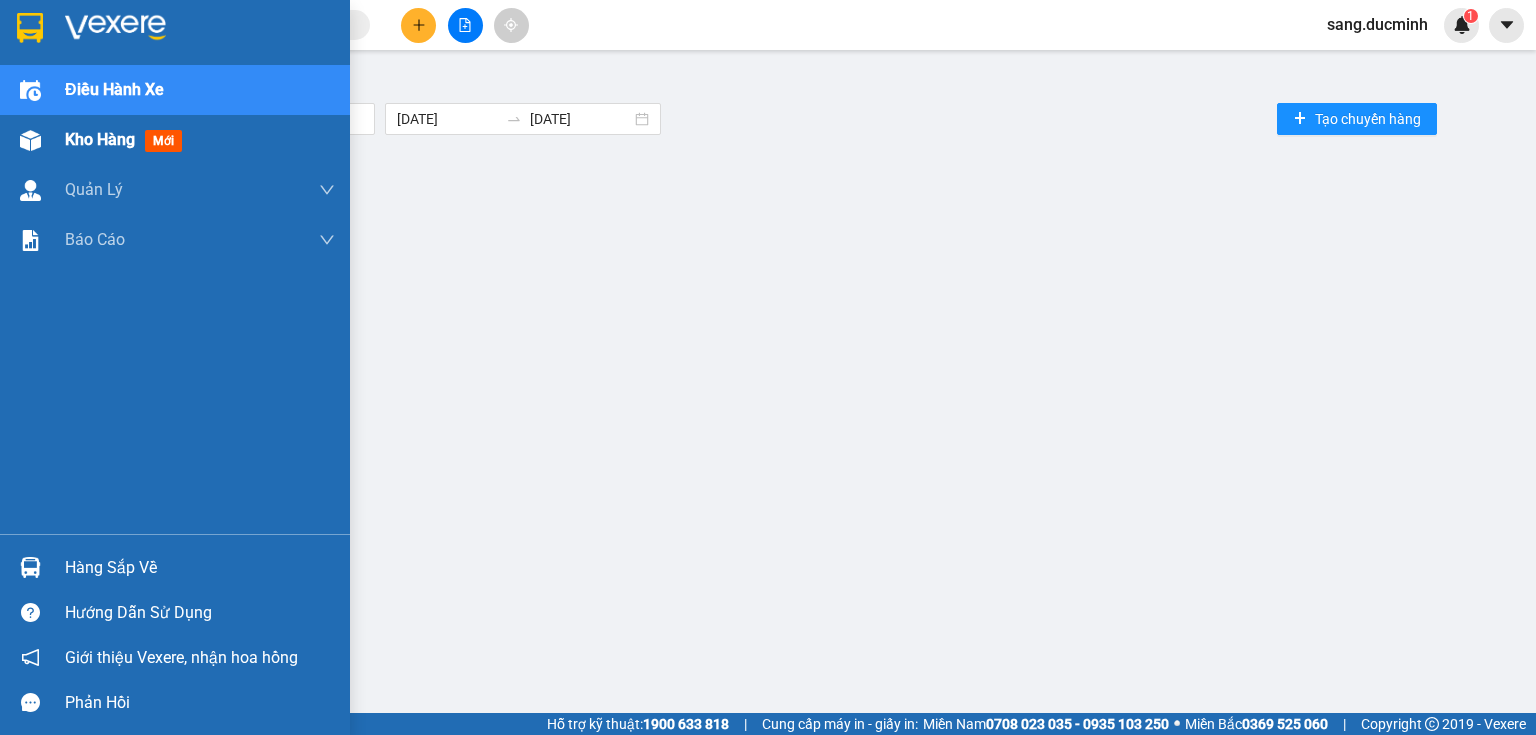 click on "Kho hàng mới" at bounding box center (127, 139) 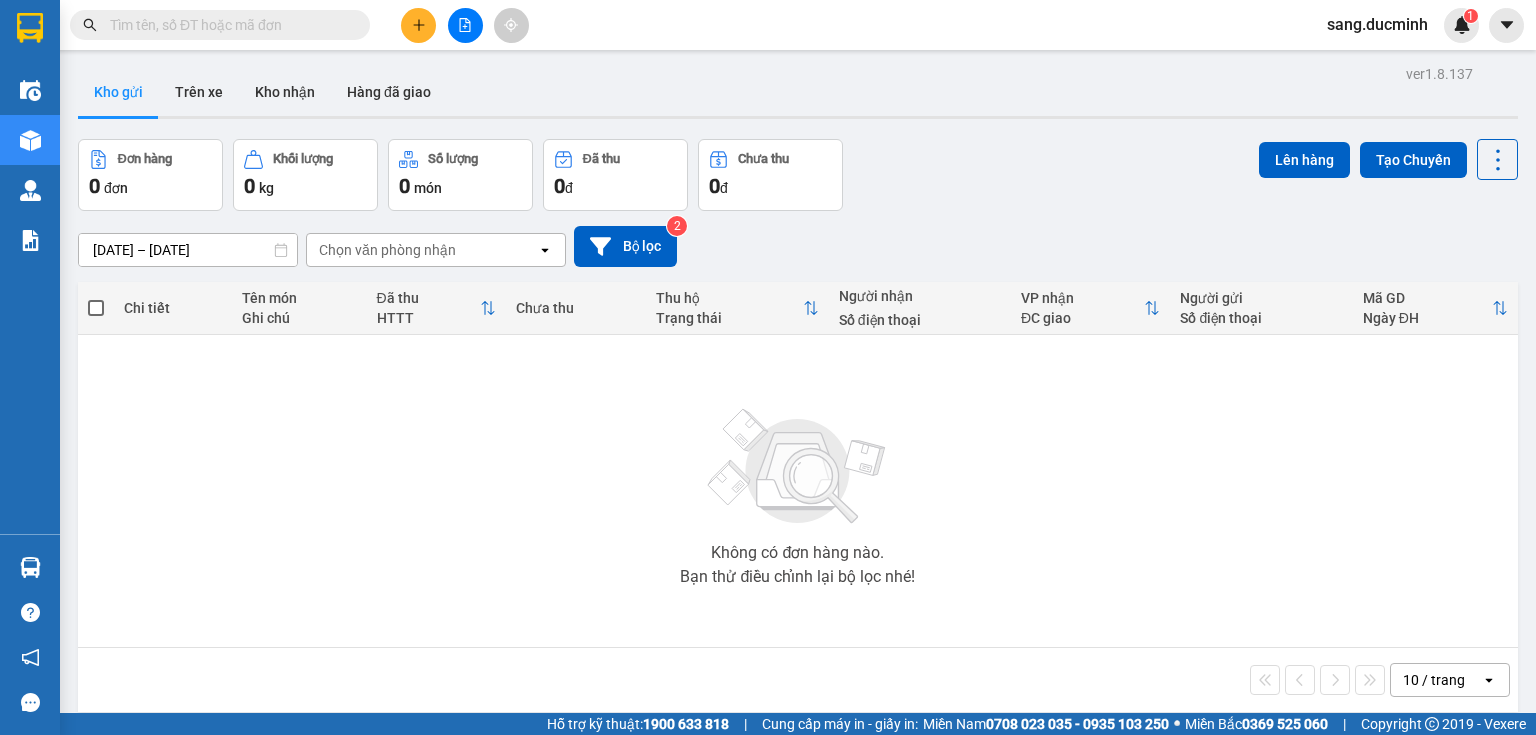 click on "[DATE] – [DATE]" at bounding box center [188, 250] 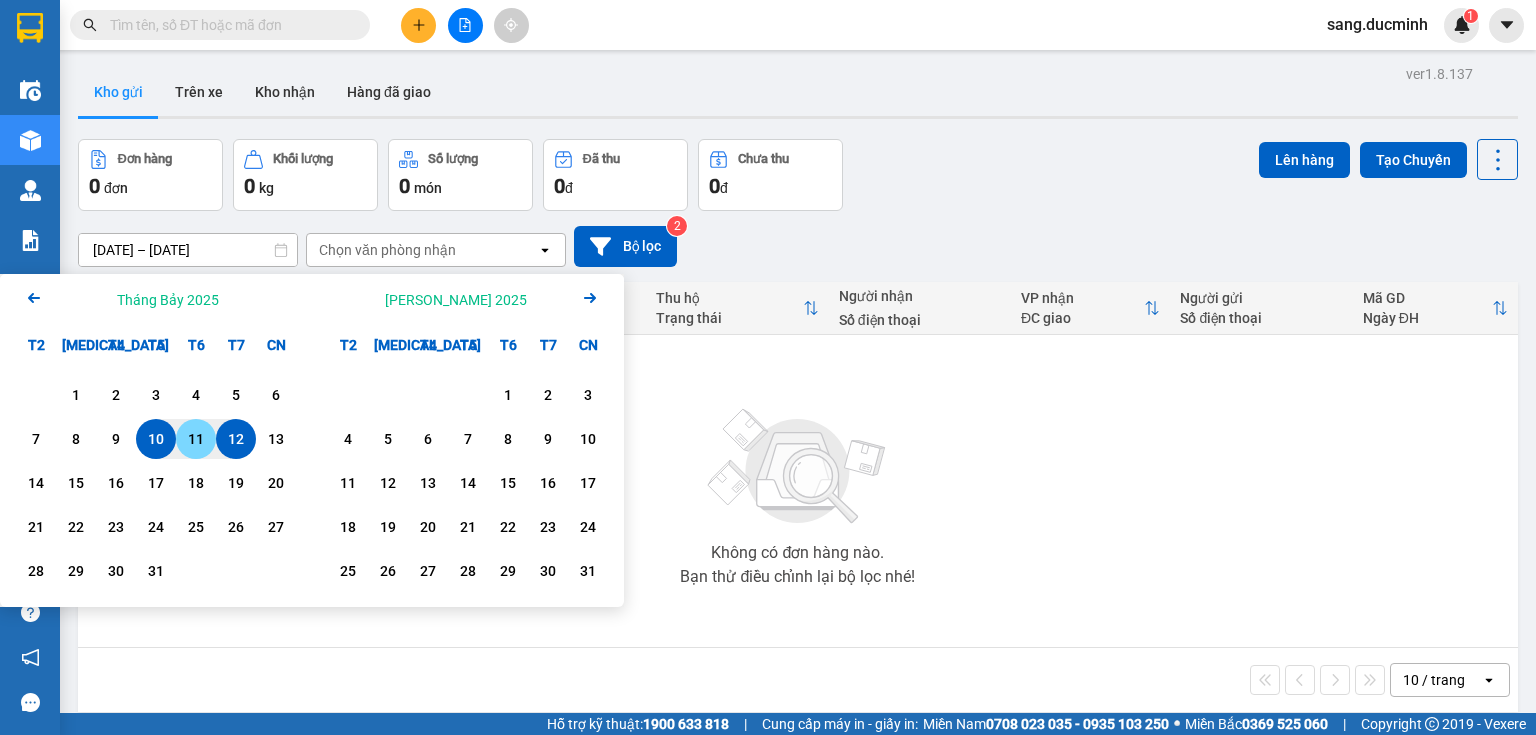 click on "11" at bounding box center (196, 439) 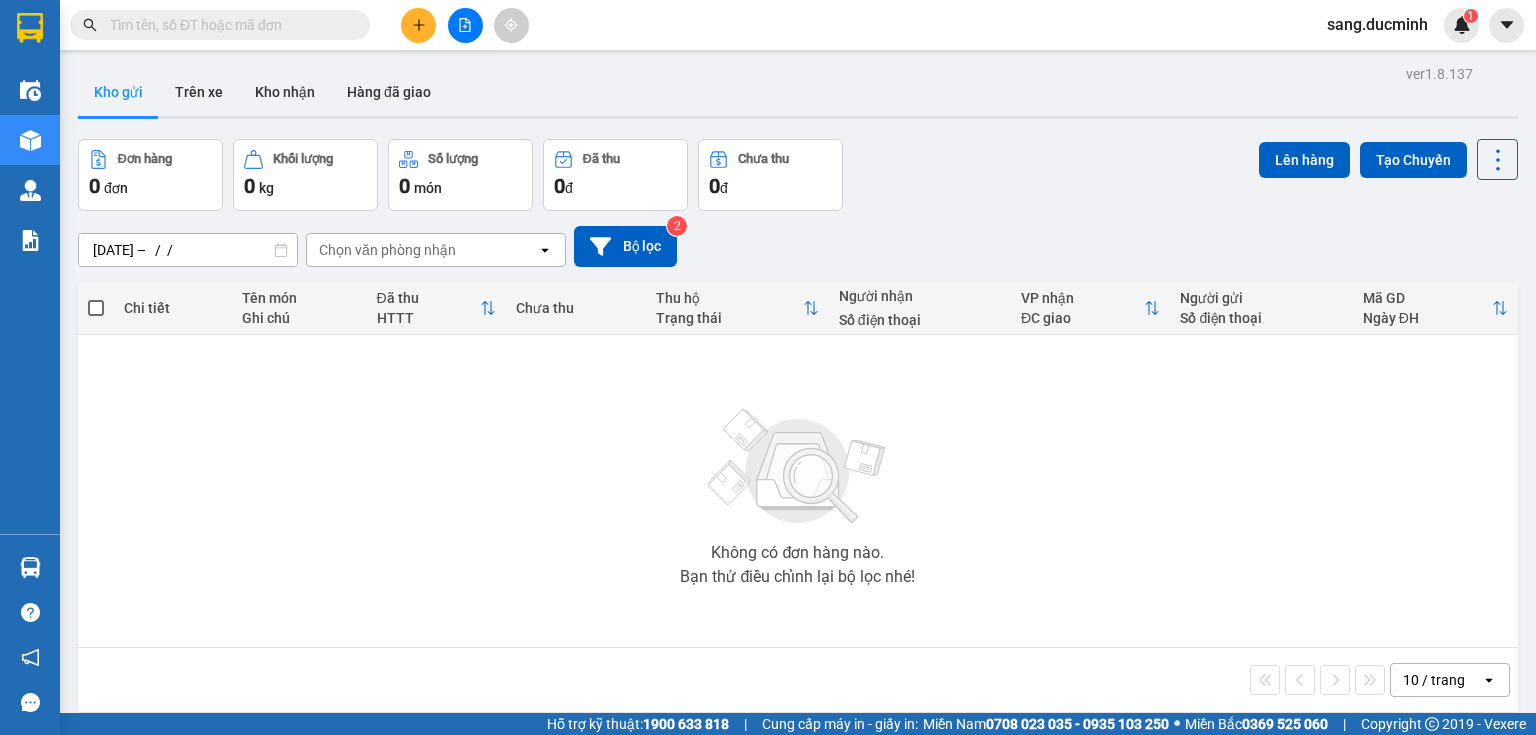click on "Không có đơn hàng nào. Bạn thử điều chỉnh lại bộ lọc nhé!" at bounding box center (798, 491) 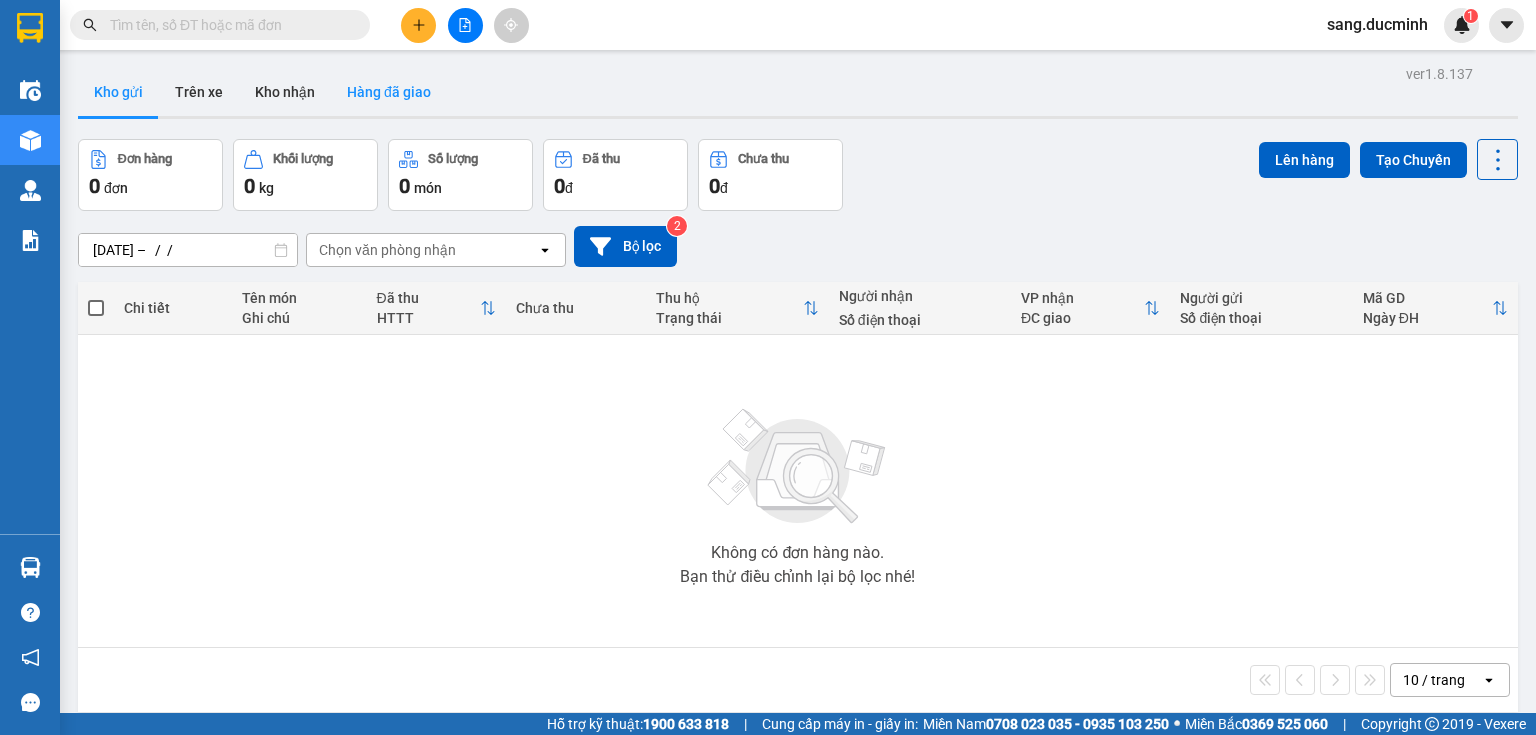 click on "Hàng đã giao" at bounding box center [389, 92] 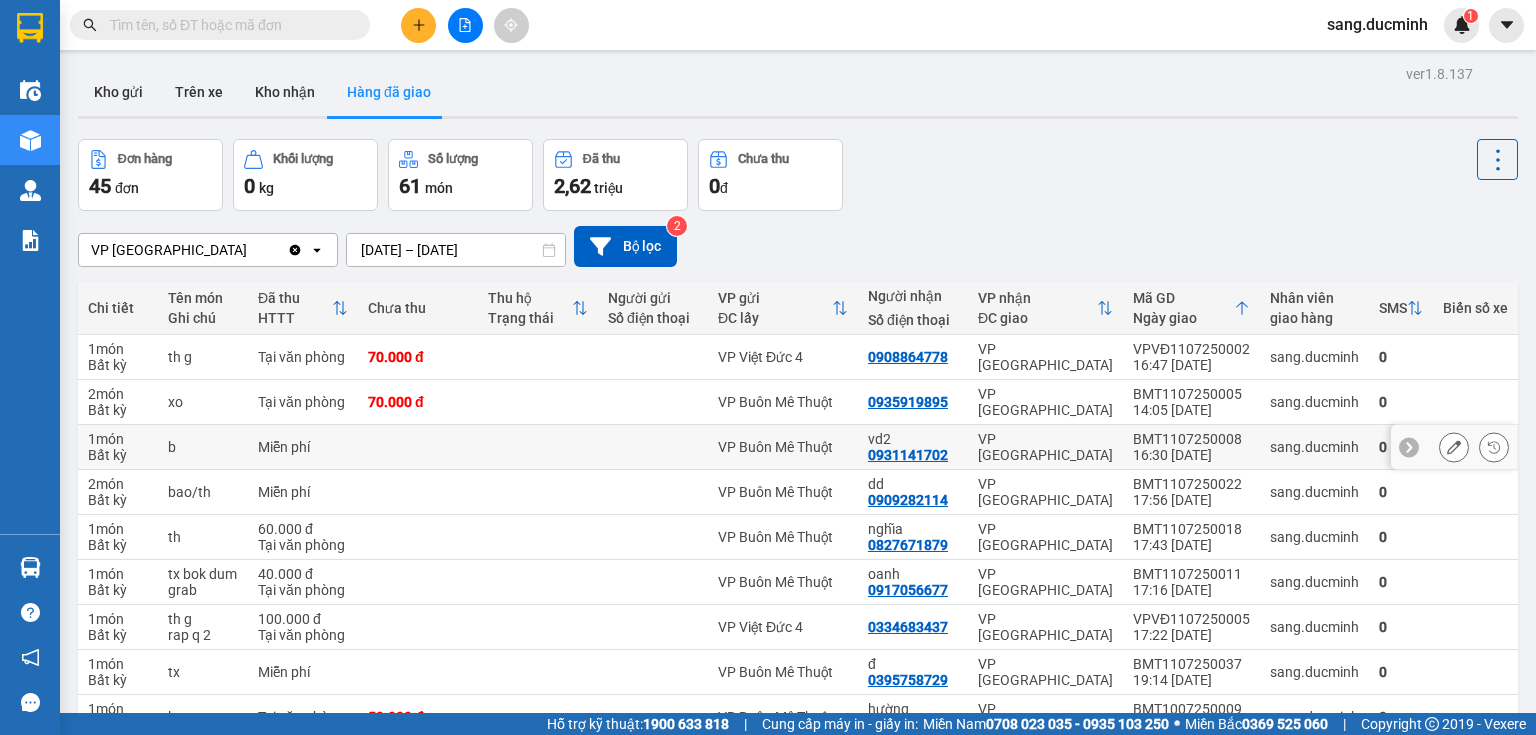 scroll, scrollTop: 150, scrollLeft: 0, axis: vertical 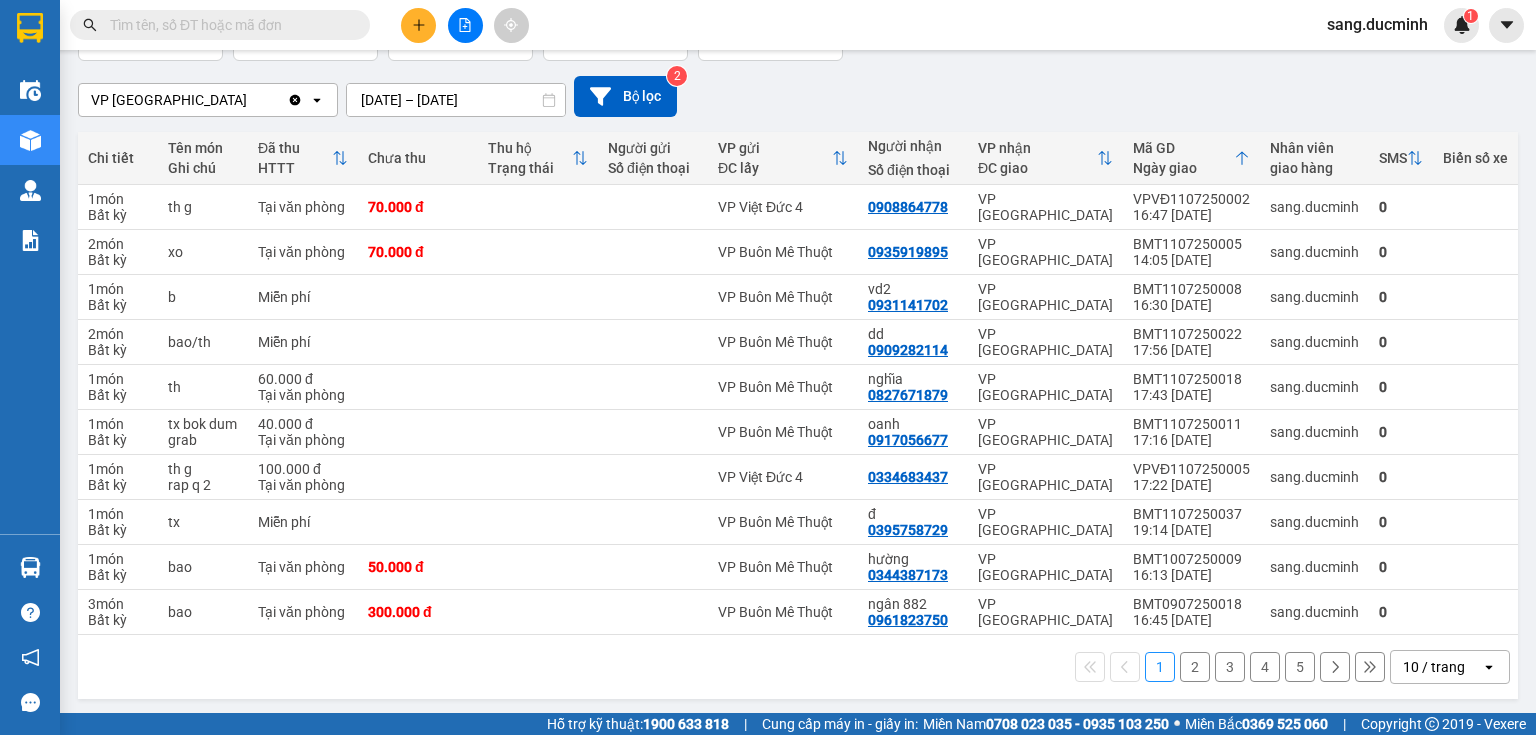 click on "Chưa thu" at bounding box center (418, 158) 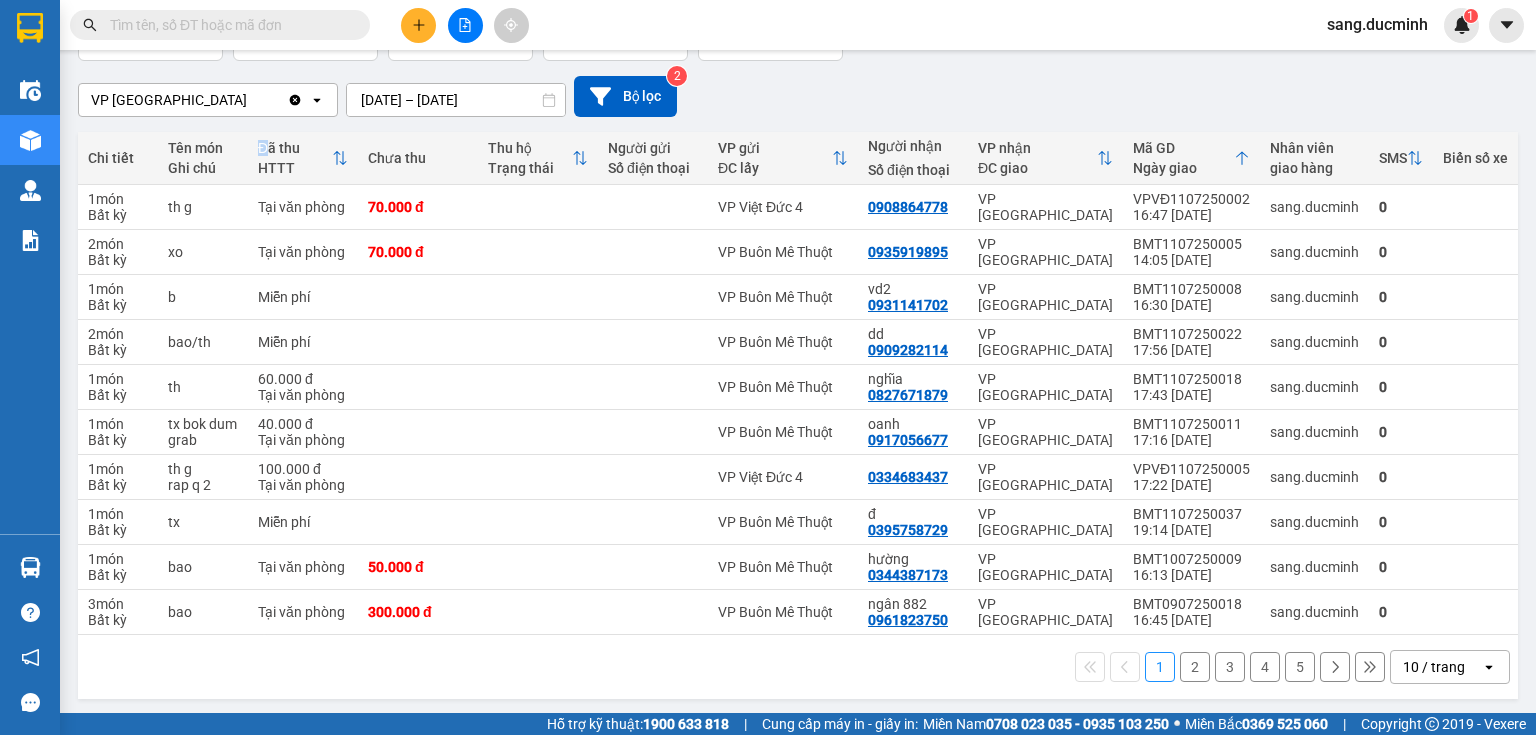 click on "Đã thu" at bounding box center (295, 148) 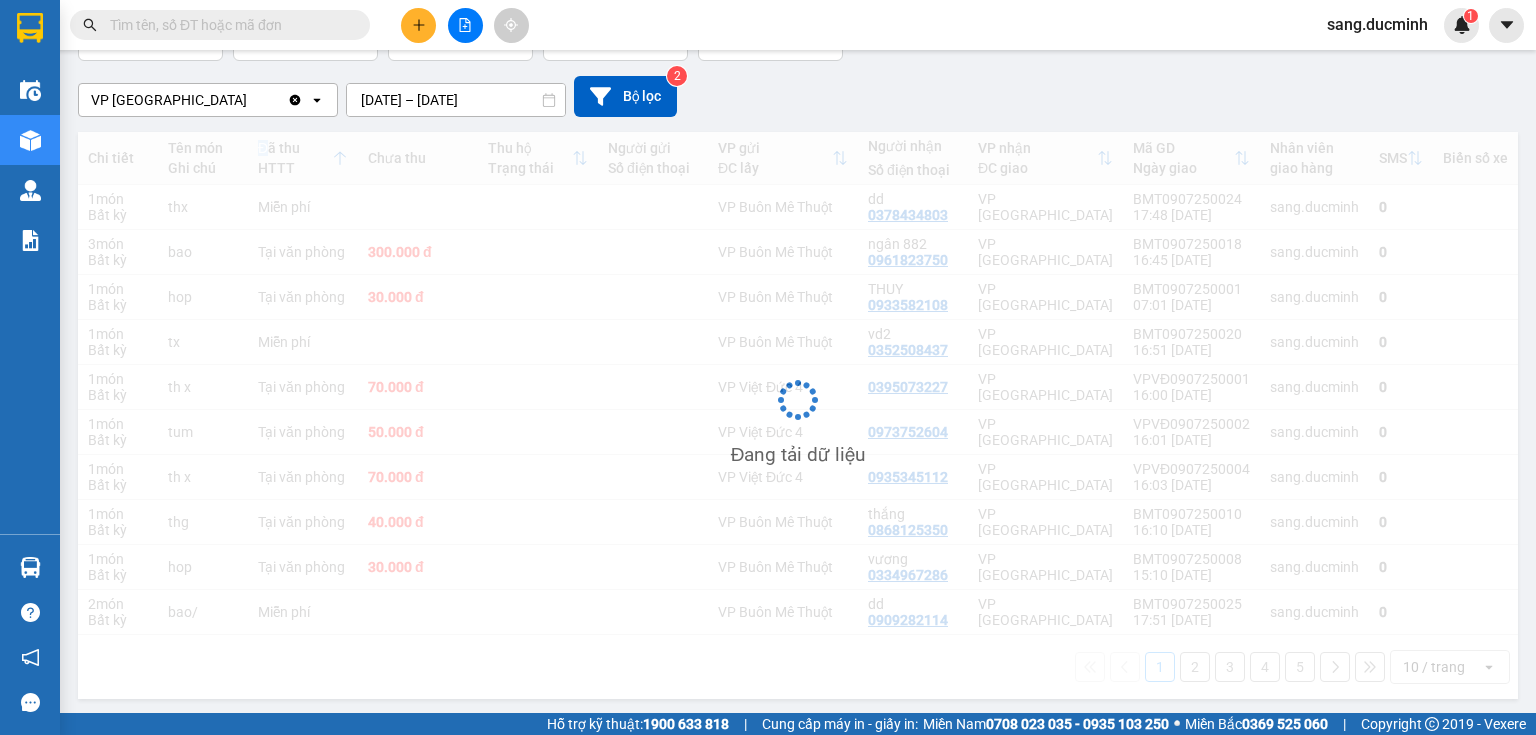 scroll, scrollTop: 150, scrollLeft: 0, axis: vertical 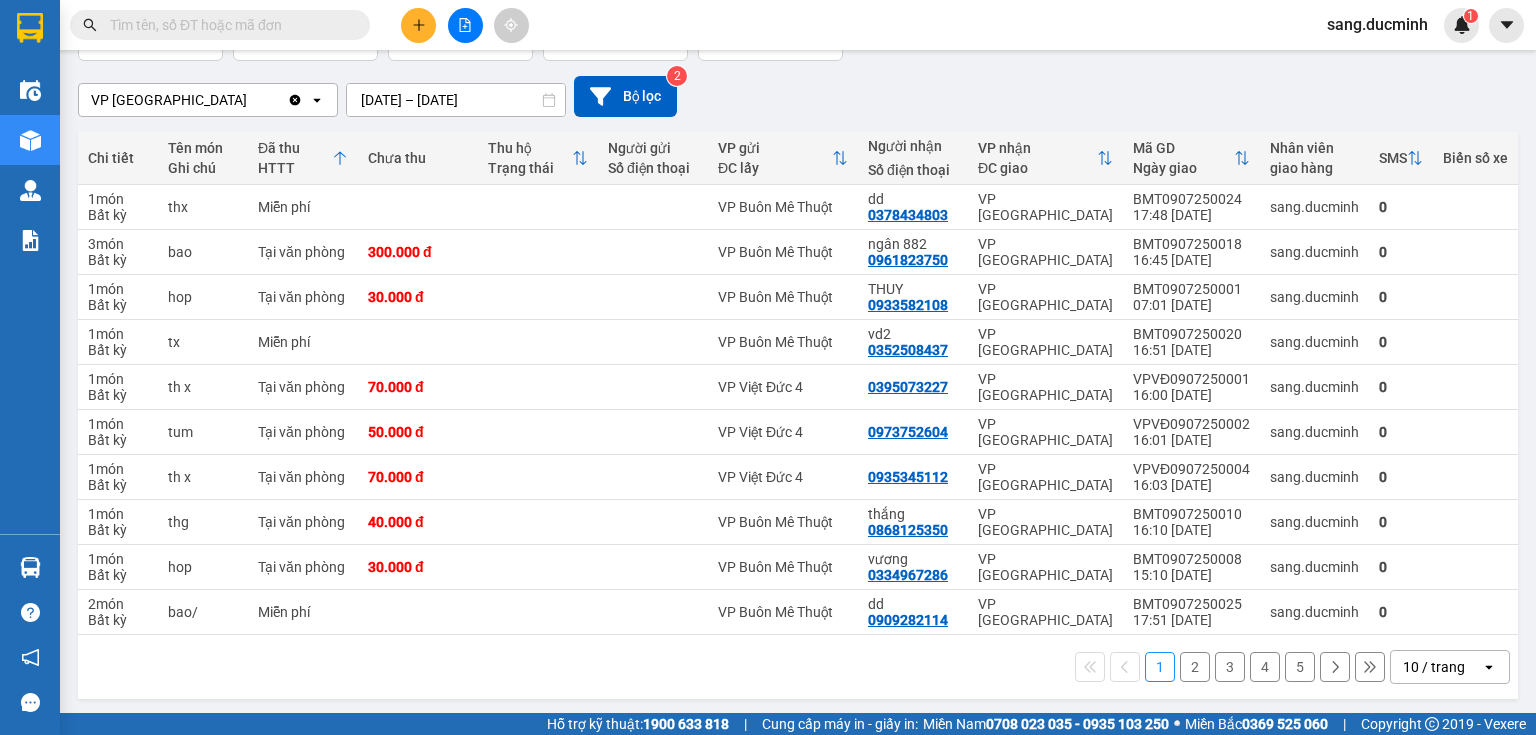 click on "VP Sài Gòn Clear value open 10/07/2025 – 12/07/2025 Press the down arrow key to interact with the calendar and select a date. Press the escape button to close the calendar. Selected date range is from 10/07/2025 to 12/07/2025. Bộ lọc 2" at bounding box center (798, 96) 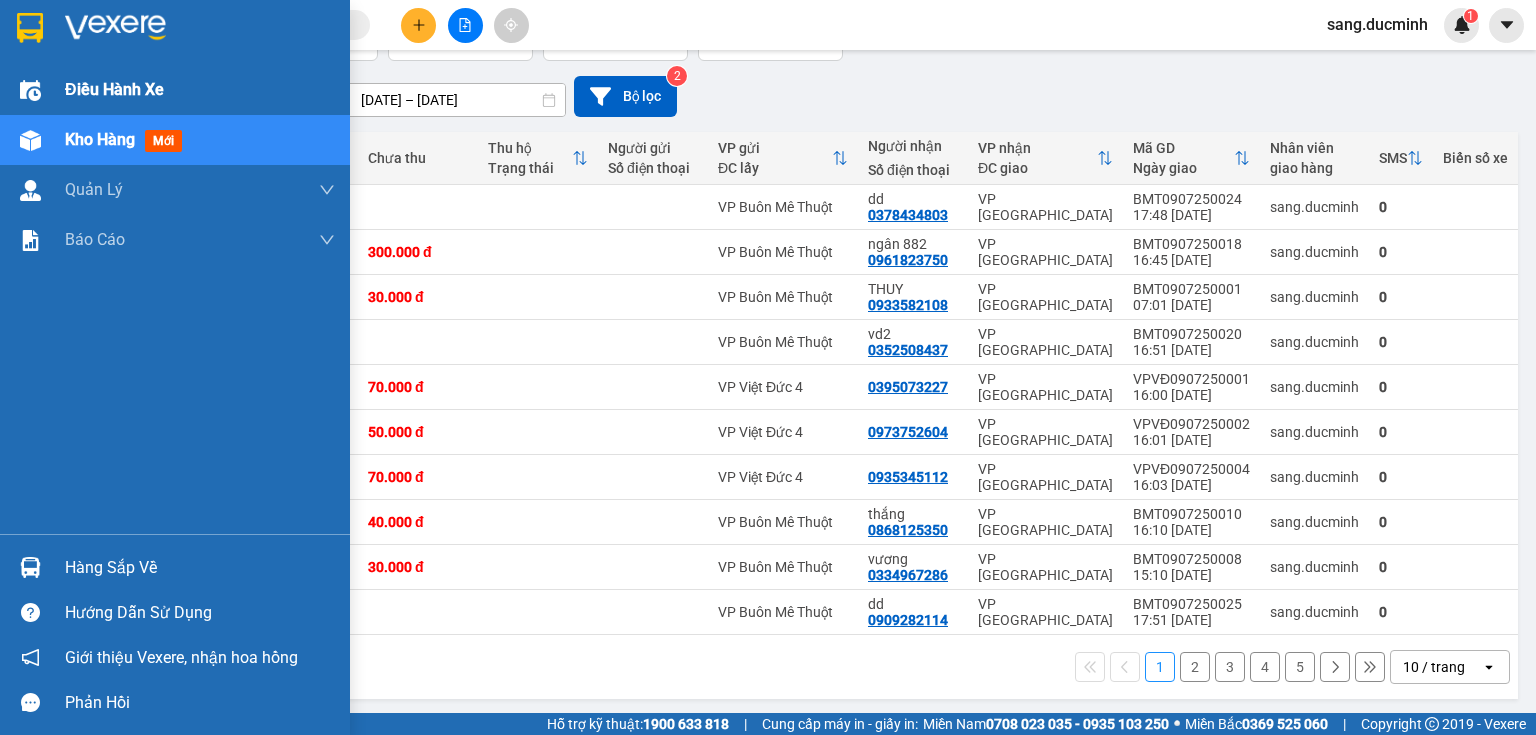 click on "Điều hành xe" at bounding box center (114, 89) 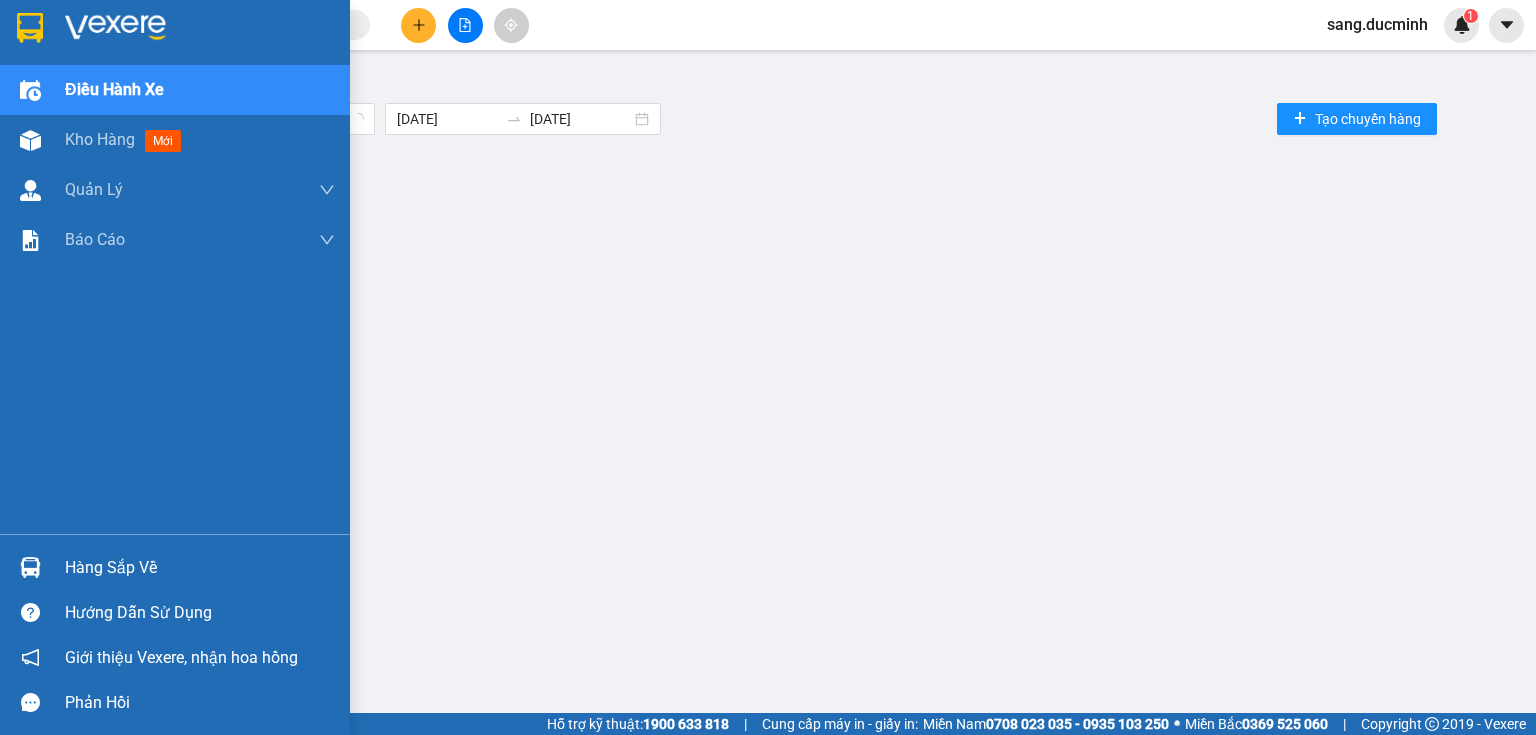 scroll, scrollTop: 0, scrollLeft: 0, axis: both 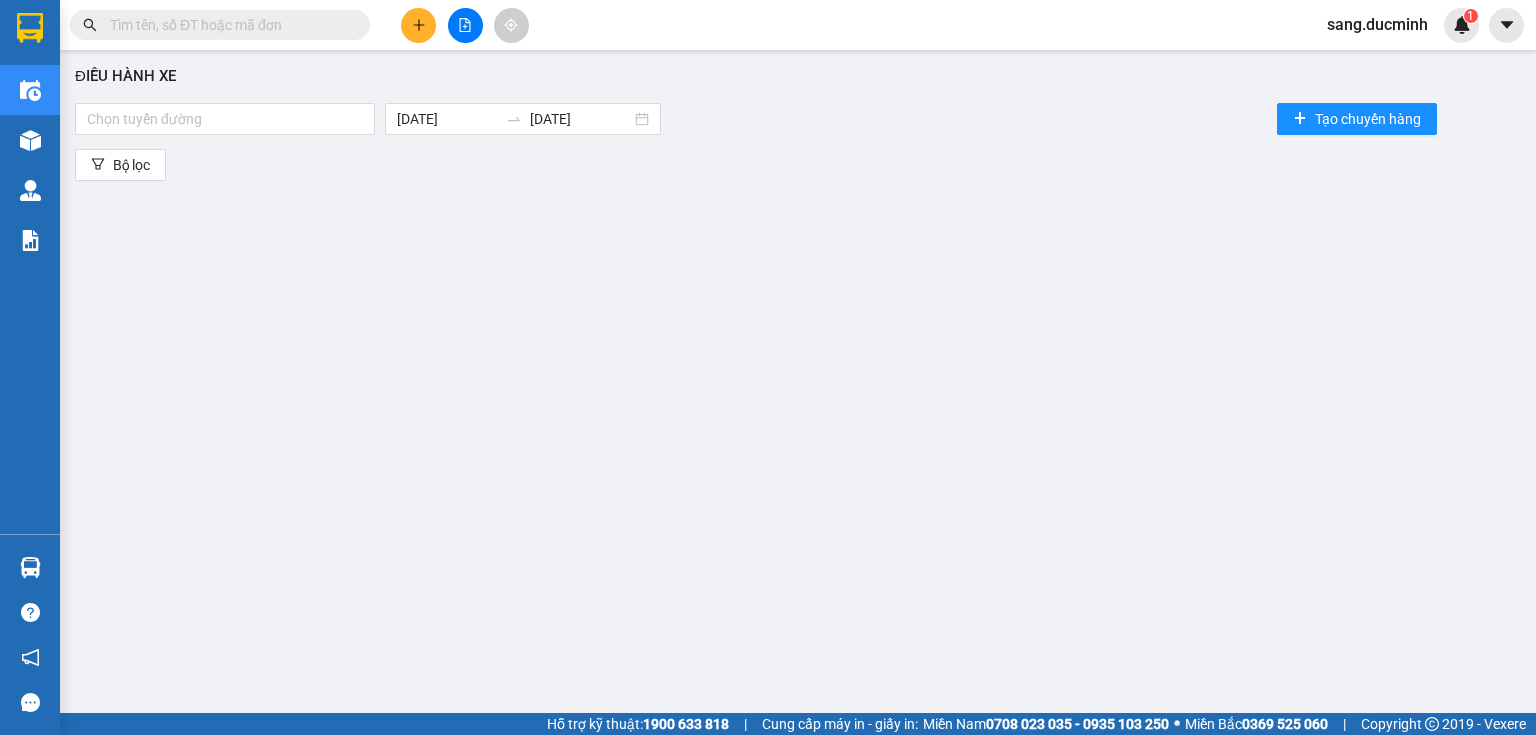 click at bounding box center (228, 25) 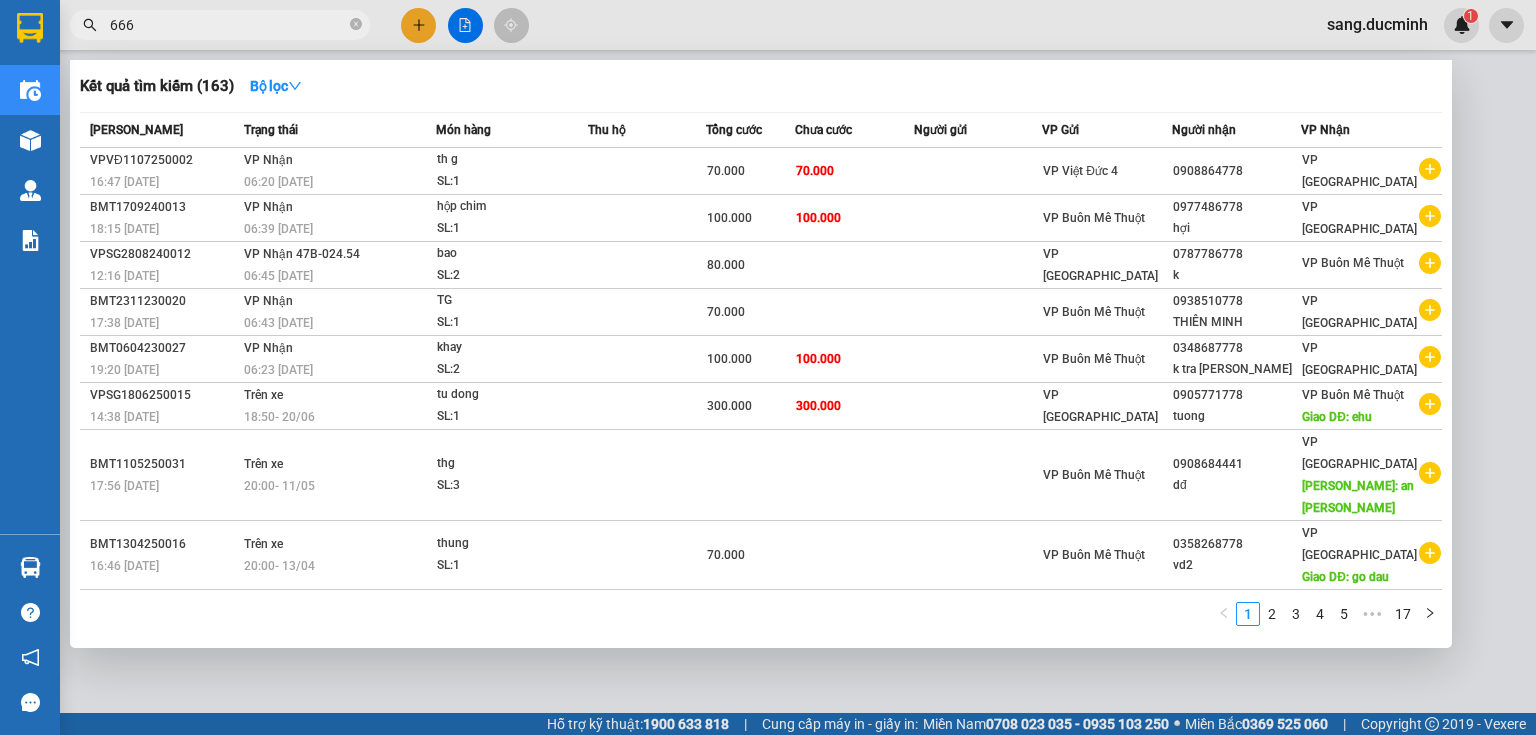 type on "6669" 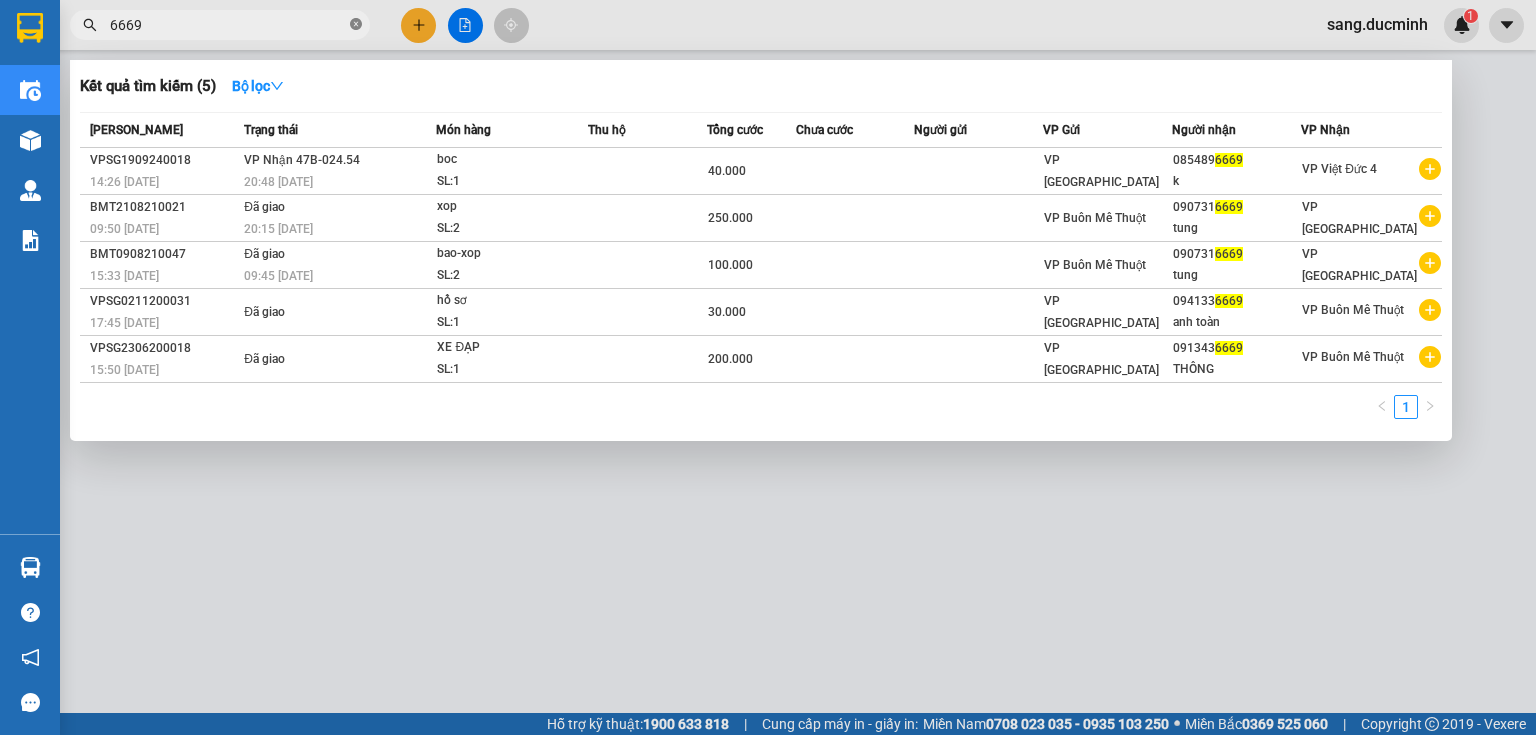 click at bounding box center (356, 25) 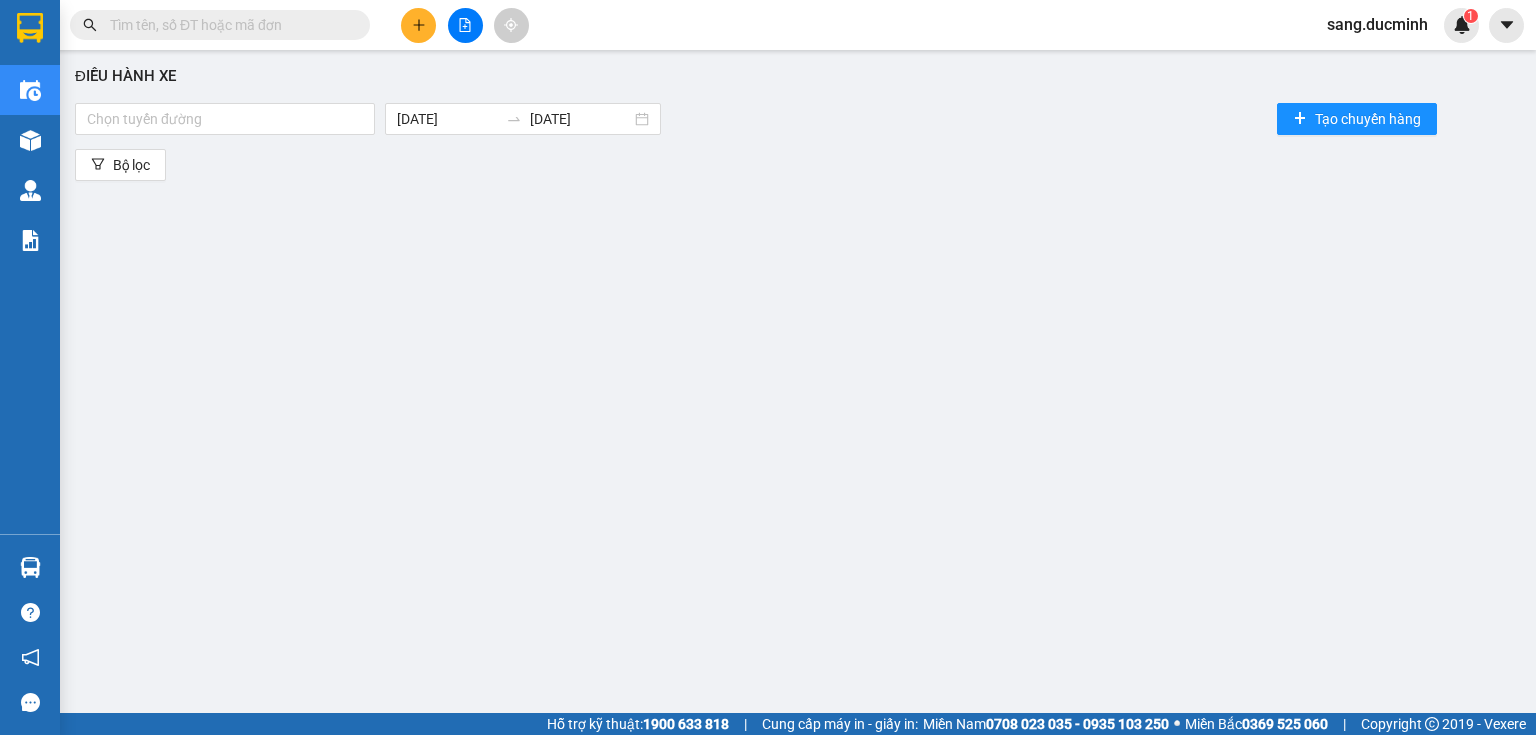 click at bounding box center (228, 25) 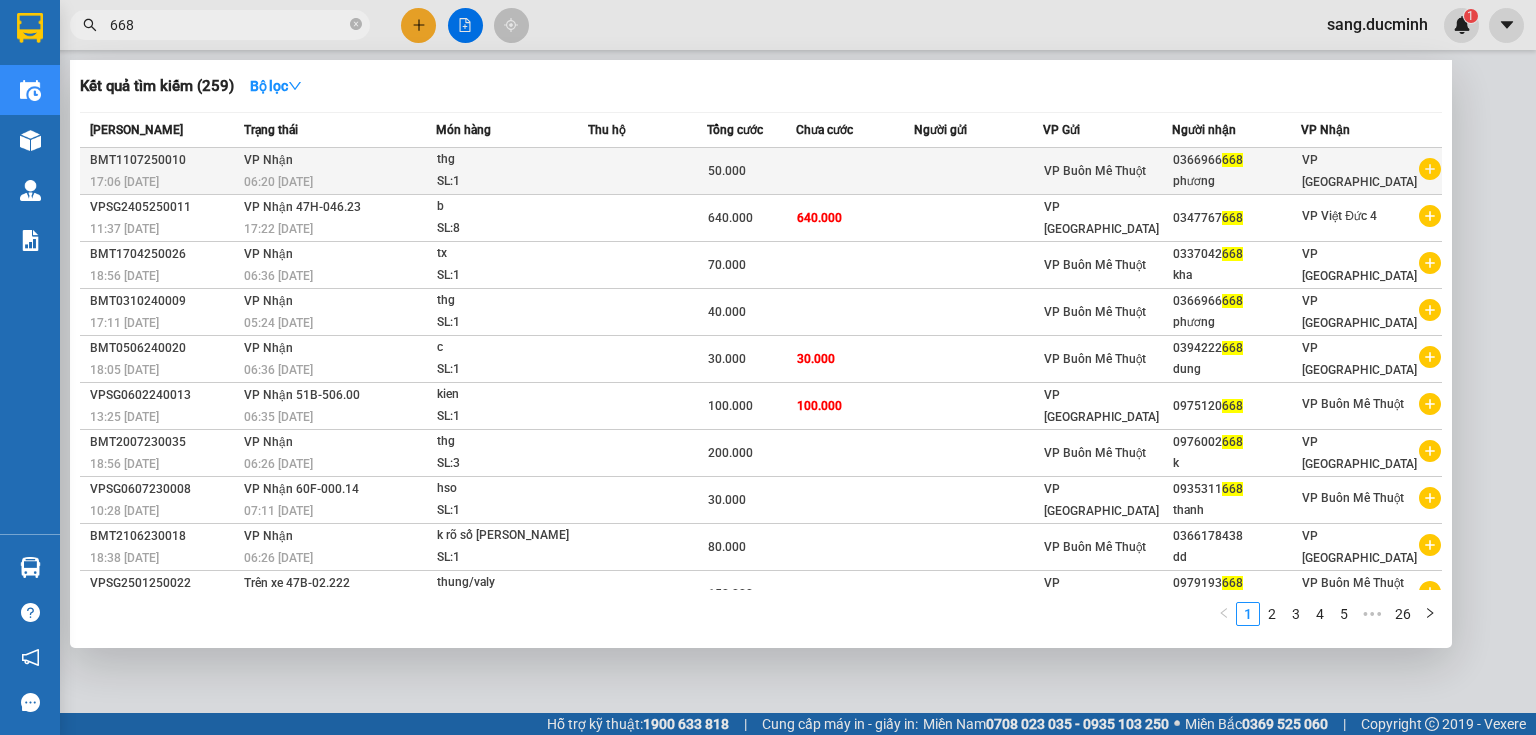 type on "668" 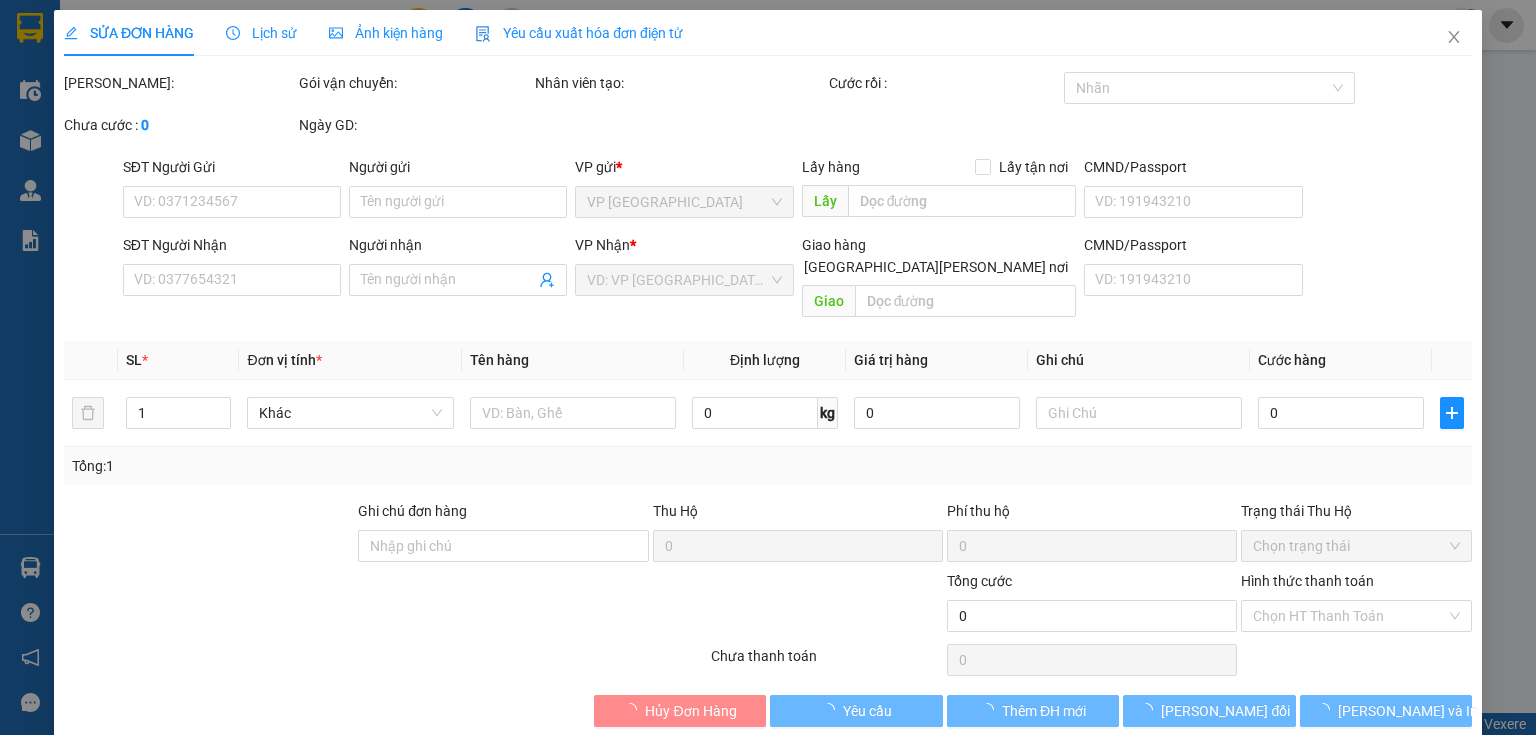 type on "0366966668" 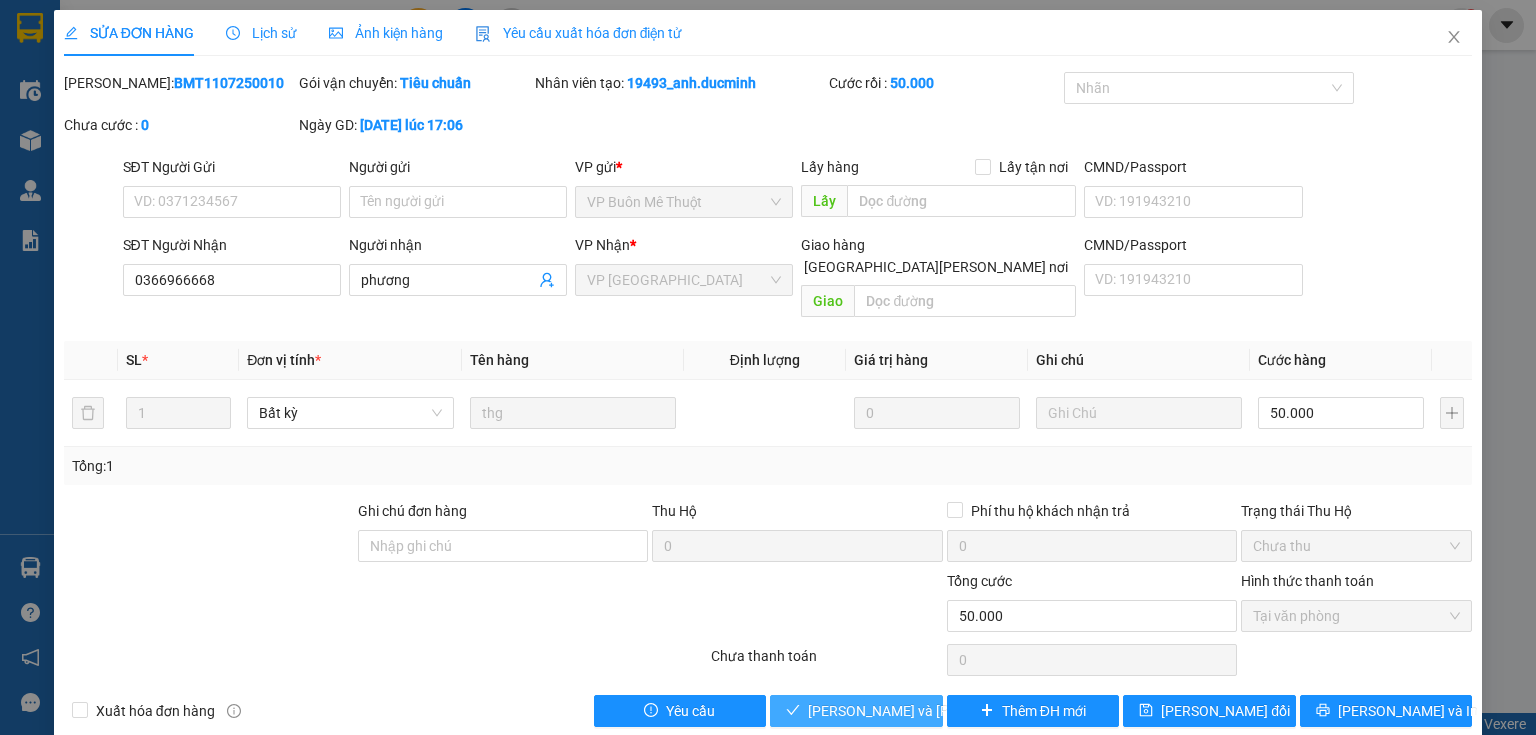 click on "[PERSON_NAME] và [PERSON_NAME] hàng" at bounding box center (943, 711) 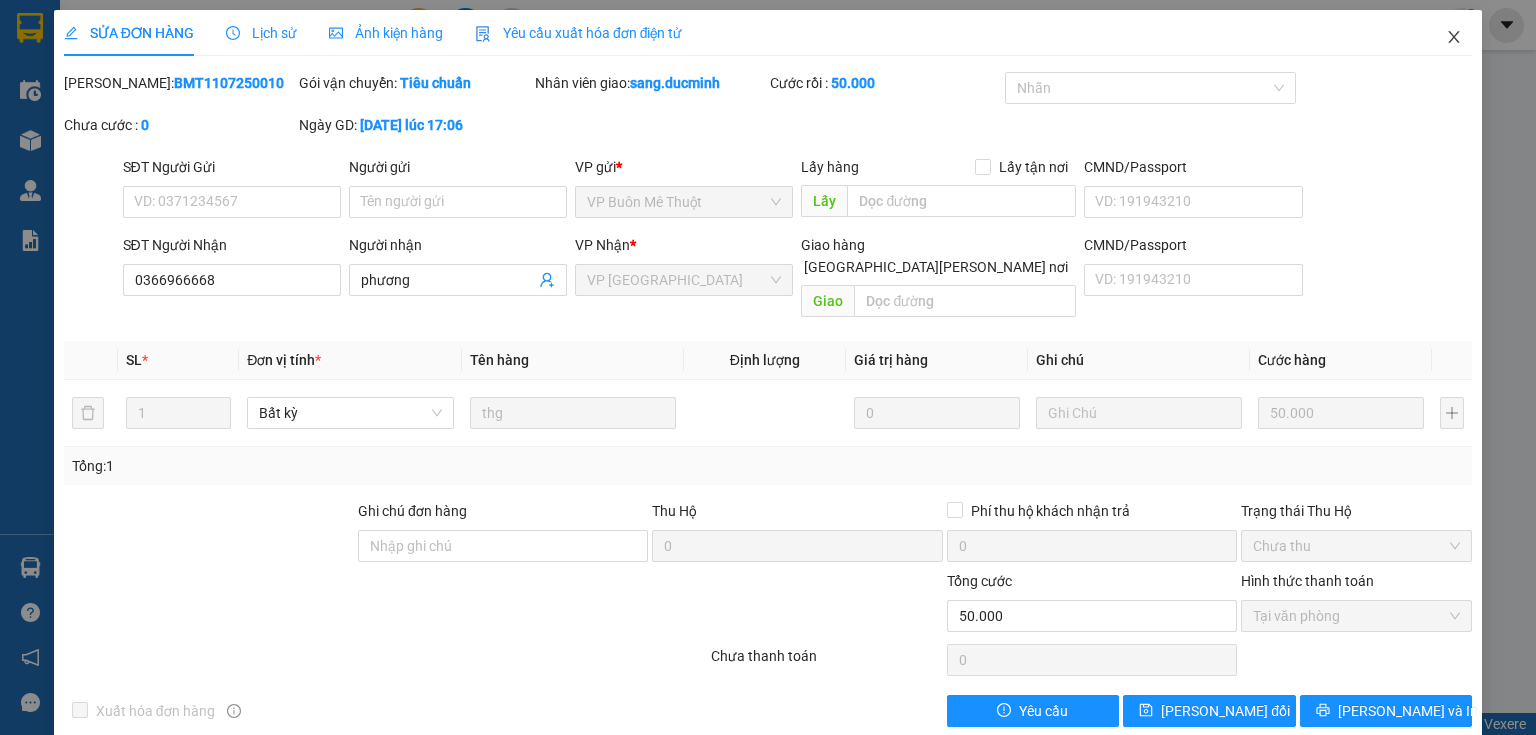 click at bounding box center [1454, 38] 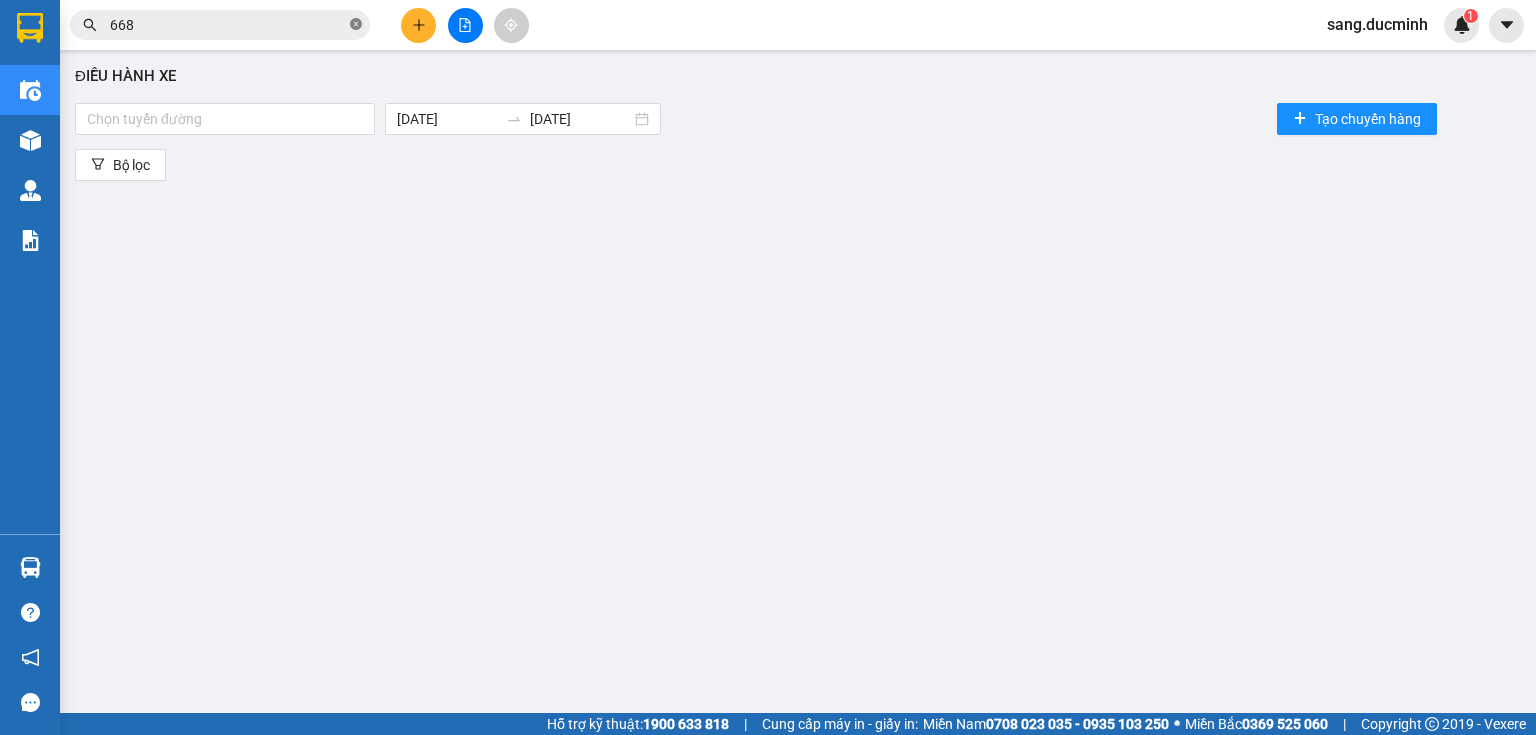 click 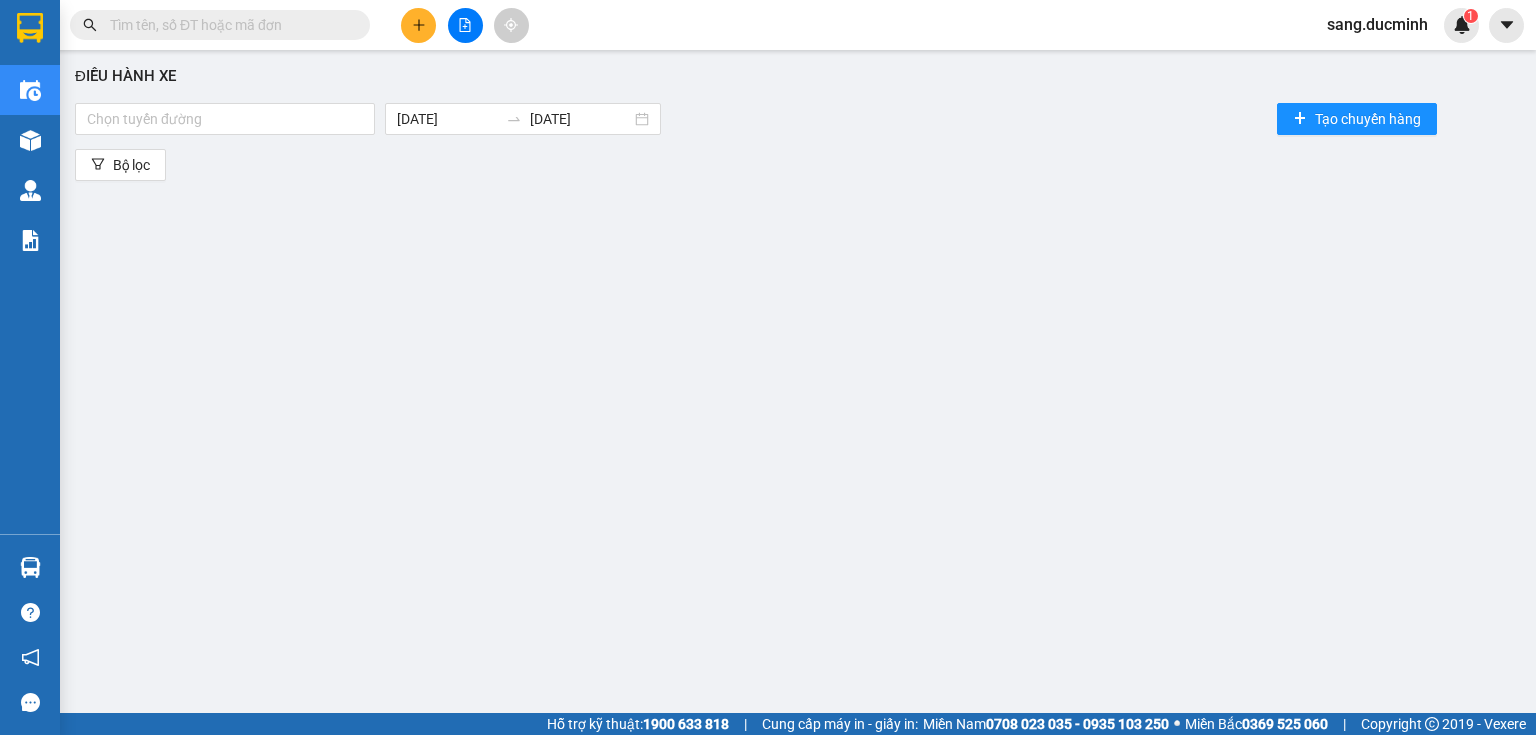 click at bounding box center (228, 25) 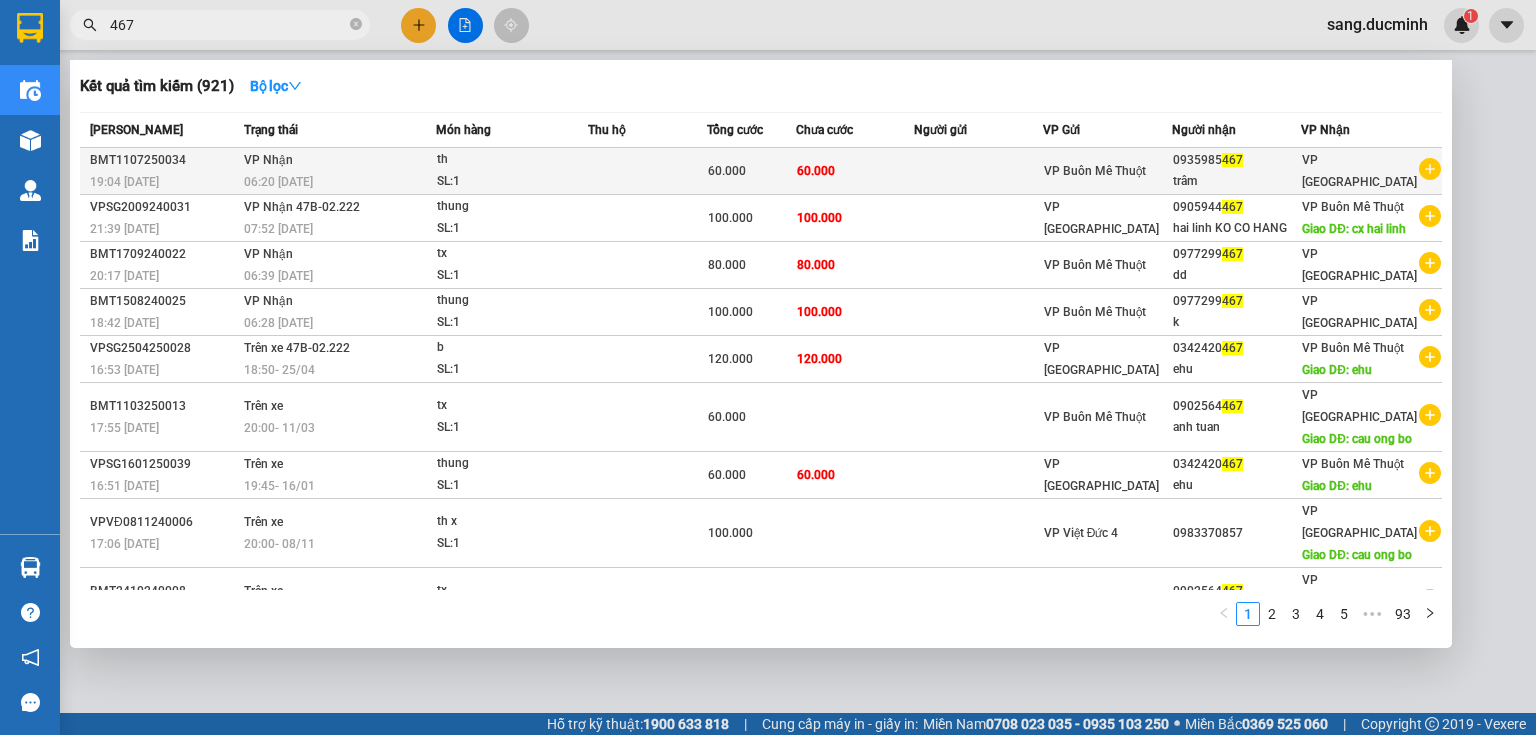 type on "467" 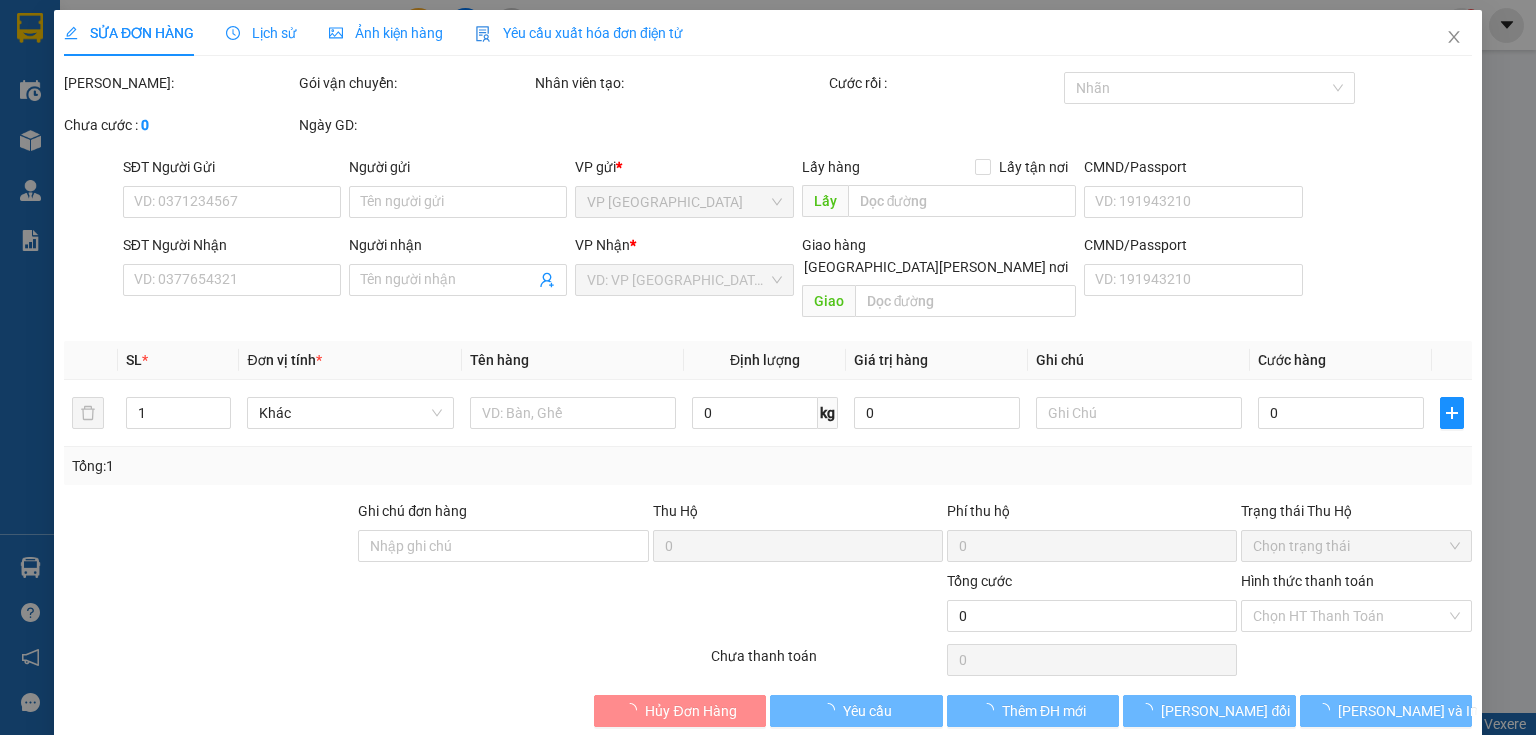 type on "0935985467" 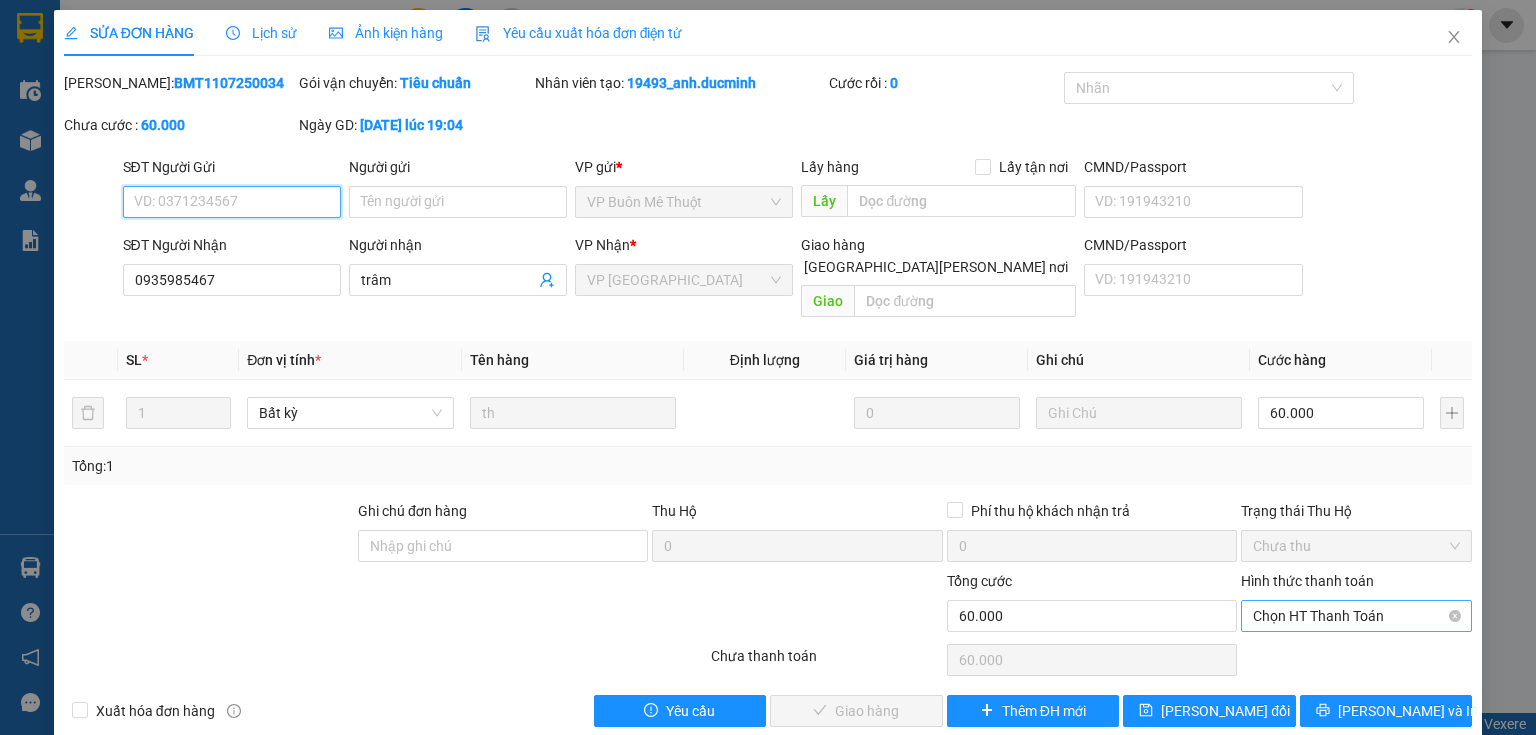 click on "Chọn HT Thanh Toán" at bounding box center (1356, 616) 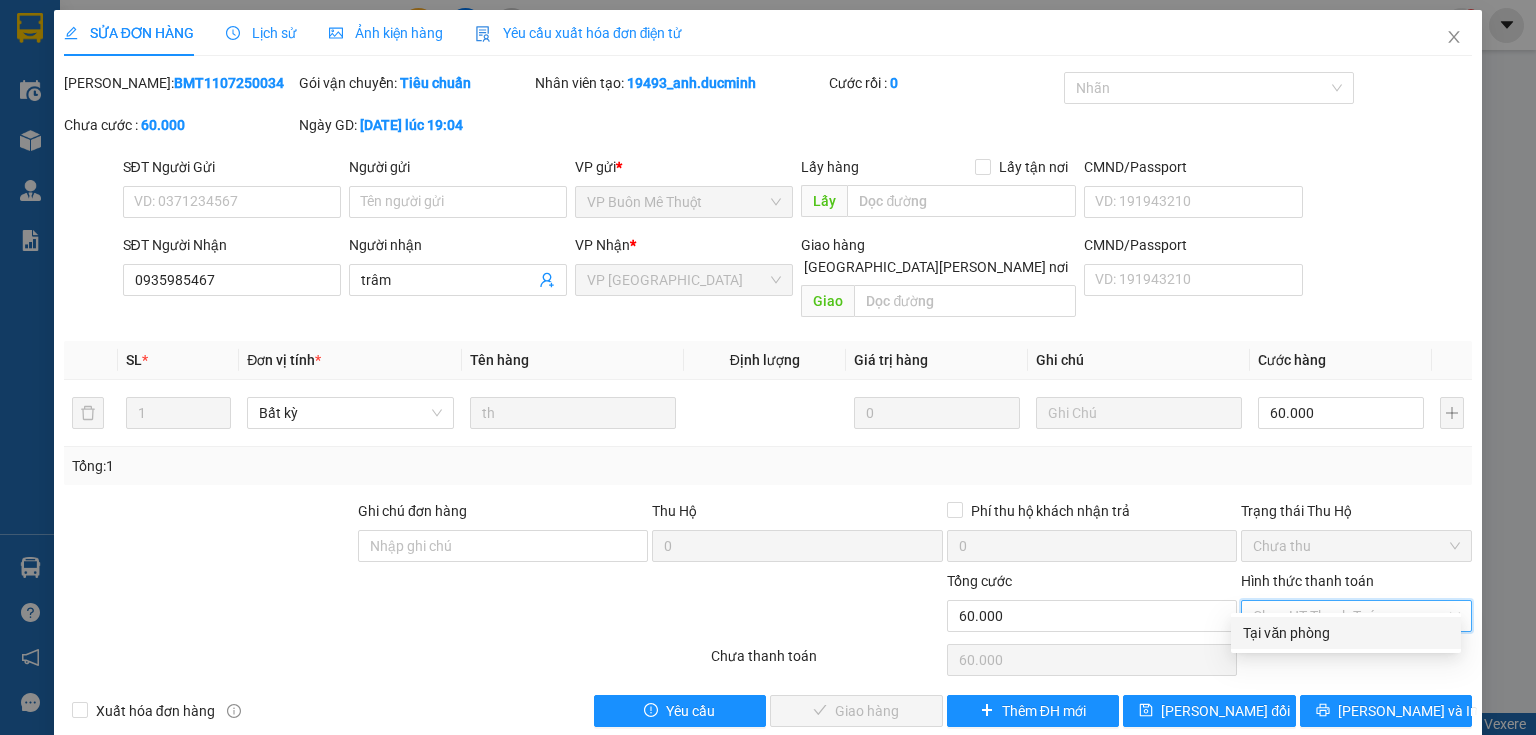 click on "Tại văn phòng" at bounding box center (1346, 633) 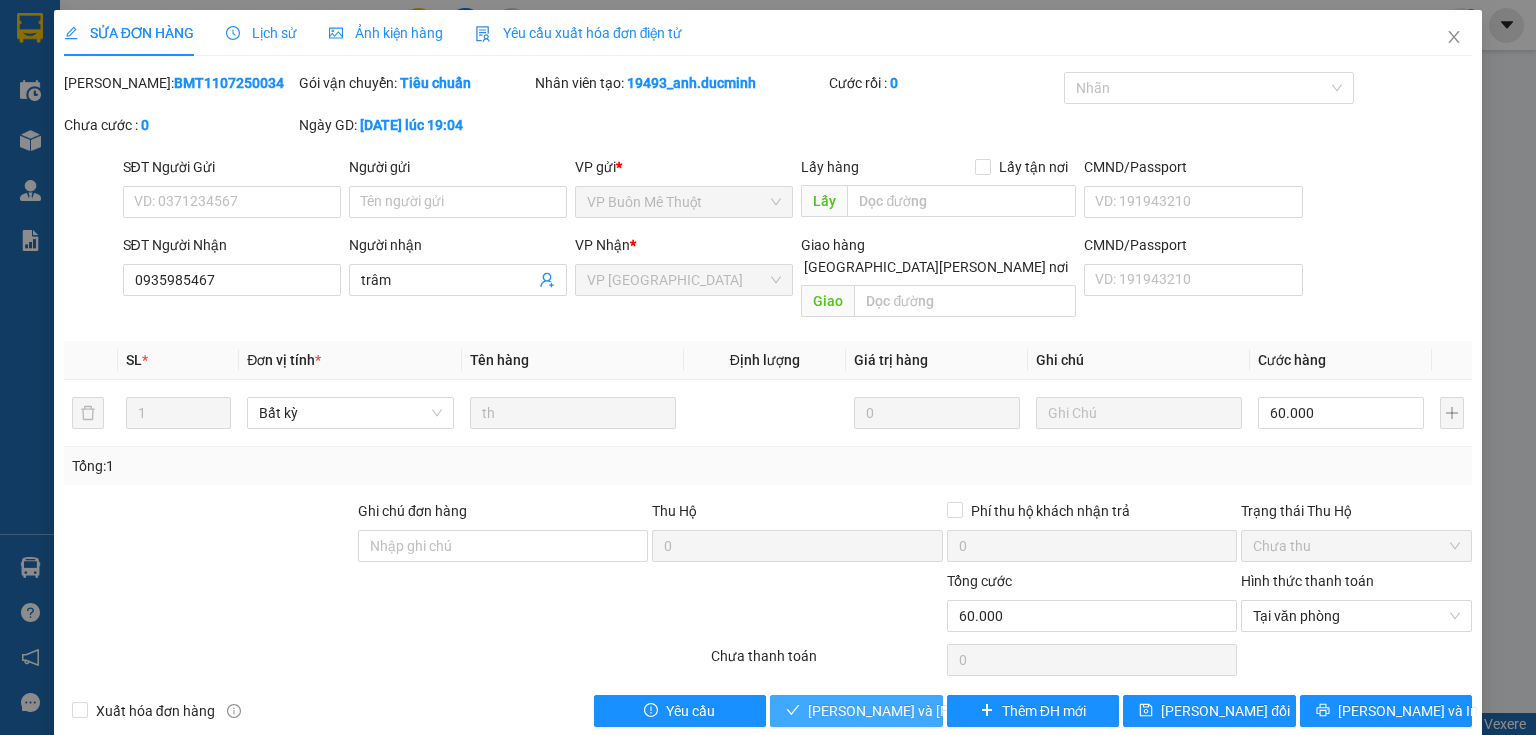 click on "[PERSON_NAME] và [PERSON_NAME] hàng" at bounding box center [943, 711] 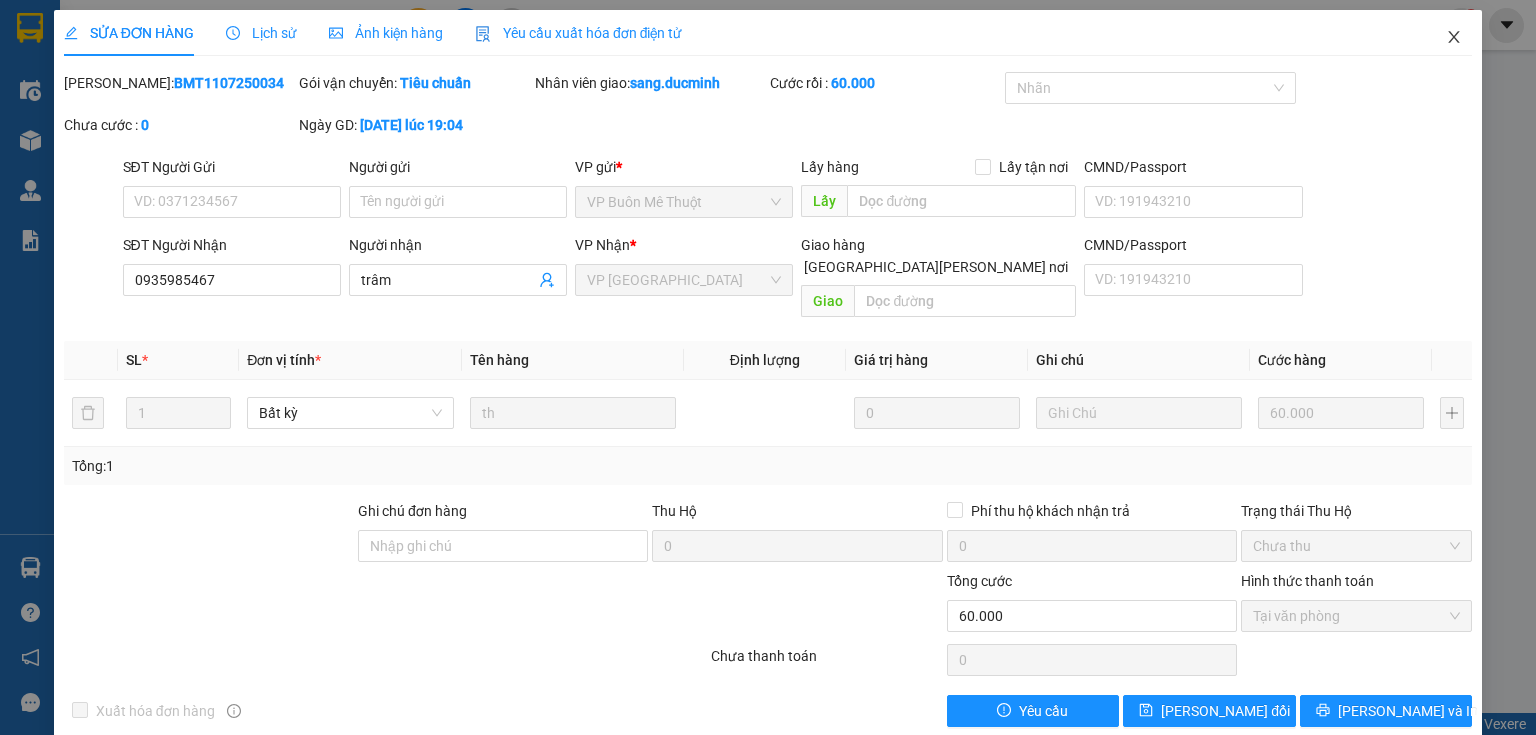 click at bounding box center [1454, 38] 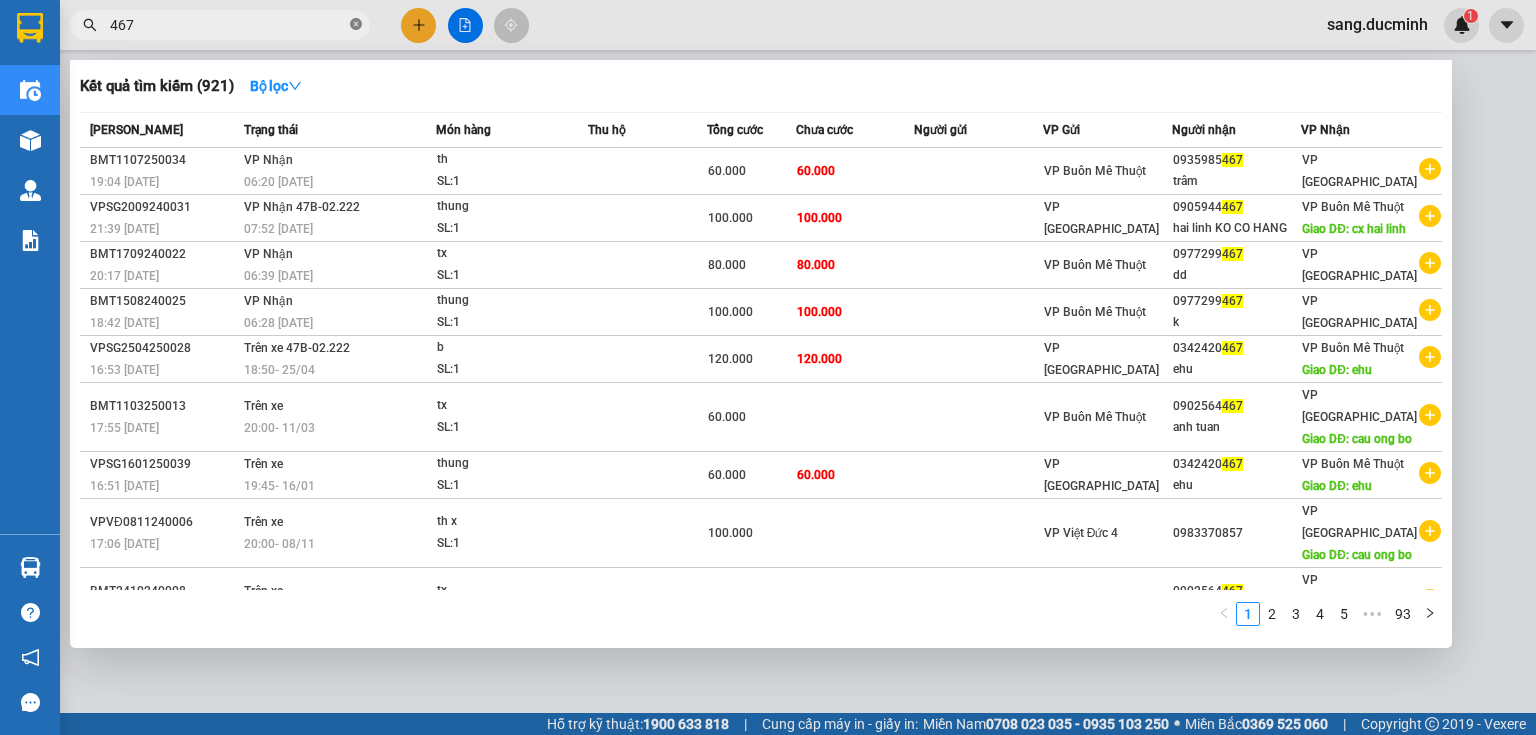 click 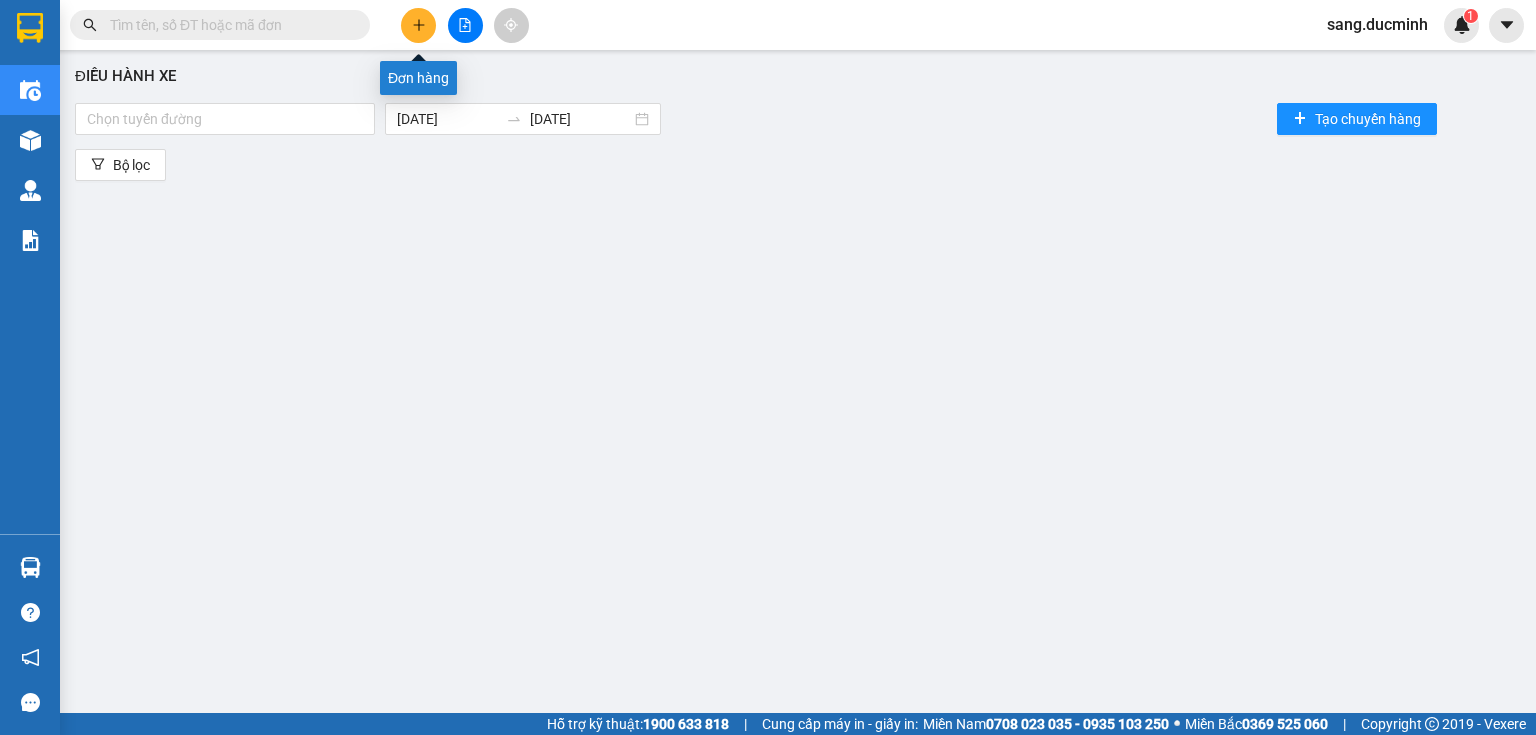 click 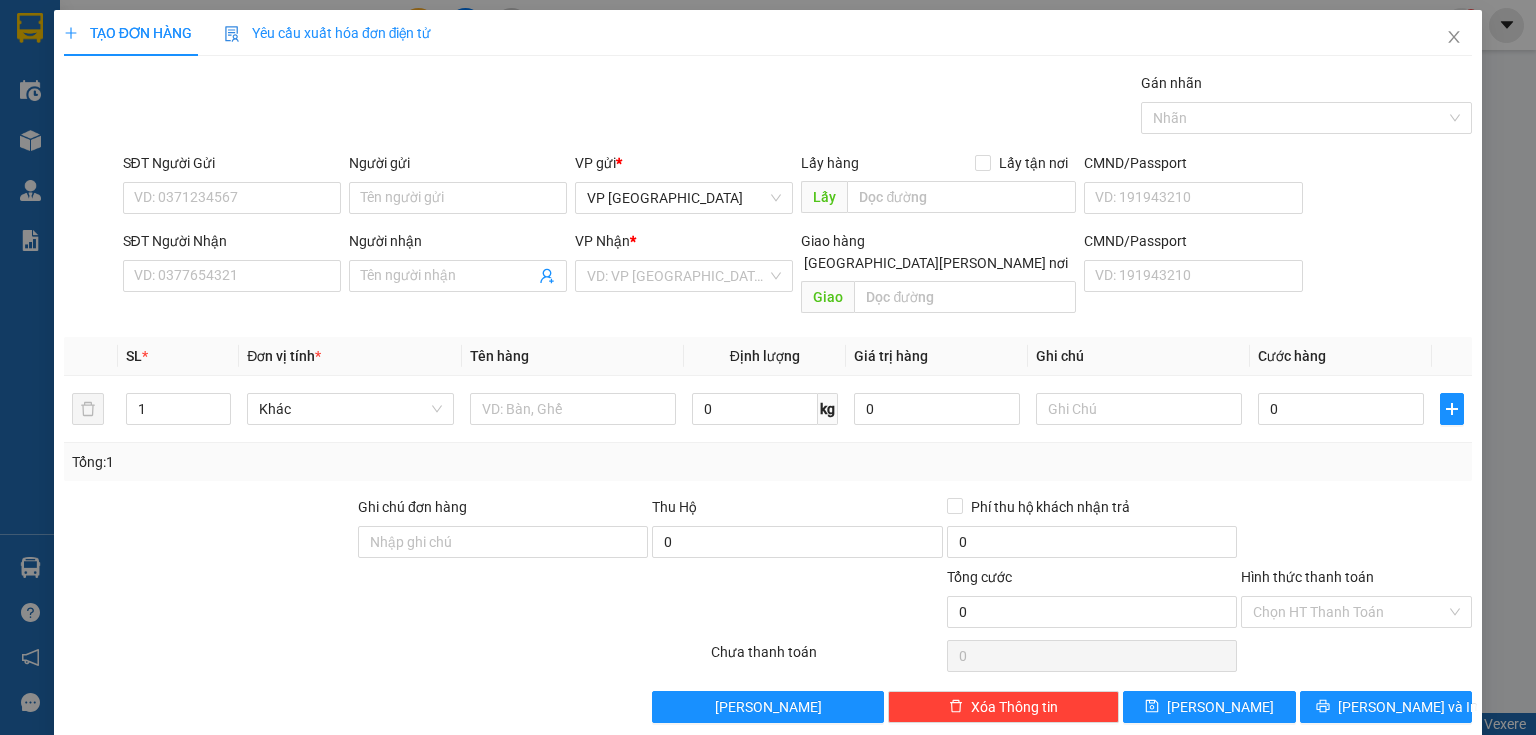 click on "SĐT Người Nhận" at bounding box center [232, 245] 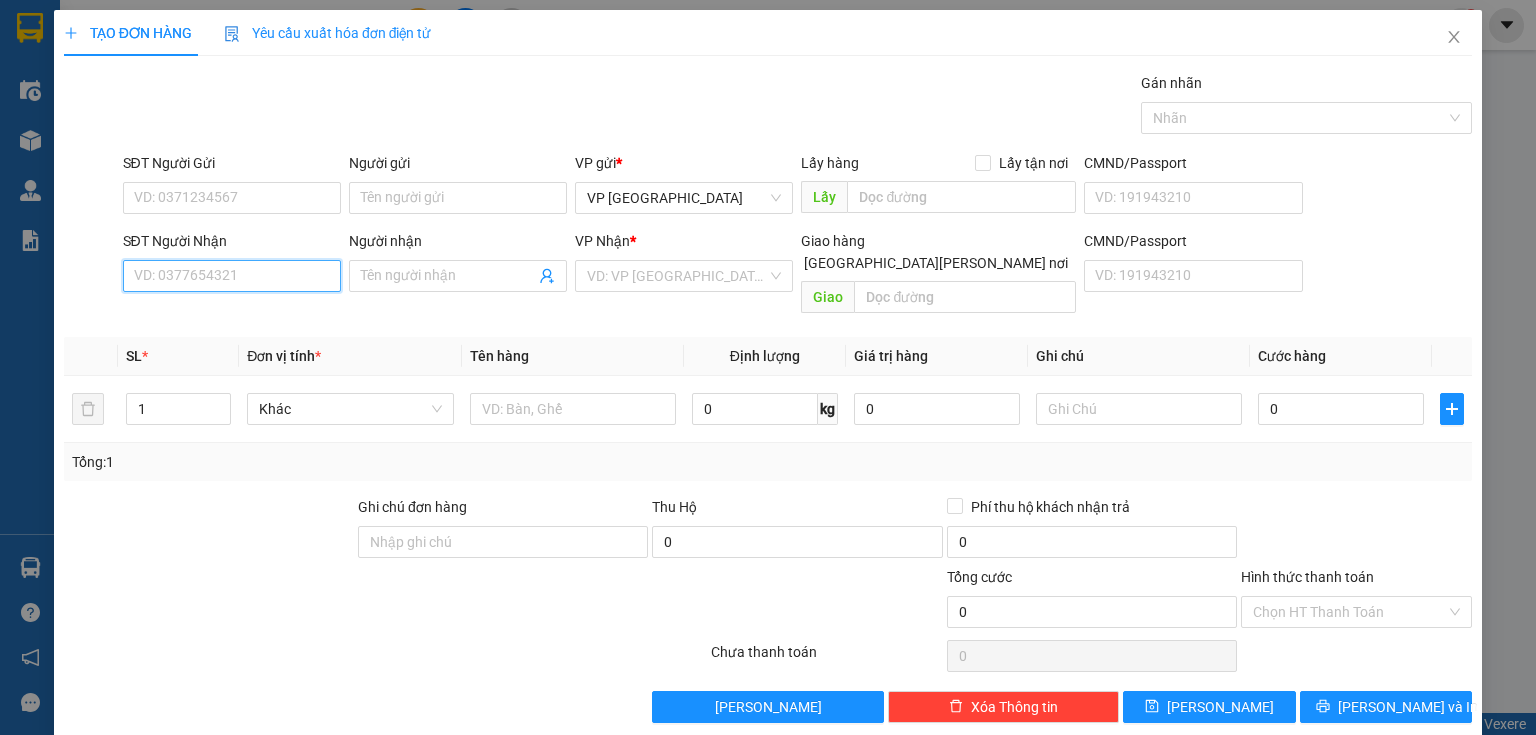 drag, startPoint x: 285, startPoint y: 264, endPoint x: 279, endPoint y: 284, distance: 20.880613 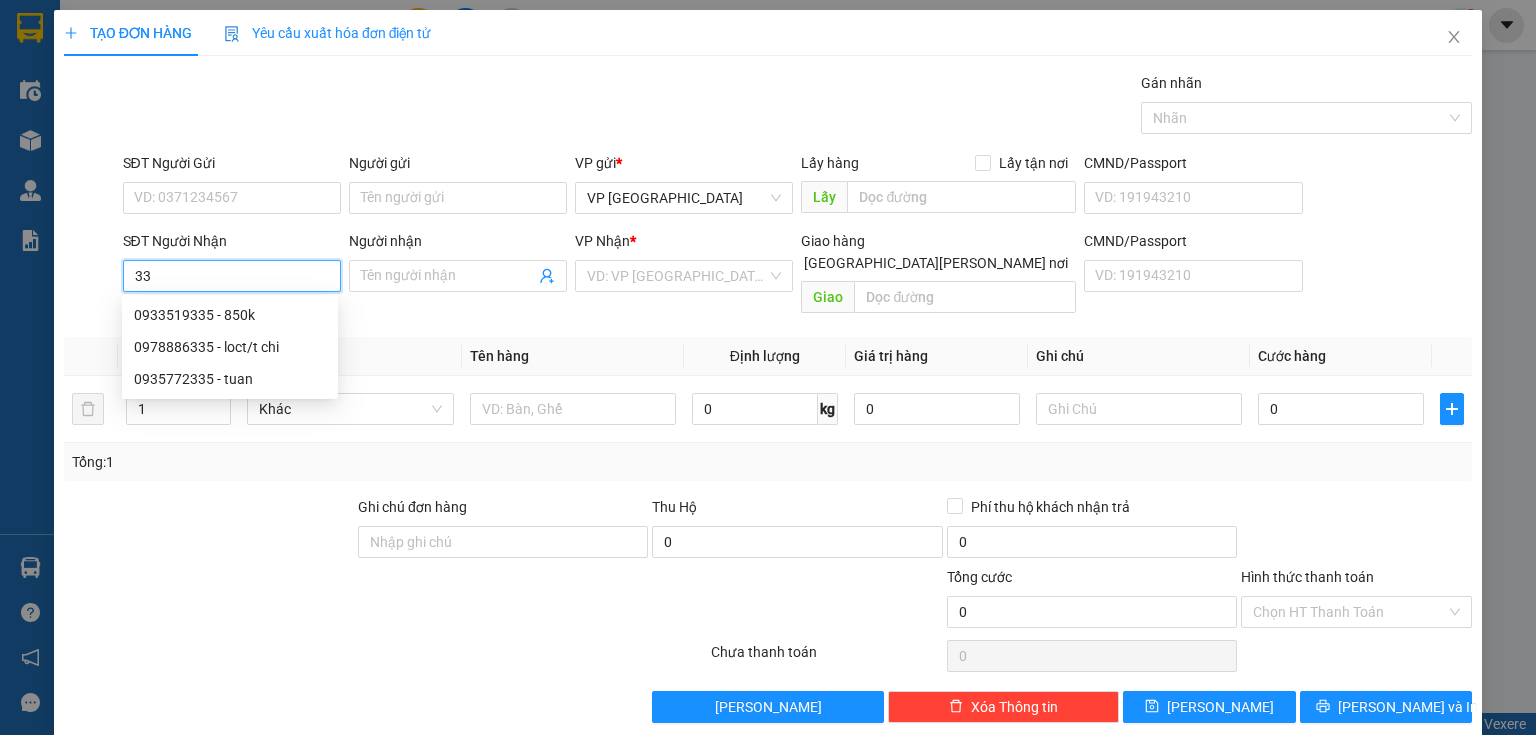 type on "3" 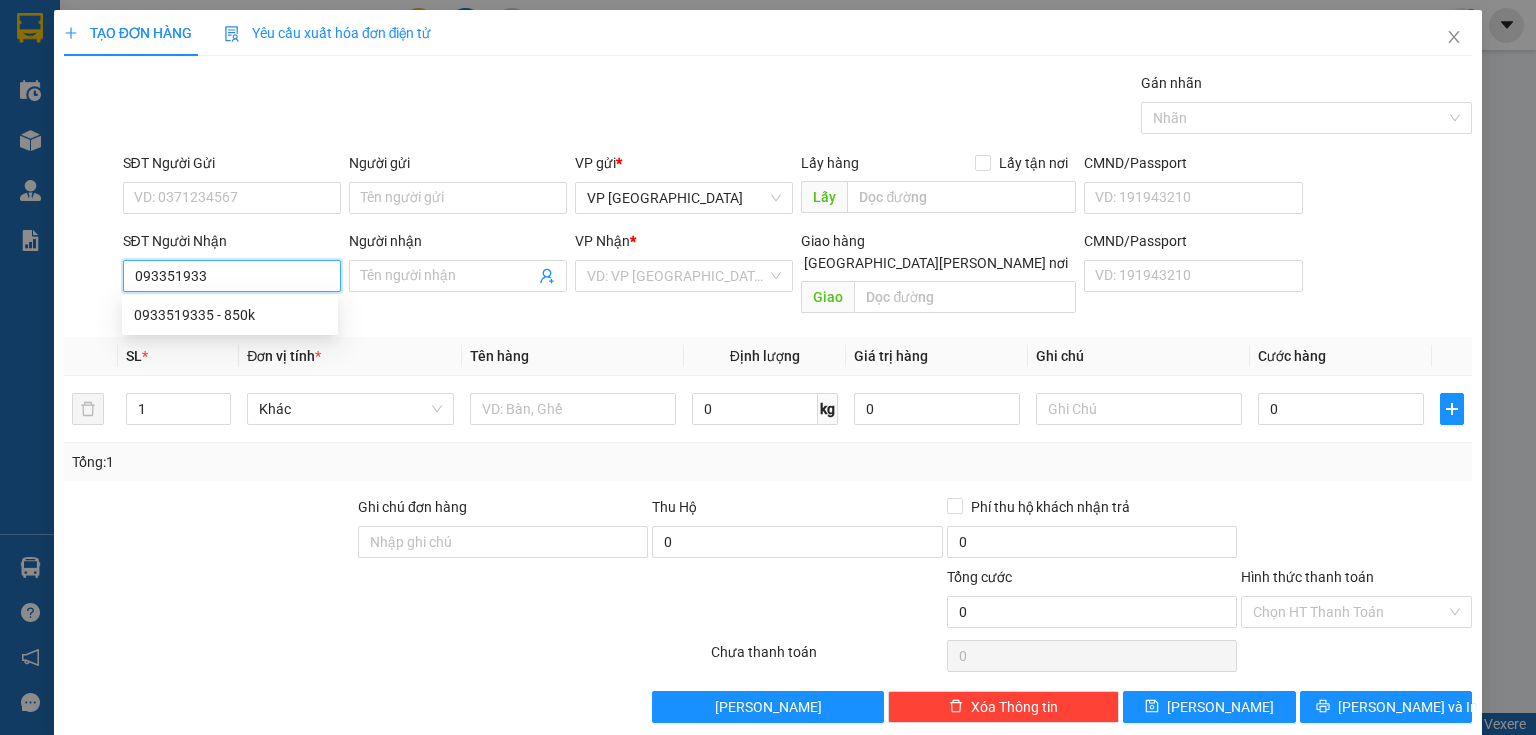 type on "0933519335" 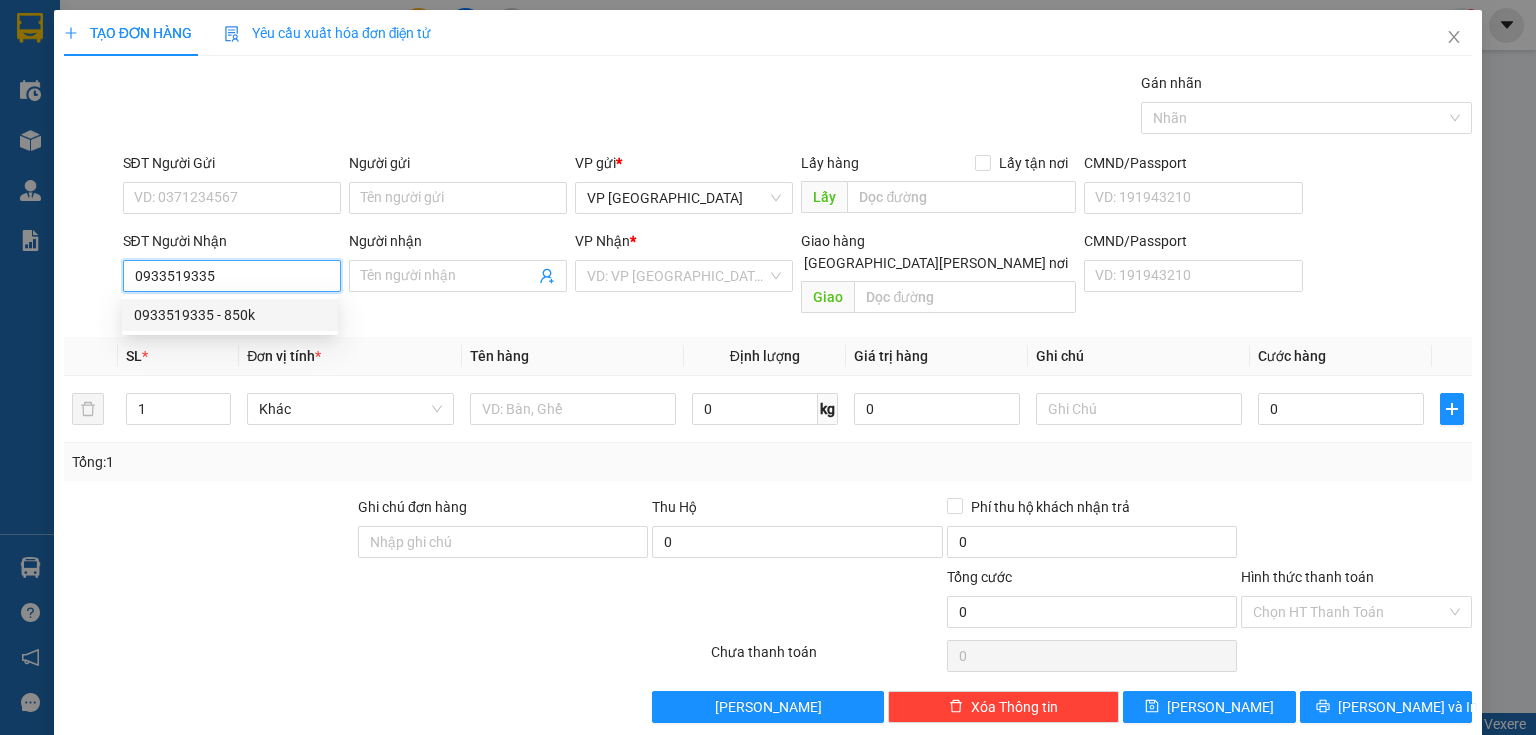 click on "0933519335 - 850k" at bounding box center (230, 315) 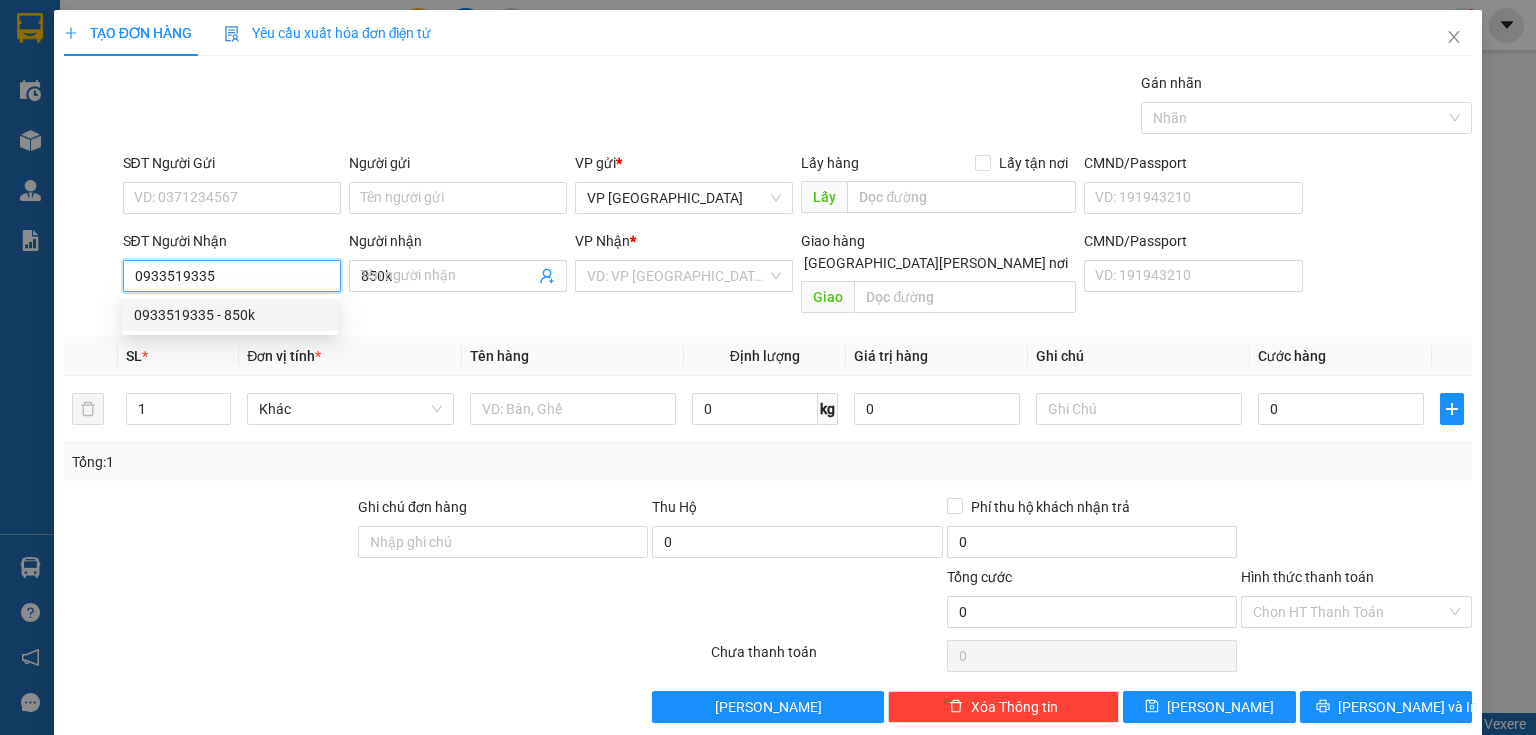 type on "10.000" 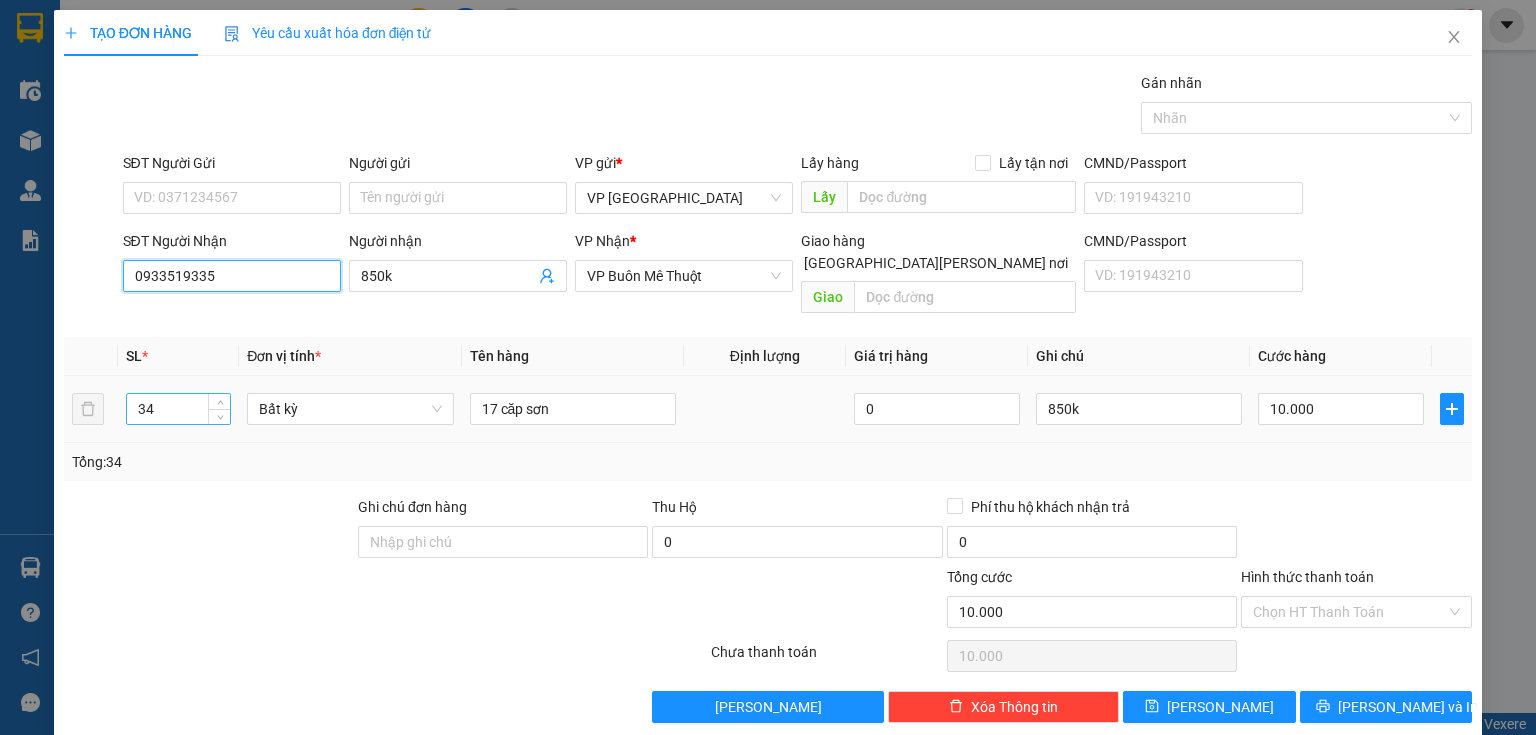 type on "0933519335" 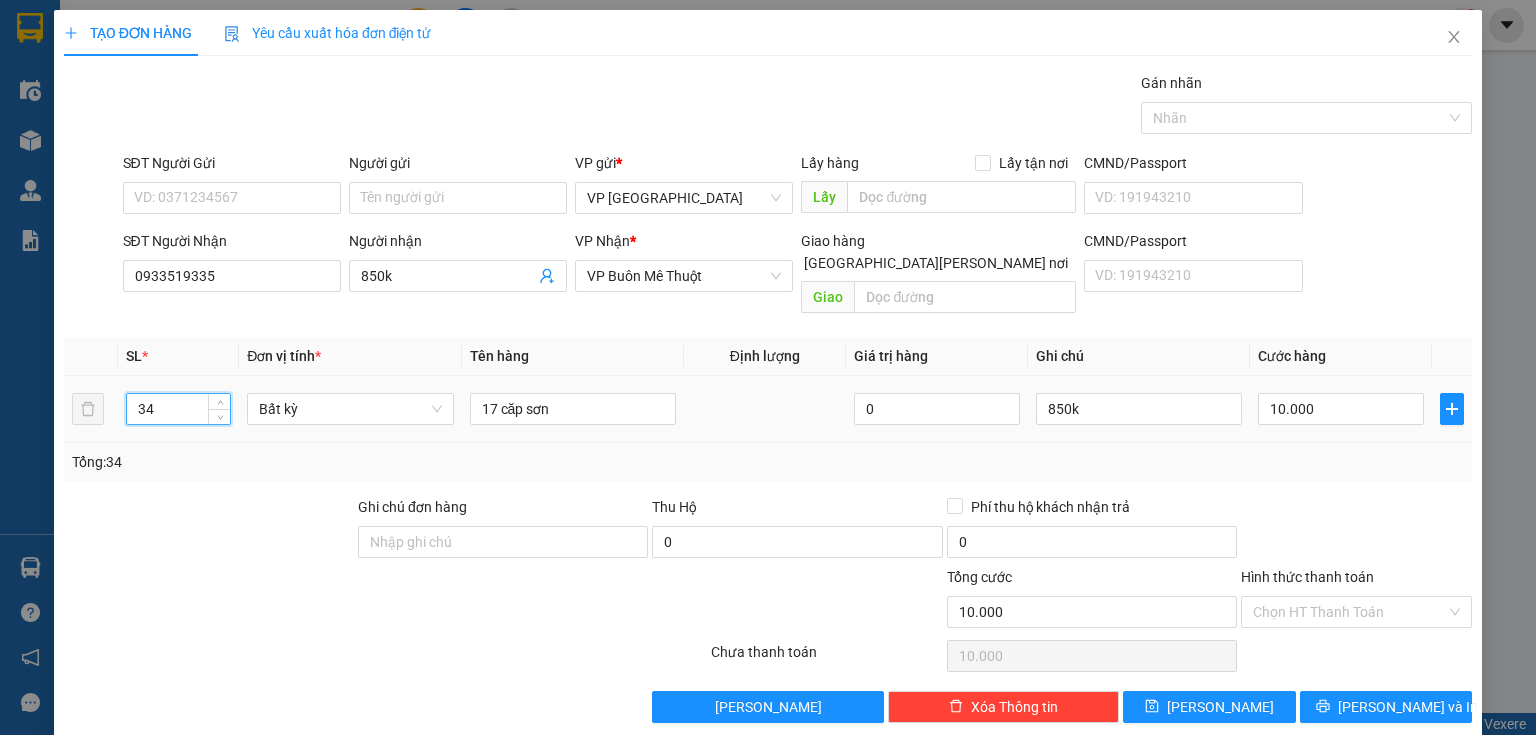 click on "34" at bounding box center (178, 409) 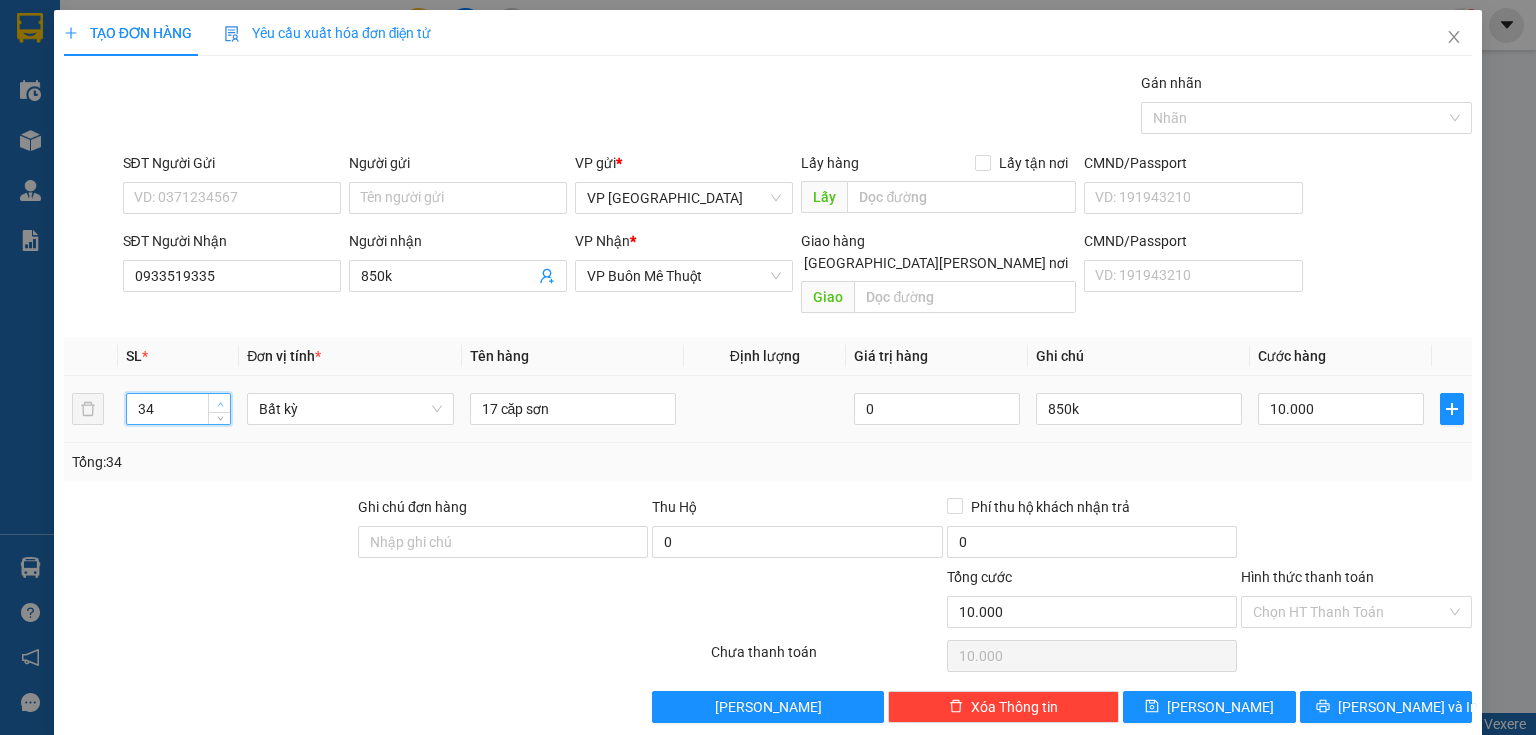 type on "3" 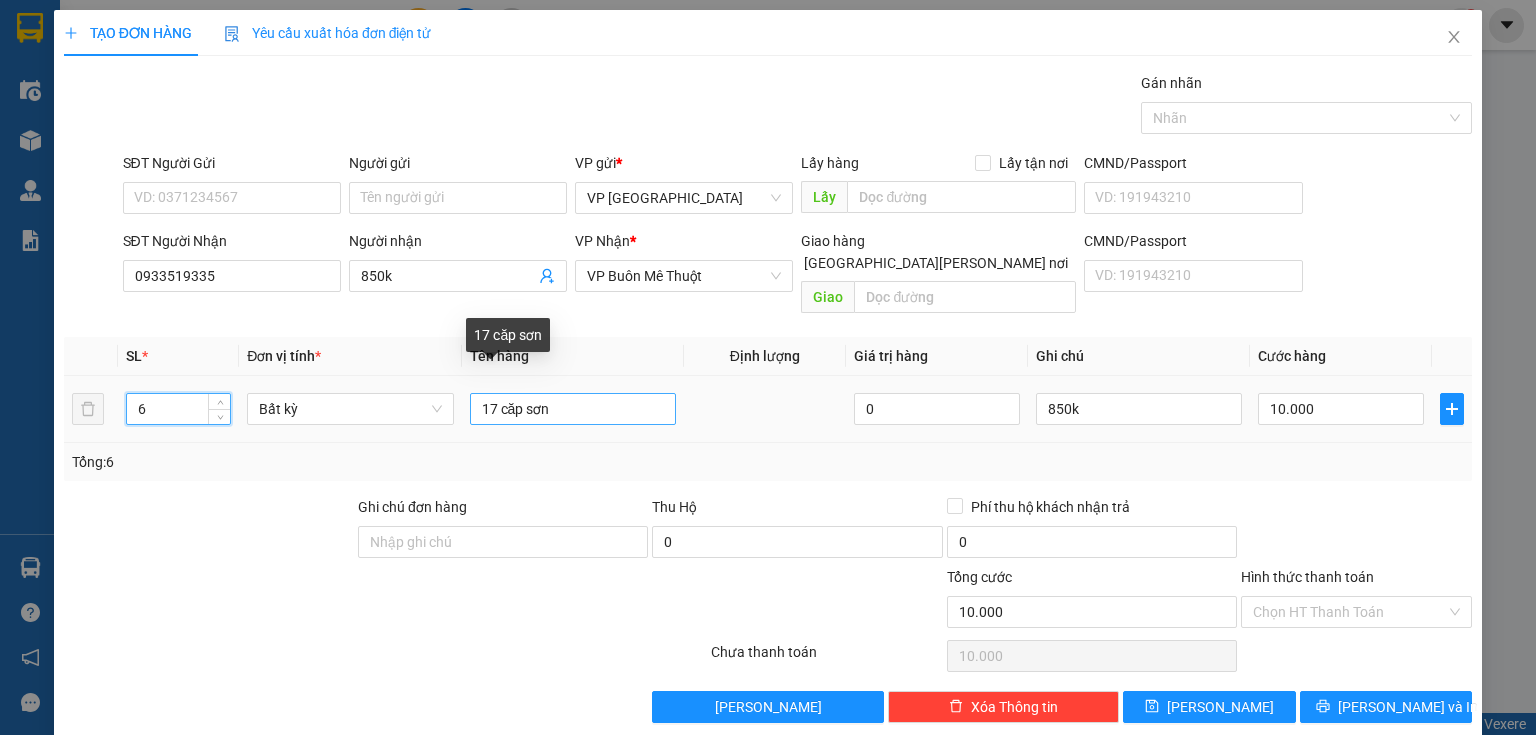 type on "6" 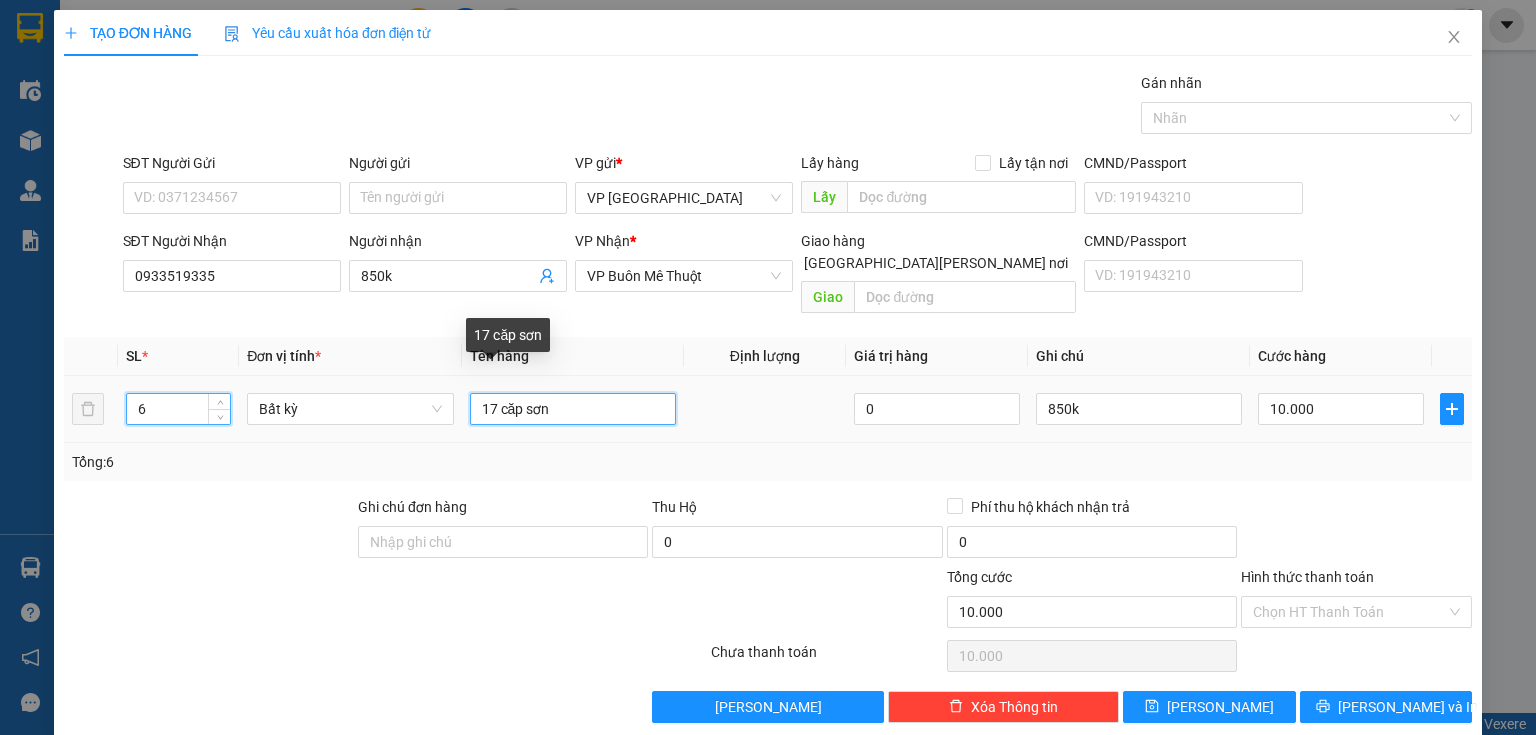 click on "17 căp sơn" at bounding box center (573, 409) 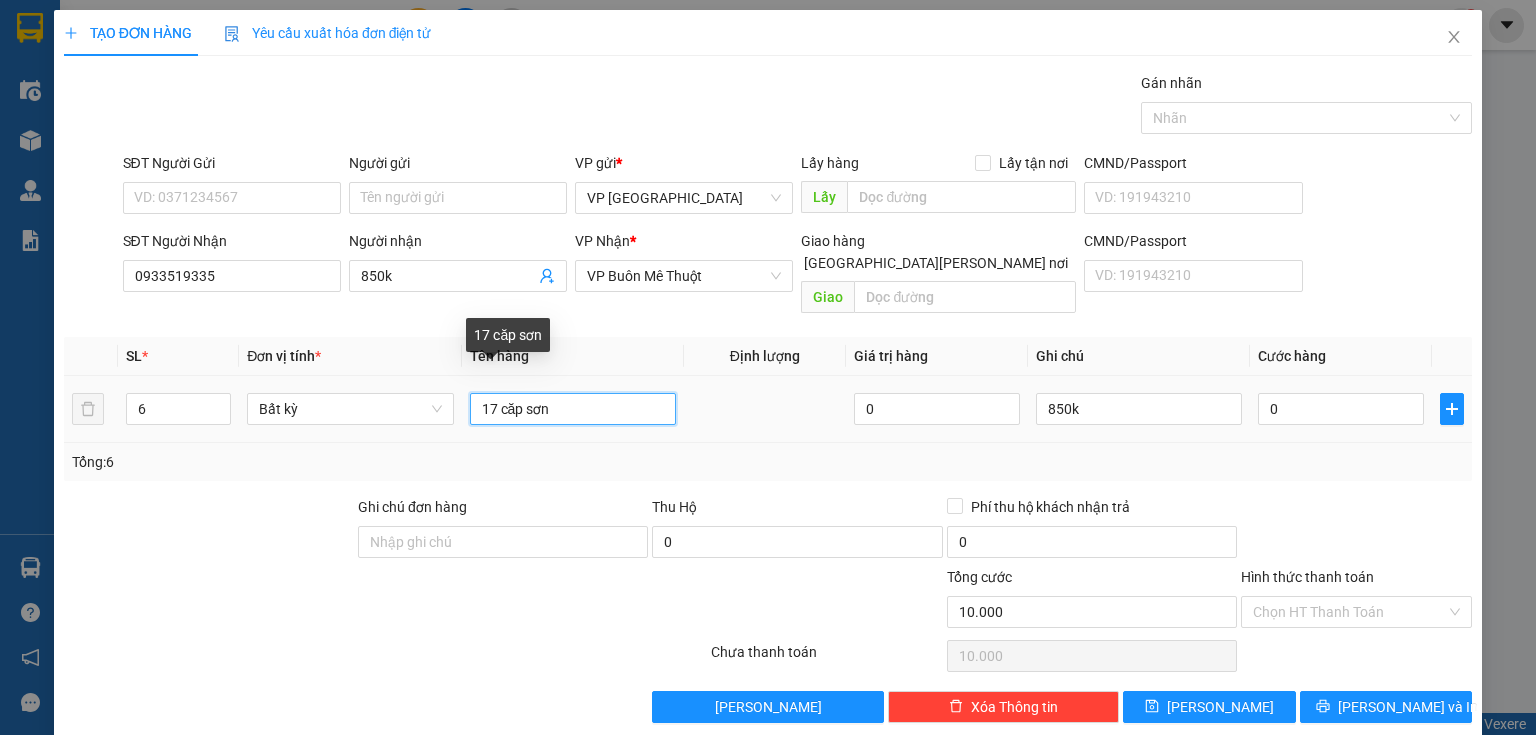 type on "0" 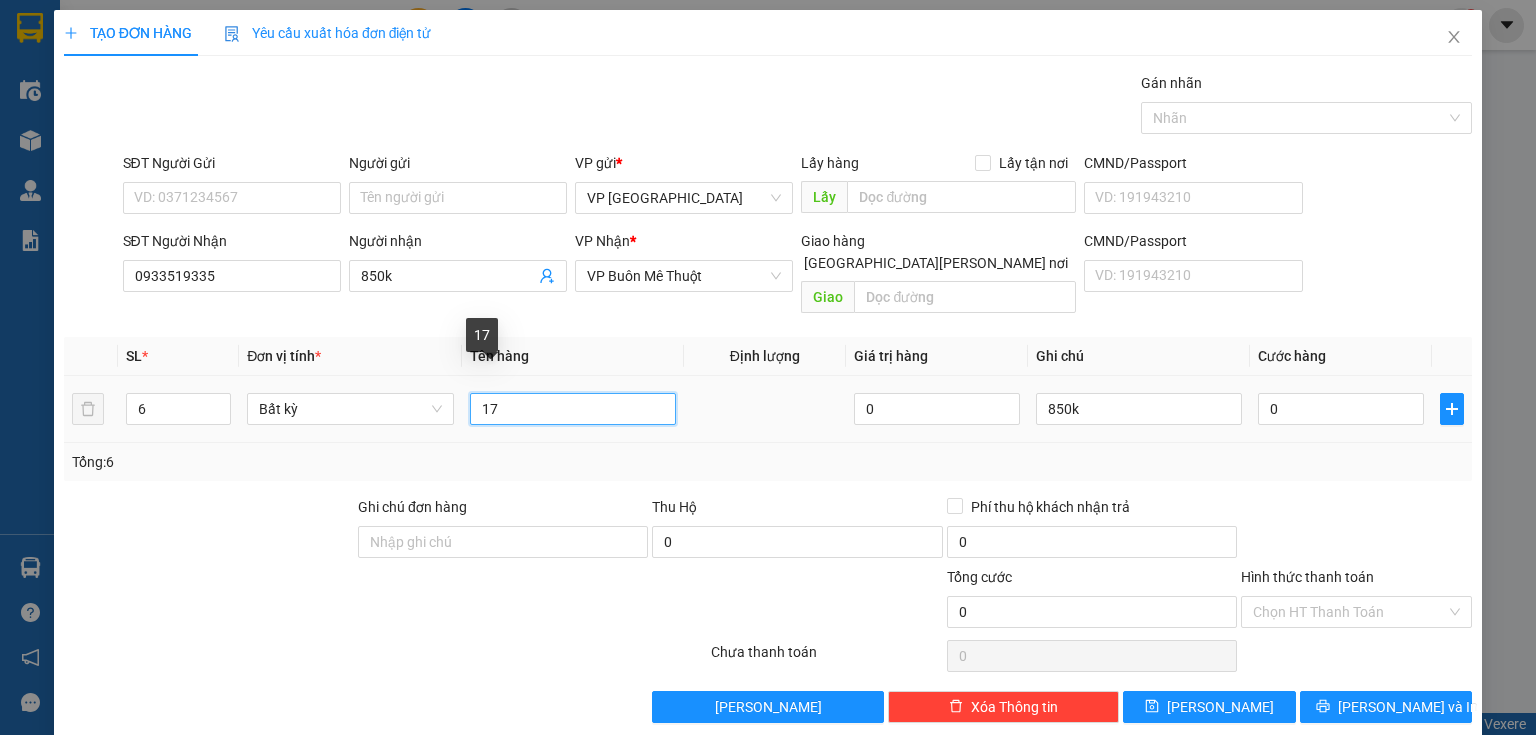 type on "1" 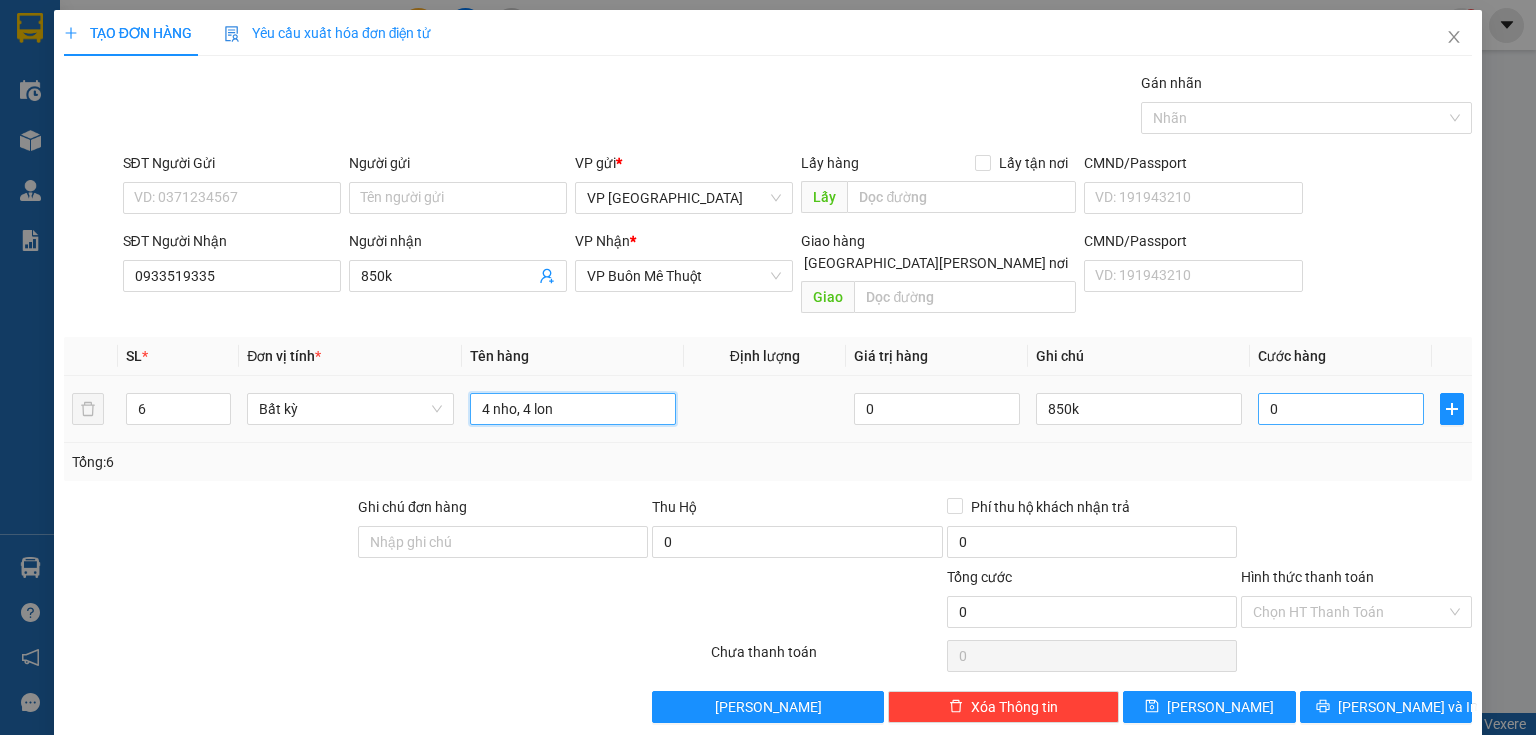 type on "4 nho, 4 lon" 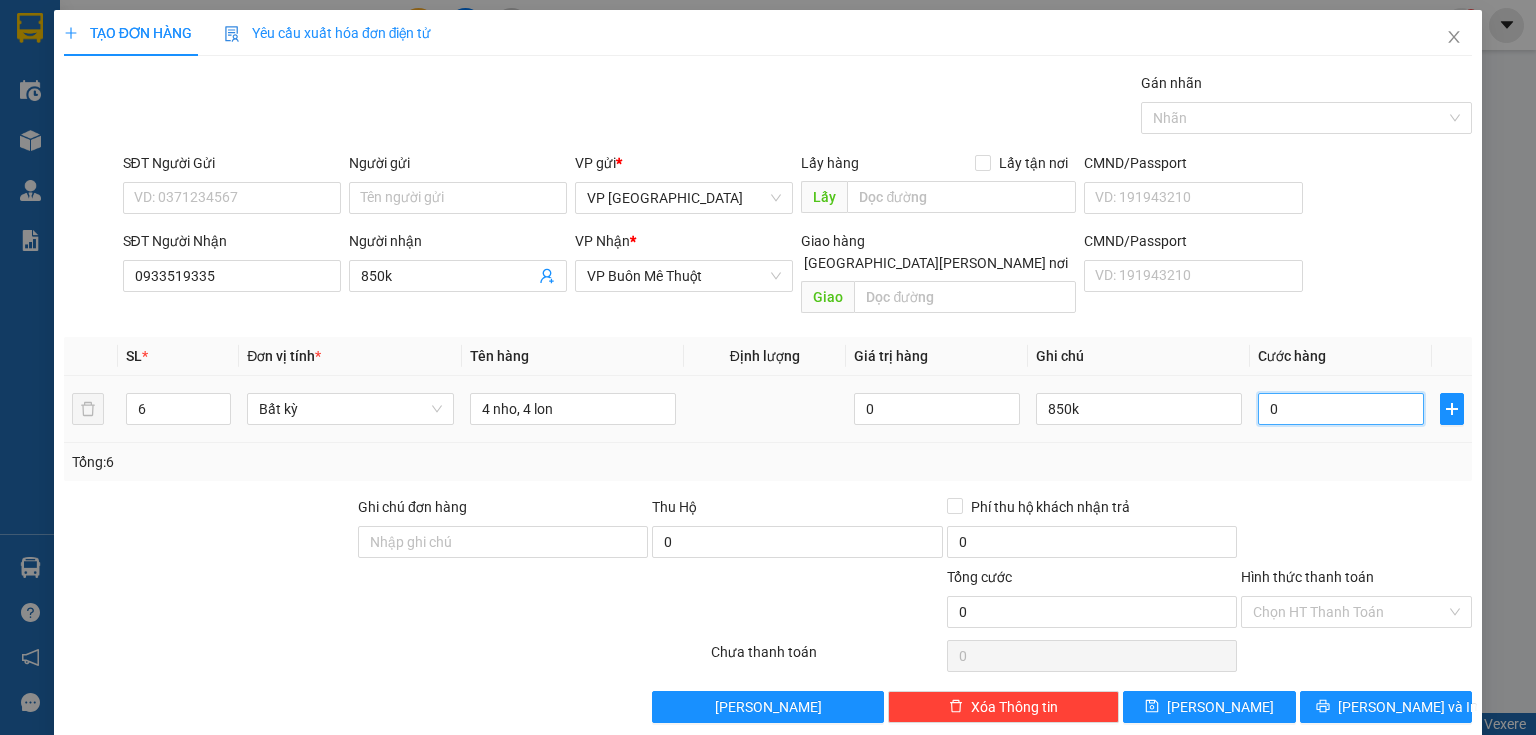 click on "0" at bounding box center [1341, 409] 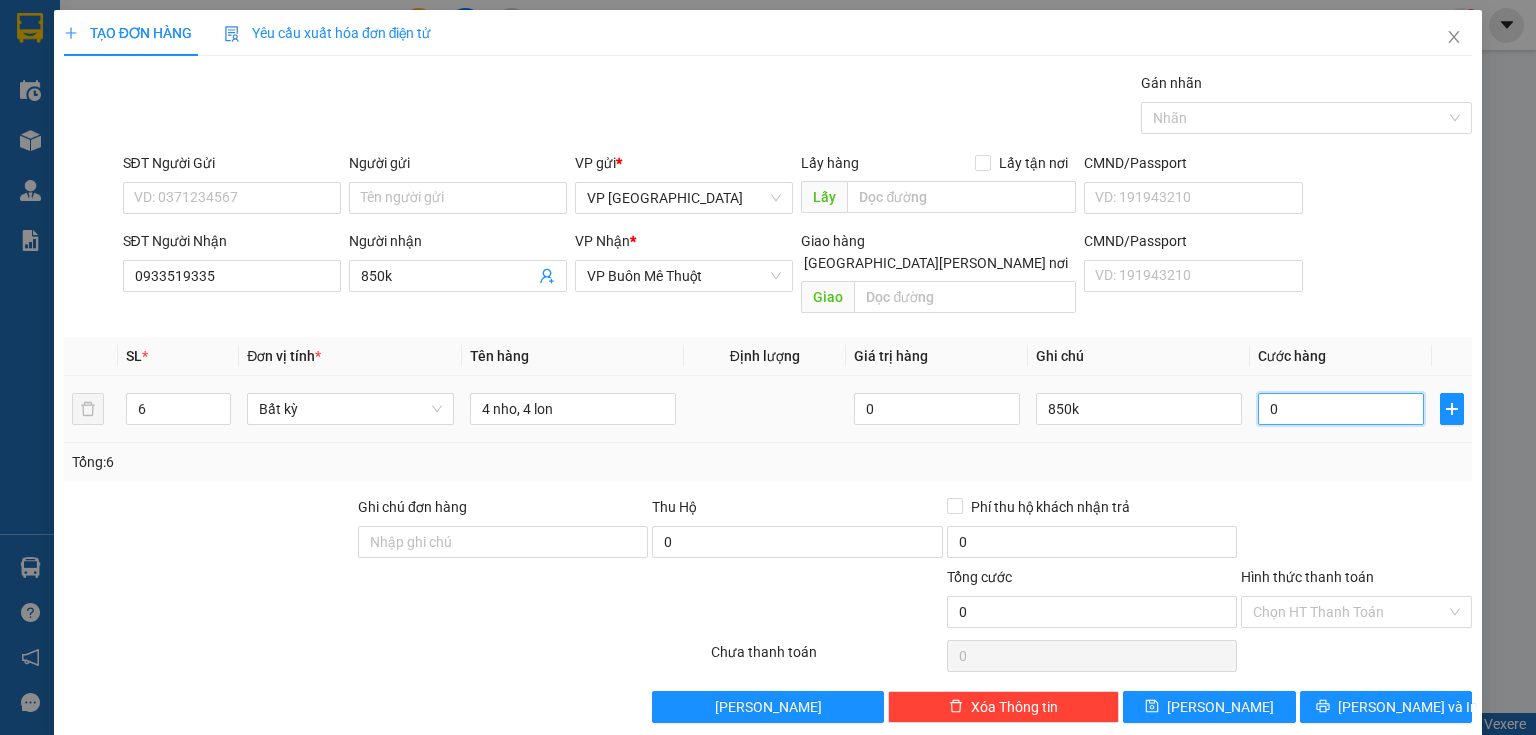 type on "0" 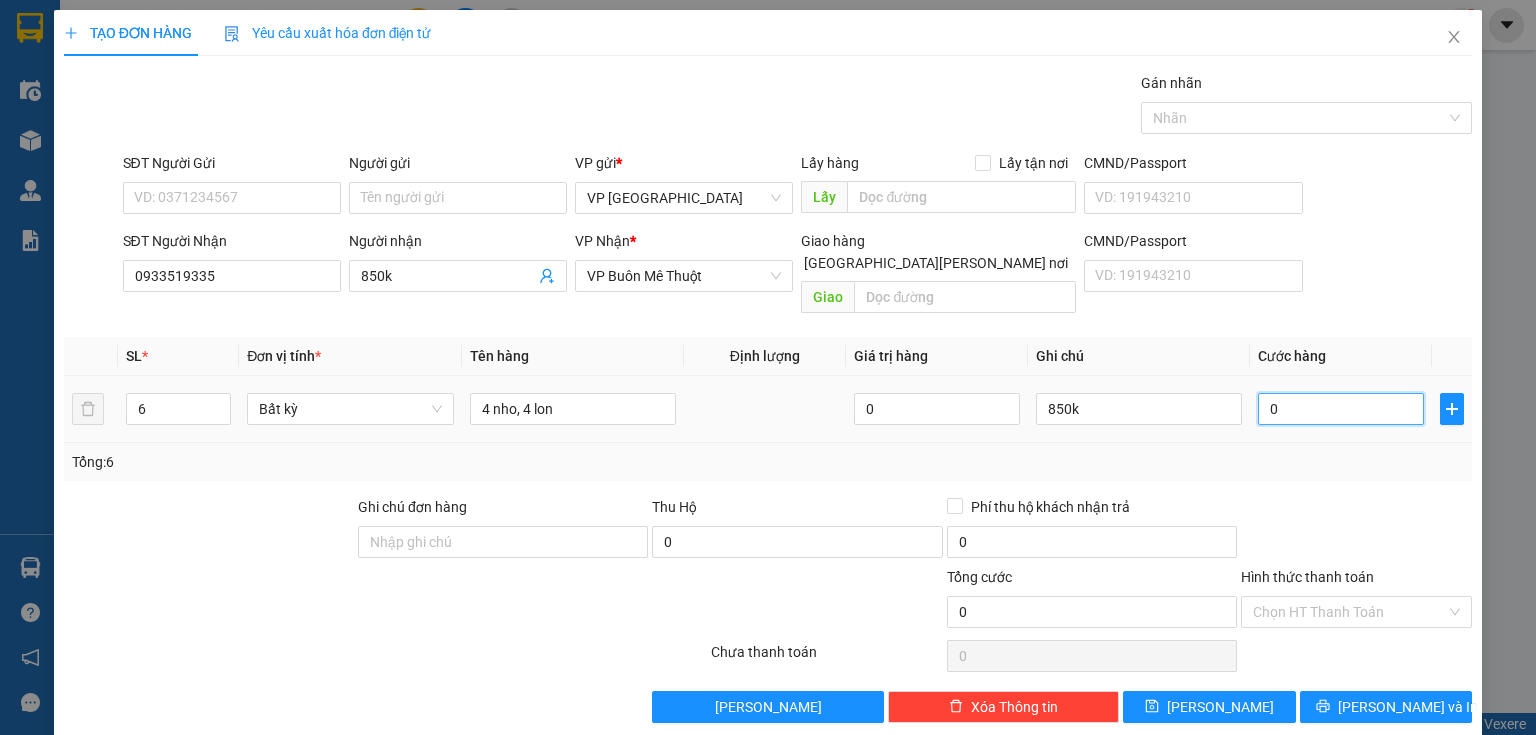 type on "1" 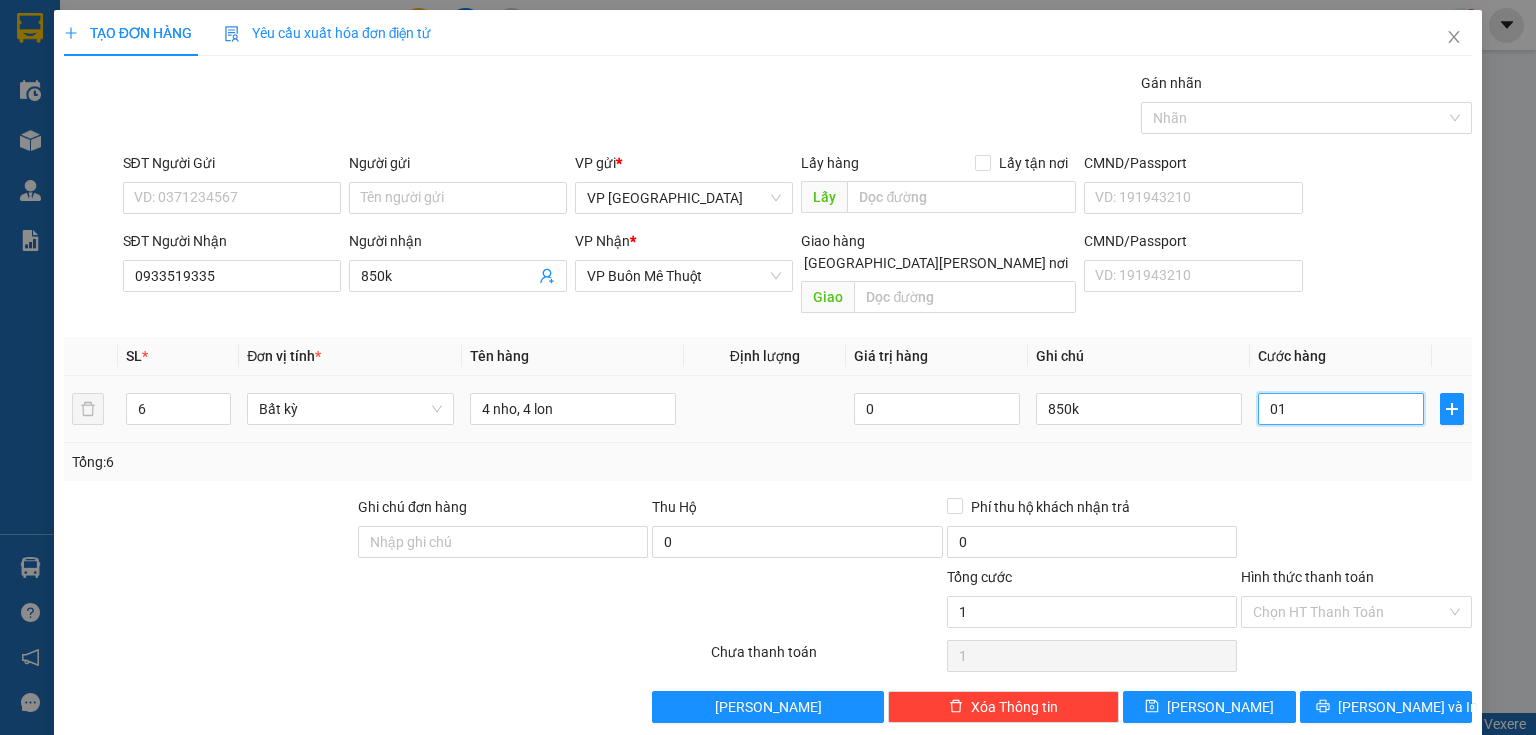 type on "10" 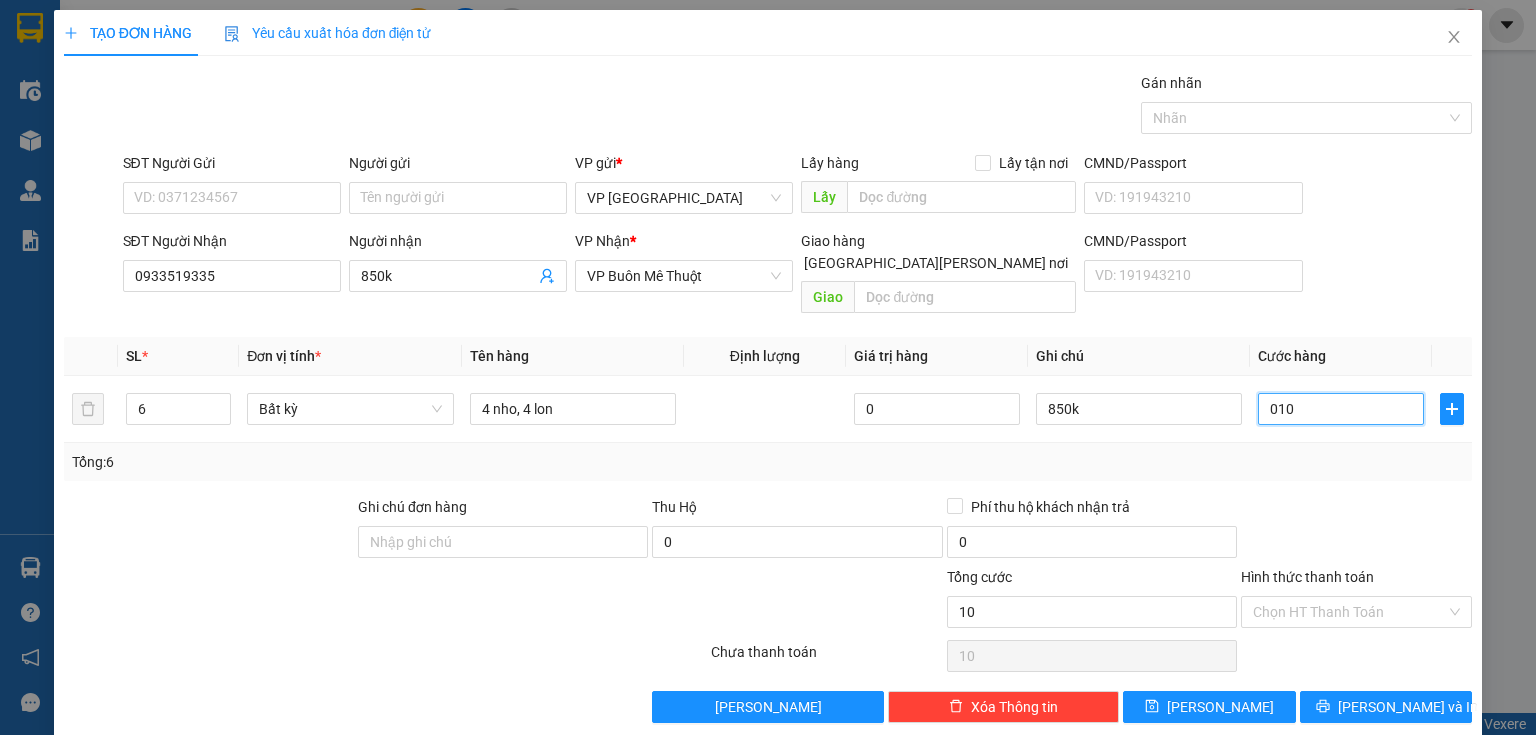 type on "010" 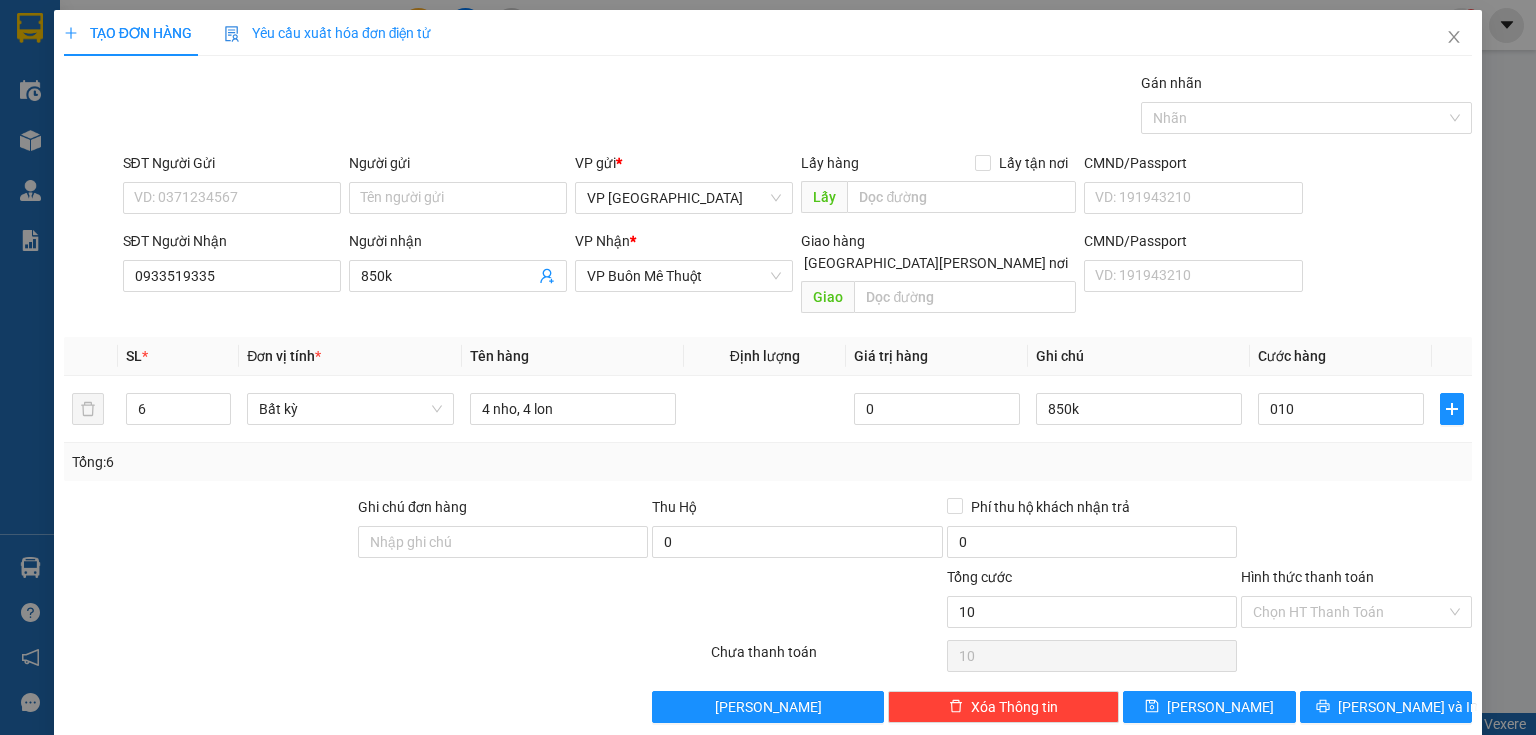 type on "10.000" 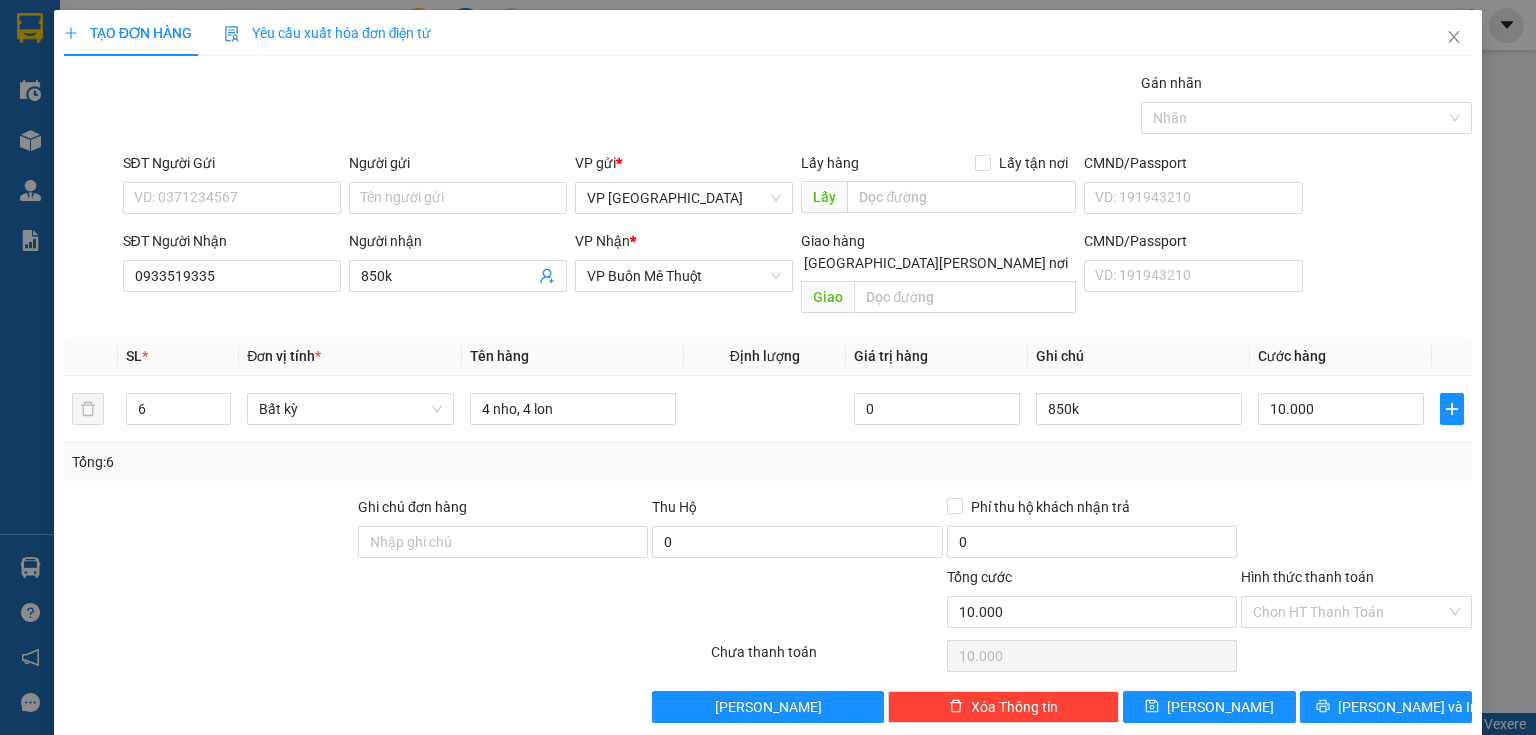 click at bounding box center (1356, 531) 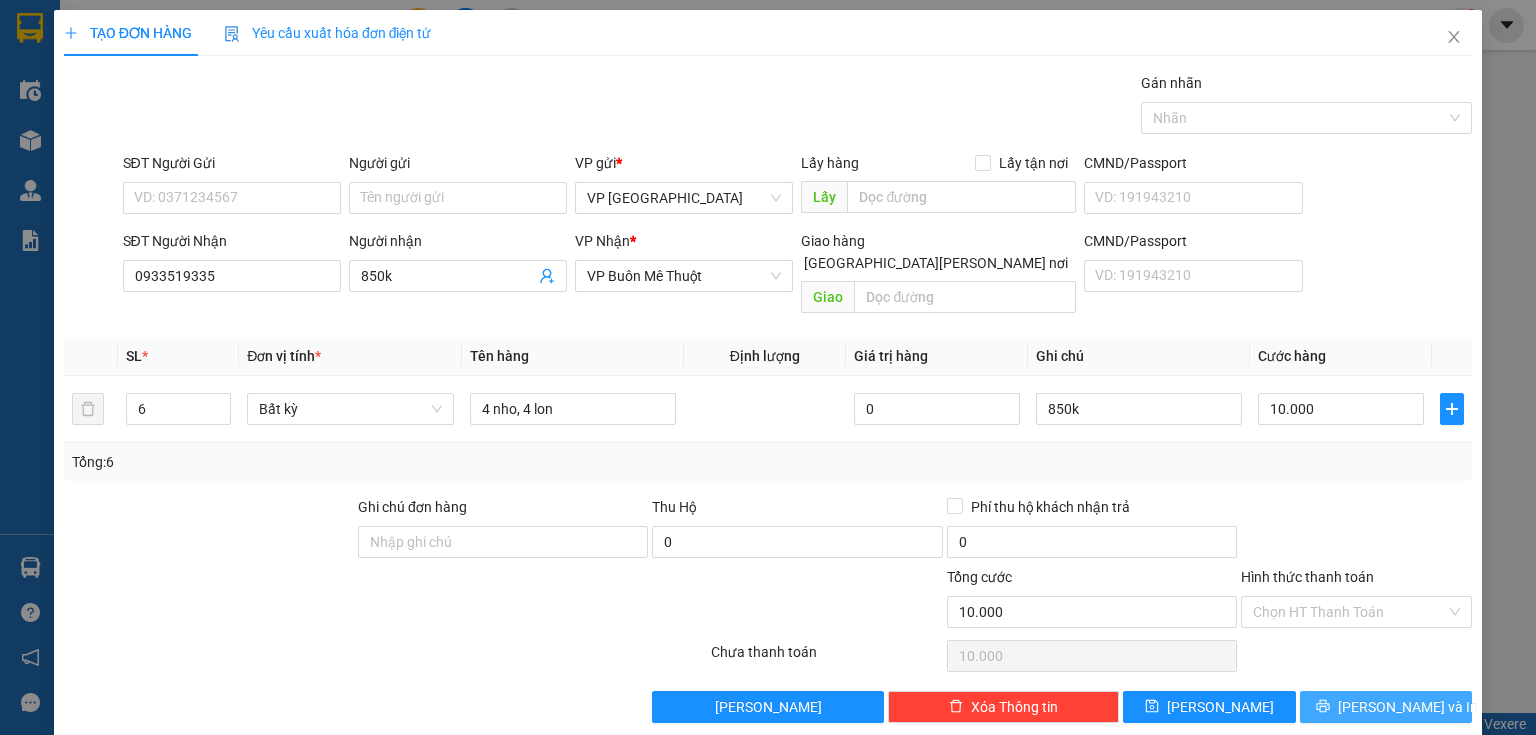 click on "Lưu và In" at bounding box center [1408, 707] 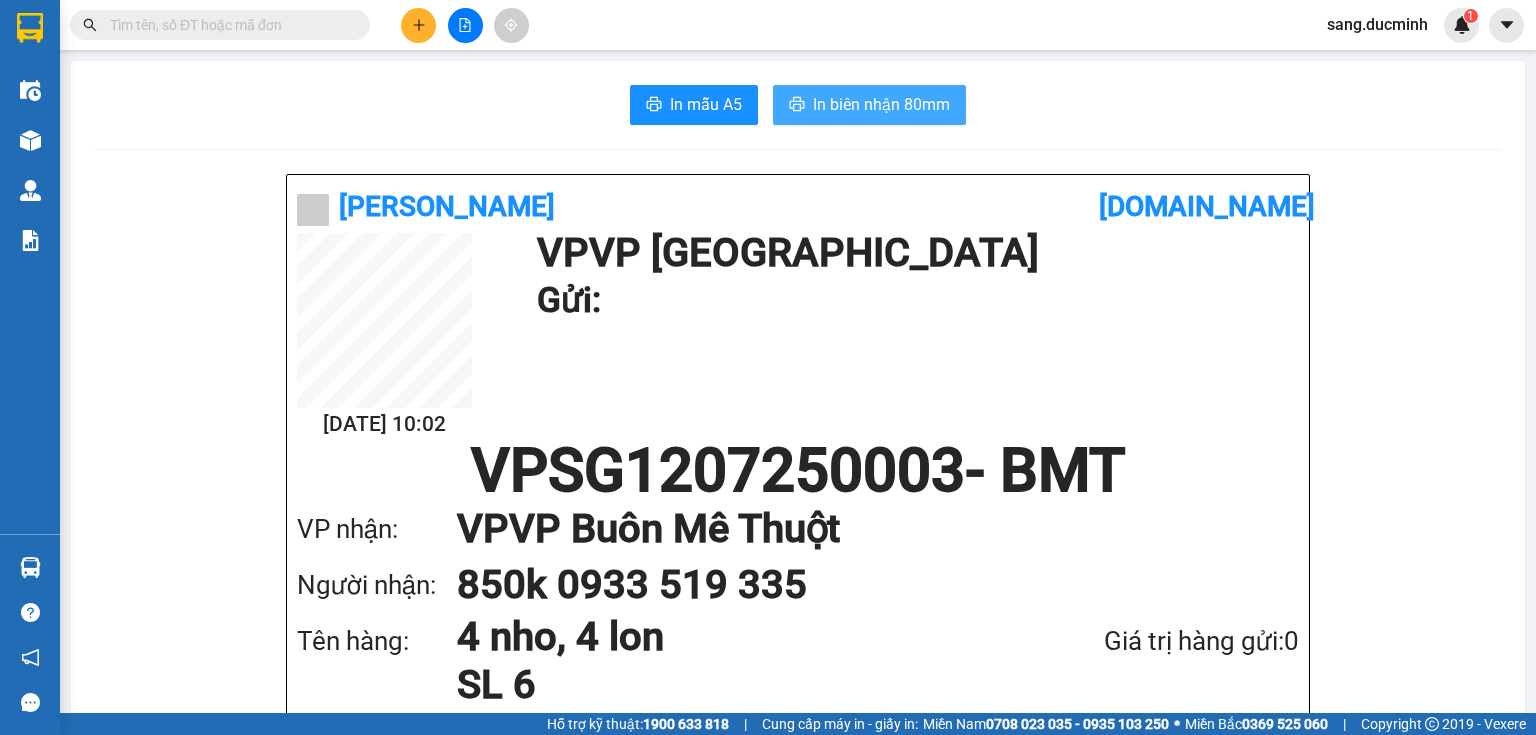 click on "In biên nhận 80mm" at bounding box center [881, 104] 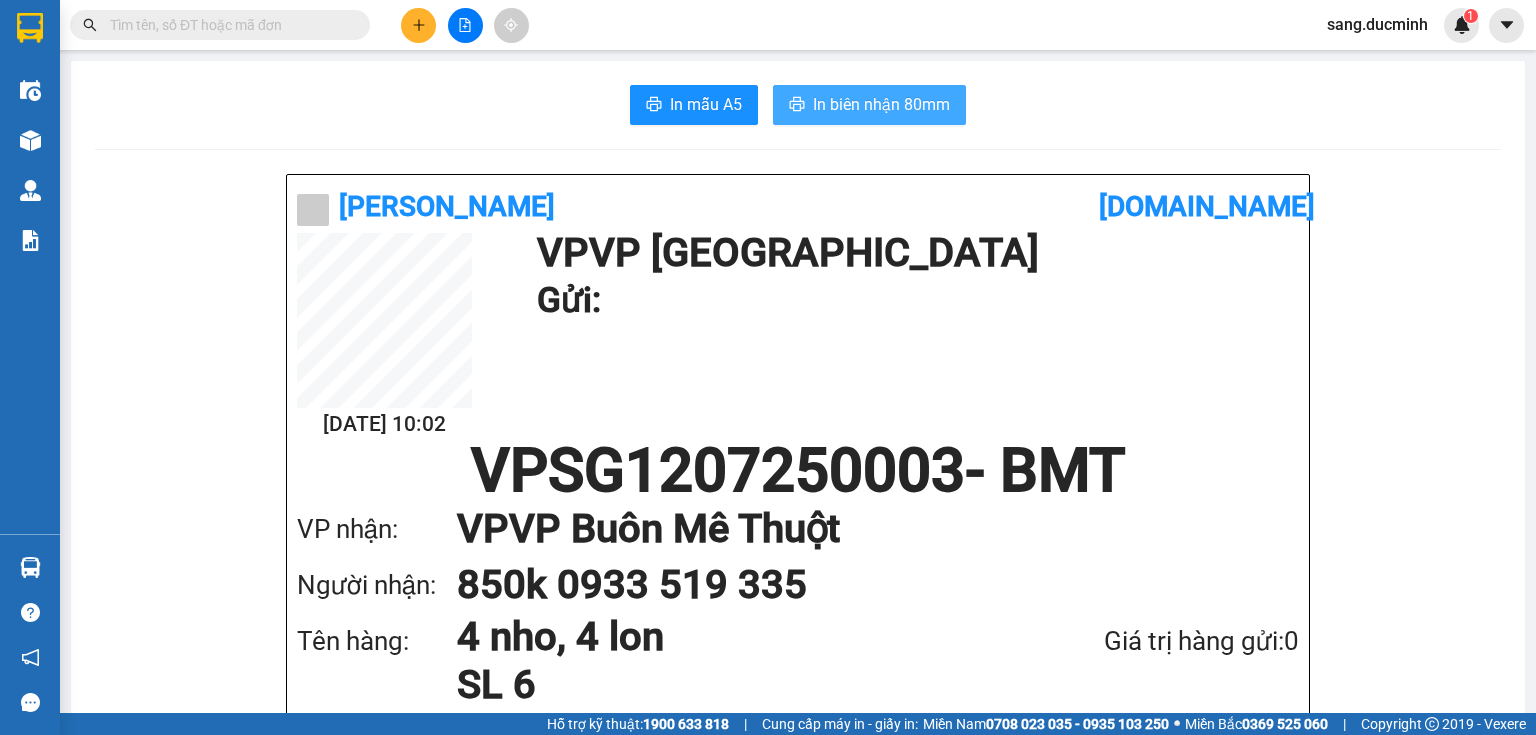 scroll, scrollTop: 0, scrollLeft: 0, axis: both 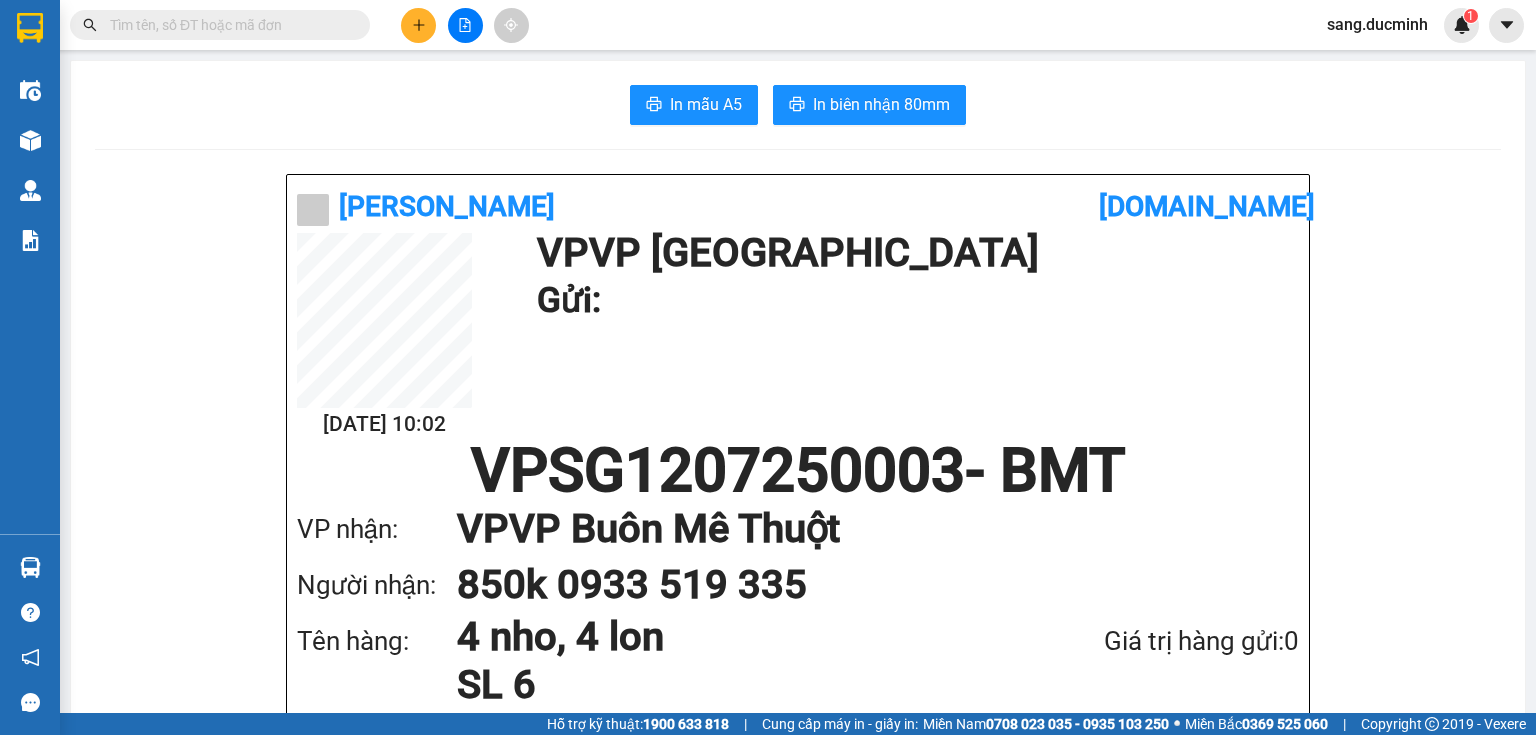 drag, startPoint x: 777, startPoint y: 163, endPoint x: 768, endPoint y: 171, distance: 12.0415945 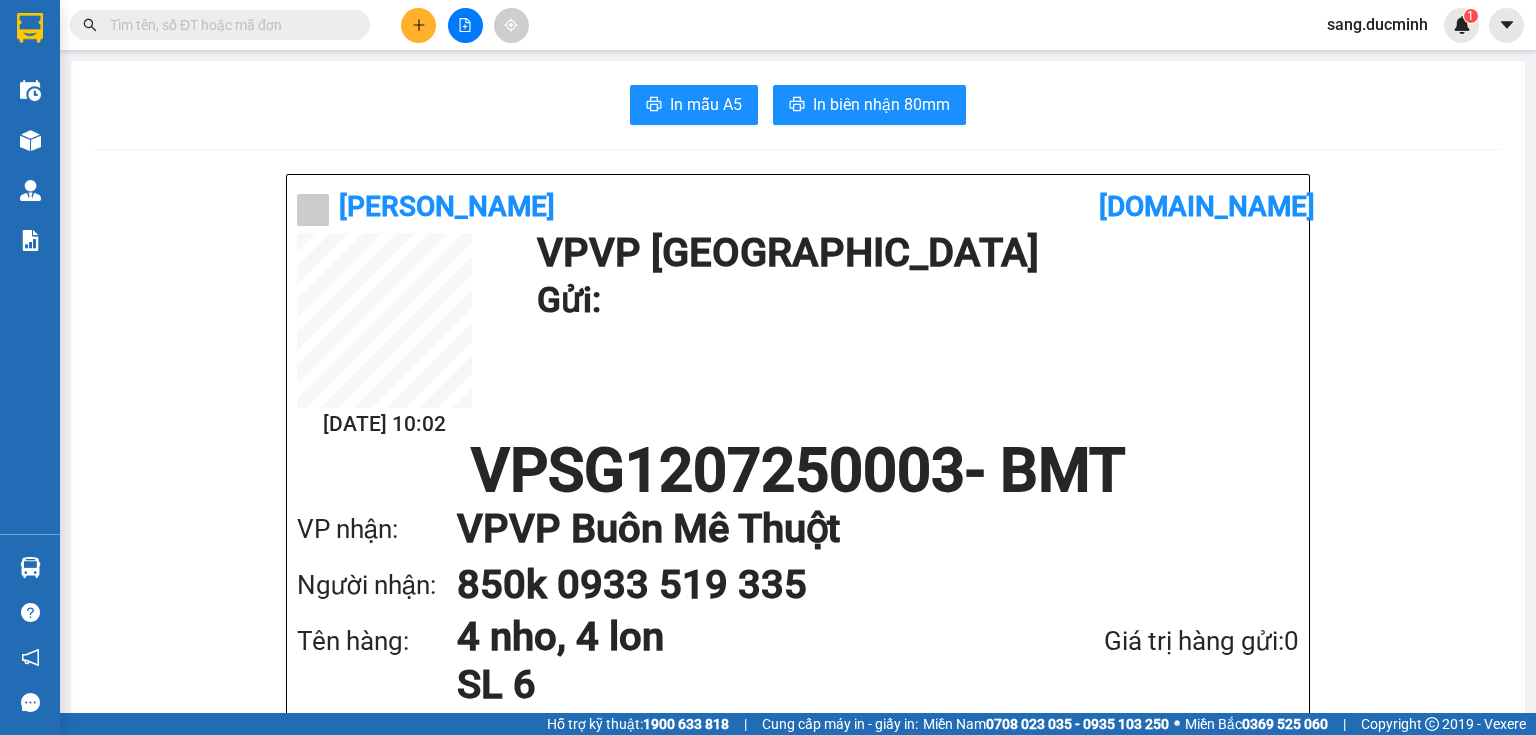 drag, startPoint x: 768, startPoint y: 171, endPoint x: 1038, endPoint y: 108, distance: 277.2526 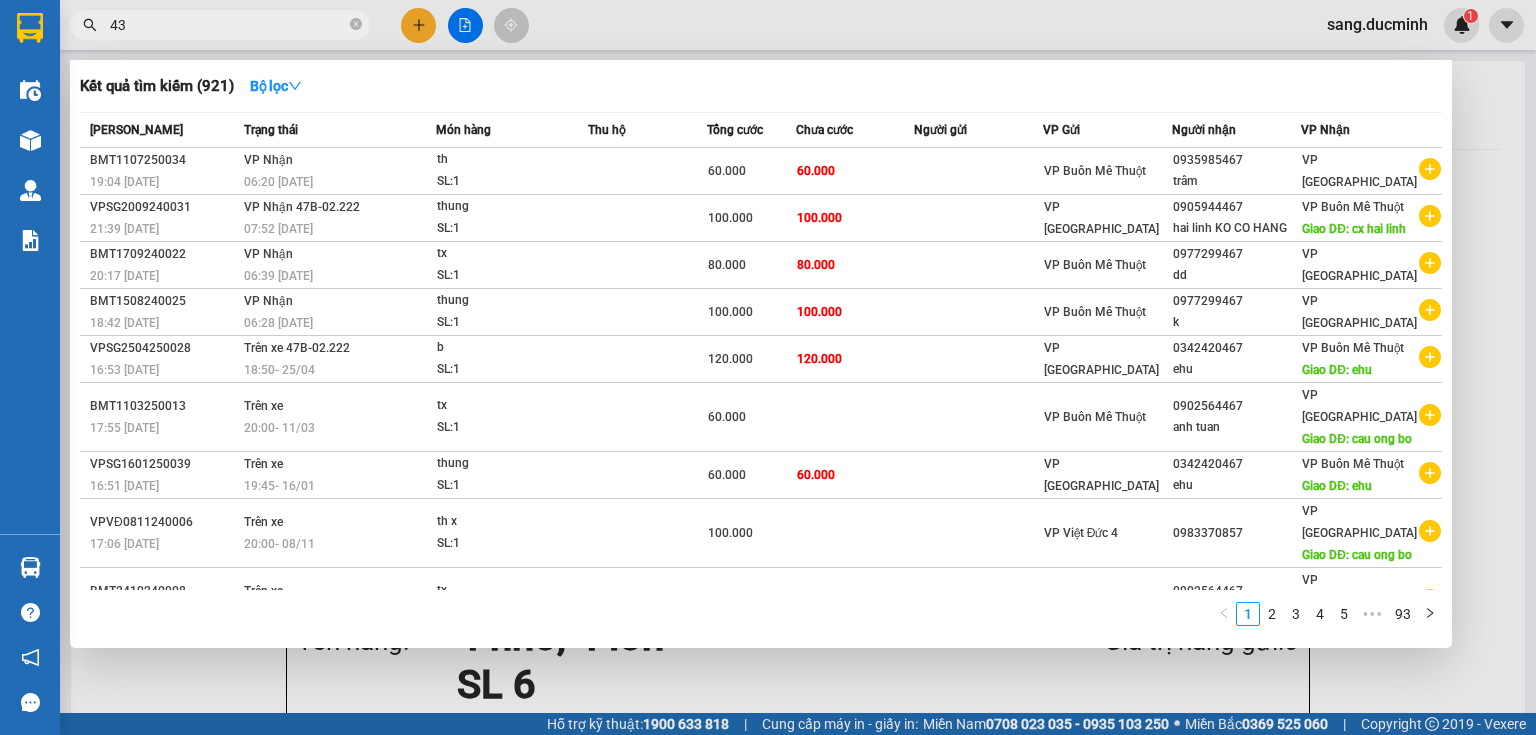 type on "437" 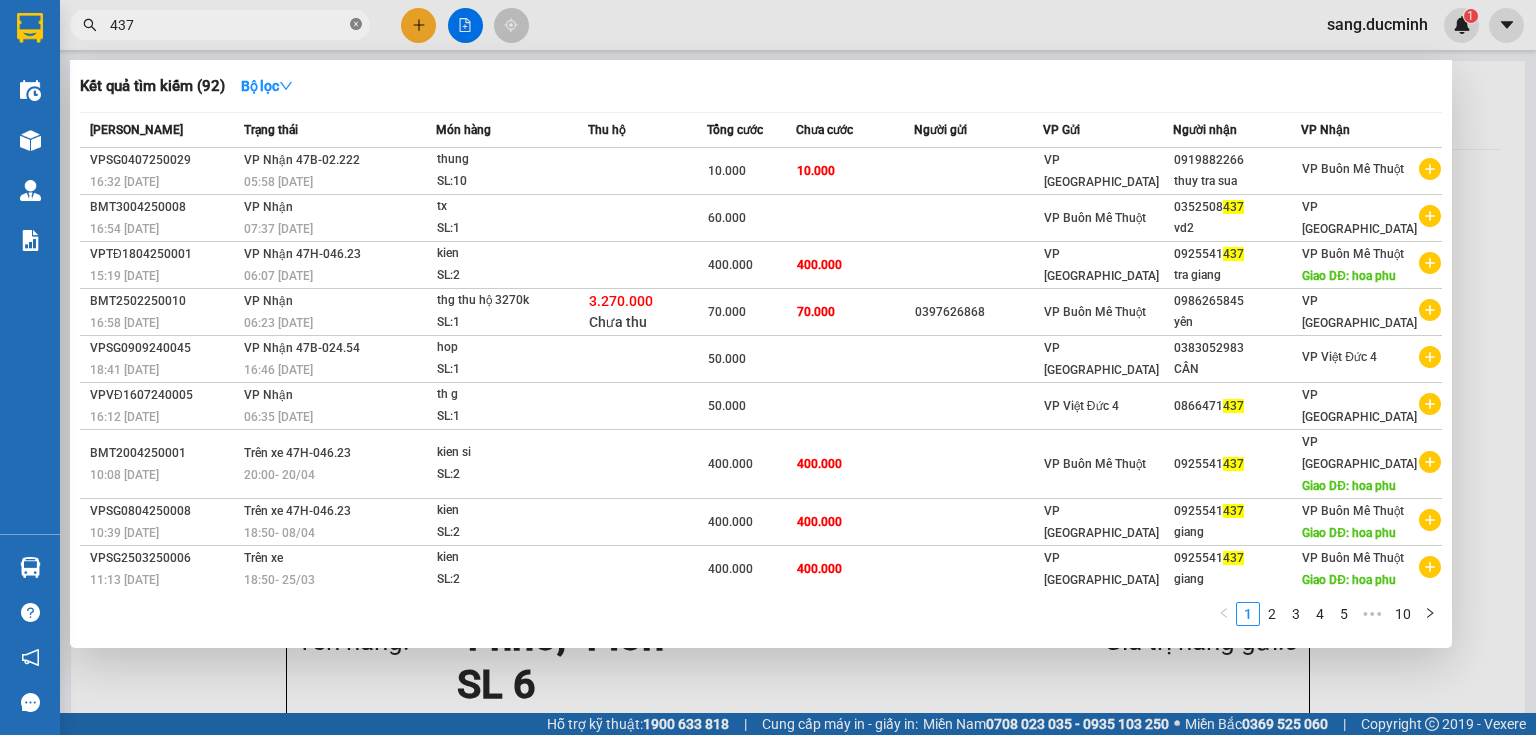 click 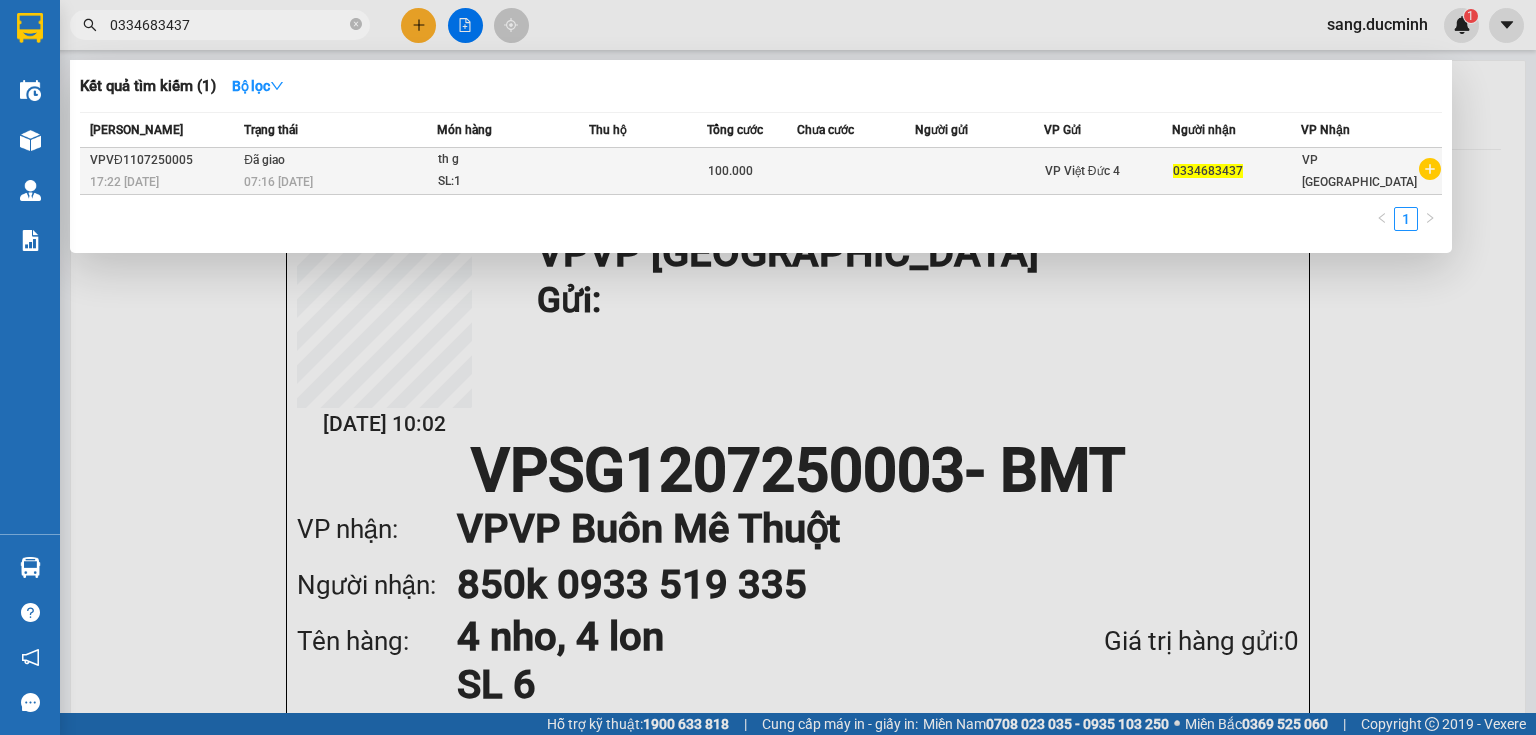 type on "0334683437" 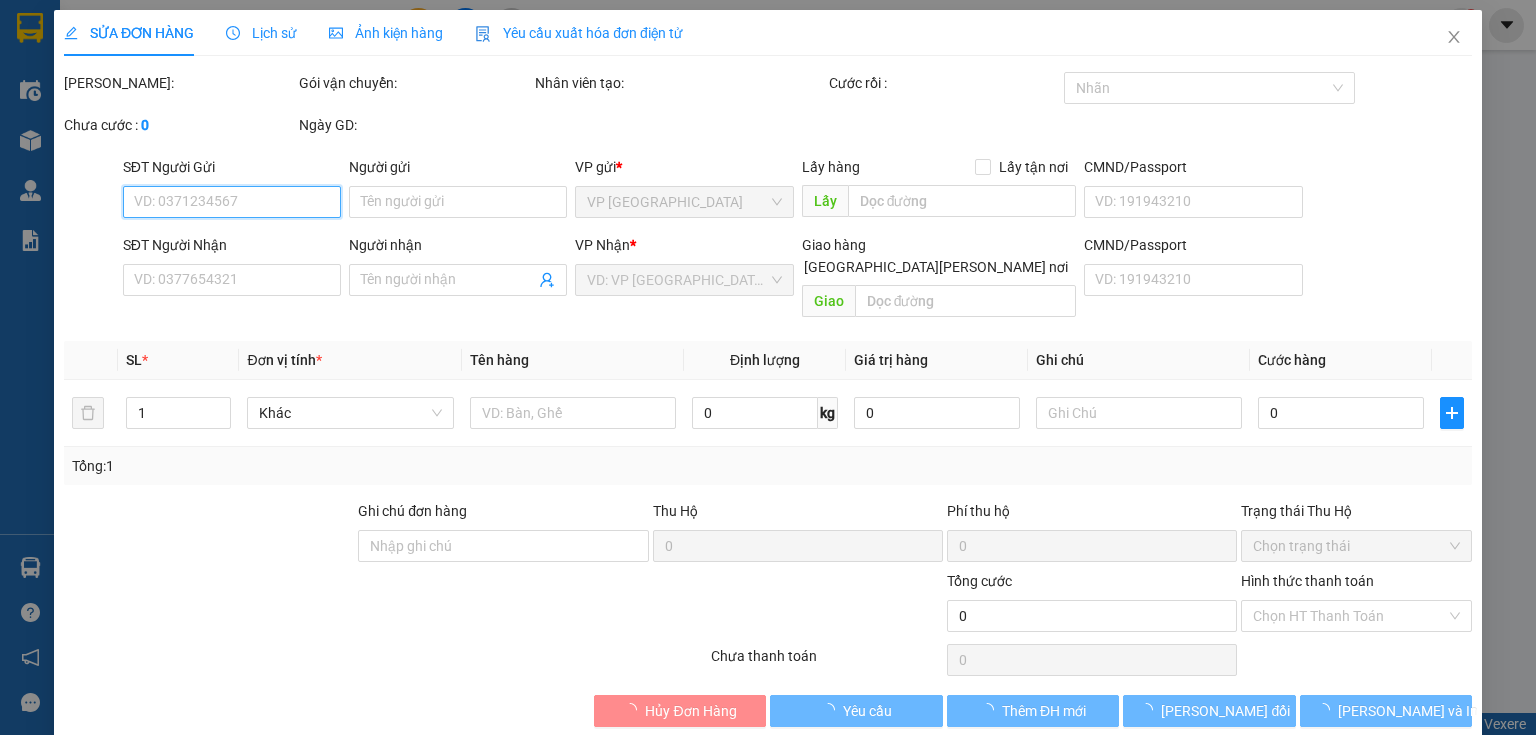 type on "0334683437" 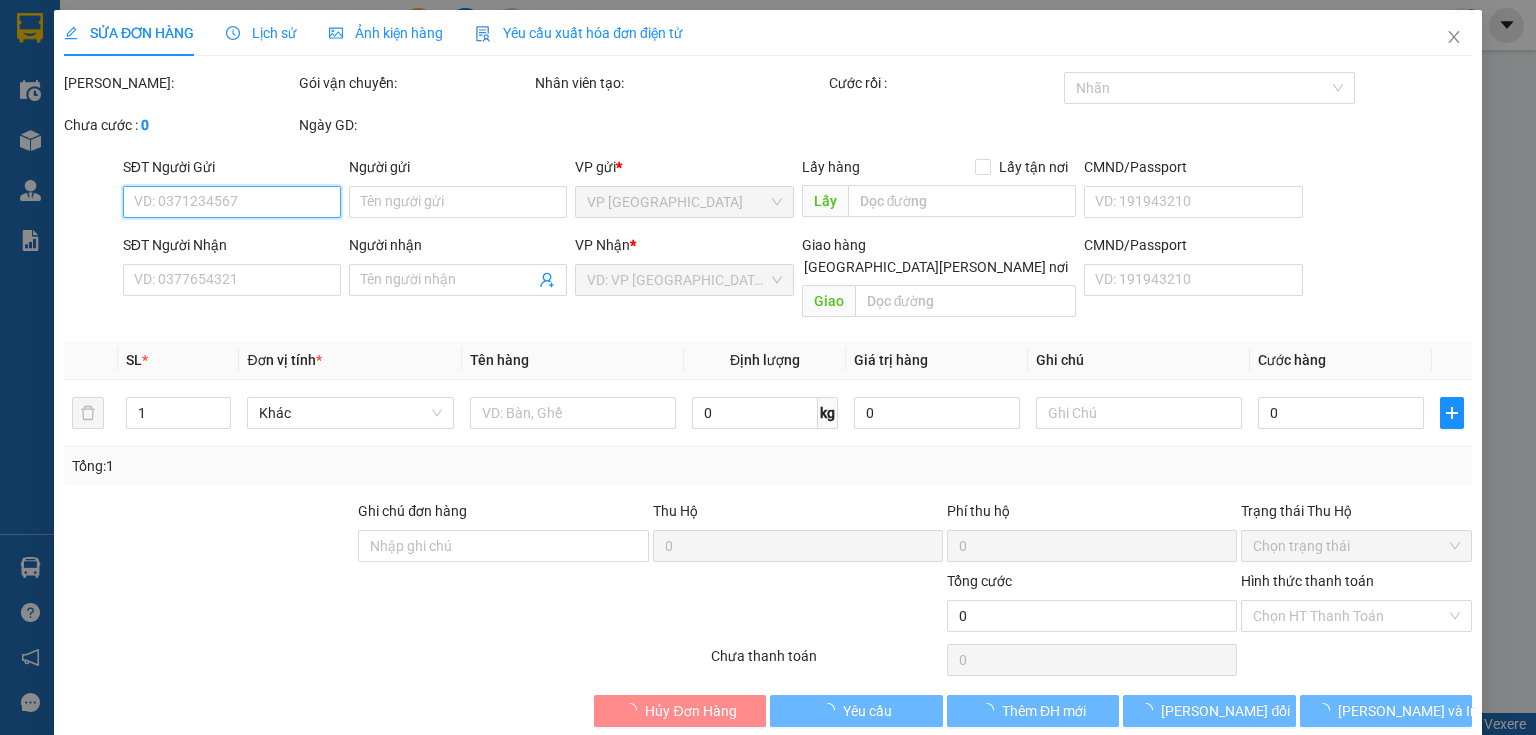 type on "100.000" 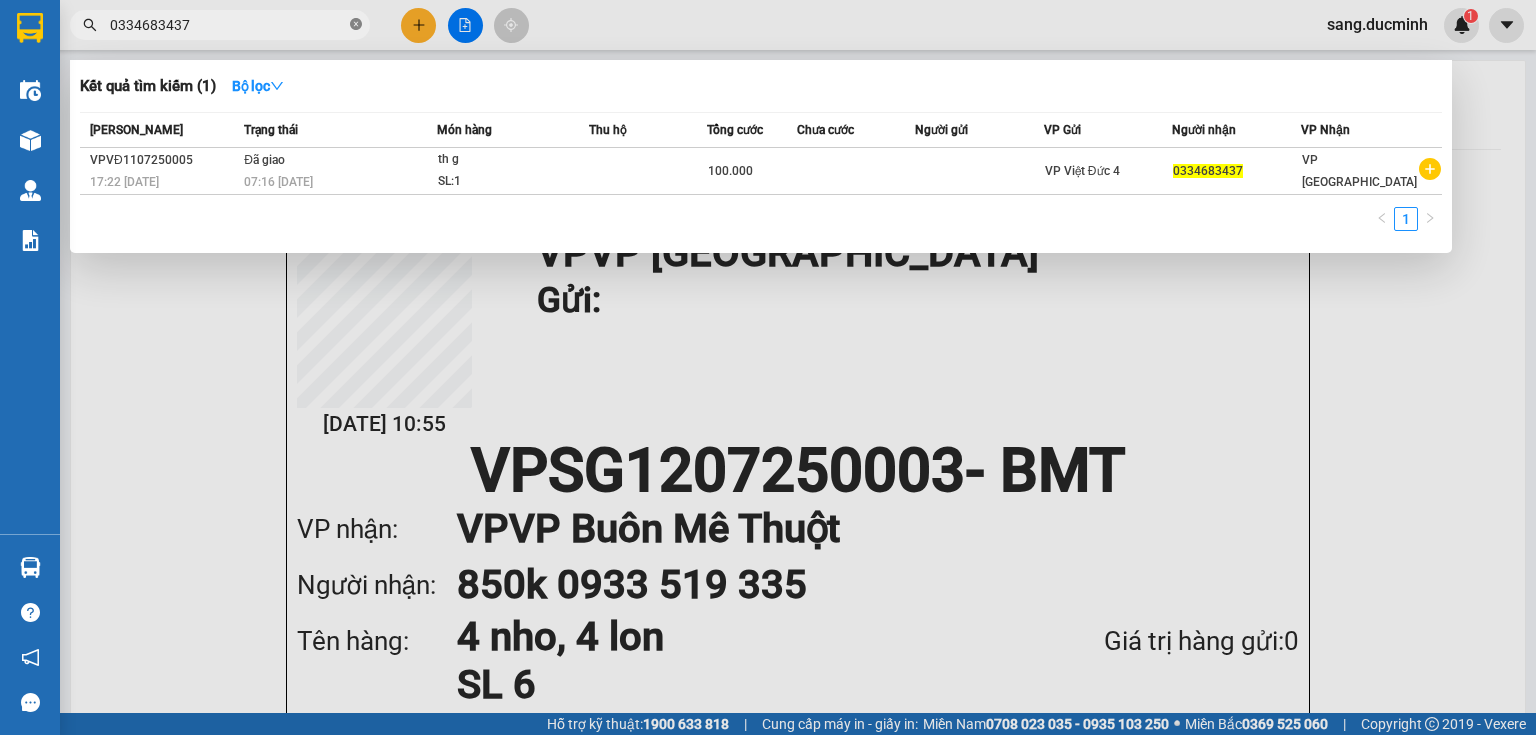 click 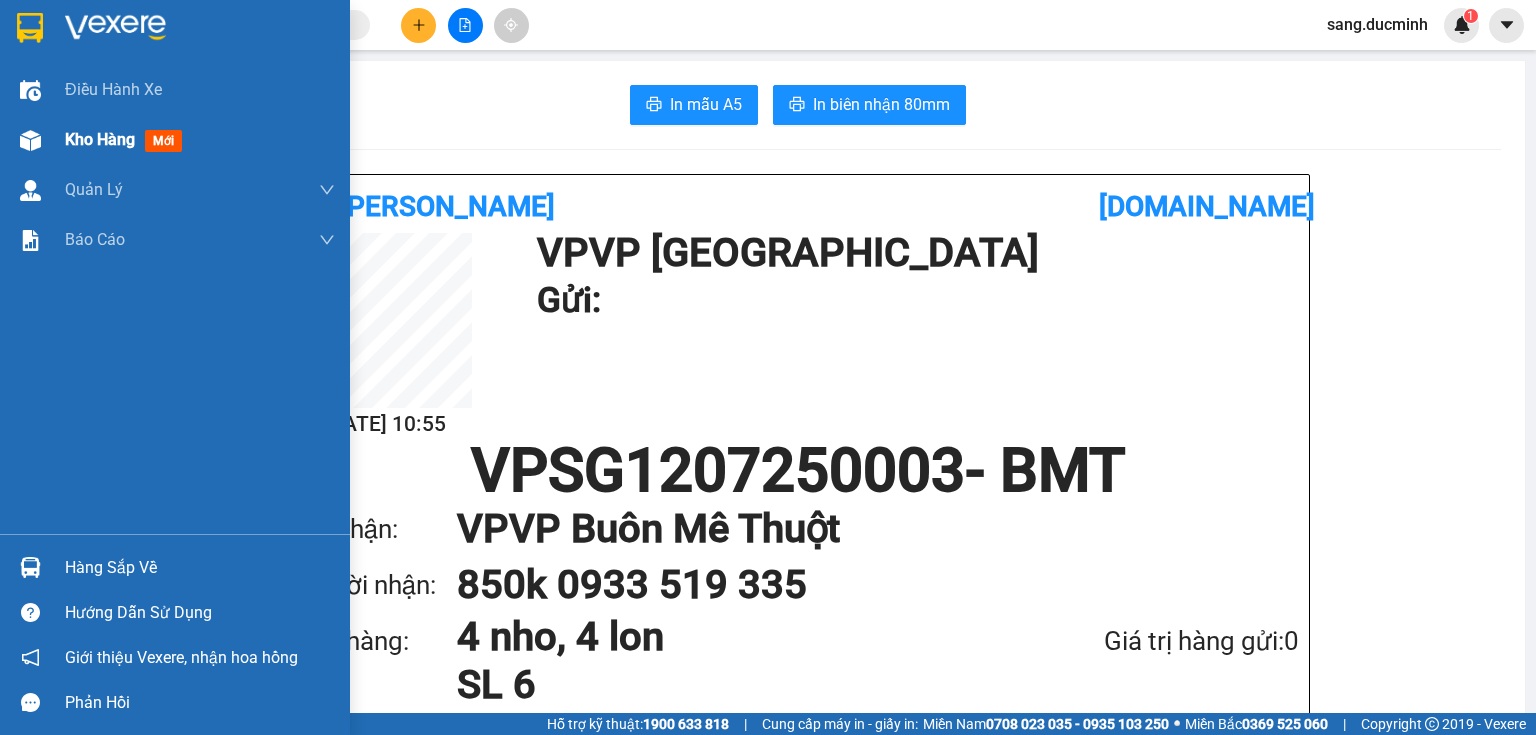 click on "Kho hàng" at bounding box center [100, 139] 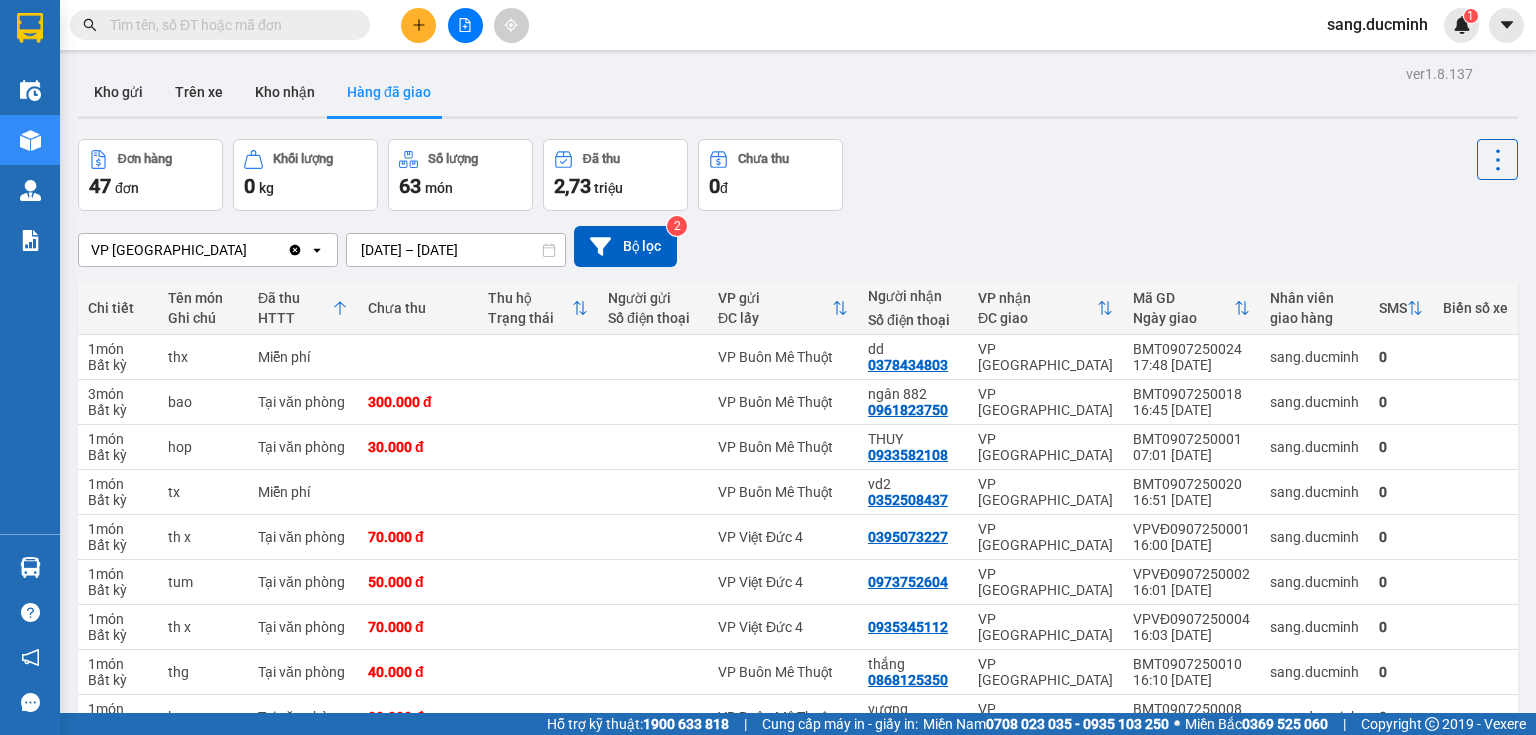 scroll, scrollTop: 150, scrollLeft: 0, axis: vertical 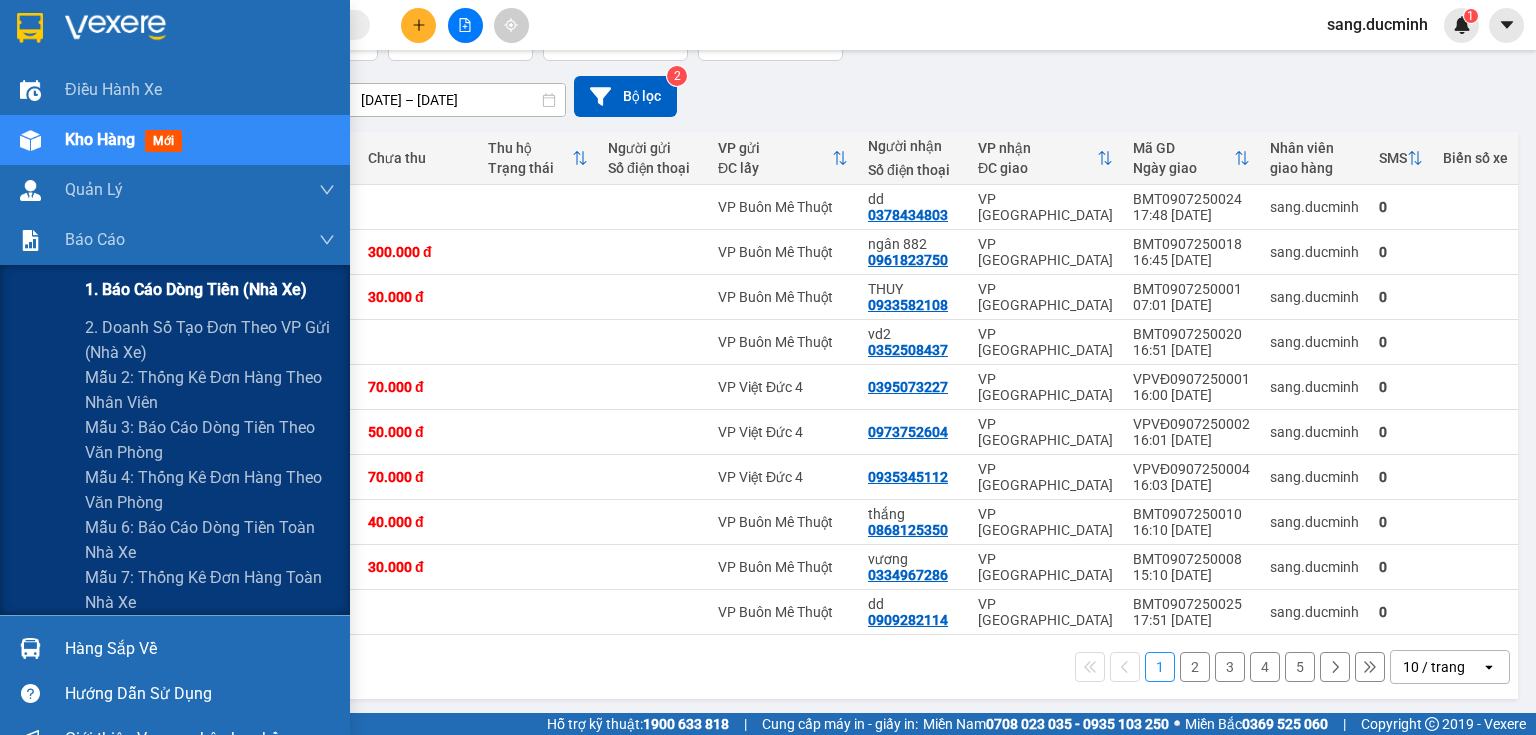 click on "1. Báo cáo dòng tiền (nhà xe)" at bounding box center [196, 289] 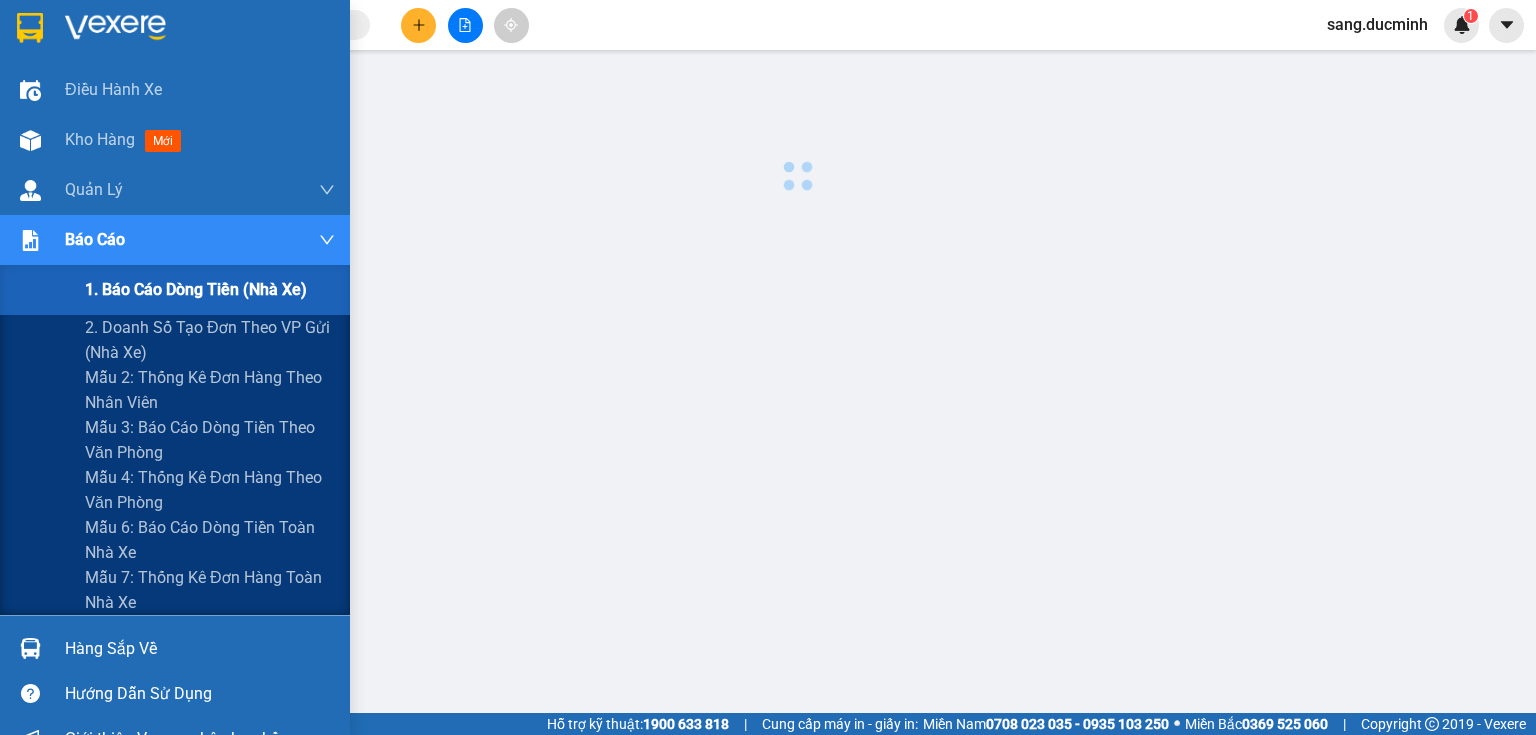 scroll, scrollTop: 0, scrollLeft: 0, axis: both 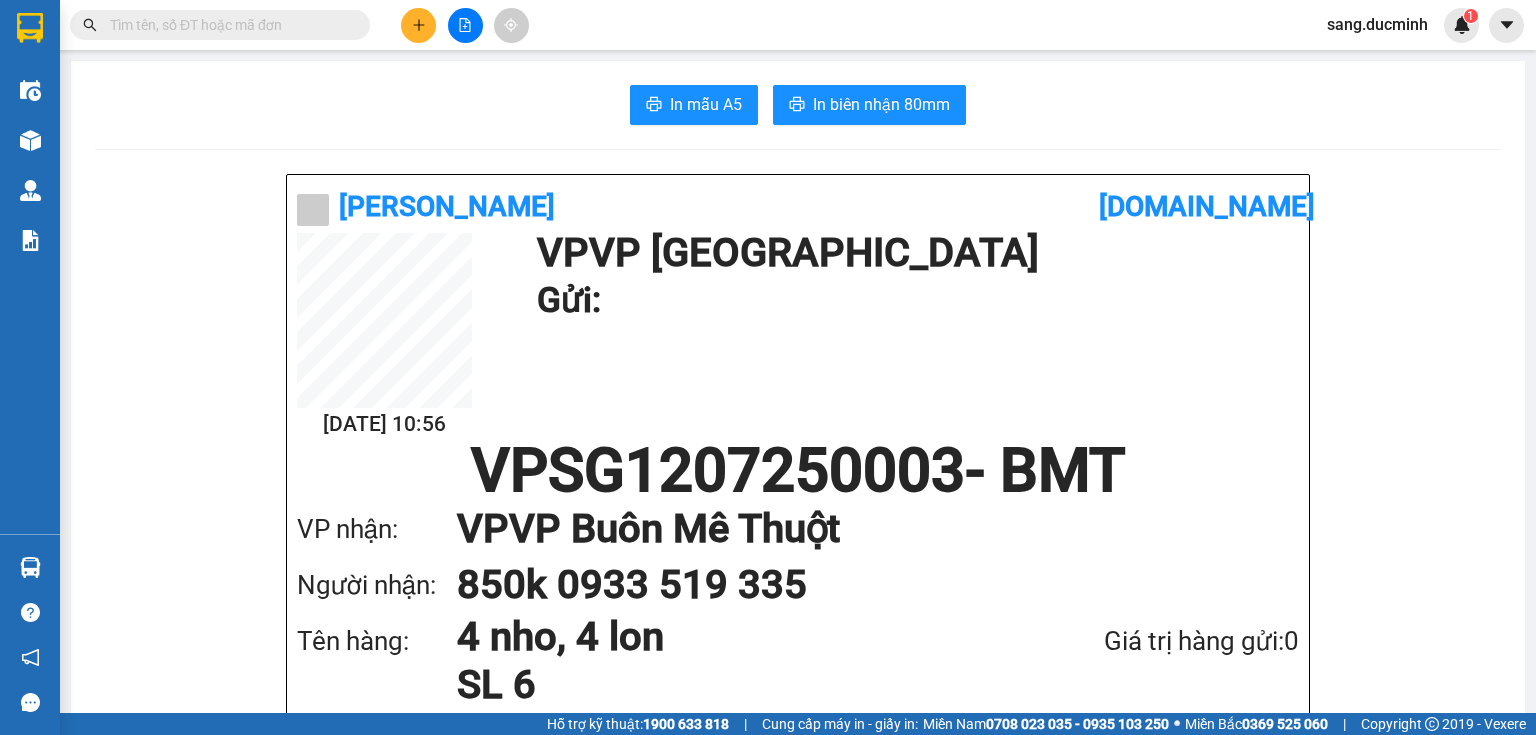click at bounding box center [228, 25] 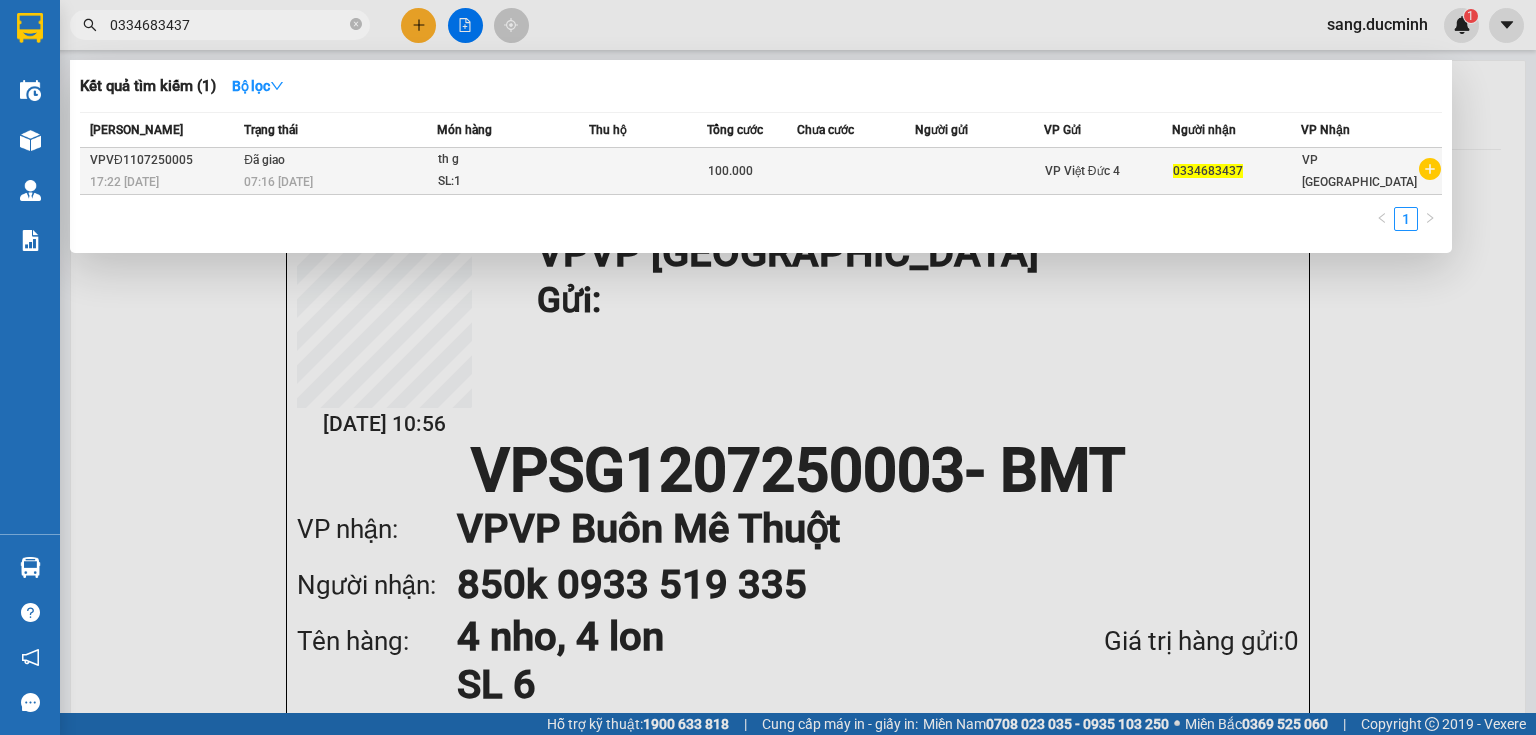 type on "0334683437" 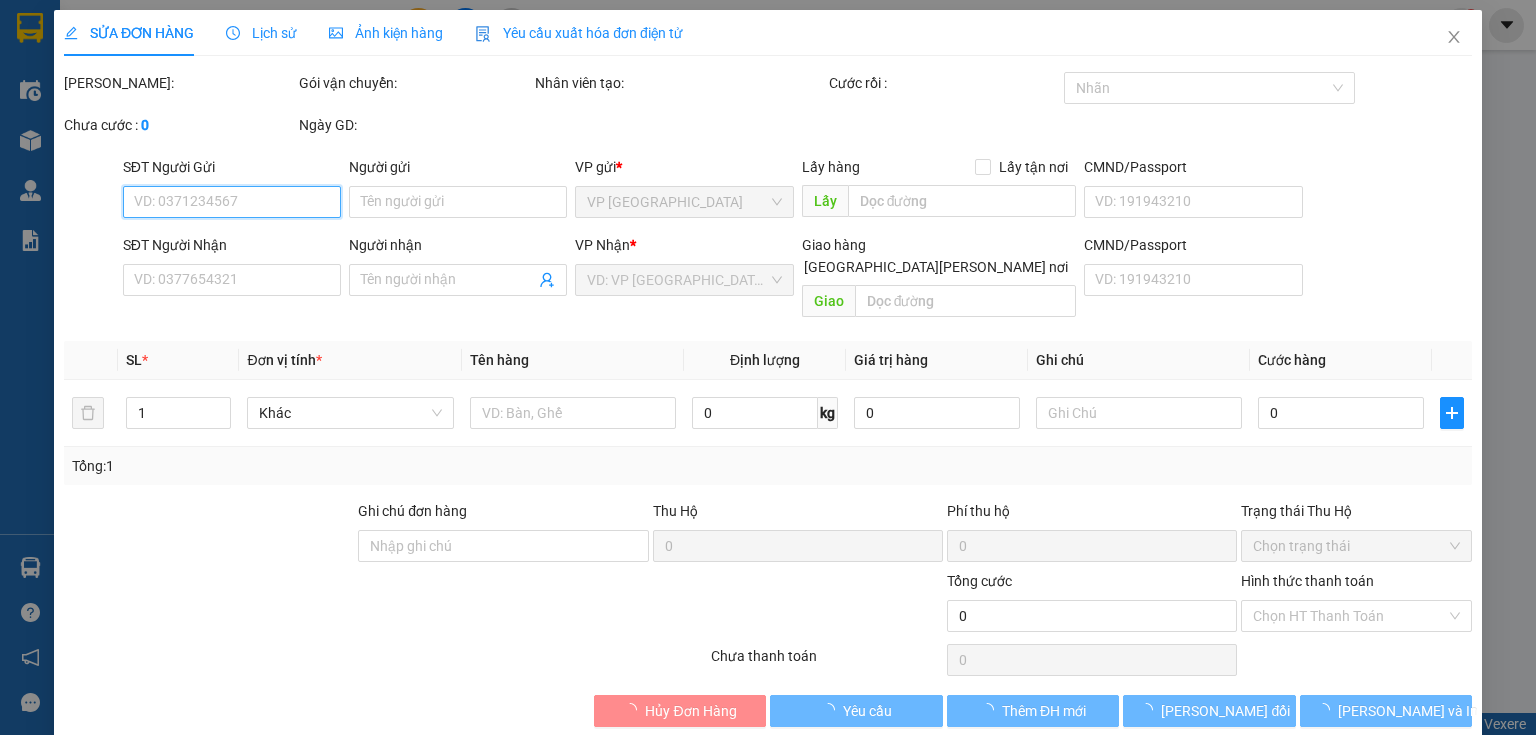 type on "0334683437" 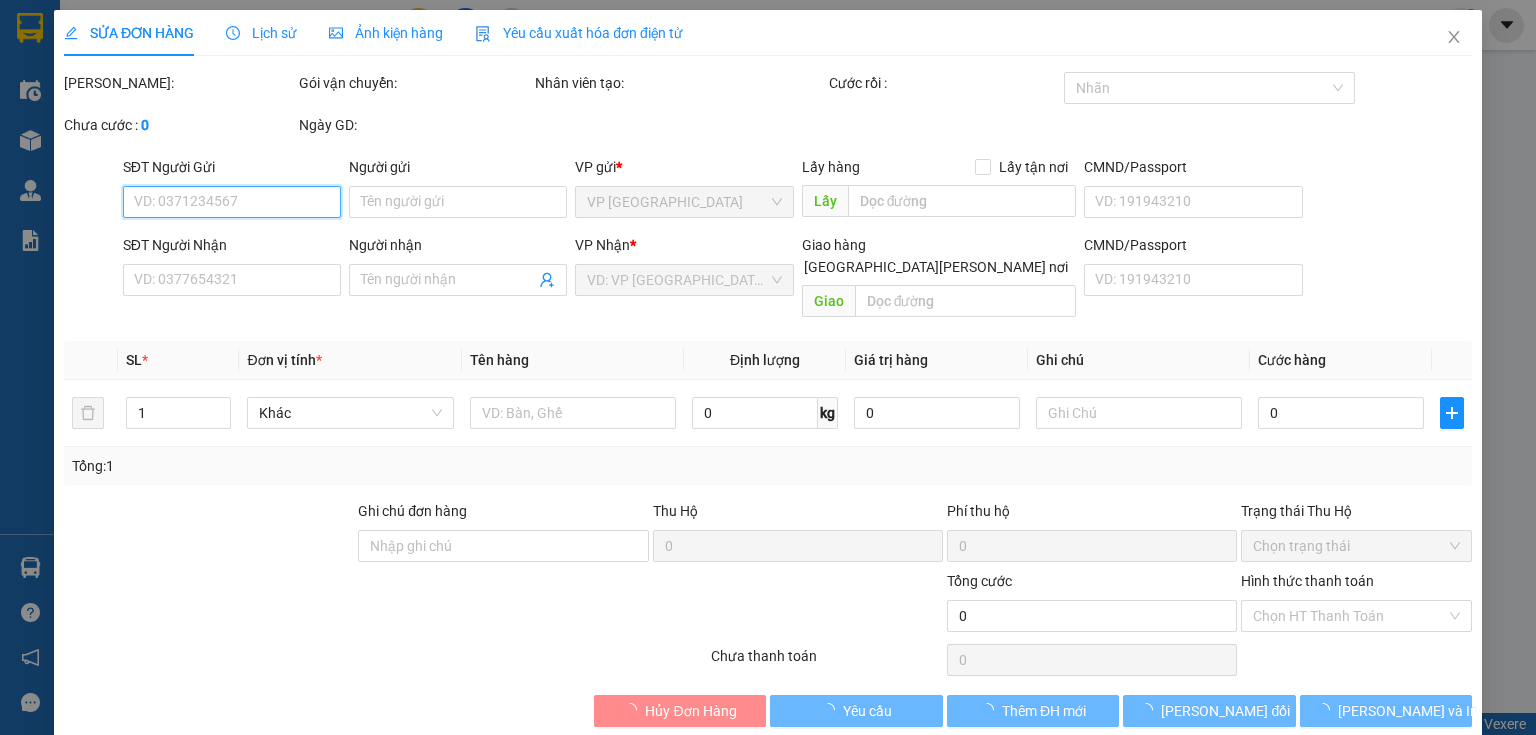 type on "100.000" 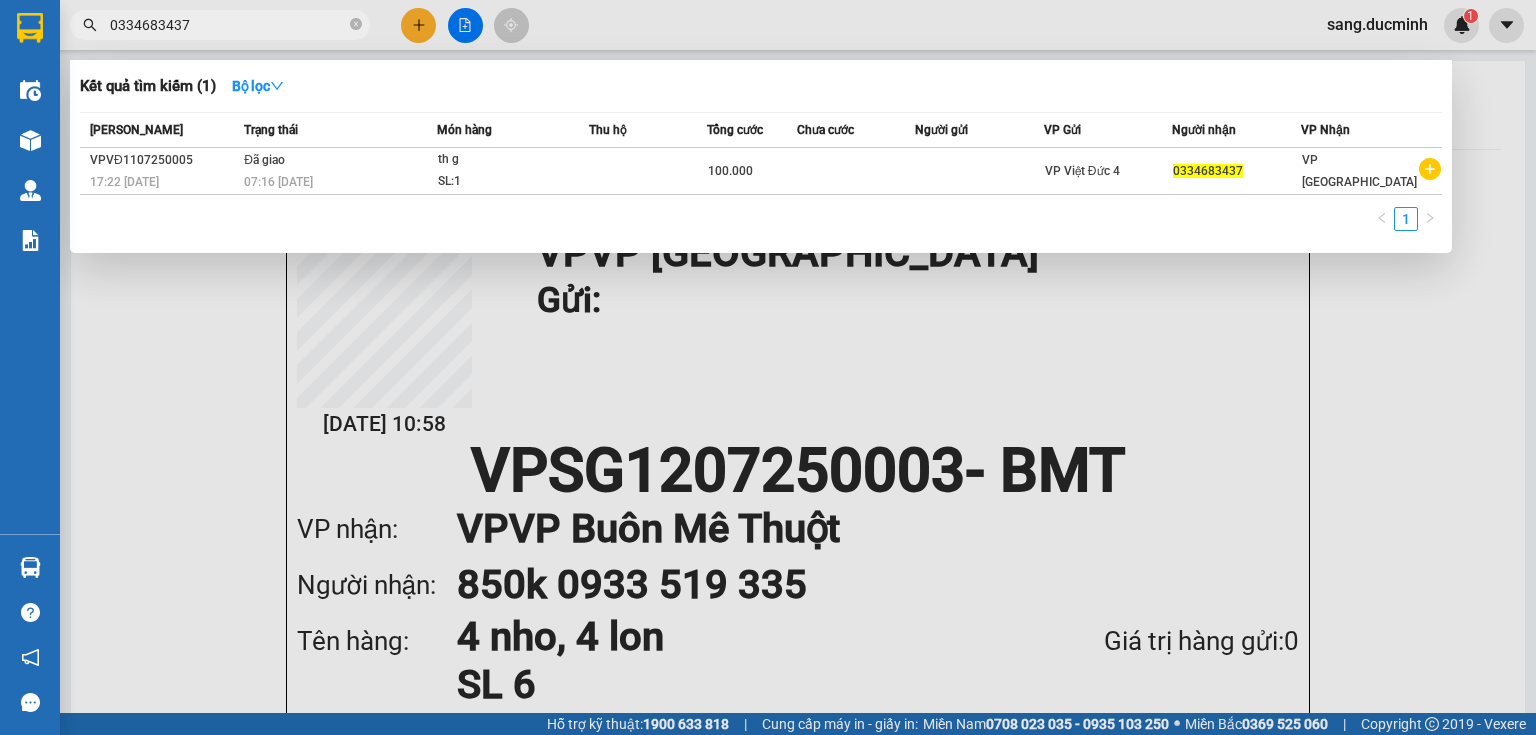 click on "0334683437" at bounding box center [228, 25] 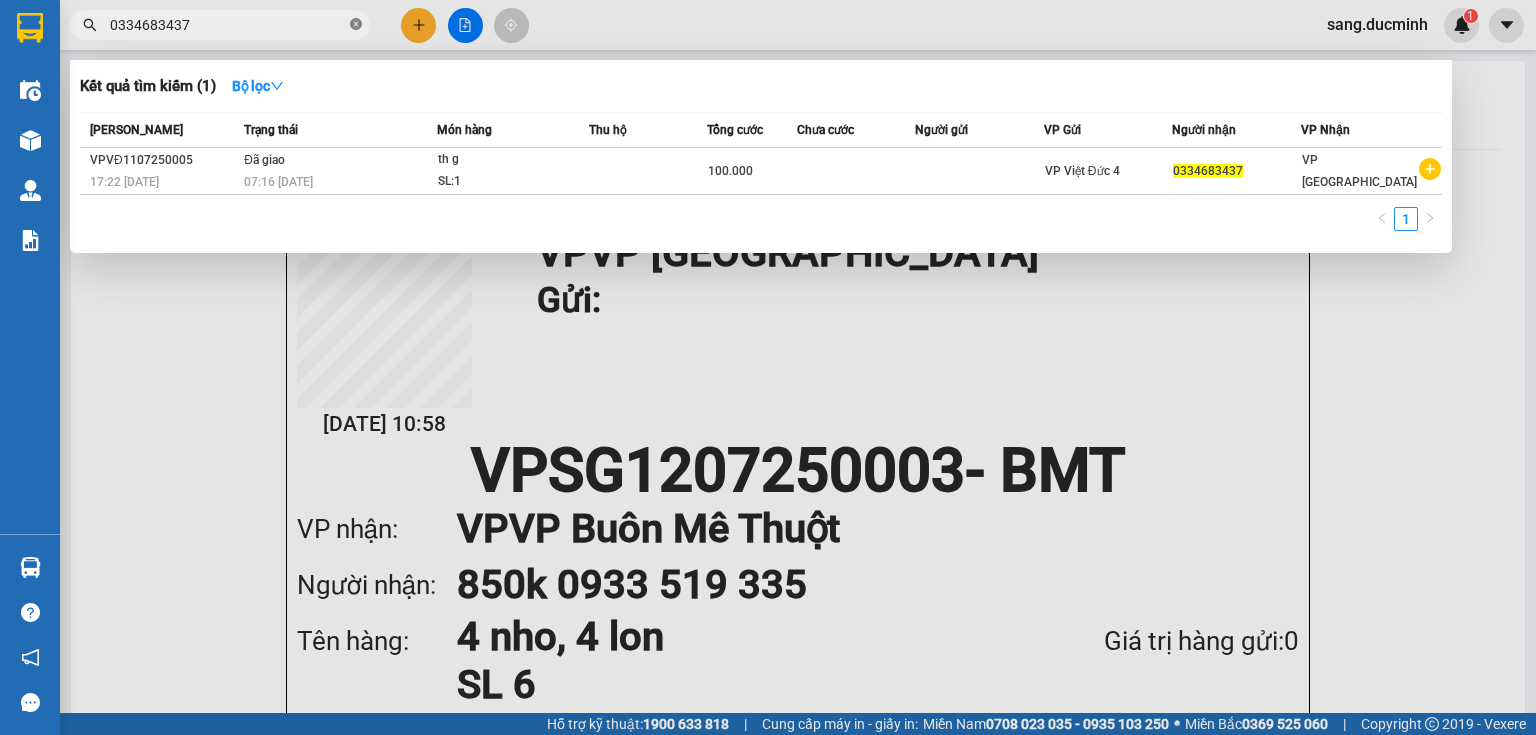 click 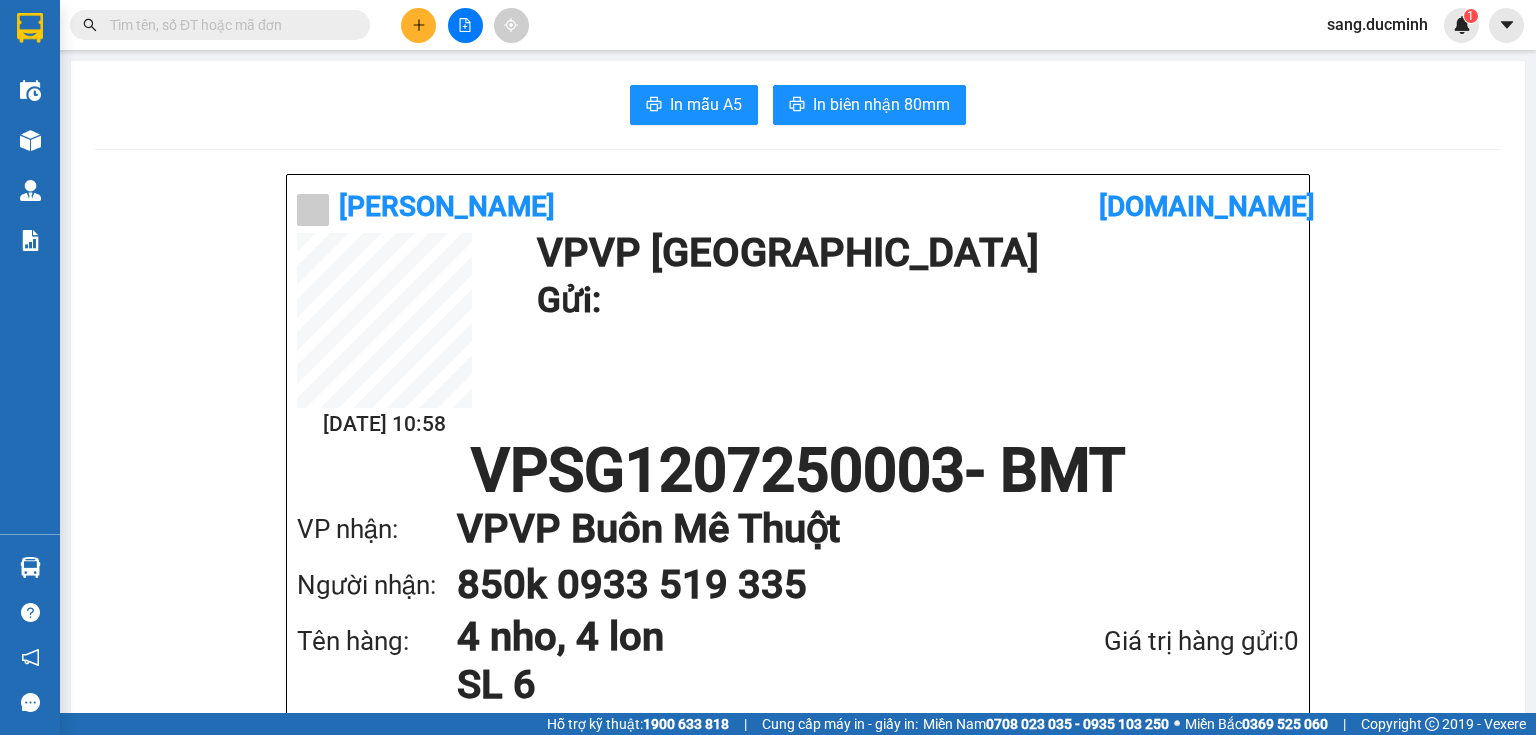 click at bounding box center [228, 25] 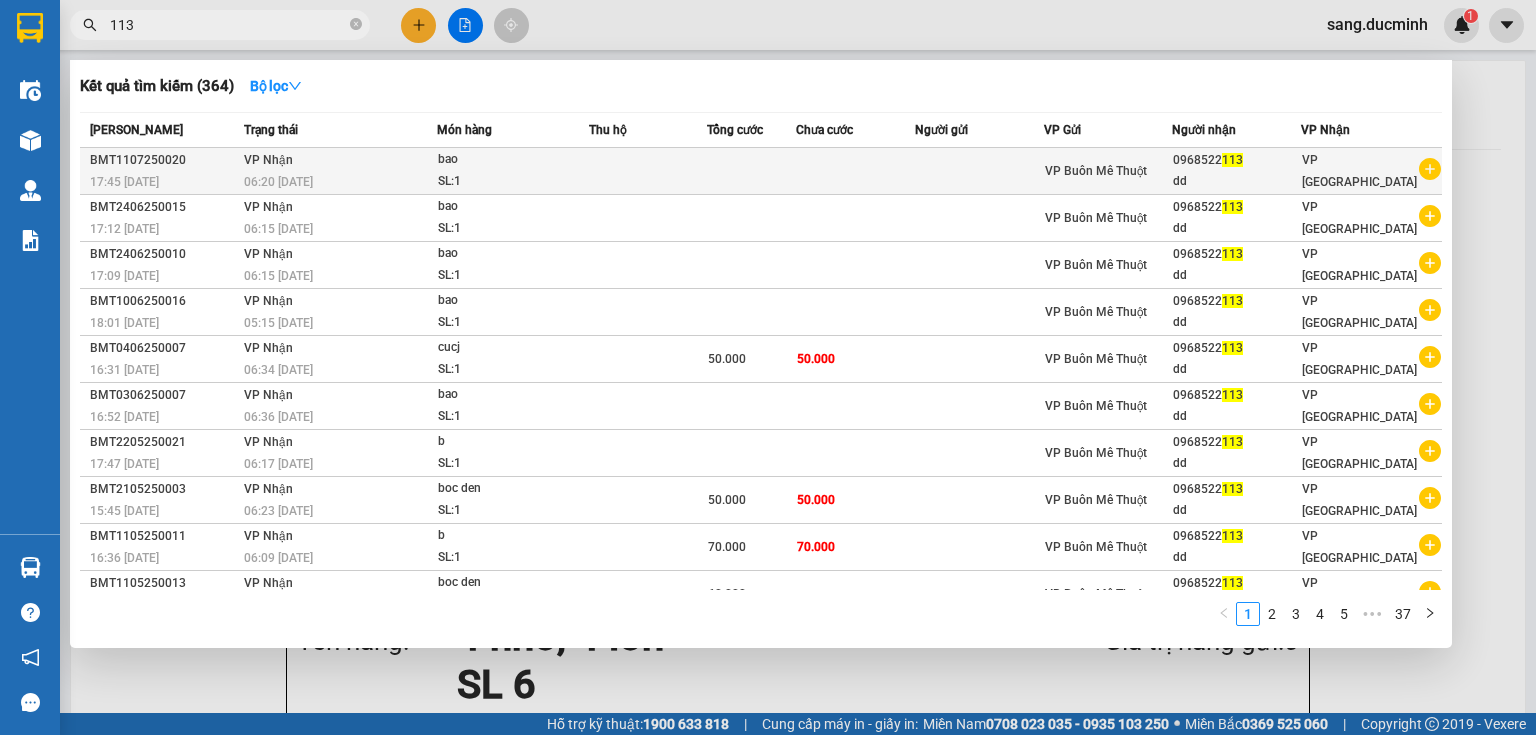 type on "113" 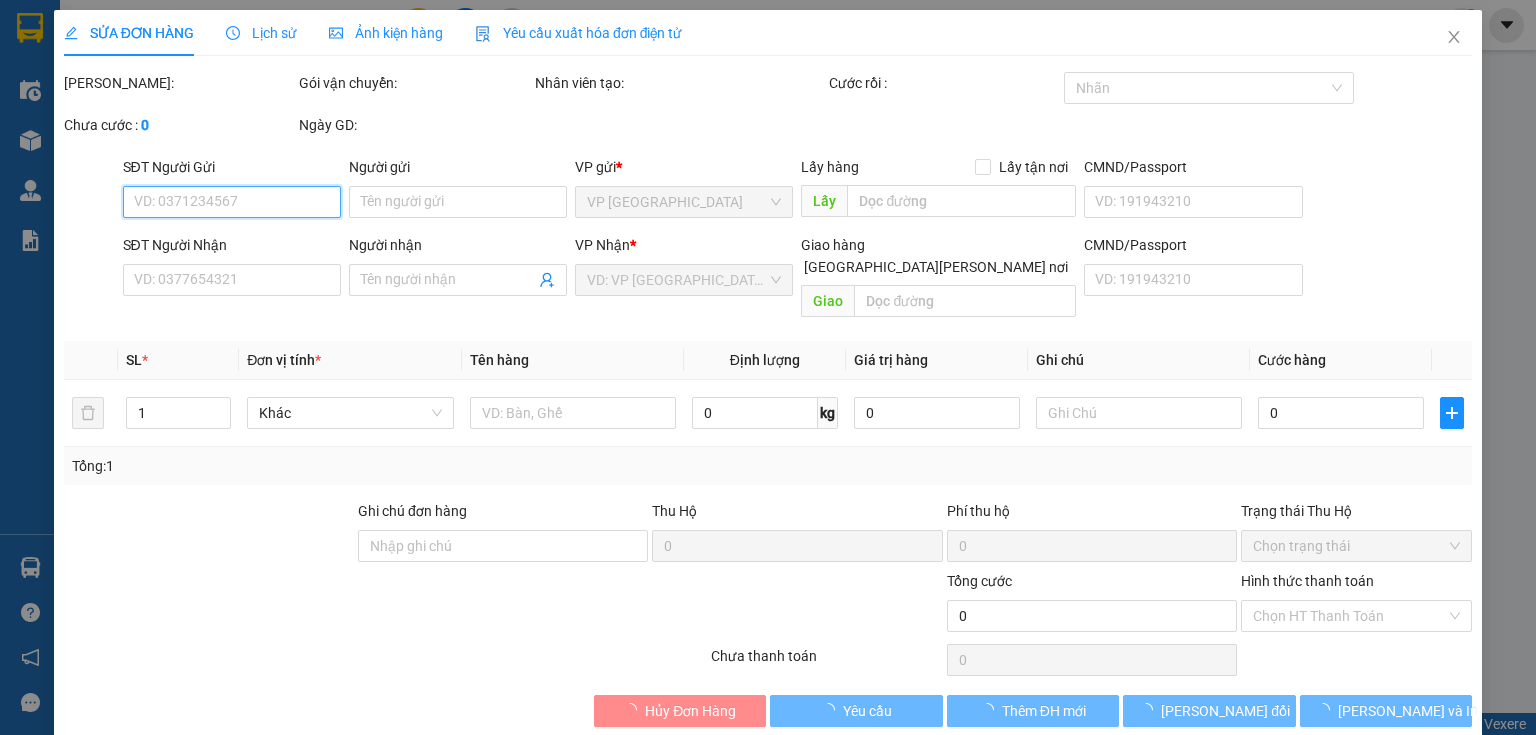 type on "0968522113" 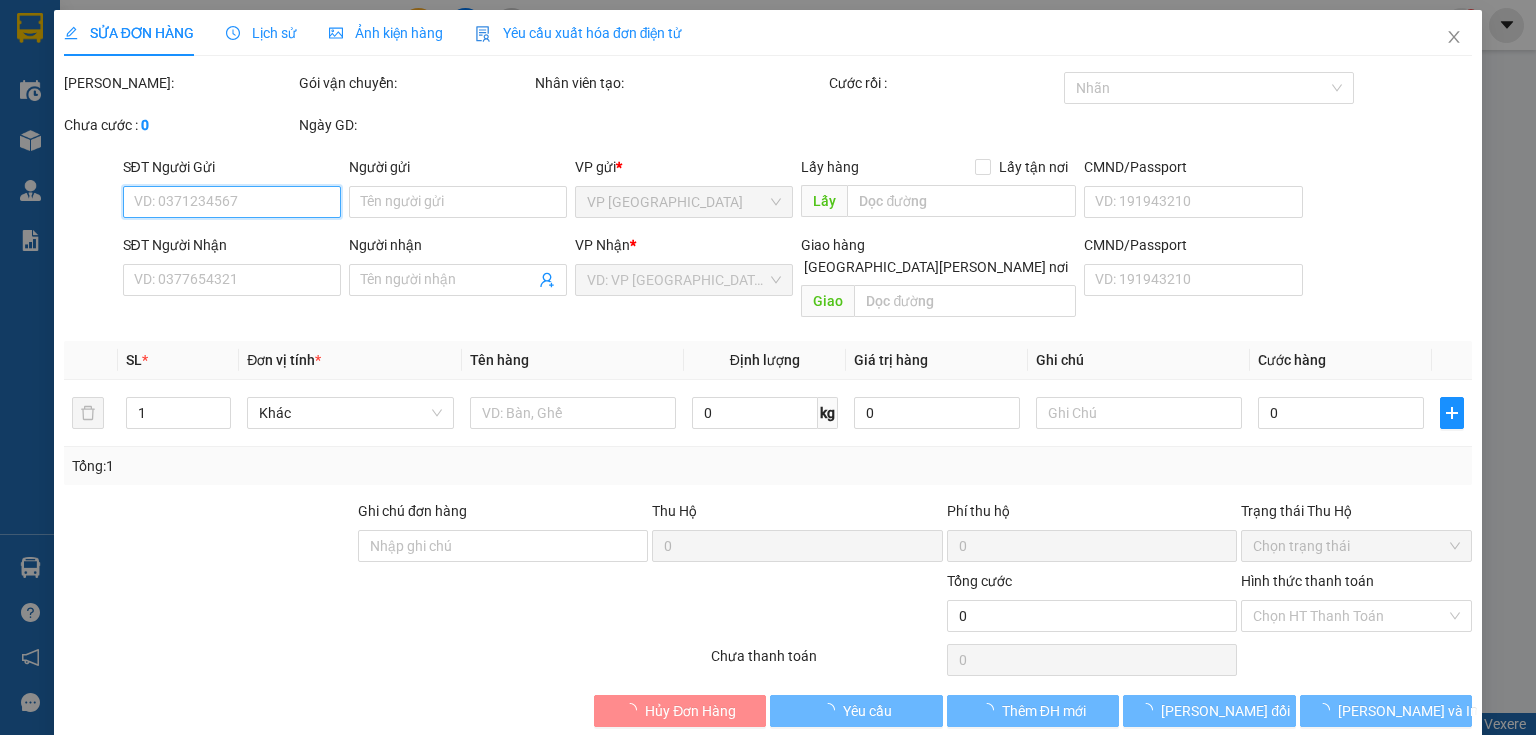 type on "dd" 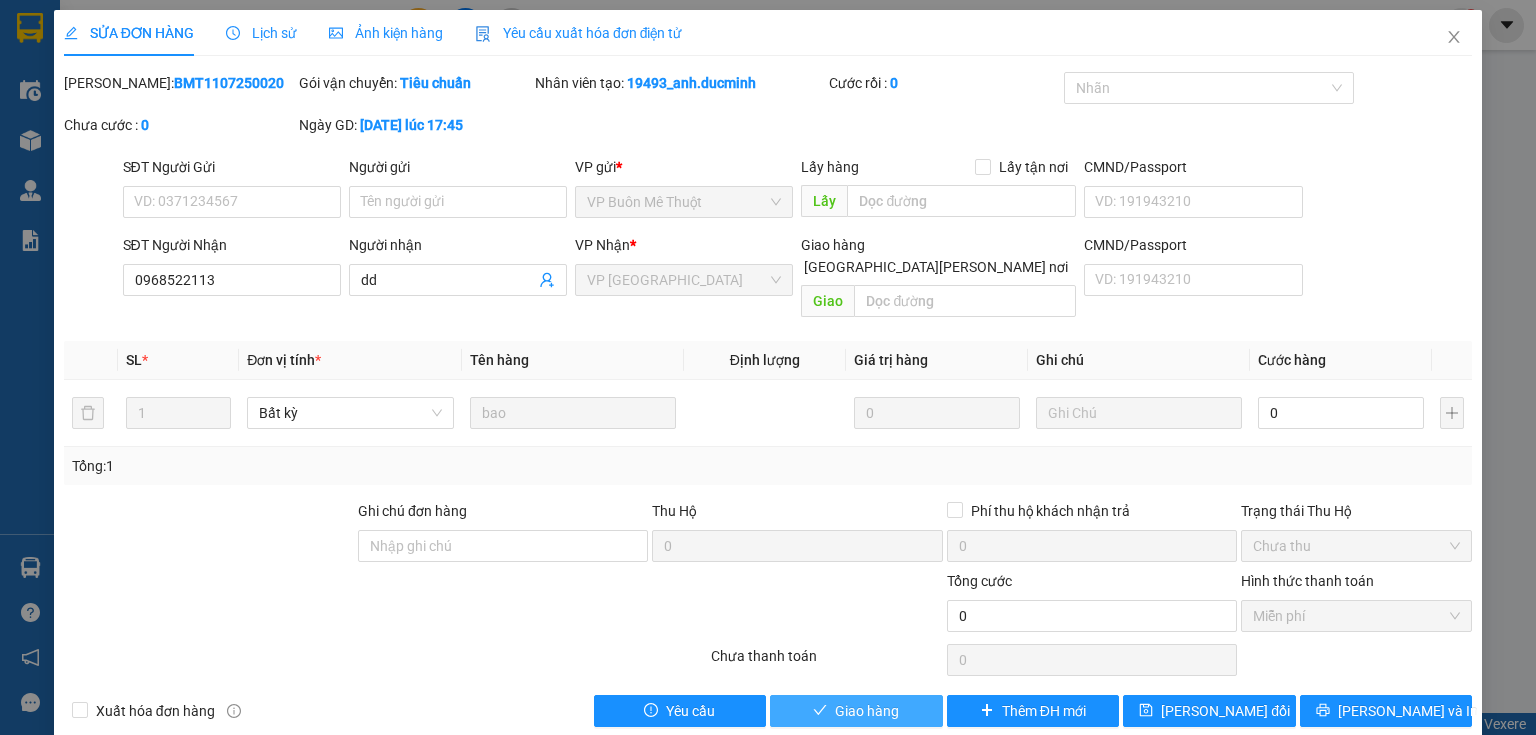click on "Giao hàng" at bounding box center [867, 711] 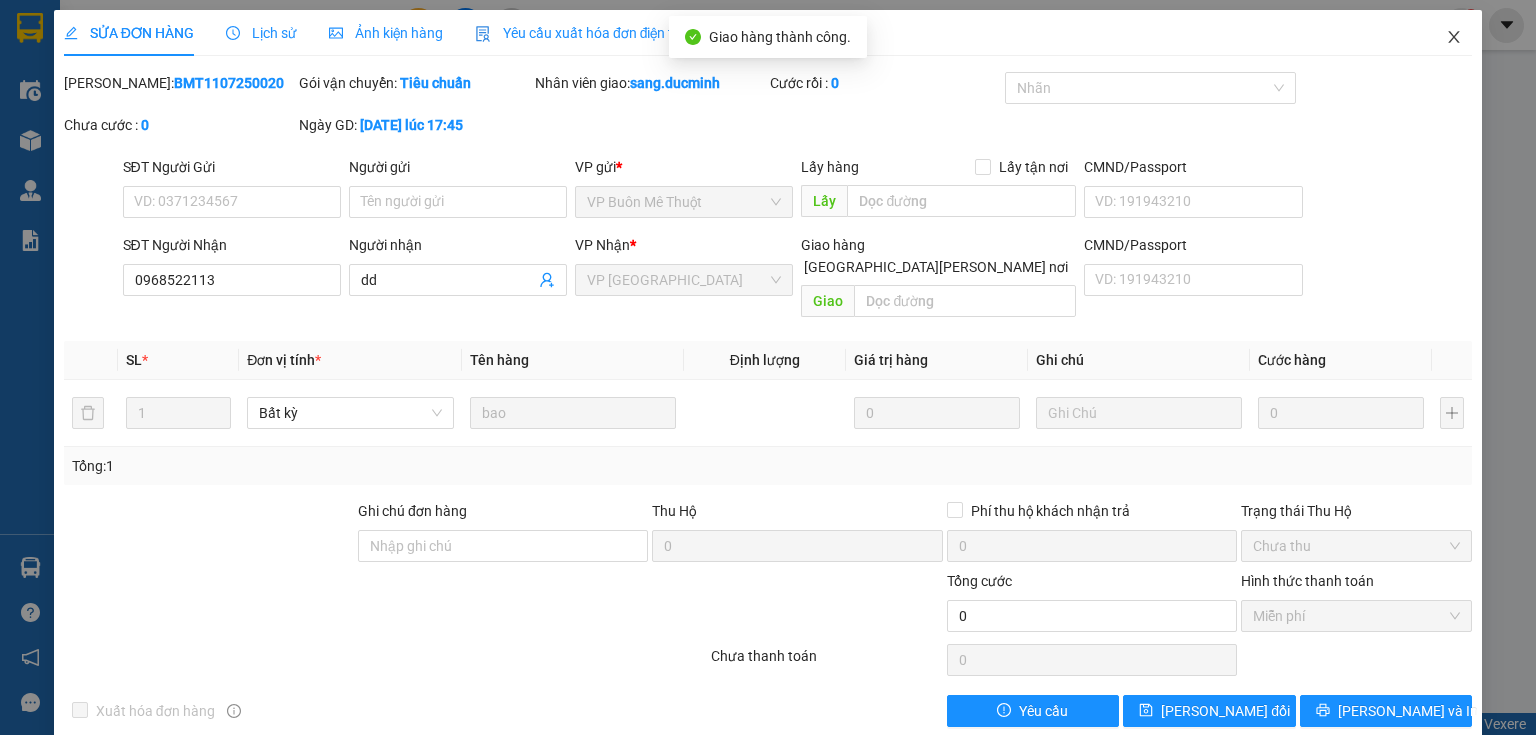 click at bounding box center [1454, 38] 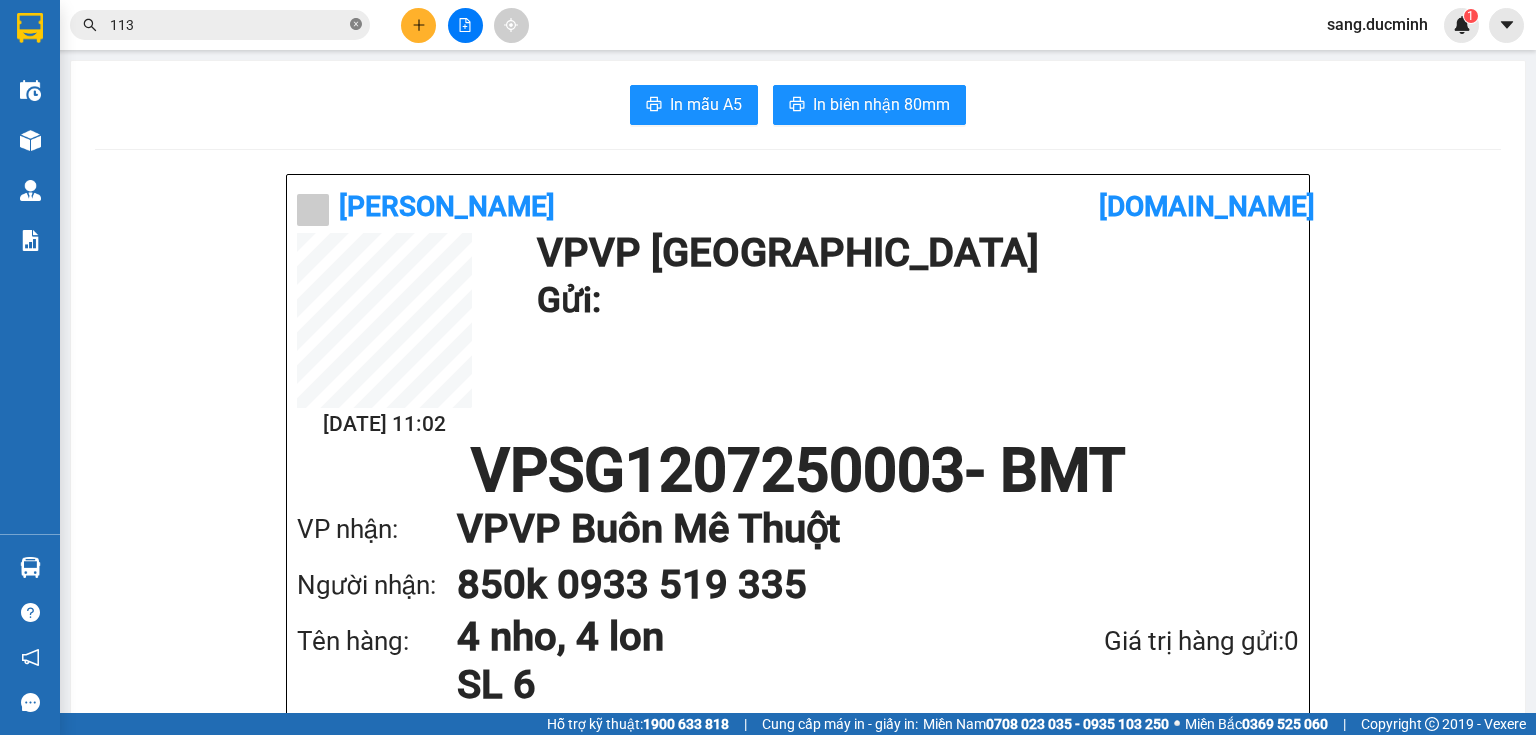 click at bounding box center (356, 25) 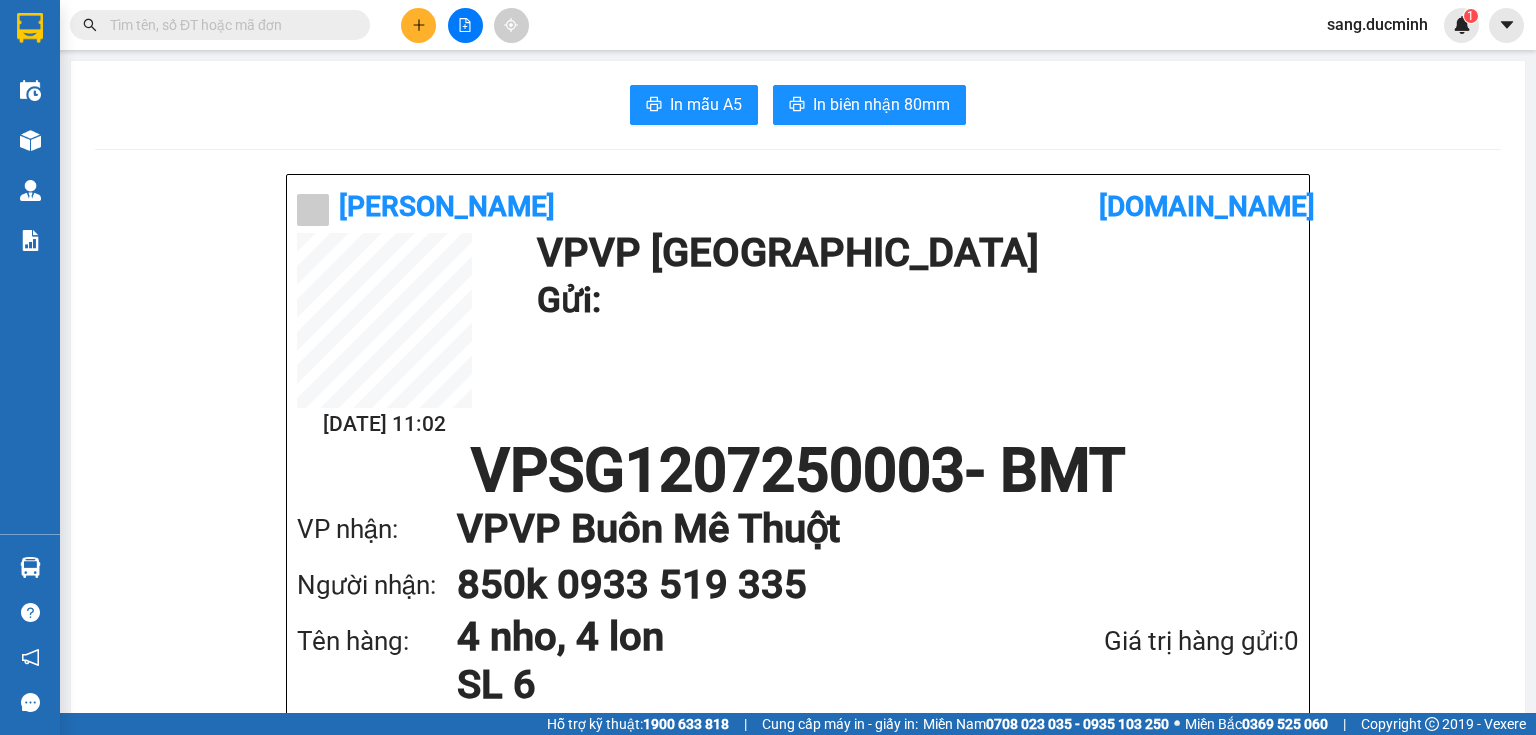 click at bounding box center [228, 25] 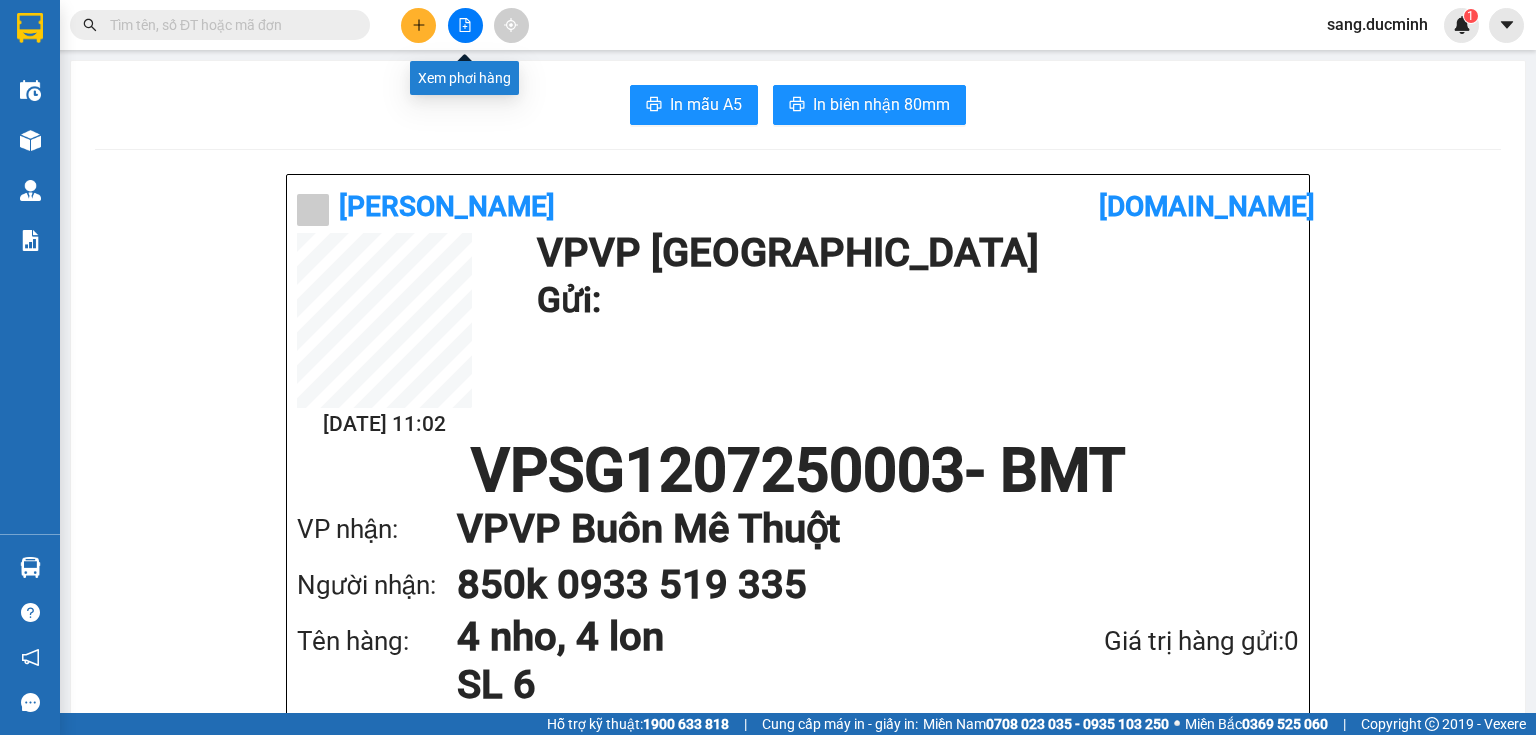 click at bounding box center (465, 25) 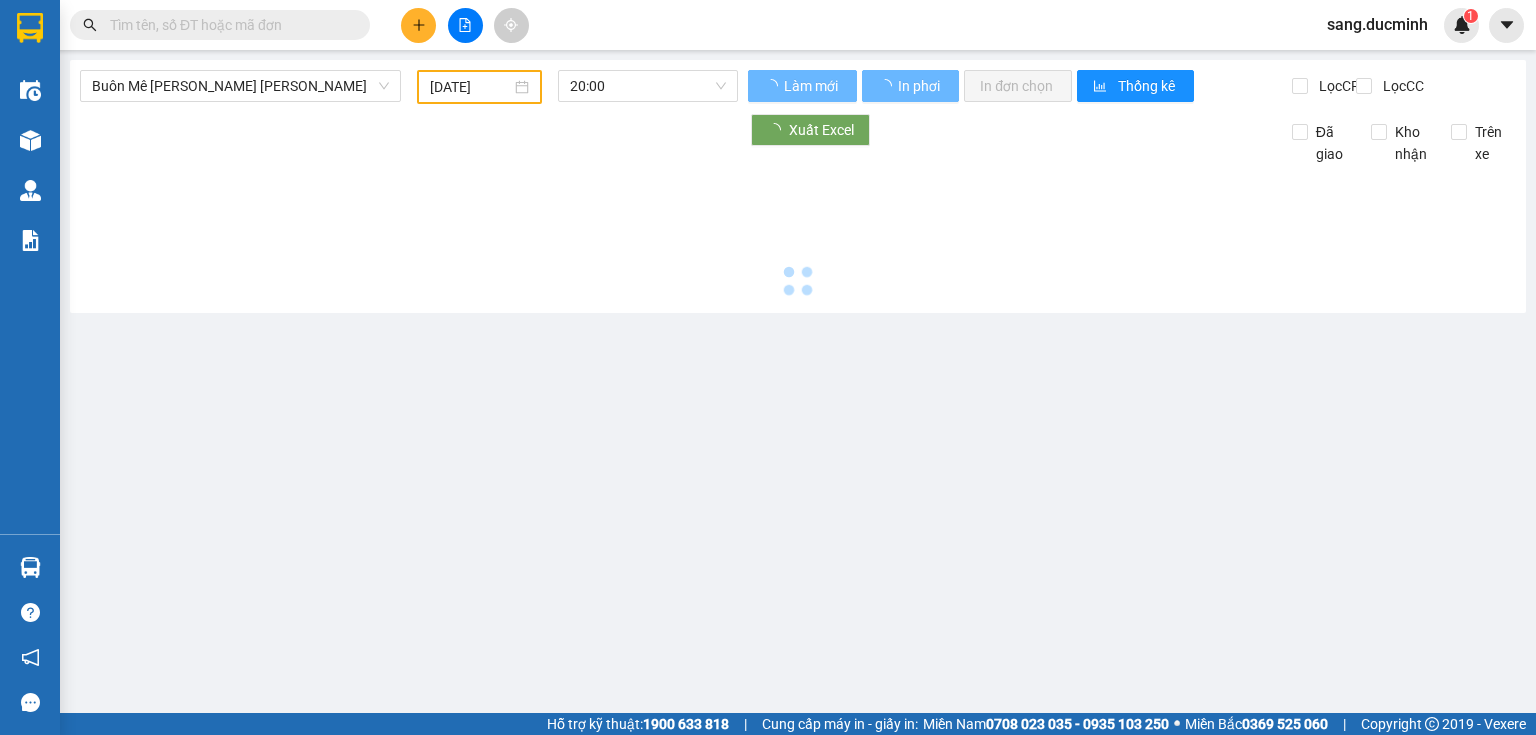 type on "[DATE]" 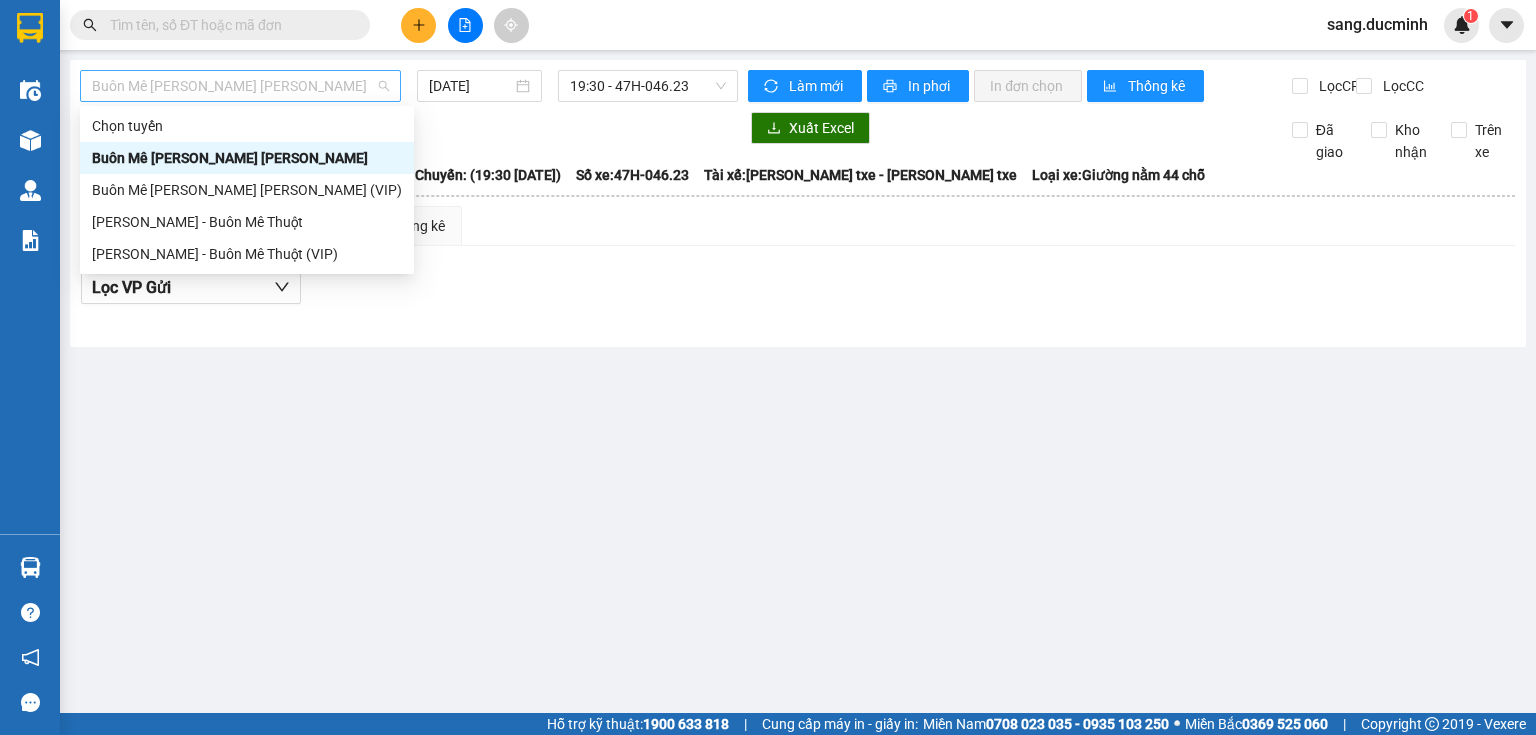 click on "Buôn Mê [PERSON_NAME] [PERSON_NAME]" at bounding box center [240, 86] 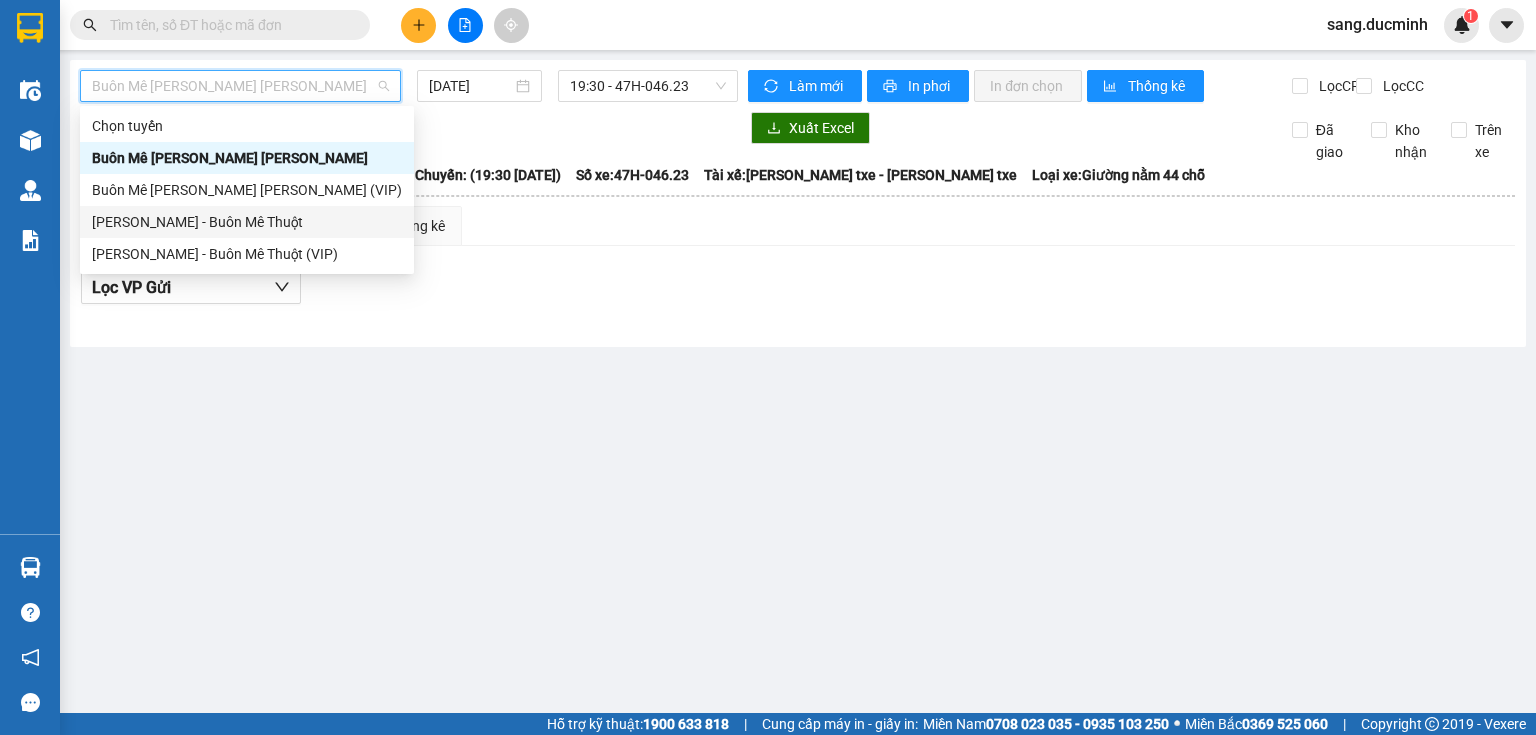 click on "[PERSON_NAME] - Buôn Mê Thuột" at bounding box center (247, 222) 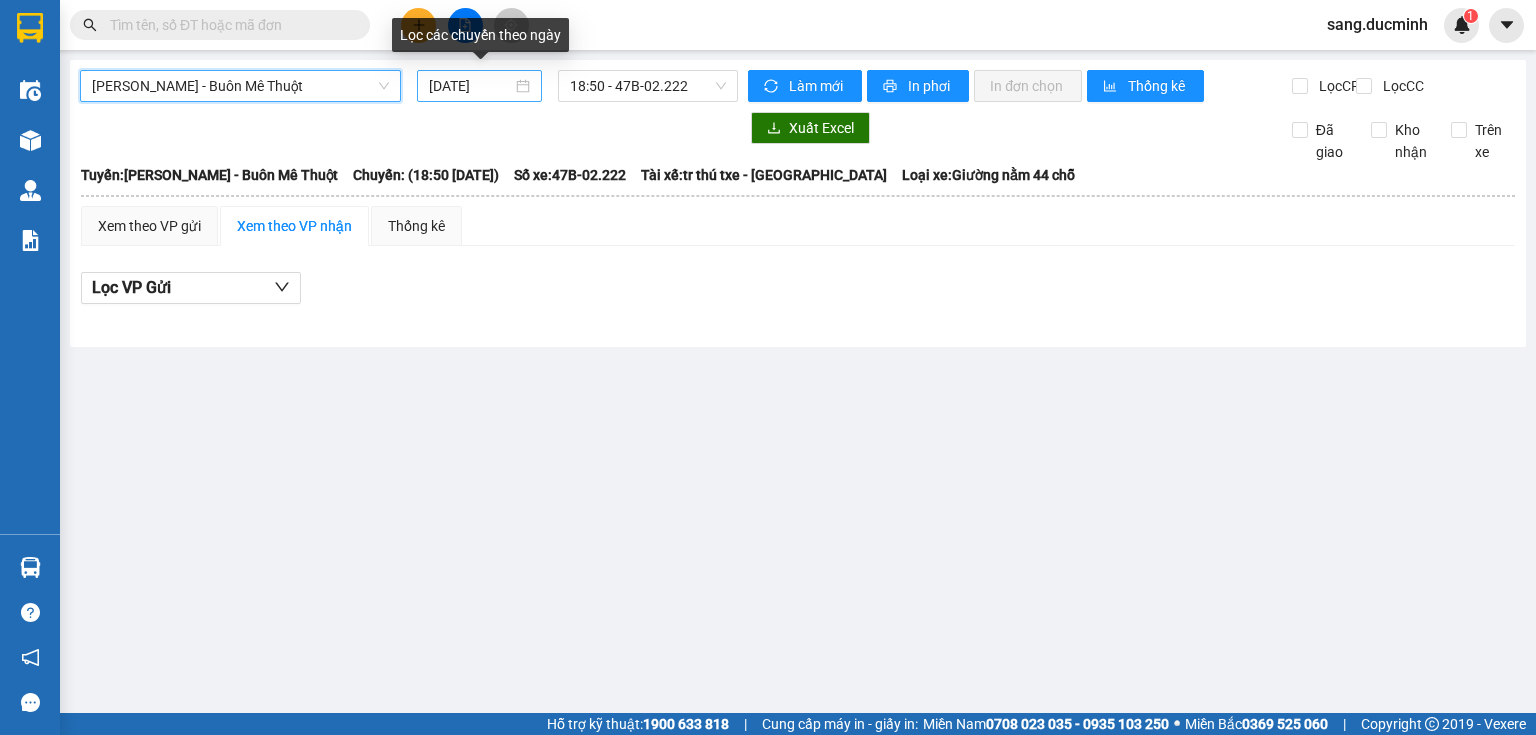 click on "[DATE]" at bounding box center [470, 86] 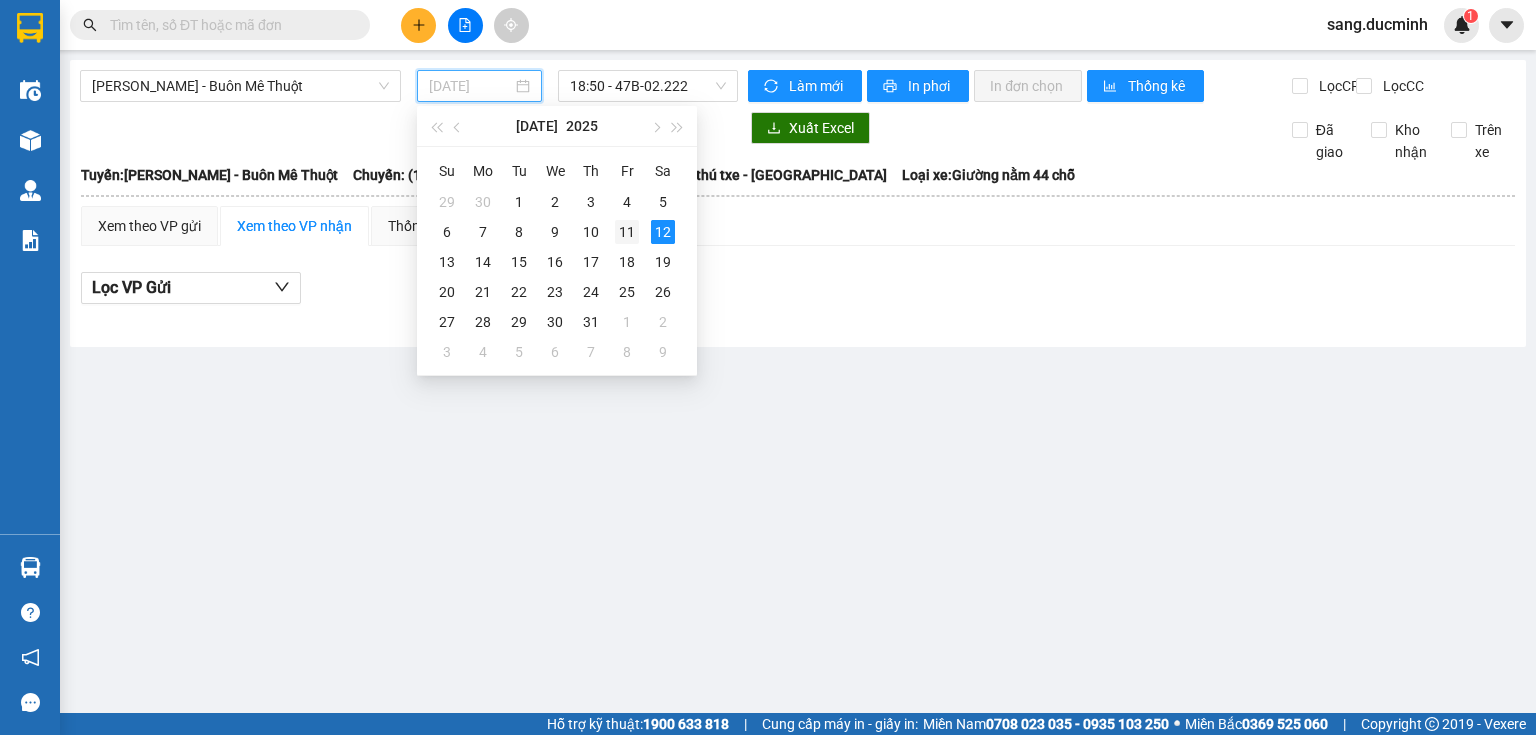 click on "11" at bounding box center [627, 232] 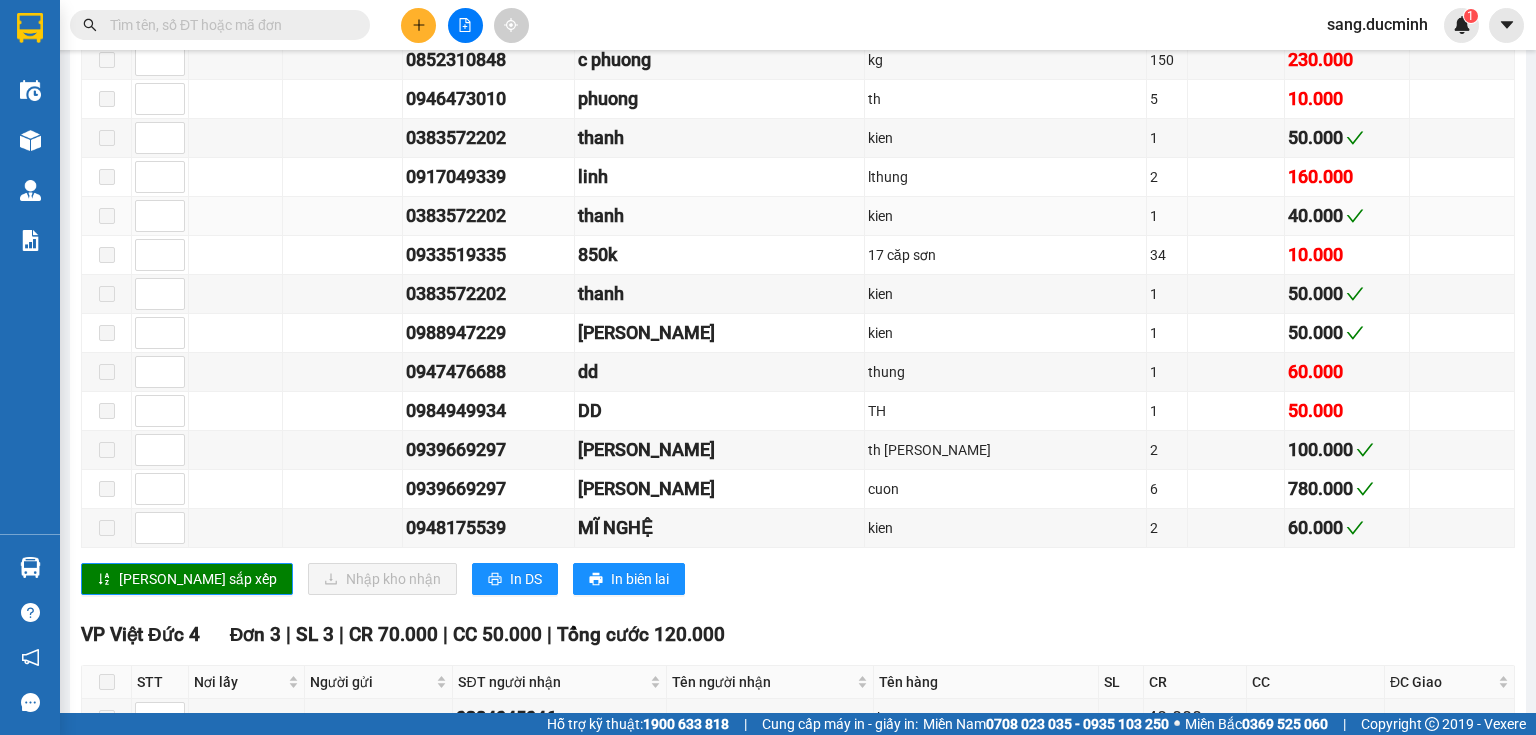 scroll, scrollTop: 1792, scrollLeft: 0, axis: vertical 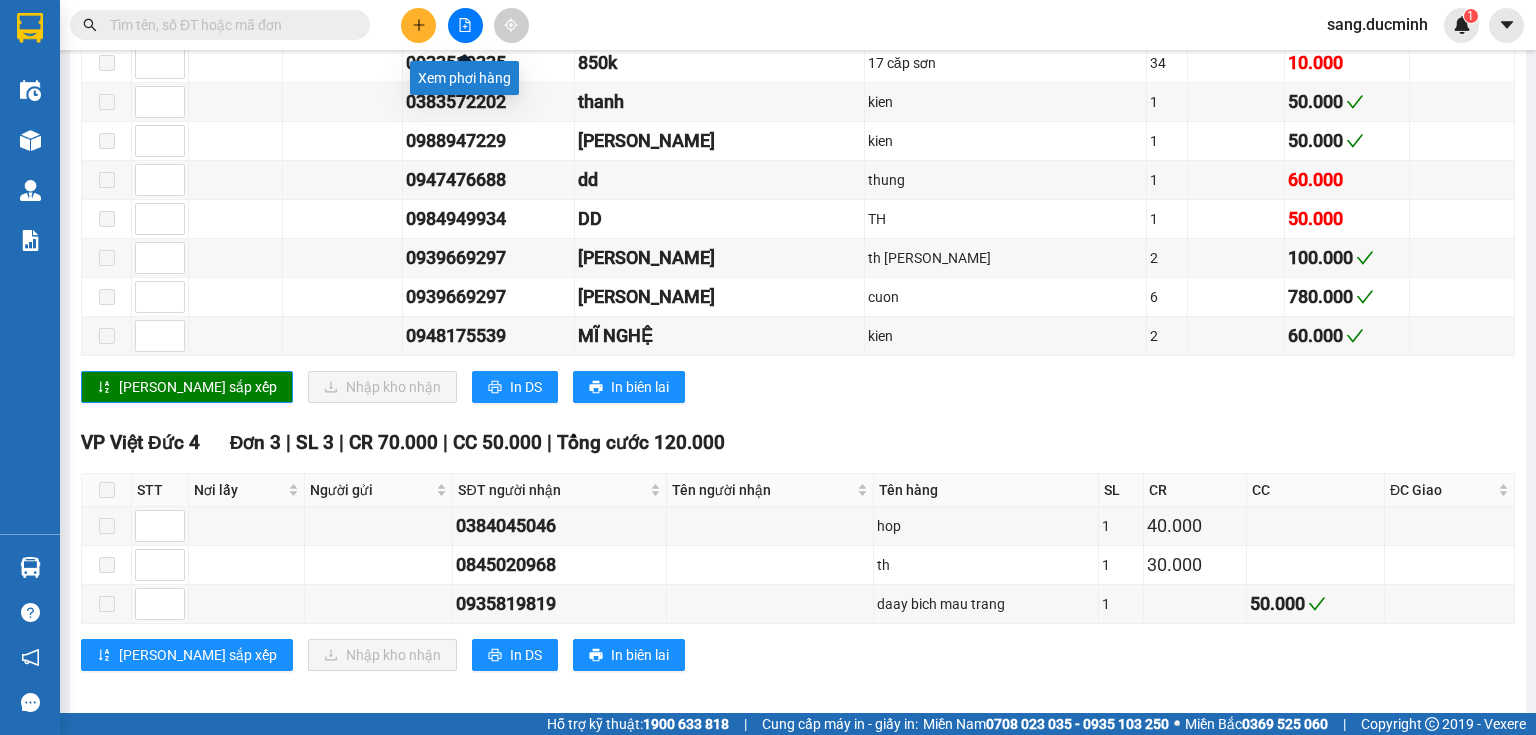 click at bounding box center [465, 25] 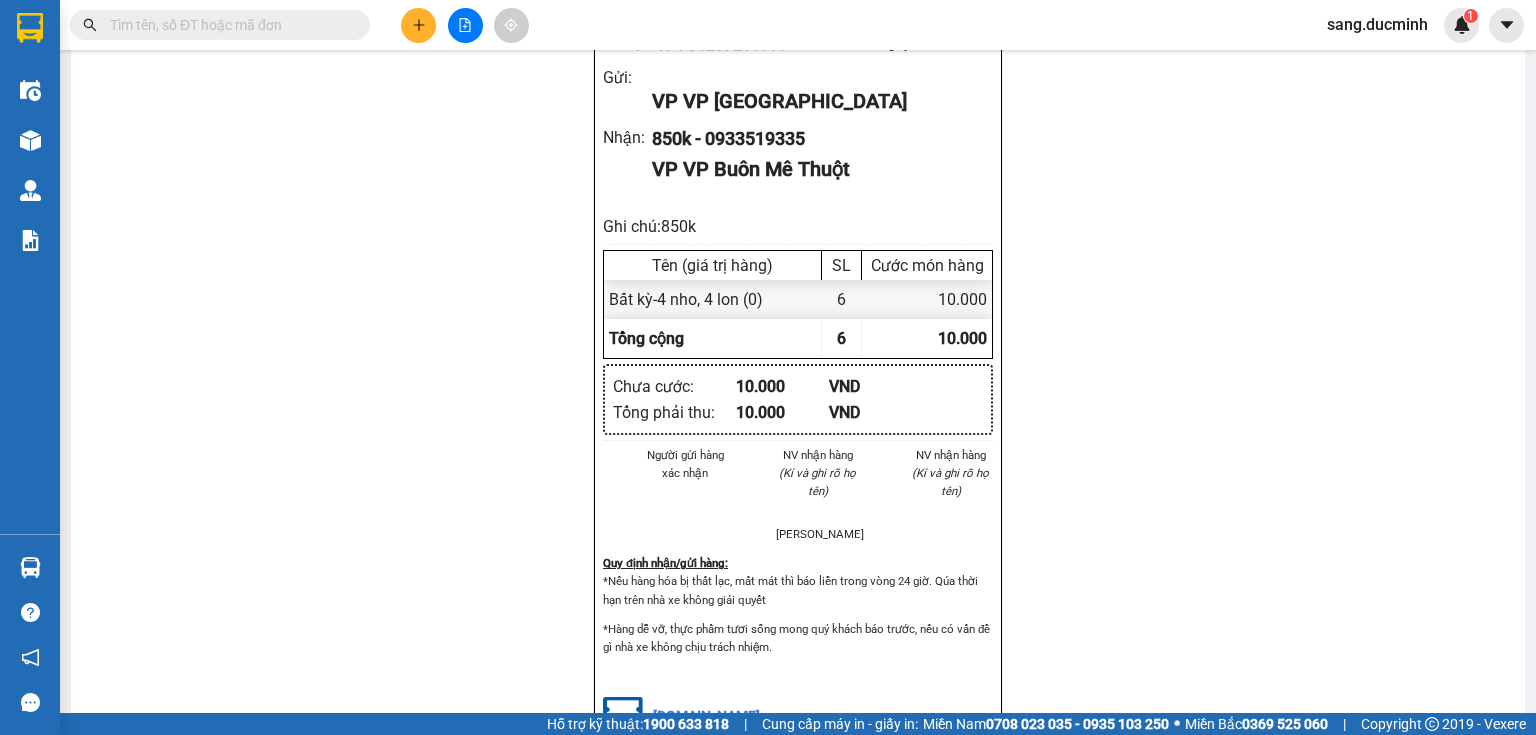 scroll, scrollTop: 1139, scrollLeft: 0, axis: vertical 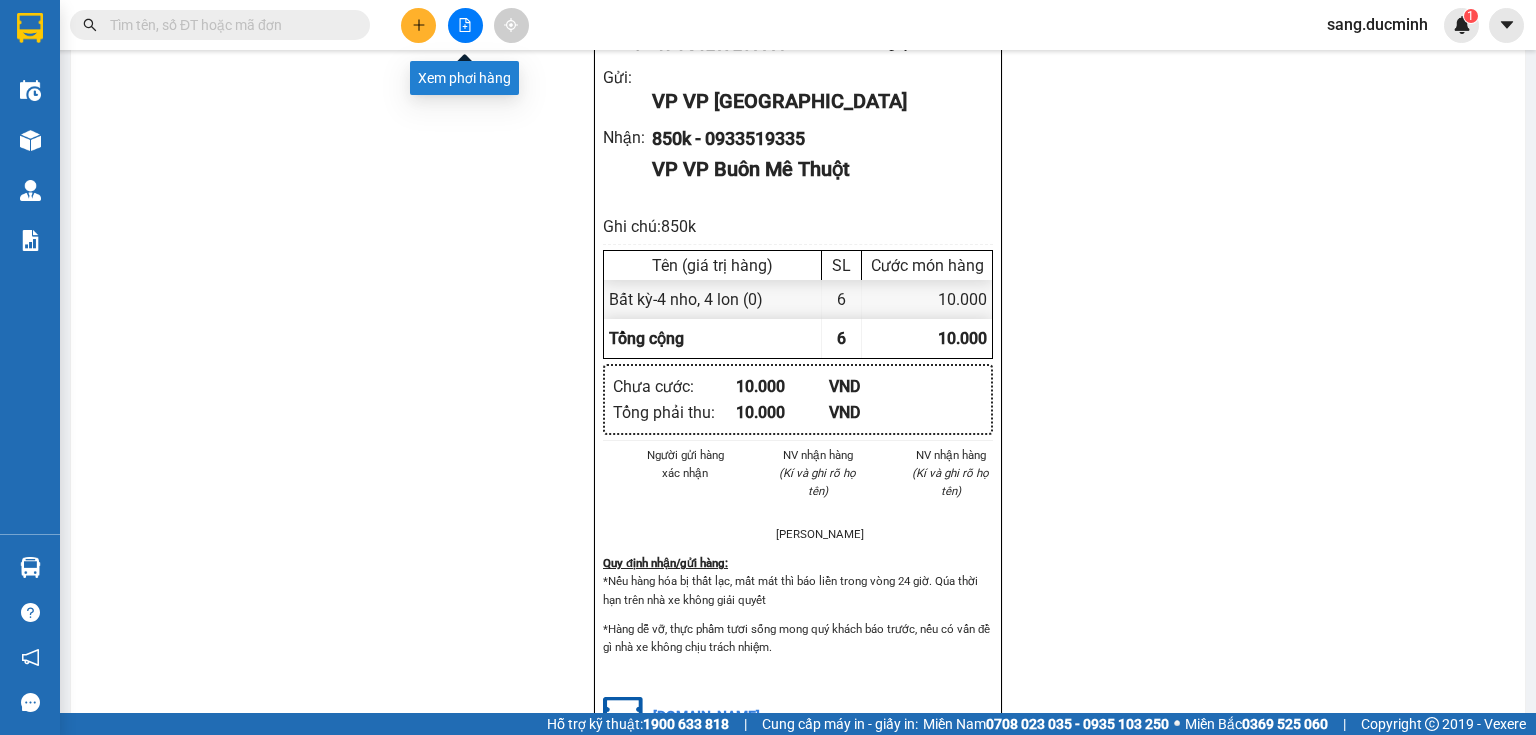 click 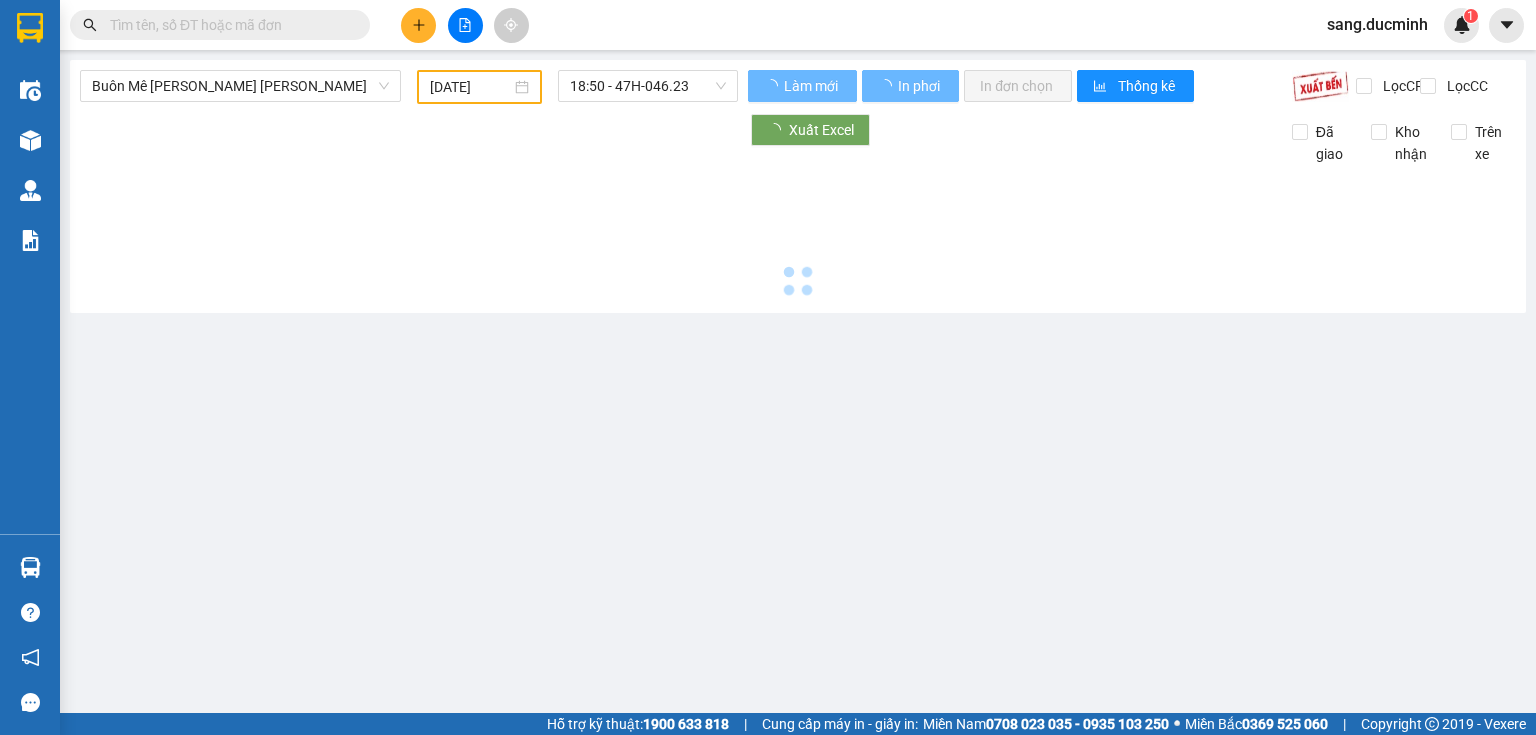 type on "[DATE]" 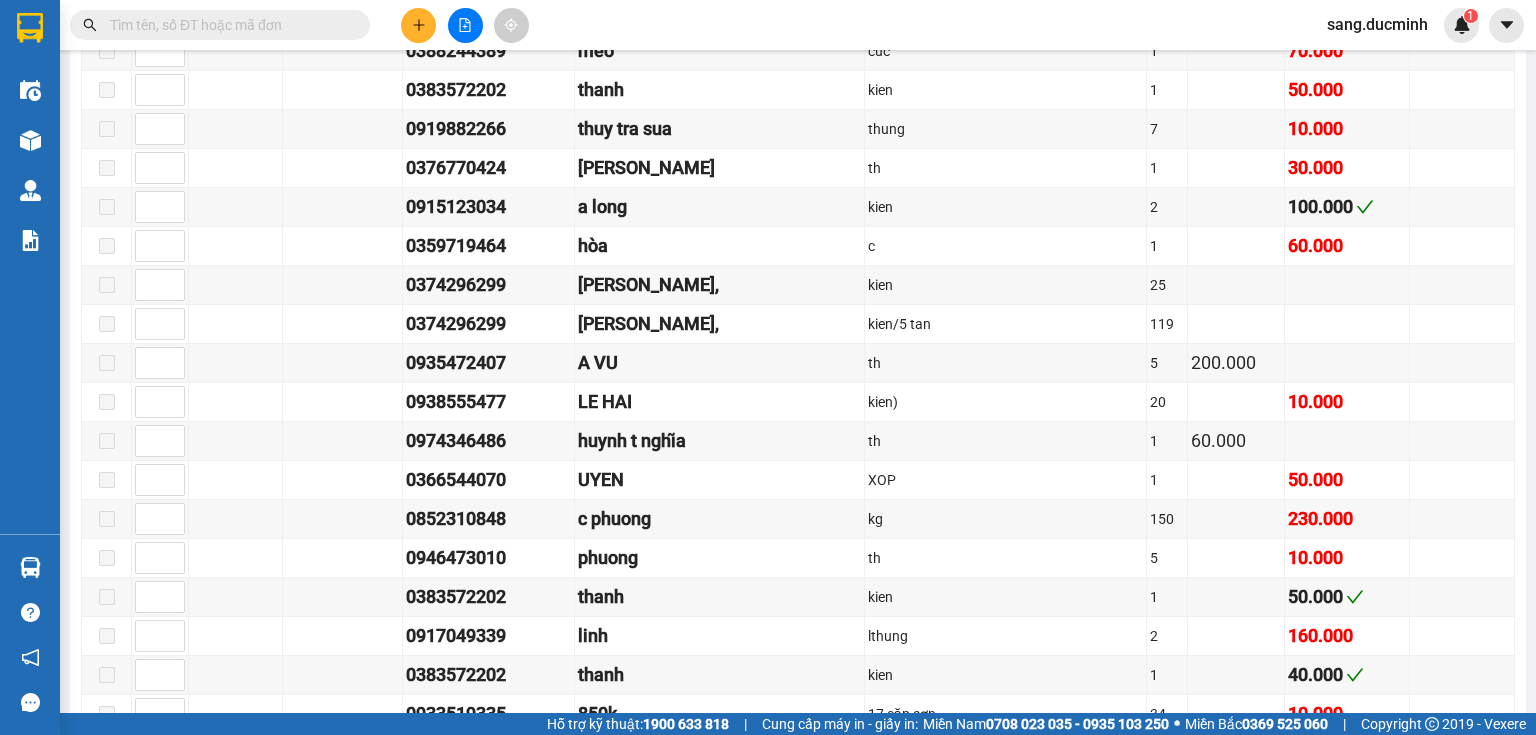 scroll, scrollTop: 0, scrollLeft: 0, axis: both 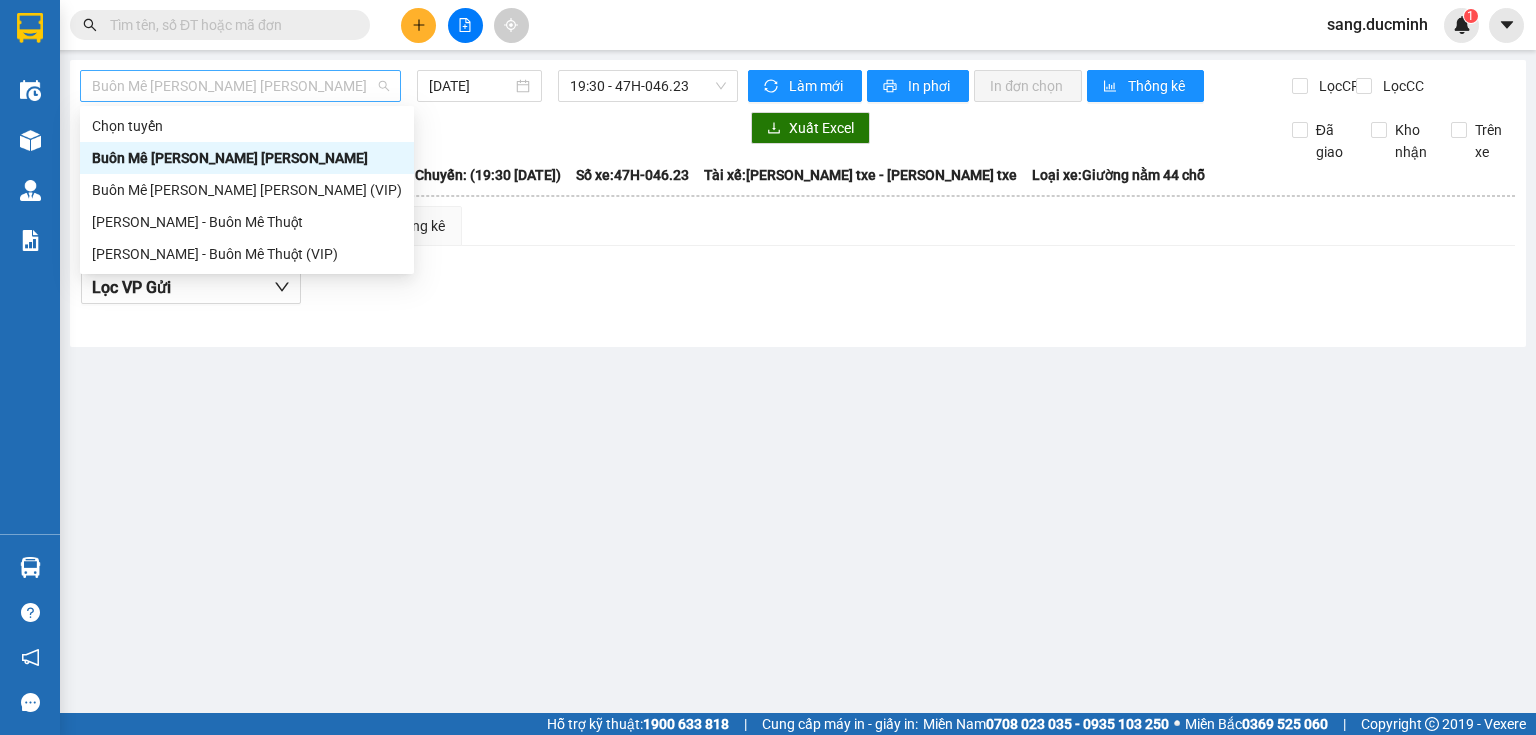 click on "Buôn Mê [PERSON_NAME] [PERSON_NAME]" at bounding box center [240, 86] 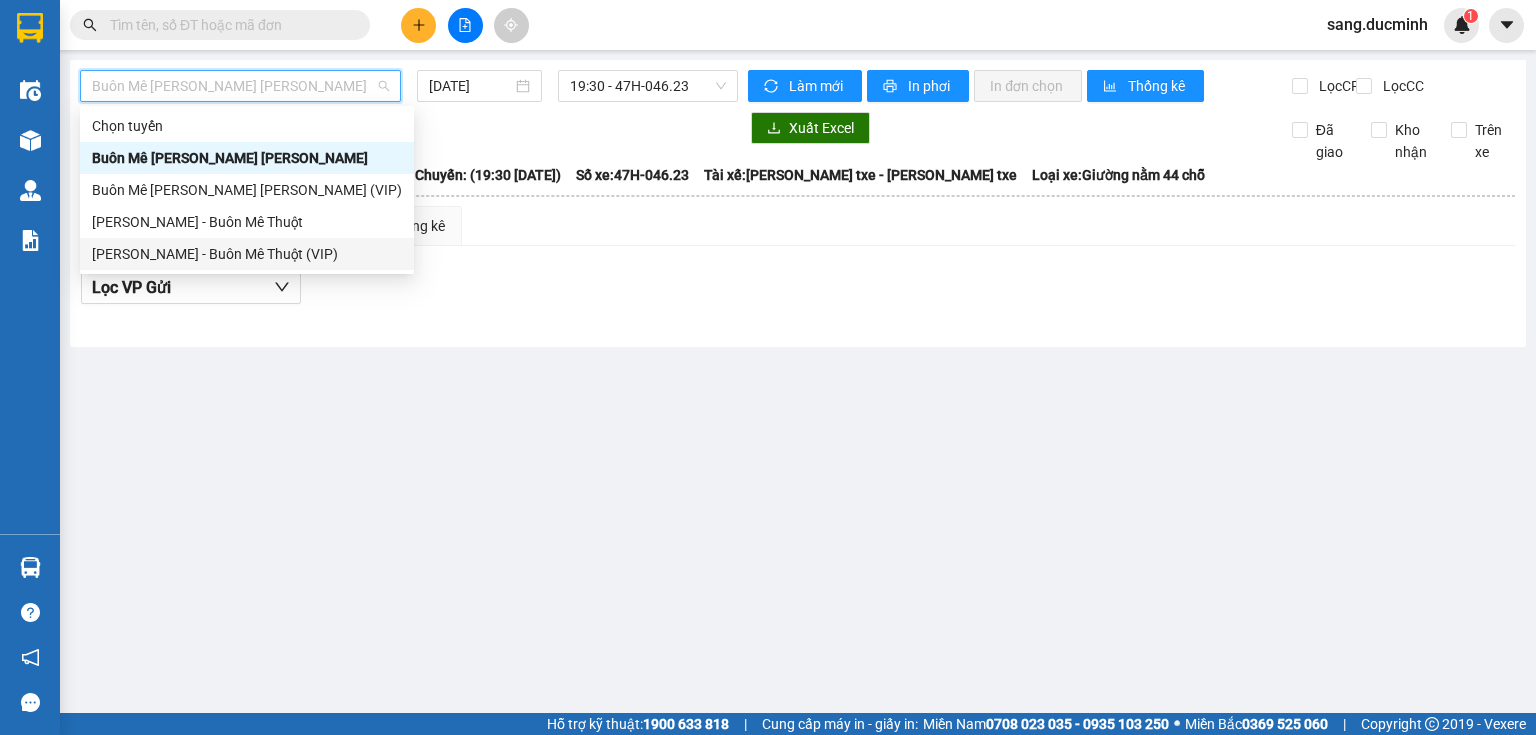 click on "[PERSON_NAME] - Buôn Mê Thuột (VIP)" at bounding box center [247, 254] 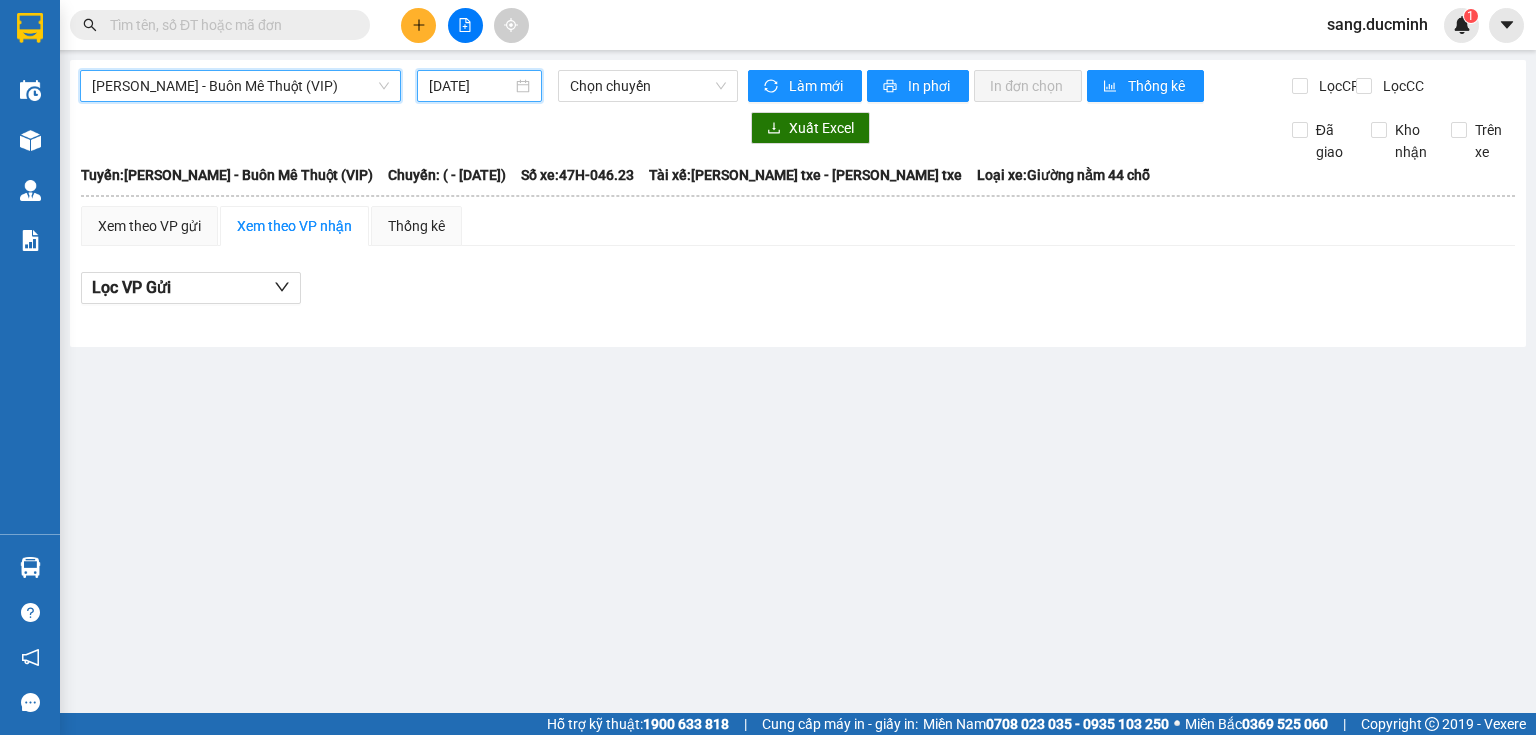 click on "[DATE]" at bounding box center (470, 86) 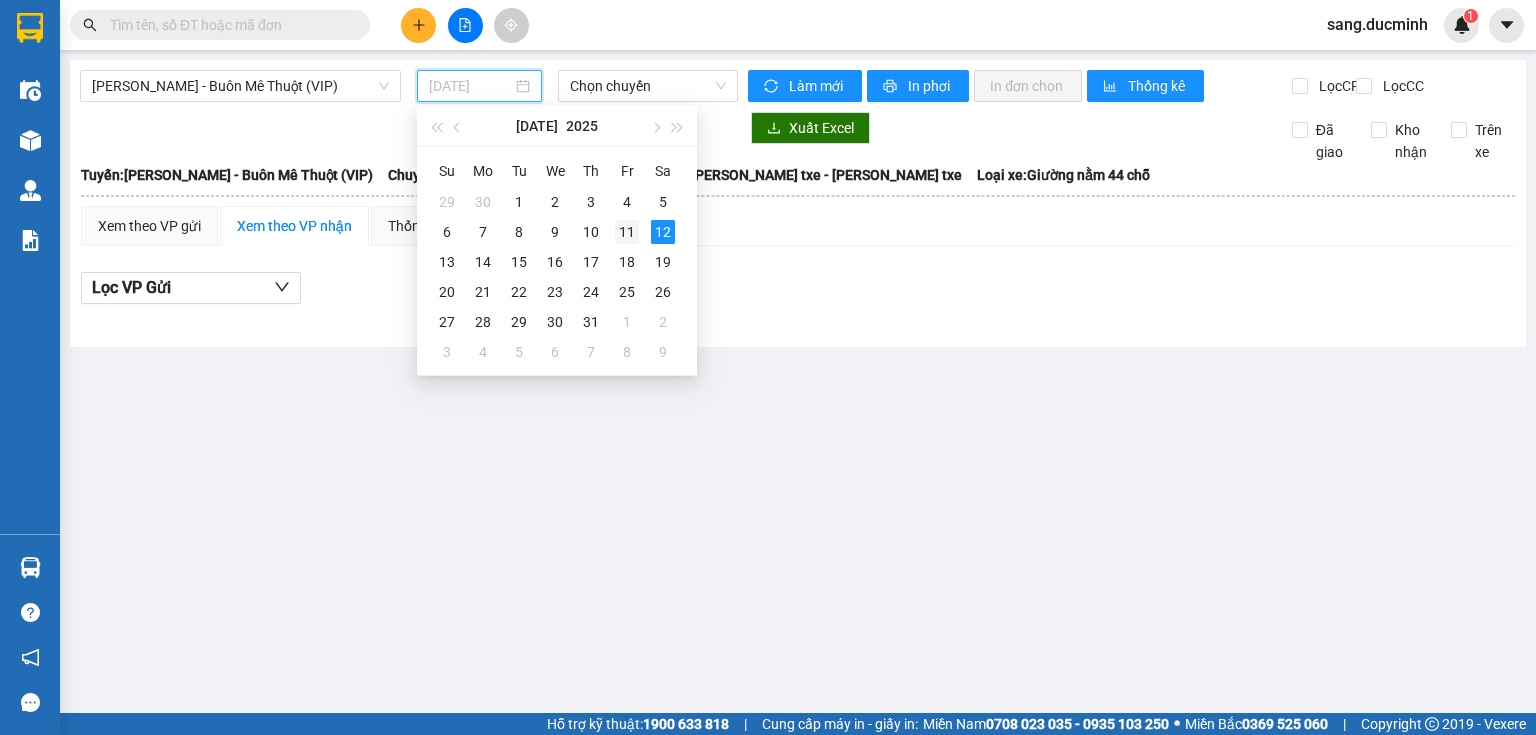 click on "11" at bounding box center (627, 232) 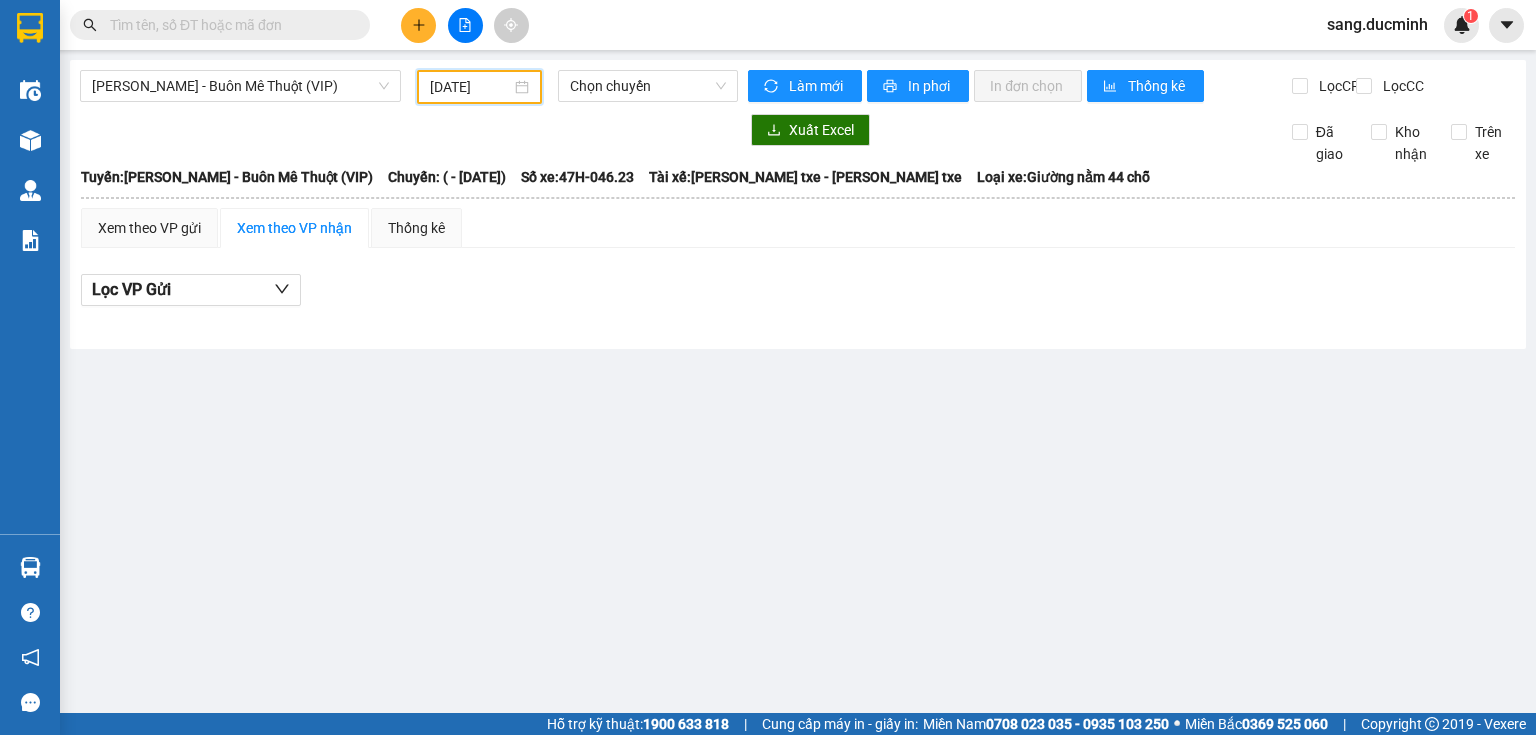click on "11/07/2025" at bounding box center (470, 87) 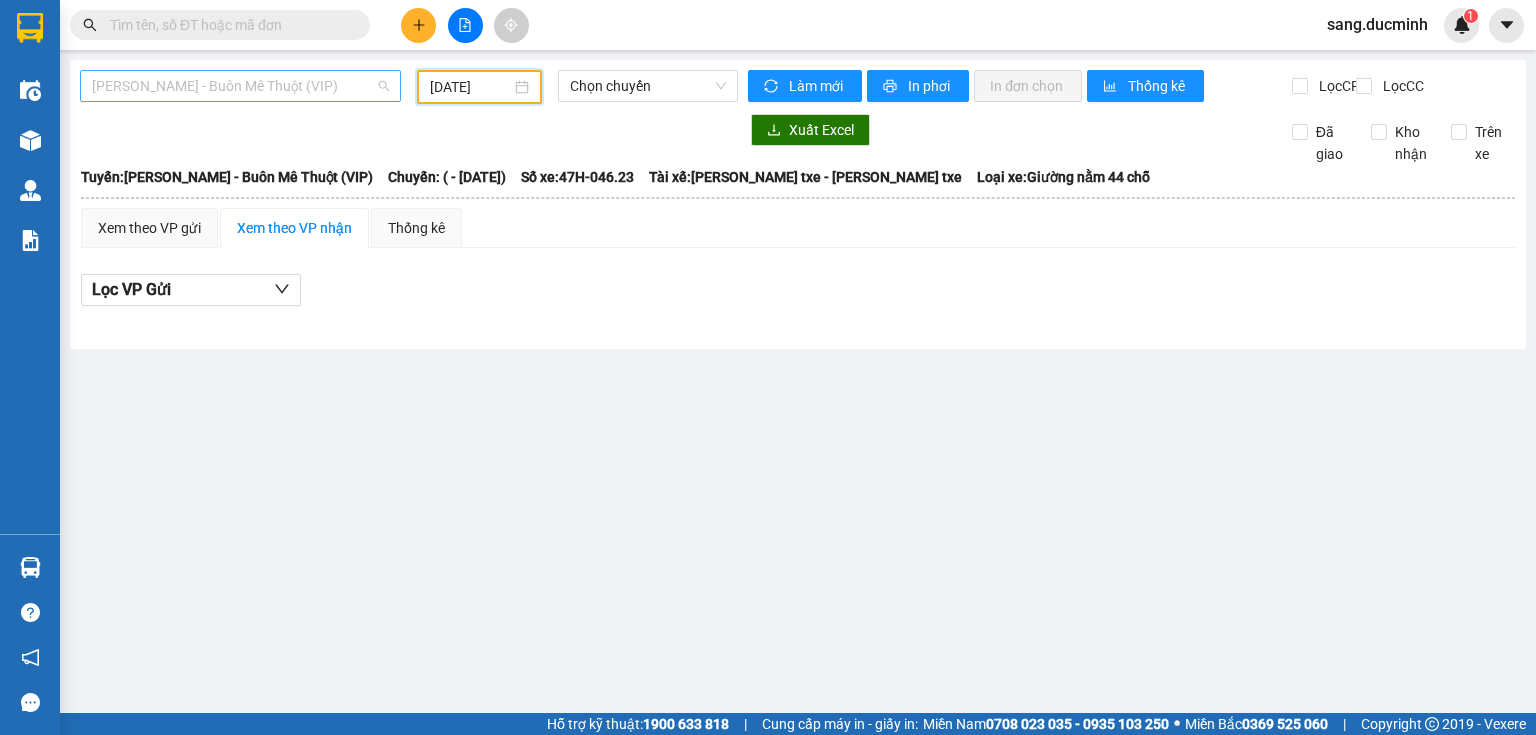 click on "[PERSON_NAME] - Buôn Mê Thuột (VIP)" at bounding box center [240, 86] 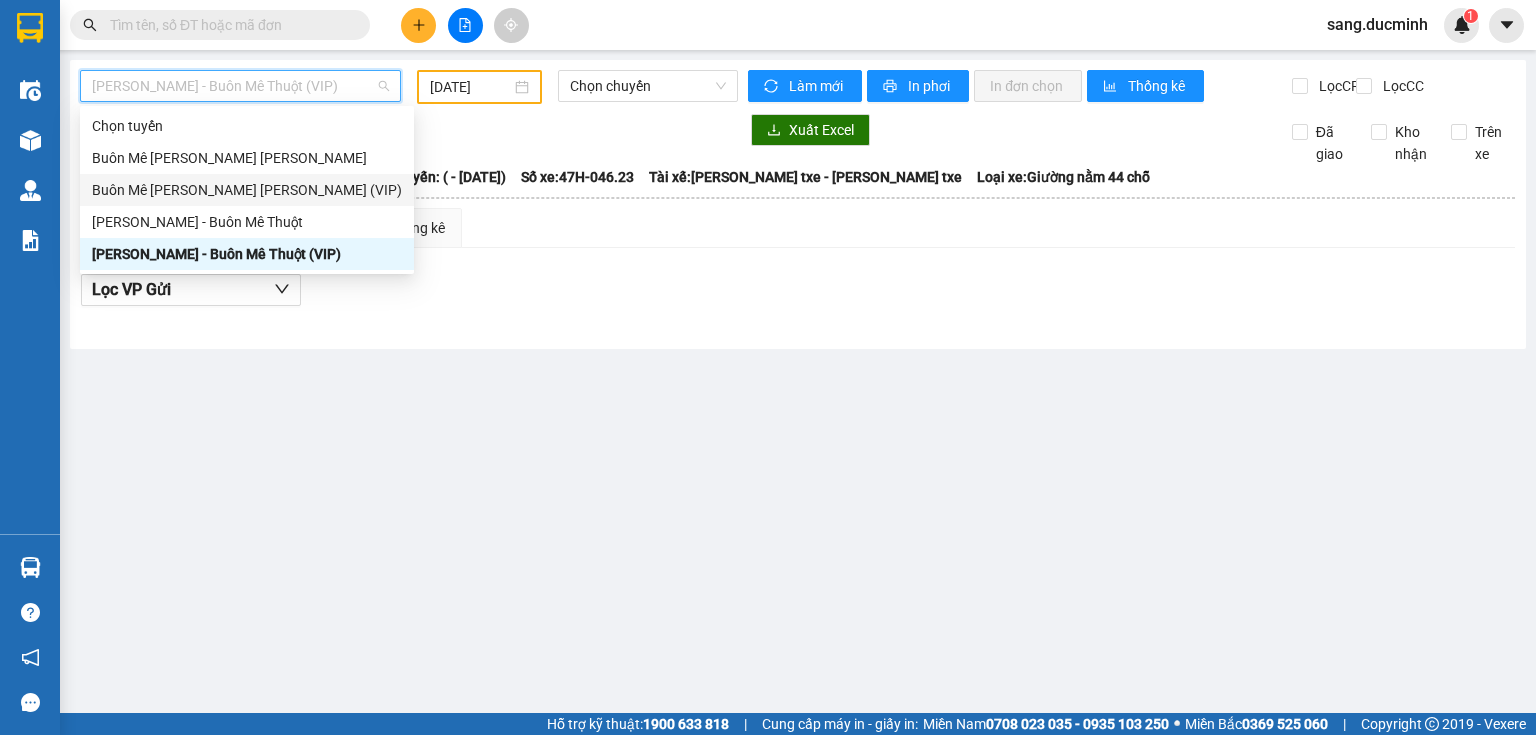 click on "Buôn Mê [PERSON_NAME] [PERSON_NAME] (VIP)" at bounding box center [247, 190] 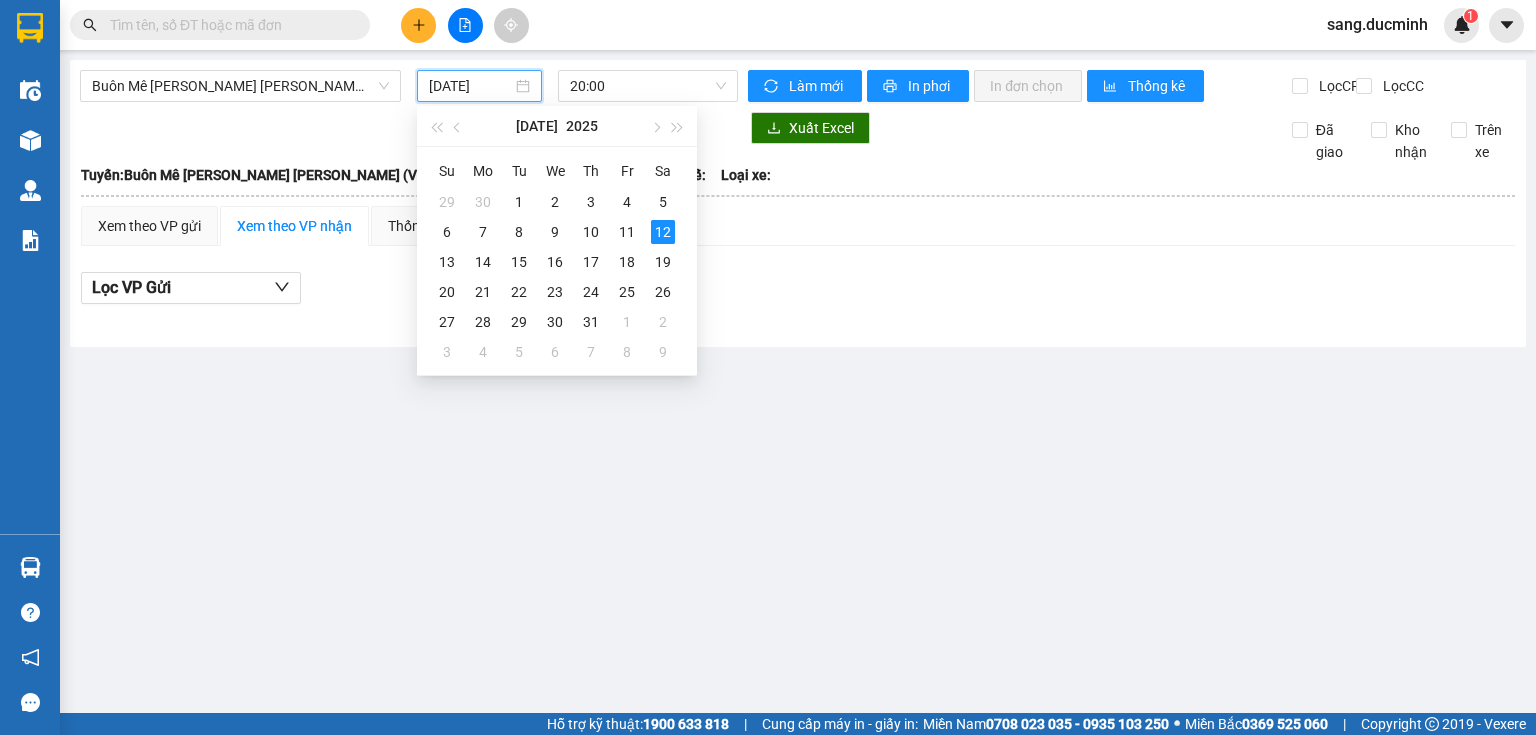 click on "[DATE]" at bounding box center (470, 86) 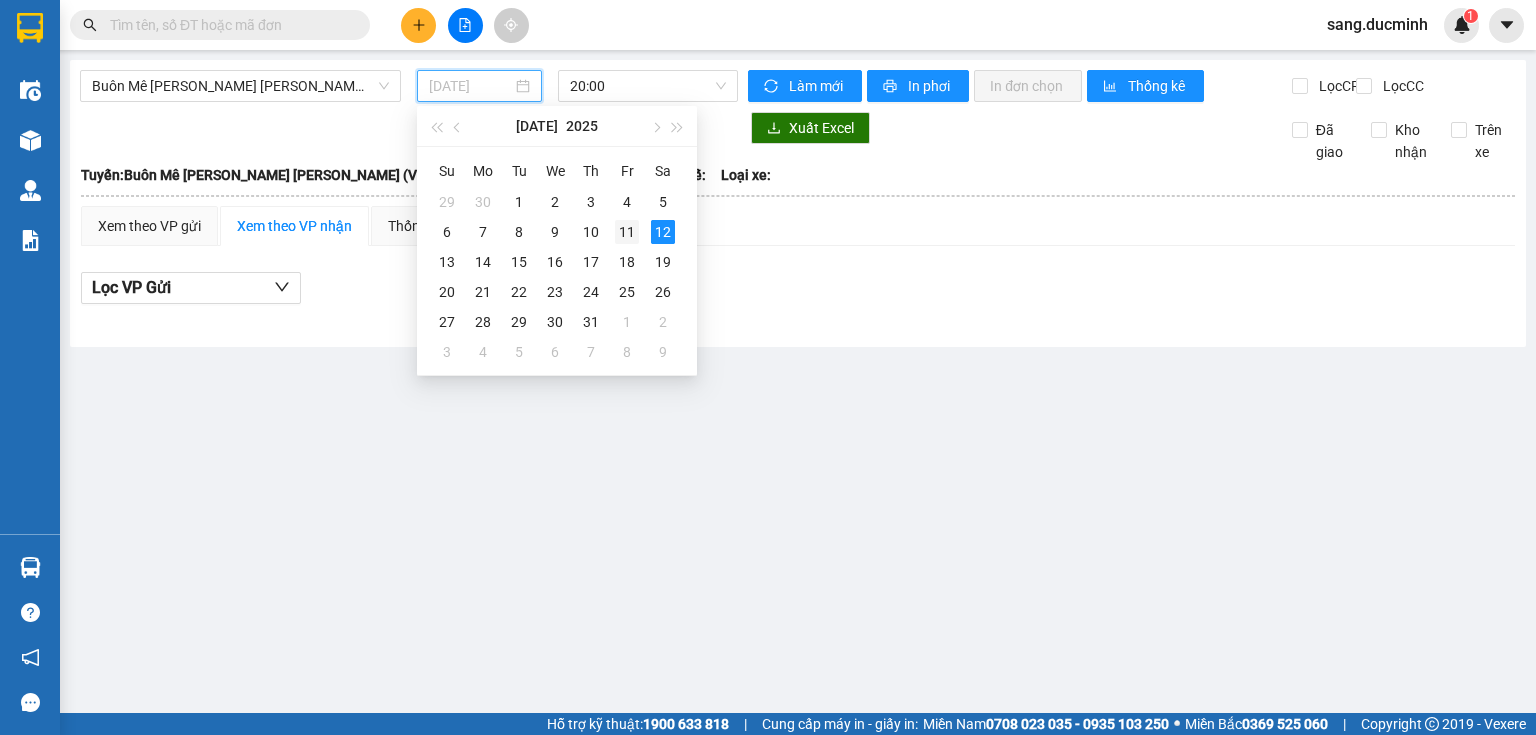 click on "11" at bounding box center [627, 232] 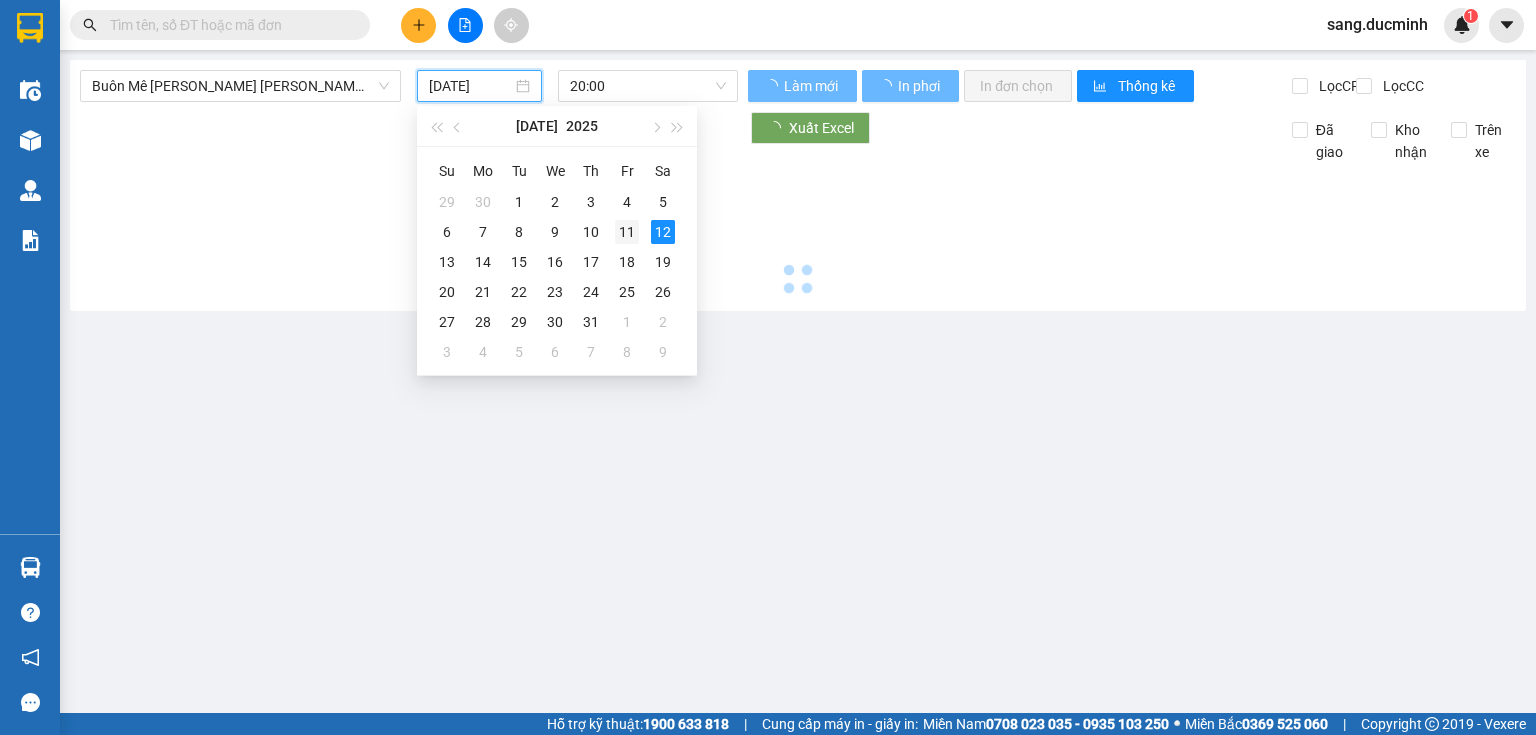 type on "11/07/2025" 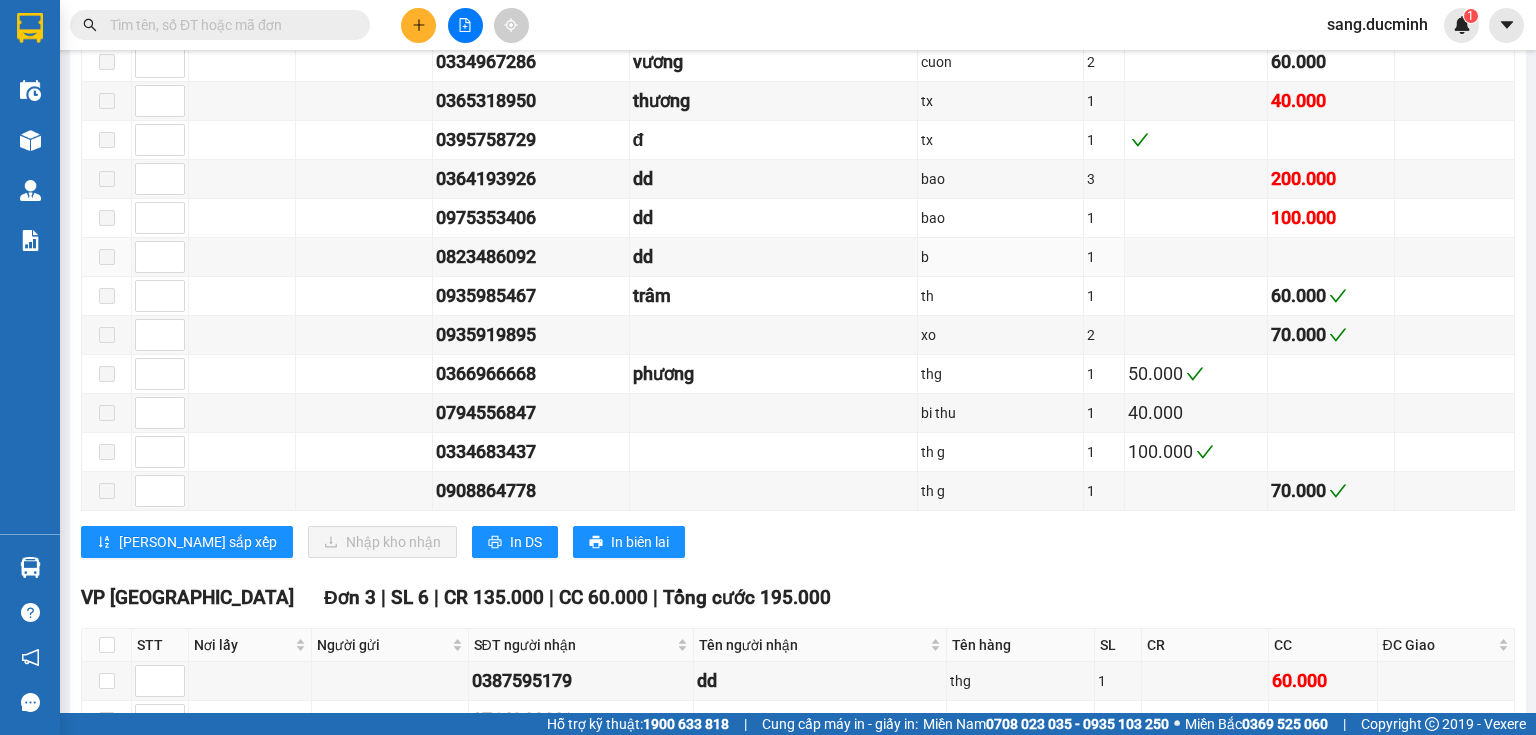 scroll, scrollTop: 1677, scrollLeft: 0, axis: vertical 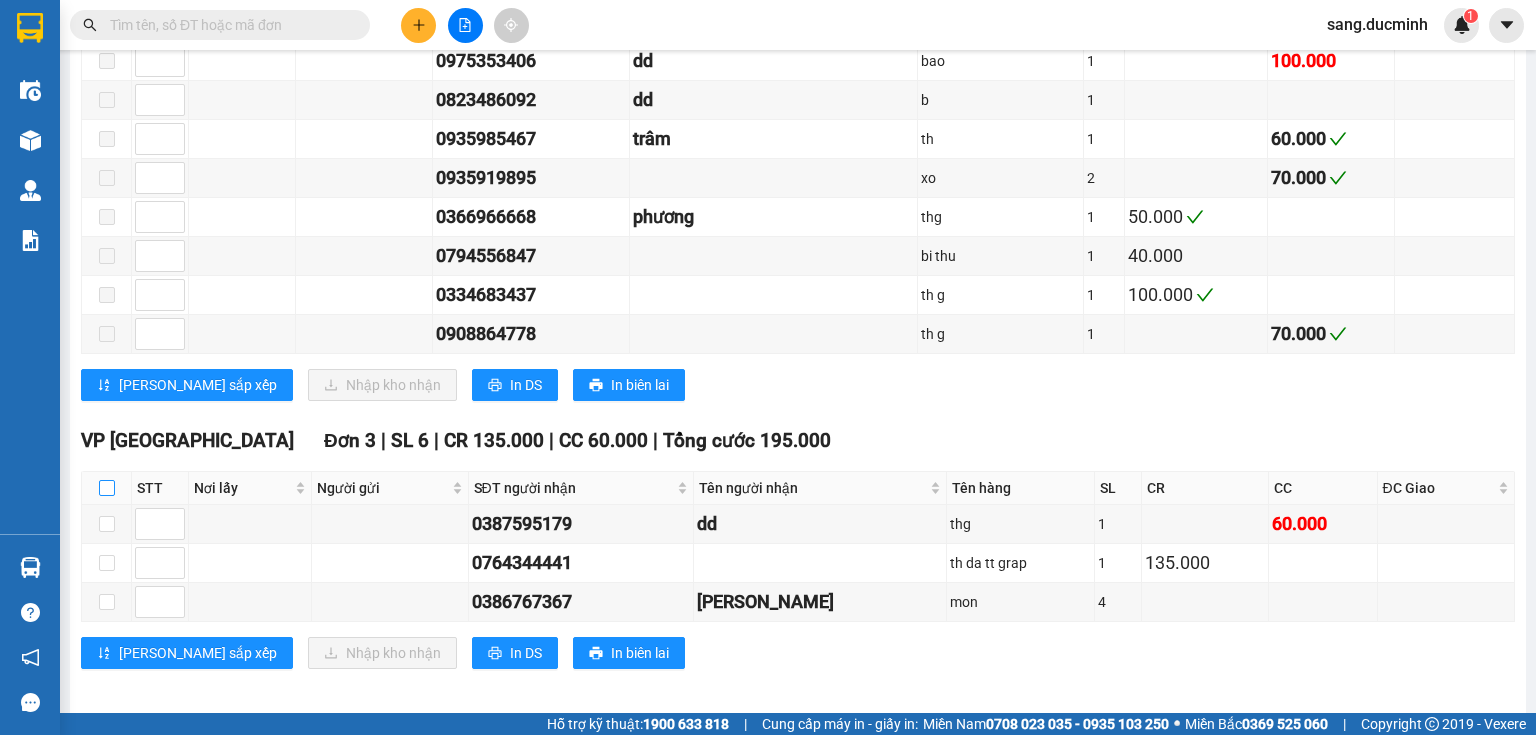 click at bounding box center [107, 488] 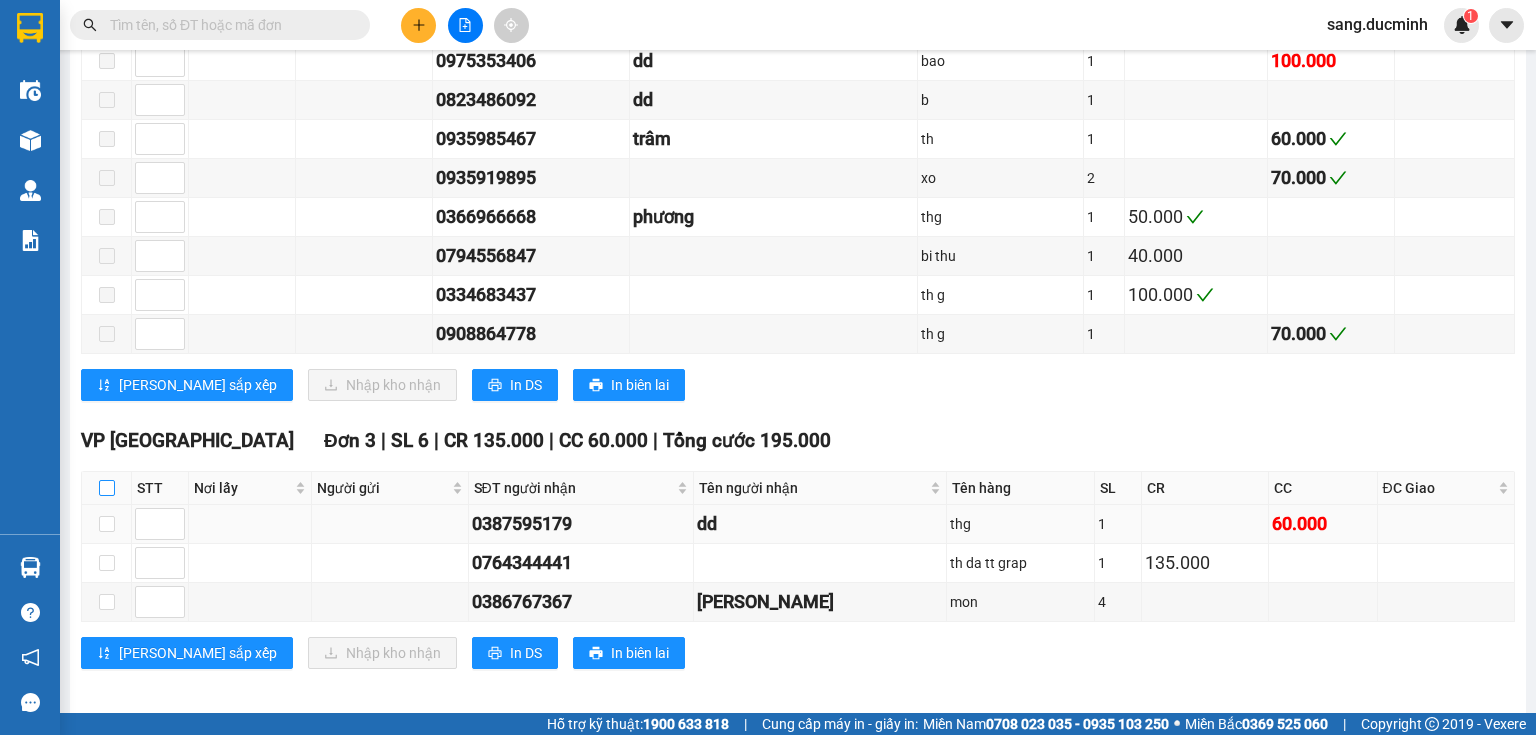 checkbox on "true" 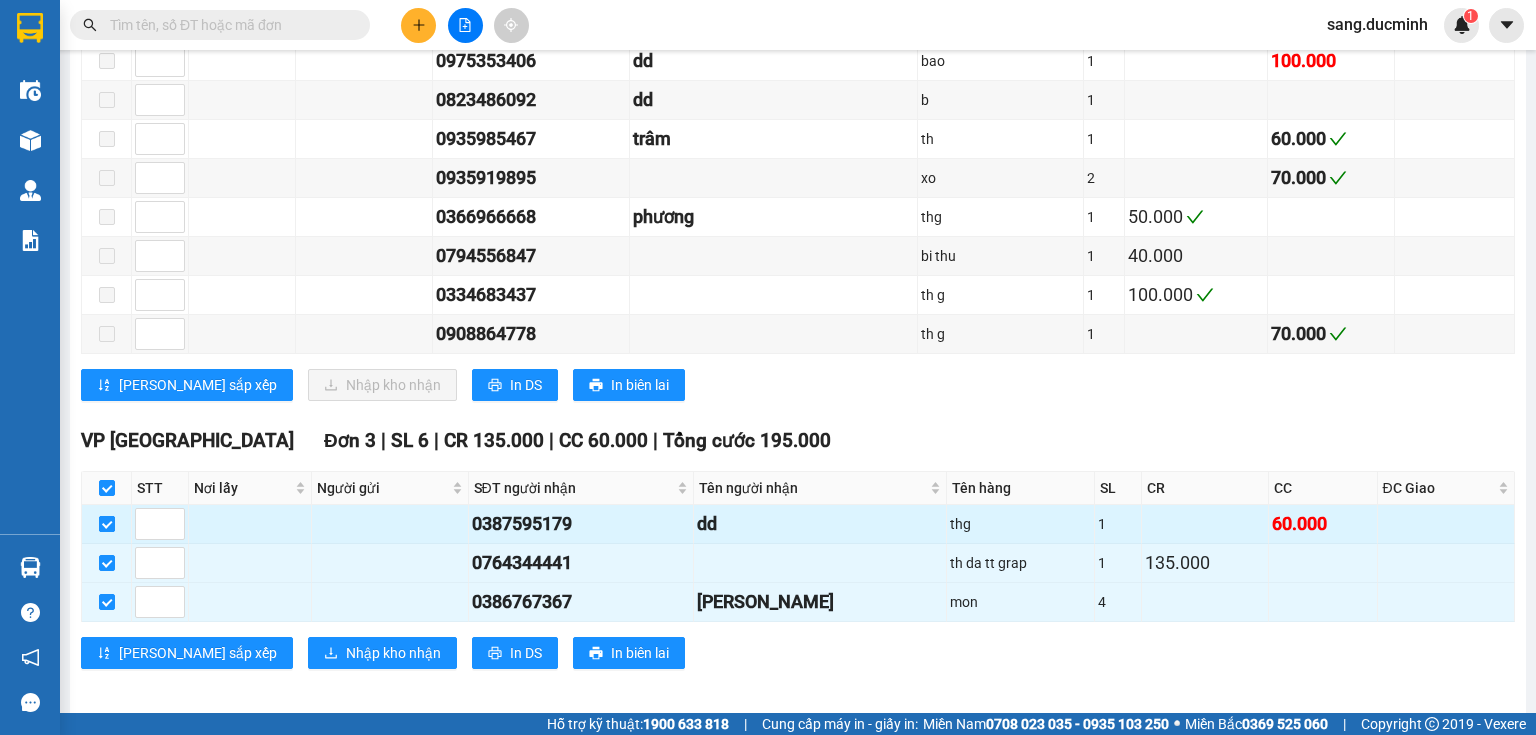 click at bounding box center [107, 524] 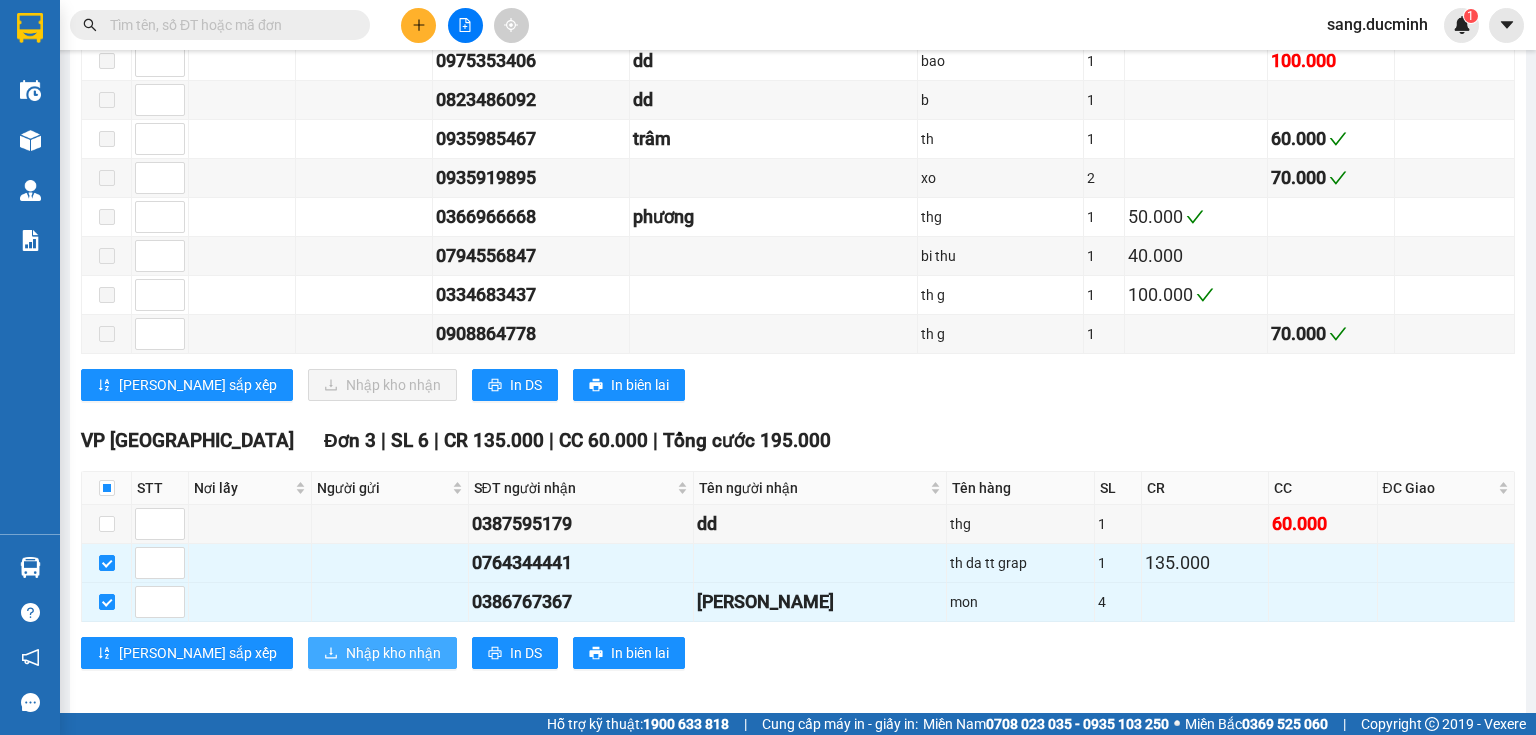 click on "Nhập kho nhận" at bounding box center [393, 653] 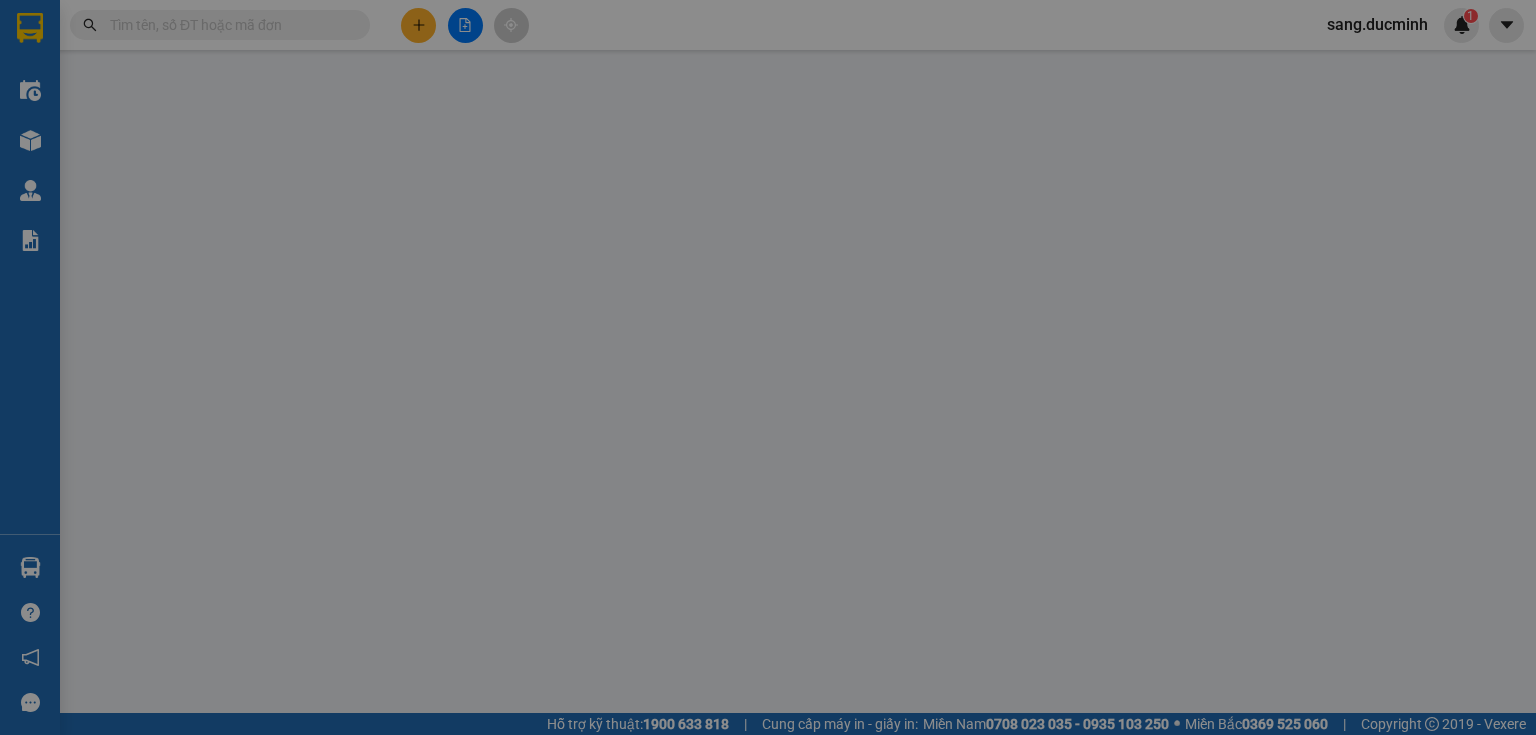scroll, scrollTop: 0, scrollLeft: 0, axis: both 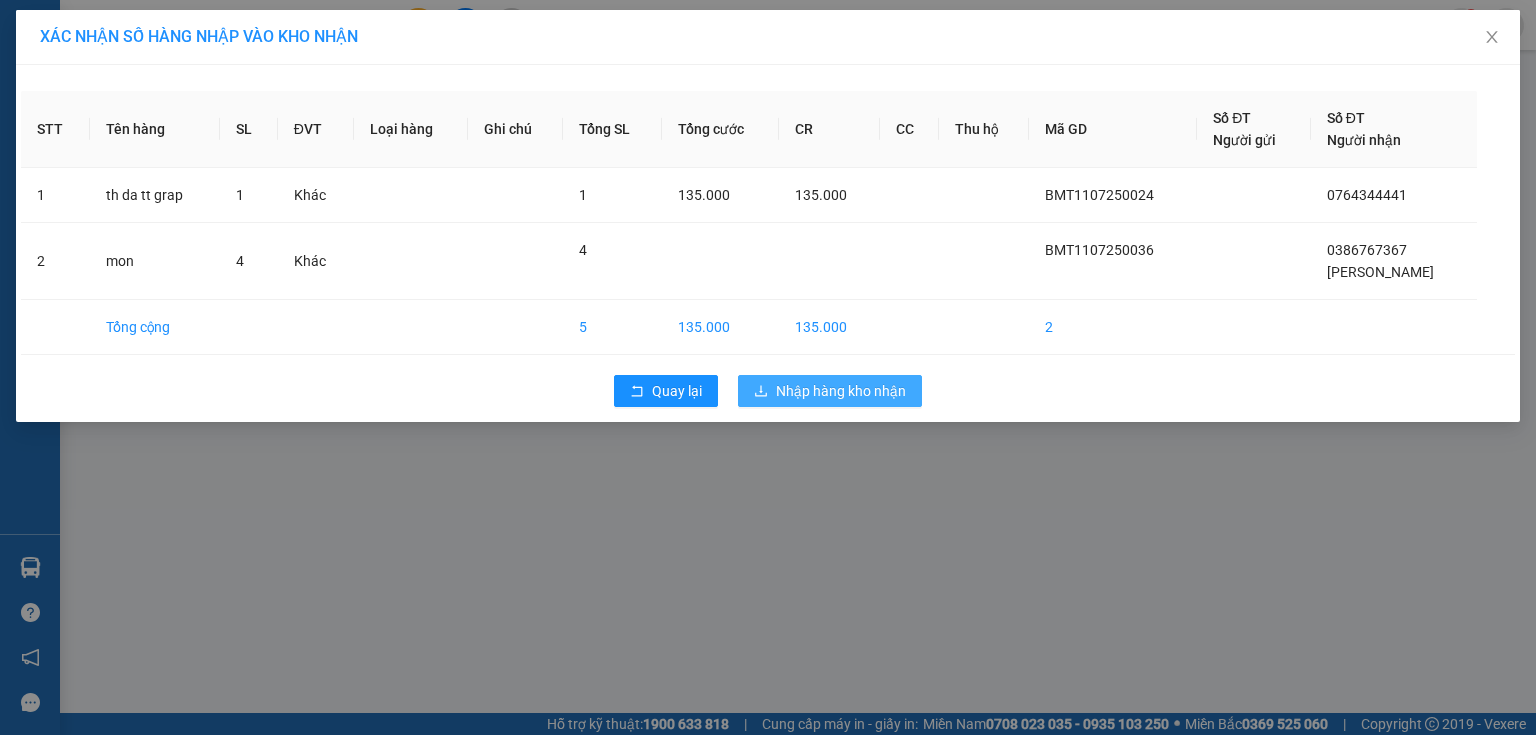 click on "Nhập hàng kho nhận" at bounding box center [841, 391] 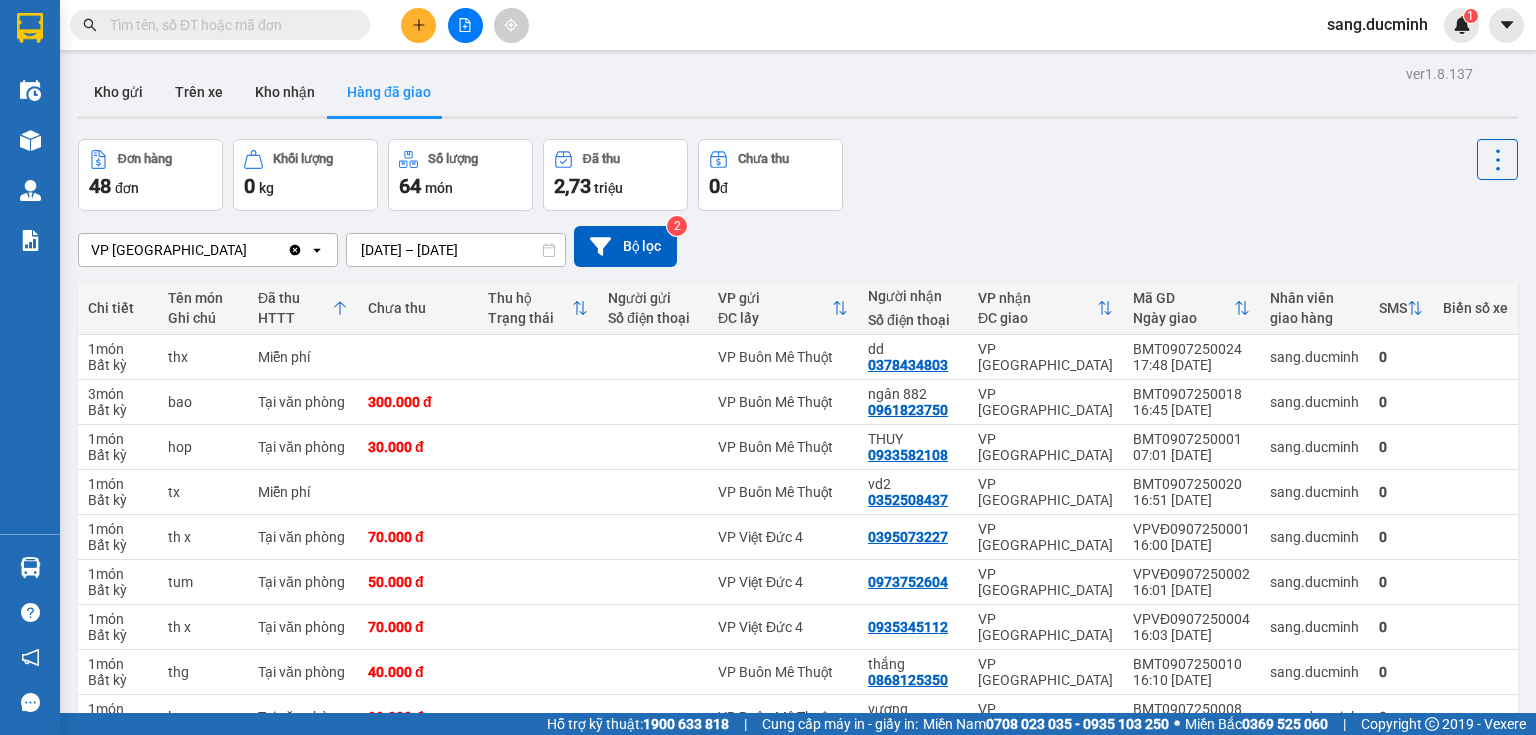 click at bounding box center [228, 25] 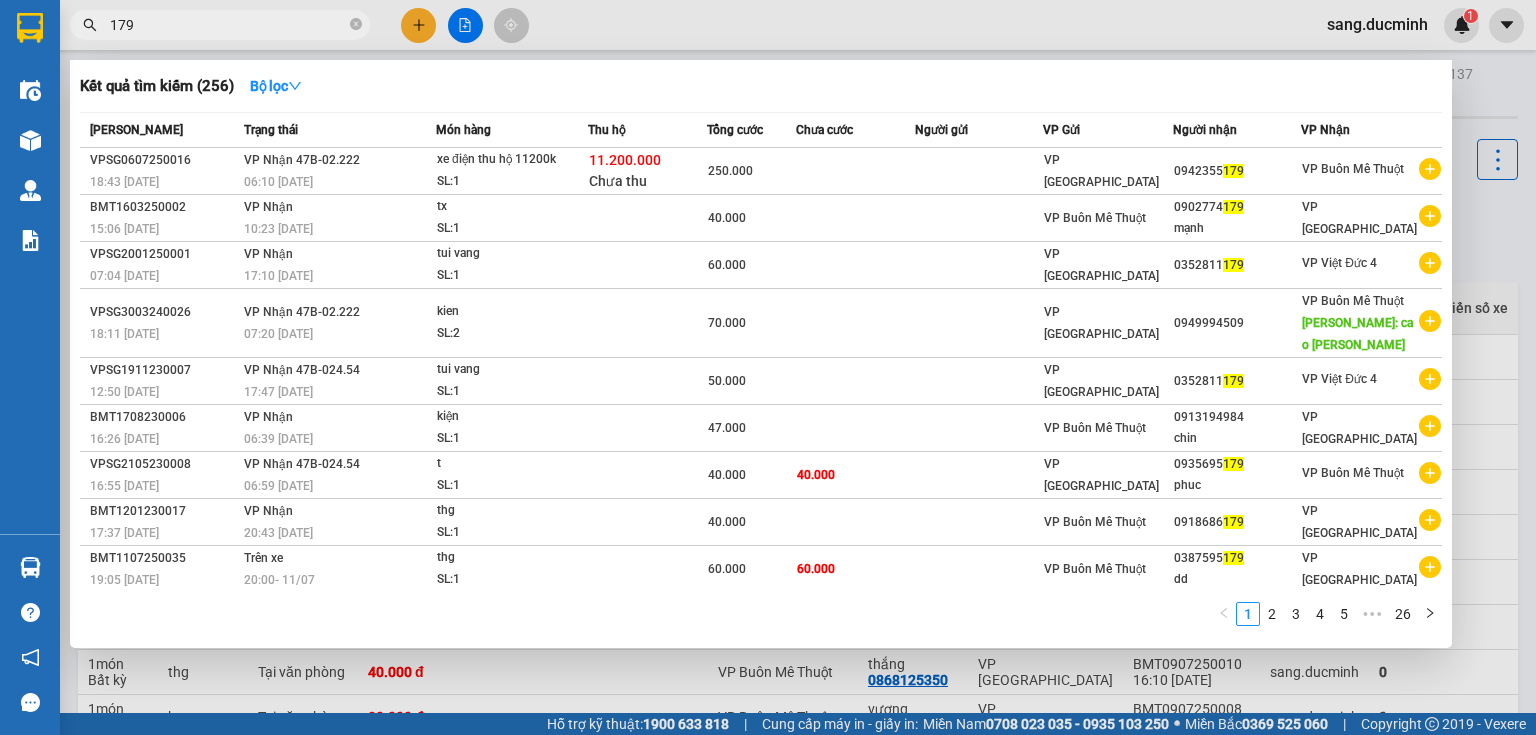 type on "179" 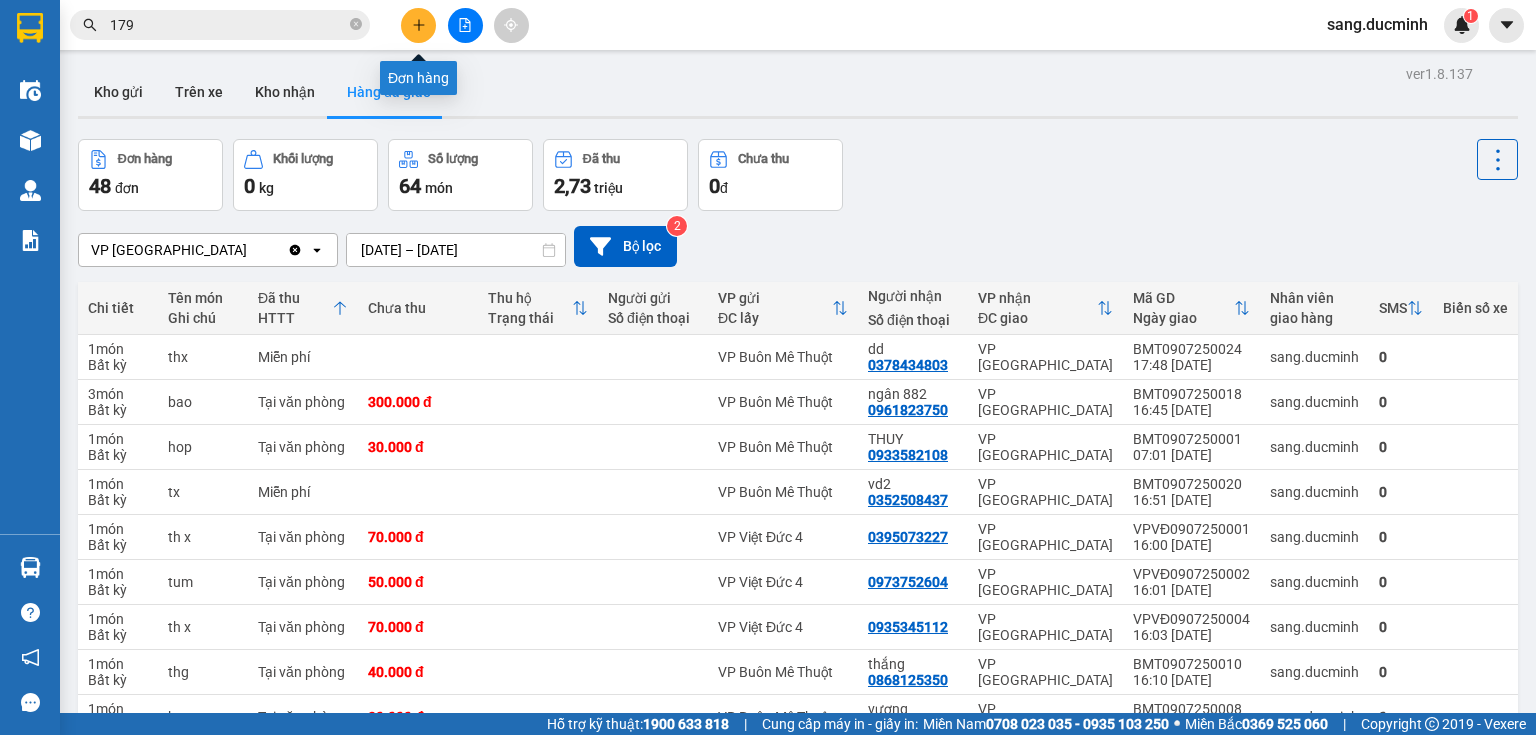 click 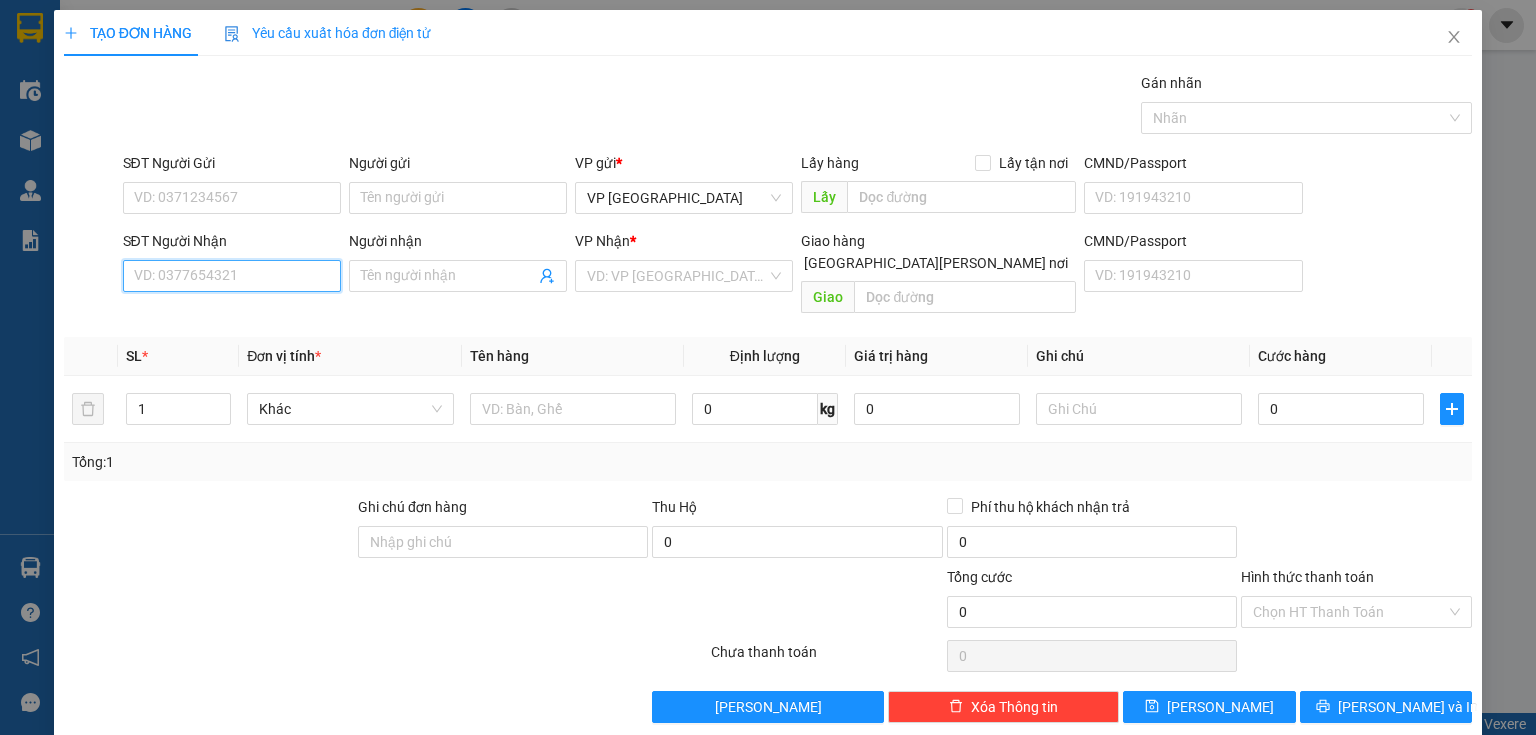 click on "SĐT Người Nhận" at bounding box center (232, 276) 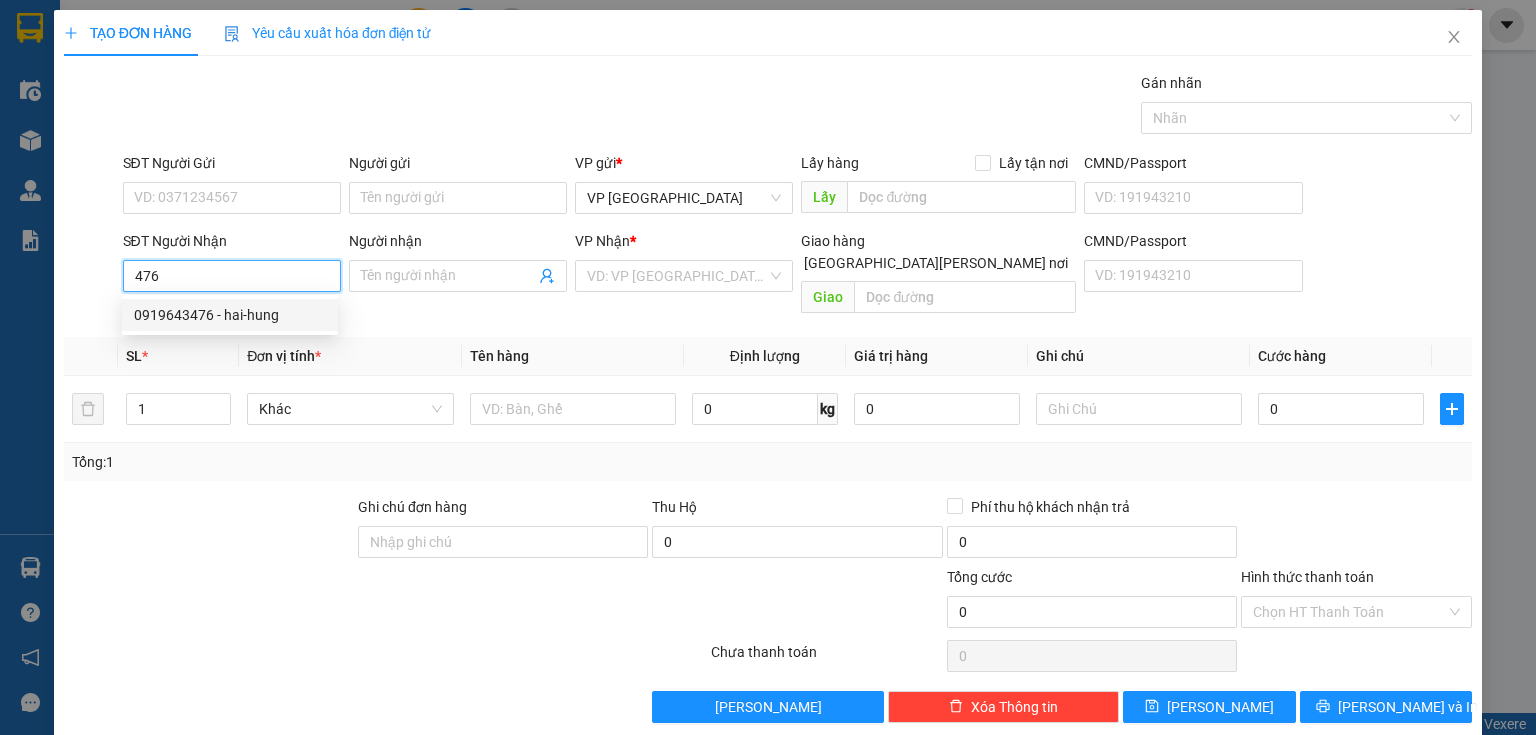 click on "0919643476 - hai-hung" at bounding box center (230, 315) 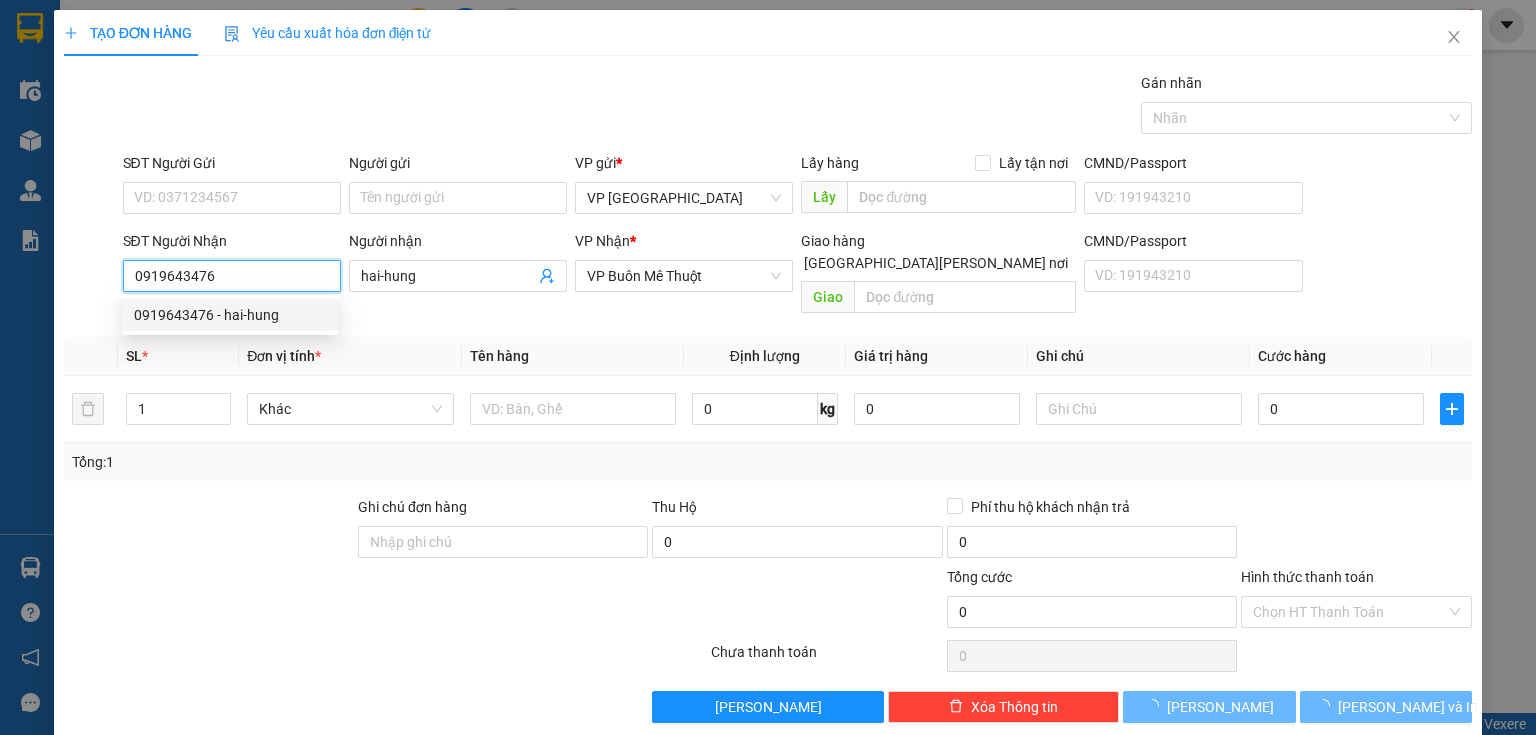 type on "60.000" 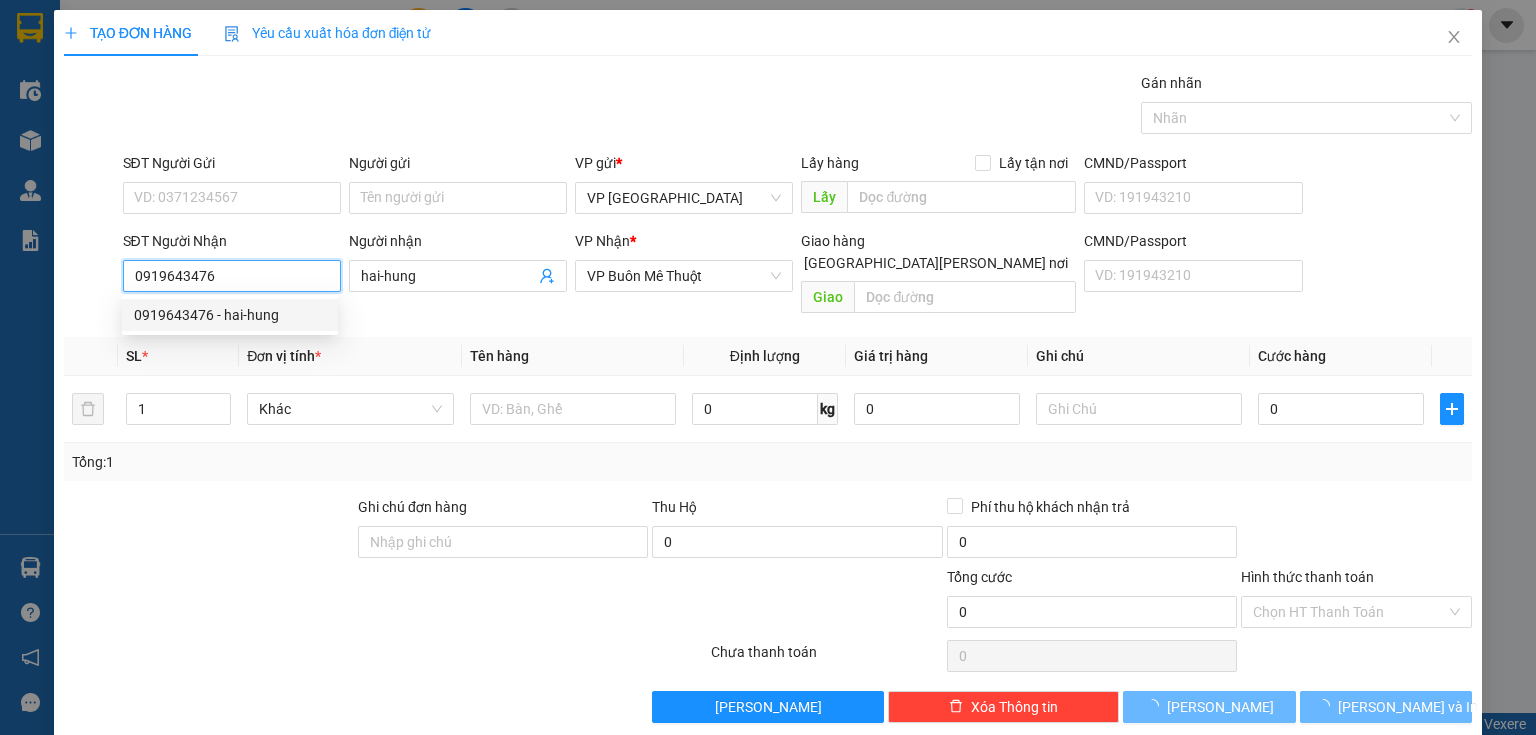 type on "60.000" 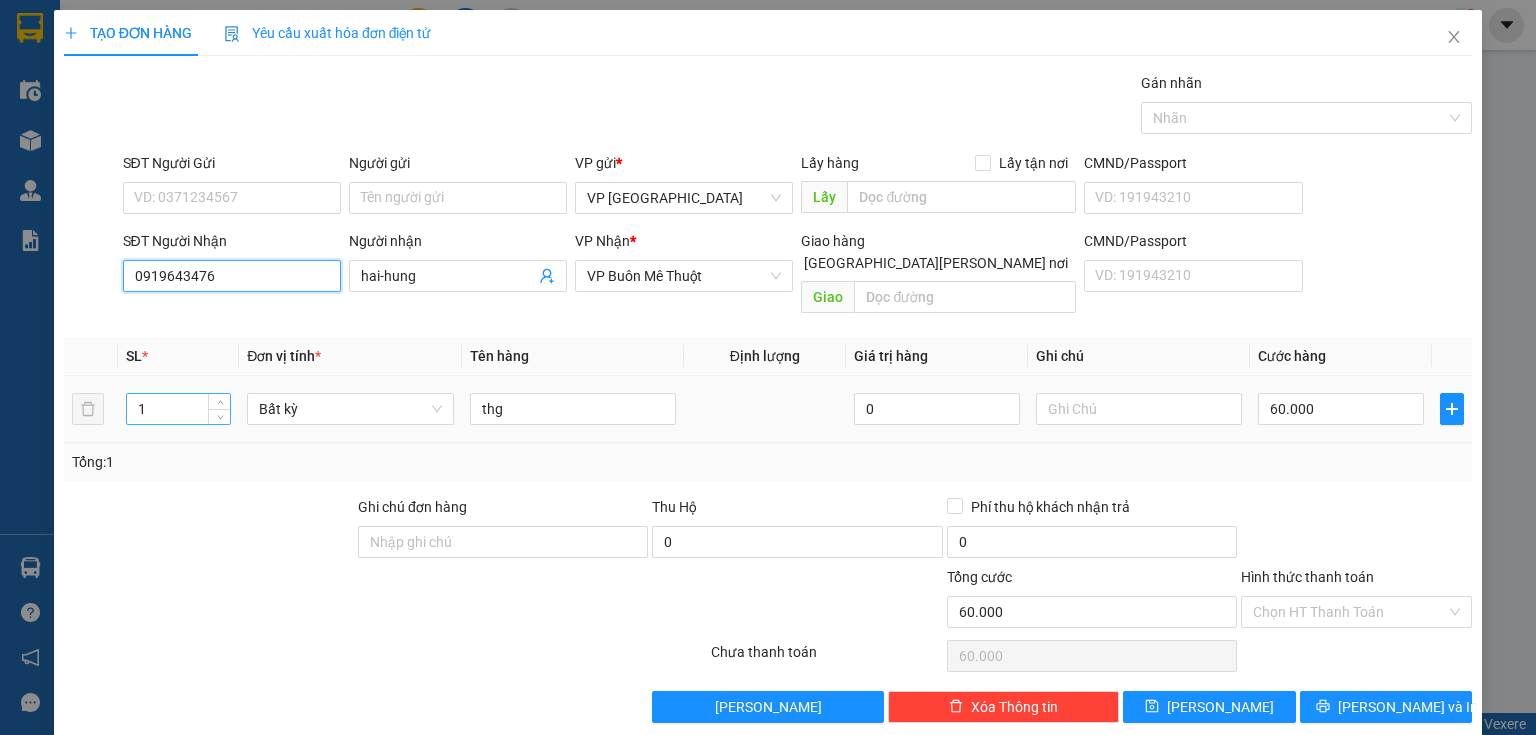type on "0919643476" 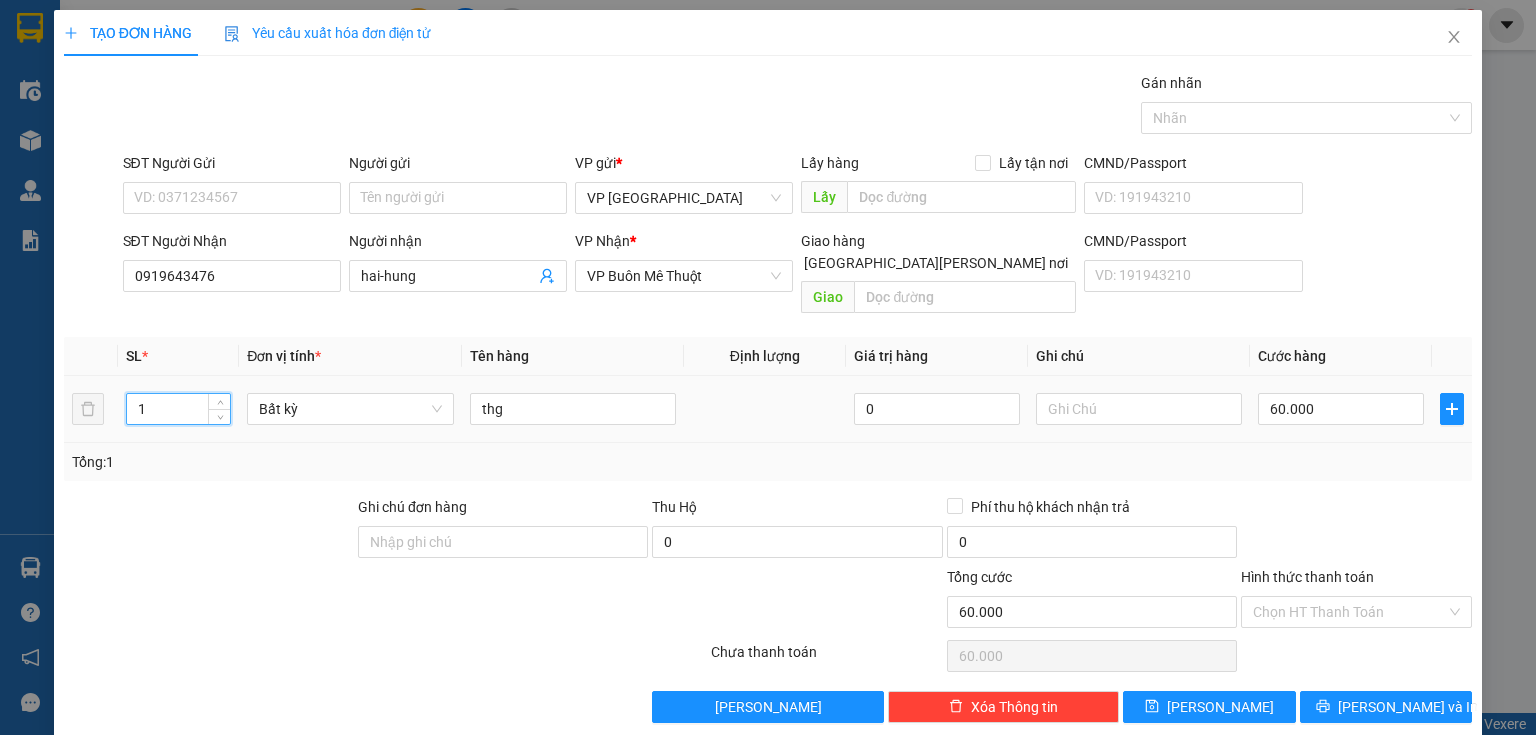 click on "1" at bounding box center [178, 409] 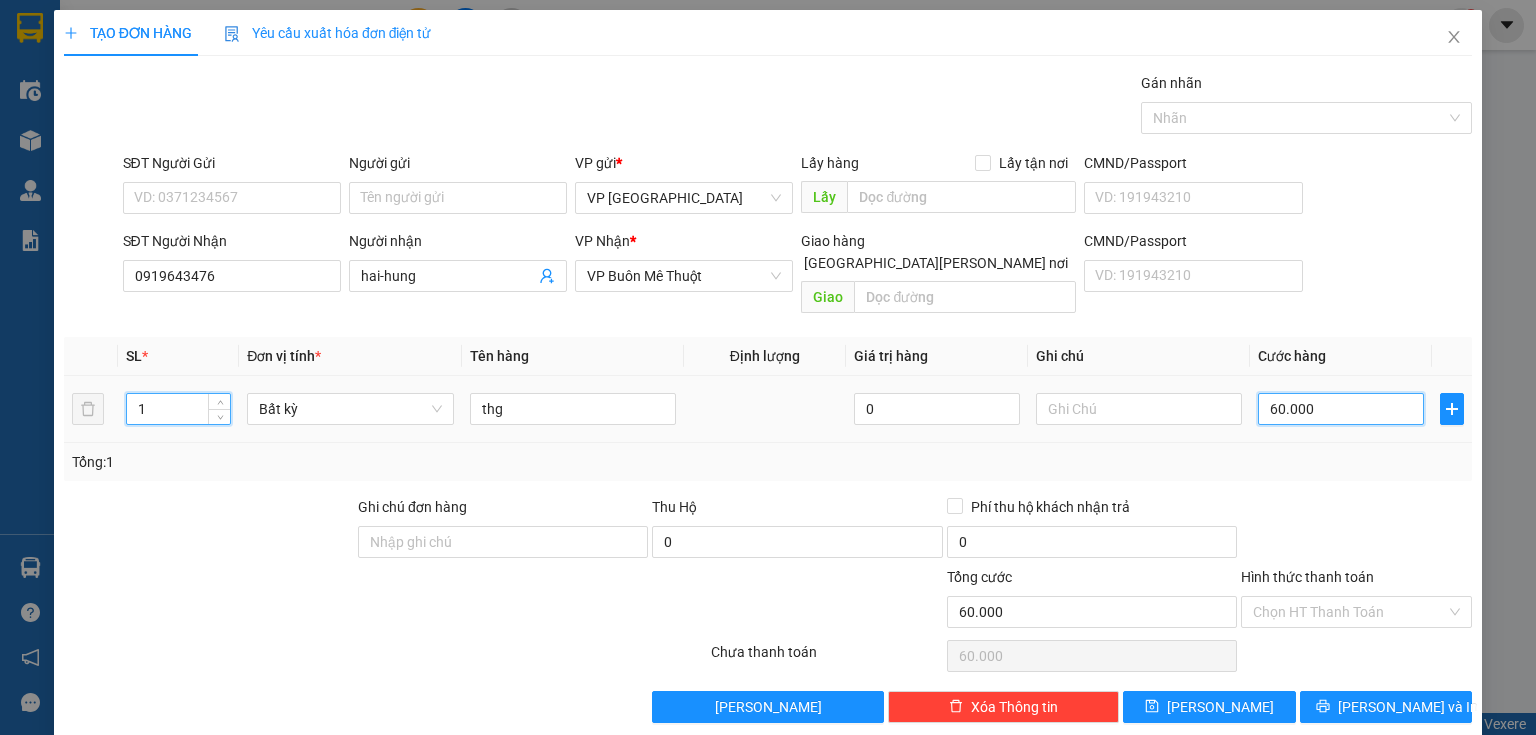 click on "60.000" at bounding box center (1341, 409) 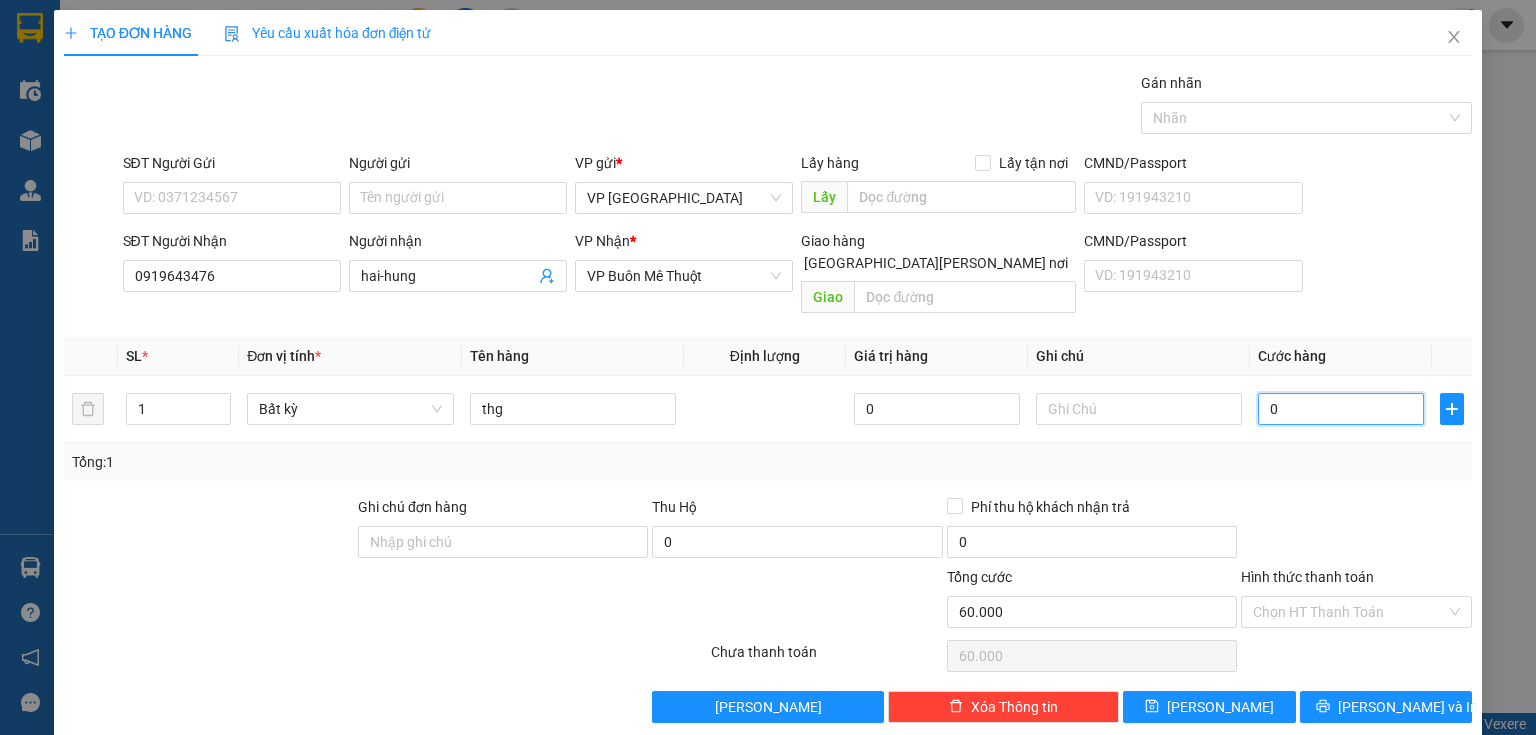 type on "0" 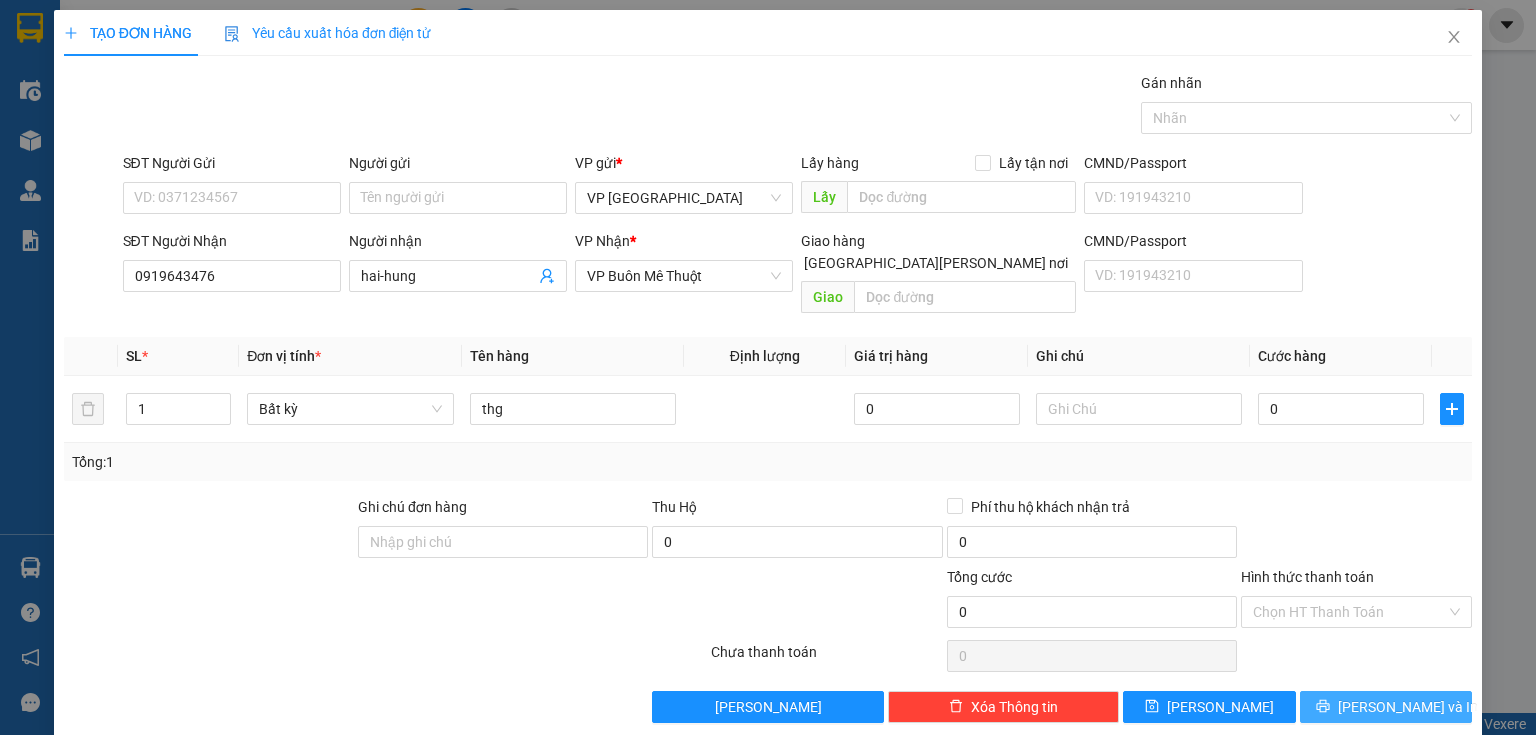 click on "Lưu và In" at bounding box center (1408, 707) 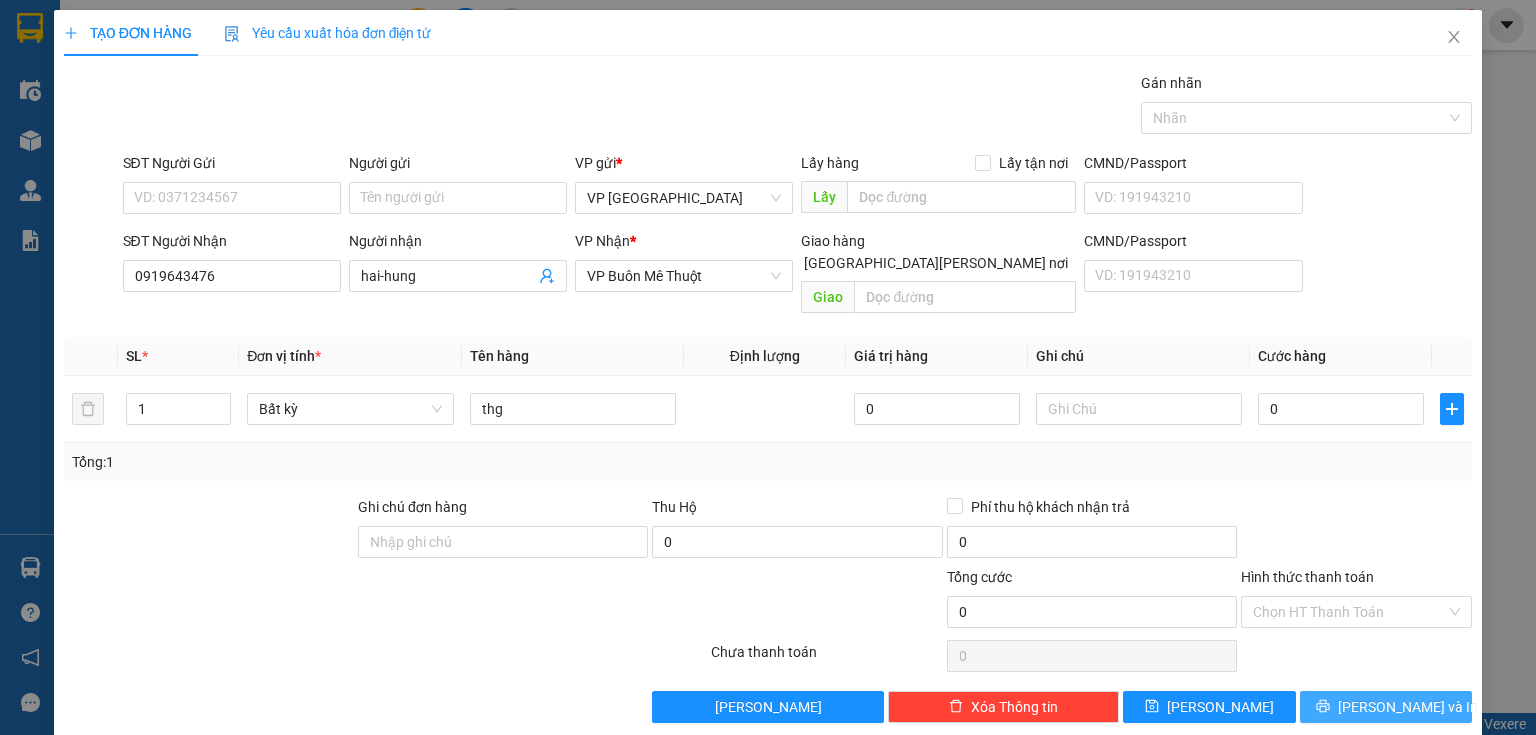 click on "Lưu và In" at bounding box center [1408, 707] 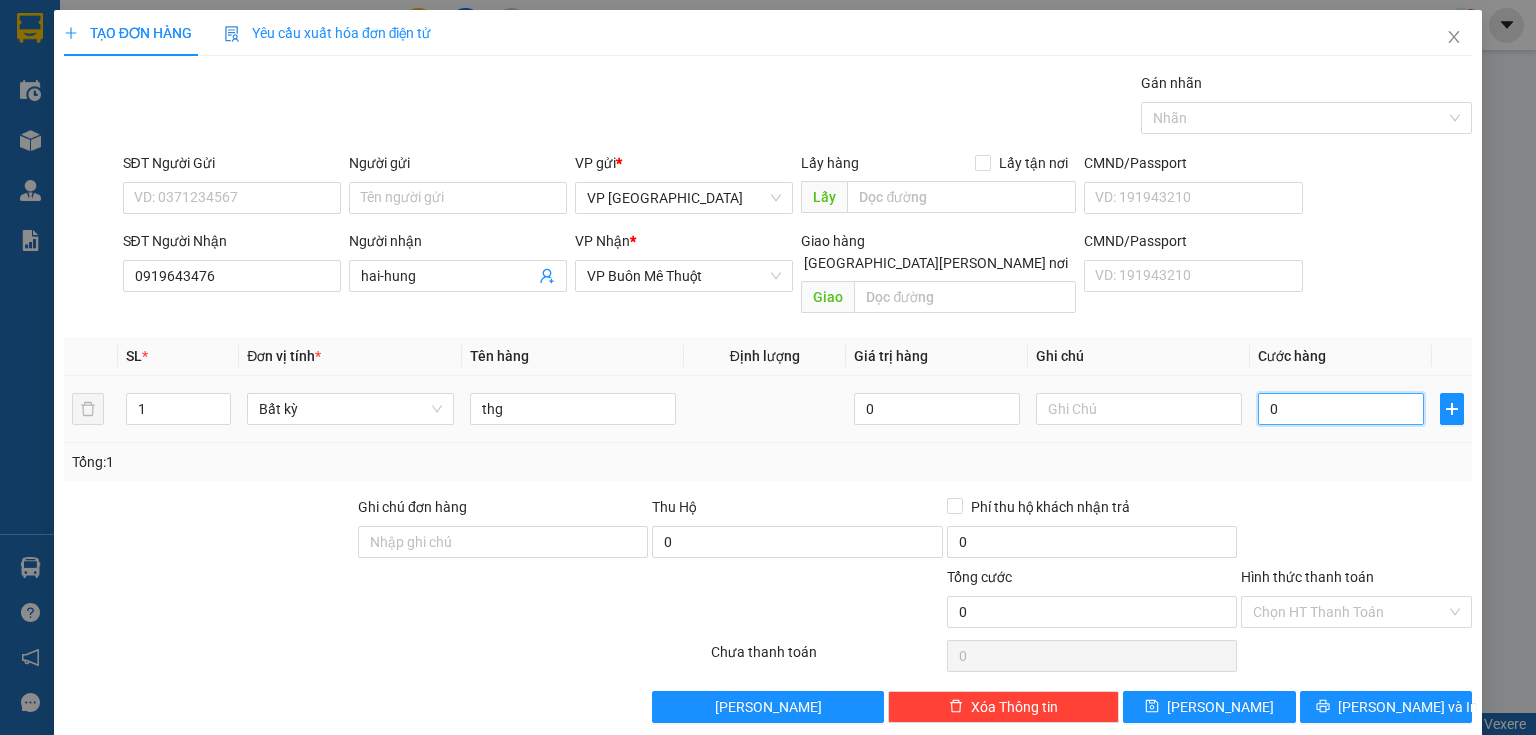 click on "0" at bounding box center (1341, 409) 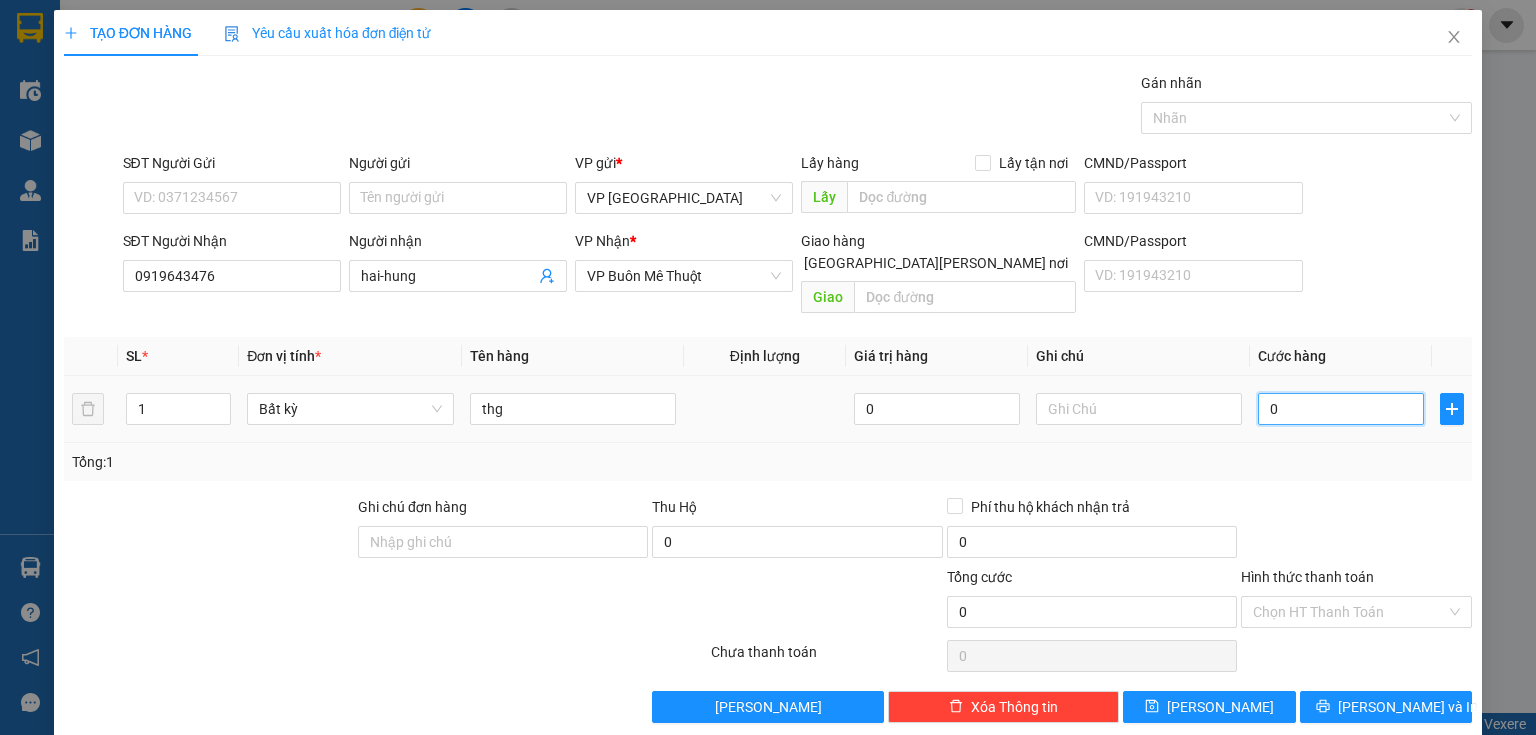 type on "6" 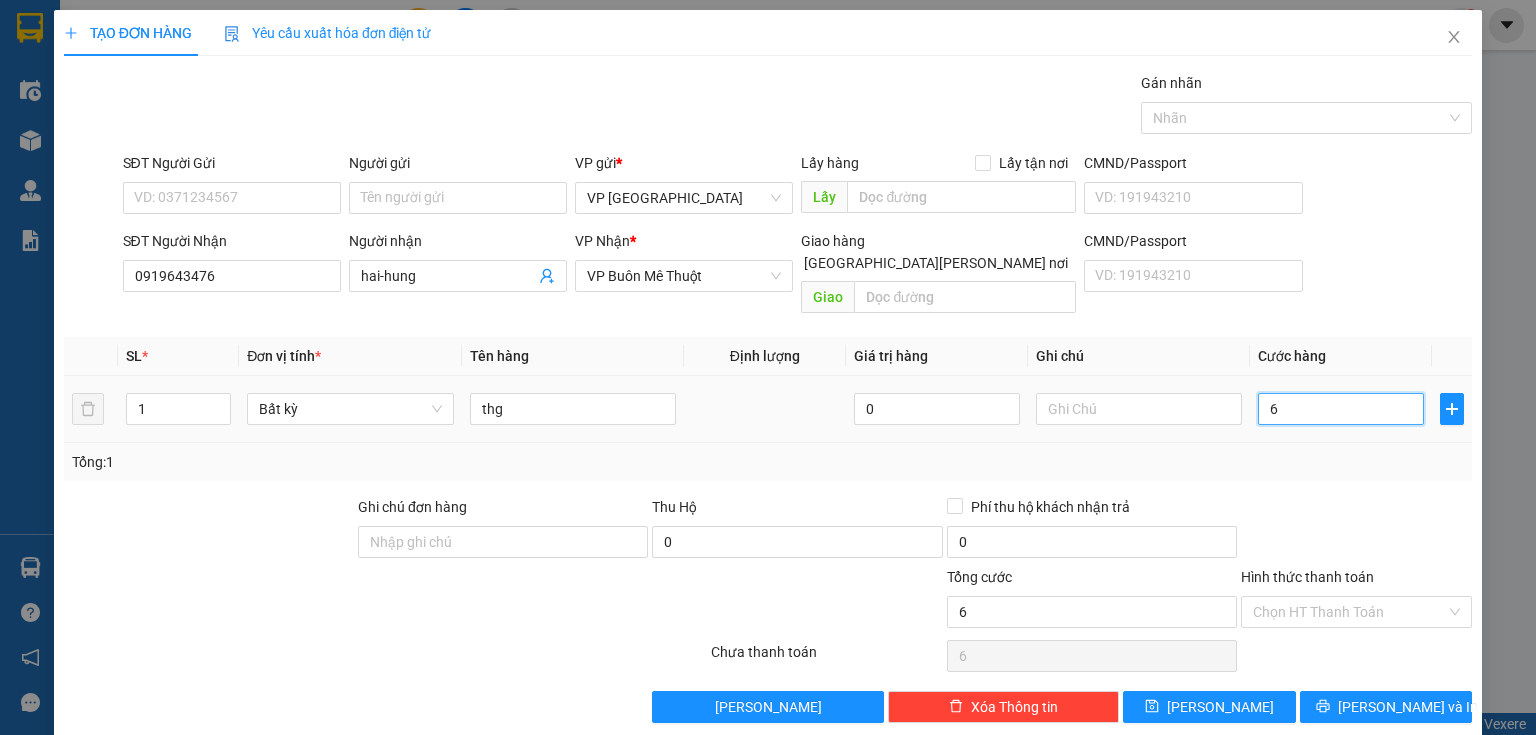 type on "60" 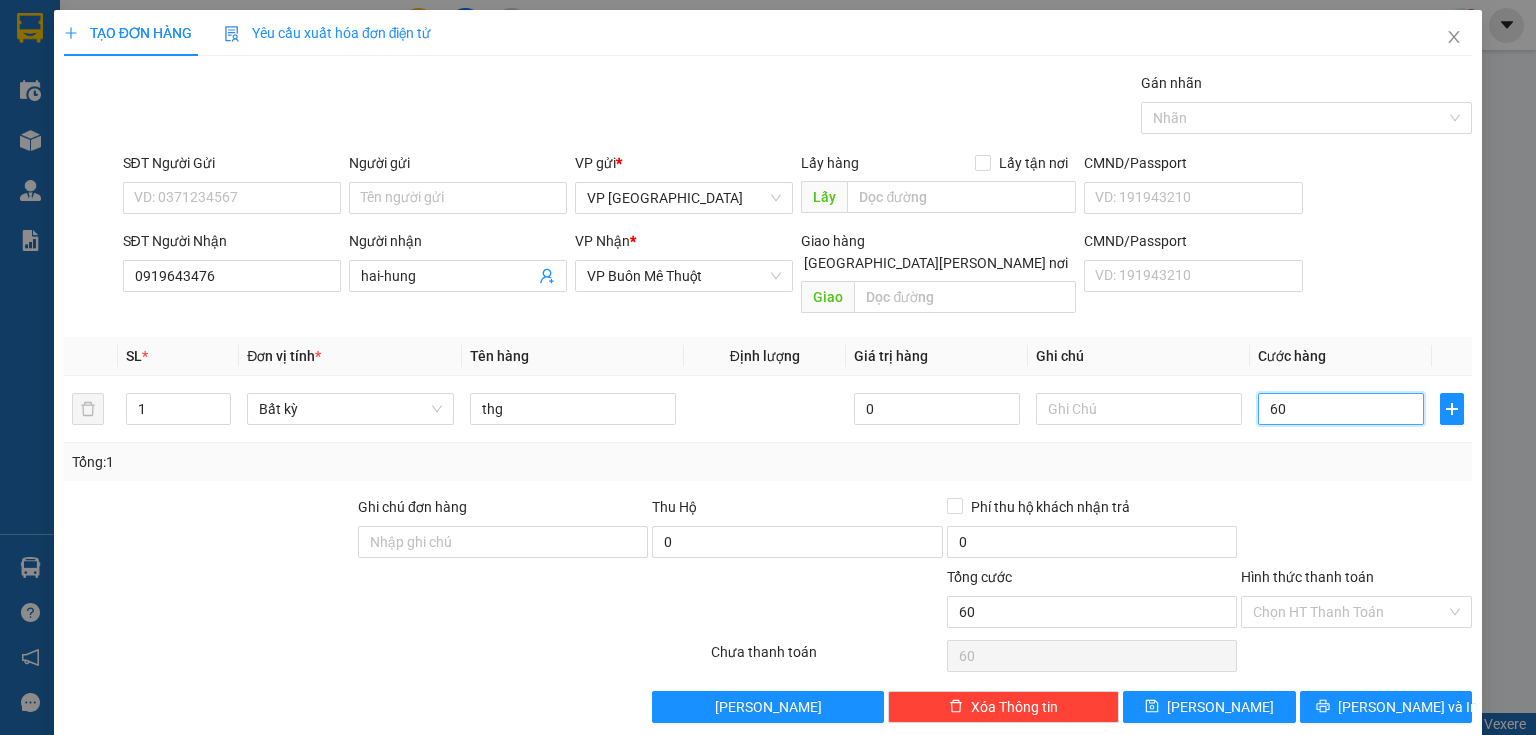 type on "60" 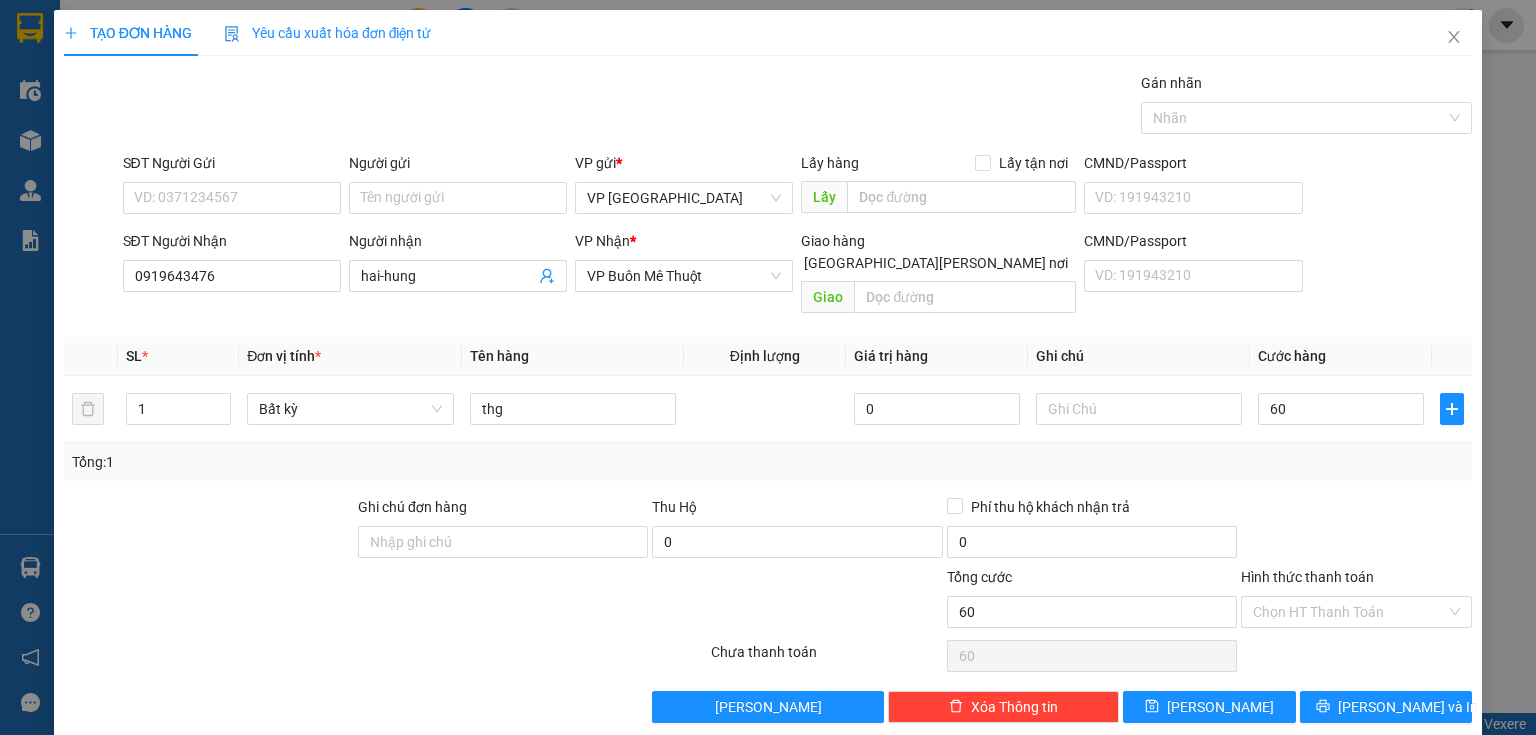 type on "60.000" 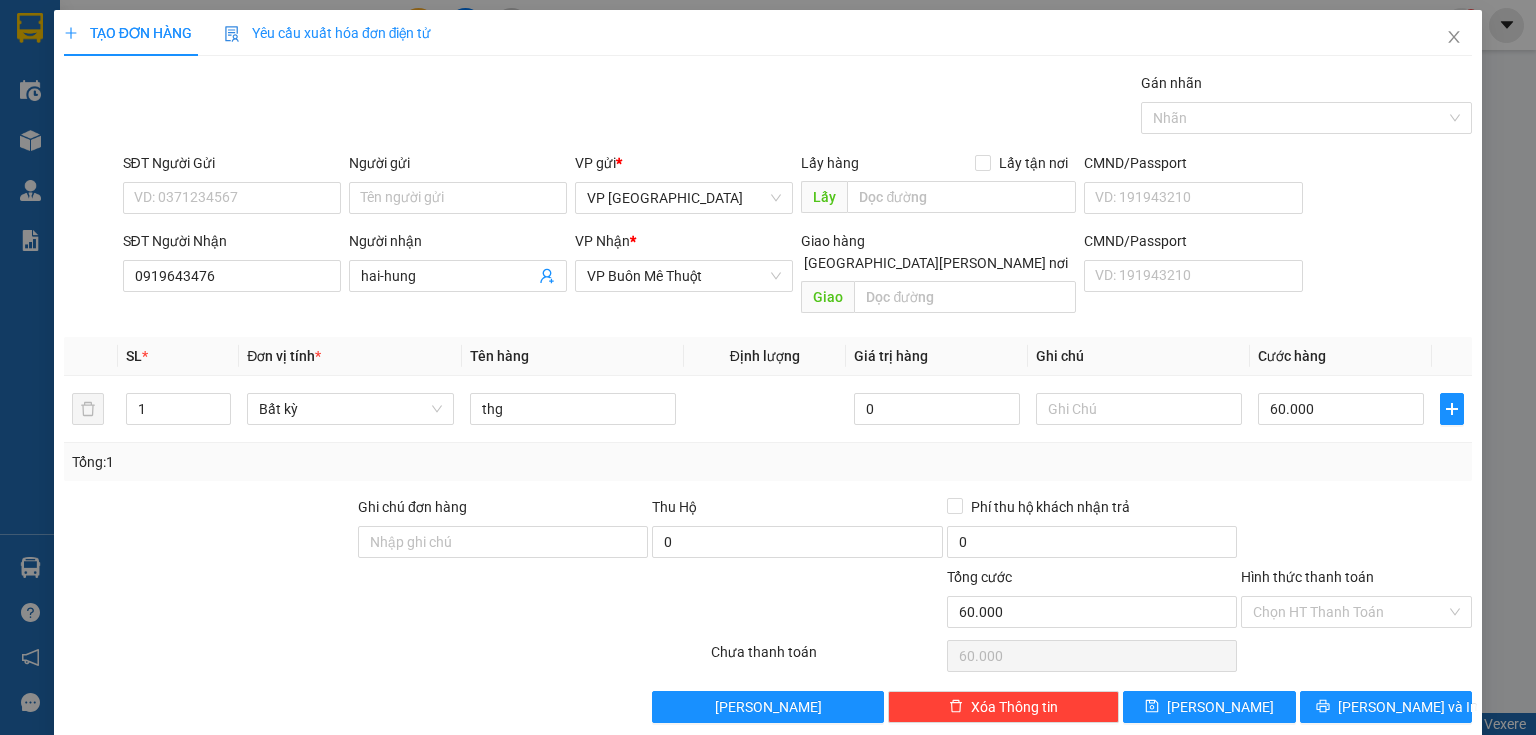 click on "Tổng:  1" at bounding box center [768, 462] 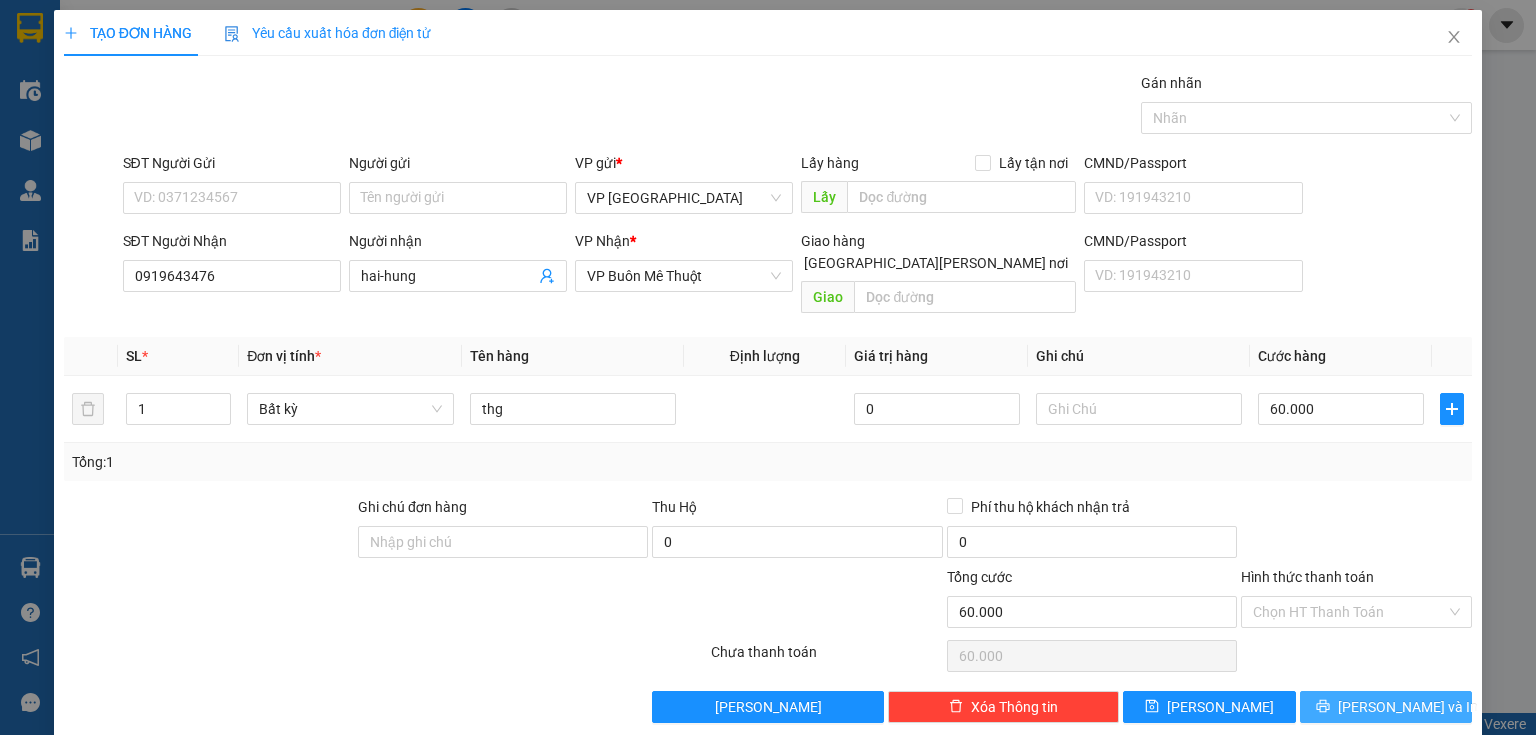 click on "Lưu và In" at bounding box center (1386, 707) 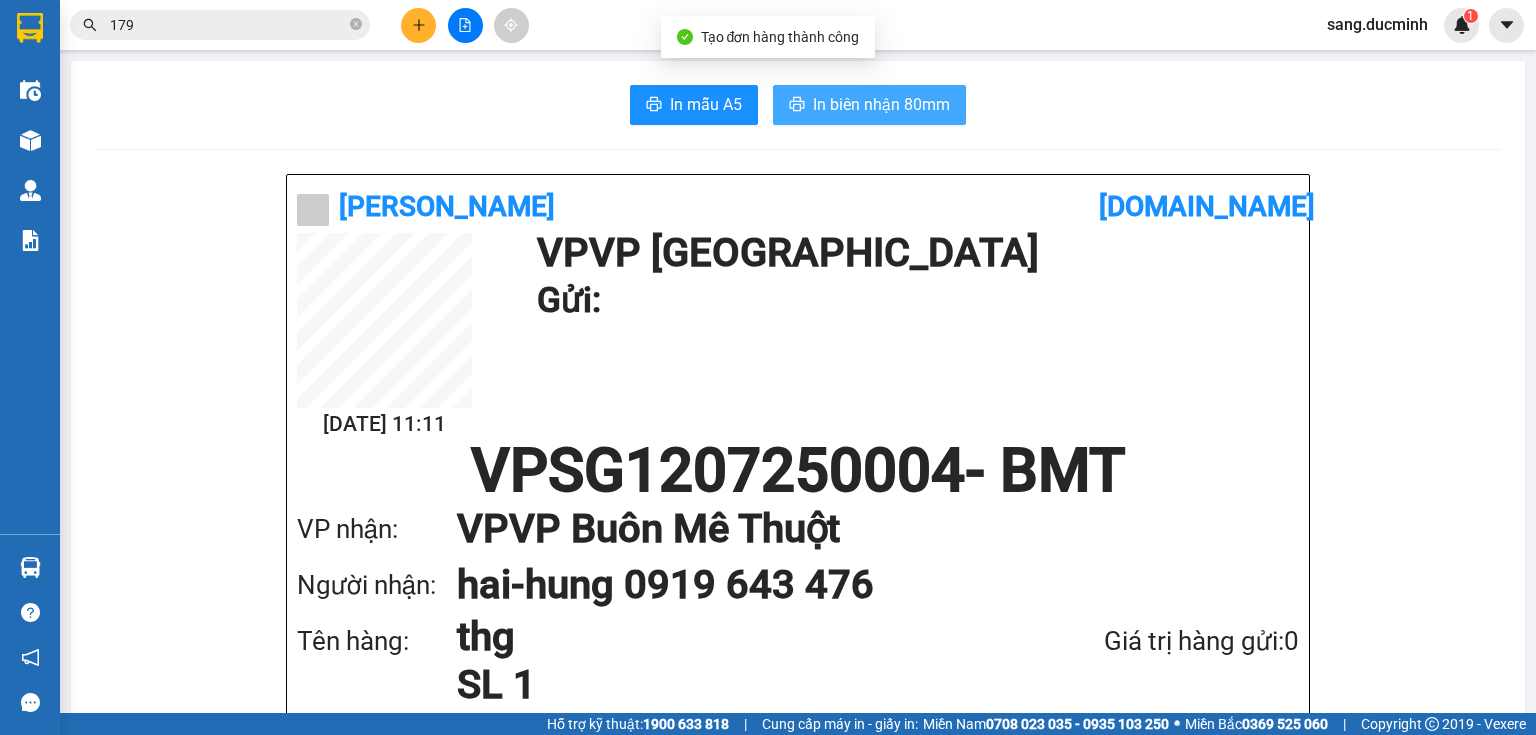 click on "In biên nhận 80mm" at bounding box center (881, 104) 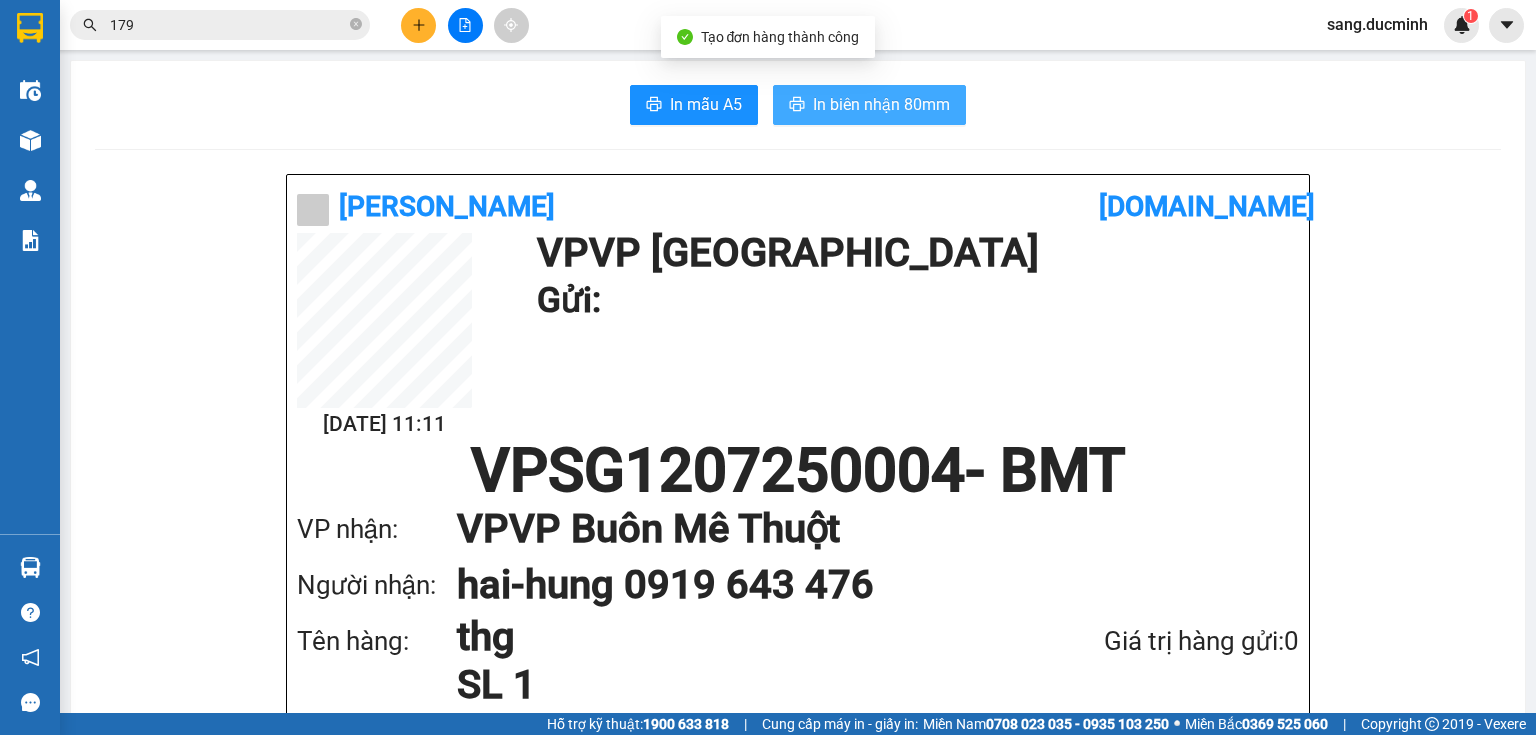scroll, scrollTop: 0, scrollLeft: 0, axis: both 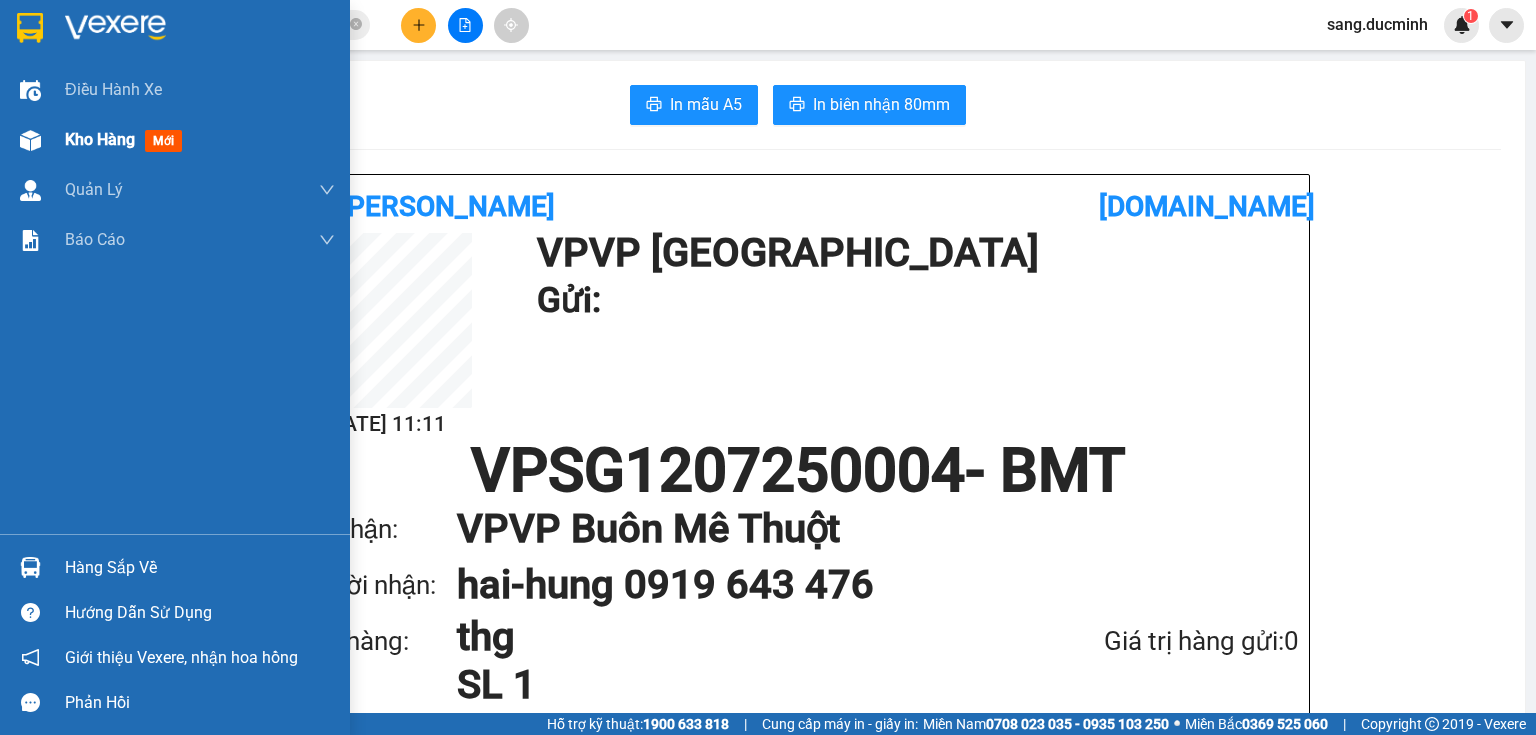 click on "Kho hàng" at bounding box center (100, 139) 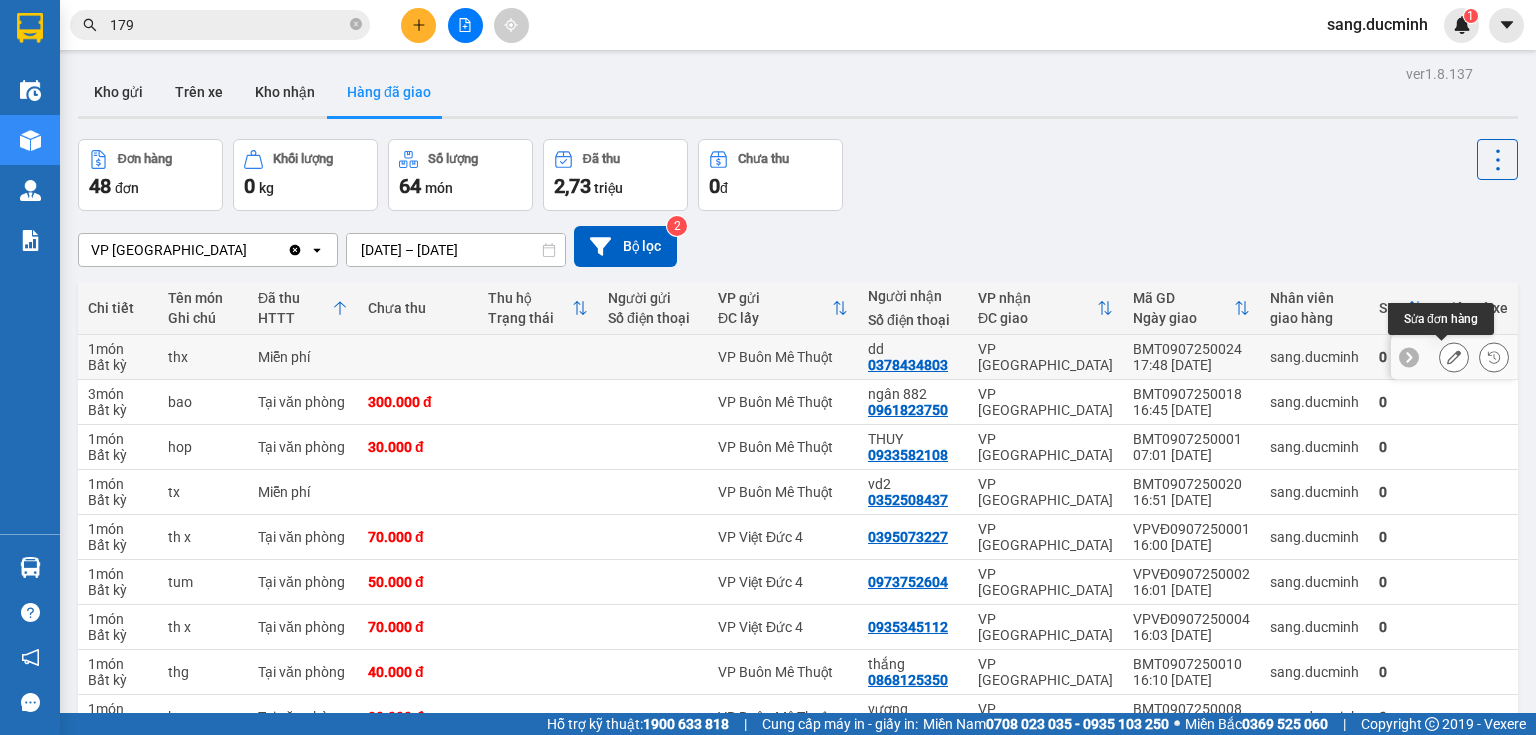 click 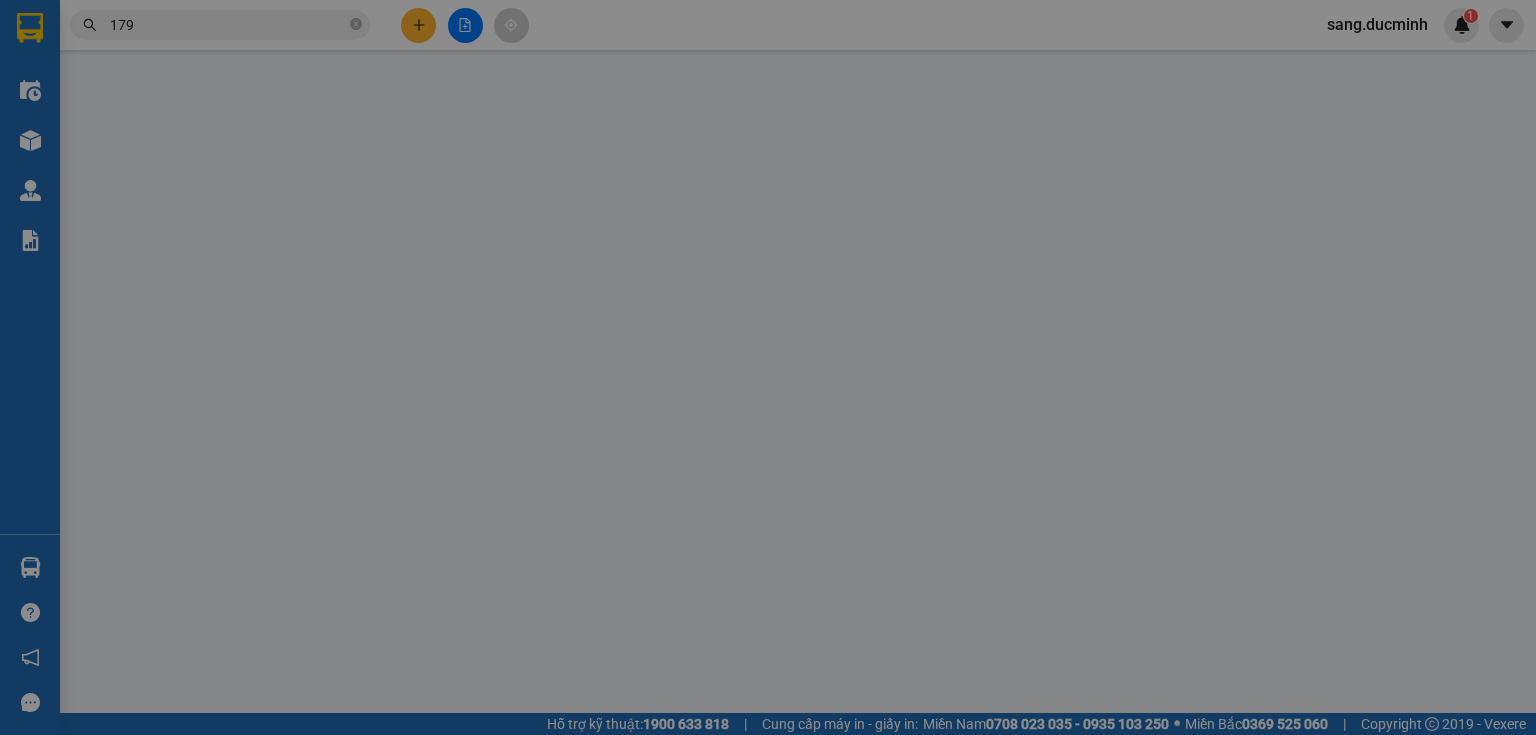 type on "0378434803" 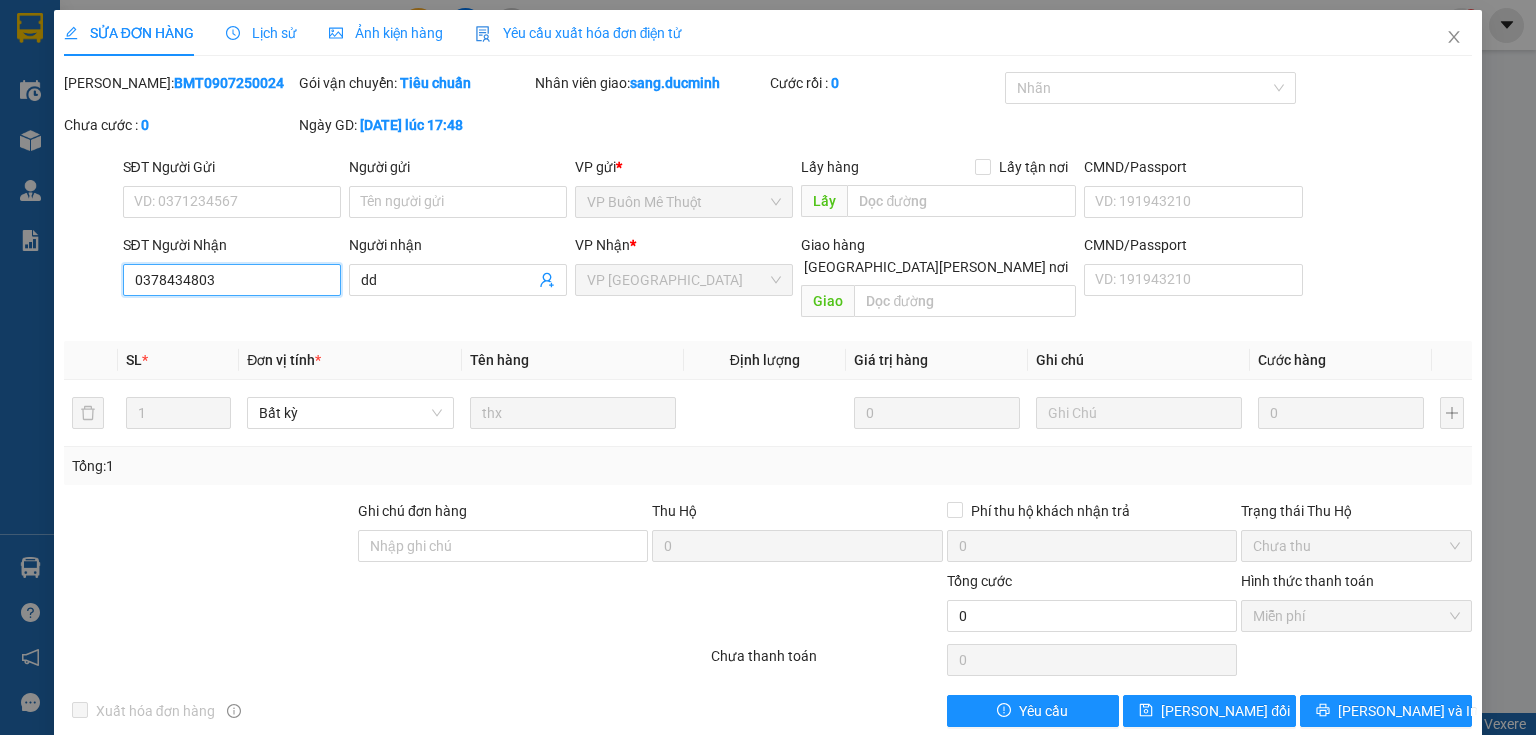 click on "0378434803" at bounding box center (232, 280) 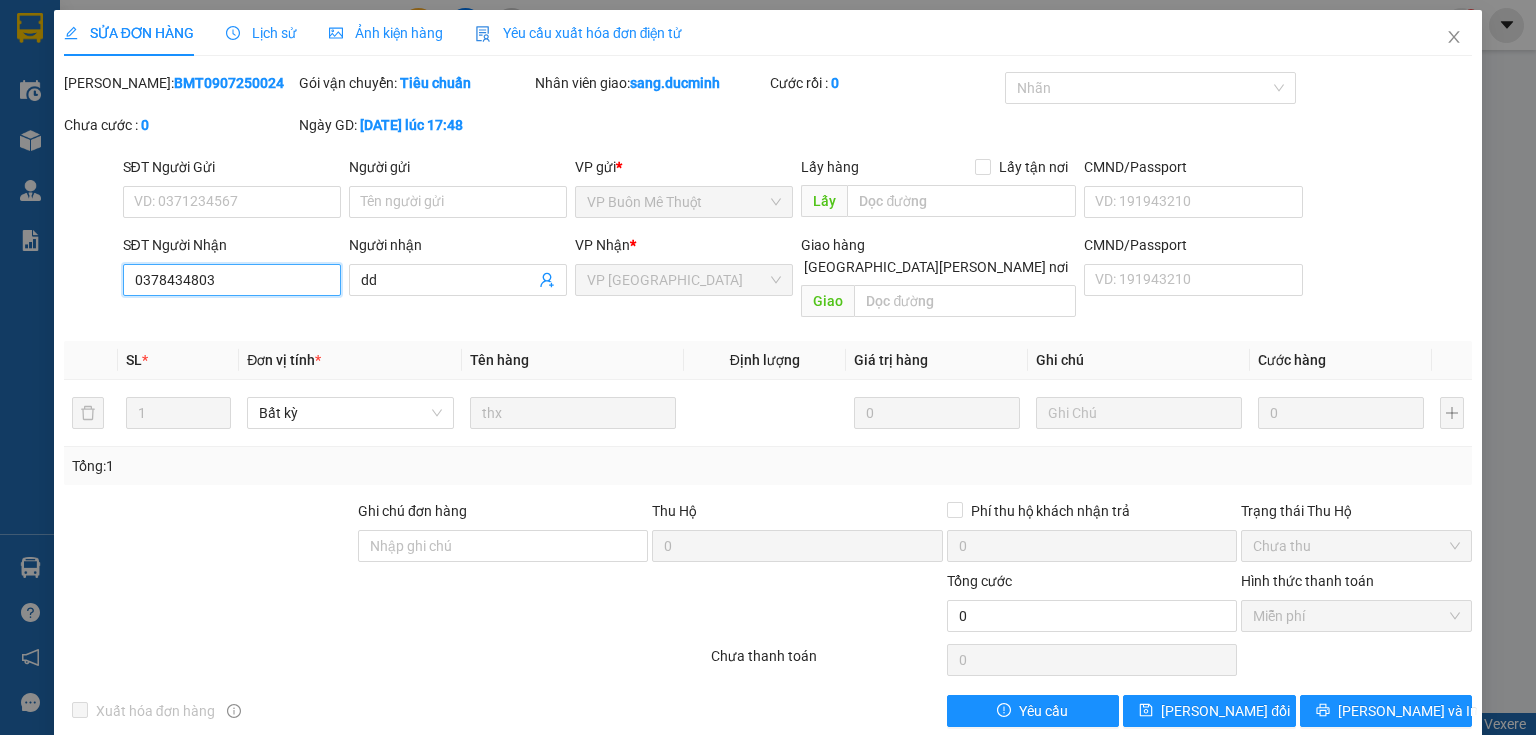 click on "0378434803" at bounding box center [232, 280] 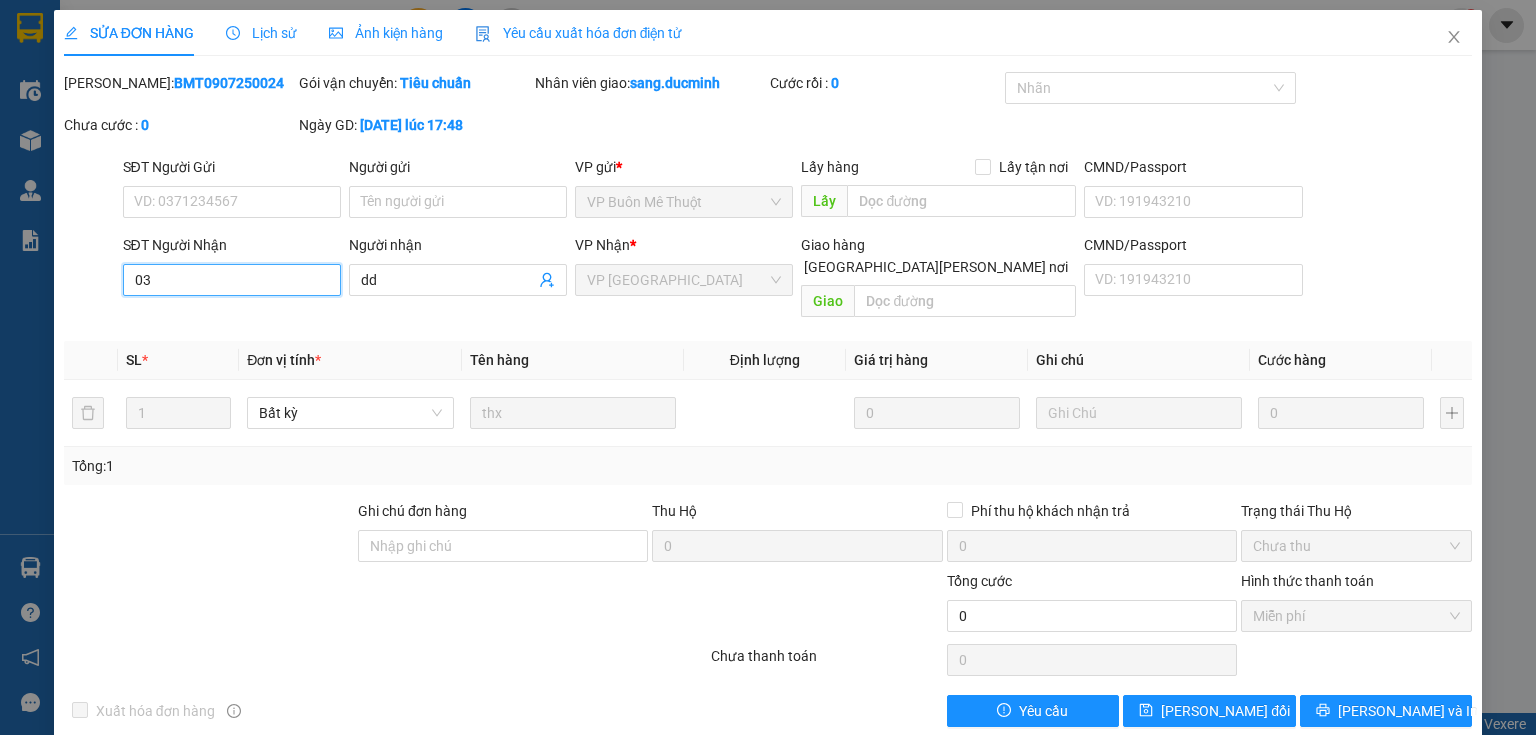 type on "0" 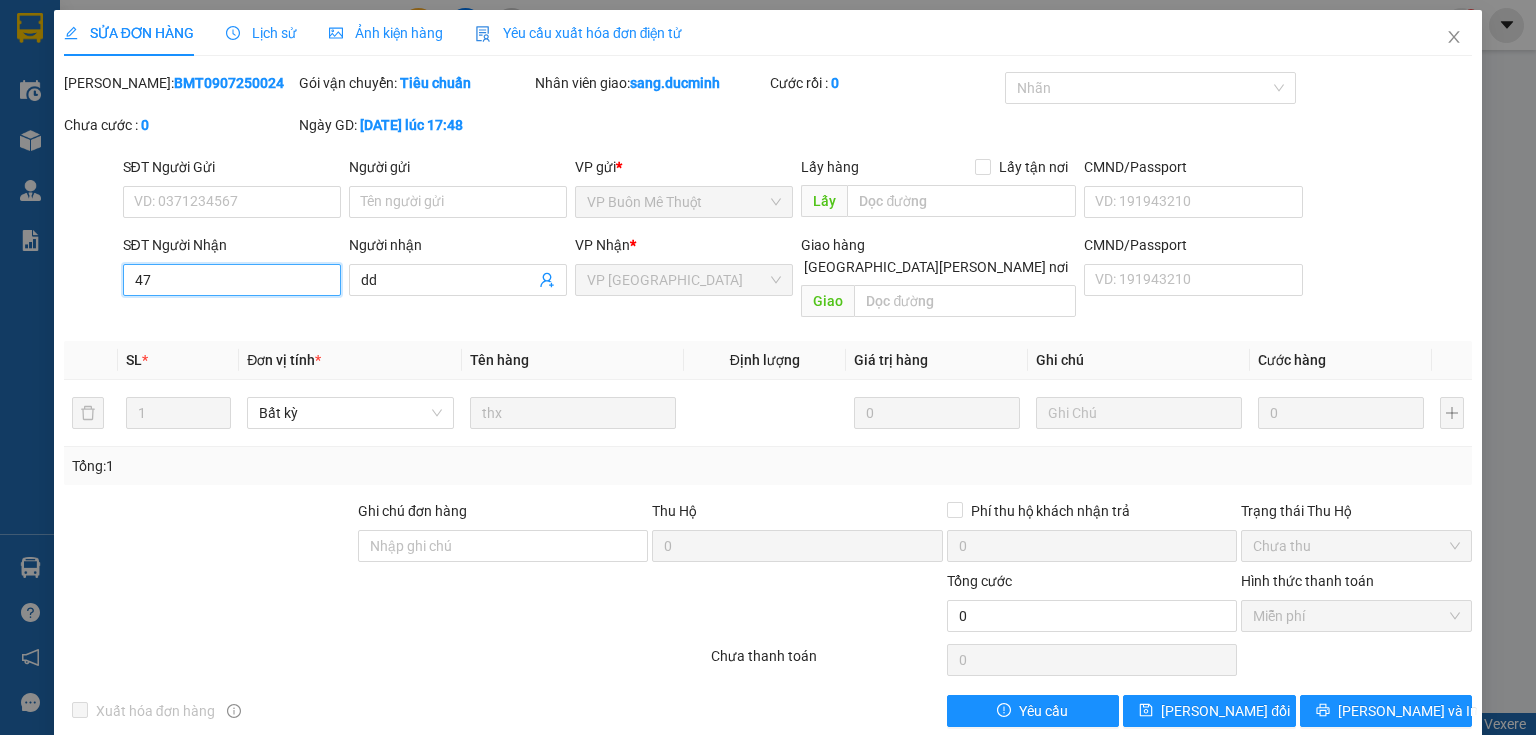 type on "4" 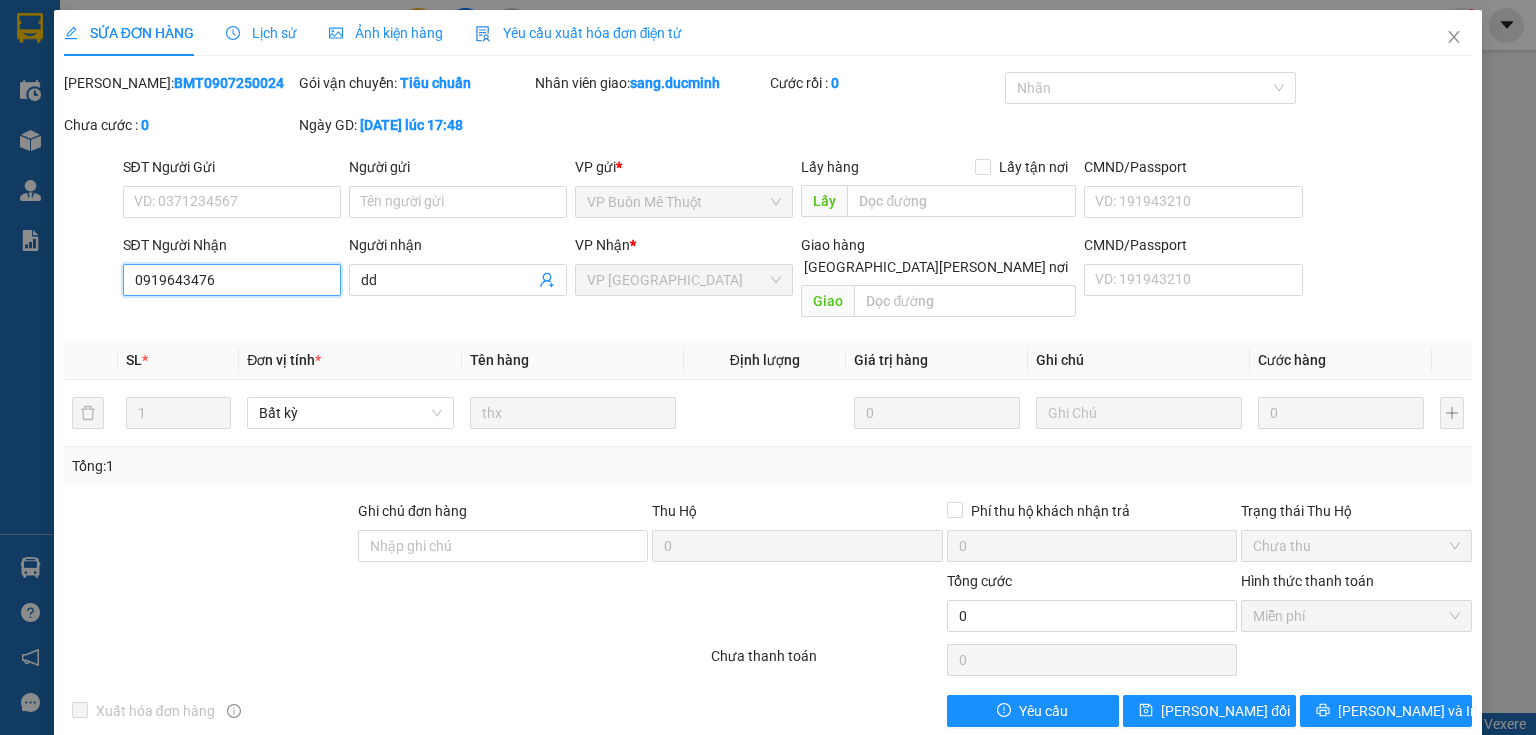 click on "0919643476" at bounding box center (232, 280) 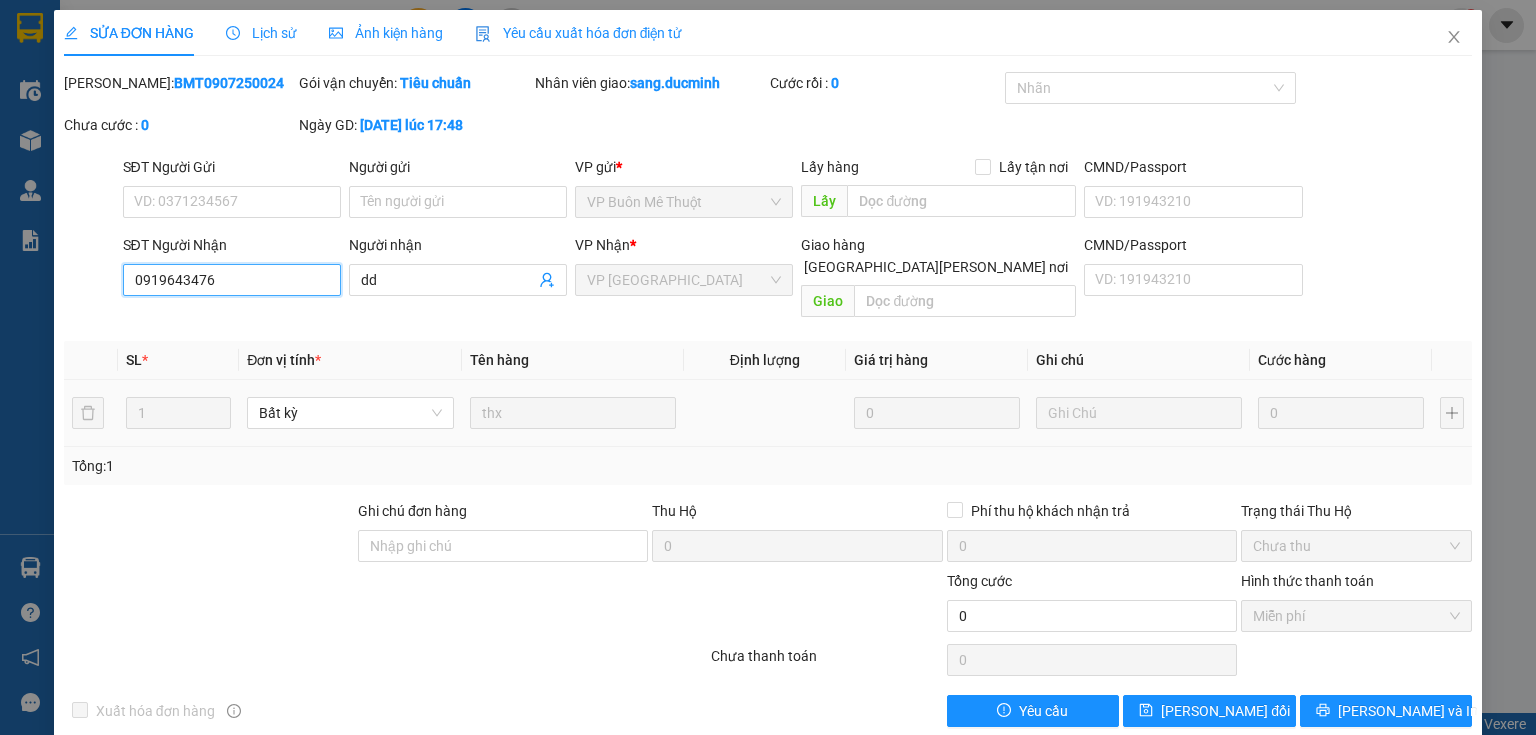 type on "0919643476" 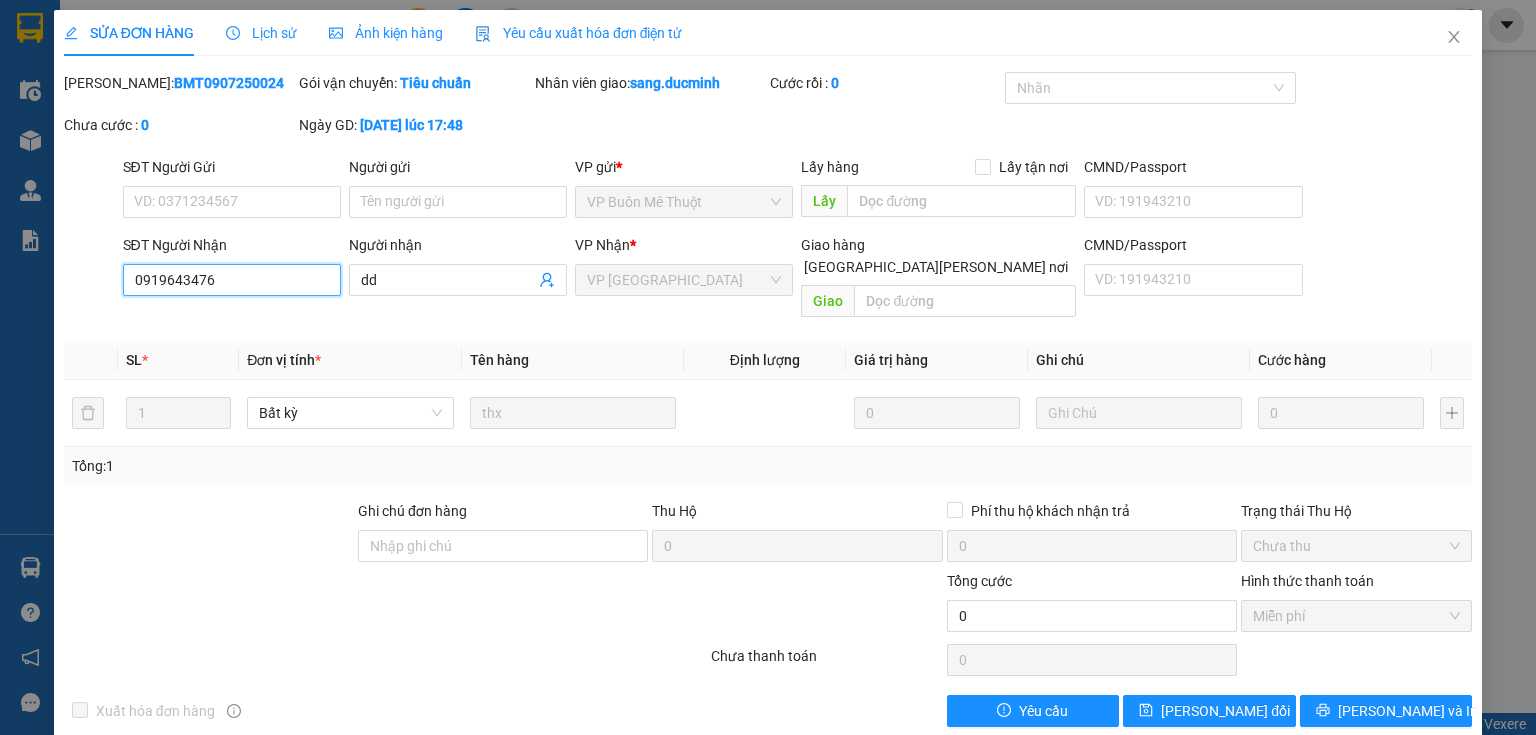 click on "0919643476" at bounding box center (232, 280) 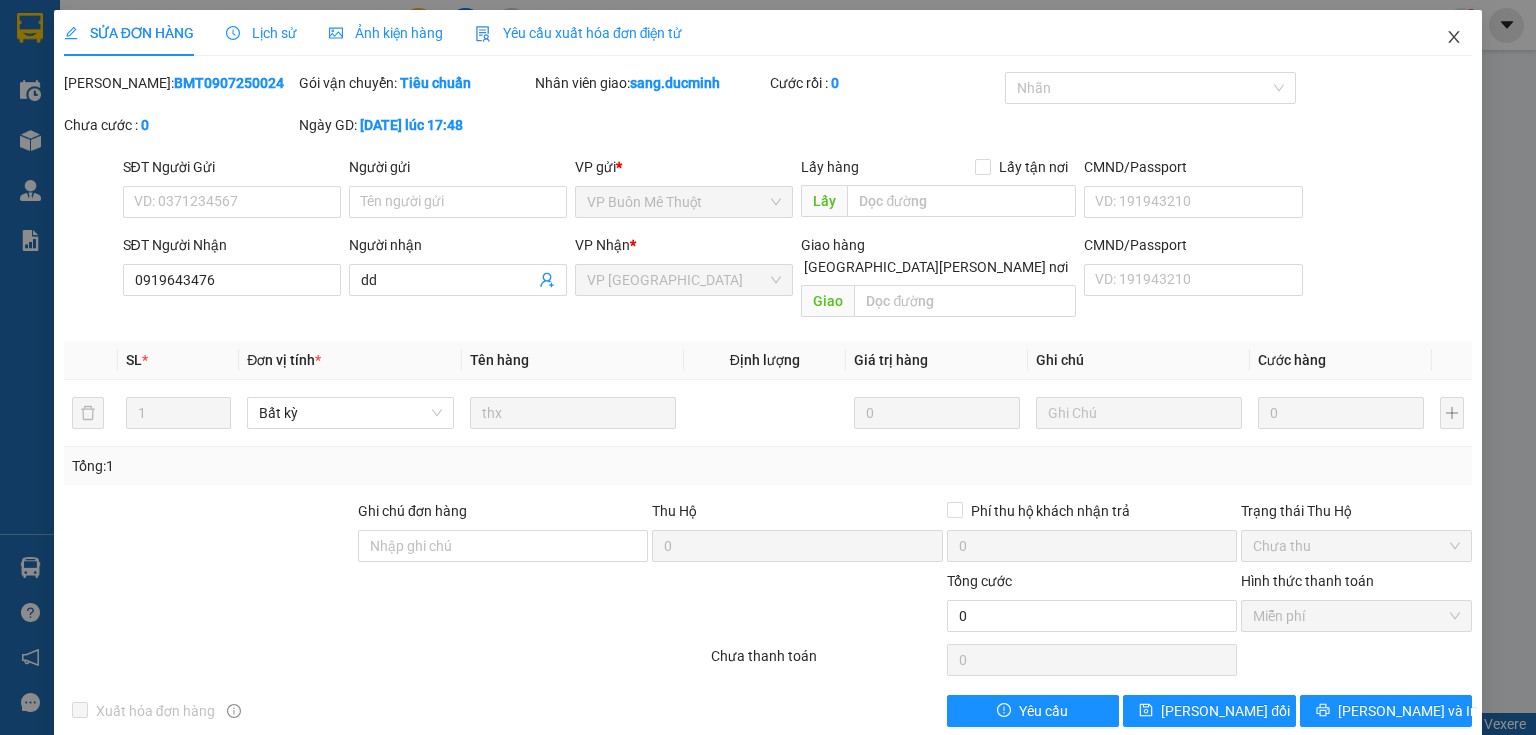 click 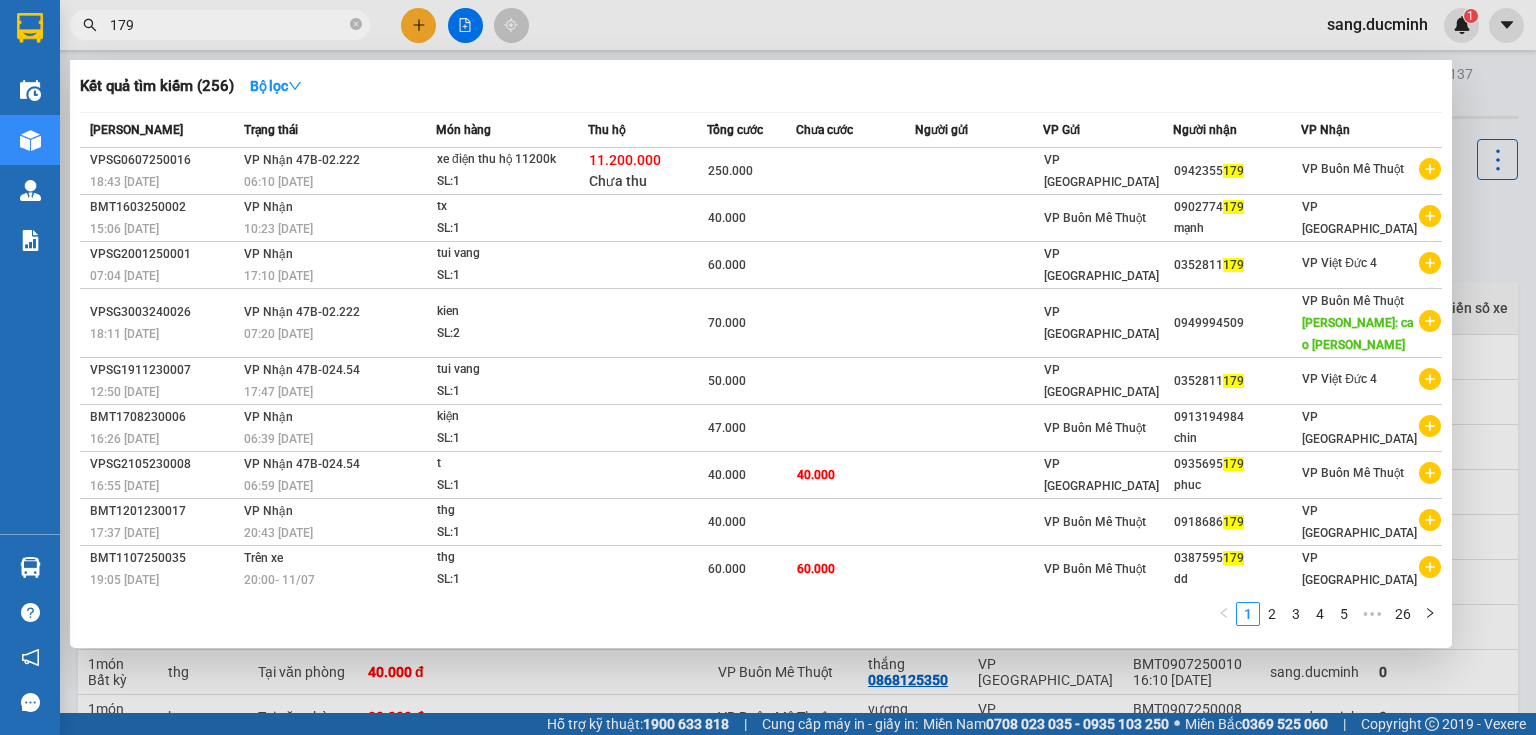 click on "179" at bounding box center (228, 25) 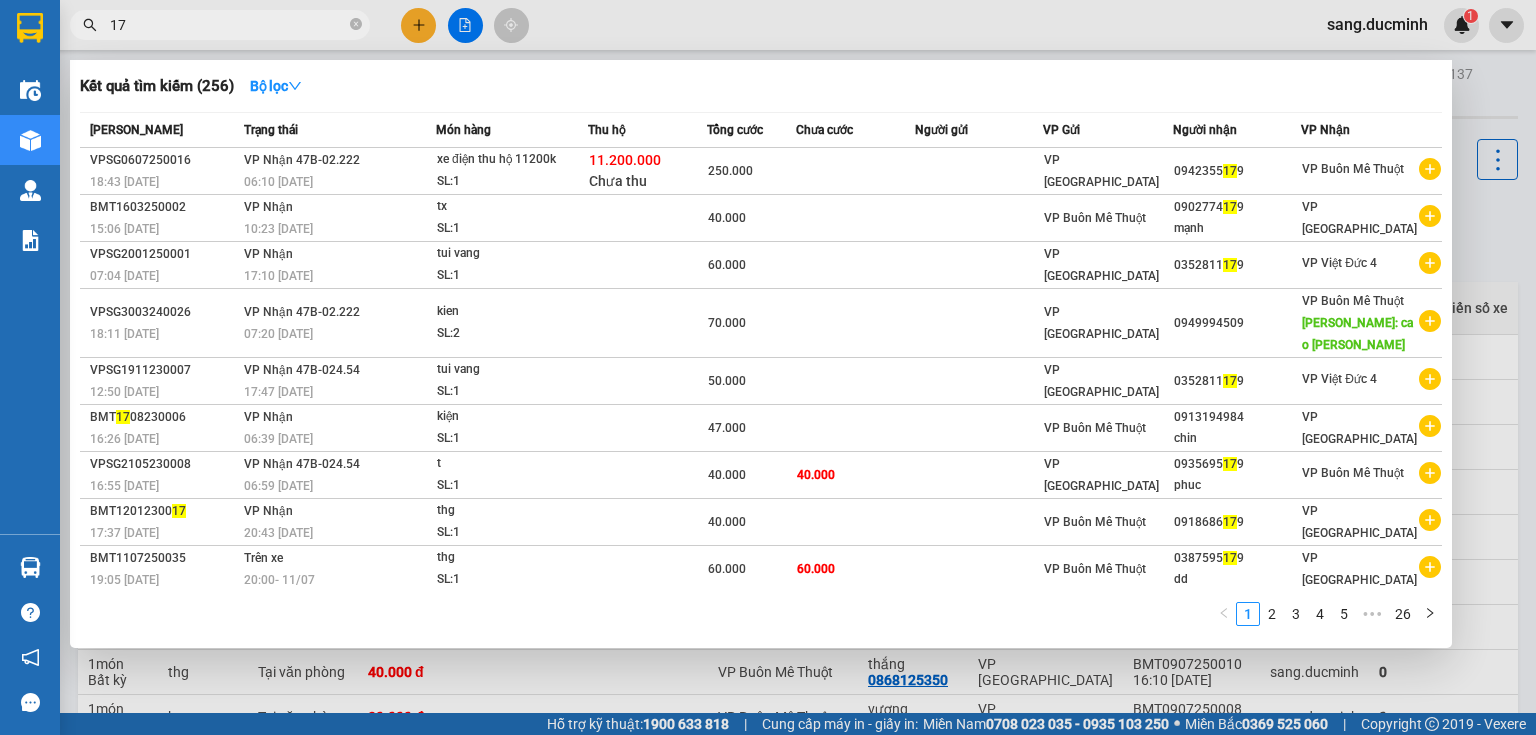 type on "1" 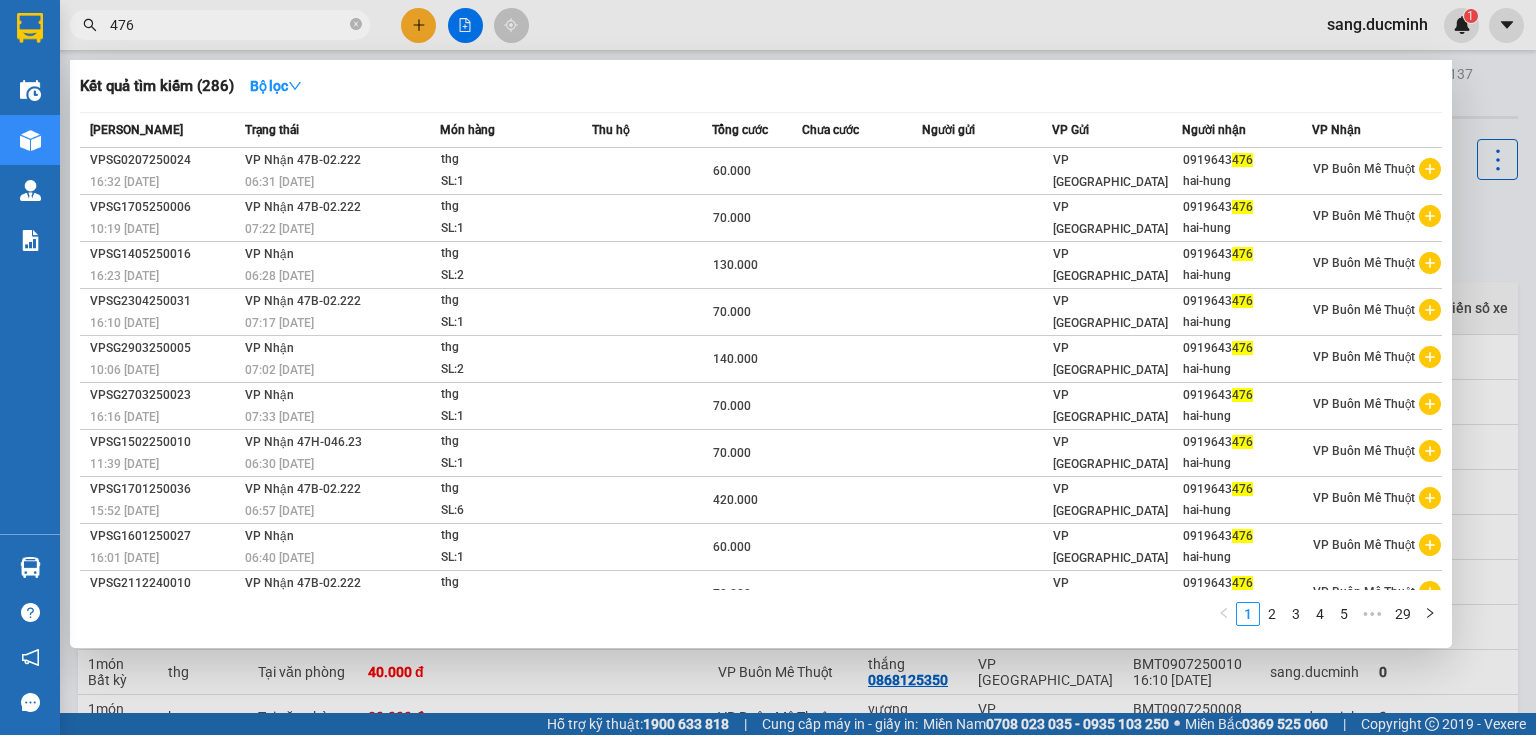 type on "476" 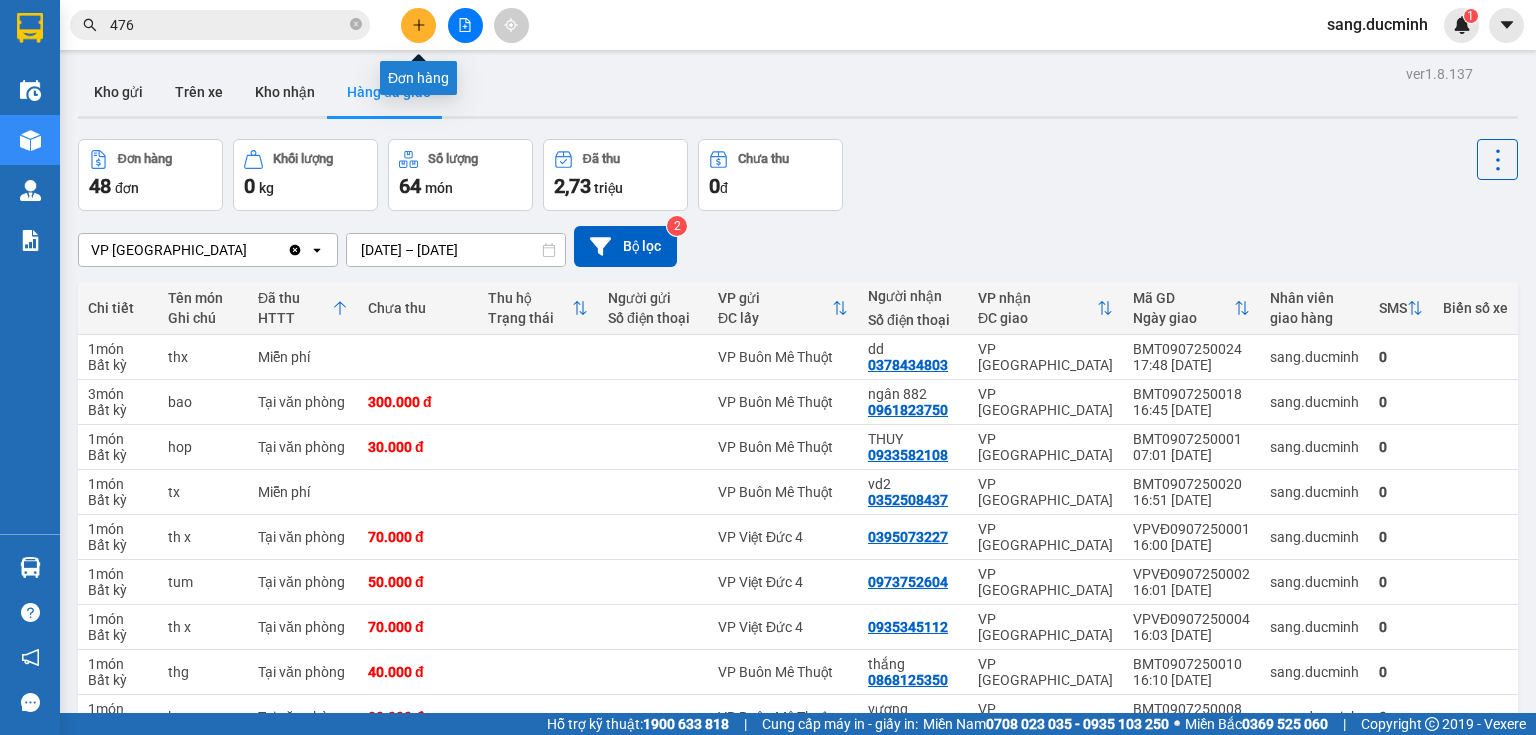 click 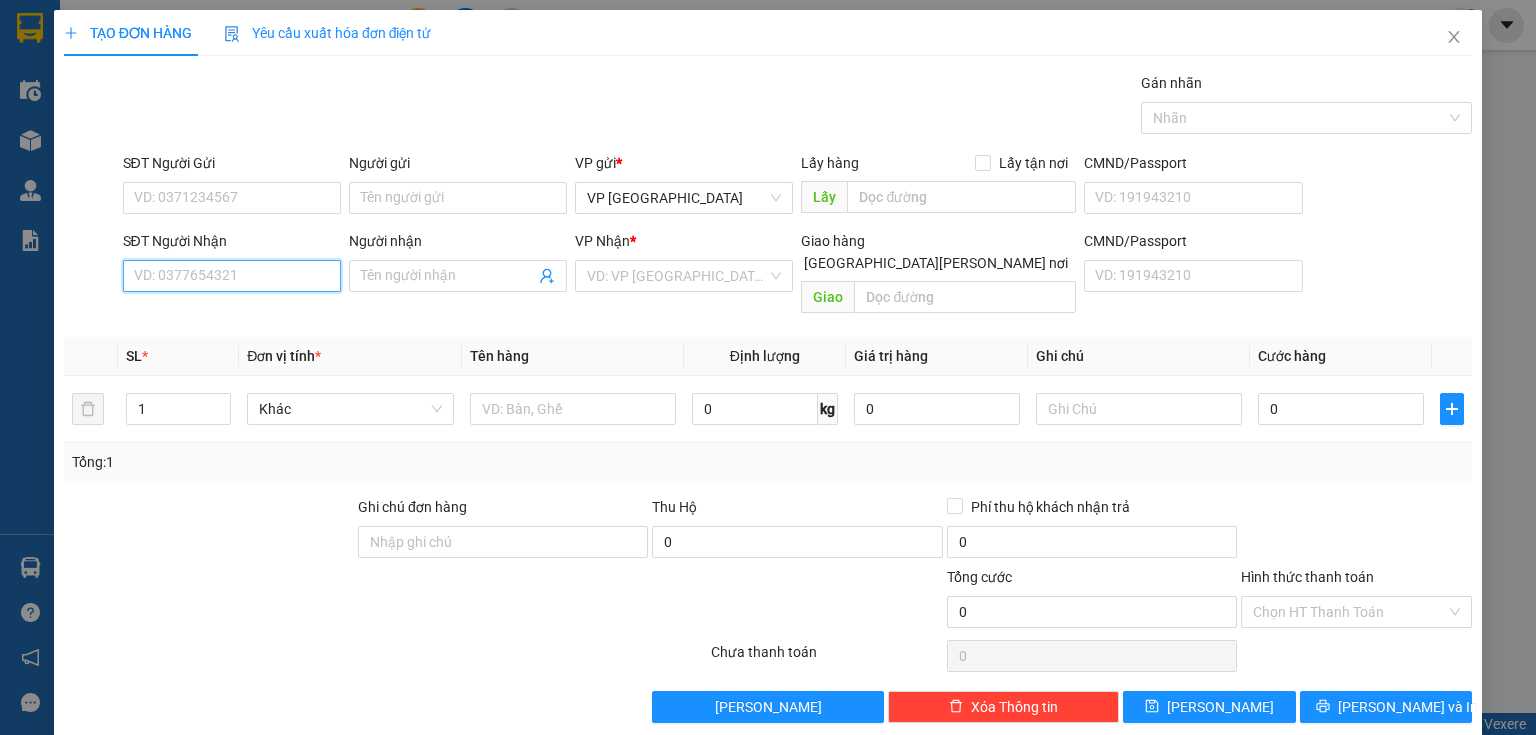click on "SĐT Người Nhận" at bounding box center [232, 276] 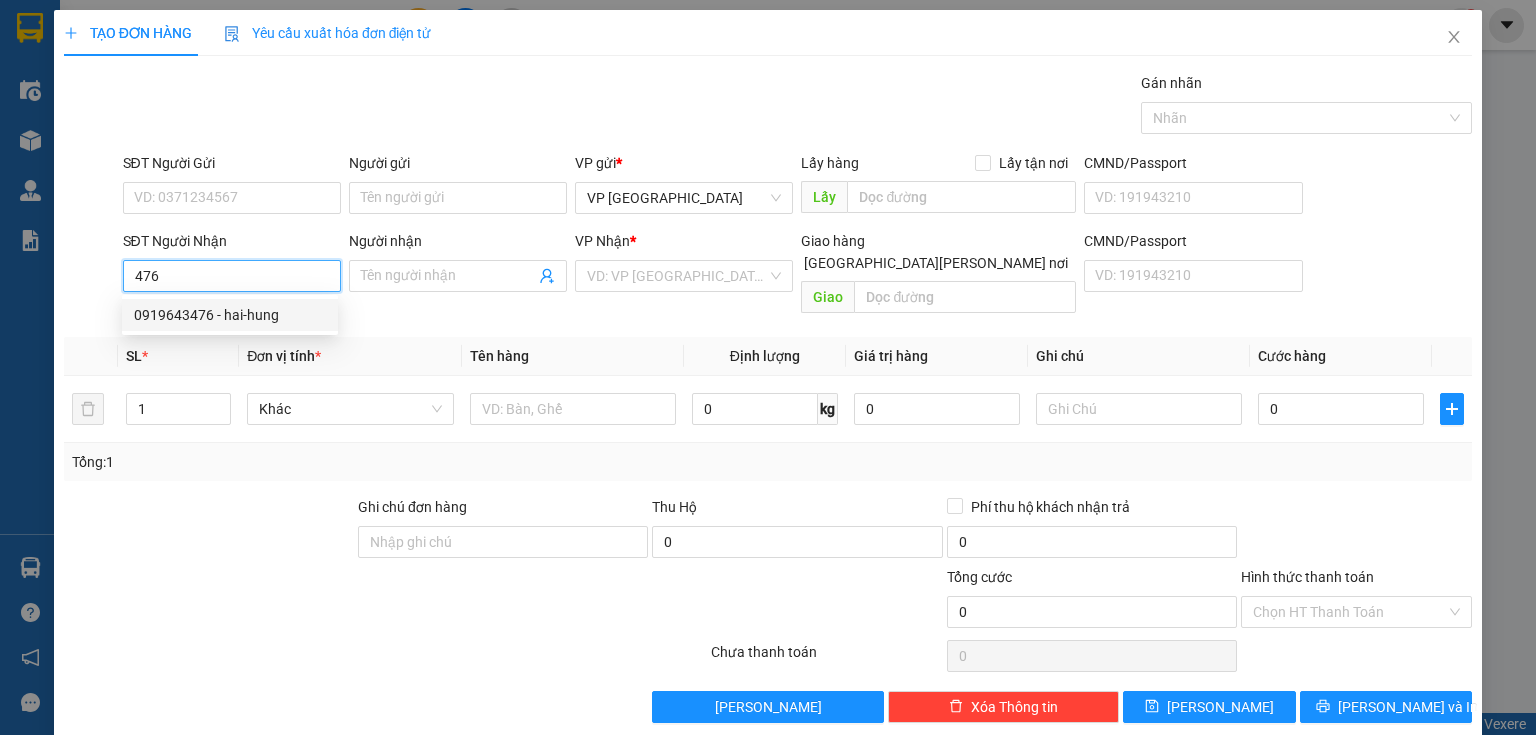 click on "0919643476 - hai-hung" at bounding box center [230, 315] 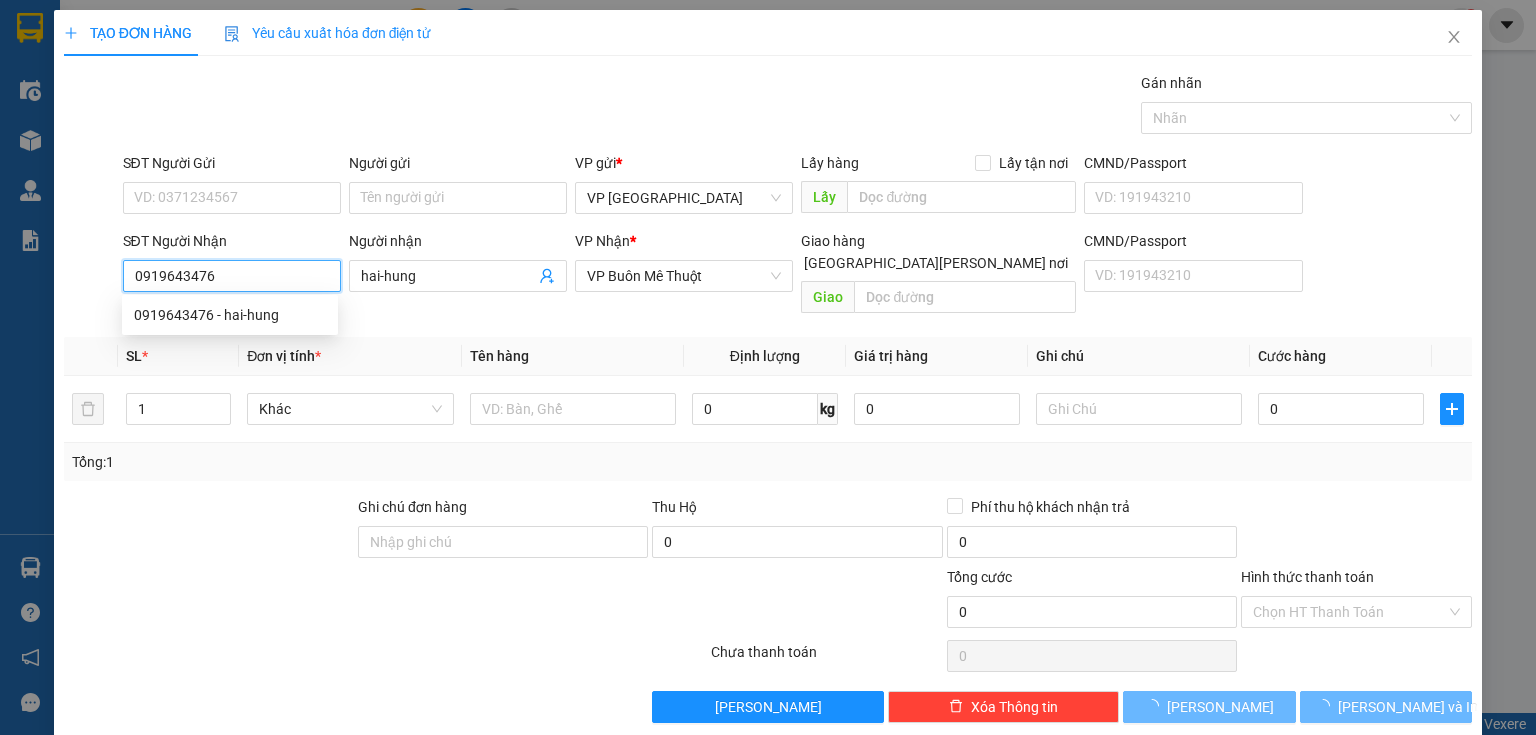 type on "60.000" 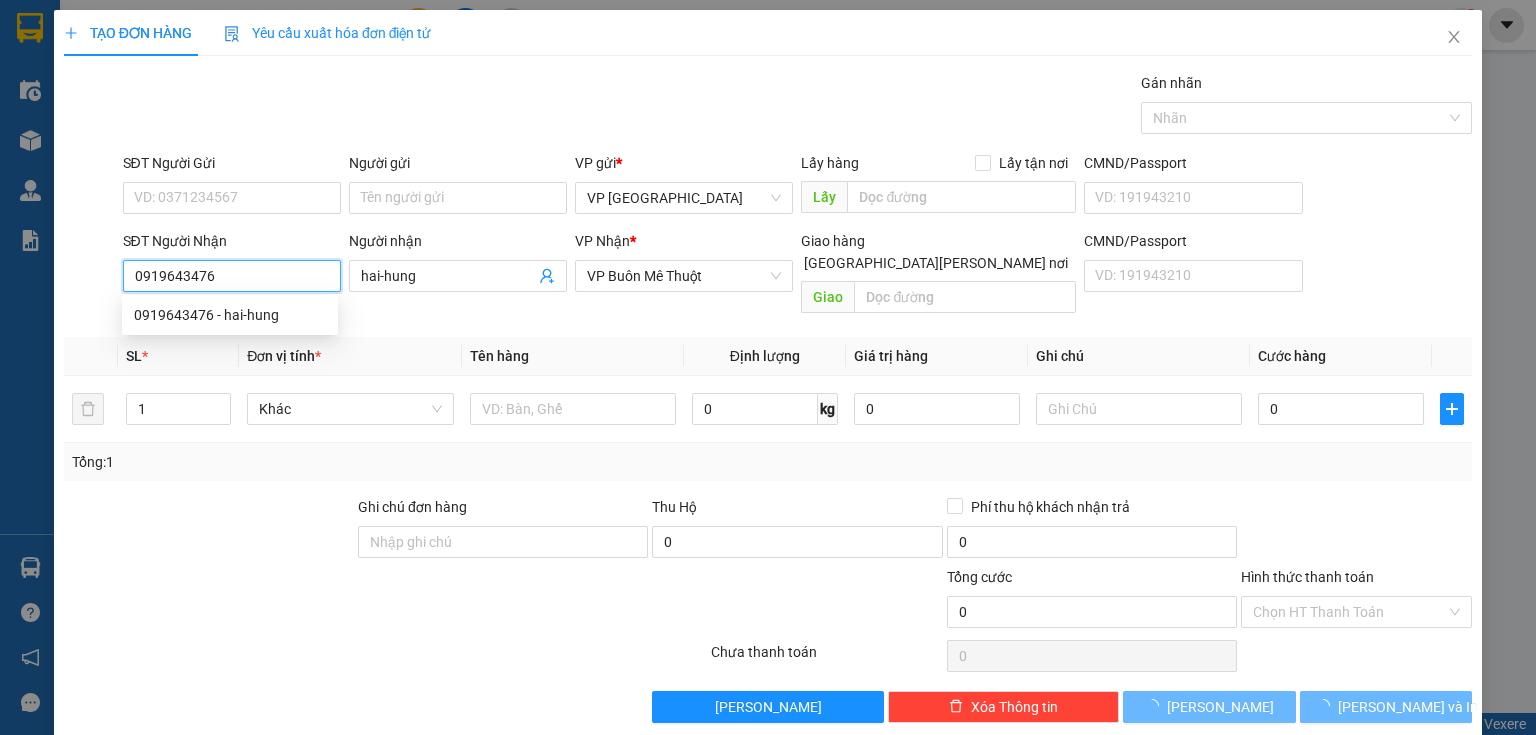 type on "60.000" 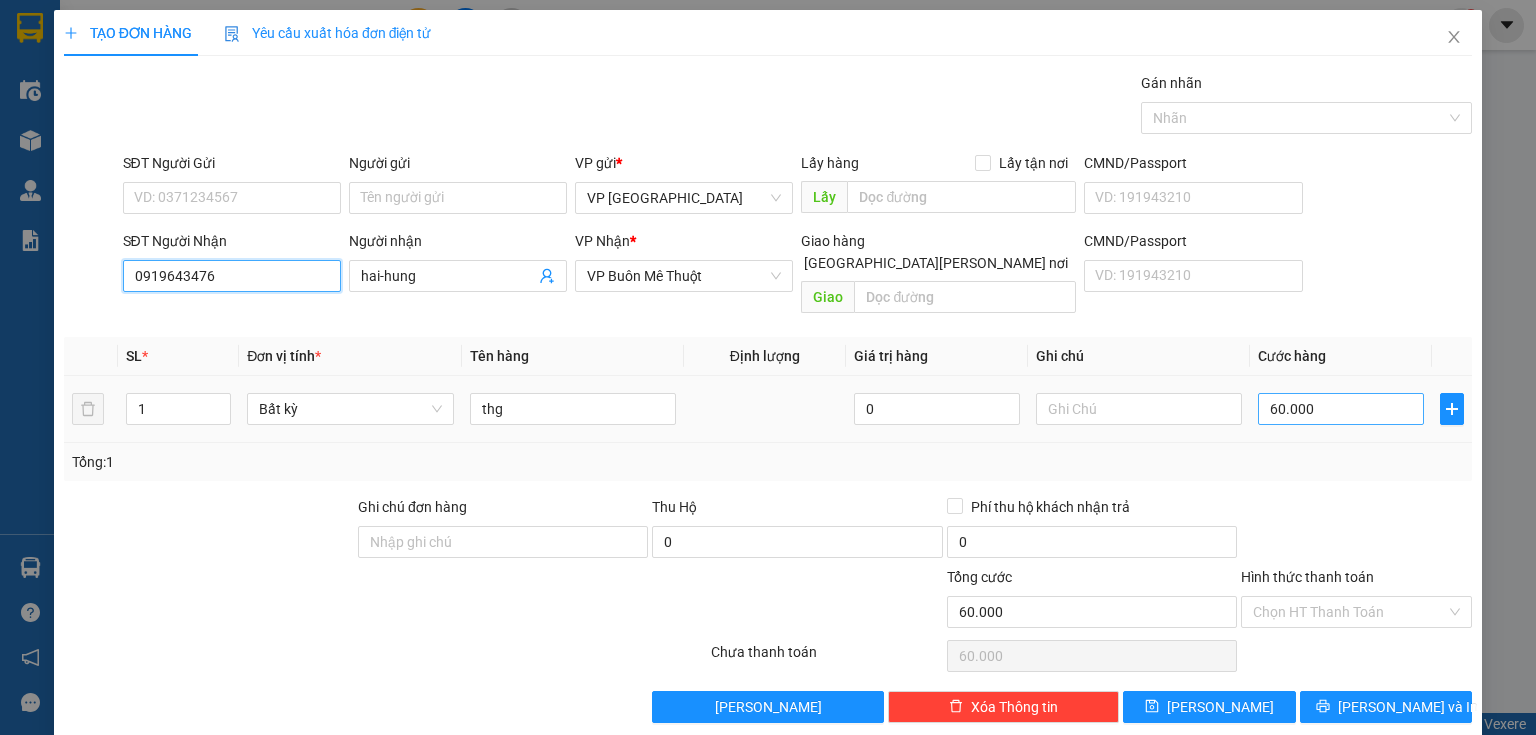 type on "0919643476" 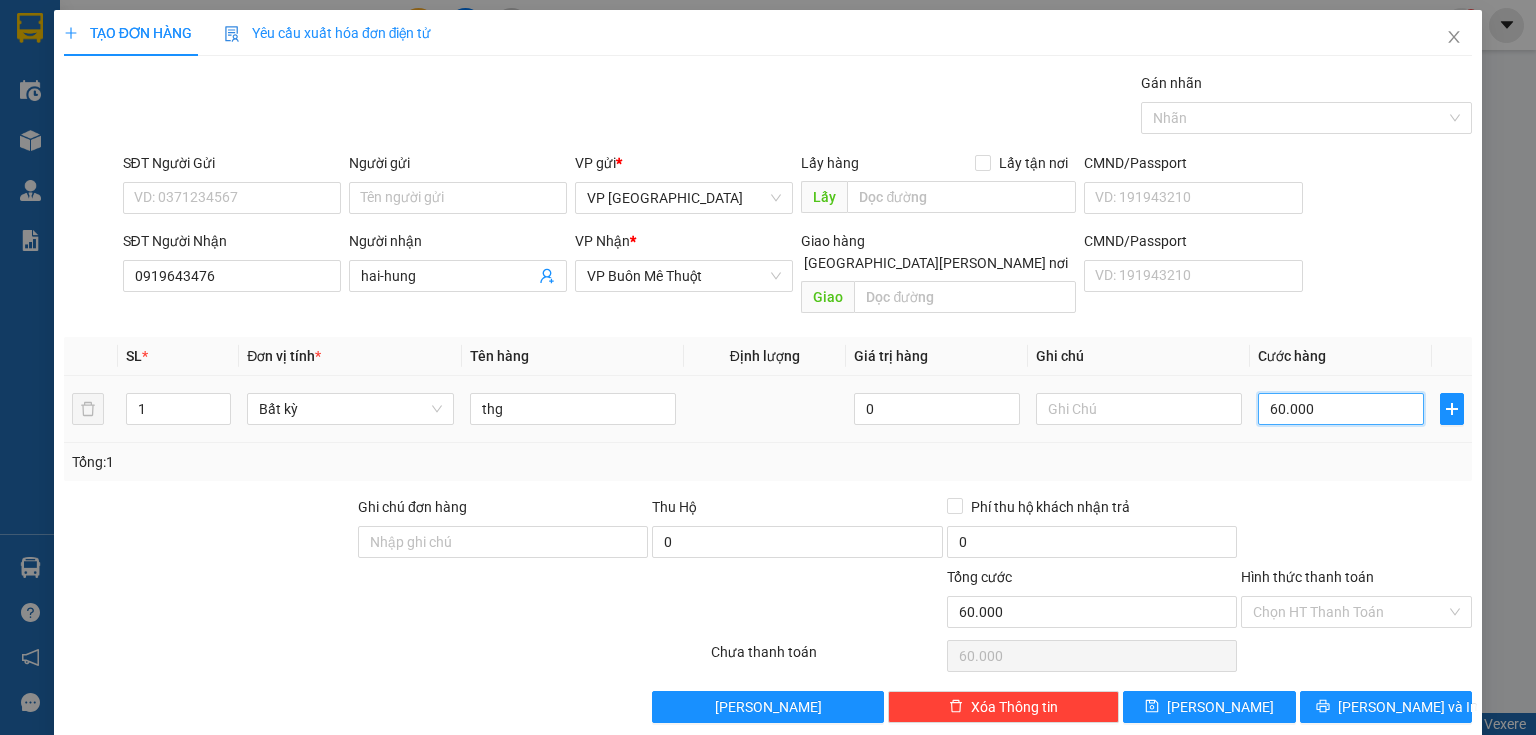 click on "60.000" at bounding box center [1341, 409] 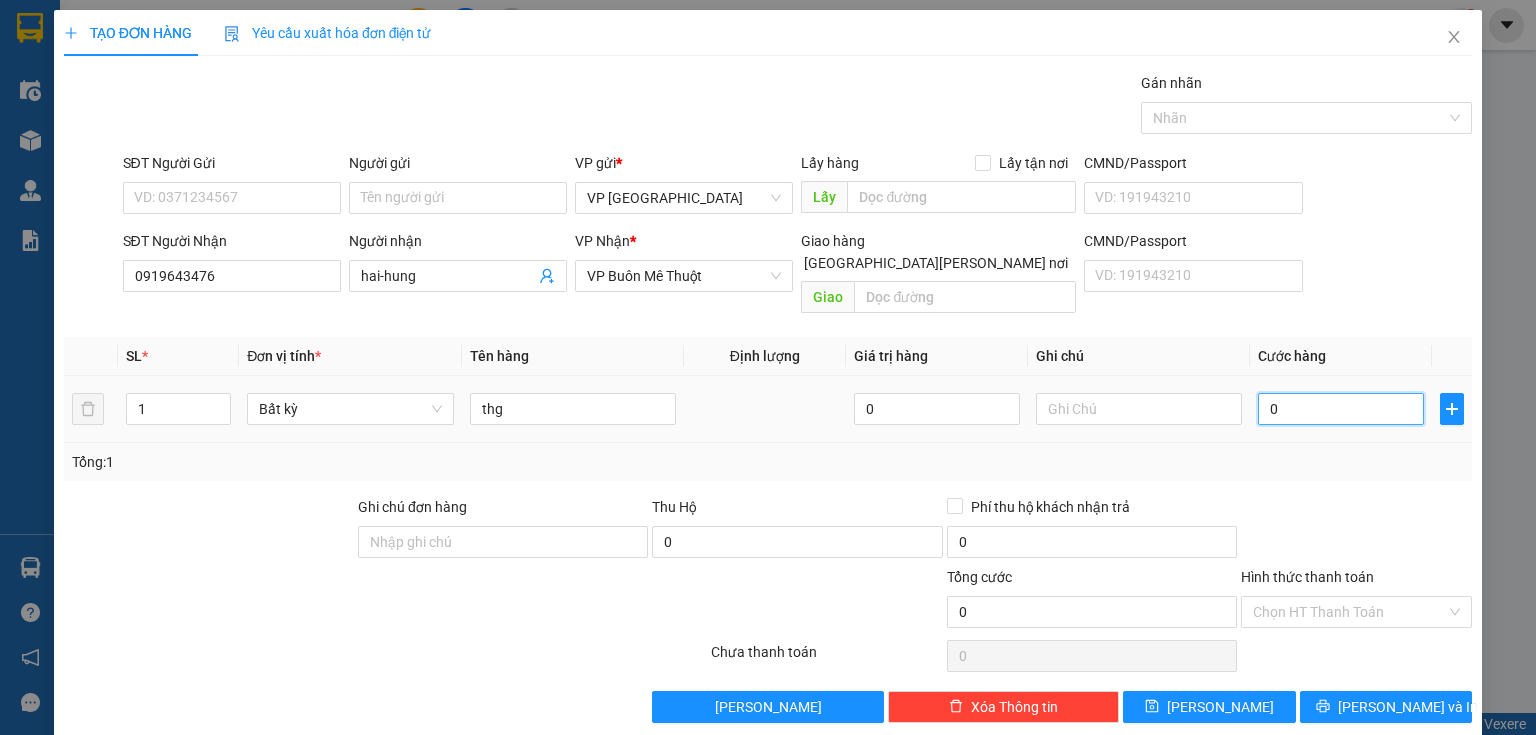 type on "7" 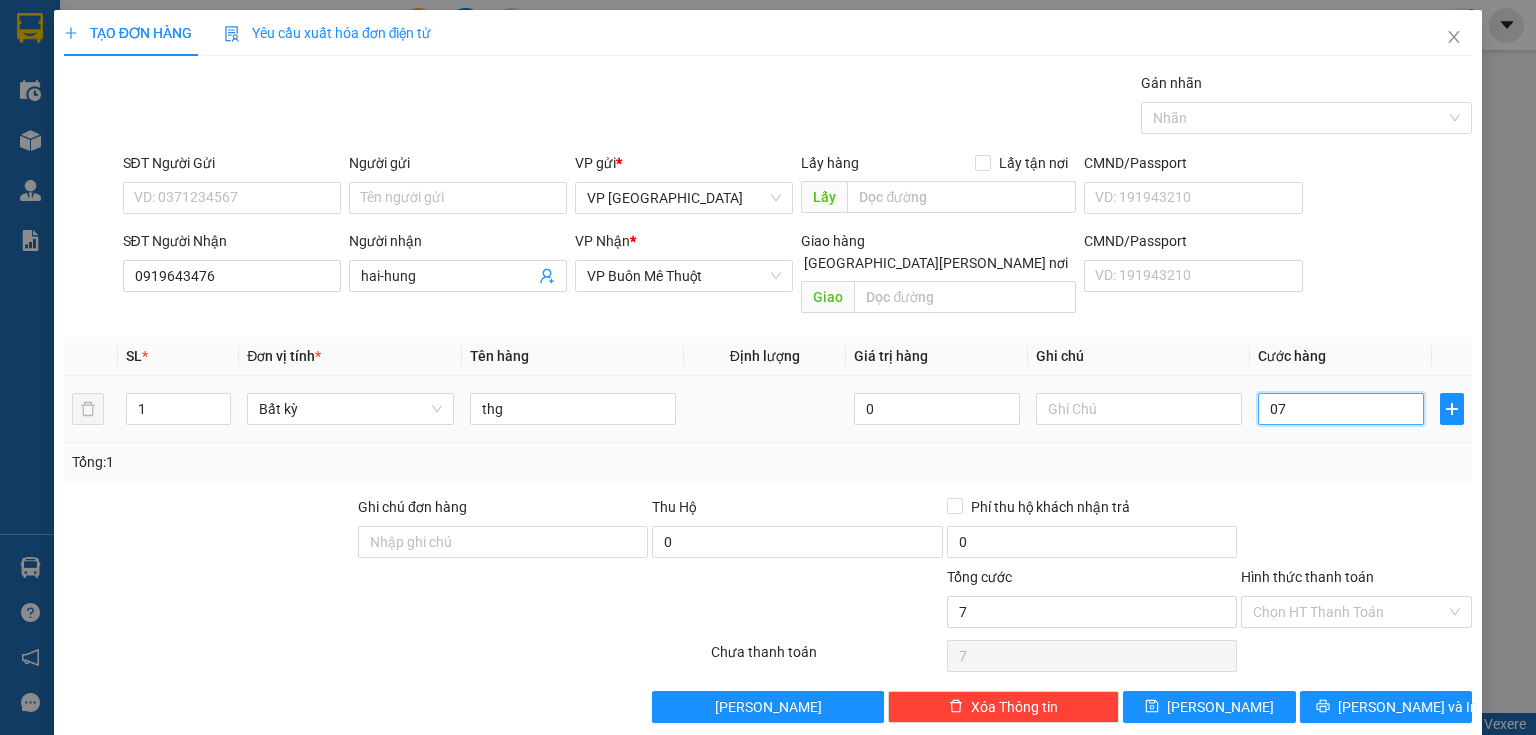 type on "70" 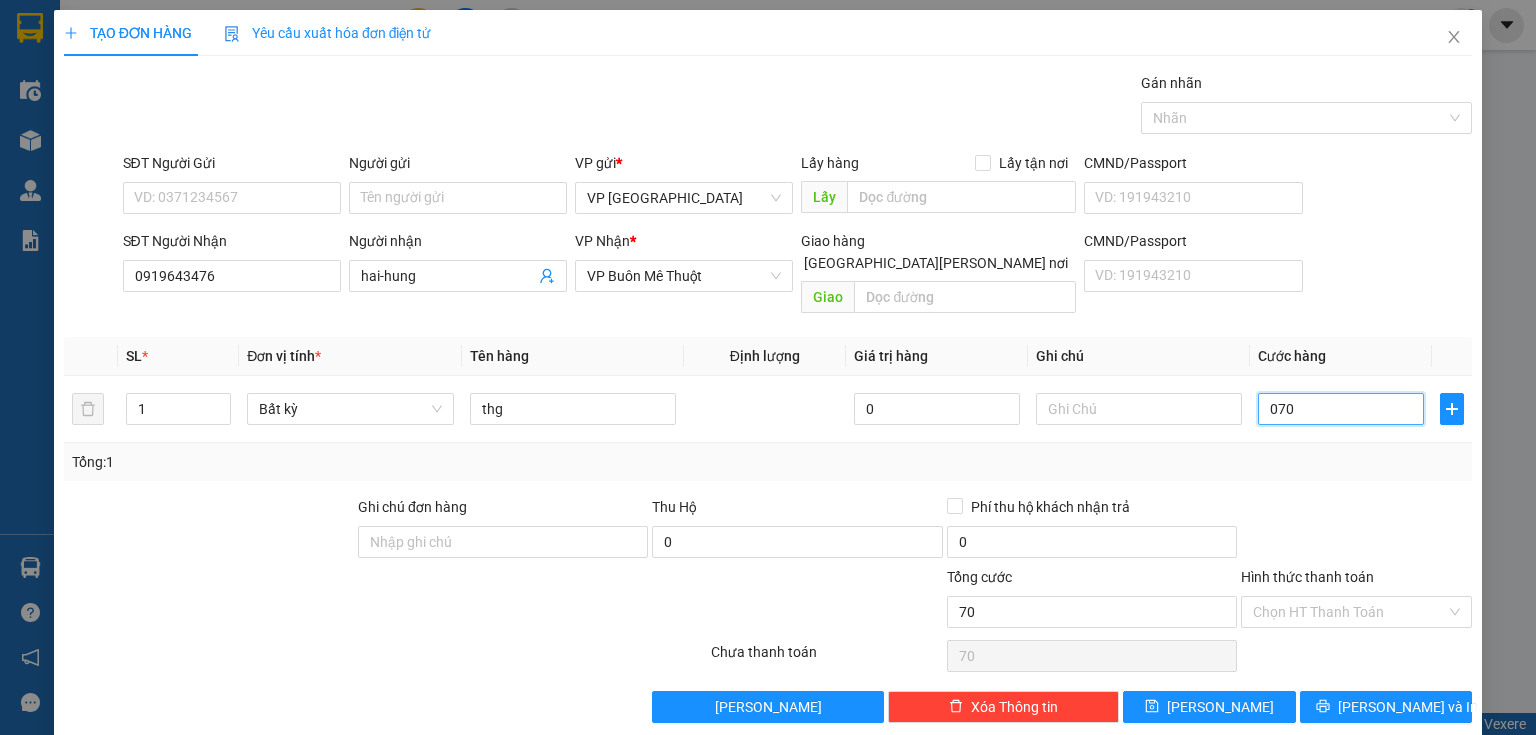 type on "070" 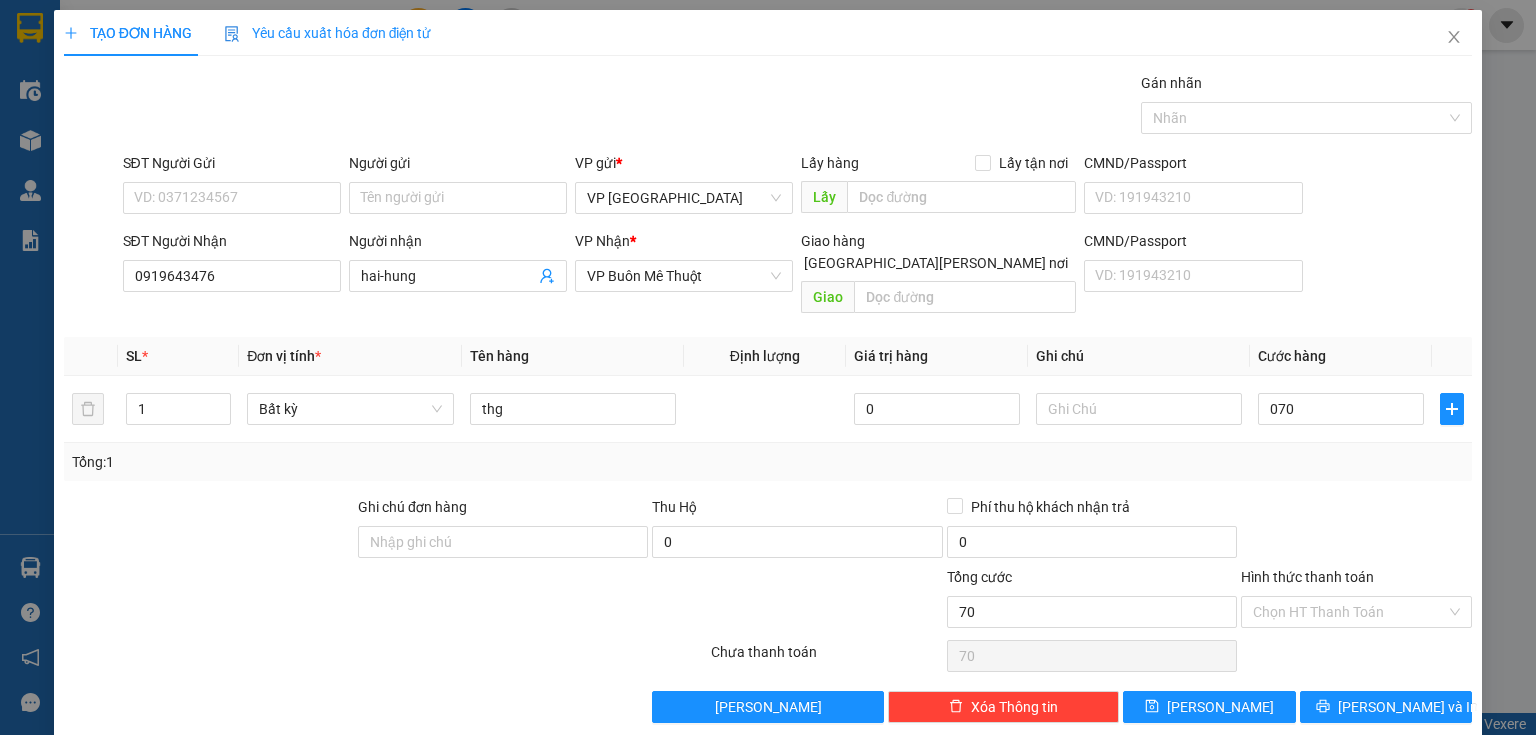 type on "70.000" 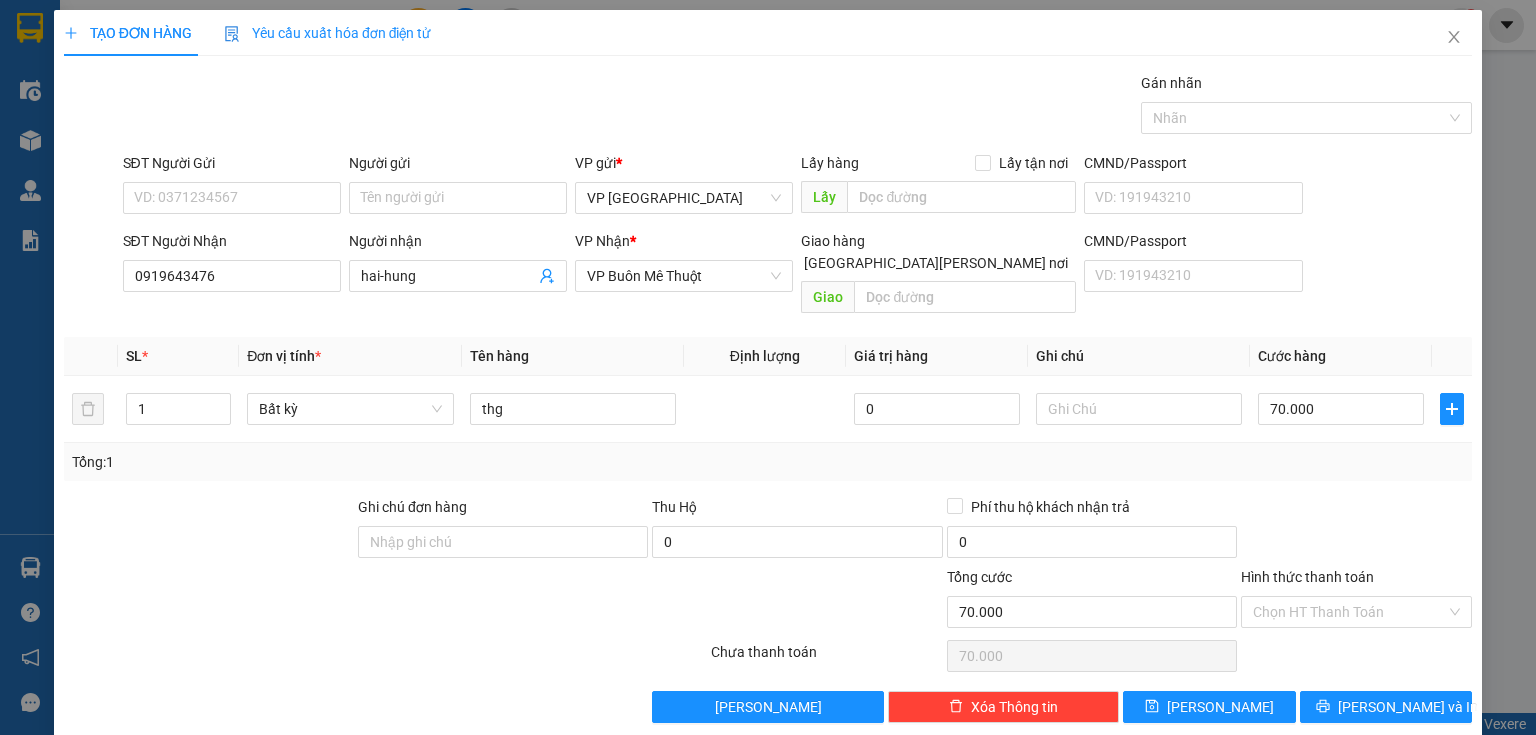 click on "Transit Pickup Surcharge Ids Transit Deliver Surcharge Ids Transit Deliver Surcharge Transit Deliver Surcharge Gói vận chuyển  * Tiêu chuẩn Gán nhãn   Nhãn SĐT Người Gửi VD: 0371234567 Người gửi Tên người gửi VP gửi  * VP Sài Gòn Lấy hàng Lấy tận nơi Lấy CMND/Passport VD: 191943210 SĐT Người Nhận 0919643476 Người nhận hai-hung VP Nhận  * VP Buôn Mê Thuột Giao hàng Giao tận nơi Giao CMND/Passport VD: 191943210 SL  * Đơn vị tính  * Tên hàng  Định lượng Giá trị hàng Ghi chú Cước hàng                   1 Bất kỳ thg 0 70.000 Tổng:  1 Ghi chú đơn hàng Thu Hộ 0 Phí thu hộ khách nhận trả 0 Tổng cước 70.000 Hình thức thanh toán Chọn HT Thanh Toán Số tiền thu trước 0 Chưa thanh toán 70.000 Chọn HT Thanh Toán Lưu nháp Xóa Thông tin Lưu Lưu và In thg" at bounding box center (768, 397) 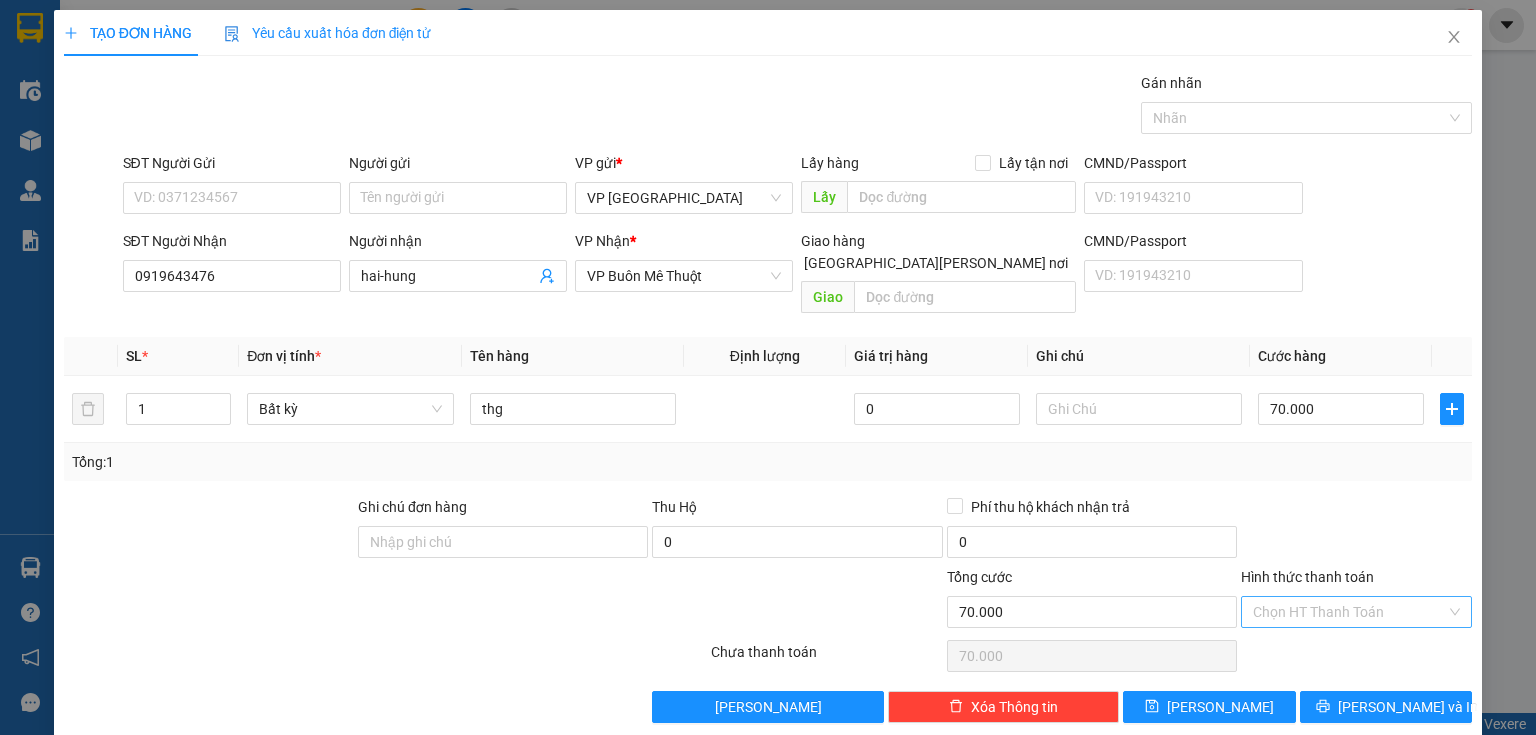 click on "Hình thức thanh toán" at bounding box center [1349, 612] 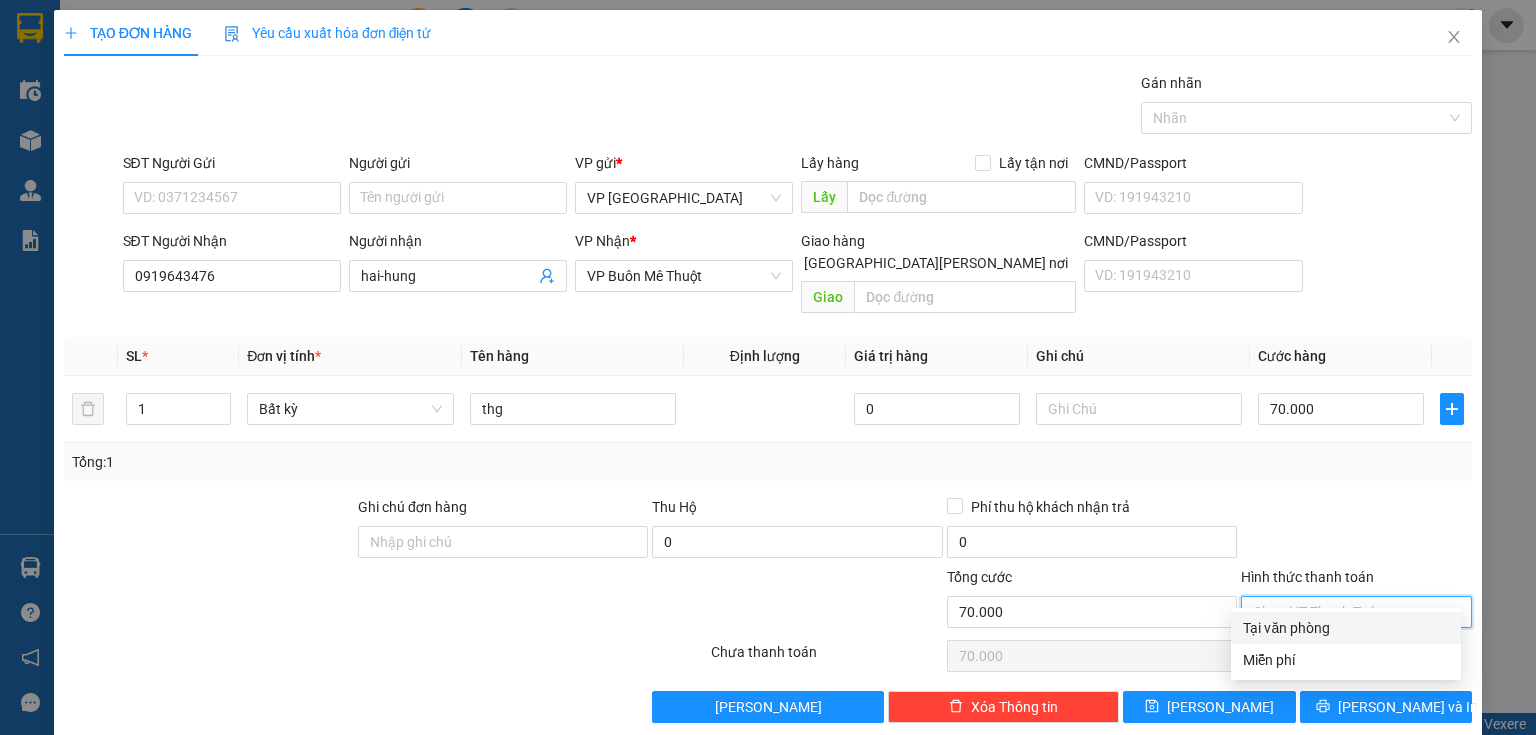 click on "Tại văn phòng" at bounding box center (1346, 628) 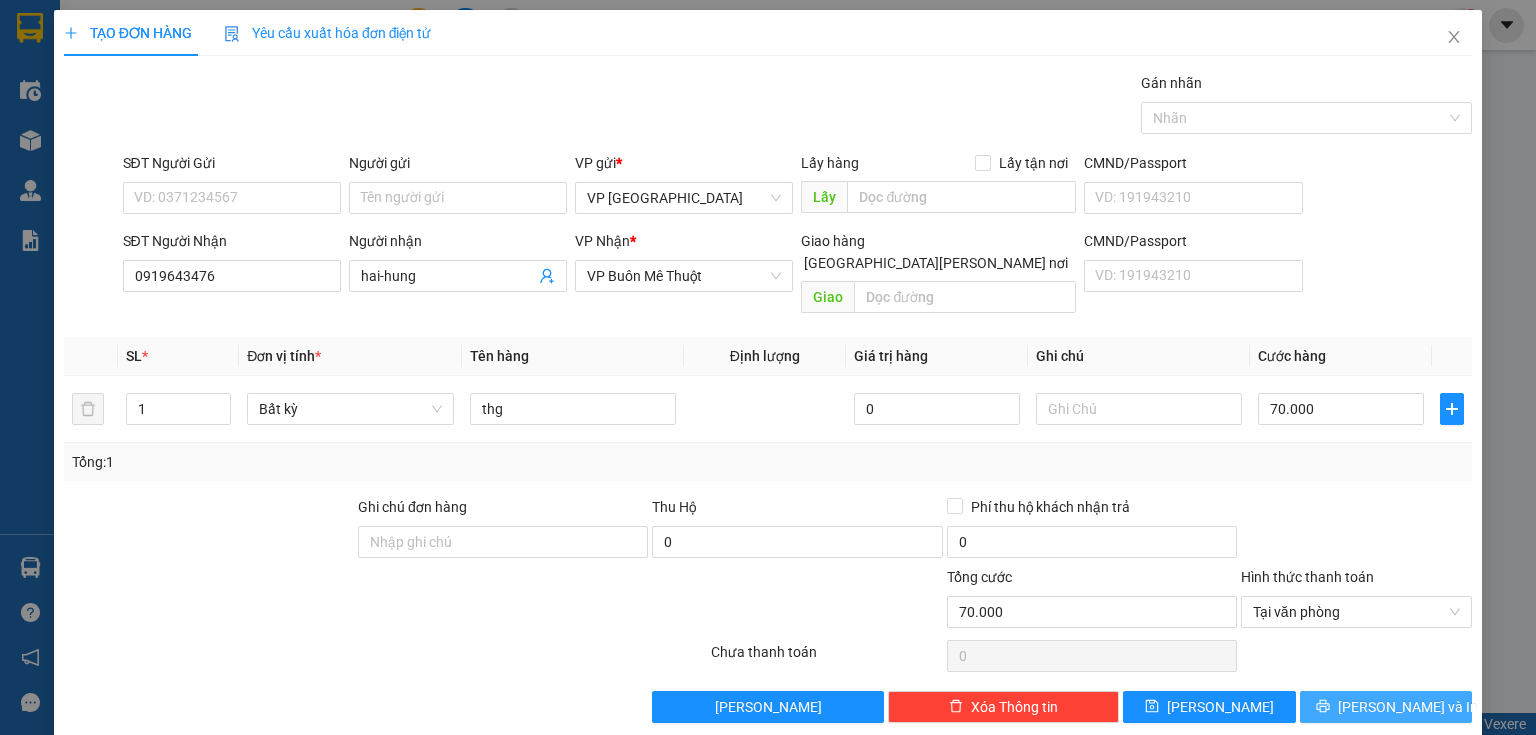 click on "Lưu và In" at bounding box center (1408, 707) 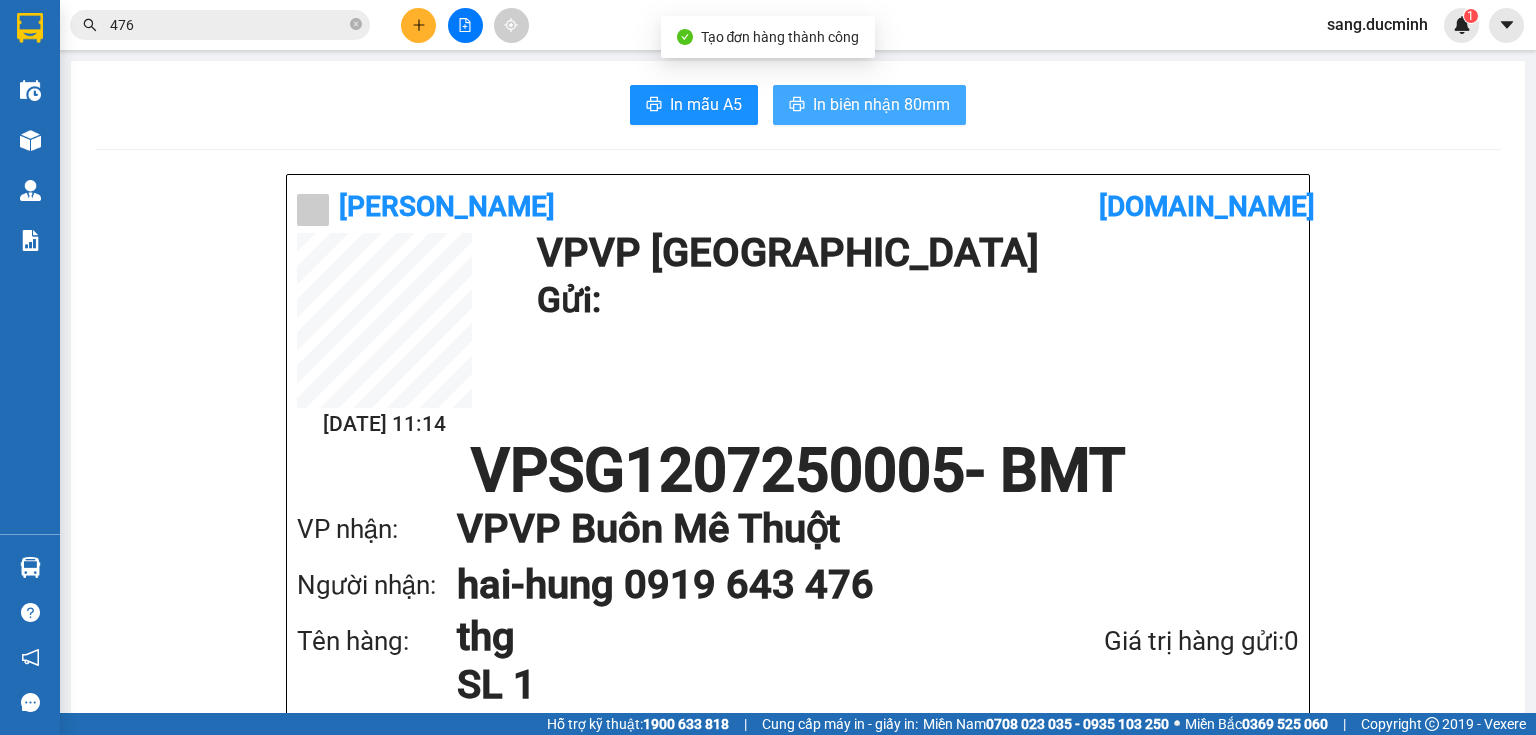 click on "In biên nhận 80mm" at bounding box center [881, 104] 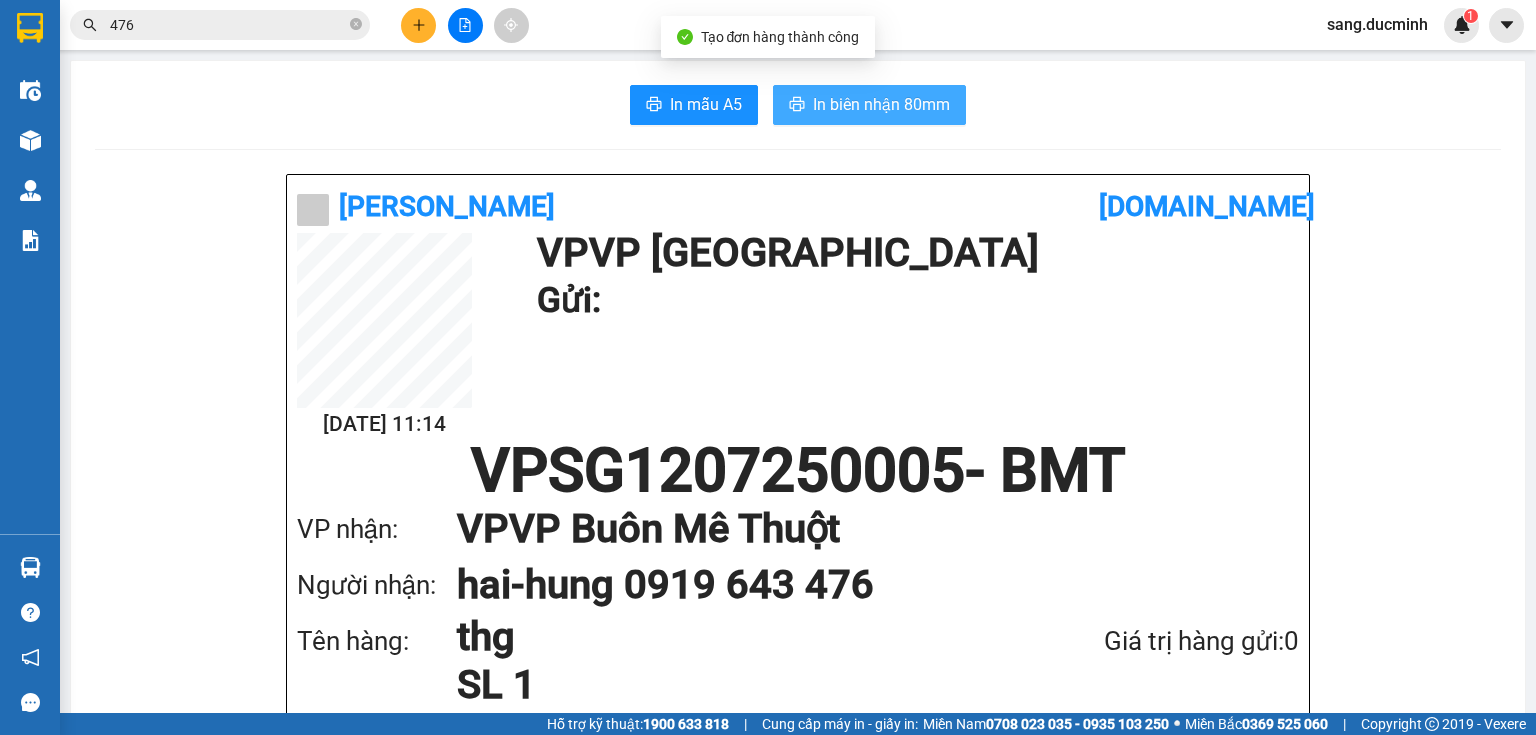 scroll, scrollTop: 0, scrollLeft: 0, axis: both 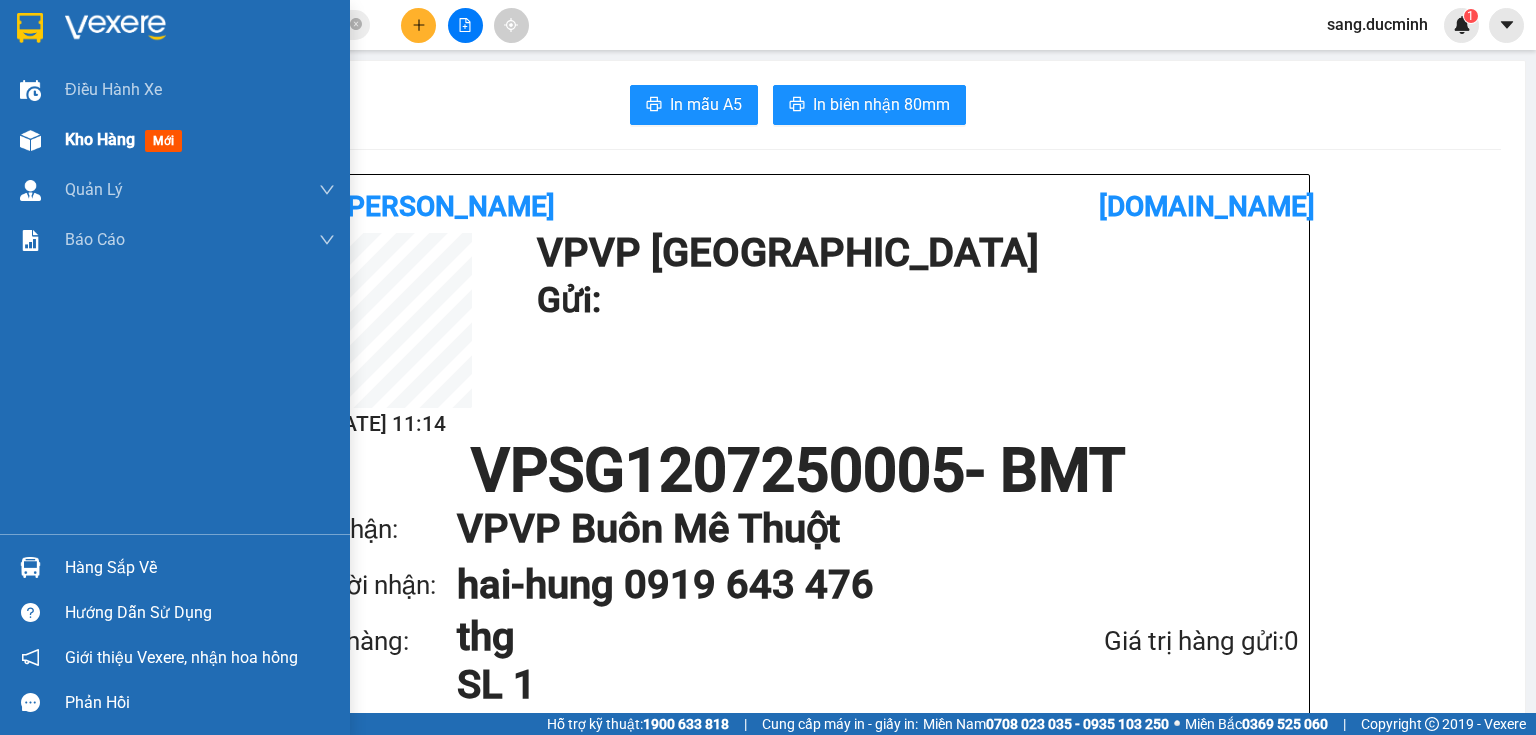 click on "mới" at bounding box center [163, 141] 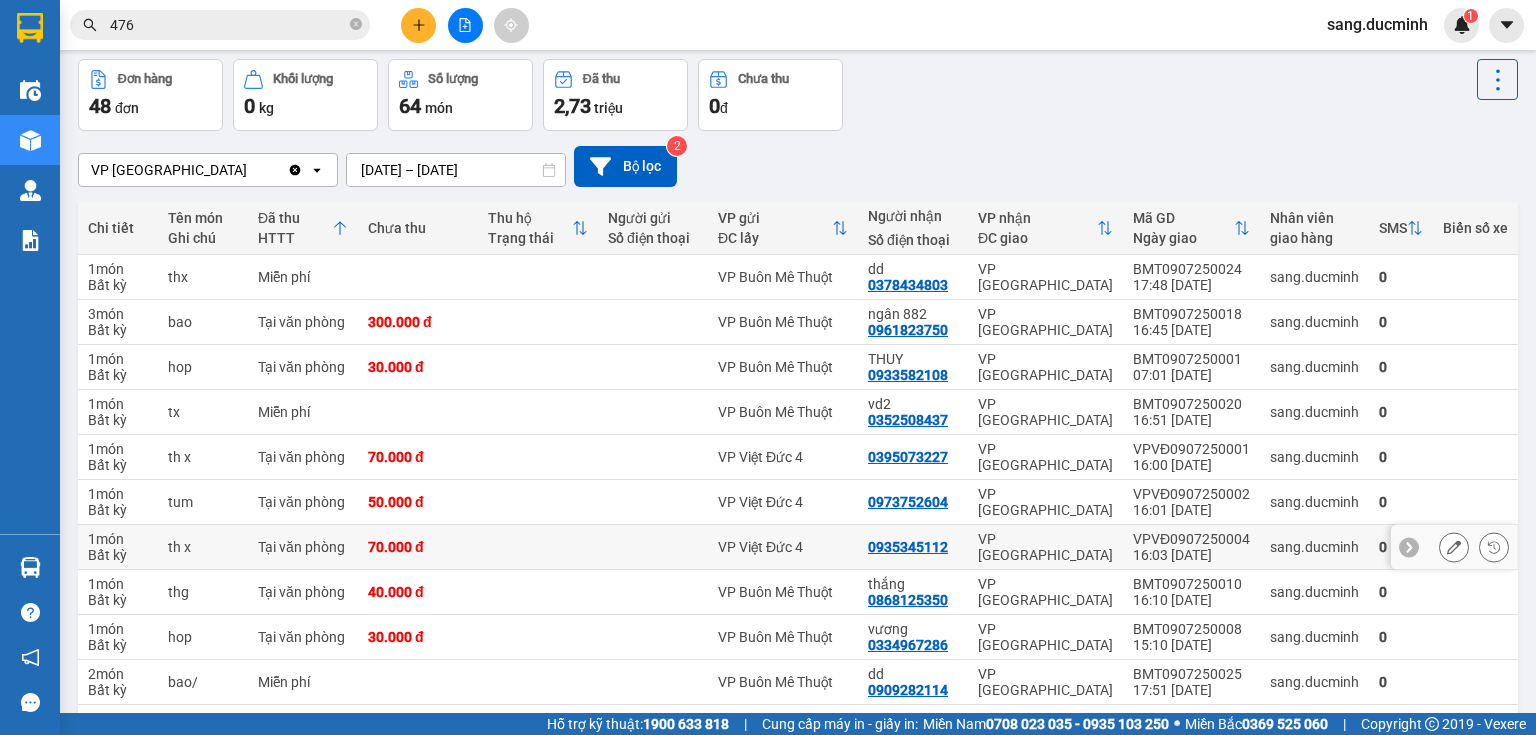 scroll, scrollTop: 150, scrollLeft: 0, axis: vertical 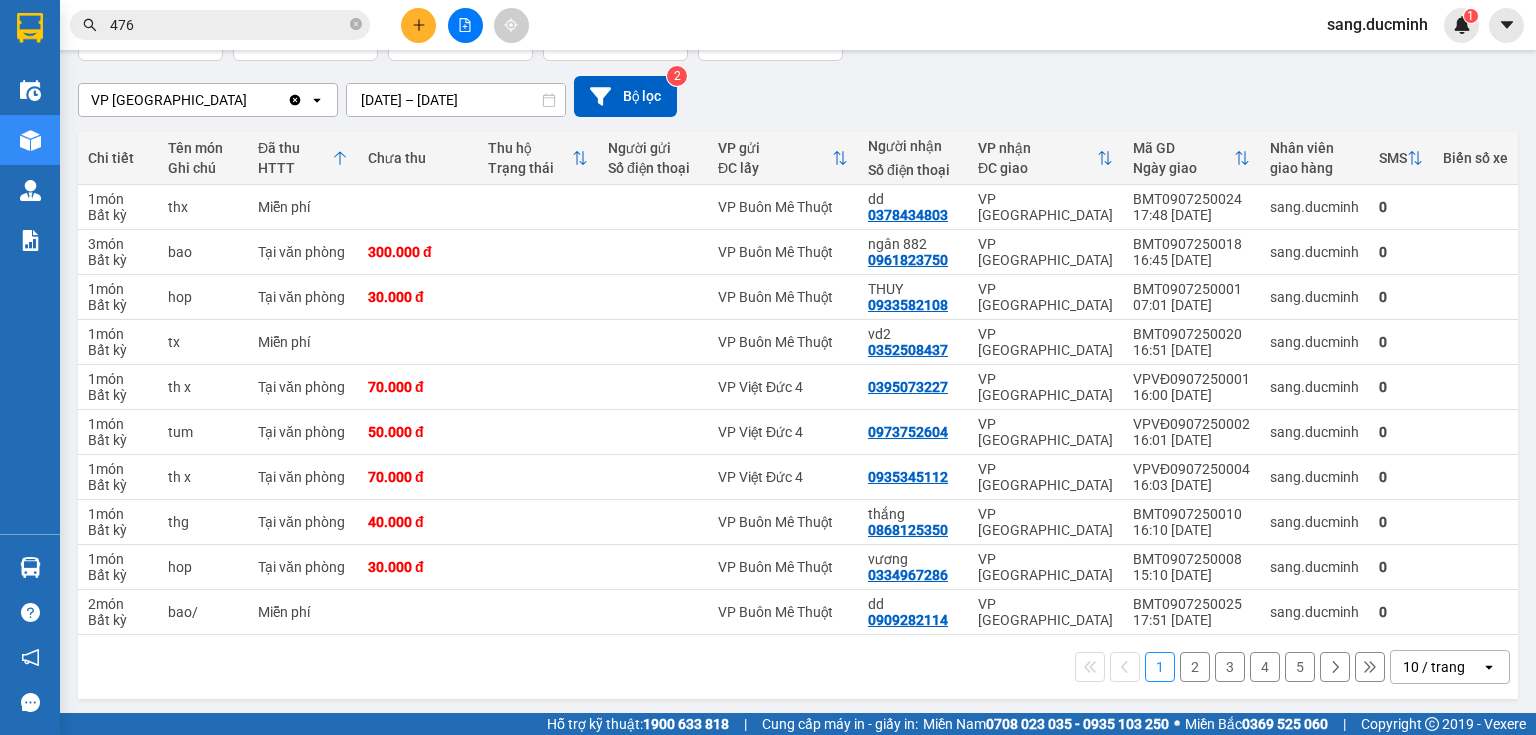 click on "[DATE] – [DATE]" at bounding box center [456, 100] 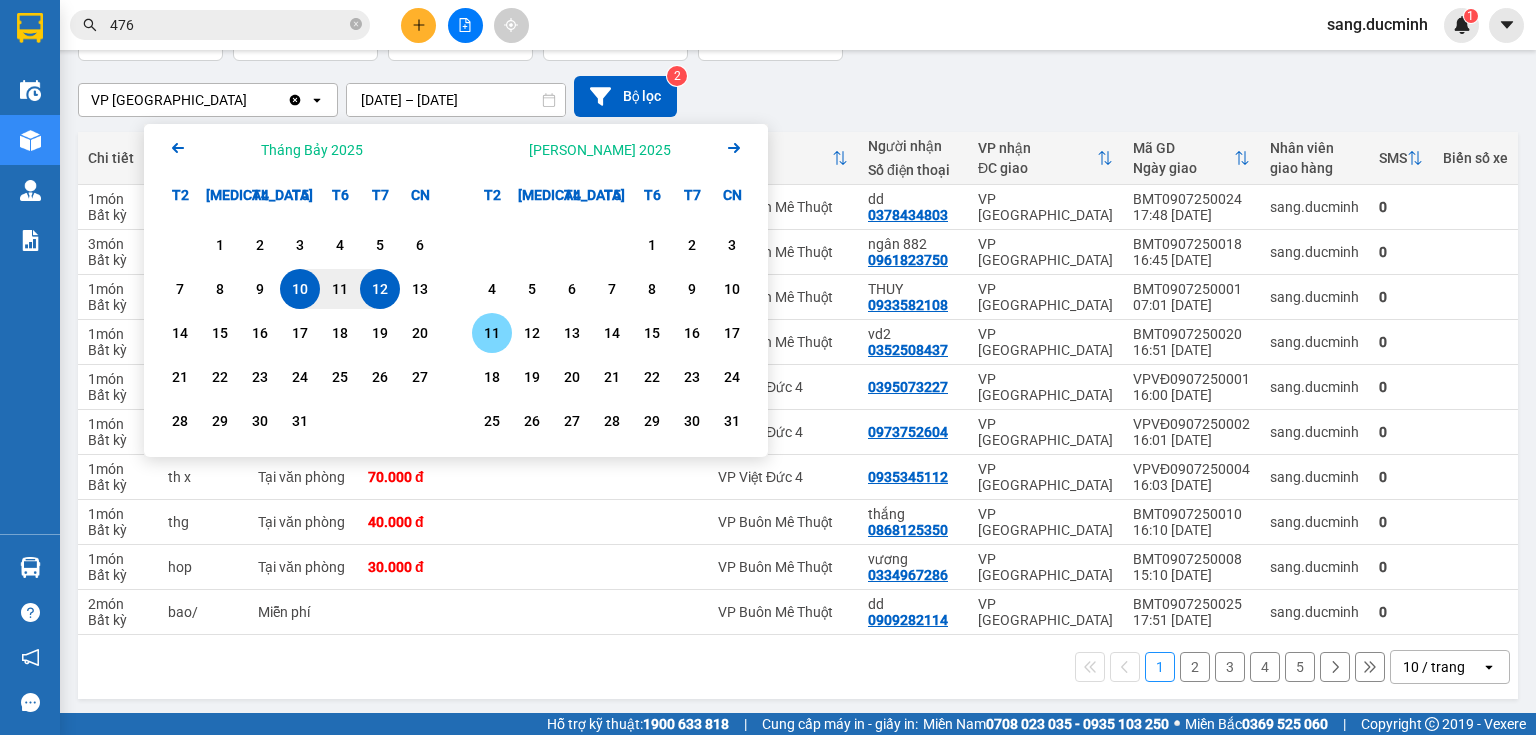 click on "11" at bounding box center [492, 333] 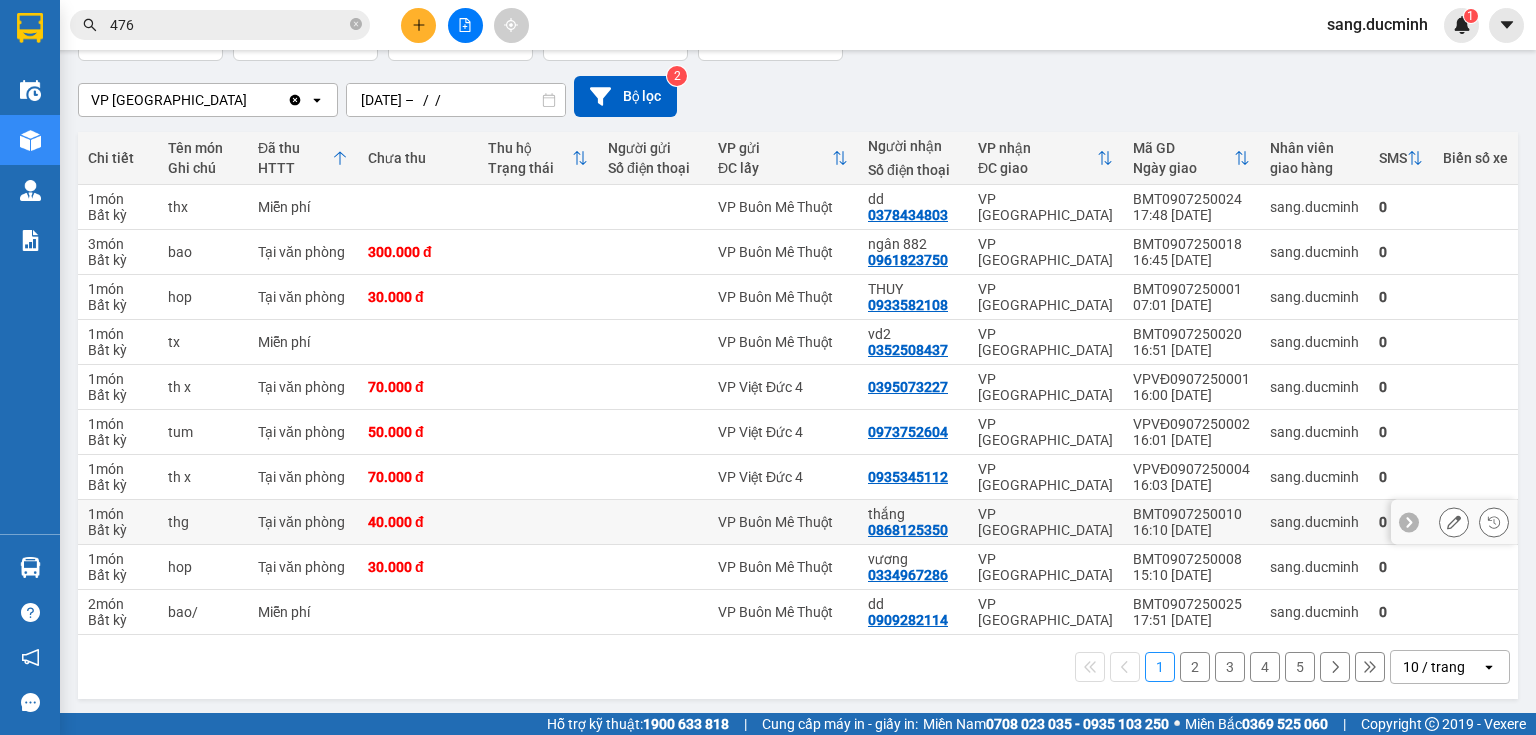 click at bounding box center (538, 522) 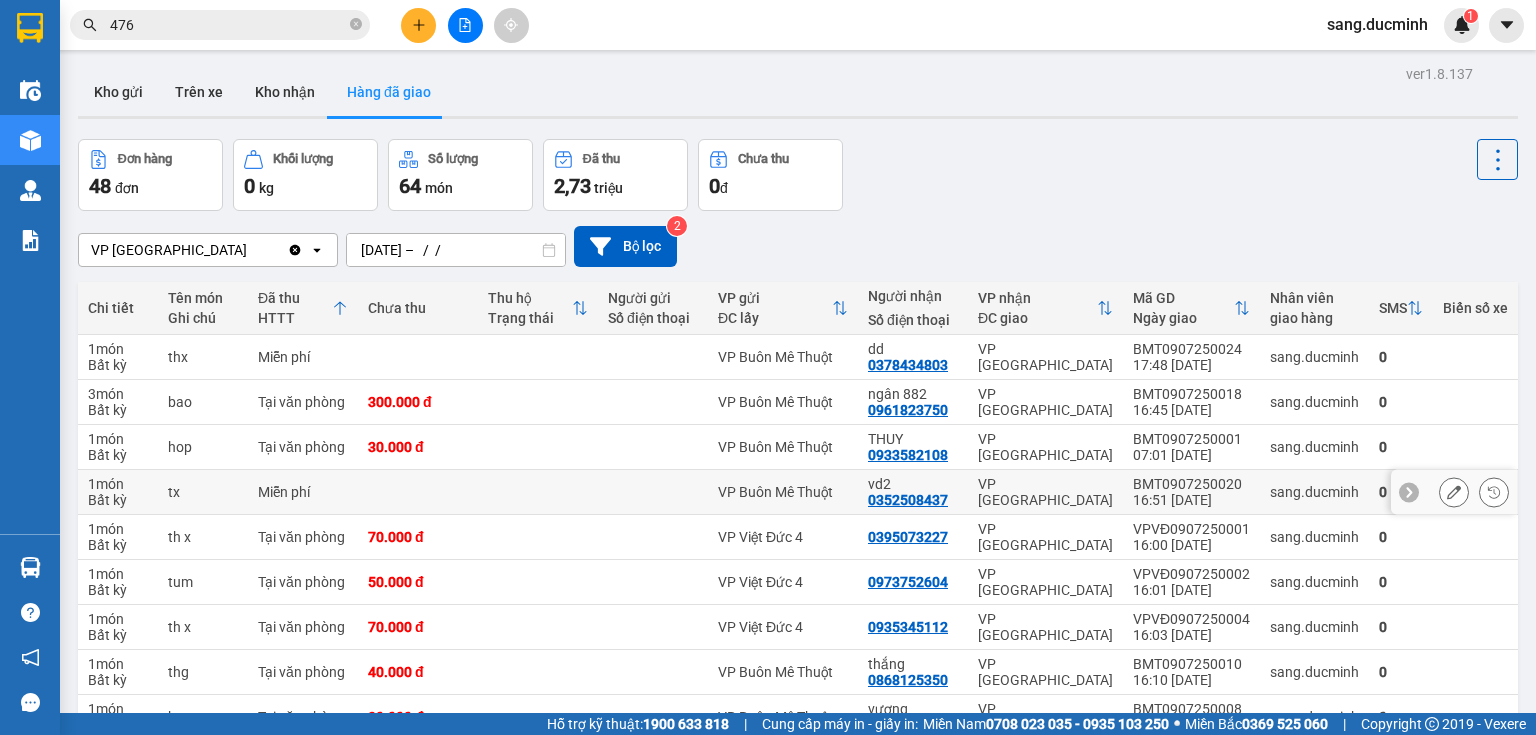 scroll, scrollTop: 150, scrollLeft: 0, axis: vertical 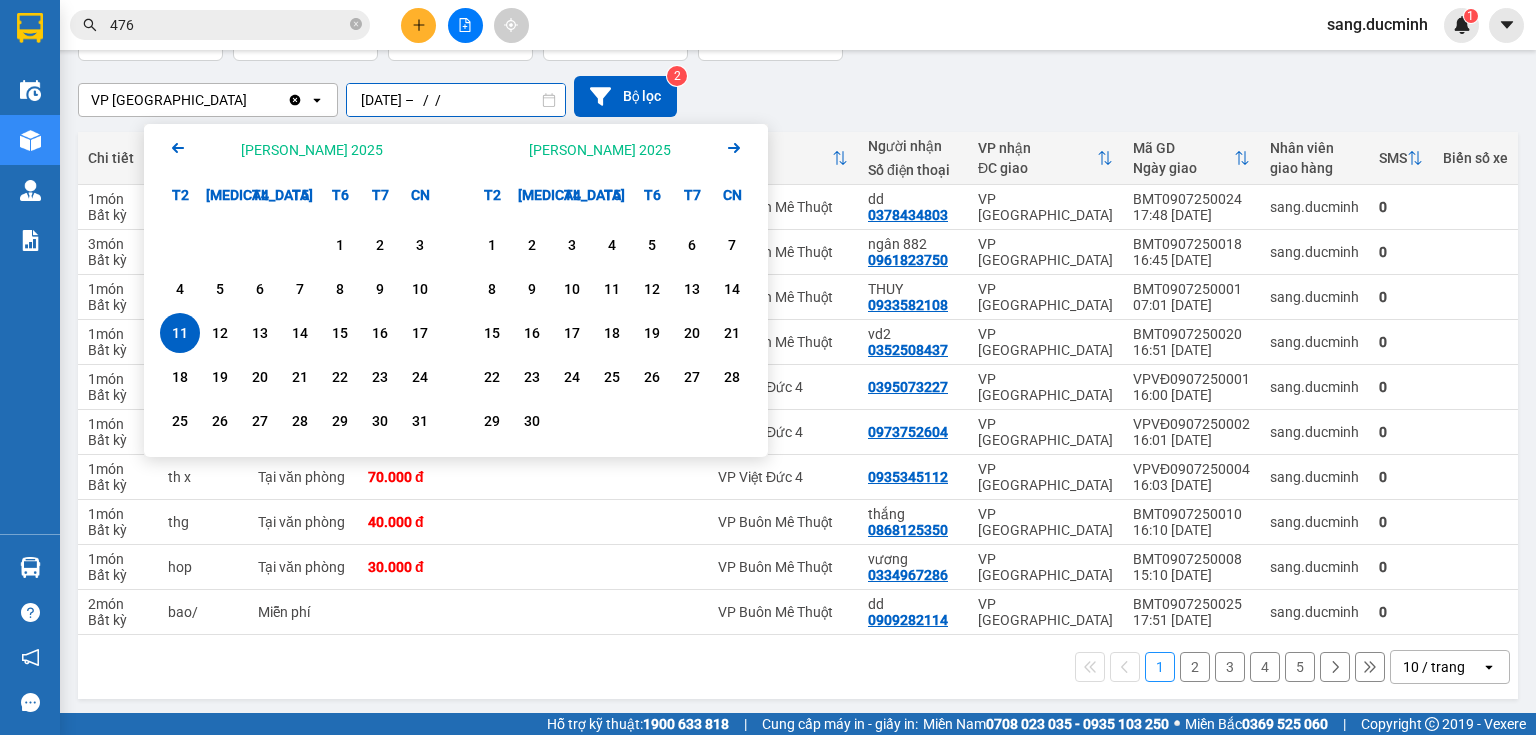 click on "11/08/2025 –   /  /" at bounding box center [456, 100] 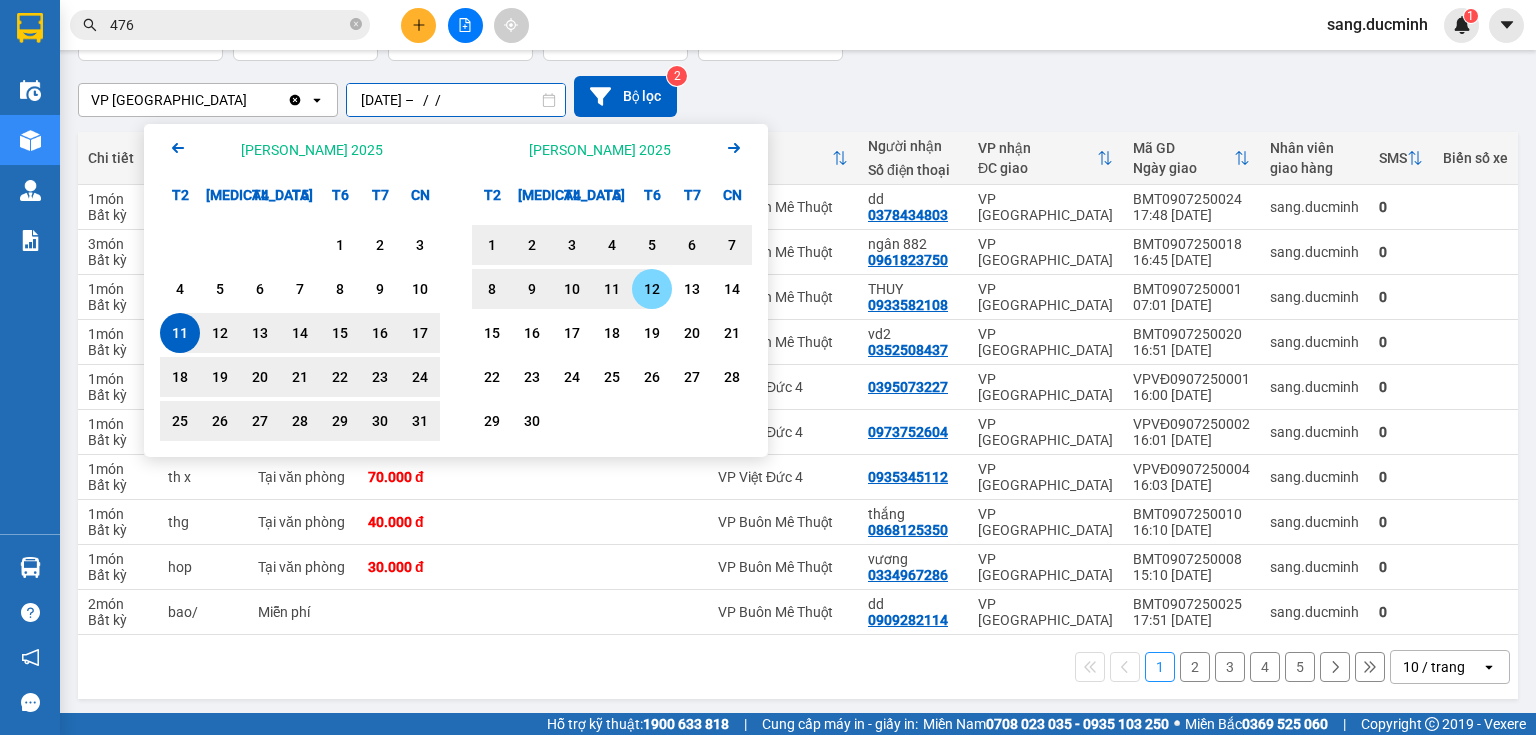 click on "12" at bounding box center (652, 289) 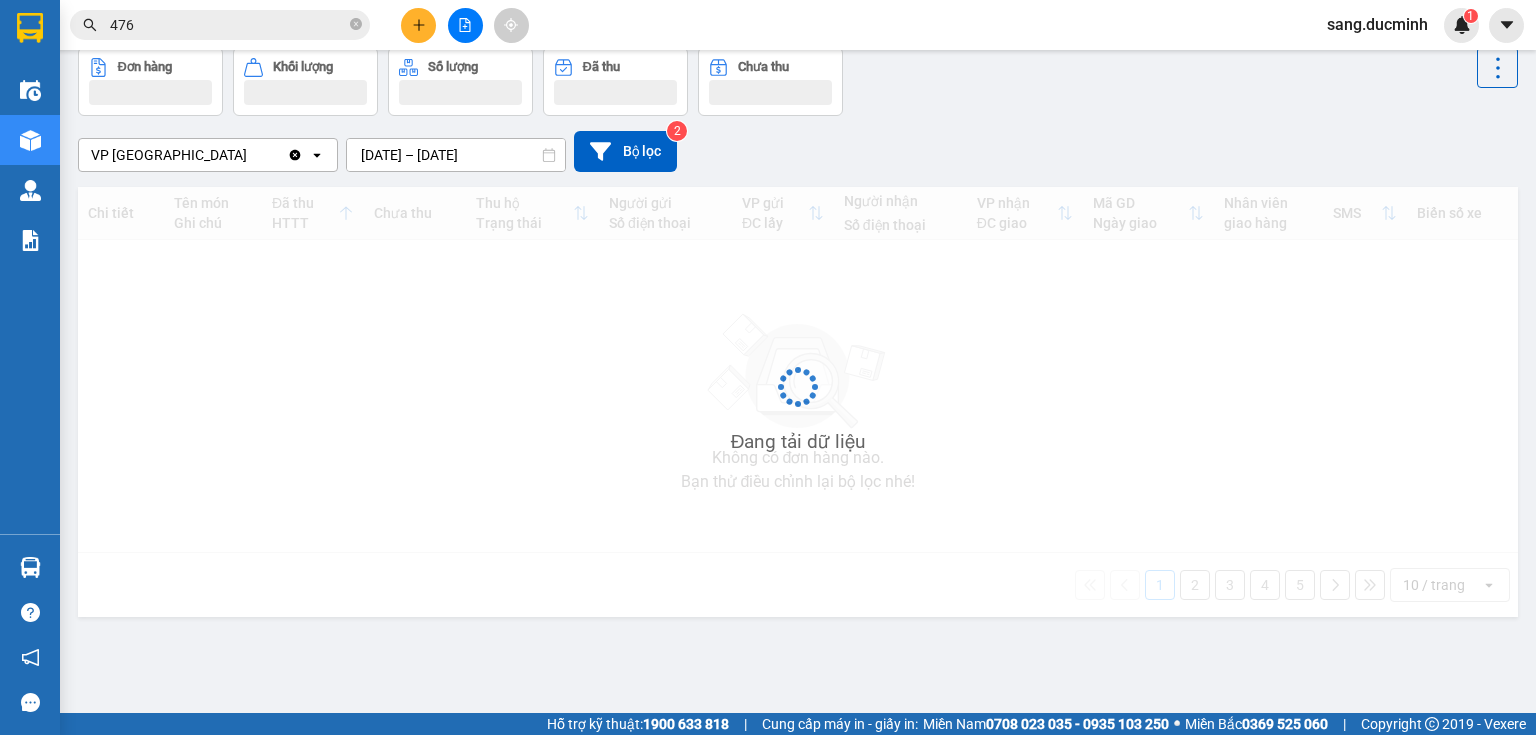 scroll, scrollTop: 92, scrollLeft: 0, axis: vertical 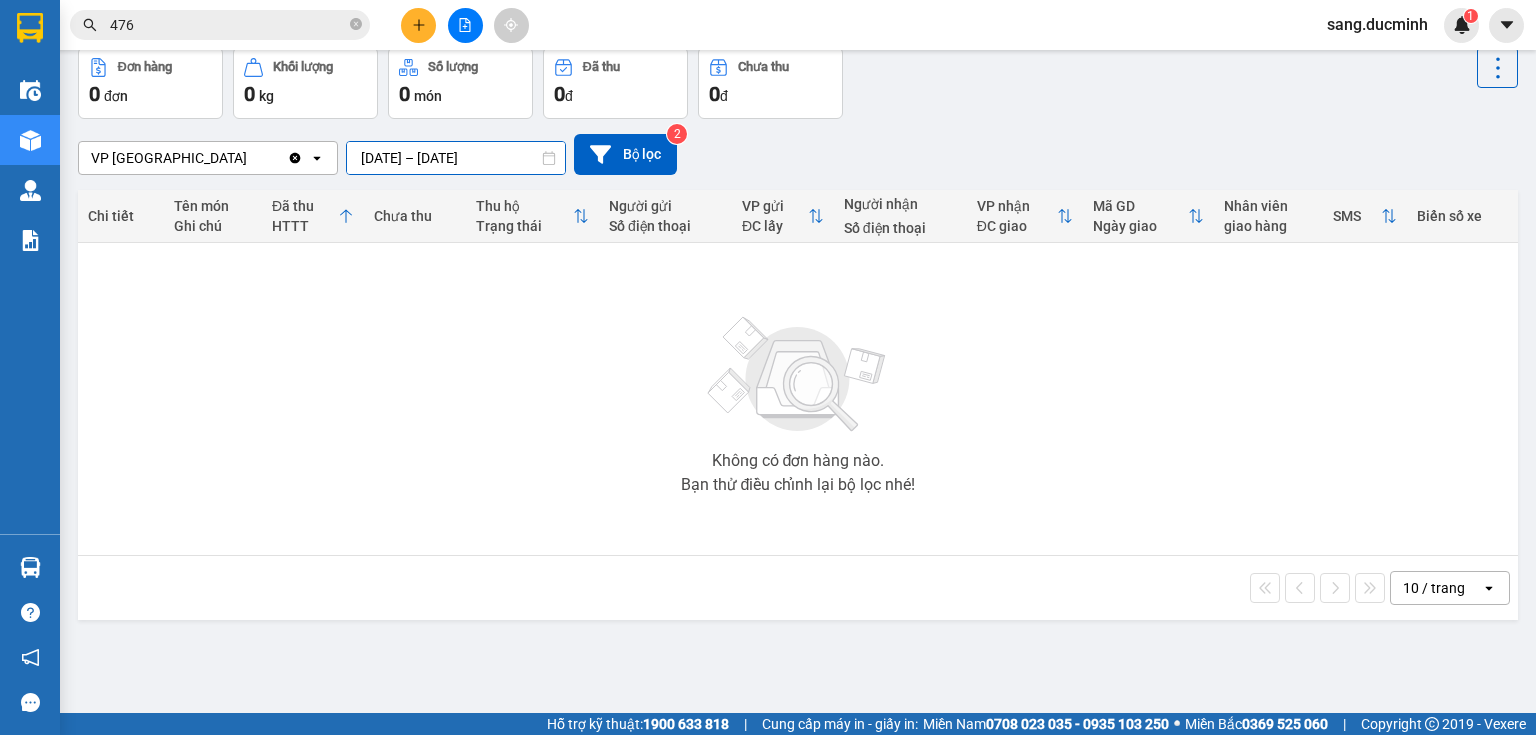 click on "11/08/2025 – 12/09/2025" at bounding box center (456, 158) 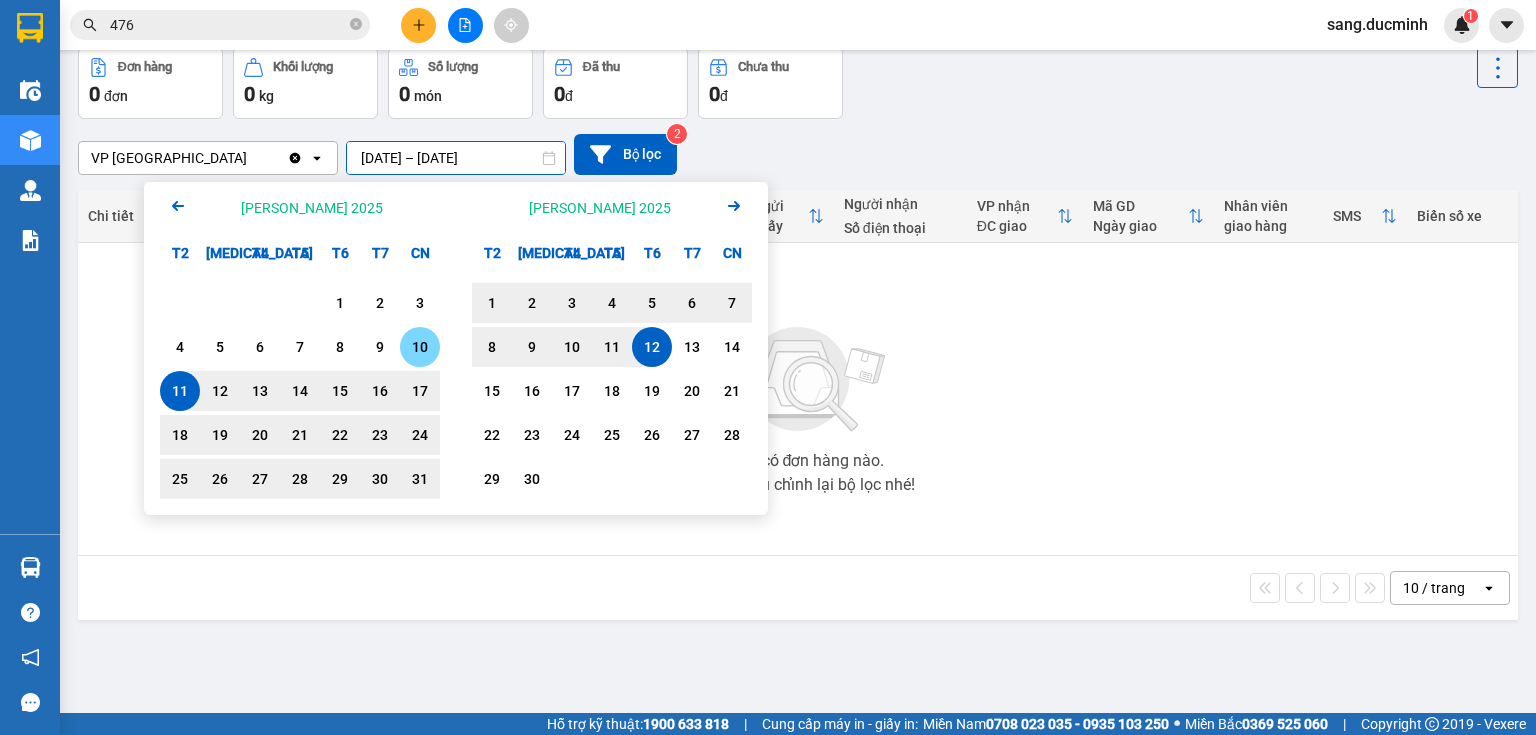 click on "10" at bounding box center (420, 347) 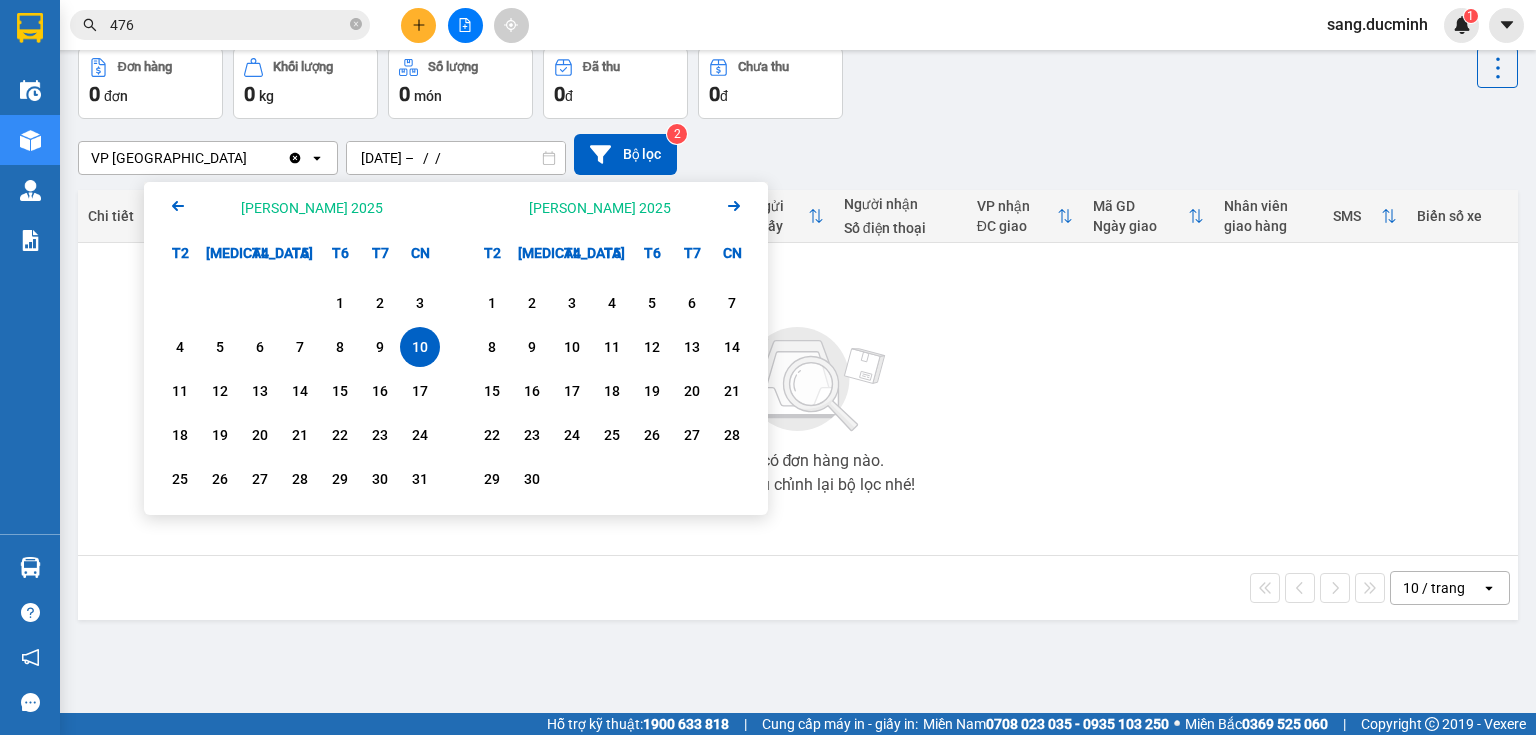 click on "Không có đơn hàng nào. Bạn thử điều chỉnh lại bộ lọc nhé!" at bounding box center [798, 399] 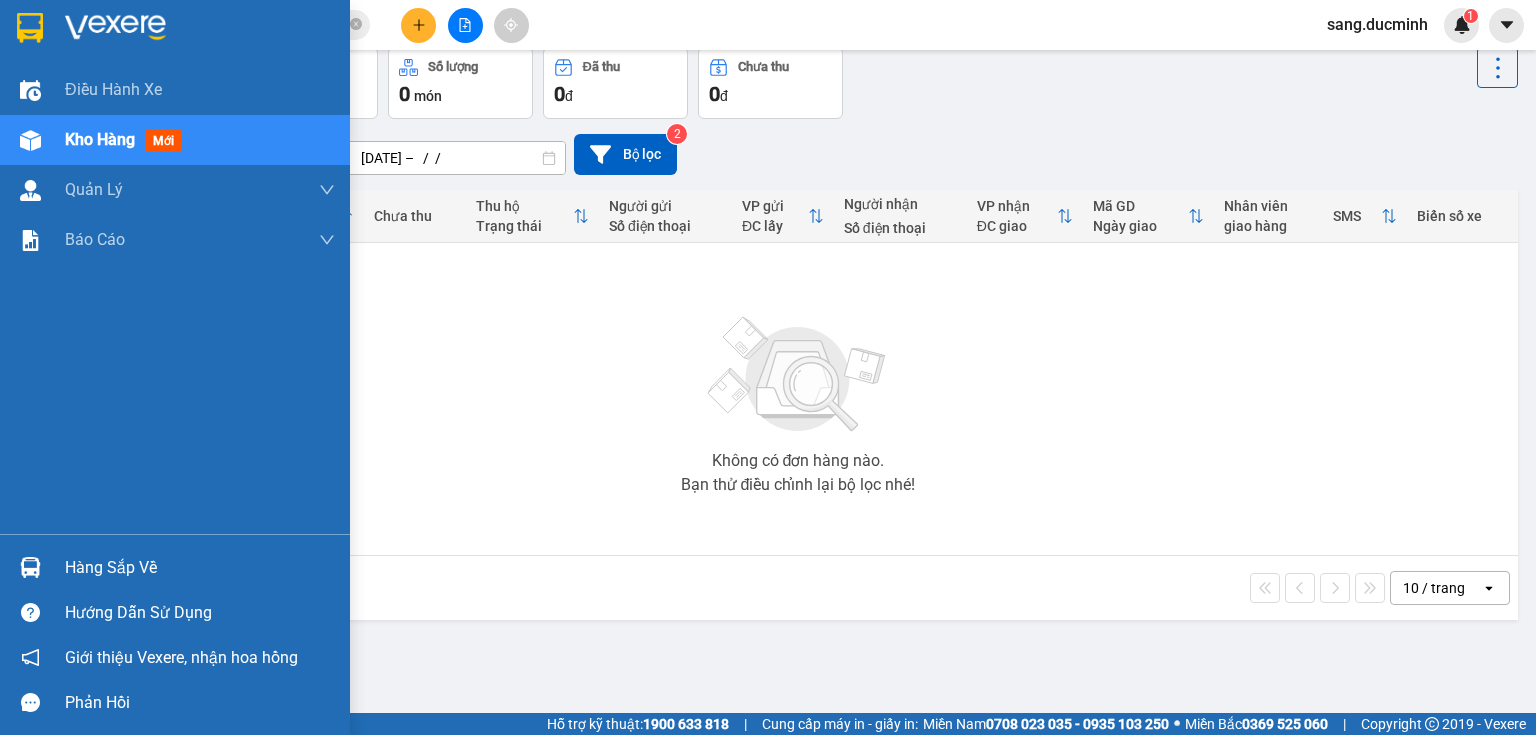 click on "Kho hàng" at bounding box center (100, 139) 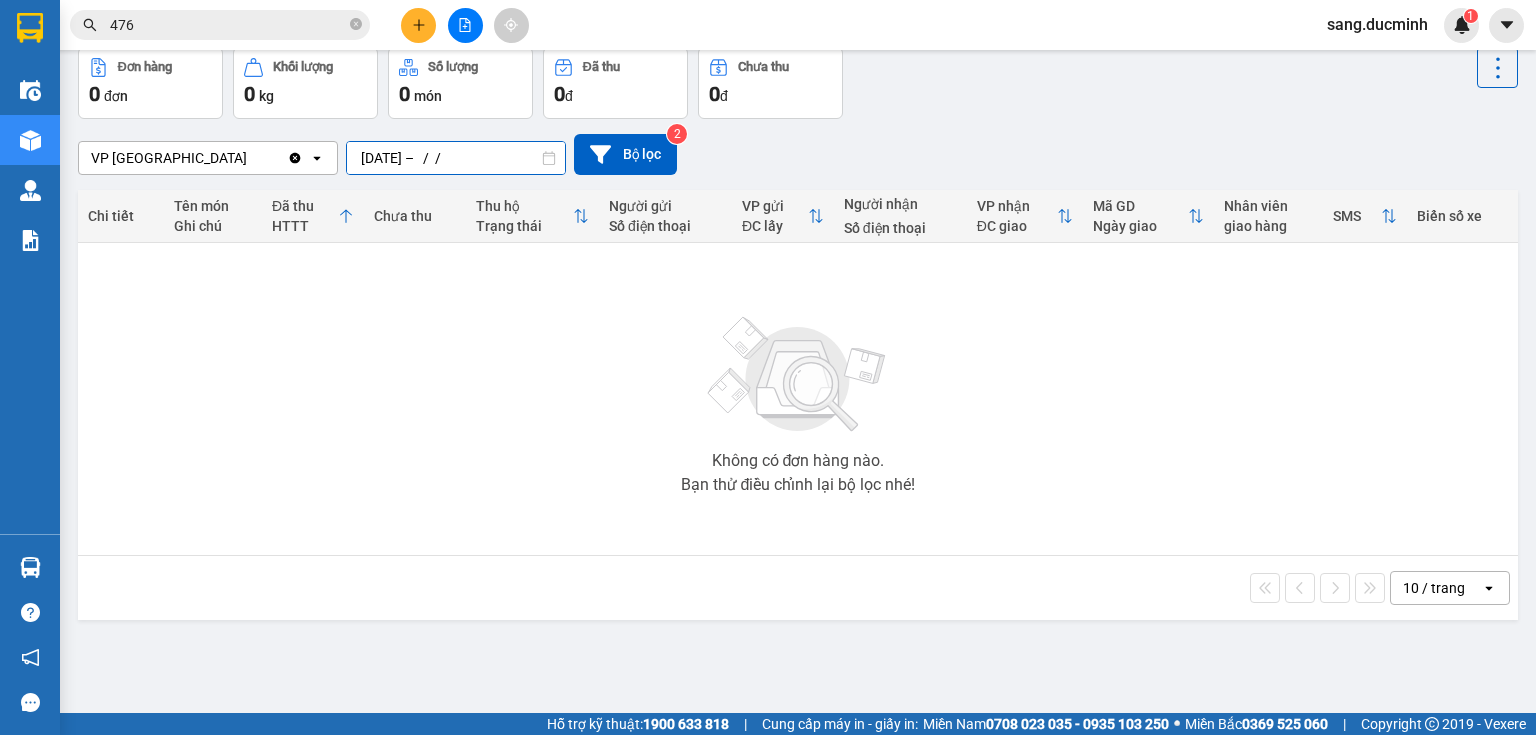 click on "10/08/2025 –   /  /" at bounding box center [456, 158] 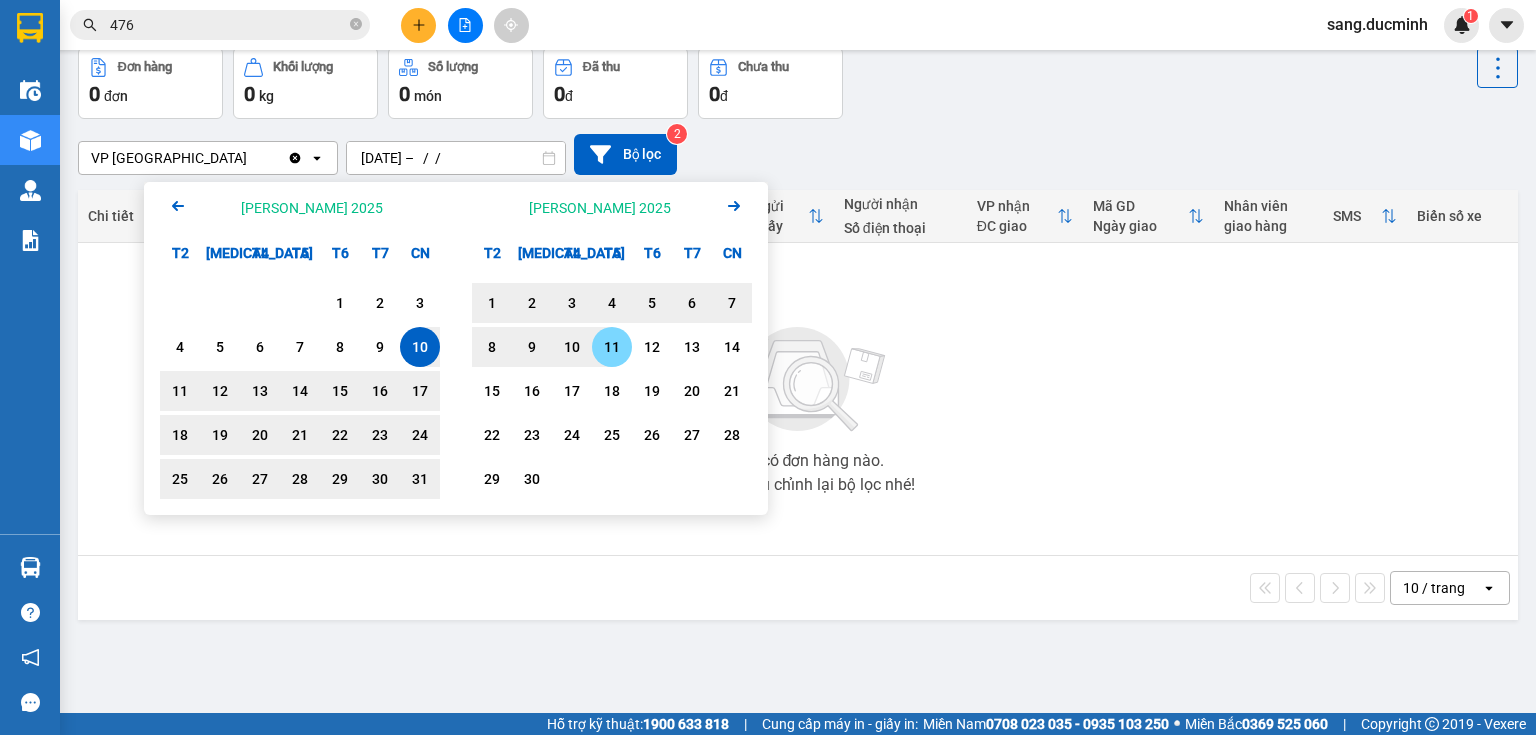 click on "11" at bounding box center [612, 347] 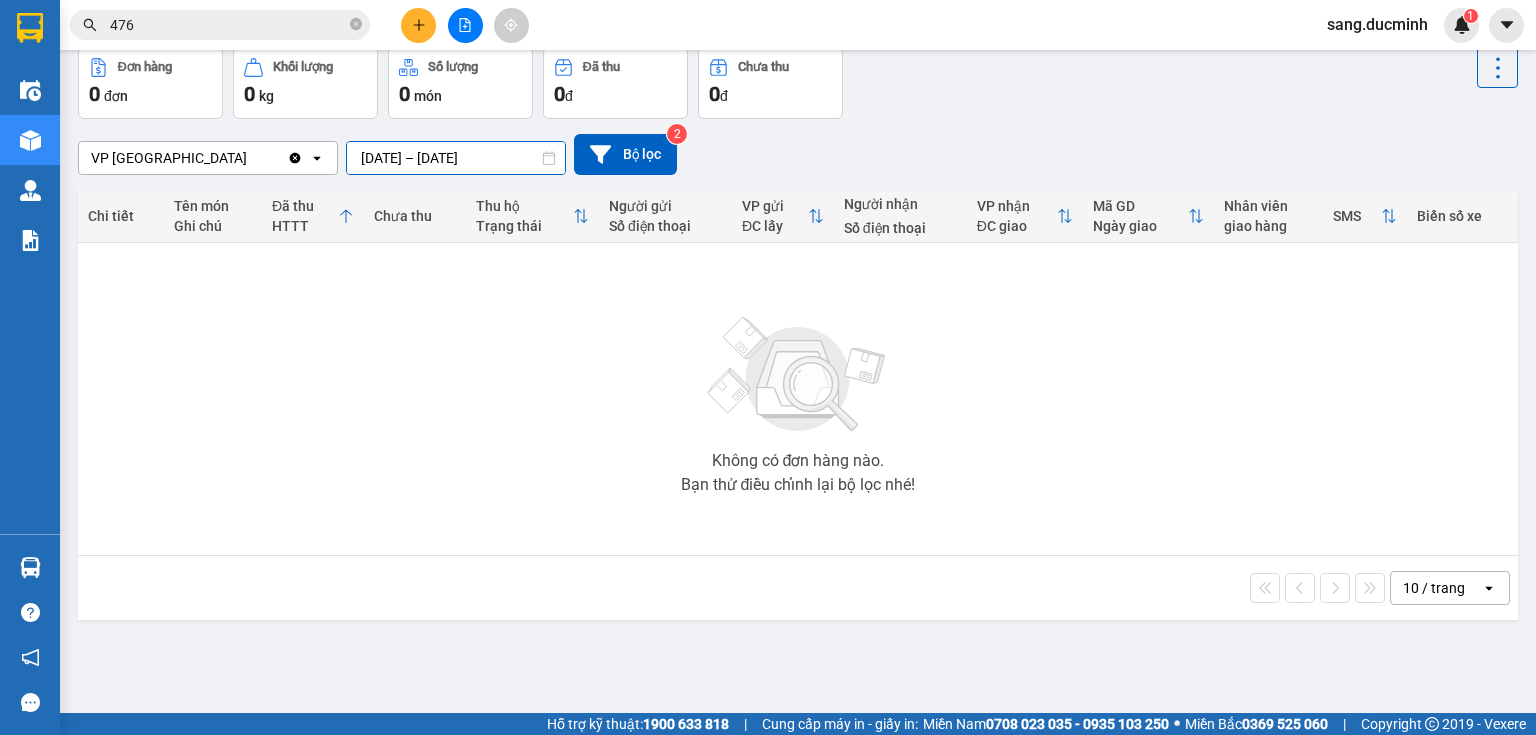 click on "10/08/2025 – 11/09/2025" at bounding box center (456, 158) 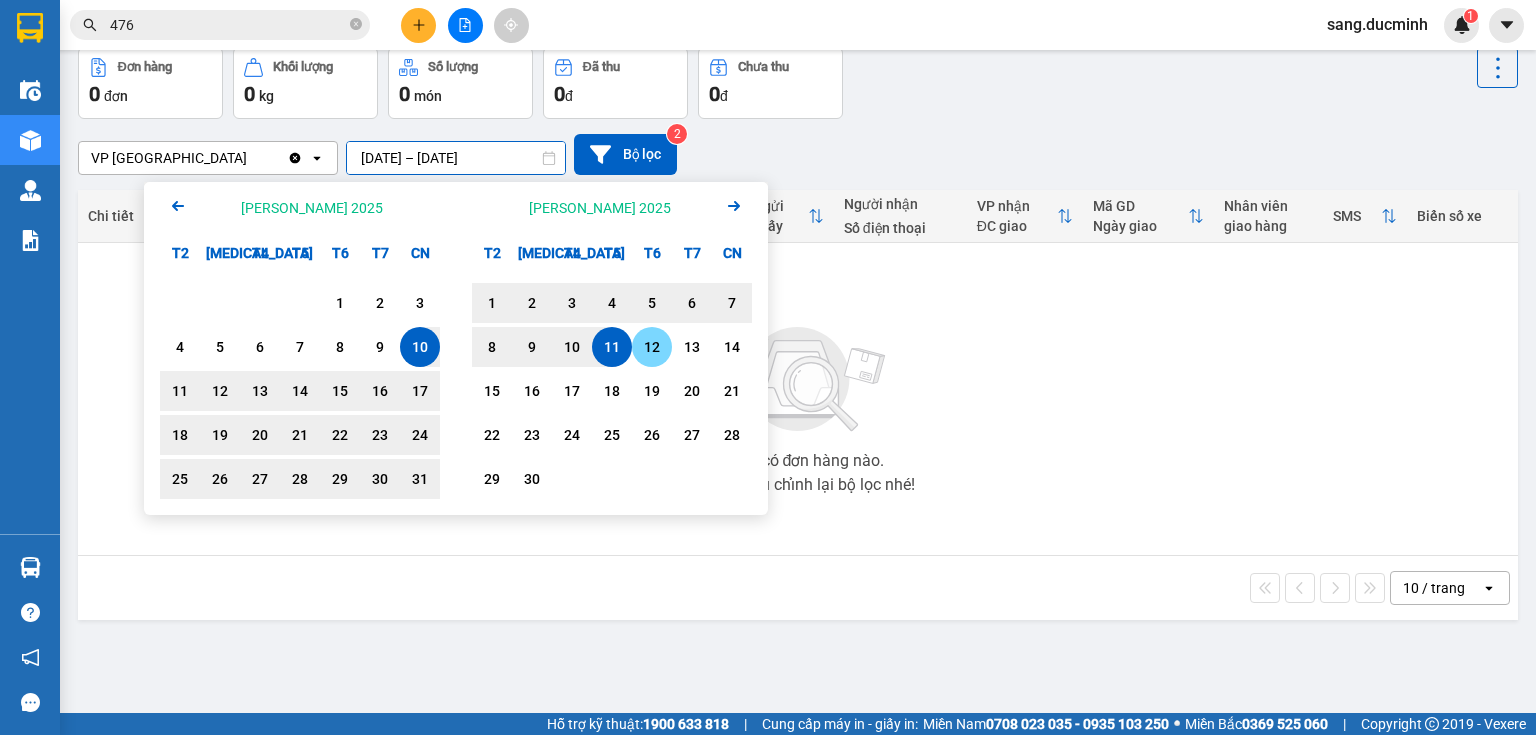 click on "12" at bounding box center (652, 347) 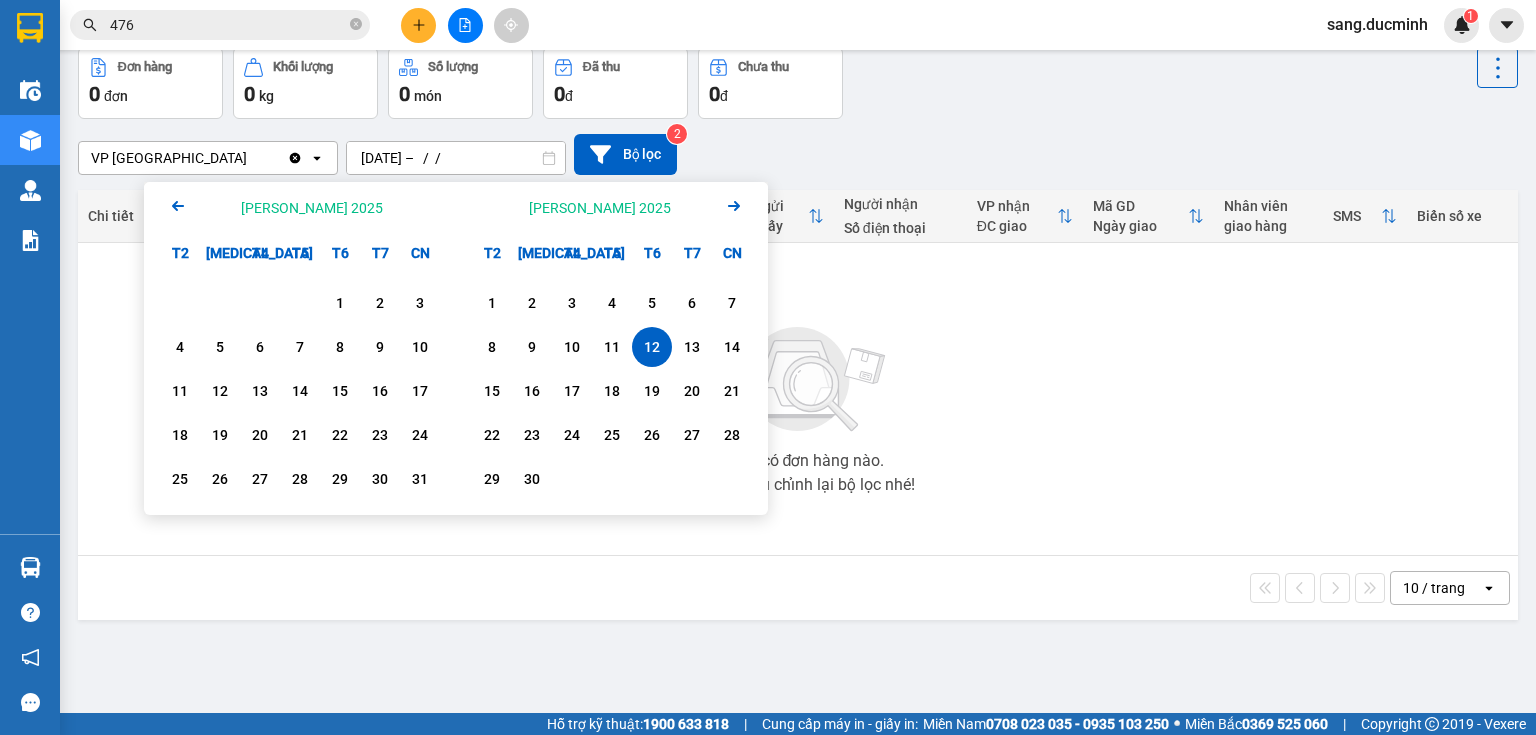 click on "12" at bounding box center [652, 347] 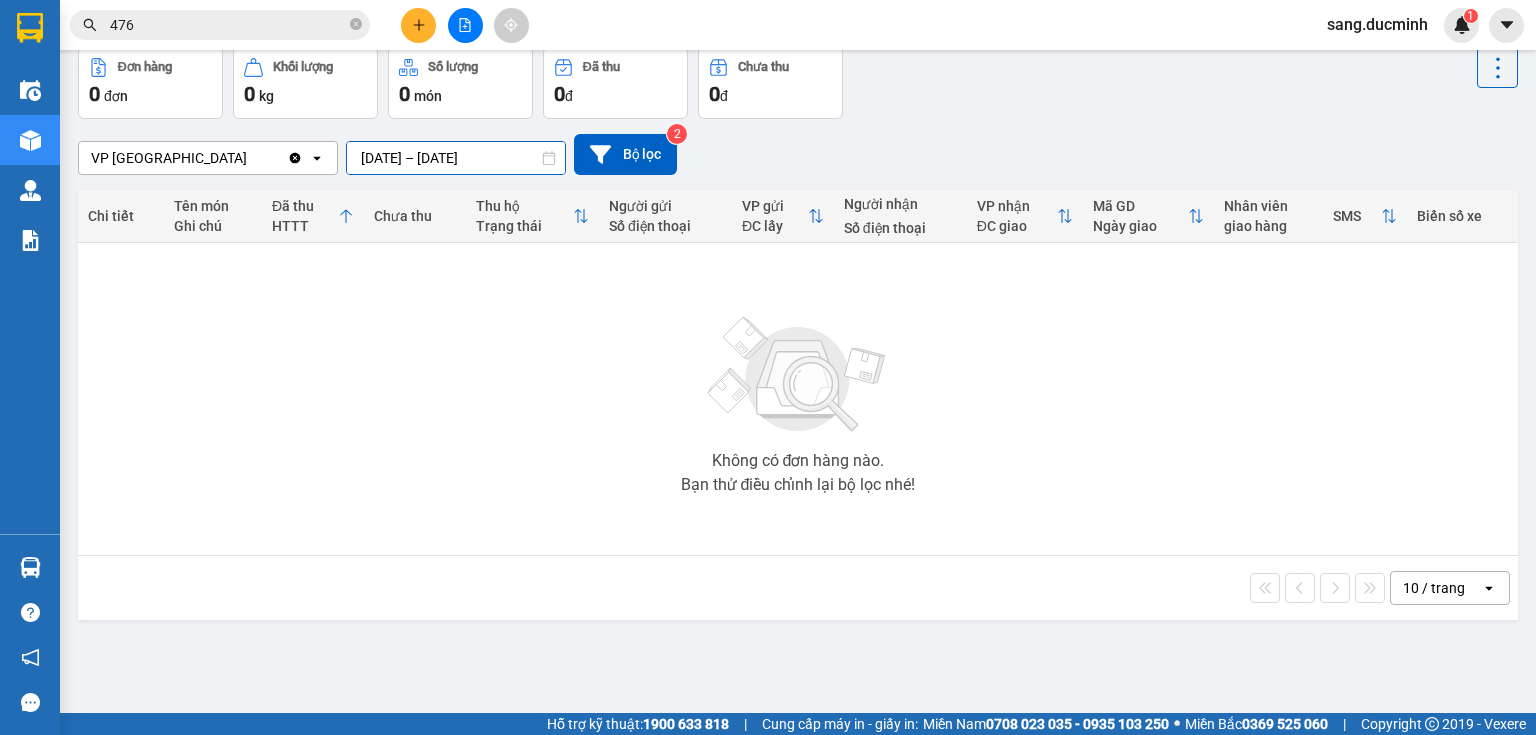 click on "12/09/2025 – 12/09/2025" at bounding box center (456, 158) 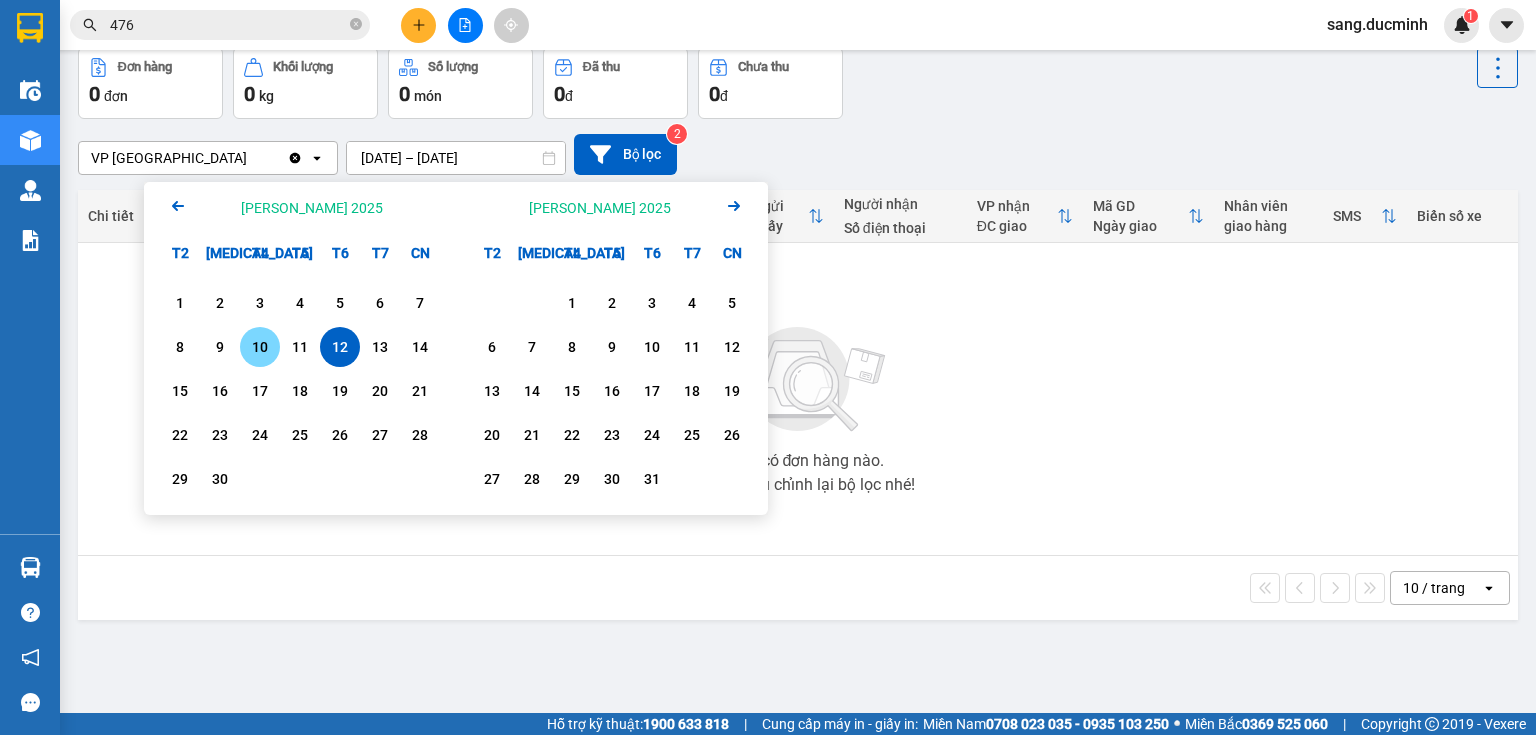 click on "10" at bounding box center (260, 347) 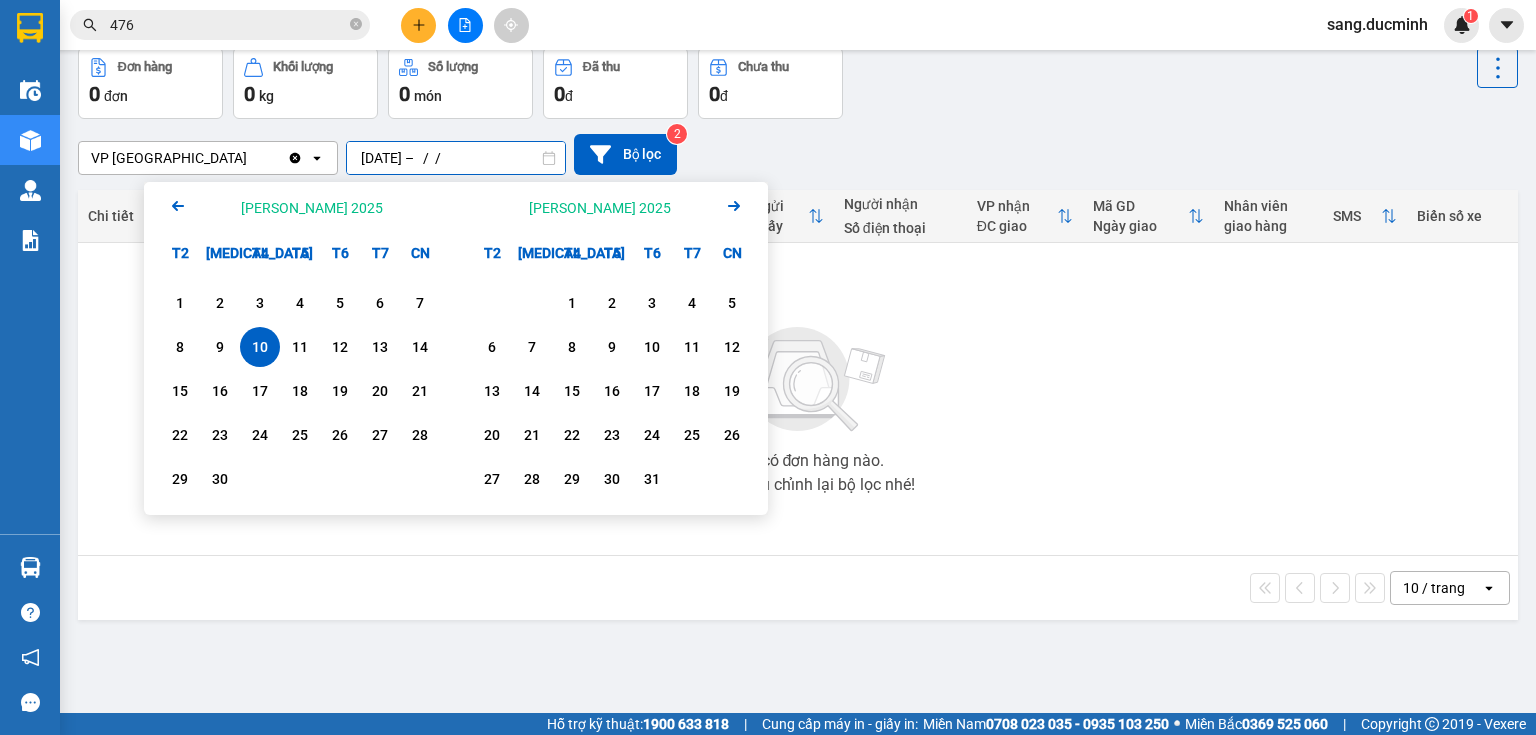 click on "10/09/2025 –   /  /" at bounding box center [456, 158] 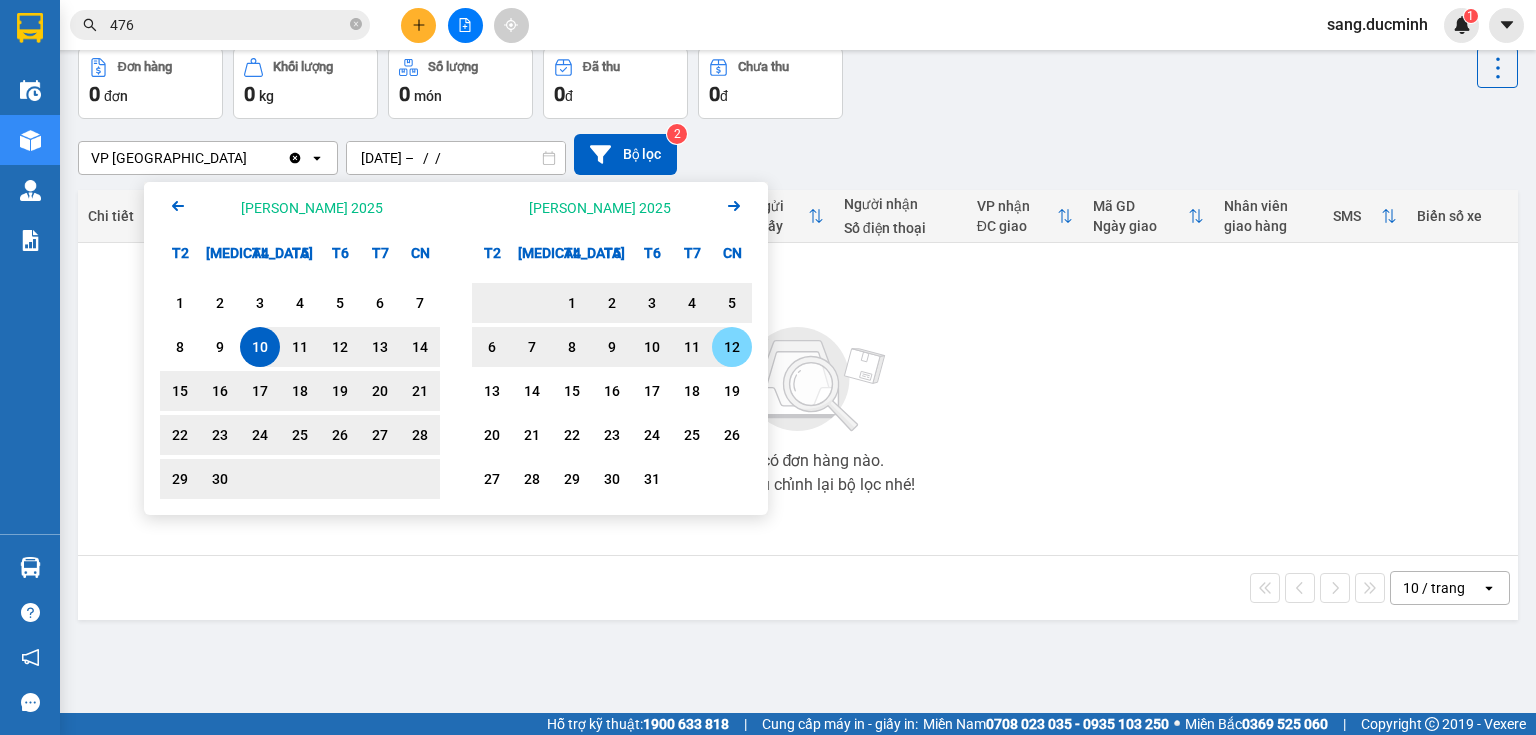 click on "12" at bounding box center (732, 347) 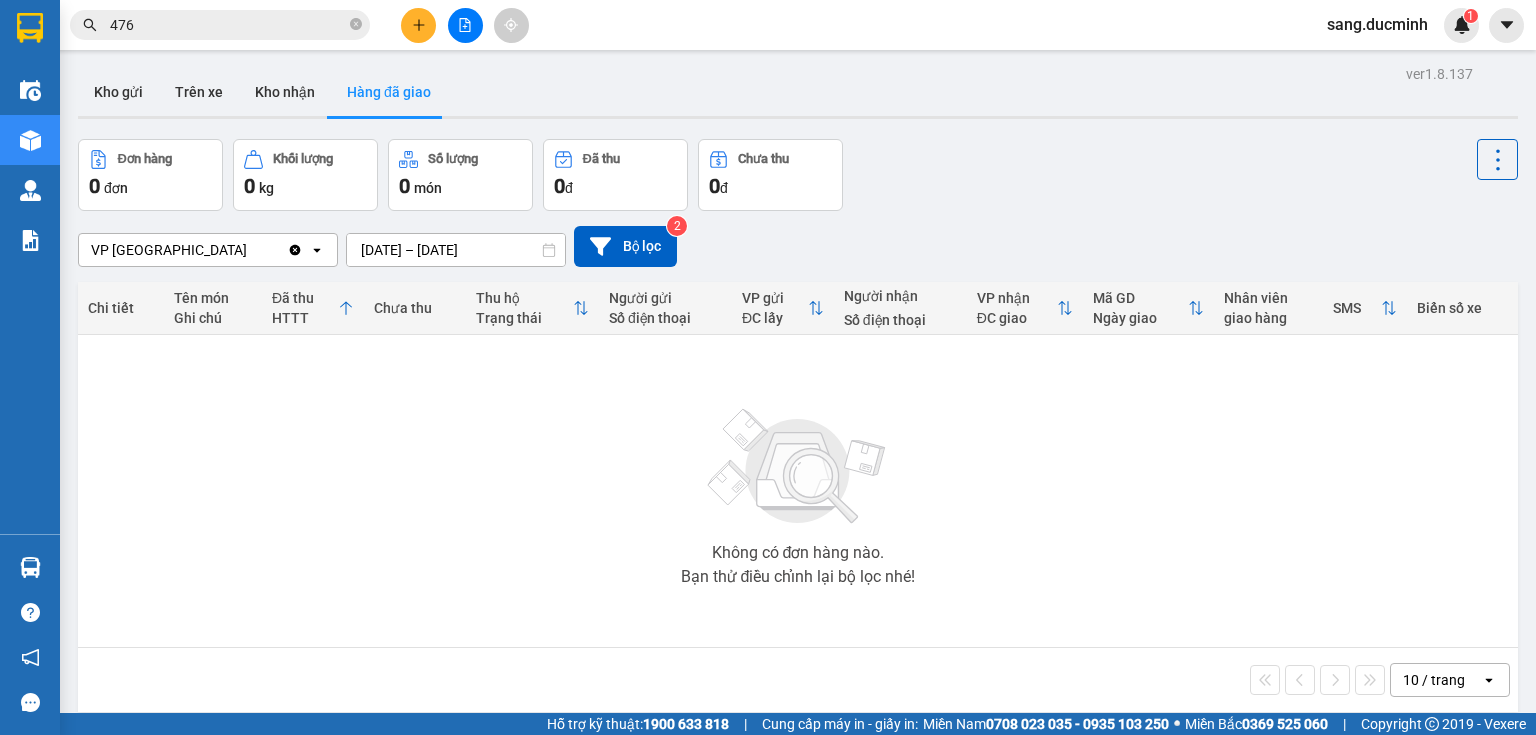 scroll, scrollTop: 92, scrollLeft: 0, axis: vertical 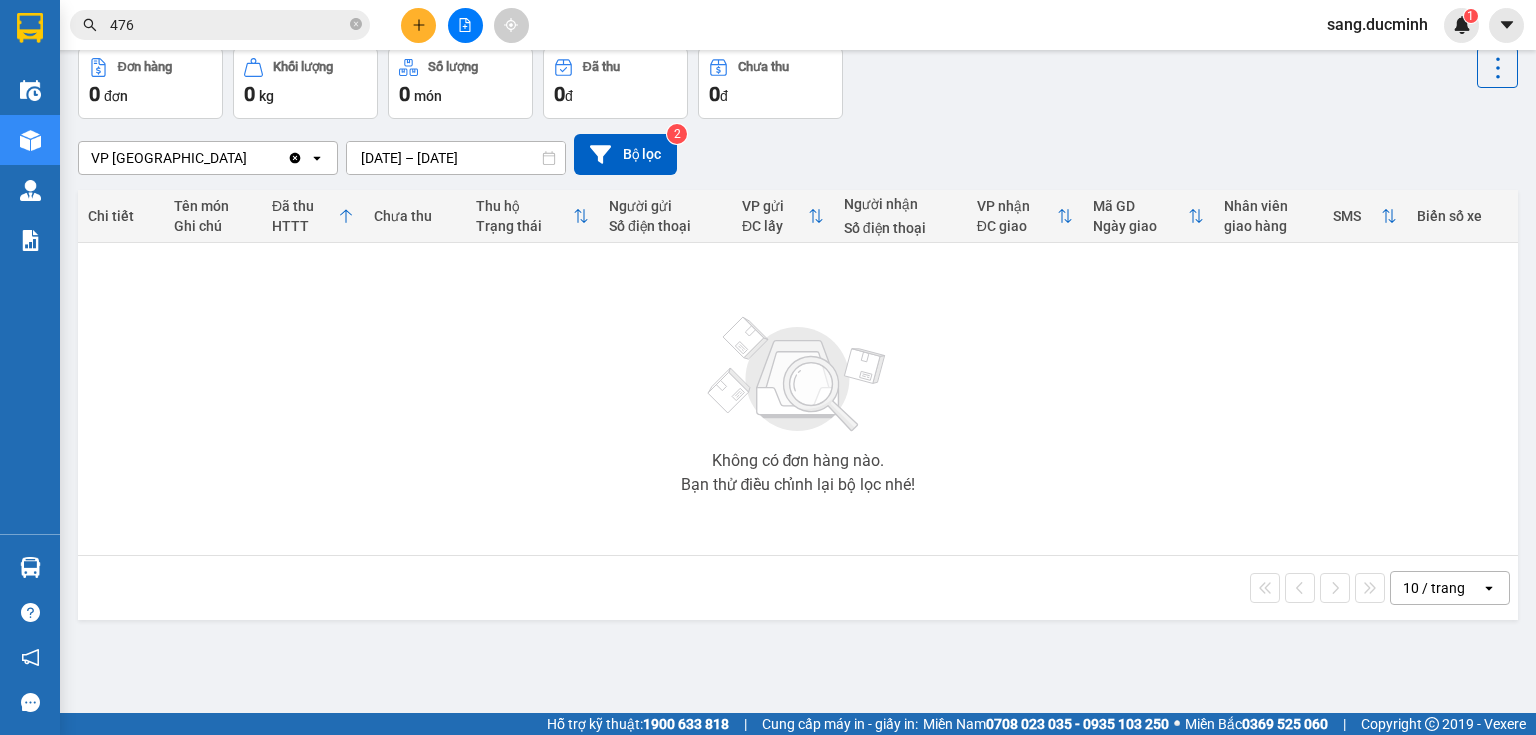 click on "10/09/2025 – 12/10/2025" at bounding box center [456, 158] 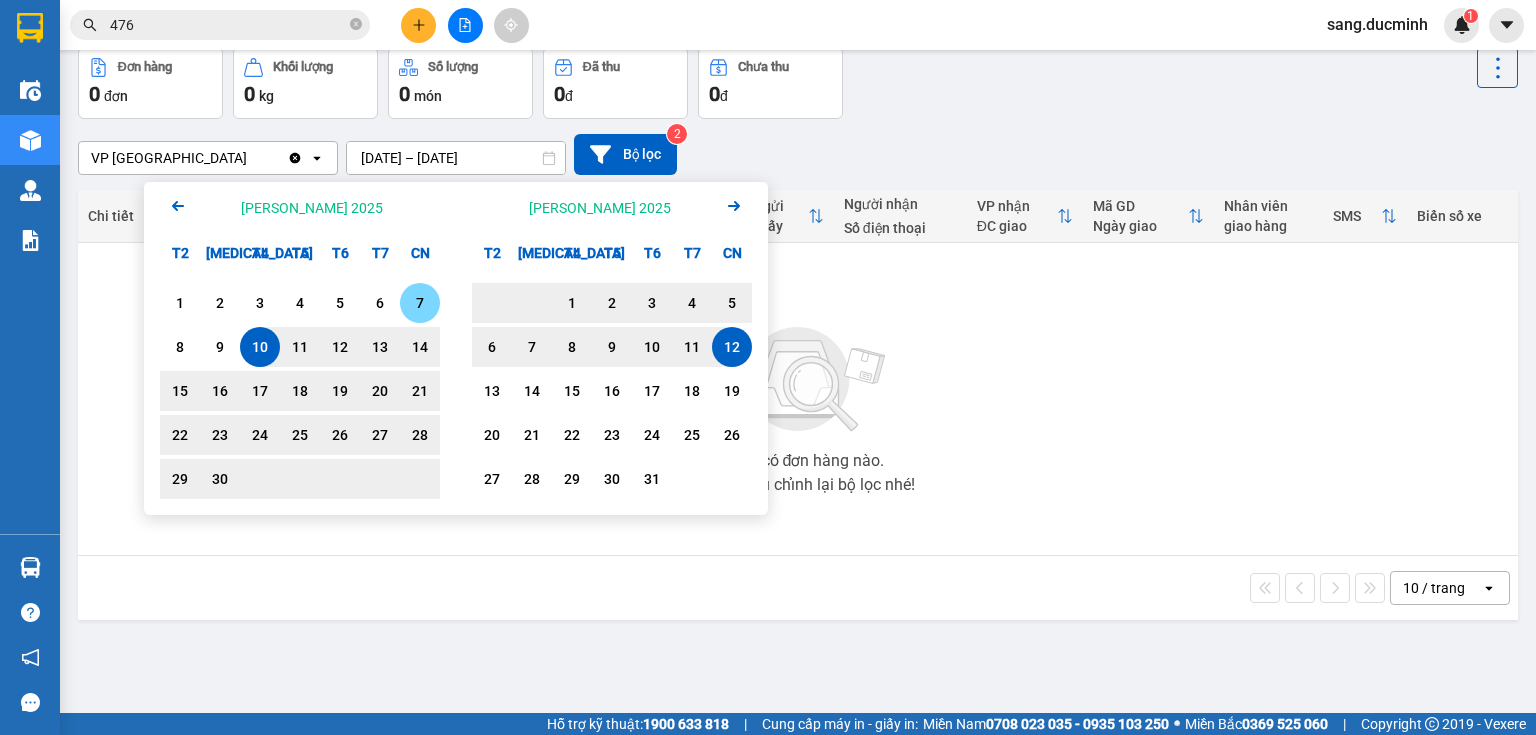 click on "7" at bounding box center [420, 303] 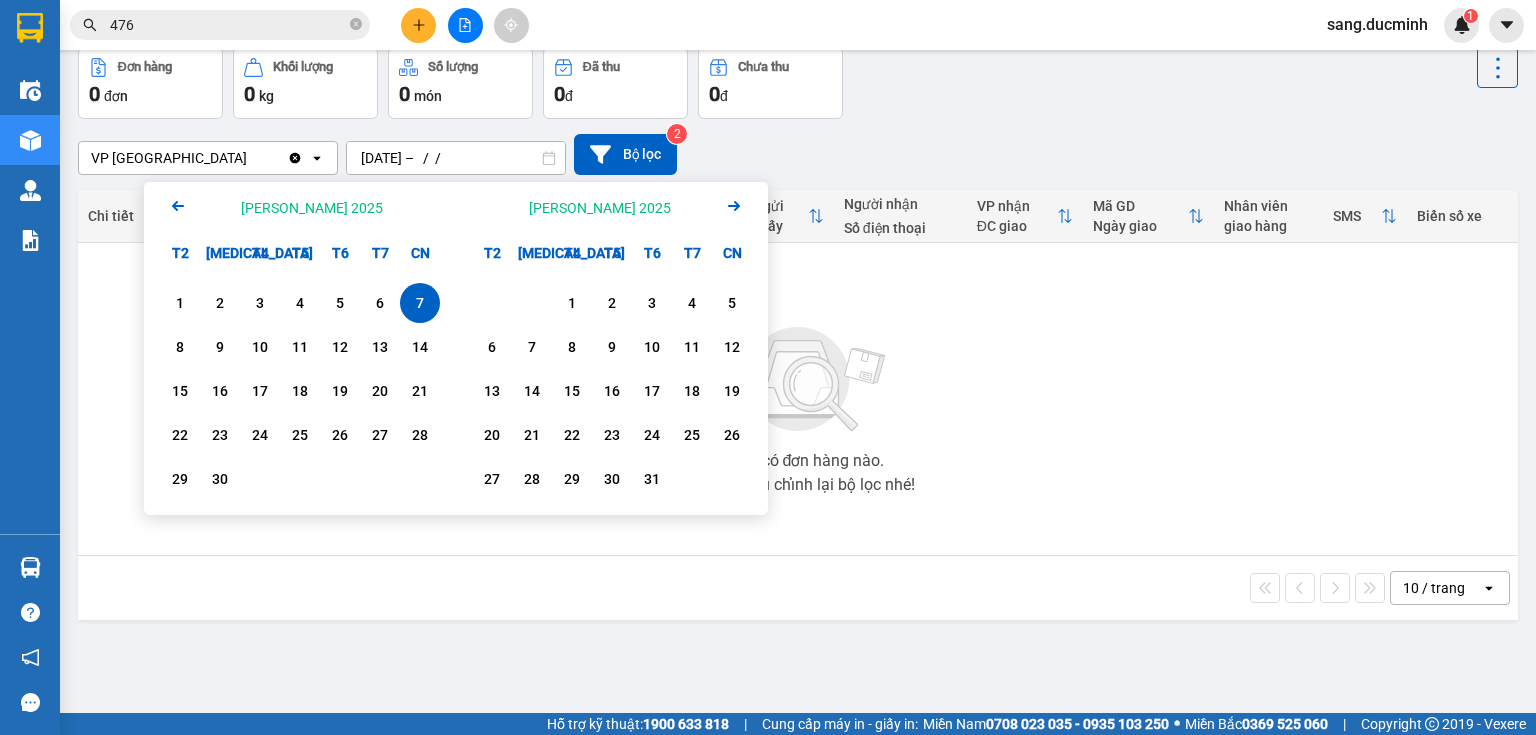 click on "07/09/2025 –   /  /" at bounding box center [456, 158] 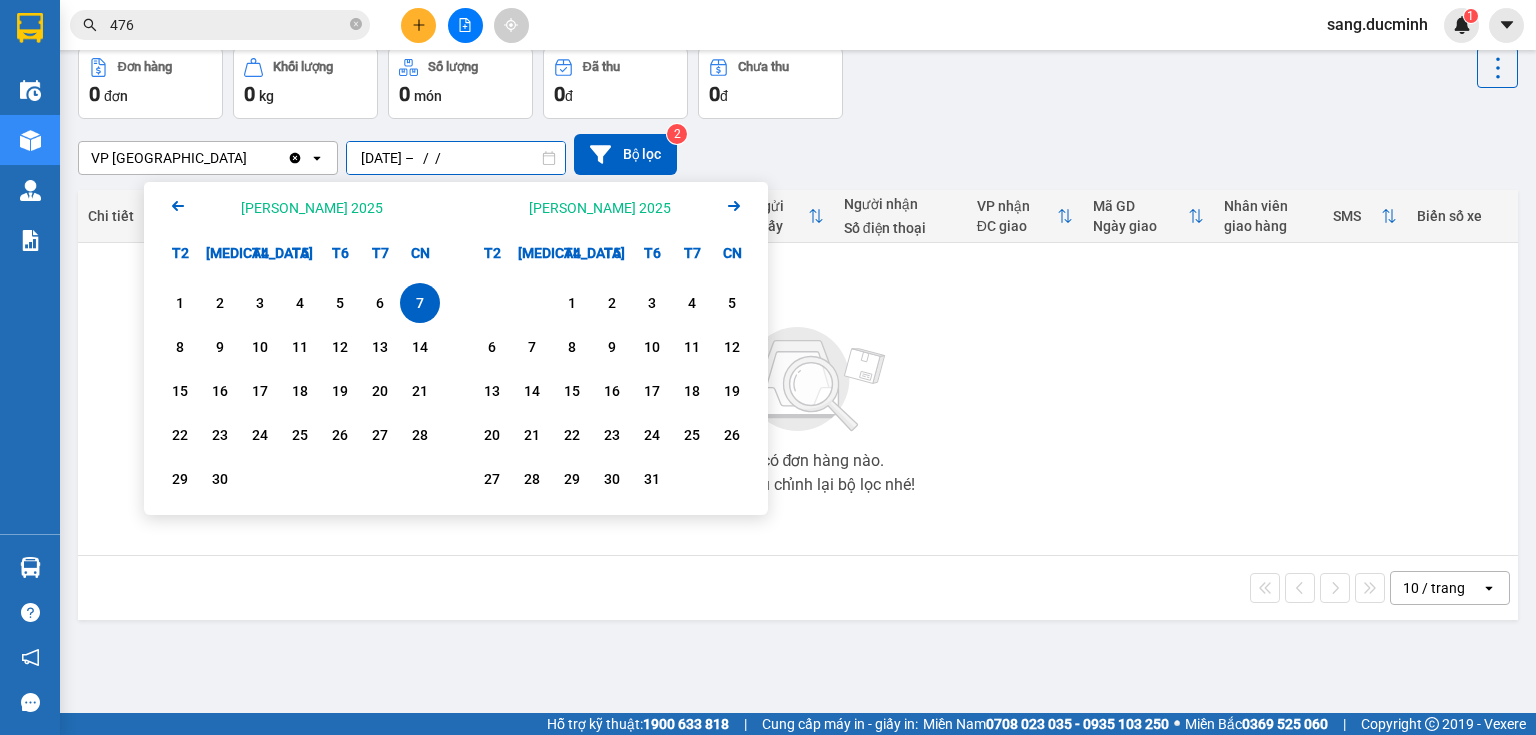 click on "07/09/2025 –   /  /" at bounding box center (456, 158) 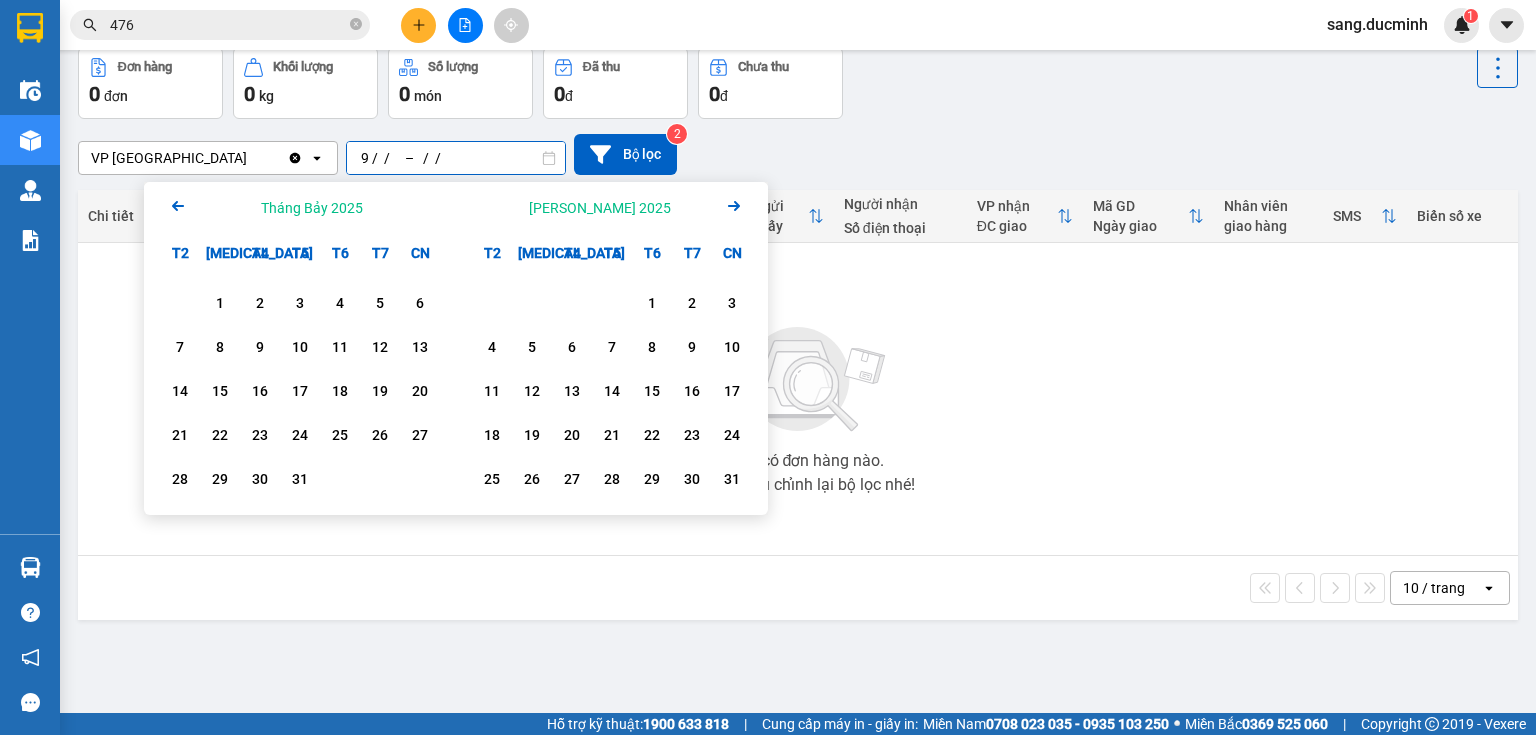 click on "9 /  /     –   /  /" at bounding box center (456, 158) 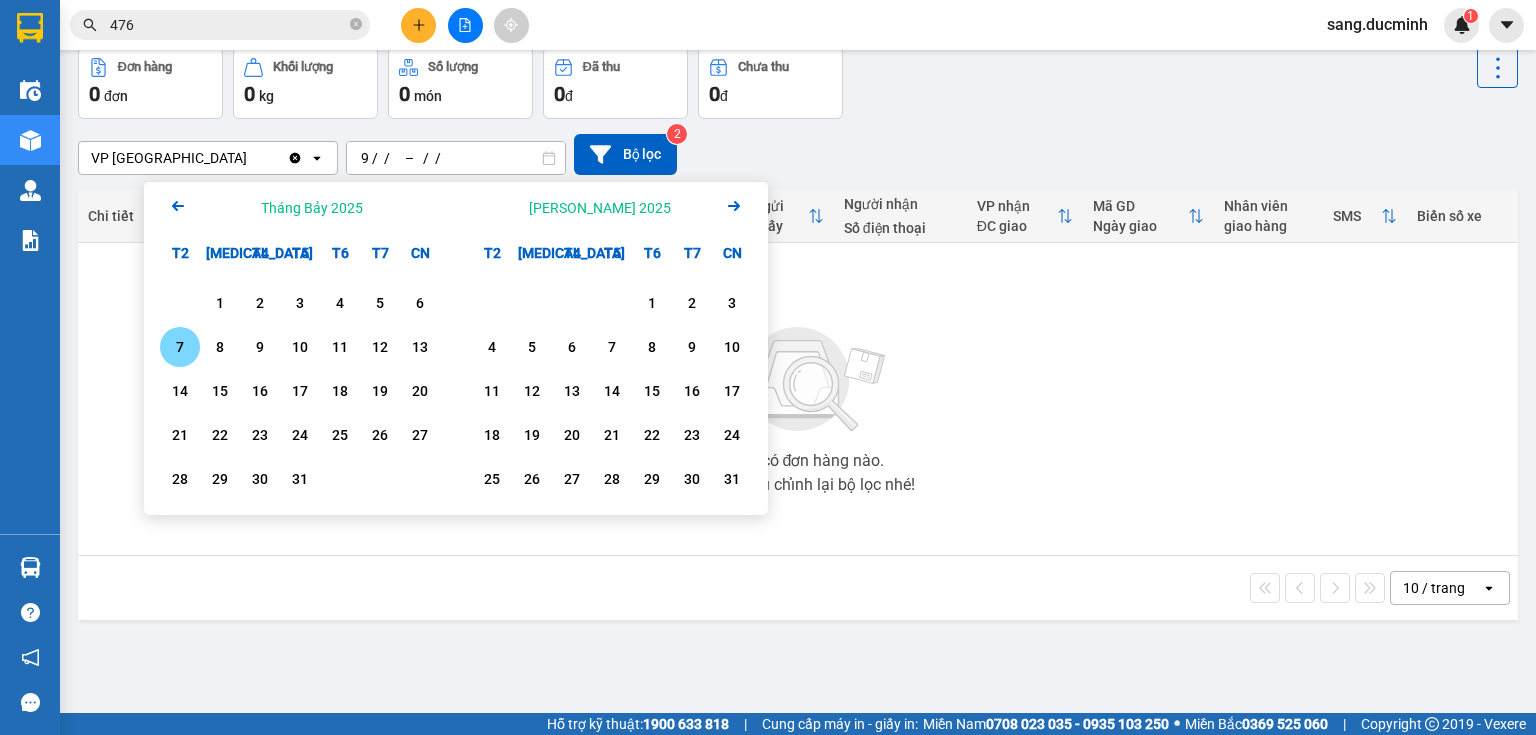 click on "7" at bounding box center (180, 347) 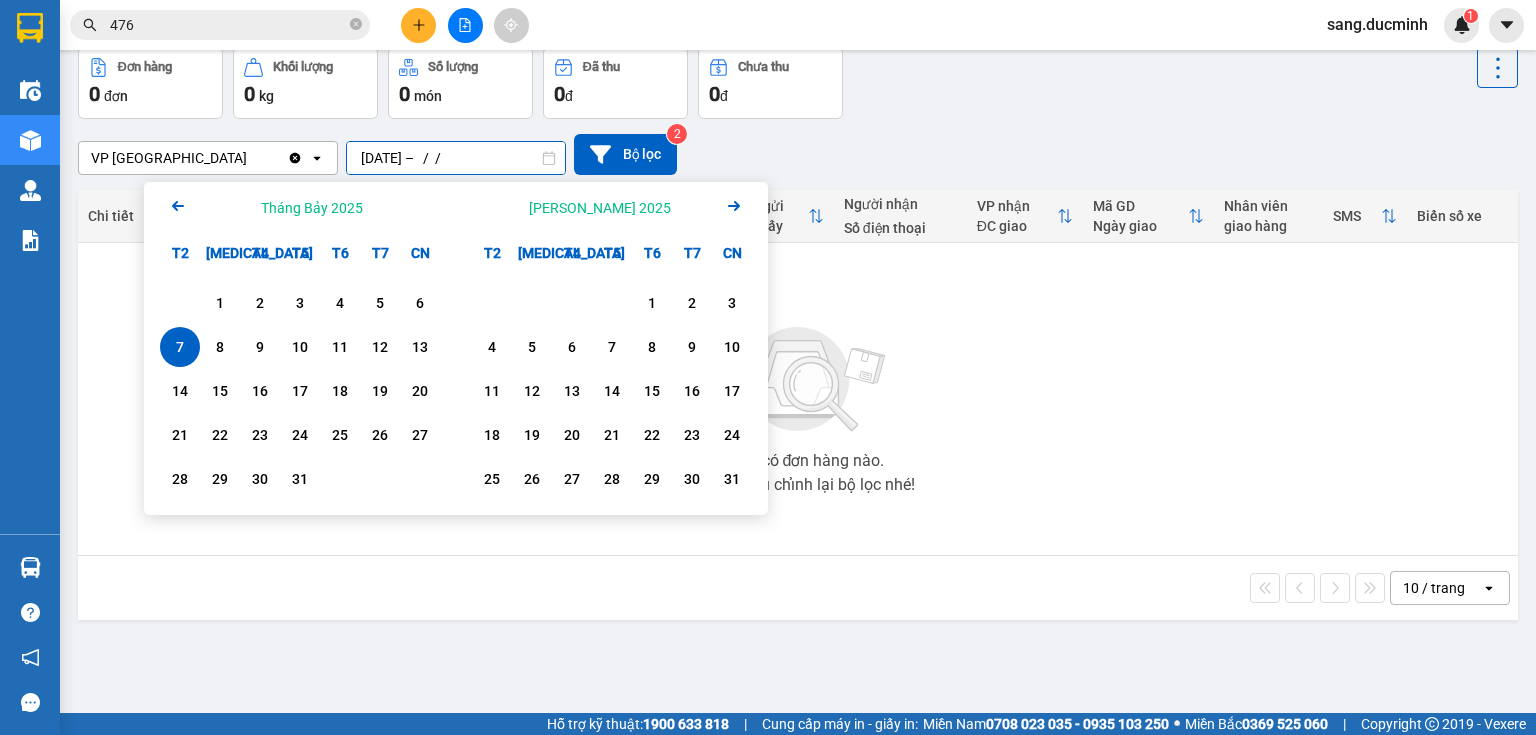 click on "07/07/2025 –   /  /" at bounding box center [456, 158] 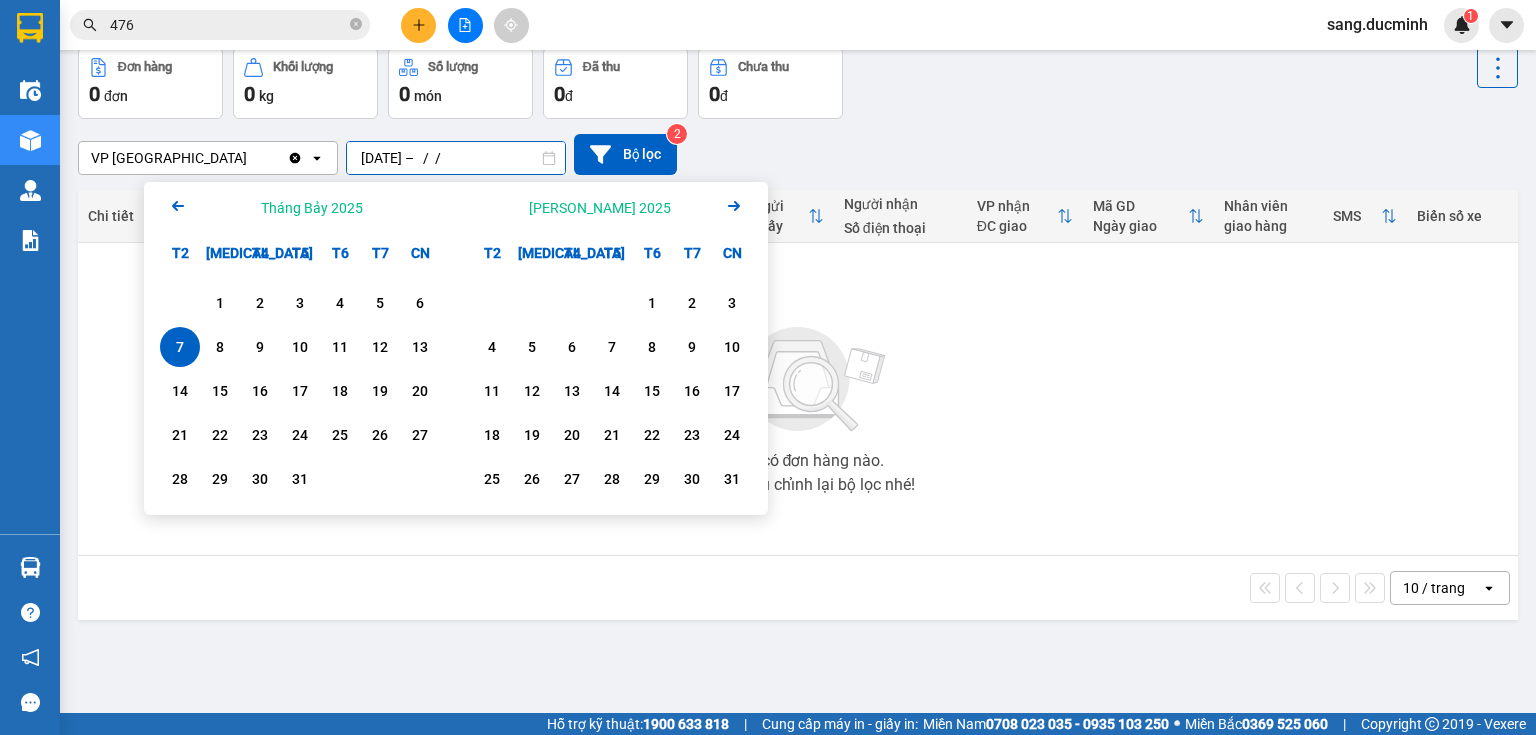 click on "07/07/2025 –   /  /" at bounding box center [456, 158] 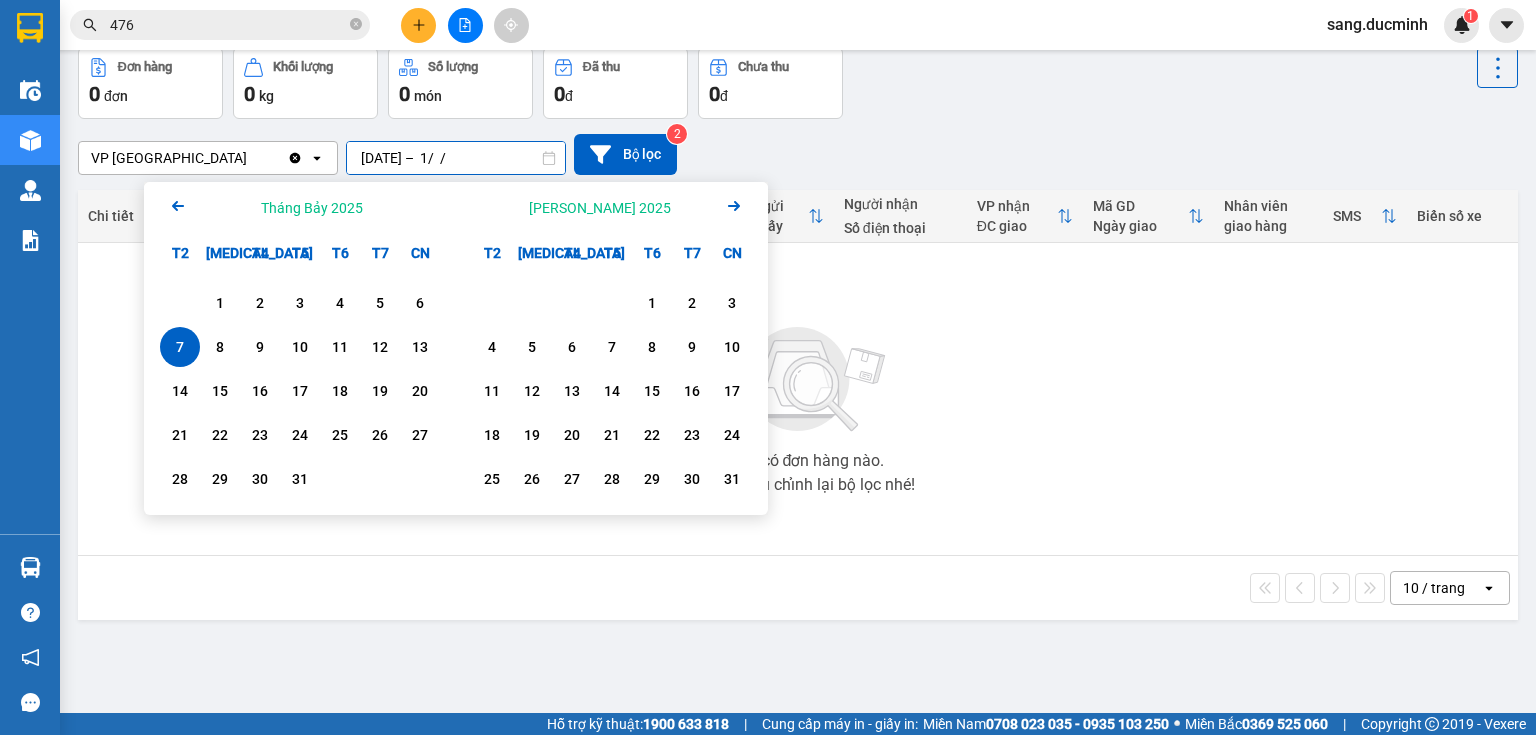 click on "09/07/2025 –  1/  /" at bounding box center [456, 158] 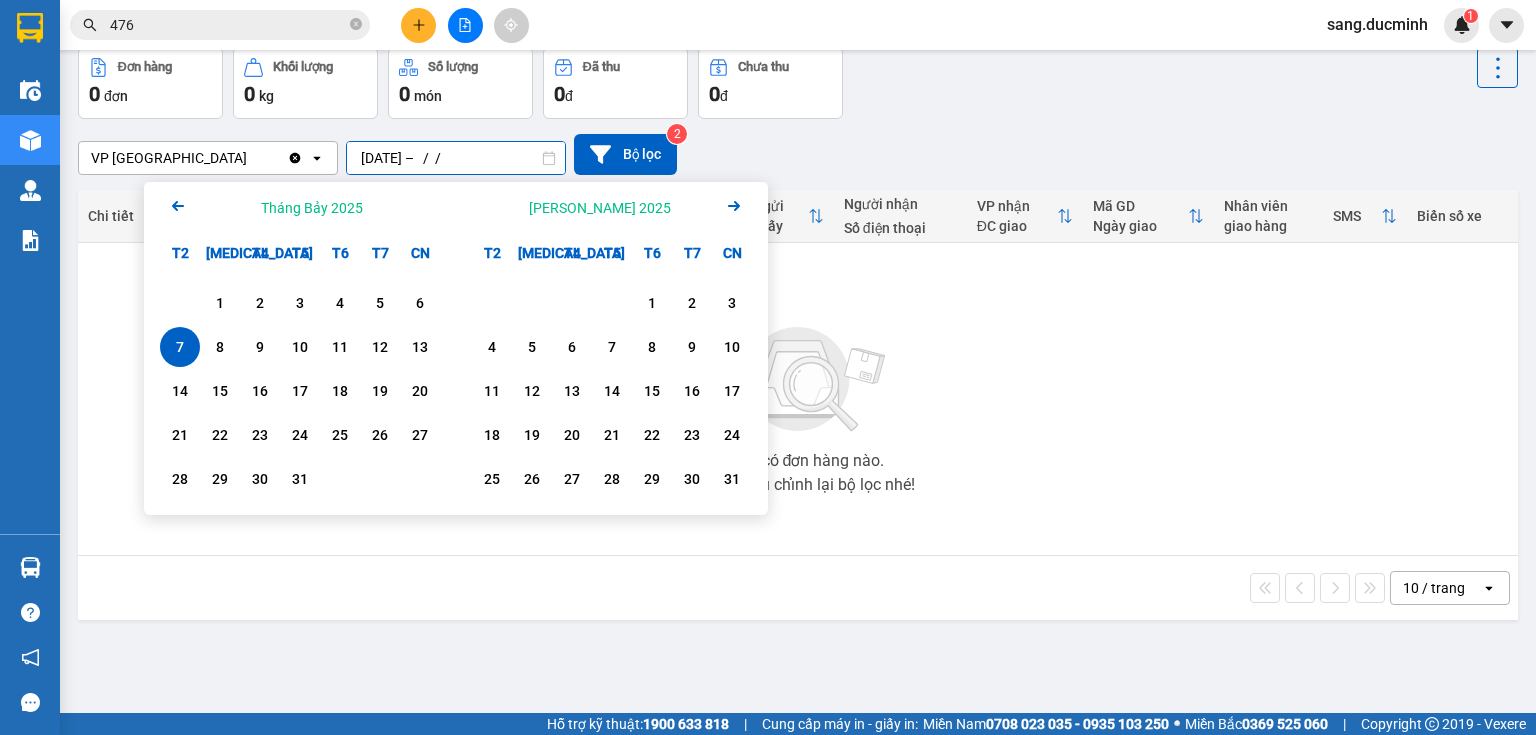 click on "09/07/2025 –   /  /" at bounding box center (456, 158) 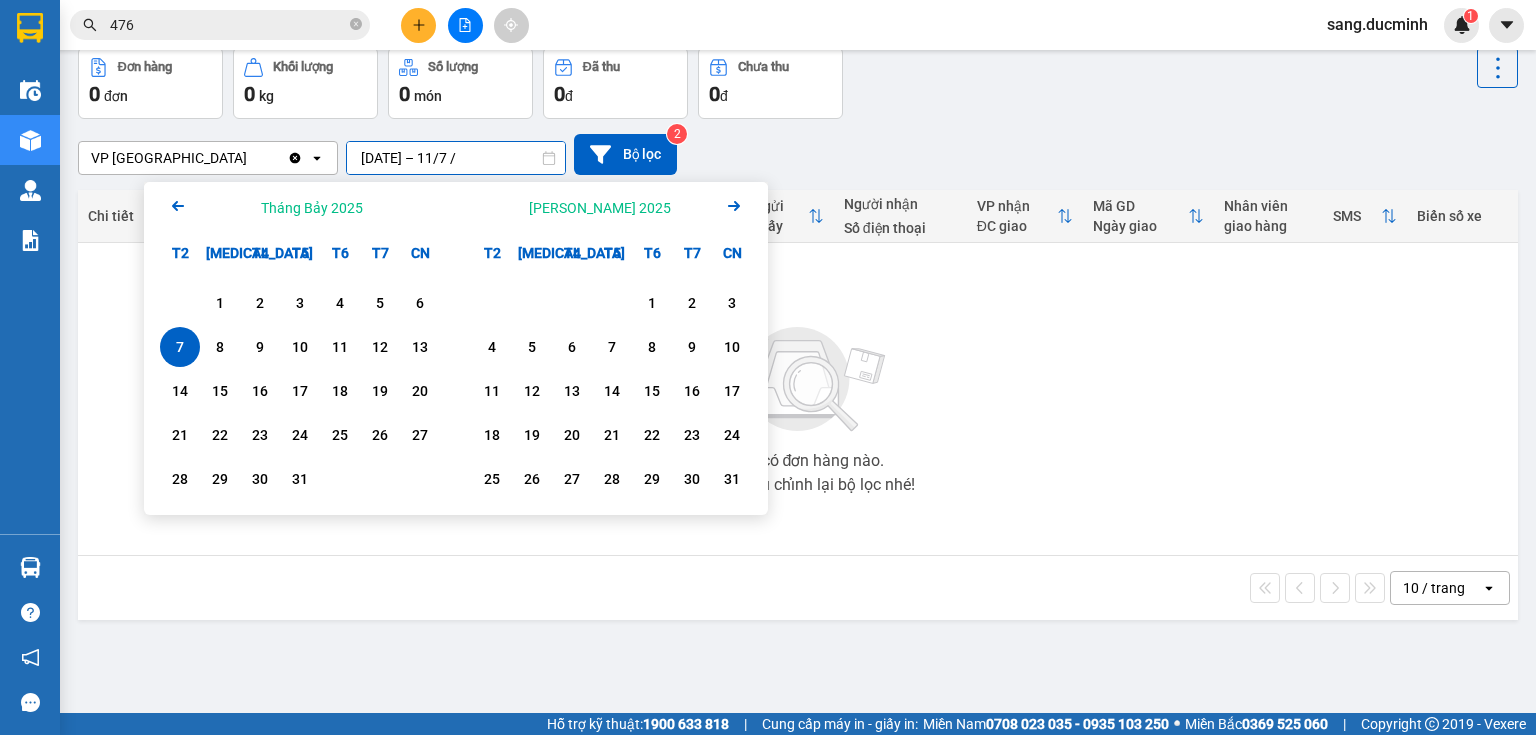 click on "09/07/2025 – 11/7 /" at bounding box center [456, 158] 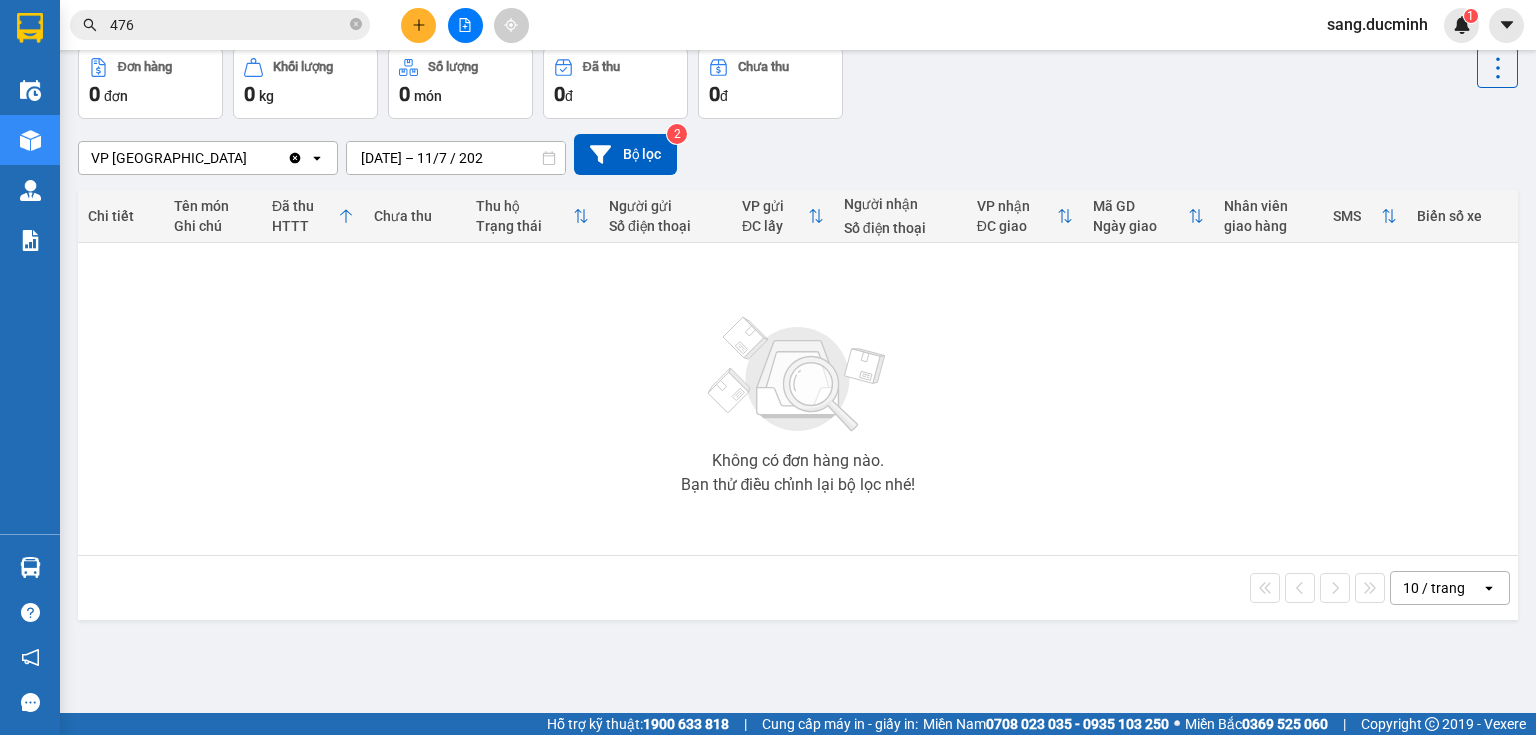 click on "VP Sài Gòn Clear value open 09/07/2025 – 11/7 / 202 Press the down arrow key to interact with the calendar and select a date. Press the escape button to close the calendar. Selected date is 07/07/2025. Select the second date. Bộ lọc 2" at bounding box center (798, 154) 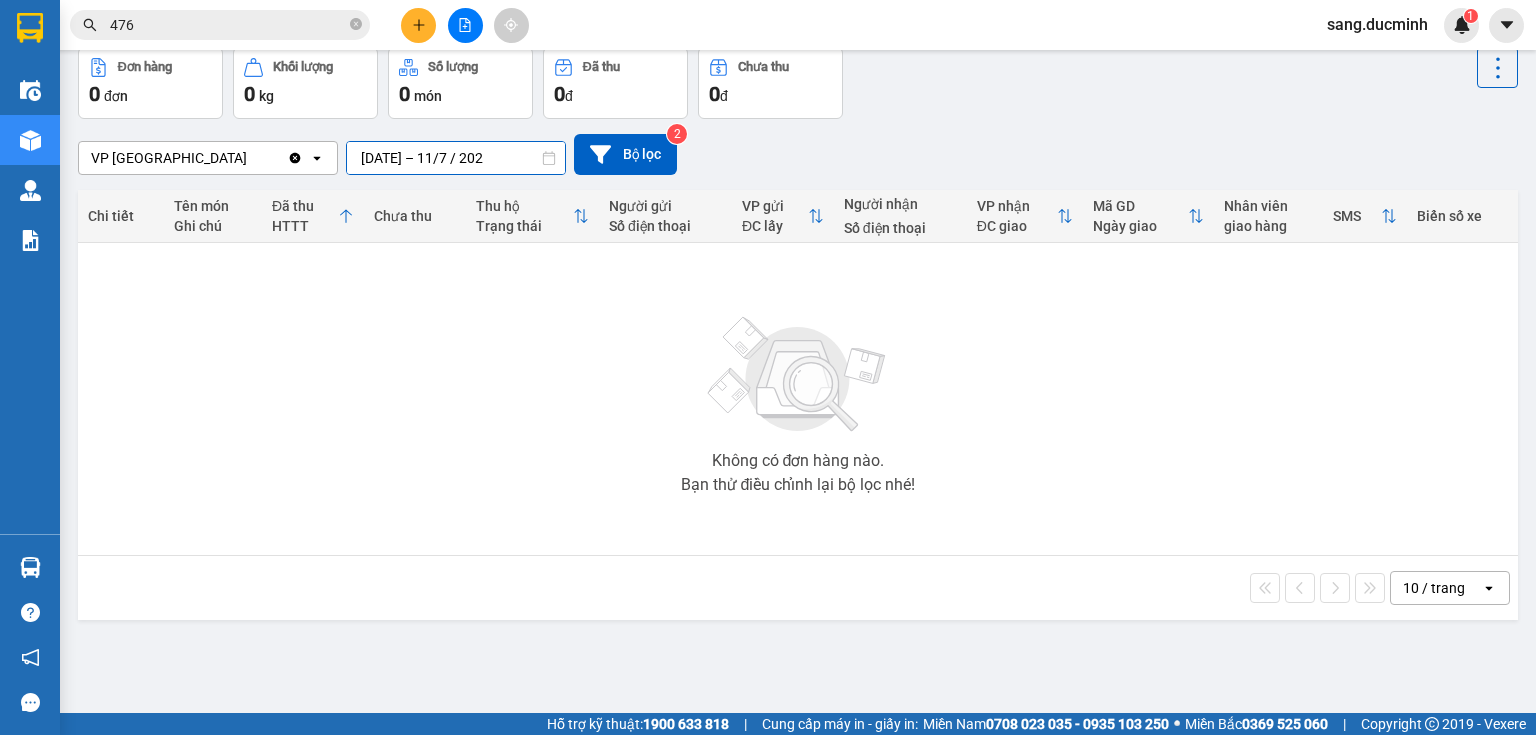 drag, startPoint x: 492, startPoint y: 158, endPoint x: 470, endPoint y: 164, distance: 22.803509 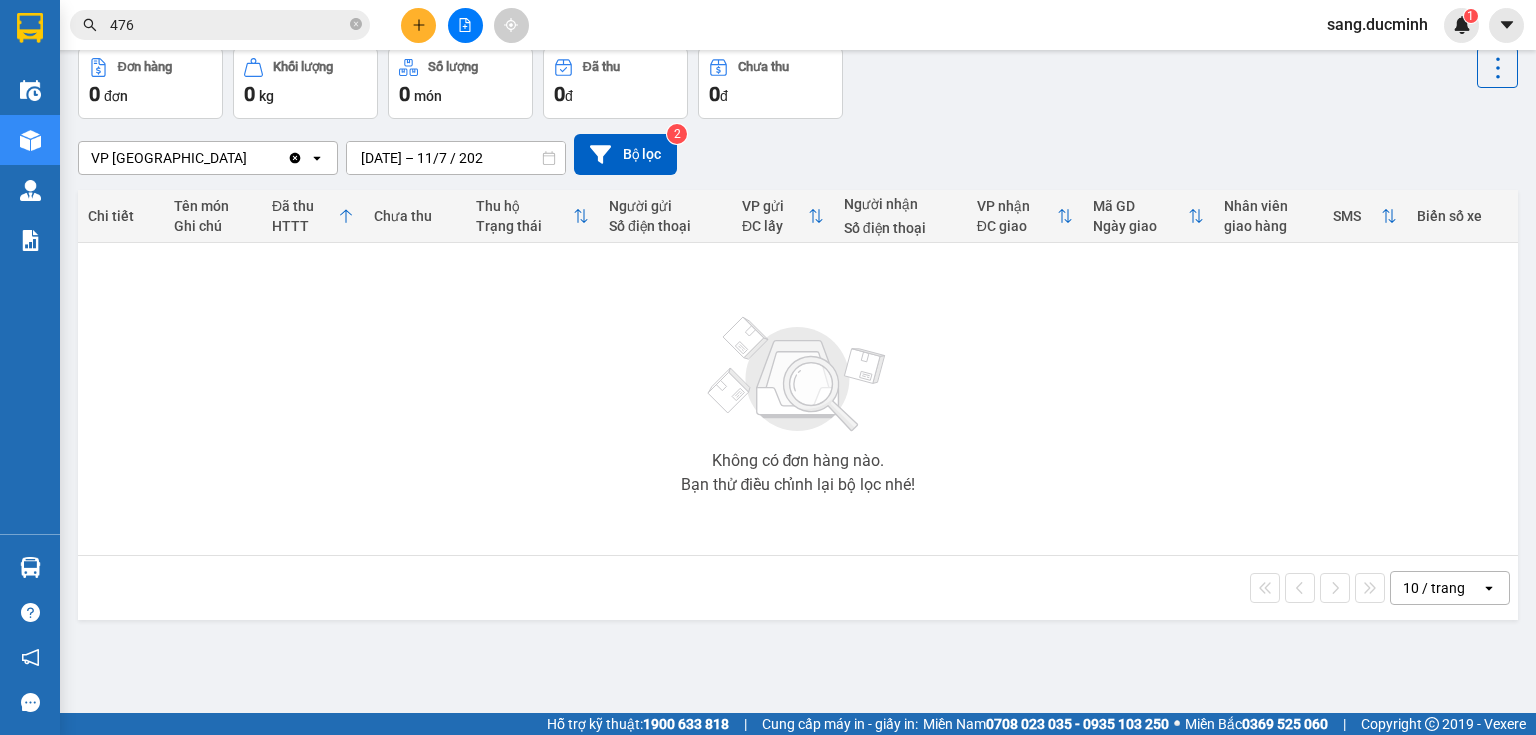 click on "Không có đơn hàng nào. Bạn thử điều chỉnh lại bộ lọc nhé!" at bounding box center [798, 399] 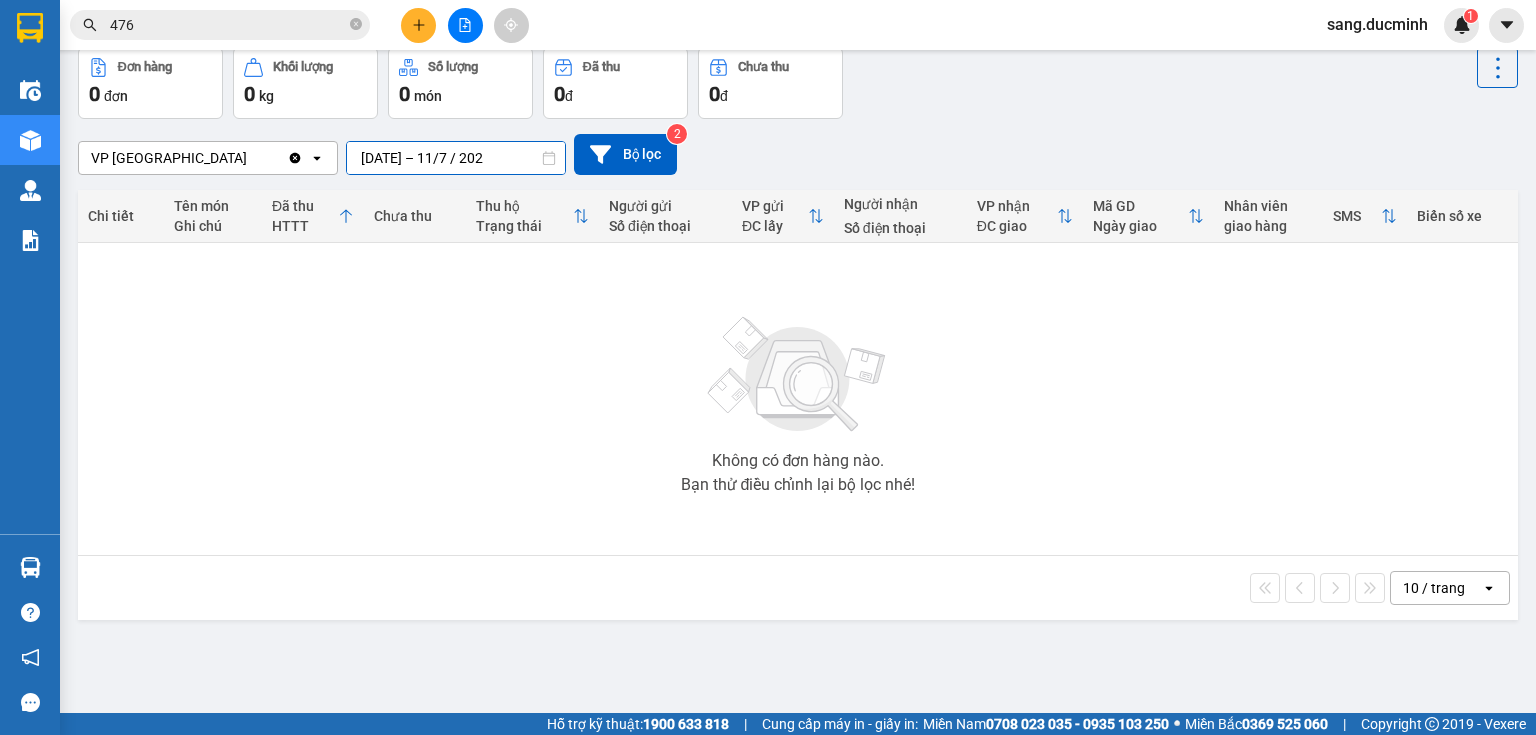 click on "09/07/2025 – 11/7 / 202" at bounding box center (456, 158) 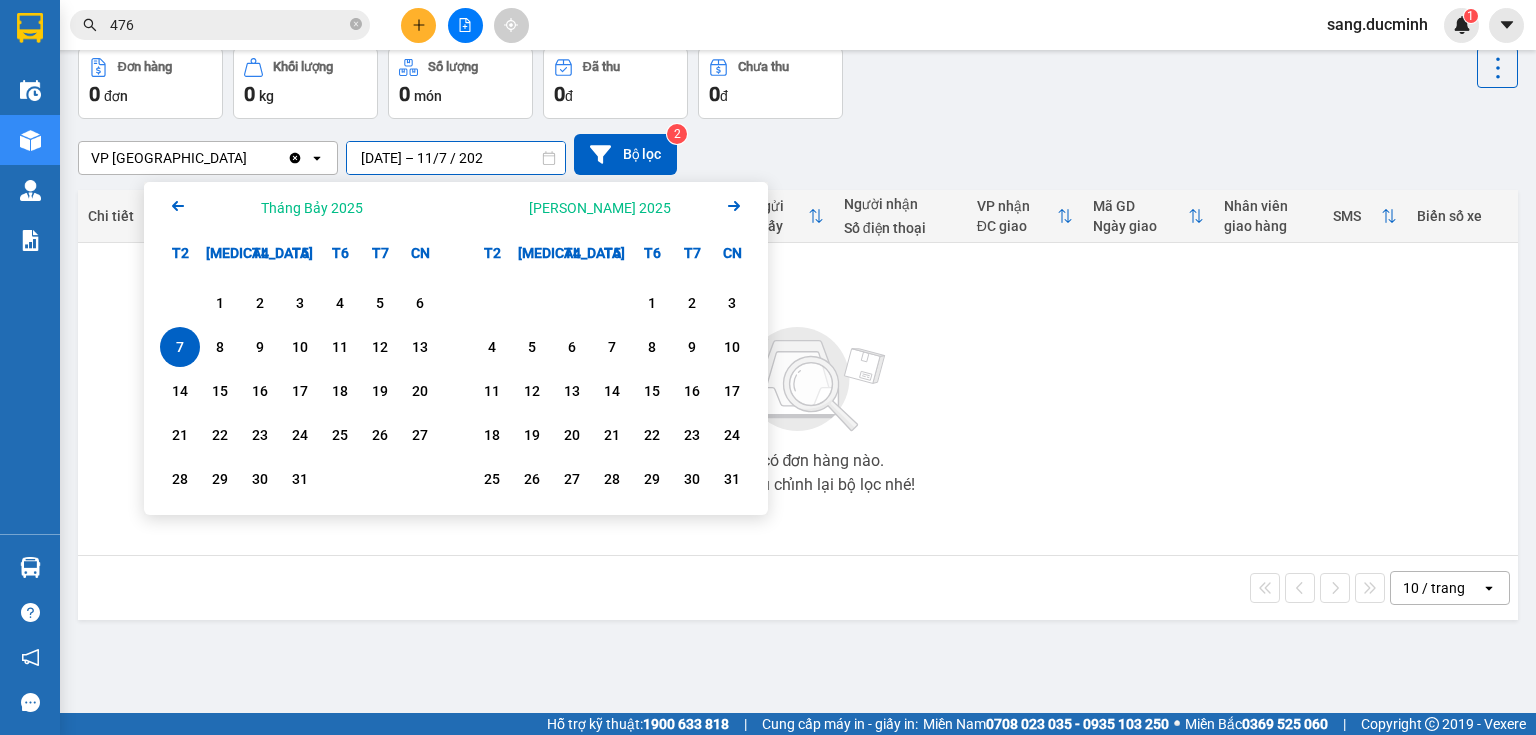 click on "09/07/2025 – 11/7 / 202" at bounding box center [456, 158] 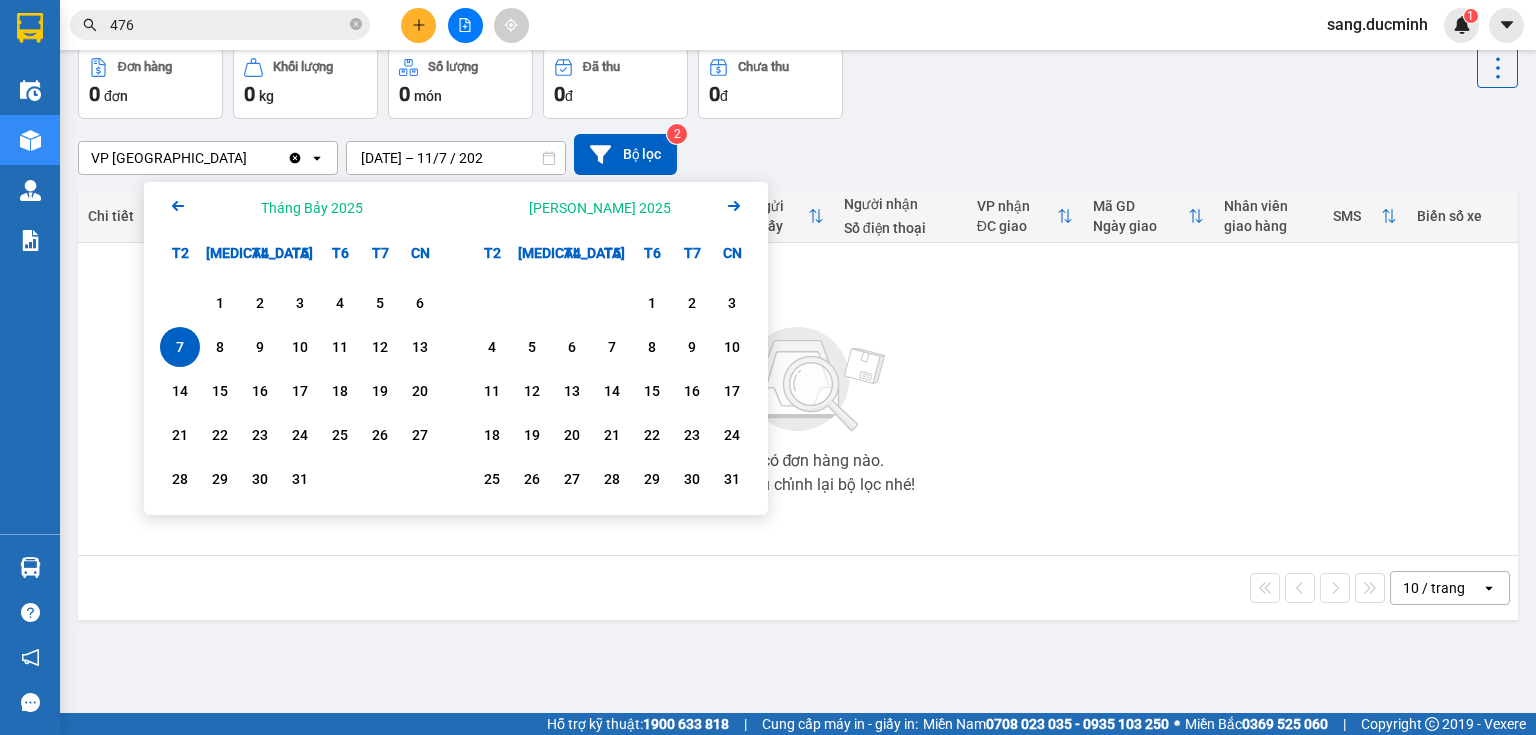 click on "Tháng Bảy 2025" at bounding box center [312, 208] 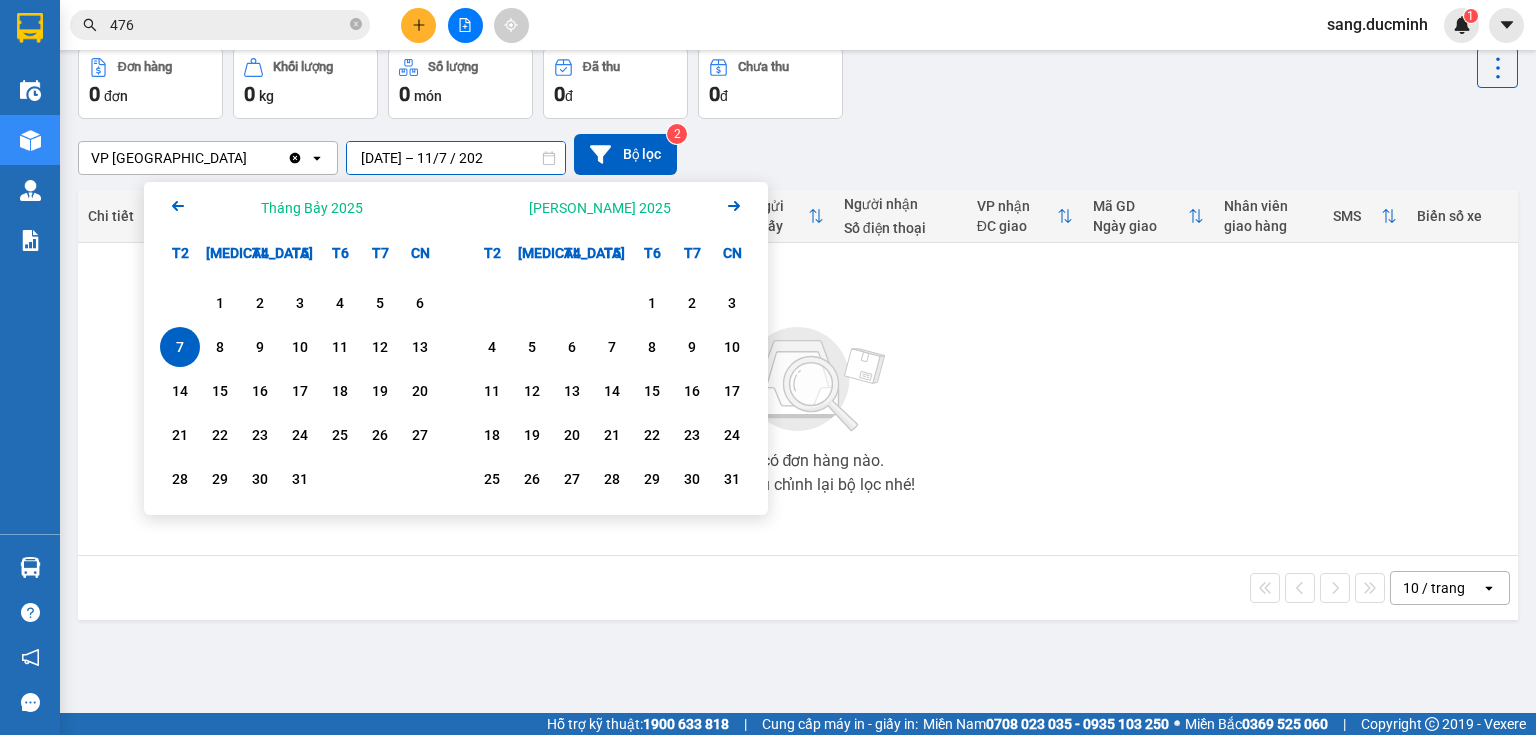 click on "09/07/2025 – 11/7 / 202" at bounding box center (456, 158) 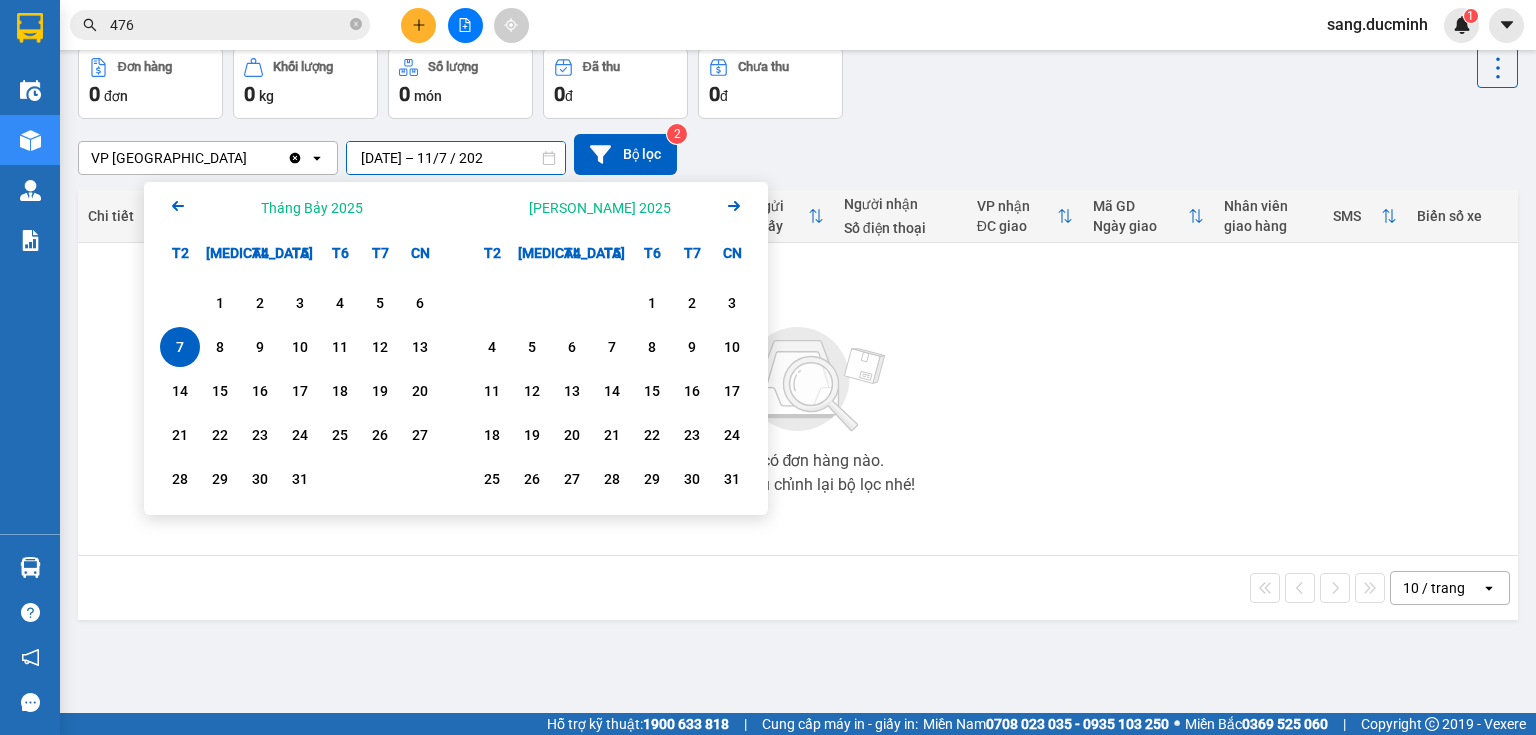 click on "09/07/2025 – 11/7 / 202" at bounding box center [456, 158] 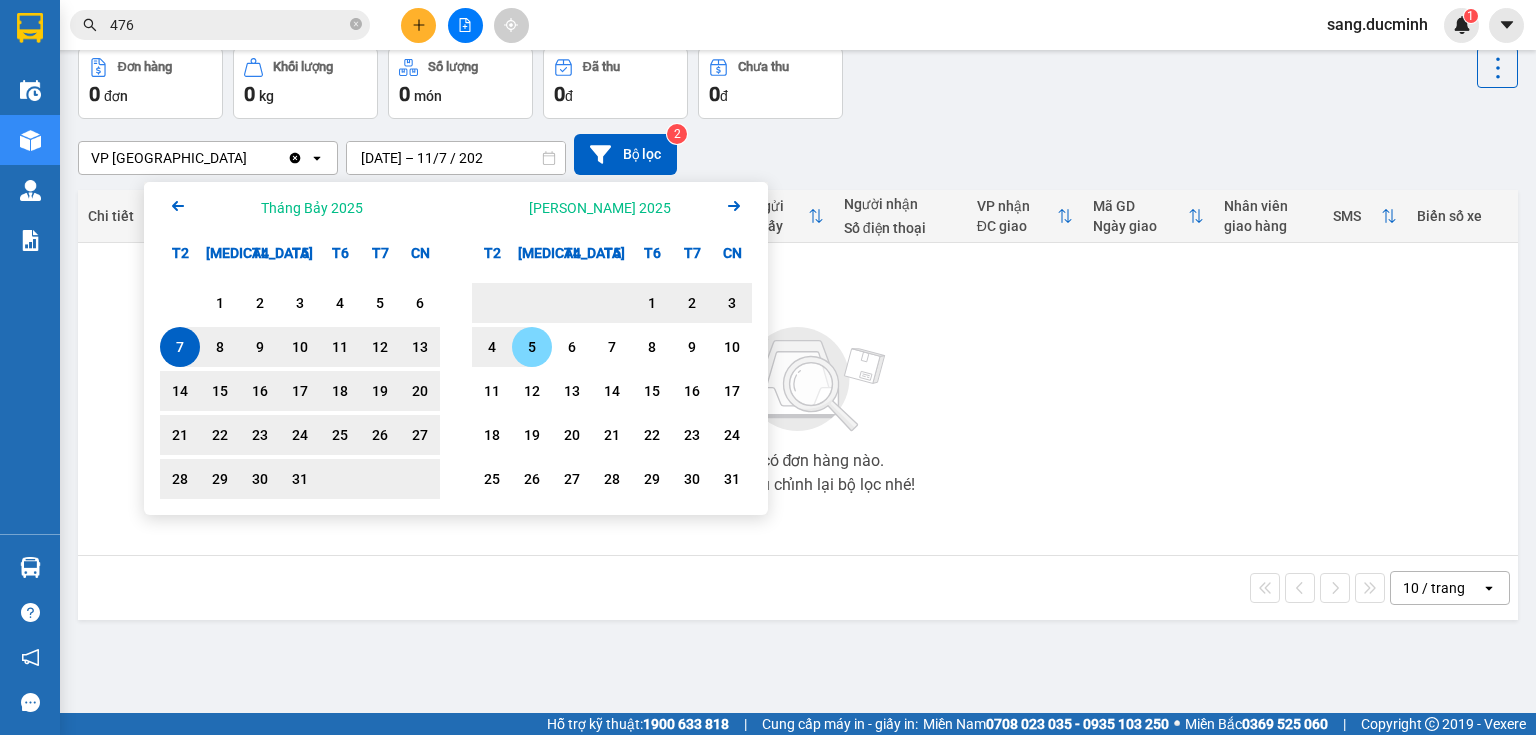 click on "5" at bounding box center [532, 347] 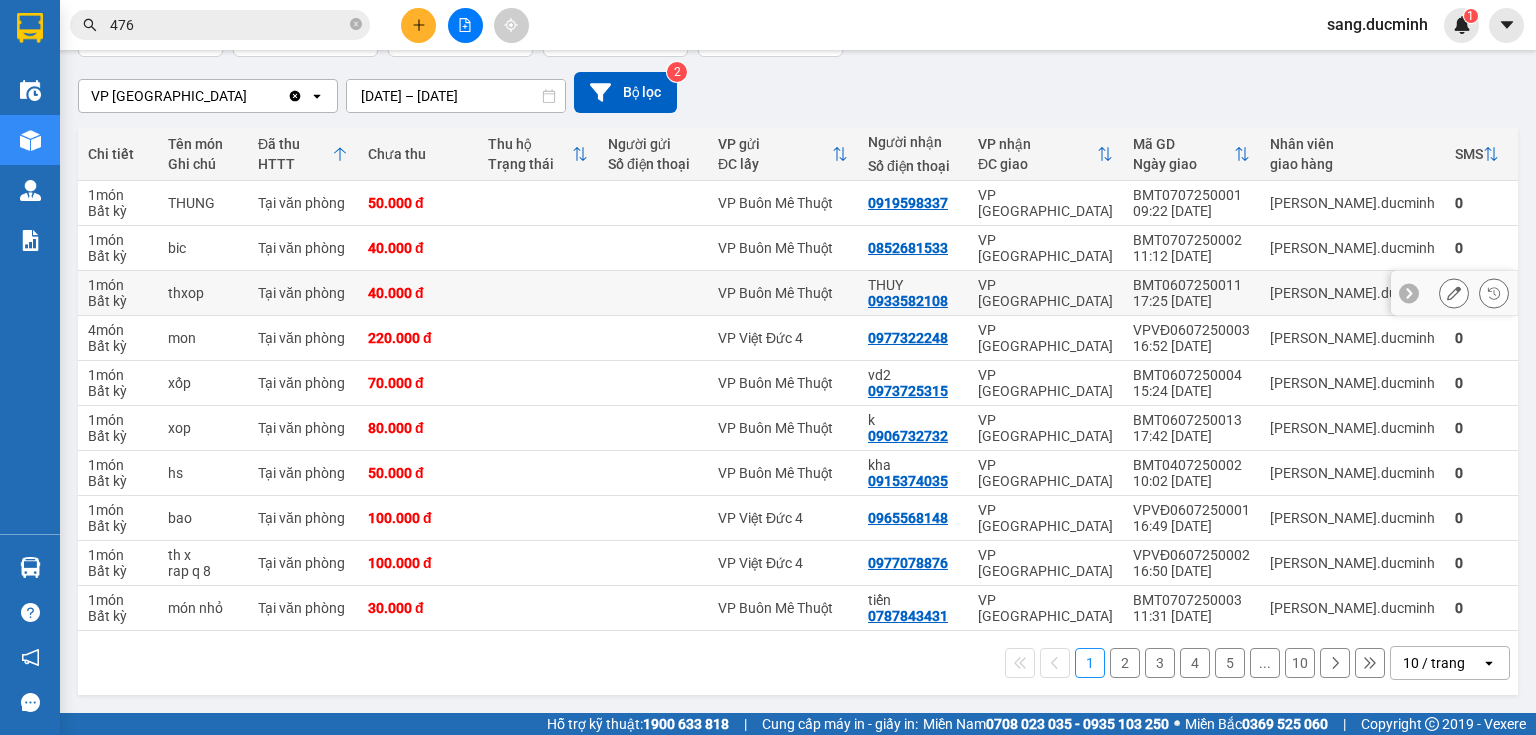 scroll, scrollTop: 78, scrollLeft: 0, axis: vertical 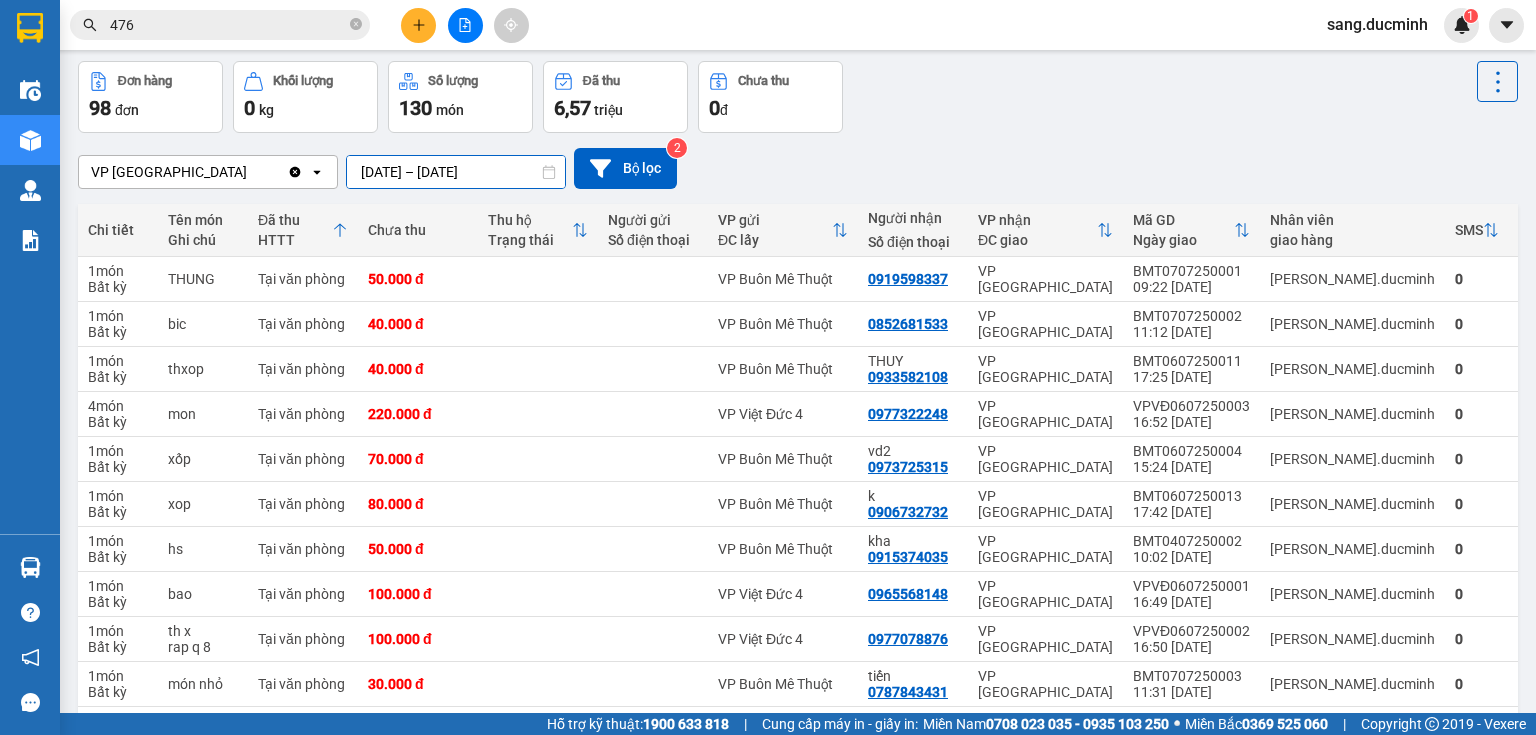 click on "07/07/2025 – 05/08/2025" at bounding box center (456, 172) 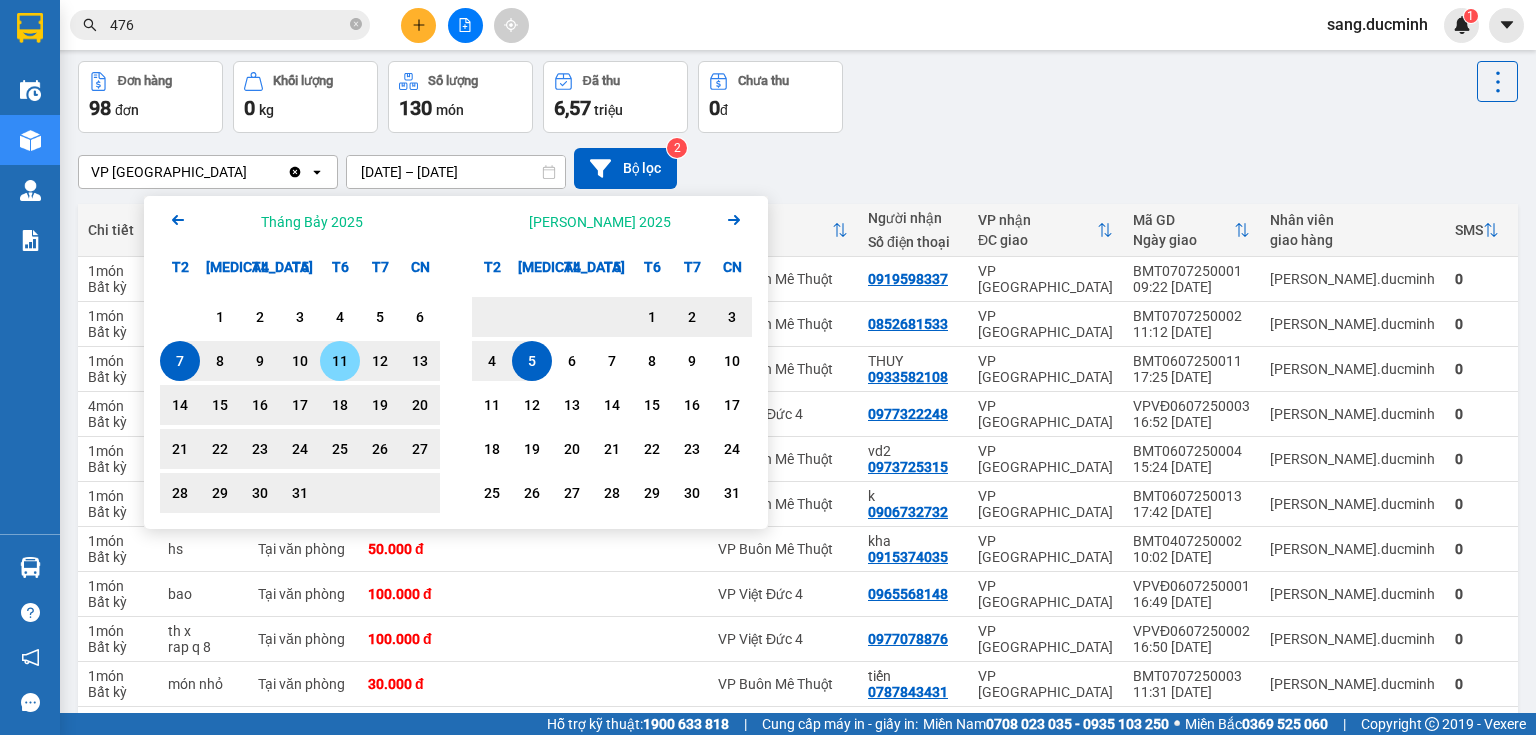 click on "11" at bounding box center [340, 361] 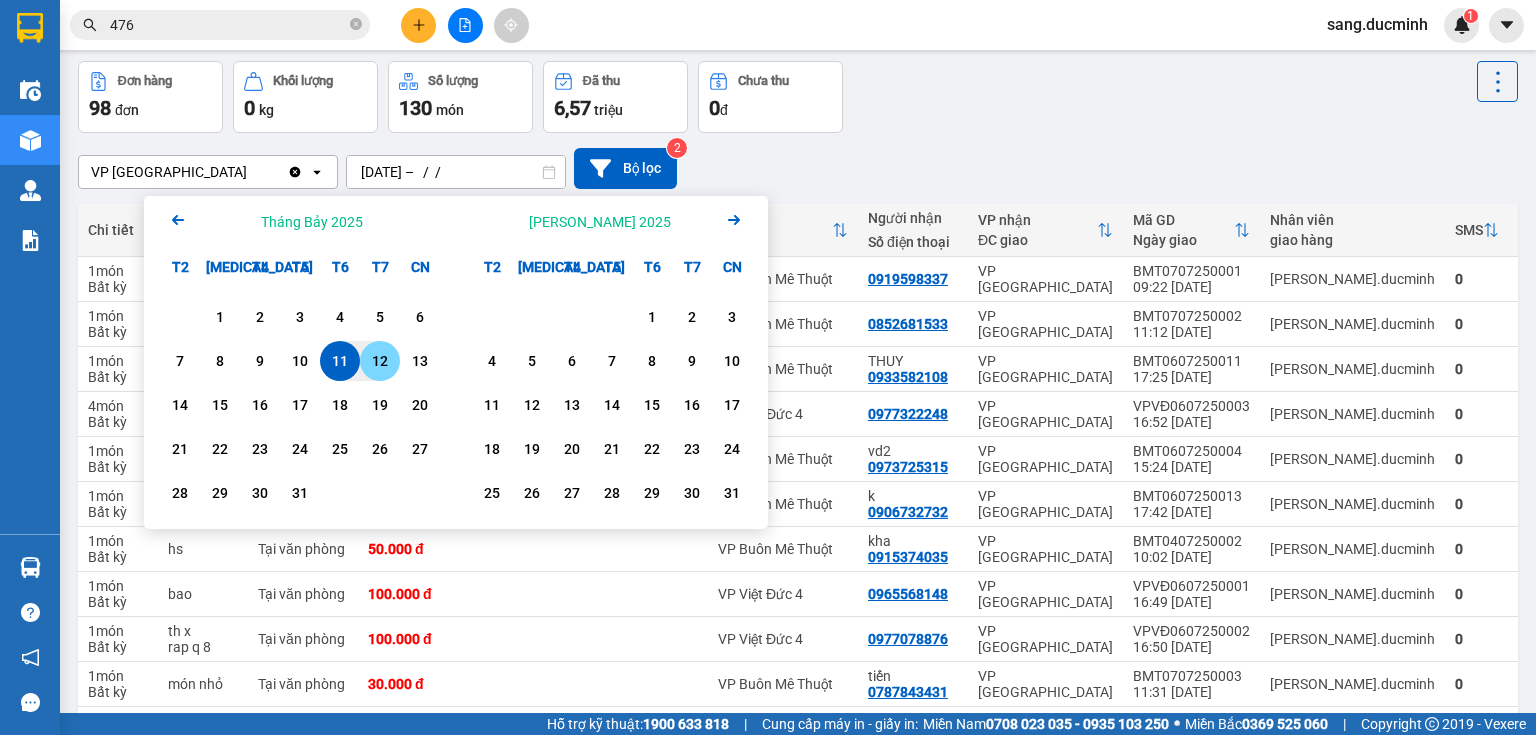 click on "12" at bounding box center (380, 361) 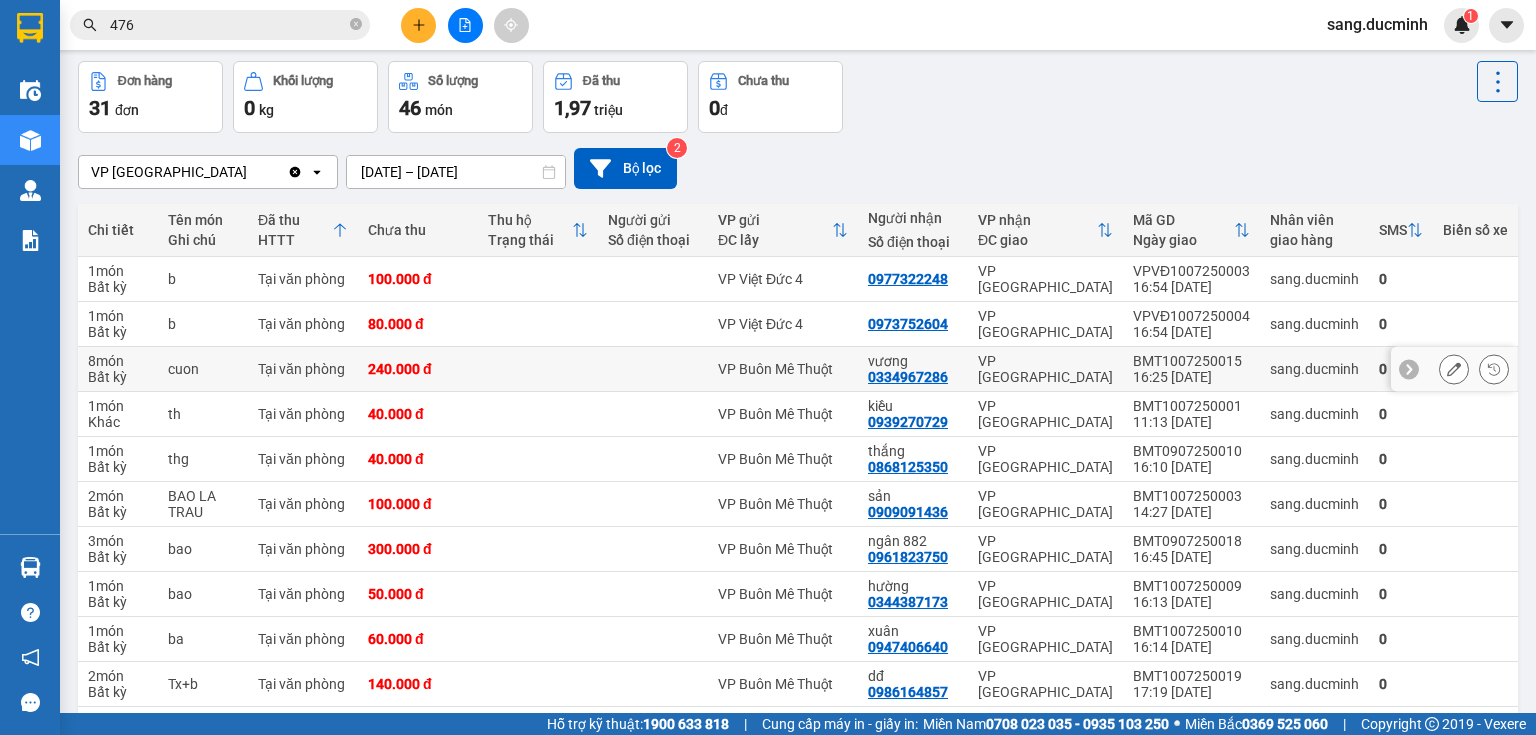 scroll, scrollTop: 150, scrollLeft: 0, axis: vertical 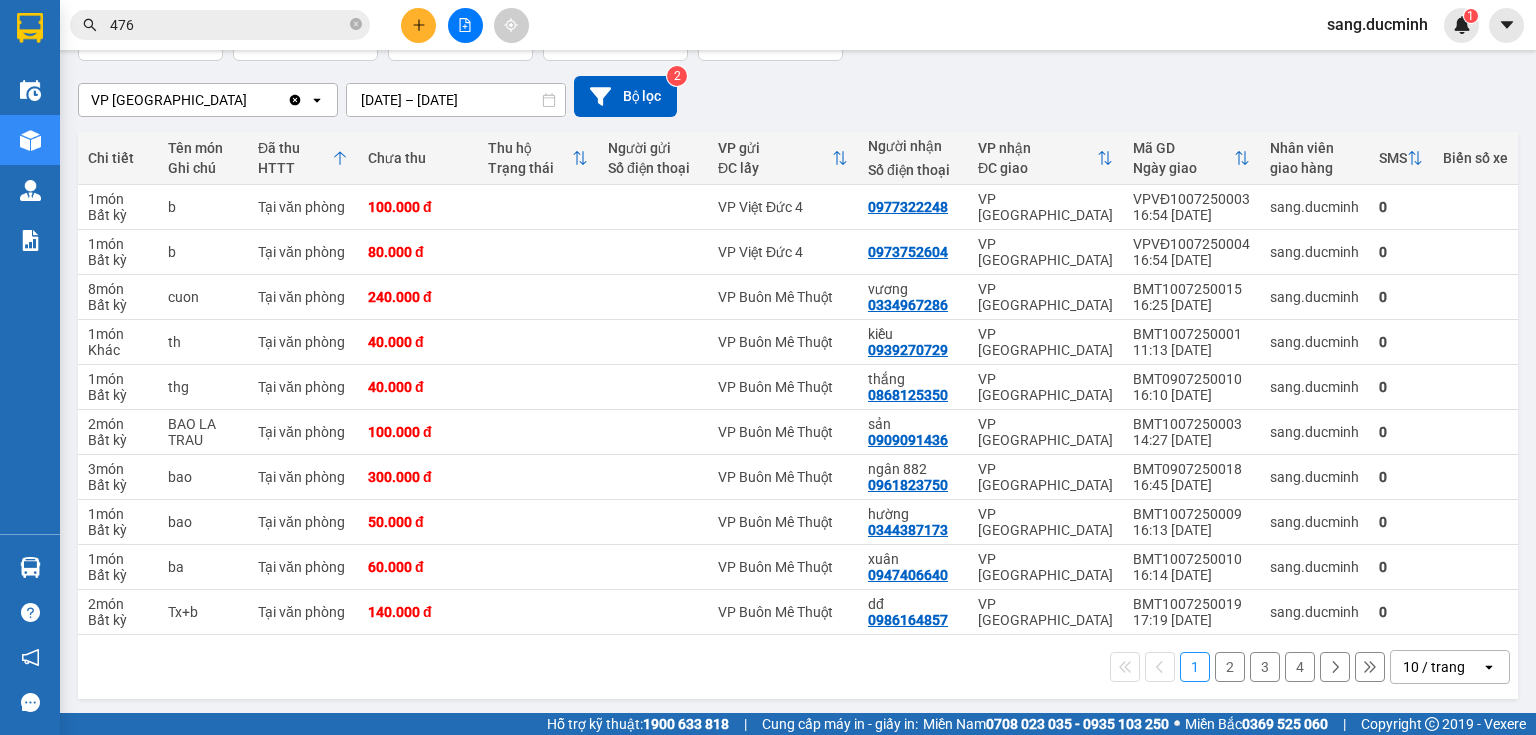 click on "11/07/2025 – 12/07/2025" at bounding box center (456, 100) 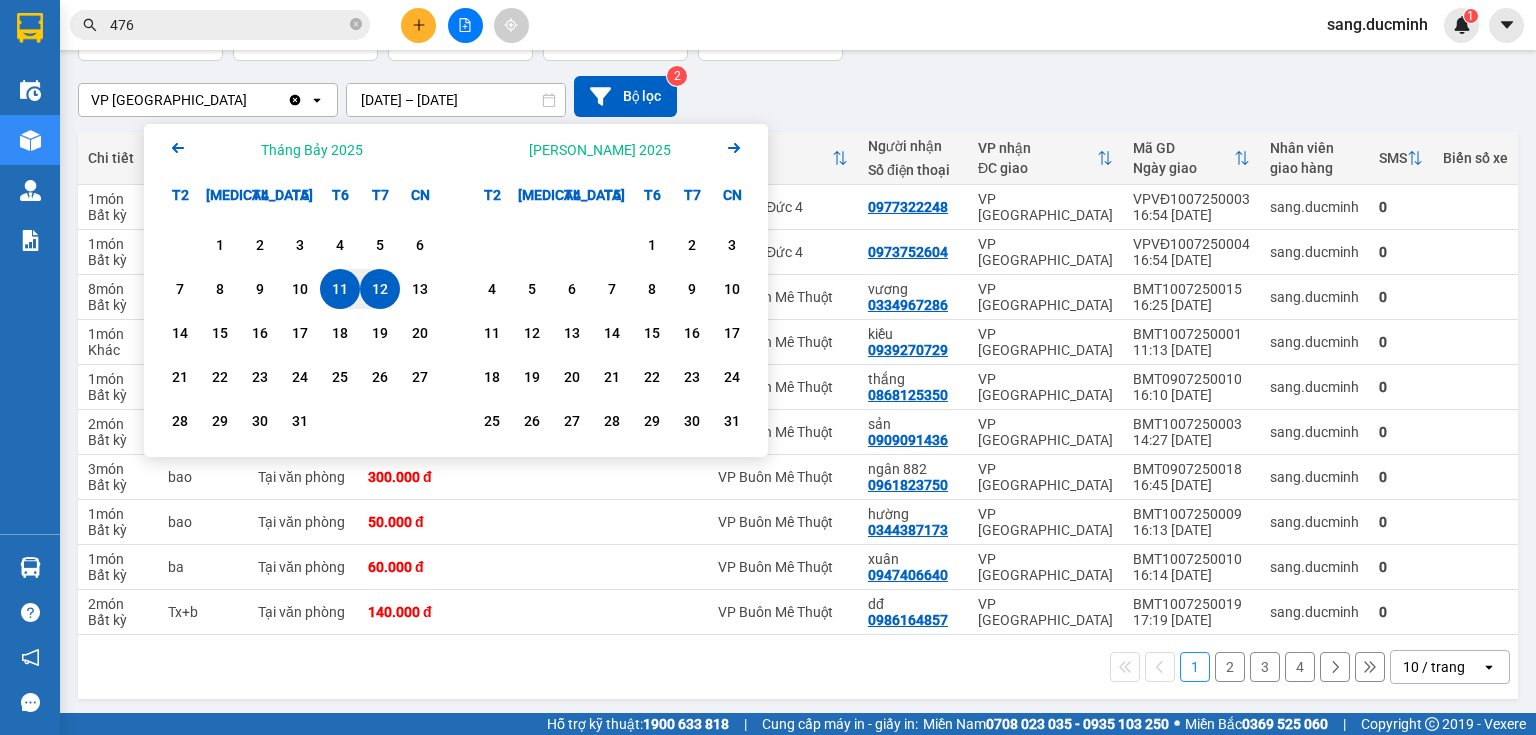 click on "12" at bounding box center (380, 289) 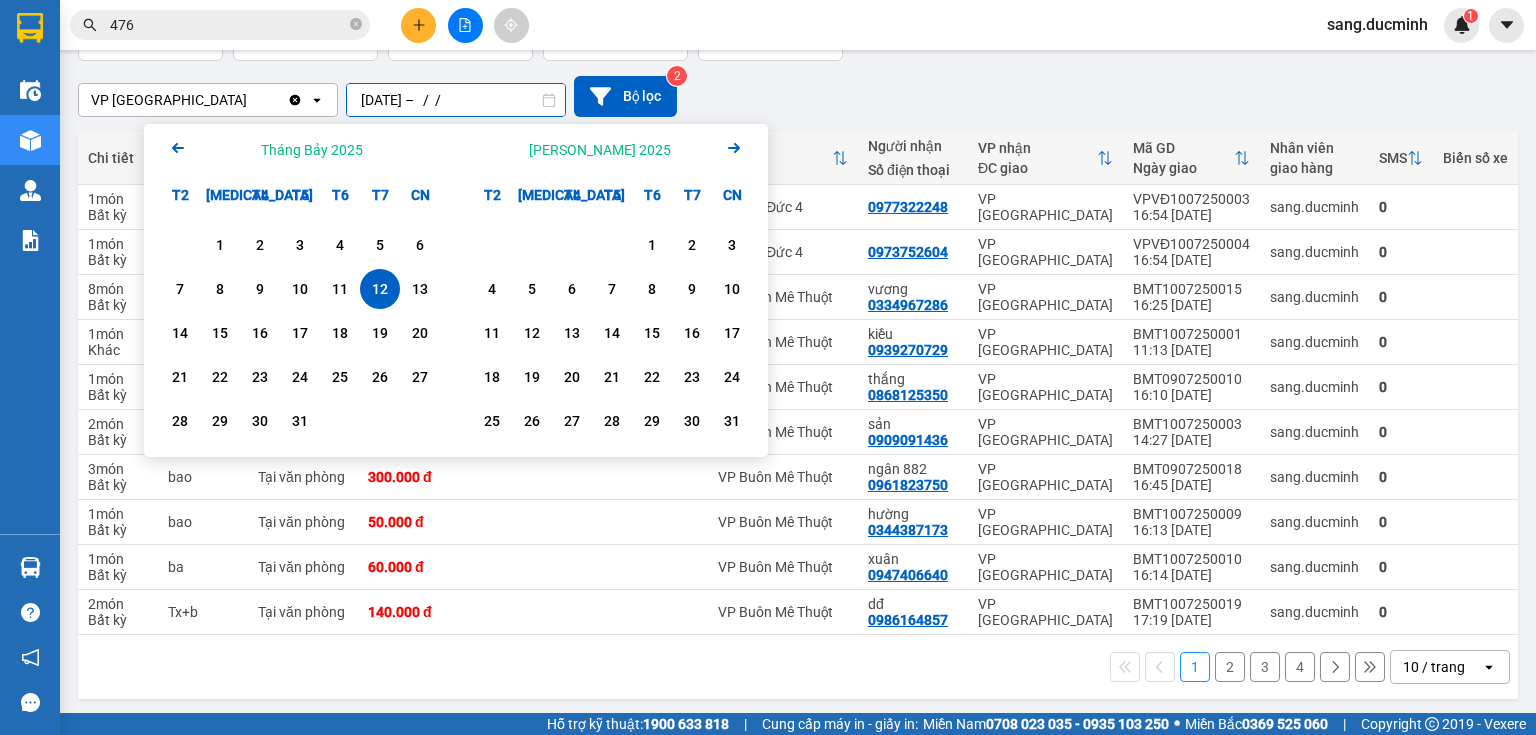 click on "12/07/2025 –   /  /" at bounding box center (456, 100) 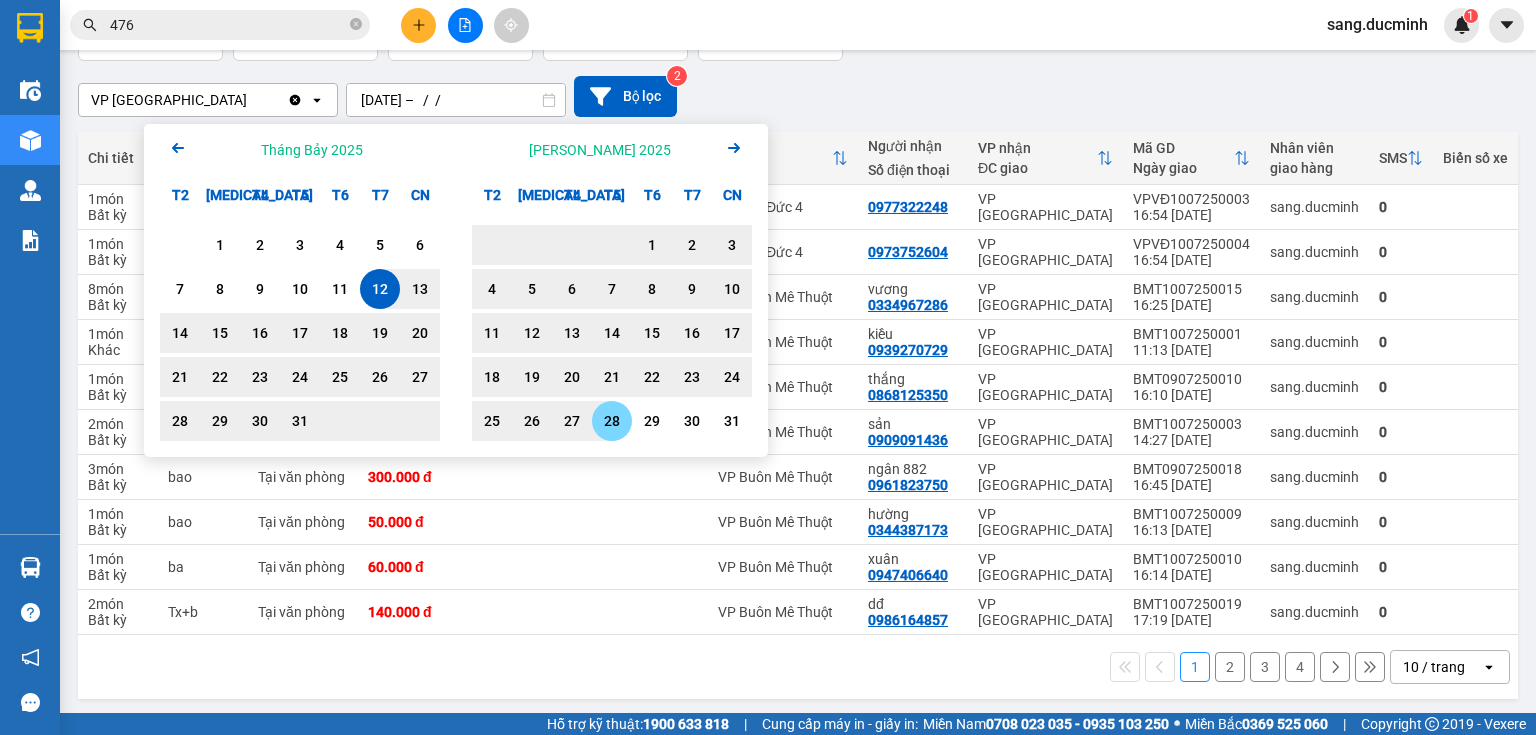 click on "28" at bounding box center [612, 421] 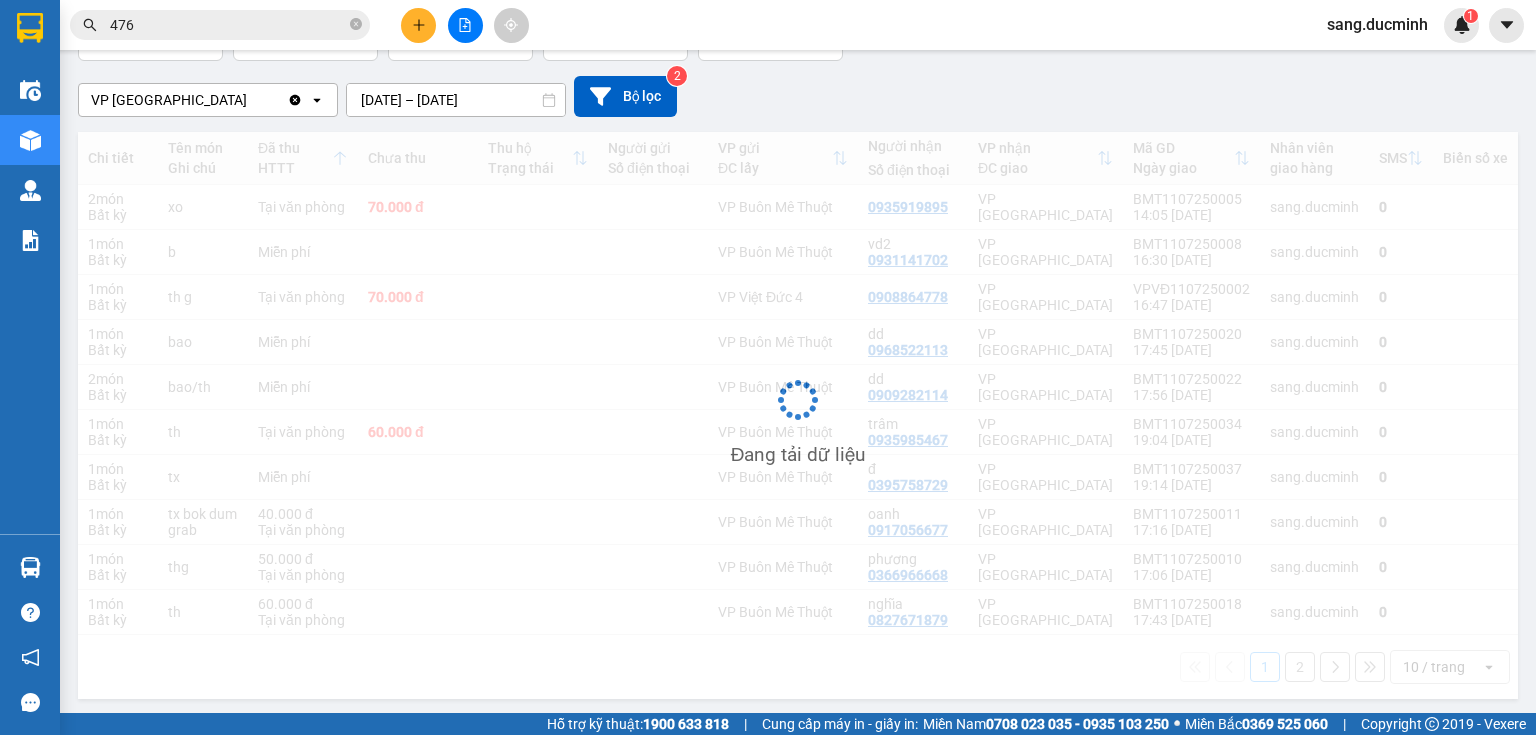 scroll, scrollTop: 150, scrollLeft: 0, axis: vertical 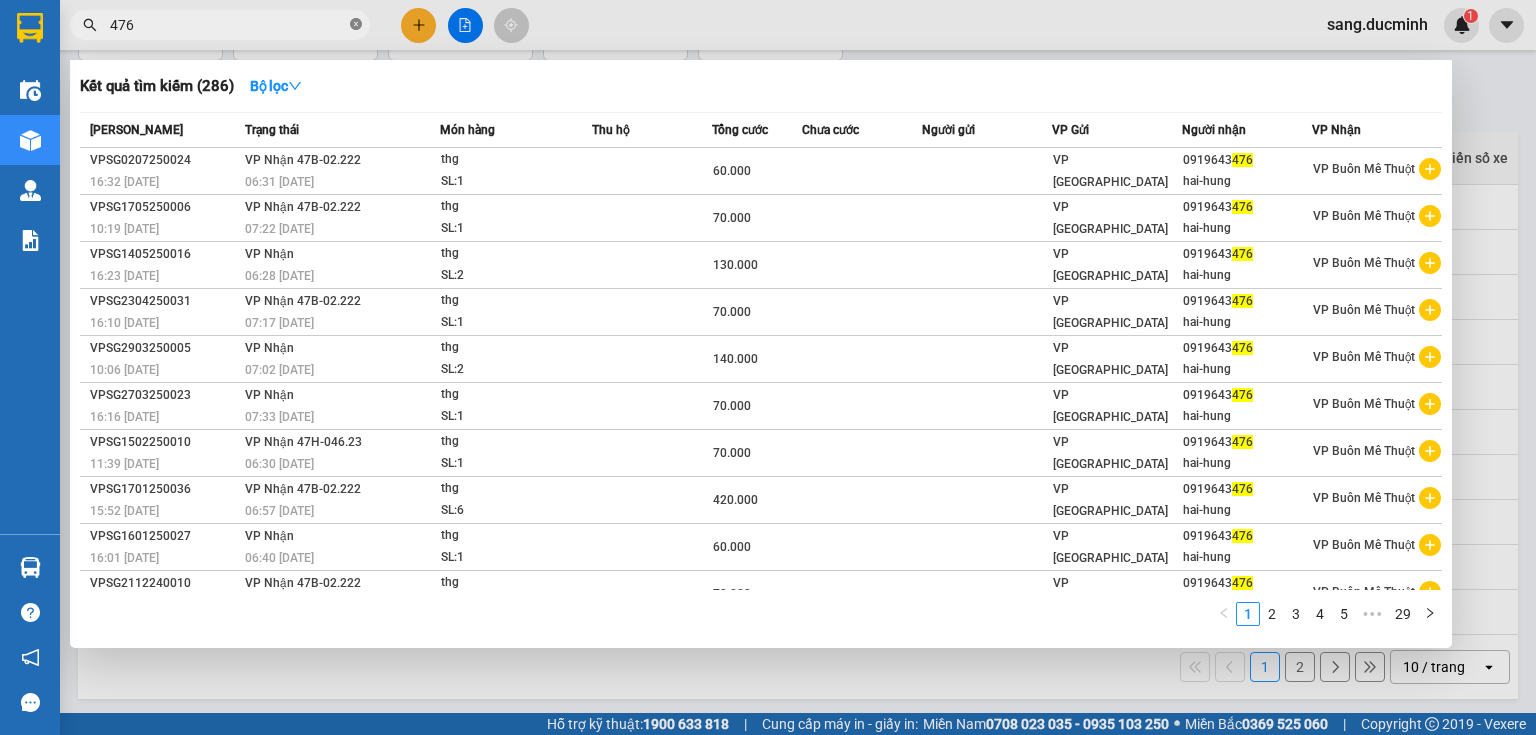 click at bounding box center [356, 25] 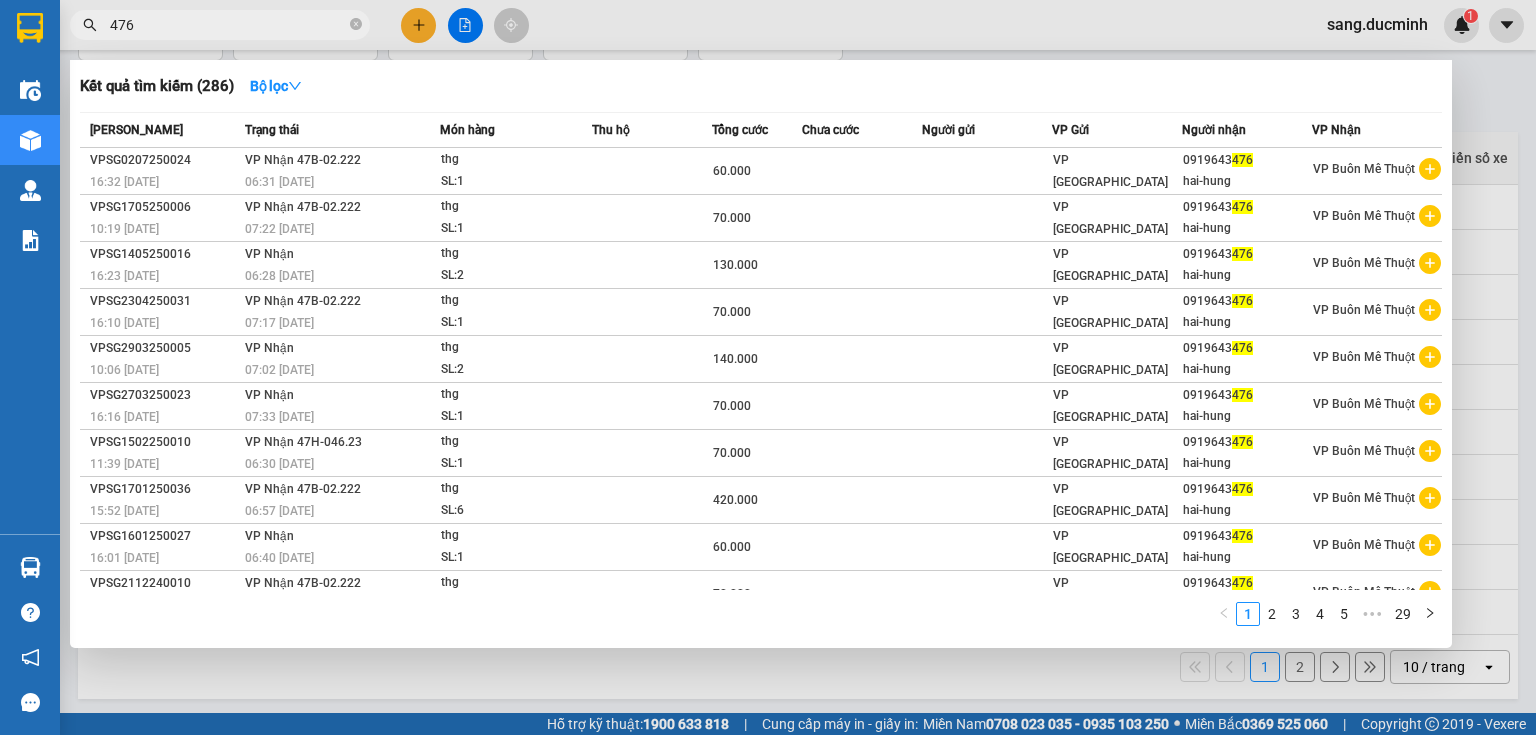 type 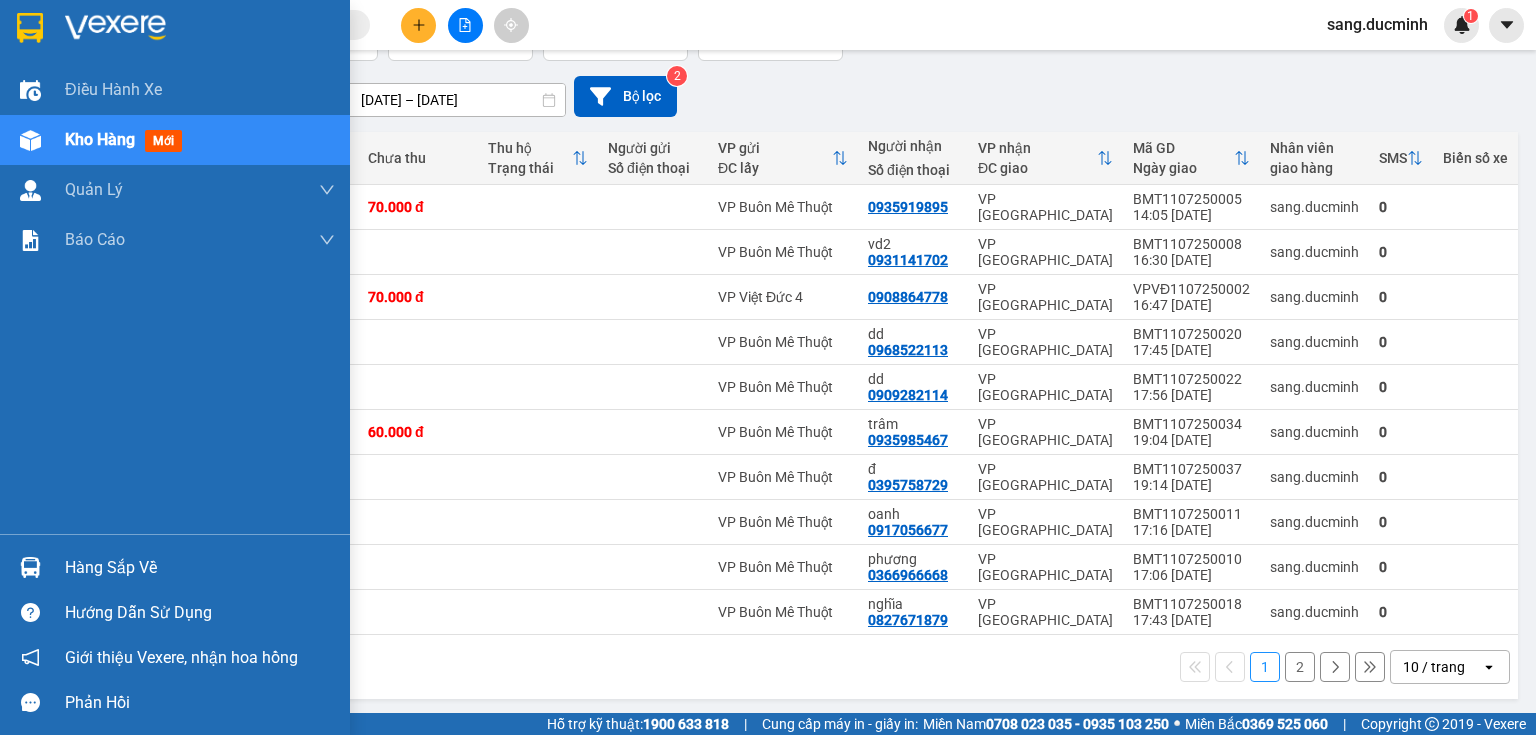 click at bounding box center [175, 32] 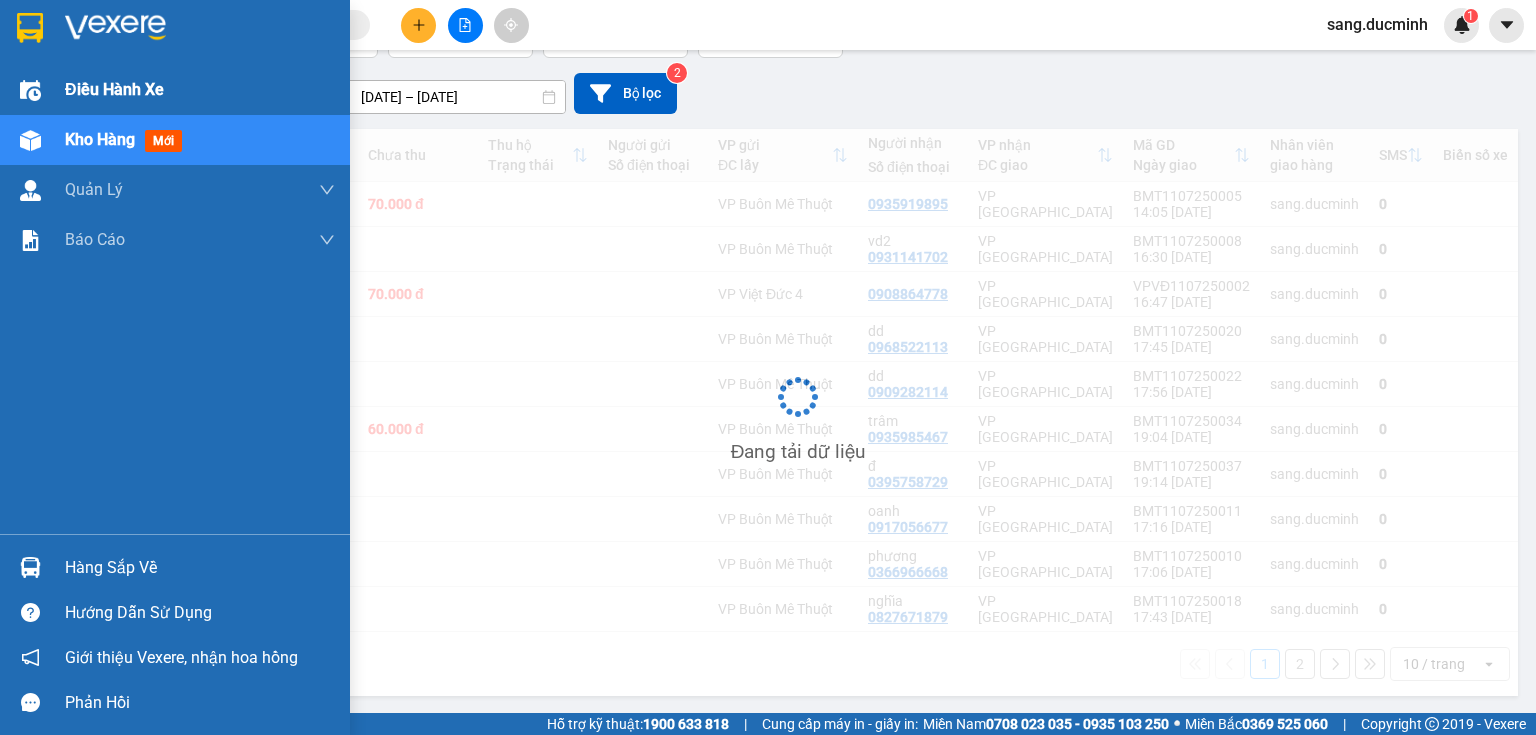scroll, scrollTop: 0, scrollLeft: 0, axis: both 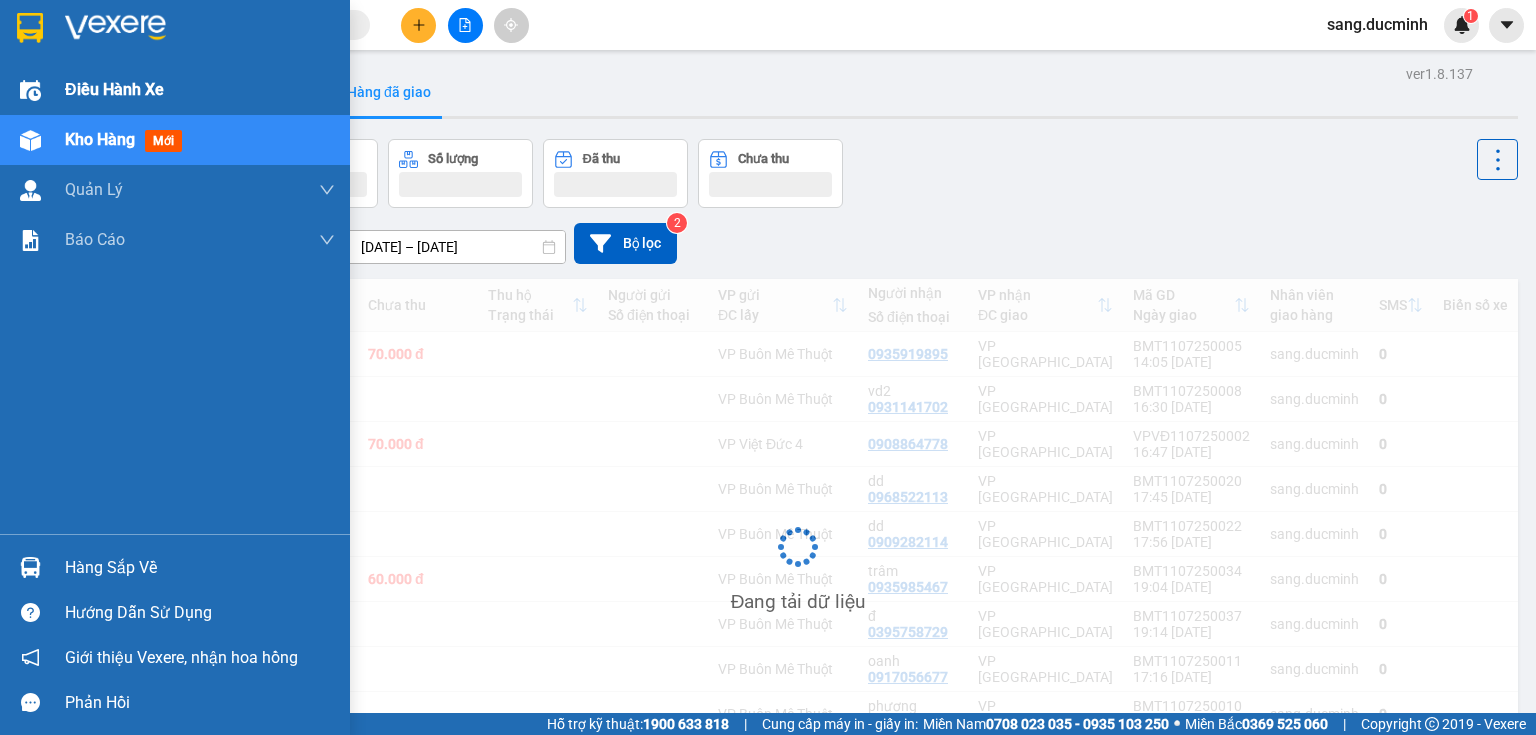 click on "Điều hành xe" at bounding box center [114, 89] 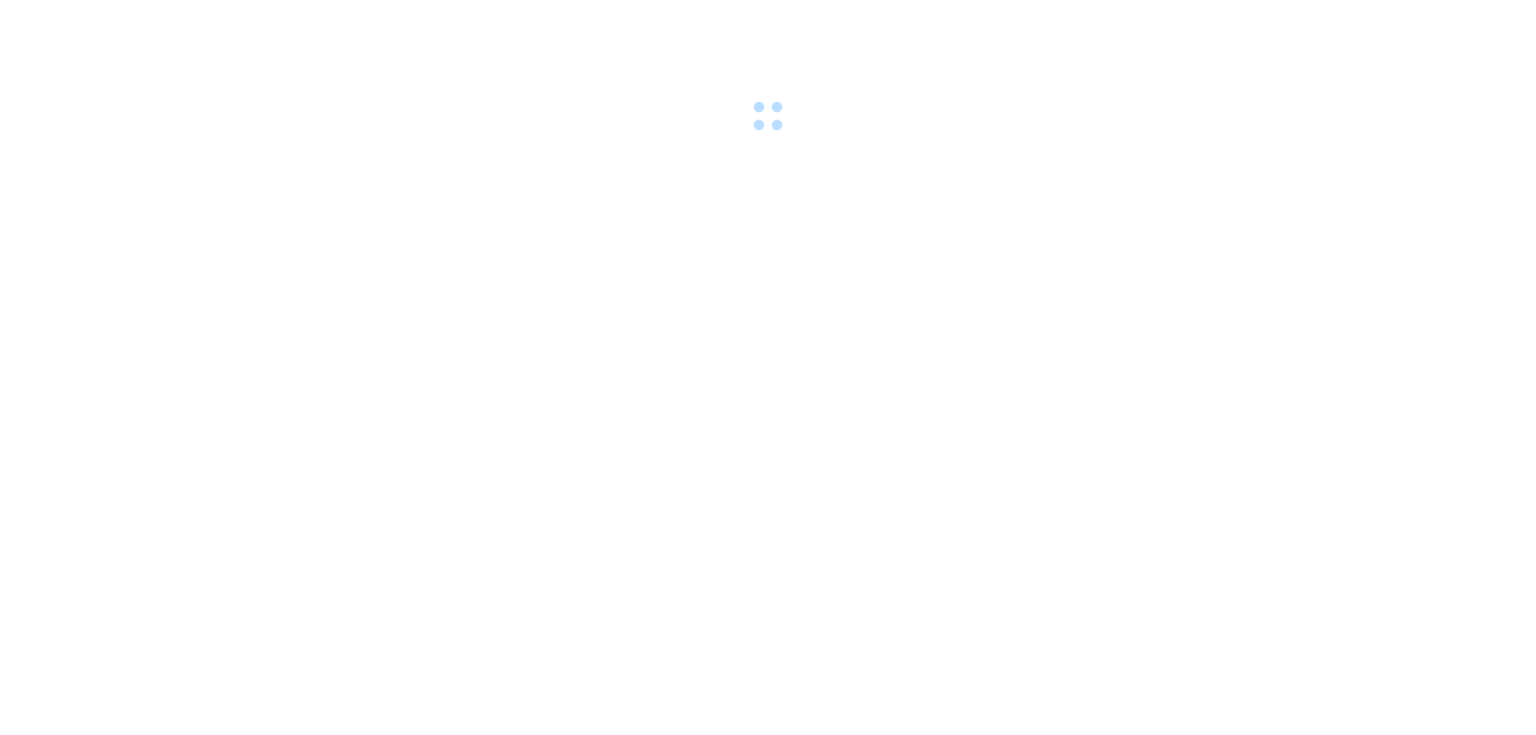 scroll, scrollTop: 0, scrollLeft: 0, axis: both 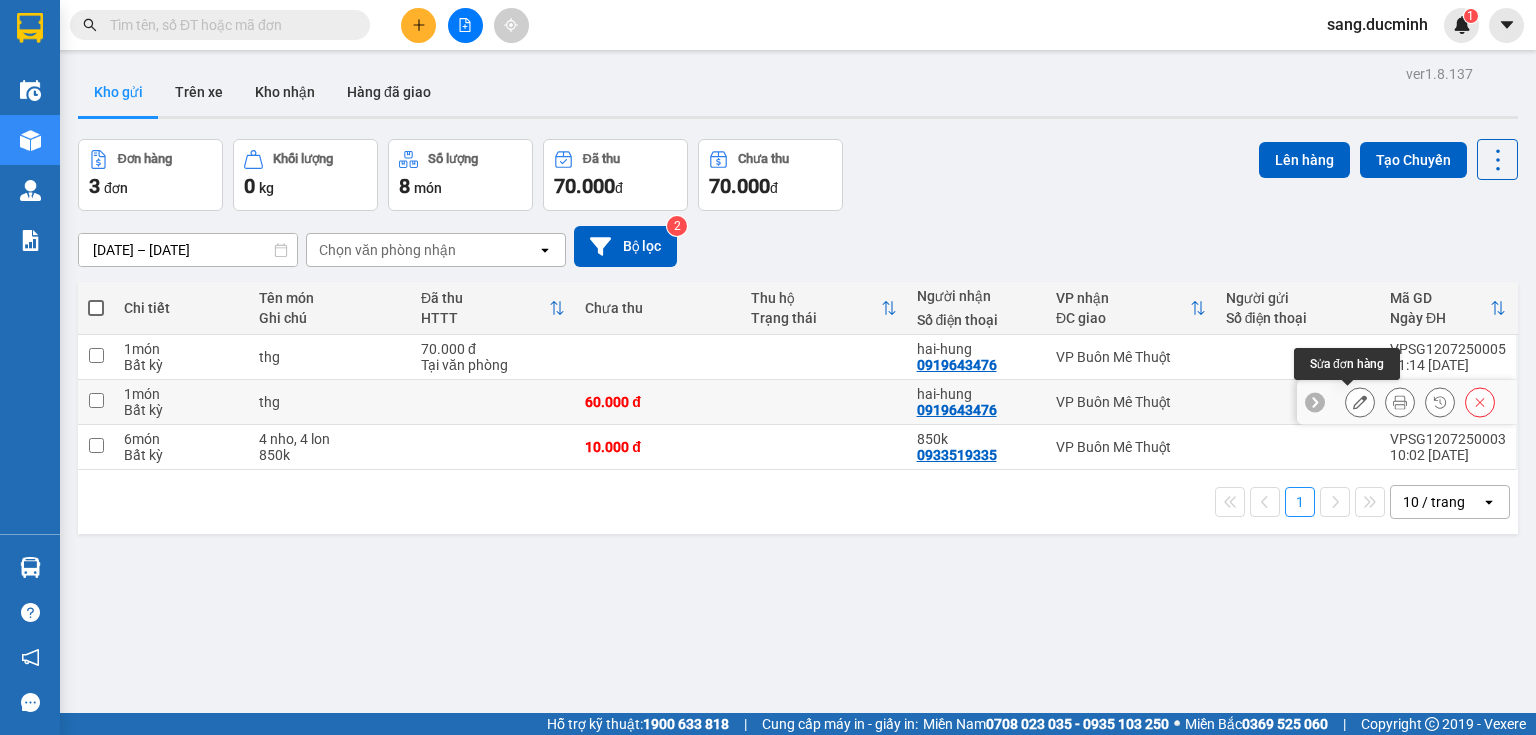 click at bounding box center [1360, 402] 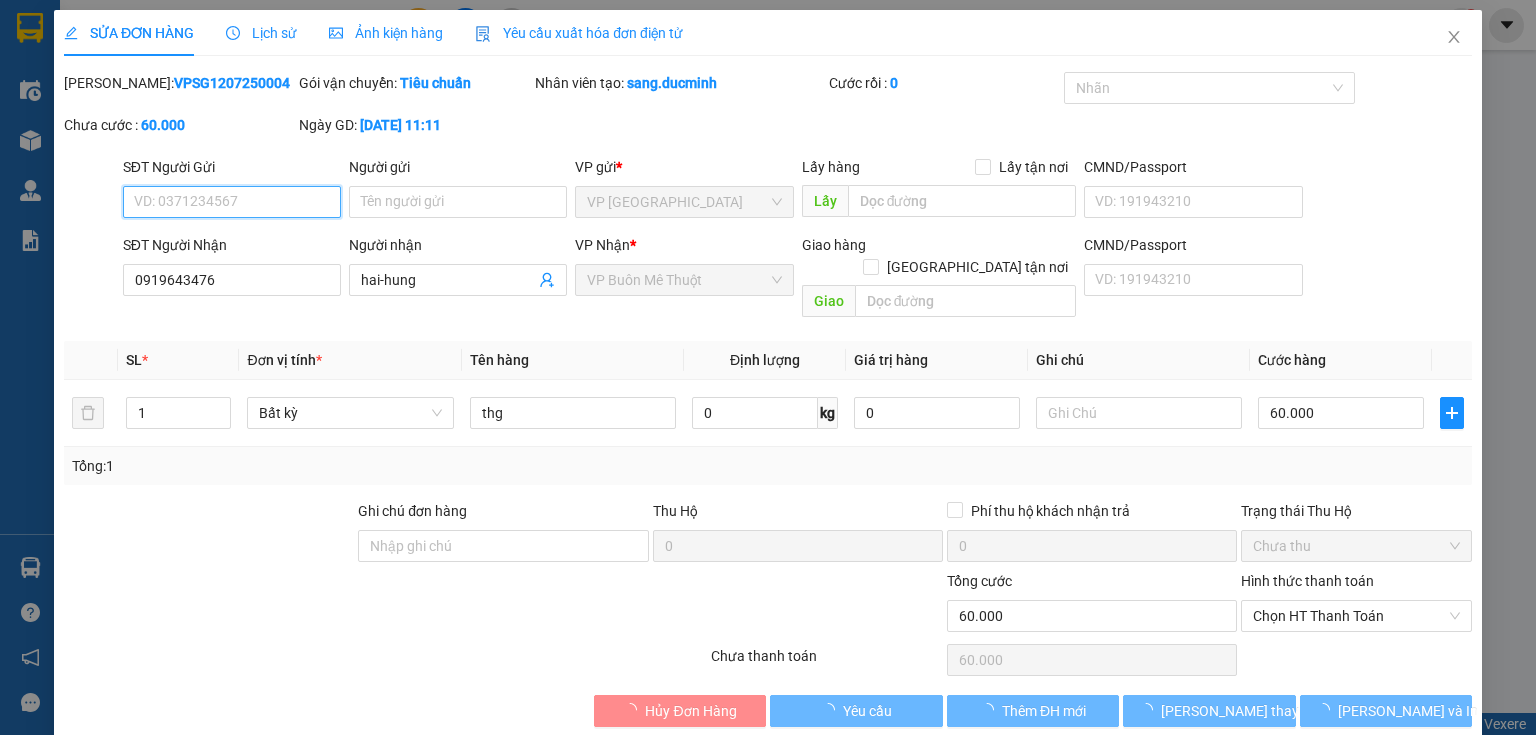type on "0919643476" 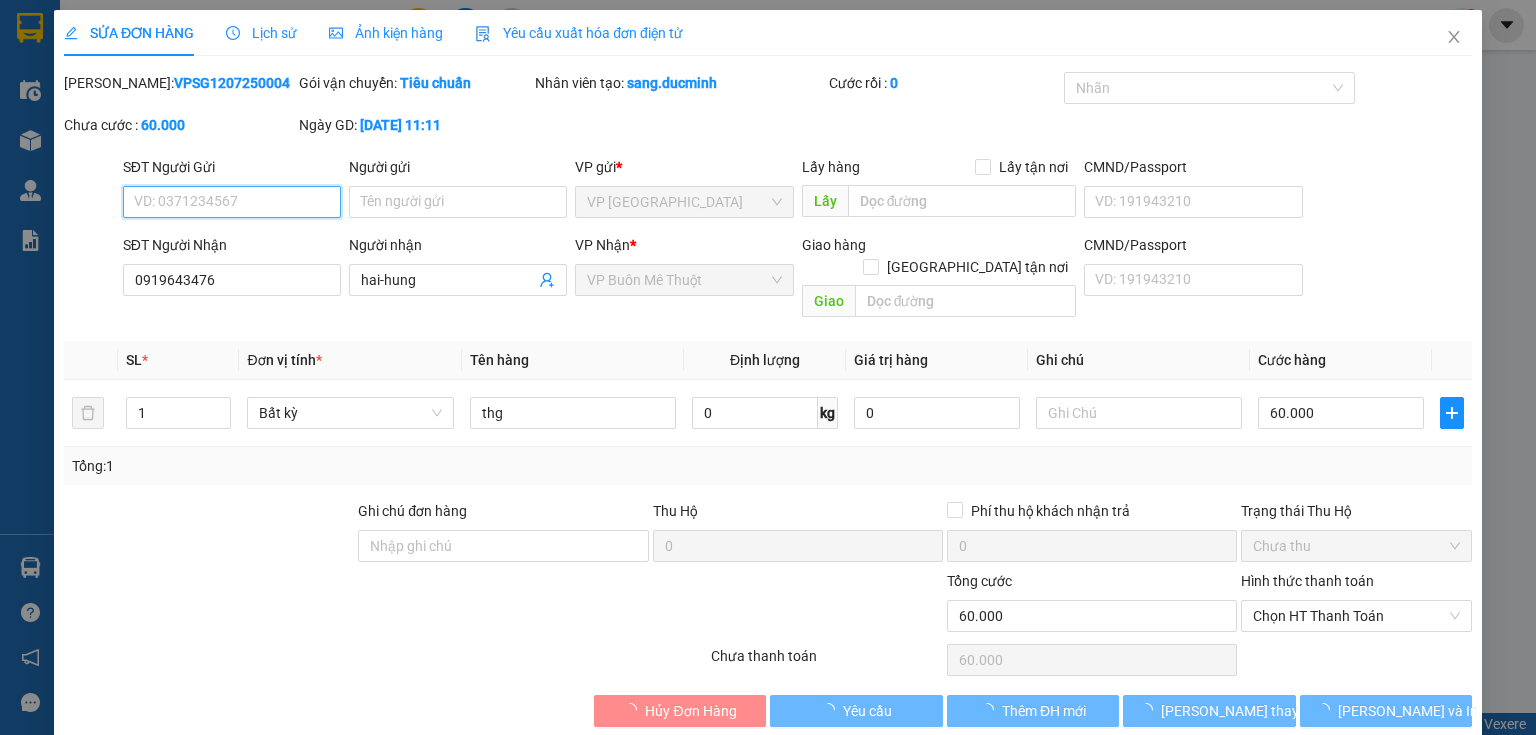 type on "hai-hung" 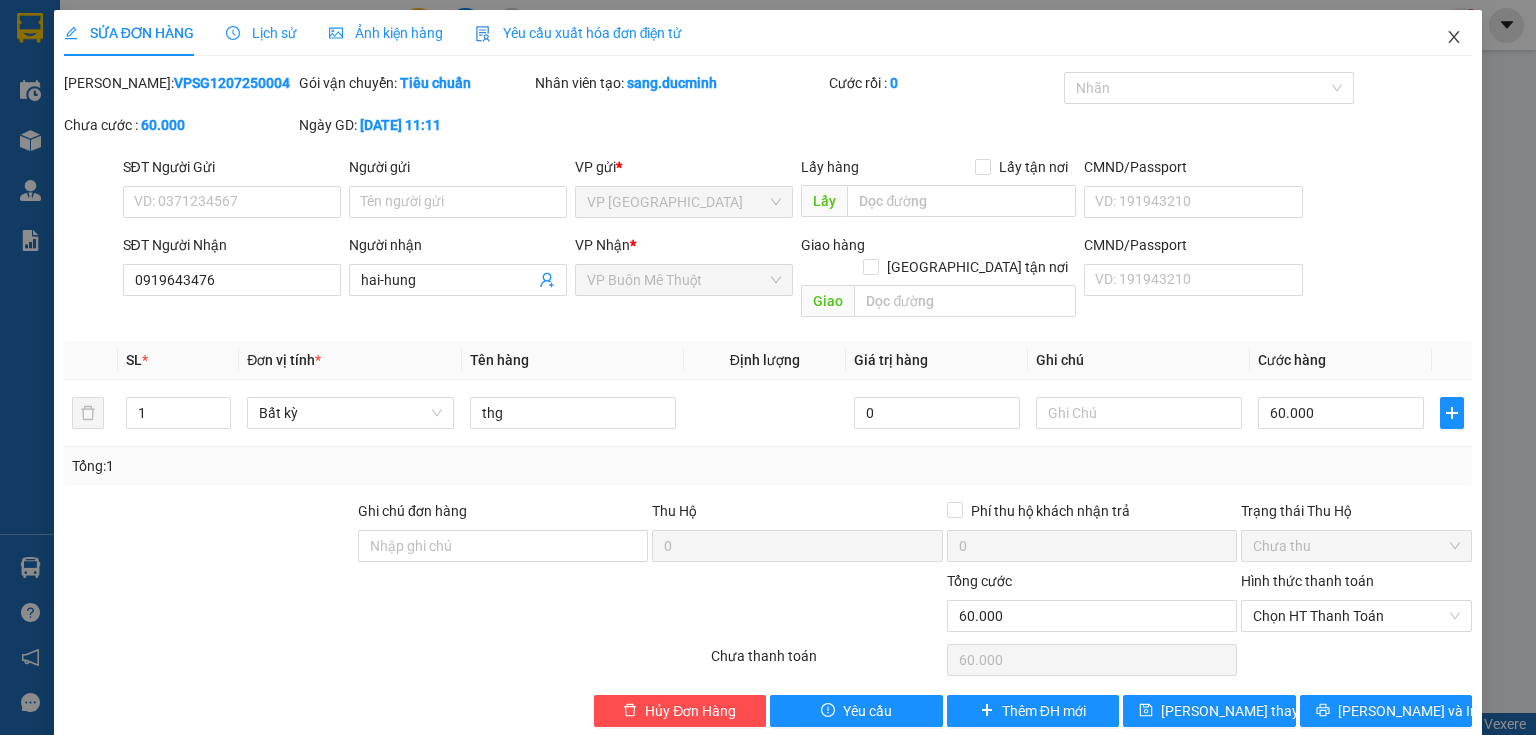 click at bounding box center (1454, 38) 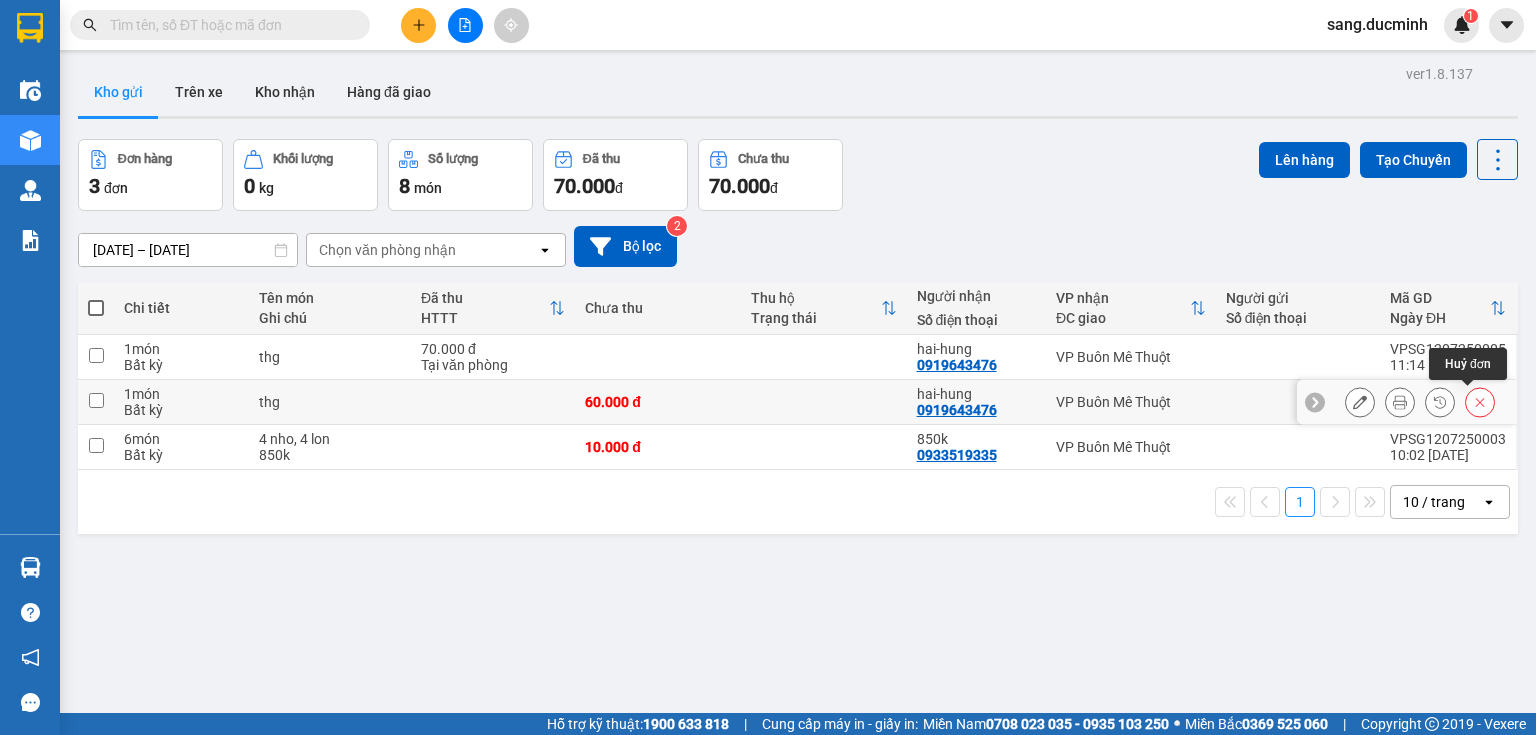click at bounding box center (1480, 402) 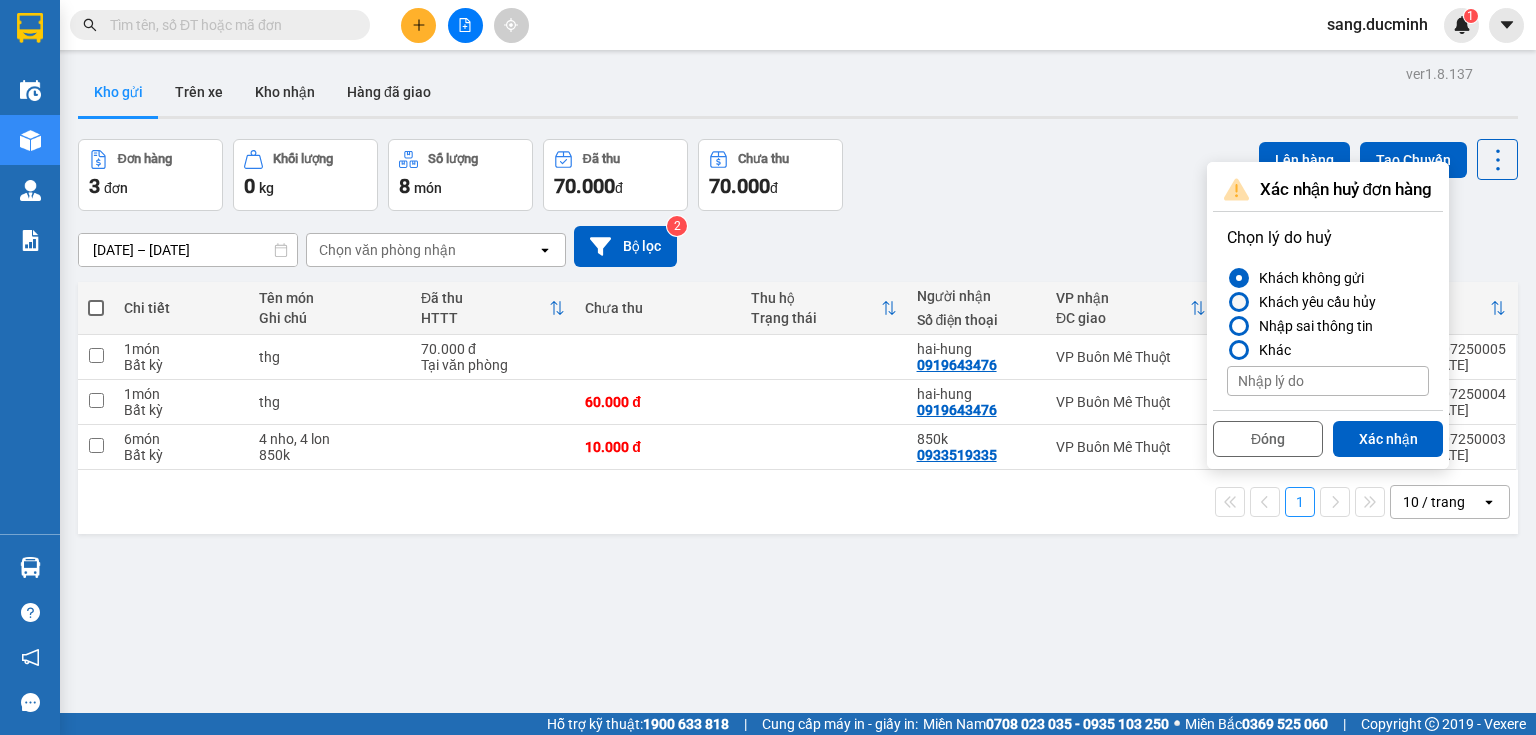 click at bounding box center [1239, 302] 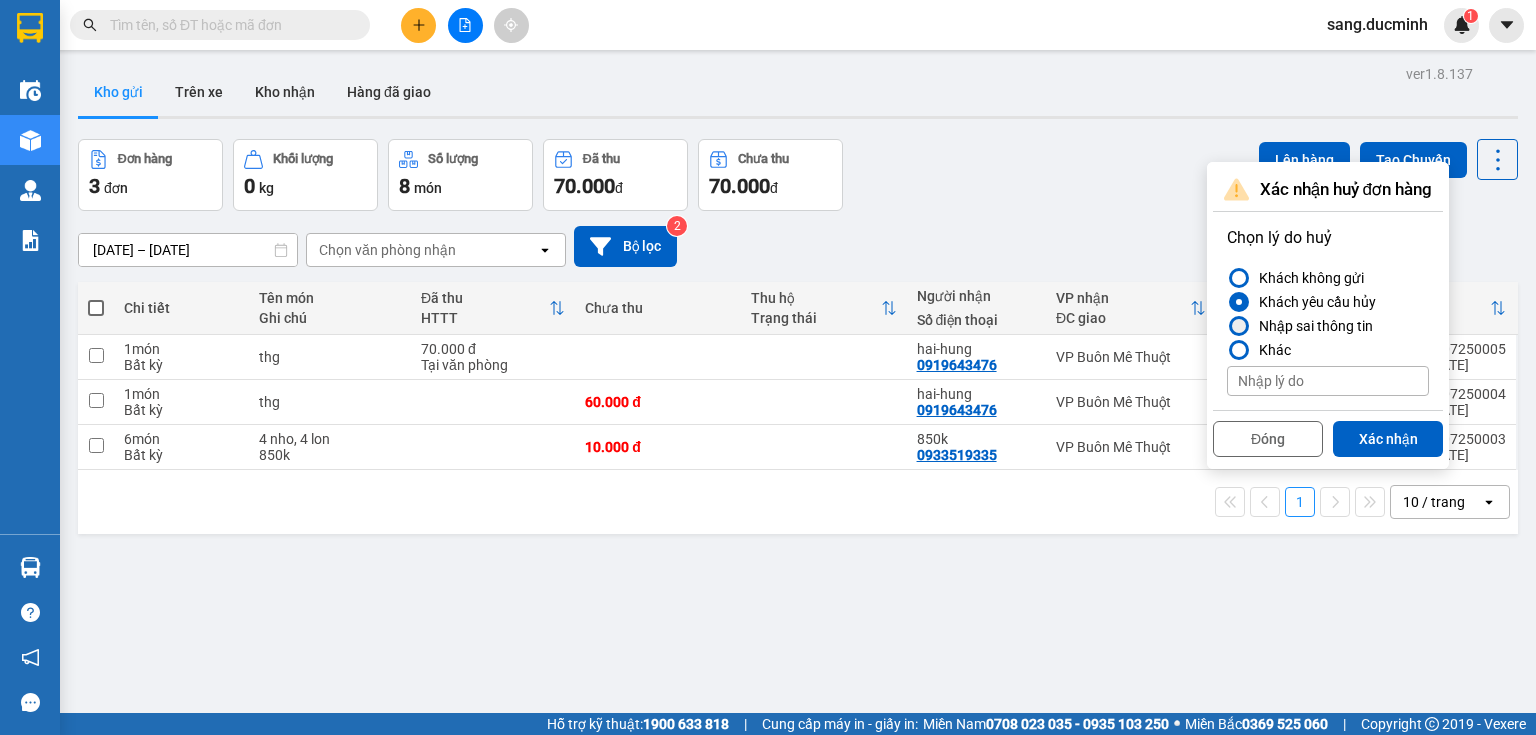 click at bounding box center [1239, 326] 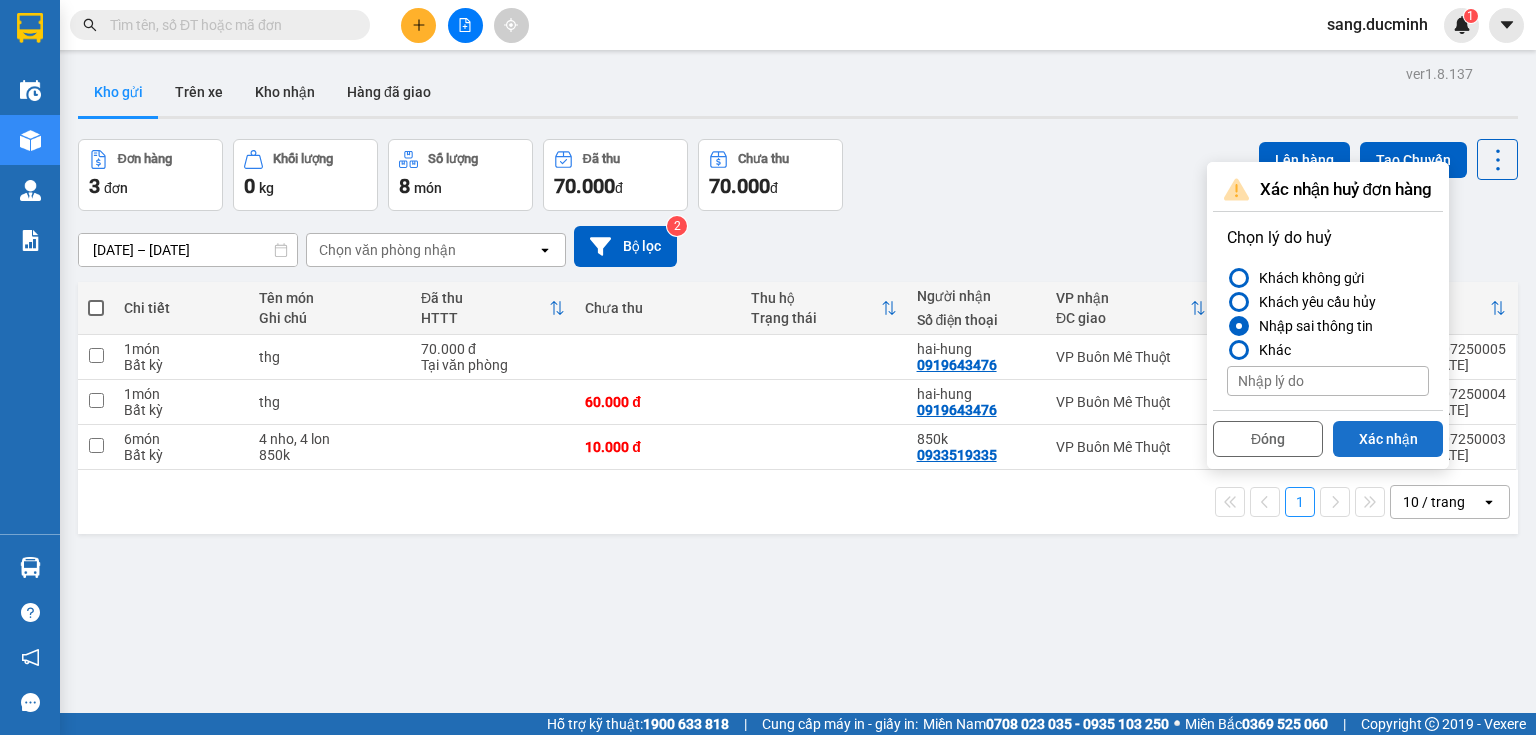 click on "Xác nhận" at bounding box center (1388, 439) 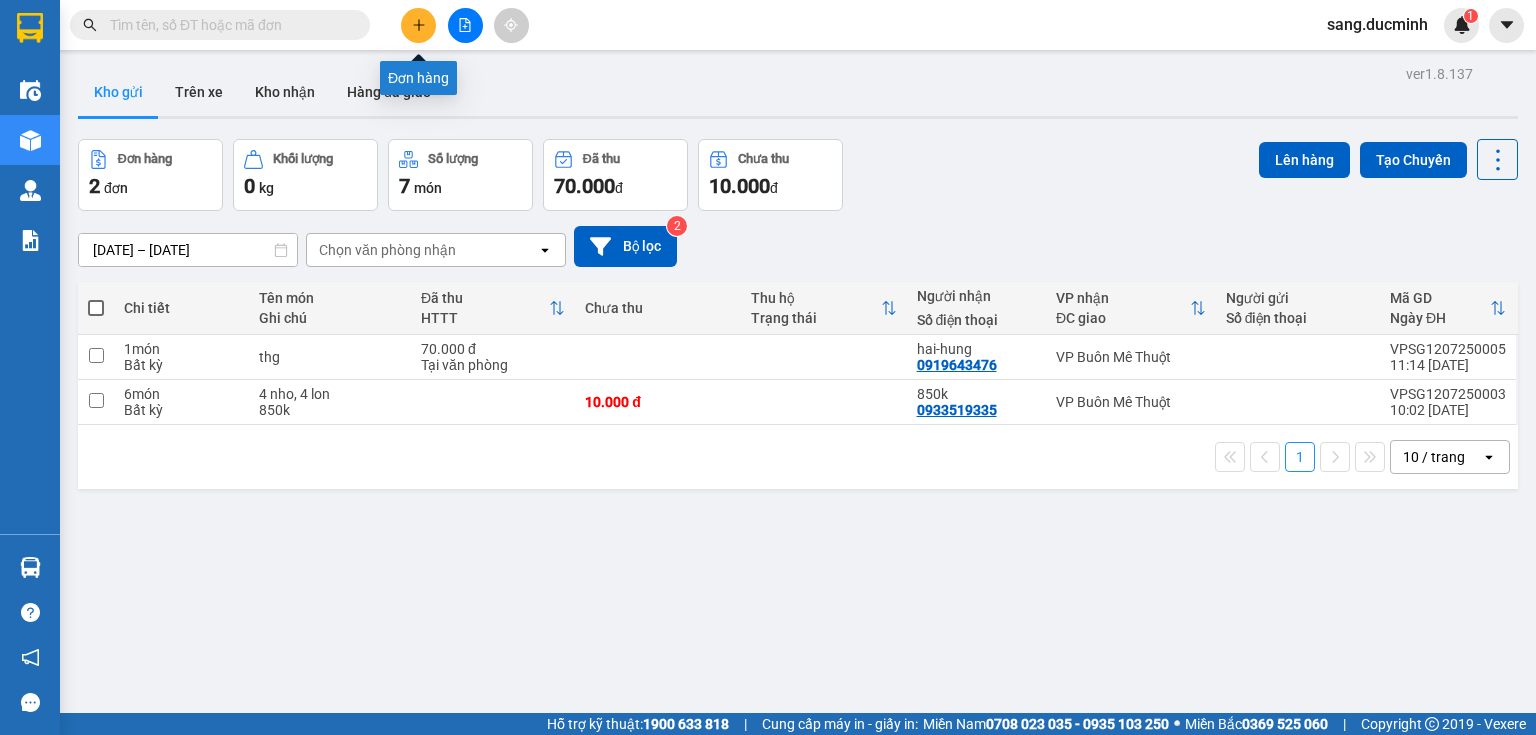click 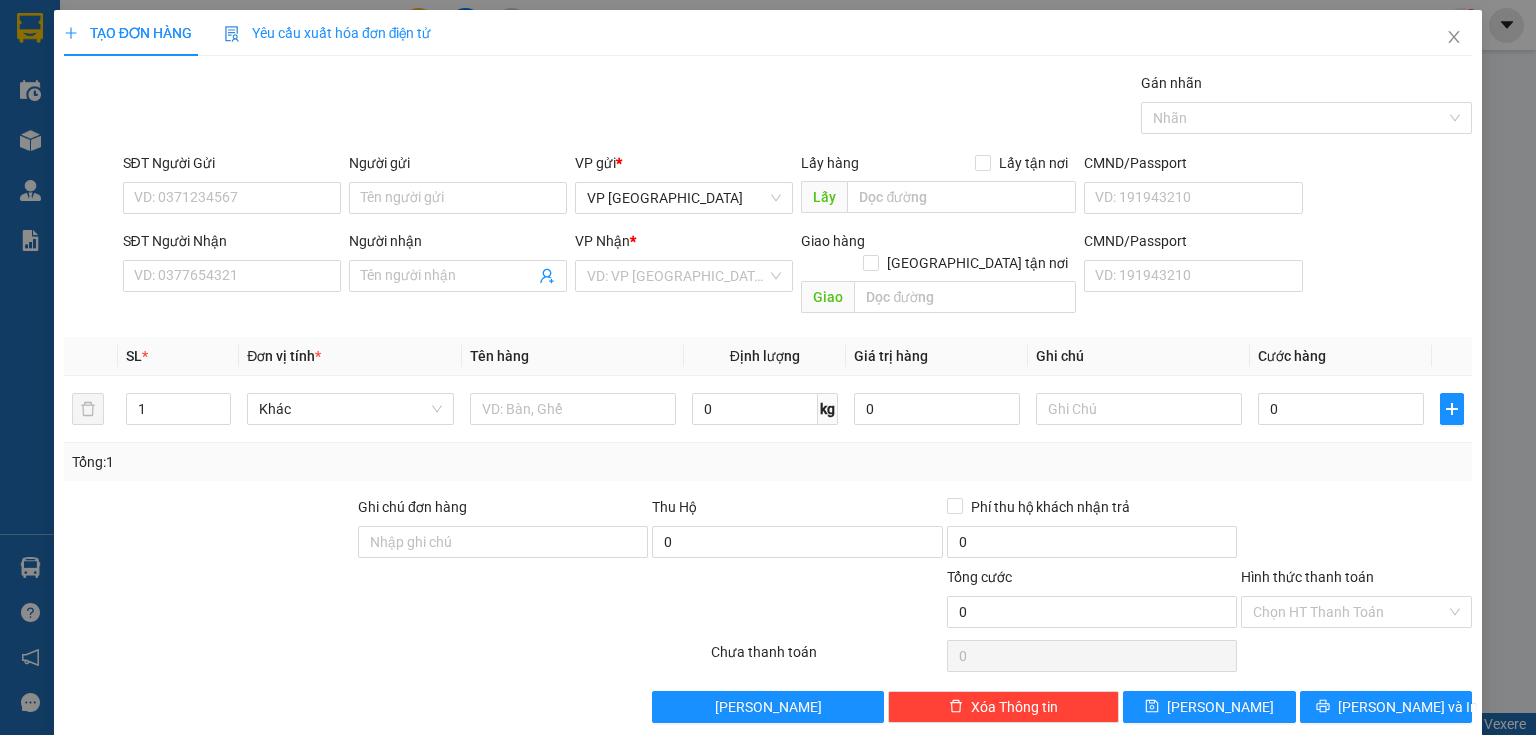 click on "SĐT Người Nhận" at bounding box center (232, 245) 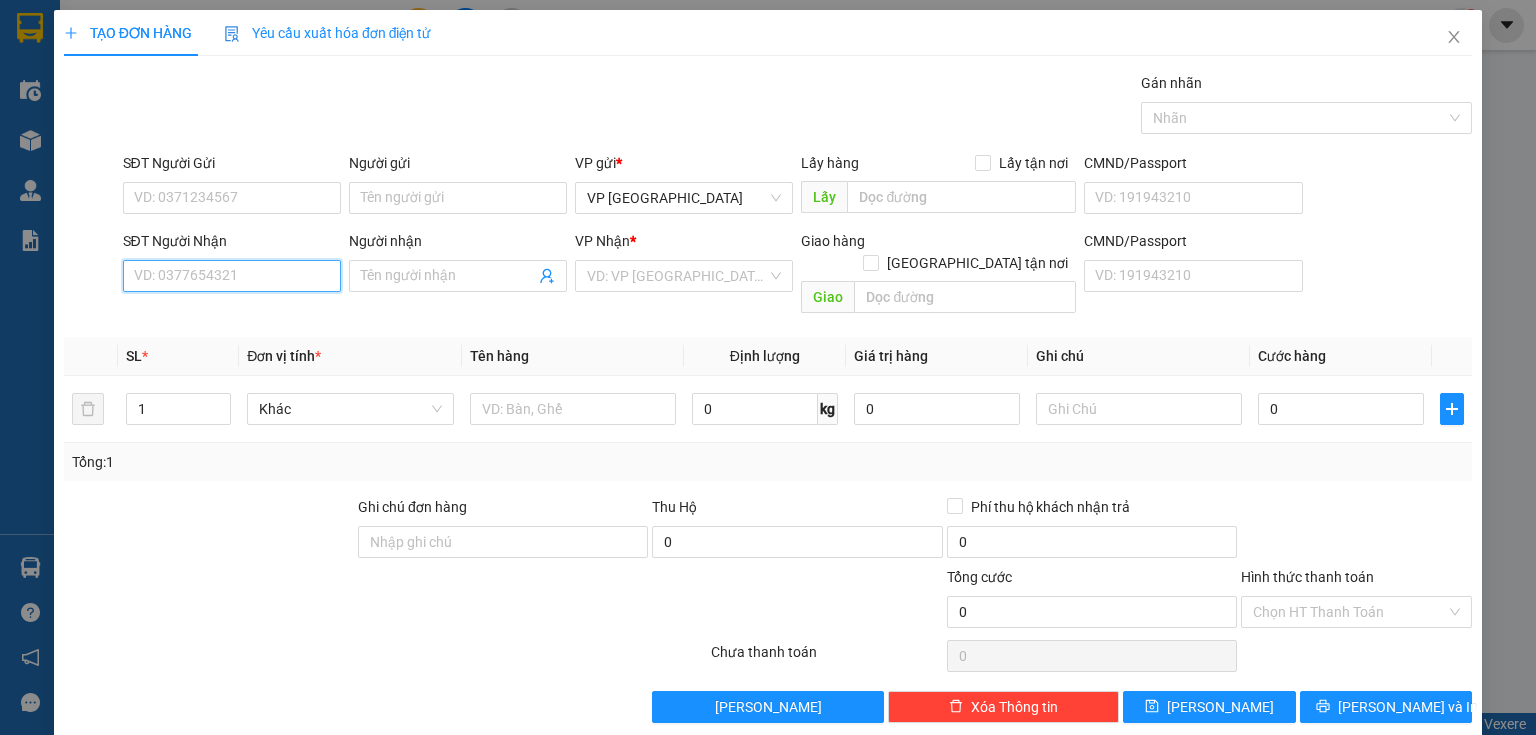 click on "SĐT Người Nhận" at bounding box center (232, 276) 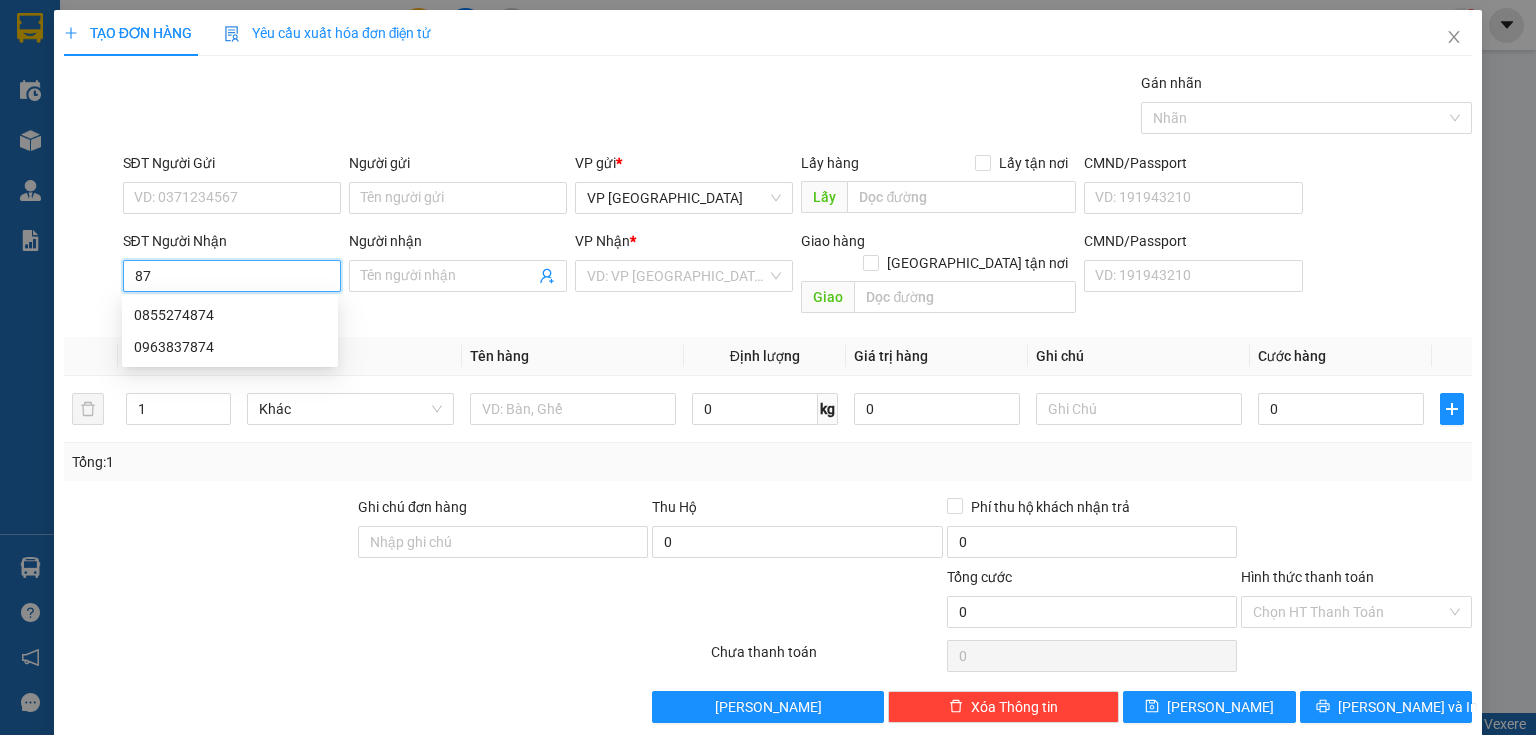 type on "8" 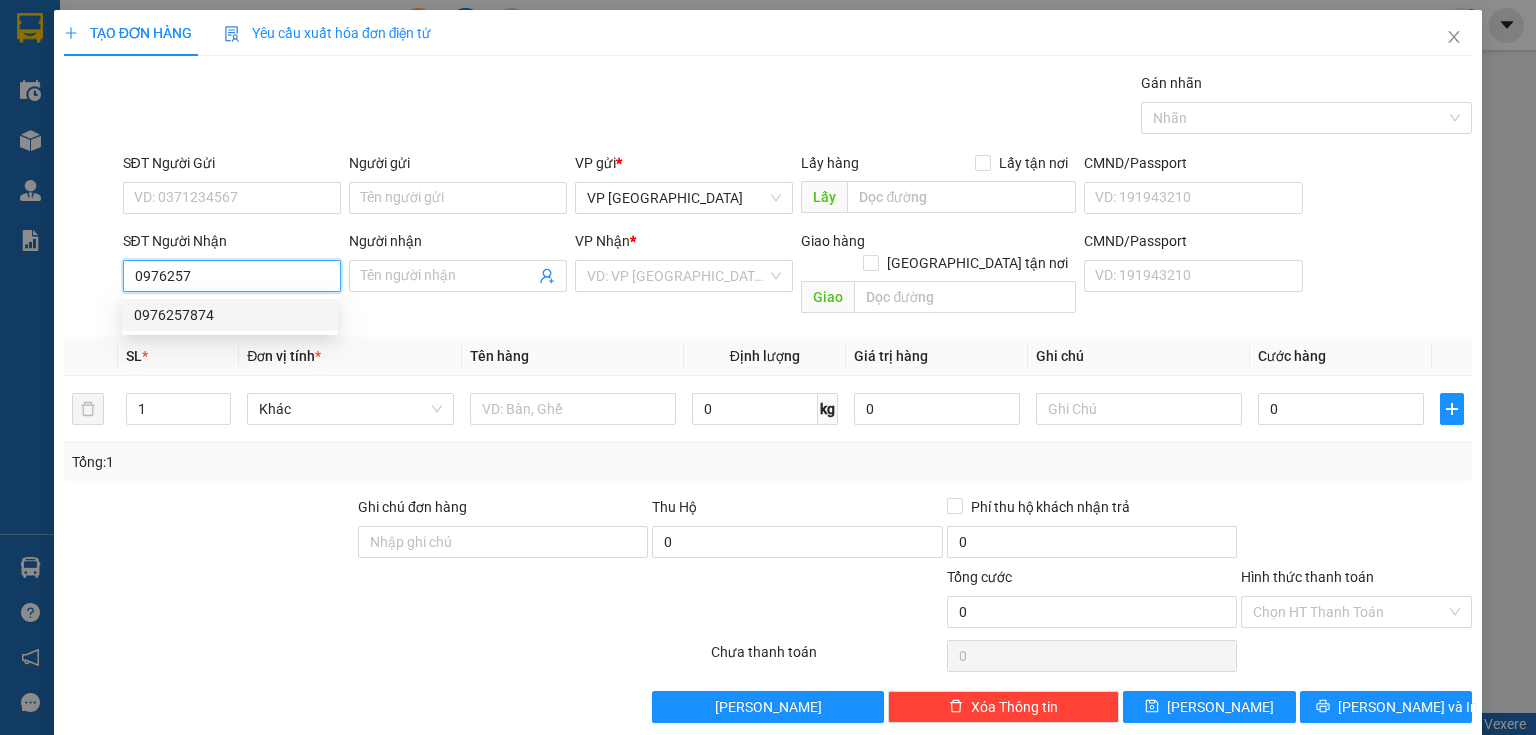 click on "0976257874" at bounding box center [230, 315] 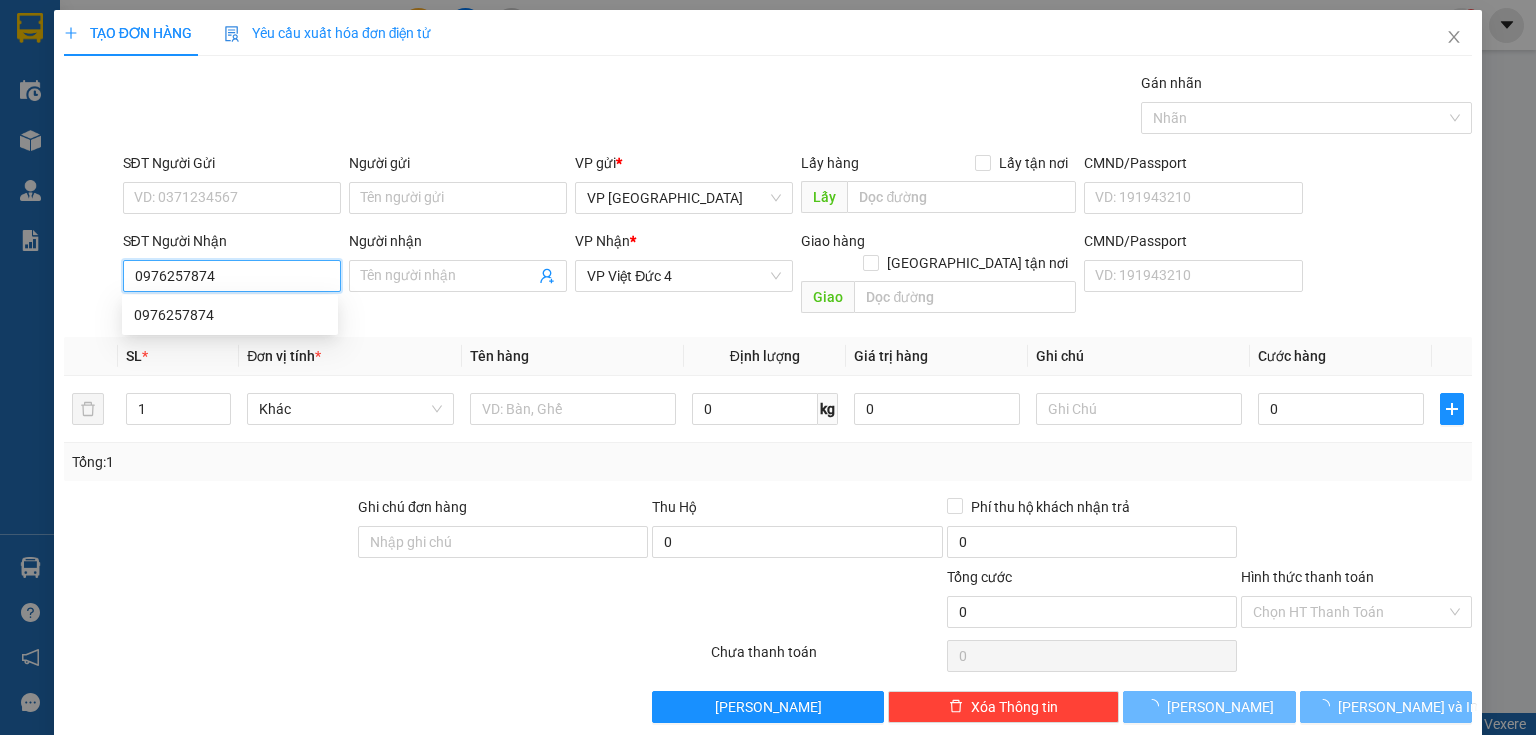 type on "50.000" 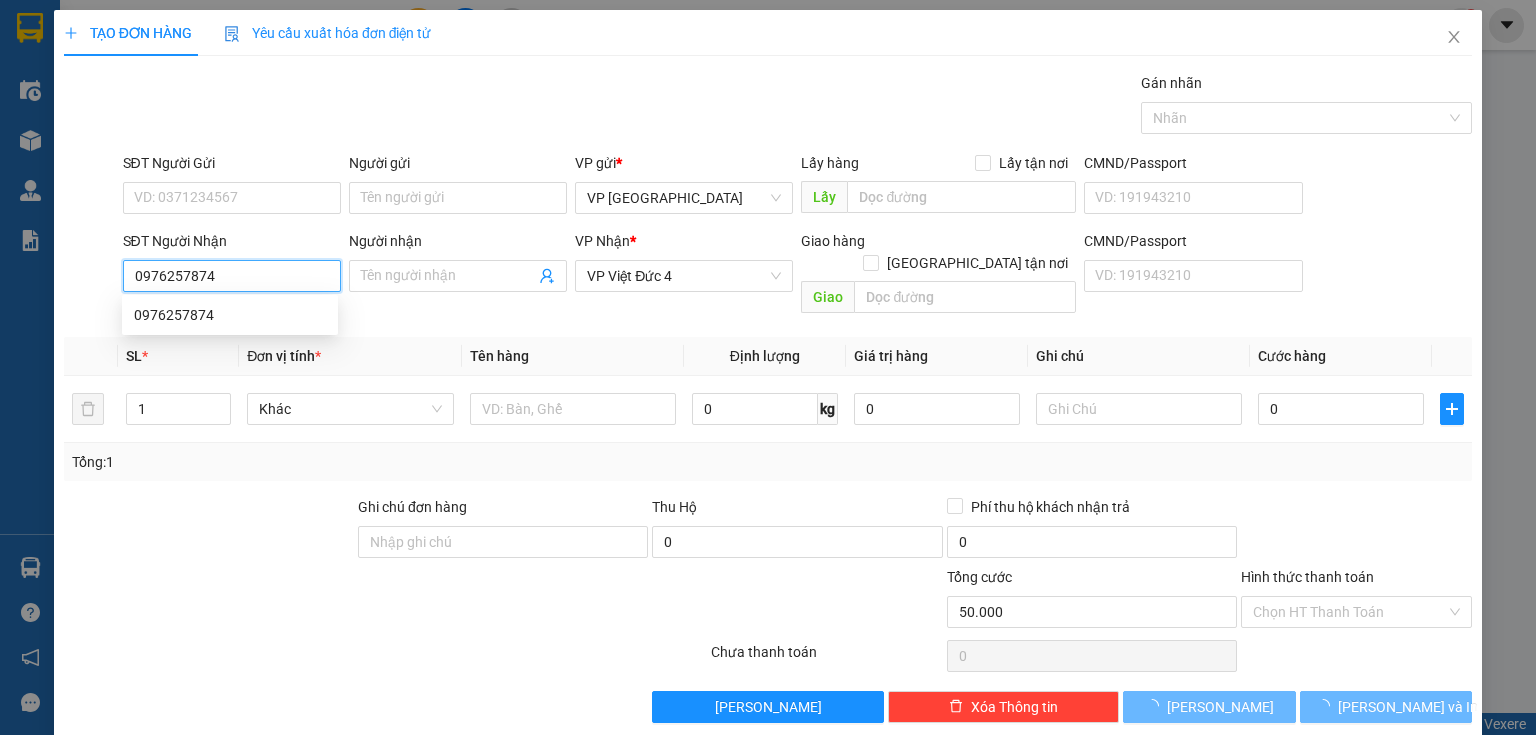 type on "50.000" 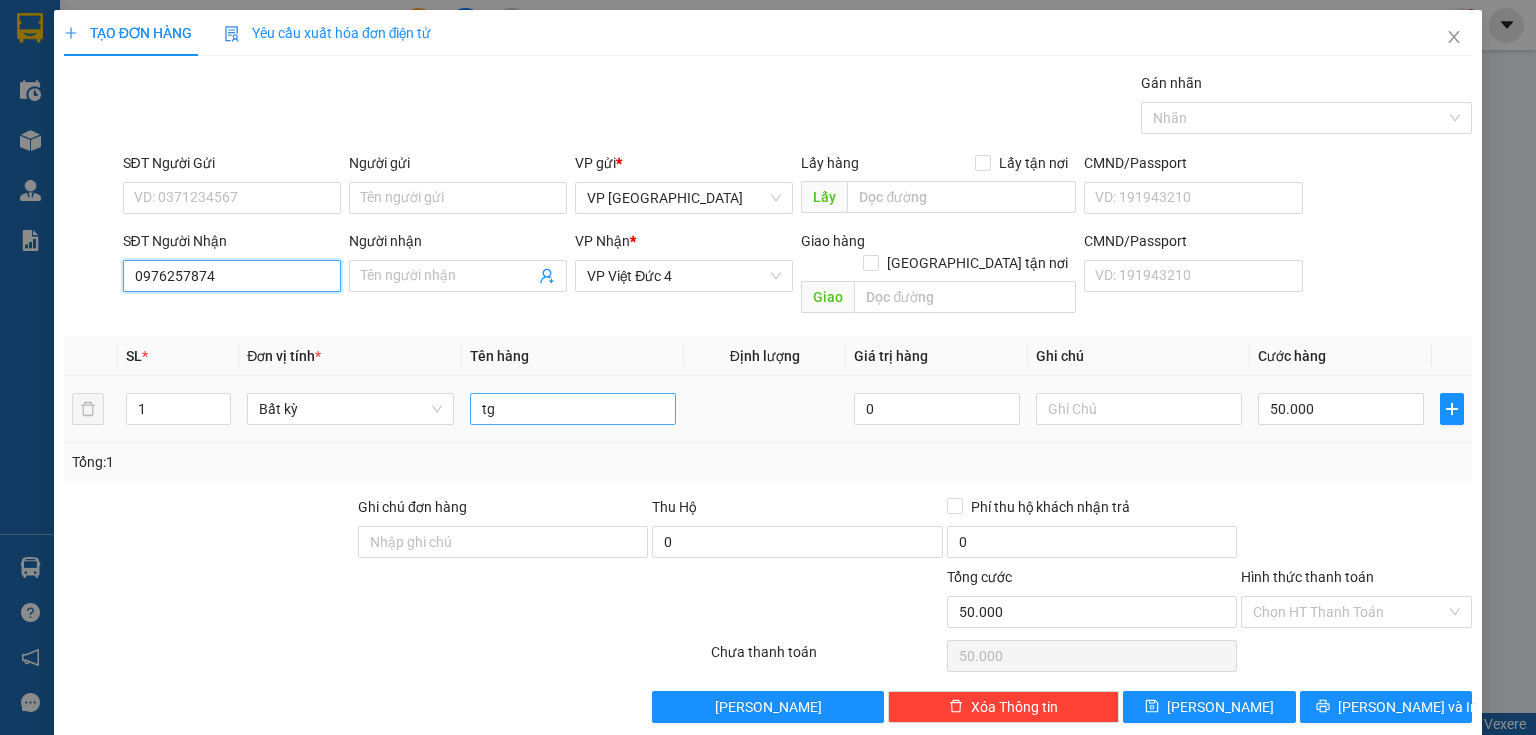 type on "0976257874" 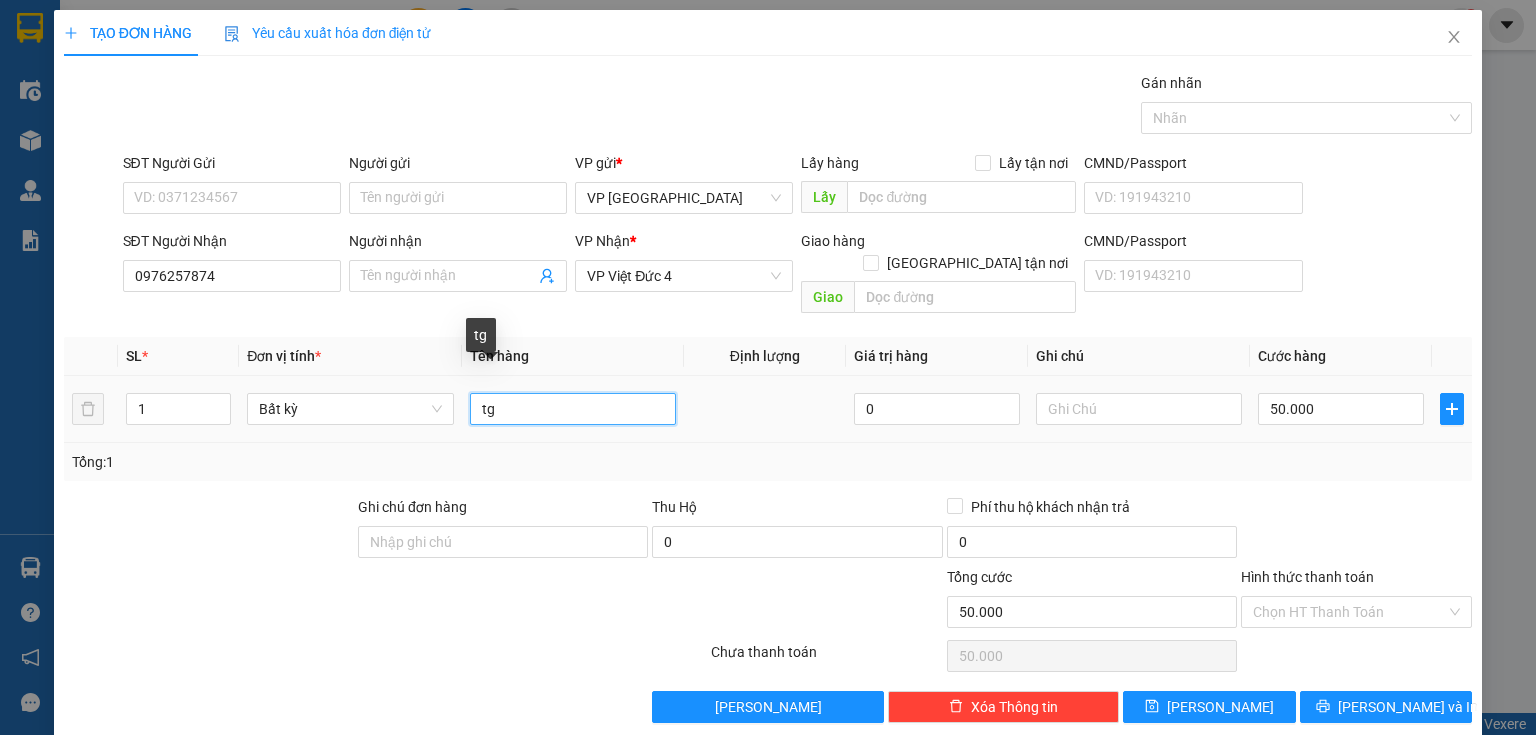 click on "tg" at bounding box center (573, 409) 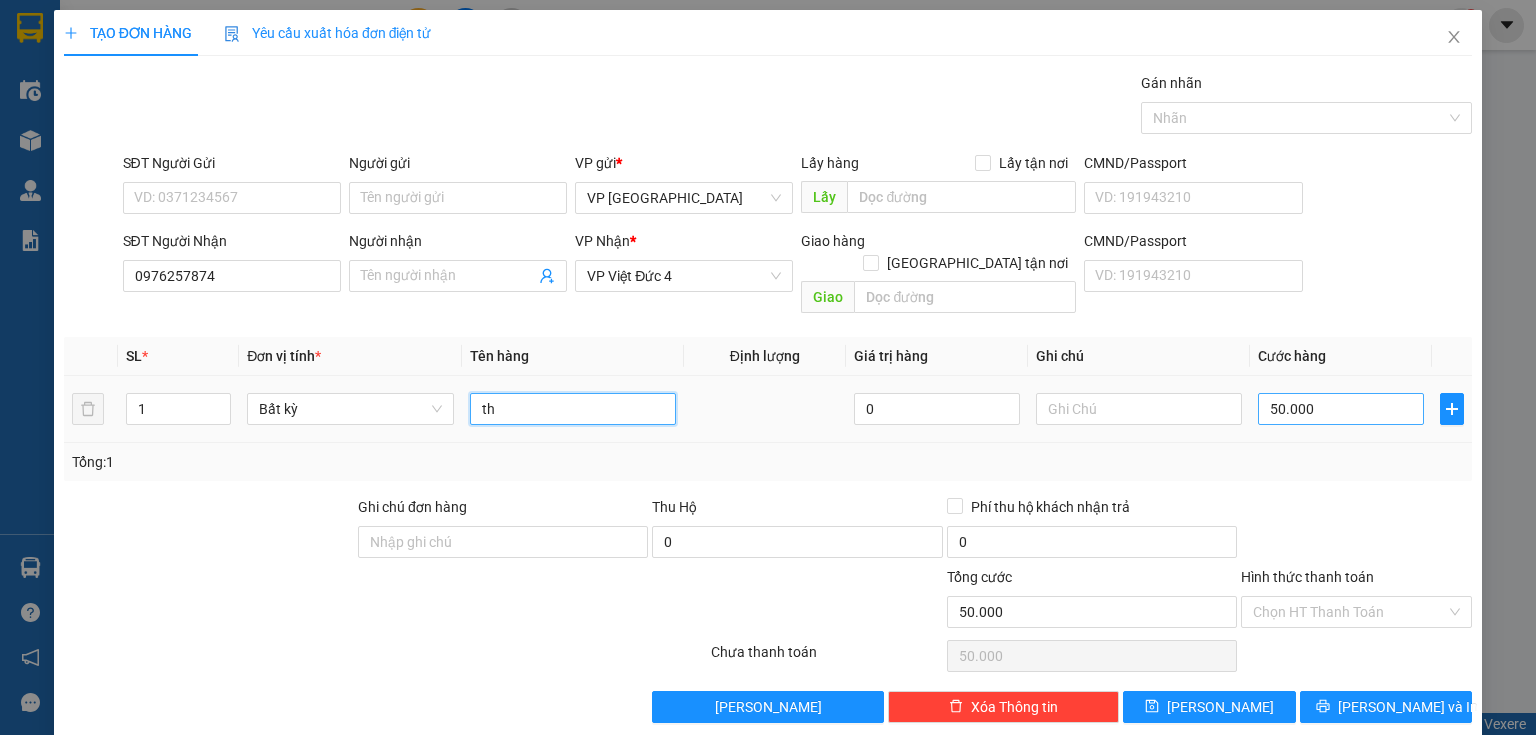 type on "th" 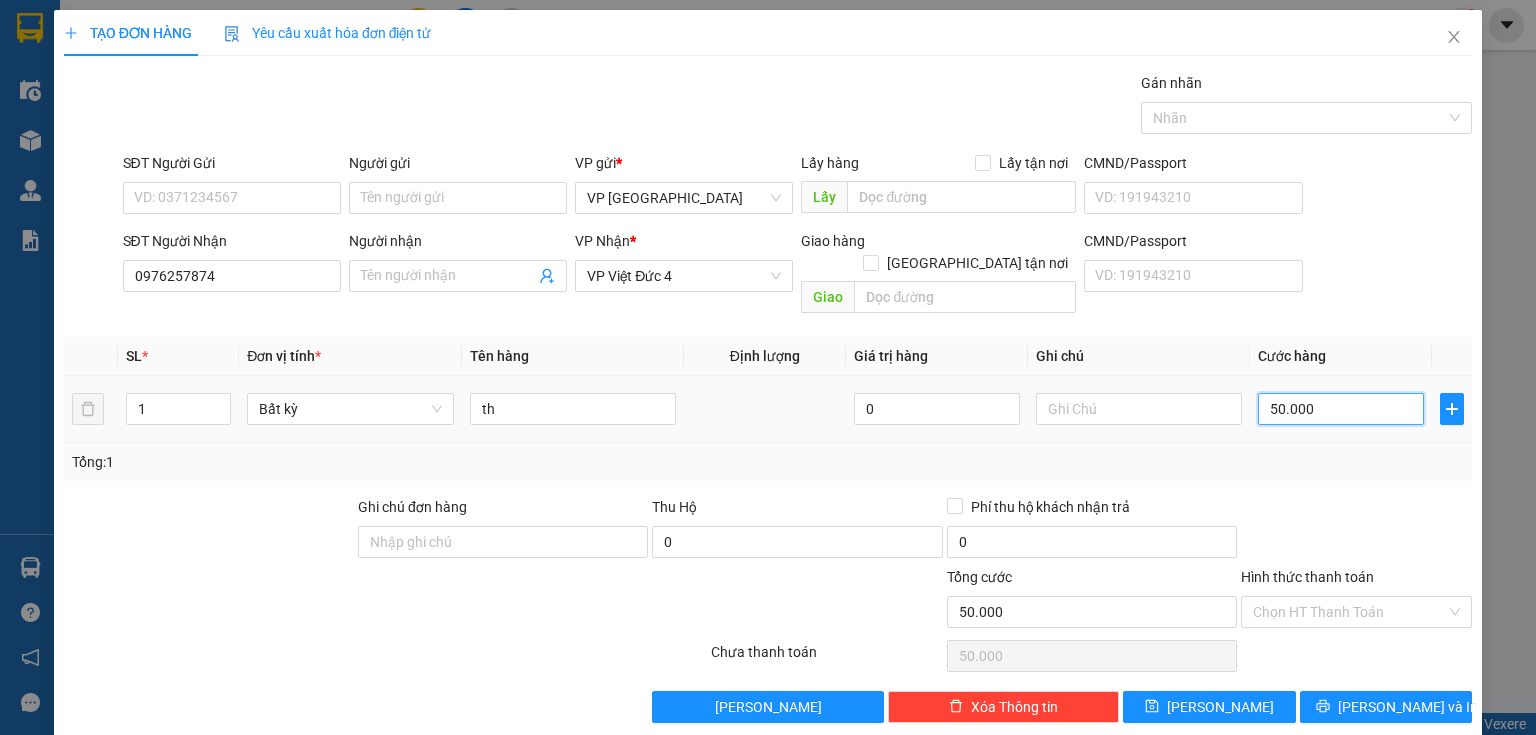 type on "0" 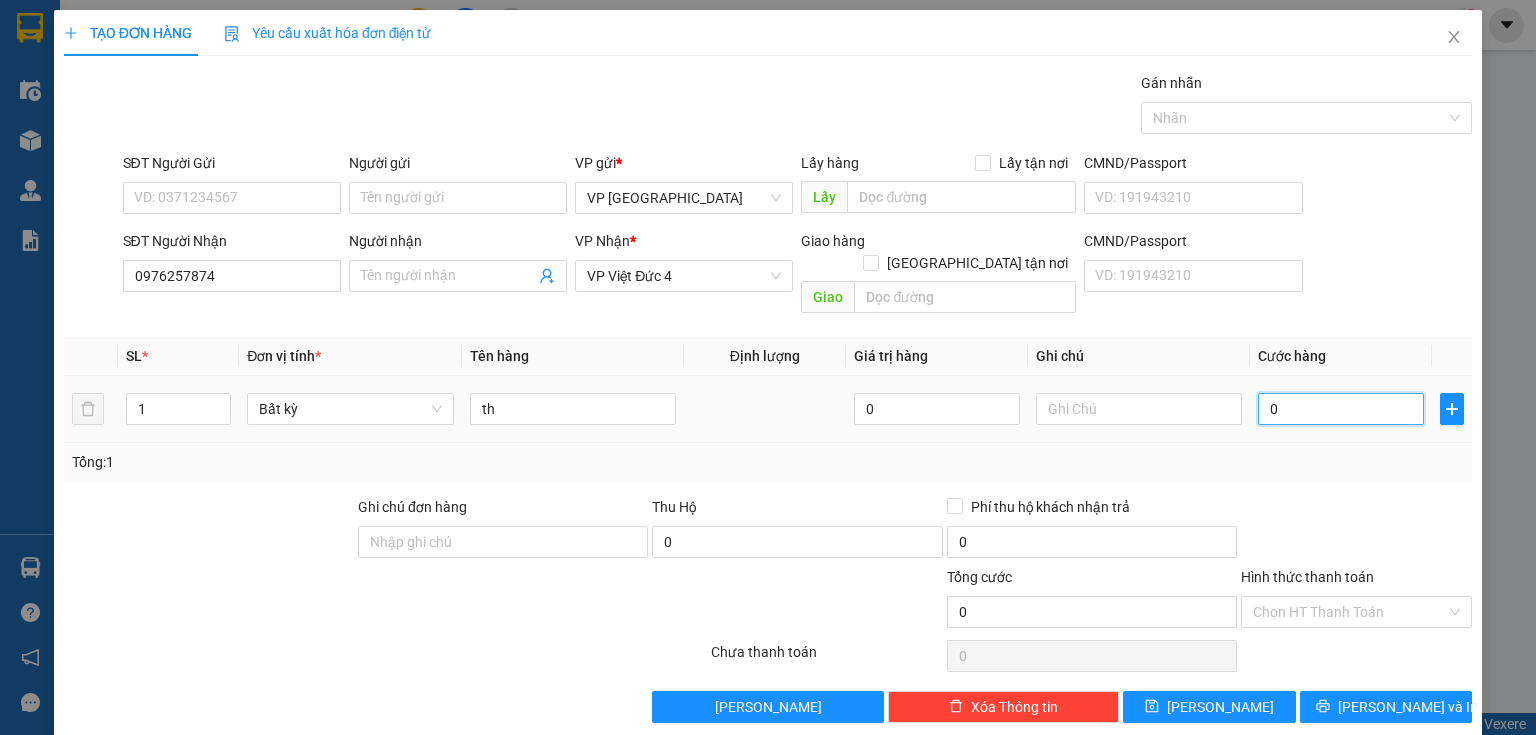 type on "6" 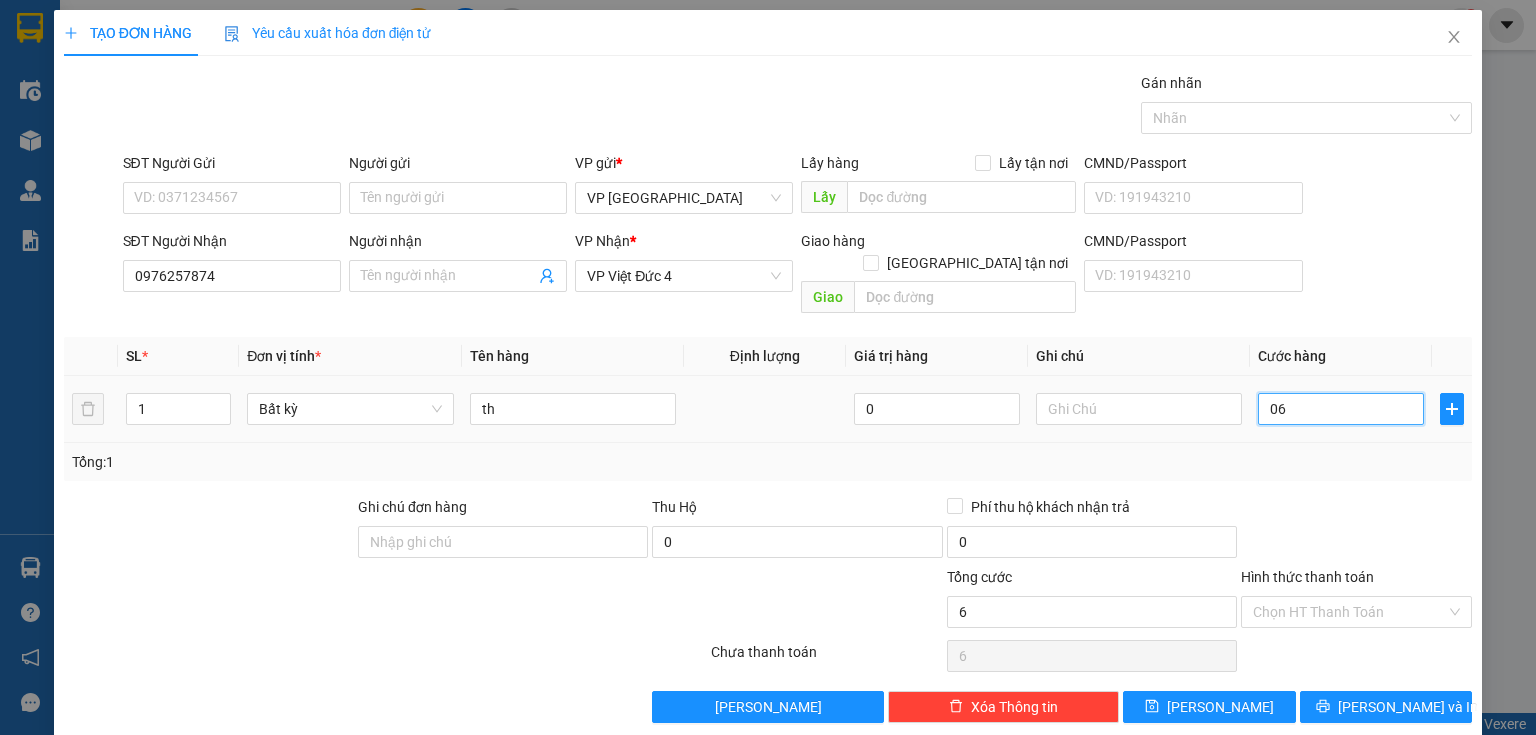 type on "60" 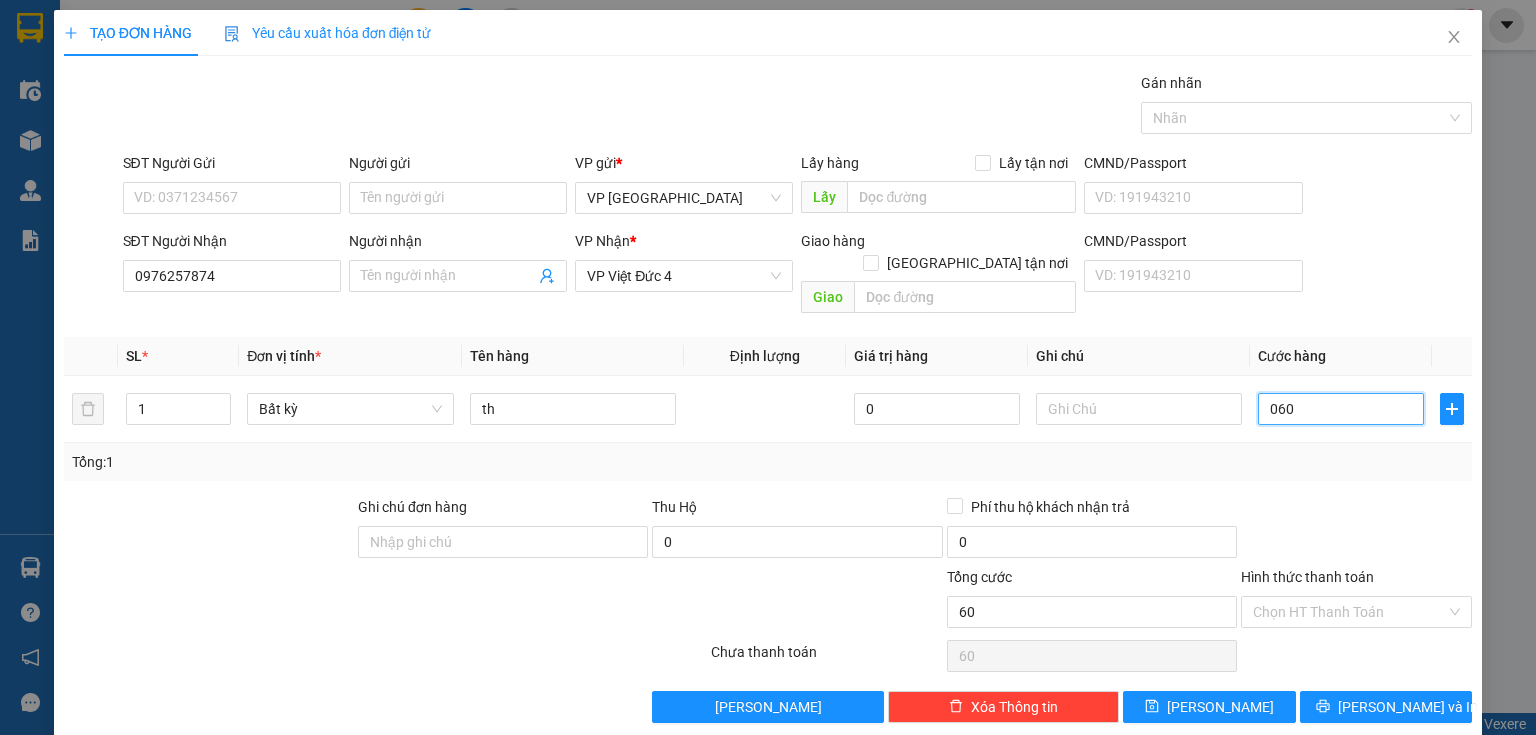 type on "060" 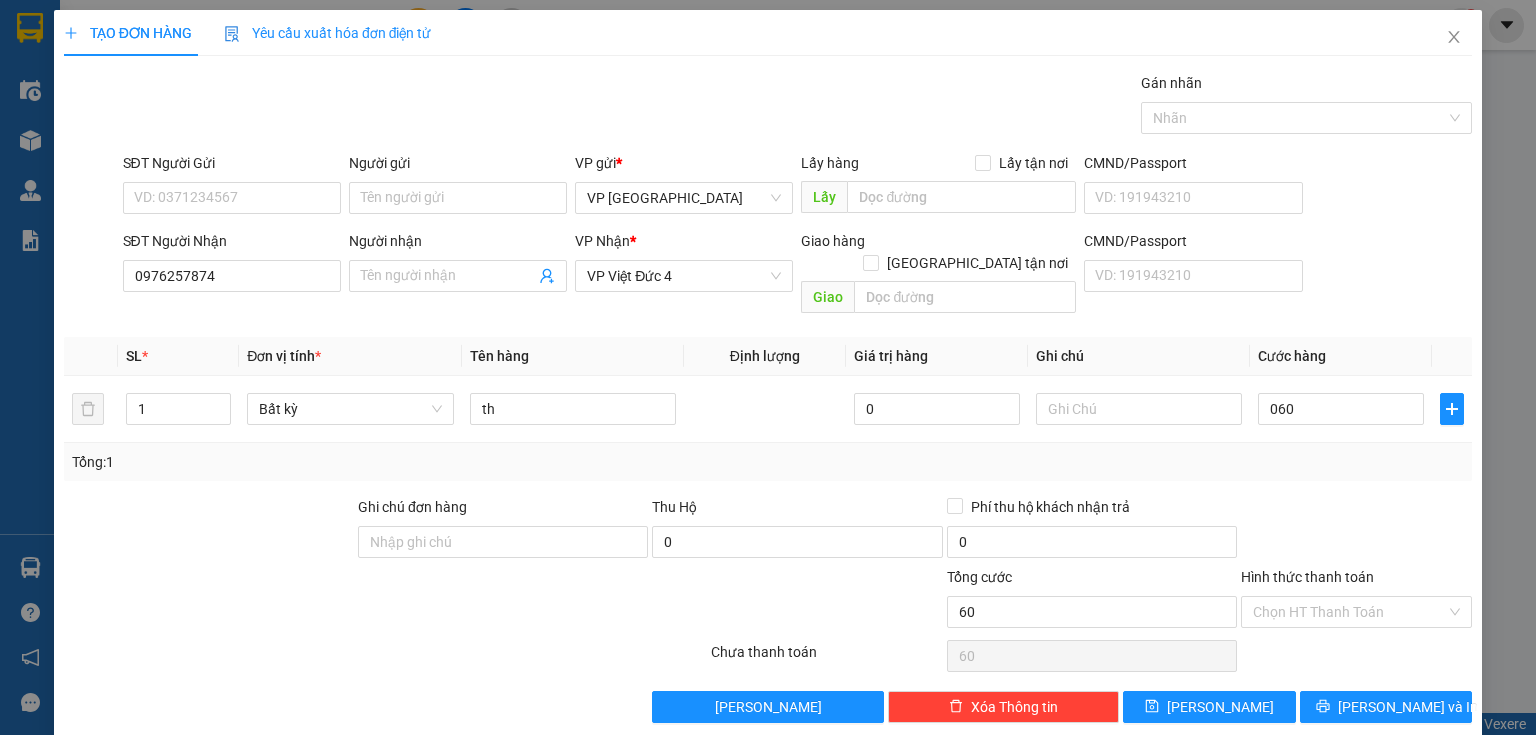 type on "60.000" 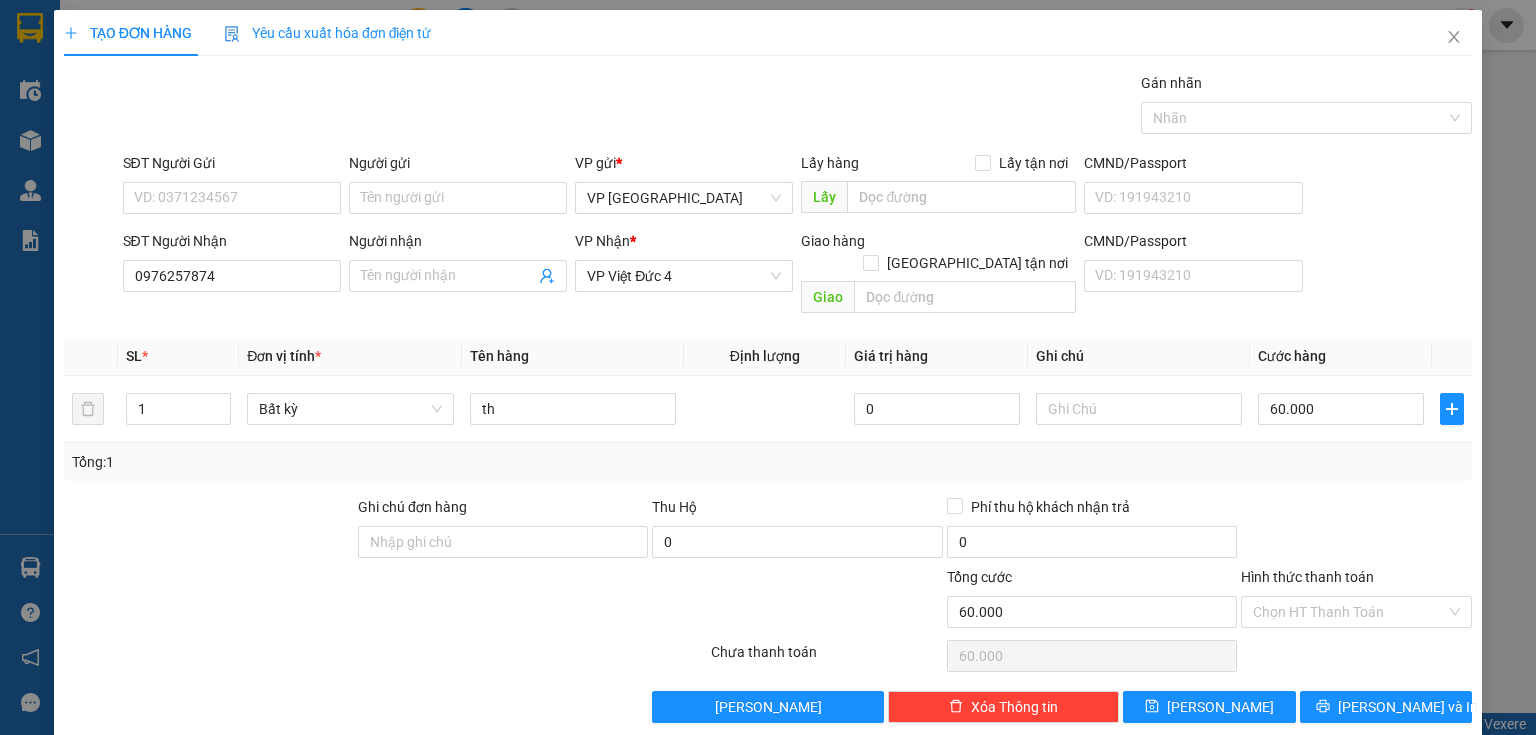 click at bounding box center [1356, 531] 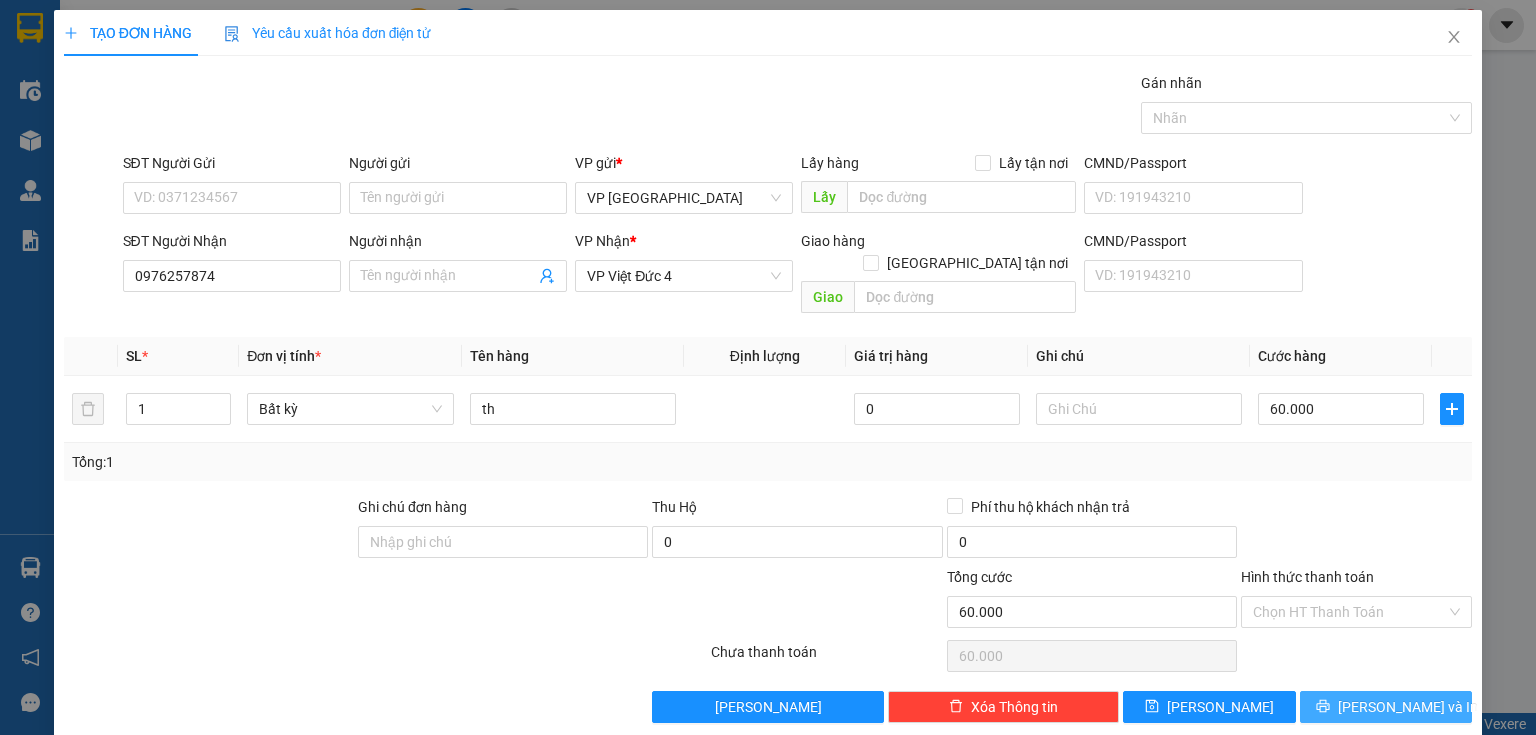 click on "[PERSON_NAME] và In" at bounding box center (1408, 707) 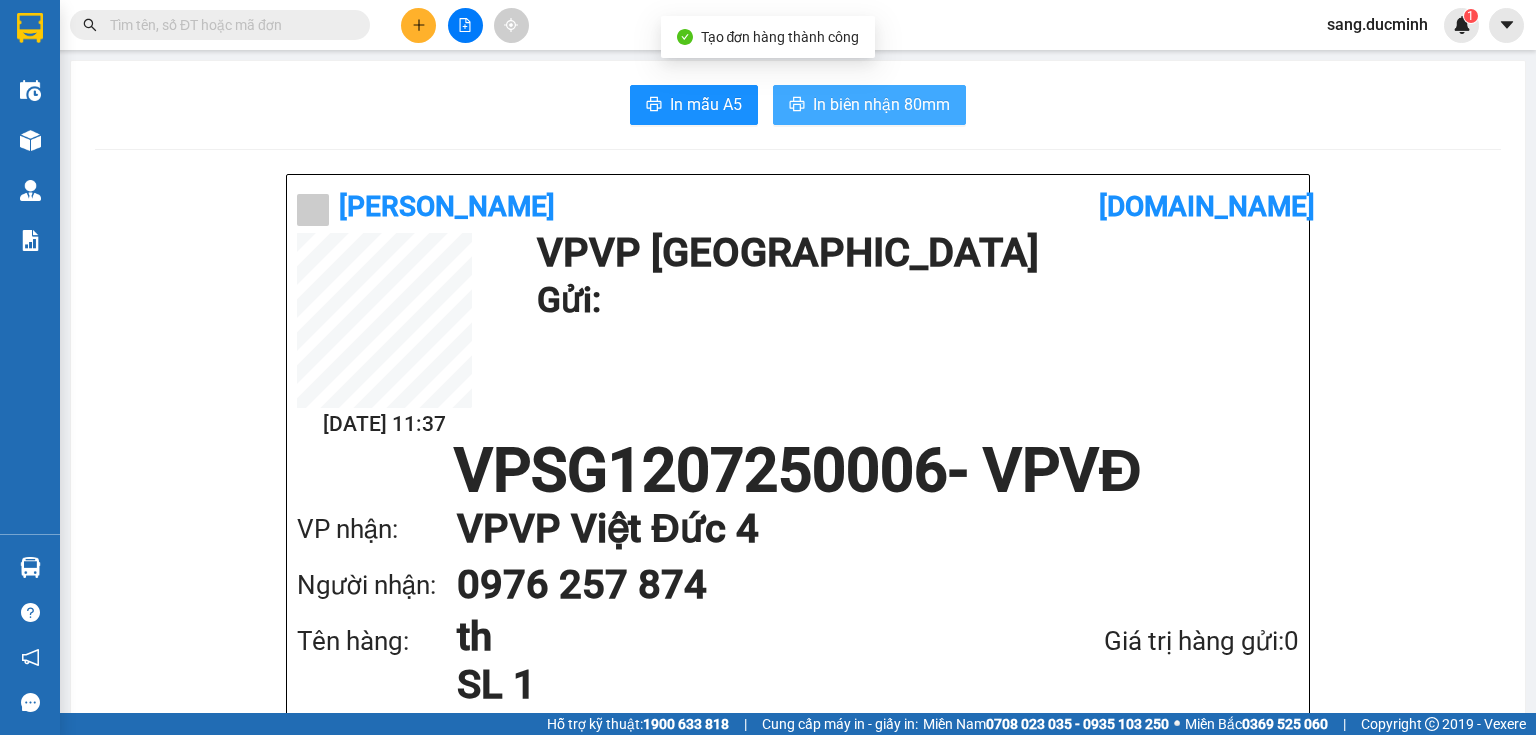 click on "In biên nhận 80mm" at bounding box center [881, 104] 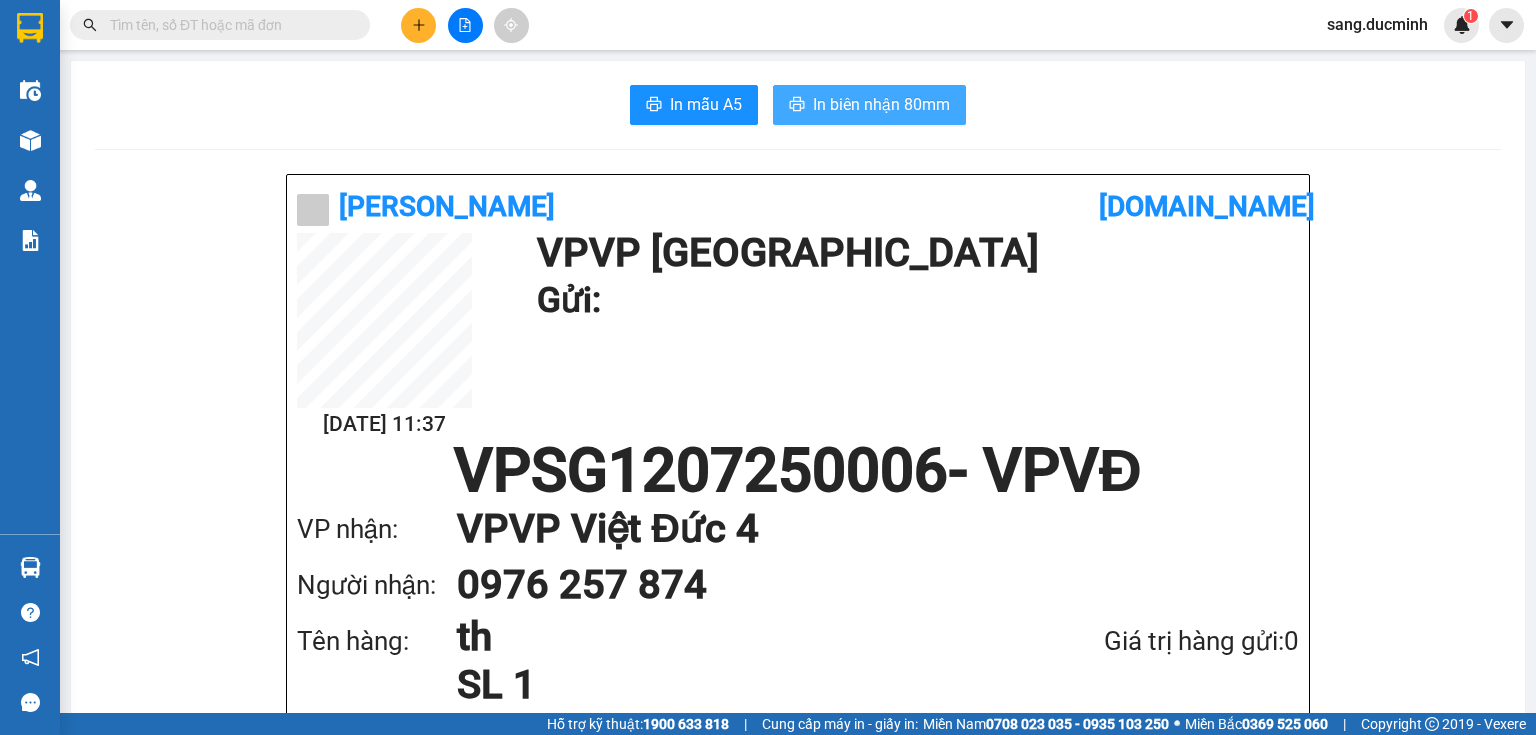 scroll, scrollTop: 0, scrollLeft: 0, axis: both 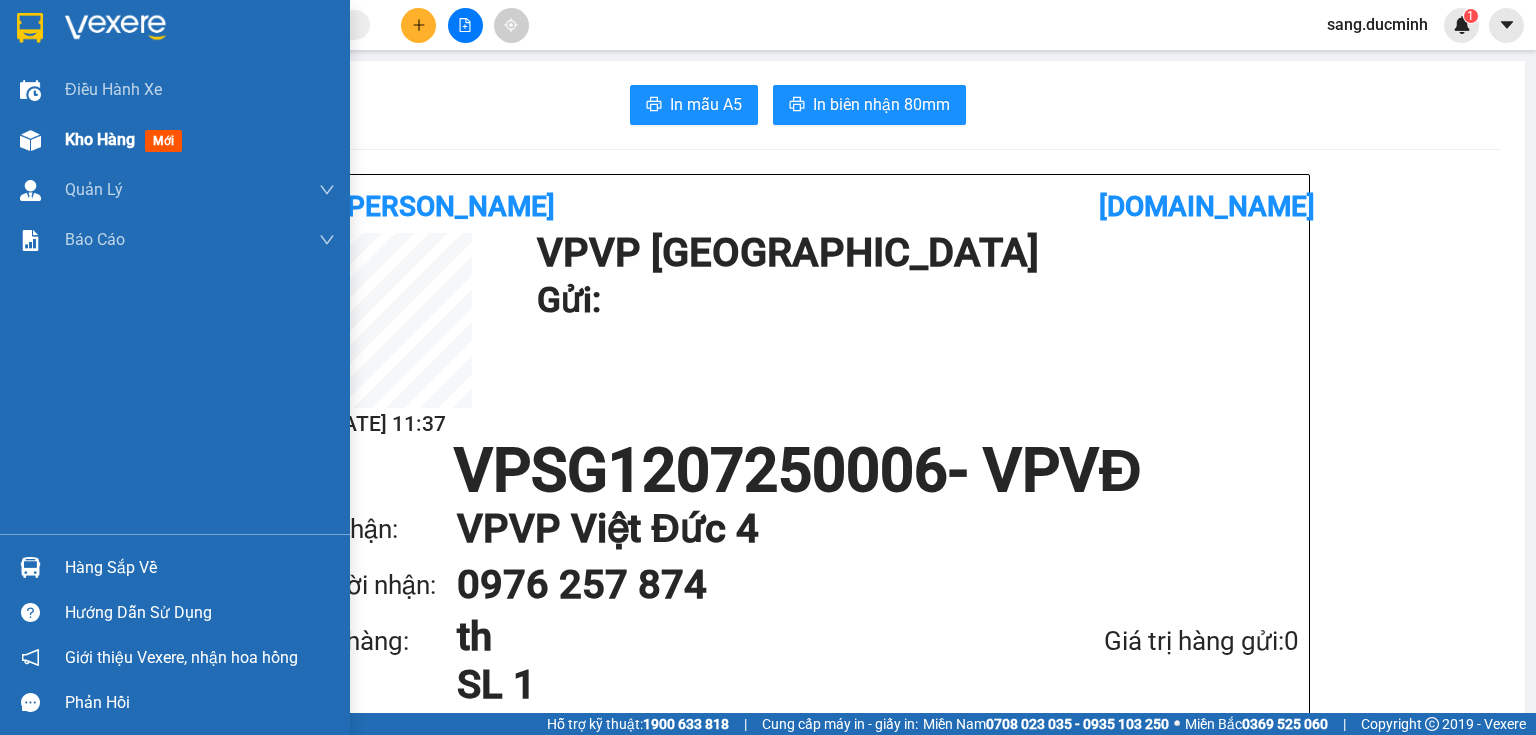 click on "Kho hàng mới" at bounding box center [200, 140] 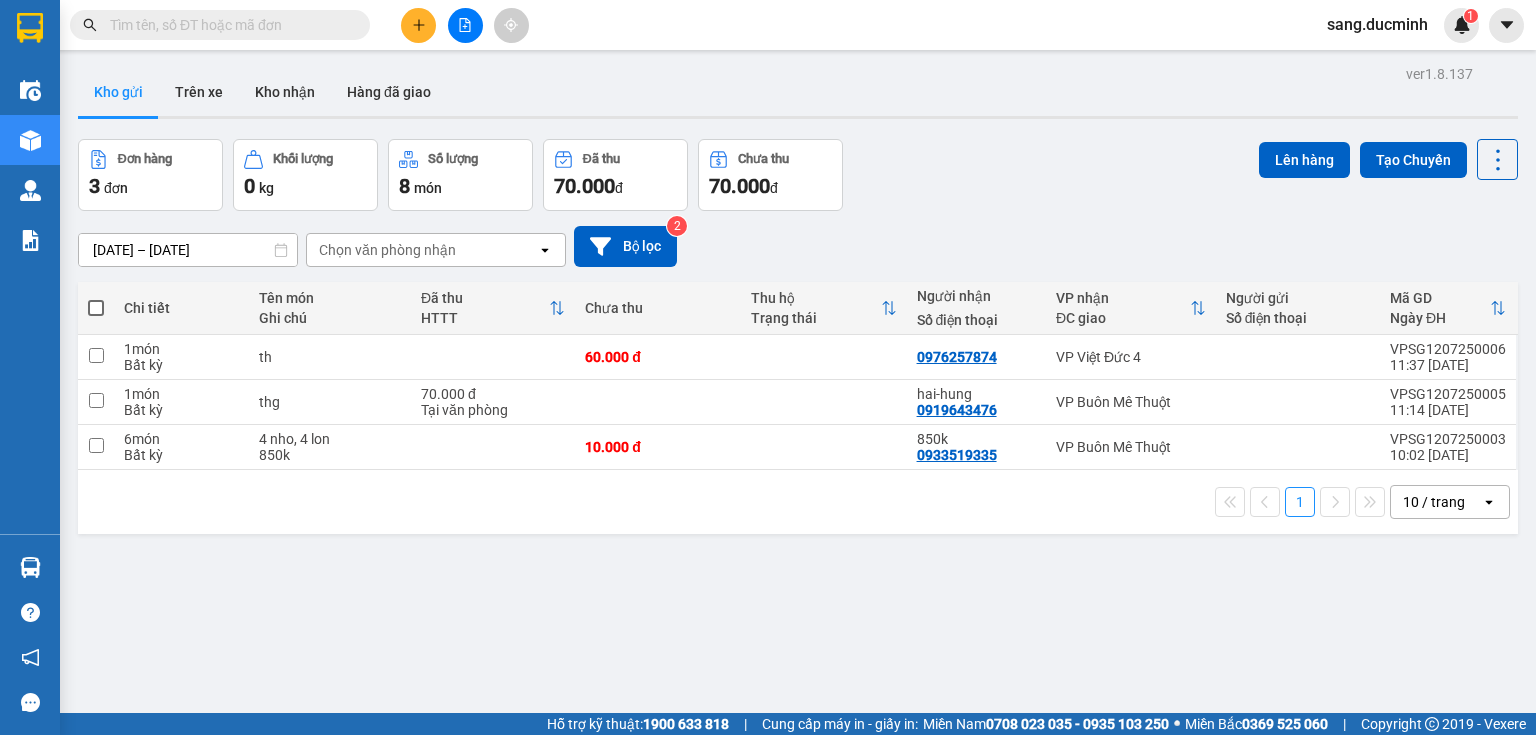 click at bounding box center (228, 25) 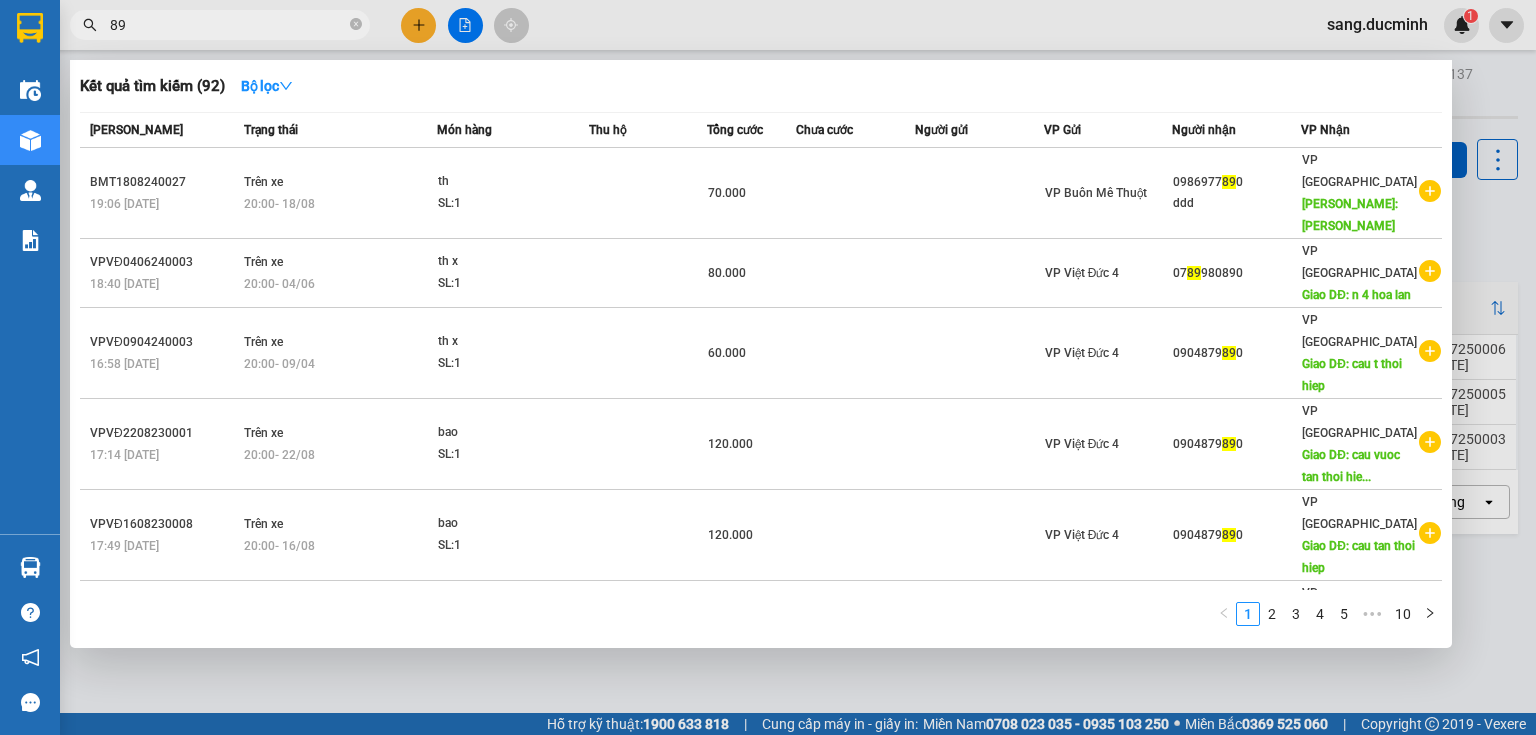 type on "8" 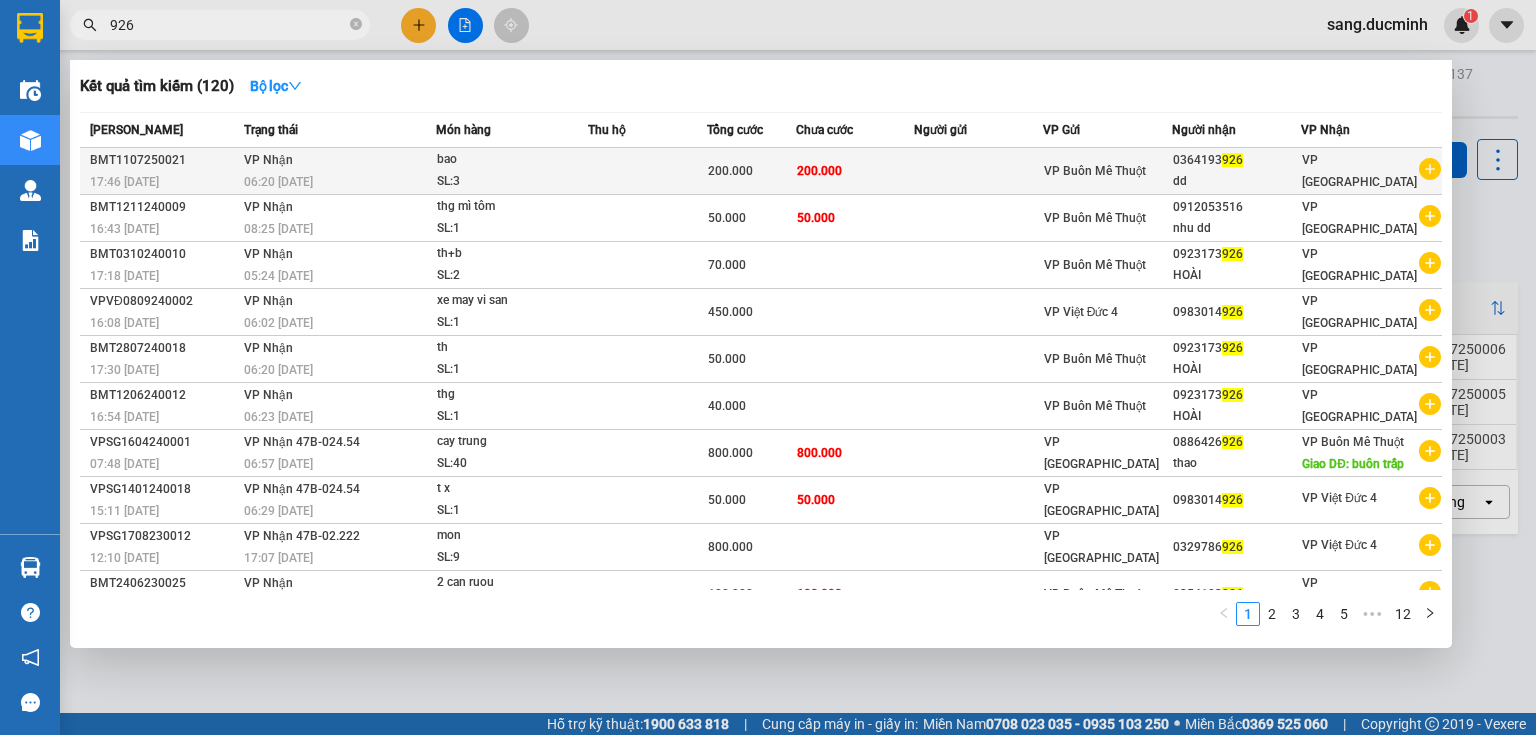 type on "926" 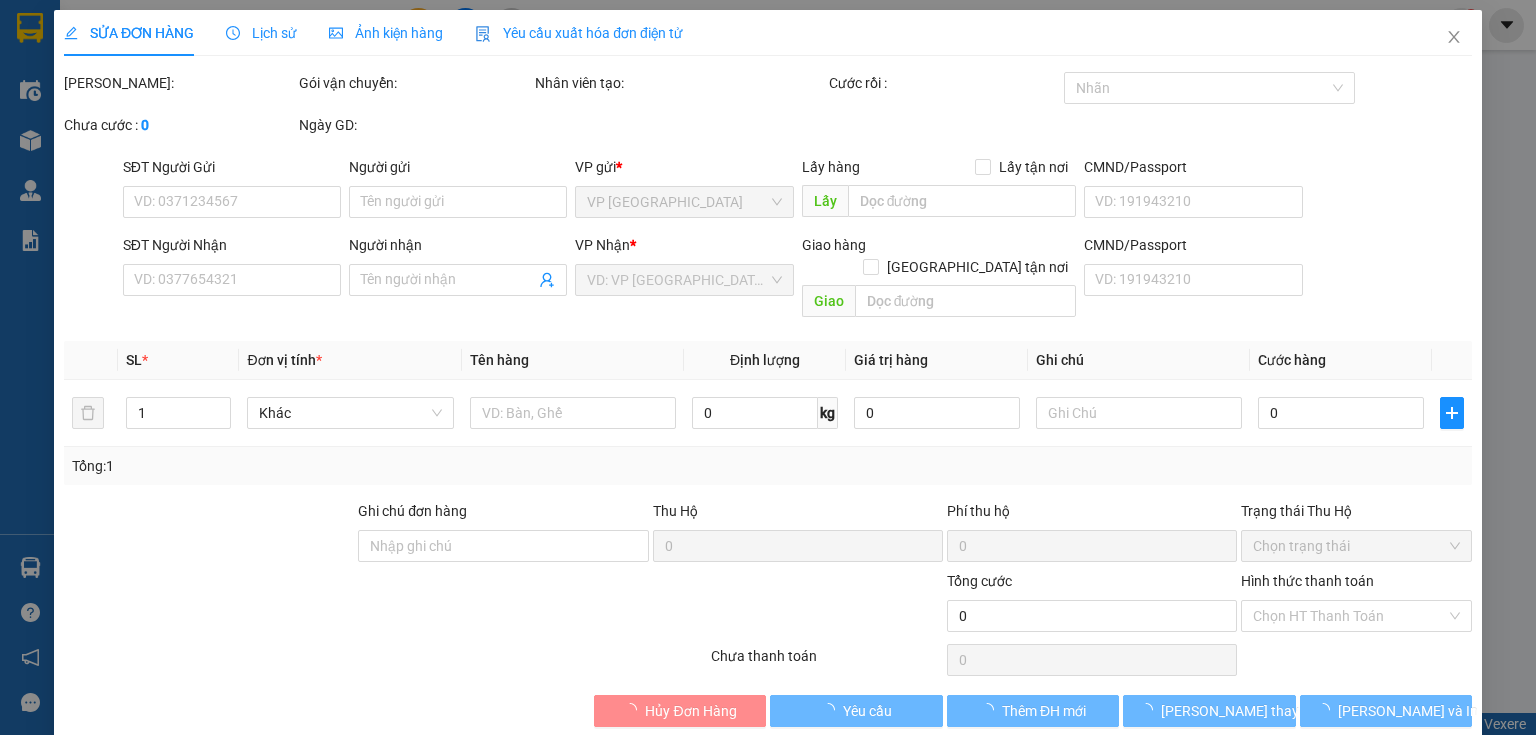 type on "0364193926" 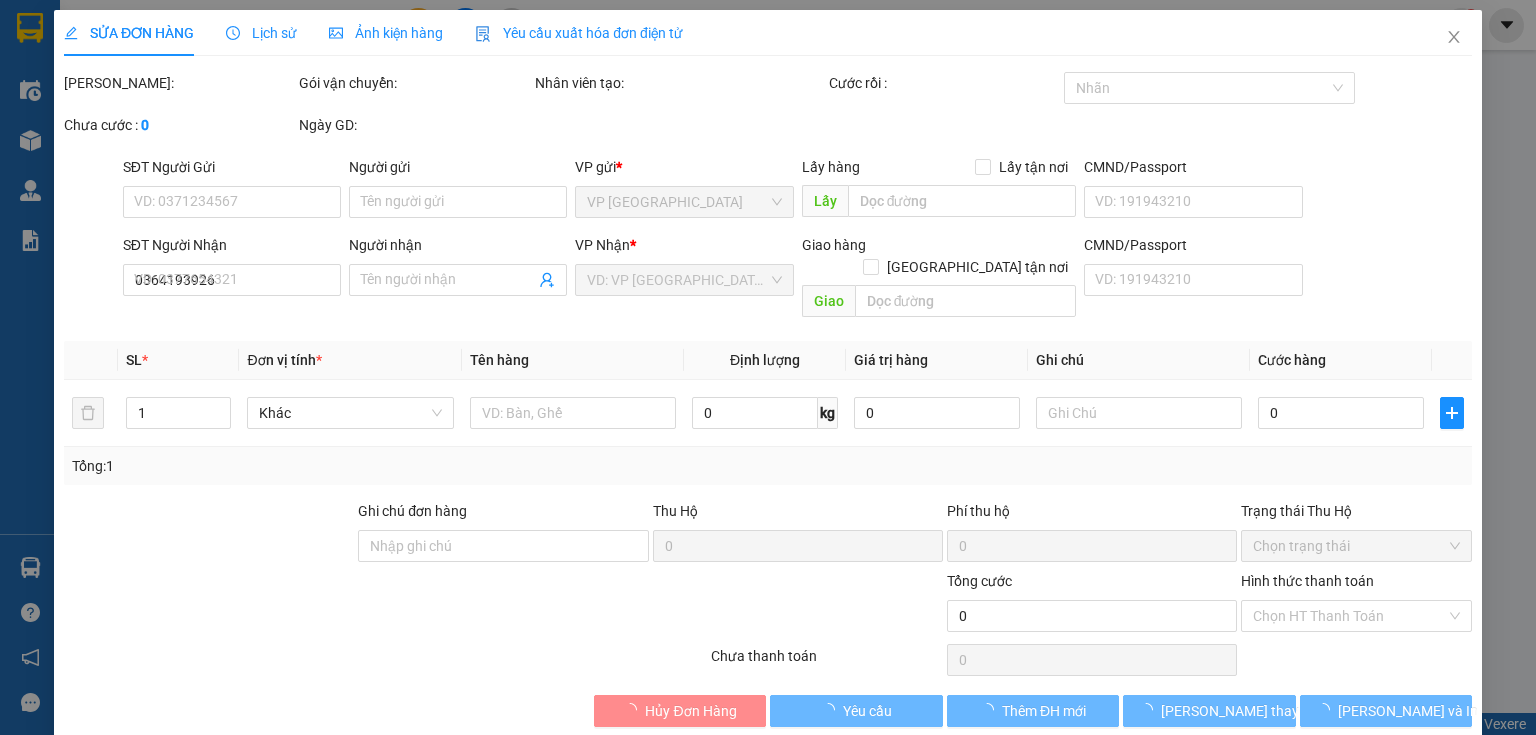 type on "dd" 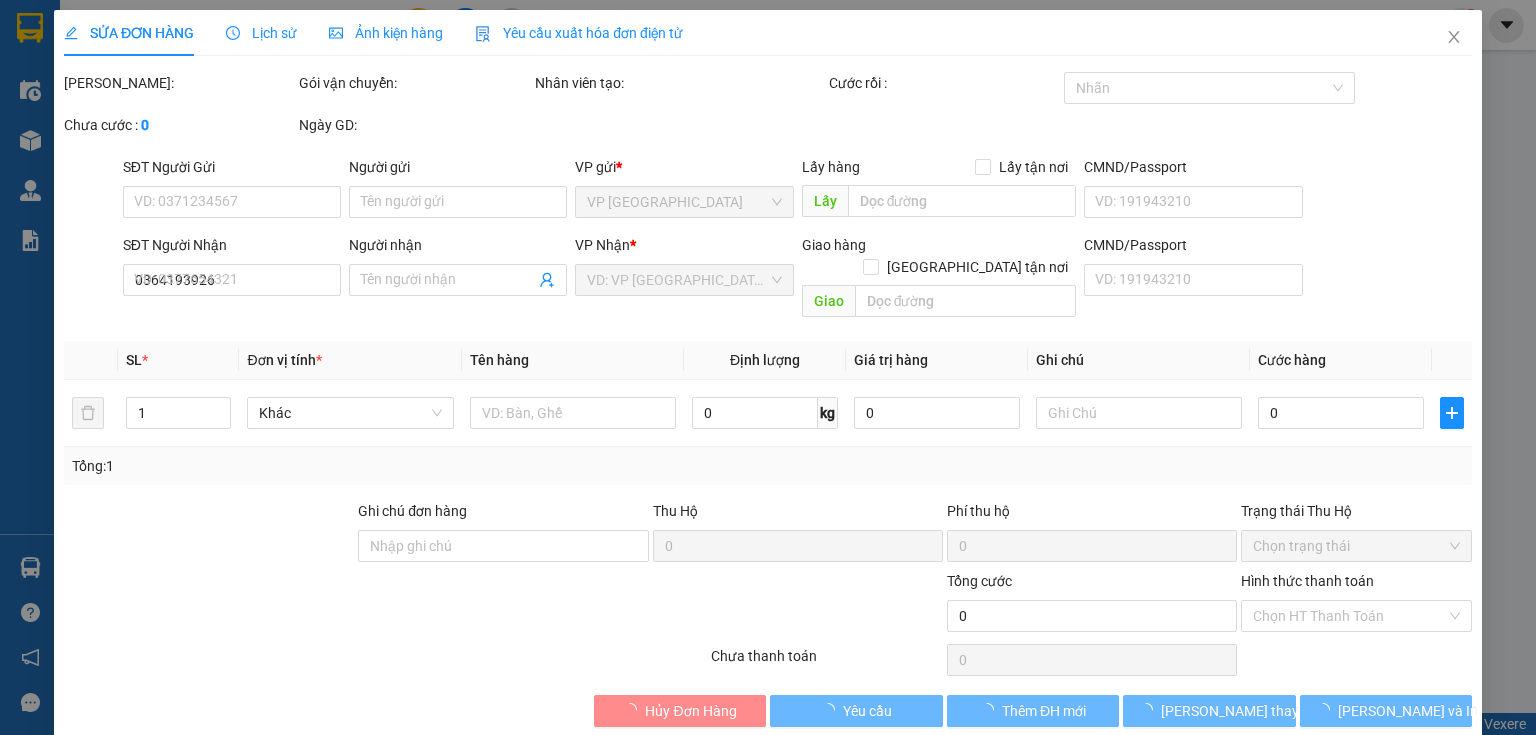 type on "200.000" 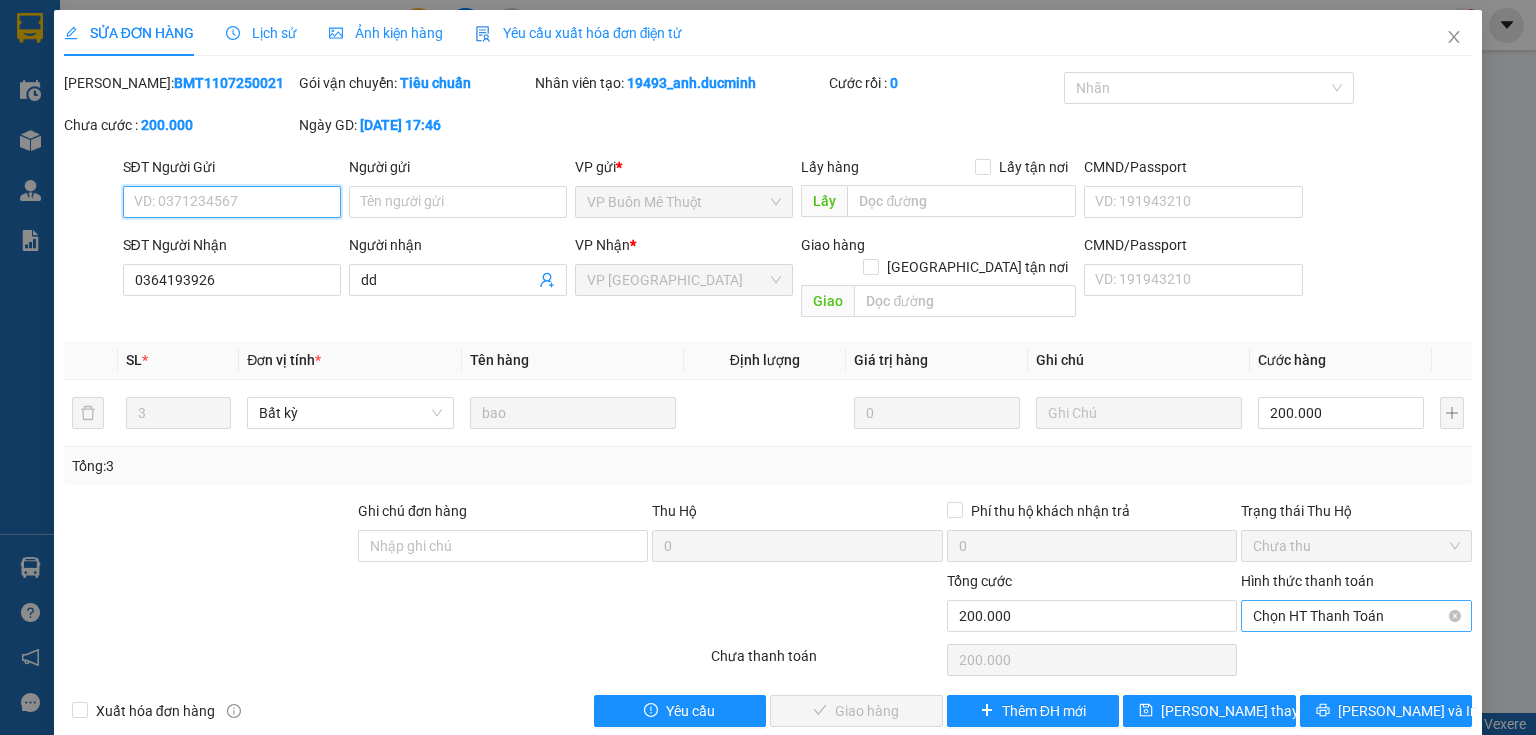 click on "Chọn HT Thanh Toán" at bounding box center (1356, 616) 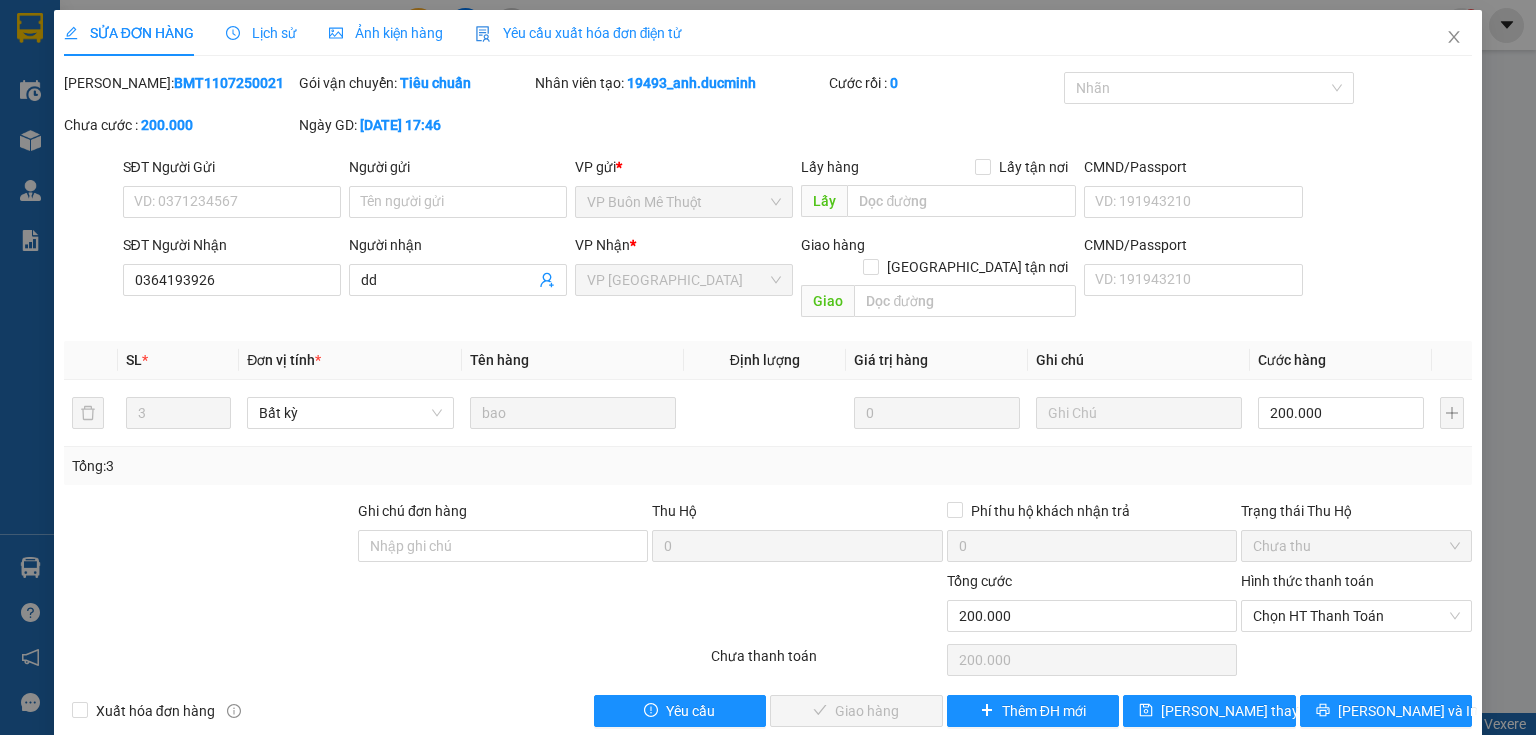 click on "Tổng:  3" at bounding box center (768, 466) 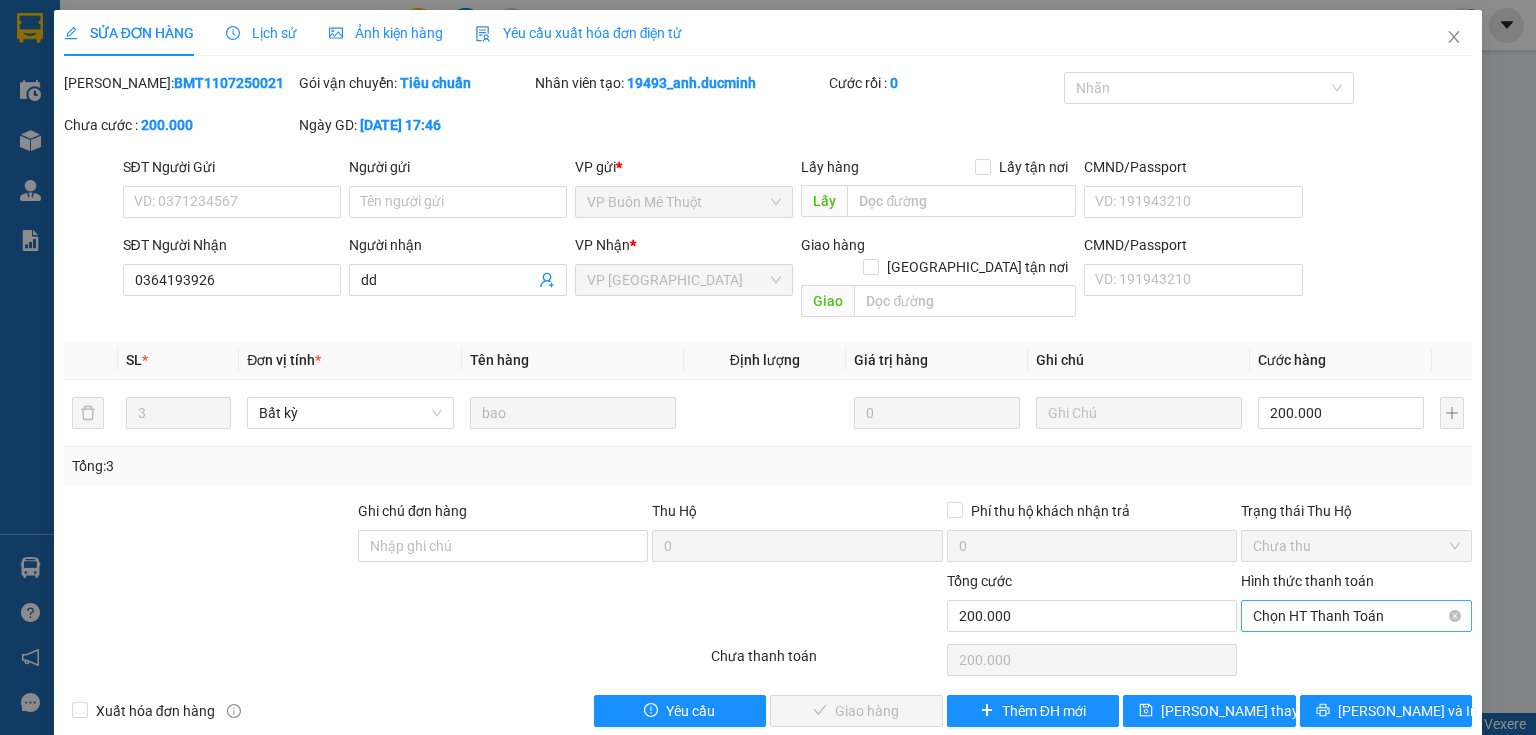 click on "Chọn HT Thanh Toán" at bounding box center (1356, 616) 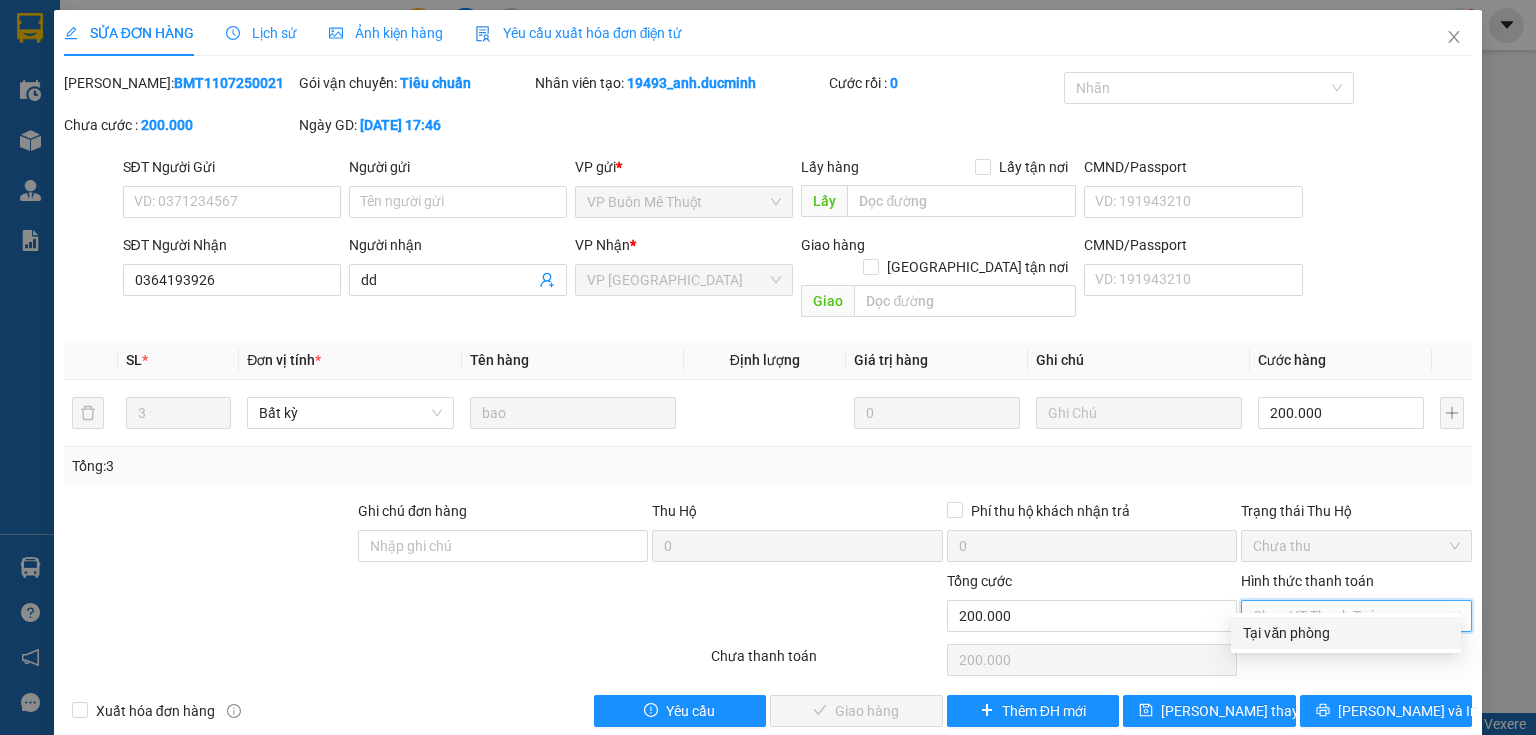 click on "Tại văn phòng" at bounding box center [1346, 633] 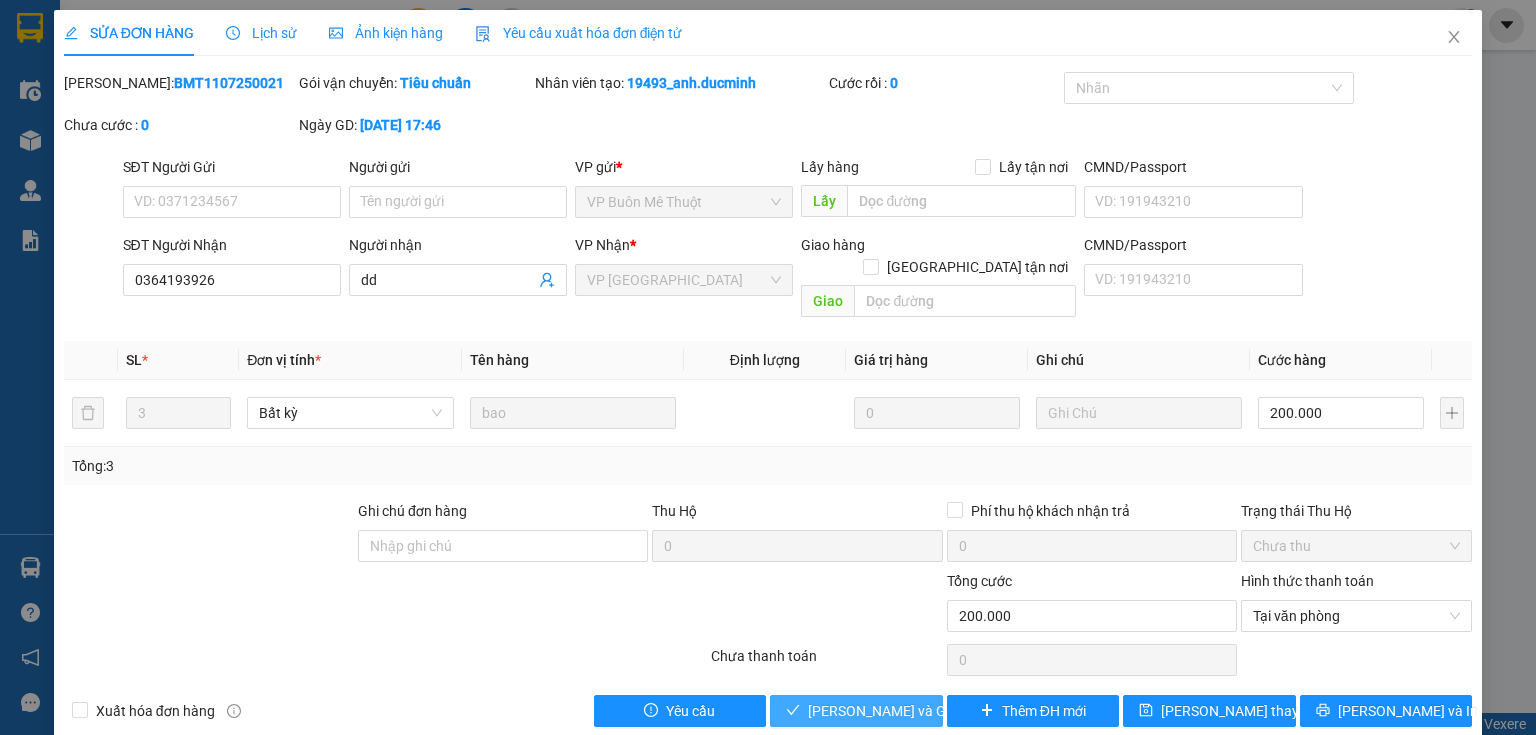 click on "[PERSON_NAME] và Giao hàng" at bounding box center (904, 711) 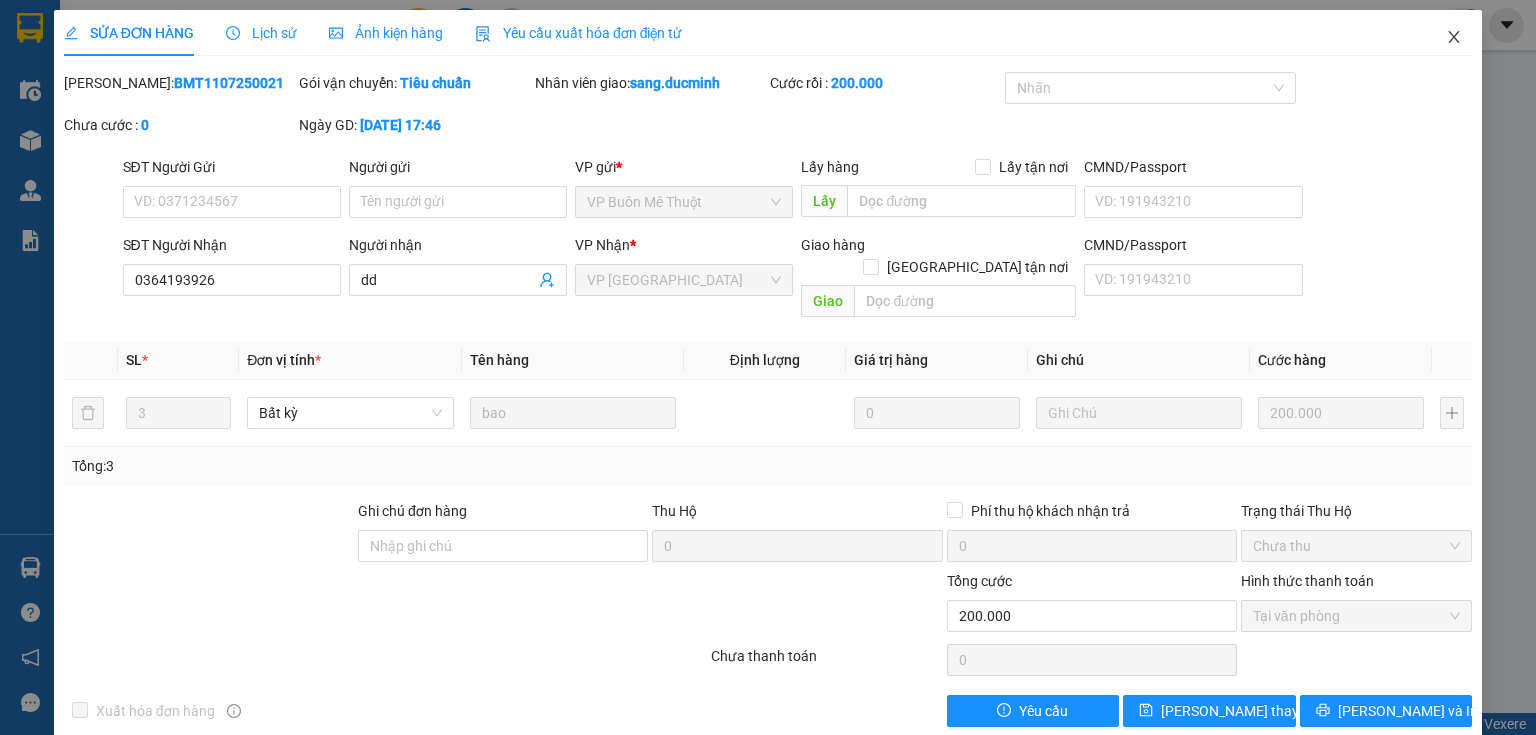 click 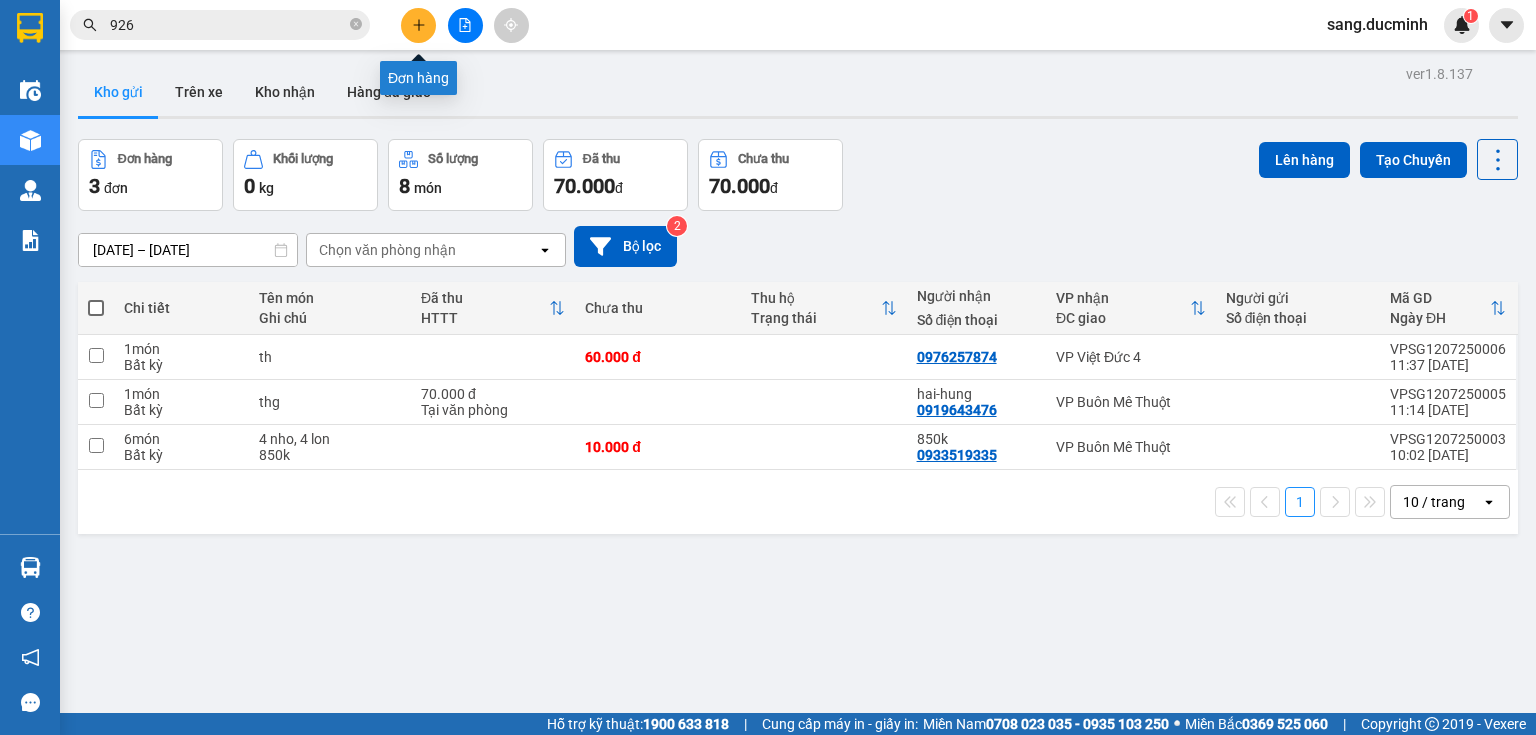 click 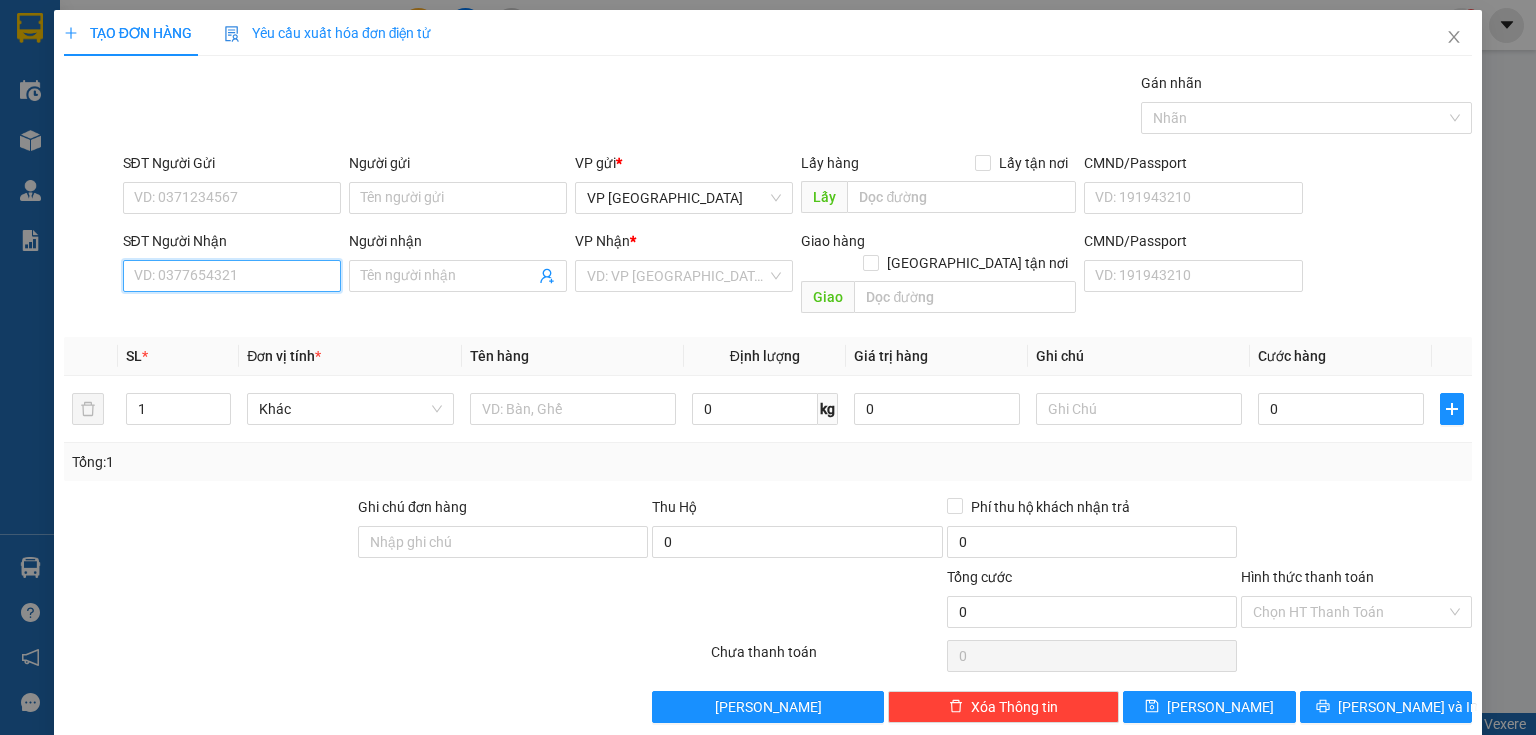 click on "SĐT Người Nhận" at bounding box center (232, 276) 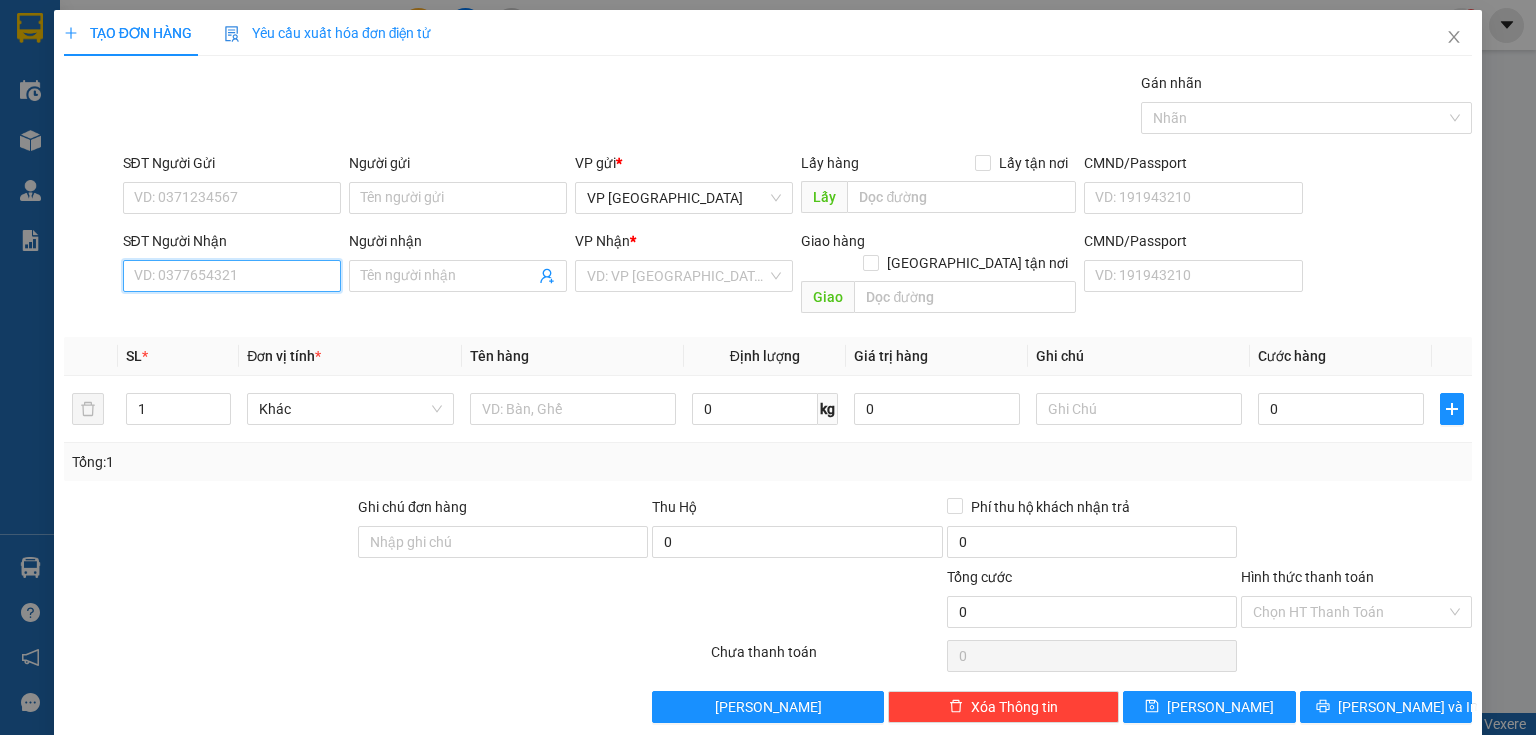 click on "SĐT Người Nhận" at bounding box center (232, 276) 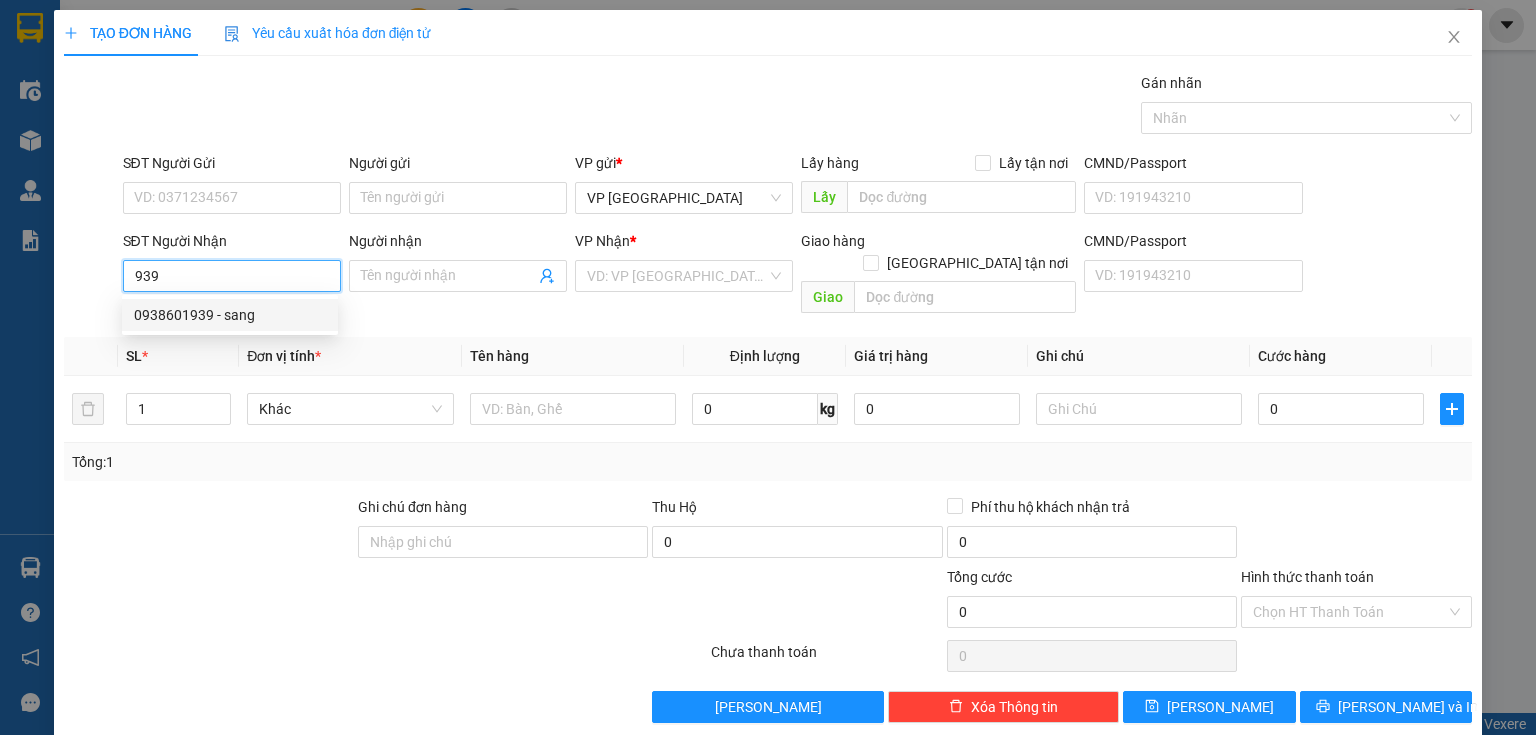 click on "0938601939 - sang" at bounding box center [230, 315] 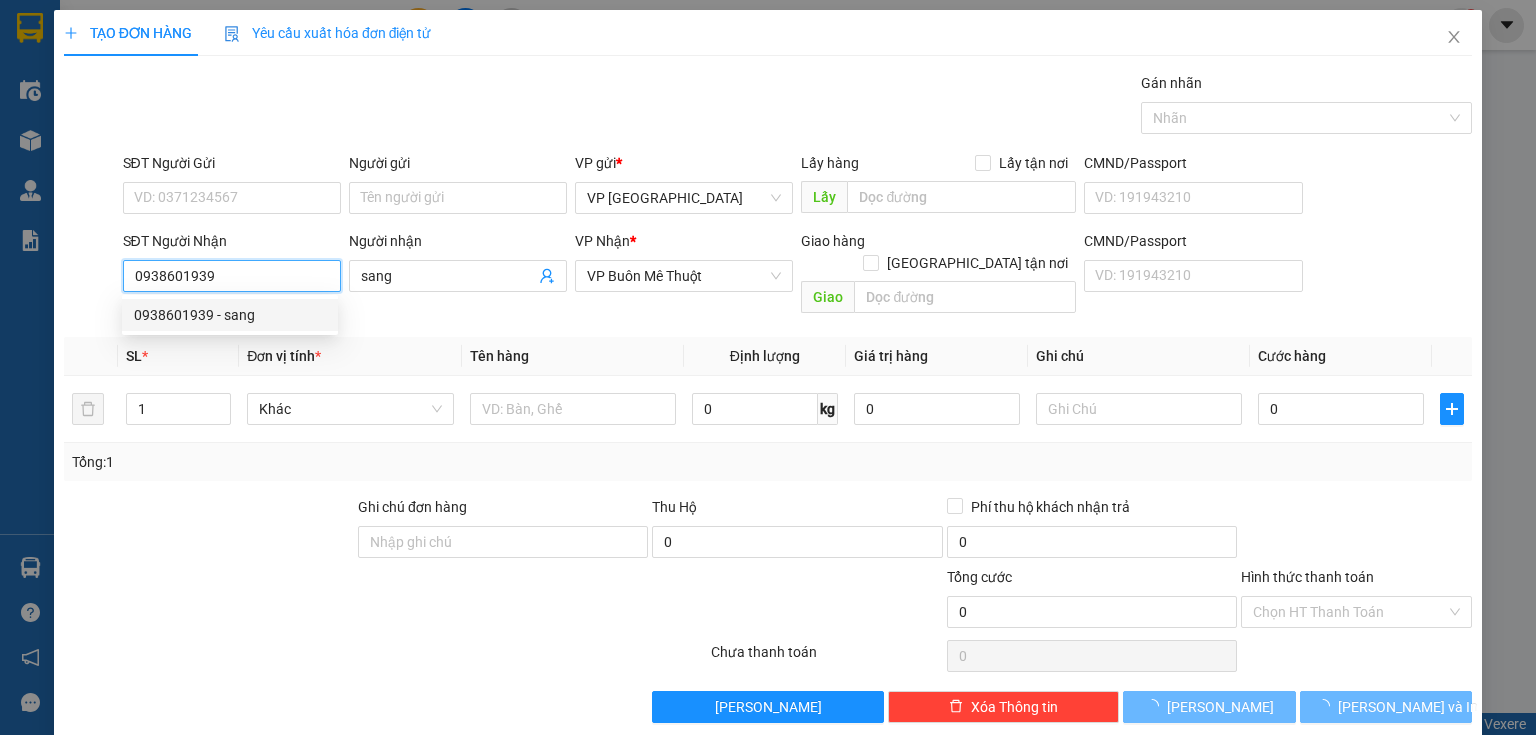 type on "300.000" 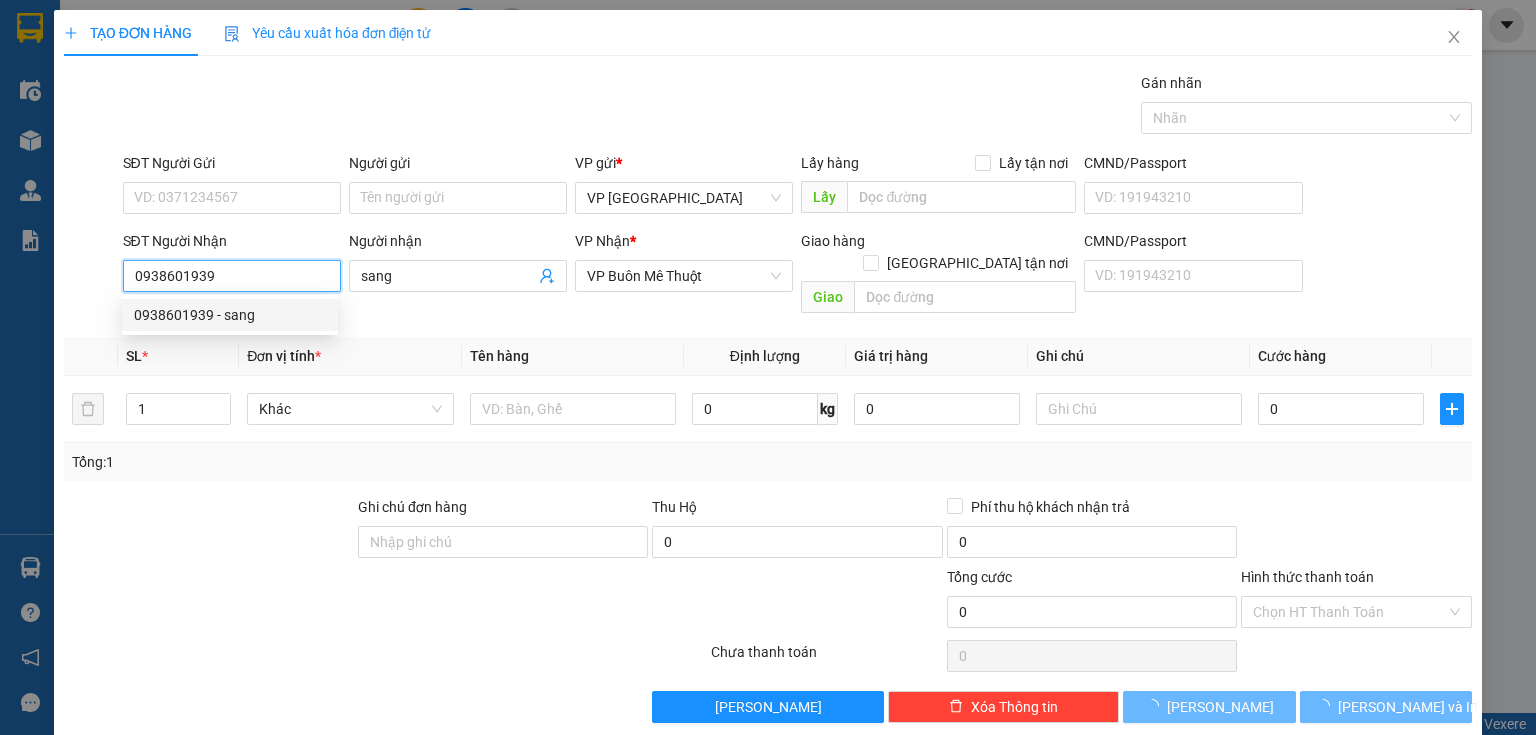 type on "300.000" 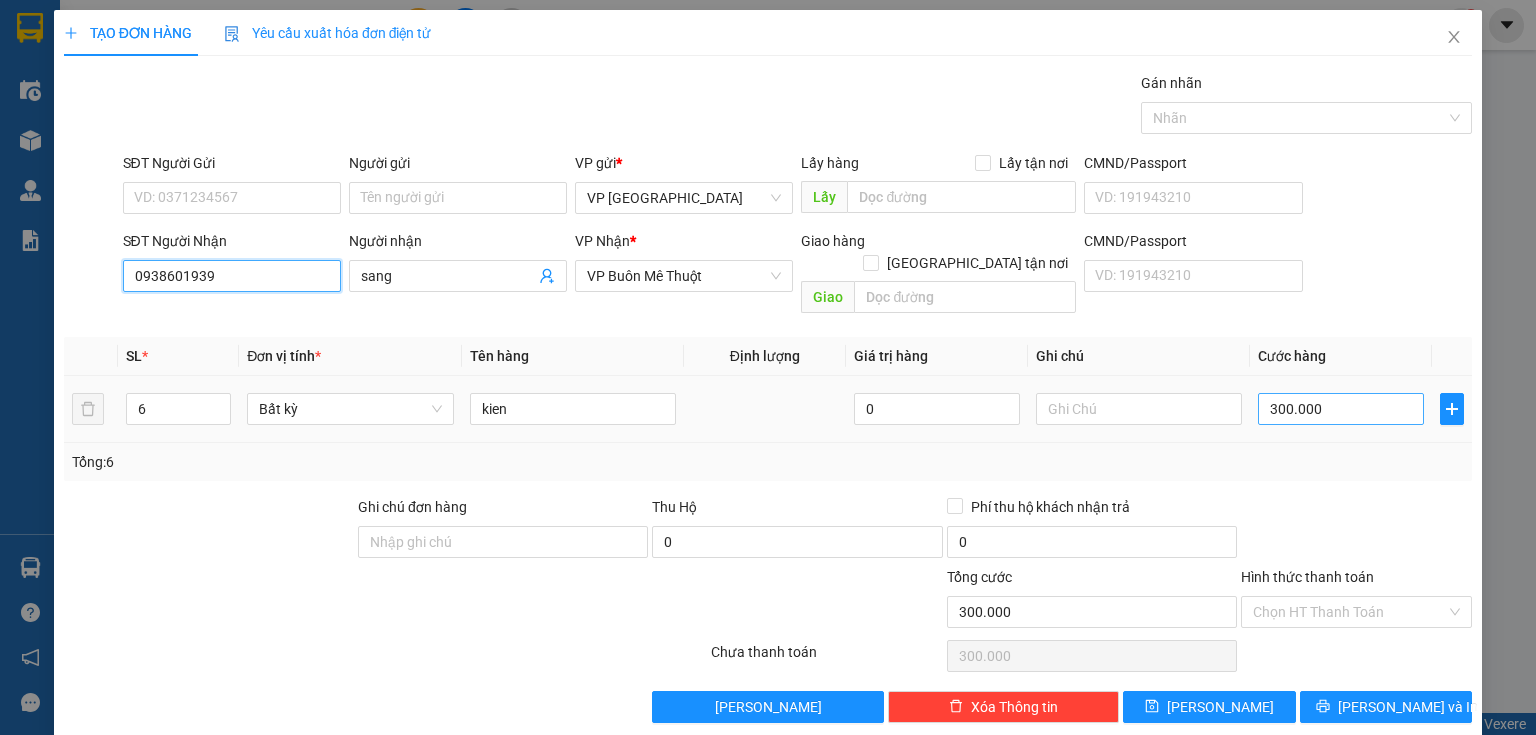 type on "0938601939" 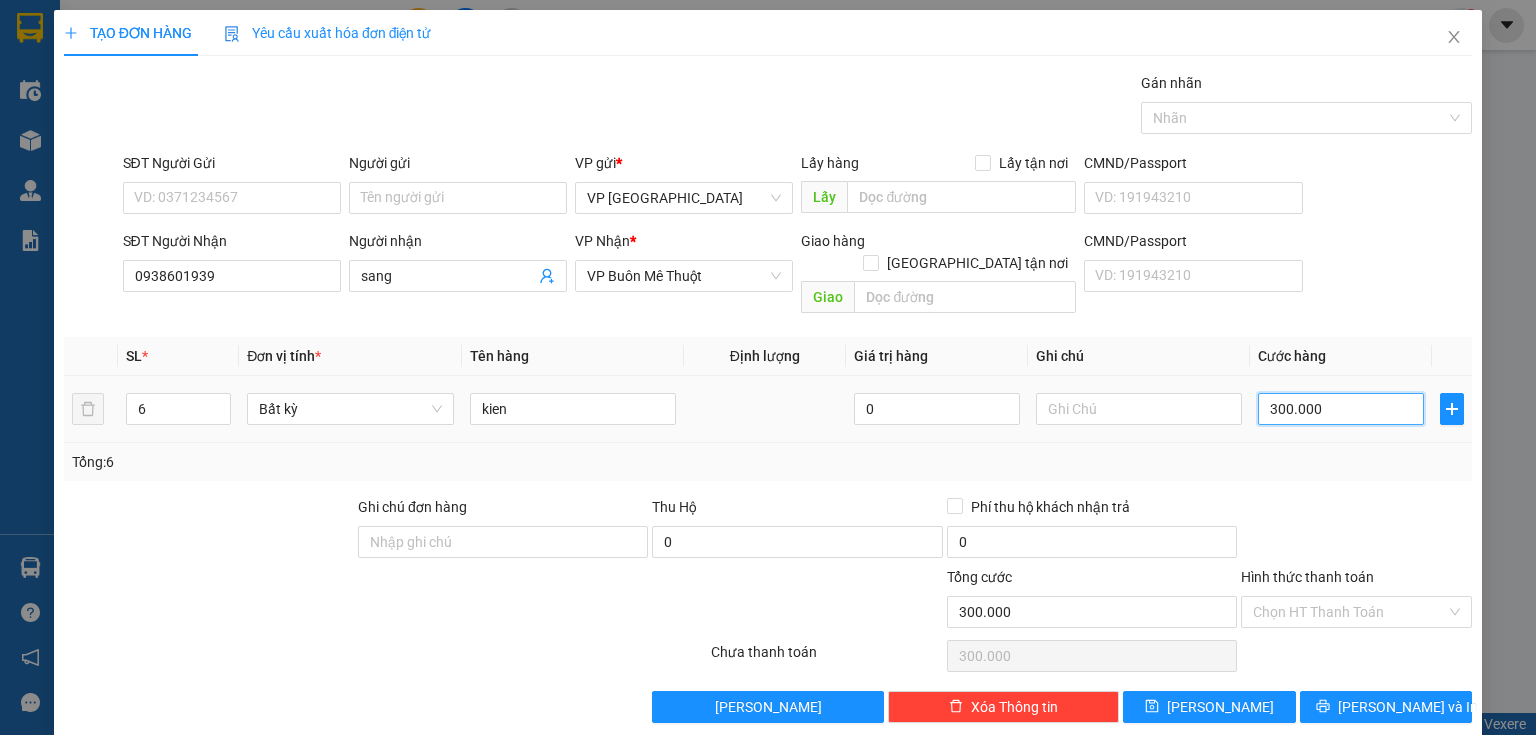 click on "300.000" at bounding box center [1341, 409] 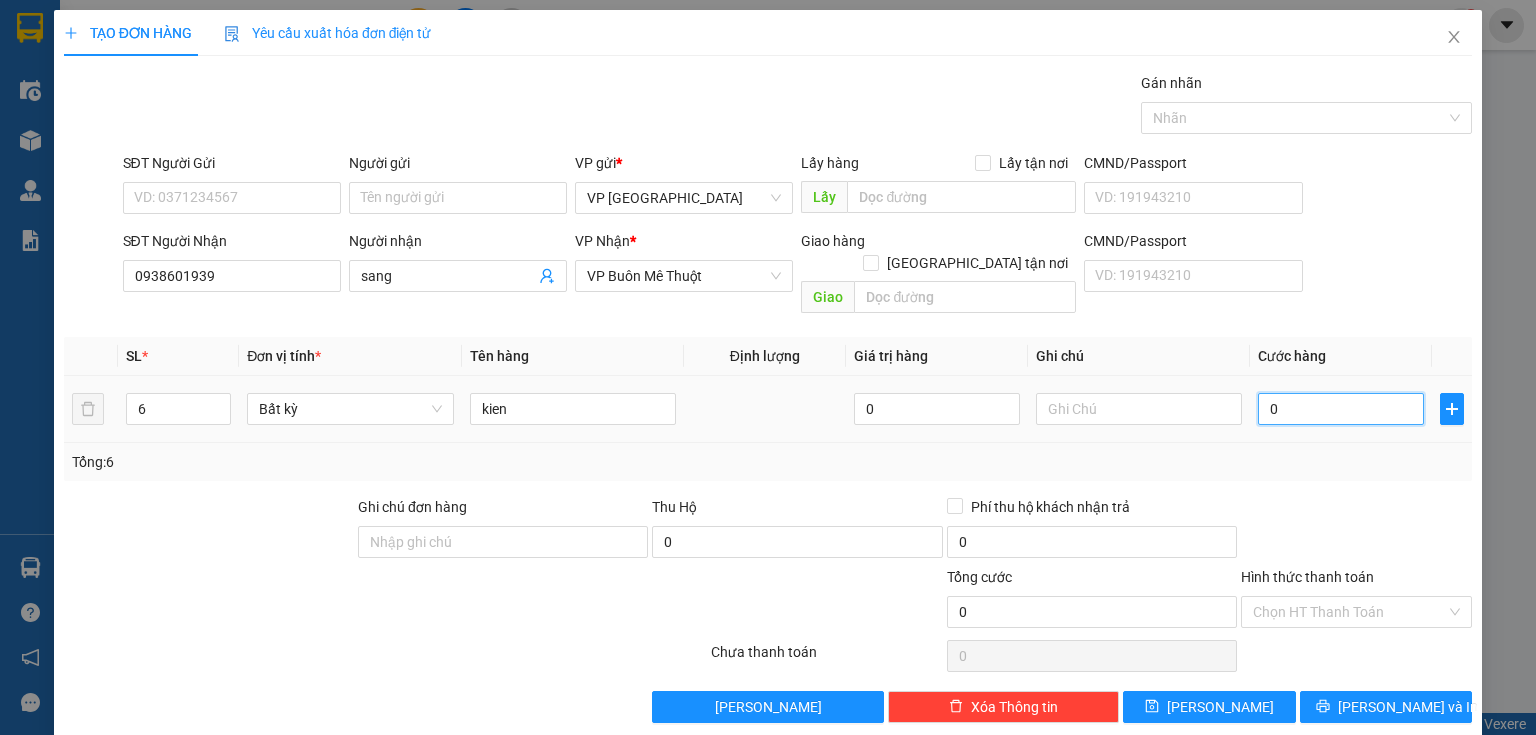 type on "1" 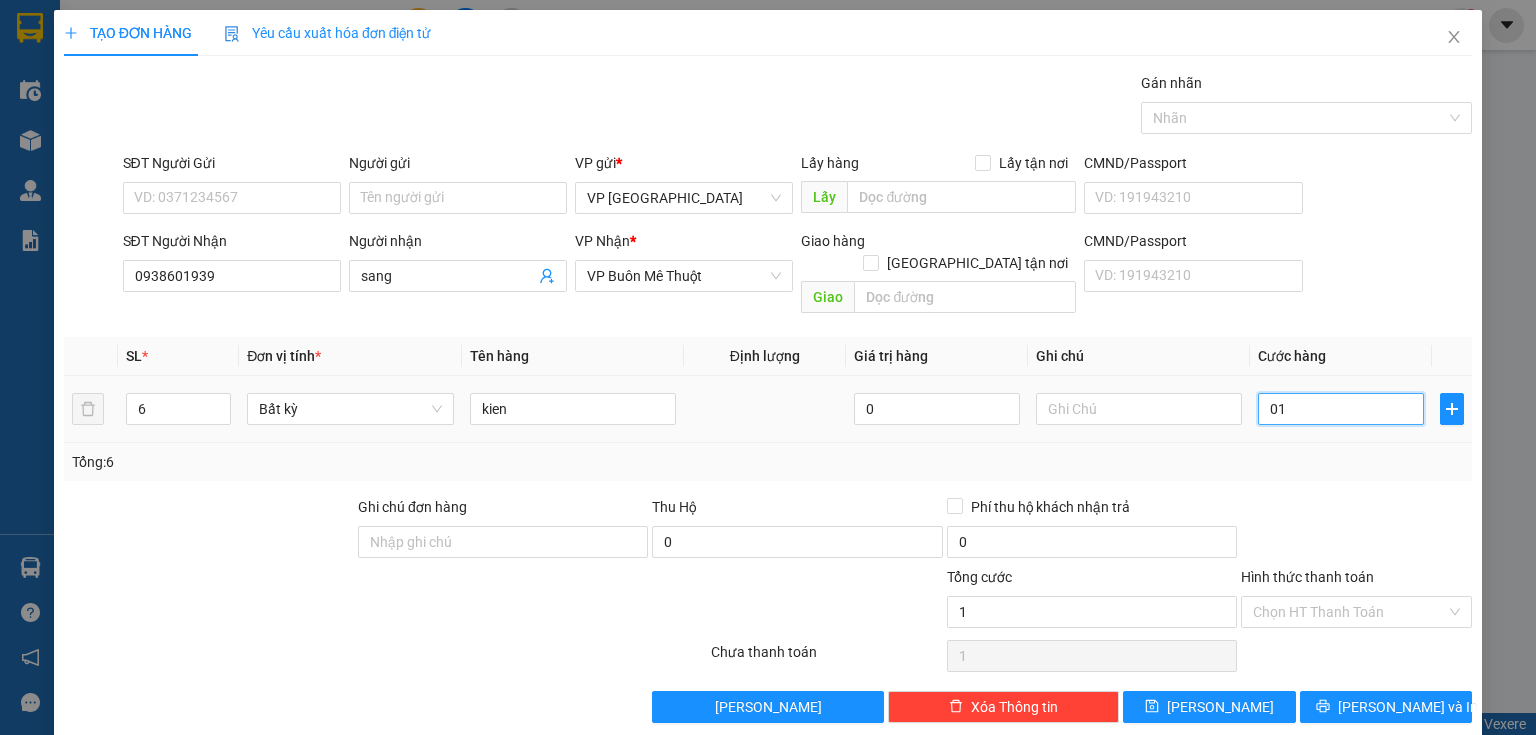 type on "10" 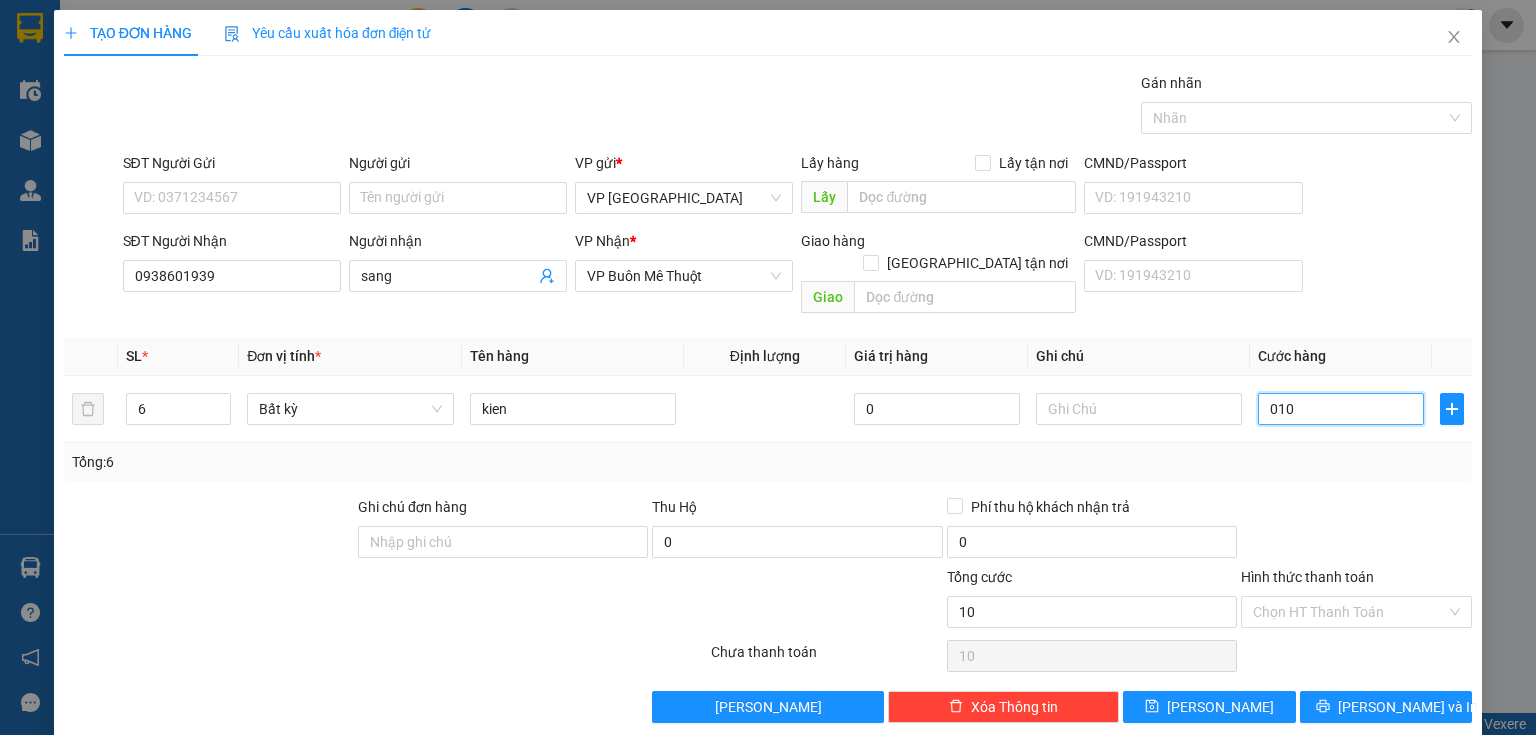 type on "010" 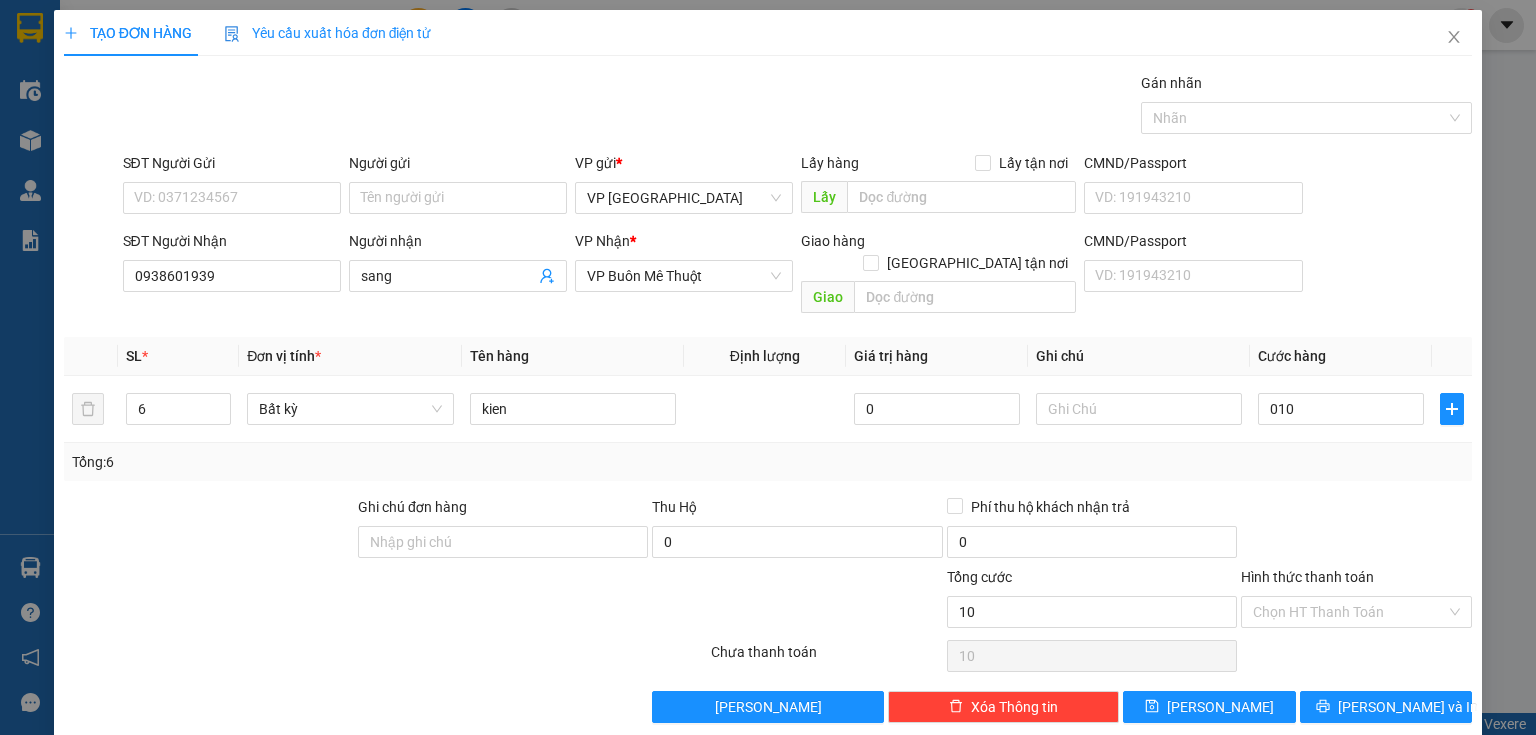 type on "10.000" 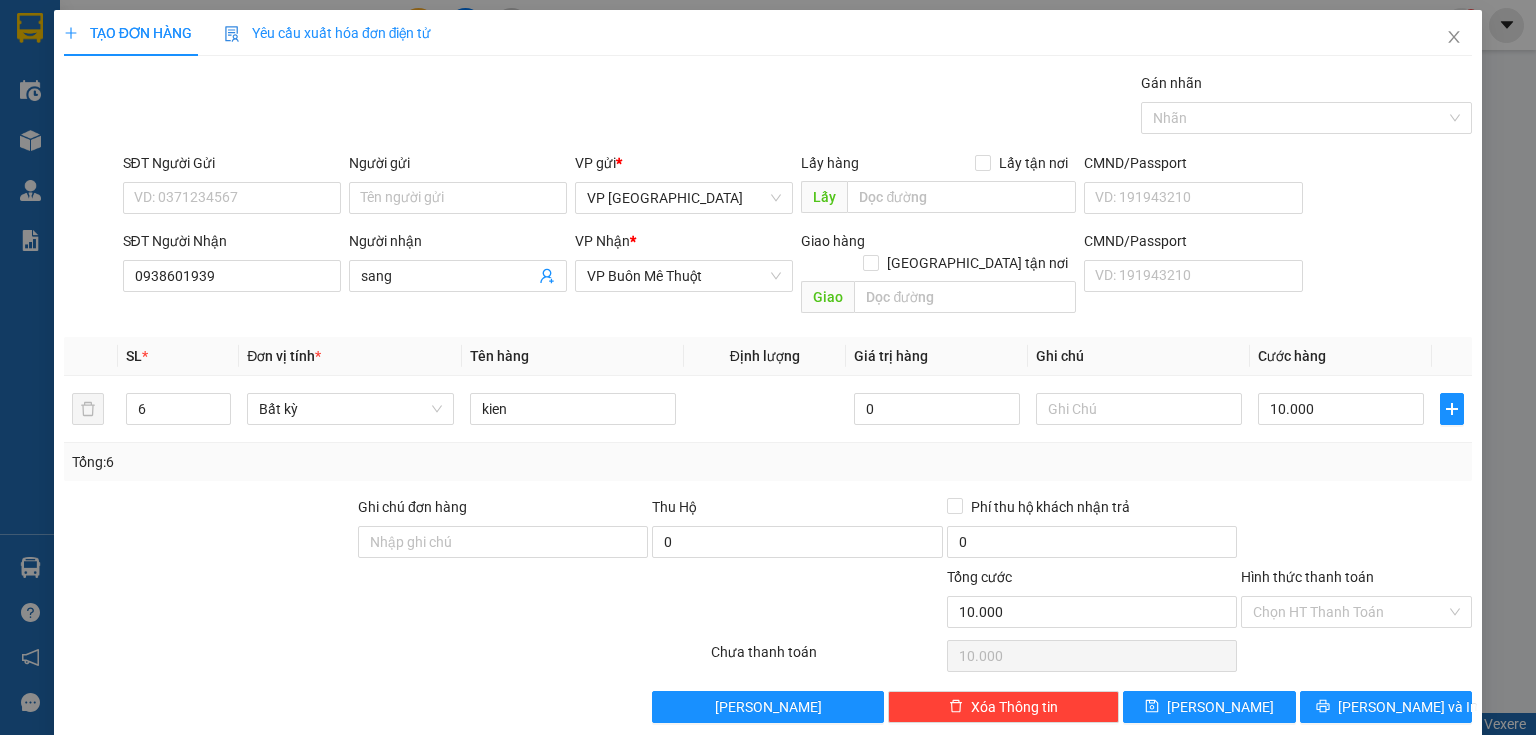 click on "Transit Pickup Surcharge Ids Transit Deliver Surcharge Ids Transit Deliver Surcharge Transit Deliver Surcharge Gói vận chuyển  * Tiêu chuẩn Gán nhãn   Nhãn SĐT Người Gửi VD: 0371234567 Người gửi Tên người gửi VP gửi  * VP Sài Gòn Lấy hàng Lấy tận nơi Lấy CMND/Passport VD: 191943210 SĐT Người Nhận 0938601939 Người nhận sang VP Nhận  * VP Buôn Mê Thuột Giao hàng Giao tận nơi Giao CMND/Passport VD: 191943210 SL  * Đơn vị tính  * Tên hàng  Định lượng Giá trị hàng Ghi chú Cước hàng                   6 Bất kỳ kien 0 10.000 Tổng:  6 Ghi chú đơn hàng Thu Hộ 0 Phí thu hộ khách nhận trả 0 Tổng cước 10.000 Hình thức thanh toán Chọn HT Thanh Toán Số tiền thu trước 0 Chưa thanh toán 10.000 Chọn HT Thanh Toán Lưu nháp Xóa Thông tin Lưu Lưu và In" at bounding box center [768, 397] 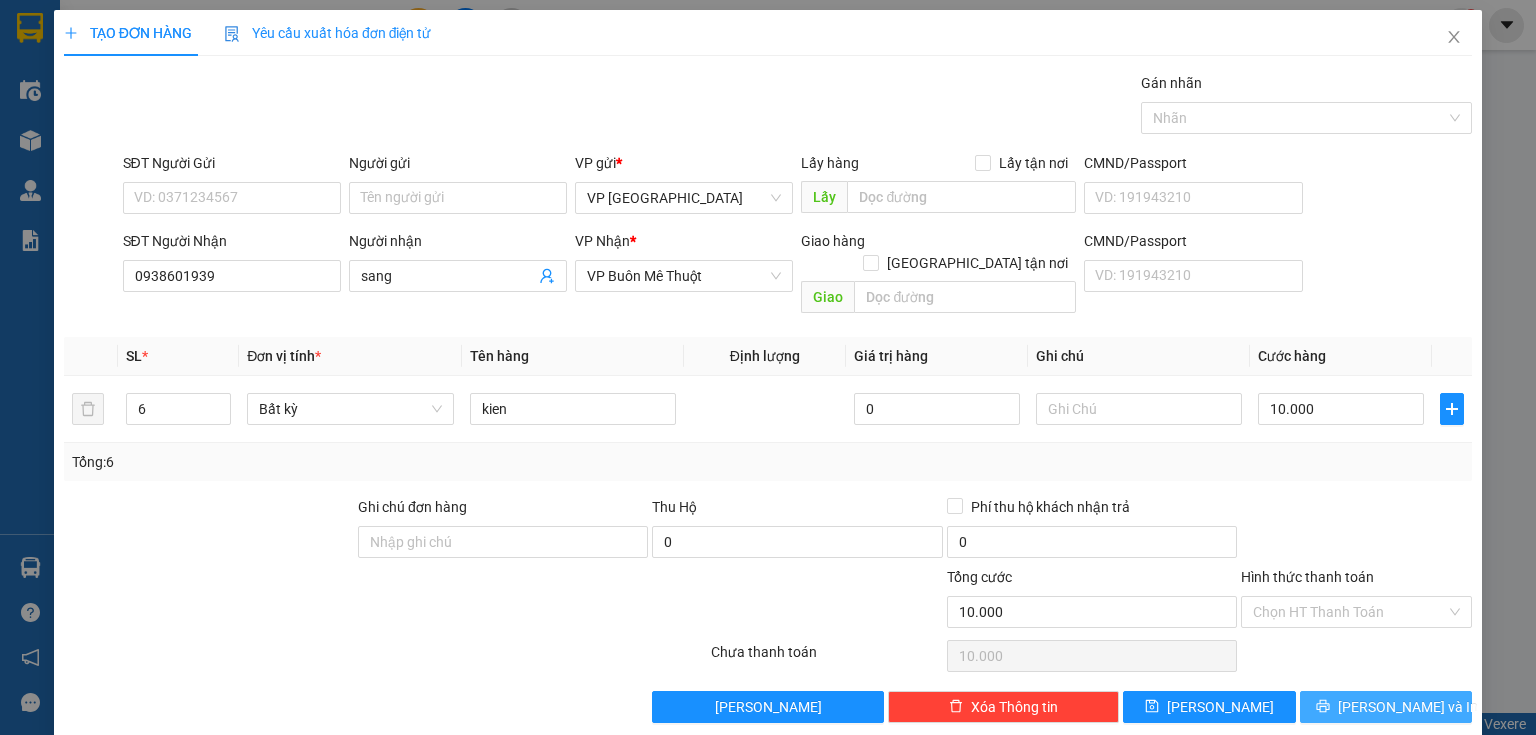 click on "Lưu và In" at bounding box center (1408, 707) 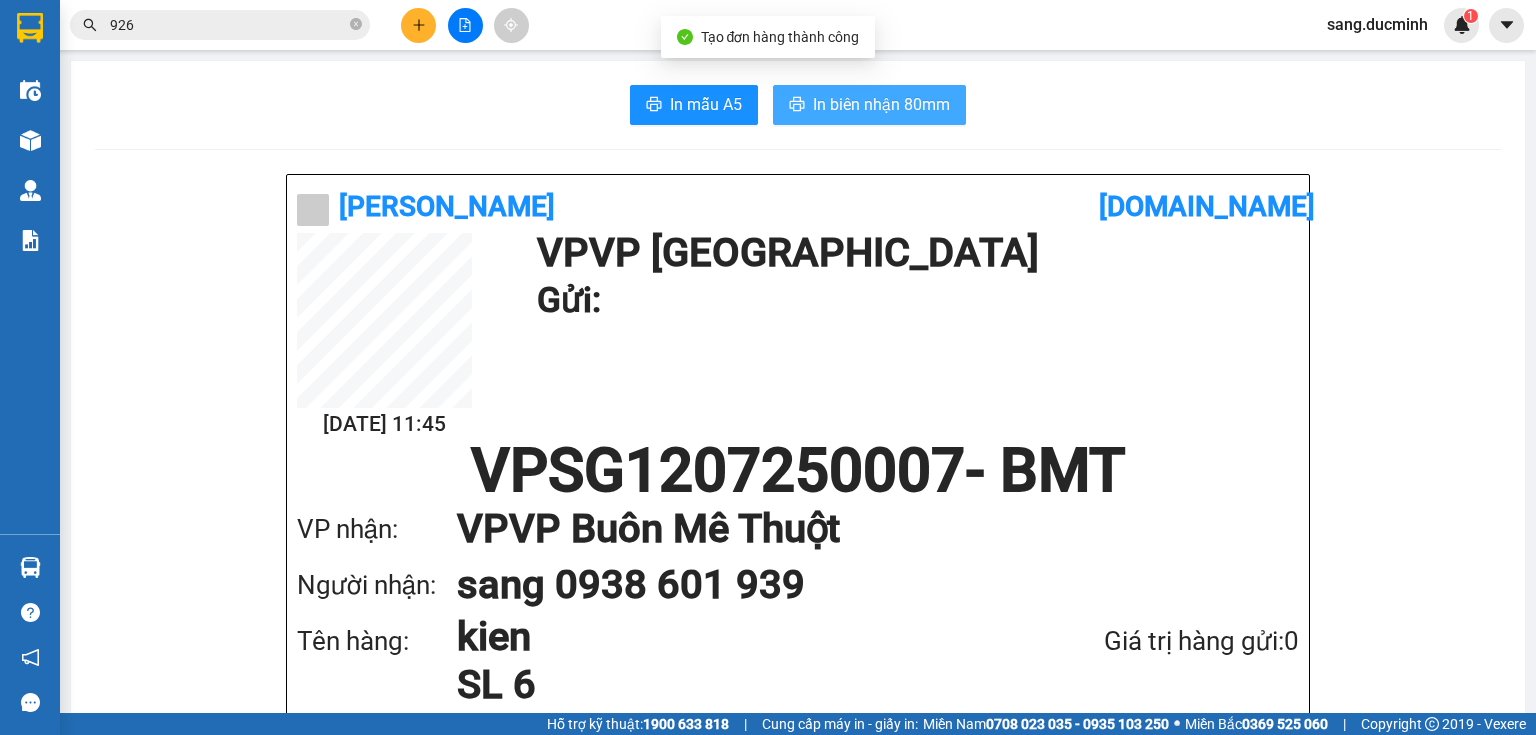 click on "In biên nhận 80mm" at bounding box center (881, 104) 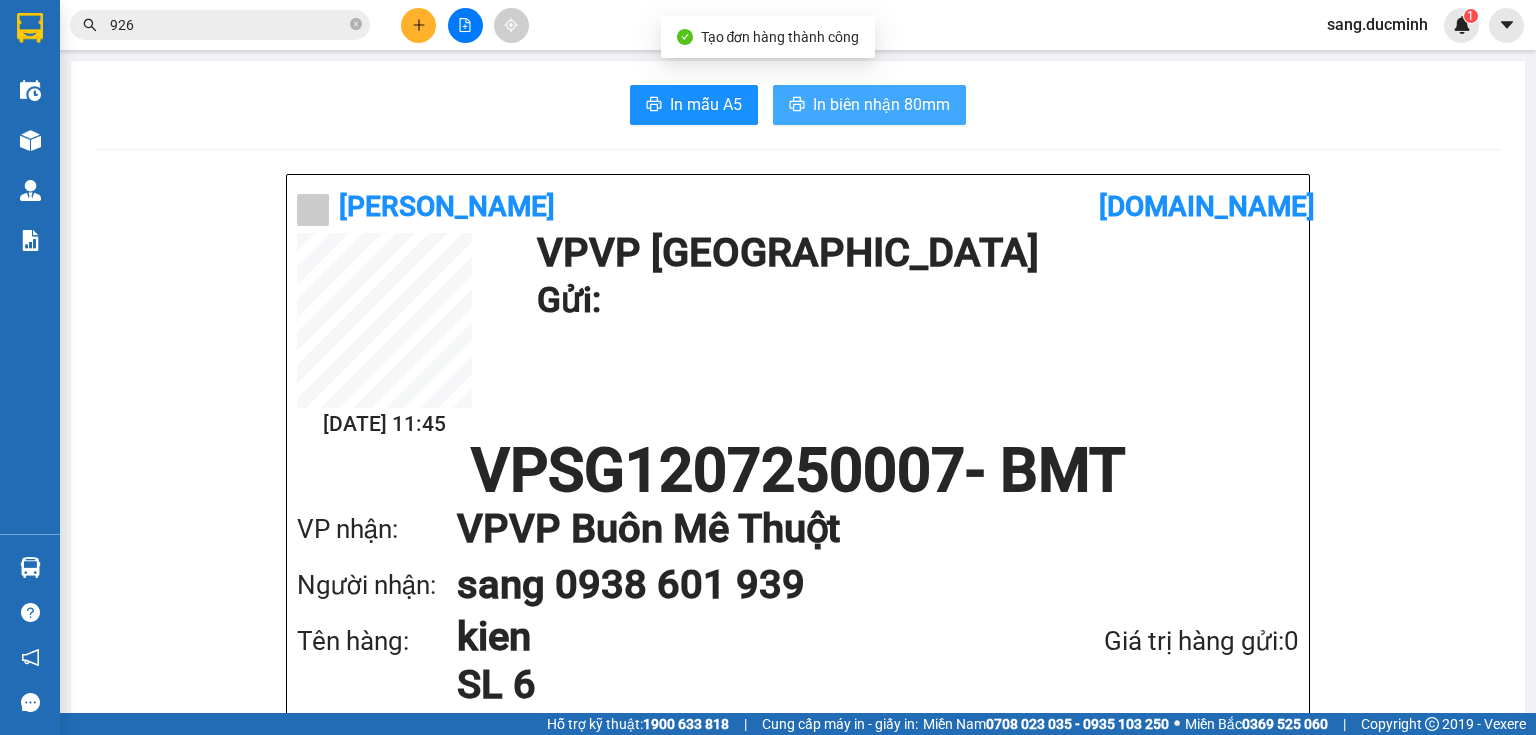 scroll, scrollTop: 0, scrollLeft: 0, axis: both 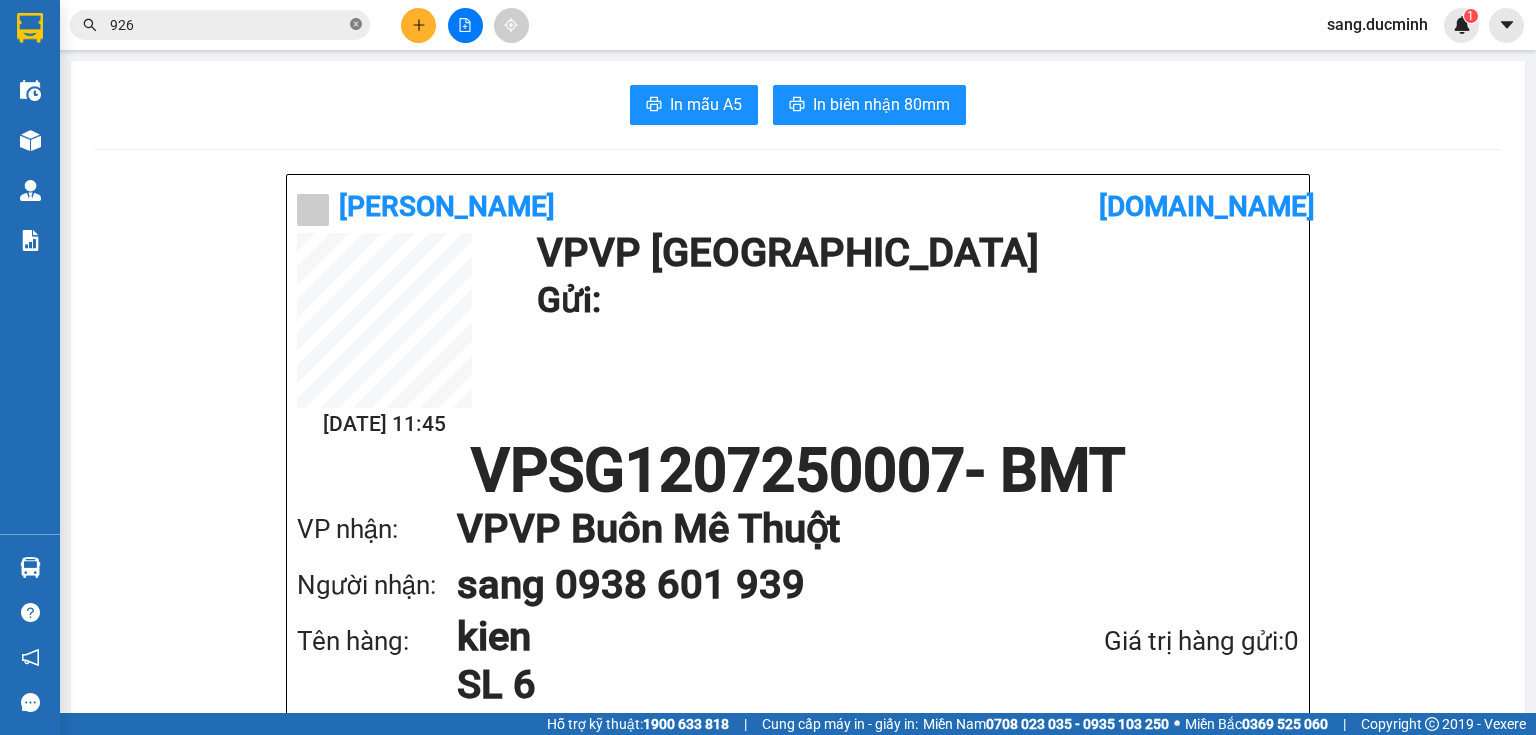 click 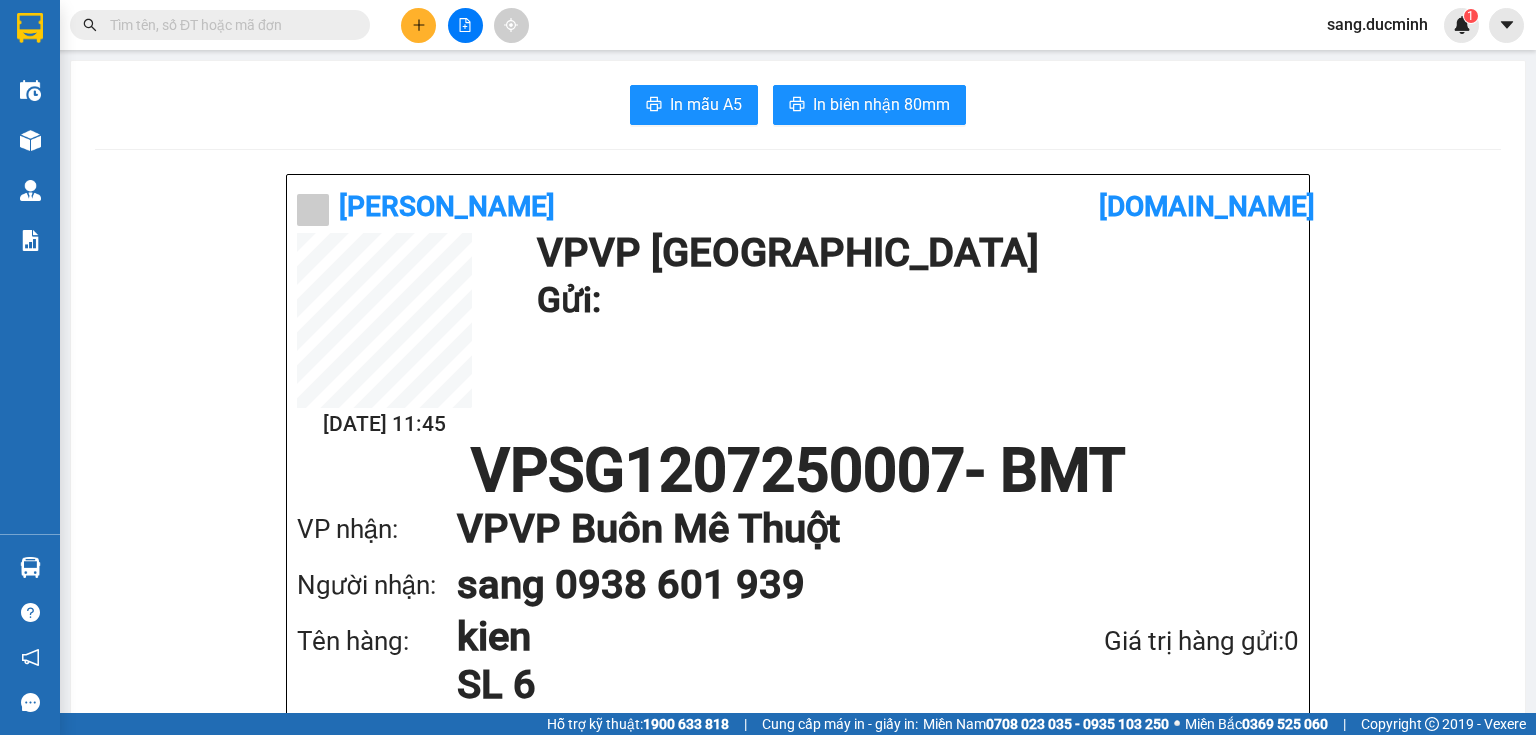 click at bounding box center (228, 25) 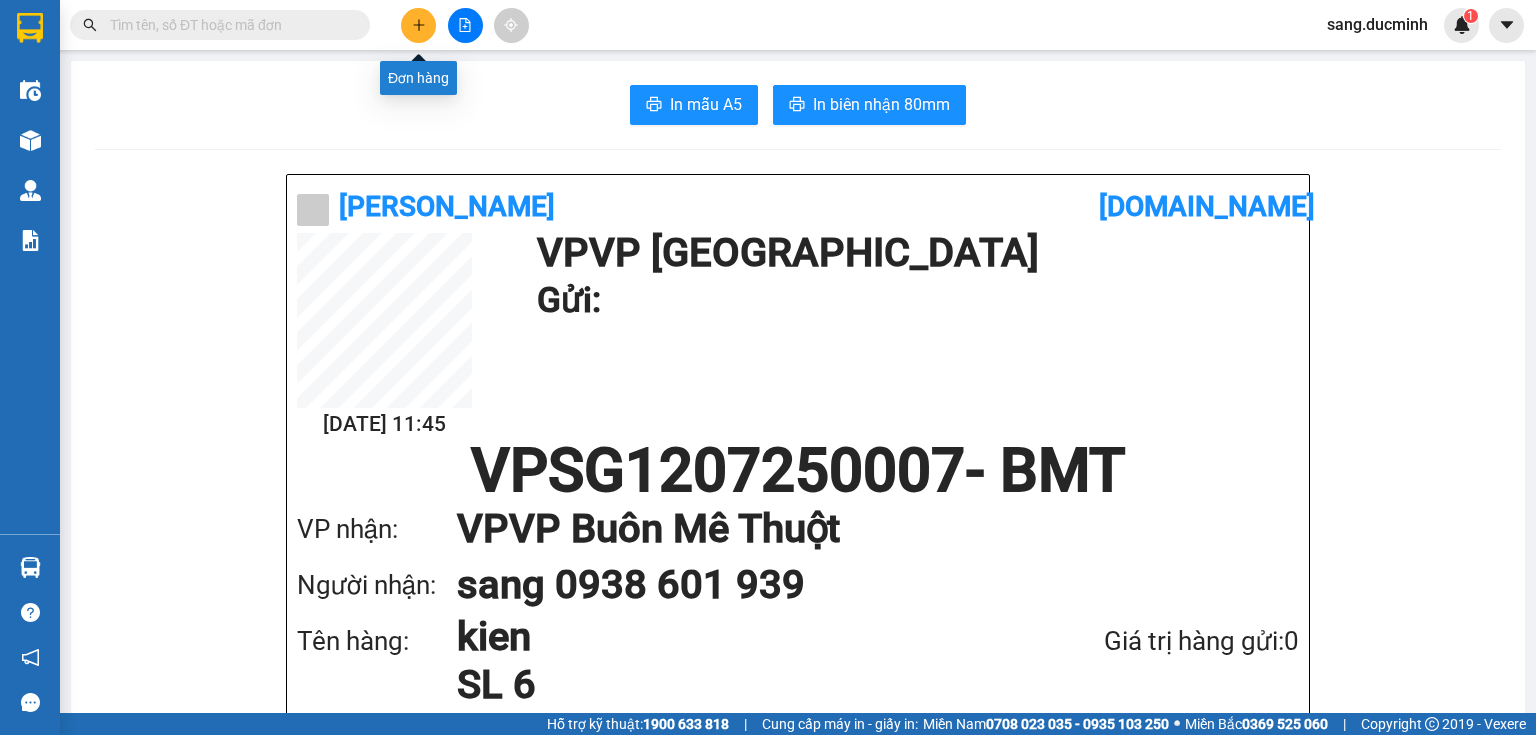 click 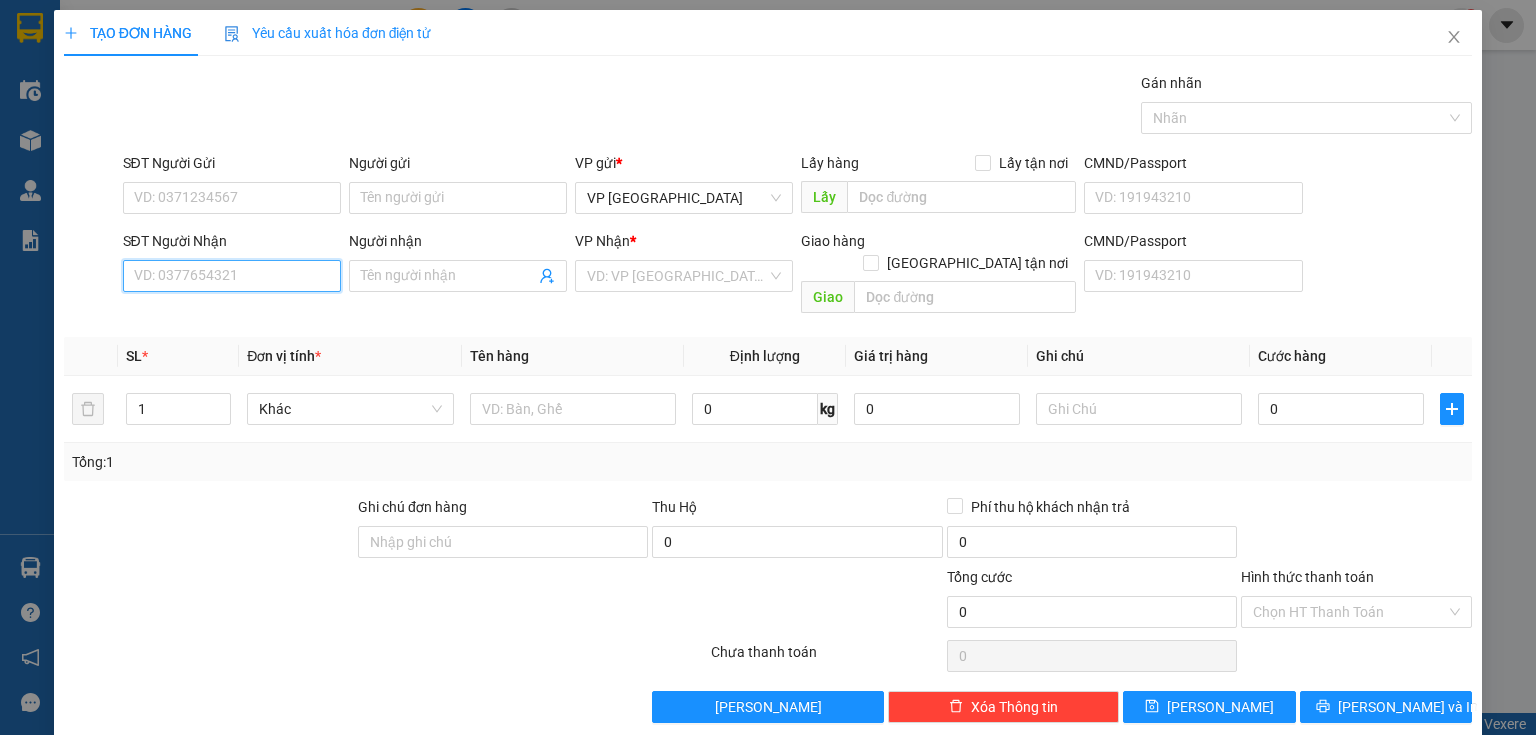 click on "SĐT Người Nhận" at bounding box center [232, 276] 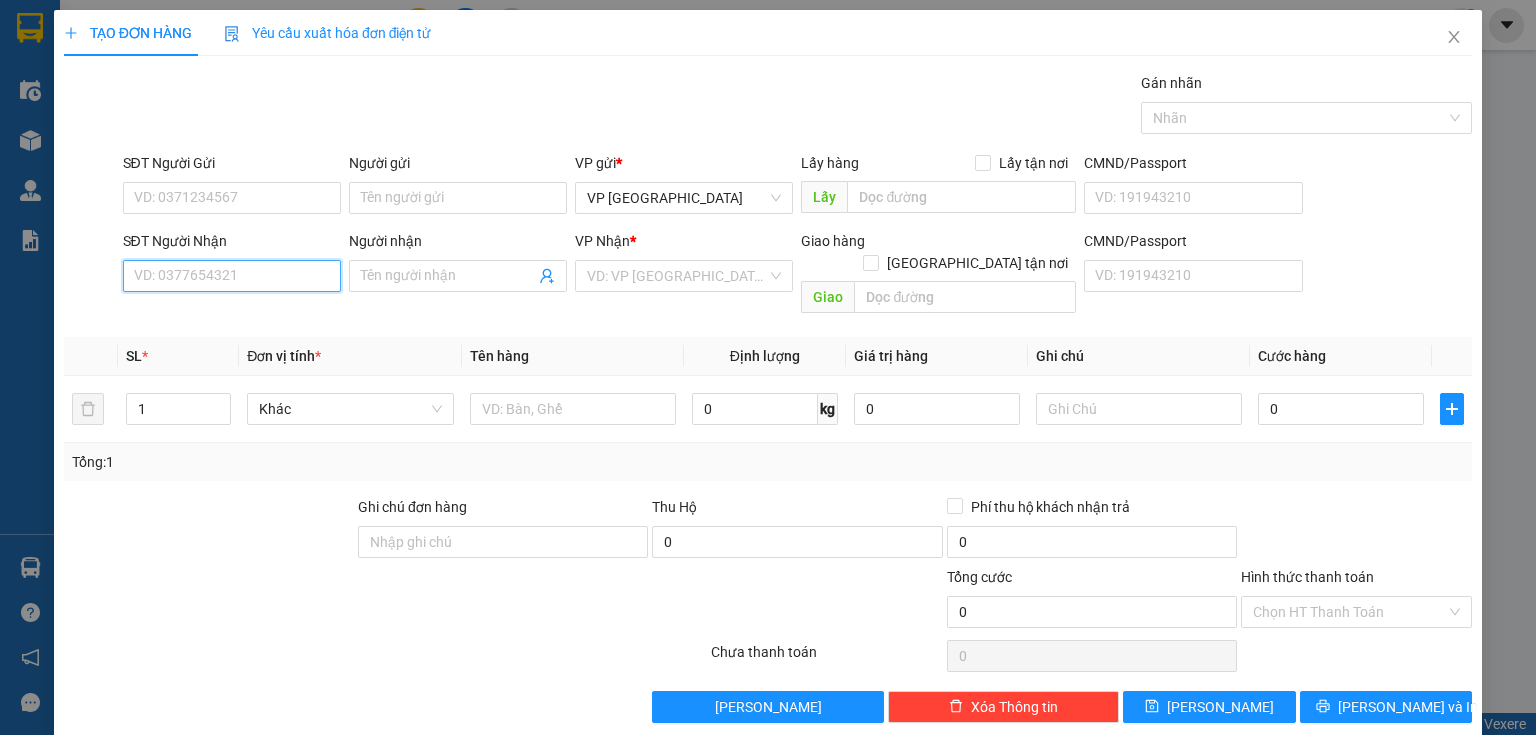 click on "SĐT Người Nhận" at bounding box center [232, 276] 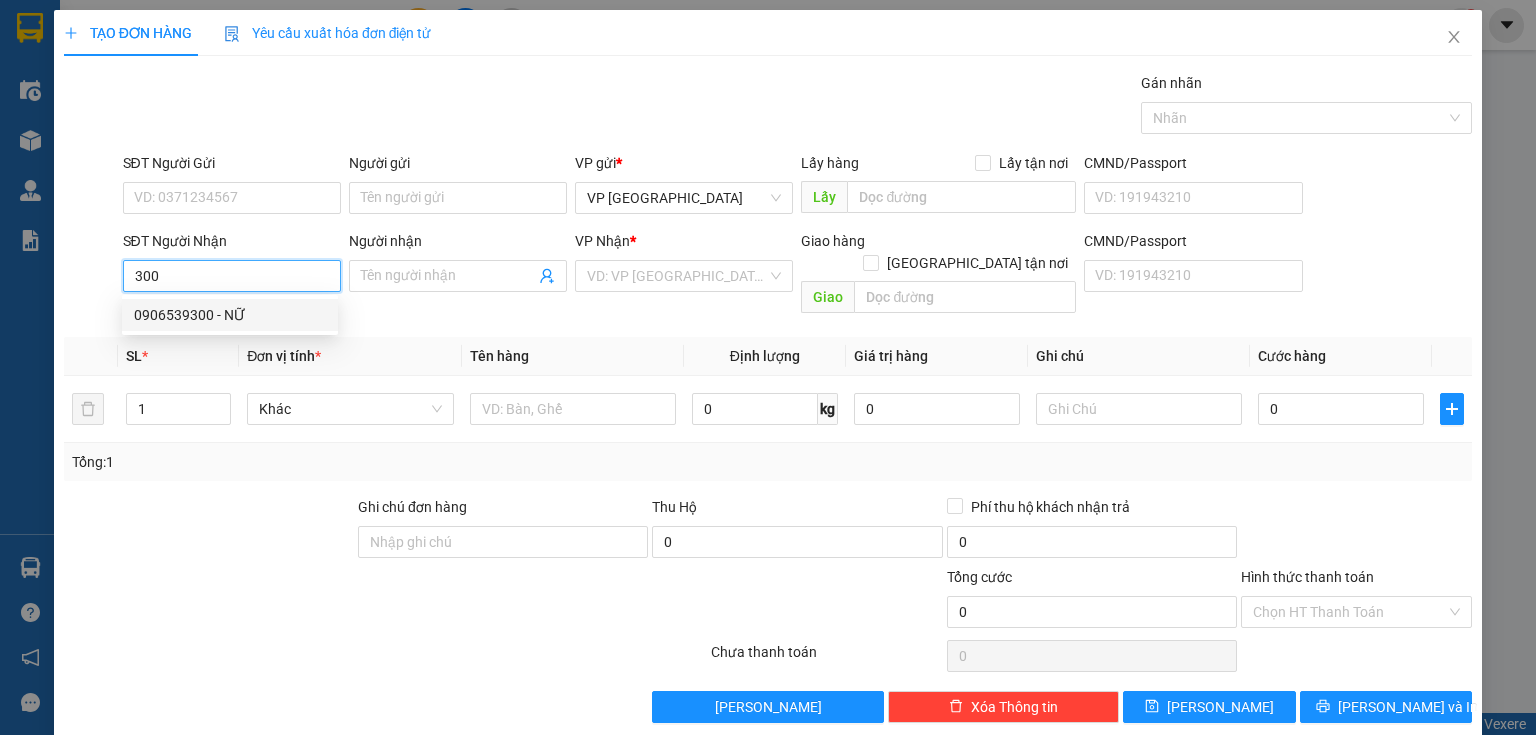 click on "0906539300 - NỮ" at bounding box center [230, 315] 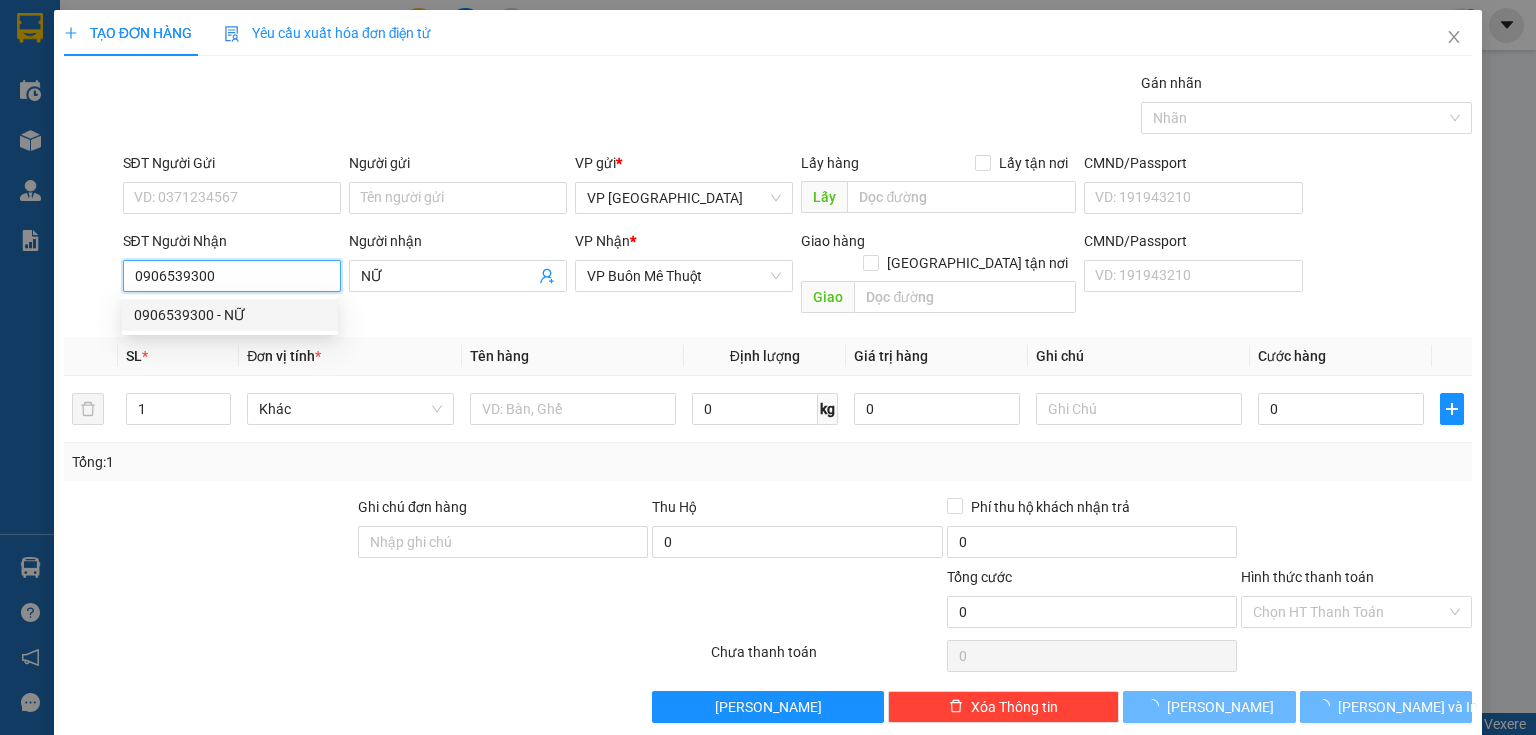 type on "80.000" 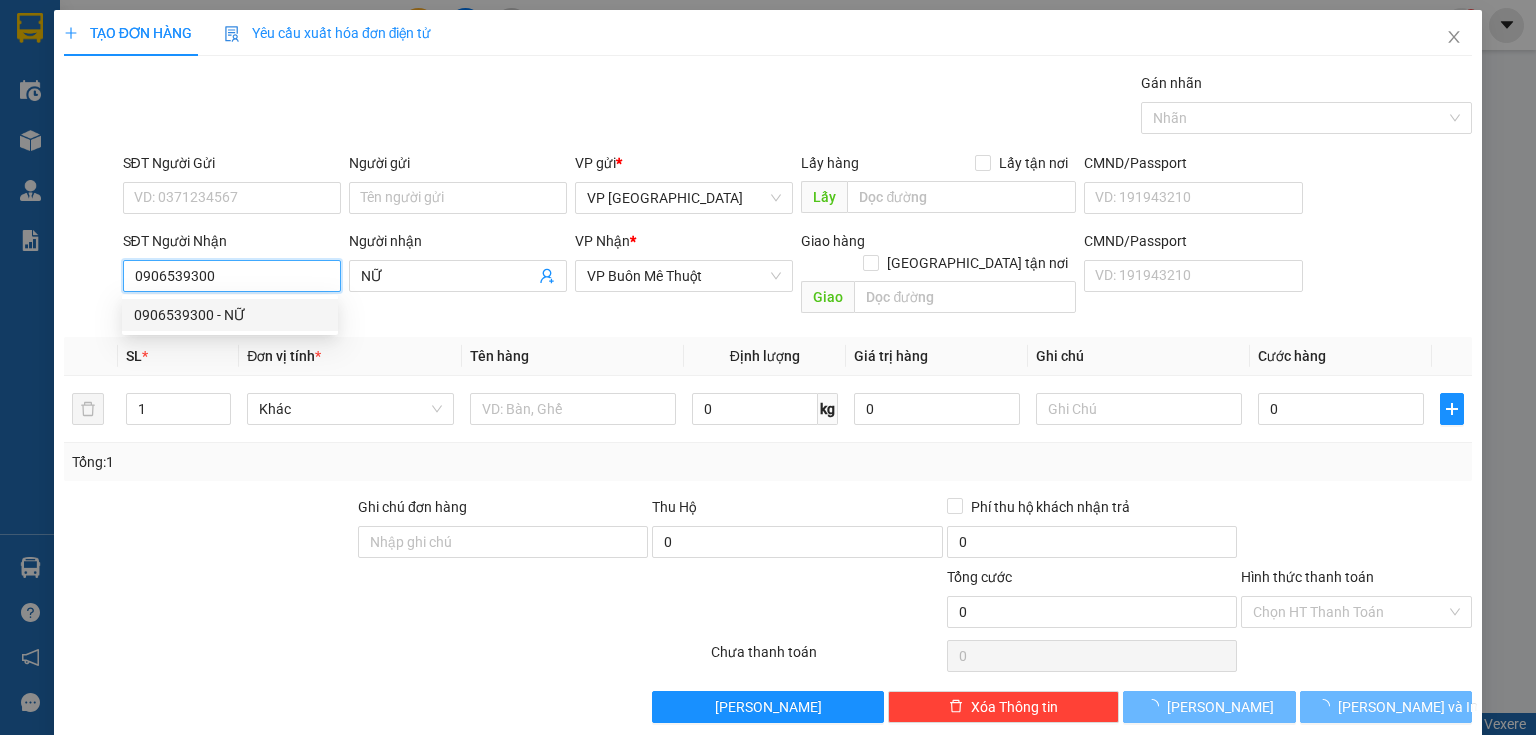 type on "80.000" 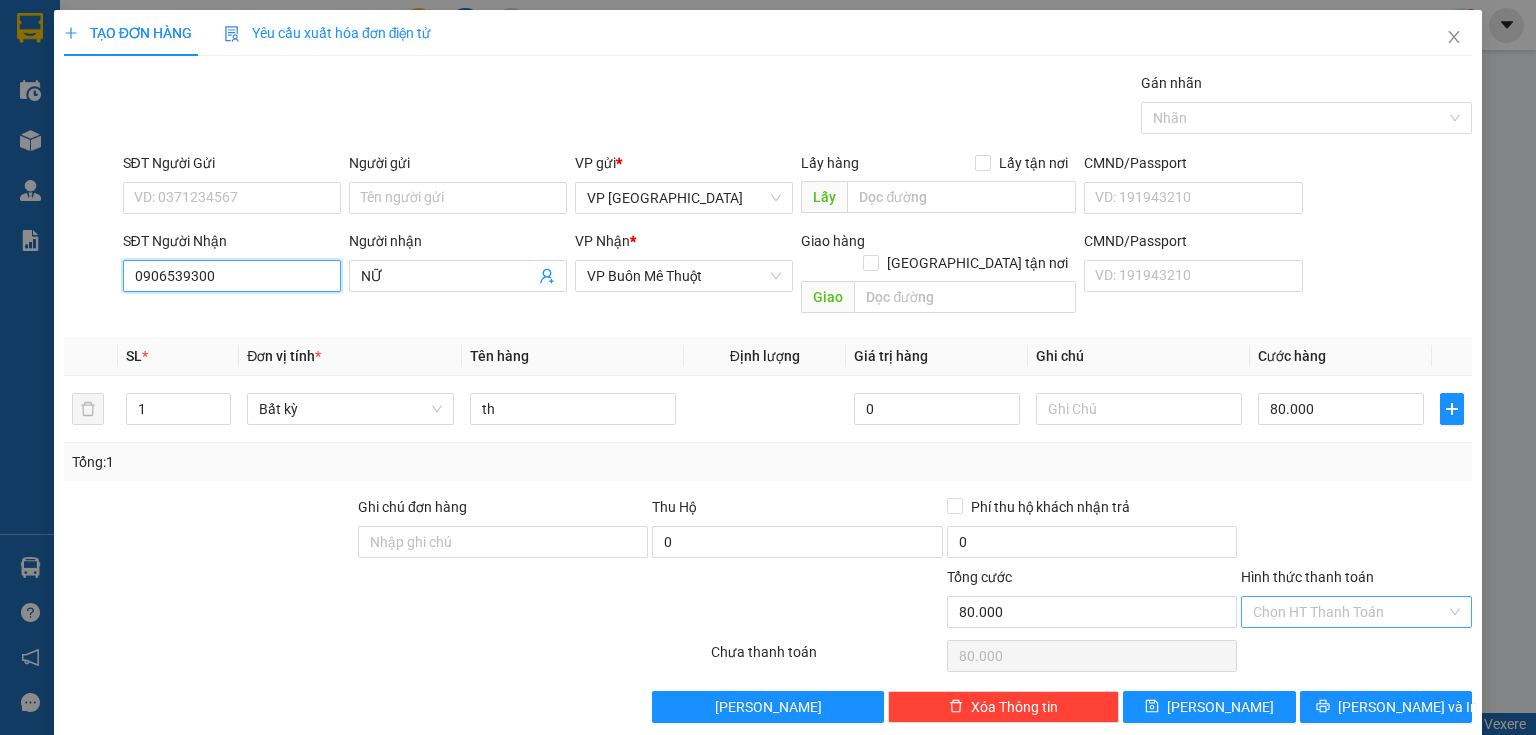 type on "0906539300" 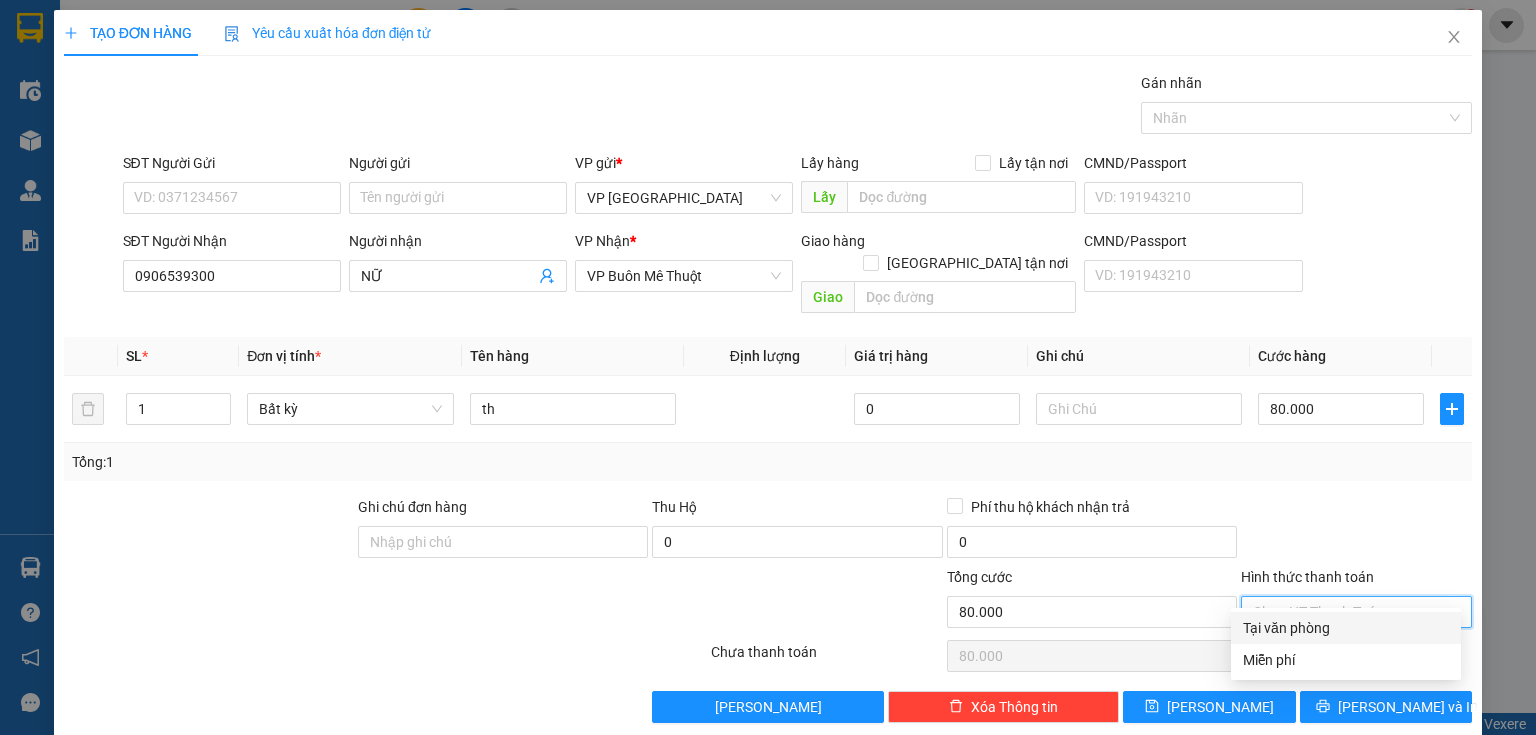 click on "Hình thức thanh toán" at bounding box center [1349, 612] 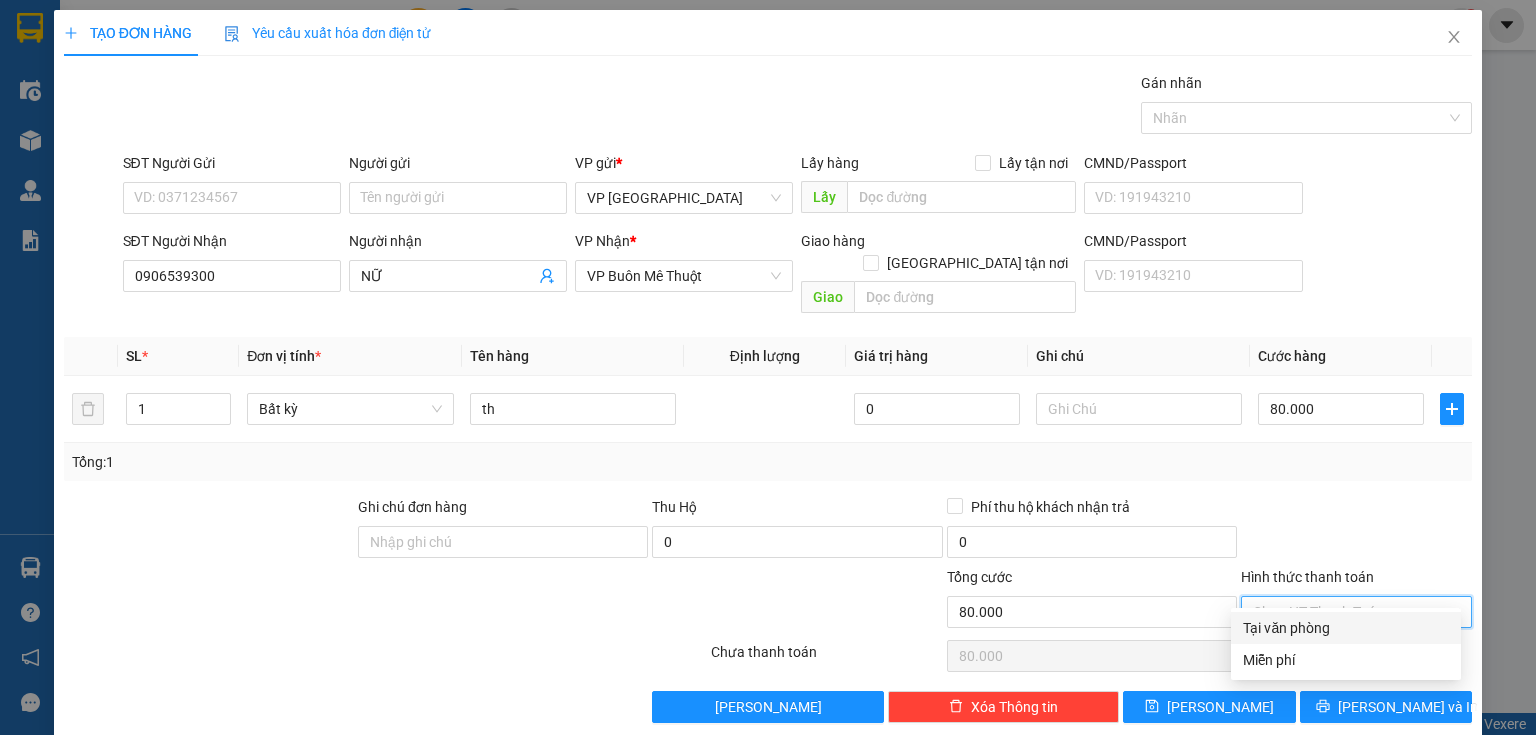 click on "Tại văn phòng" at bounding box center [1346, 628] 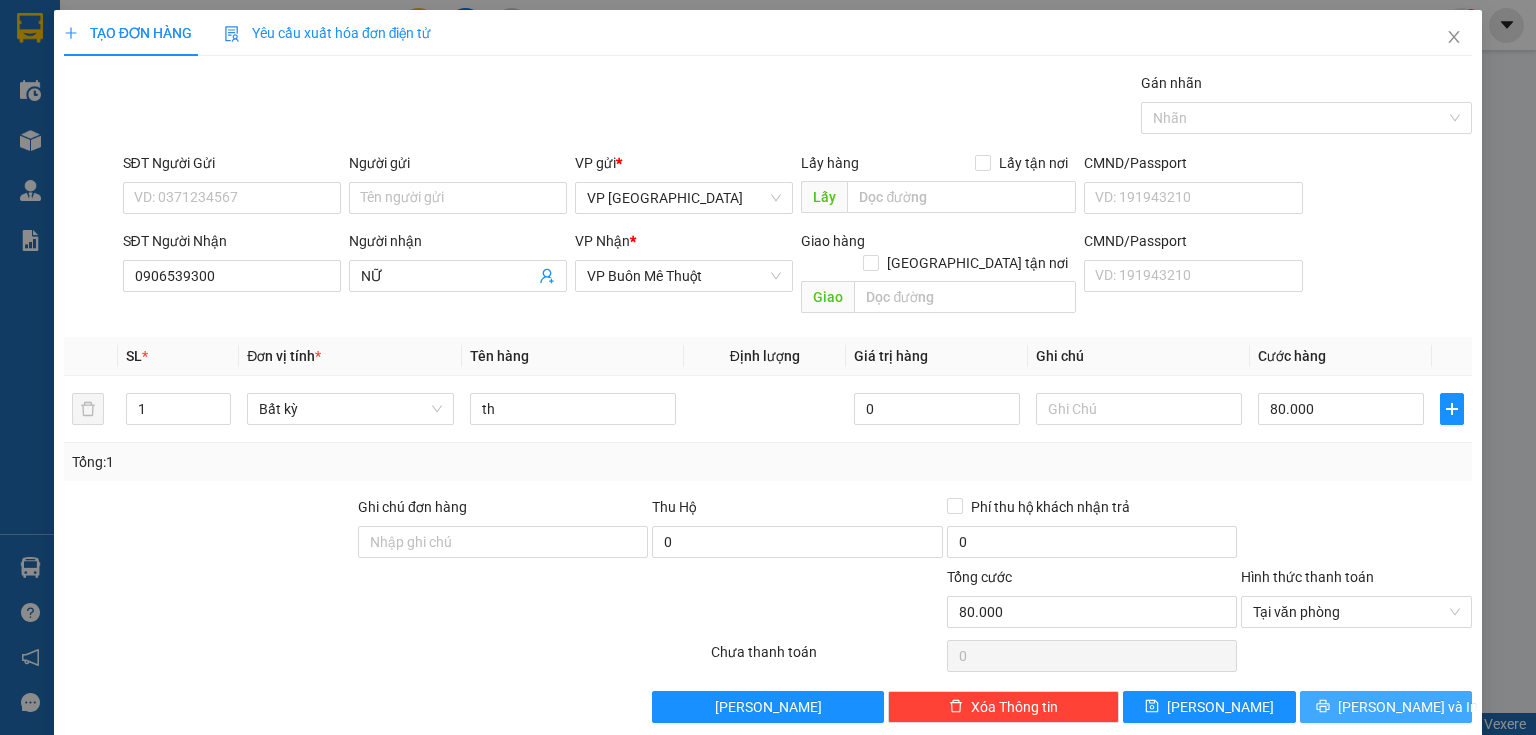 click on "[PERSON_NAME] và In" at bounding box center (1386, 707) 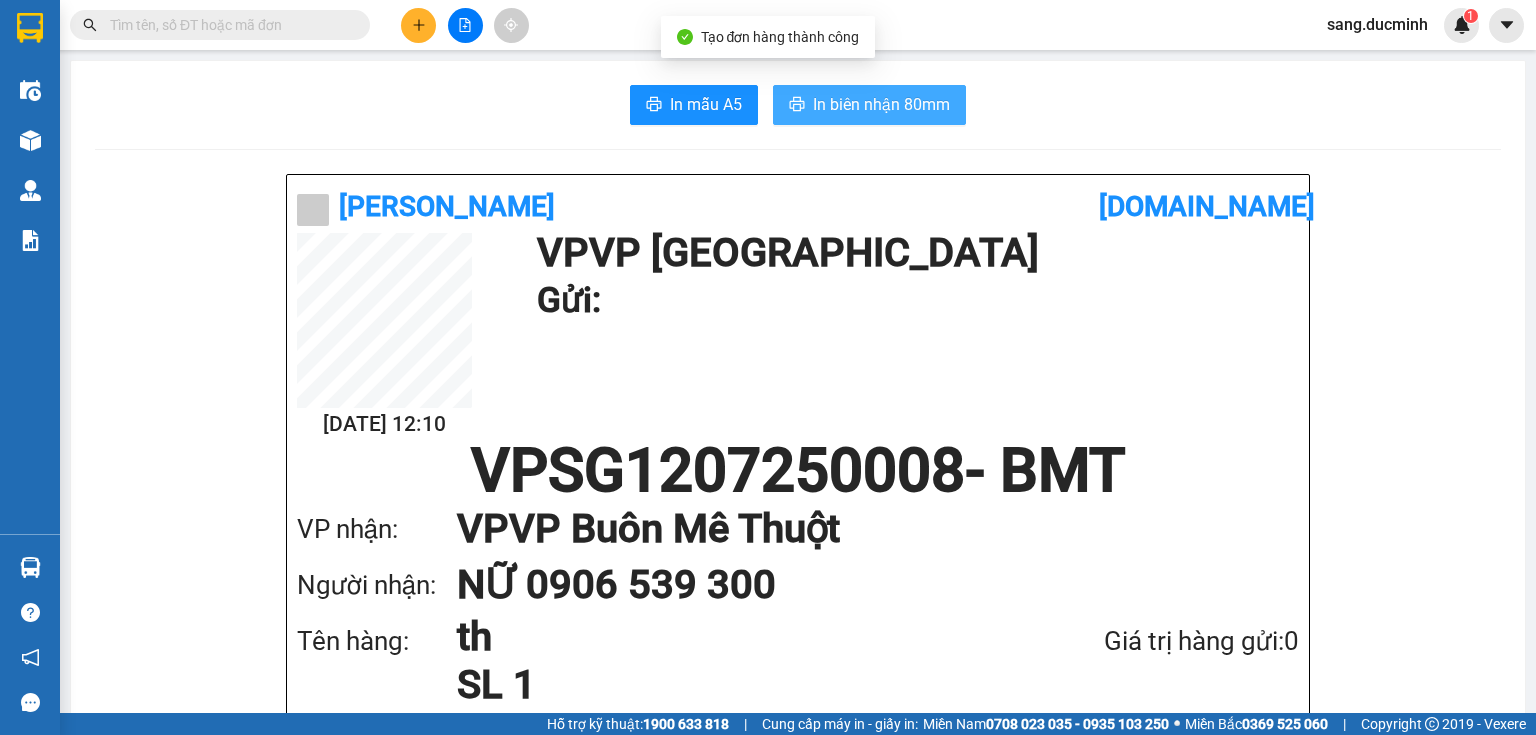 click on "In biên nhận 80mm" at bounding box center (881, 104) 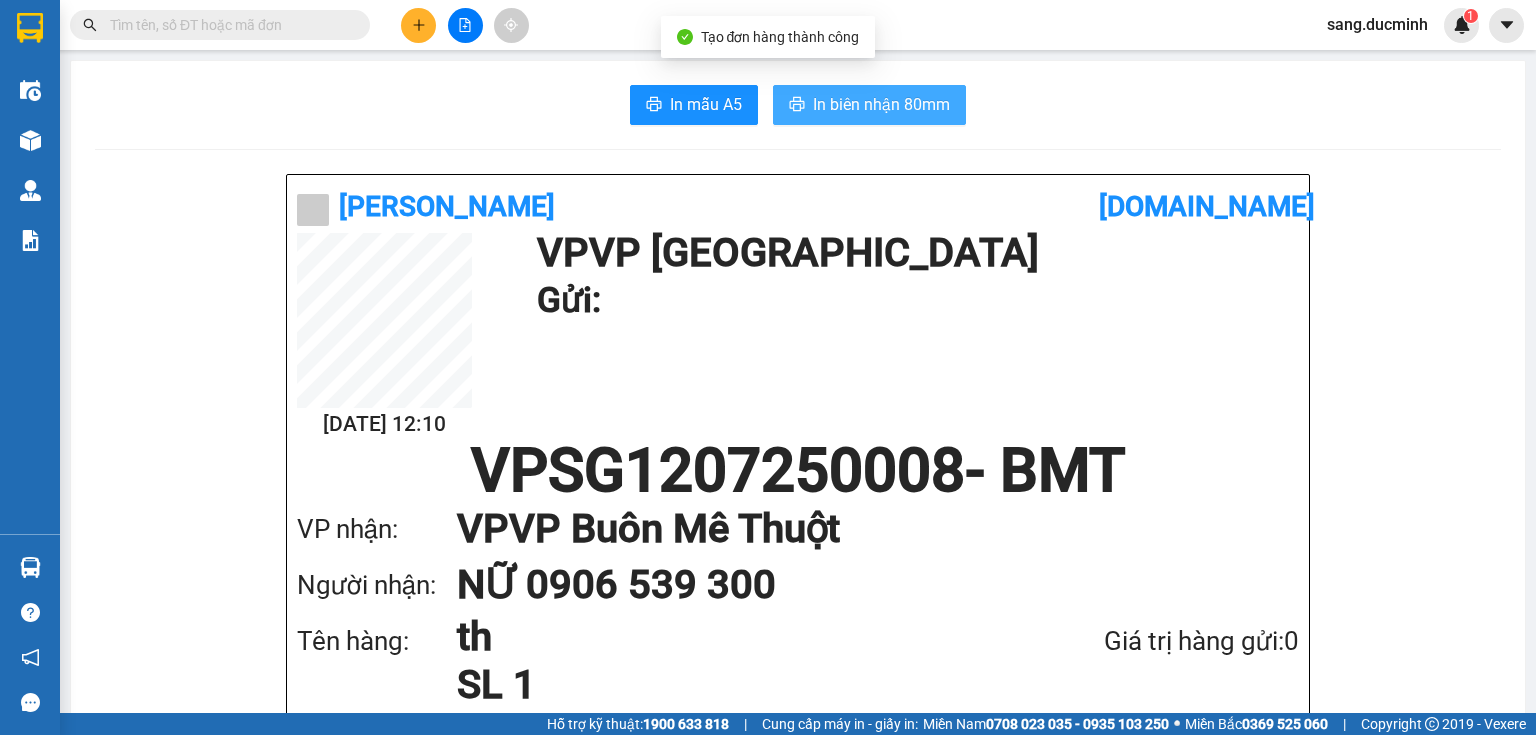 scroll, scrollTop: 0, scrollLeft: 0, axis: both 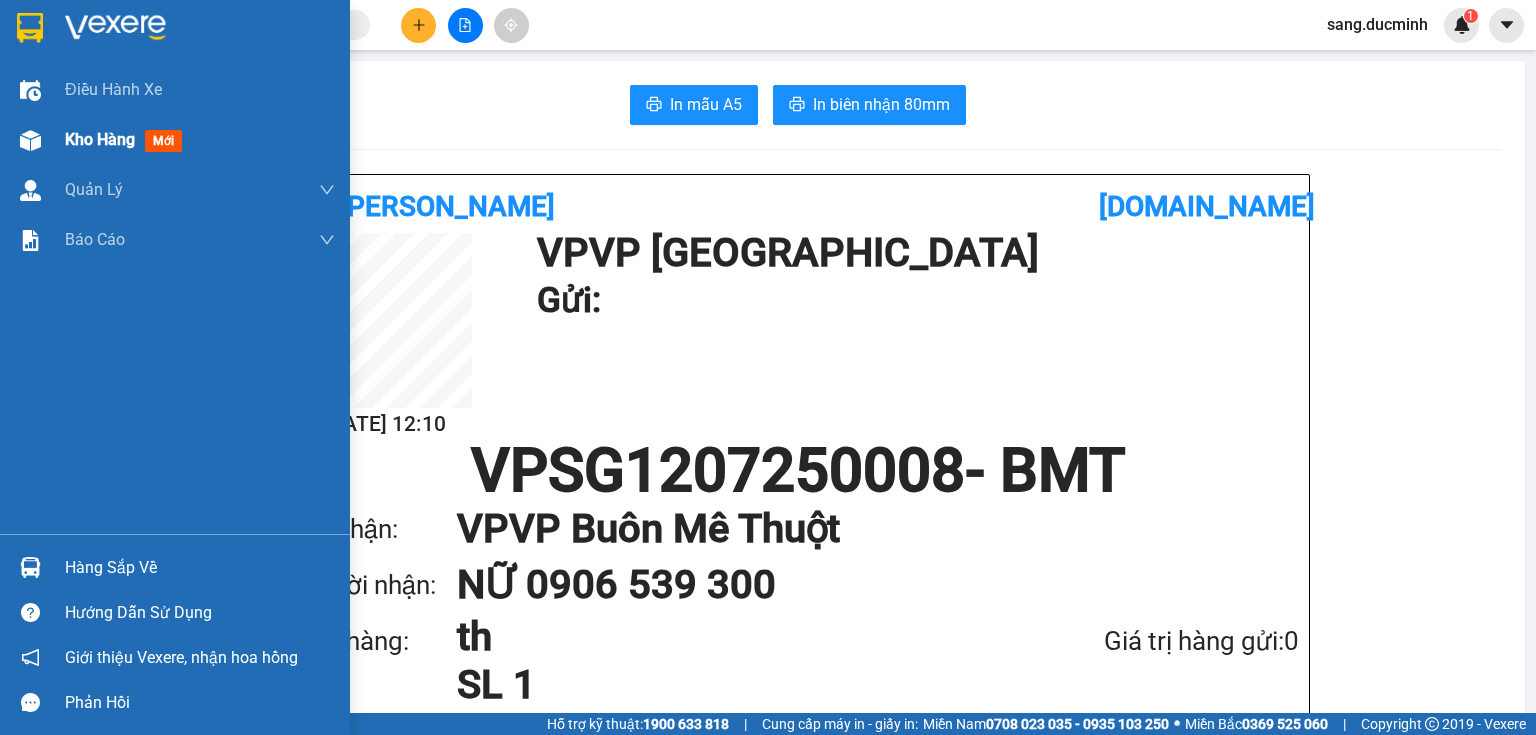 click on "Kho hàng" at bounding box center (100, 139) 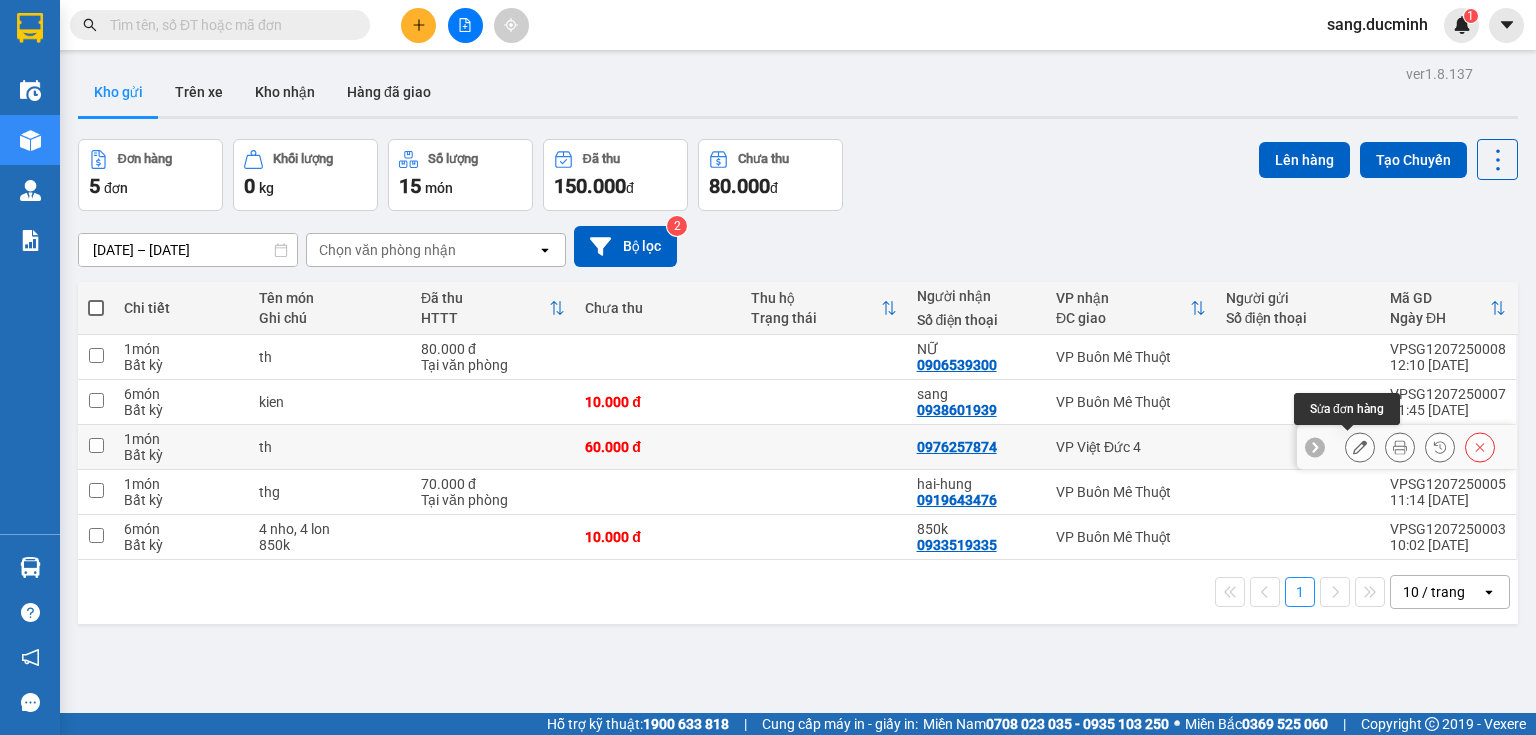 click at bounding box center [1360, 447] 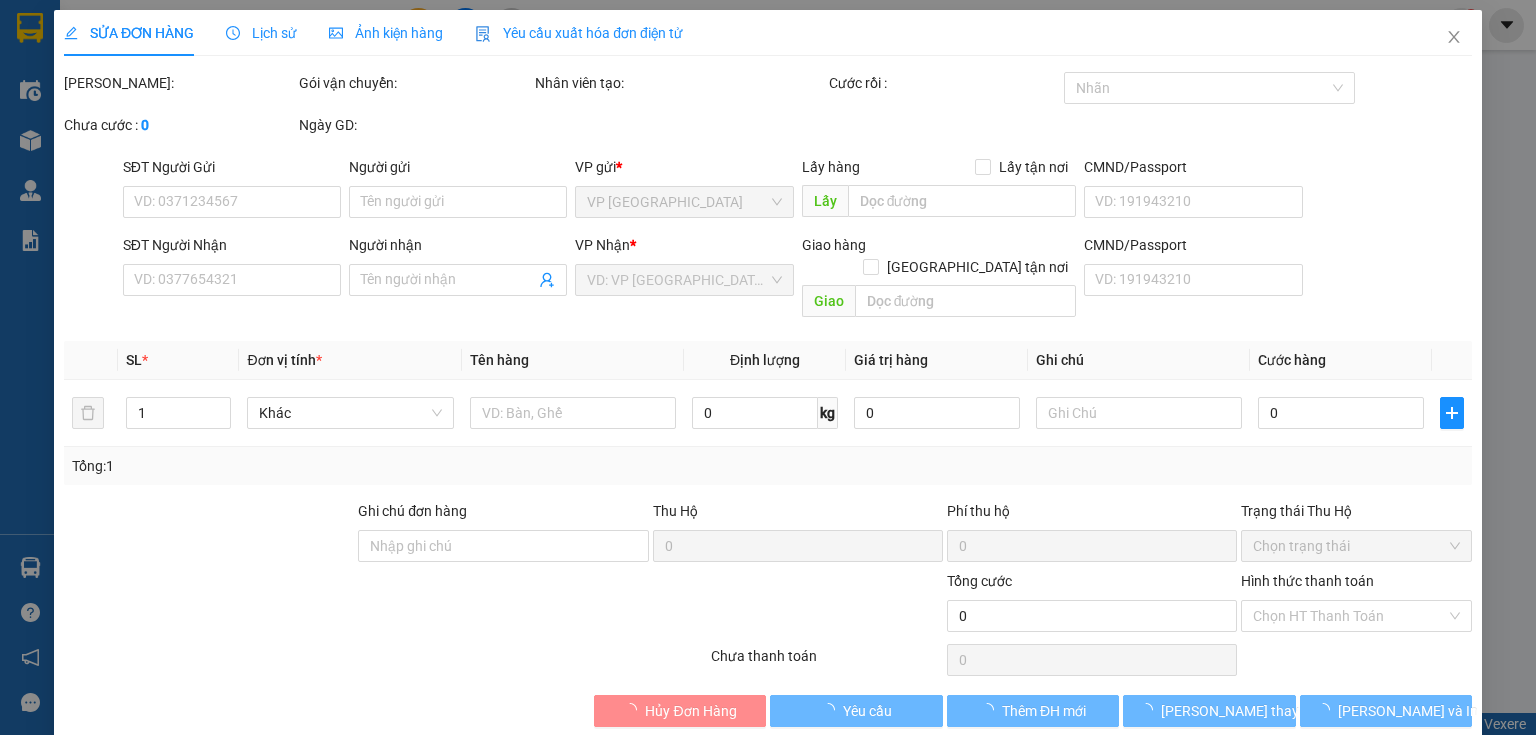 type on "0976257874" 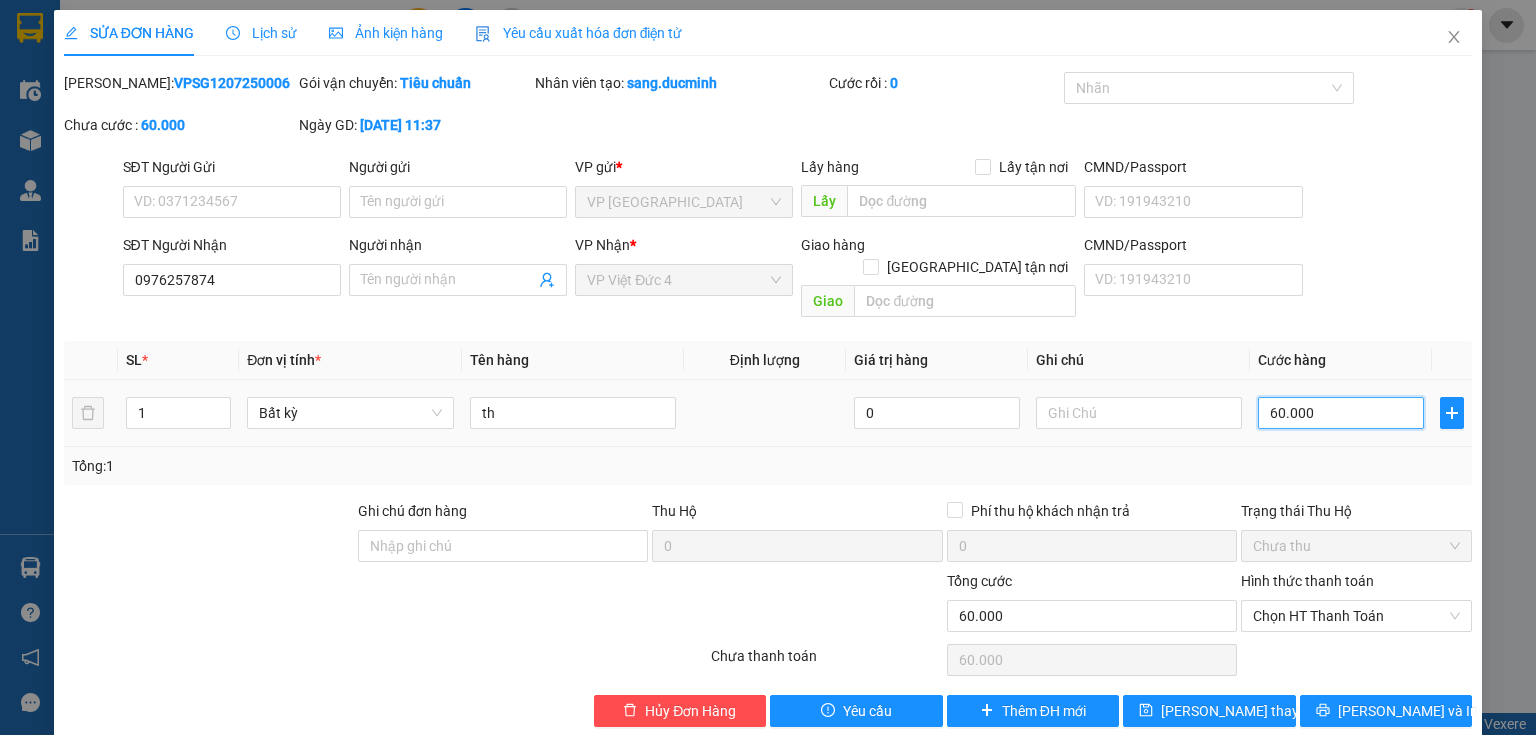 click on "60.000" at bounding box center (1341, 413) 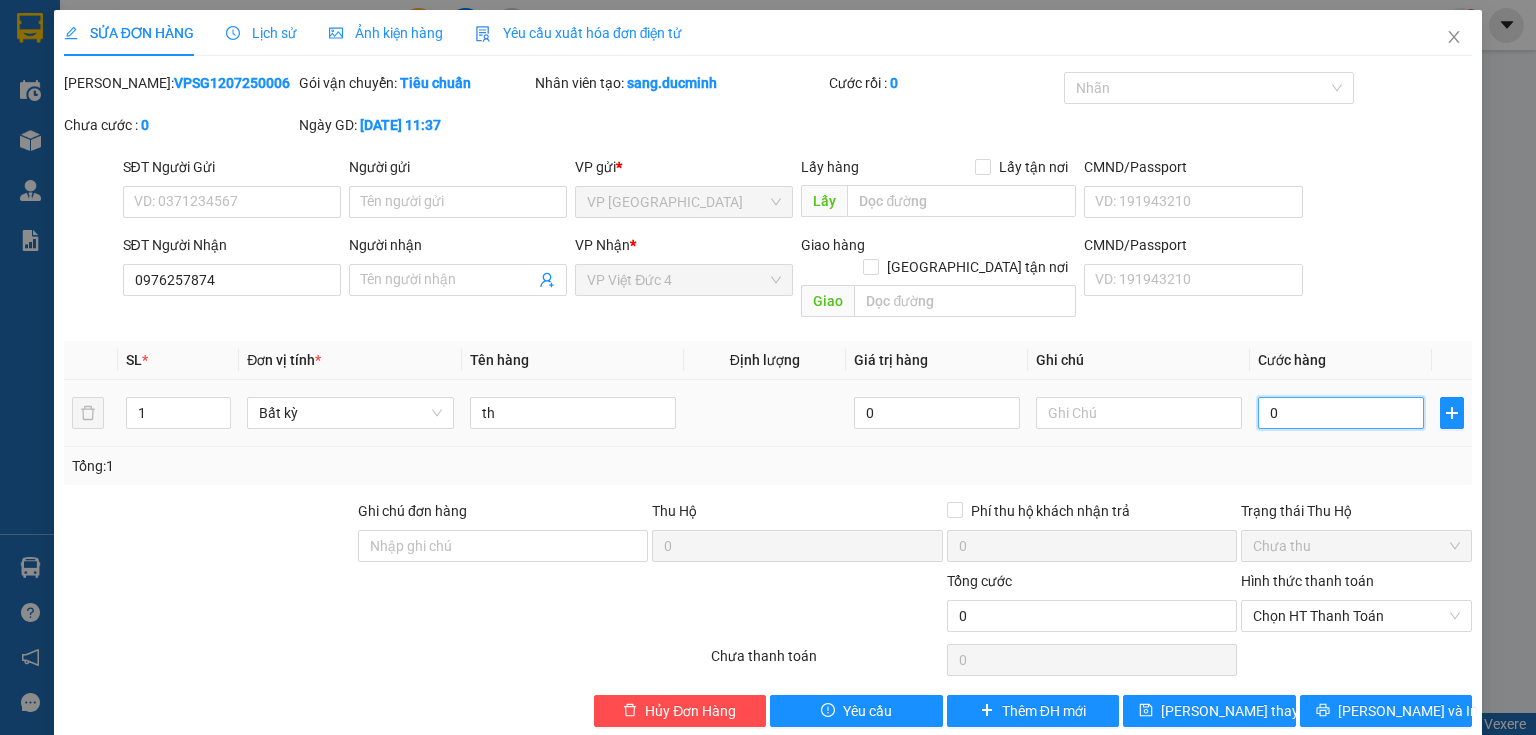 type on "7" 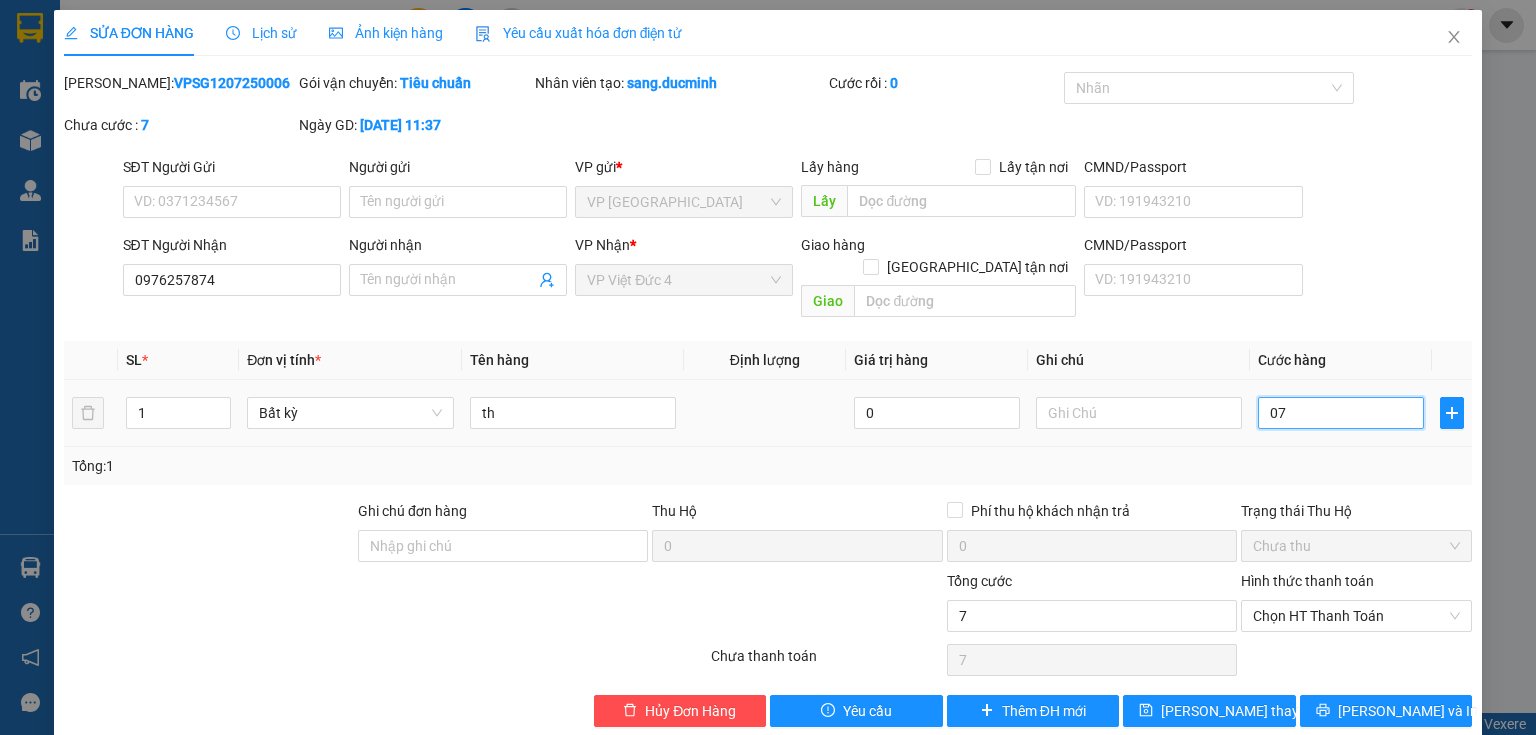 type on "70" 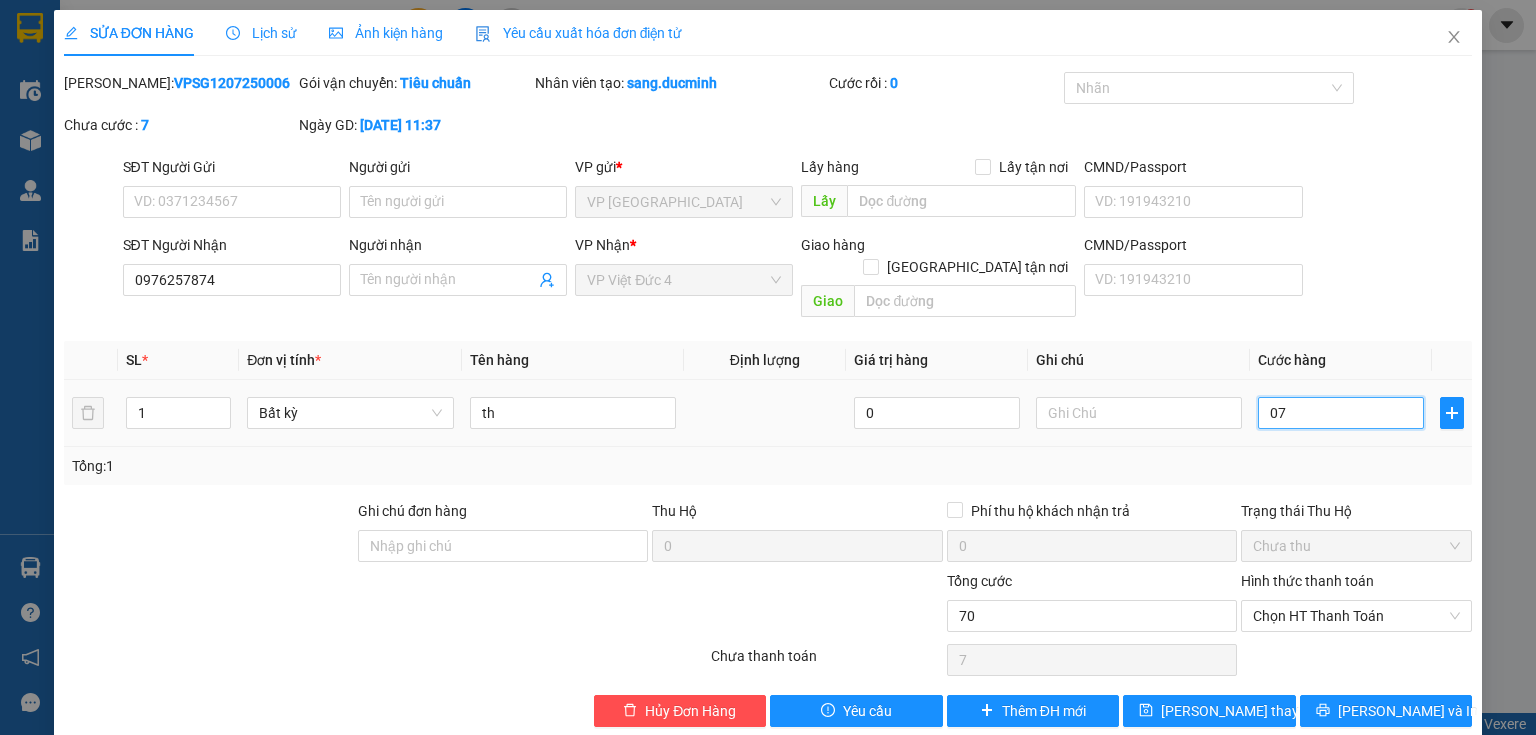type on "70" 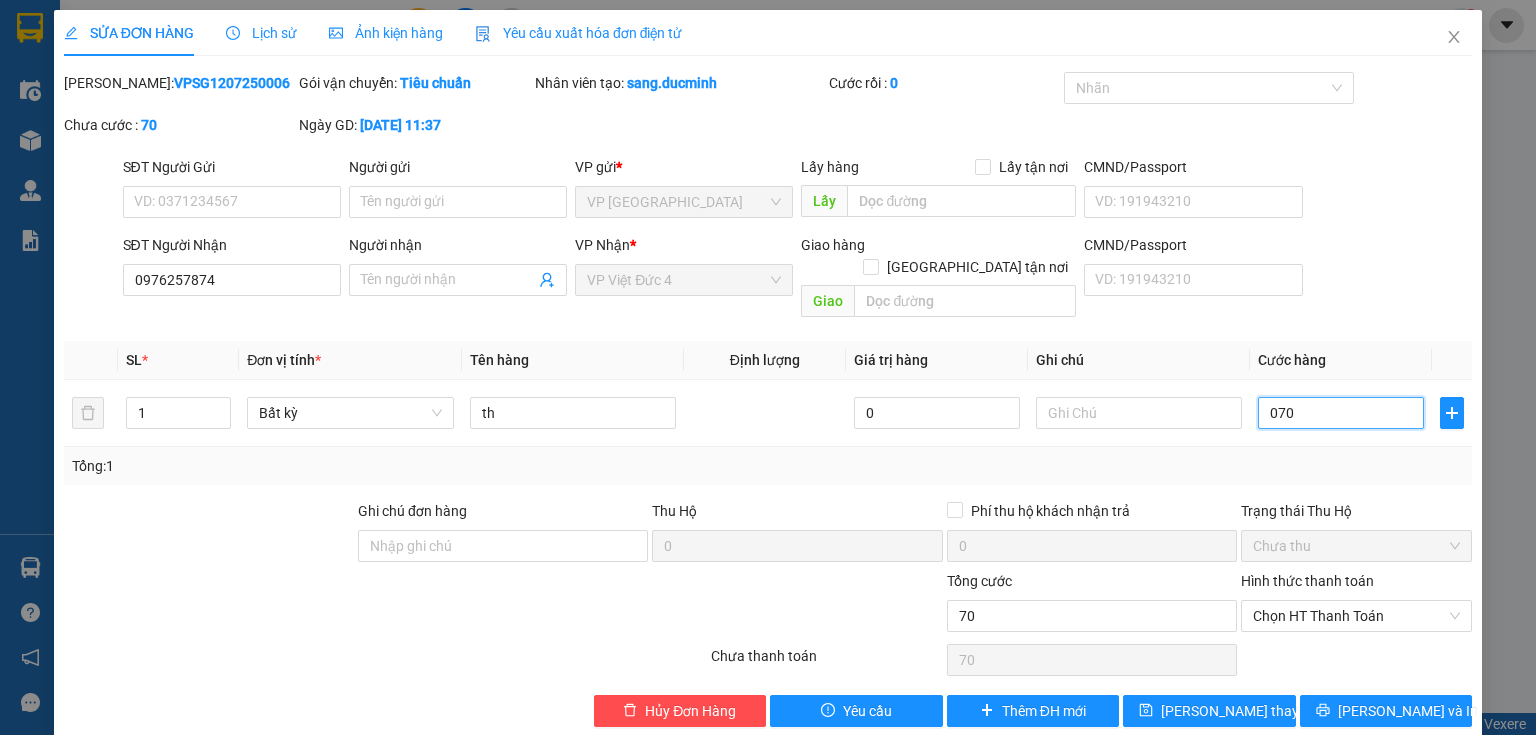 type on "070" 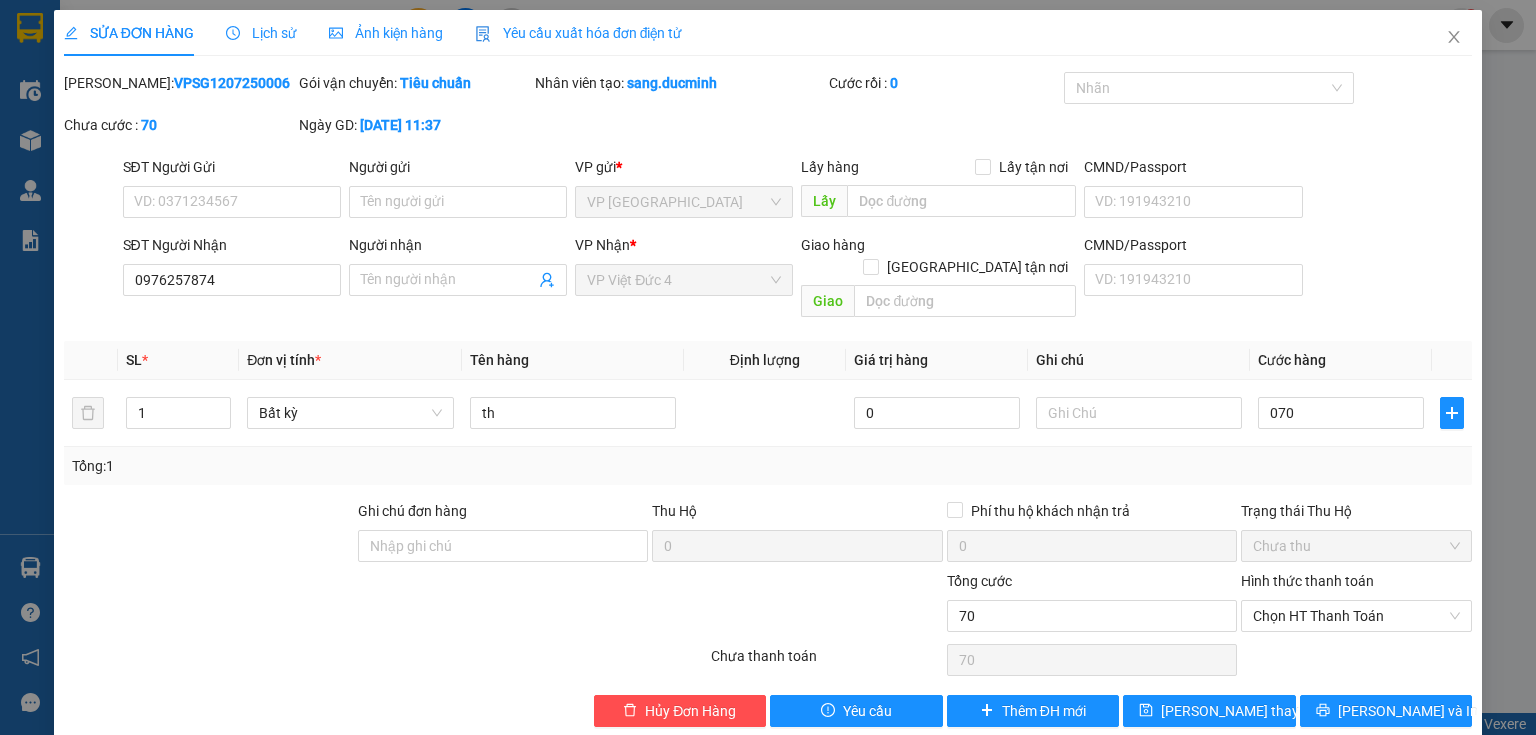 type on "70.000" 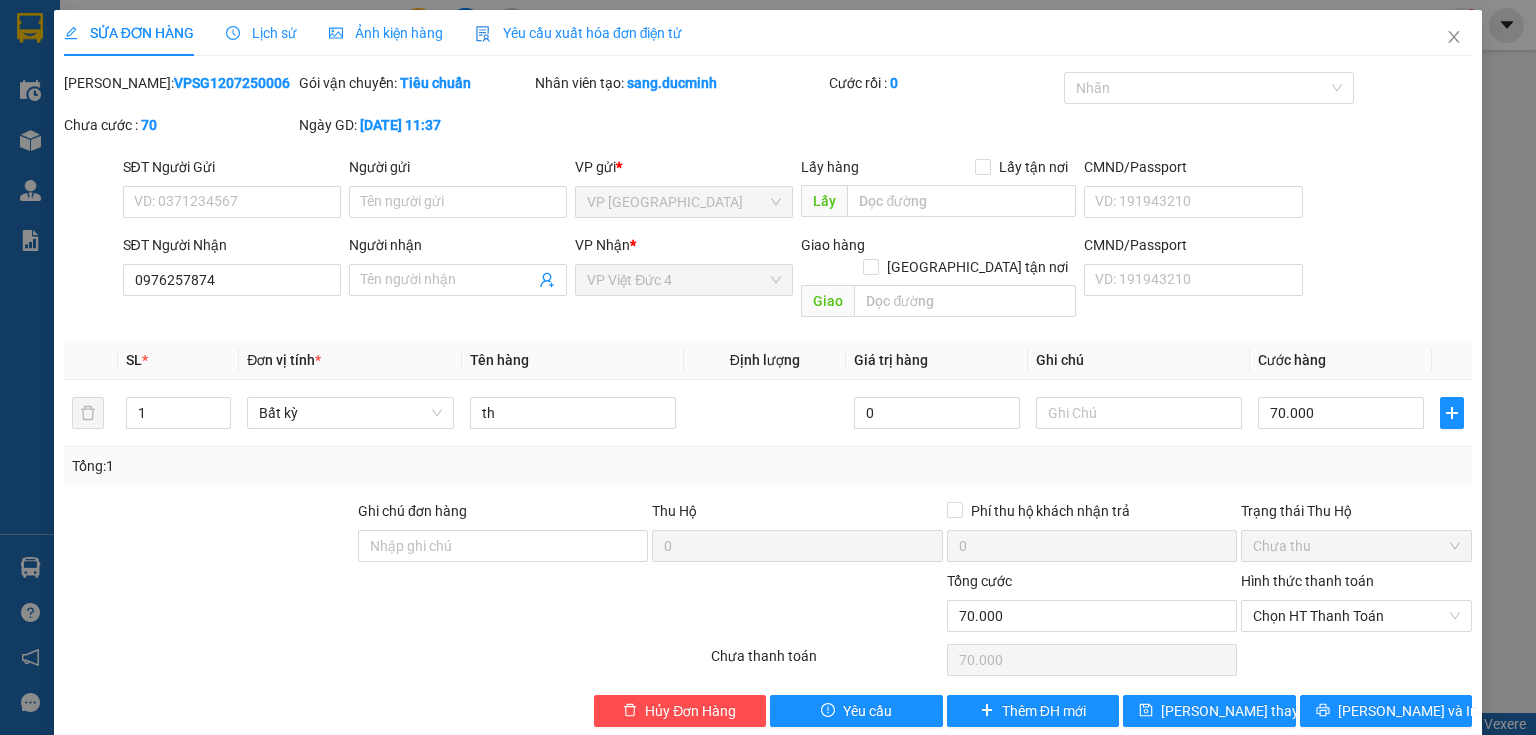 click on "Tổng:  1" at bounding box center (768, 466) 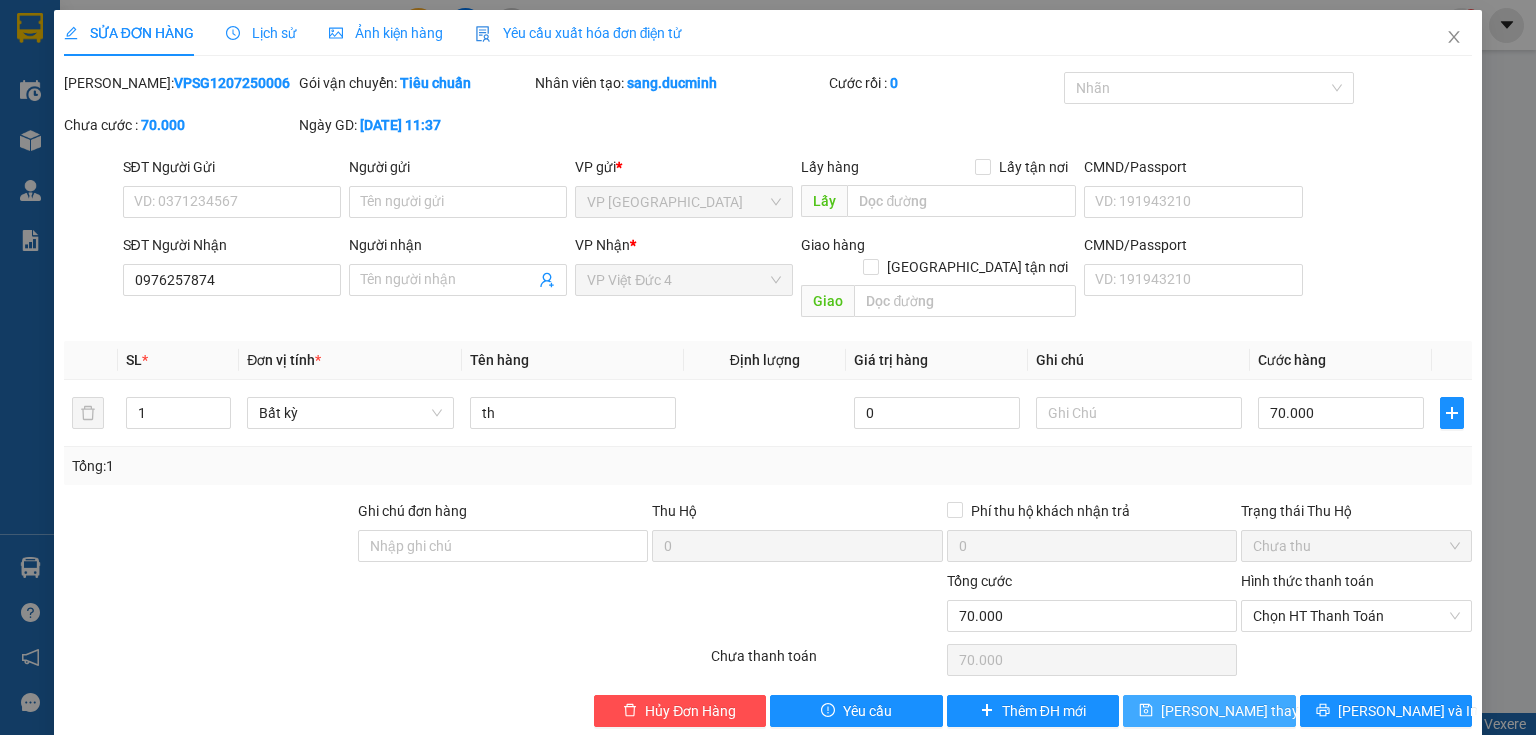 click on "Lưu thay đổi" at bounding box center (1241, 711) 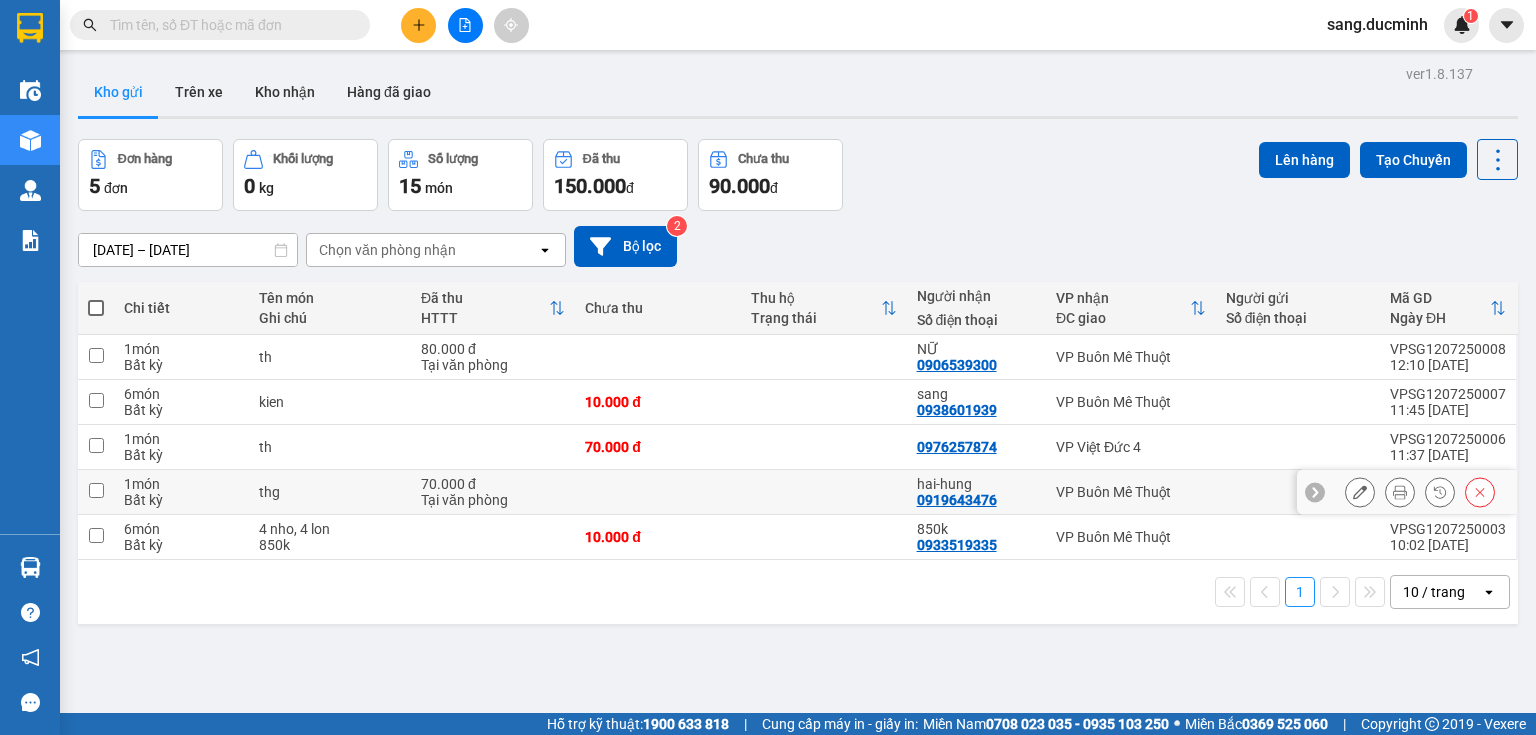 drag, startPoint x: 971, startPoint y: 507, endPoint x: 736, endPoint y: 543, distance: 237.74146 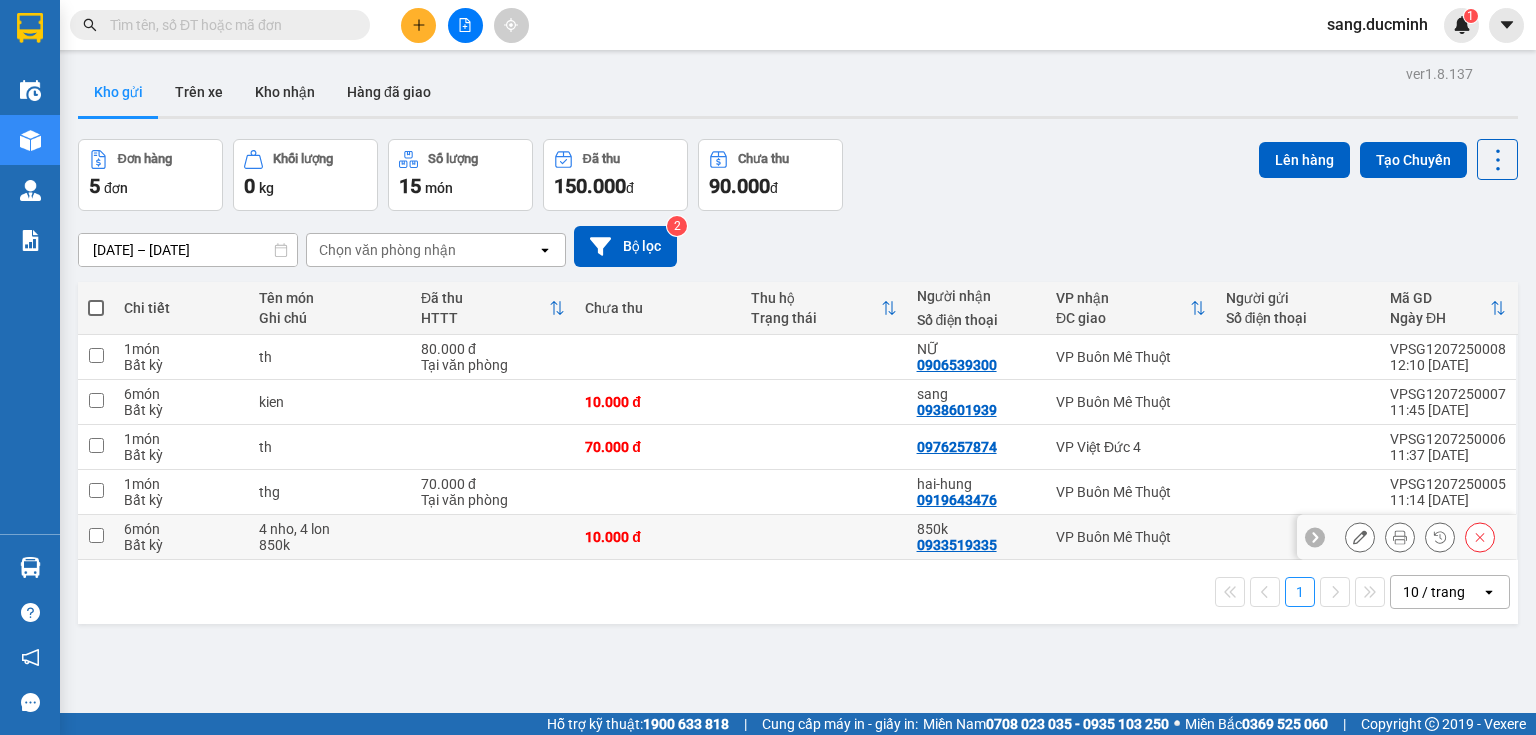 drag, startPoint x: 736, startPoint y: 543, endPoint x: 249, endPoint y: 26, distance: 710.2521 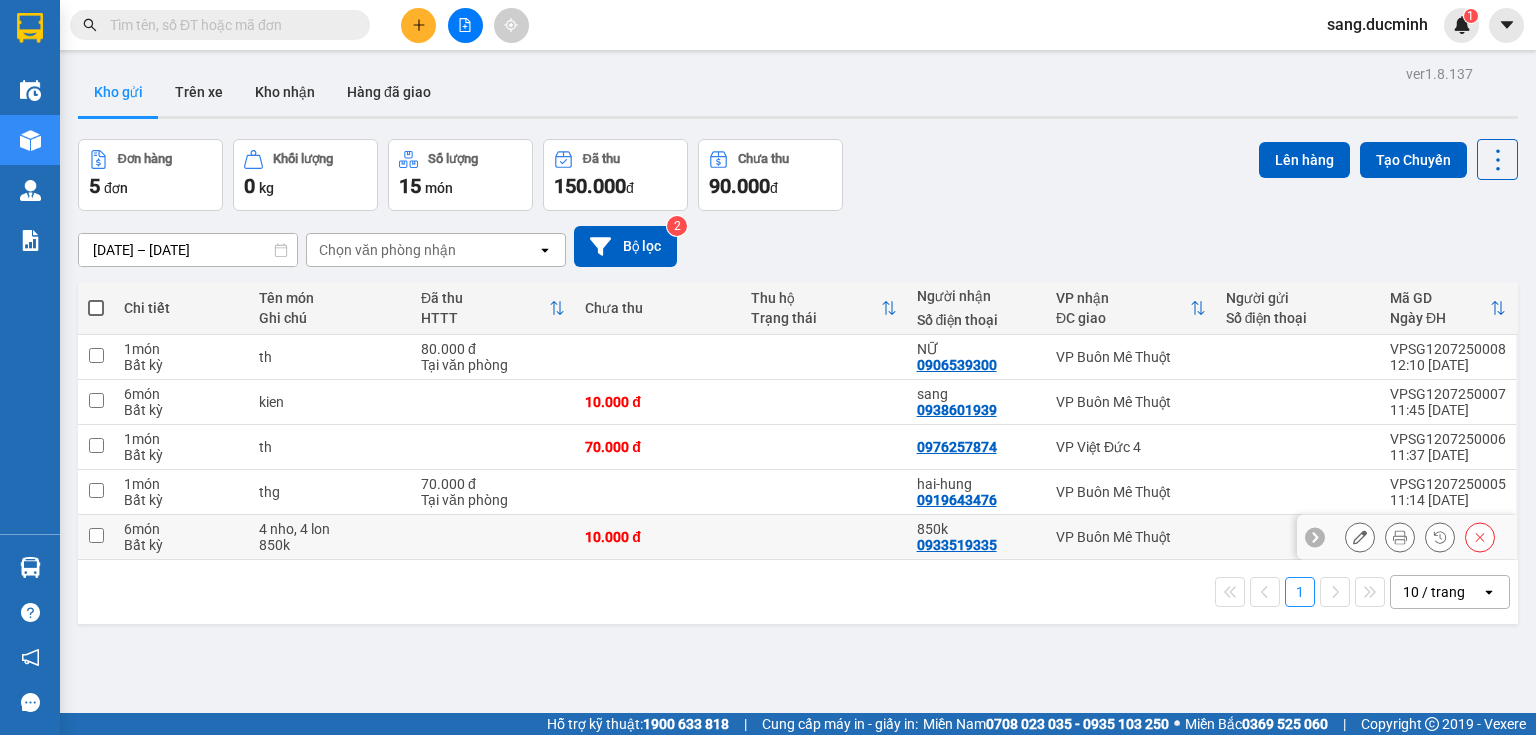 click at bounding box center (228, 25) 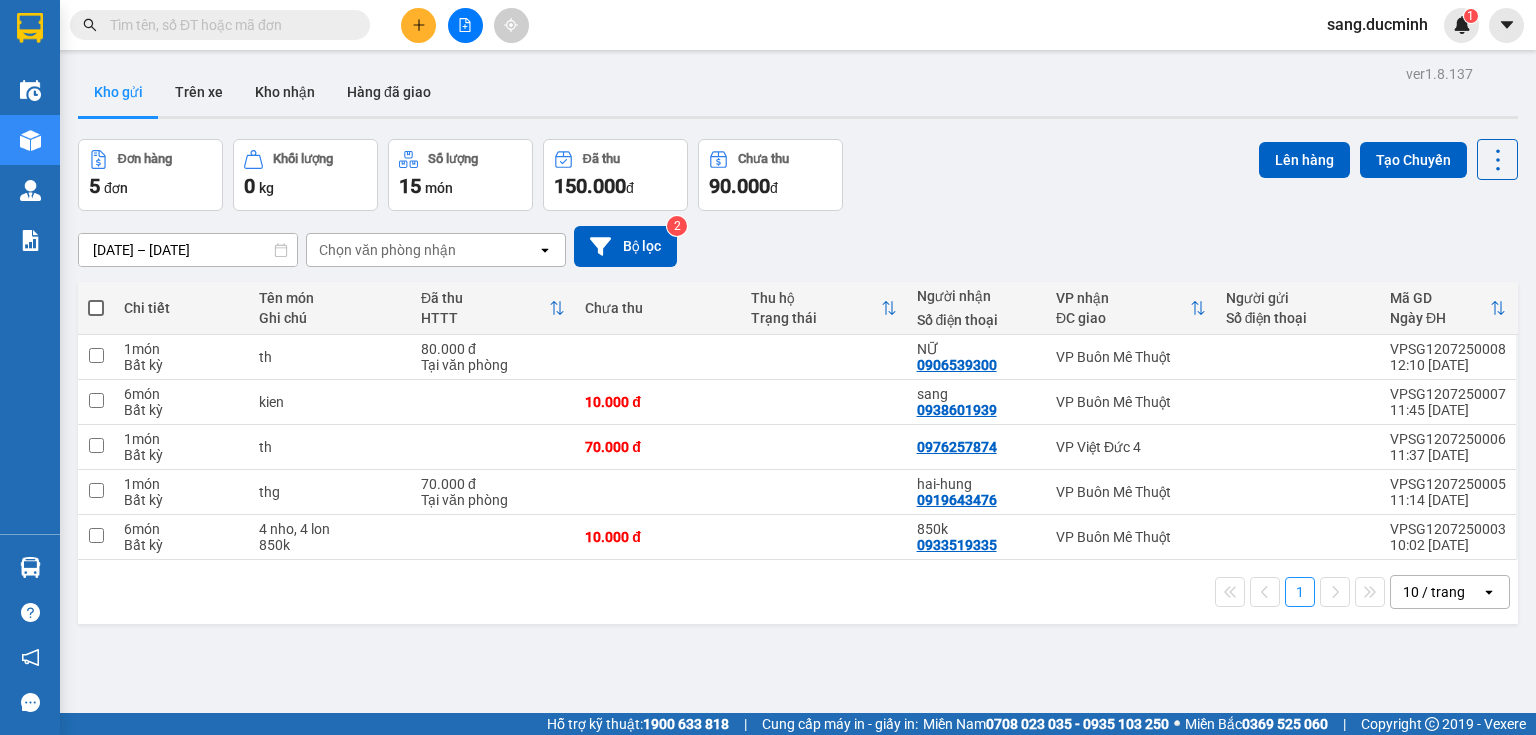 drag, startPoint x: 244, startPoint y: 24, endPoint x: 244, endPoint y: 37, distance: 13 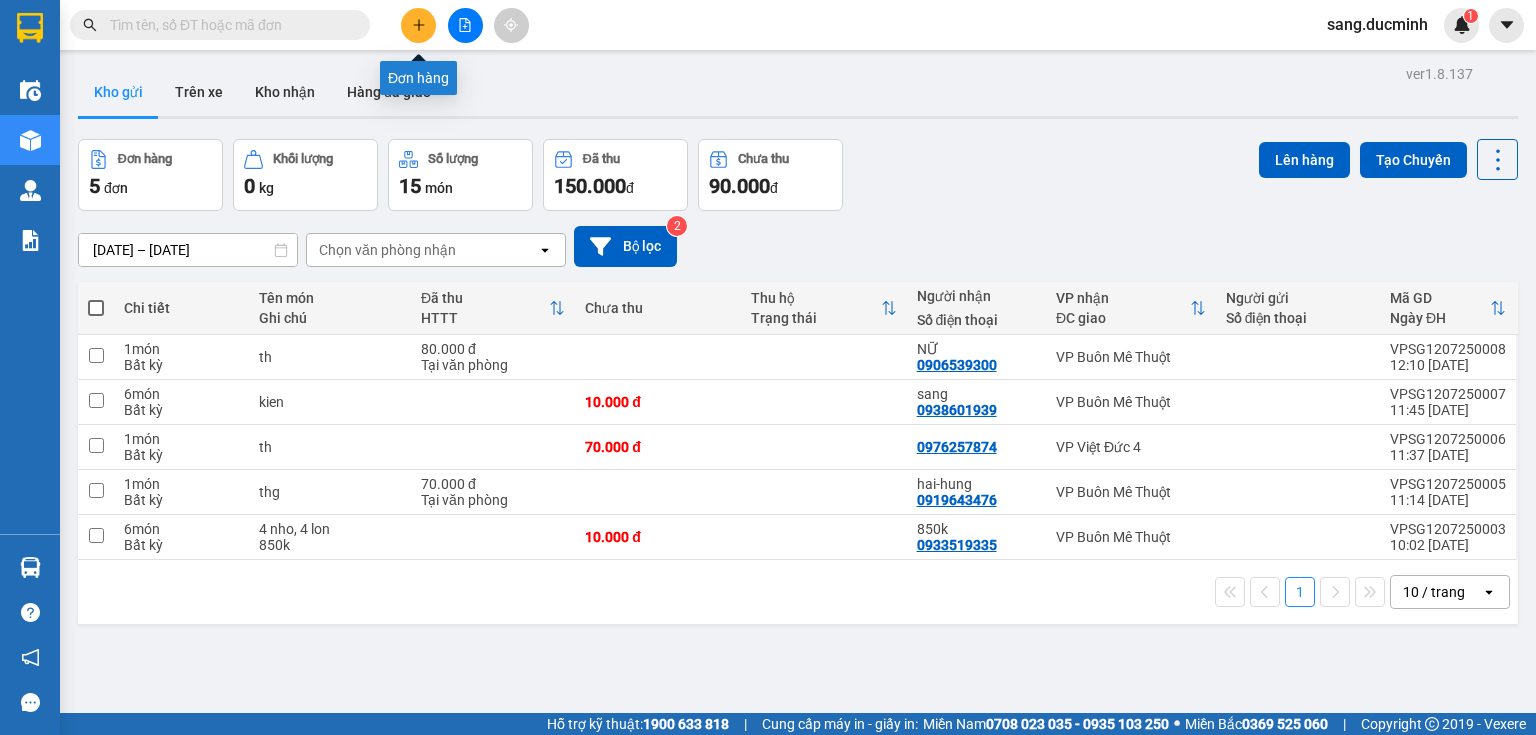 click 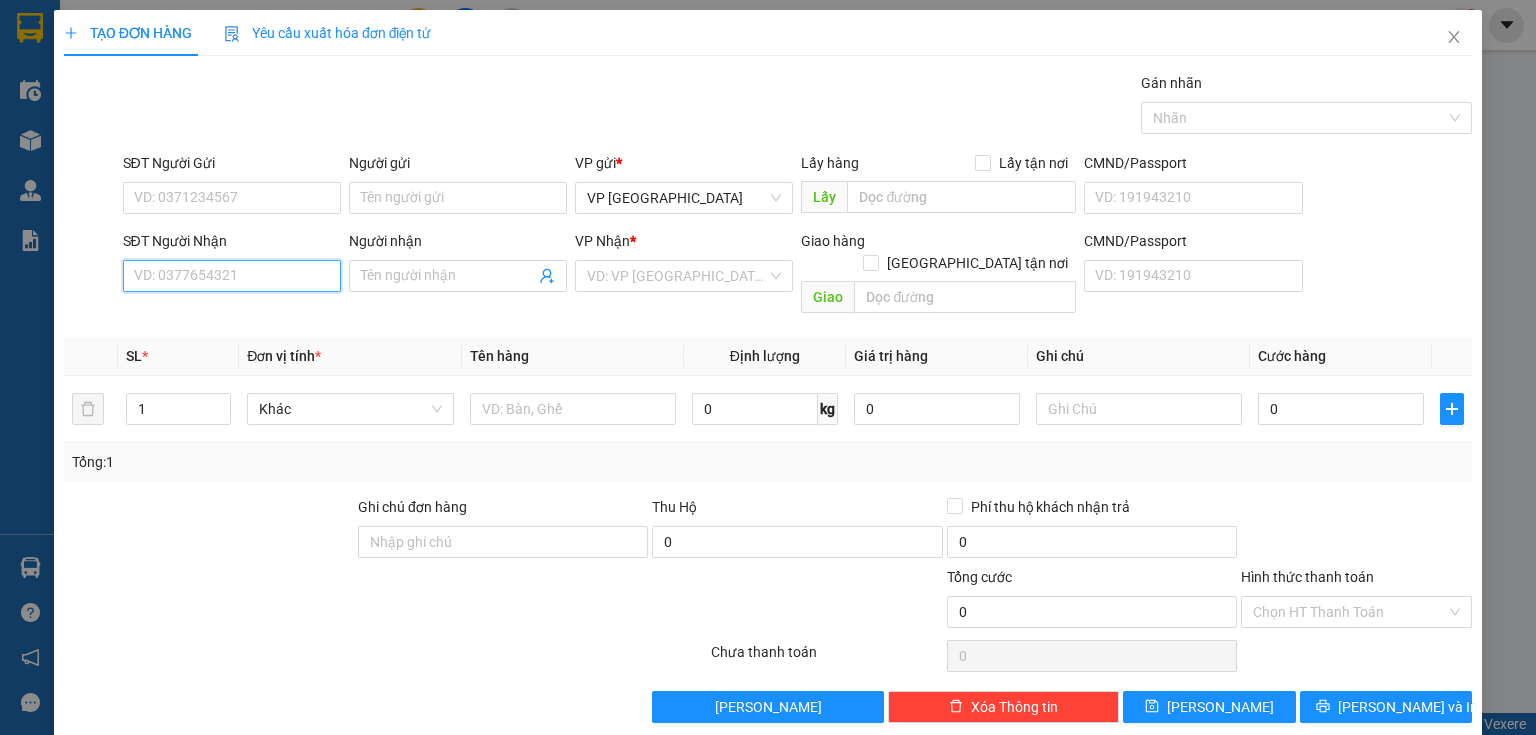 click on "SĐT Người Nhận" at bounding box center [232, 276] 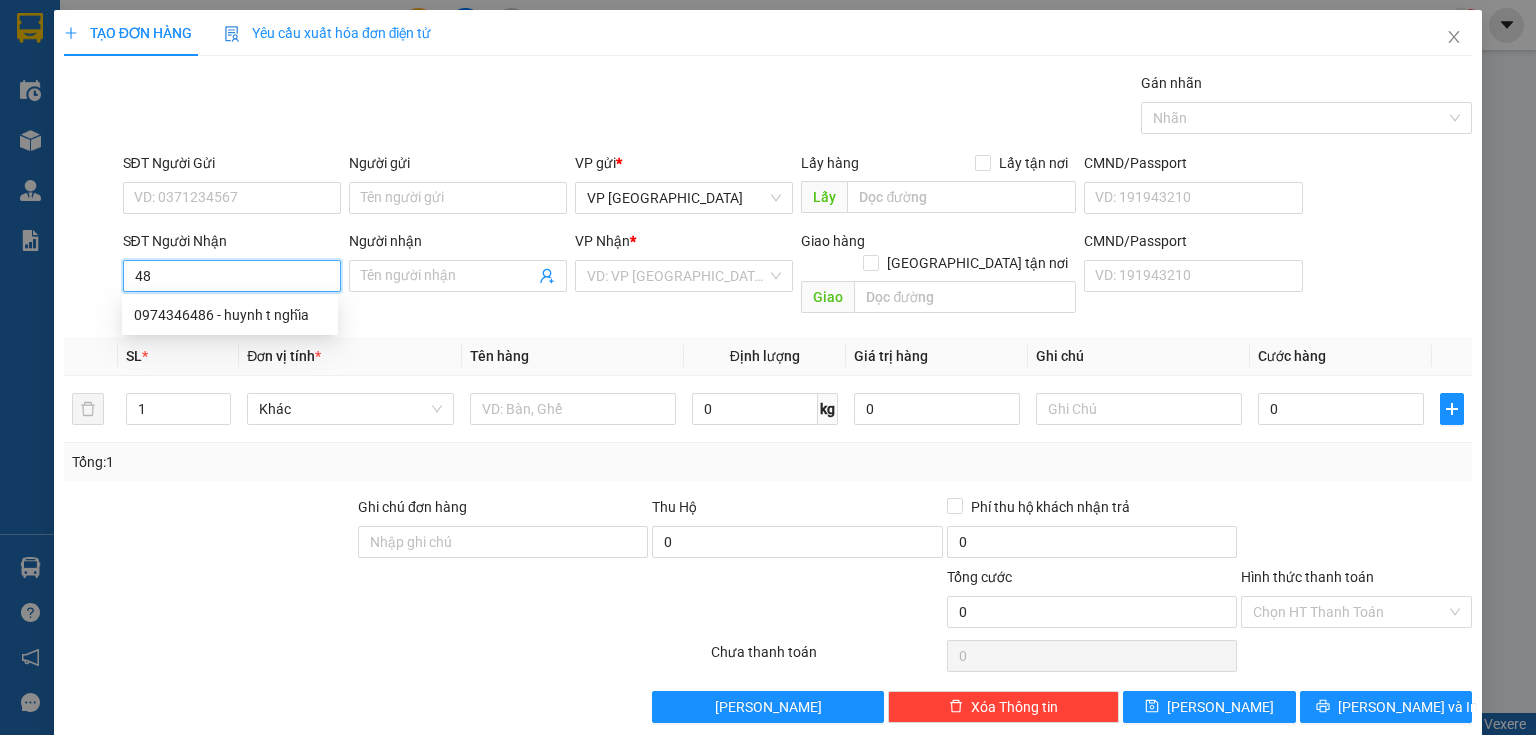 type on "4" 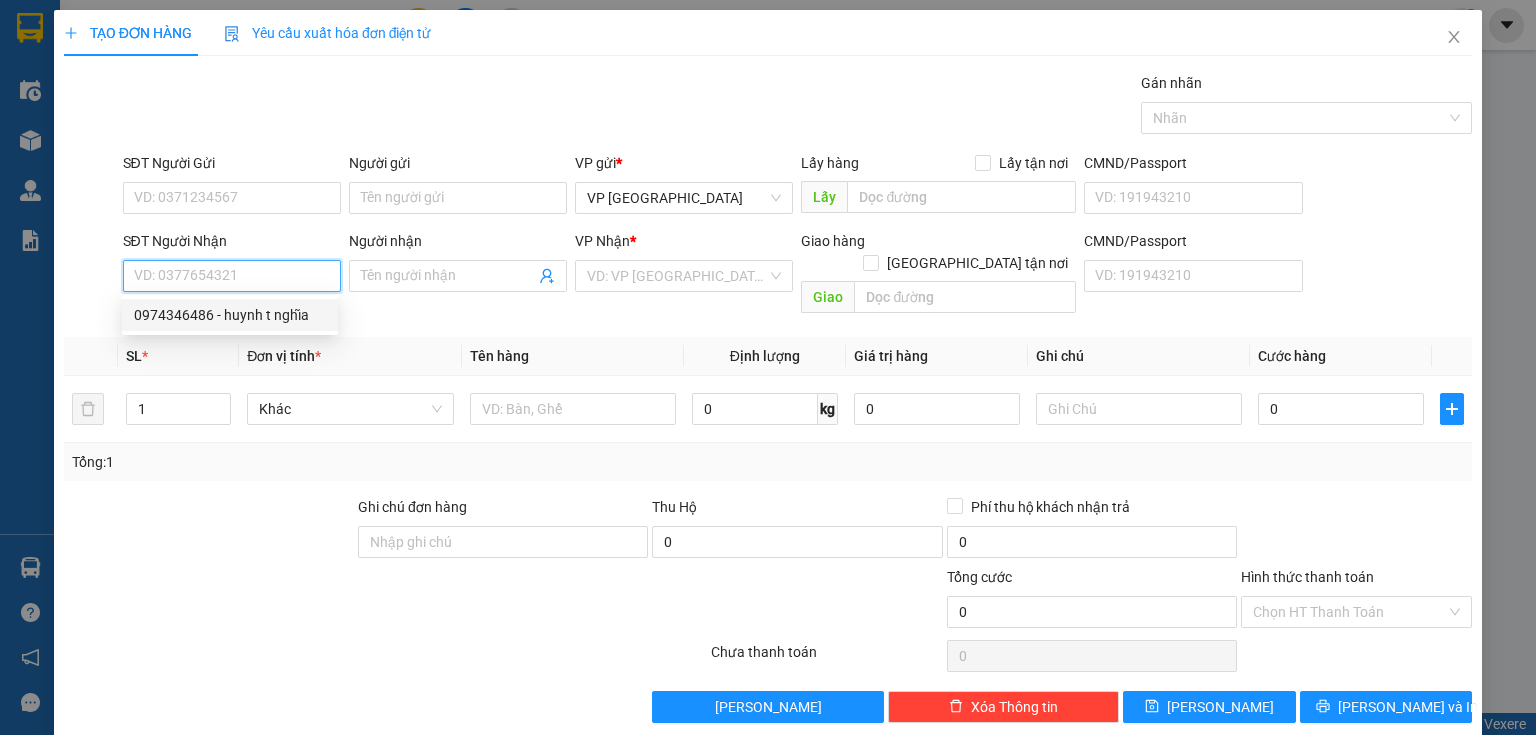 click on "0974346486 - huynh t nghĩa" at bounding box center (230, 315) 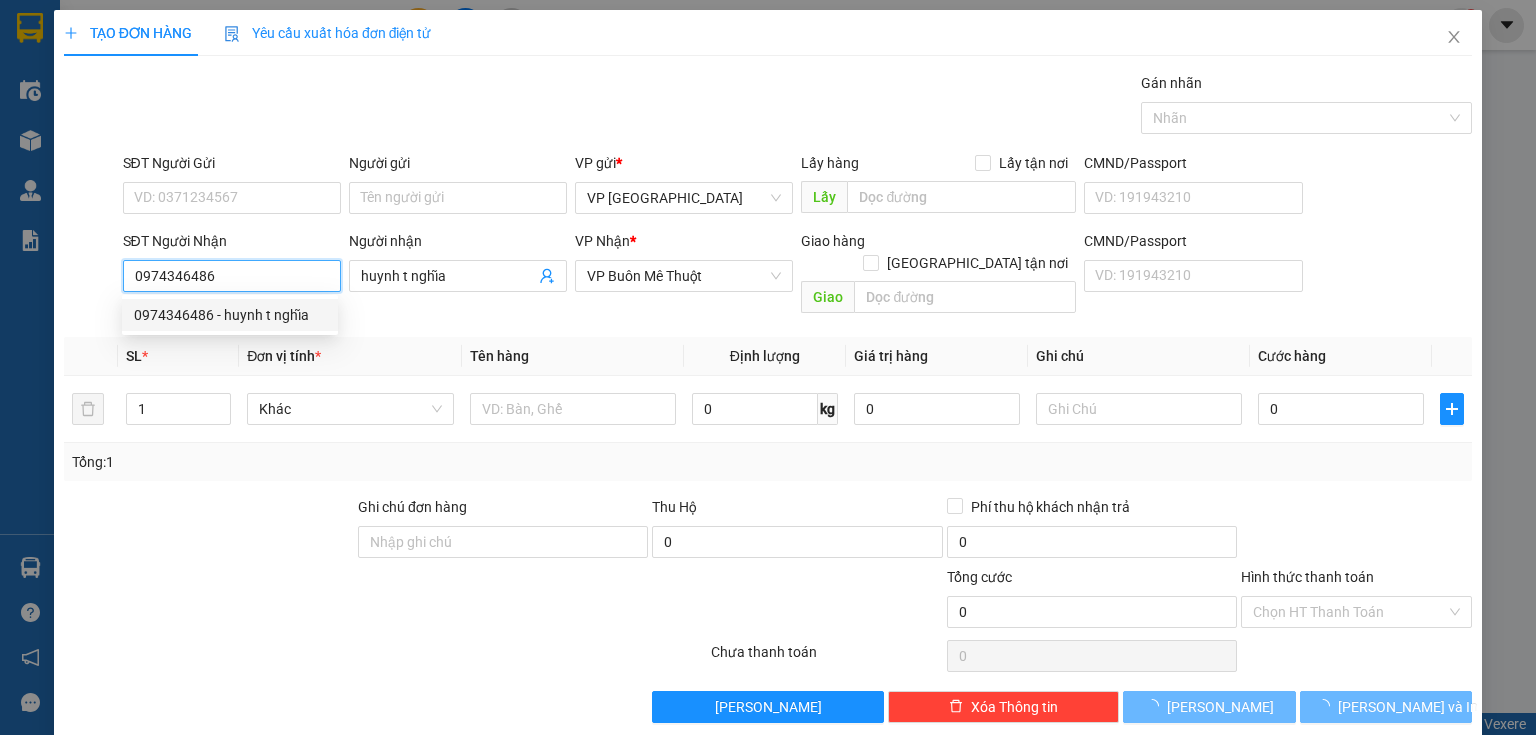 type on "60.000" 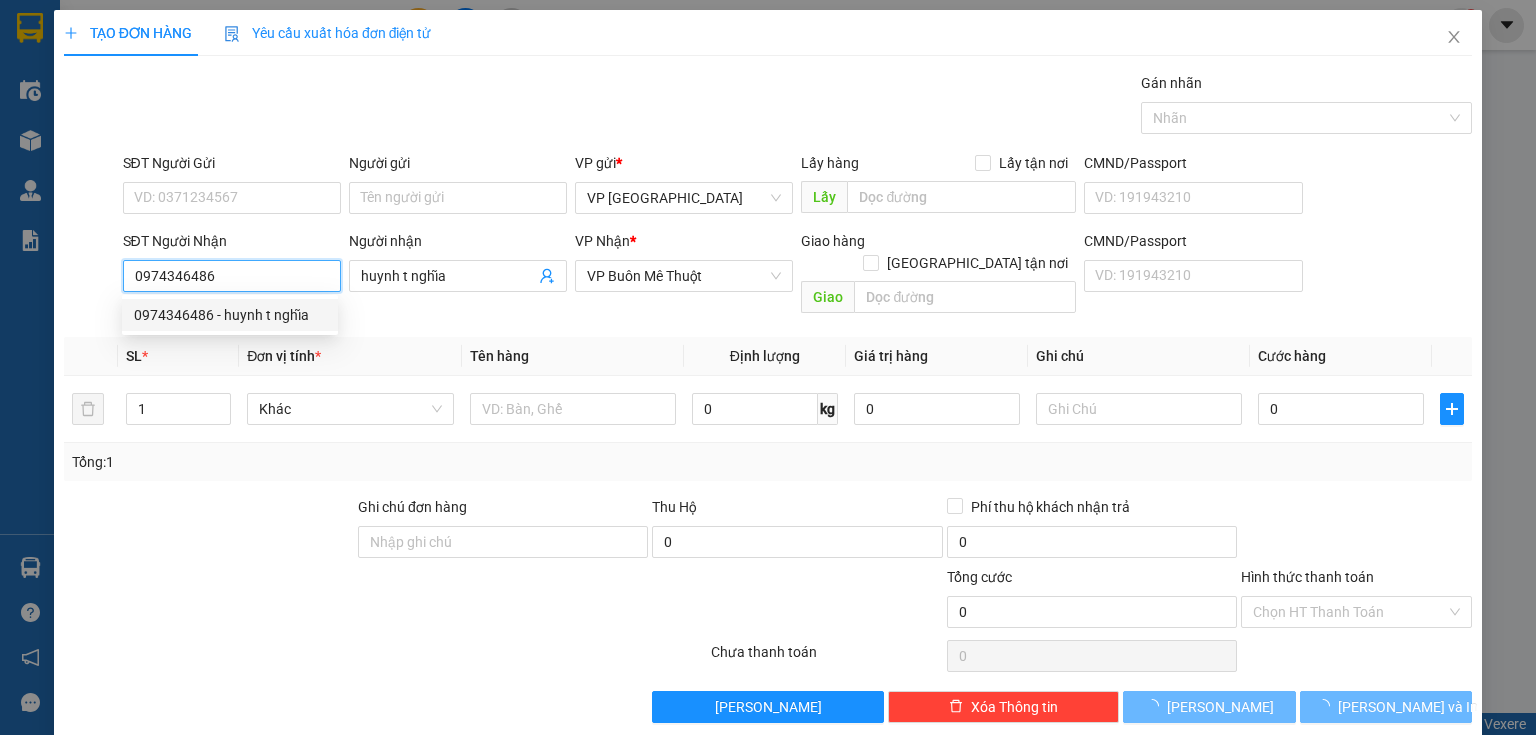type on "60.000" 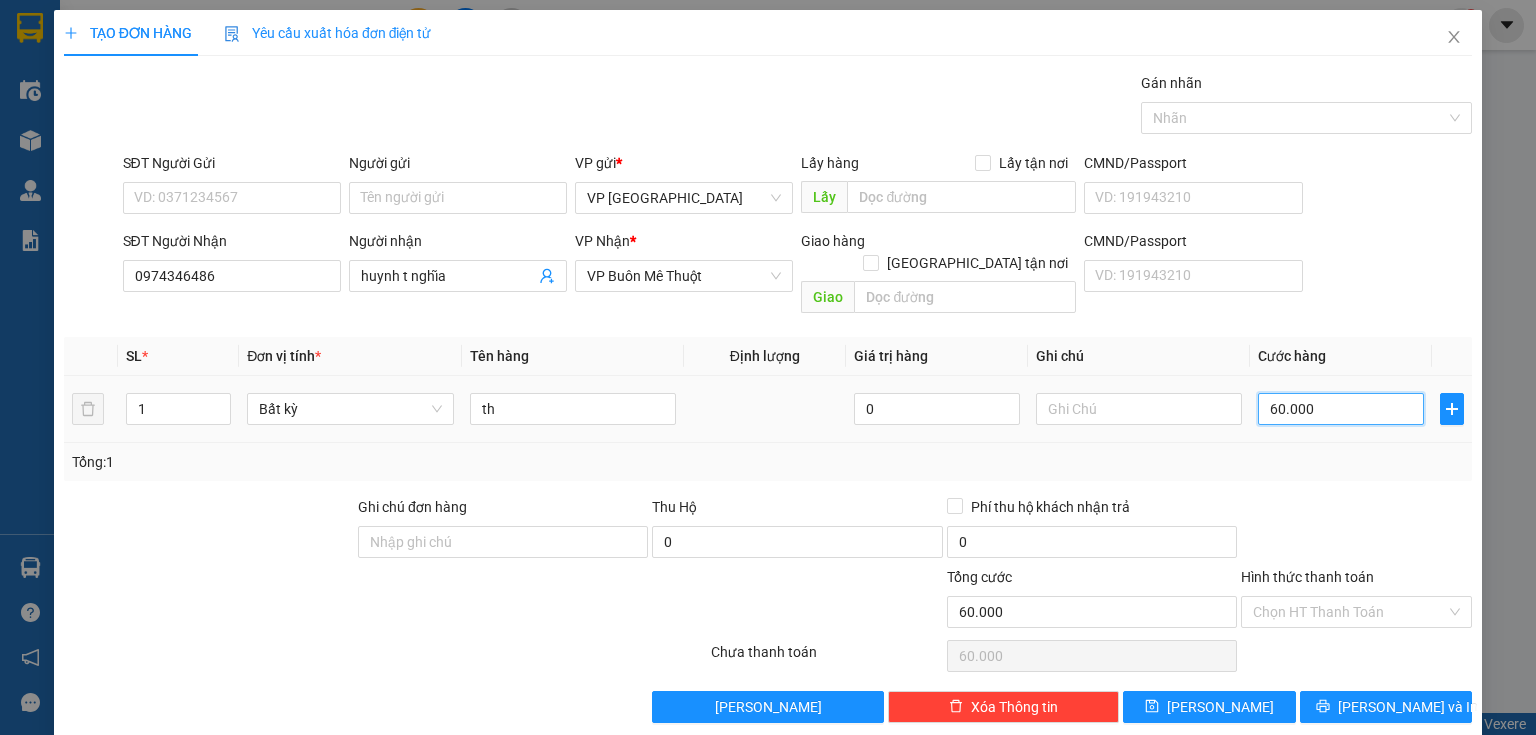 click on "60.000" at bounding box center [1341, 409] 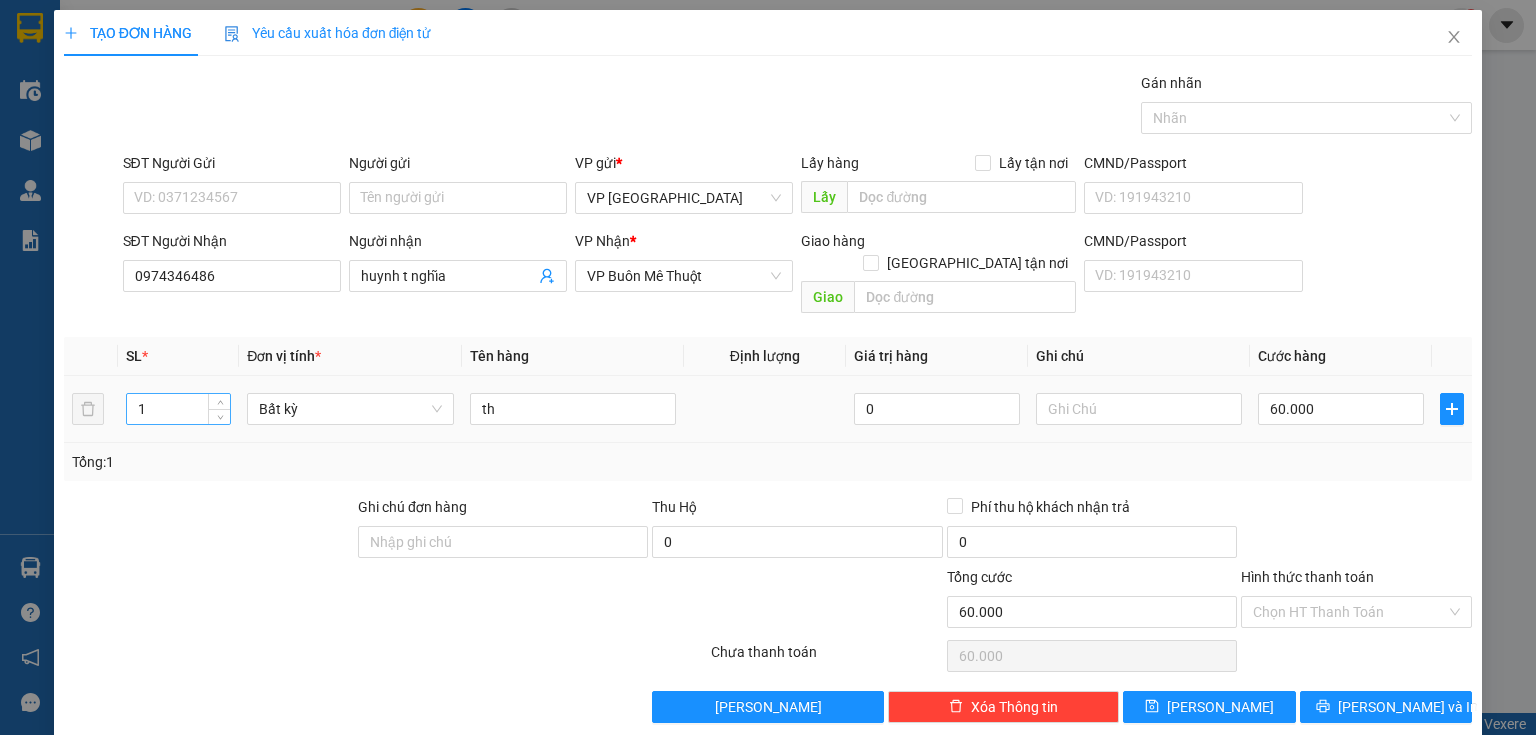 click on "1" at bounding box center [178, 409] 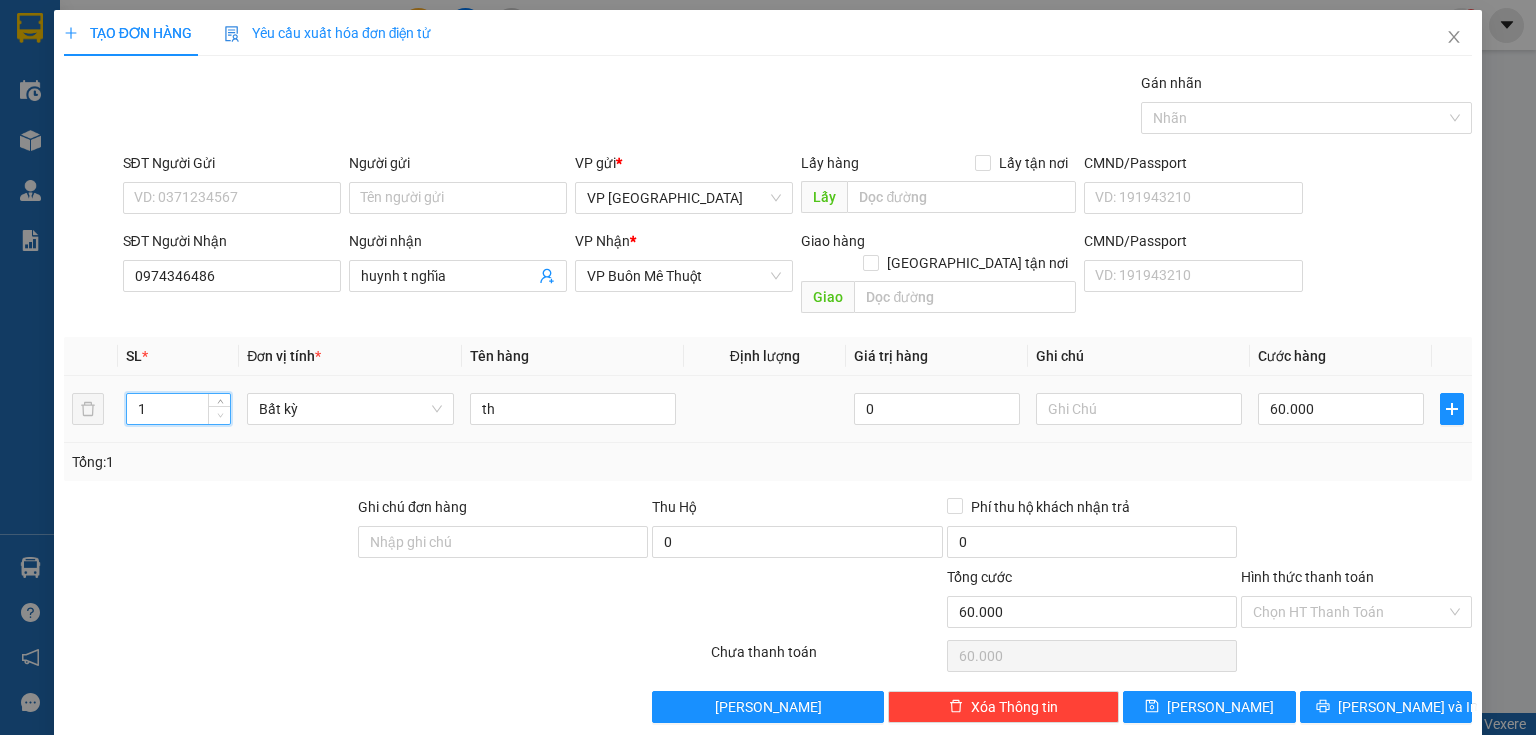 click at bounding box center [220, 416] 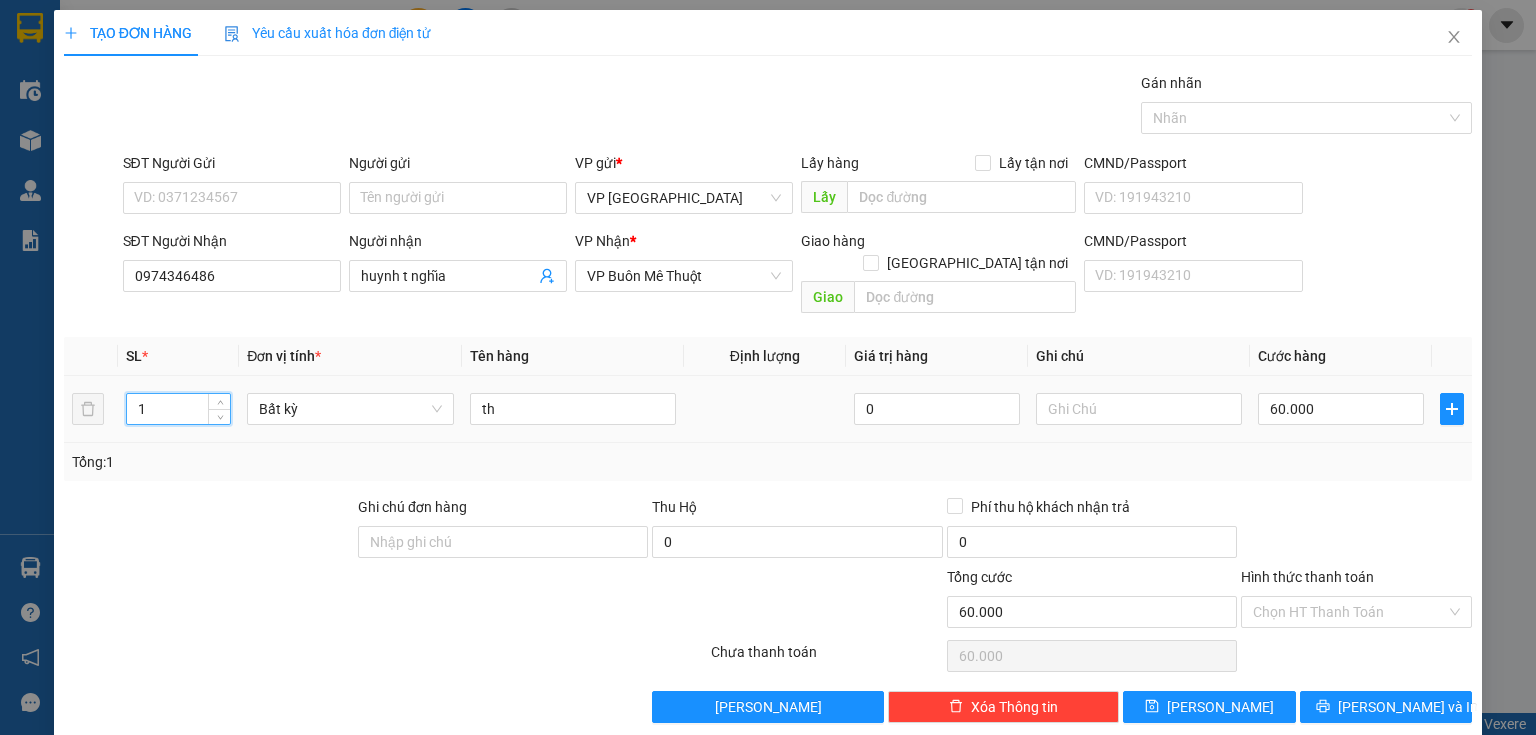 click on "1" at bounding box center [178, 409] 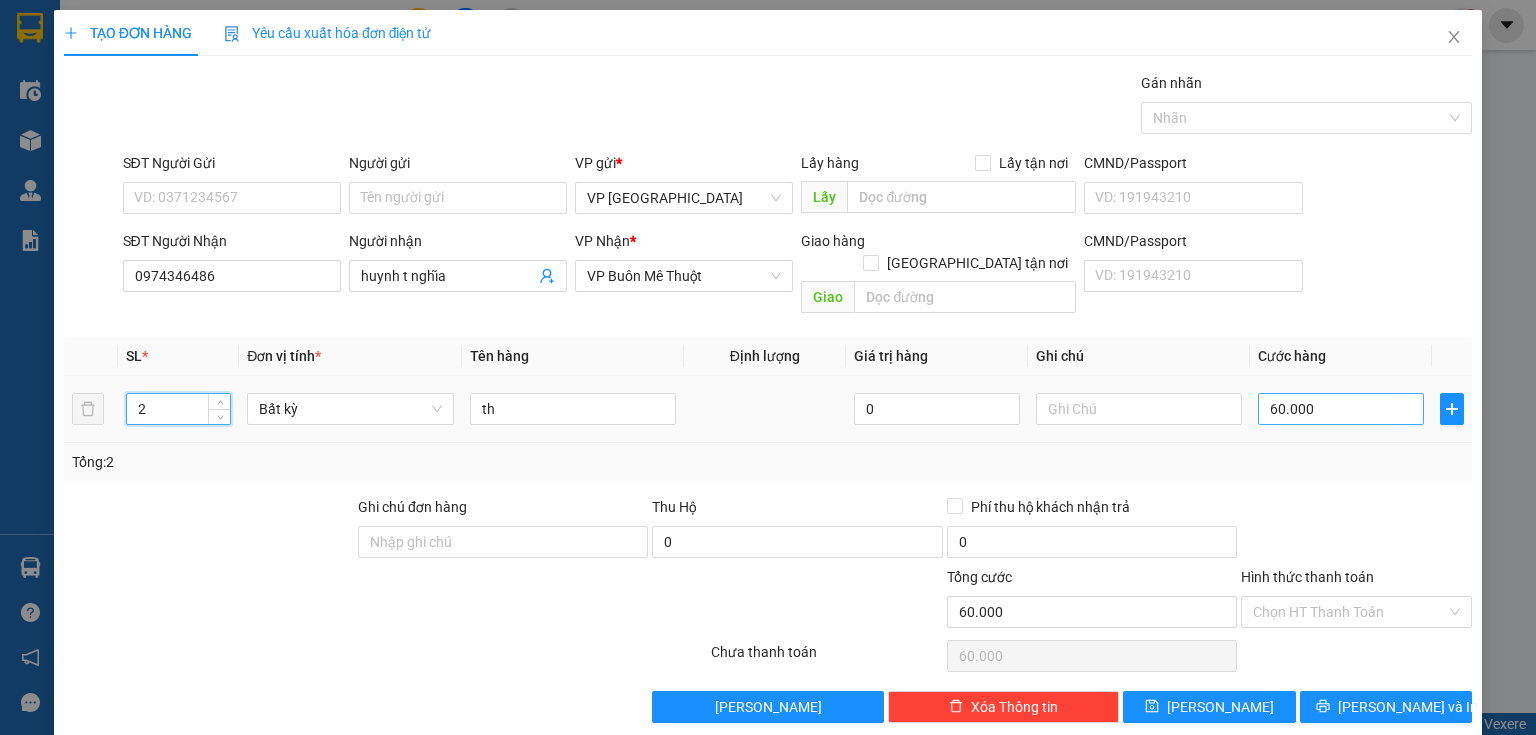 type on "2" 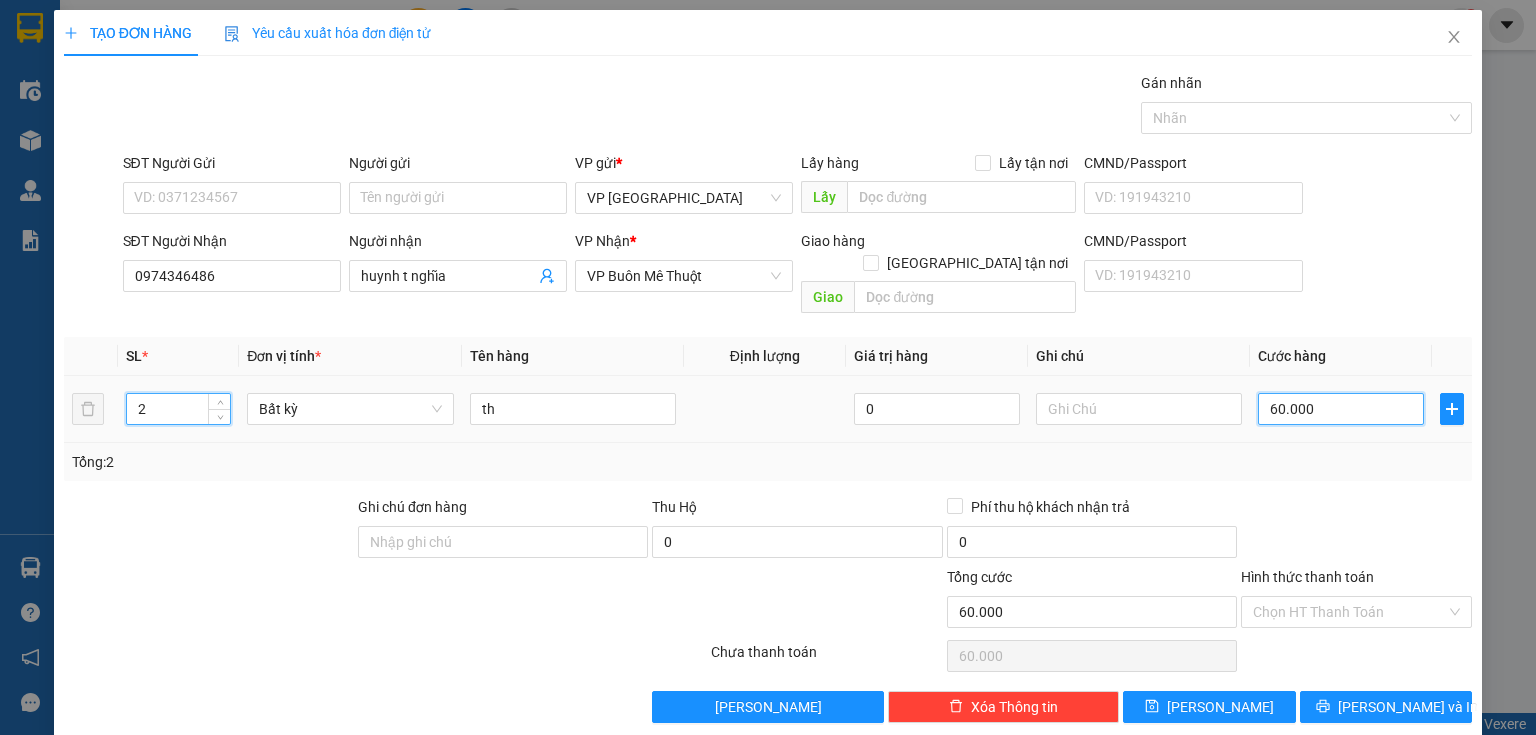 click on "60.000" at bounding box center (1341, 409) 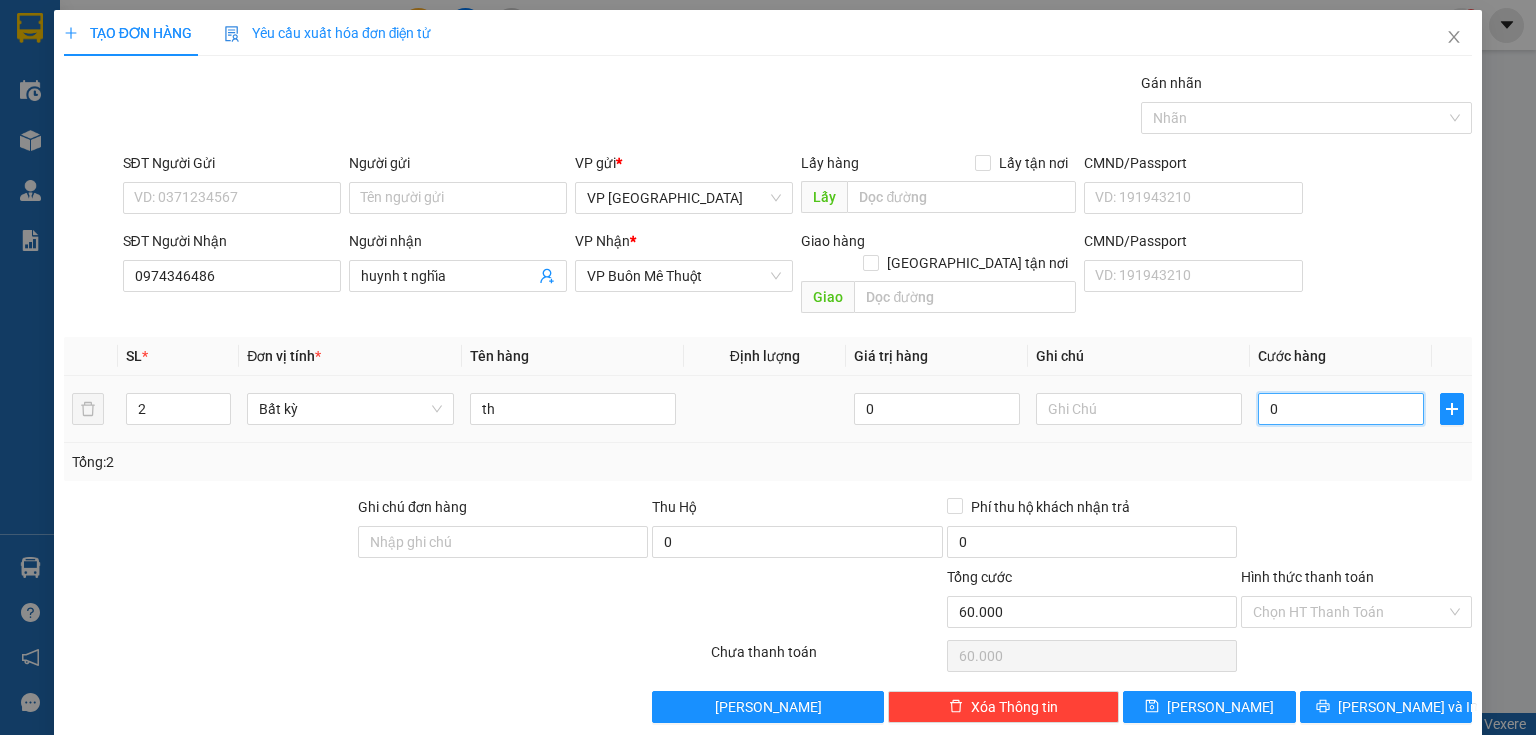 type on "0" 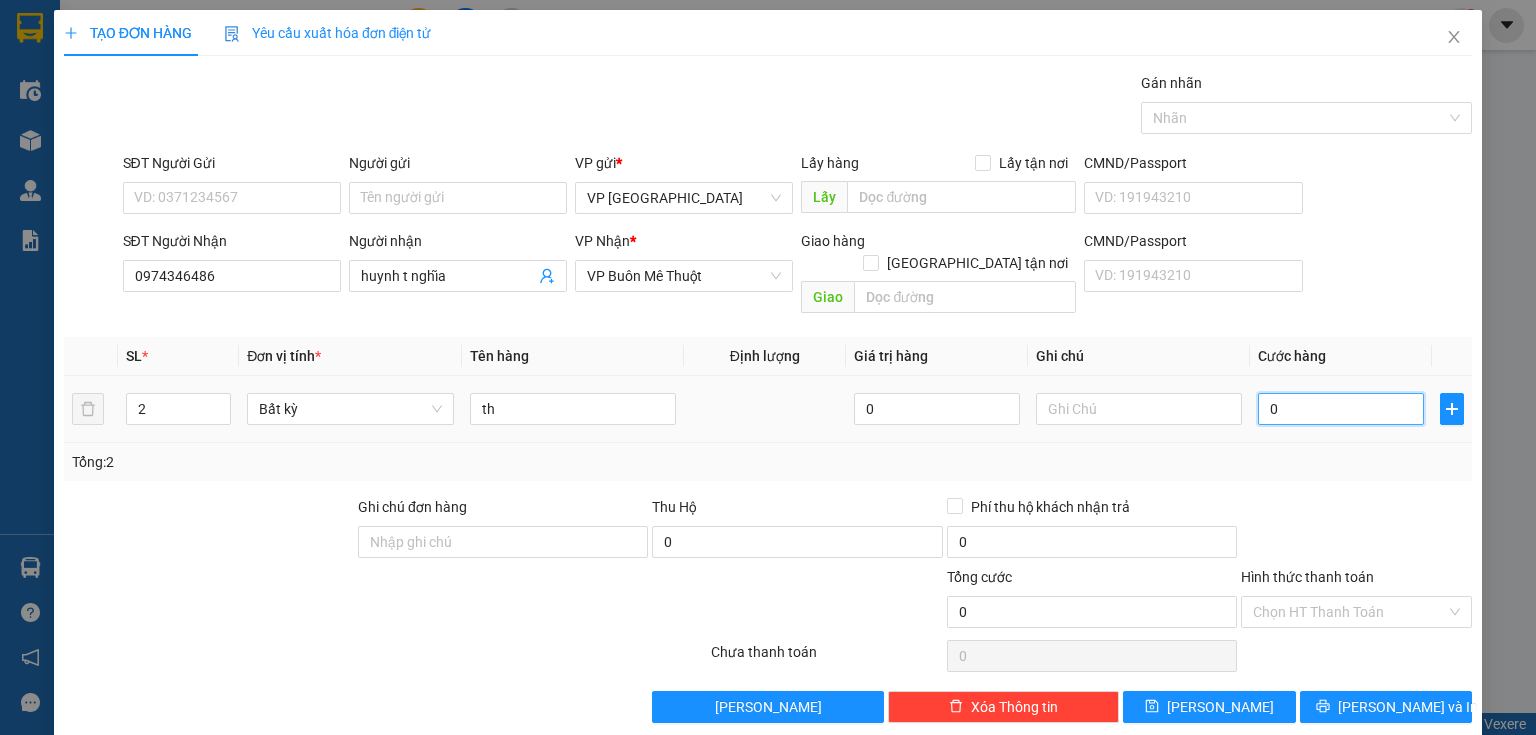 type on "0" 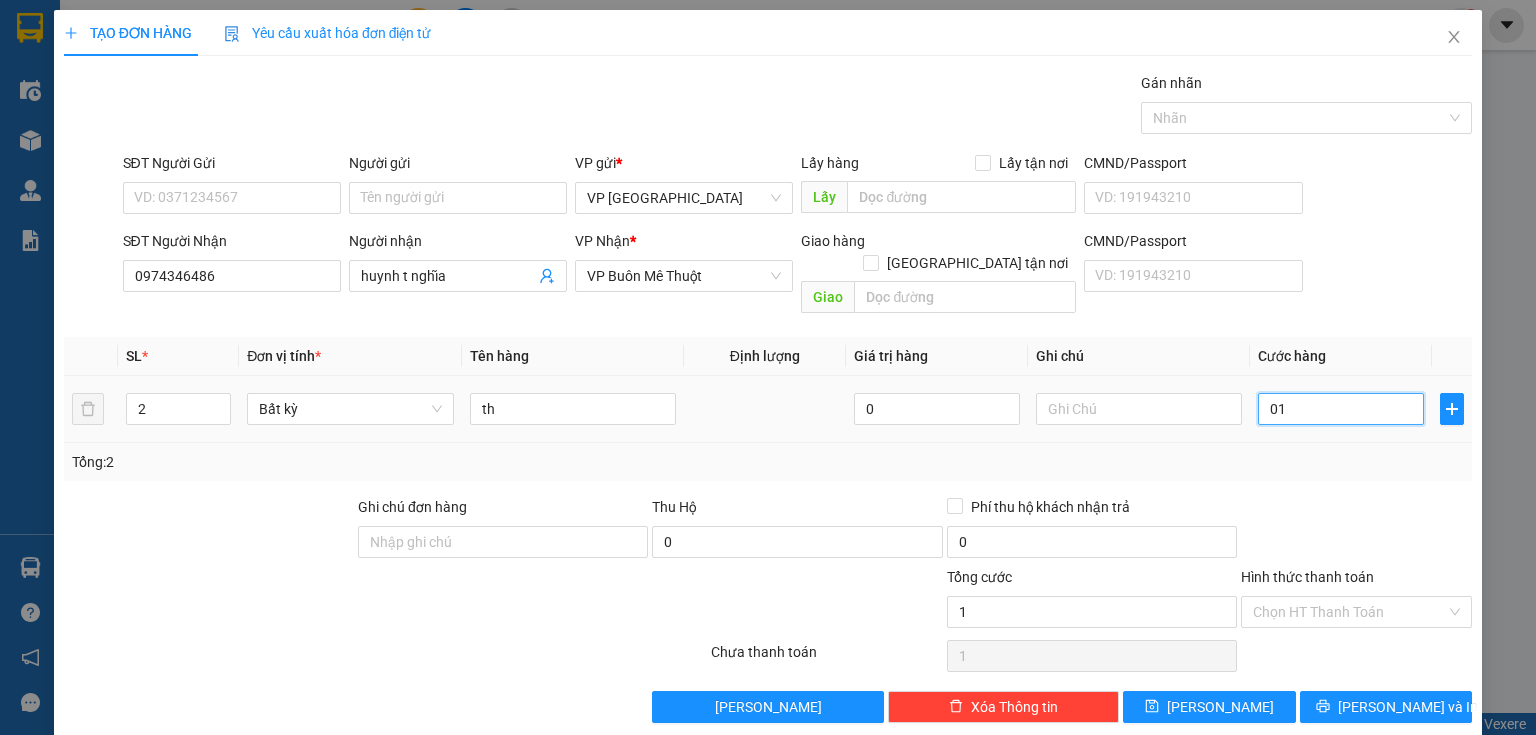 type on "12" 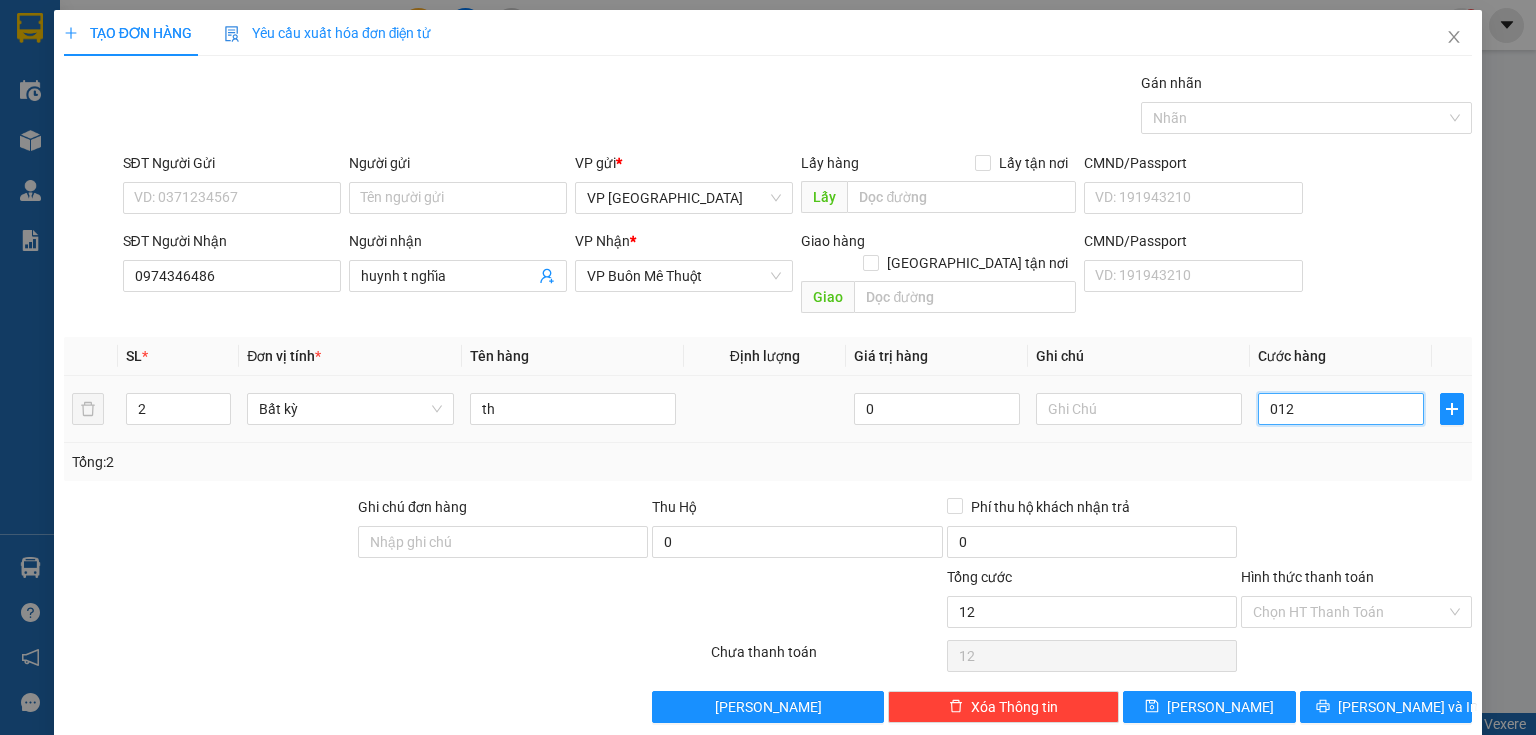 type on "120" 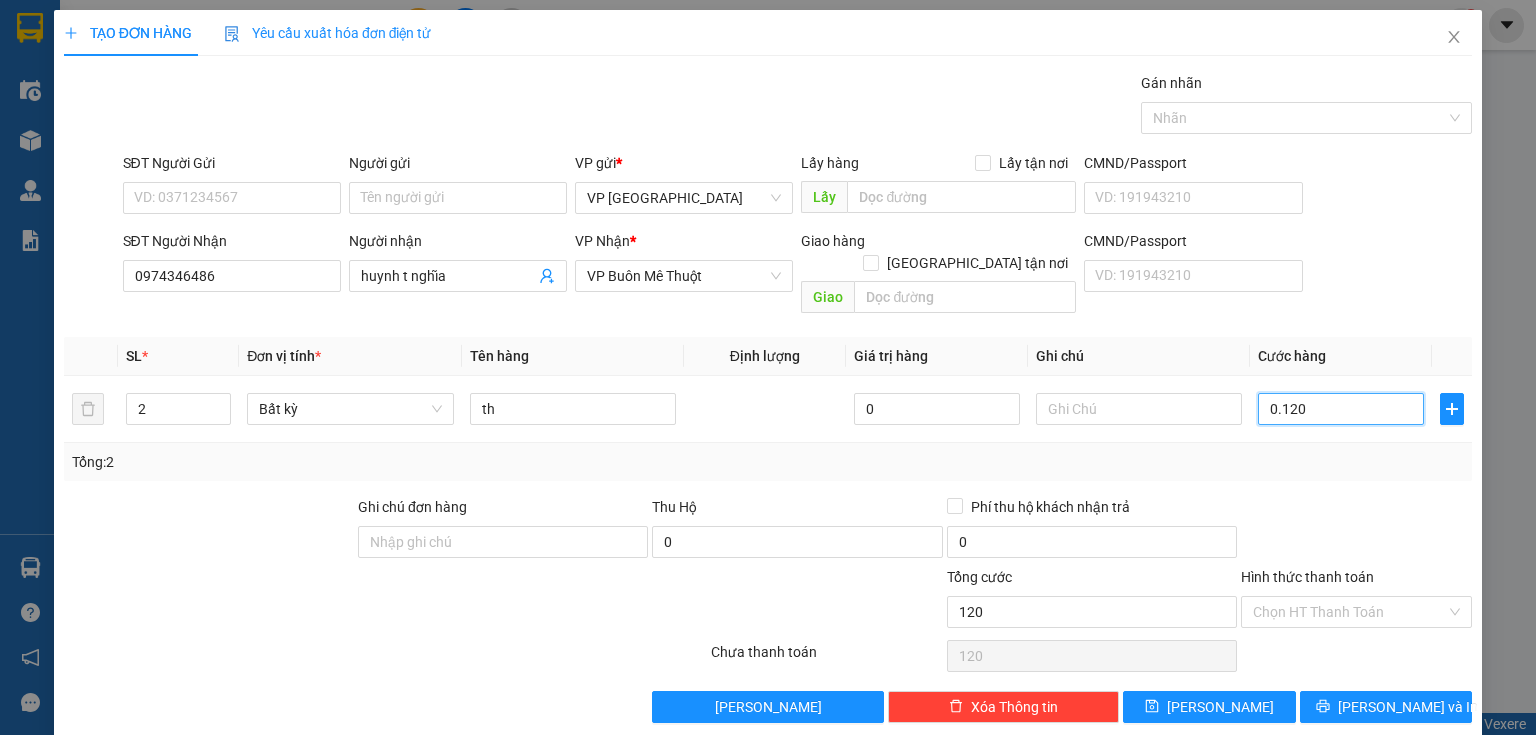 type on "0.120" 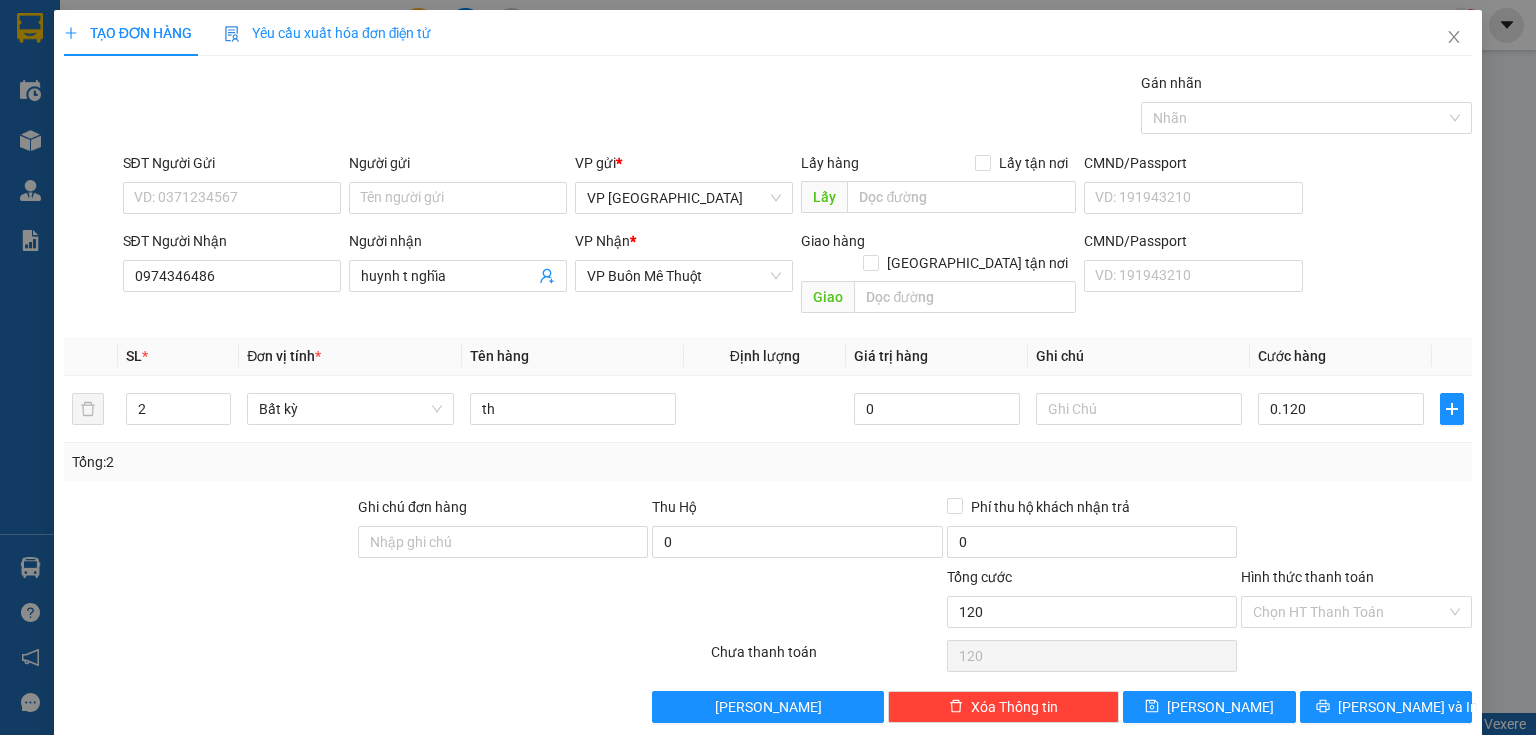 type on "120.000" 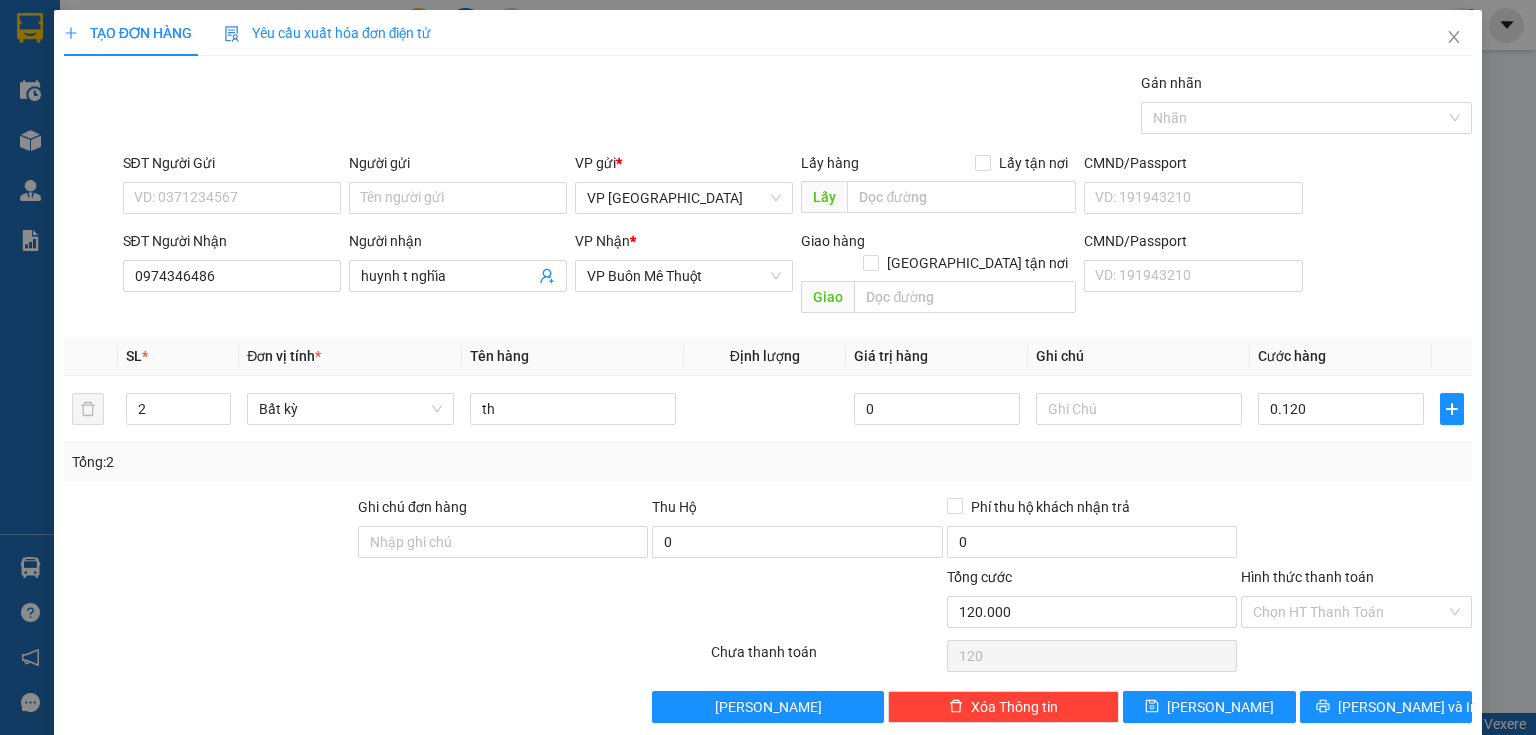 type on "120.000" 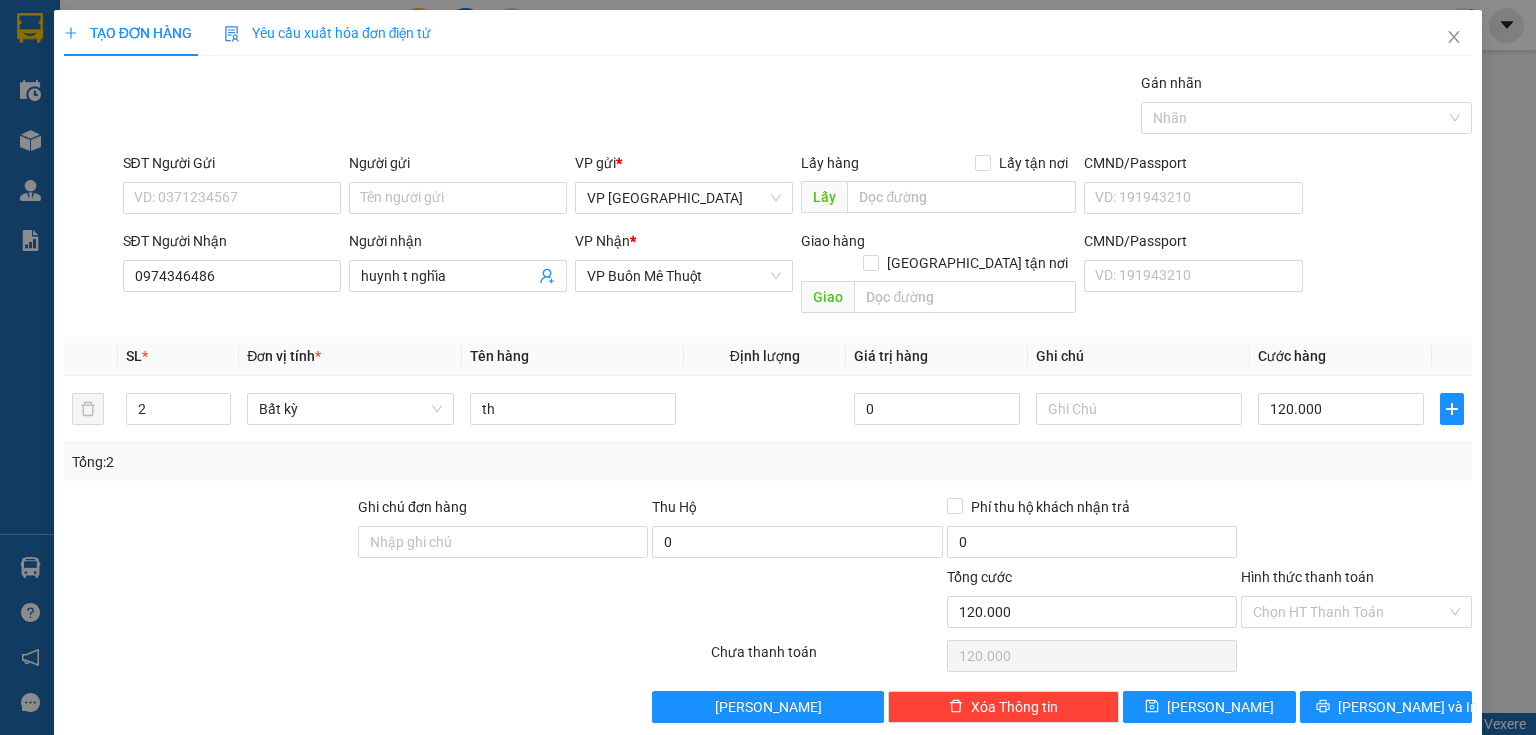 click at bounding box center (1356, 531) 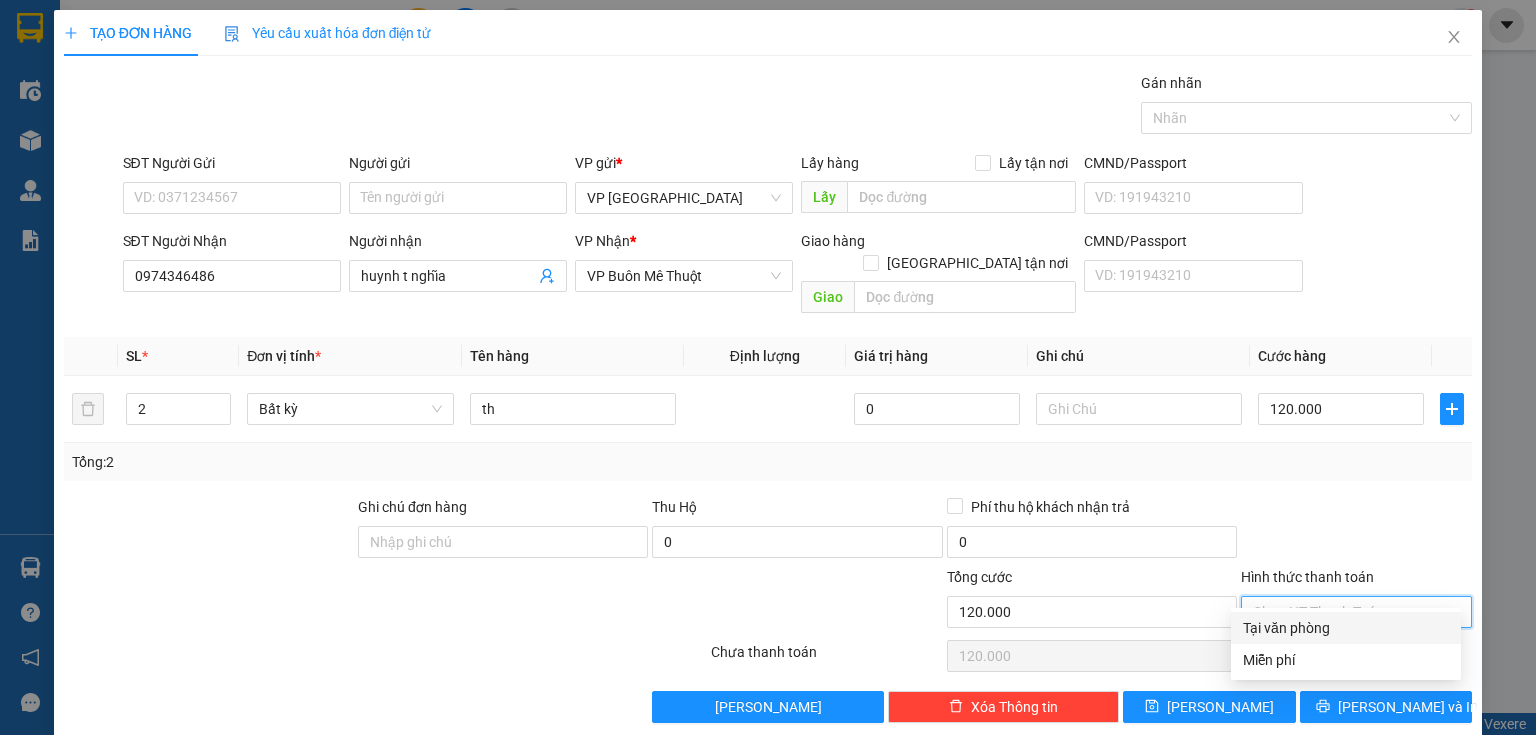 click on "Hình thức thanh toán" at bounding box center (1349, 612) 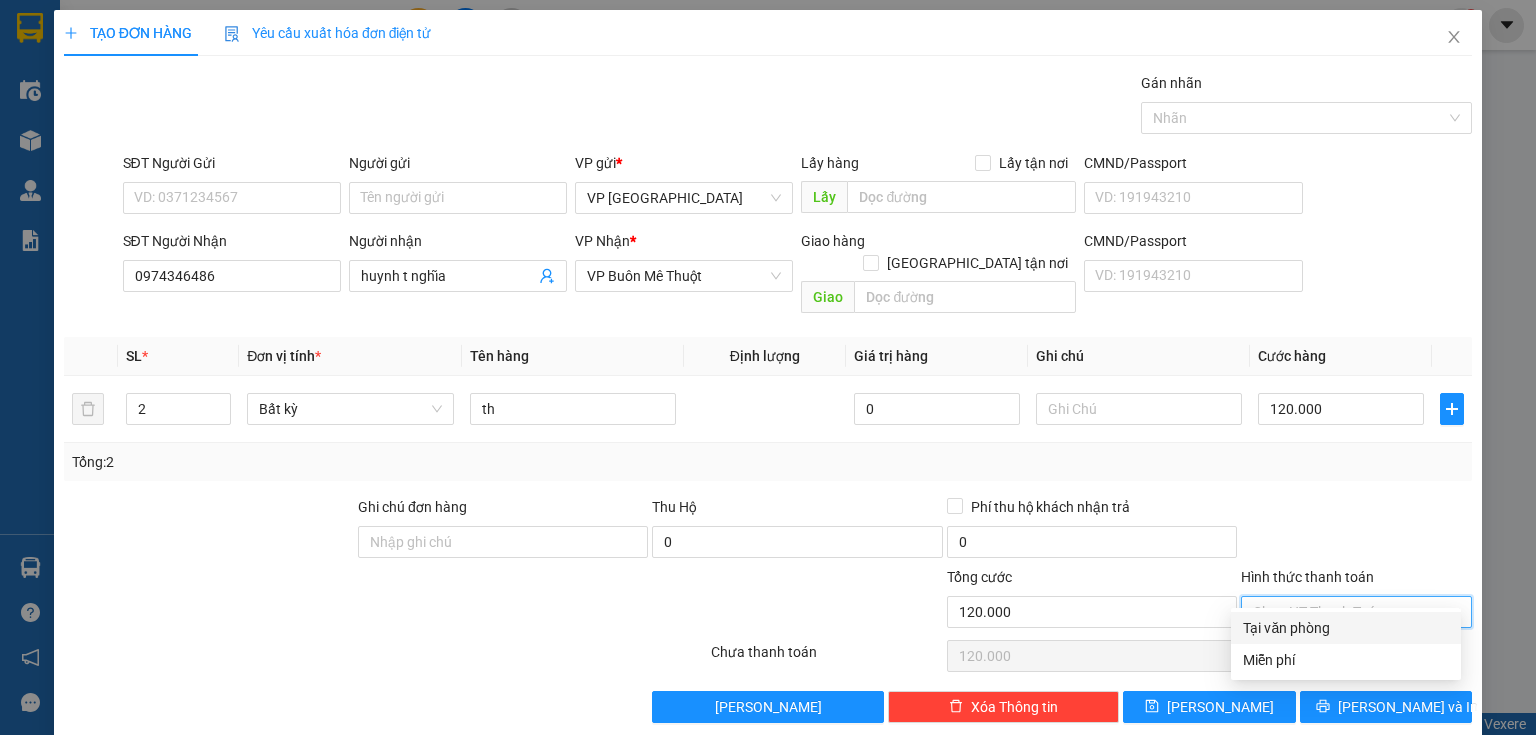 click on "Tại văn phòng" at bounding box center (1346, 628) 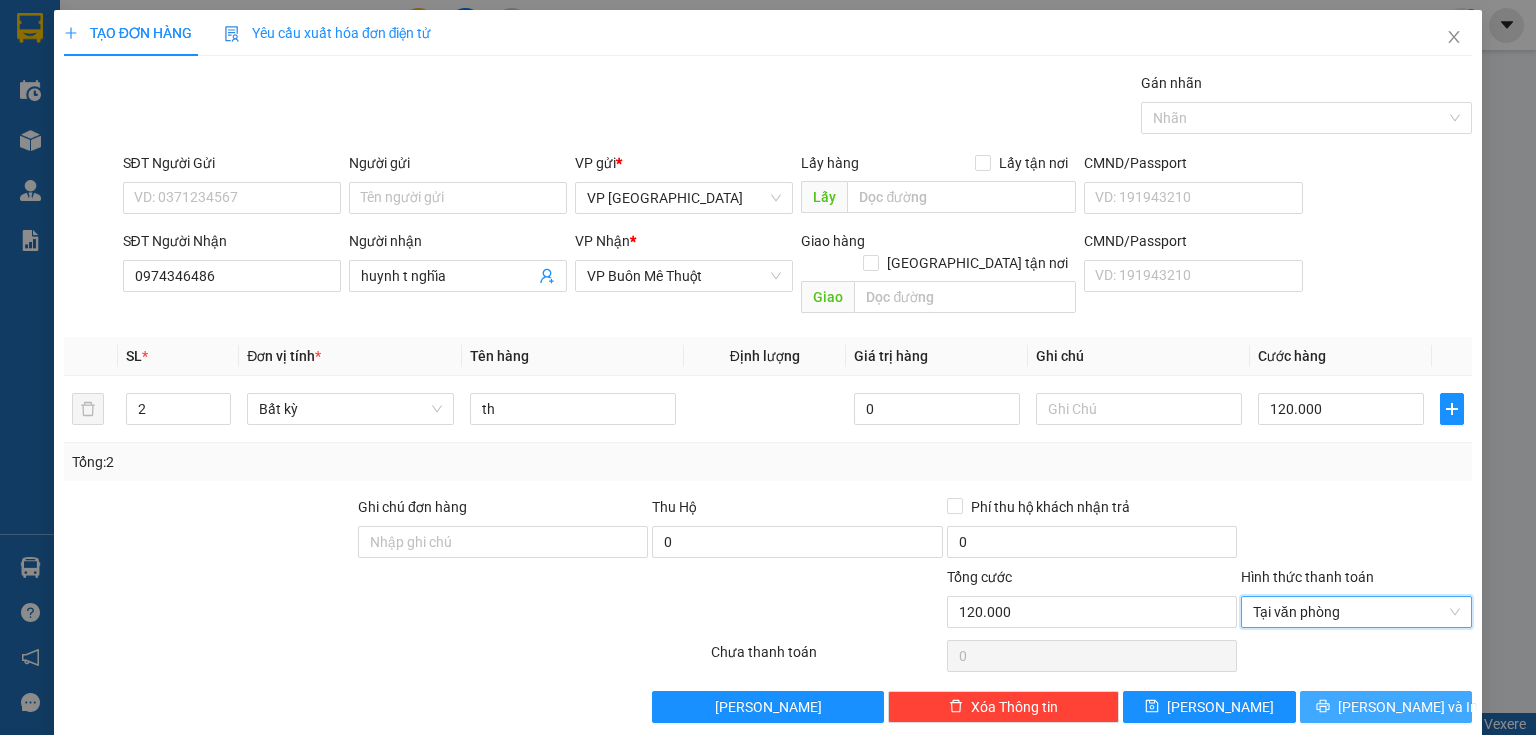 click on "[PERSON_NAME] và In" at bounding box center [1408, 707] 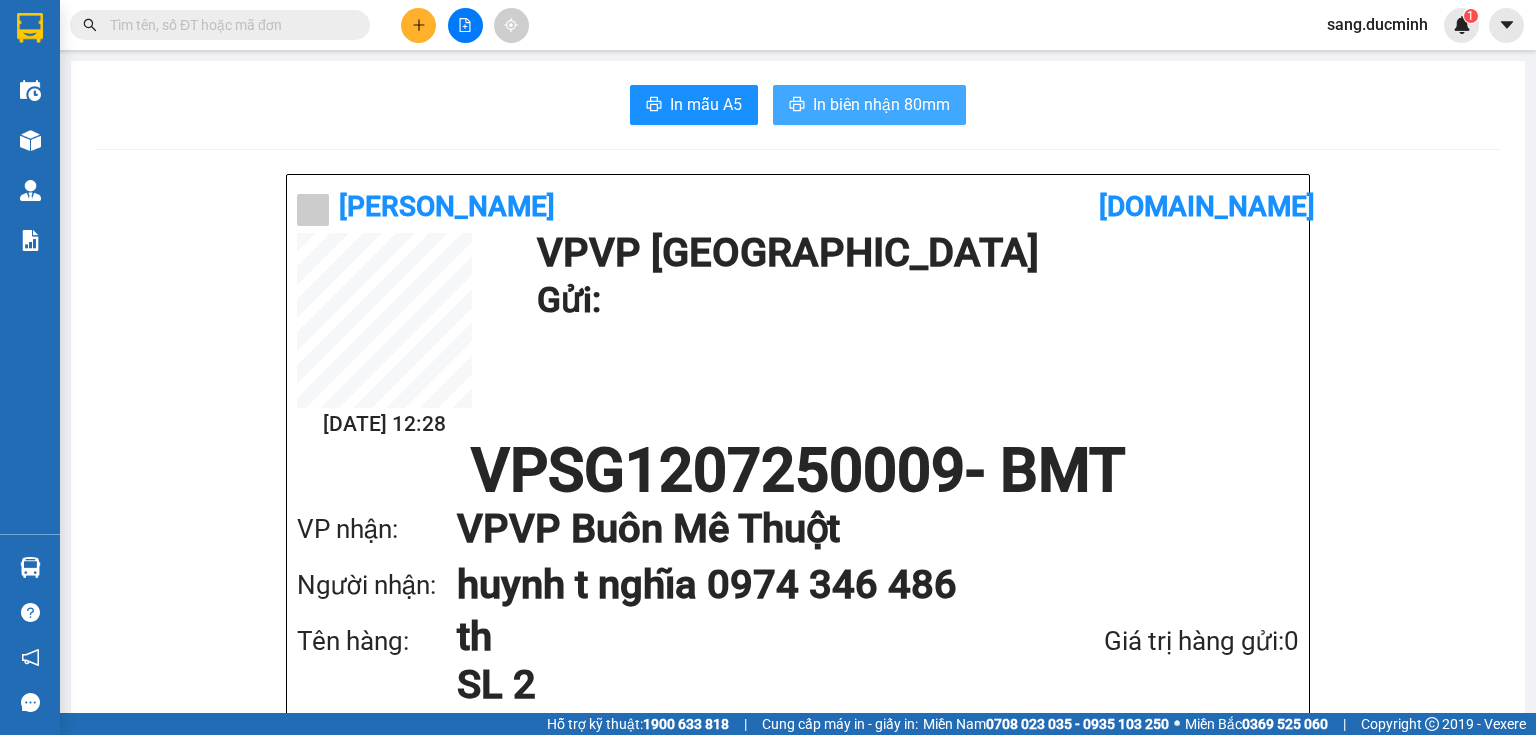click on "In biên nhận 80mm" at bounding box center (881, 104) 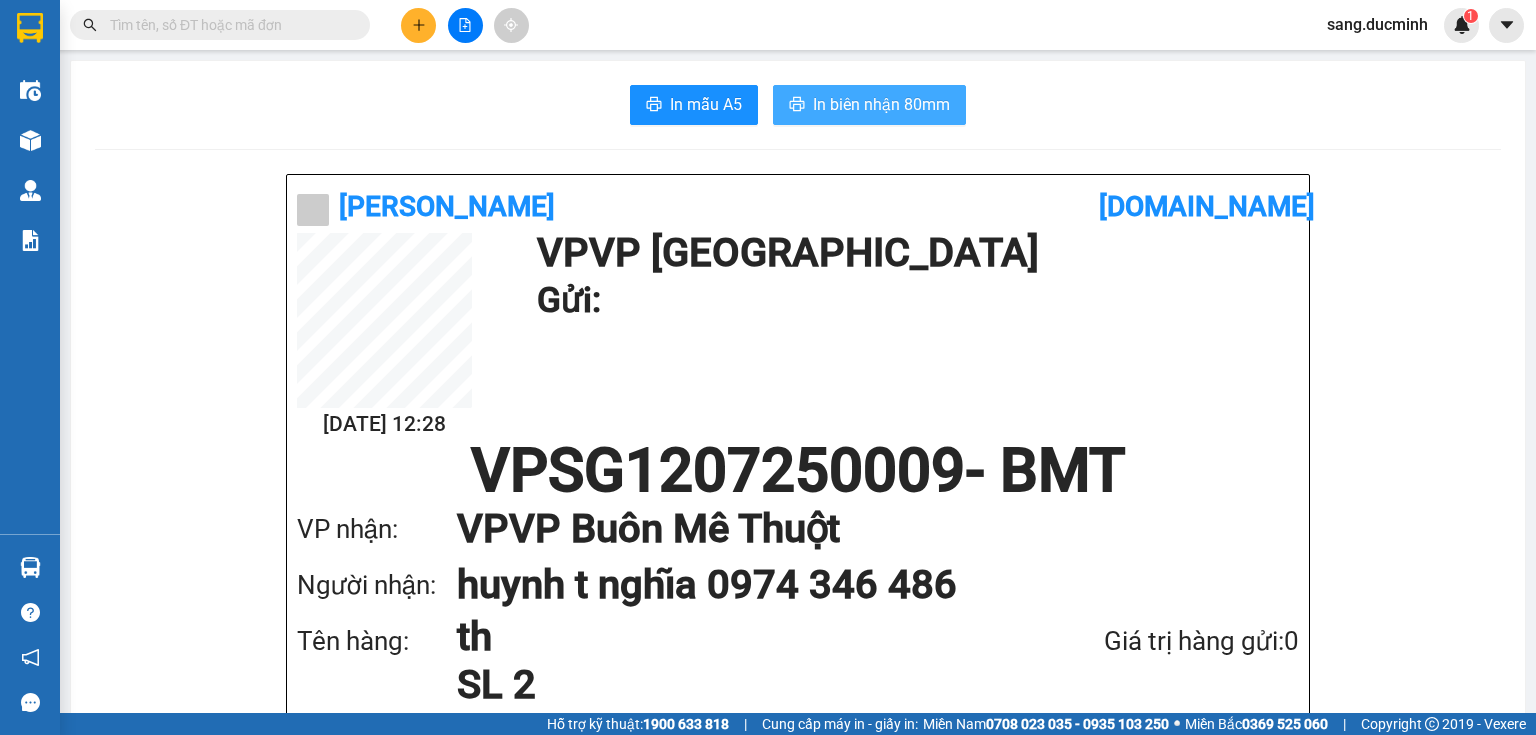 scroll, scrollTop: 0, scrollLeft: 0, axis: both 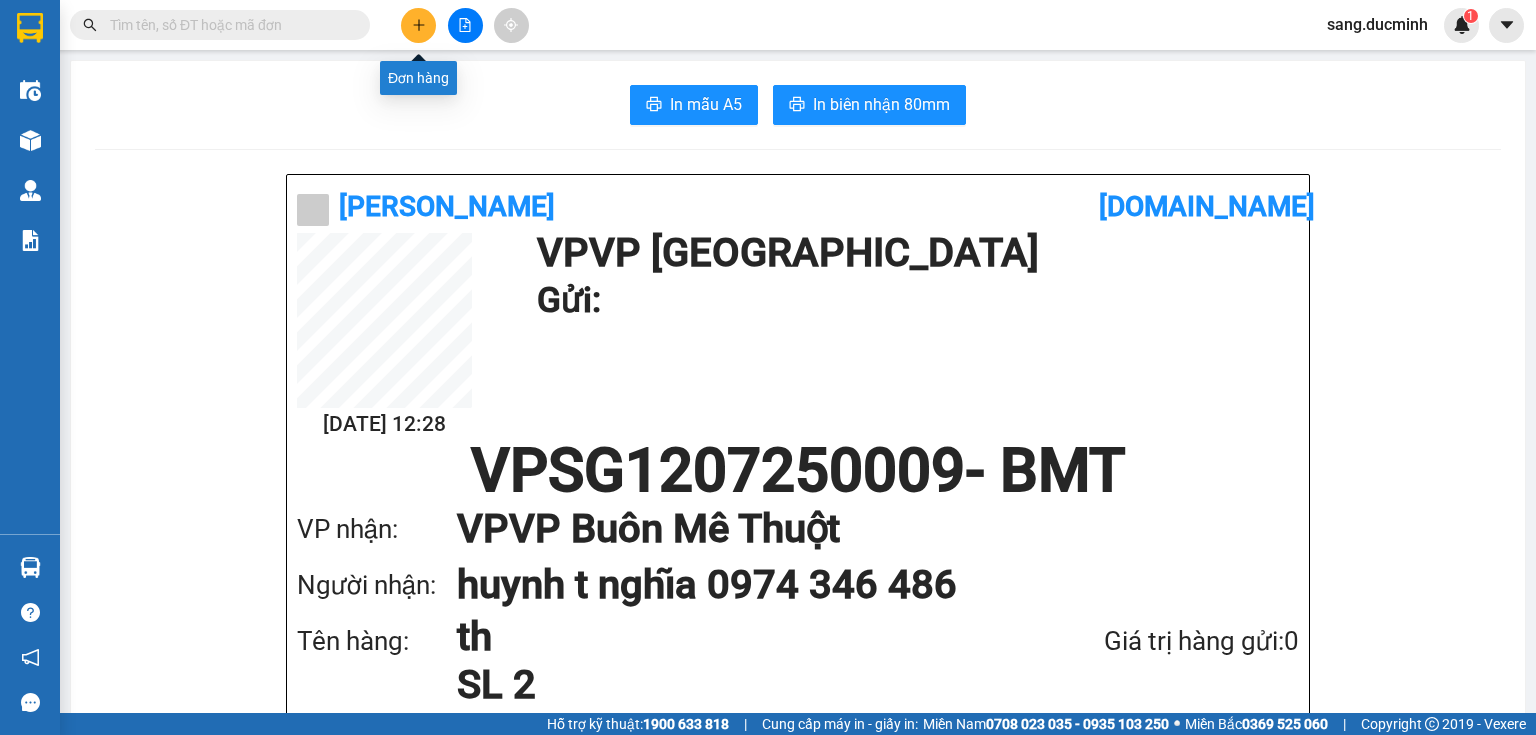 click 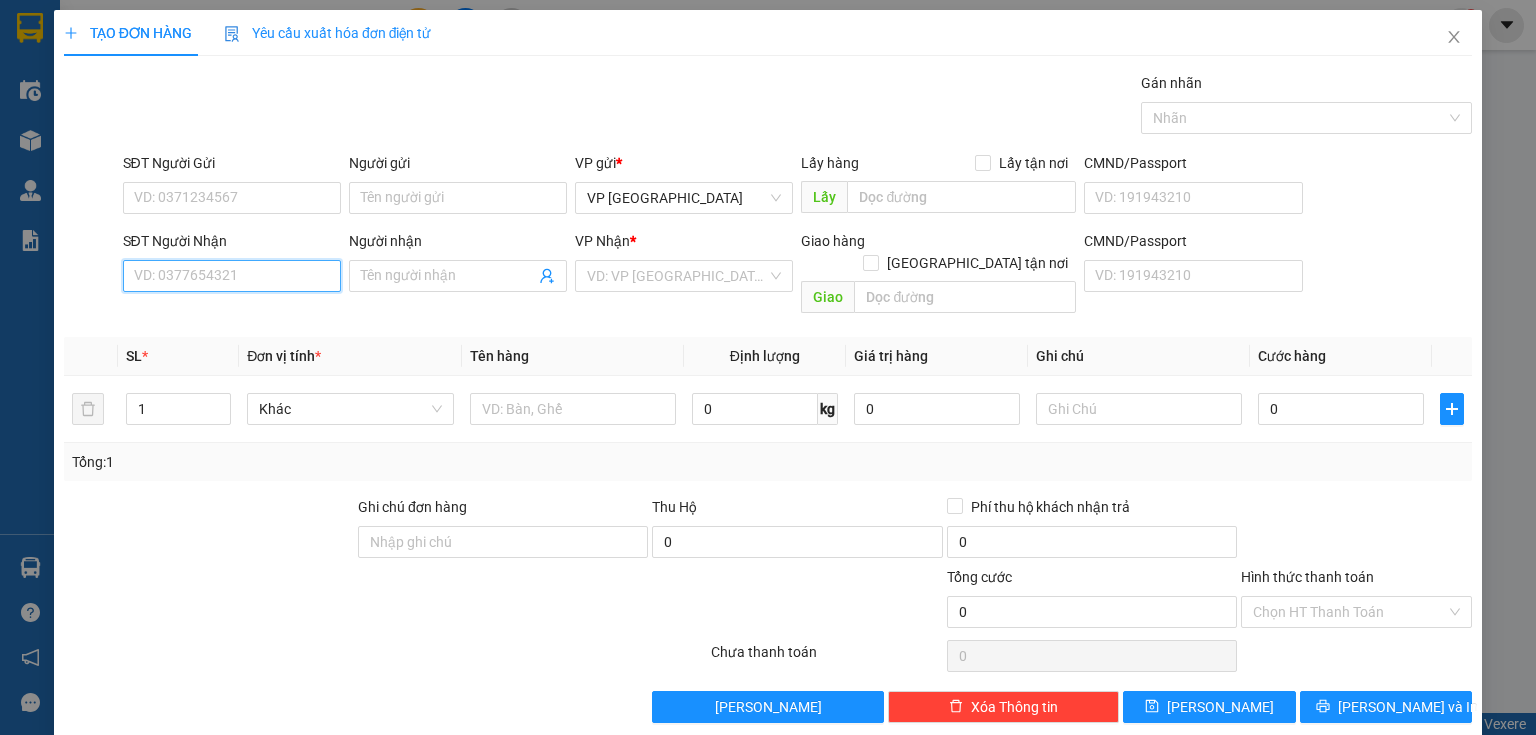 click on "SĐT Người Nhận" at bounding box center (232, 276) 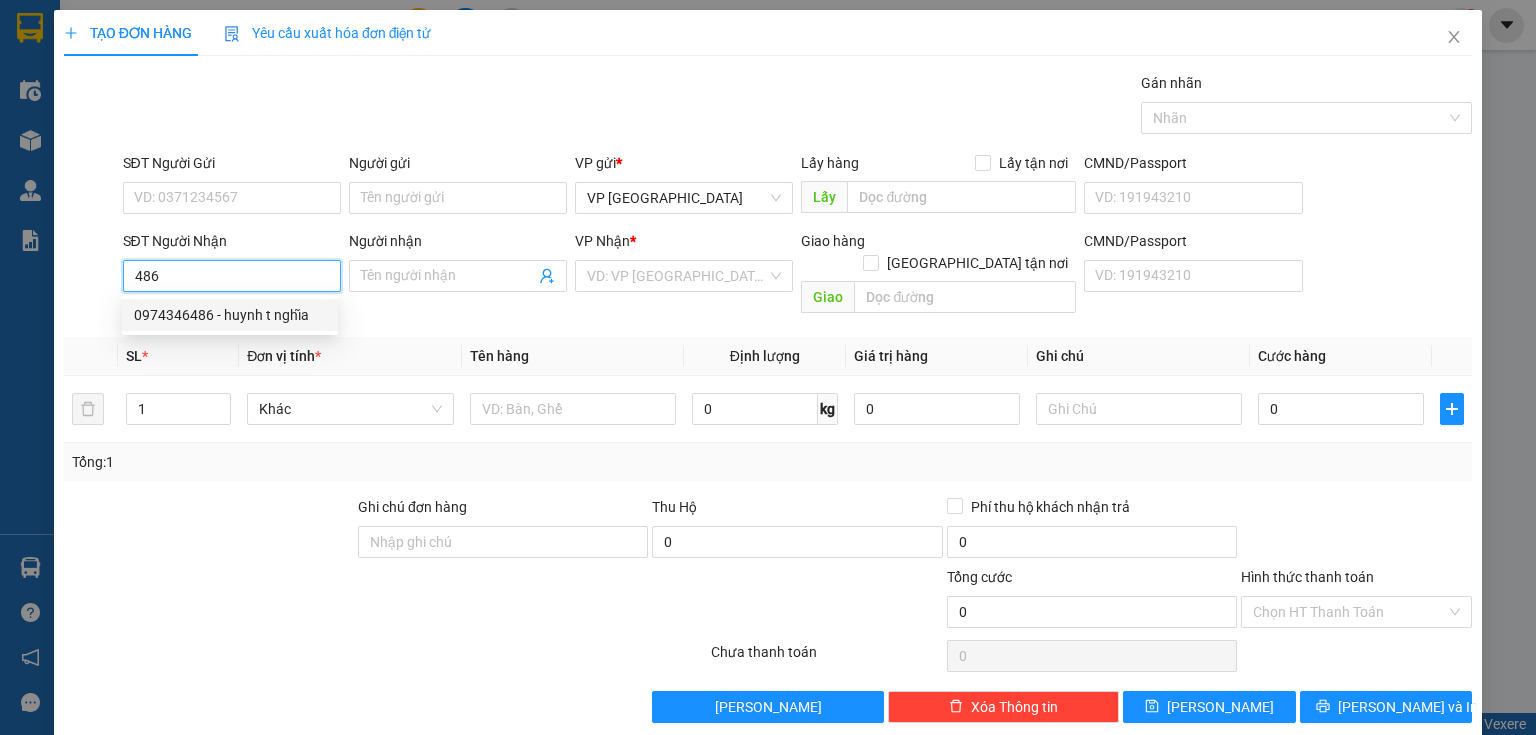 click on "0974346486 - huynh t nghĩa" at bounding box center [230, 315] 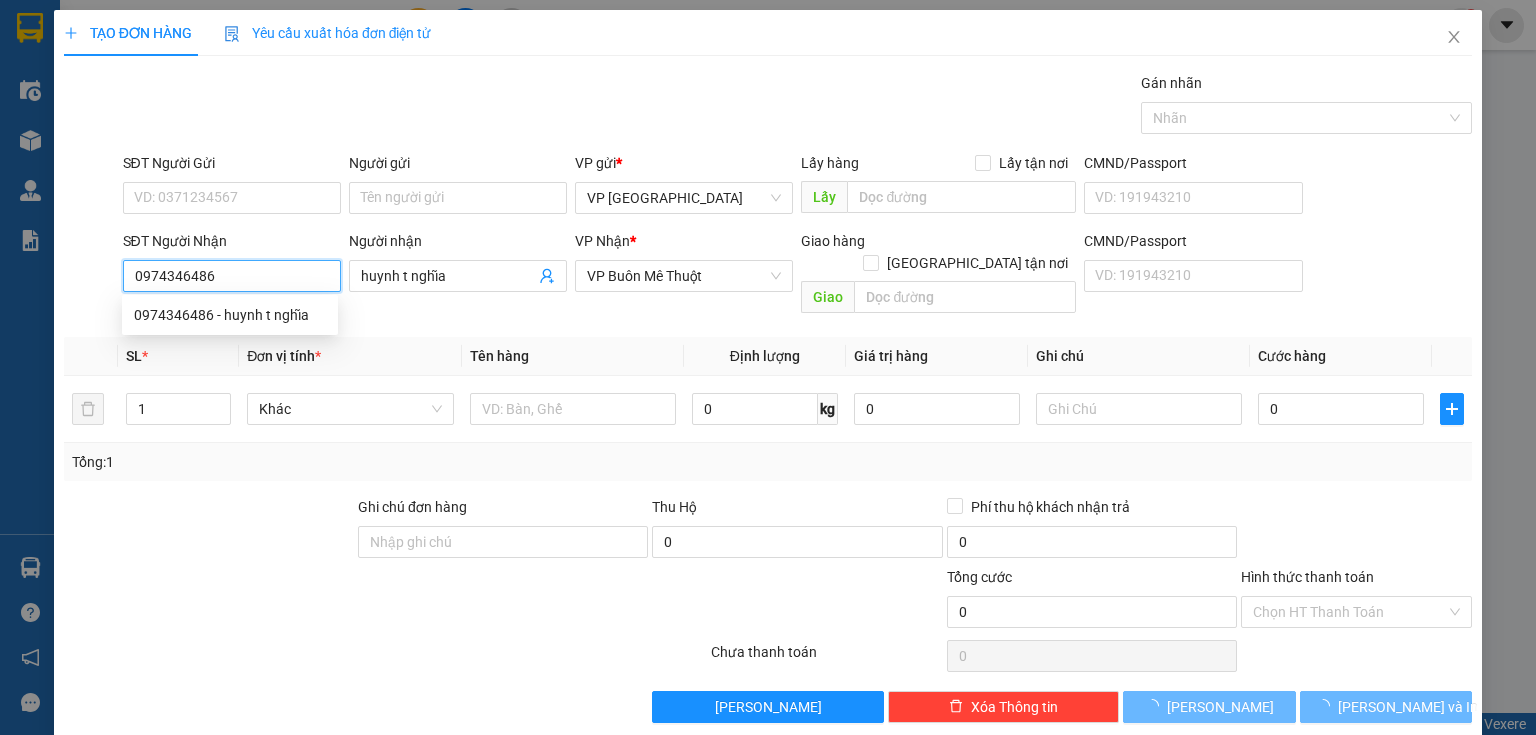type on "120.000" 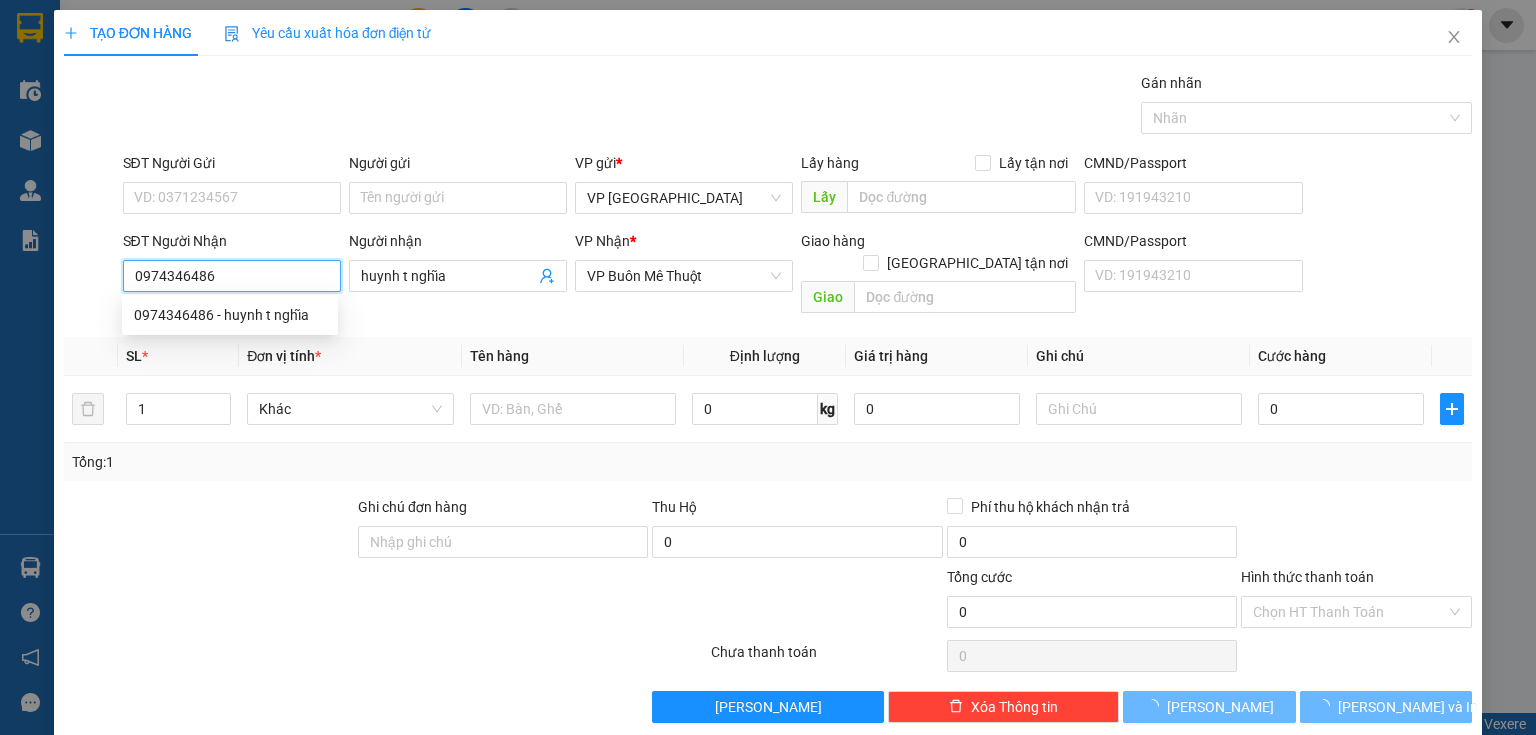type on "120.000" 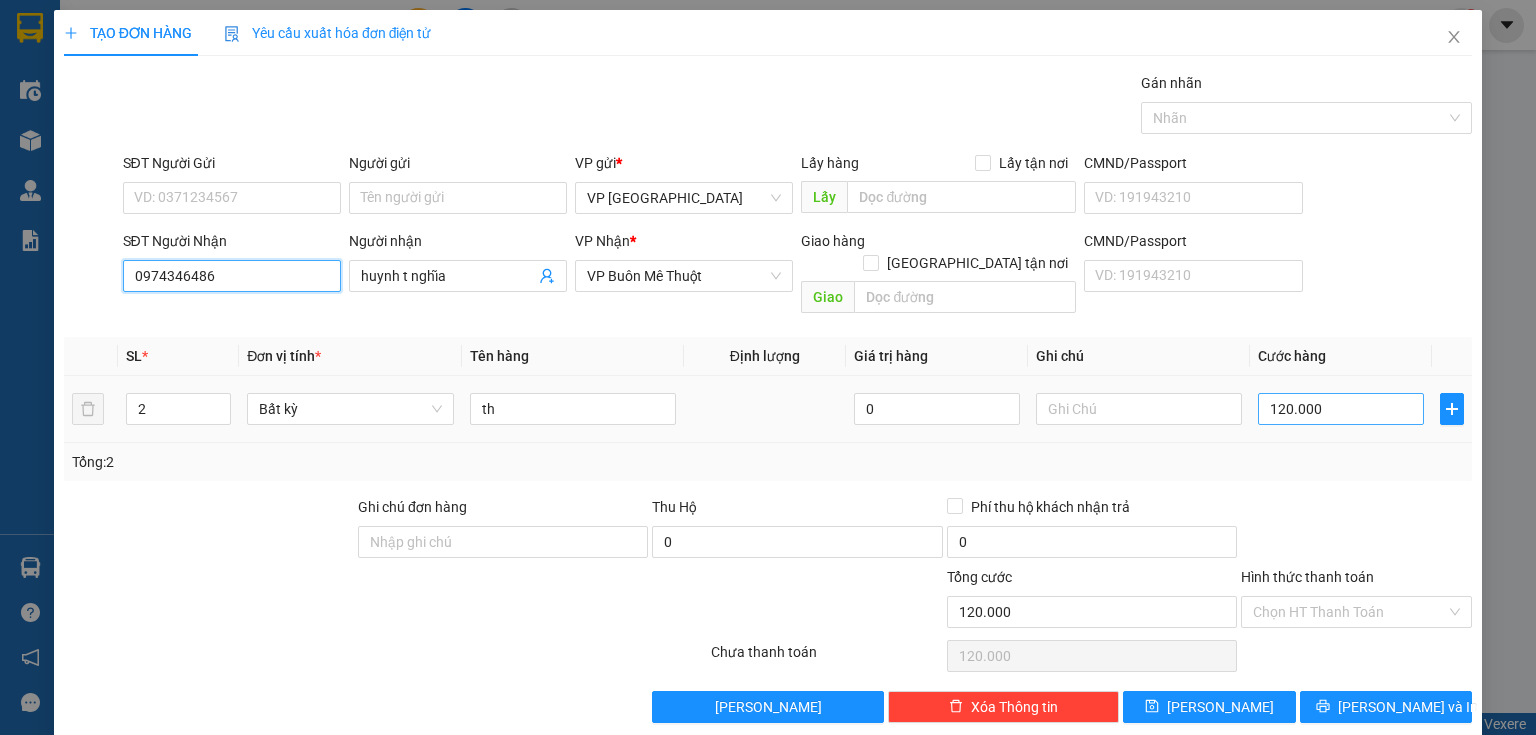 type on "0974346486" 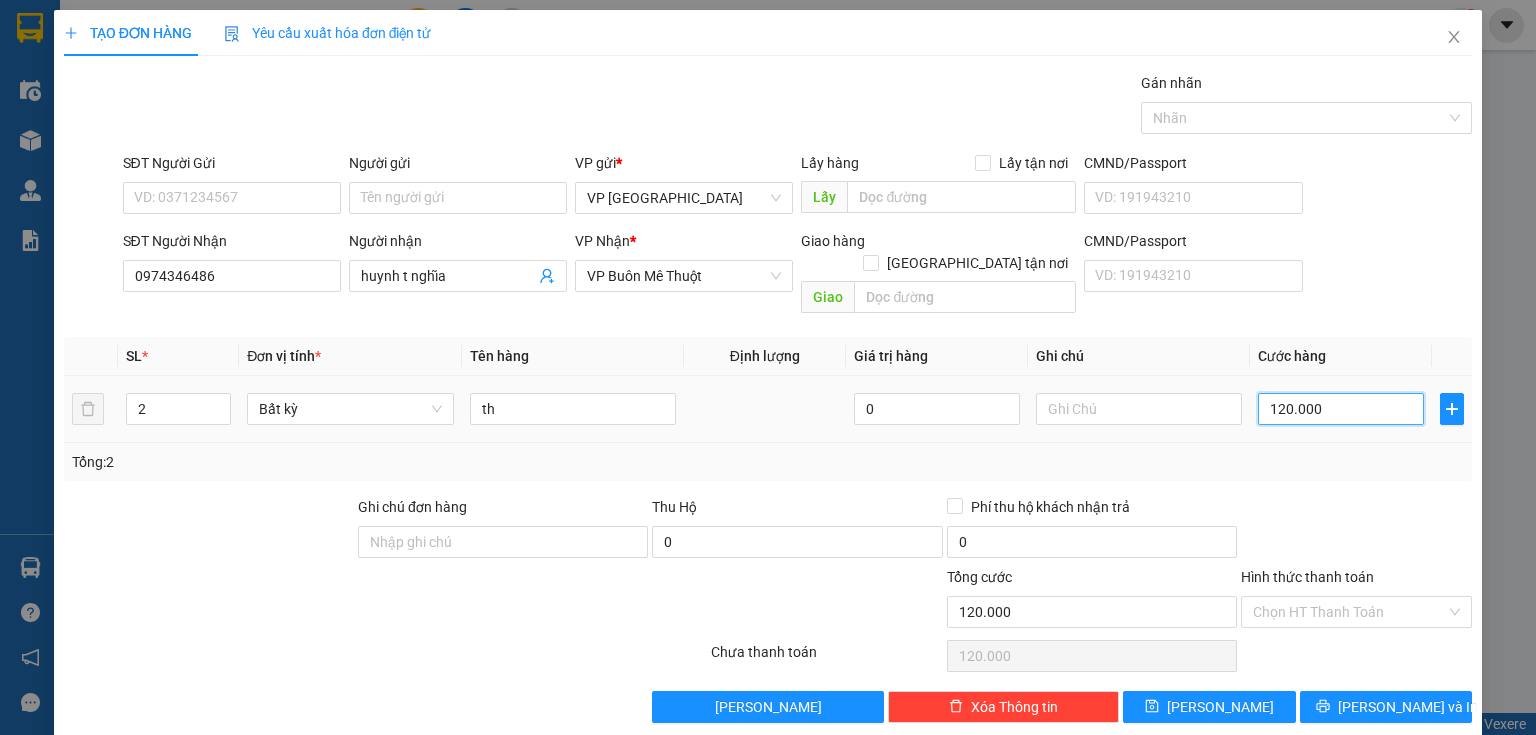 click on "120.000" at bounding box center (1341, 409) 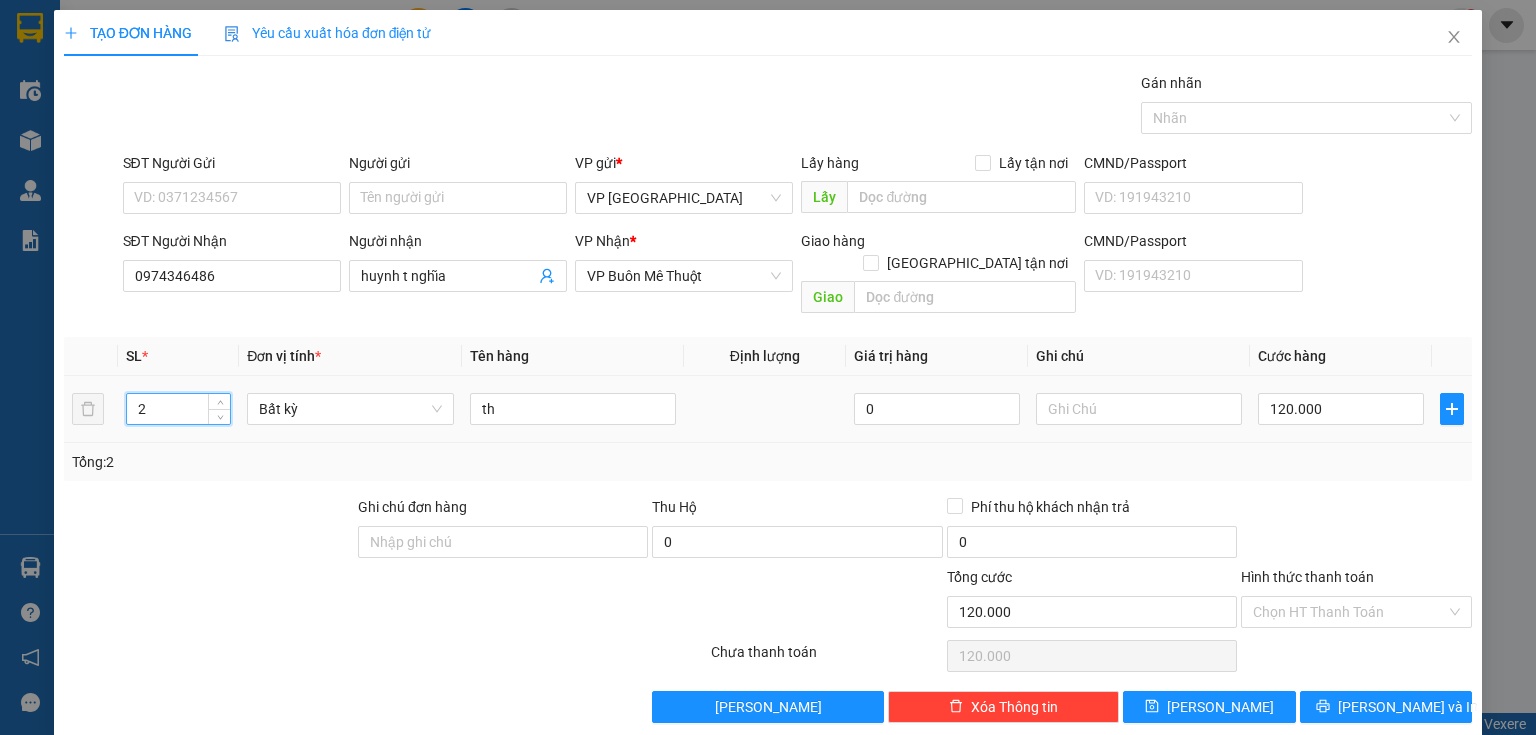 click on "2" at bounding box center [178, 409] 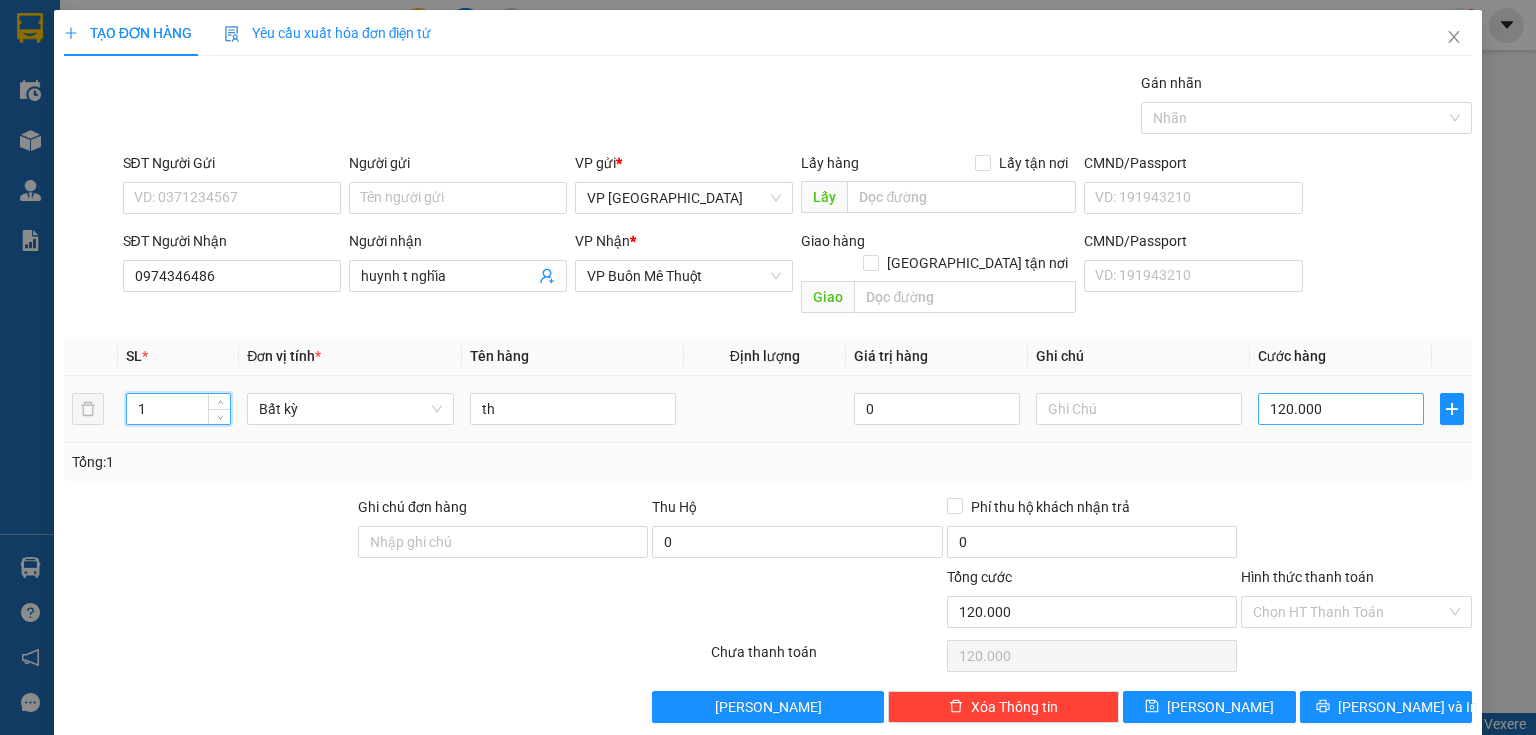 type on "1" 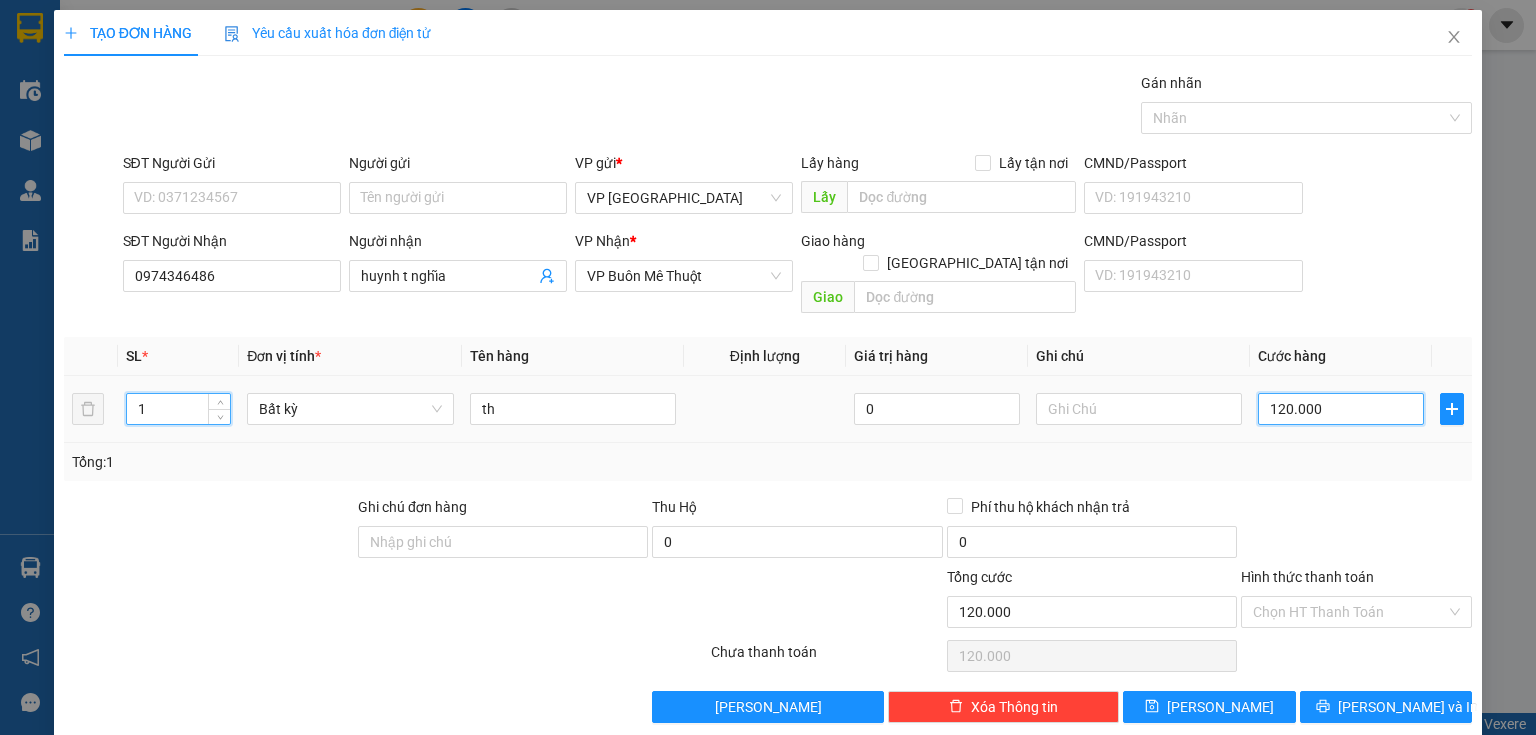 click on "120.000" at bounding box center [1341, 409] 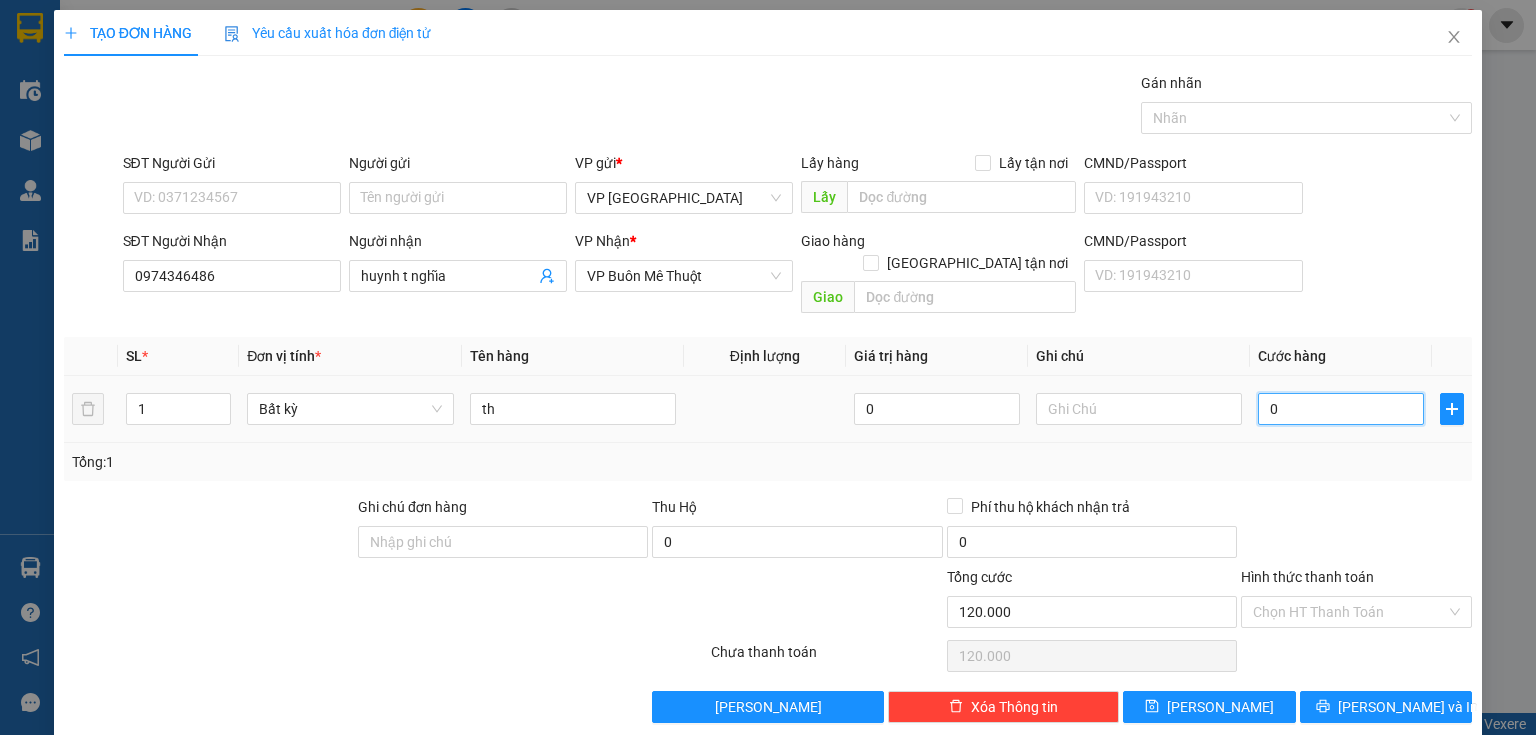 type on "0" 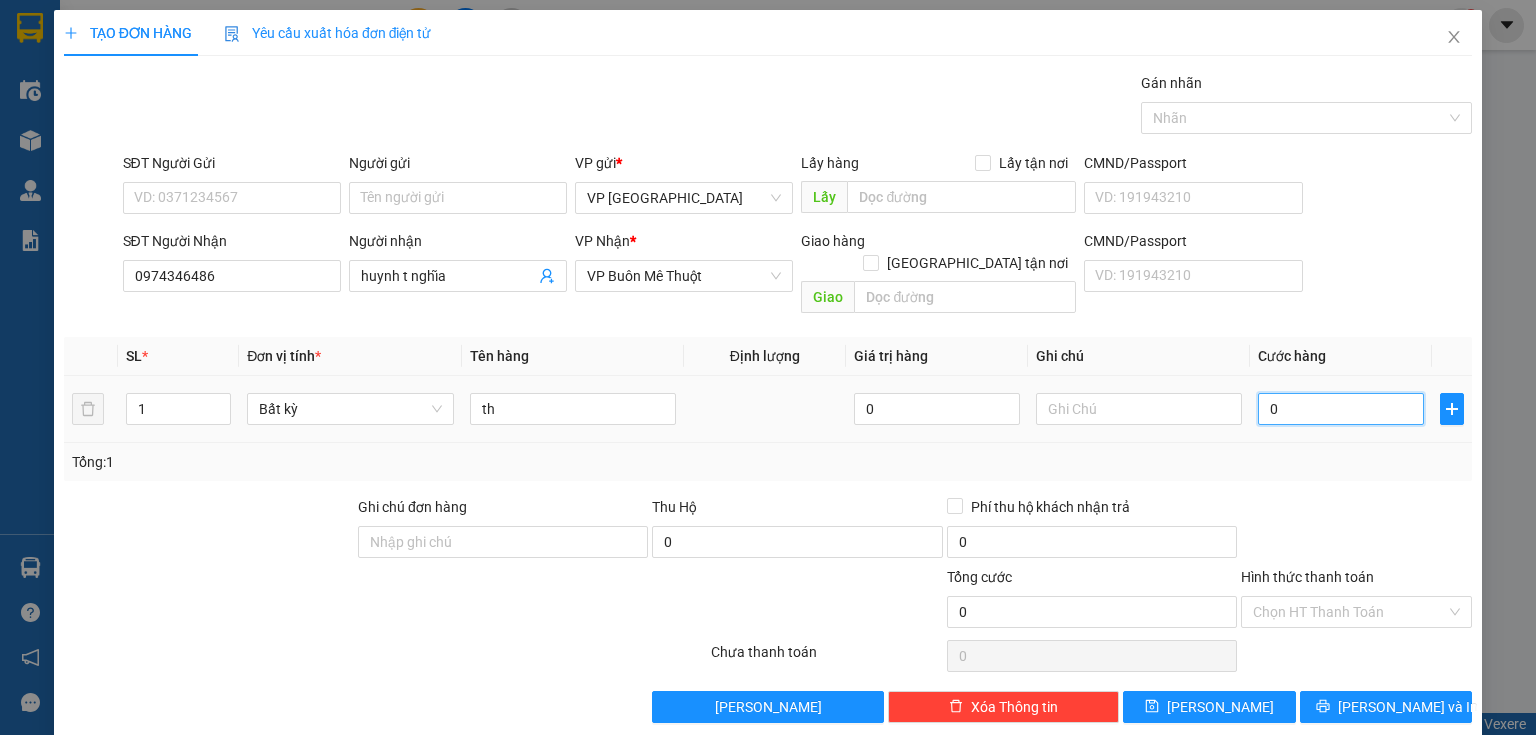 type on "0" 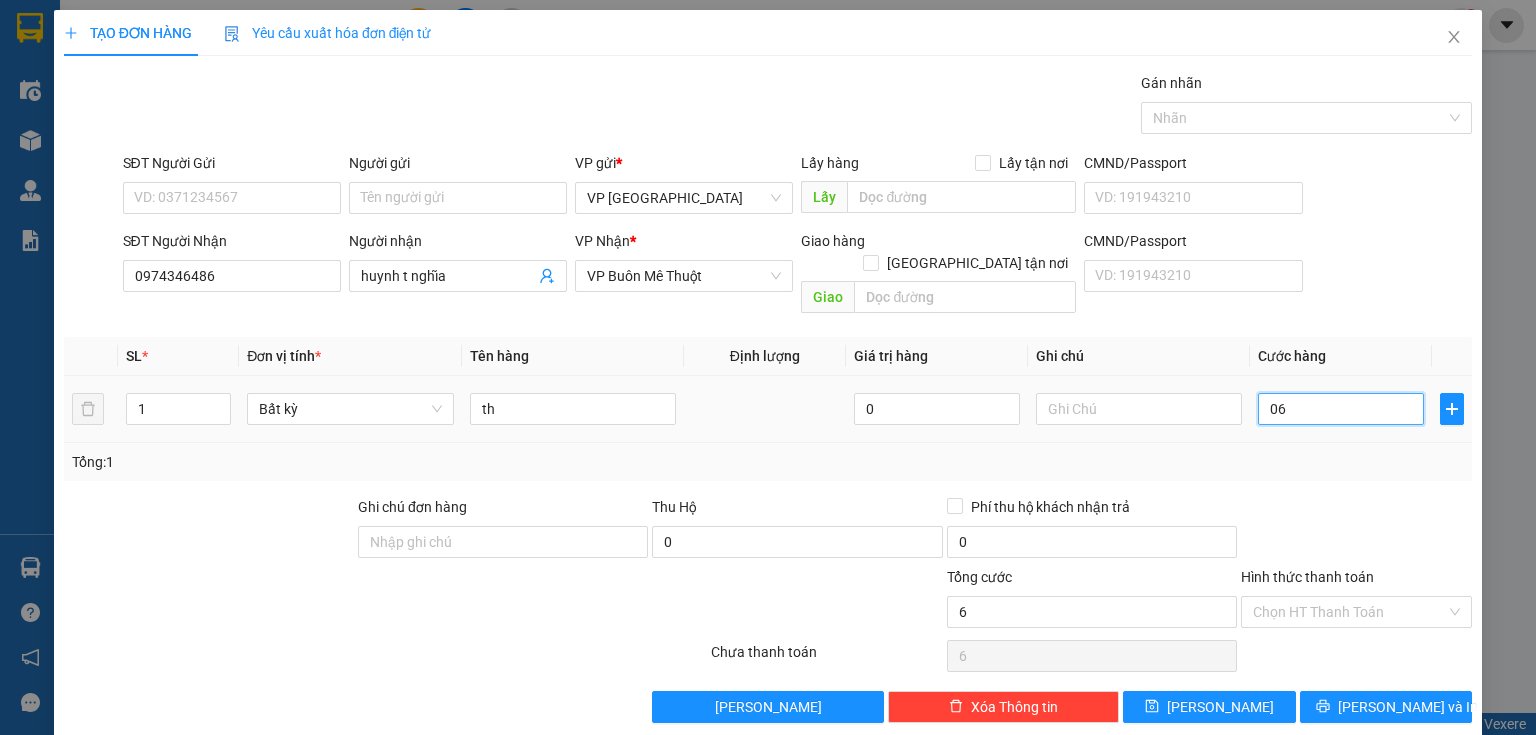 type on "60" 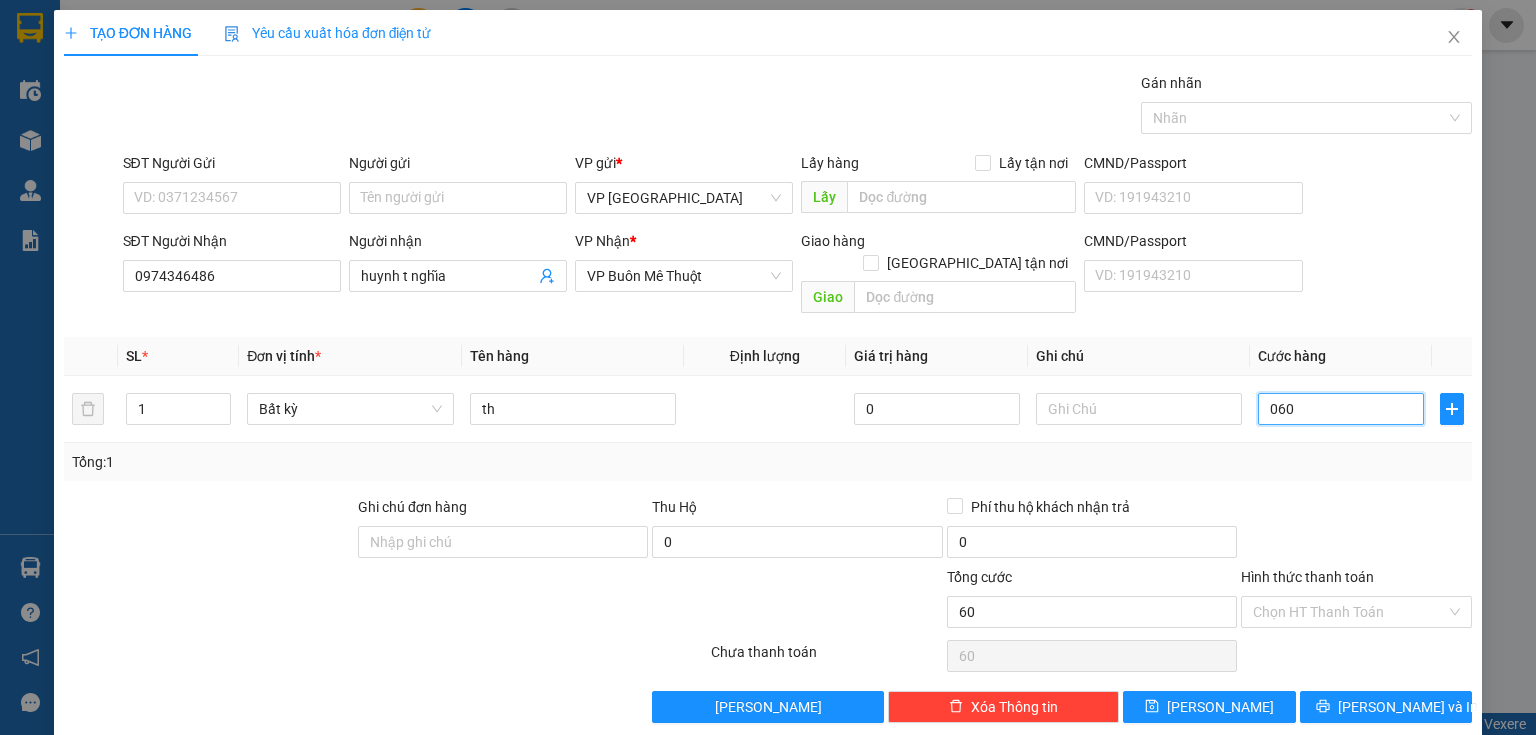 type on "060" 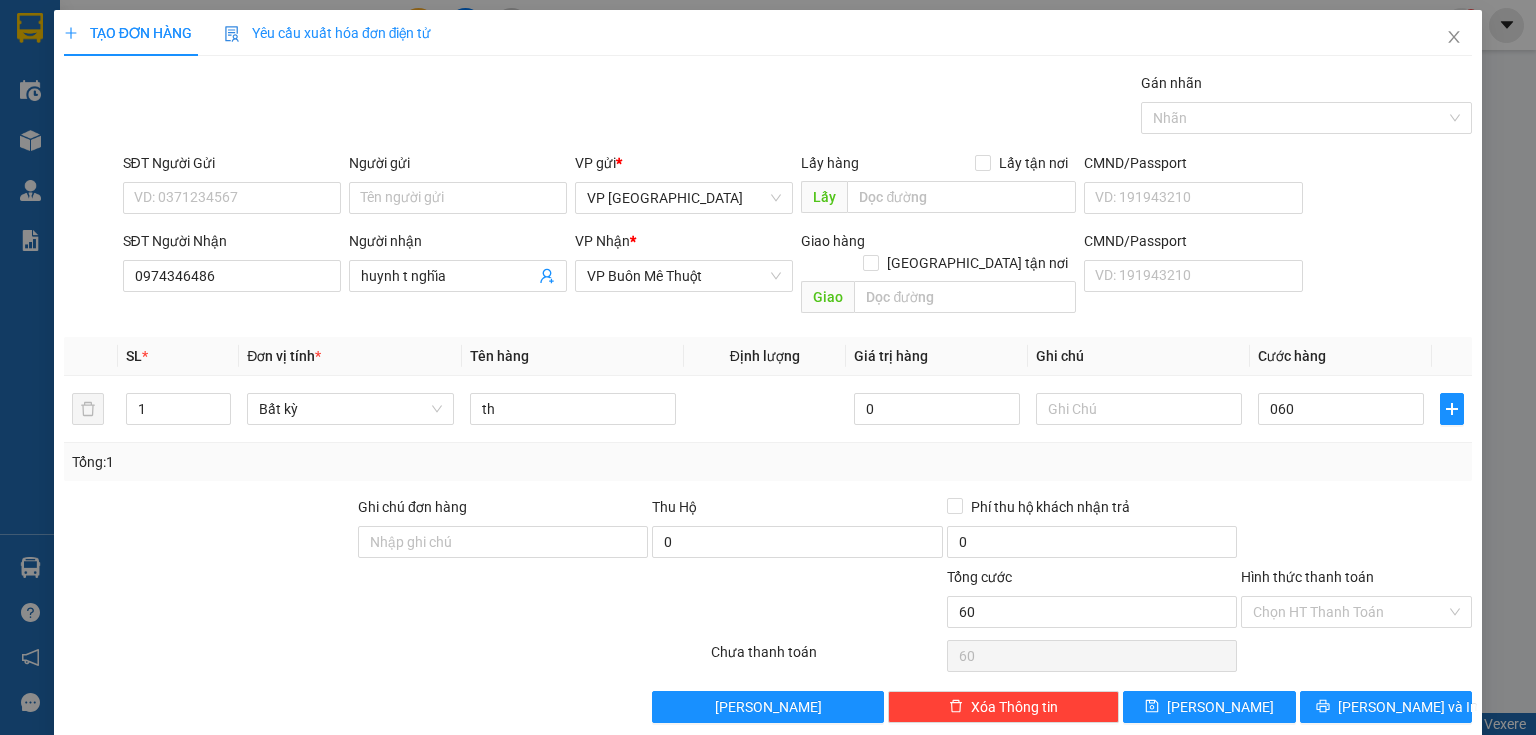 type on "60.000" 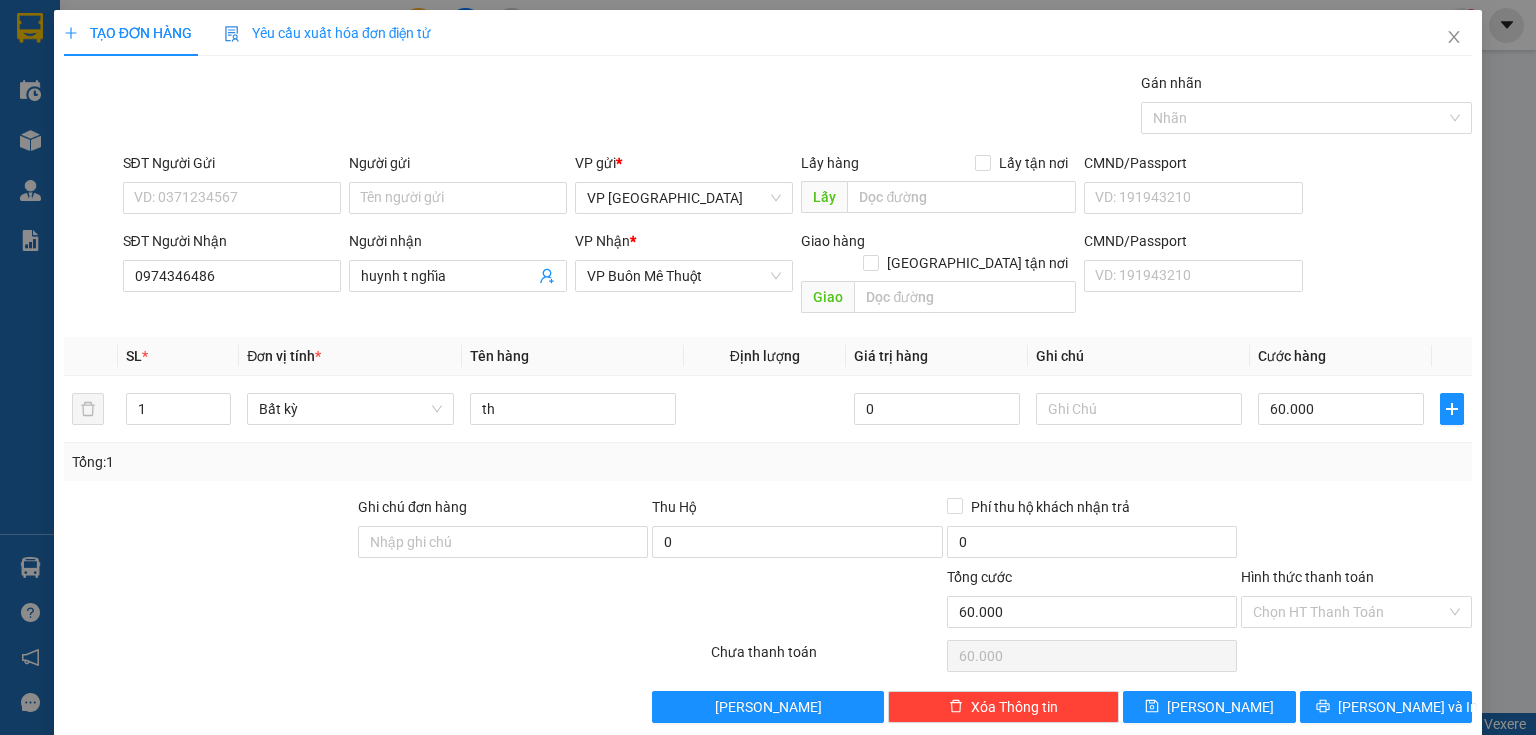 click at bounding box center [1356, 531] 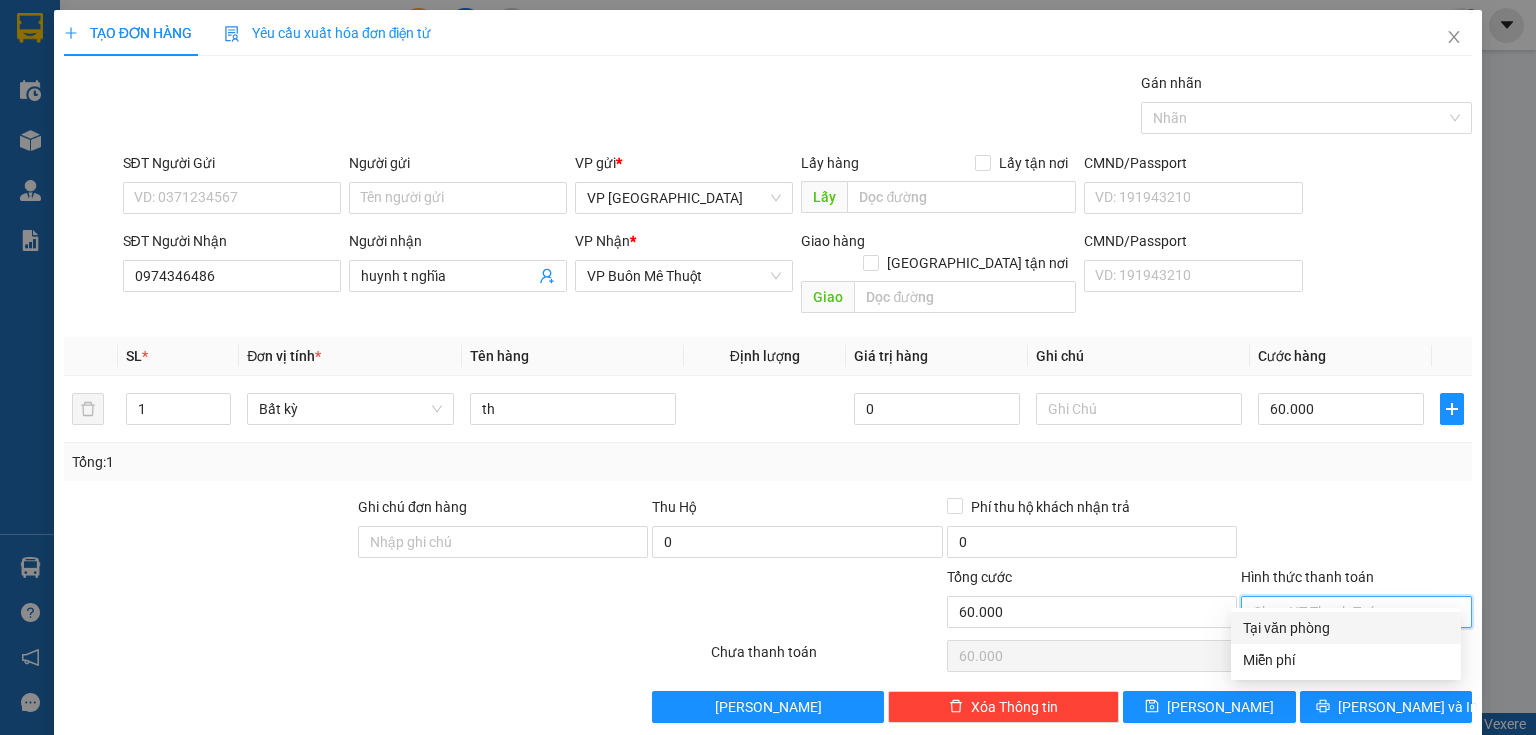 click on "Hình thức thanh toán" at bounding box center (1349, 612) 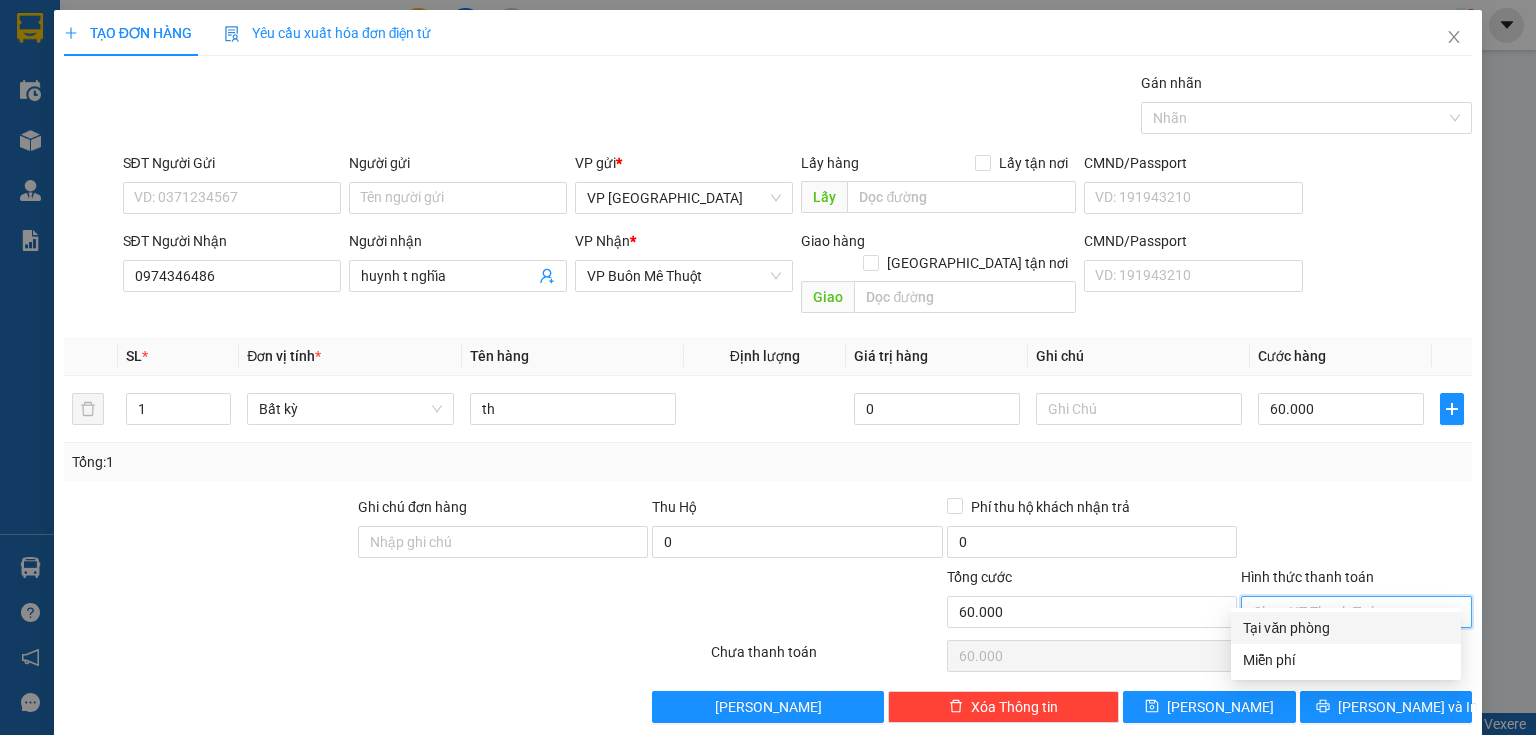 click on "Tại văn phòng" at bounding box center [1346, 628] 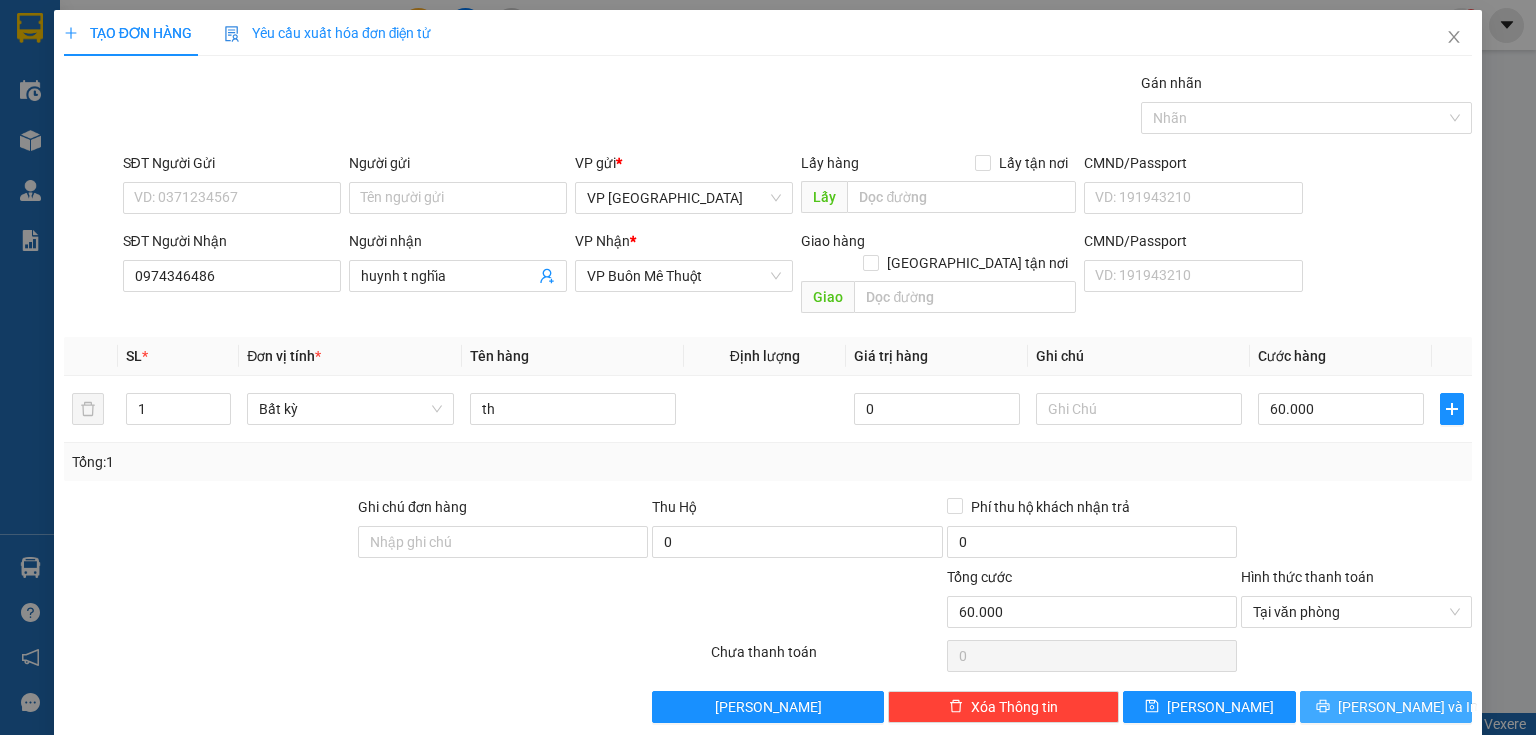 click 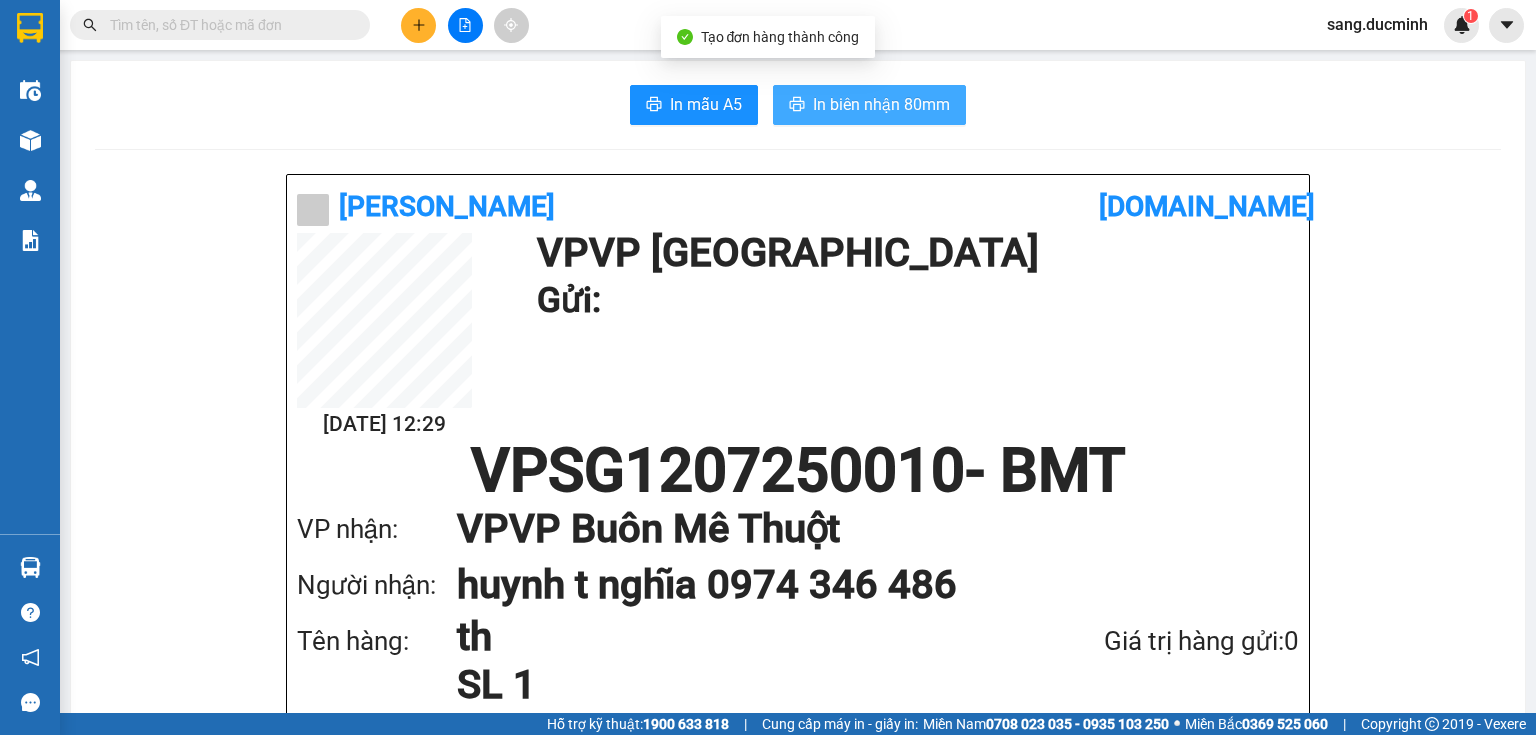 click on "In biên nhận 80mm" at bounding box center [881, 104] 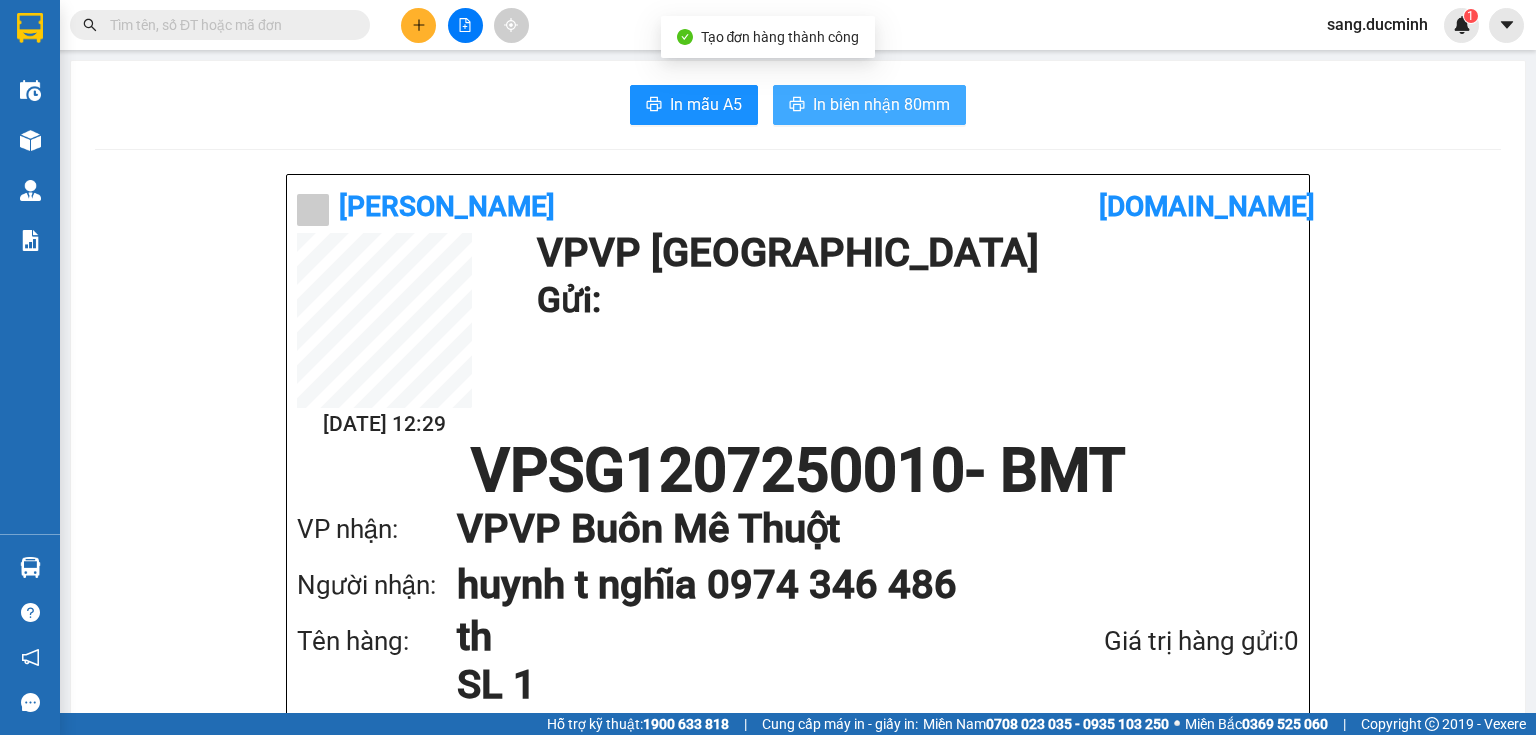 scroll, scrollTop: 0, scrollLeft: 0, axis: both 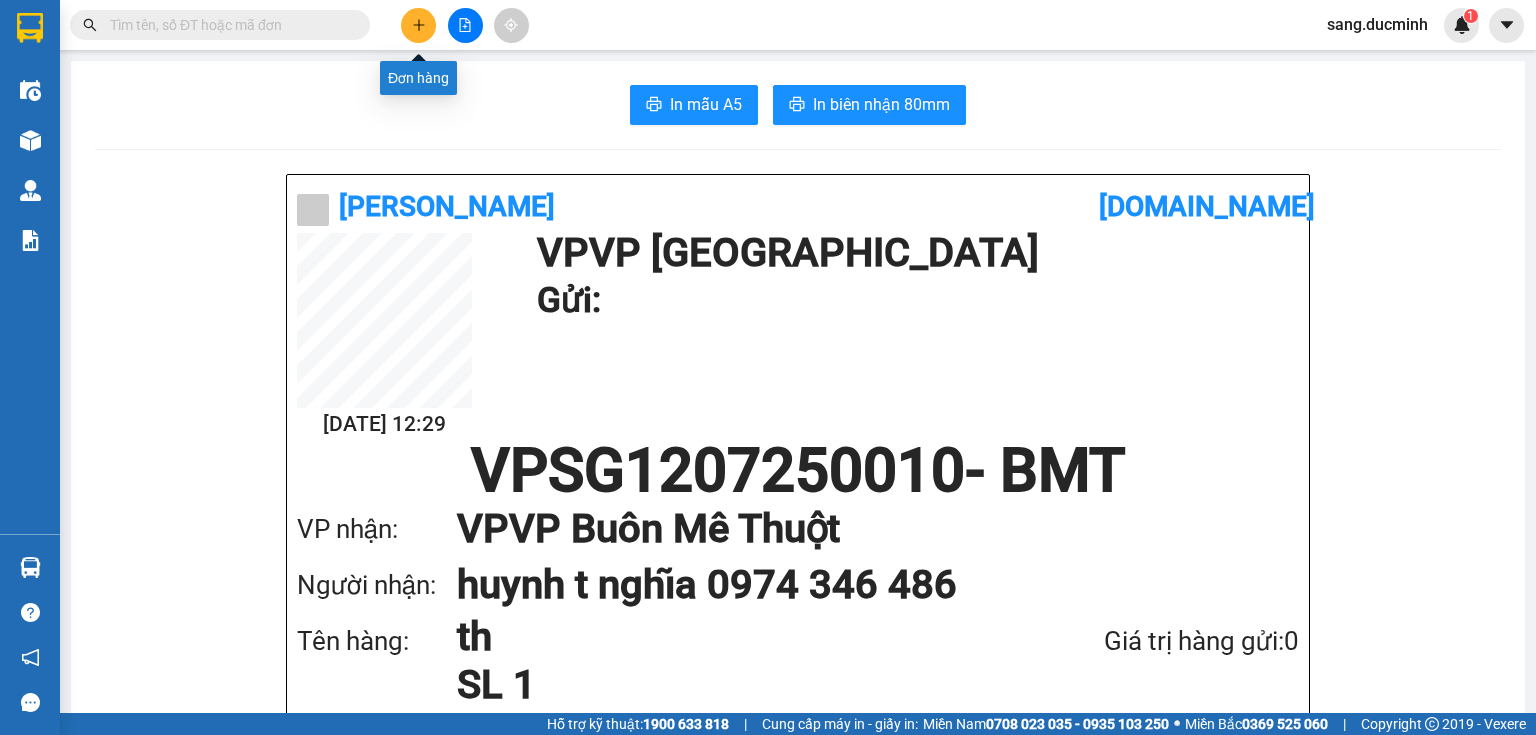 click 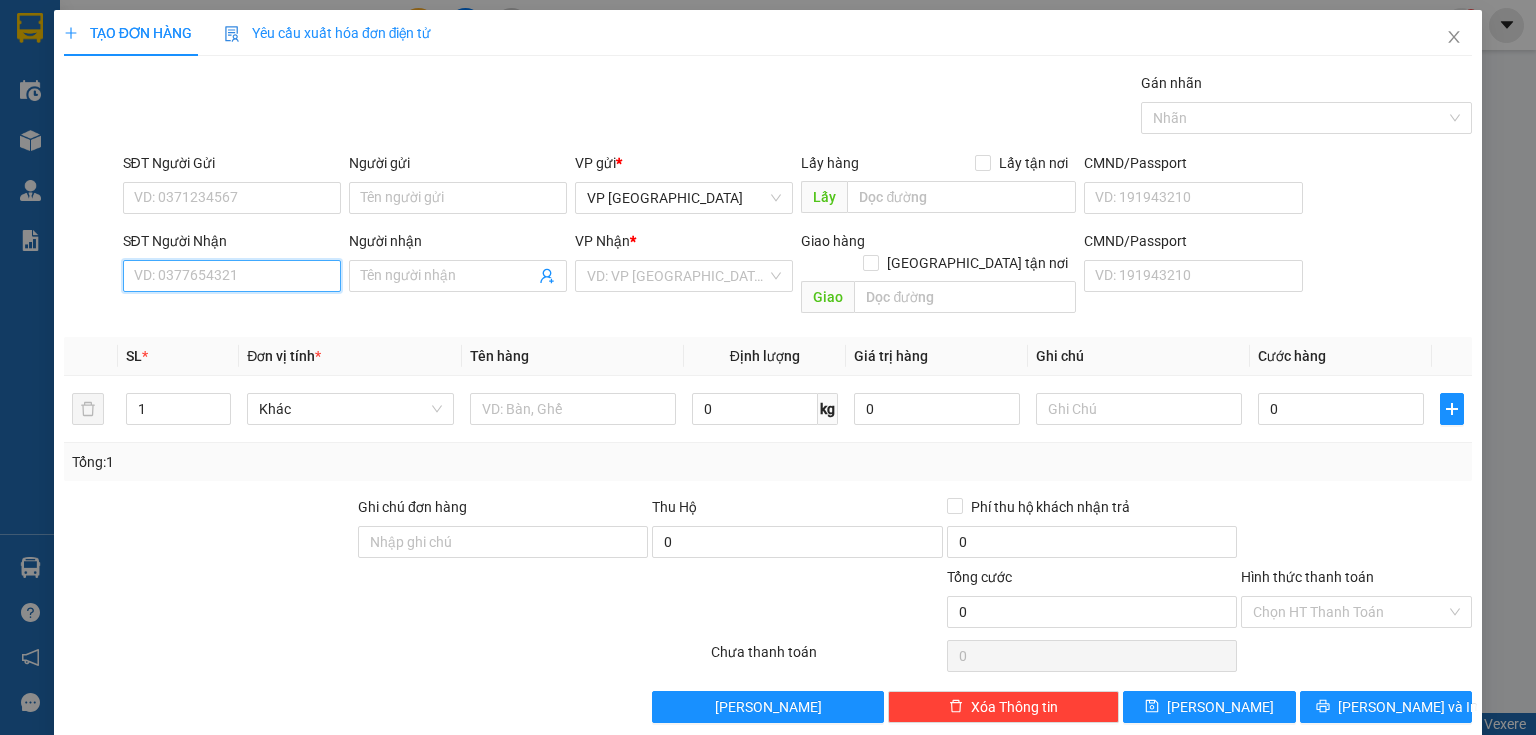 click on "SĐT Người Nhận" at bounding box center (232, 276) 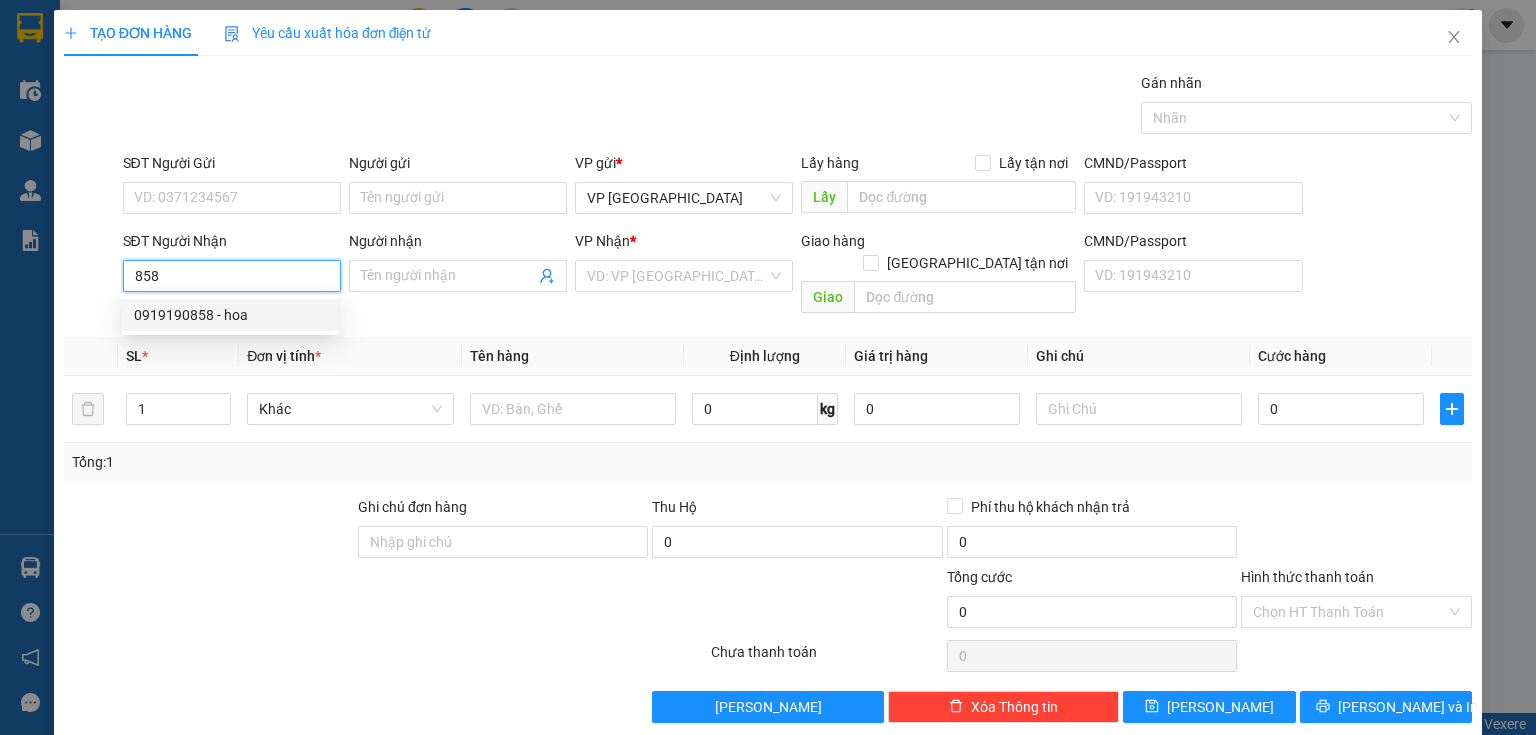 click on "0919190858 - hoa" at bounding box center (230, 315) 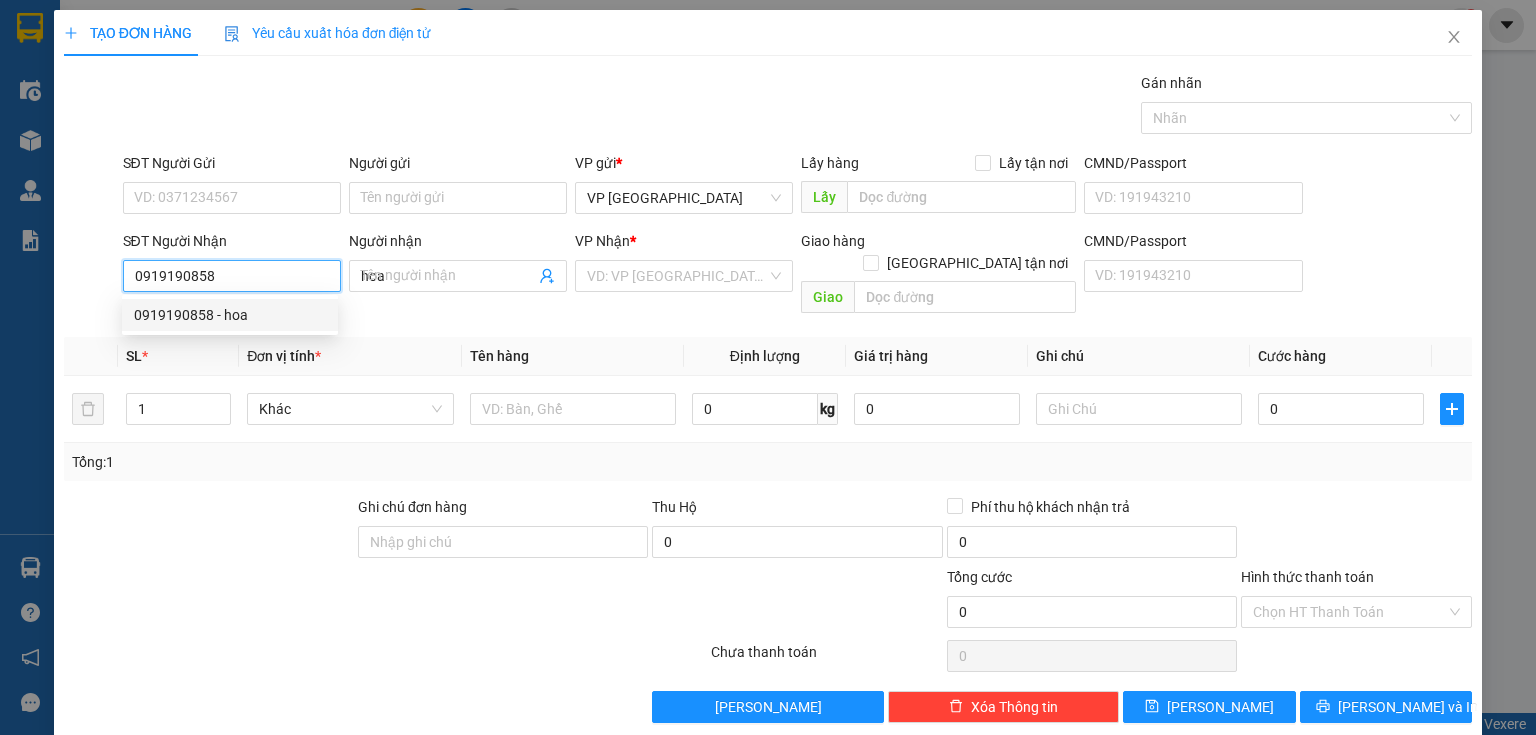 type on "200.000" 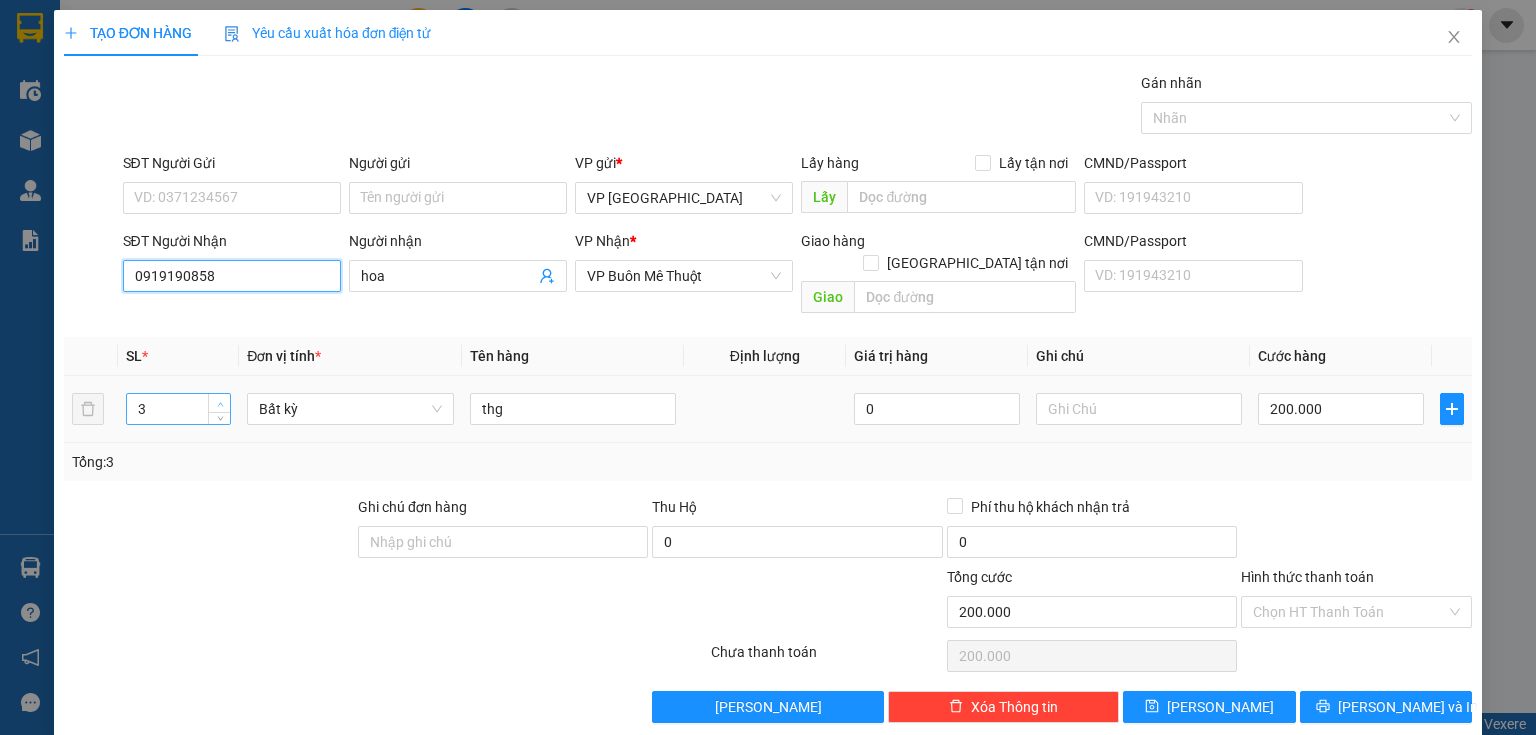 type on "0919190858" 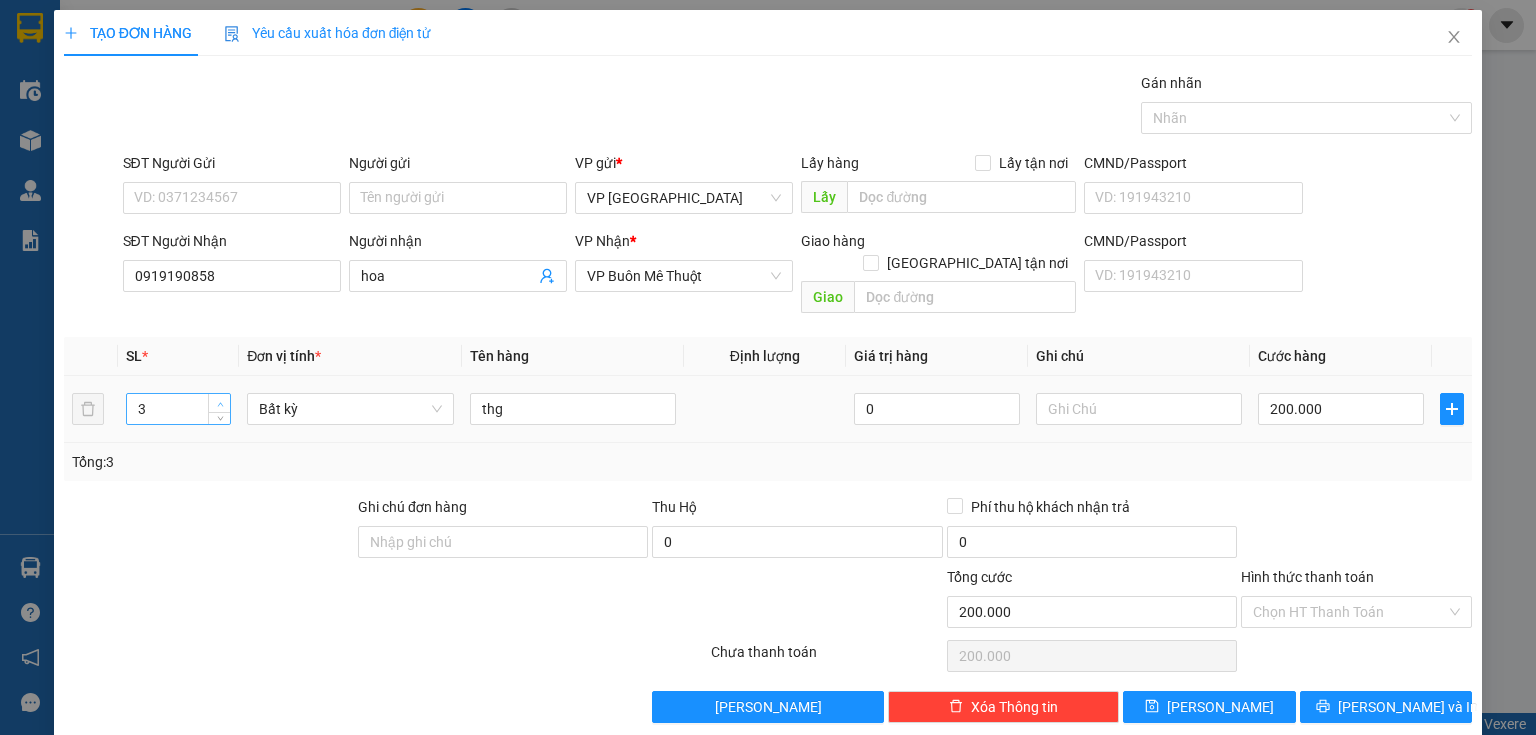 type on "4" 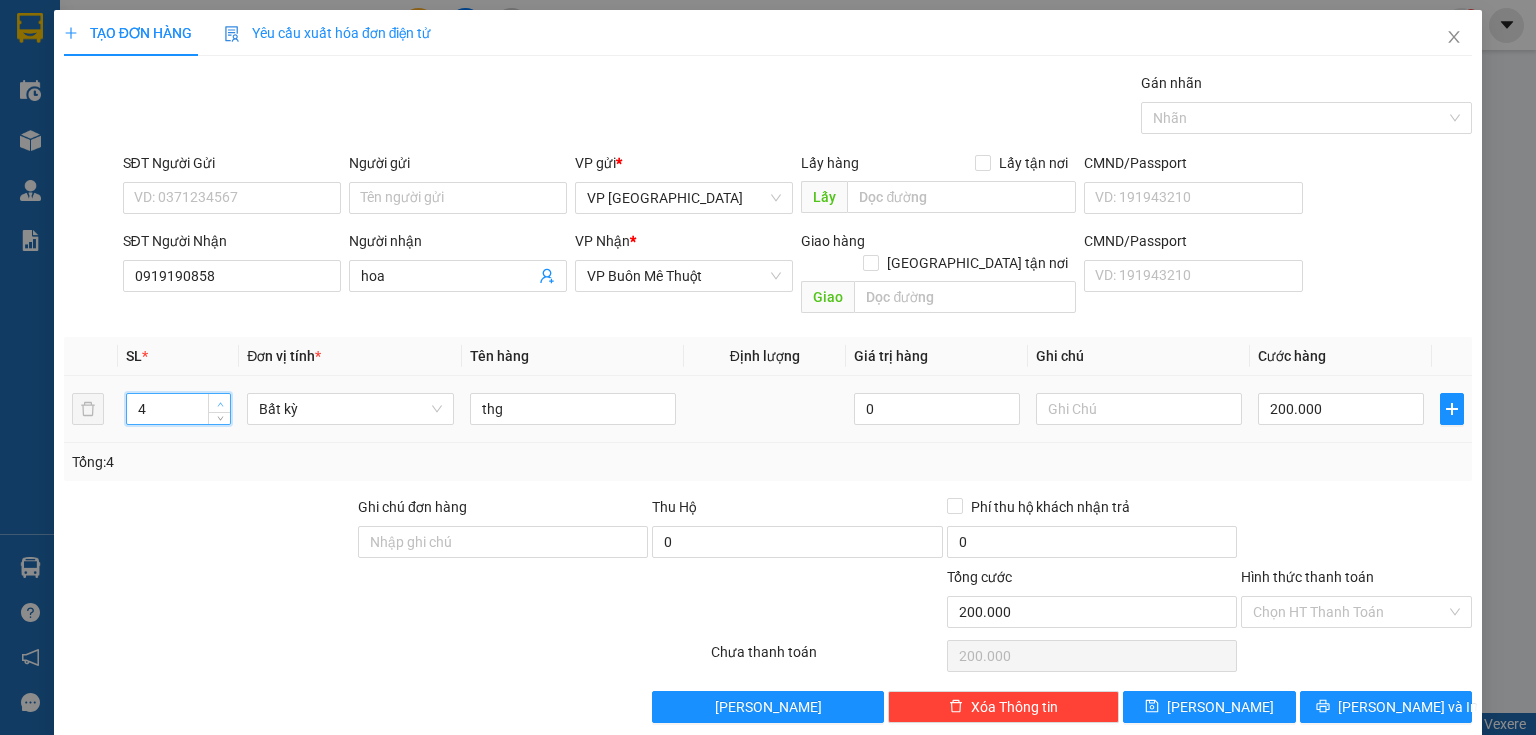 click at bounding box center [219, 403] 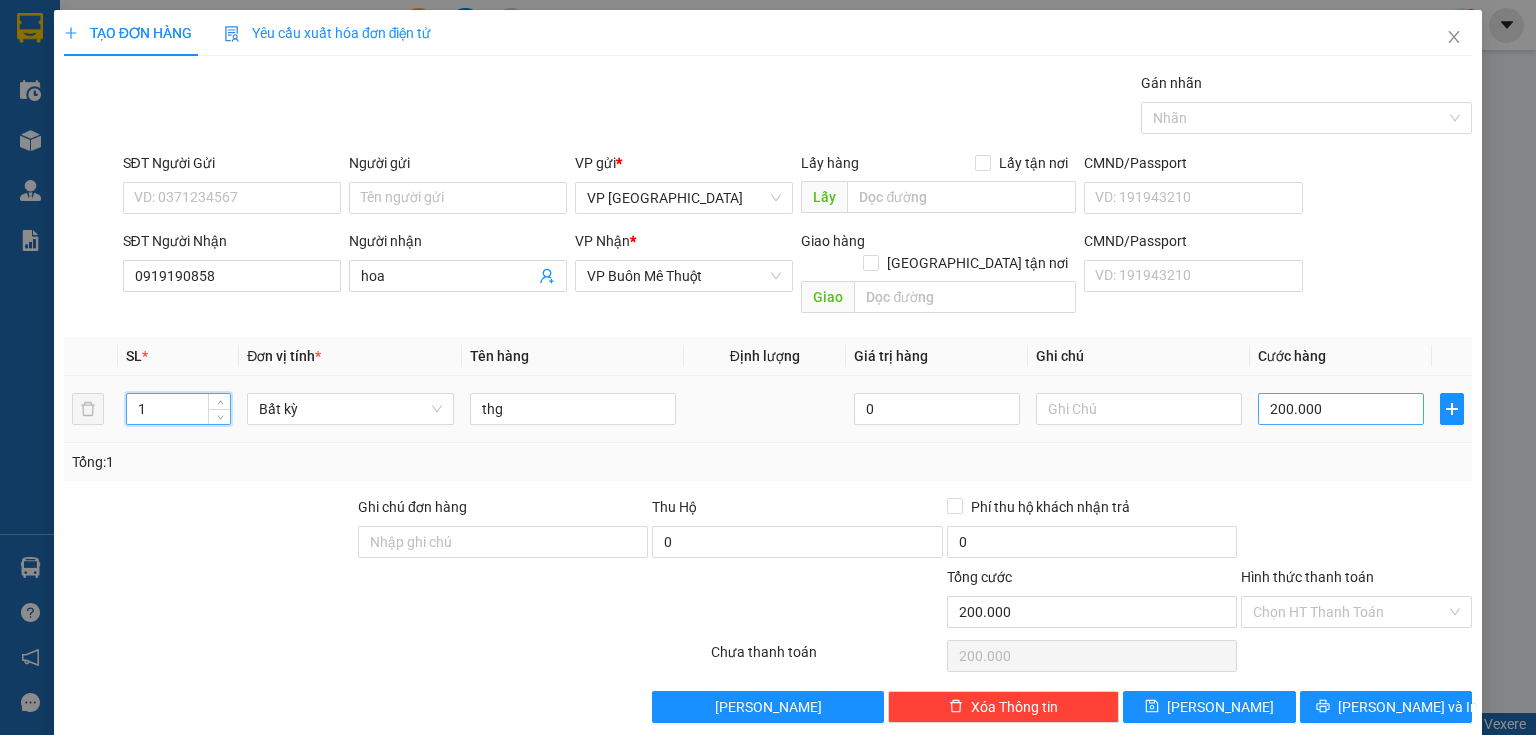 type on "1" 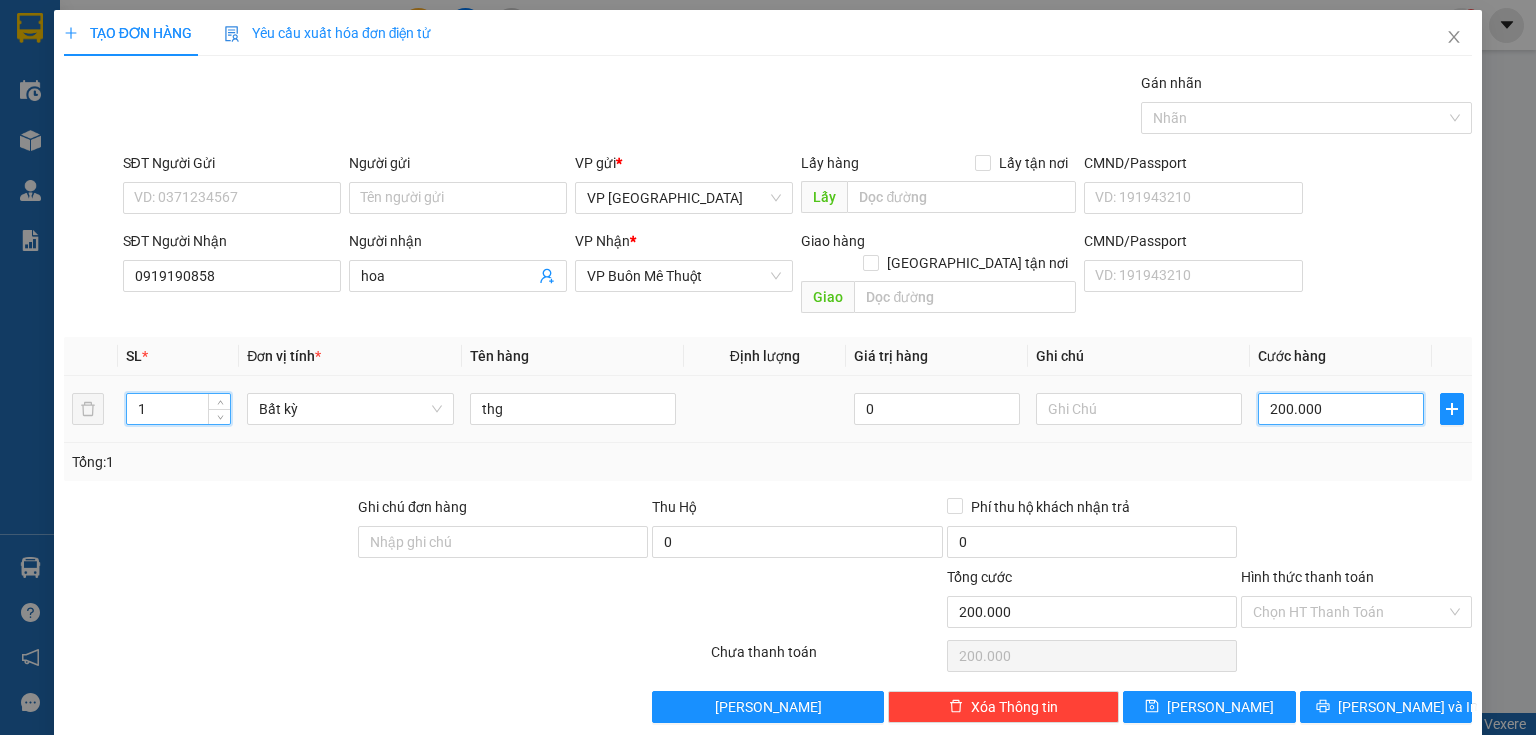 drag, startPoint x: 1309, startPoint y: 381, endPoint x: 1297, endPoint y: 380, distance: 12.0415945 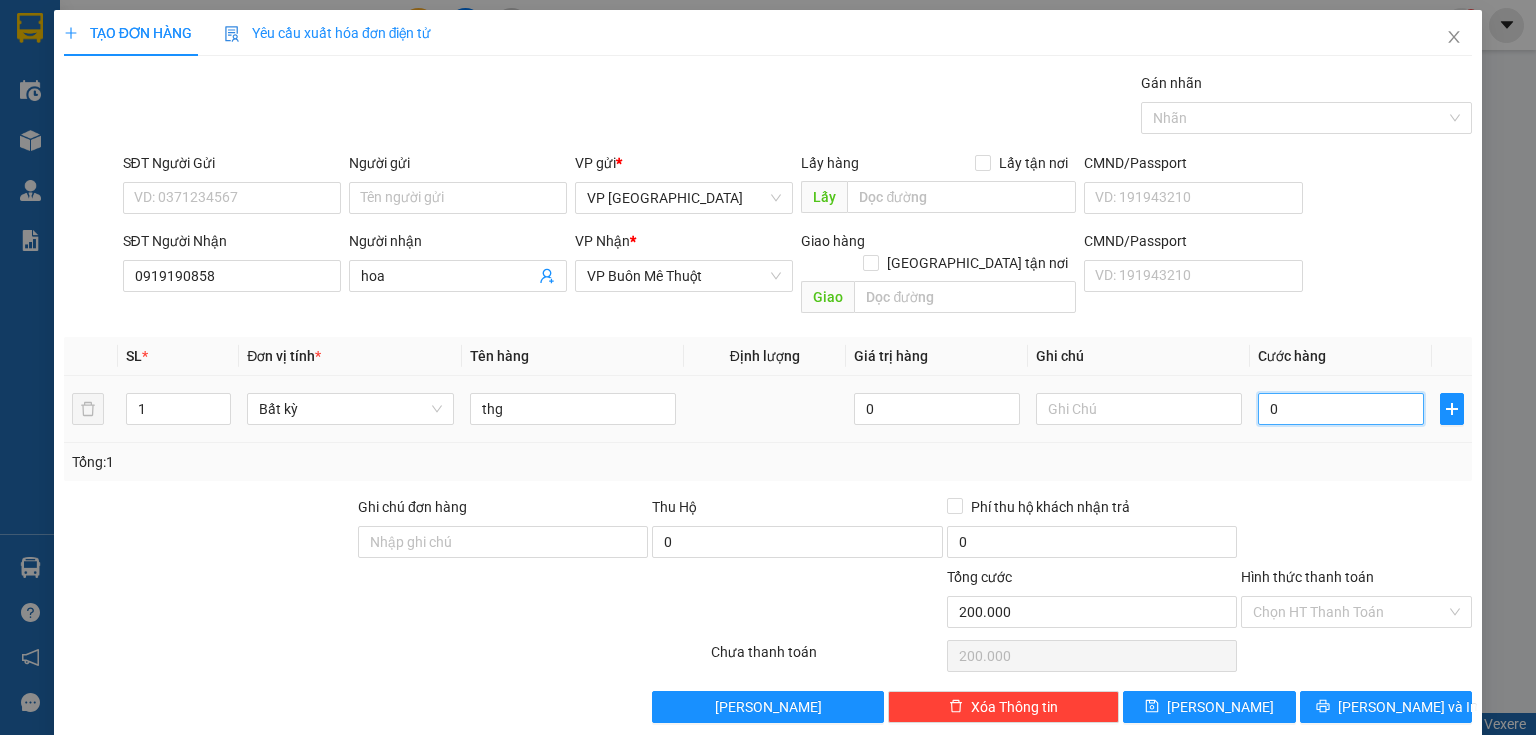 type on "0" 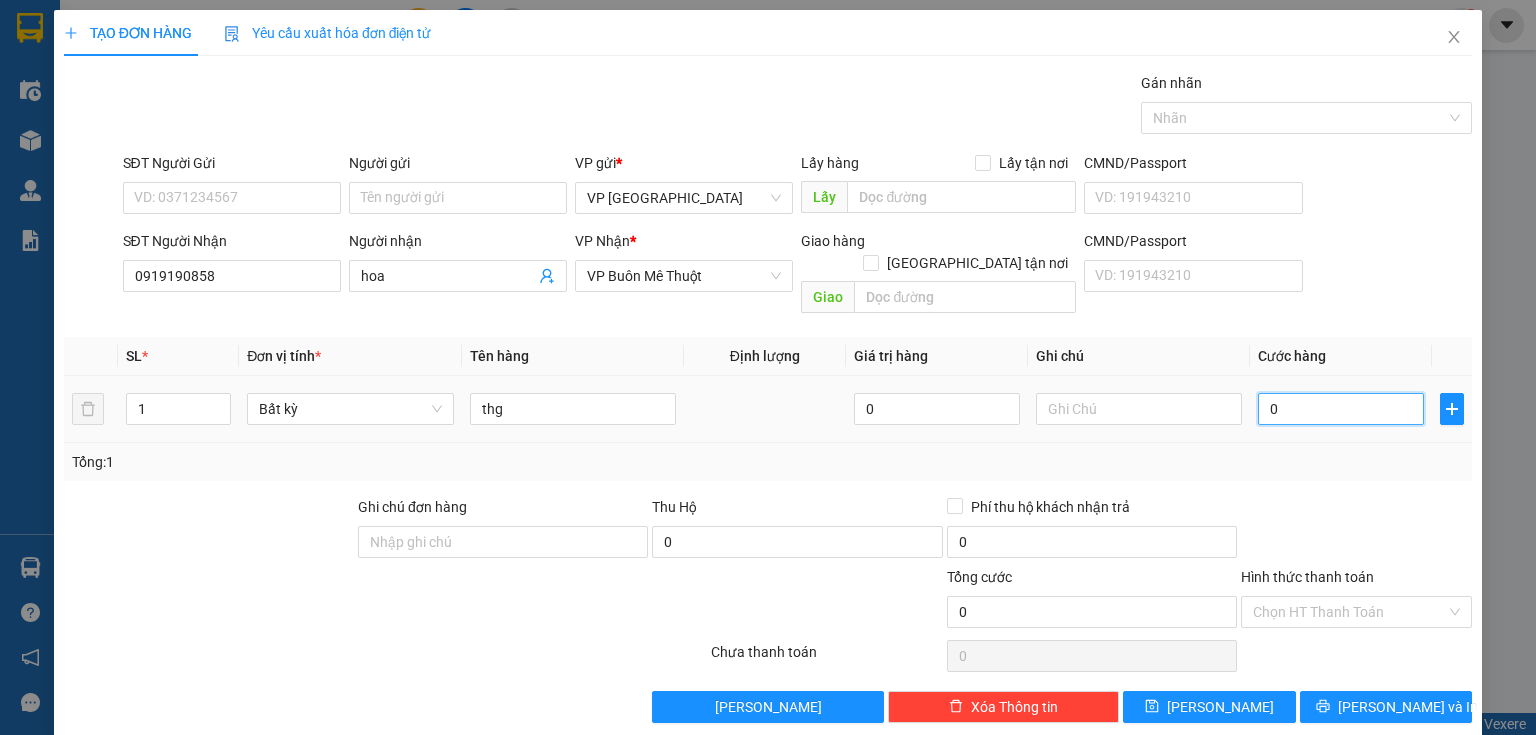 type on "0" 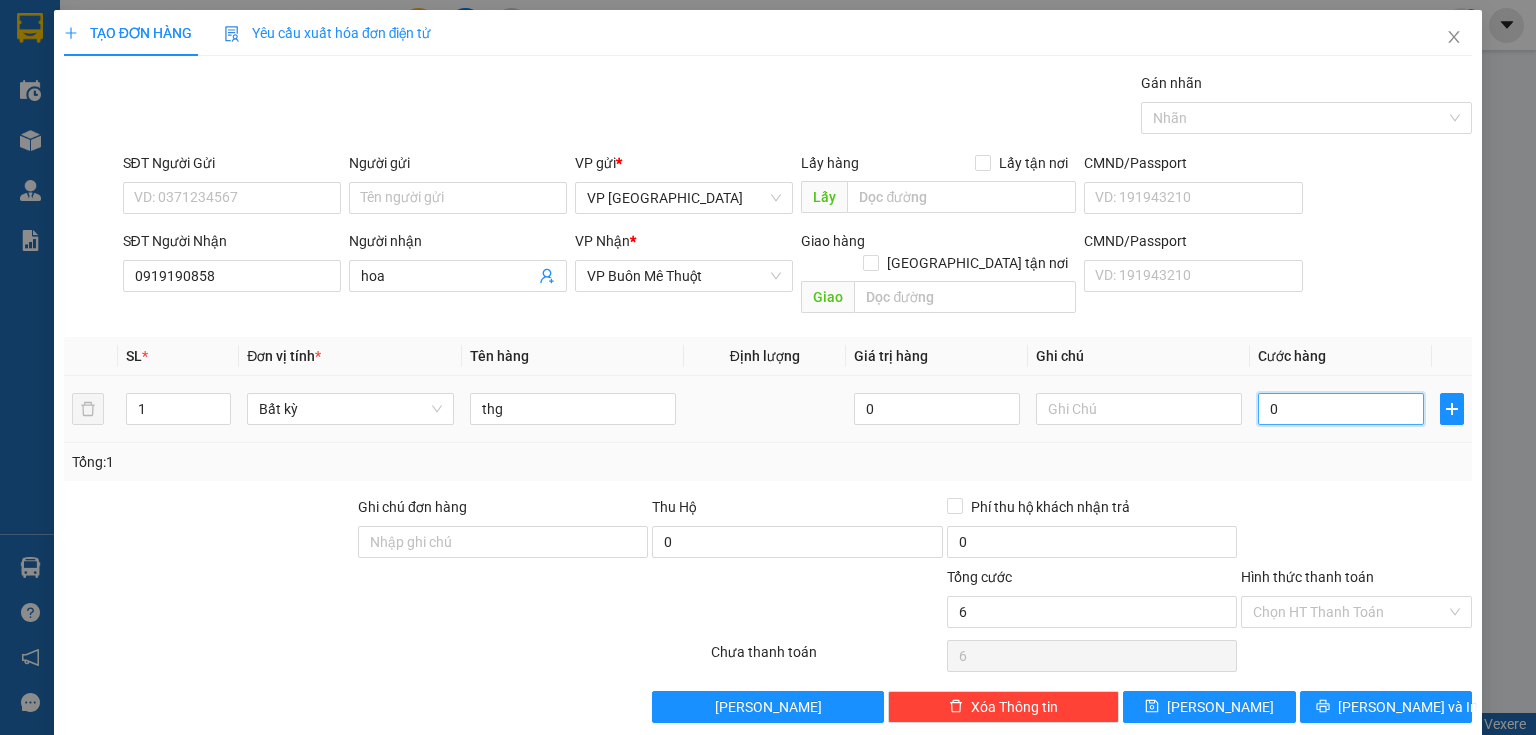 type on "06" 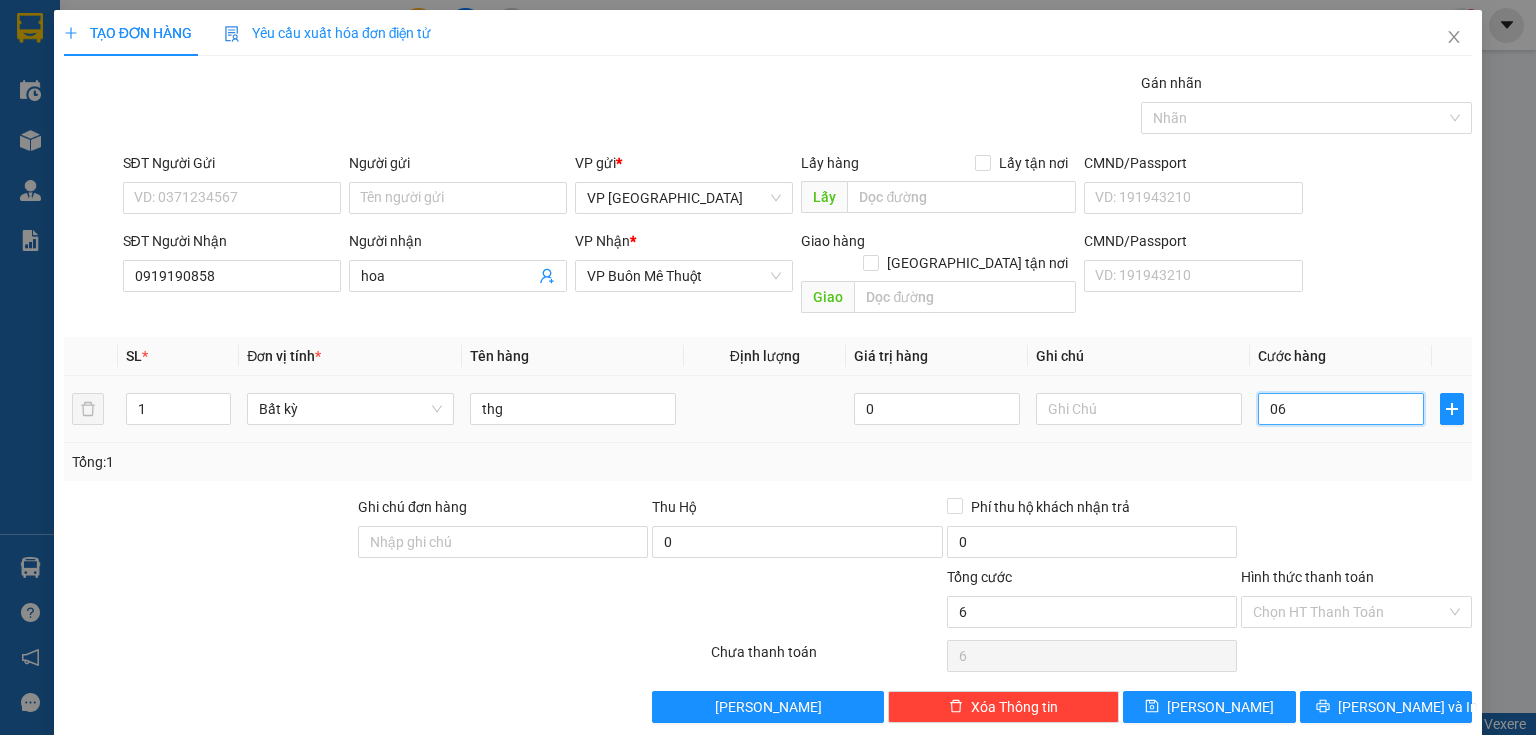type on "60" 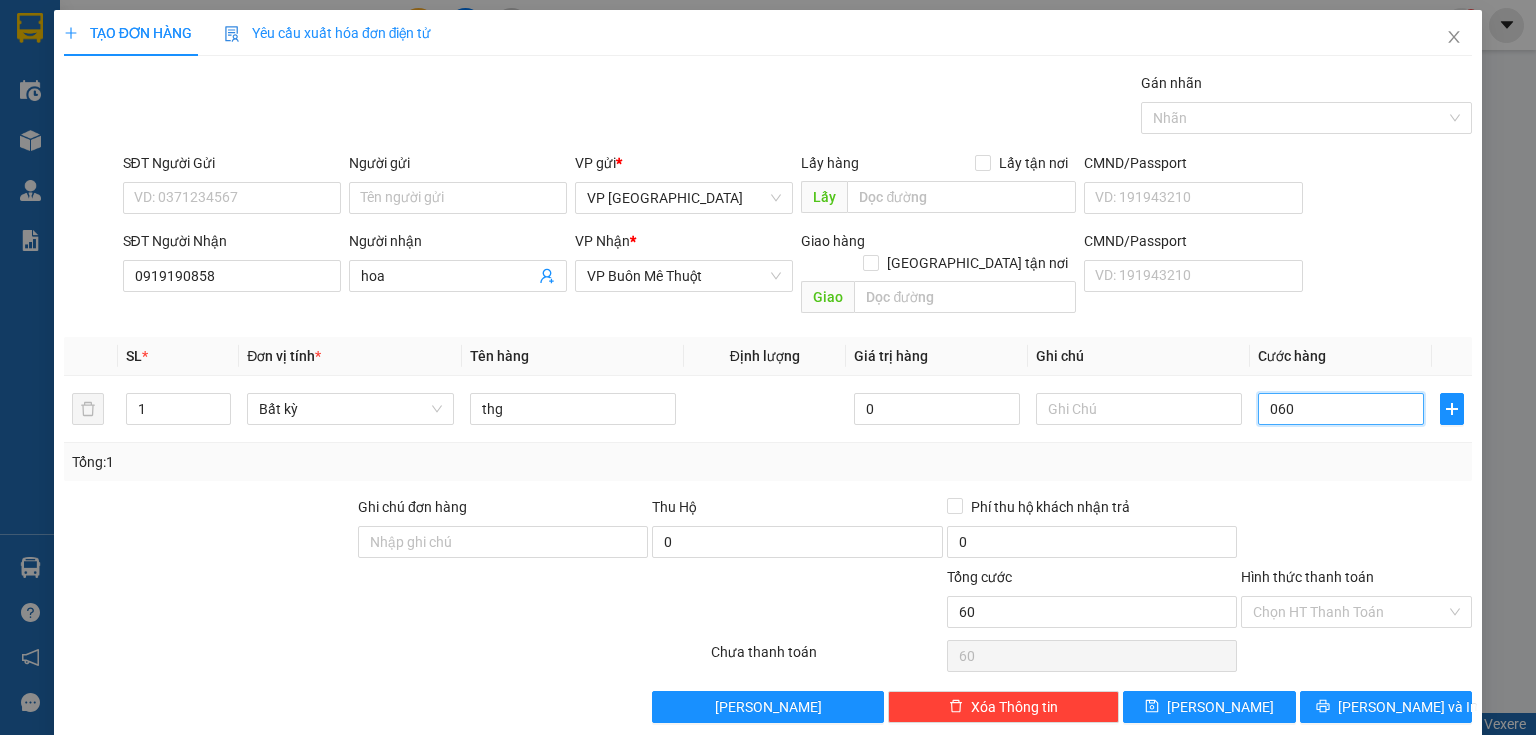 type on "060" 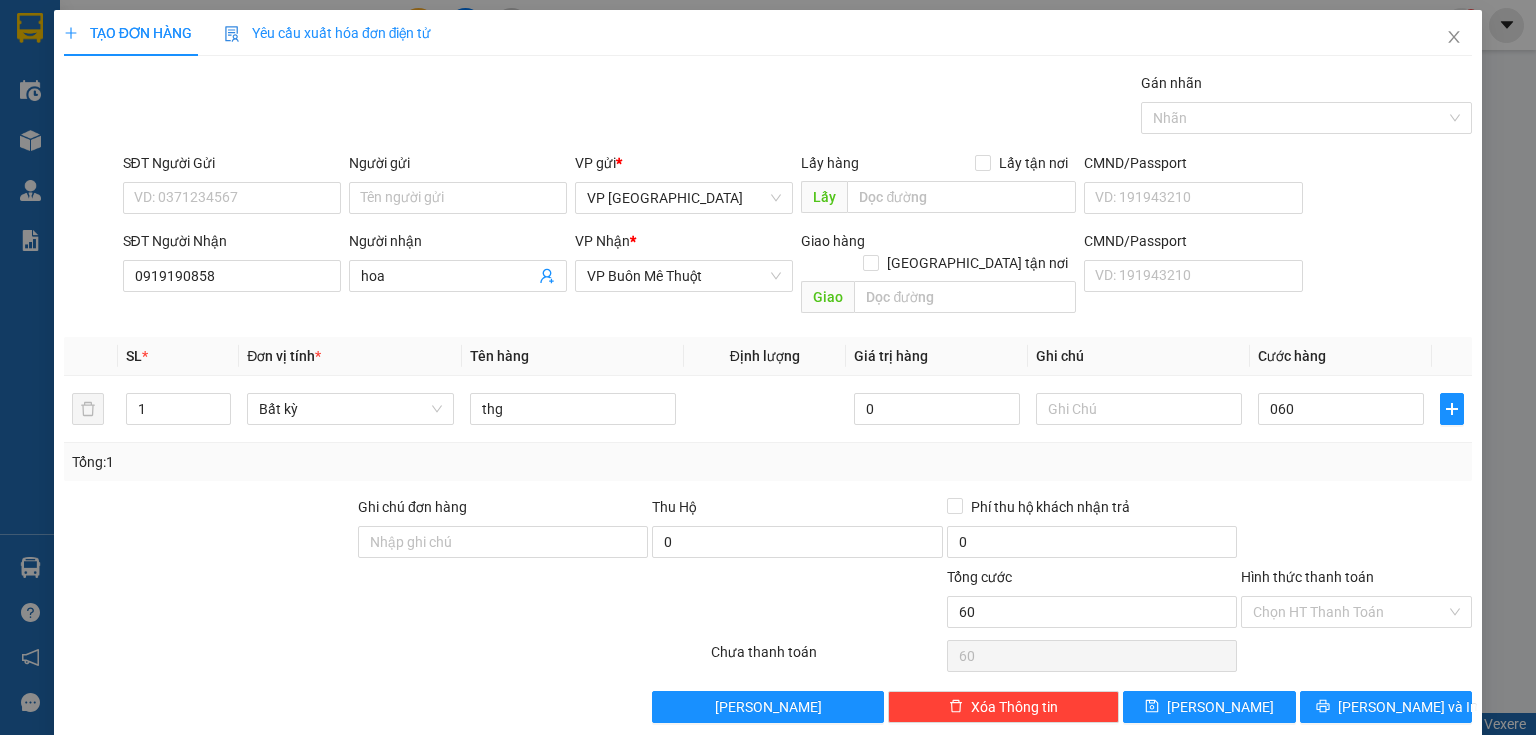type on "60.000" 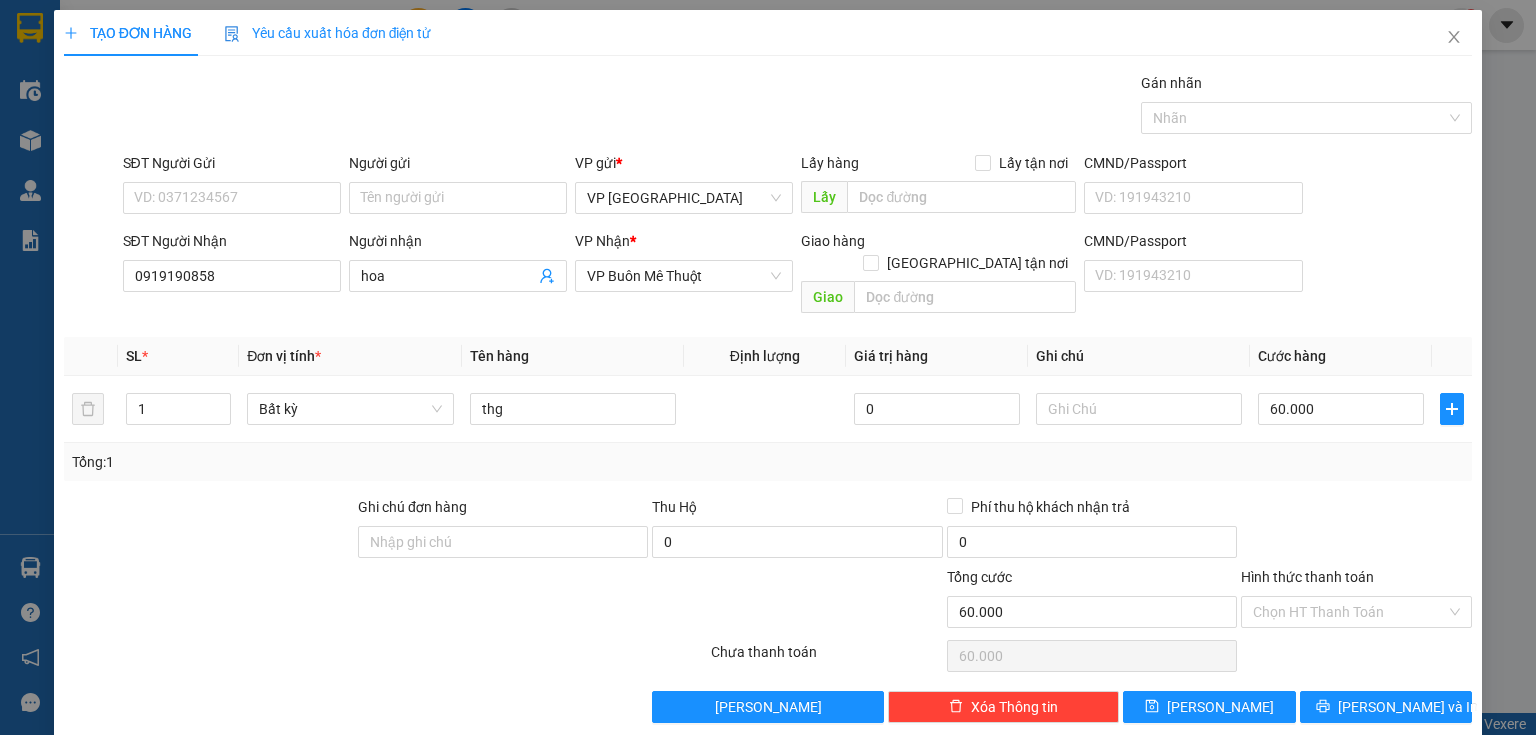 click at bounding box center (1356, 531) 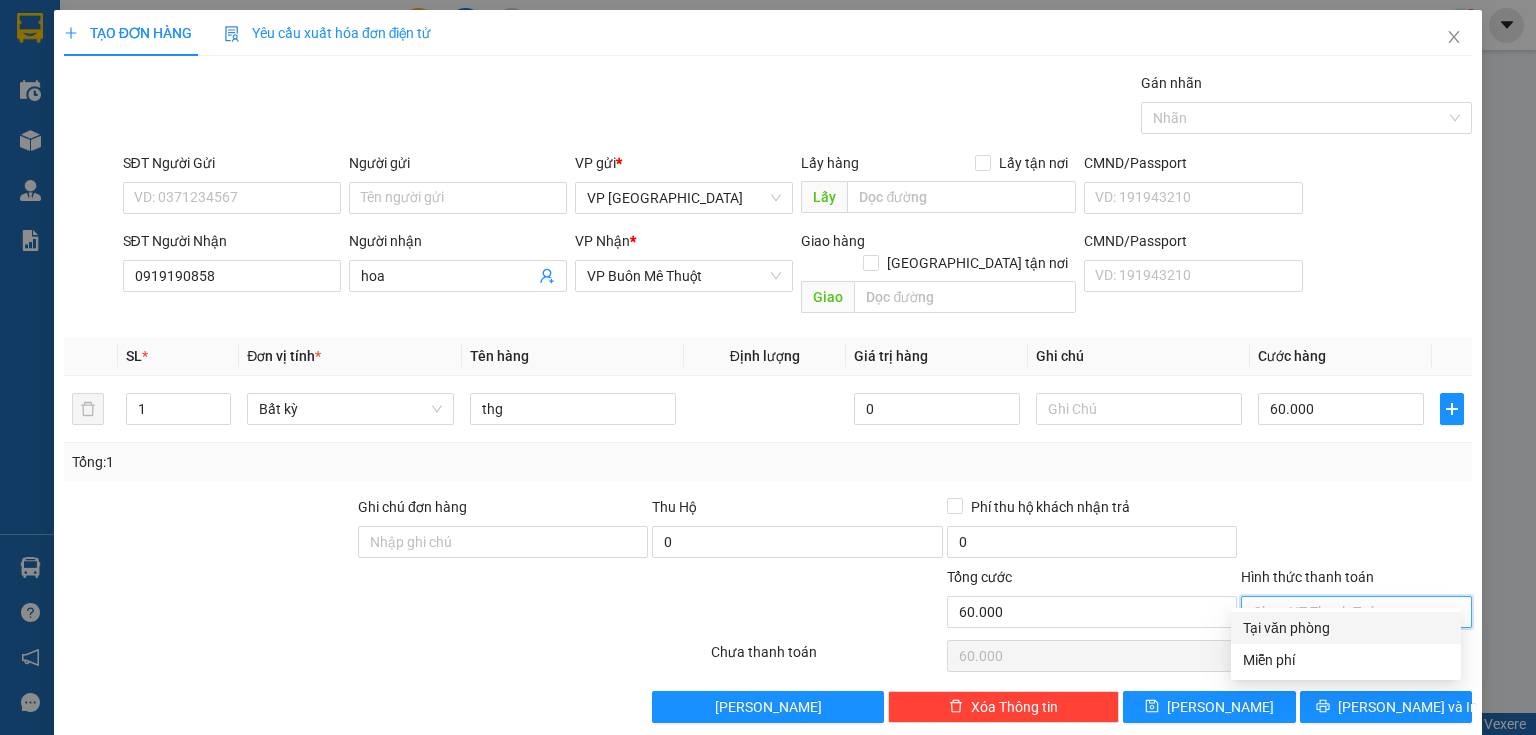 click on "Hình thức thanh toán" at bounding box center [1349, 612] 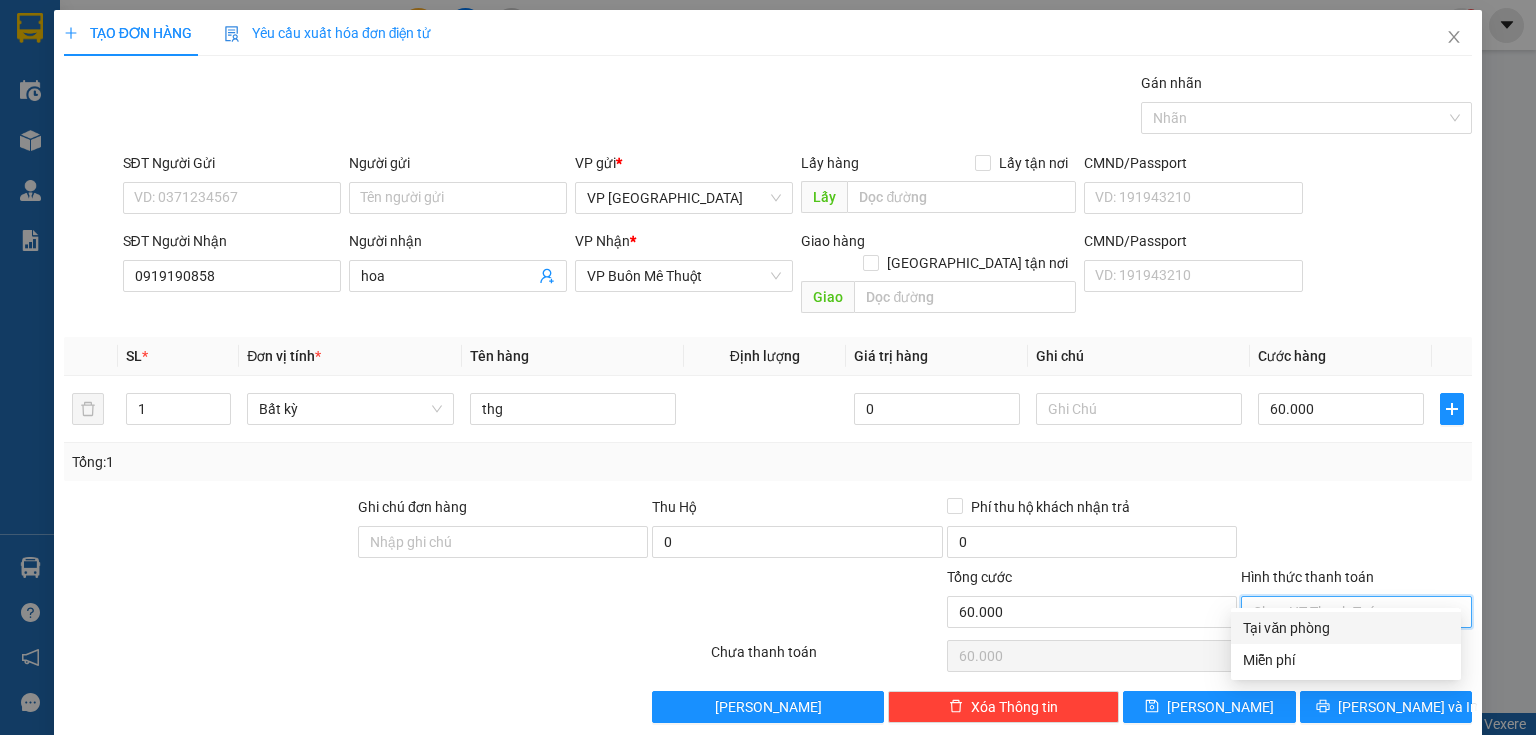 click on "Tại văn phòng" at bounding box center [1346, 628] 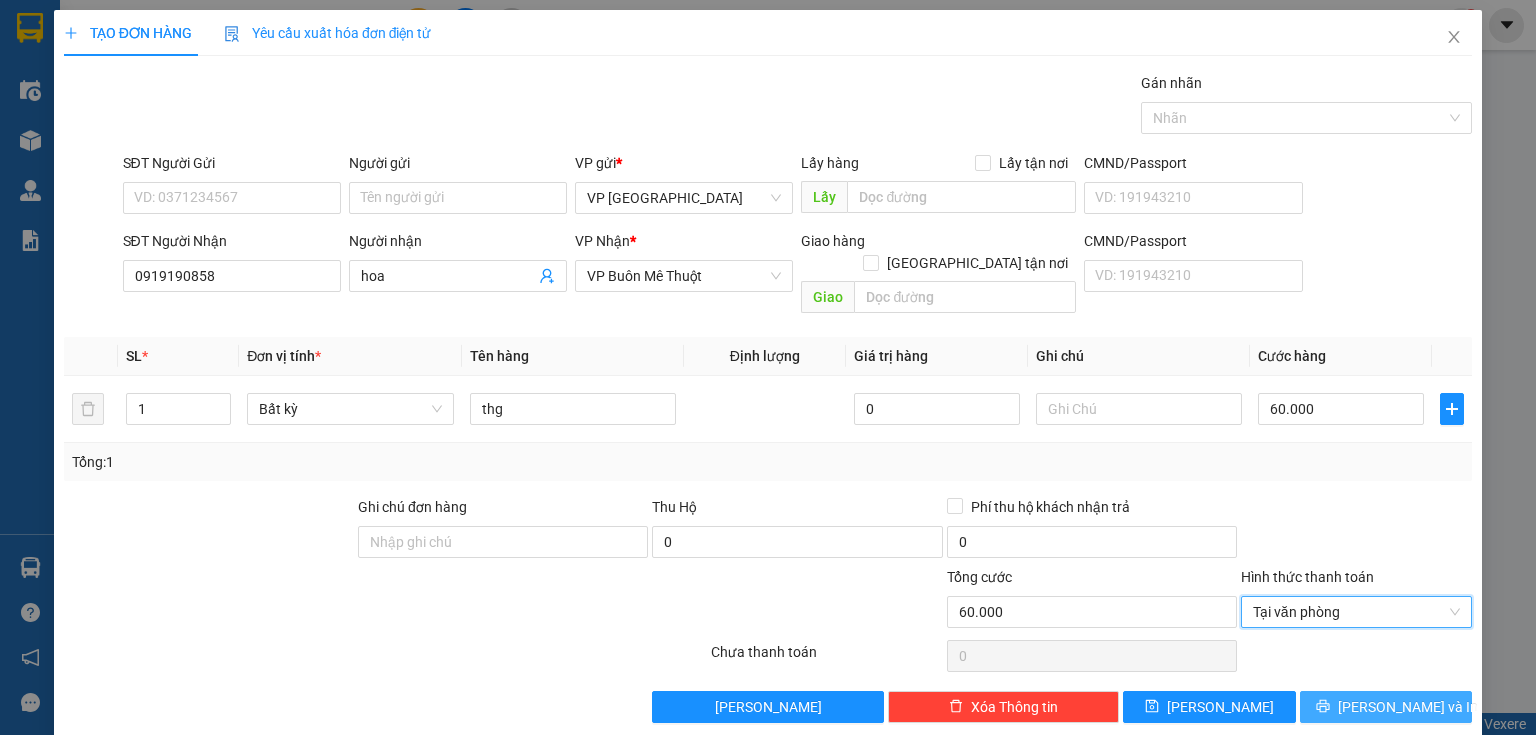click on "[PERSON_NAME] và In" at bounding box center (1386, 707) 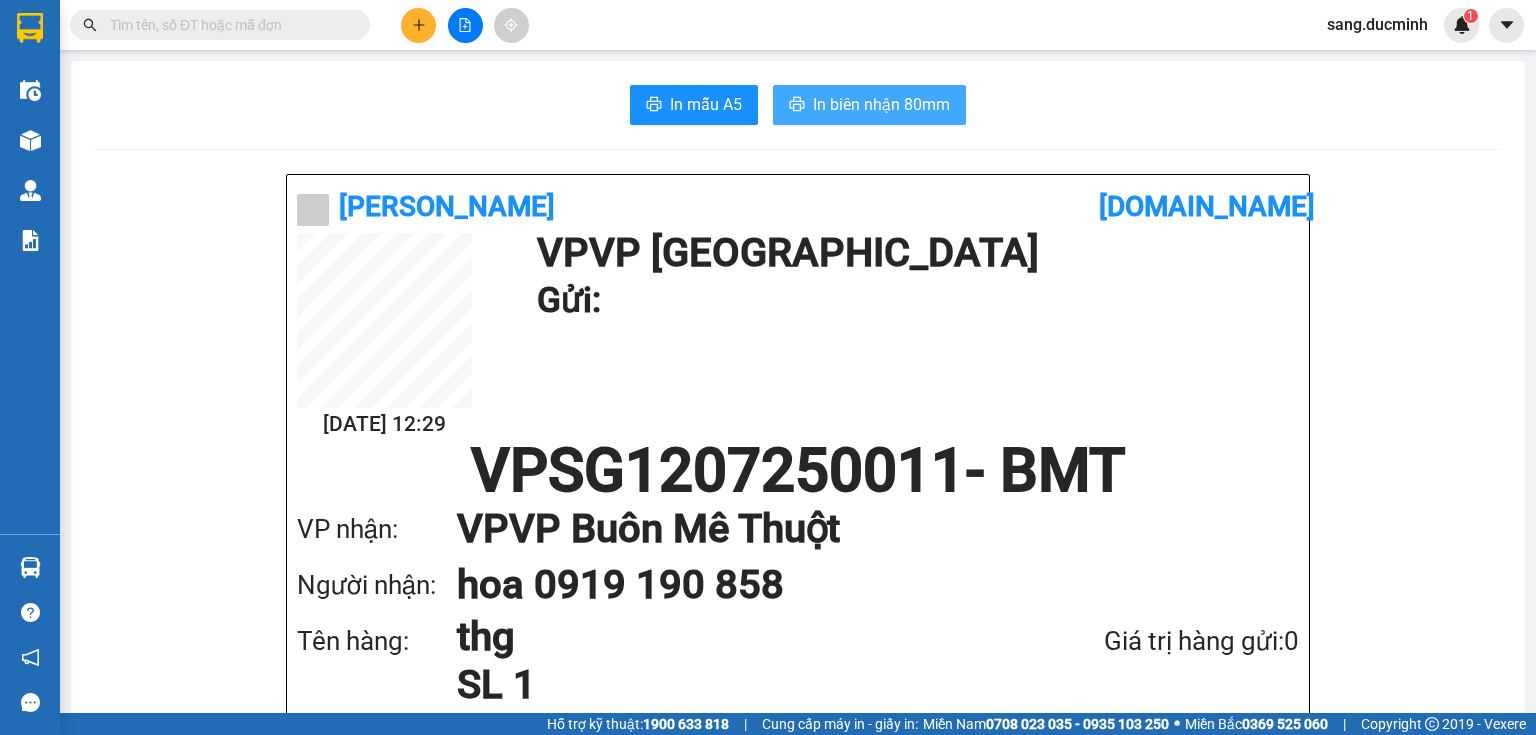 click on "In biên nhận 80mm" at bounding box center [881, 104] 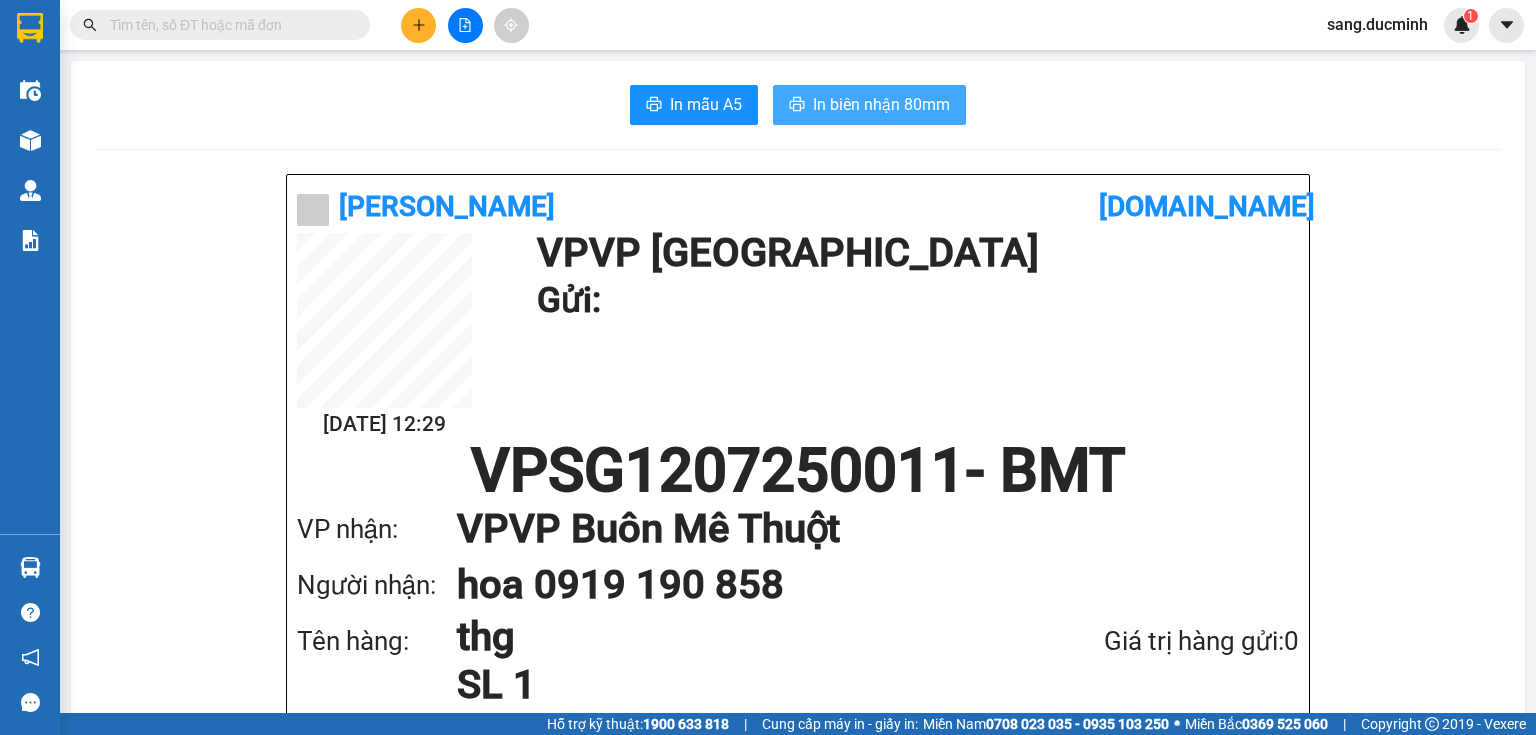 scroll, scrollTop: 0, scrollLeft: 0, axis: both 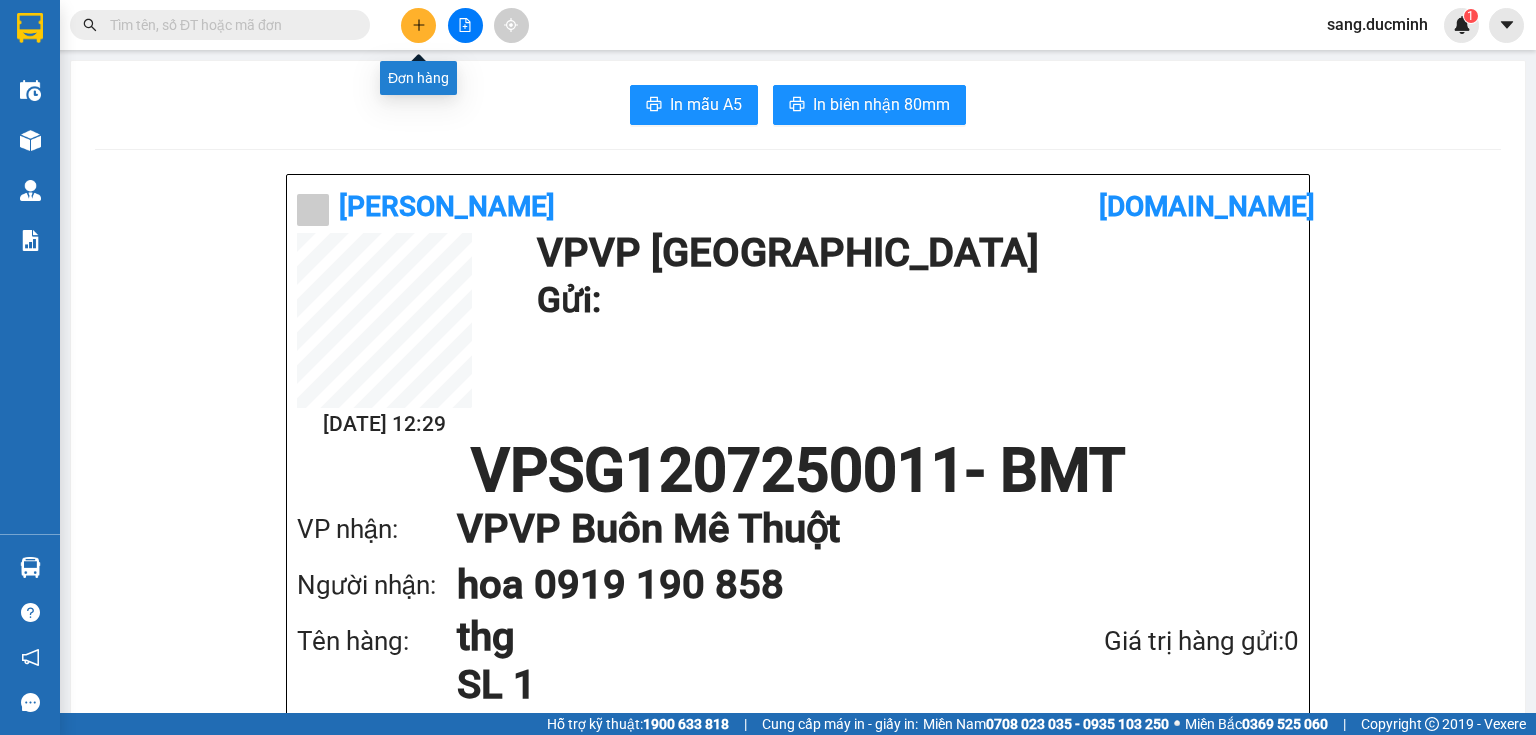 click 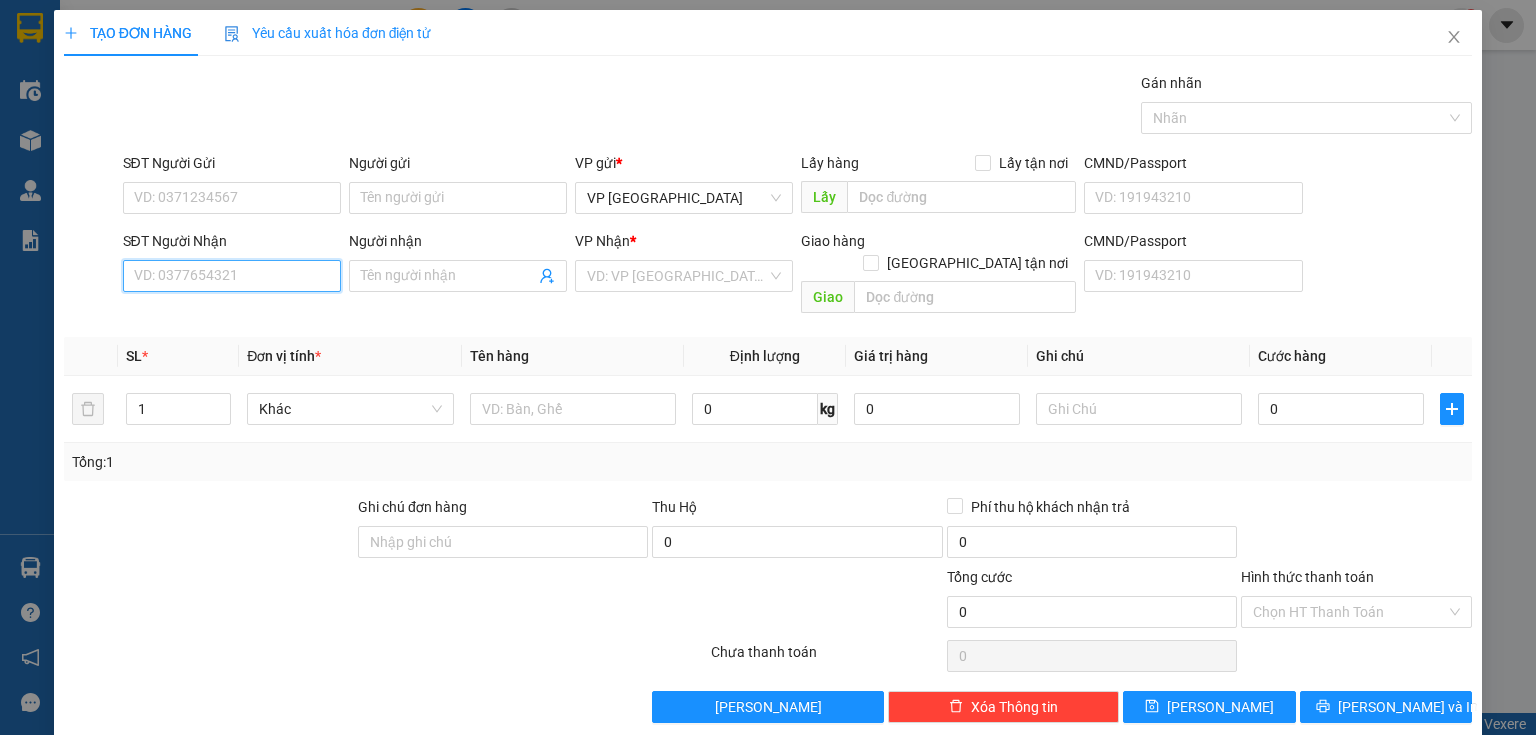 click on "SĐT Người Nhận" at bounding box center [232, 276] 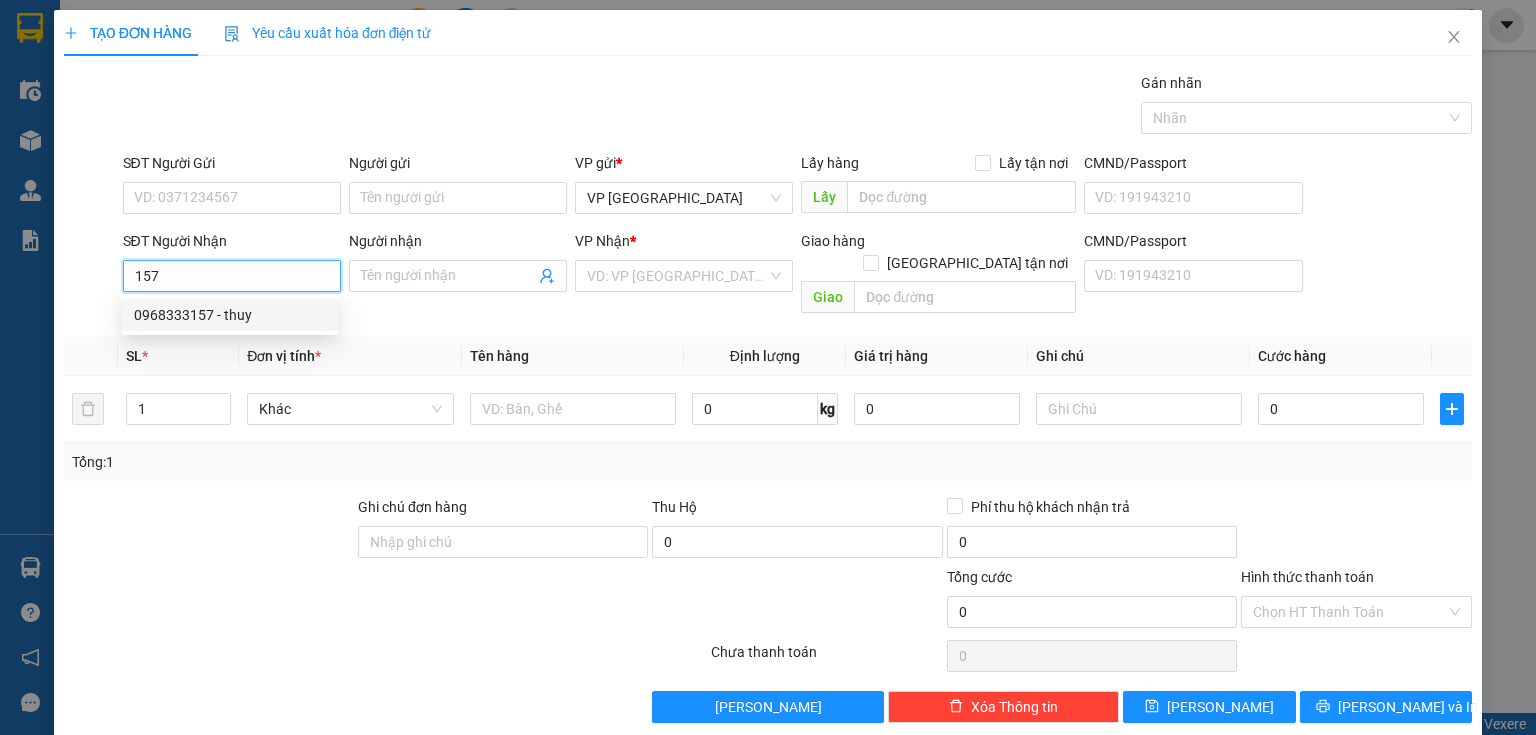 click on "0968333157 - thuy" at bounding box center (230, 315) 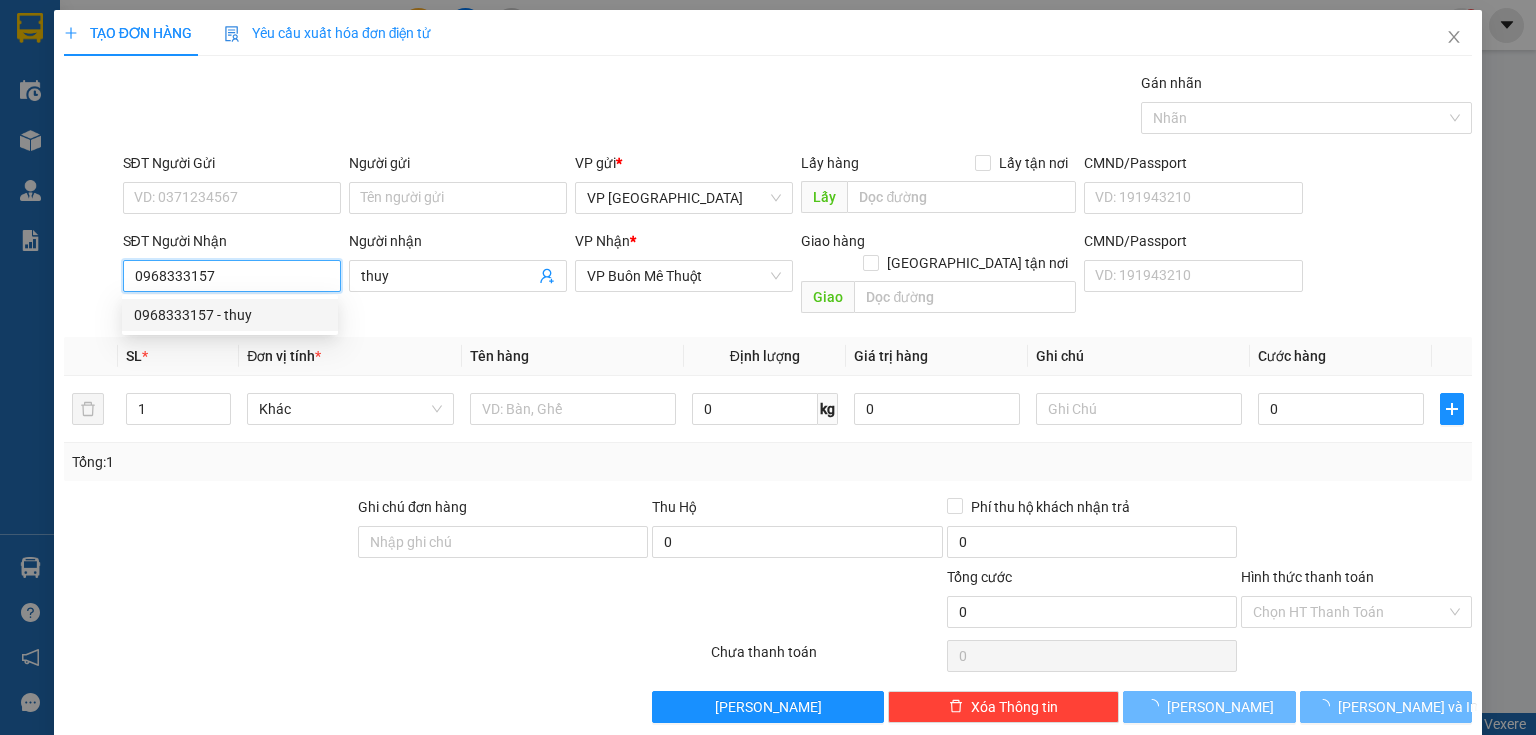 type on "200.000" 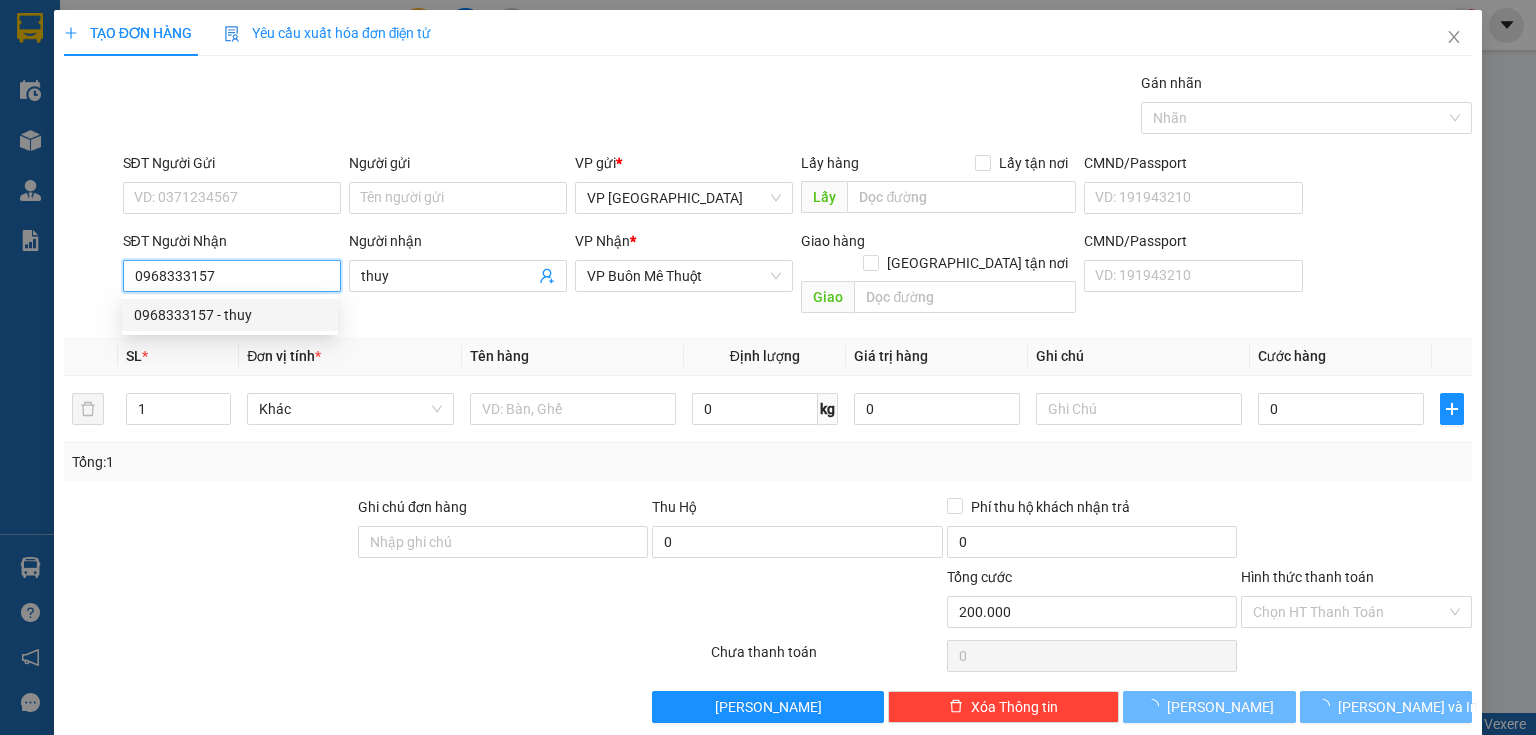 type on "200.000" 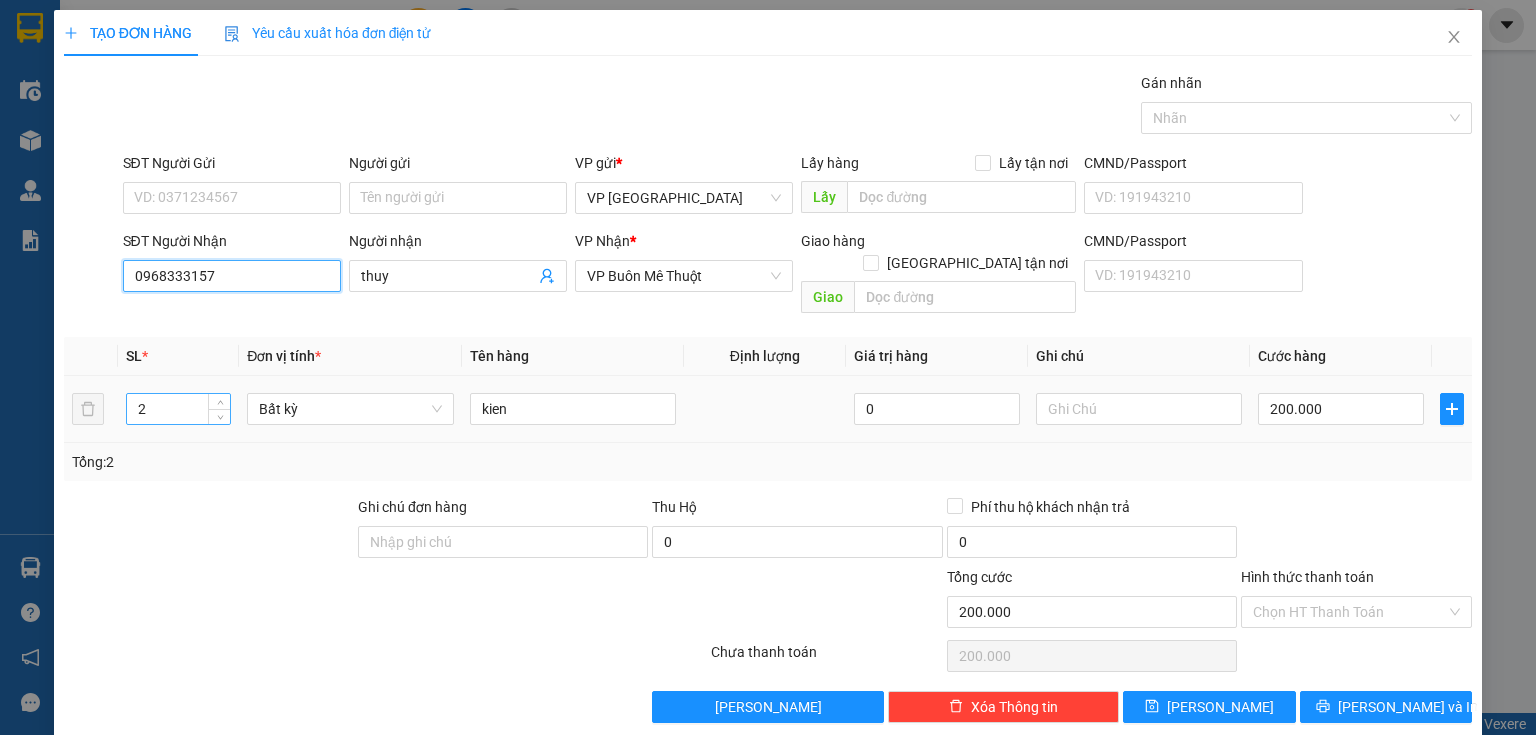 type on "0968333157" 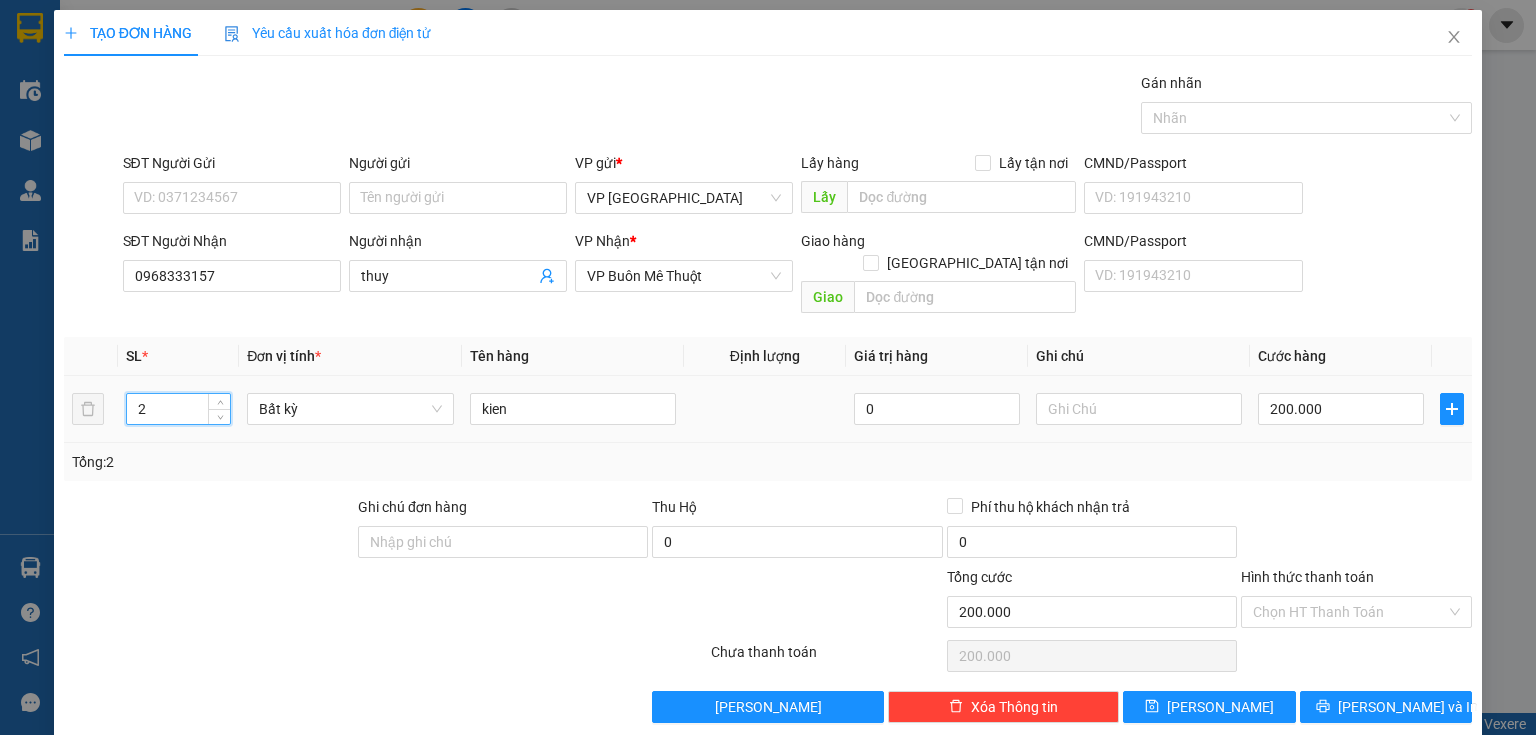 click on "2" at bounding box center [178, 409] 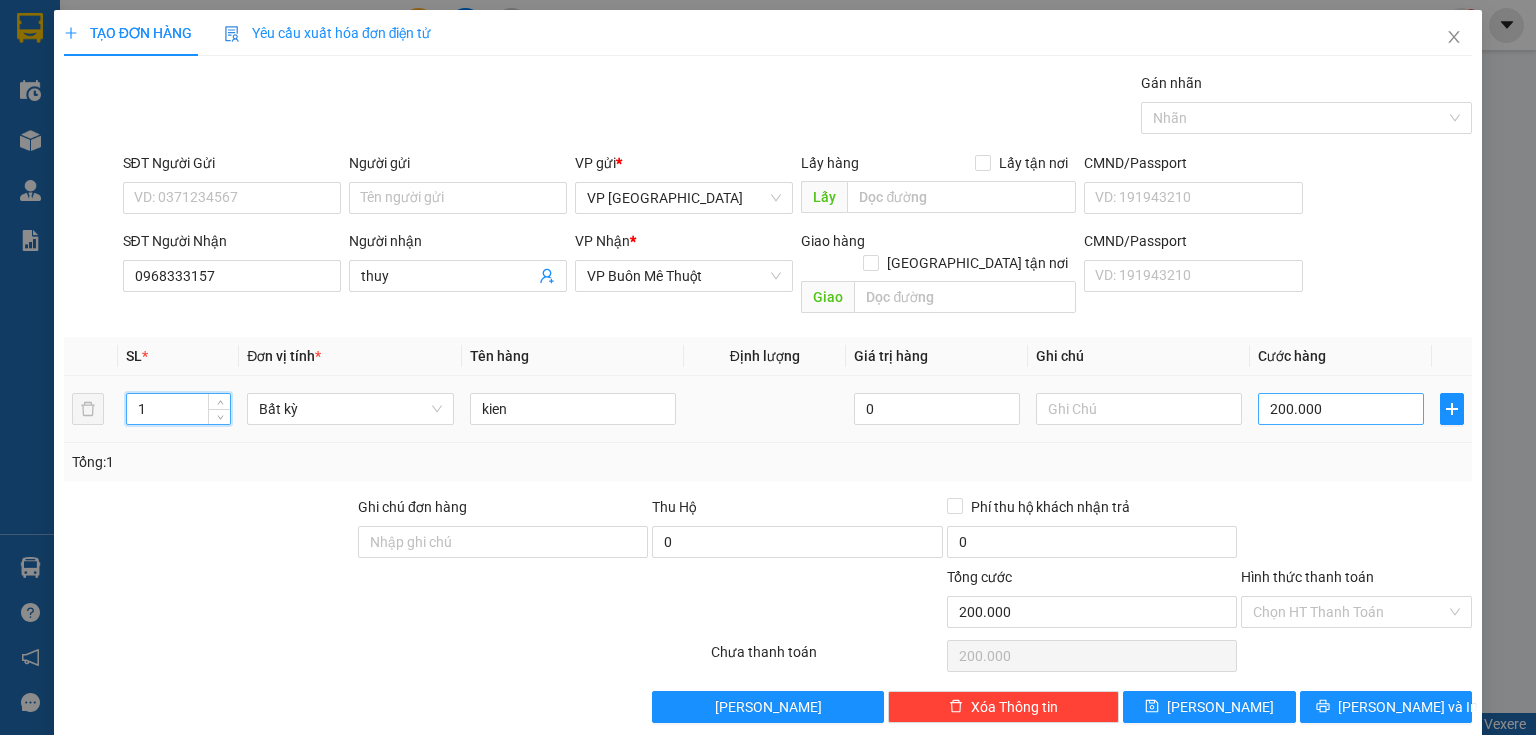 type on "1" 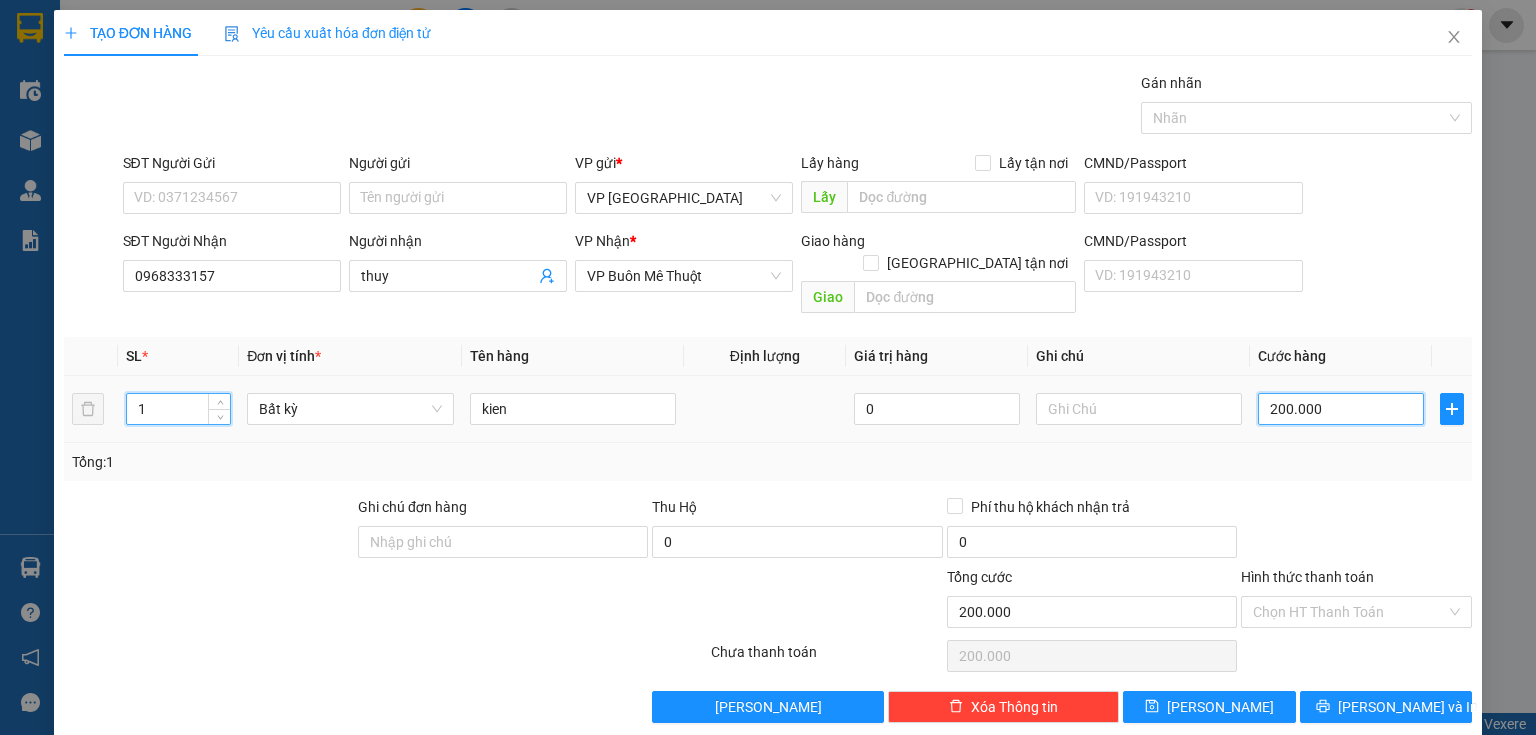 click on "200.000" at bounding box center (1341, 409) 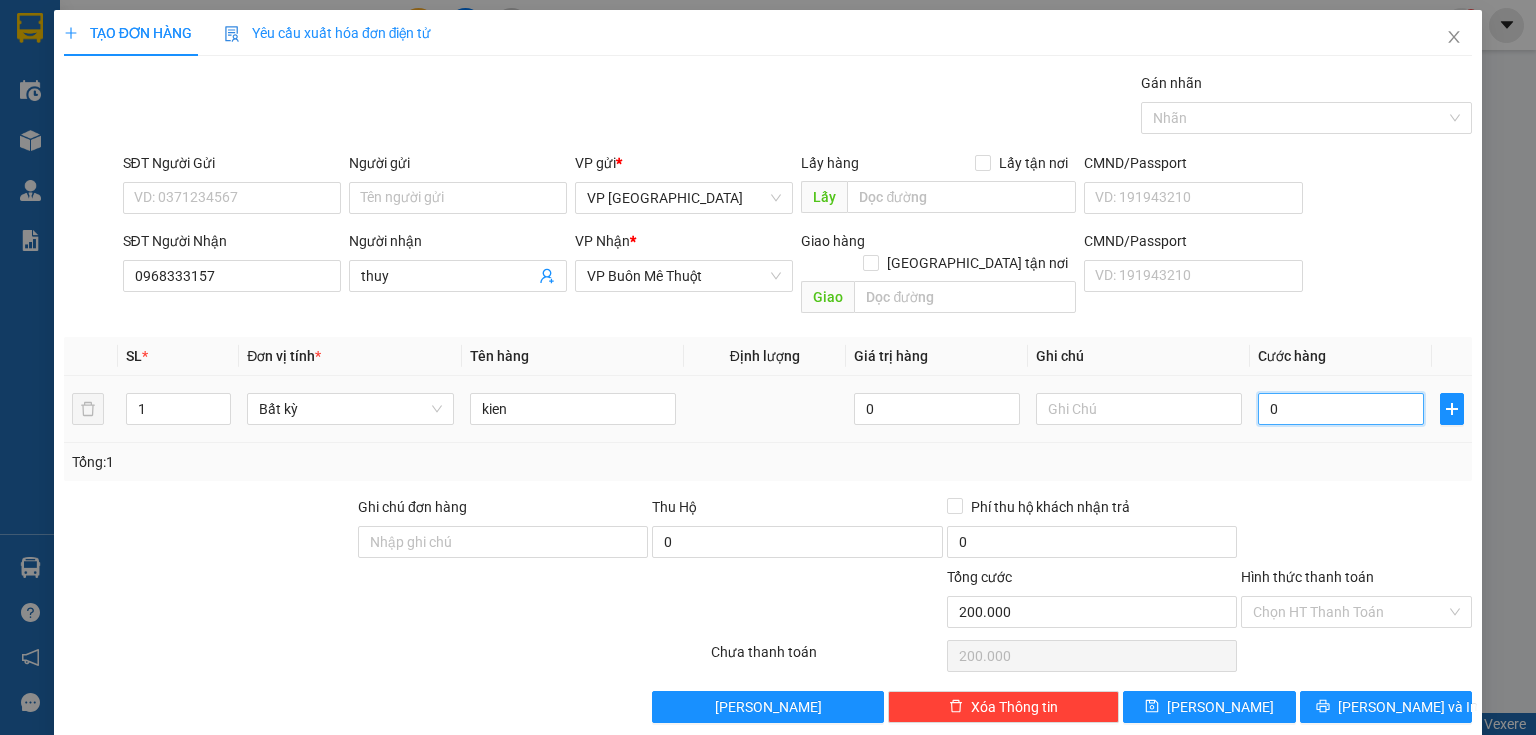 type on "0" 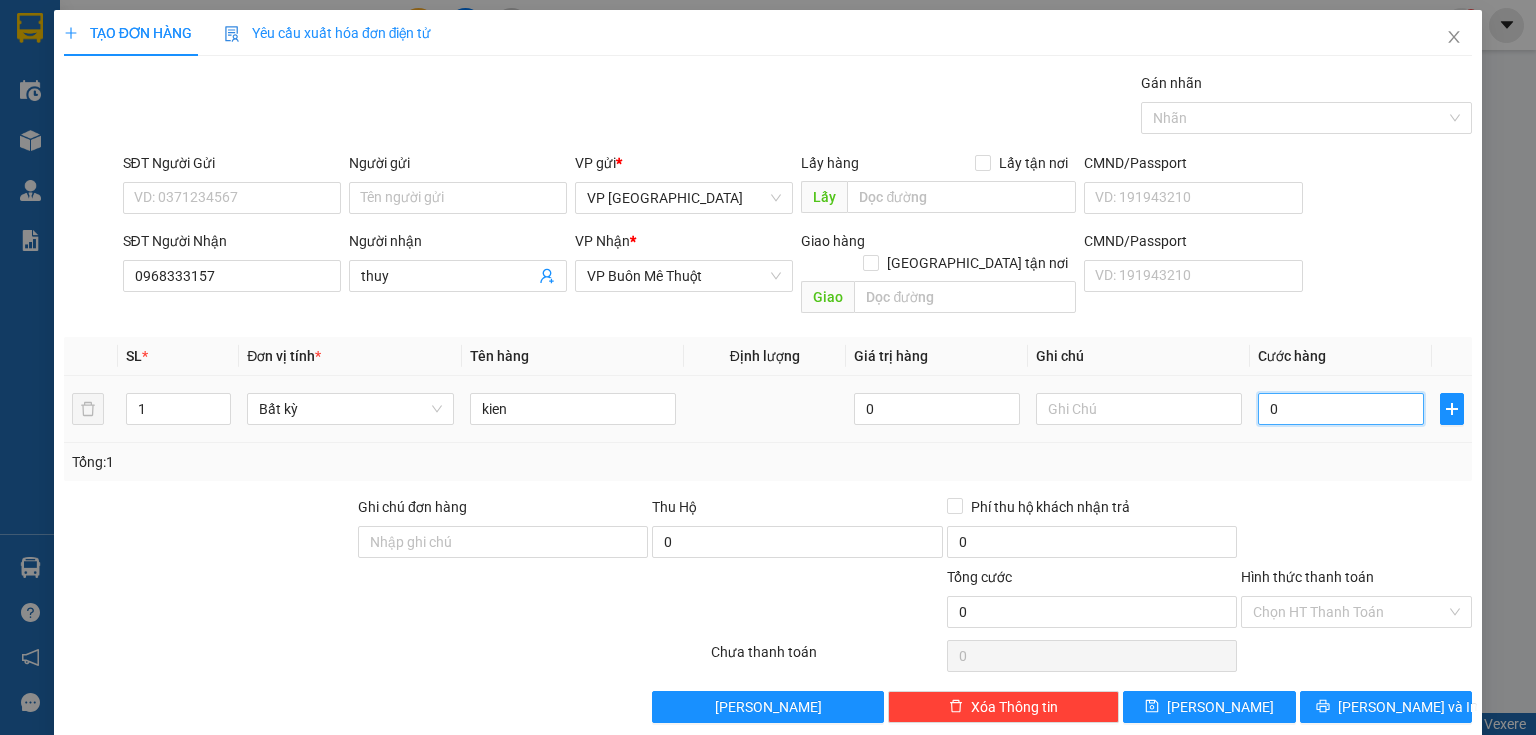 type on "0" 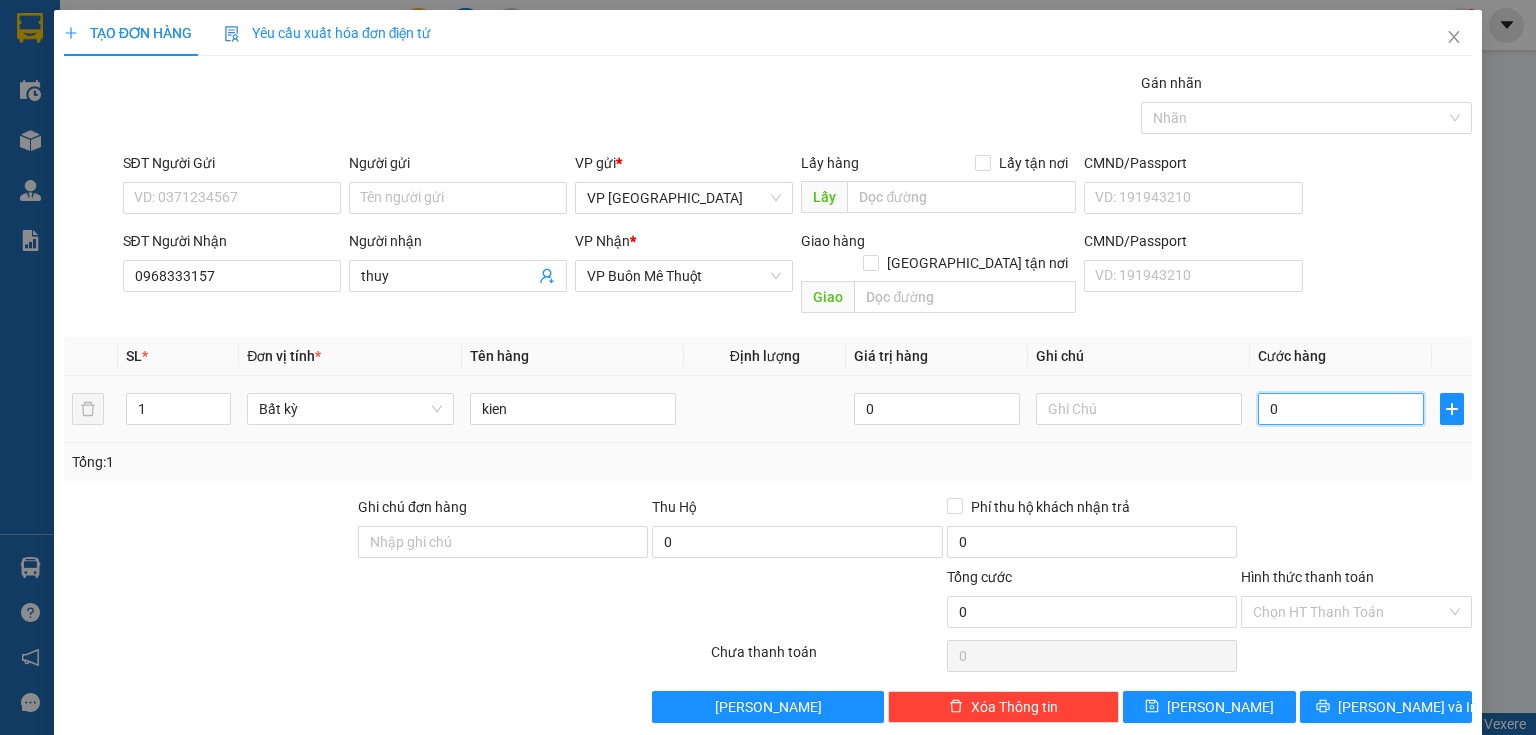 type on "1" 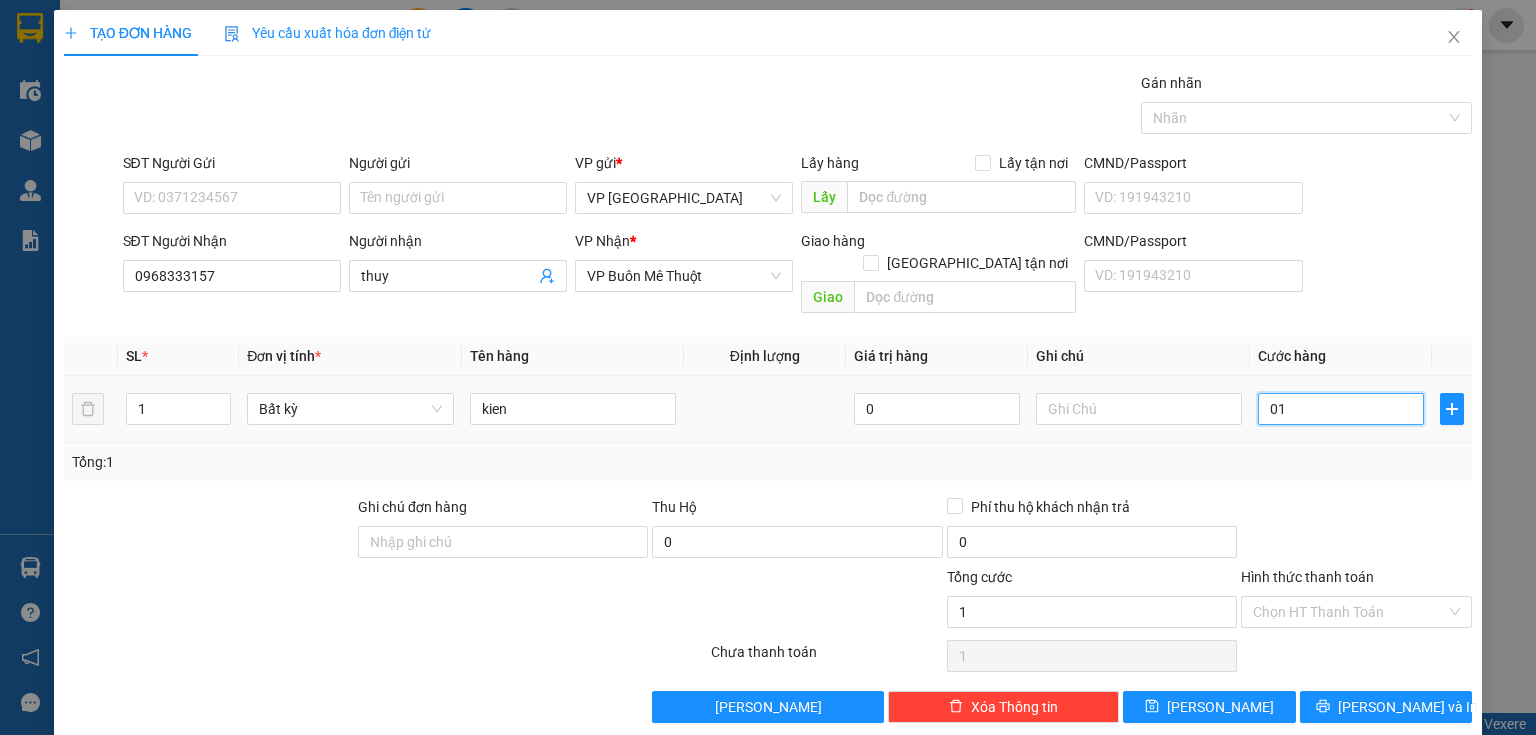 type on "10" 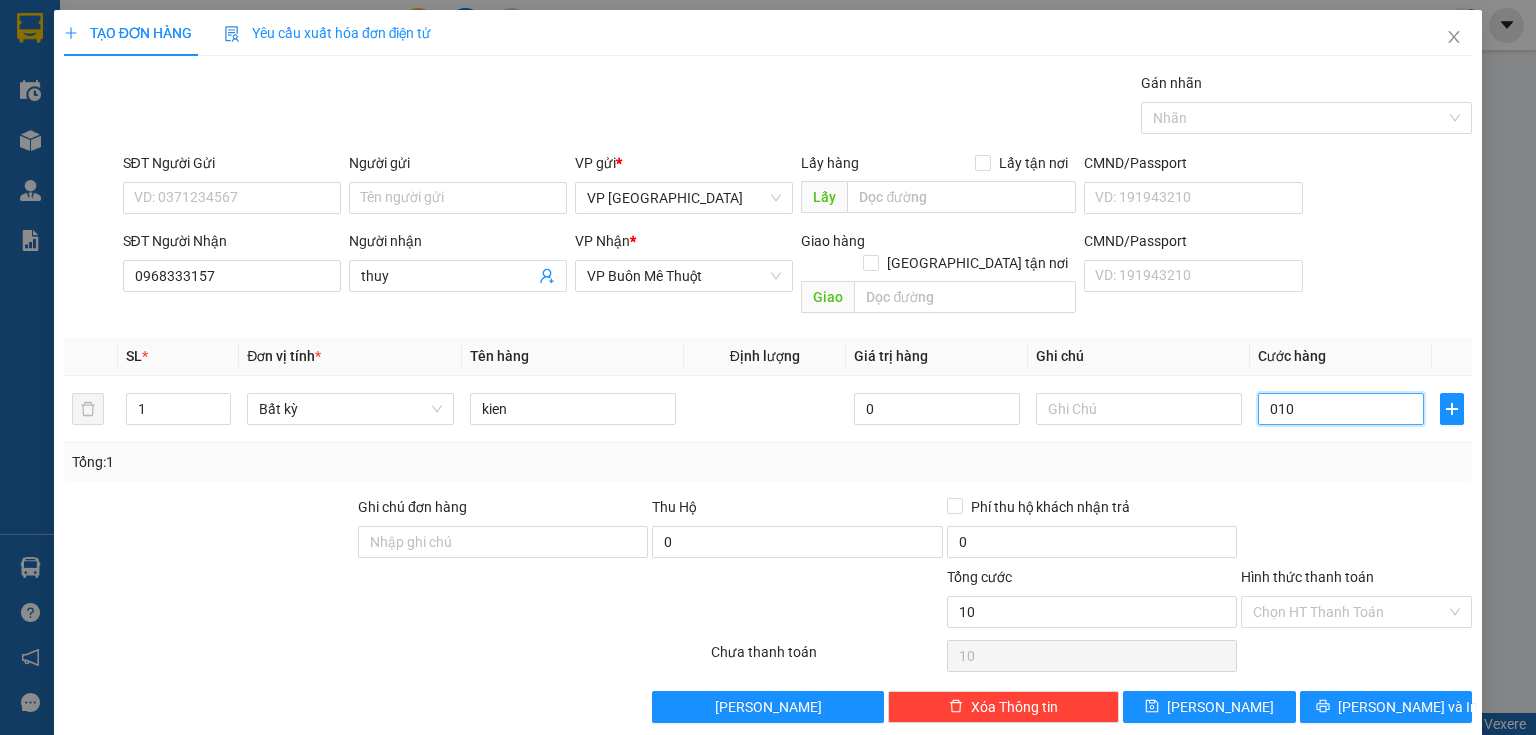 type on "010" 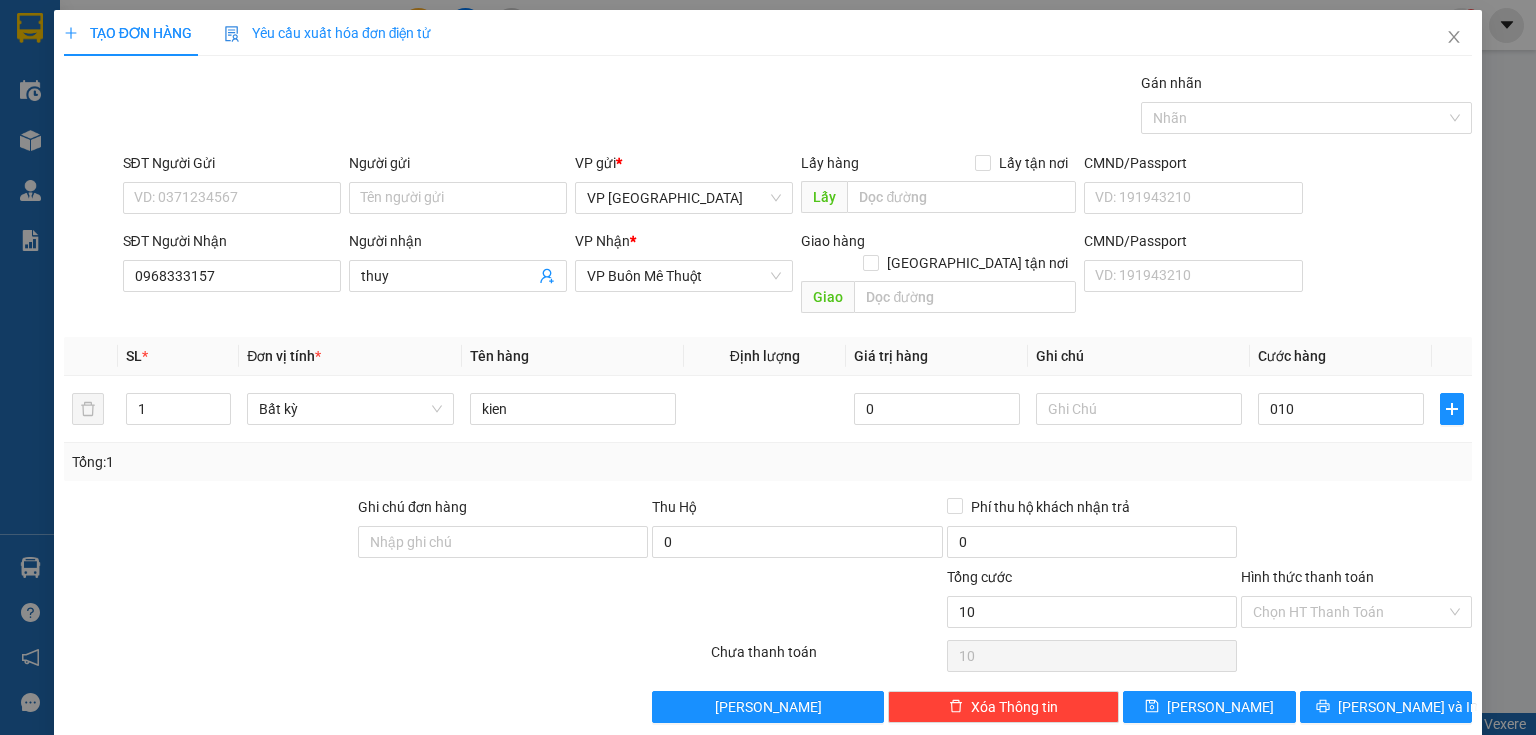 type on "10.000" 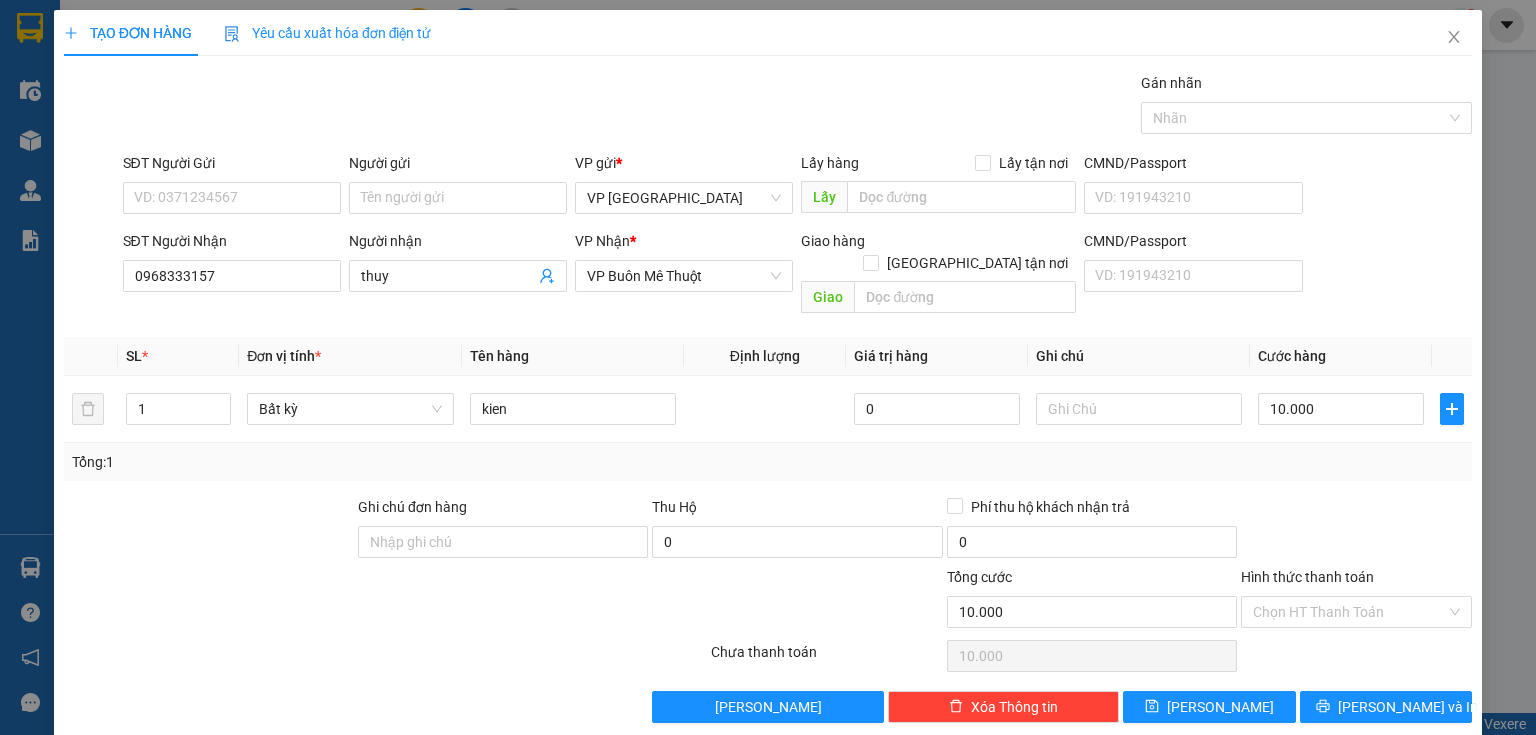 click at bounding box center [1356, 531] 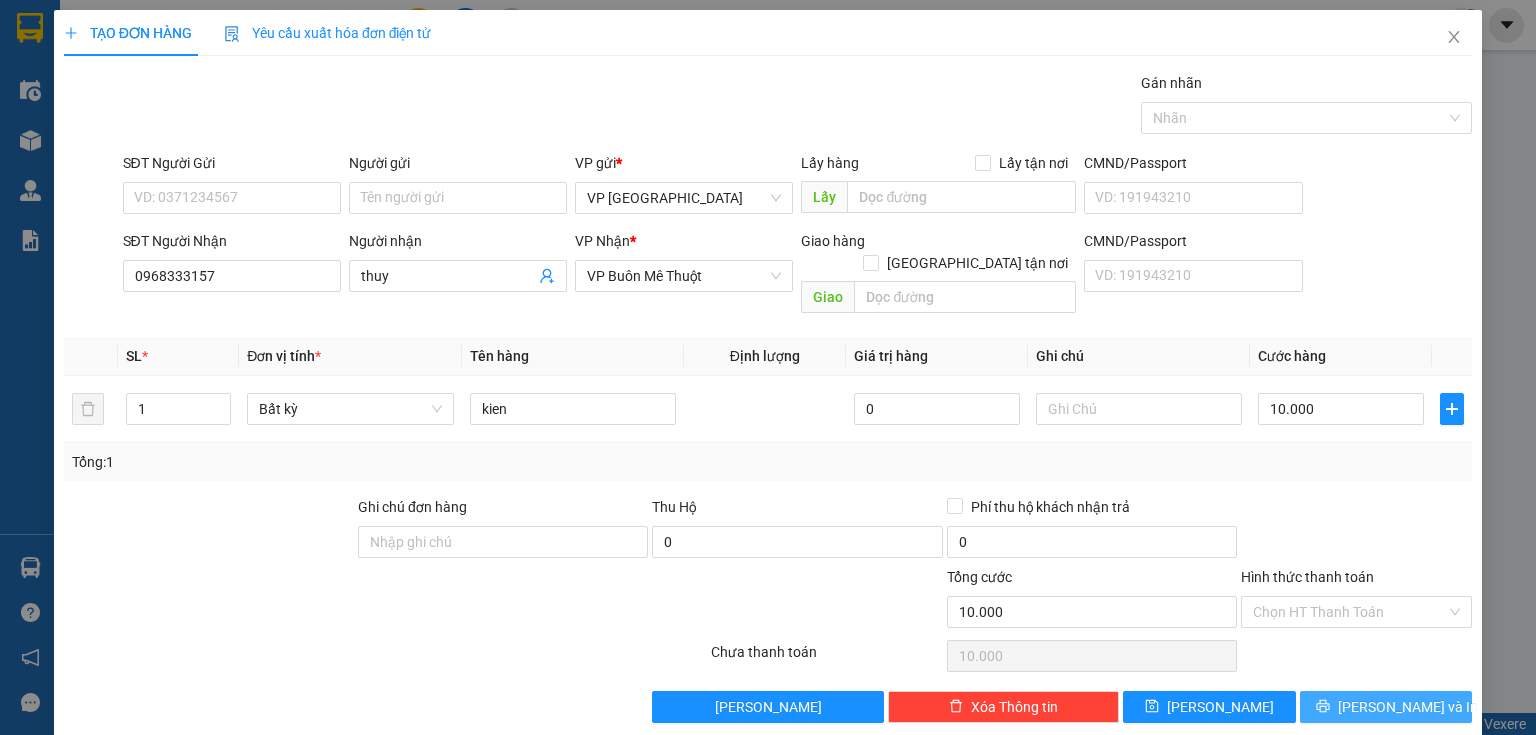 click on "[PERSON_NAME] và In" at bounding box center [1408, 707] 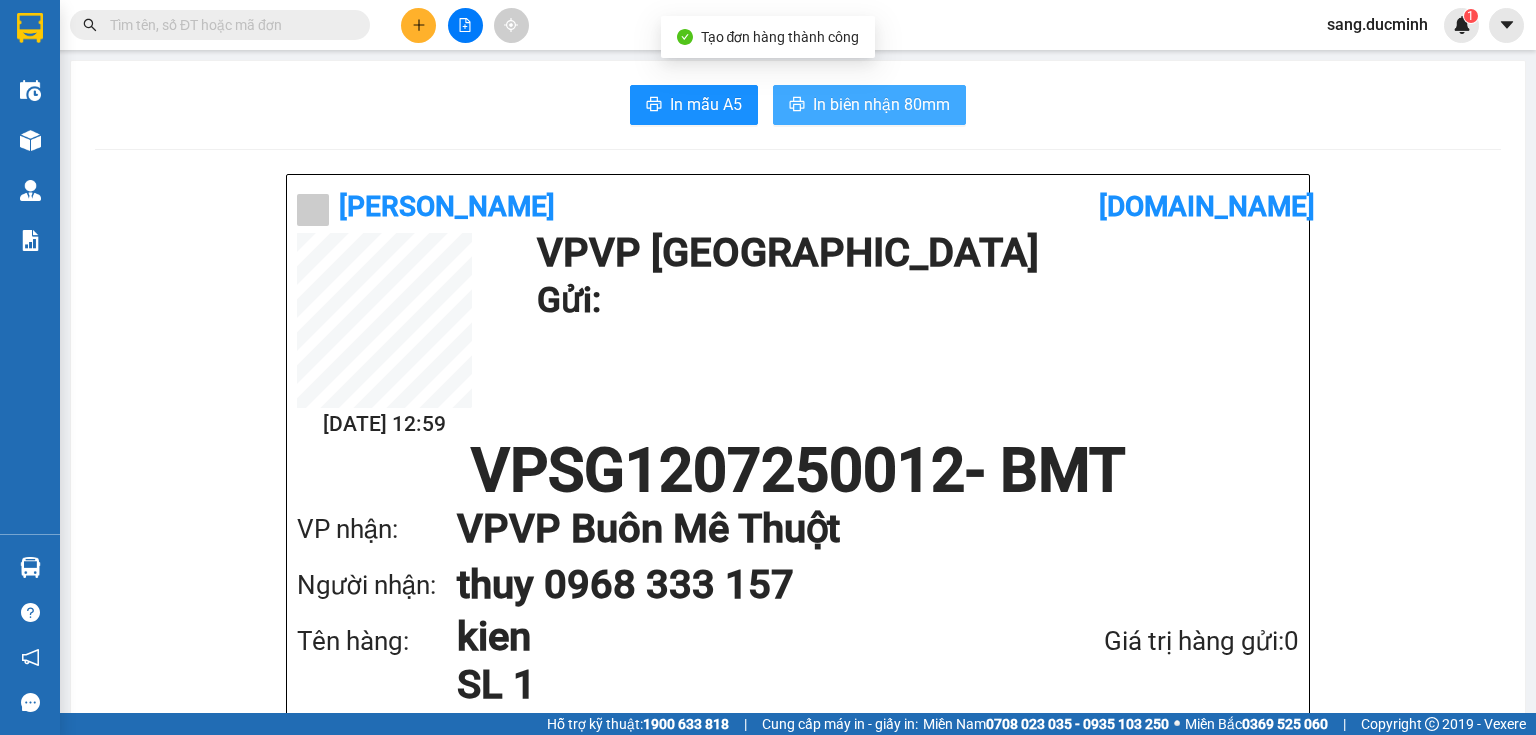 click on "In biên nhận 80mm" at bounding box center [881, 104] 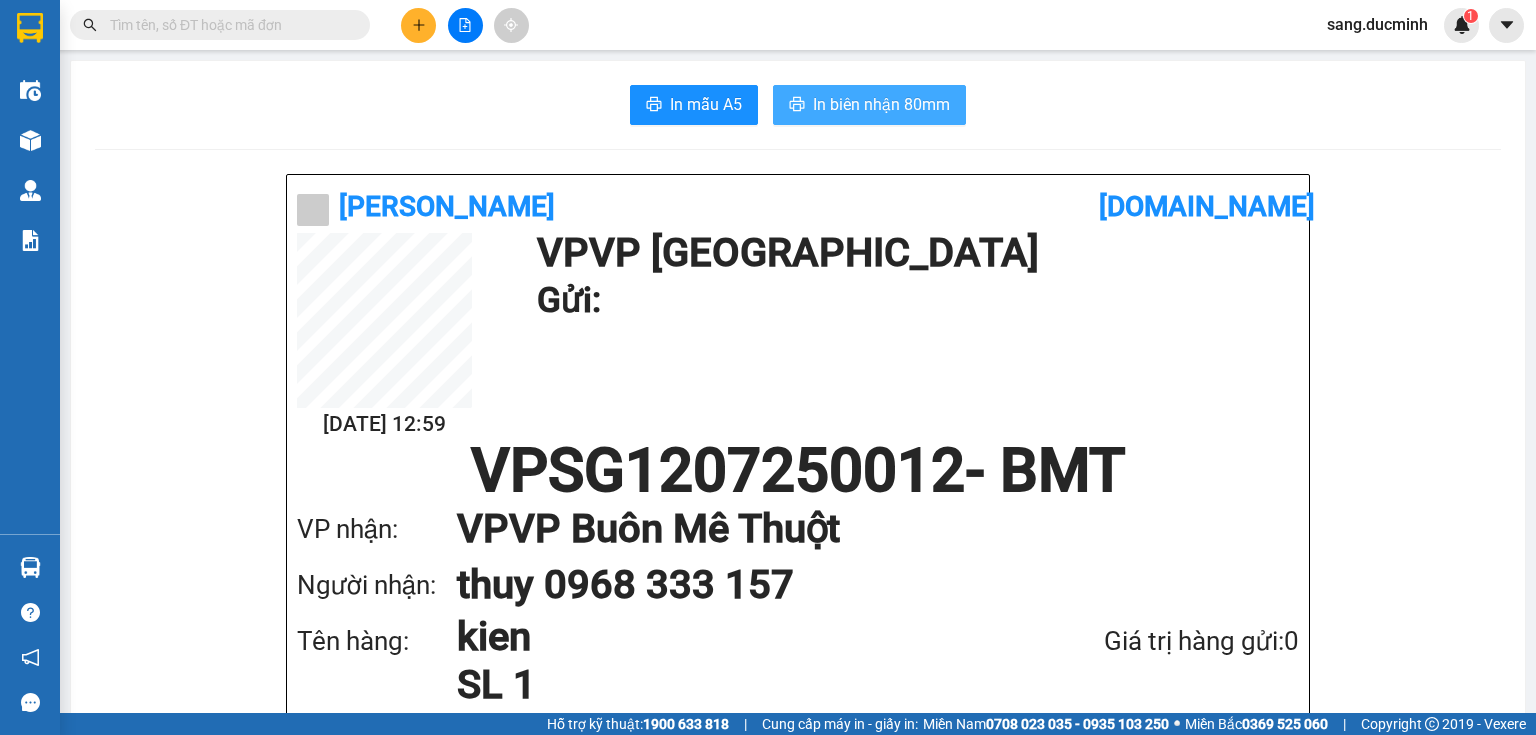 scroll, scrollTop: 0, scrollLeft: 0, axis: both 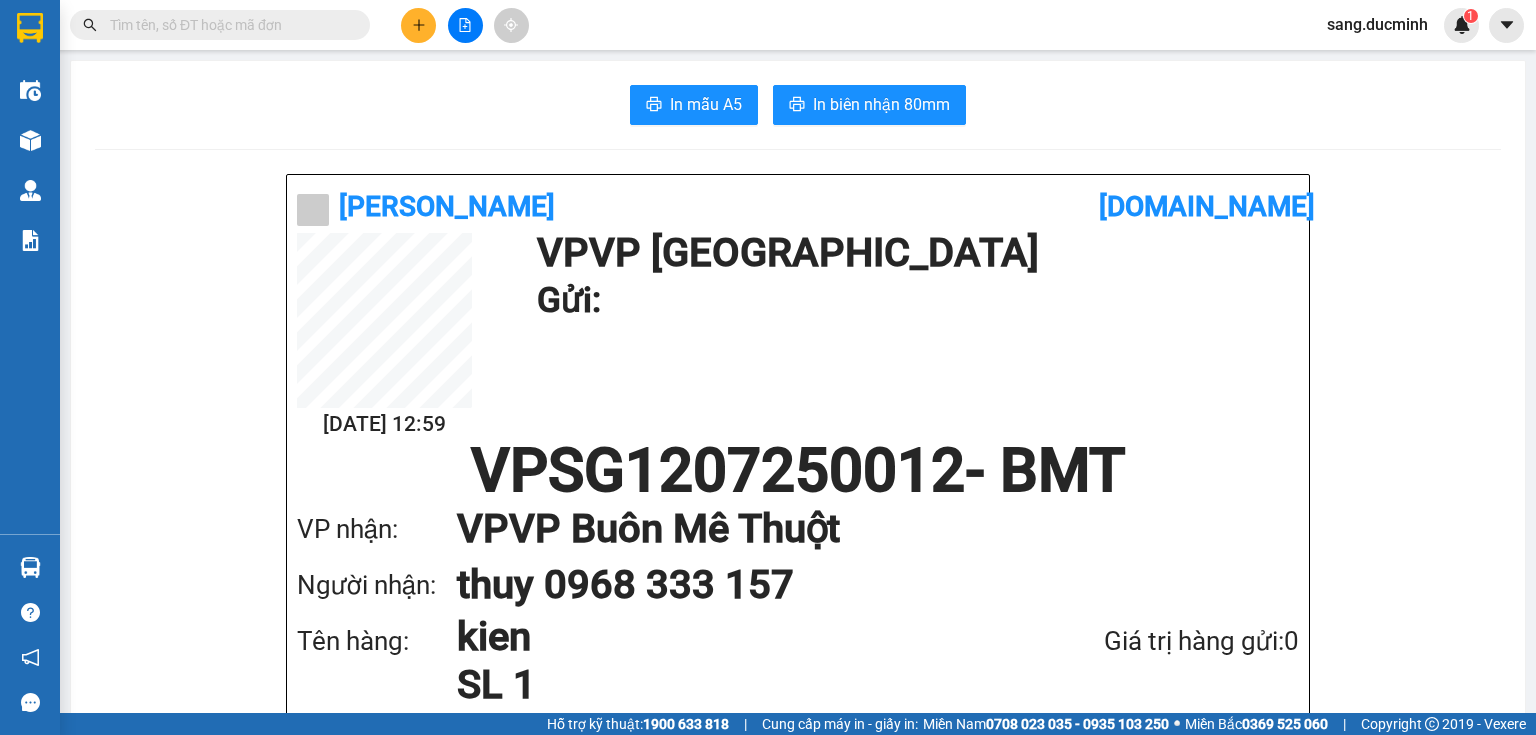 drag, startPoint x: 977, startPoint y: 593, endPoint x: 1395, endPoint y: 263, distance: 532.5636 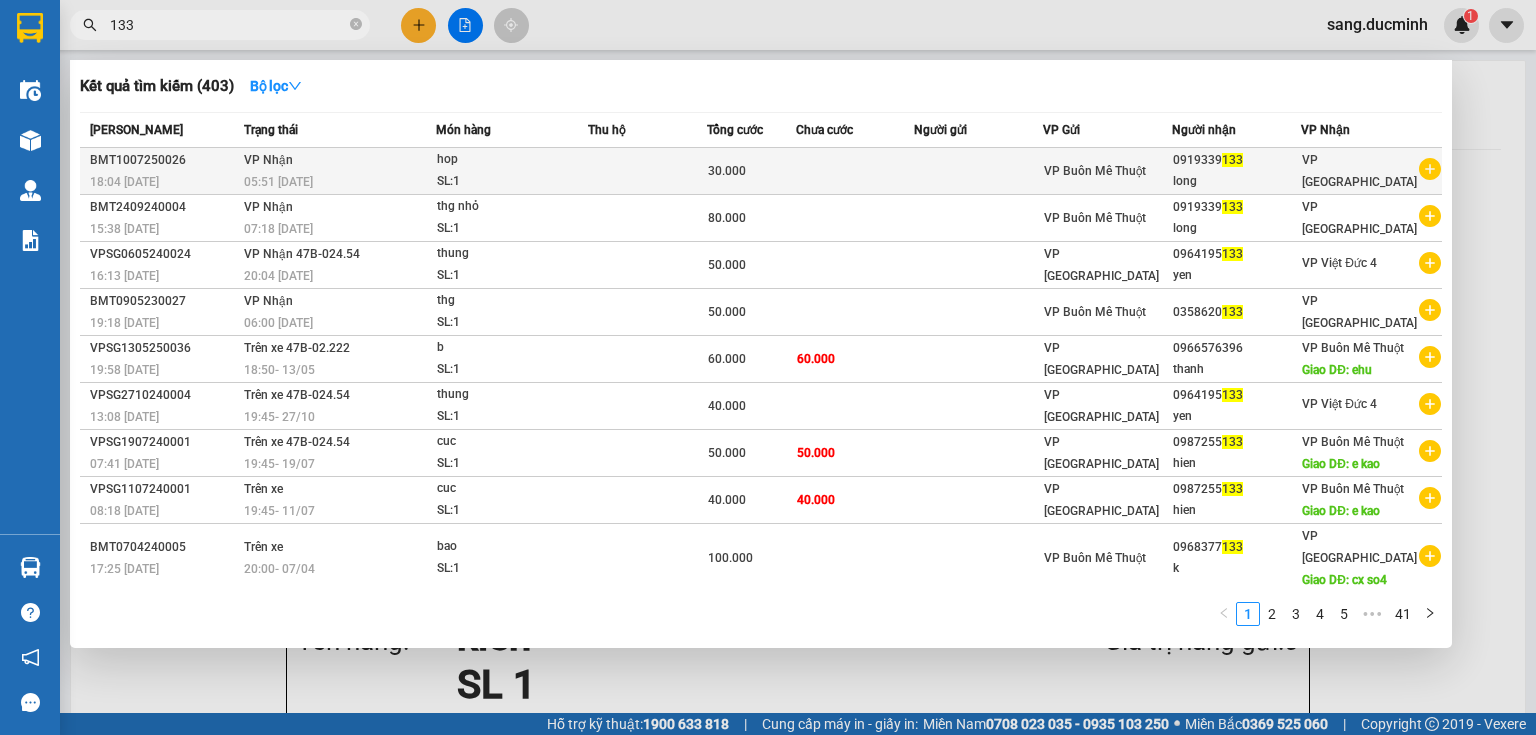 type on "133" 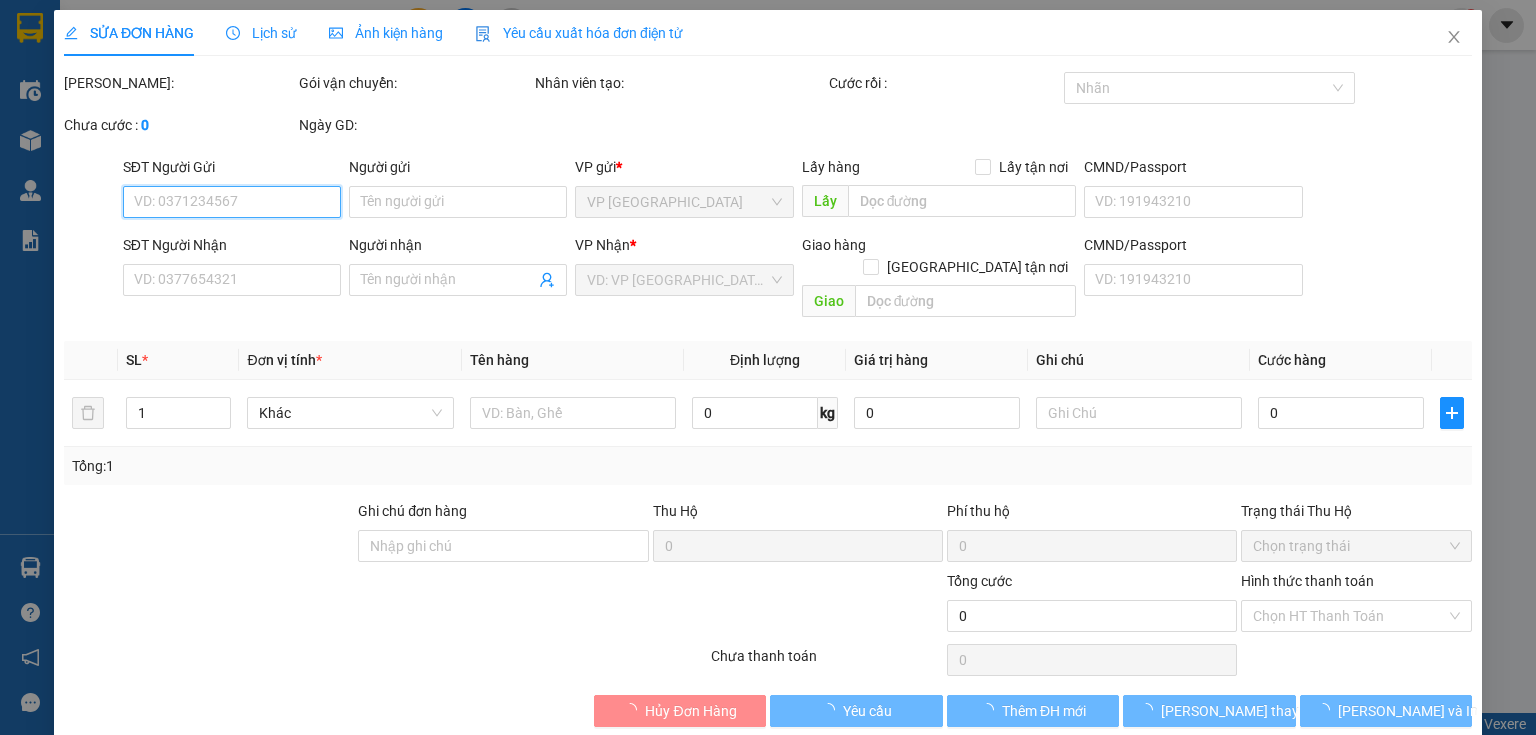 type on "0919339133" 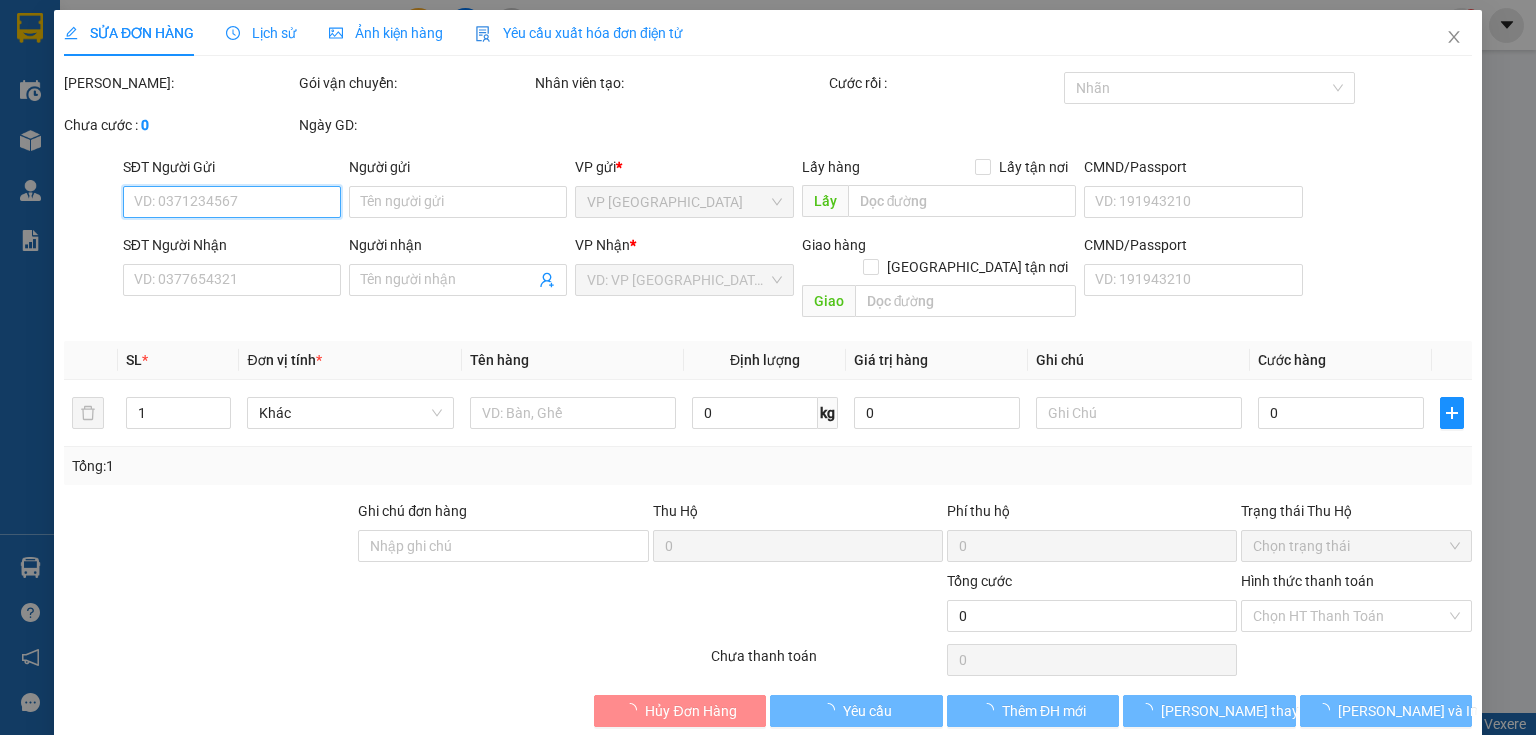 type on "long" 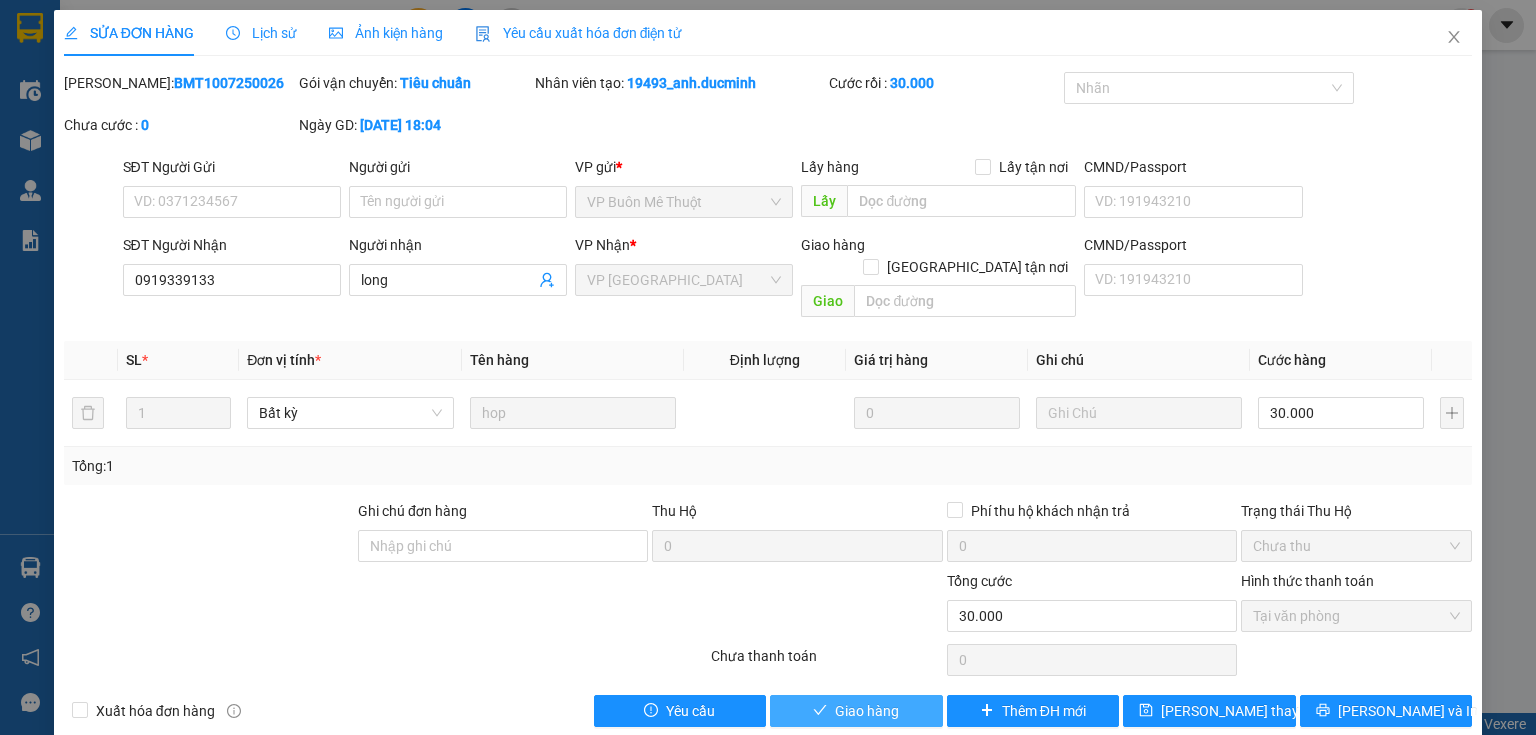 click on "Giao hàng" at bounding box center [867, 711] 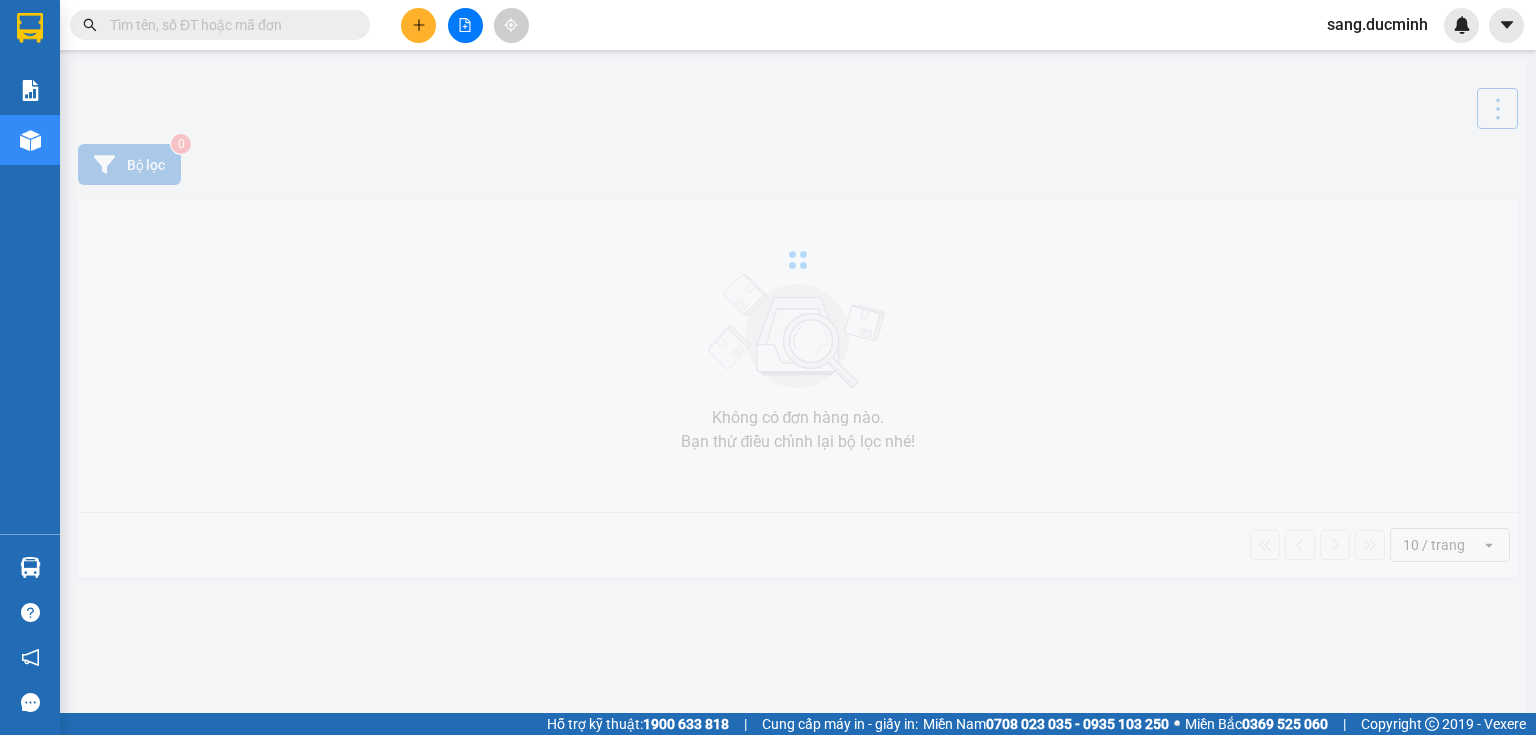 scroll, scrollTop: 0, scrollLeft: 0, axis: both 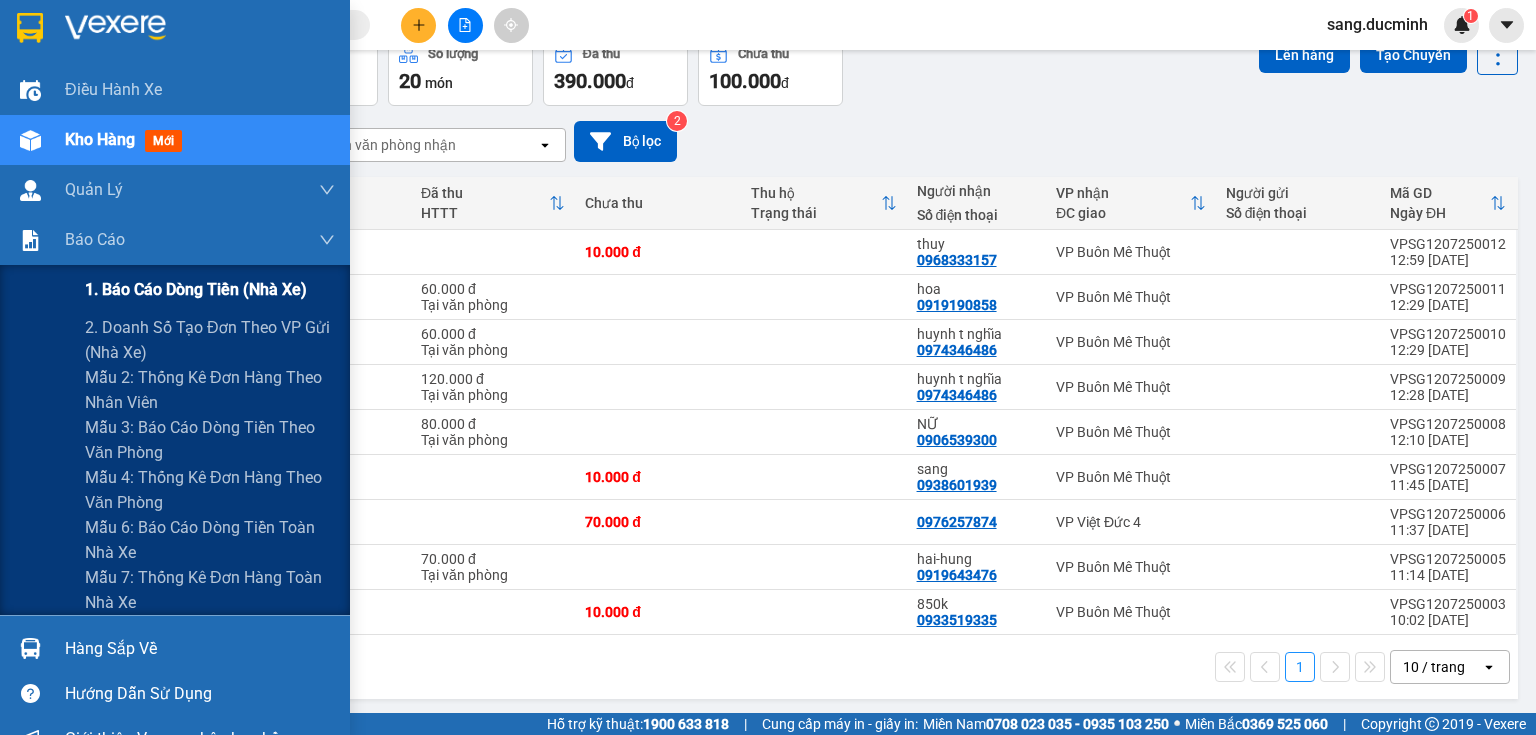 click on "1. Báo cáo dòng tiền (nhà xe)" at bounding box center (196, 289) 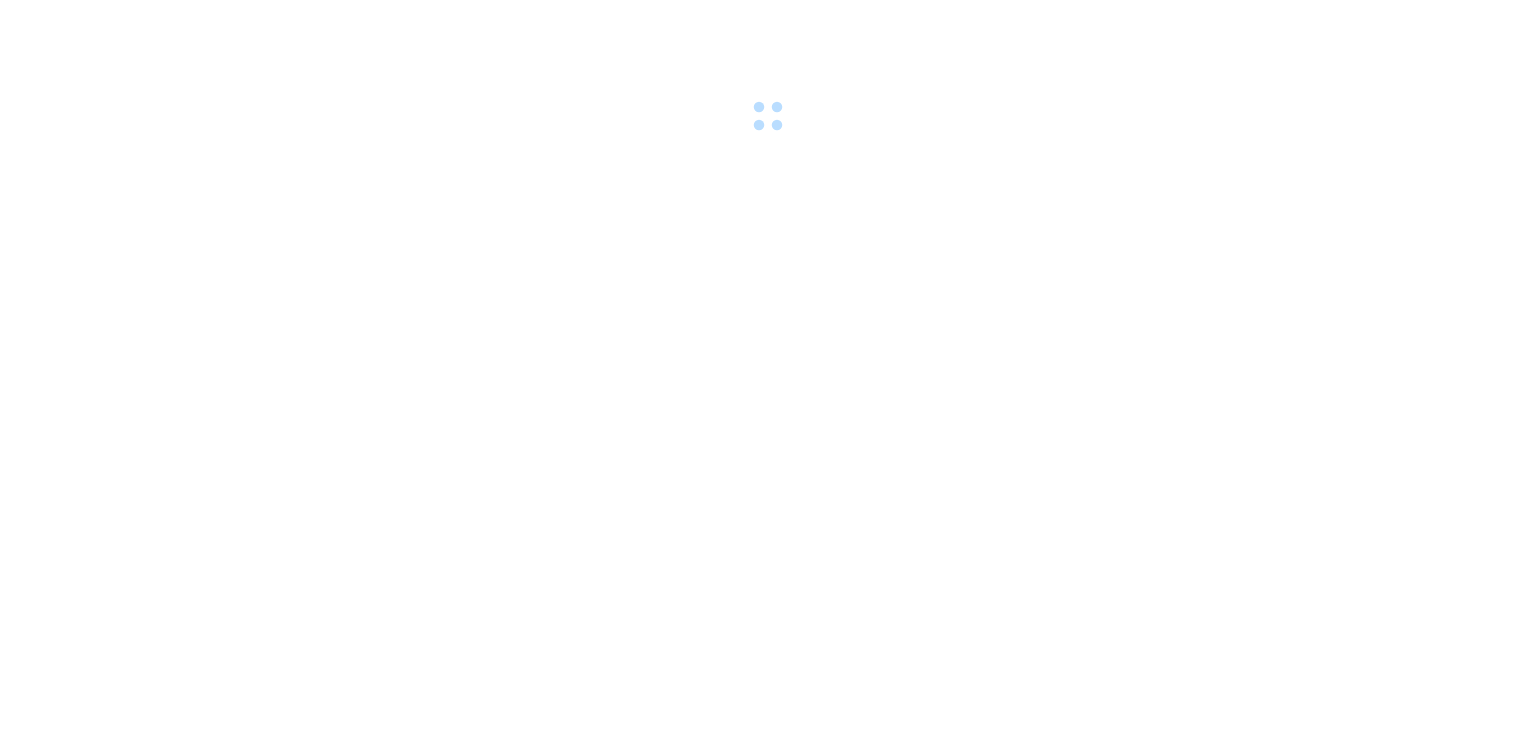scroll, scrollTop: 0, scrollLeft: 0, axis: both 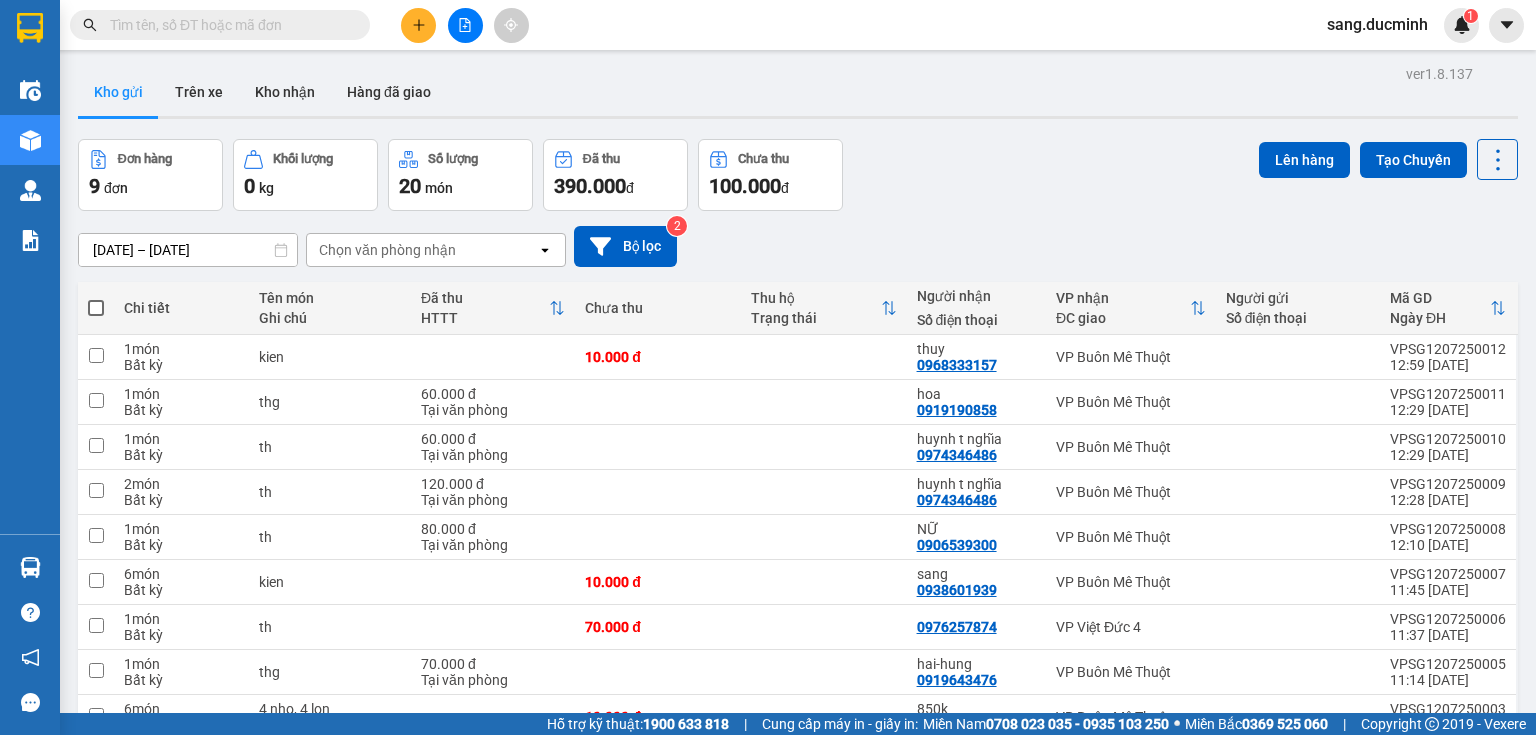 drag, startPoint x: 118, startPoint y: 37, endPoint x: 120, endPoint y: 27, distance: 10.198039 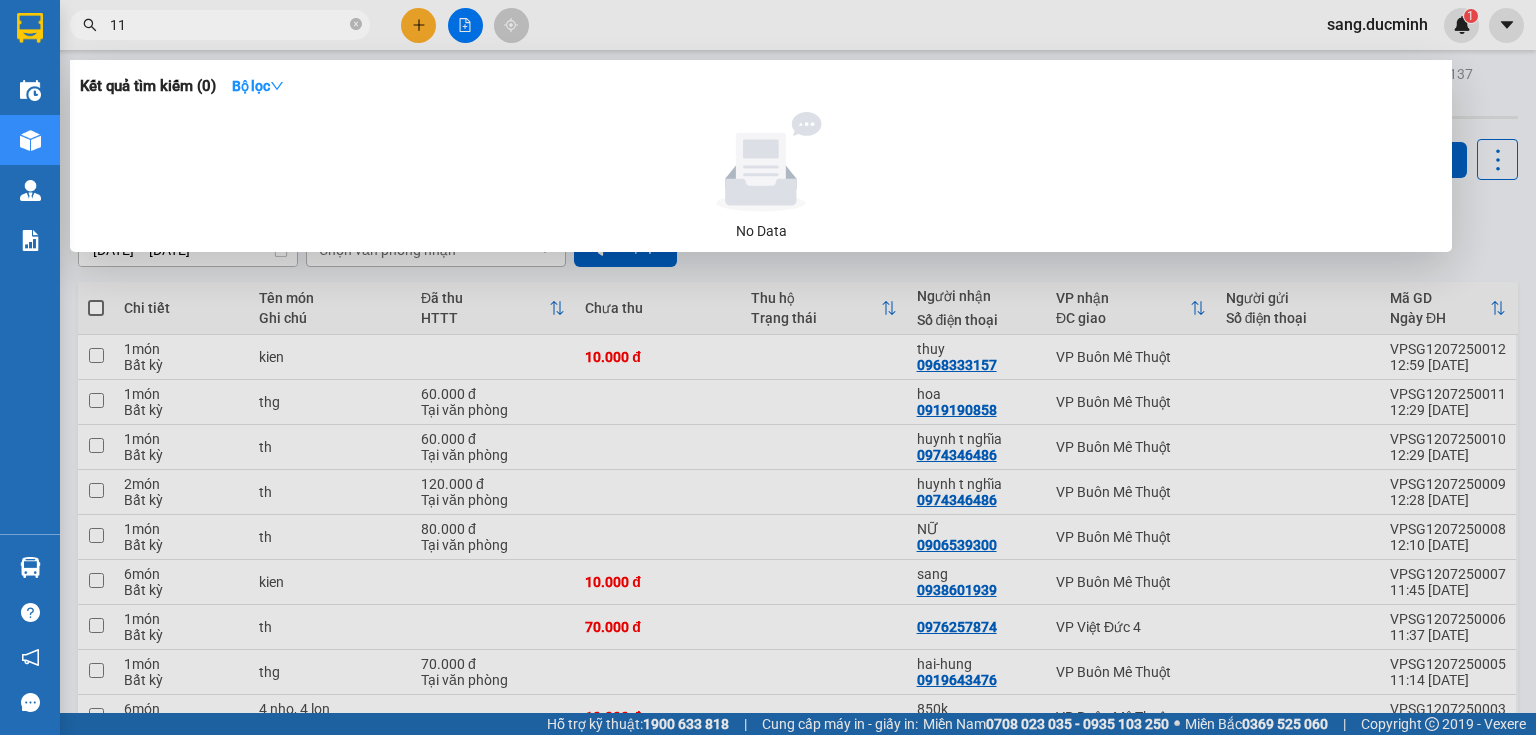type on "113" 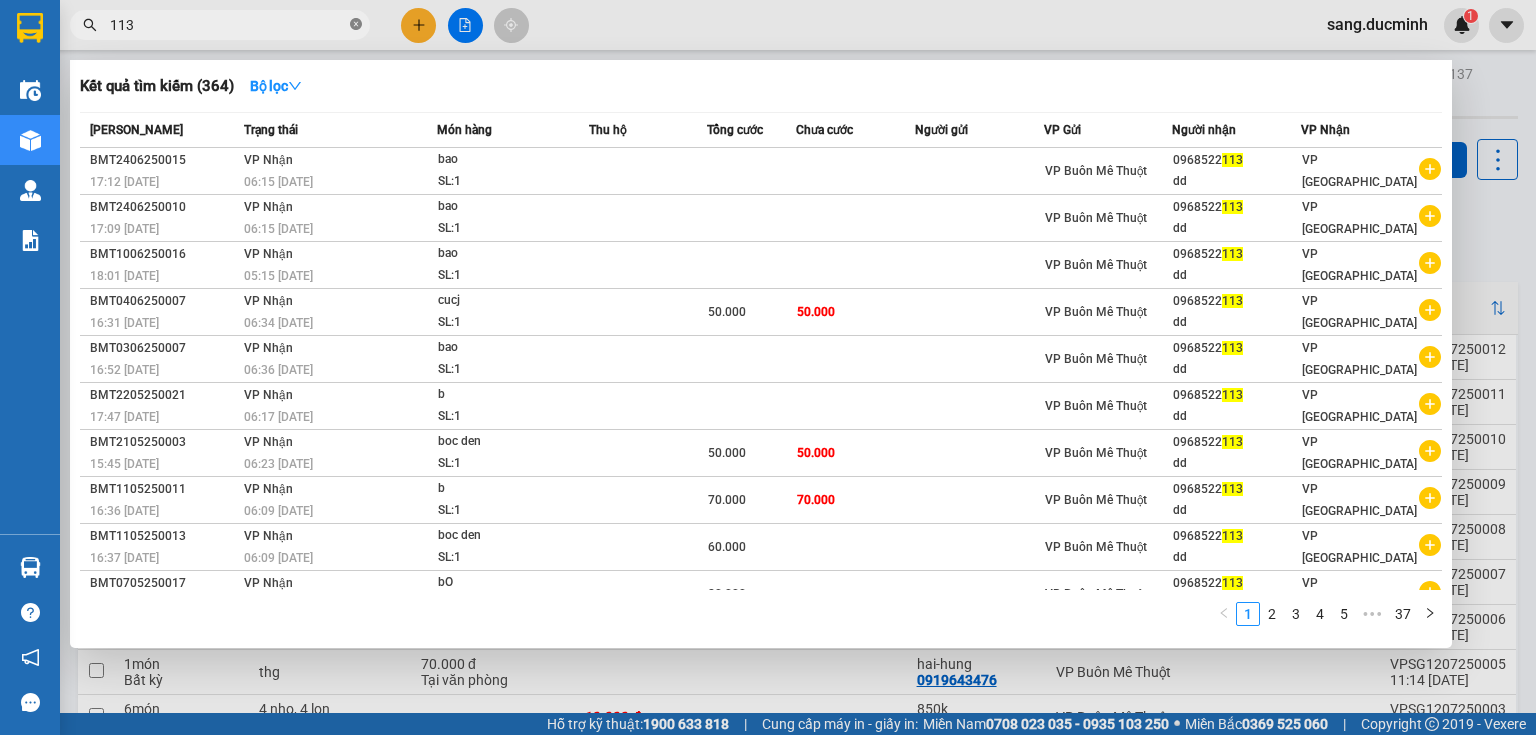 click 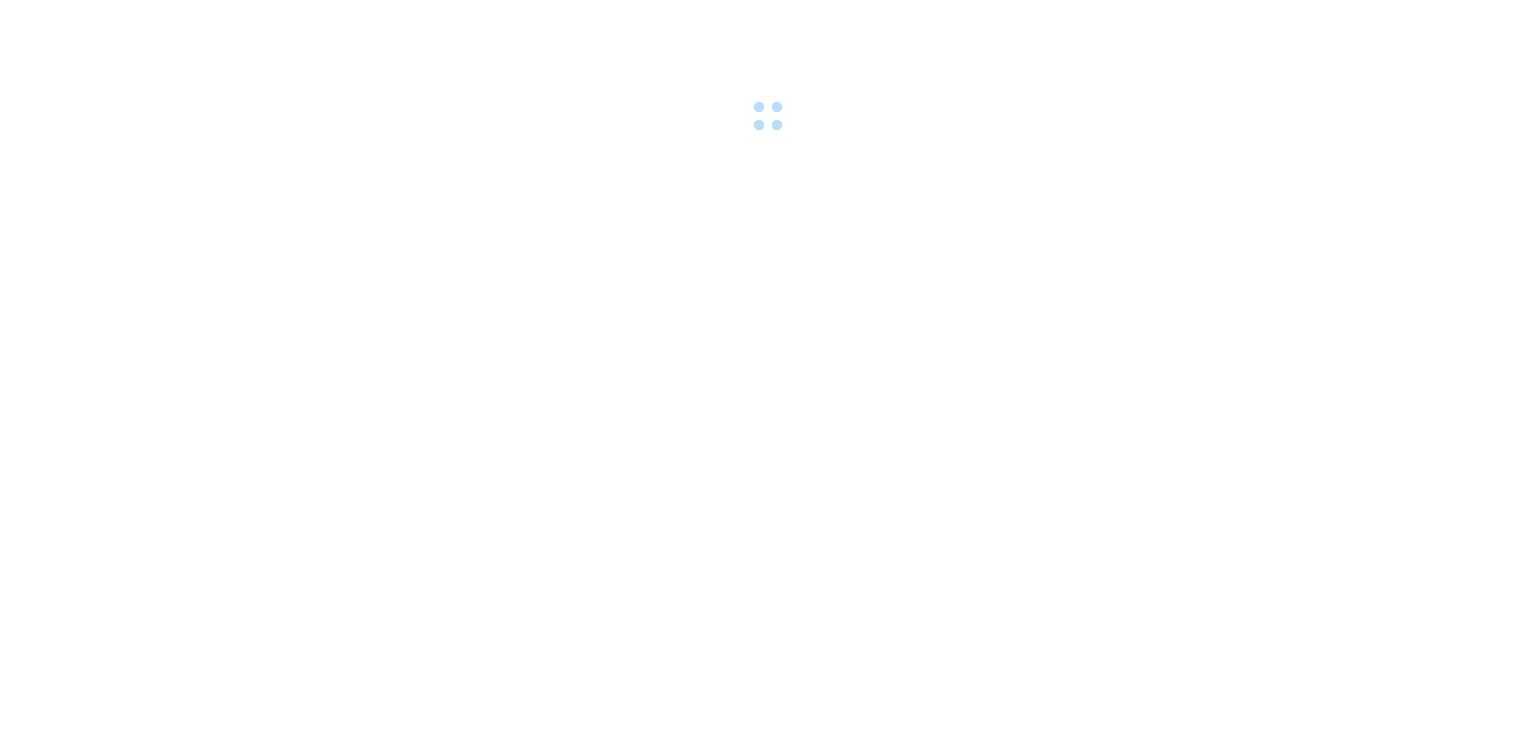 scroll, scrollTop: 0, scrollLeft: 0, axis: both 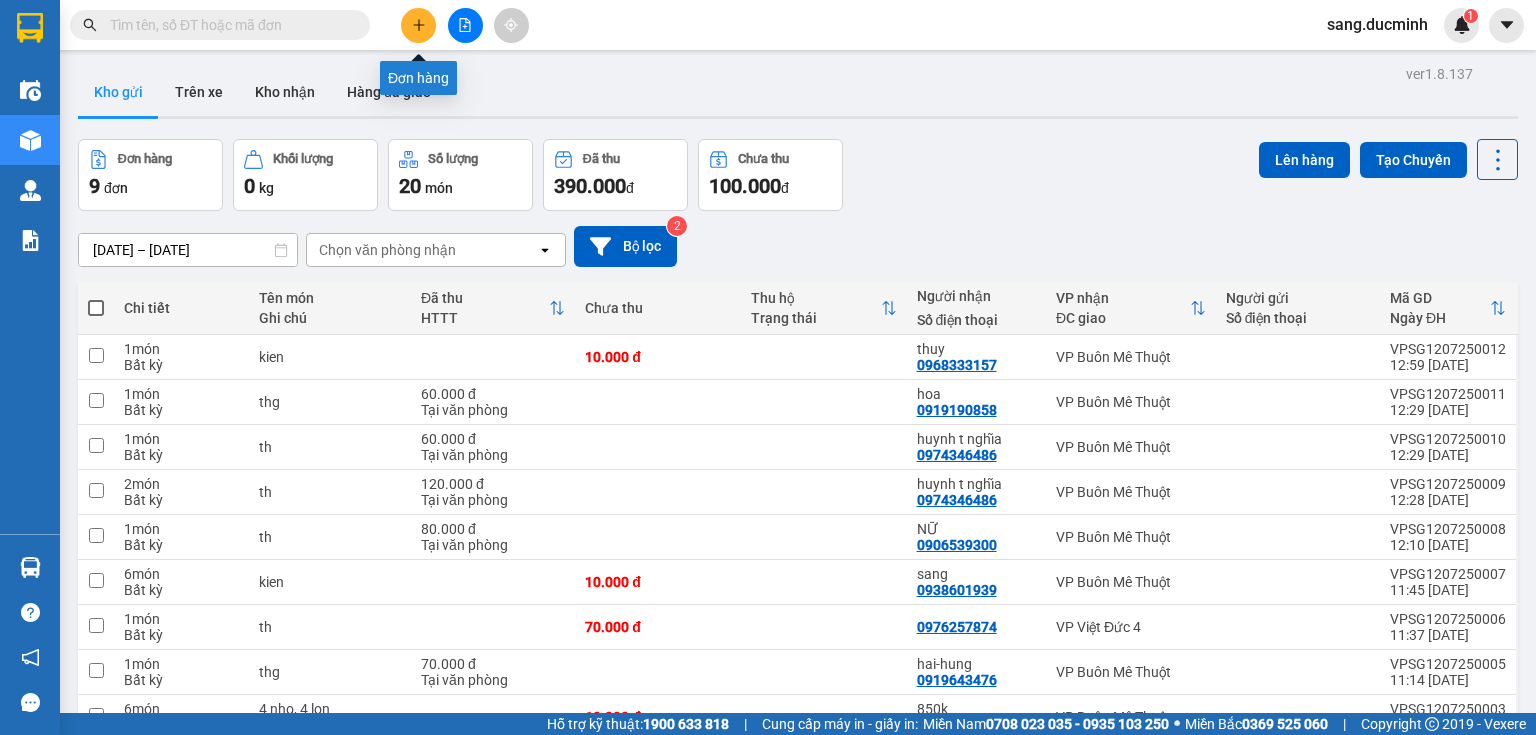 click at bounding box center [418, 25] 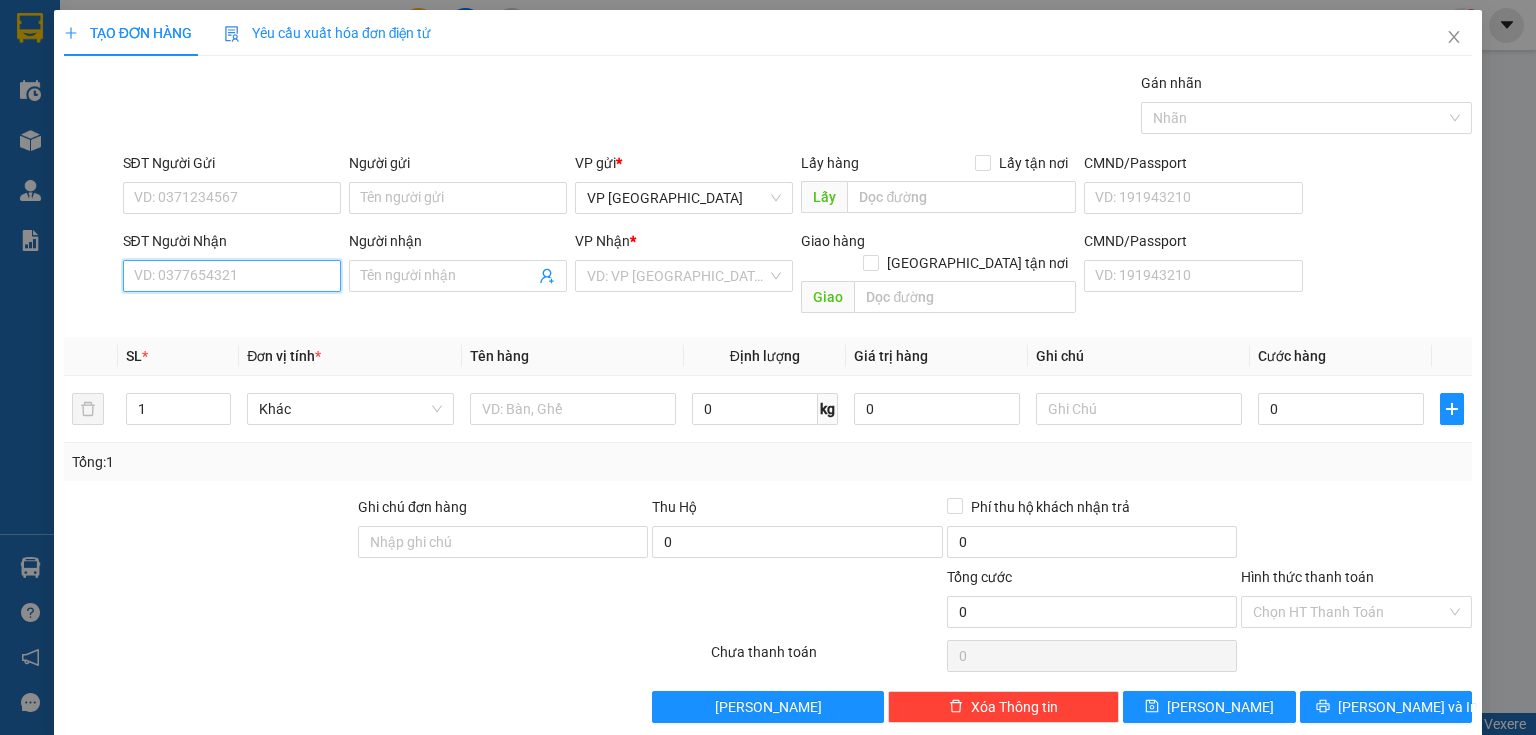 click on "SĐT Người Nhận" at bounding box center (232, 276) 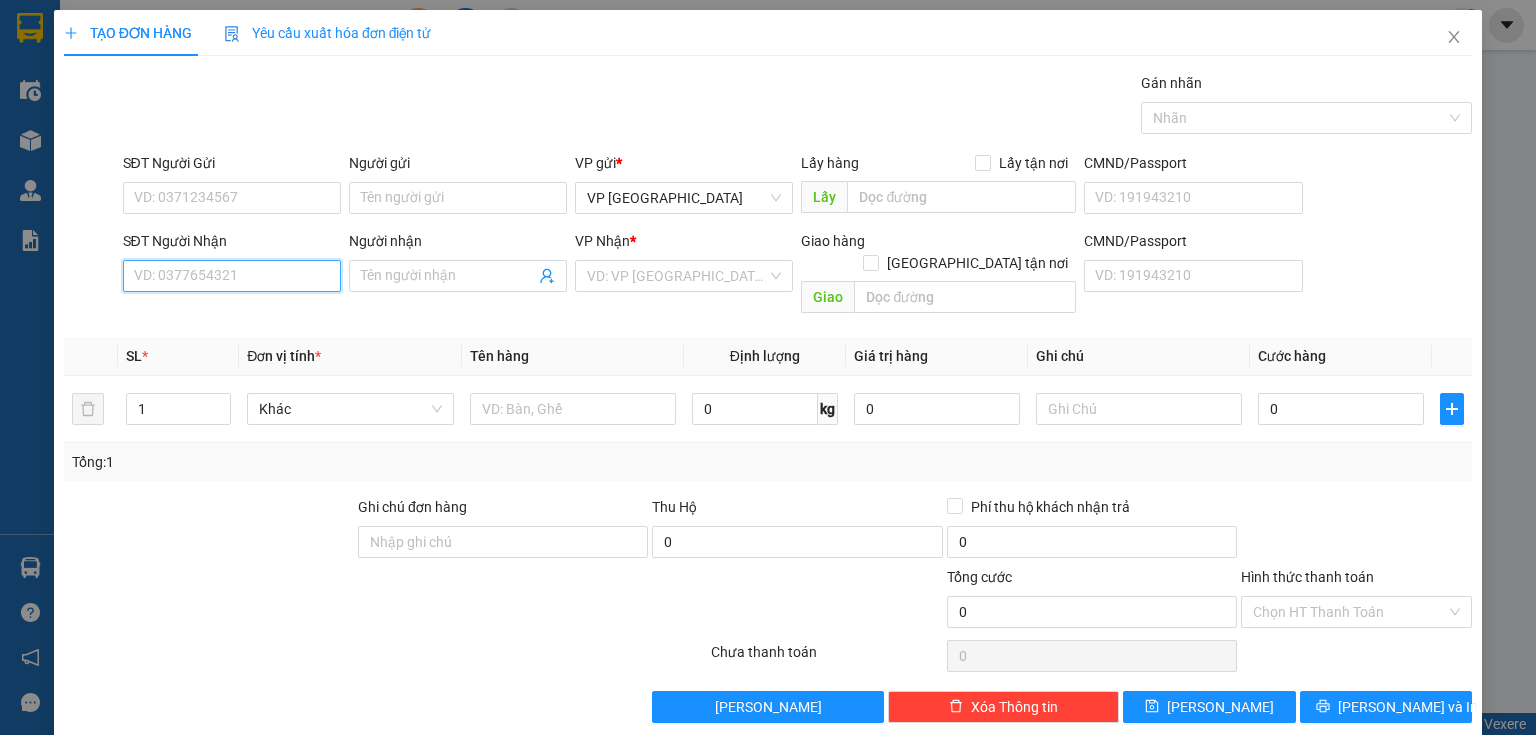 click on "SĐT Người Nhận" at bounding box center [232, 276] 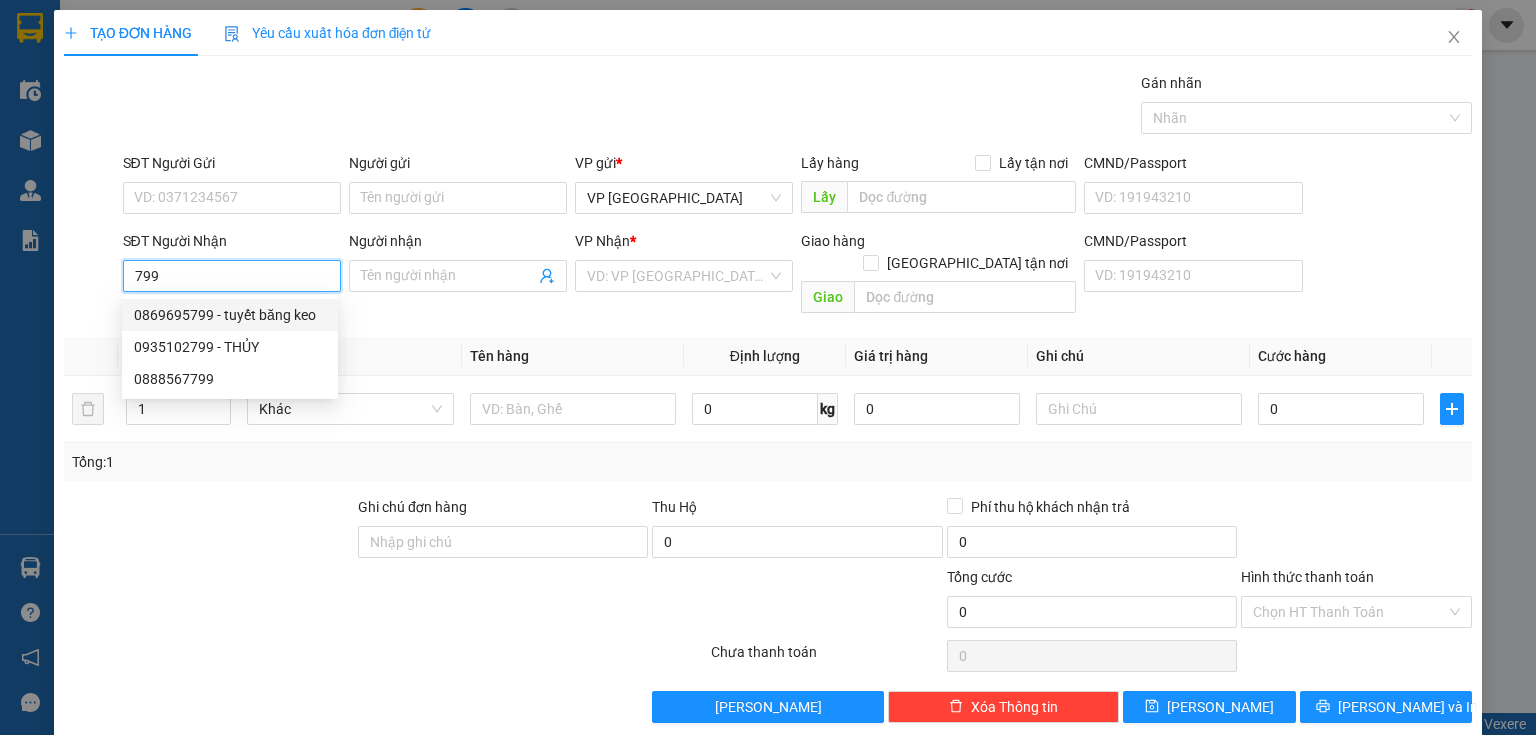 click on "0869695799 - tuyết băng keo" at bounding box center [230, 315] 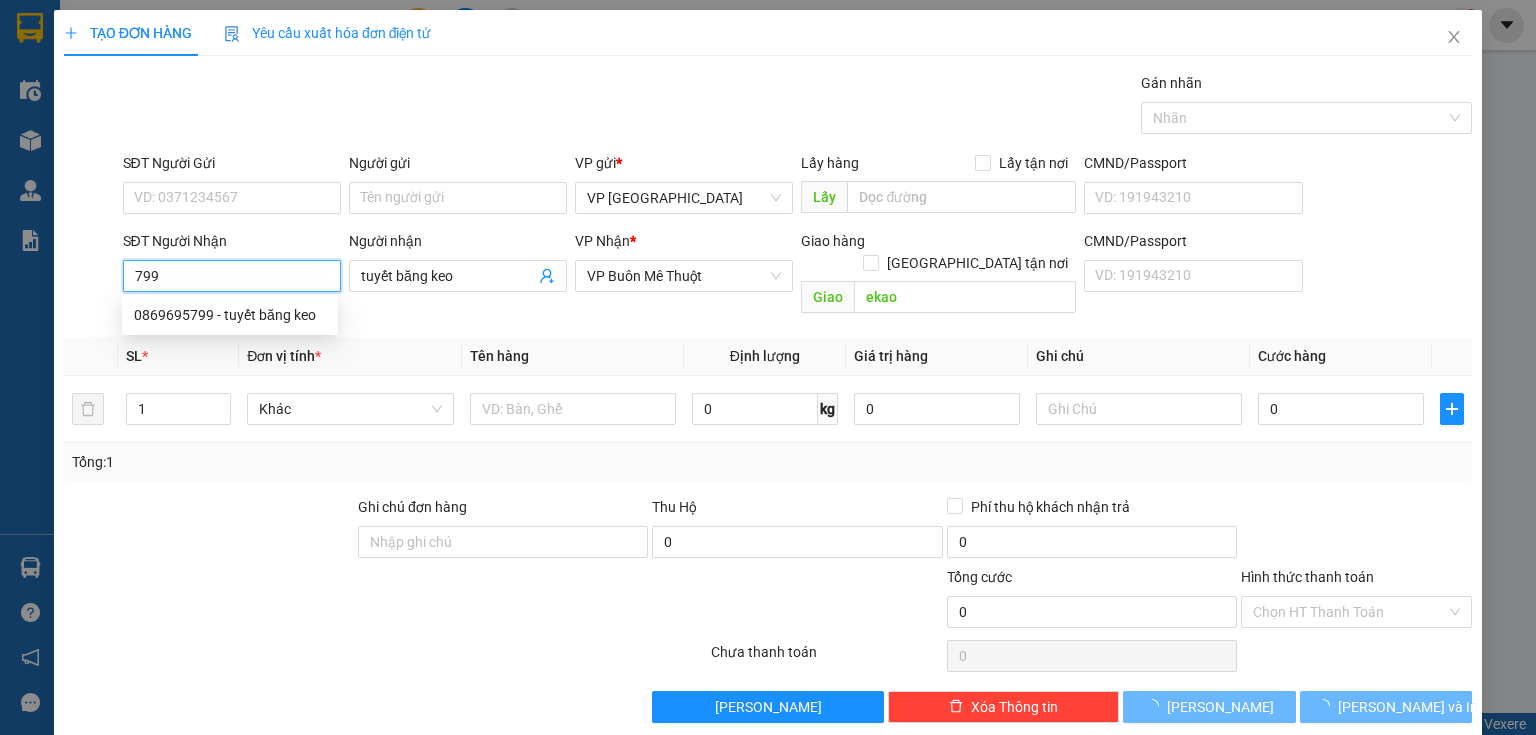type on "0869695799" 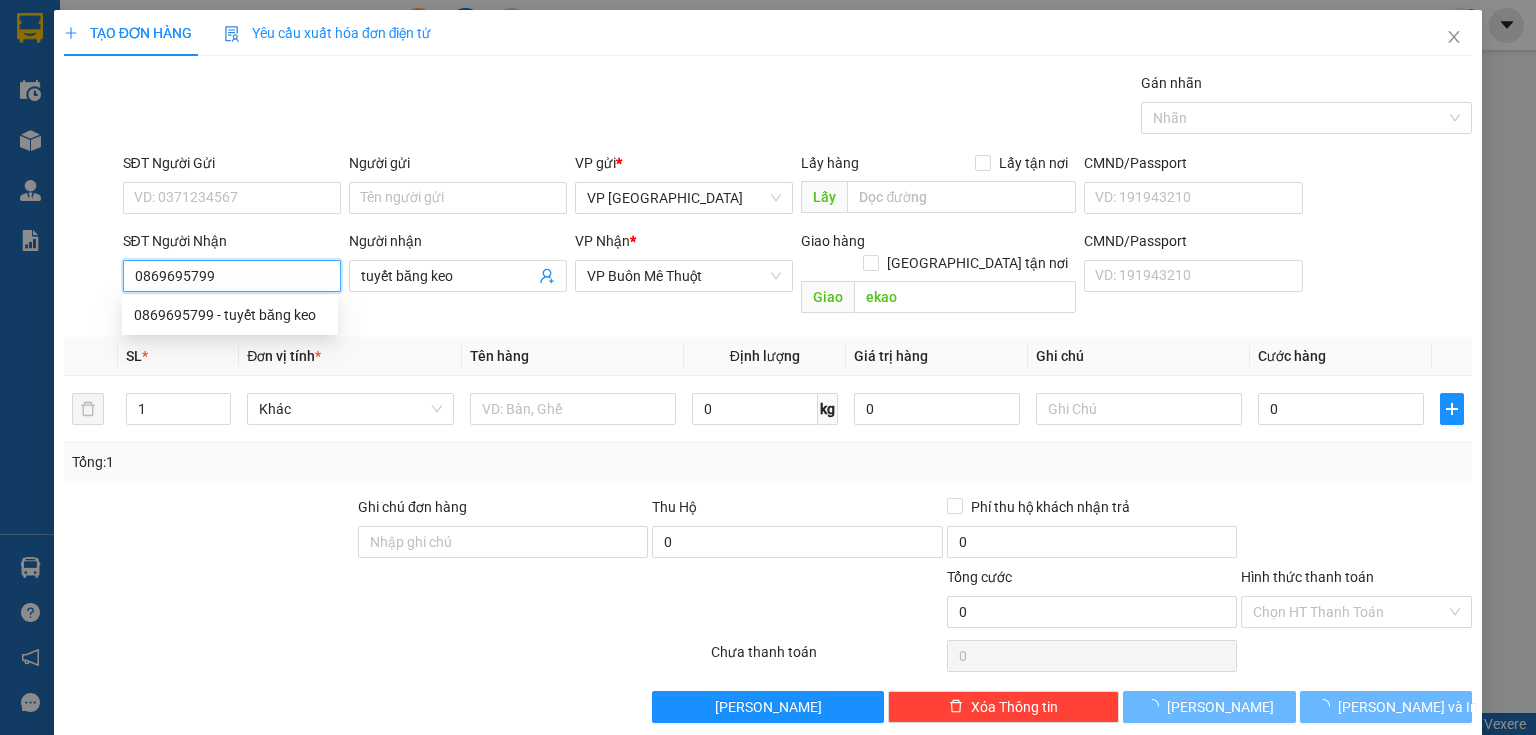 type on "770.000" 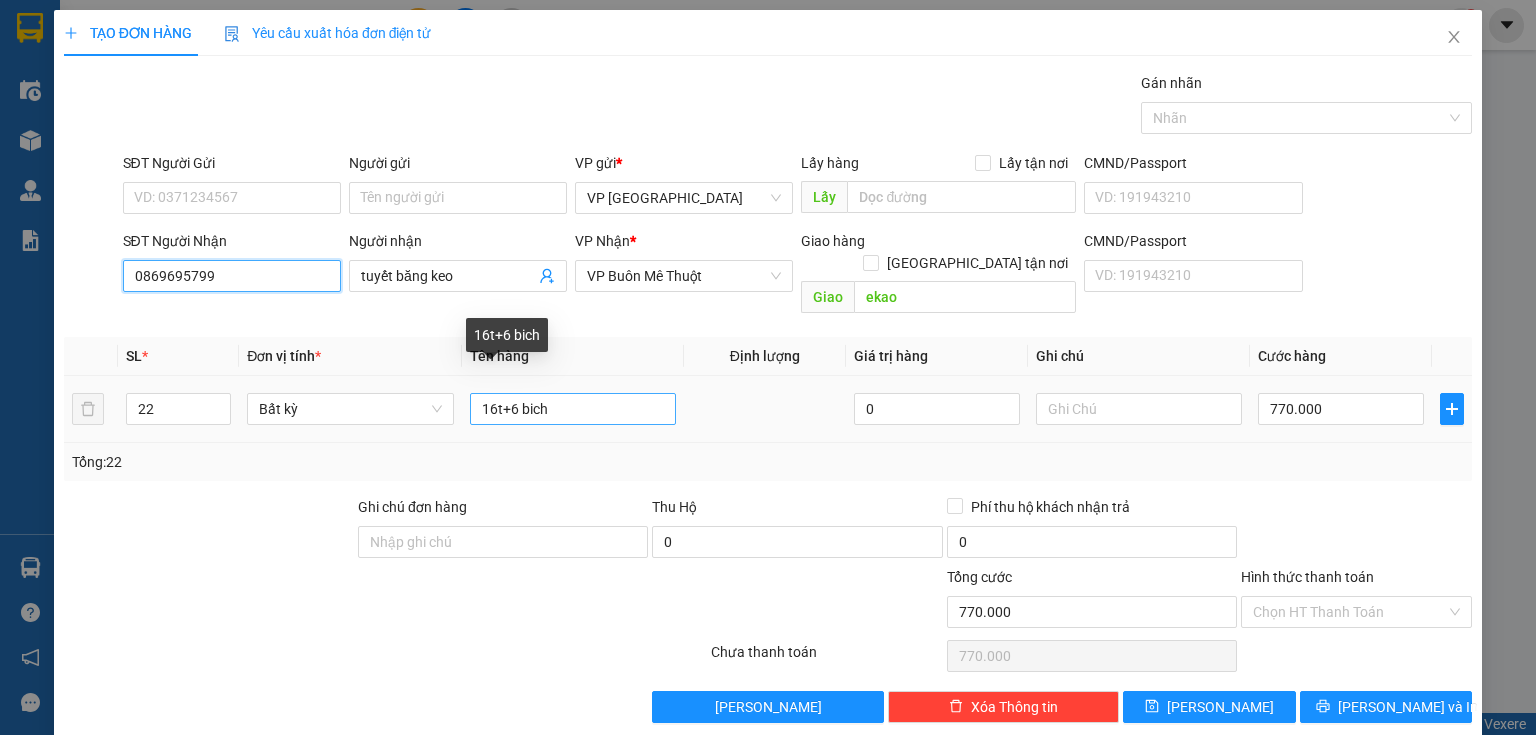 type on "0869695799" 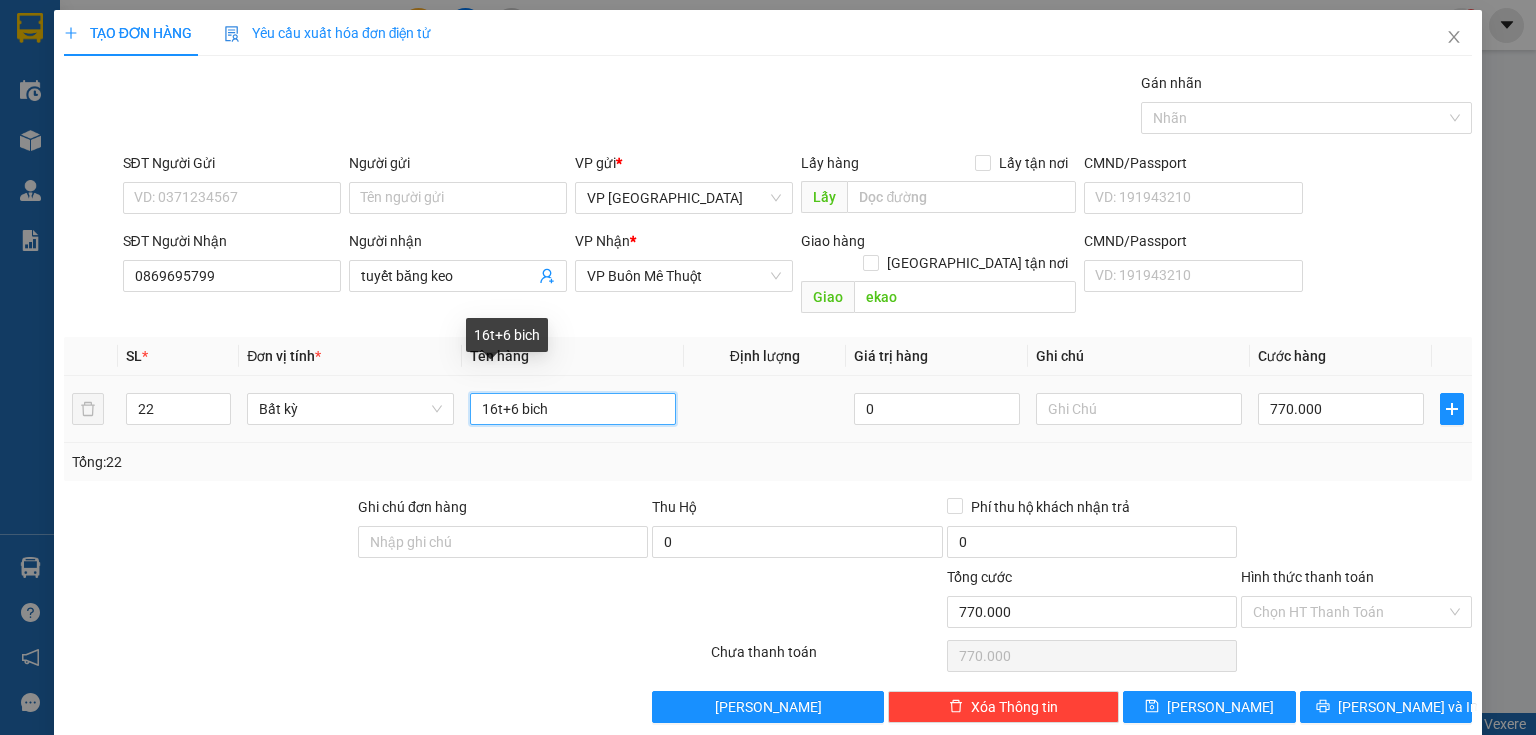 click on "16t+6 bich" at bounding box center [573, 409] 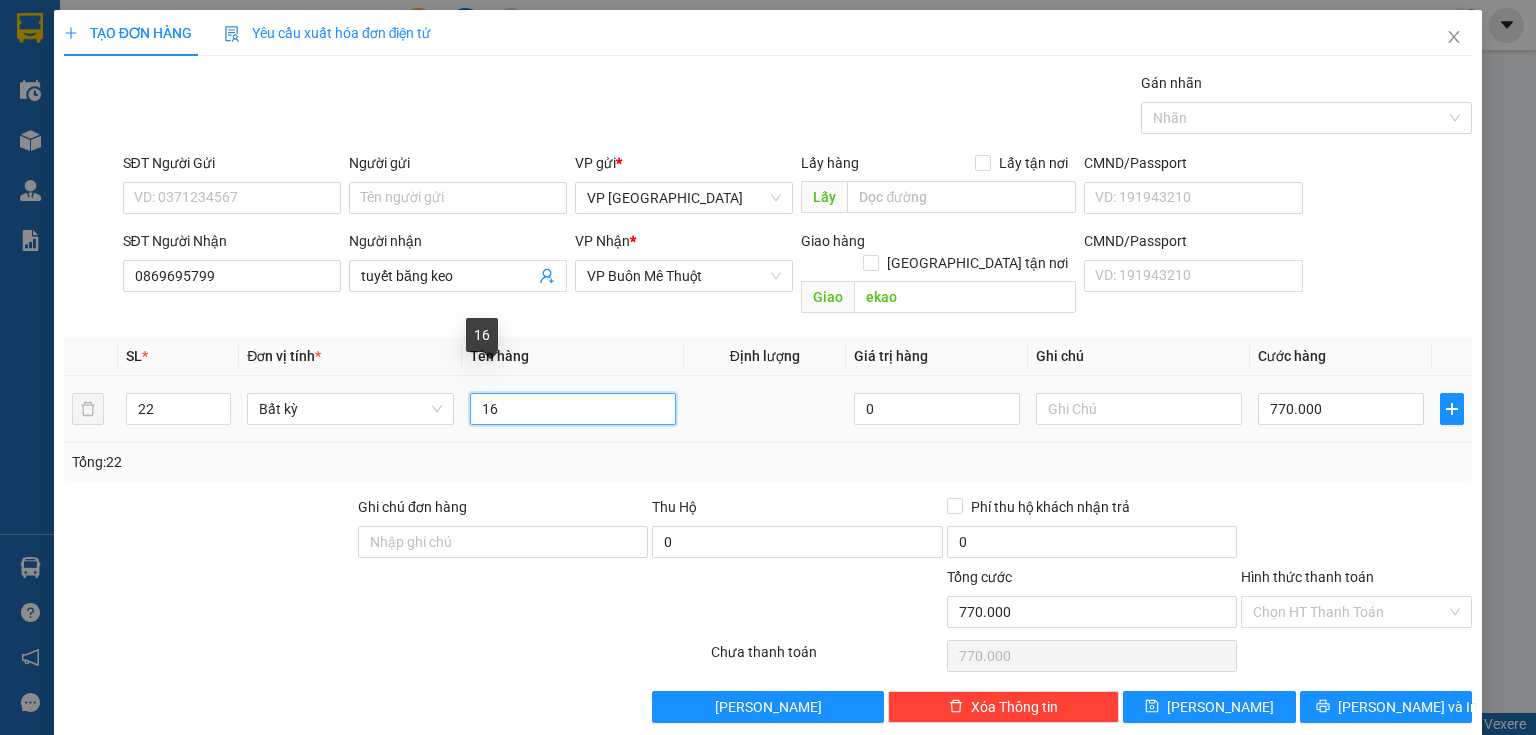 type on "1" 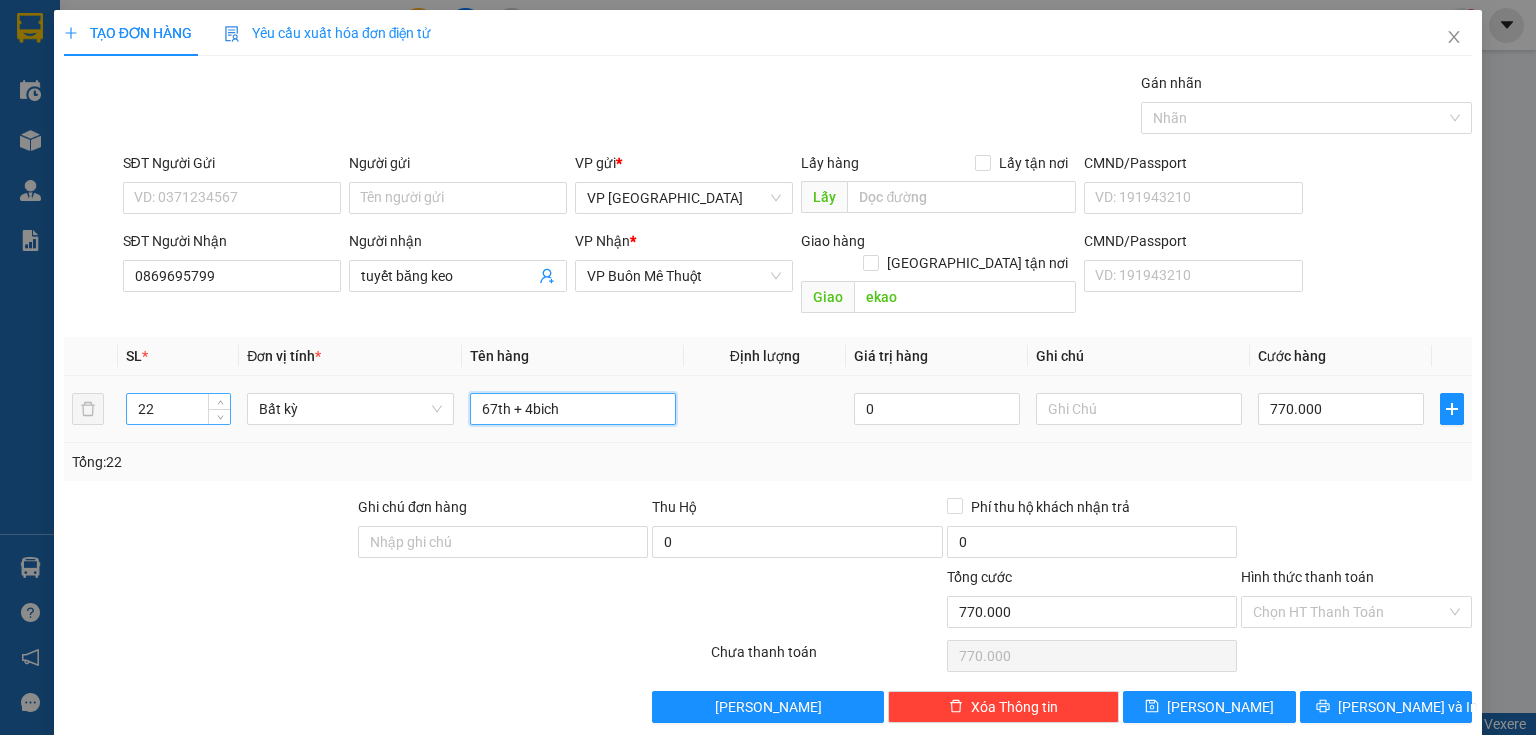 type on "67th + 4bich" 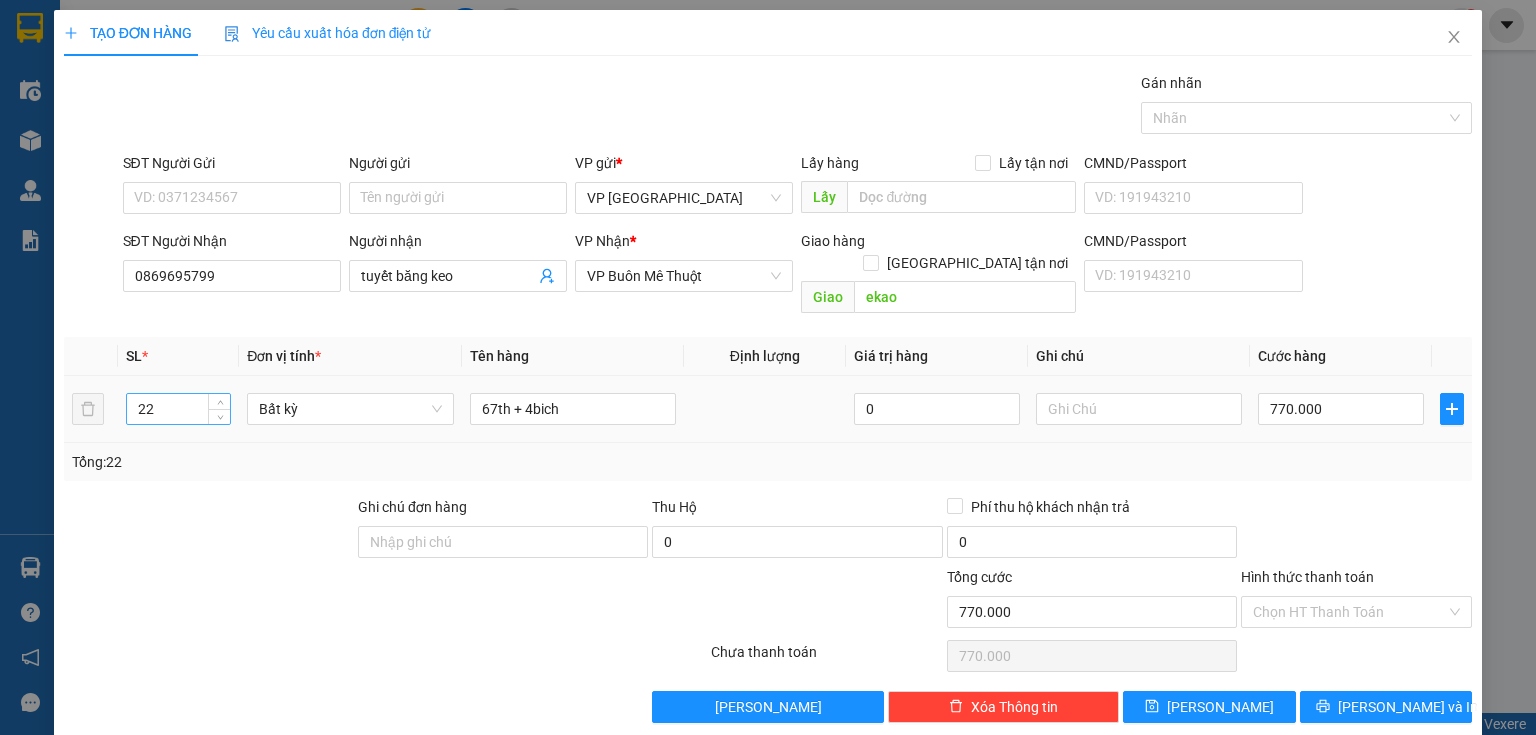 click on "22" at bounding box center [178, 409] 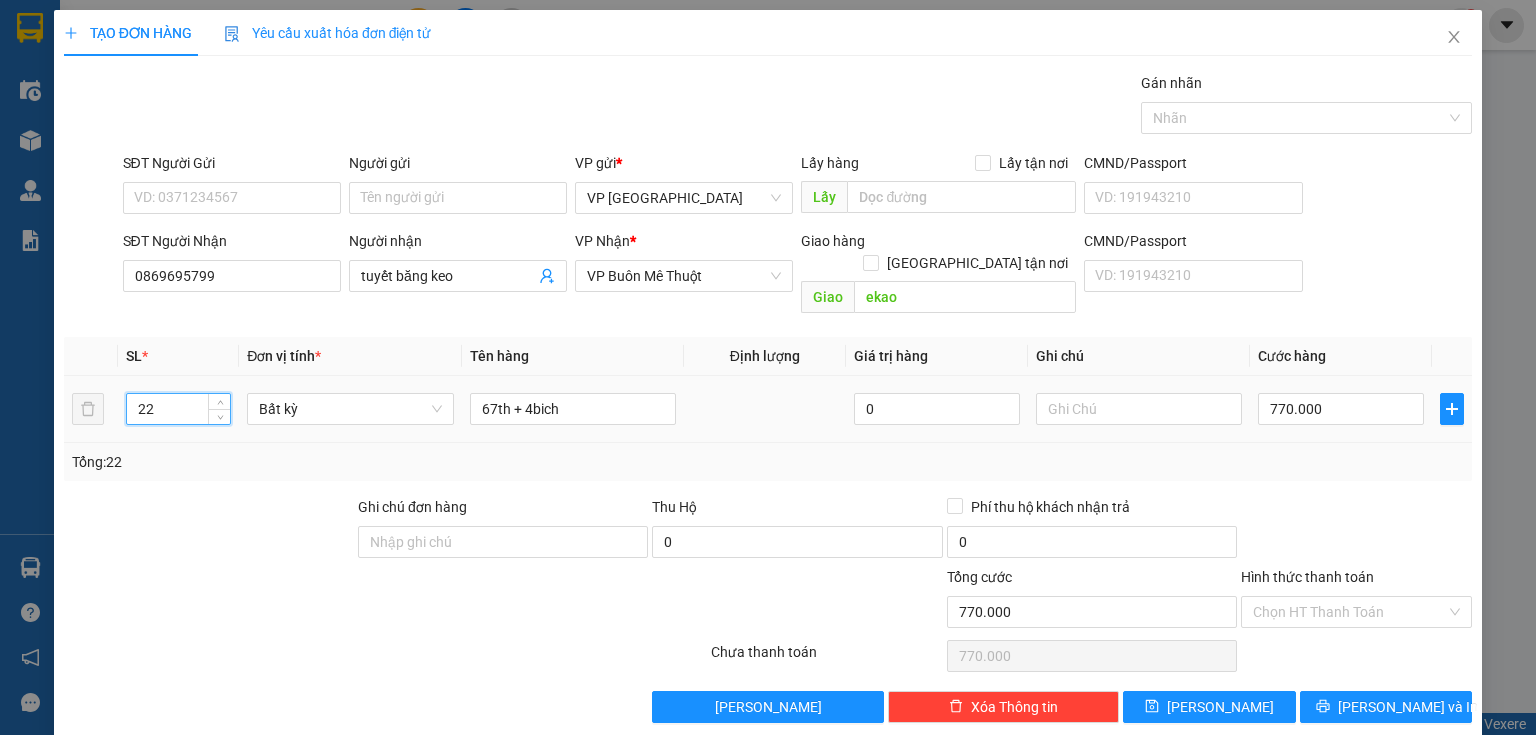 type on "2" 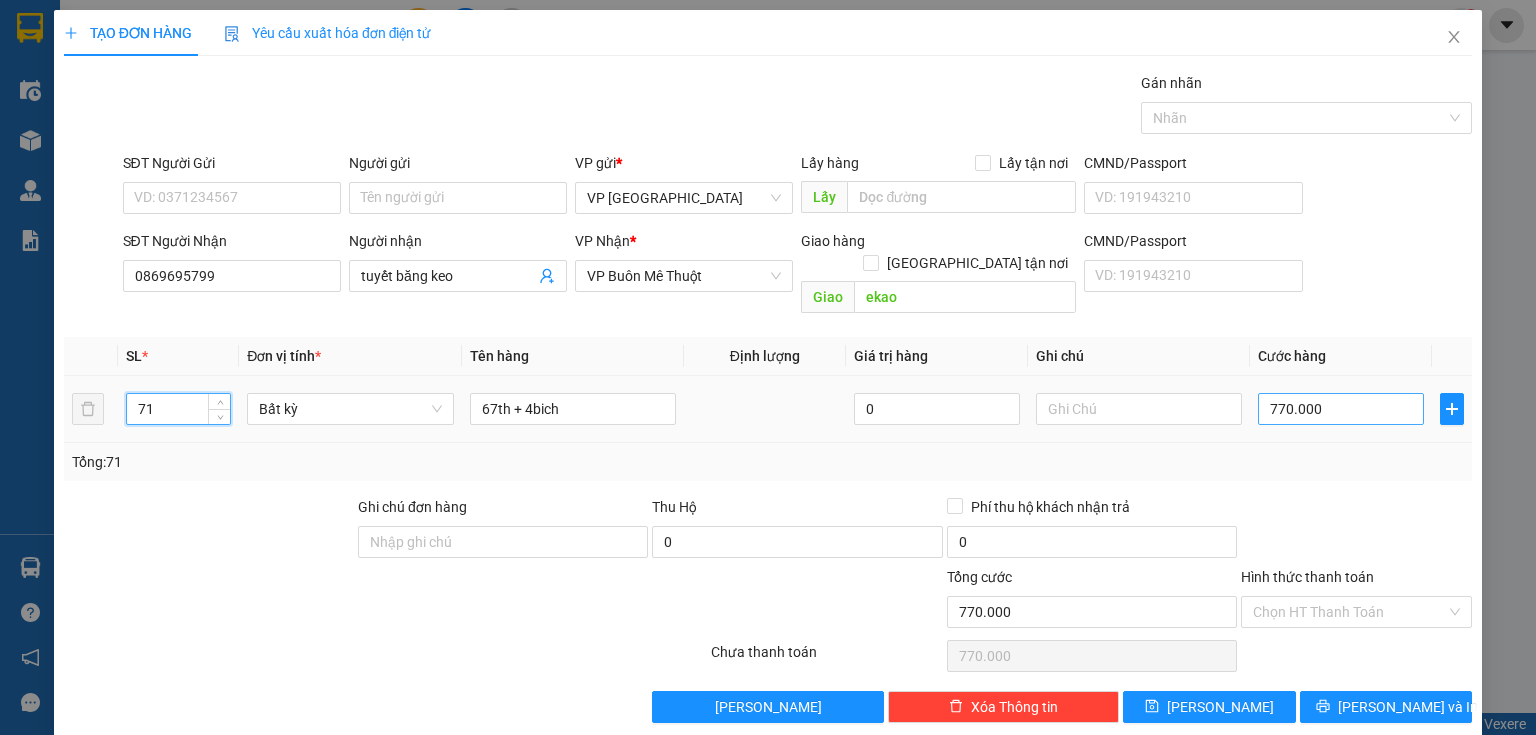 type on "71" 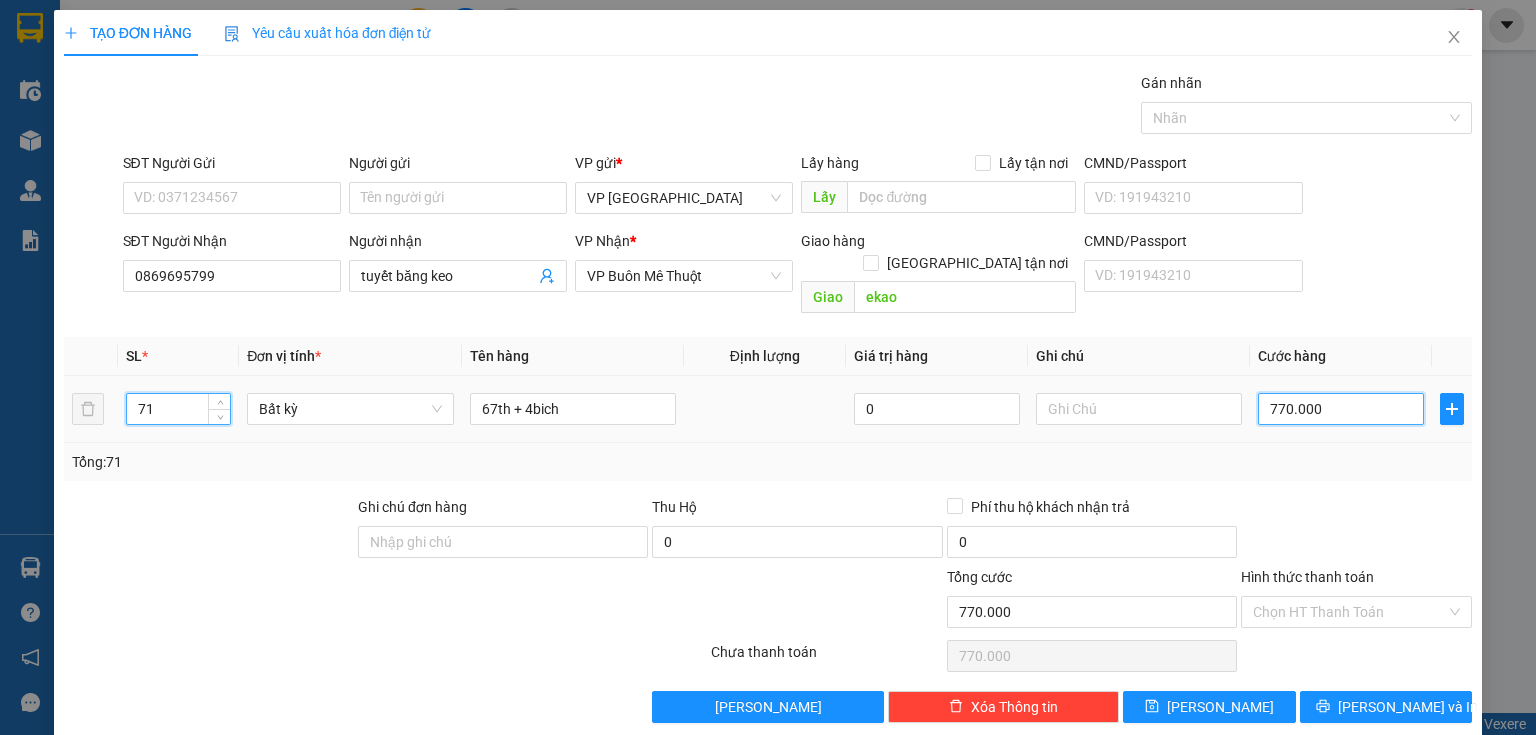click on "770.000" at bounding box center [1341, 409] 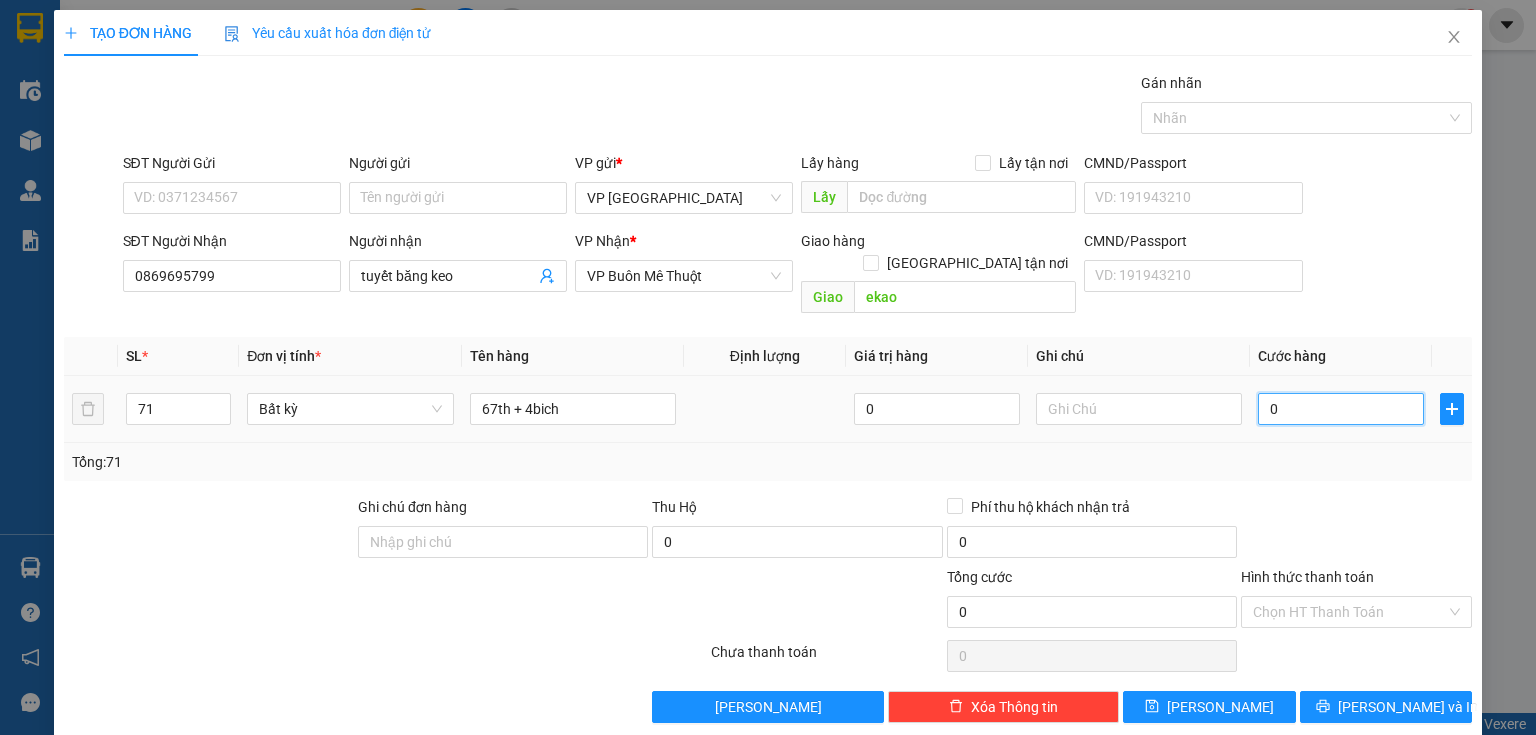 type on "0" 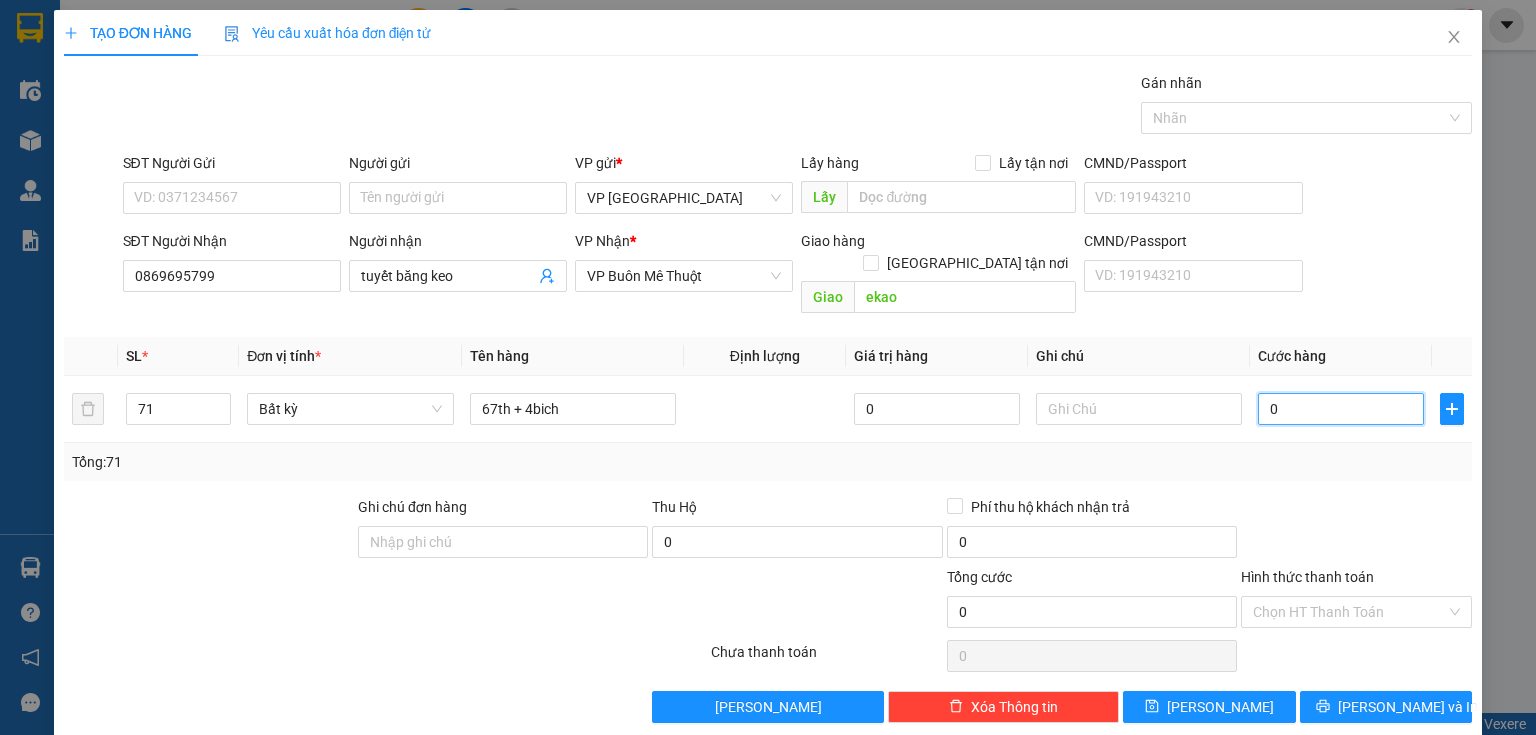 type on "2" 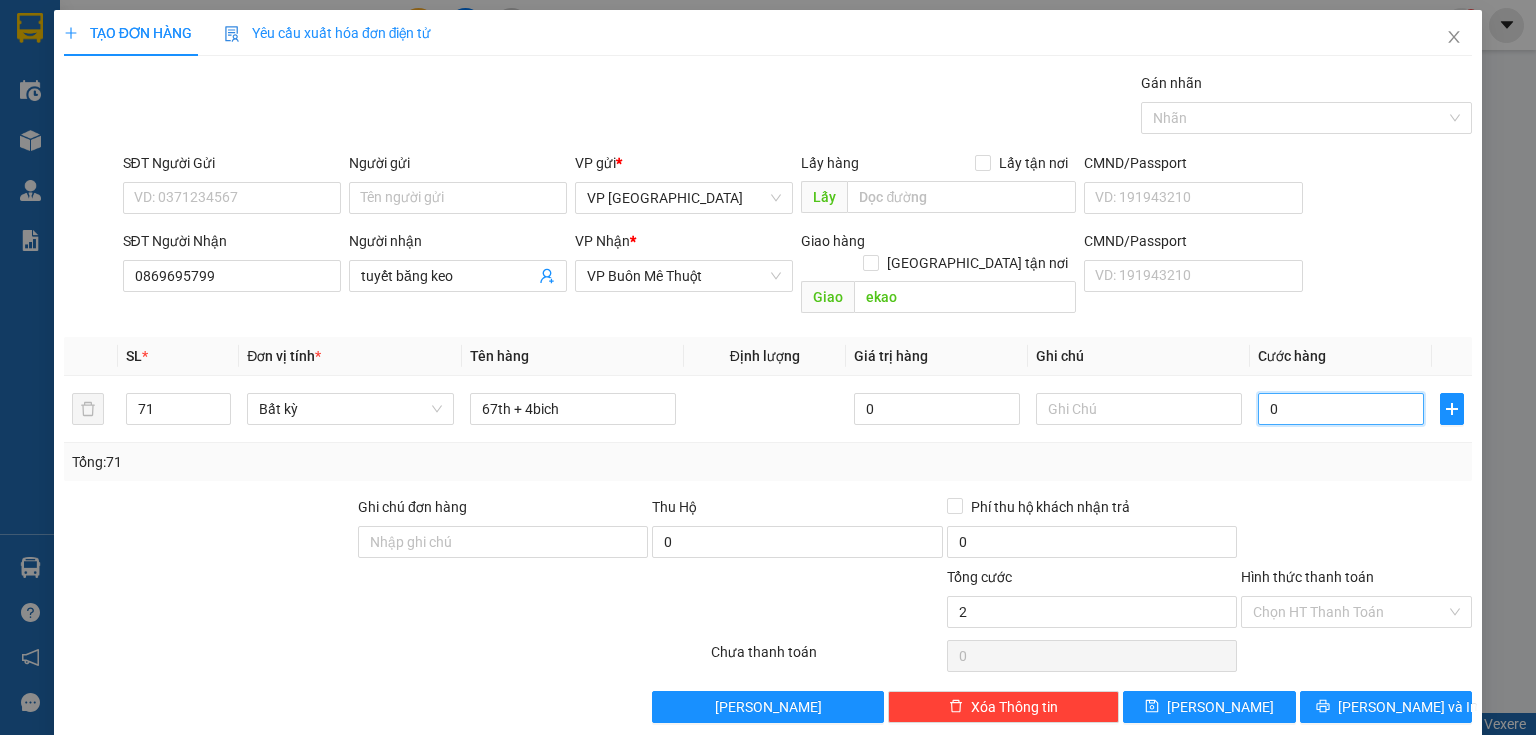 type on "2" 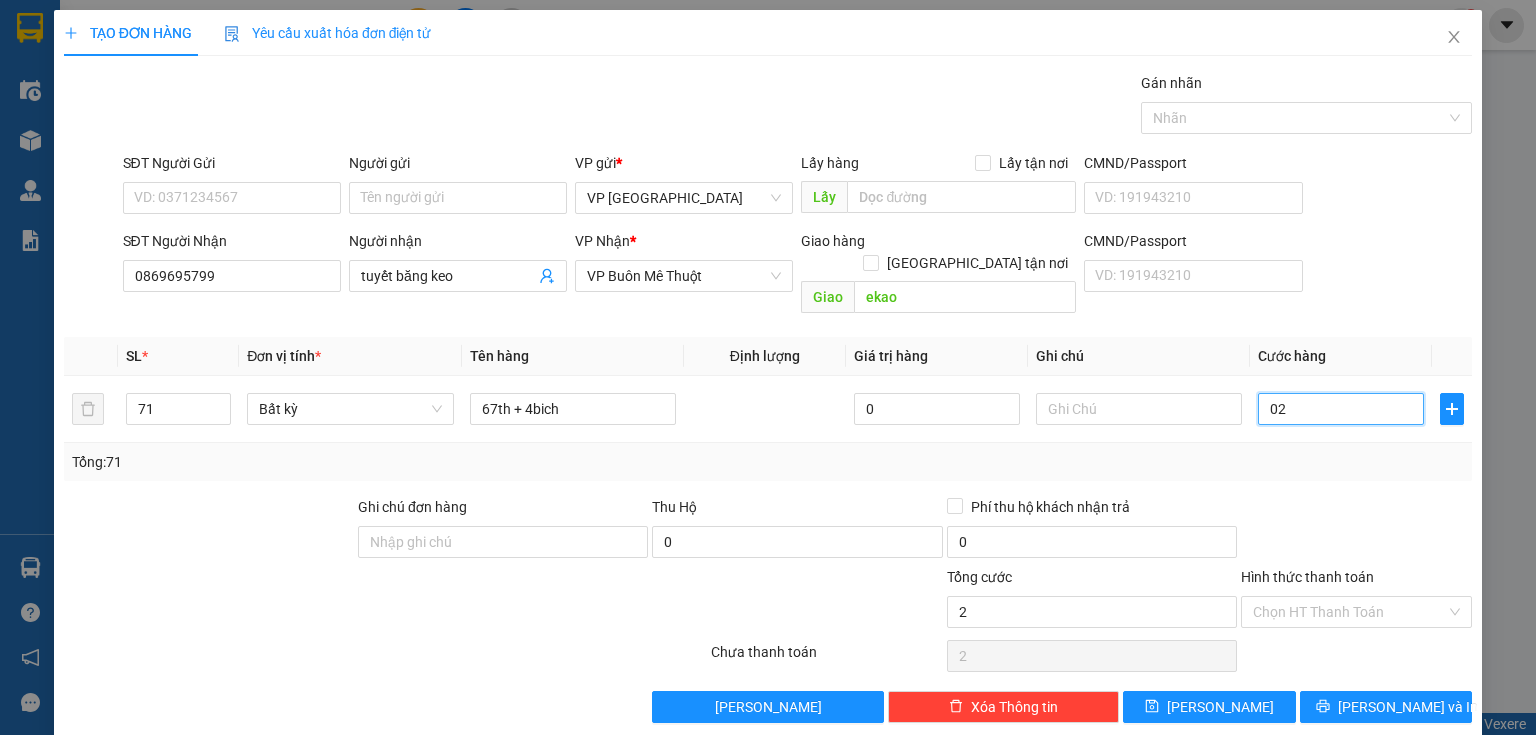 type on "24" 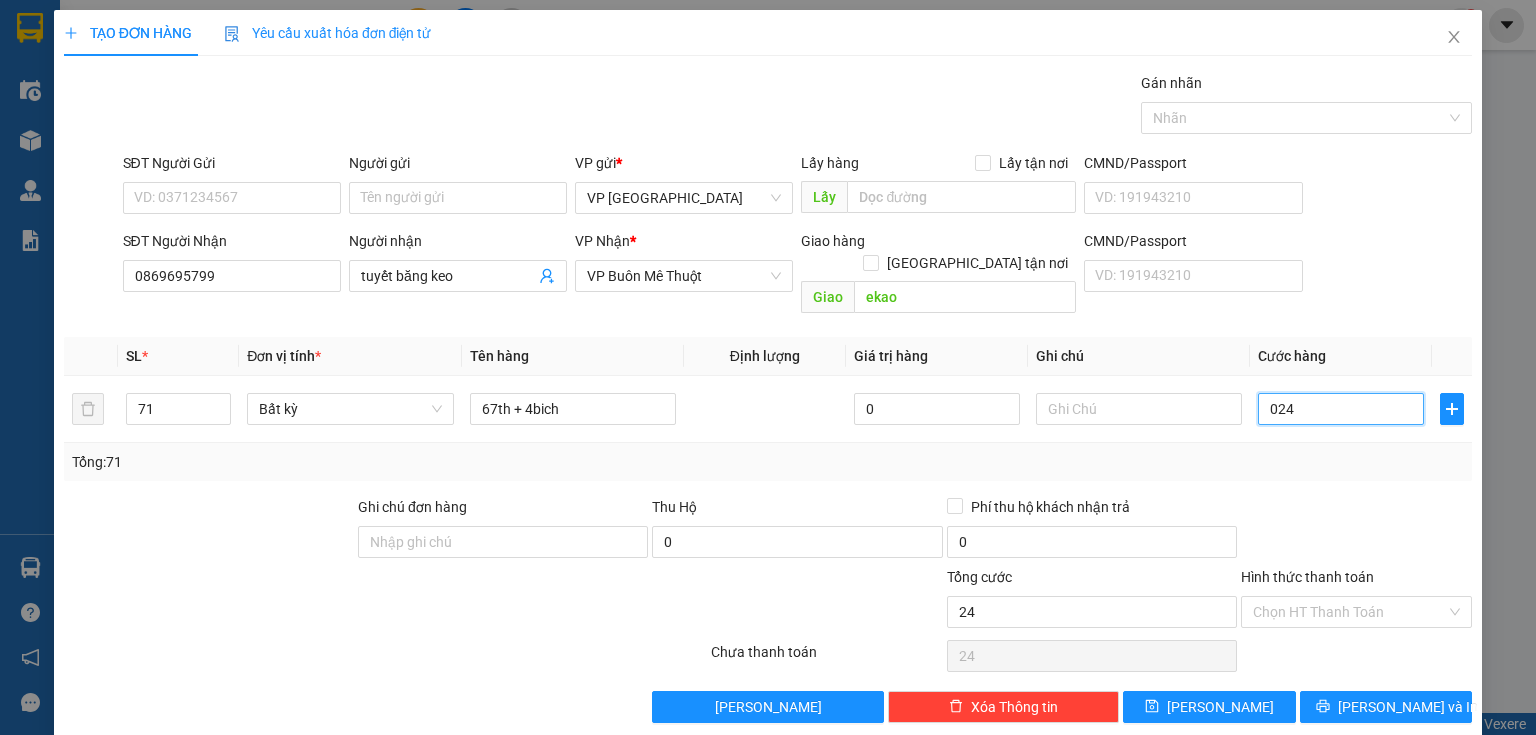type on "248" 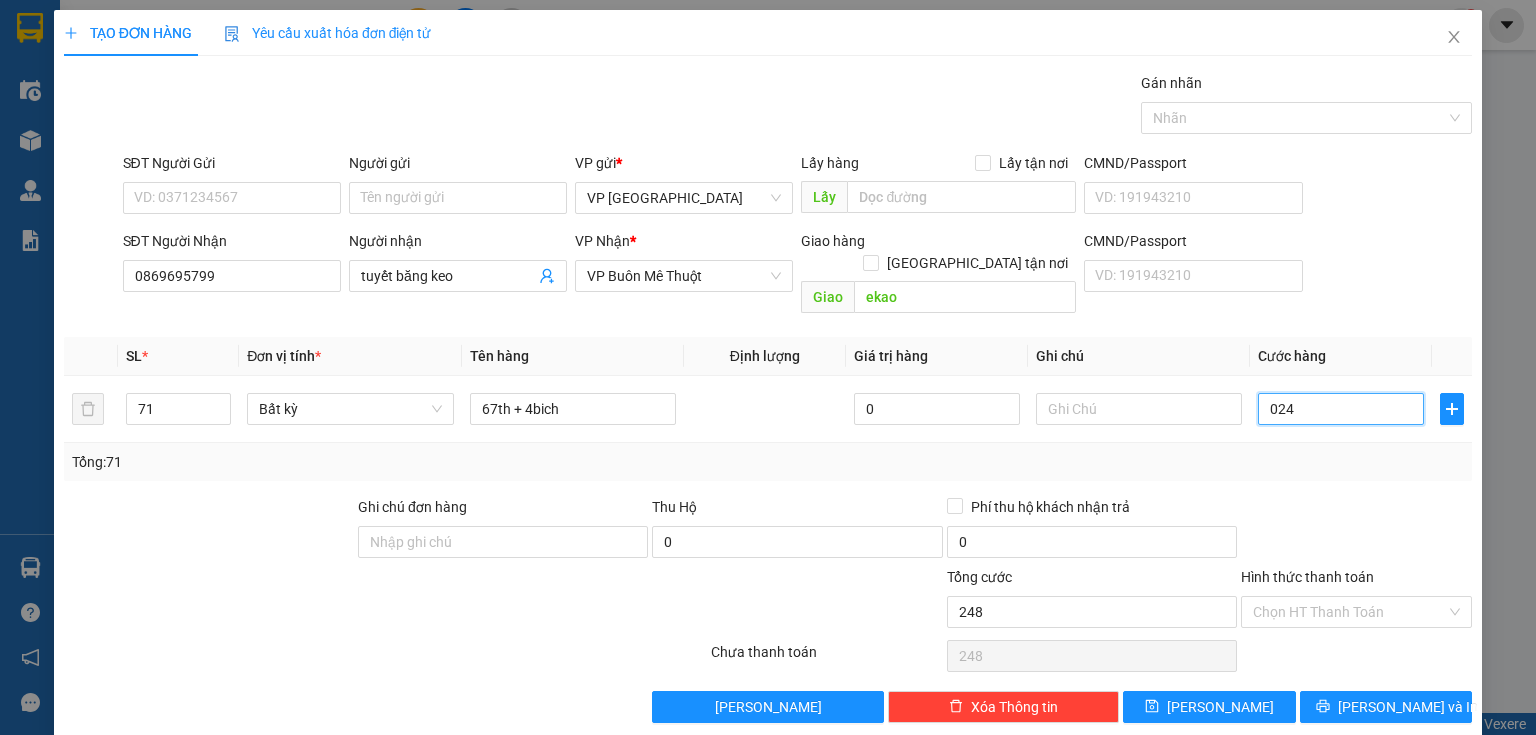 type on "0.248" 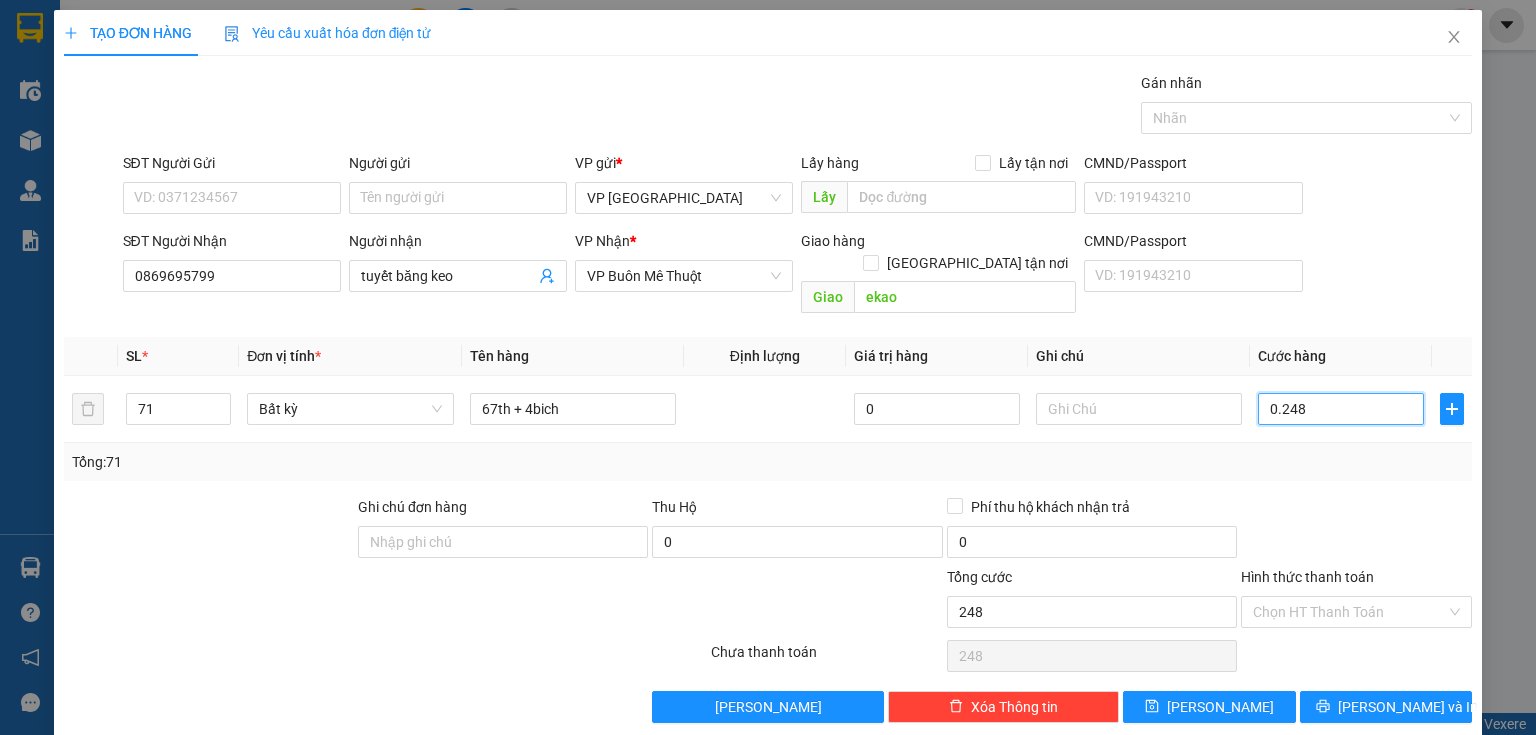 type on "2.485" 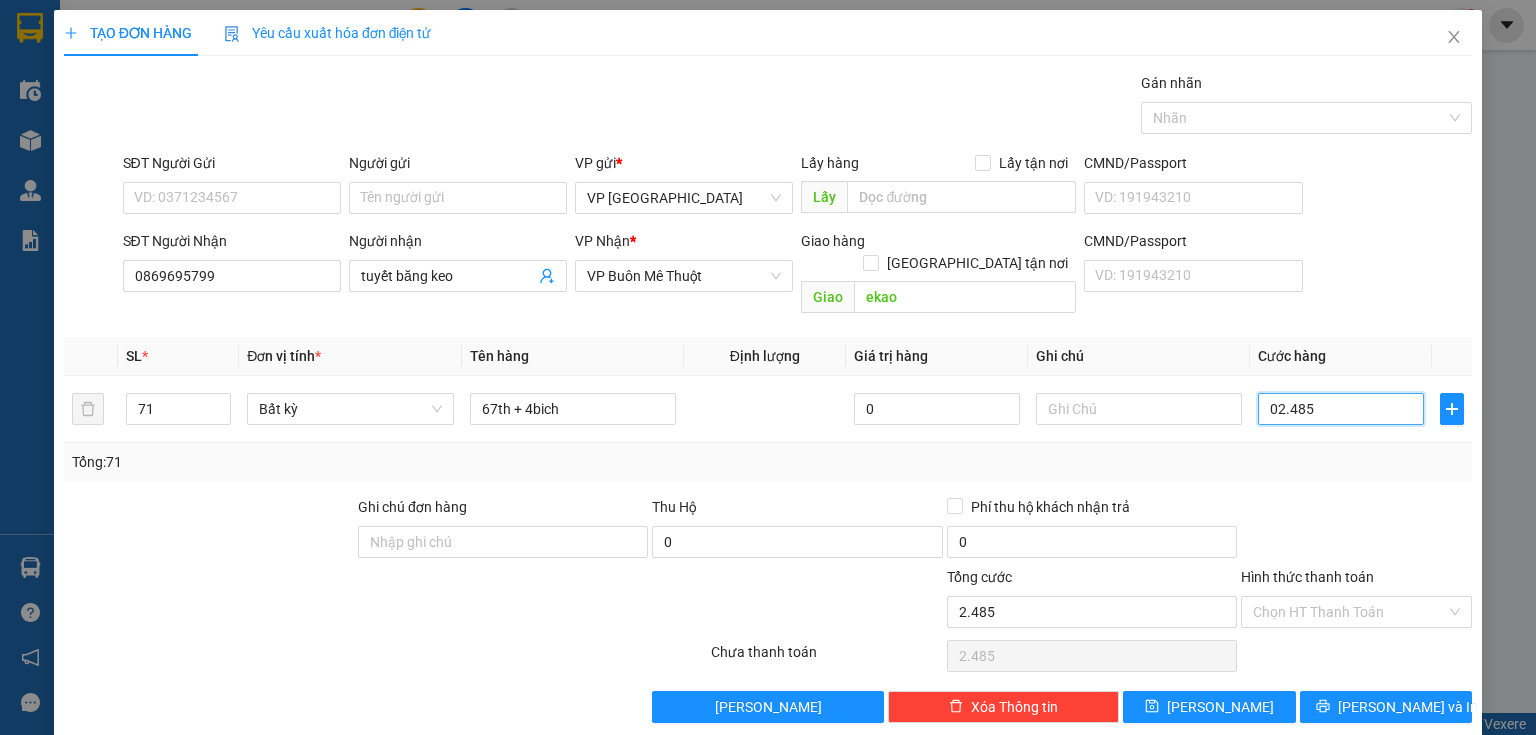 type on "02.485" 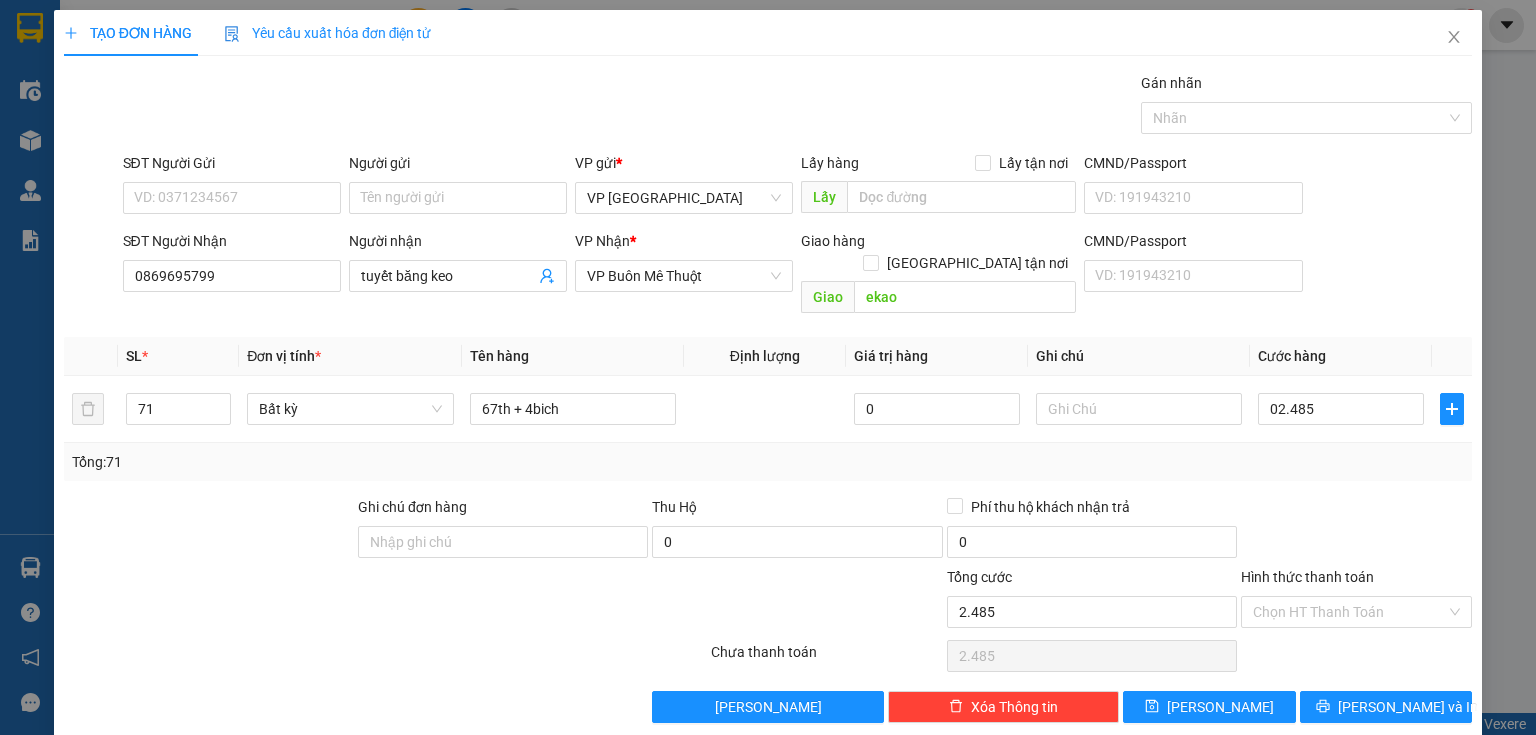 type on "2.485.000" 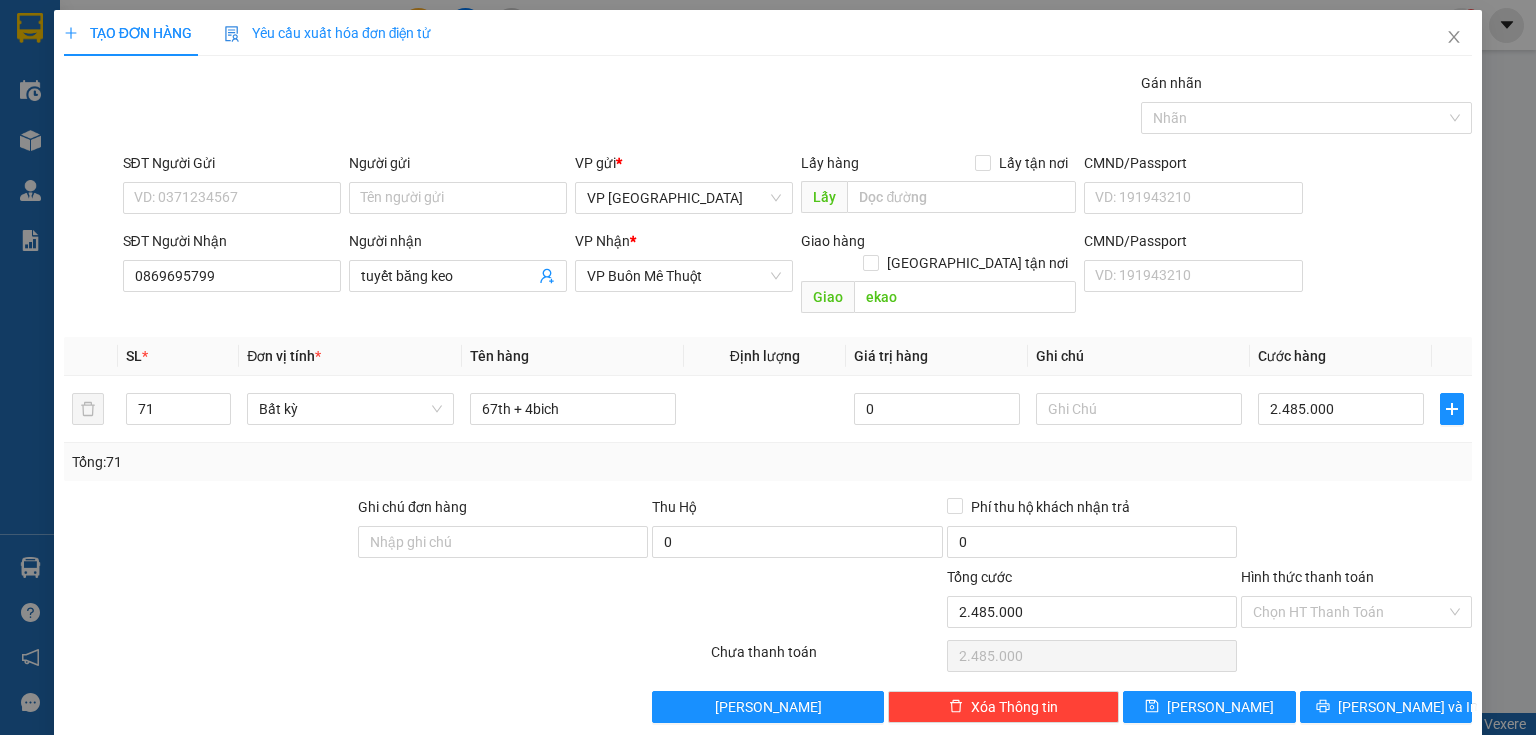 click at bounding box center (1356, 531) 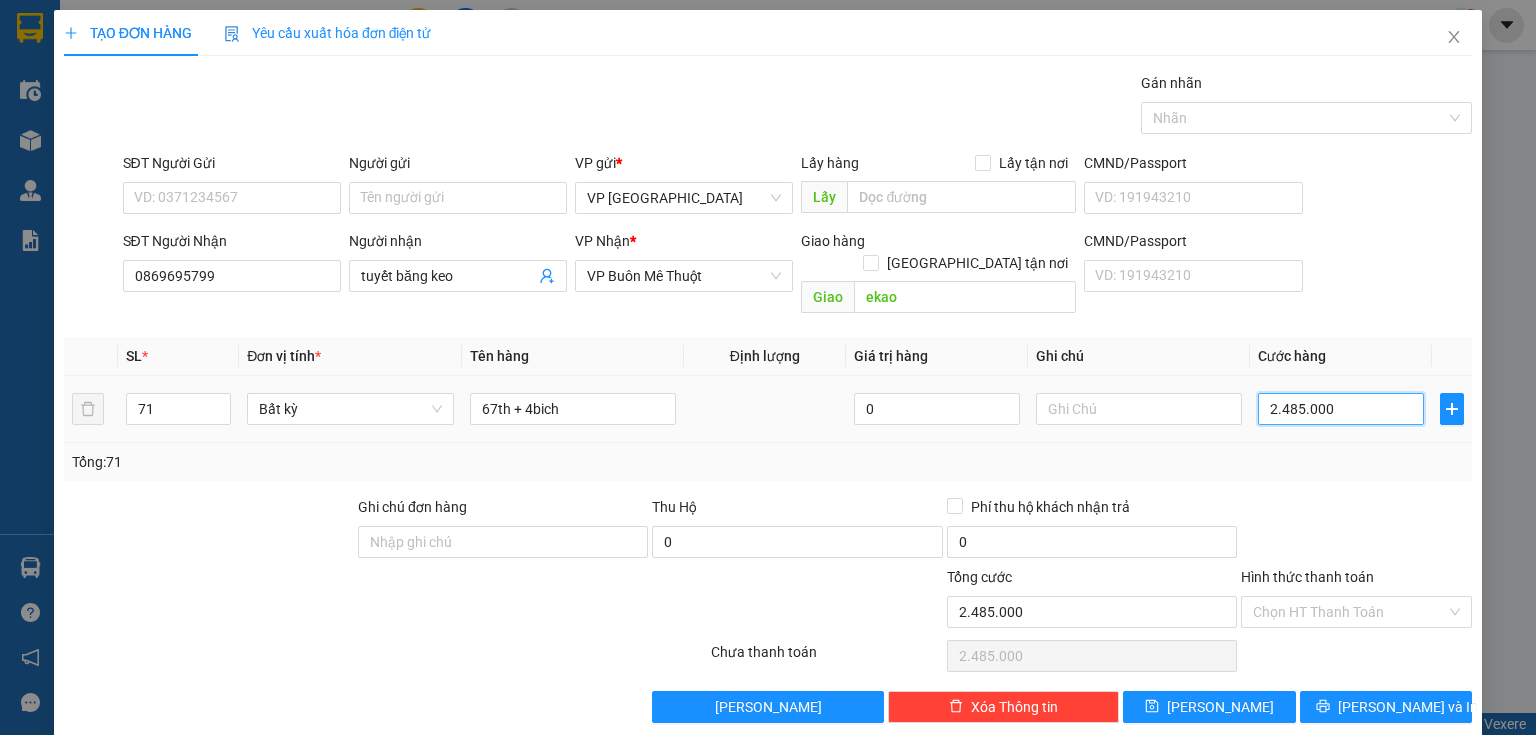 click on "2.485.000" at bounding box center [1341, 409] 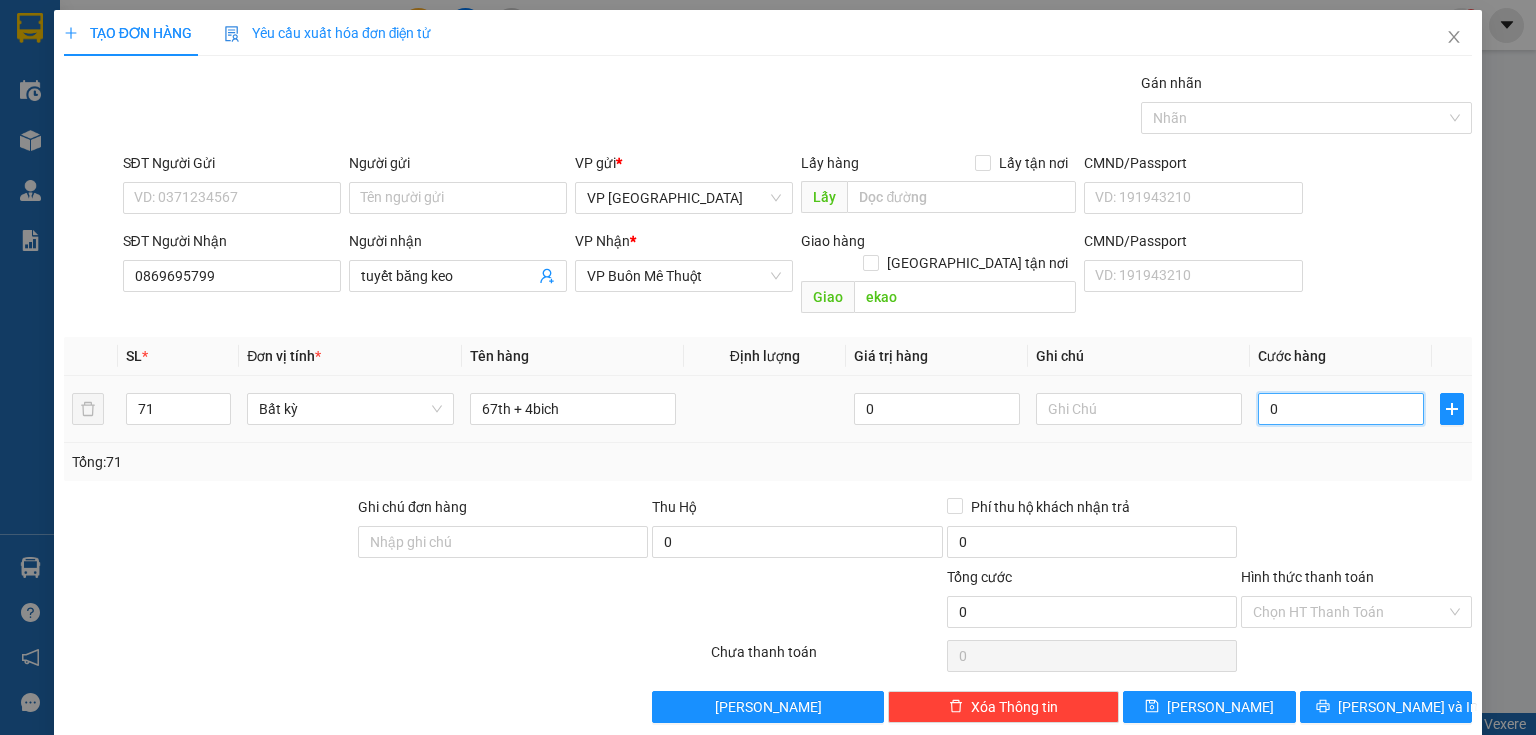 type on "1" 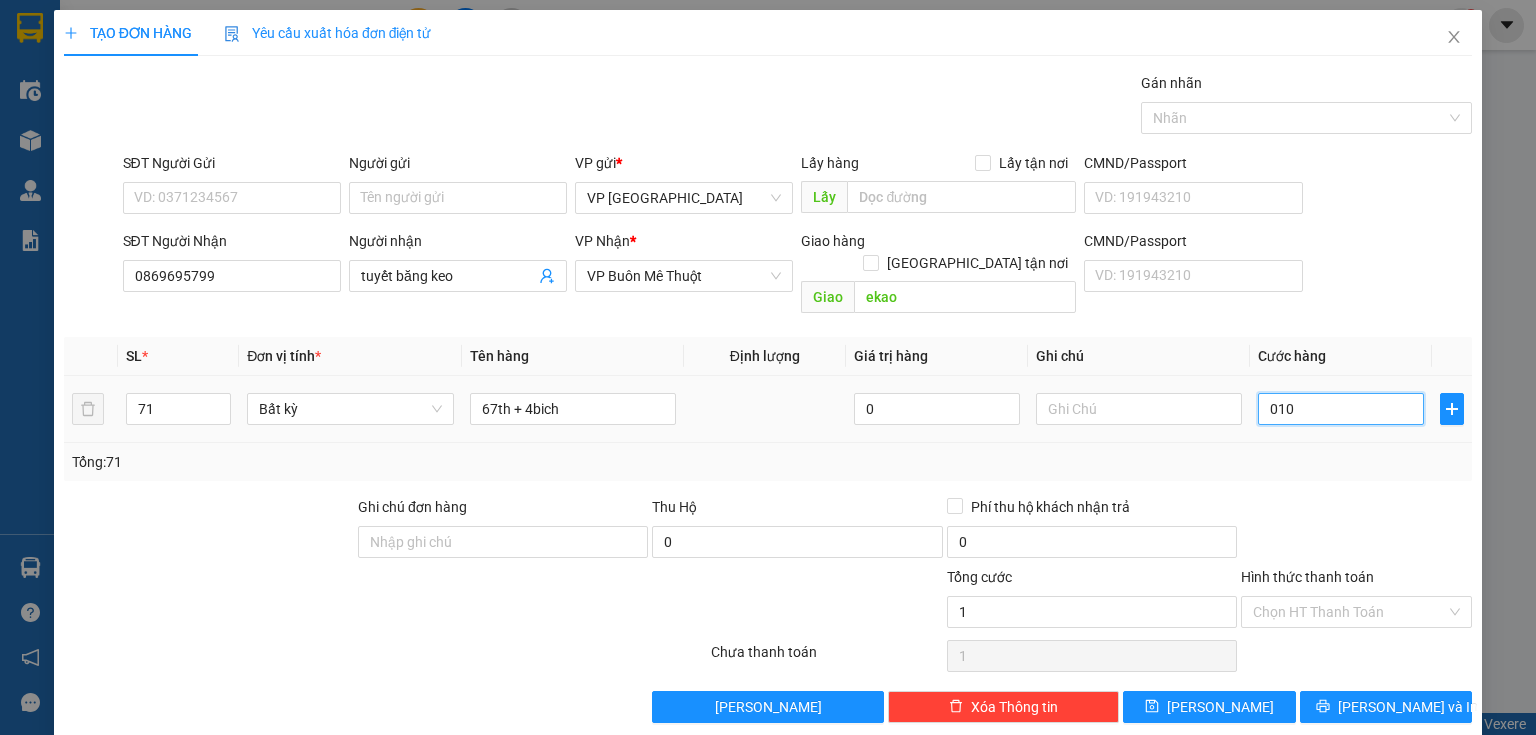type on "0.101" 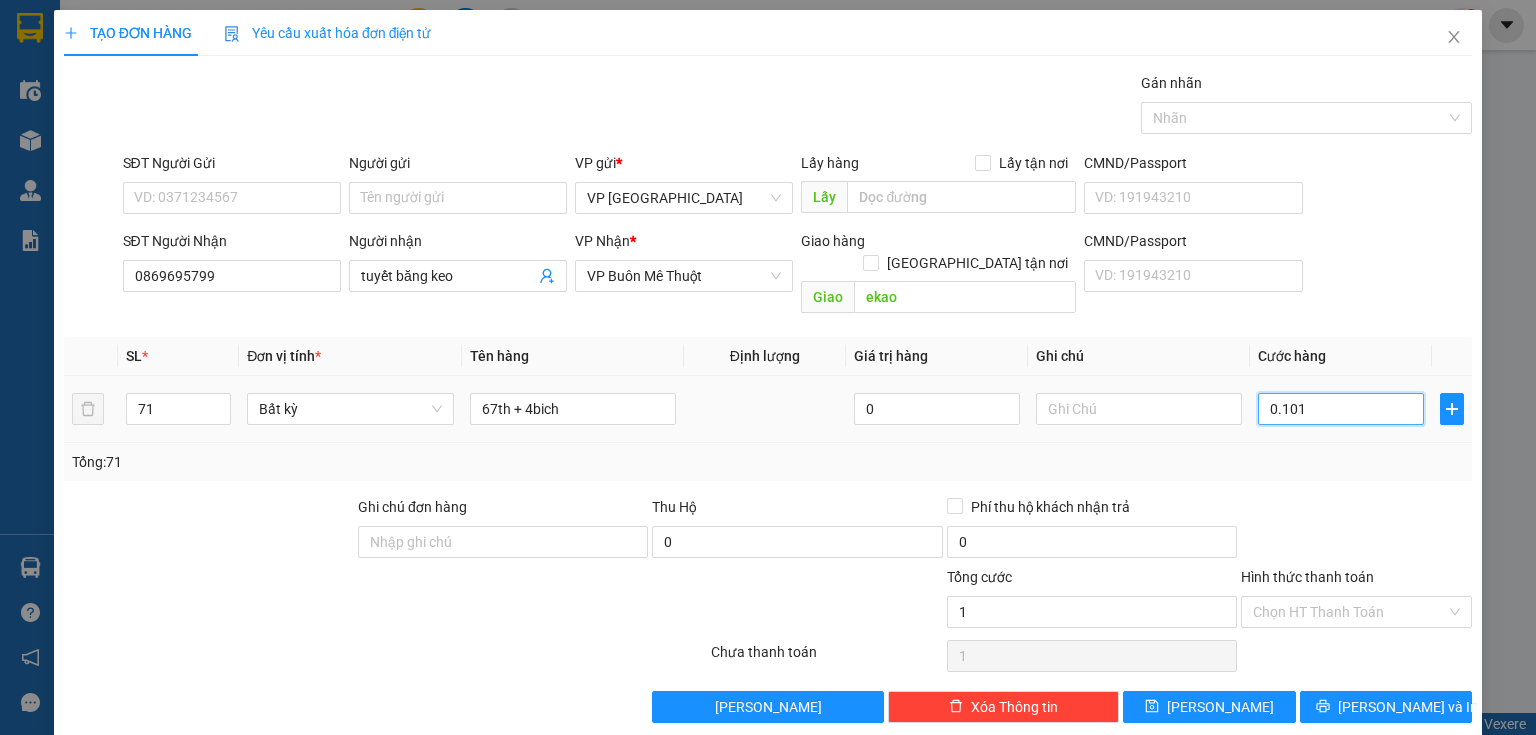 type on "101" 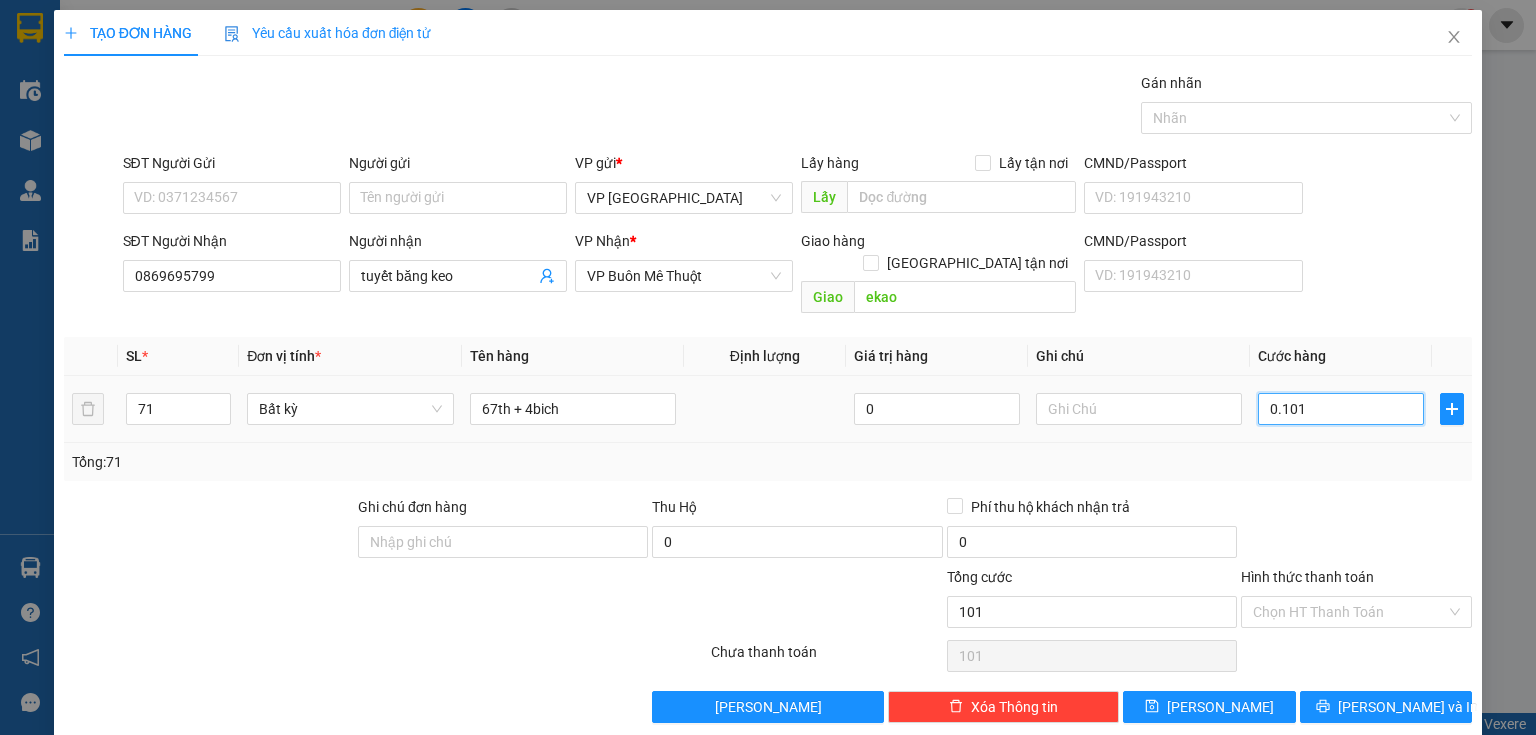 type on "10" 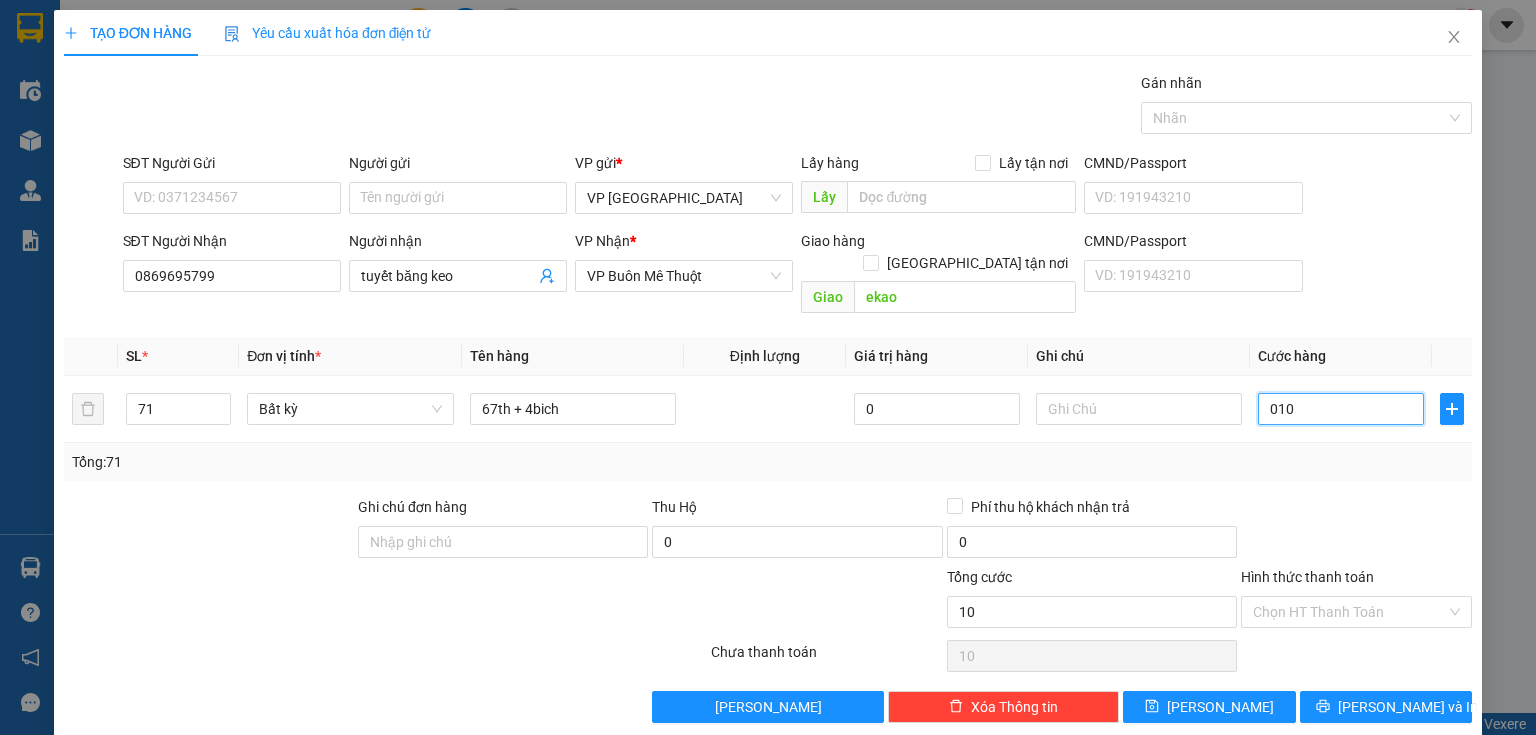 type on "010" 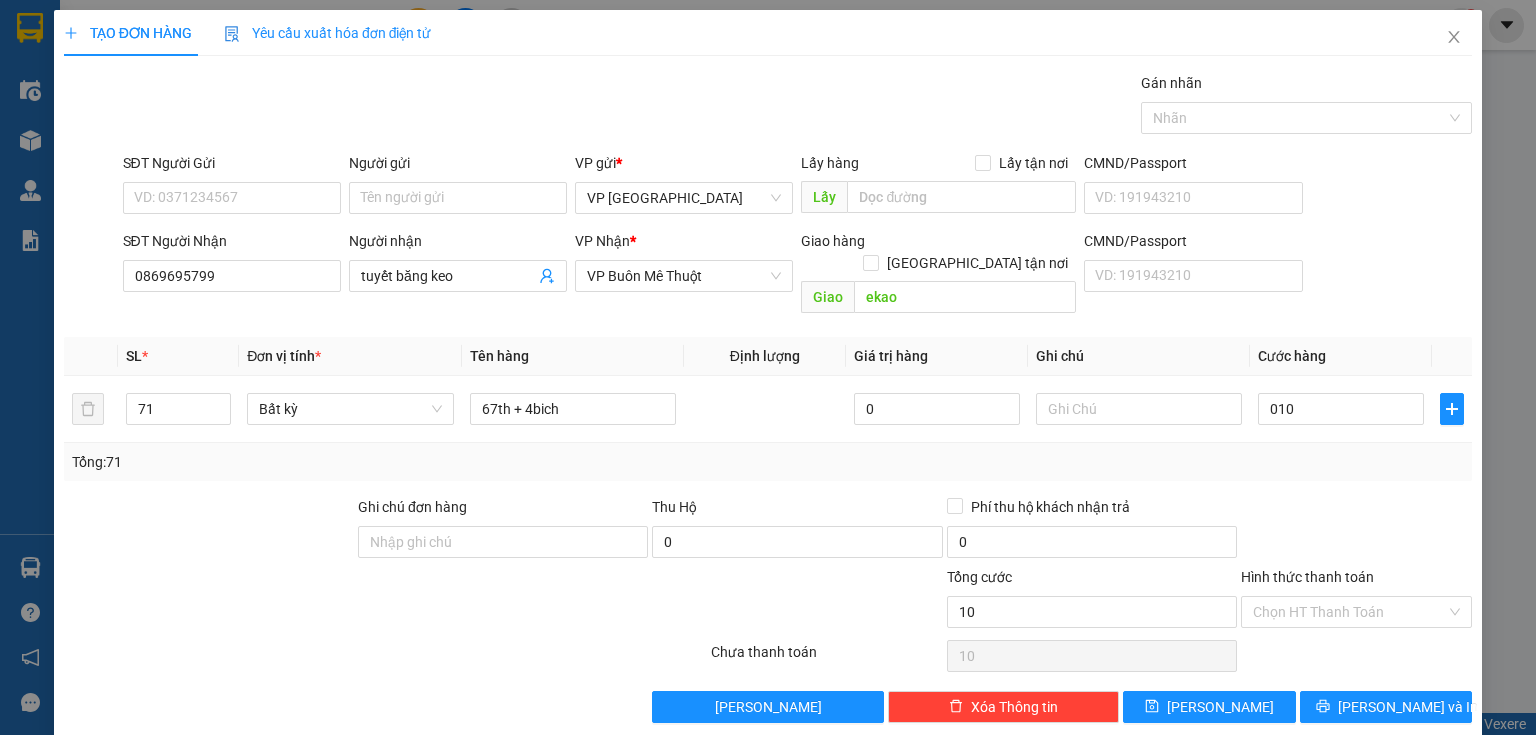 type on "10.000" 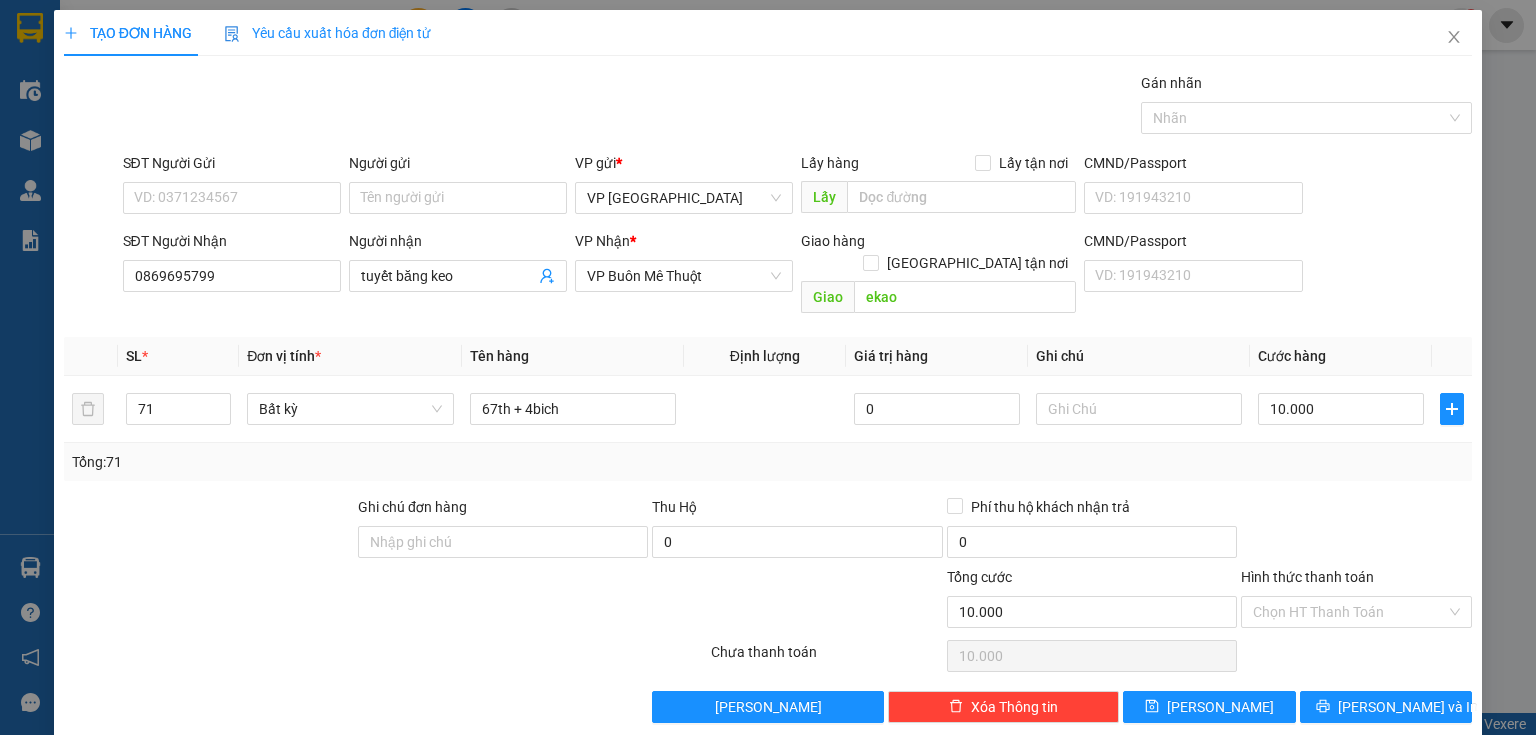 click at bounding box center (1356, 531) 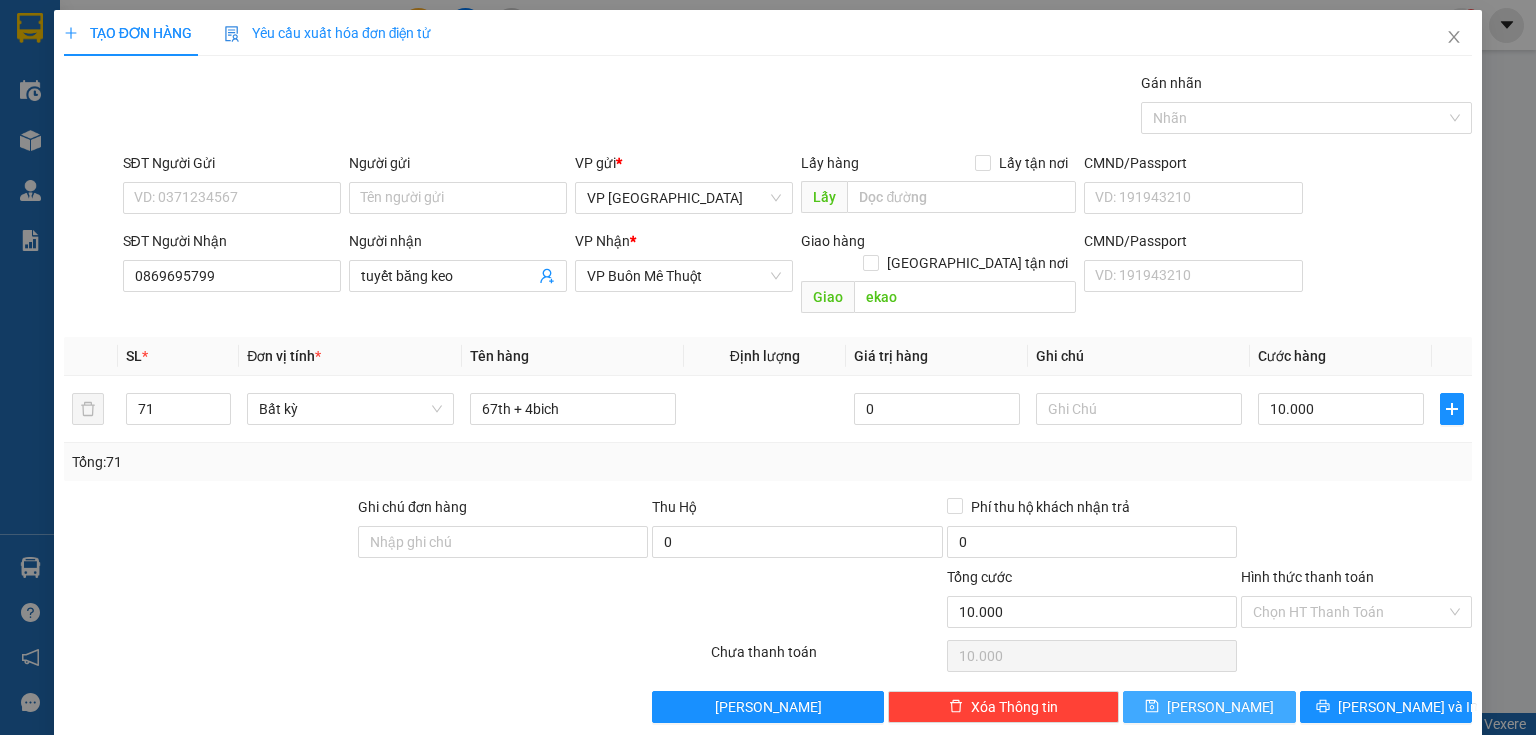 click on "[PERSON_NAME]" at bounding box center [1220, 707] 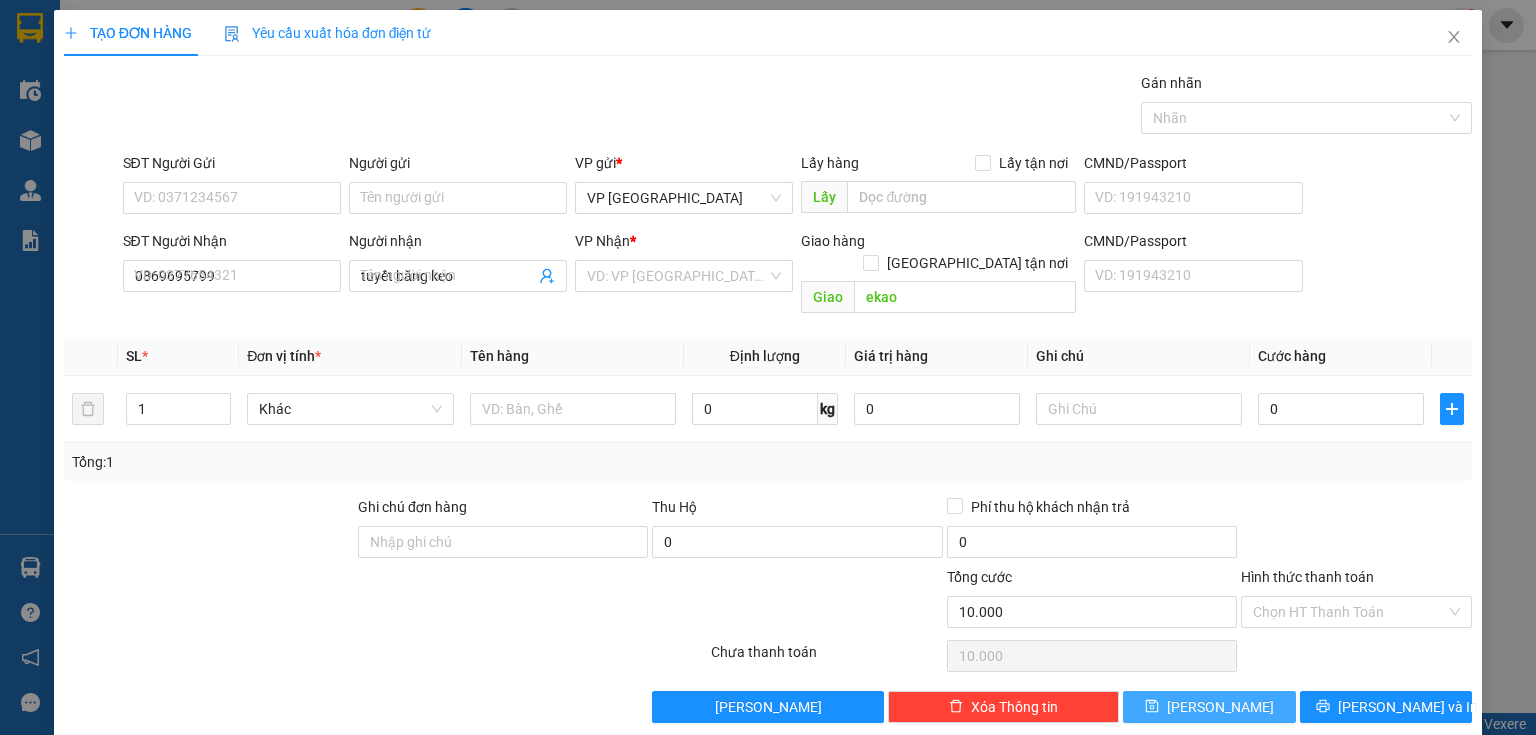 type 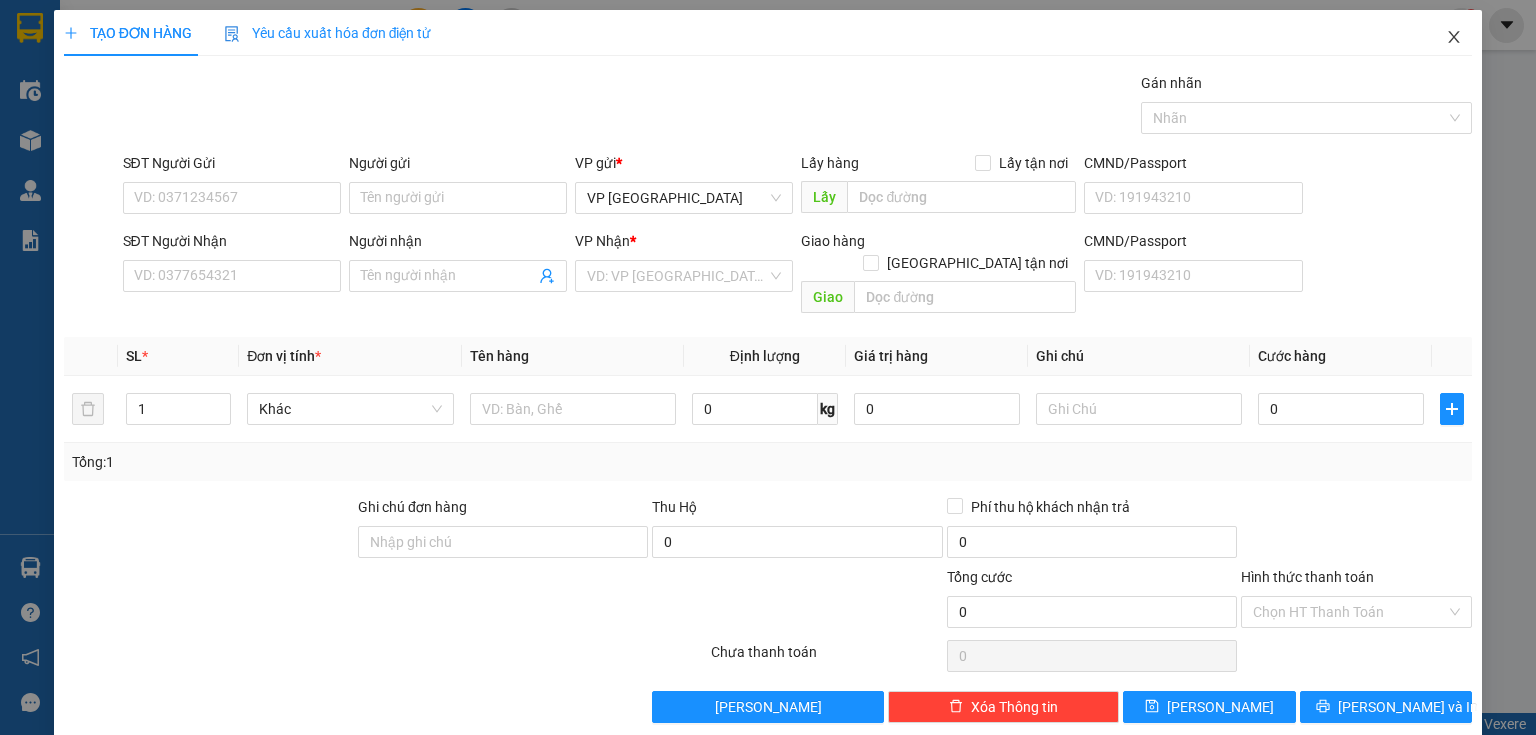 click 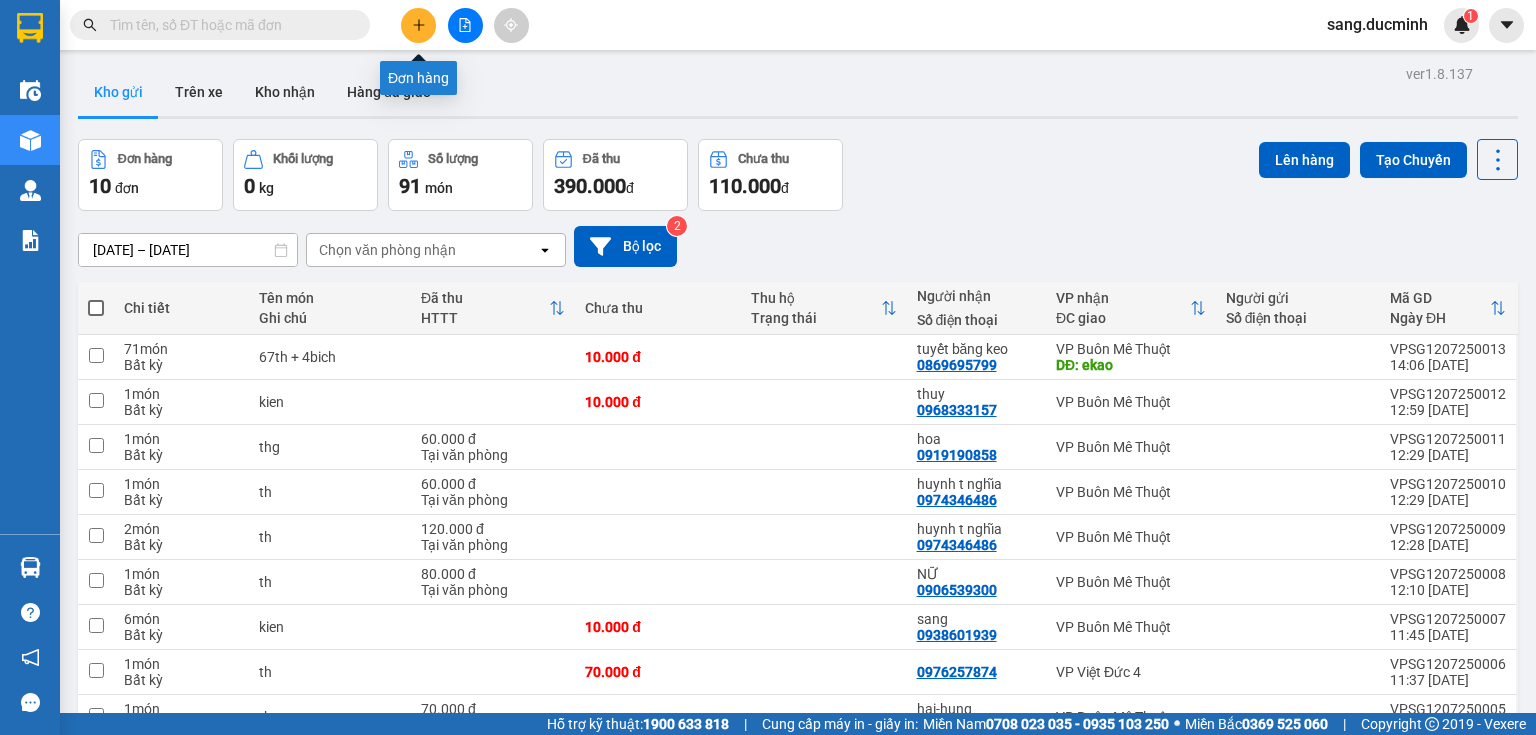 click 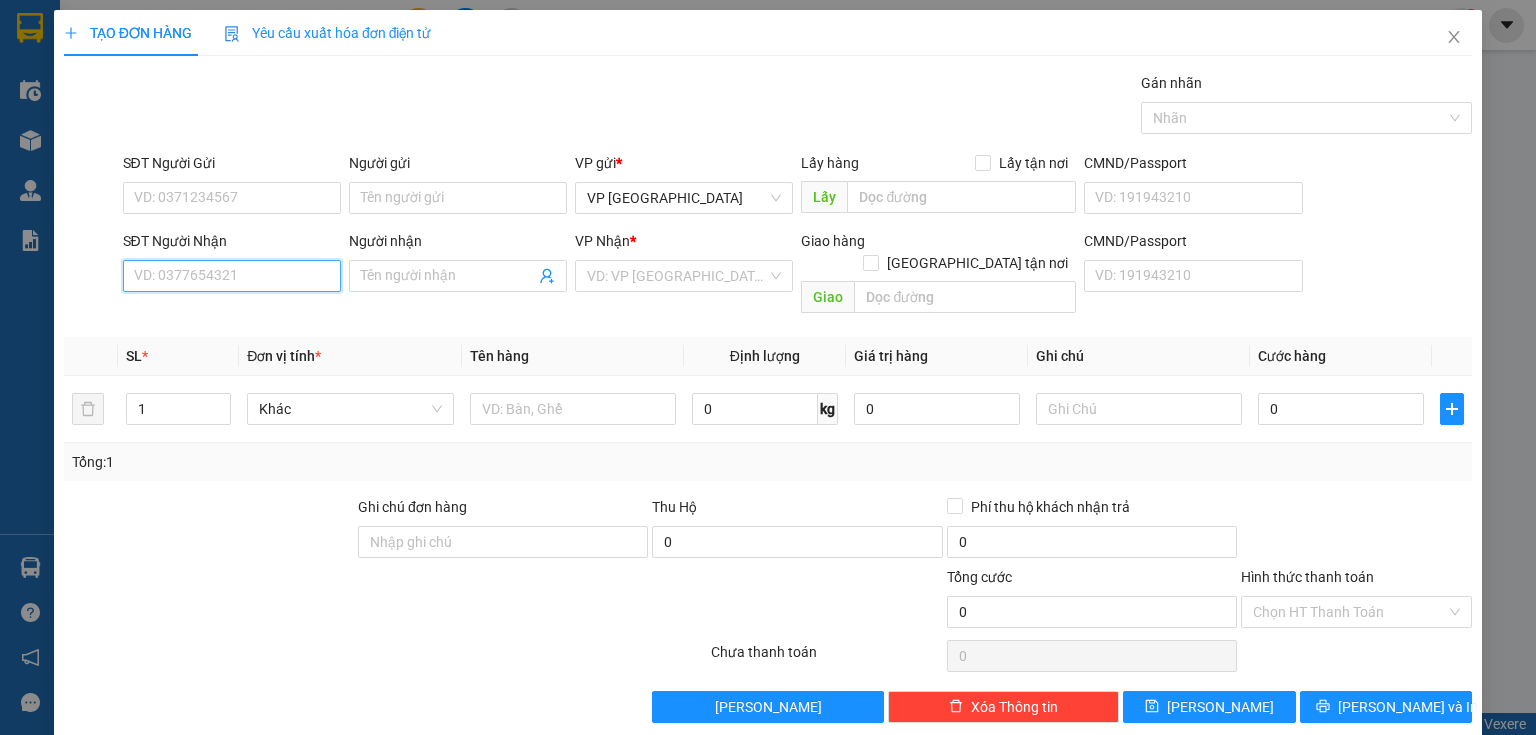 click on "SĐT Người Nhận" at bounding box center (232, 276) 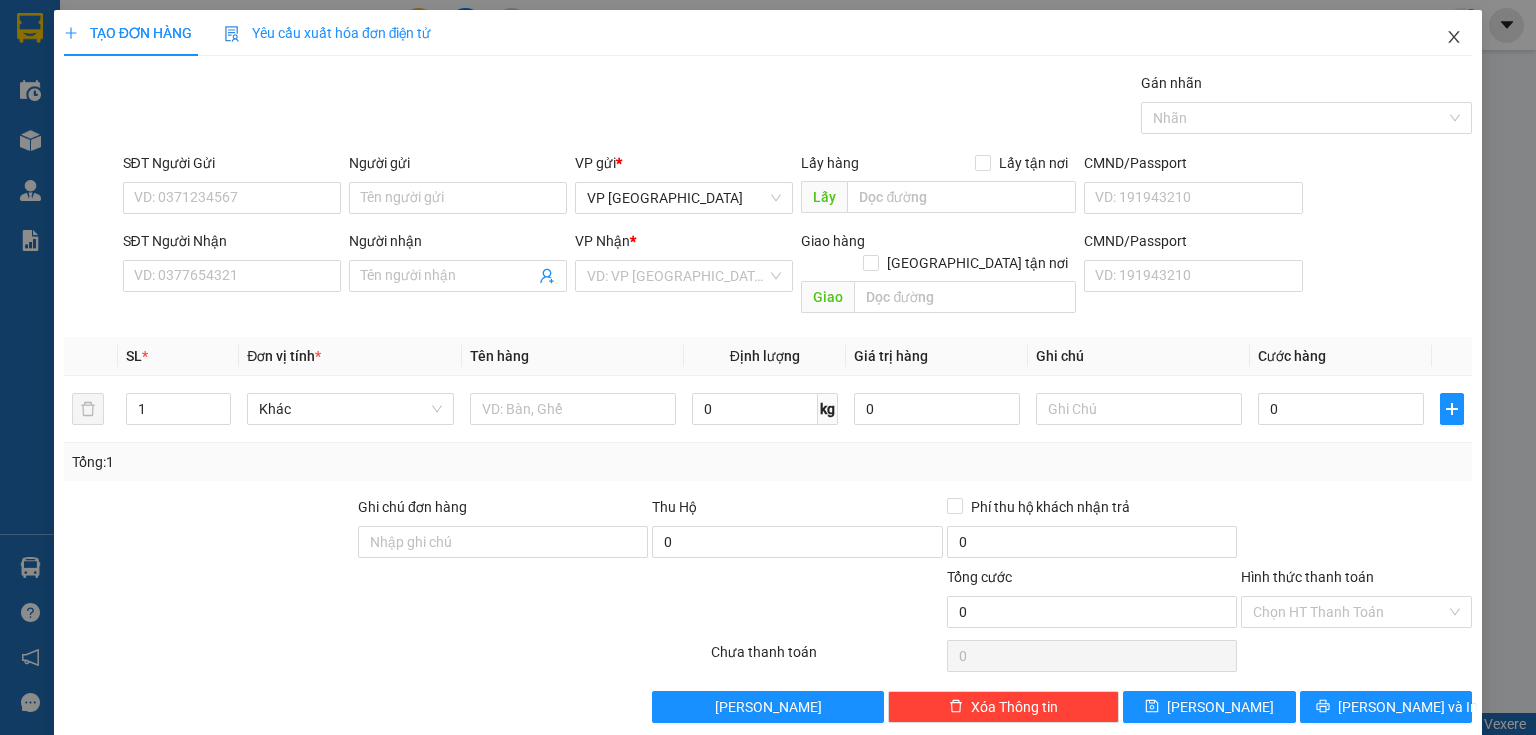 click 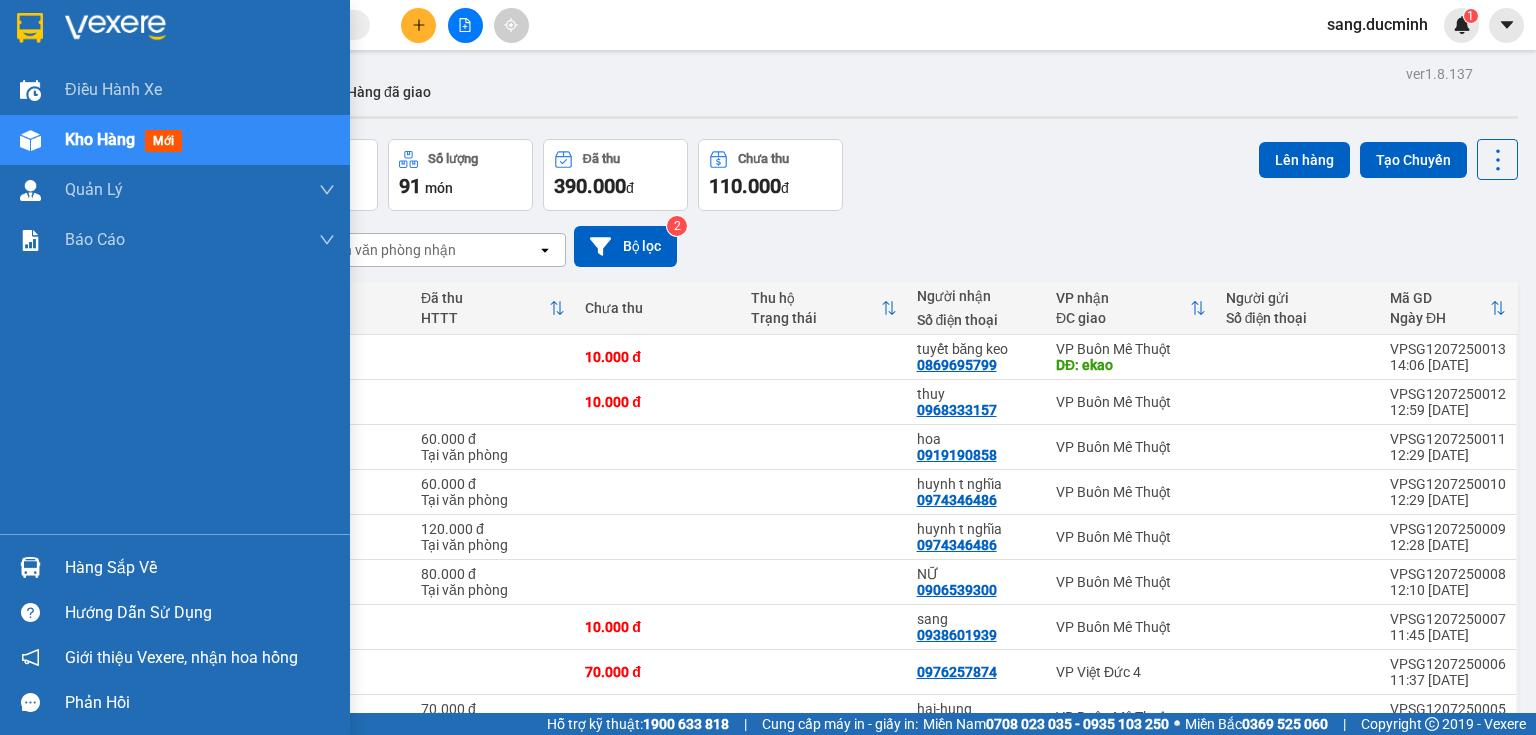 click on "Kho hàng mới" at bounding box center [175, 140] 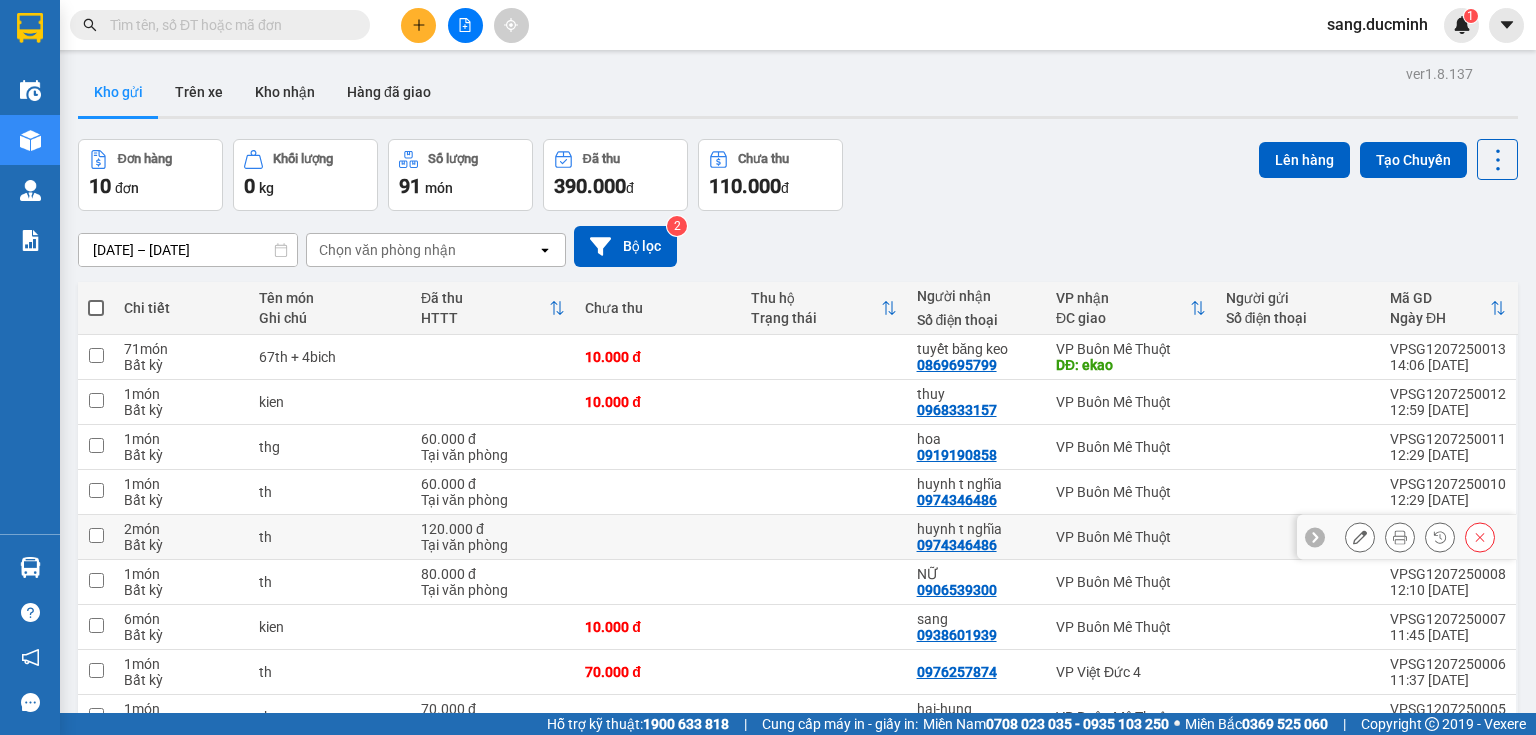 scroll, scrollTop: 80, scrollLeft: 0, axis: vertical 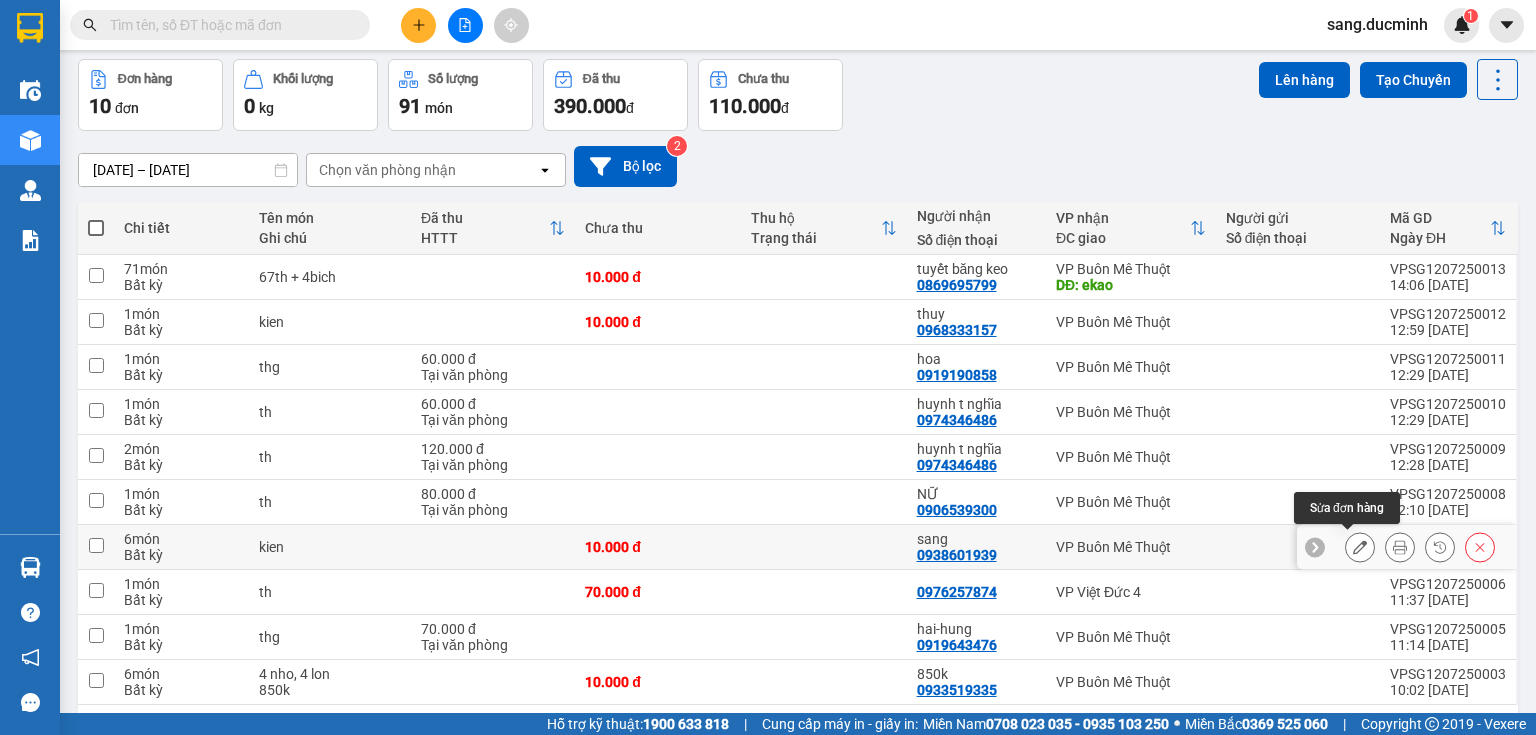 click at bounding box center [1360, 547] 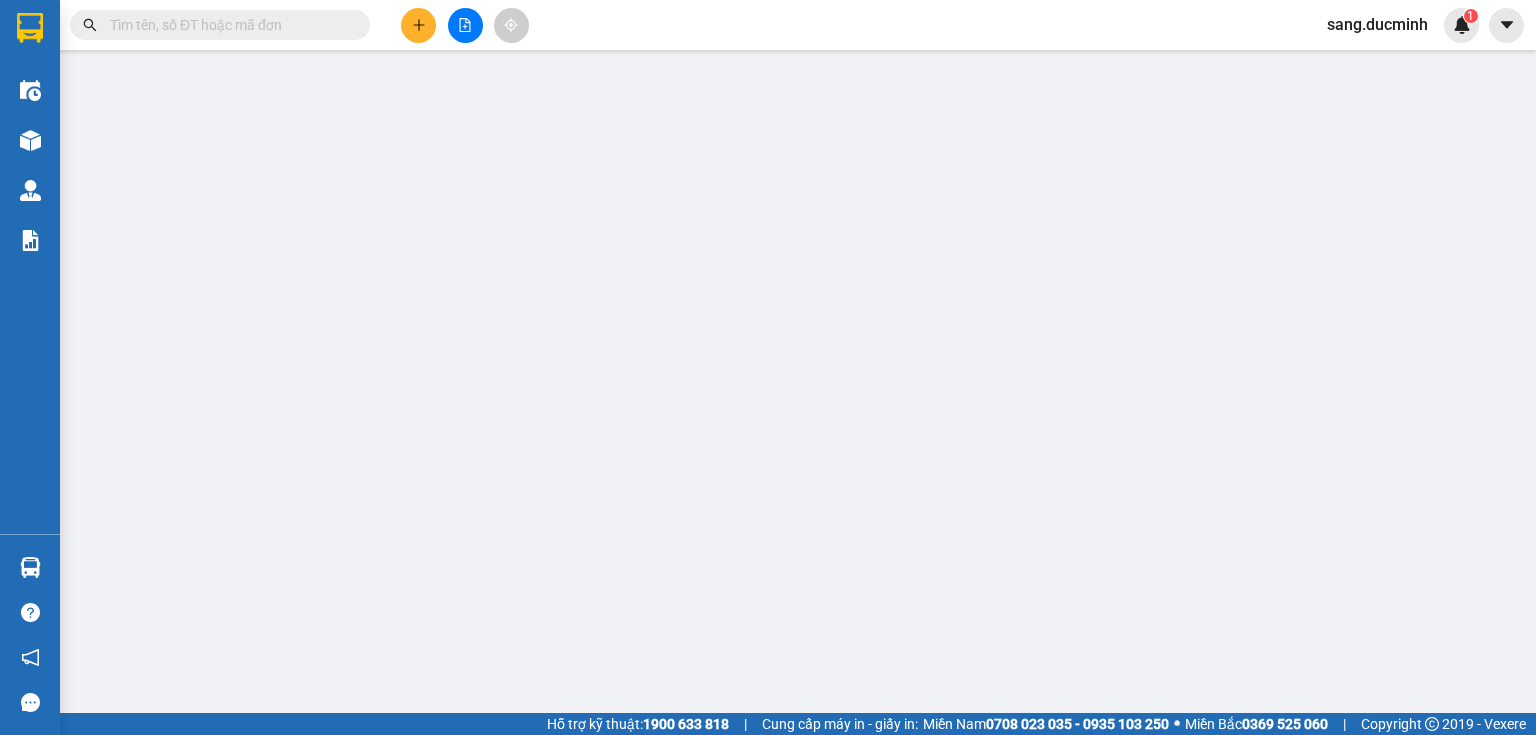 scroll, scrollTop: 0, scrollLeft: 0, axis: both 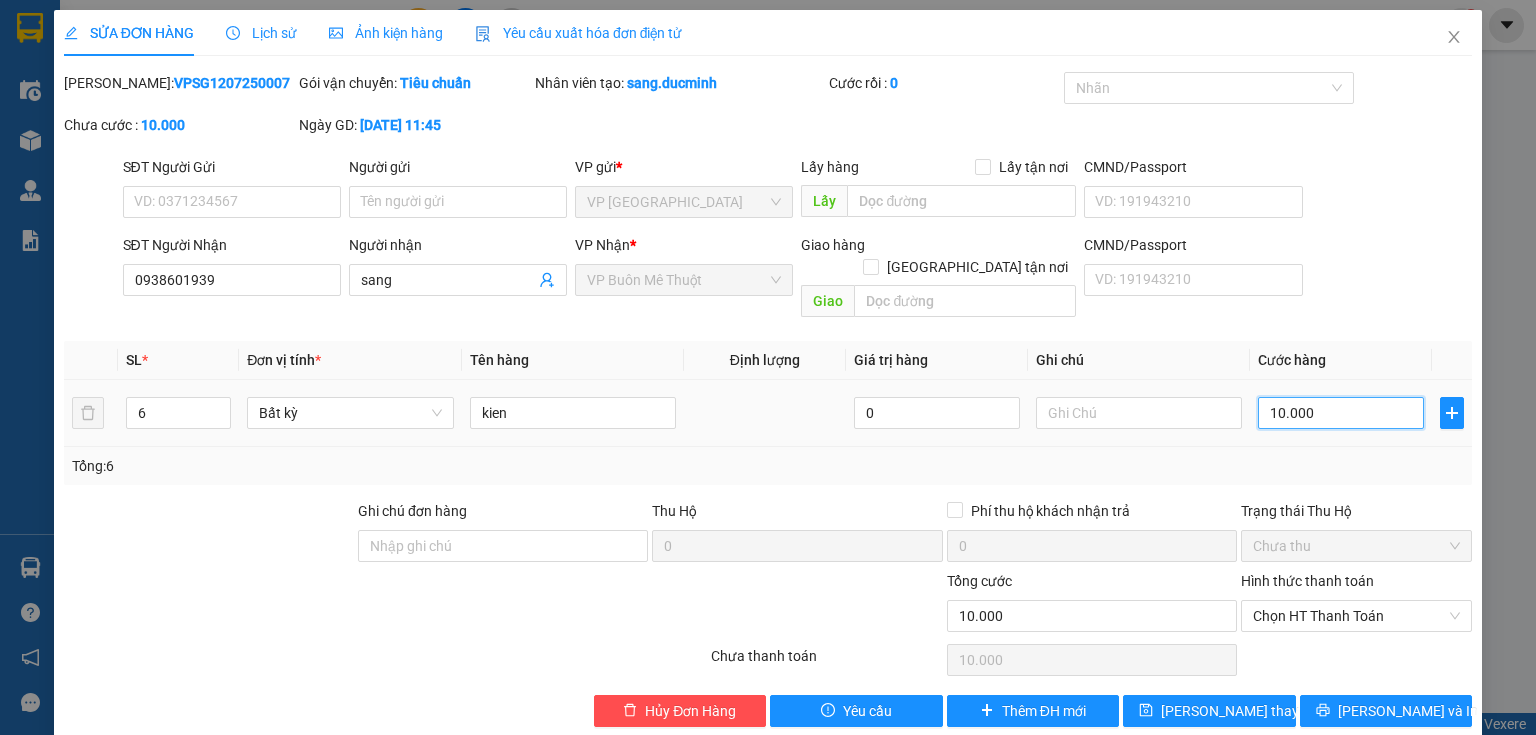 click on "10.000" at bounding box center (1341, 413) 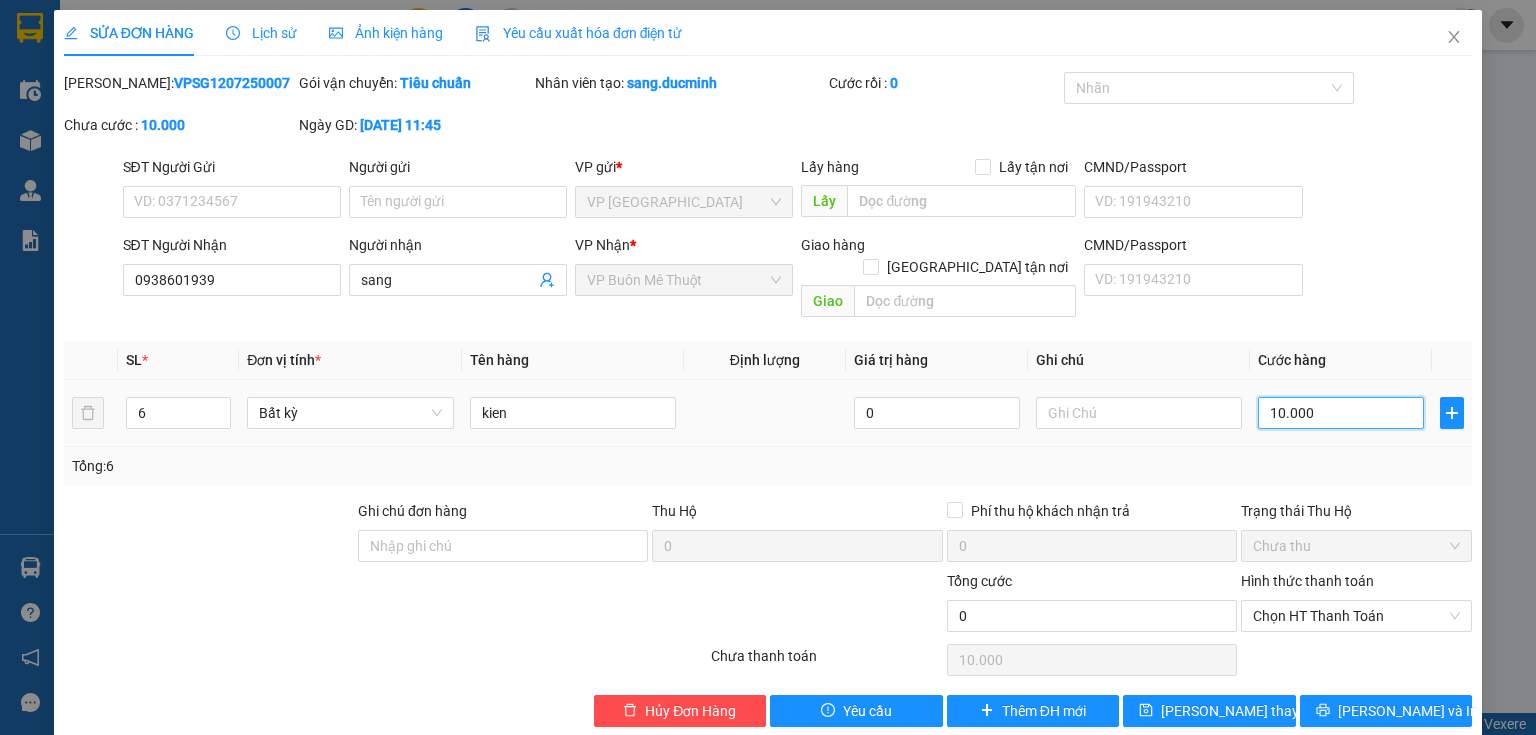 type on "0" 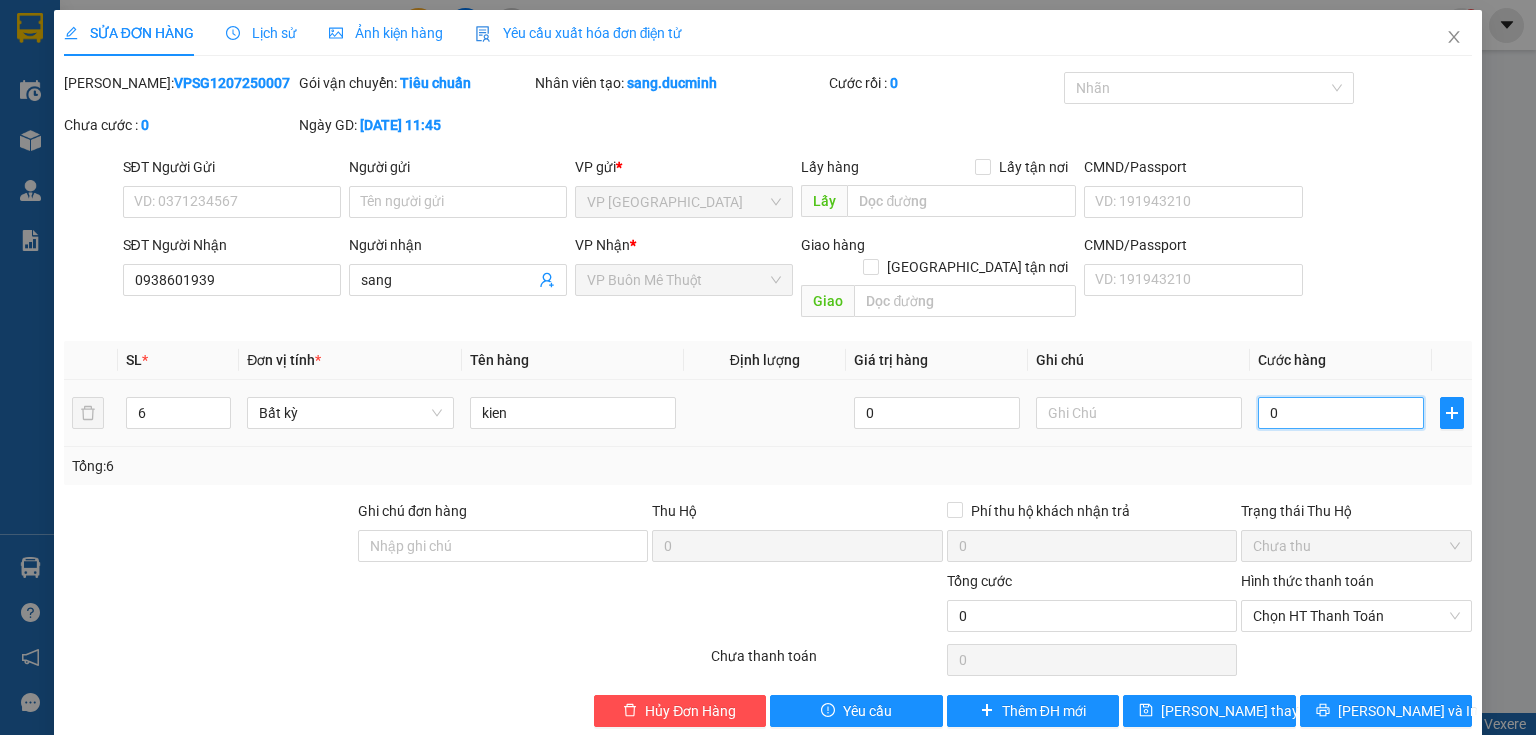 type on "3" 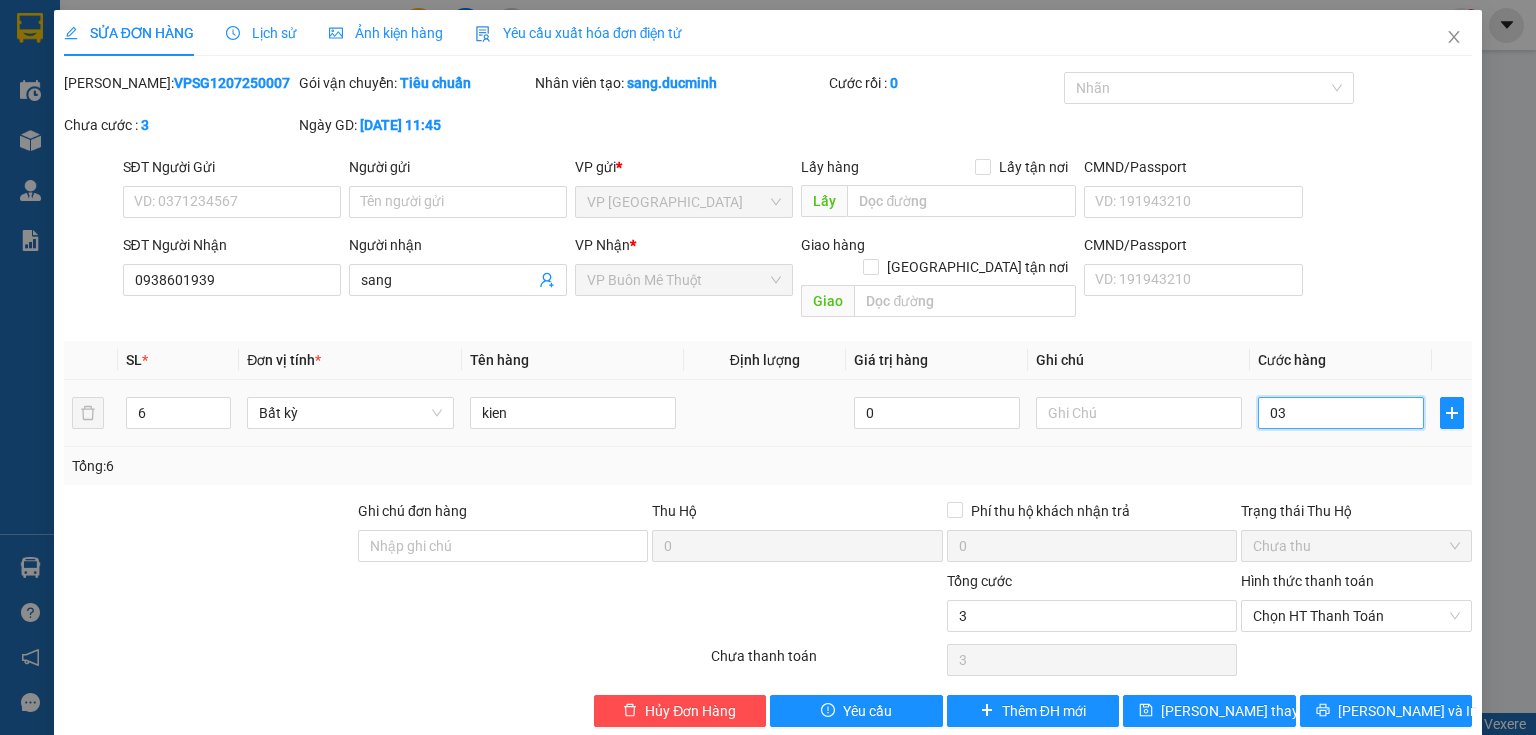 type on "30" 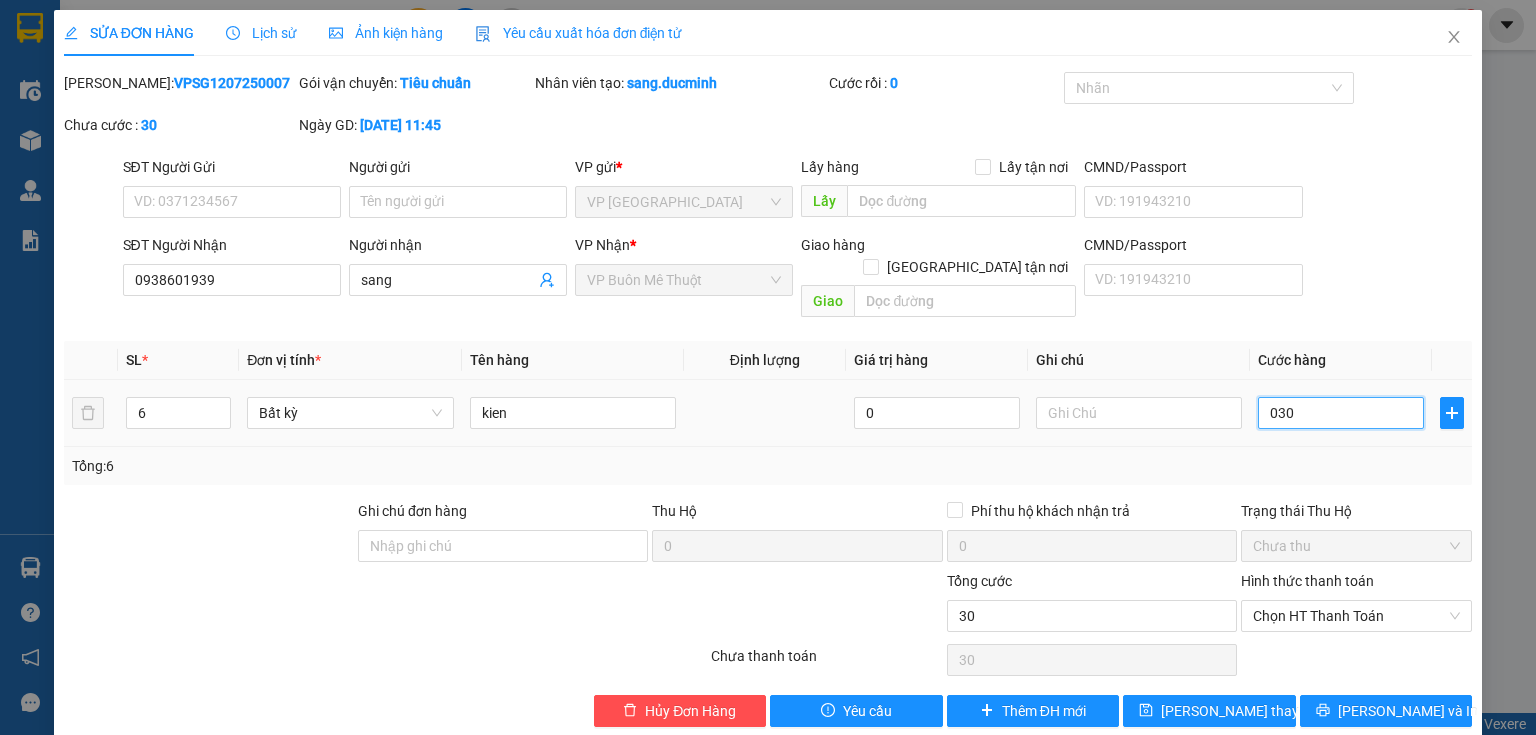 type on "300" 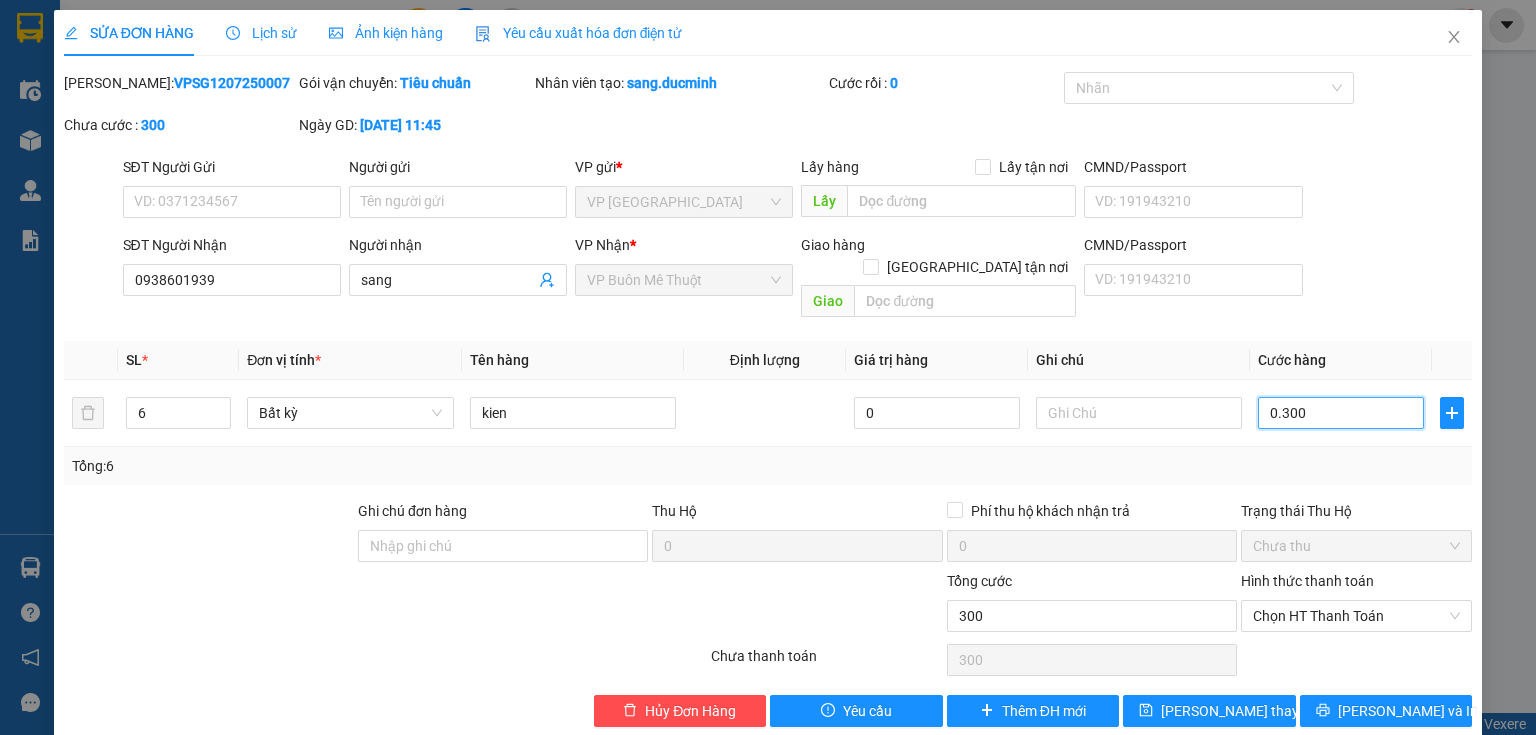 type on "0.300" 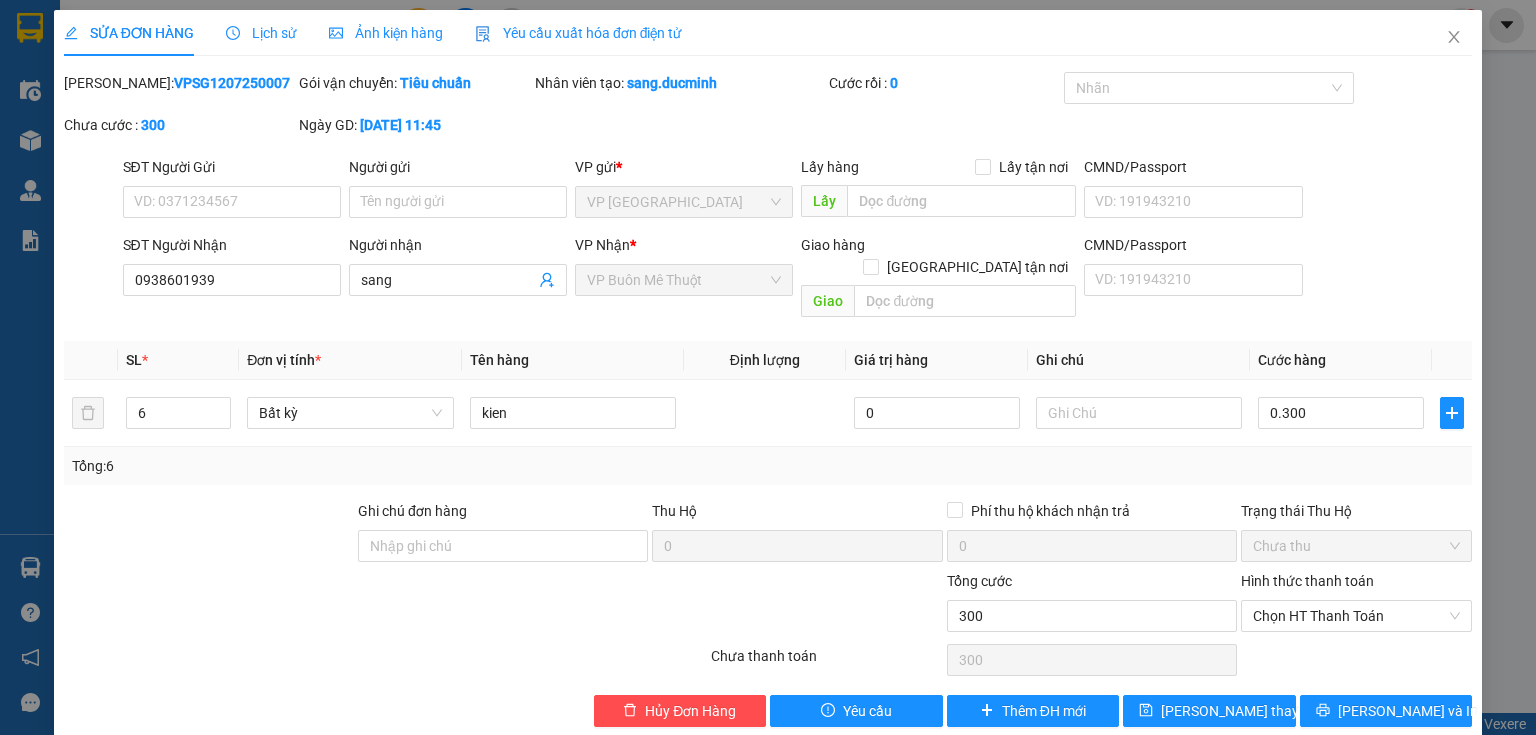 type on "300.000" 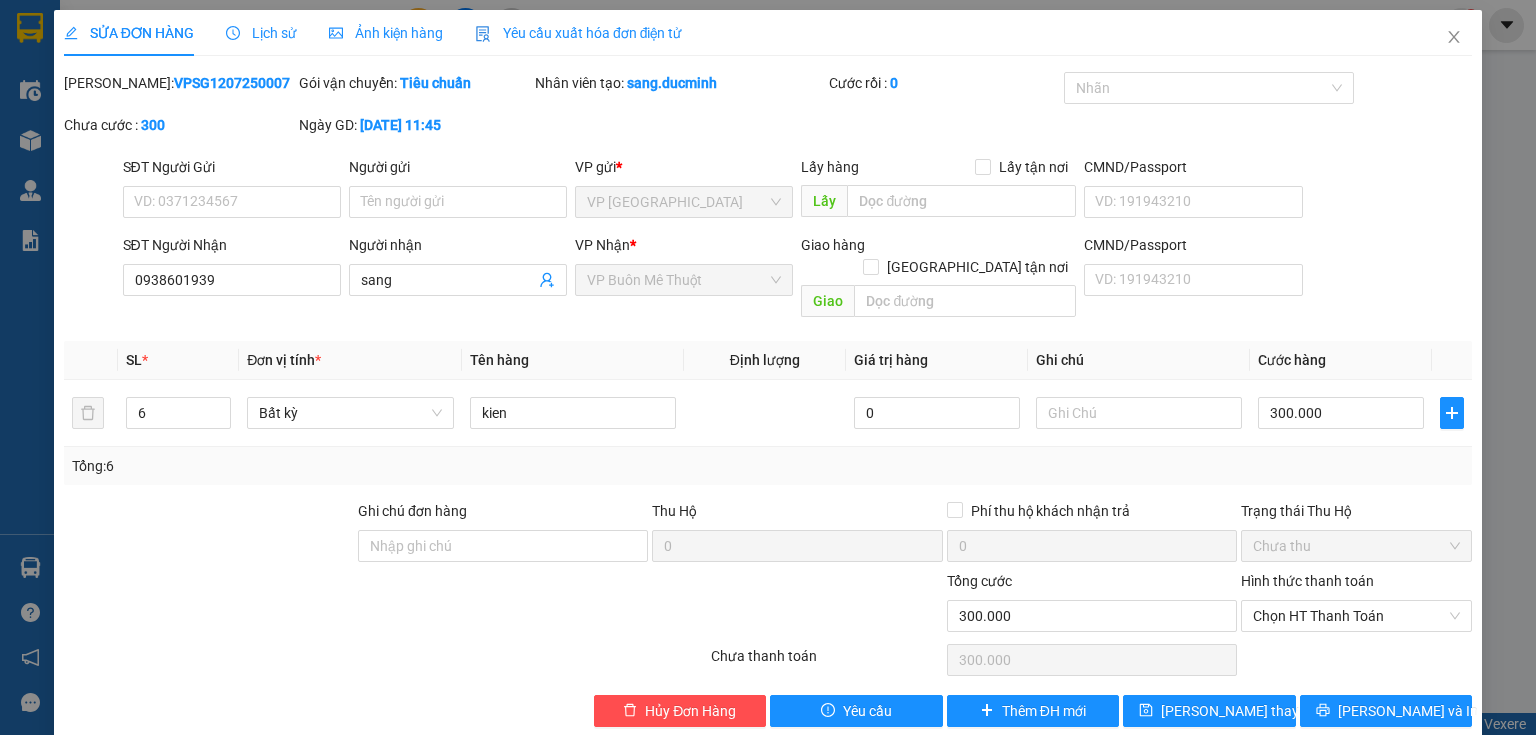 click on "Tổng:  6" at bounding box center [768, 466] 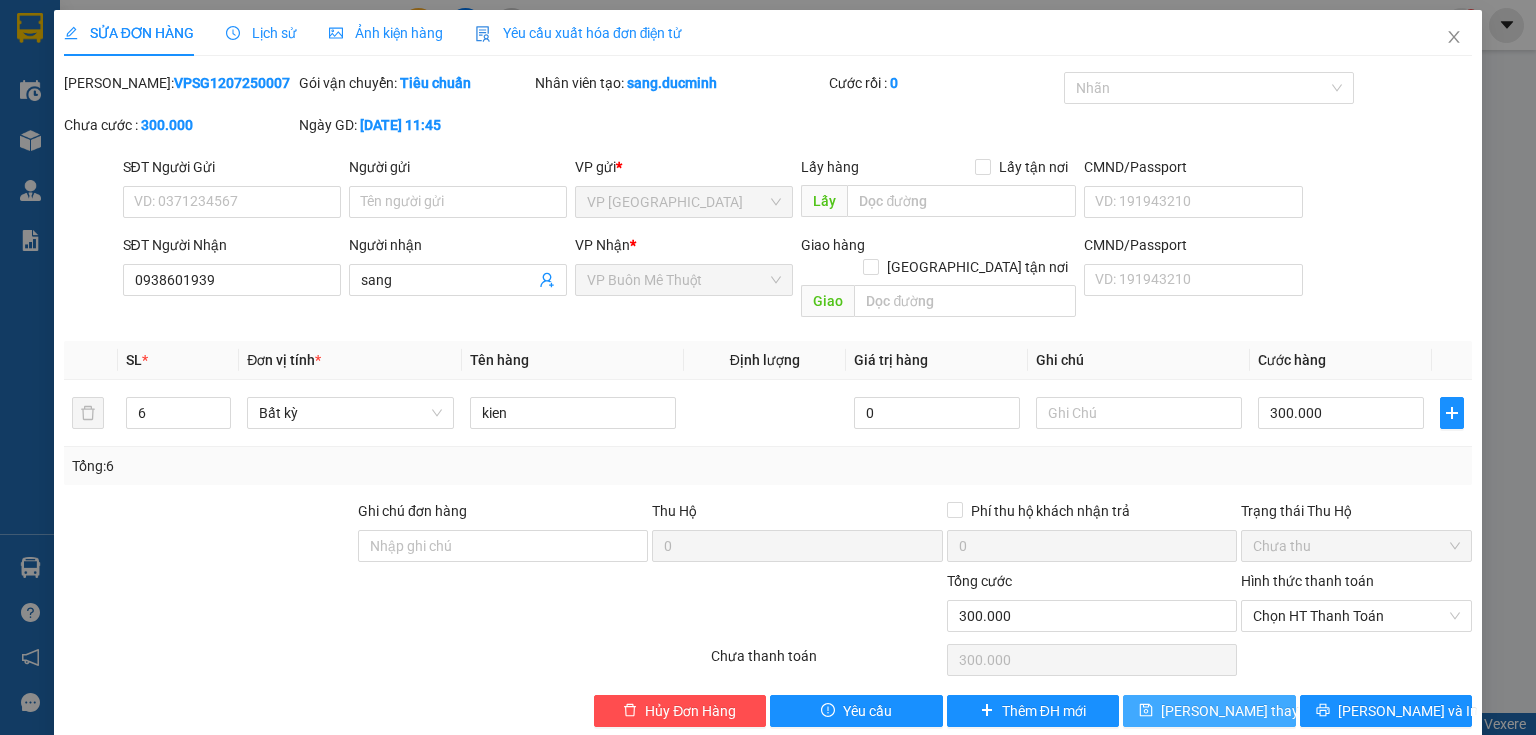 click on "Lưu thay đổi" at bounding box center [1241, 711] 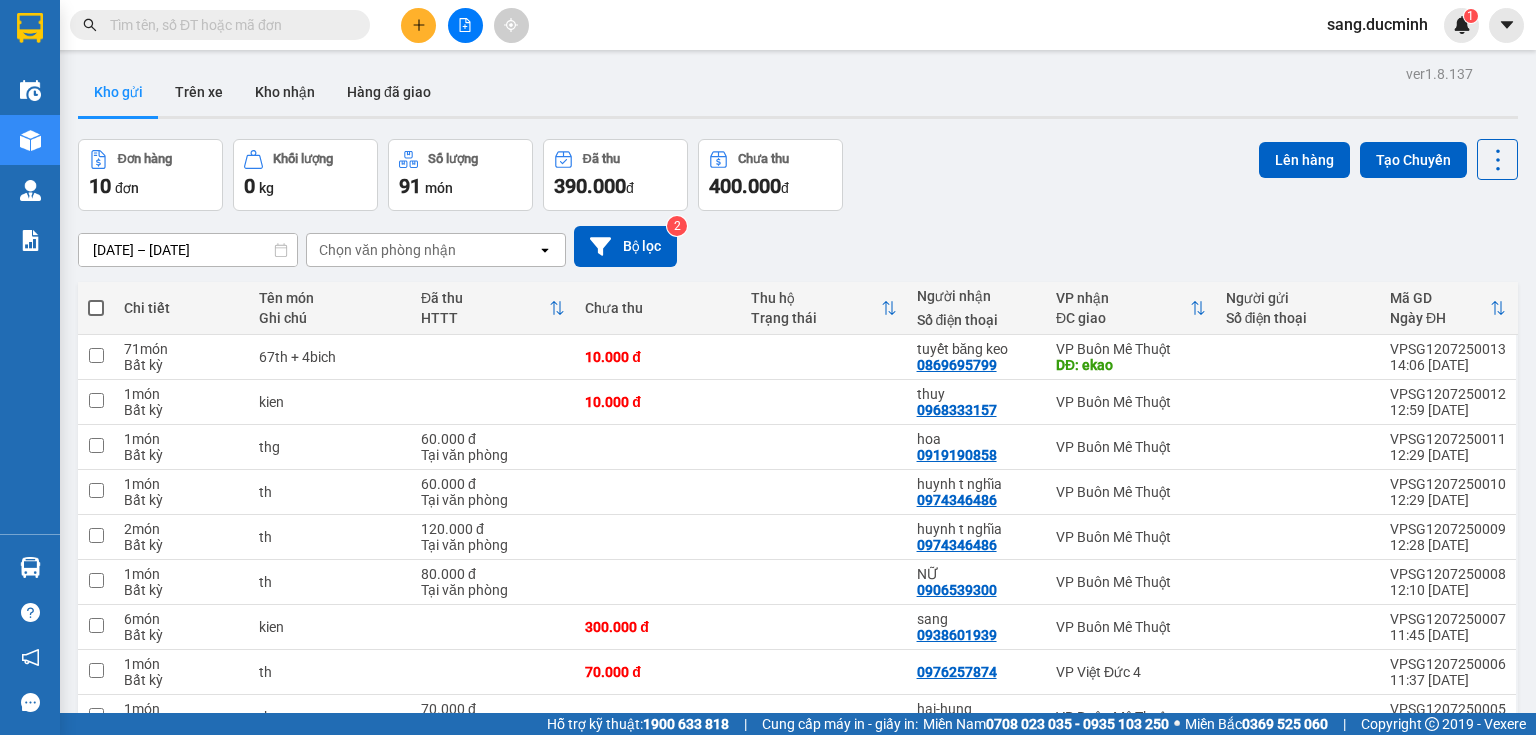 click at bounding box center [228, 25] 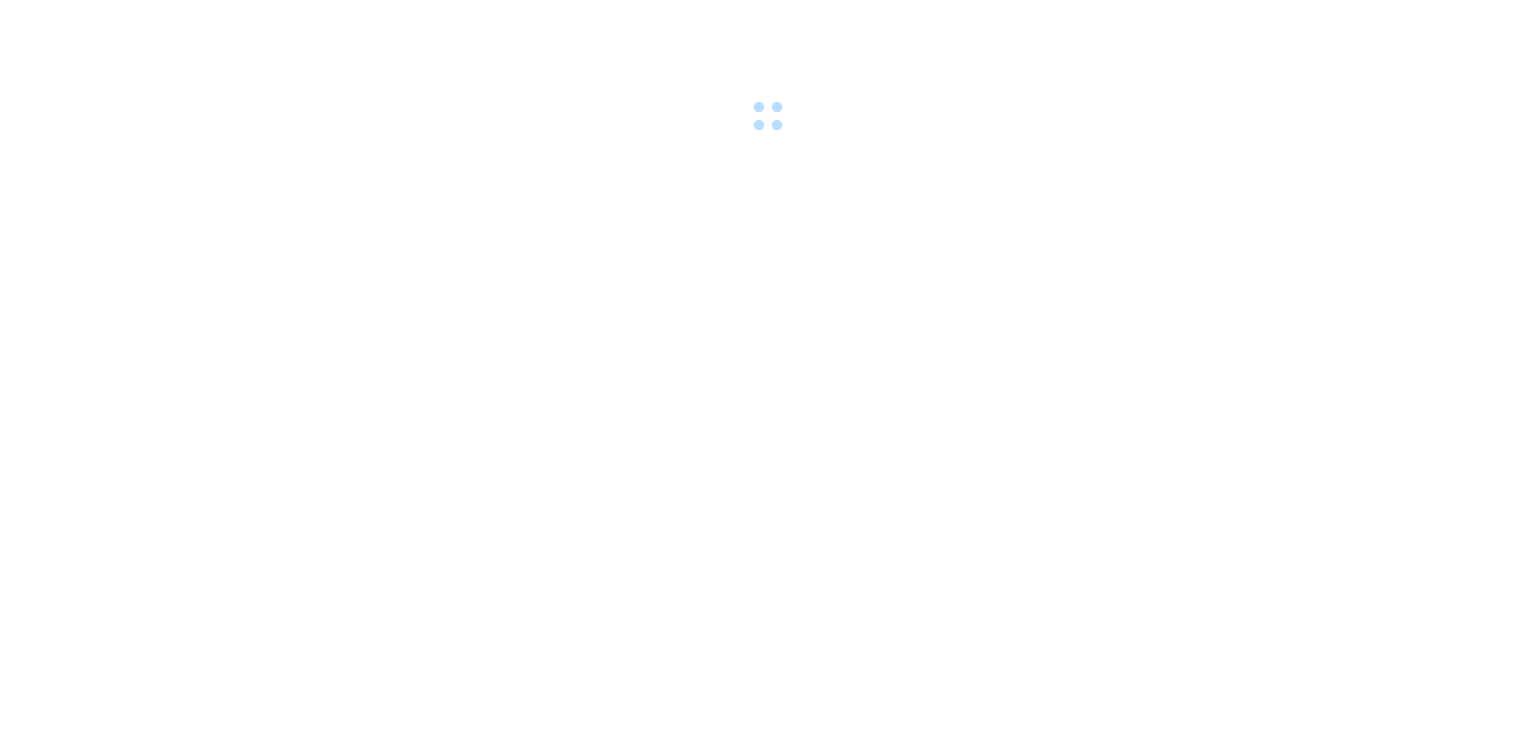 scroll, scrollTop: 0, scrollLeft: 0, axis: both 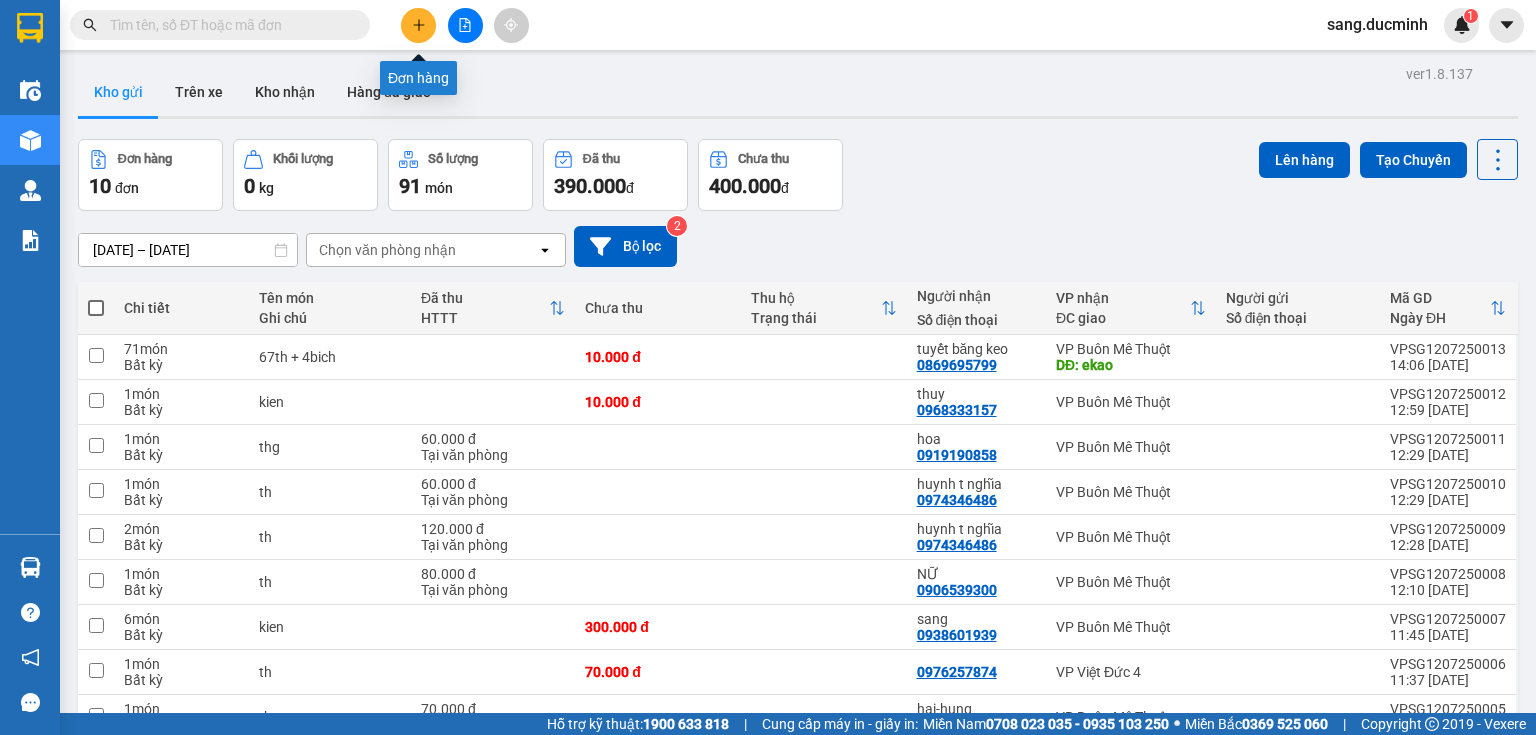 click 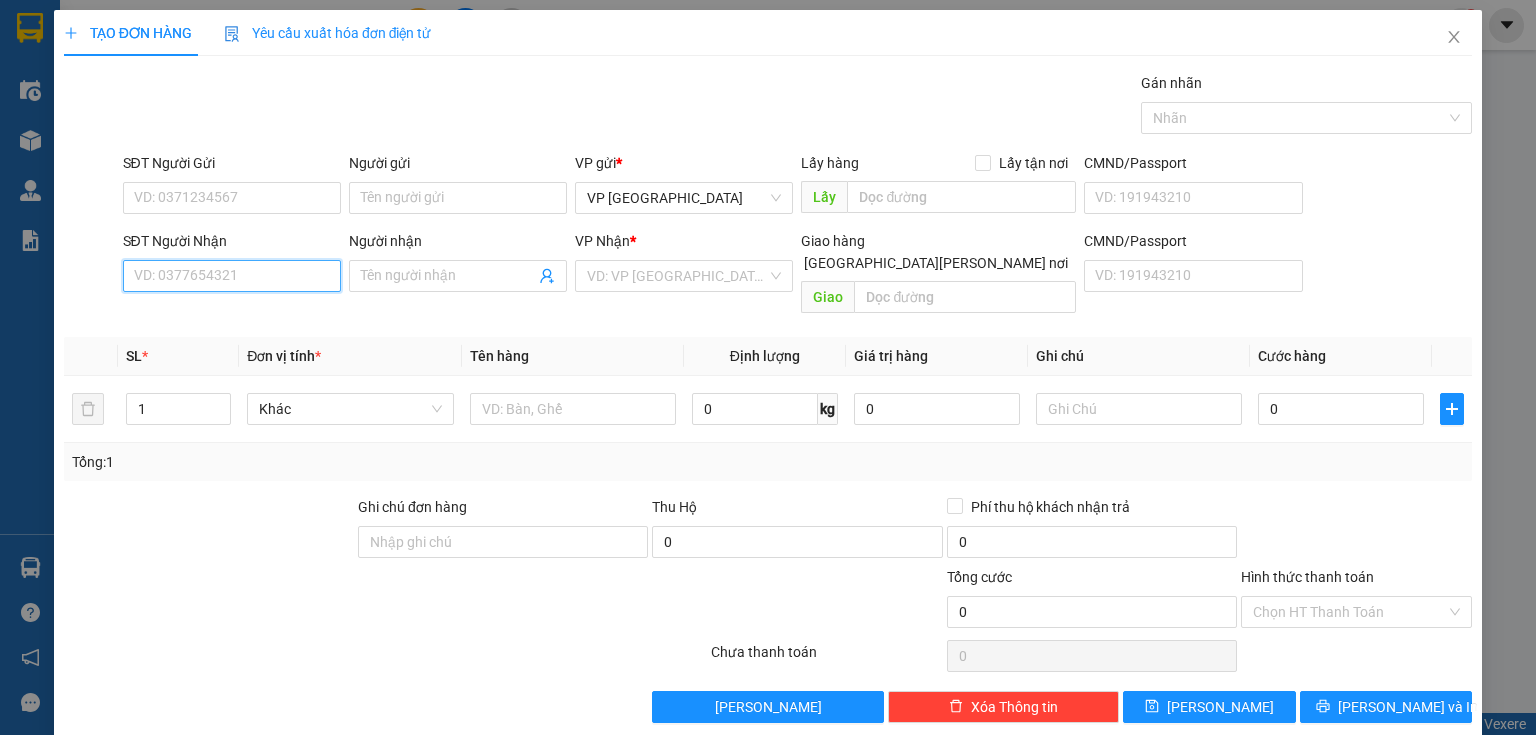click on "SĐT Người Nhận" at bounding box center (232, 276) 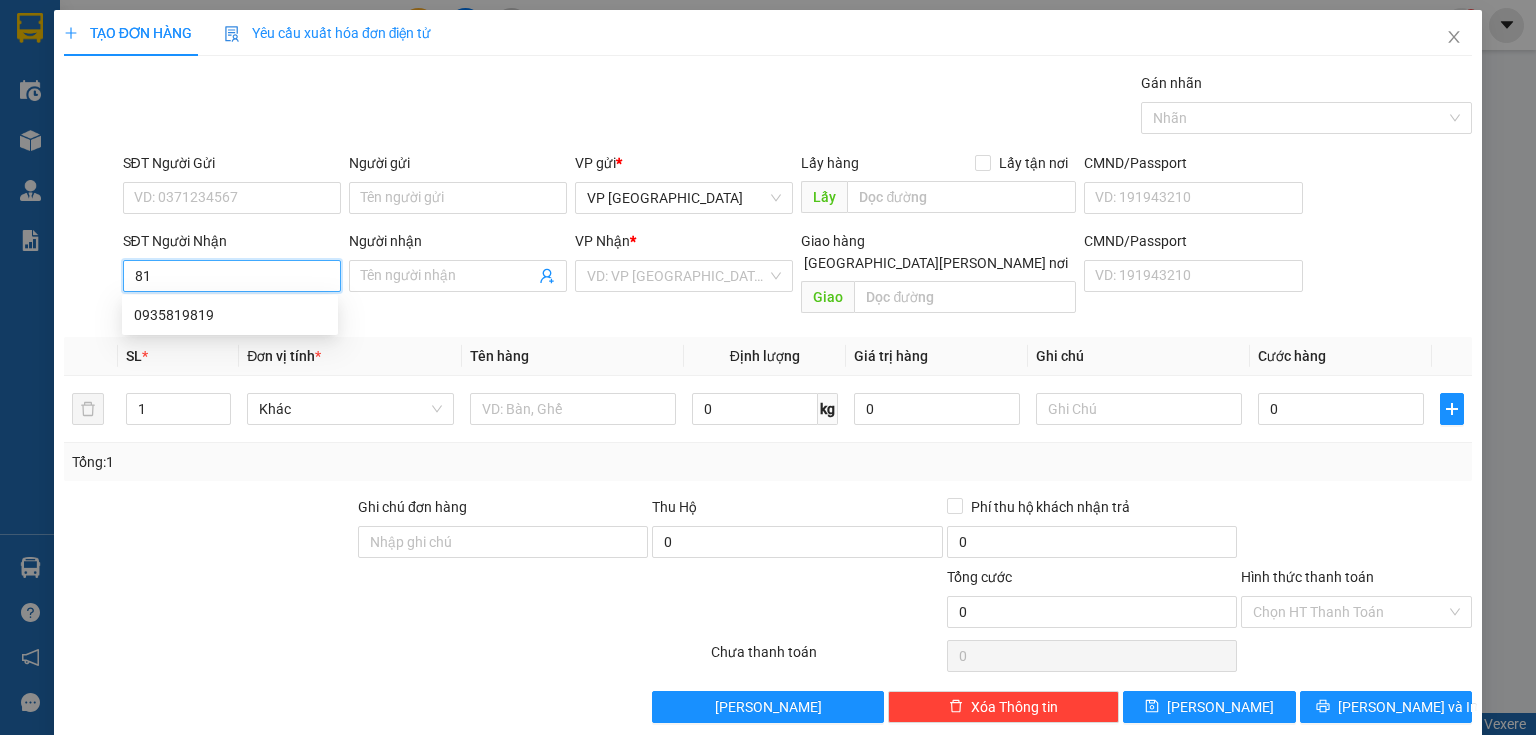 type on "8" 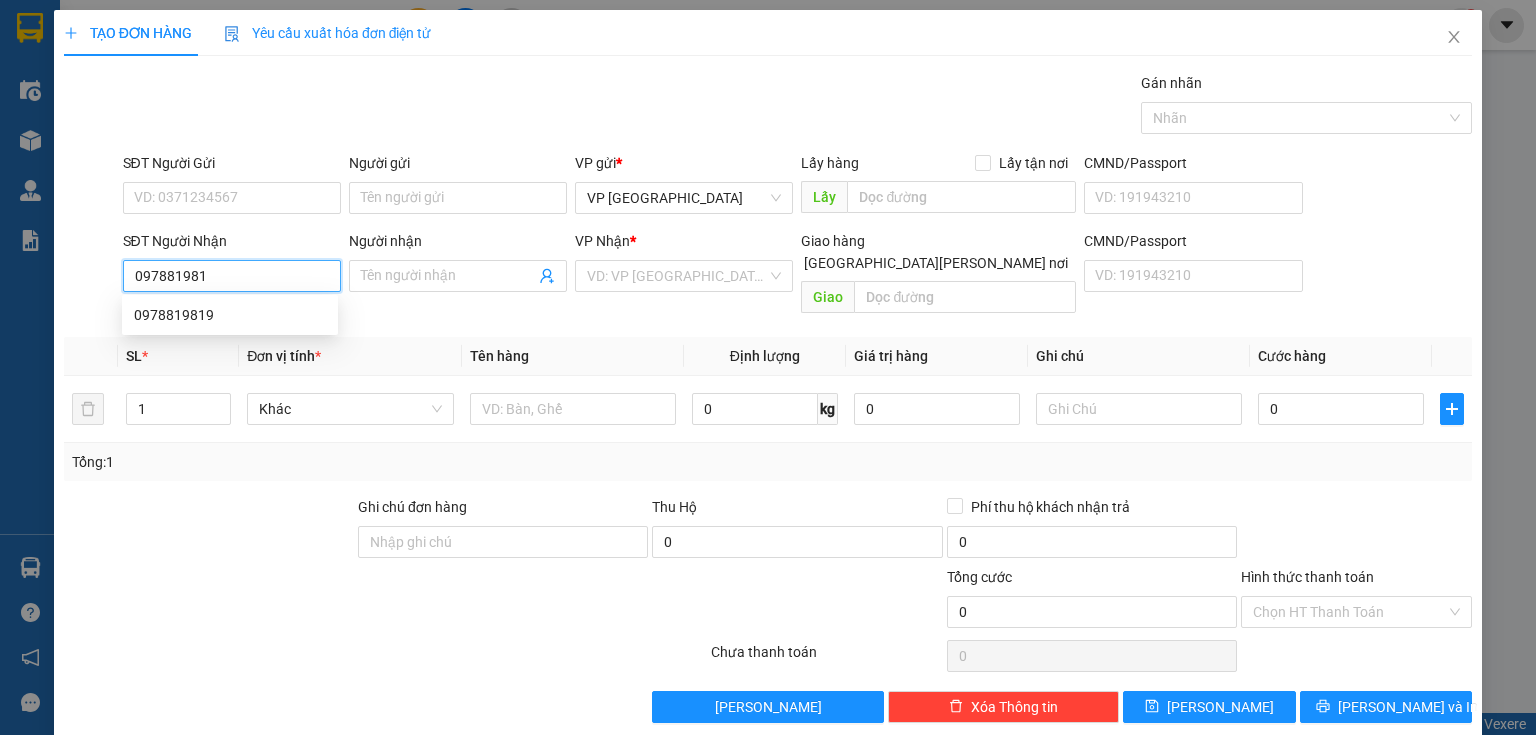 type on "0978819819" 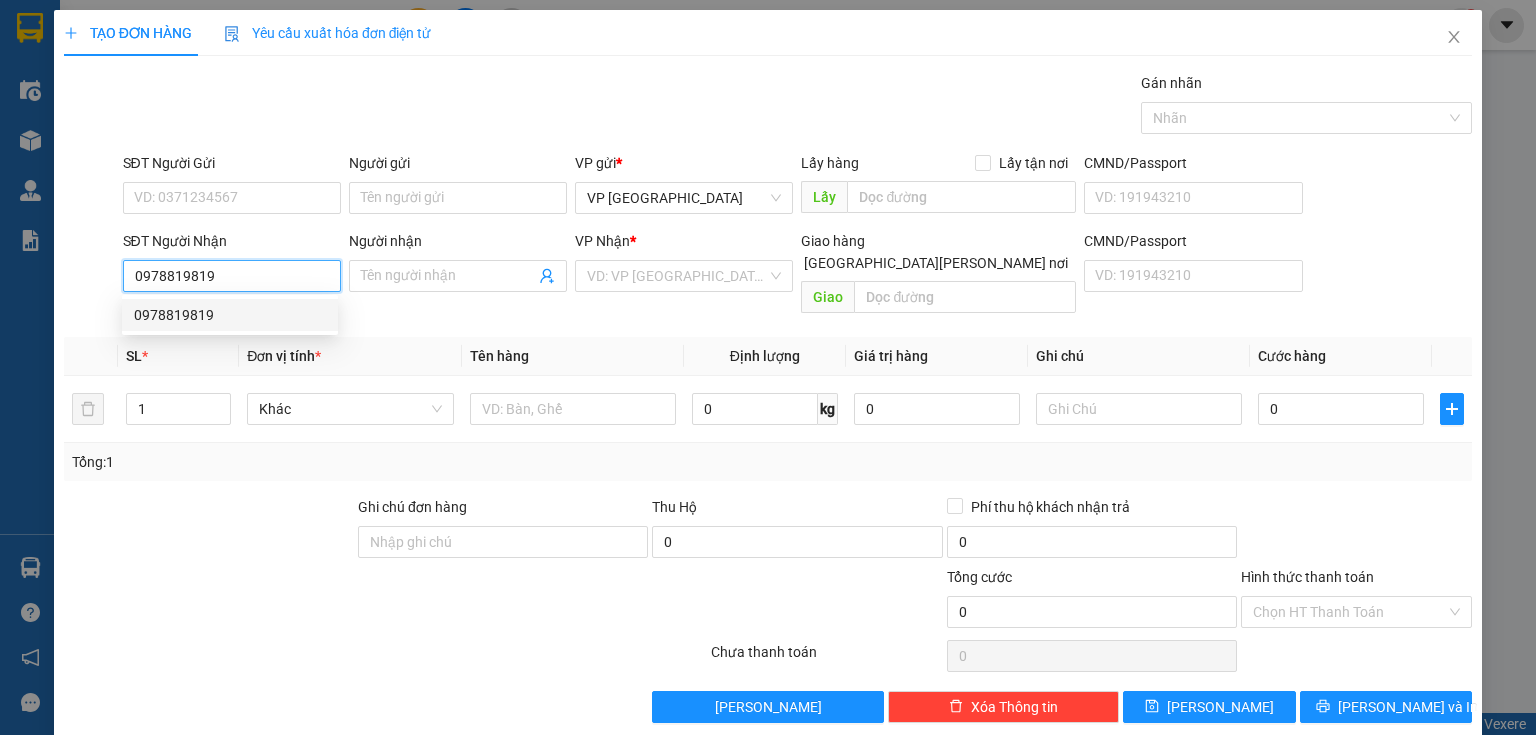 click on "0978819819" at bounding box center (230, 315) 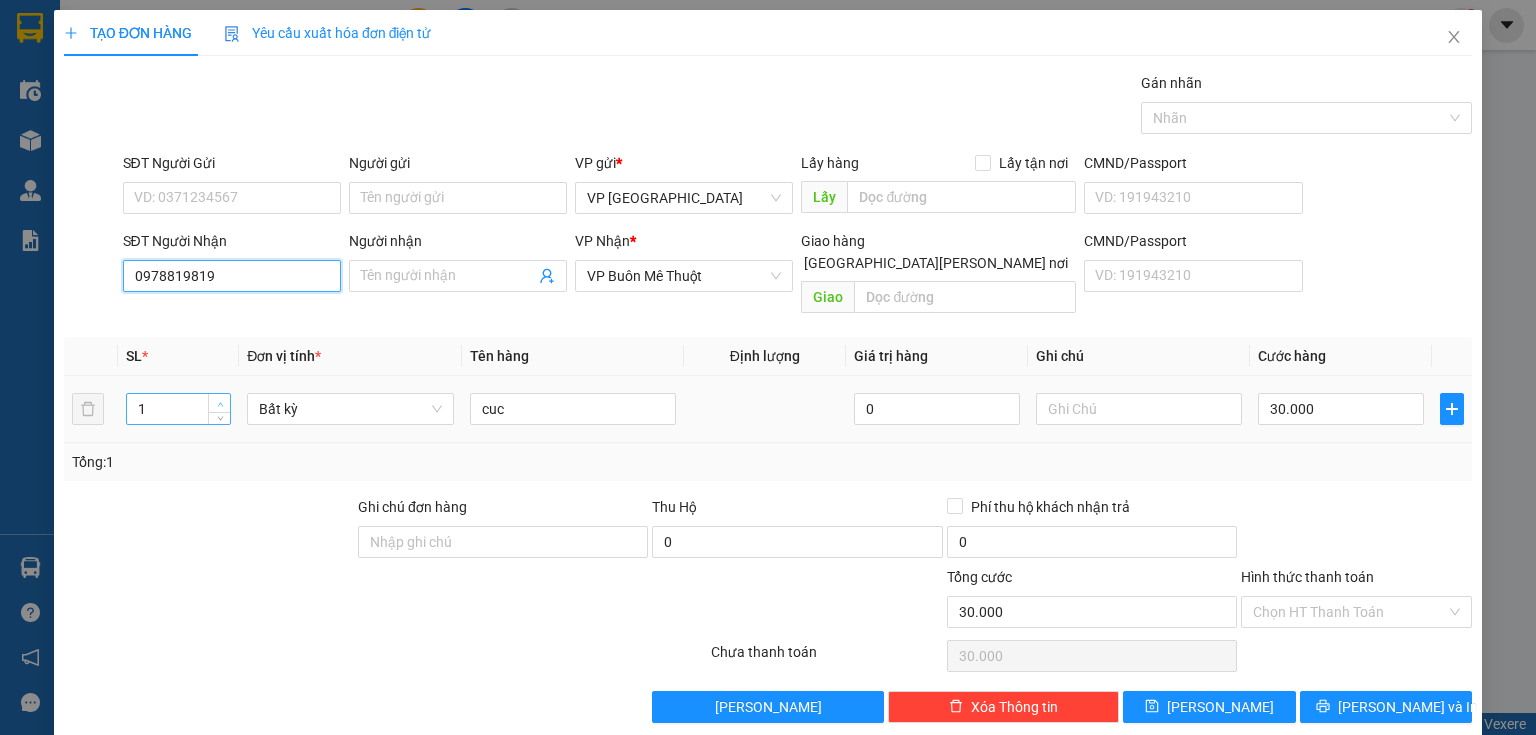 type on "0978819819" 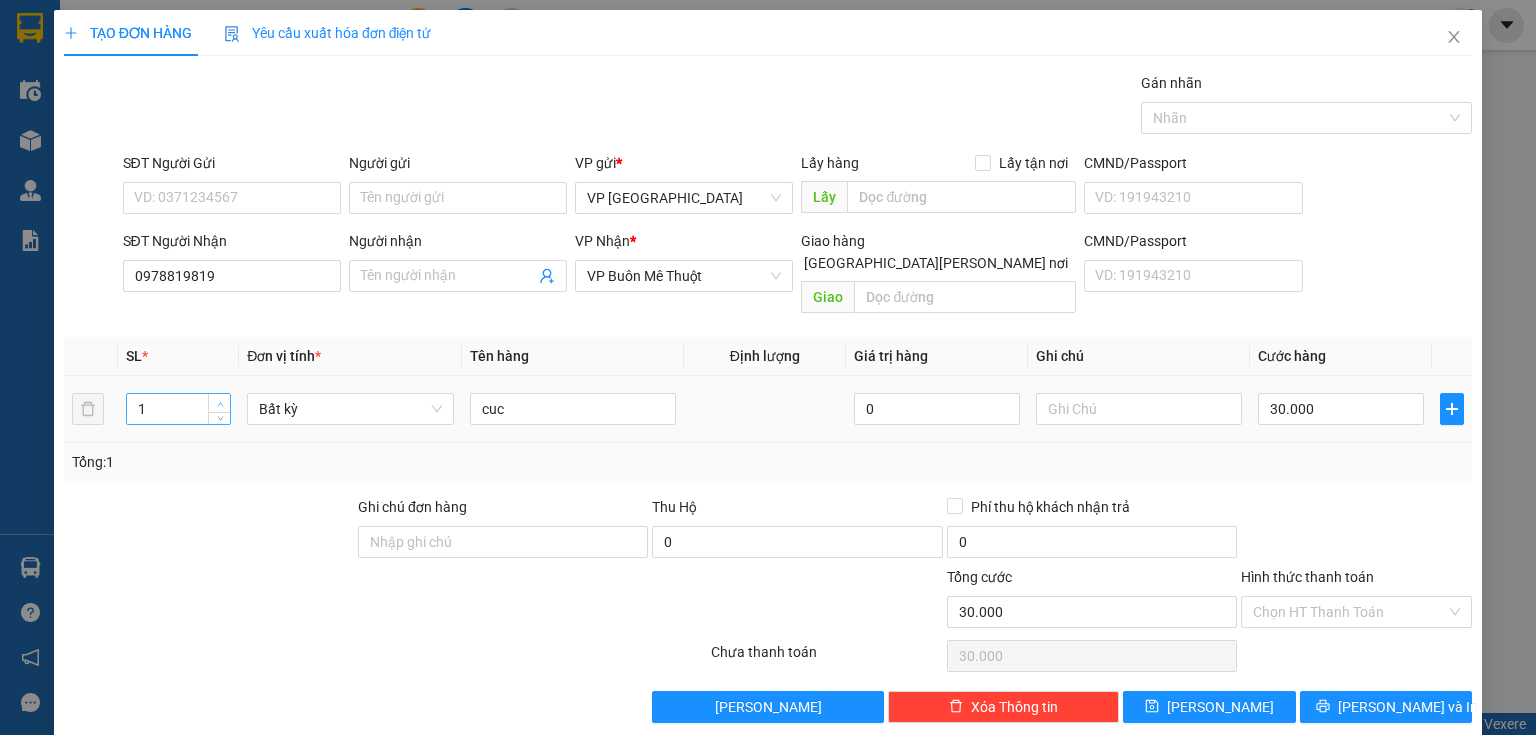 type on "2" 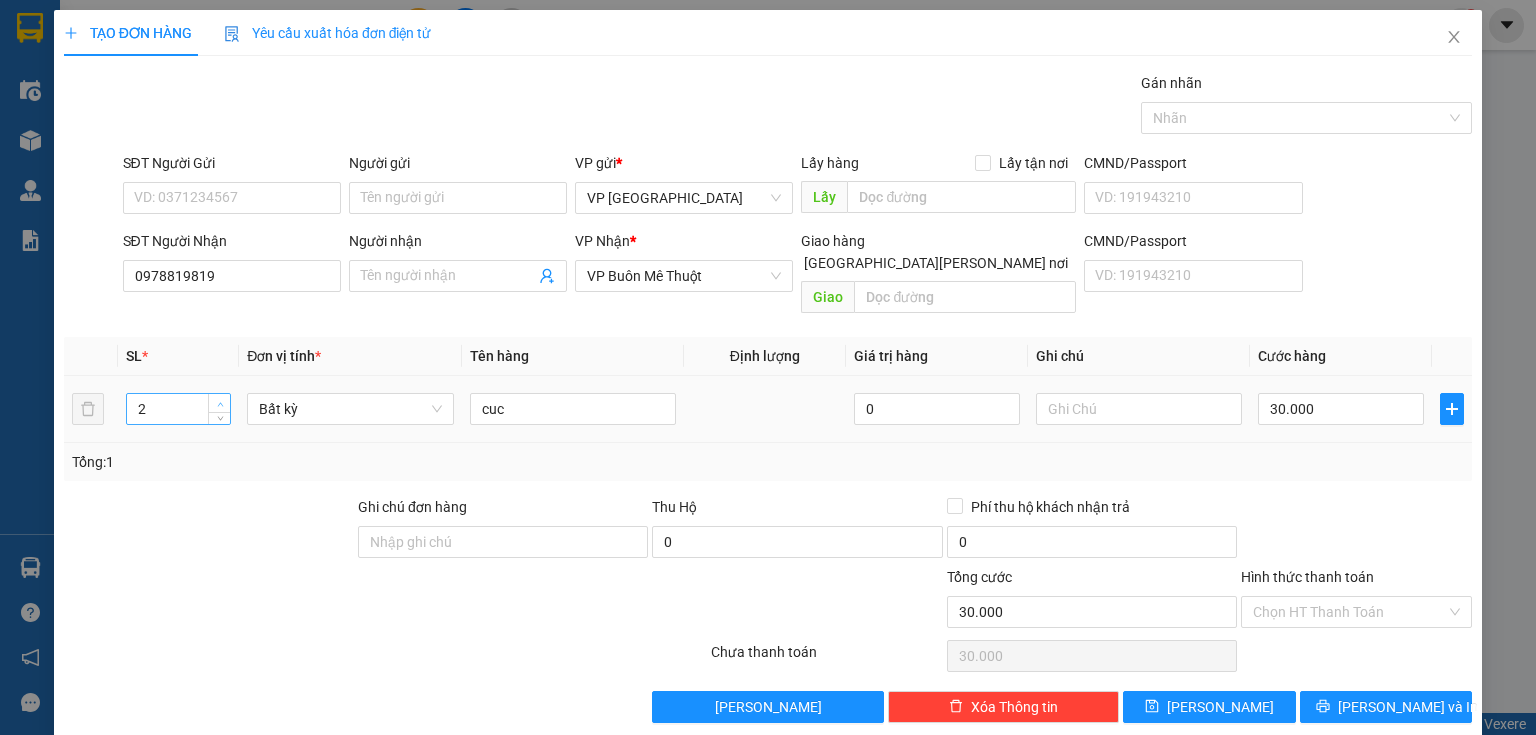 click at bounding box center [219, 403] 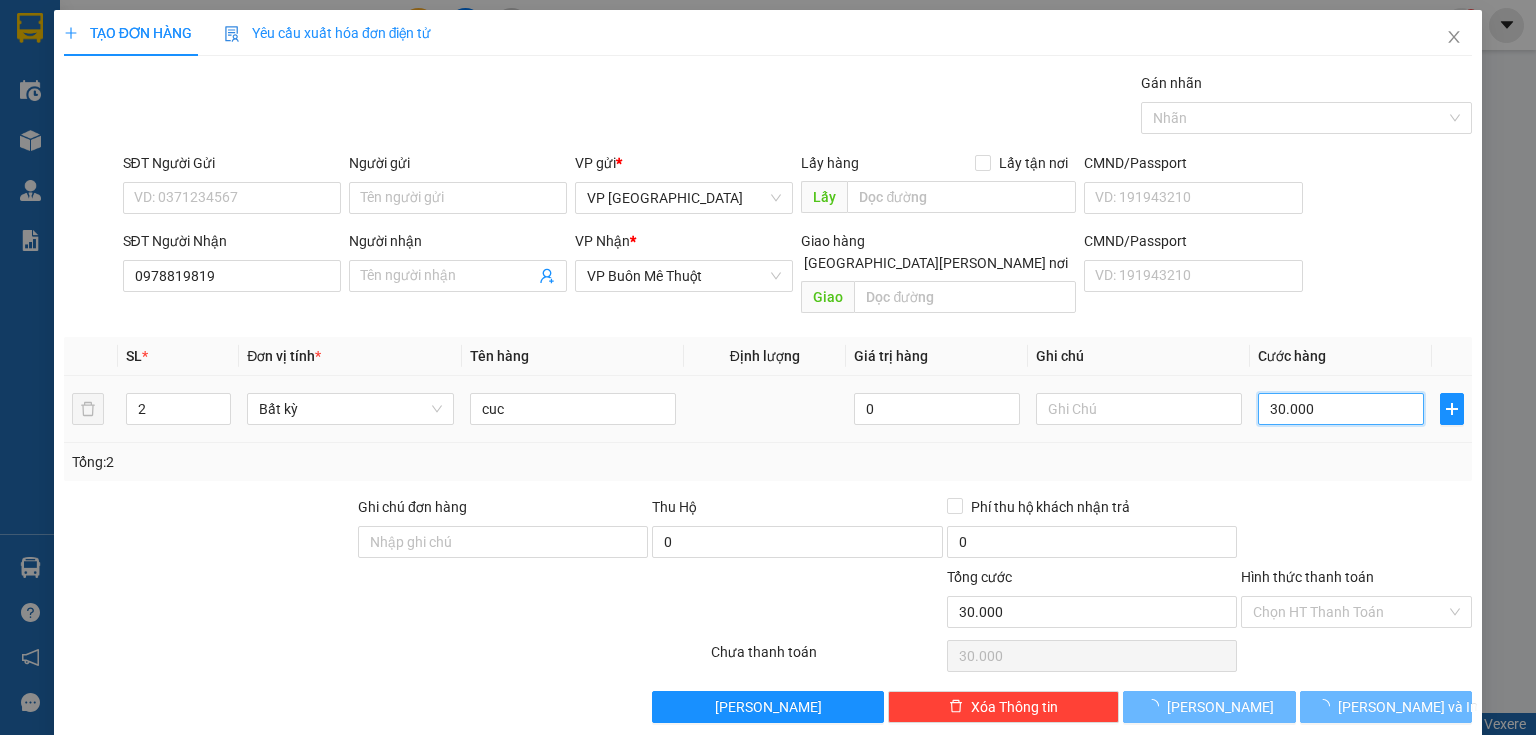 click on "30.000" at bounding box center (1341, 409) 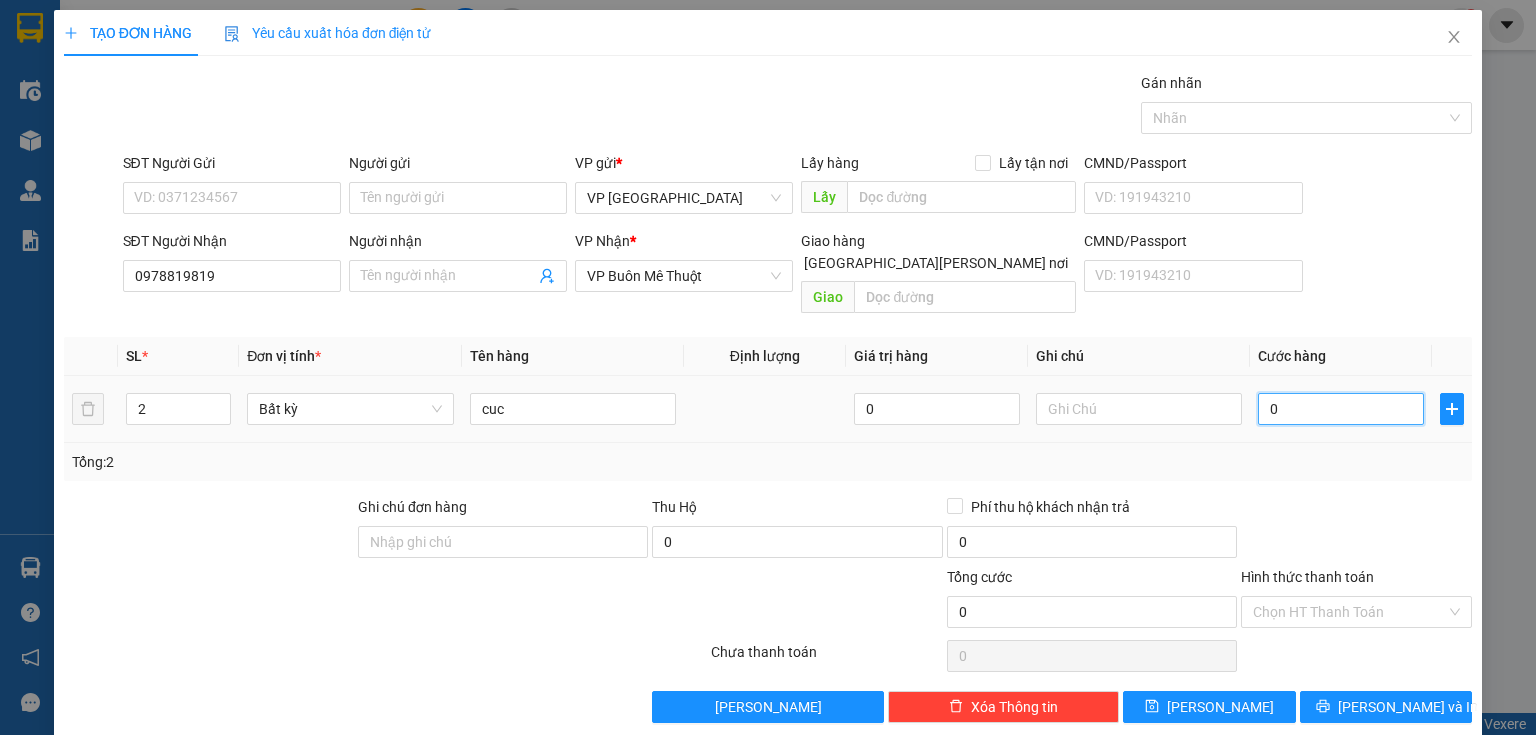 type on "0" 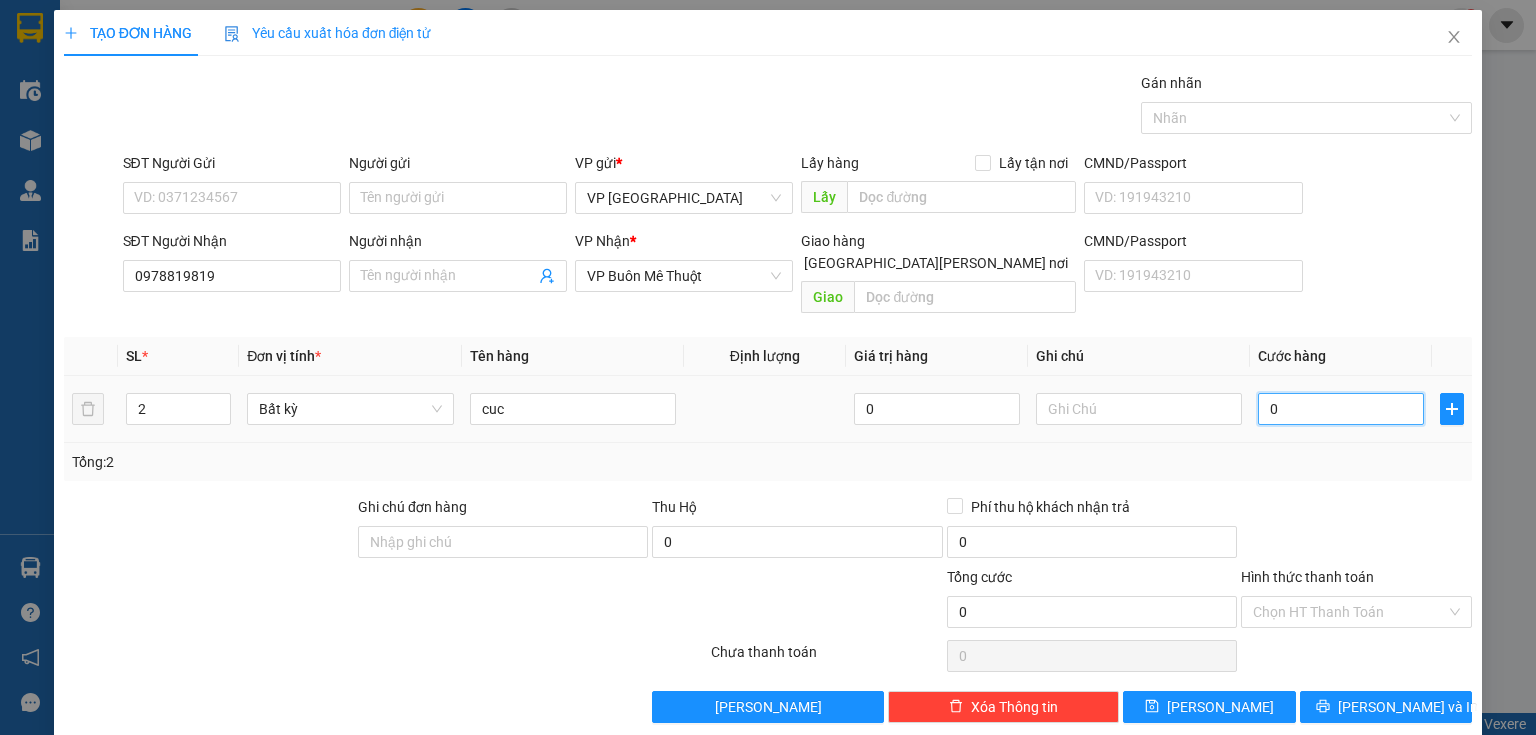 click on "0" at bounding box center [1341, 409] 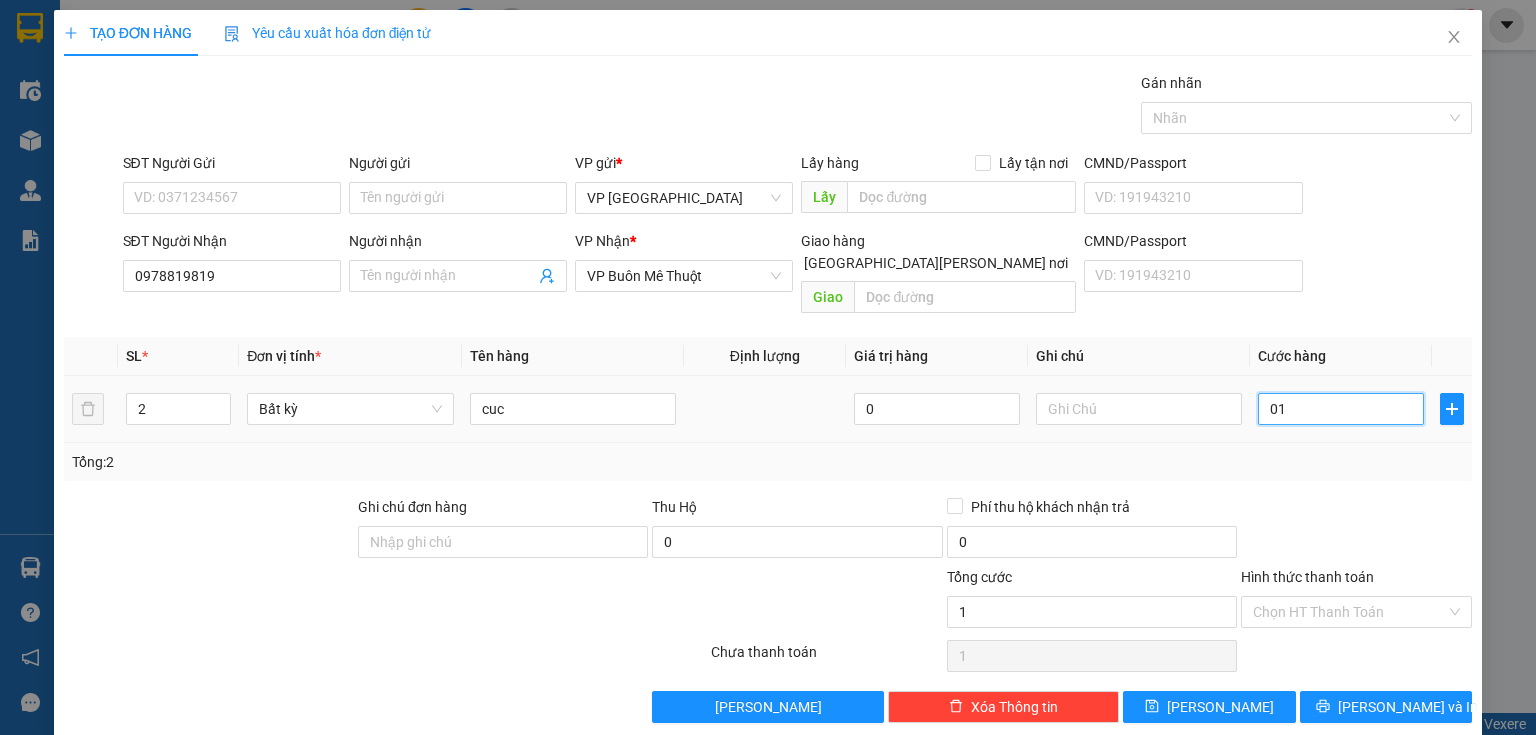 type on "10" 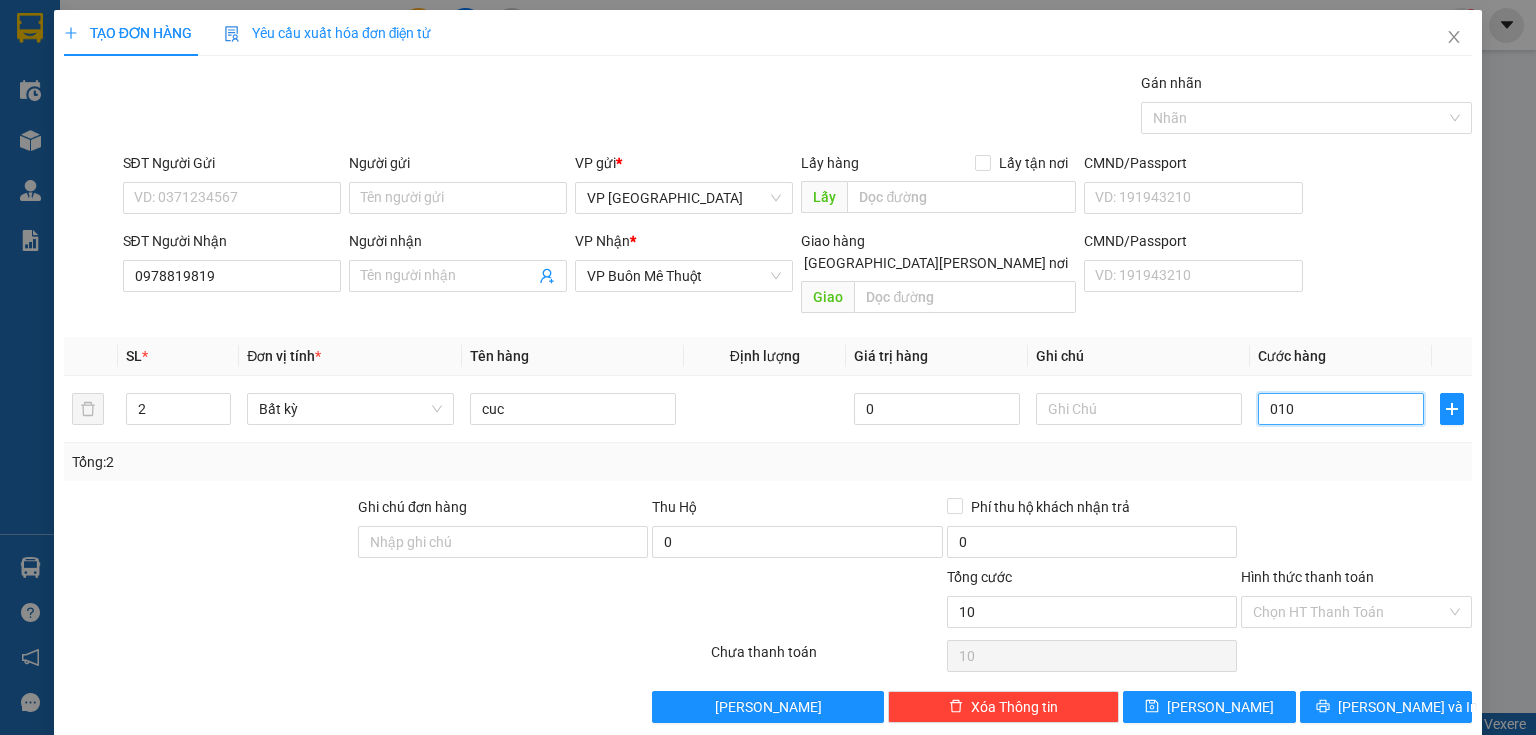 type on "010" 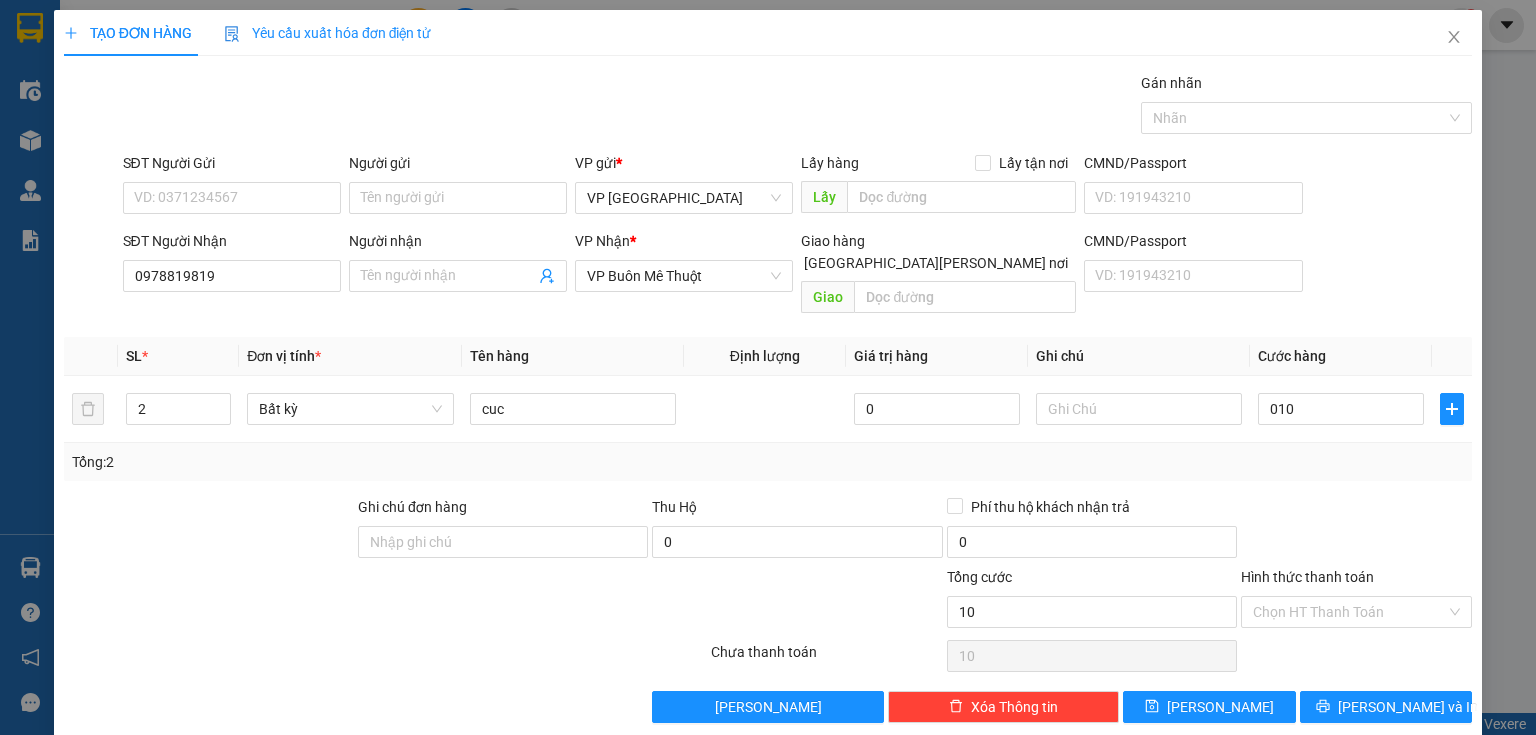 type on "10.000" 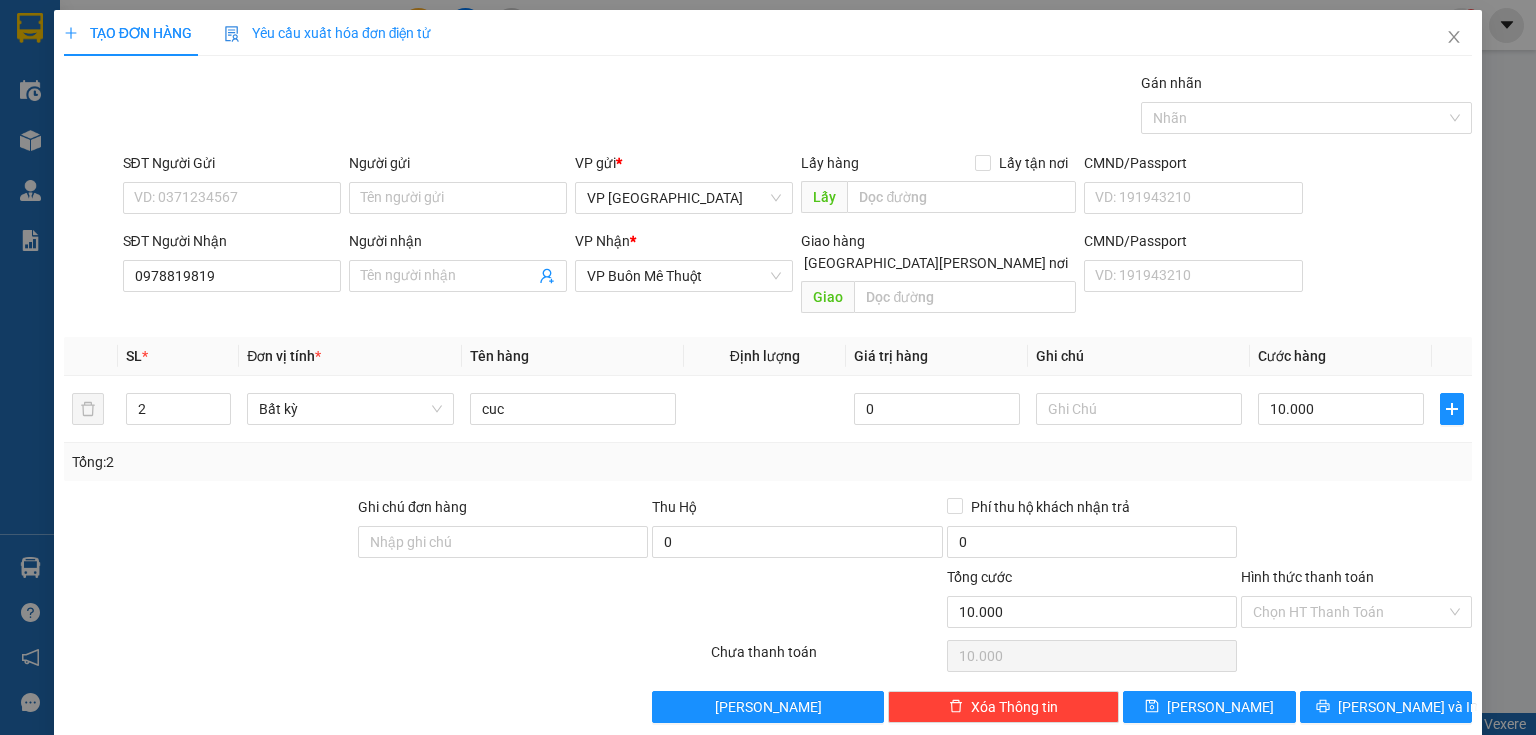 click at bounding box center [1356, 531] 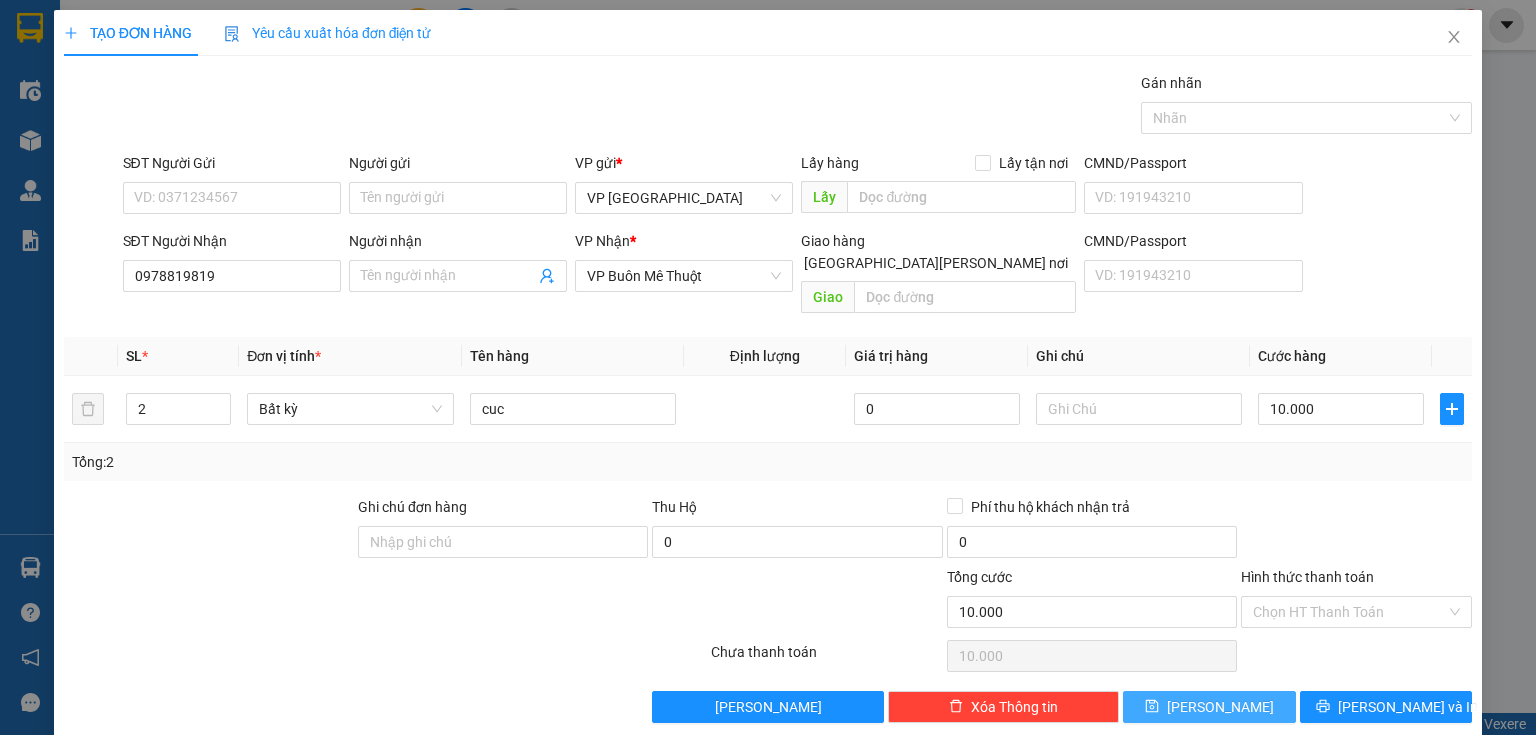 click on "[PERSON_NAME]" at bounding box center (1220, 707) 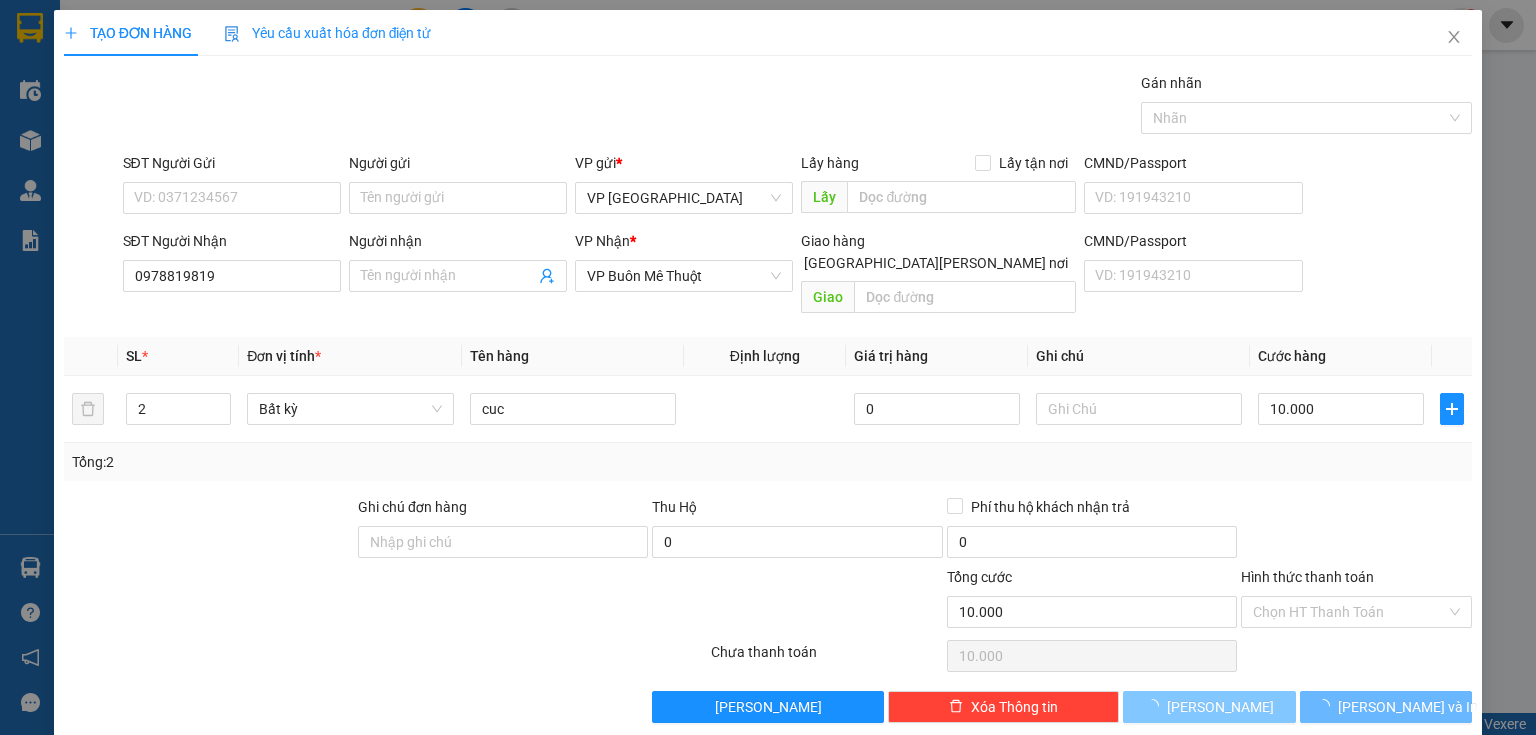 type 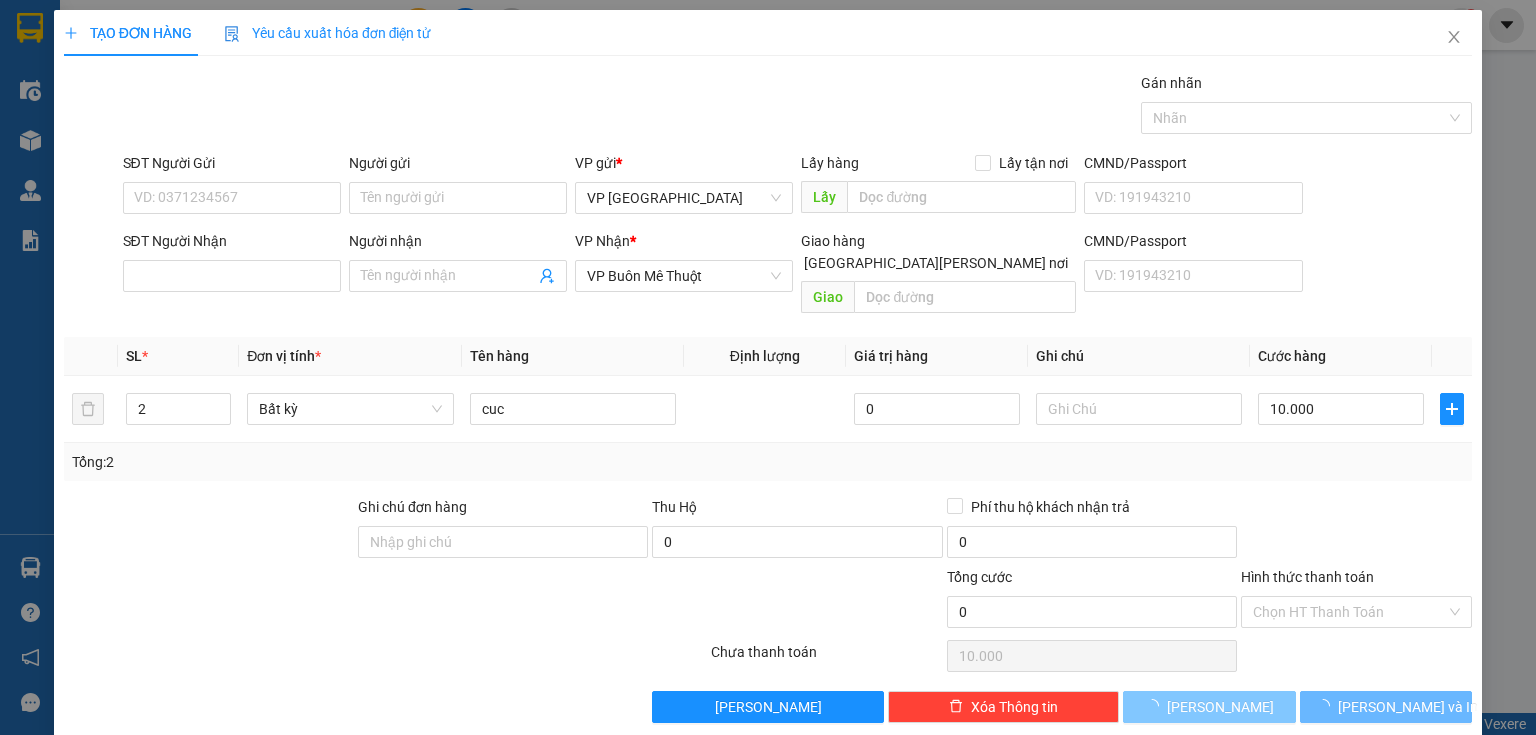 type on "0" 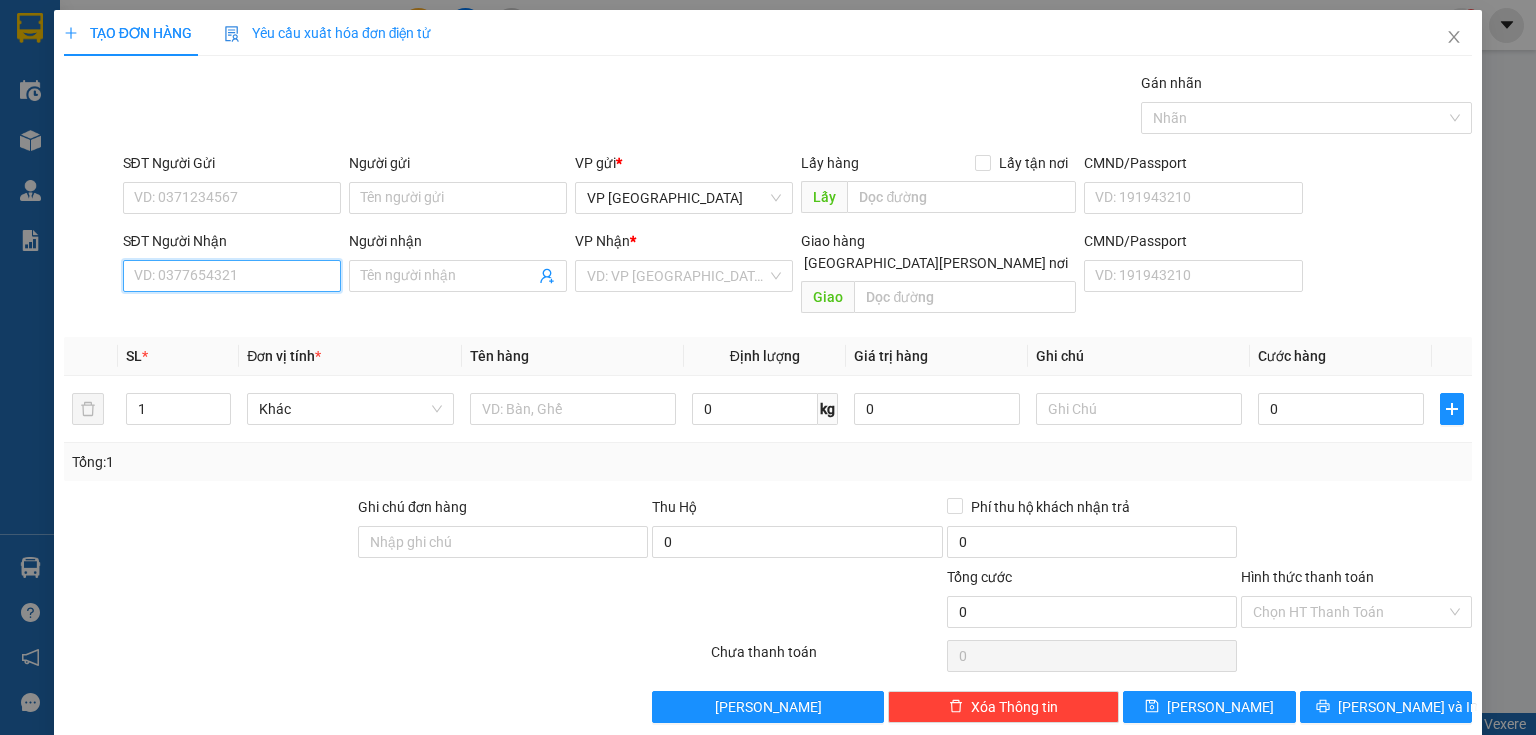 click on "SĐT Người Nhận" at bounding box center (232, 276) 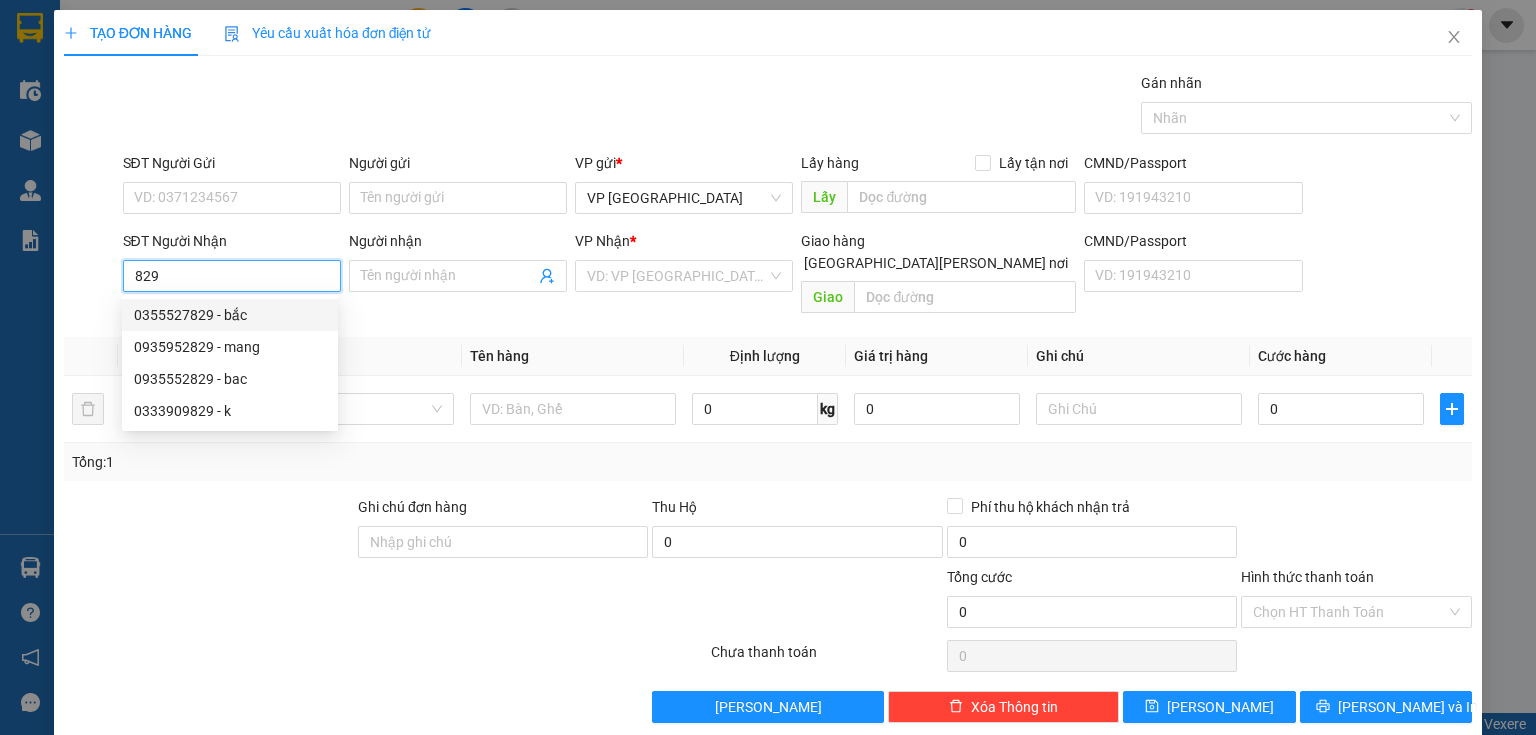 click on "0355527829 - bắc" at bounding box center (230, 315) 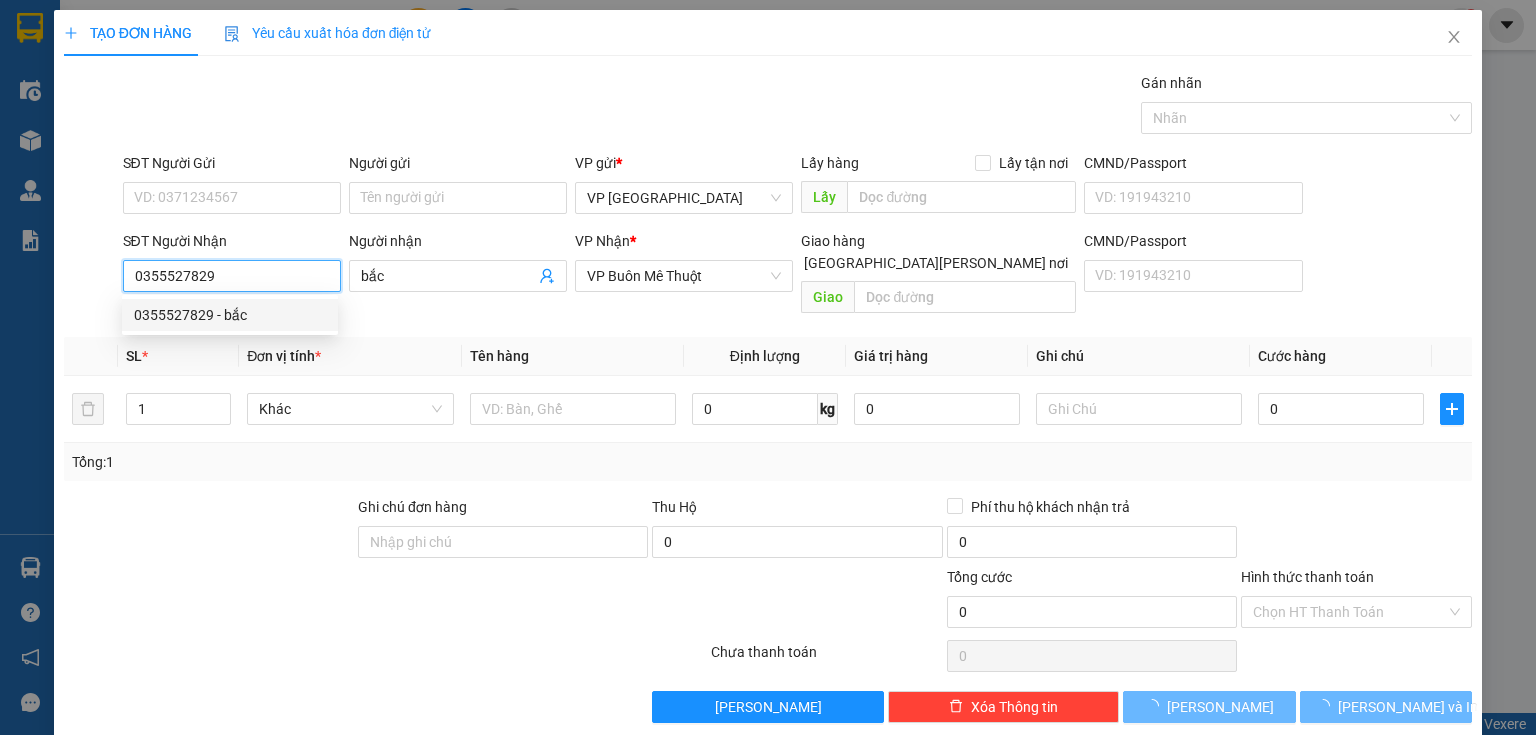type on "350.000" 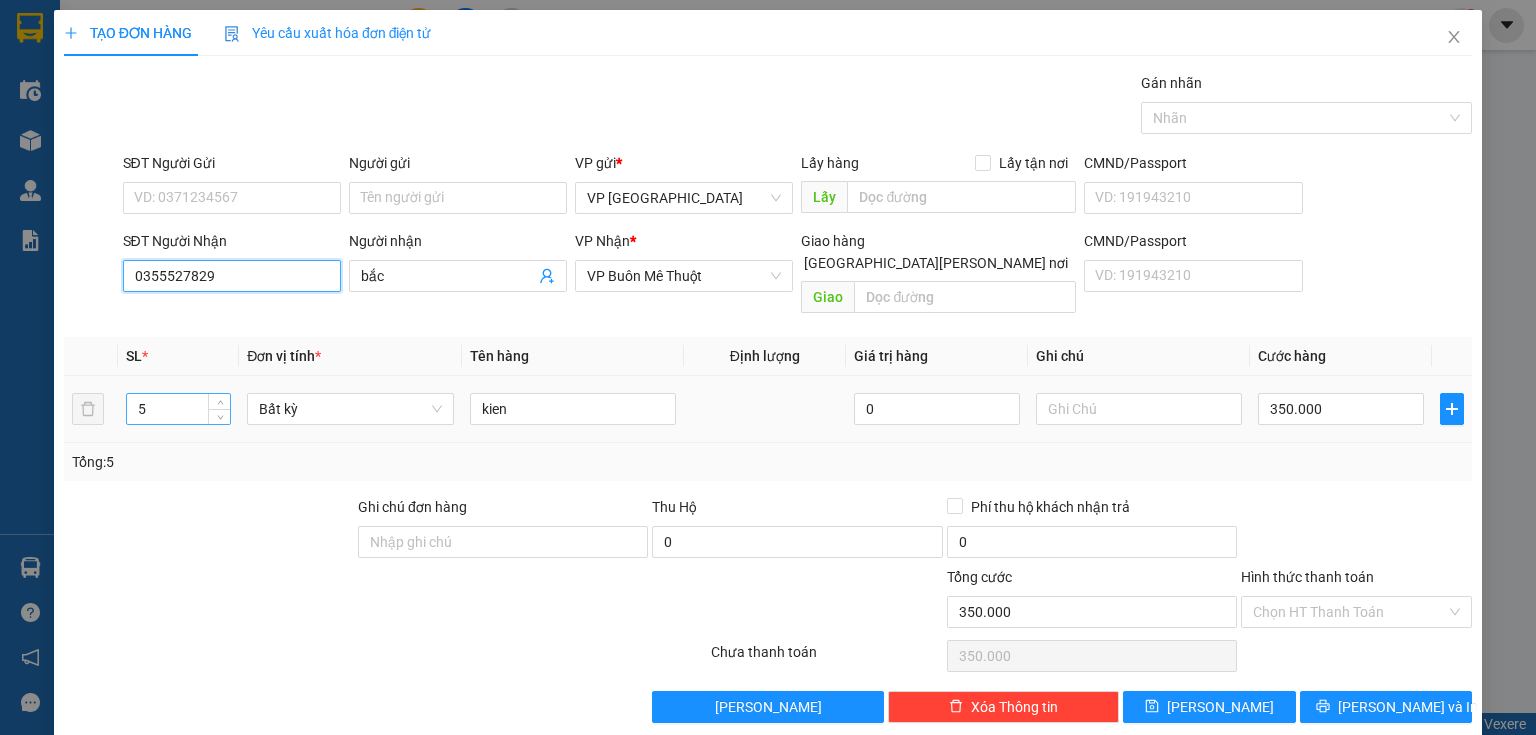 type on "0355527829" 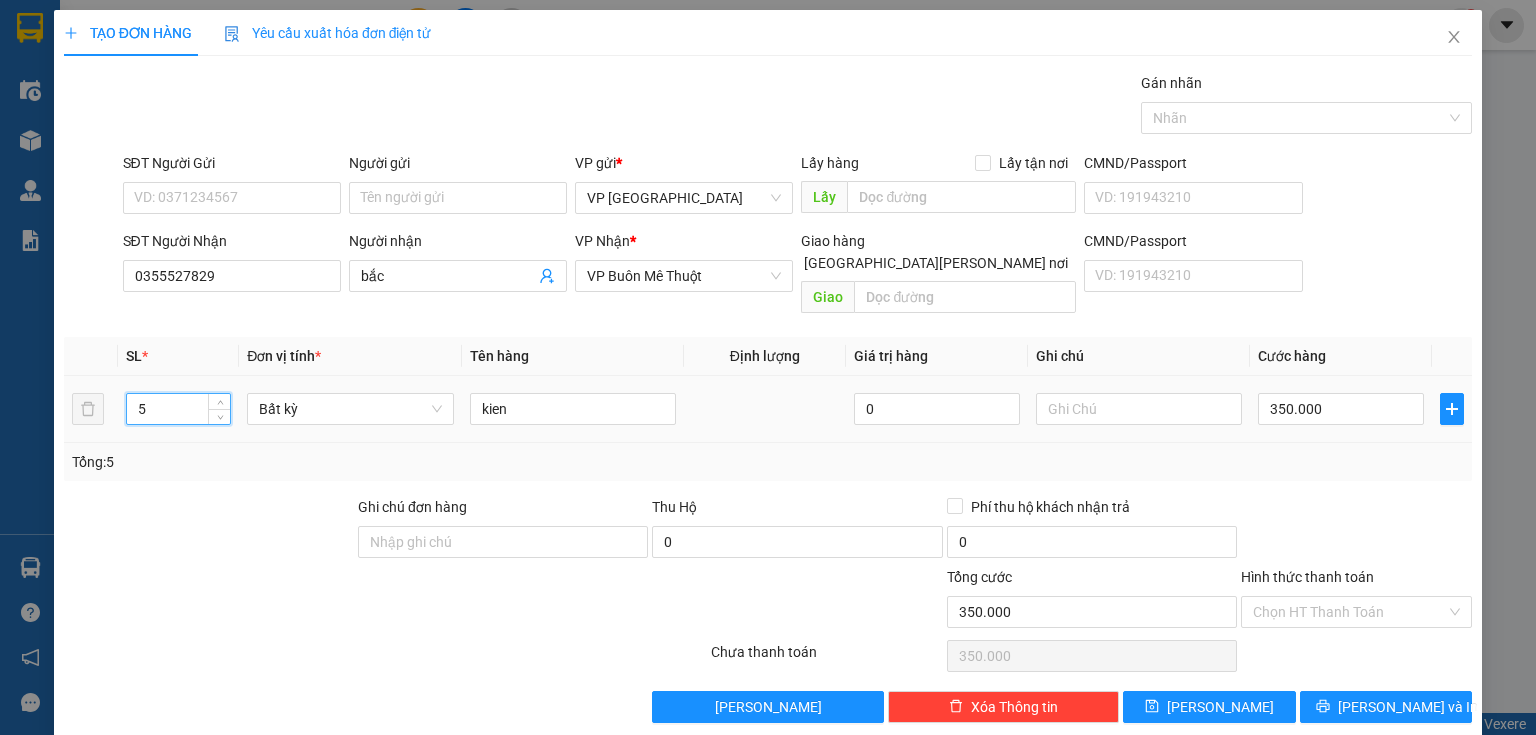 click on "5" at bounding box center (178, 409) 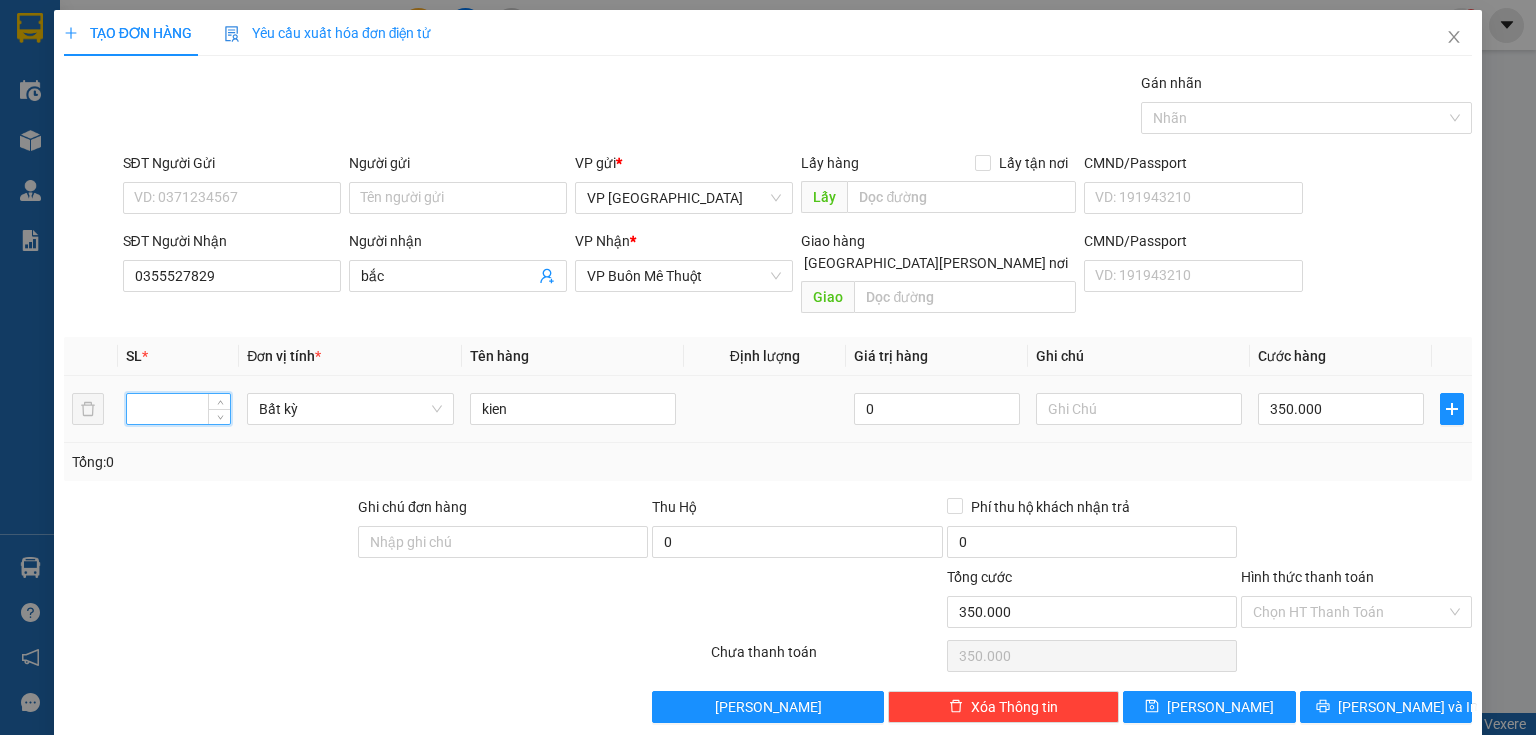 type on "5" 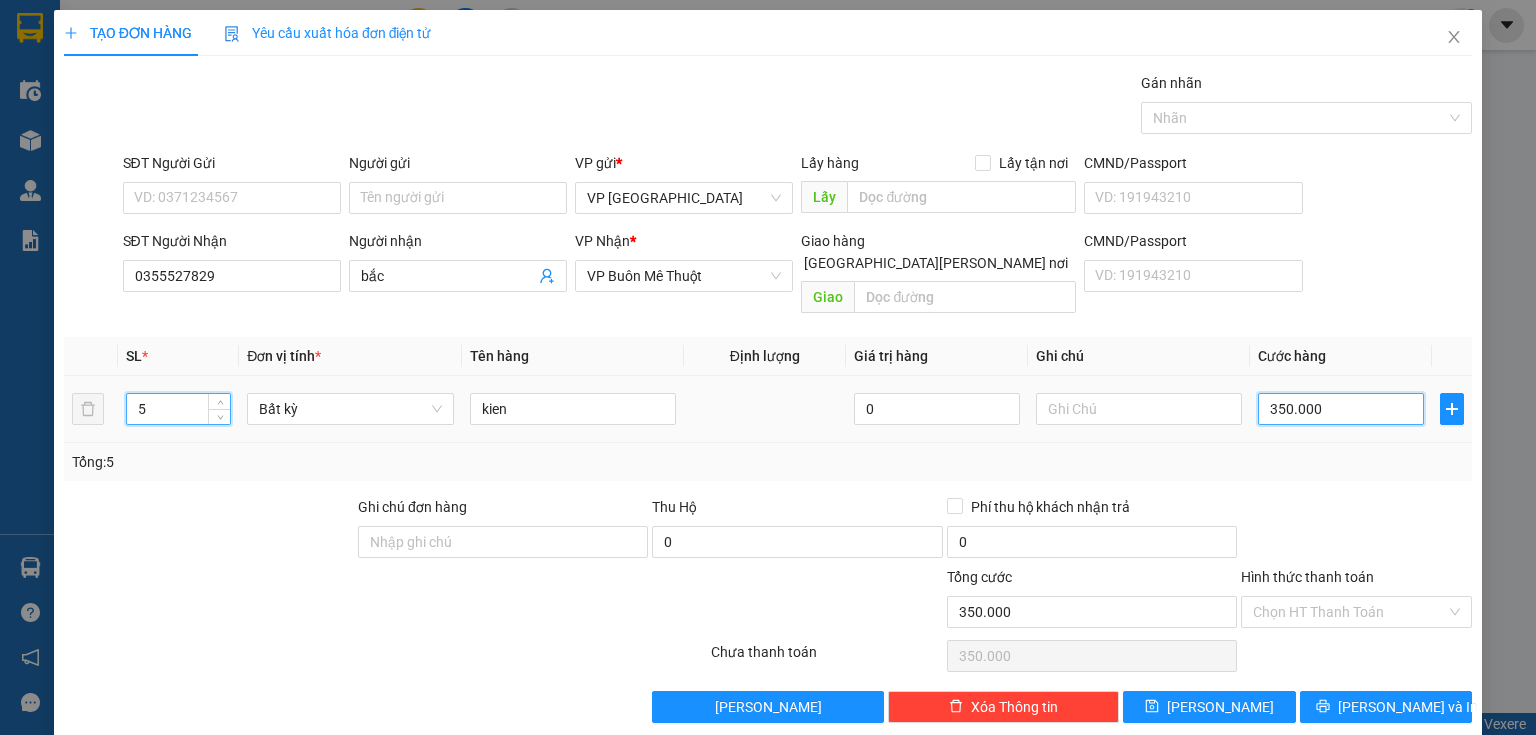 click on "350.000" at bounding box center (1341, 409) 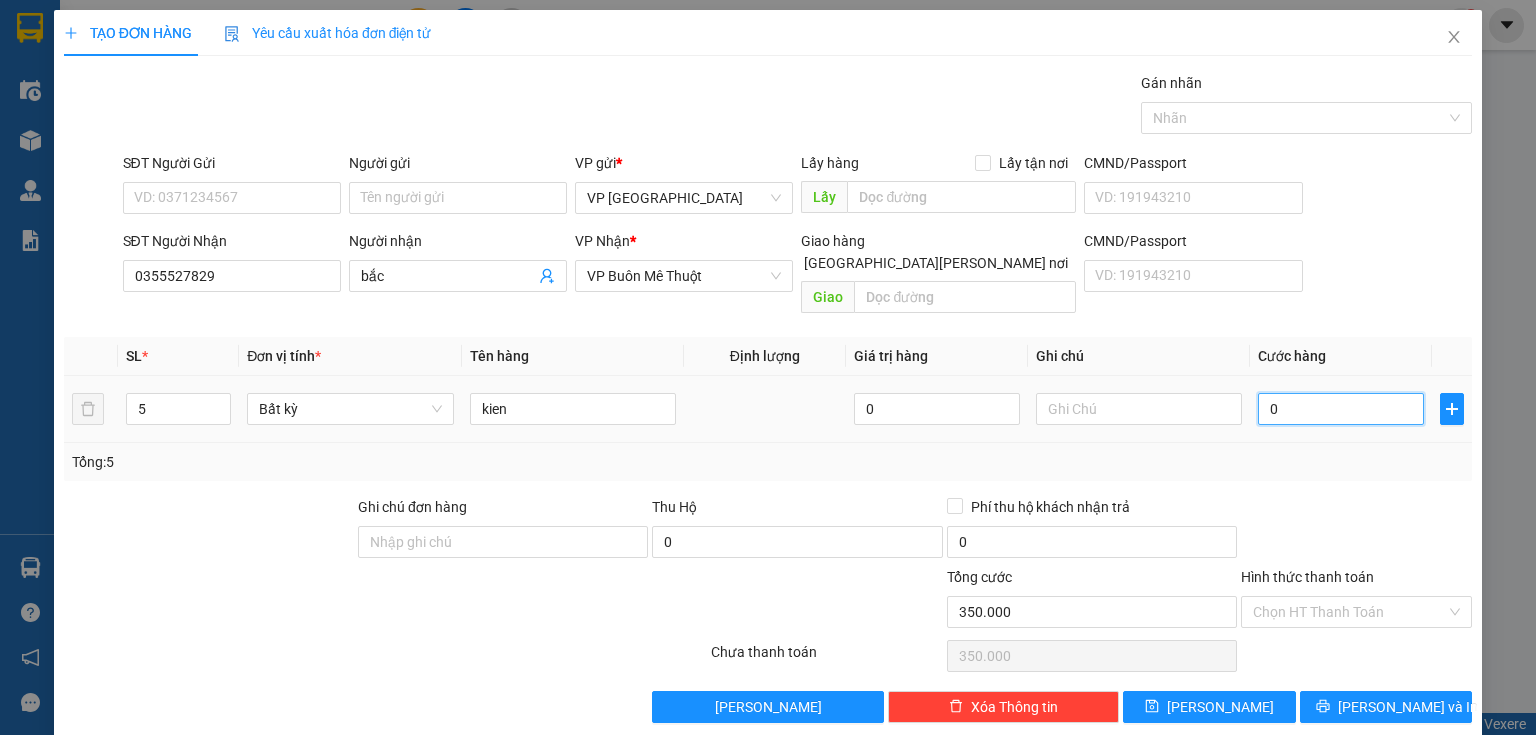 type on "0" 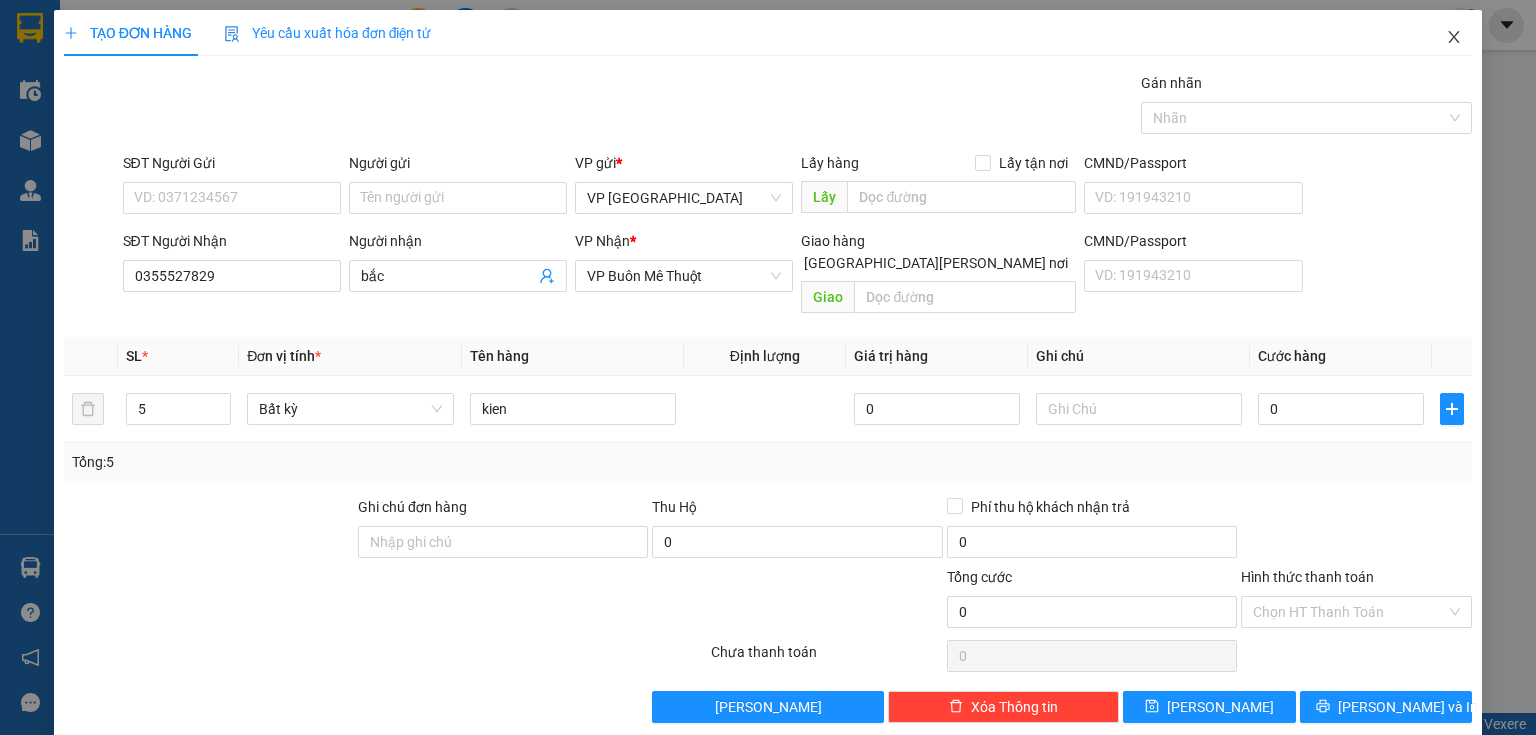 click 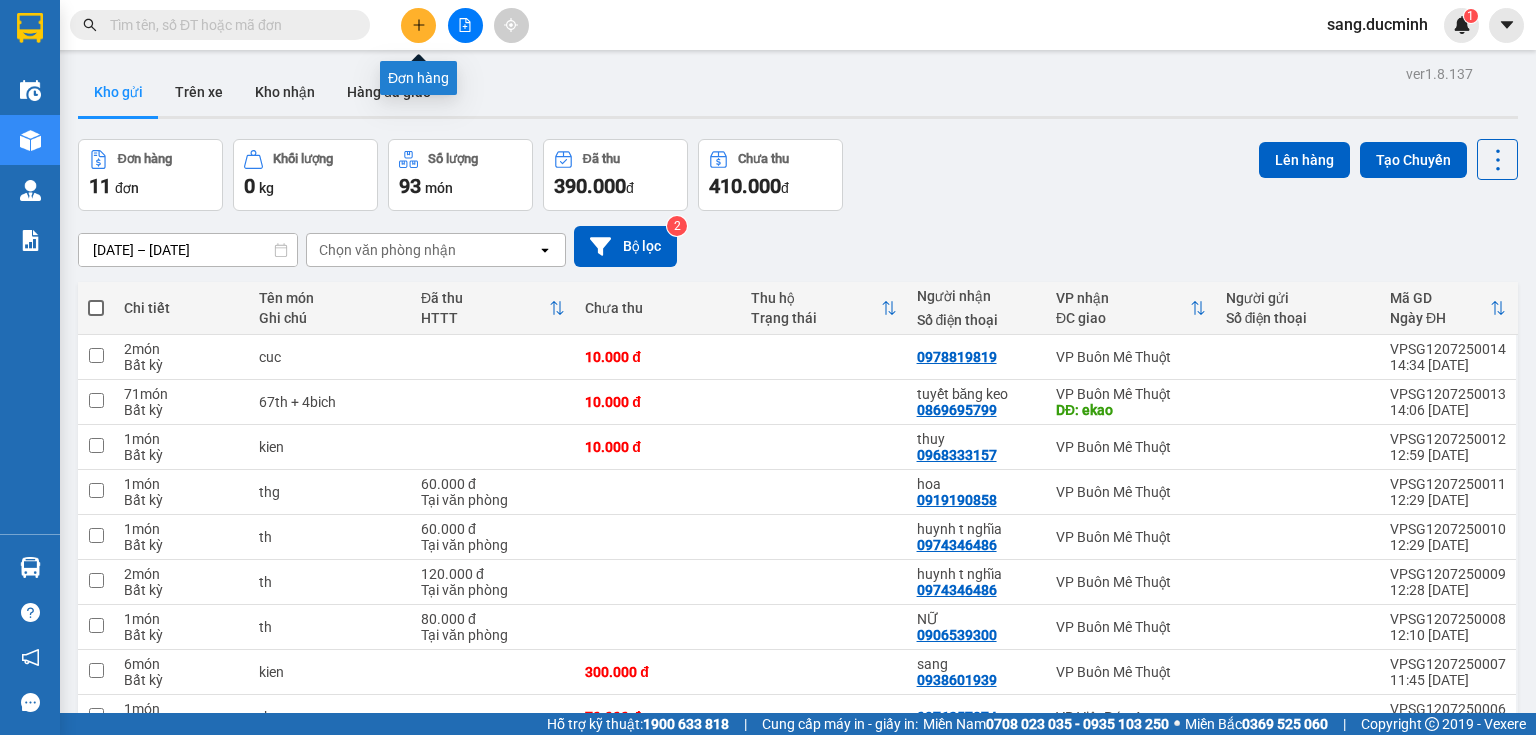 click at bounding box center (418, 25) 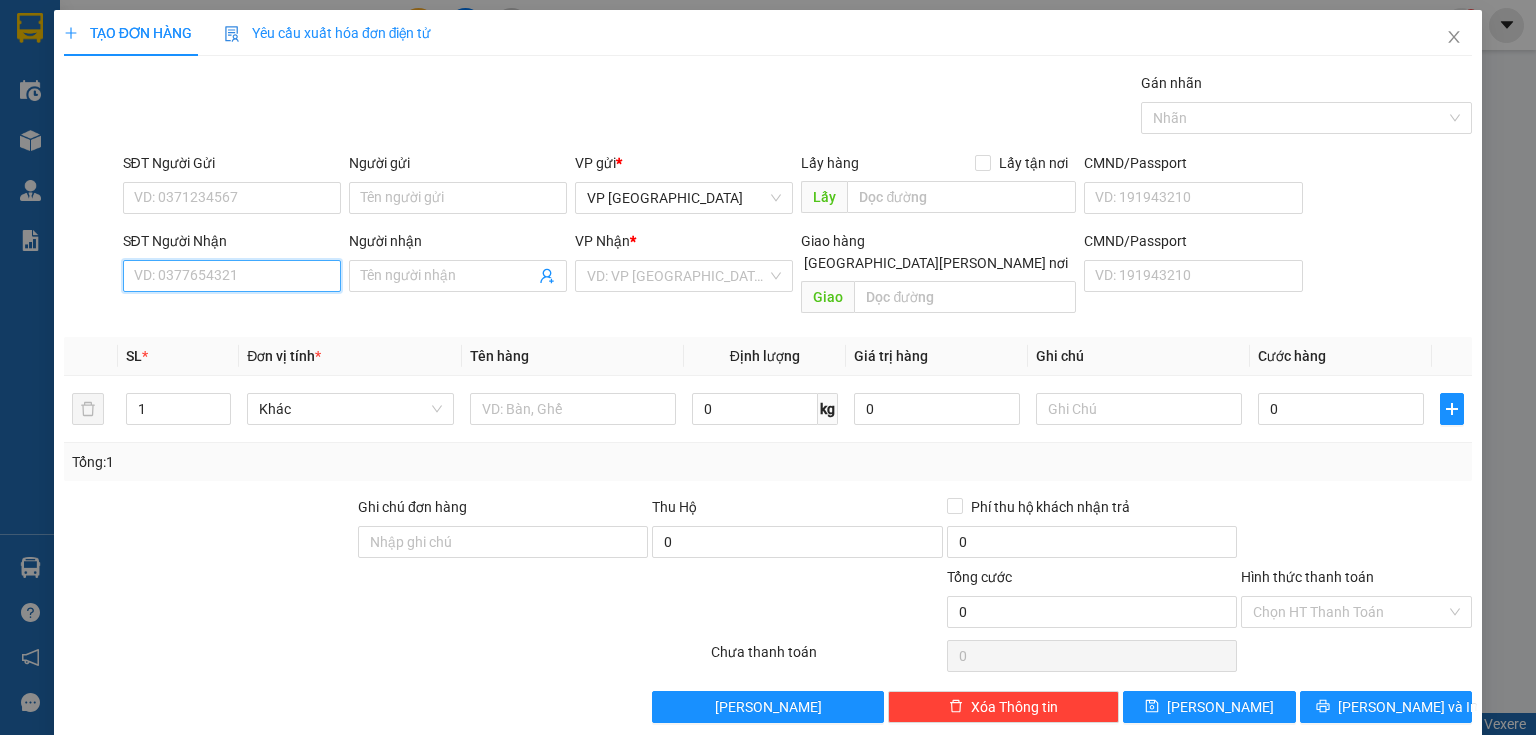 click on "SĐT Người Nhận" at bounding box center [232, 276] 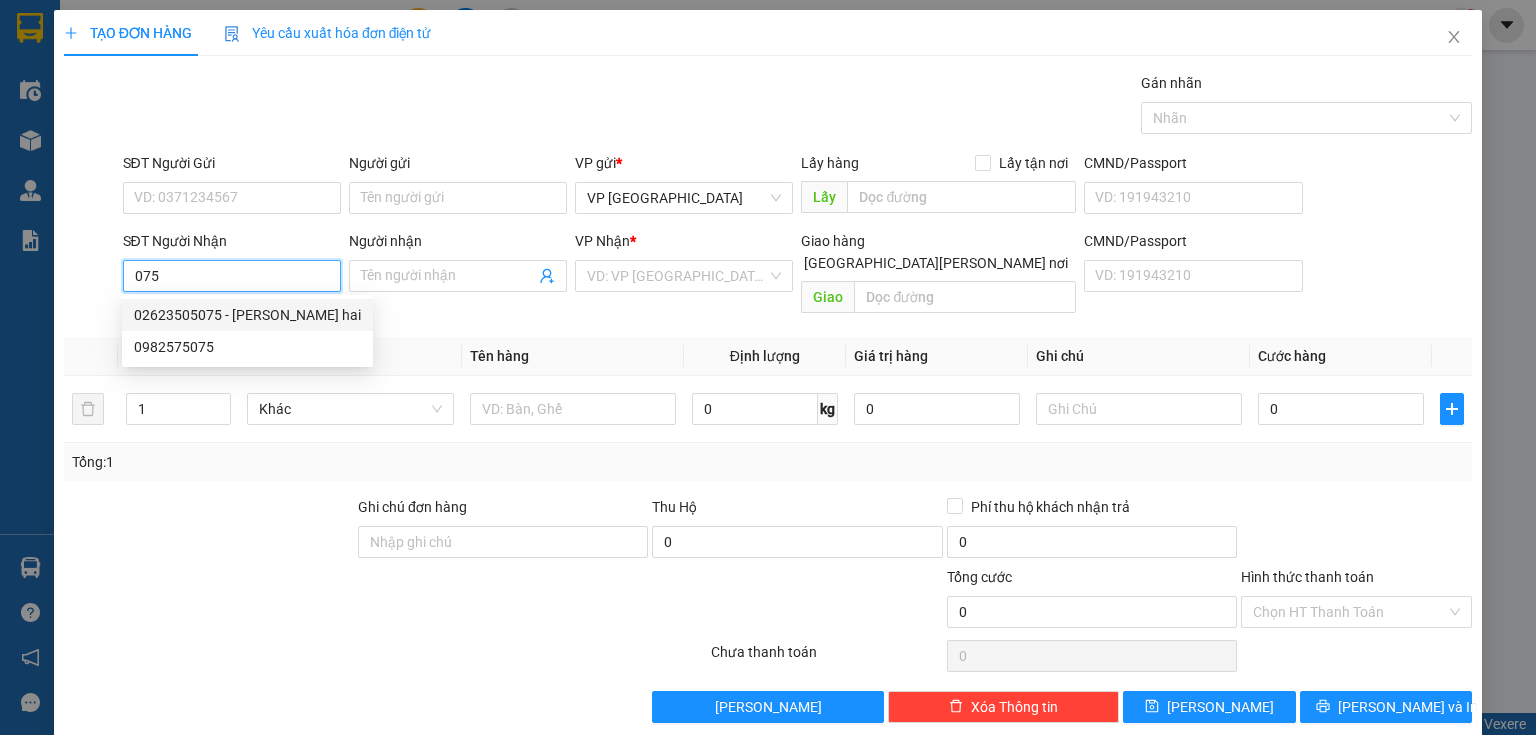click on "02623505075 - [PERSON_NAME] hai" at bounding box center [247, 315] 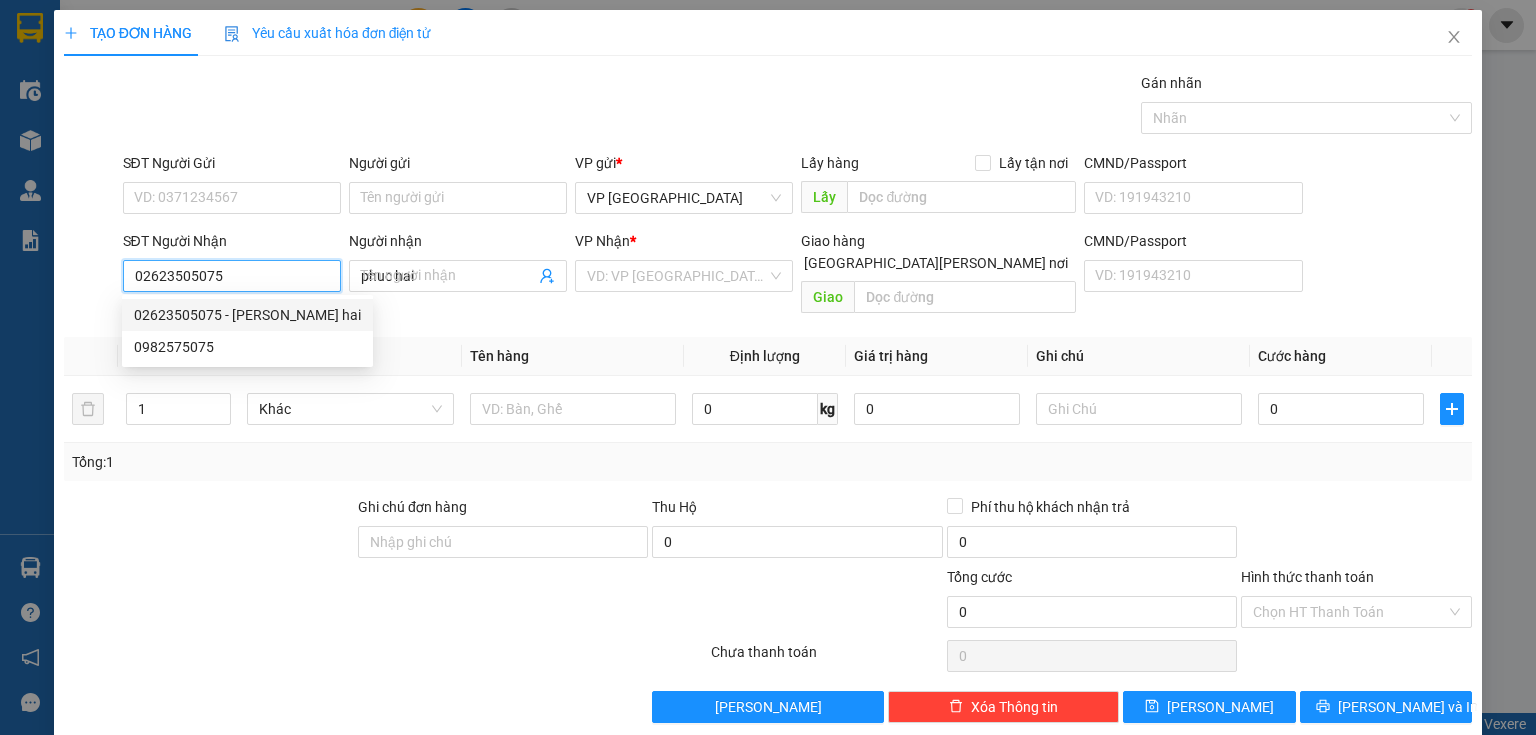 type on "40.000" 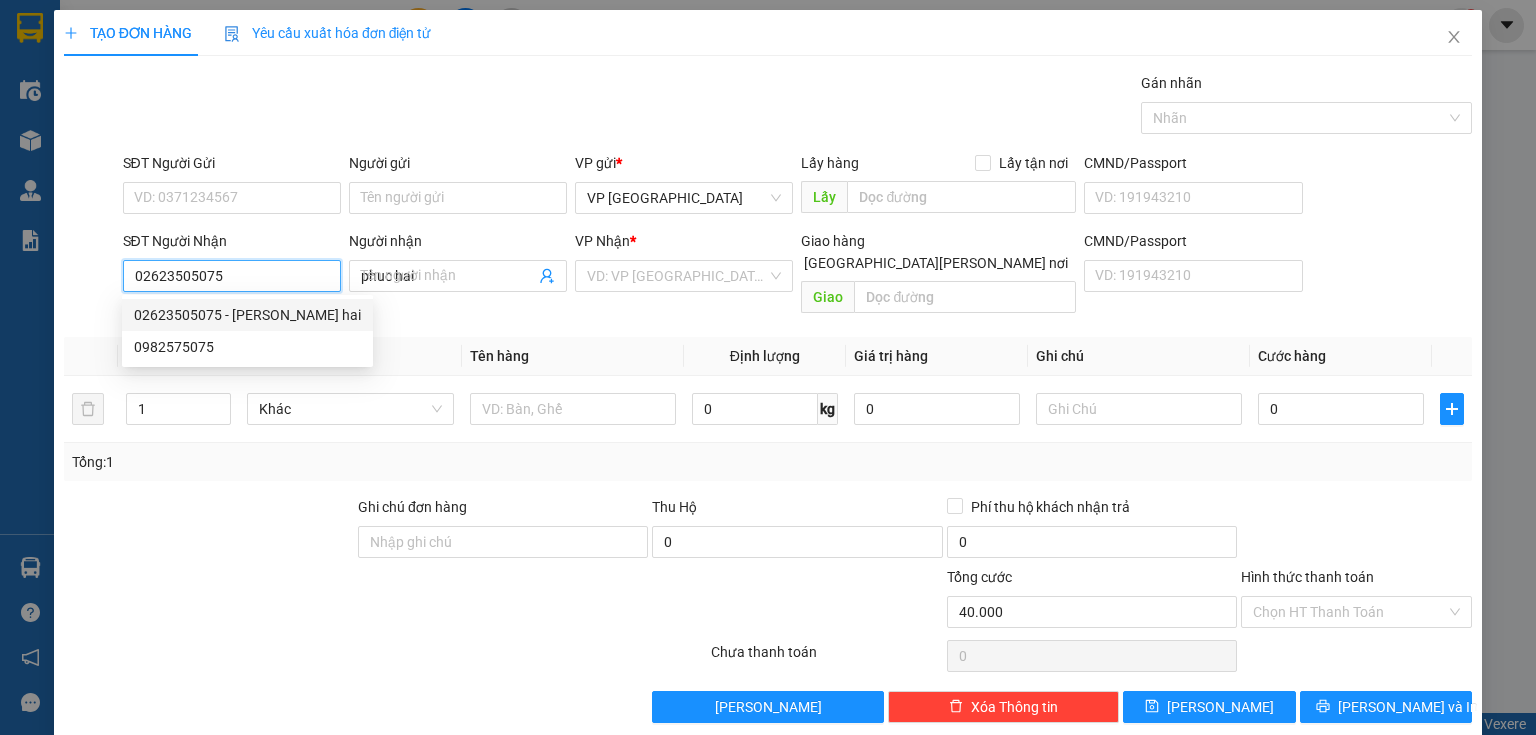 type on "40.000" 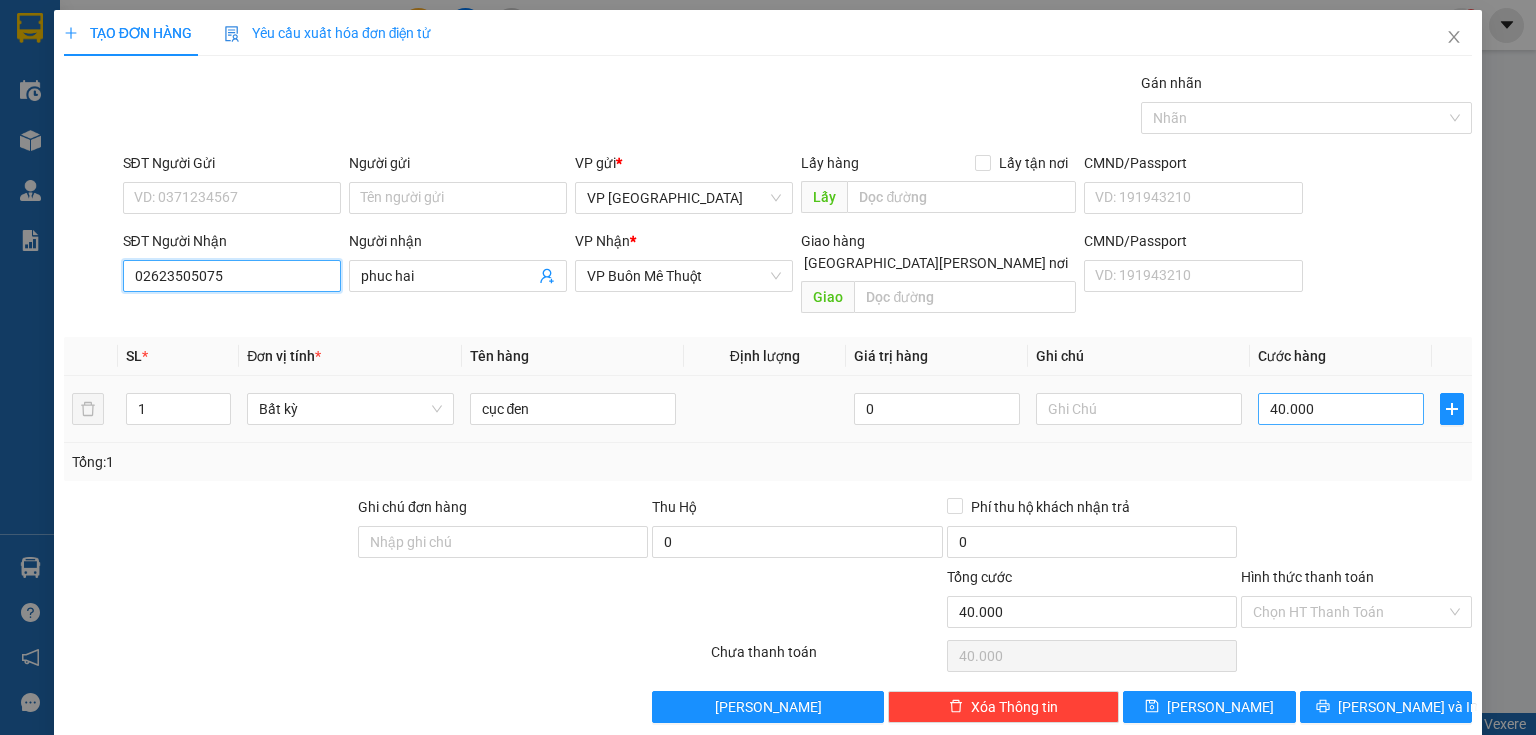 type on "02623505075" 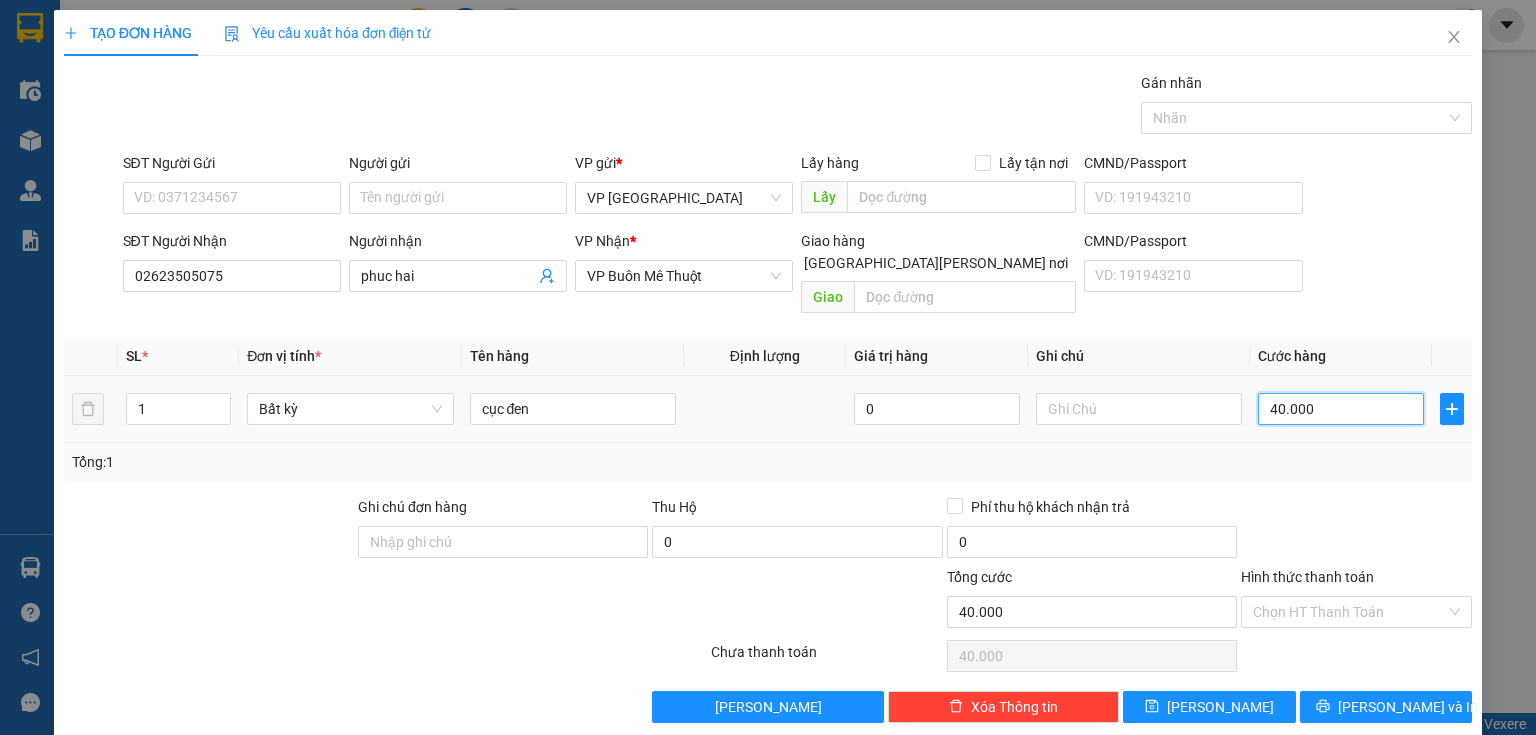 click on "40.000" at bounding box center (1341, 409) 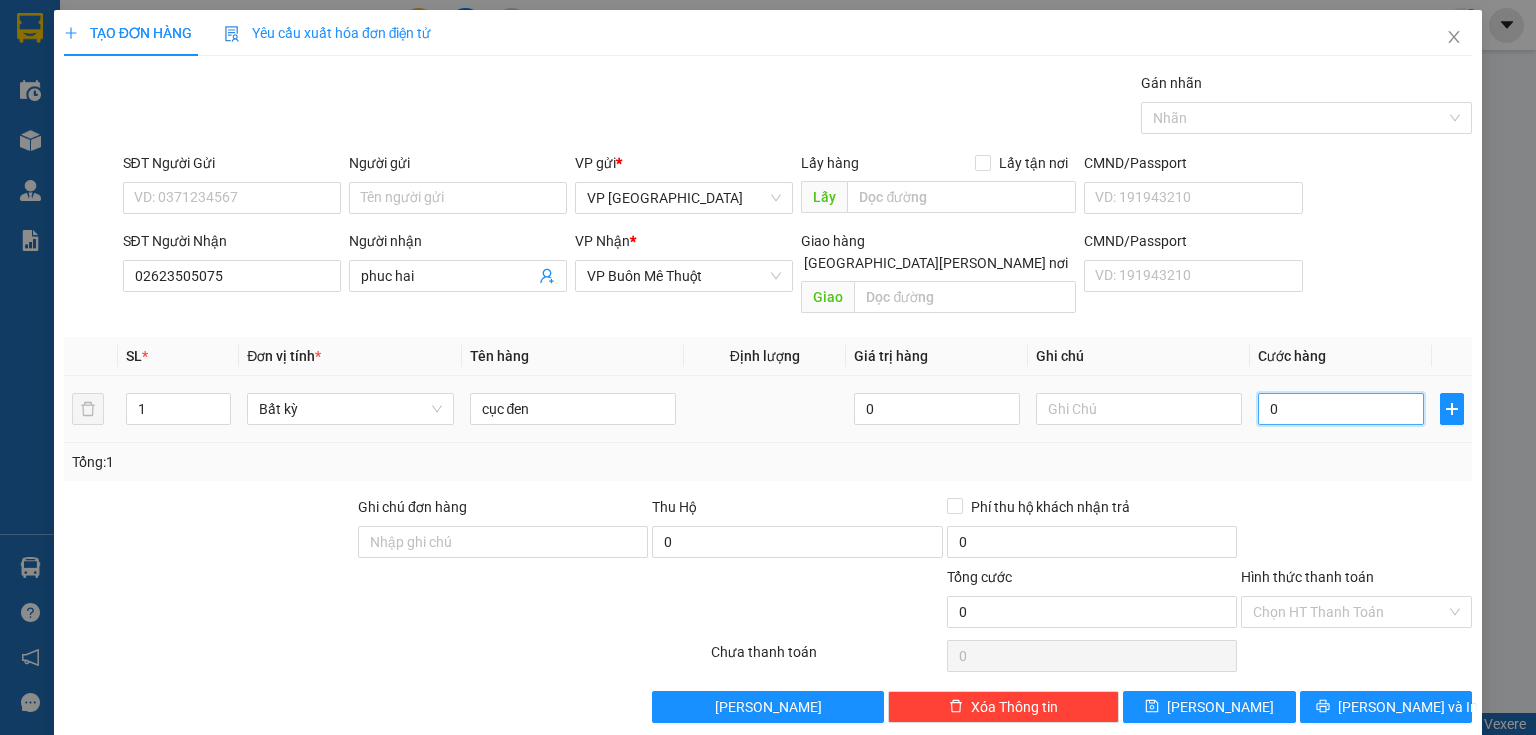 type on "7" 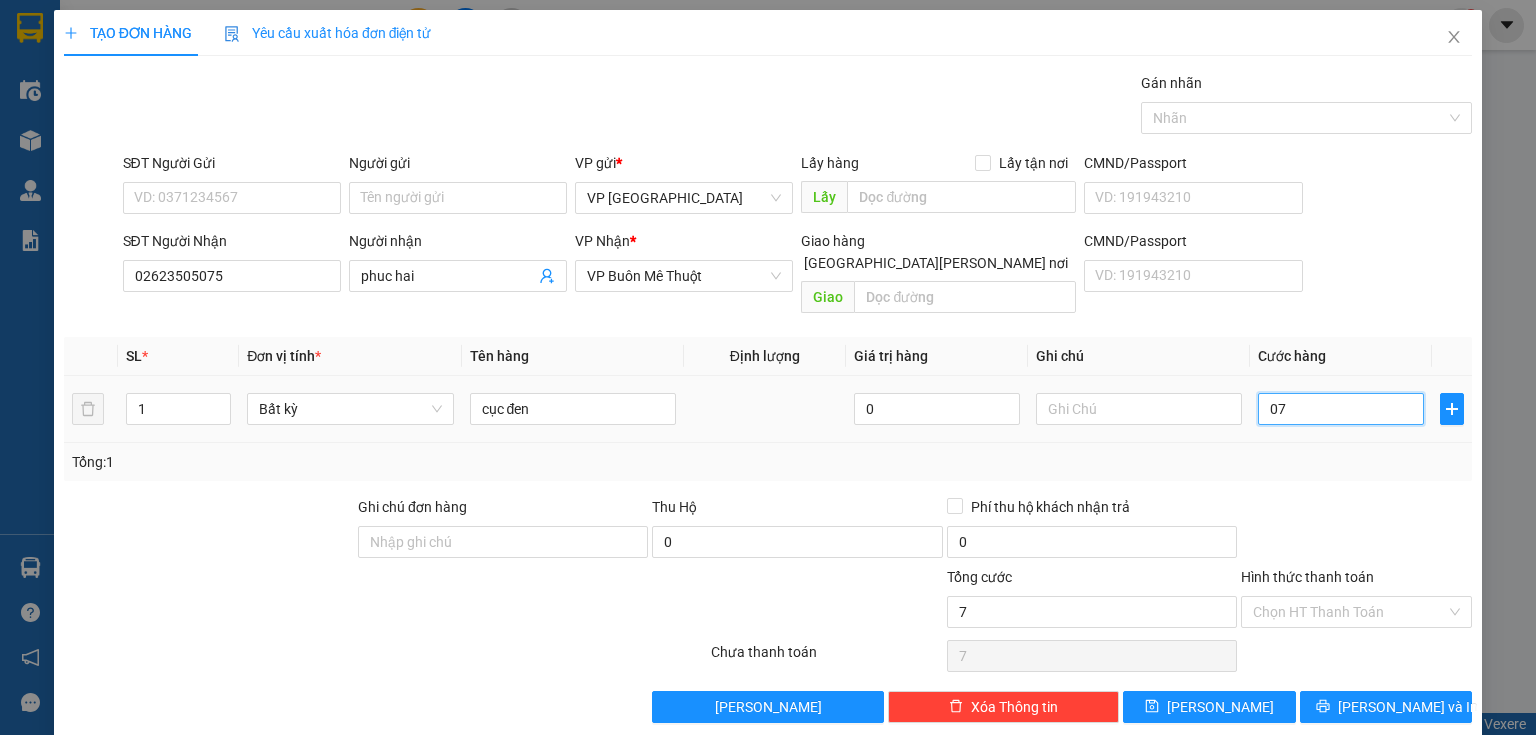type on "0" 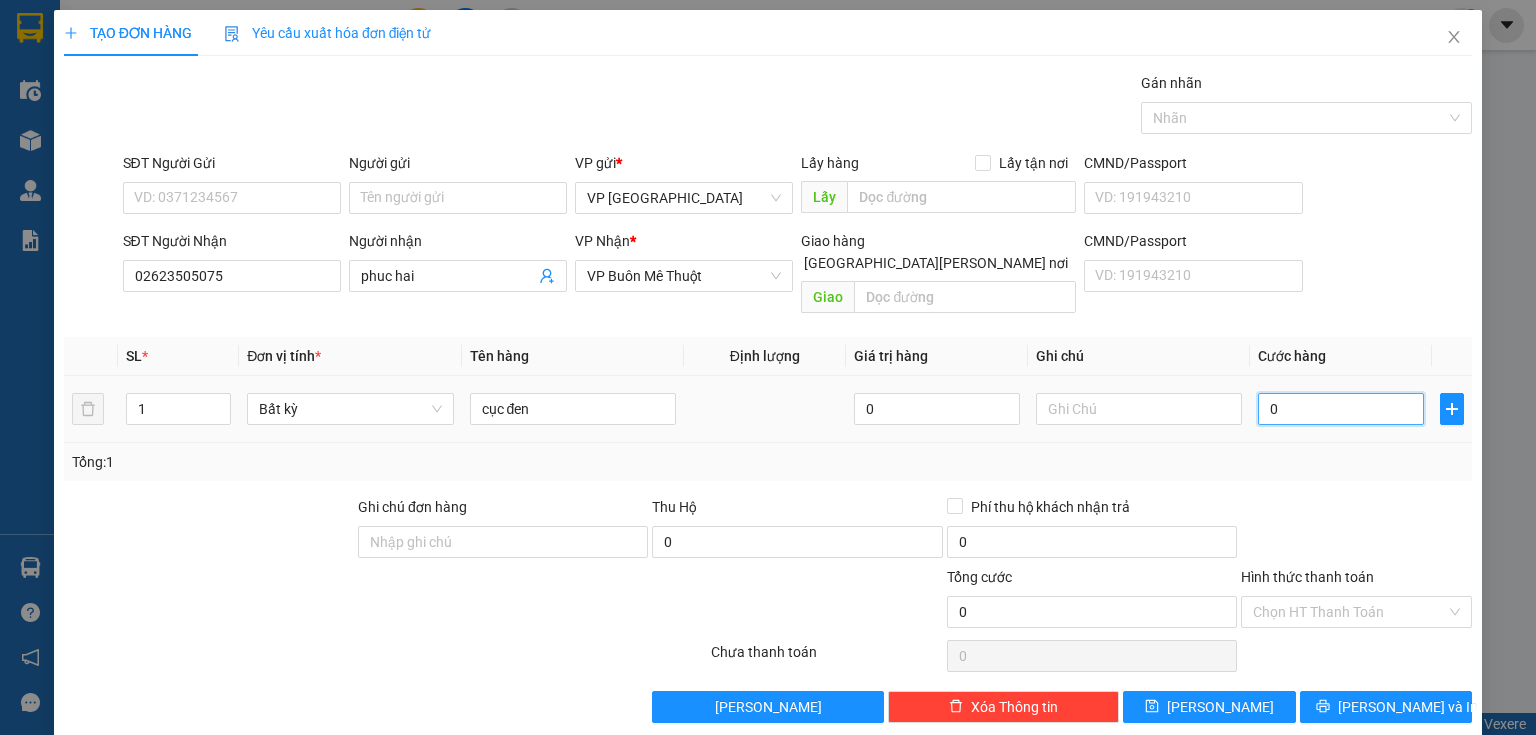 type on "5" 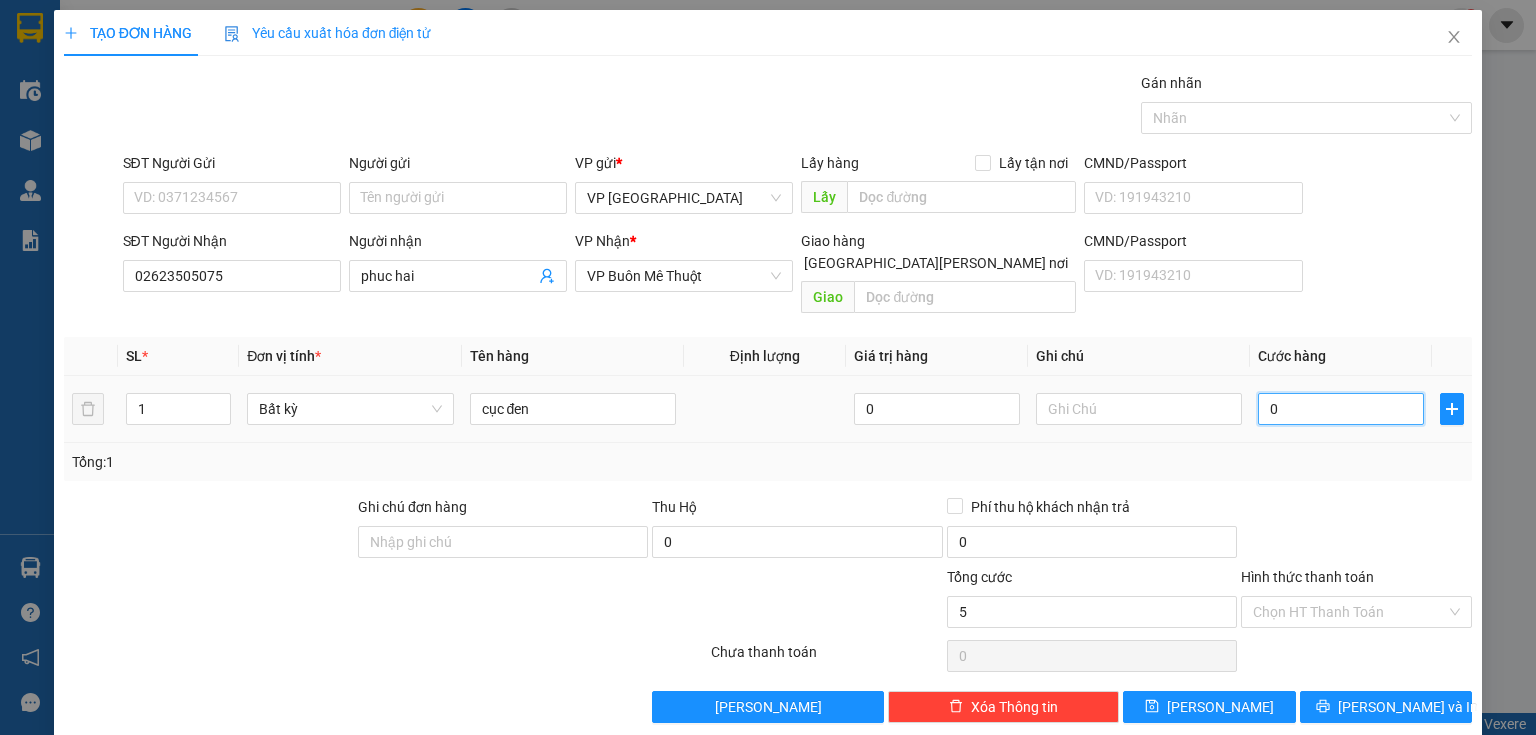 type on "5" 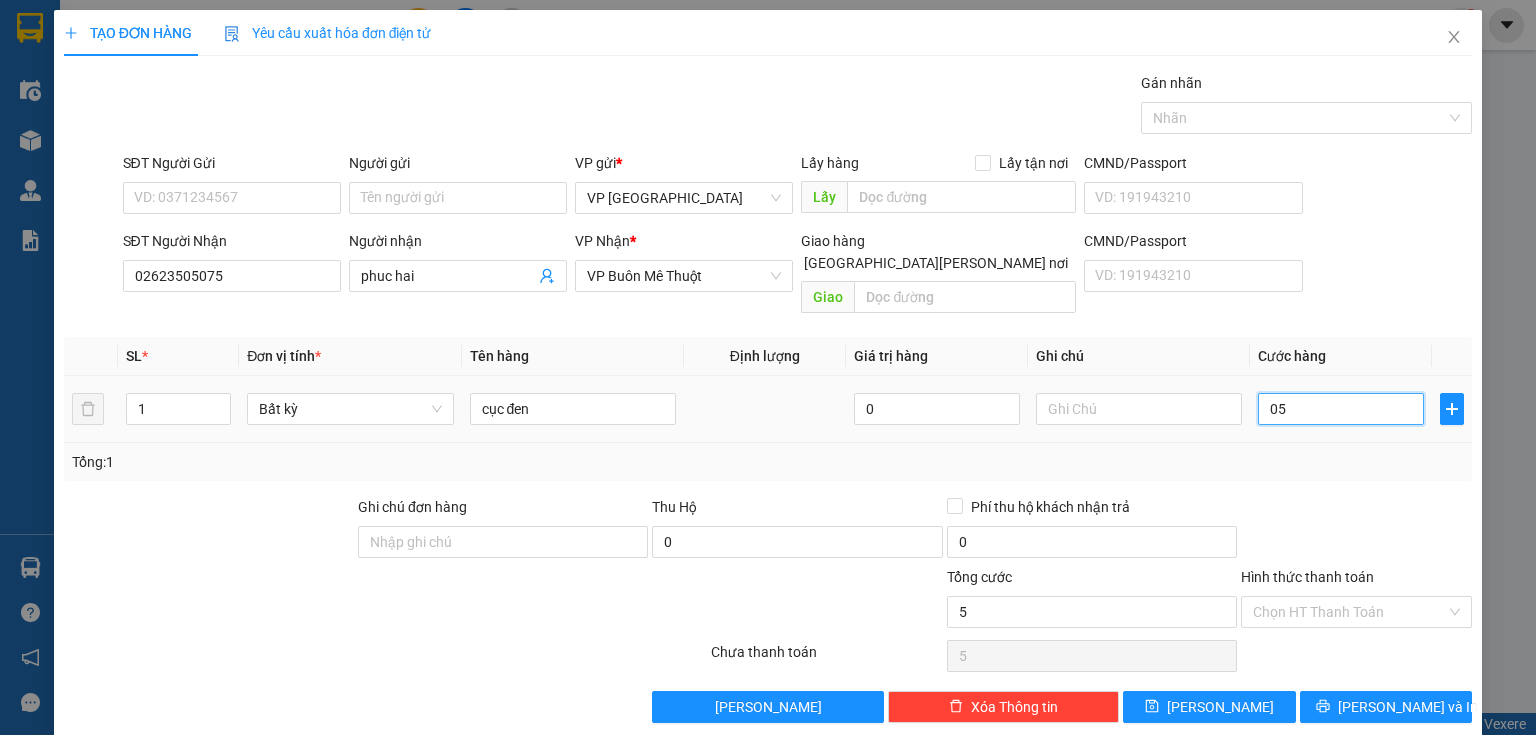 type on "50" 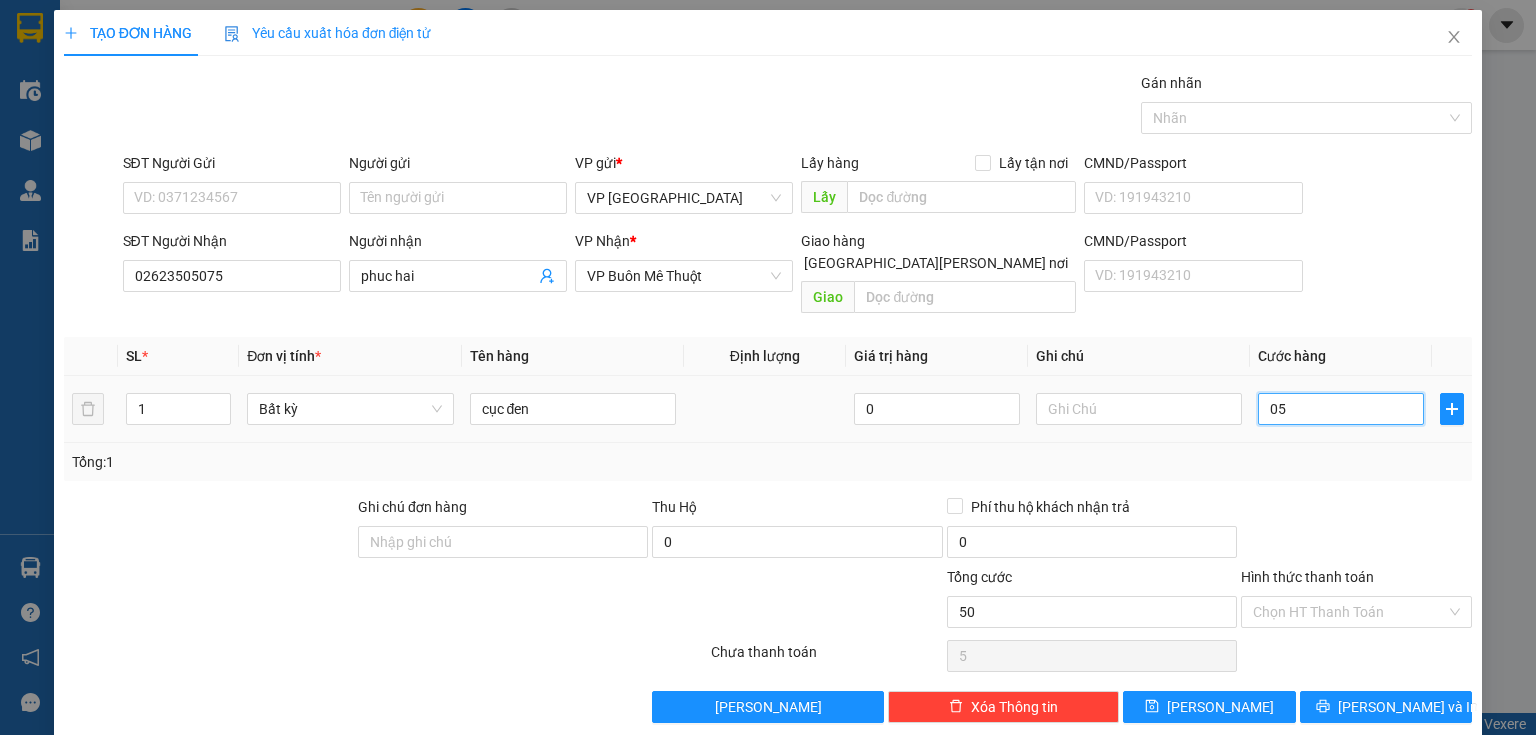 type on "50" 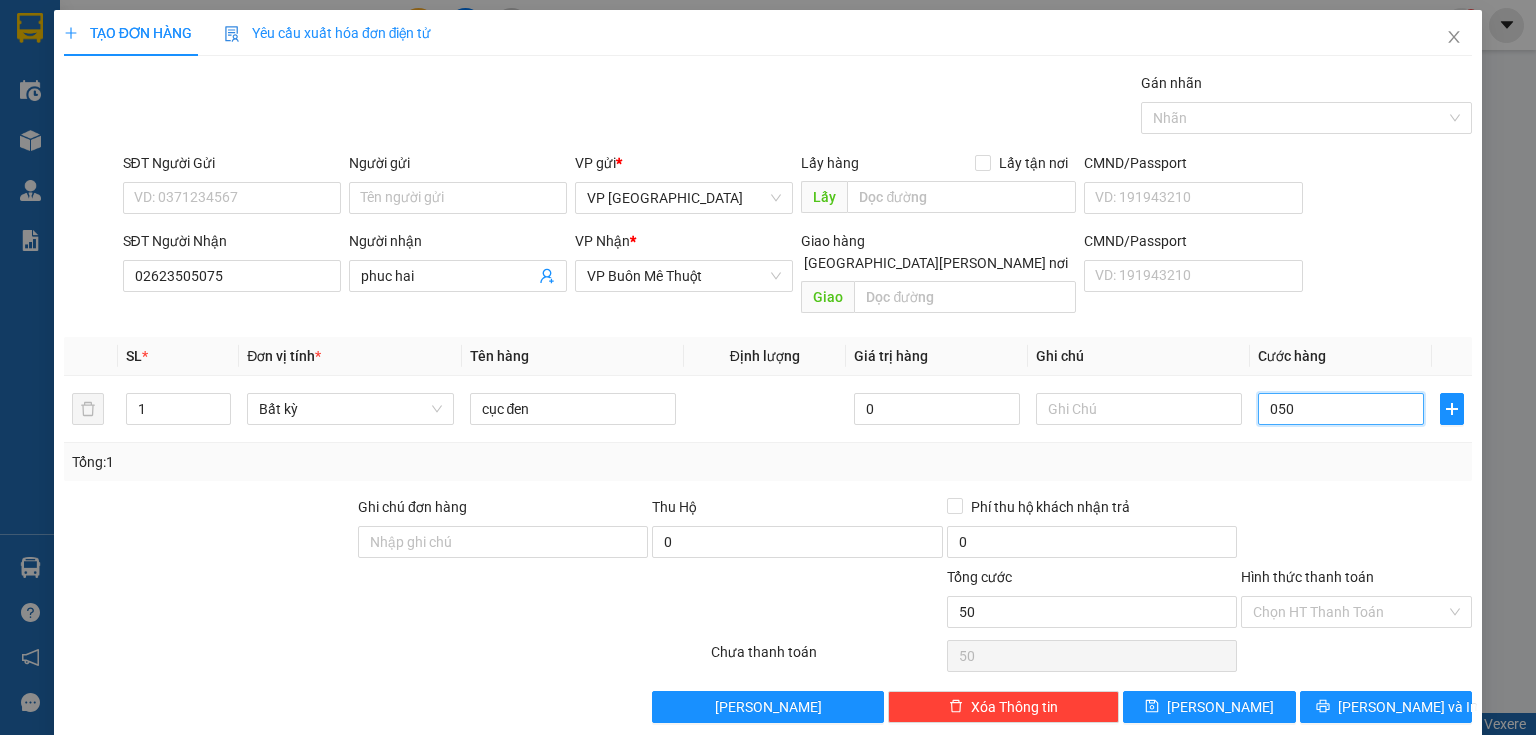 type on "050" 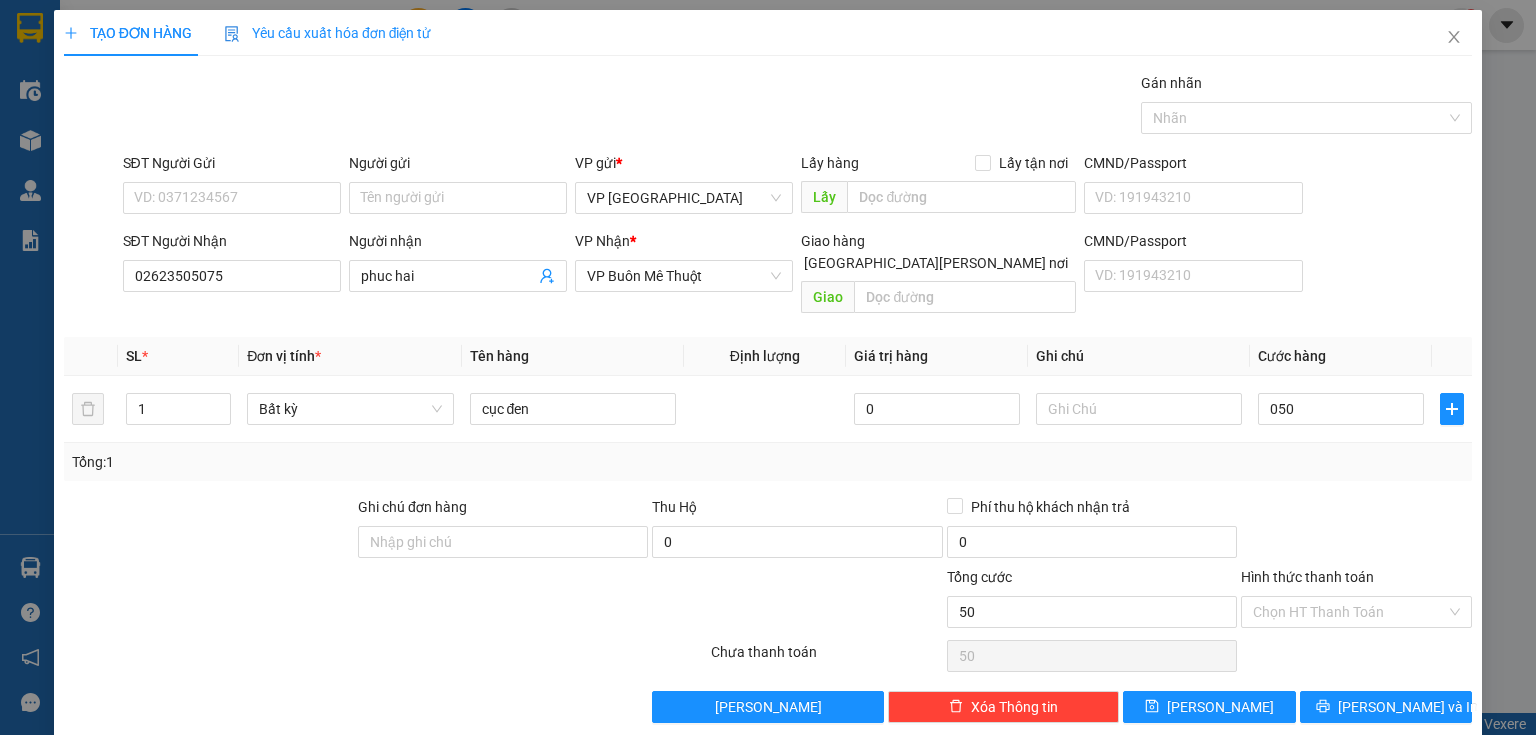 type on "50.000" 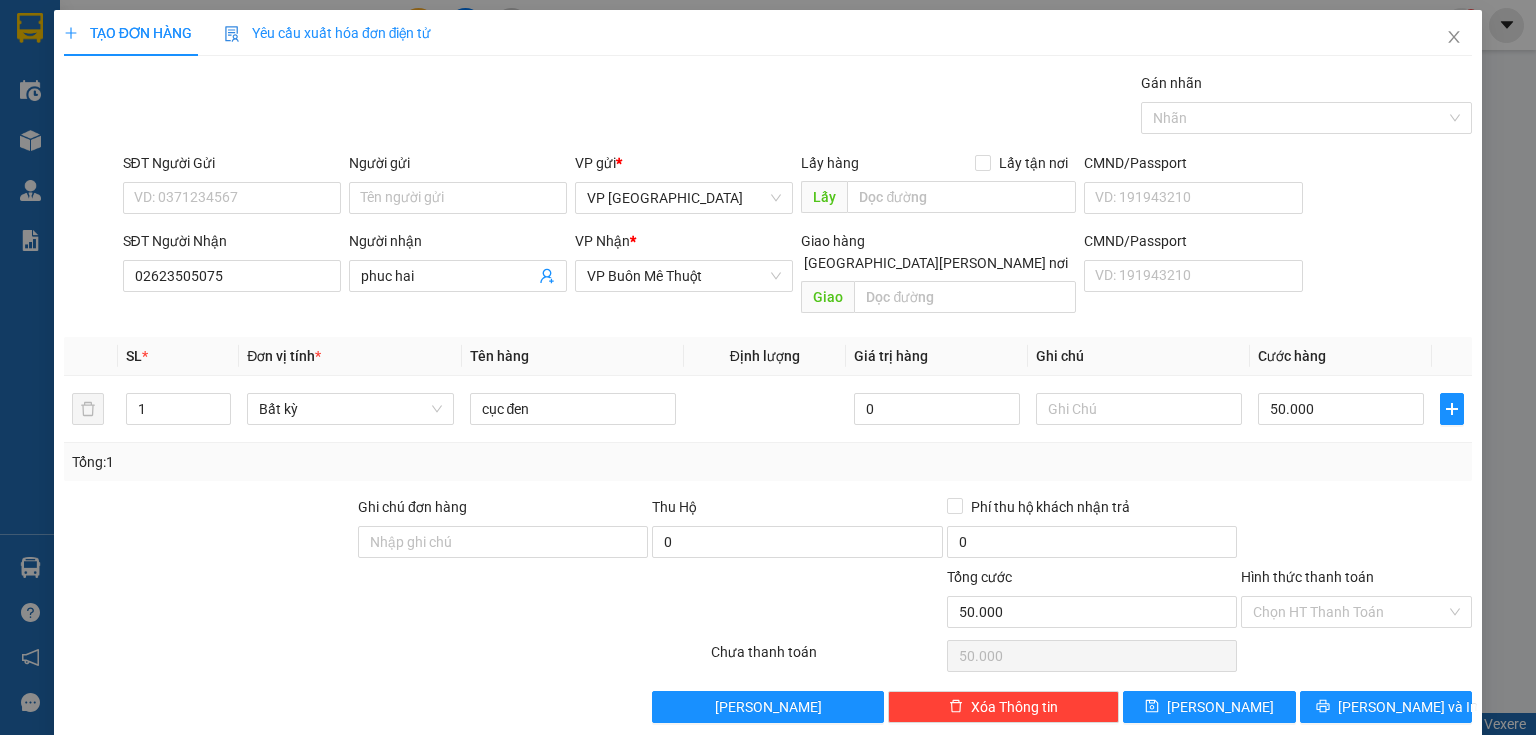 click at bounding box center (1356, 531) 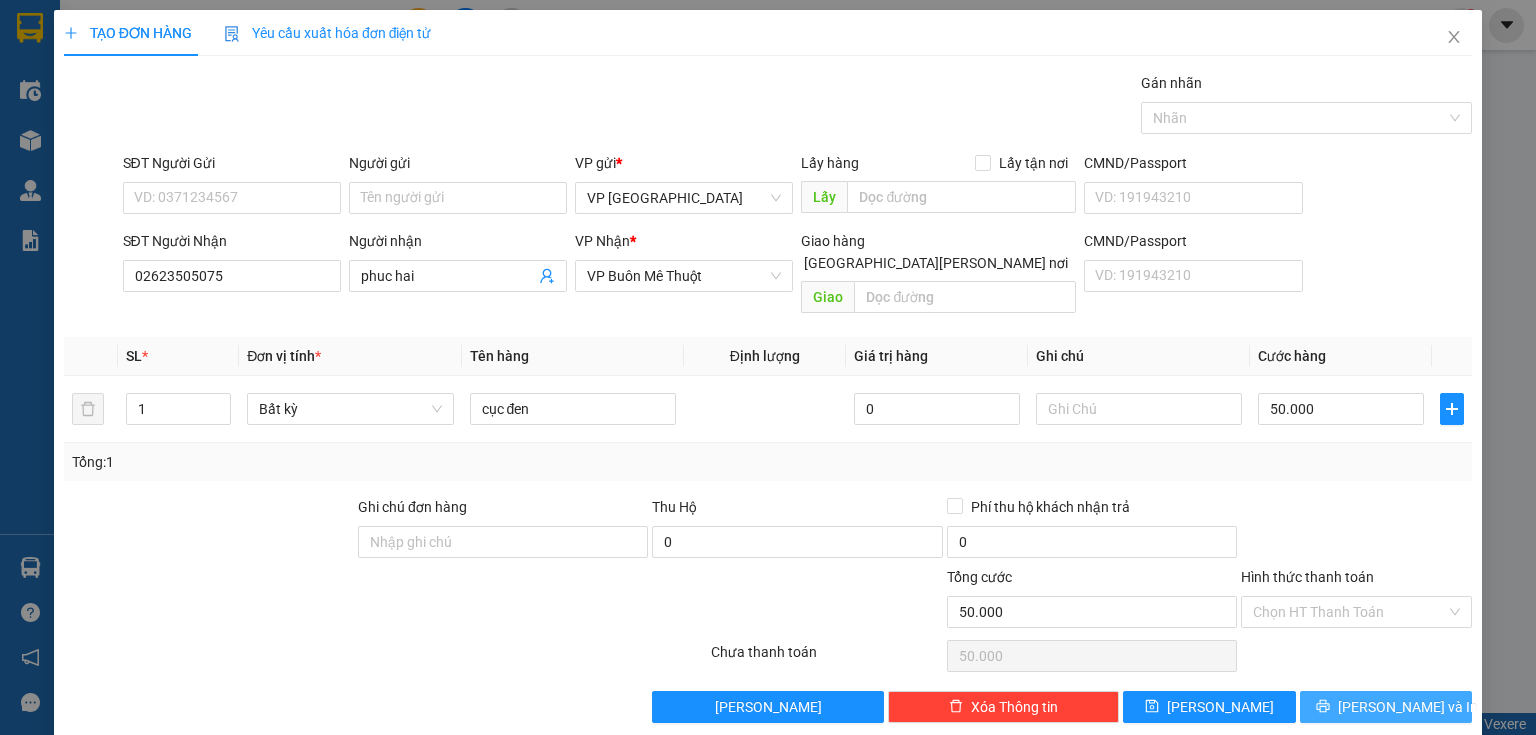 click on "[PERSON_NAME] và In" at bounding box center (1408, 707) 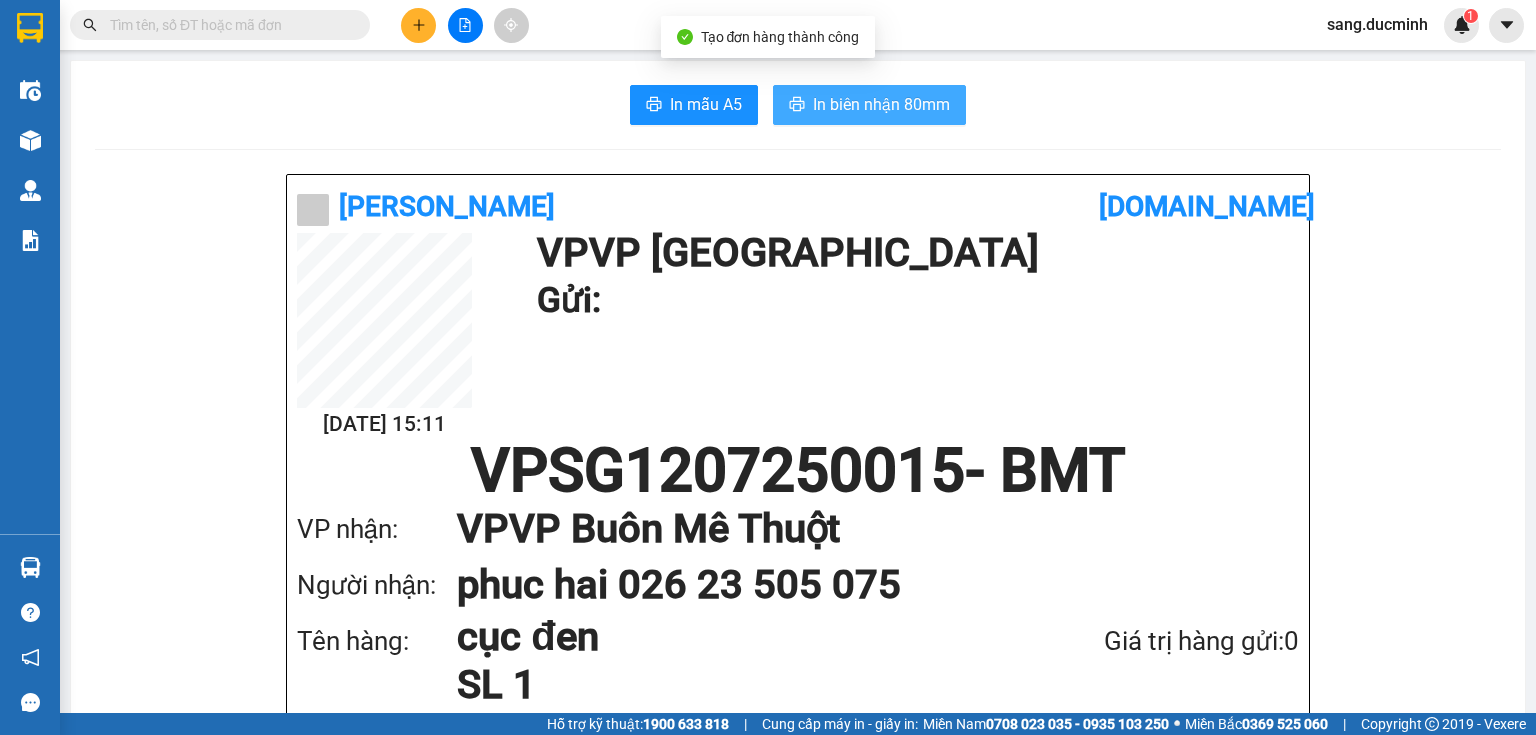 click 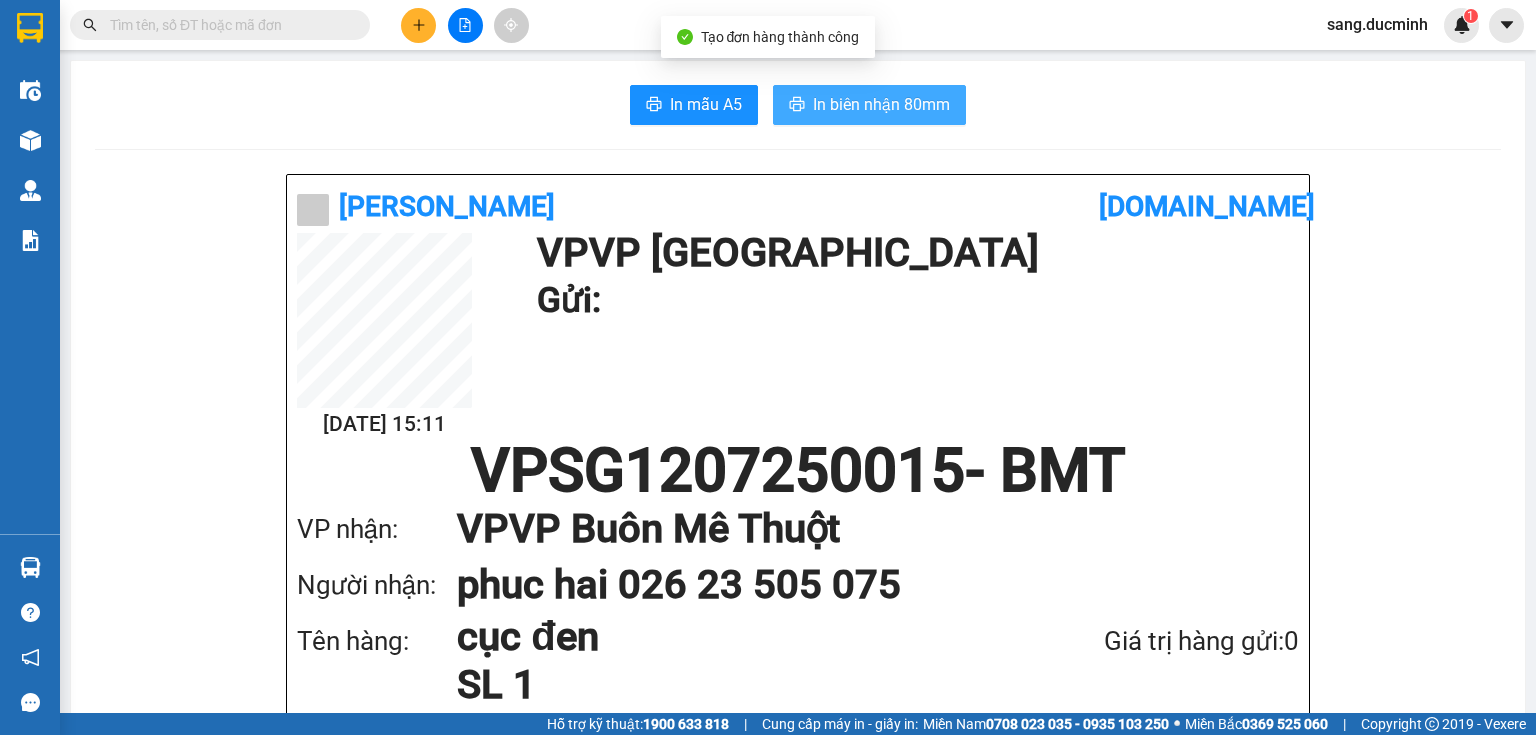 scroll, scrollTop: 0, scrollLeft: 0, axis: both 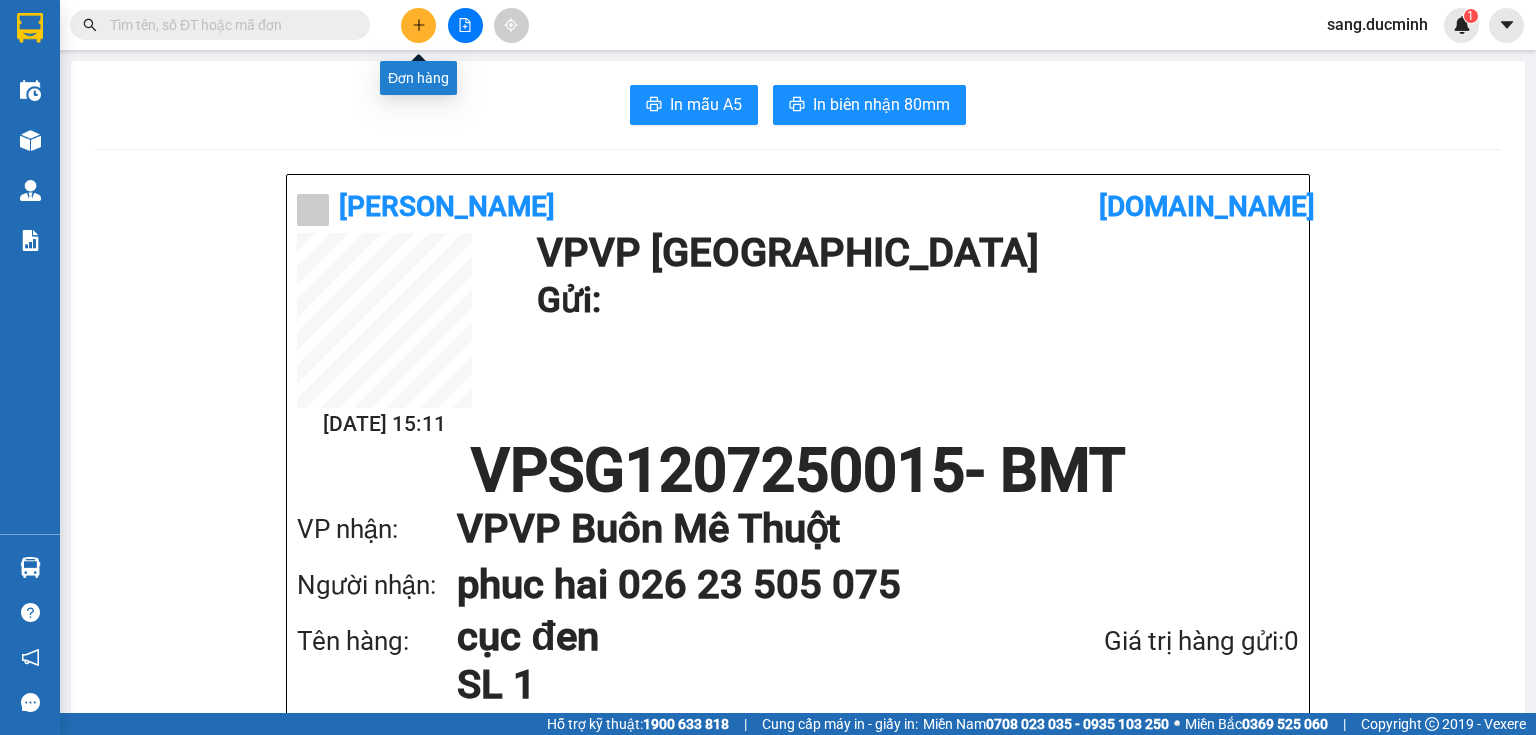 click at bounding box center (418, 25) 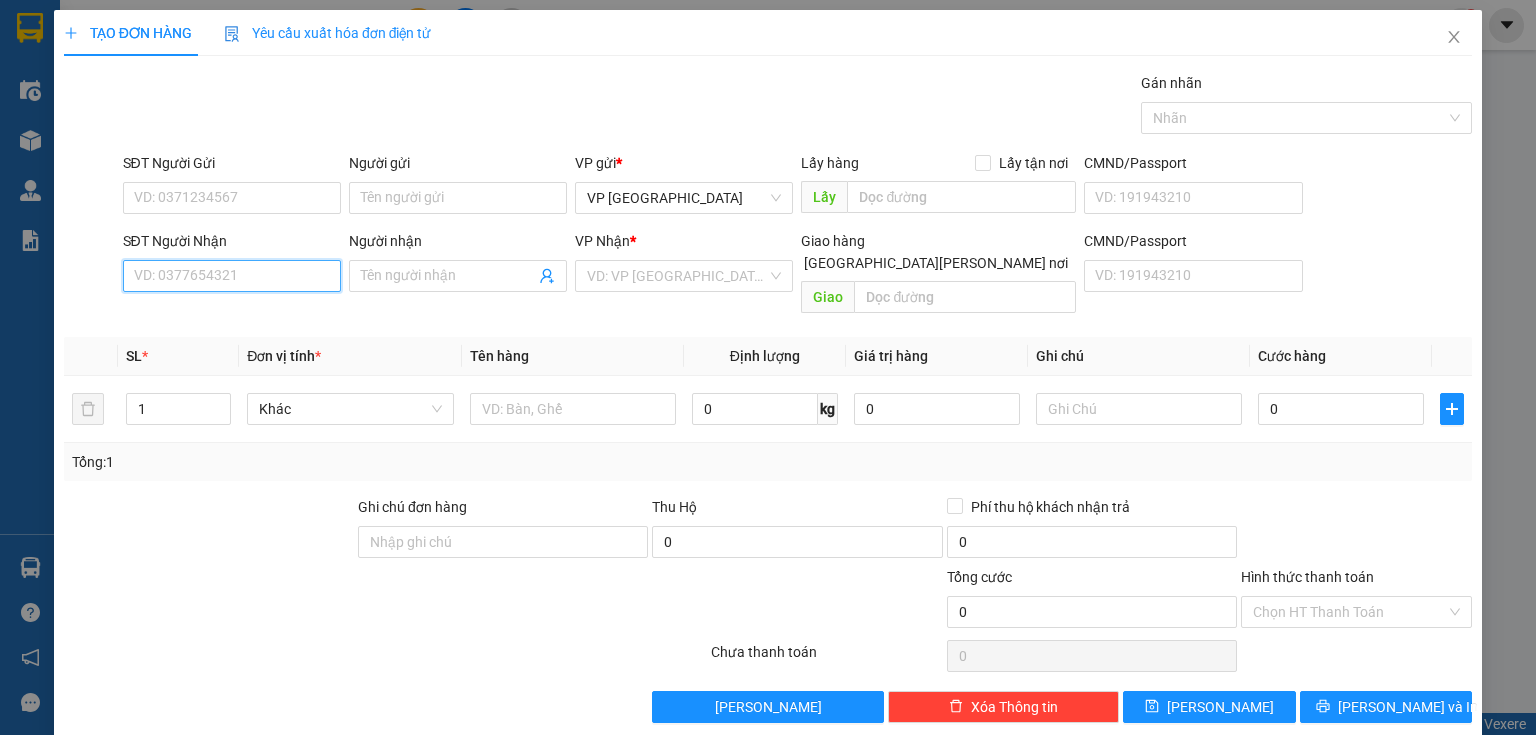 click on "SĐT Người Nhận" at bounding box center (232, 276) 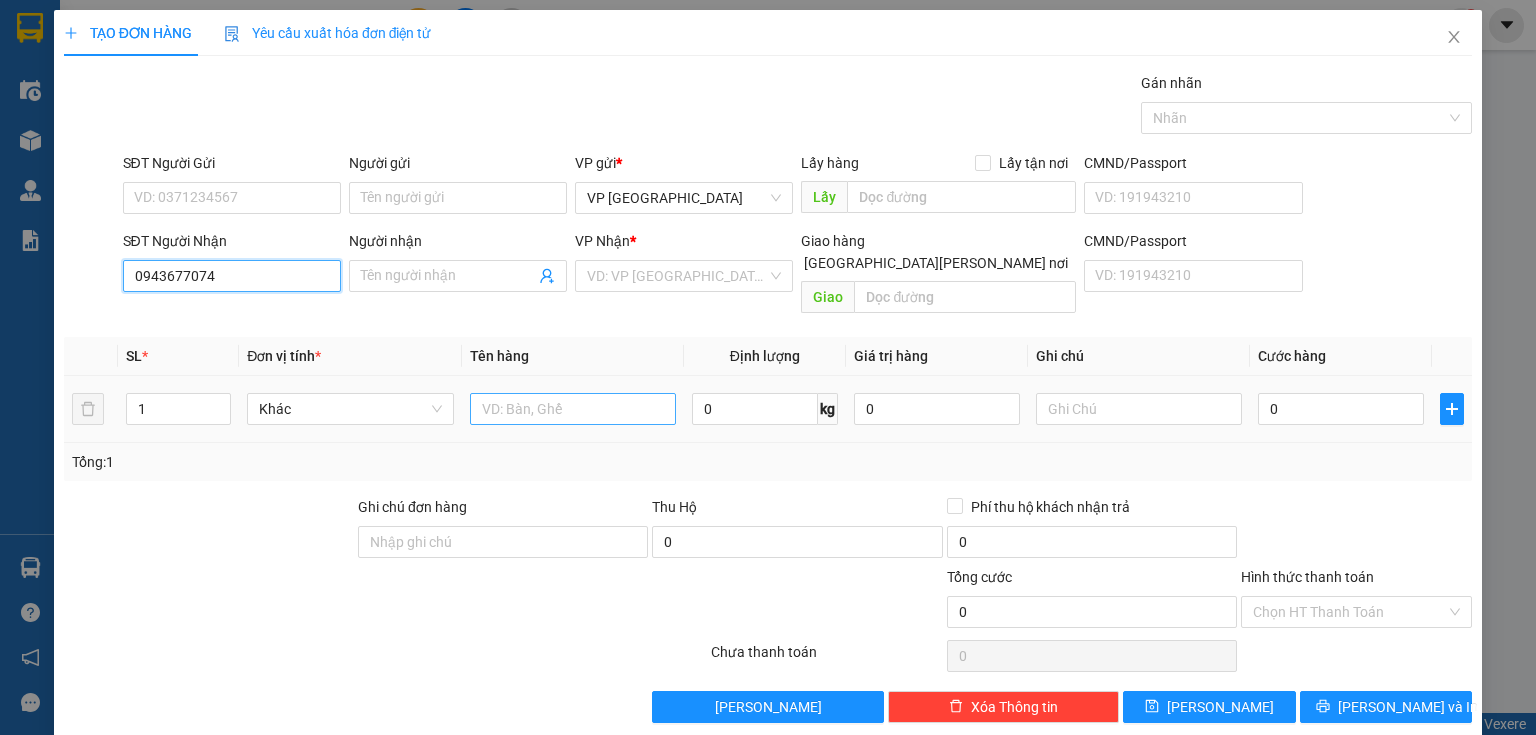 type on "0943677074" 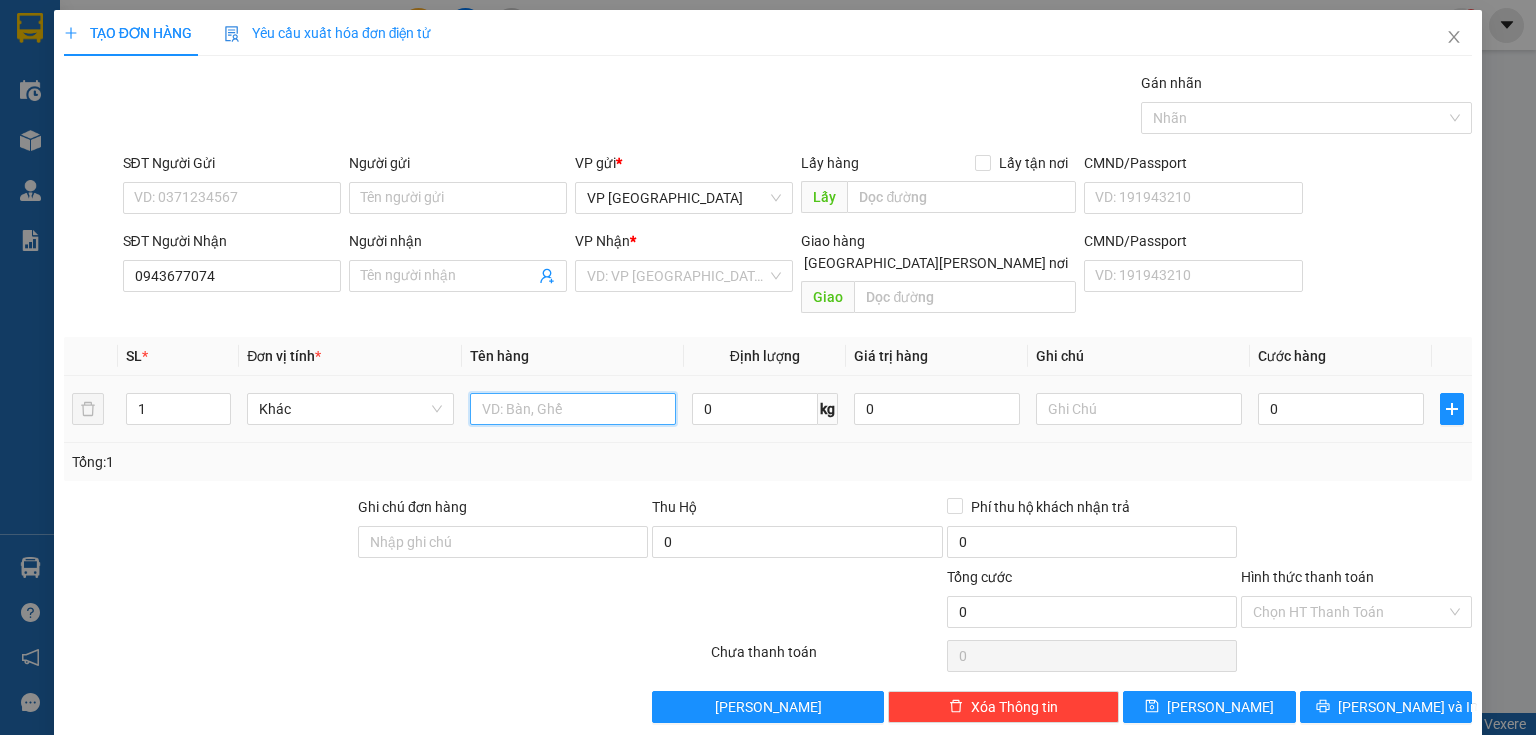 click at bounding box center [573, 409] 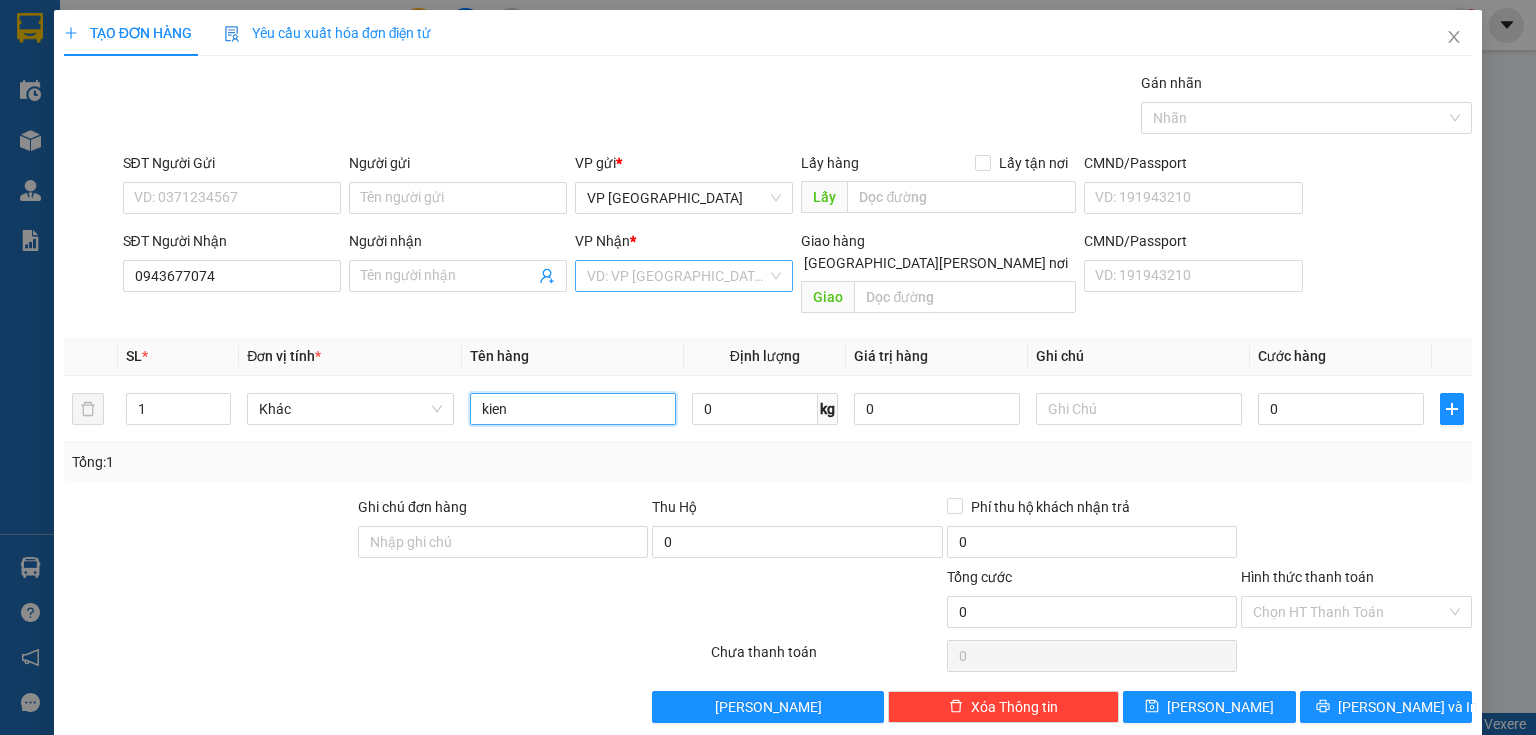 type on "kien" 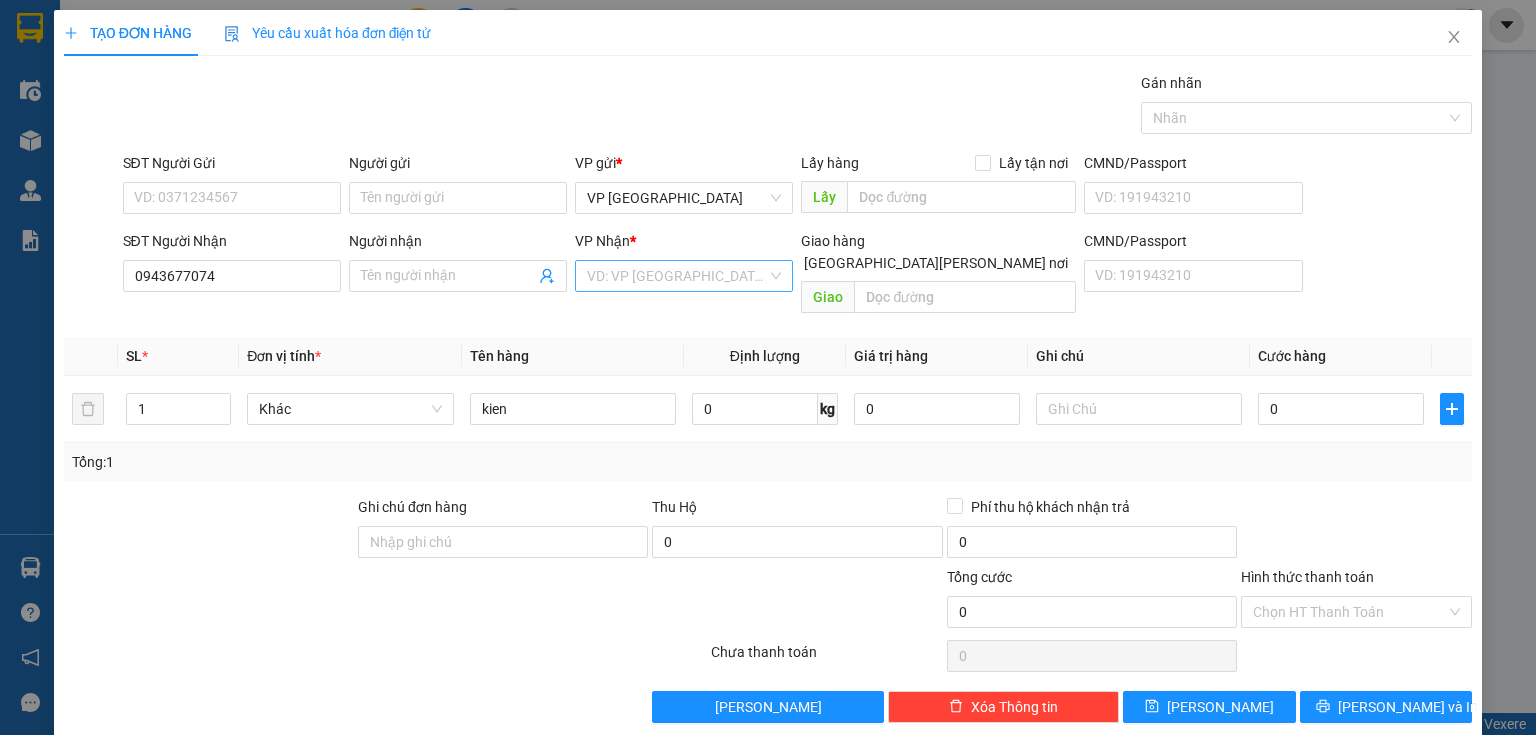 click at bounding box center (677, 276) 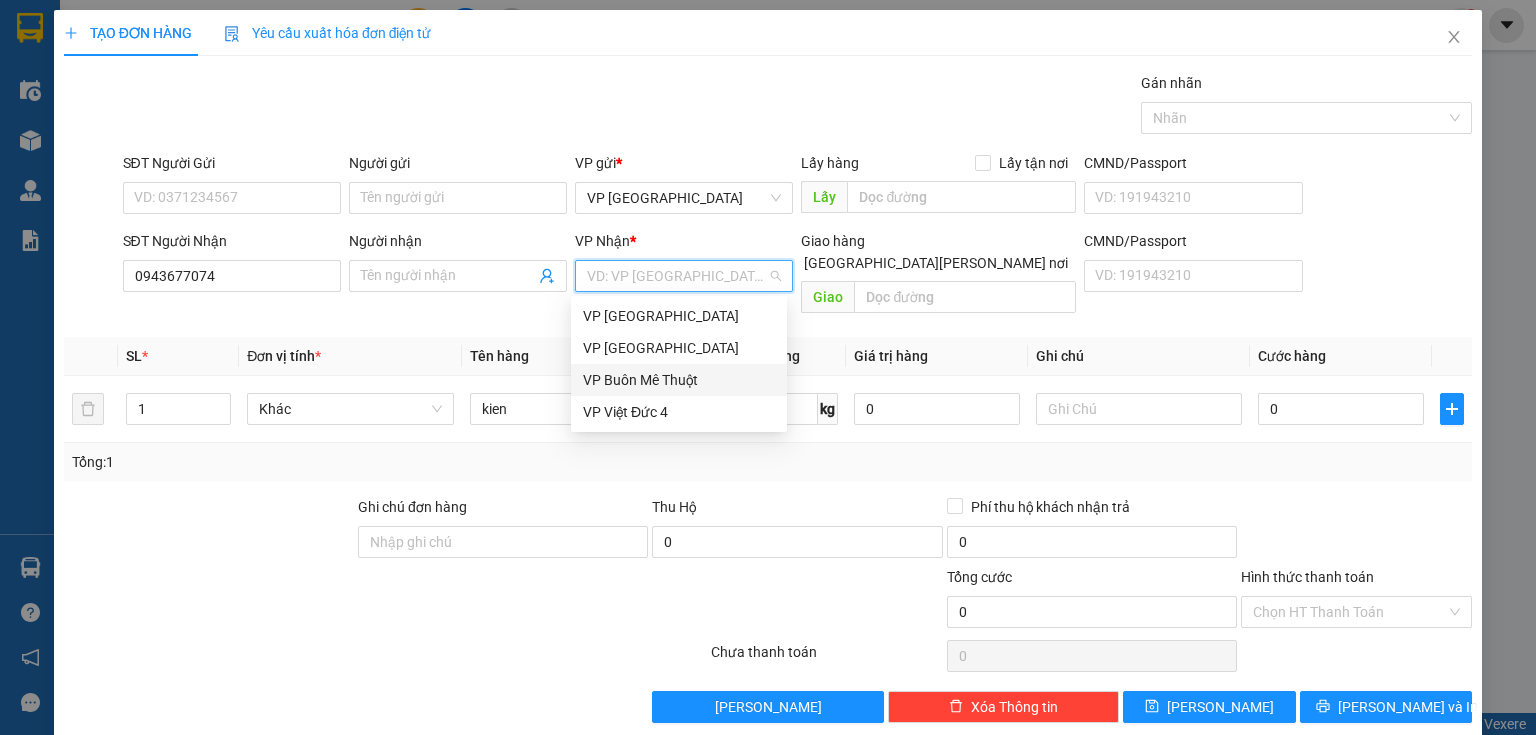 click on "VP Buôn Mê Thuột" at bounding box center [679, 380] 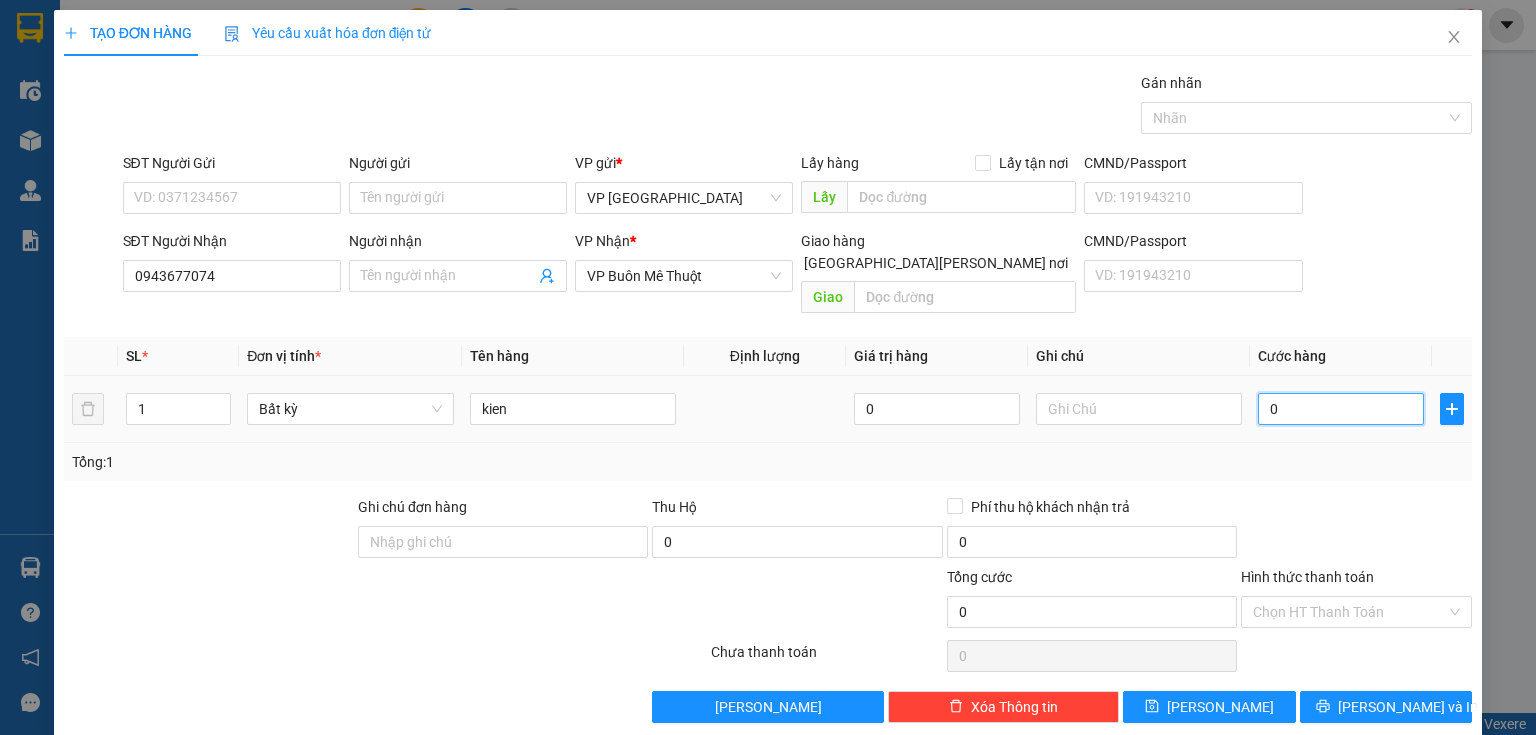 click on "0" at bounding box center (1341, 409) 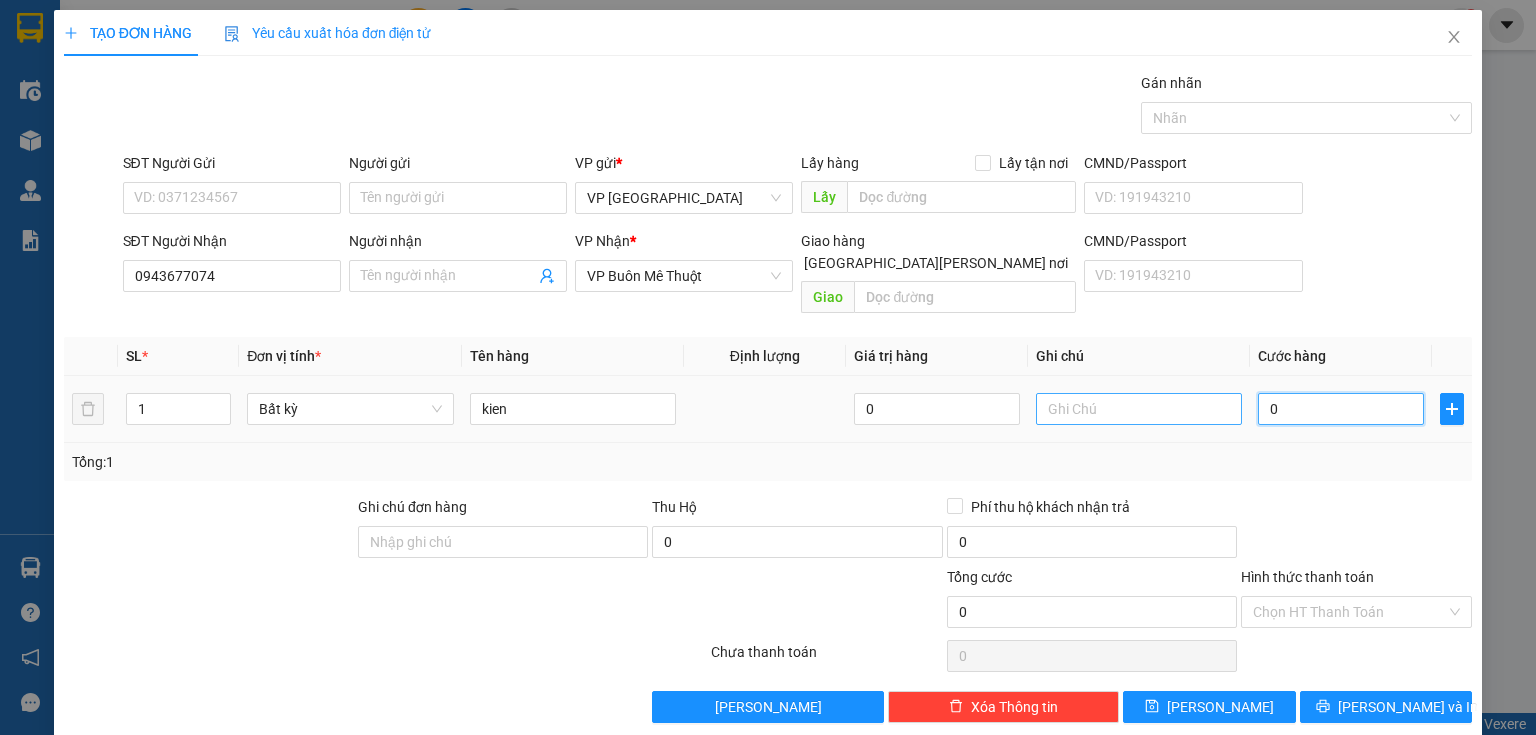 type on "5" 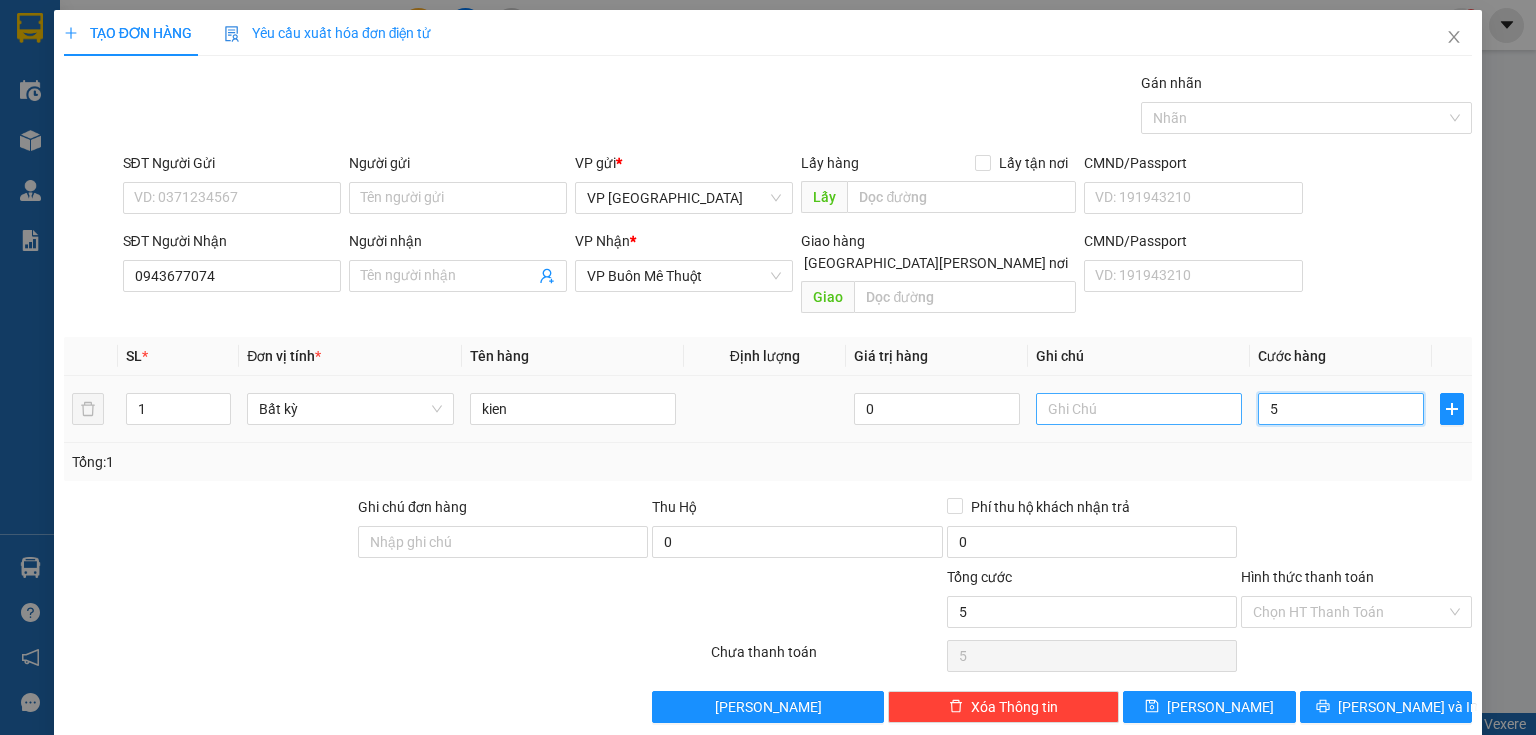 type on "50" 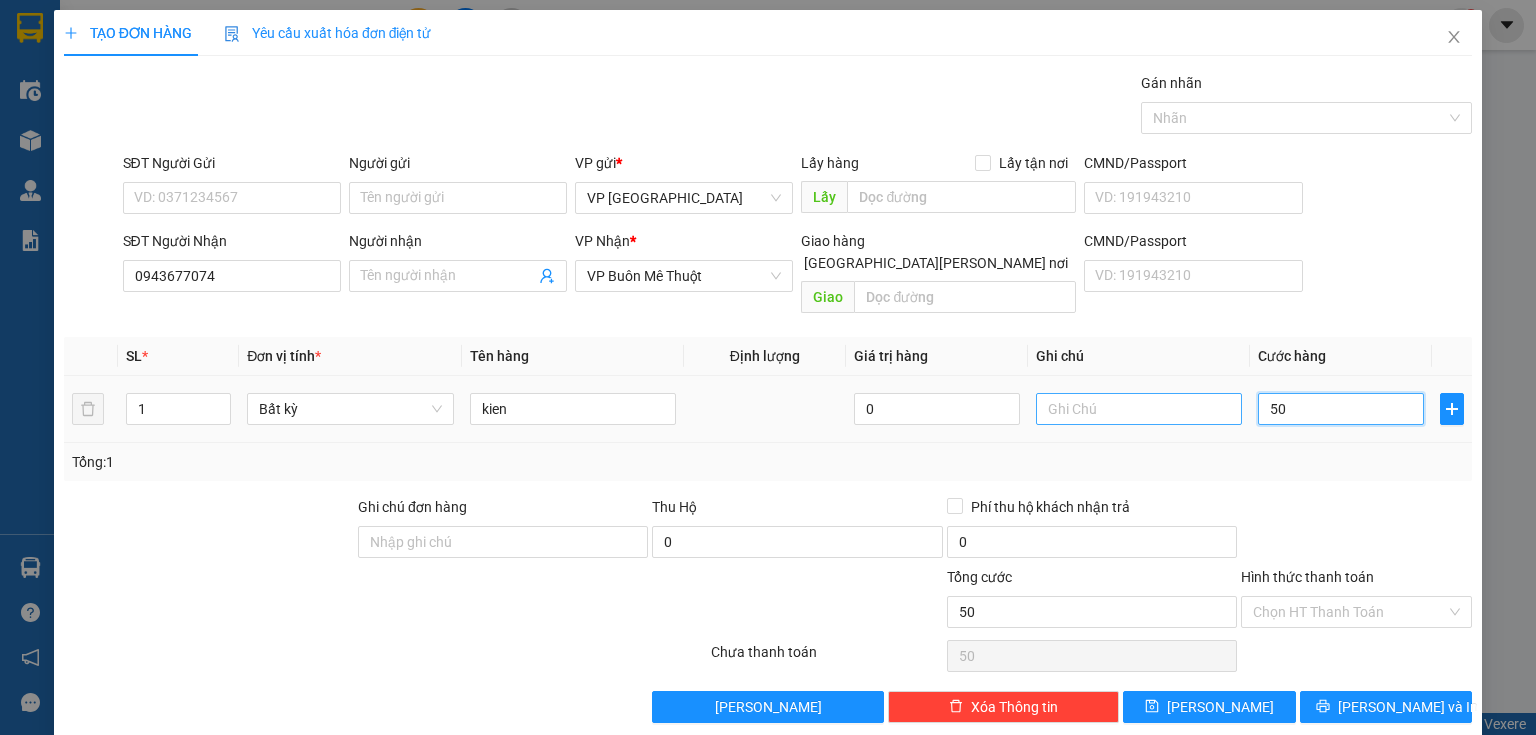 type on "500" 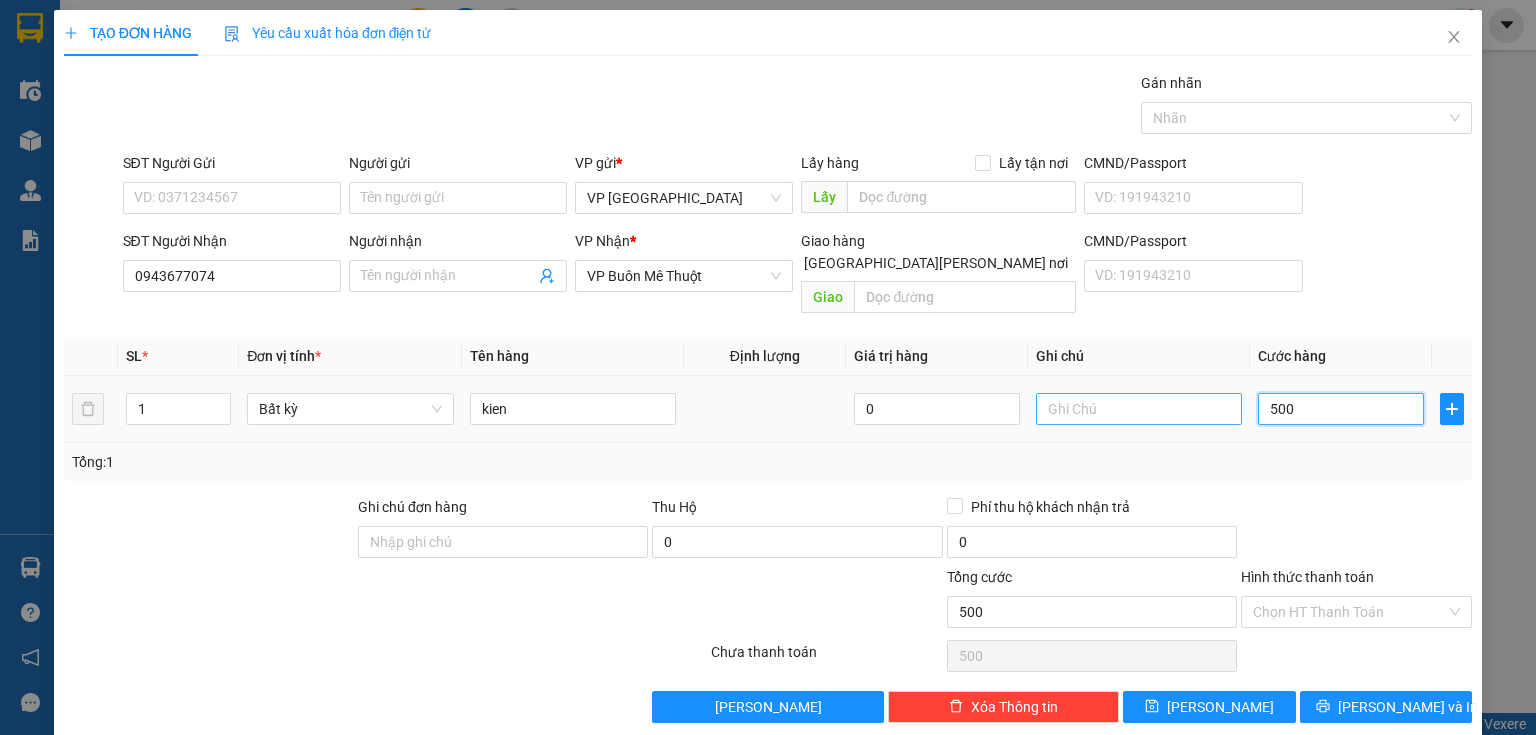 type on "50" 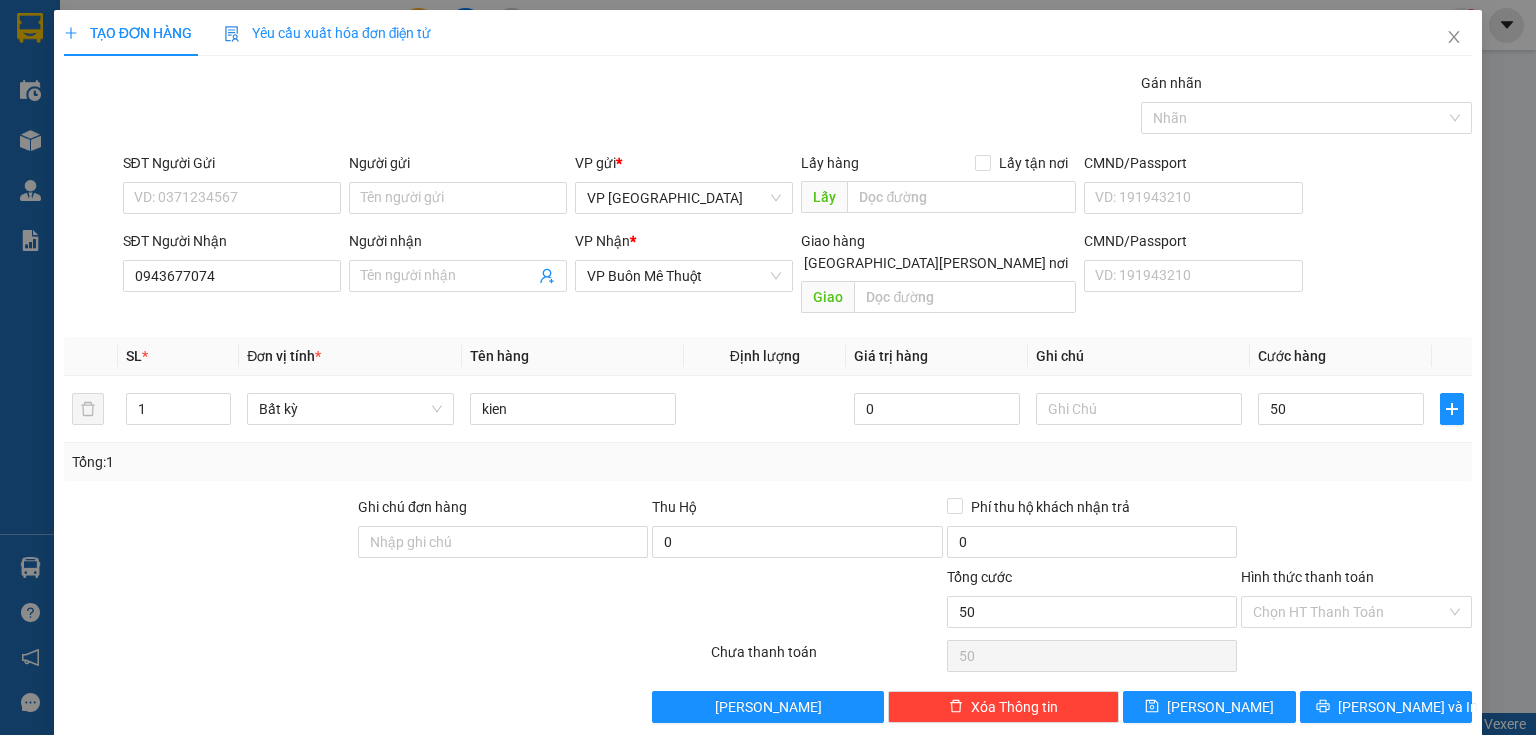 type on "50.000" 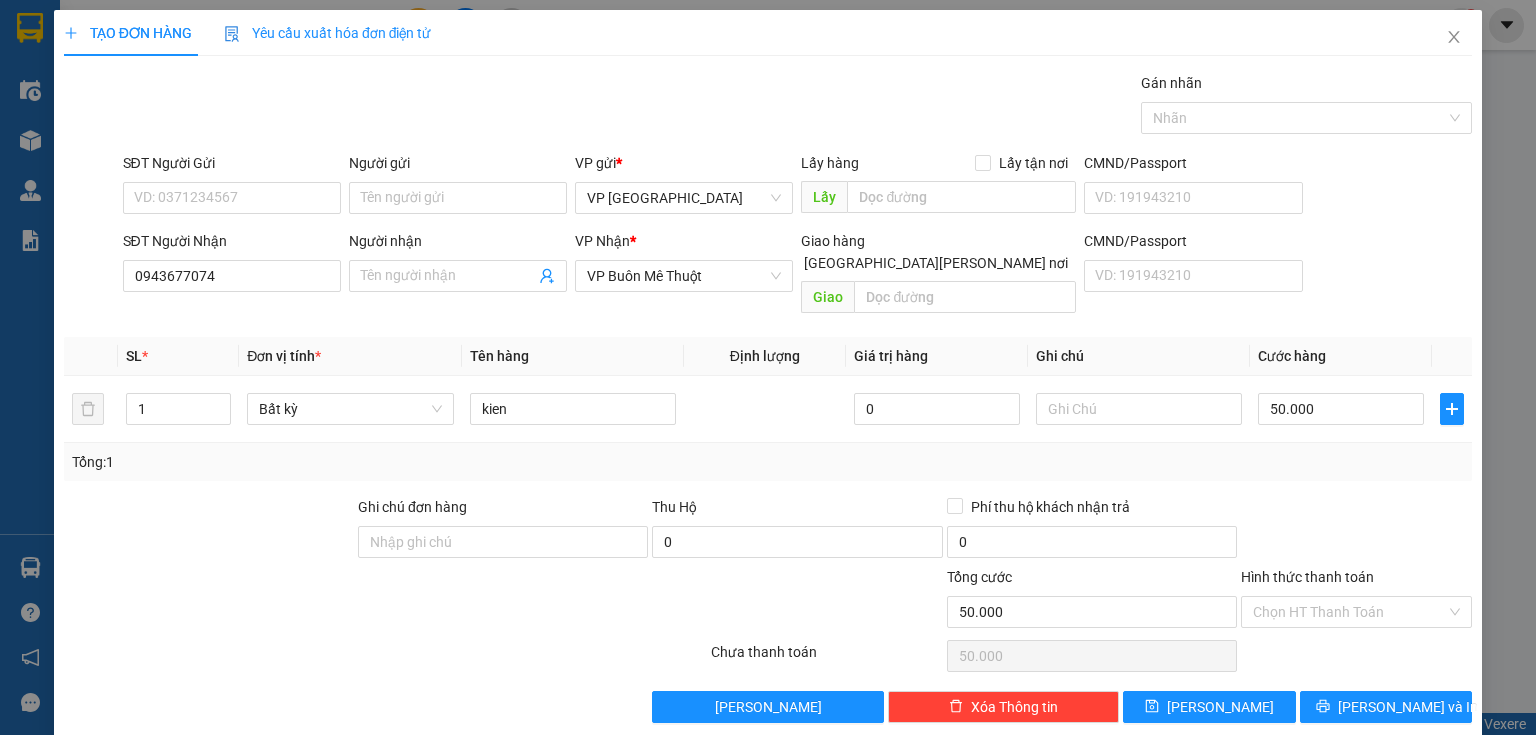 click at bounding box center (1356, 531) 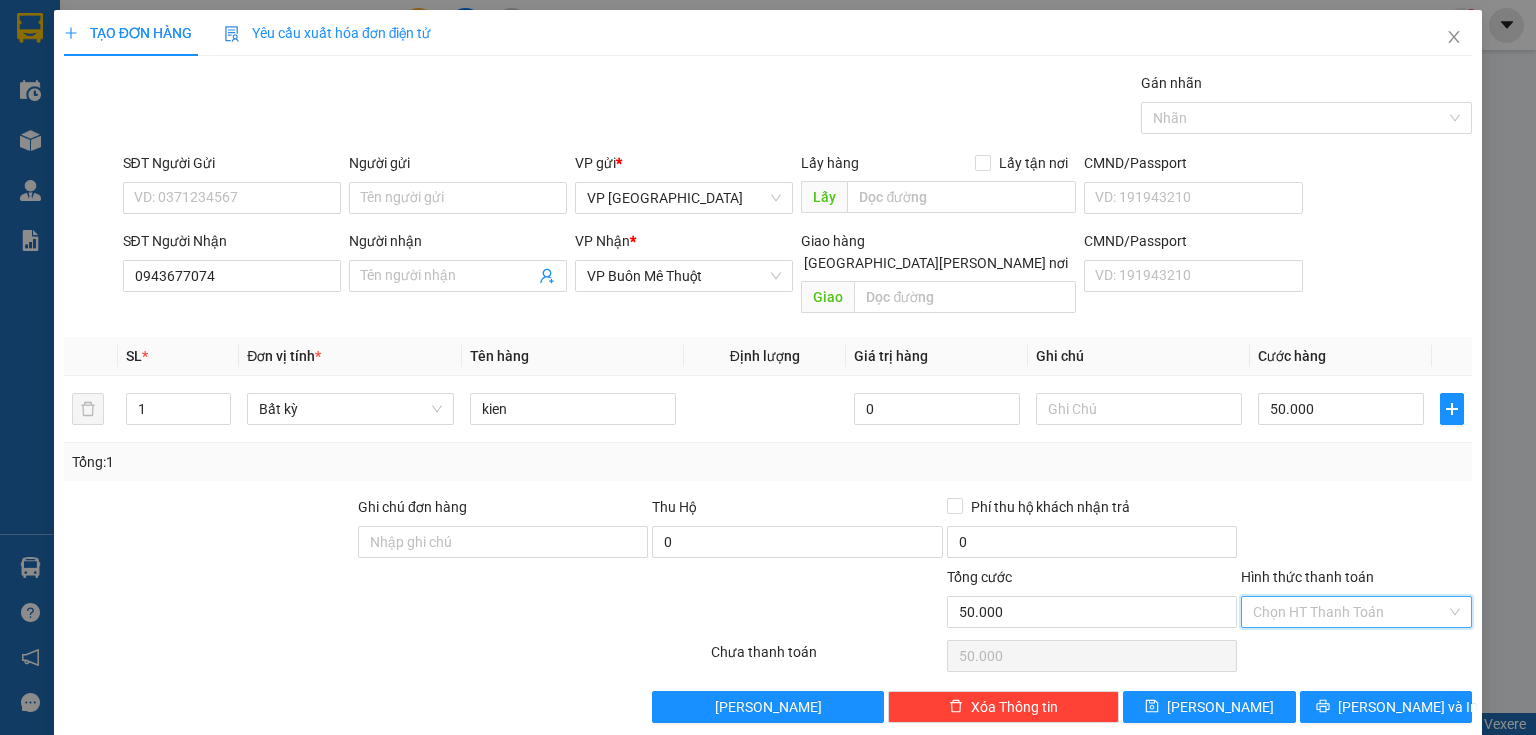 click on "Hình thức thanh toán" at bounding box center (1349, 612) 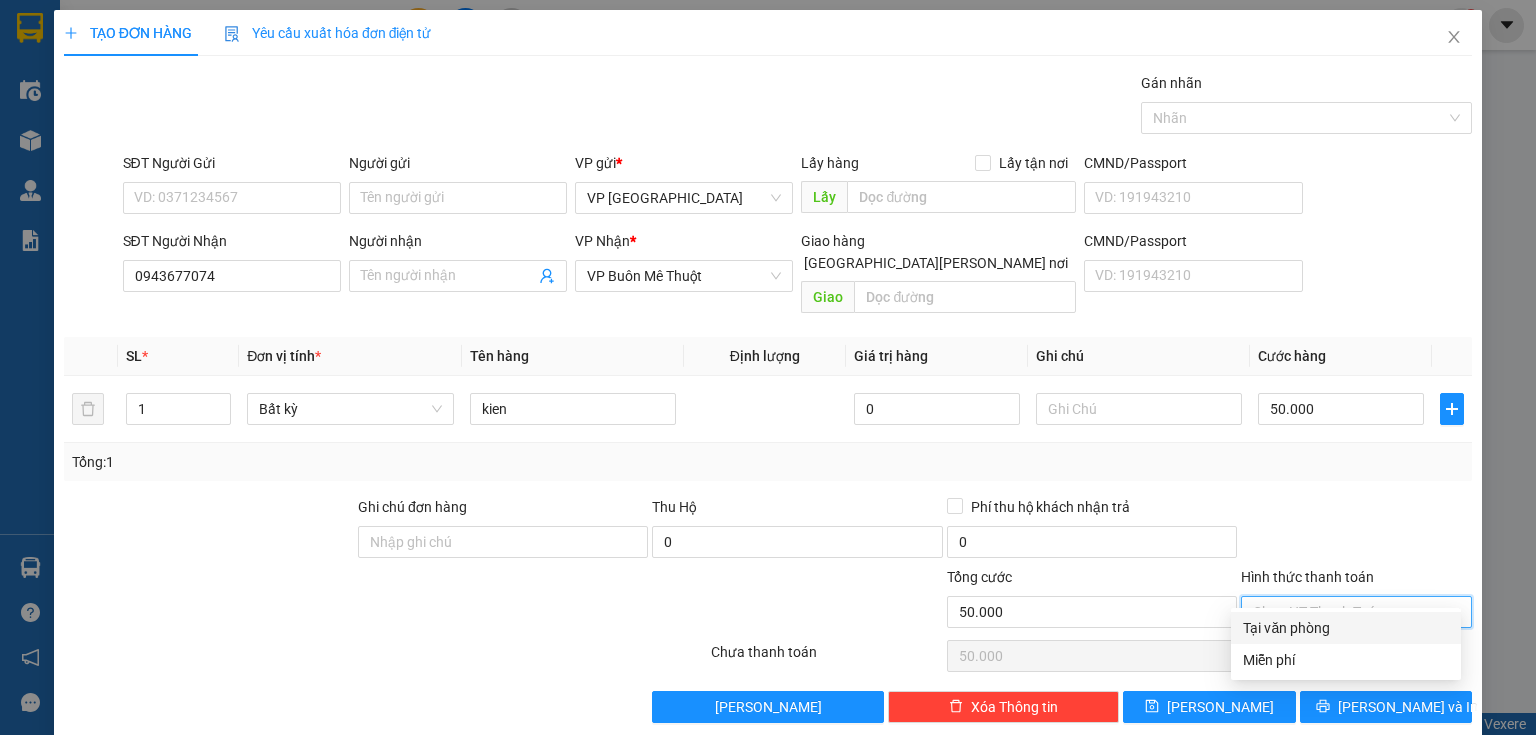 click on "Tại văn phòng" at bounding box center [1346, 628] 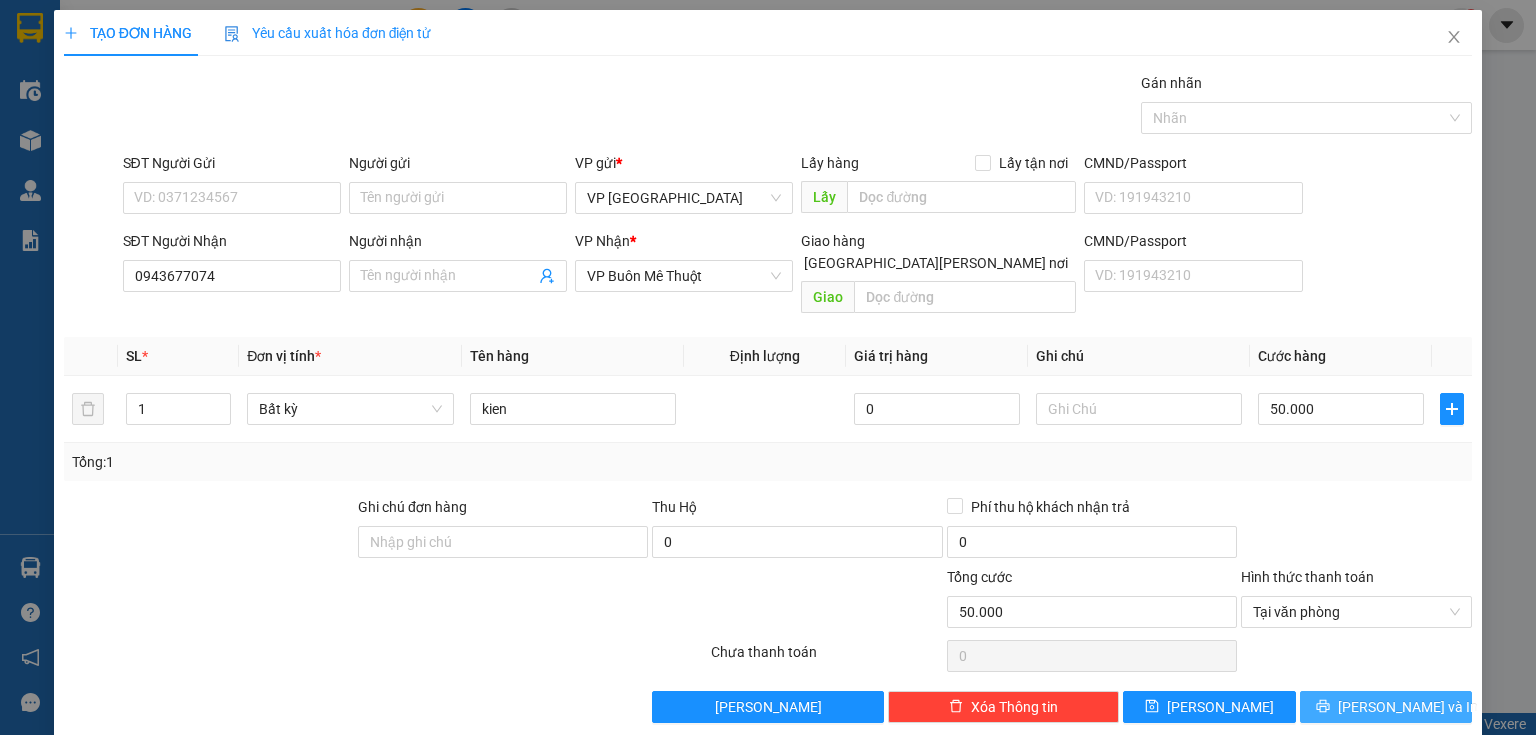 click on "[PERSON_NAME] và In" at bounding box center (1386, 707) 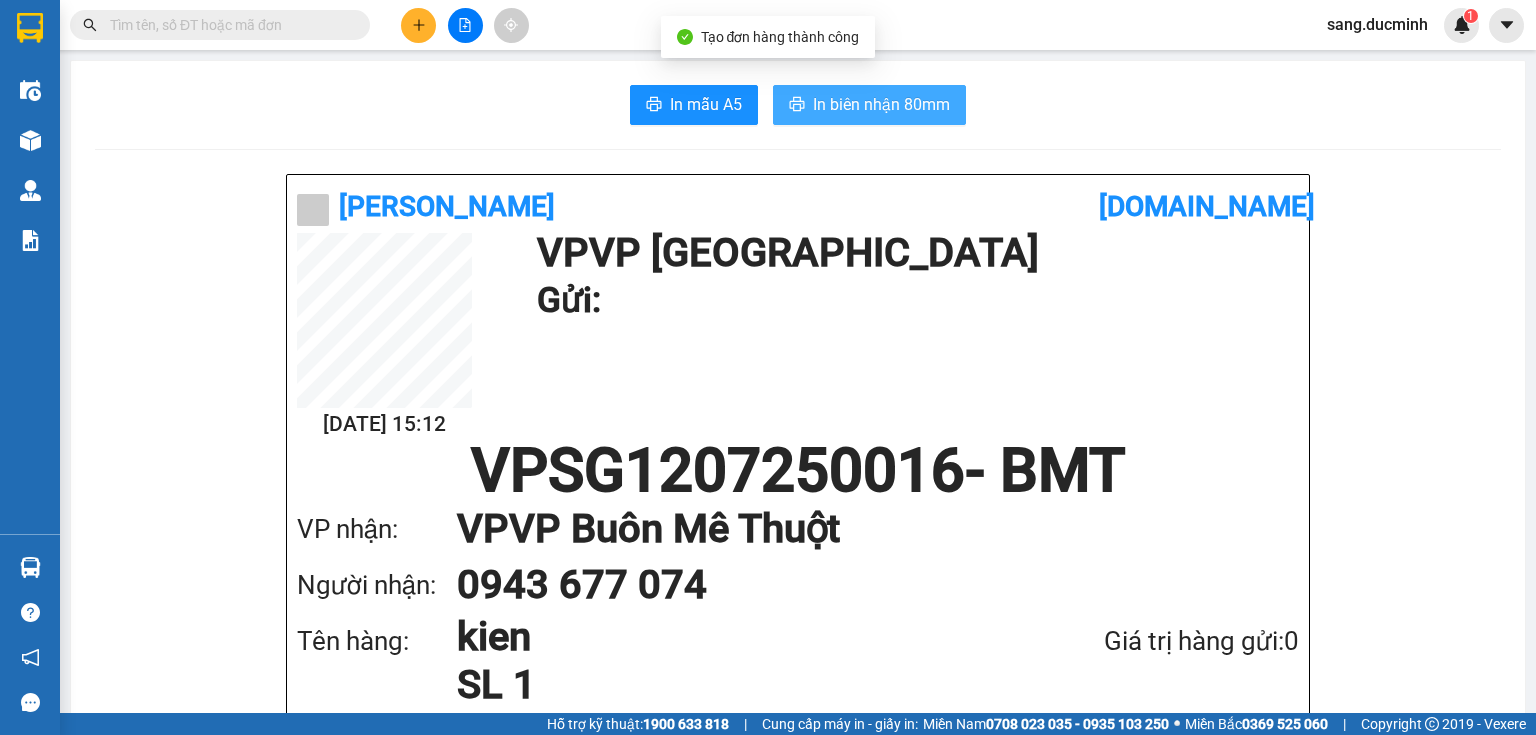 click on "In biên nhận 80mm" at bounding box center (881, 104) 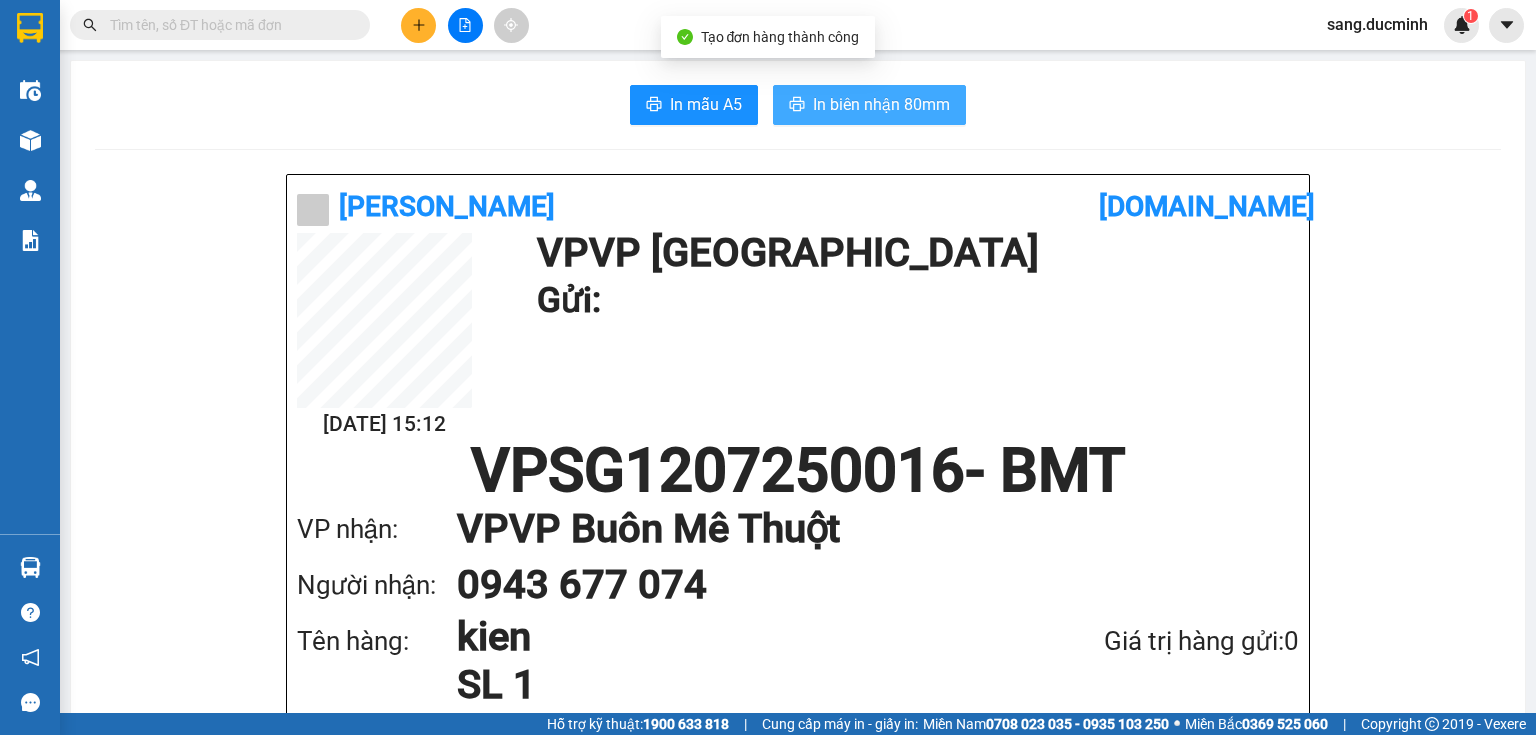 scroll, scrollTop: 0, scrollLeft: 0, axis: both 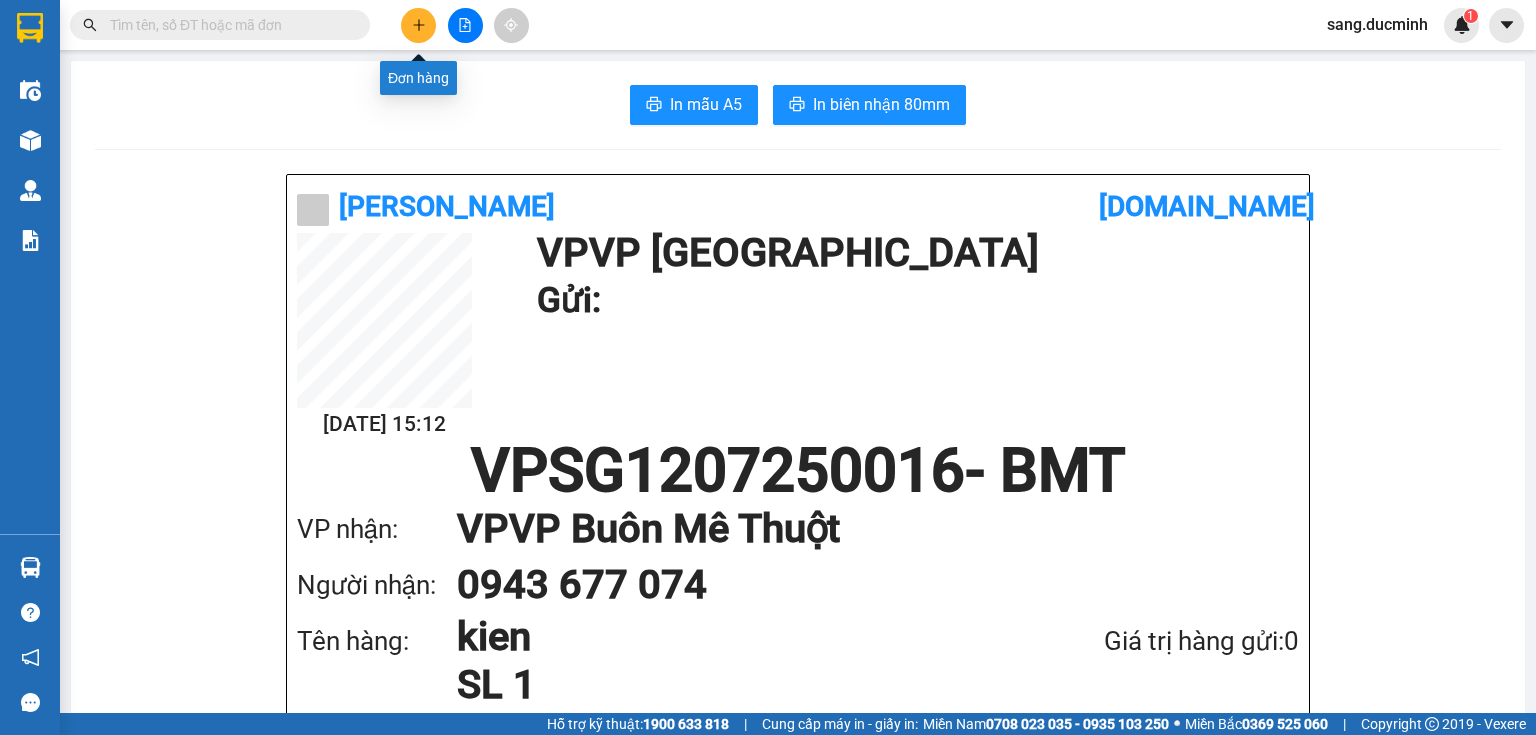 click at bounding box center (418, 25) 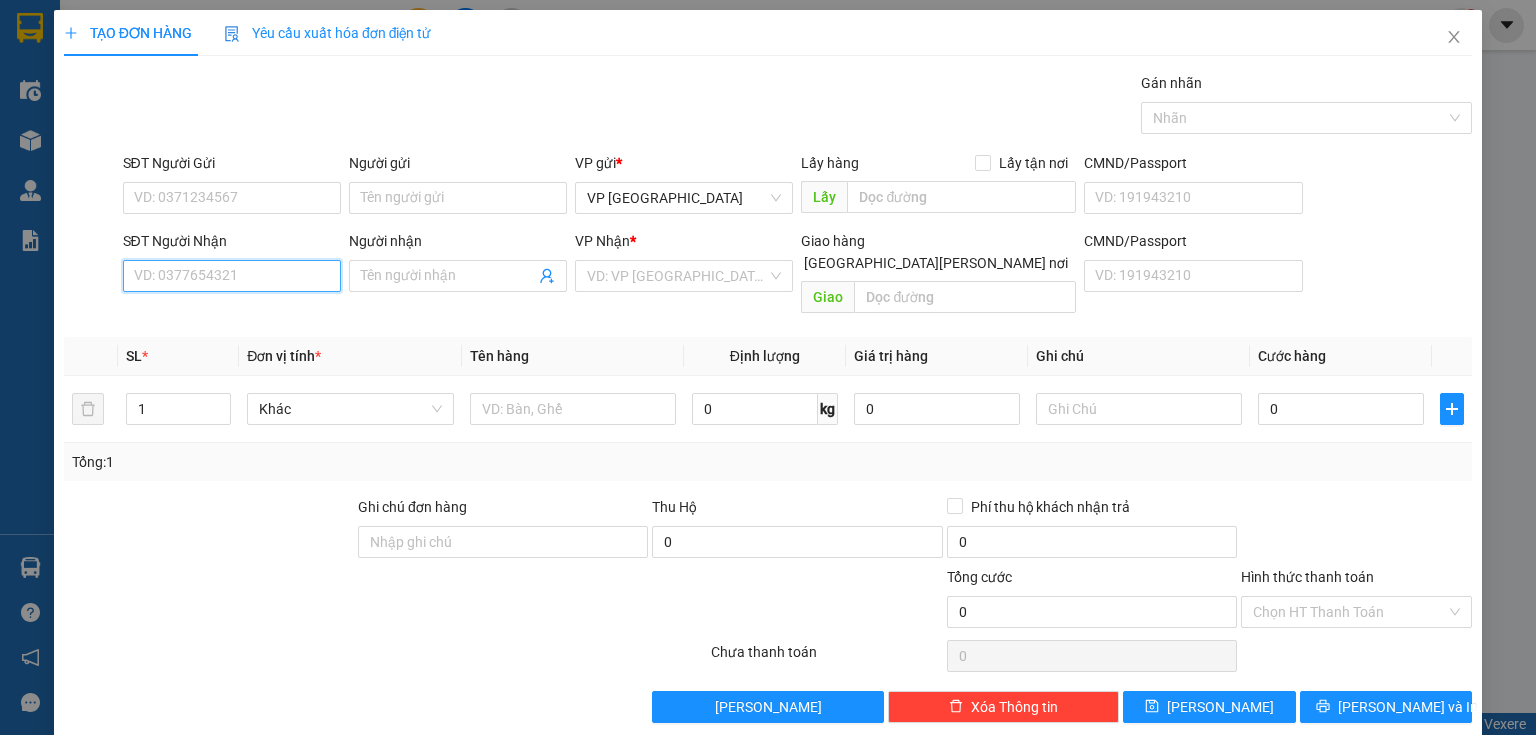 click on "SĐT Người Nhận" at bounding box center [232, 276] 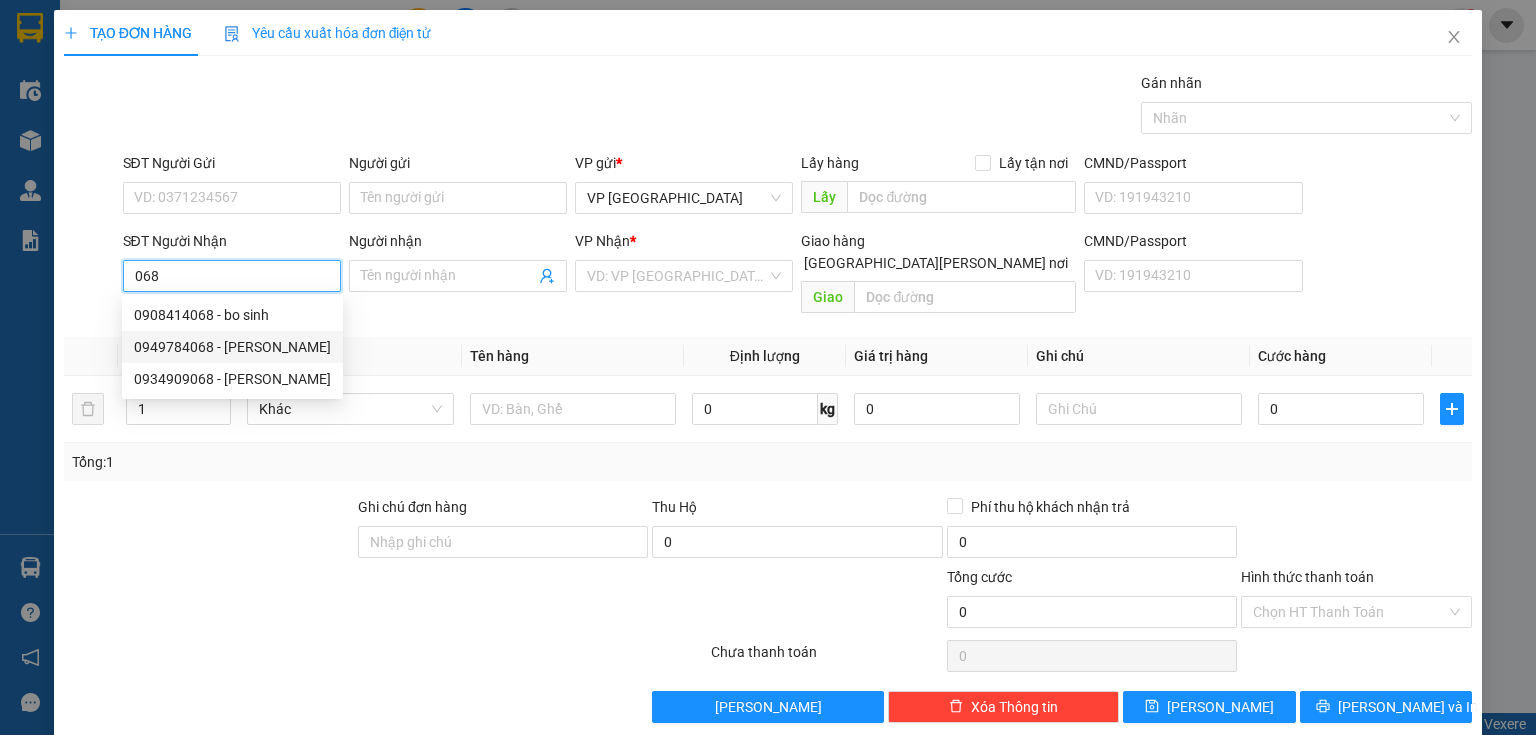 click on "0949784068 - hung" at bounding box center [232, 347] 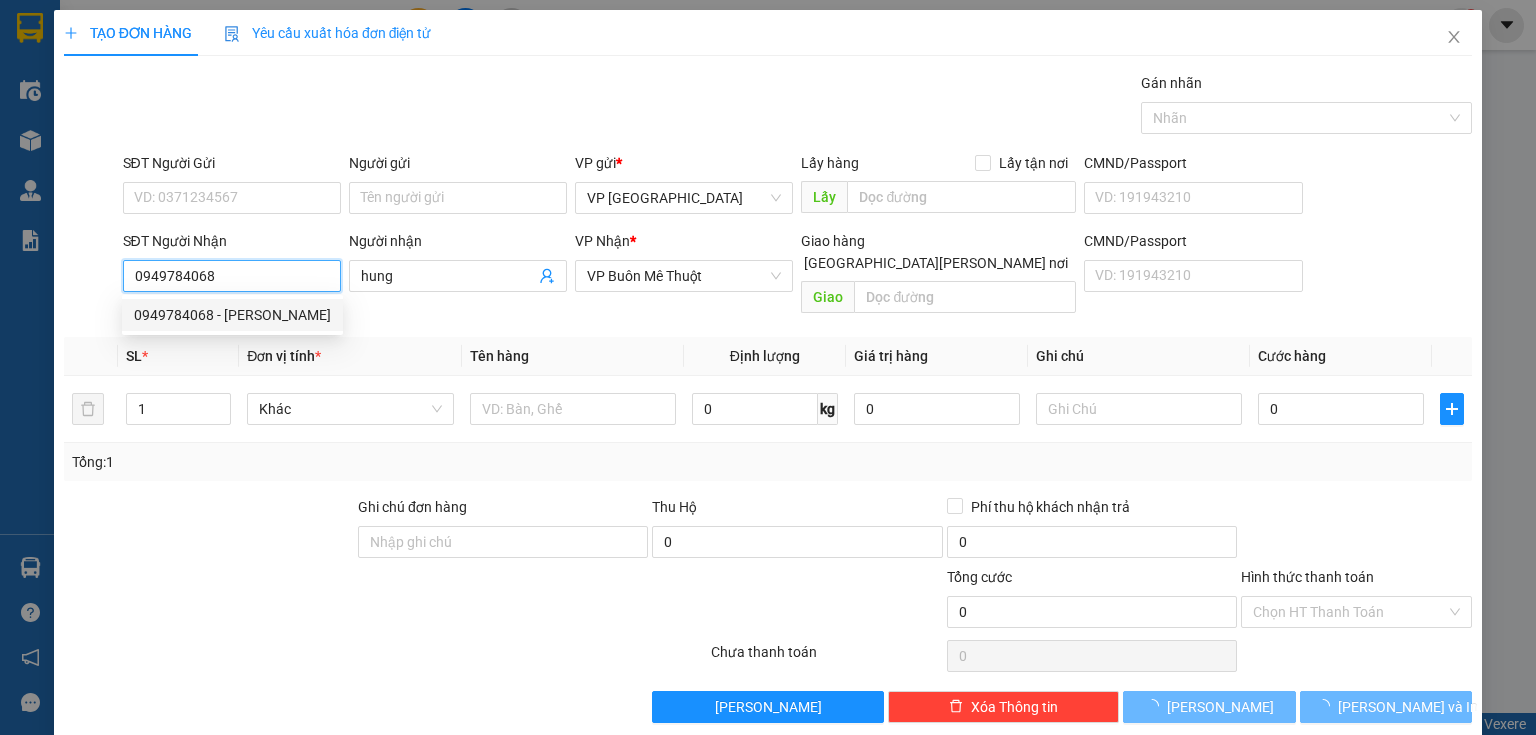 type on "150.000" 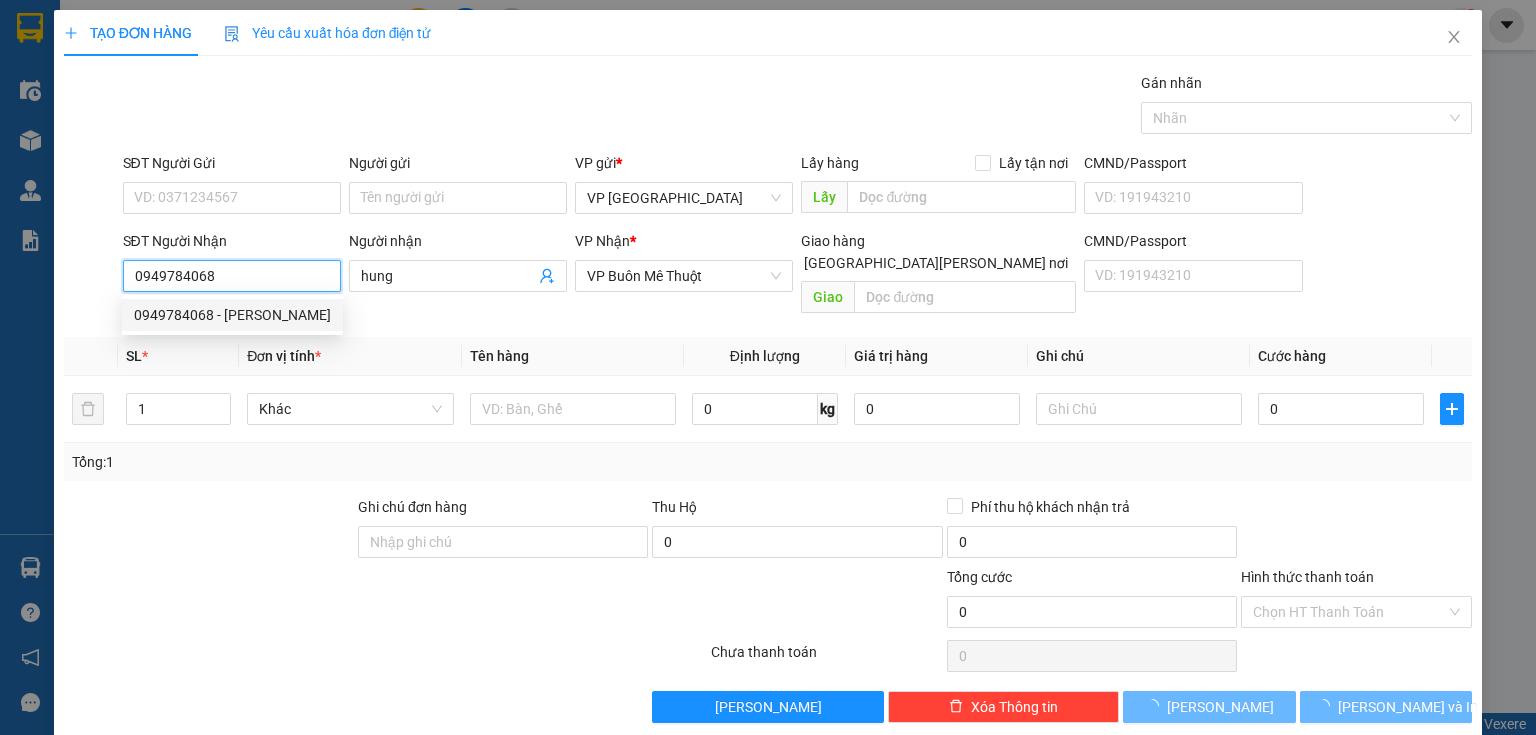 type on "150.000" 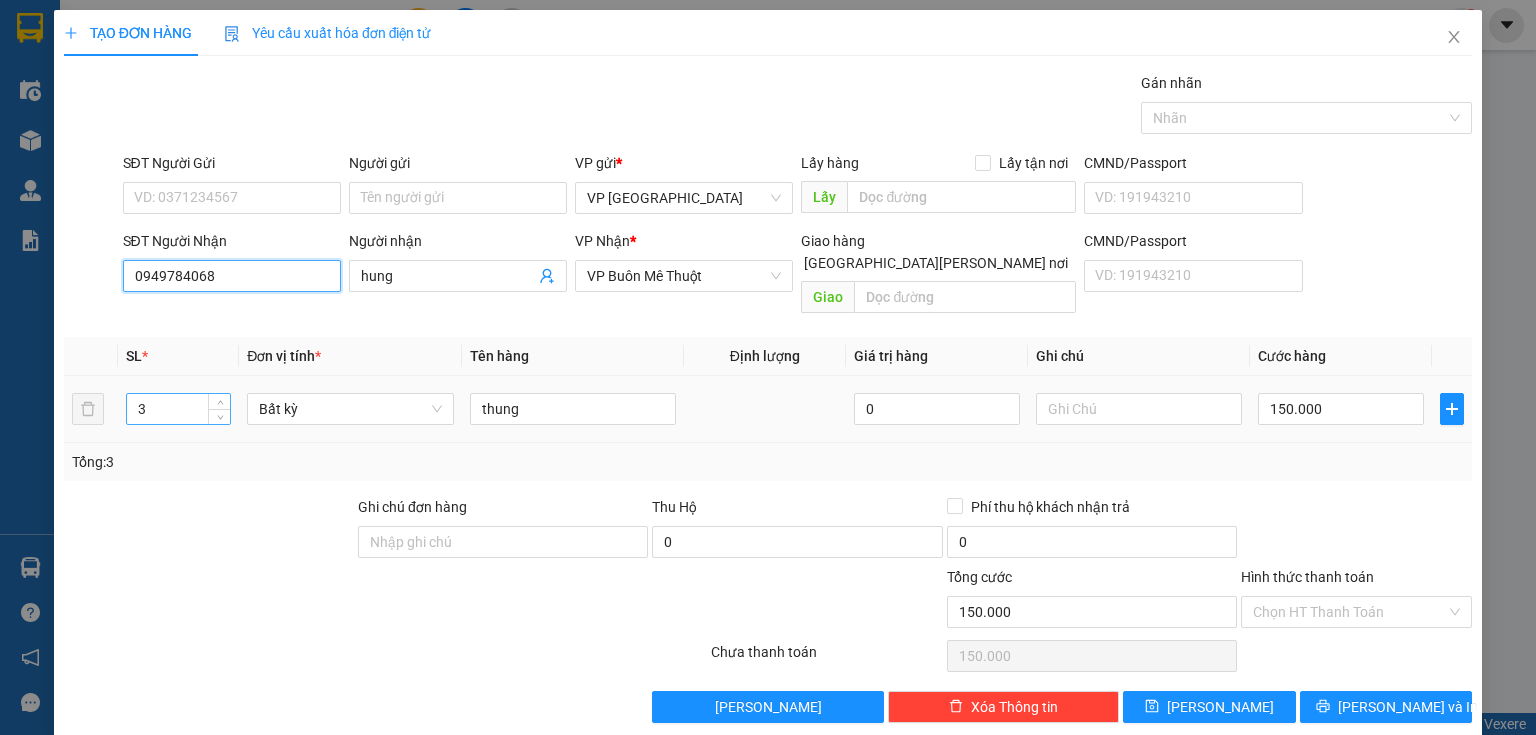 type on "0949784068" 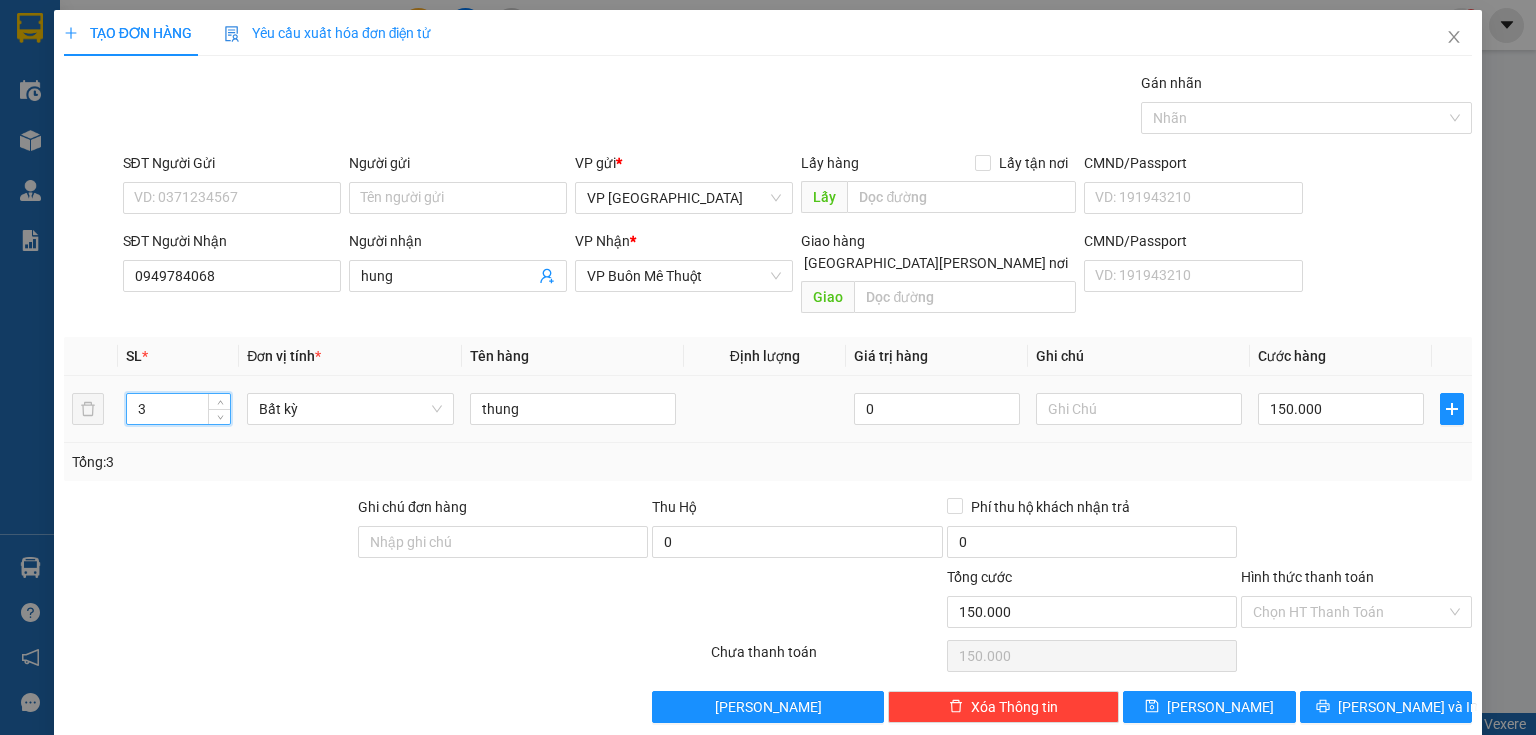 click on "3" at bounding box center (178, 409) 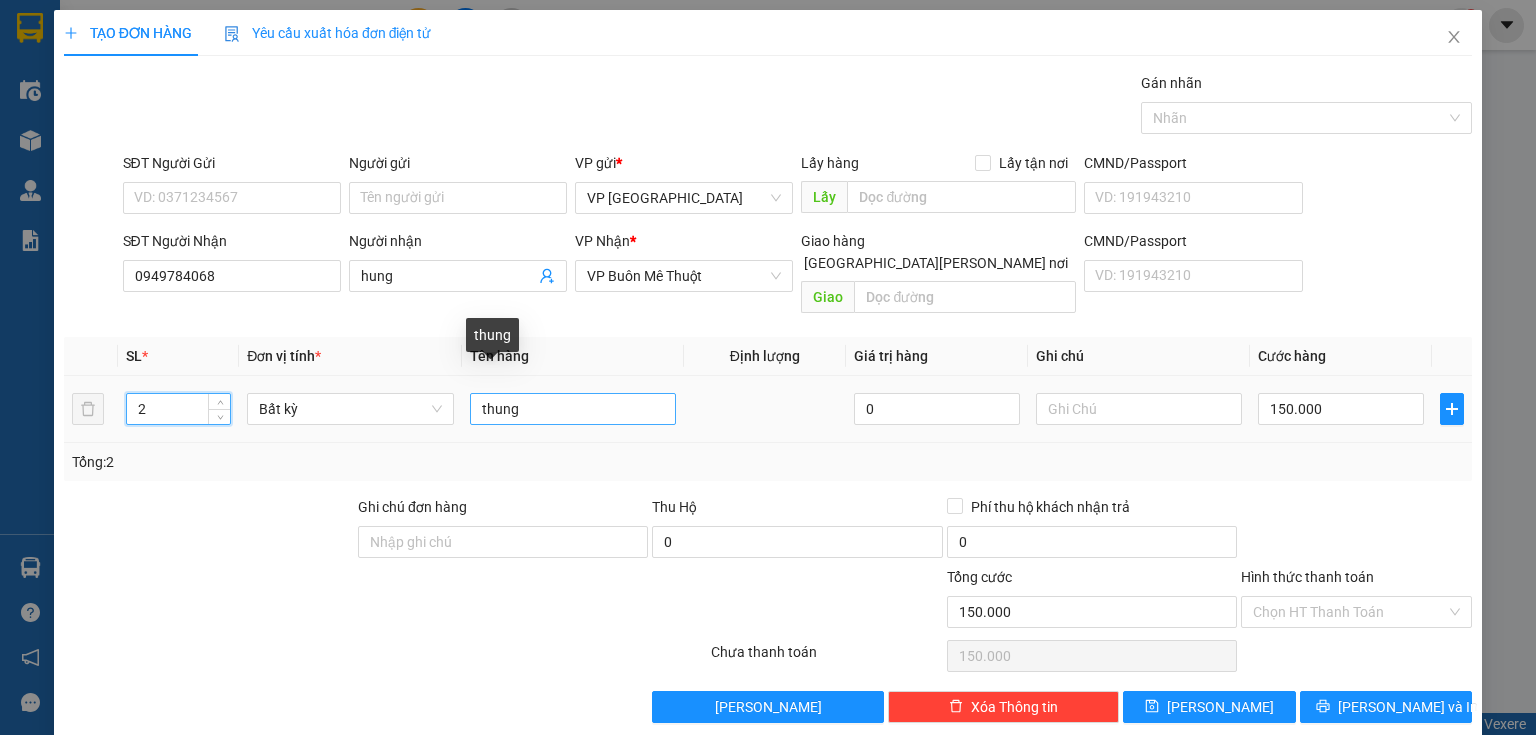 type on "2" 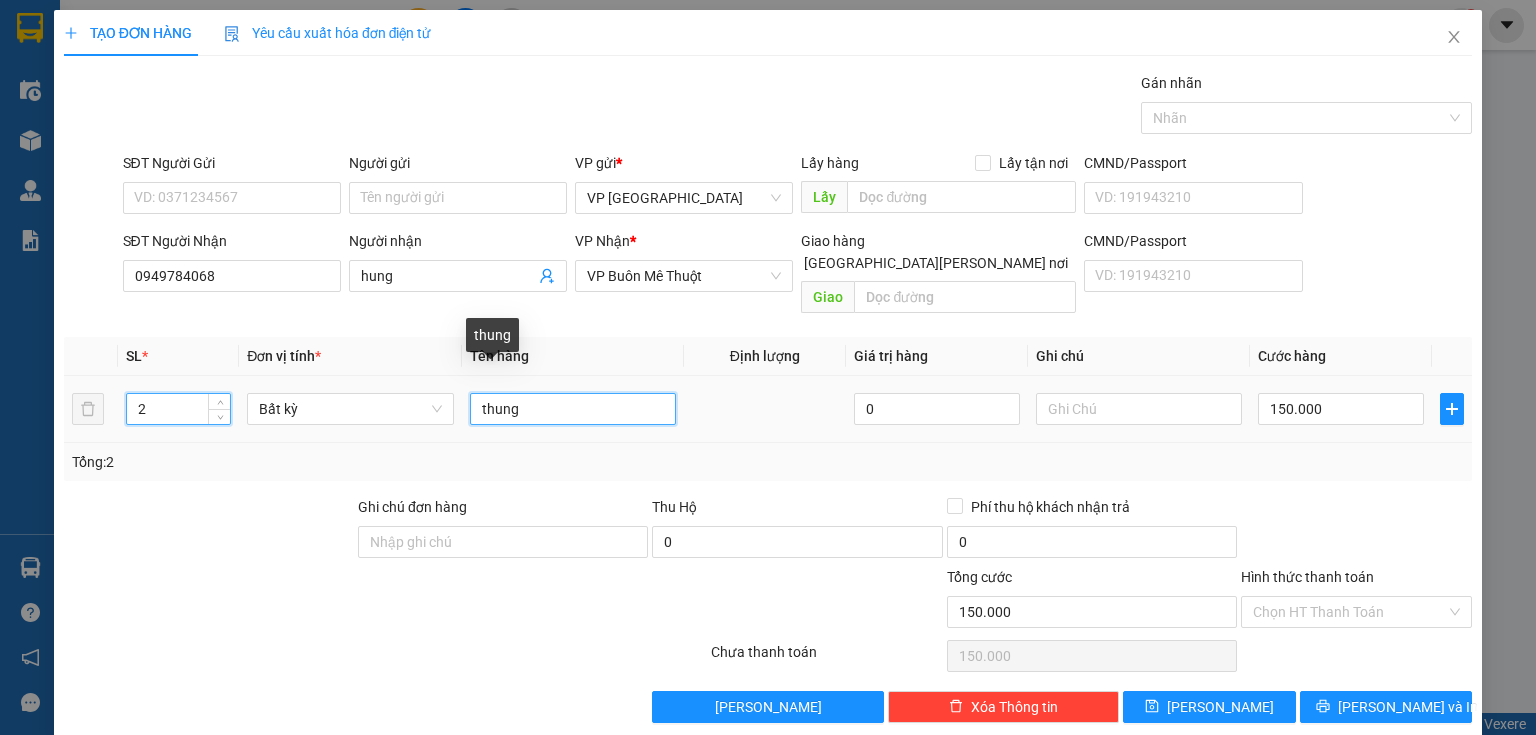 click on "thung" at bounding box center [573, 409] 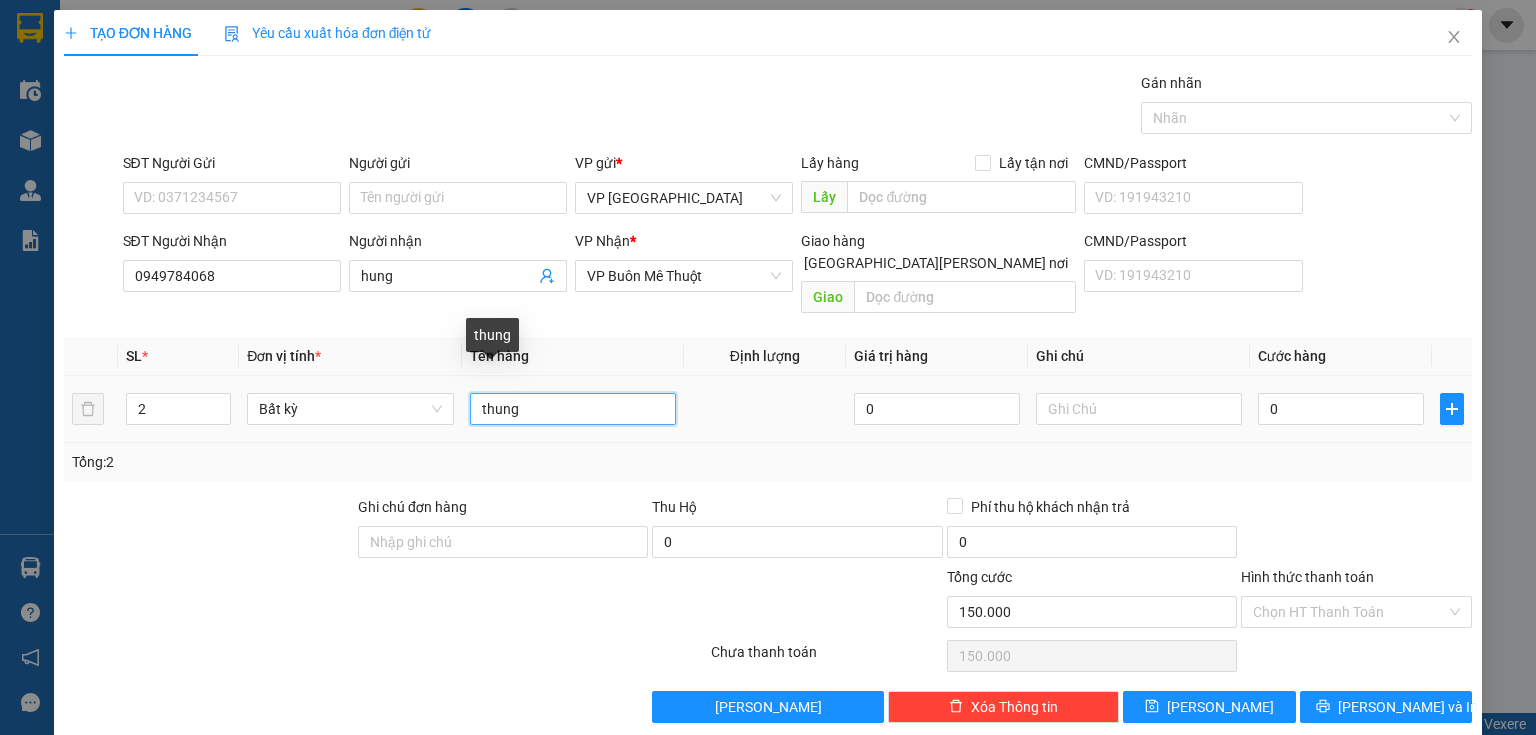 type on "0" 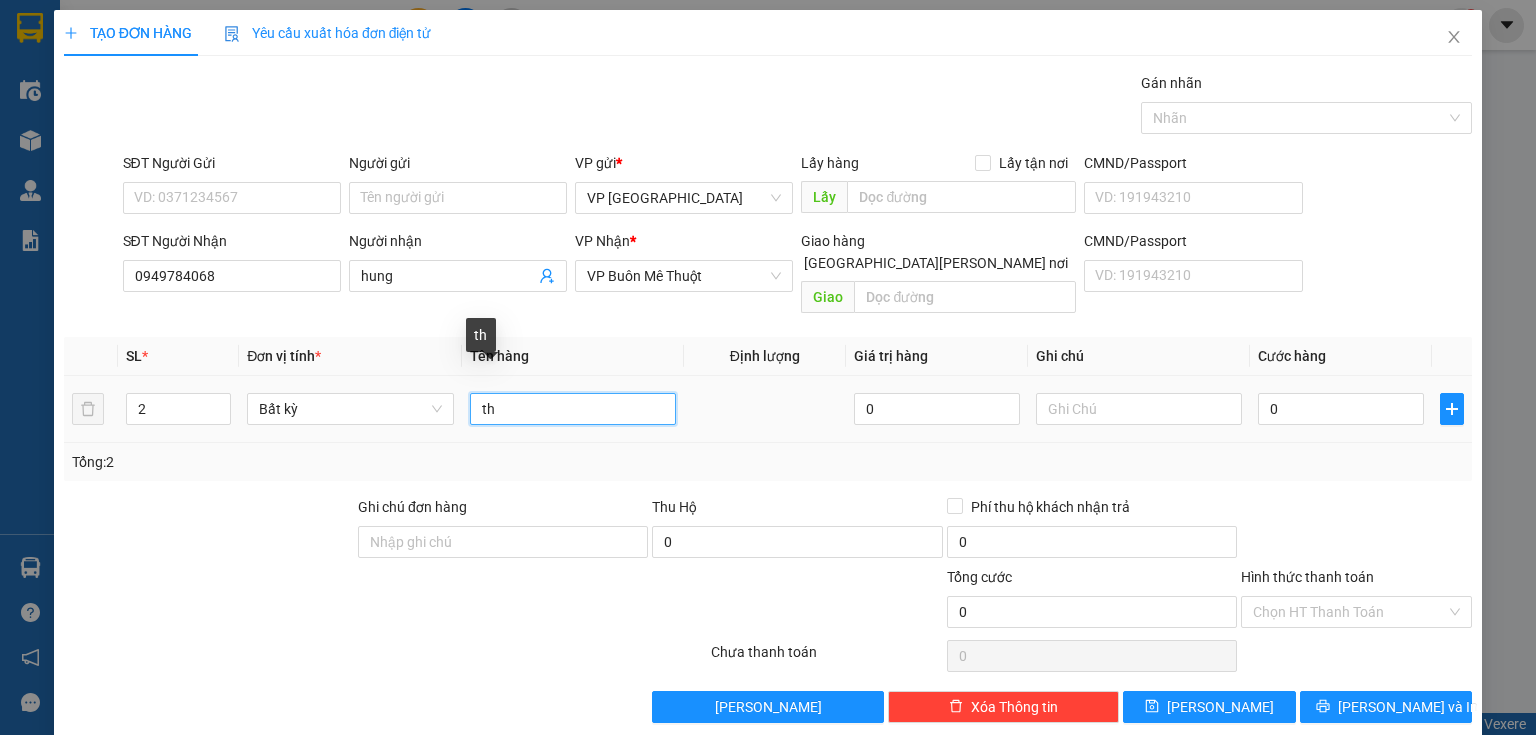 type on "t" 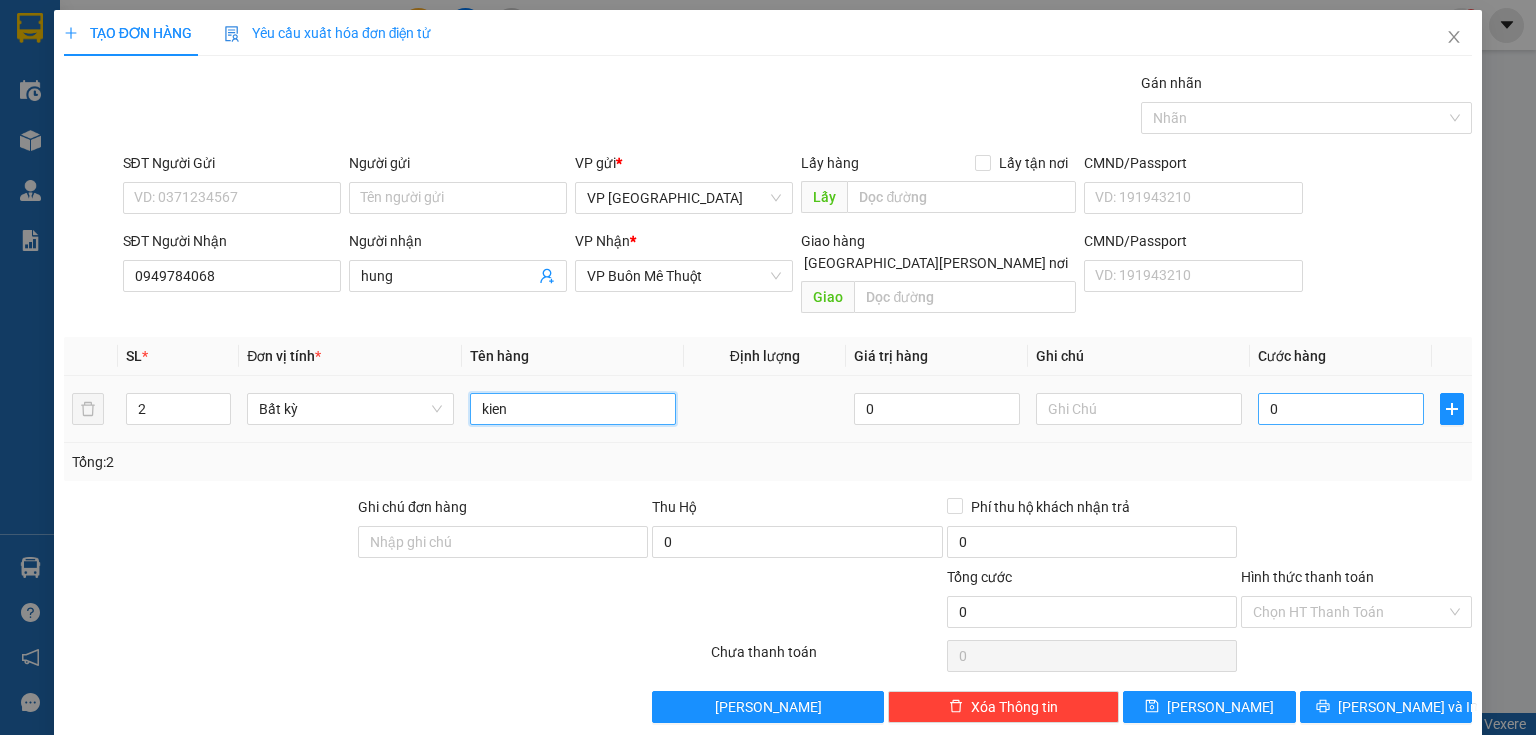 type on "kien" 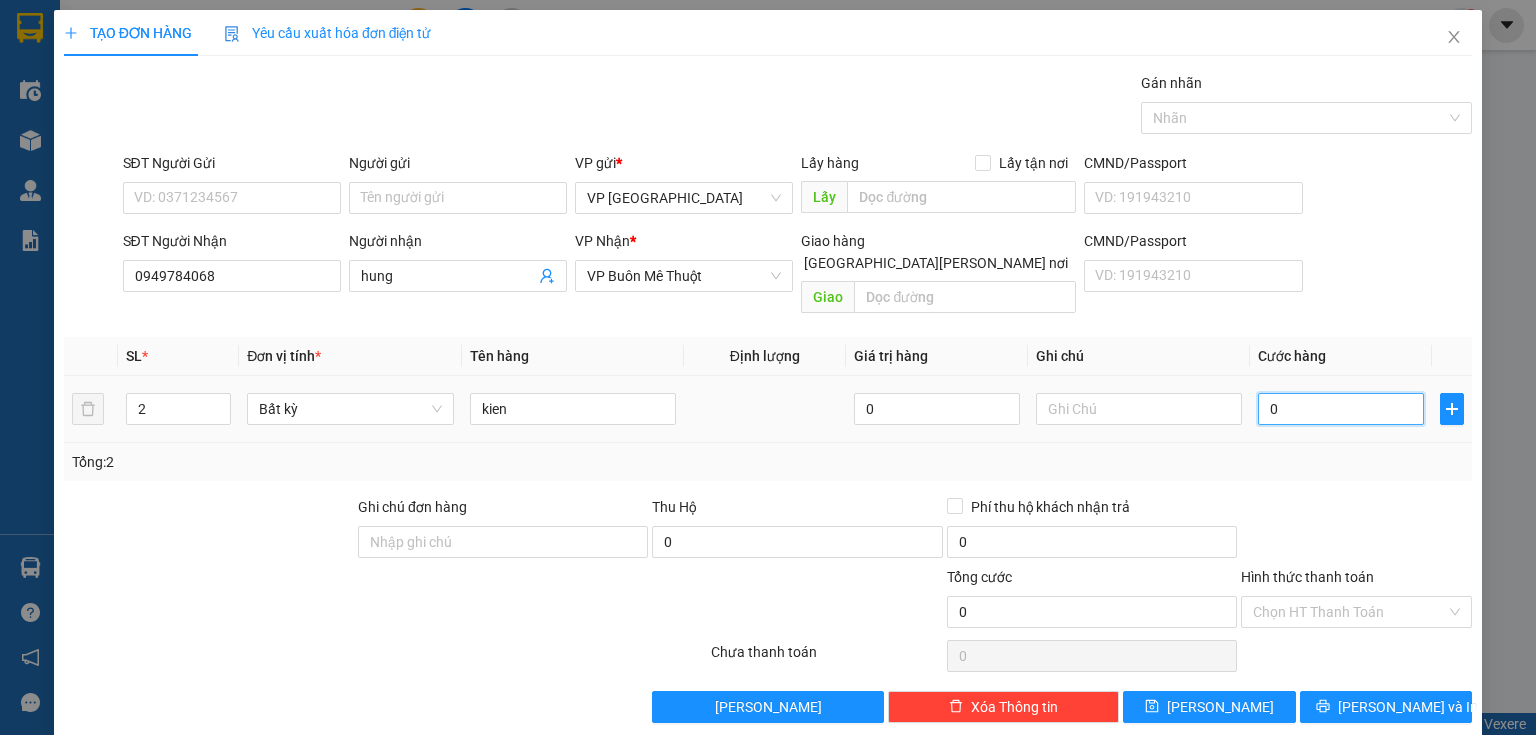 click on "0" at bounding box center (1341, 409) 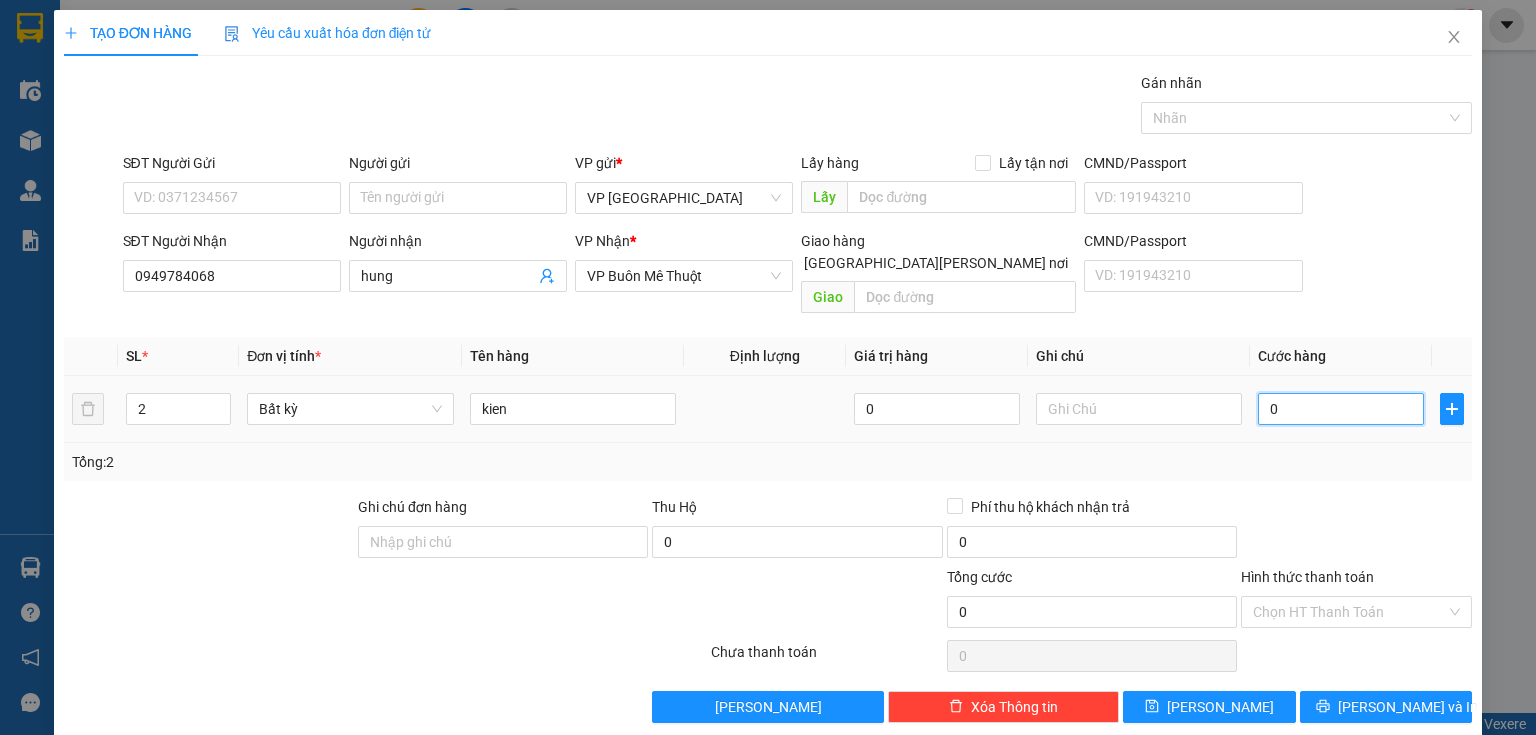 type on "1" 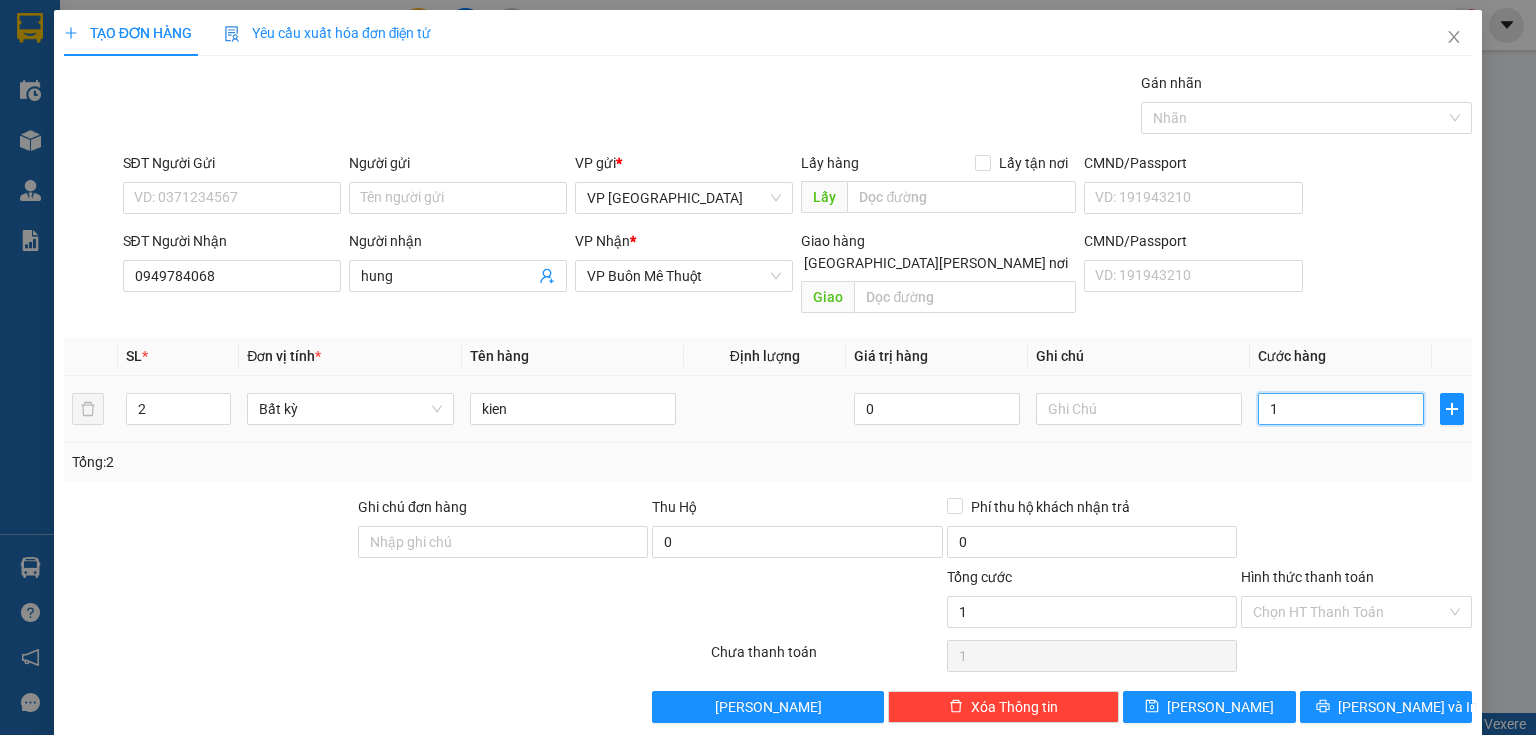 type on "12" 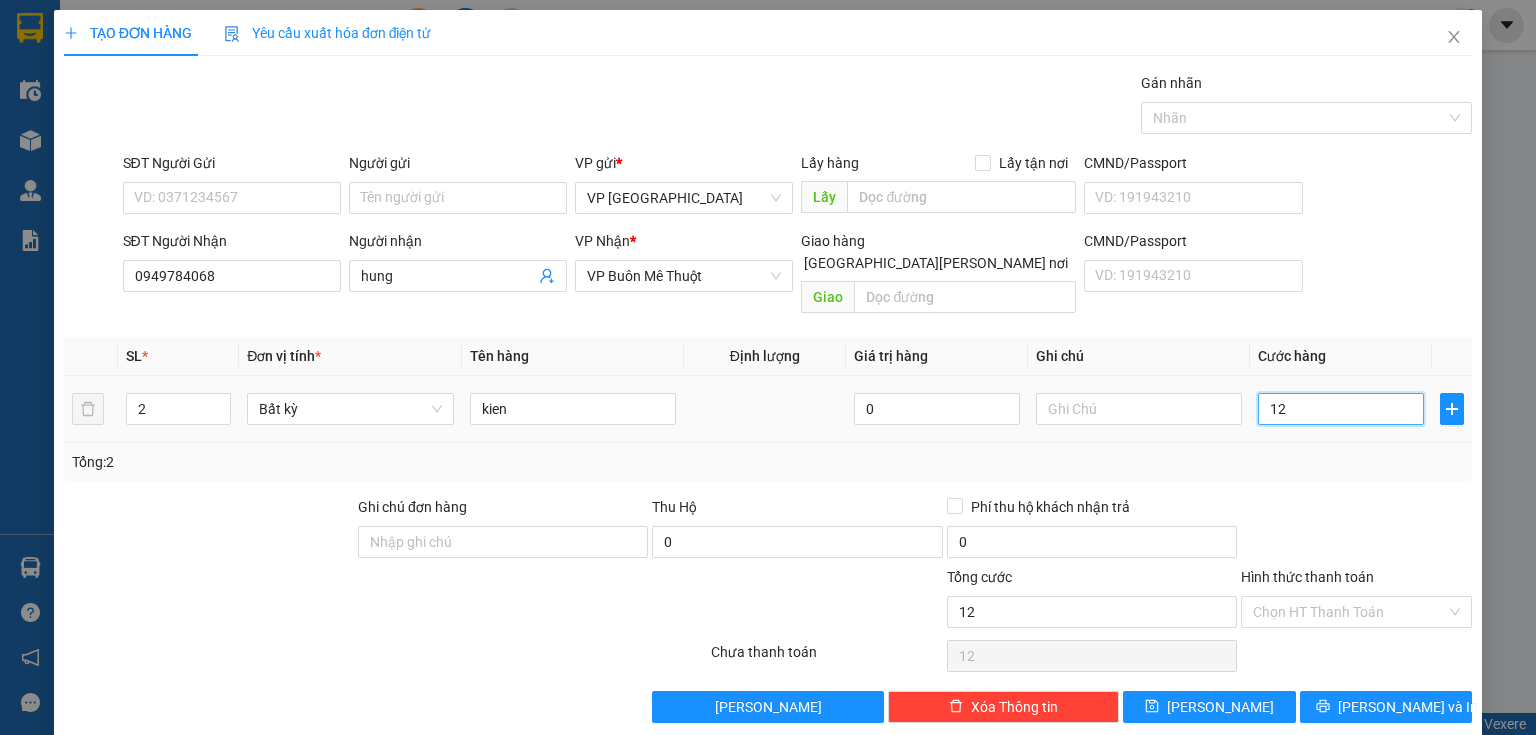 type on "120" 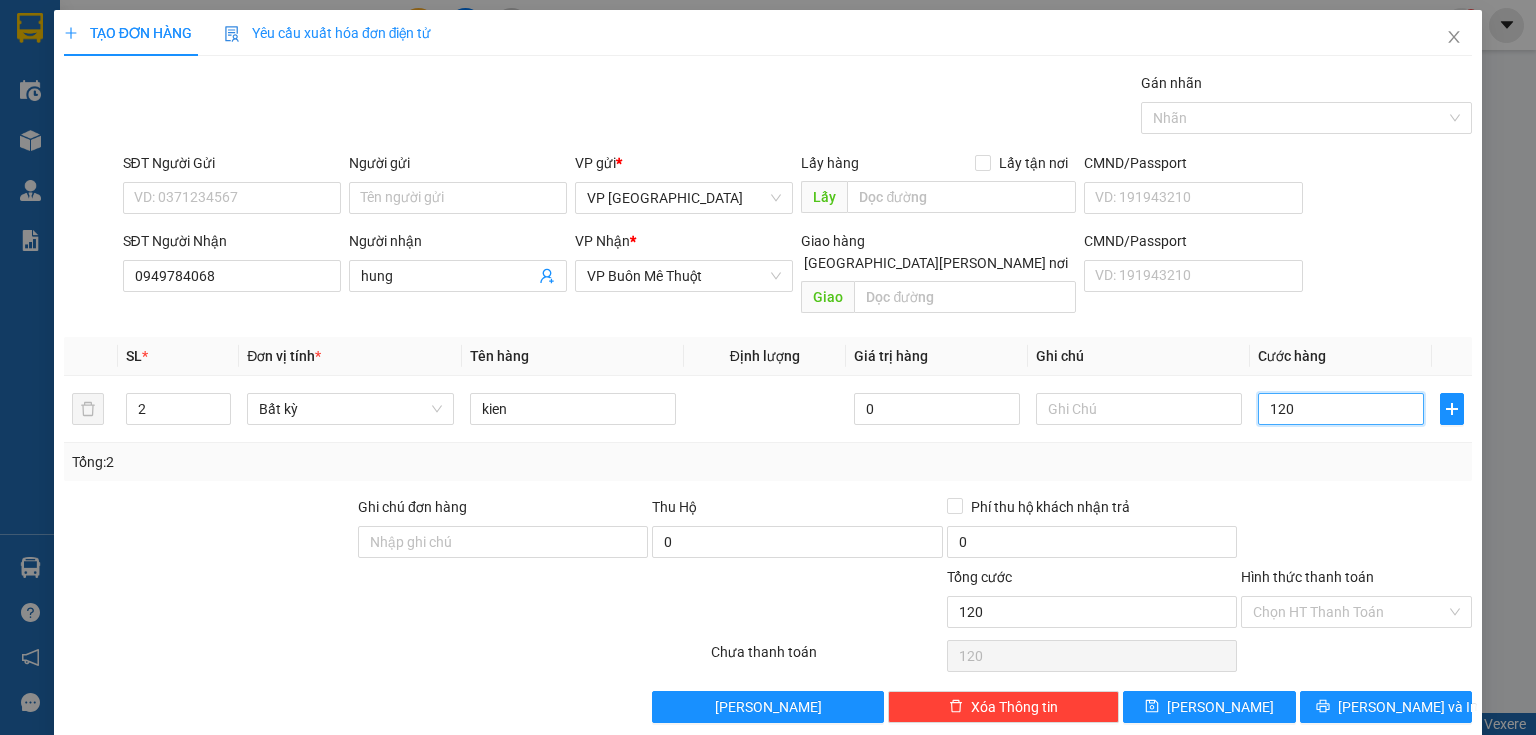 type on "120" 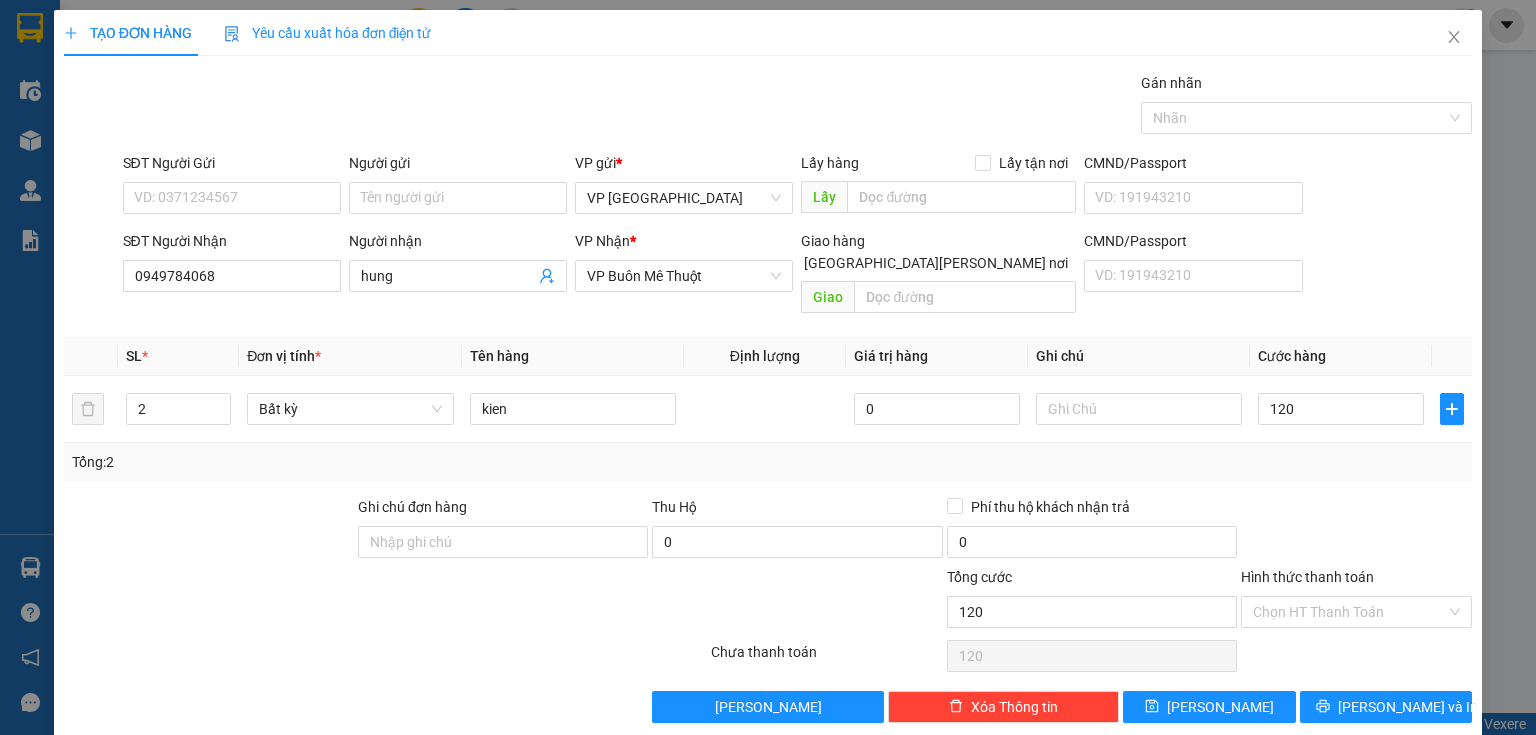 type on "120.000" 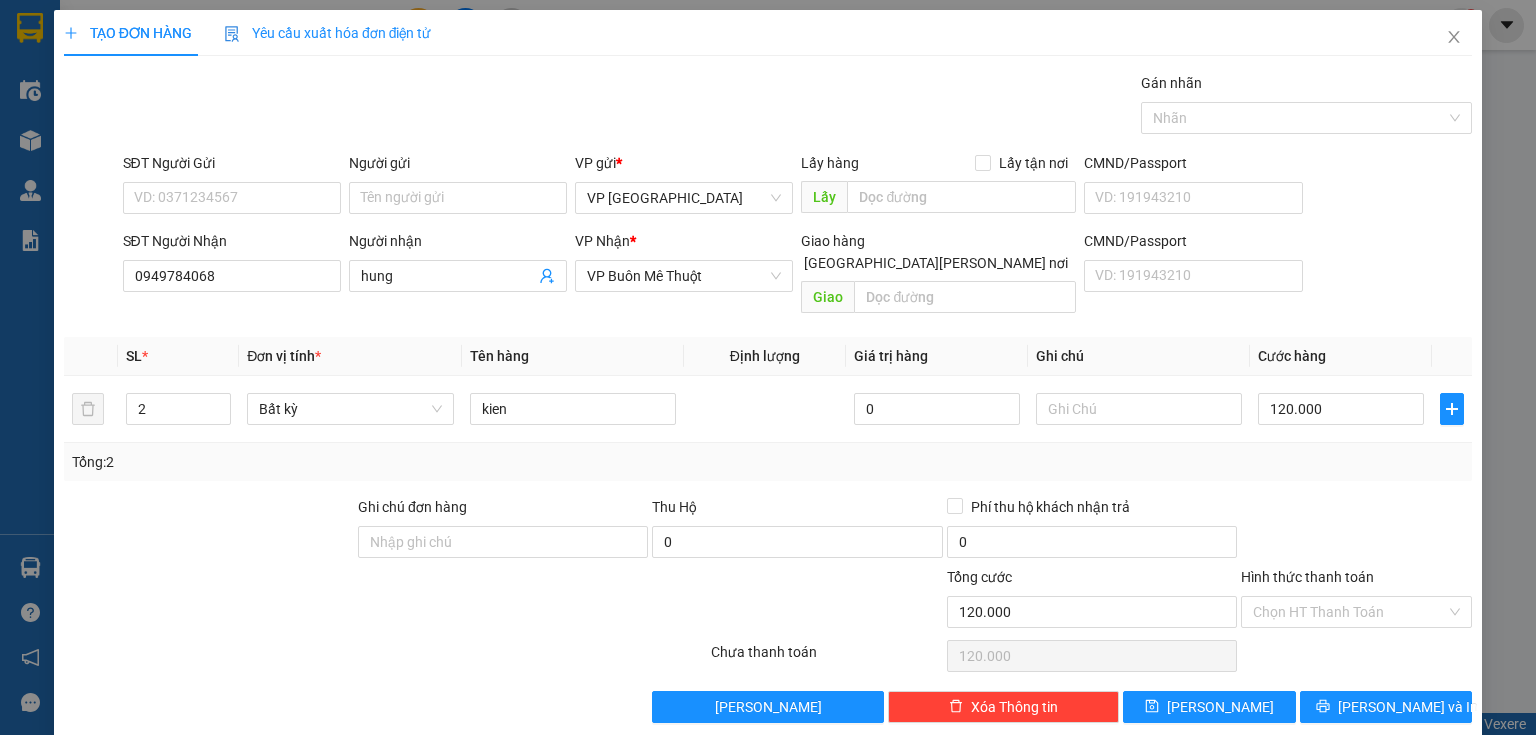 click on "Transit Pickup Surcharge Ids Transit Deliver Surcharge Ids Transit Deliver Surcharge Transit Deliver Surcharge Gói vận chuyển  * Tiêu chuẩn Gán nhãn   Nhãn SĐT Người Gửi VD: 0371234567 Người gửi Tên người gửi VP gửi  * VP Sài Gòn Lấy hàng Lấy tận nơi Lấy CMND/Passport VD: 191943210 SĐT Người Nhận 0949784068 Người nhận hung VP Nhận  * VP Buôn Mê Thuột Giao hàng Giao tận nơi Giao CMND/Passport VD: 191943210 SL  * Đơn vị tính  * Tên hàng  Định lượng Giá trị hàng Ghi chú Cước hàng                   2 Bất kỳ kien 0 120.000 Tổng:  2 Ghi chú đơn hàng Thu Hộ 0 Phí thu hộ khách nhận trả 0 Tổng cước 120.000 Hình thức thanh toán Chọn HT Thanh Toán Số tiền thu trước 0 Chưa thanh toán 120.000 Chọn HT Thanh Toán Lưu nháp Xóa Thông tin Lưu Lưu và In kien" at bounding box center (768, 397) 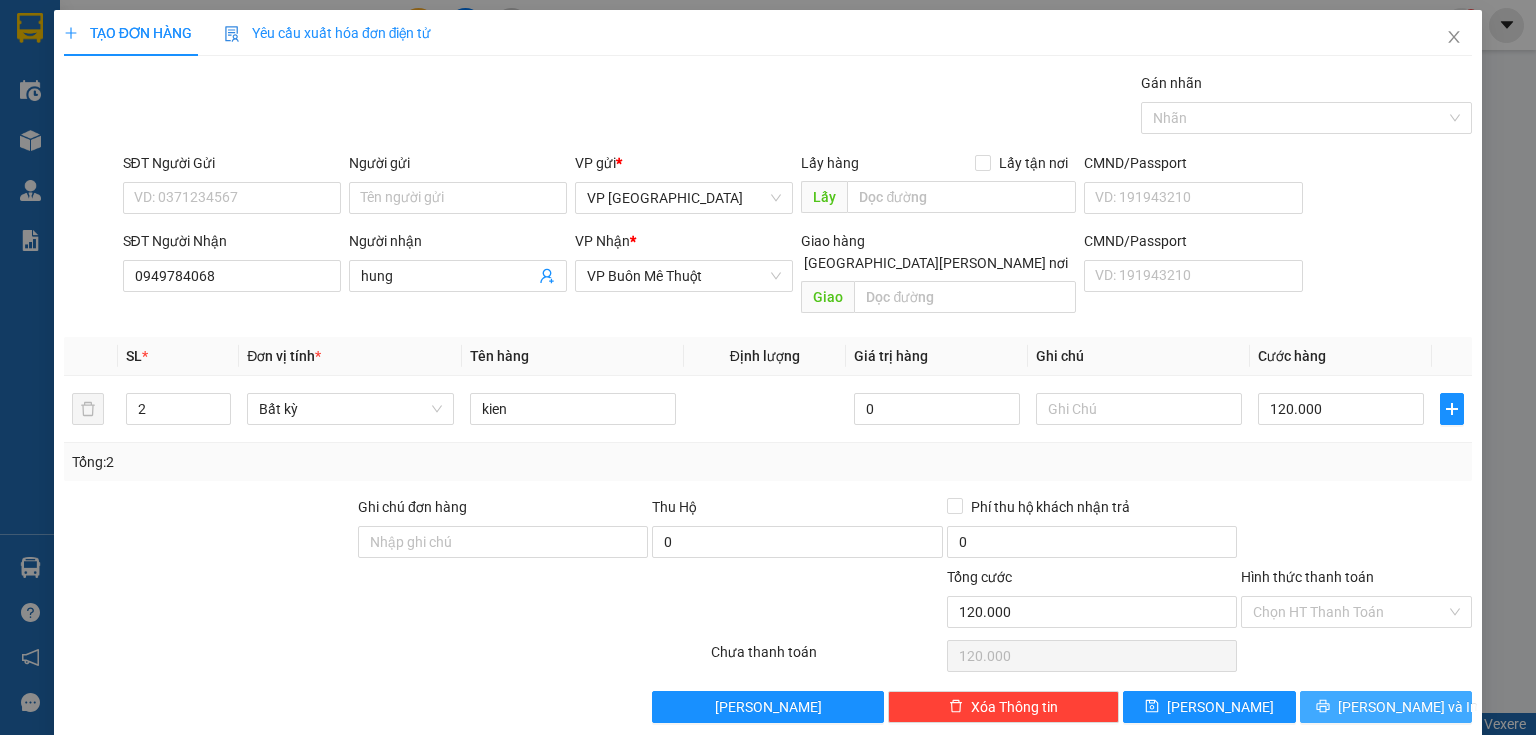 click on "[PERSON_NAME] và In" at bounding box center (1386, 707) 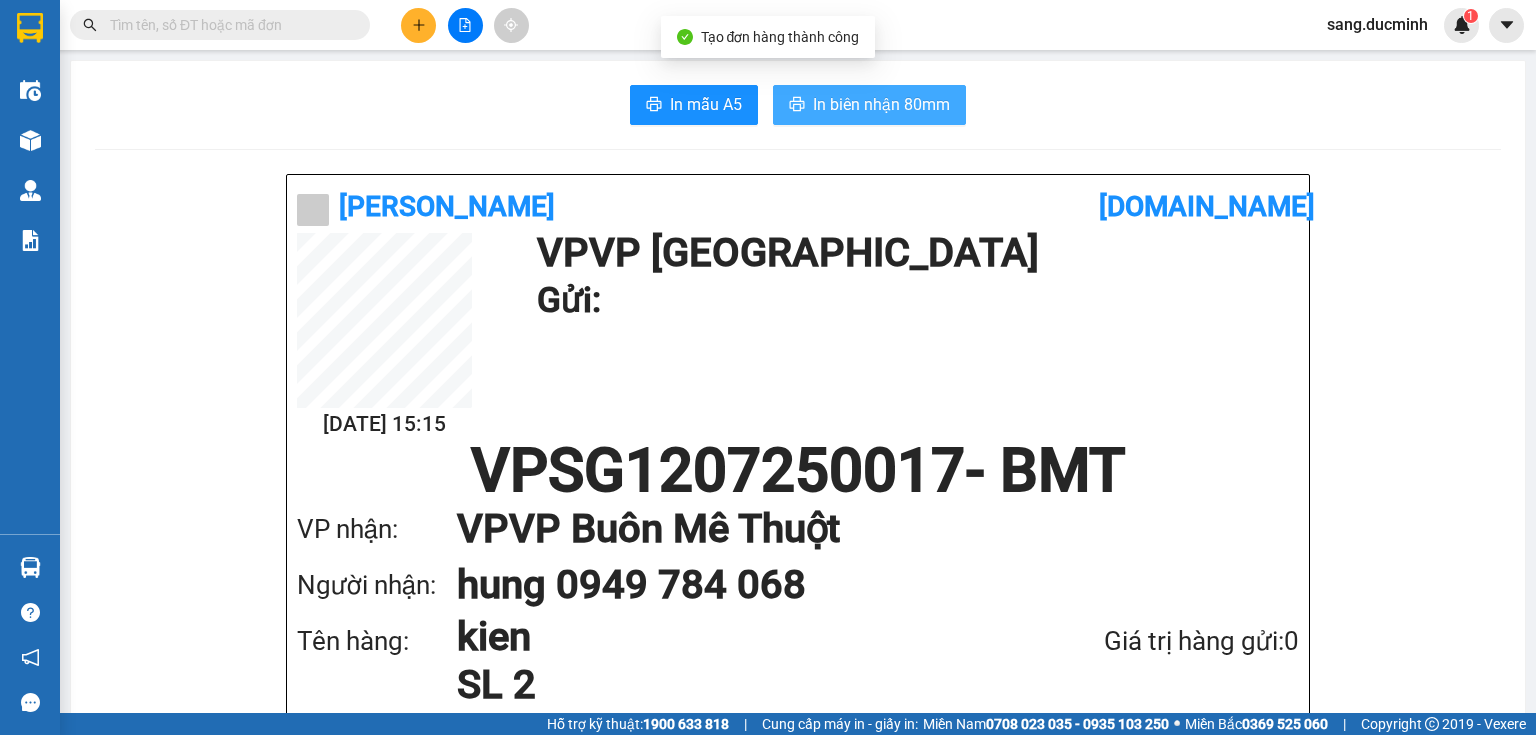 click on "In biên nhận 80mm" at bounding box center [881, 104] 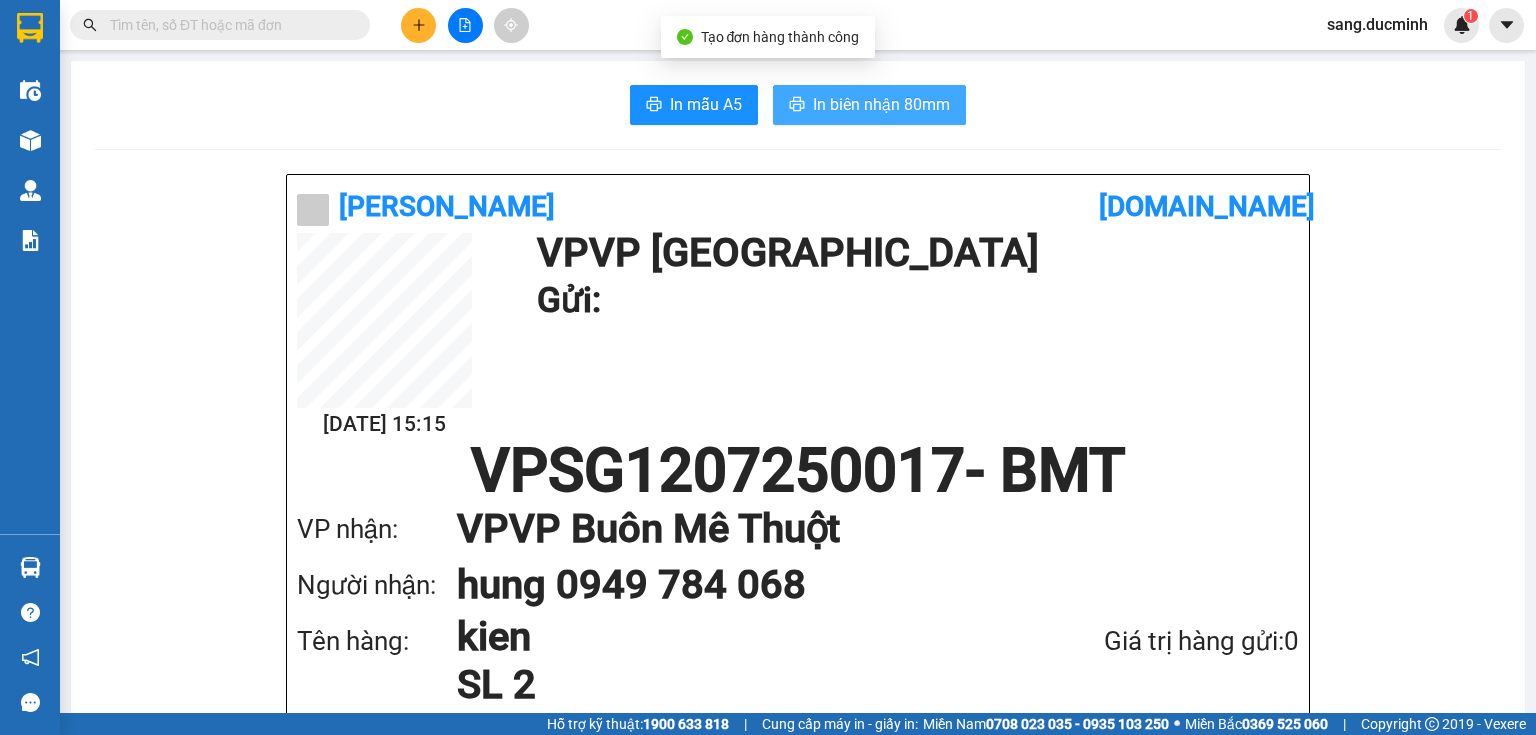 scroll, scrollTop: 0, scrollLeft: 0, axis: both 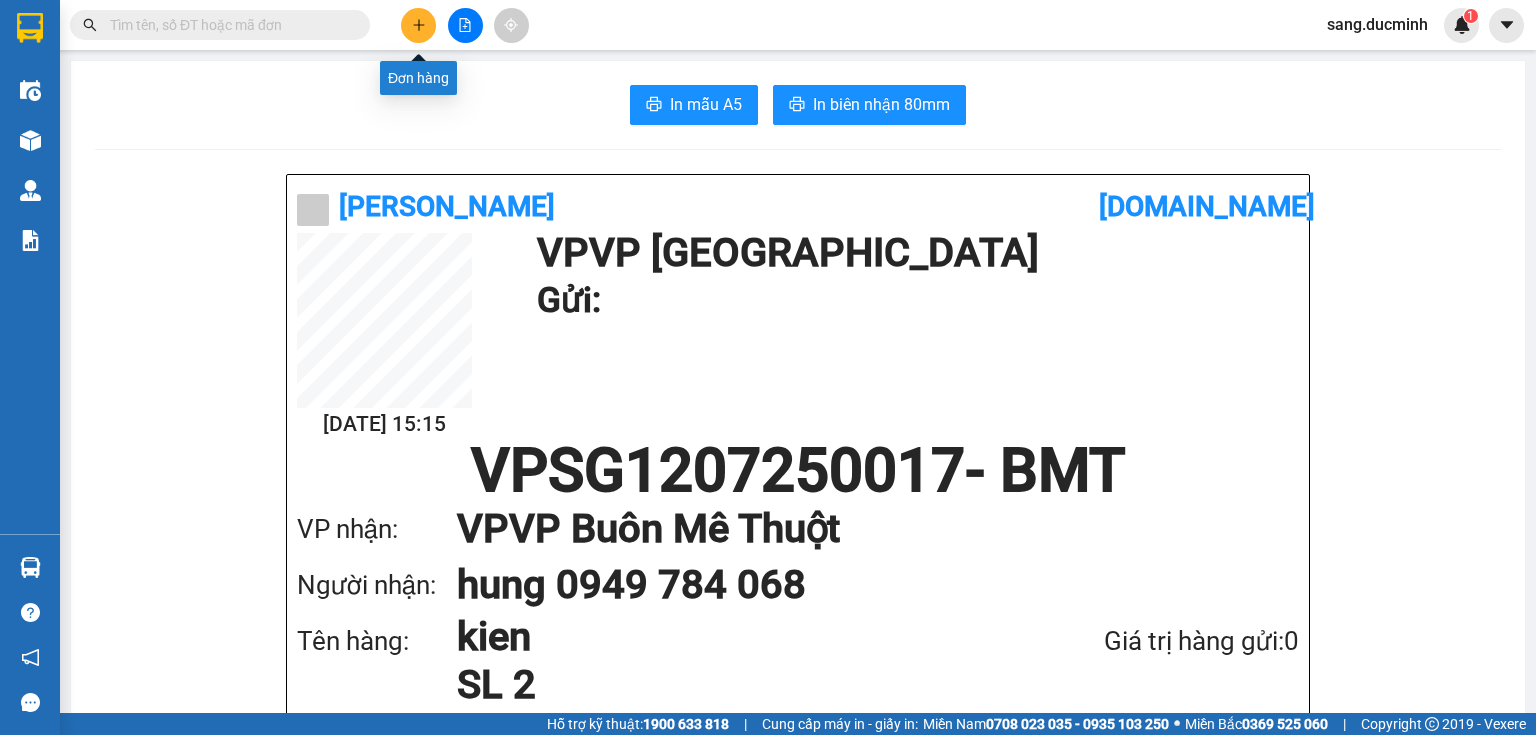 click at bounding box center [418, 25] 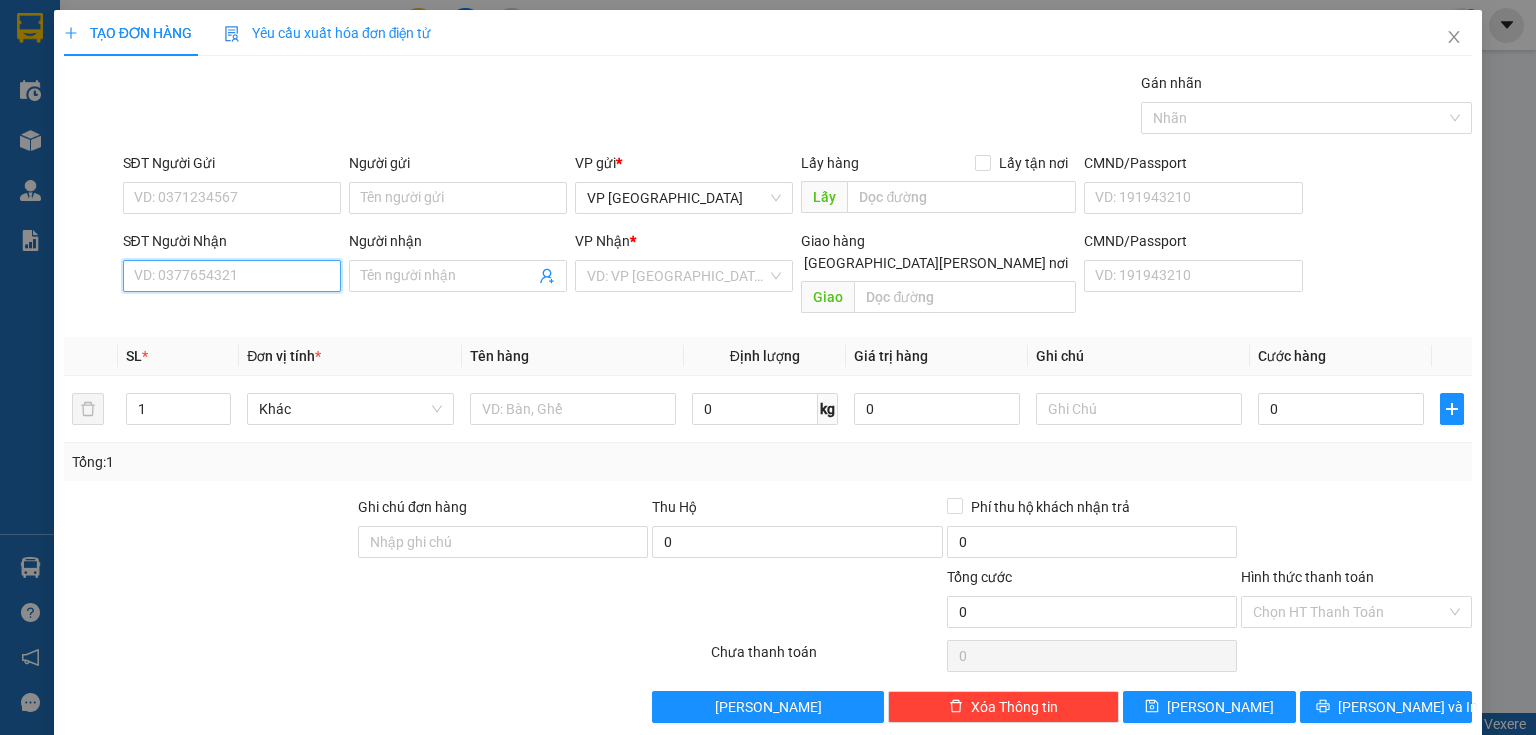 click on "SĐT Người Nhận" at bounding box center [232, 276] 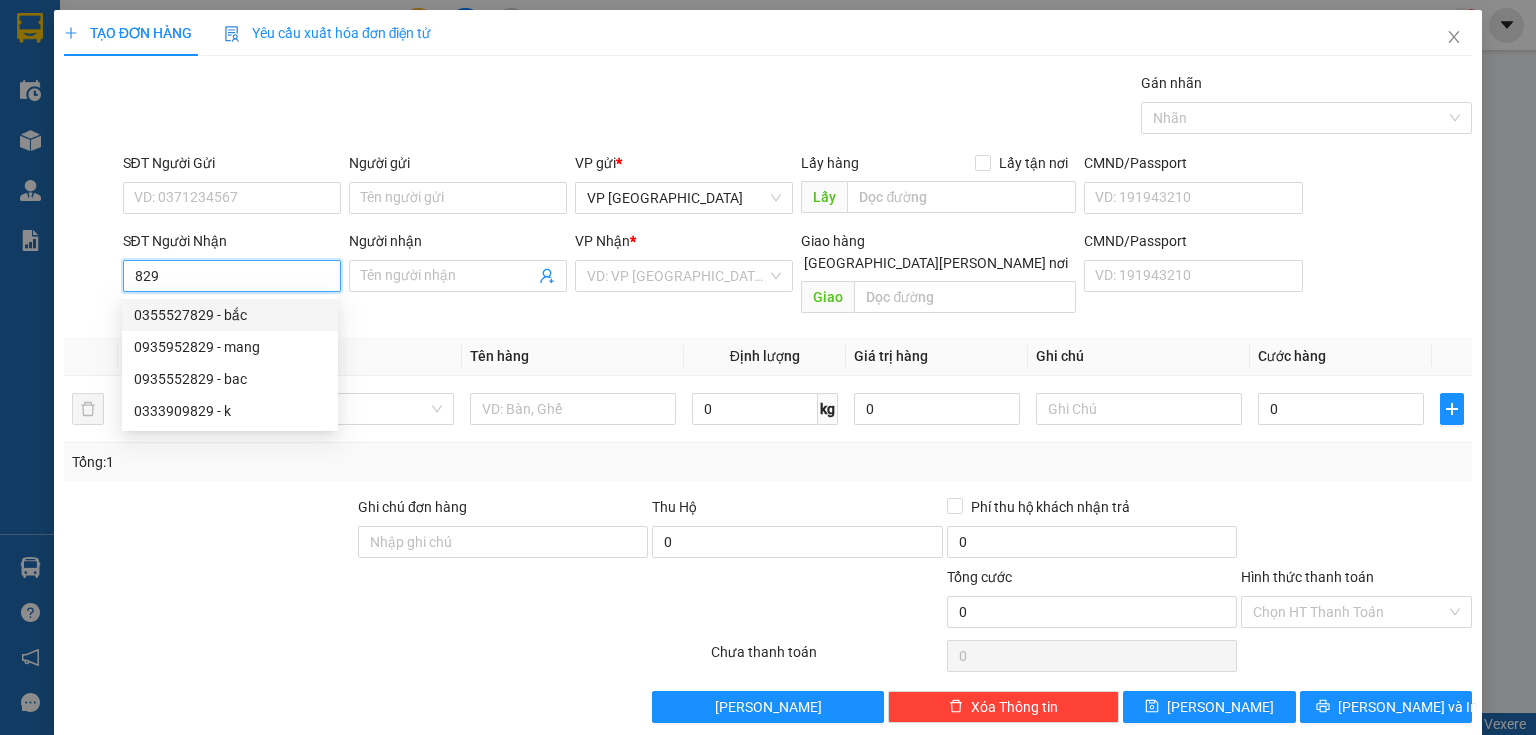 click on "0355527829 - bắc" at bounding box center [230, 315] 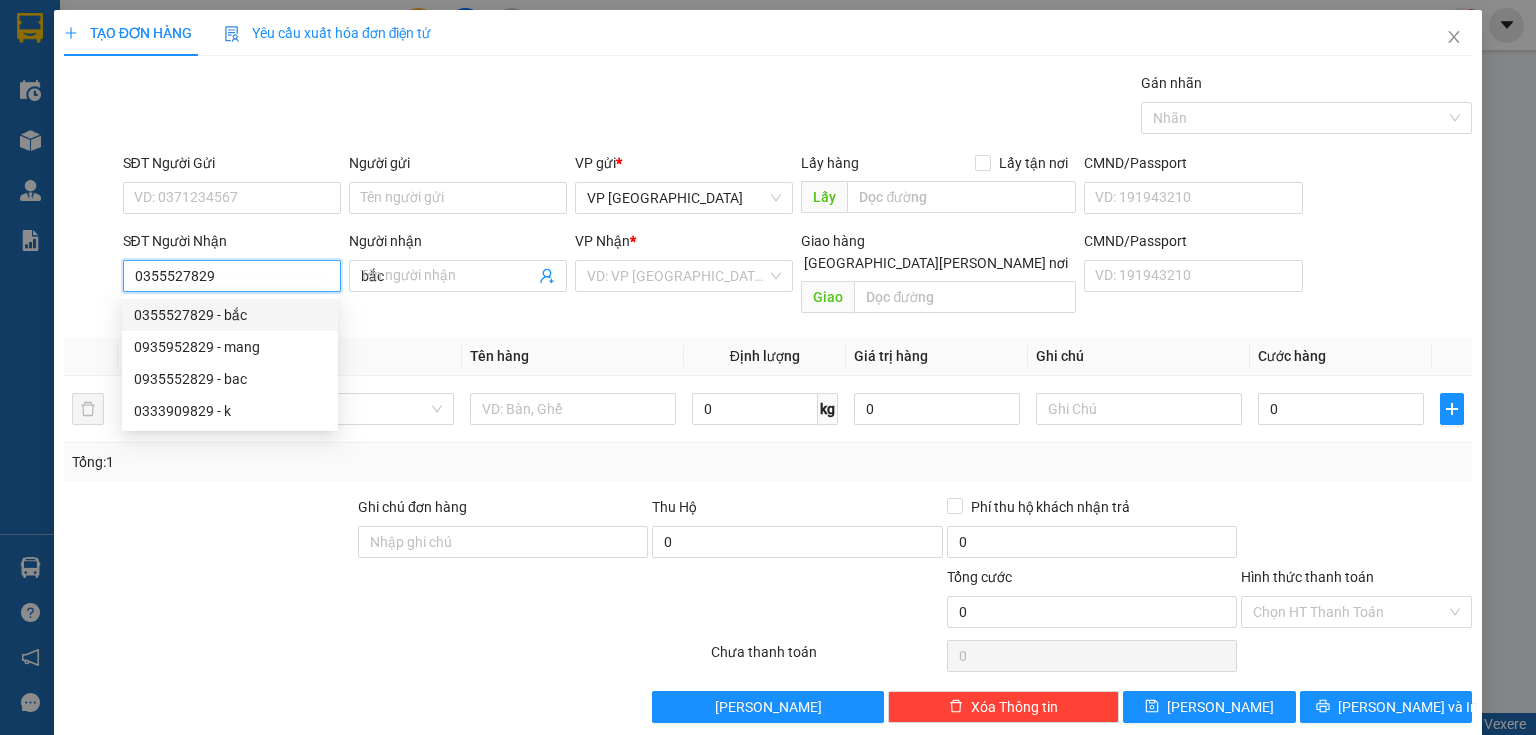 type on "350.000" 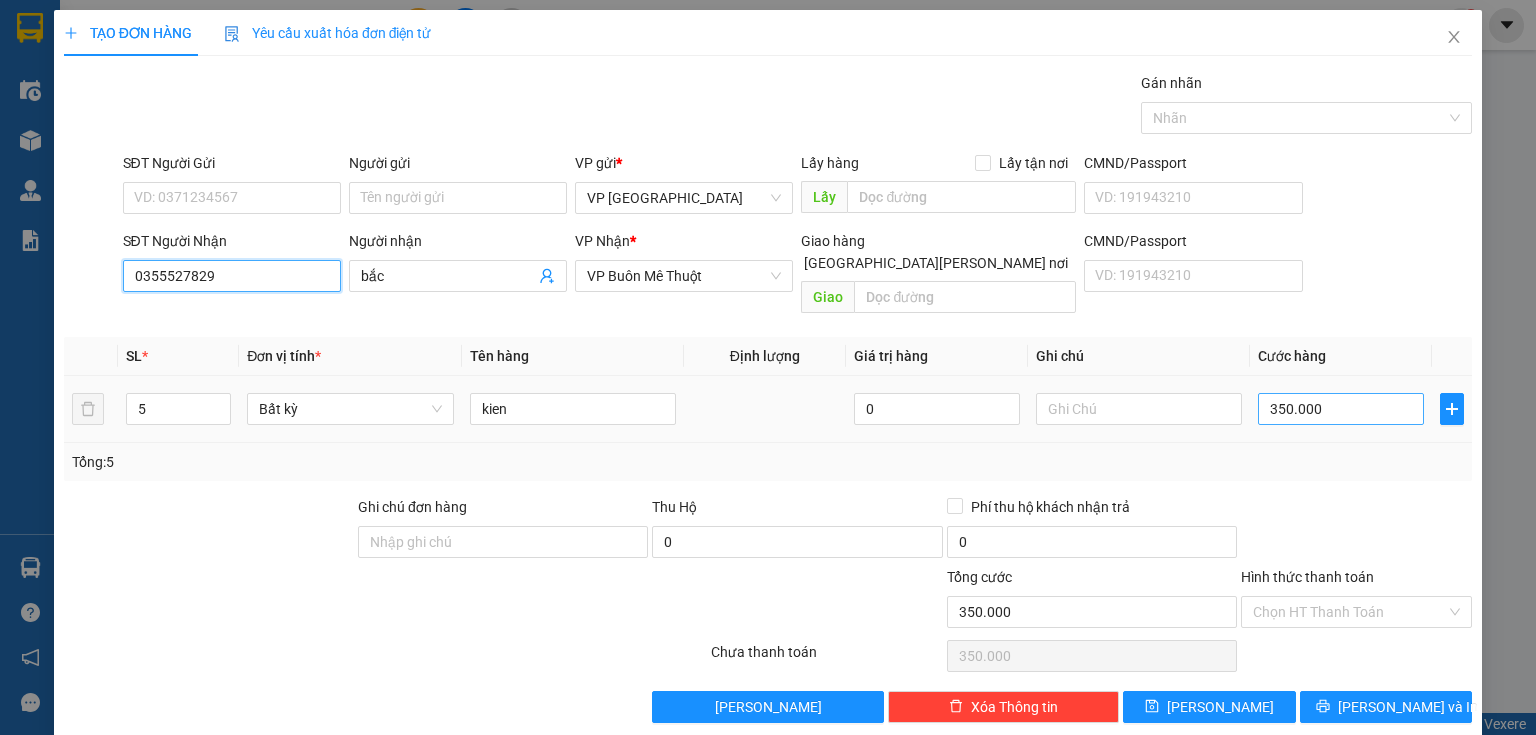 type on "0355527829" 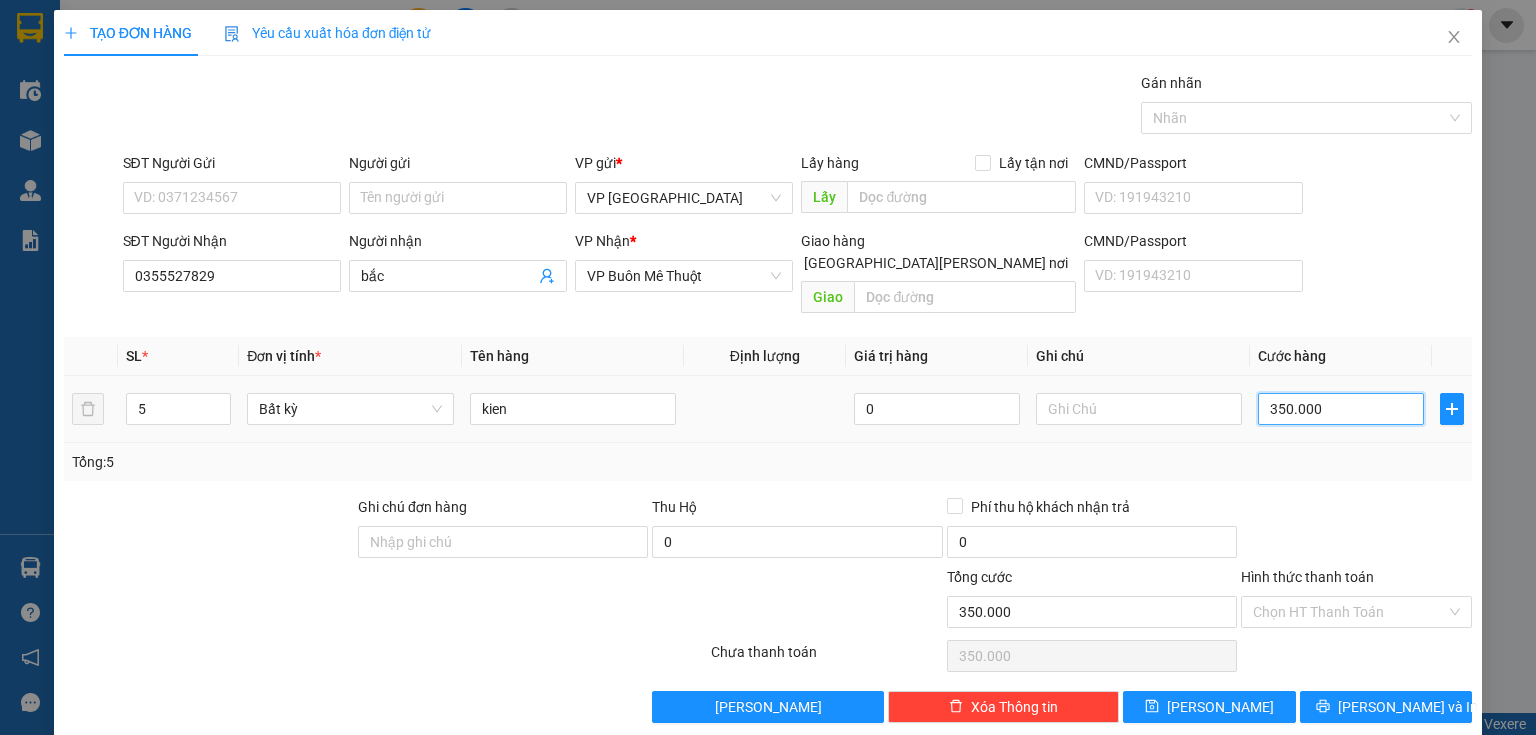 click on "350.000" at bounding box center [1341, 409] 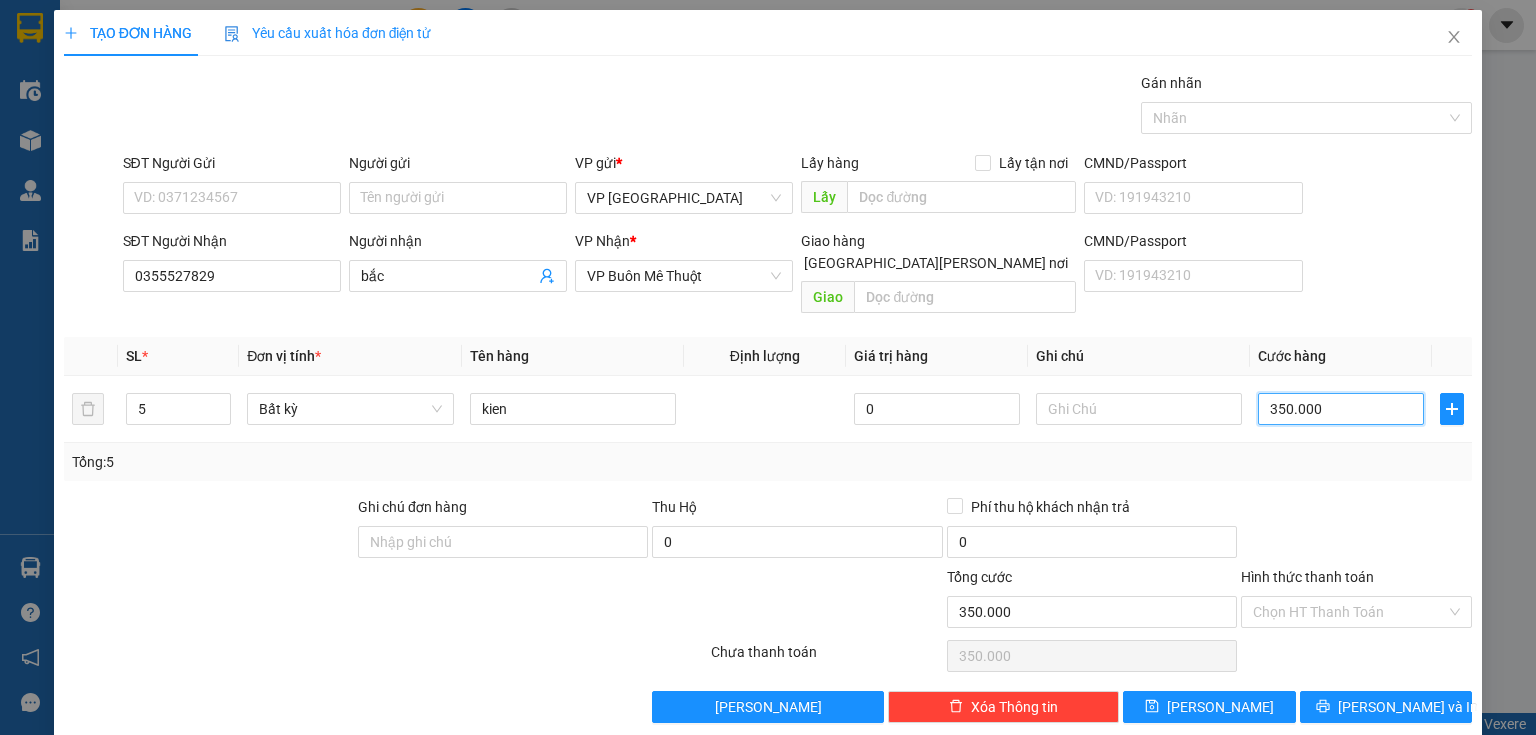 type on "0" 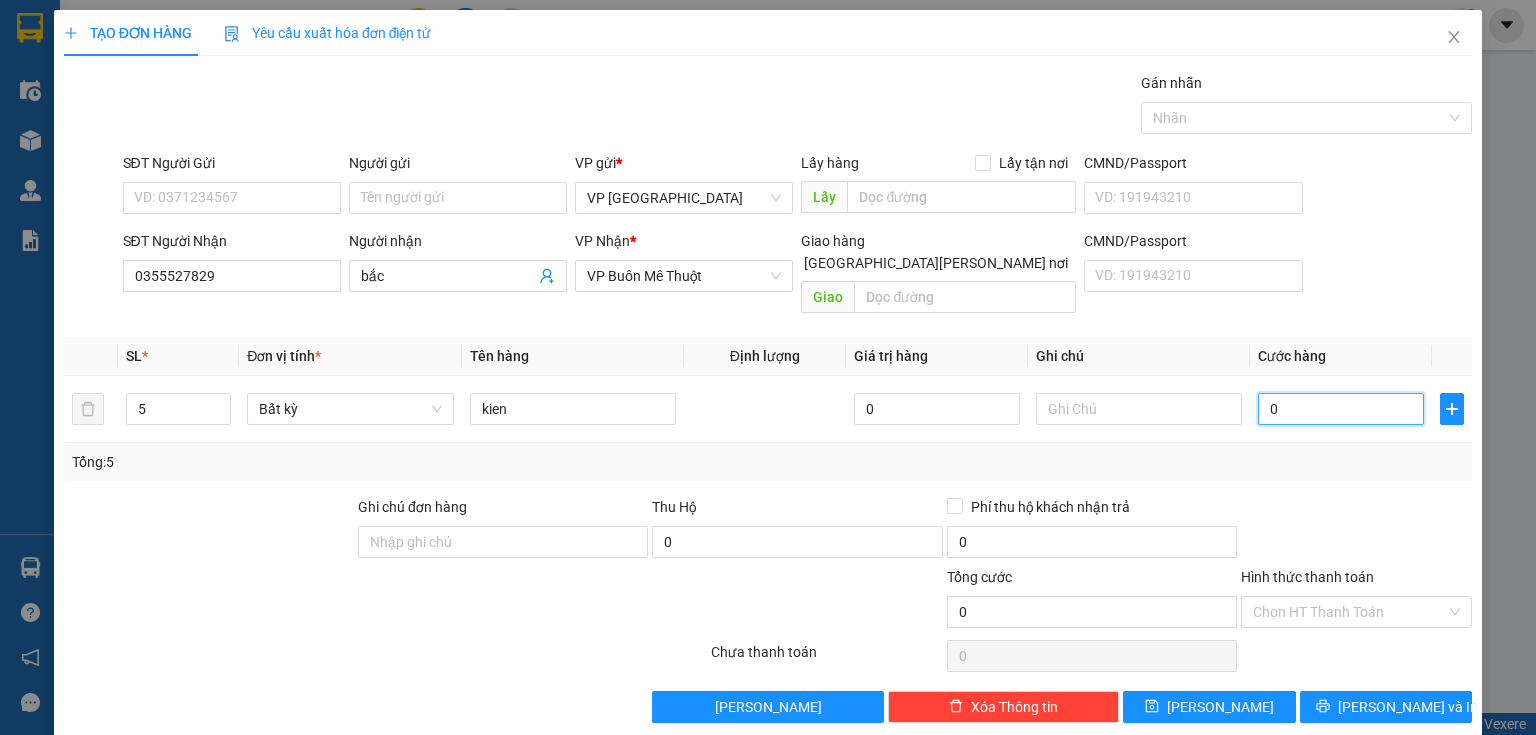 type on "2" 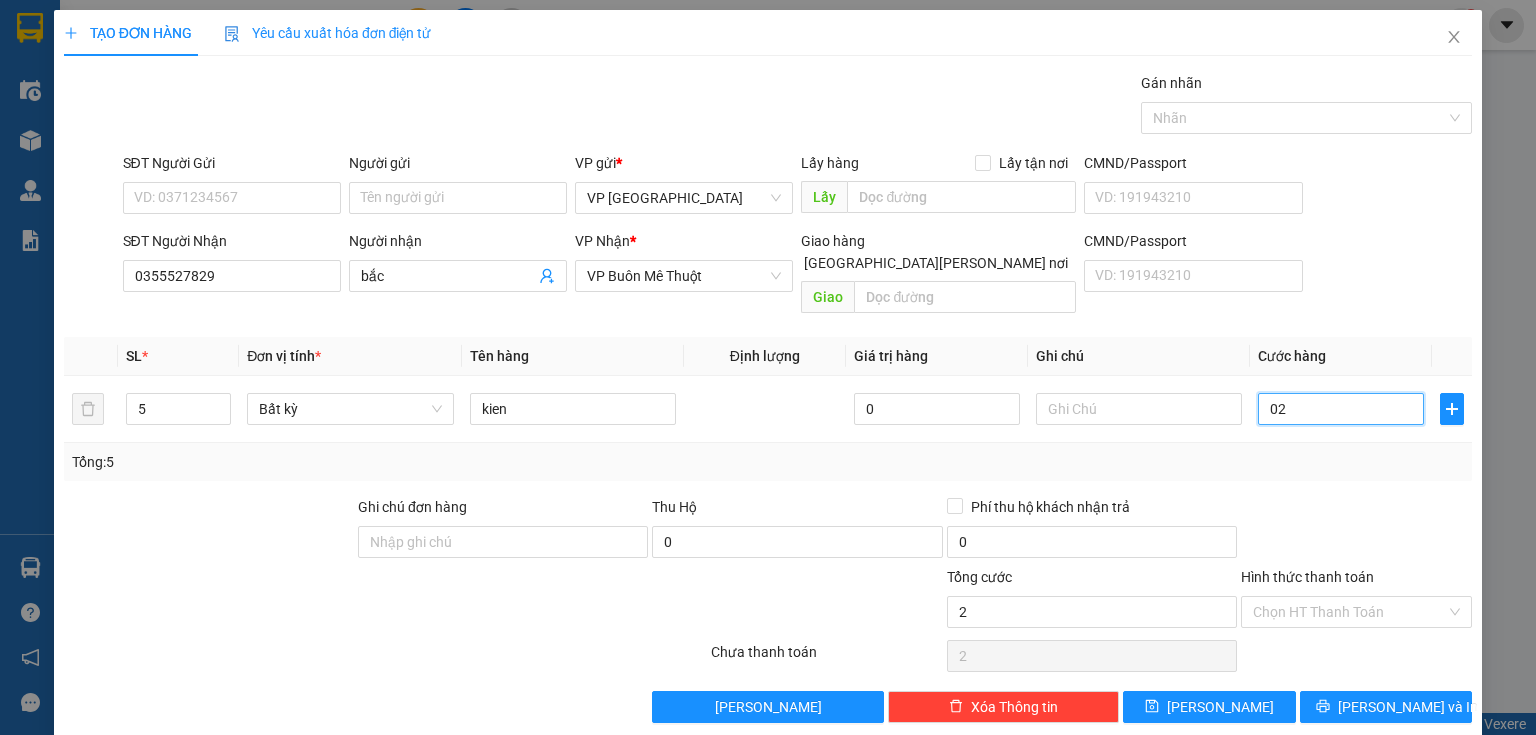 type on "25" 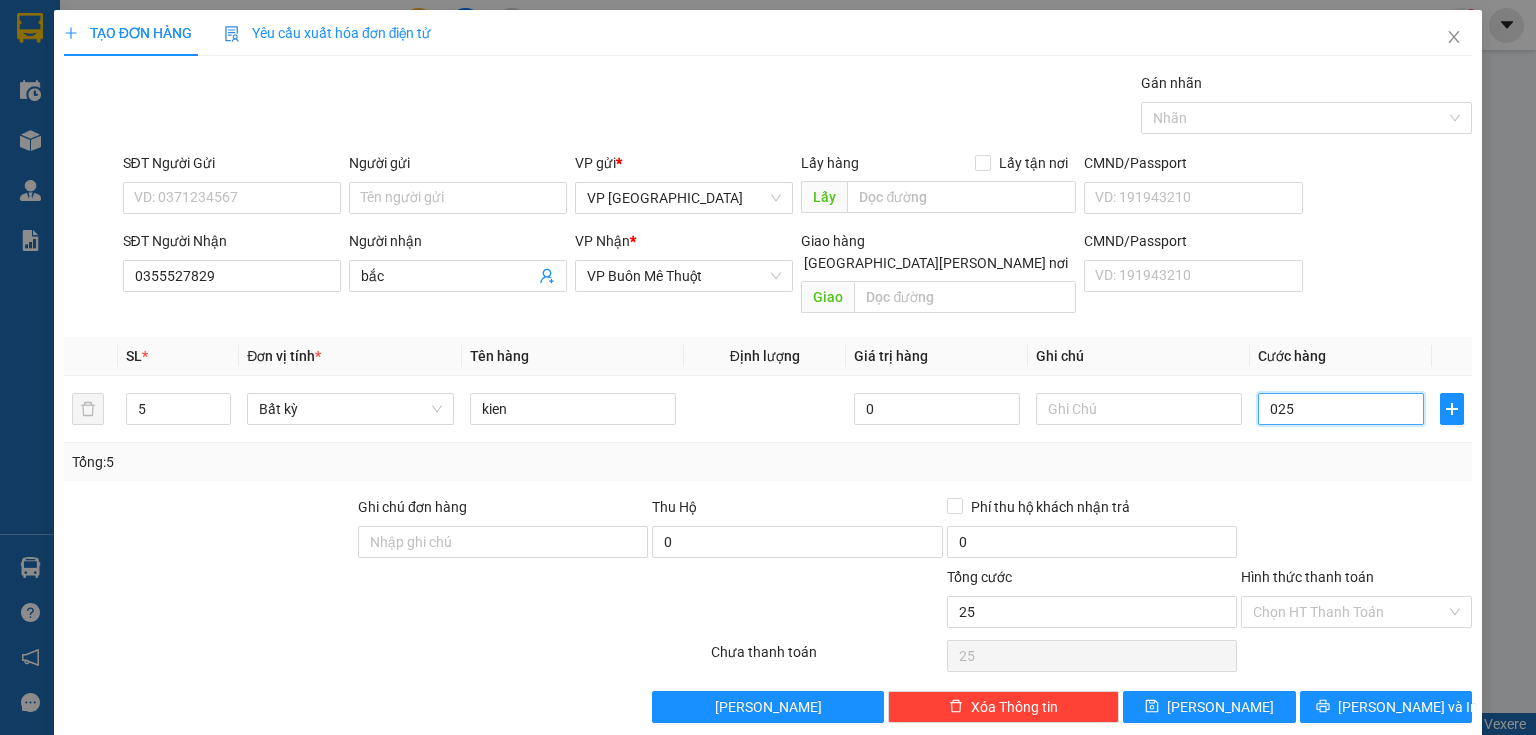 type on "250" 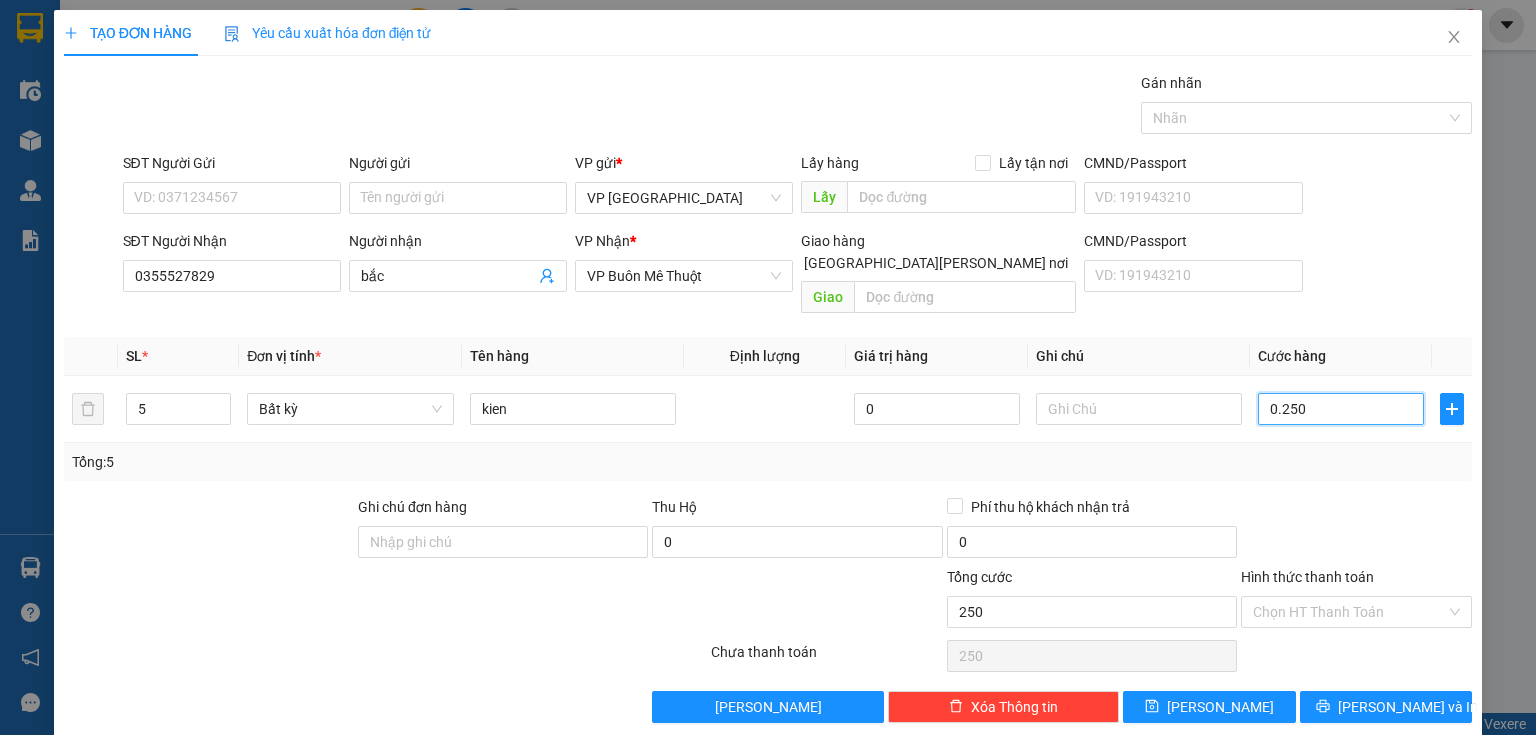 type on "0.250" 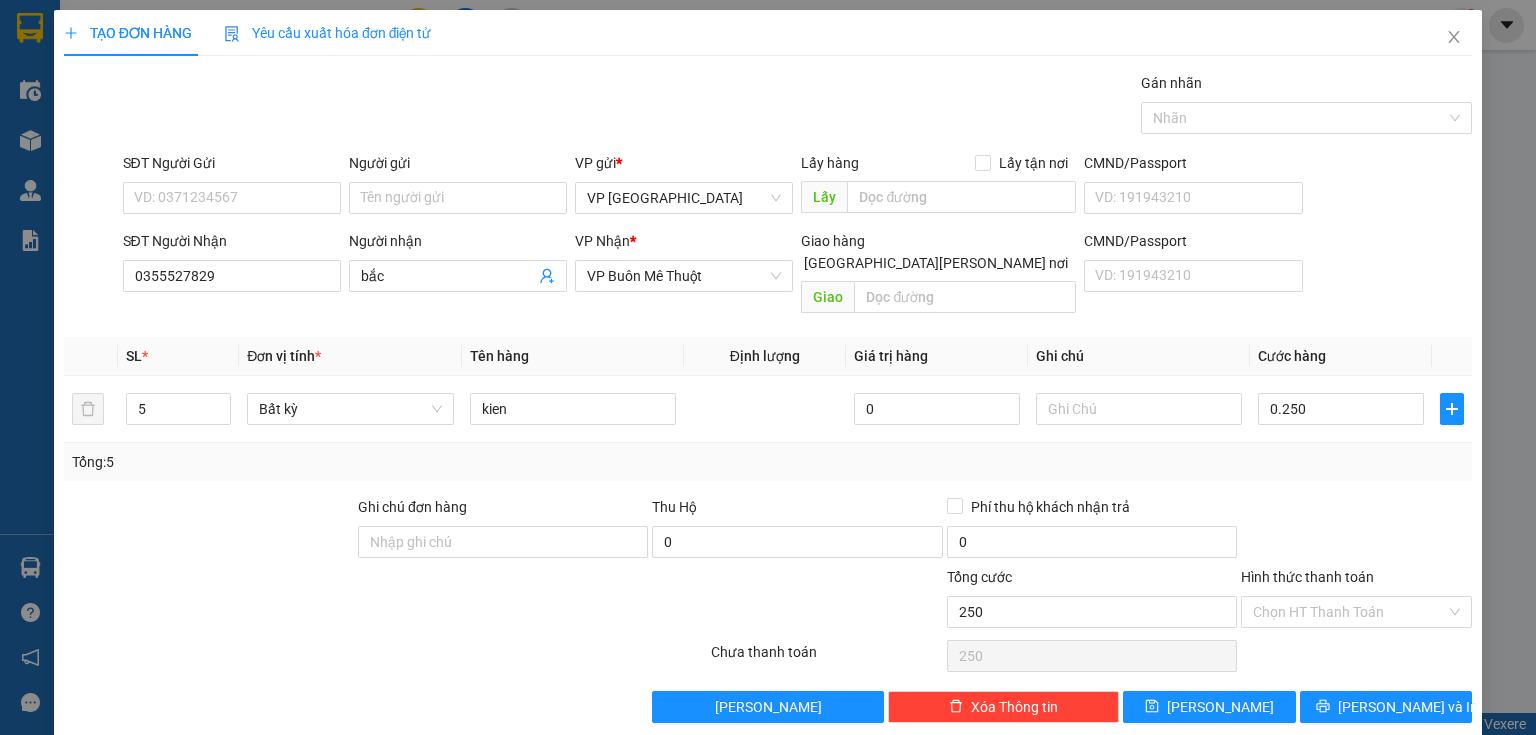 type on "250.000" 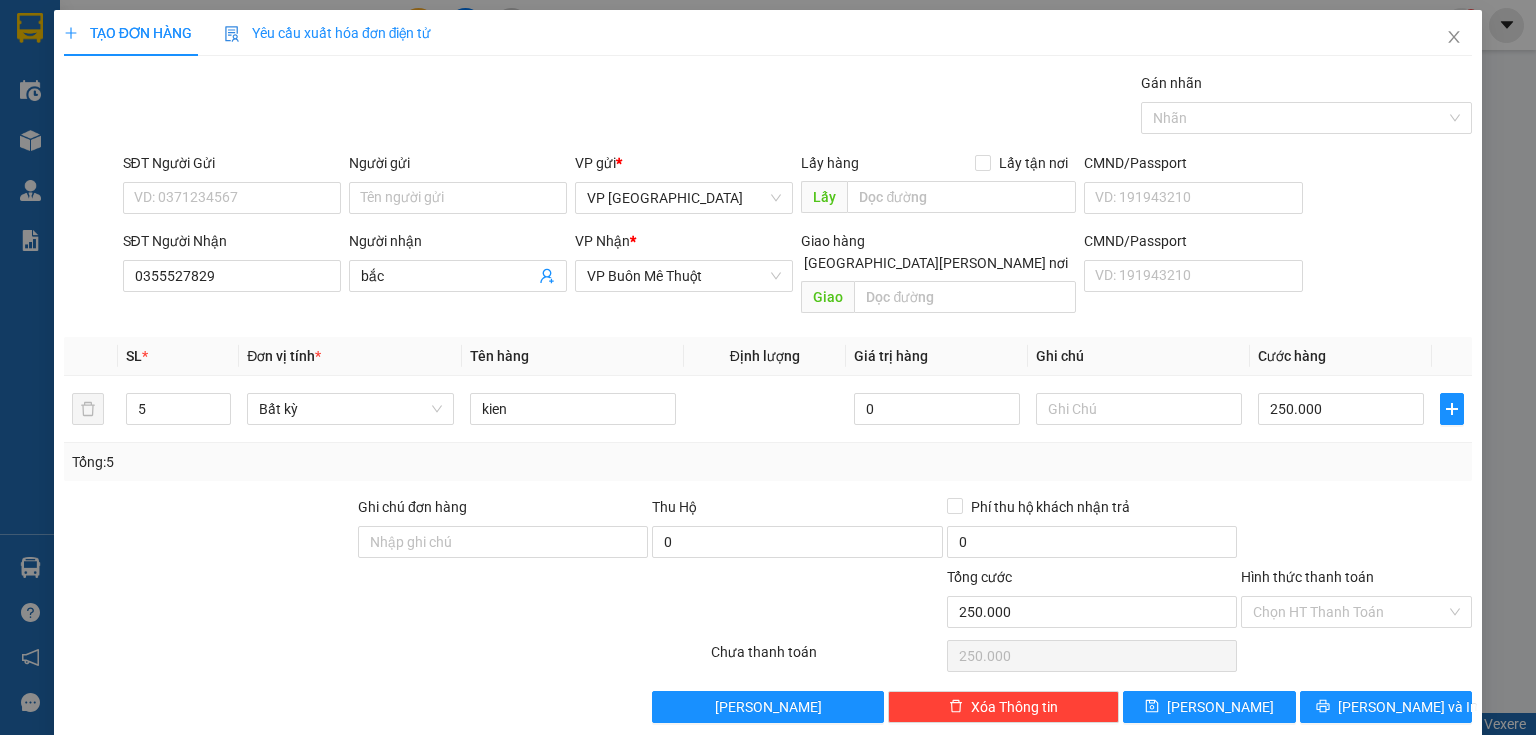 click on "Transit Pickup Surcharge Ids Transit Deliver Surcharge Ids Transit Deliver Surcharge Transit Deliver Surcharge Gói vận chuyển  * Tiêu chuẩn Gán nhãn   Nhãn SĐT Người Gửi VD: 0371234567 Người gửi Tên người gửi VP gửi  * VP Sài Gòn Lấy hàng Lấy tận nơi Lấy CMND/Passport VD: 191943210 SĐT Người Nhận 0355527829 Người nhận bắc VP Nhận  * VP Buôn Mê Thuột Giao hàng Giao tận nơi Giao CMND/Passport VD: 191943210 SL  * Đơn vị tính  * Tên hàng  Định lượng Giá trị hàng Ghi chú Cước hàng                   5 Bất kỳ kien 0 250.000 Tổng:  5 Ghi chú đơn hàng Thu Hộ 0 Phí thu hộ khách nhận trả 0 Tổng cước 250.000 Hình thức thanh toán Chọn HT Thanh Toán Số tiền thu trước 0 Chưa thanh toán 250.000 Chọn HT Thanh Toán Lưu nháp Xóa Thông tin Lưu Lưu và In" at bounding box center [768, 397] 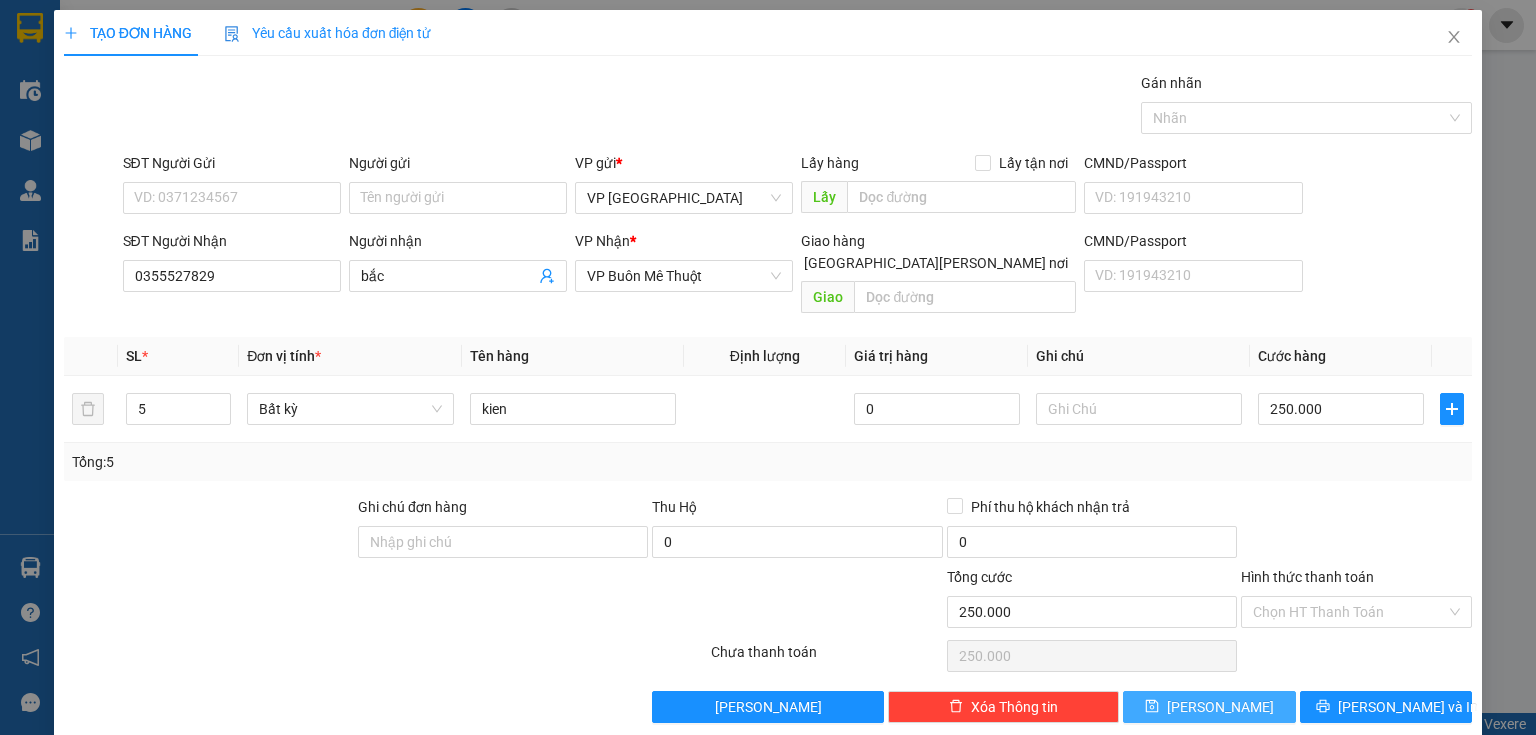 click on "[PERSON_NAME]" at bounding box center (1220, 707) 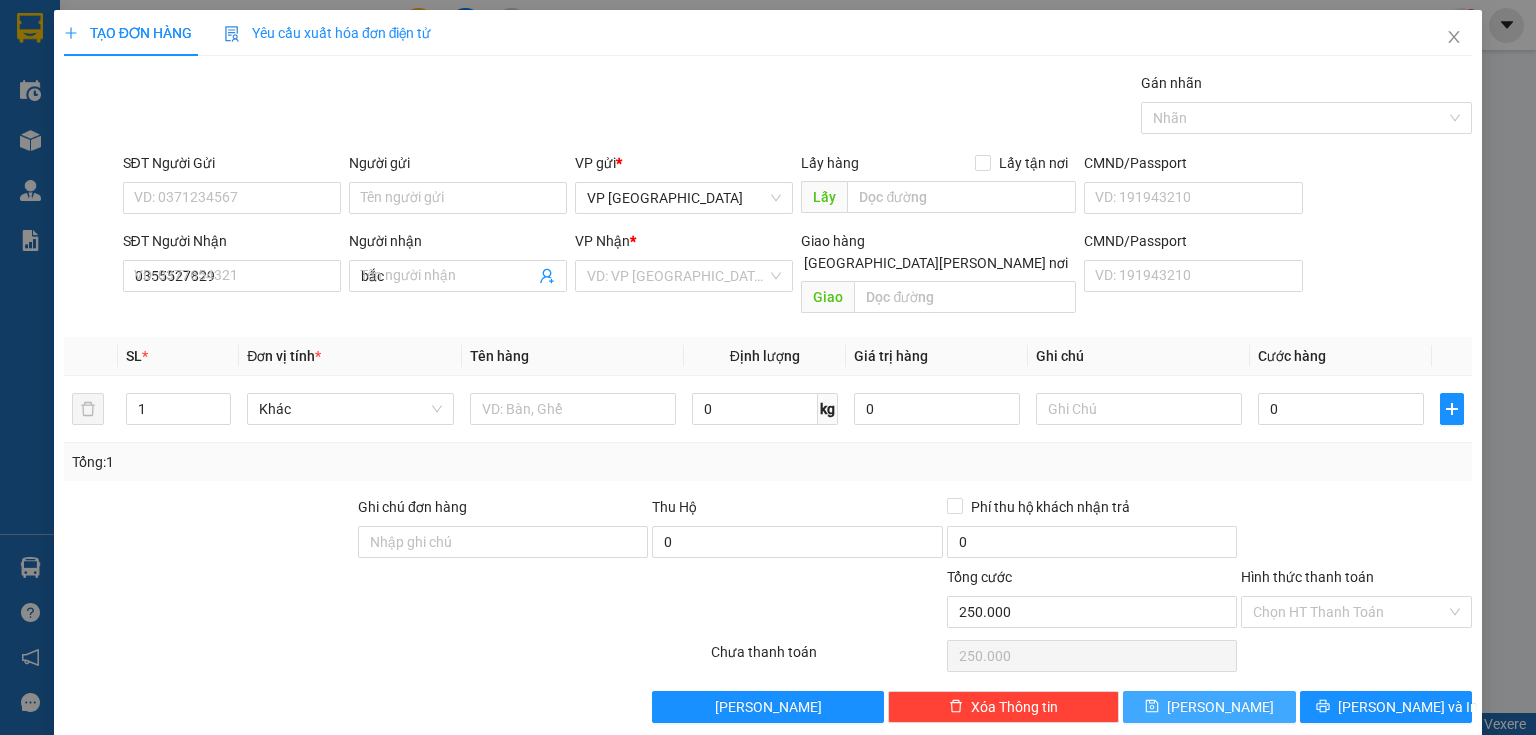 type 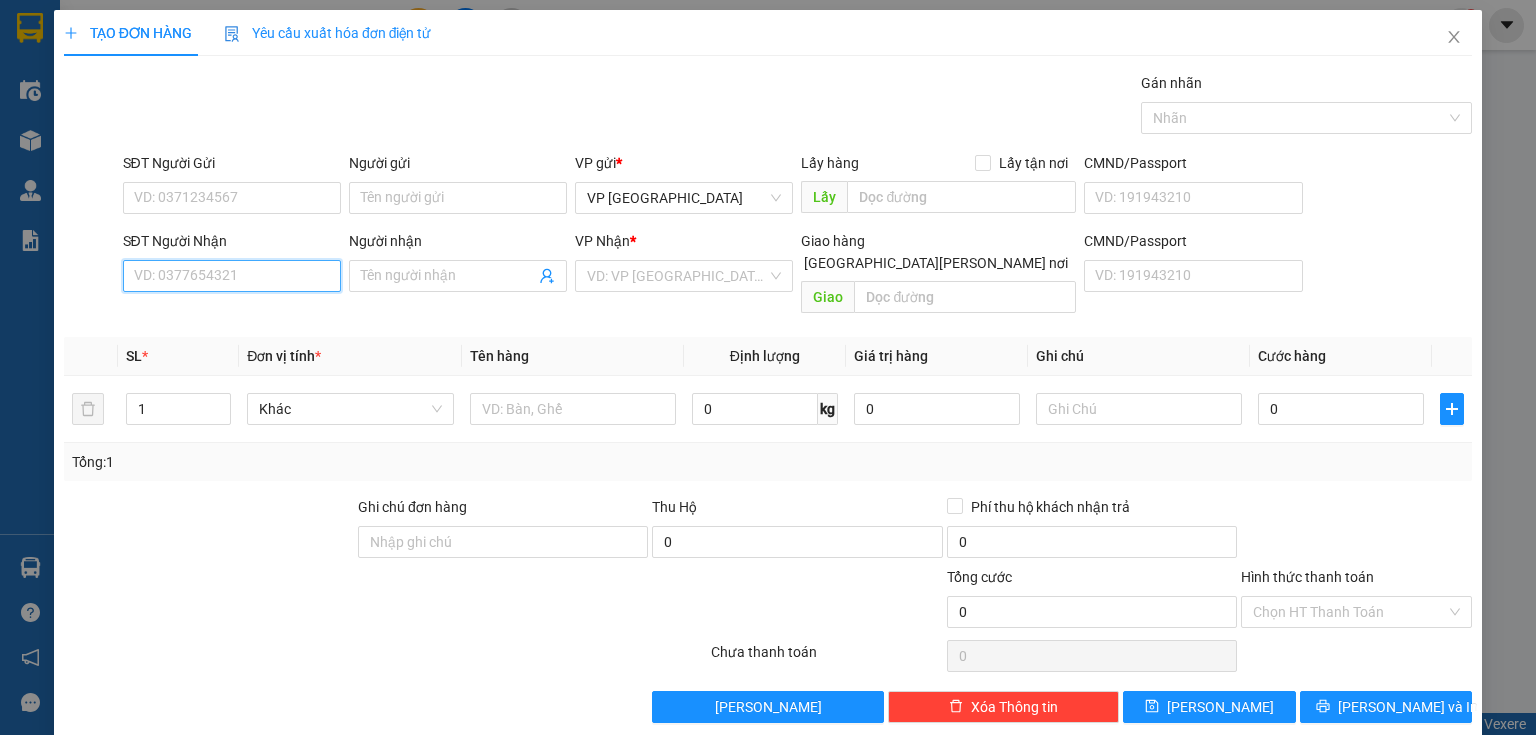 click on "SĐT Người Nhận" at bounding box center [232, 276] 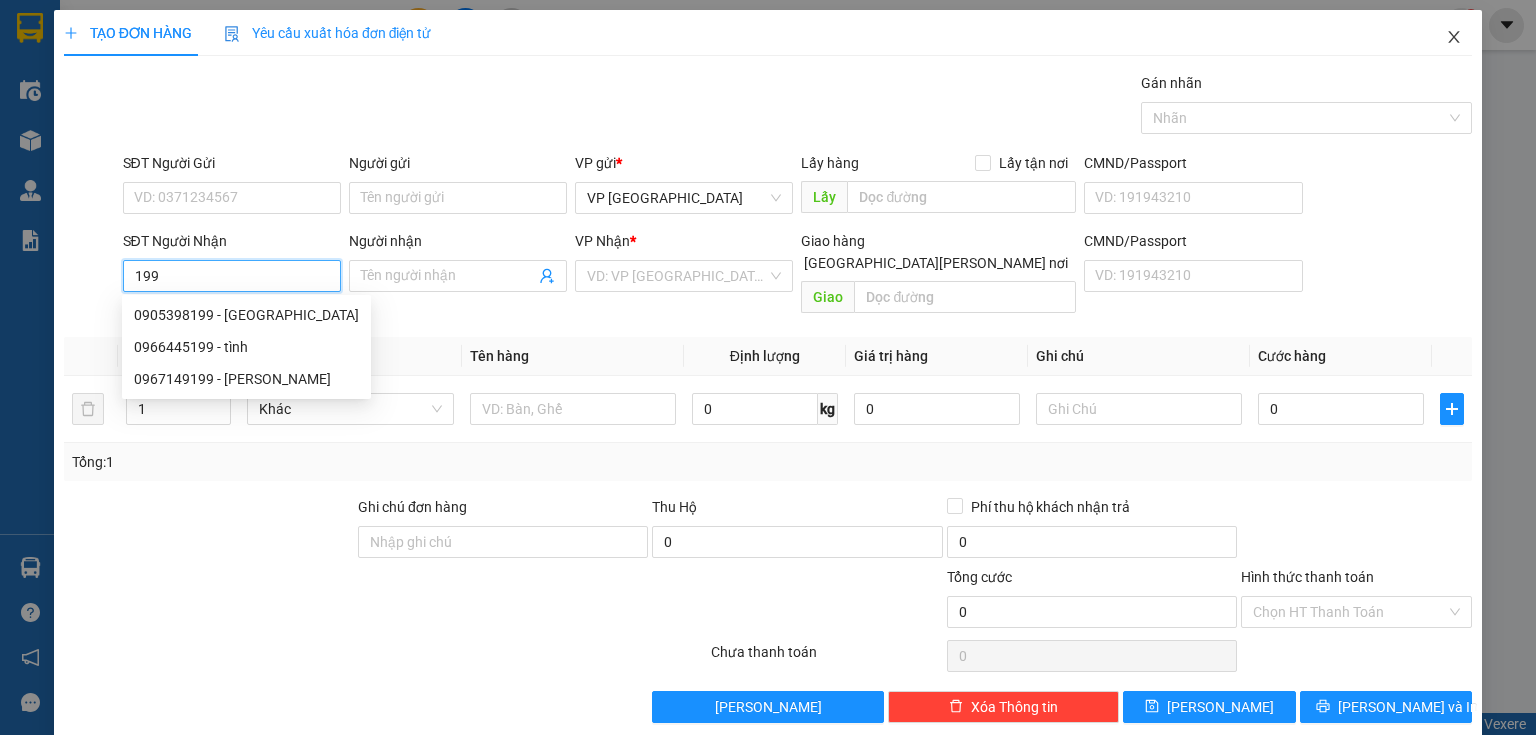 type on "199" 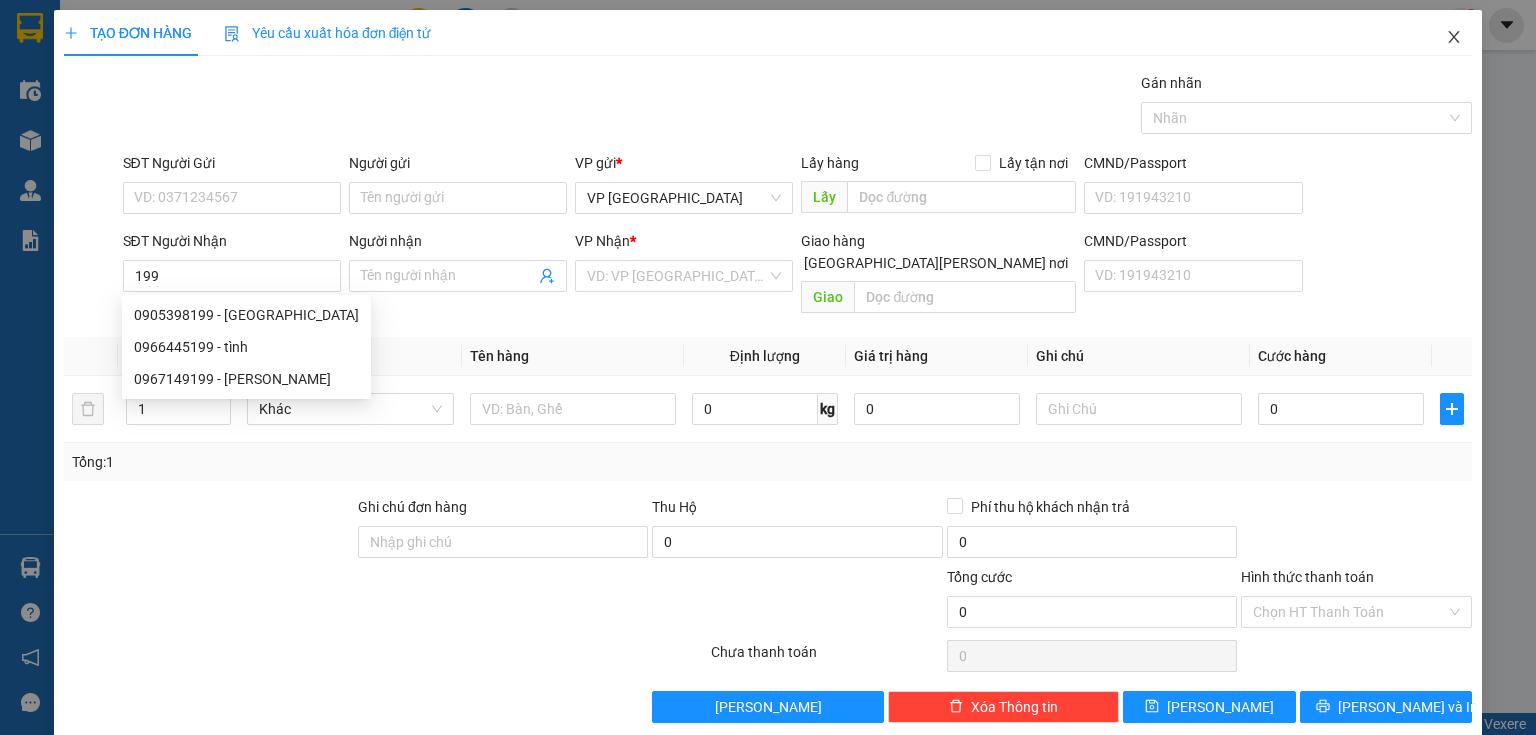 click 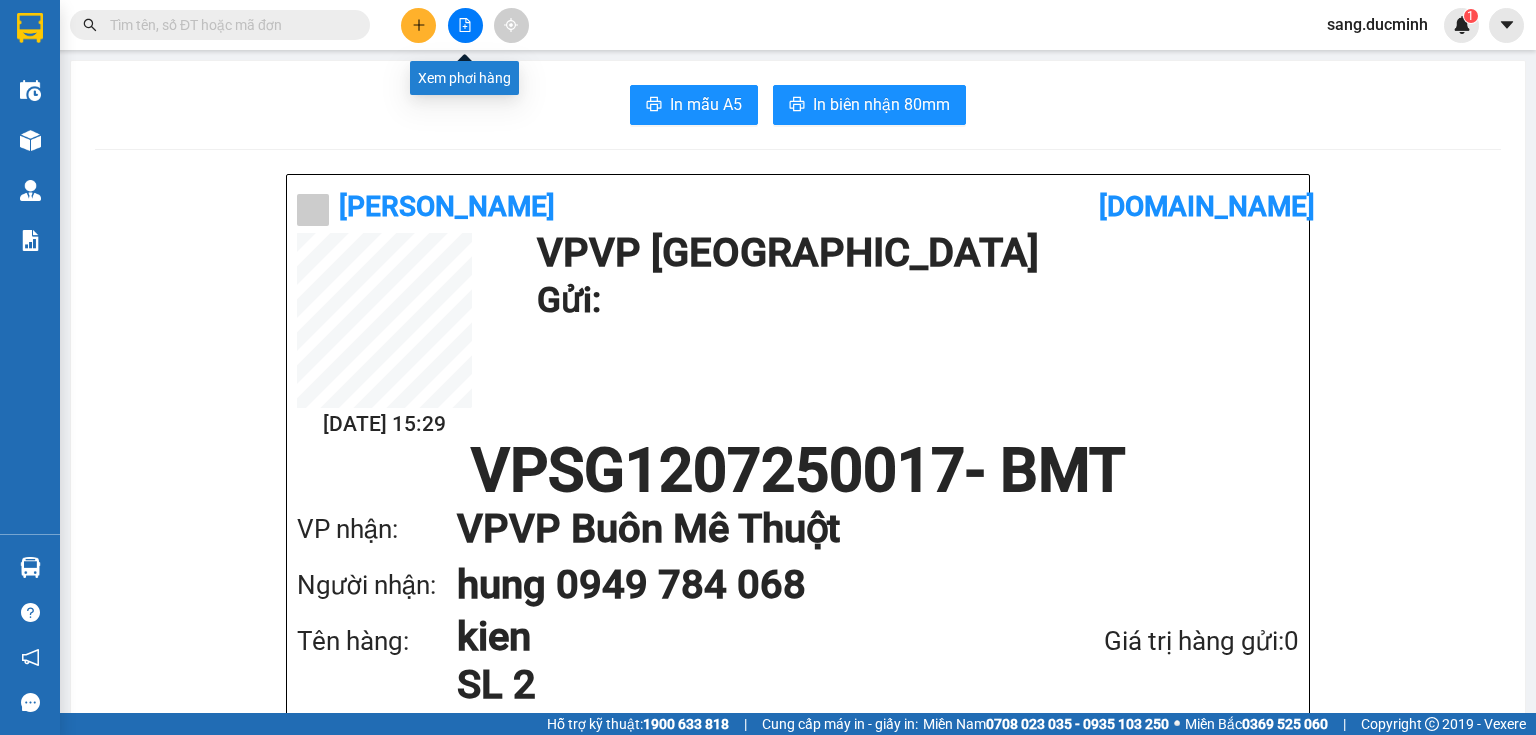 click 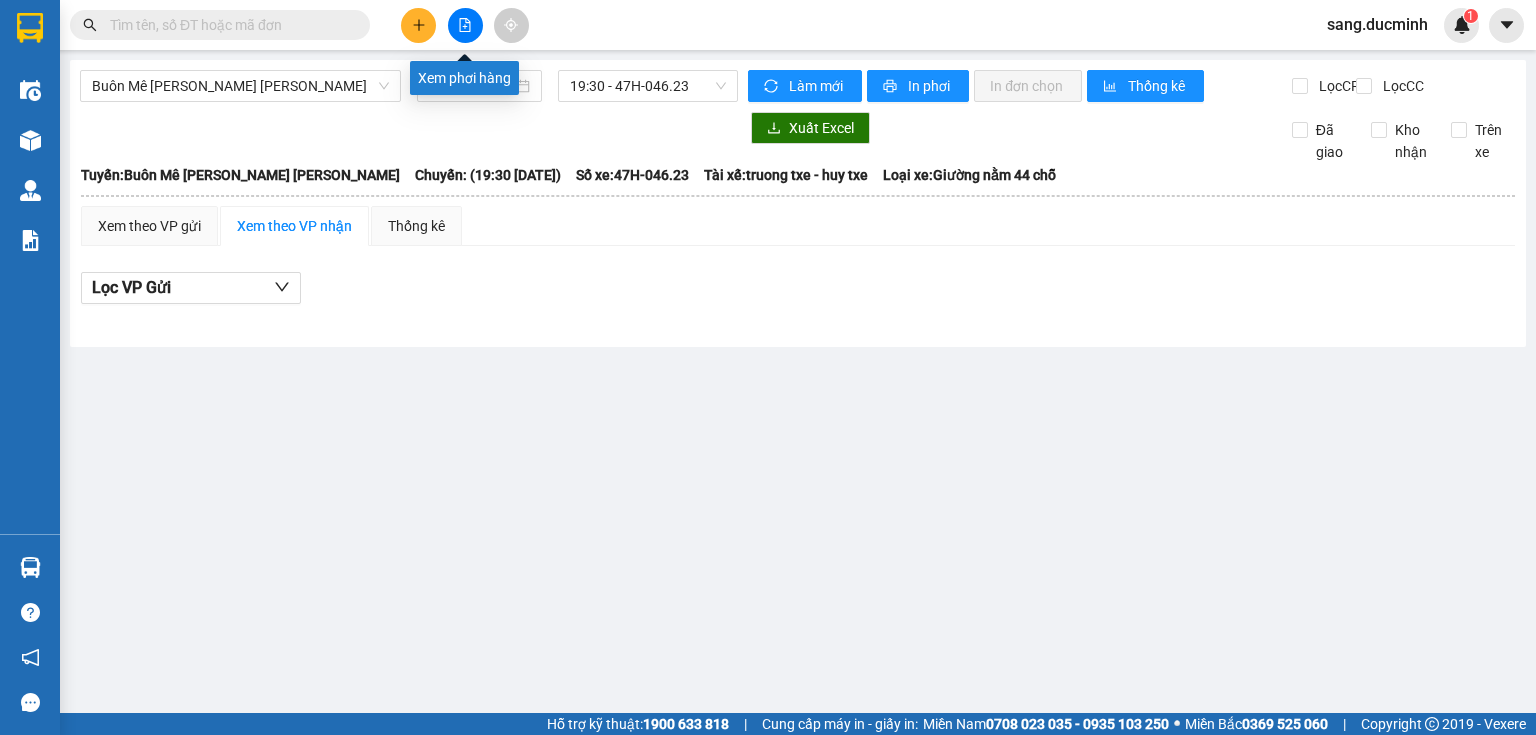 click at bounding box center (465, 25) 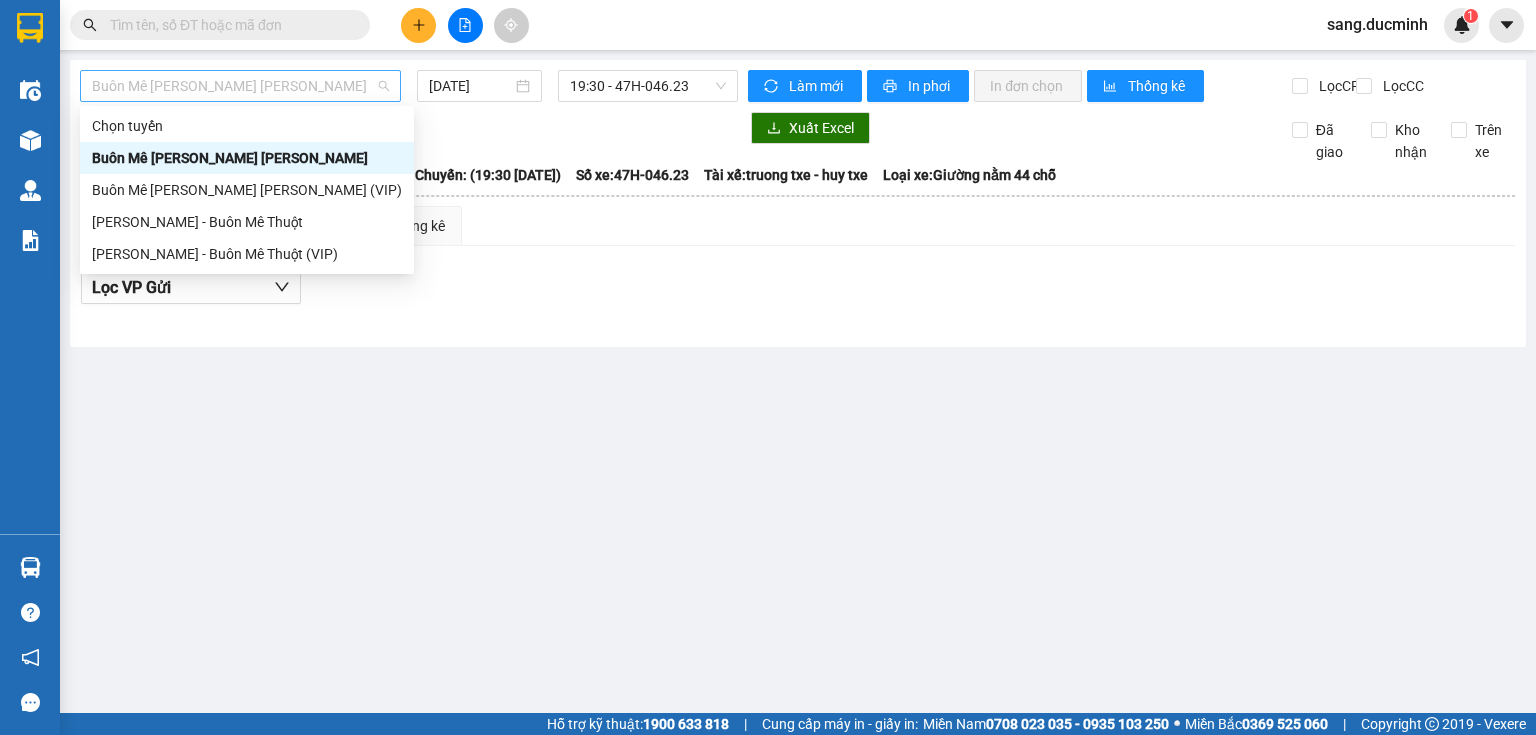 click on "Buôn Mê [PERSON_NAME] [PERSON_NAME]" at bounding box center [240, 86] 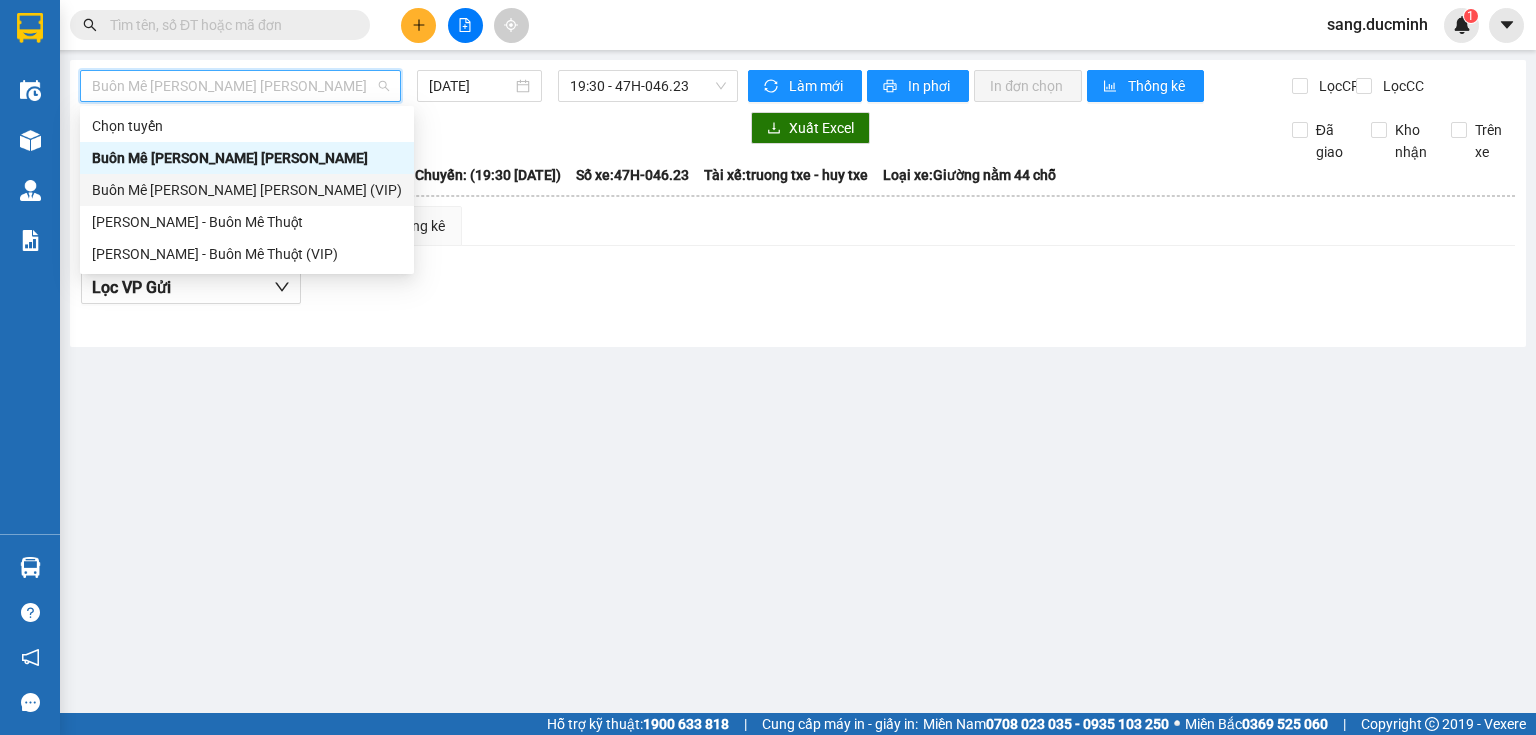 click on "Buôn Mê [PERSON_NAME] [PERSON_NAME] (VIP)" at bounding box center [247, 190] 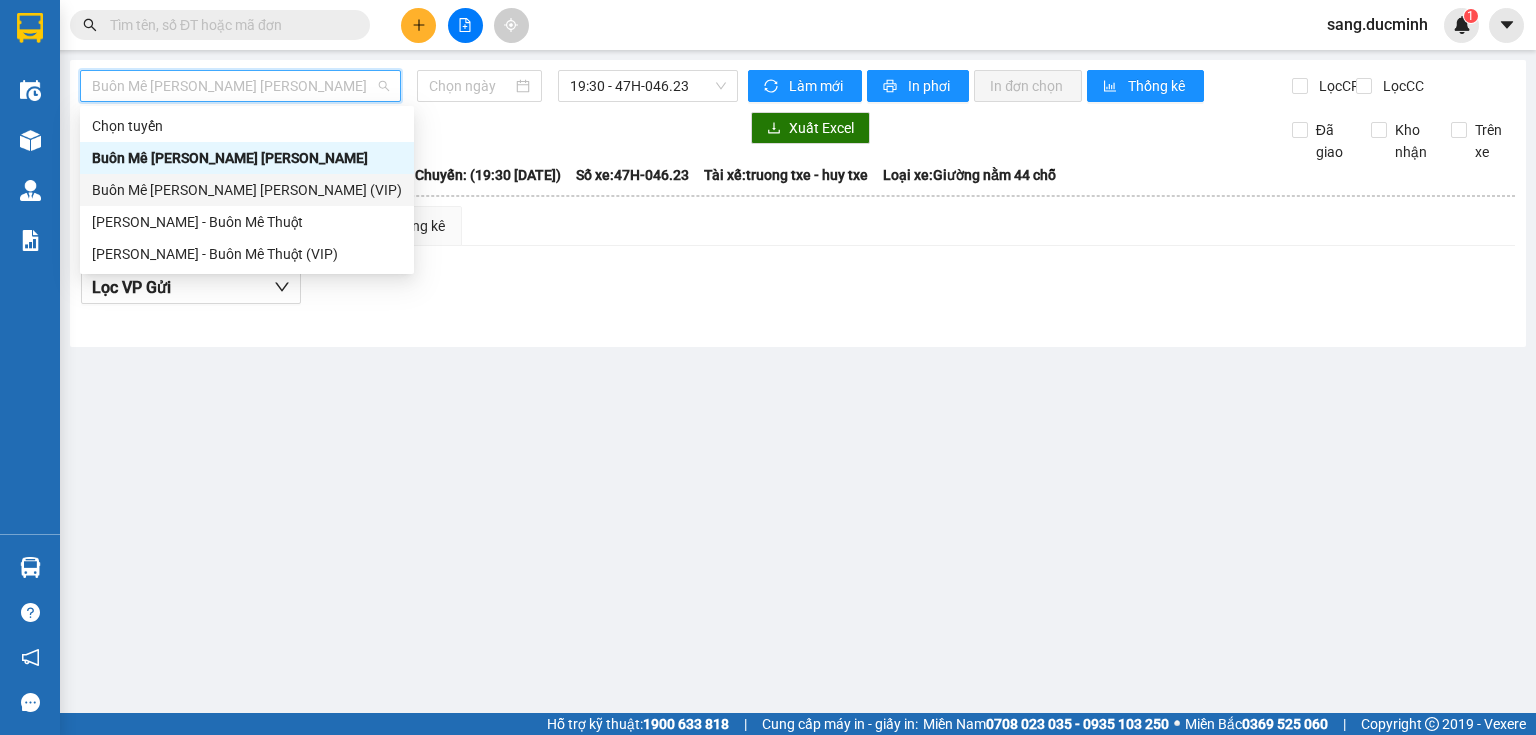 type on "[DATE]" 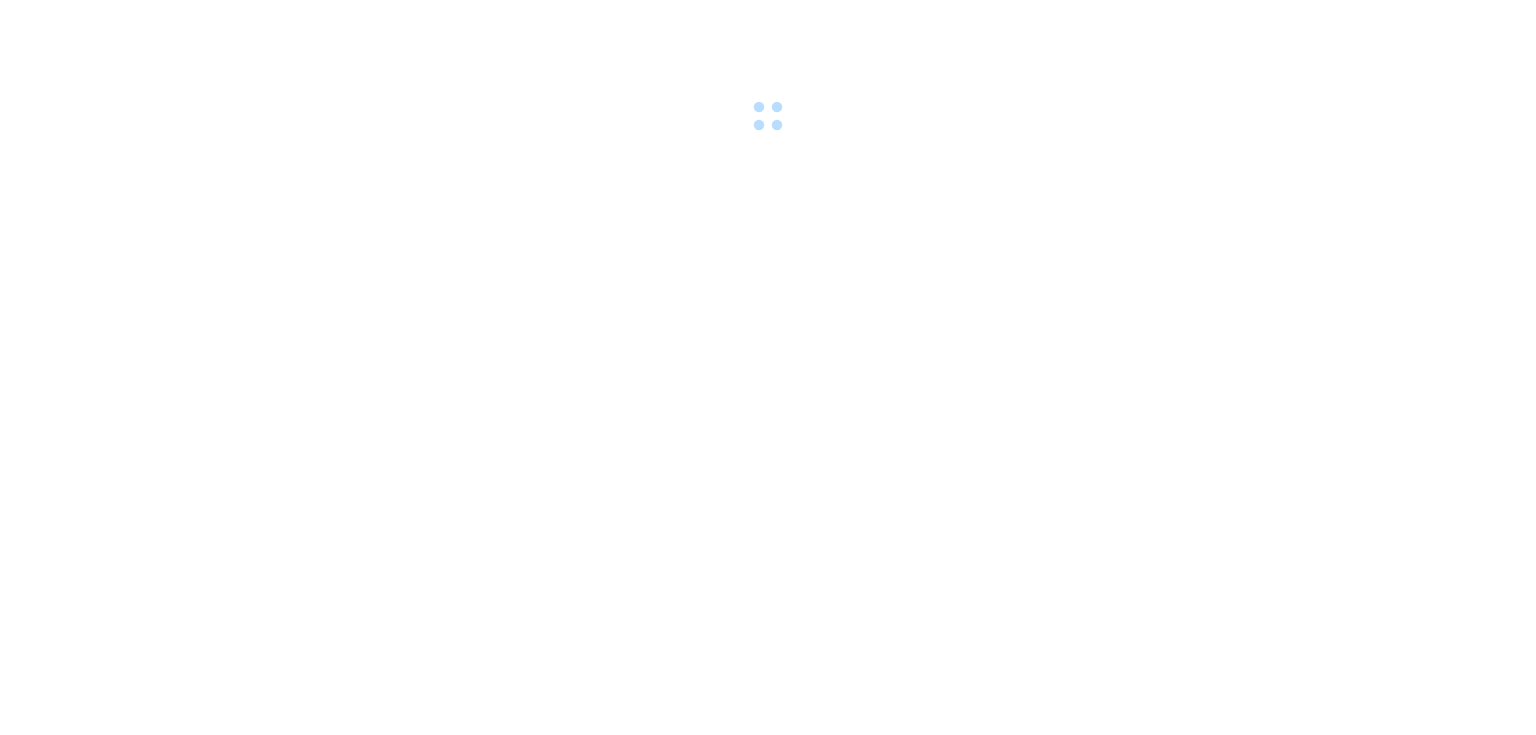 scroll, scrollTop: 0, scrollLeft: 0, axis: both 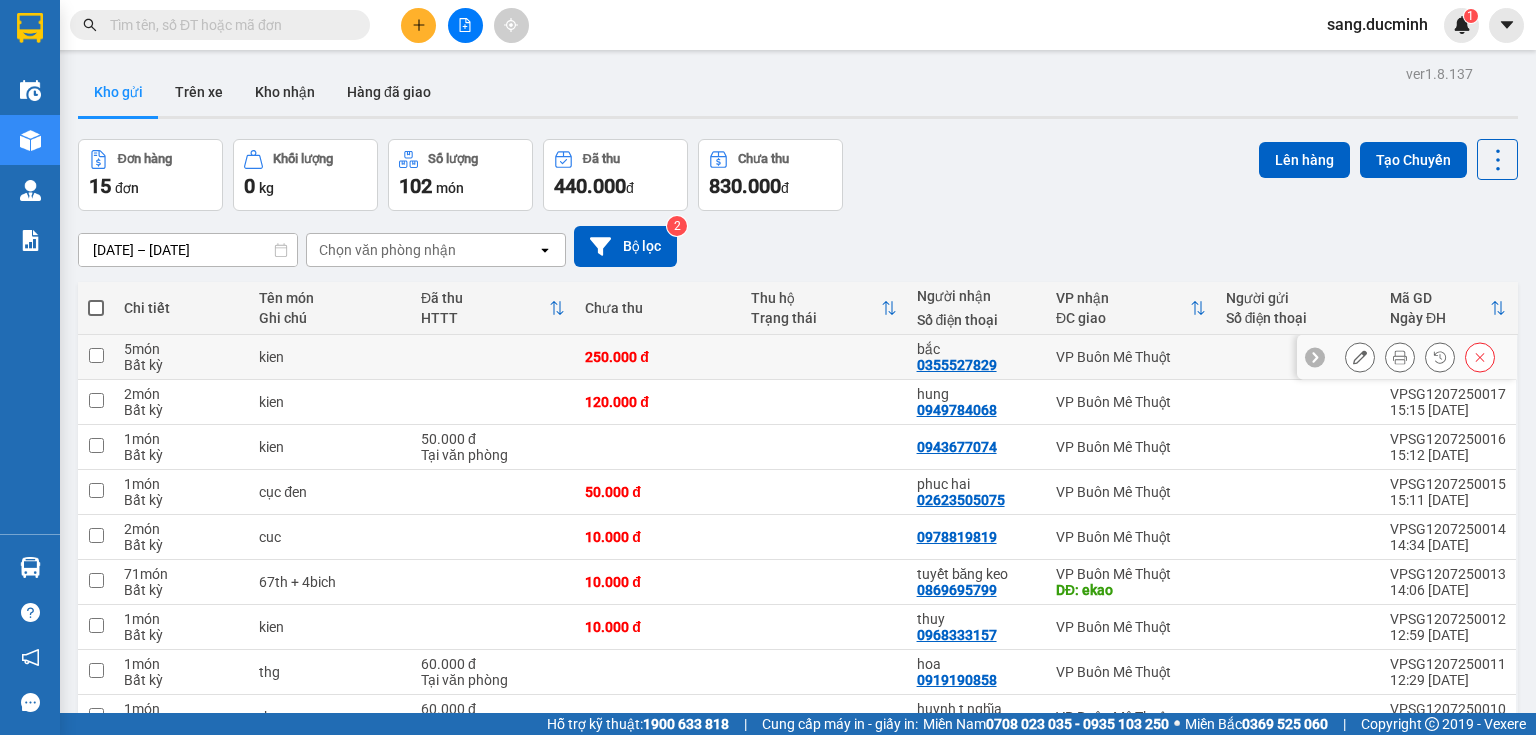 click at bounding box center [824, 357] 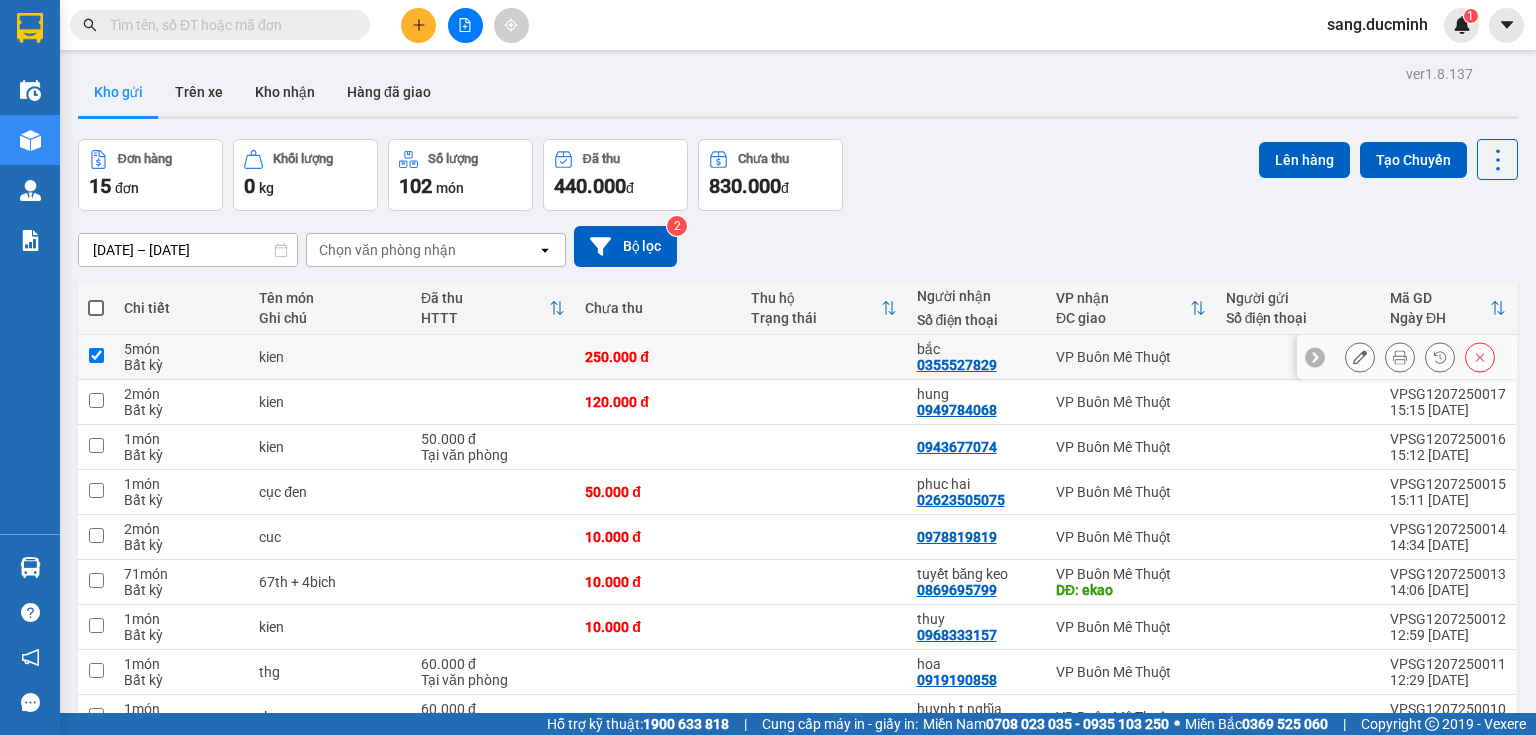 checkbox on "true" 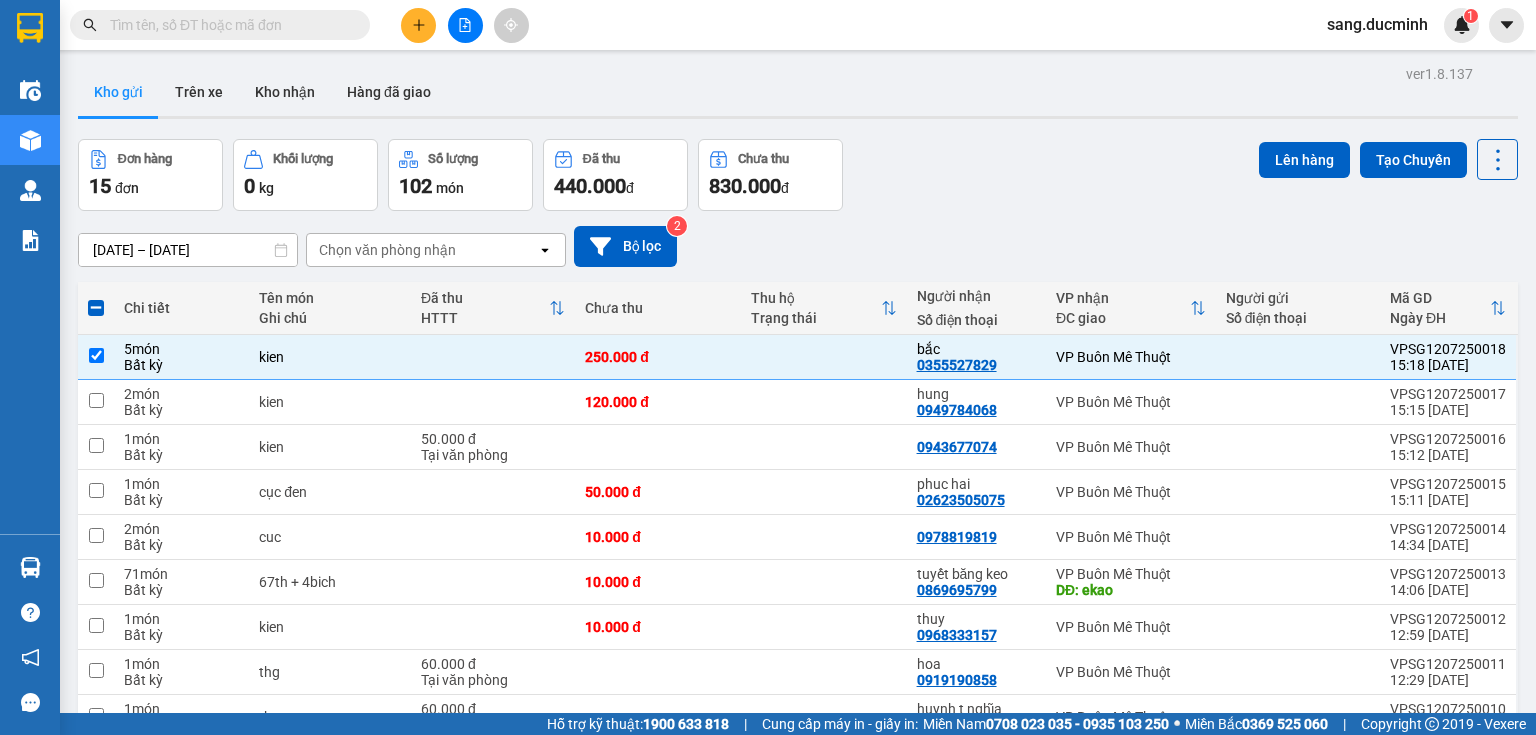 drag, startPoint x: 265, startPoint y: 31, endPoint x: 765, endPoint y: 355, distance: 595.79865 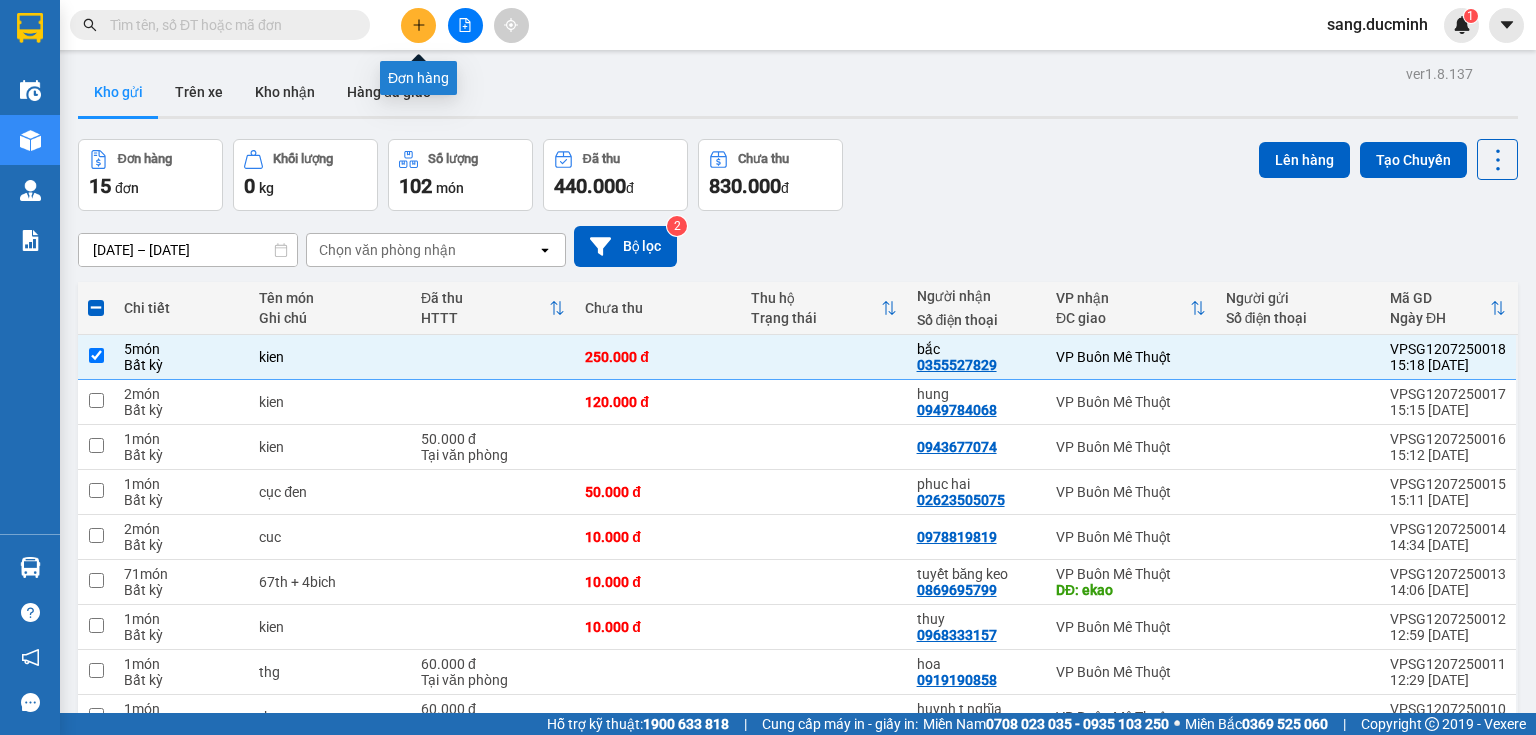 click at bounding box center [418, 25] 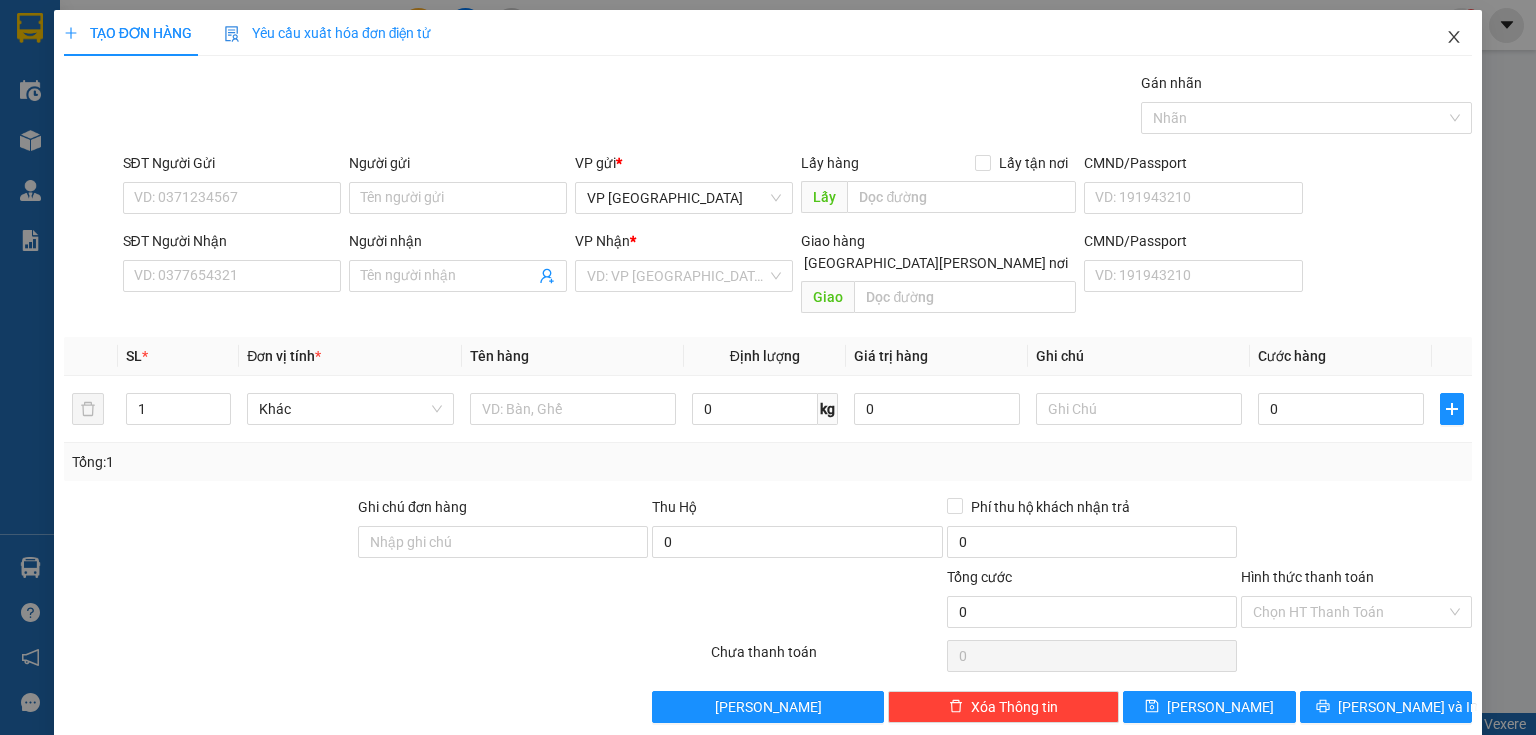 click at bounding box center [1454, 38] 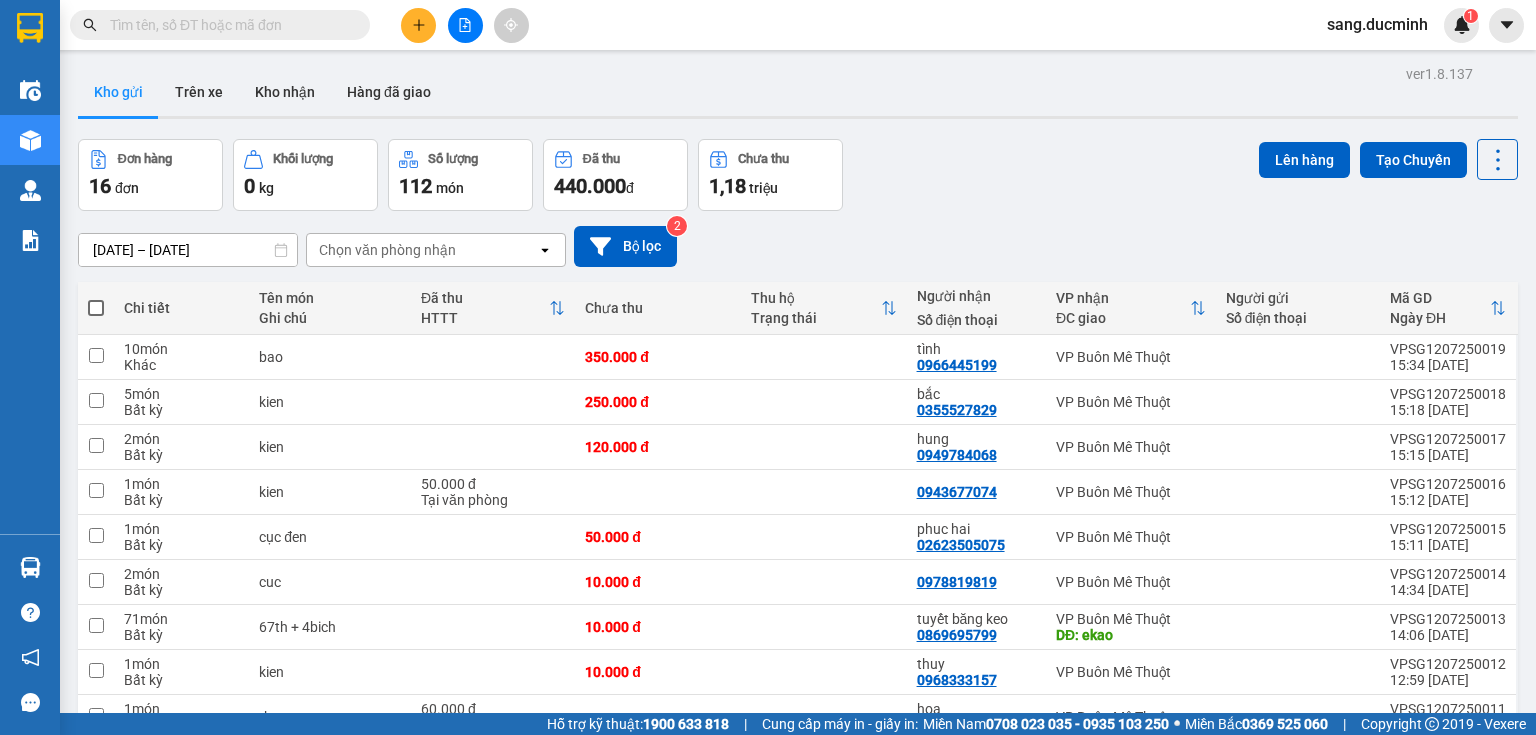 click at bounding box center (228, 25) 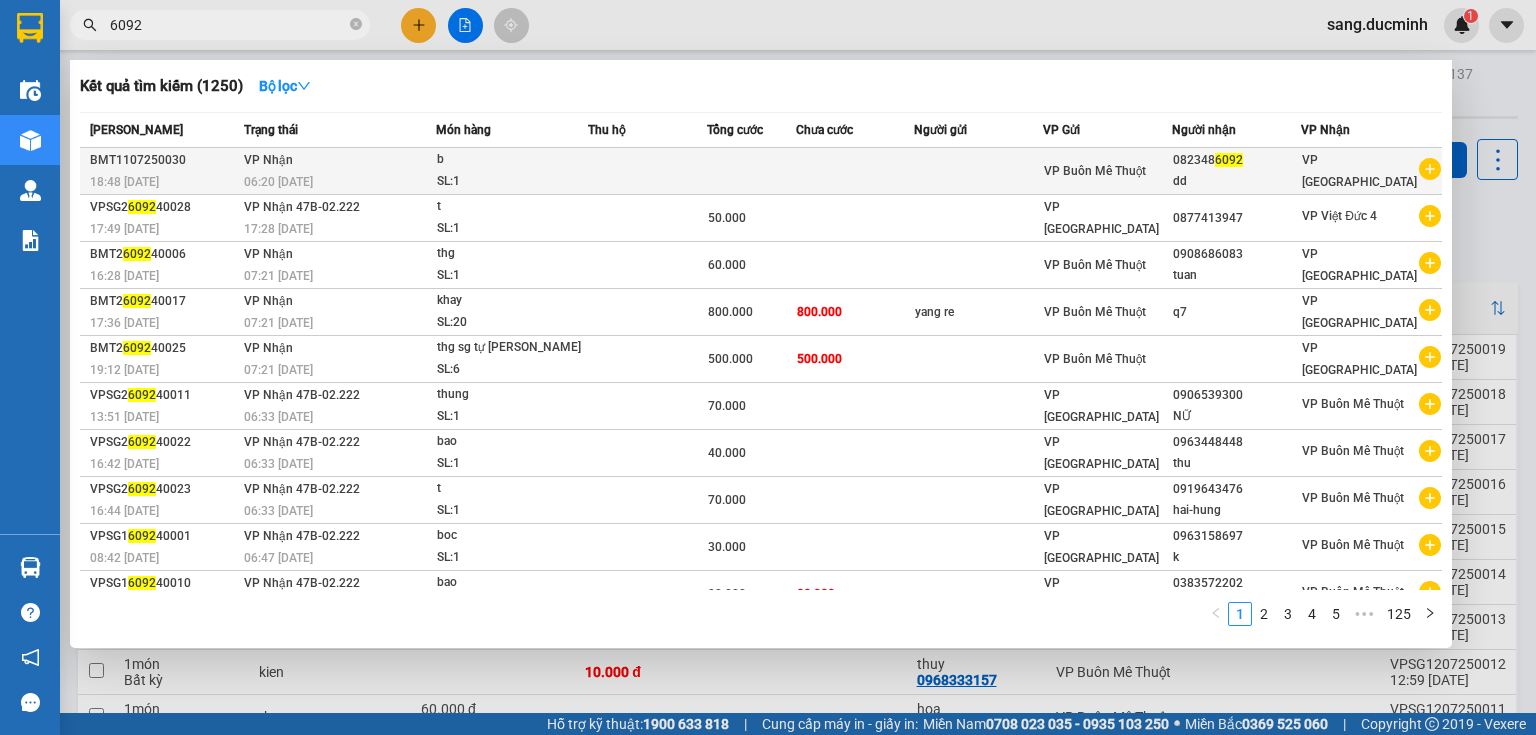 type on "6092" 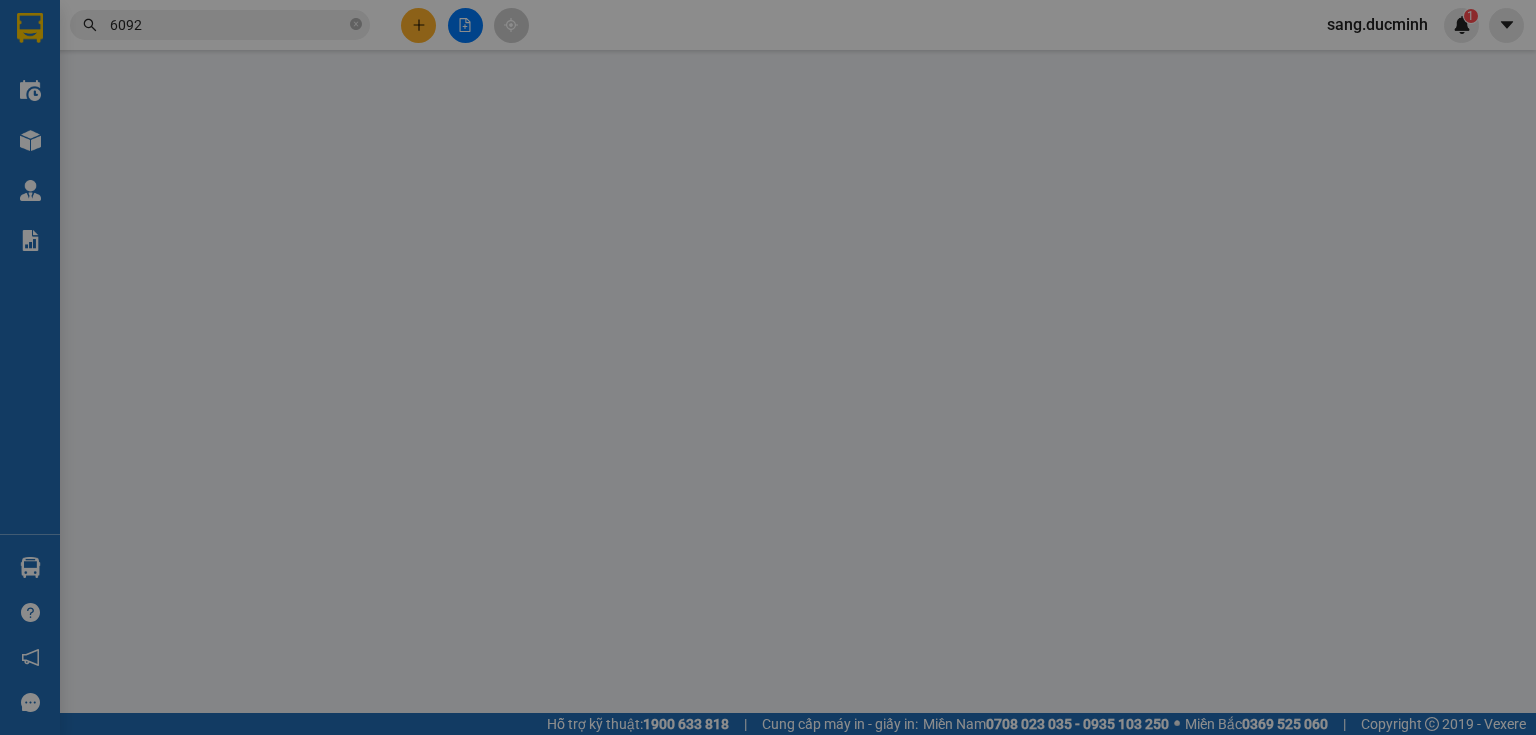 type on "0823486092" 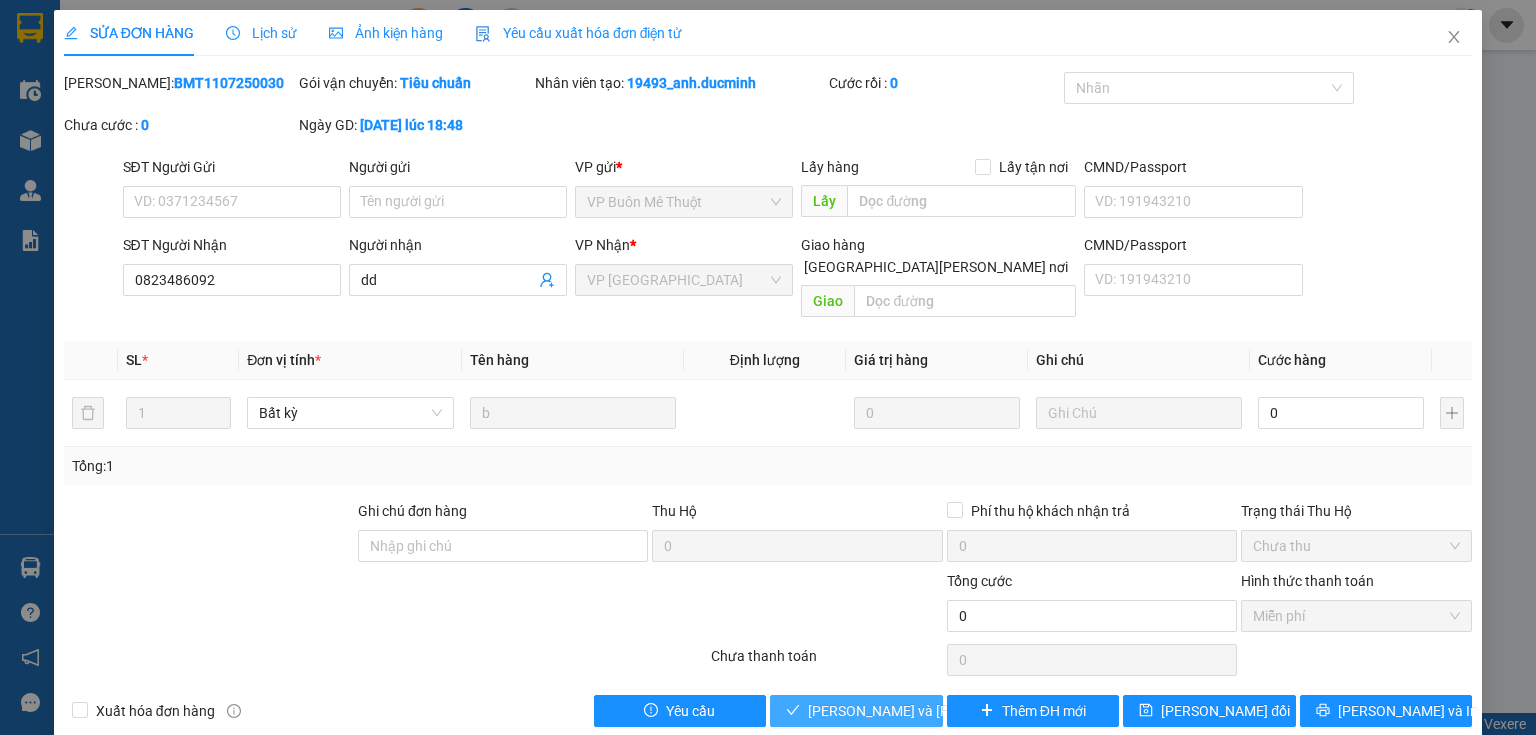 click on "[PERSON_NAME] và [PERSON_NAME] hàng" at bounding box center (943, 711) 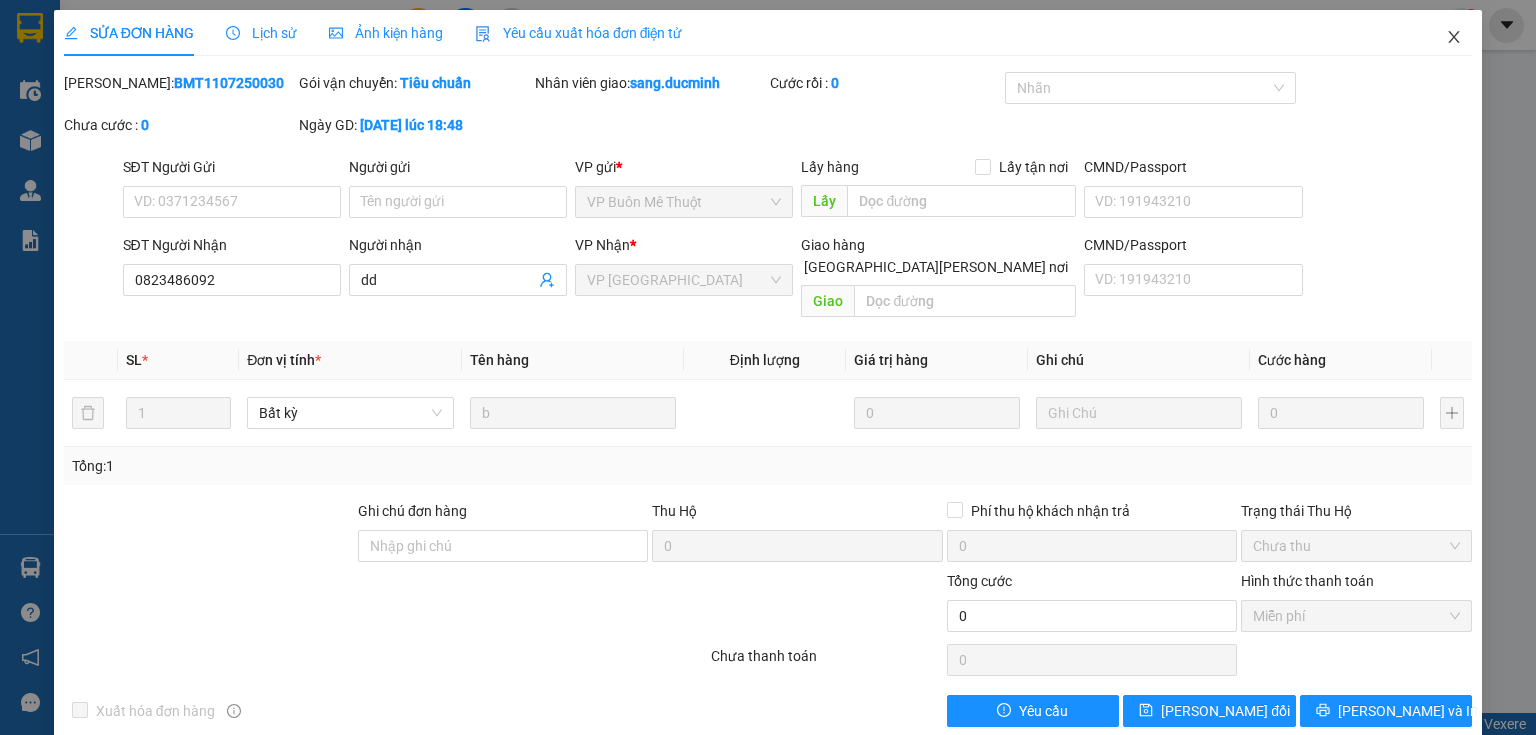 click 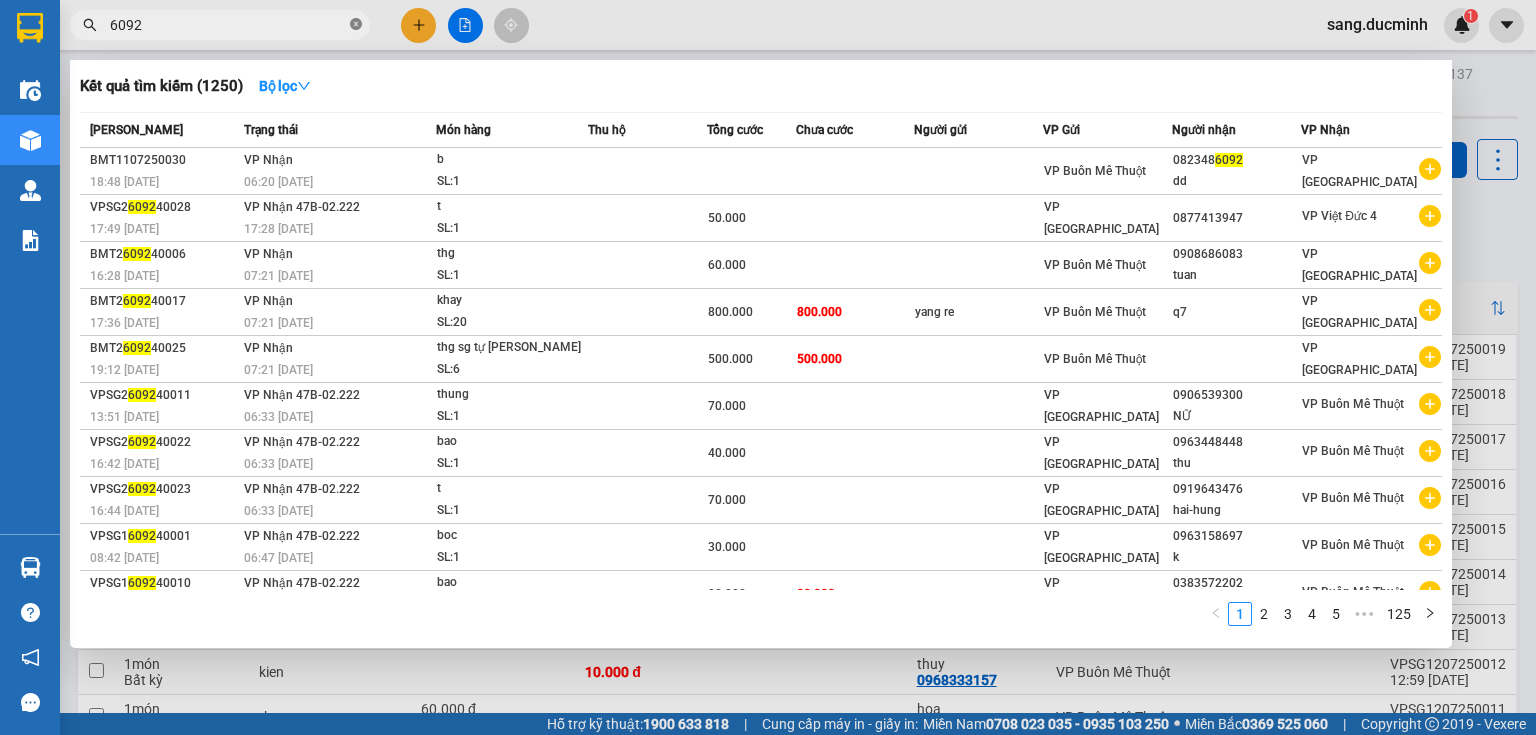 click 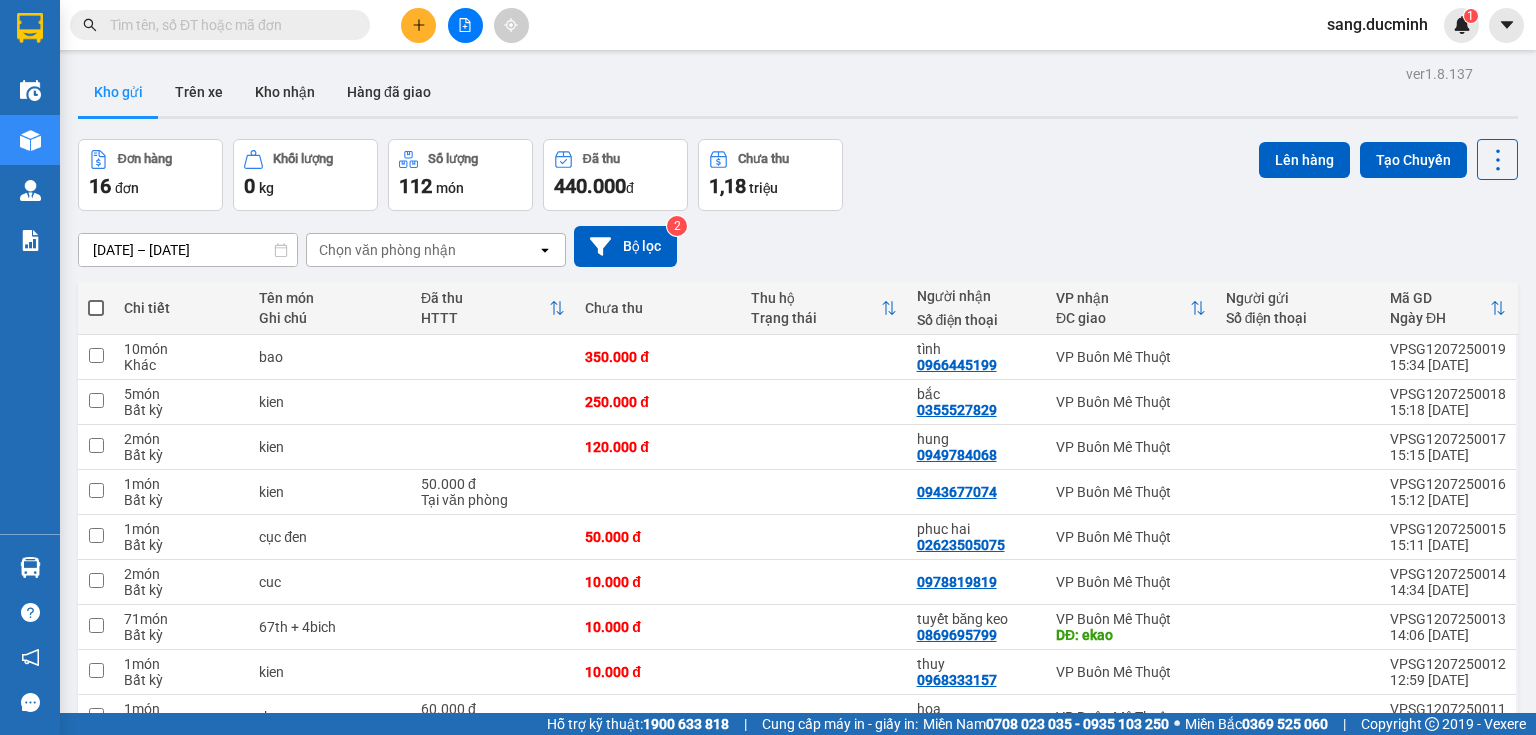 click at bounding box center (228, 25) 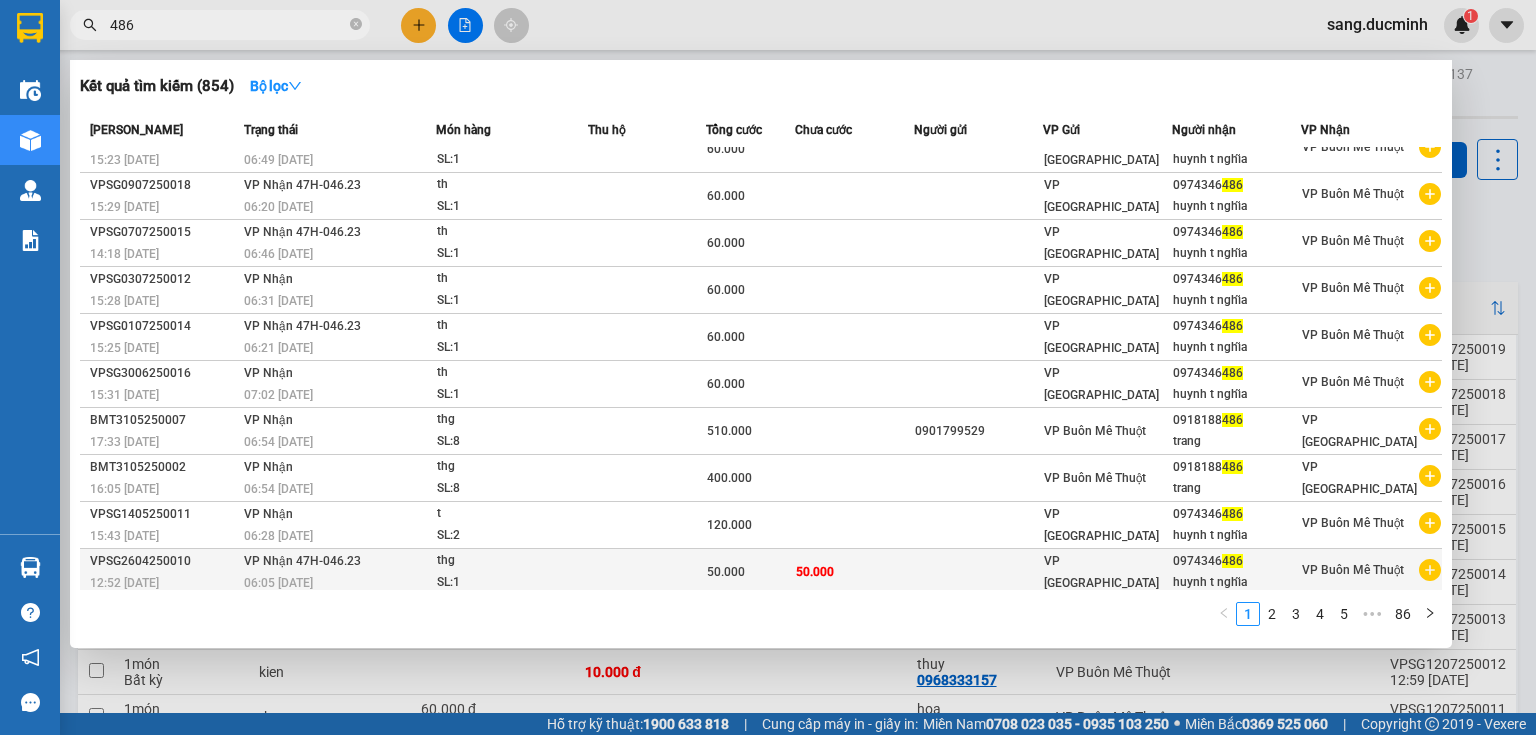 scroll, scrollTop: 0, scrollLeft: 0, axis: both 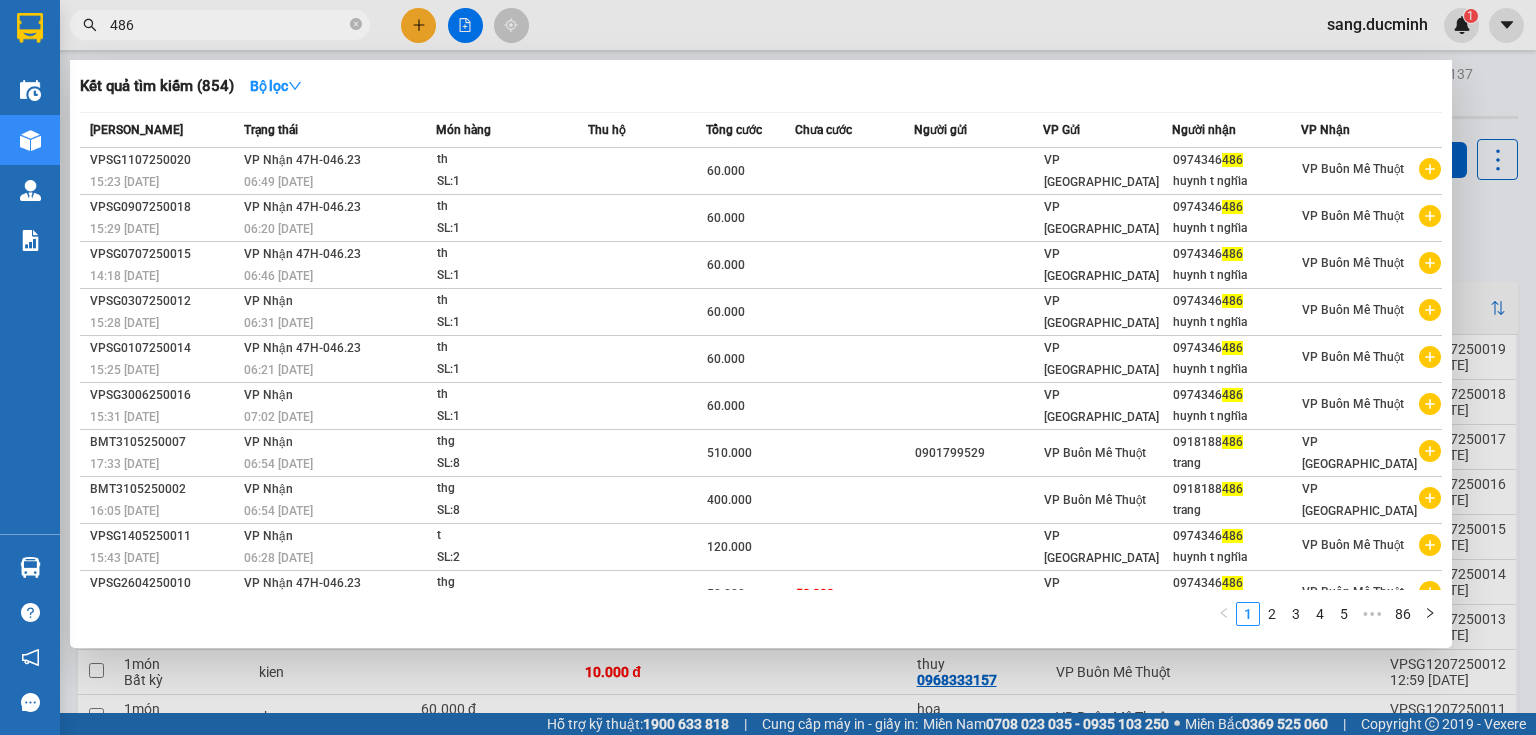 type on "486" 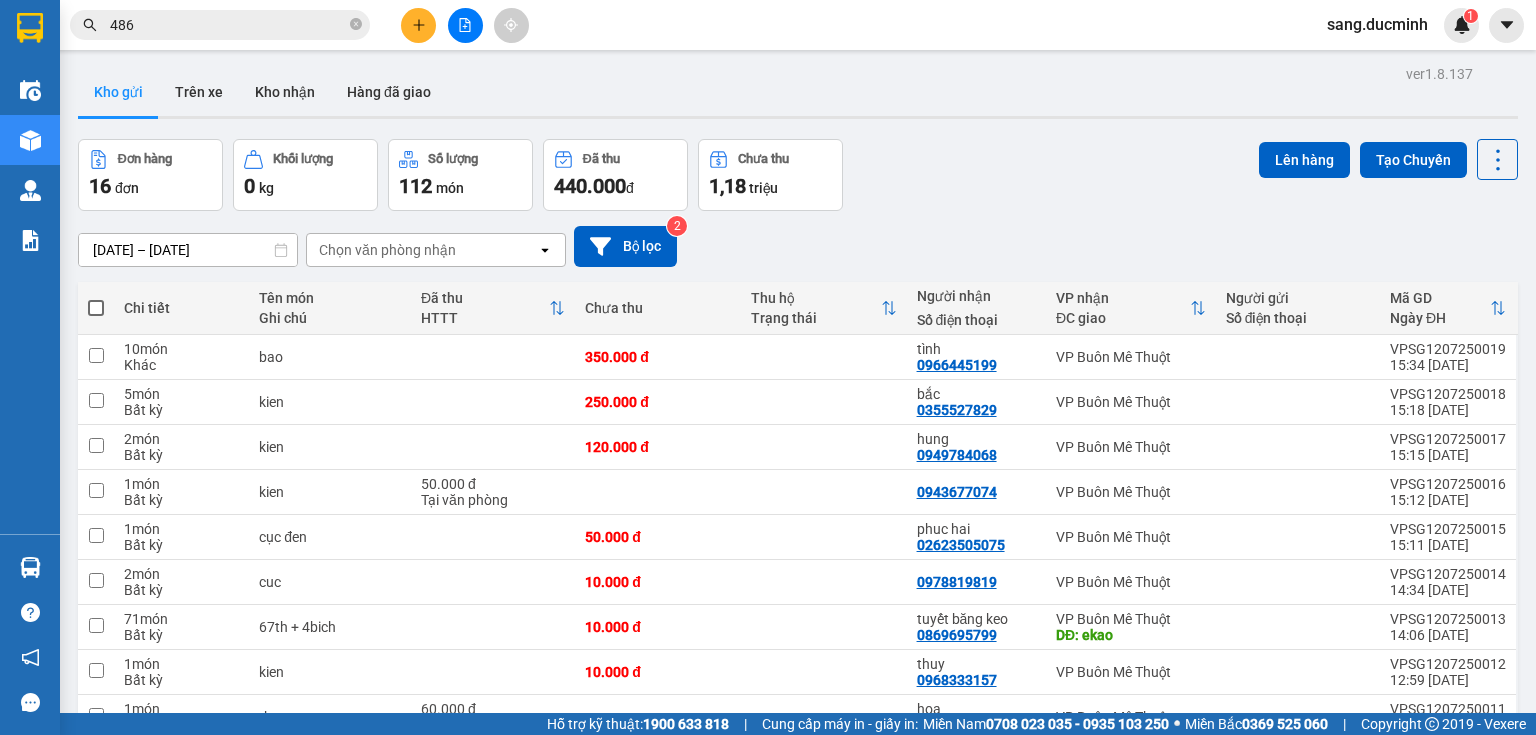 click 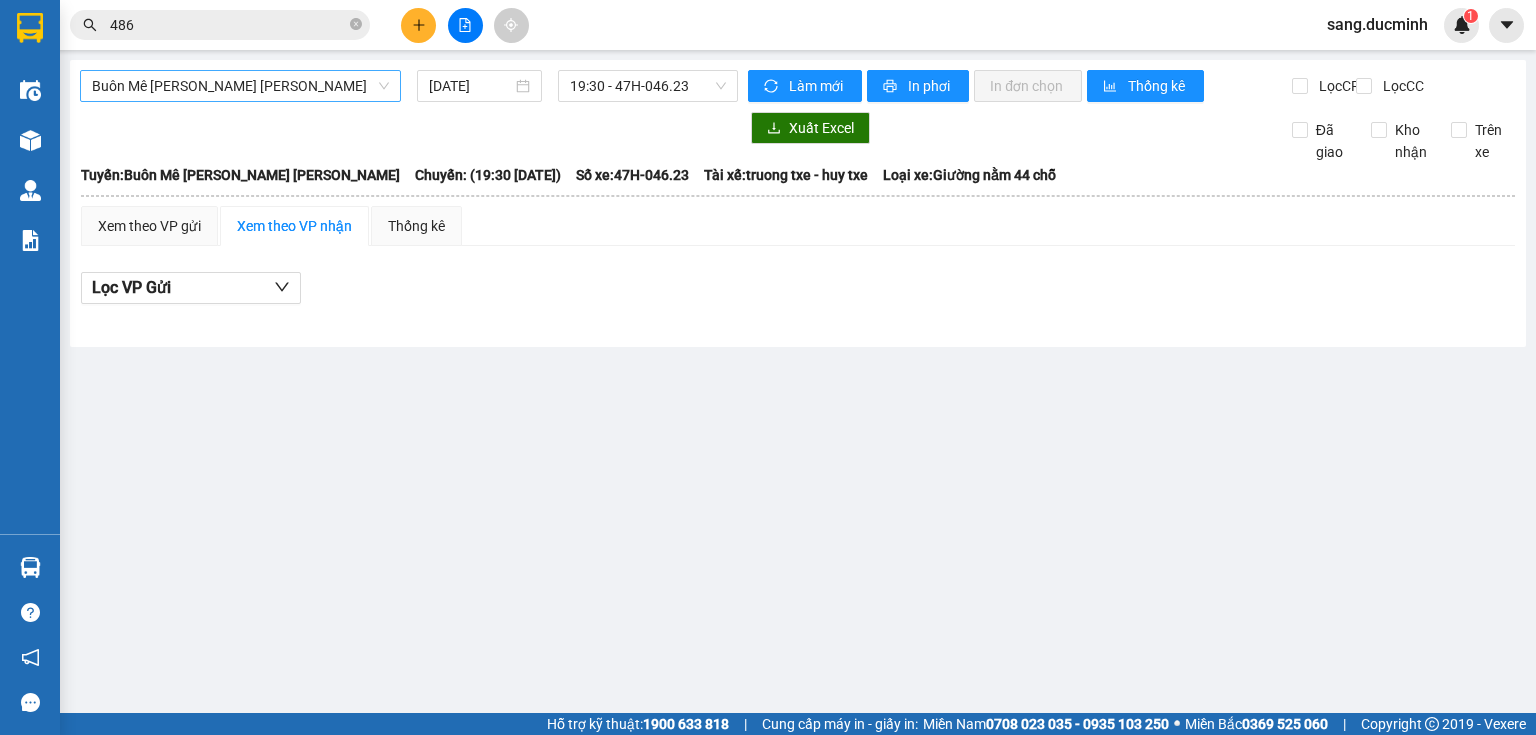 click on "Buôn Mê [PERSON_NAME] [PERSON_NAME]" at bounding box center (240, 86) 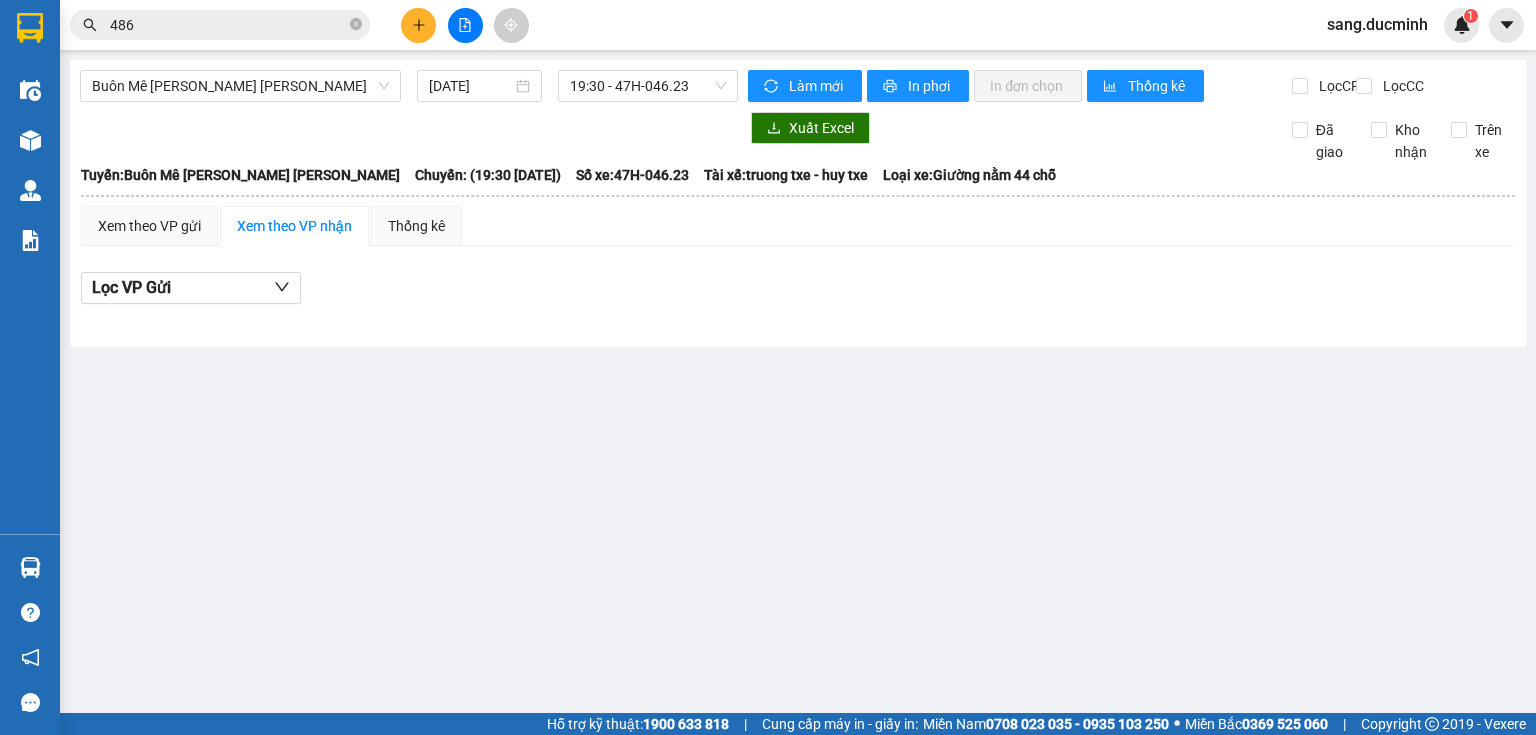 drag, startPoint x: 483, startPoint y: 236, endPoint x: 485, endPoint y: 255, distance: 19.104973 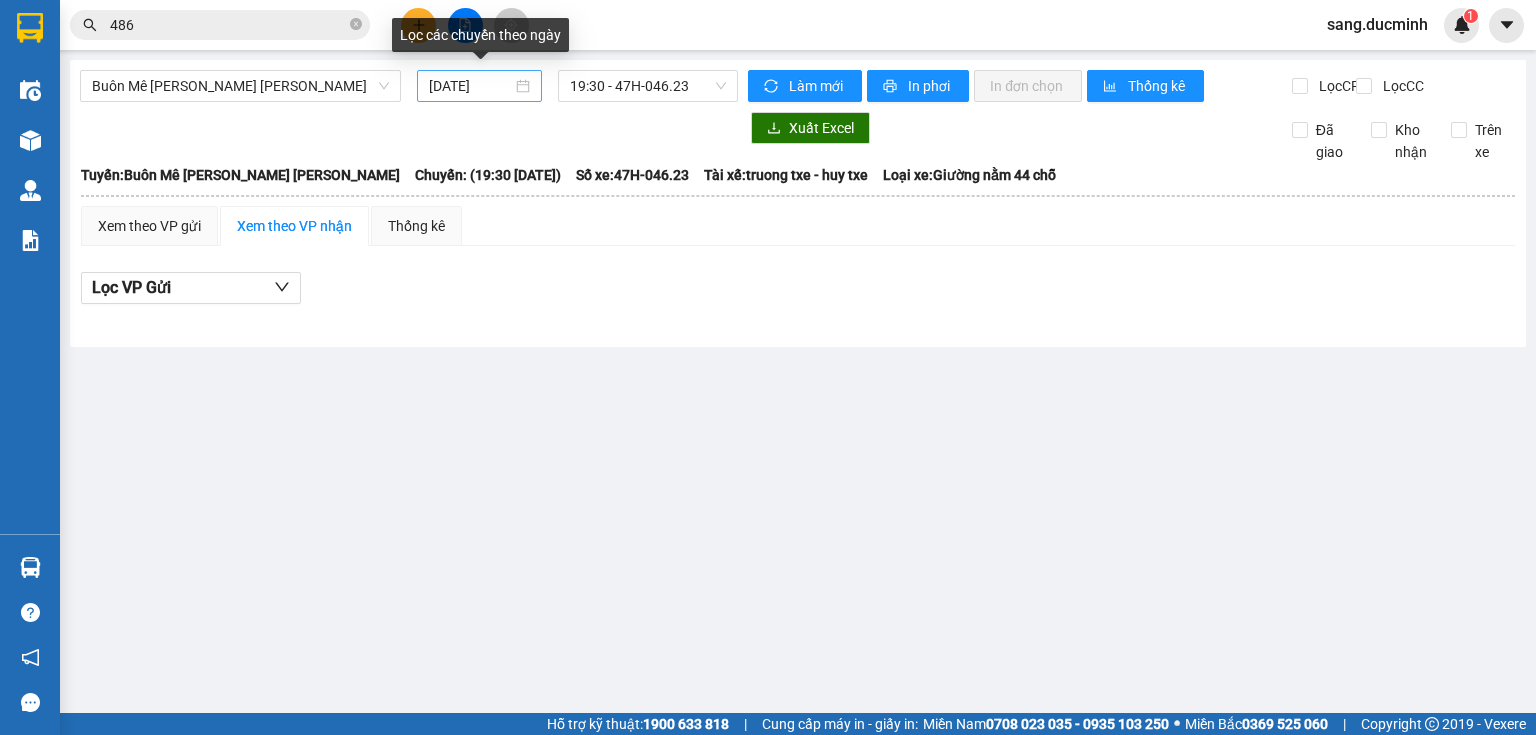 click on "[DATE]" at bounding box center (470, 86) 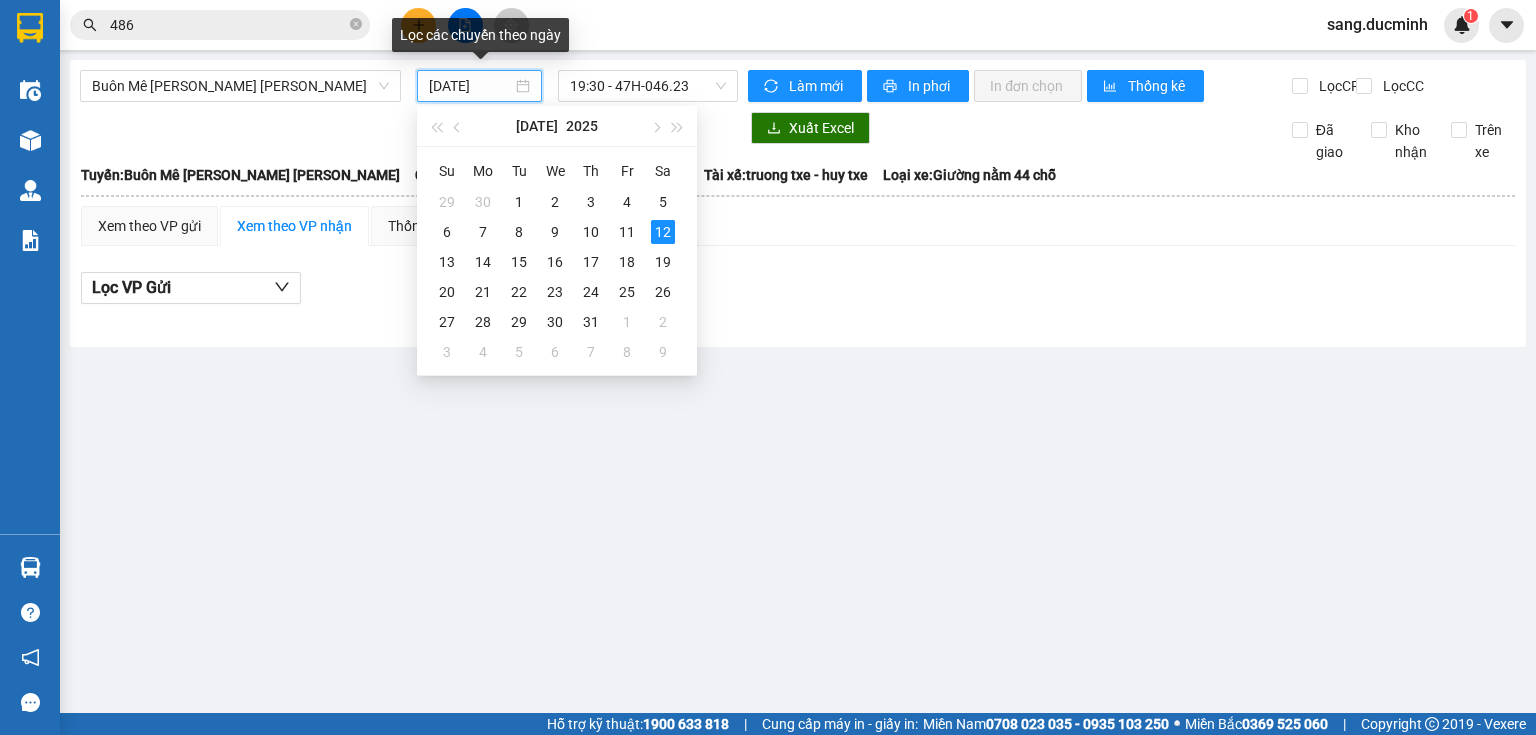 click on "[DATE]" at bounding box center [470, 86] 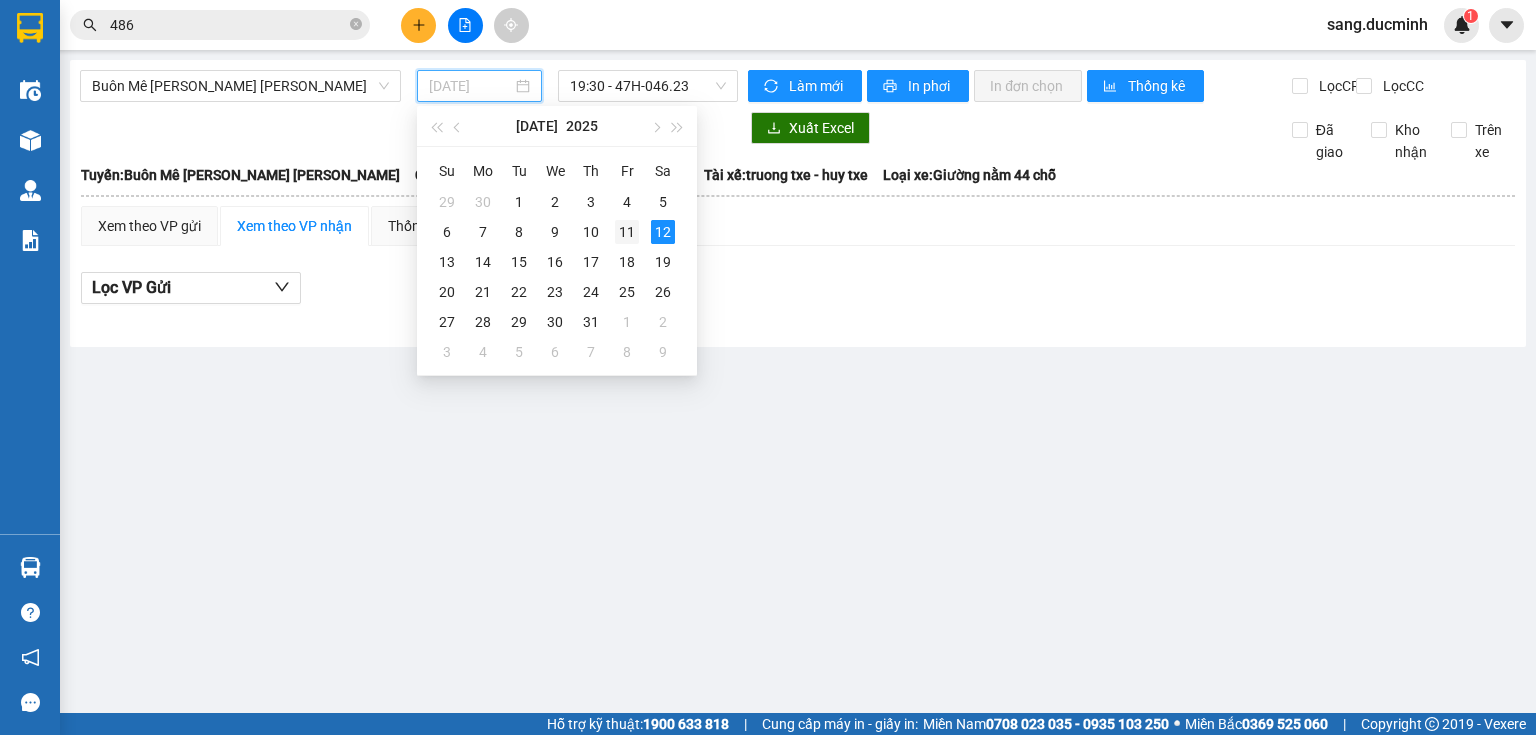 click on "11" at bounding box center (627, 232) 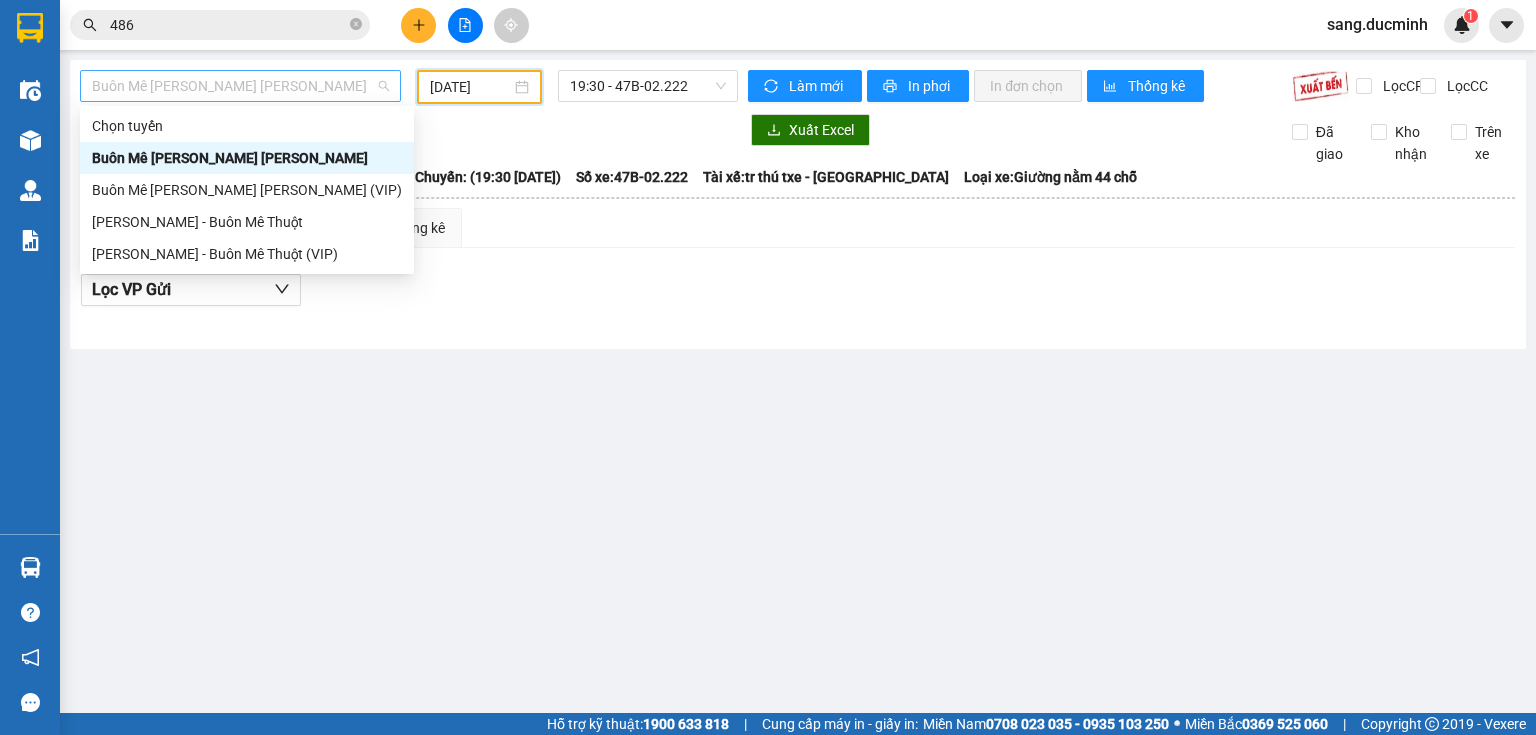 click on "Buôn Mê [PERSON_NAME] [PERSON_NAME]" at bounding box center [240, 86] 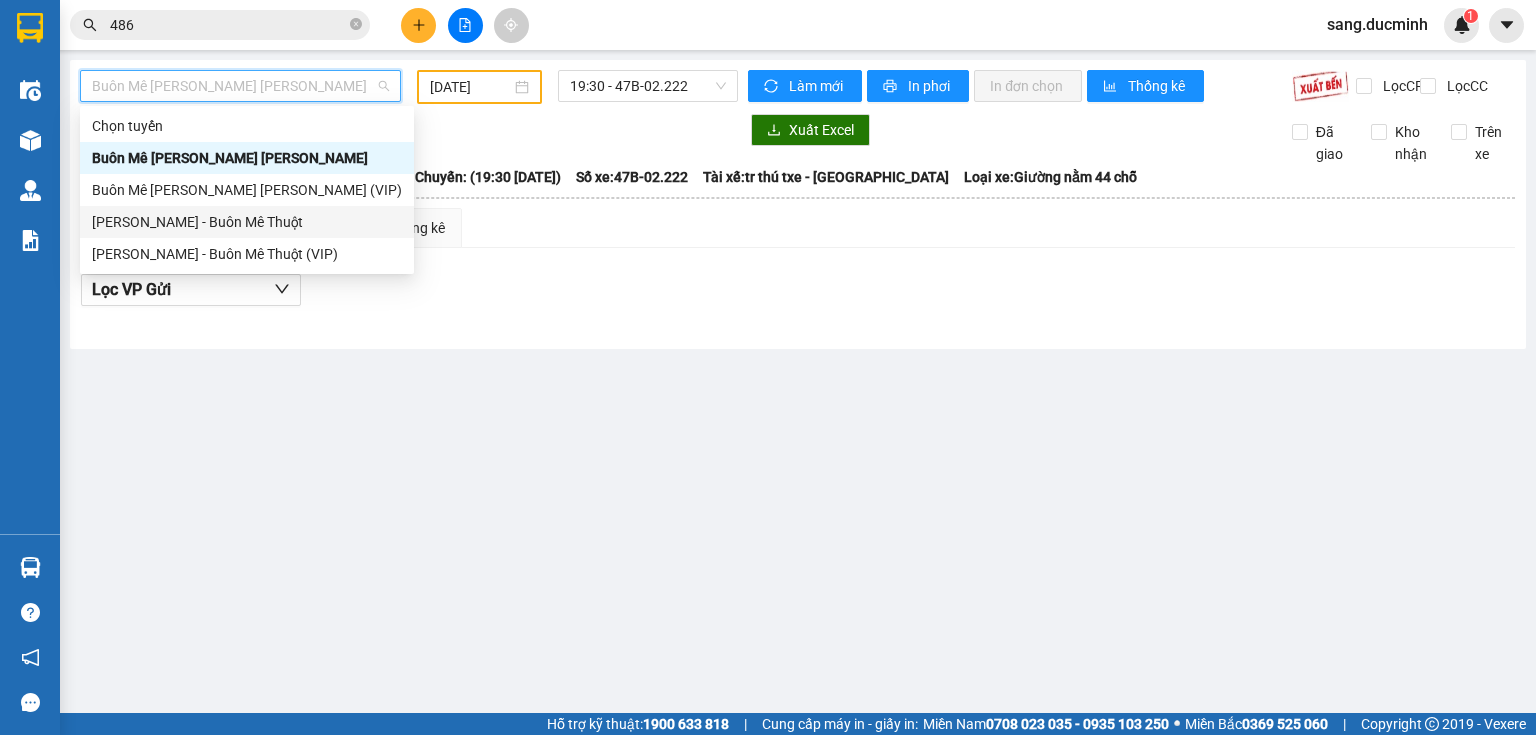 click on "[PERSON_NAME] - Buôn Mê Thuột" at bounding box center (247, 222) 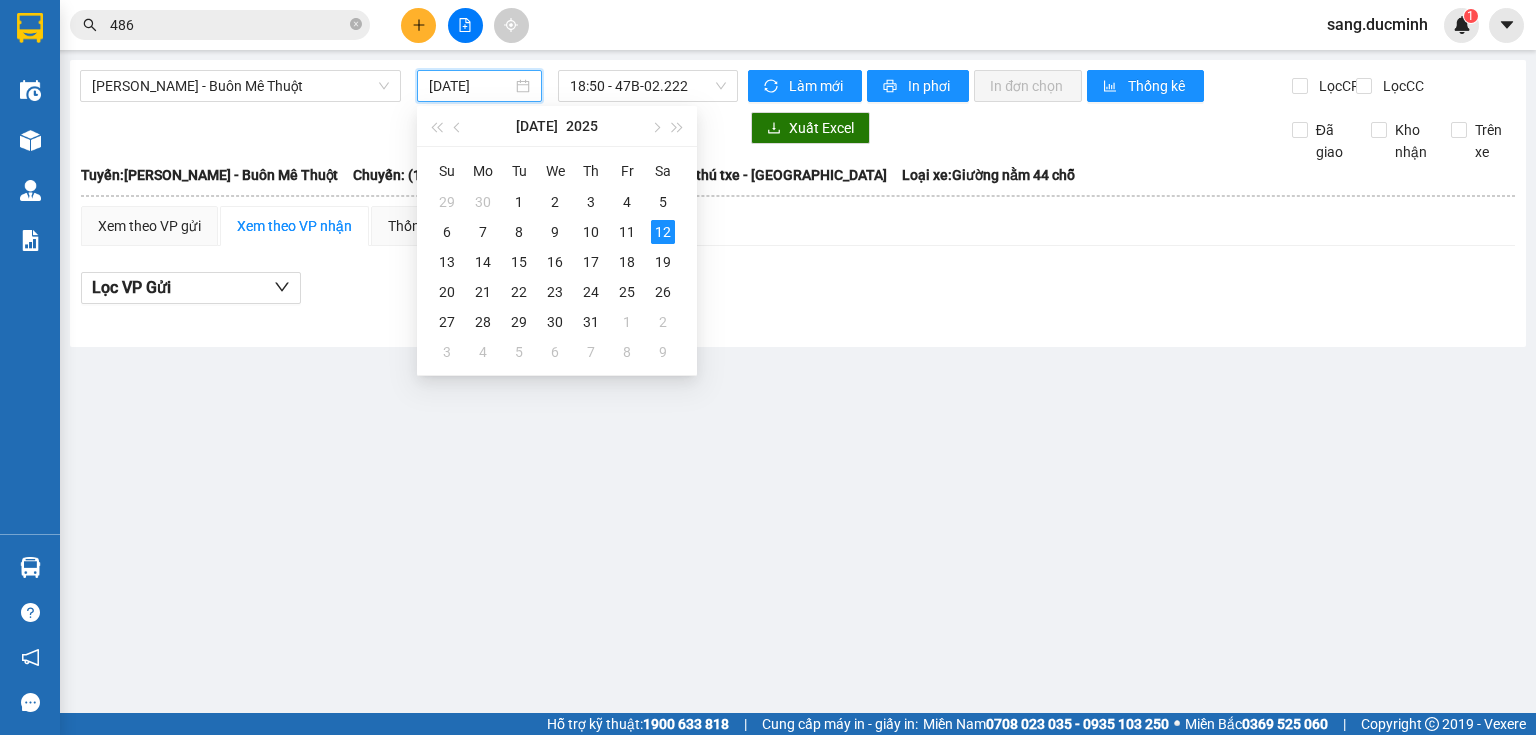 click on "[DATE]" at bounding box center (470, 86) 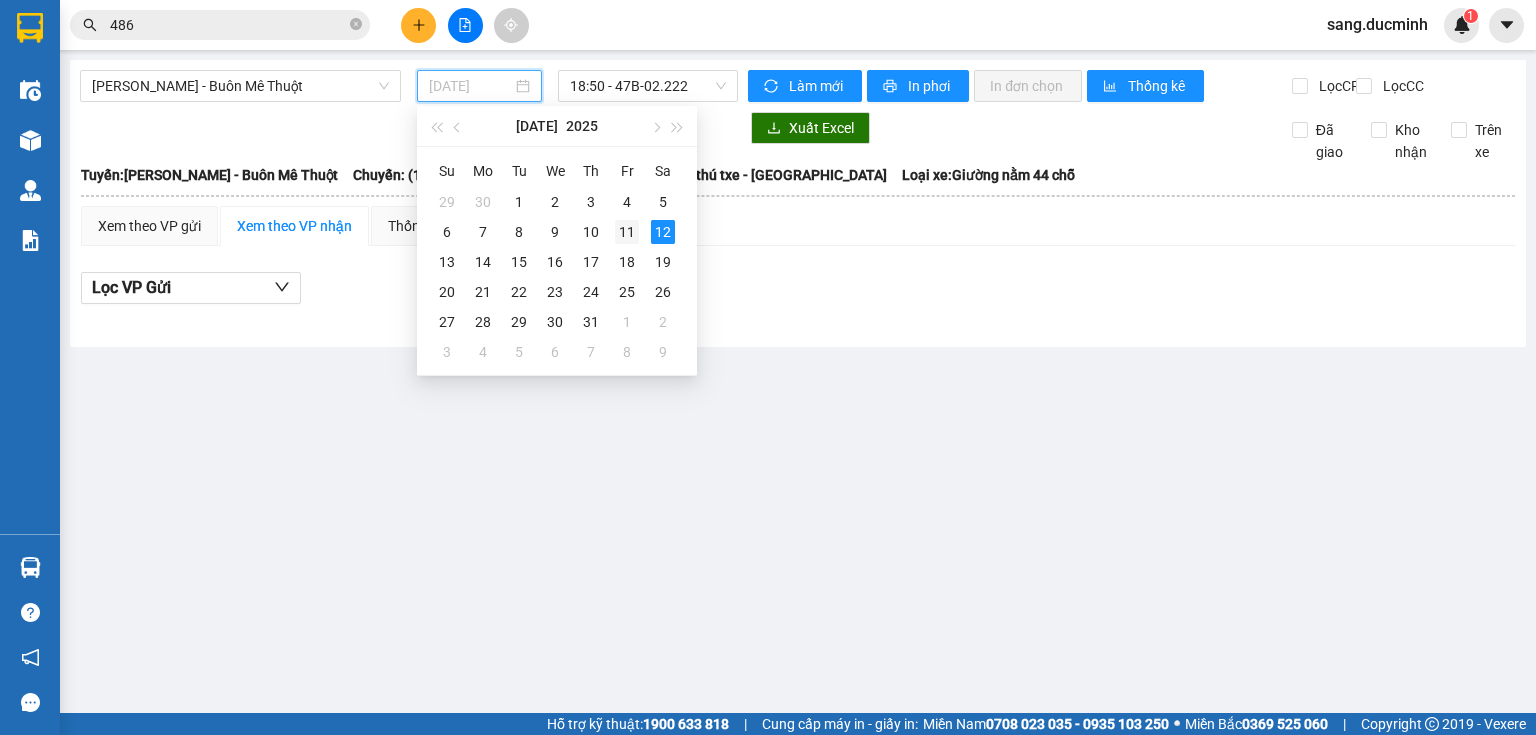 click on "11" at bounding box center (627, 232) 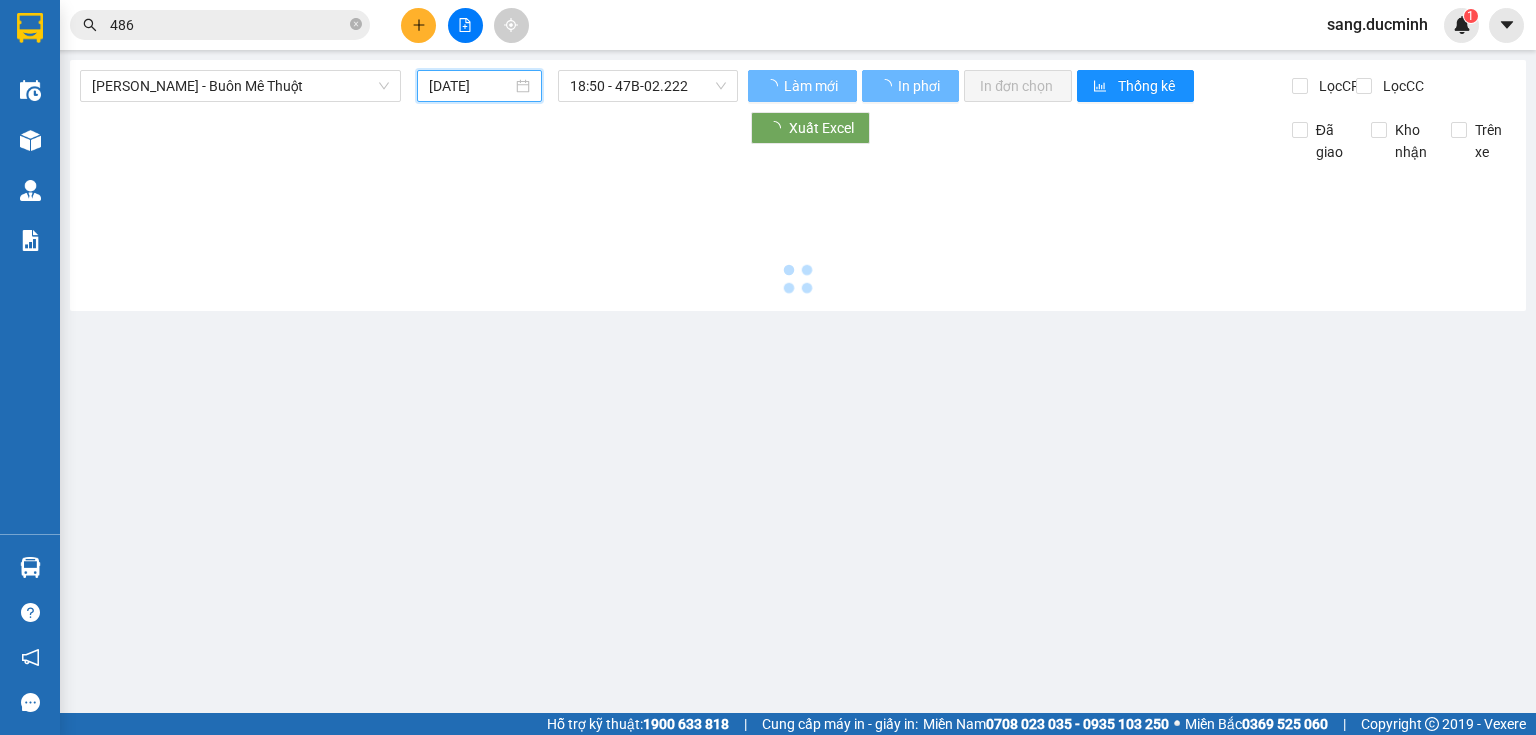 type on "[DATE]" 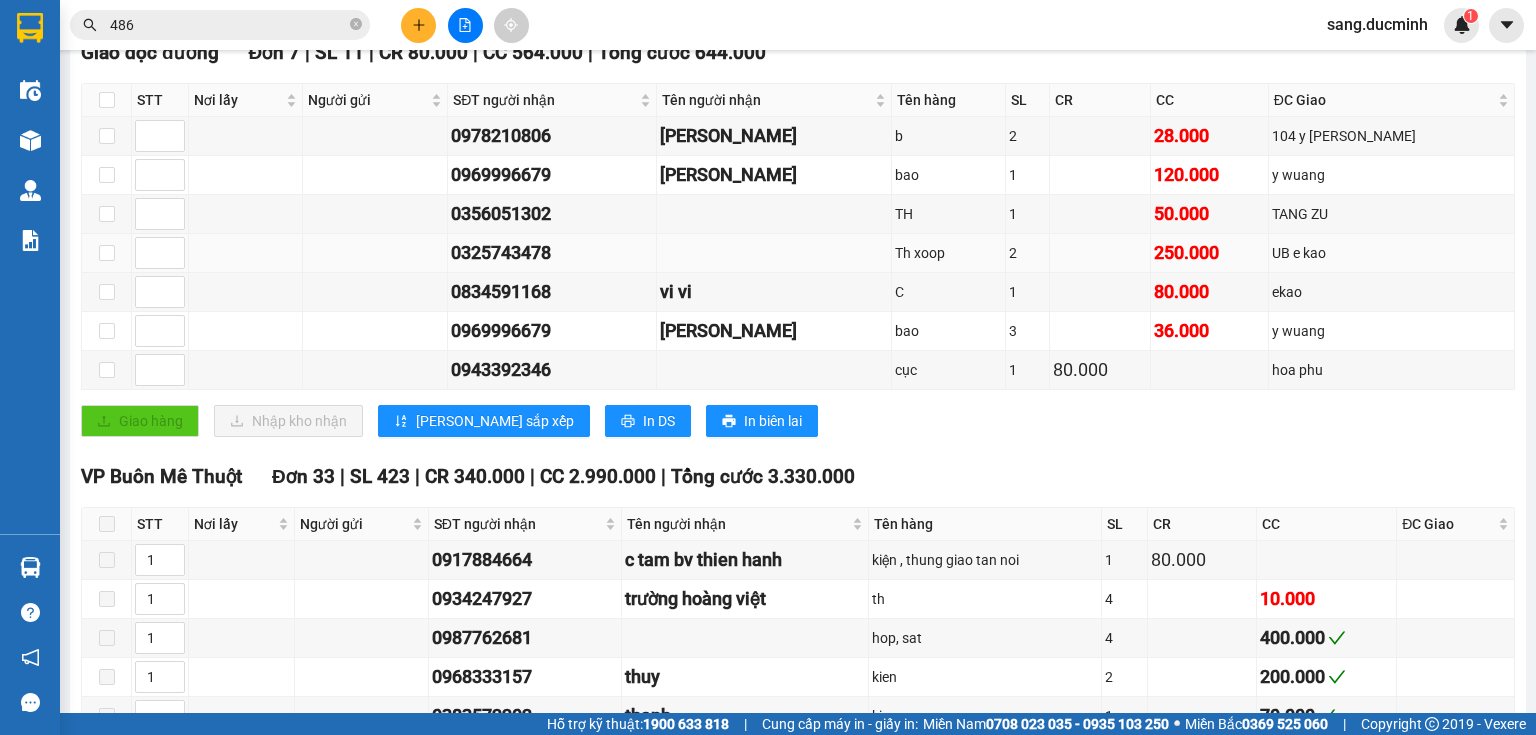 scroll, scrollTop: 240, scrollLeft: 0, axis: vertical 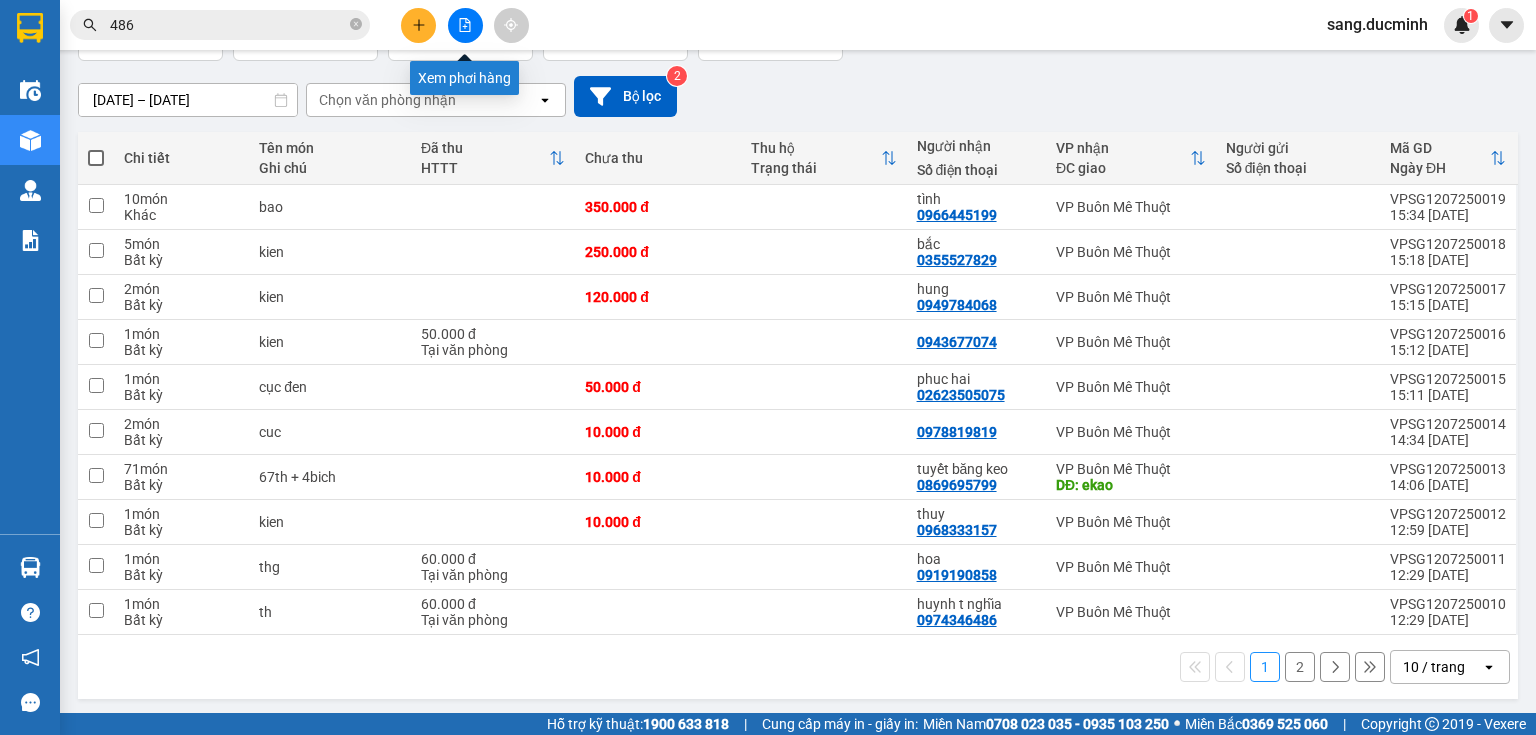 click at bounding box center [465, 25] 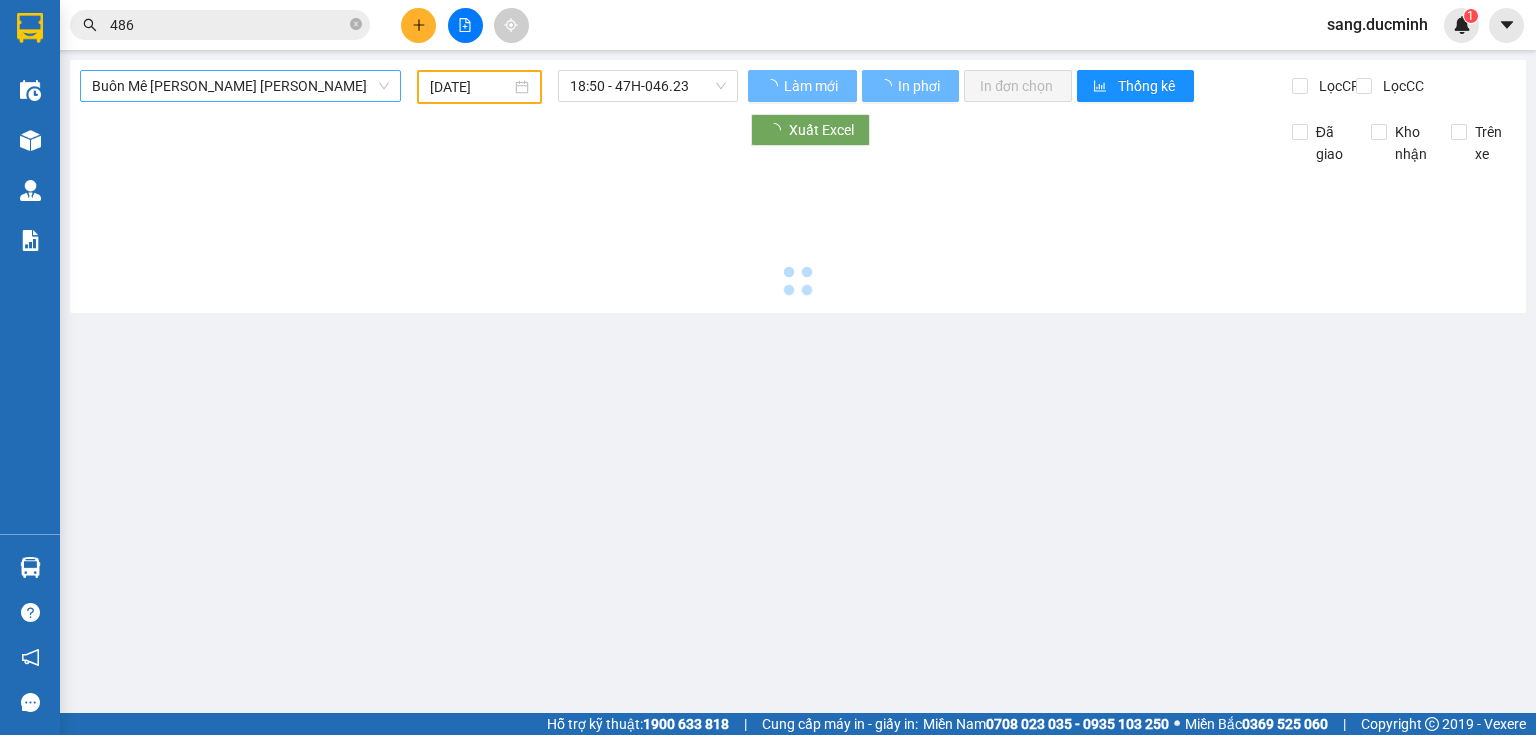 type on "[DATE]" 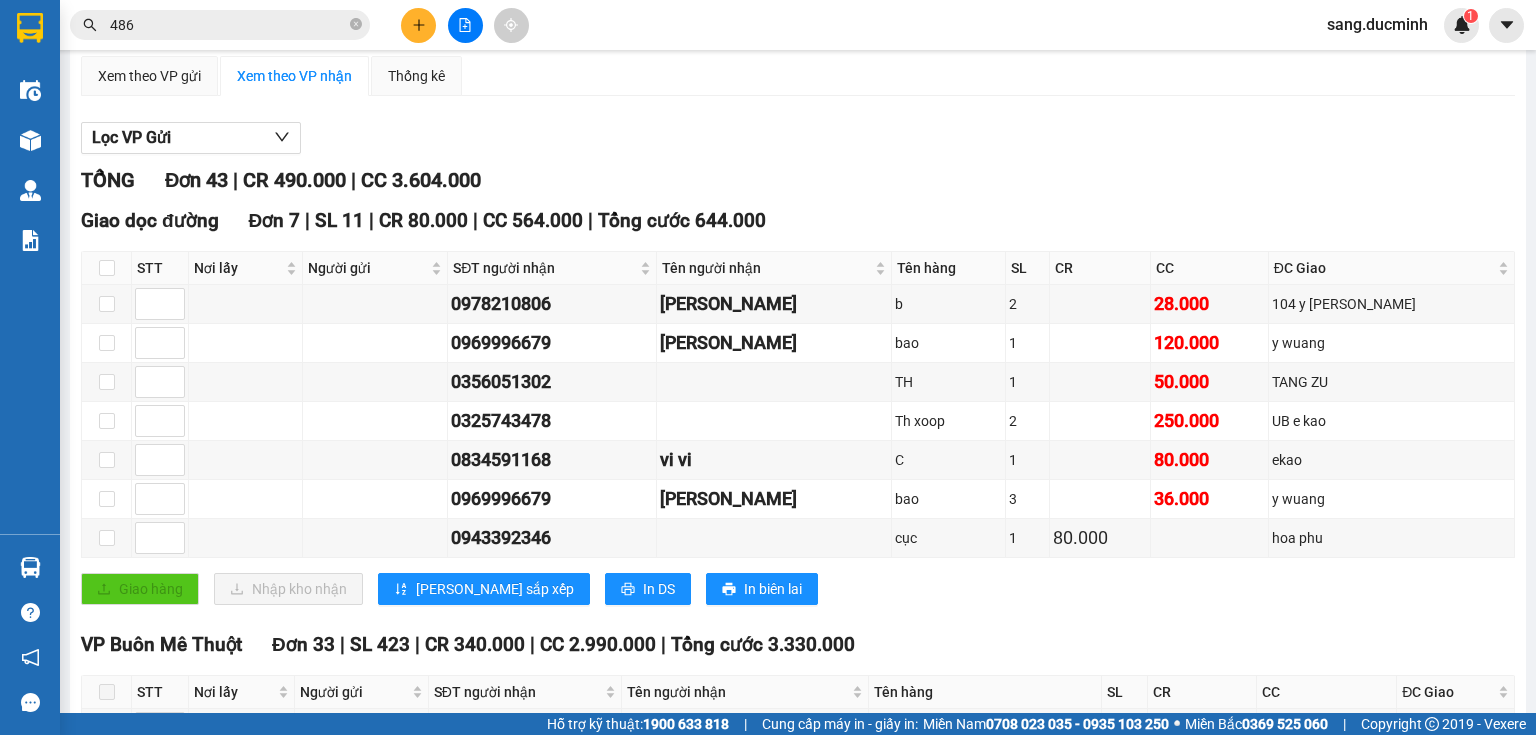 scroll, scrollTop: 0, scrollLeft: 0, axis: both 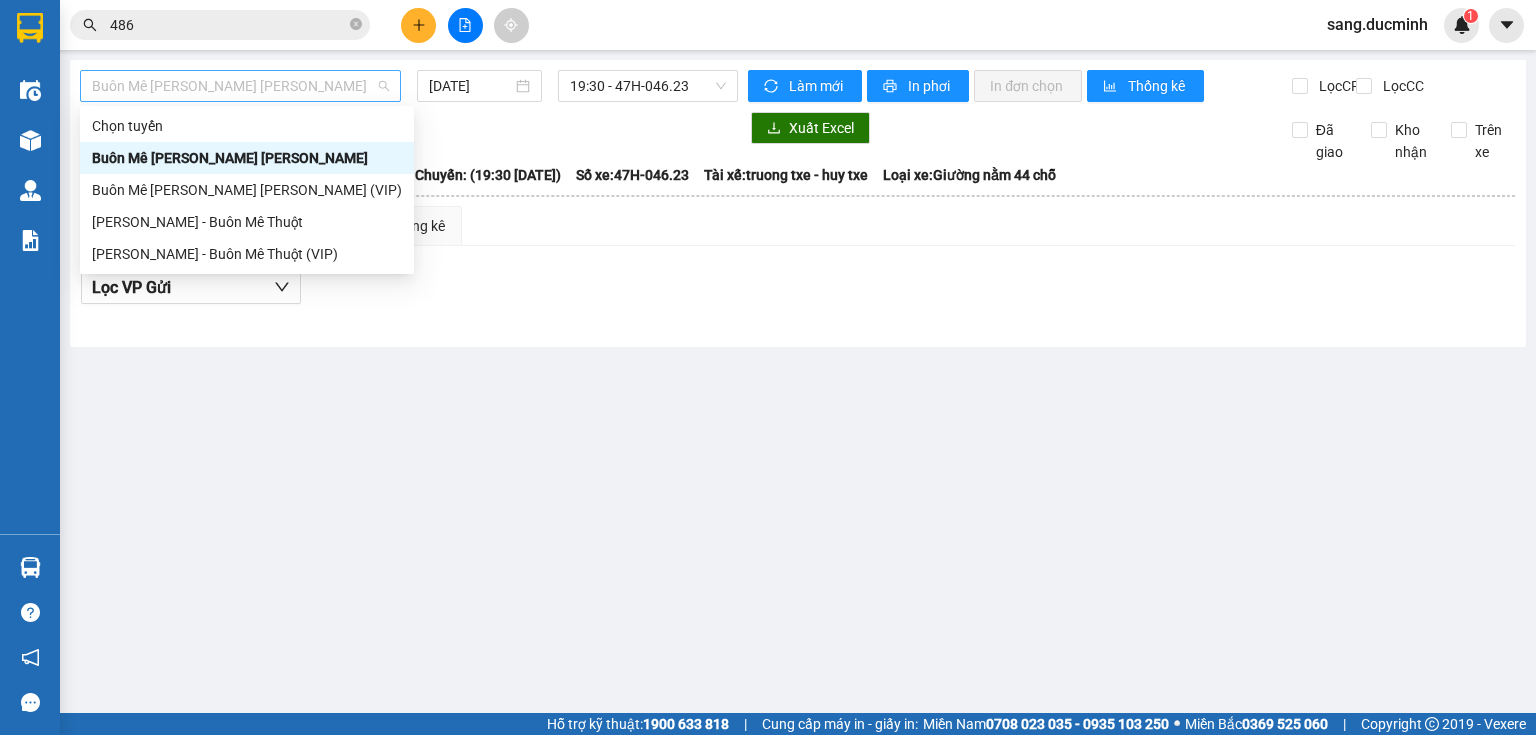 click on "Buôn Mê [PERSON_NAME] [PERSON_NAME]" at bounding box center (240, 86) 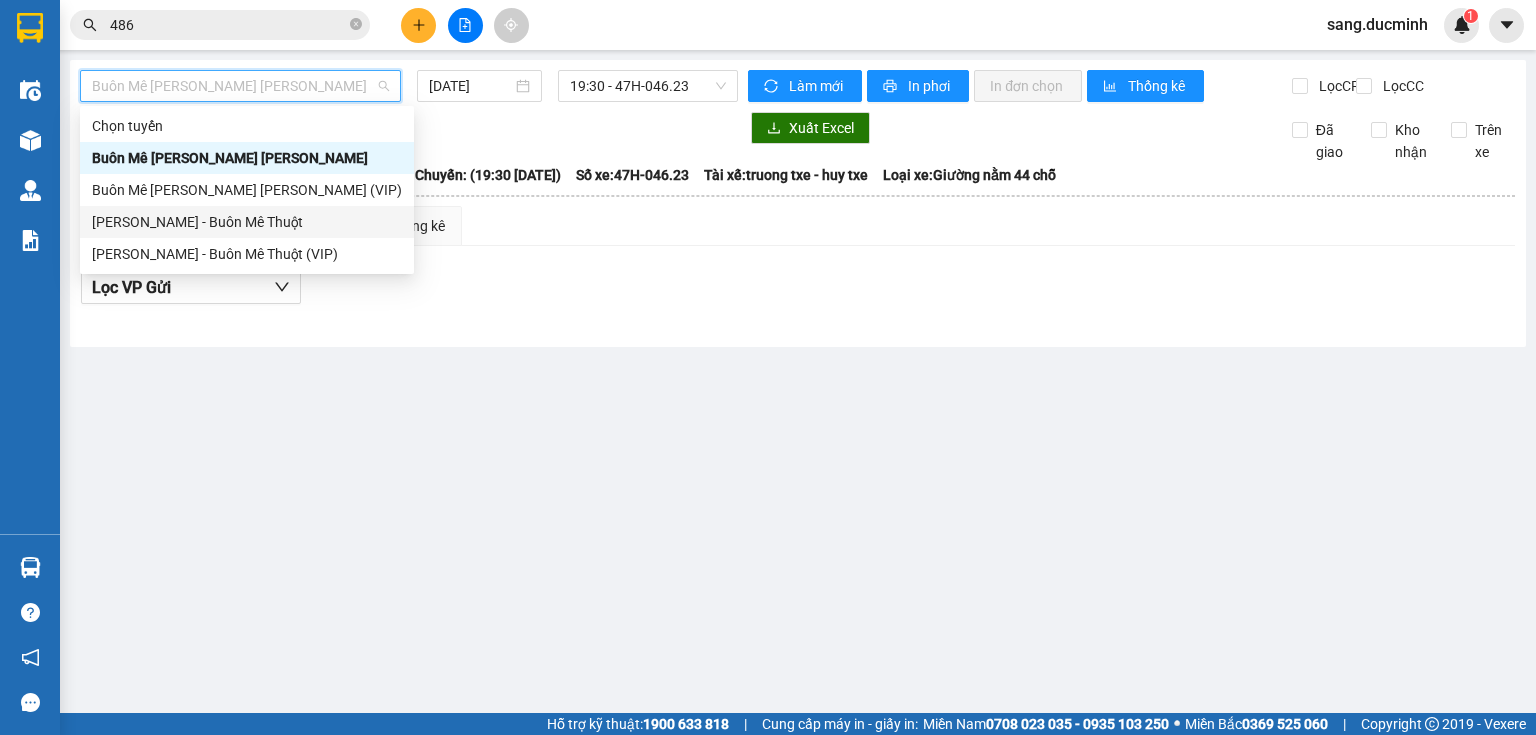 click on "[PERSON_NAME] - Buôn Mê Thuột" at bounding box center (247, 222) 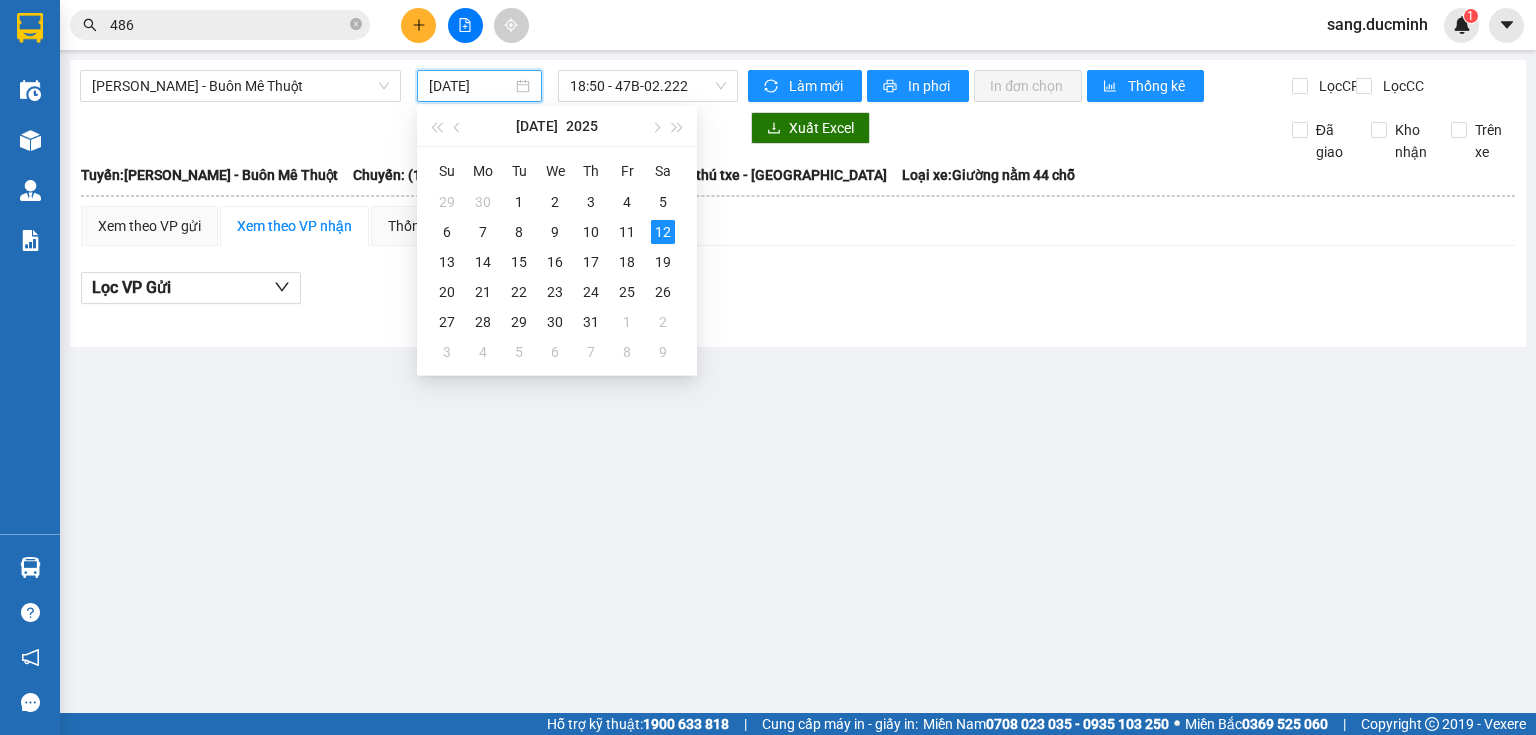 click on "[DATE]" at bounding box center [470, 86] 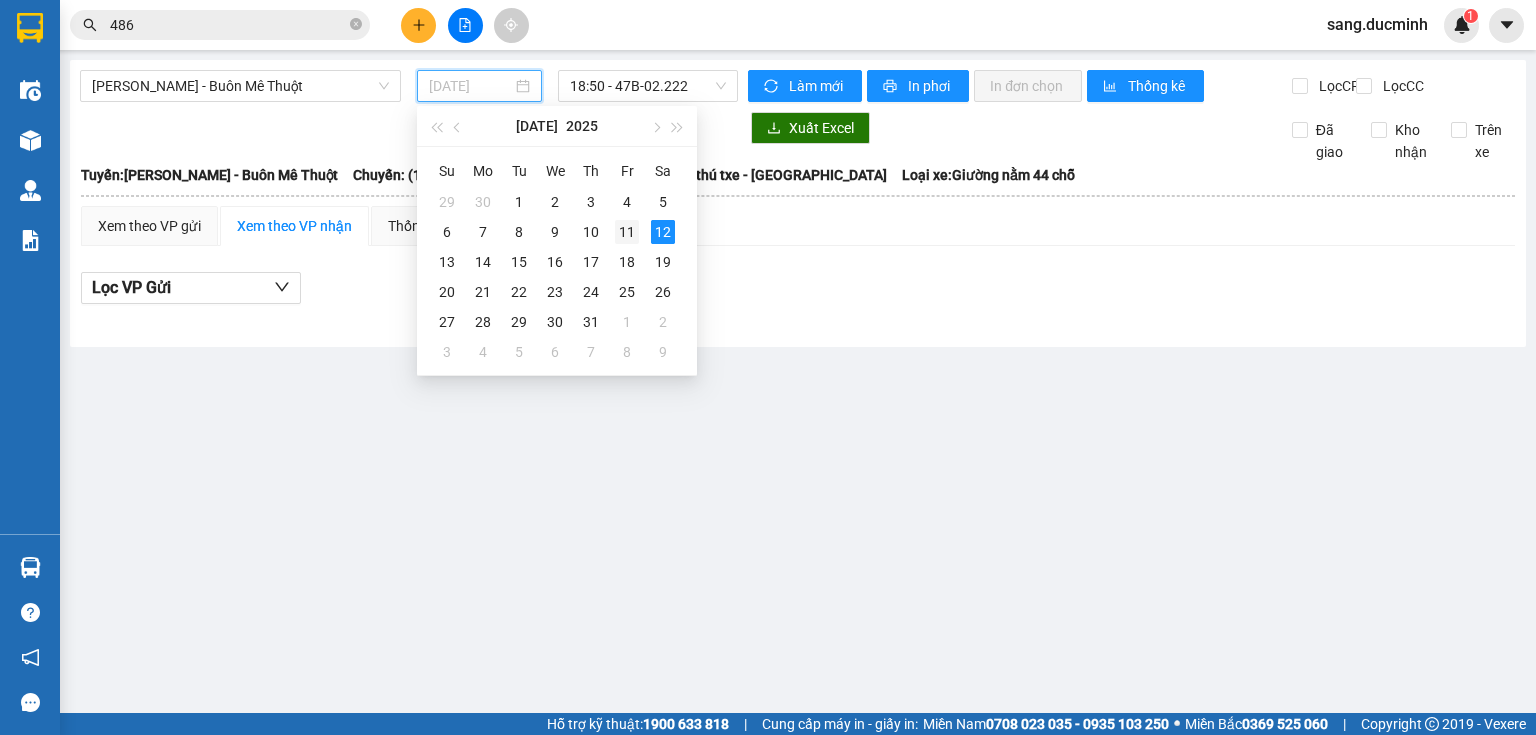 click on "11" at bounding box center (627, 232) 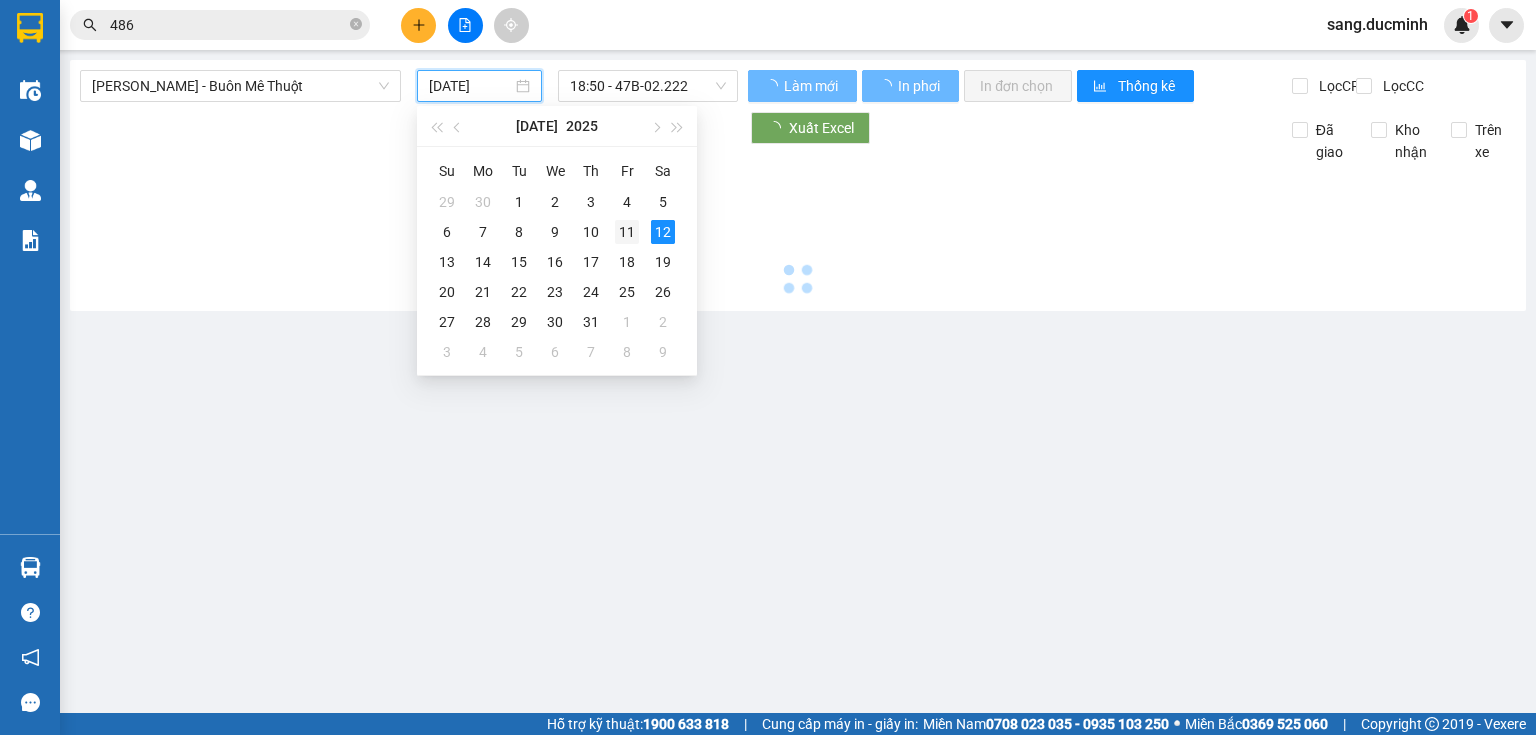 type on "[DATE]" 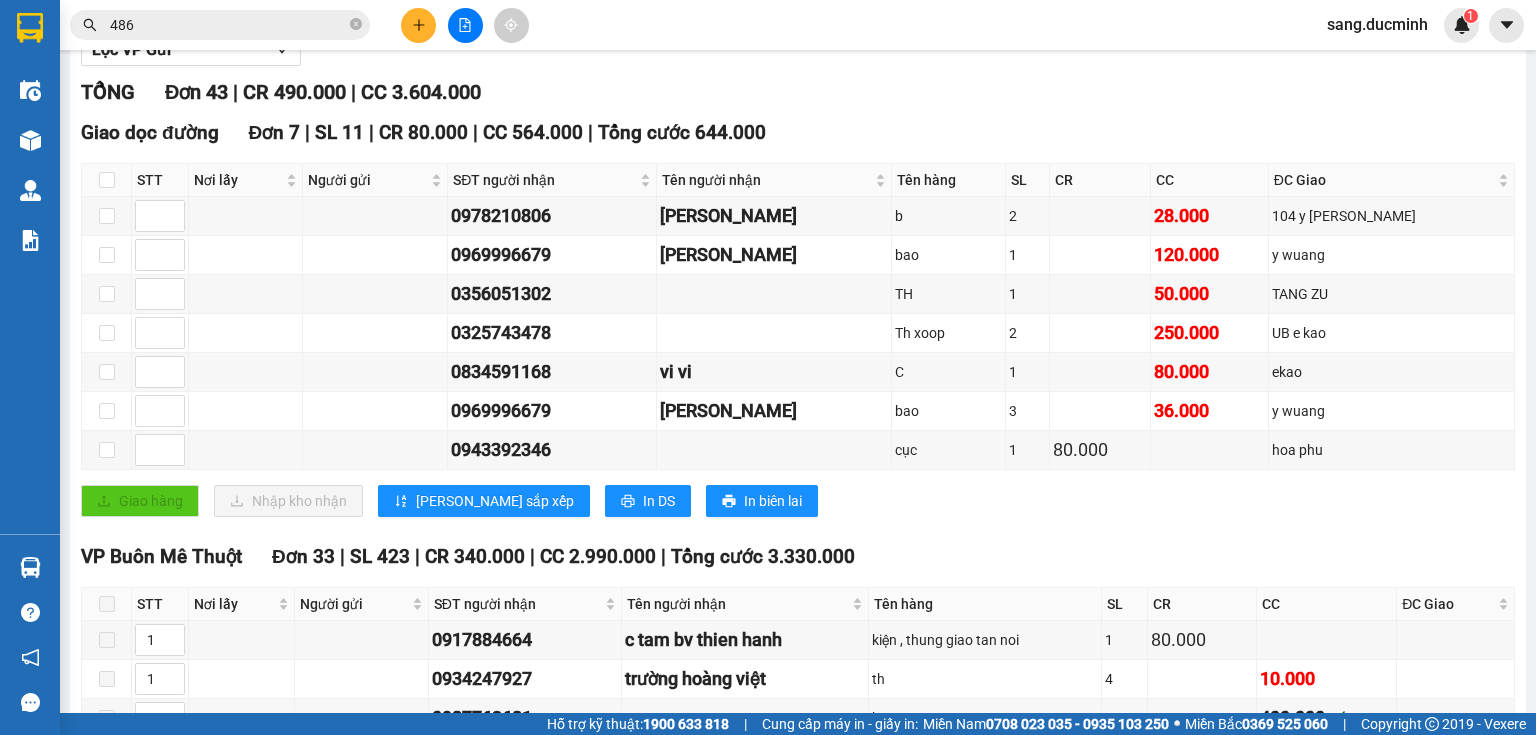 scroll, scrollTop: 160, scrollLeft: 0, axis: vertical 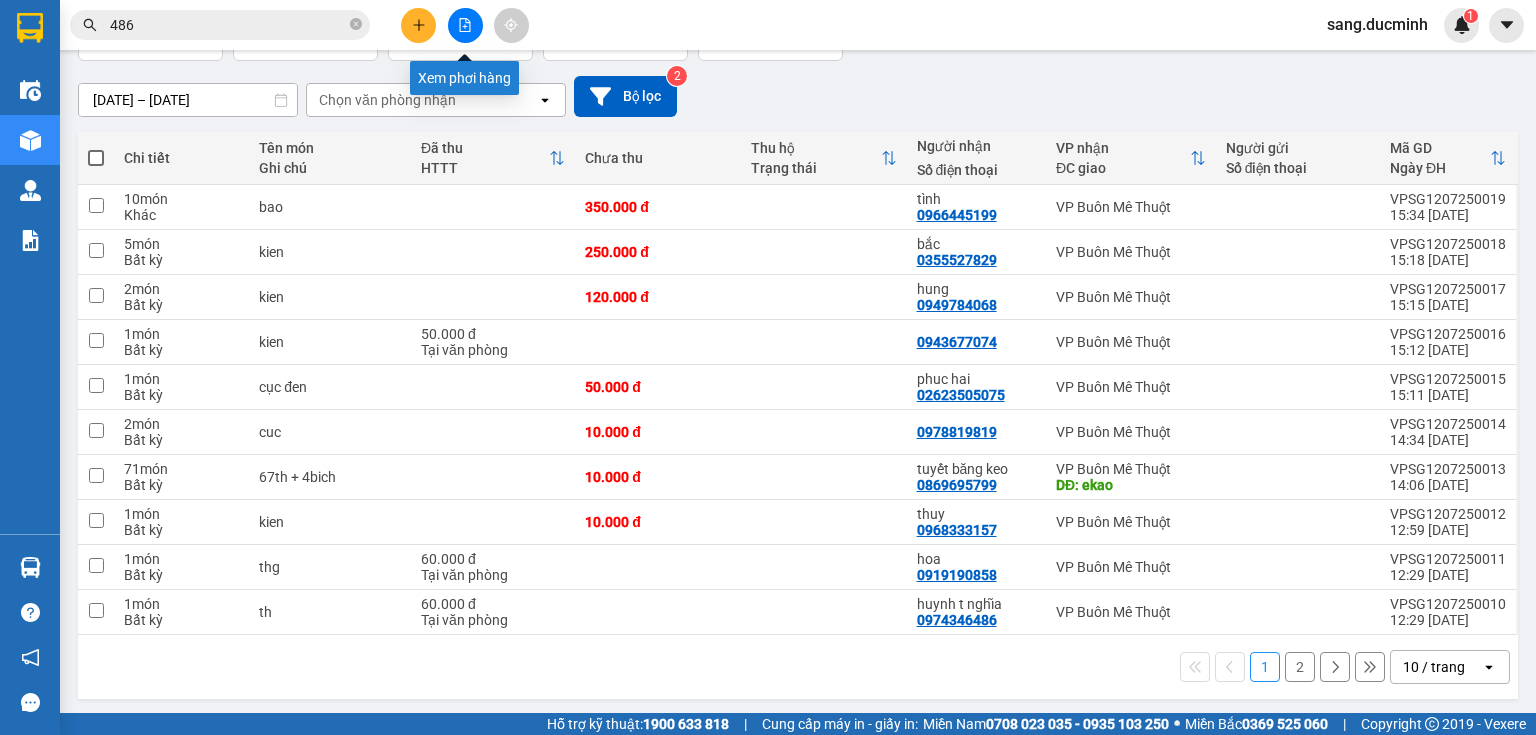 click 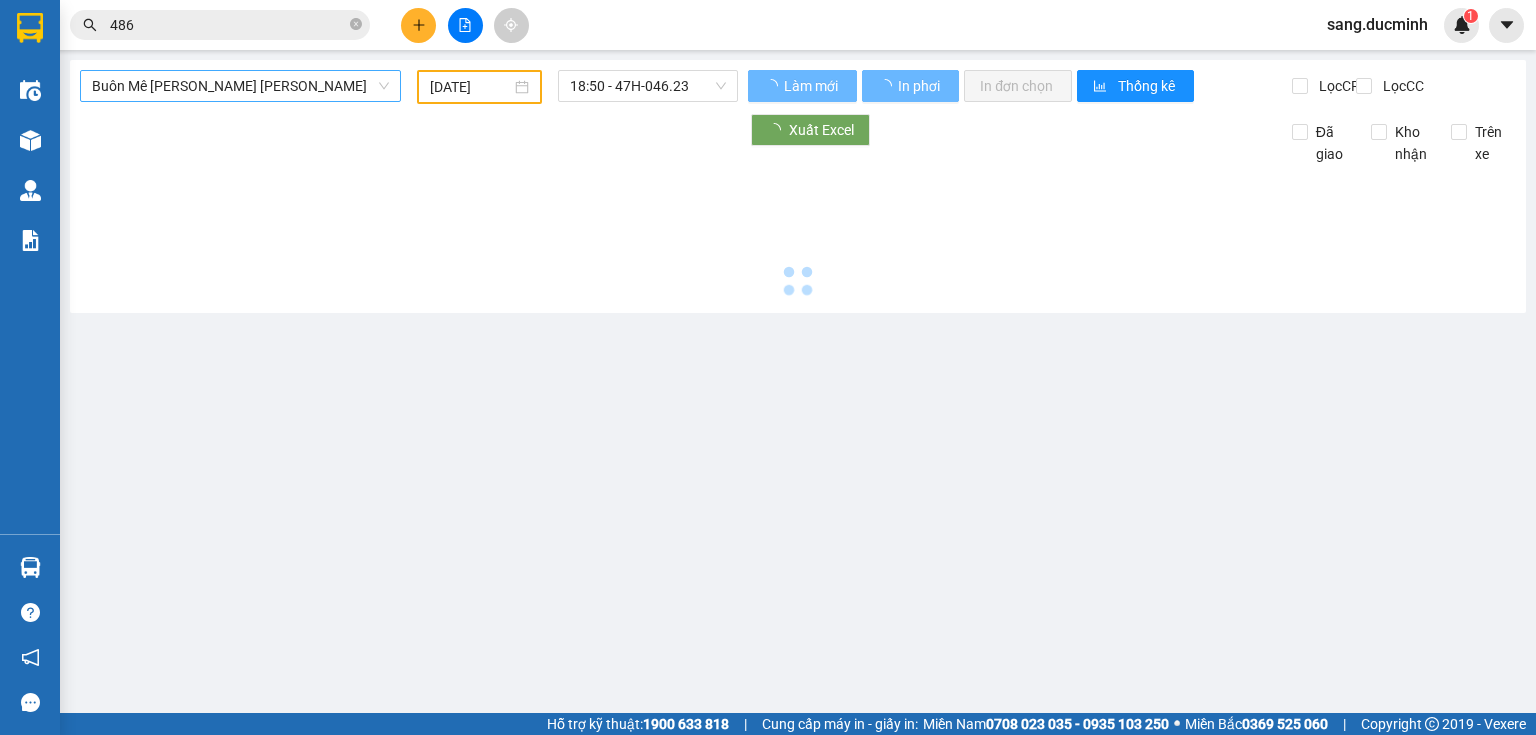 scroll, scrollTop: 0, scrollLeft: 0, axis: both 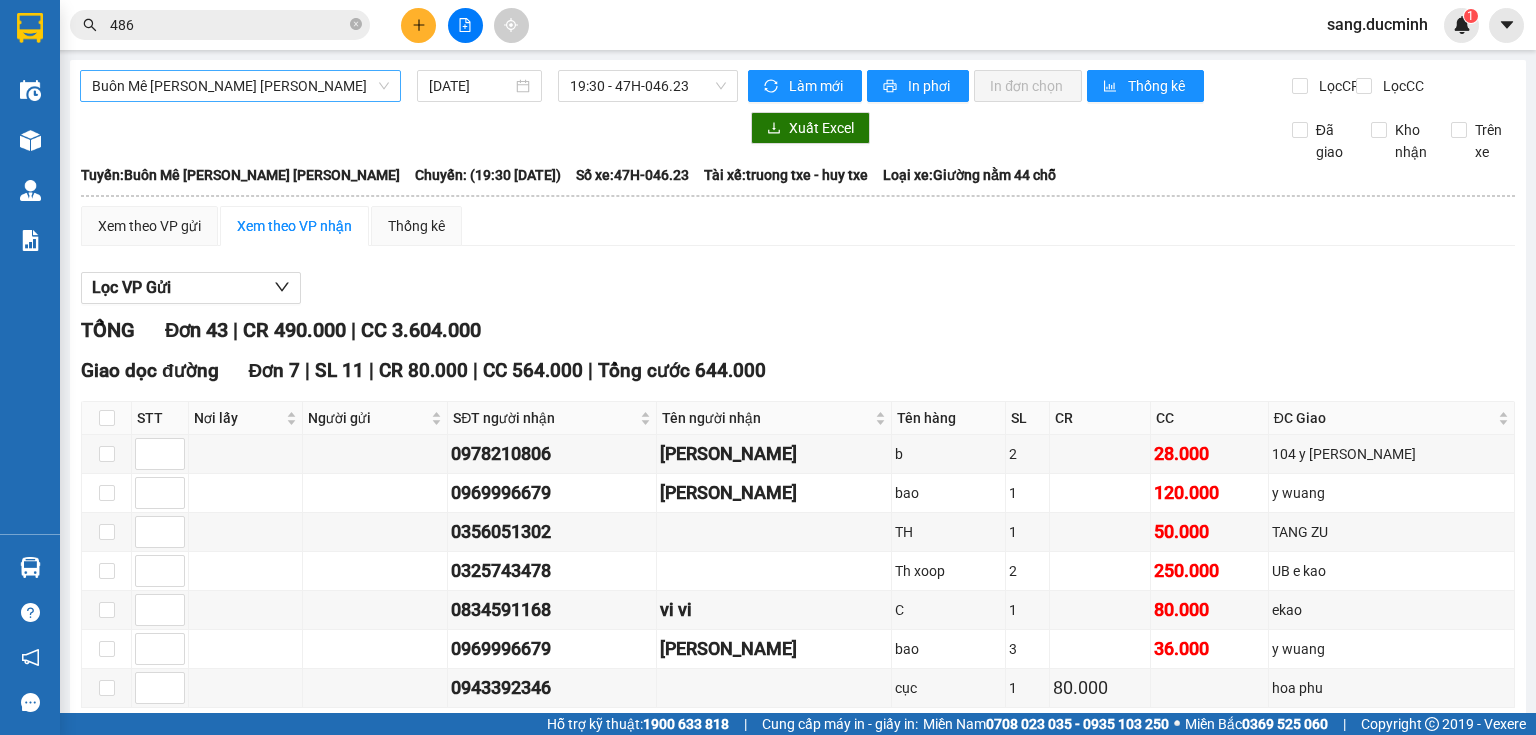 type on "[DATE]" 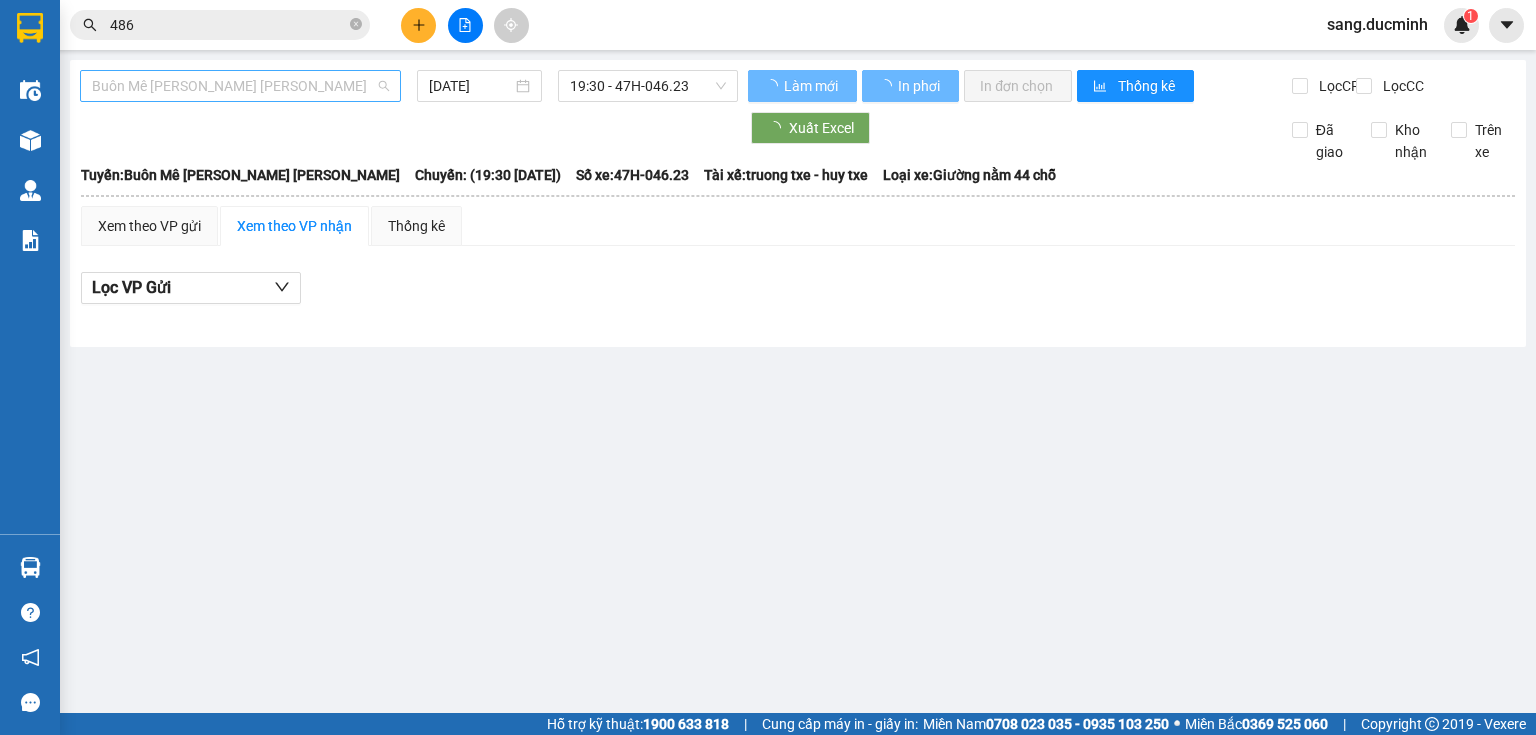 click on "Buôn Mê [PERSON_NAME] [PERSON_NAME]" at bounding box center [240, 86] 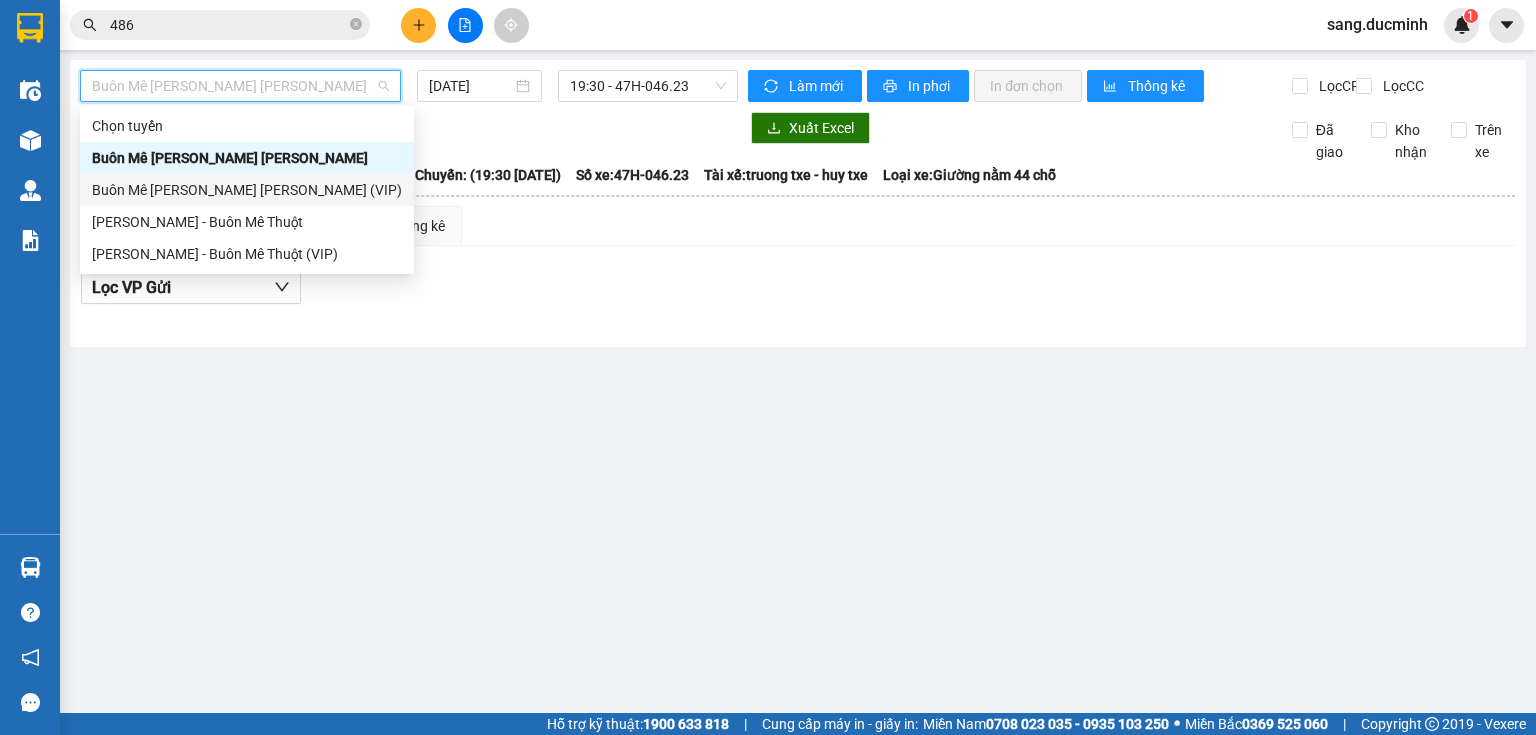 click on "Buôn Mê [PERSON_NAME] [PERSON_NAME] (VIP)" at bounding box center [247, 190] 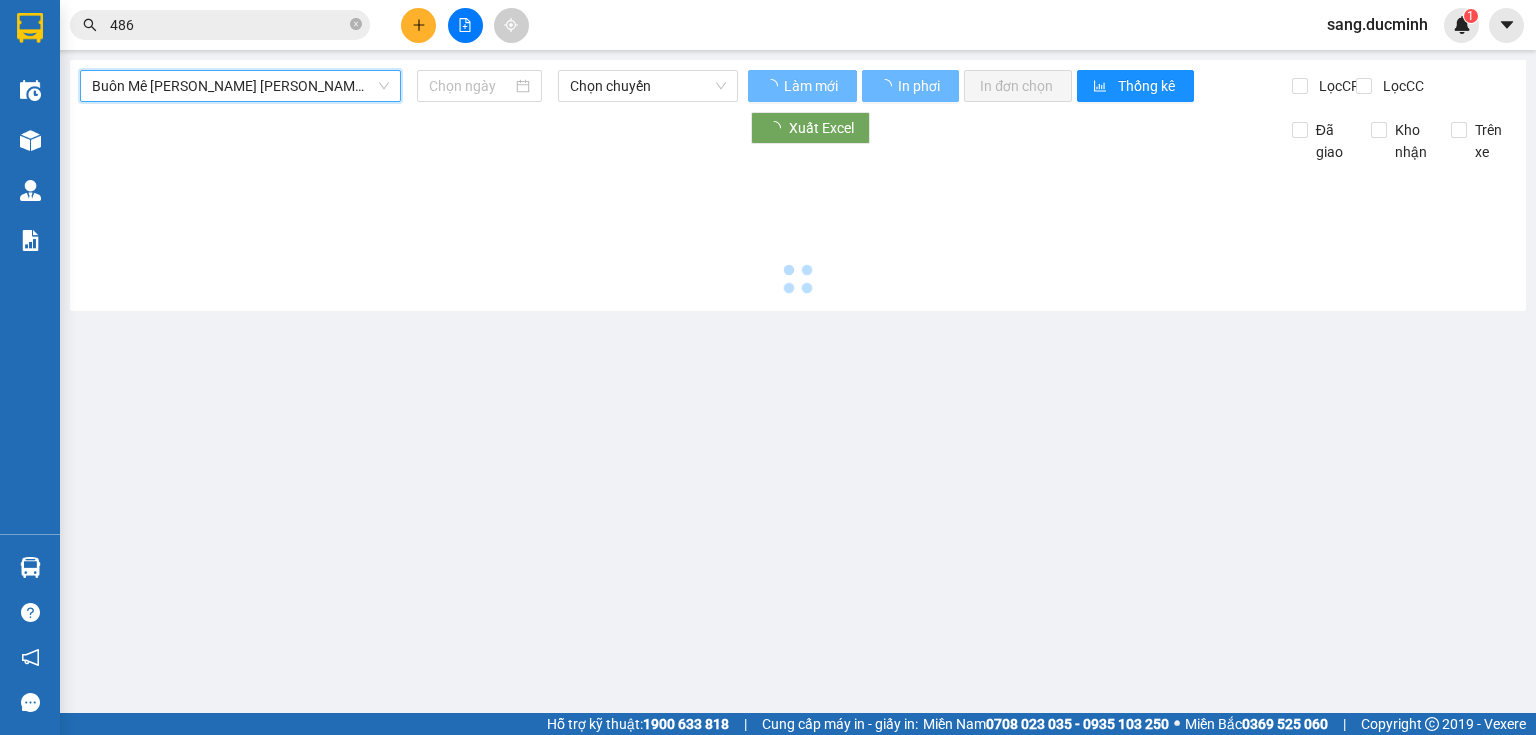 type on "[DATE]" 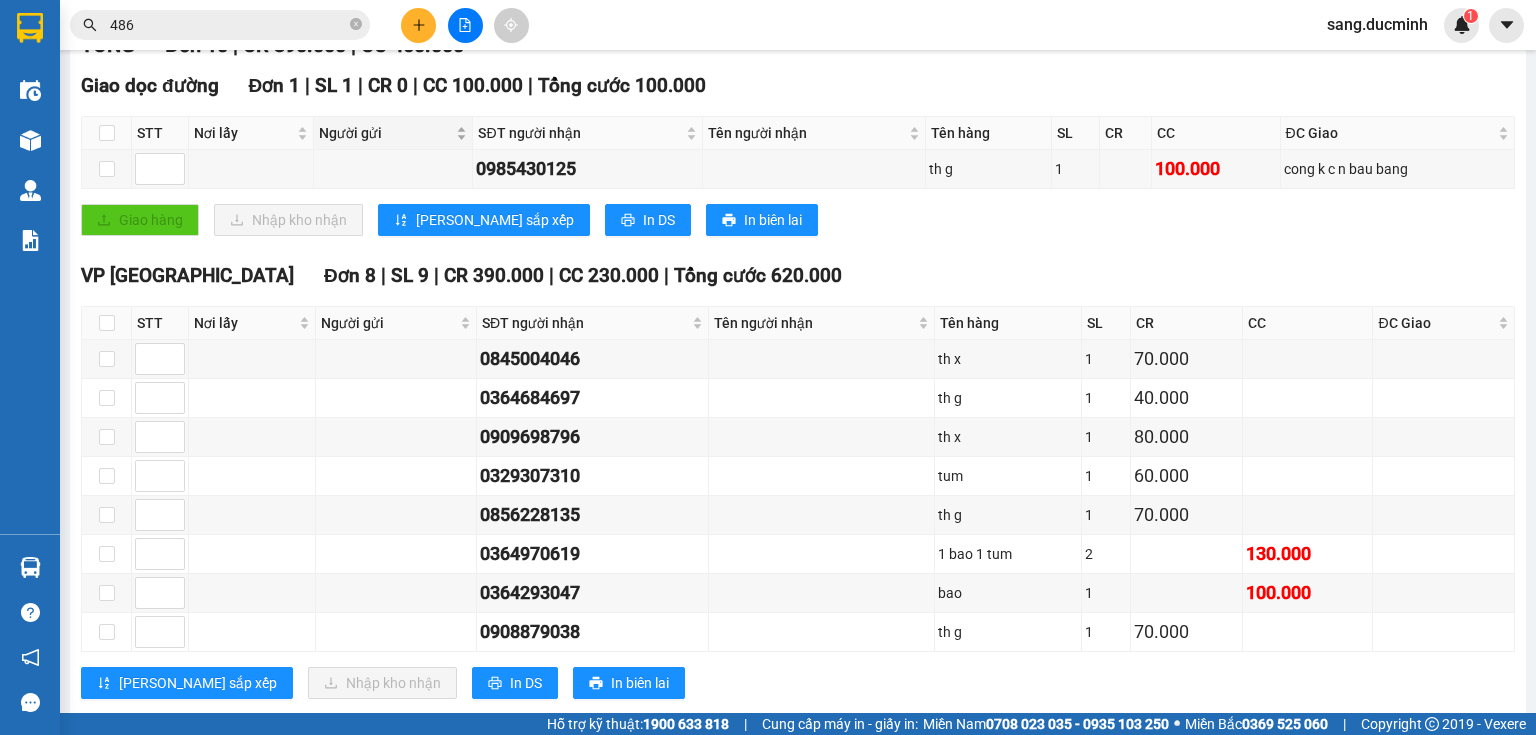 scroll, scrollTop: 125, scrollLeft: 0, axis: vertical 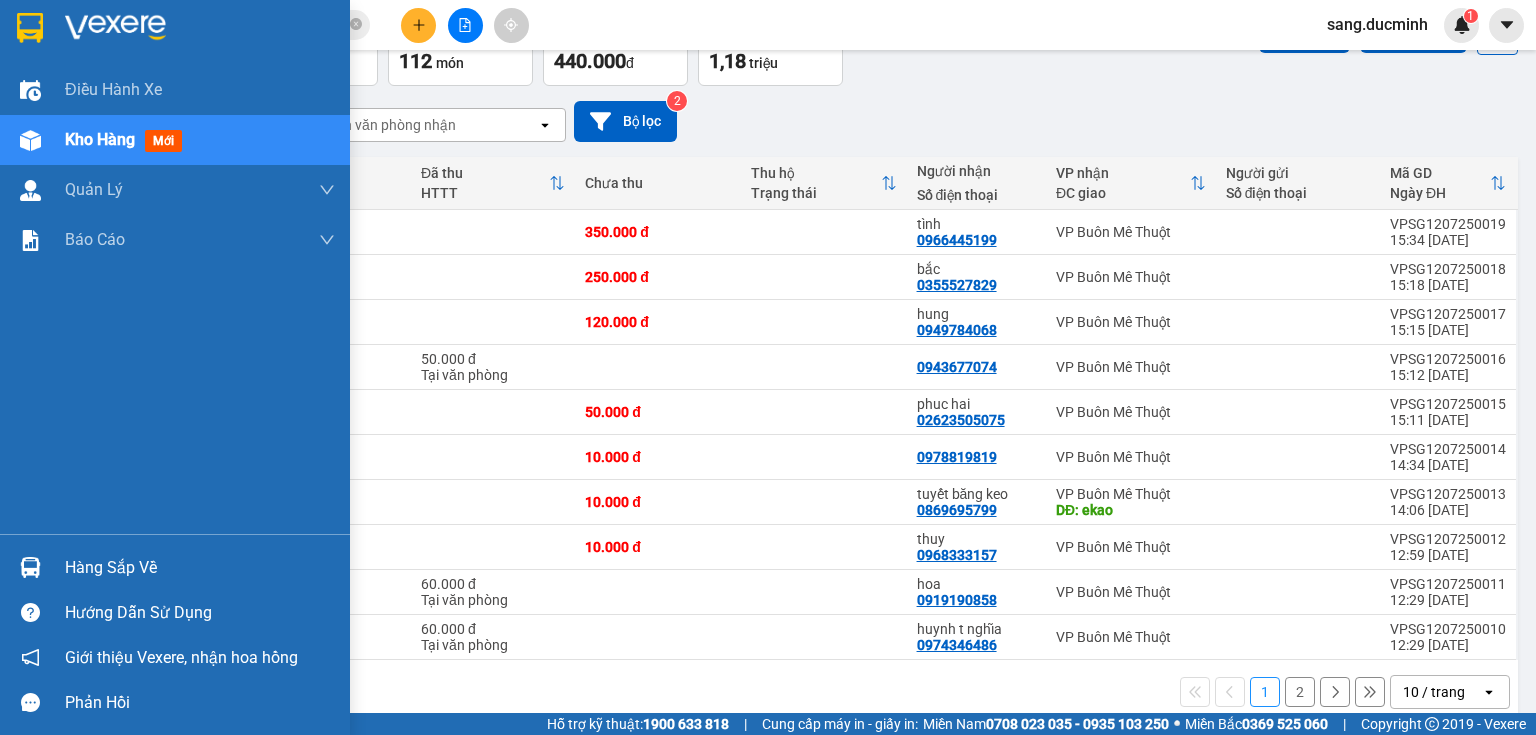 click on "Kho hàng" at bounding box center (100, 139) 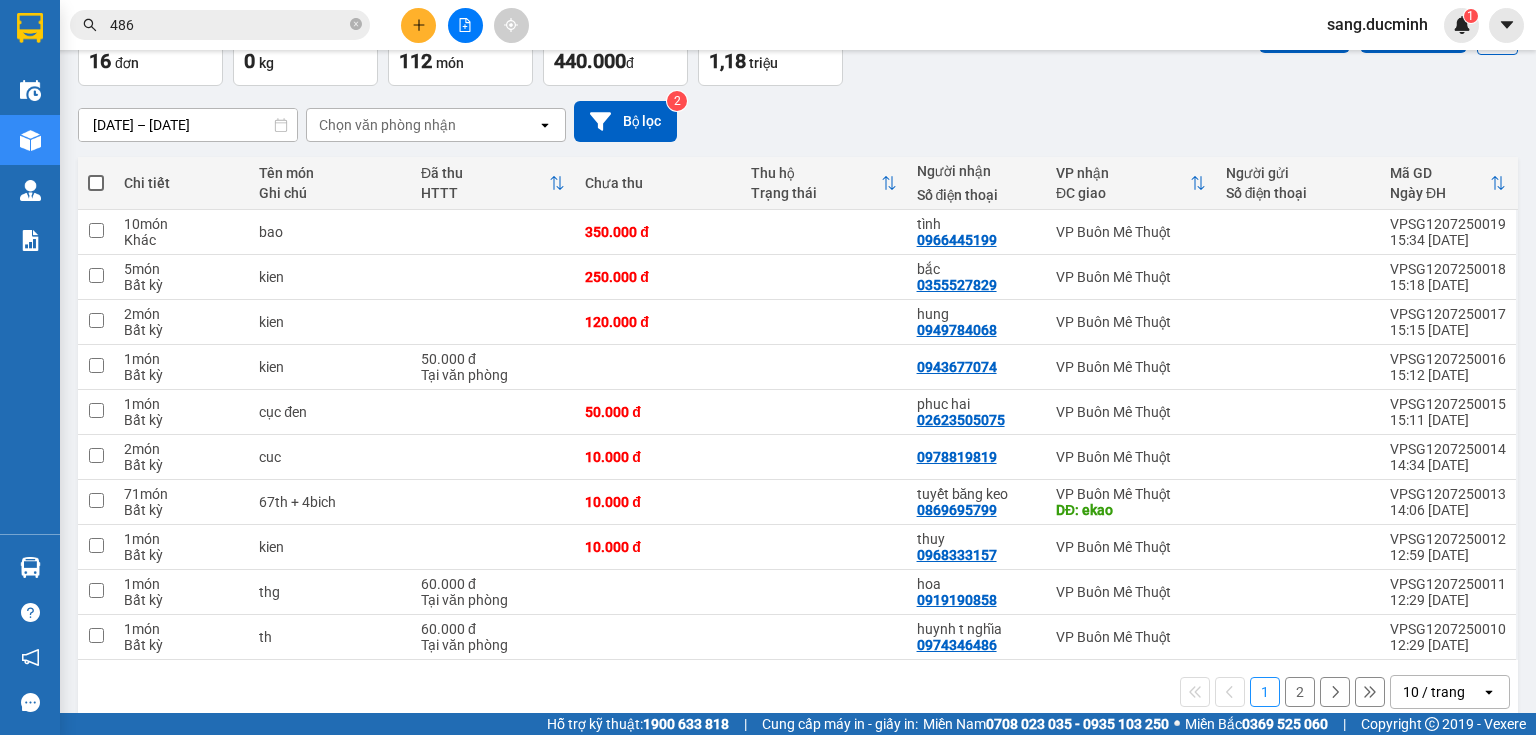click at bounding box center (96, 183) 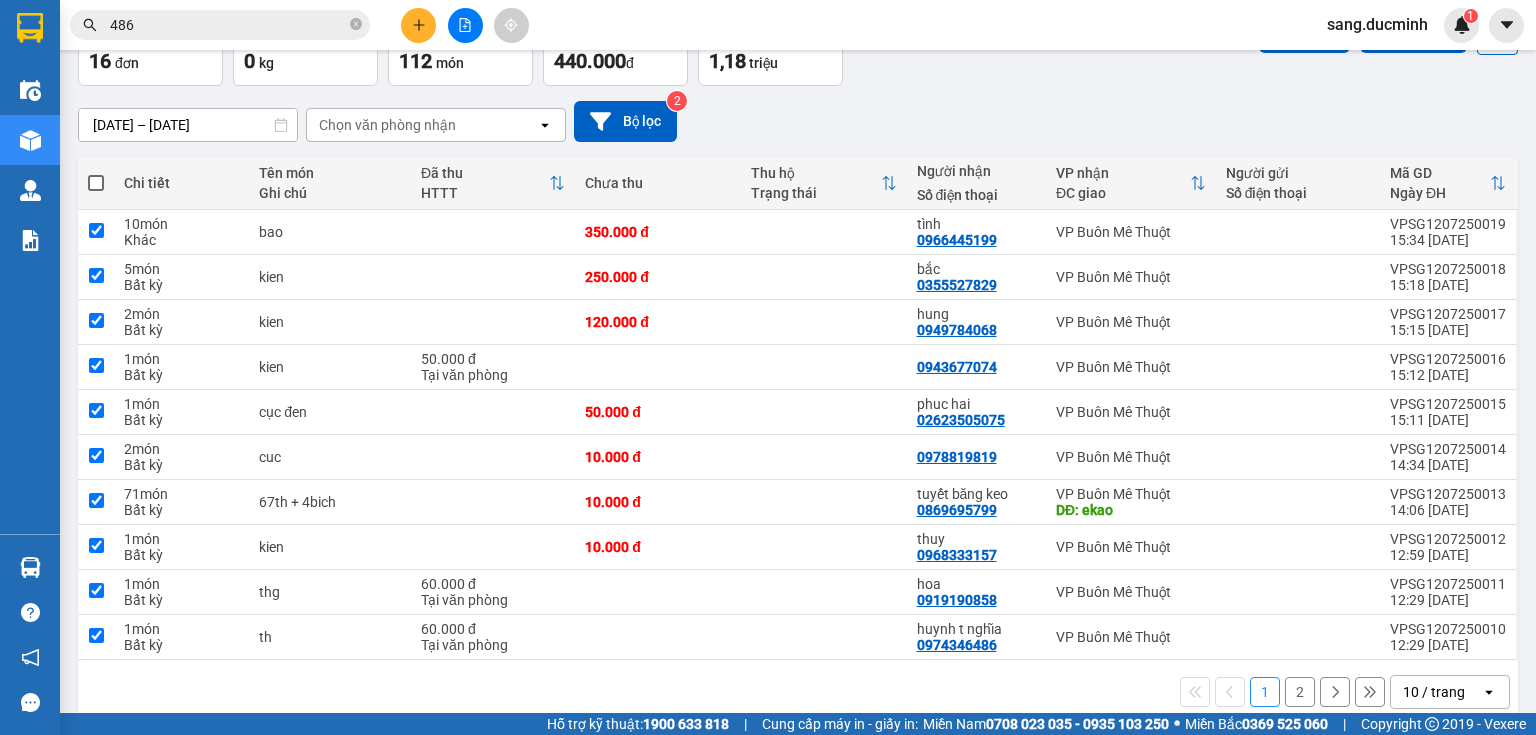 checkbox on "true" 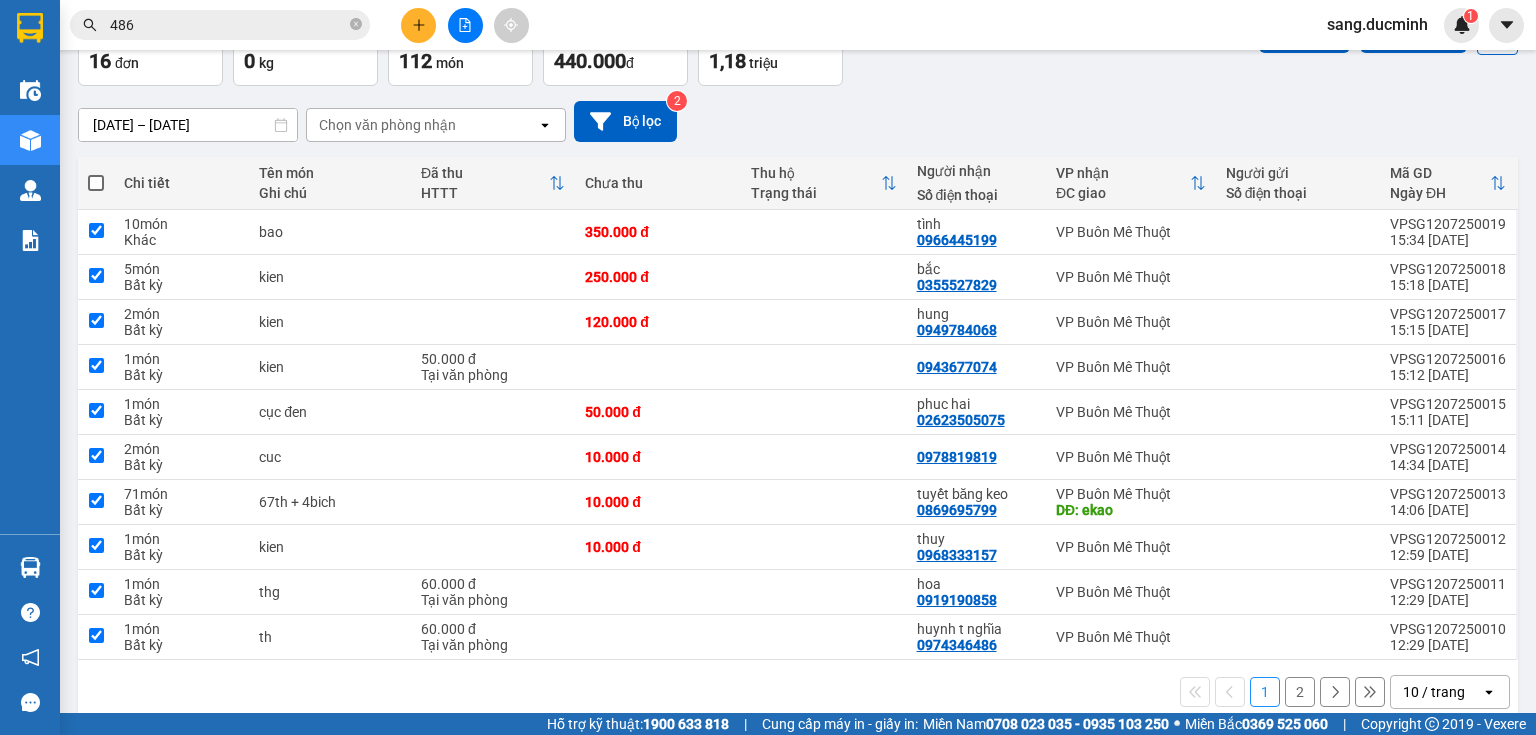 checkbox on "true" 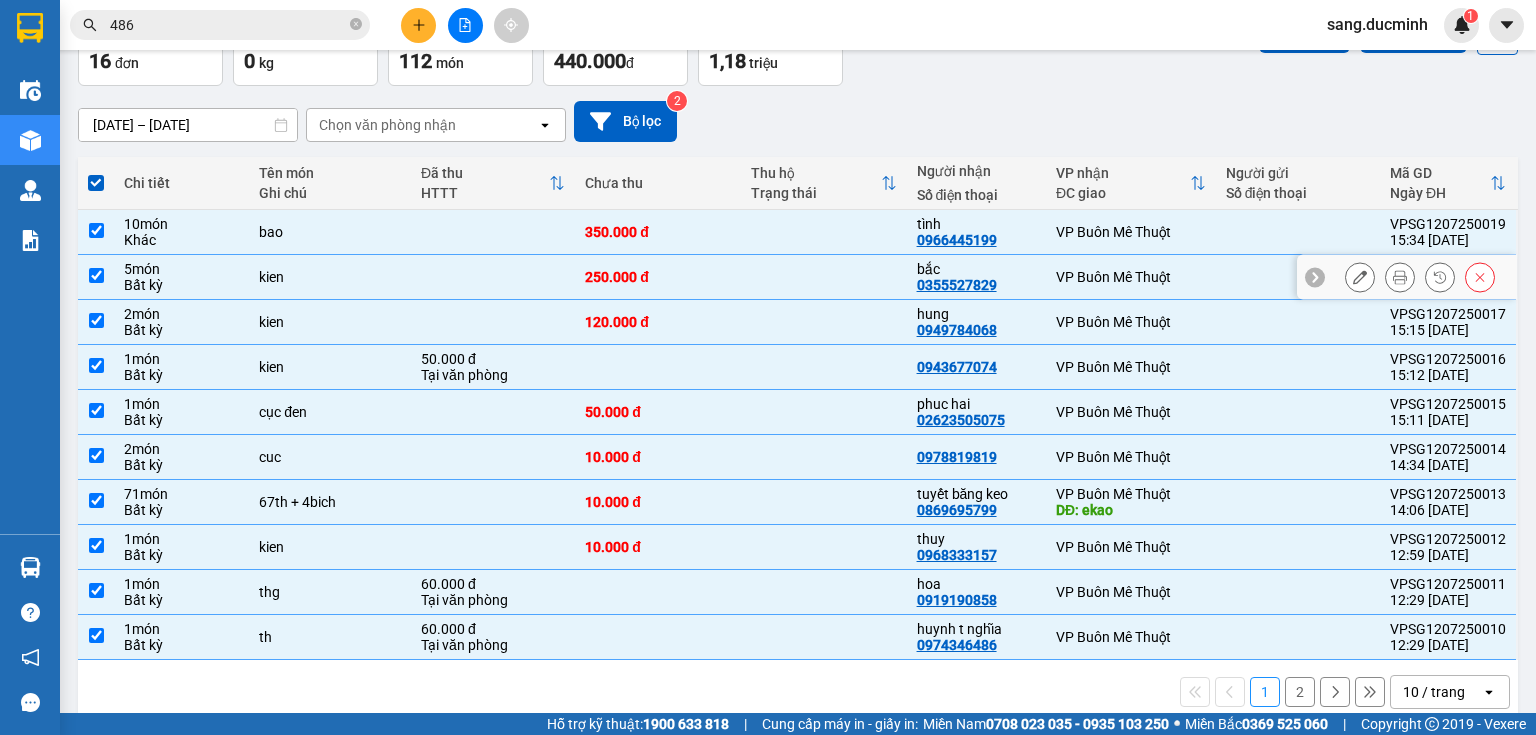 scroll, scrollTop: 150, scrollLeft: 0, axis: vertical 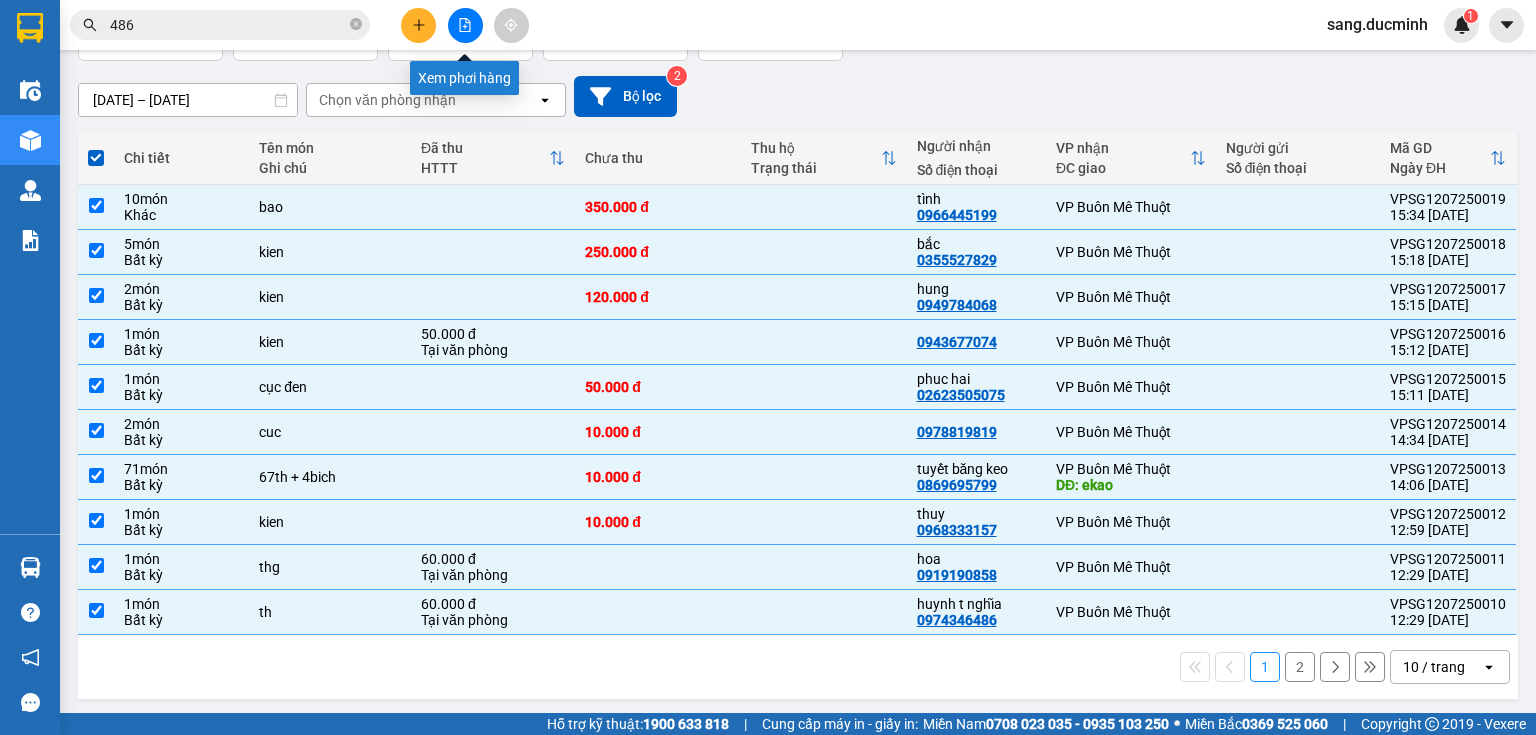 click at bounding box center (465, 25) 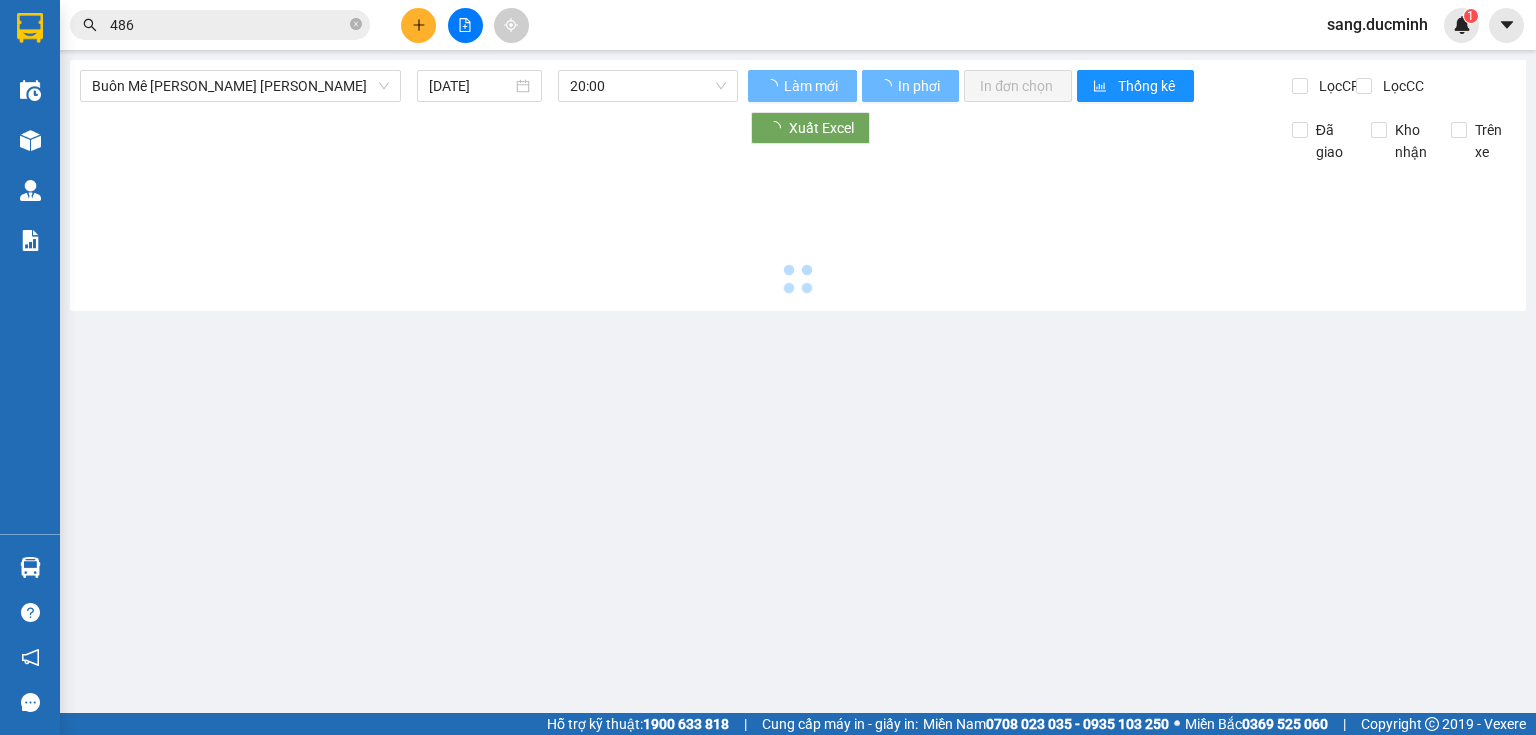 scroll, scrollTop: 0, scrollLeft: 0, axis: both 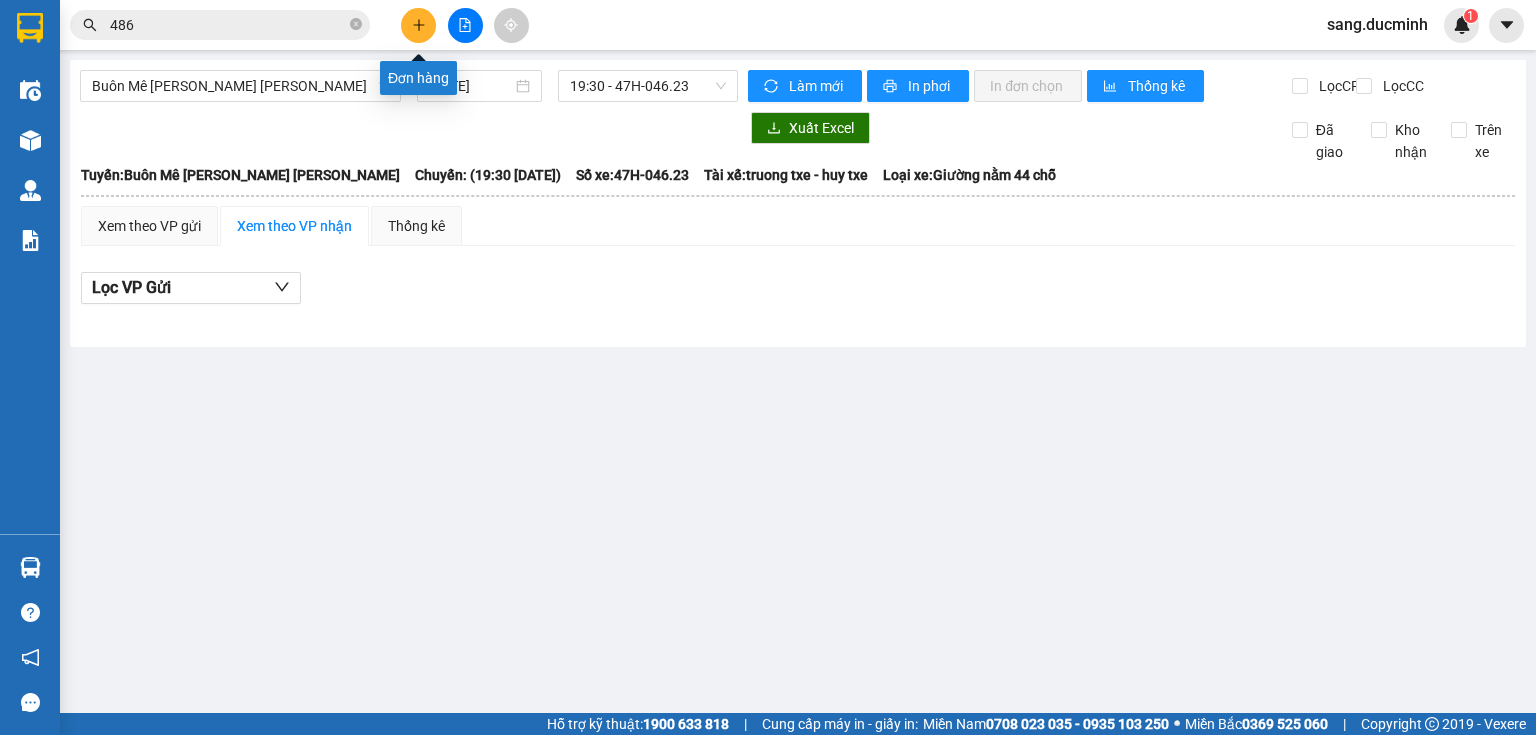 click 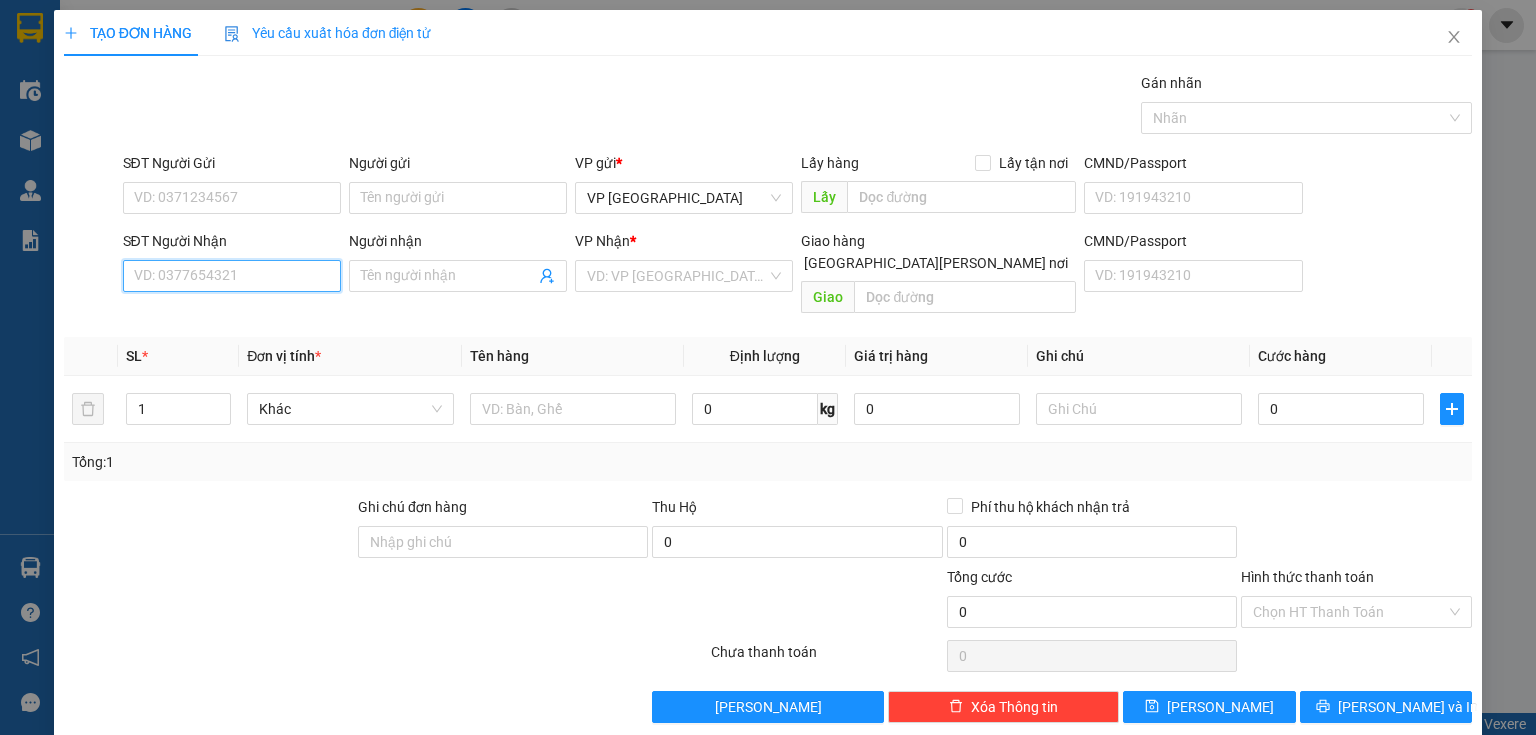 click on "SĐT Người Nhận" at bounding box center (232, 276) 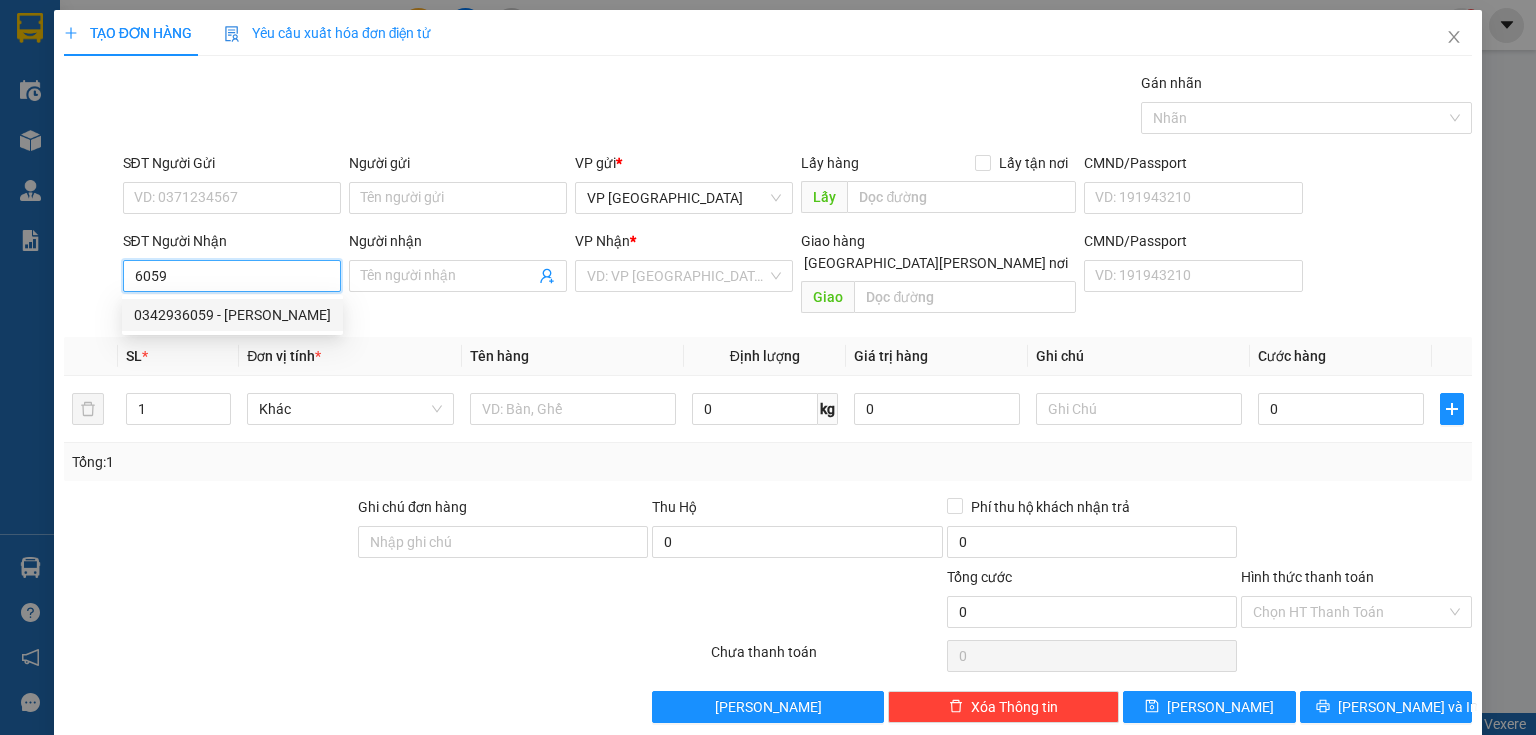 click on "0342936059 - [PERSON_NAME]" at bounding box center [232, 315] 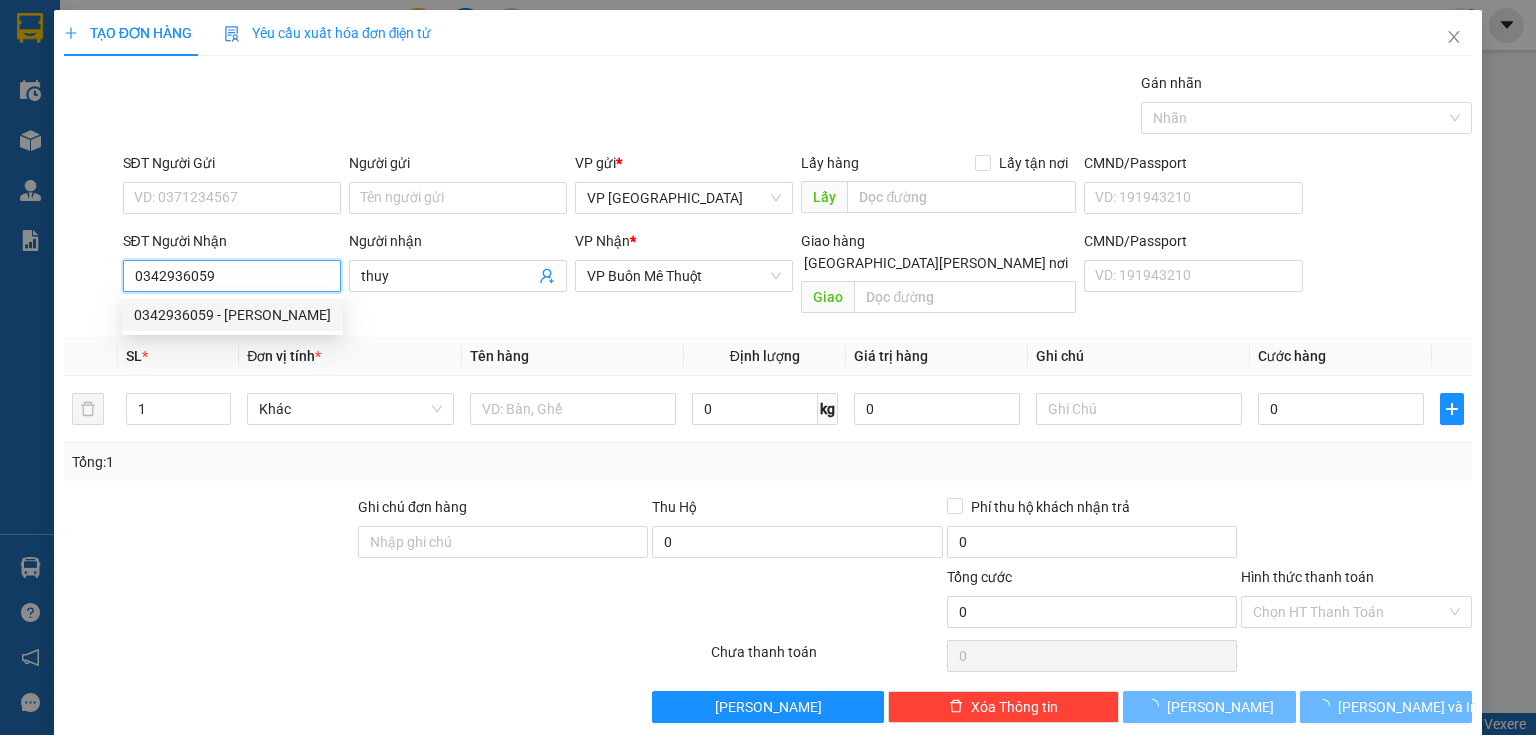 type on "100.000" 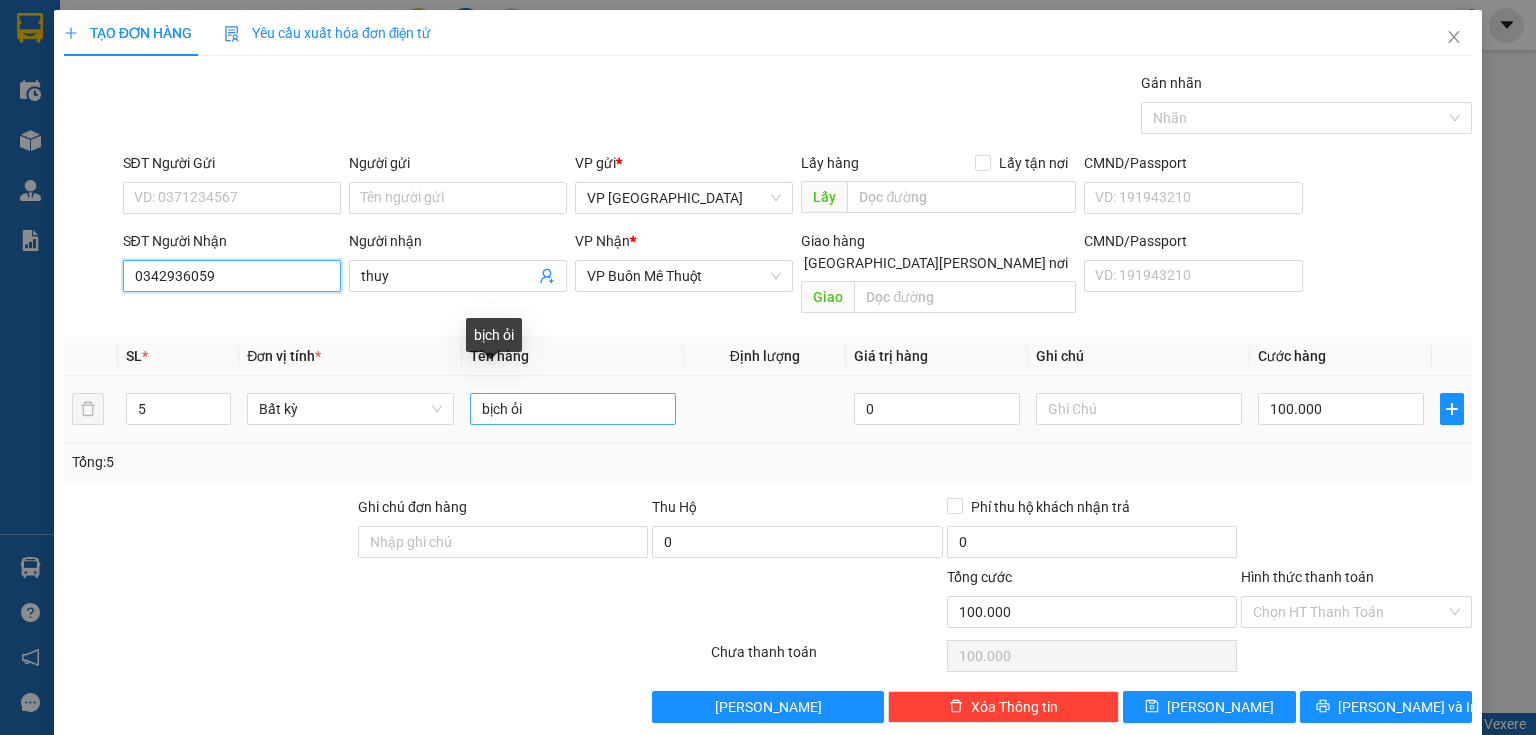 type on "0342936059" 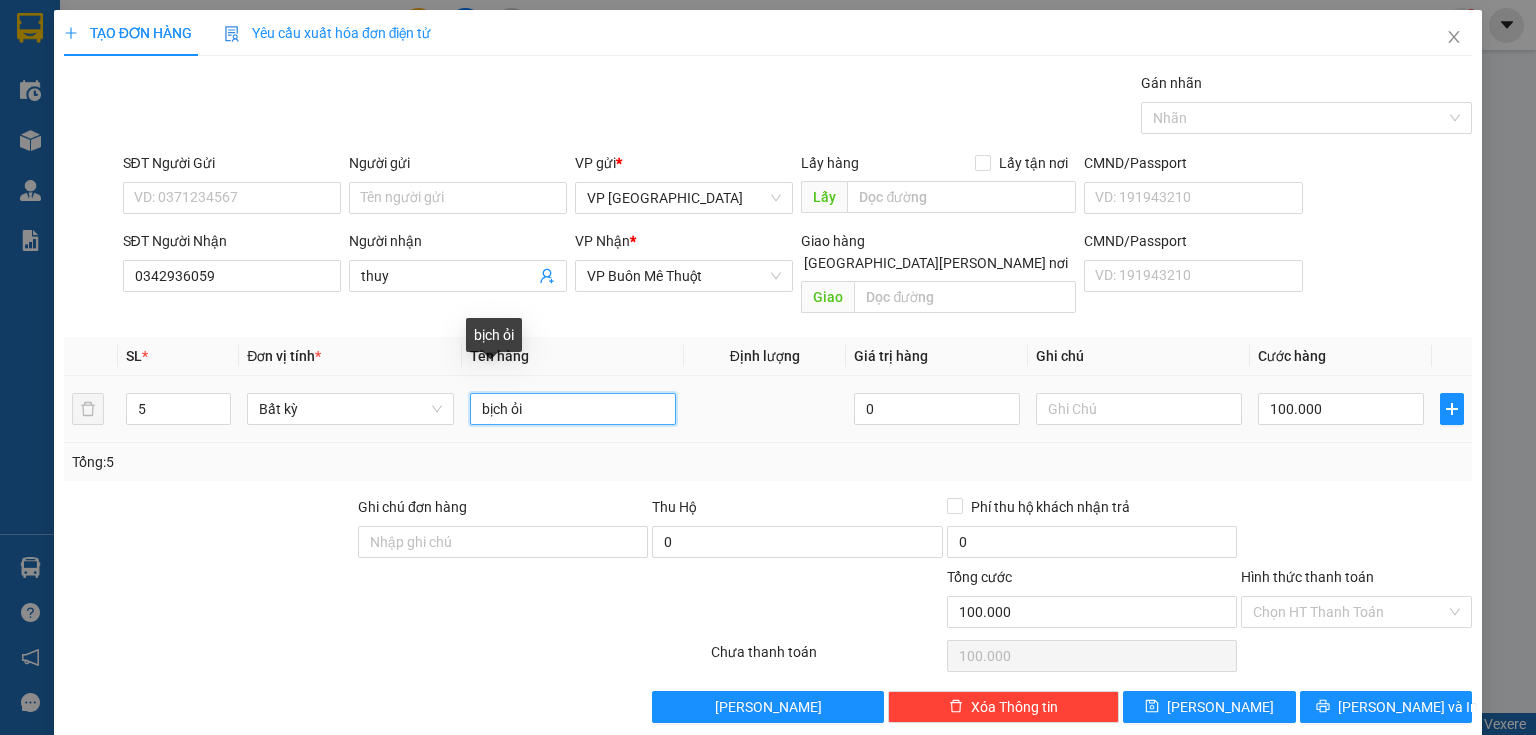 click on "bịch ỏi" at bounding box center [573, 409] 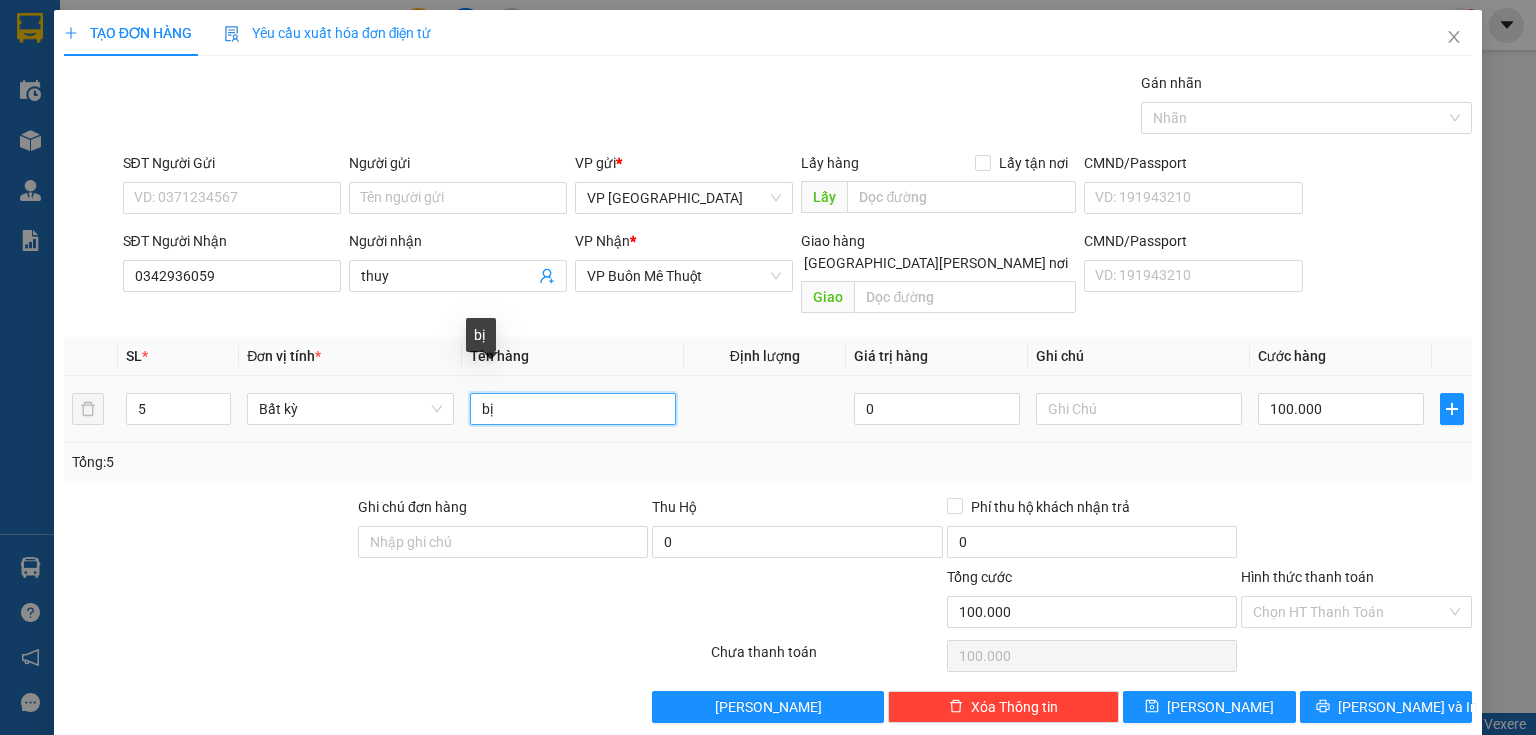 type on "b" 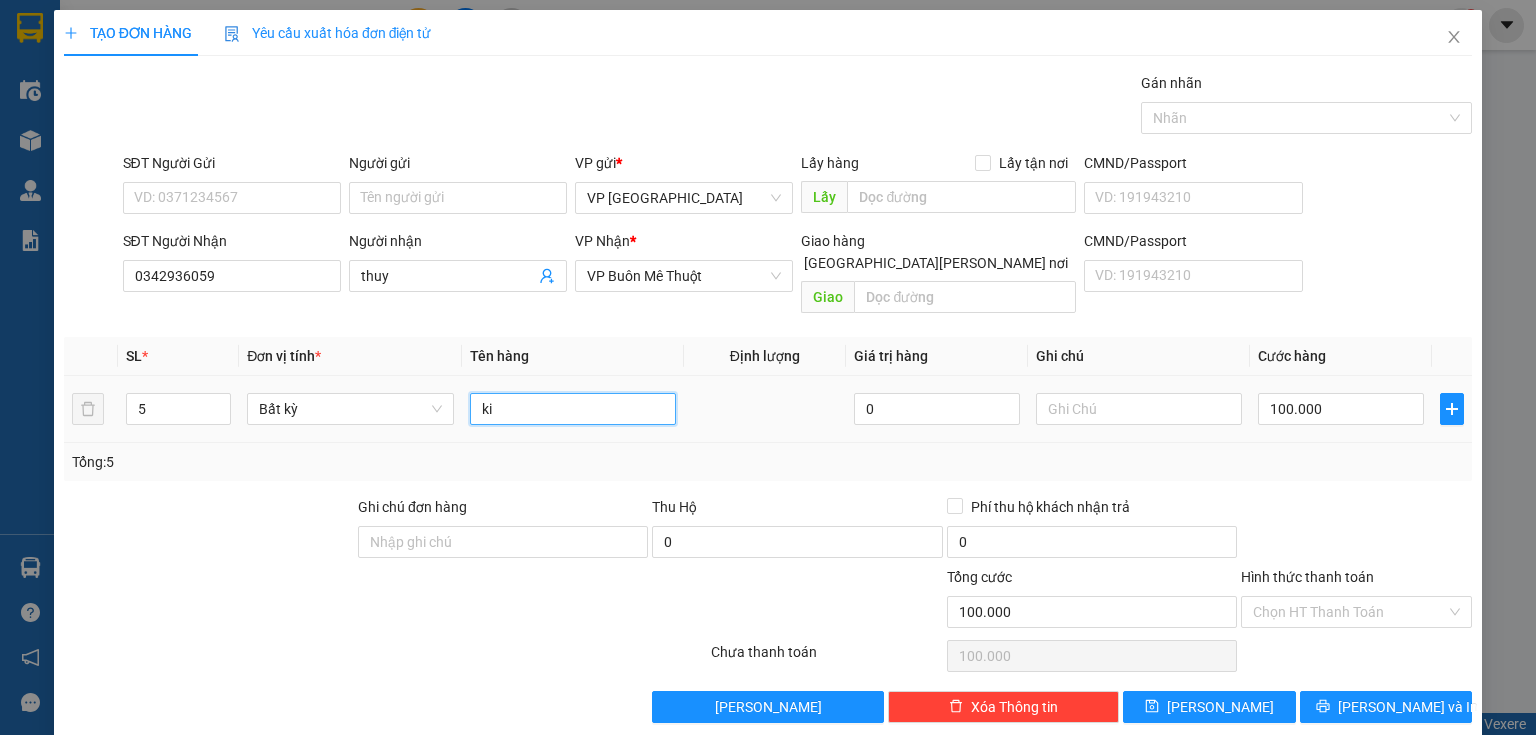 type on "k" 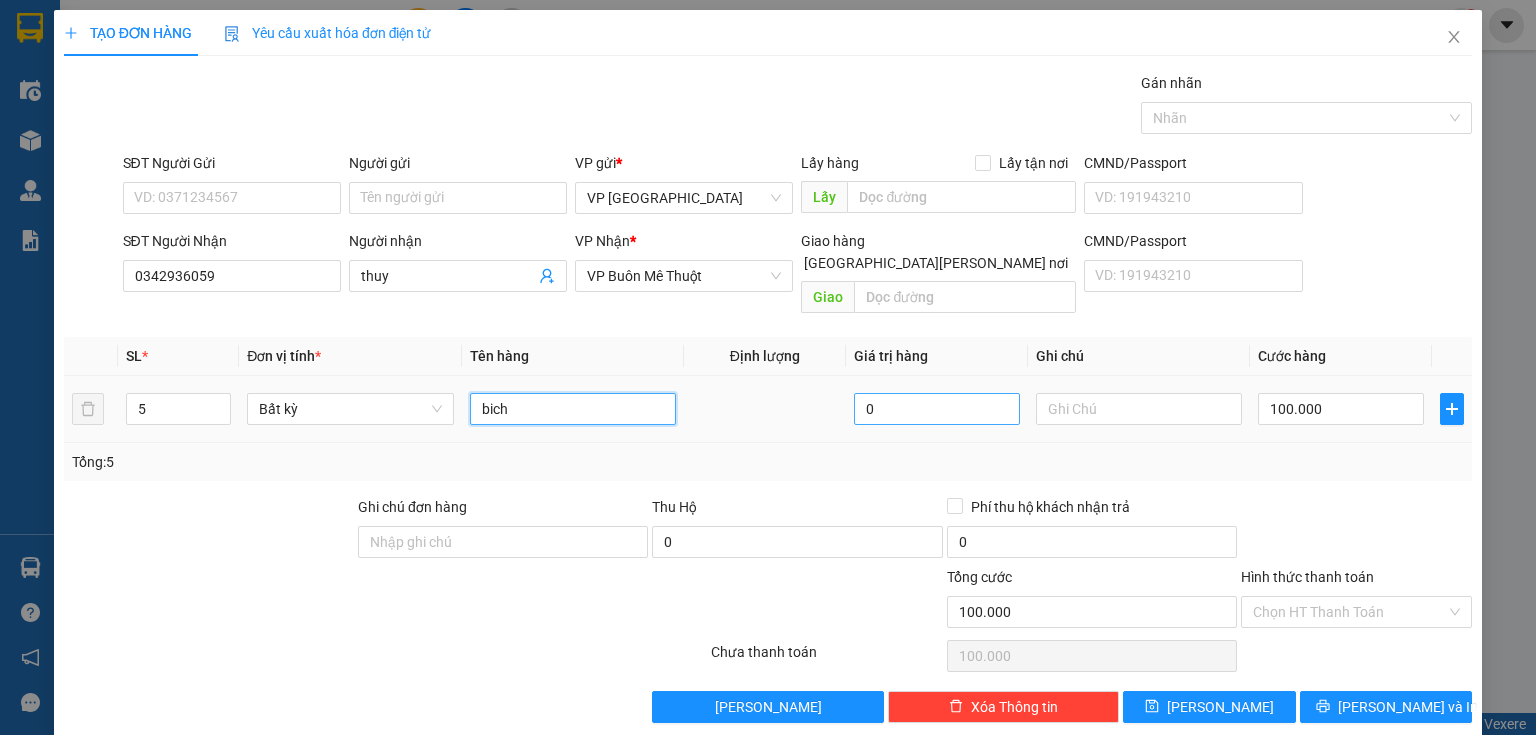 type on "bich" 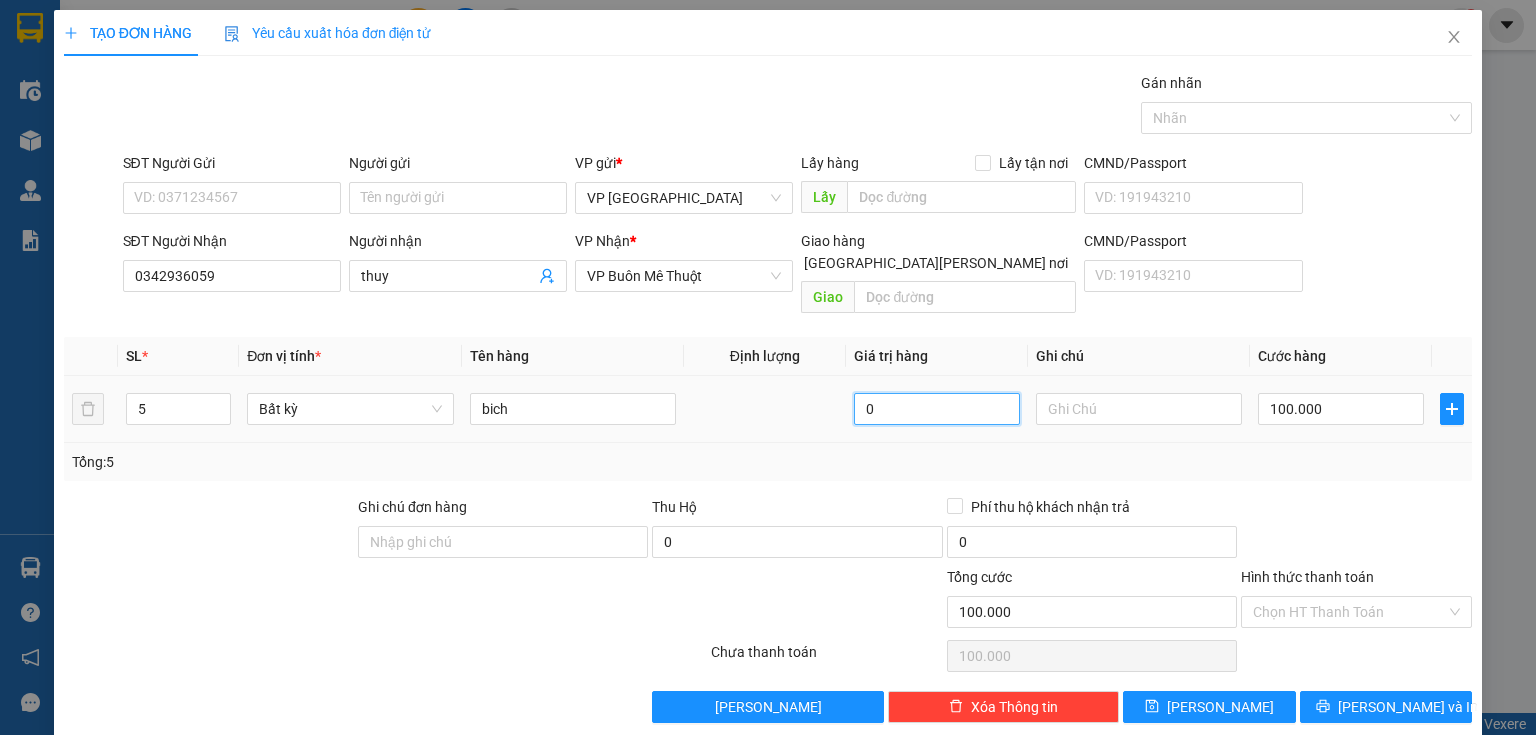 click on "0" at bounding box center [937, 409] 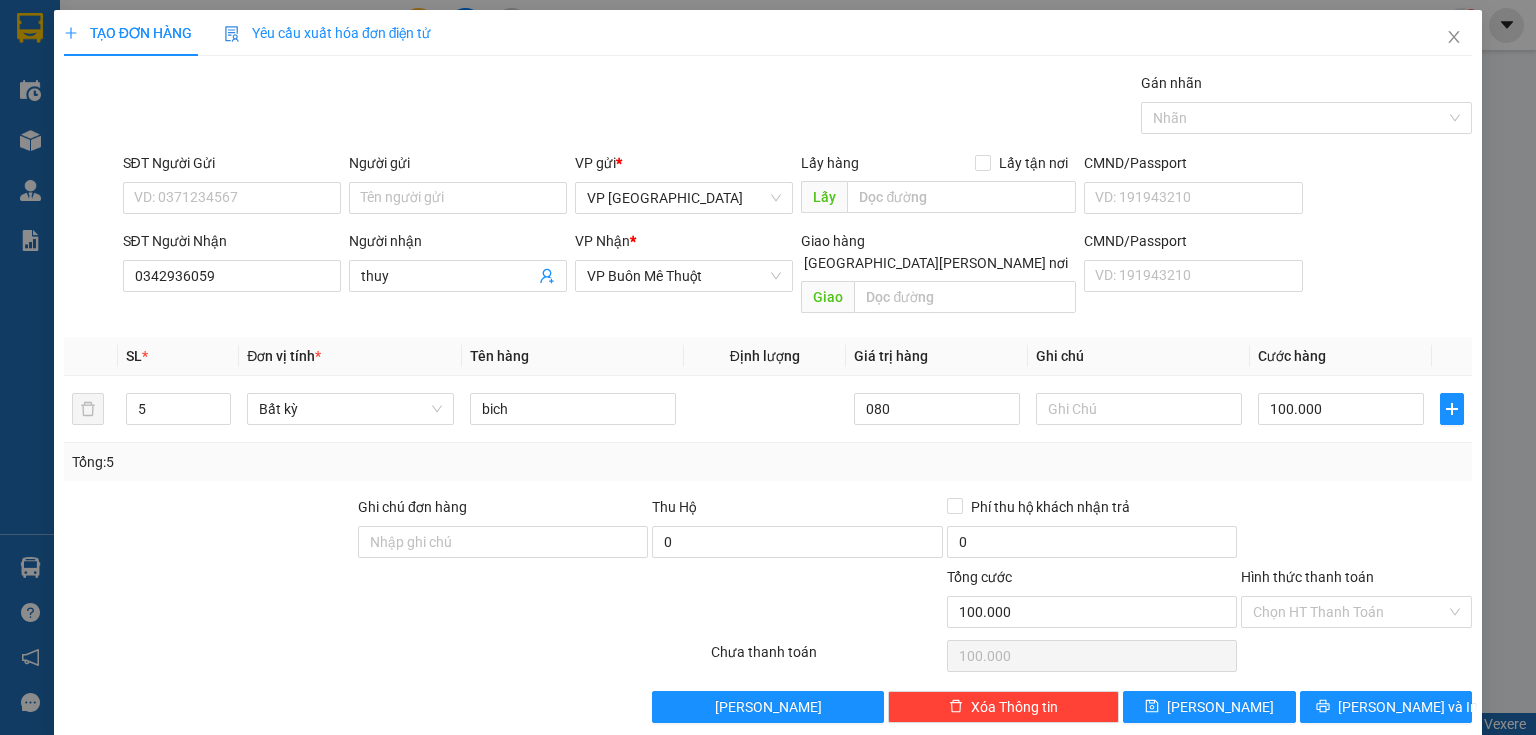 type on "80.000" 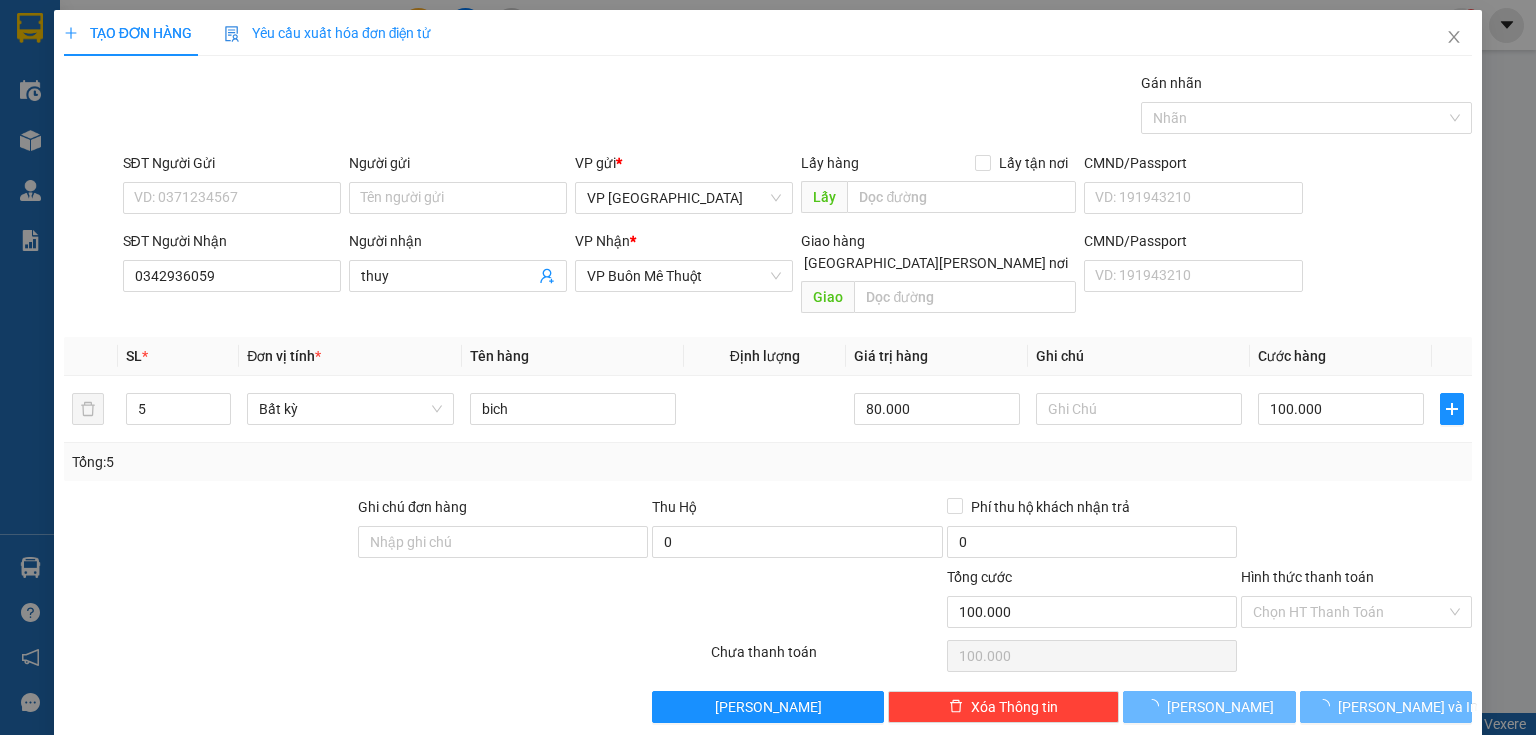 click on "Tổng:  5" at bounding box center (768, 462) 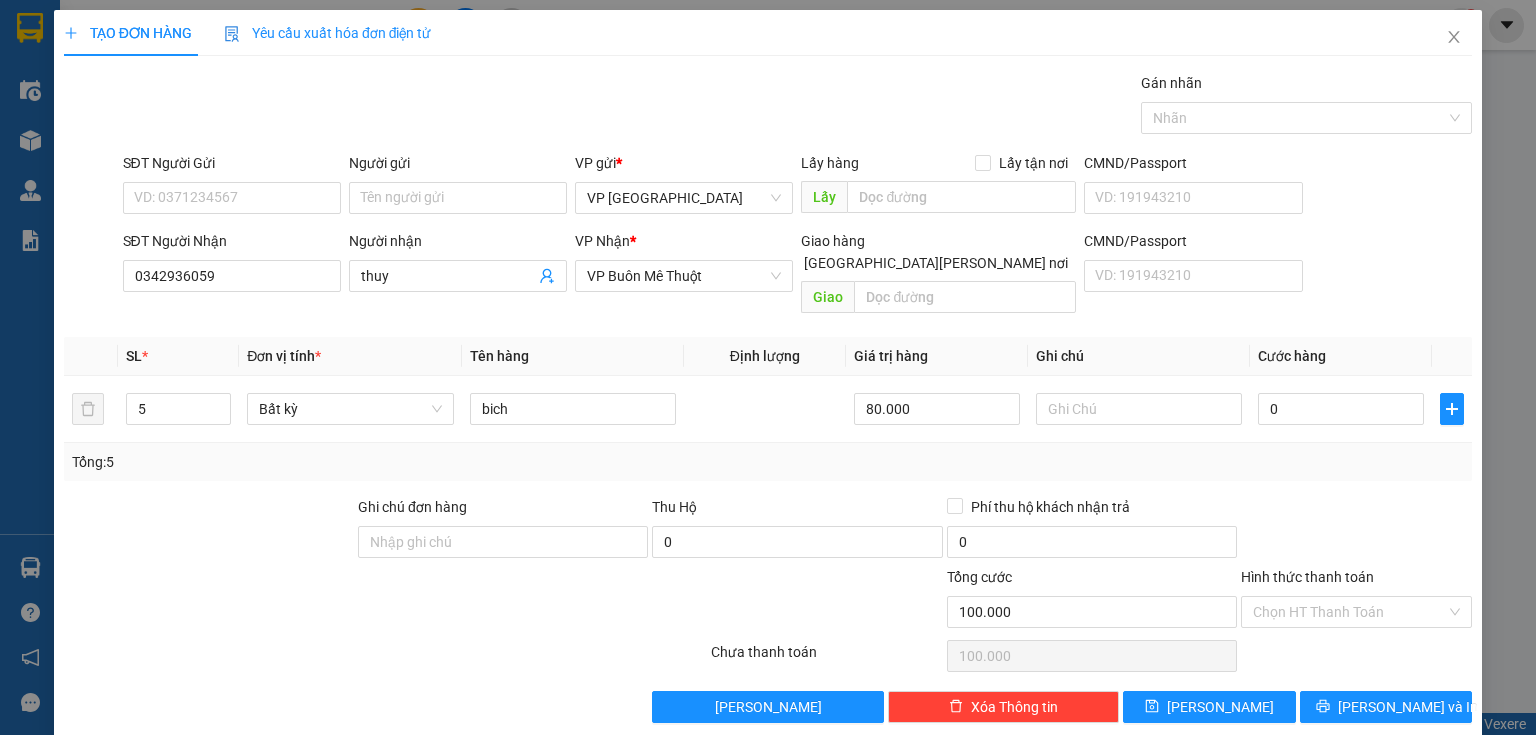 type on "0" 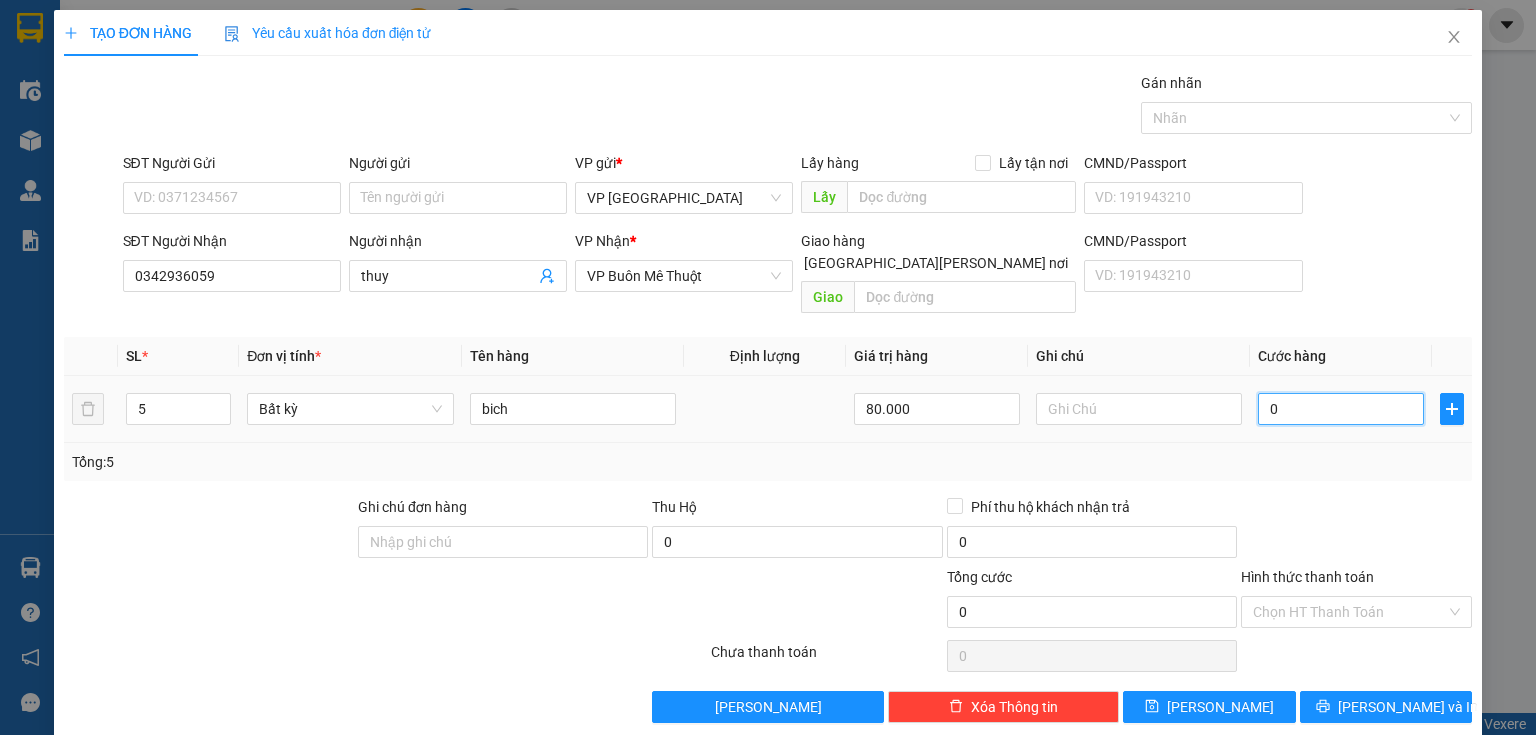 type on "1" 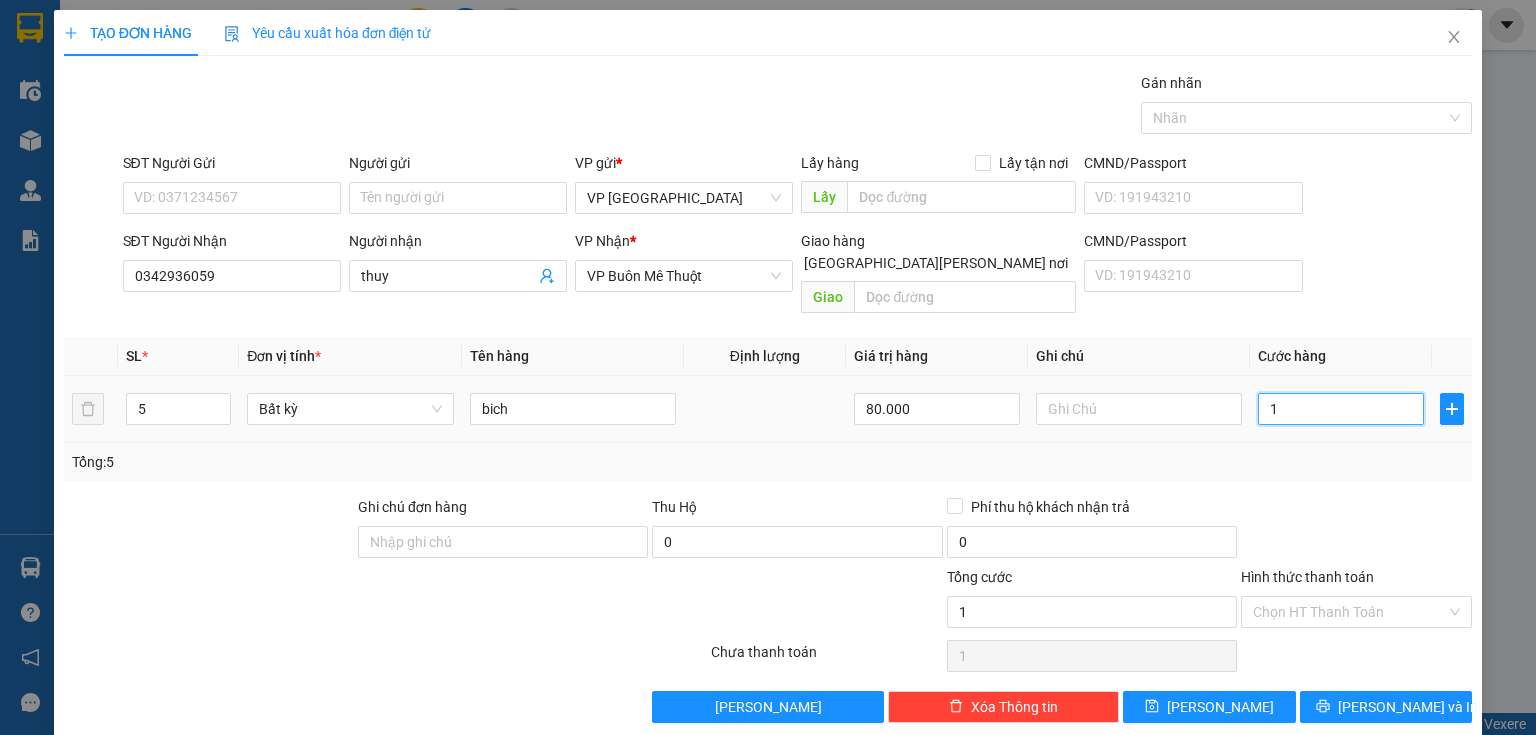 type on "16" 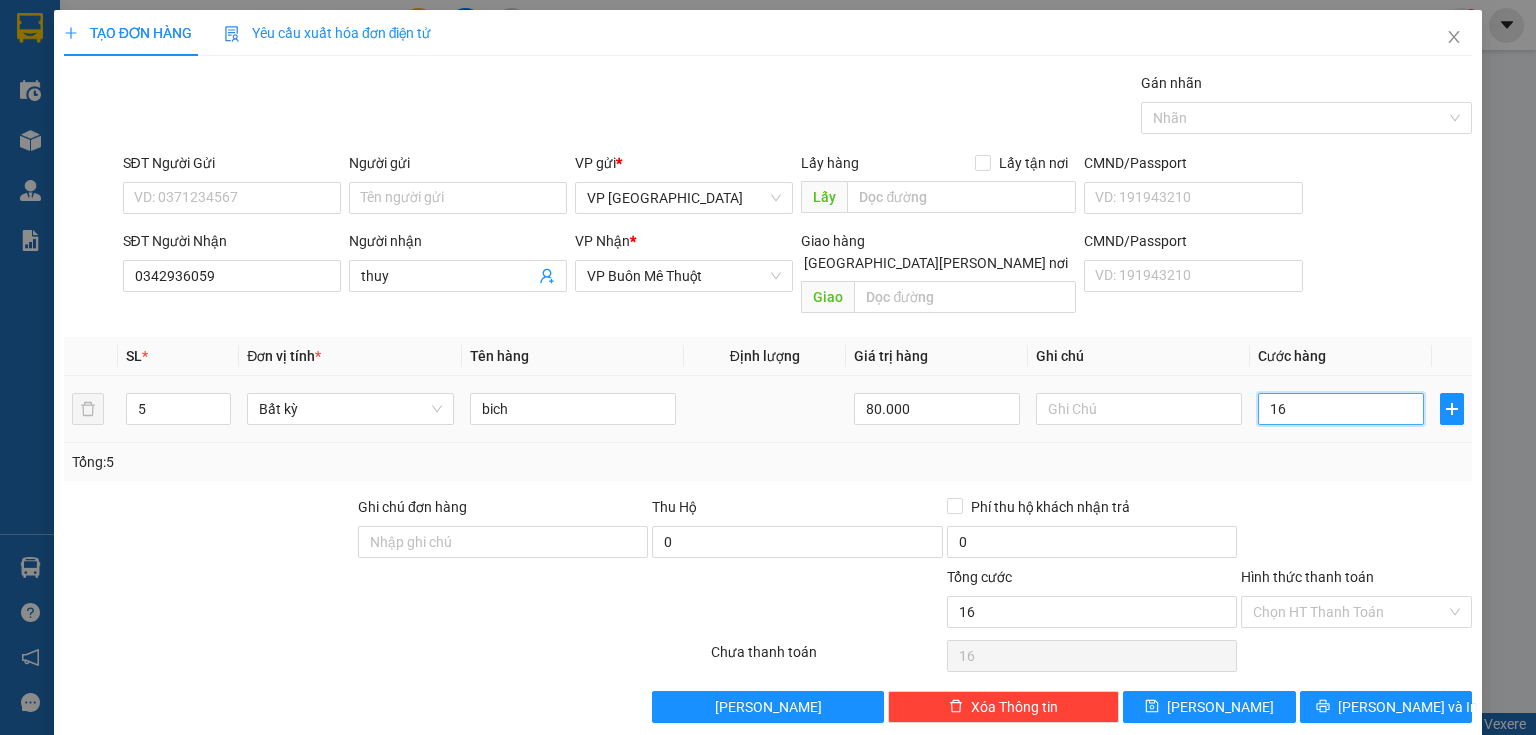 type on "160" 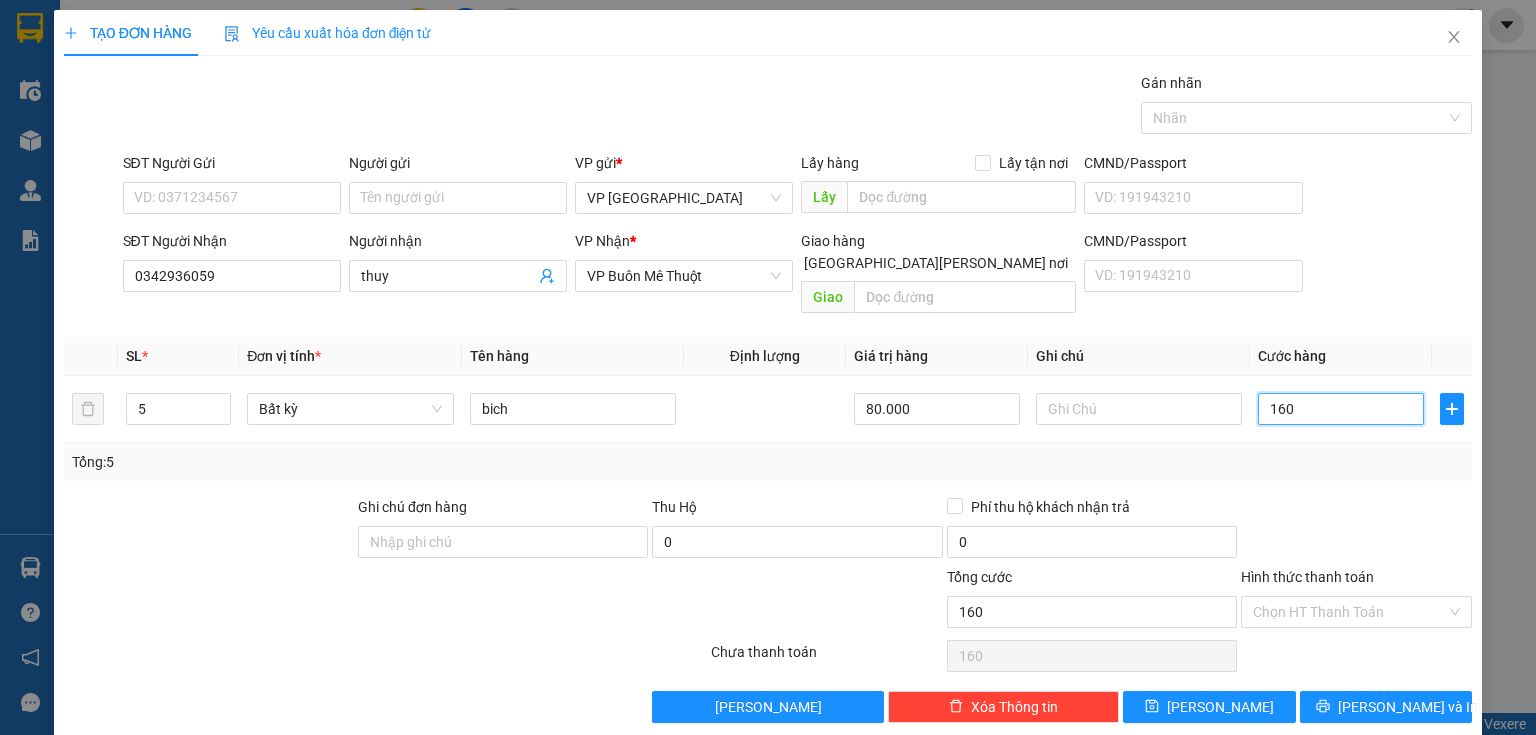type on "160" 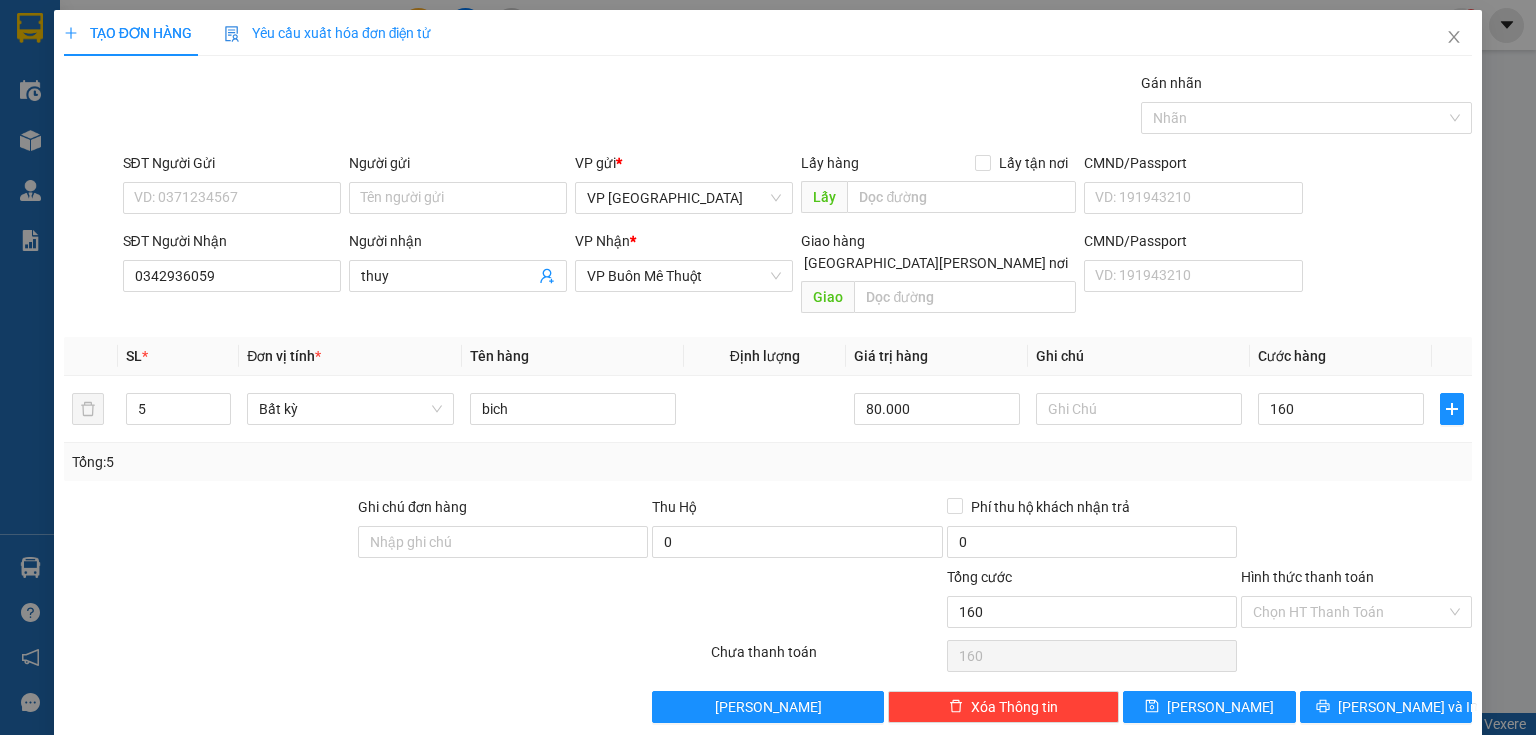 type on "160.000" 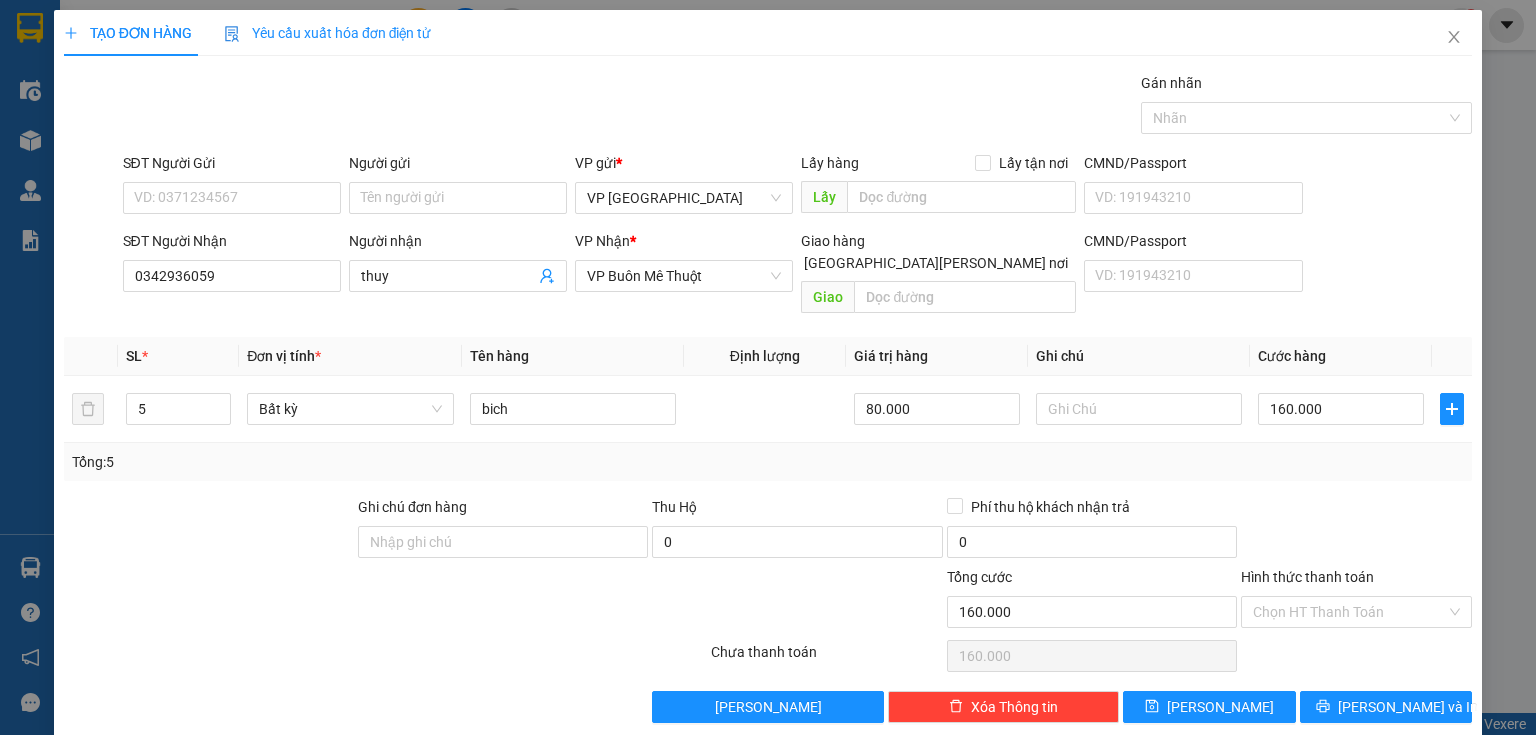 click at bounding box center (1356, 531) 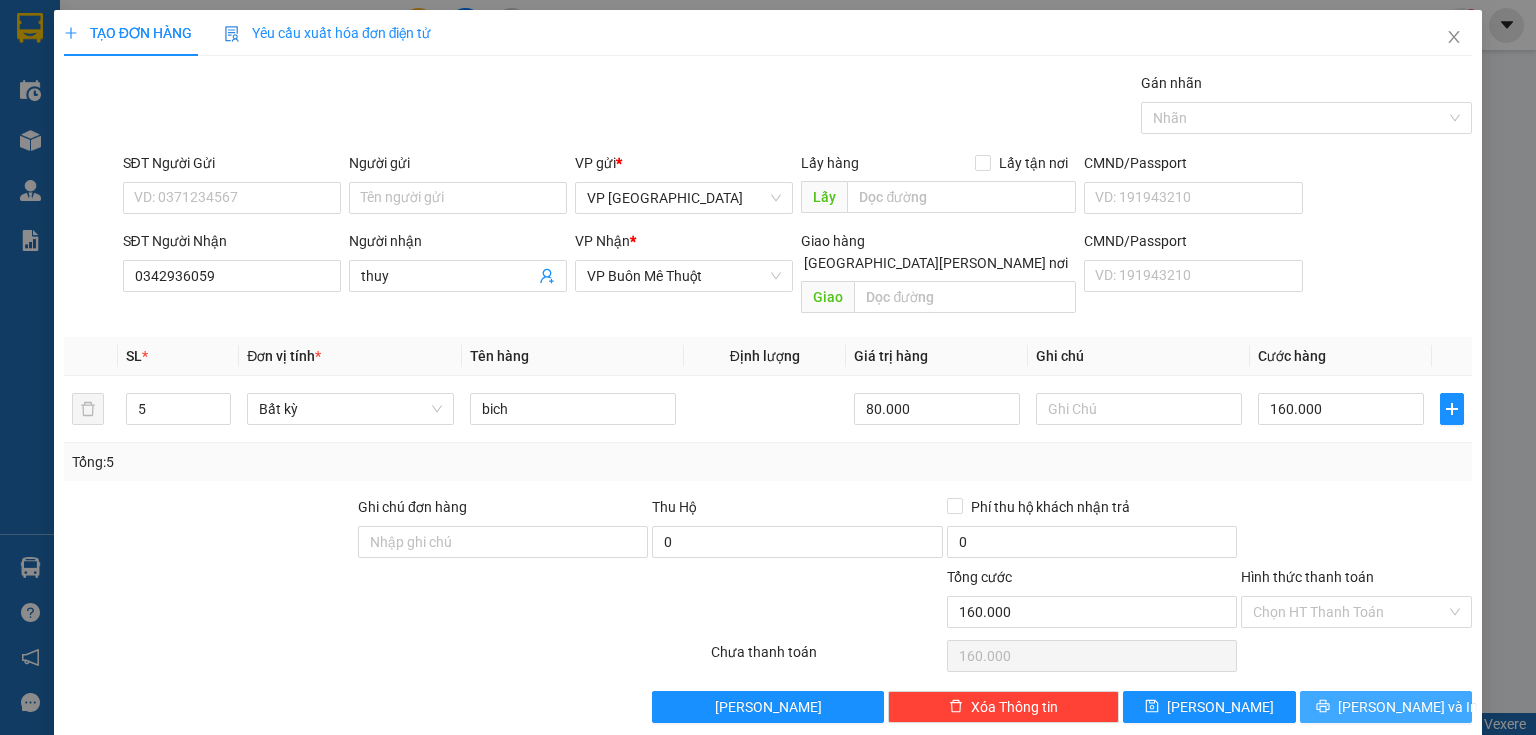 click on "Lưu và In" at bounding box center (1408, 707) 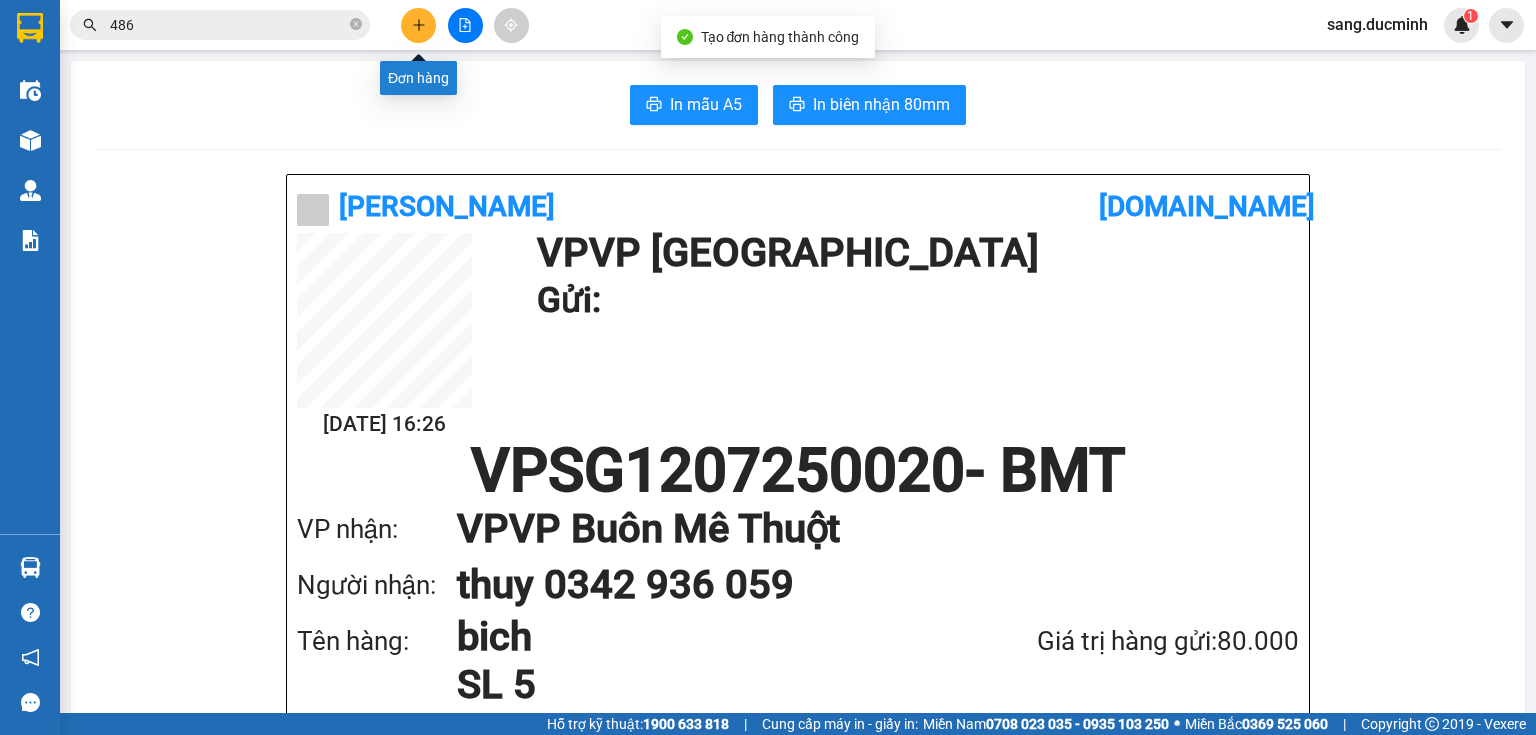 click 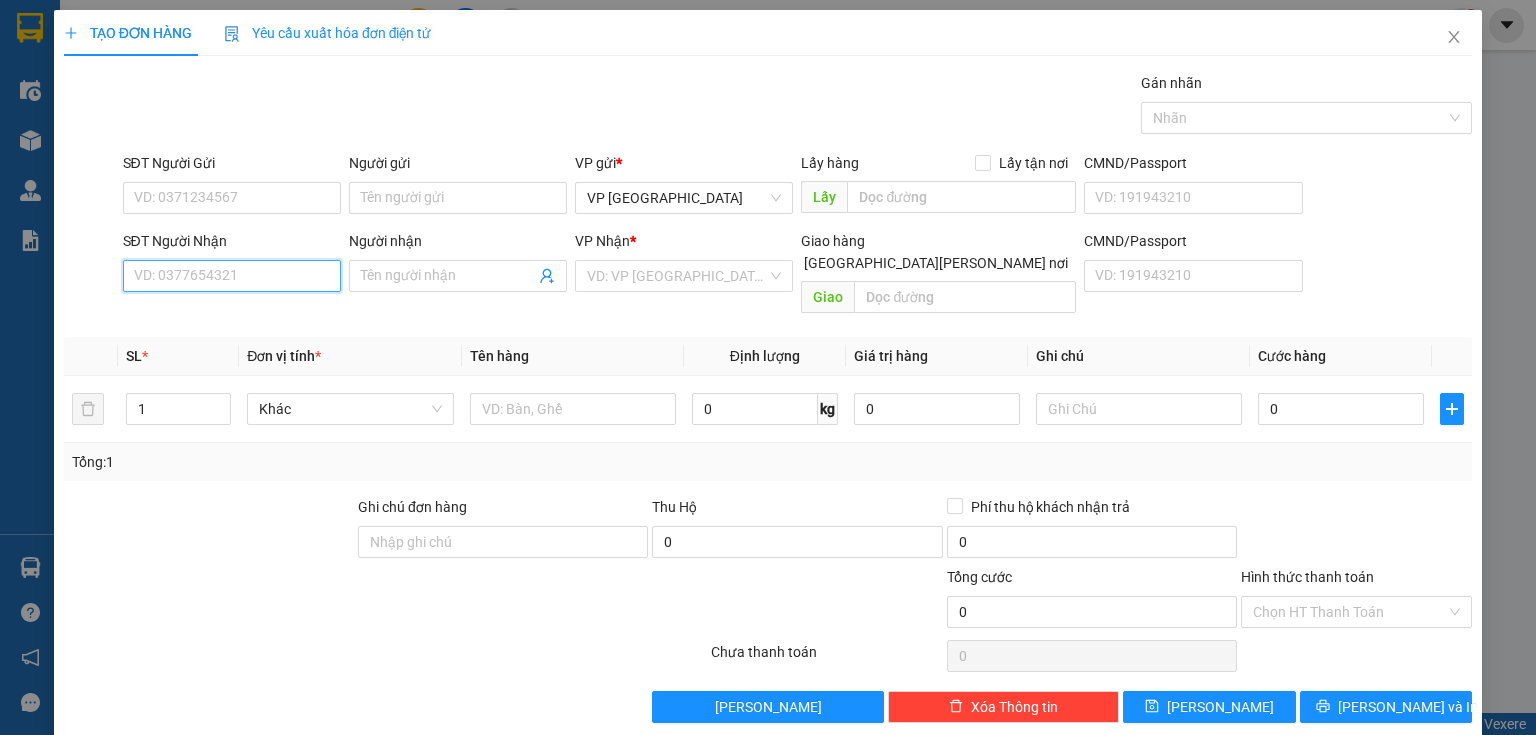 click on "SĐT Người Nhận" at bounding box center (232, 276) 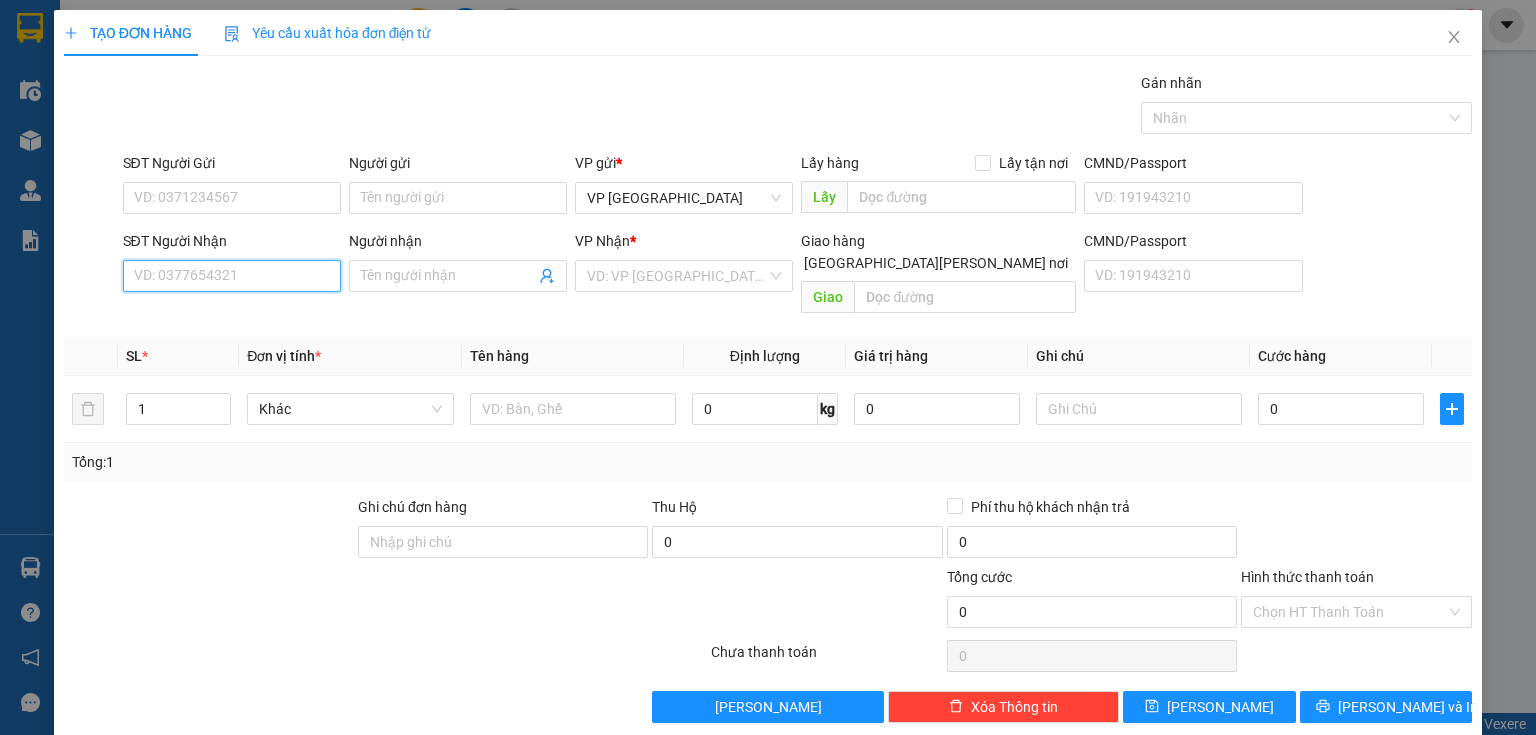 click on "SĐT Người Nhận" at bounding box center [232, 276] 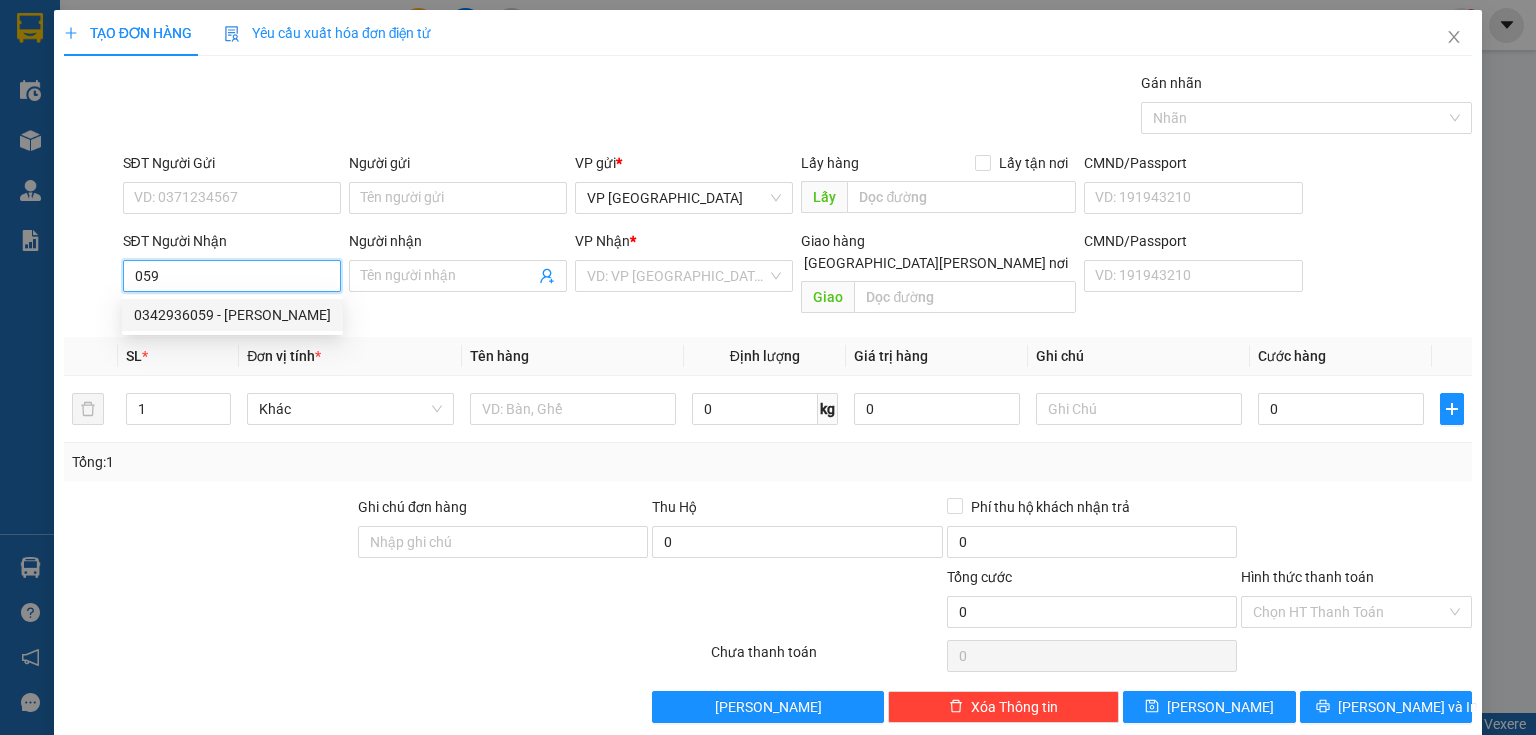 click on "0342936059 - thuy" at bounding box center [232, 315] 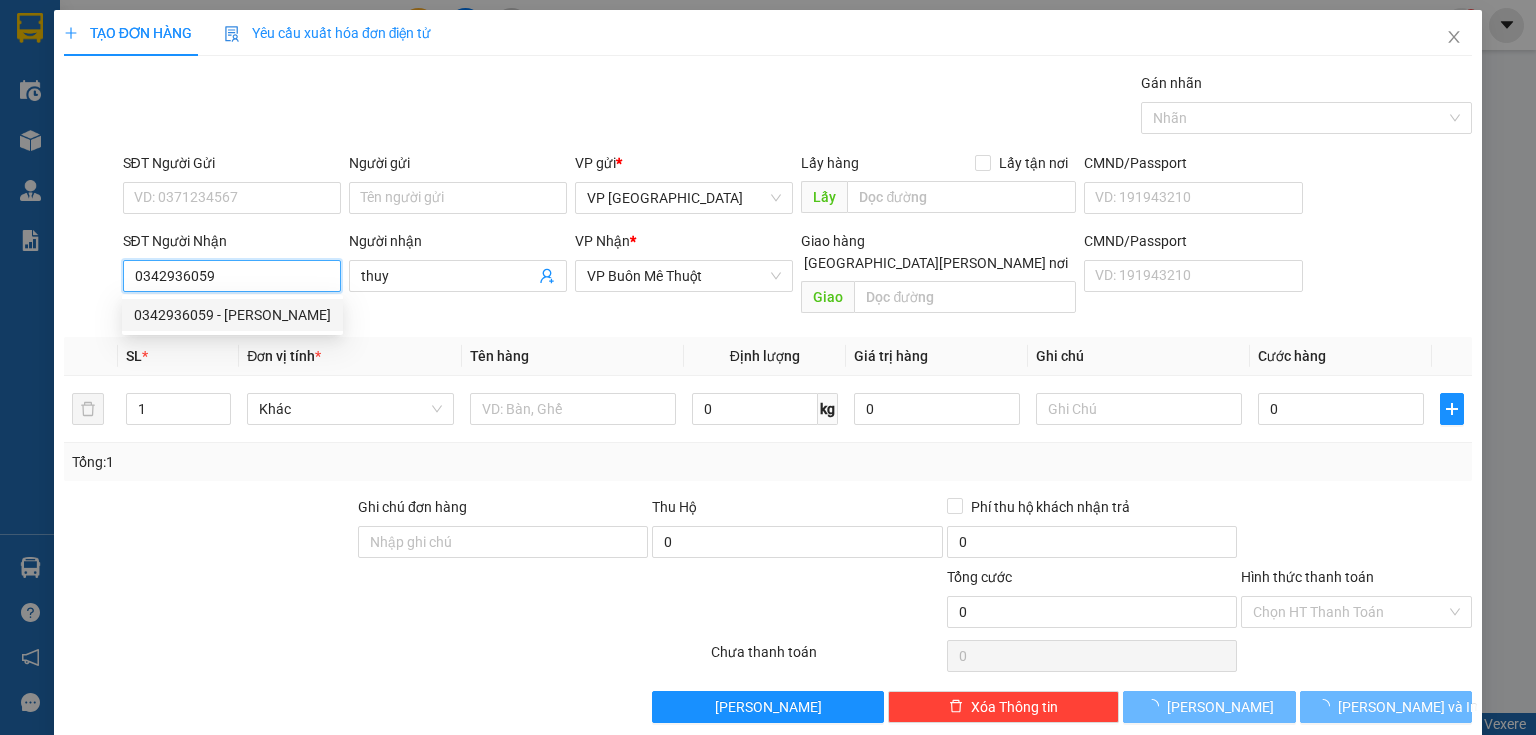 type on "160.000" 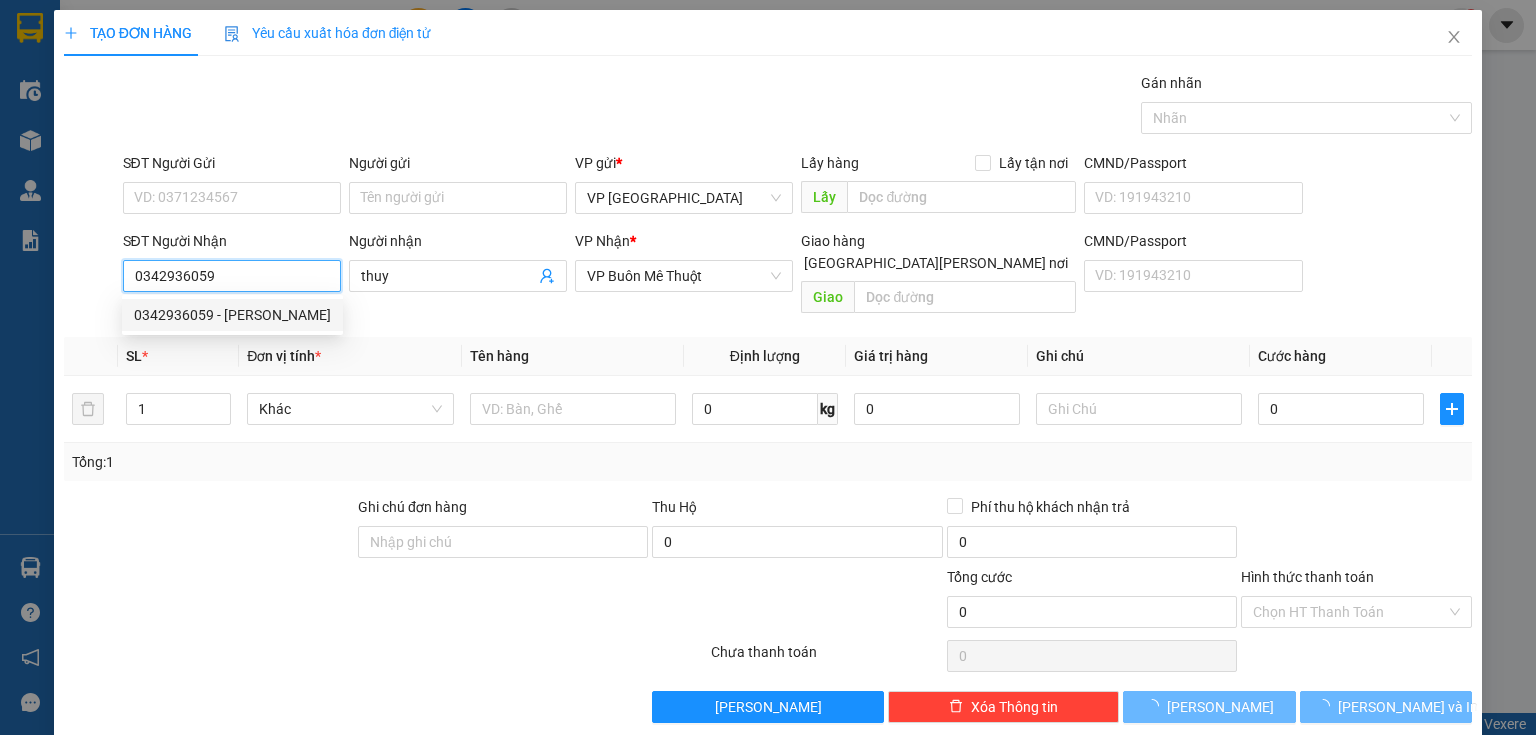 type on "160.000" 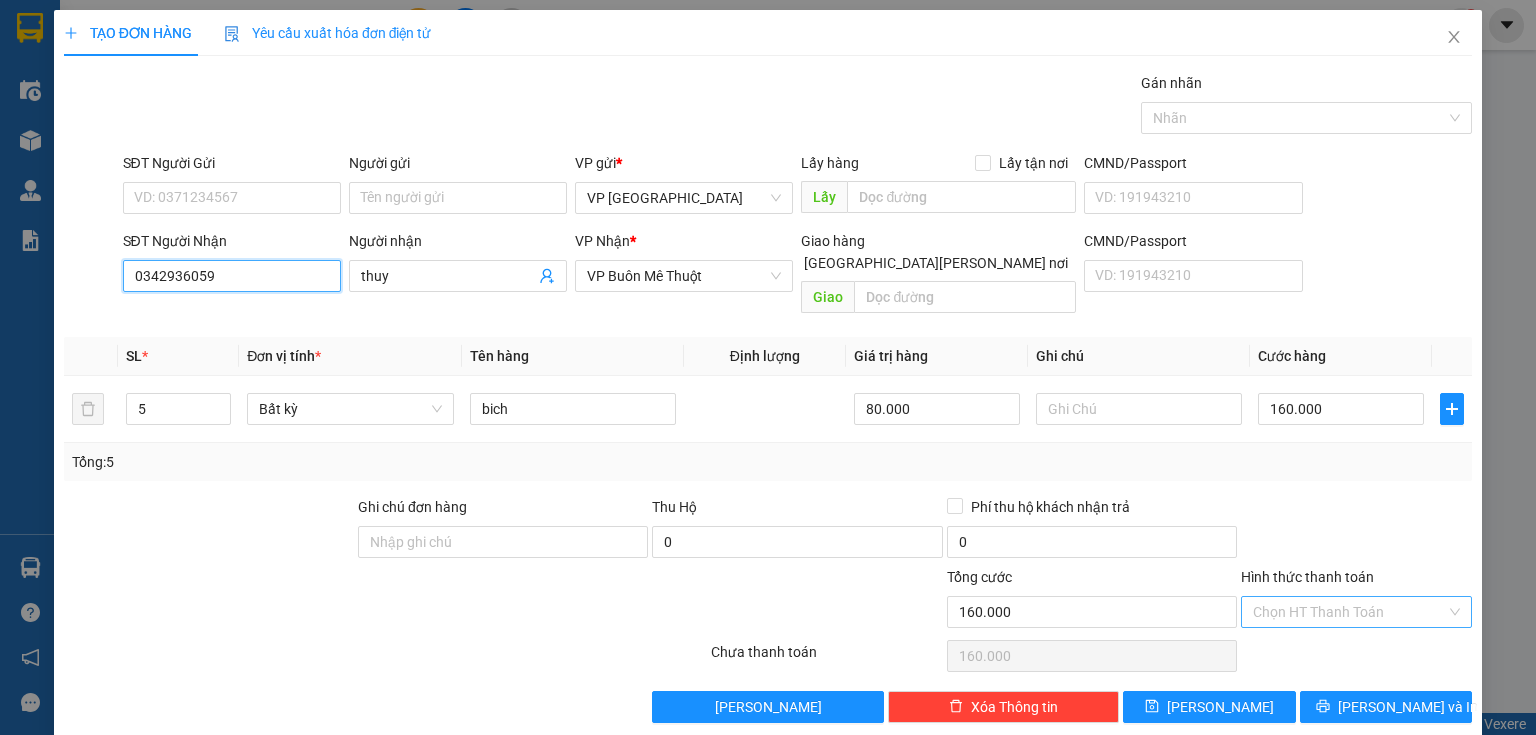 type on "0342936059" 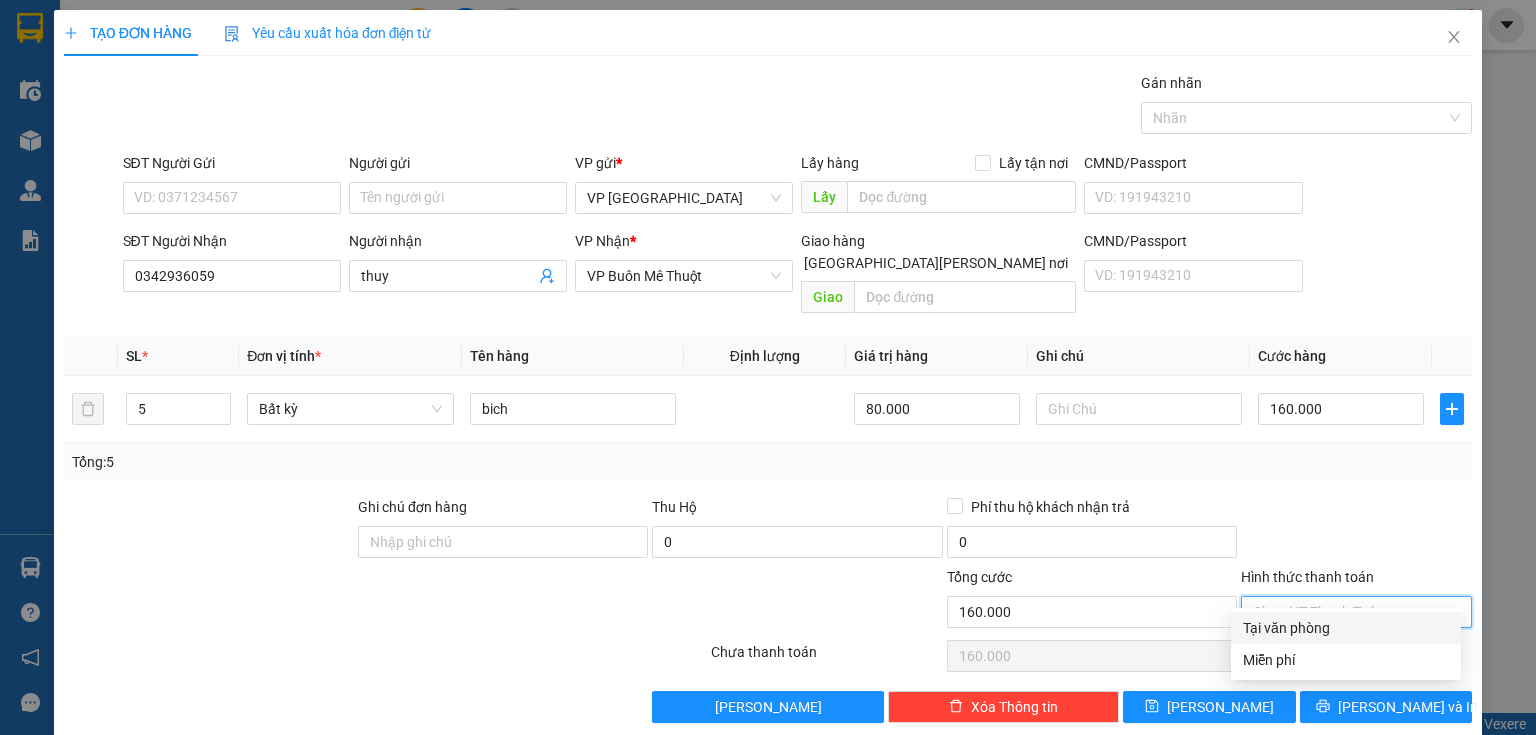 click on "Hình thức thanh toán" at bounding box center (1349, 612) 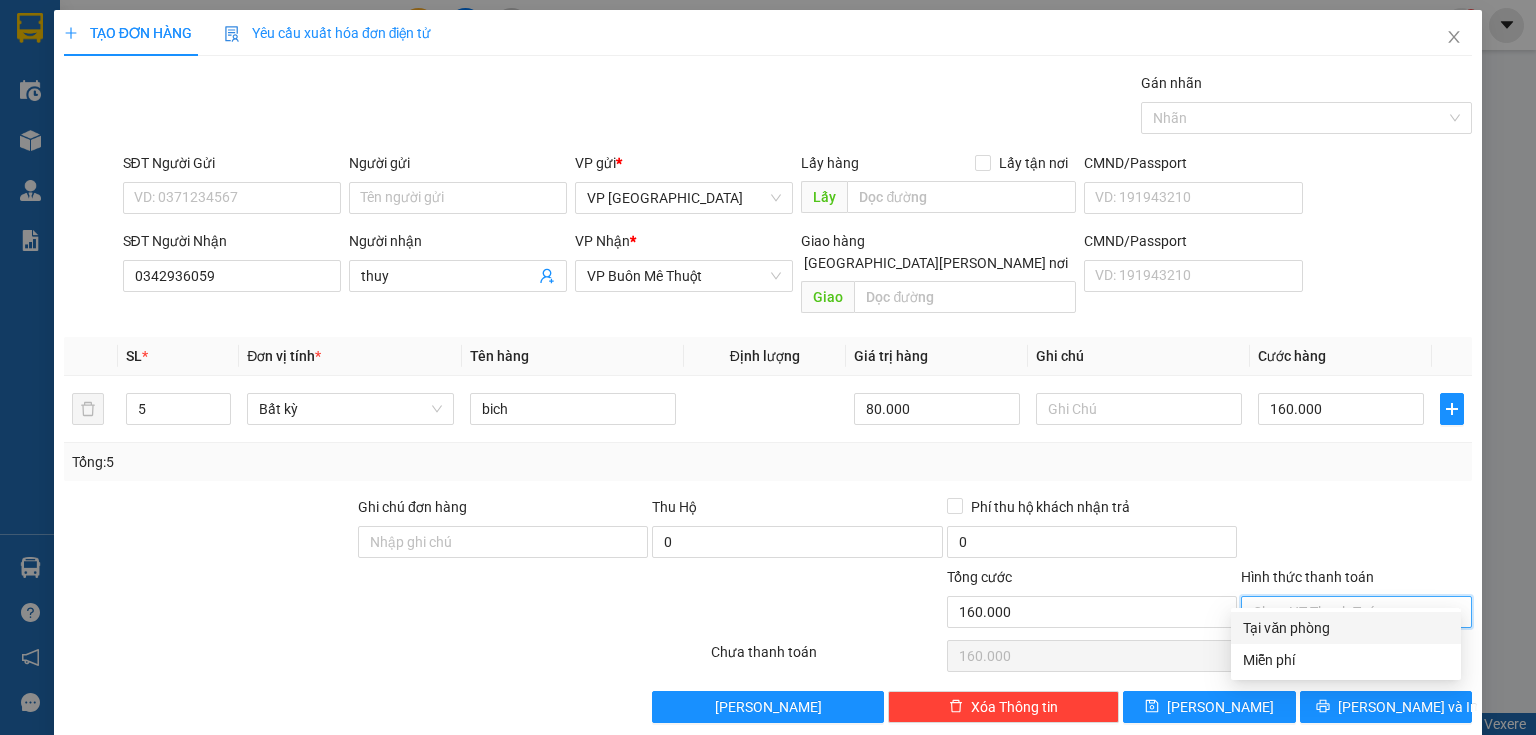 click on "Tại văn phòng" at bounding box center [1346, 628] 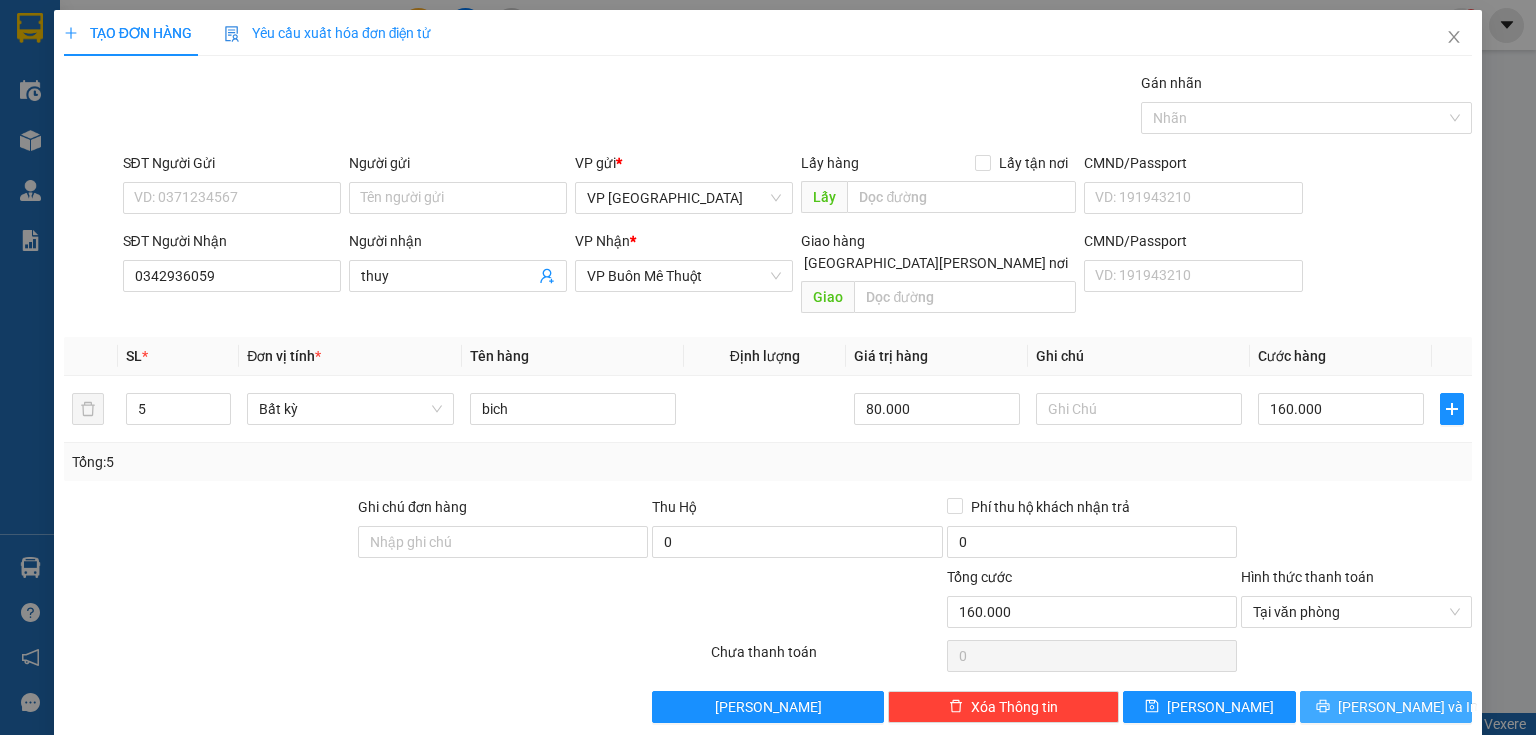 click on "Lưu và In" at bounding box center (1408, 707) 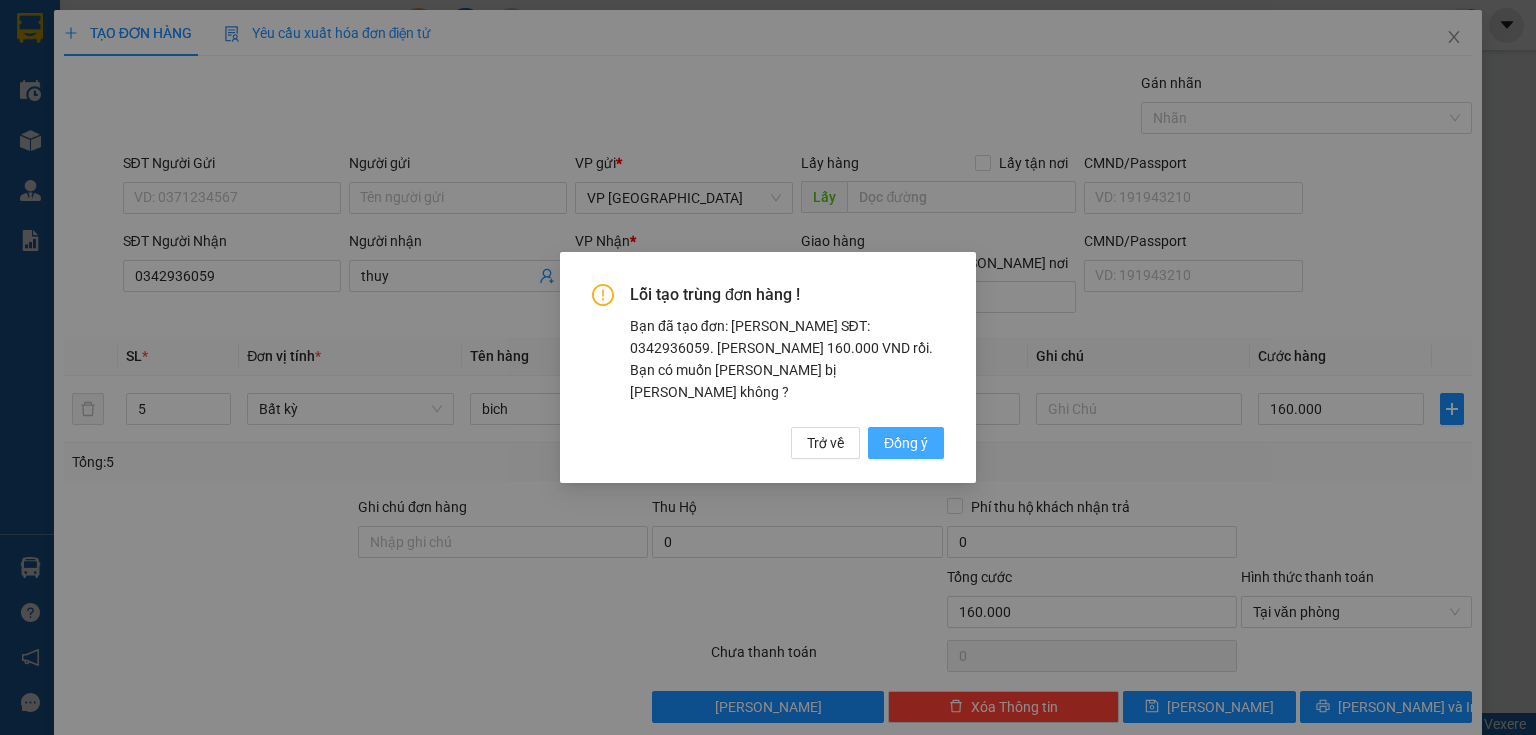 click on "Đồng ý" at bounding box center [906, 443] 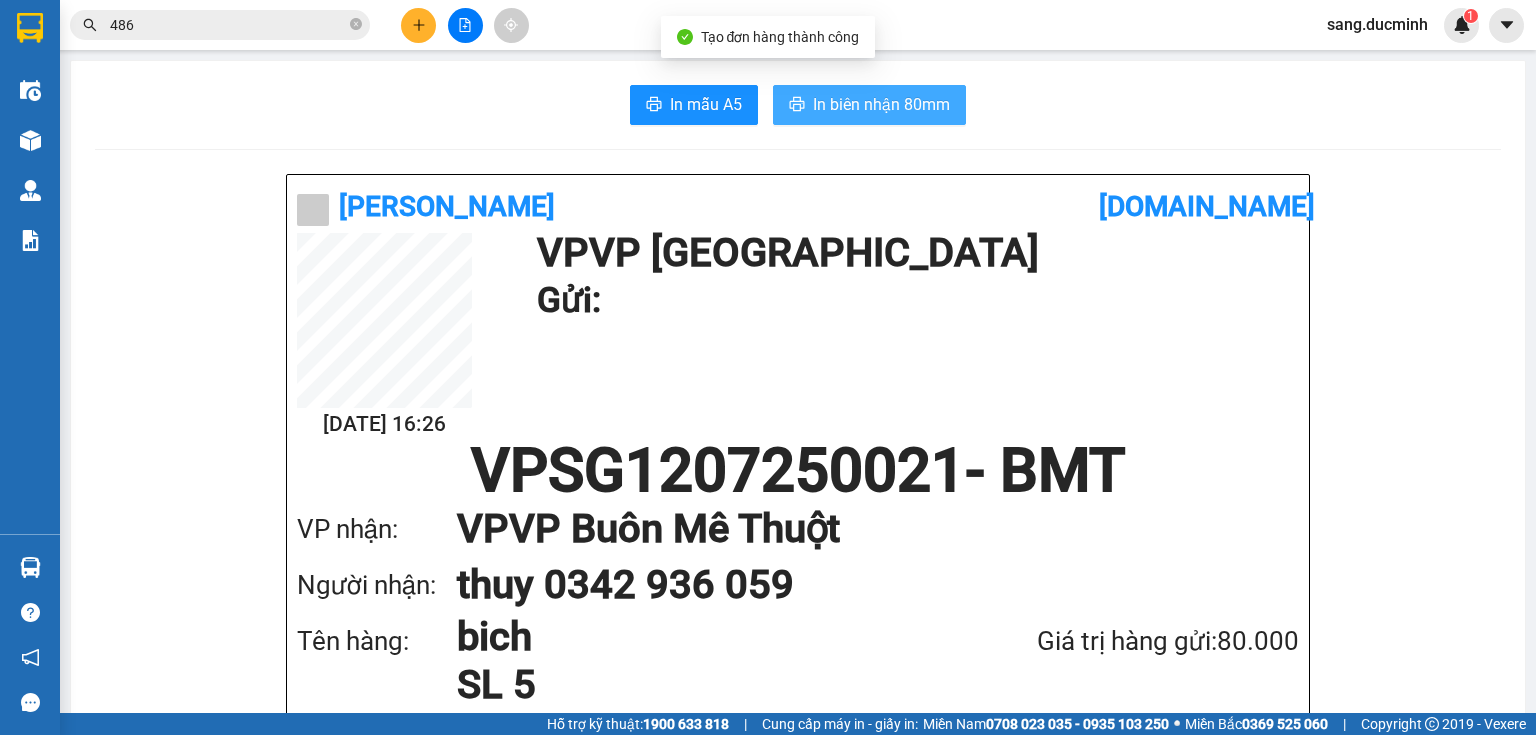 click on "In biên nhận 80mm" at bounding box center [881, 104] 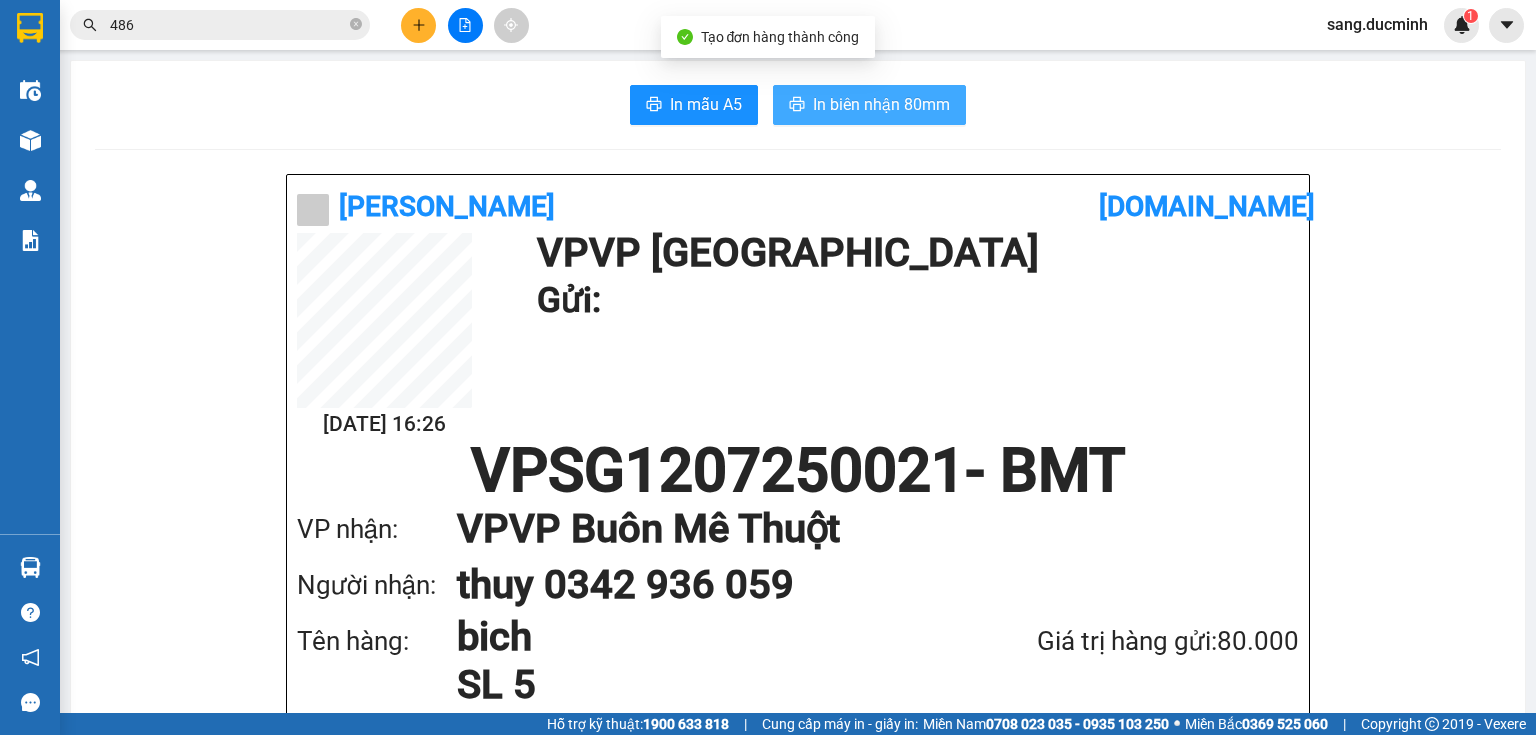 scroll, scrollTop: 0, scrollLeft: 0, axis: both 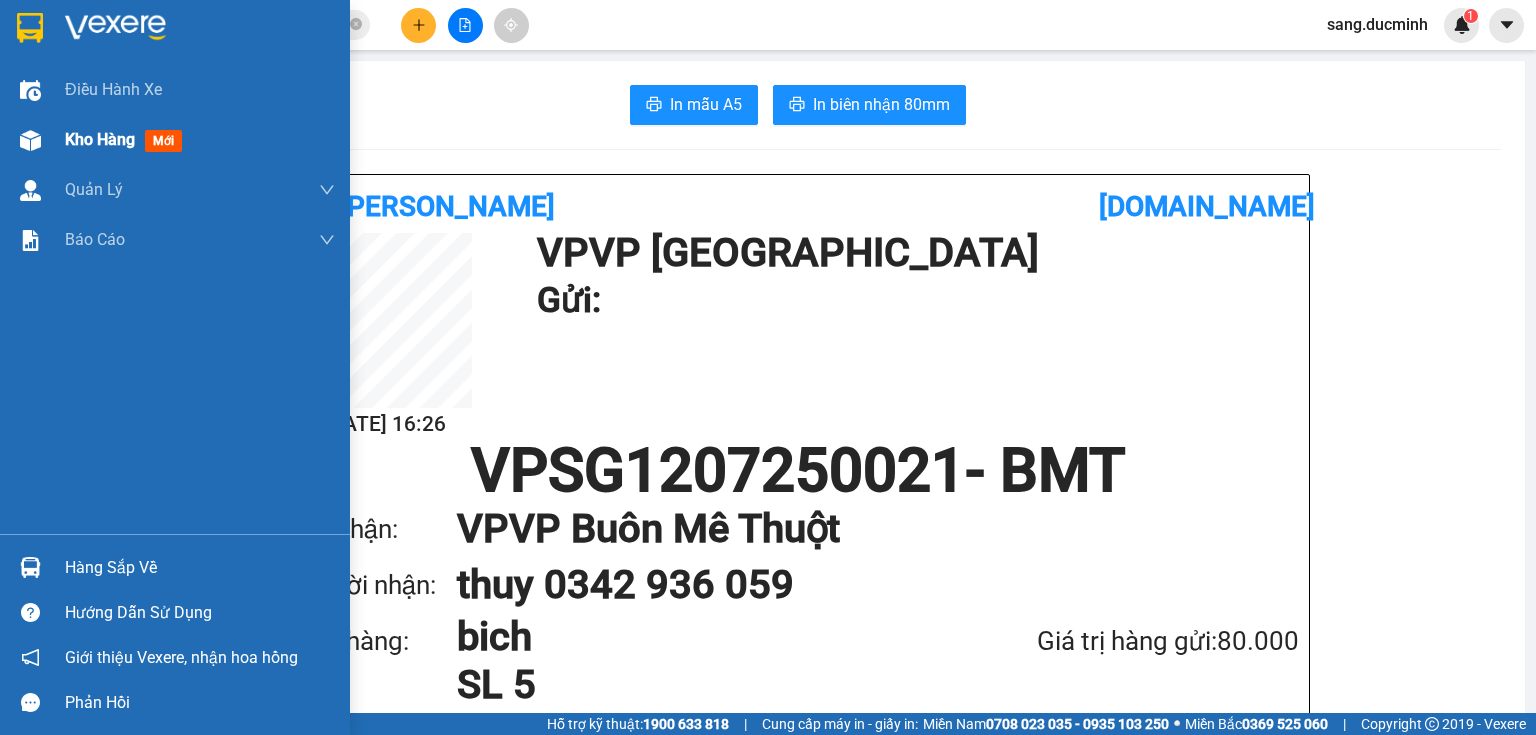 click on "Kho hàng" at bounding box center [100, 139] 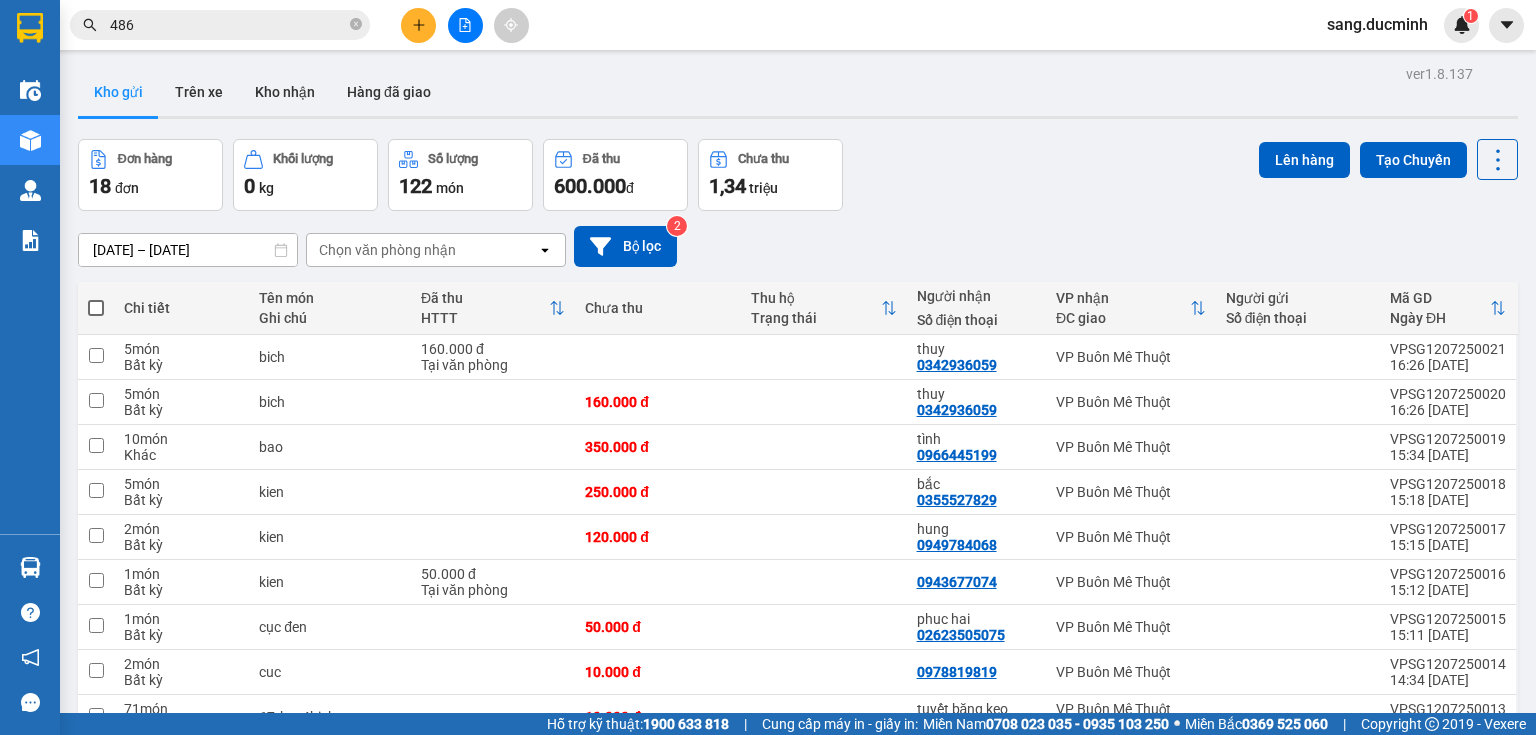 scroll, scrollTop: 80, scrollLeft: 0, axis: vertical 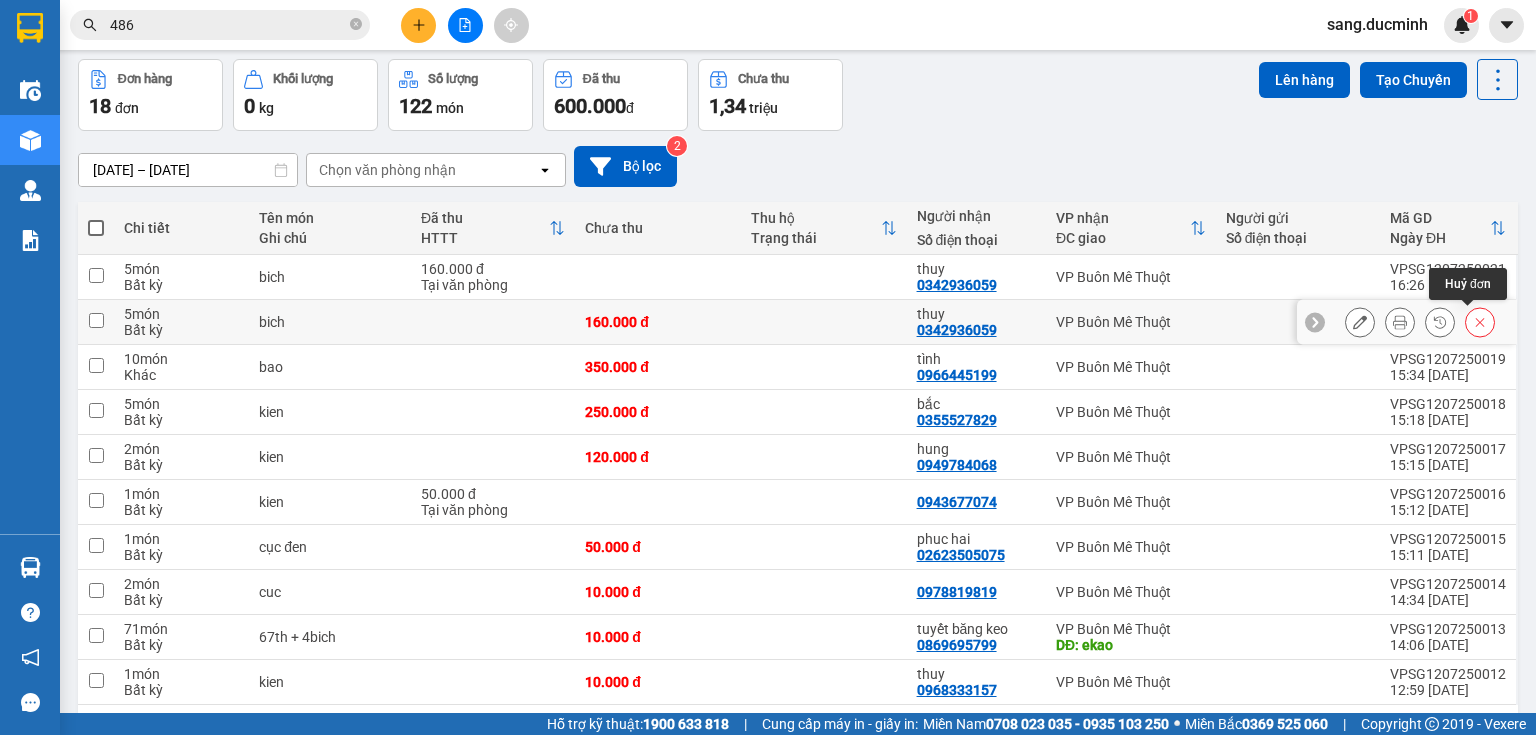 click 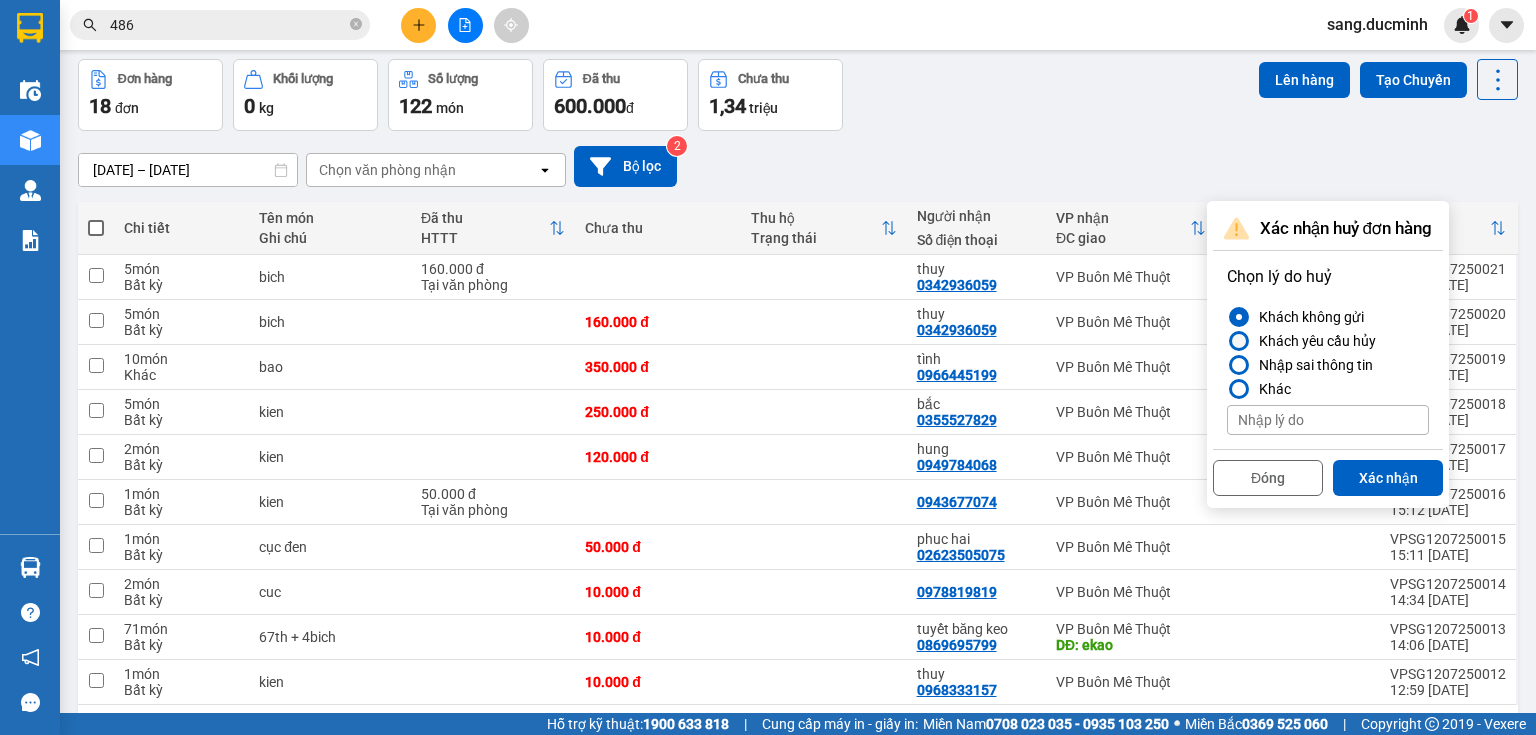 click on "Khách yêu cầu hủy" at bounding box center (1328, 341) 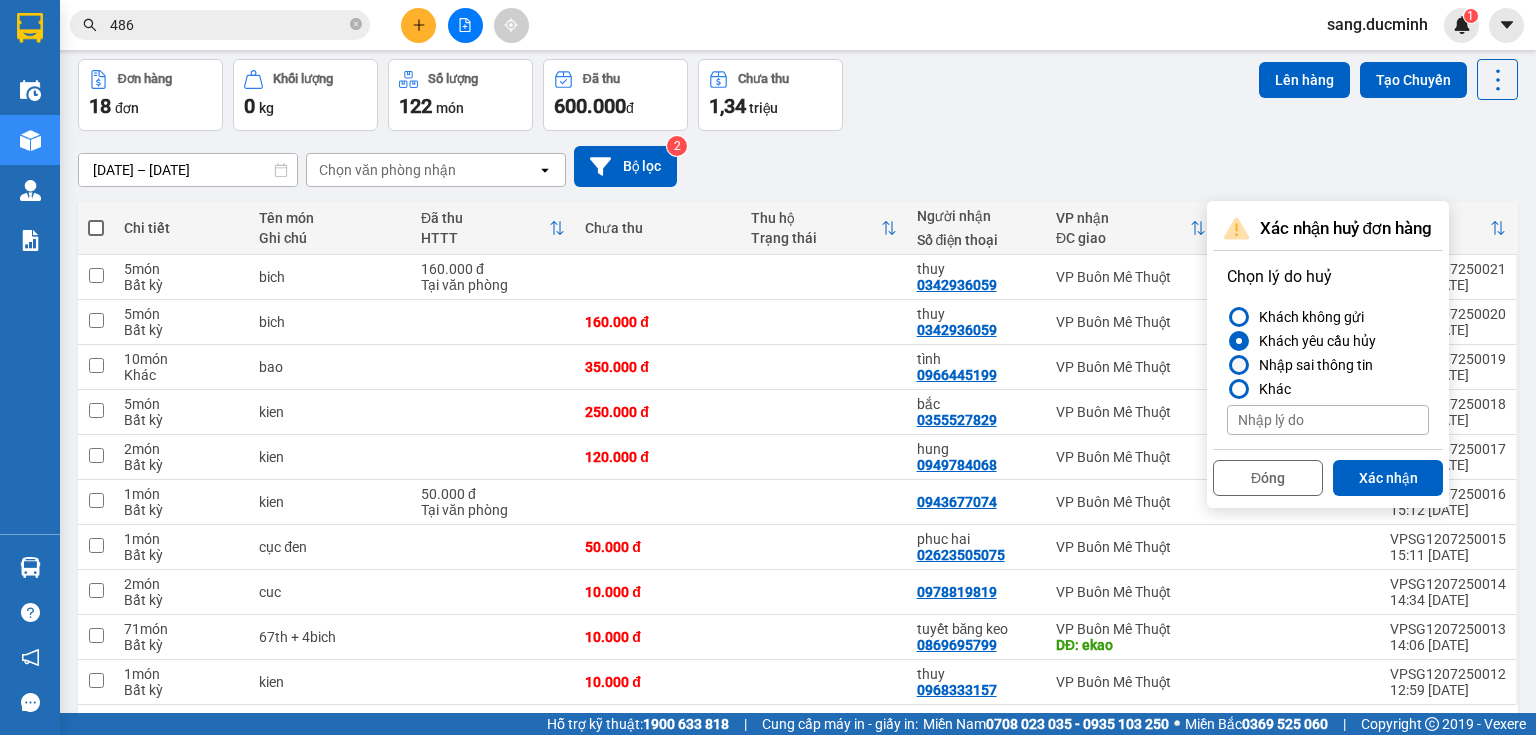 click at bounding box center (1239, 365) 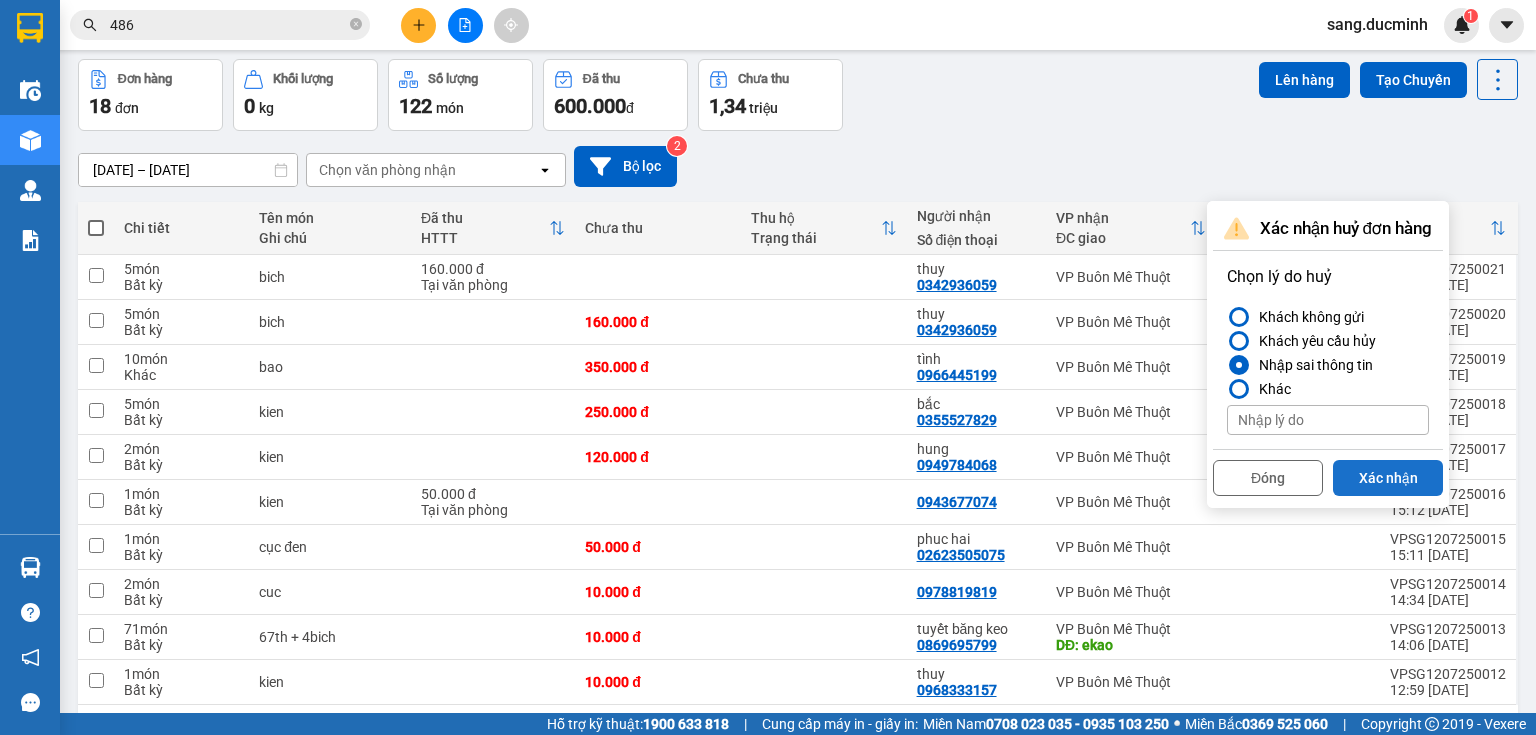 click on "Xác nhận" at bounding box center (1388, 478) 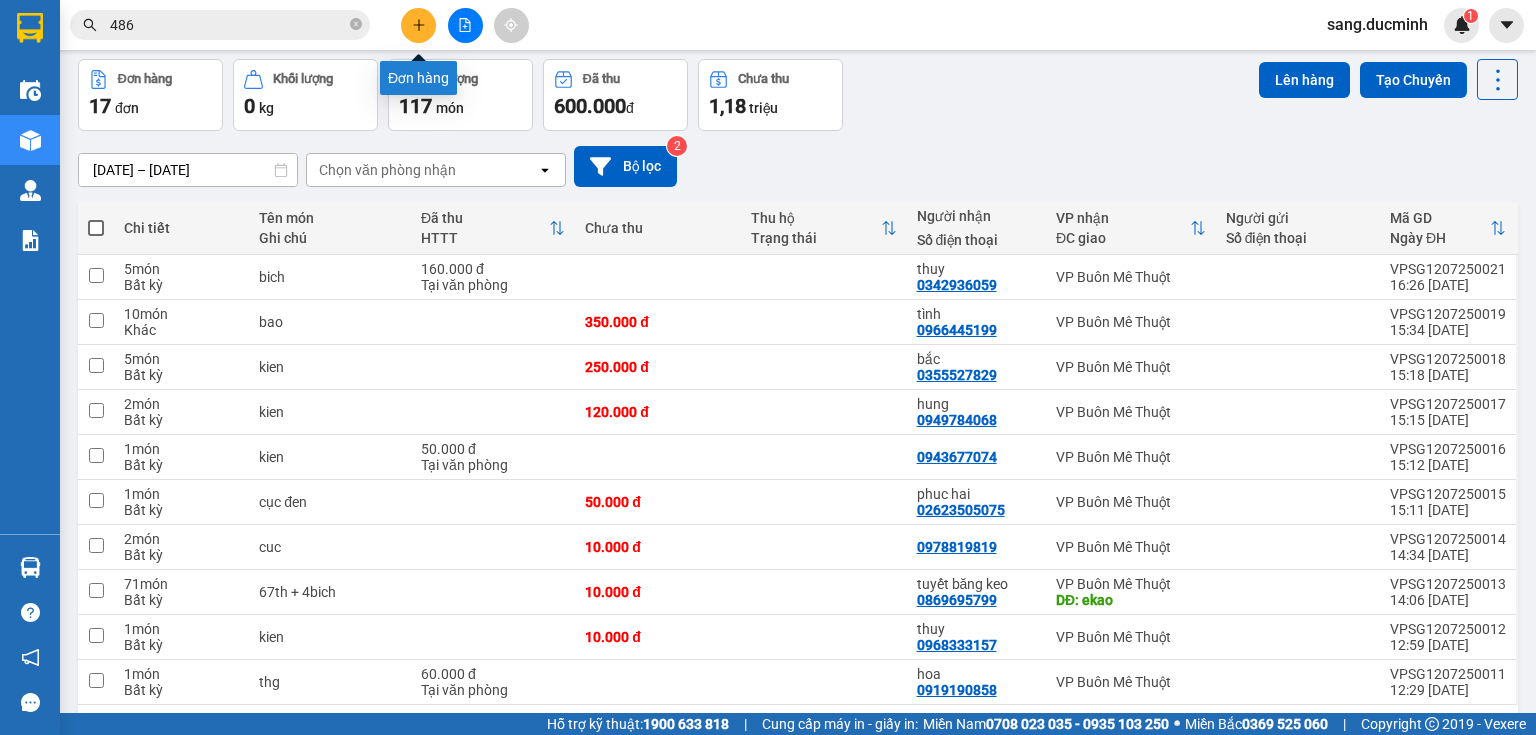 click 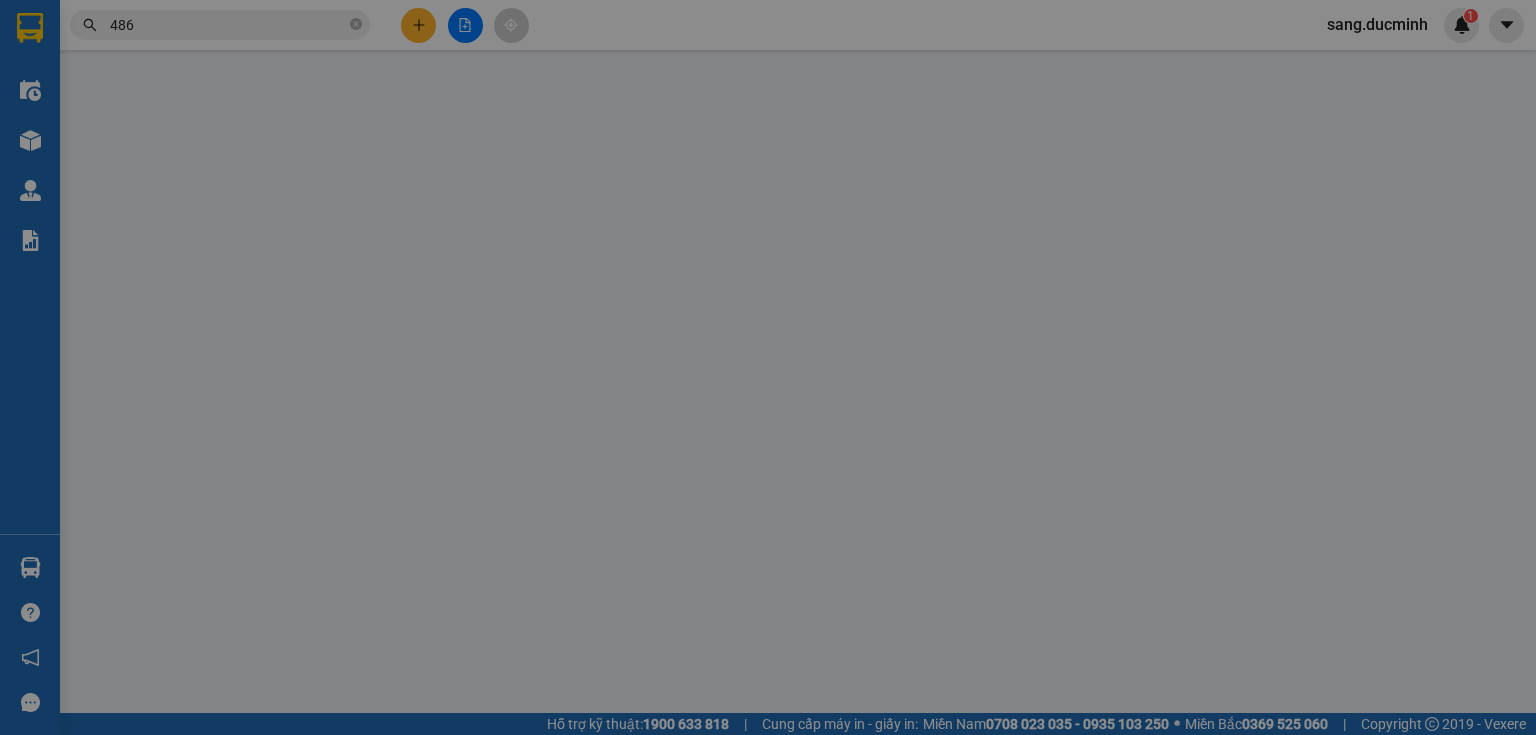 scroll, scrollTop: 0, scrollLeft: 0, axis: both 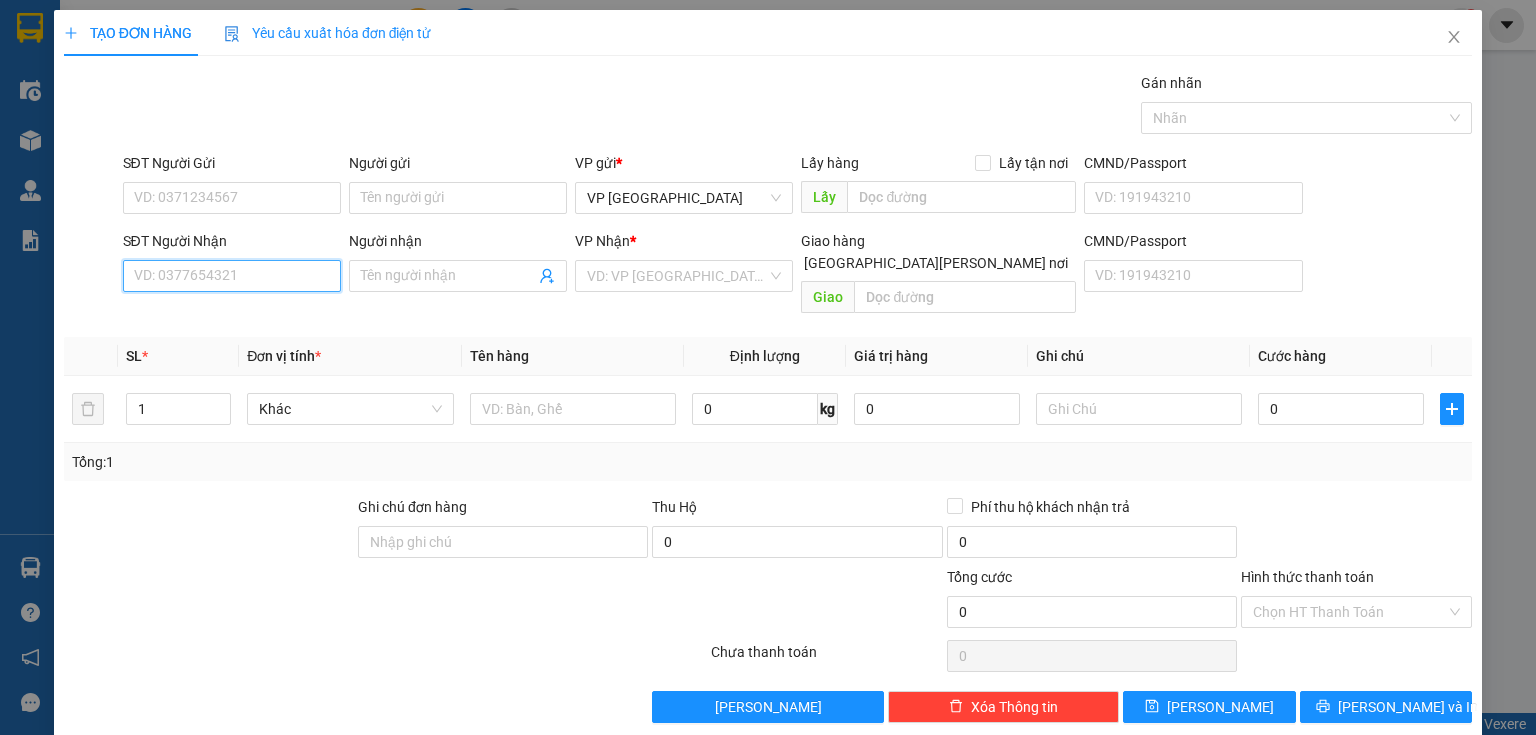 click on "SĐT Người Nhận" at bounding box center (232, 276) 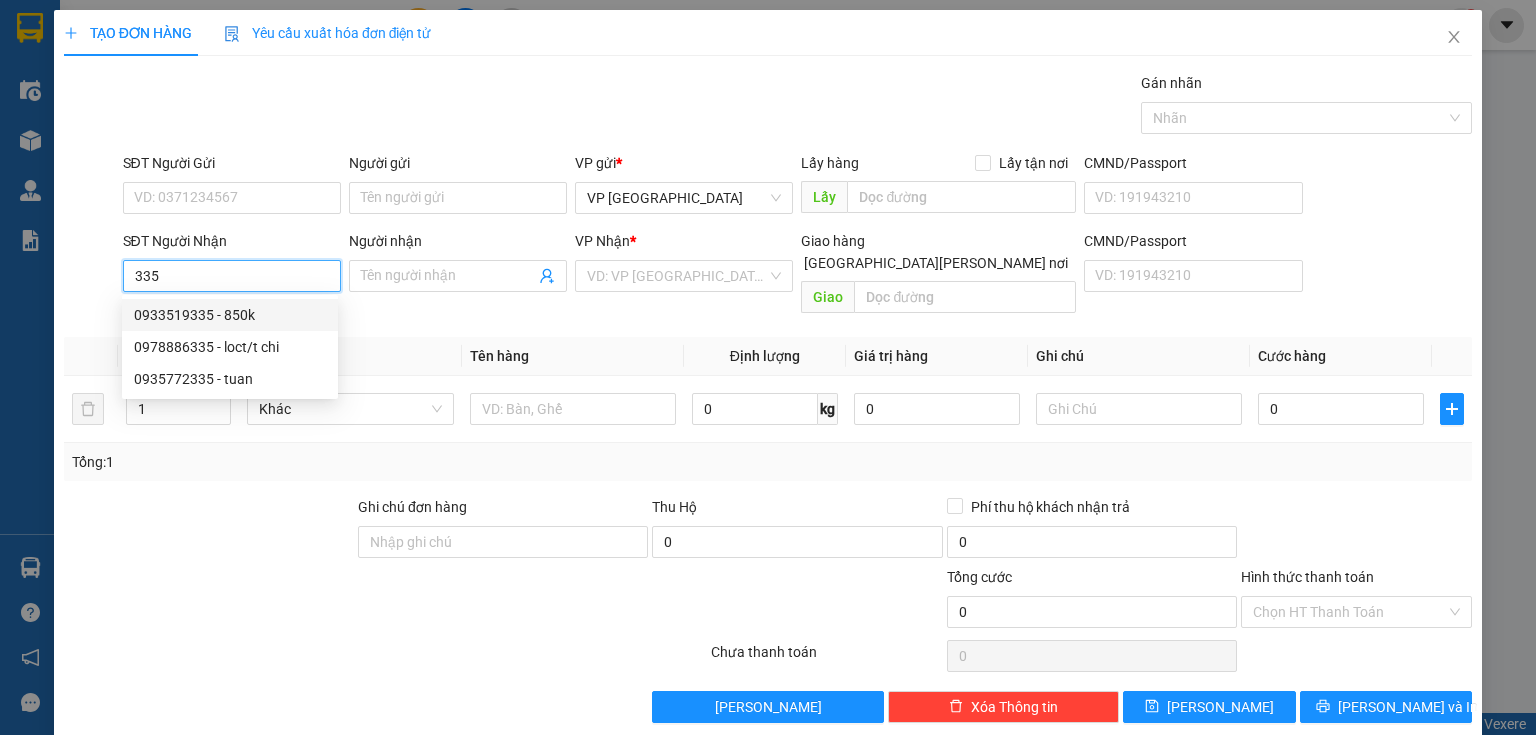 click on "0933519335 - 850k" at bounding box center (230, 315) 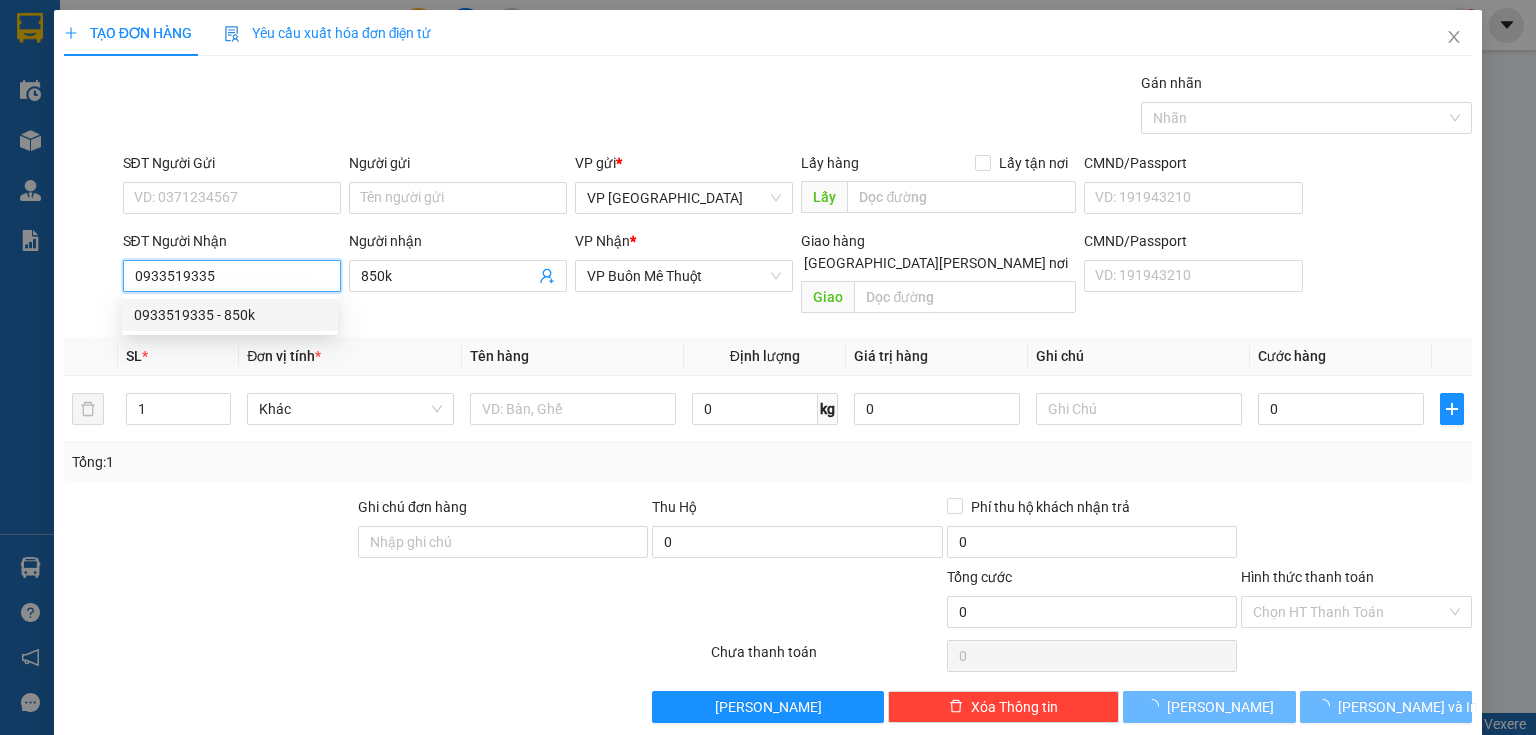 type on "10.000" 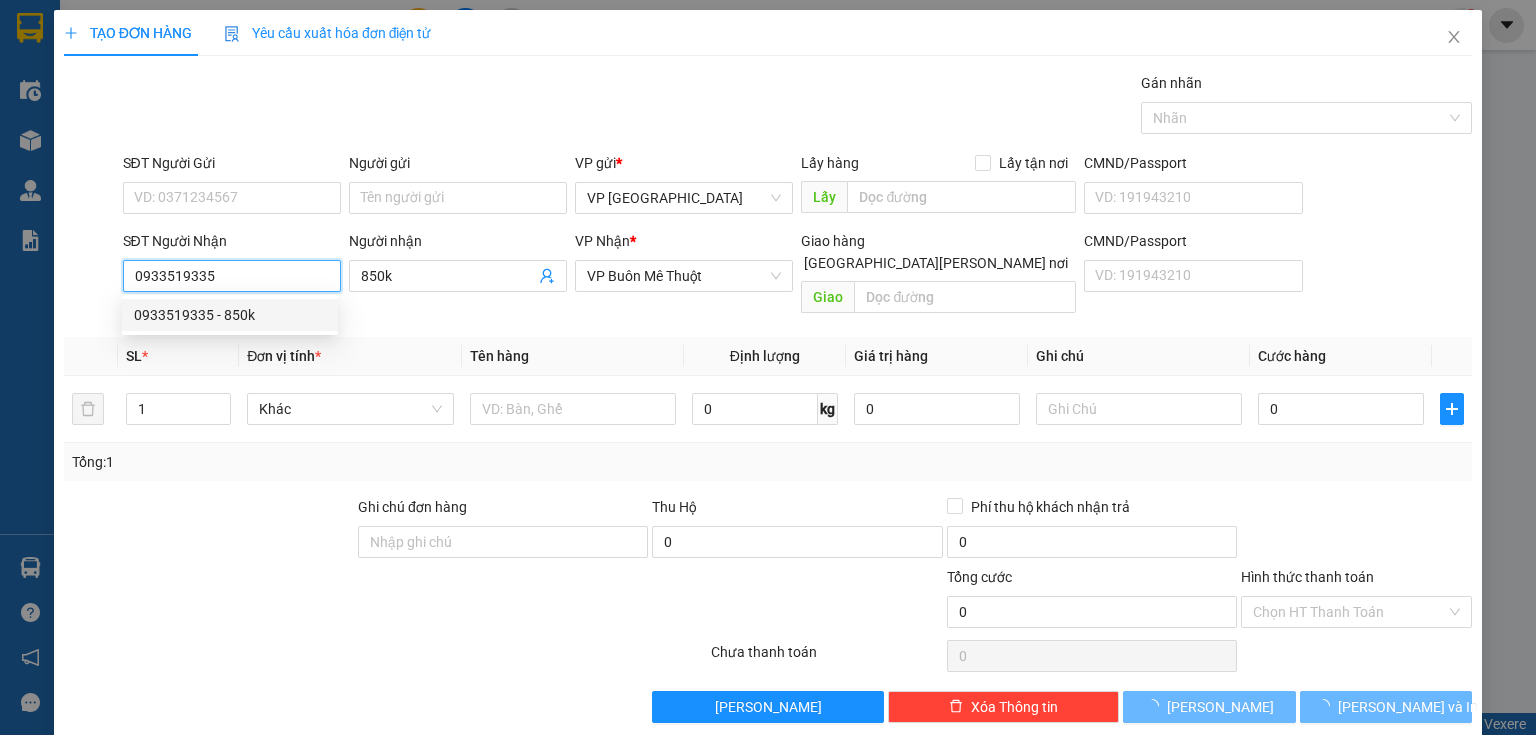 type on "10.000" 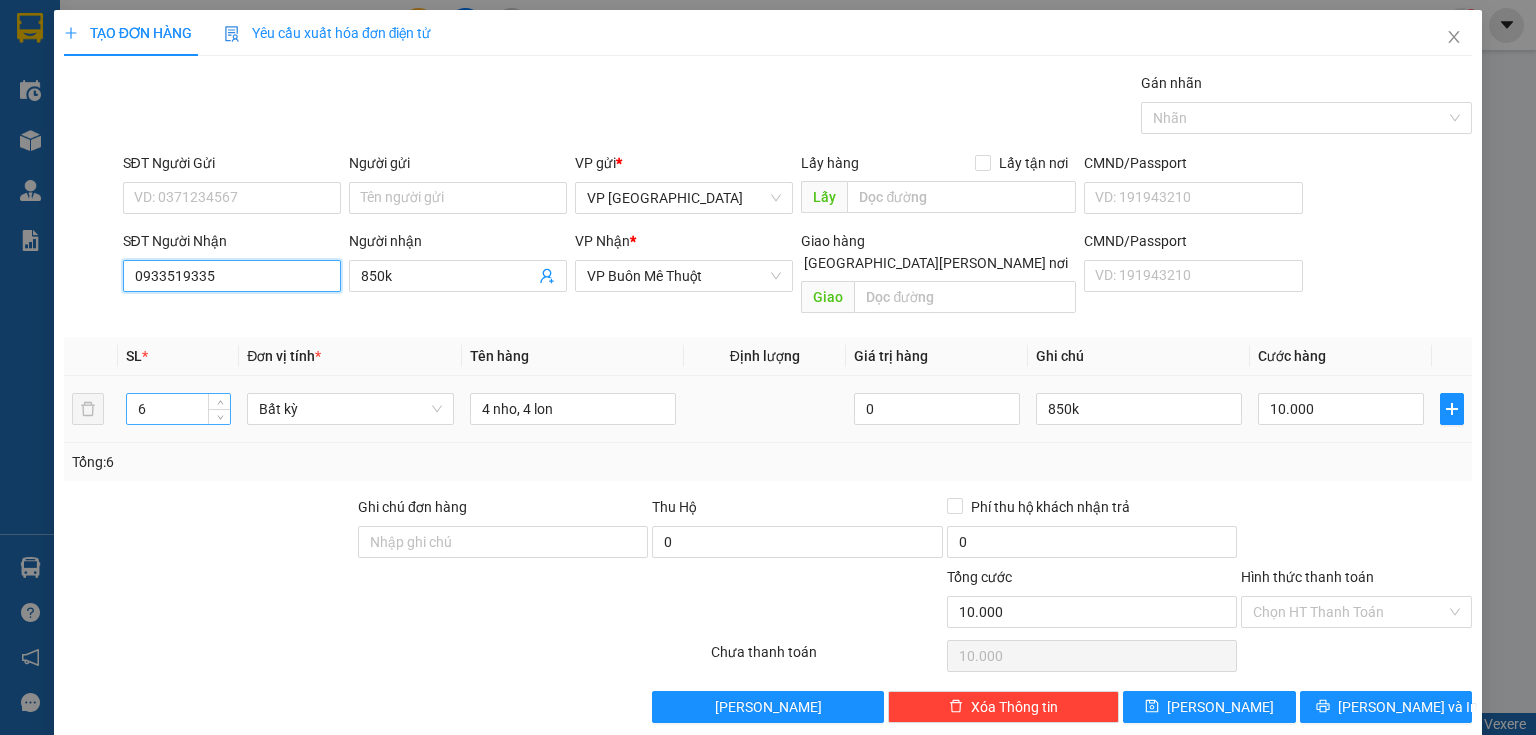 type on "0933519335" 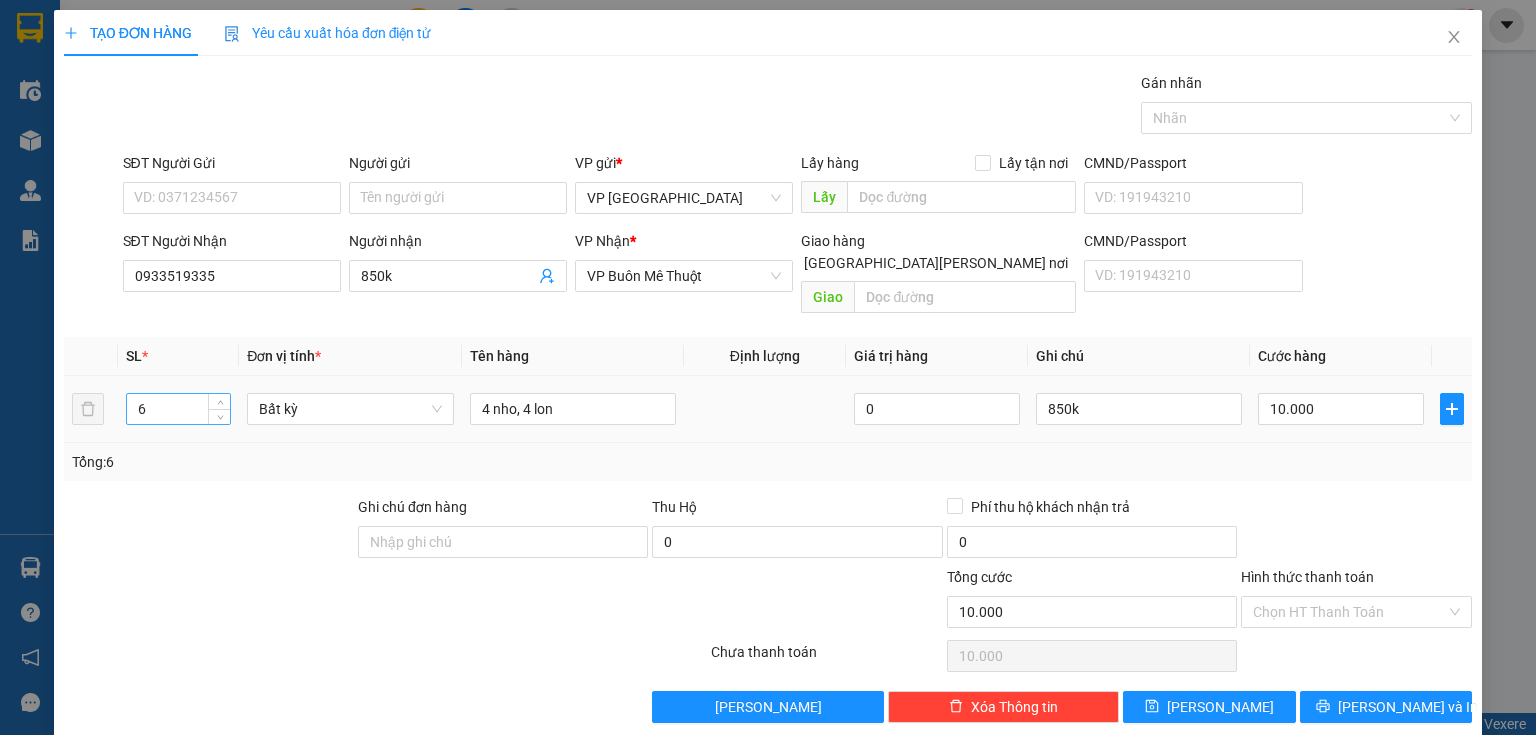 click on "6" at bounding box center [178, 409] 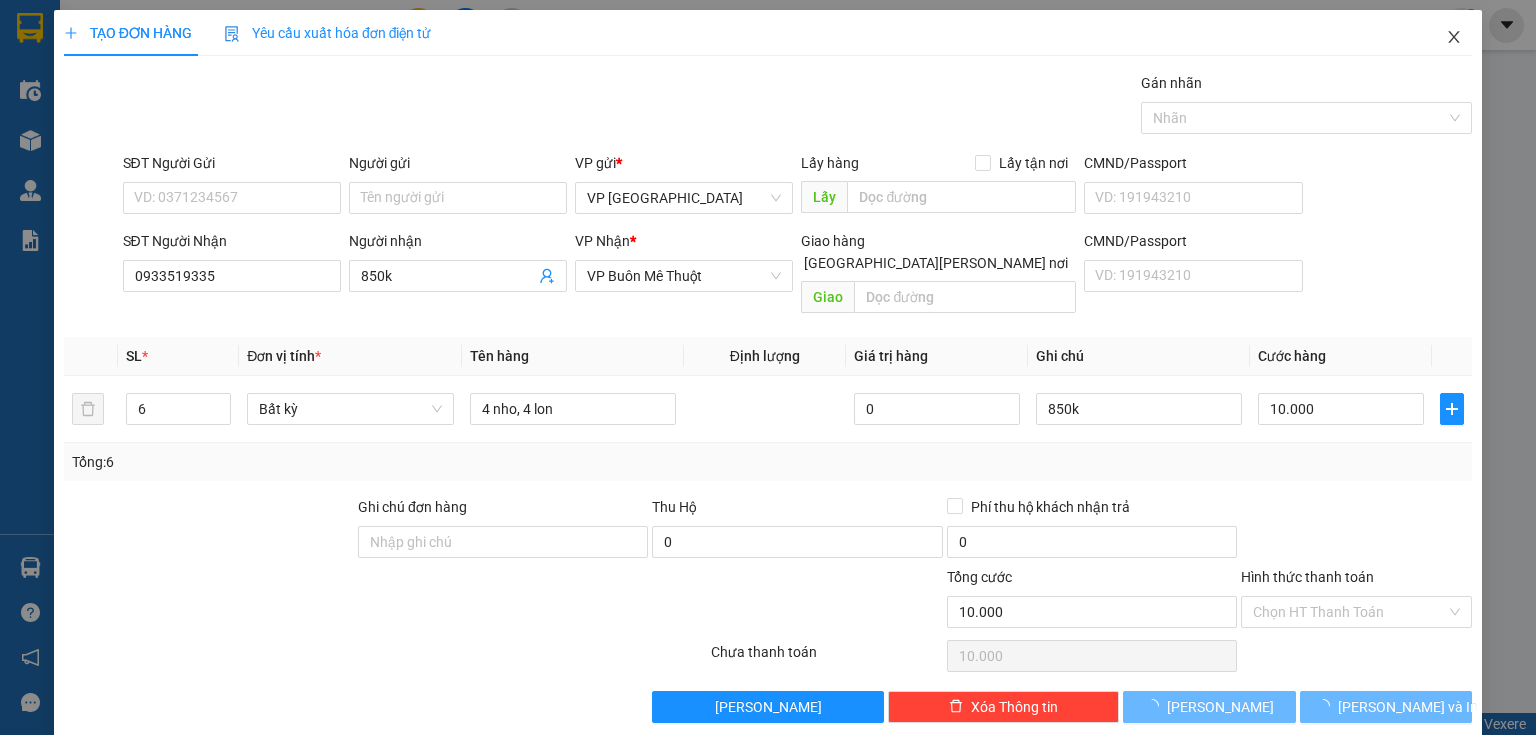 click at bounding box center (1454, 38) 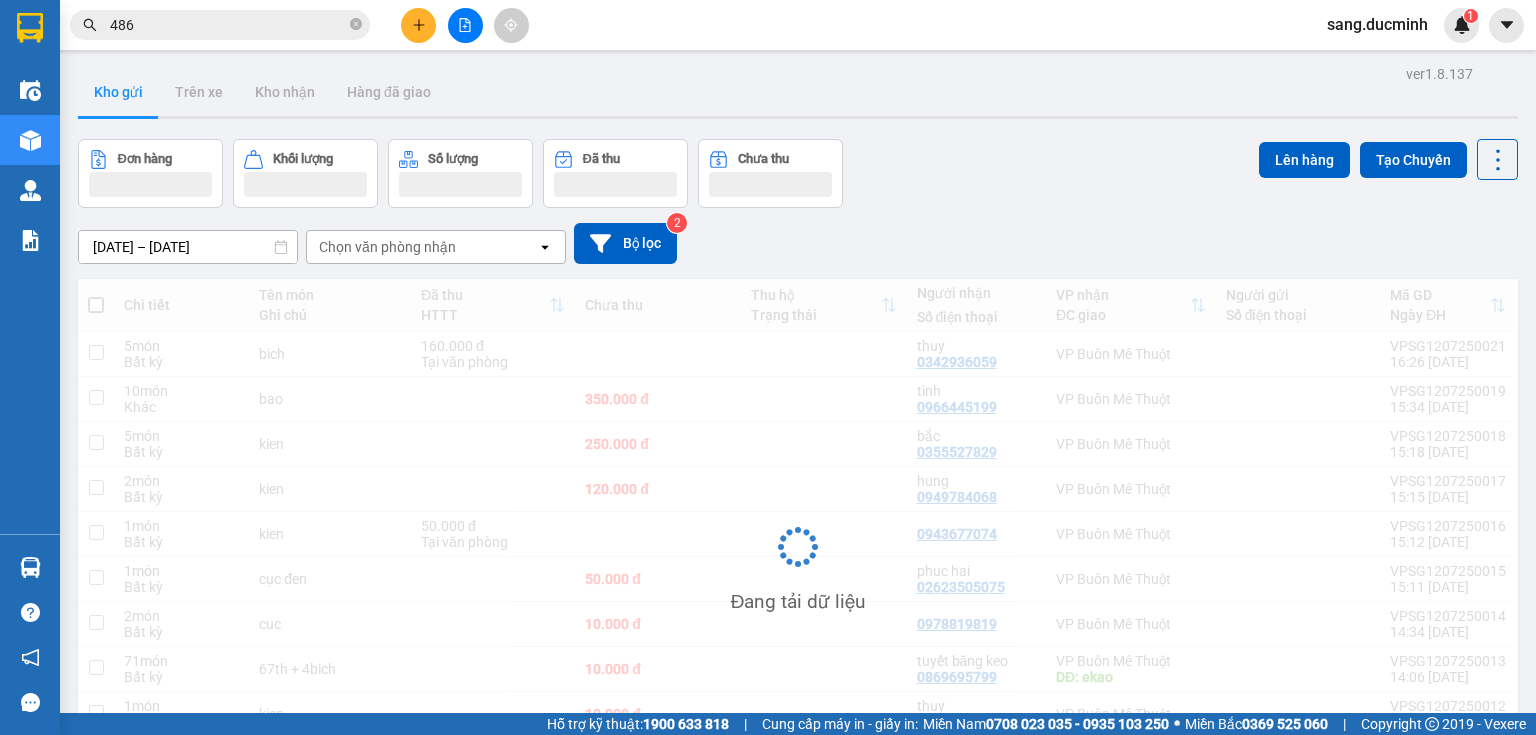 click on "sang.ducminh" at bounding box center (1377, 24) 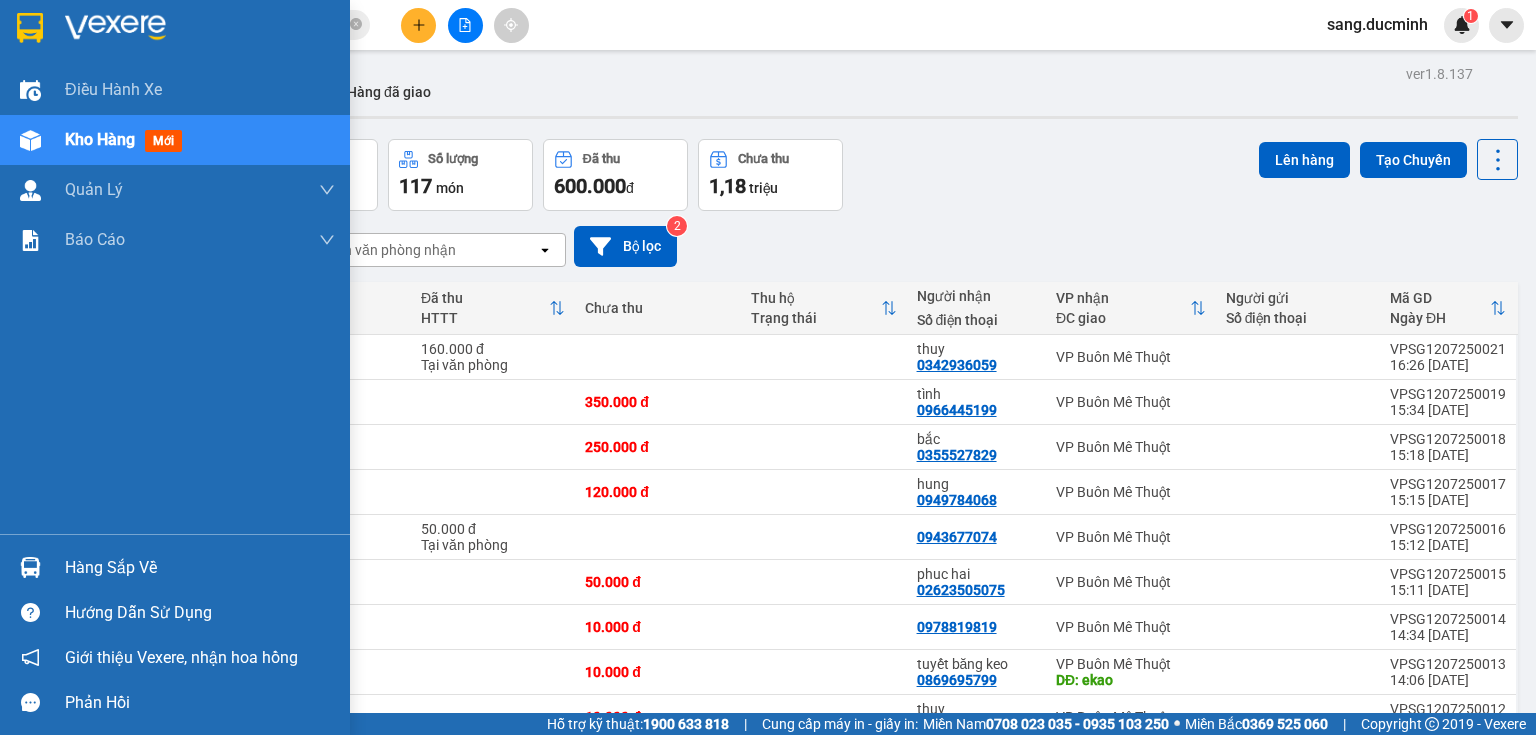 click at bounding box center [30, 140] 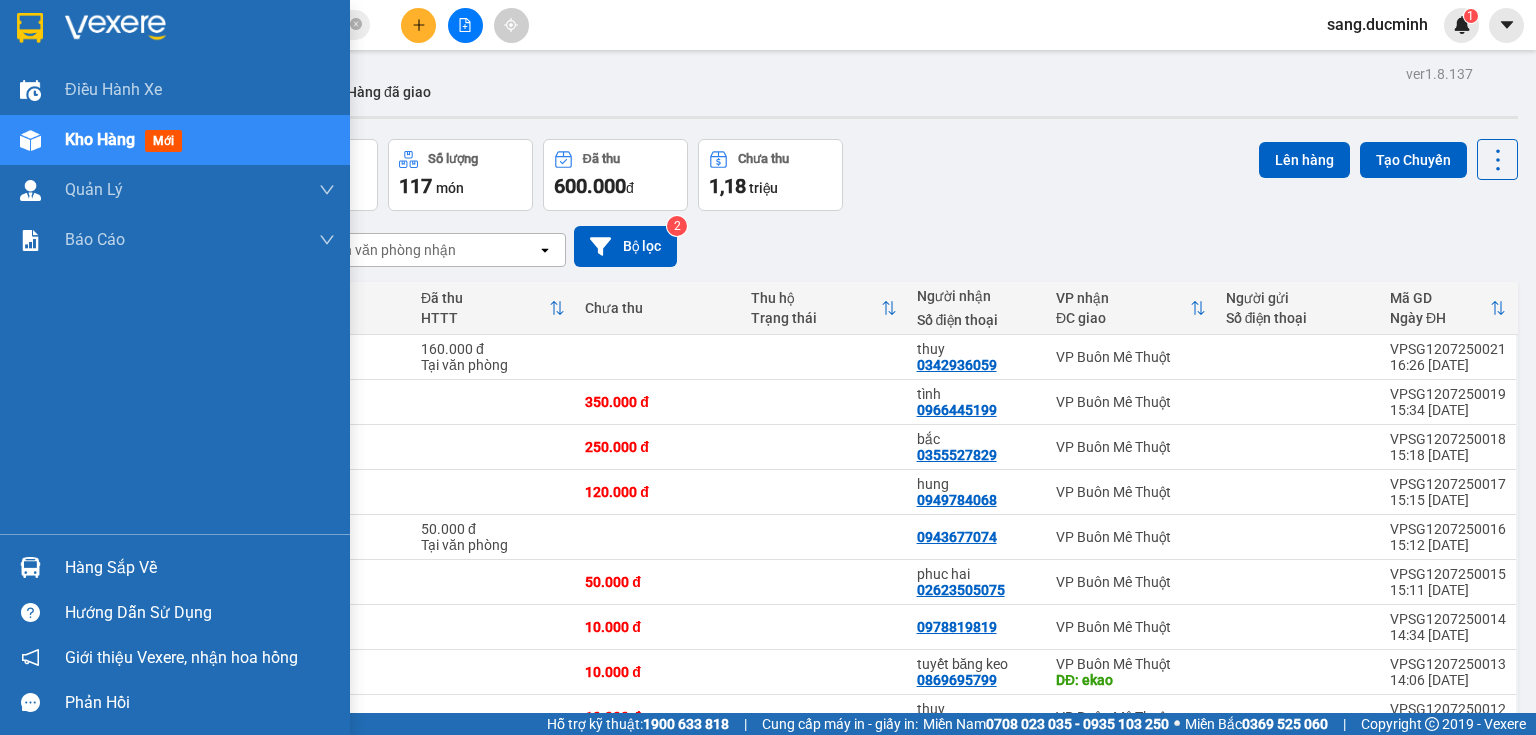click on "Kho hàng" at bounding box center [100, 139] 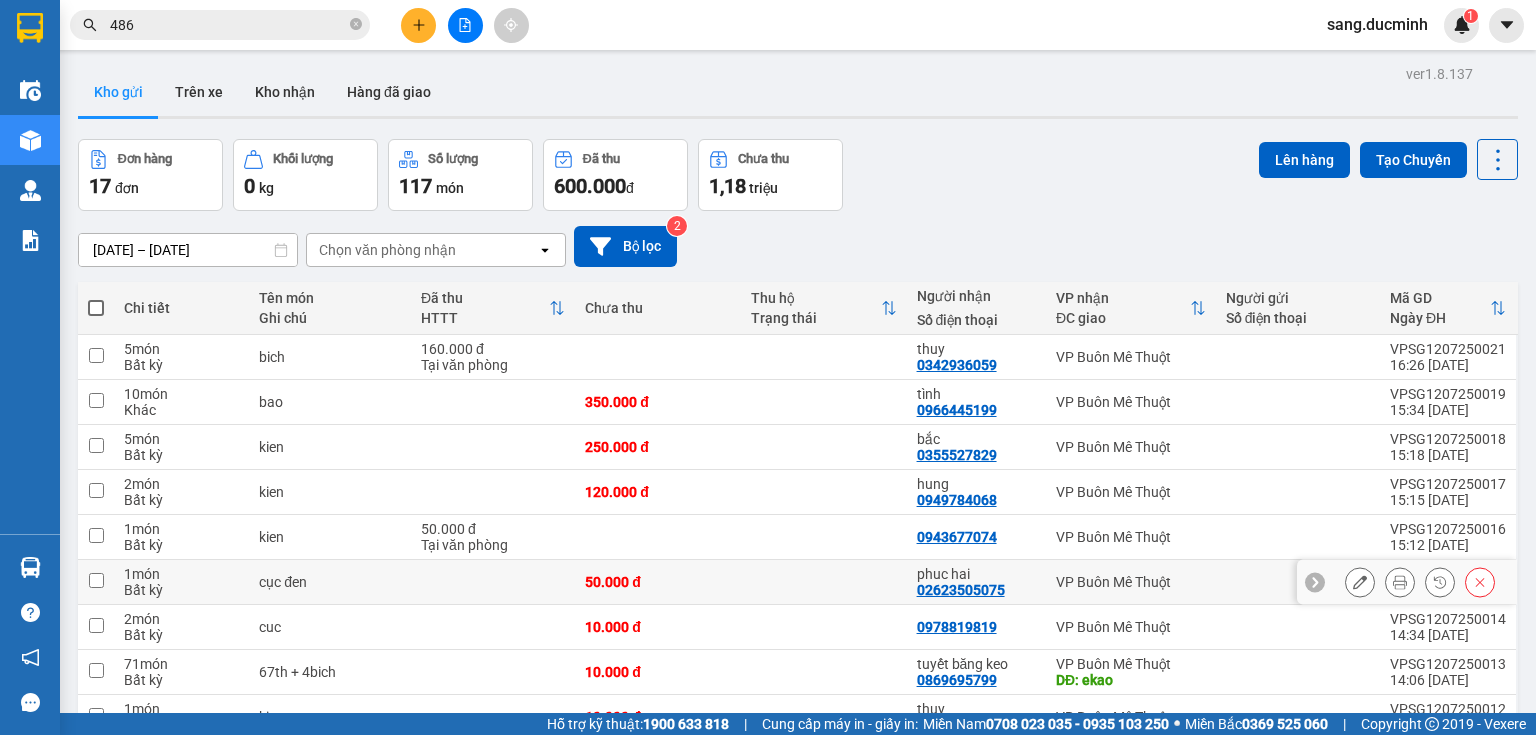 scroll, scrollTop: 150, scrollLeft: 0, axis: vertical 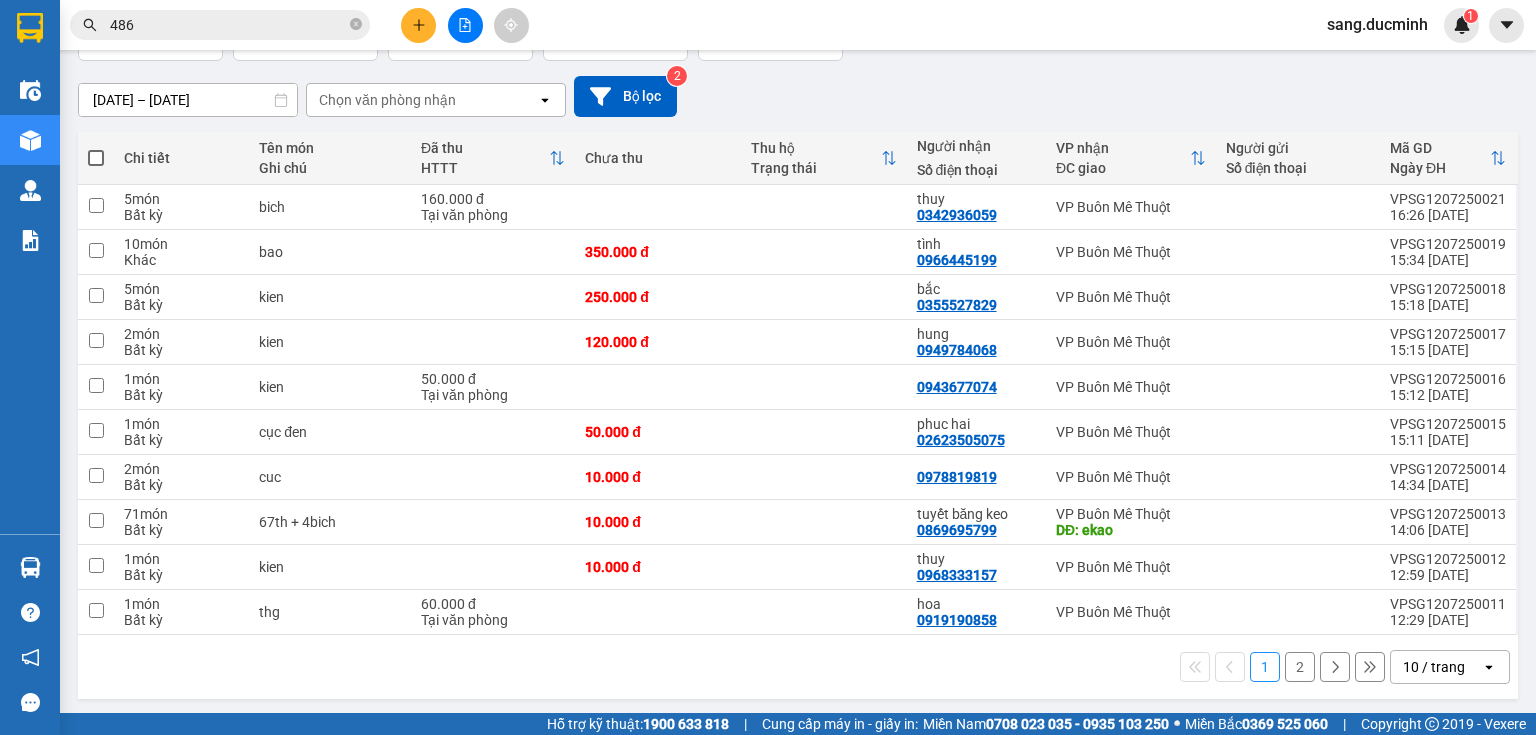click on "2" at bounding box center (1300, 667) 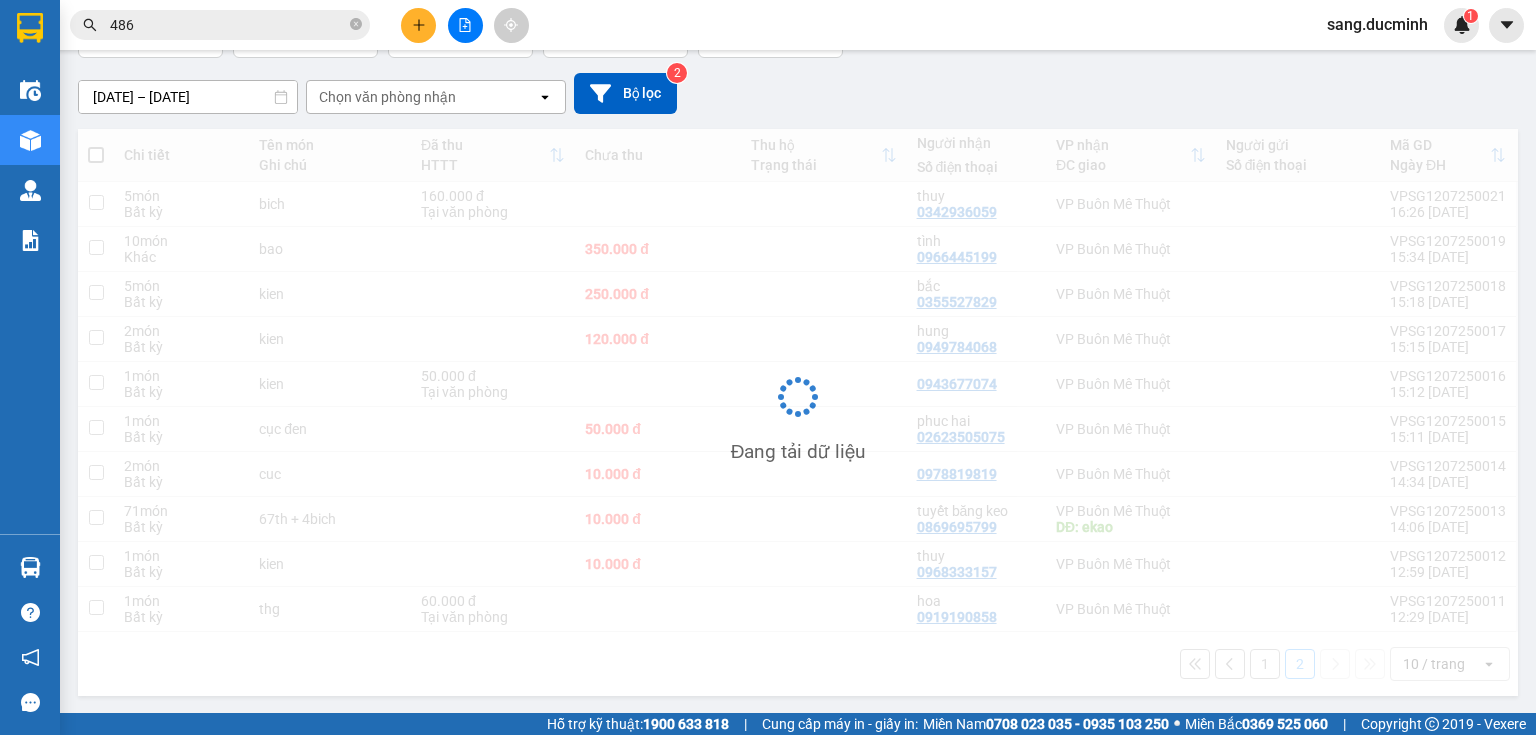 scroll, scrollTop: 92, scrollLeft: 0, axis: vertical 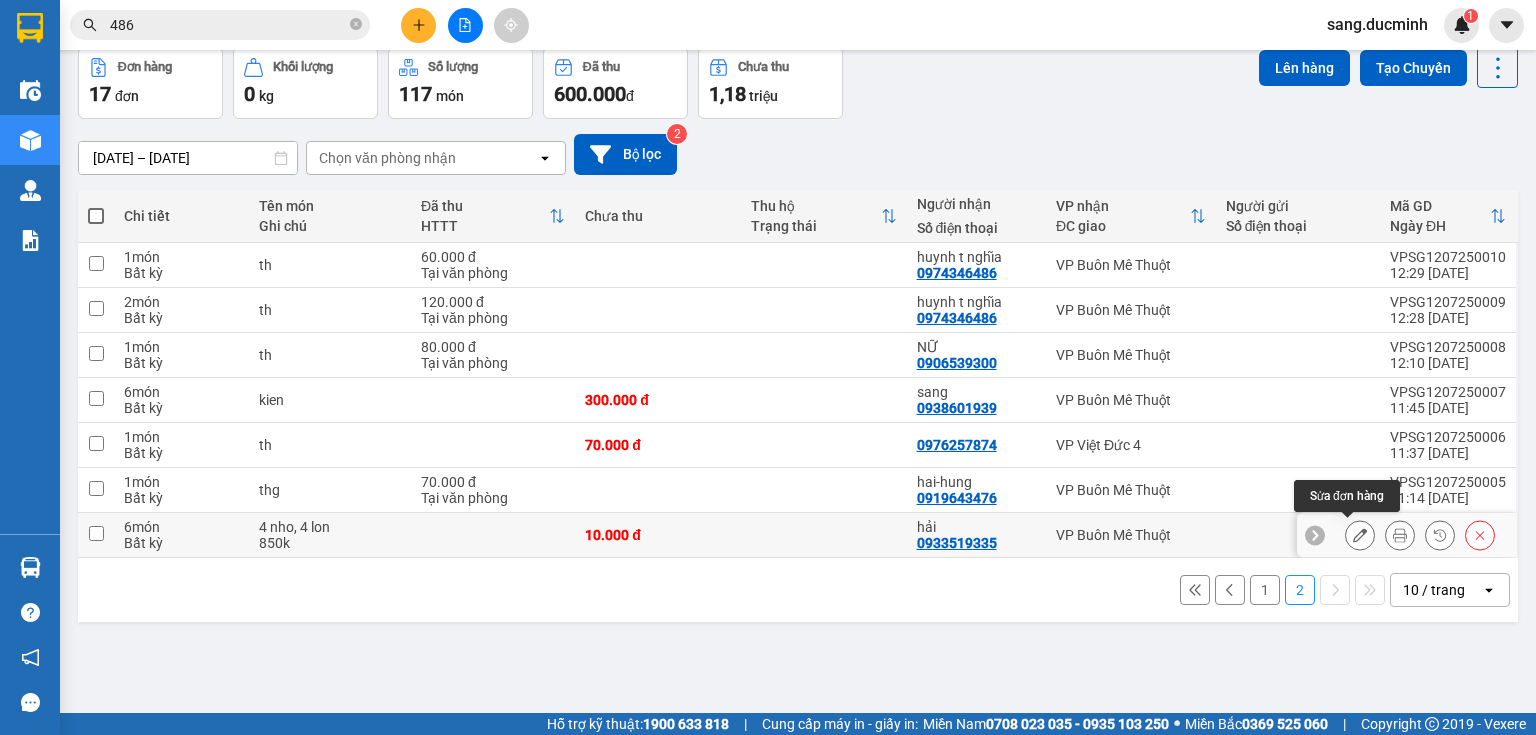 click 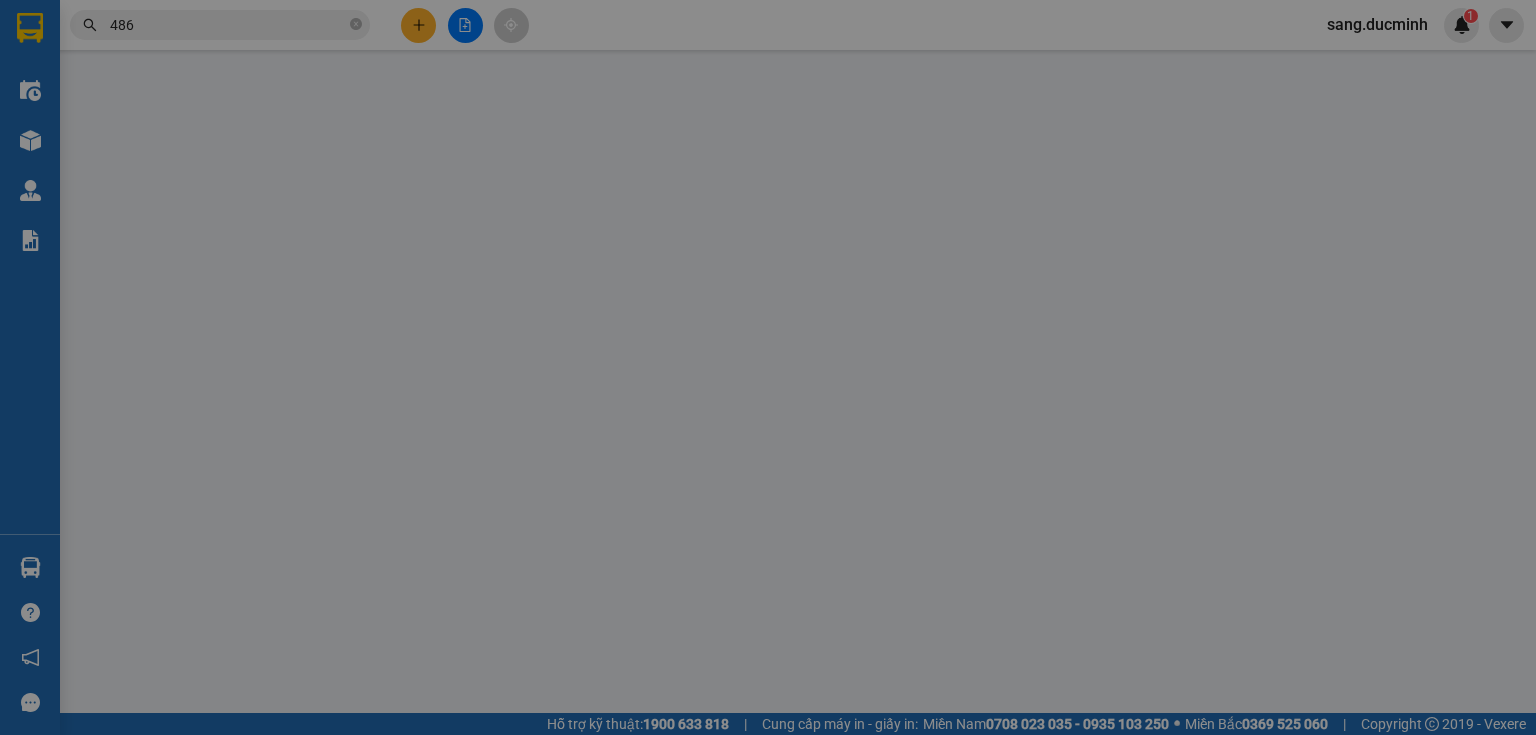 scroll, scrollTop: 0, scrollLeft: 0, axis: both 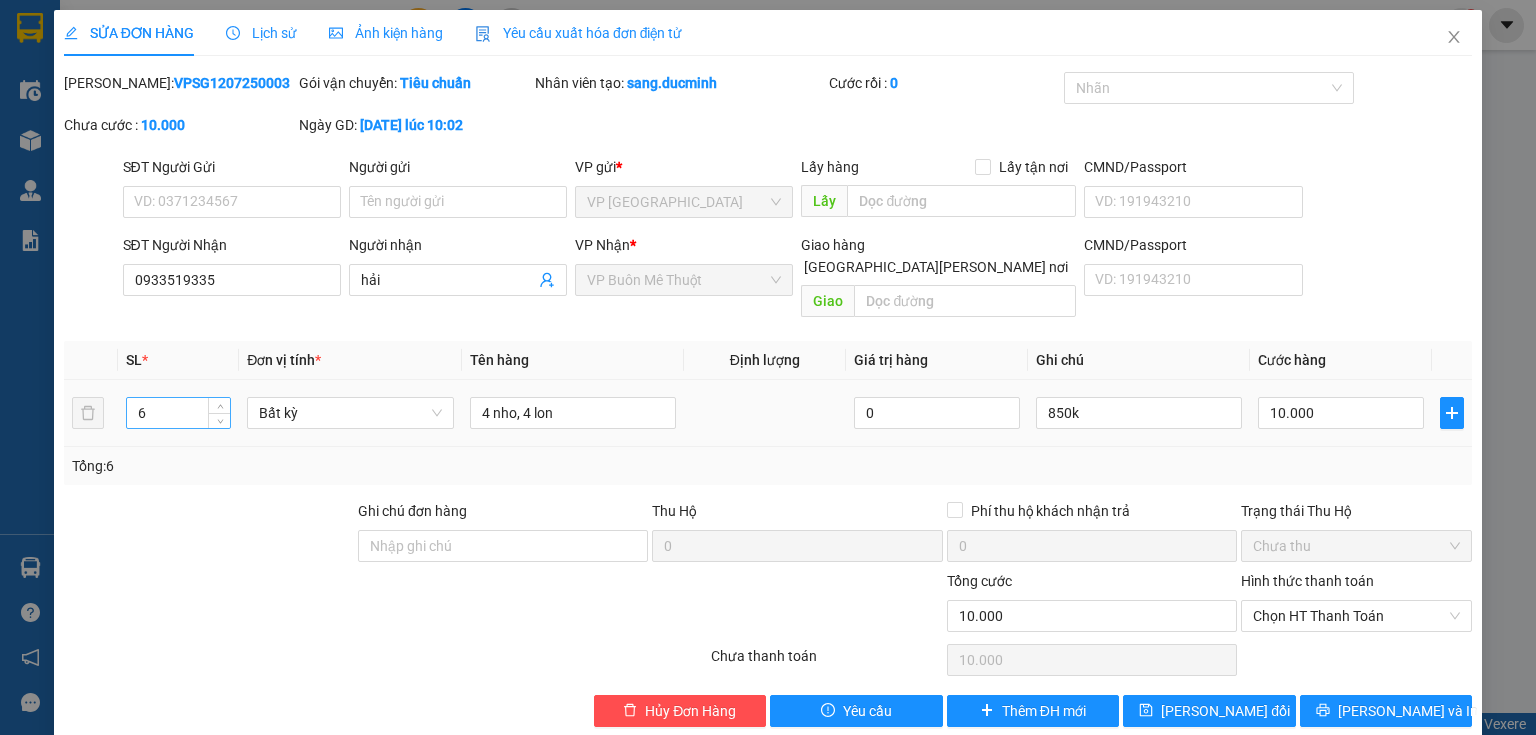 click on "6" at bounding box center [178, 413] 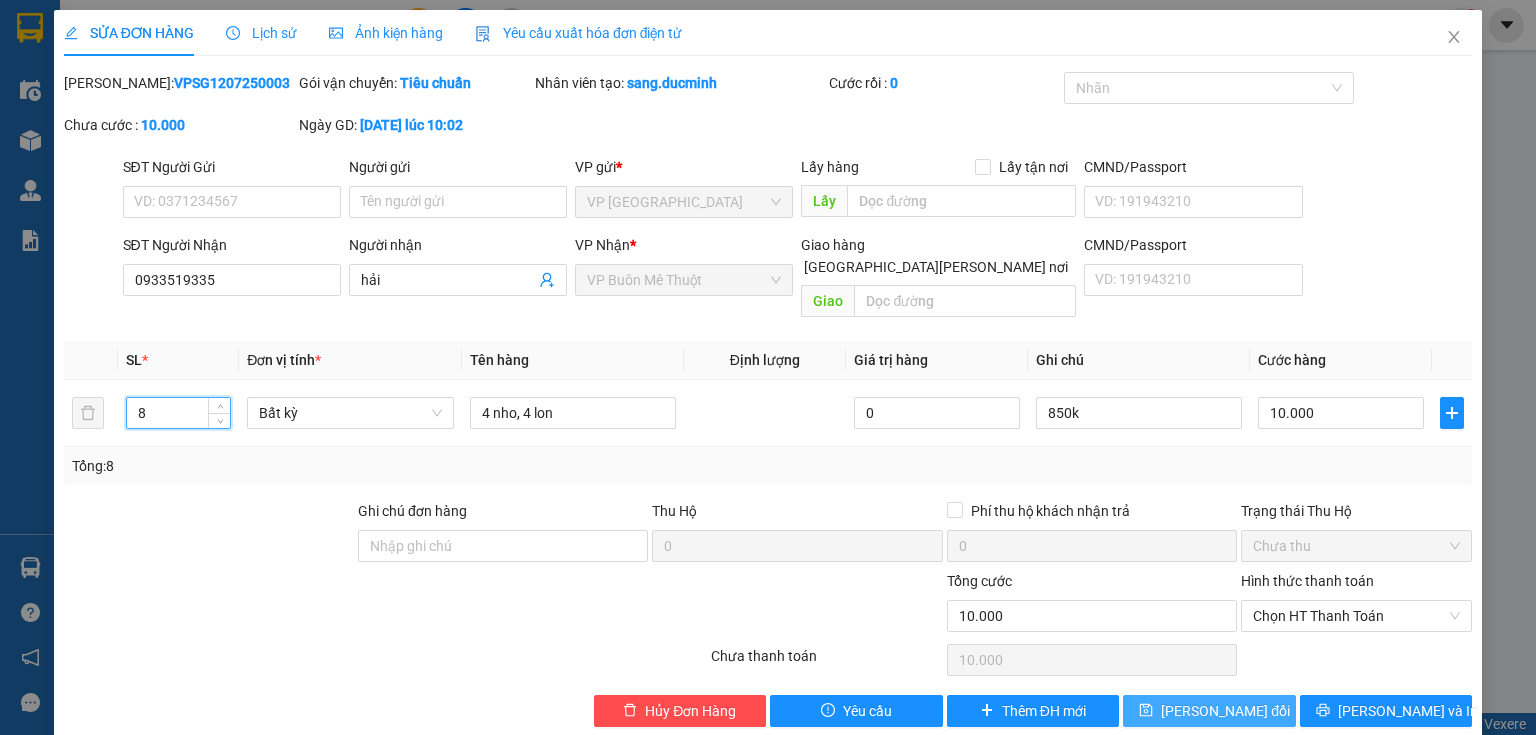 type on "8" 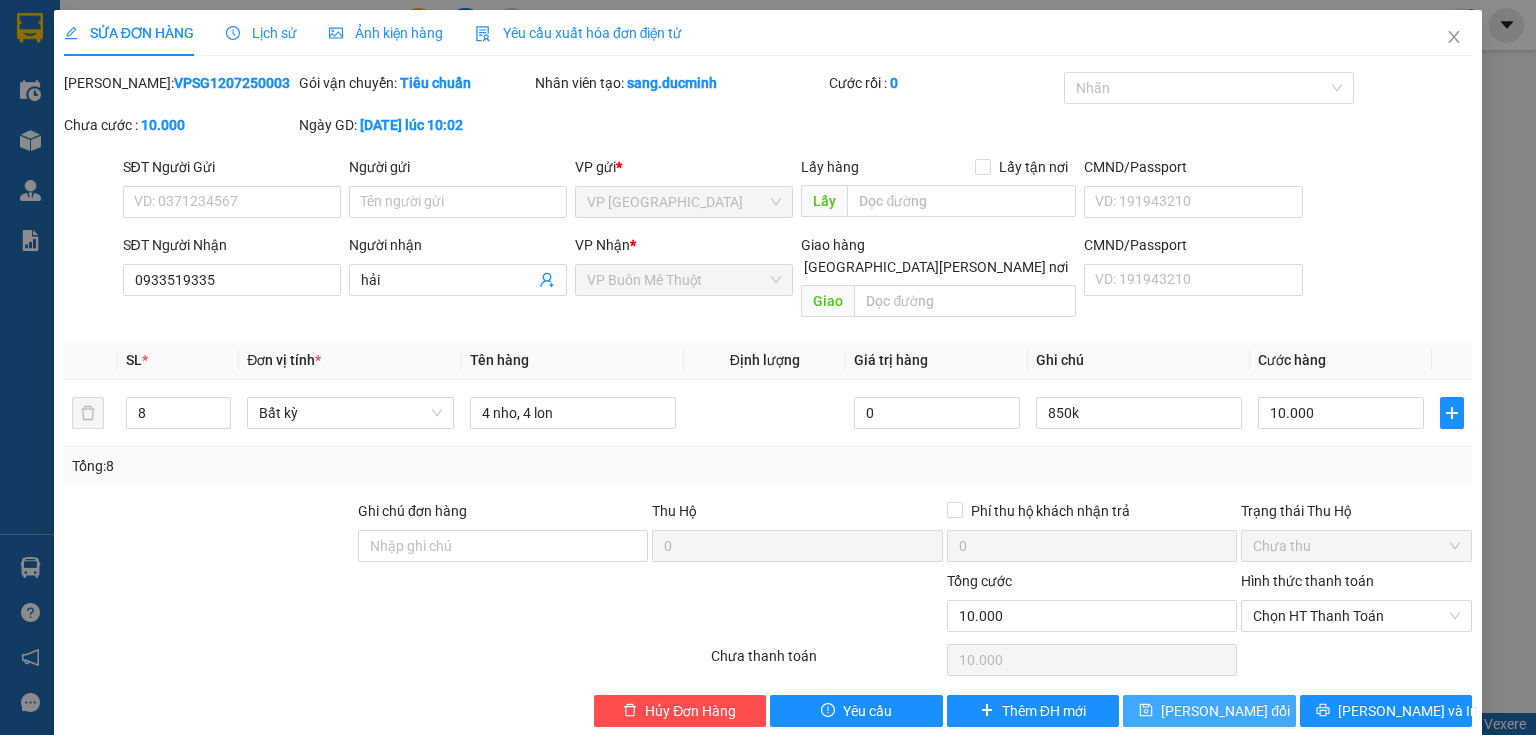 click on "Lưu thay đổi" at bounding box center [1225, 711] 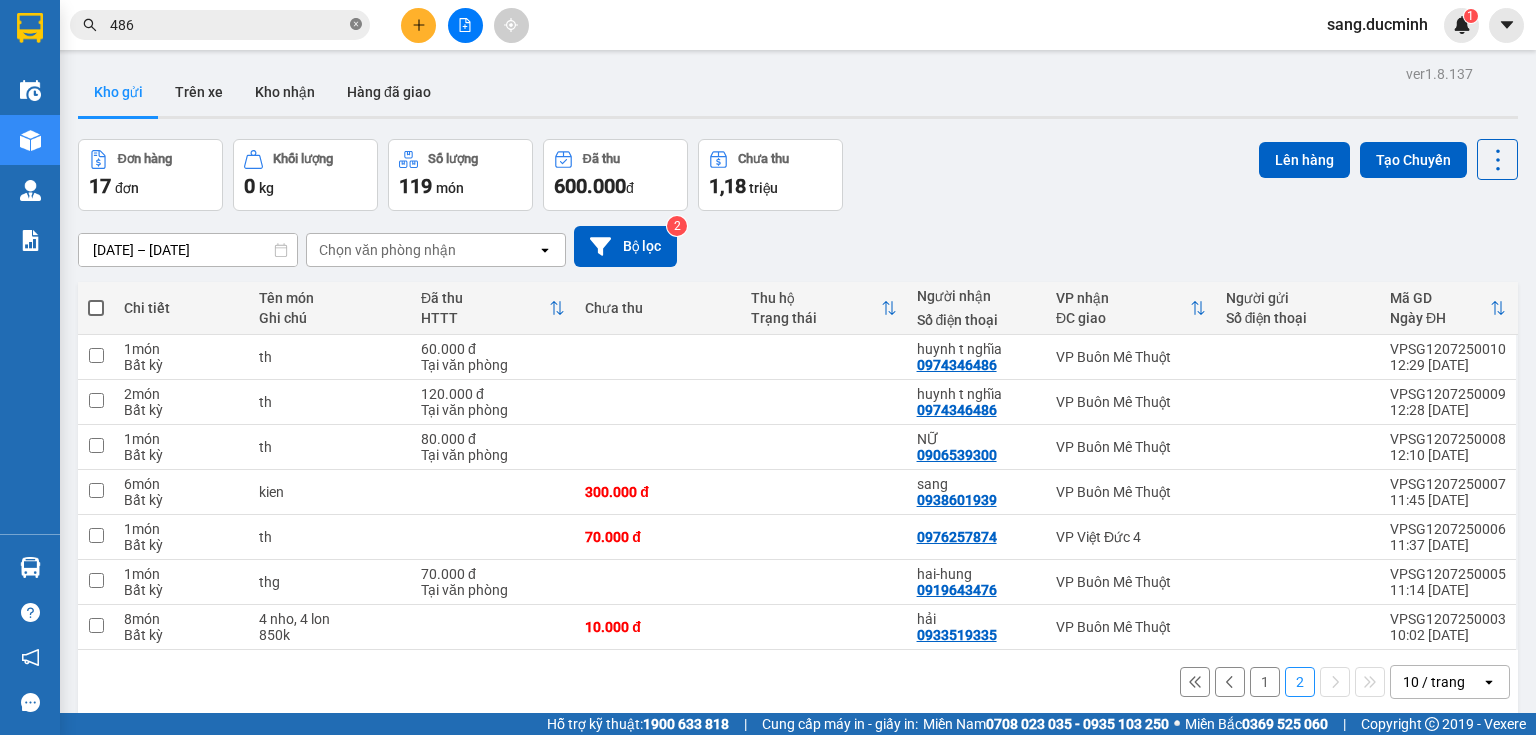 click 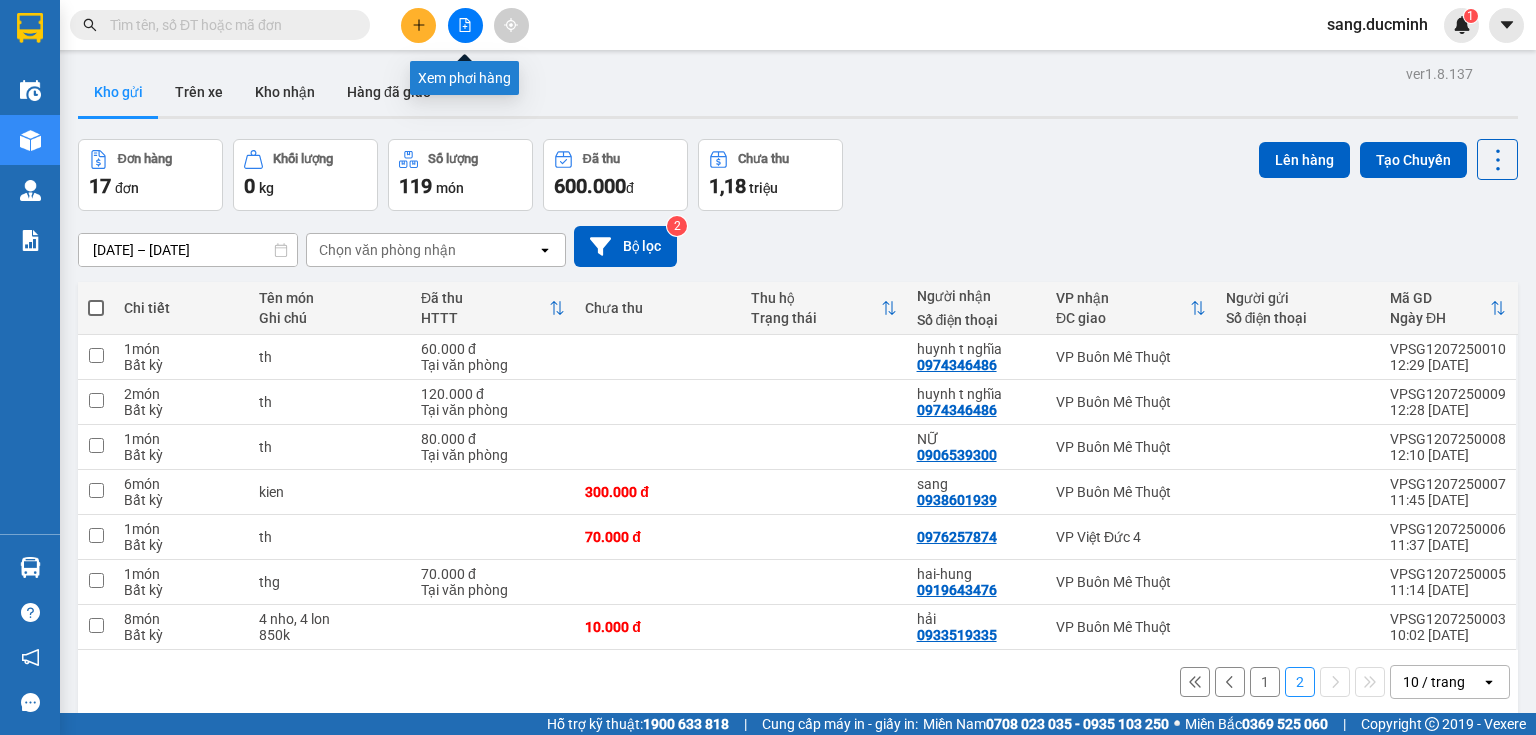 click 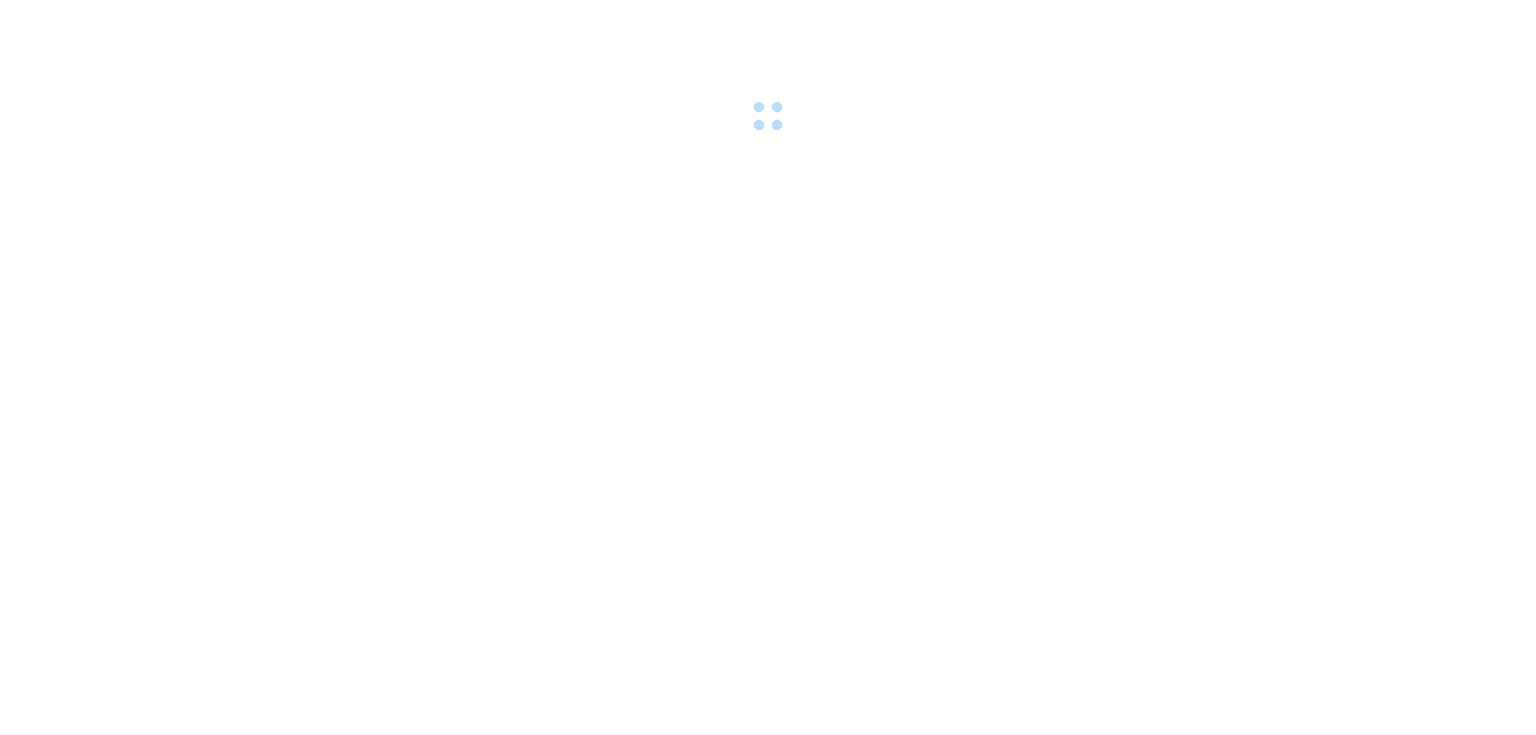 scroll, scrollTop: 0, scrollLeft: 0, axis: both 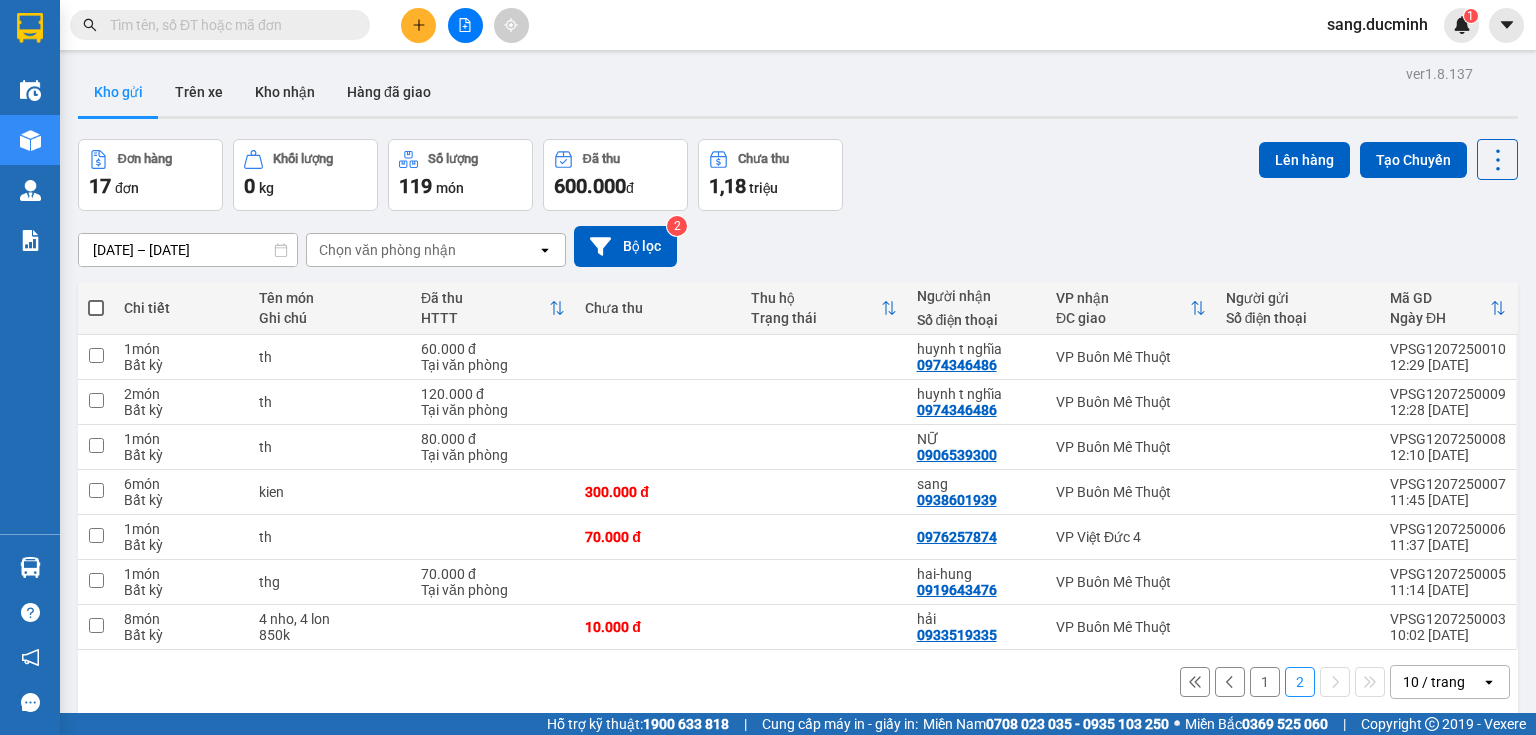 click at bounding box center (356, 25) 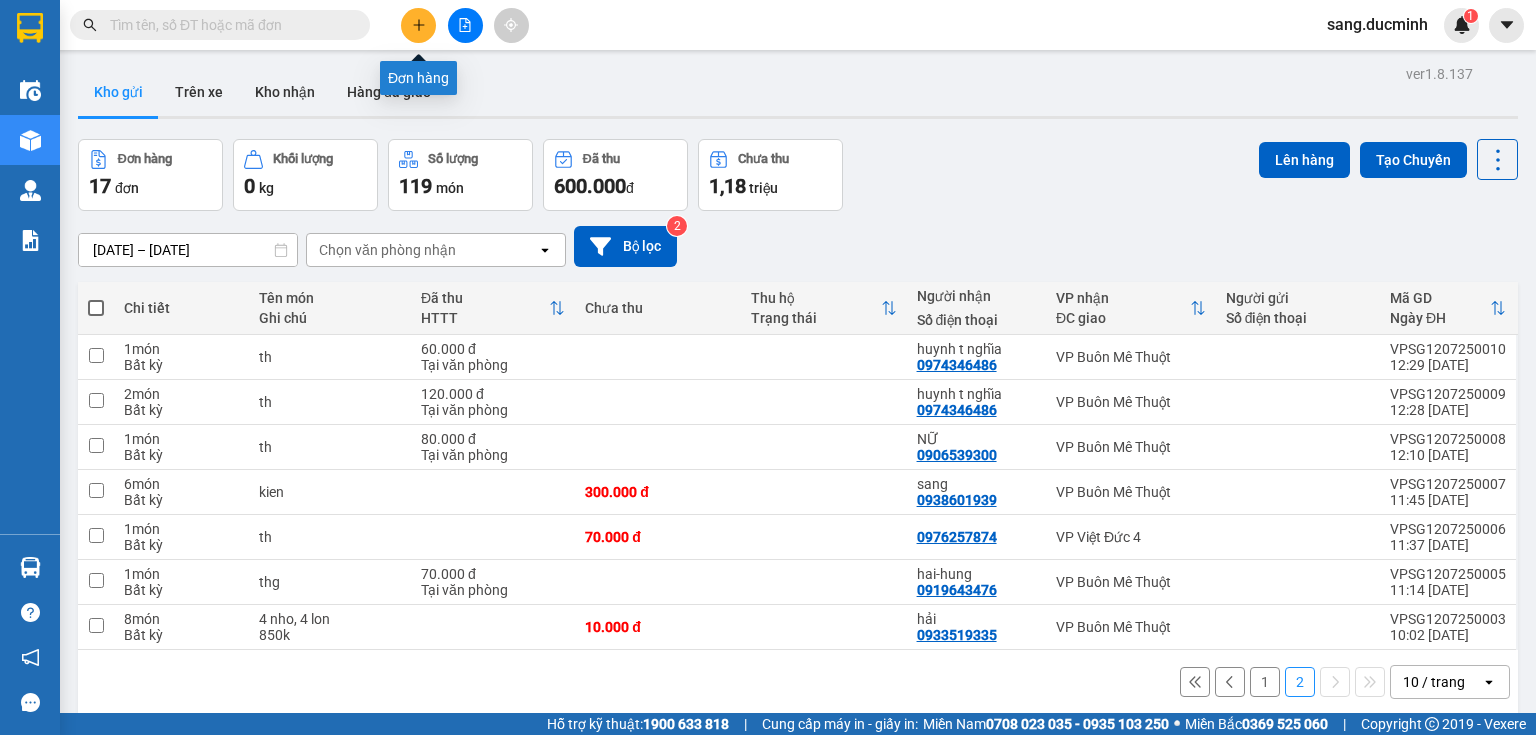 click 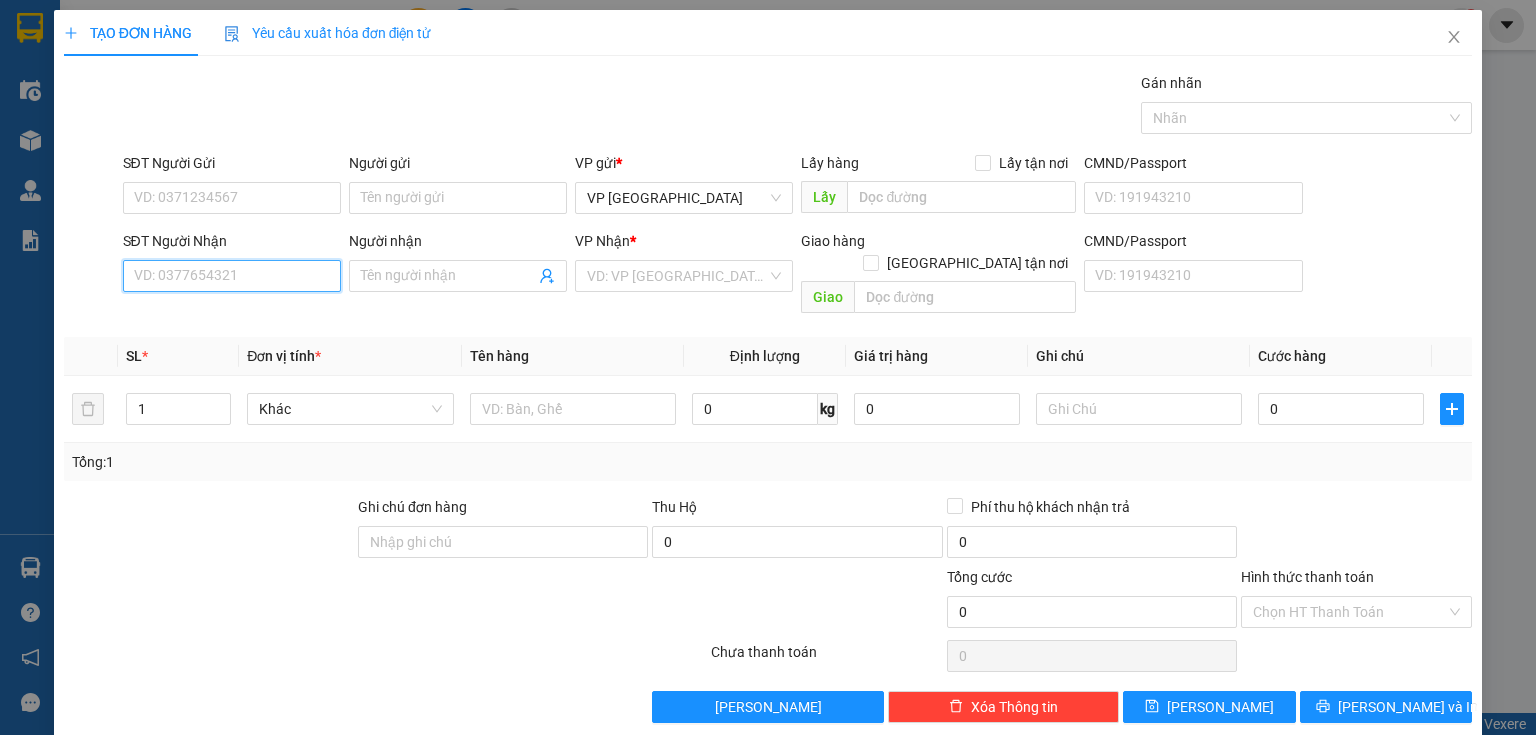 click on "SĐT Người Nhận" at bounding box center (232, 276) 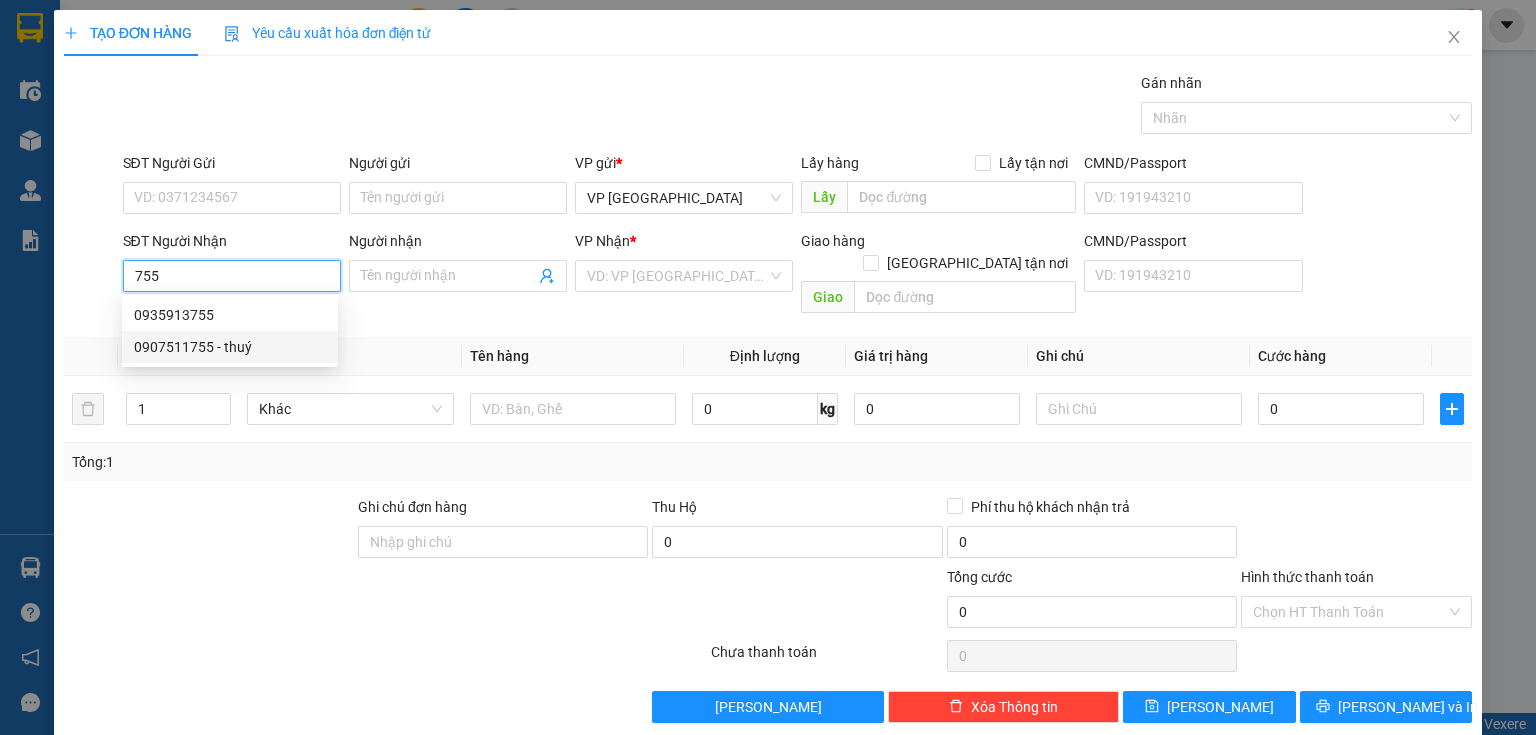 click on "0907511755 - thuý" at bounding box center [230, 347] 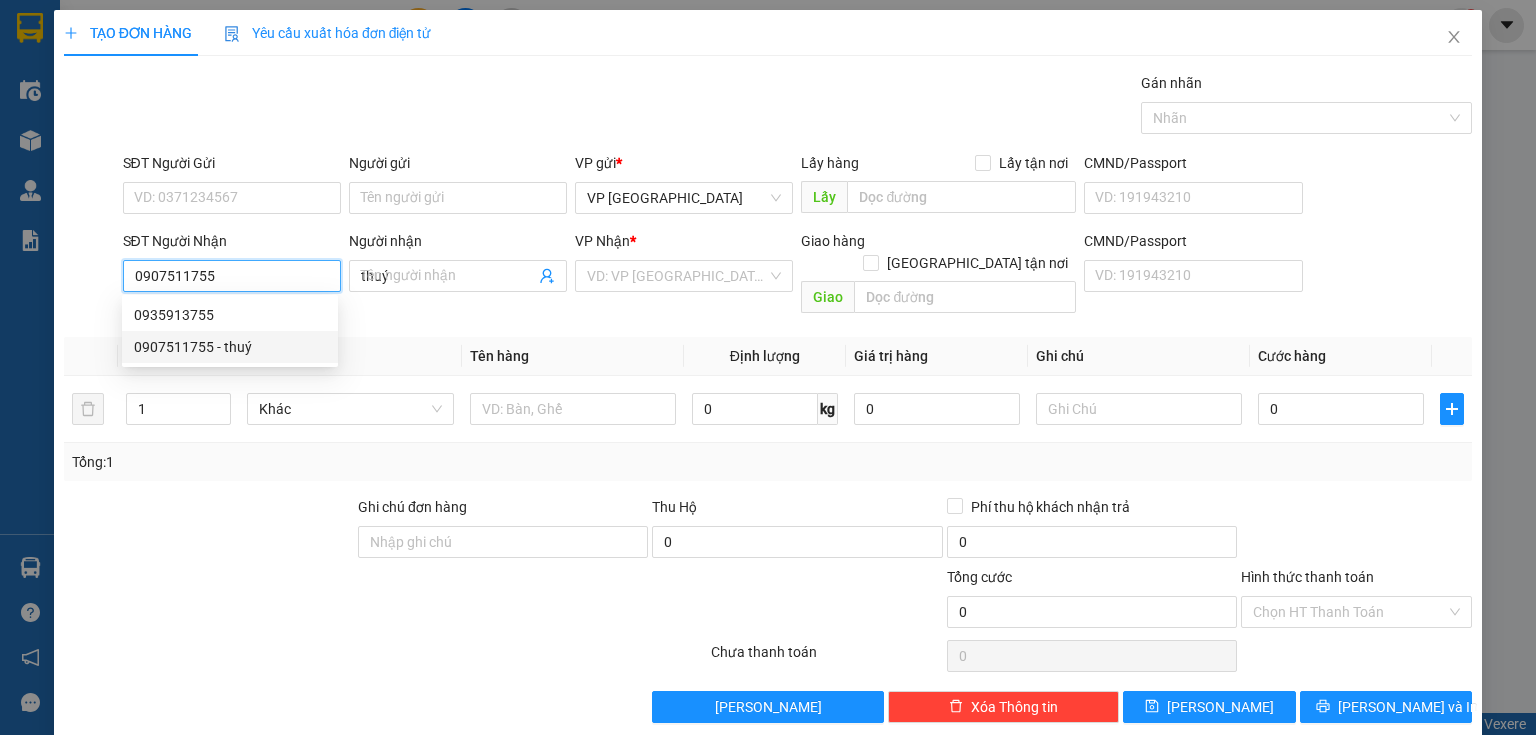 type on "60.000" 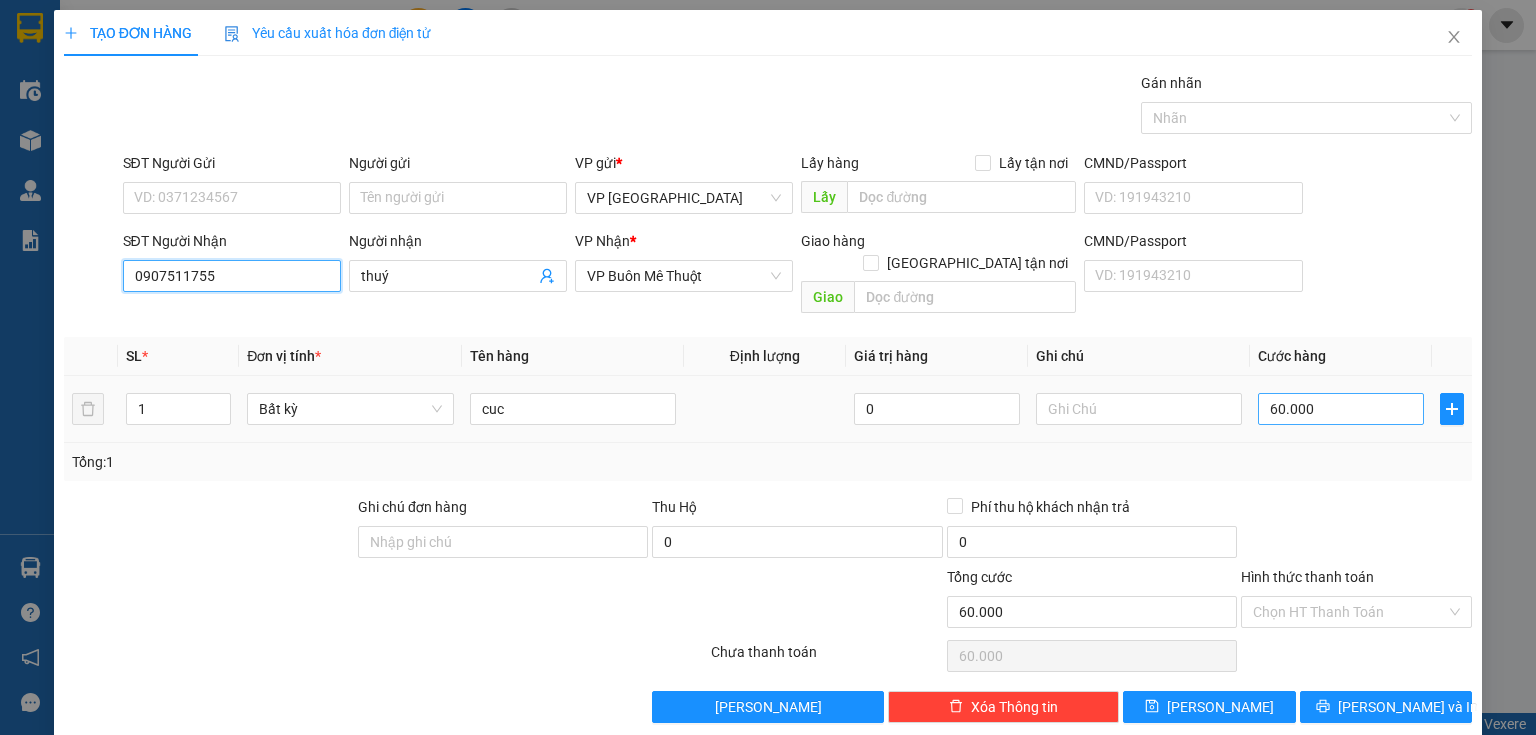 type on "0907511755" 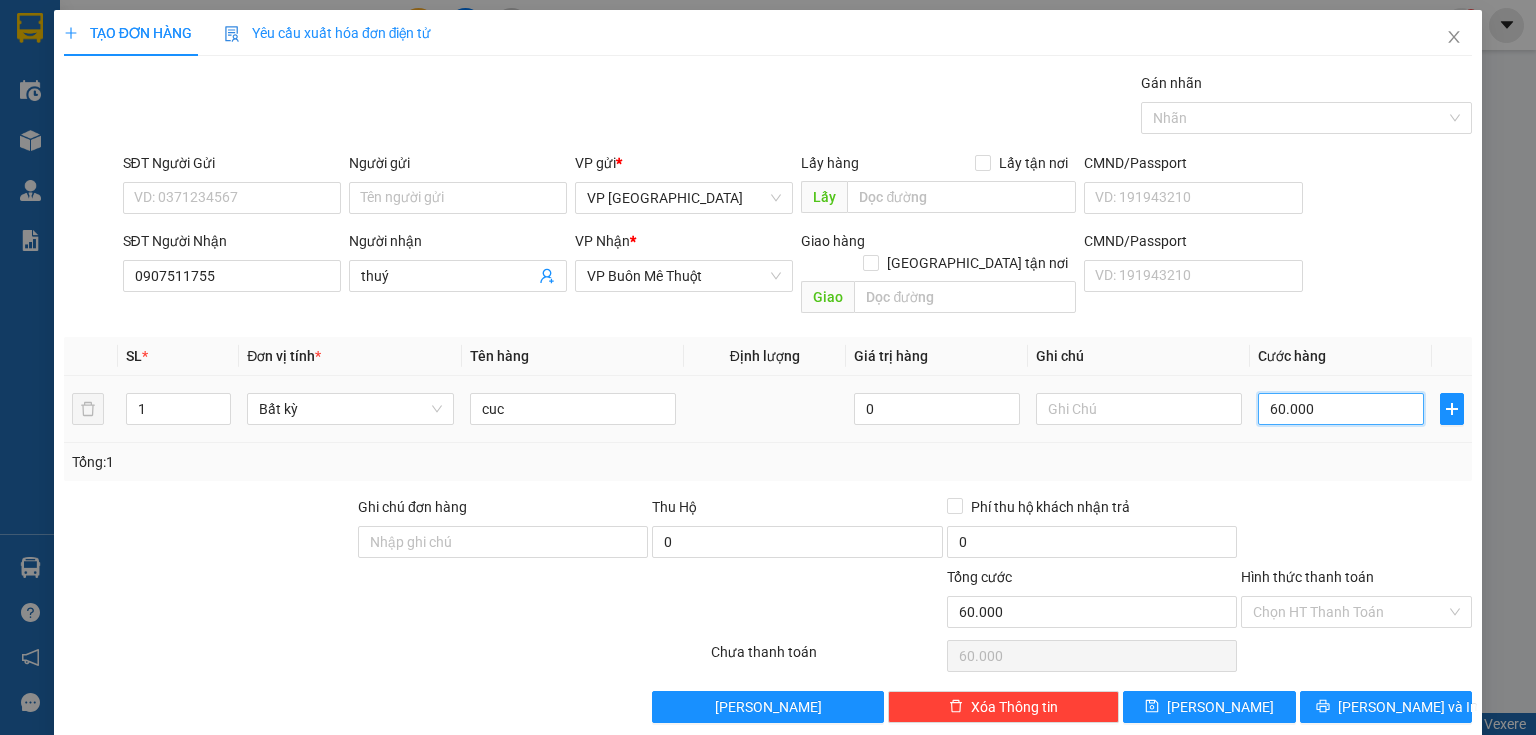 click on "60.000" at bounding box center [1341, 409] 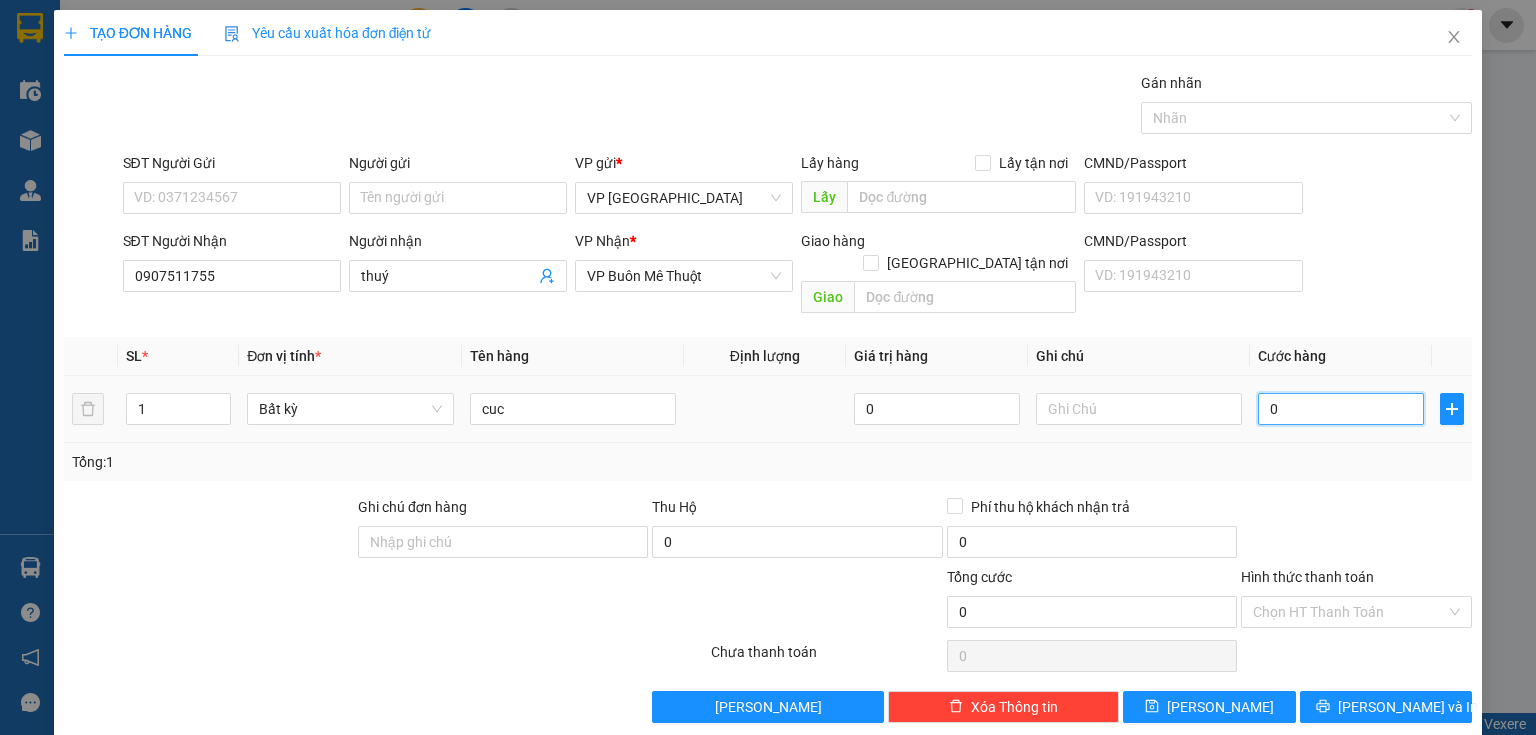 type on "7" 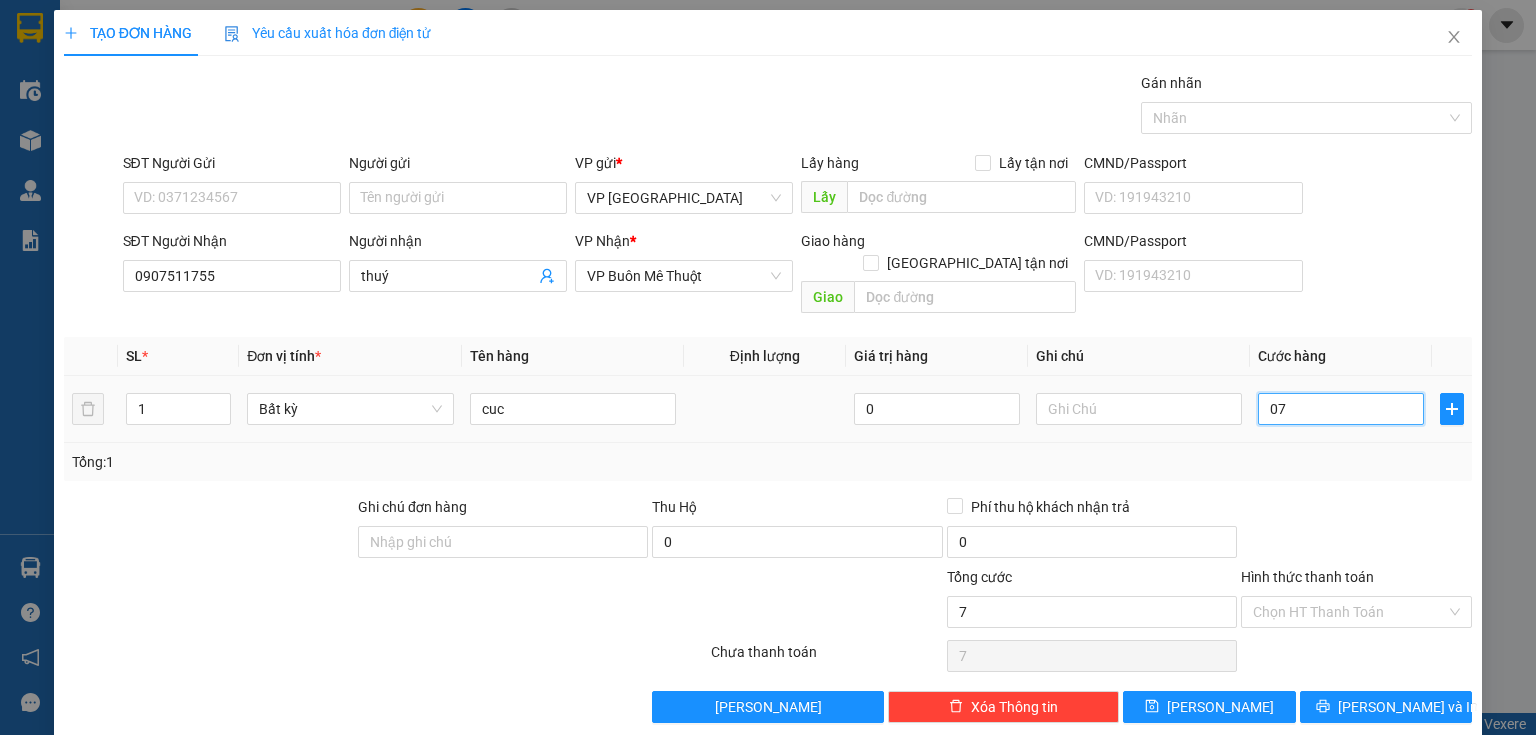 type on "70" 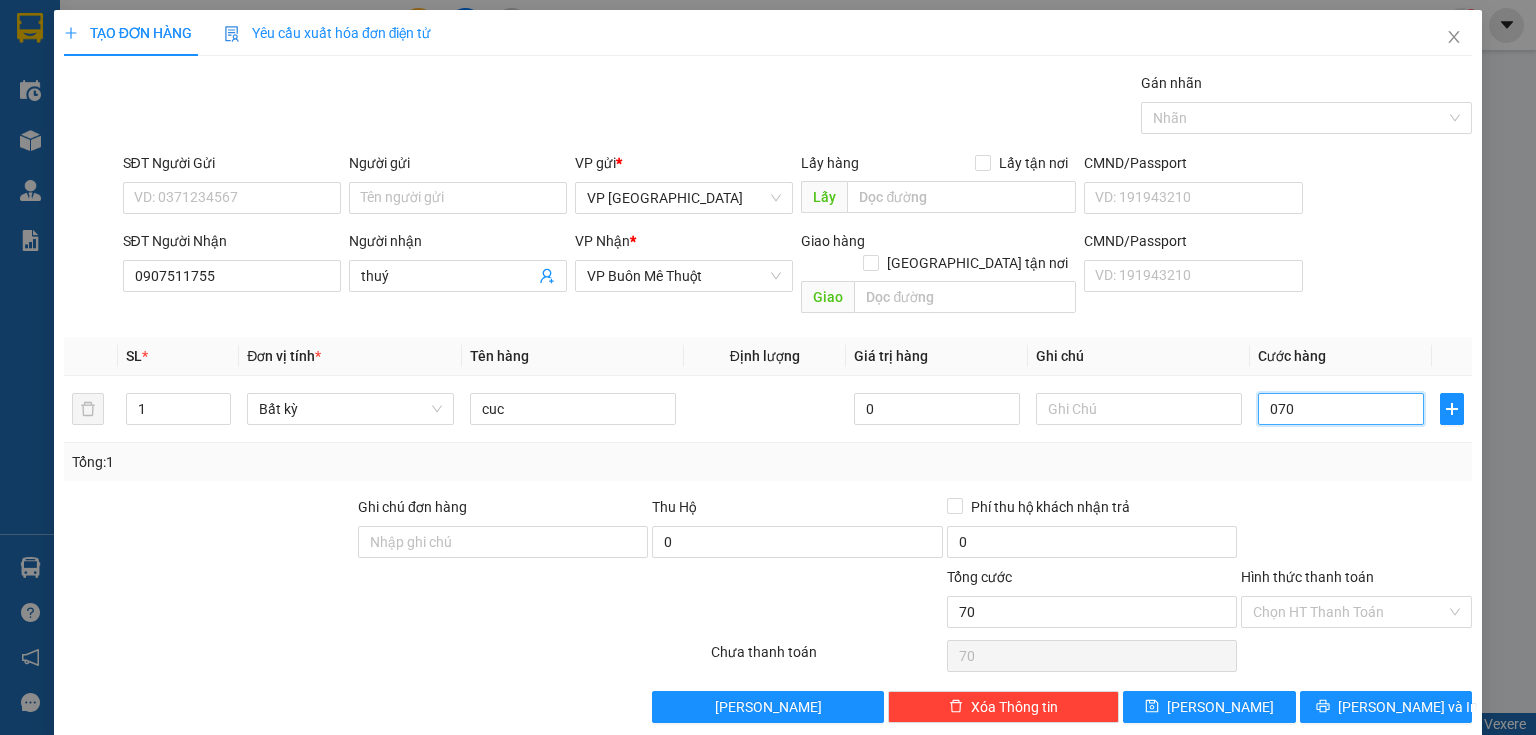 type on "070" 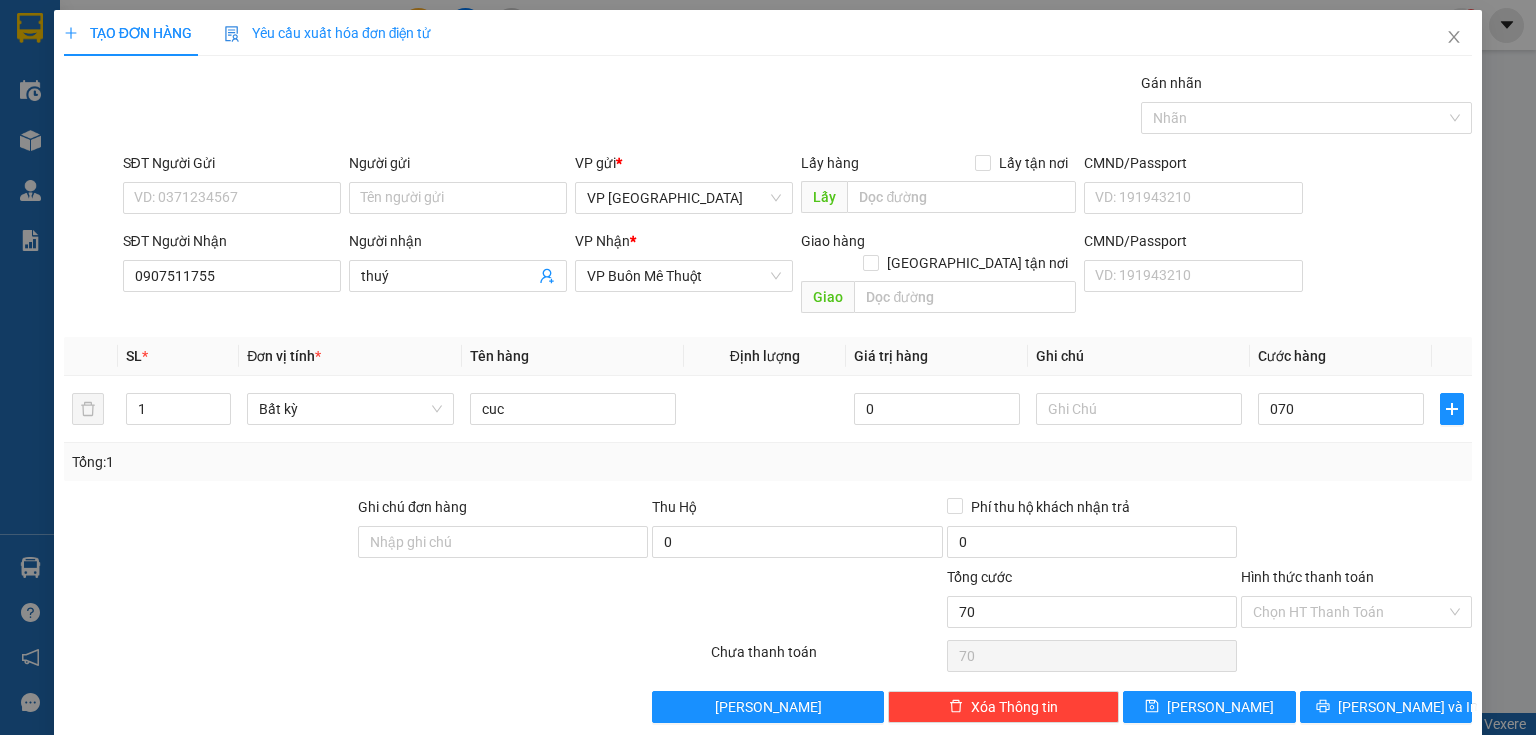 type on "70.000" 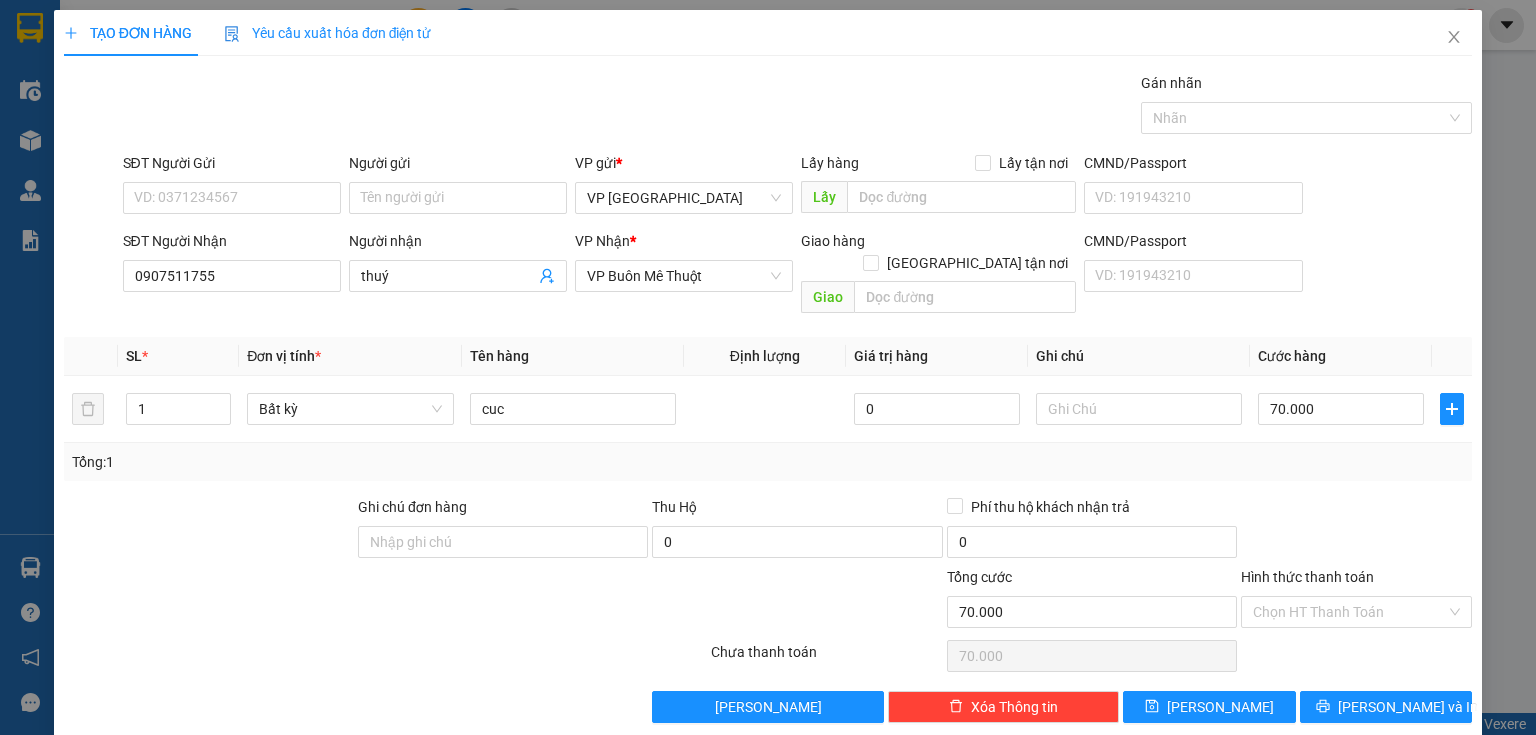 click at bounding box center [1356, 531] 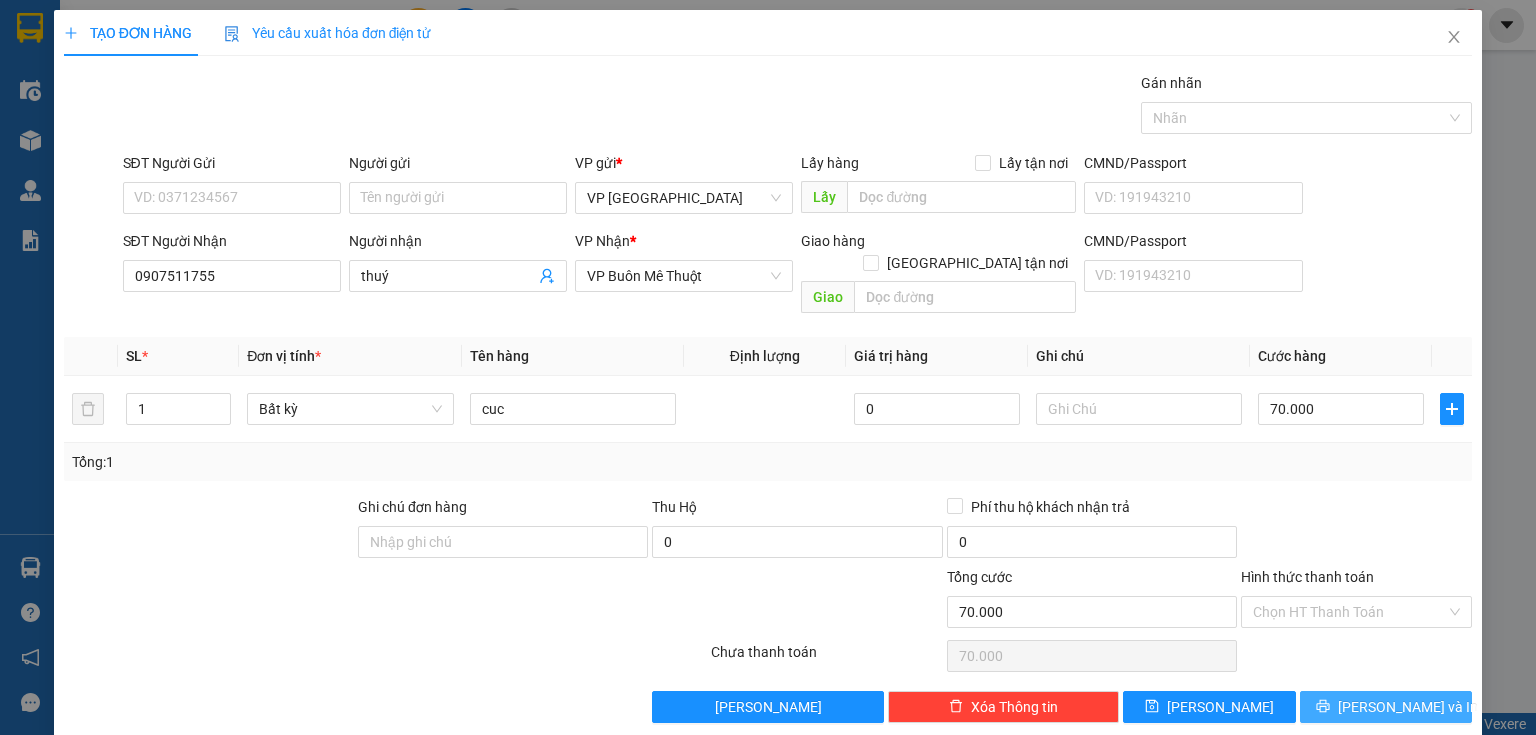 click on "Lưu và In" at bounding box center [1408, 707] 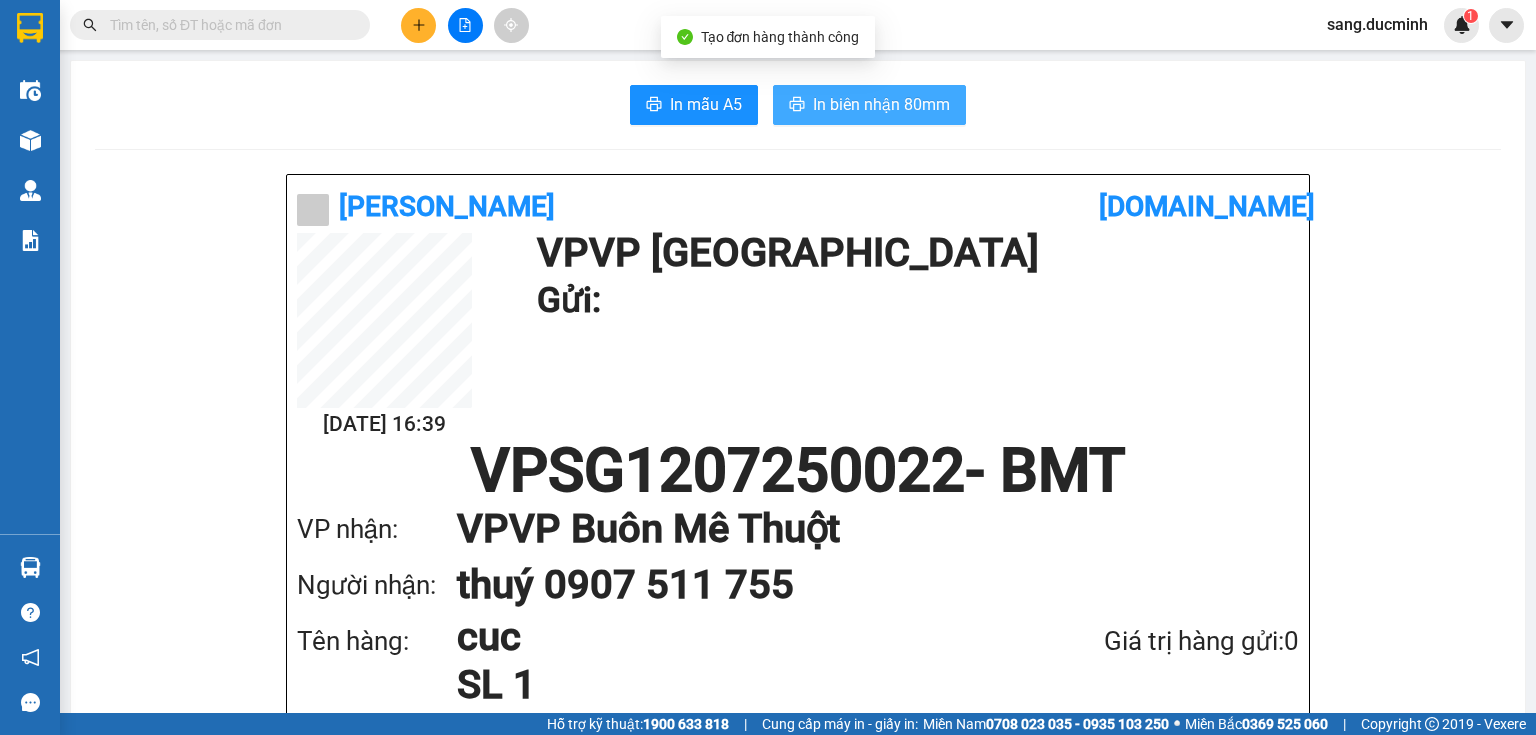 click on "In biên nhận 80mm" at bounding box center (881, 104) 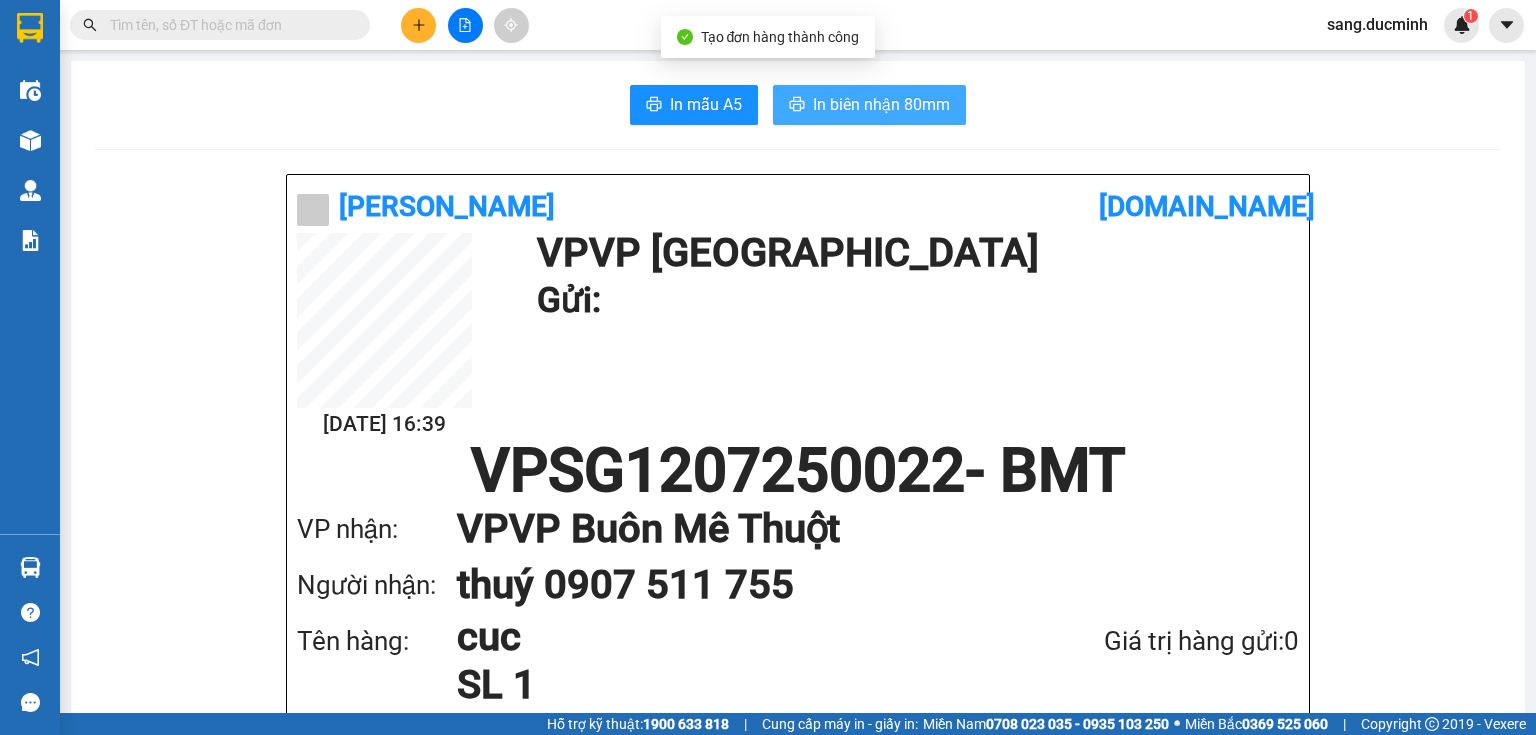 scroll, scrollTop: 0, scrollLeft: 0, axis: both 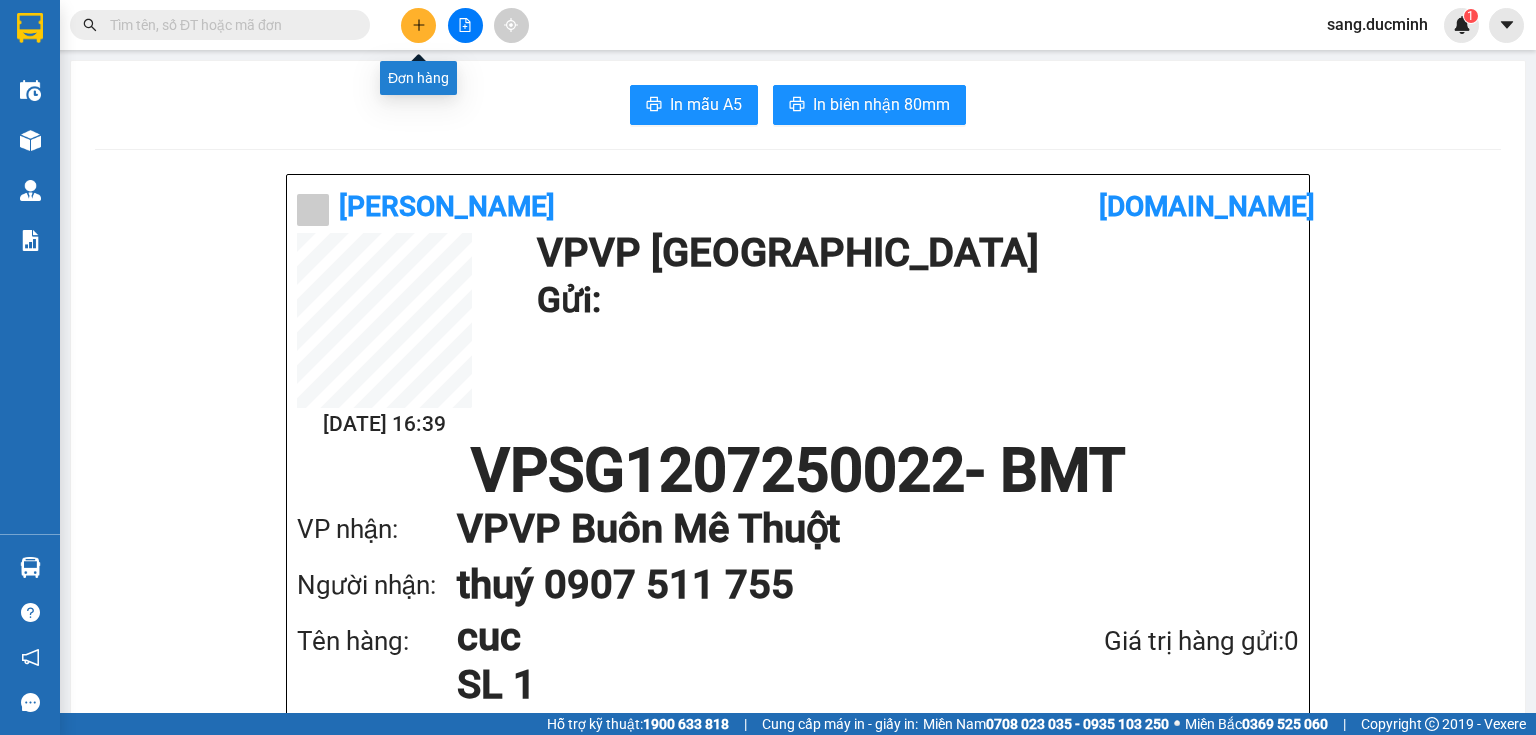 click at bounding box center [418, 25] 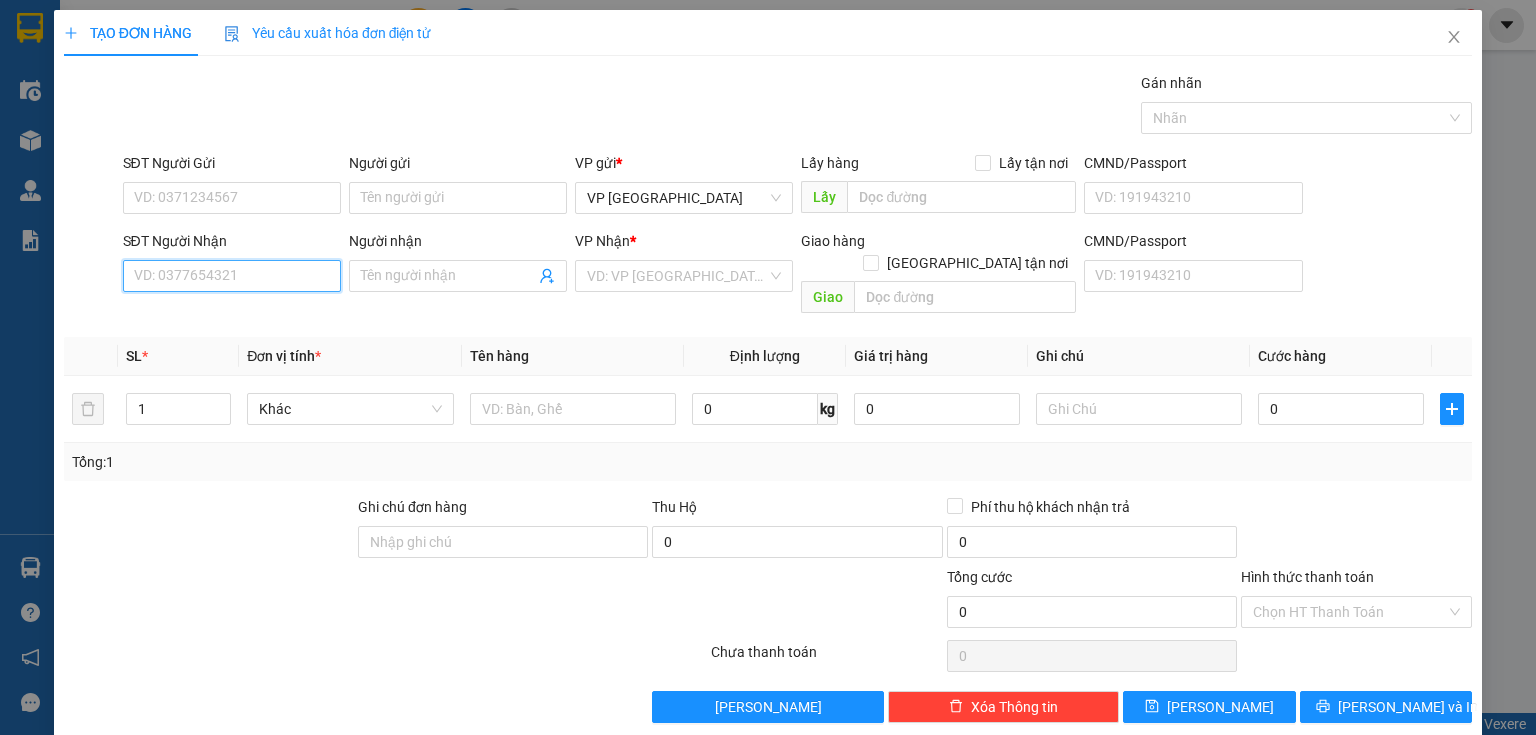 click on "SĐT Người Nhận" at bounding box center [232, 276] 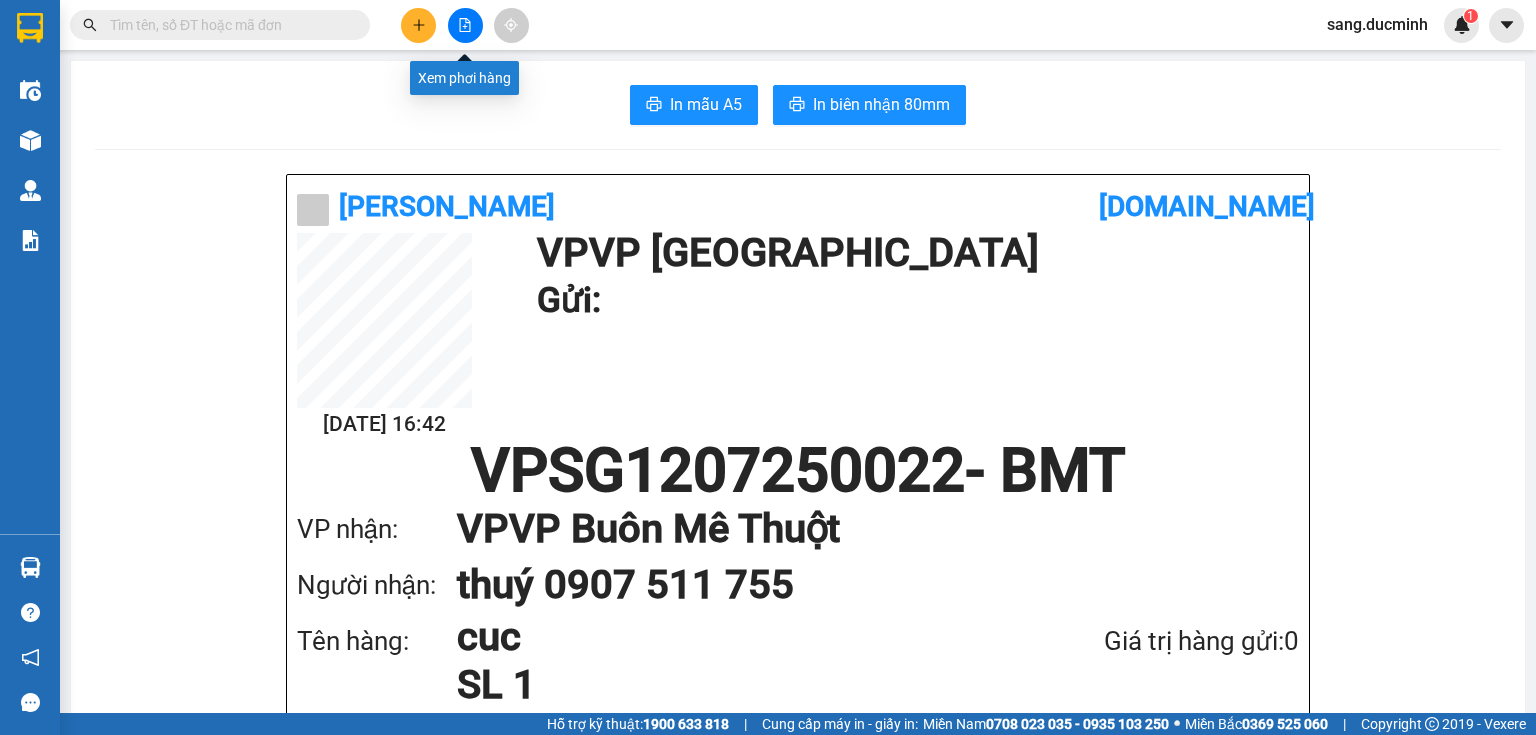click 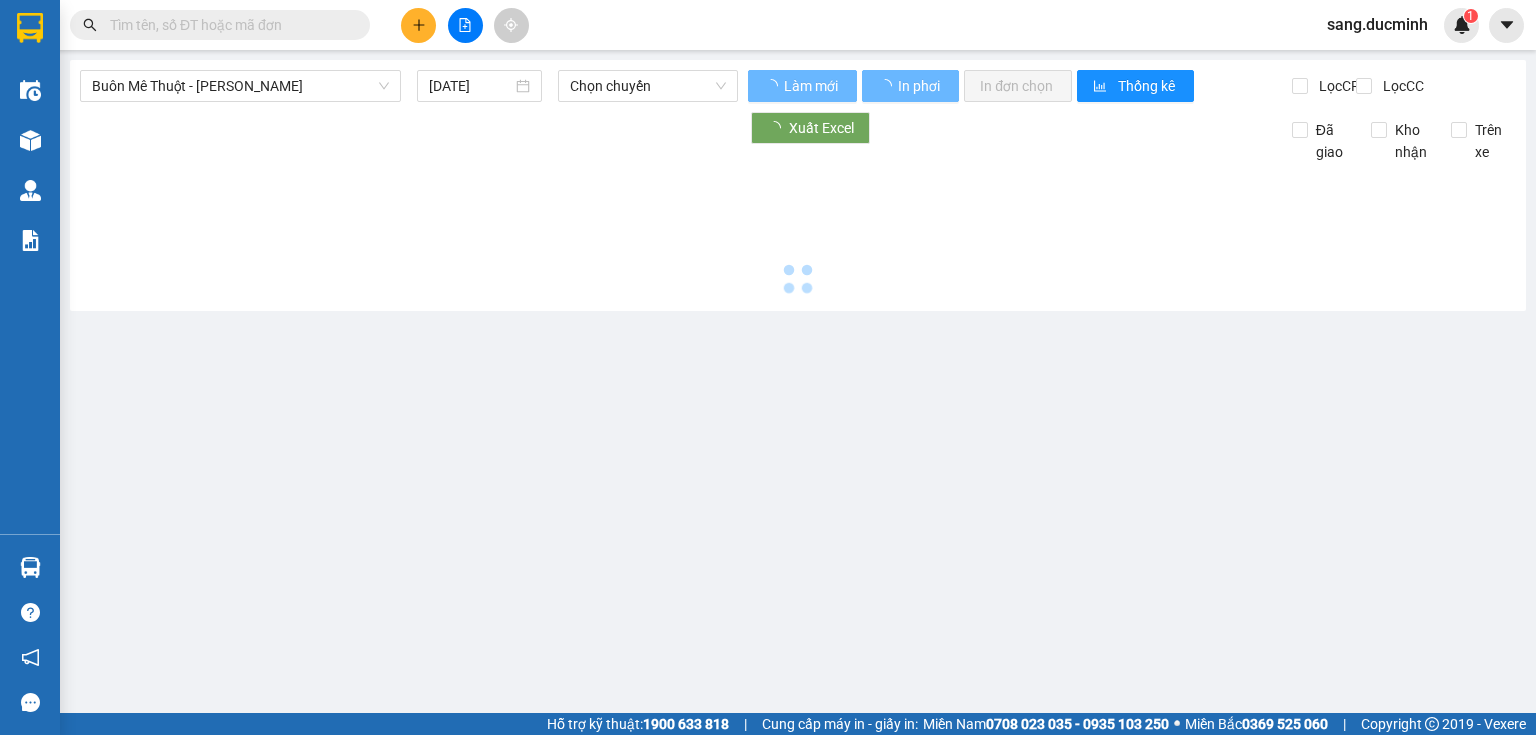 click 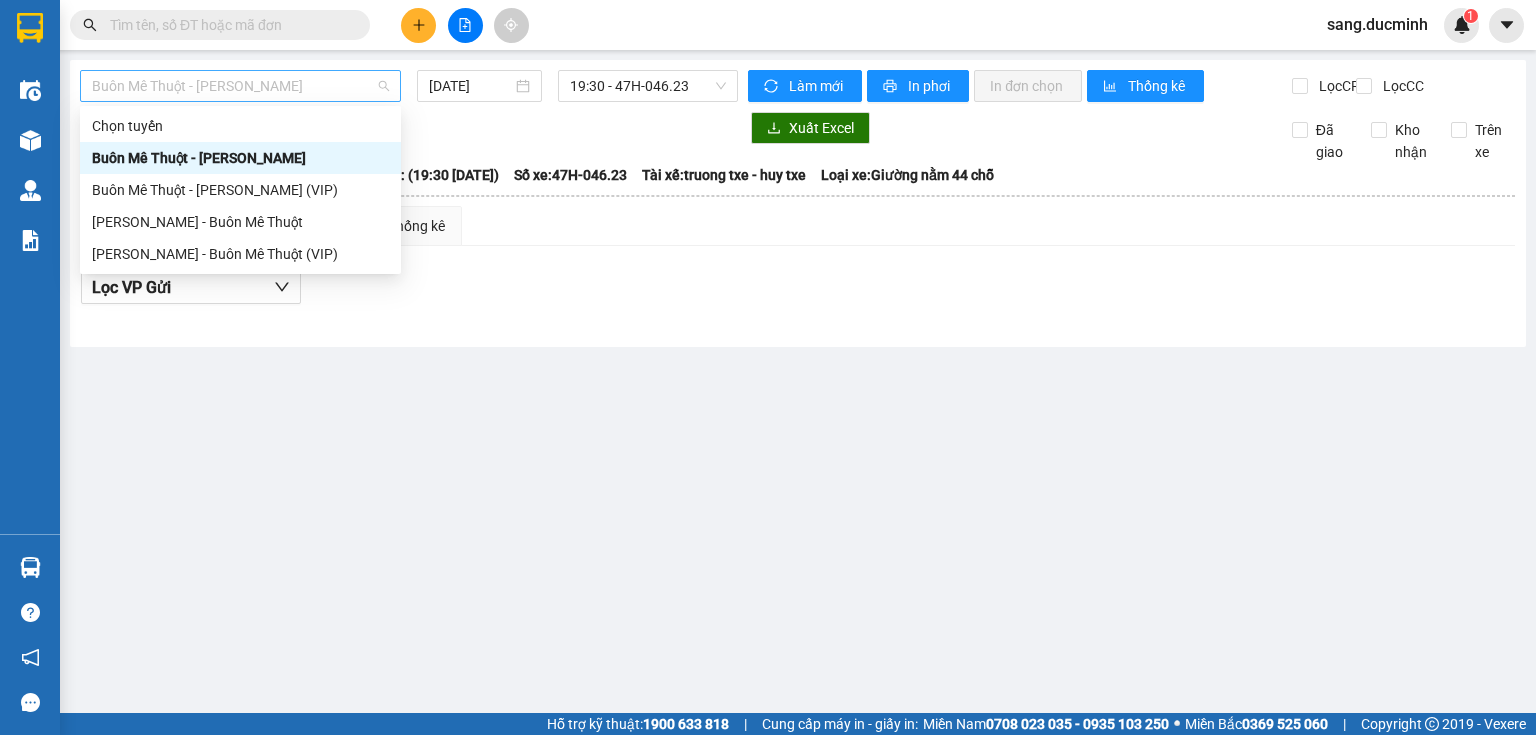 click on "Buôn Mê [PERSON_NAME] [PERSON_NAME]" at bounding box center (240, 86) 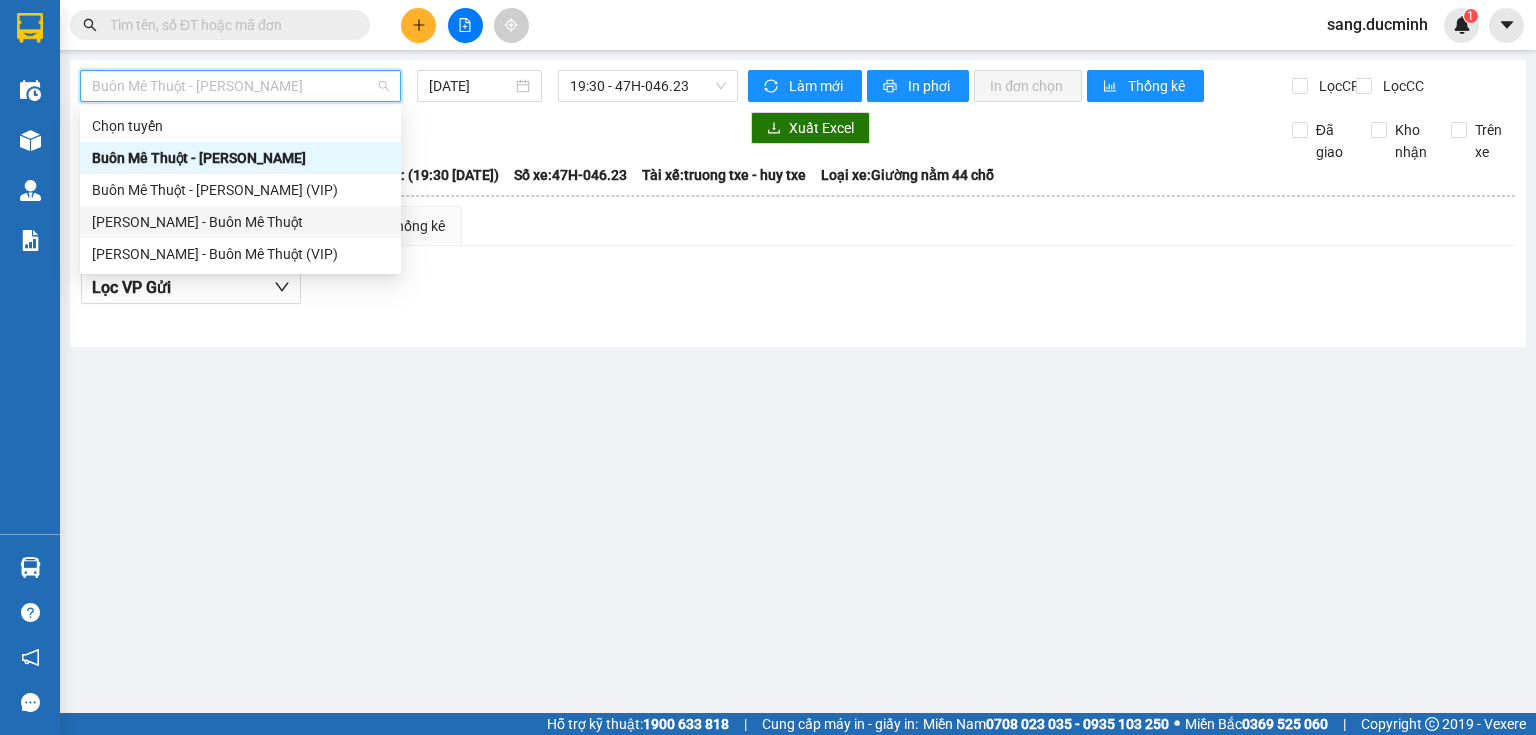 click on "Buôn Mê Thuột - Hồ Chí Minh 12/07/2025 19:30     - 47H-046.23  Làm mới In phơi In đơn chọn Thống kê Lọc  CR Lọc  CC Xuất Excel Đã giao Kho nhận Trên xe Đức Minh   0906819819   75A Mai Hắc Đế, tp Buôn Mê Thuột PHƠI HÀNG 16:42 - 12/07/2025 Tuyến:  Buôn Mê Thuột - Hồ Chí Minh Chuyến:   (19:30 - 12/07/2025) Số xe:  47H-046.23 Tài xế:  truong txe - huy txe Loại xe:  Giường nằm 44 chỗ Tuyến:  Buôn Mê Thuột - Hồ Chí Minh Chuyến:   (19:30 - 12/07/2025) Số xe:  47H-046.23 Tài xế:  truong txe - huy txe Loại xe:  Giường nằm 44 chỗ Xem theo VP gửi Xem theo VP nhận Thống kê Lọc VP Gửi Cước rồi :   0  VNĐ Chưa cước :   0  VNĐ Thu hộ:  0  VNĐ Đức Minh   0906819819   75A Mai Hắc Đế, tp Buôn Mê Thuột PHƠI HÀNG VP Sài Gòn  -  16:42 - 12/07/2025 Tuyến:  Buôn Mê Thuột - Hồ Chí Minh Chuyến:   (19:30 - 12/07/2025) Số xe:  47H-046.23 Tài xế:  truong txe - huy txe Loại xe:  STT SL :" at bounding box center [768, 356] 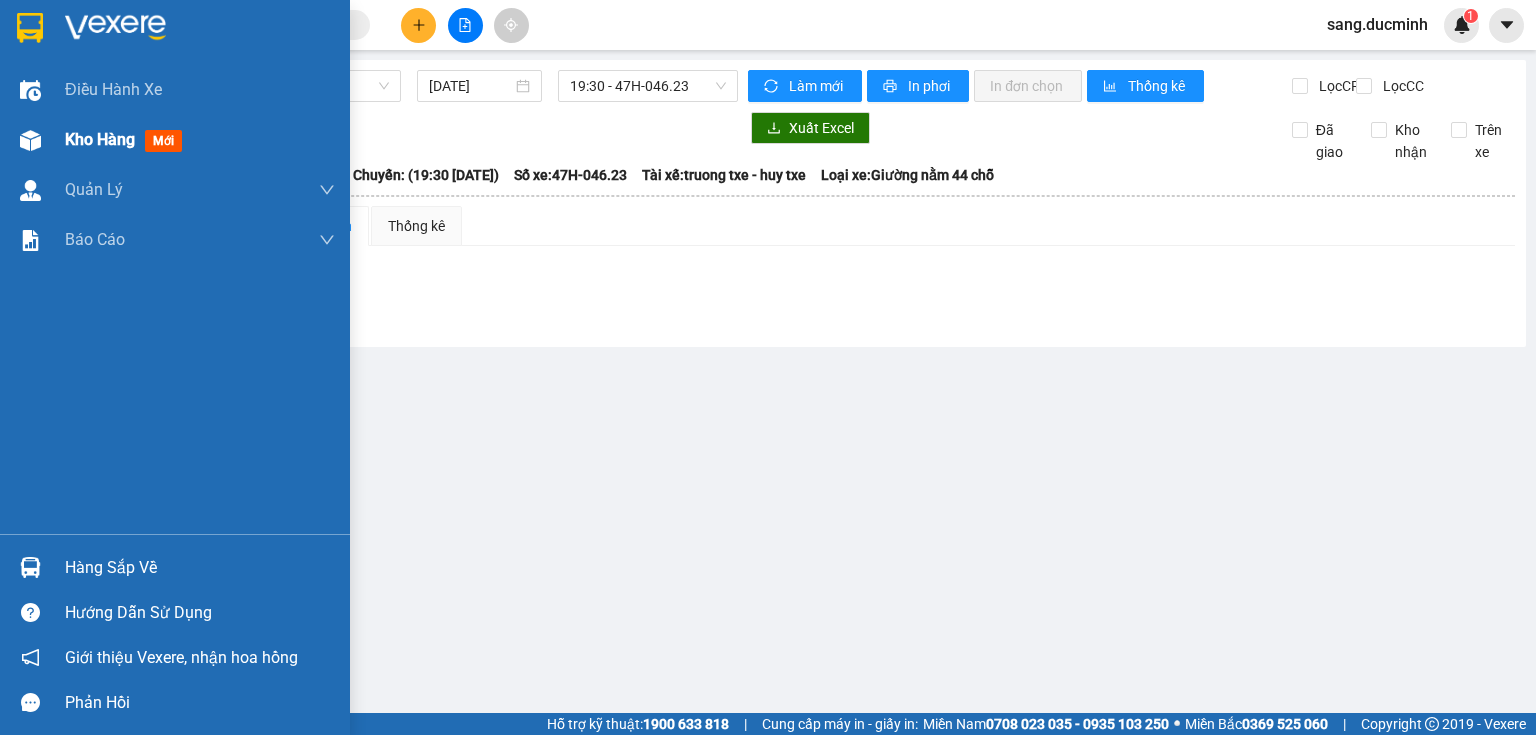 click on "Kho hàng" at bounding box center (100, 139) 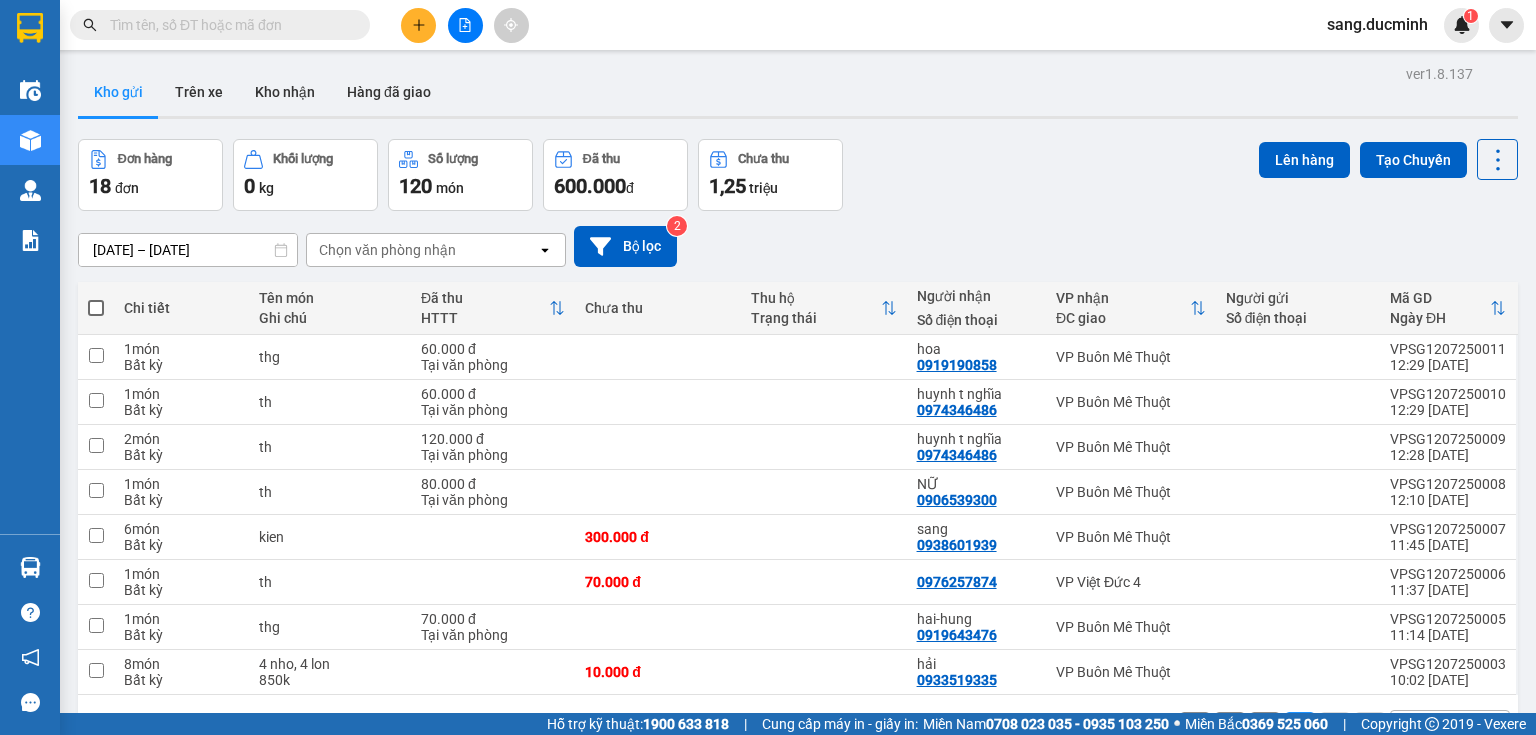 click at bounding box center (96, 308) 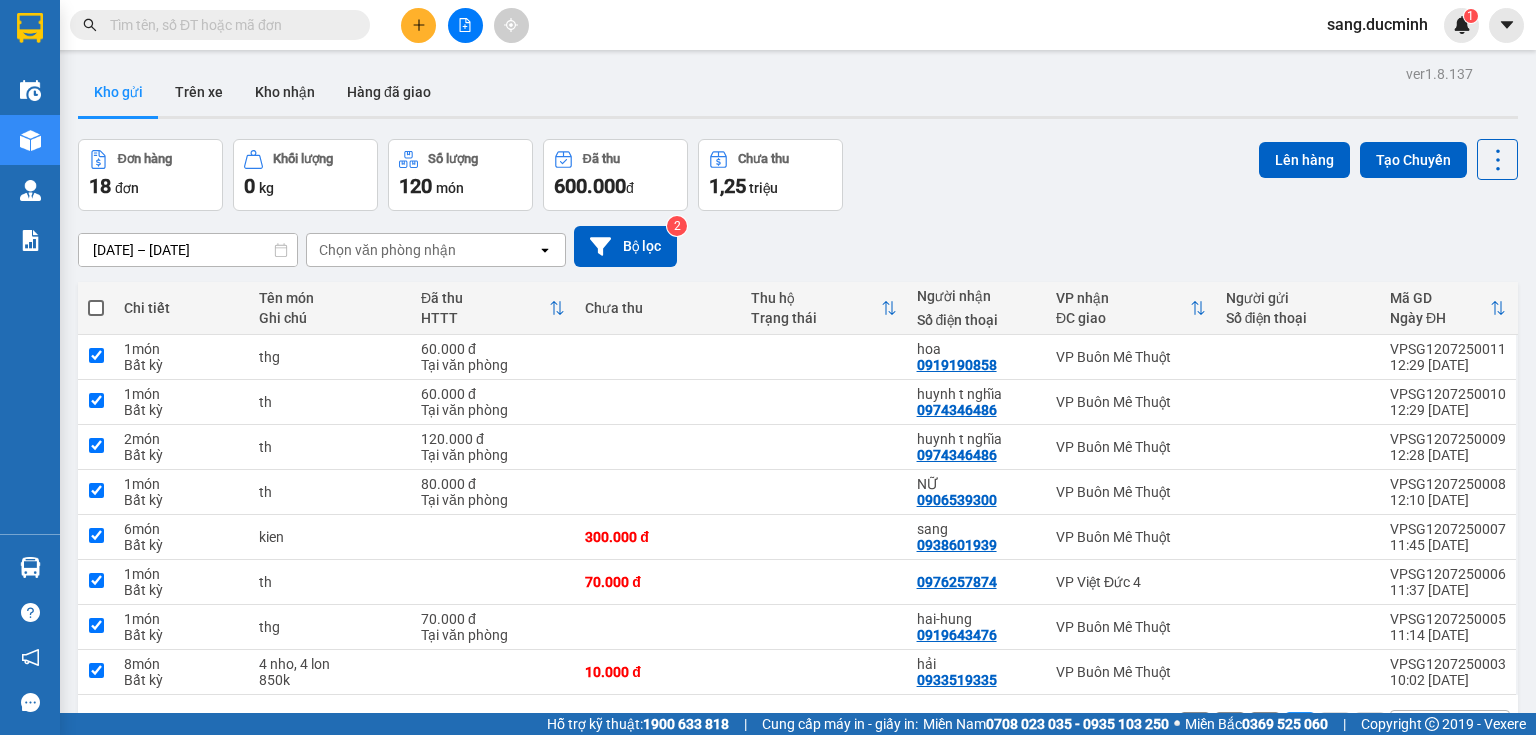 checkbox on "true" 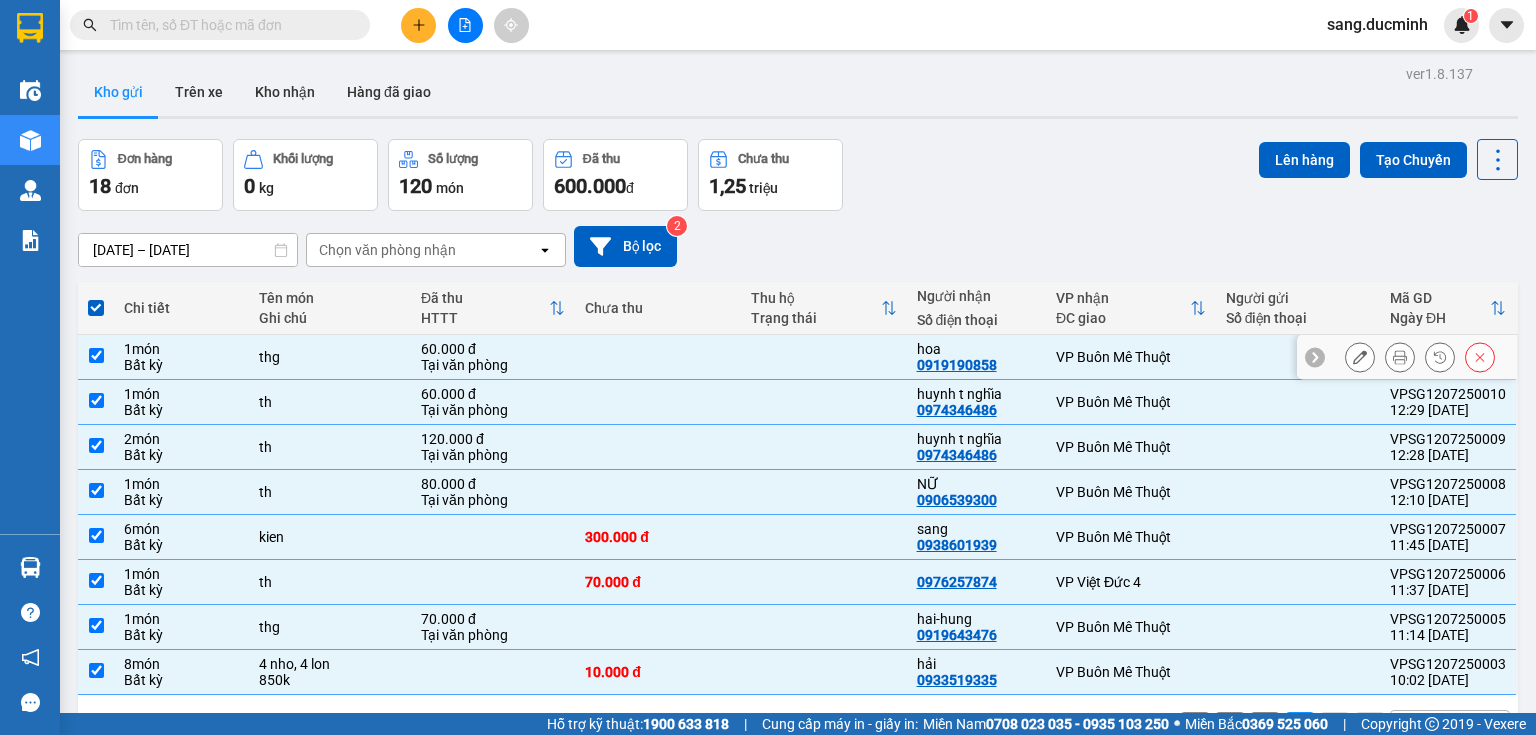 scroll, scrollTop: 92, scrollLeft: 0, axis: vertical 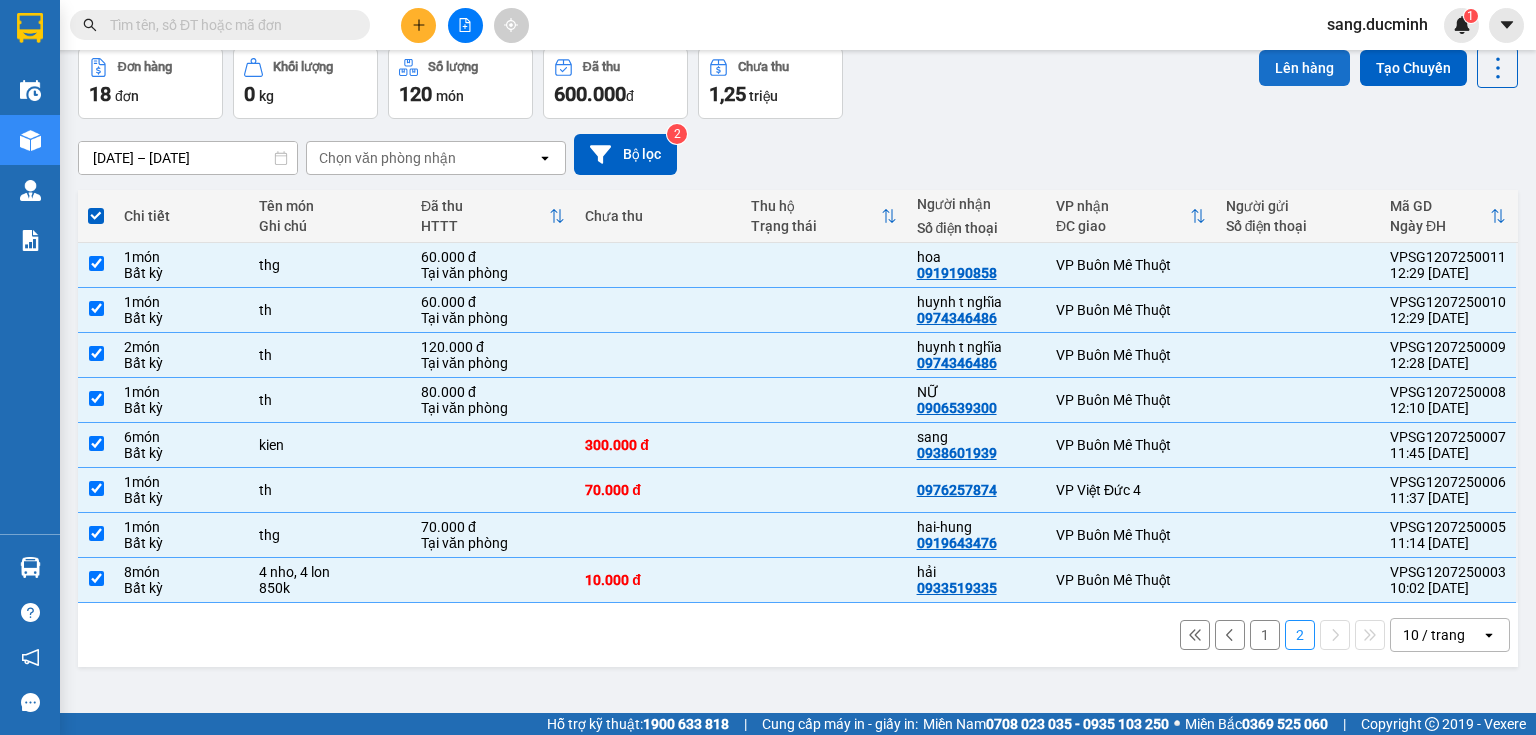 click on "Lên hàng" at bounding box center [1304, 68] 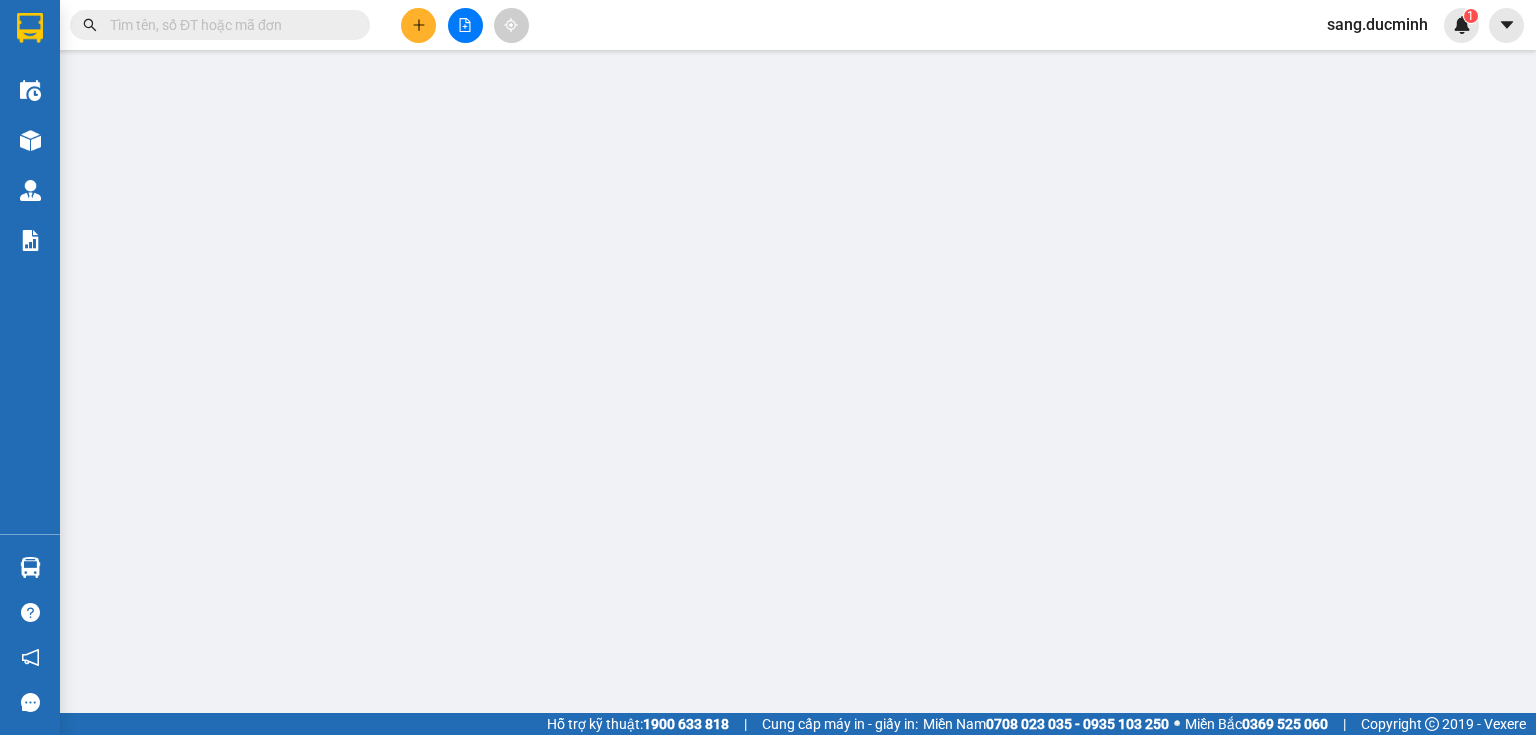 scroll, scrollTop: 0, scrollLeft: 0, axis: both 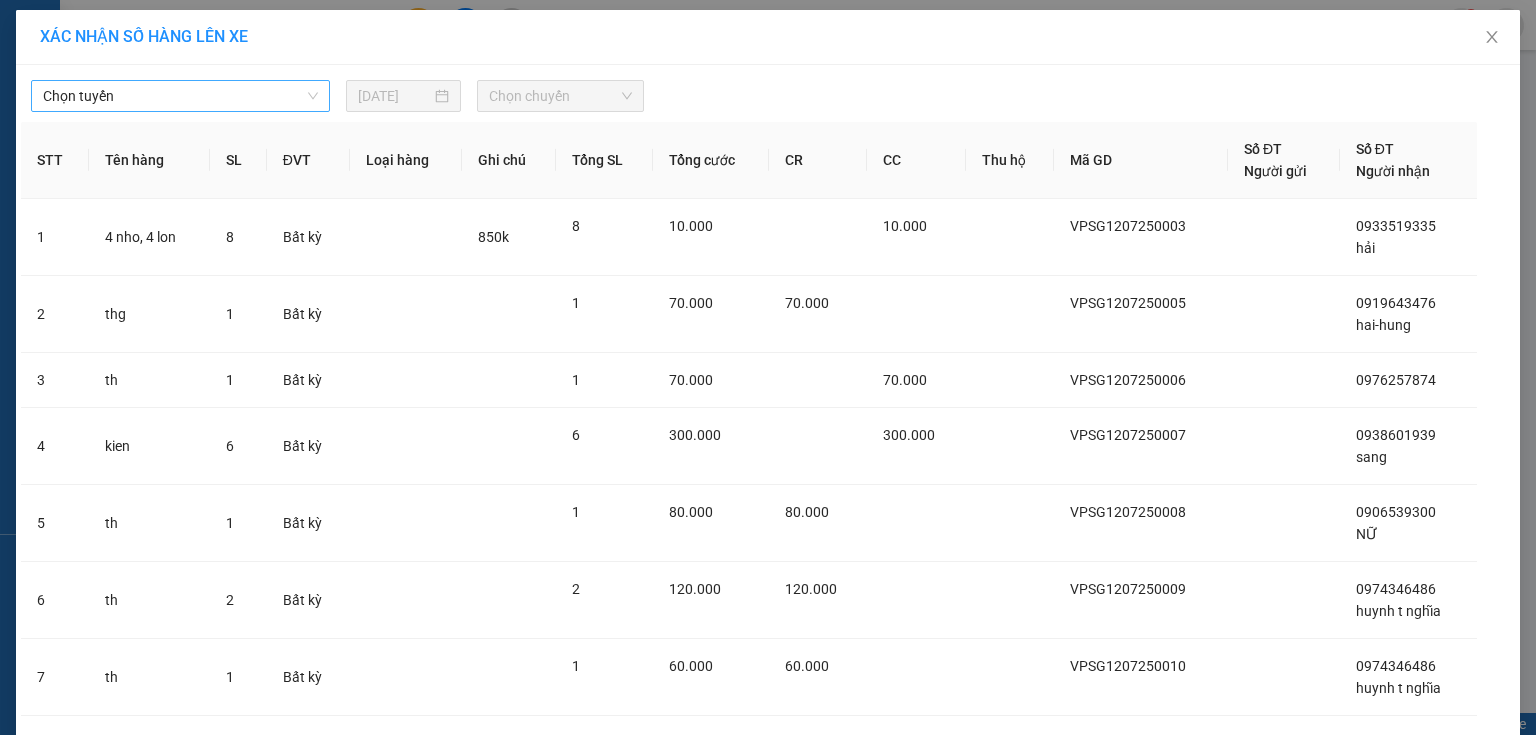 click on "Chọn tuyến" at bounding box center [180, 96] 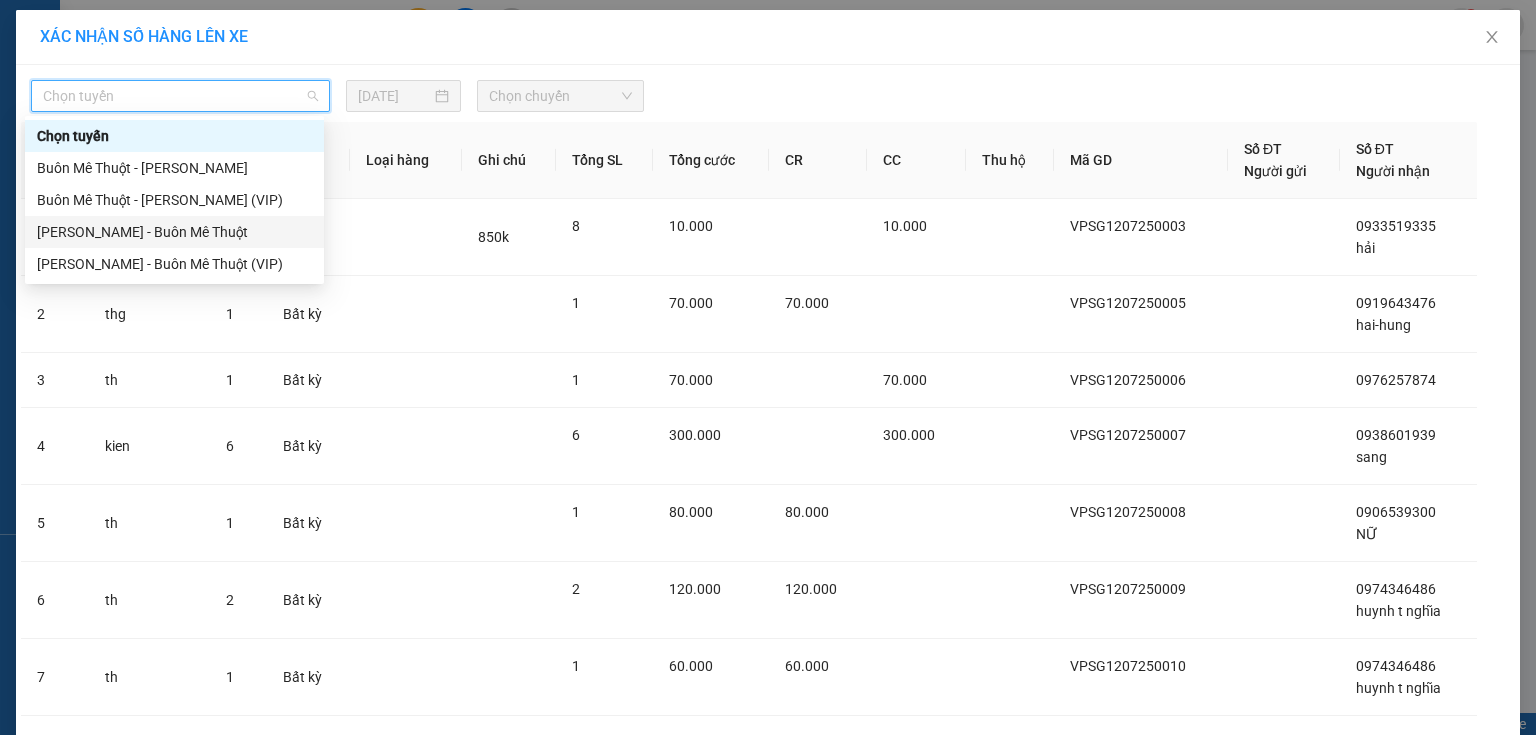 click on "[PERSON_NAME] - Buôn Mê Thuột" at bounding box center (174, 232) 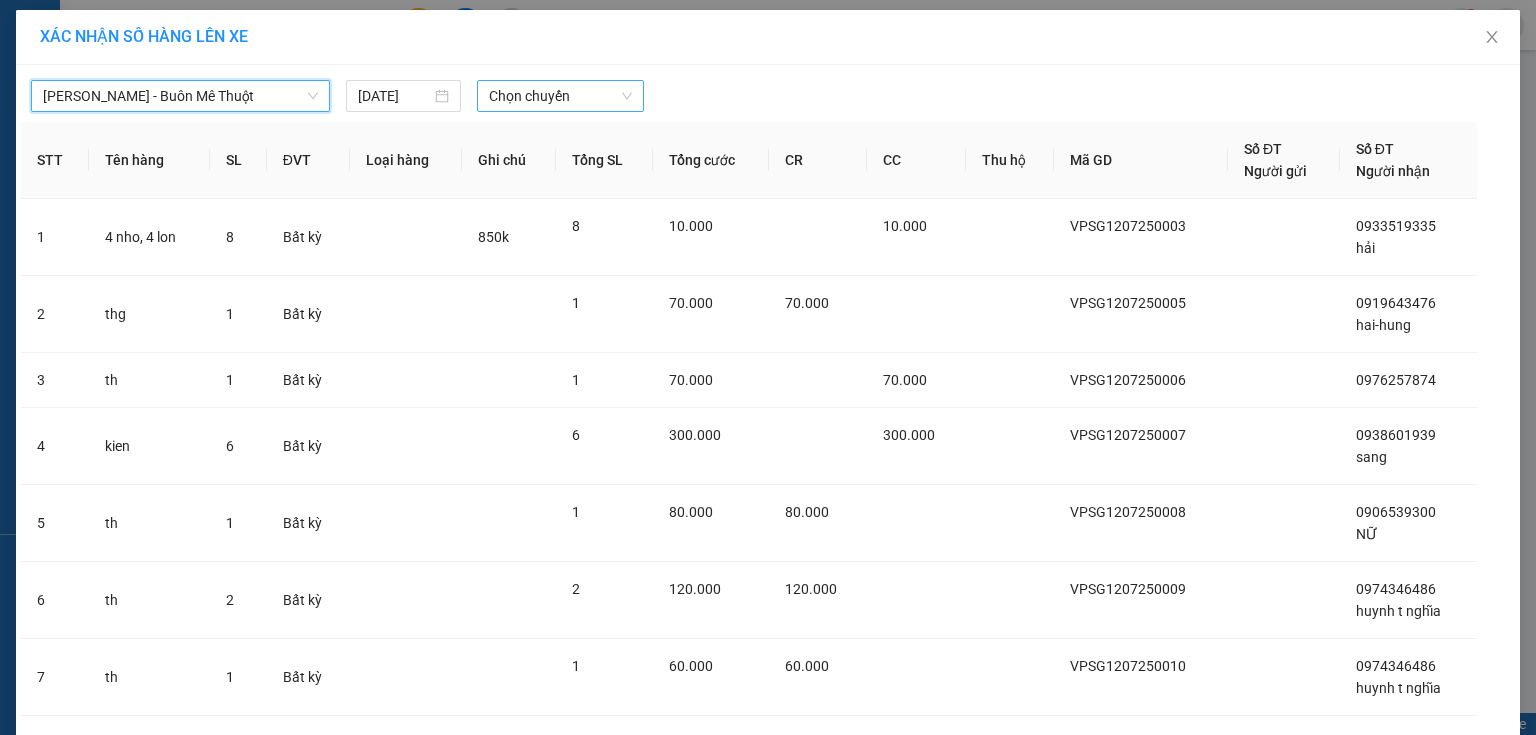 click on "Chọn chuyến" at bounding box center [561, 96] 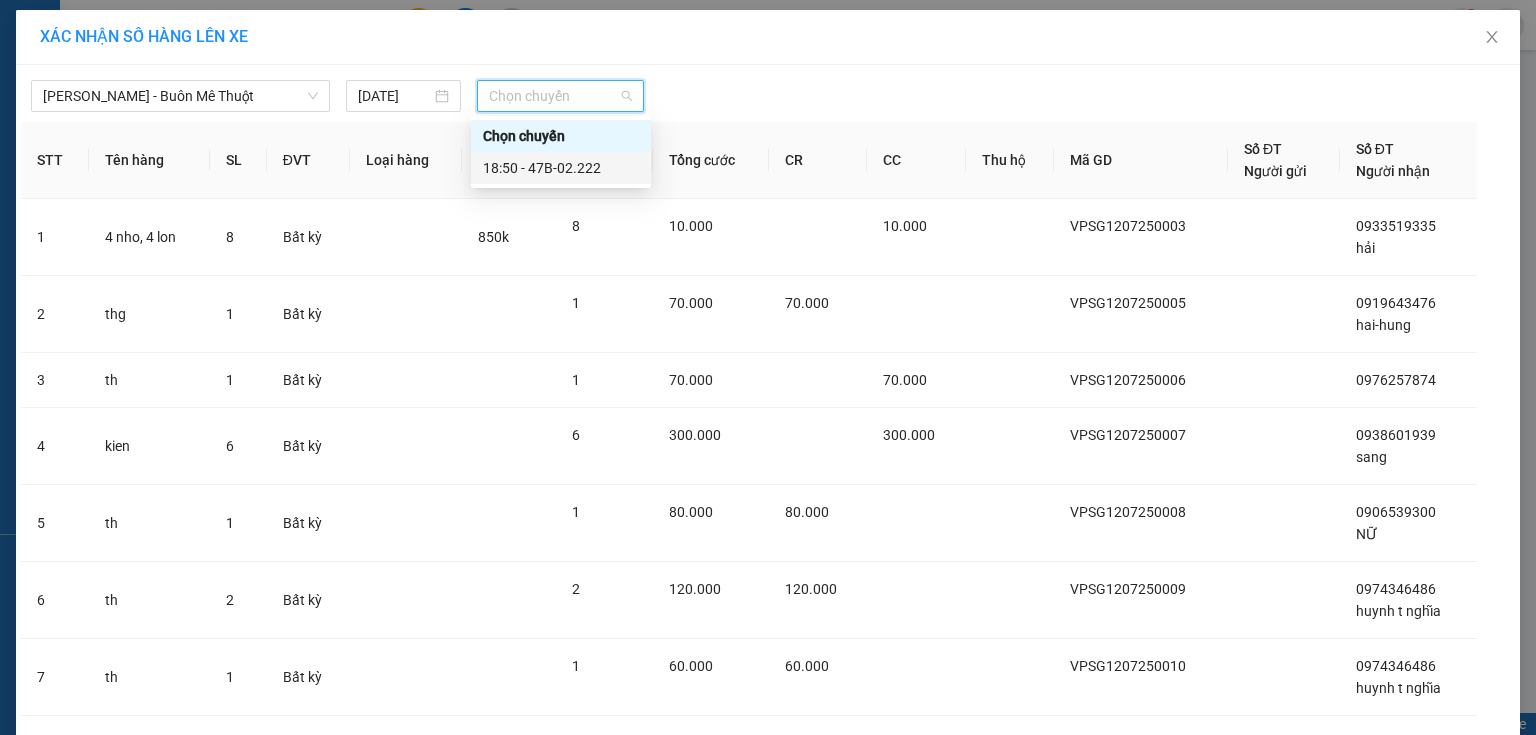 click on "18:50     - 47B-02.222" at bounding box center [561, 168] 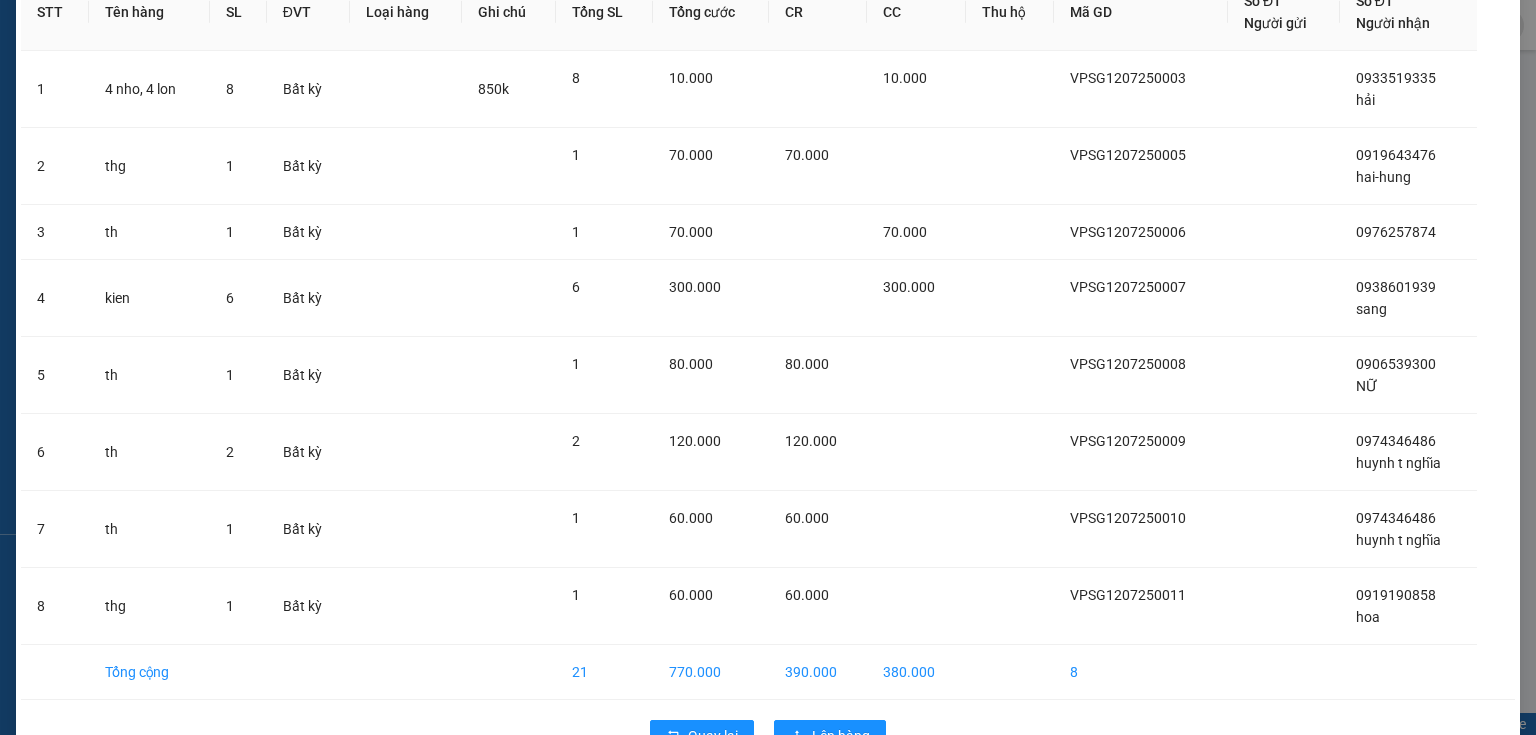 scroll, scrollTop: 213, scrollLeft: 0, axis: vertical 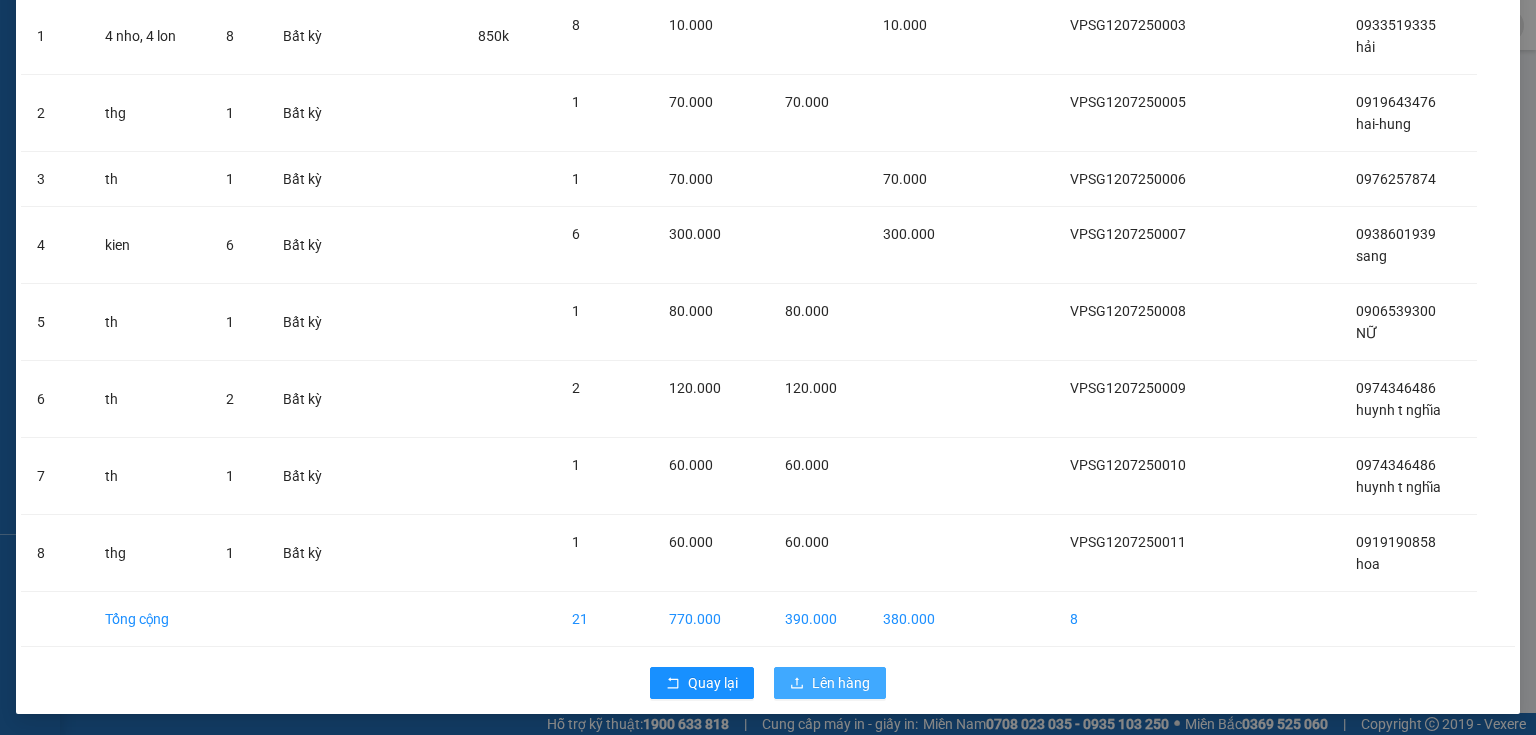 click on "Lên hàng" at bounding box center [830, 683] 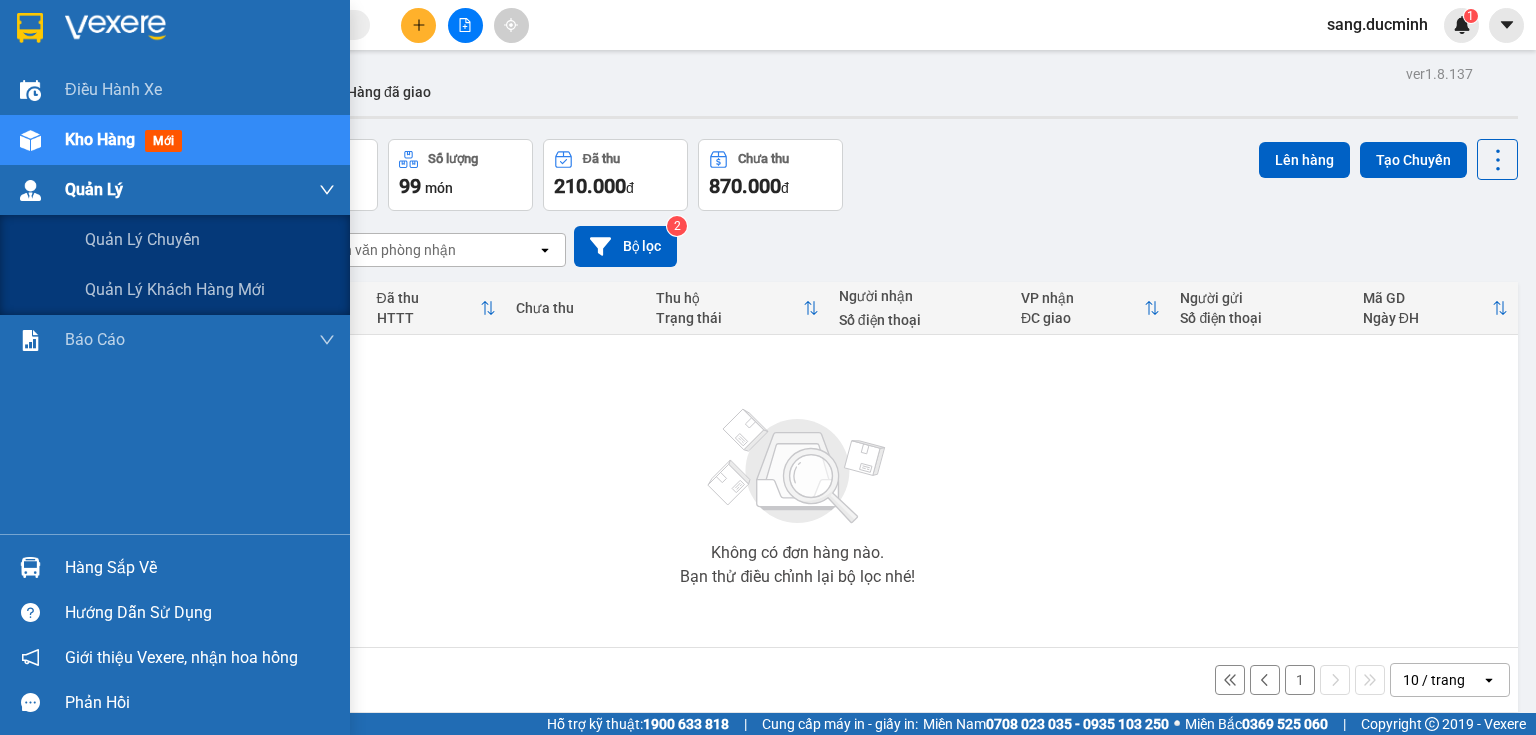 click on "Quản Lý" at bounding box center (94, 189) 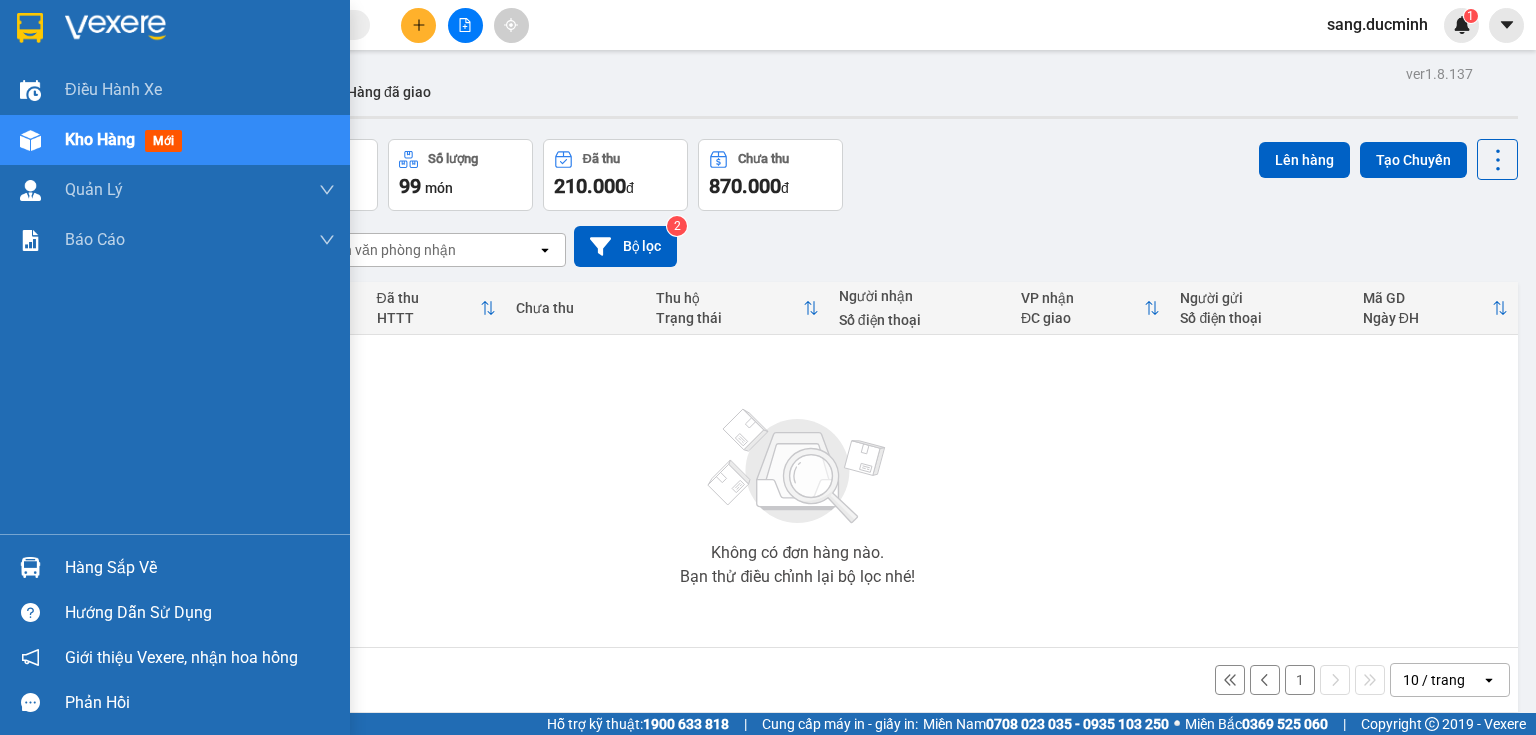 click on "Kho hàng" at bounding box center (100, 139) 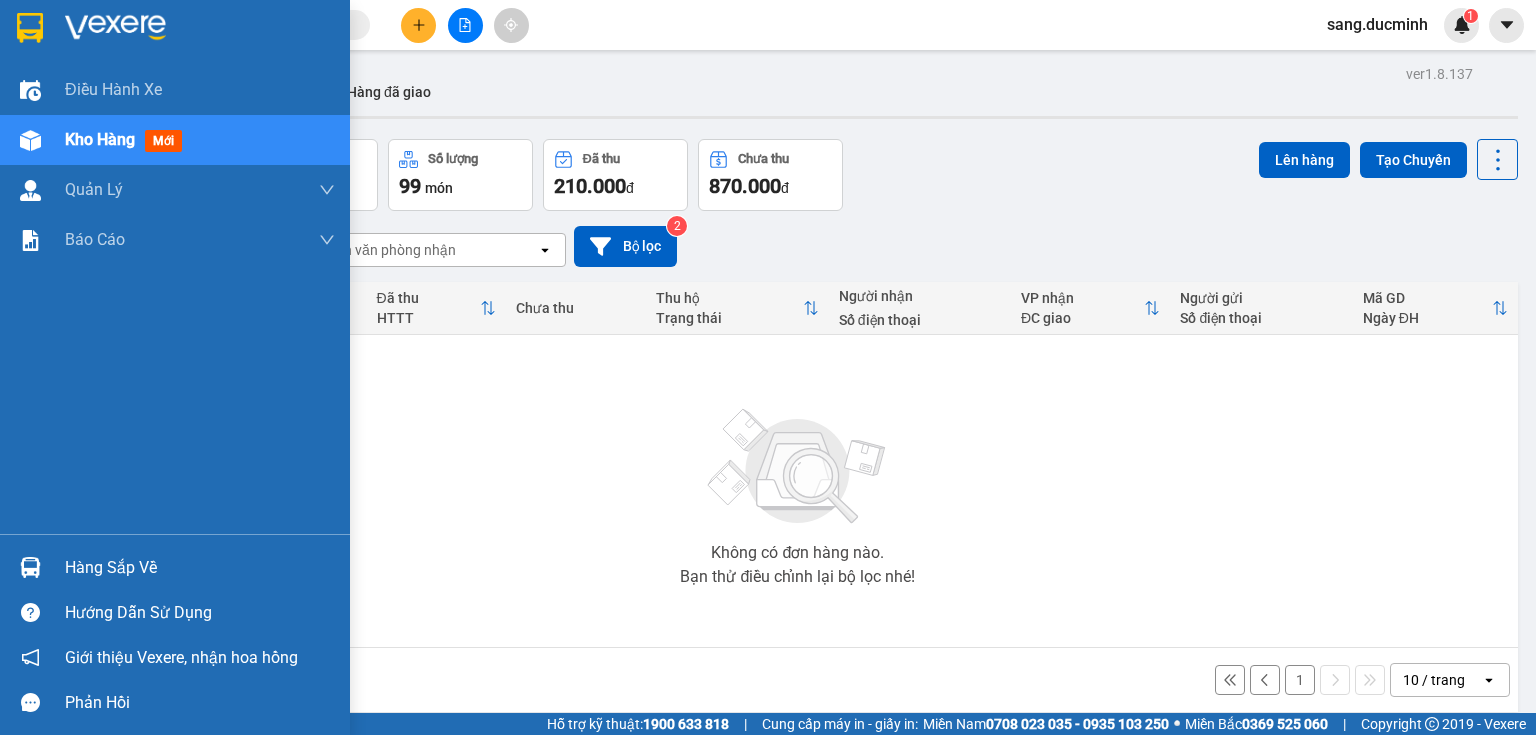 click on "Kho hàng mới" at bounding box center (200, 140) 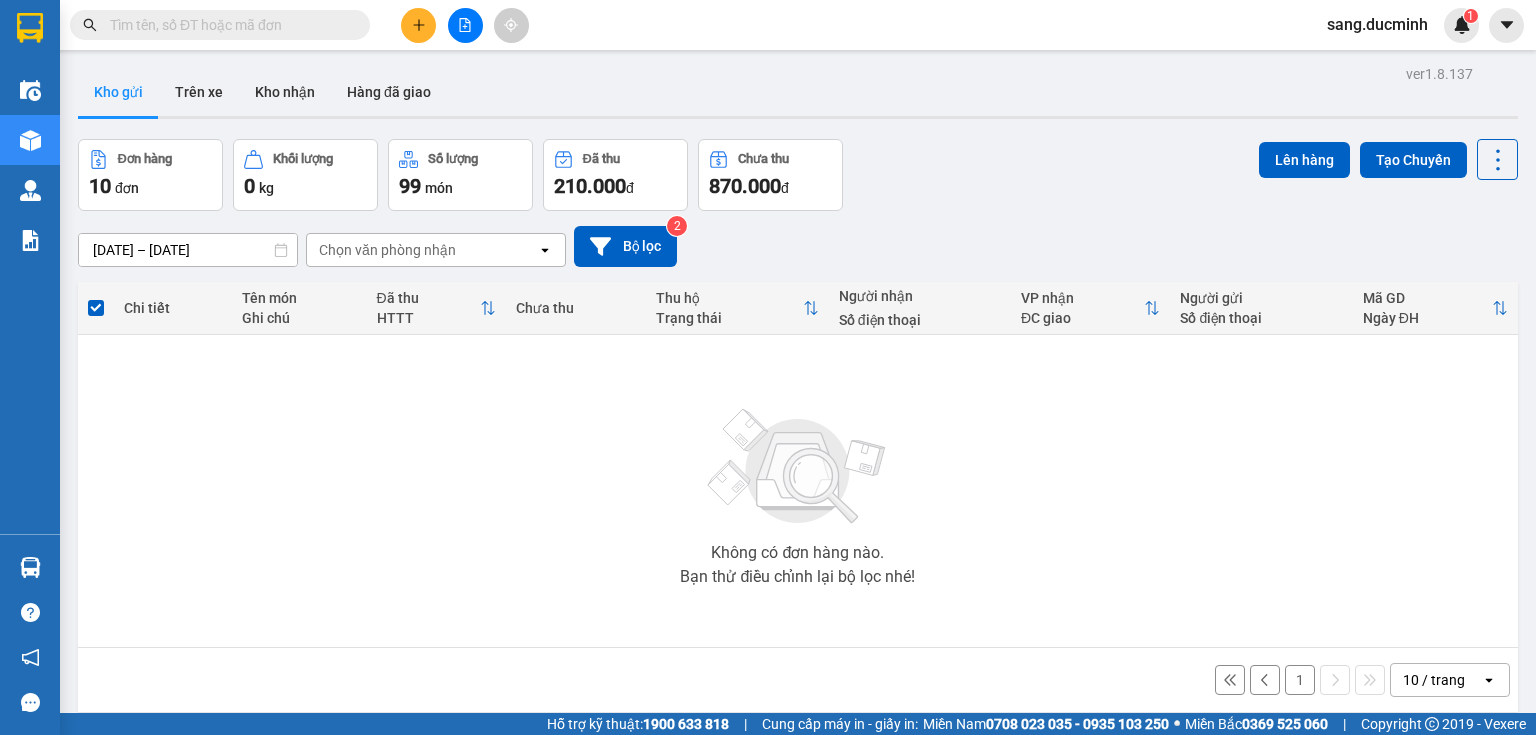 click on "1" at bounding box center [1300, 680] 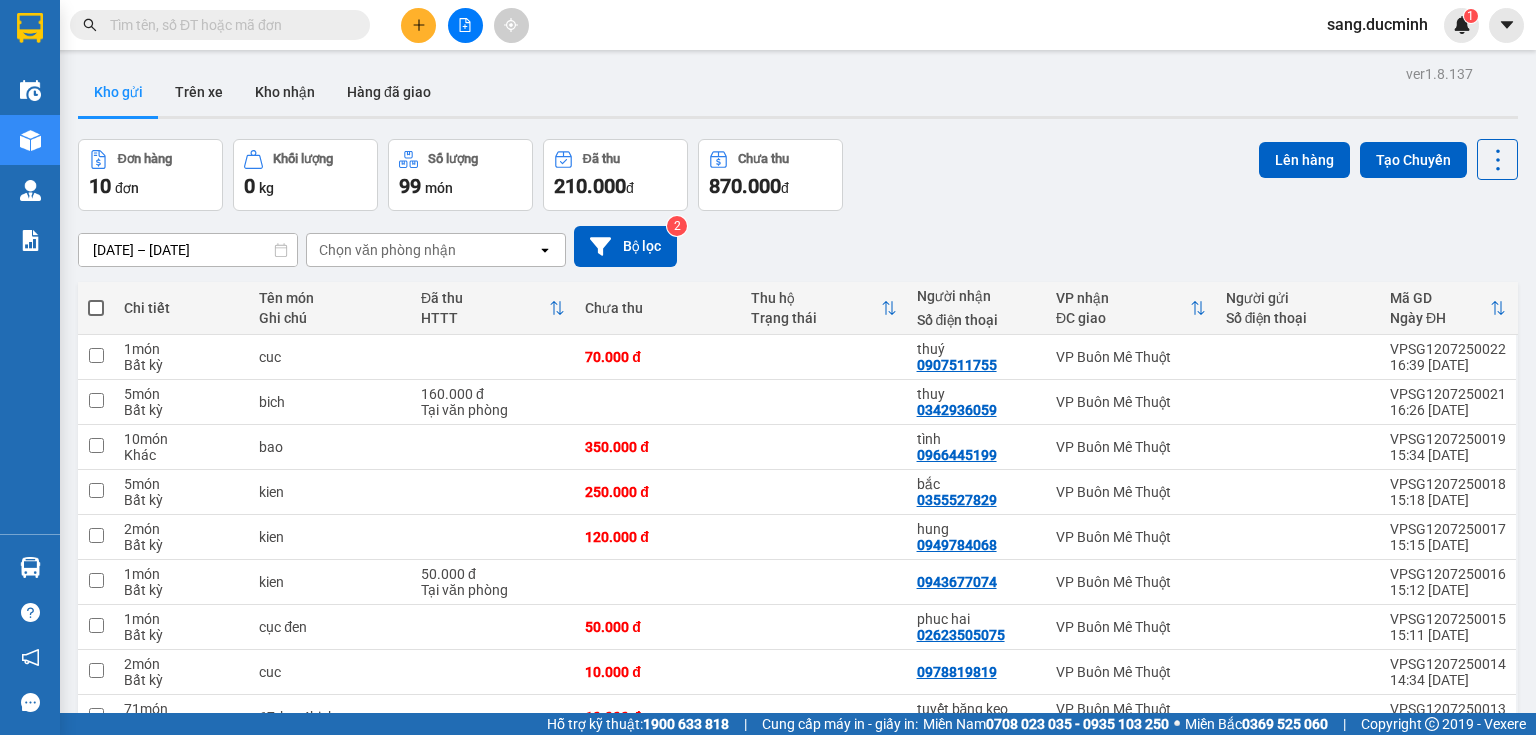 click at bounding box center [96, 308] 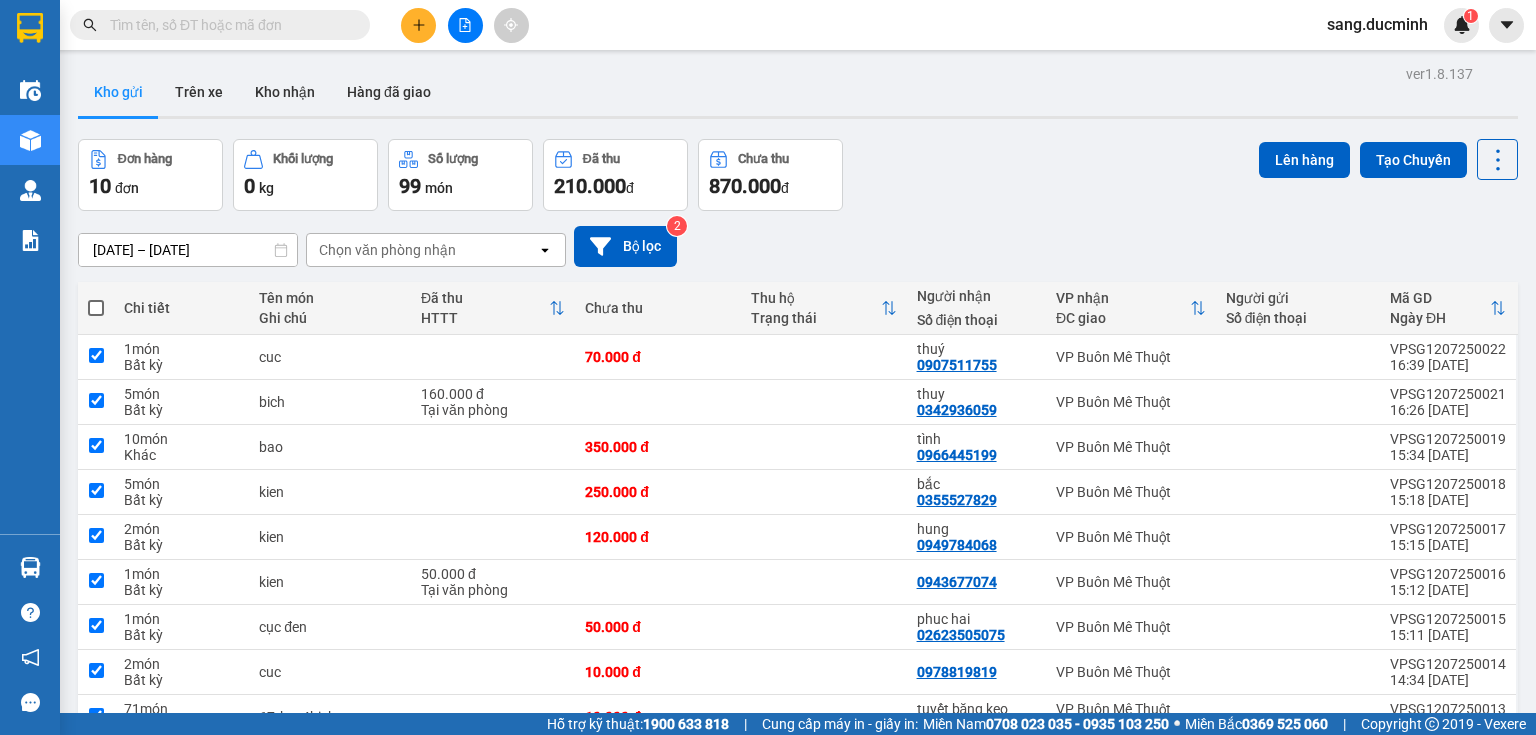 checkbox on "true" 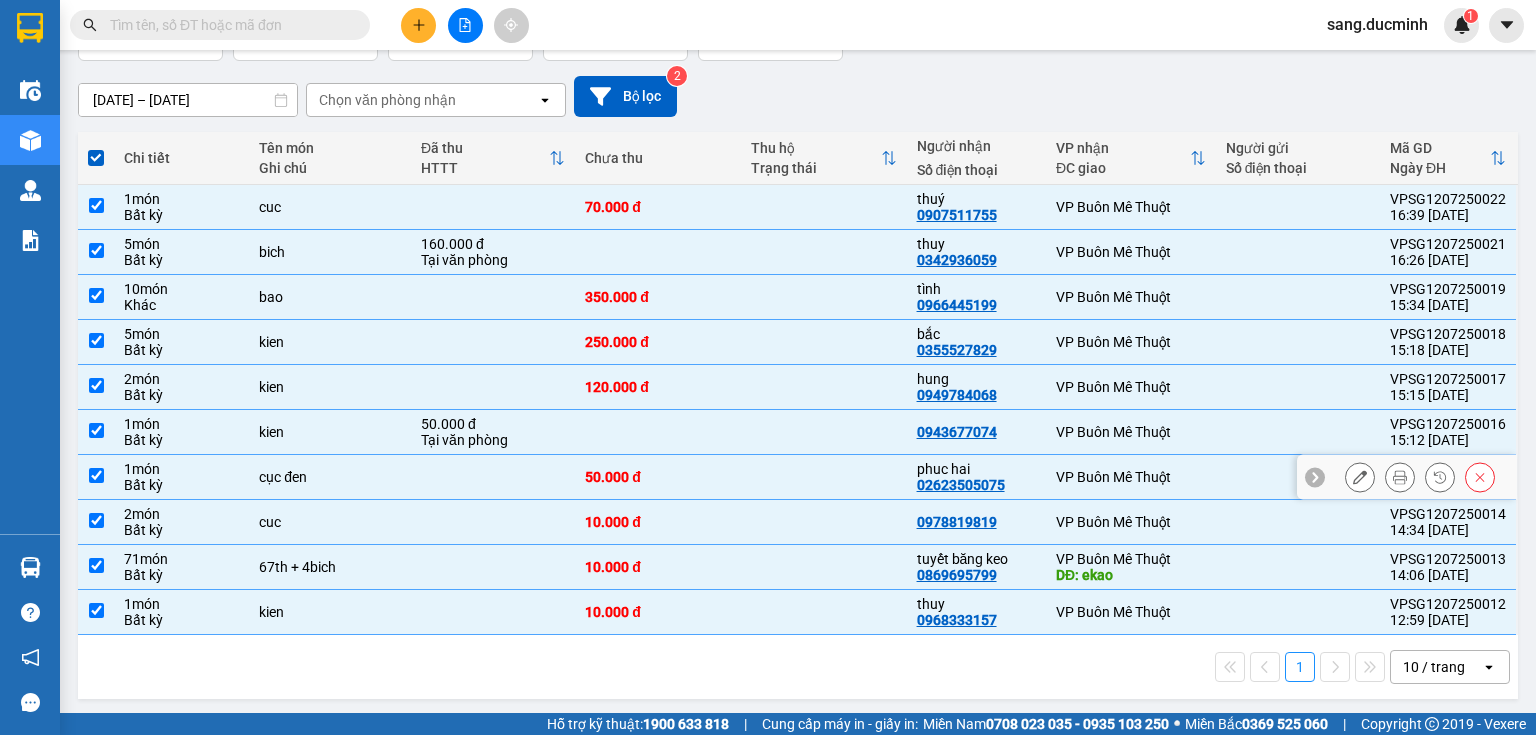 scroll, scrollTop: 0, scrollLeft: 0, axis: both 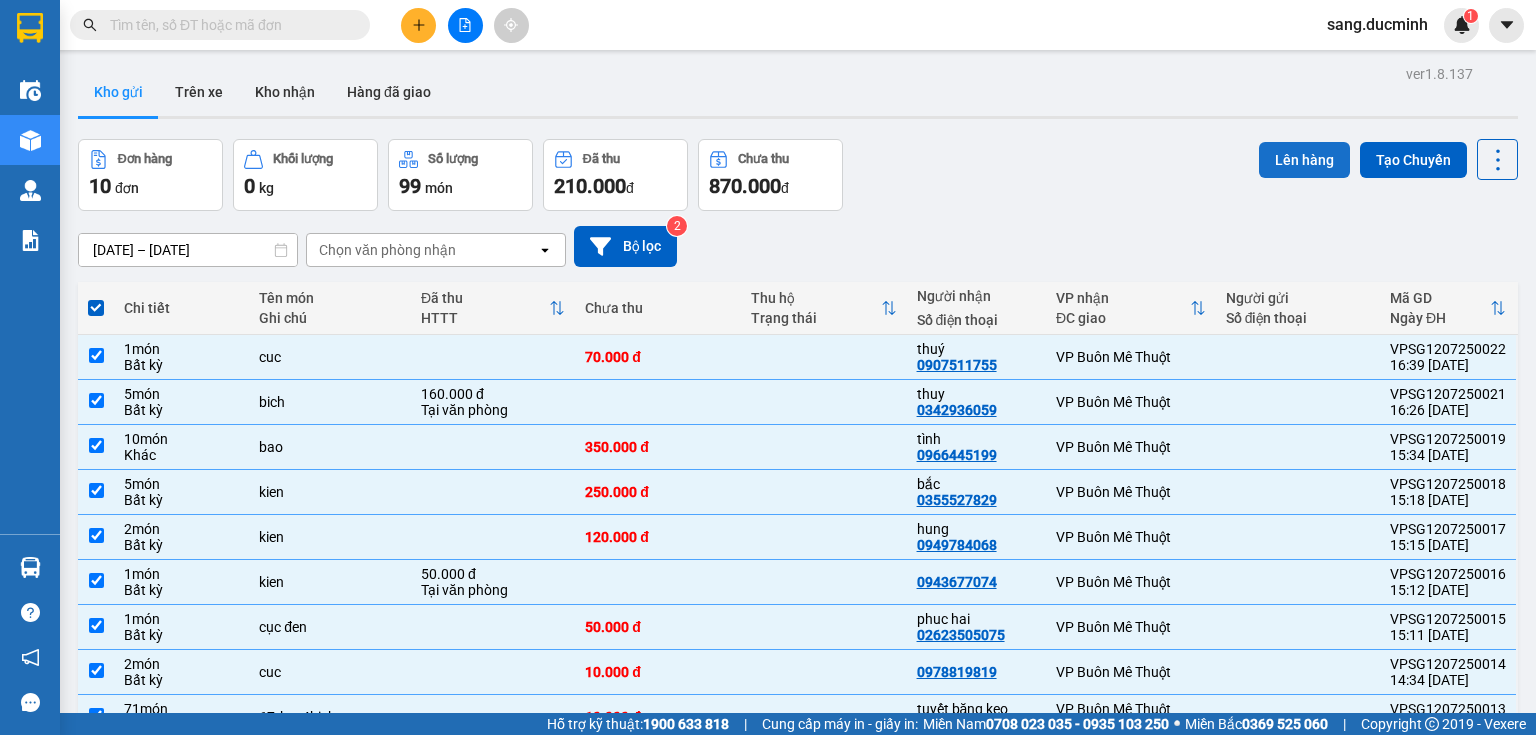 click on "Lên hàng" at bounding box center [1304, 160] 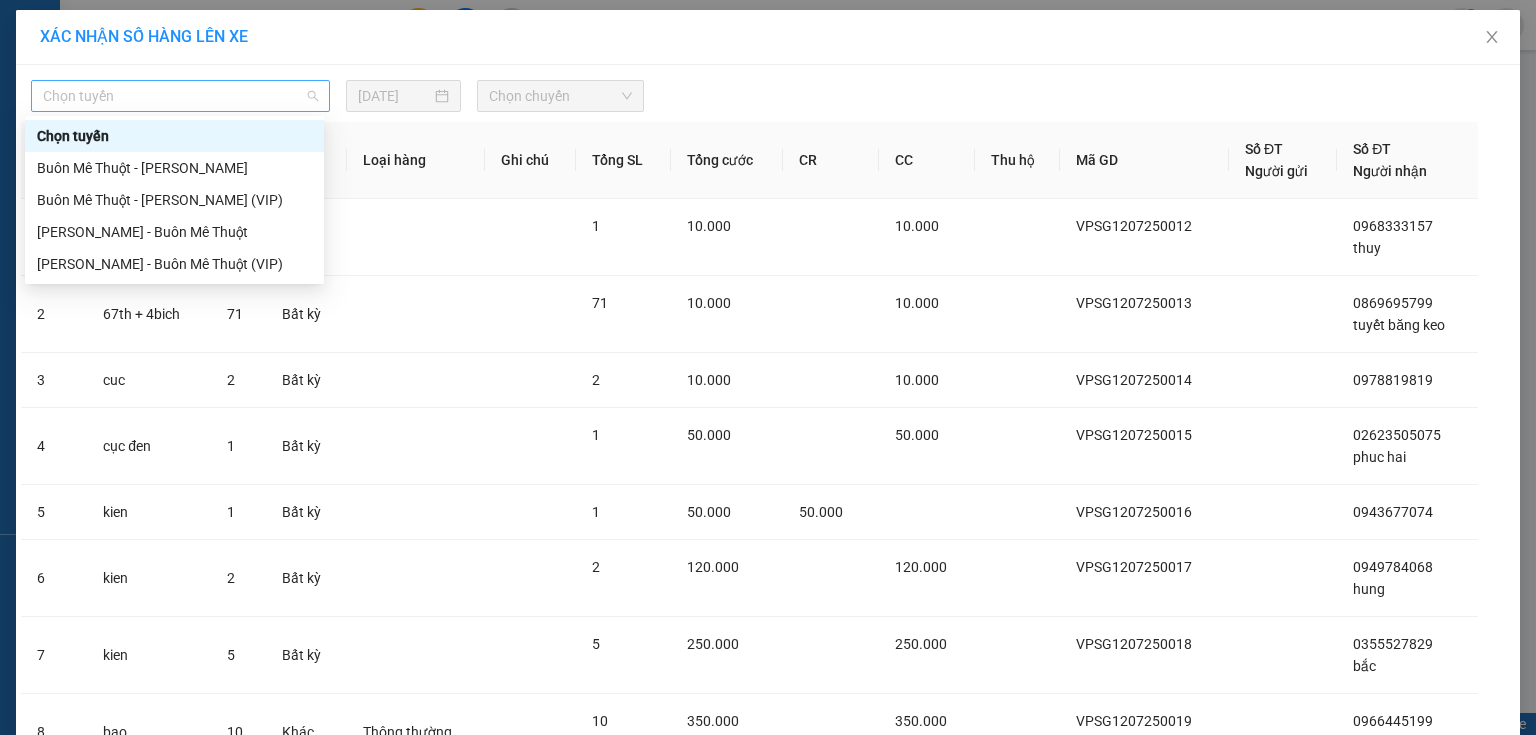 click on "Chọn tuyến" at bounding box center [180, 96] 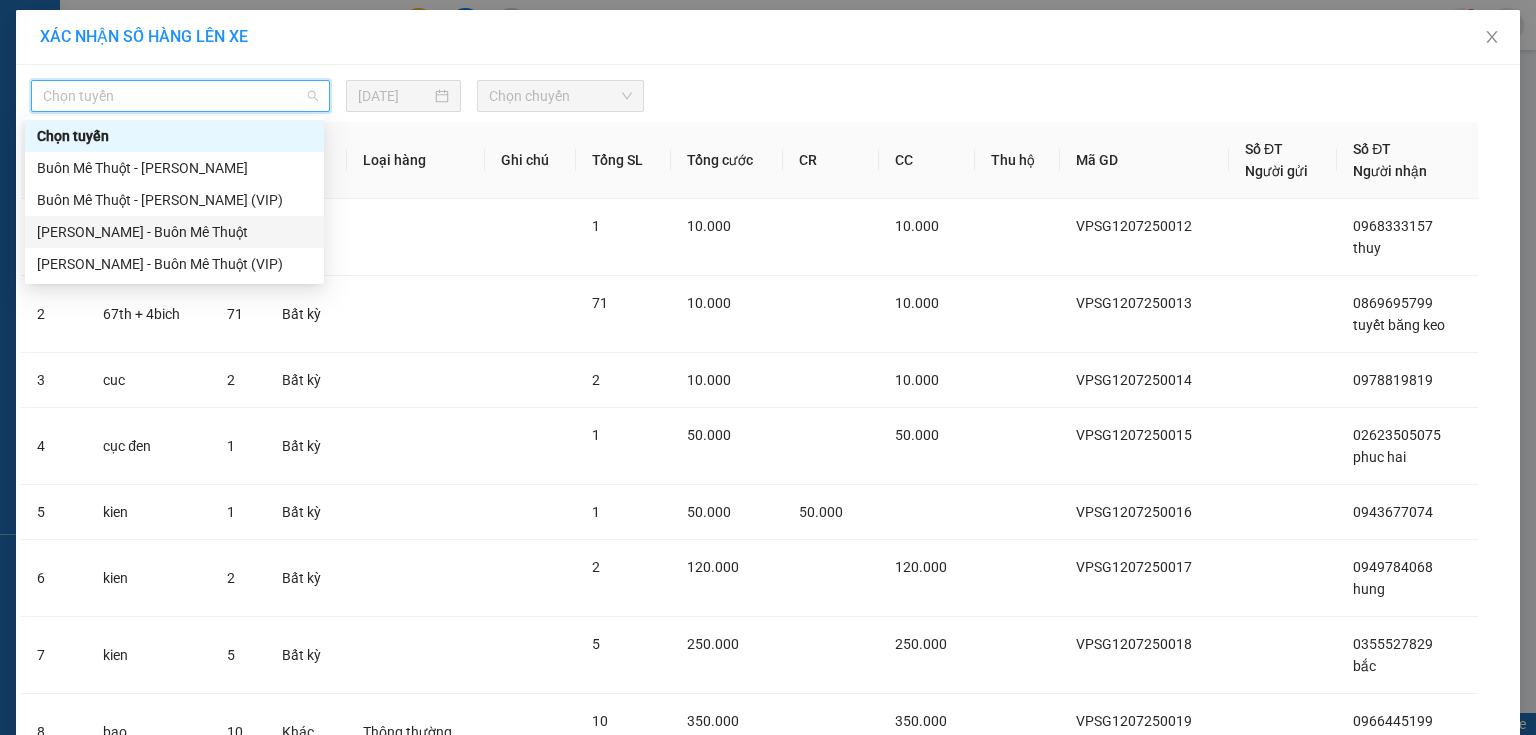 click on "[PERSON_NAME] - Buôn Mê Thuột" at bounding box center (174, 232) 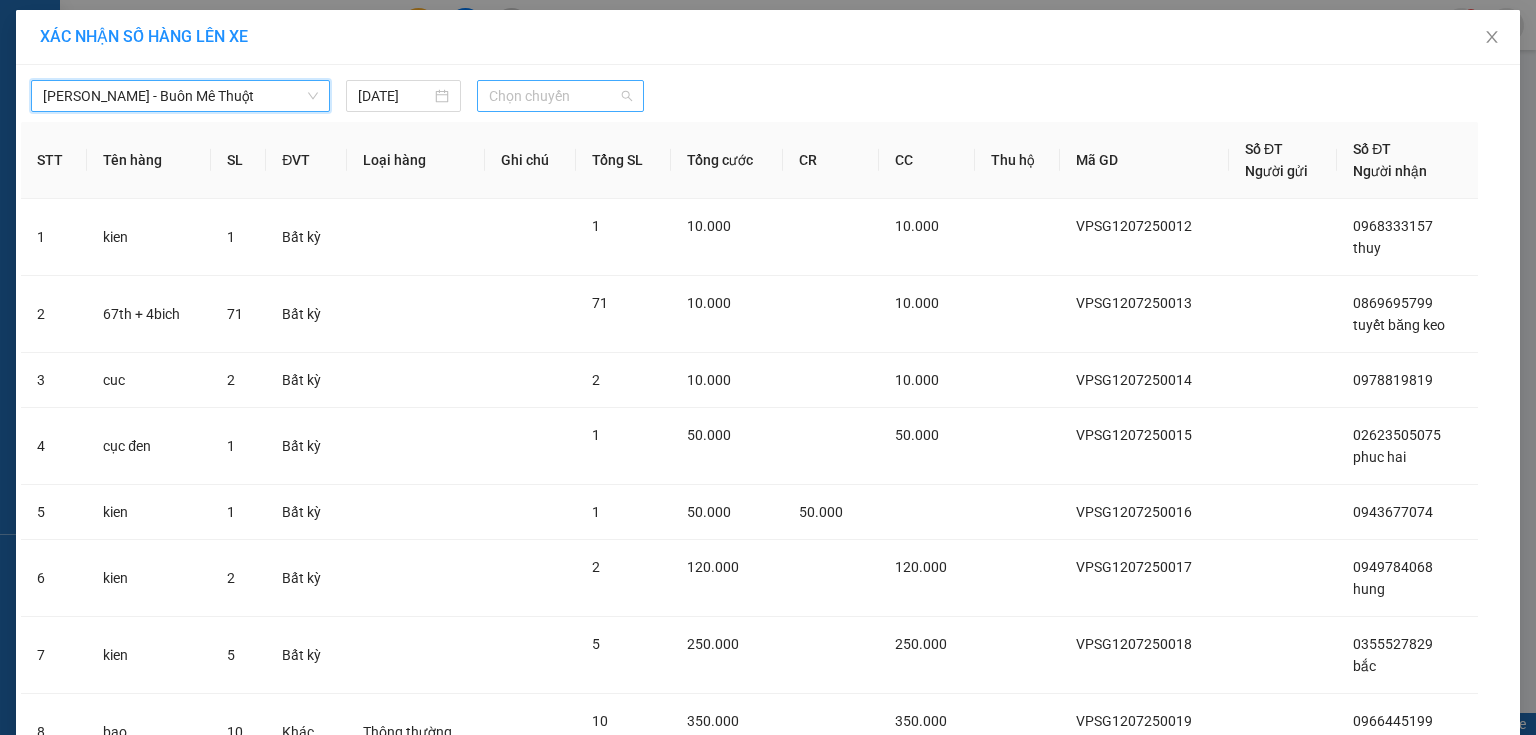 click on "Chọn chuyến" at bounding box center [561, 96] 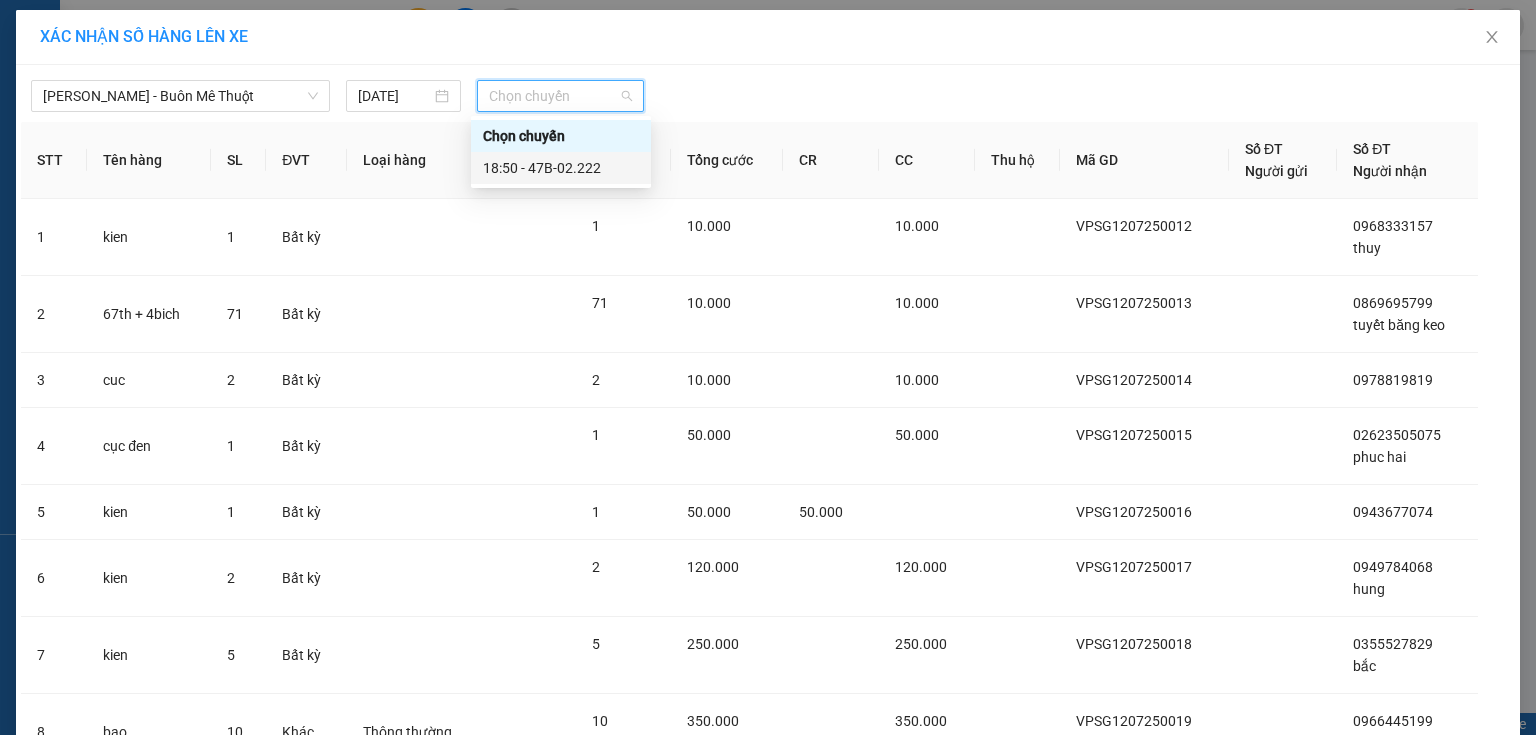 click on "18:50     - 47B-02.222" at bounding box center (561, 168) 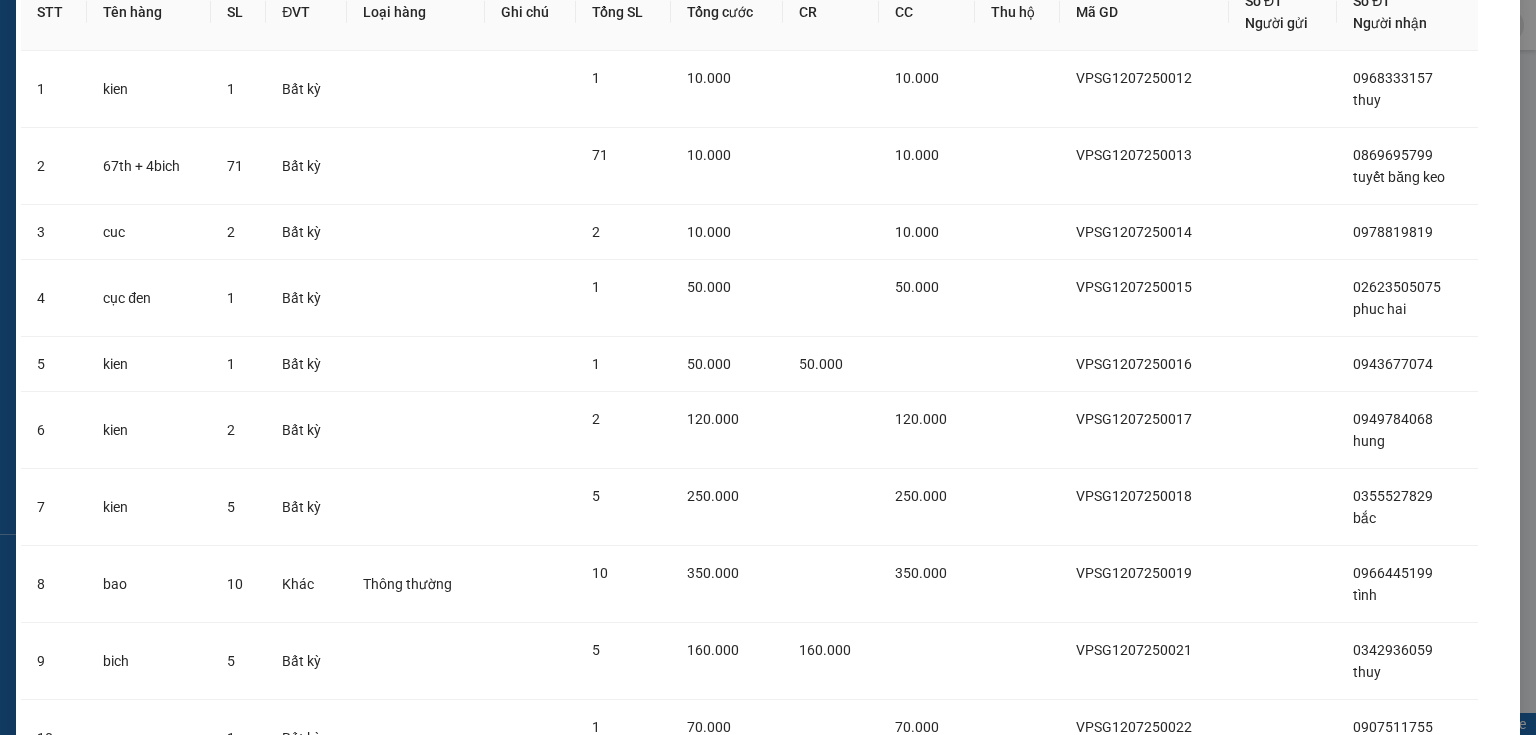 scroll, scrollTop: 345, scrollLeft: 0, axis: vertical 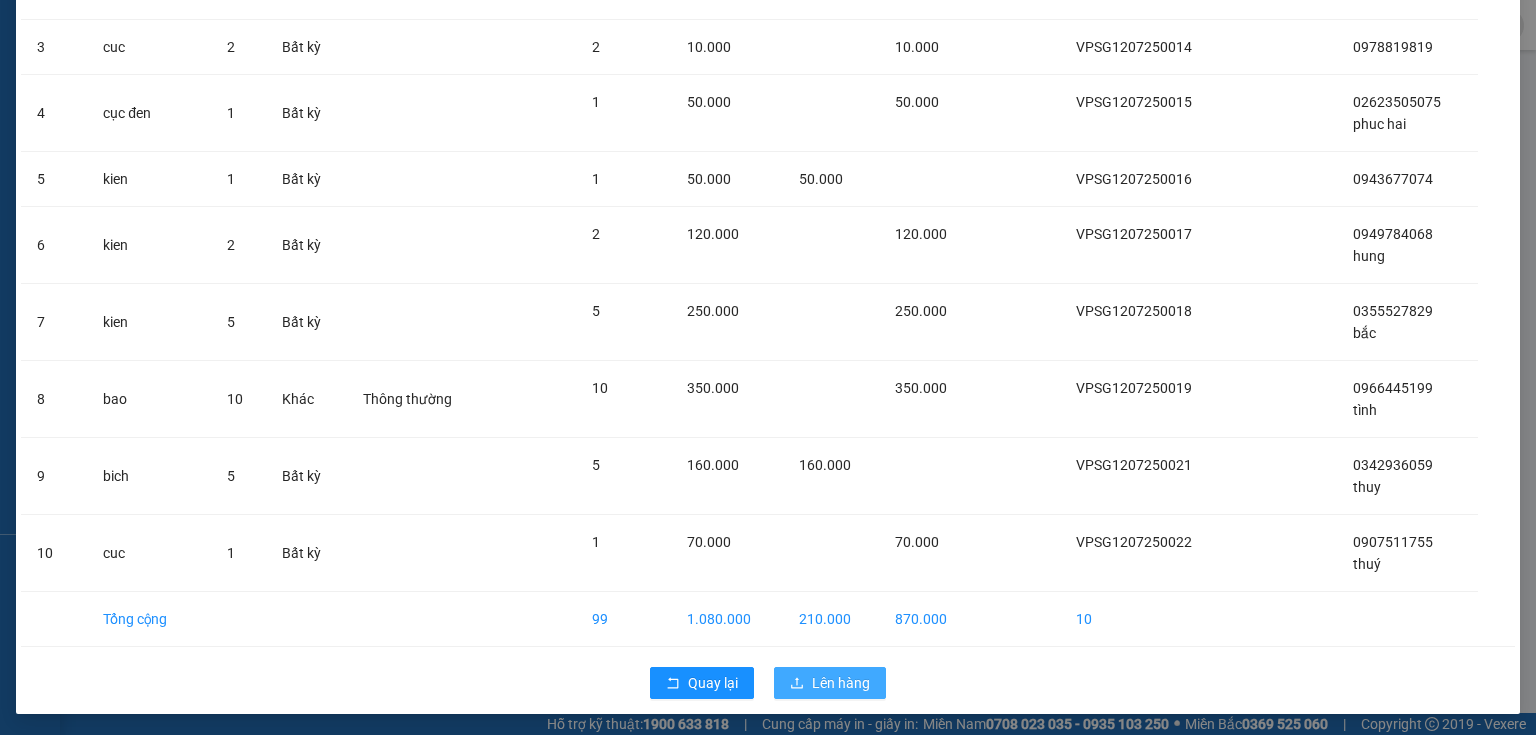 click on "Lên hàng" at bounding box center (841, 683) 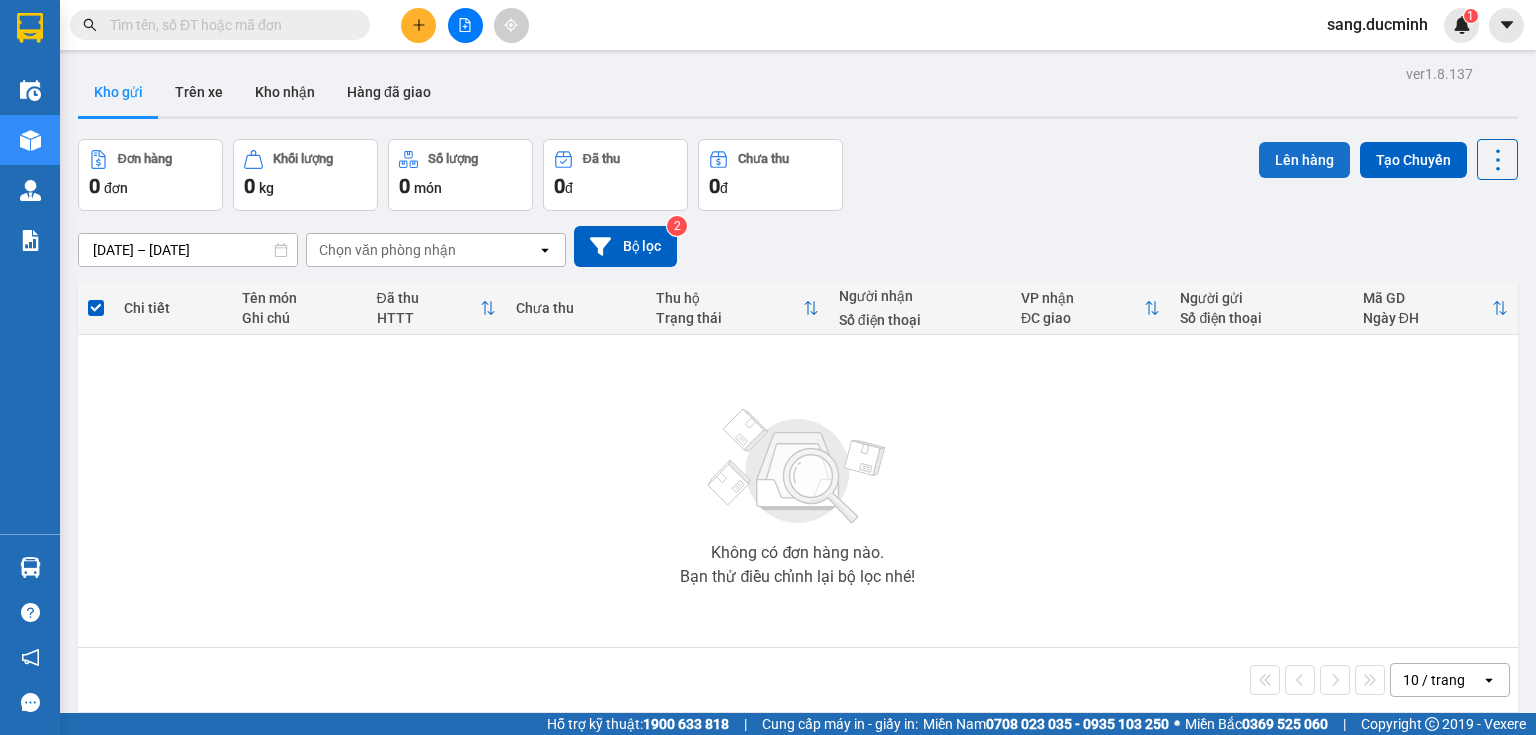 click on "Lên hàng" at bounding box center [1304, 160] 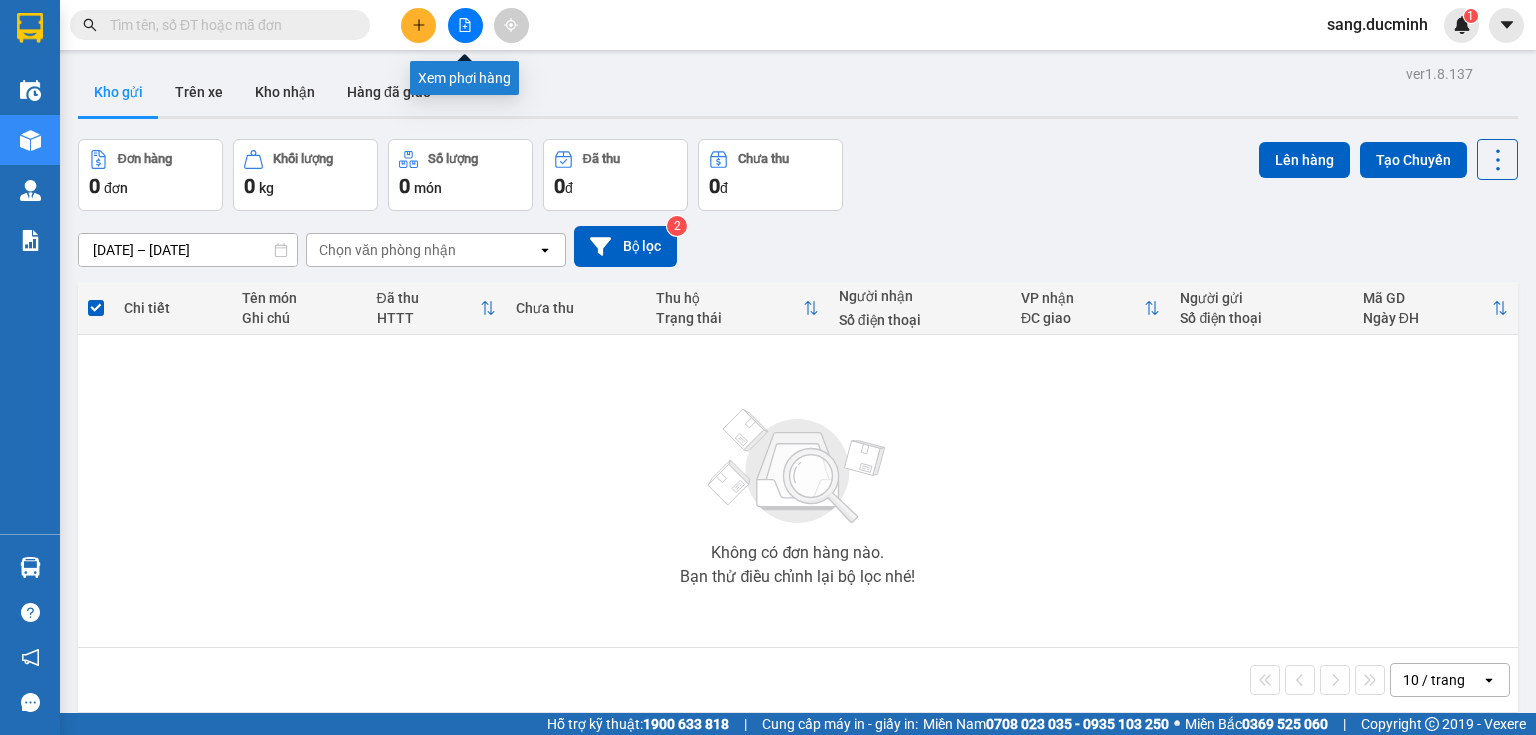click 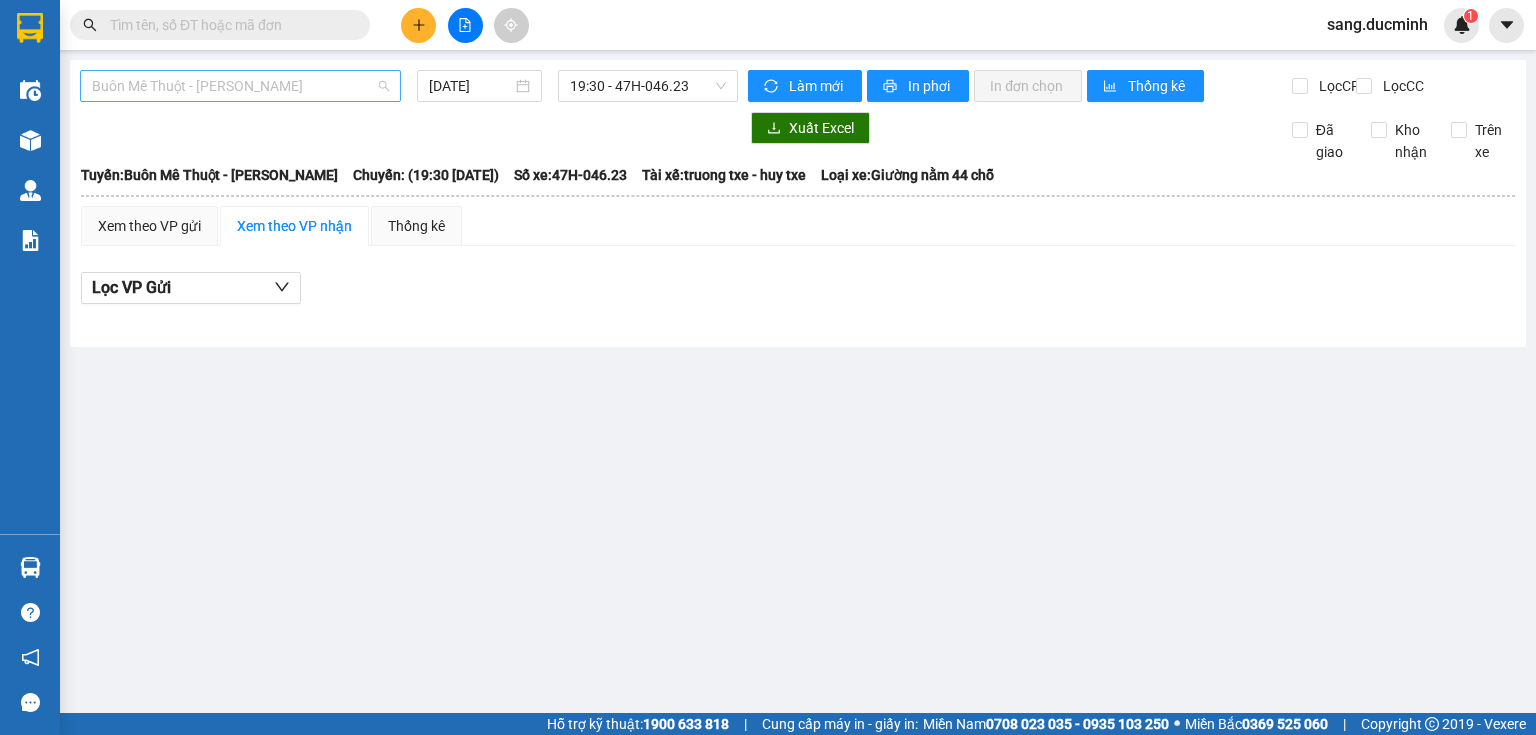 click on "Buôn Mê [PERSON_NAME] [PERSON_NAME]" at bounding box center (240, 86) 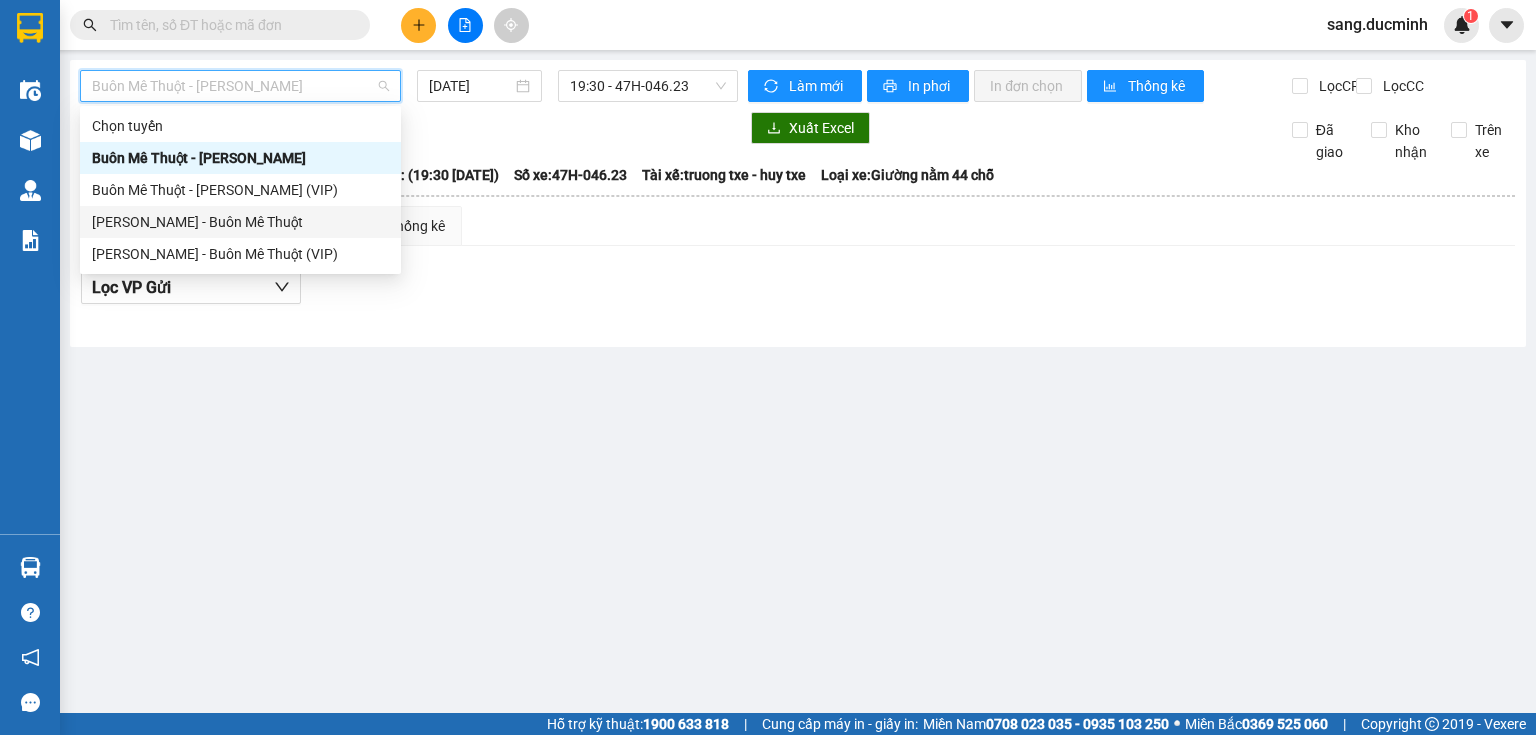 click on "[PERSON_NAME] - Buôn Mê Thuột" at bounding box center (240, 222) 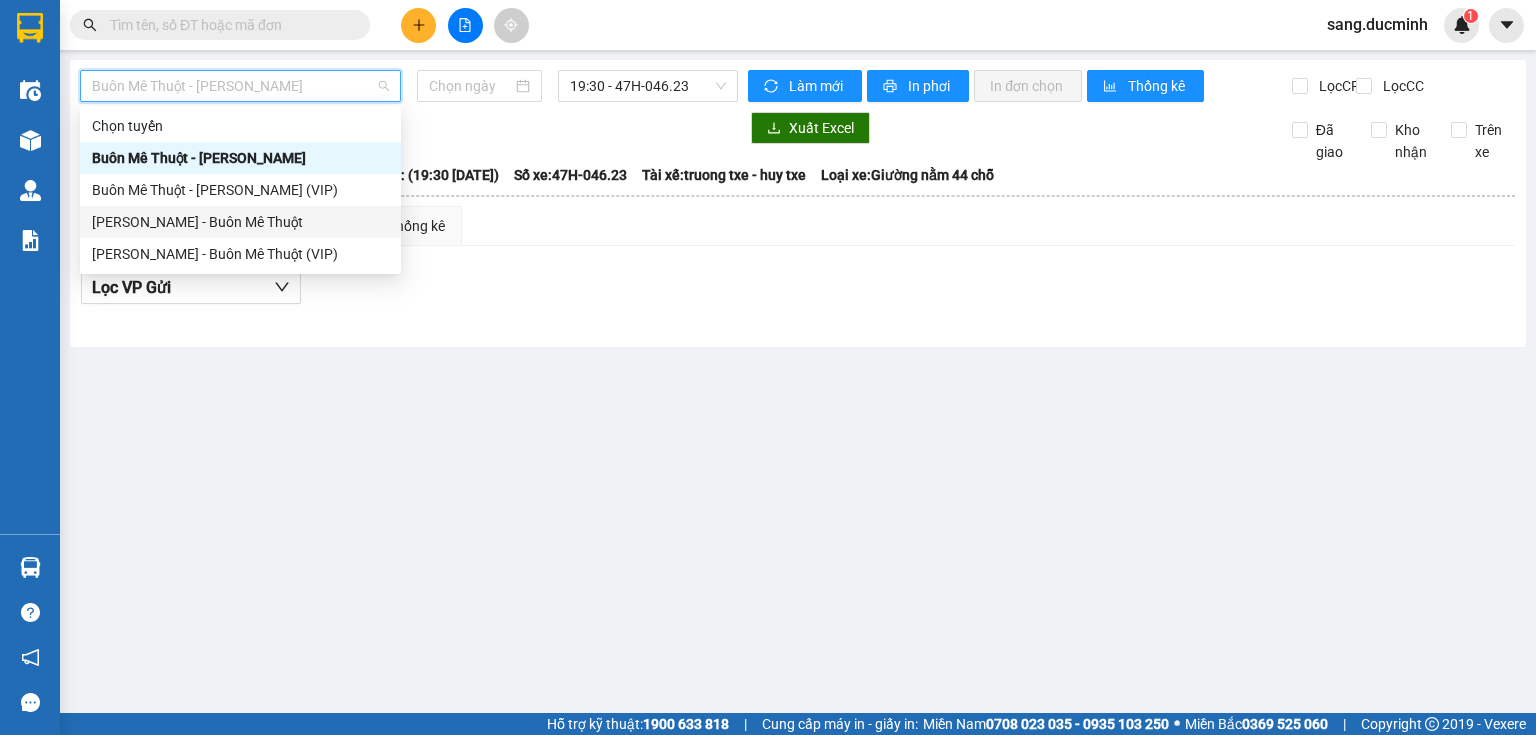 type on "[DATE]" 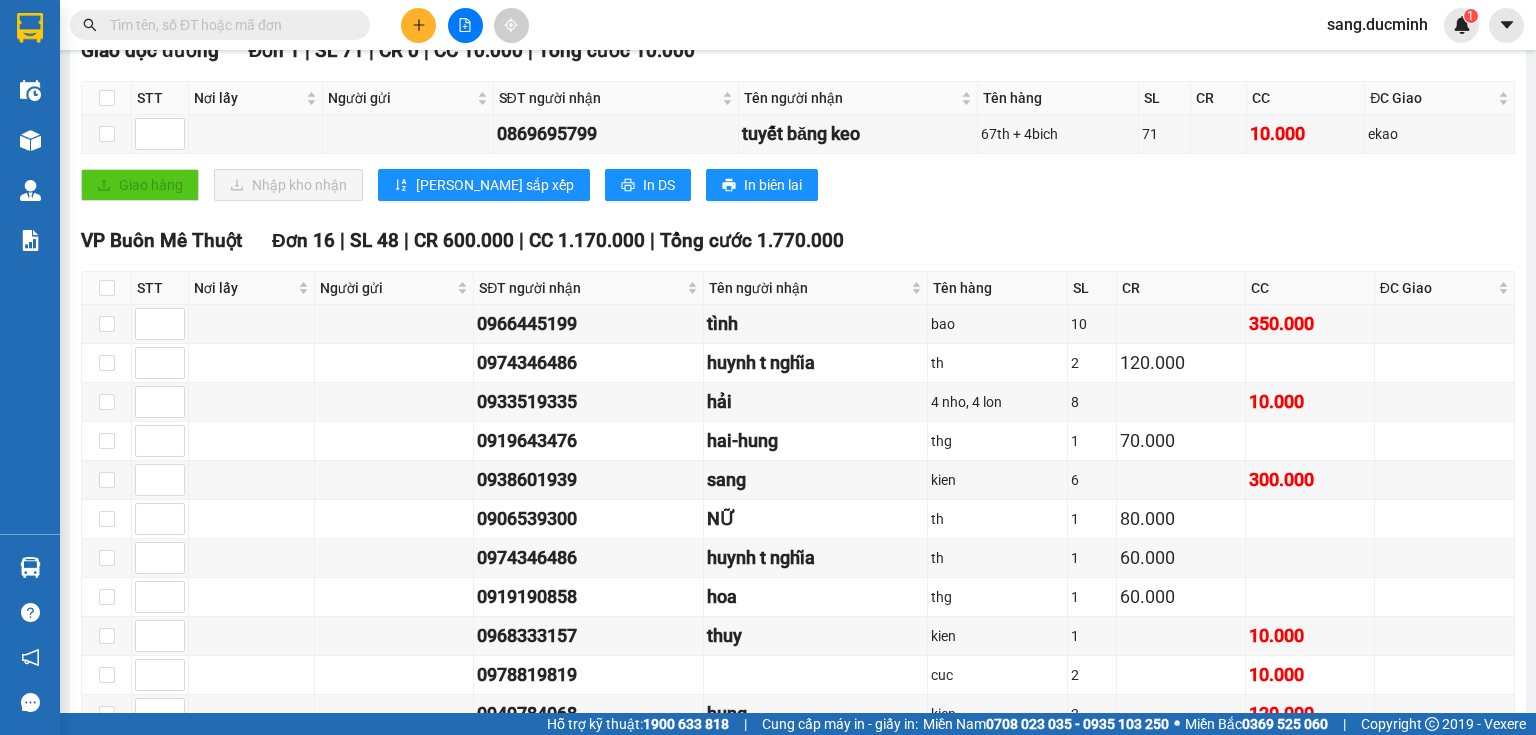 scroll, scrollTop: 240, scrollLeft: 0, axis: vertical 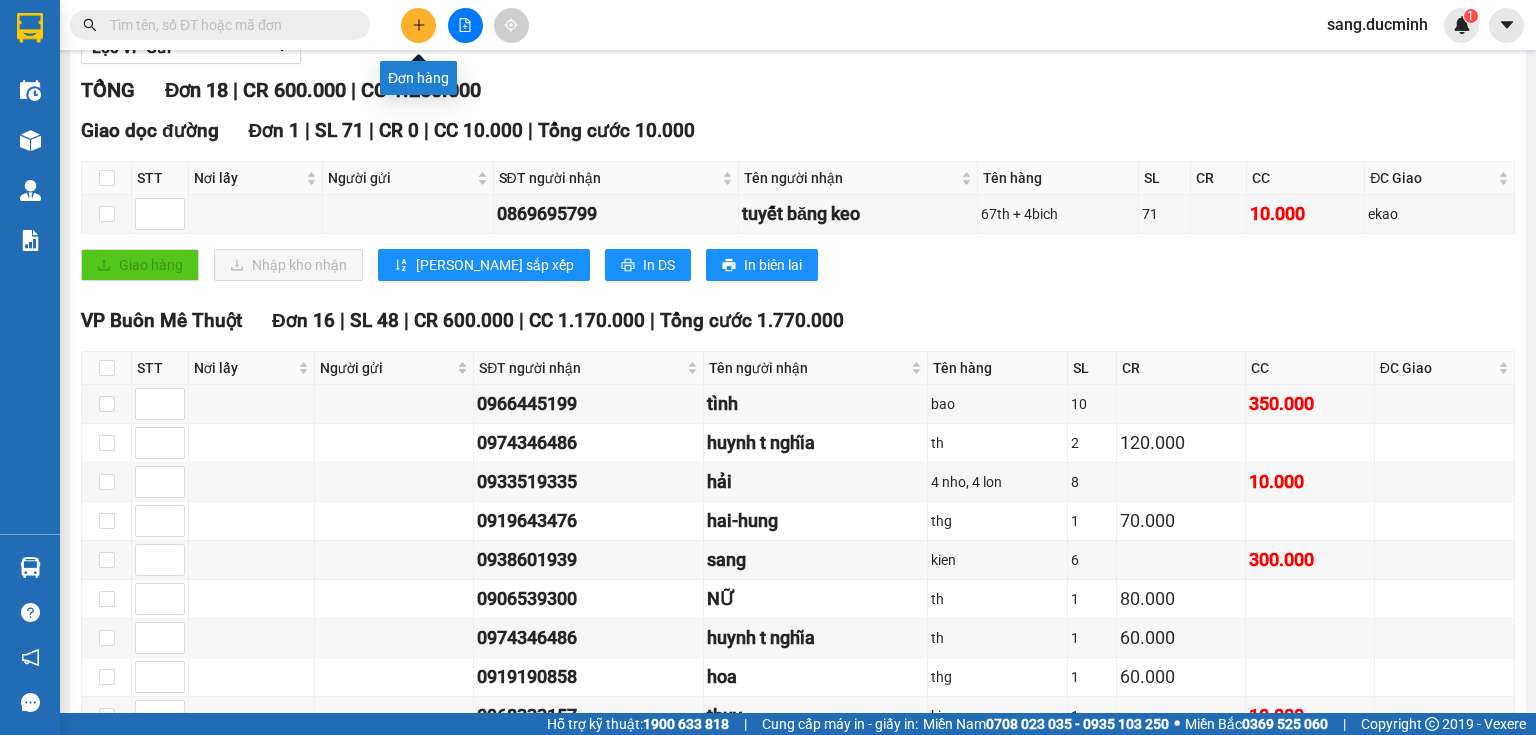 click at bounding box center (418, 25) 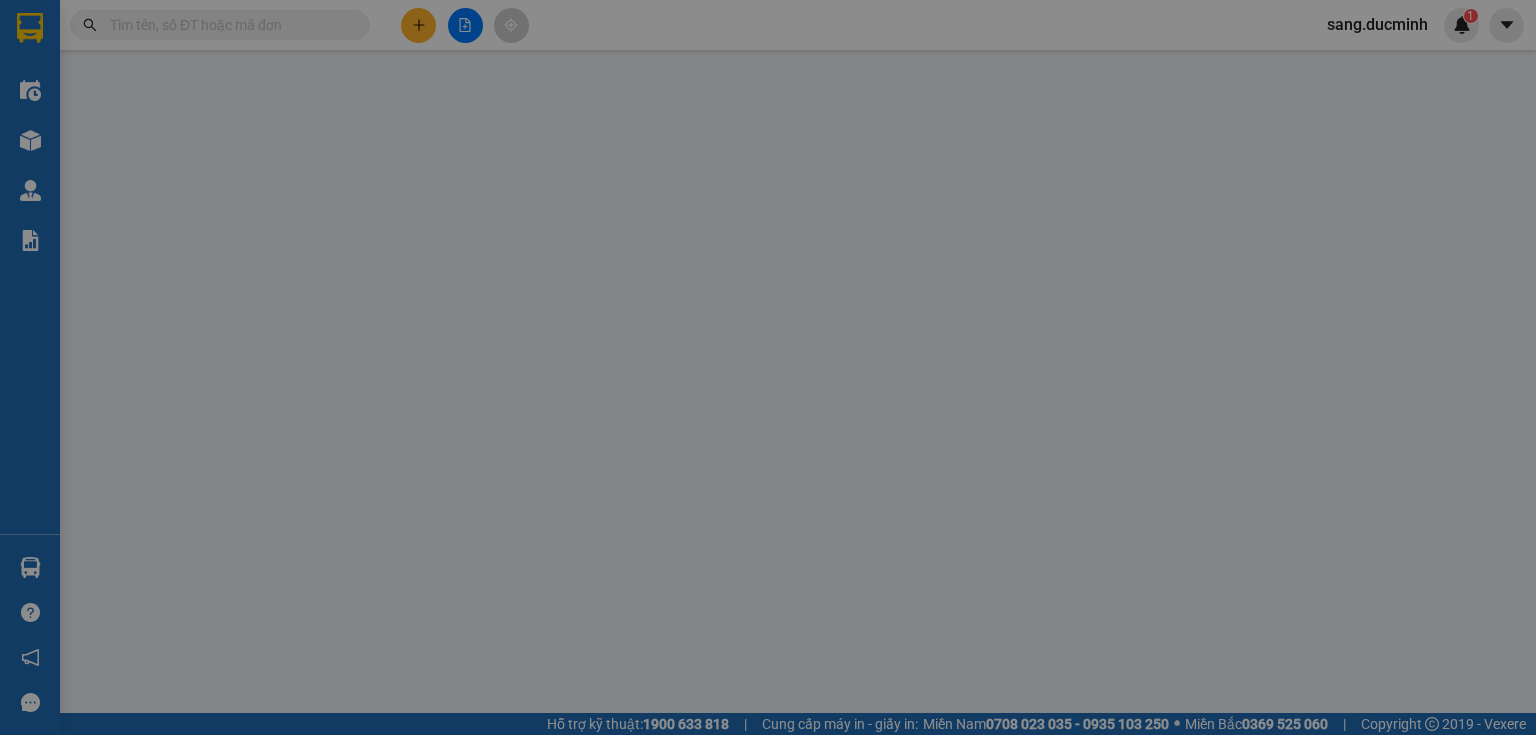 scroll, scrollTop: 0, scrollLeft: 0, axis: both 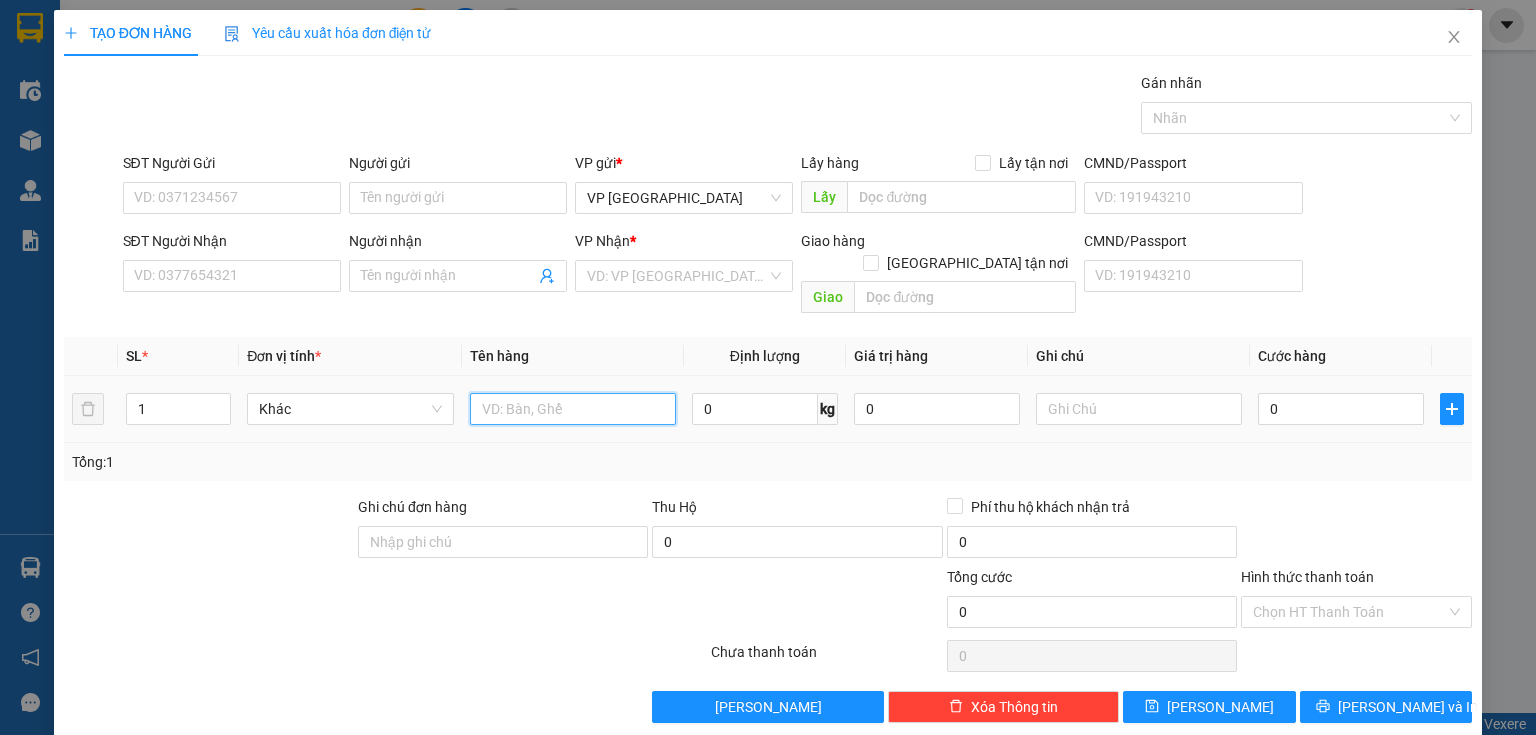 click at bounding box center (573, 409) 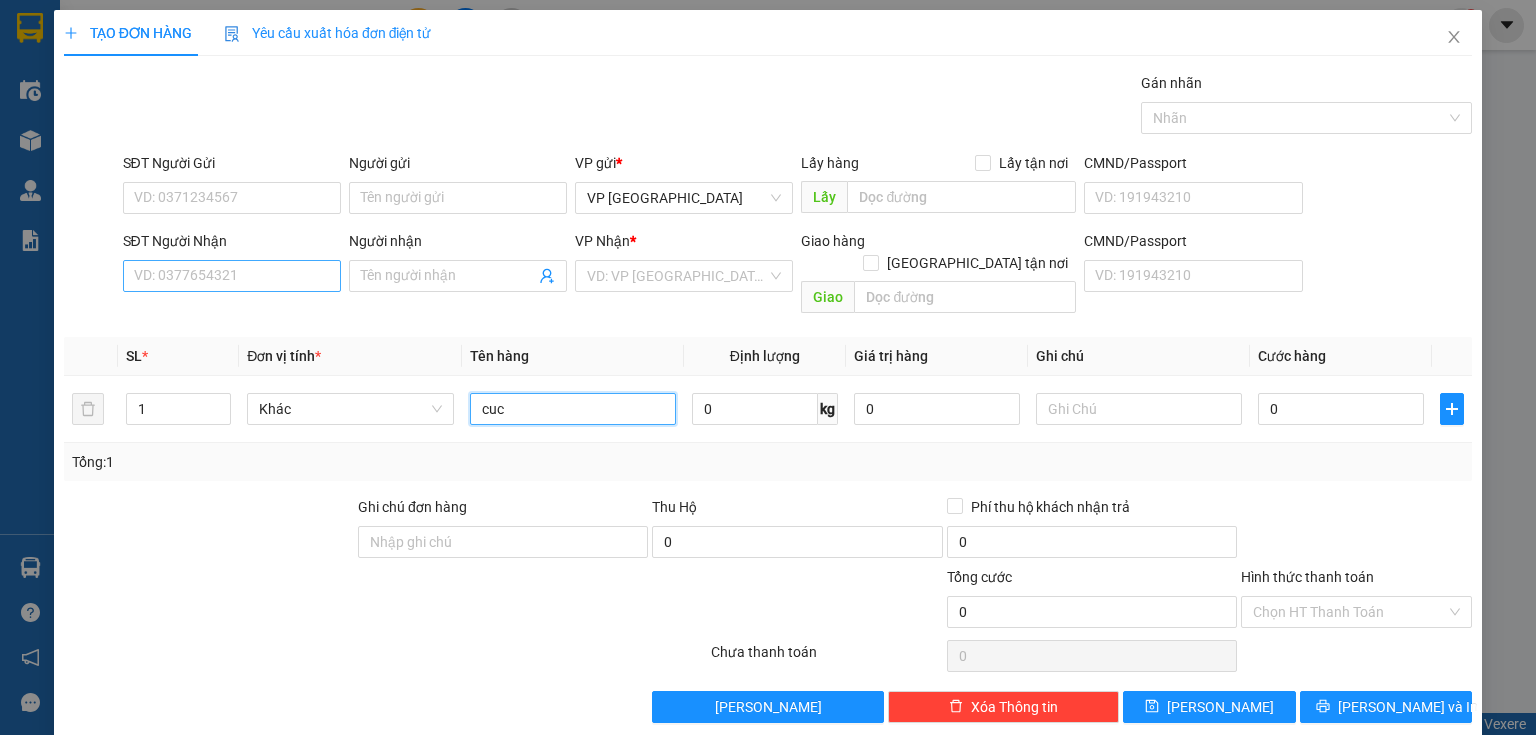 type on "cuc" 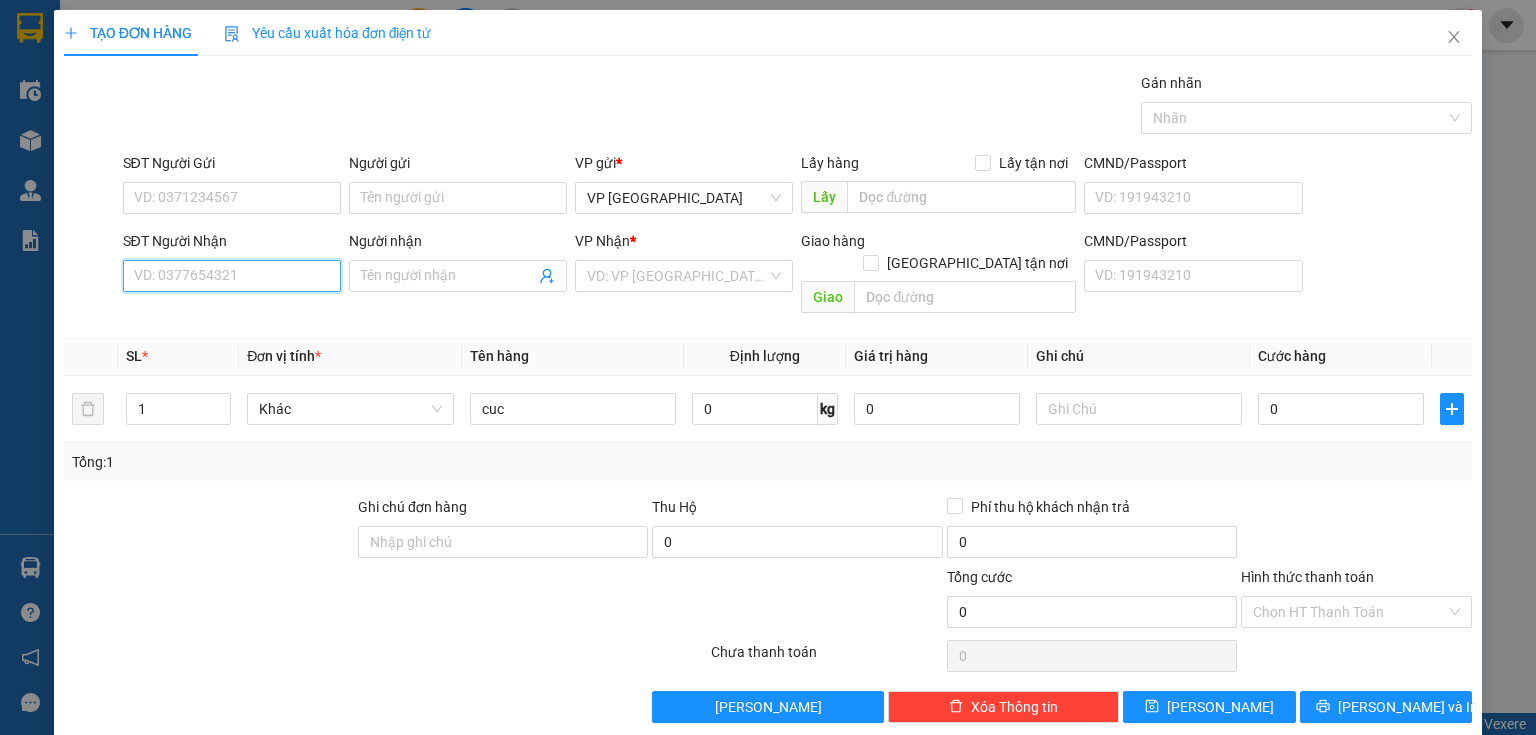 click on "SĐT Người Nhận" at bounding box center (232, 276) 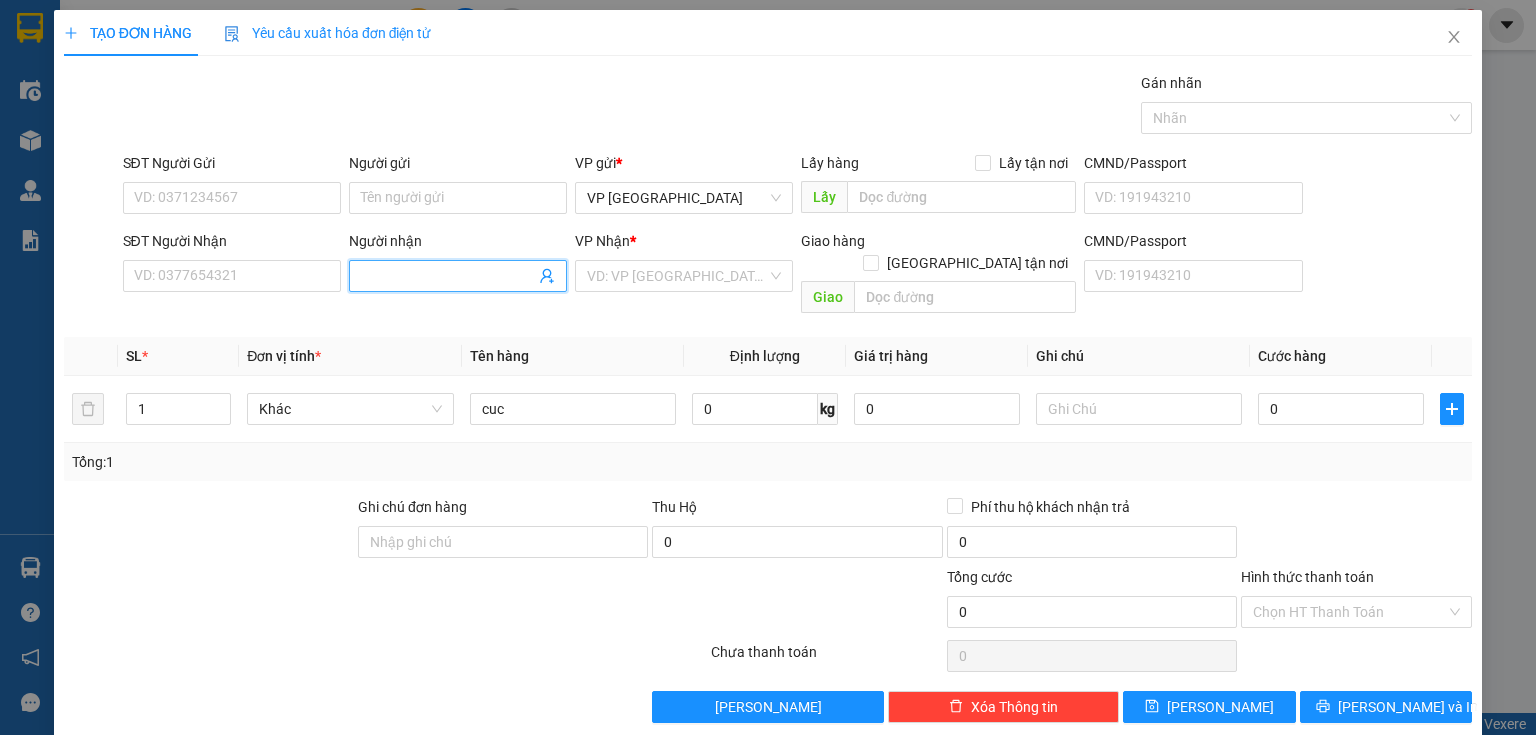 click on "Người nhận" at bounding box center [448, 276] 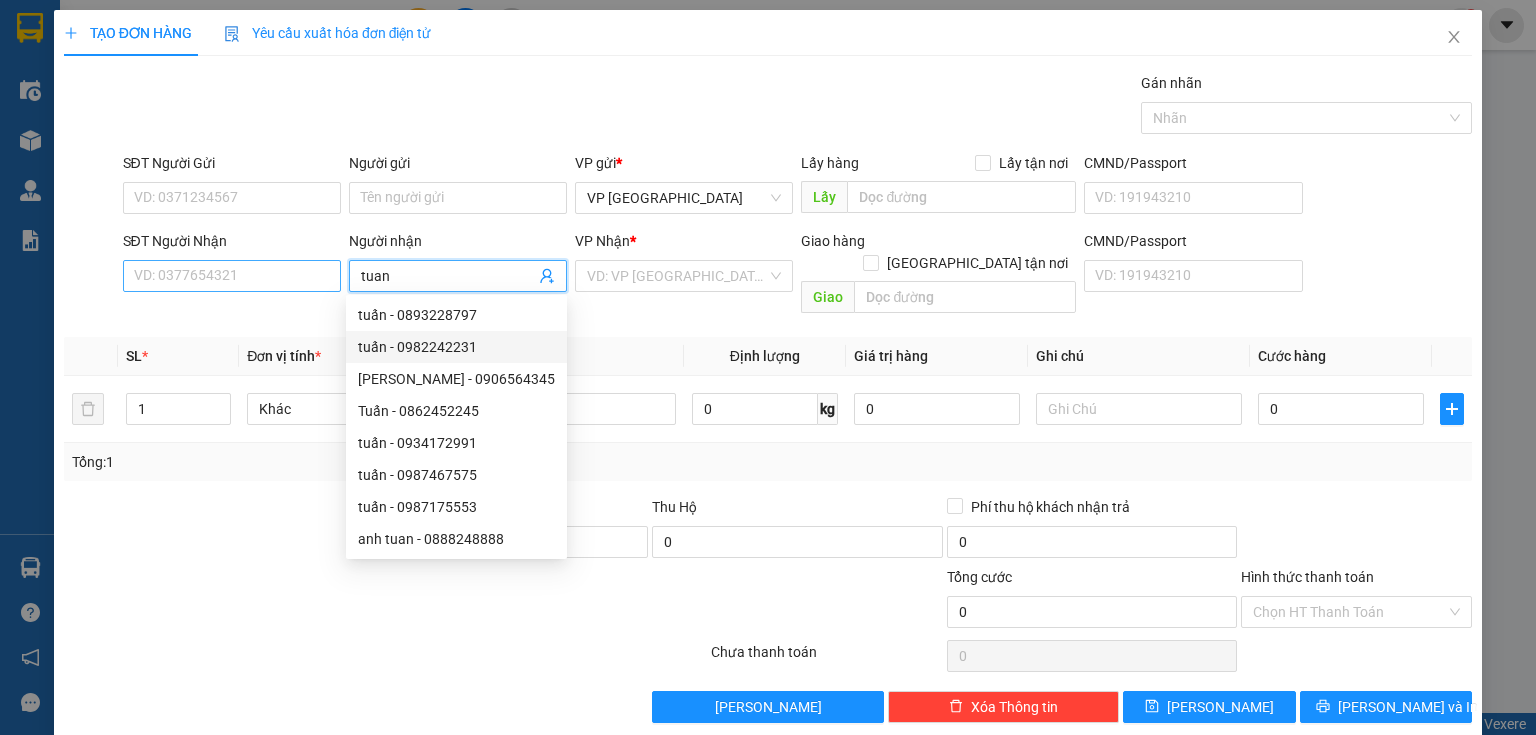type on "tuan" 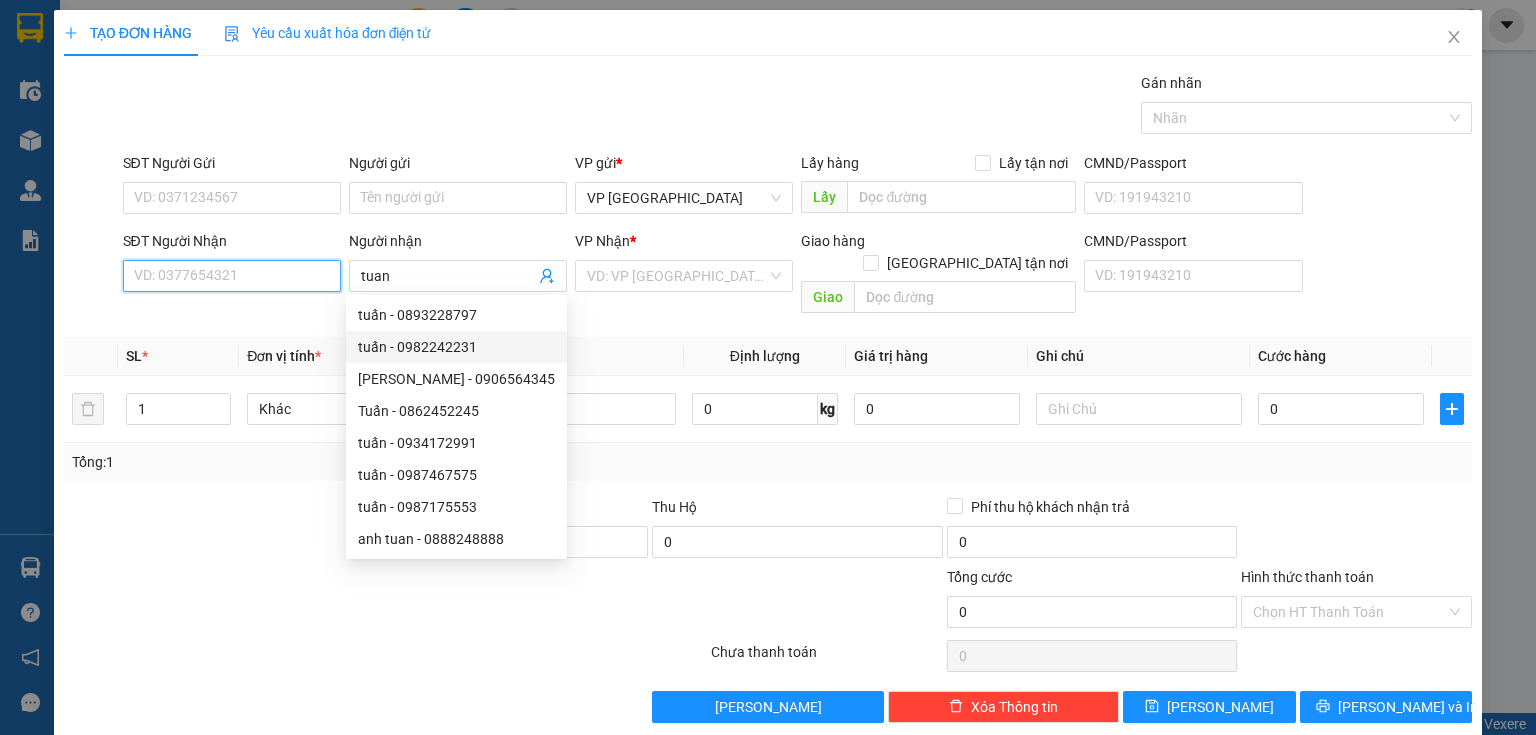 click on "SĐT Người Nhận" at bounding box center (232, 276) 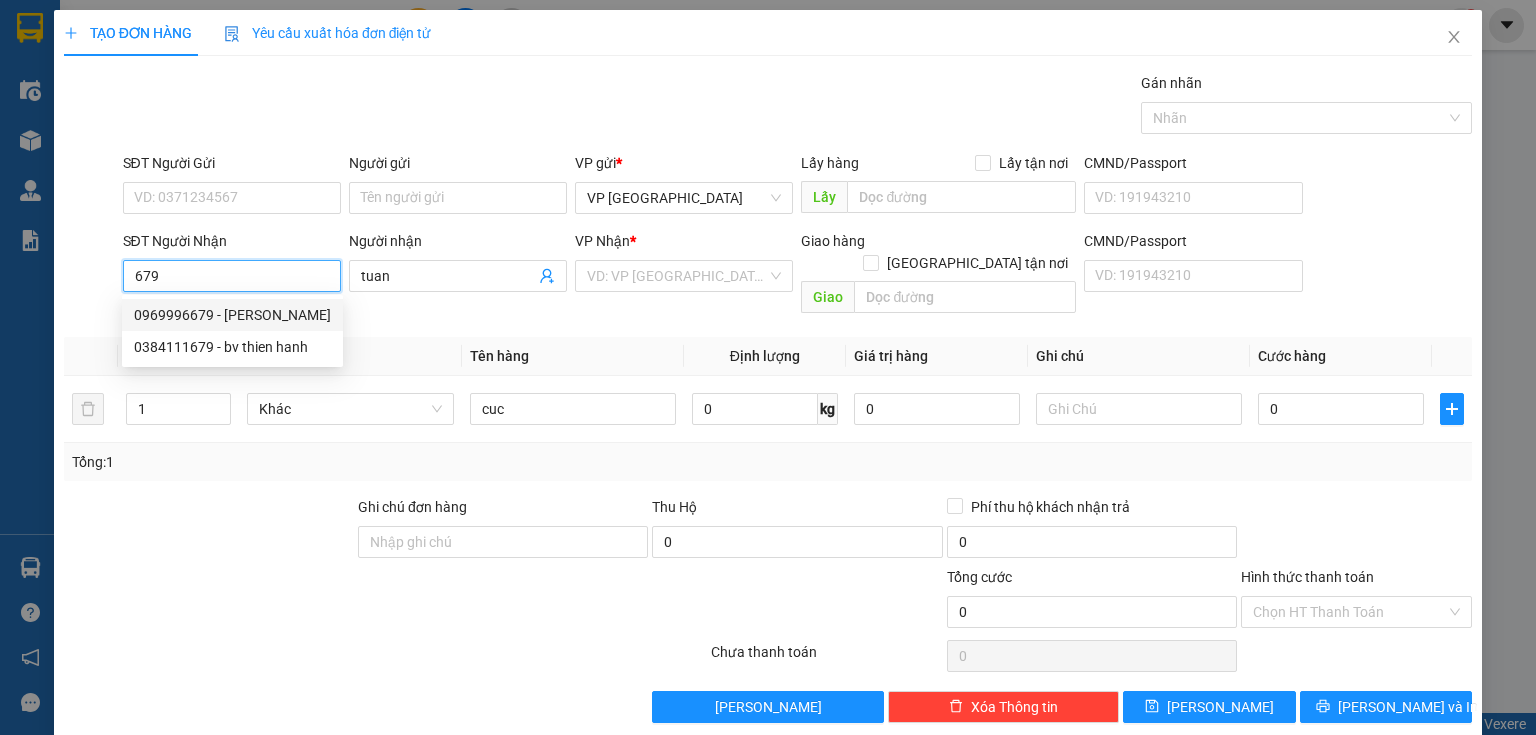 click on "0969996679 - tuan y wang" at bounding box center (232, 315) 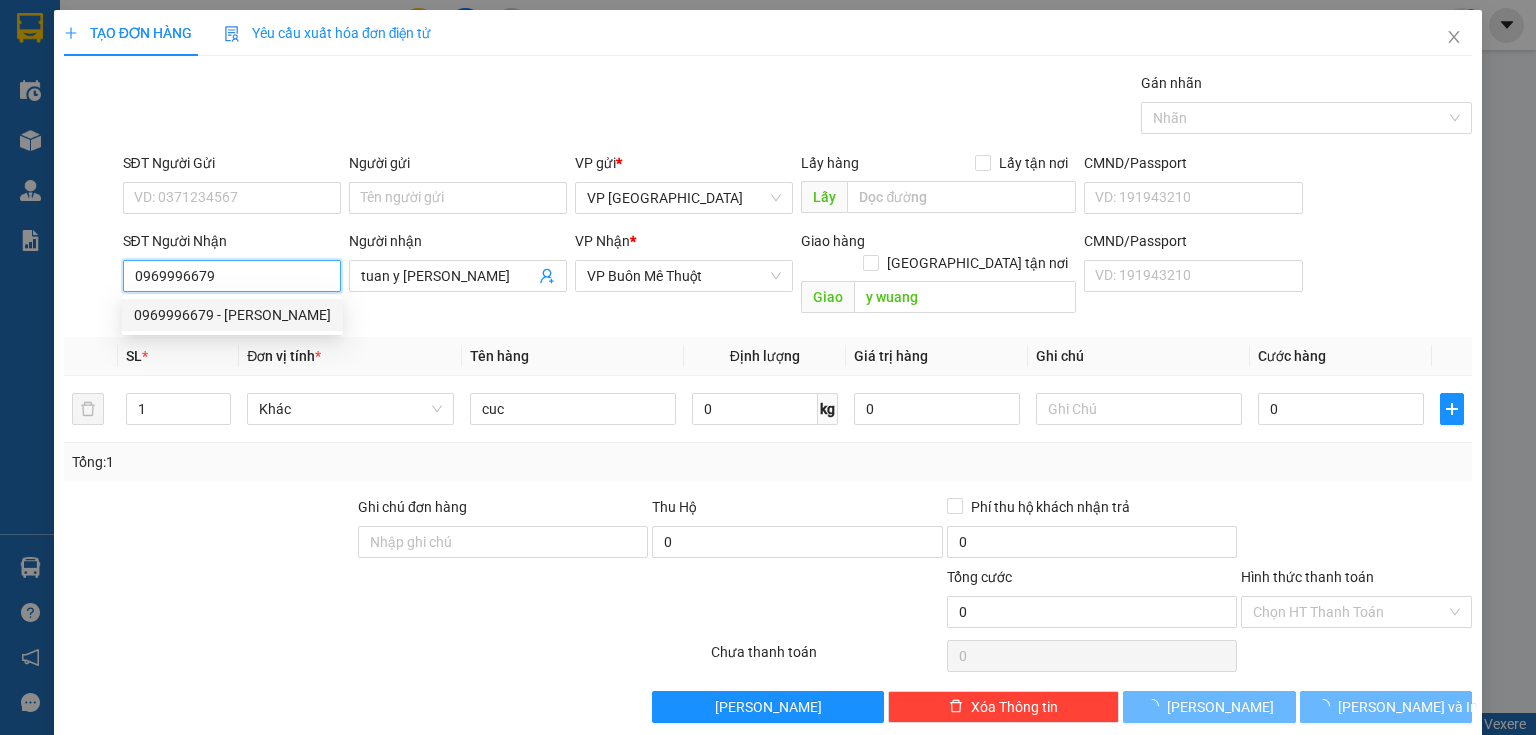 type on "36.000" 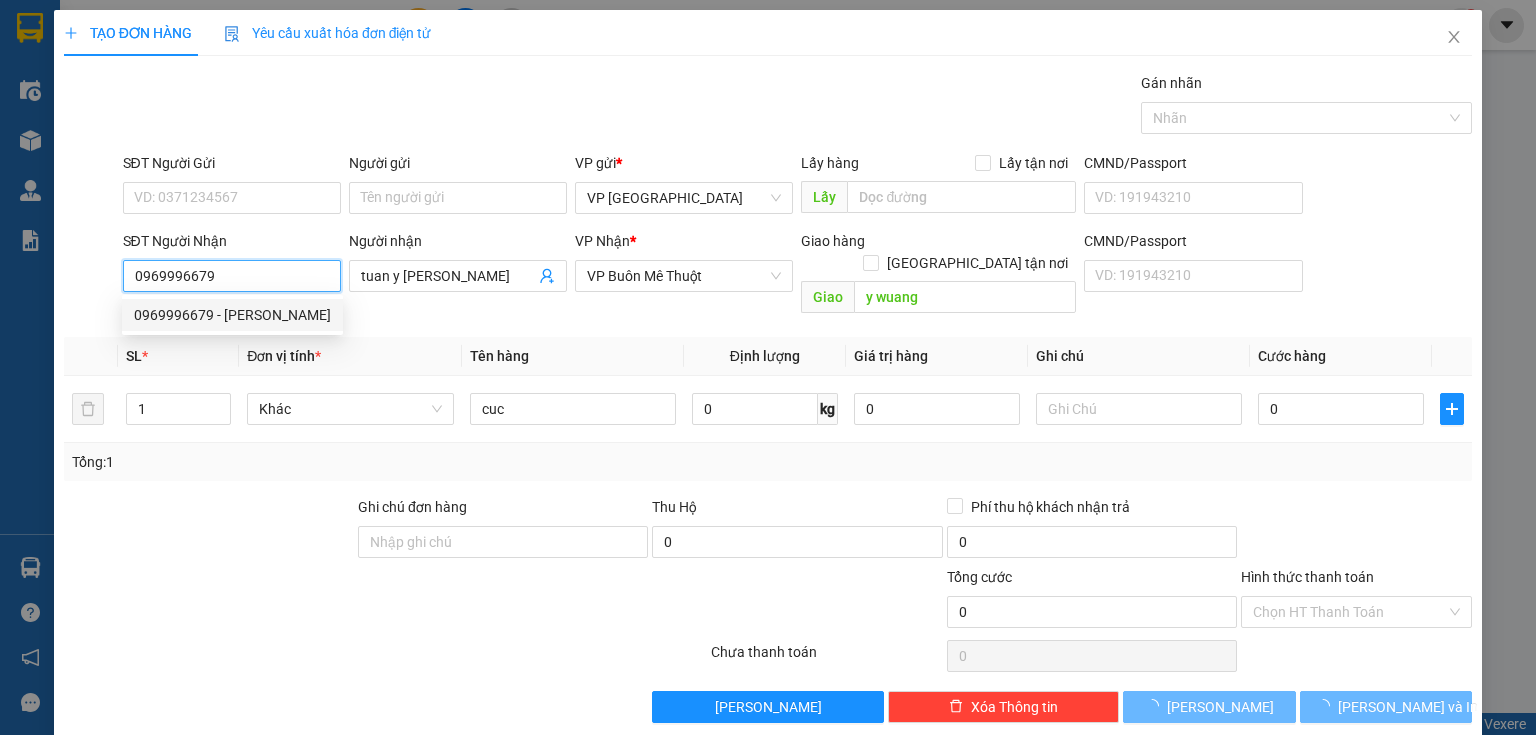 type on "36.000" 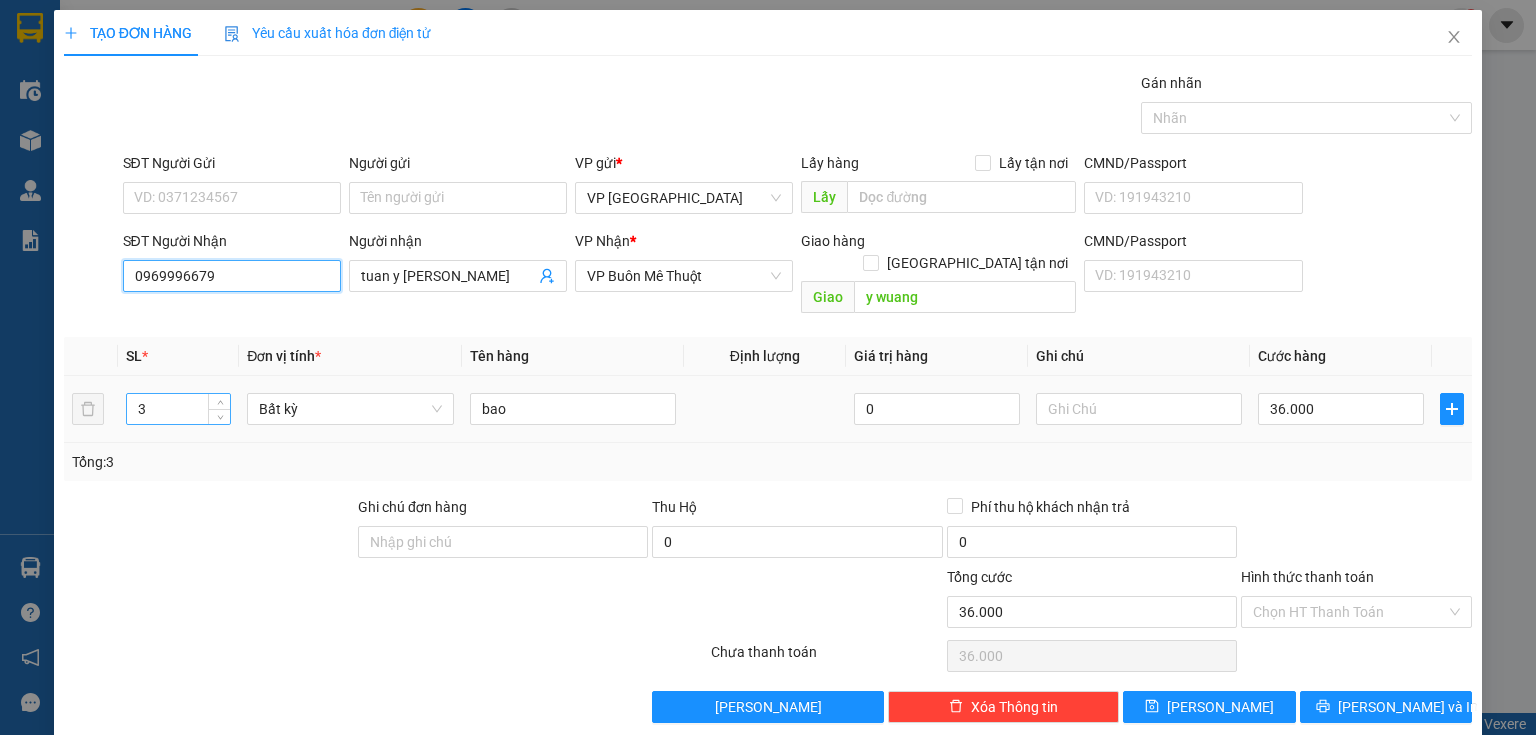 type on "0969996679" 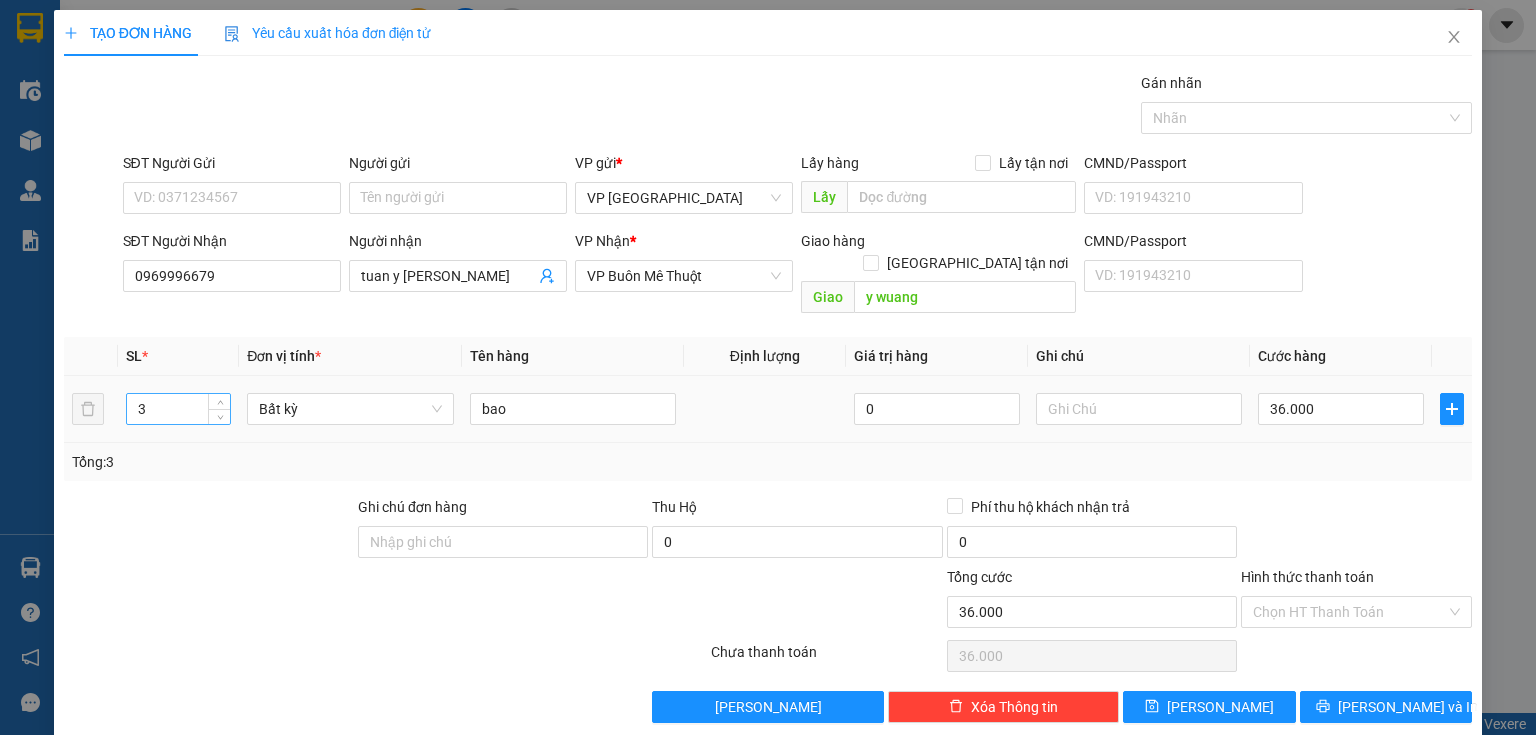 click on "3" at bounding box center (178, 409) 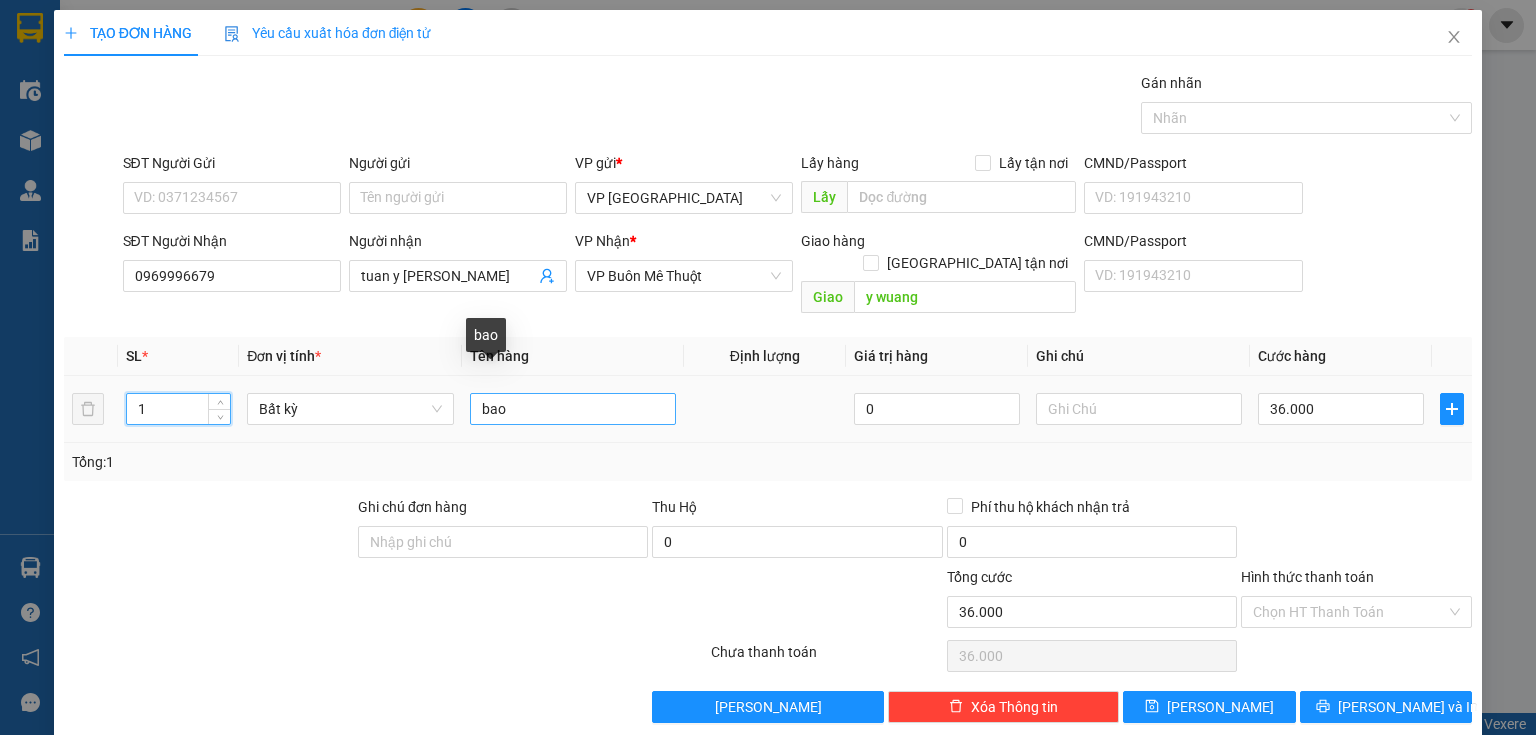 type on "1" 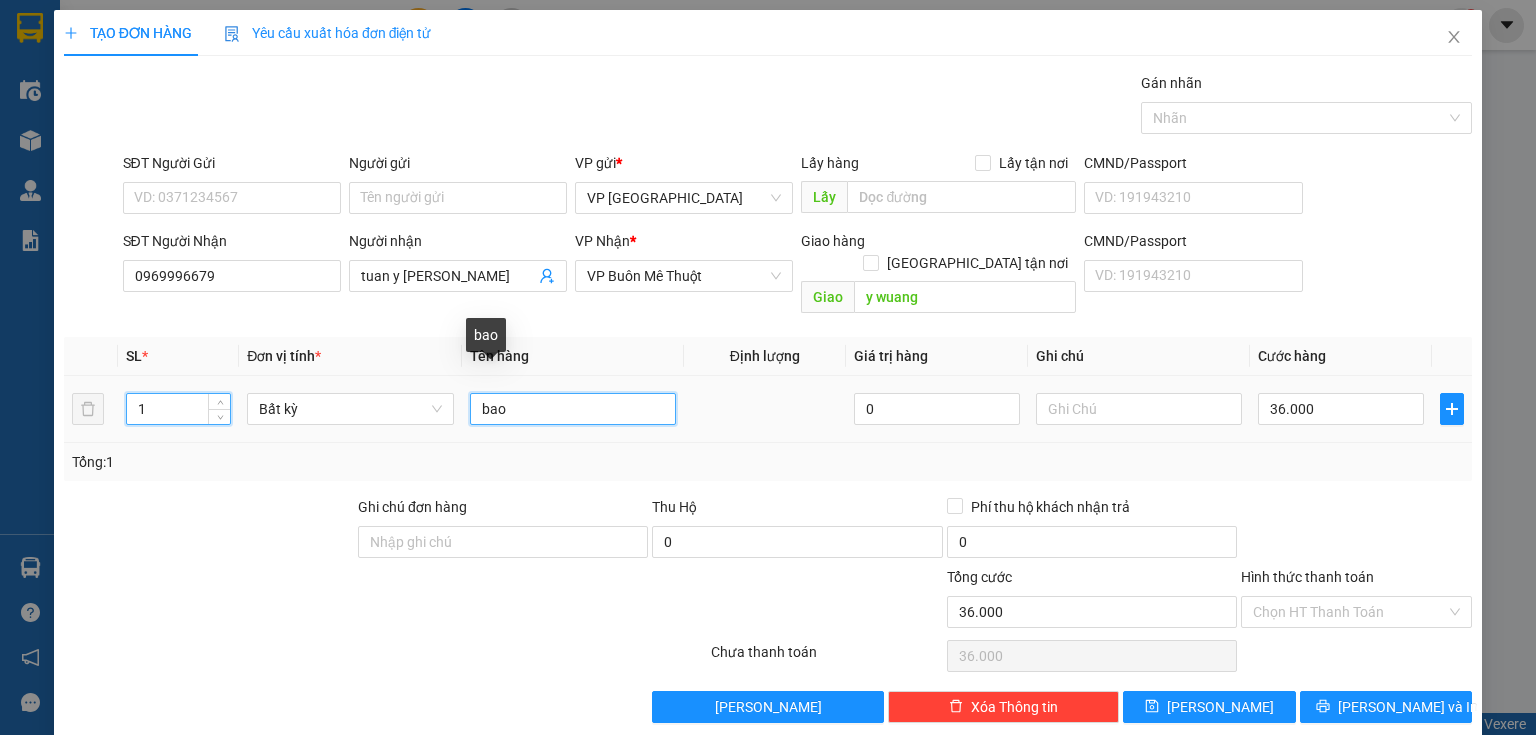 click on "bao" at bounding box center [573, 409] 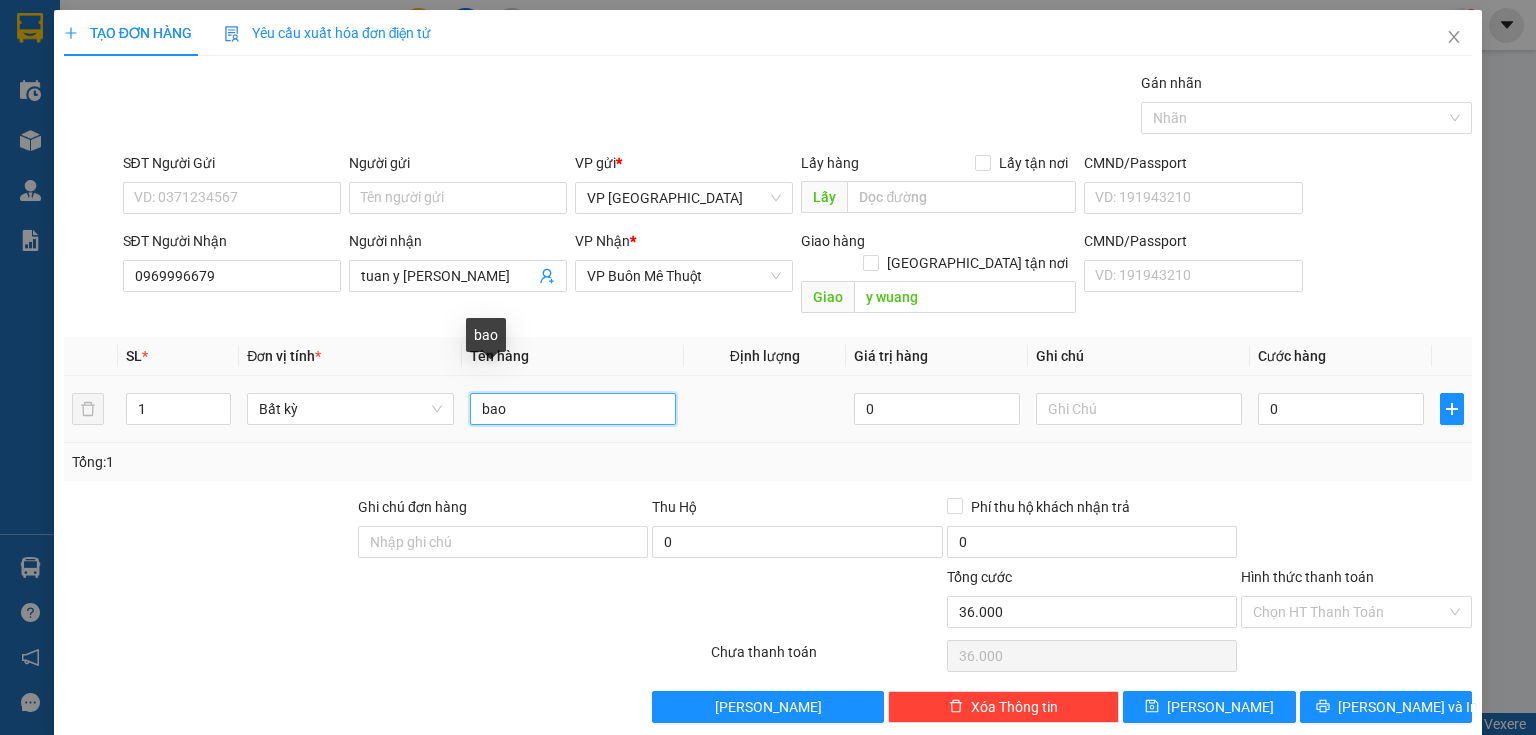 type on "0" 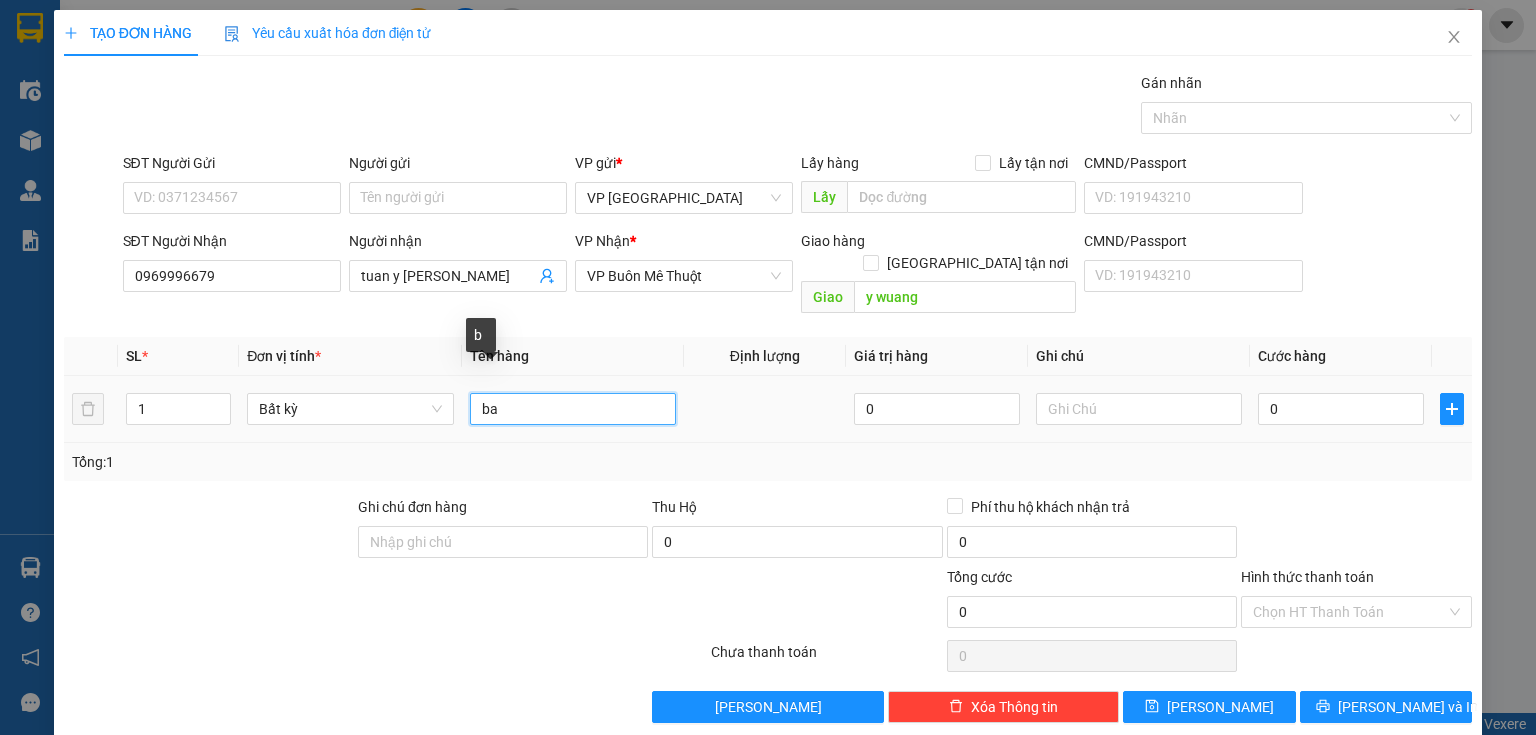 type on "b" 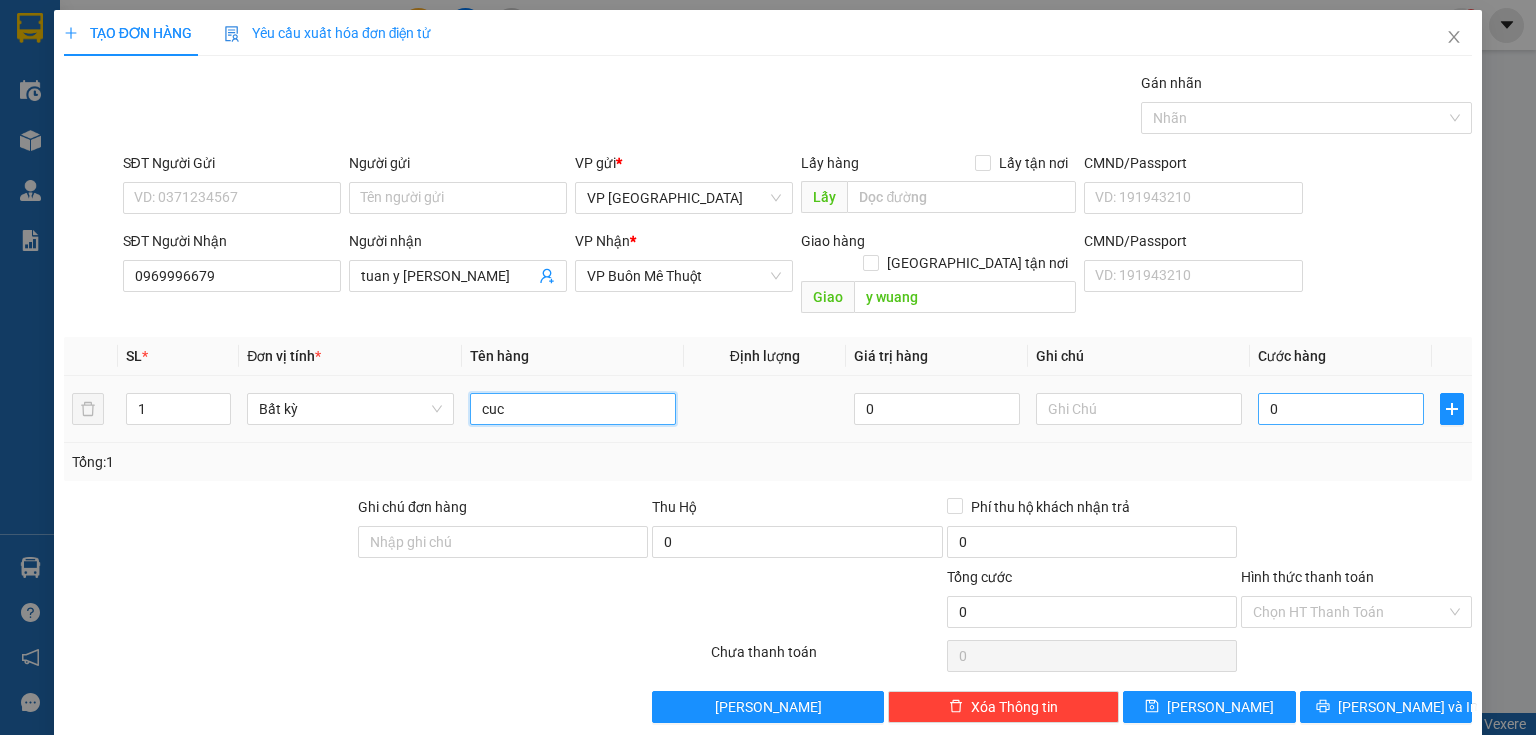 type on "cuc" 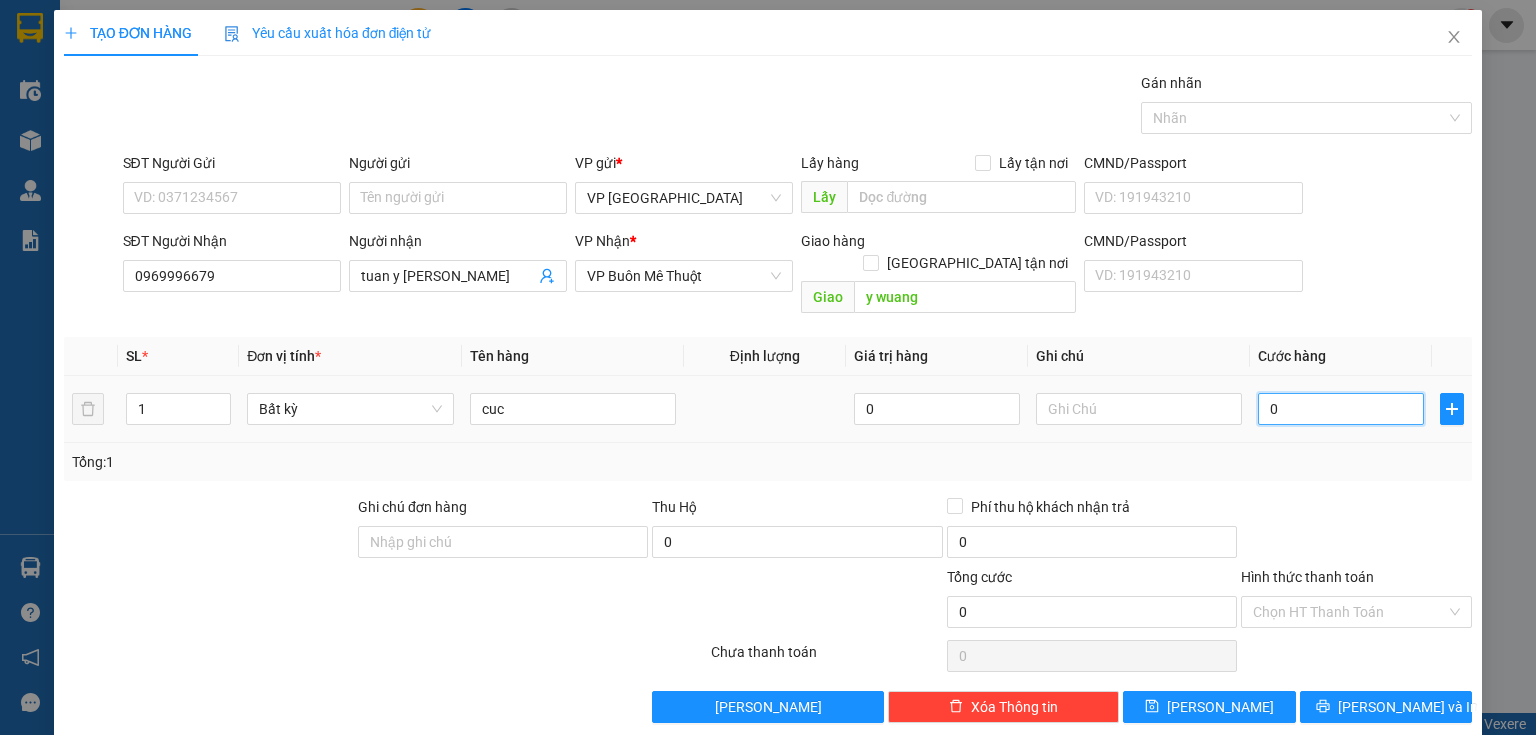 click on "0" at bounding box center [1341, 409] 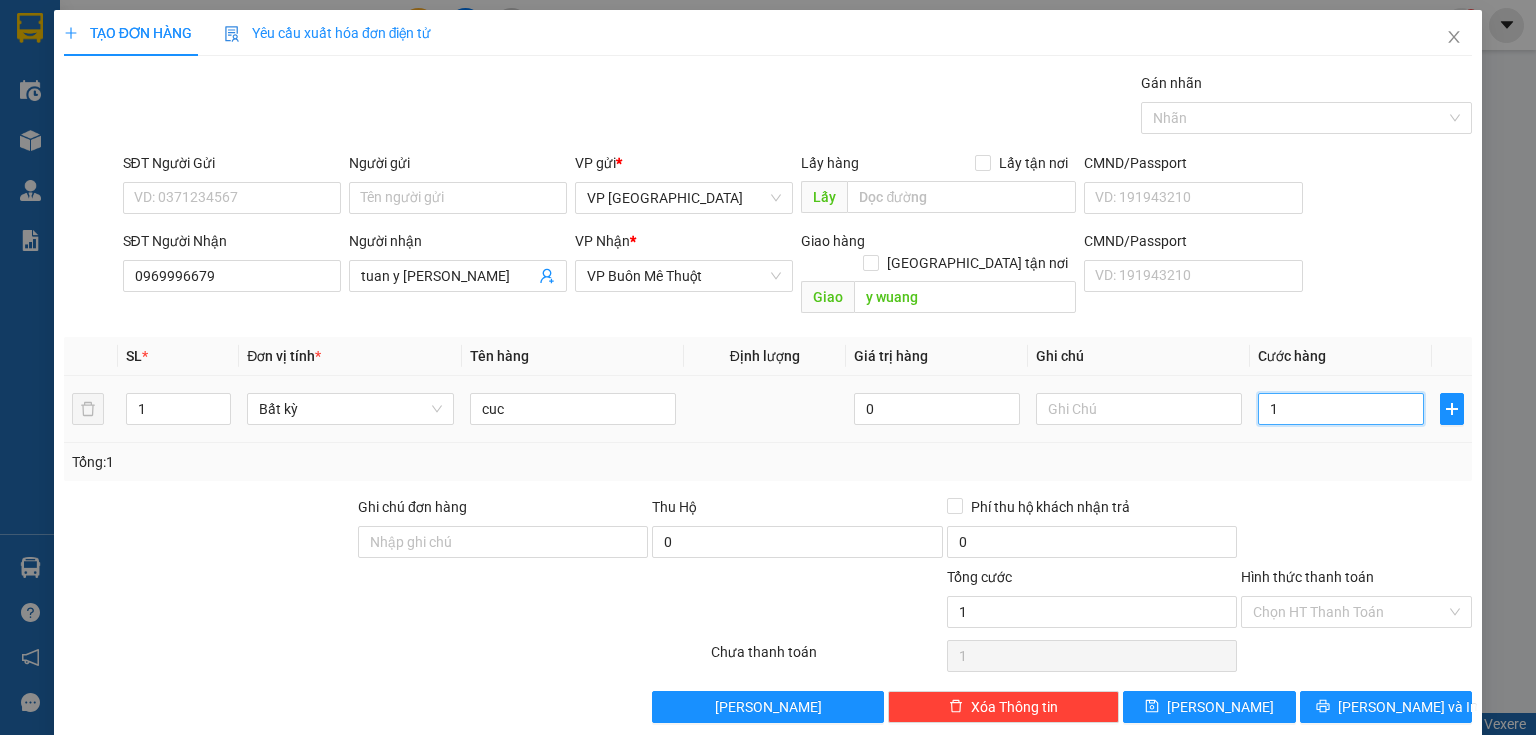 type on "10" 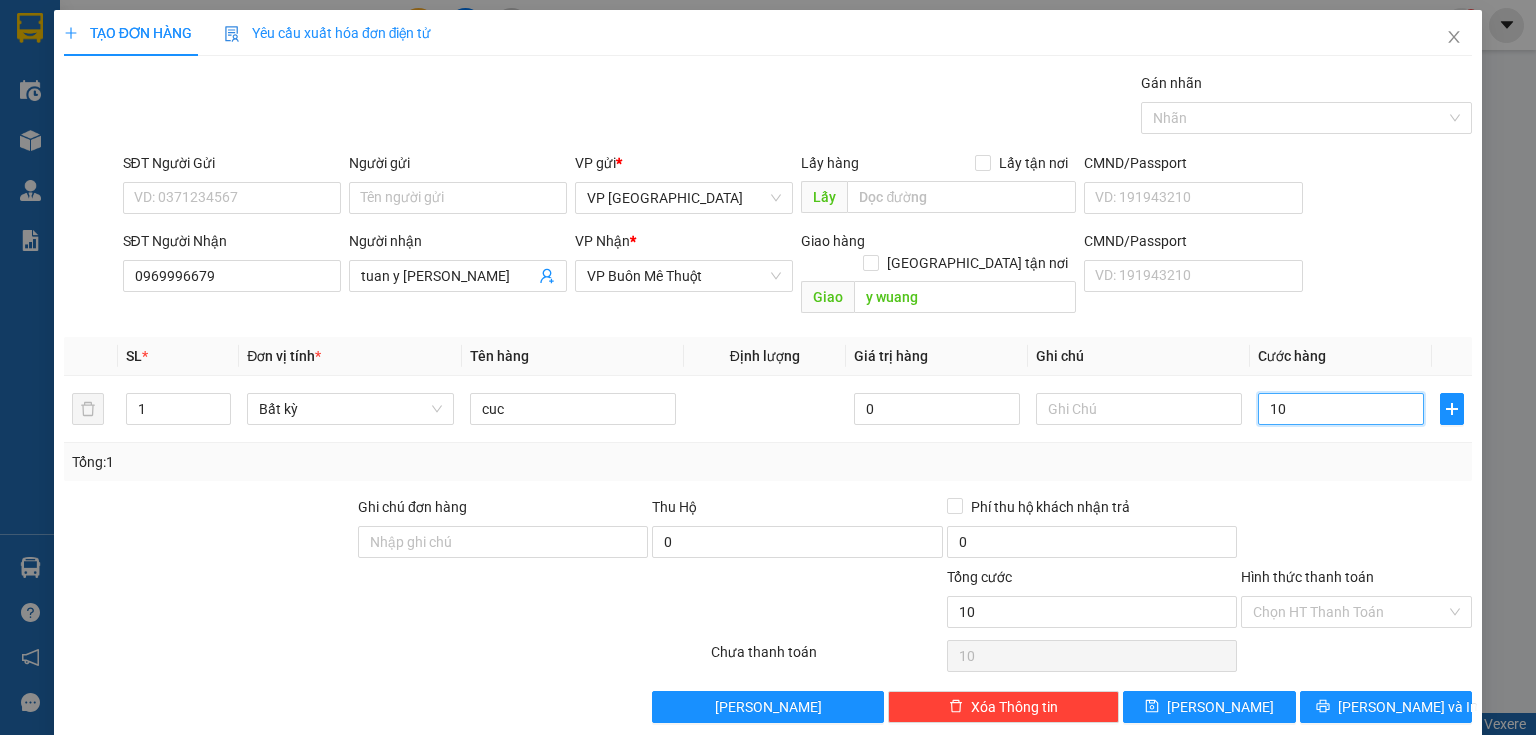 type on "10" 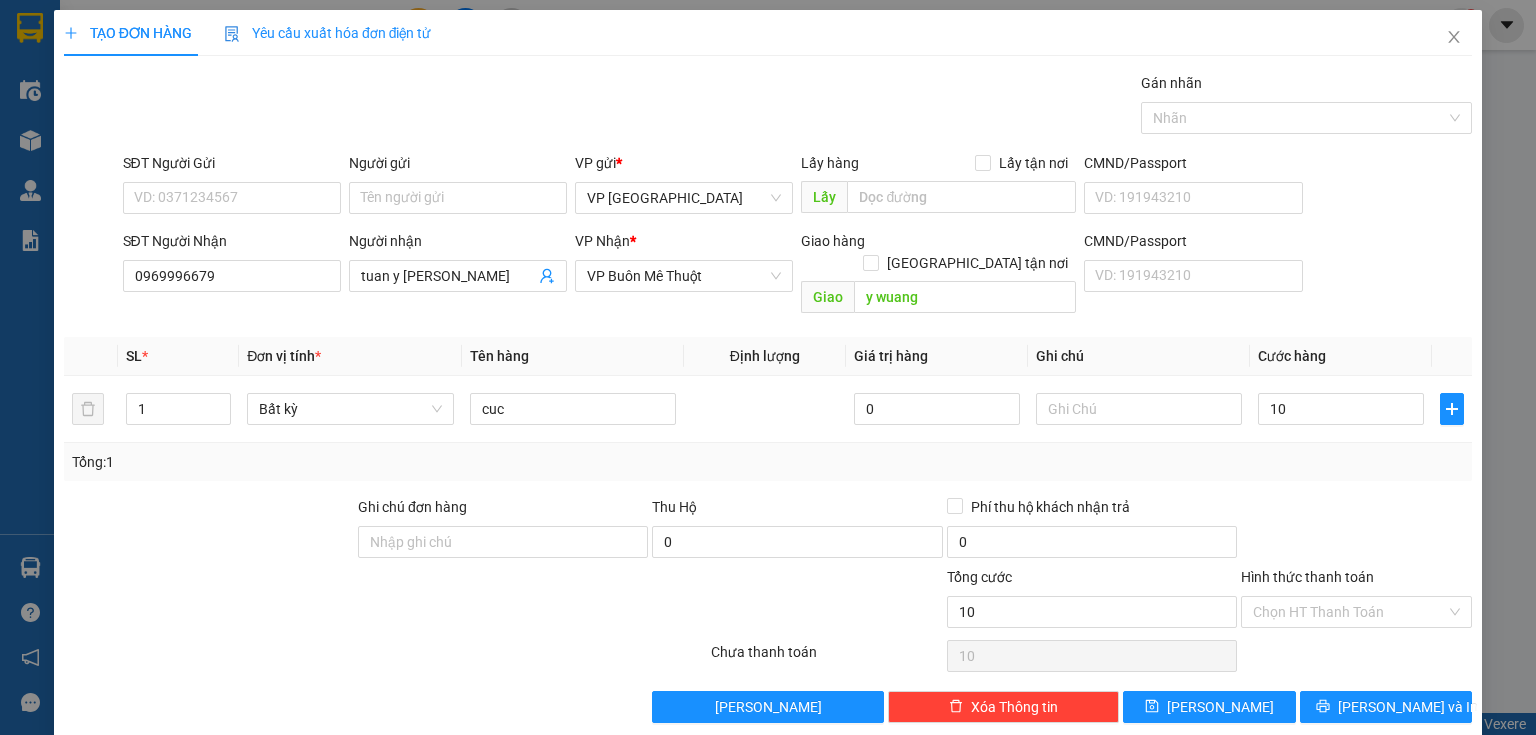 type on "10.000" 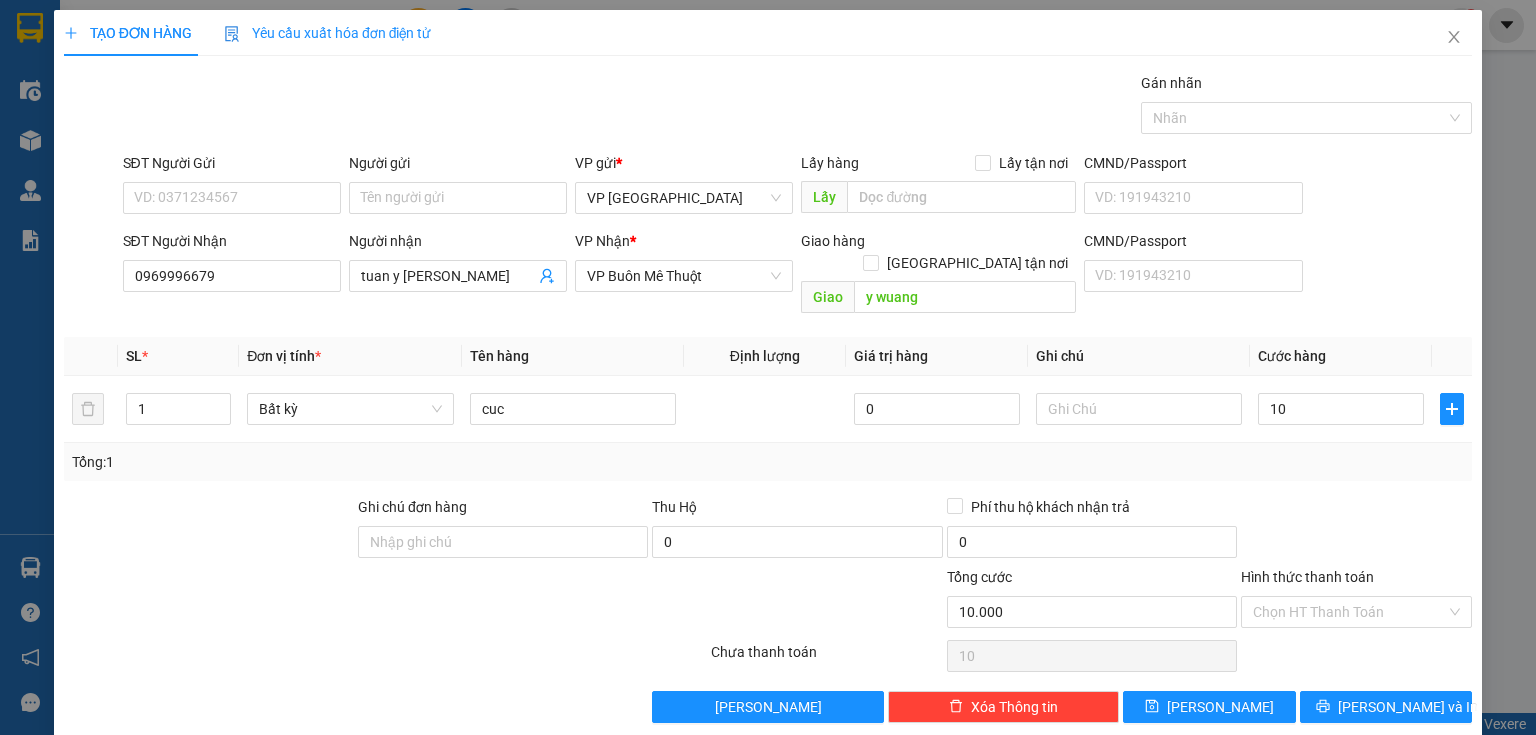 type on "10.000" 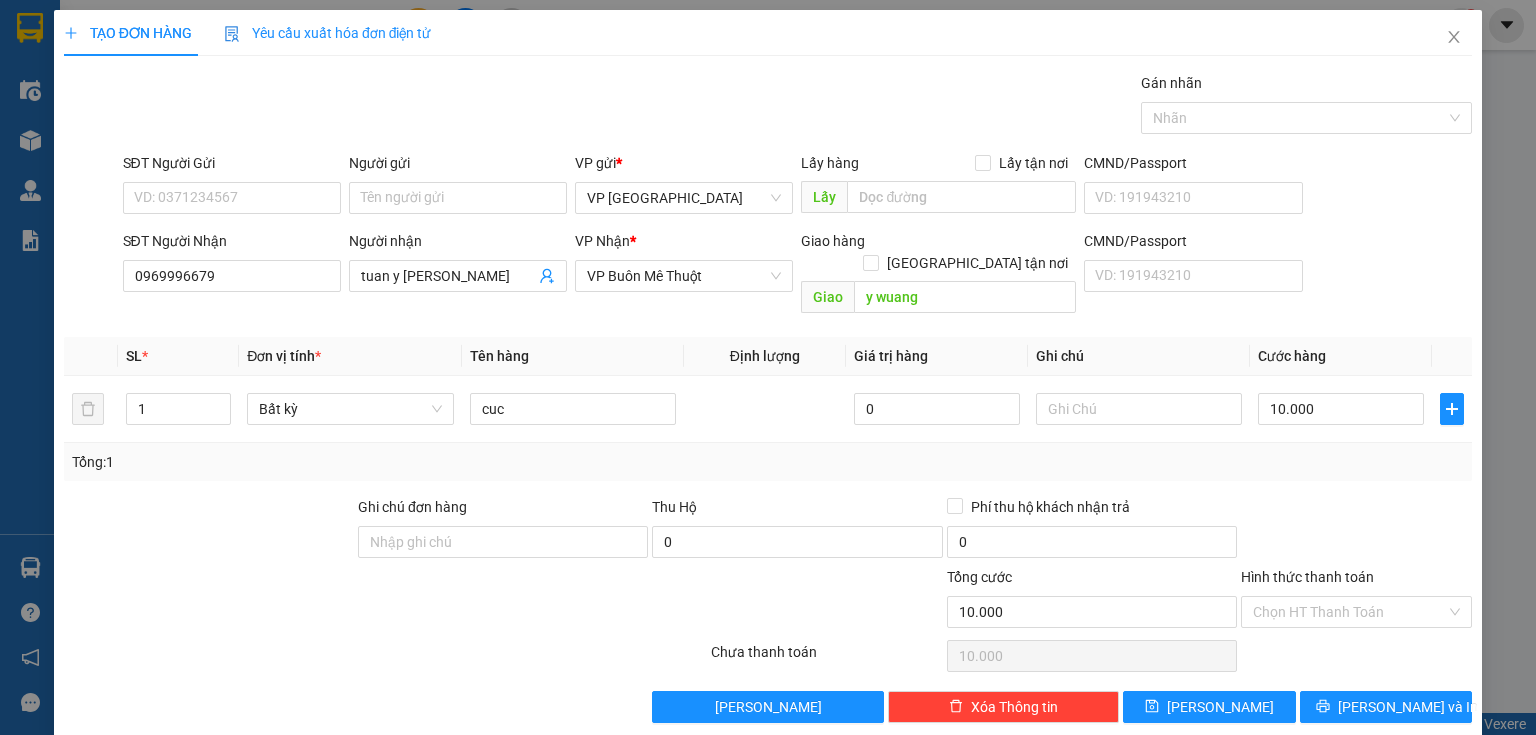 click at bounding box center [1356, 531] 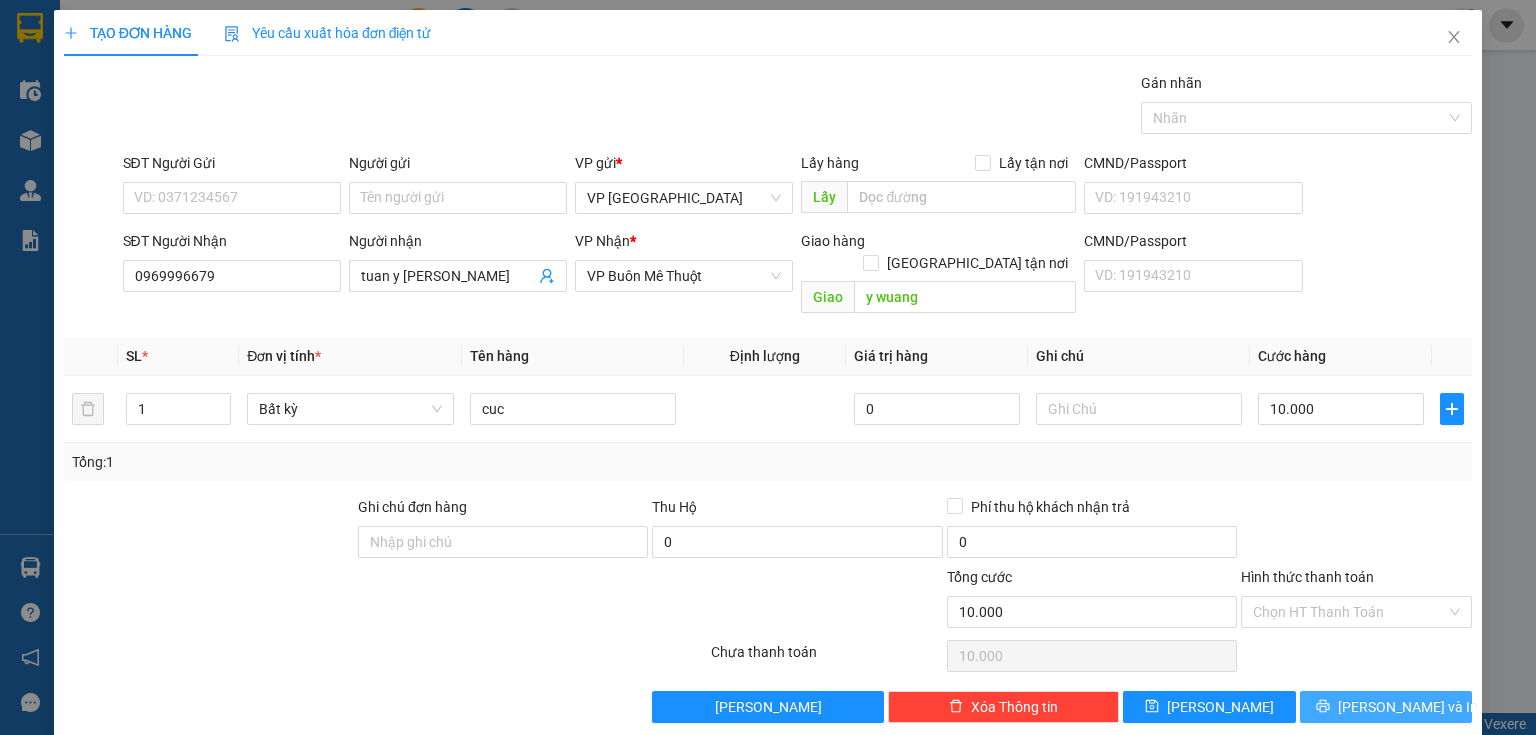 click on "Lưu và In" at bounding box center [1408, 707] 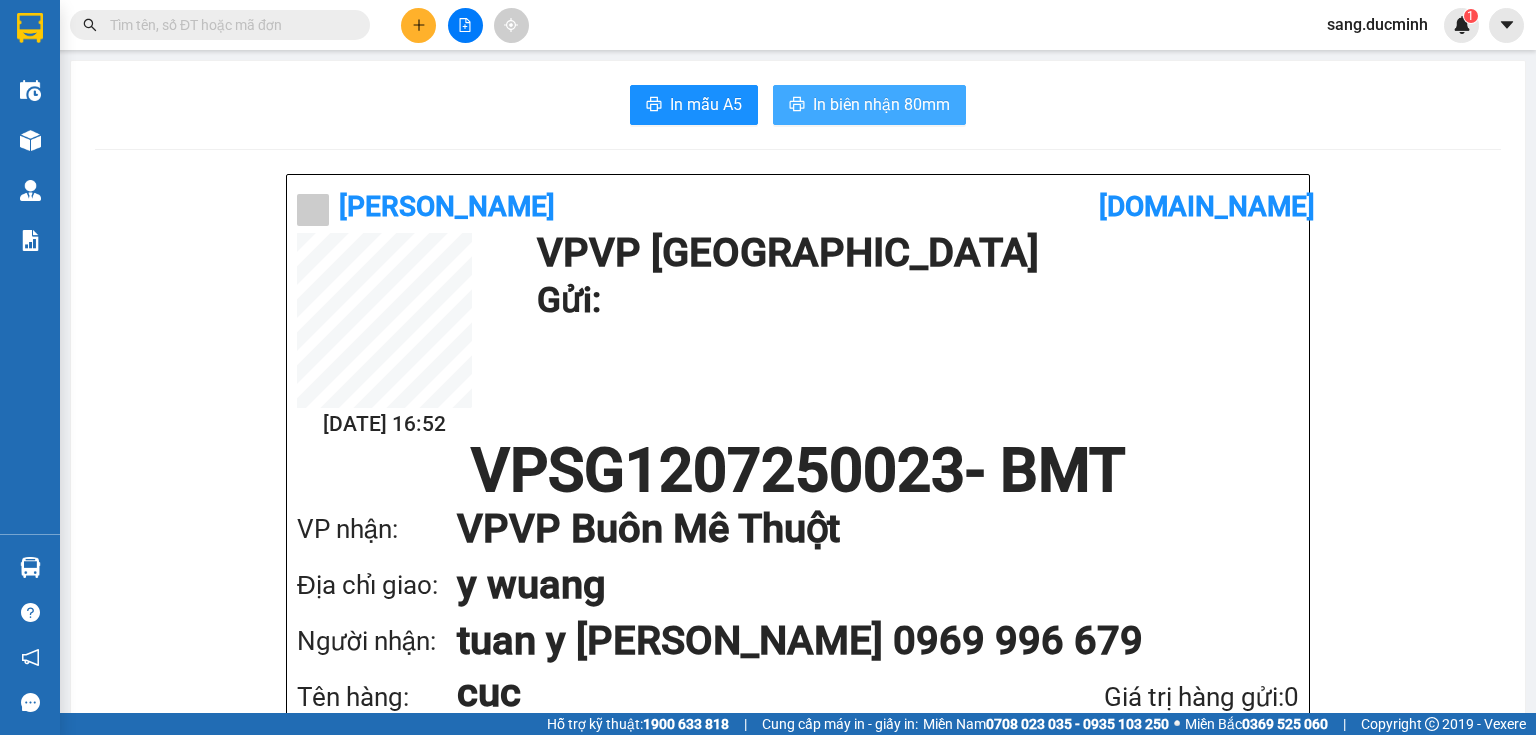 click on "In biên nhận 80mm" at bounding box center [881, 104] 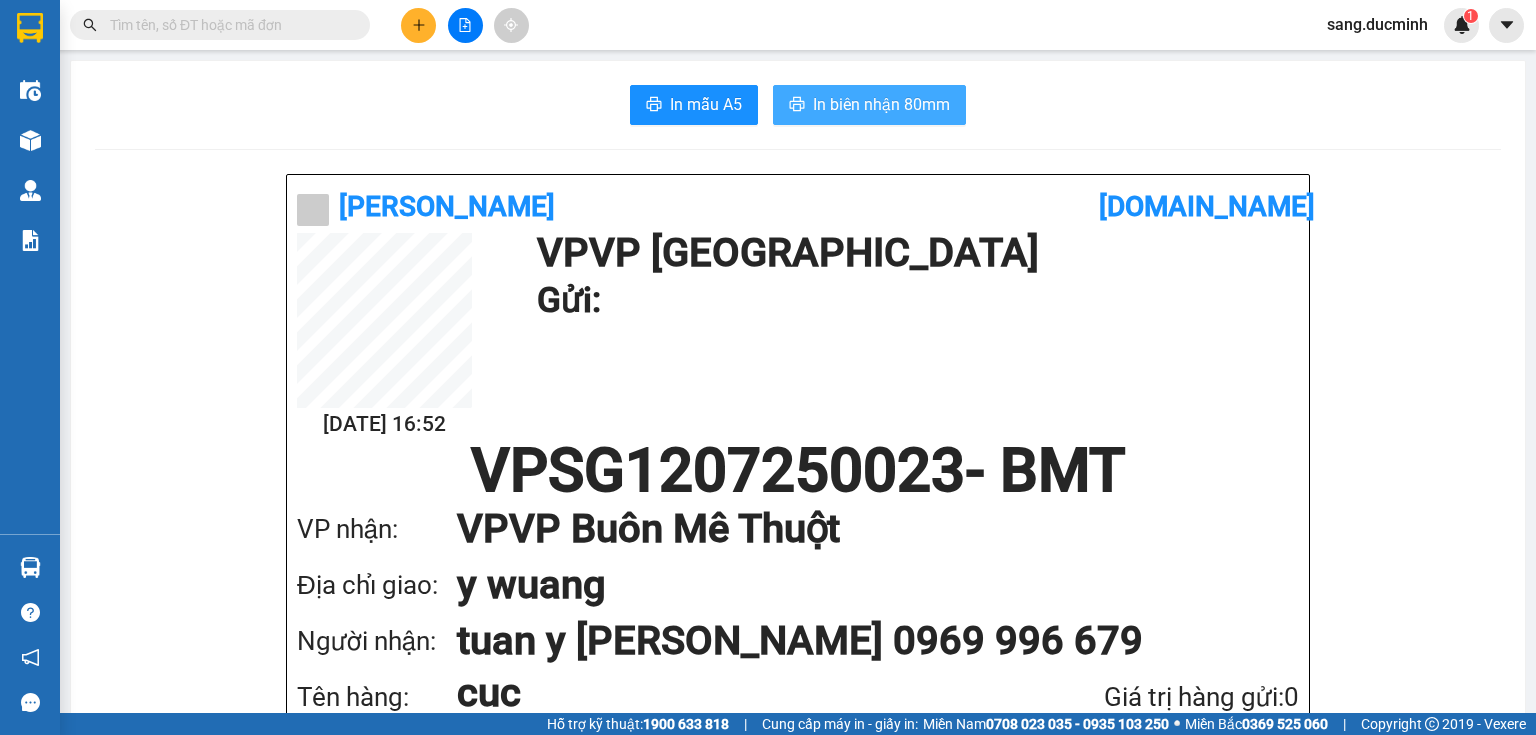 scroll, scrollTop: 0, scrollLeft: 0, axis: both 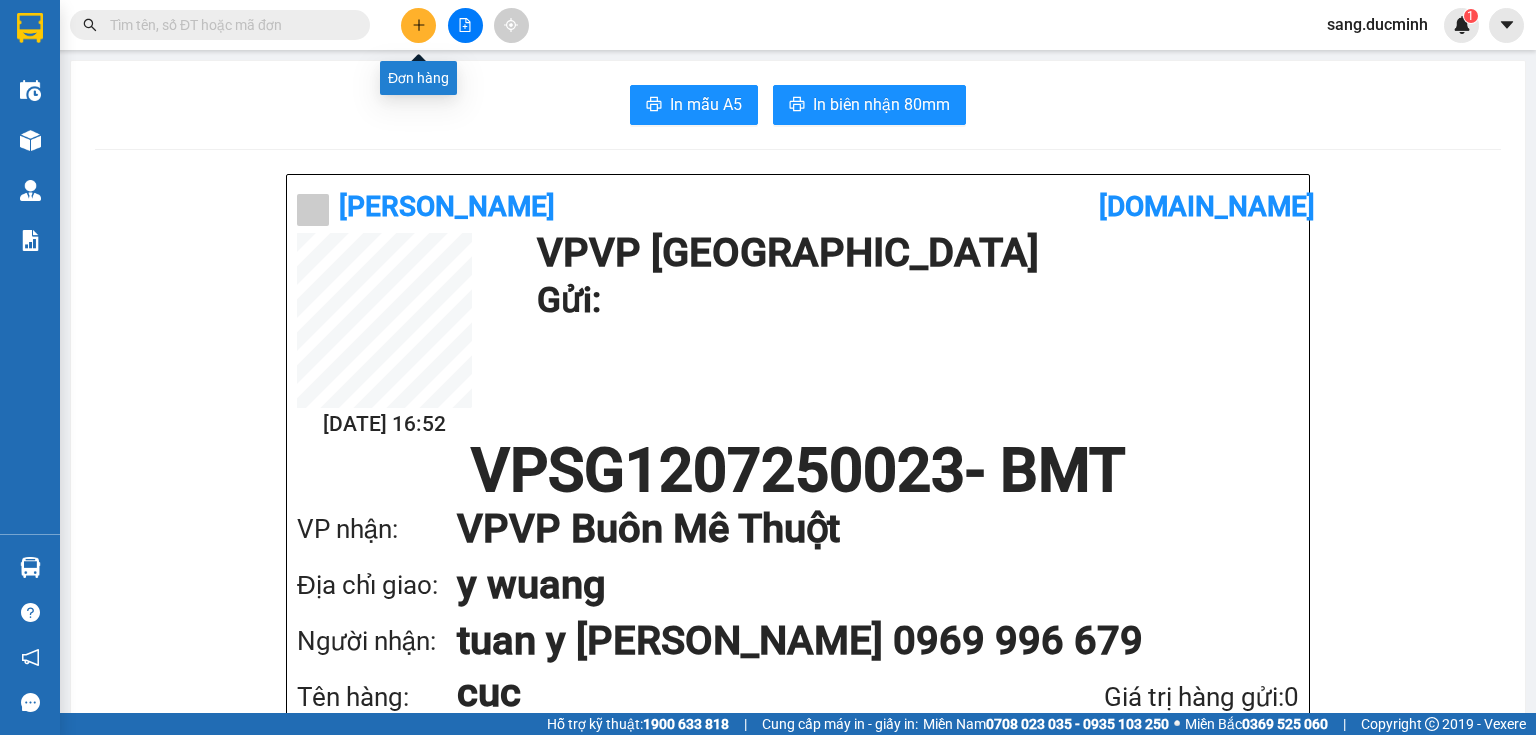 click at bounding box center [418, 25] 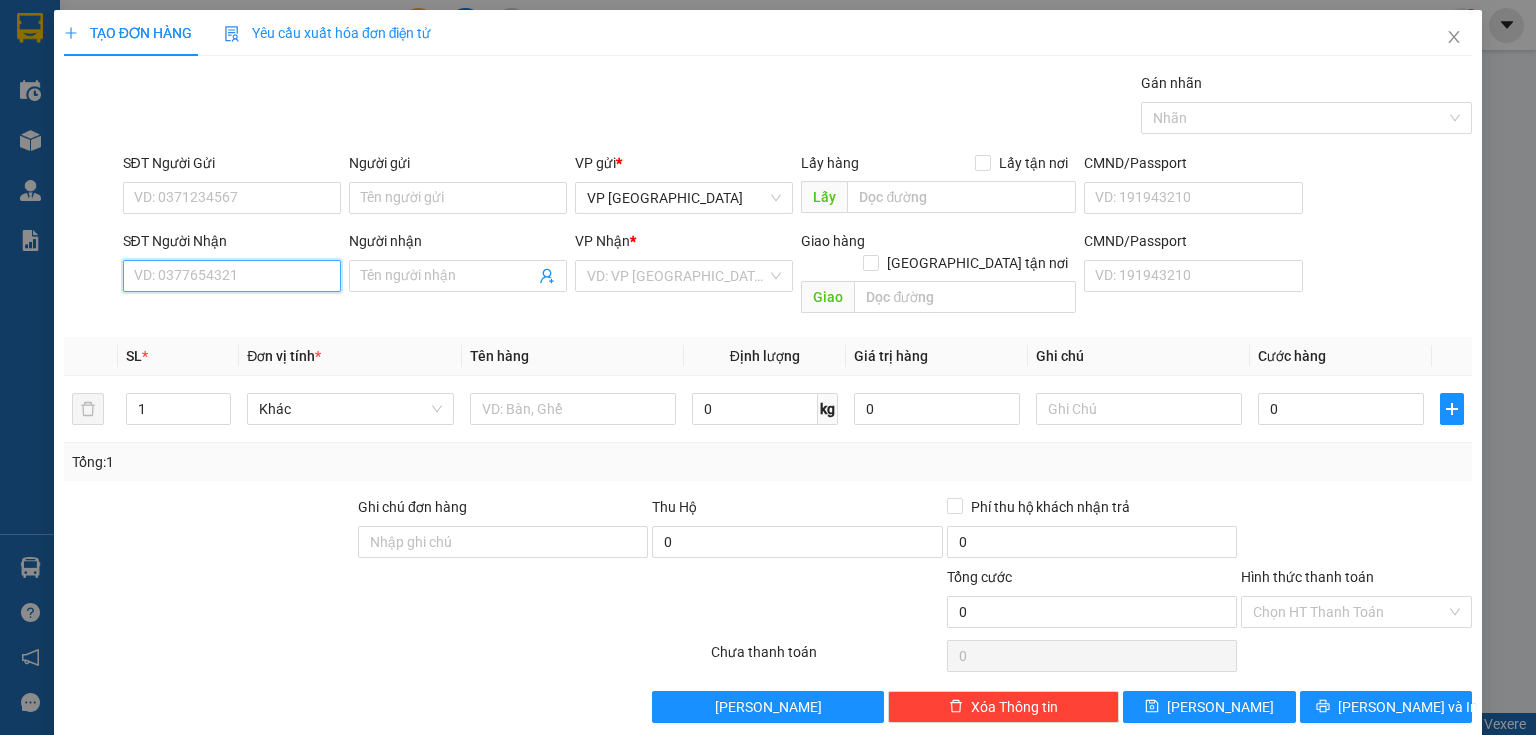 click on "SĐT Người Nhận" at bounding box center (232, 276) 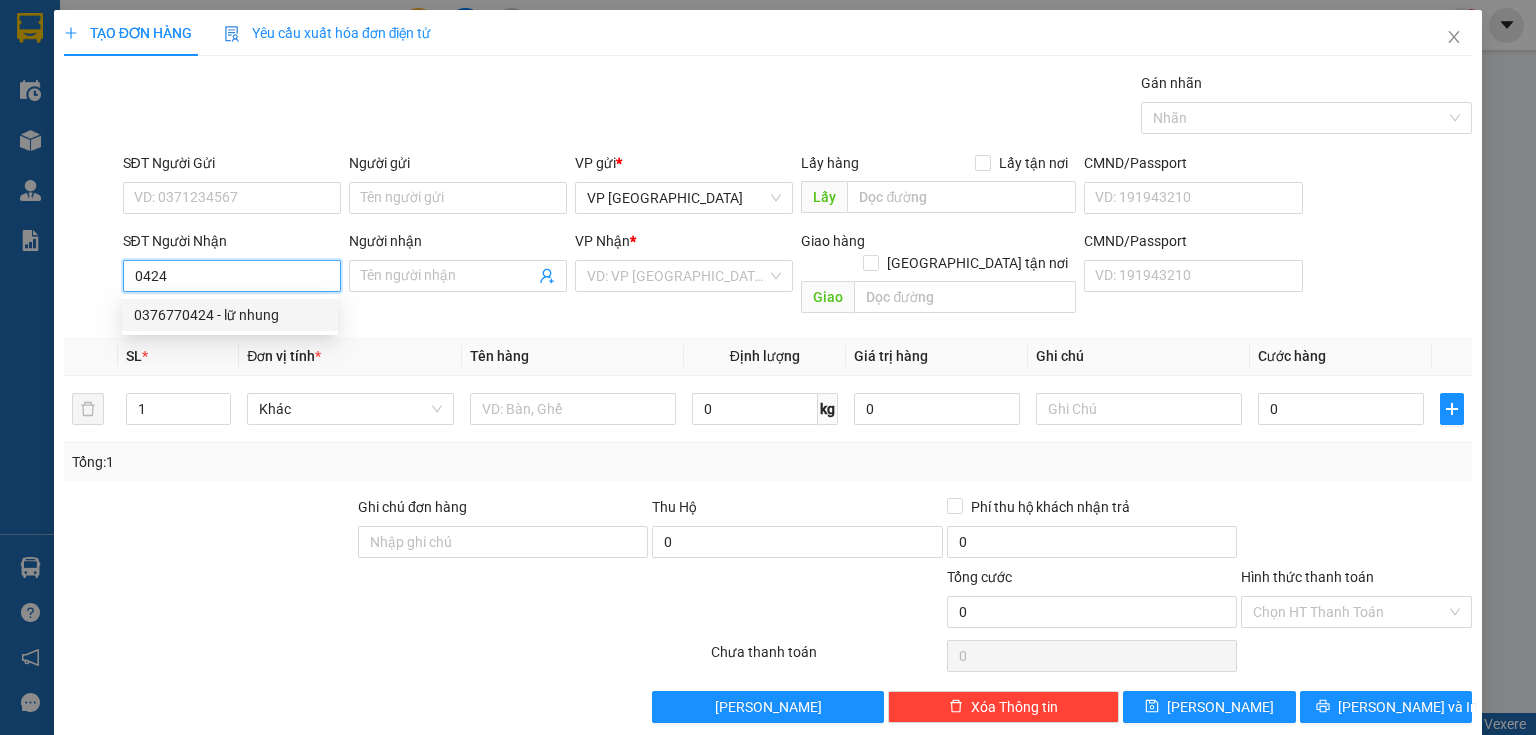 click on "0376770424 - lữ nhung" at bounding box center (230, 315) 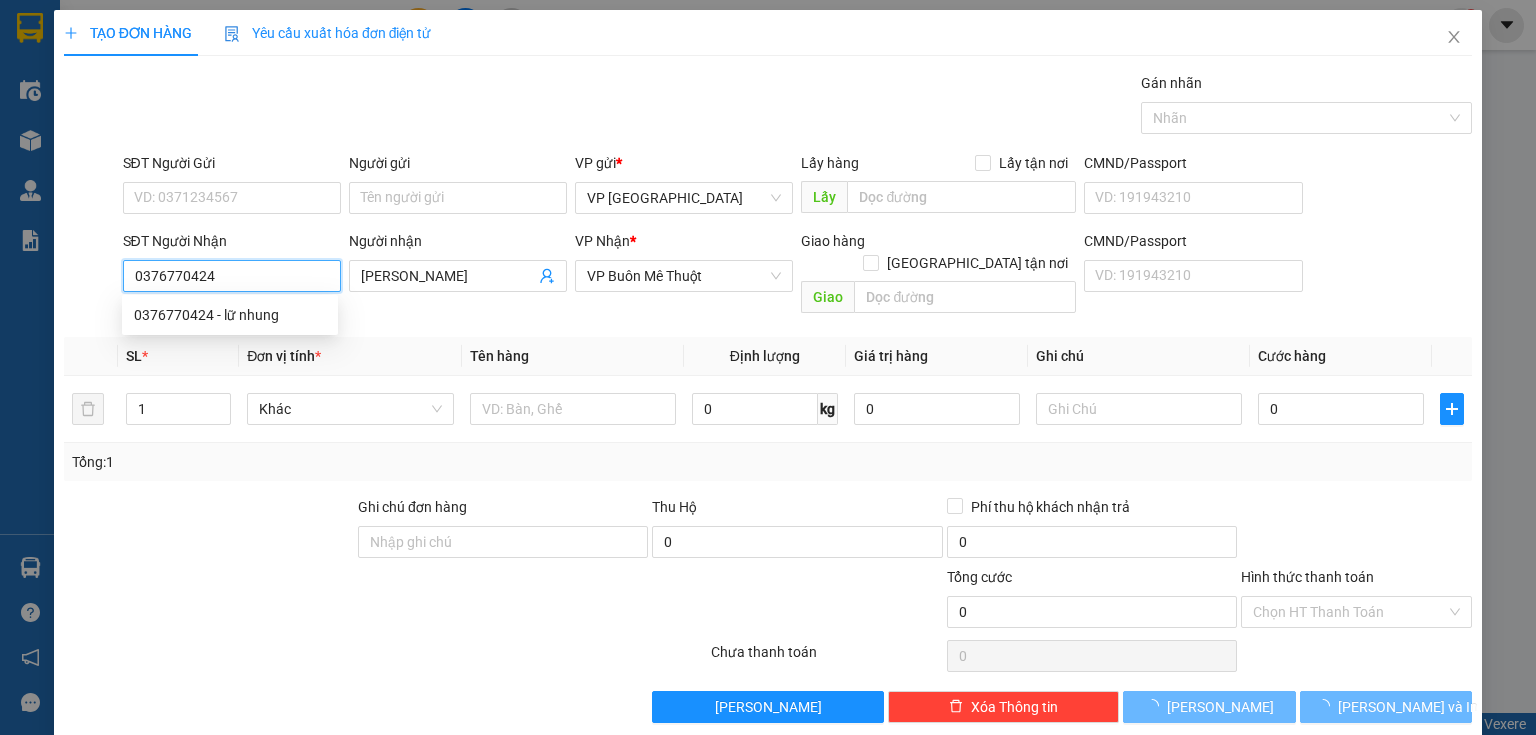 type on "30.000" 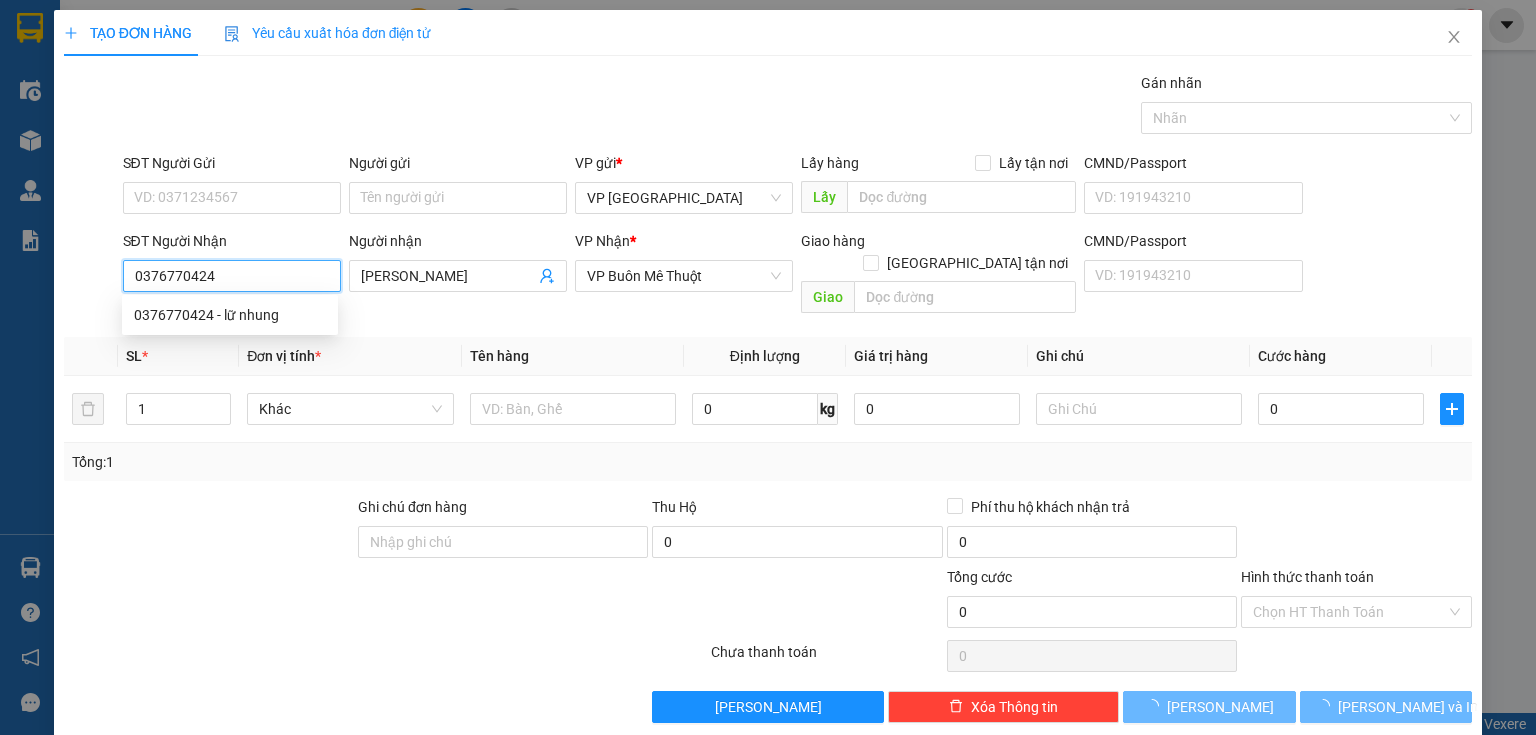 type on "30.000" 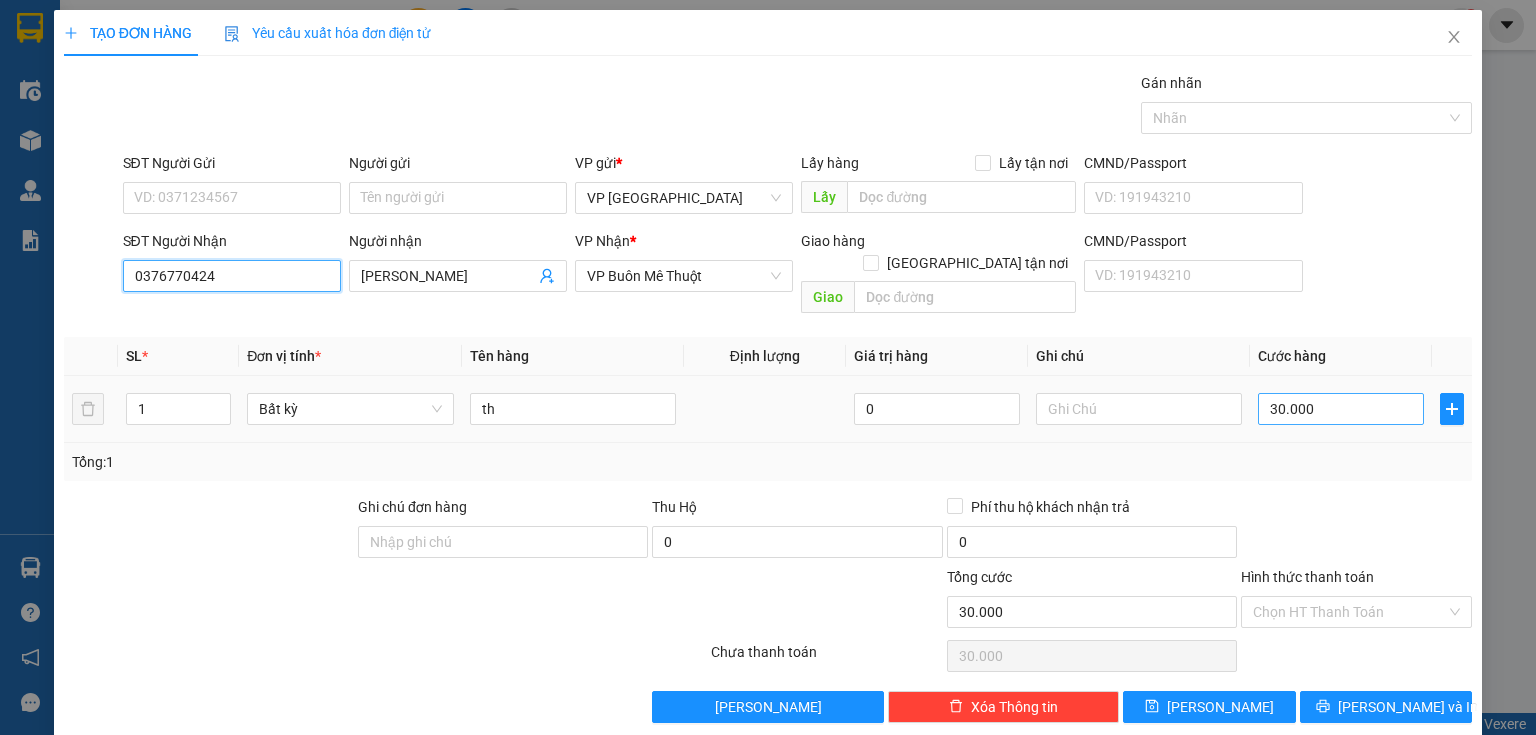 type on "0376770424" 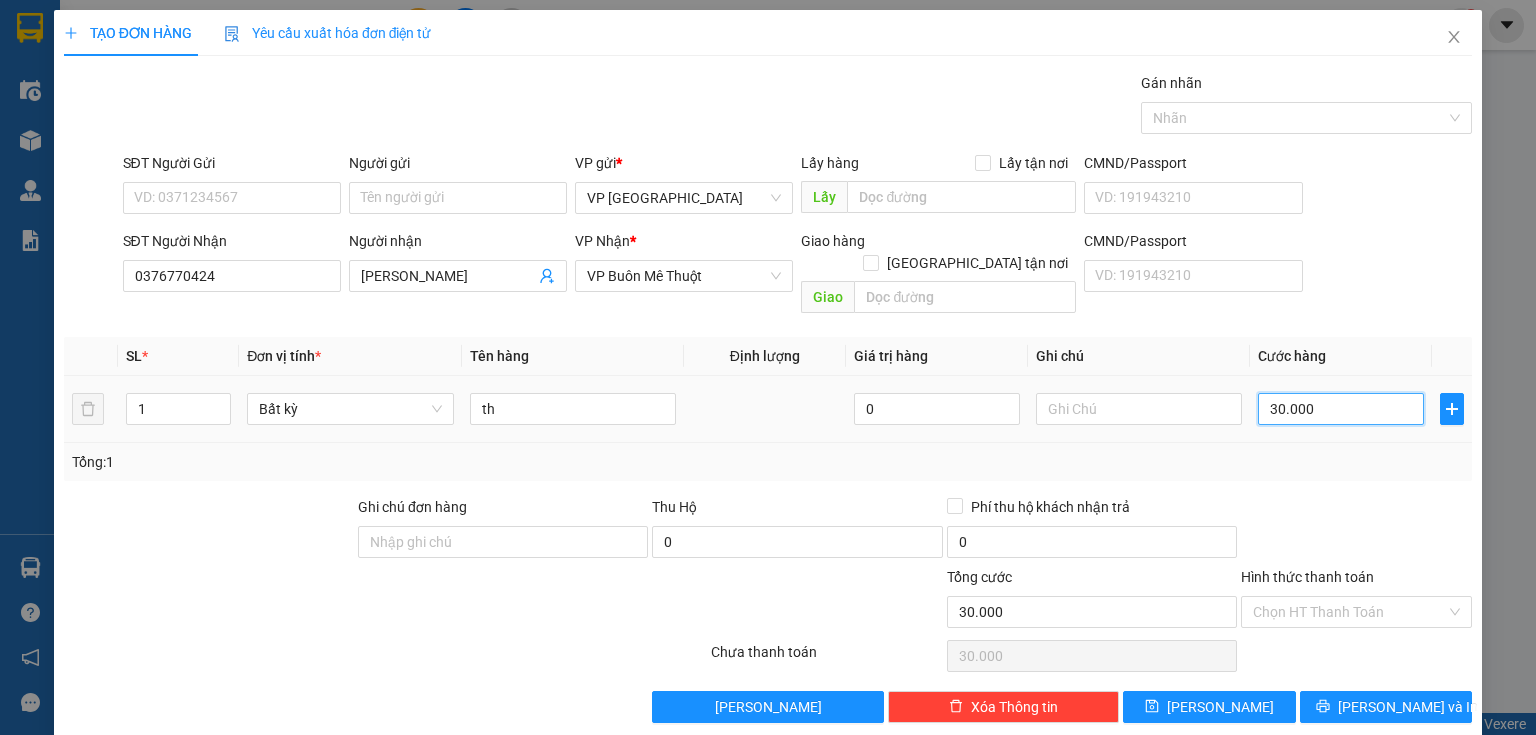 click on "30.000" at bounding box center (1341, 409) 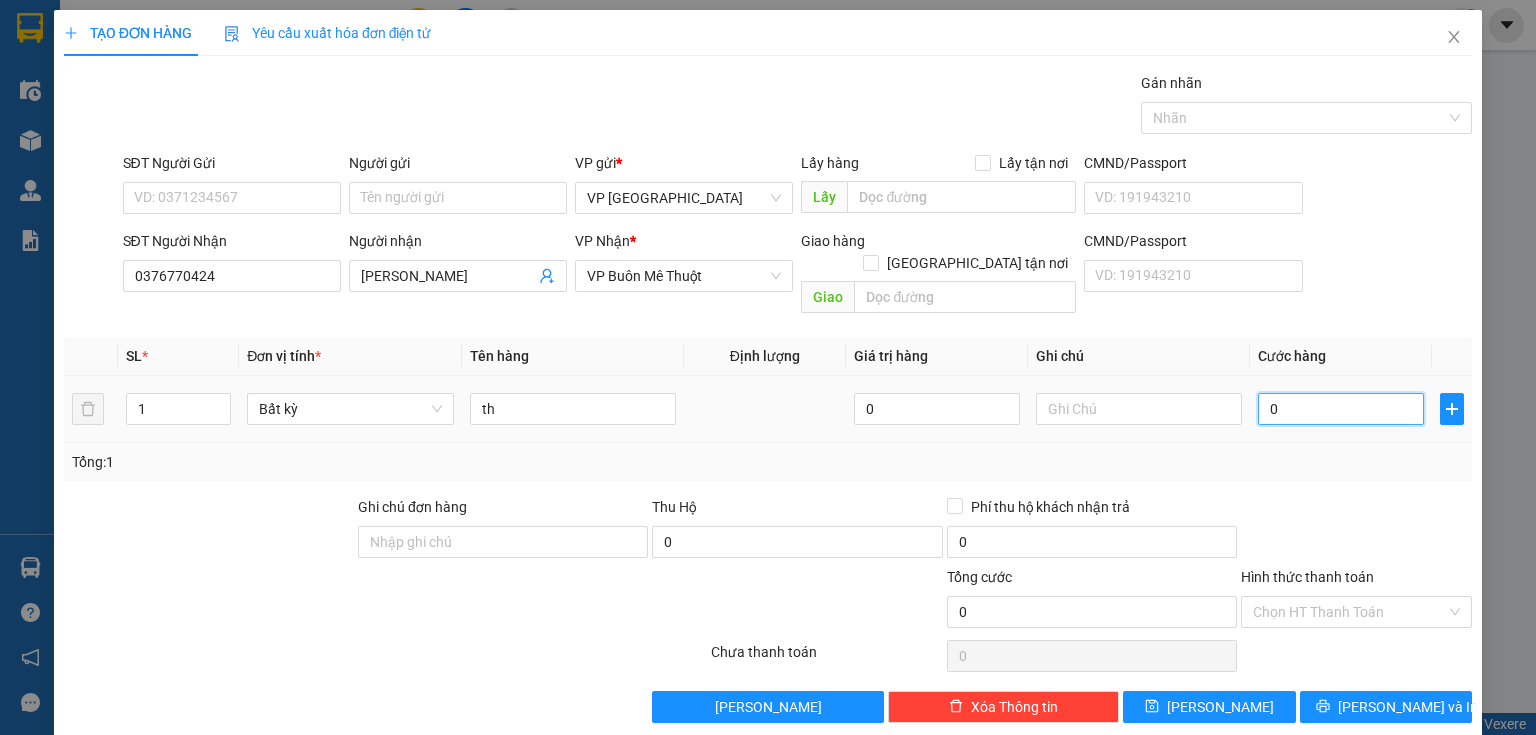 type on "4" 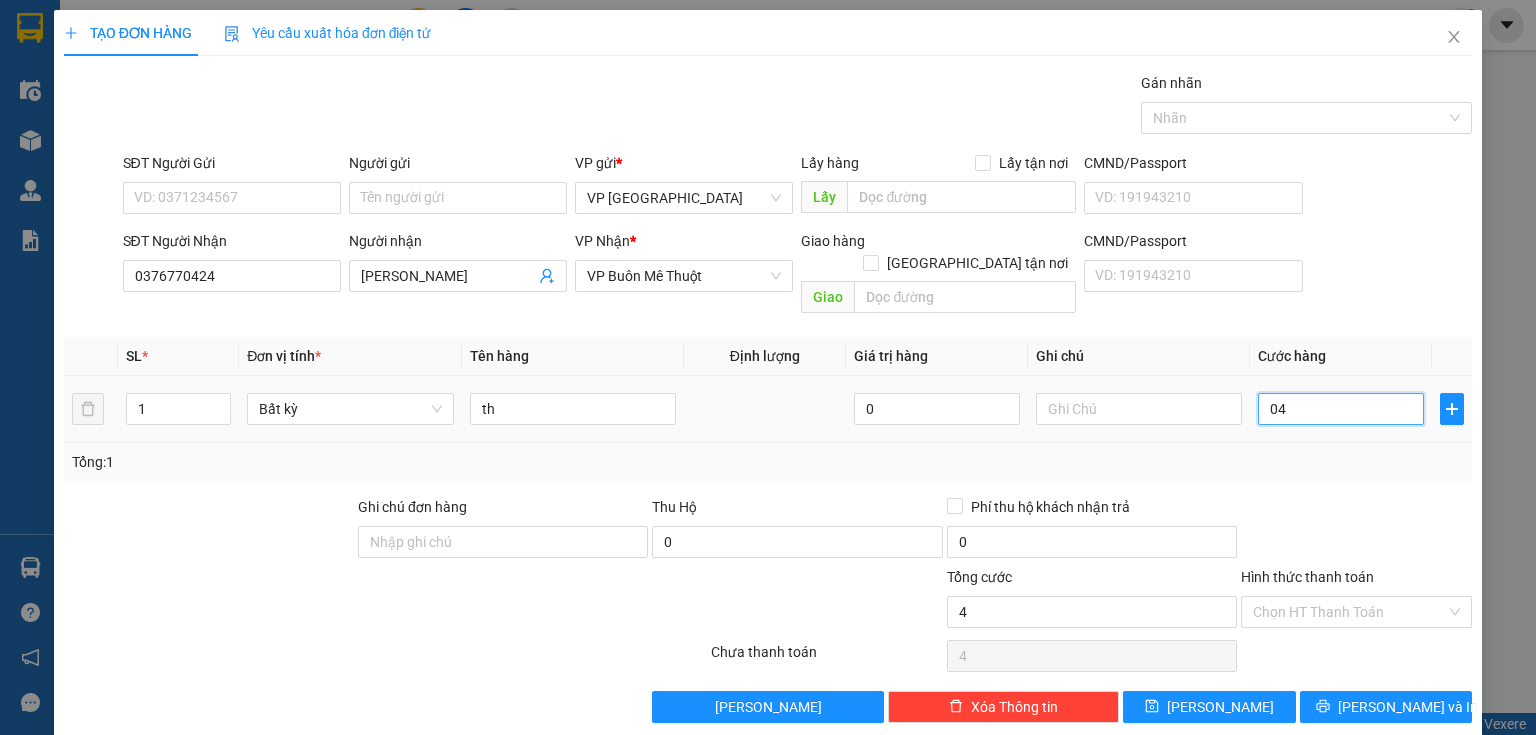 type on "40" 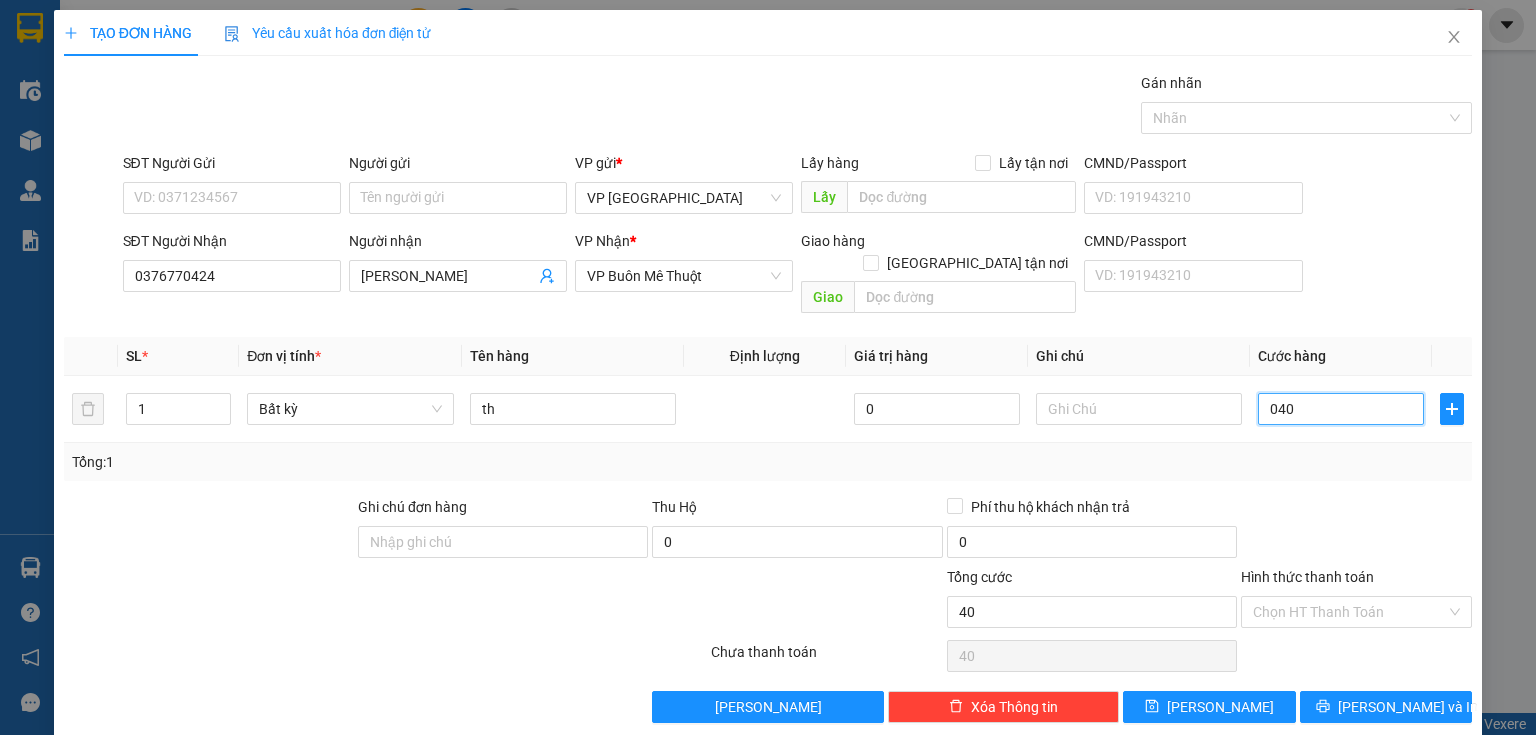 type on "040" 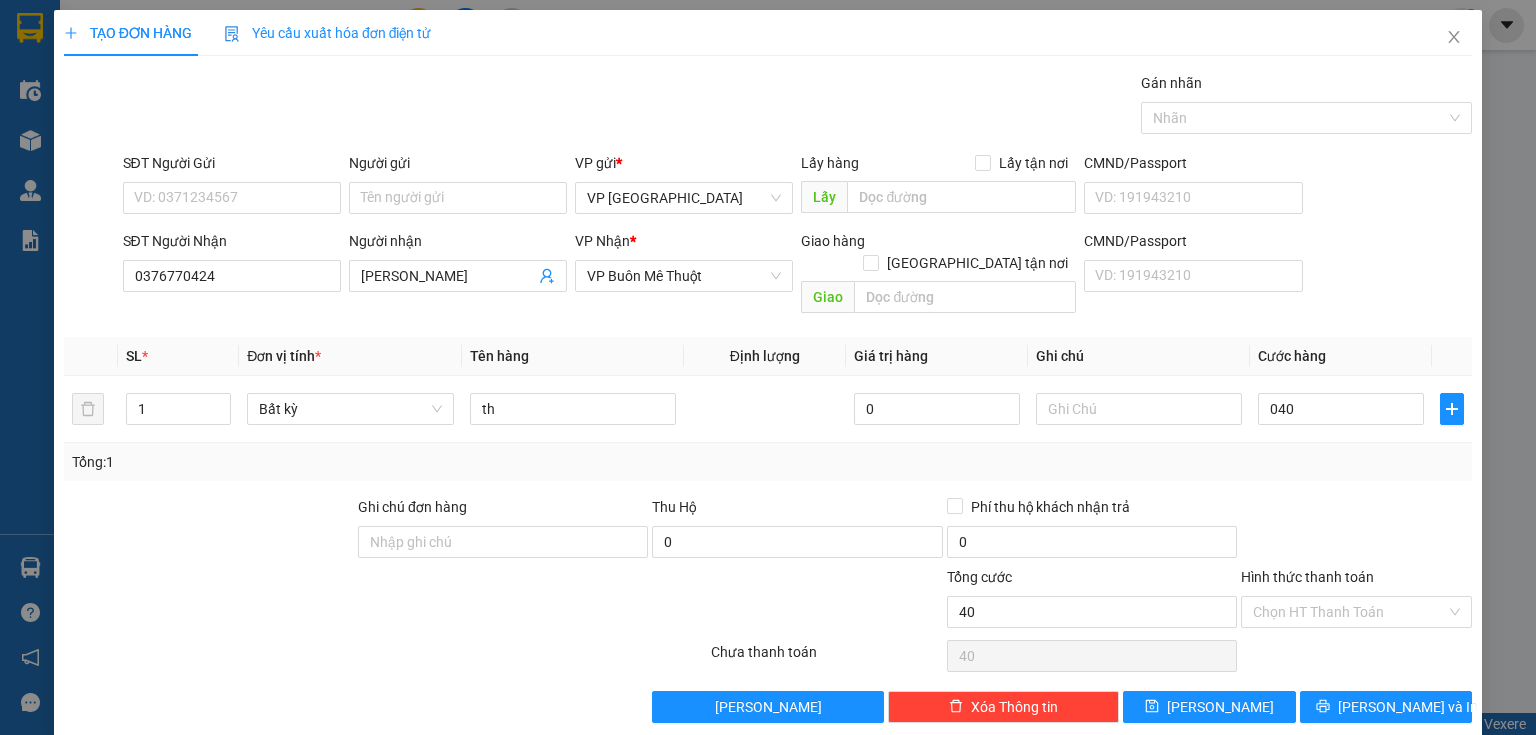 type on "40.000" 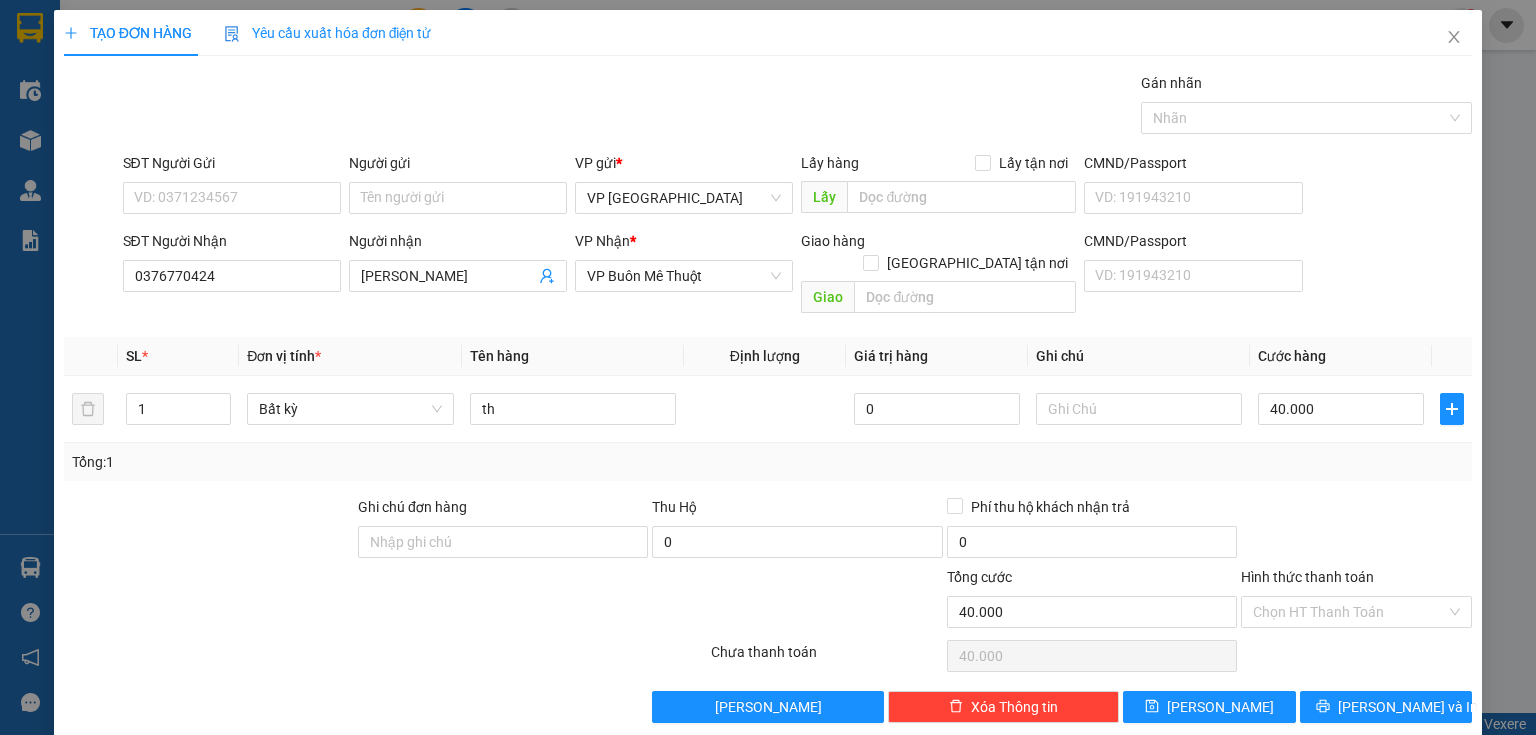 click at bounding box center [1356, 531] 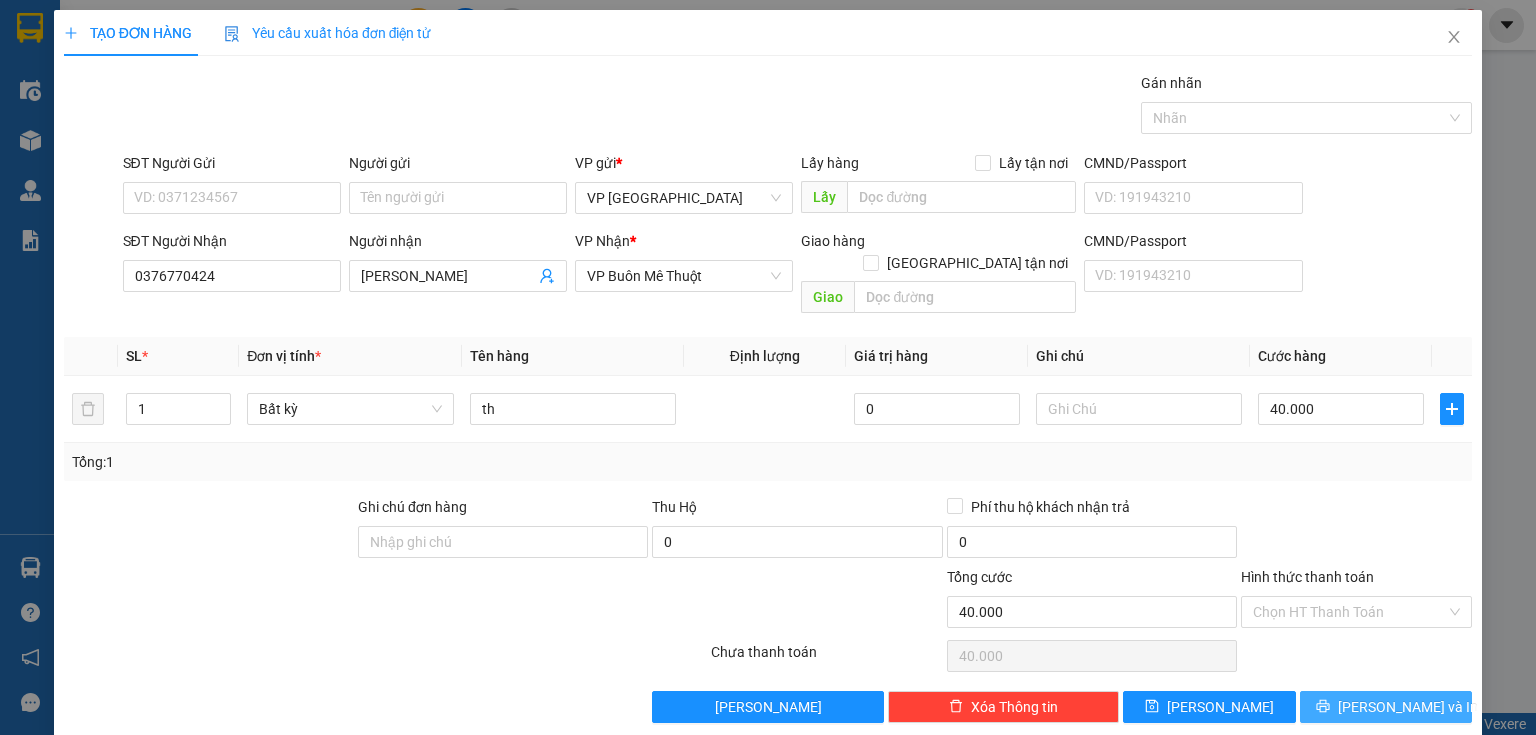 click on "Lưu và In" at bounding box center [1386, 707] 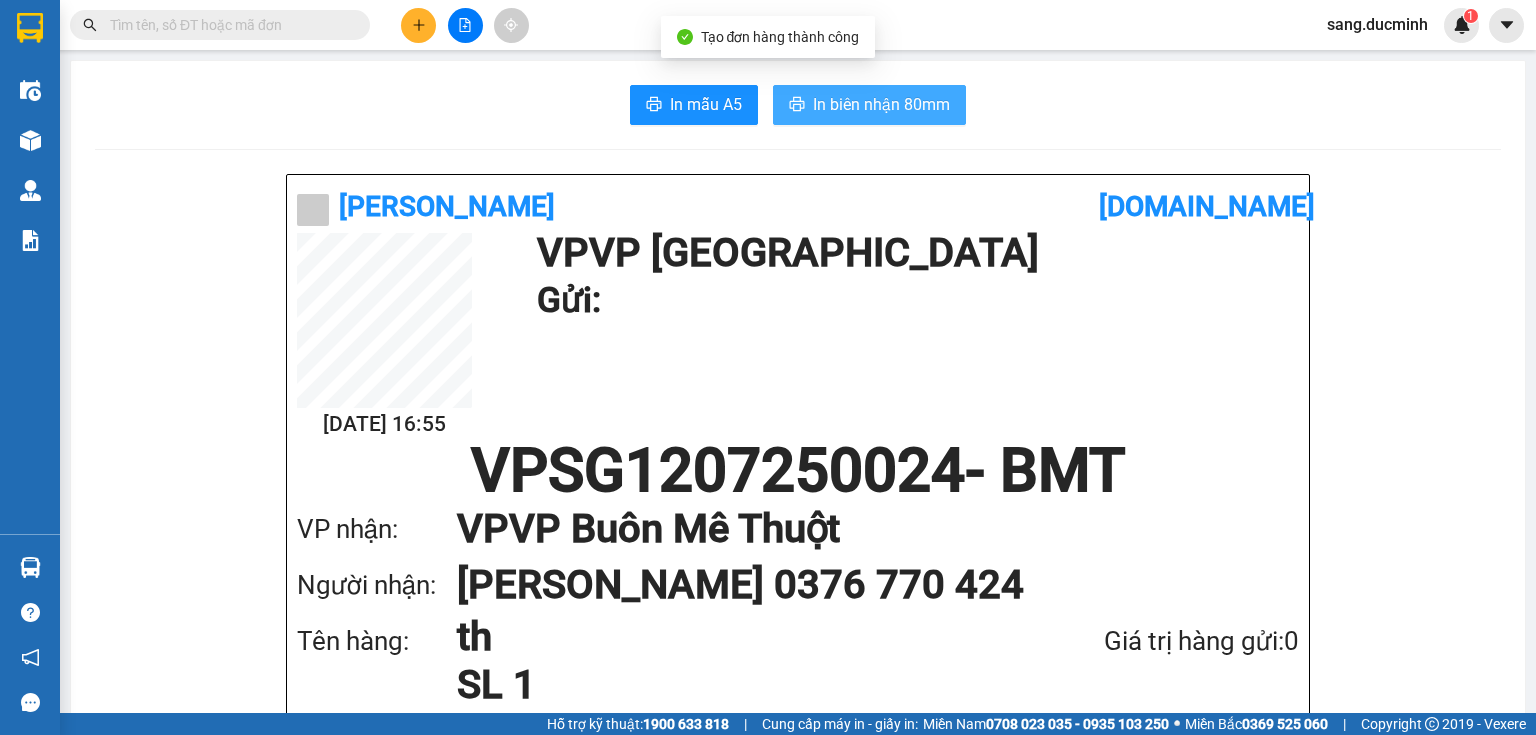 click on "In biên nhận 80mm" at bounding box center (881, 104) 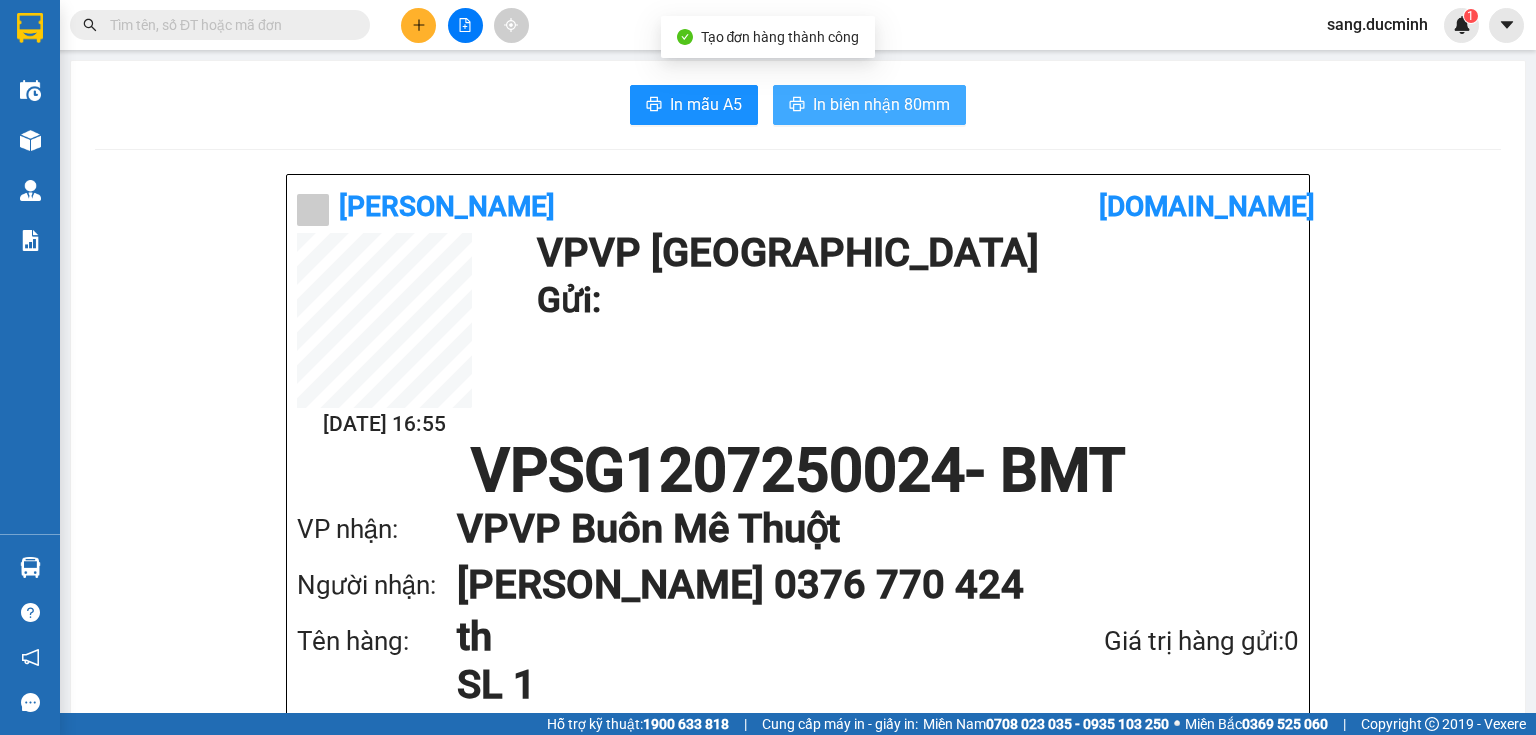 scroll, scrollTop: 0, scrollLeft: 0, axis: both 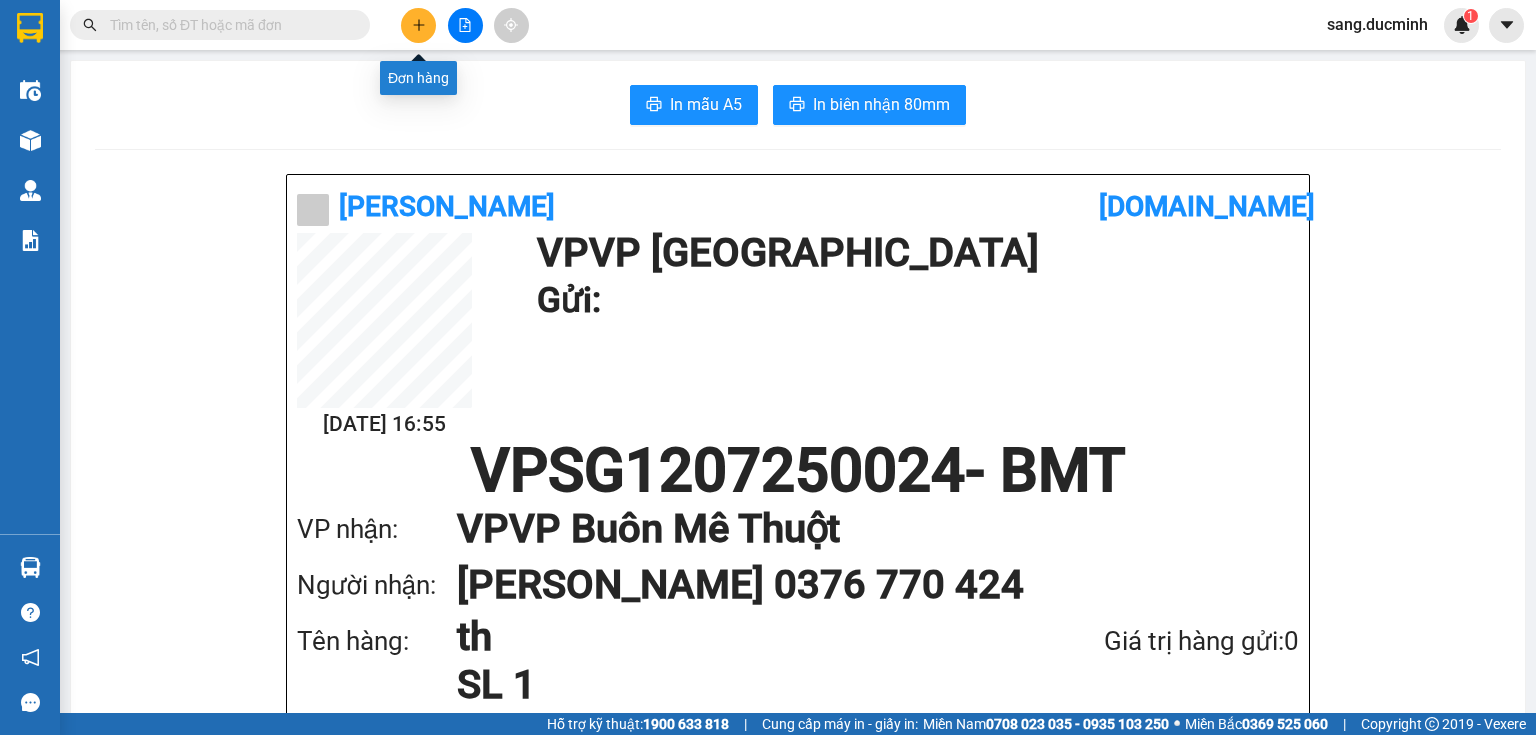 click at bounding box center [418, 25] 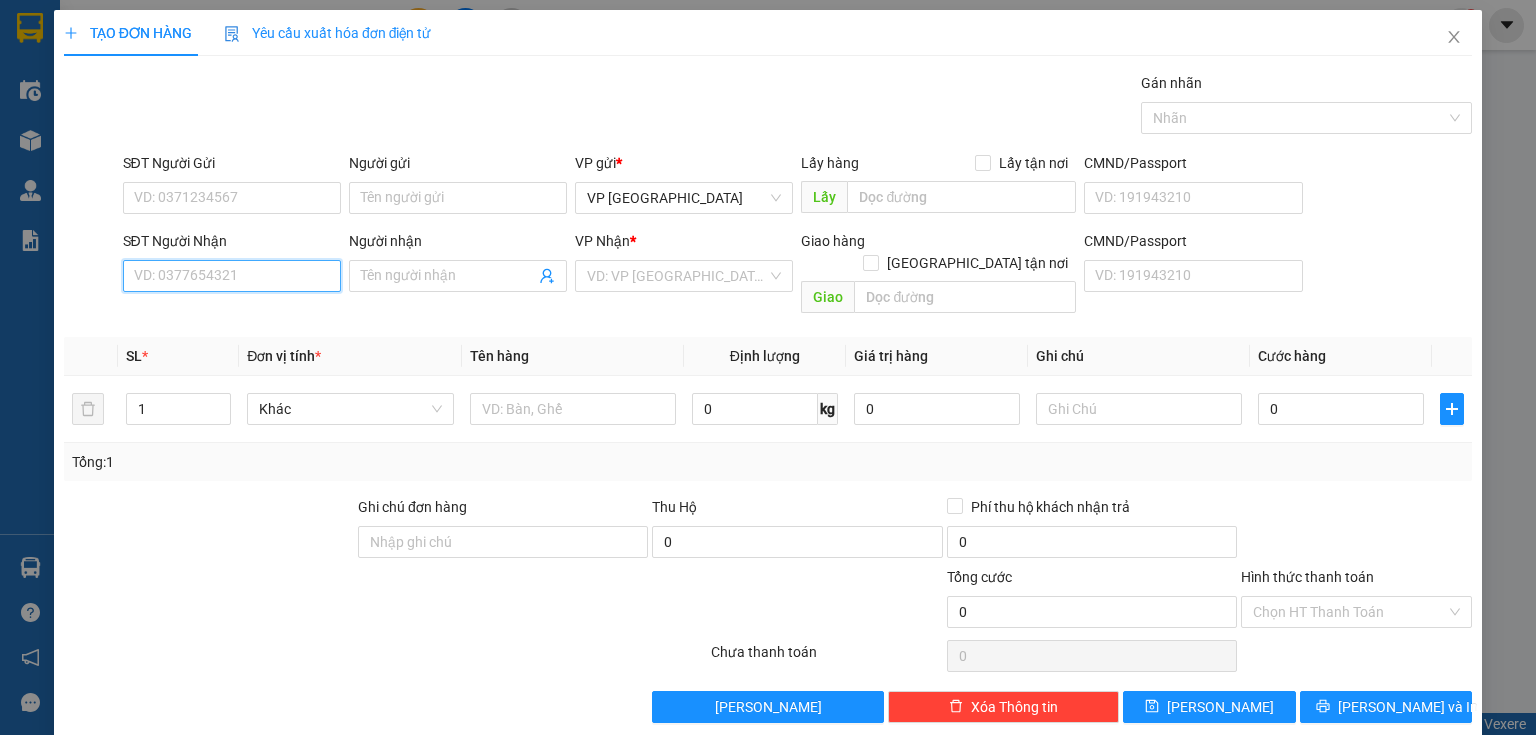 click on "SĐT Người Nhận" at bounding box center (232, 276) 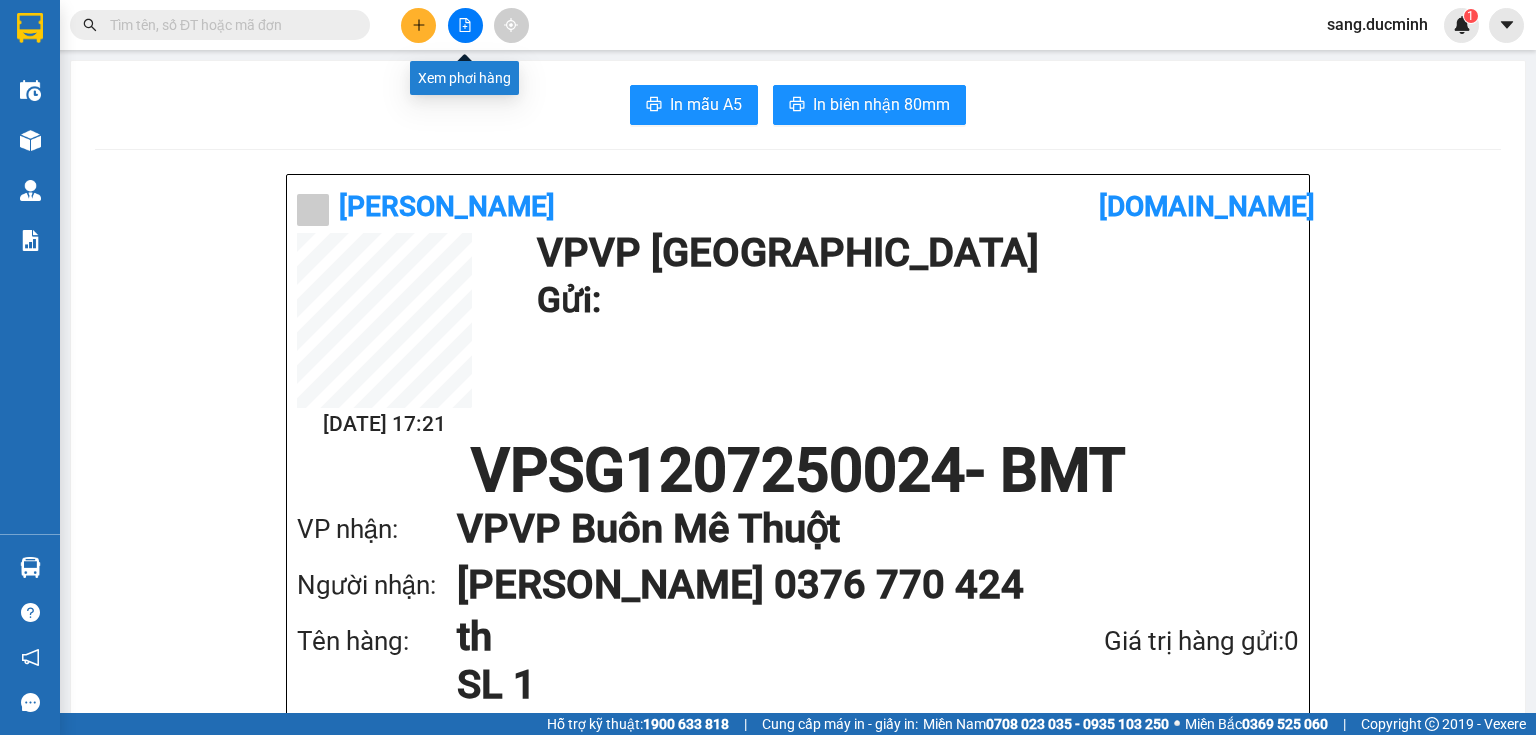 click 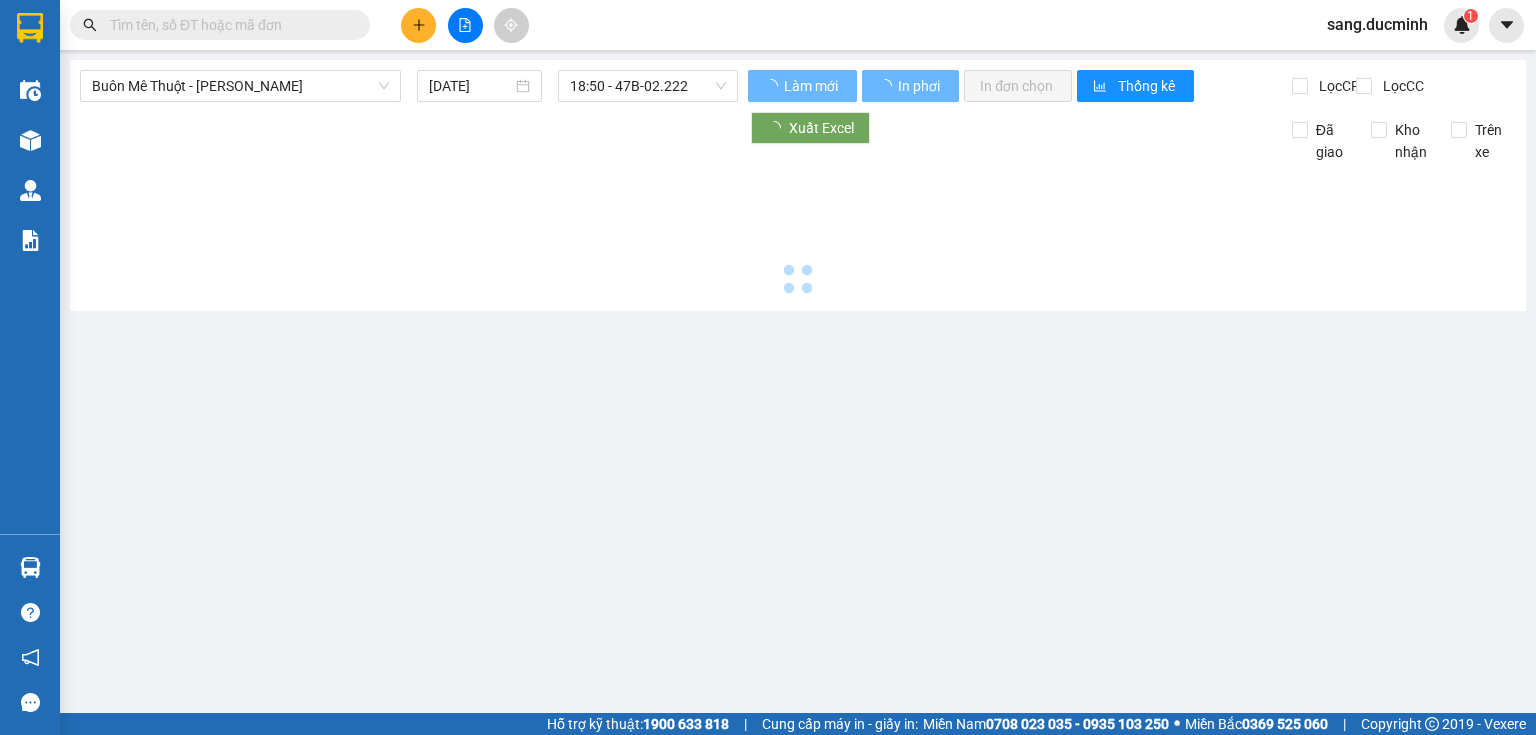 click 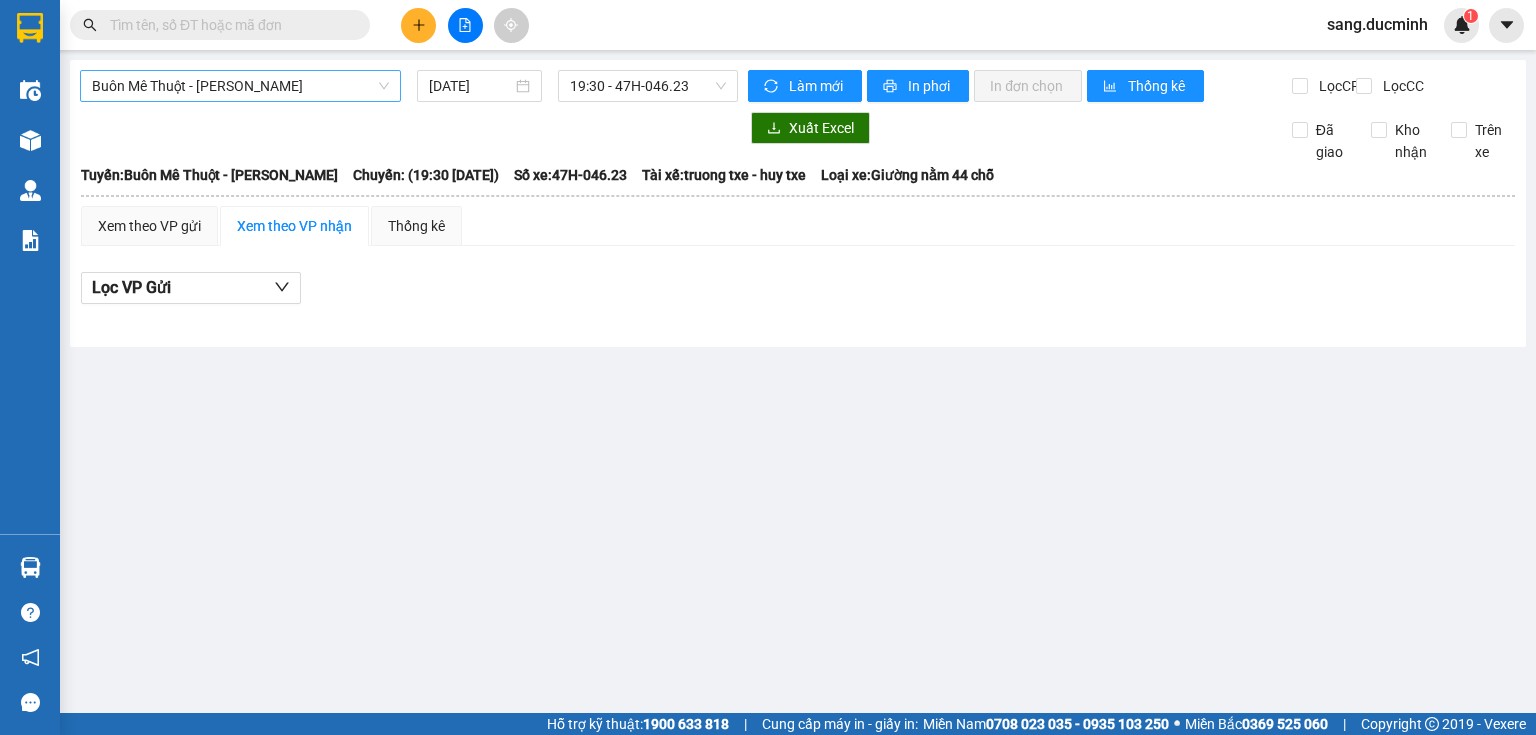 click on "Buôn Mê [PERSON_NAME] [PERSON_NAME]" at bounding box center [240, 86] 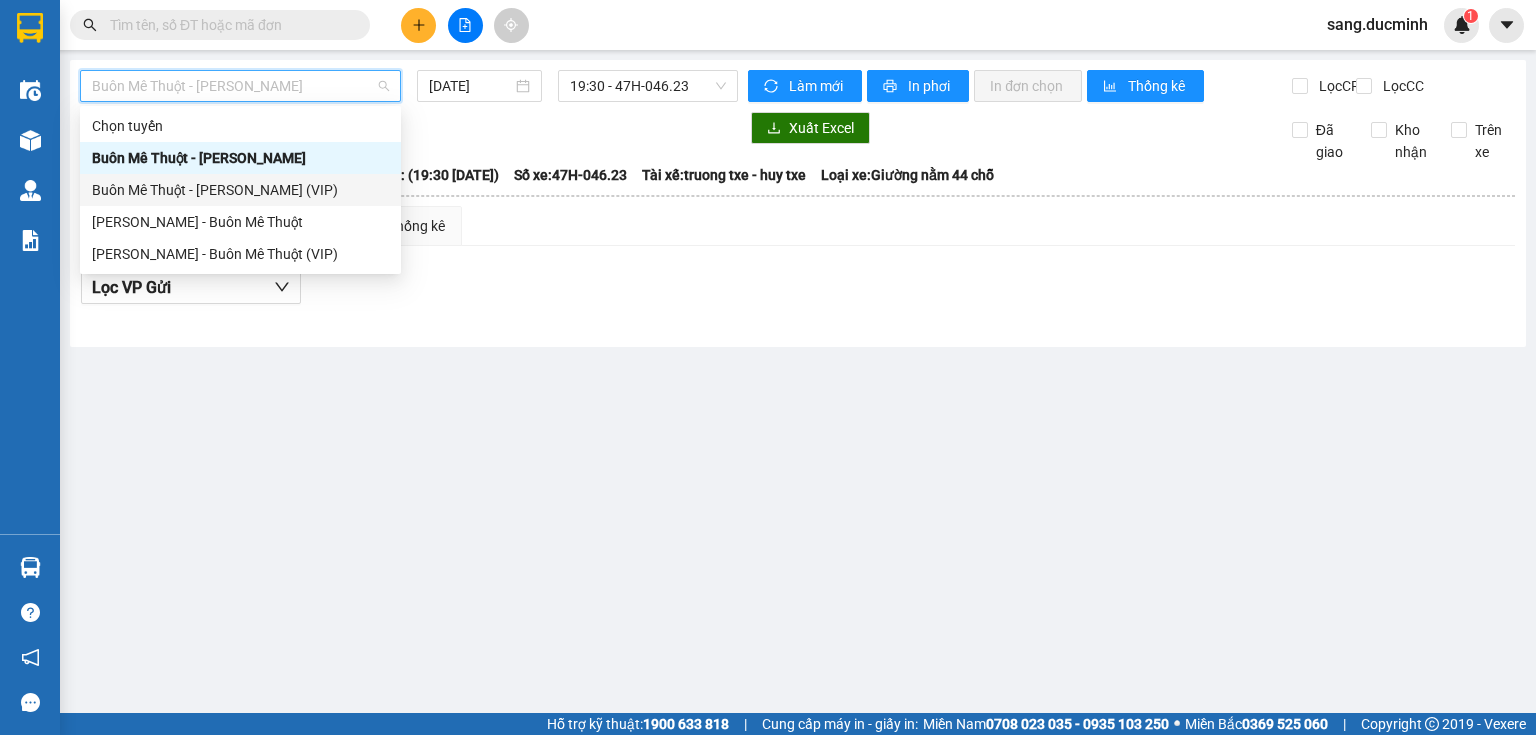 click on "Buôn Mê [PERSON_NAME] [PERSON_NAME] (VIP)" at bounding box center [240, 190] 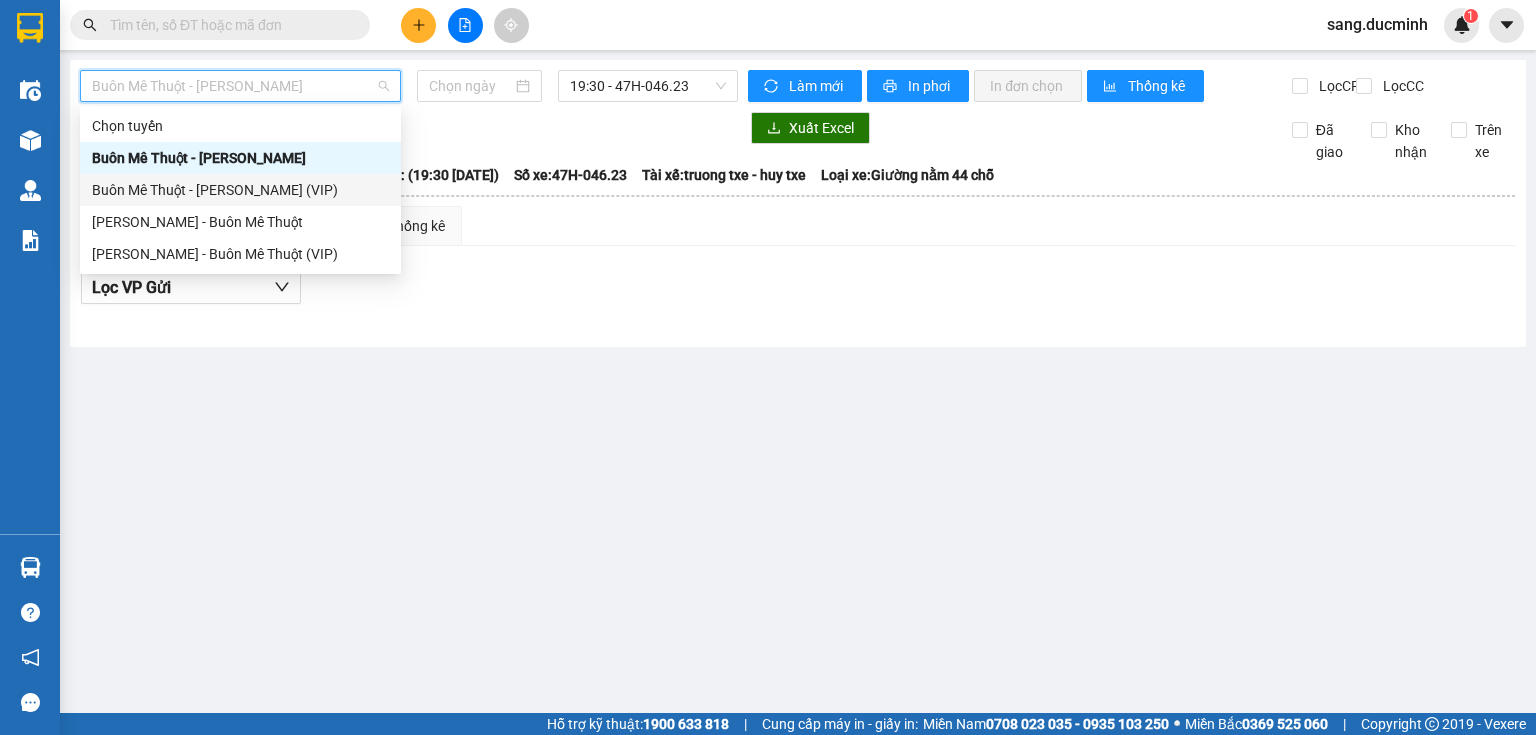 type on "[DATE]" 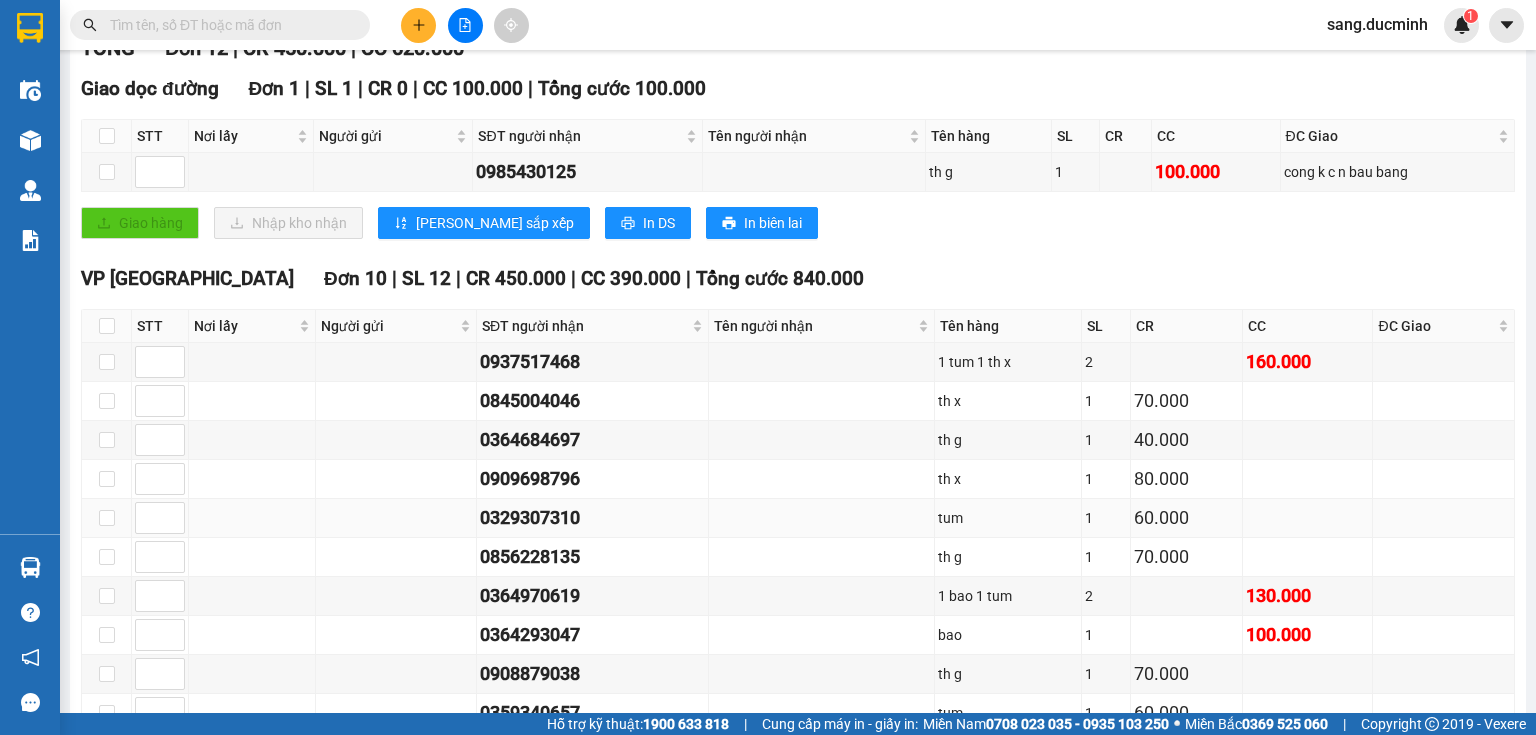 scroll, scrollTop: 202, scrollLeft: 0, axis: vertical 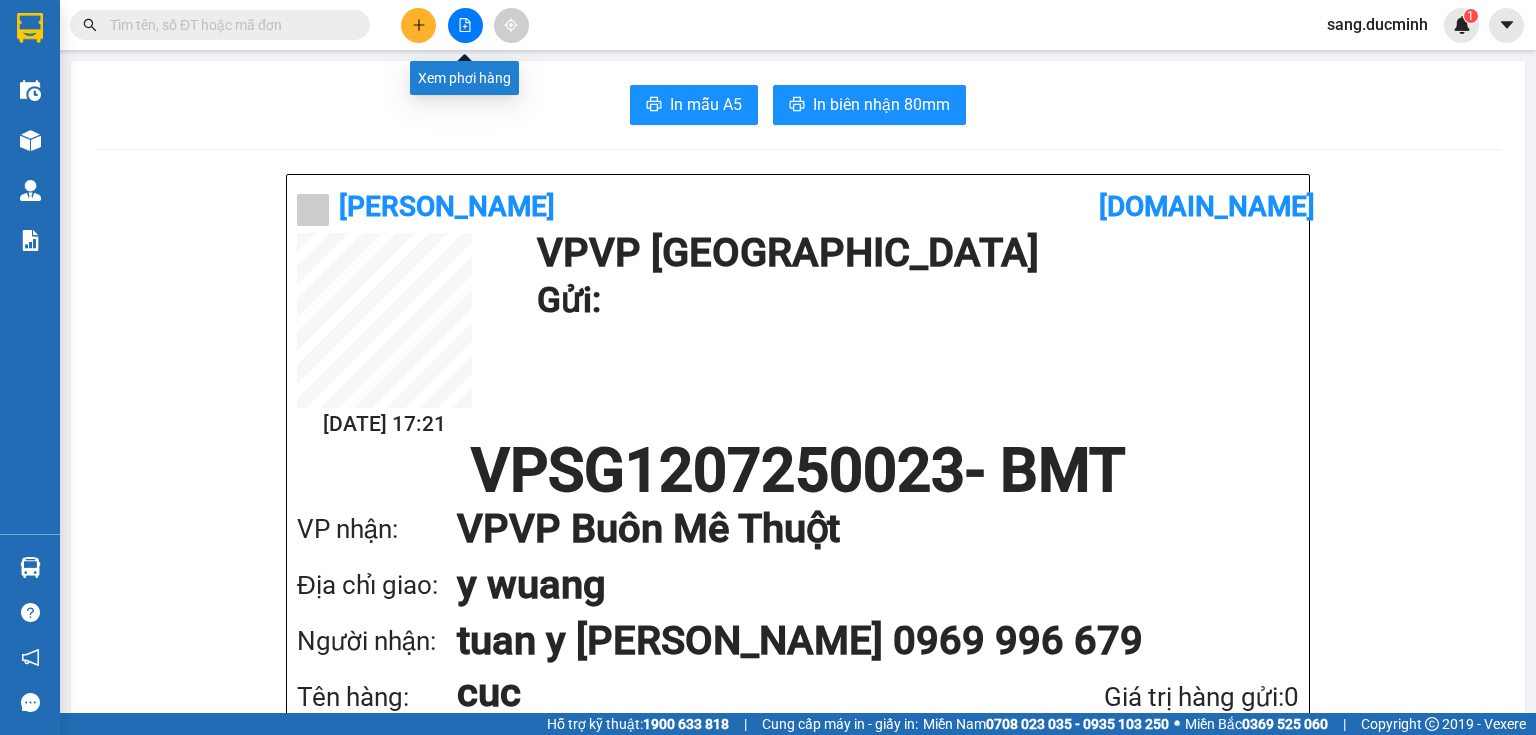 click at bounding box center [465, 25] 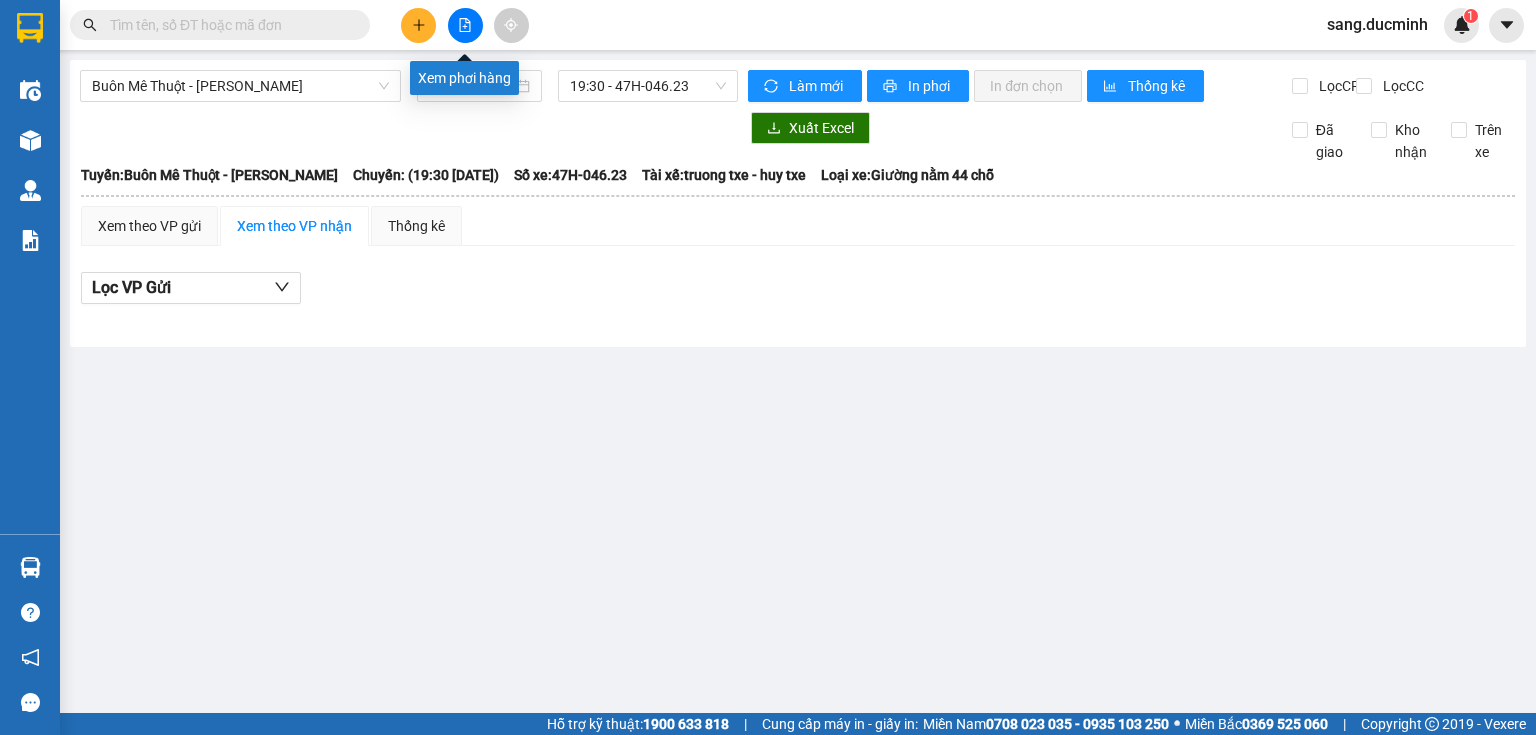 click 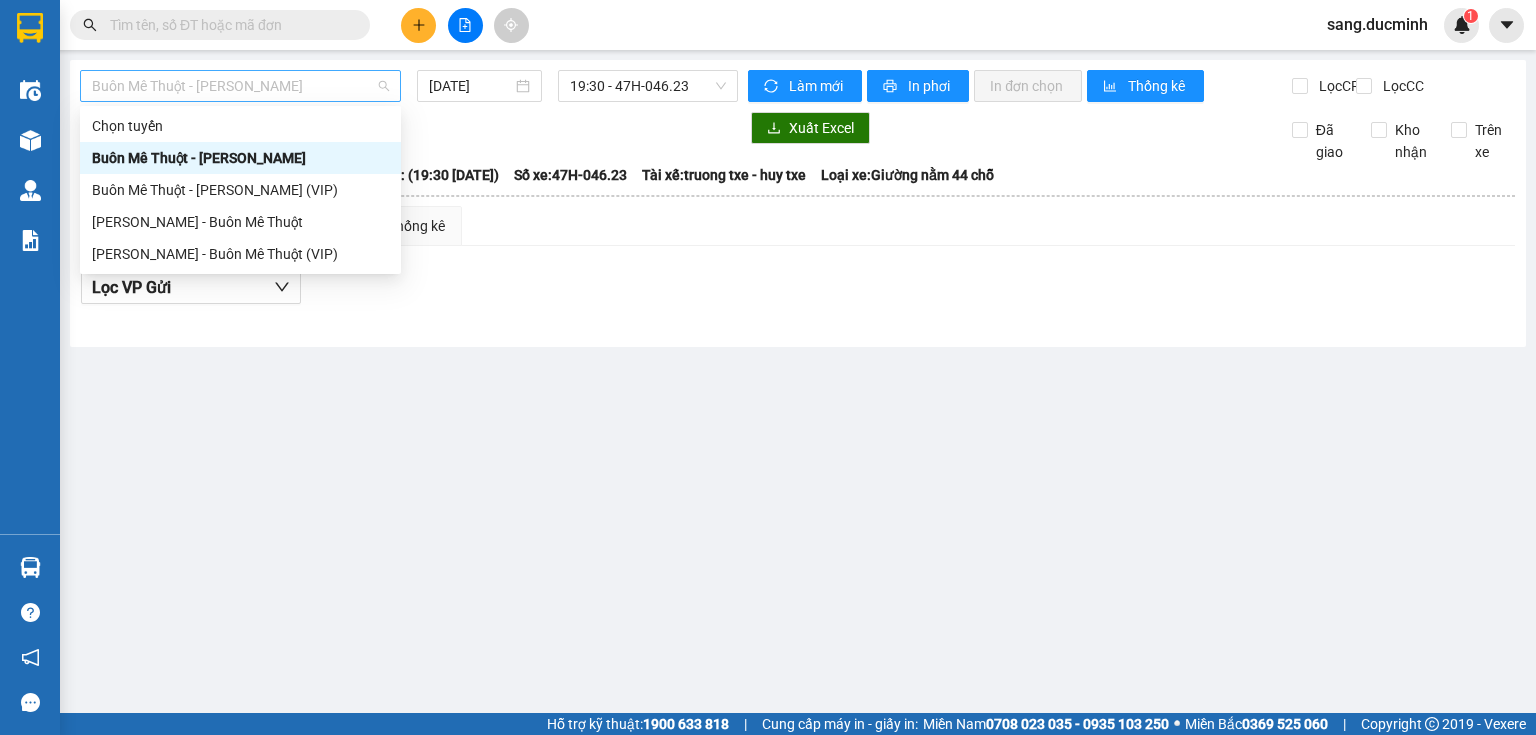click on "Buôn Mê [PERSON_NAME] [PERSON_NAME]" at bounding box center [240, 86] 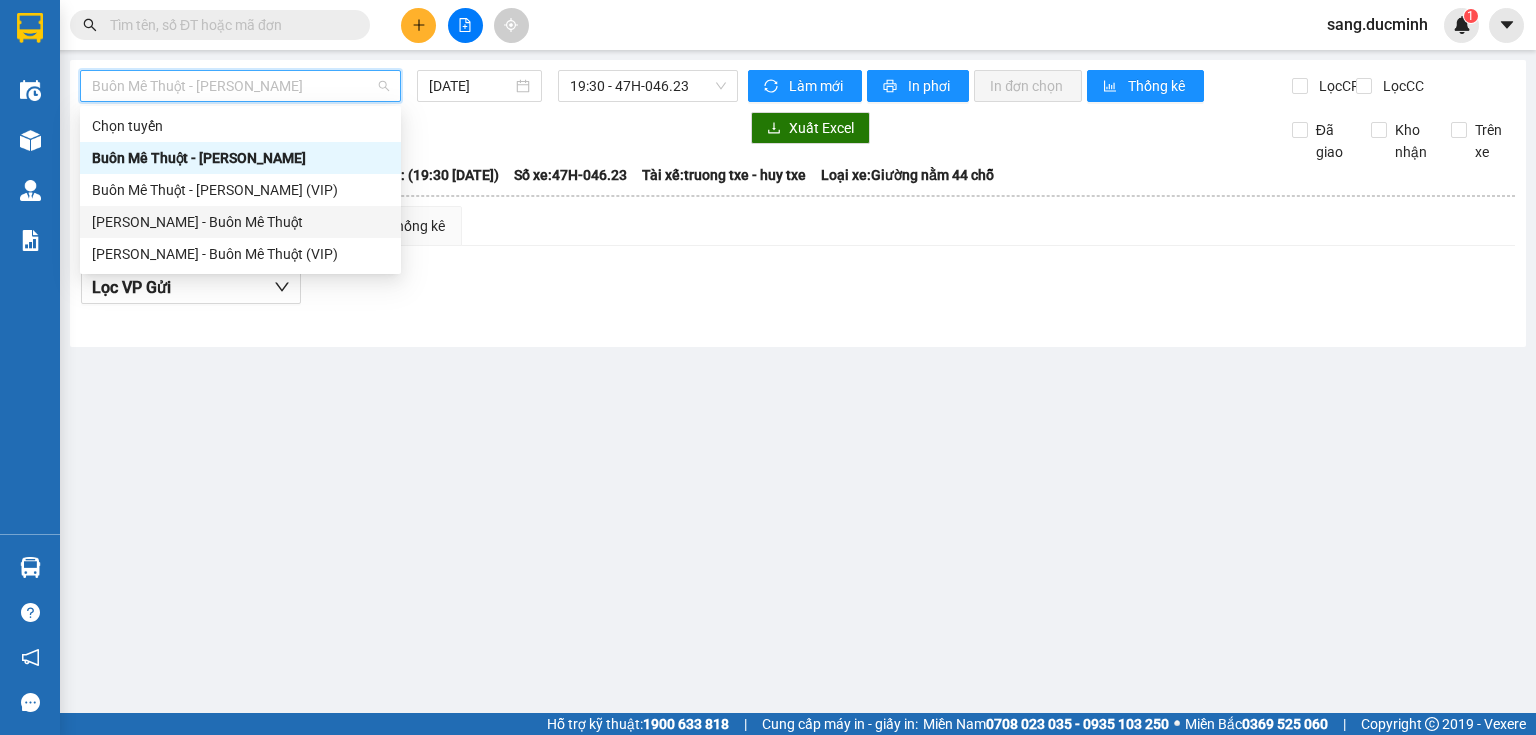click on "[PERSON_NAME] - Buôn Mê Thuột" at bounding box center [240, 222] 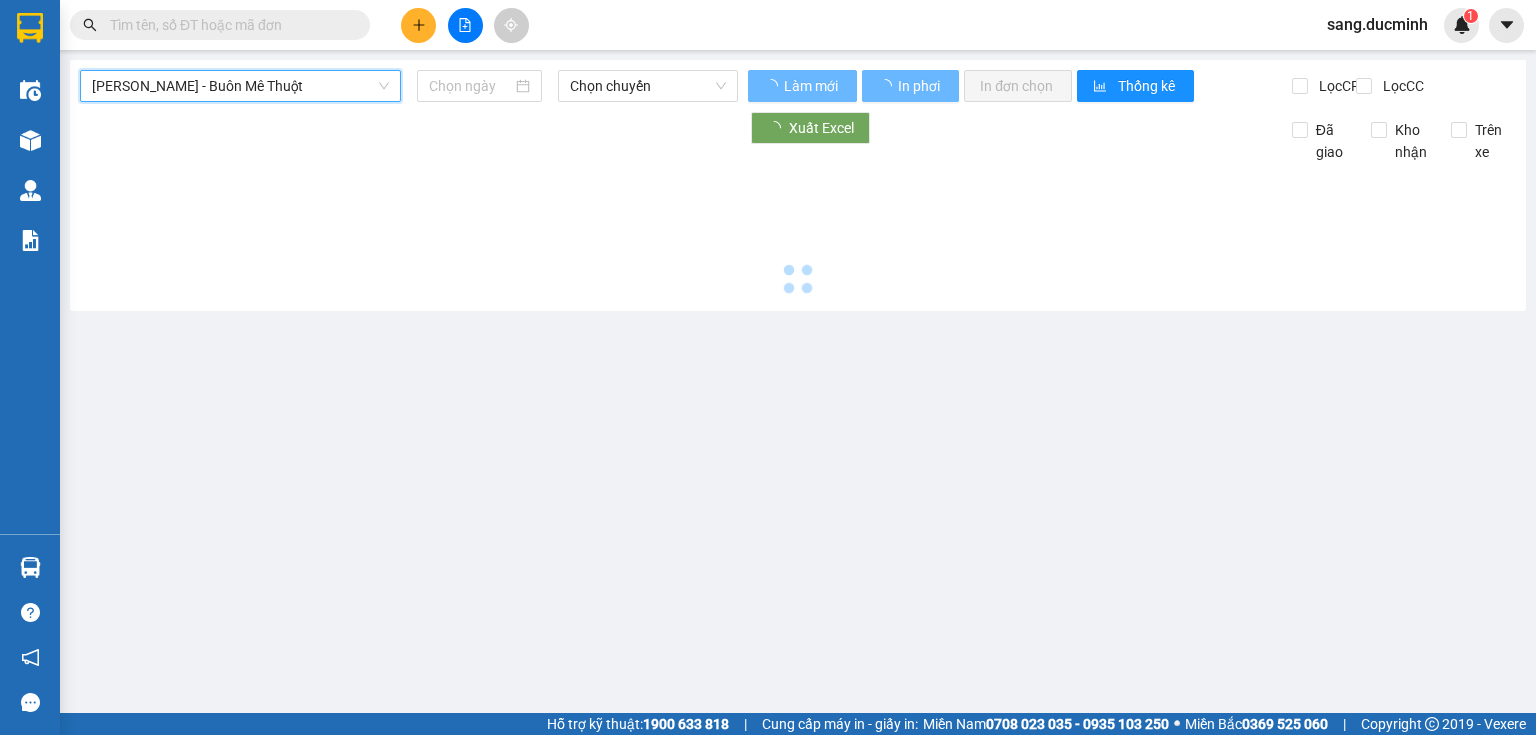 type on "[DATE]" 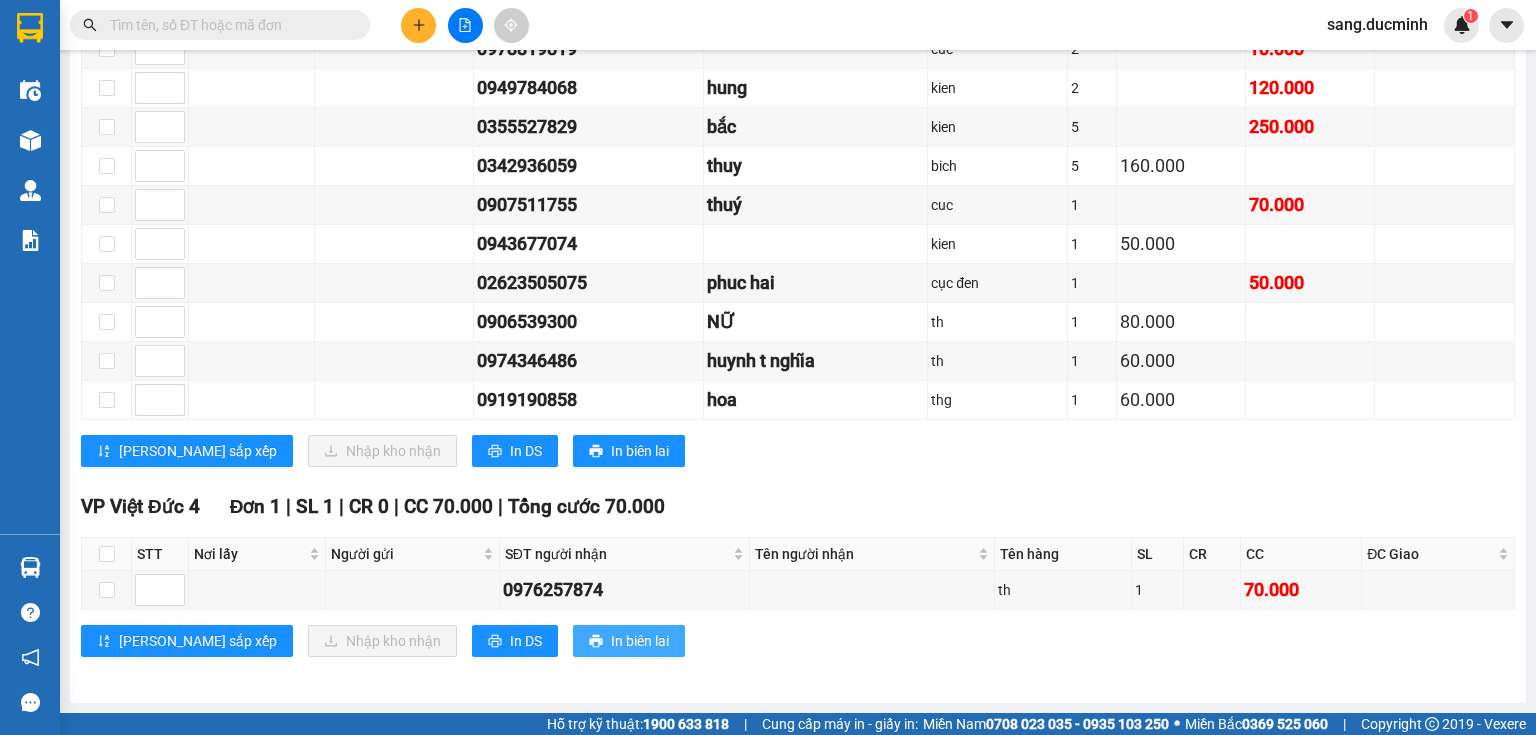 scroll, scrollTop: 752, scrollLeft: 0, axis: vertical 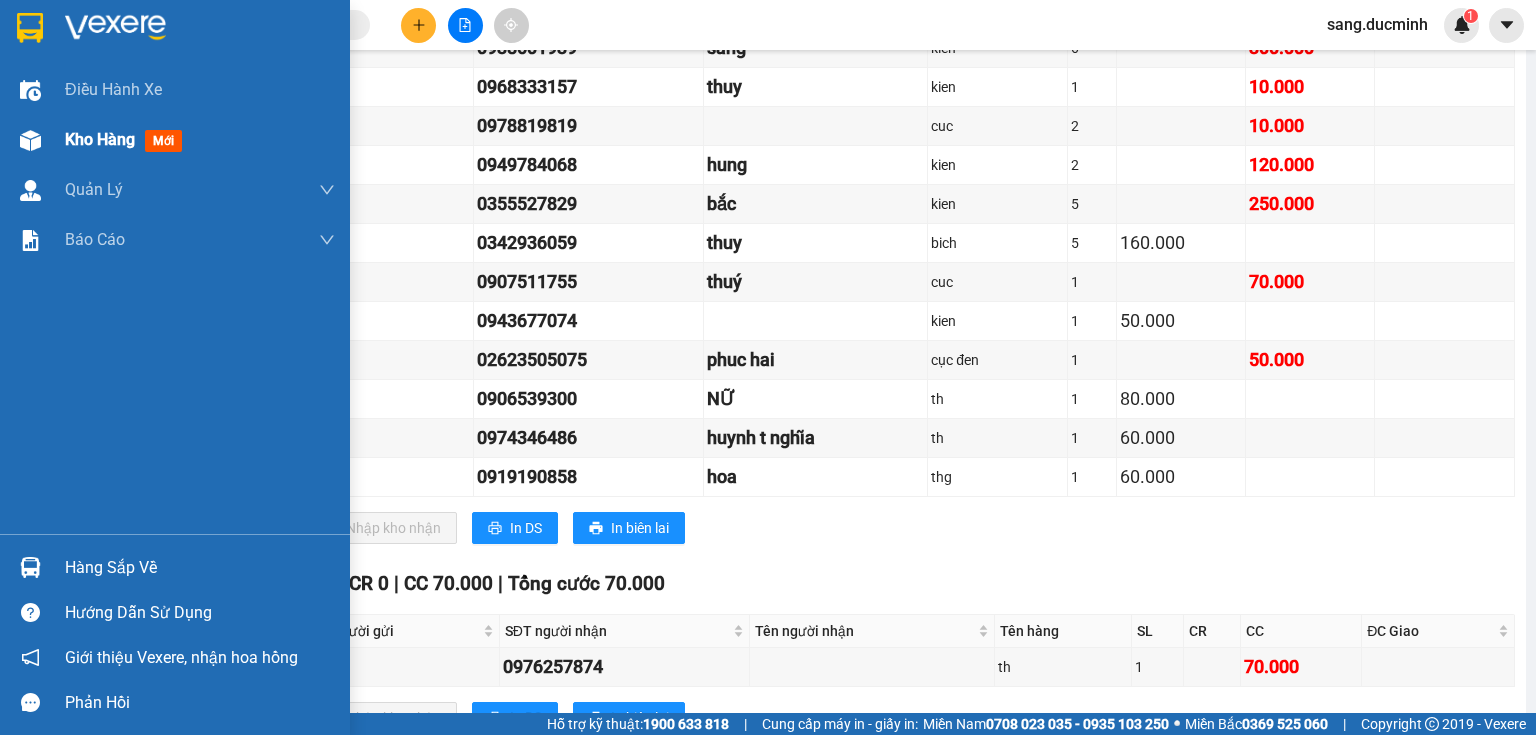 click on "Kho hàng" at bounding box center [100, 139] 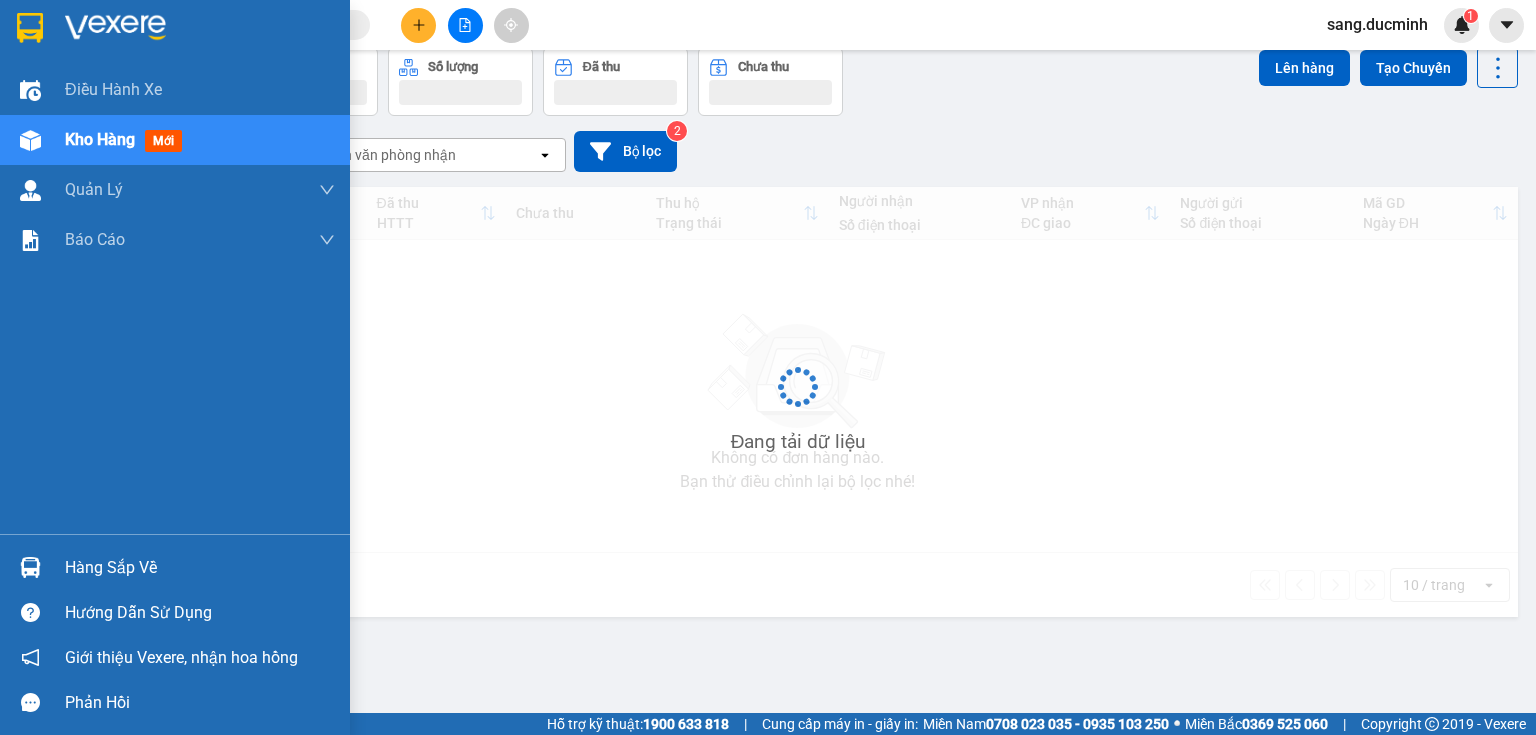 scroll, scrollTop: 92, scrollLeft: 0, axis: vertical 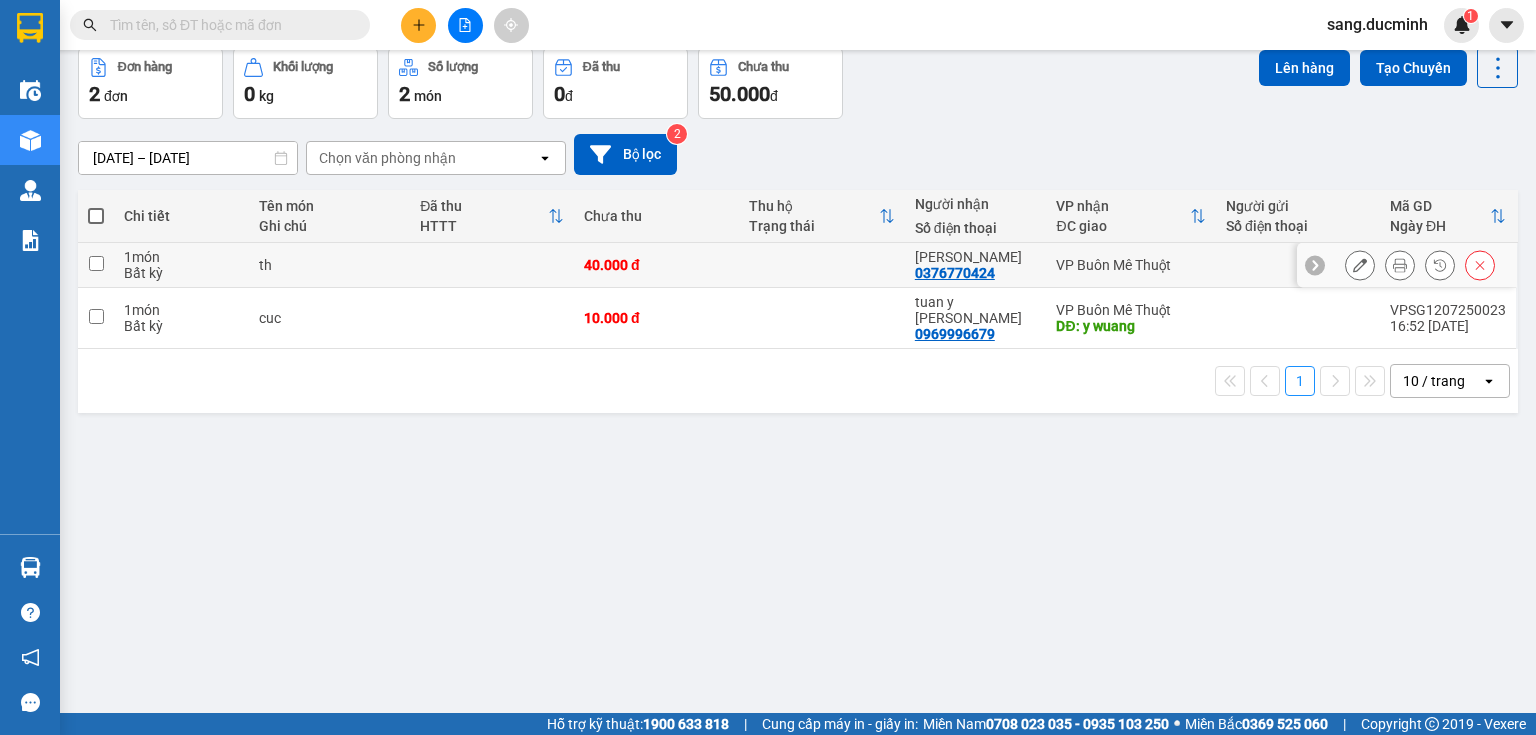 click at bounding box center [96, 263] 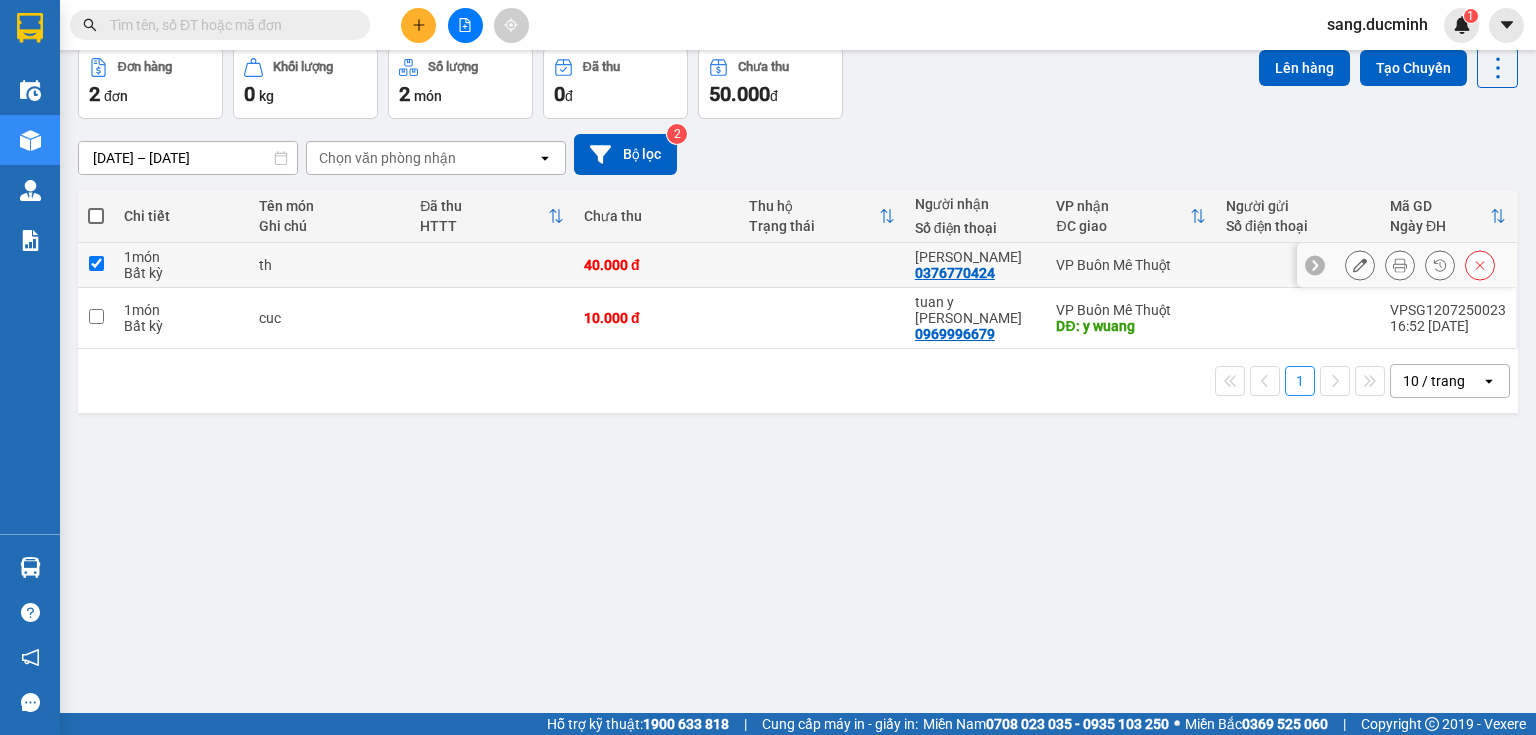 checkbox on "true" 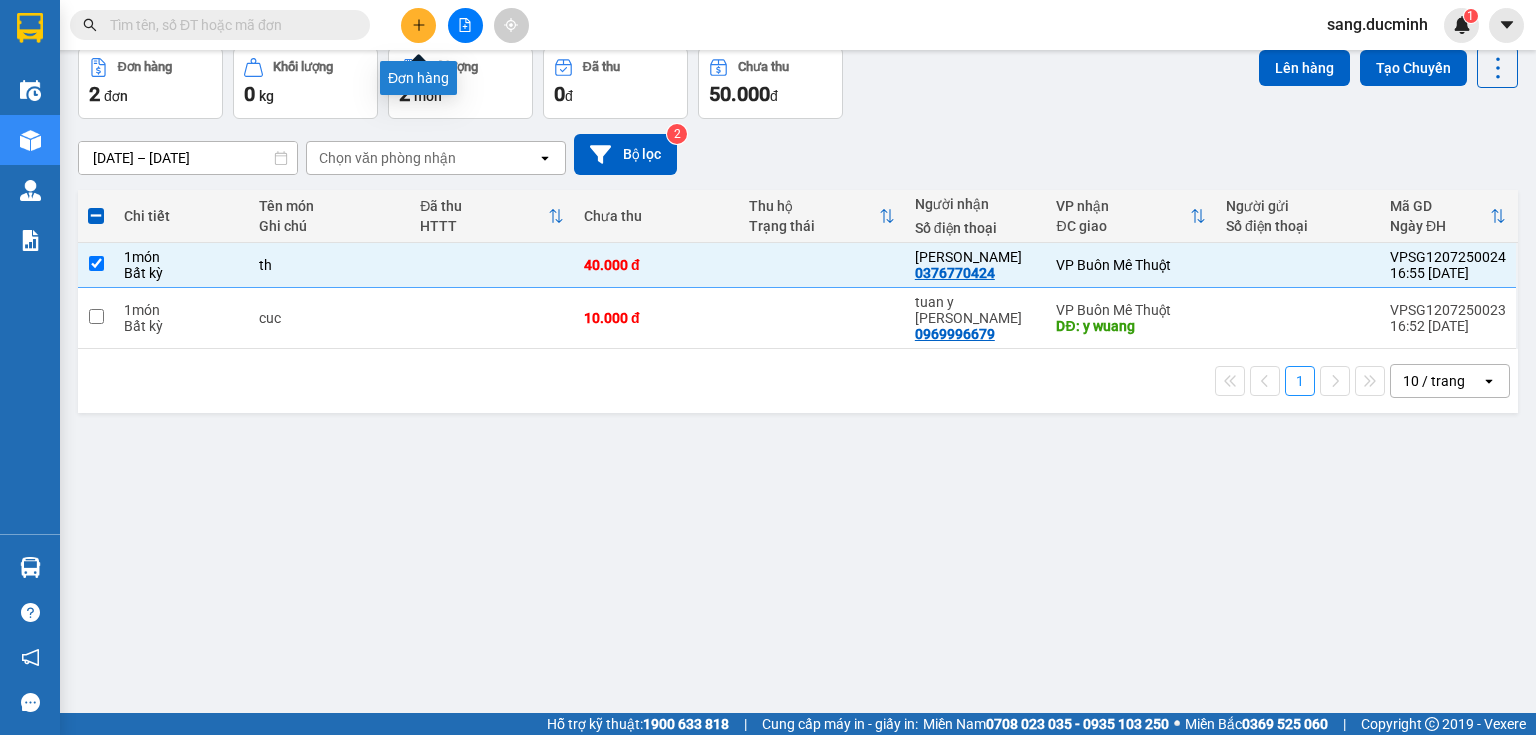click 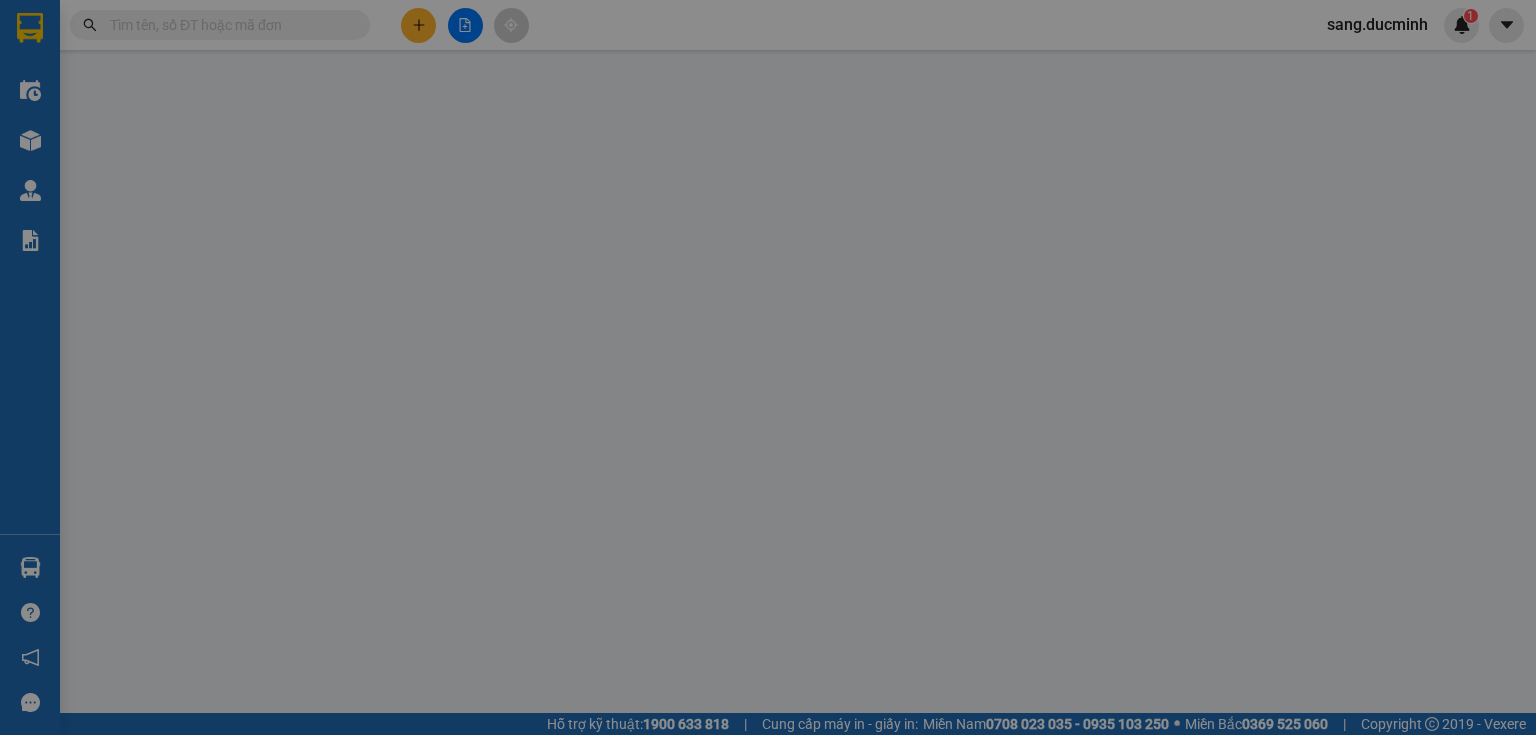 scroll, scrollTop: 0, scrollLeft: 0, axis: both 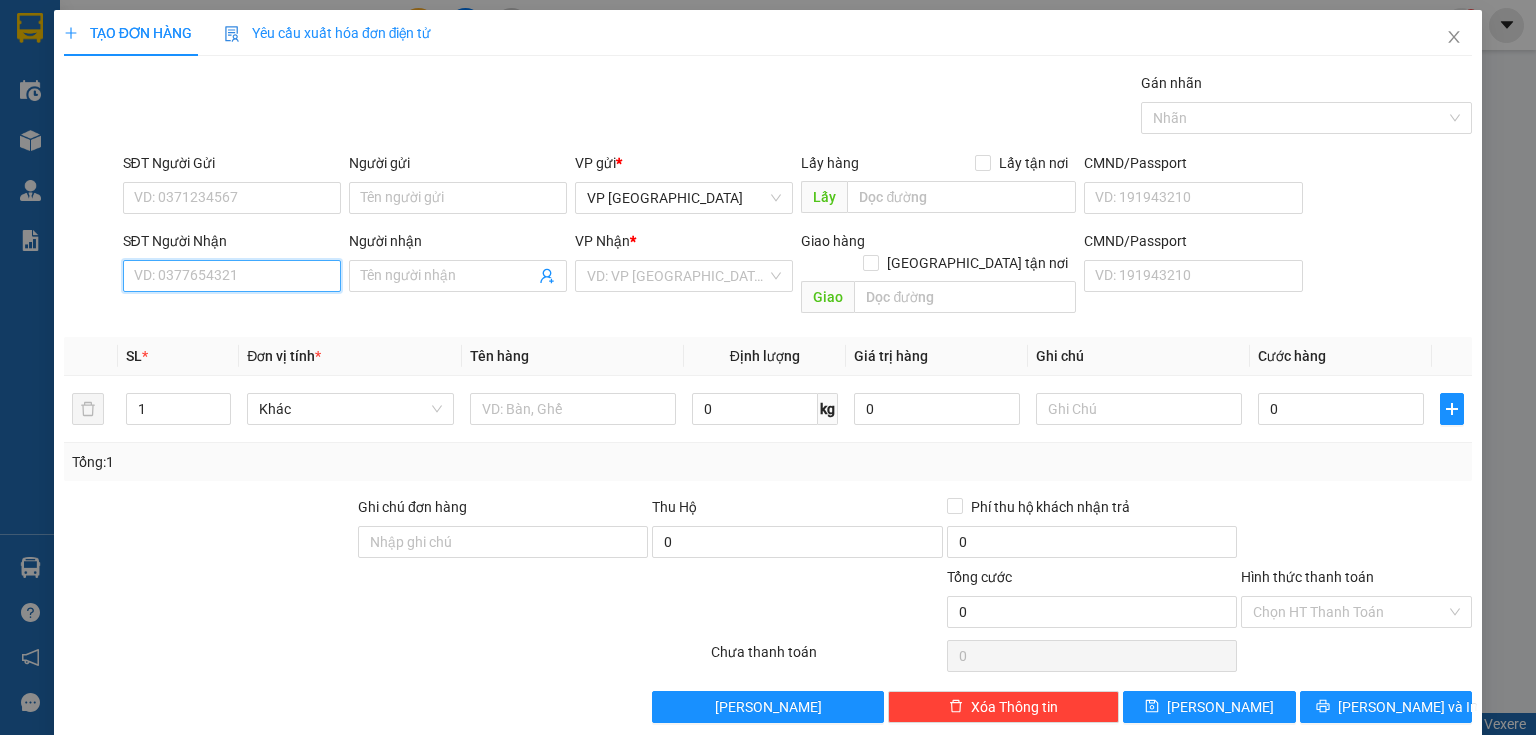 click on "SĐT Người Nhận" at bounding box center (232, 276) 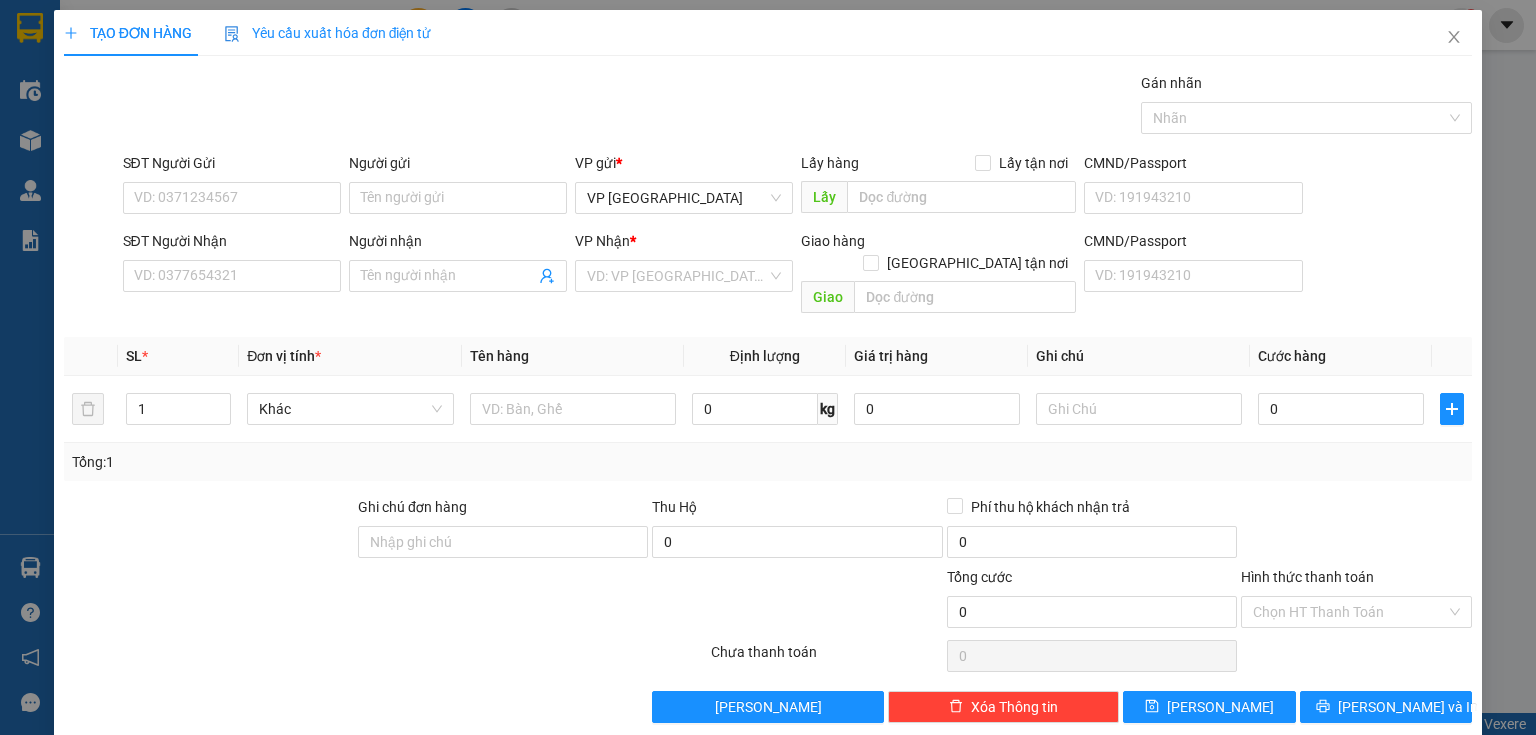 click on "Người nhận" at bounding box center [458, 245] 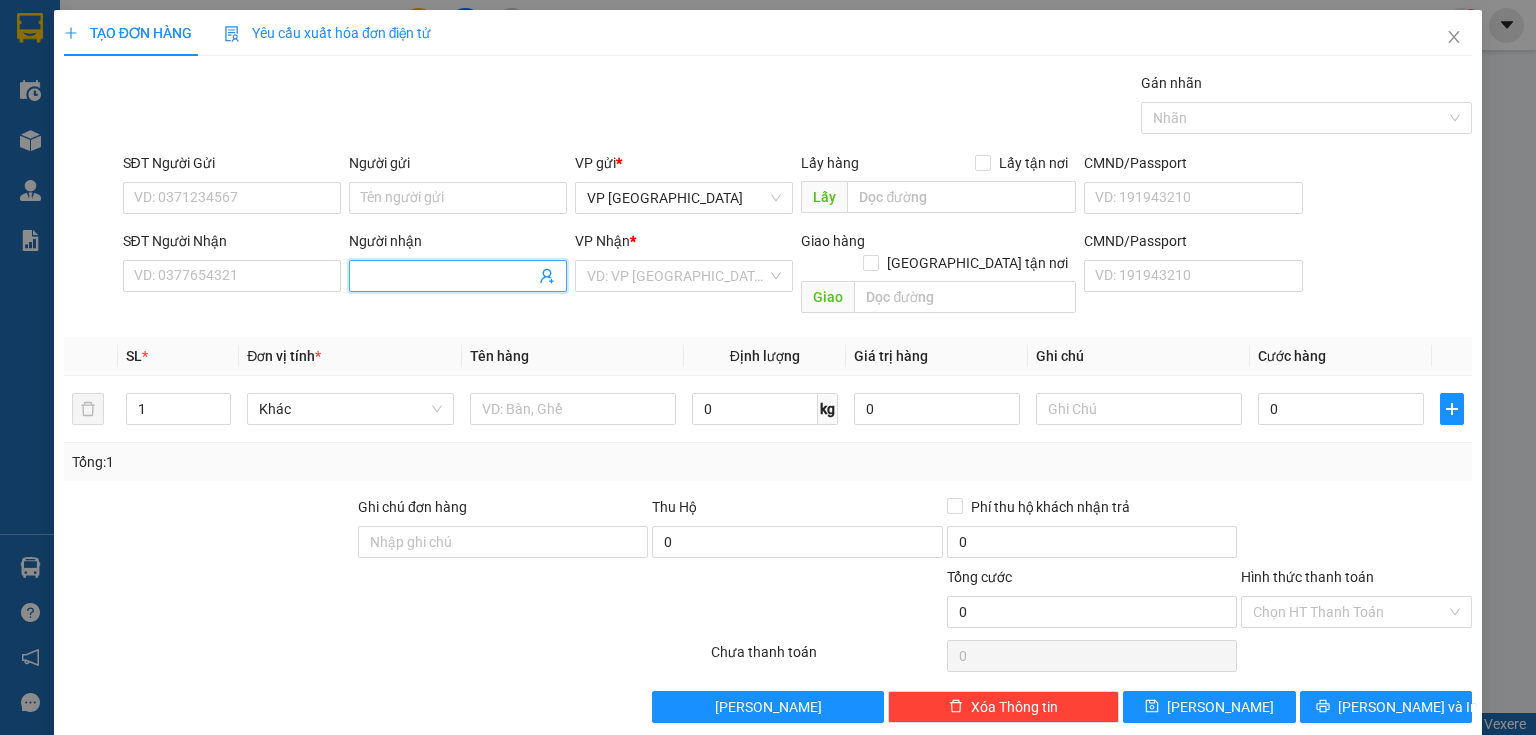 click on "Người nhận" at bounding box center [448, 276] 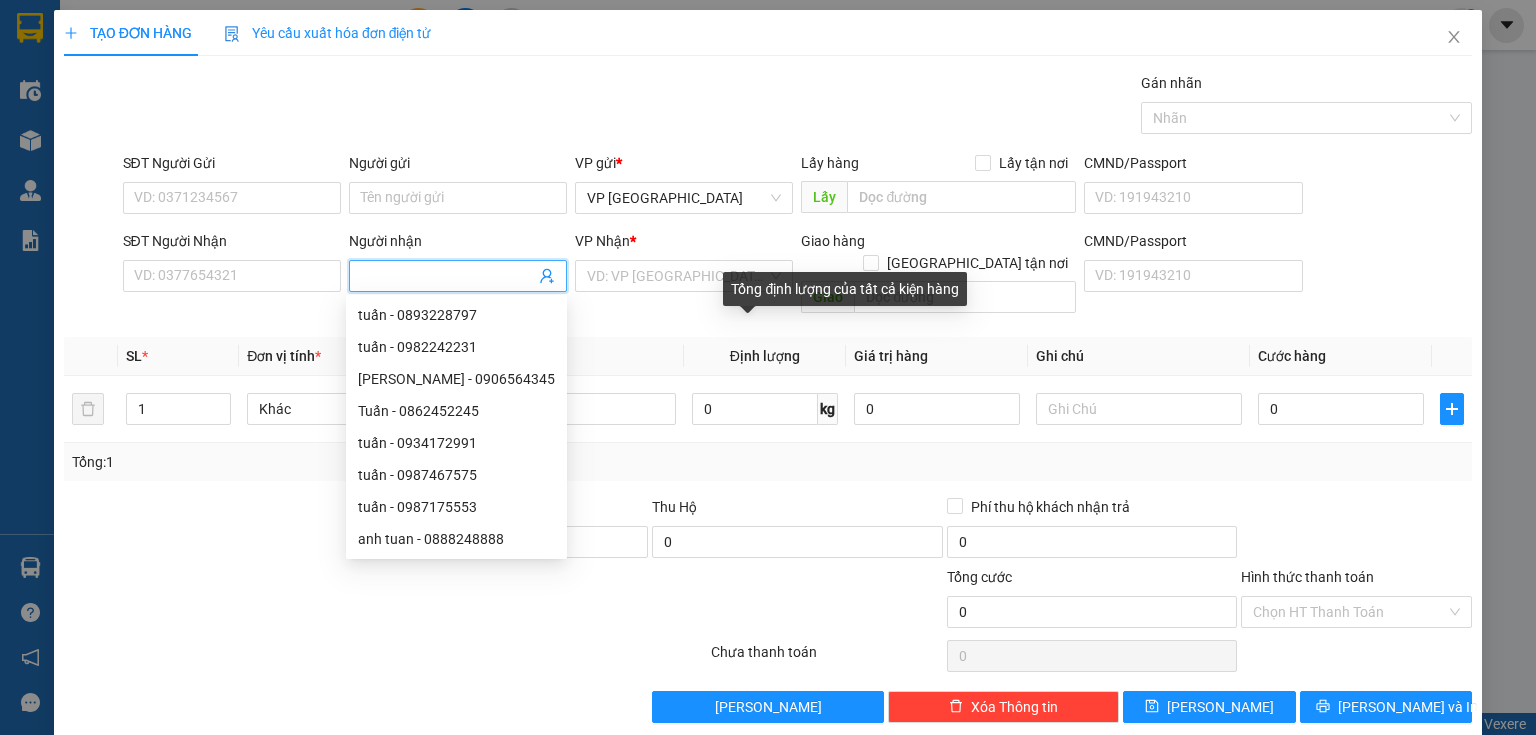 click on "Định lượng" at bounding box center [765, 356] 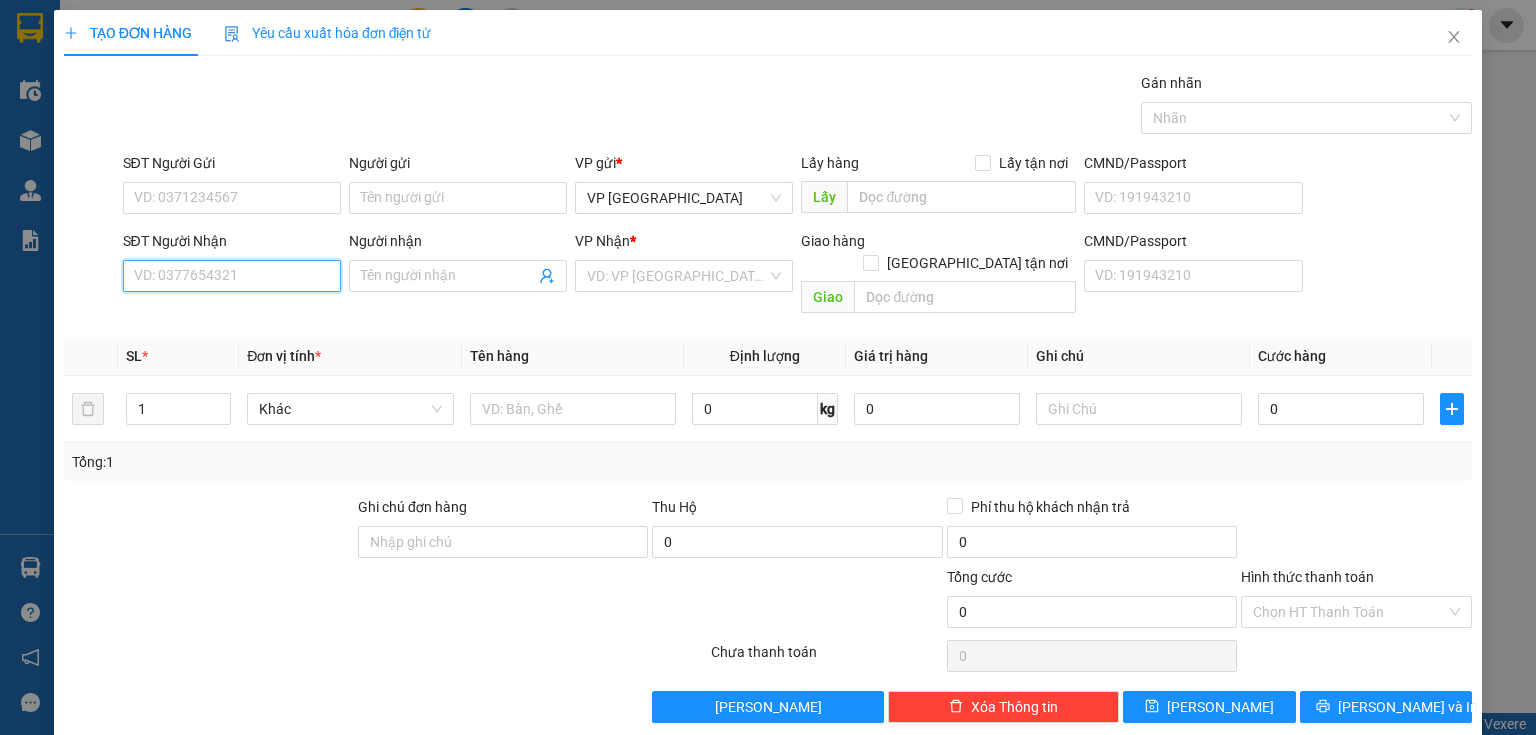 click on "SĐT Người Nhận" at bounding box center [232, 276] 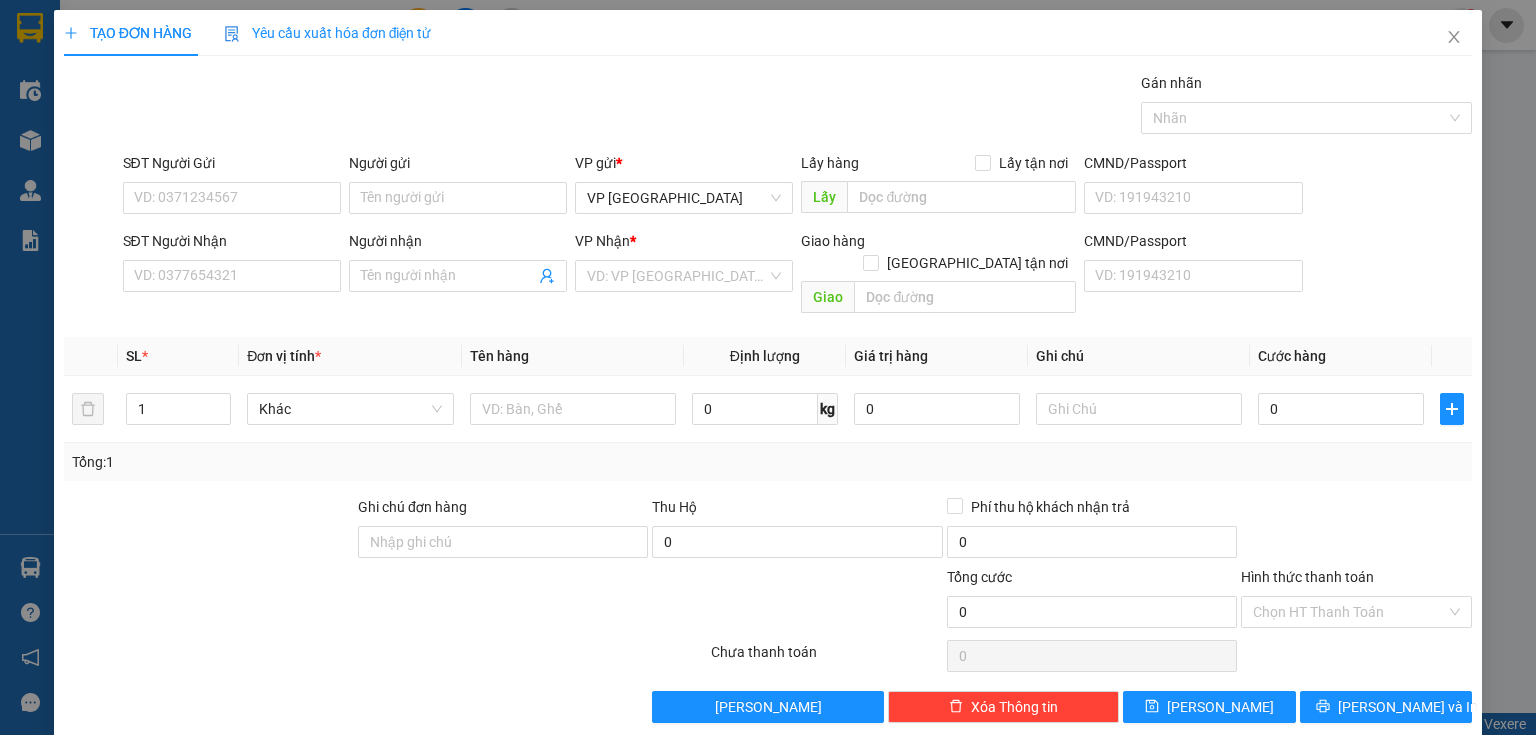 drag, startPoint x: 273, startPoint y: 344, endPoint x: 231, endPoint y: 610, distance: 269.29538 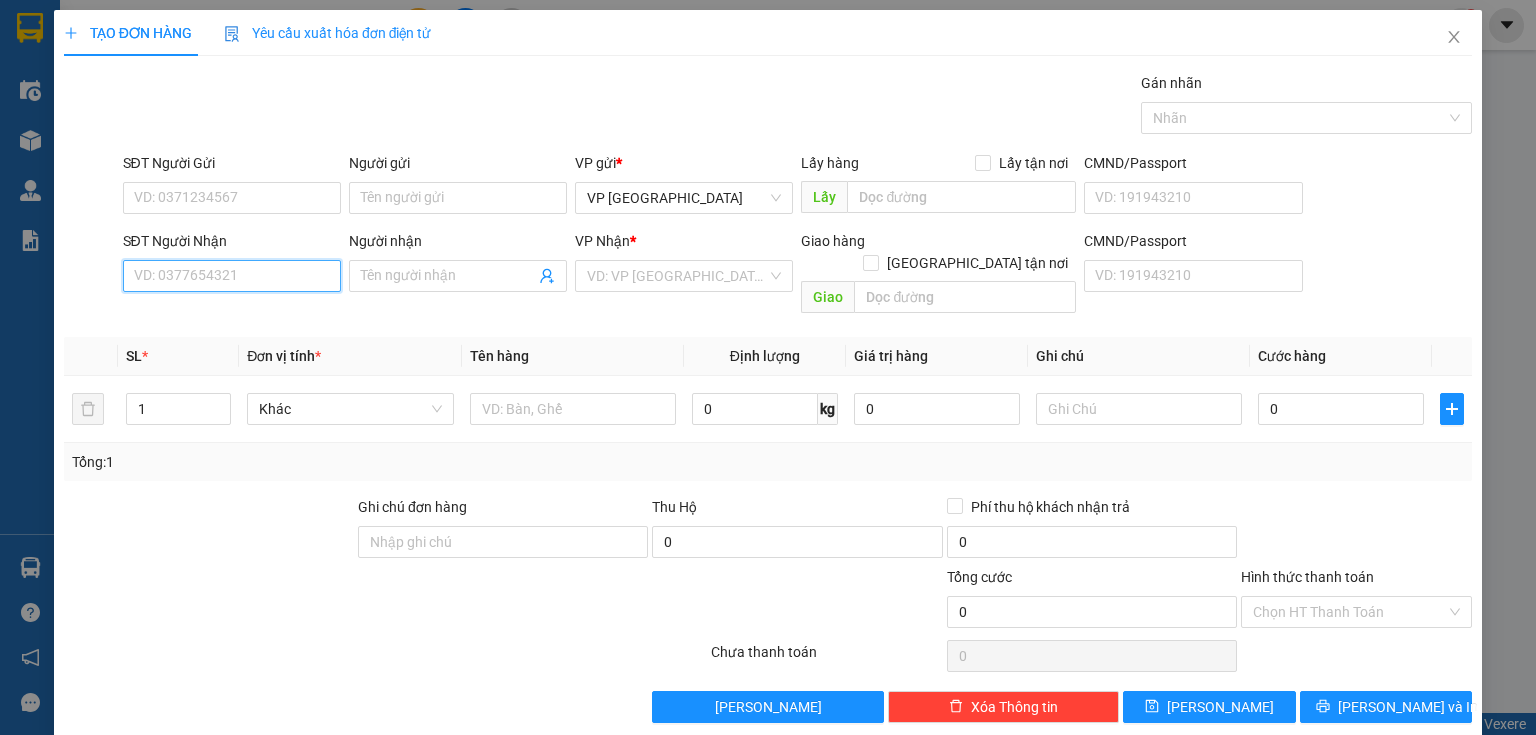 click on "SĐT Người Nhận" at bounding box center (232, 276) 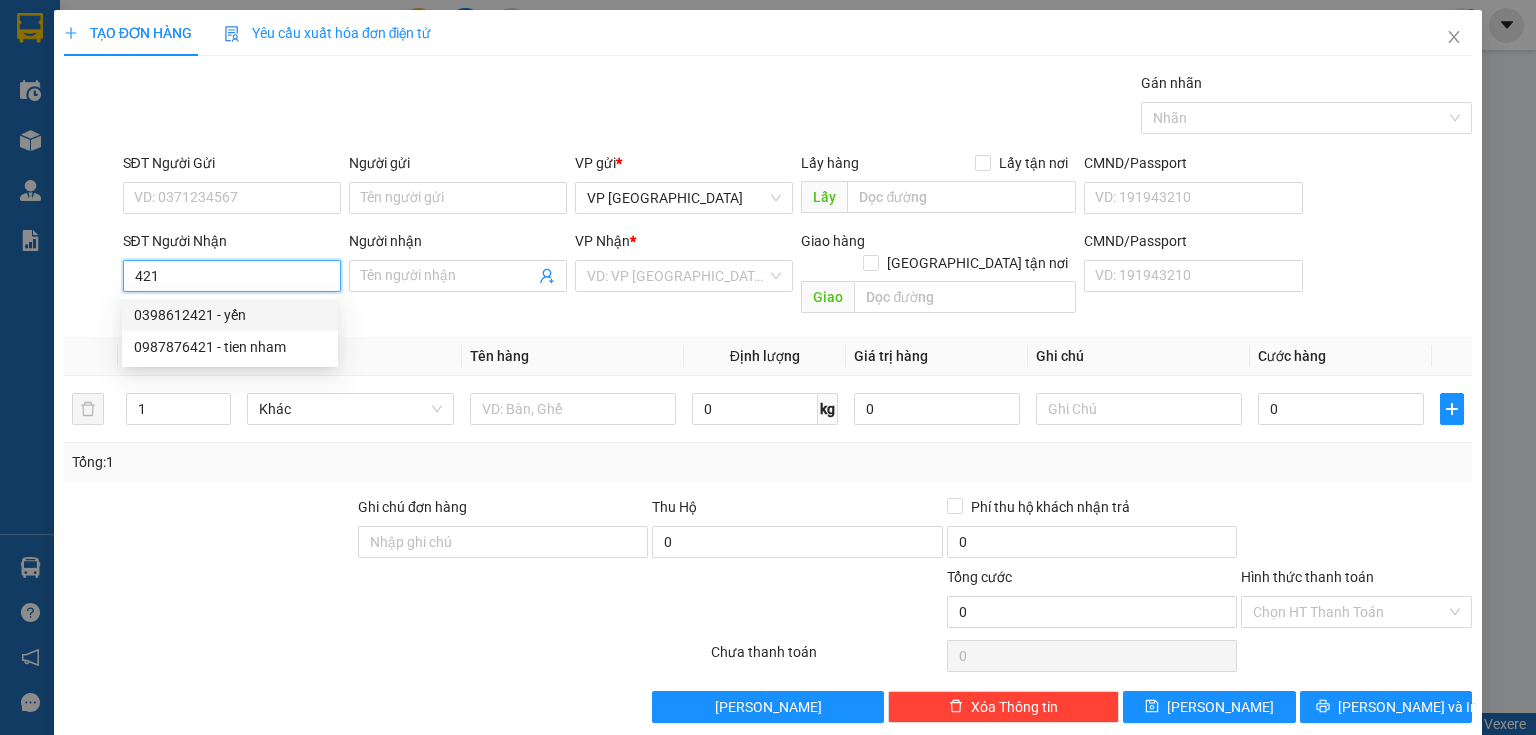 click on "0398612421 - yến" at bounding box center (230, 315) 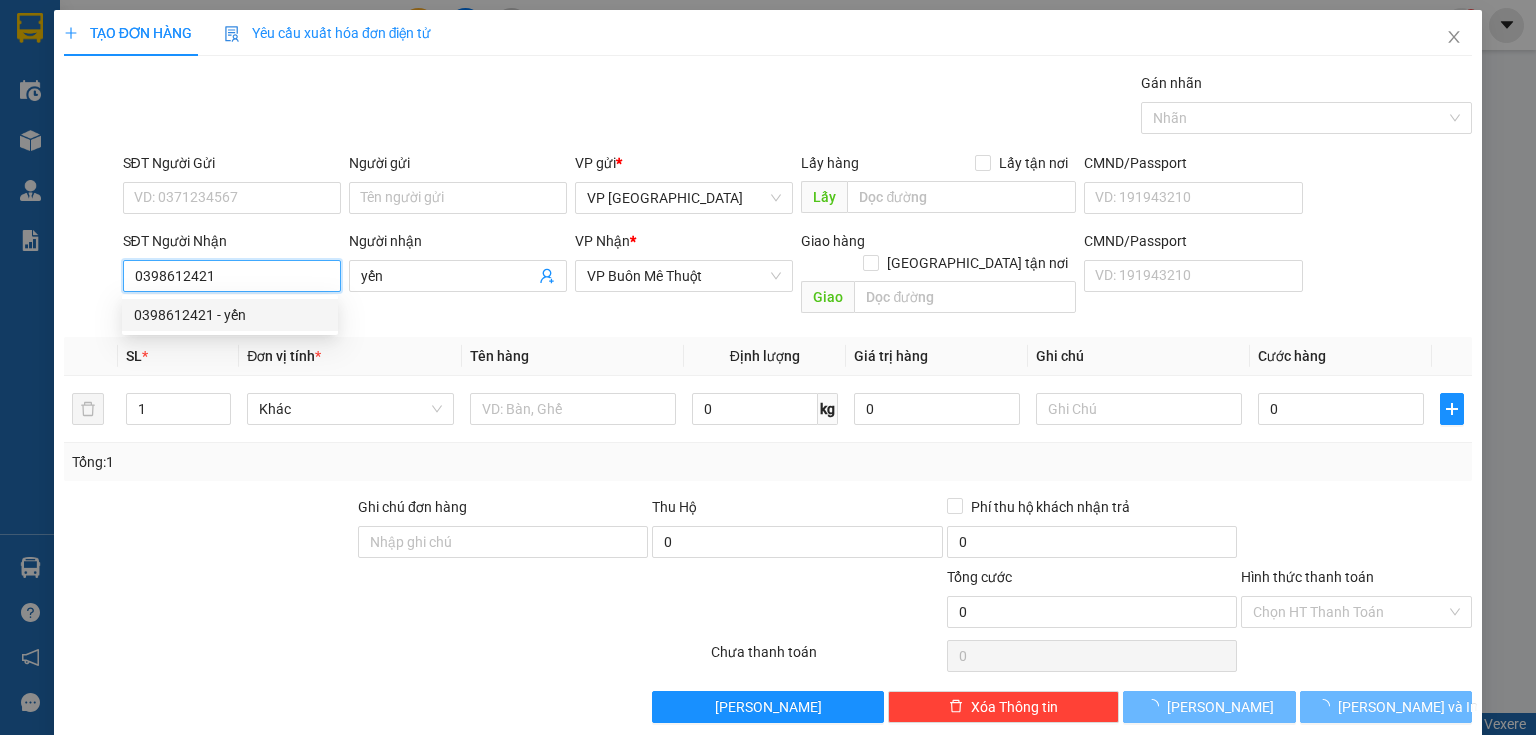 type on "100.000" 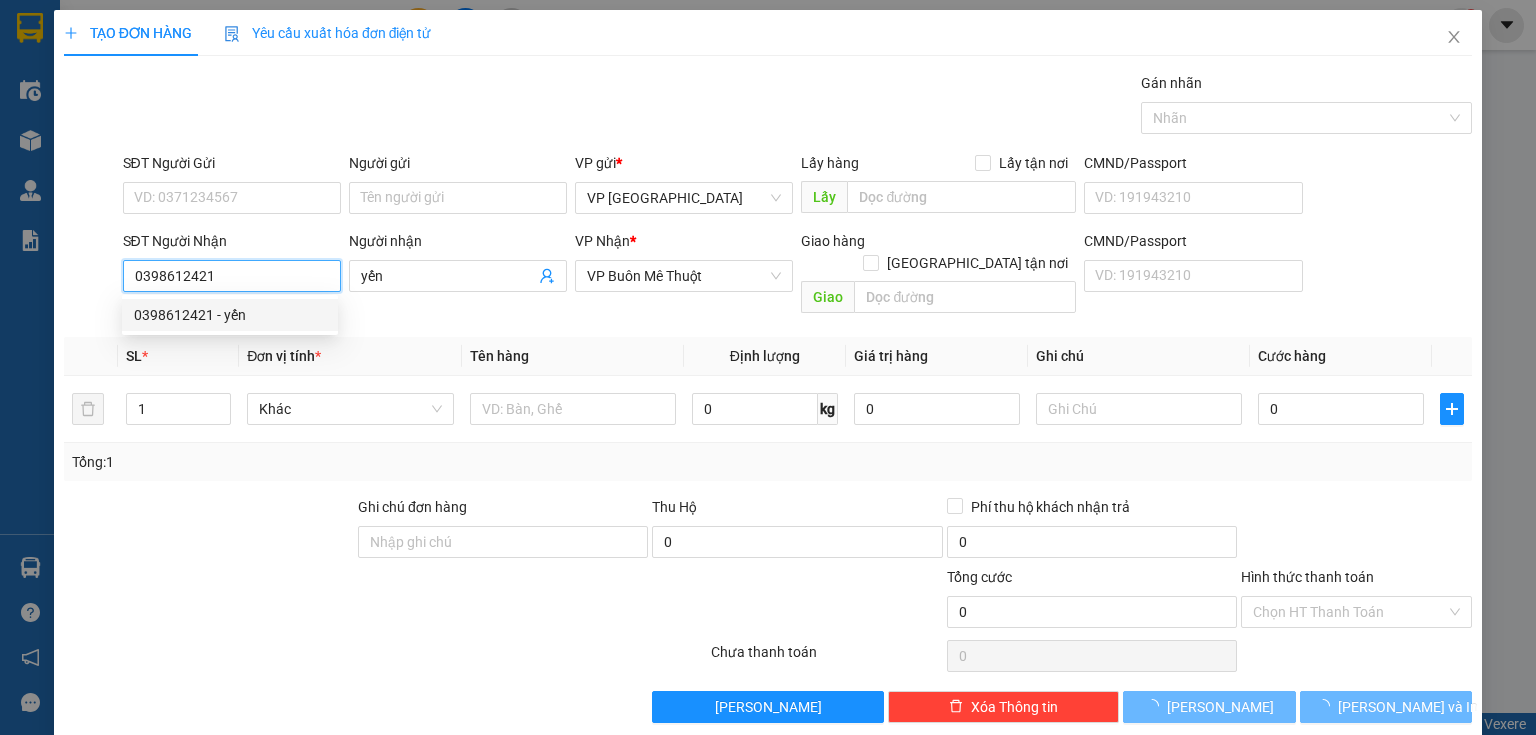 type on "100.000" 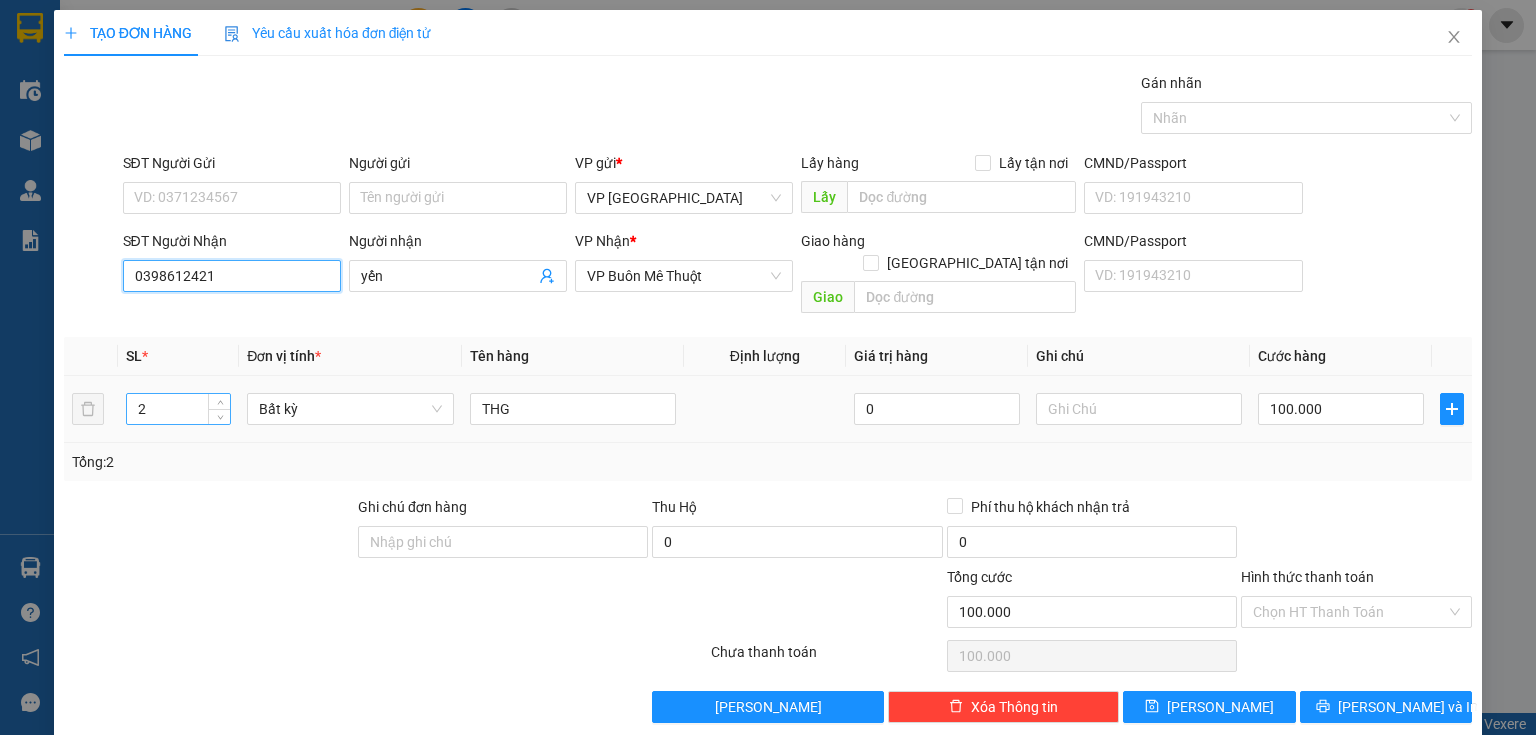 type on "0398612421" 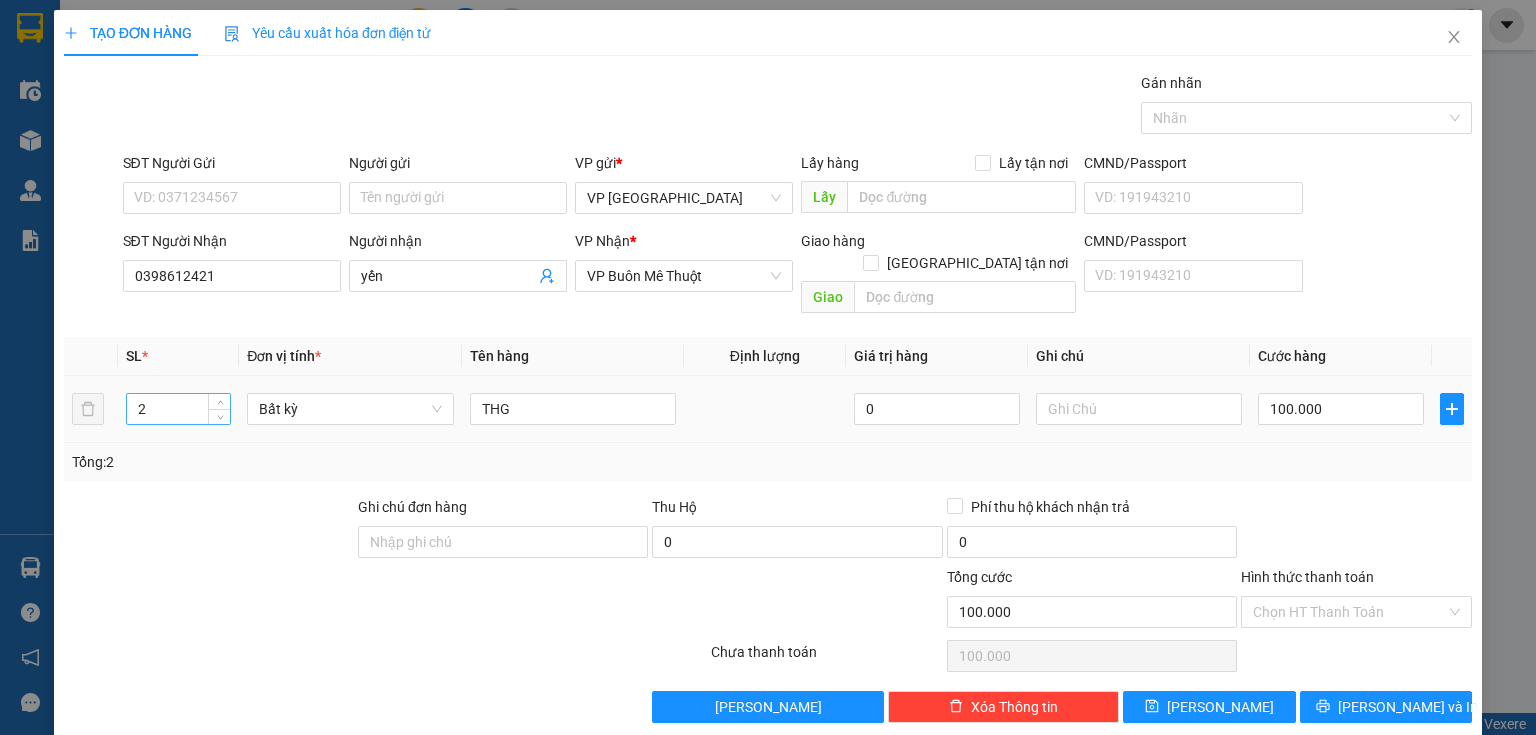 click on "2" at bounding box center [178, 409] 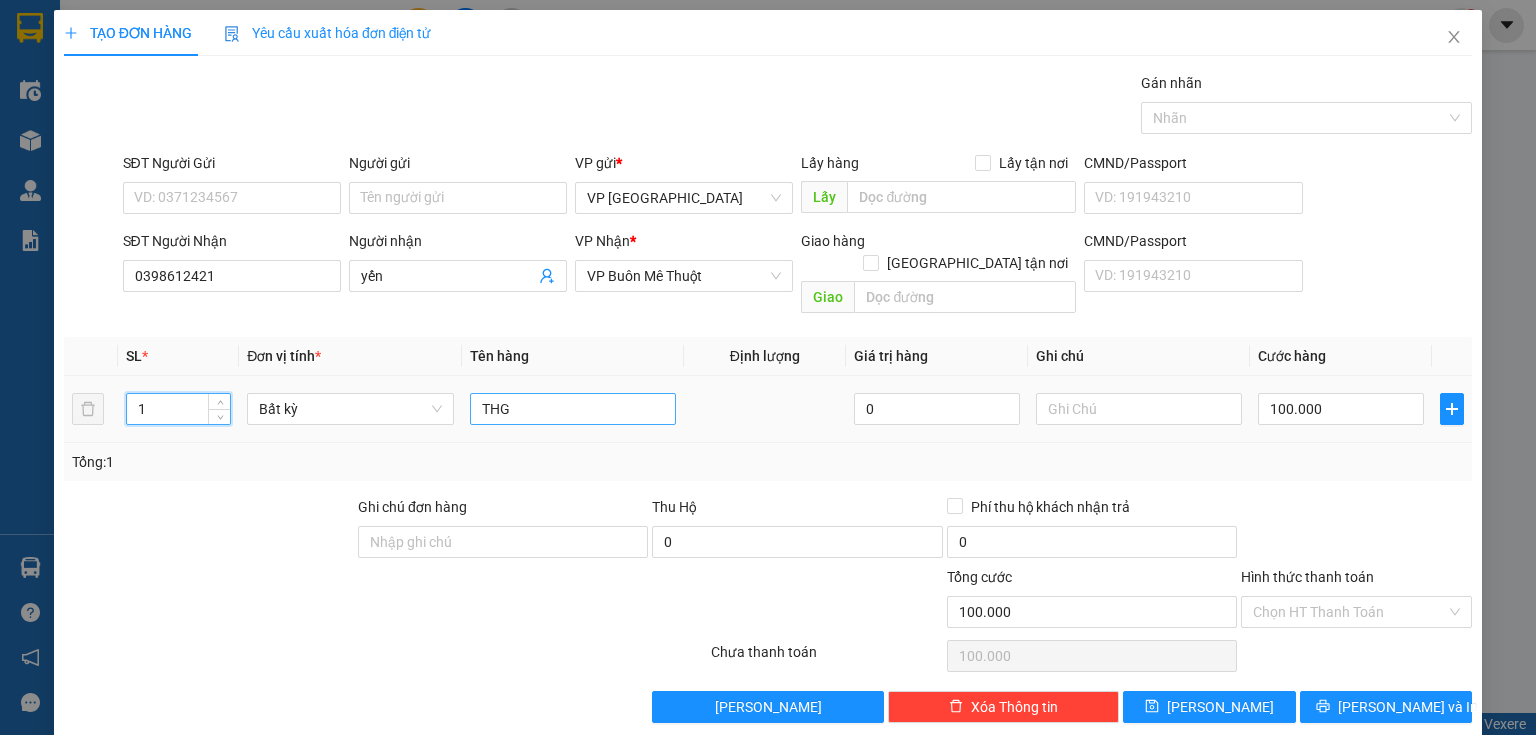 type on "1" 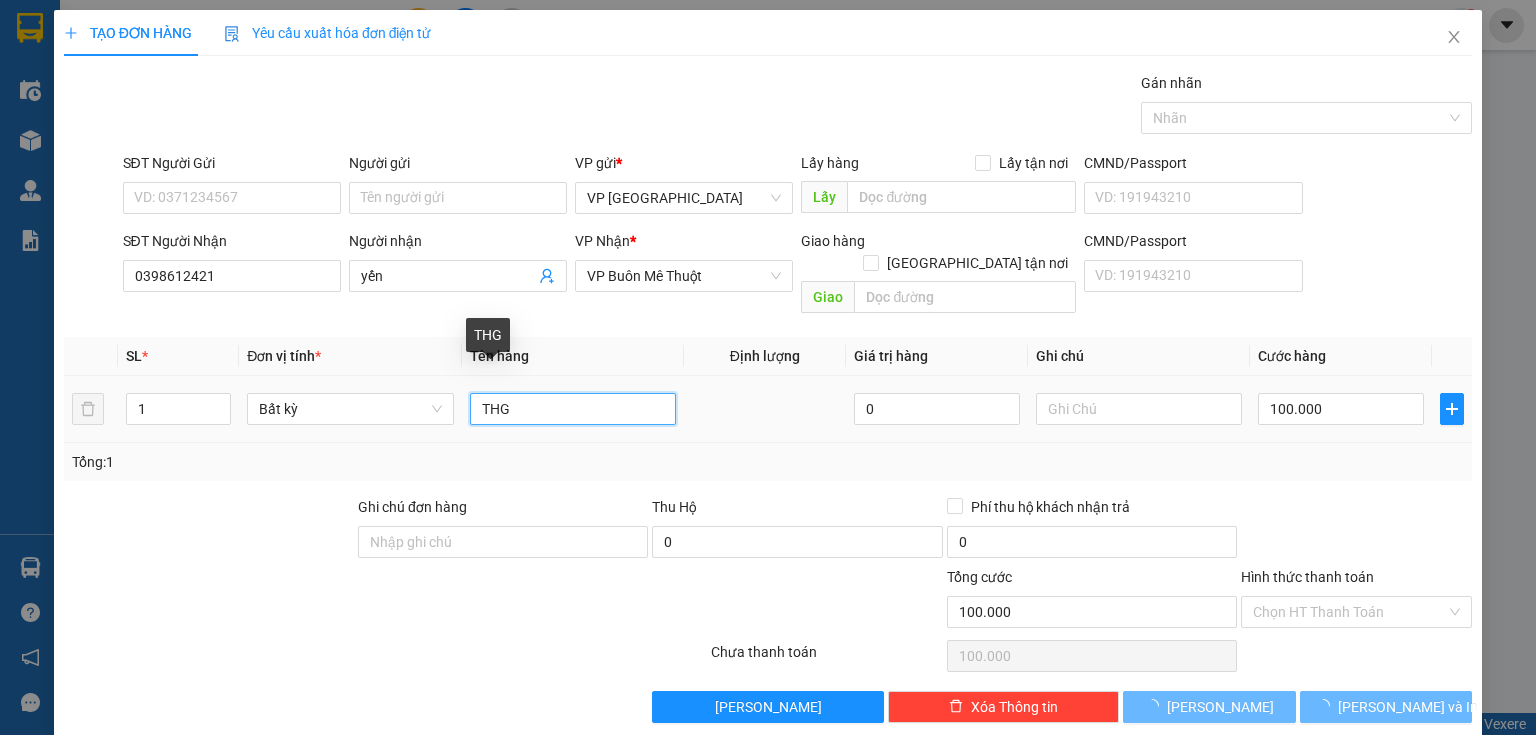 click on "THG" at bounding box center [573, 409] 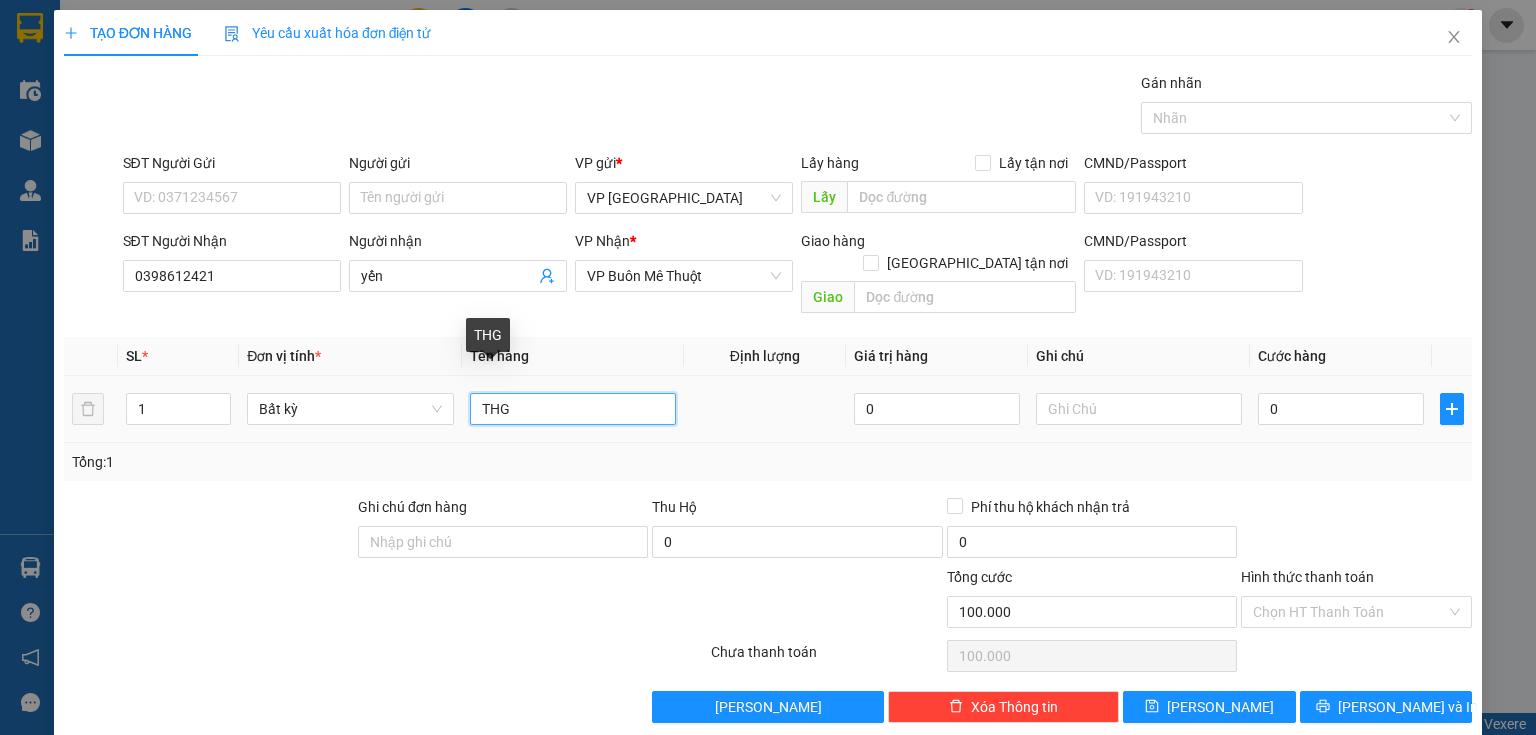 type on "0" 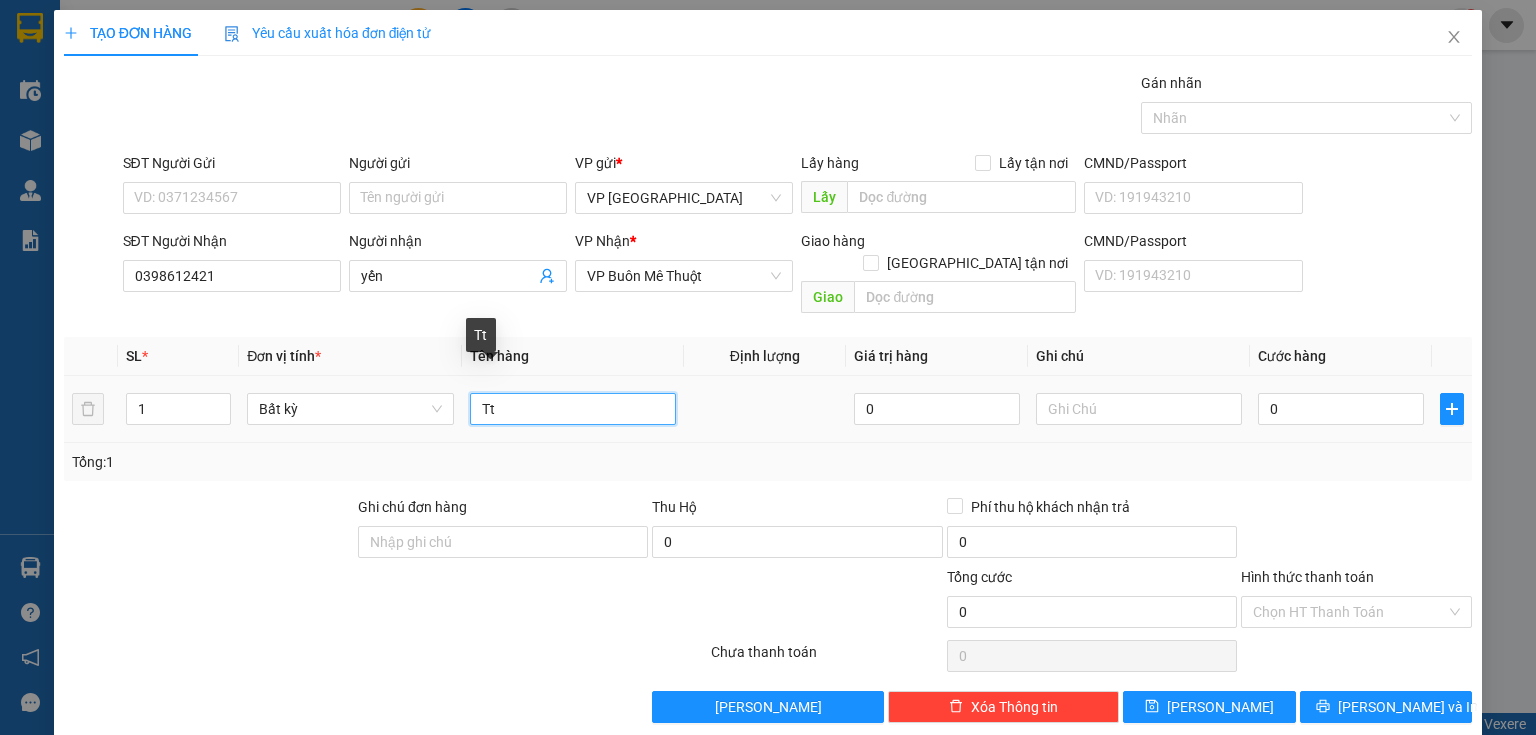 type on "T" 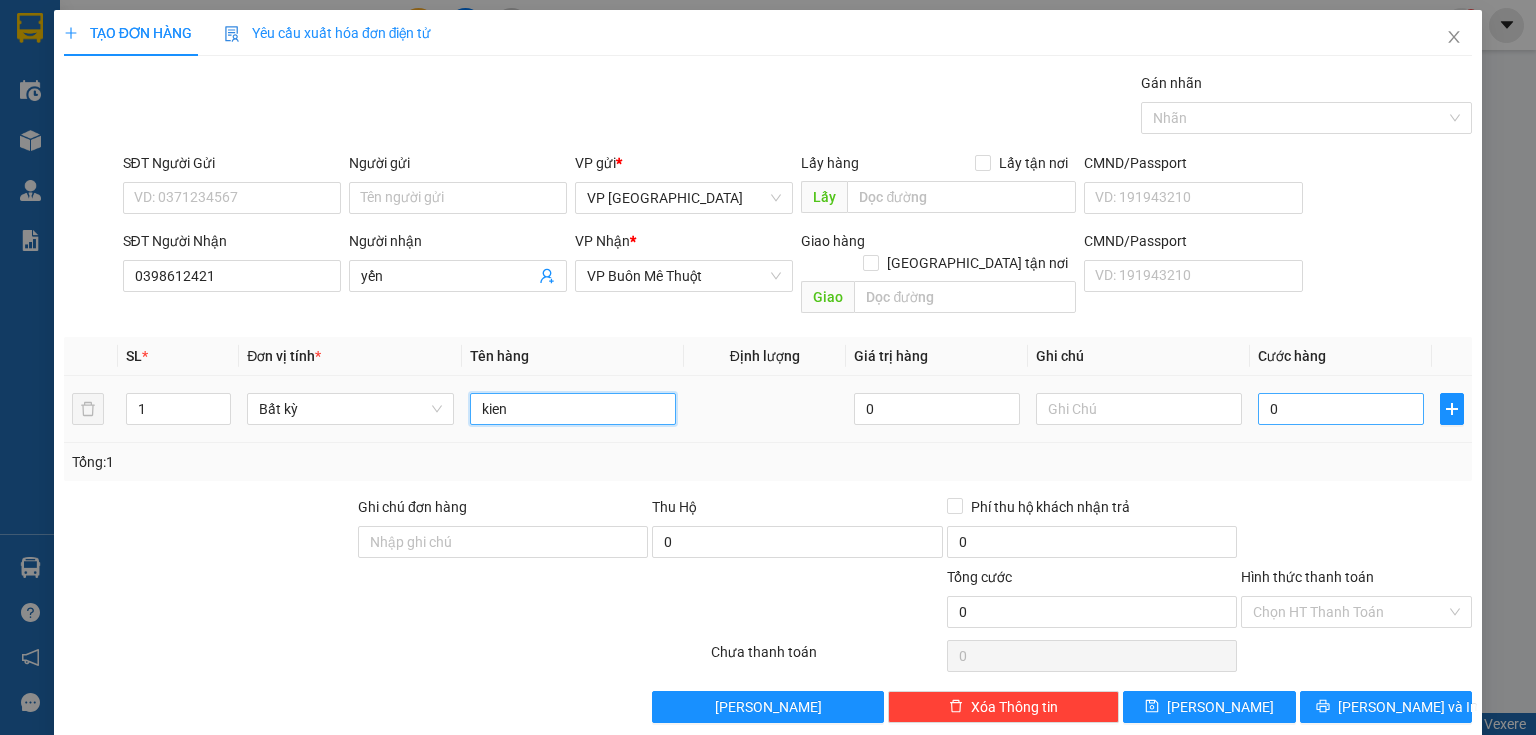 type on "kien" 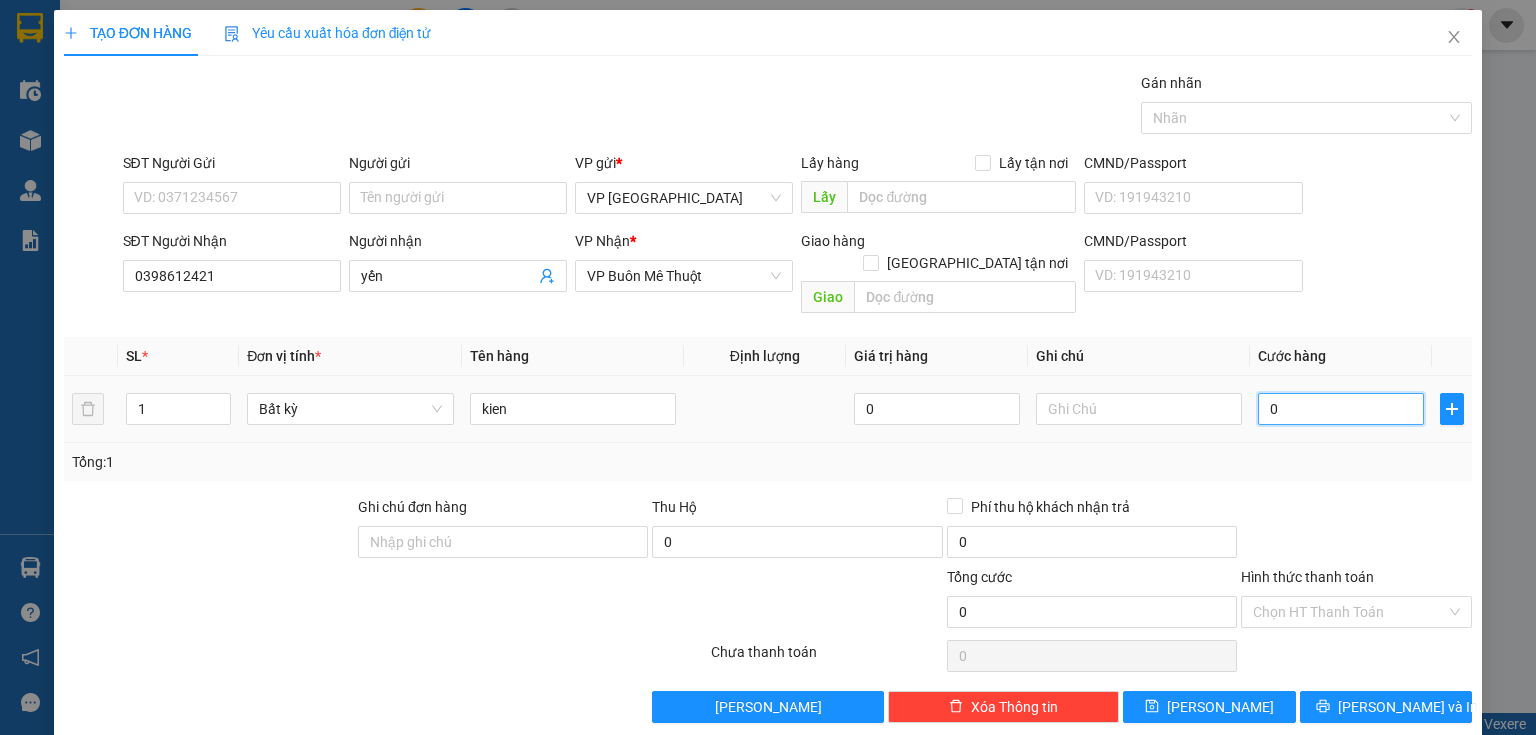 click on "0" at bounding box center (1341, 409) 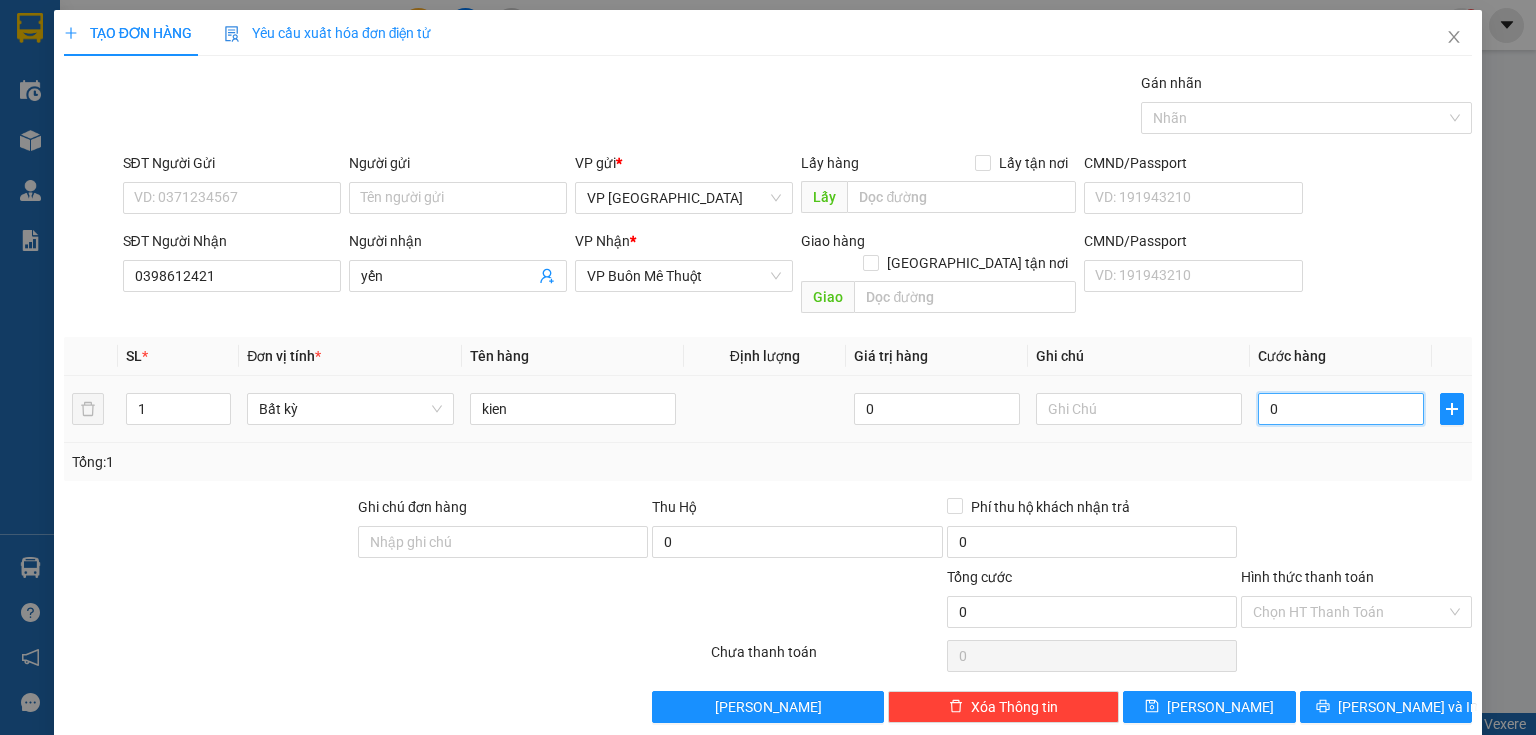 type on "5" 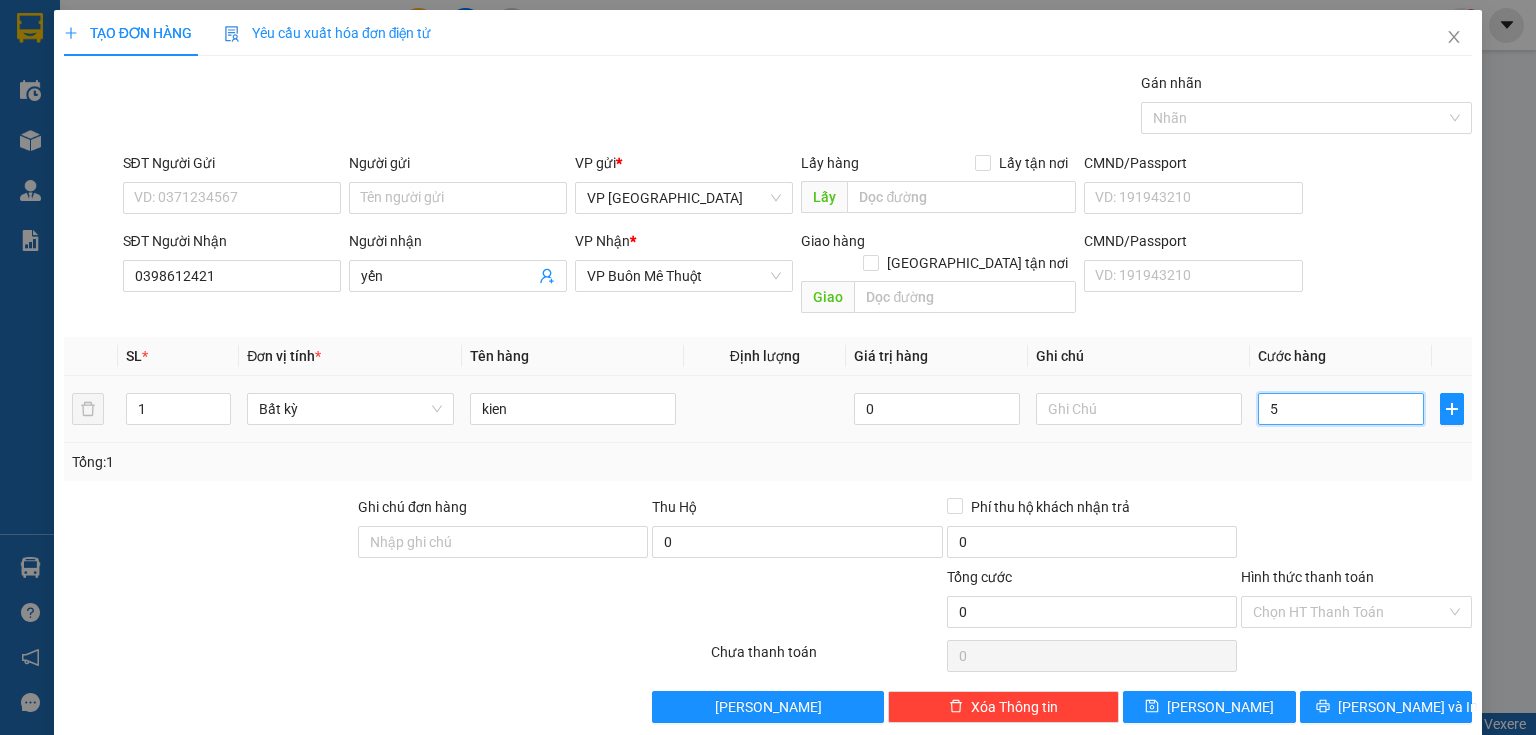 type on "5" 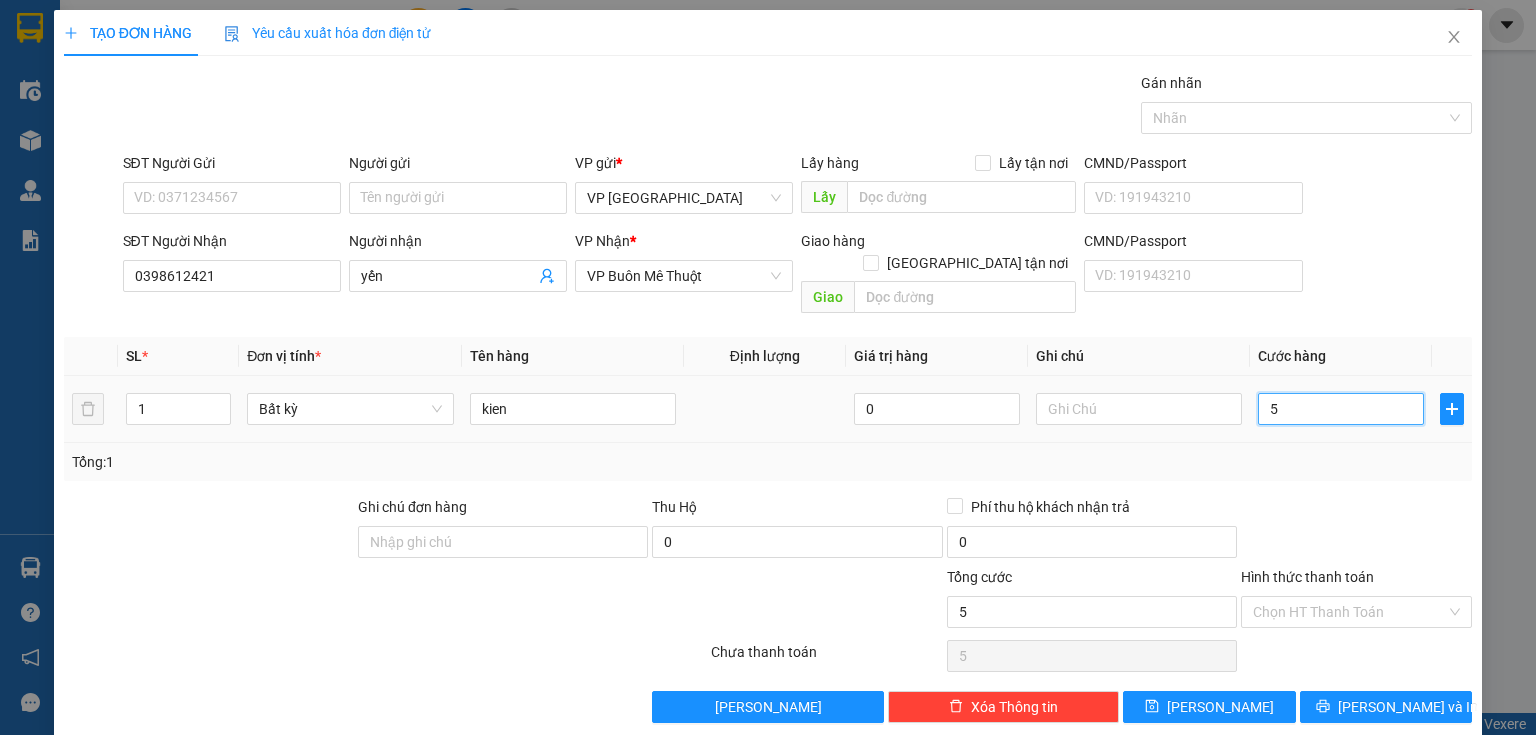 type on "50" 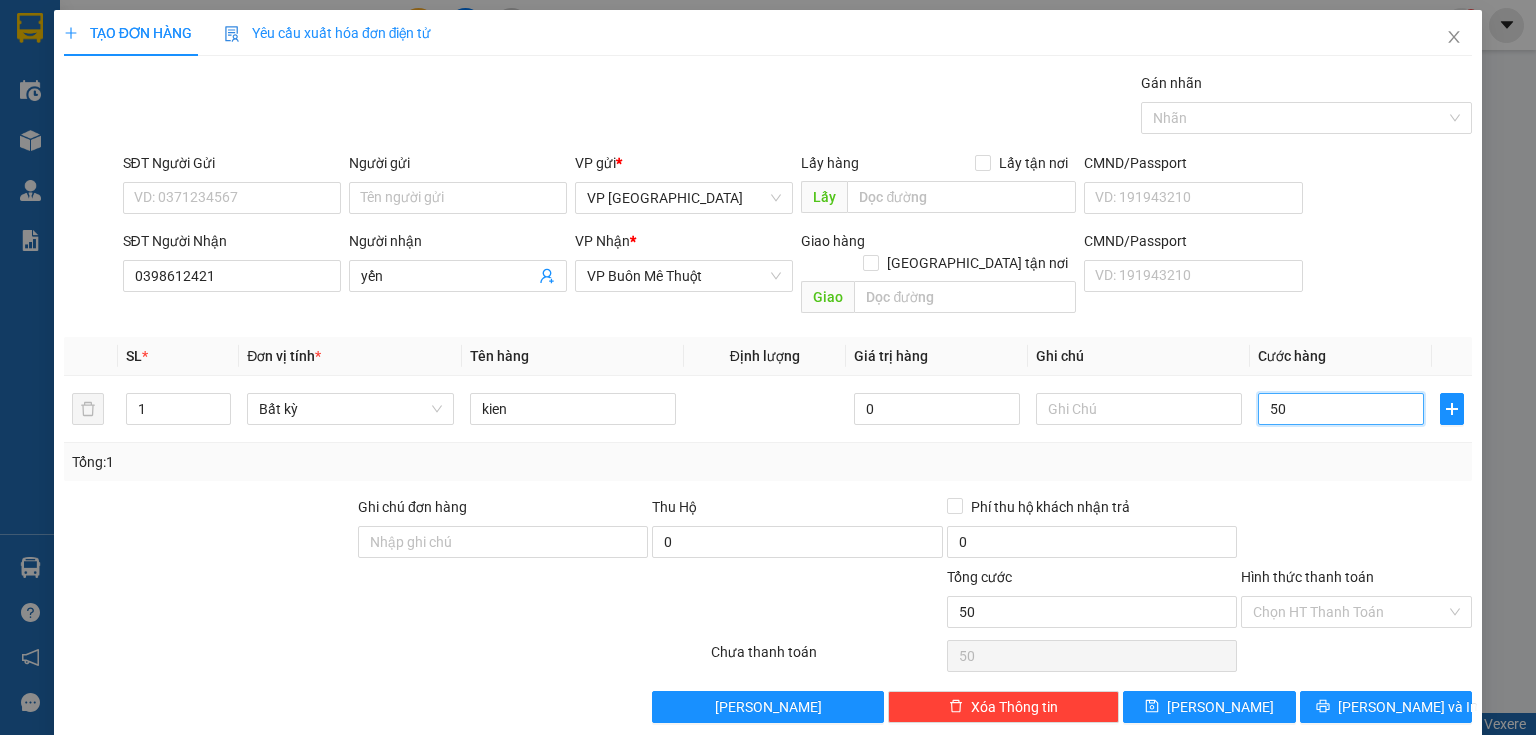 type on "50" 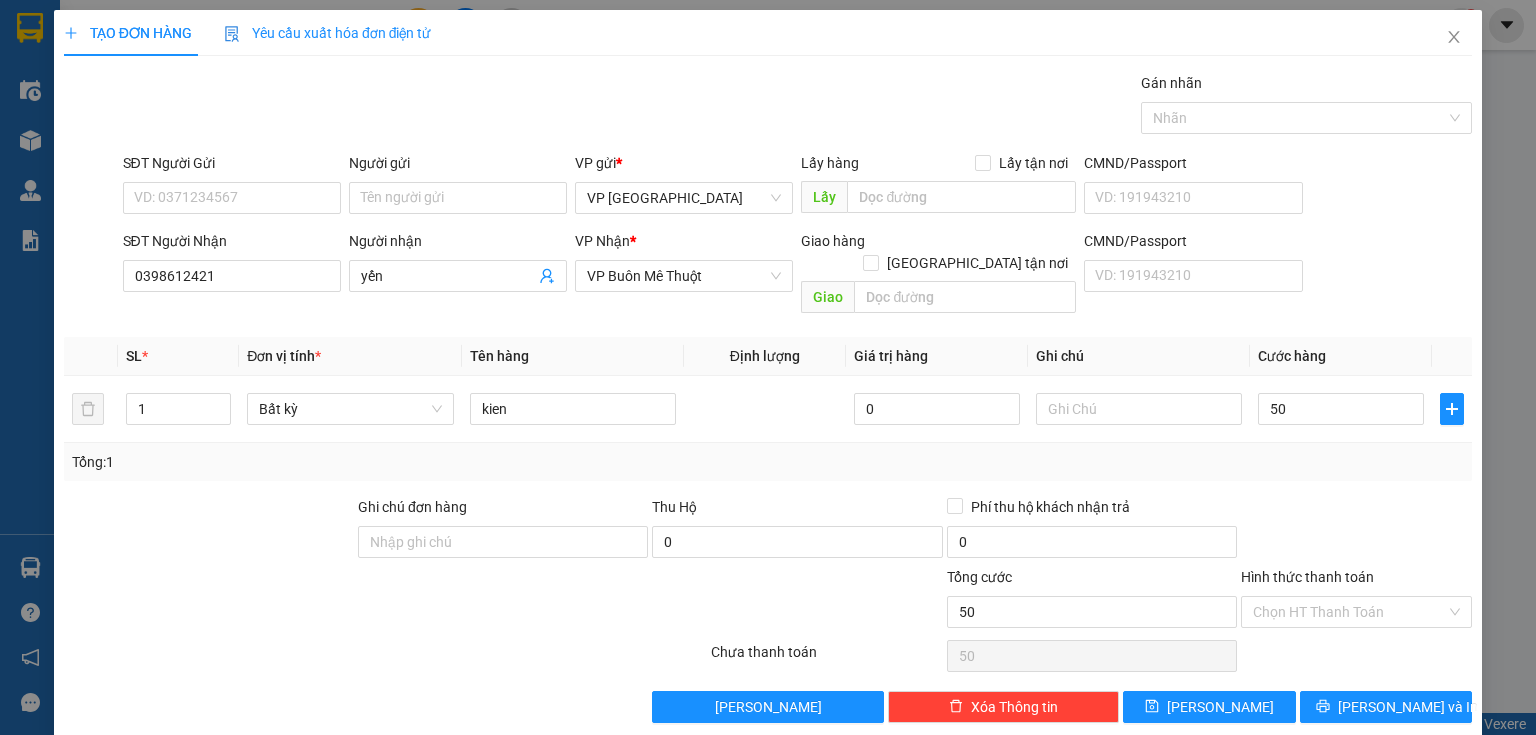 type on "50.000" 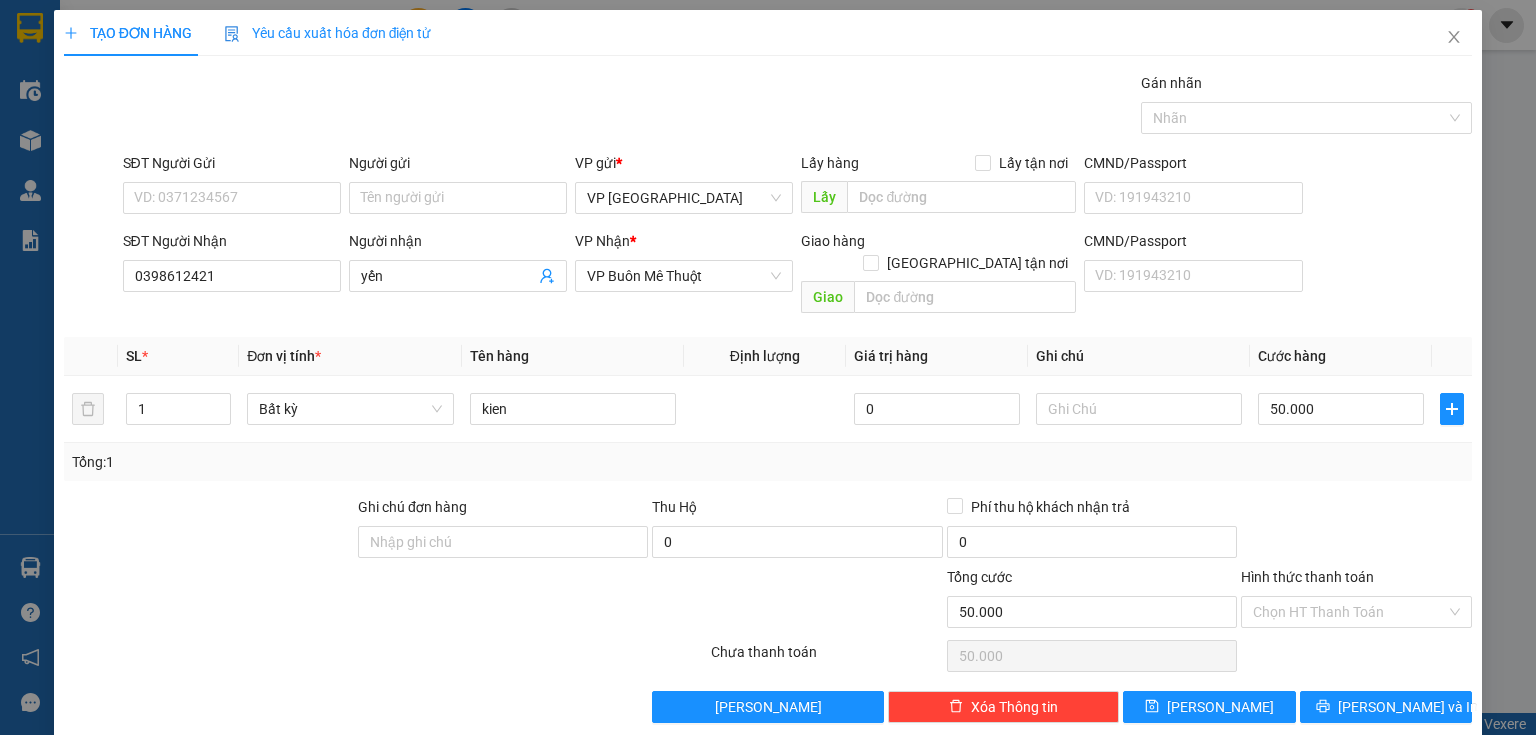click at bounding box center [1356, 531] 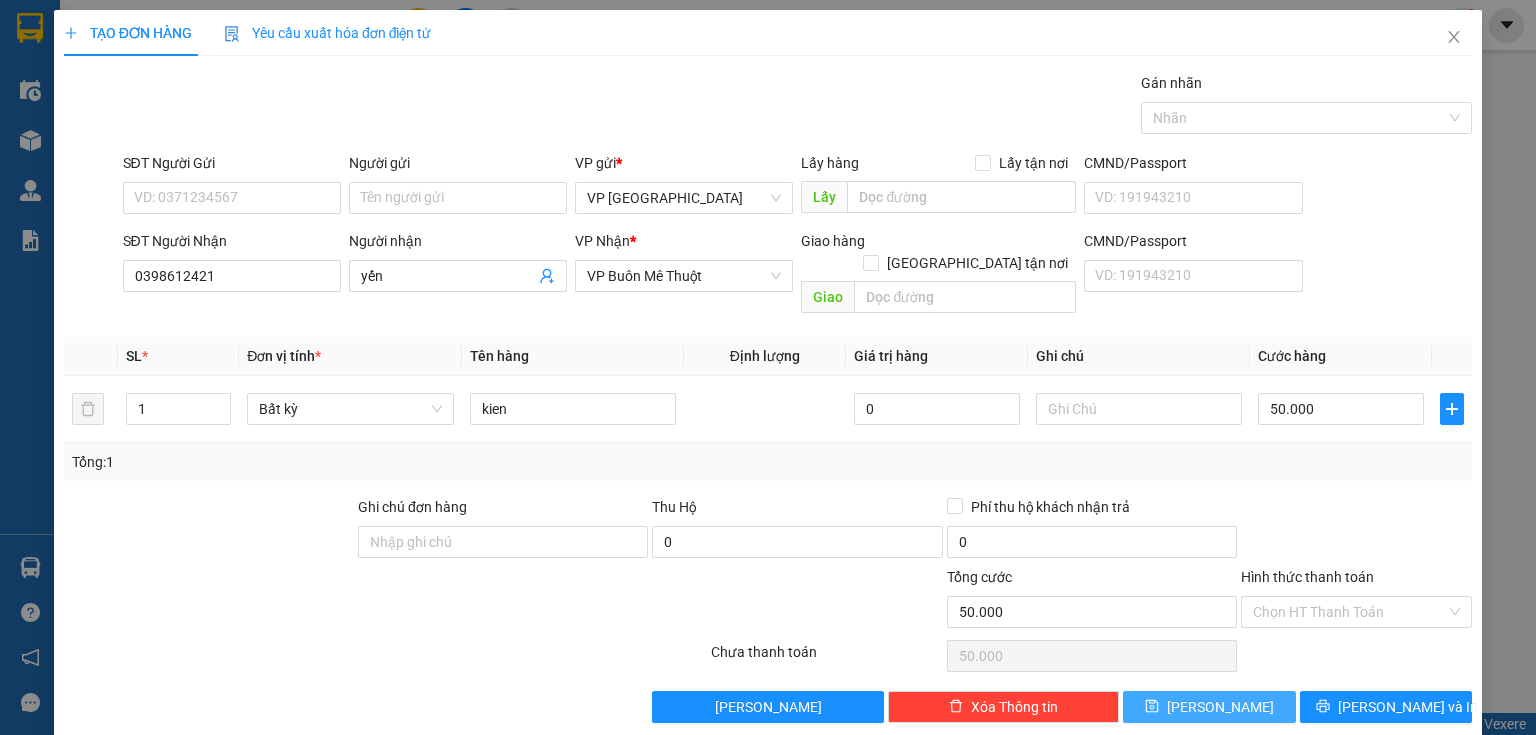 click on "Lưu" at bounding box center (1209, 707) 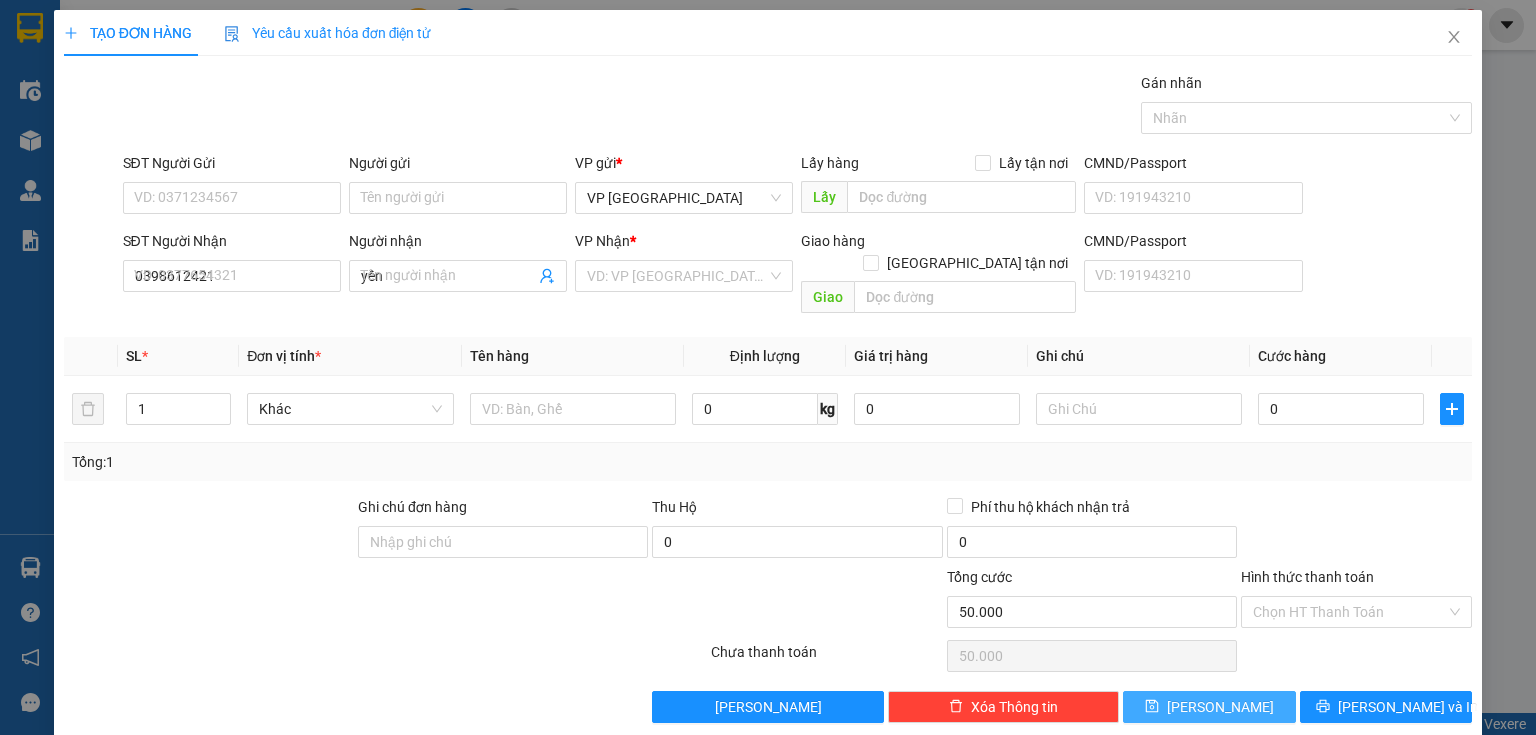 type 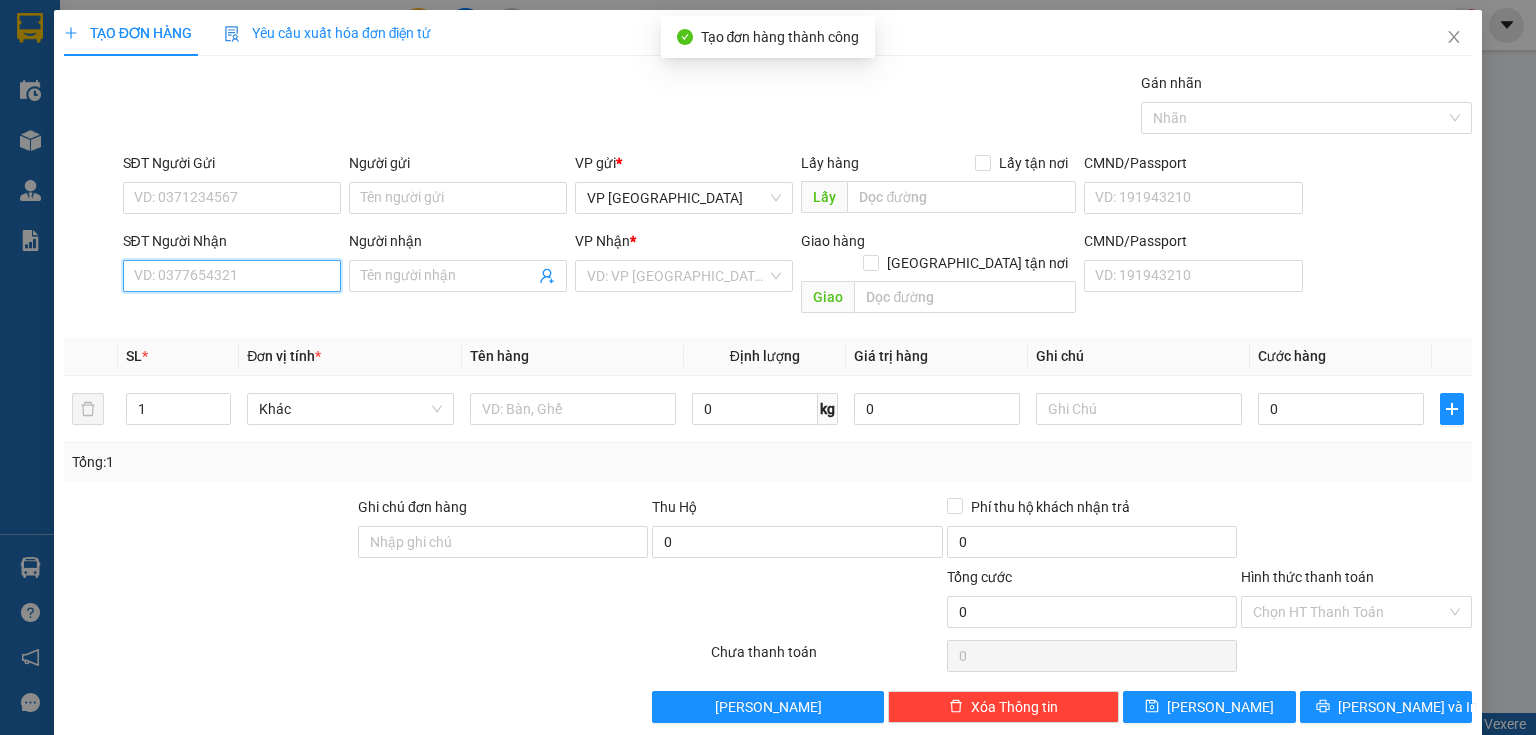 click on "SĐT Người Nhận" at bounding box center (232, 276) 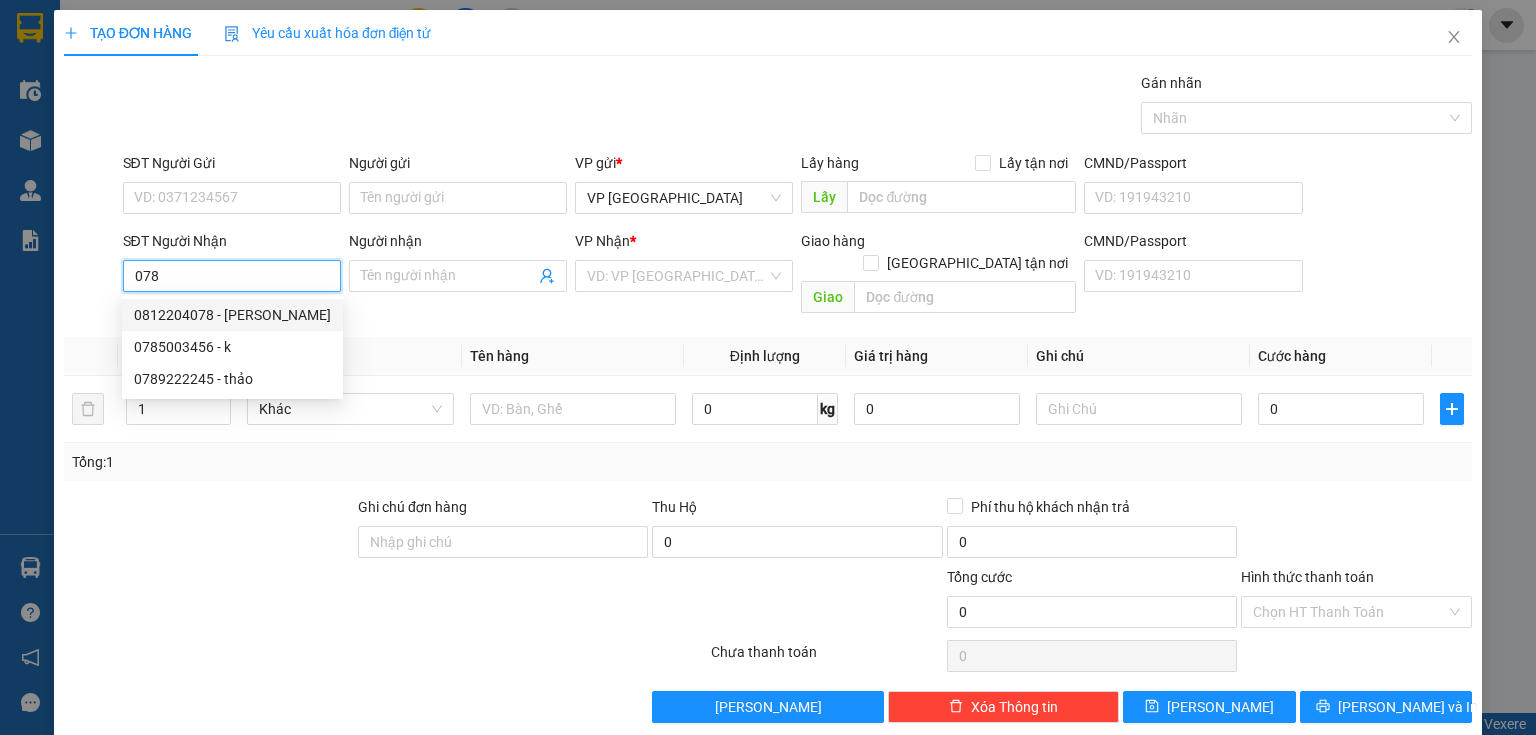 click on "0812204078 - VAN QUANG" at bounding box center (232, 315) 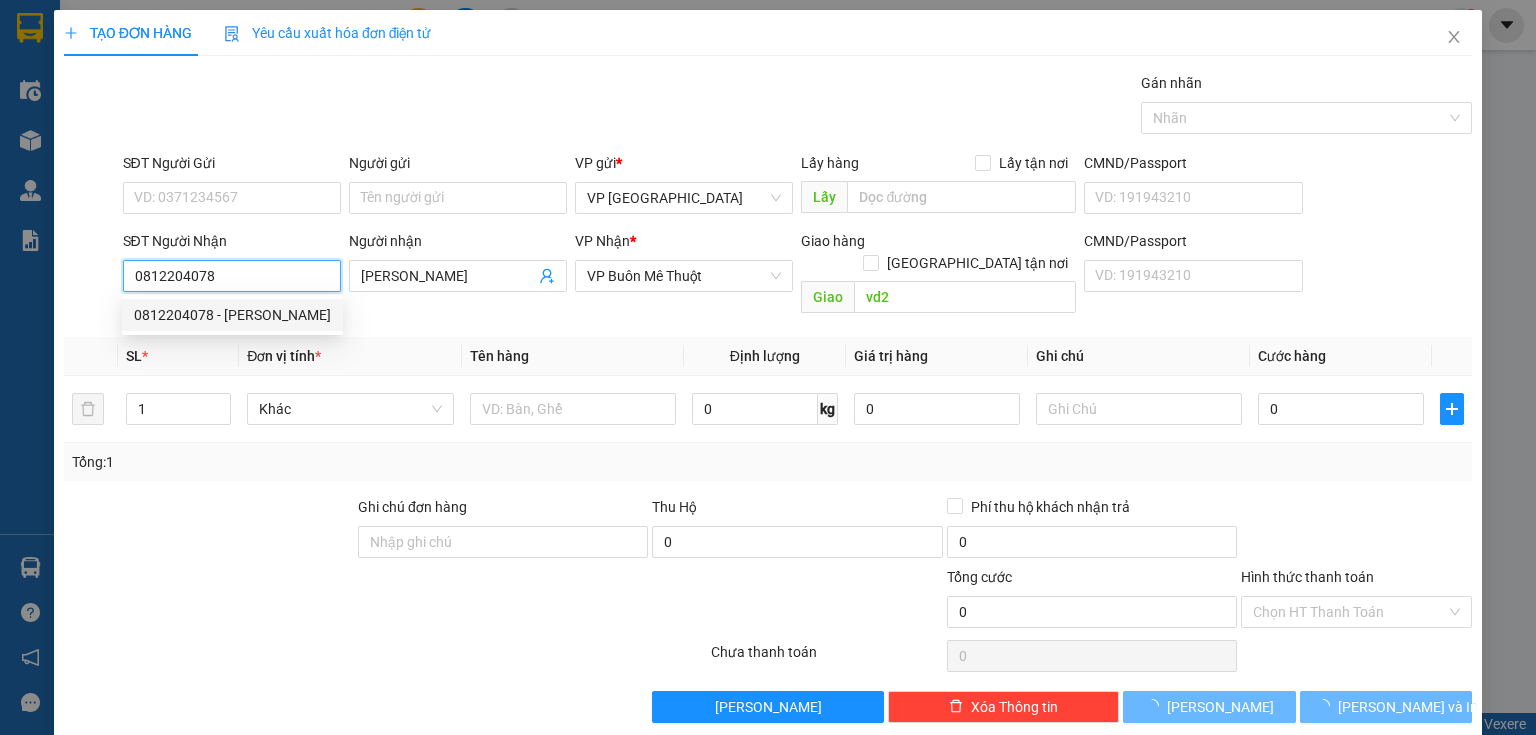 type on "120.000" 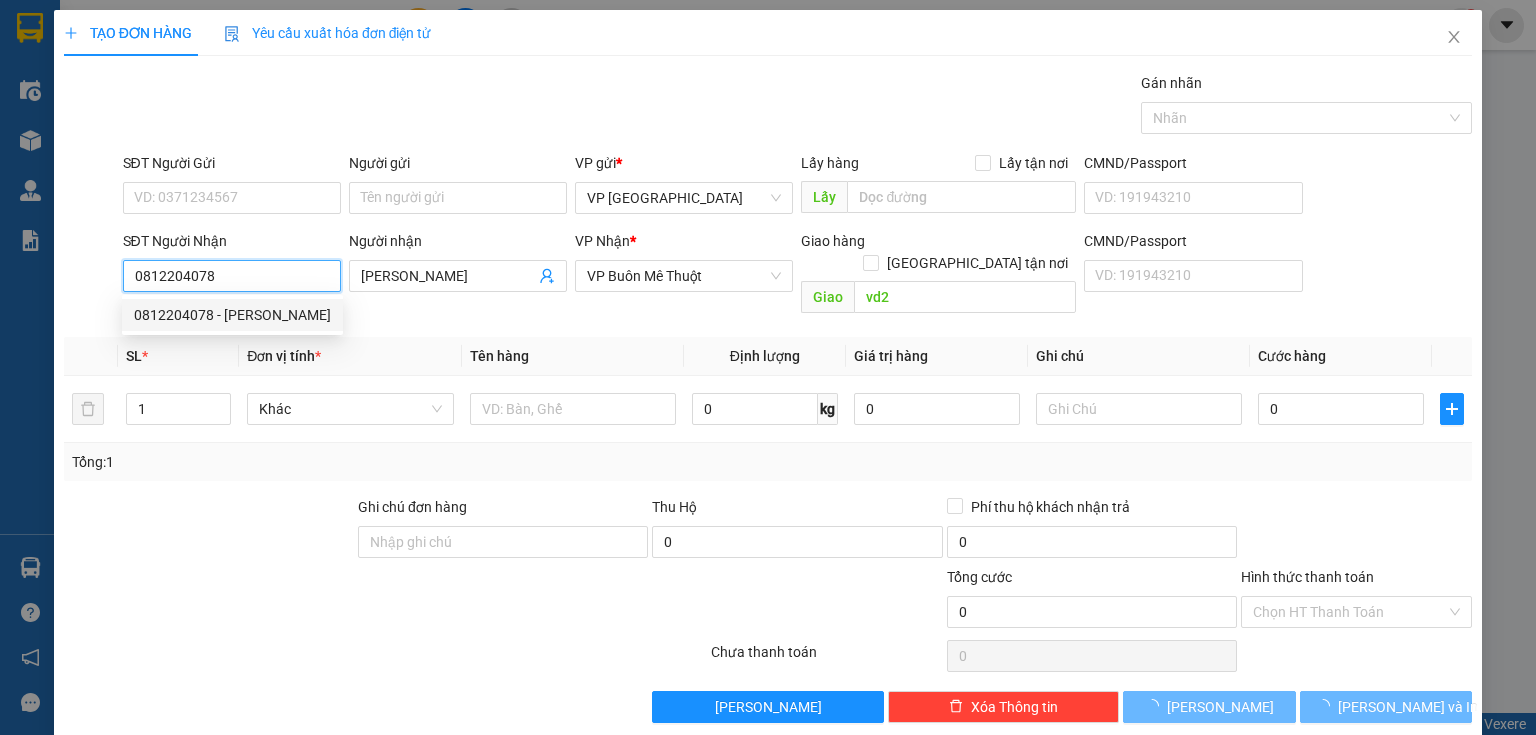 type on "120.000" 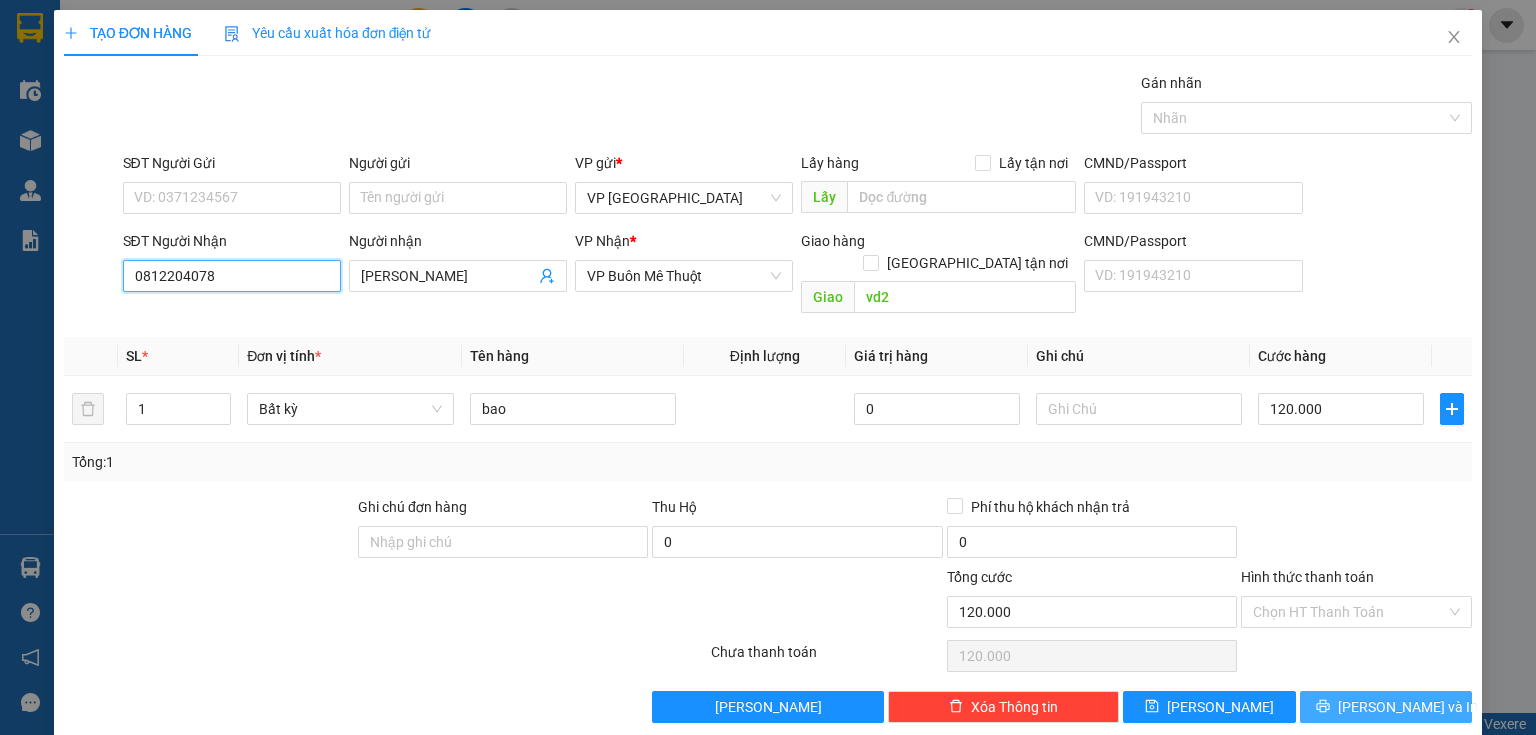 type on "0812204078" 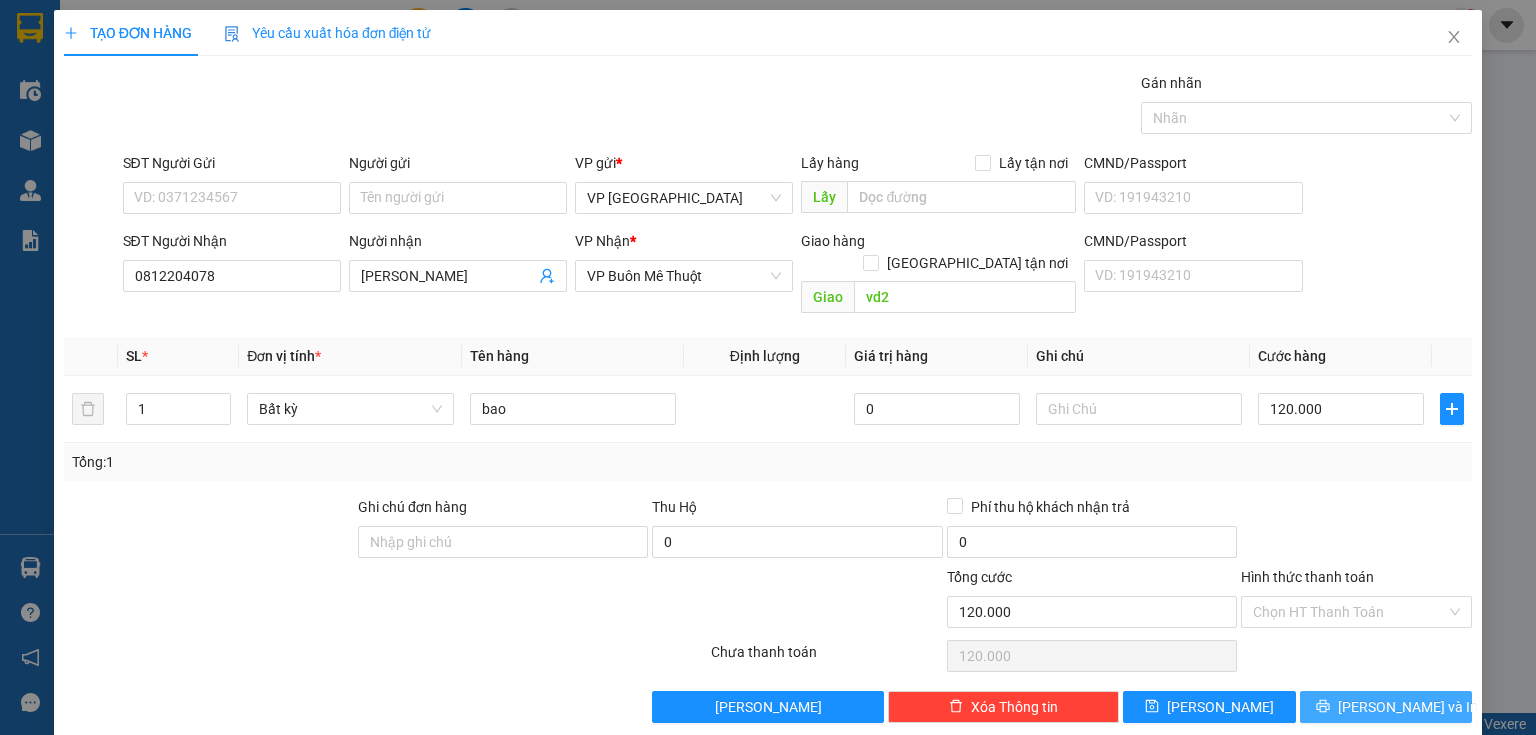 click on "Lưu và In" at bounding box center [1386, 707] 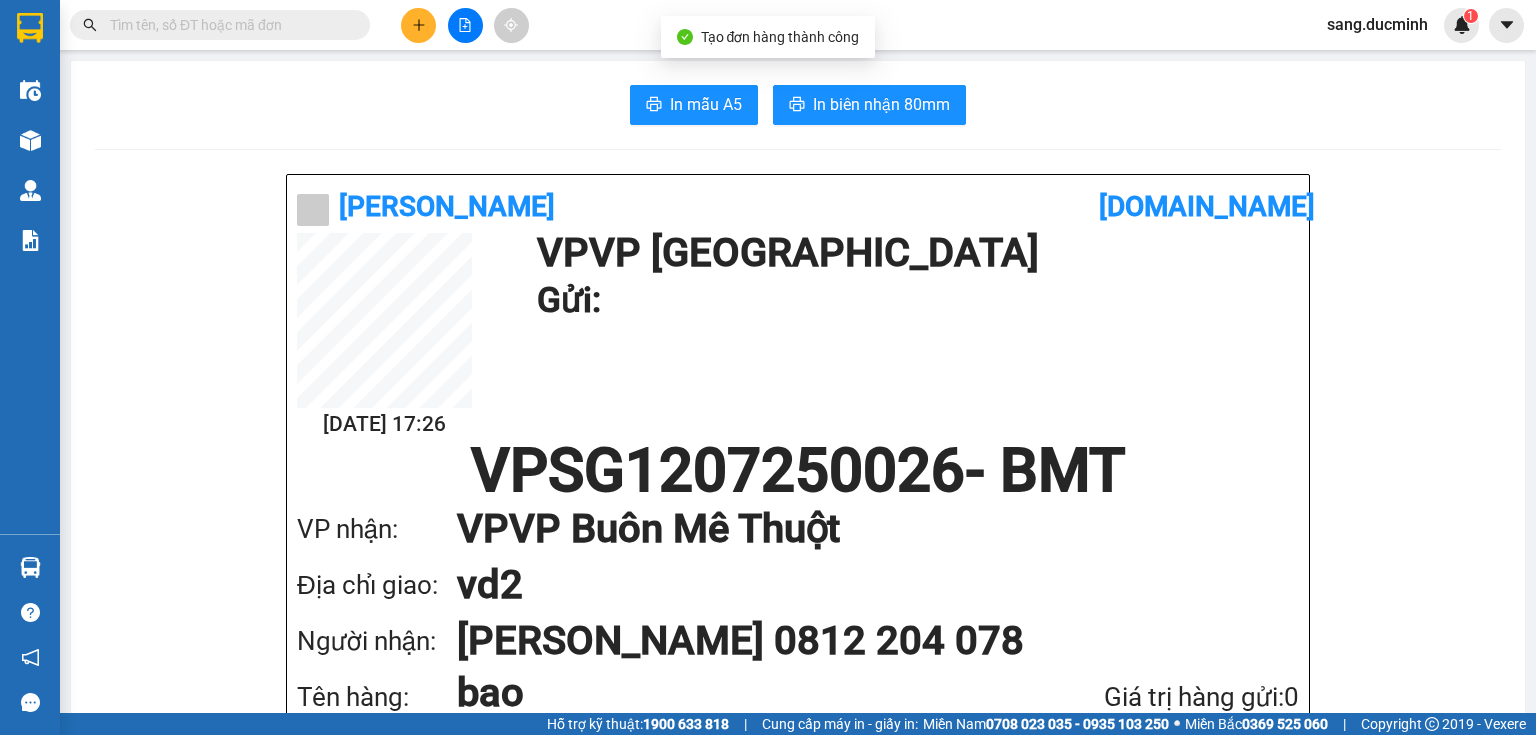click on "Kết quả tìm kiếm ( 0 )  Bộ lọc  No Data sang.ducminh 1     Điều hành xe     Kho hàng mới     Quản Lý Quản lý chuyến Quản lý khách hàng mới     Báo cáo 1. Báo cáo dòng tiền (nhà xe) 2. Doanh số tạo đơn theo VP gửi (nhà xe) Mẫu 2: Thống kê đơn hàng theo nhân viên Mẫu 3: Báo cáo dòng tiền theo văn phòng Mẫu 4: Thống kê đơn hàng theo văn phòng Mẫu 6: Báo cáo dòng tiền toàn nhà xe Mẫu 7: Thống kê đơn hàng toàn nhà xe  Hàng sắp về Hướng dẫn sử dụng Giới thiệu Vexere, nhận hoa hồng Phản hồi Phần mềm hỗ trợ bạn tốt chứ? In mẫu A5
In biên nhận 80mm Đức Minh vexere.com 12/07 17:26 VP  VP Sài Gòn Gửi:    VPSG1207250026  -   BMT VP nhận: VP  VP Buôn Mê Thuột Địa chỉ giao: vd2 Người nhận: VAN QUANG   0812 204 078 Tên hàng: bao SL 1 Giá trị hàng gửi:  0 CC   120.000 Tổng phải thu:   120.000 Đức Minh VP VP Sài Gòn     0906819819" at bounding box center (768, 367) 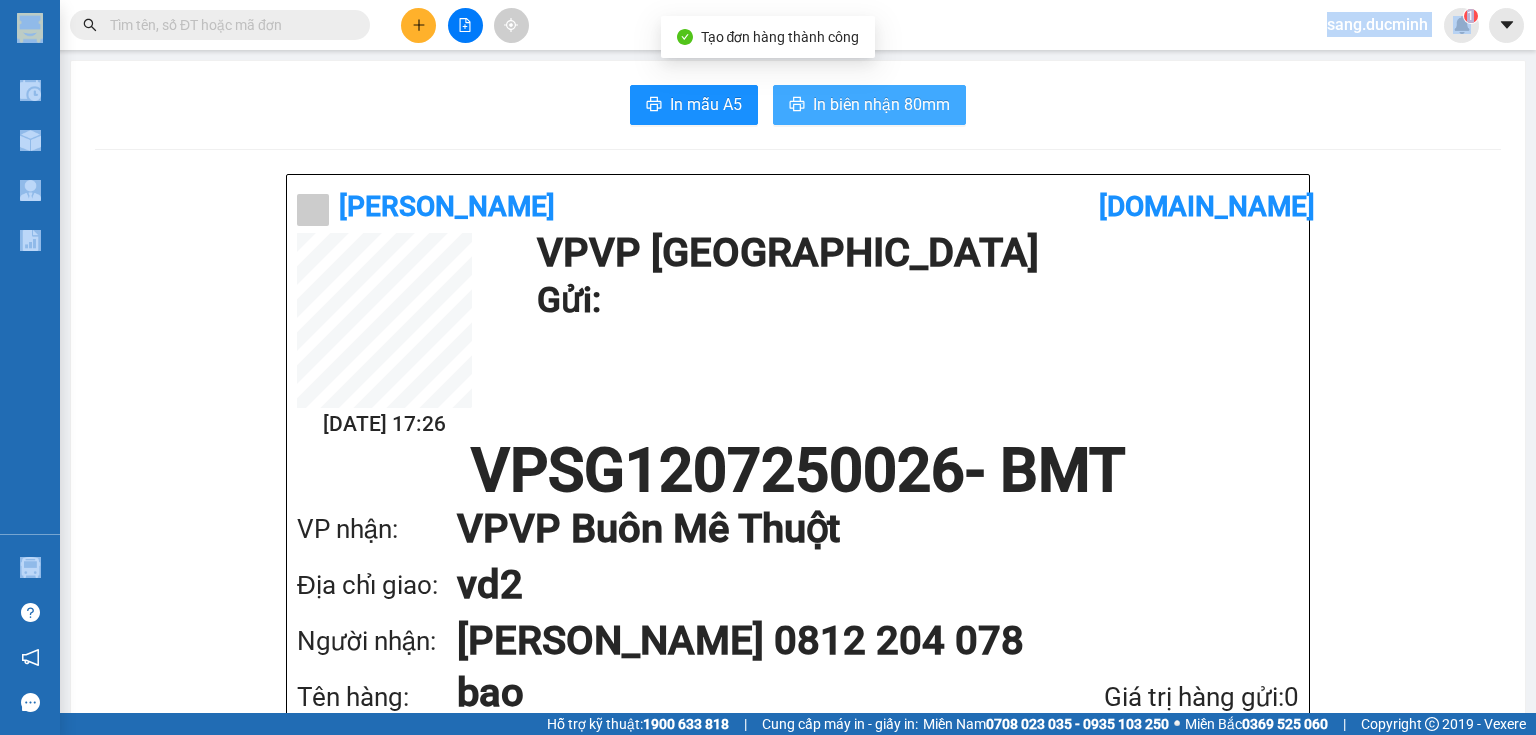 click on "In biên nhận 80mm" at bounding box center [881, 104] 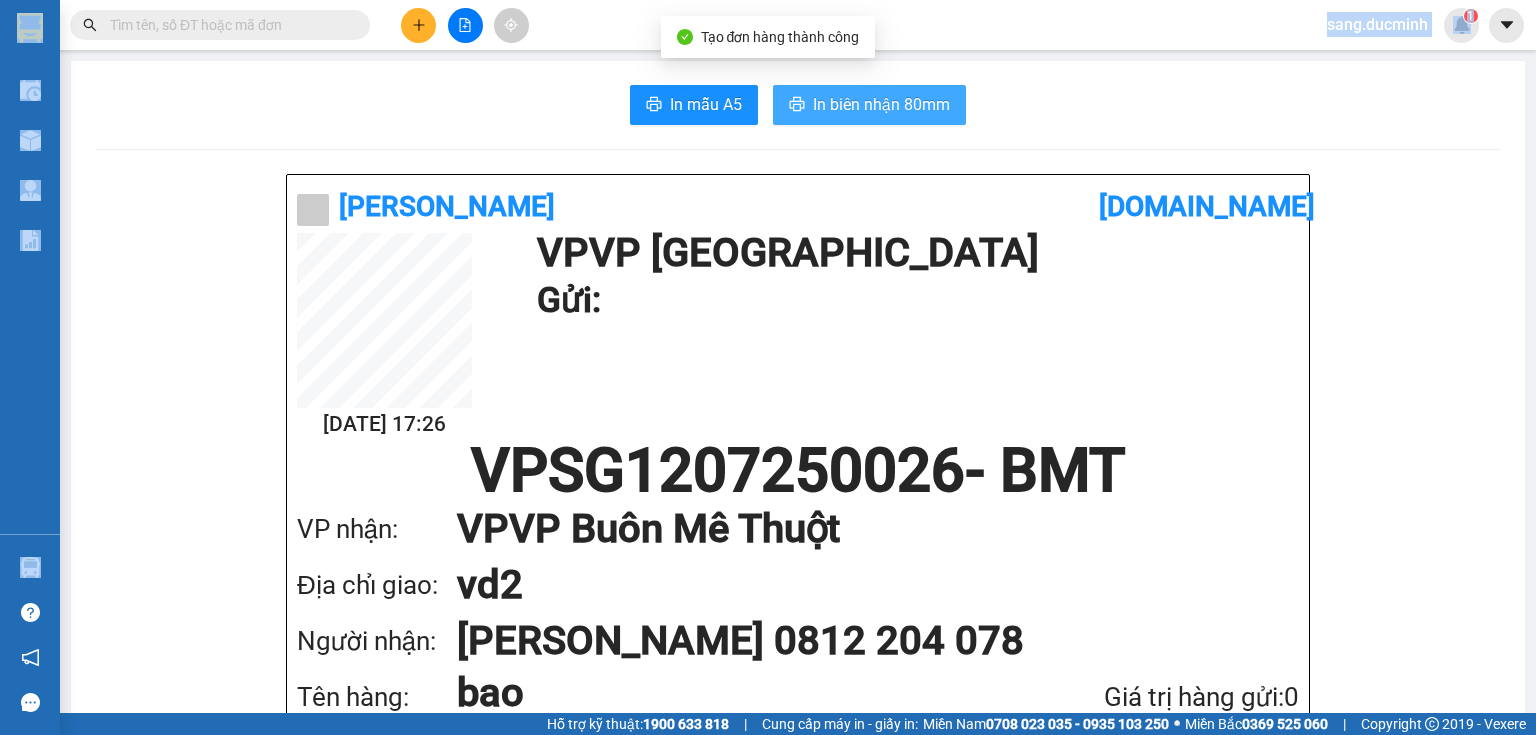 scroll, scrollTop: 0, scrollLeft: 0, axis: both 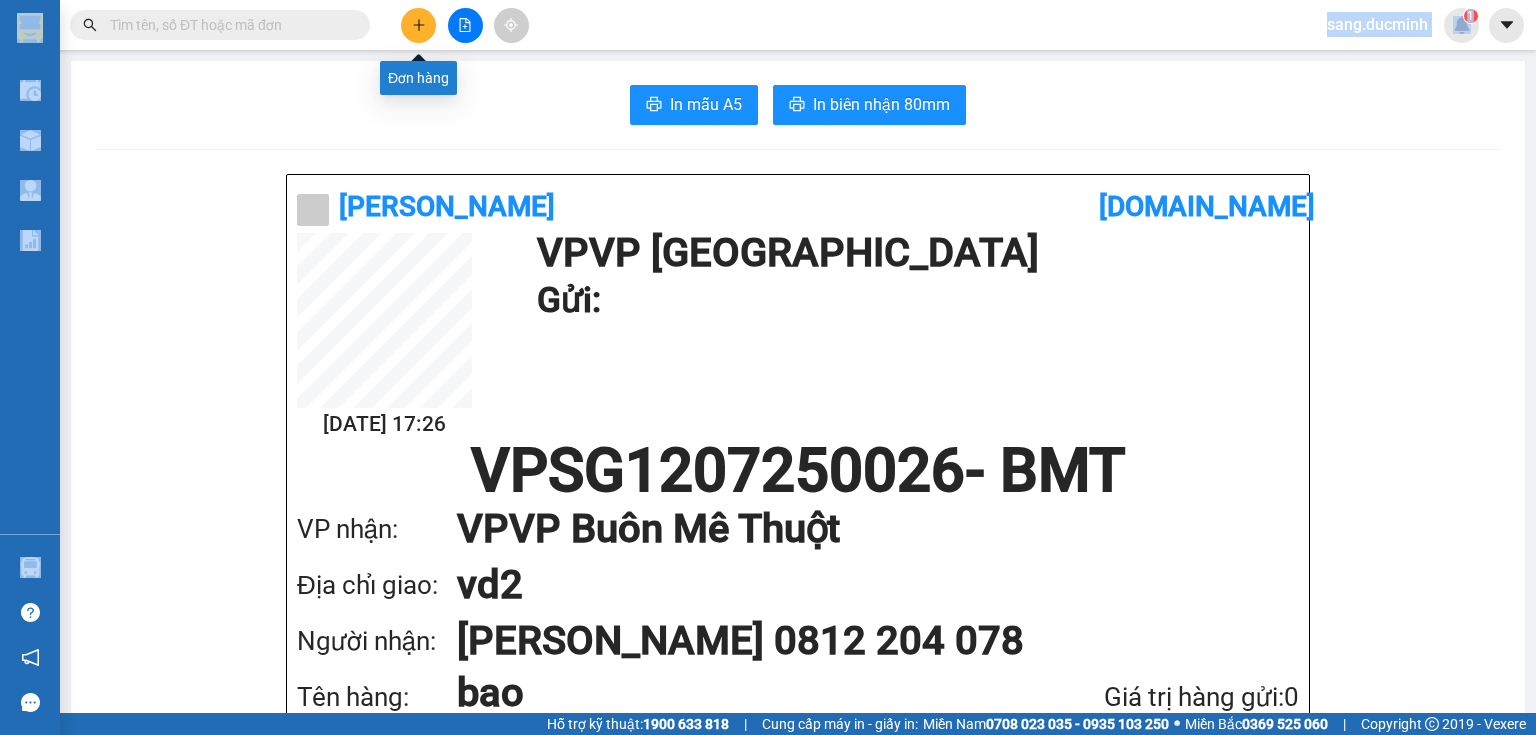 click at bounding box center (418, 25) 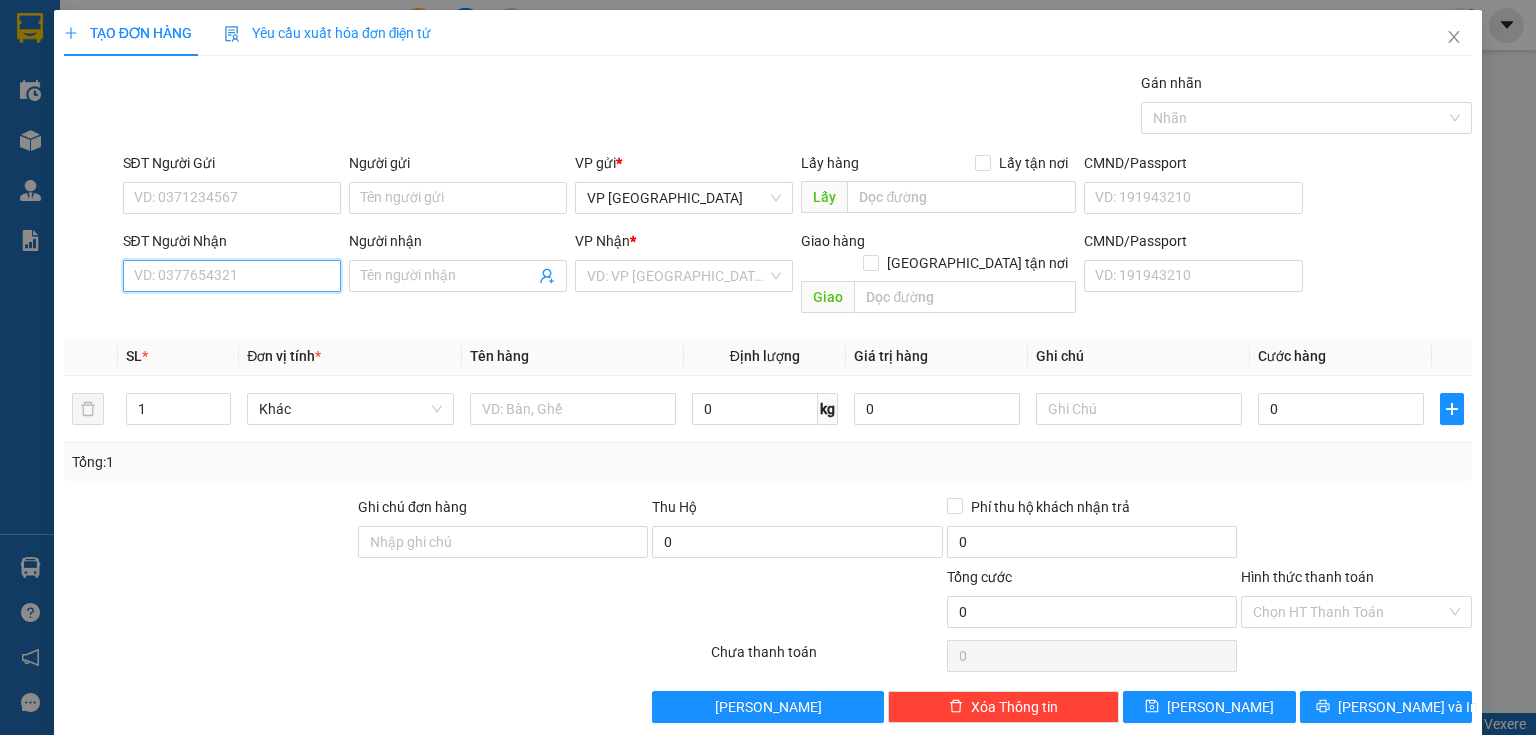 click on "SĐT Người Nhận" at bounding box center (232, 276) 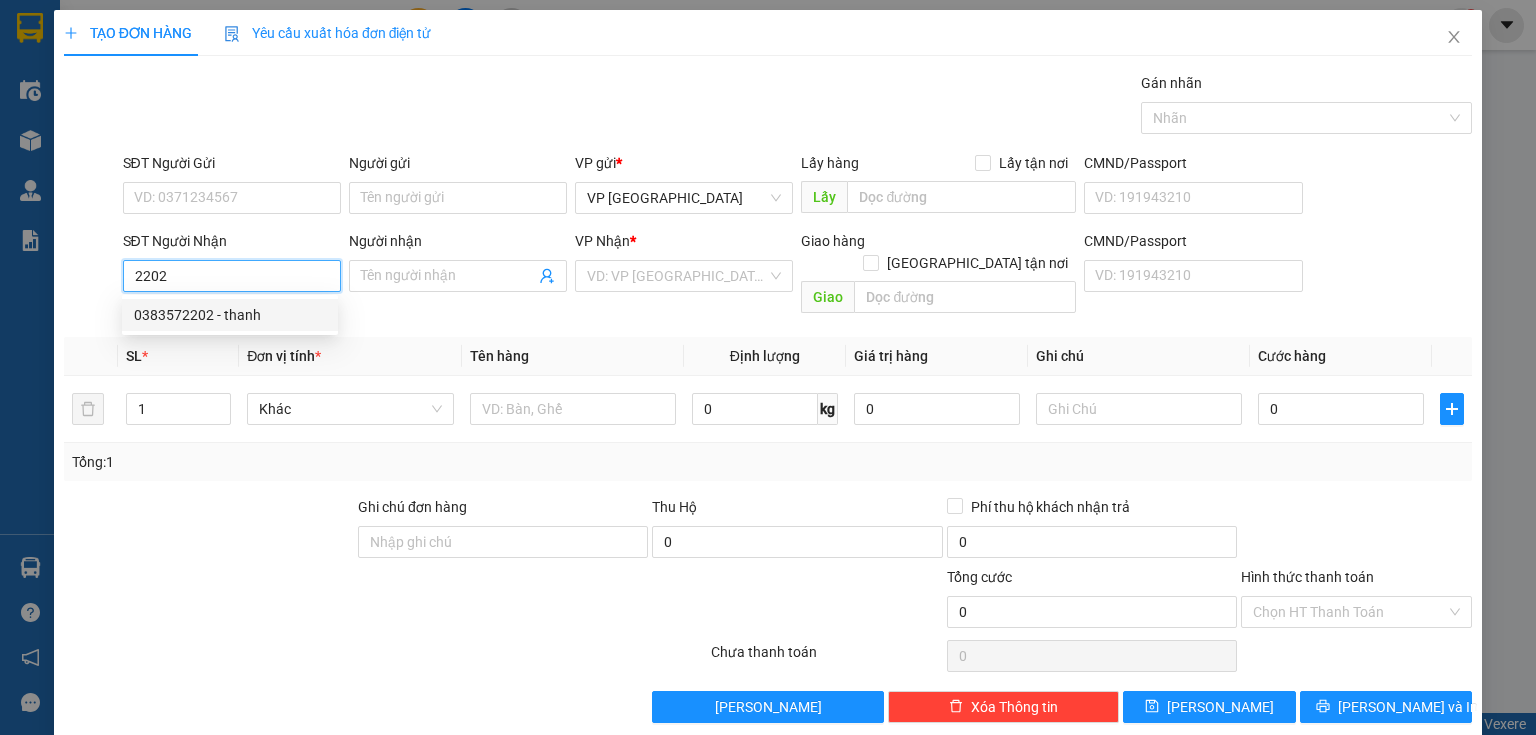 click on "0383572202 - thanh" at bounding box center [230, 315] 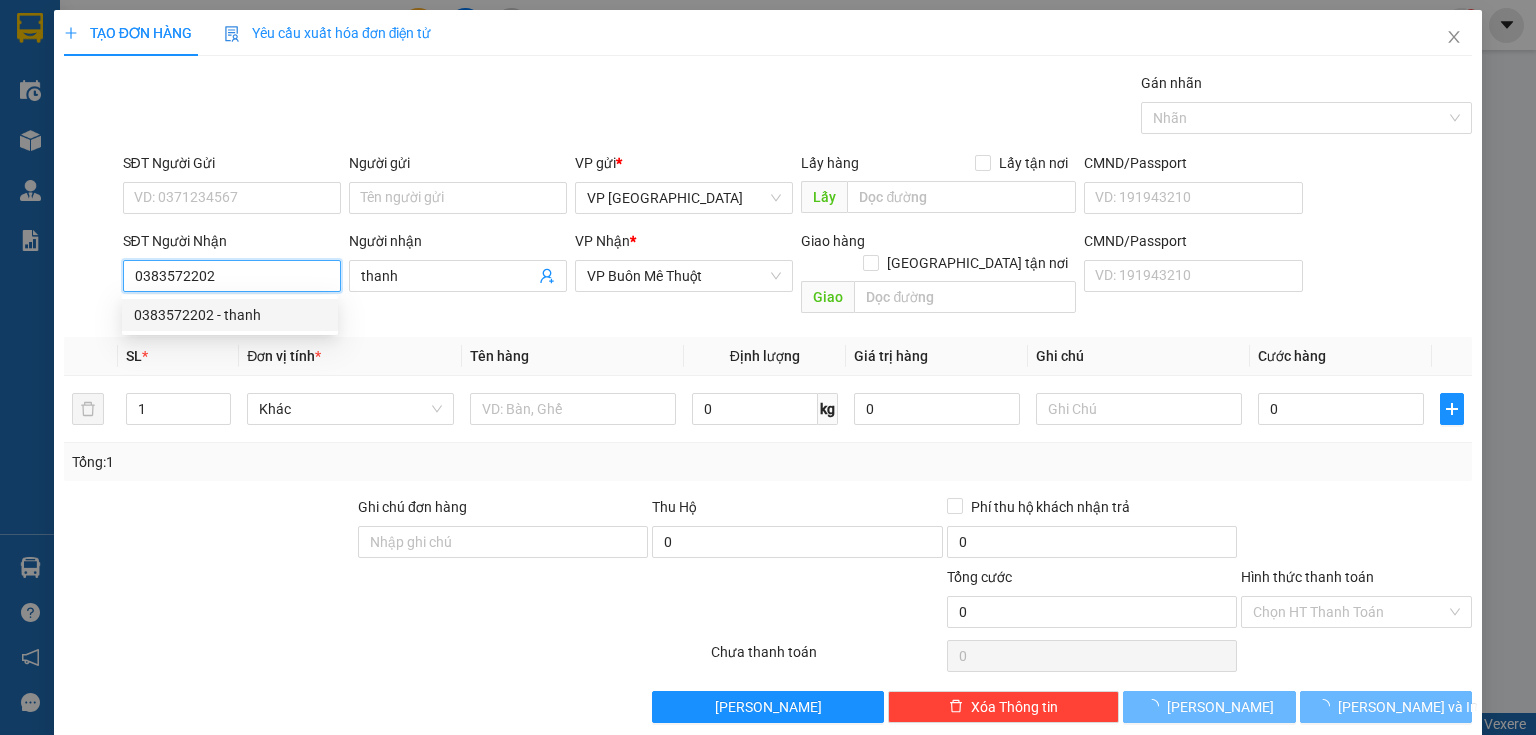 type on "50.000" 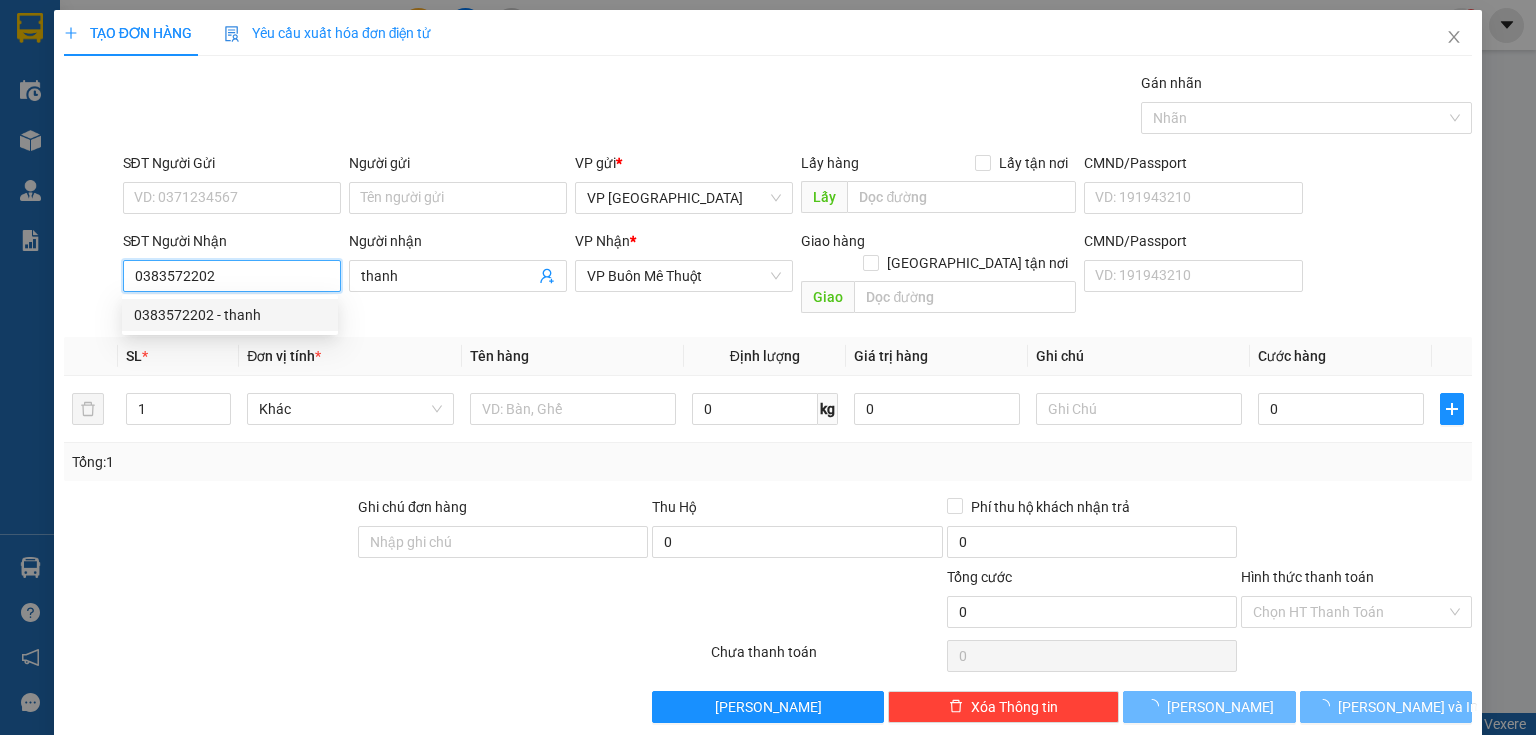 type on "50.000" 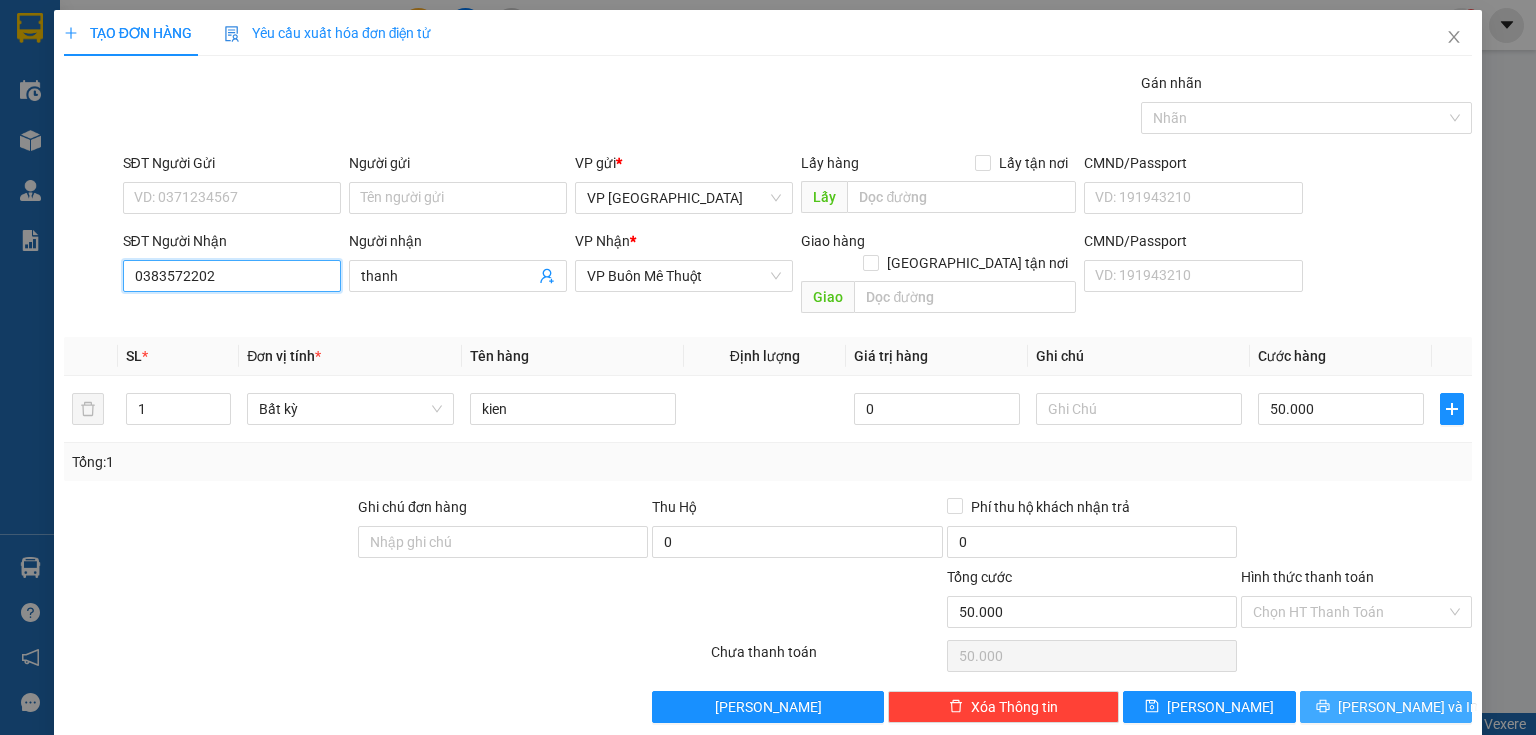 type on "0383572202" 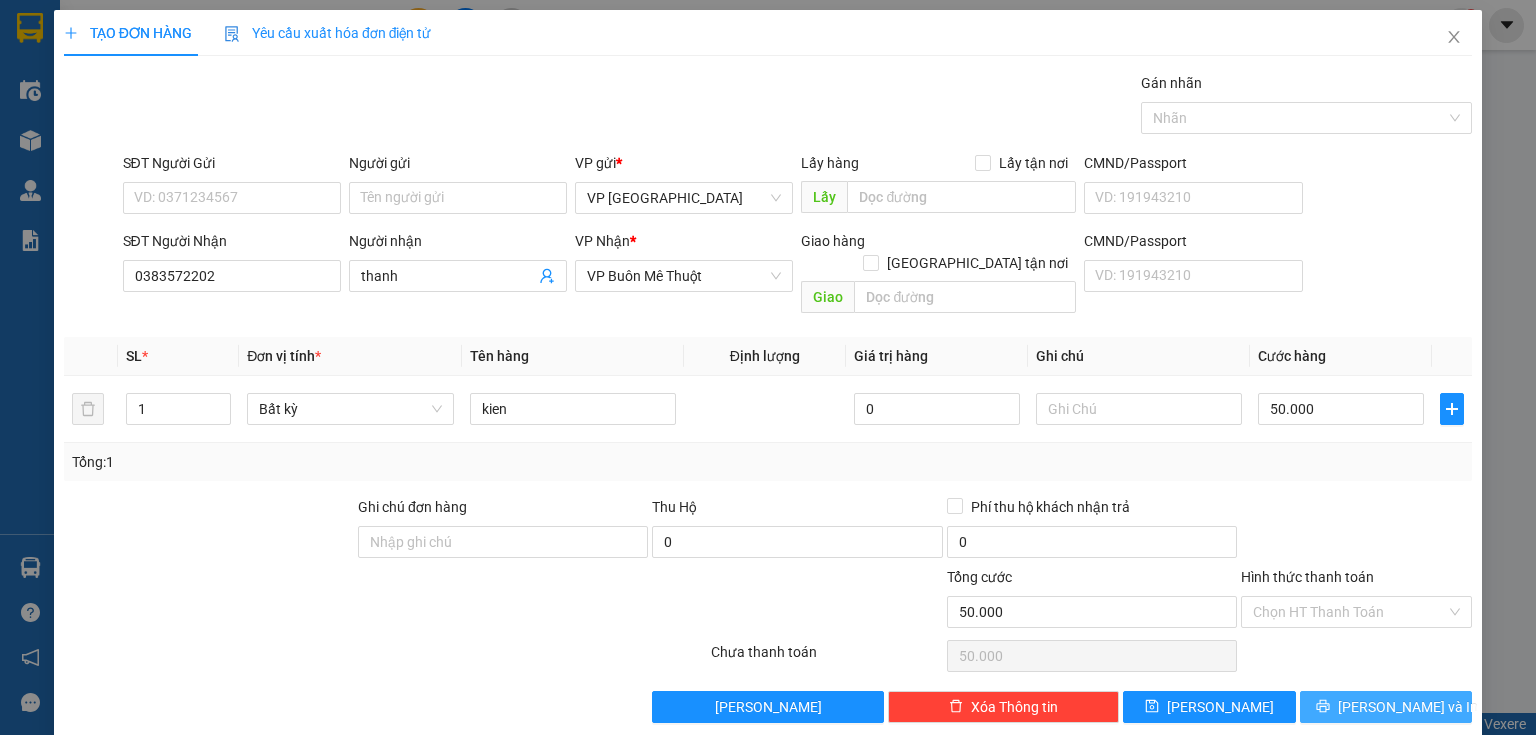 click on "Lưu và In" at bounding box center [1386, 707] 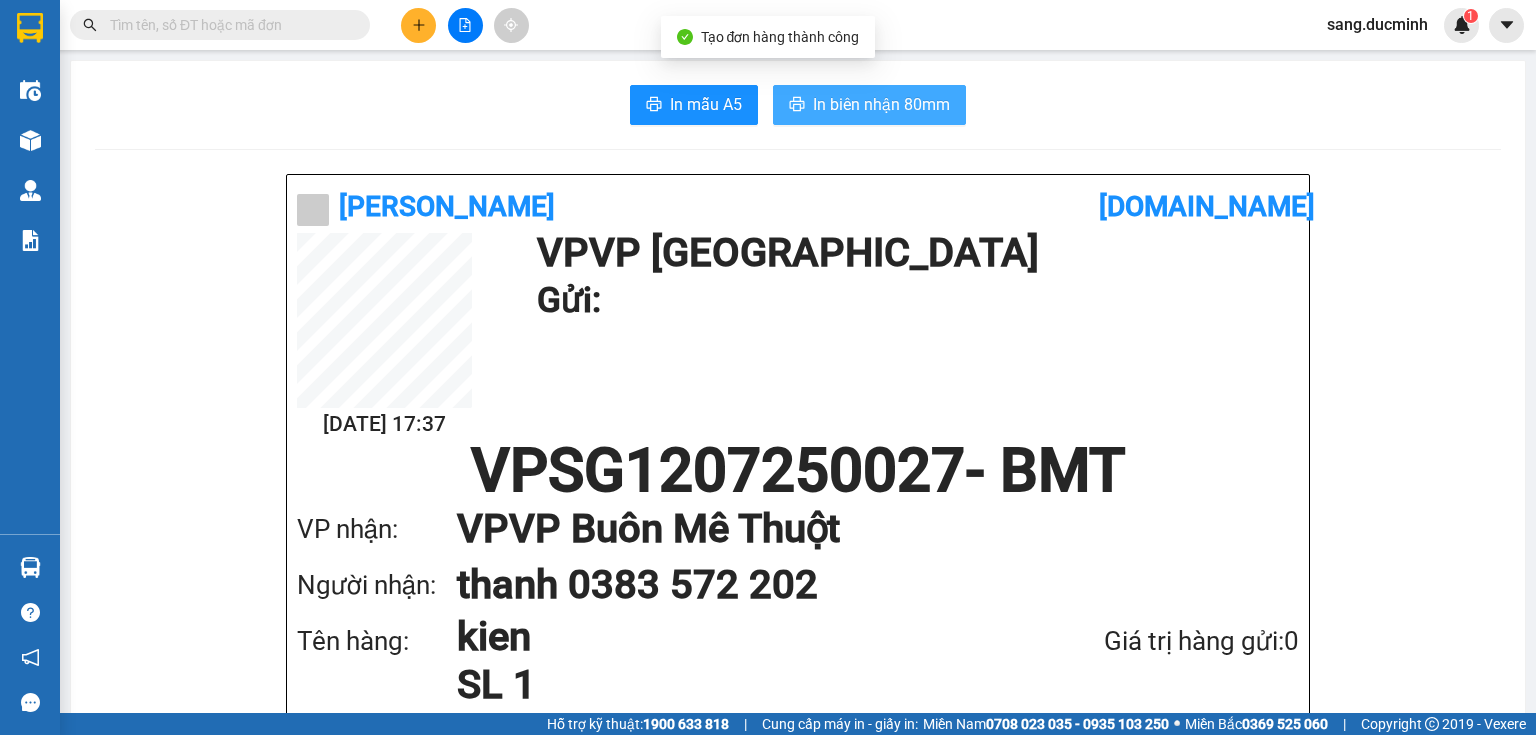click on "In biên nhận 80mm" at bounding box center [869, 105] 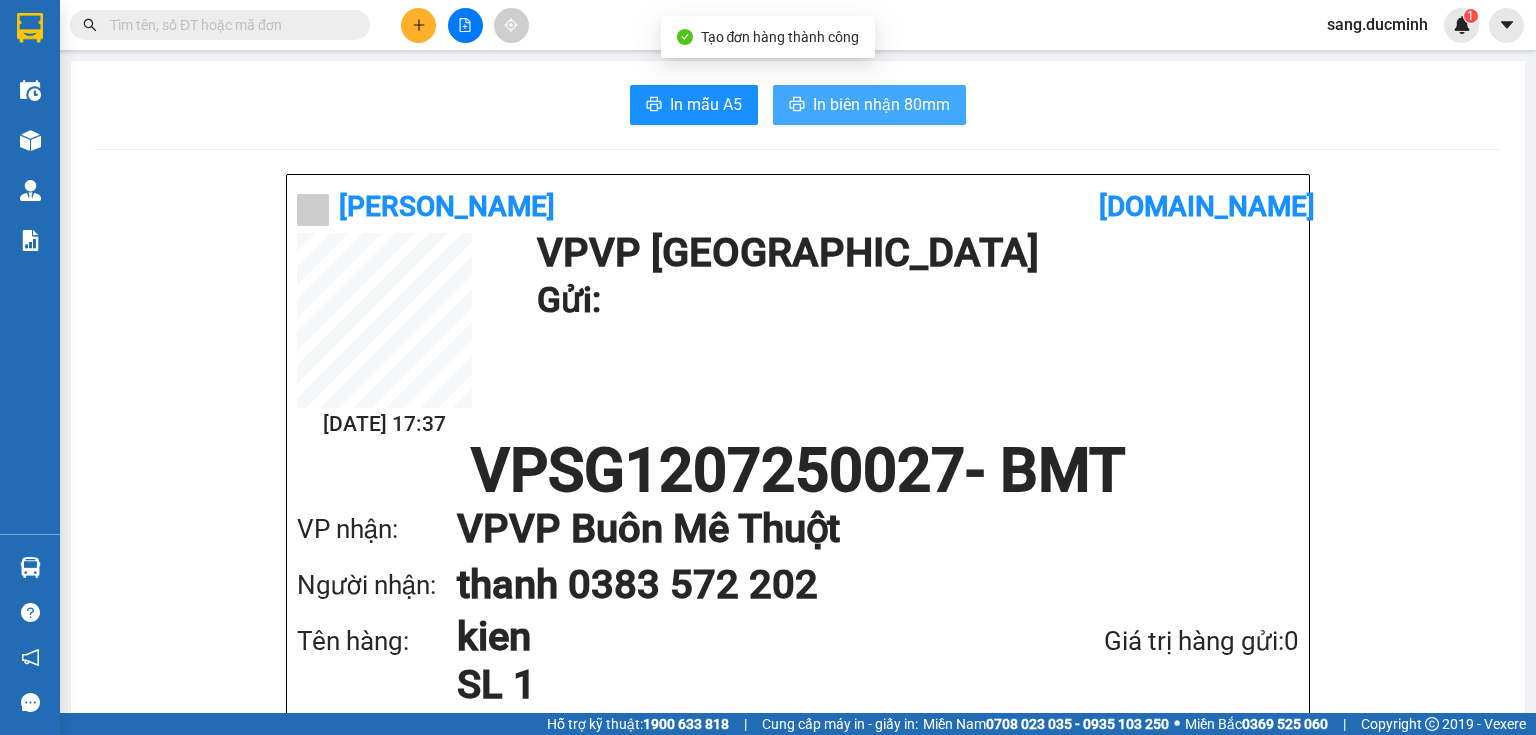 scroll, scrollTop: 0, scrollLeft: 0, axis: both 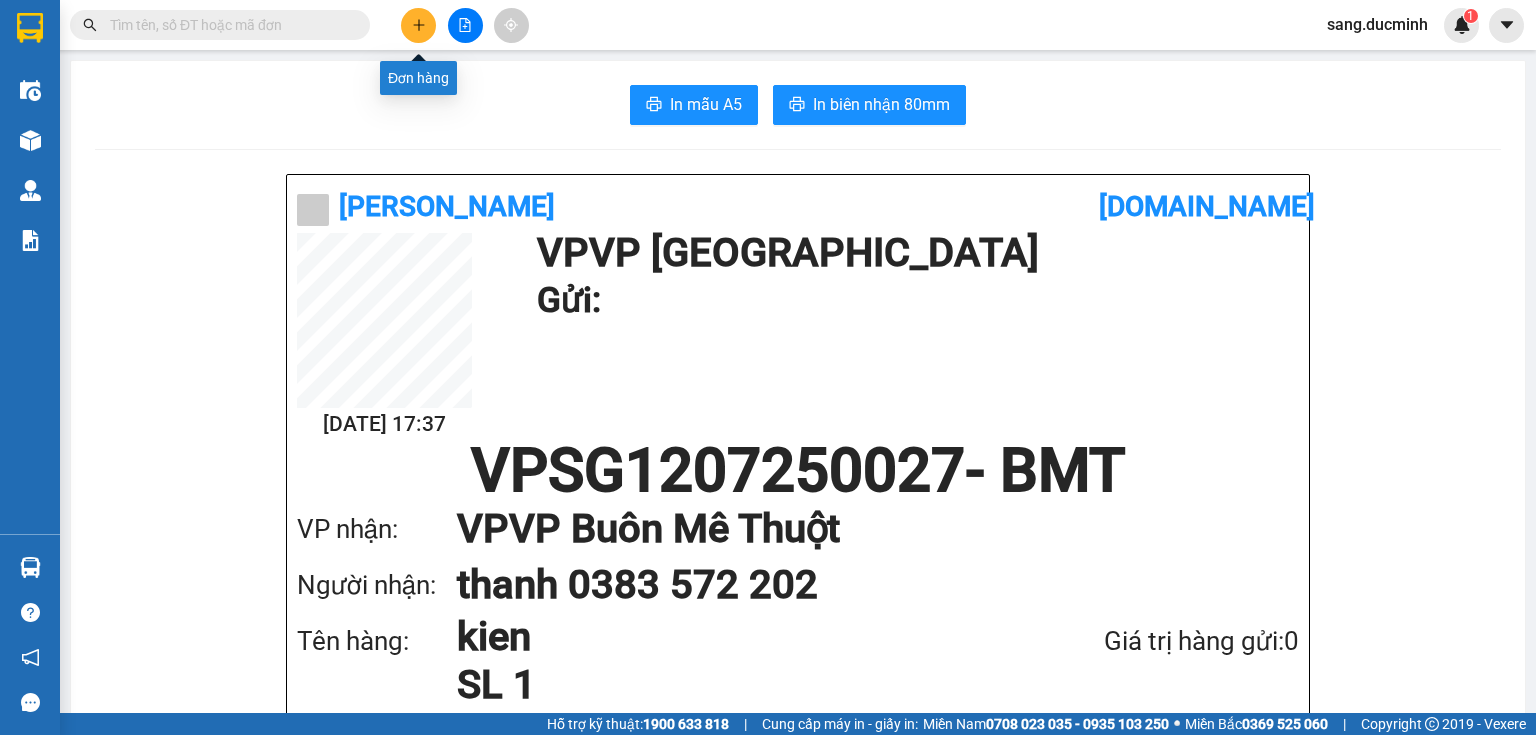 click 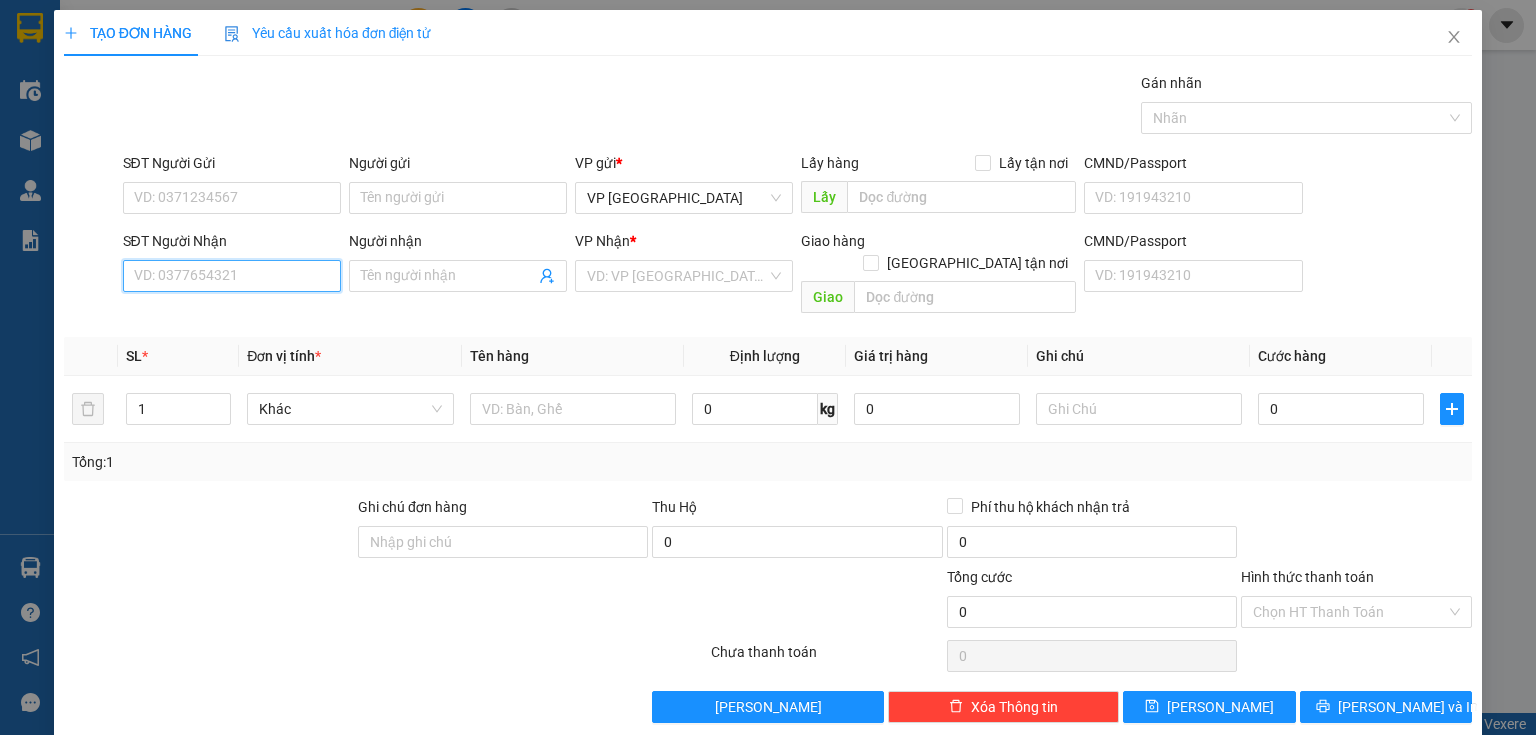 click on "SĐT Người Nhận" at bounding box center (232, 276) 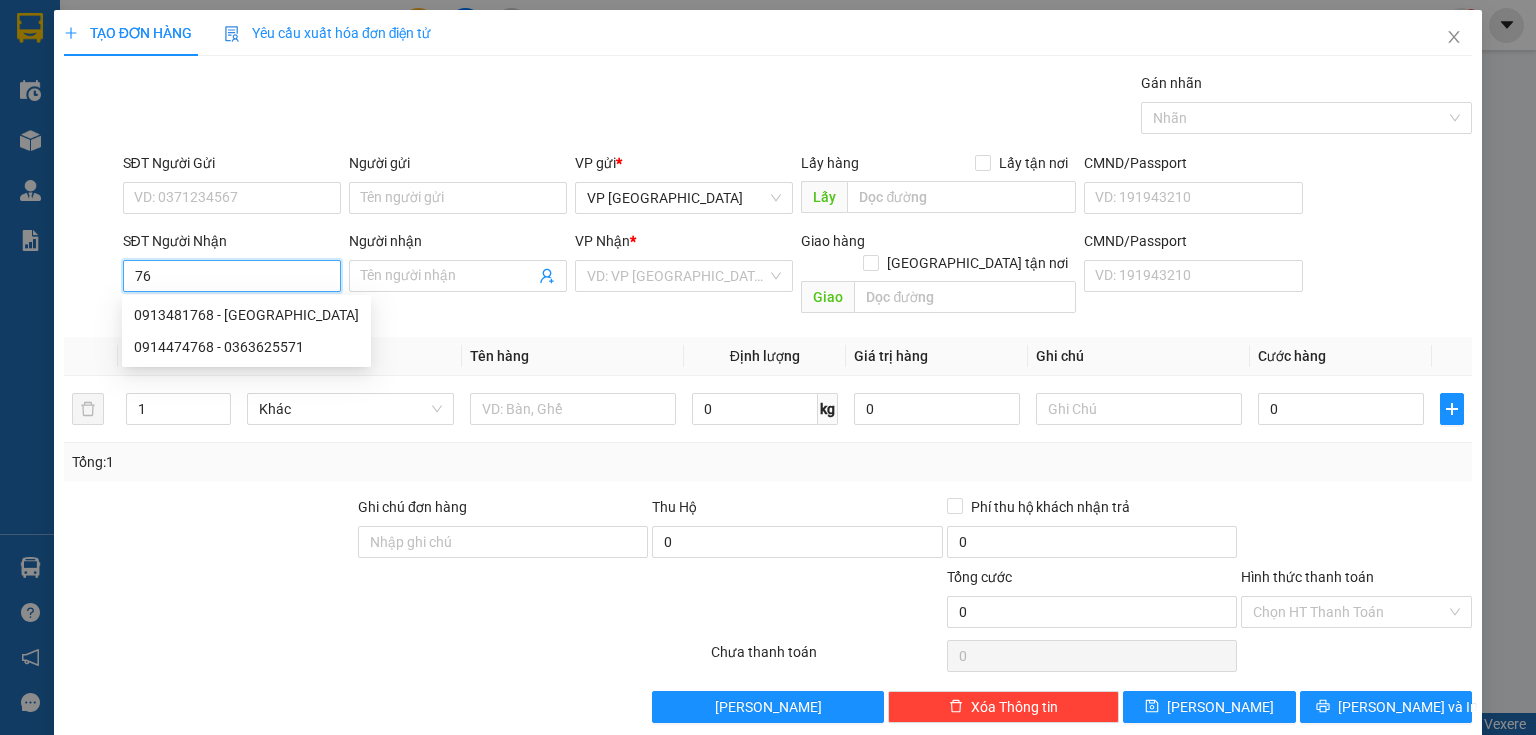 type on "7" 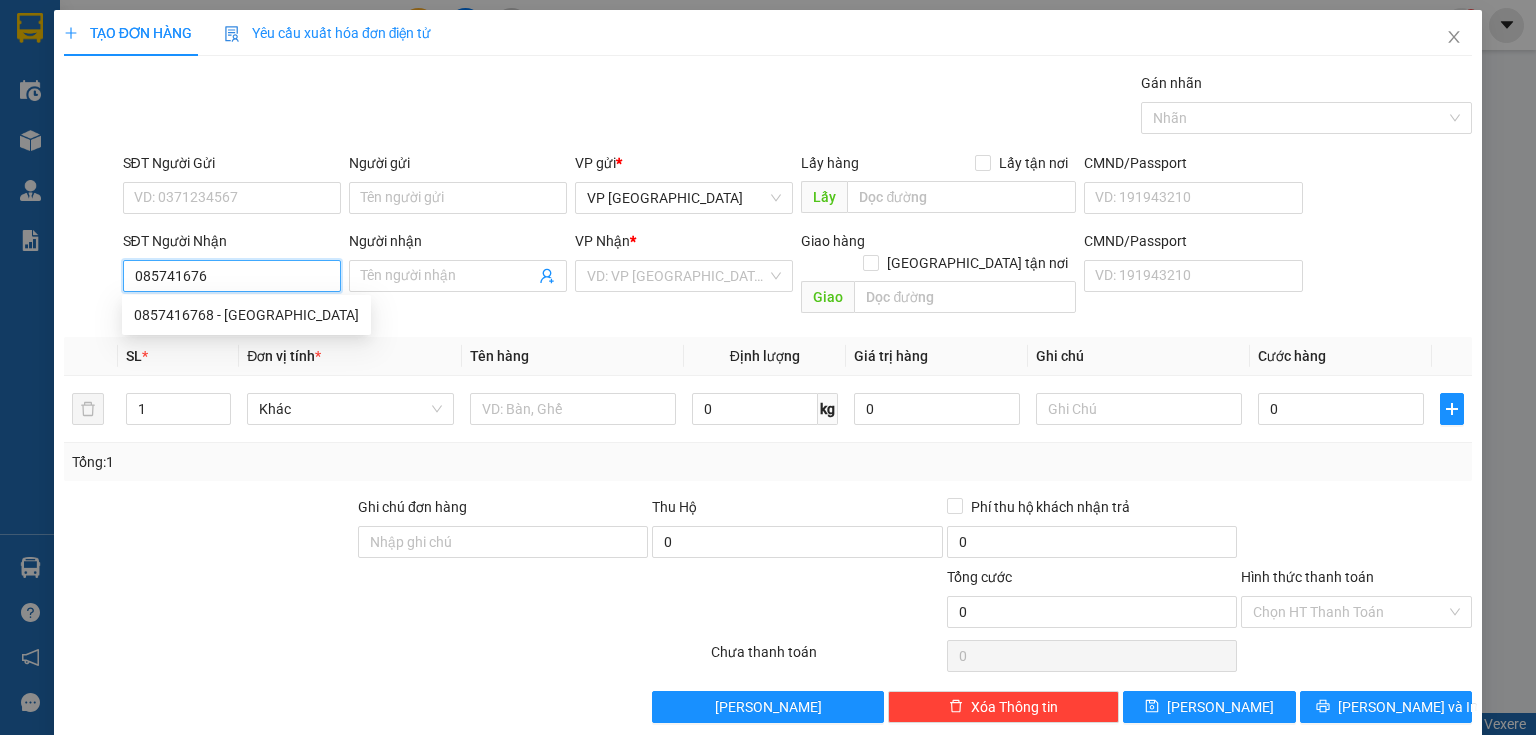 type on "0857416768" 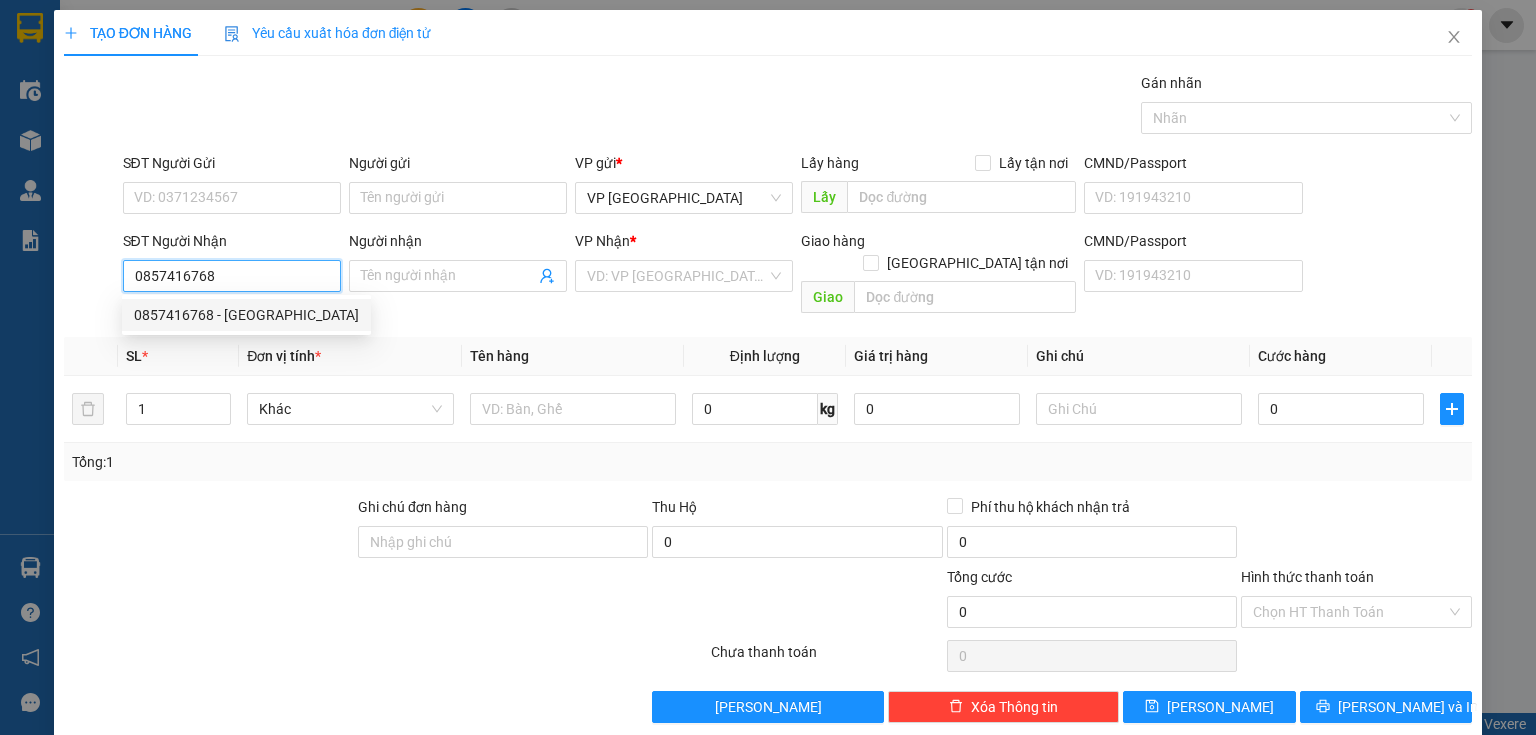 click on "0857416768 - ha phuong" at bounding box center [246, 315] 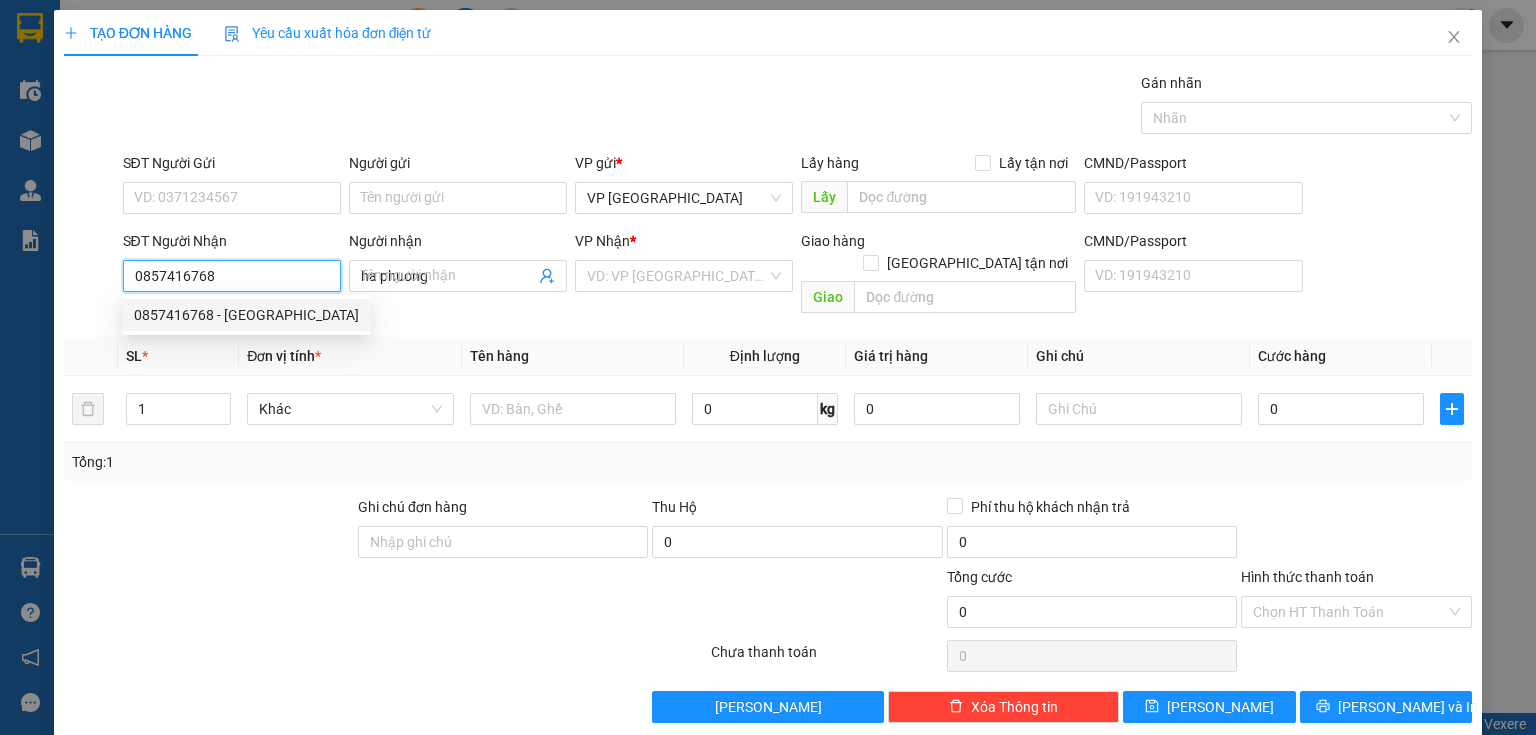 type on "1.700.000" 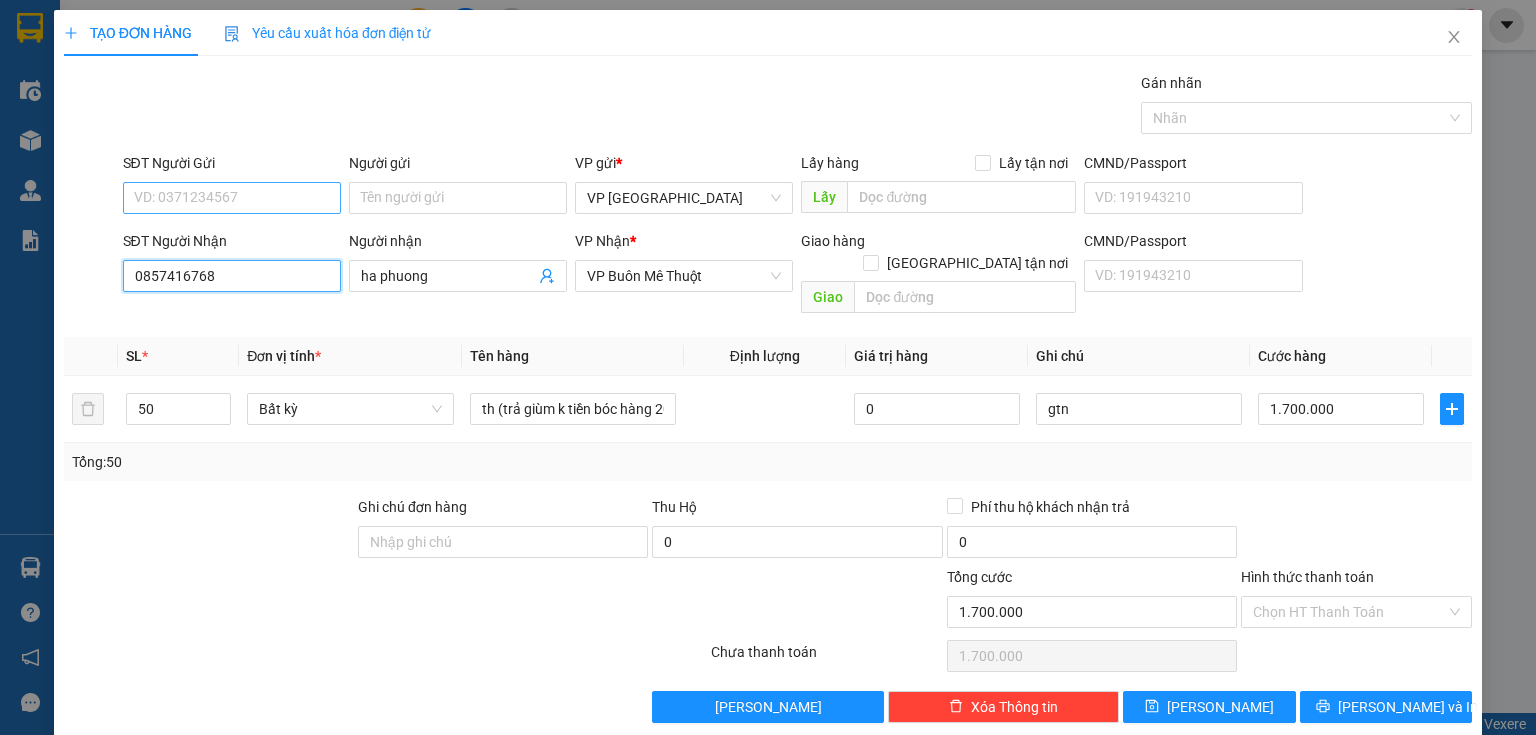 type on "0857416768" 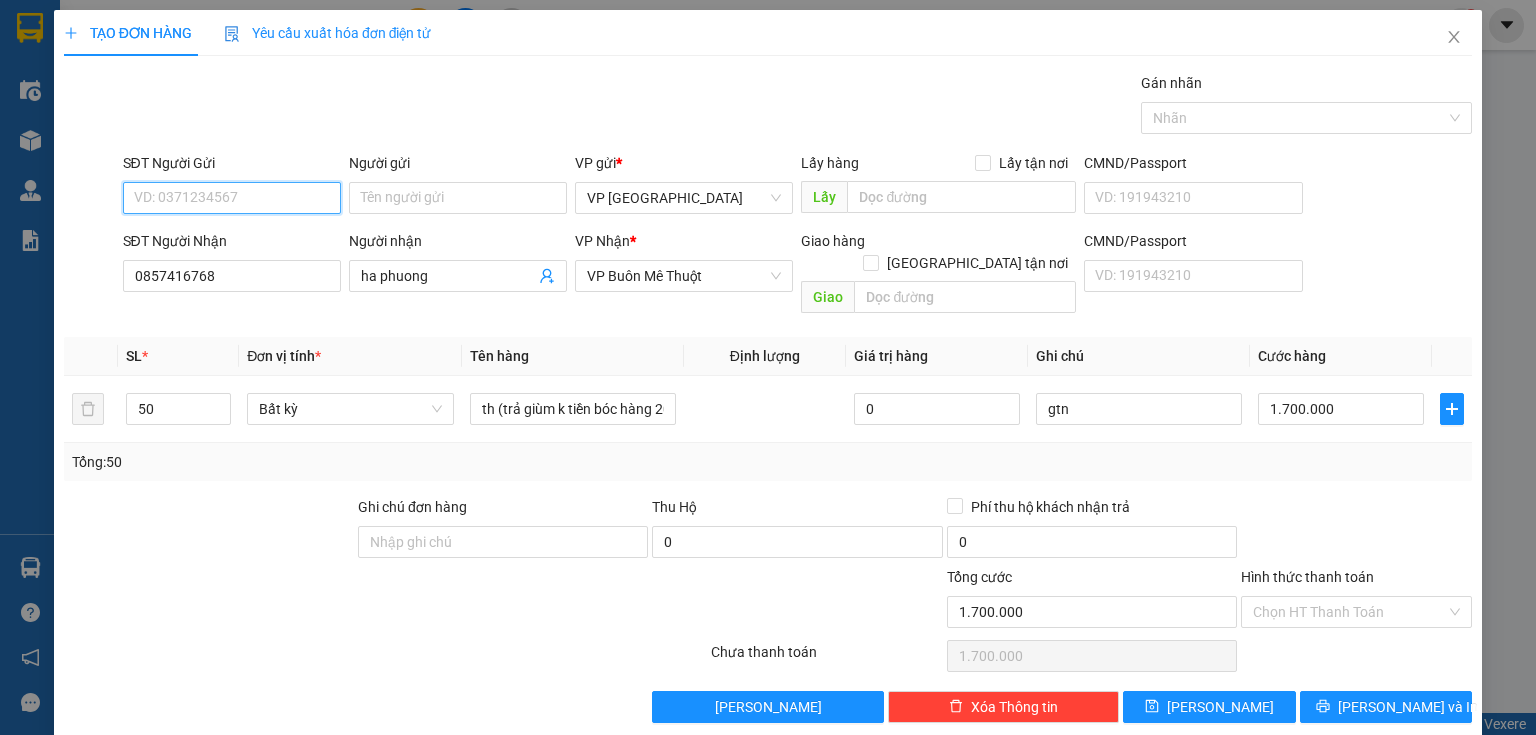click on "SĐT Người Gửi" at bounding box center (232, 198) 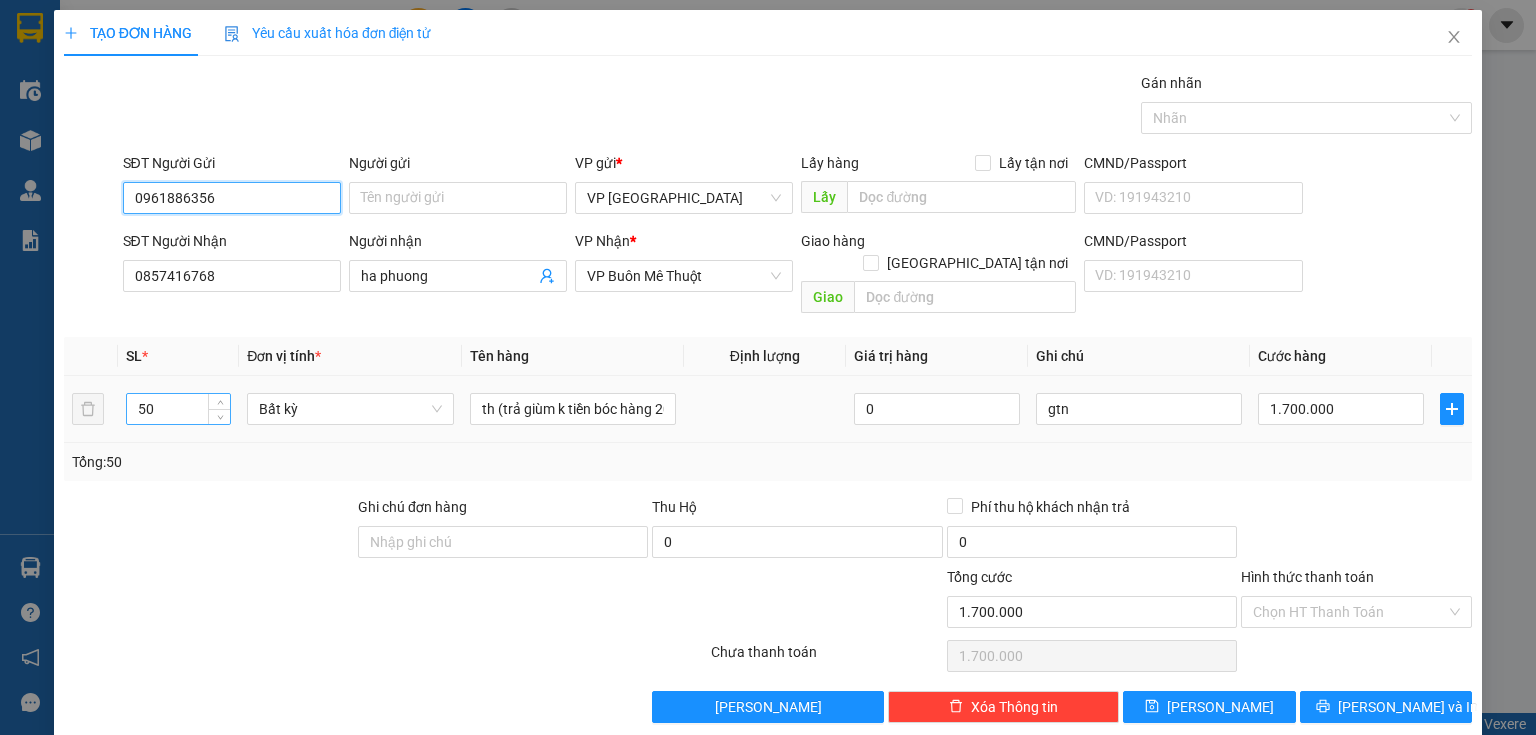 type on "0961886356" 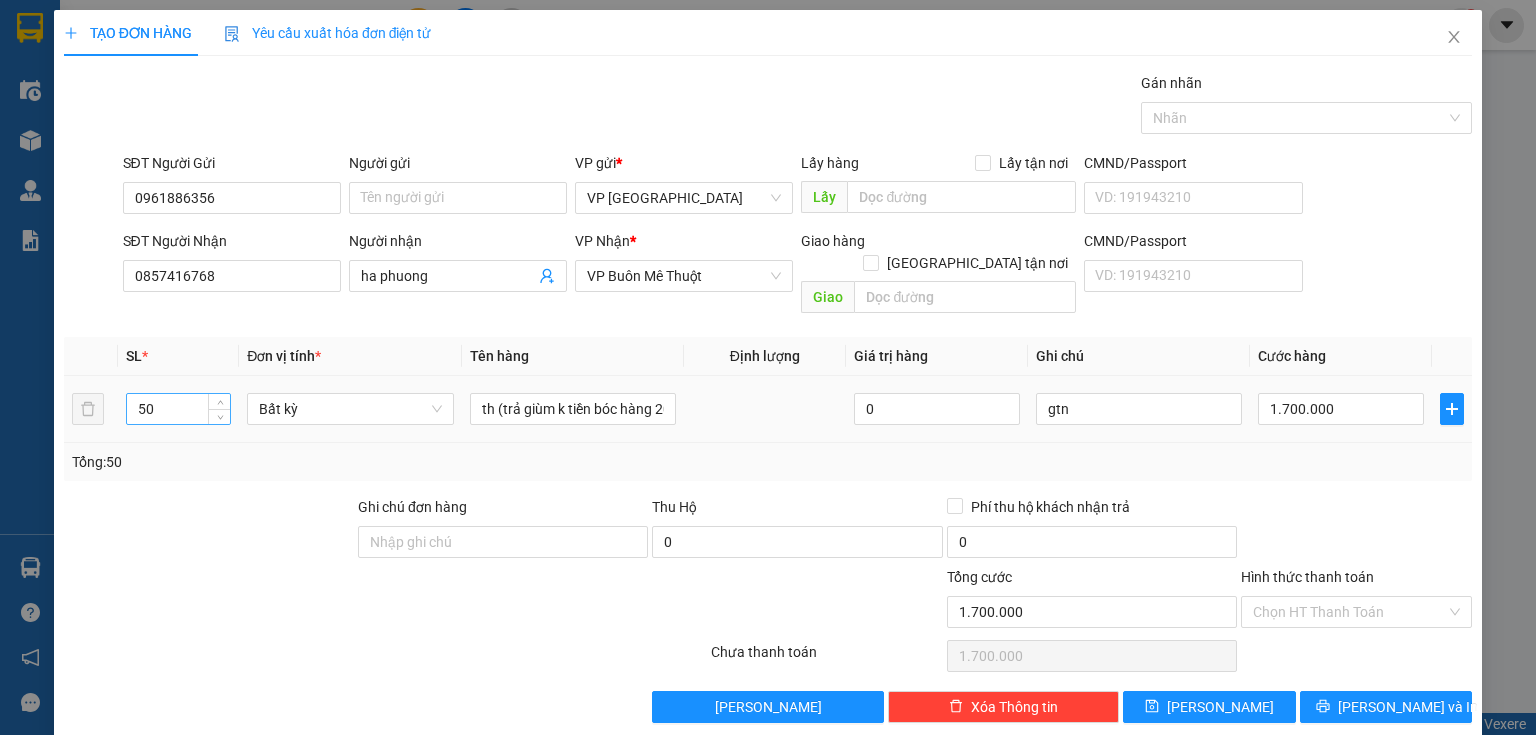 click on "50" at bounding box center (178, 409) 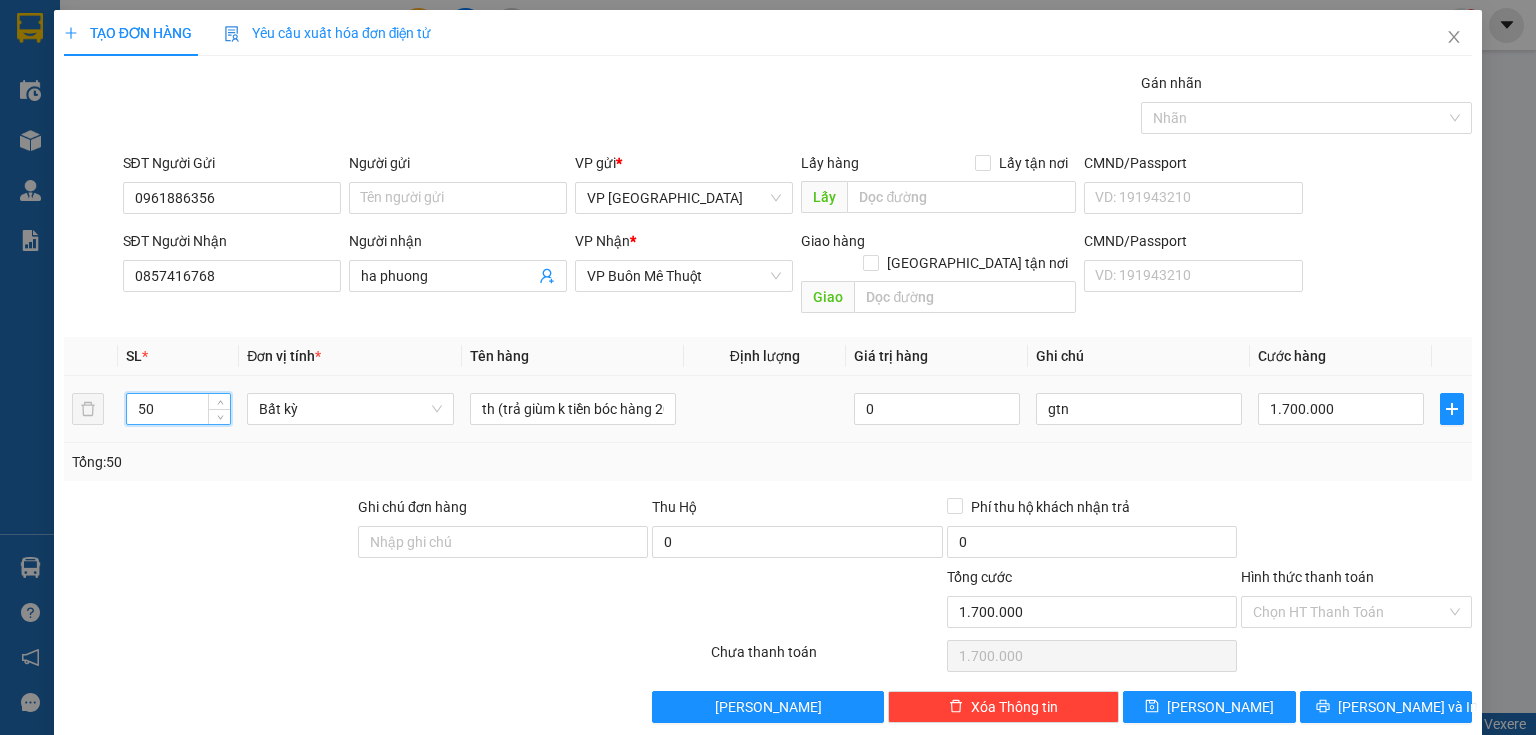 type on "5" 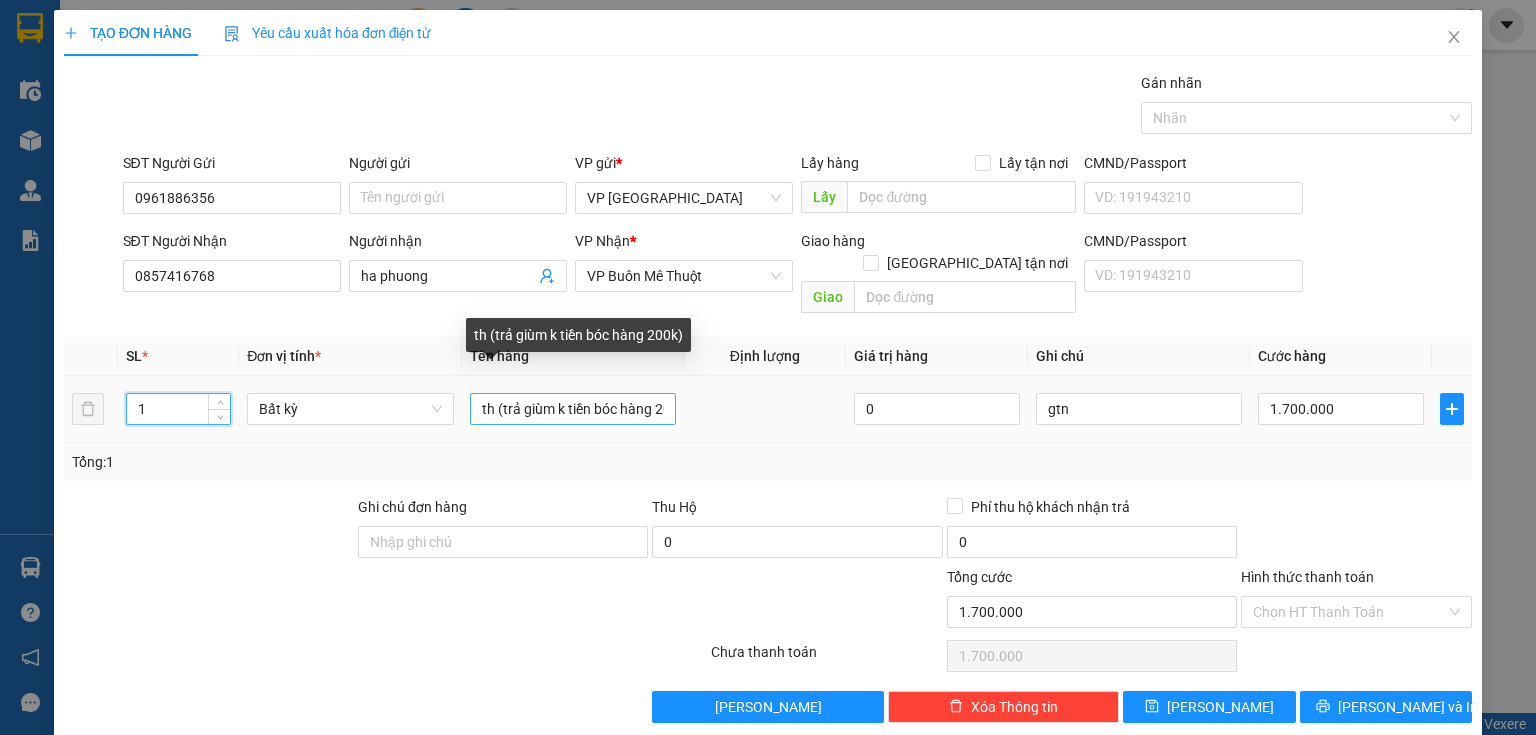 type on "1" 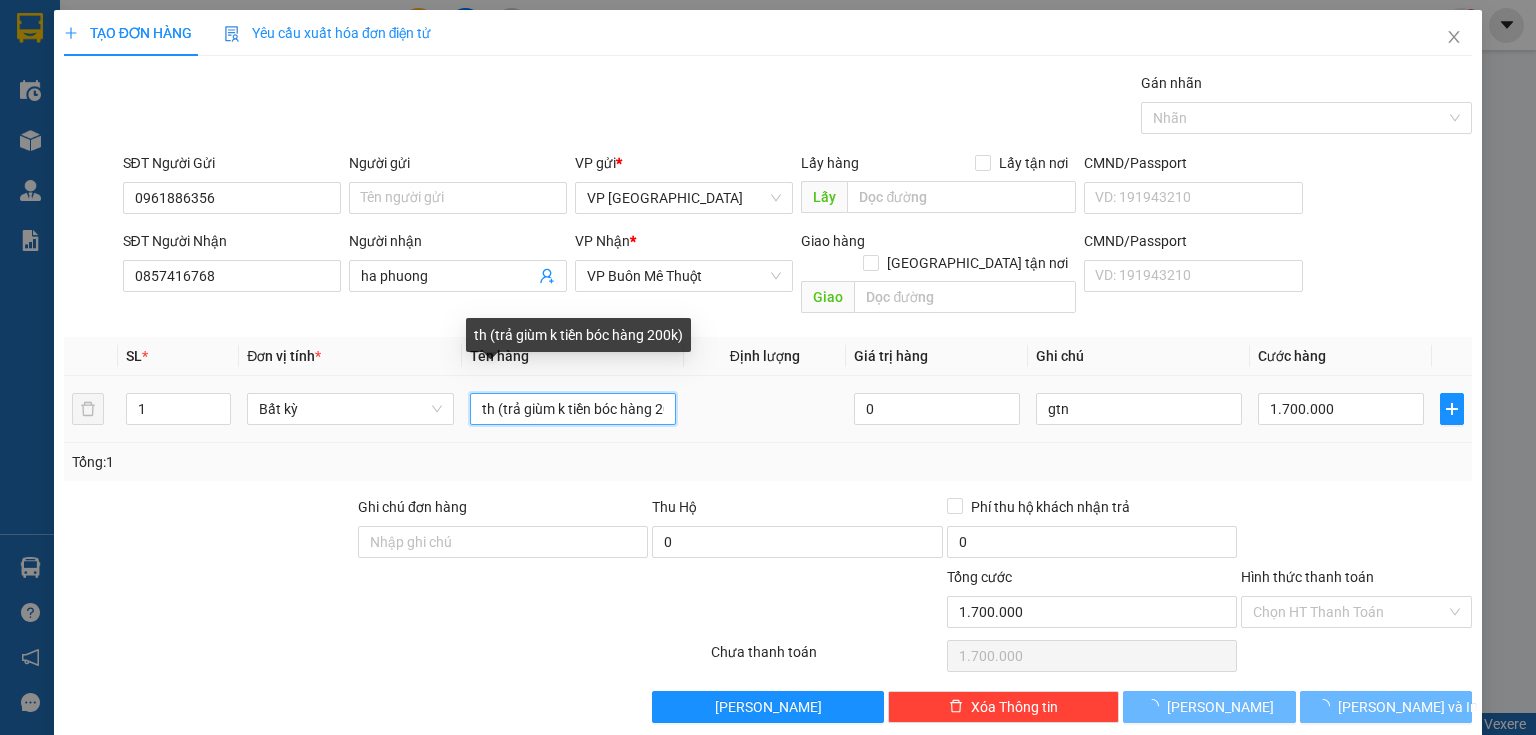 click on "th (trả giùm k tiền bóc hàng 200k)" at bounding box center (573, 409) 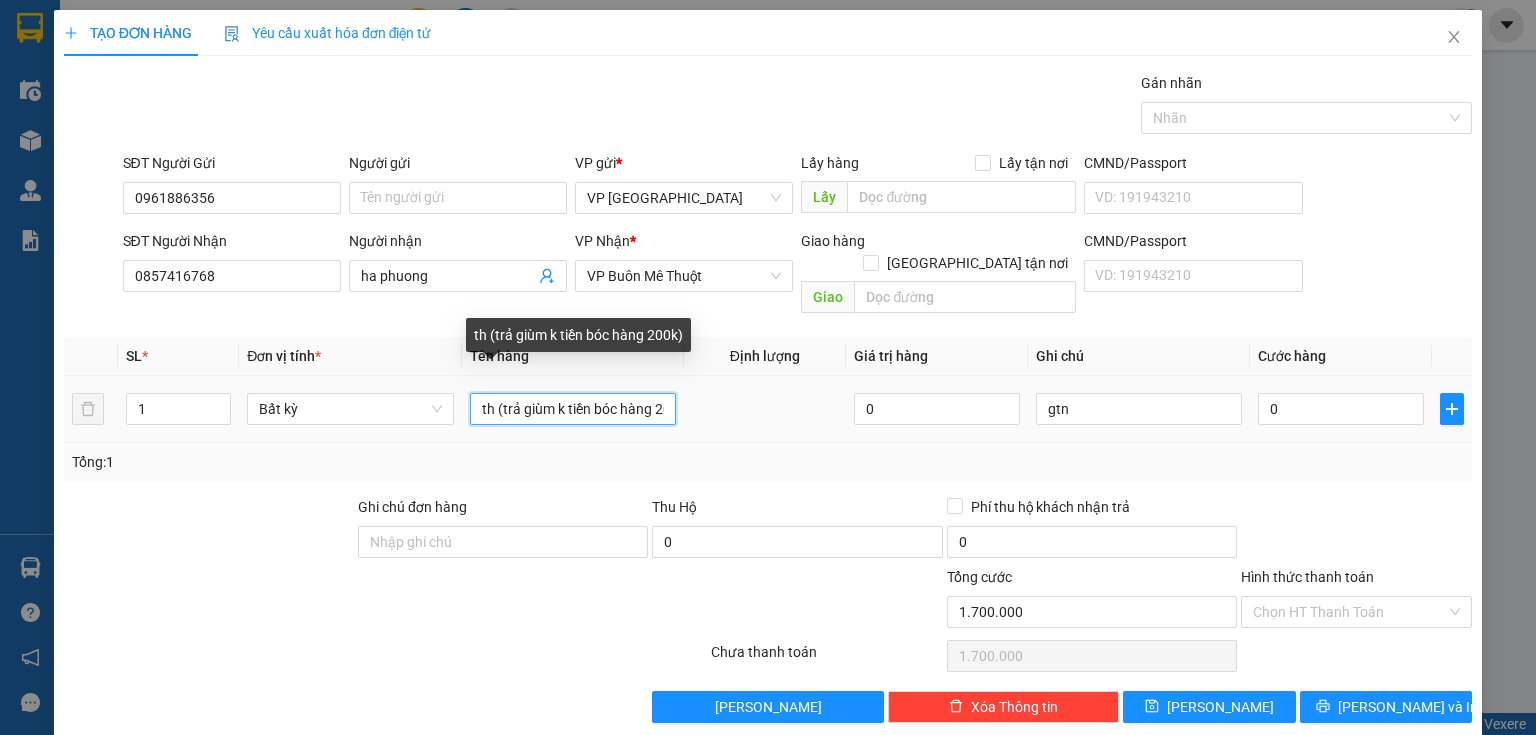 type on "0" 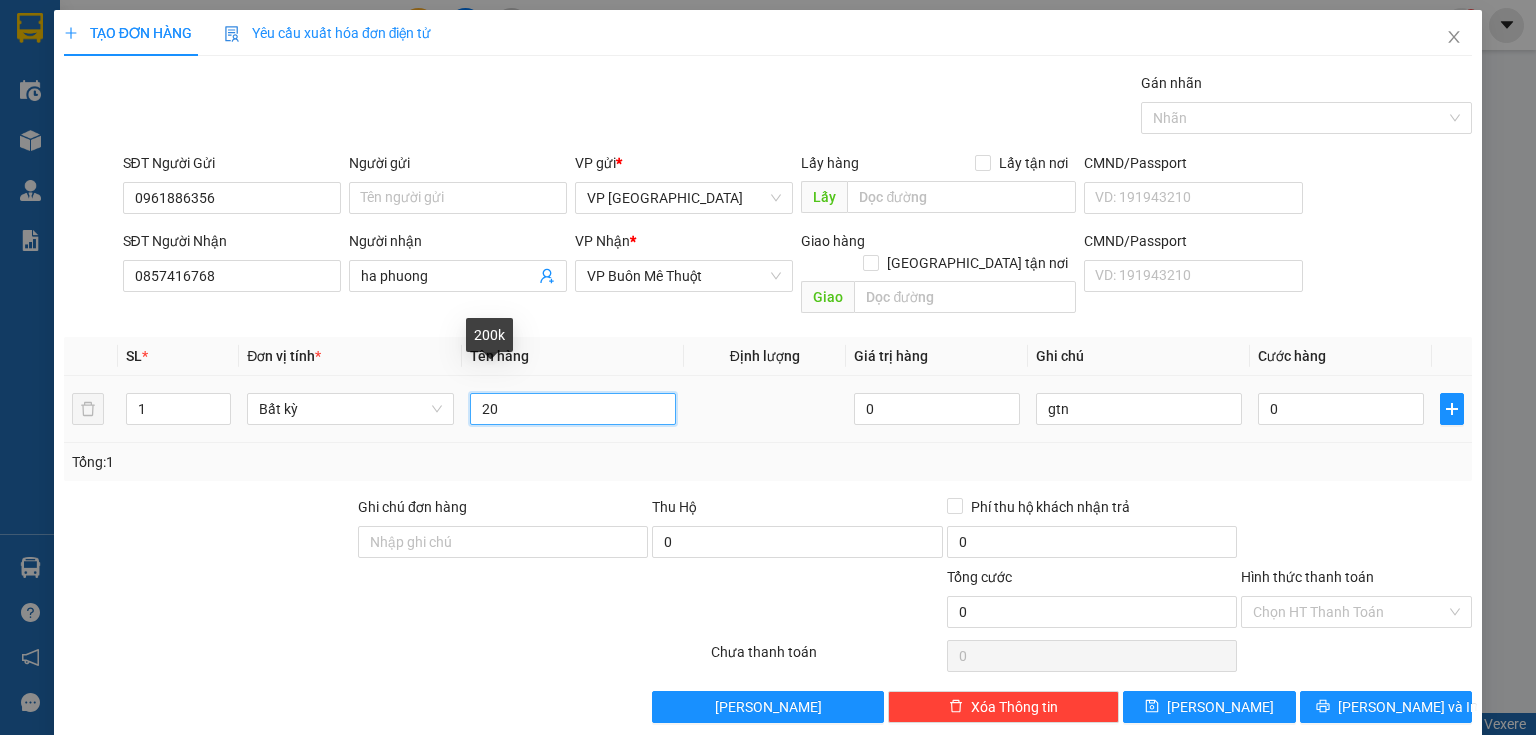 type on "2" 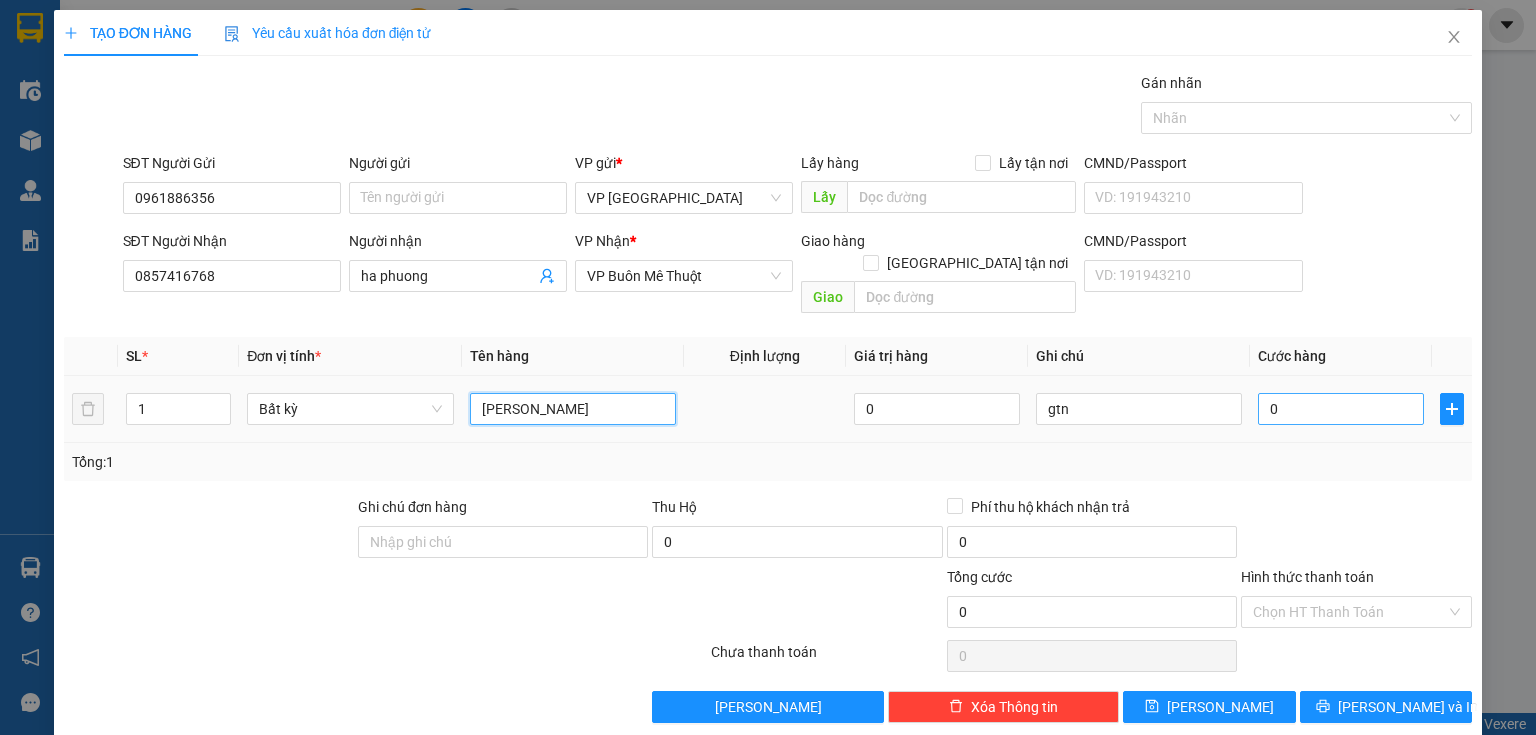 type on "[PERSON_NAME]" 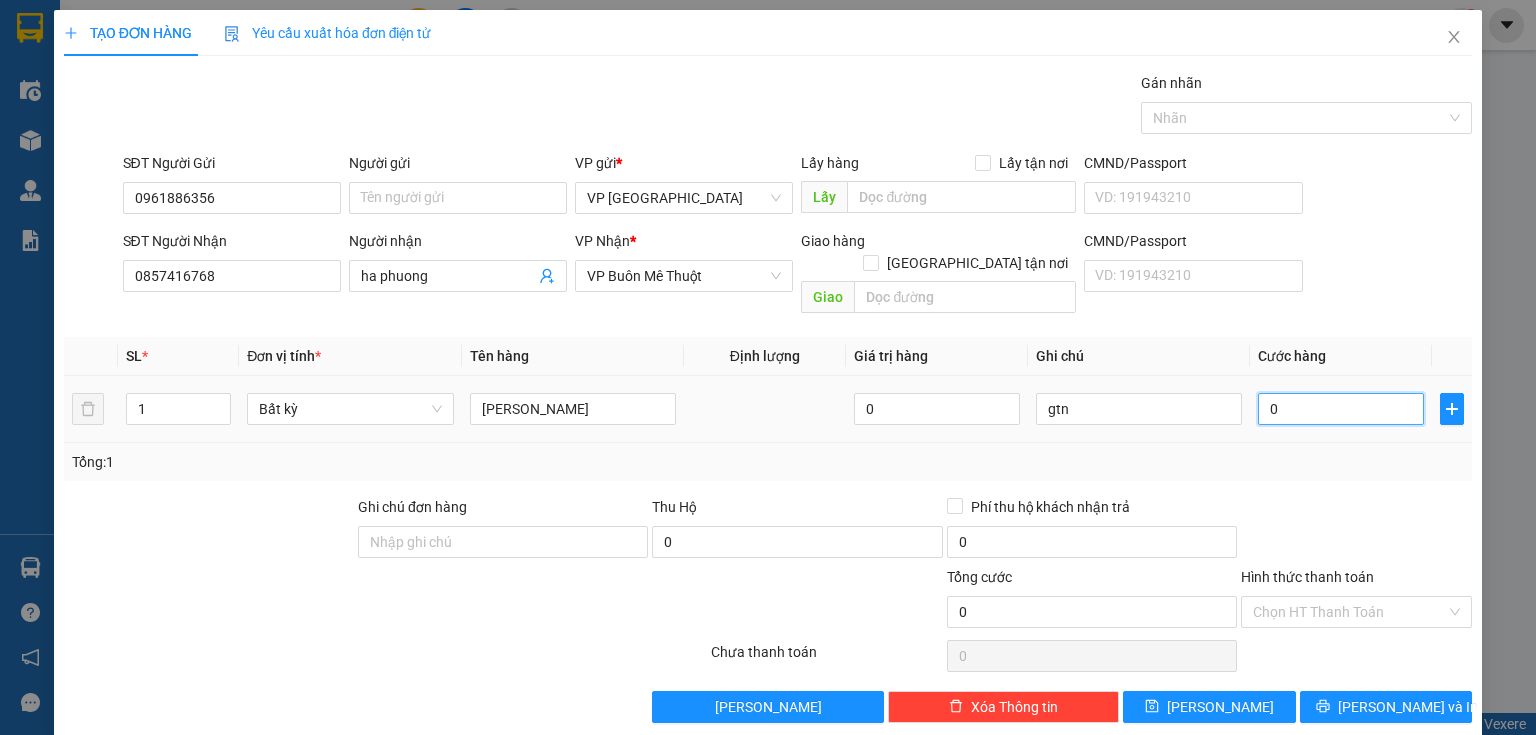 click on "0" at bounding box center [1341, 409] 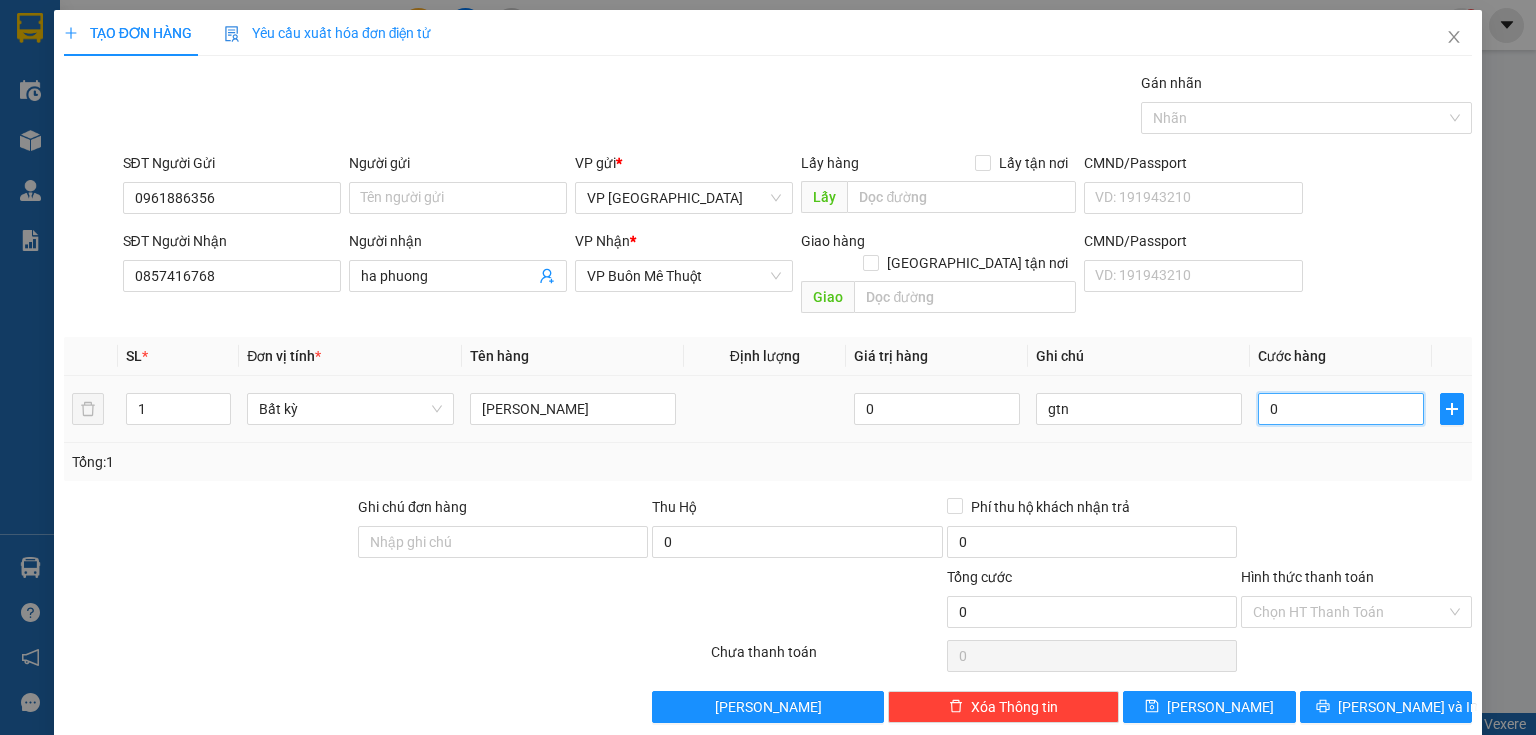 type on "3" 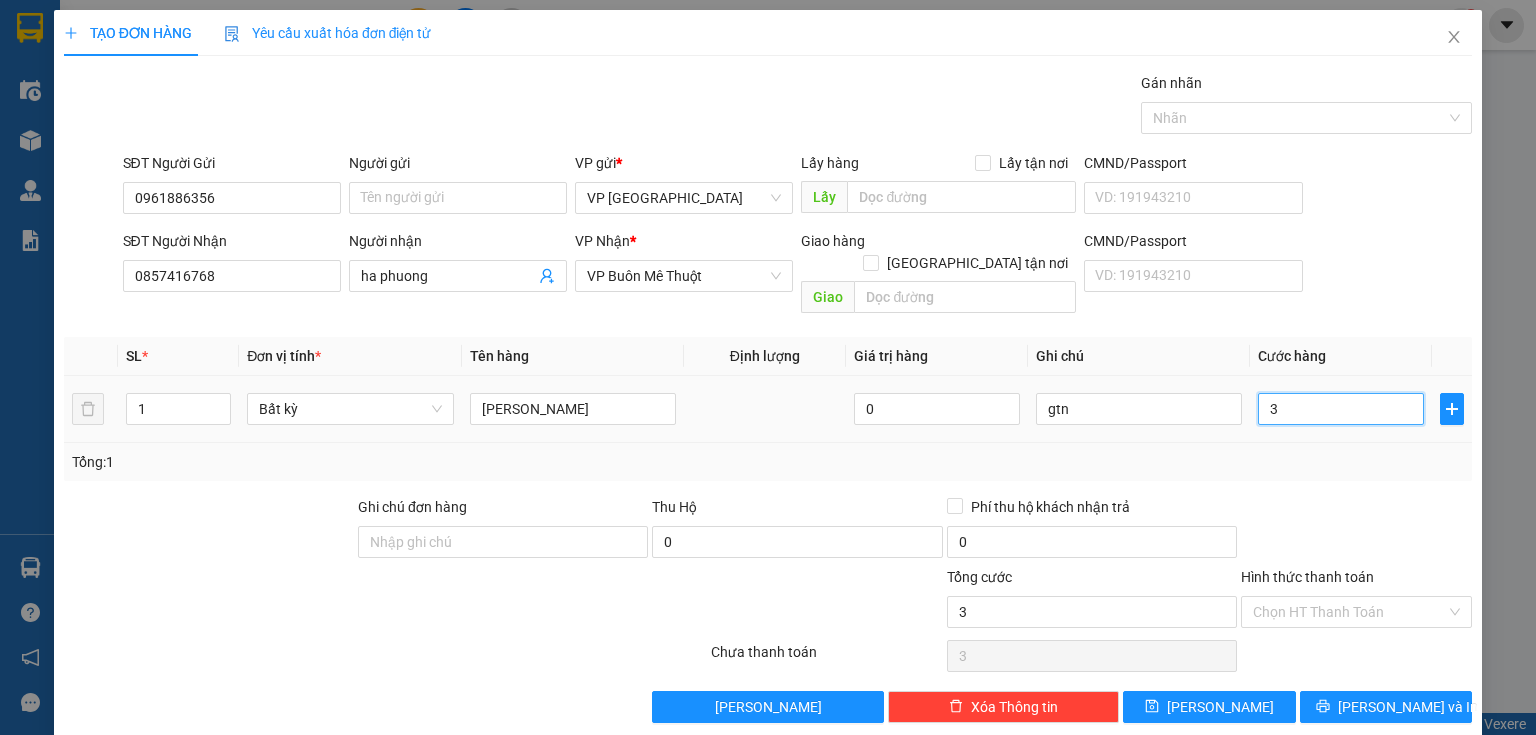 type on "30" 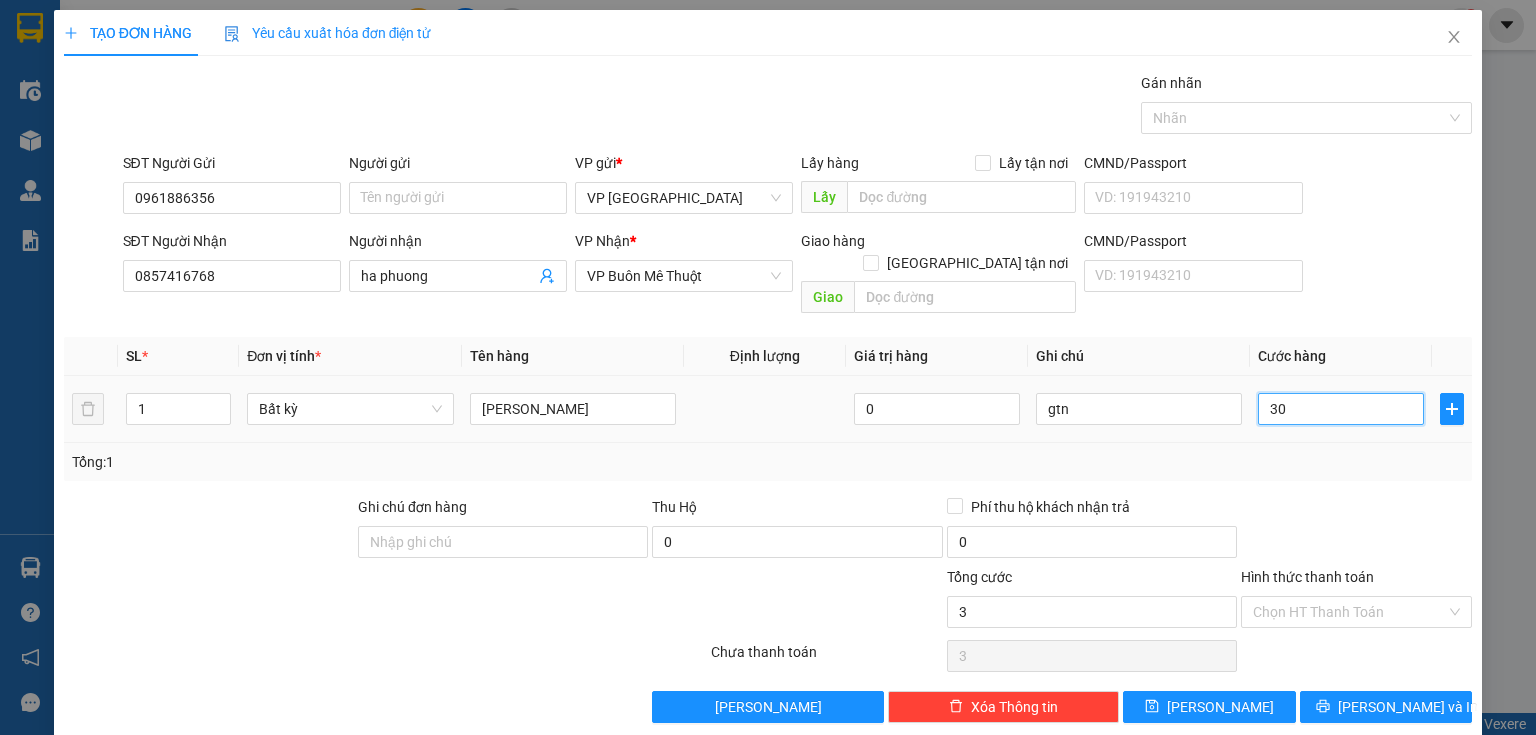 type on "30" 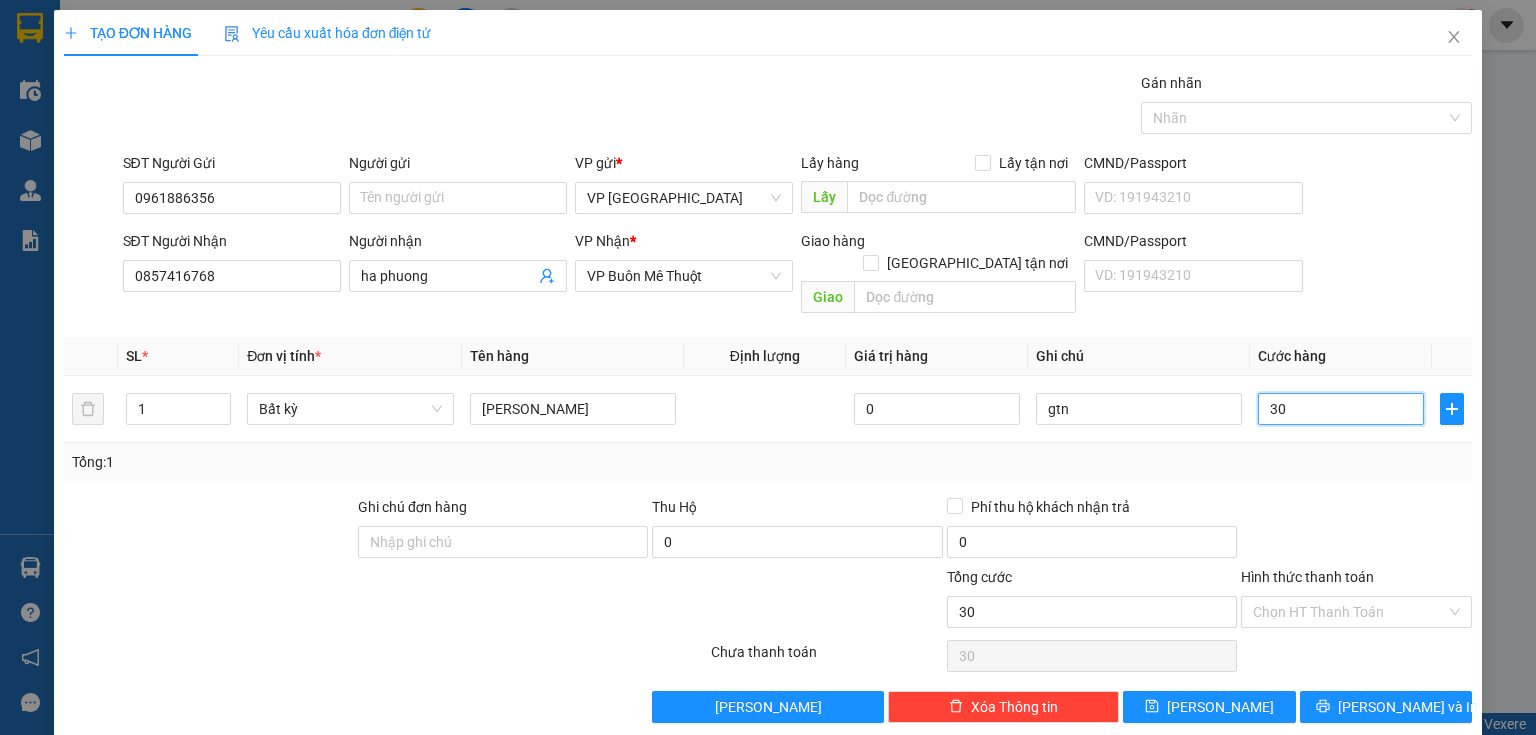 type on "30" 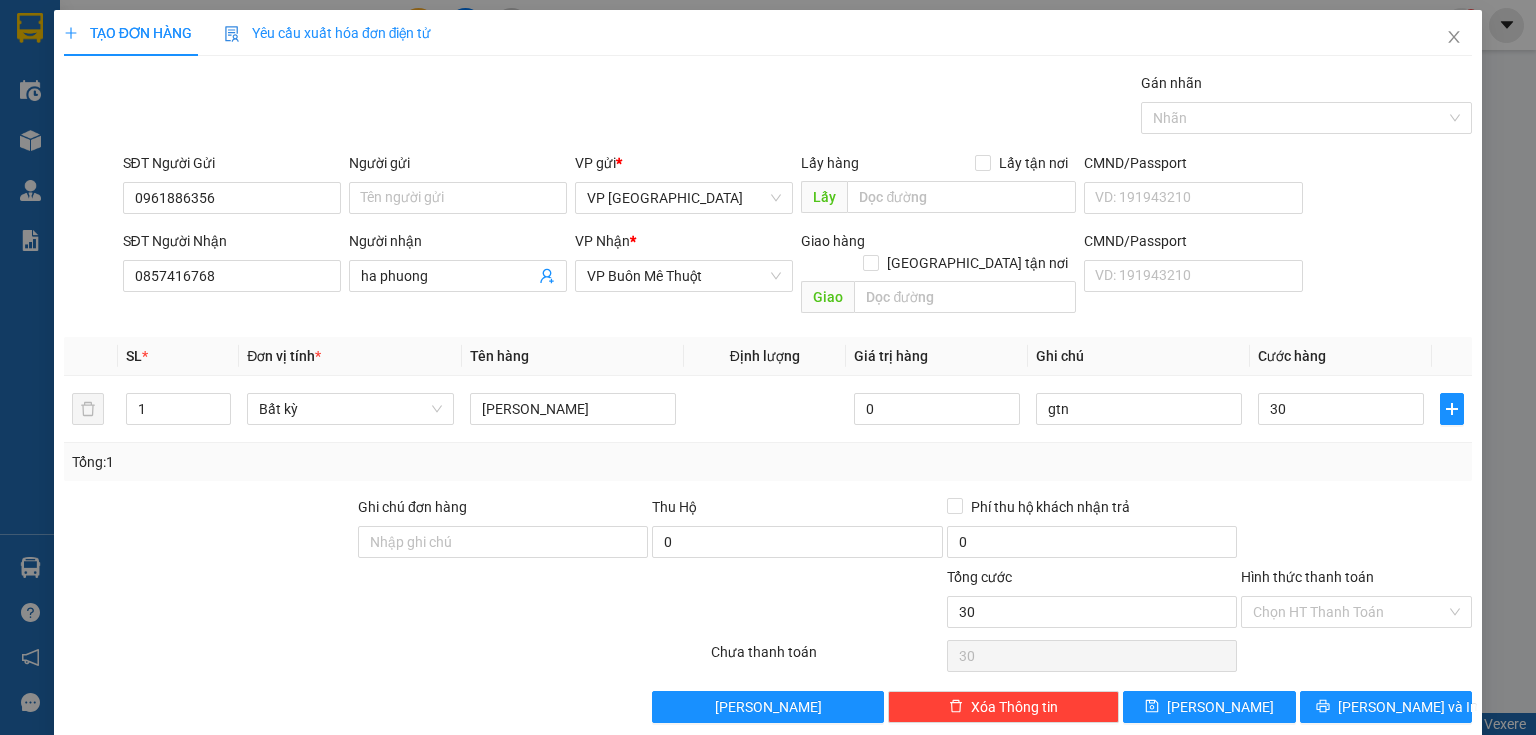type on "30.000" 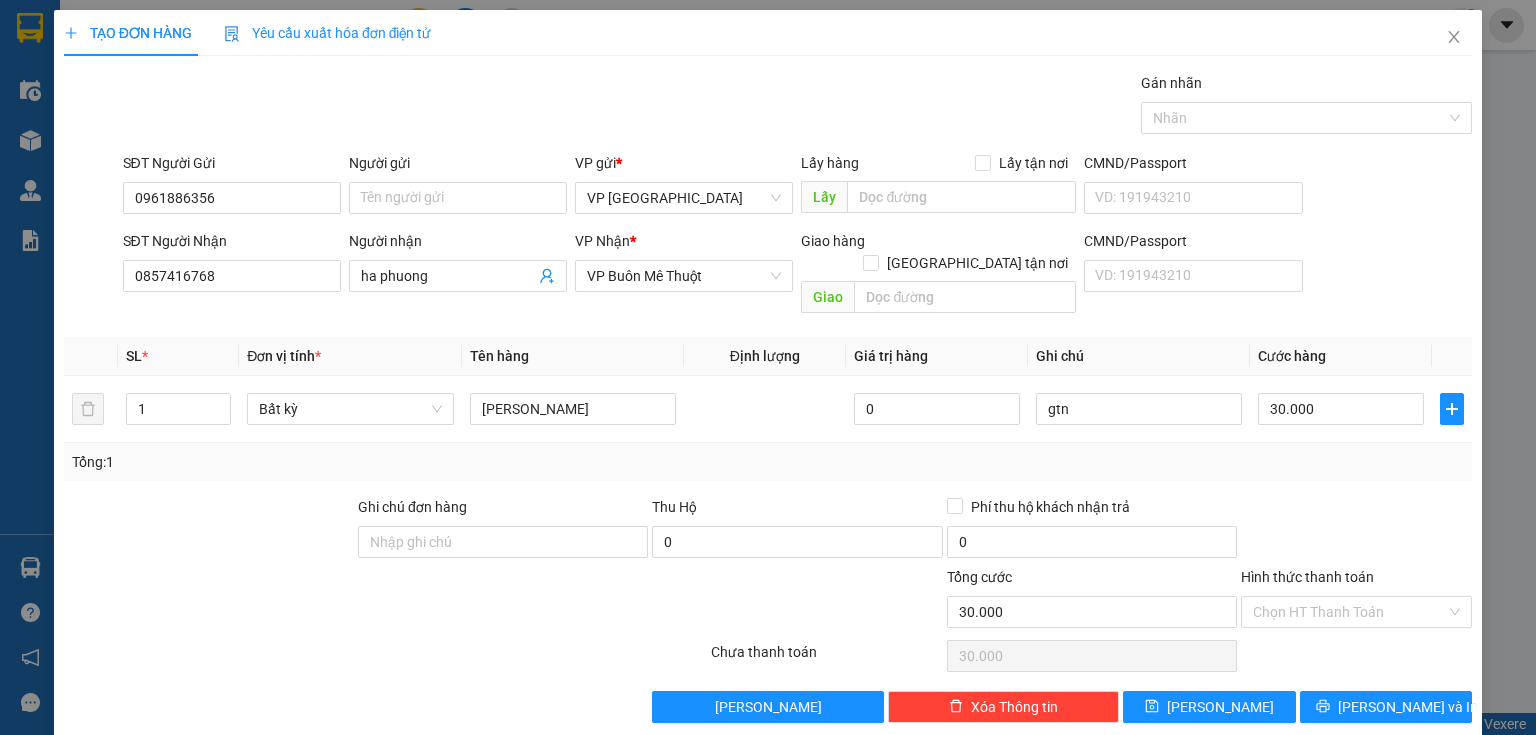 click on "Transit Pickup Surcharge Ids Transit Deliver Surcharge Ids Transit Deliver Surcharge Transit Deliver Surcharge Gói vận chuyển  * Tiêu chuẩn Gán nhãn   Nhãn SĐT Người Gửi 0961886356 Người gửi Tên người gửi VP gửi  * VP Sài Gòn Lấy hàng Lấy tận nơi Lấy CMND/Passport VD: 191943210 SĐT Người Nhận 0857416768 Người nhận ha phuong VP Nhận  * VP Buôn Mê Thuột Giao hàng Giao tận nơi Giao CMND/Passport VD: 191943210 SL  * Đơn vị tính  * Tên hàng  Định lượng Giá trị hàng Ghi chú Cước hàng                   1 Bất kỳ boc khan 0 gtn 30.000 Tổng:  1 Ghi chú đơn hàng Thu Hộ 0 Phí thu hộ khách nhận trả 0 Tổng cước 30.000 Hình thức thanh toán Chọn HT Thanh Toán Số tiền thu trước 0 Chưa thanh toán 30.000 Chọn HT Thanh Toán Lưu nháp Xóa Thông tin Lưu Lưu và In boc khan" at bounding box center [768, 397] 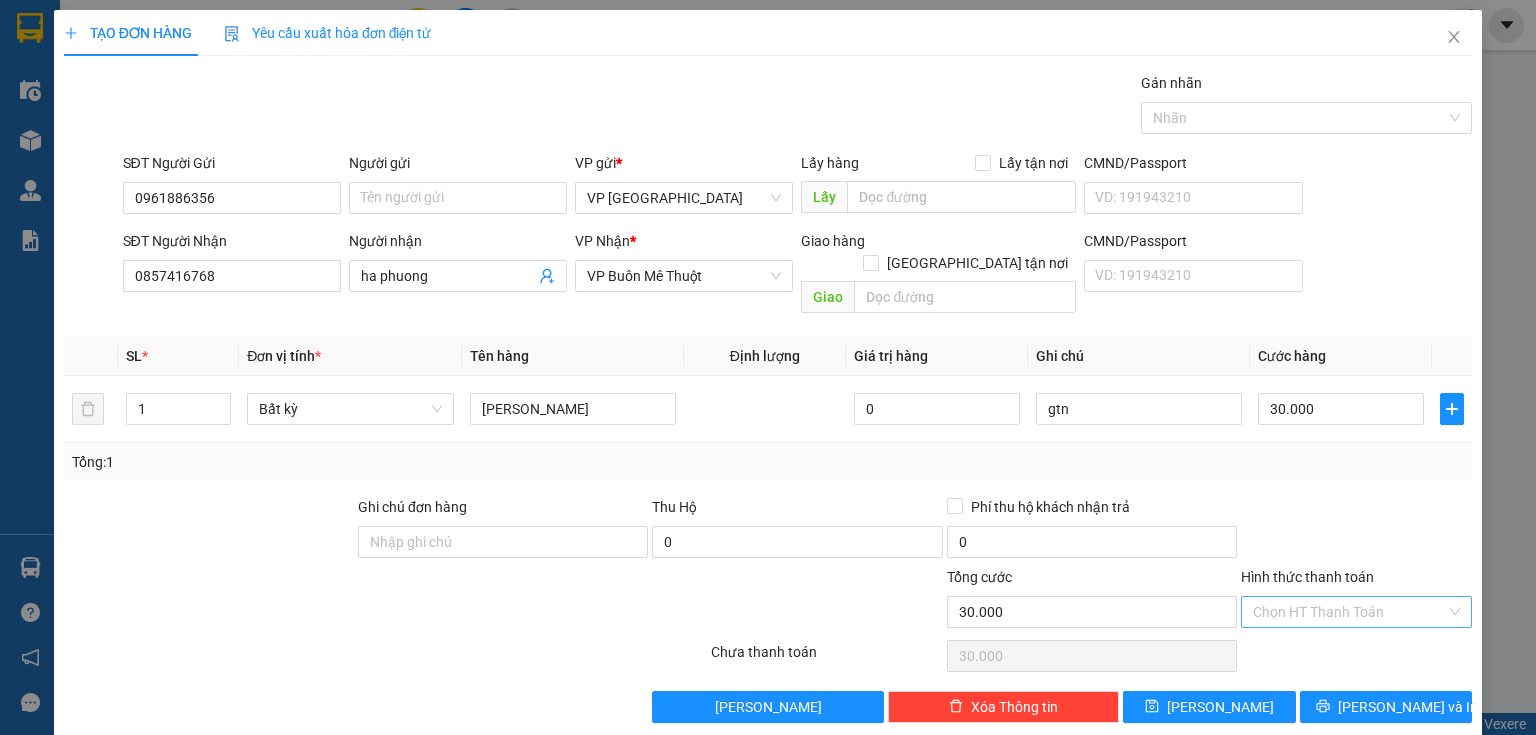 click on "Hình thức thanh toán" at bounding box center [1349, 612] 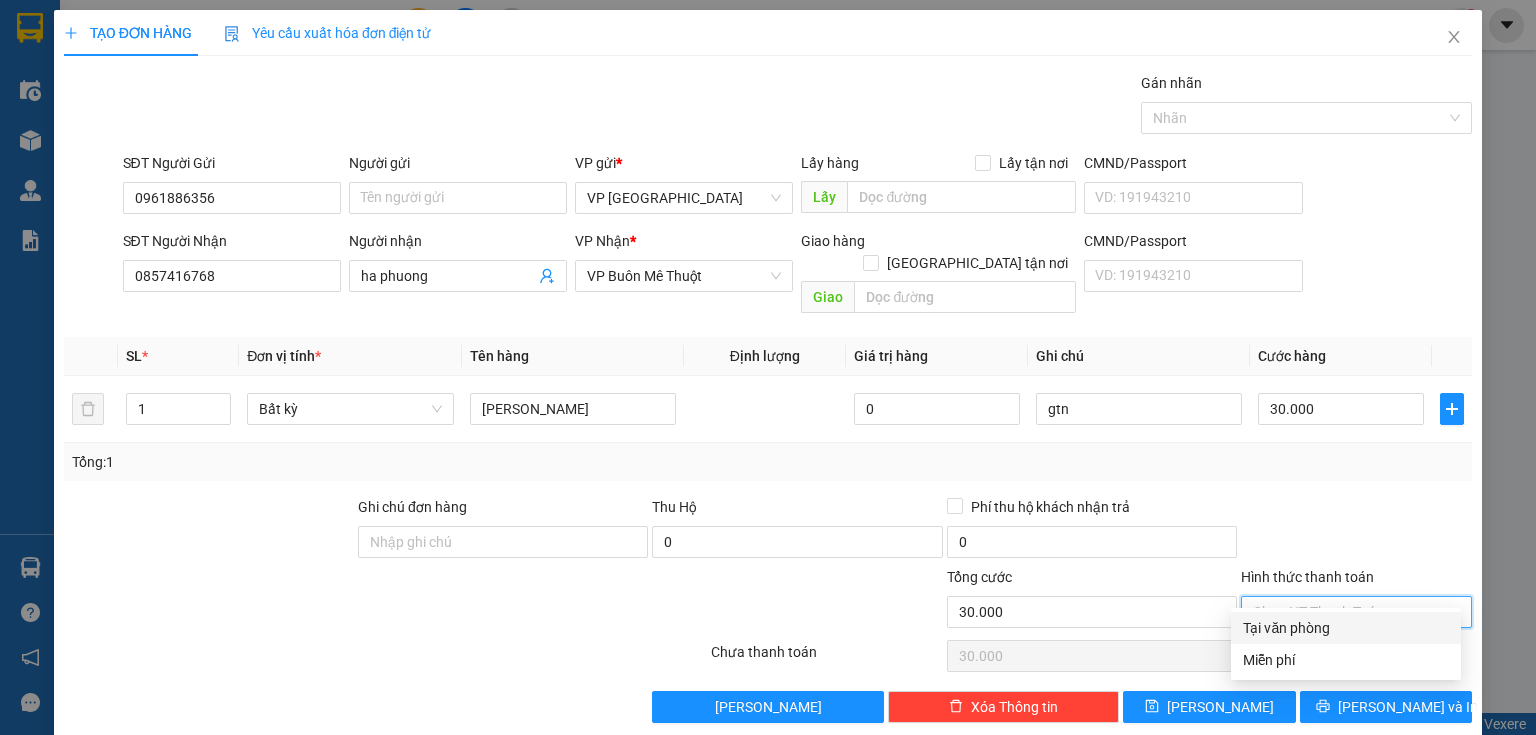 click on "Tại văn phòng" at bounding box center [1346, 628] 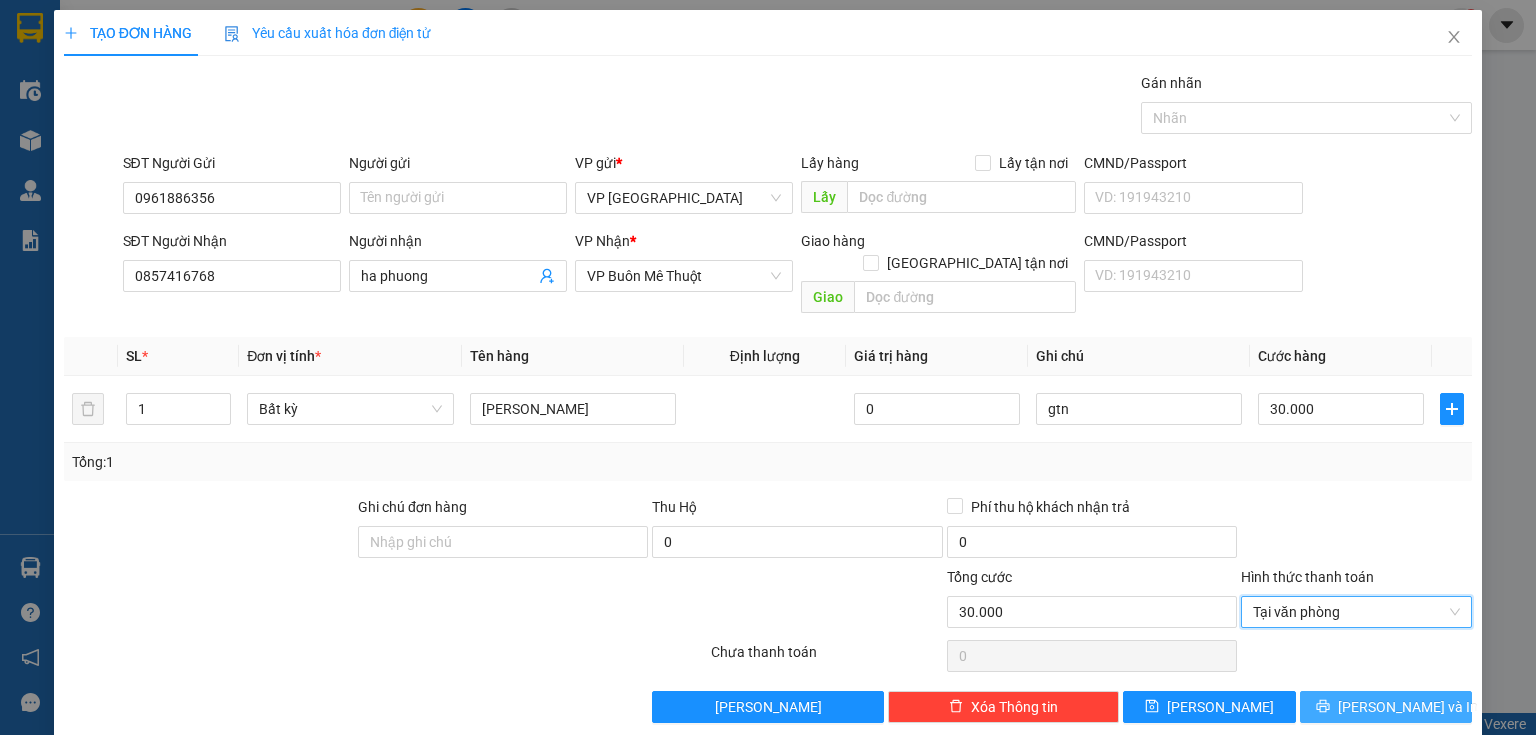 click on "Lưu và In" at bounding box center [1386, 707] 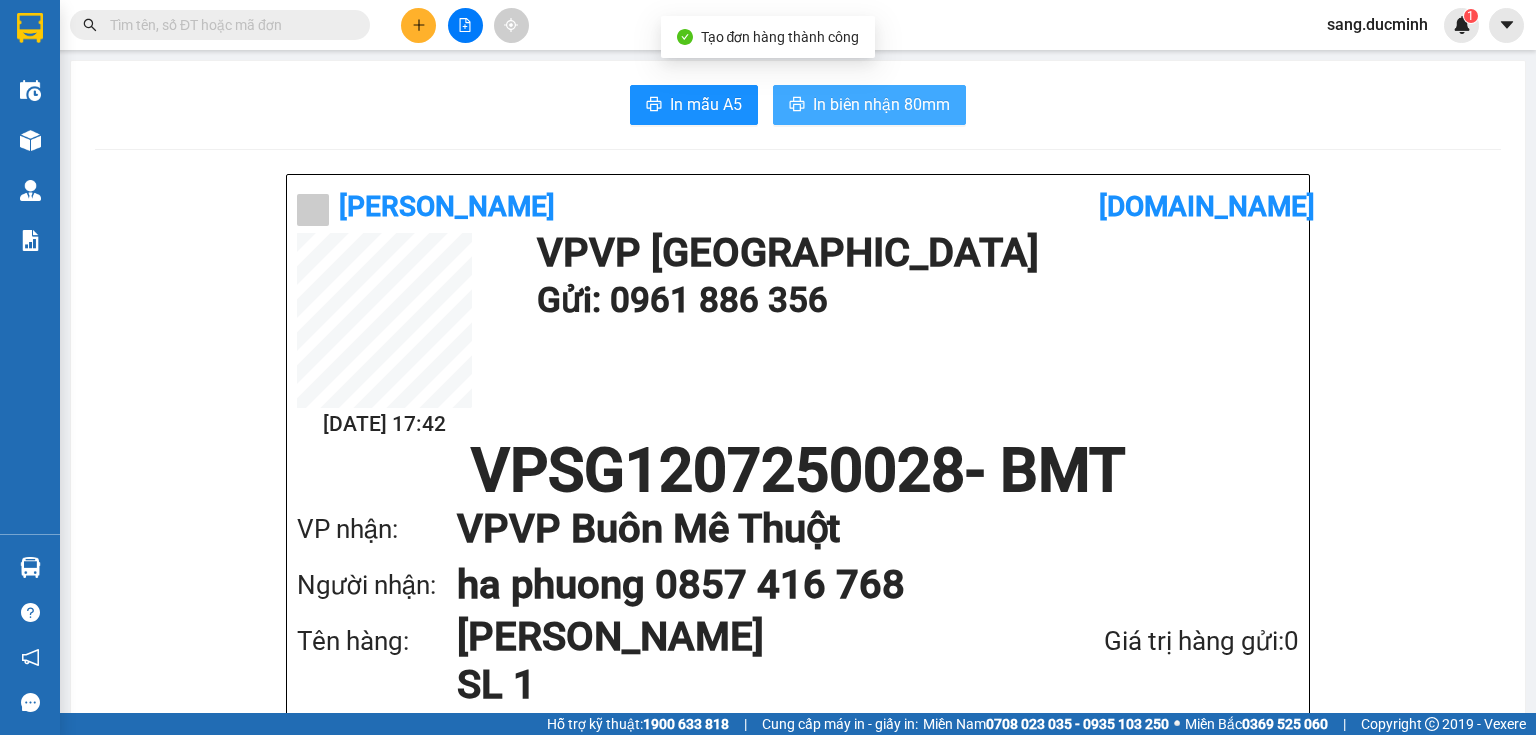 click on "In biên nhận 80mm" at bounding box center (869, 105) 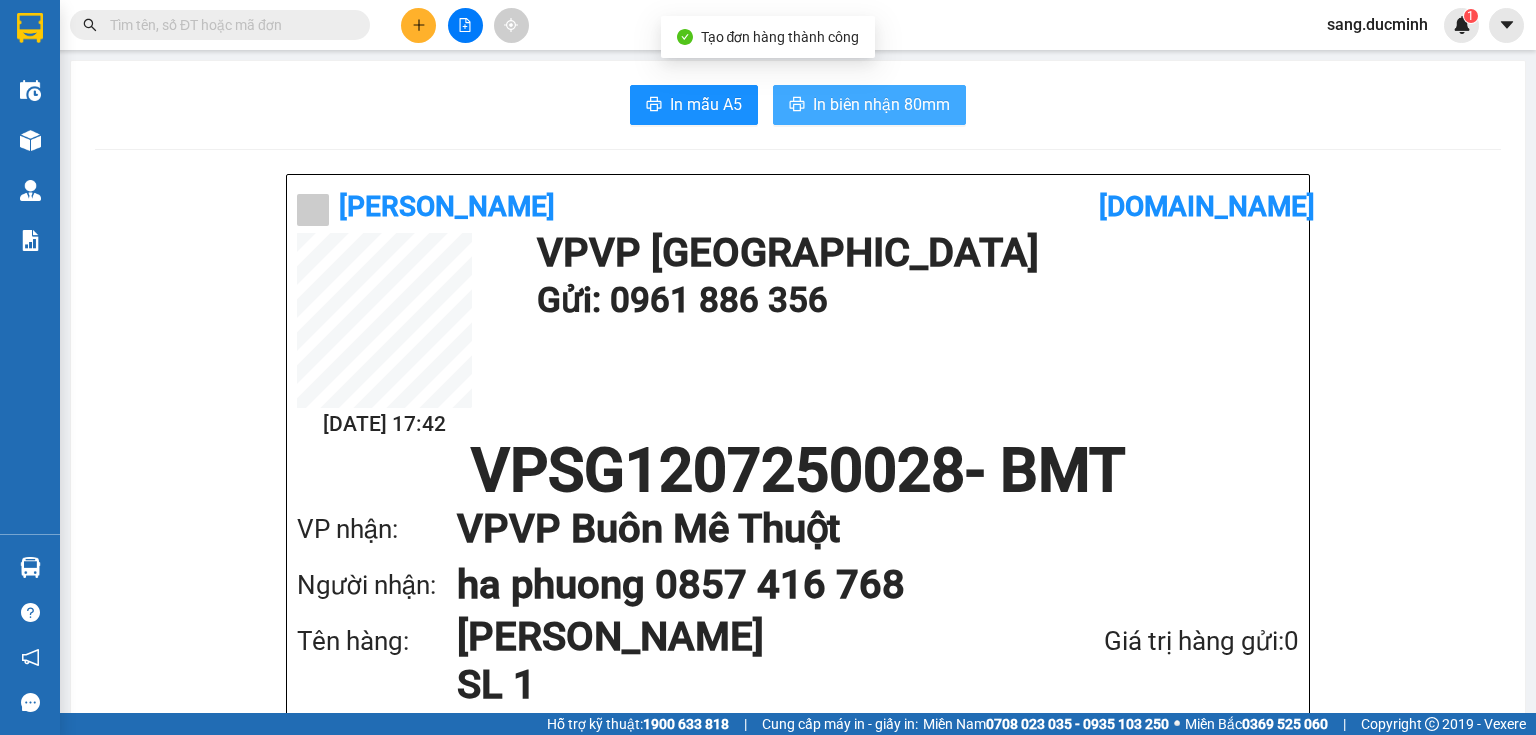 scroll, scrollTop: 0, scrollLeft: 0, axis: both 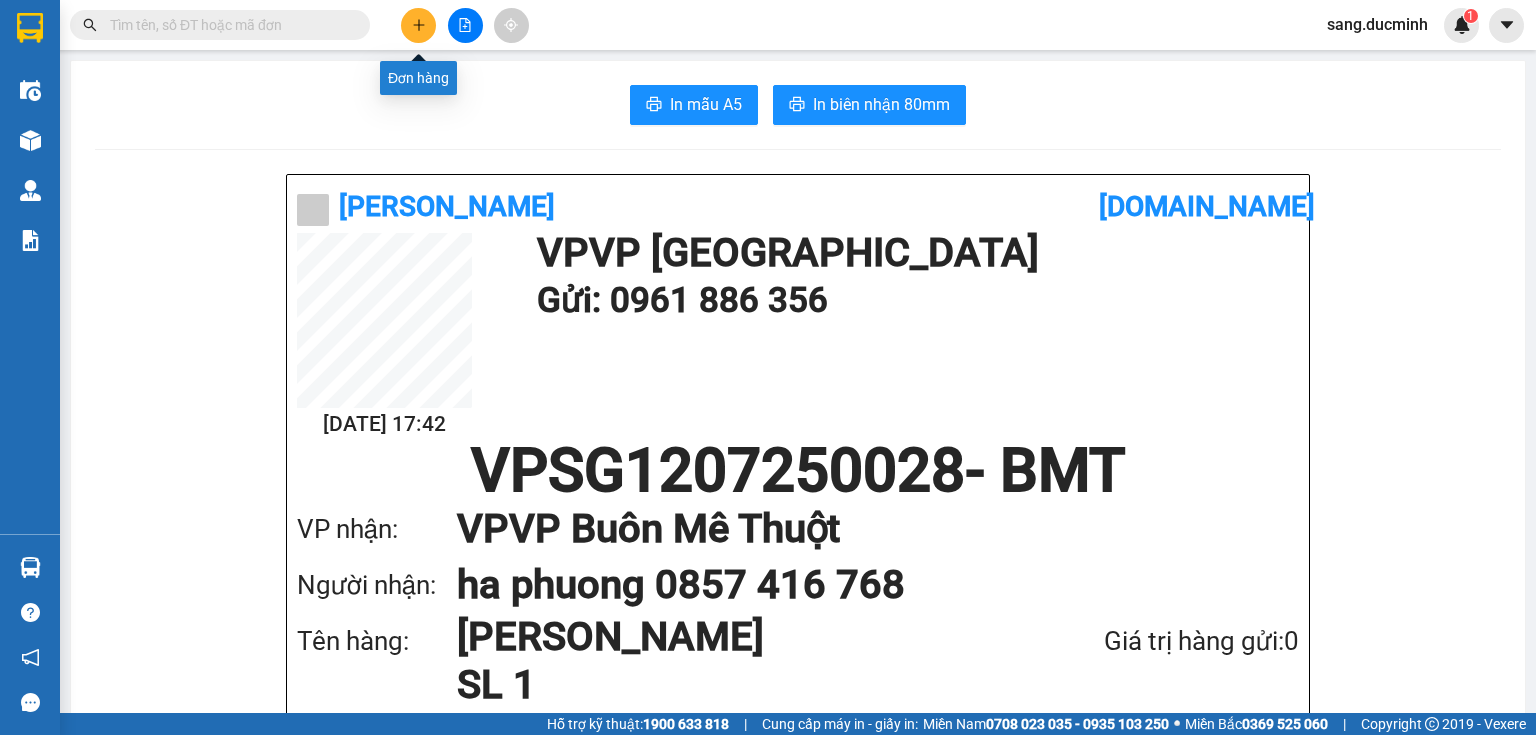 click 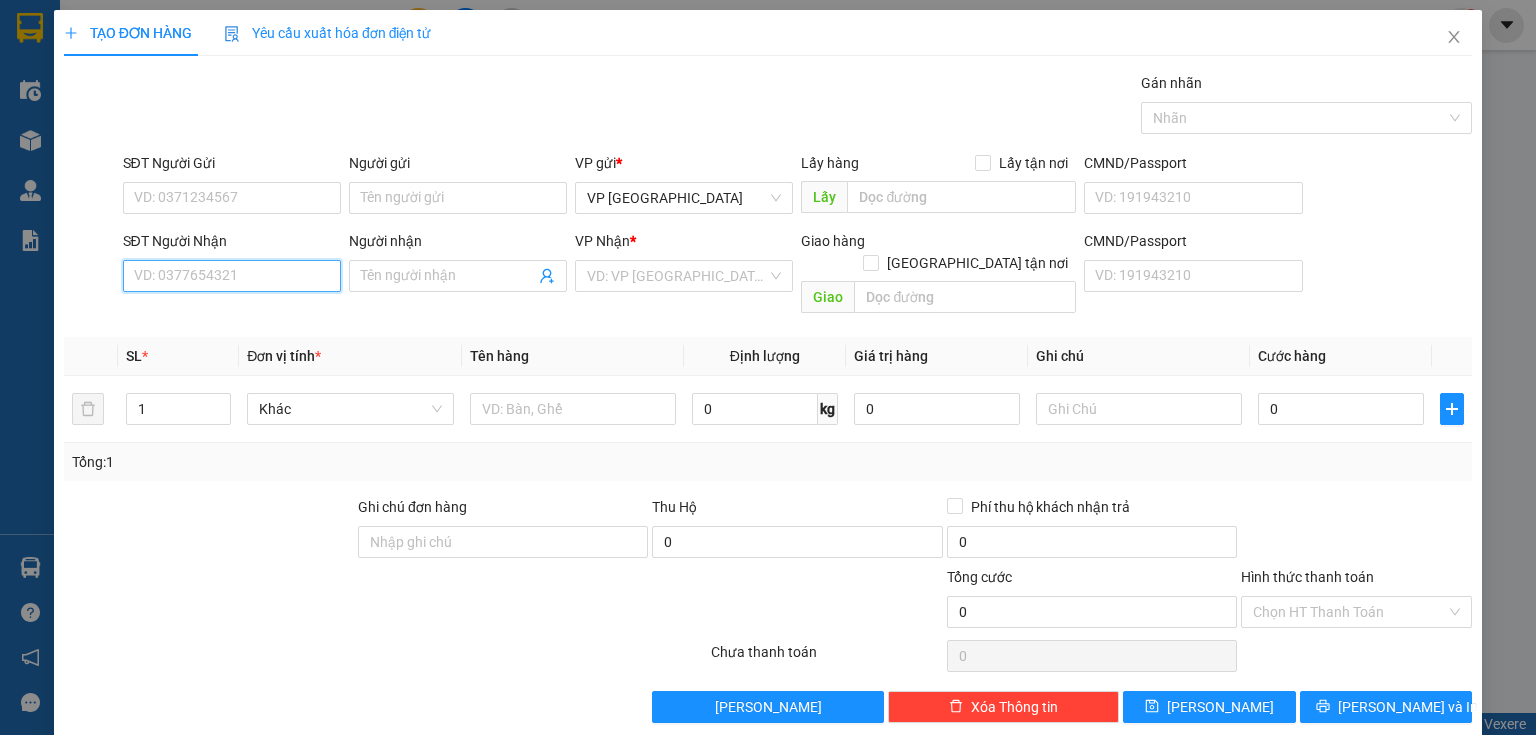 click on "SĐT Người Nhận" at bounding box center [232, 276] 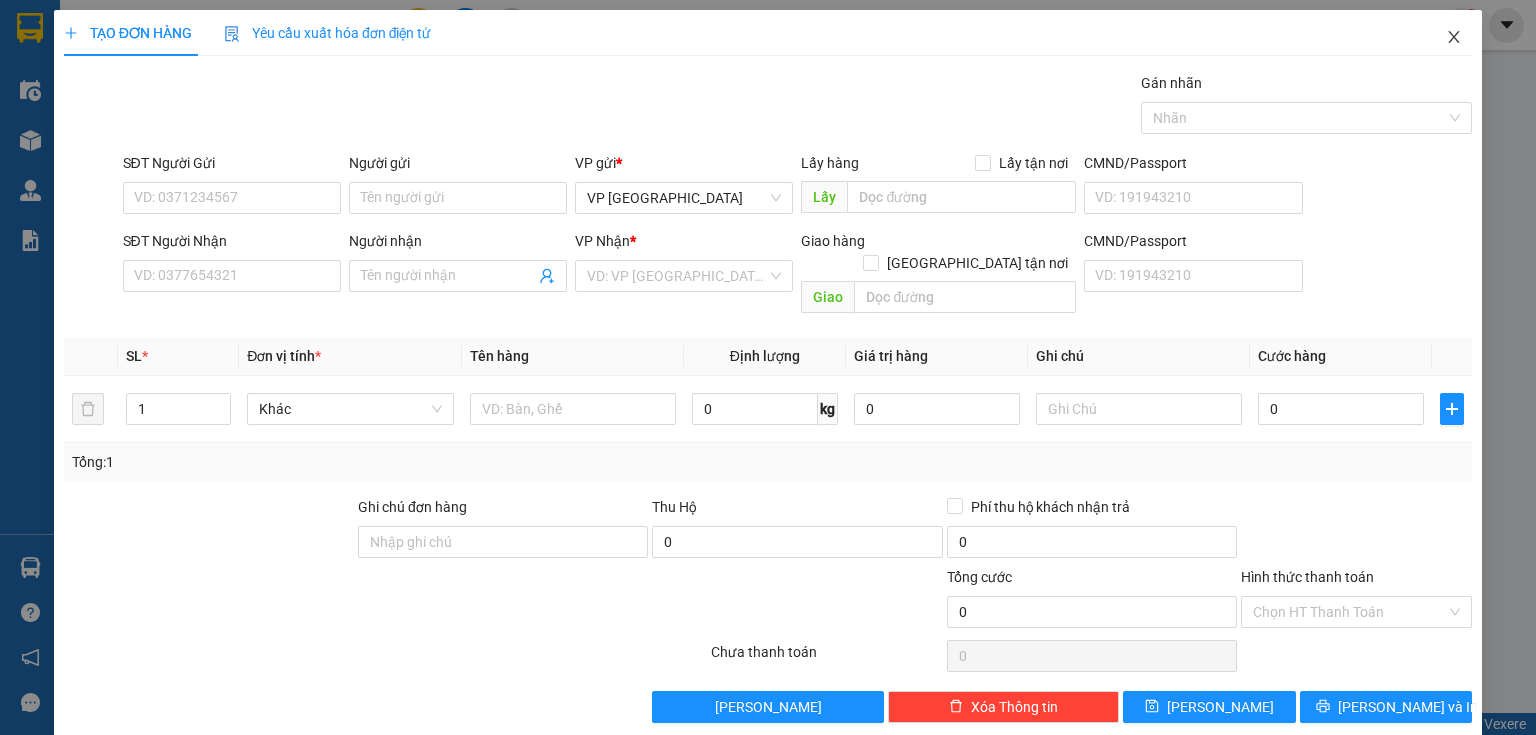 click 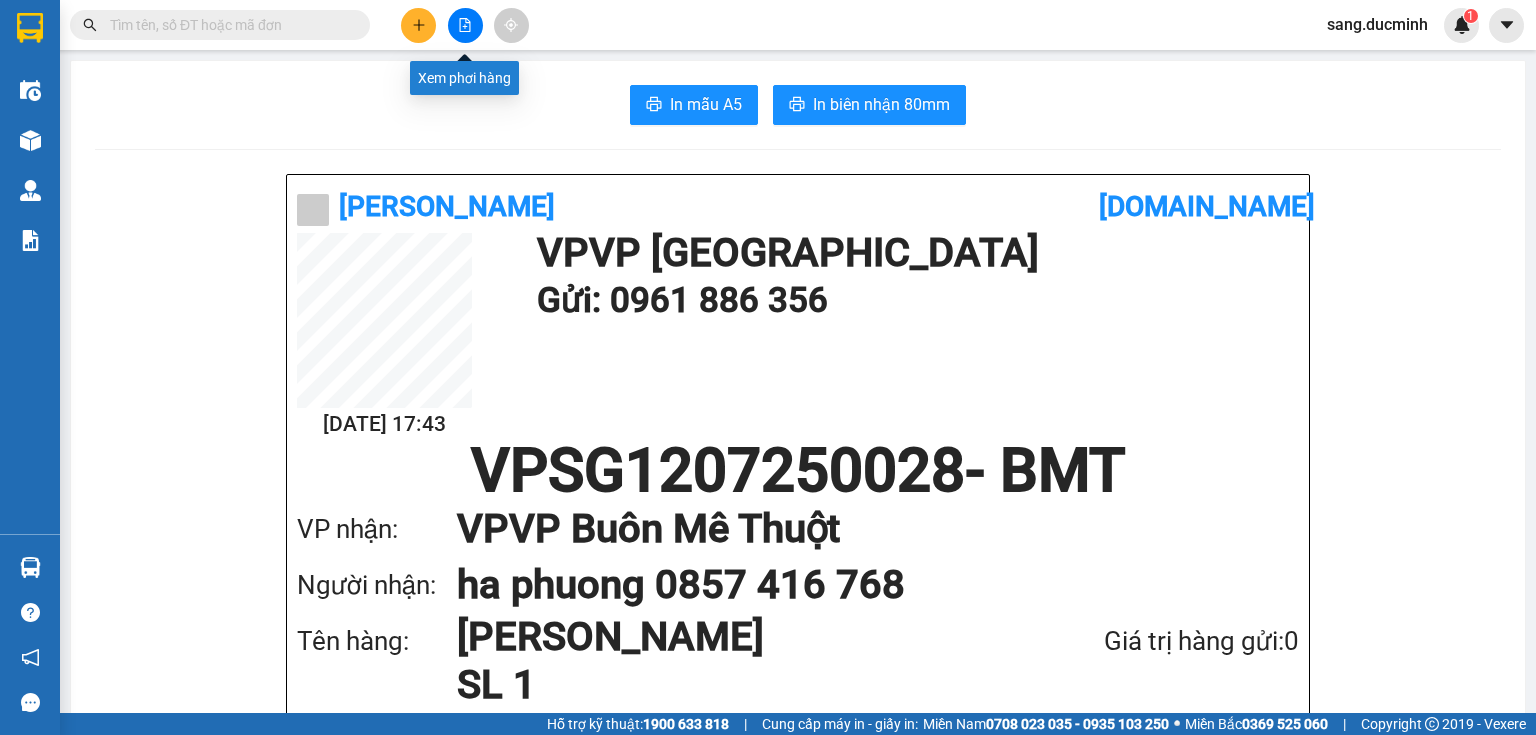 click 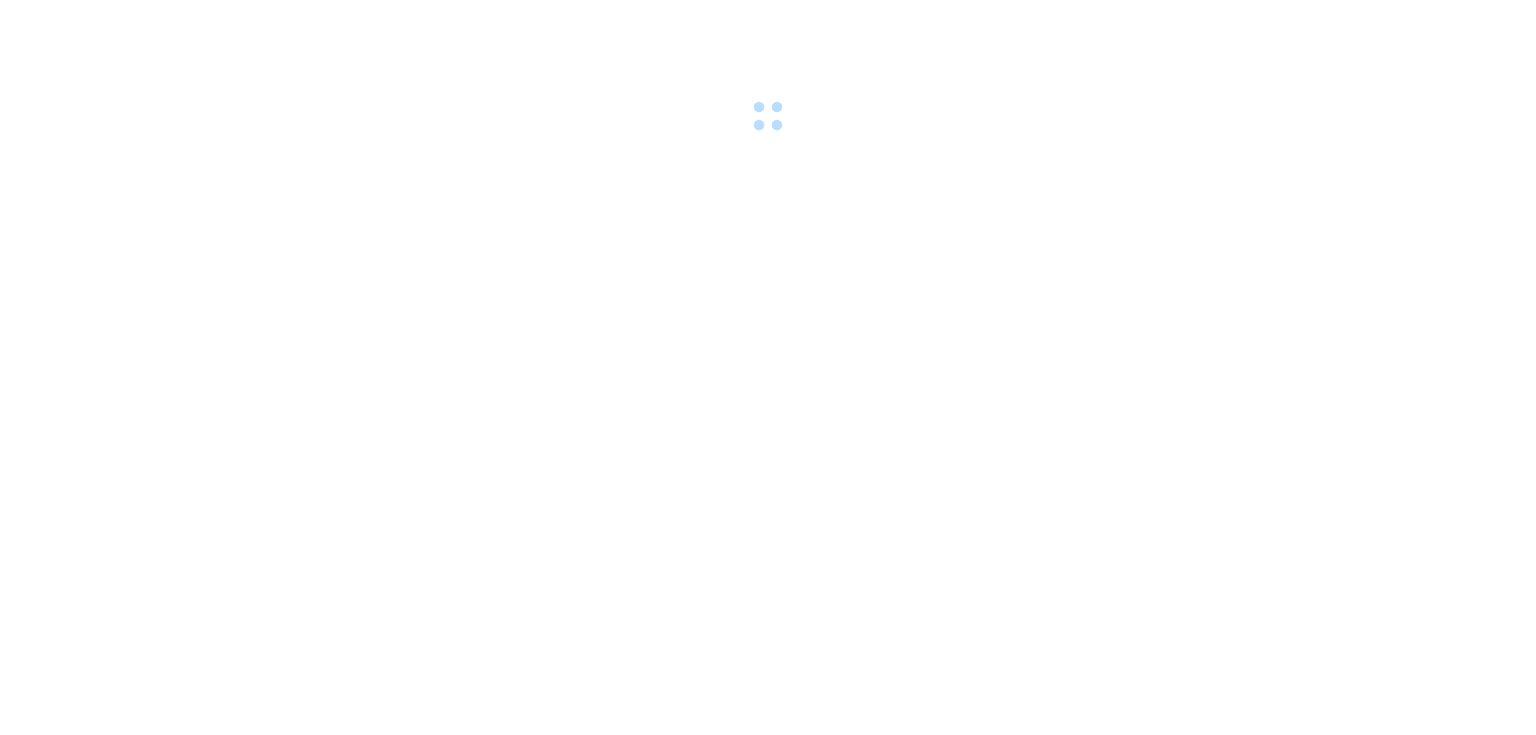 scroll, scrollTop: 0, scrollLeft: 0, axis: both 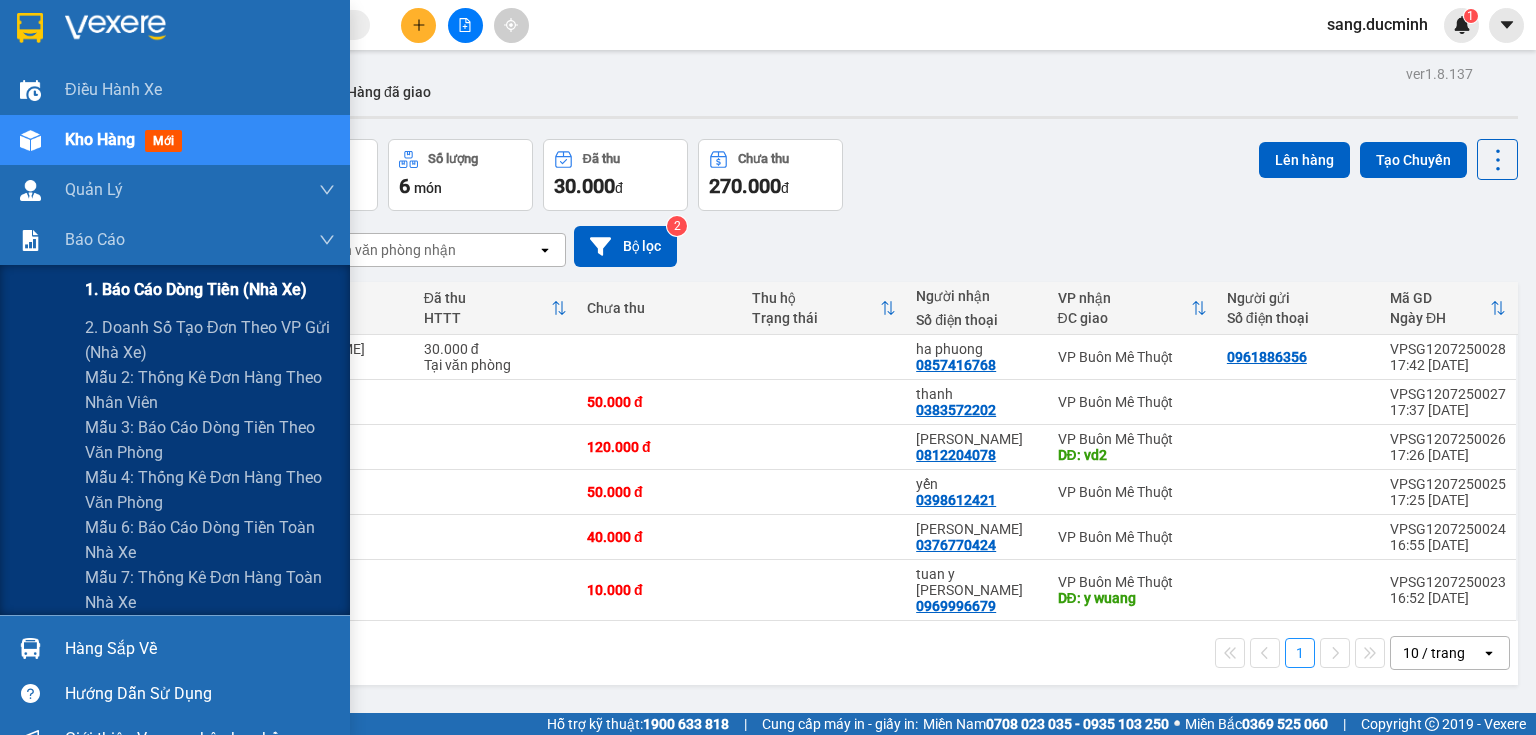 click on "1. Báo cáo dòng tiền (nhà xe)" at bounding box center [196, 289] 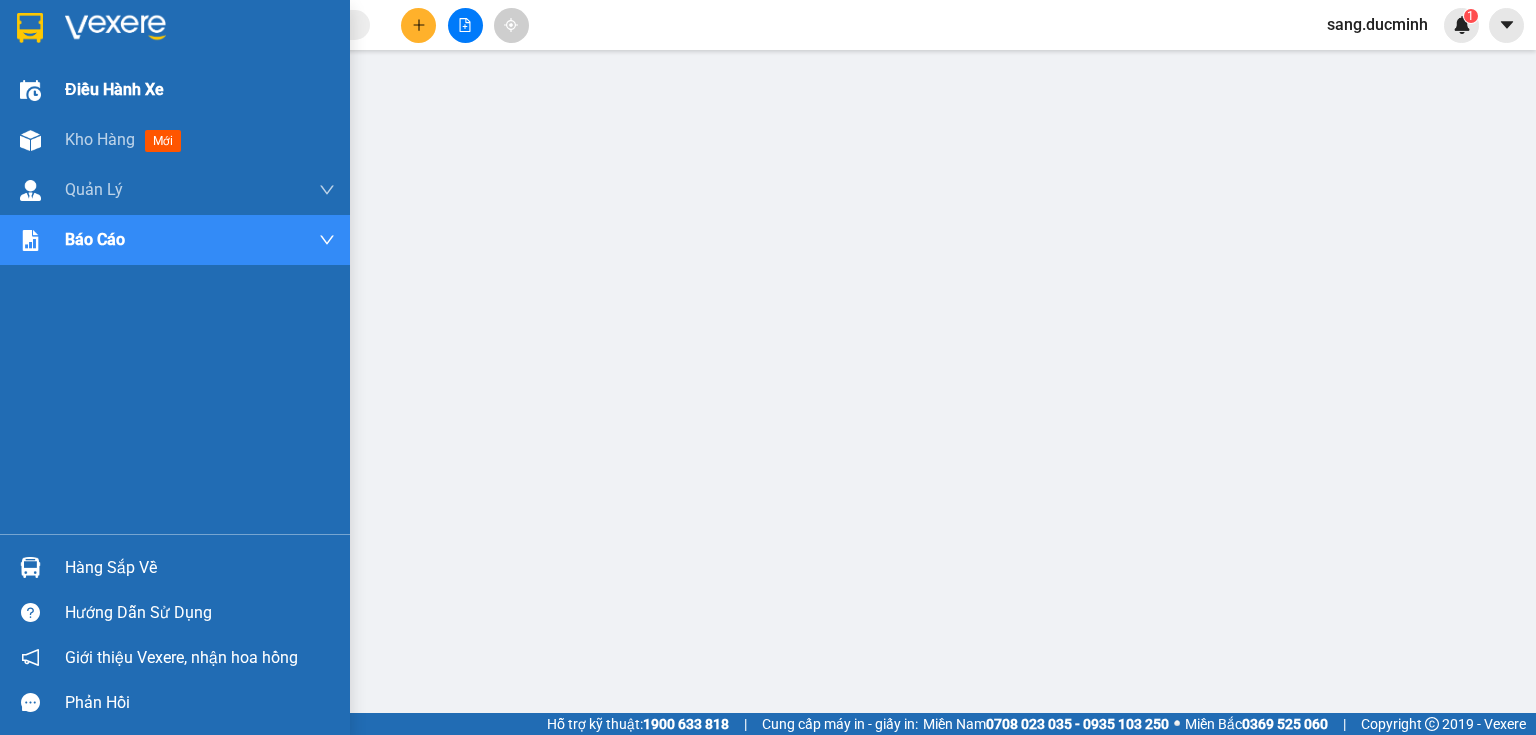 click on "Điều hành xe" at bounding box center (114, 89) 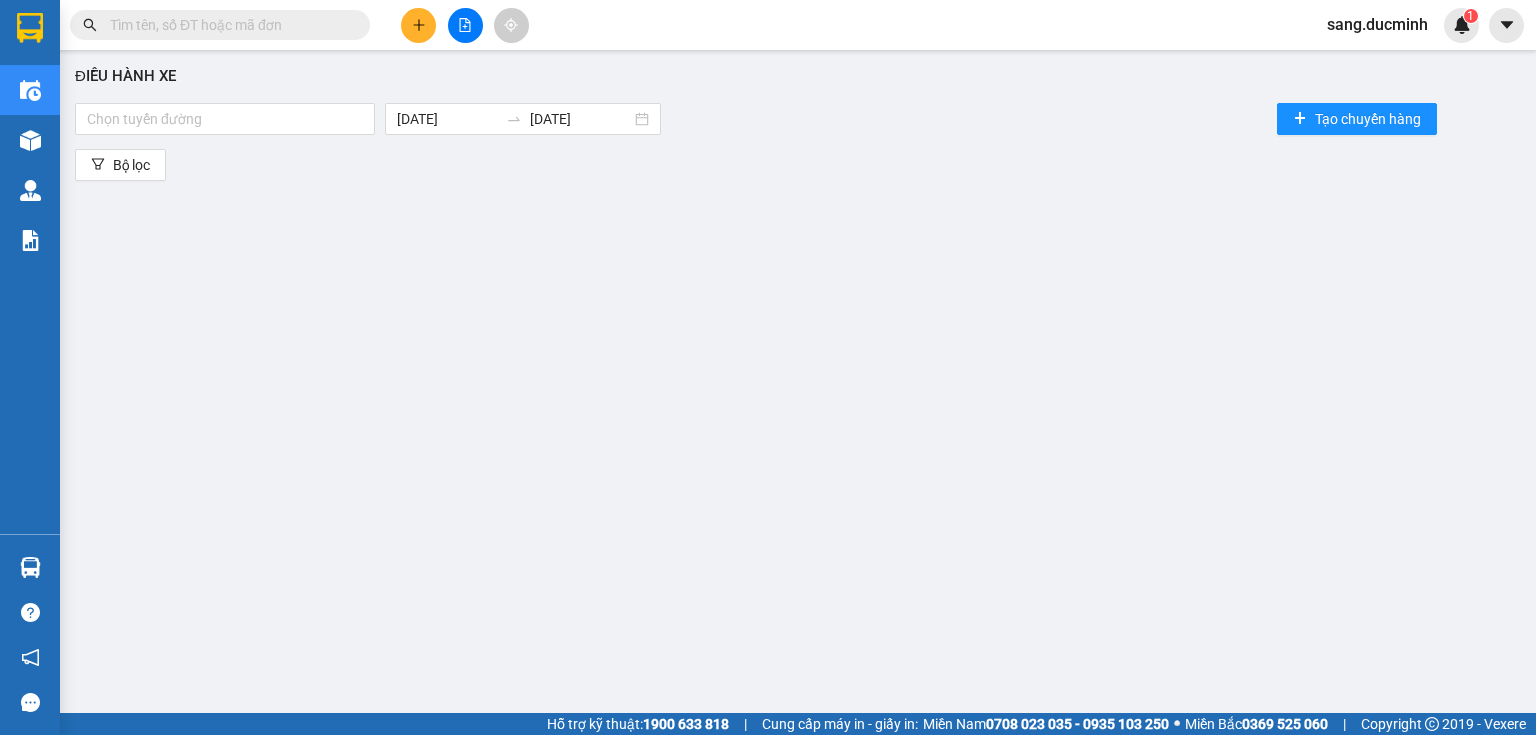 click at bounding box center [228, 25] 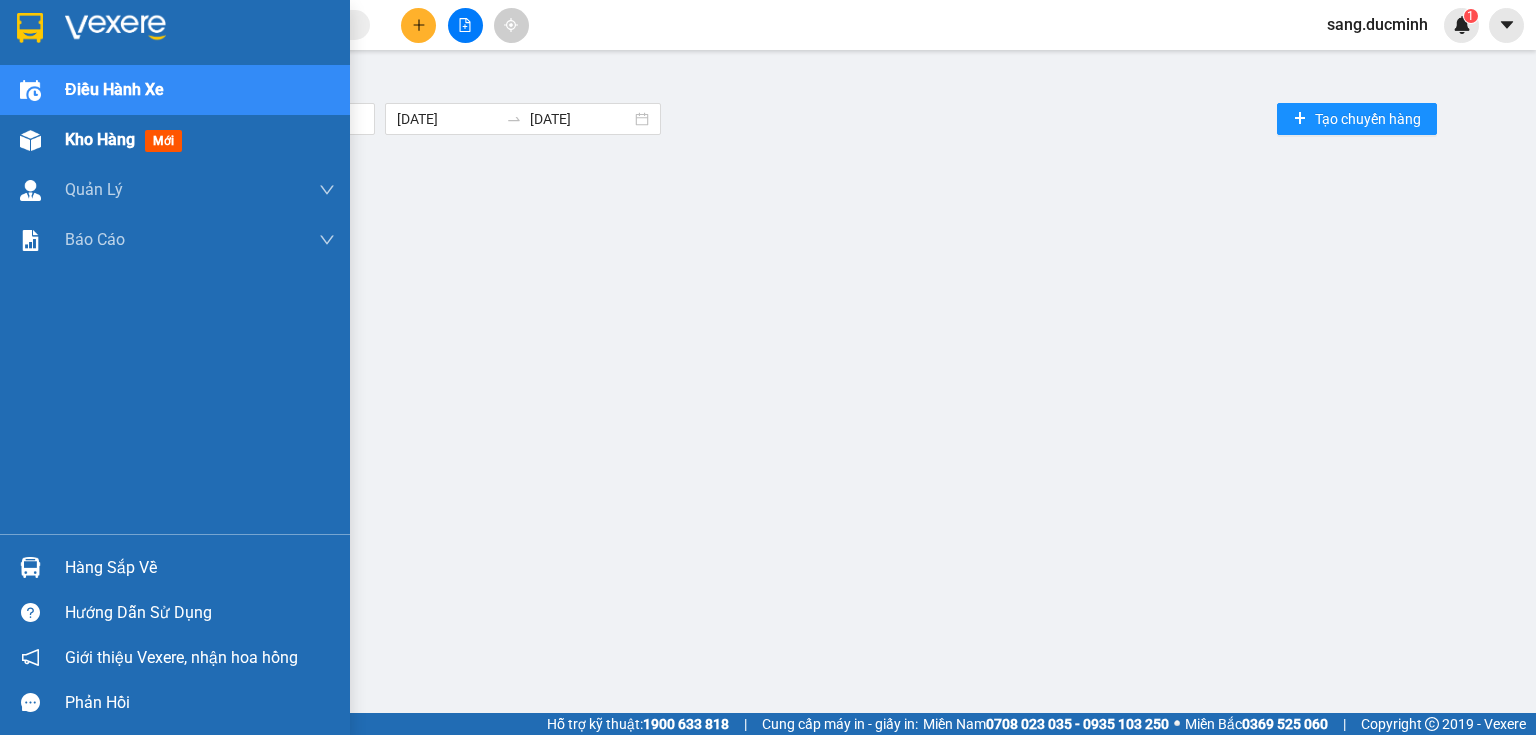 click on "Kho hàng" at bounding box center [100, 139] 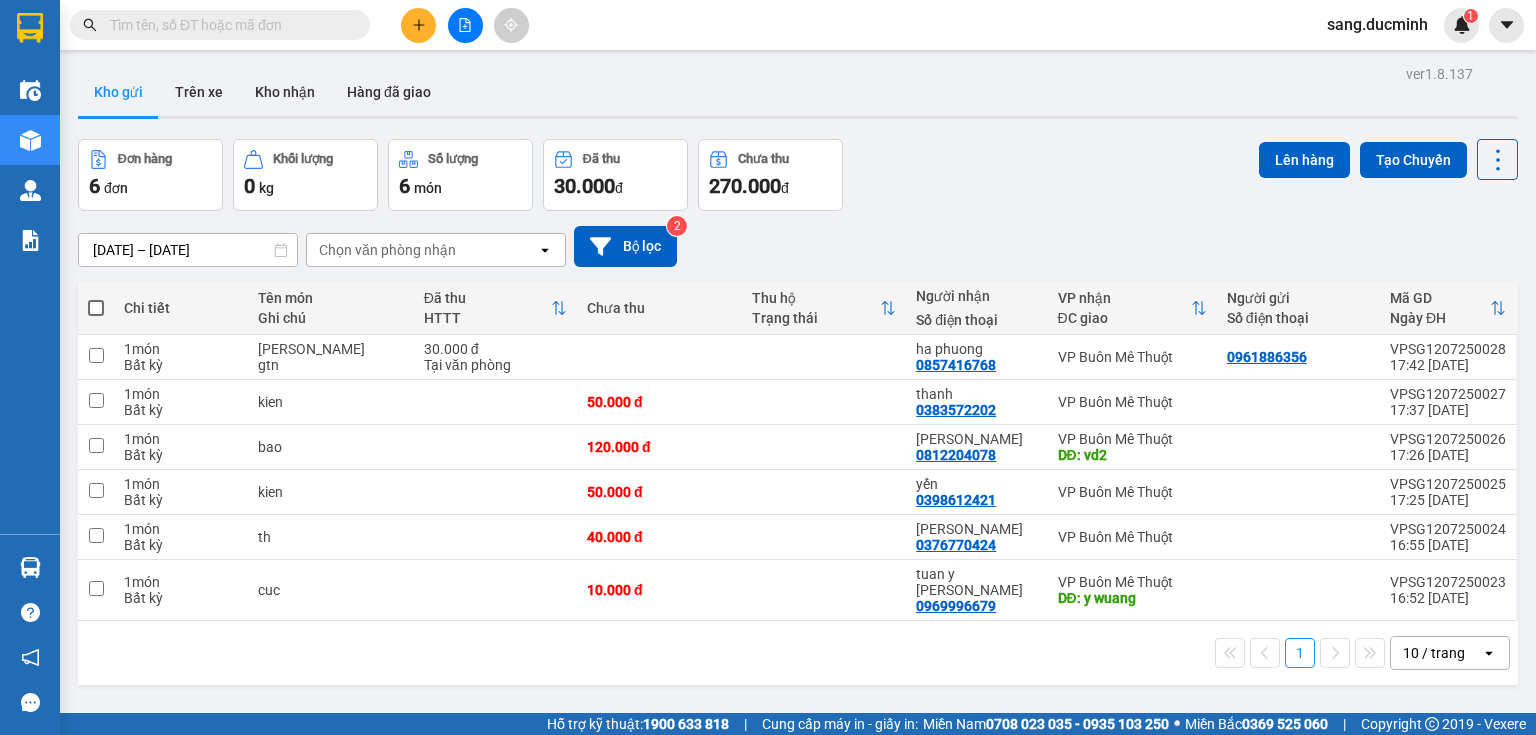 click at bounding box center [96, 308] 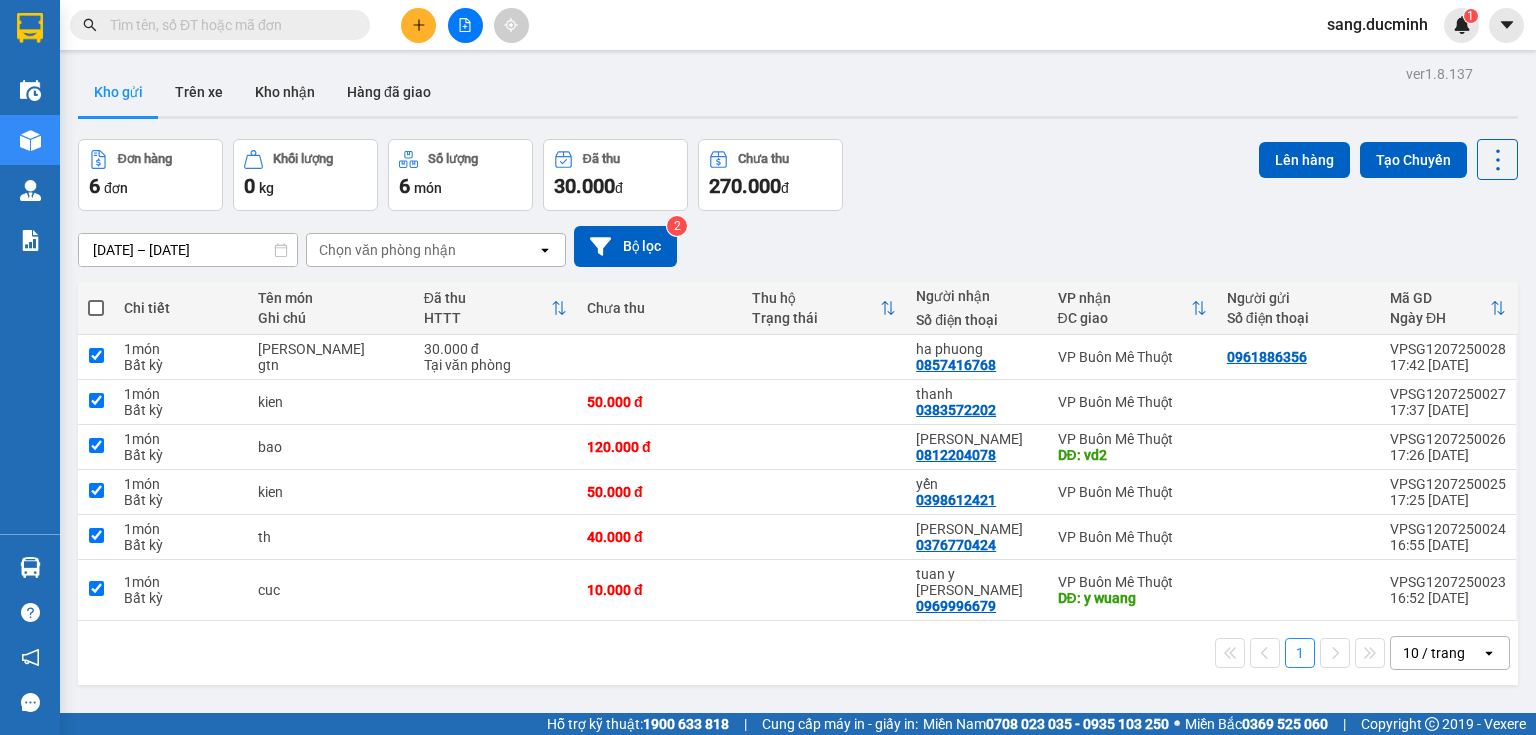 checkbox on "true" 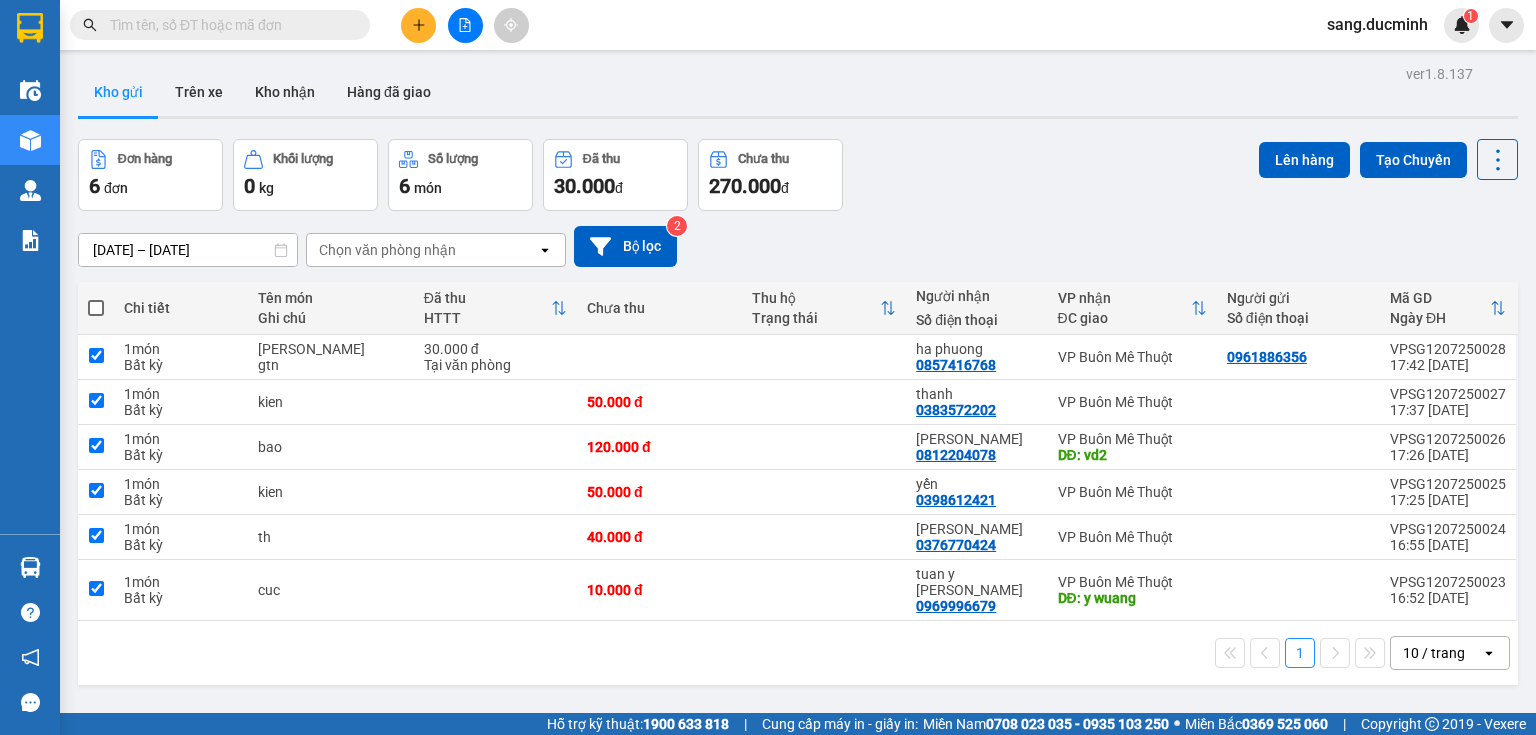 checkbox on "true" 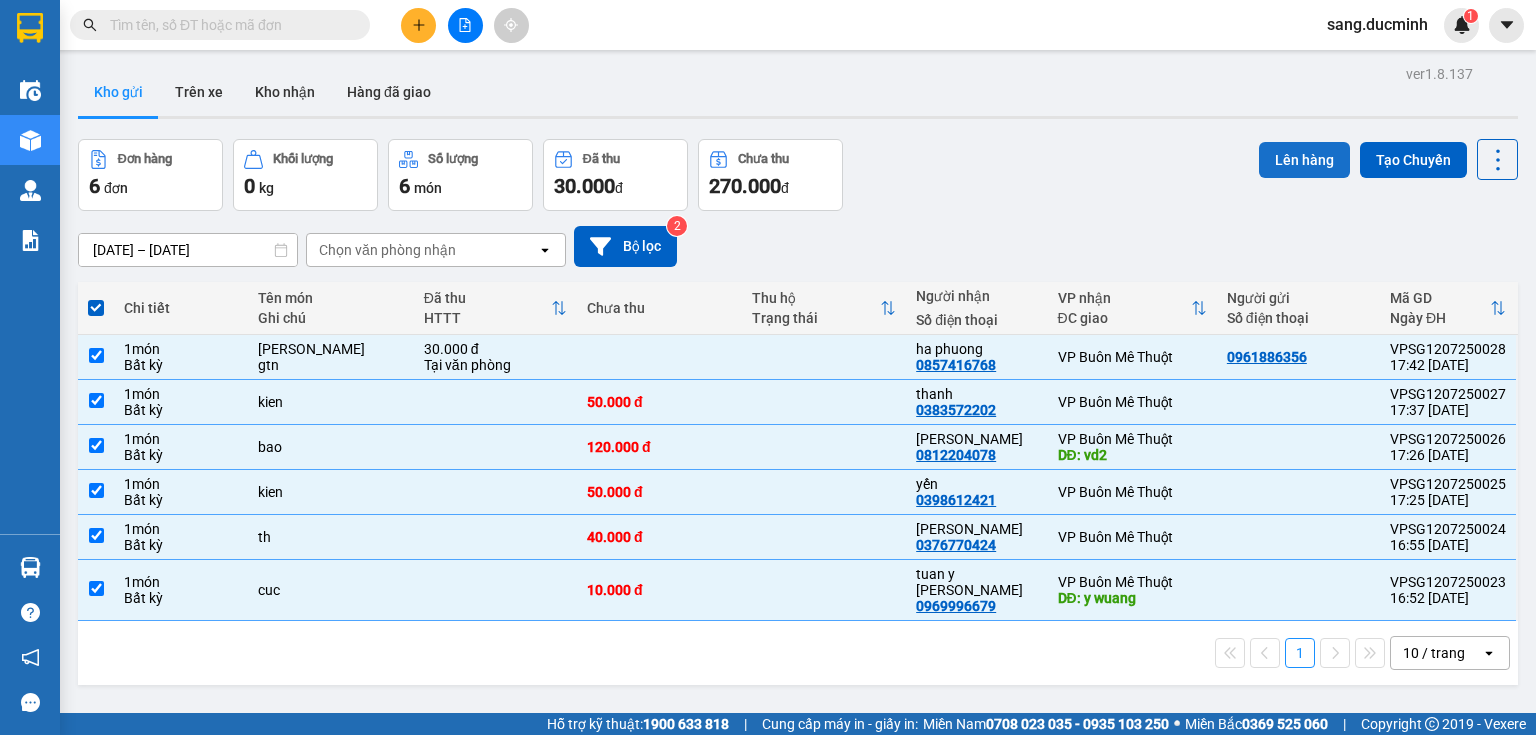 click on "Lên hàng" at bounding box center (1304, 160) 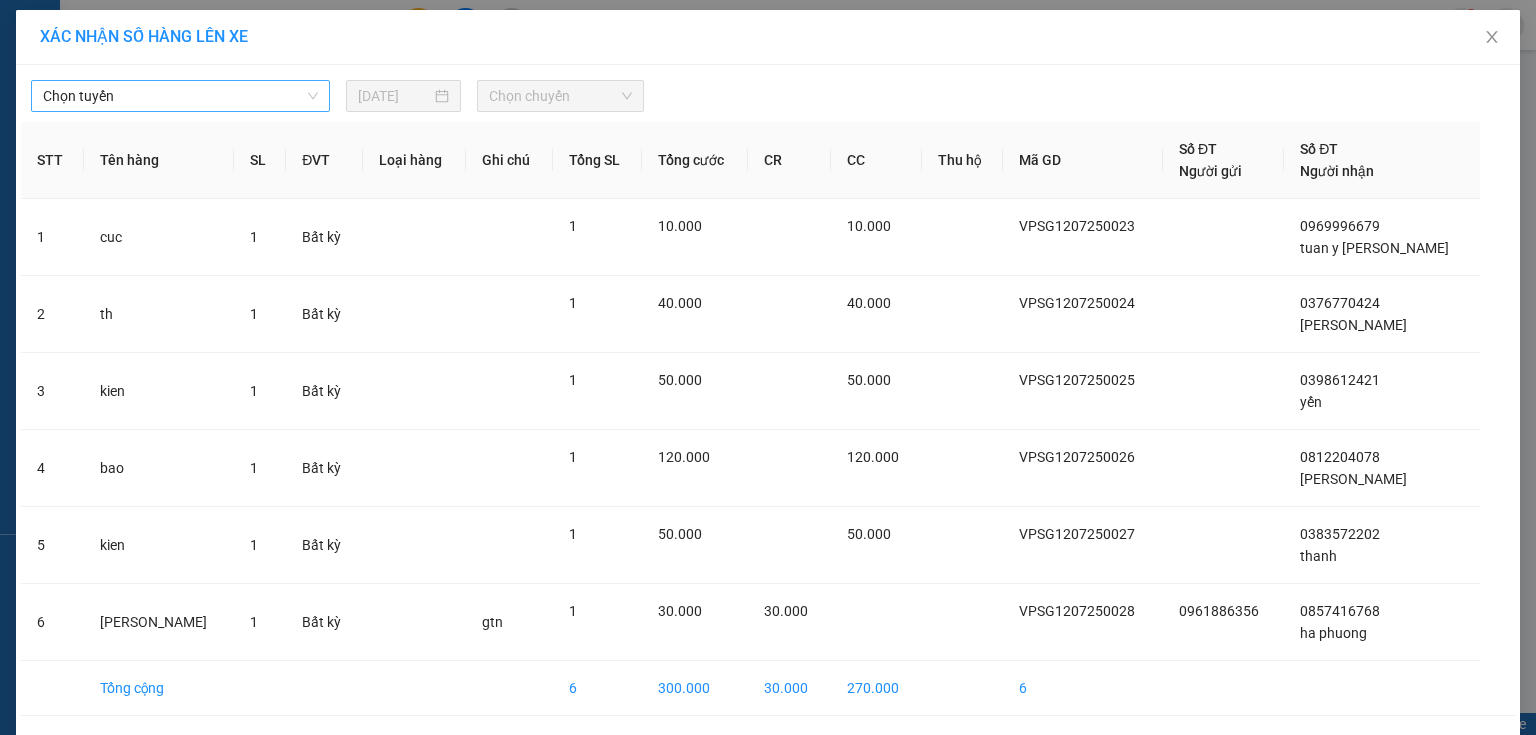 click on "Chọn tuyến" at bounding box center [180, 96] 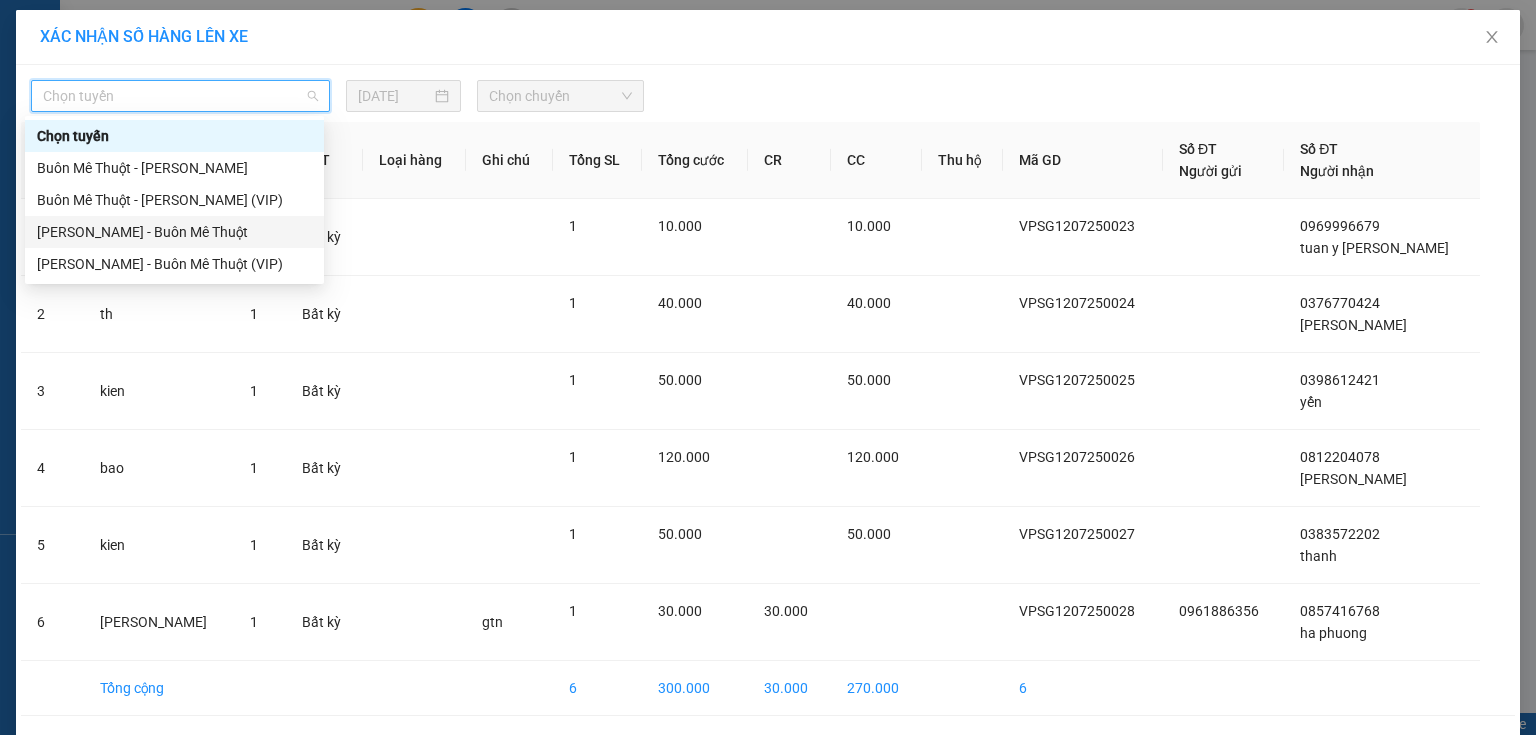 click on "[PERSON_NAME] - Buôn Mê Thuột" at bounding box center (174, 232) 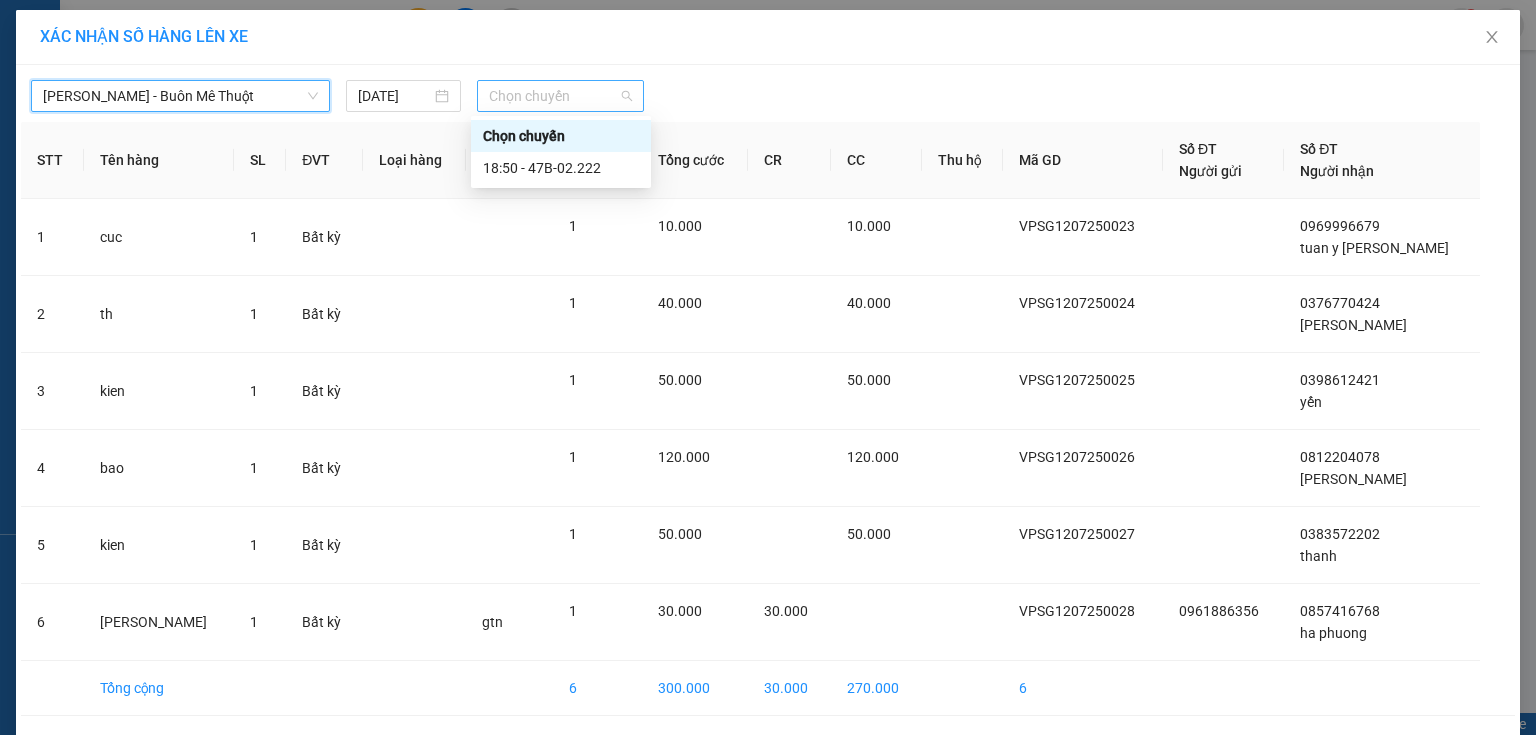 click on "Chọn chuyến" at bounding box center (561, 96) 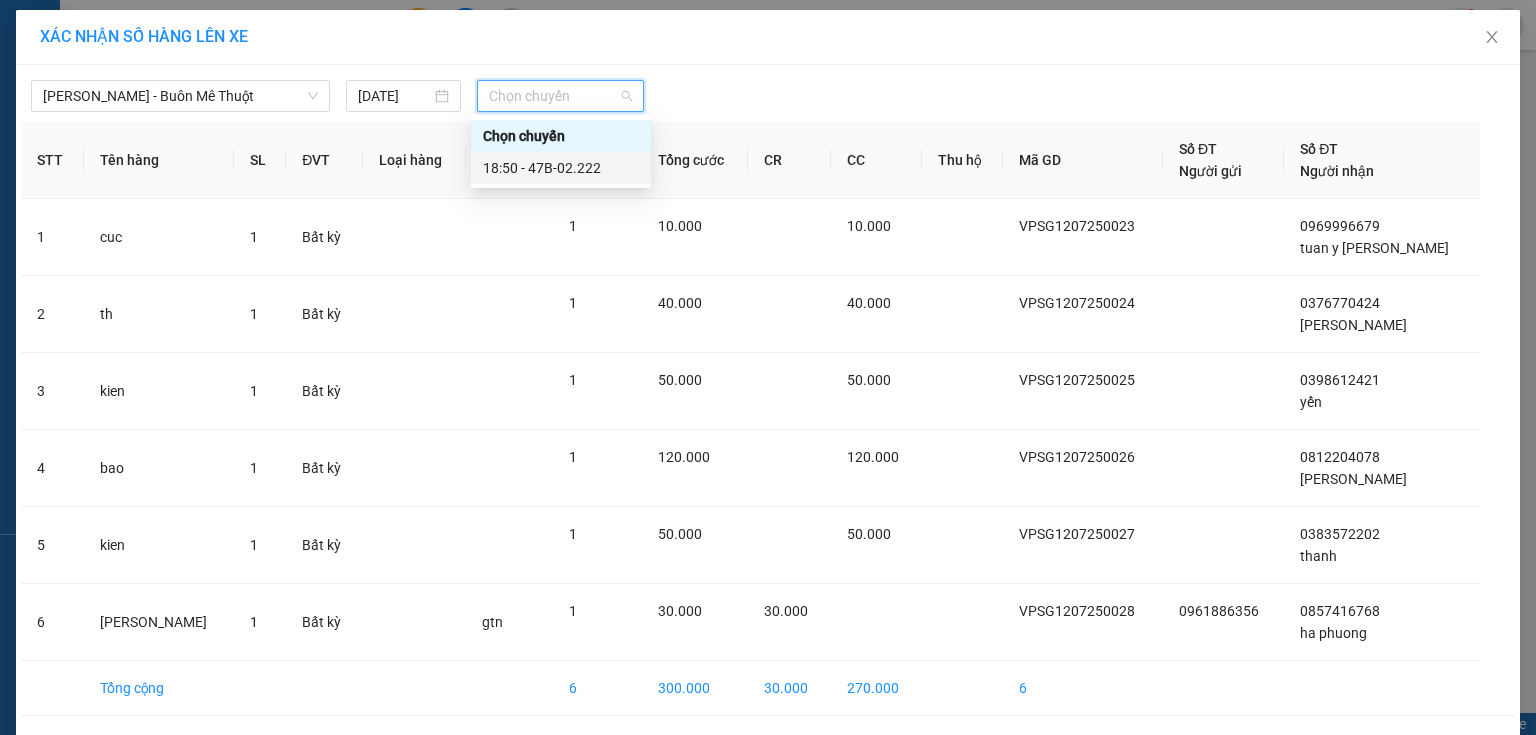 click on "18:50     - 47B-02.222" at bounding box center [561, 168] 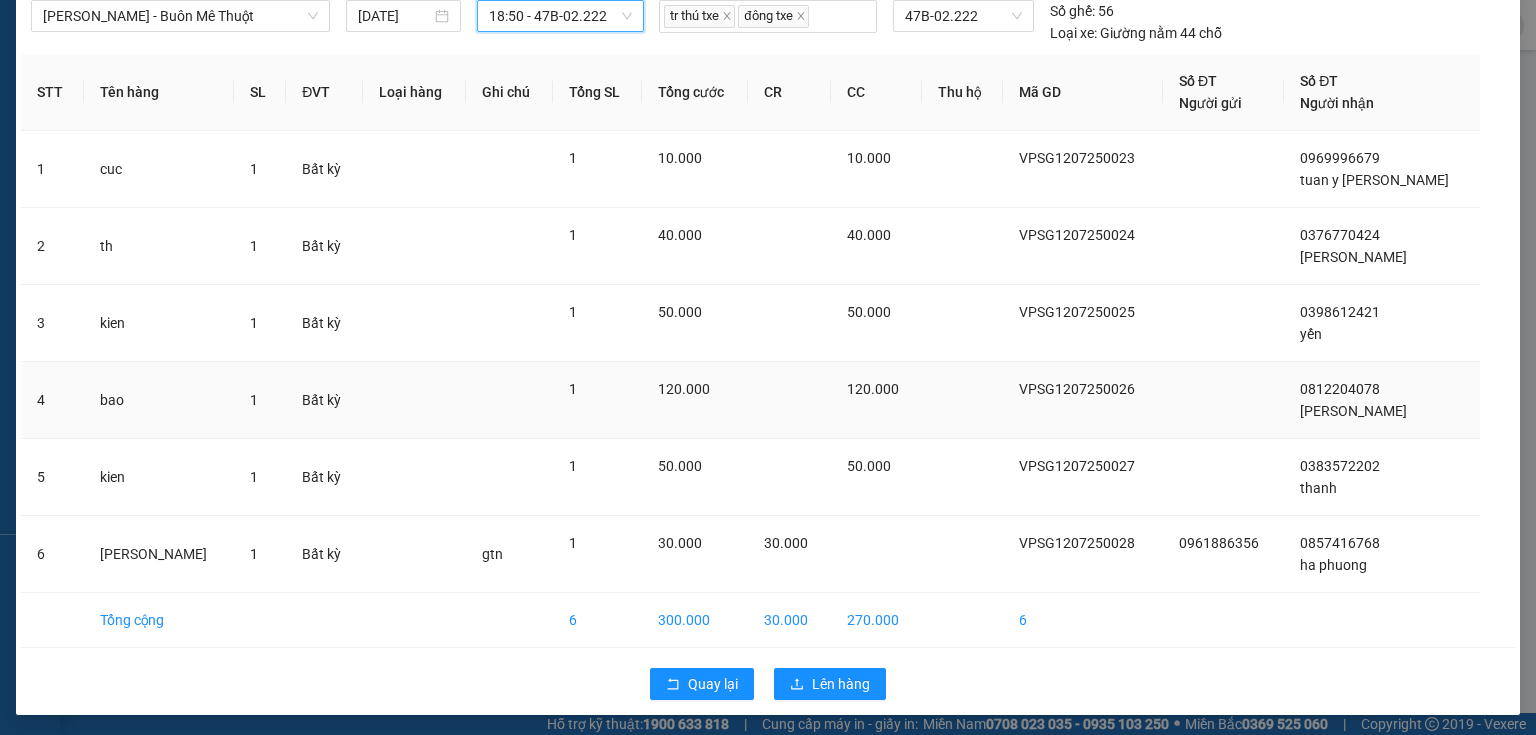 scroll, scrollTop: 82, scrollLeft: 0, axis: vertical 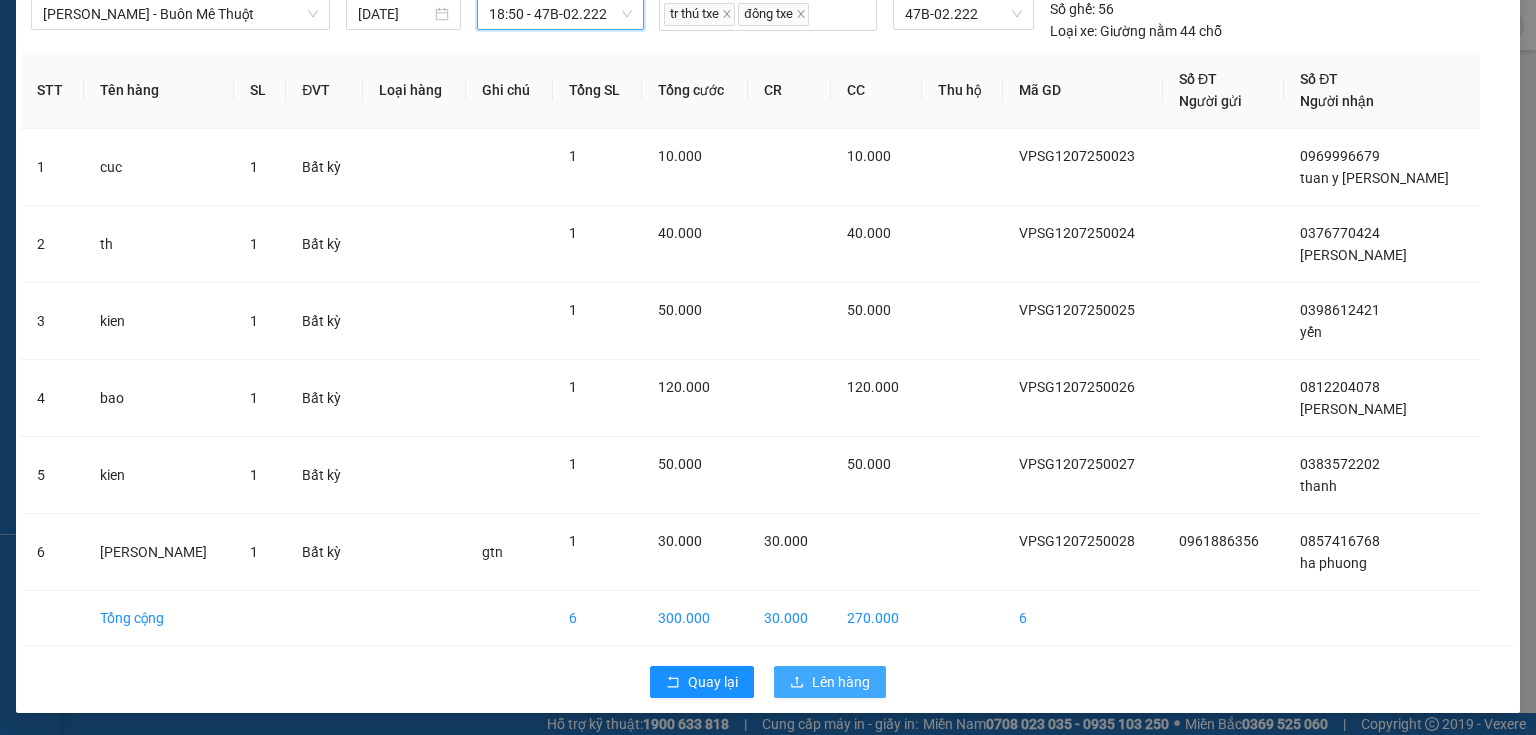 click on "Lên hàng" at bounding box center (841, 682) 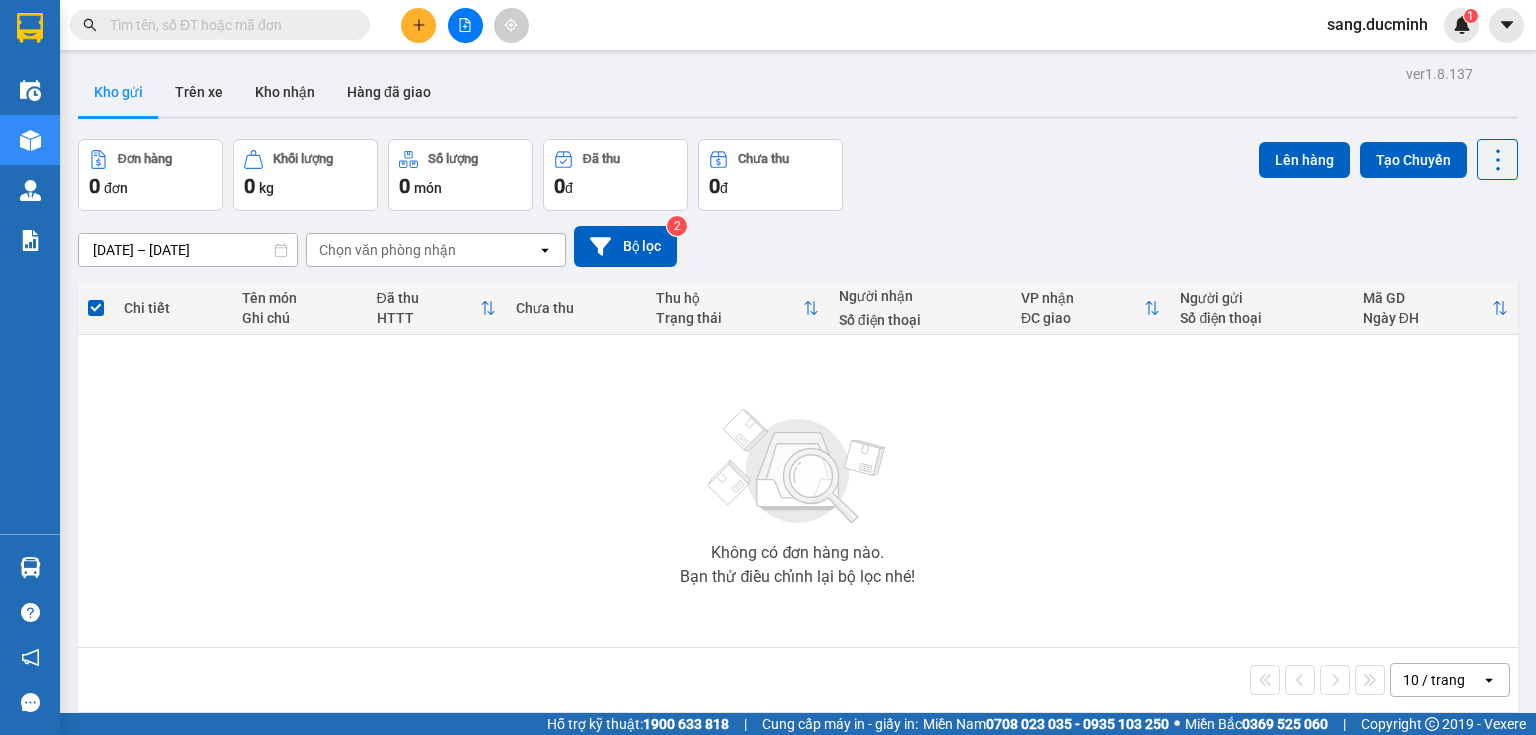 click at bounding box center (228, 25) 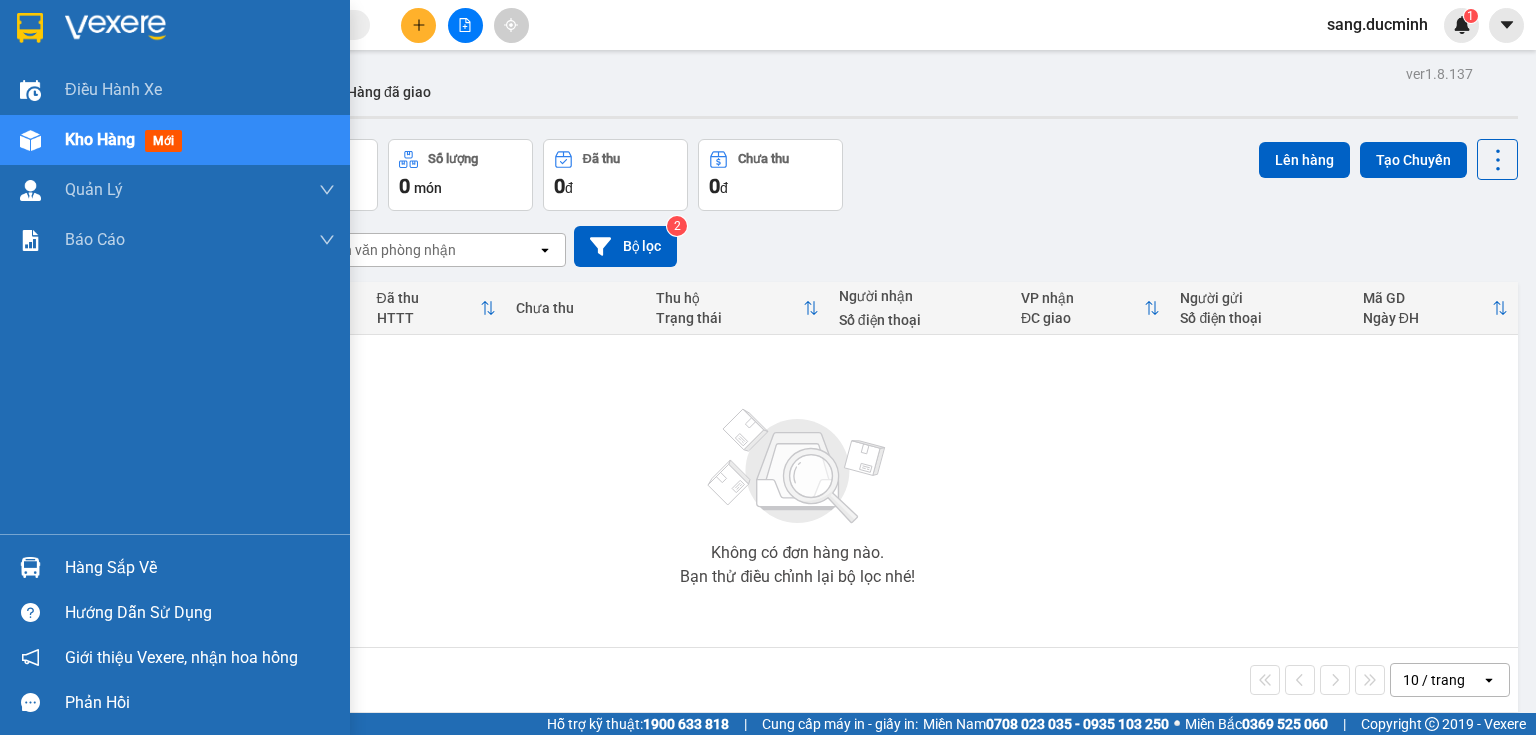 click on "Kho hàng mới" at bounding box center [175, 140] 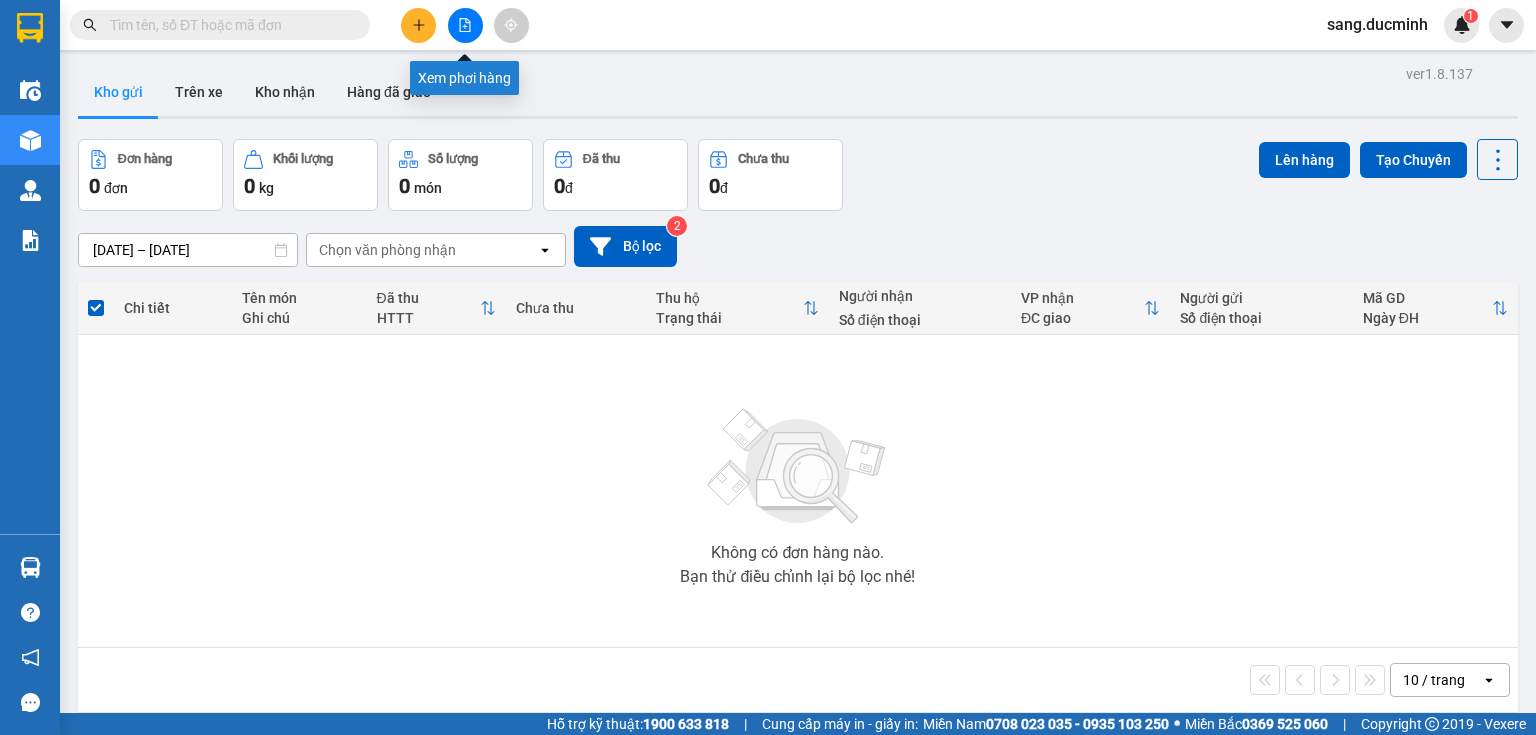 click at bounding box center [465, 25] 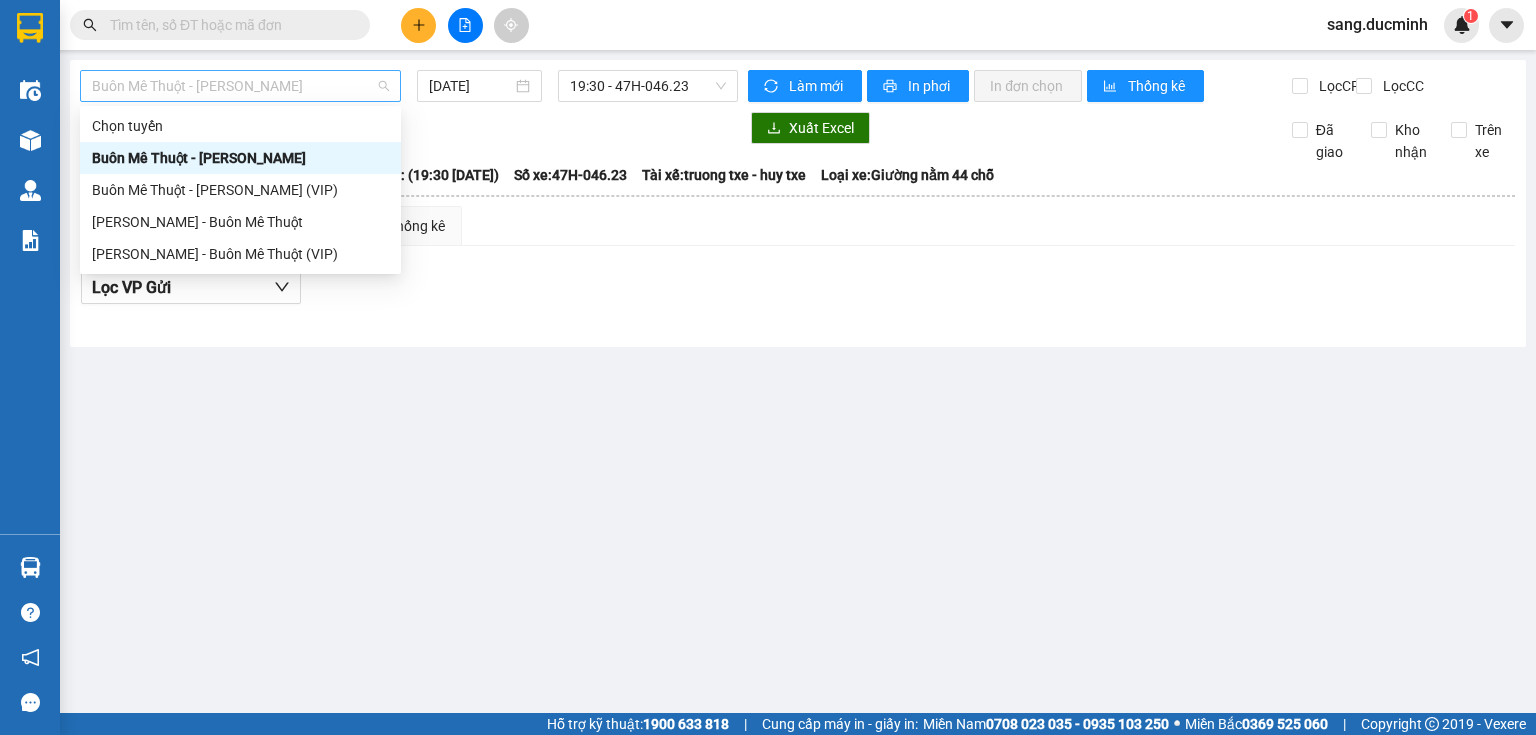 click on "Buôn Mê Thuột - [PERSON_NAME]" at bounding box center [240, 86] 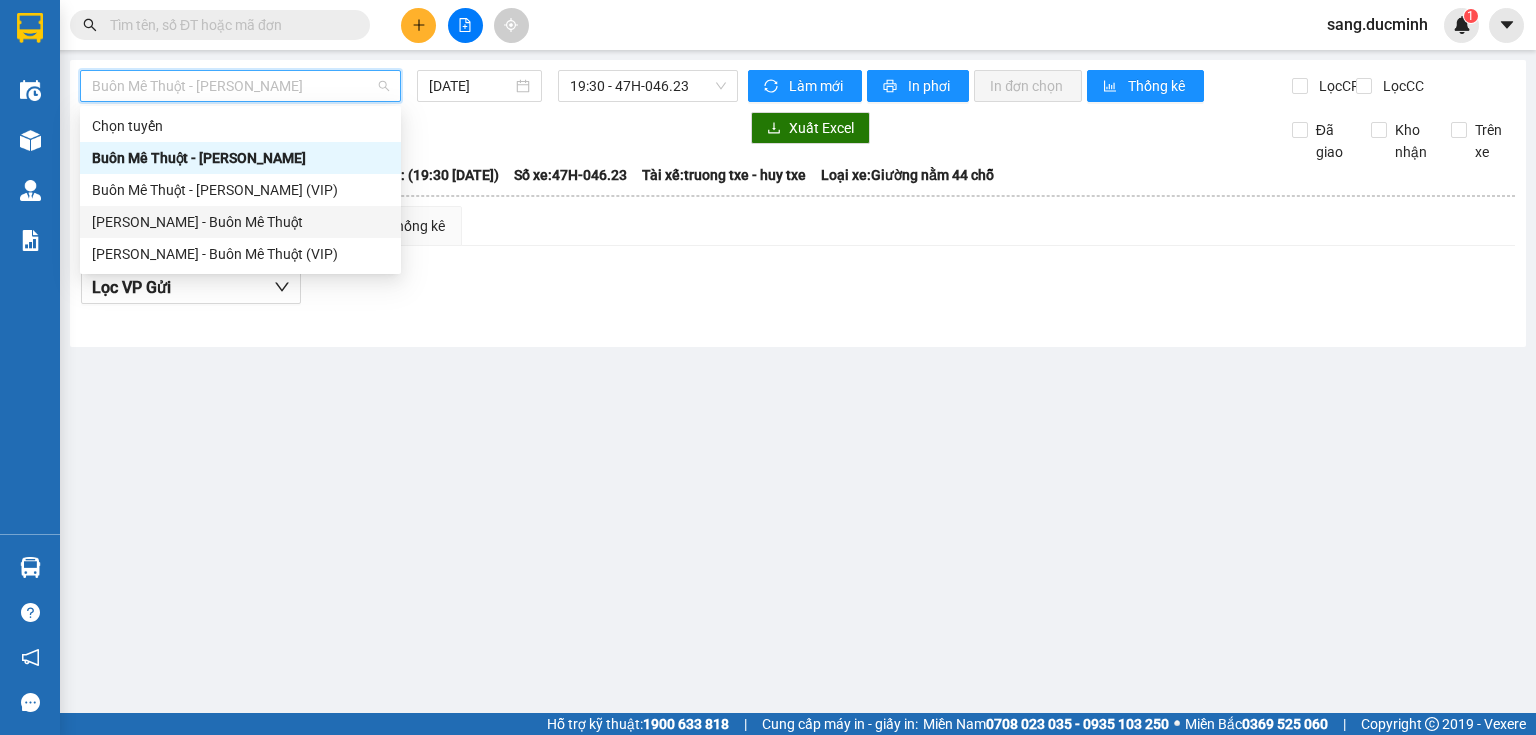 click on "[PERSON_NAME] - Buôn Mê Thuột" at bounding box center (240, 222) 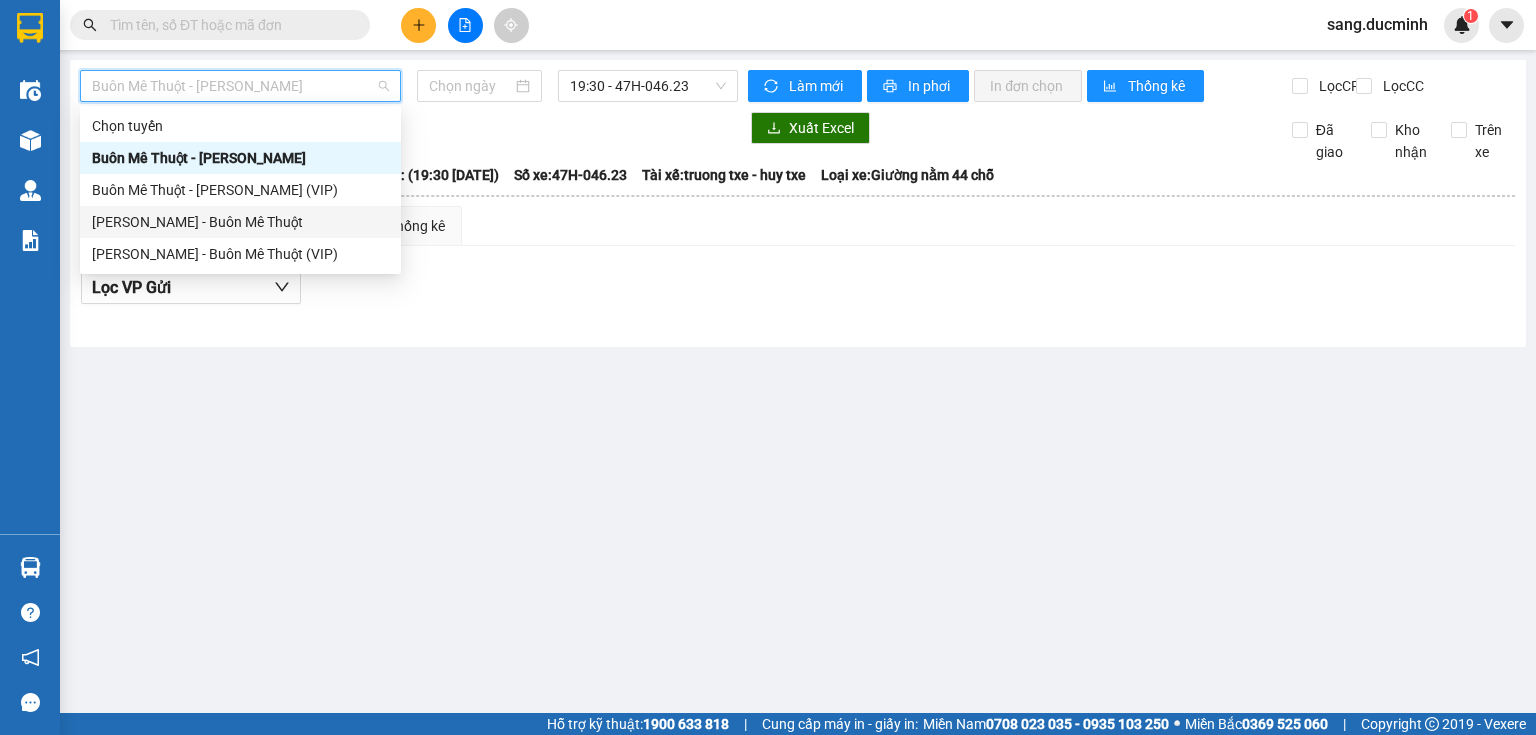 type on "[DATE]" 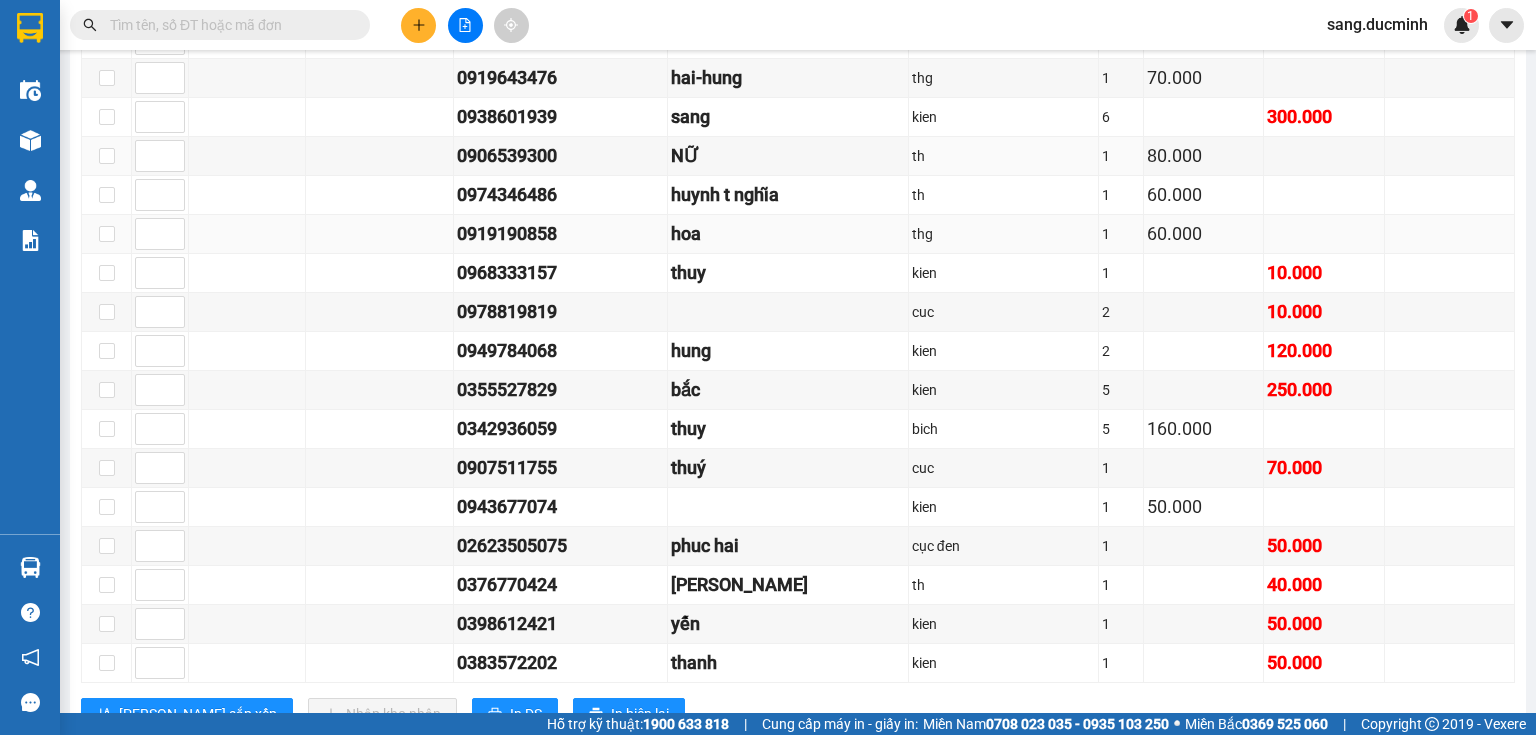 scroll, scrollTop: 880, scrollLeft: 0, axis: vertical 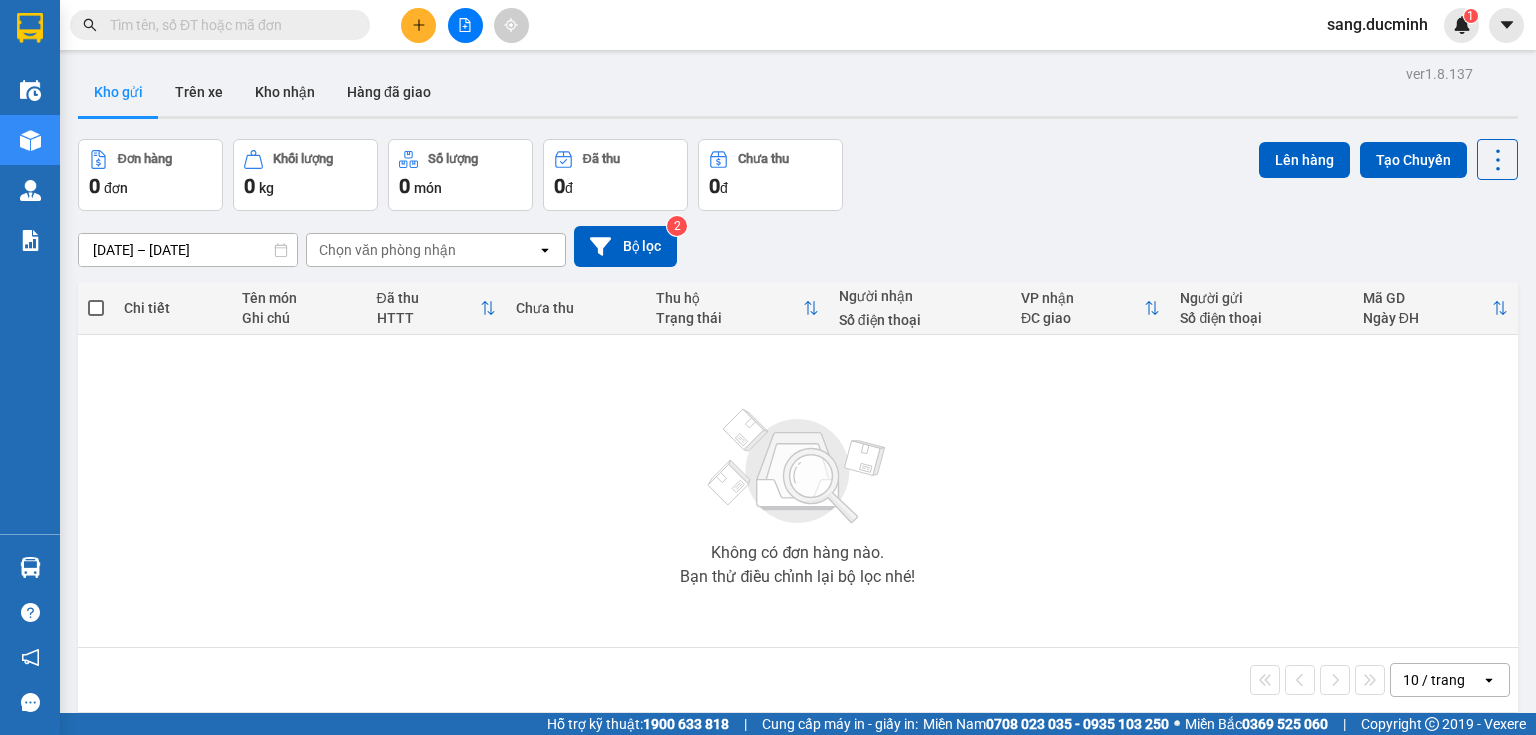 click at bounding box center [228, 25] 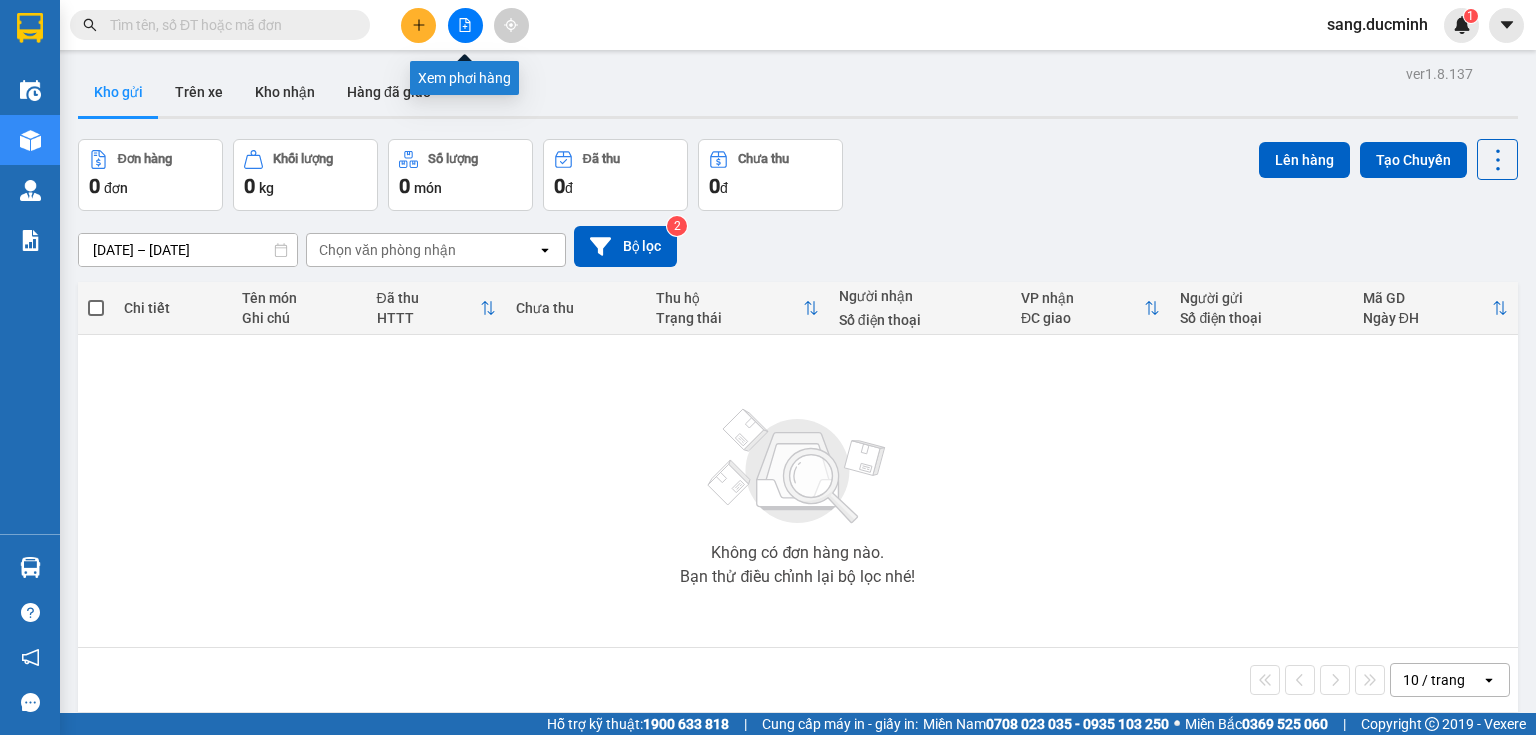 click at bounding box center (465, 25) 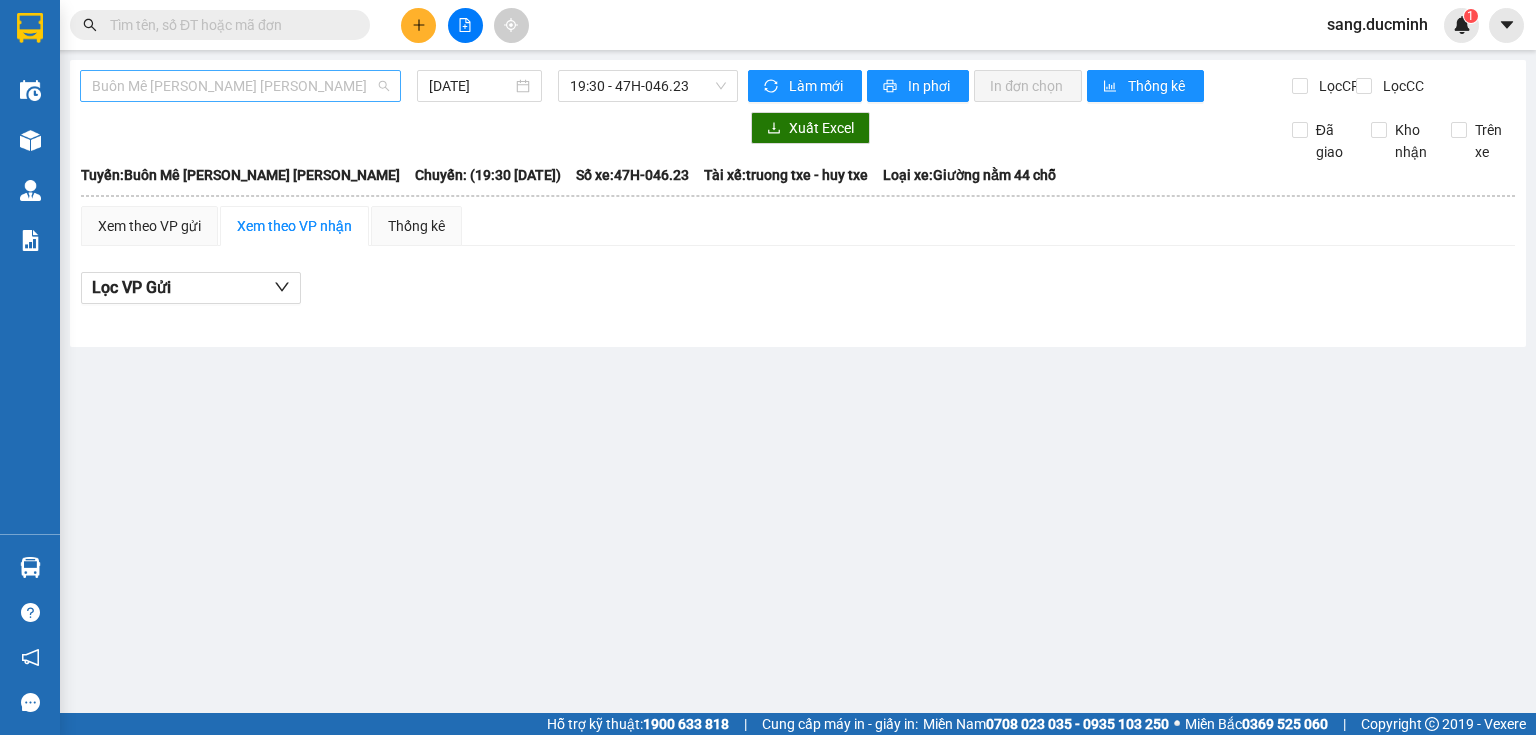 click on "Buôn Mê [PERSON_NAME] [PERSON_NAME]" at bounding box center [240, 86] 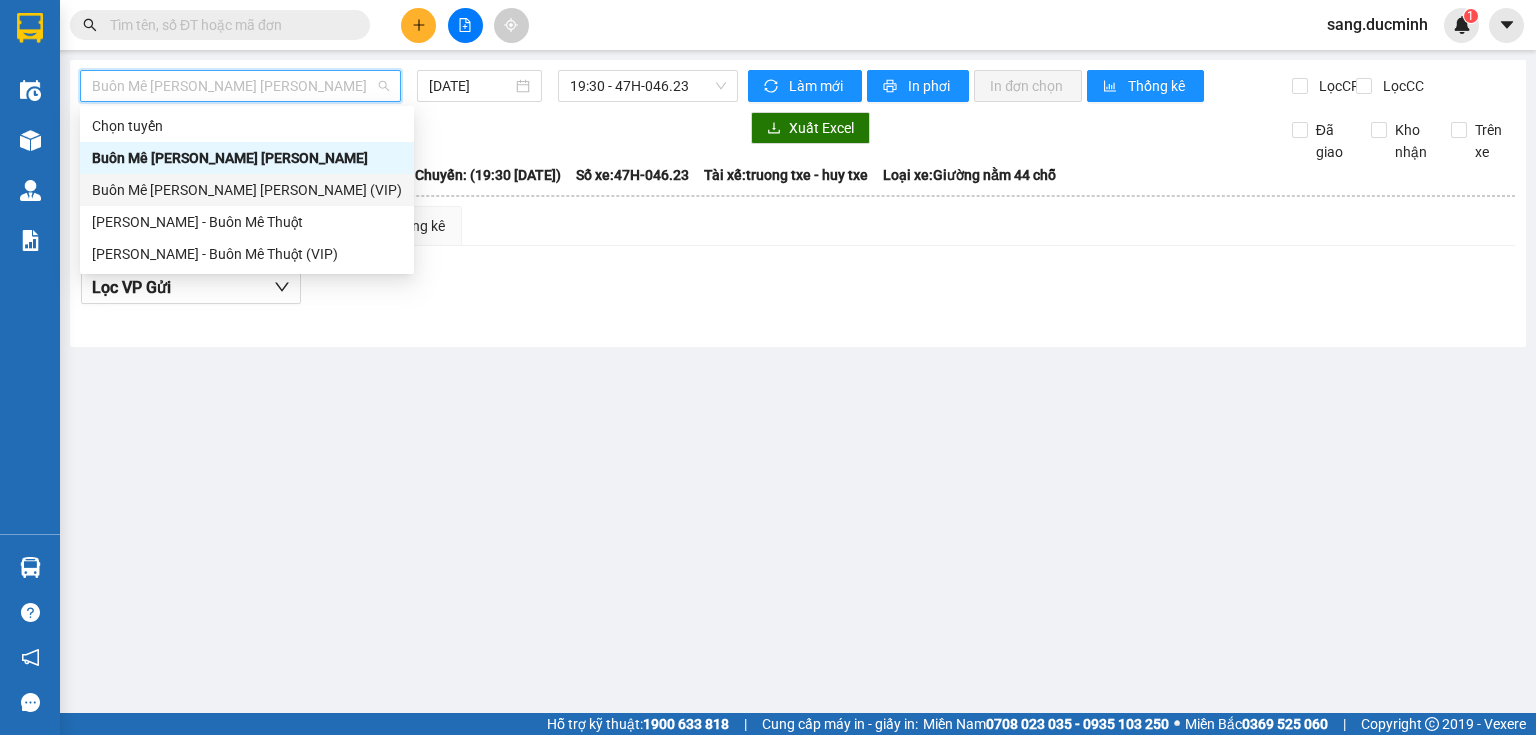 click on "Buôn Mê [PERSON_NAME] [PERSON_NAME] (VIP)" at bounding box center (247, 190) 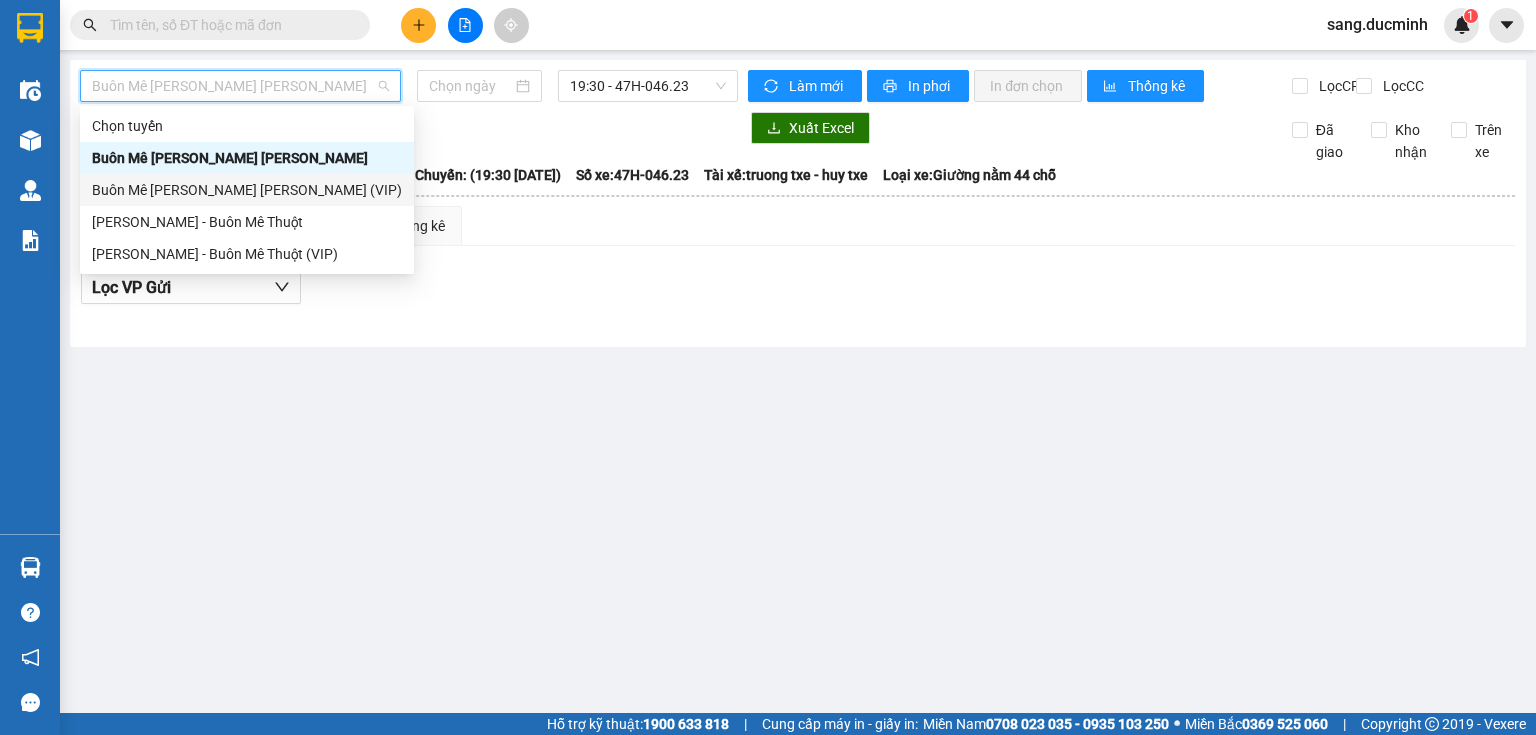 type on "[DATE]" 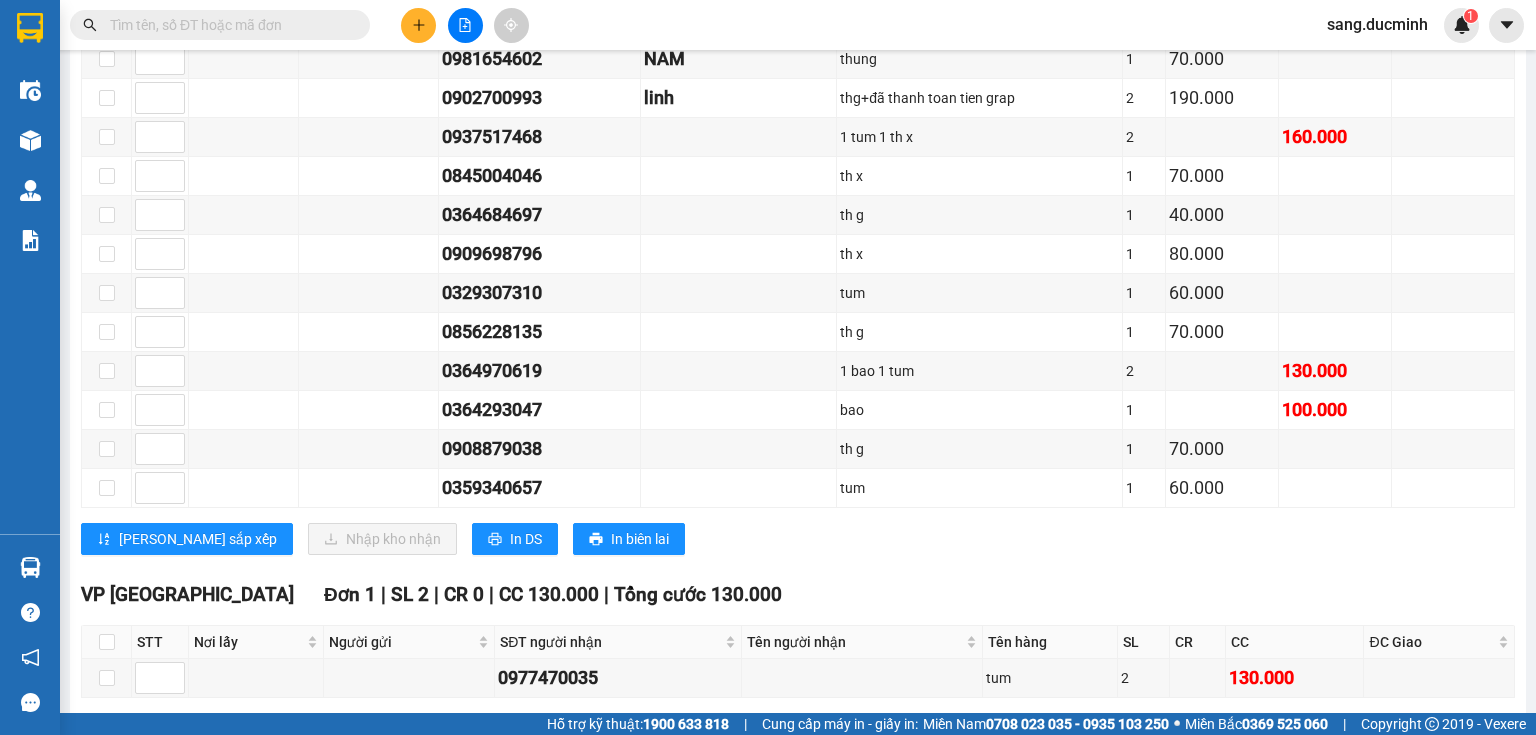 scroll, scrollTop: 1562, scrollLeft: 0, axis: vertical 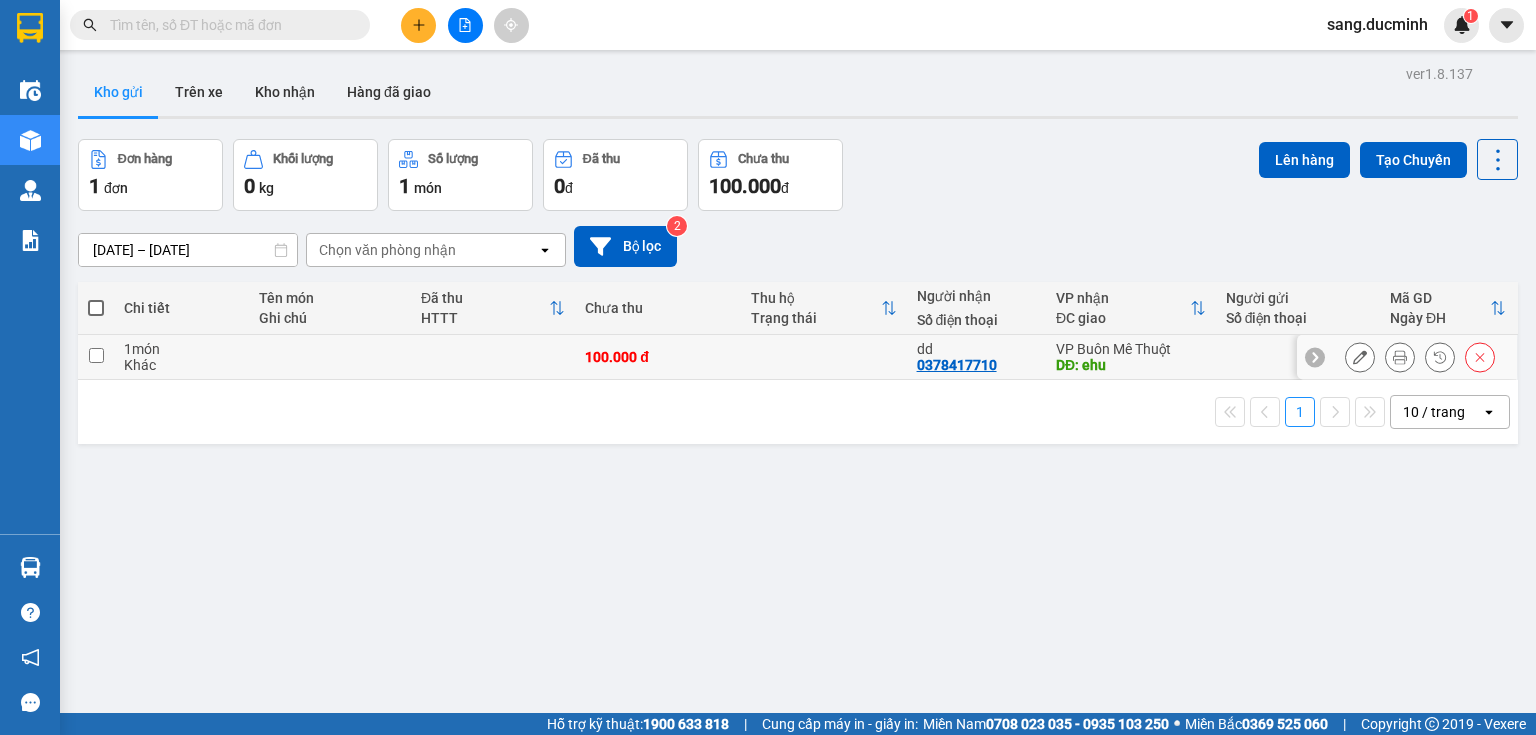 click at bounding box center [96, 355] 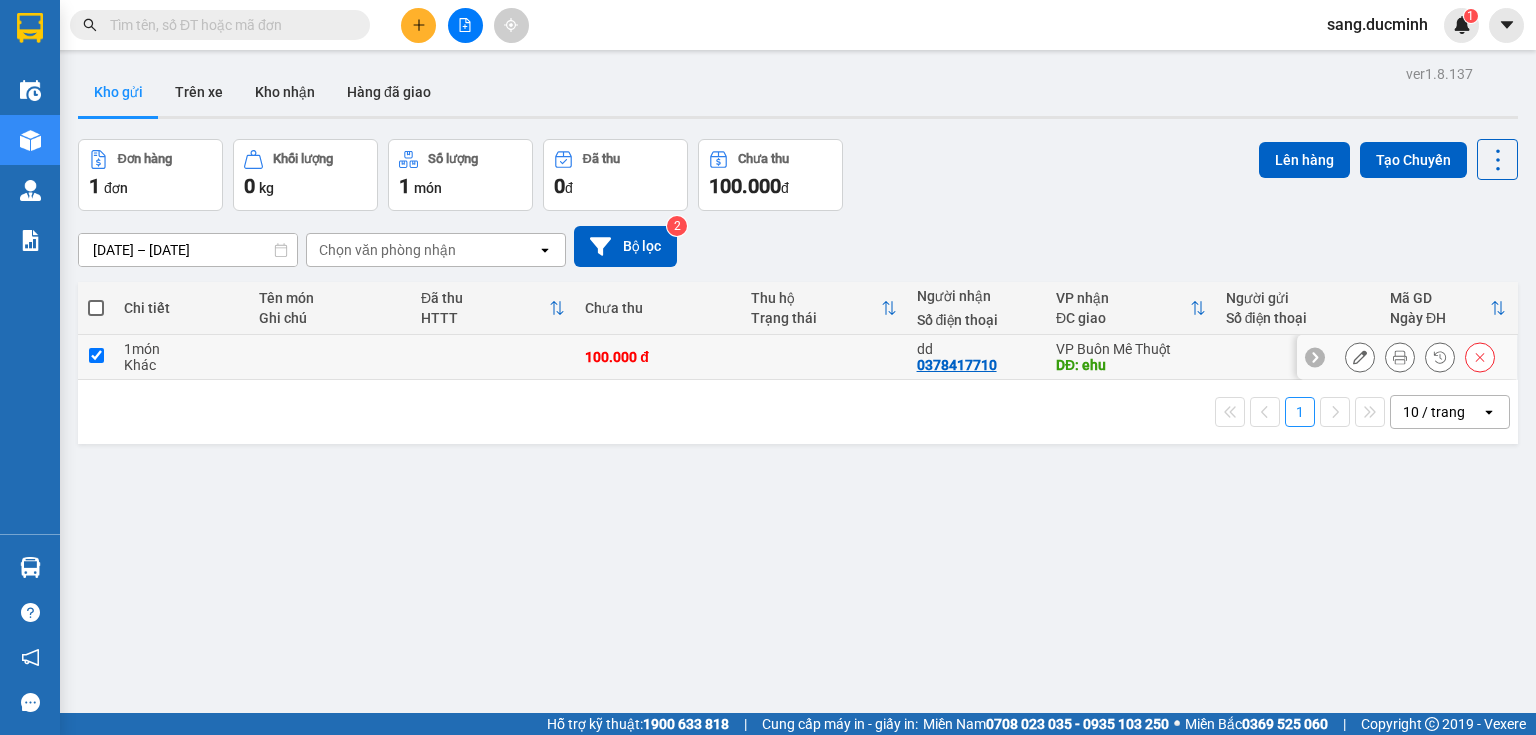checkbox on "true" 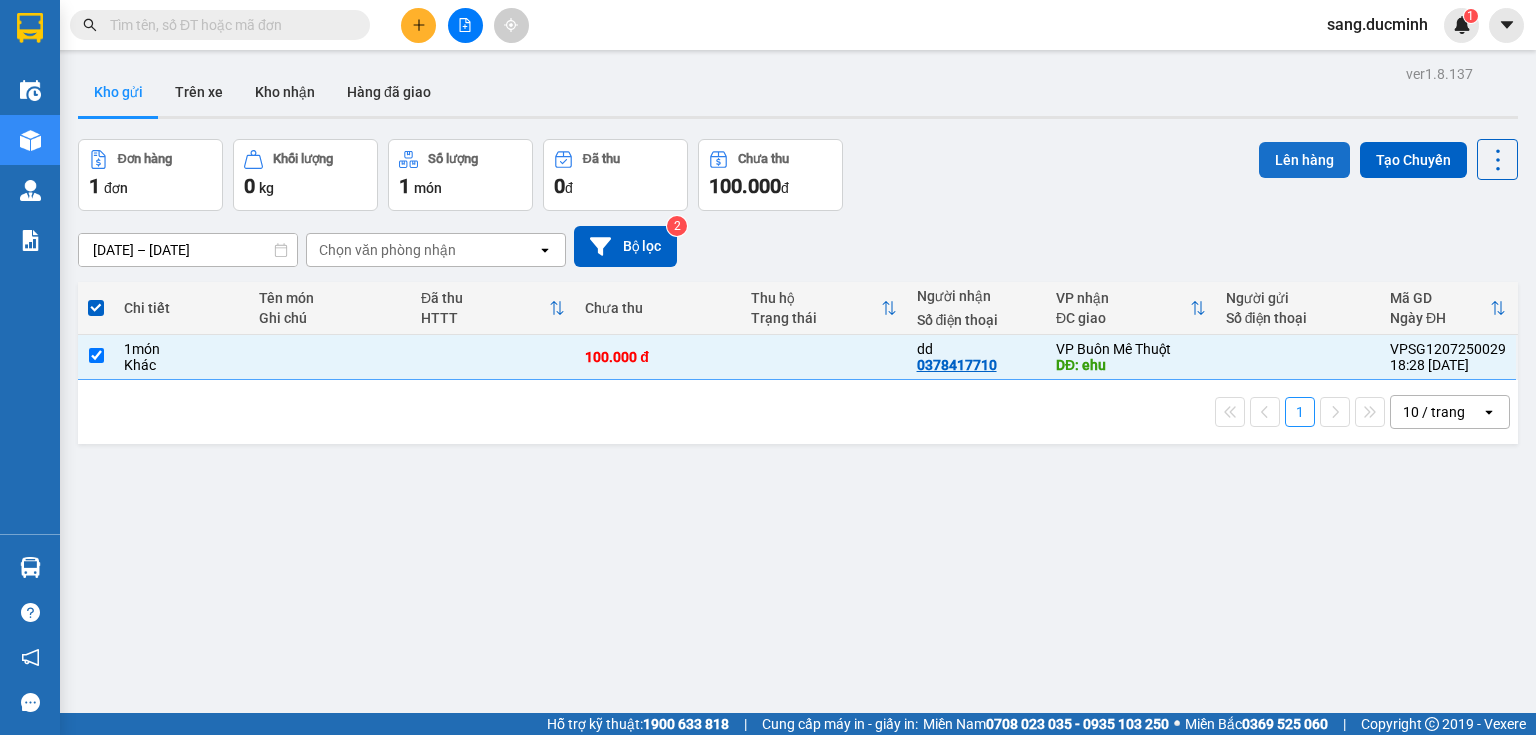 click on "Lên hàng" at bounding box center [1304, 160] 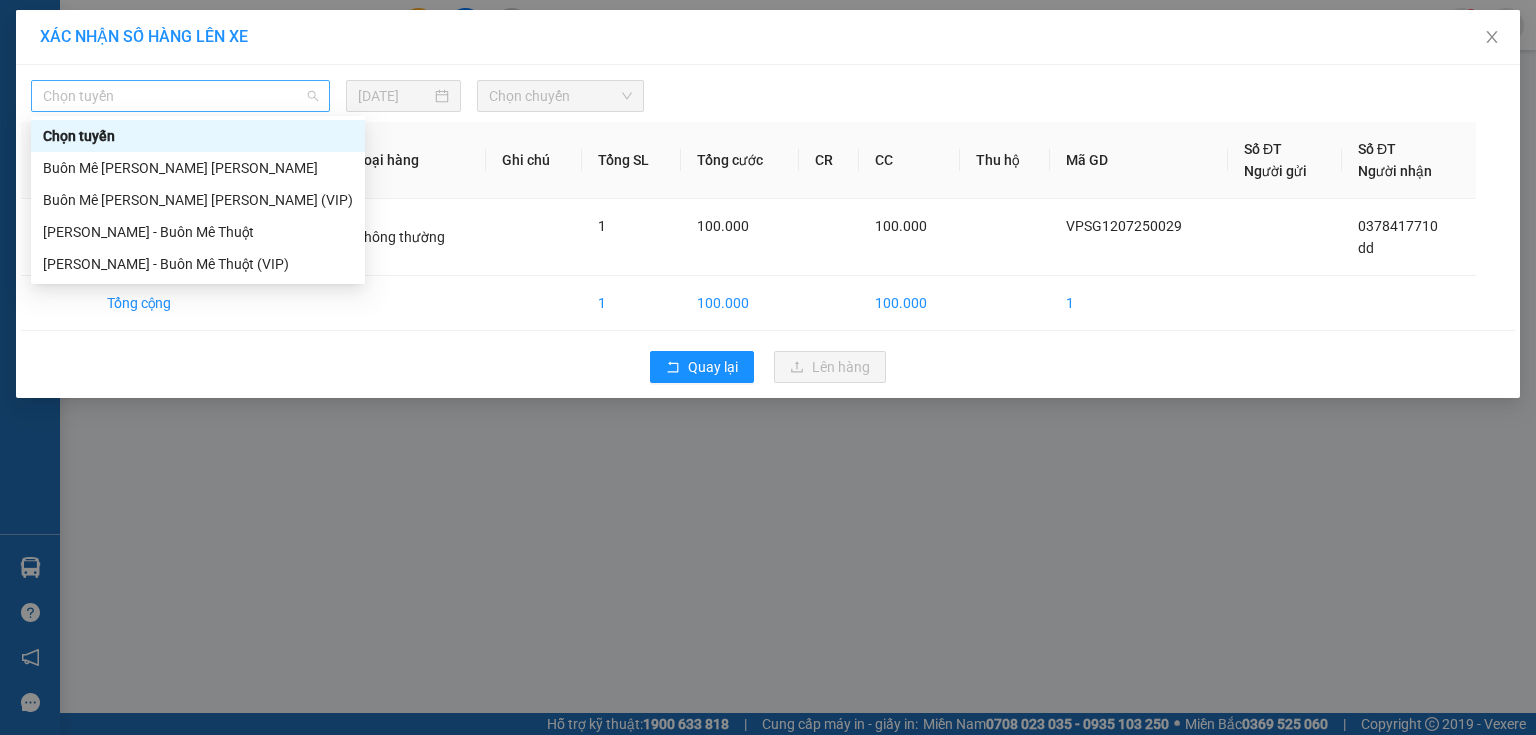 click on "Chọn tuyến" at bounding box center [180, 96] 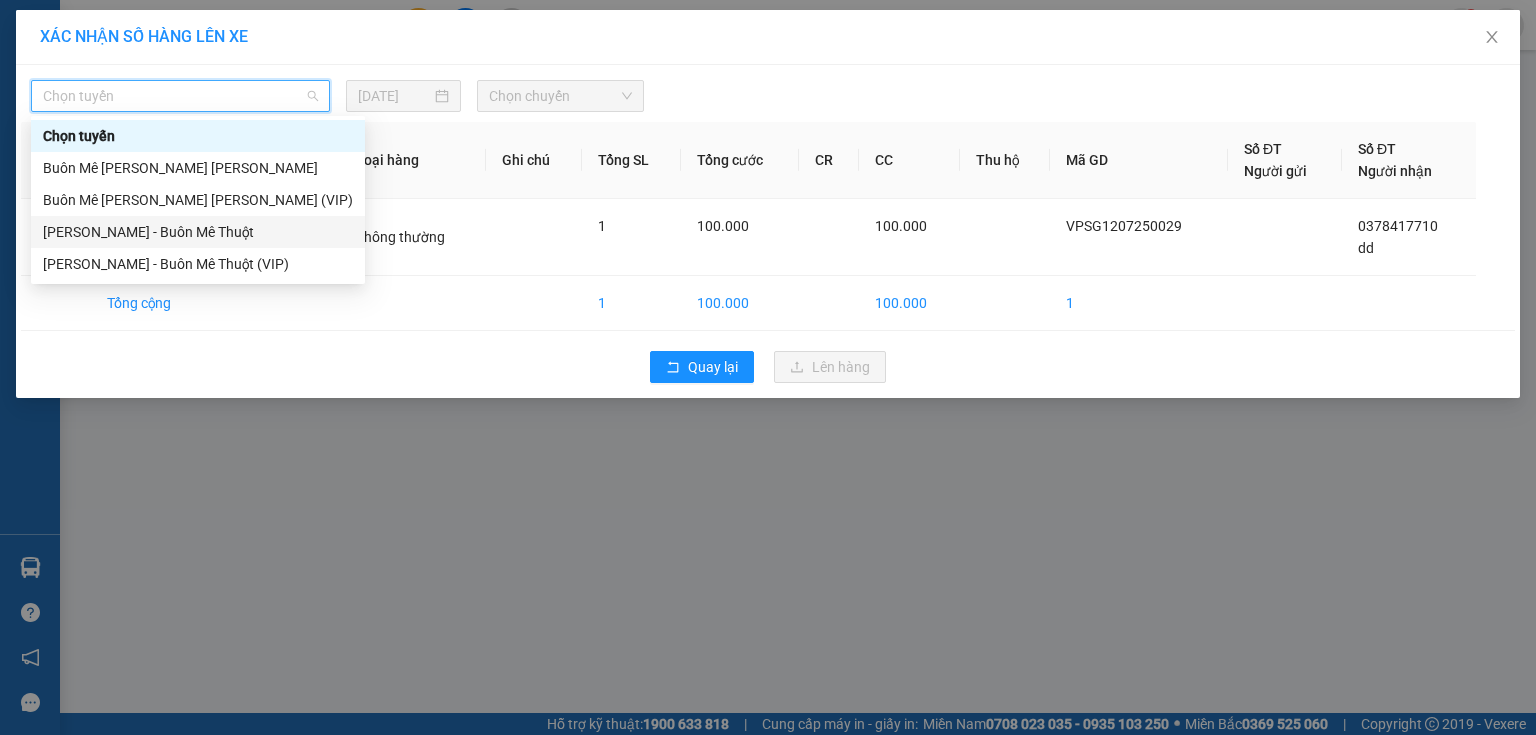 click on "[PERSON_NAME] - Buôn Mê Thuột" at bounding box center (198, 232) 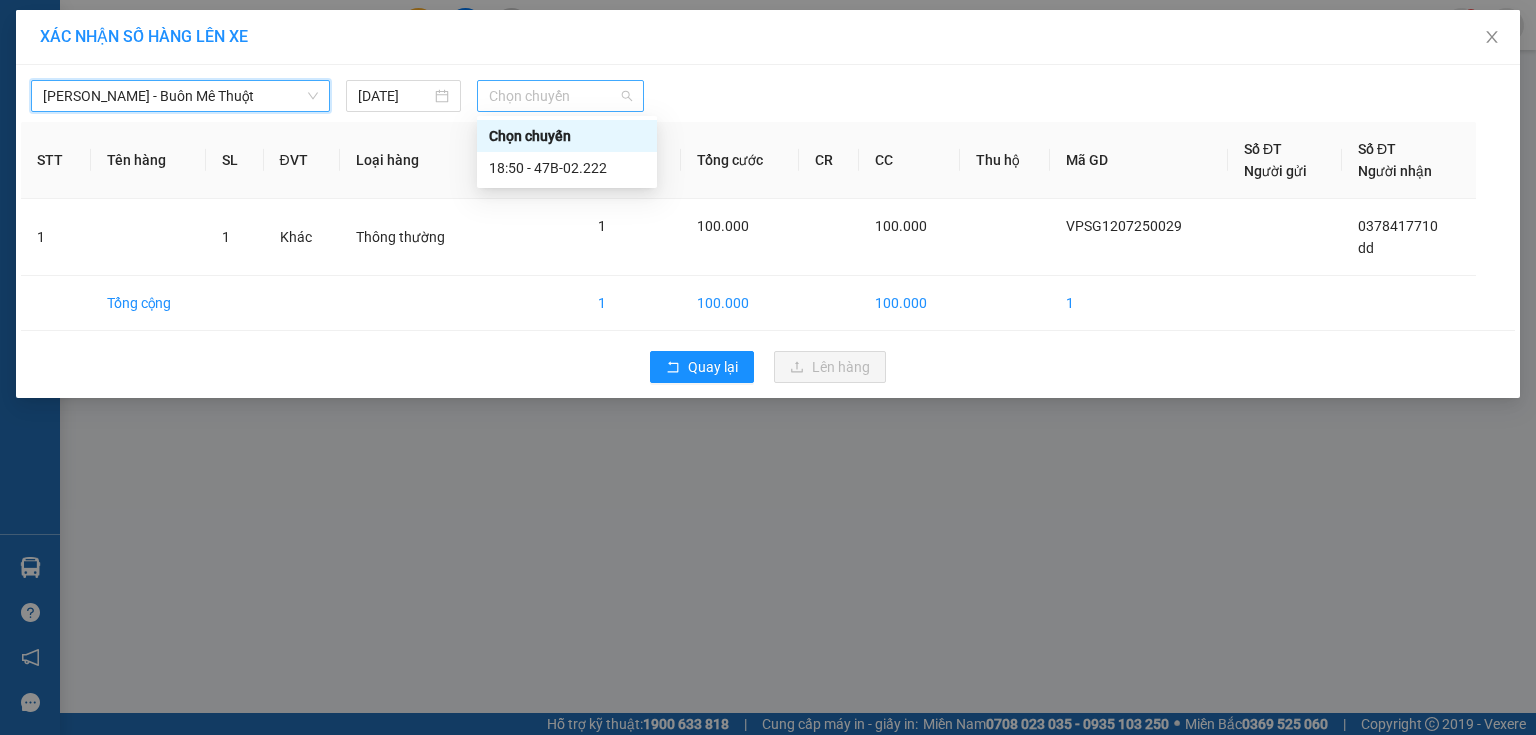 click on "Chọn chuyến" at bounding box center [561, 96] 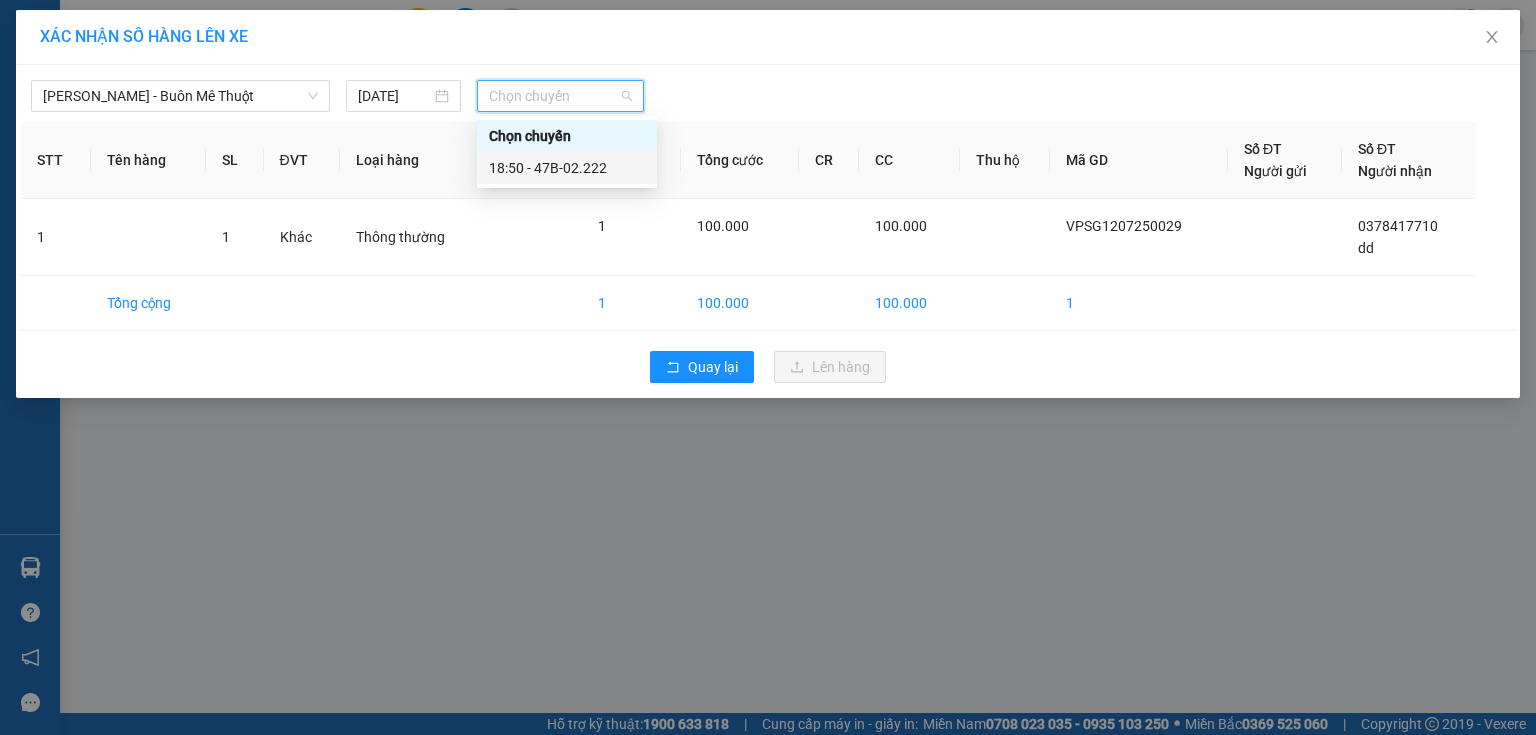 click on "18:50     - 47B-02.222" at bounding box center (567, 168) 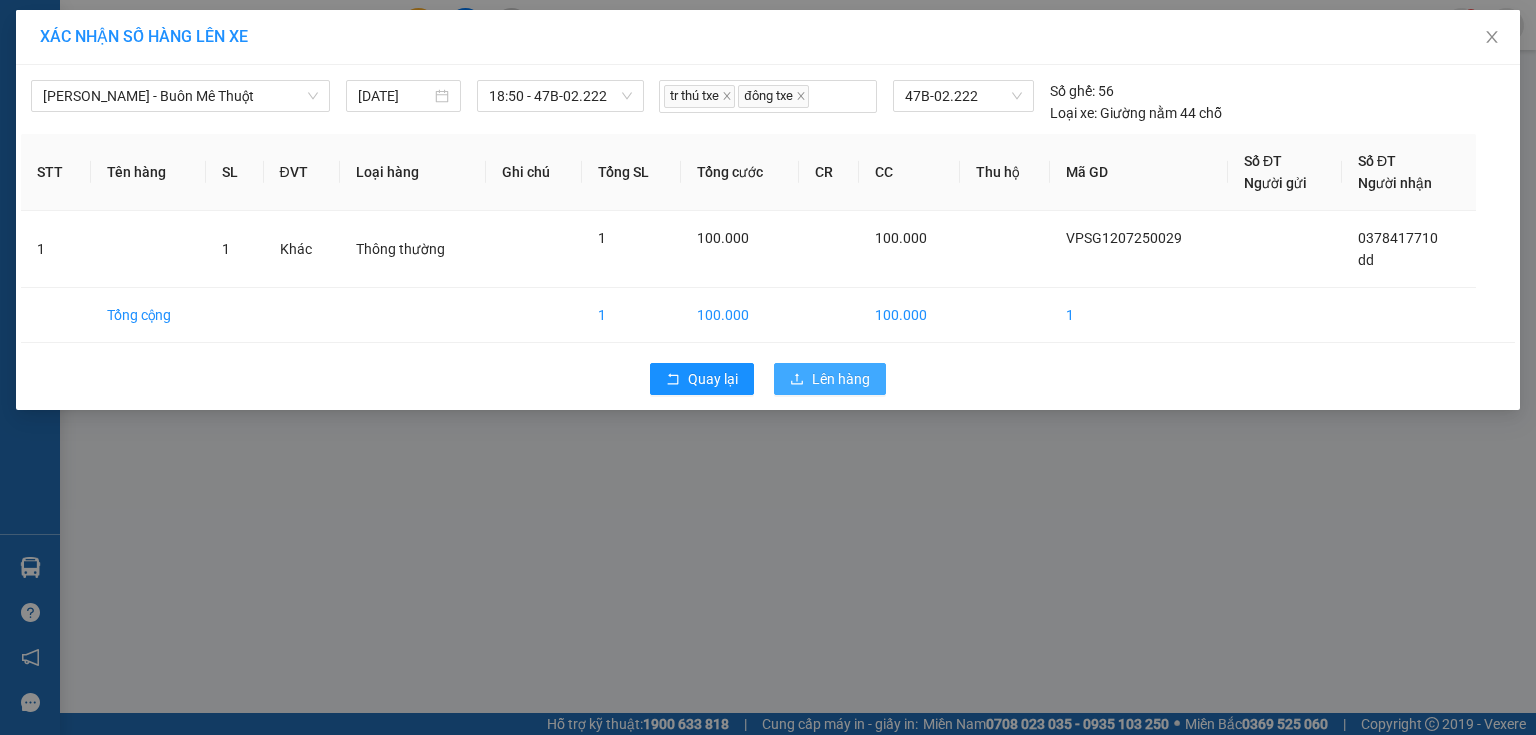 click on "Lên hàng" at bounding box center (830, 379) 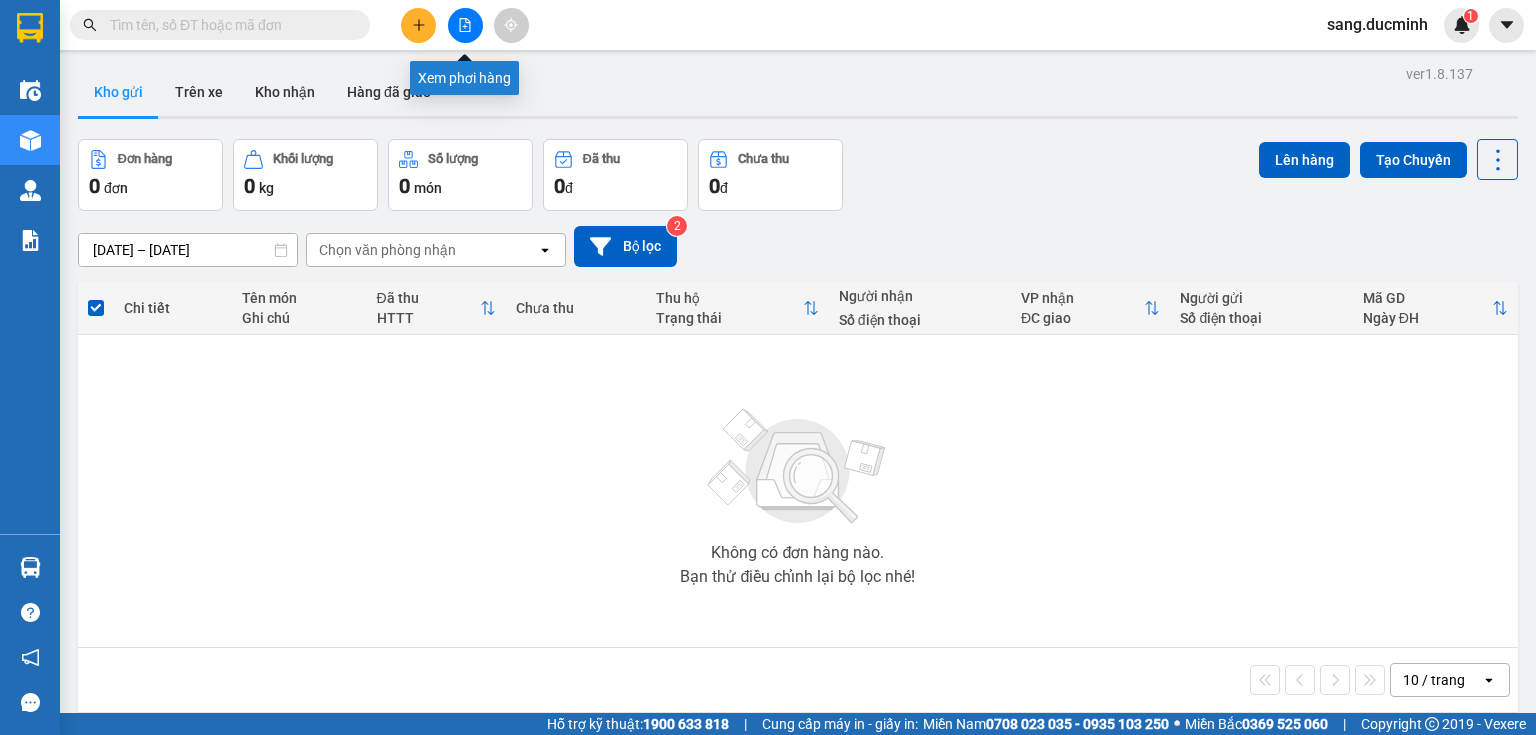 click 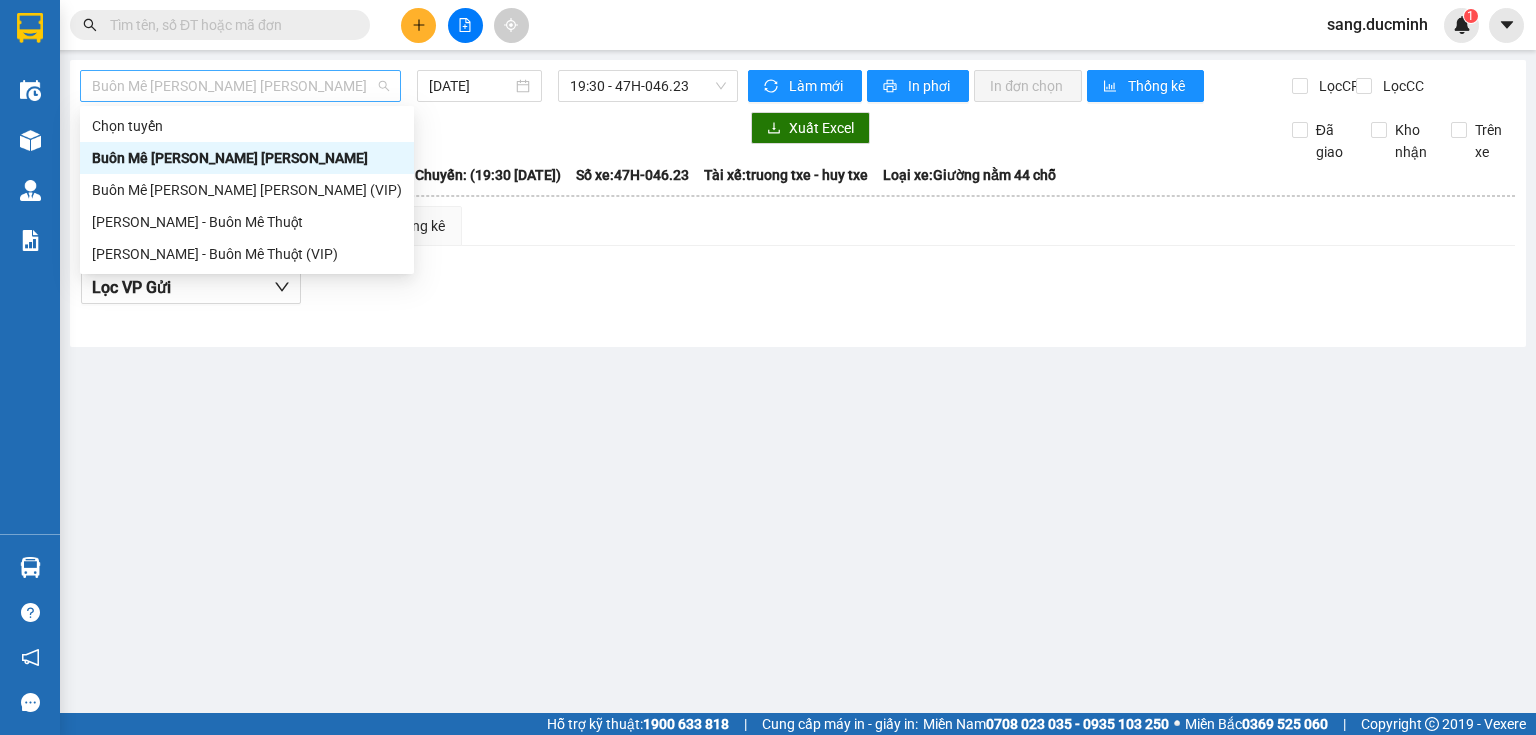 click on "Buôn Mê [PERSON_NAME] [PERSON_NAME]" at bounding box center [240, 86] 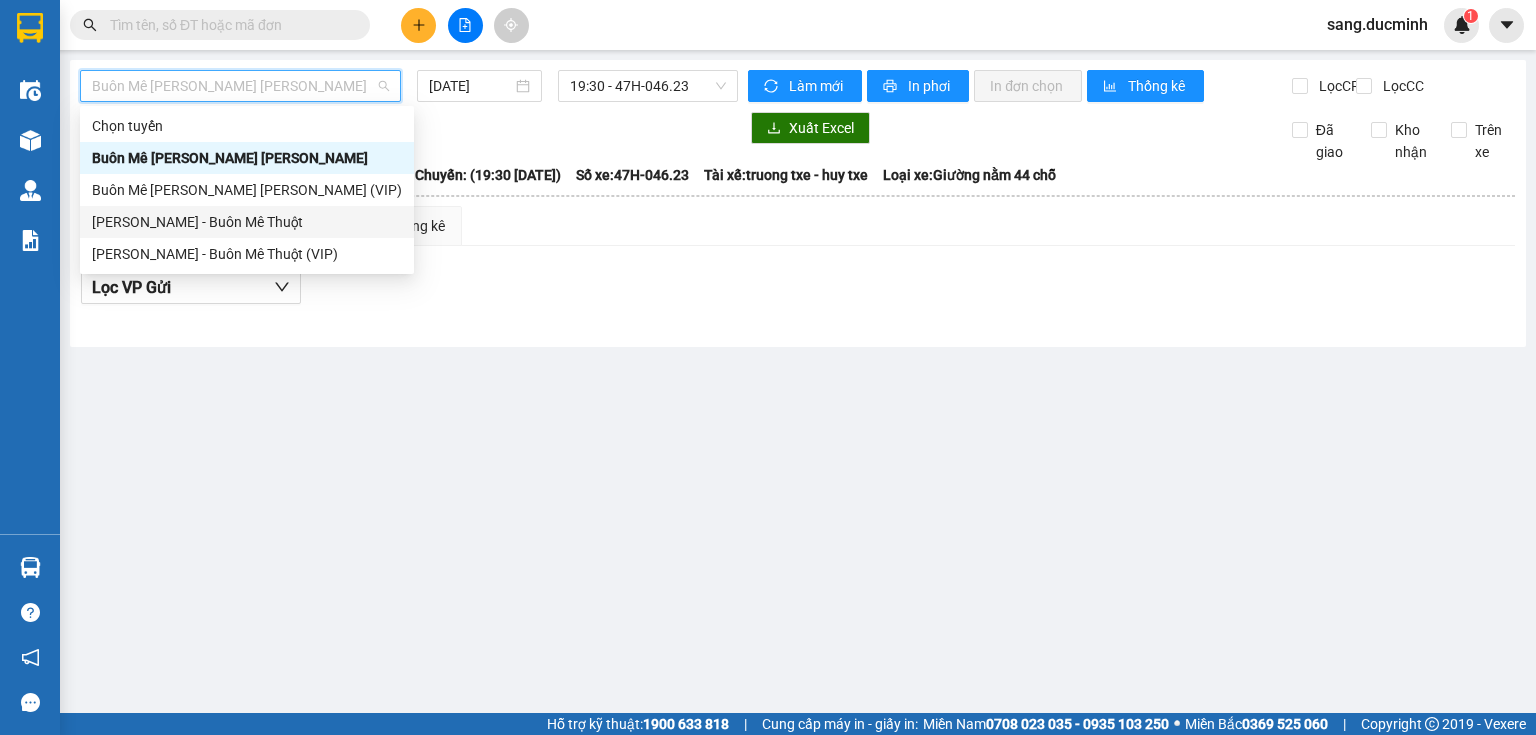 click on "[PERSON_NAME] - Buôn Mê Thuột" at bounding box center [247, 222] 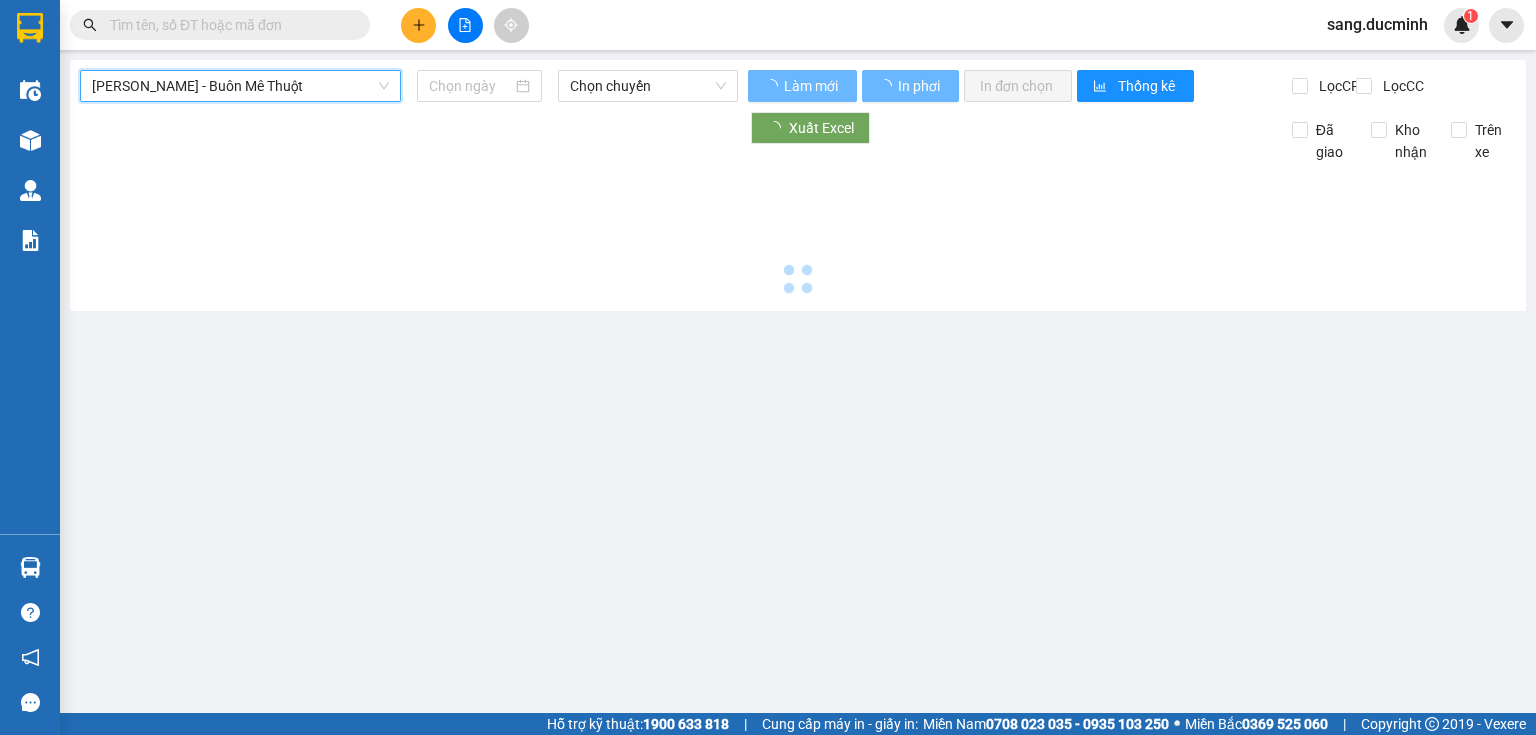 type on "[DATE]" 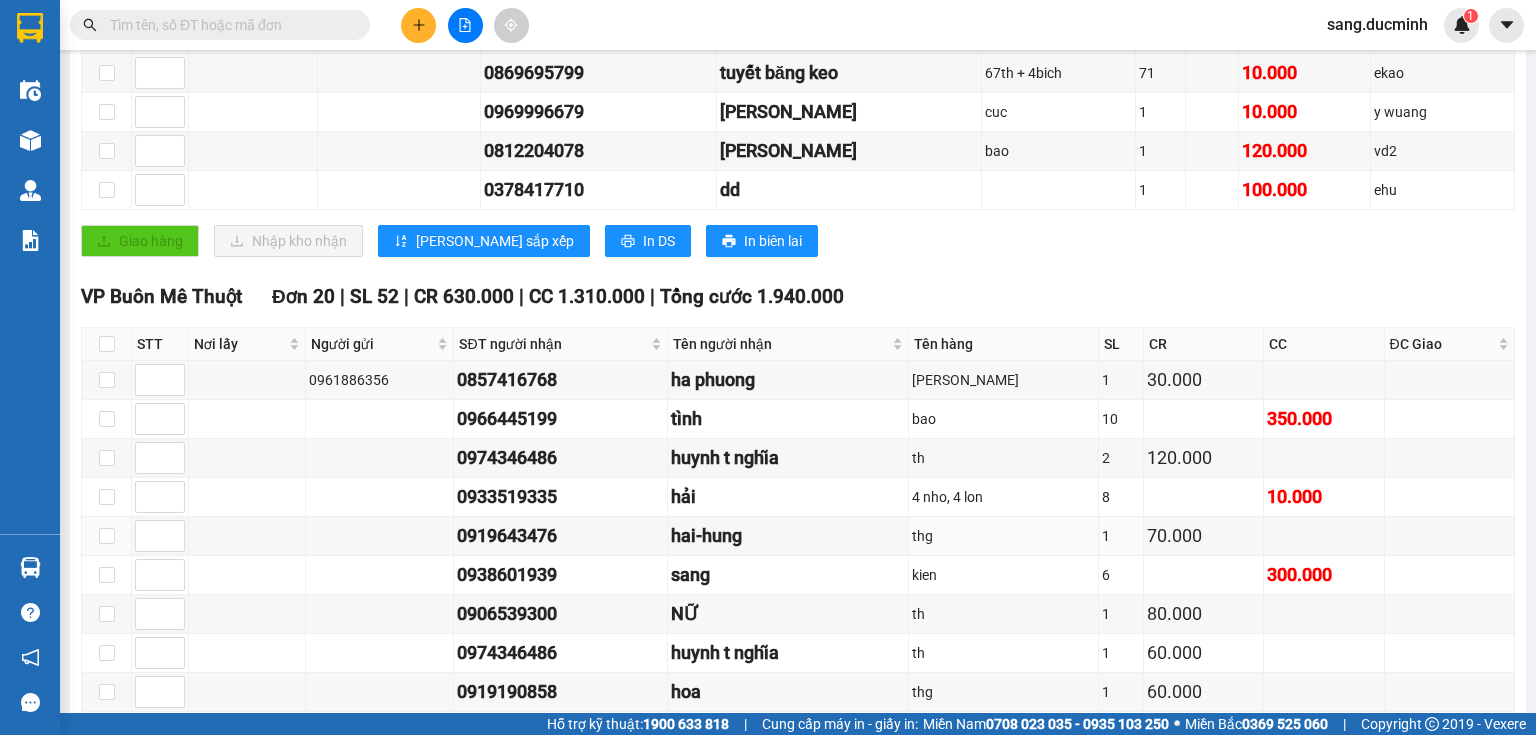 scroll, scrollTop: 301, scrollLeft: 0, axis: vertical 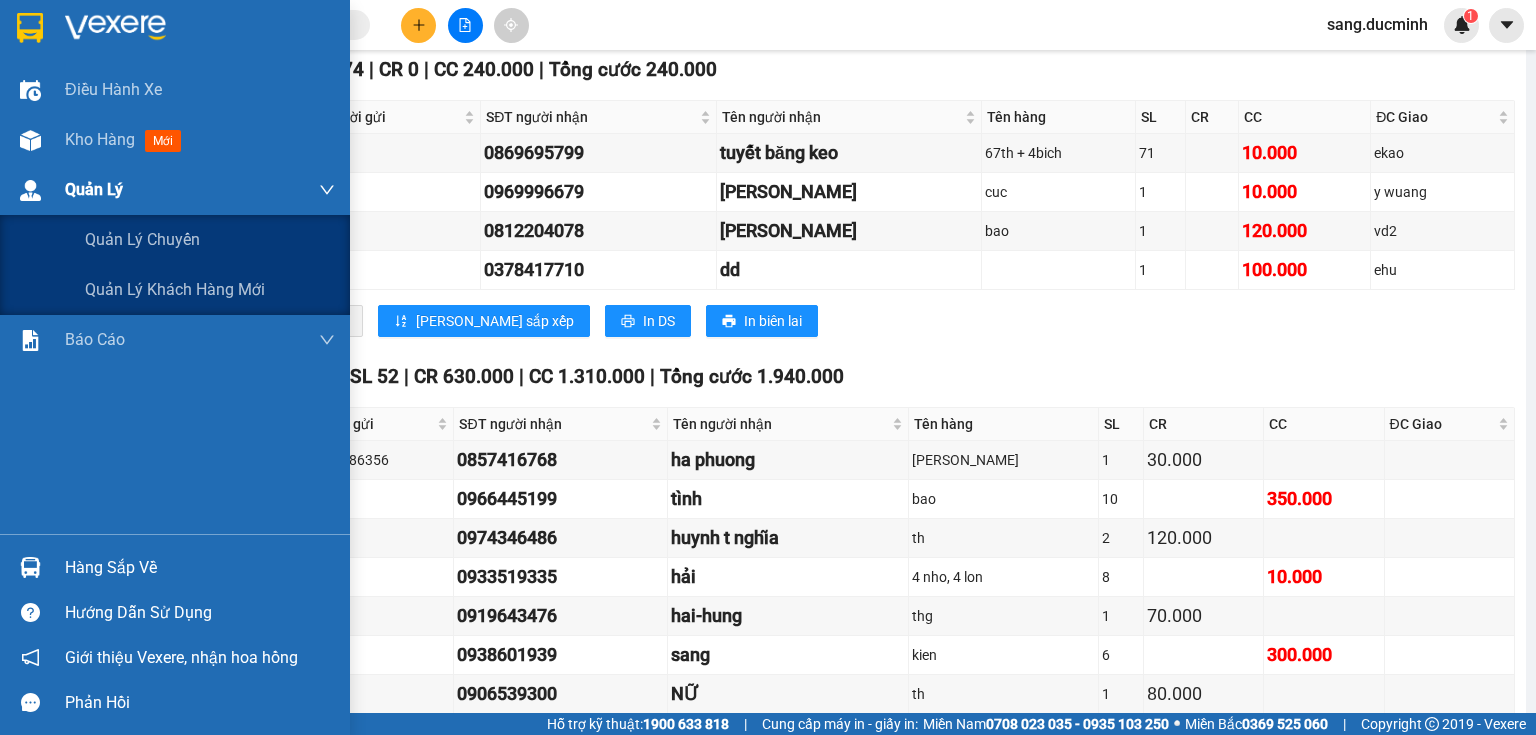 click on "Quản Lý" at bounding box center (175, 190) 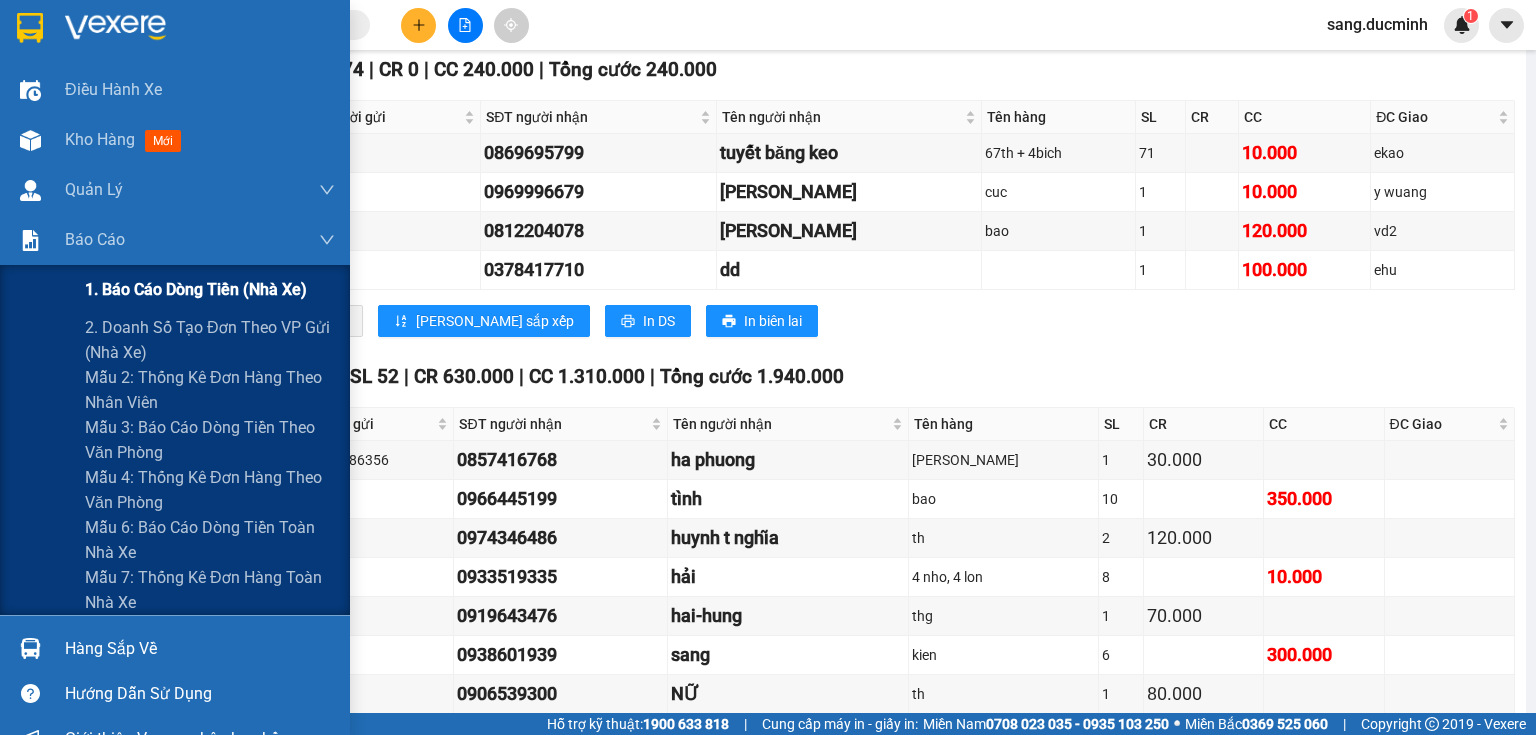 click on "1. Báo cáo dòng tiền (nhà xe)" at bounding box center [196, 289] 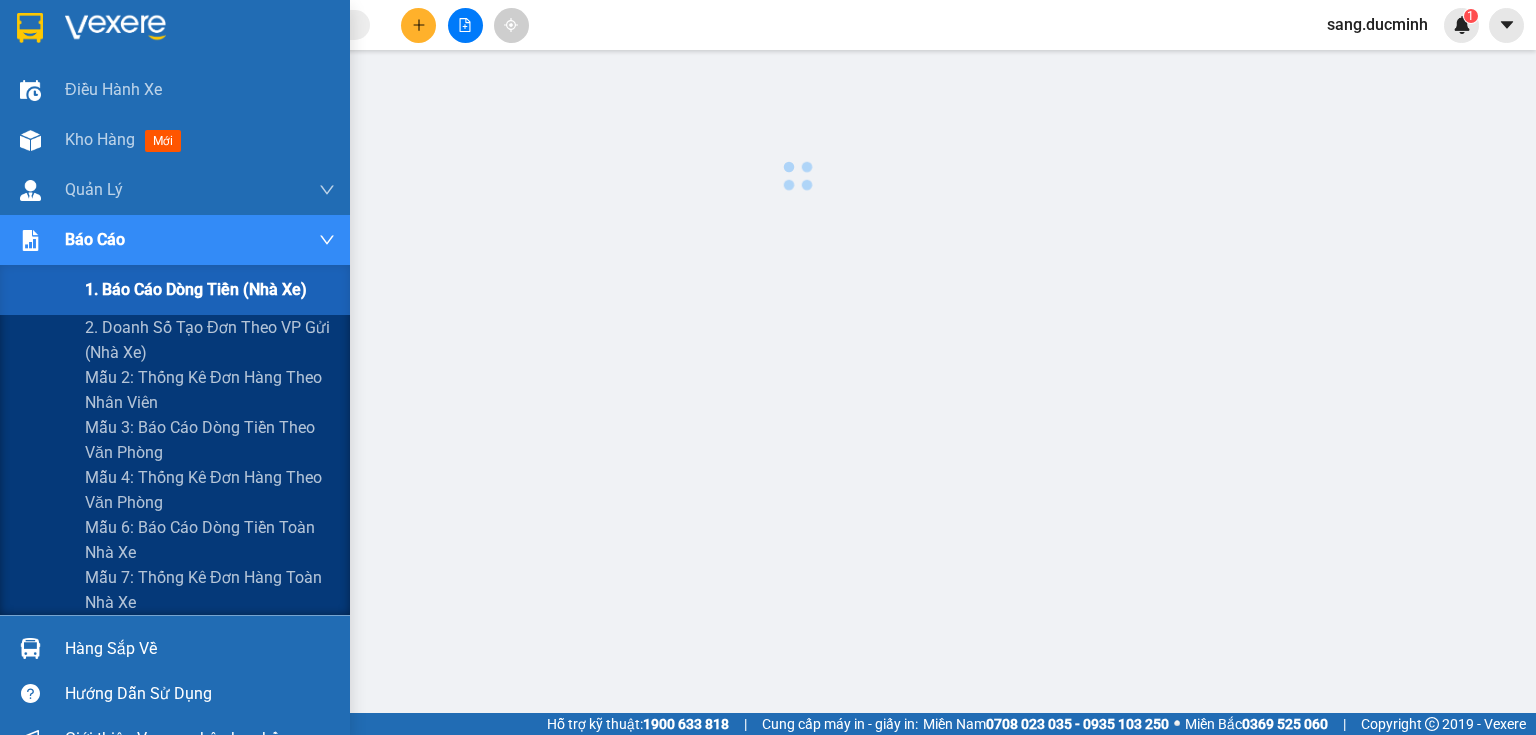 scroll, scrollTop: 0, scrollLeft: 0, axis: both 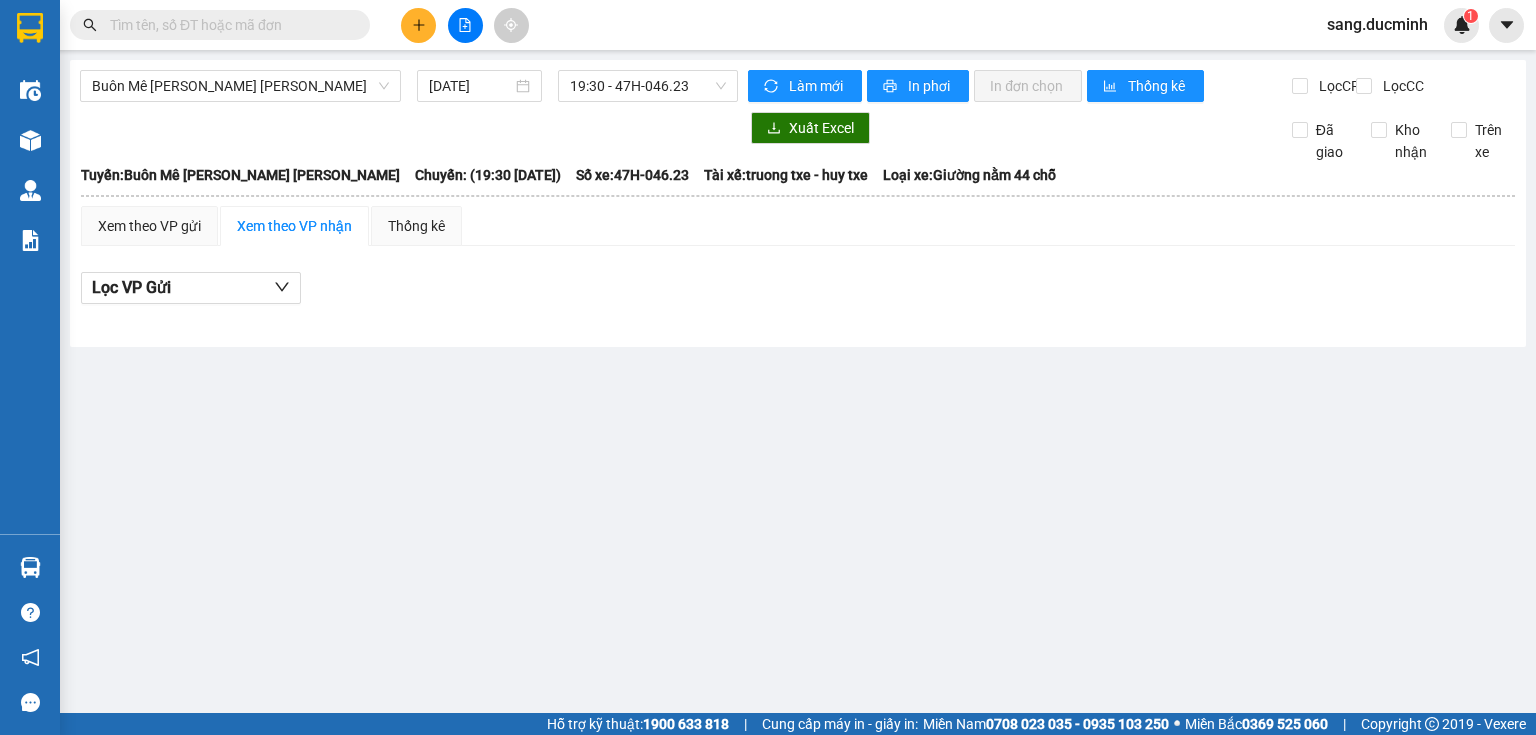 click at bounding box center (228, 25) 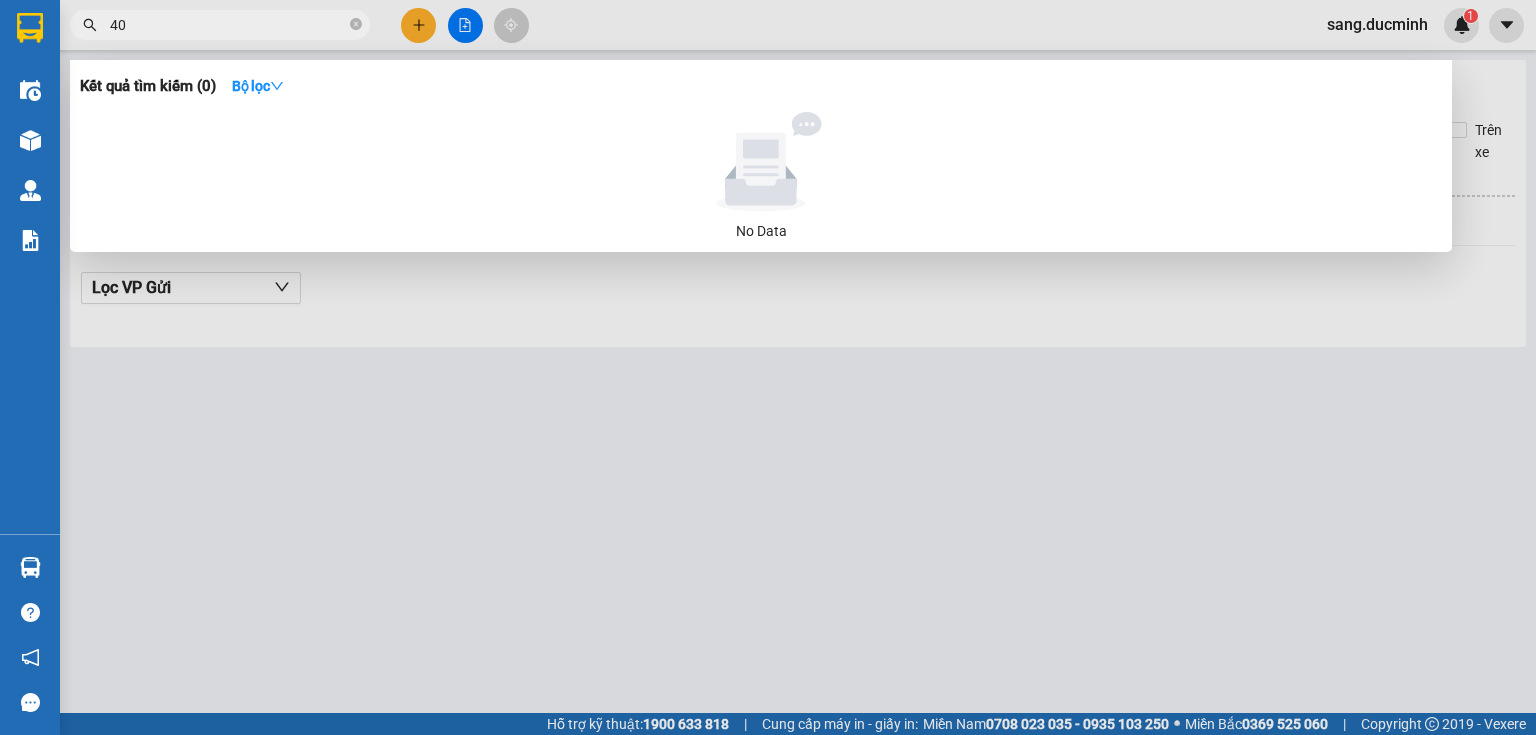 type on "400" 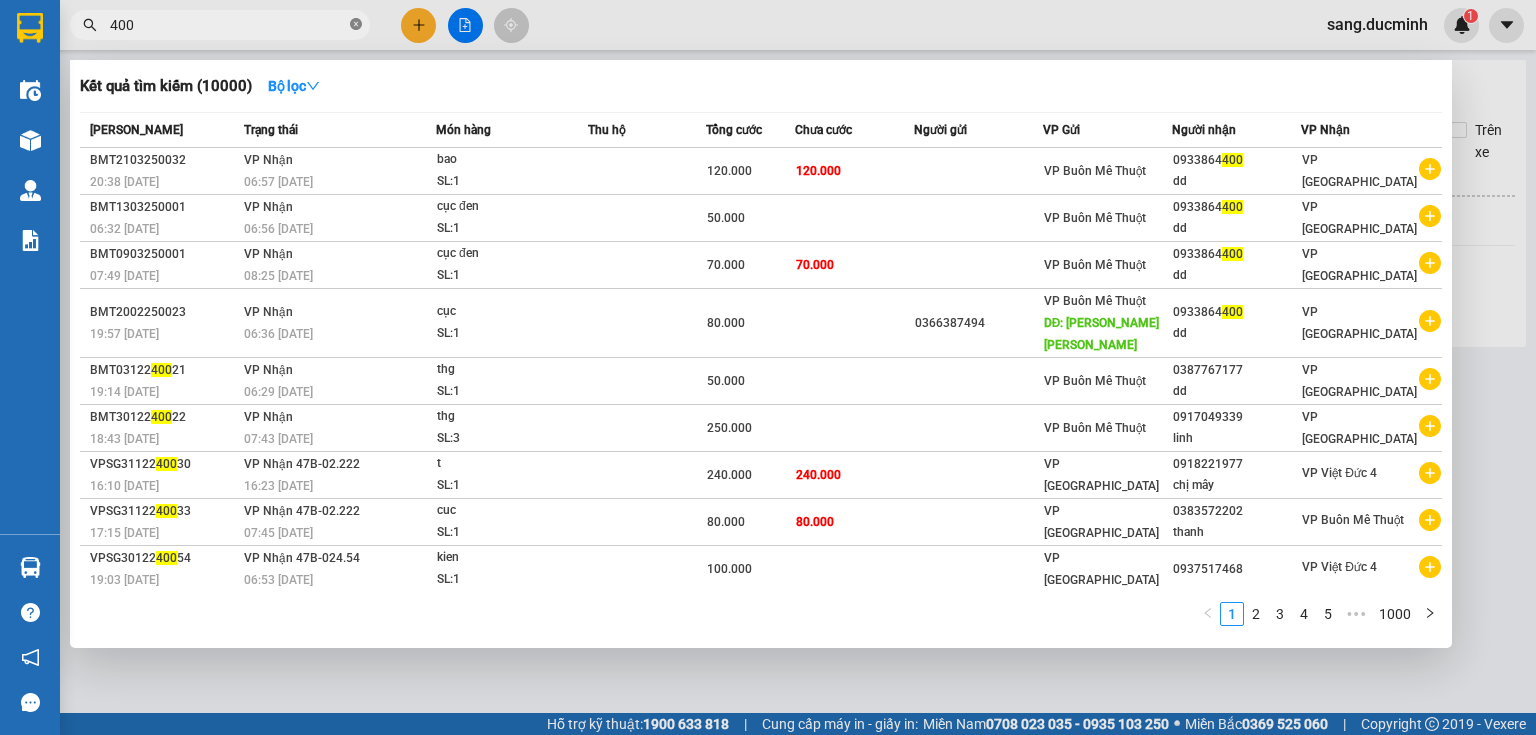 click 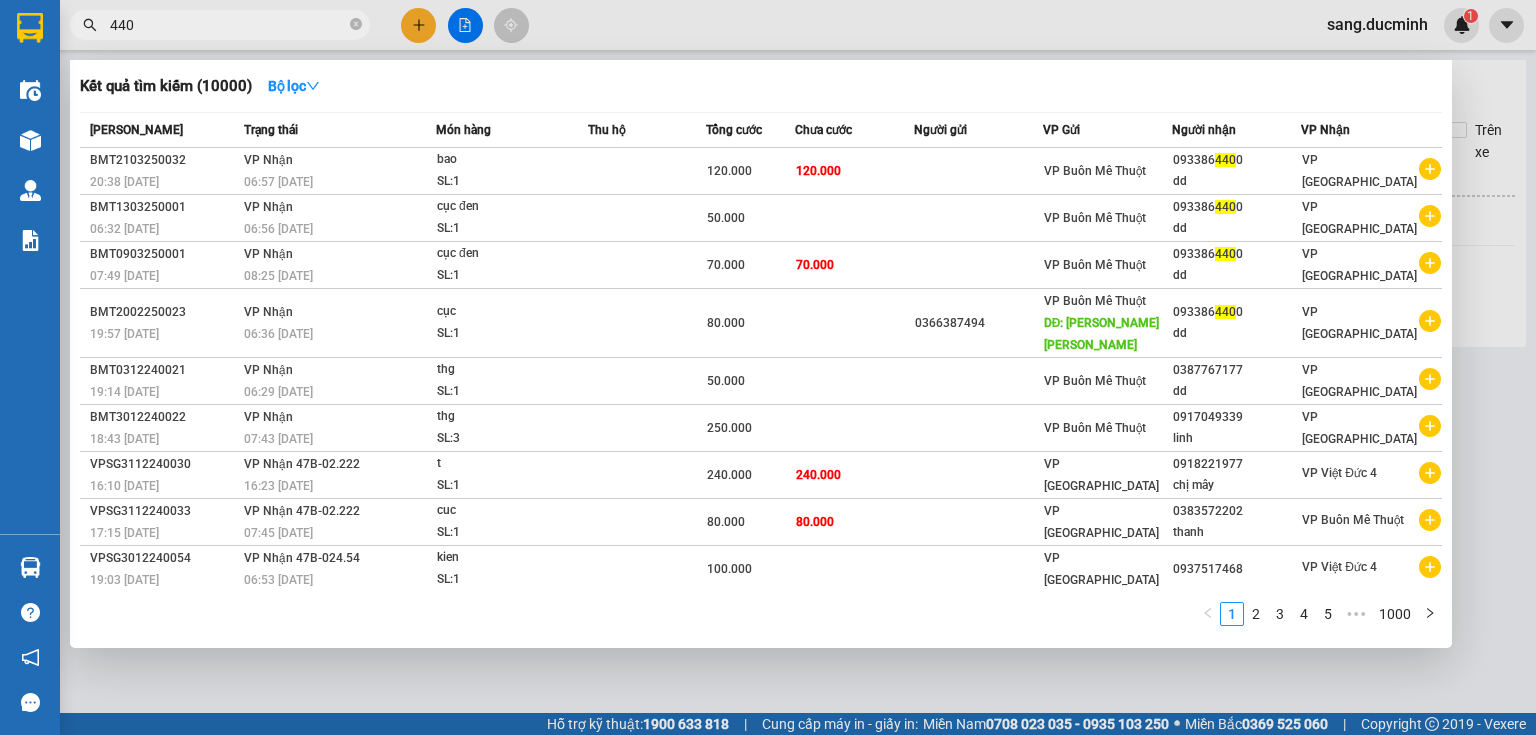 type on "4400" 